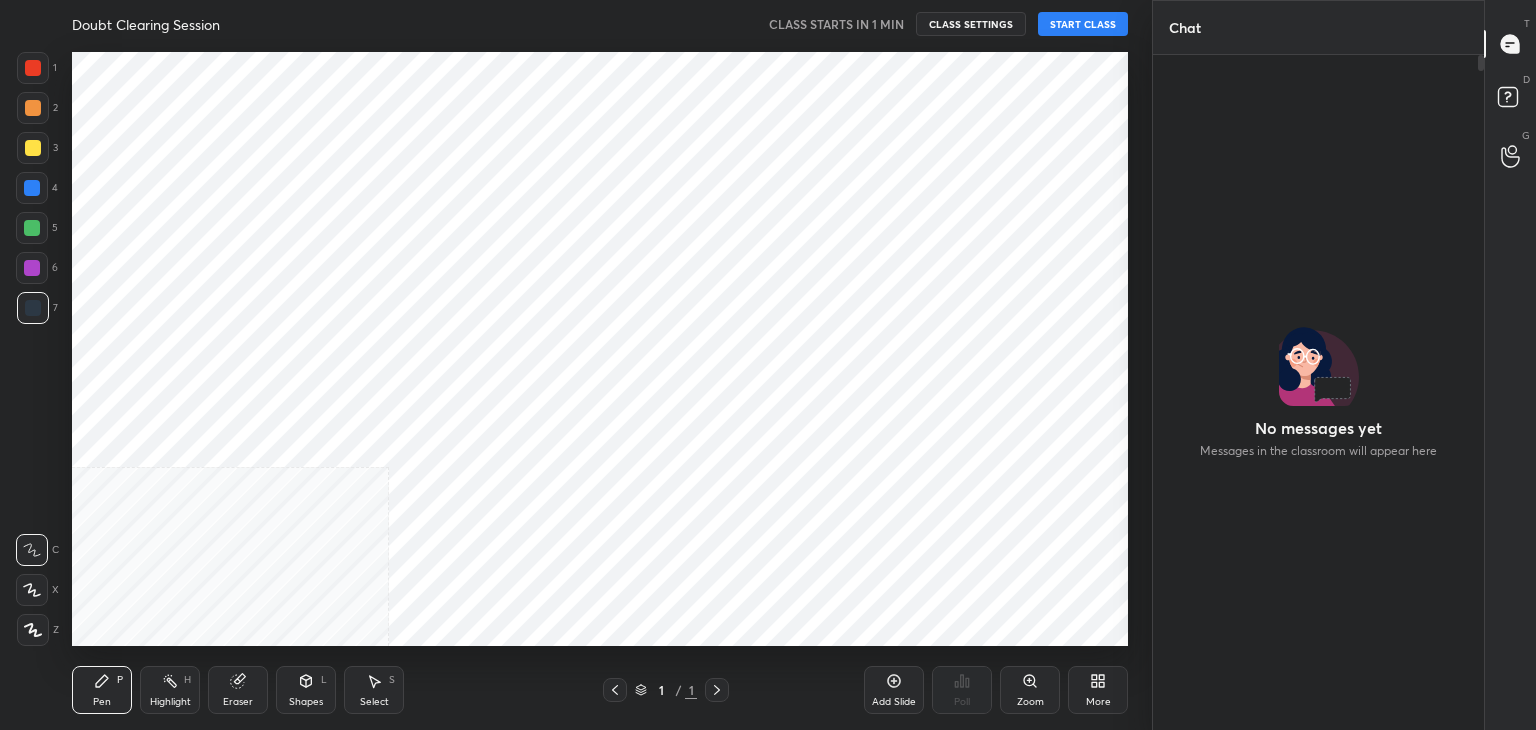 scroll, scrollTop: 0, scrollLeft: 0, axis: both 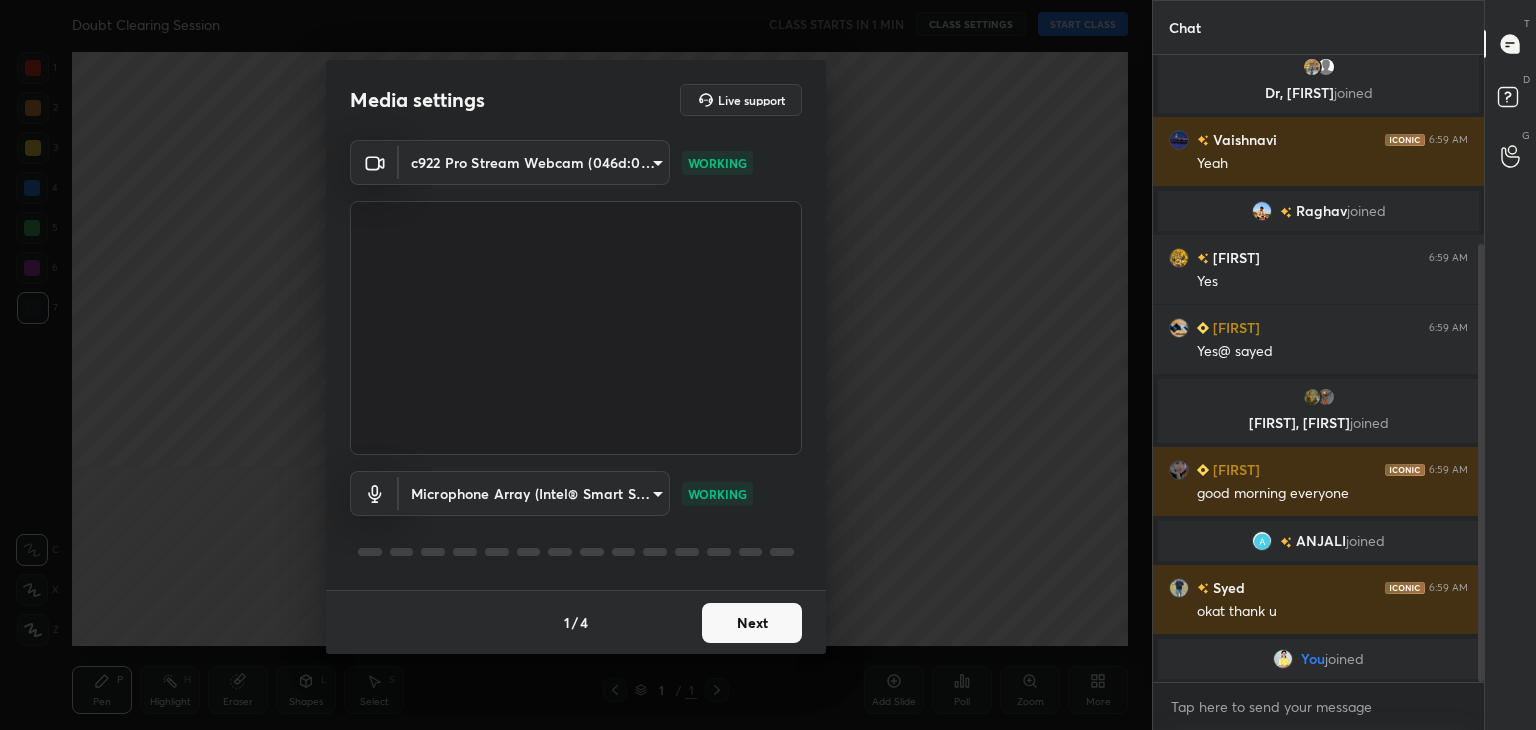 click on "Next" at bounding box center (752, 623) 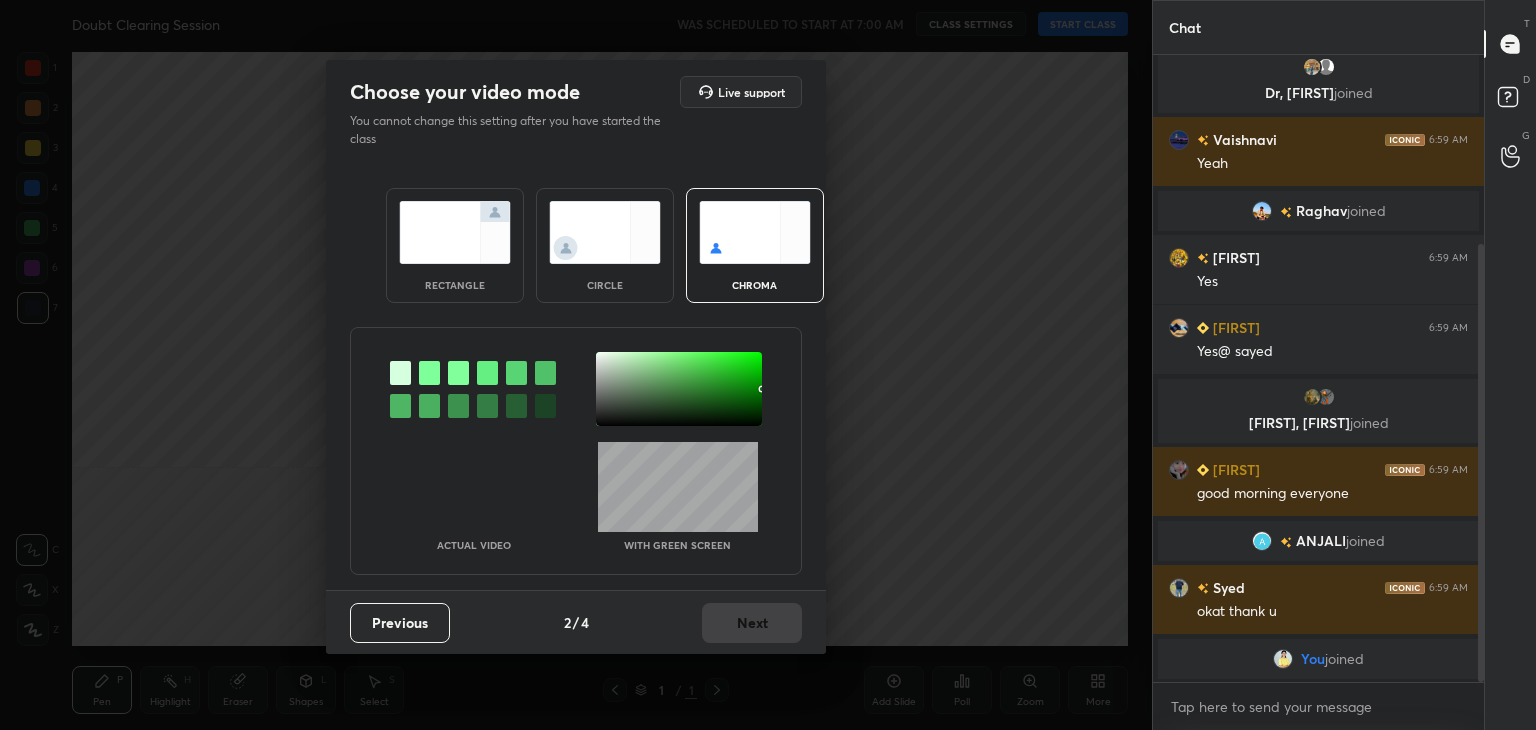 click on "rectangle" at bounding box center (455, 245) 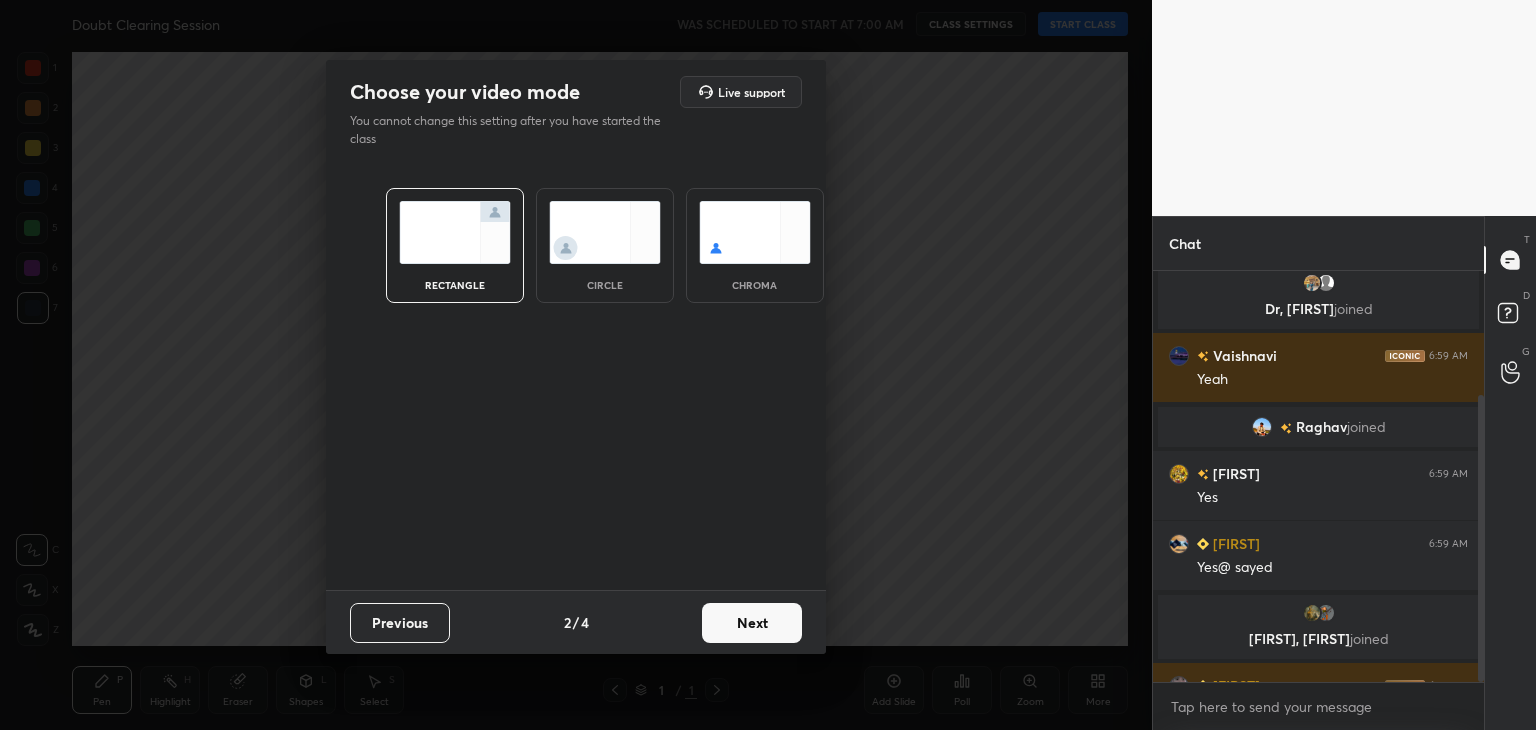 click on "Next" at bounding box center (752, 623) 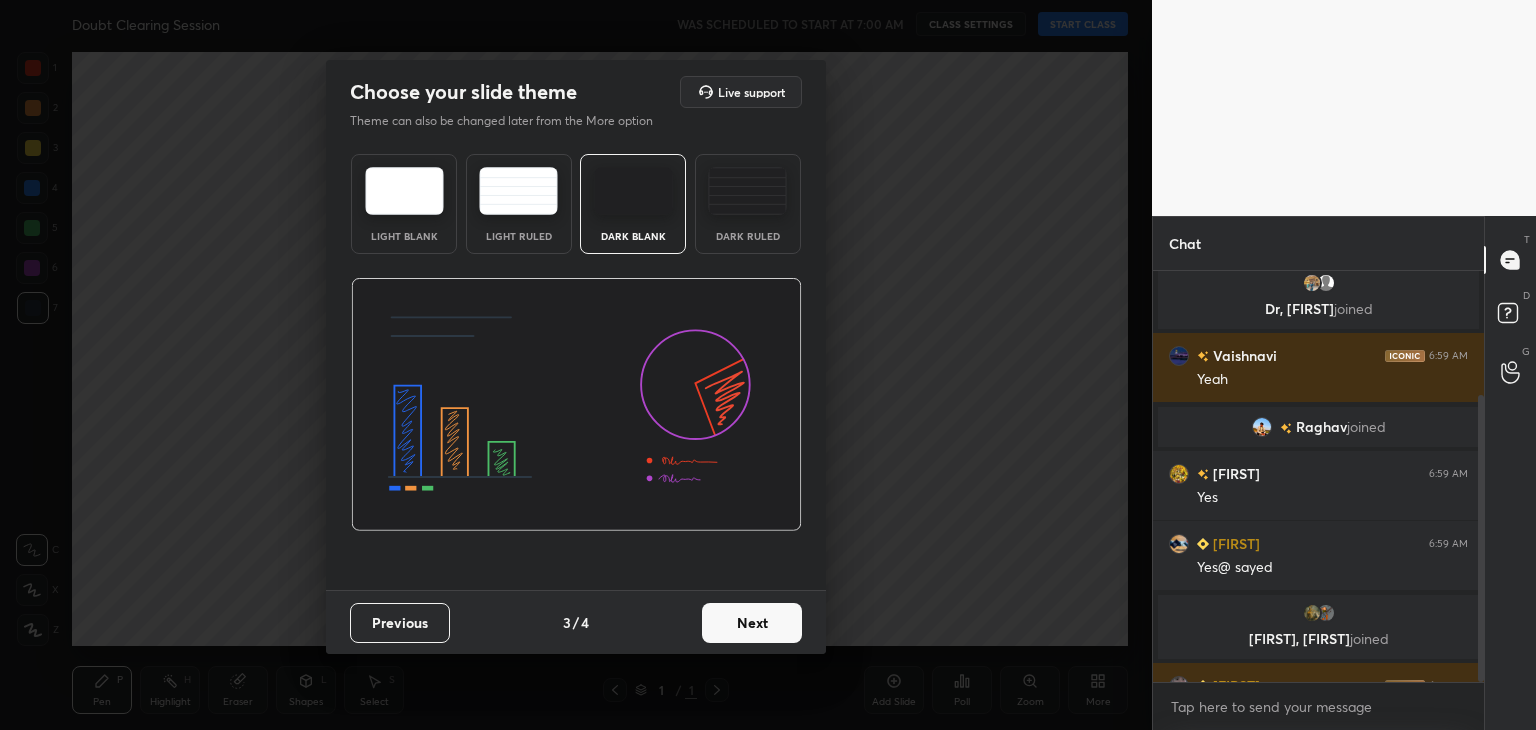 click on "Next" at bounding box center [752, 623] 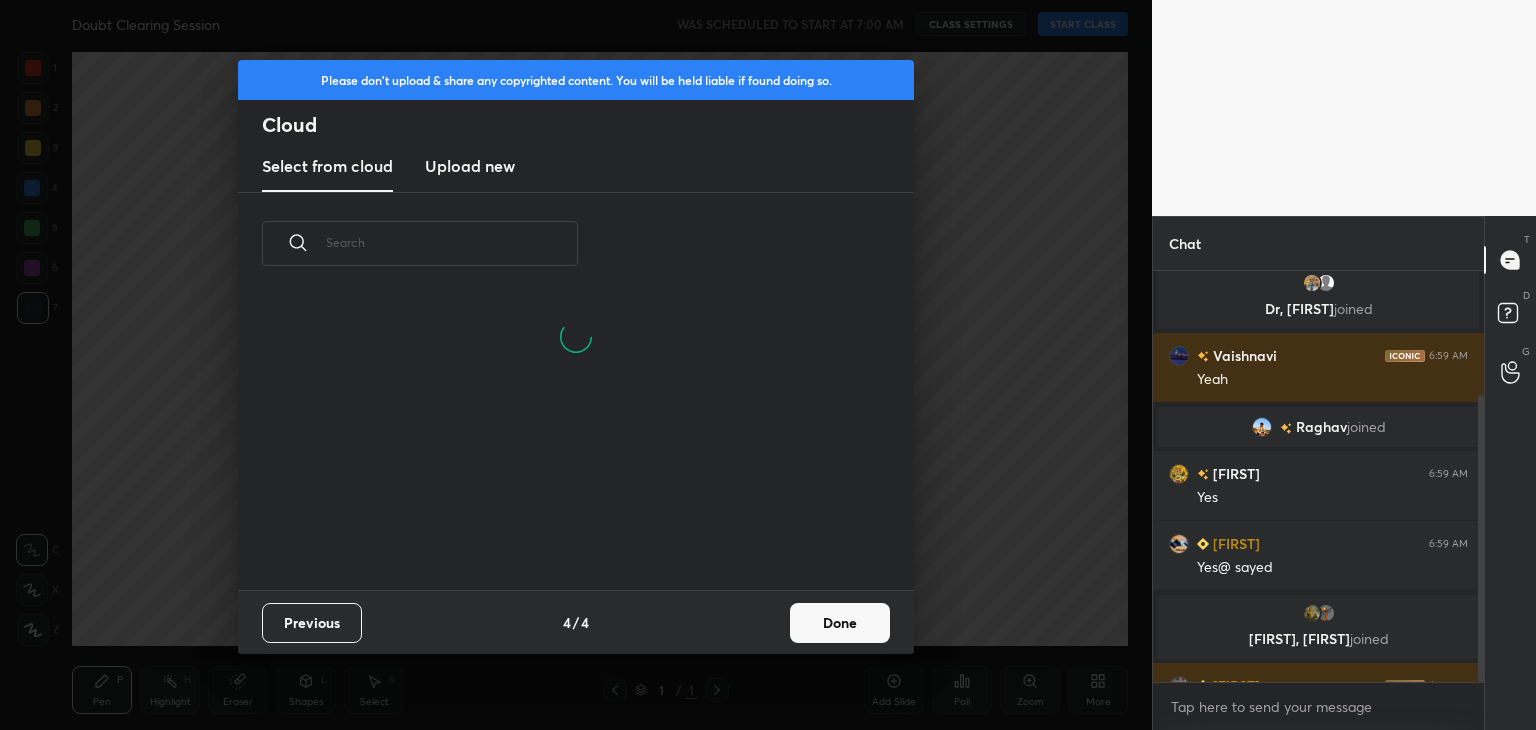 click on "Done" at bounding box center (840, 623) 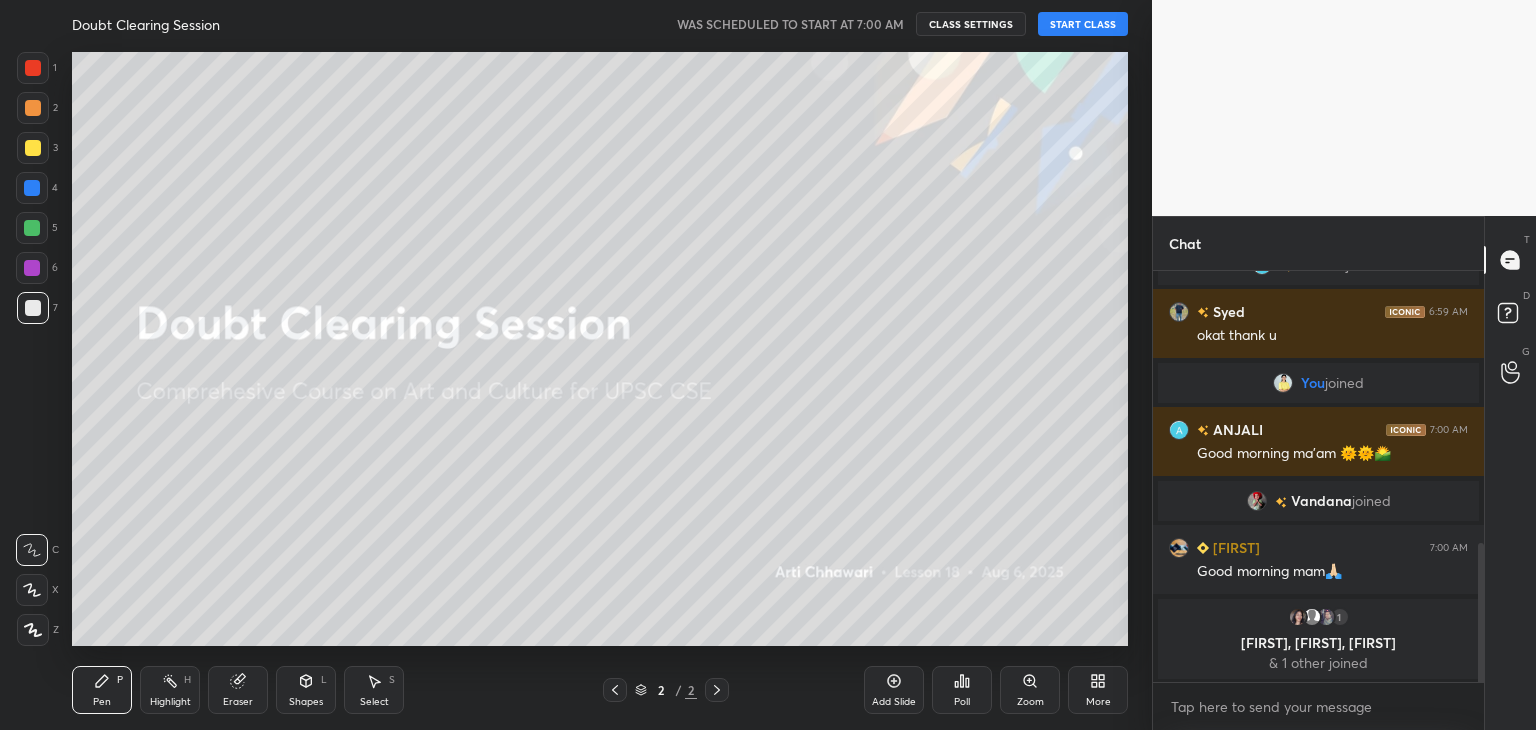 scroll, scrollTop: 806, scrollLeft: 0, axis: vertical 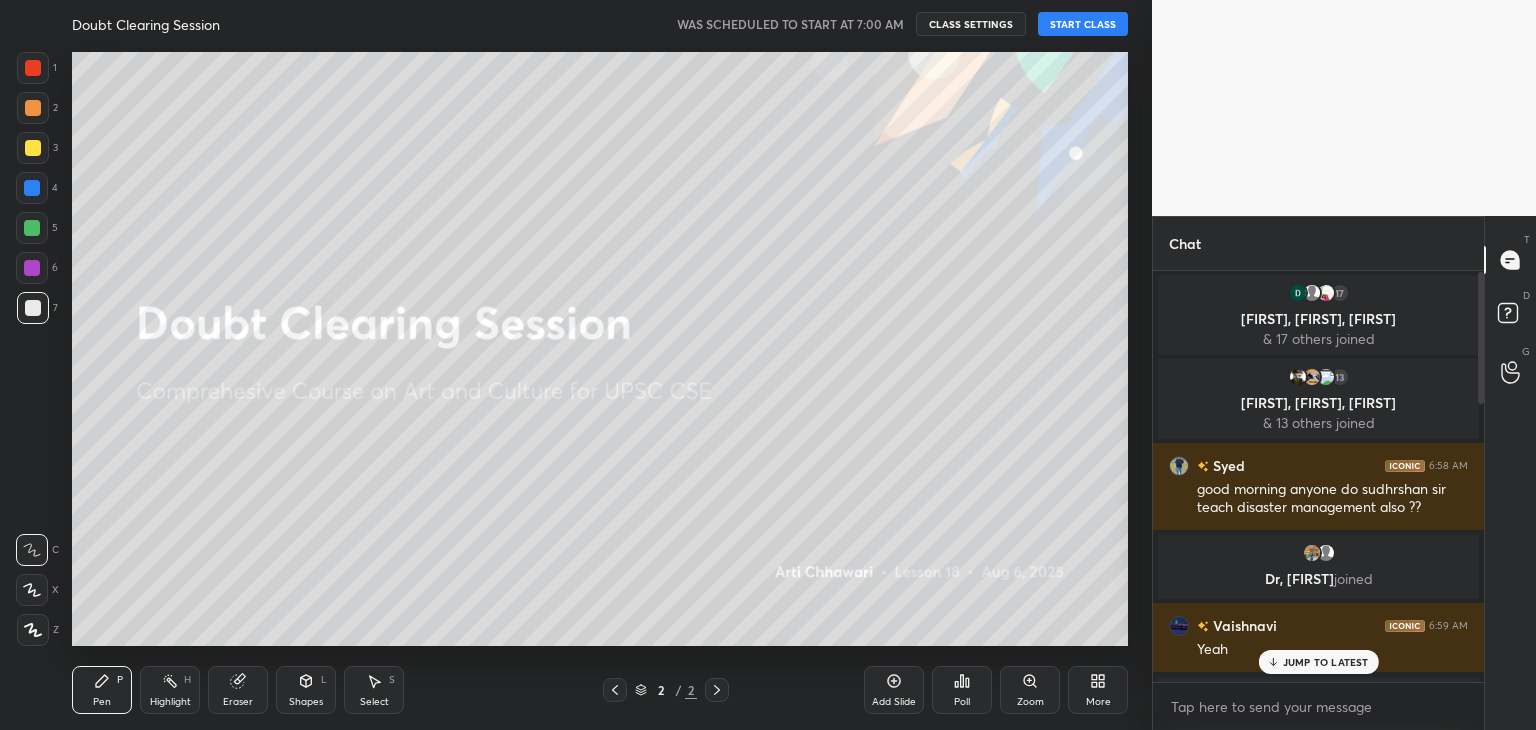 drag, startPoint x: 1480, startPoint y: 618, endPoint x: 1480, endPoint y: 330, distance: 288 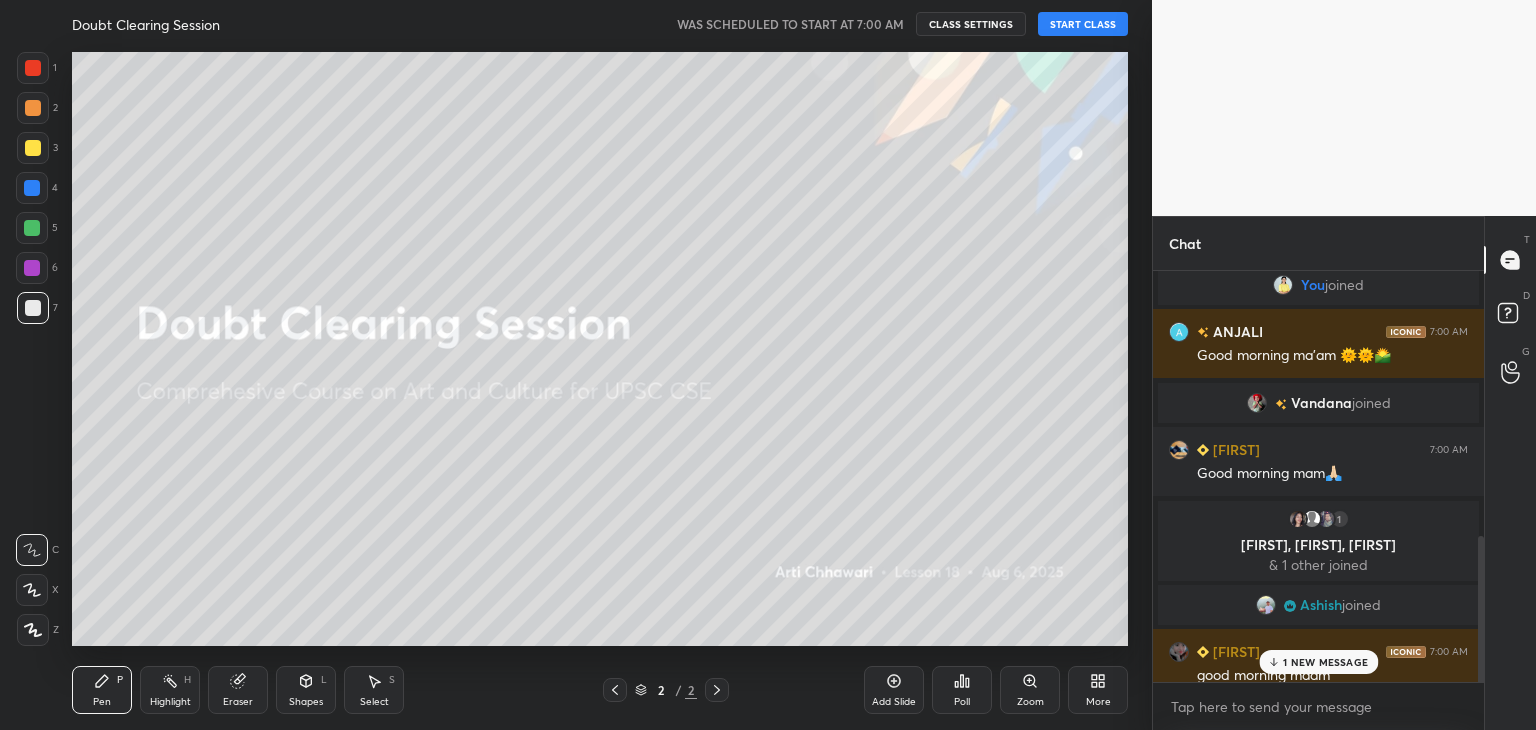 scroll, scrollTop: 924, scrollLeft: 0, axis: vertical 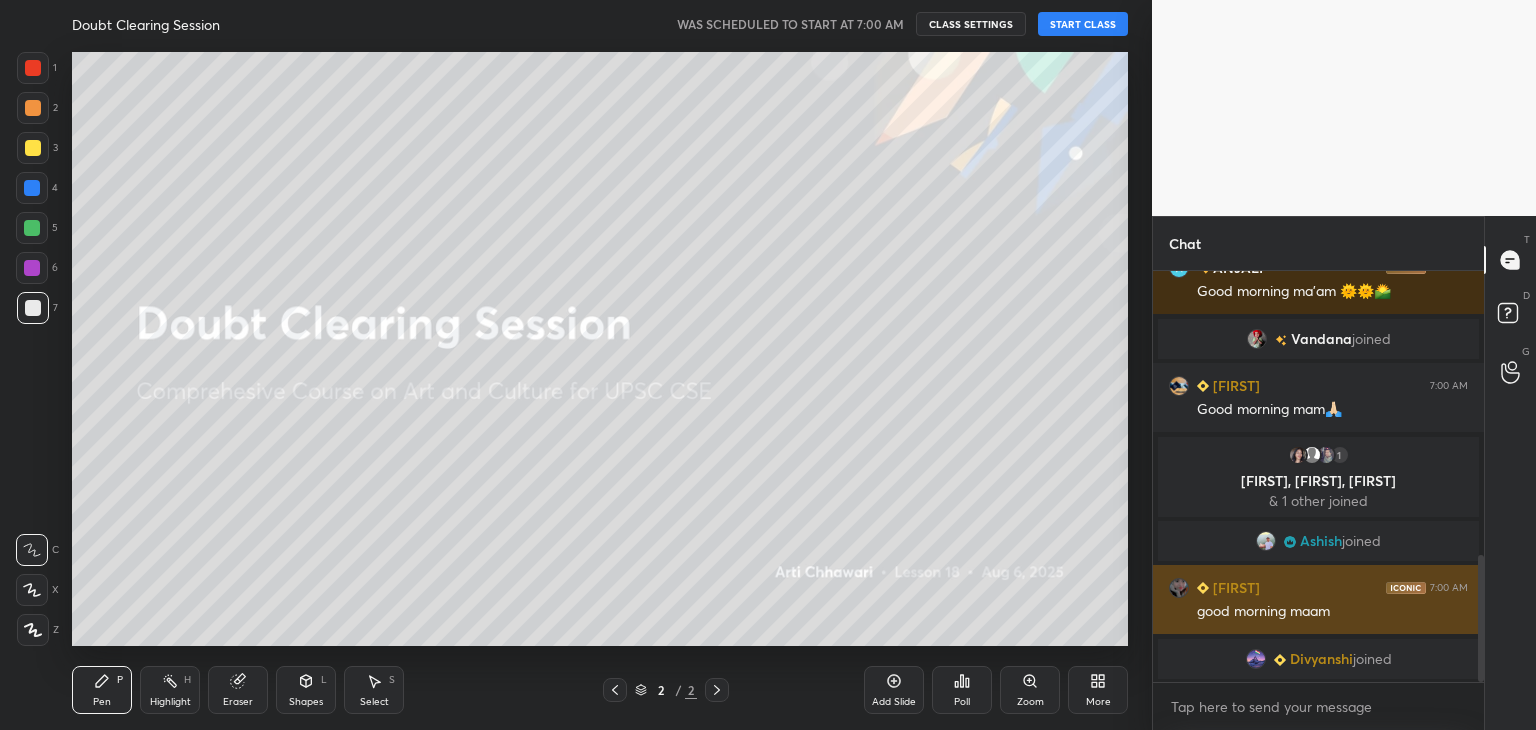 drag, startPoint x: 1480, startPoint y: 319, endPoint x: 1448, endPoint y: 582, distance: 264.9396 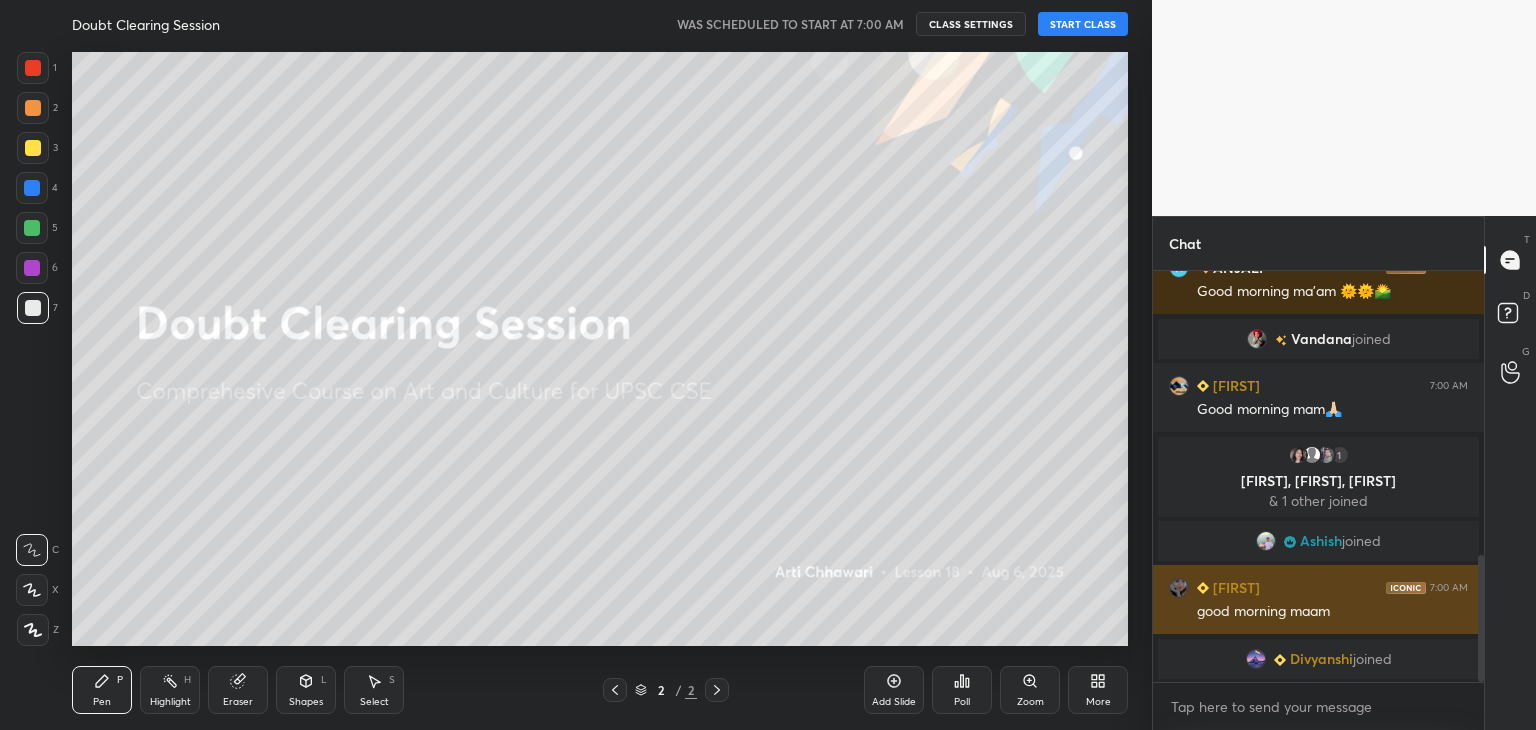 click on "You  joined ANJALI 7:00 AM Good morning ma'am 🌞🌞🌄 Vandana  joined CHIKU 7:00 AM Good morning mam🙏🏻 1 [FIRST], [FIRST], [FIRST] &  1 other  joined Ashish  joined Raginee 7:00 AM good morning maam Divyanshi  joined JUMP TO LATEST" at bounding box center (1318, 476) 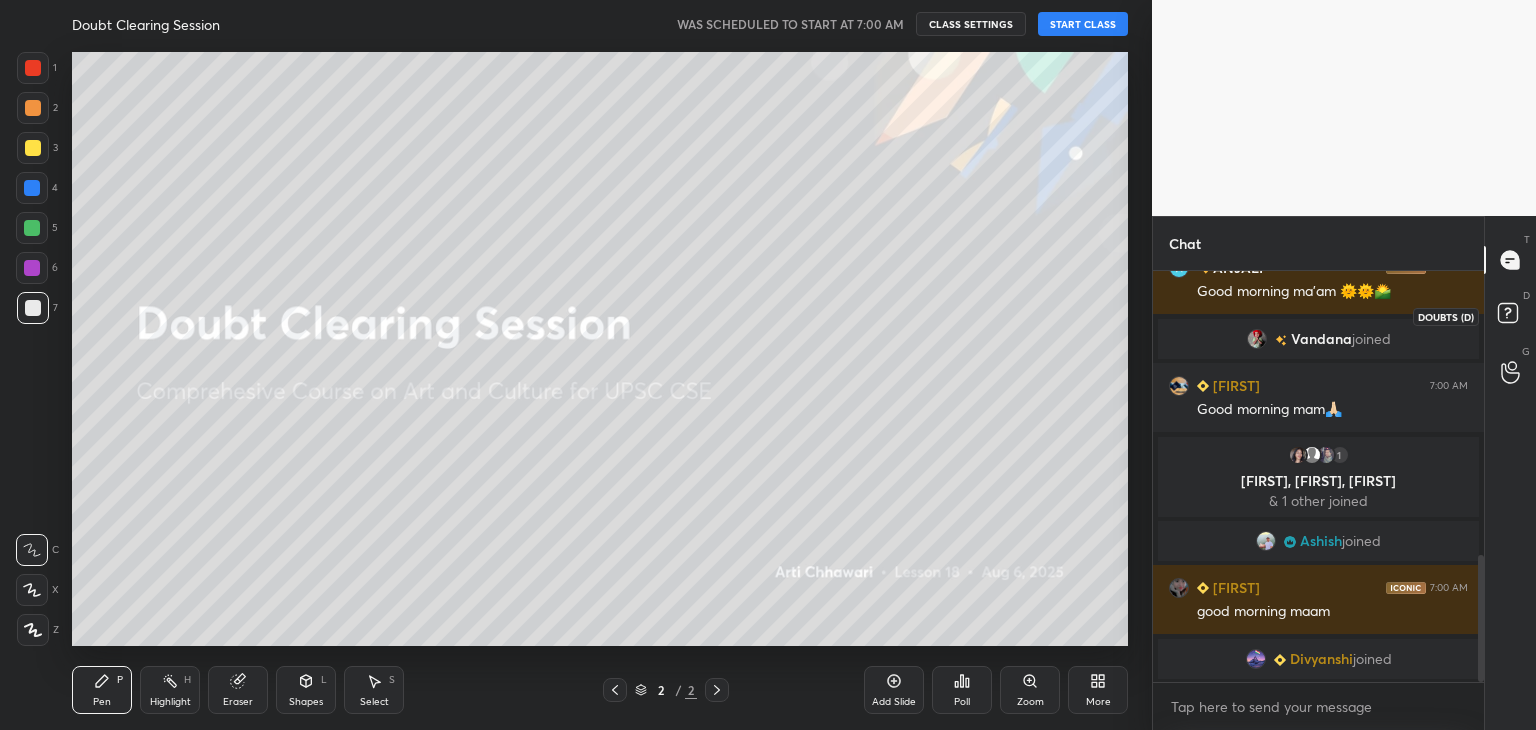 click 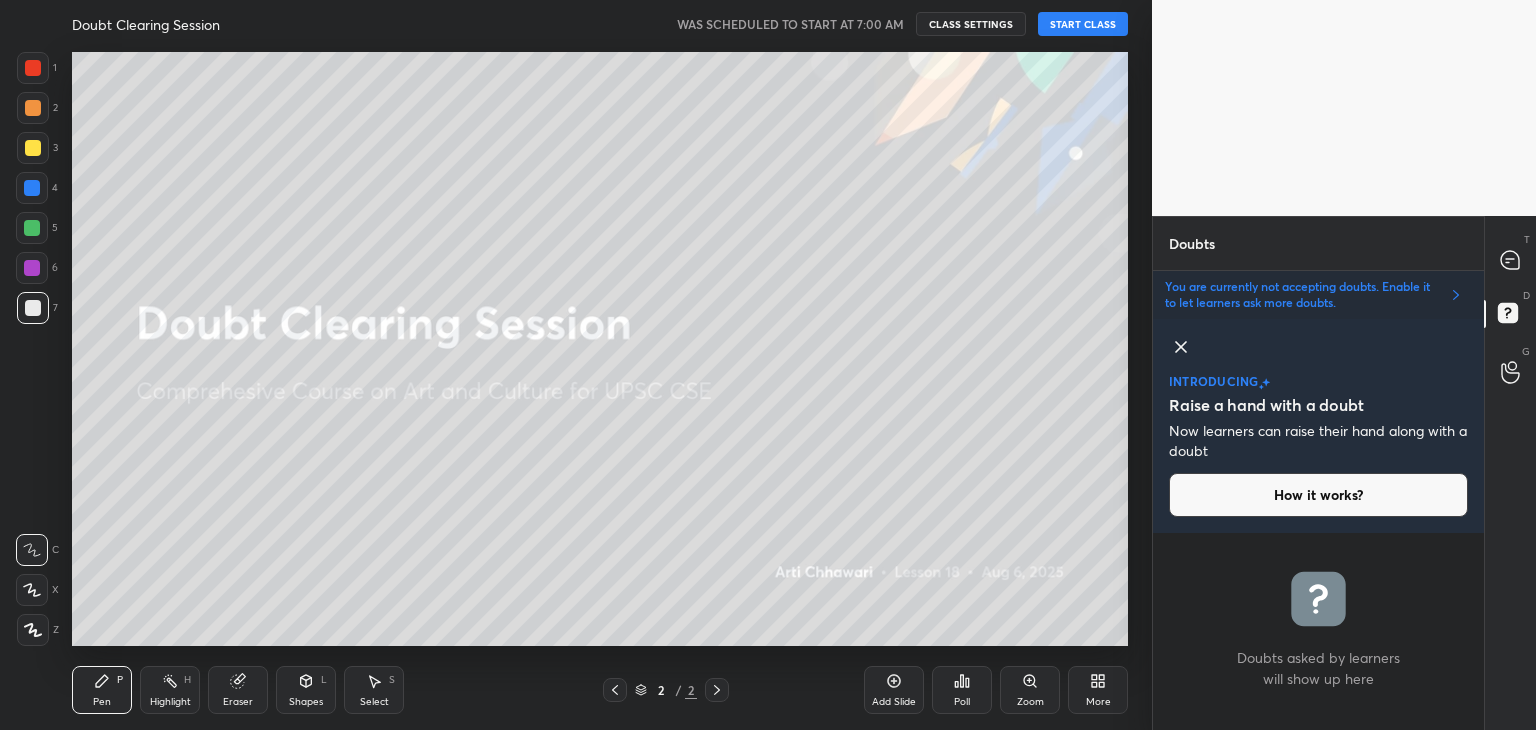 click 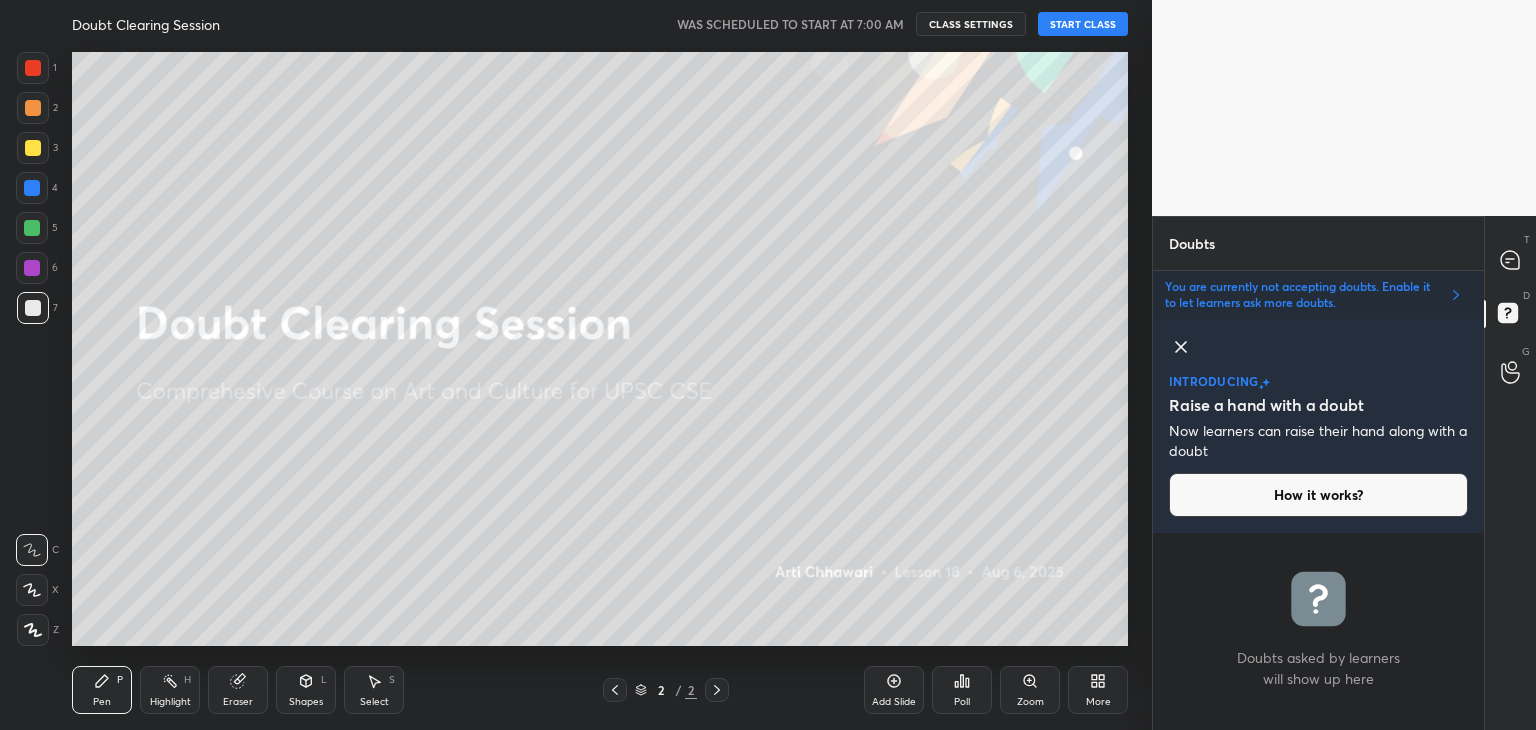 scroll, scrollTop: 6, scrollLeft: 6, axis: both 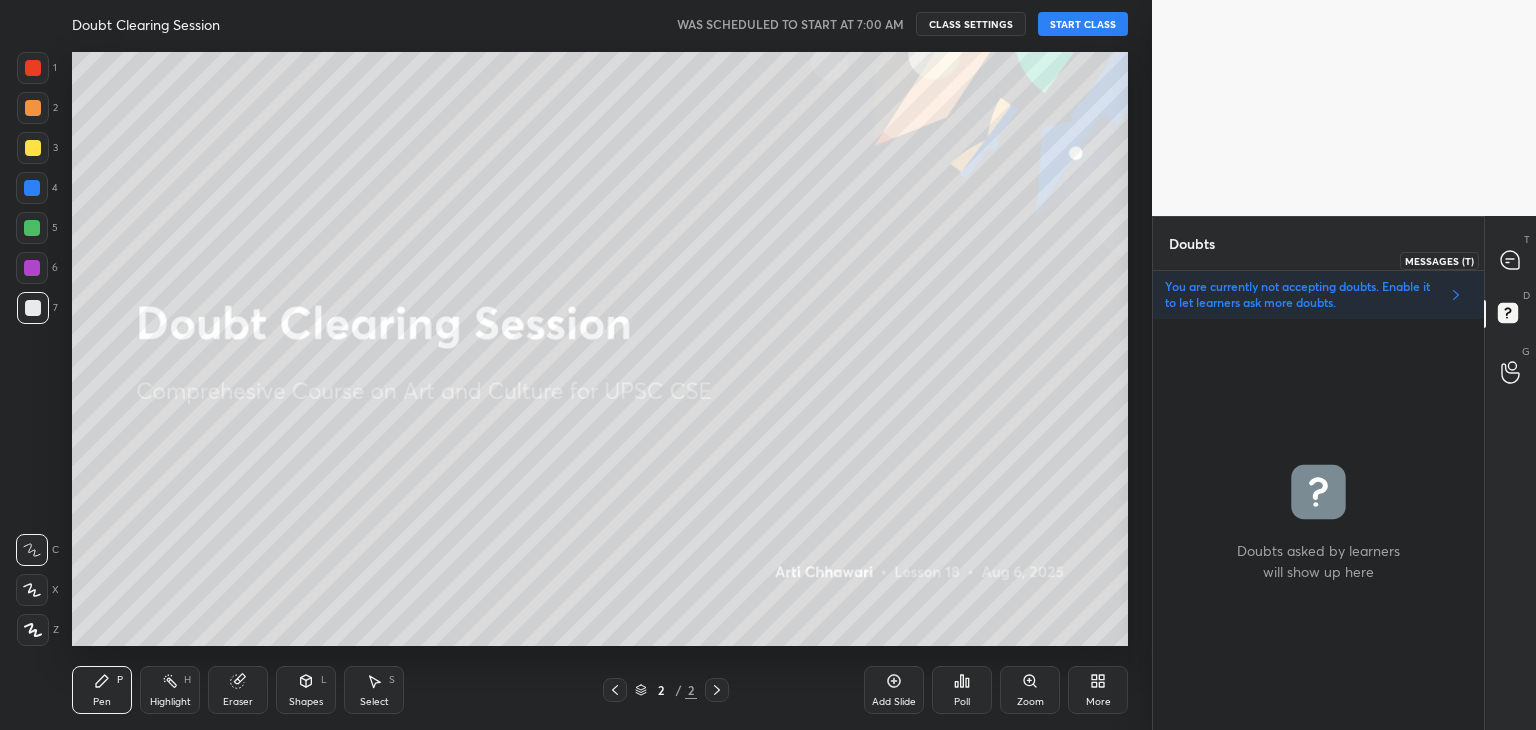 click 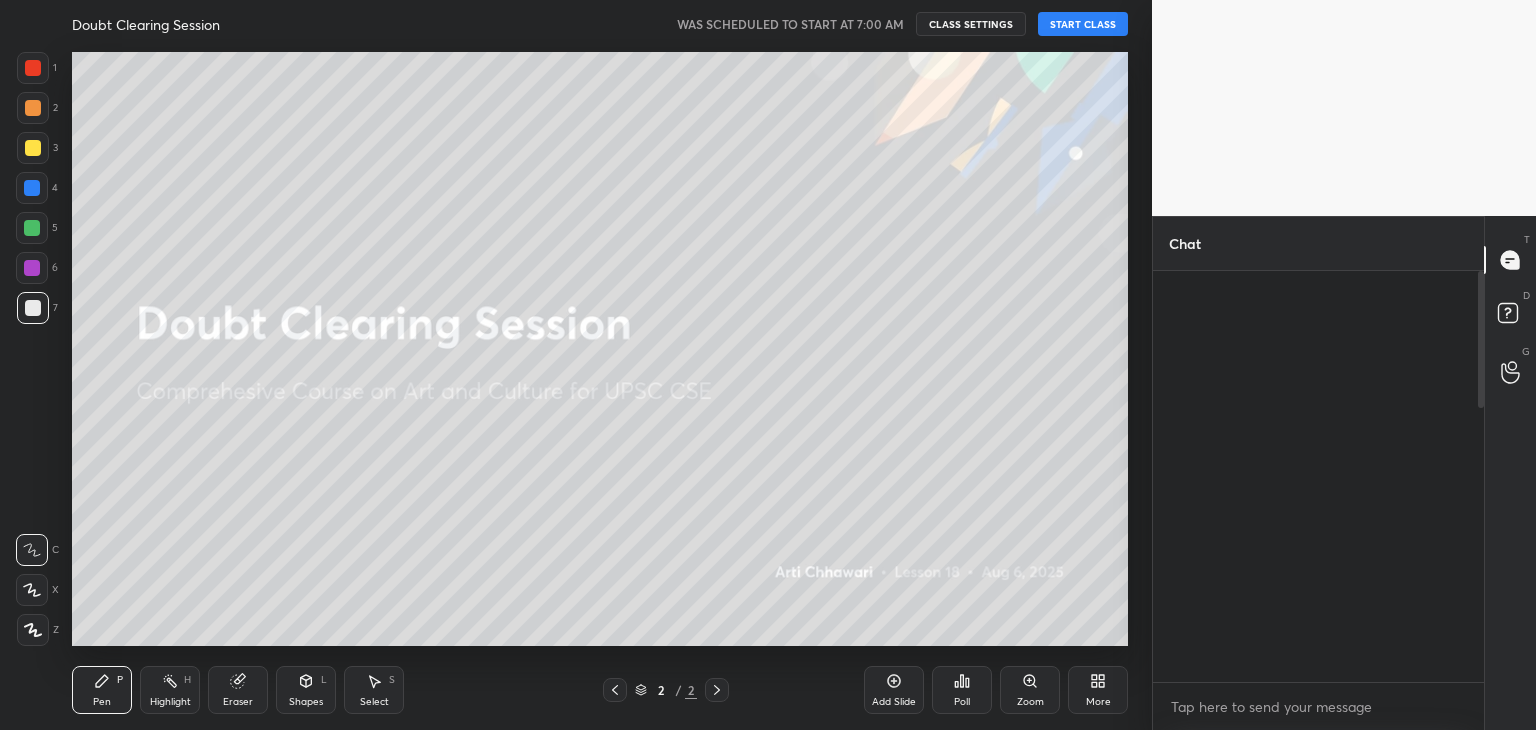 scroll, scrollTop: 6, scrollLeft: 6, axis: both 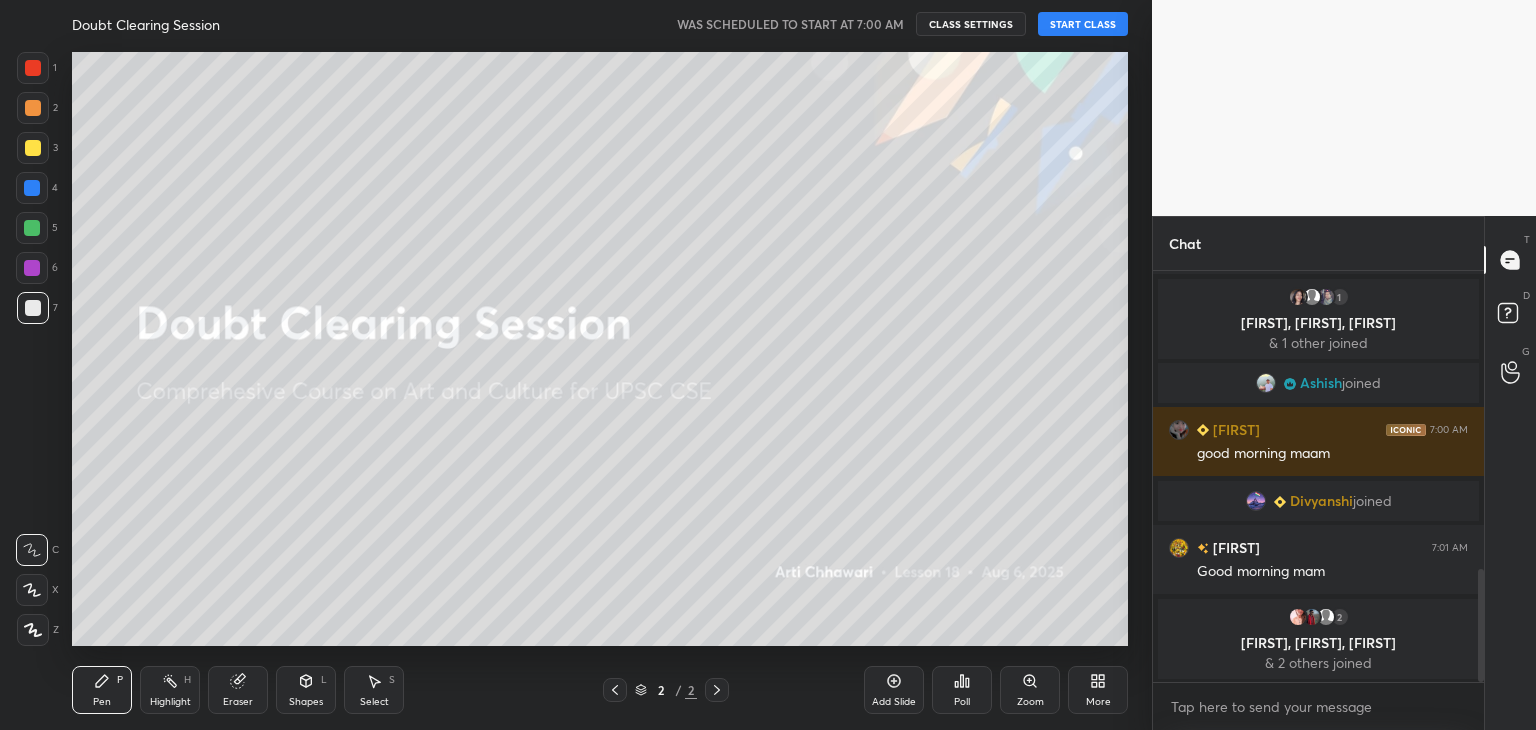 click on "START CLASS" at bounding box center [1083, 24] 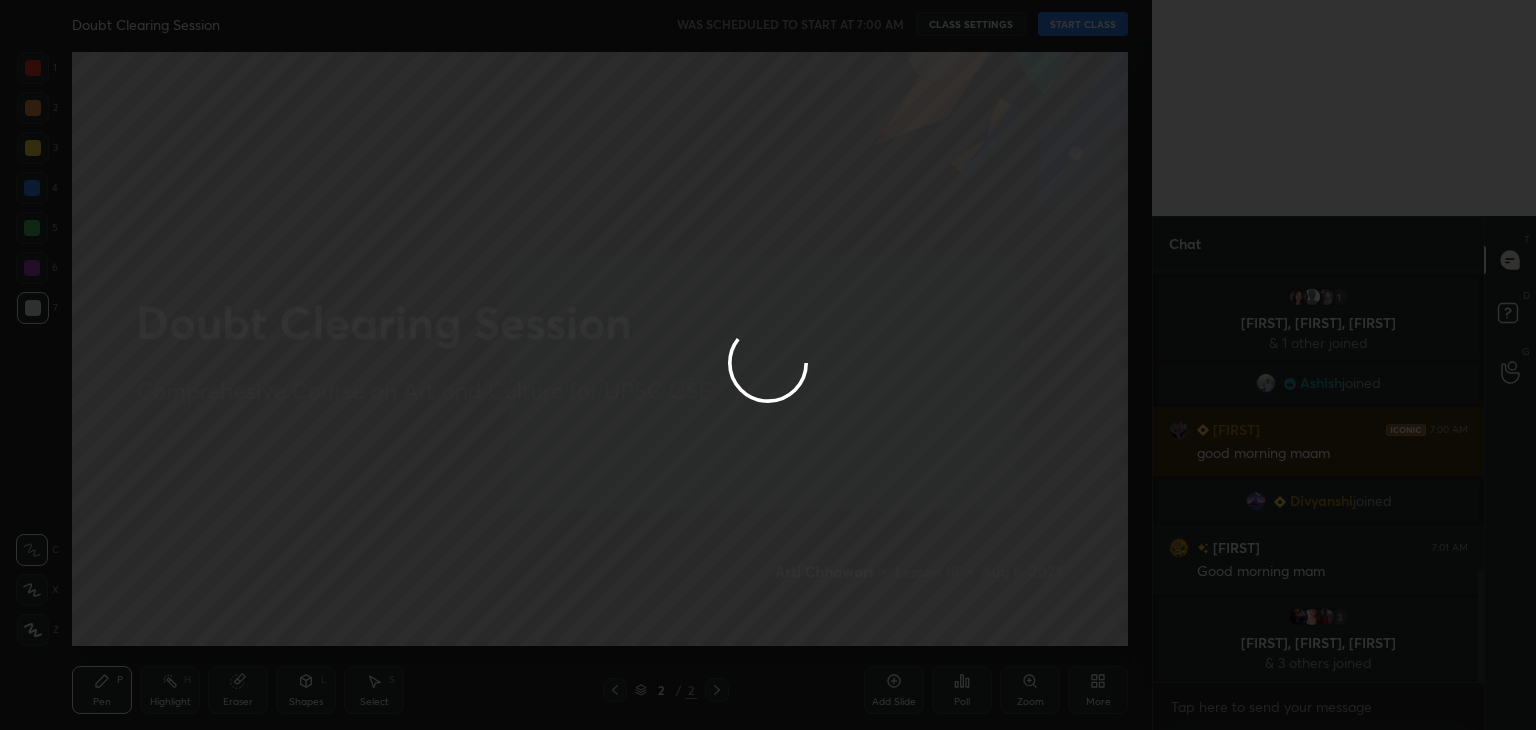 type on "x" 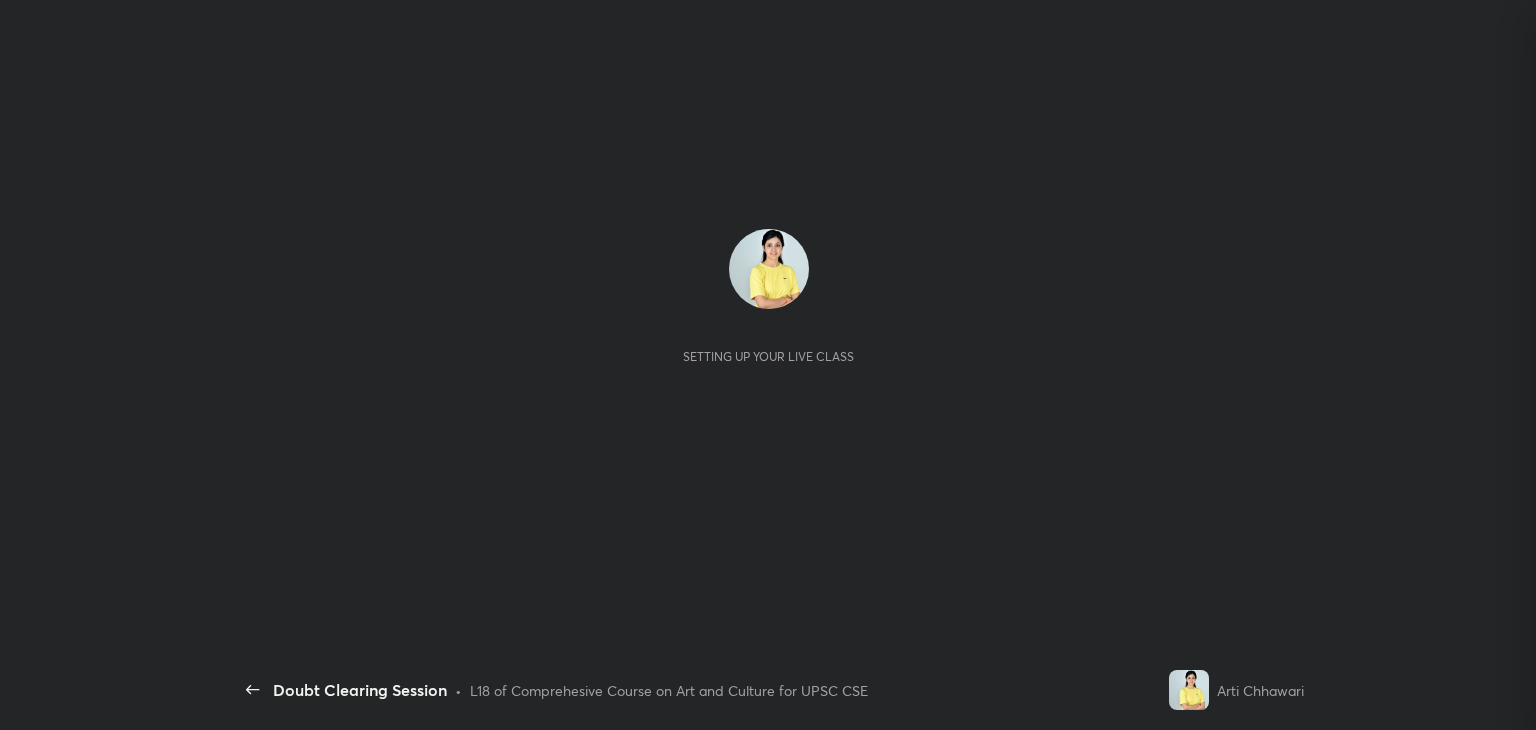 scroll, scrollTop: 0, scrollLeft: 0, axis: both 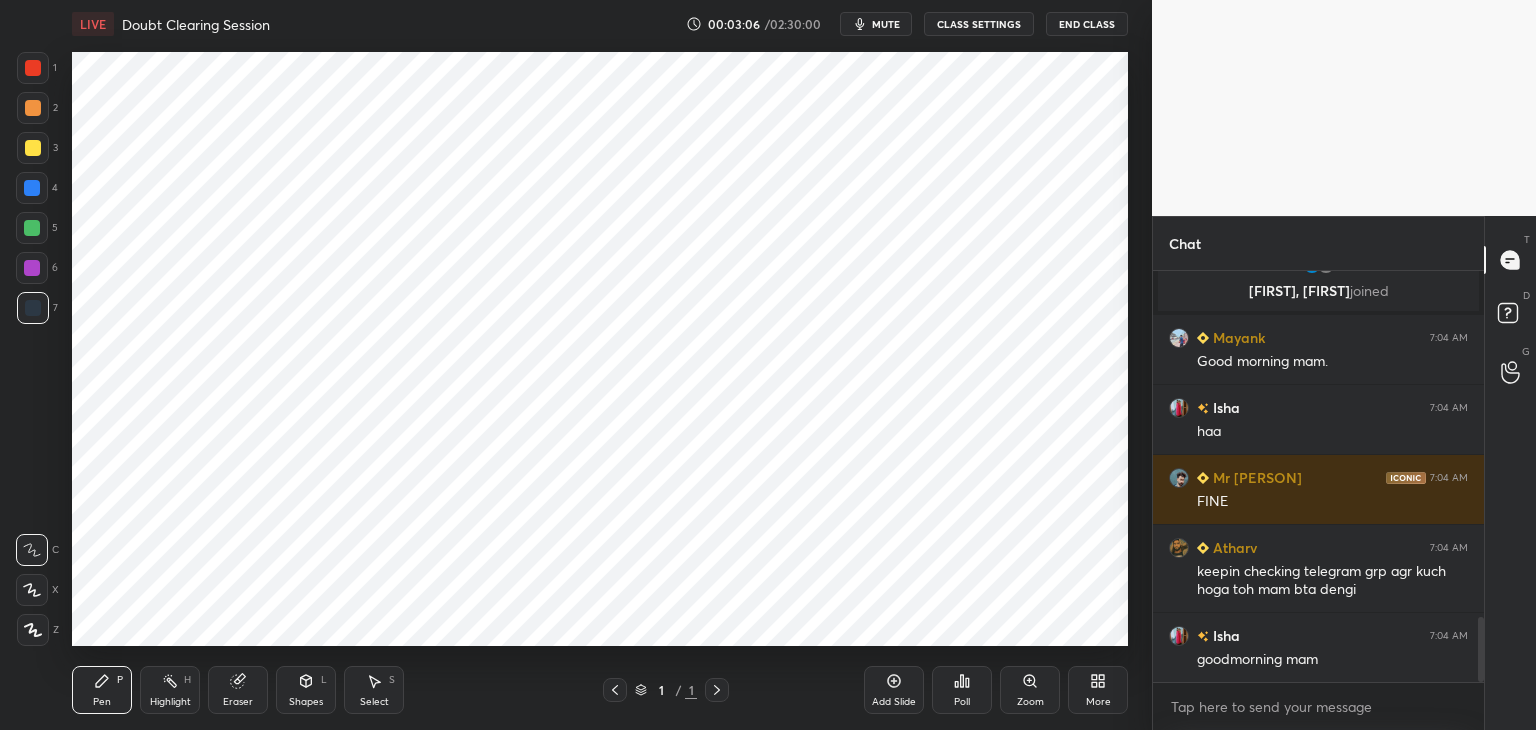 drag, startPoint x: 1480, startPoint y: 645, endPoint x: 1481, endPoint y: 706, distance: 61.008198 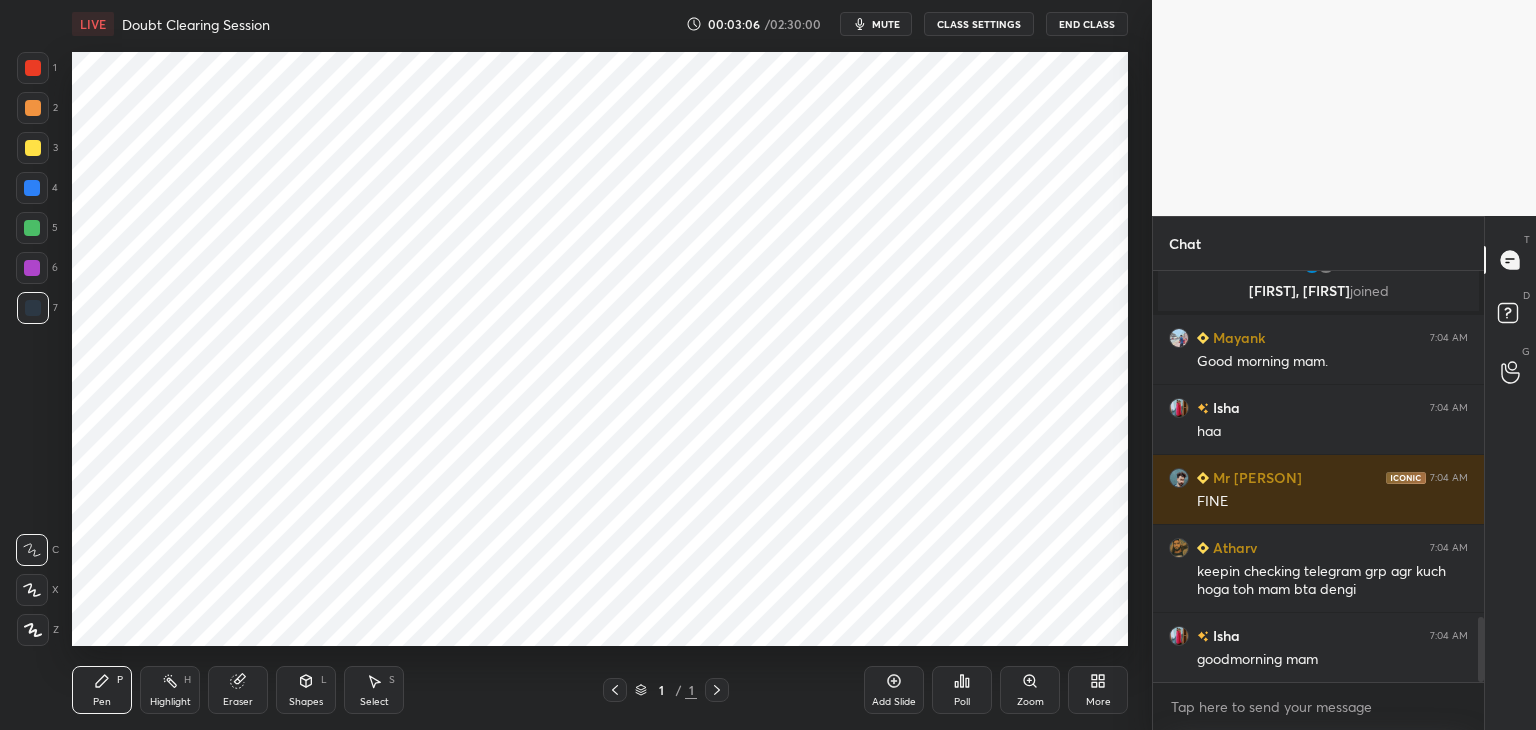 click on "[FIRST] 7:04 AM Abb kisiko dikhai de rahe hai ma'am?? [FIRST], [FIRST]  joined [FIRST] 7:04 AM Good morning mam. [FIRST] 7:04 AM haa [FIRST] 7:04 AM FINE [FIRST] 7:04 AM keepin checking telegram grp agr kuch hoga toh mam bta dengi [FIRST] 7:04 AM goodmorning mam JUMP TO LATEST Enable hand raising Enable raise hand to speak to learners. Once enabled, chat will be turned off temporarily. Enable x" at bounding box center [1318, 500] 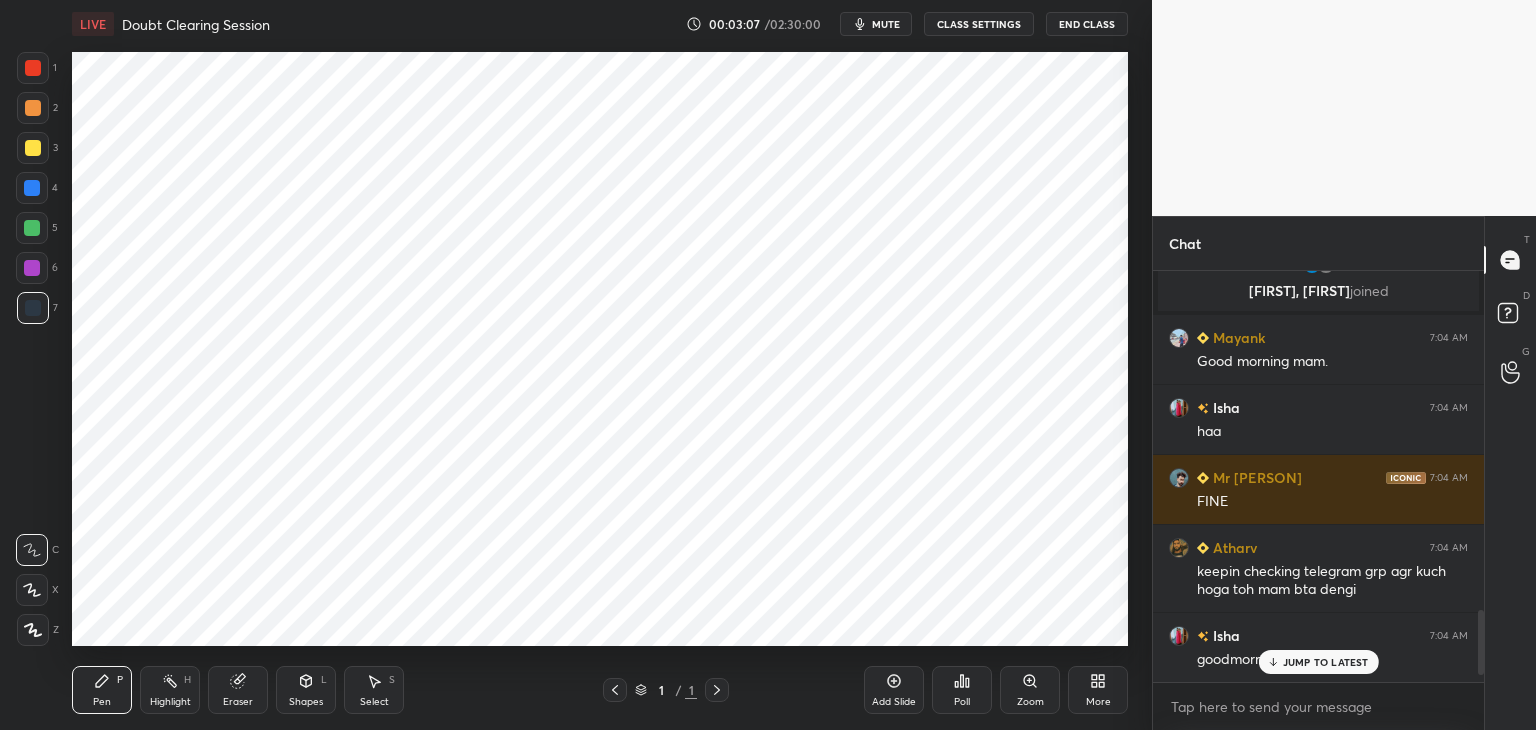 scroll, scrollTop: 2138, scrollLeft: 0, axis: vertical 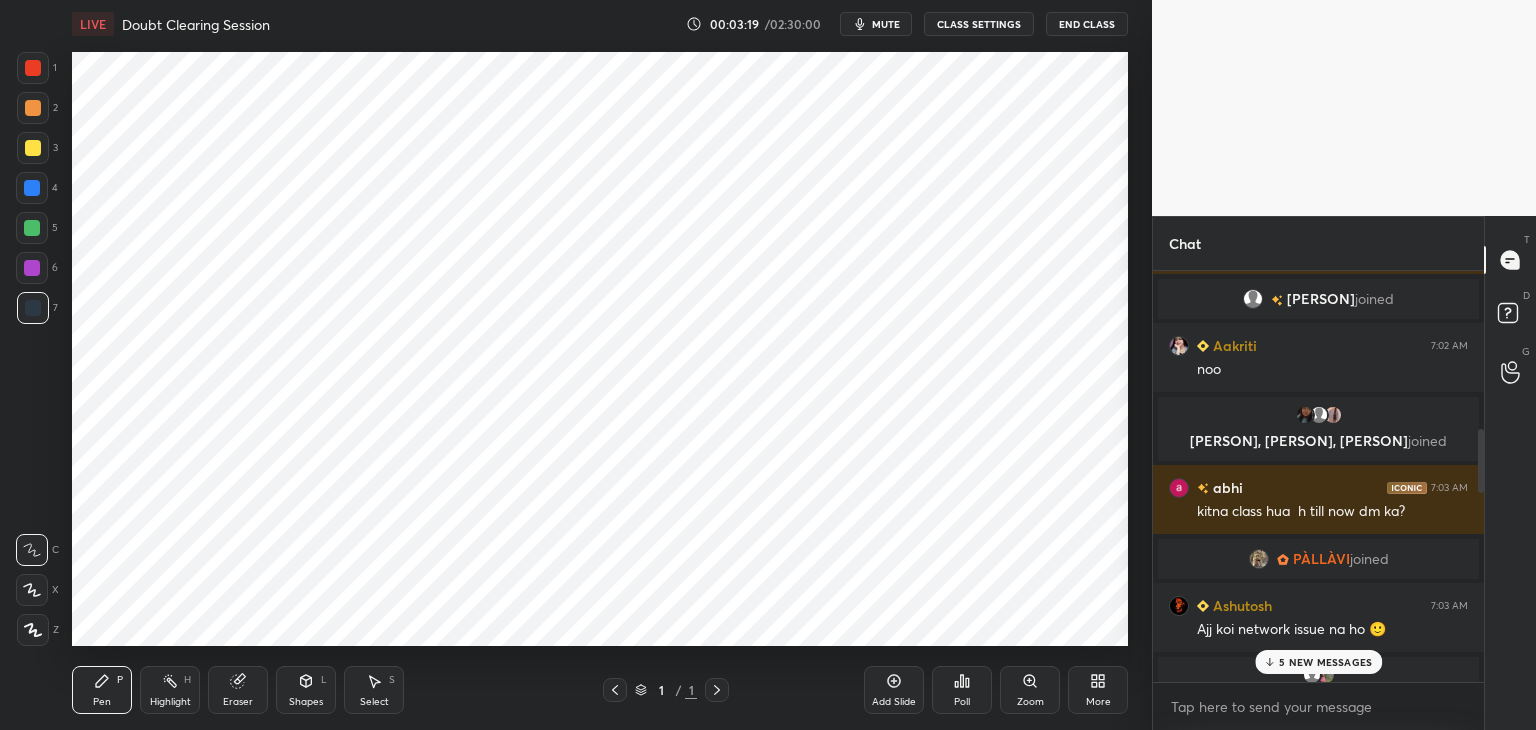 drag, startPoint x: 1482, startPoint y: 645, endPoint x: 1498, endPoint y: 468, distance: 177.7217 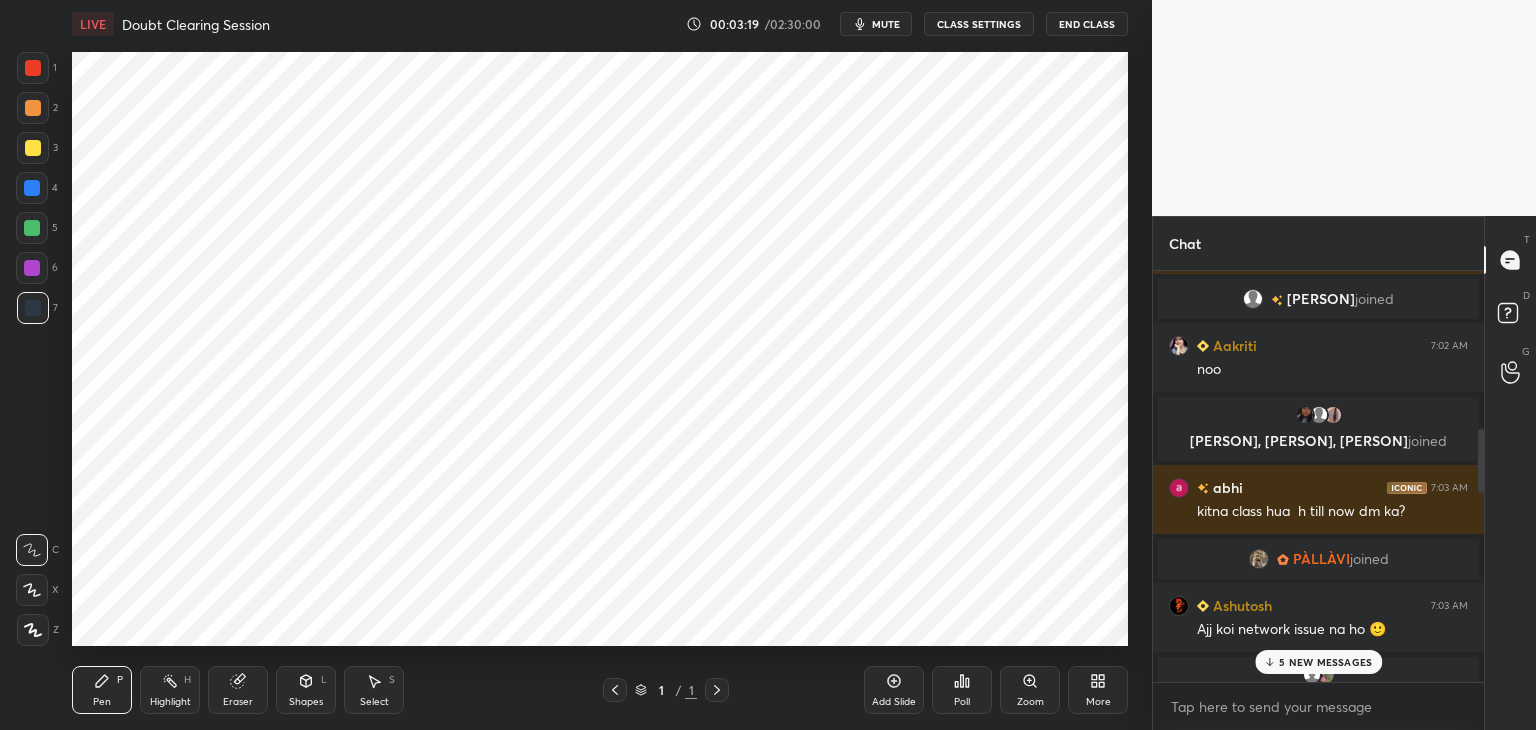 click on "Chat 5 [PERSON], [PERSON], [PERSON] &  5 others  joined [PERSON] 7:02 AM I ma'am visible?? [PERSON]  joined [PERSON] 7:02 AM noo [PERSON], [PERSON], [PERSON]  joined [PERSON] 7:03 AM kitna class hua  h till now dm ka? [PERSON]🇮🇳  joined [PERSON] 7:03 AM Ajj koi network issue na ho 🙂 [PERSON], [PERSON]  joined [PERSON] 7:03 AM Educator seems to be disconnected [PERSON] 7:03 AM lgta h aaj b server down hai 1 [PERSON], [PERSON], [PERSON] &  1 other  joined [PERSON] 7:03 AM mam? [PERSON]  joined [PERSON] 7:03 AM Kl indian geo k class chli t? [PERSON]  joined [PERSON] 7:03 AM Good morning Radhe Radhe everyone 🙏 [PERSON] 7:03 AM maam its getting late [PERSON] 7:04 AM Abb kisiko dikhai de rahe hai ma'am?? 5 NEW MESSAGES Enable hand raising Enable raise hand to speak to learners. Once enabled, chat will be turned off temporarily. Enable x   Doubts asked by learners will show up here NEW DOUBTS ASKED No one has raised a hand yet Can't raise hand Got it T Messages (T) D Doubts (D) G Raise Hand (G)" at bounding box center (1344, 473) 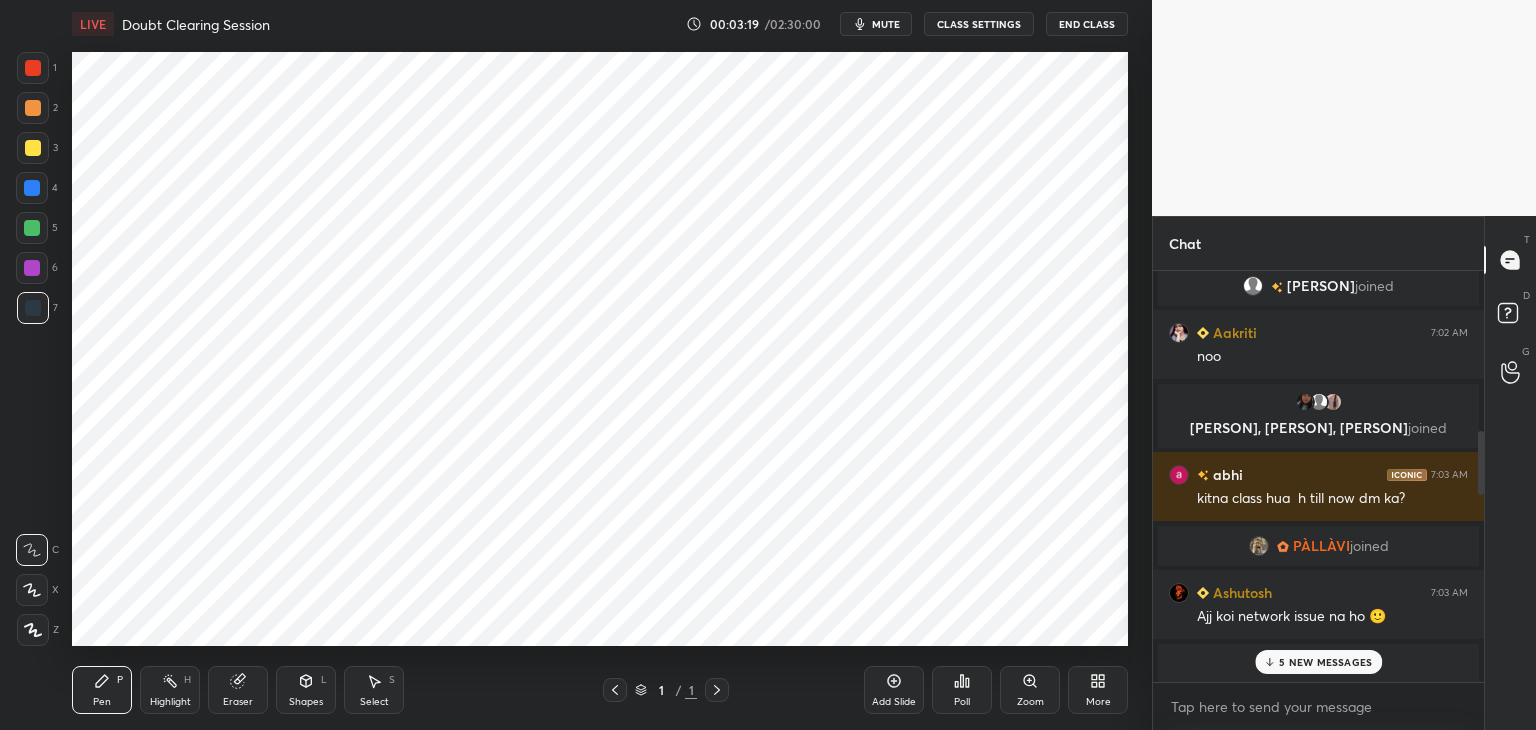 click on "5 NEW MESSAGES" at bounding box center (1325, 662) 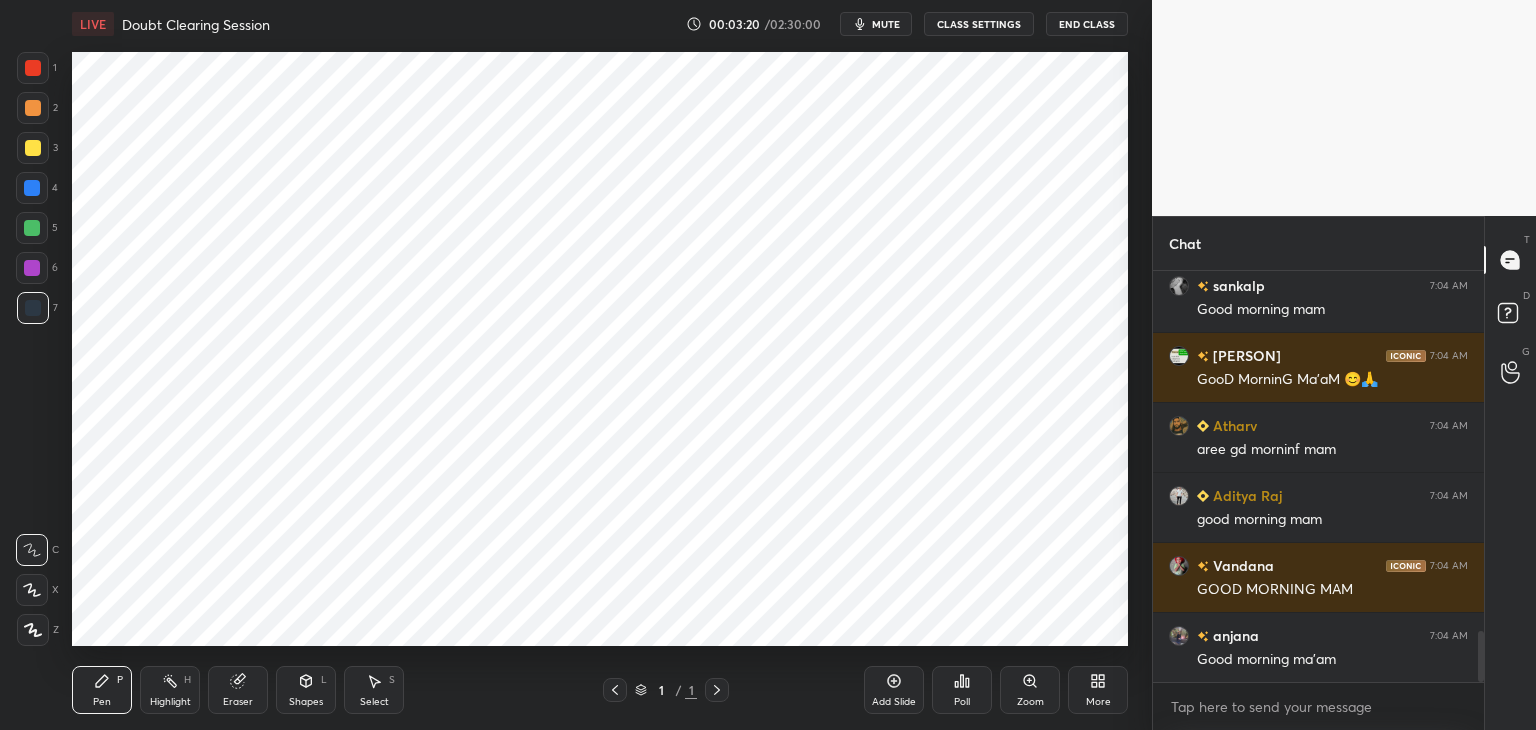 scroll, scrollTop: 2978, scrollLeft: 0, axis: vertical 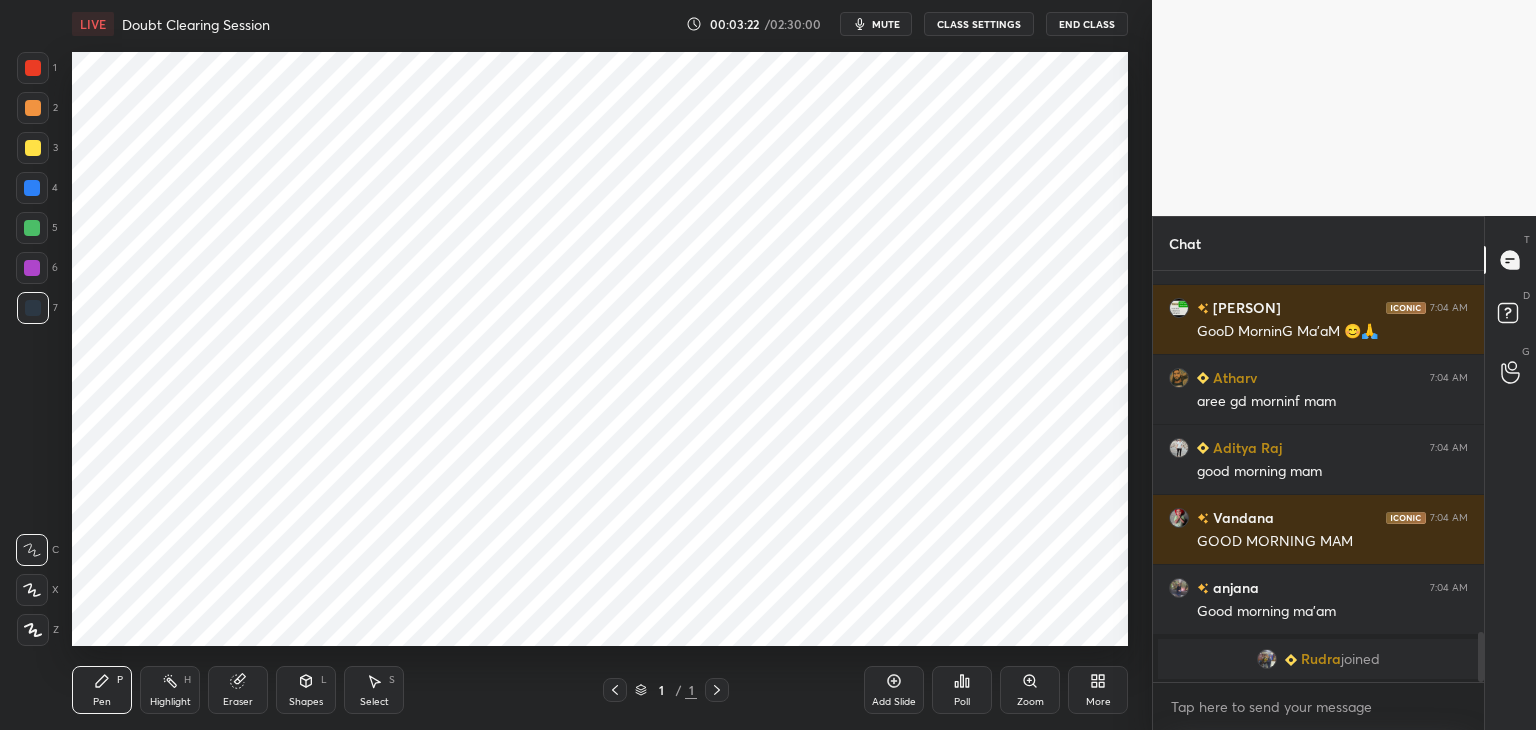 click on "Add Slide" at bounding box center (894, 690) 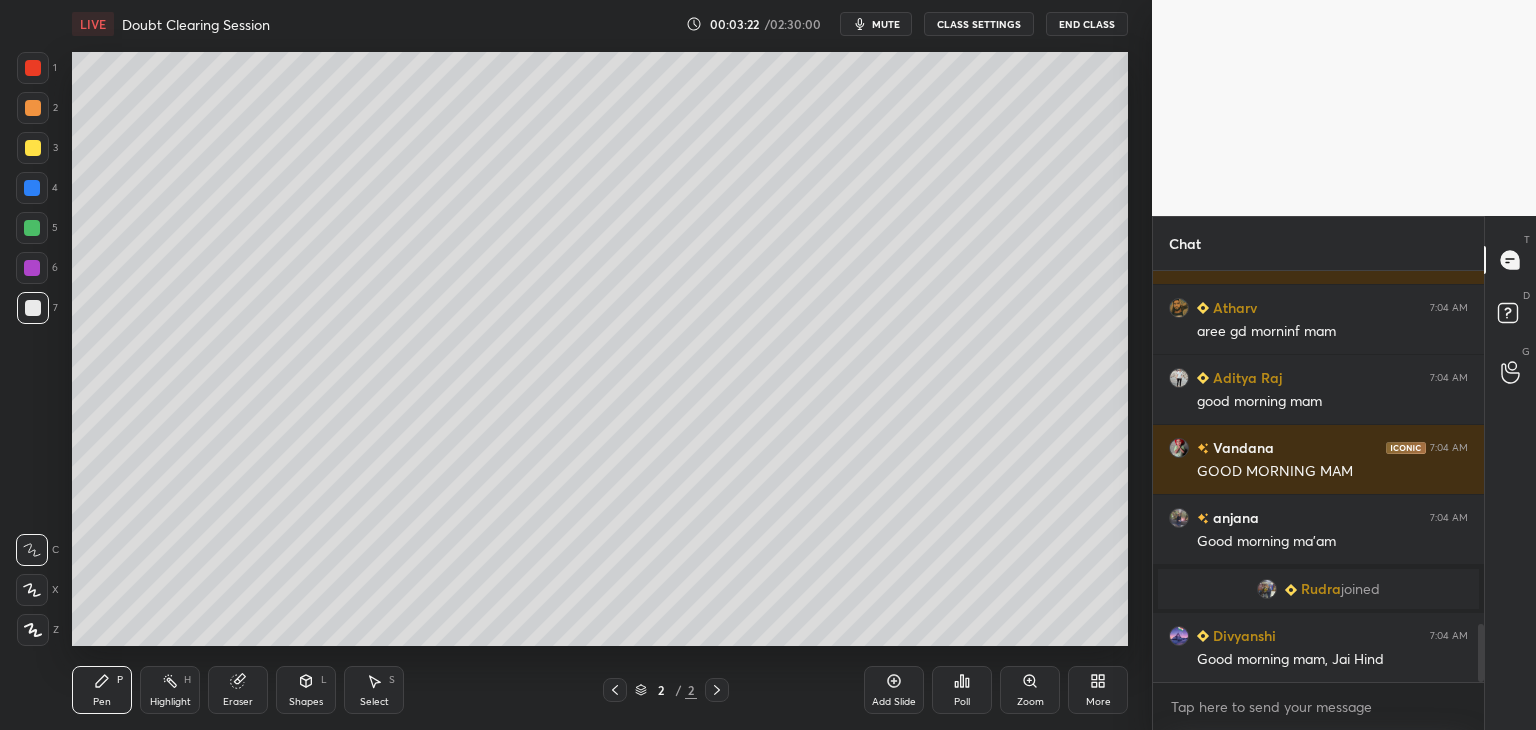 scroll, scrollTop: 2514, scrollLeft: 0, axis: vertical 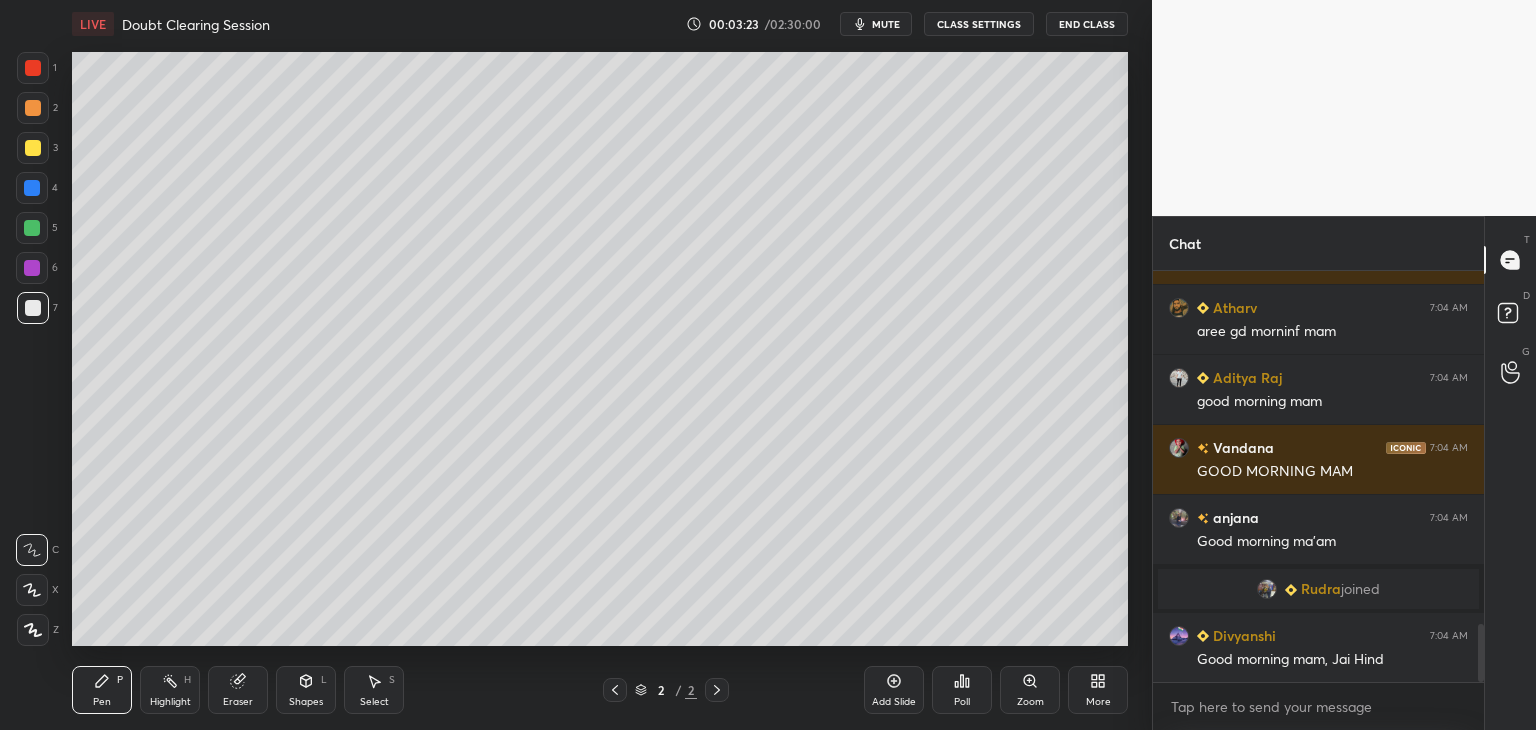 click at bounding box center [33, 68] 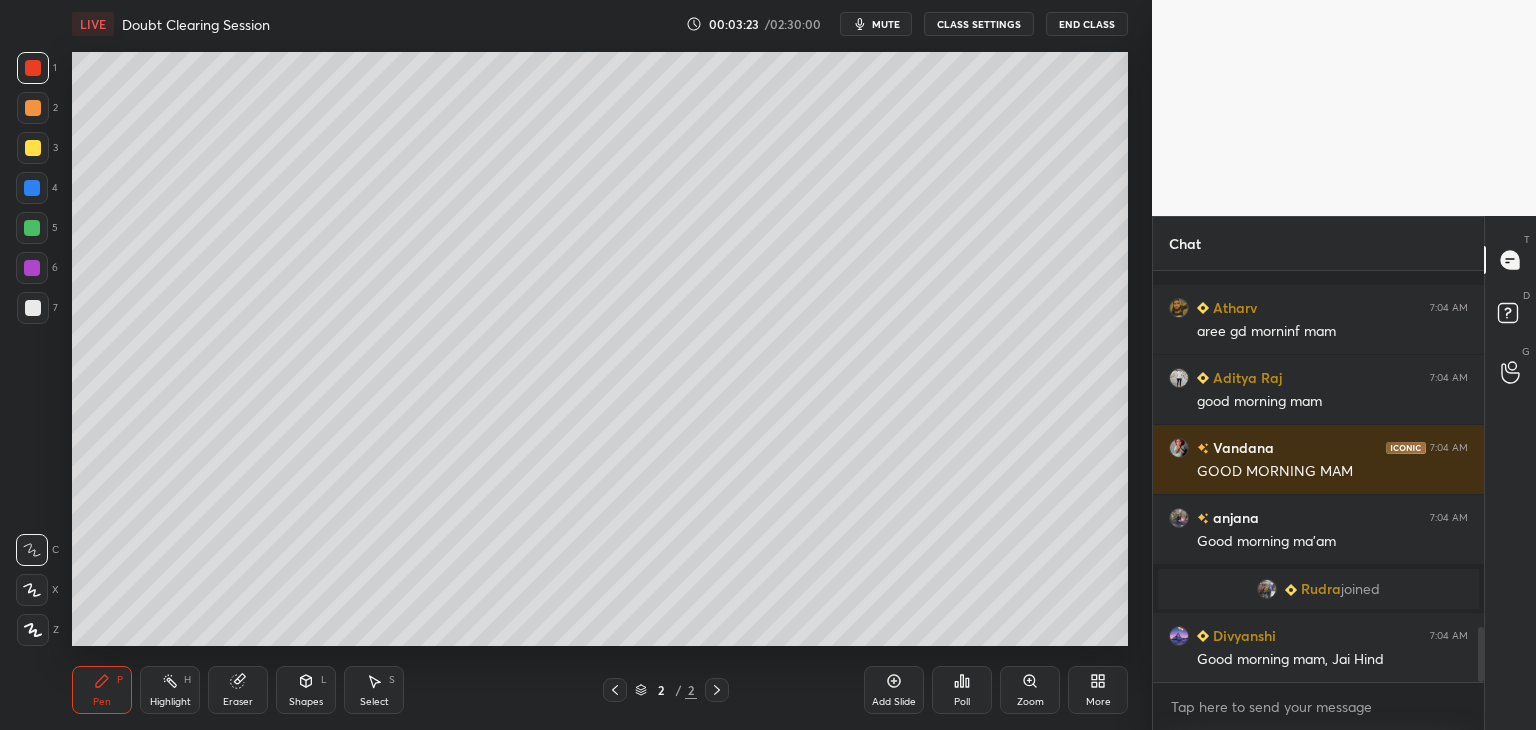 scroll, scrollTop: 2654, scrollLeft: 0, axis: vertical 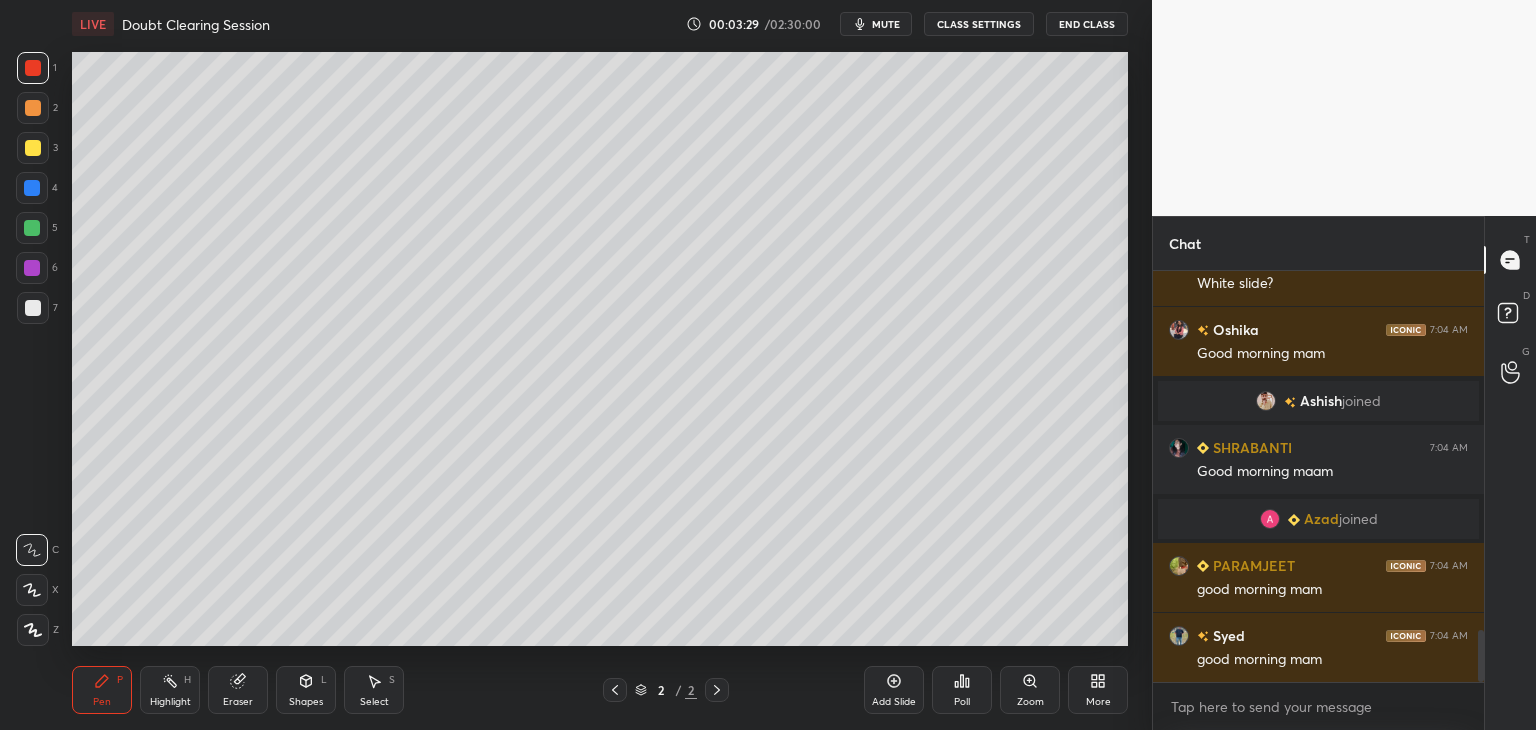 click on "More" at bounding box center (1098, 690) 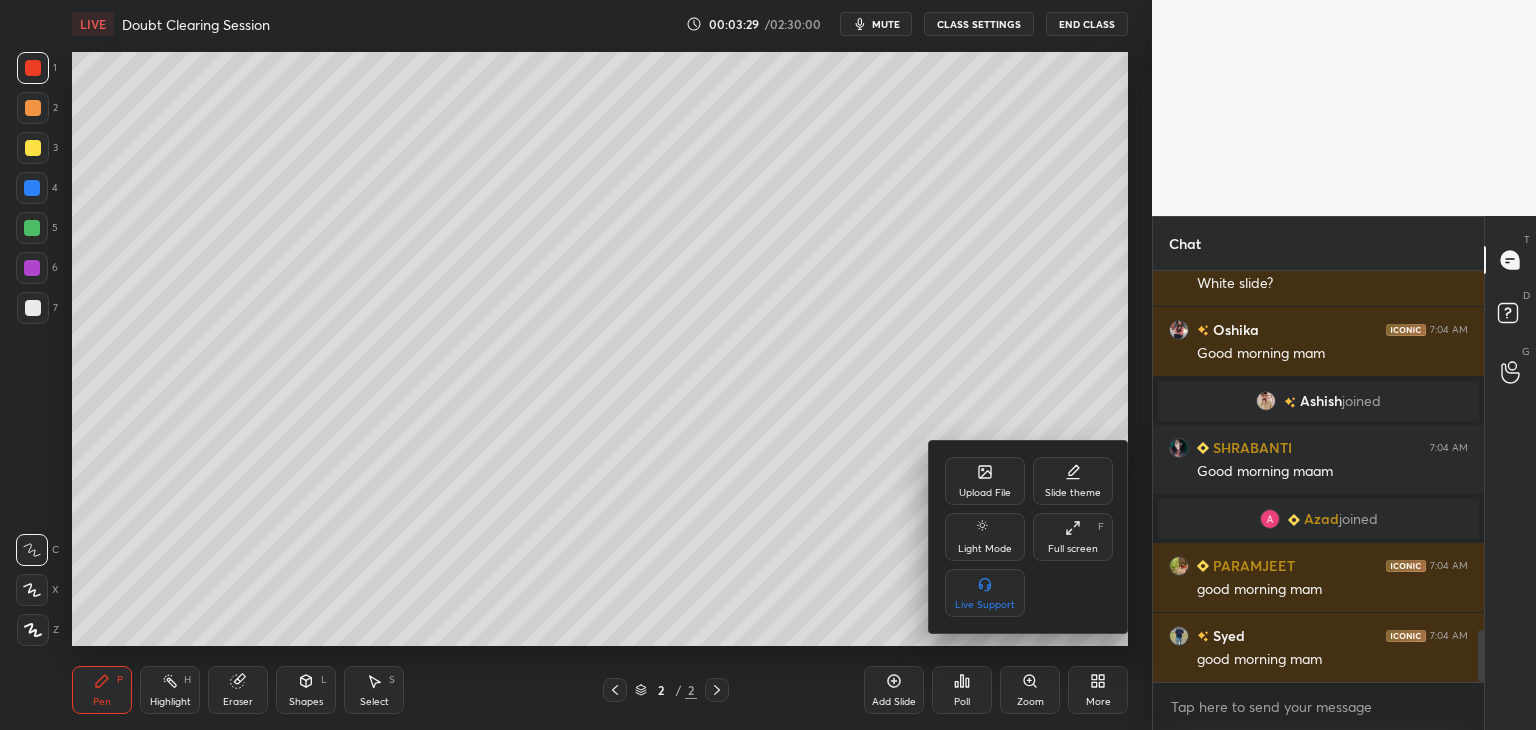 click on "Upload File" at bounding box center (985, 493) 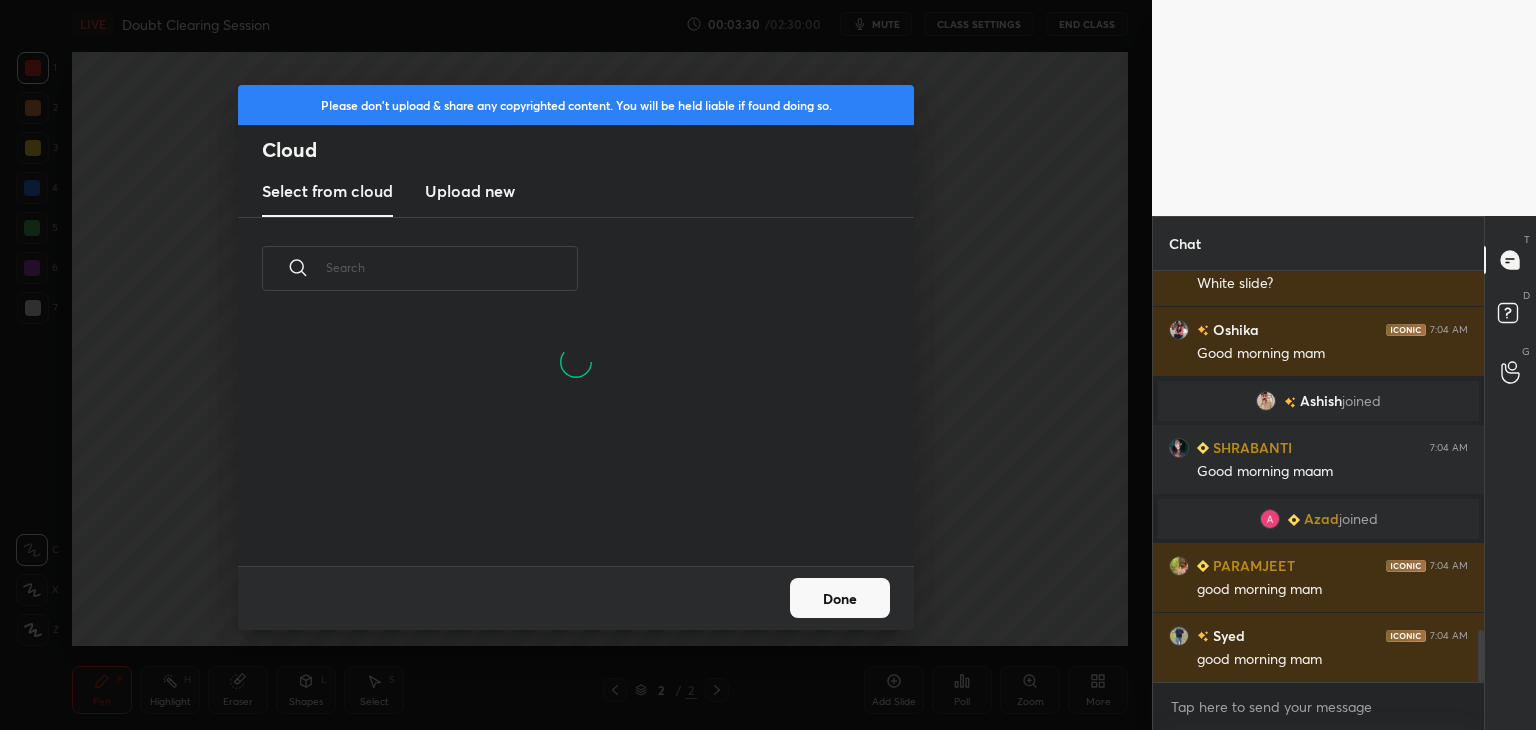 click on "Upload new" at bounding box center [470, 192] 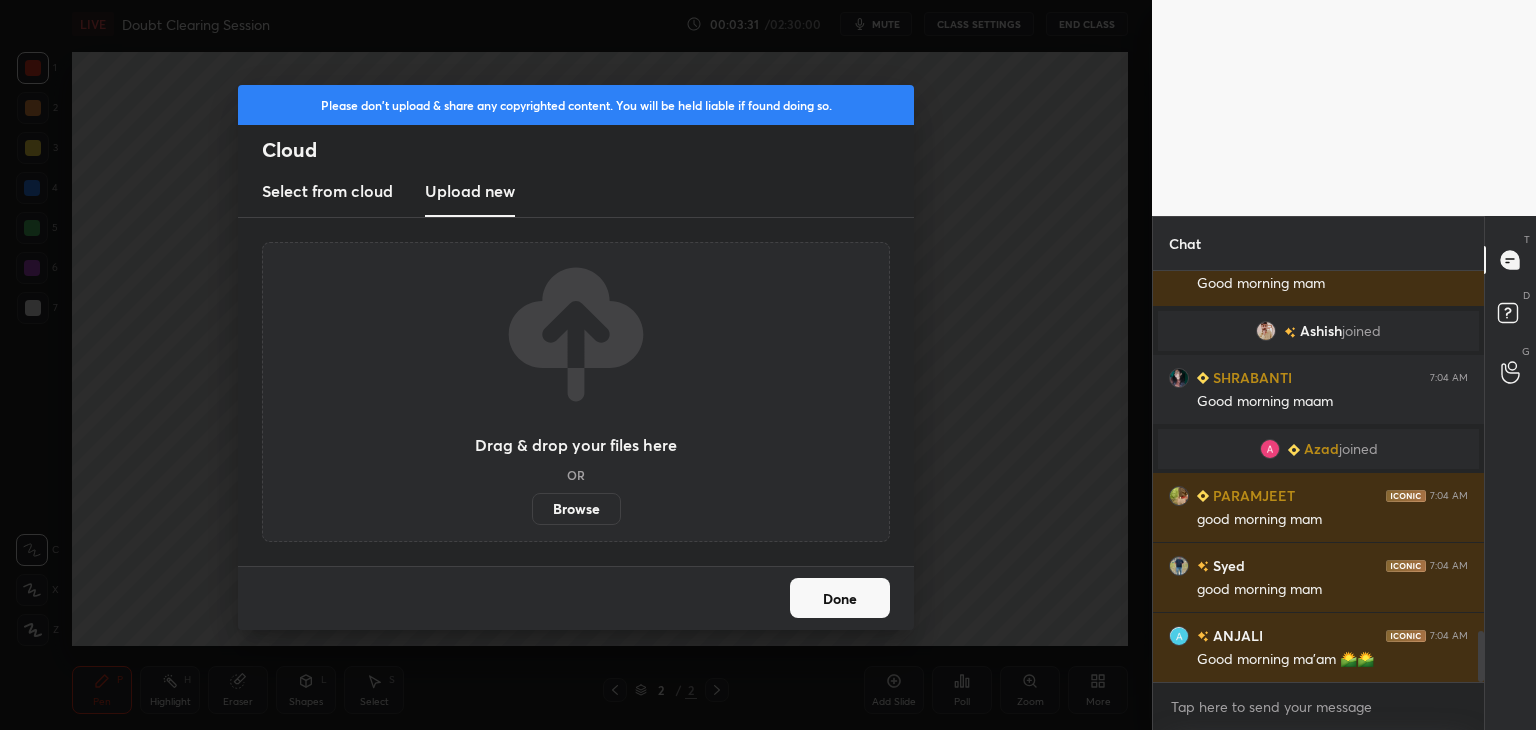 click on "Browse" at bounding box center (576, 509) 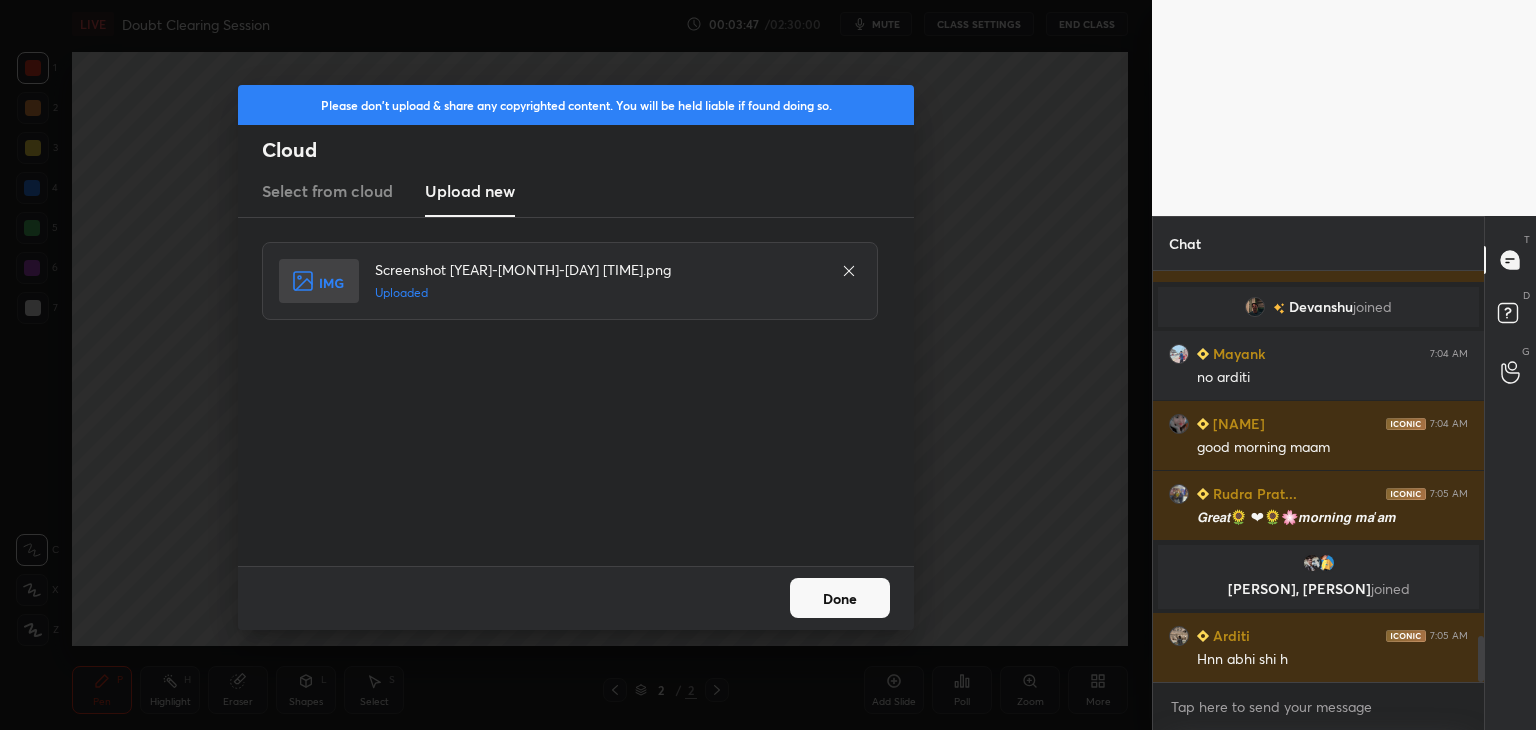 click on "Done" at bounding box center (840, 598) 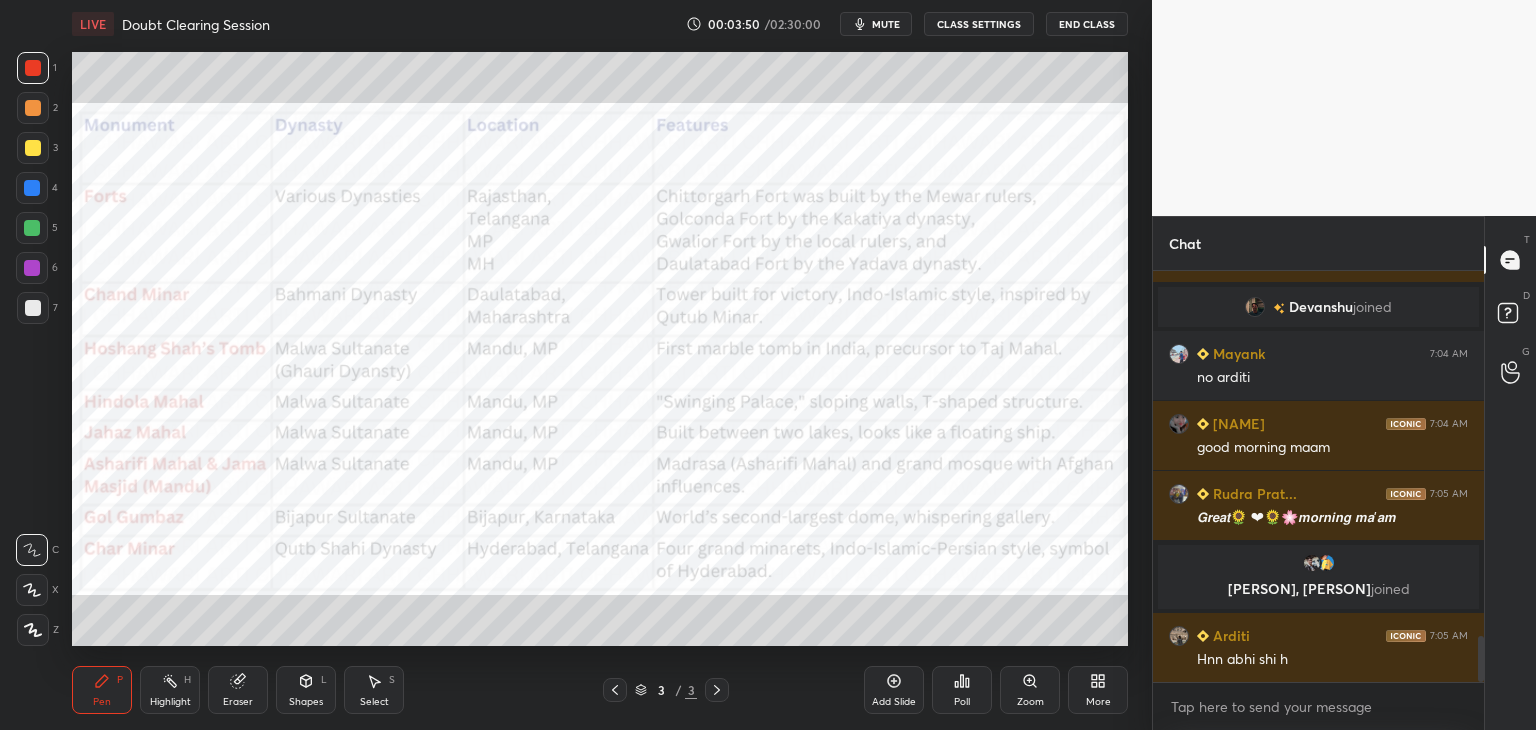 click at bounding box center (33, 68) 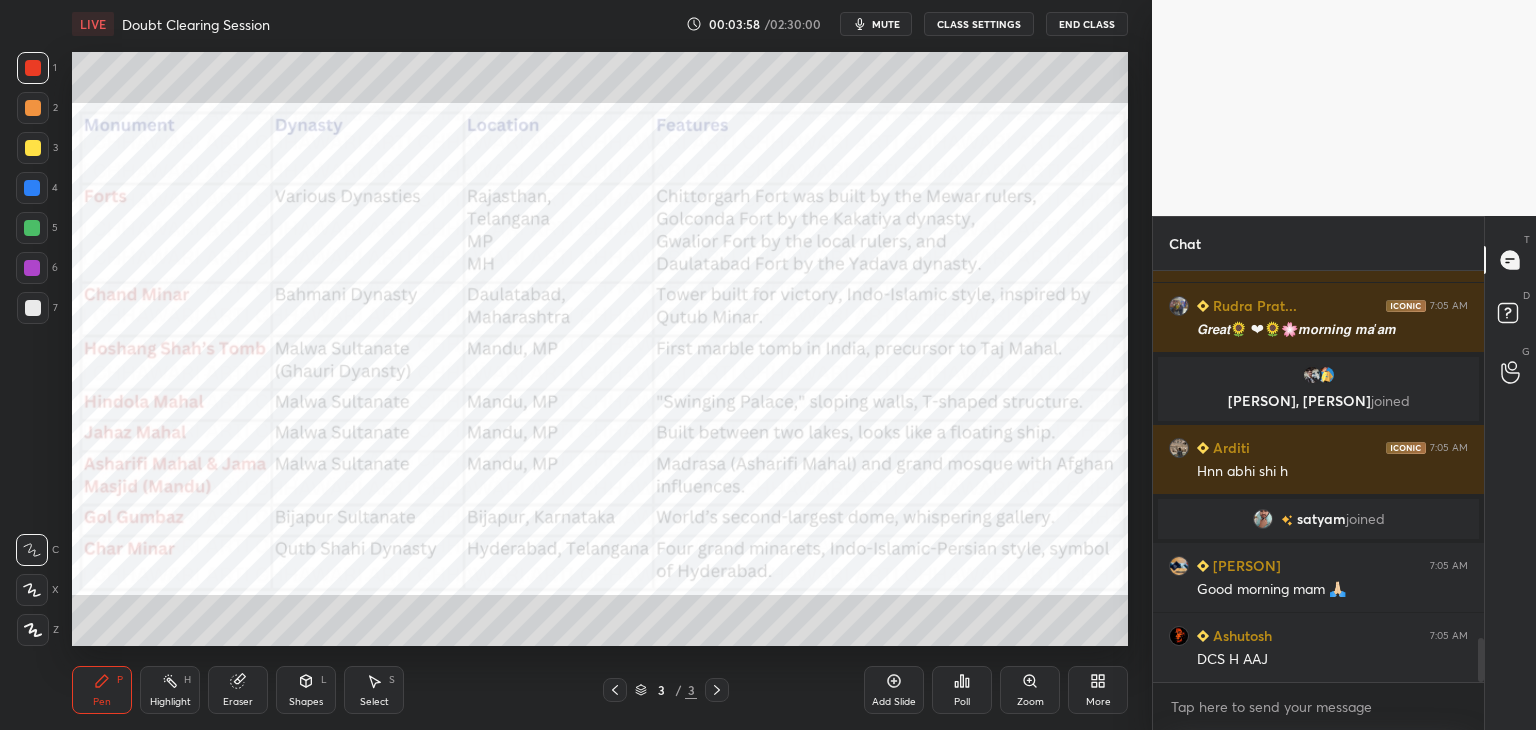 scroll, scrollTop: 3472, scrollLeft: 0, axis: vertical 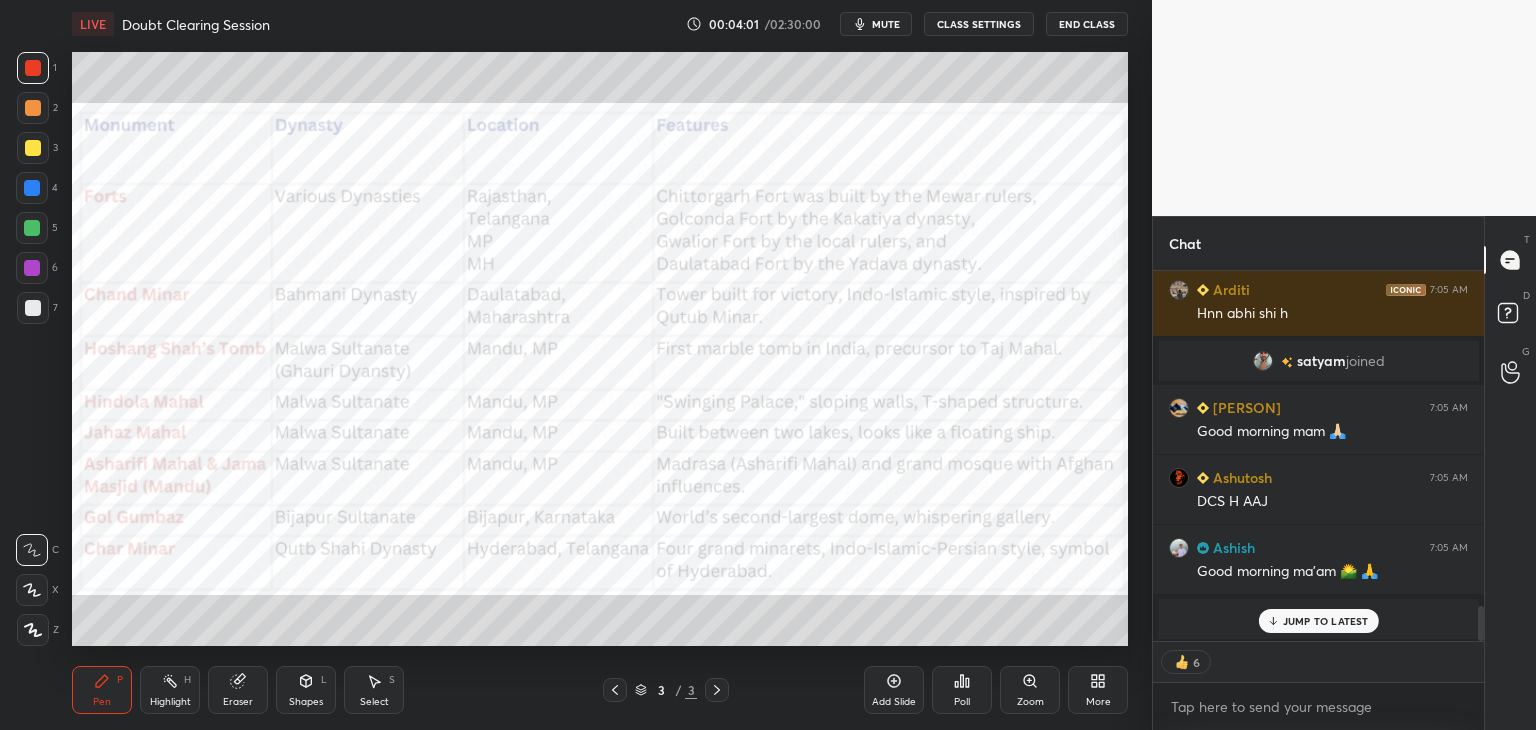 click on "JUMP TO LATEST" at bounding box center (1326, 621) 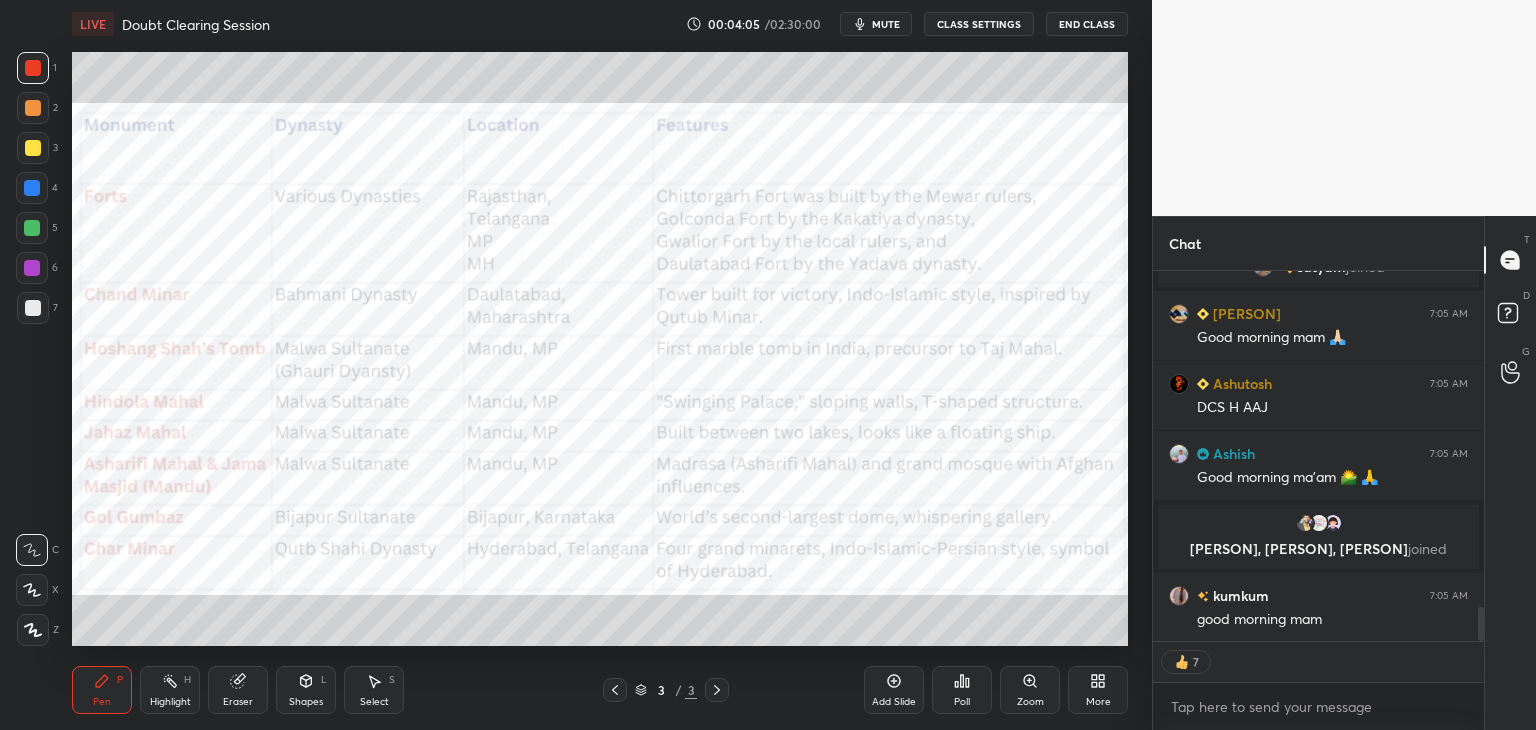 scroll, scrollTop: 3627, scrollLeft: 0, axis: vertical 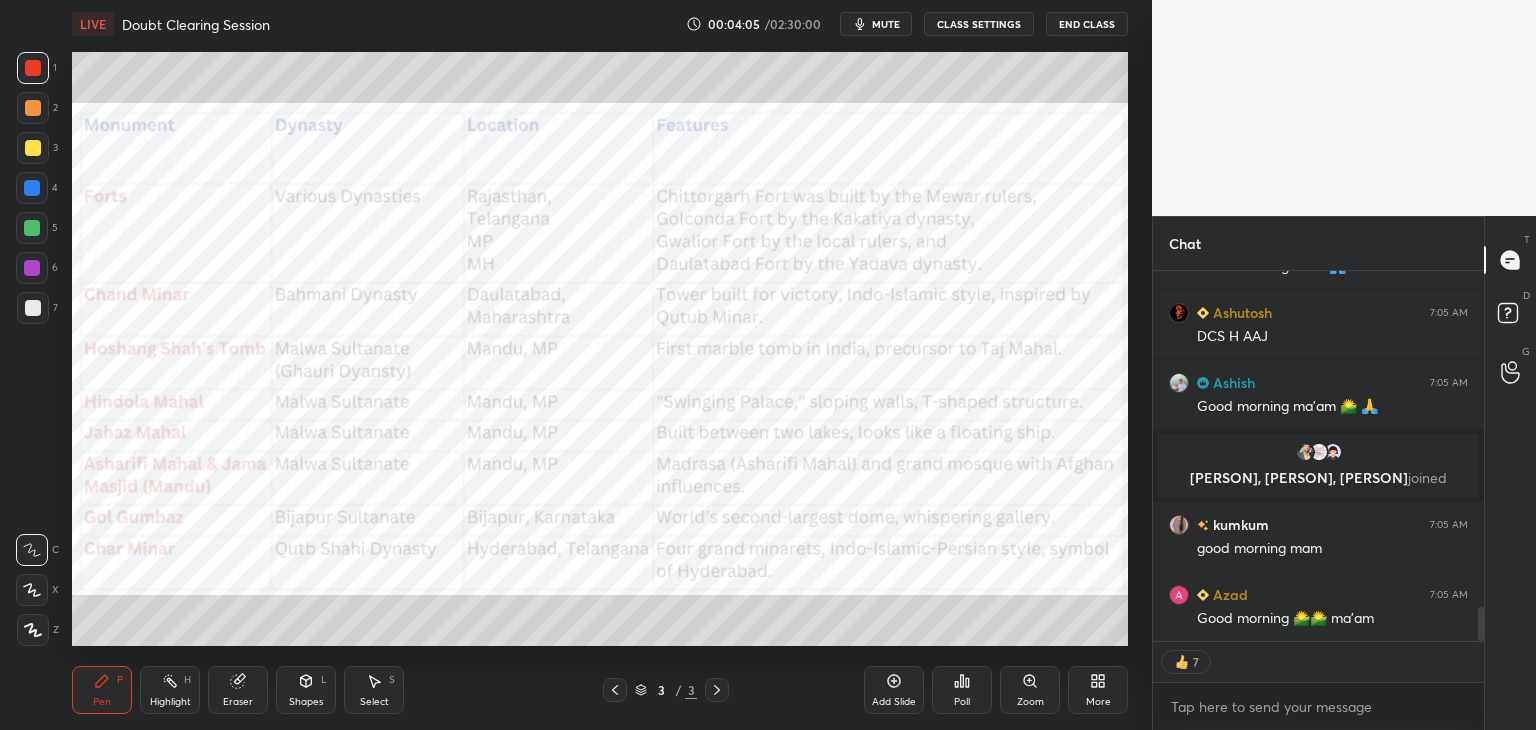 click on "[PERSON]  joined CHIKU 7:05 AM Good morning mam 🙏🏻 [PERSON] 7:05 AM DCS H AAJ [PERSON] 7:05 AM Good morning ma'am 🌄 🙏 [PERSON], [PERSON], [PERSON]  joined [PERSON] 7:05 AM good morning mam [PERSON] 7:05 AM Good morning 🌄🌄 ma'am" at bounding box center [1318, 456] 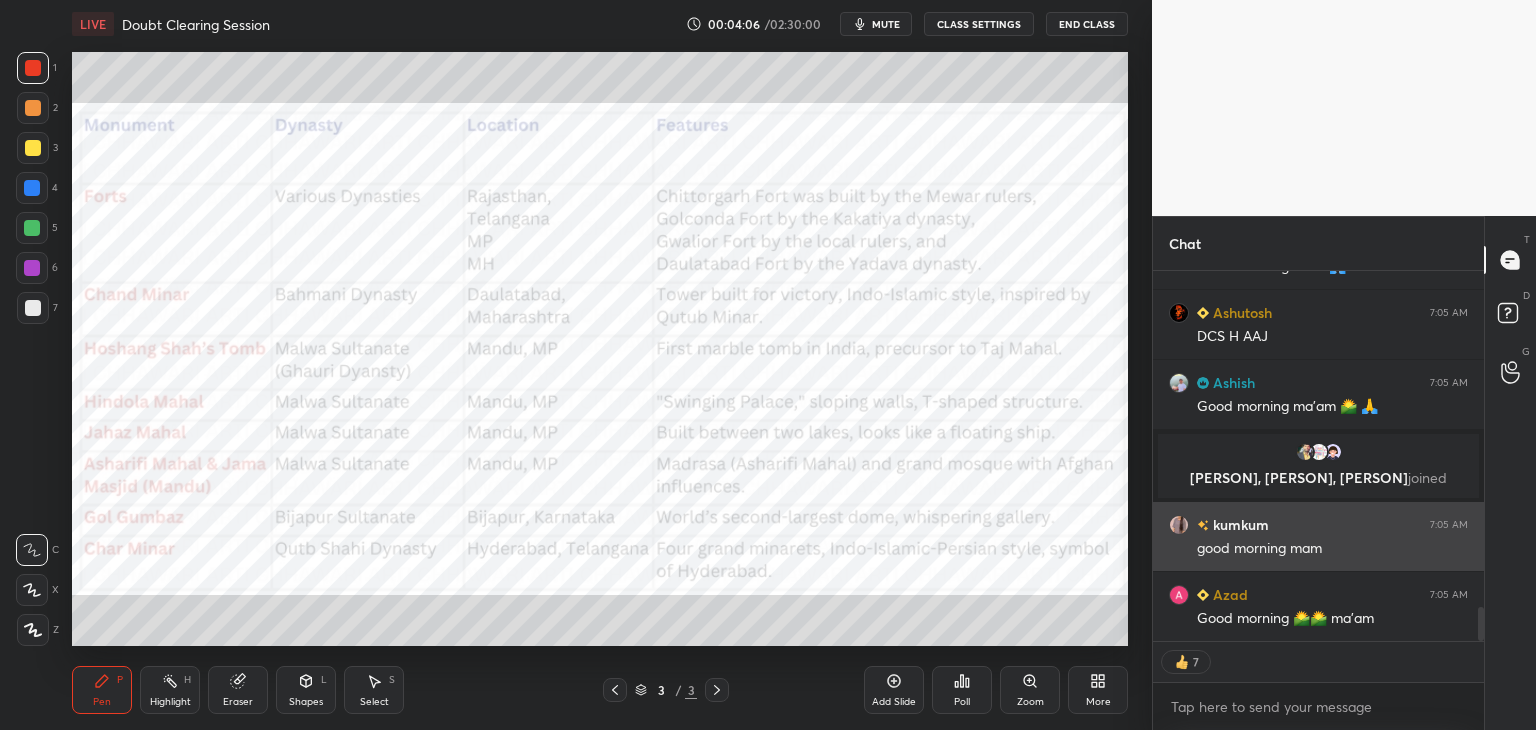 scroll, scrollTop: 3696, scrollLeft: 0, axis: vertical 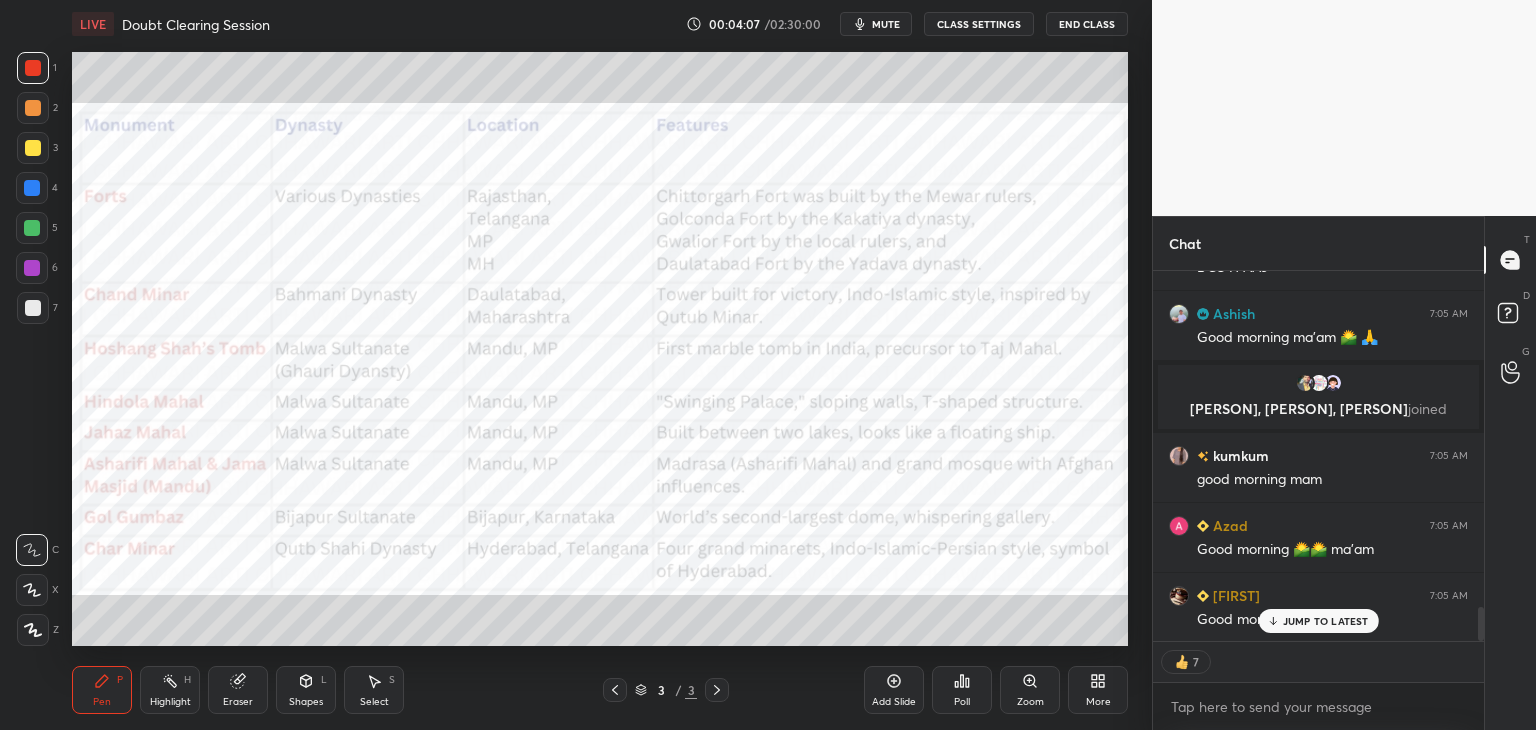 click at bounding box center [33, 68] 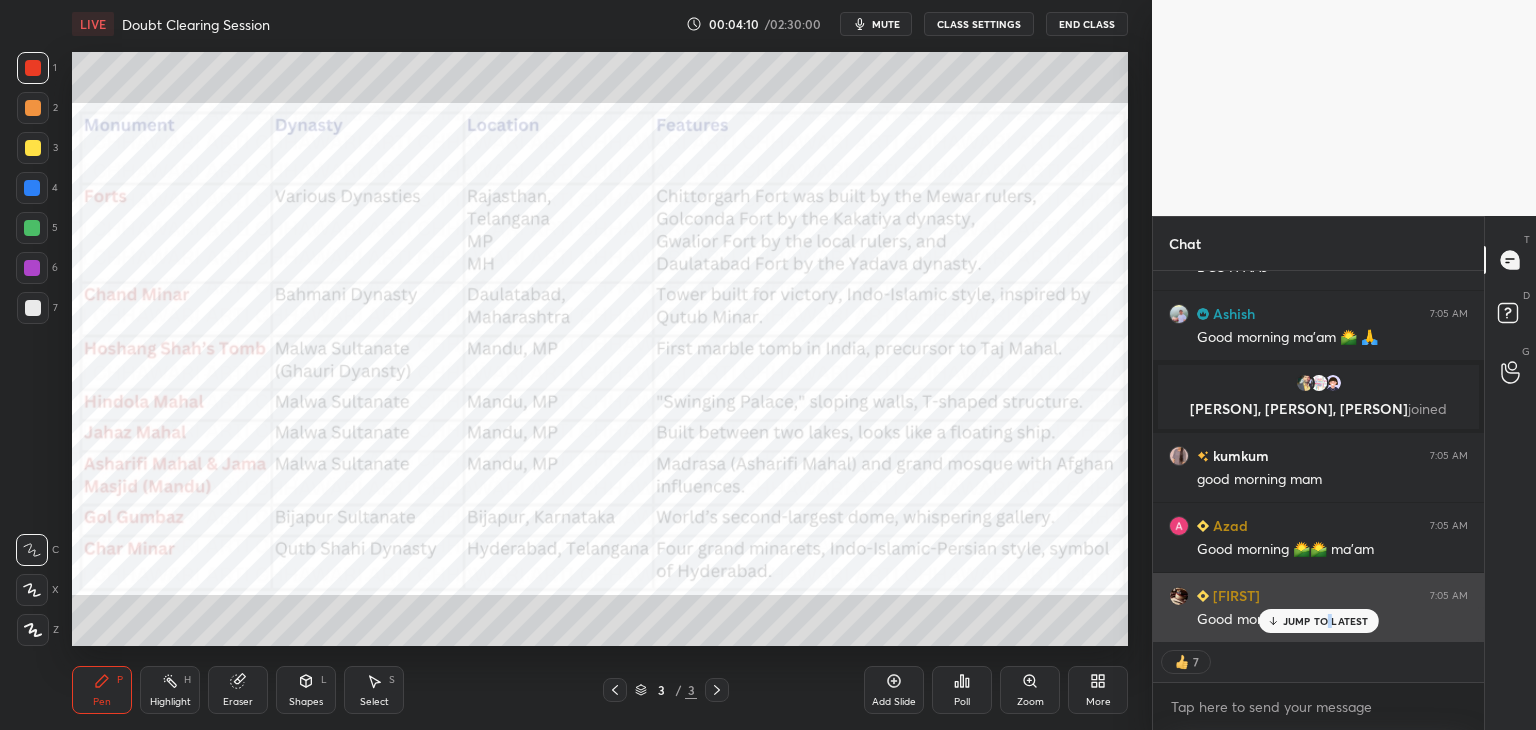 click on "JUMP TO LATEST" at bounding box center (1326, 621) 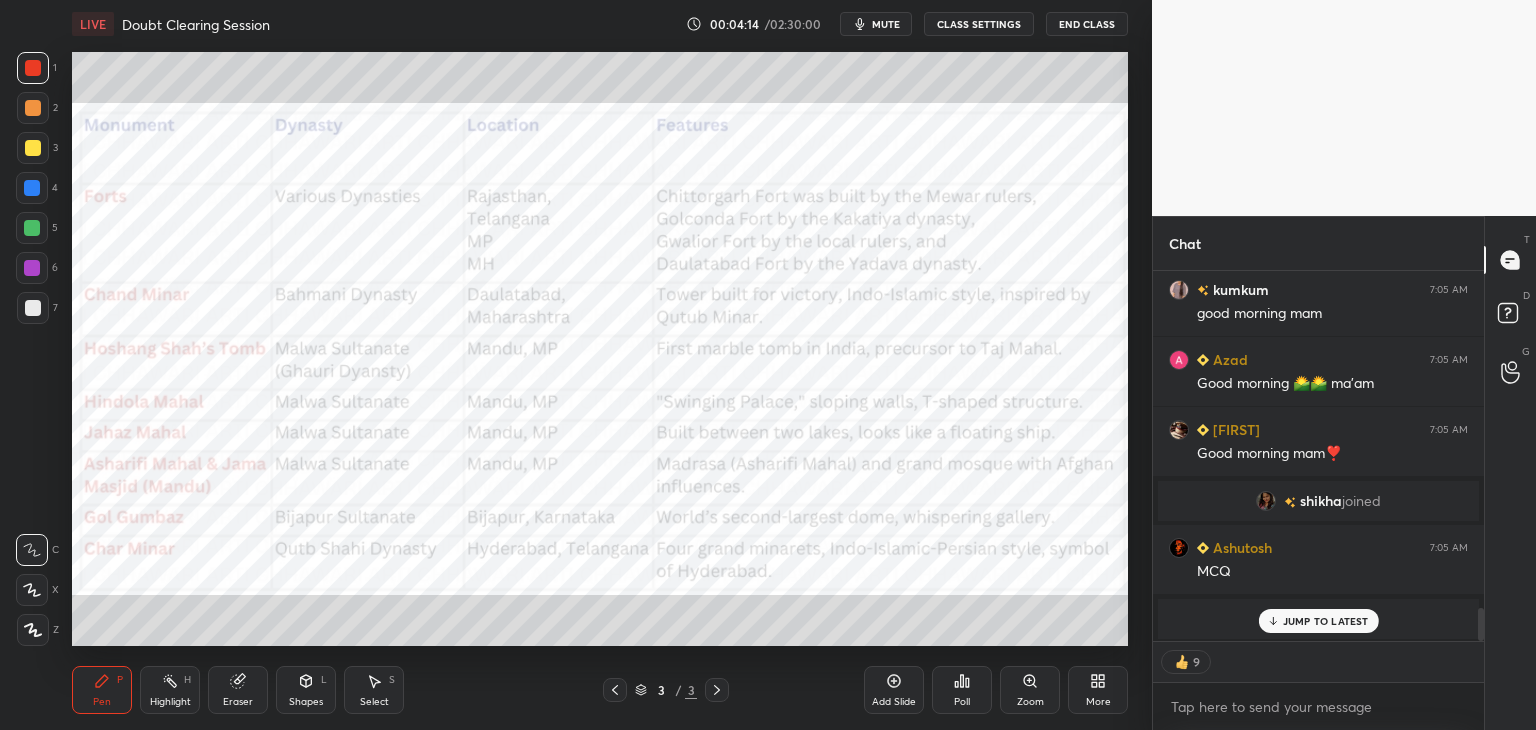 click on "JUMP TO LATEST" at bounding box center [1326, 621] 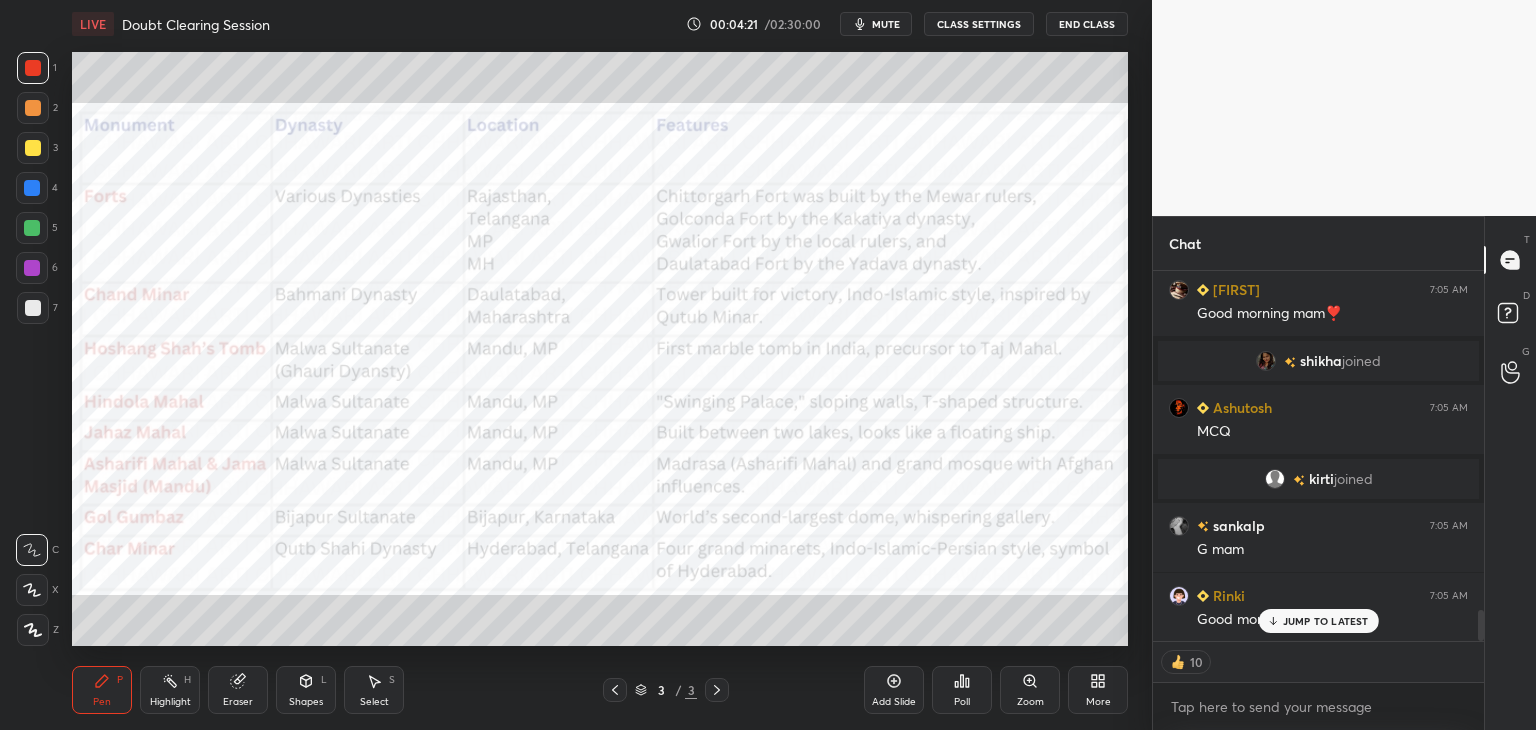 scroll, scrollTop: 3992, scrollLeft: 0, axis: vertical 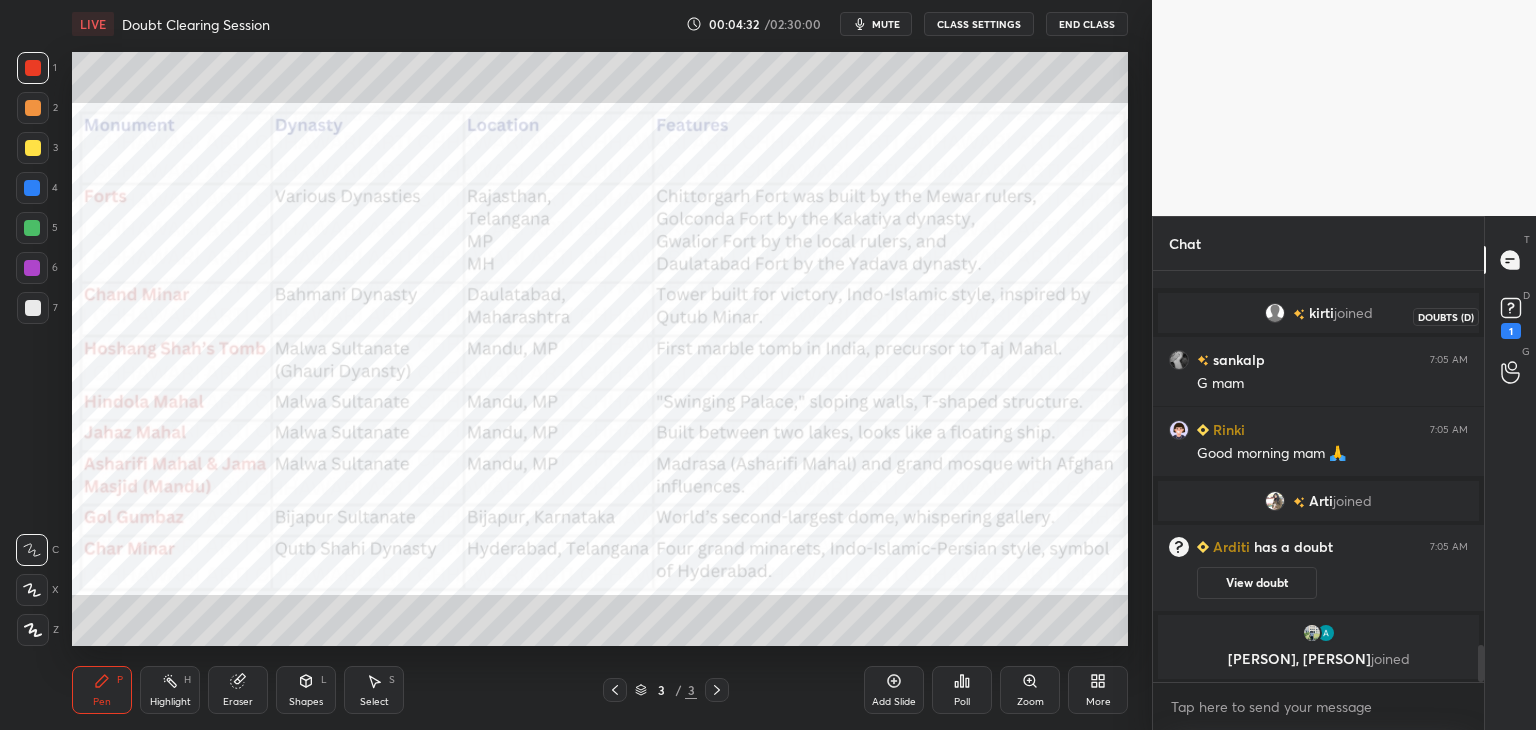 click on "1" at bounding box center [1511, 331] 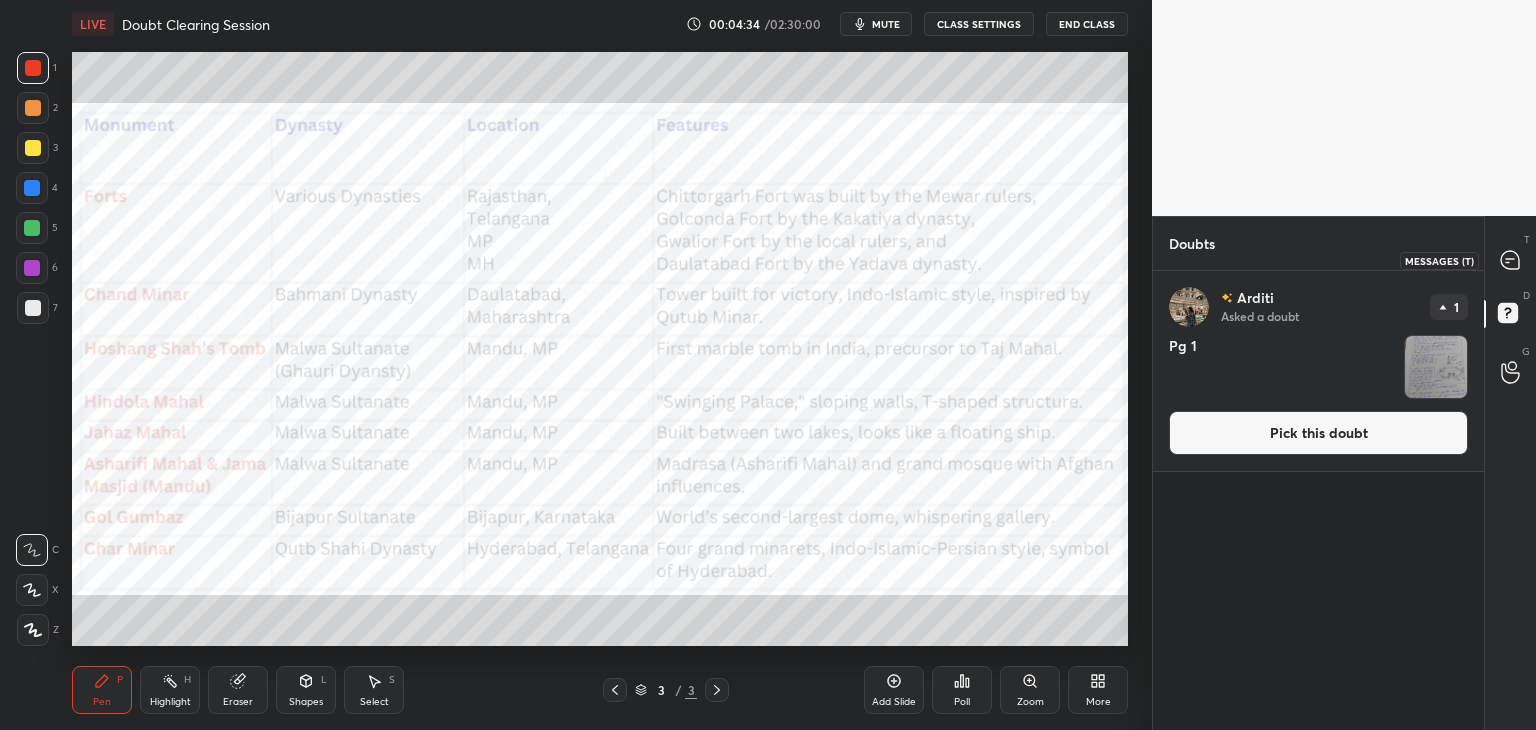 click 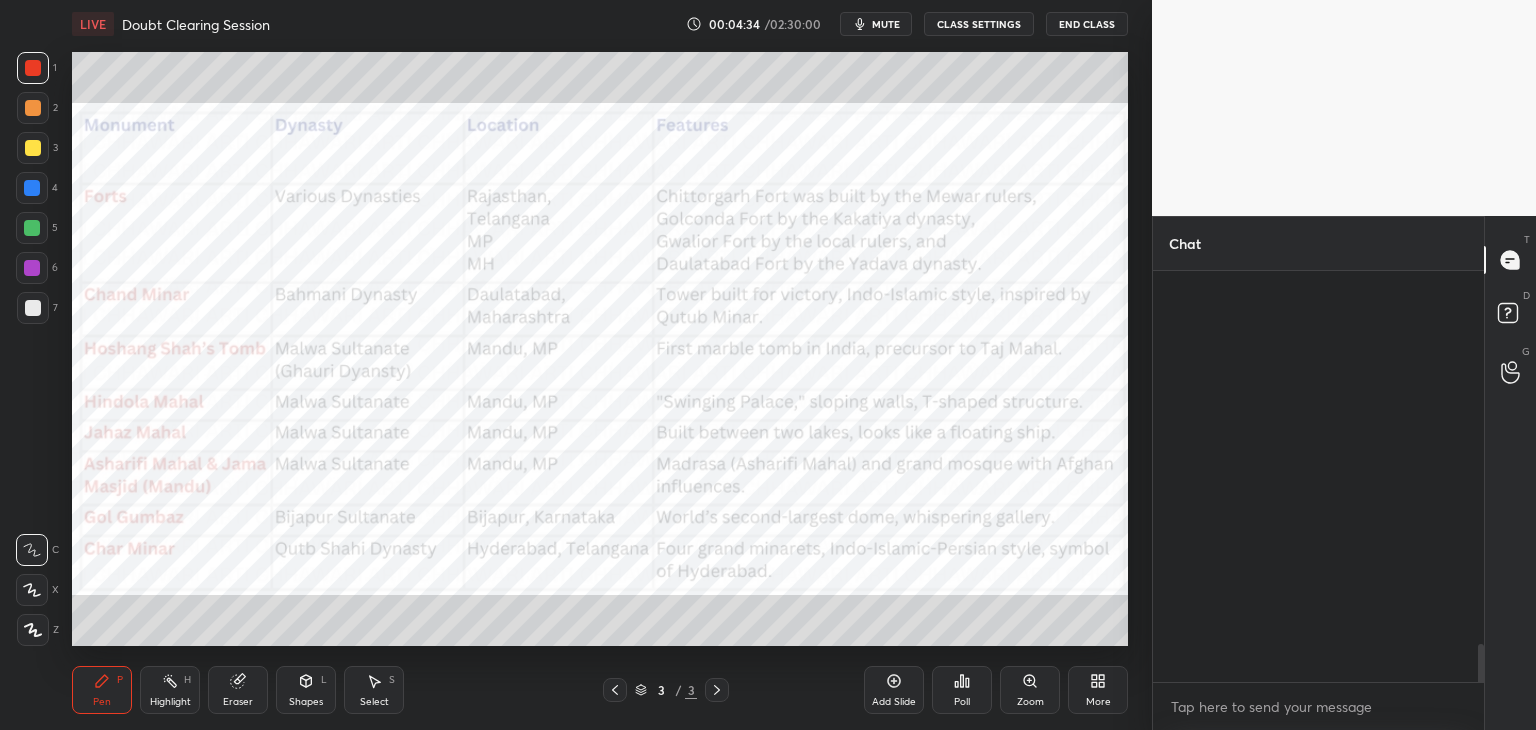 scroll, scrollTop: 4240, scrollLeft: 0, axis: vertical 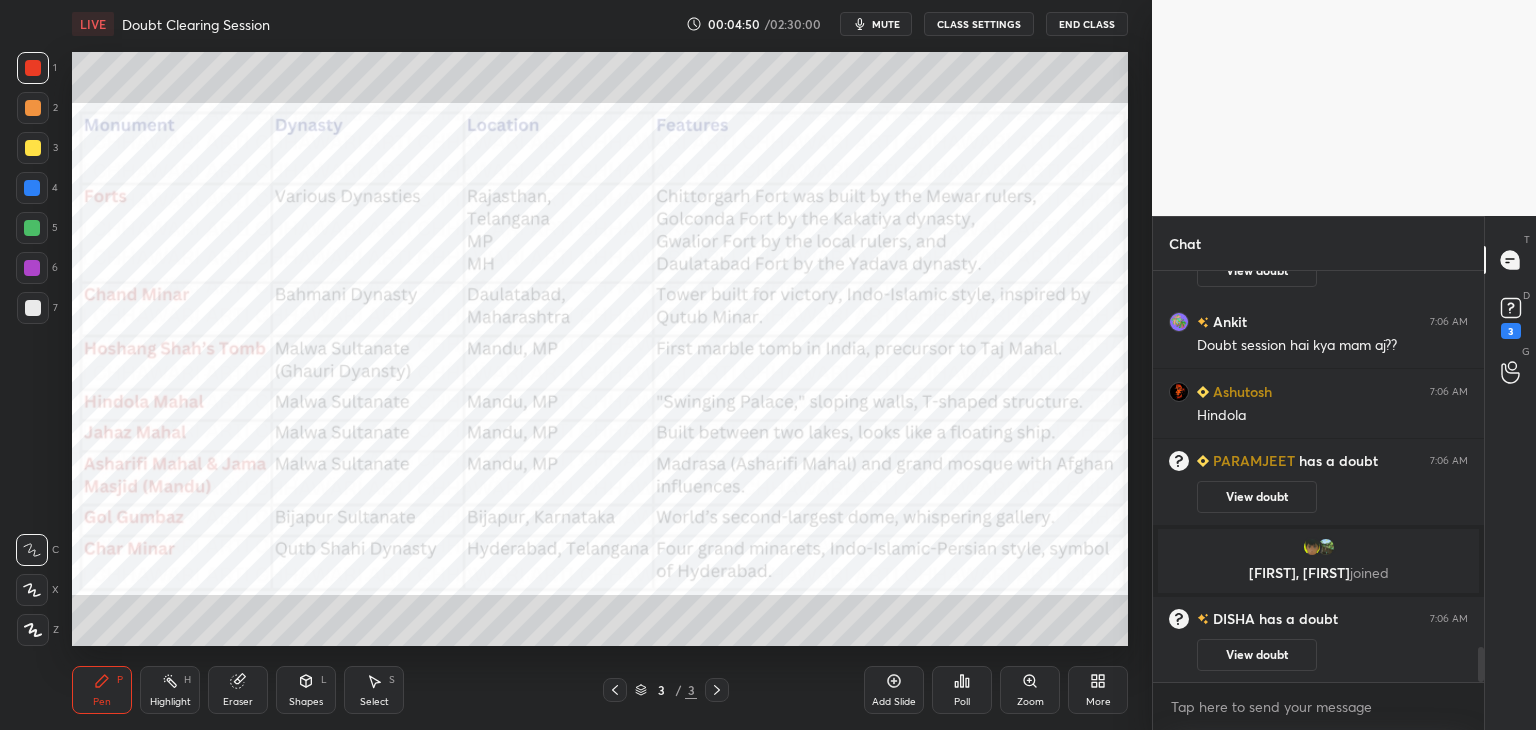 click 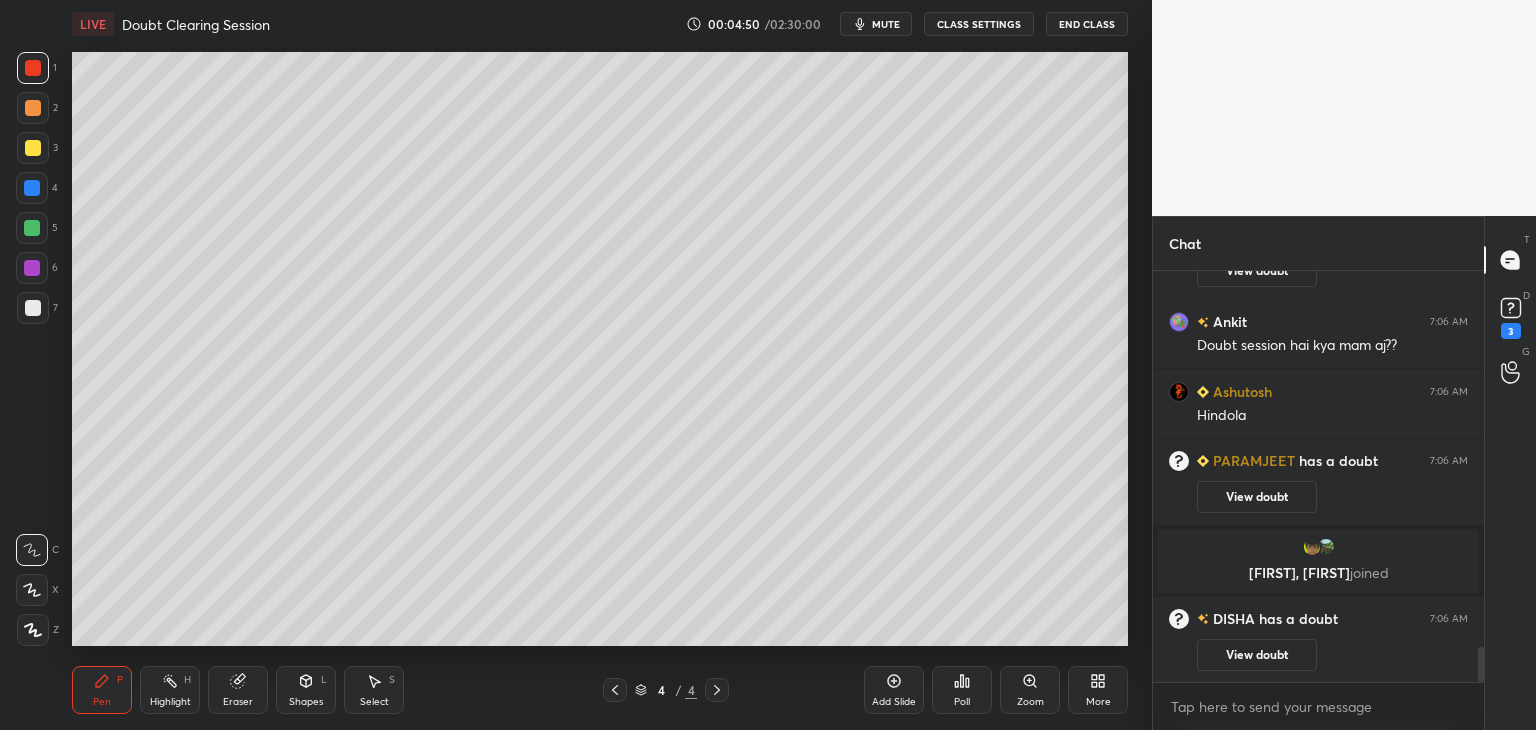 click on "Shapes L" at bounding box center (306, 690) 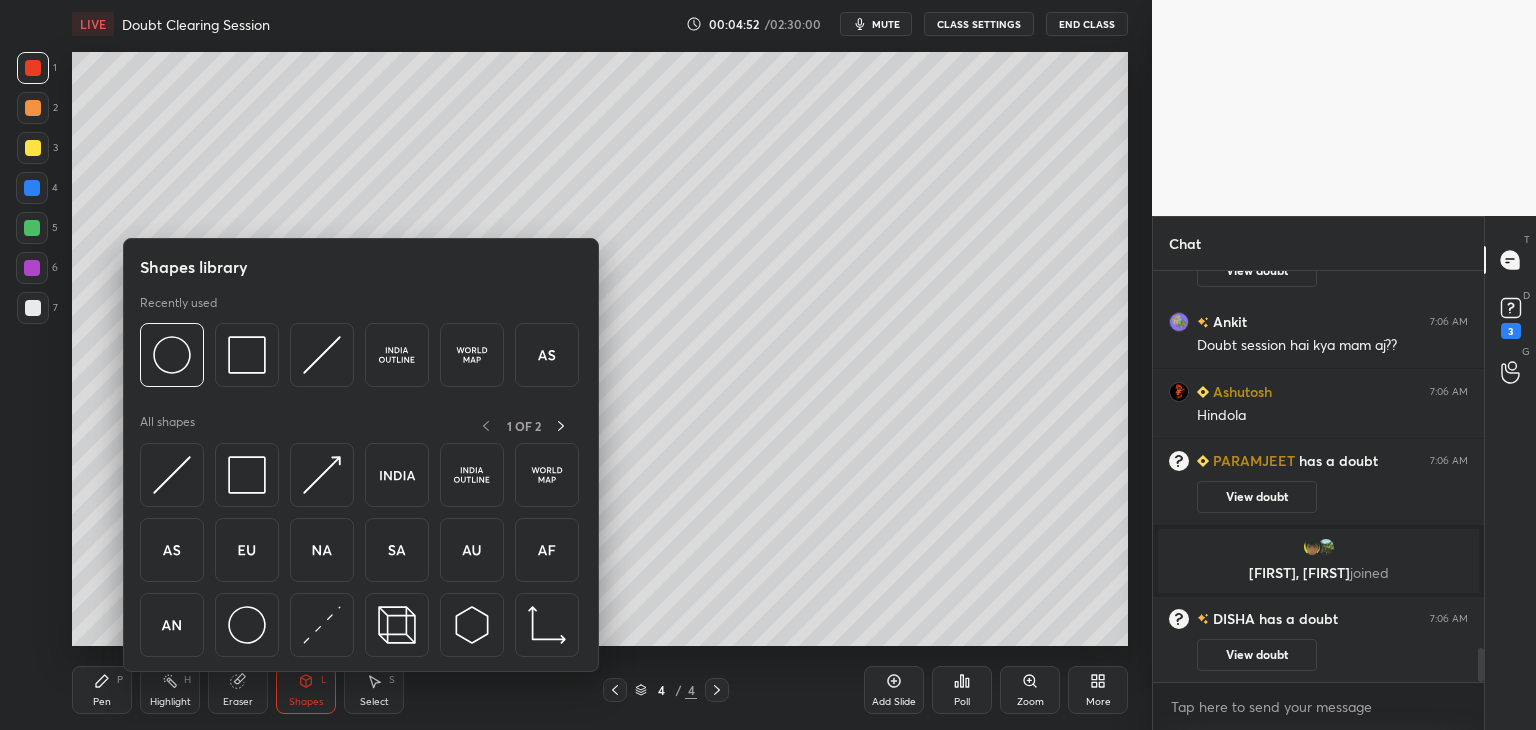 scroll, scrollTop: 4542, scrollLeft: 0, axis: vertical 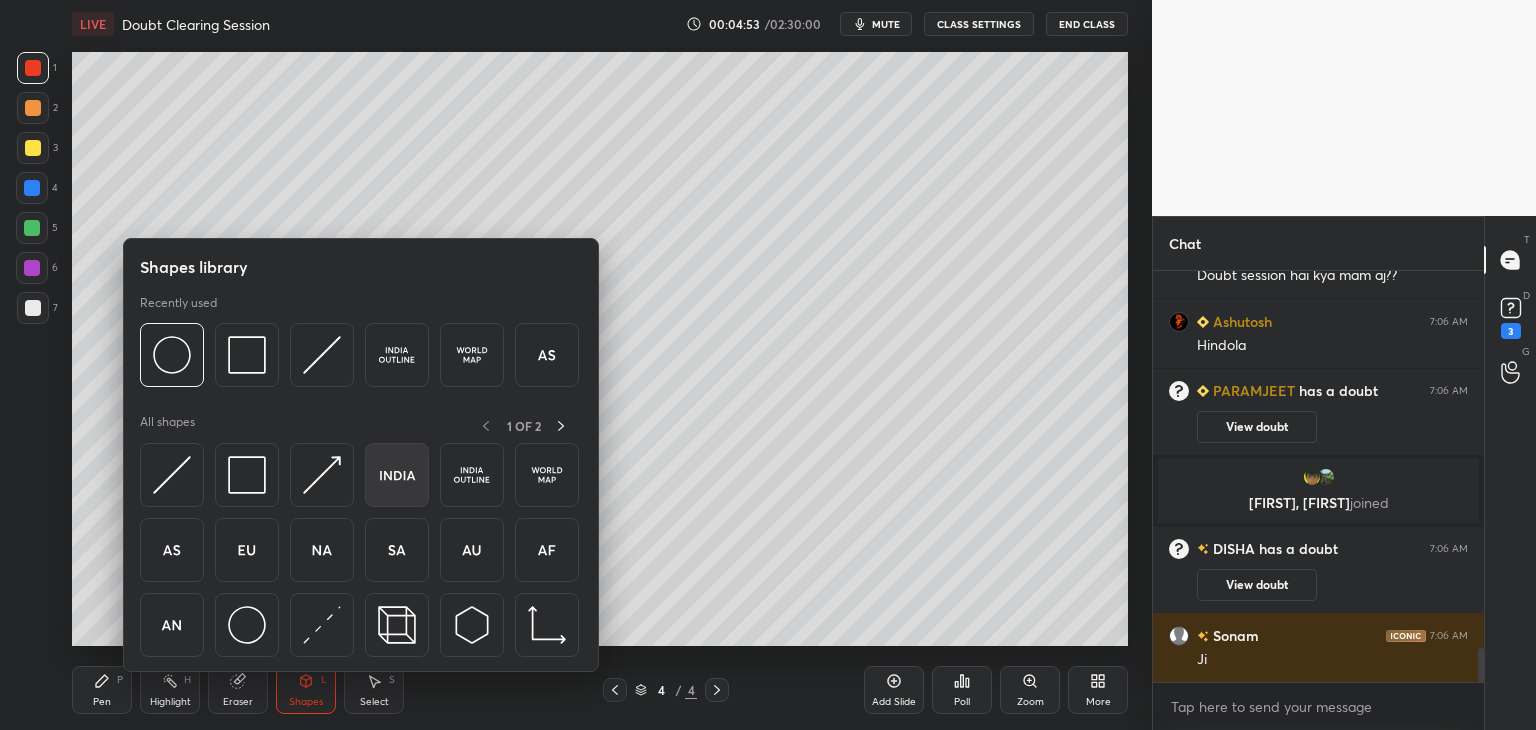click at bounding box center (397, 475) 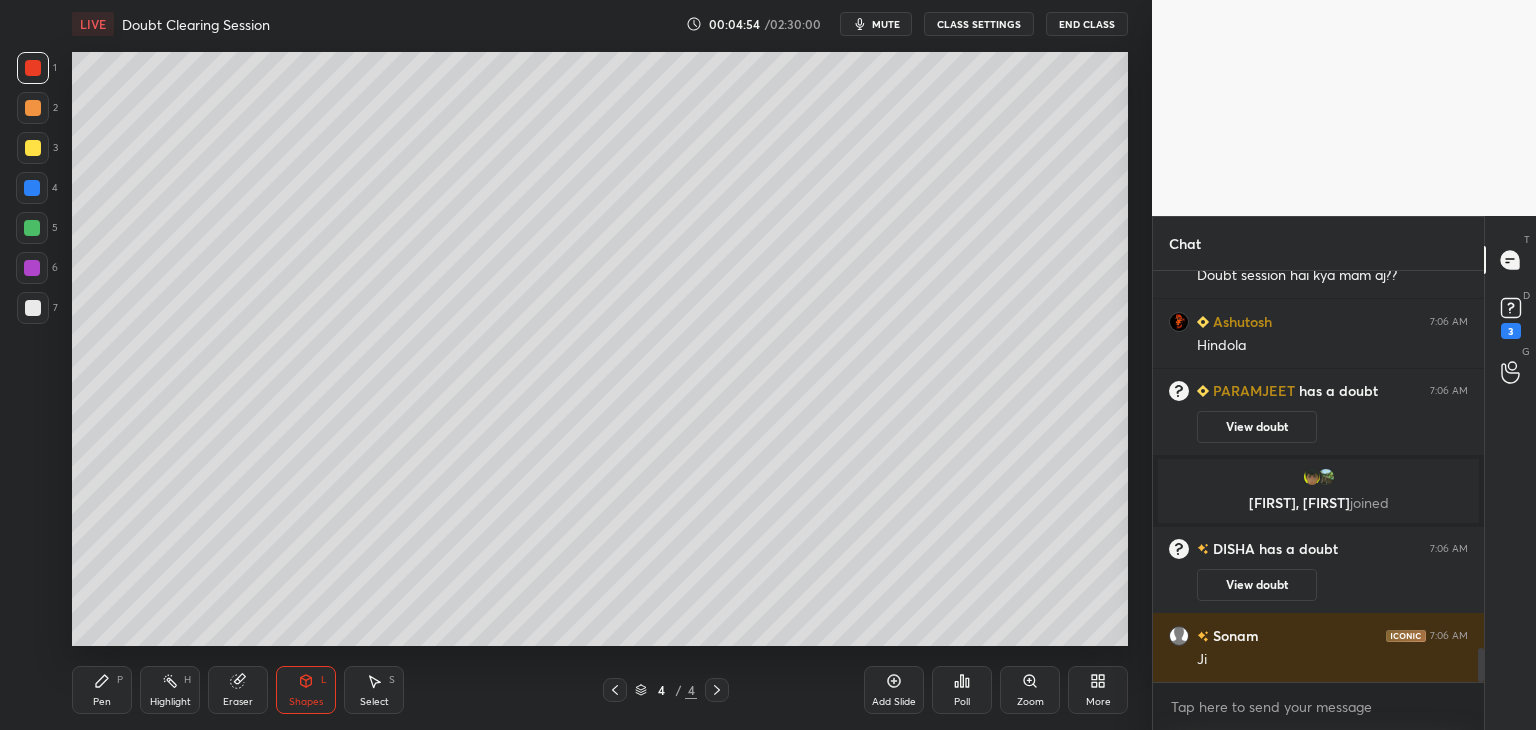 click at bounding box center (33, 308) 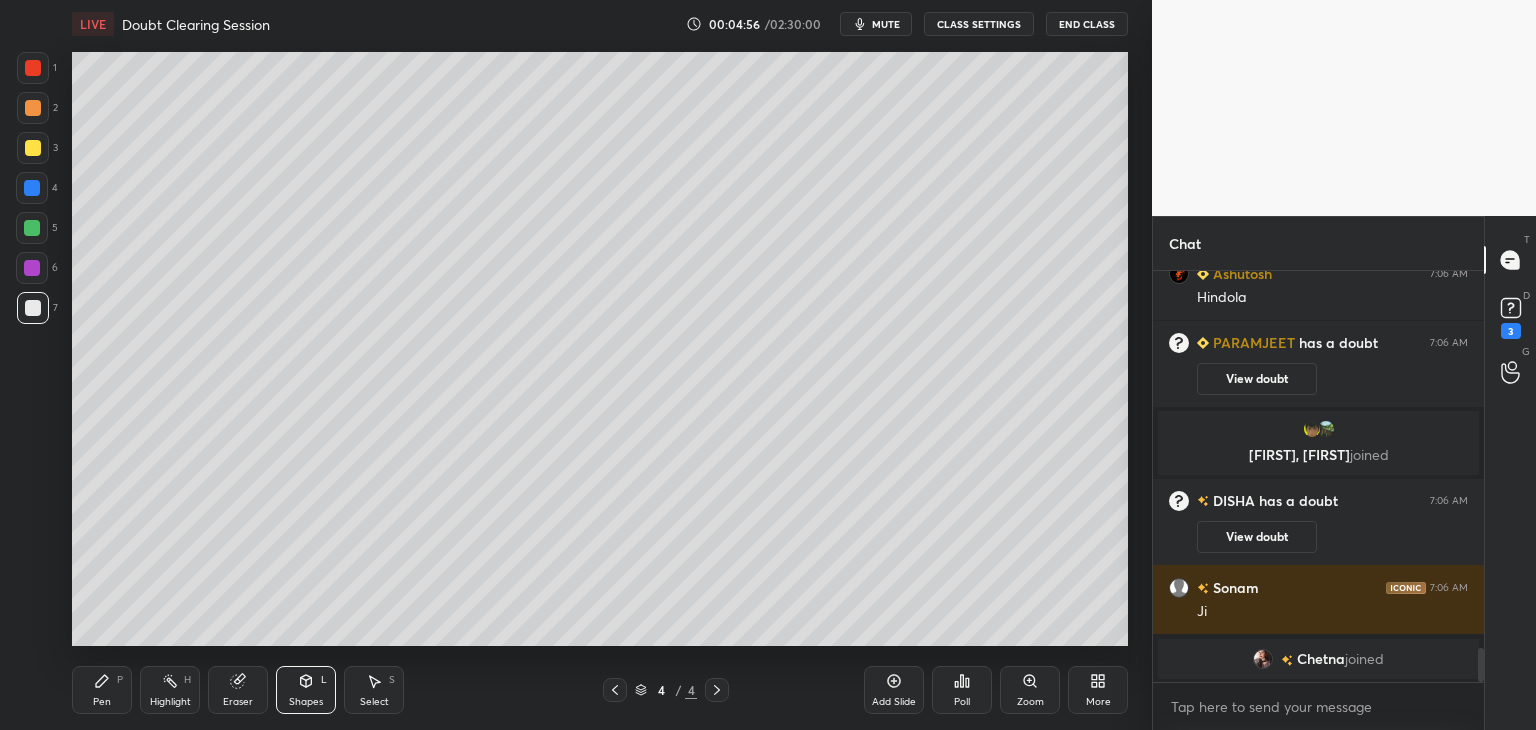 click at bounding box center (33, 68) 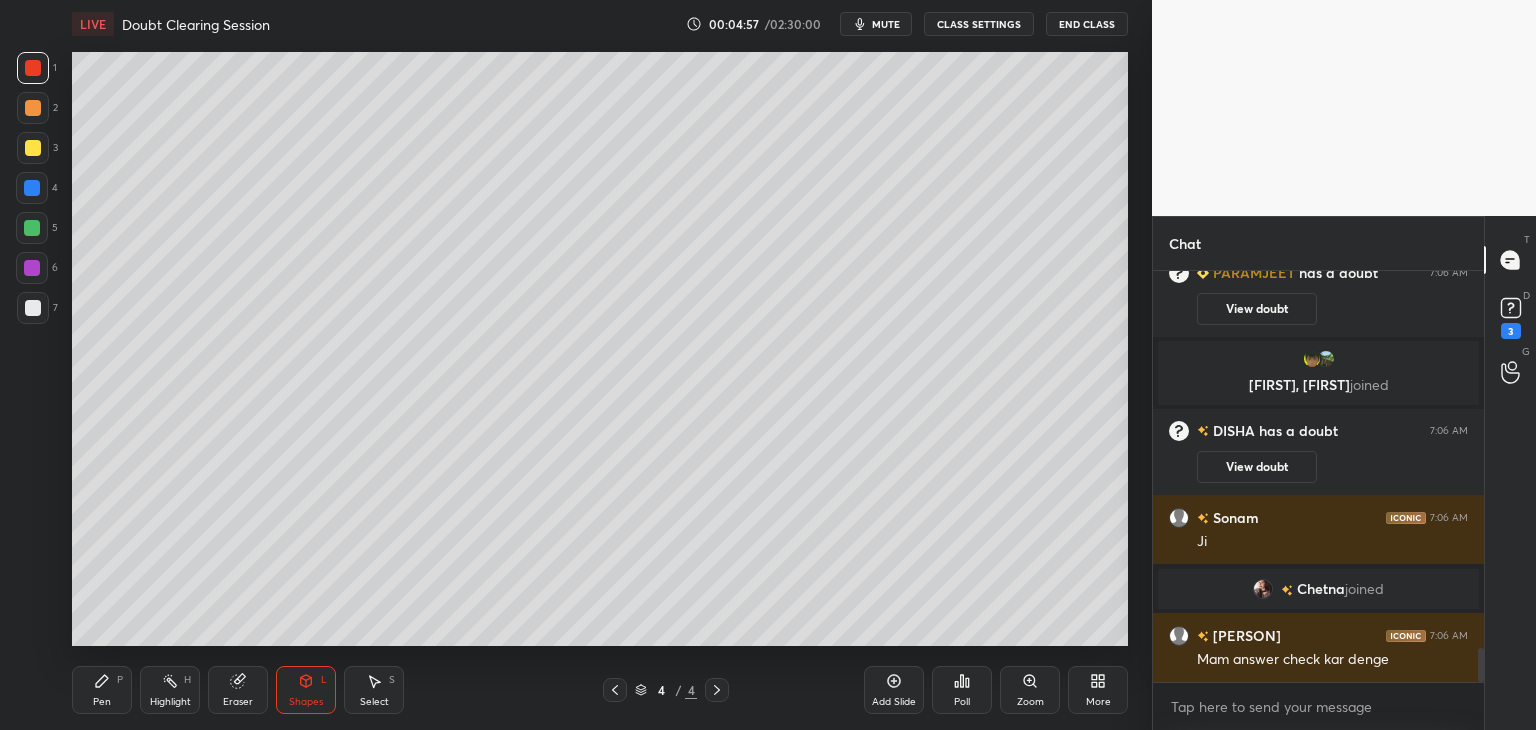 click 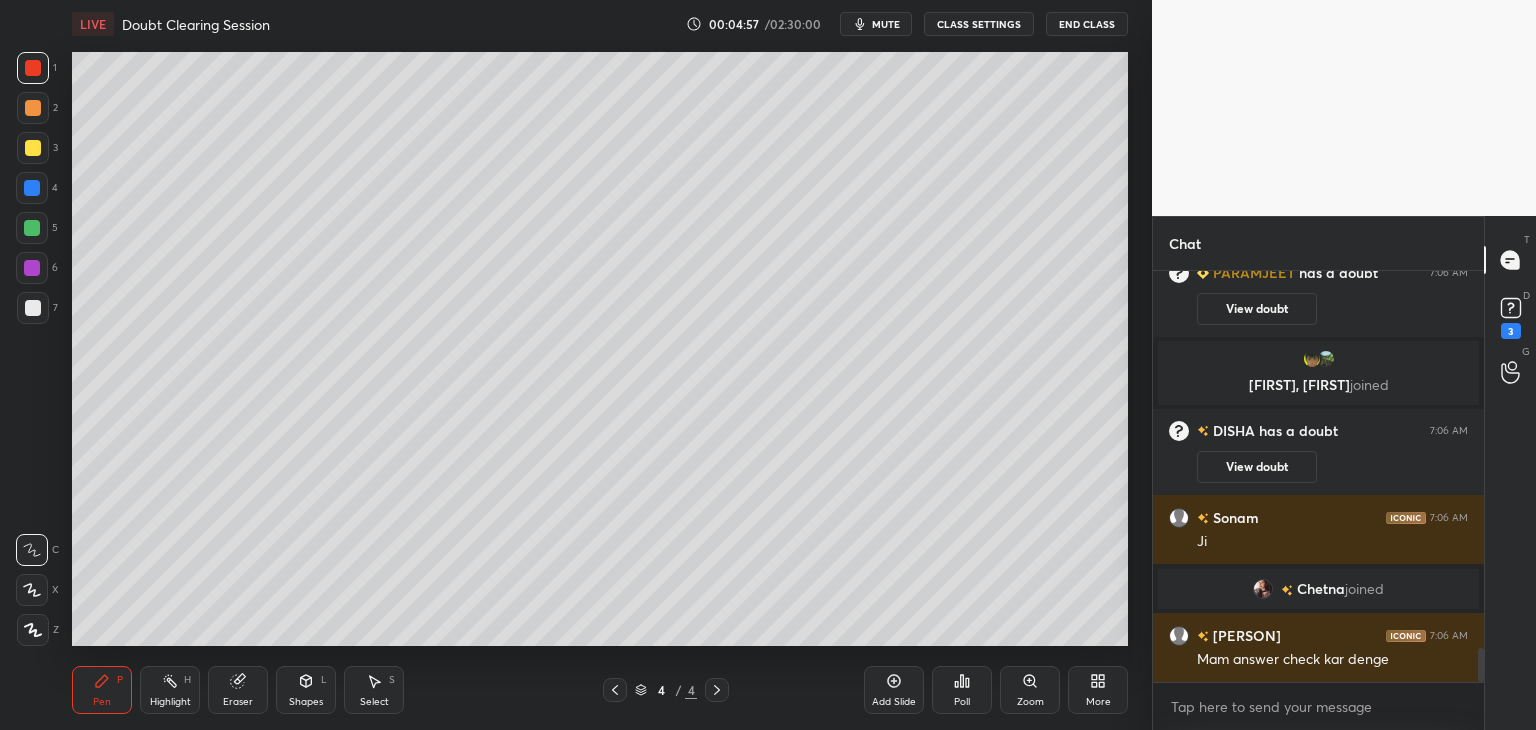 scroll, scrollTop: 4626, scrollLeft: 0, axis: vertical 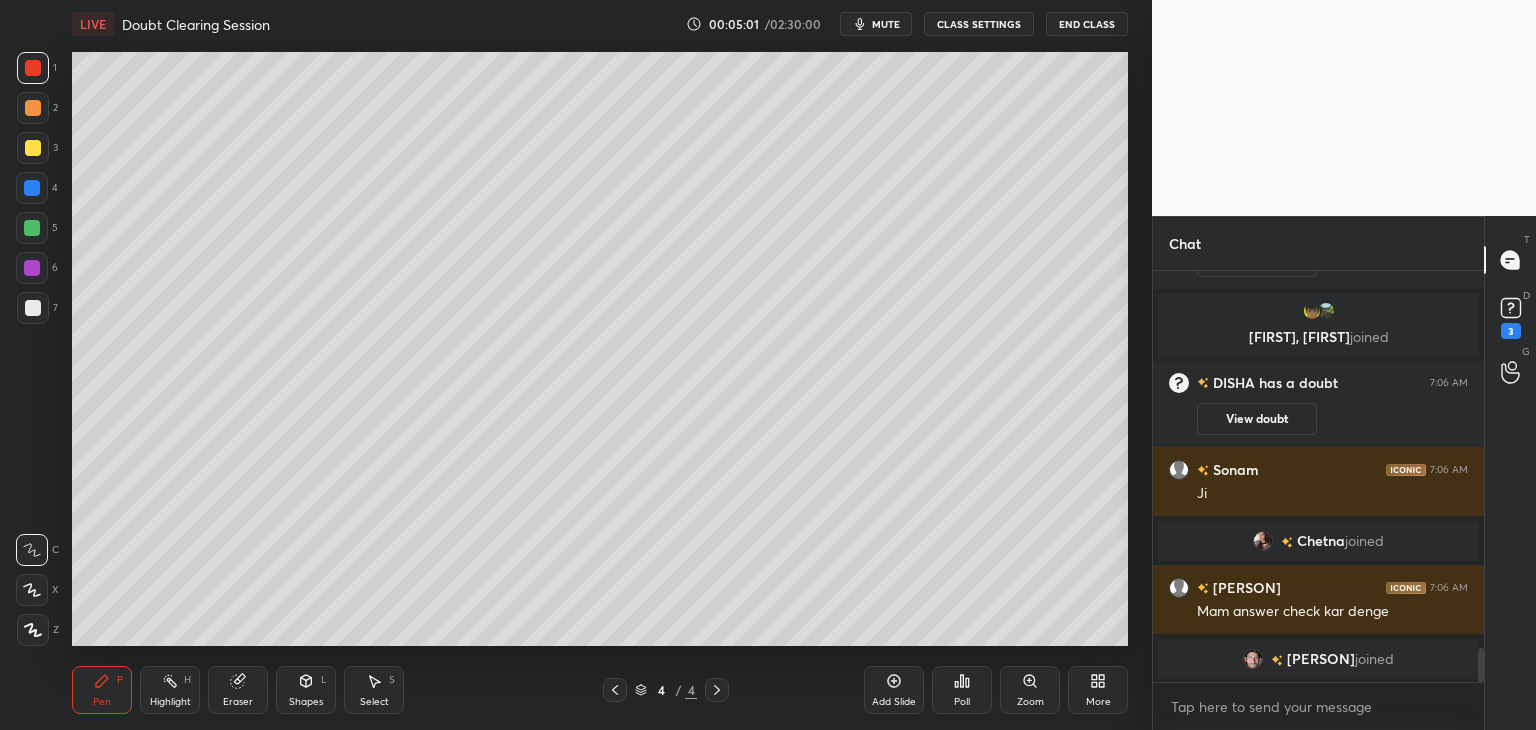 click 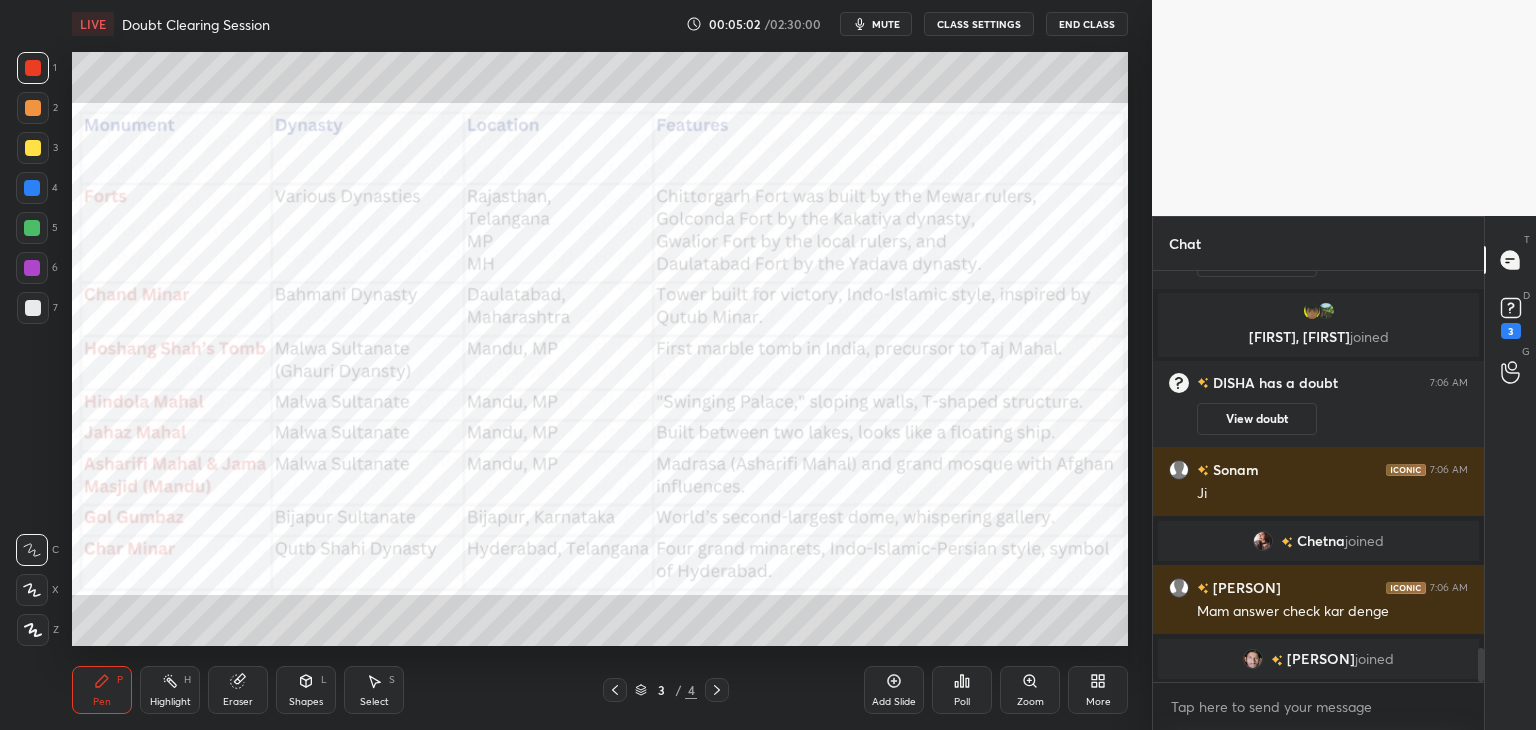 scroll, scrollTop: 4712, scrollLeft: 0, axis: vertical 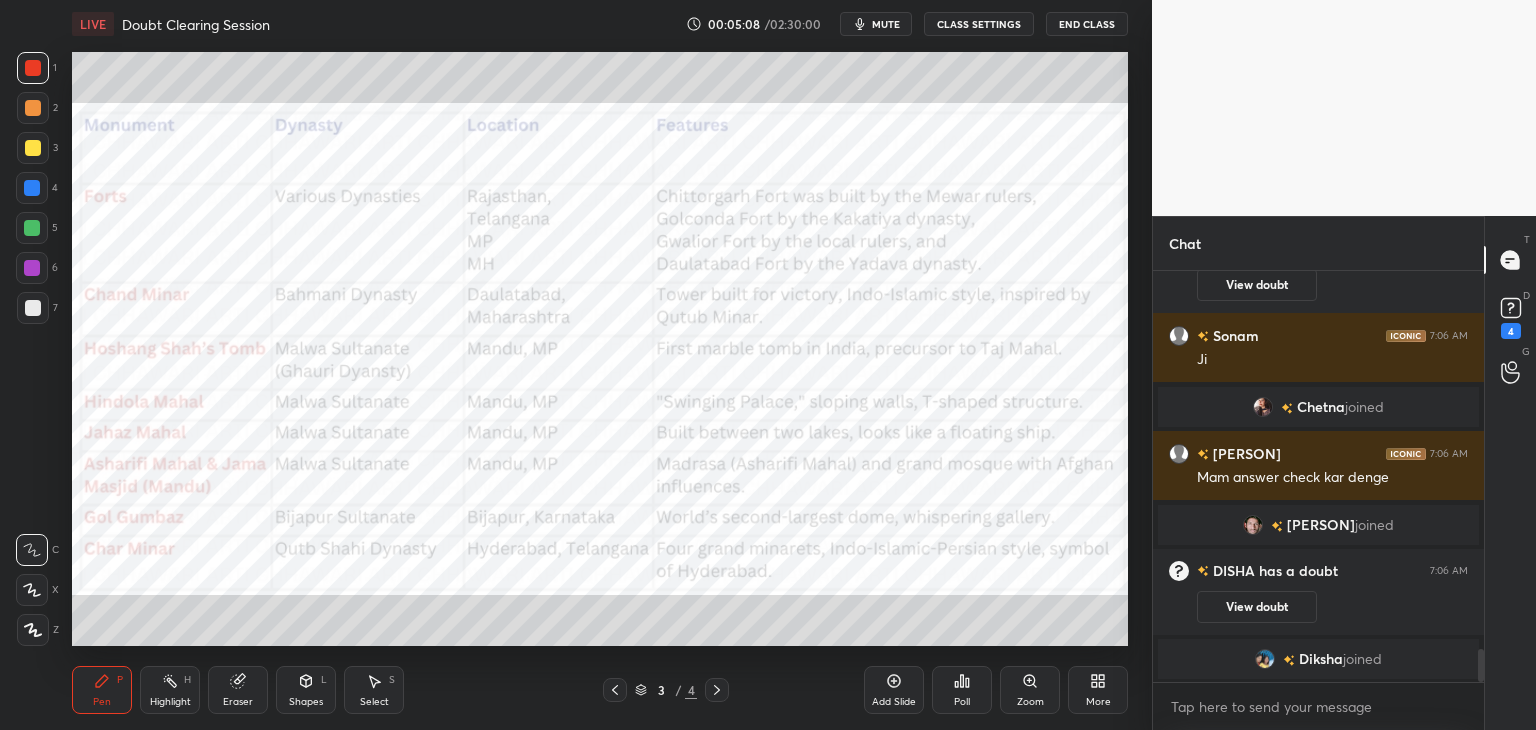 click at bounding box center (33, 68) 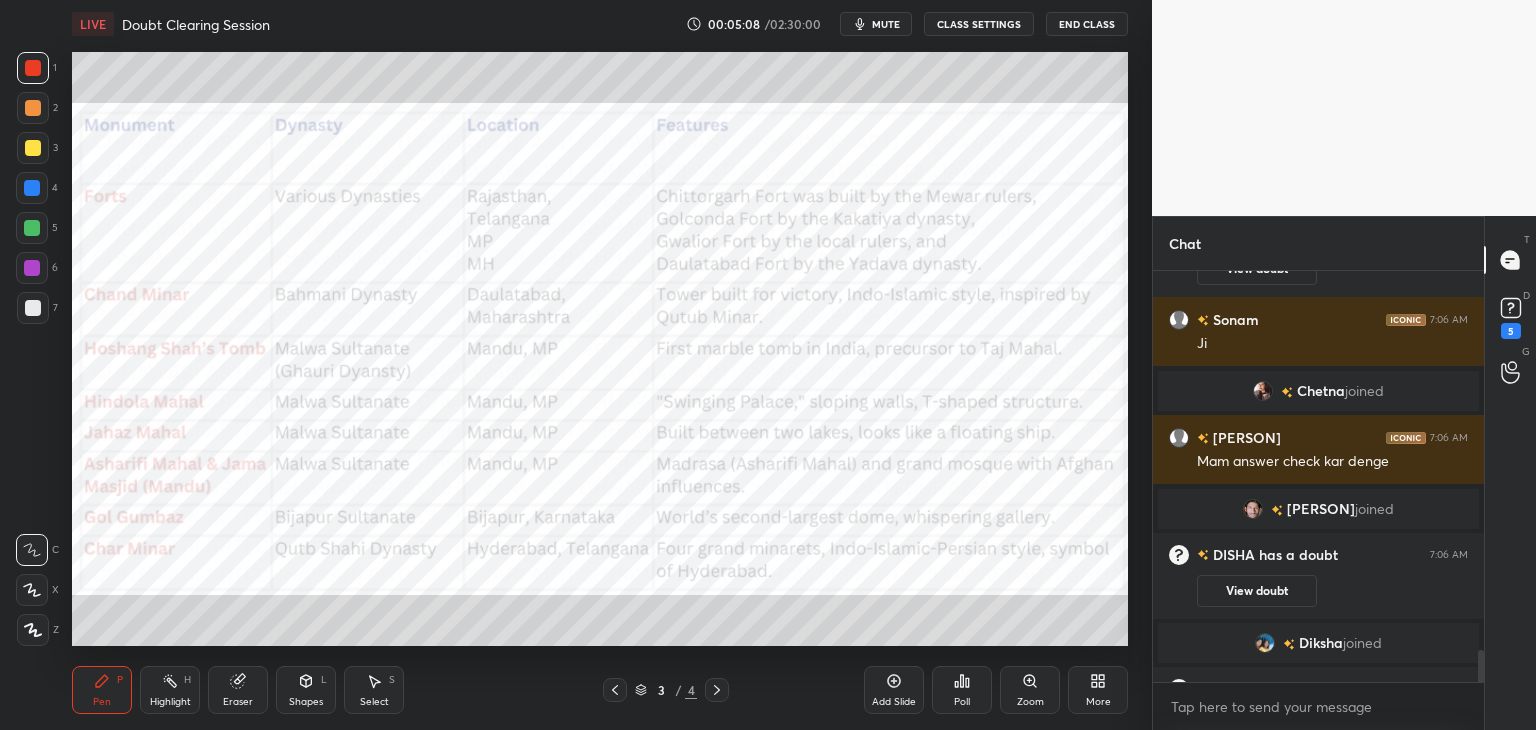scroll, scrollTop: 4830, scrollLeft: 0, axis: vertical 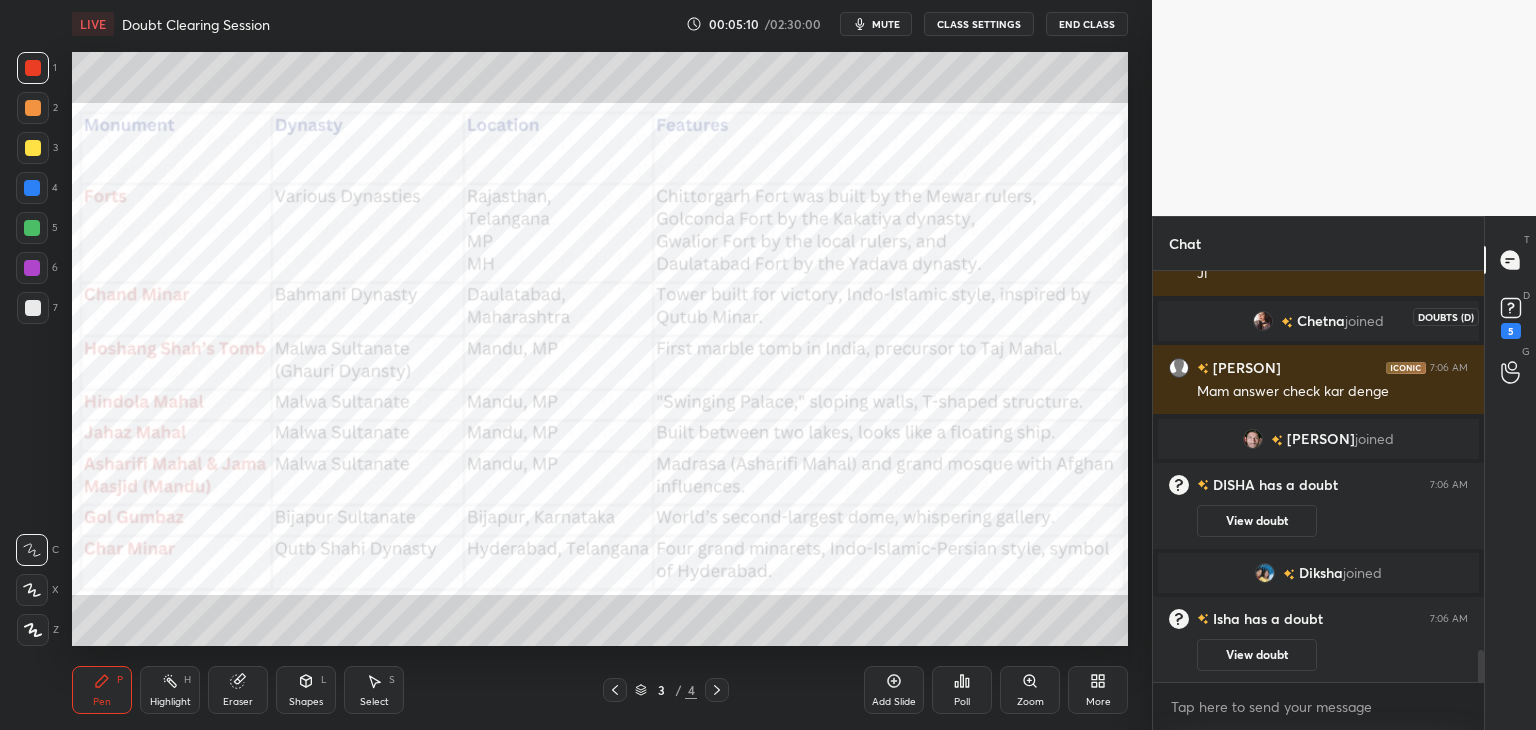 click 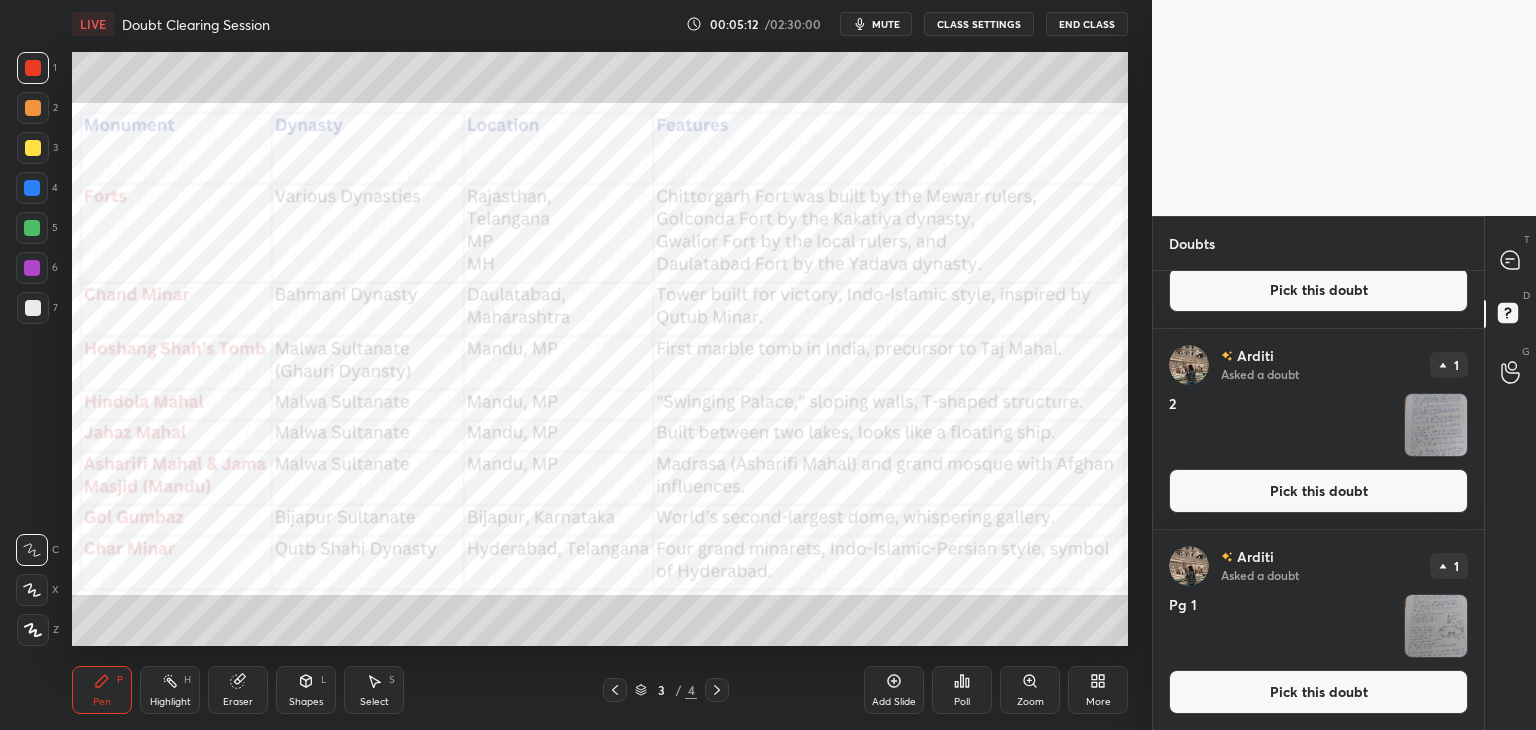 scroll, scrollTop: 0, scrollLeft: 0, axis: both 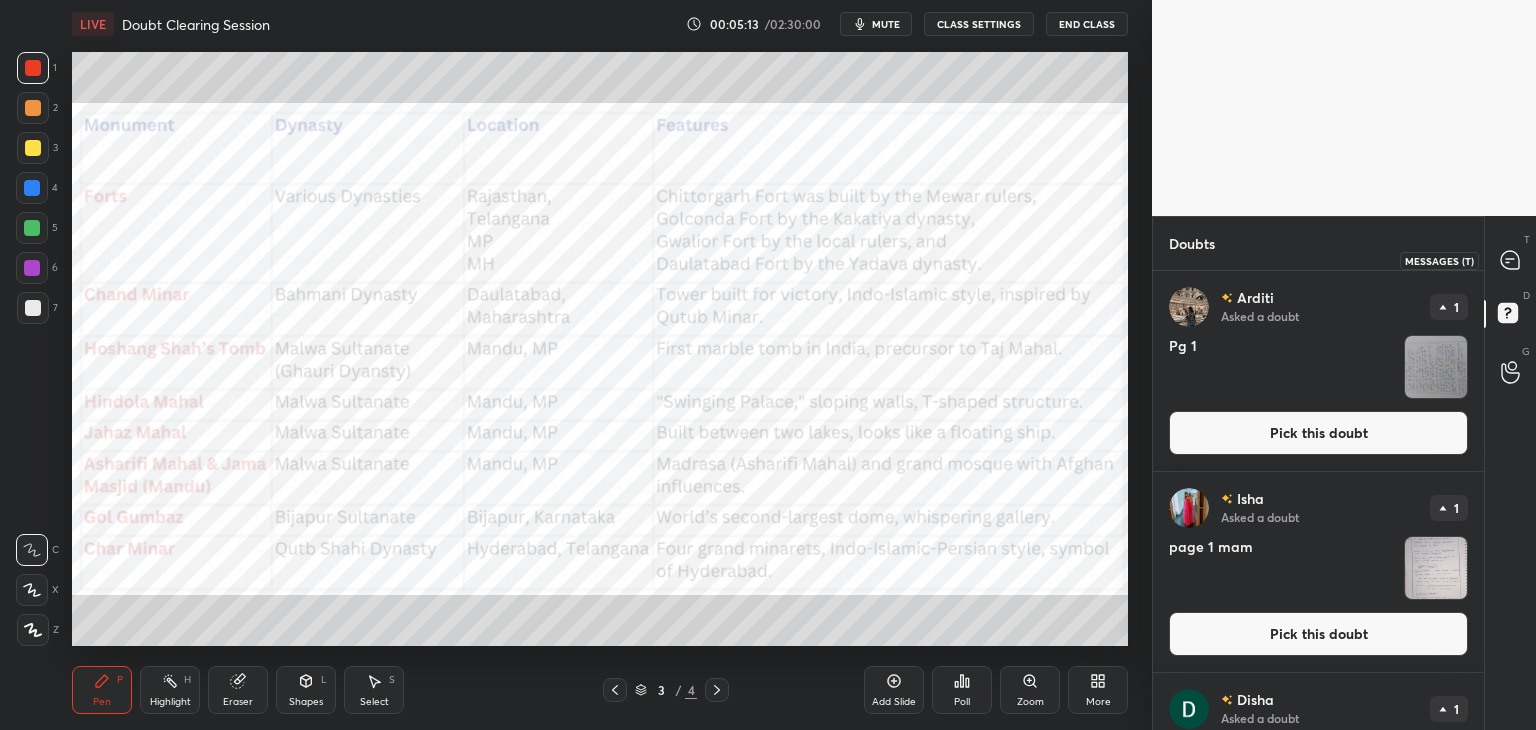 click 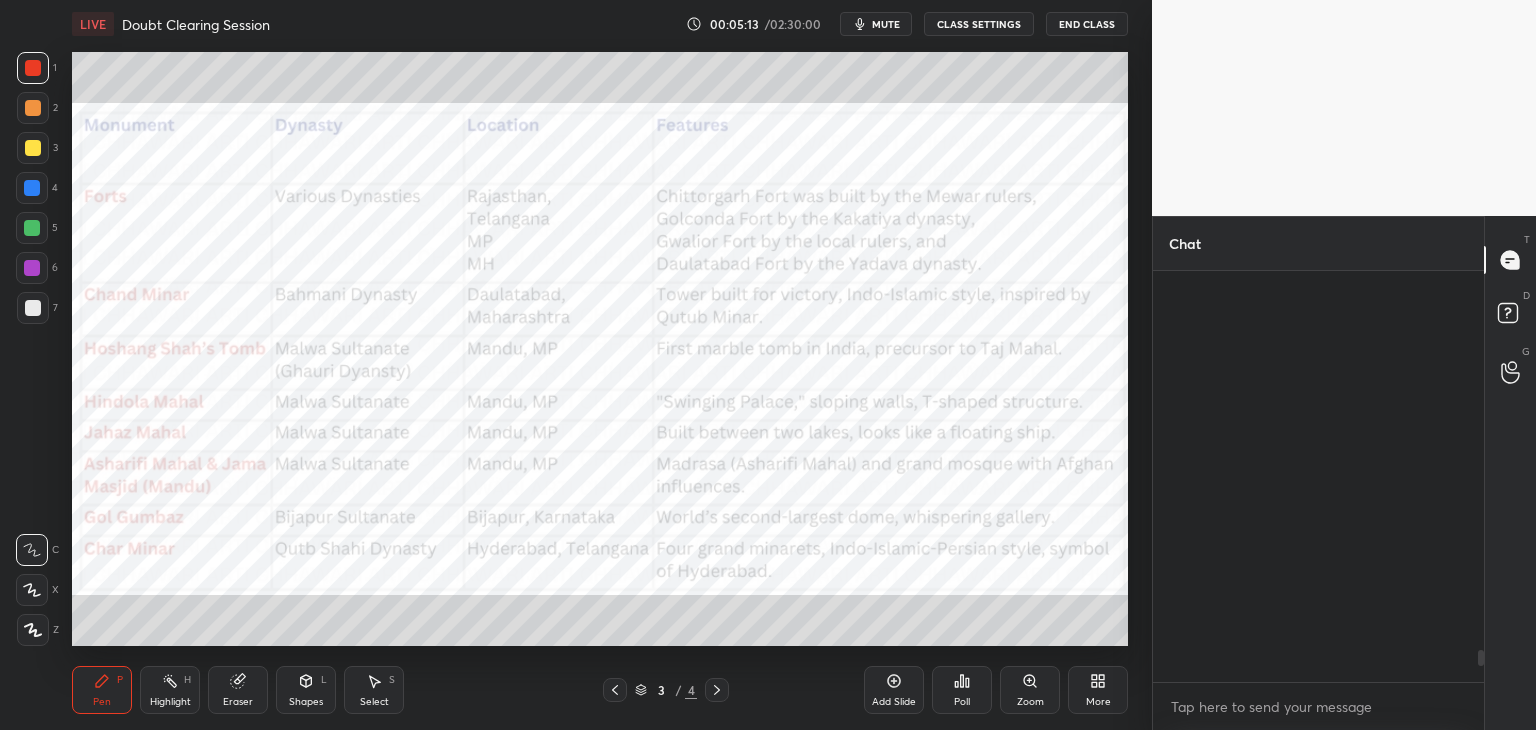 scroll, scrollTop: 5220, scrollLeft: 0, axis: vertical 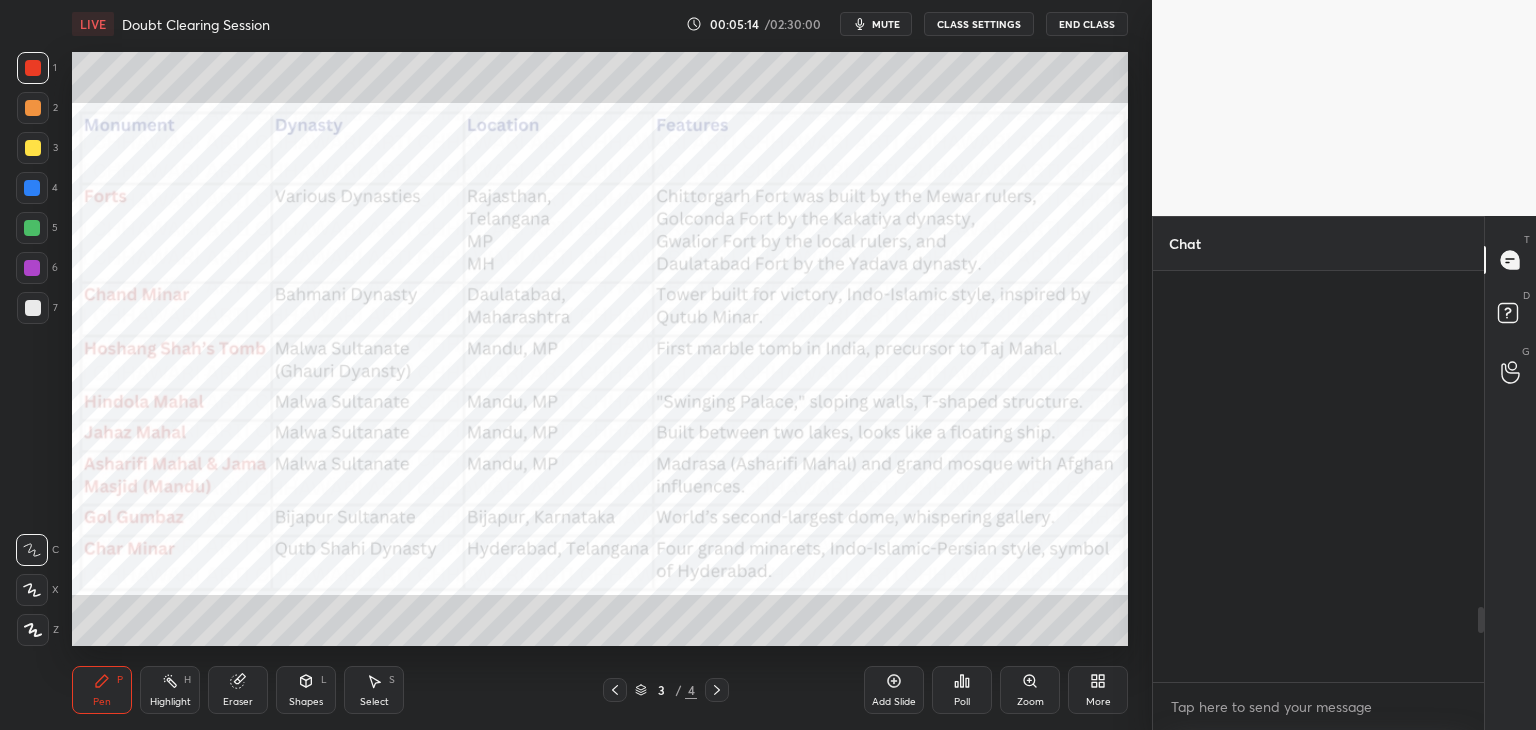 drag, startPoint x: 1481, startPoint y: 657, endPoint x: 1480, endPoint y: 697, distance: 40.012497 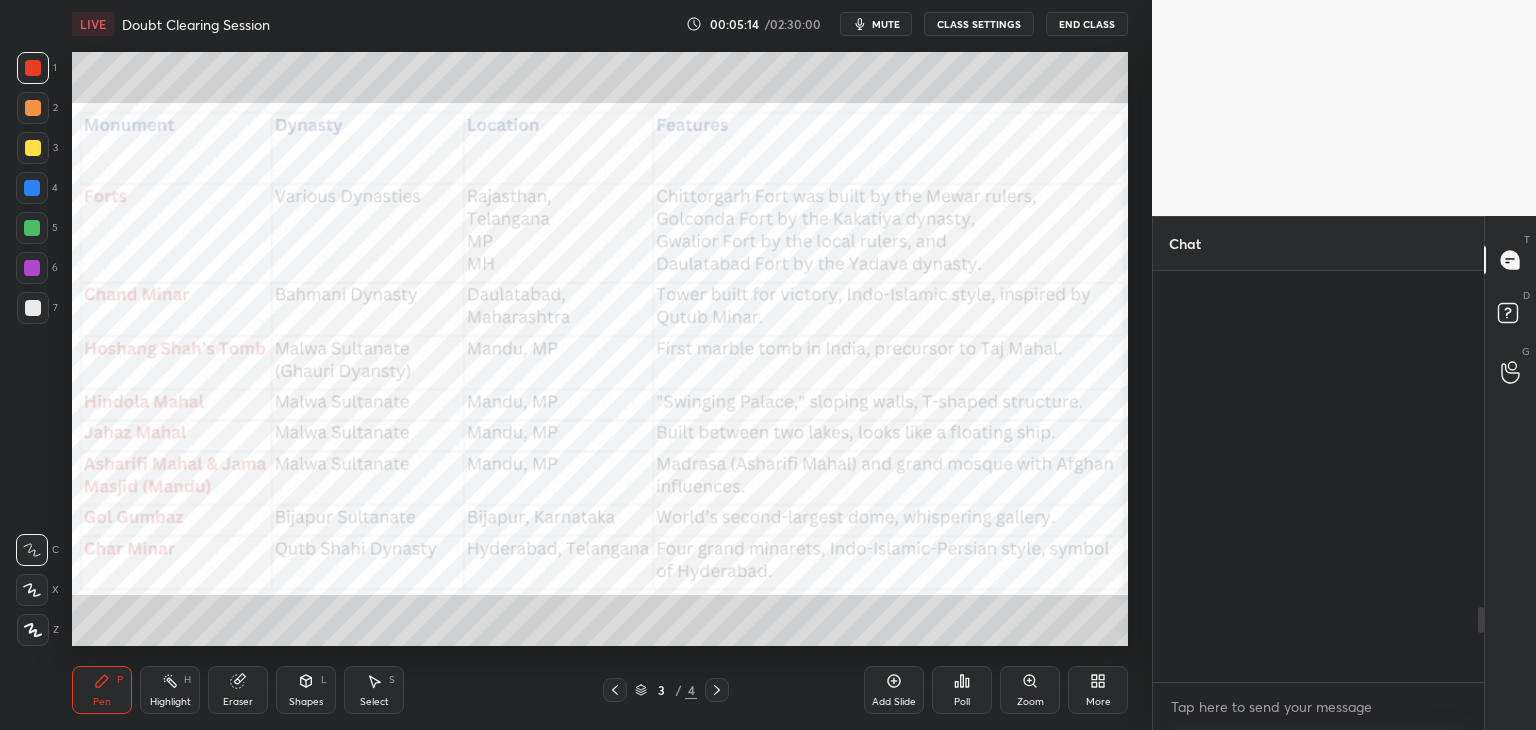 click on "[PERSON] joined [PERSON] 7:06 AM Mam answer check kar denge [PERSON]  joined [PERSON]   has a doubt 7:06 AM View doubt [PERSON]  joined [PERSON]   has a doubt 7:06 AM View doubt [PERSON]   has a doubt 7:06 AM View doubt JUMP TO LATEST Enable hand raising Enable raise hand to speak to learners. Once enabled, chat will be turned off temporarily. Enable x" at bounding box center (1318, 500) 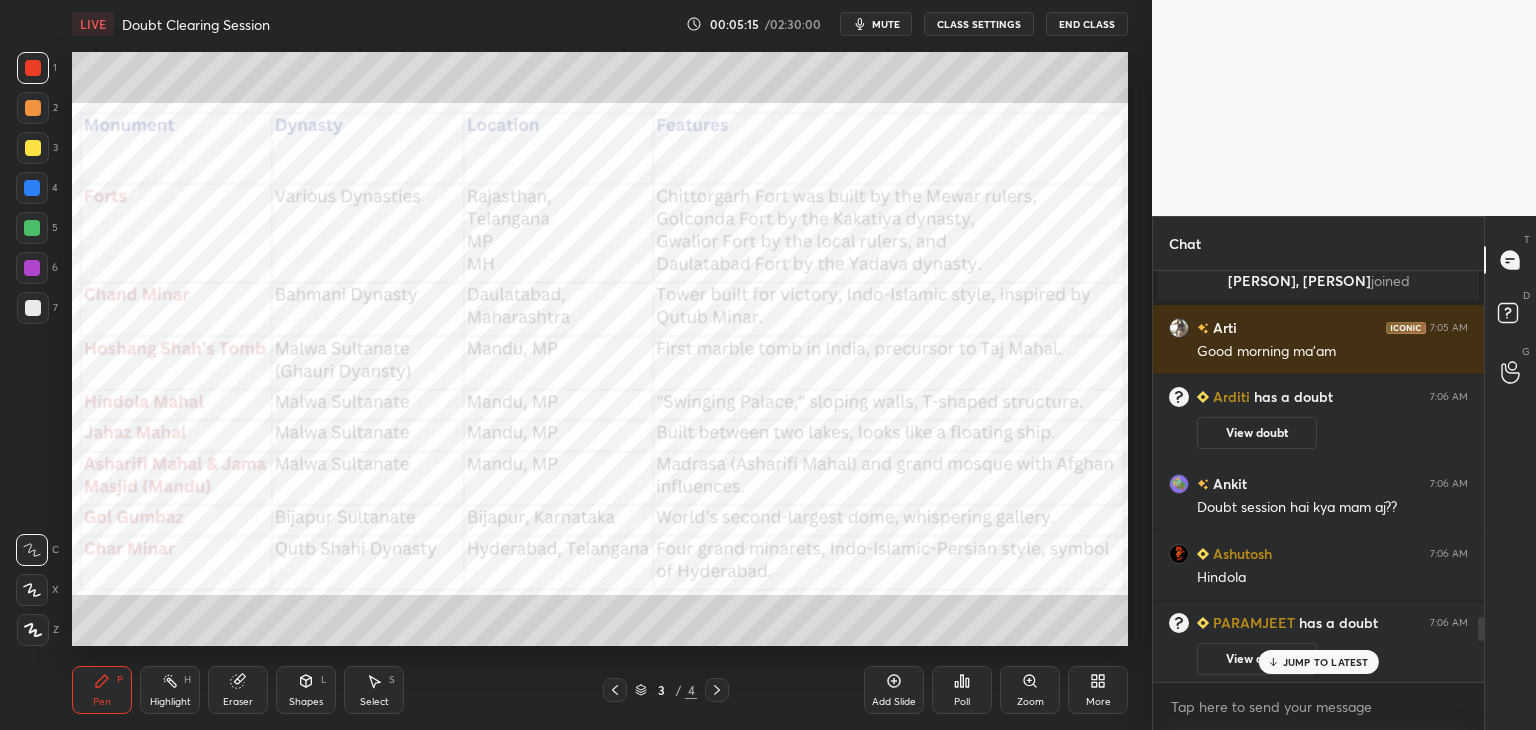 click on "JUMP TO LATEST" at bounding box center (1326, 662) 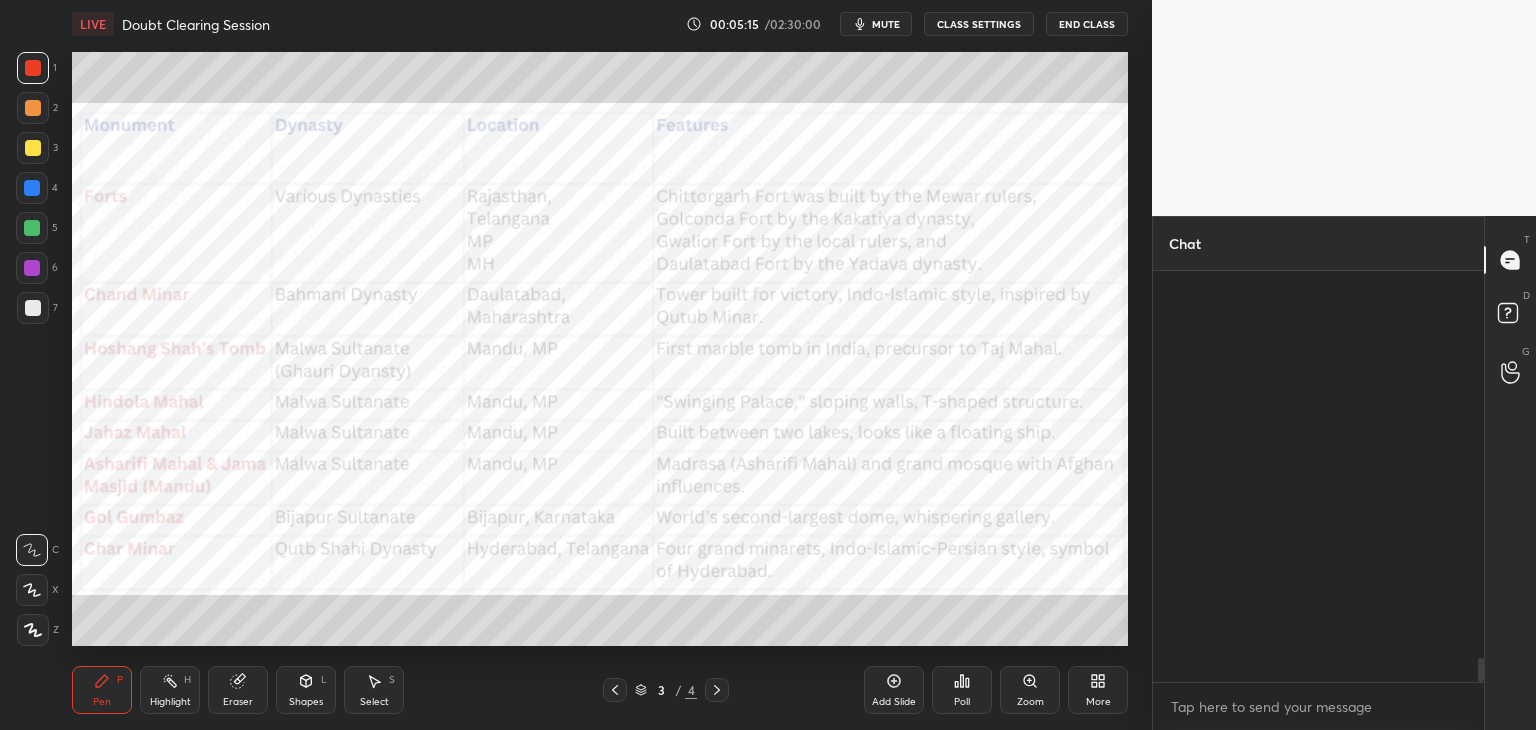 scroll, scrollTop: 6604, scrollLeft: 0, axis: vertical 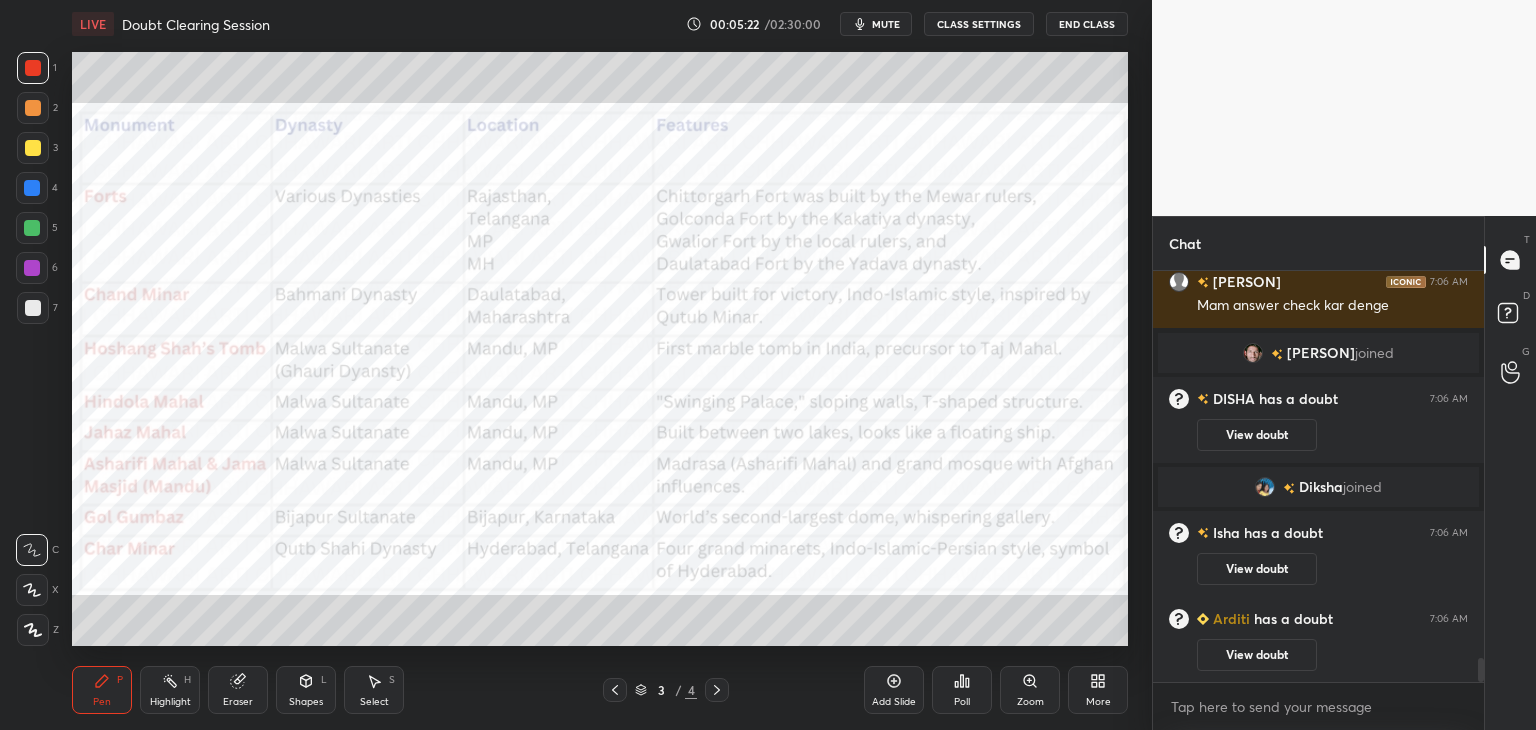 click 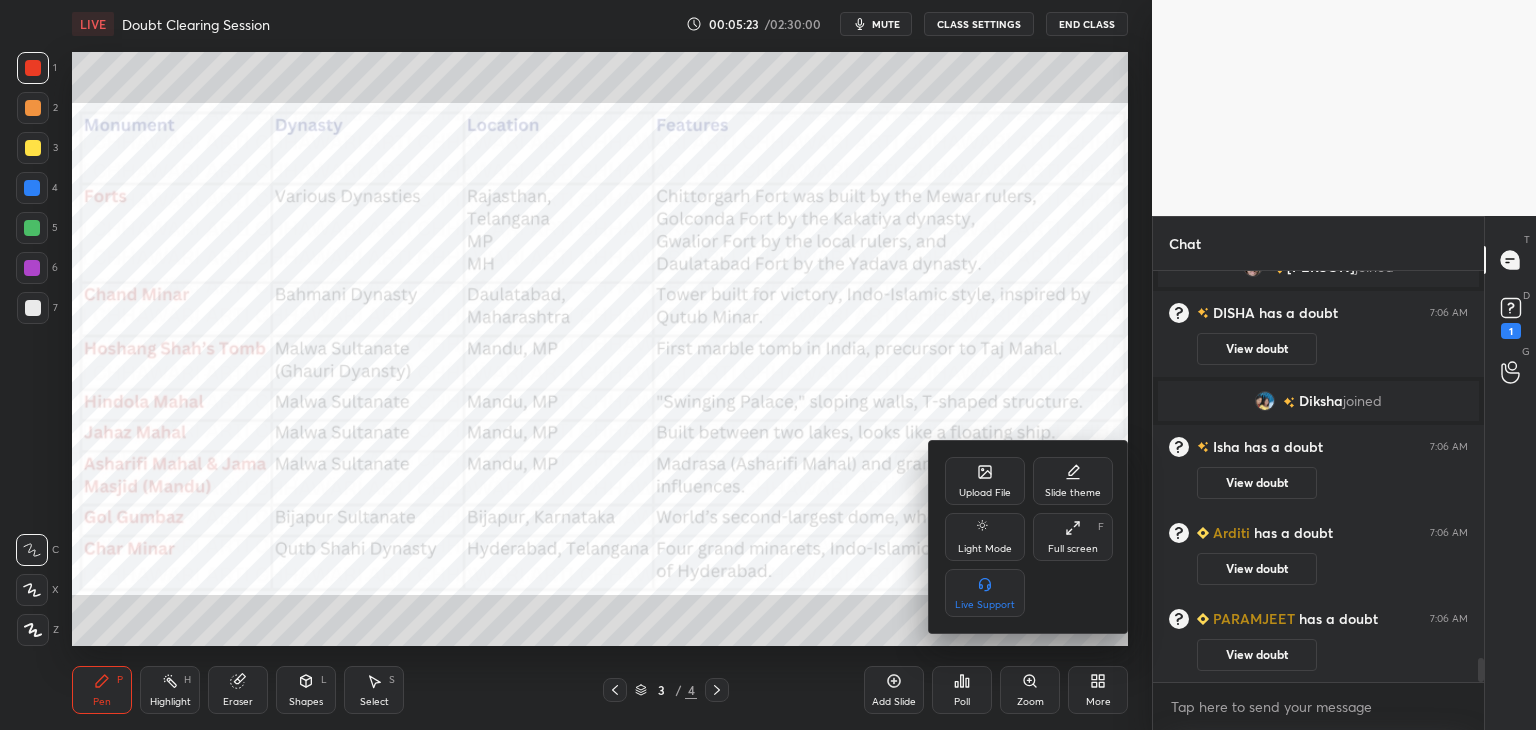 scroll, scrollTop: 6032, scrollLeft: 0, axis: vertical 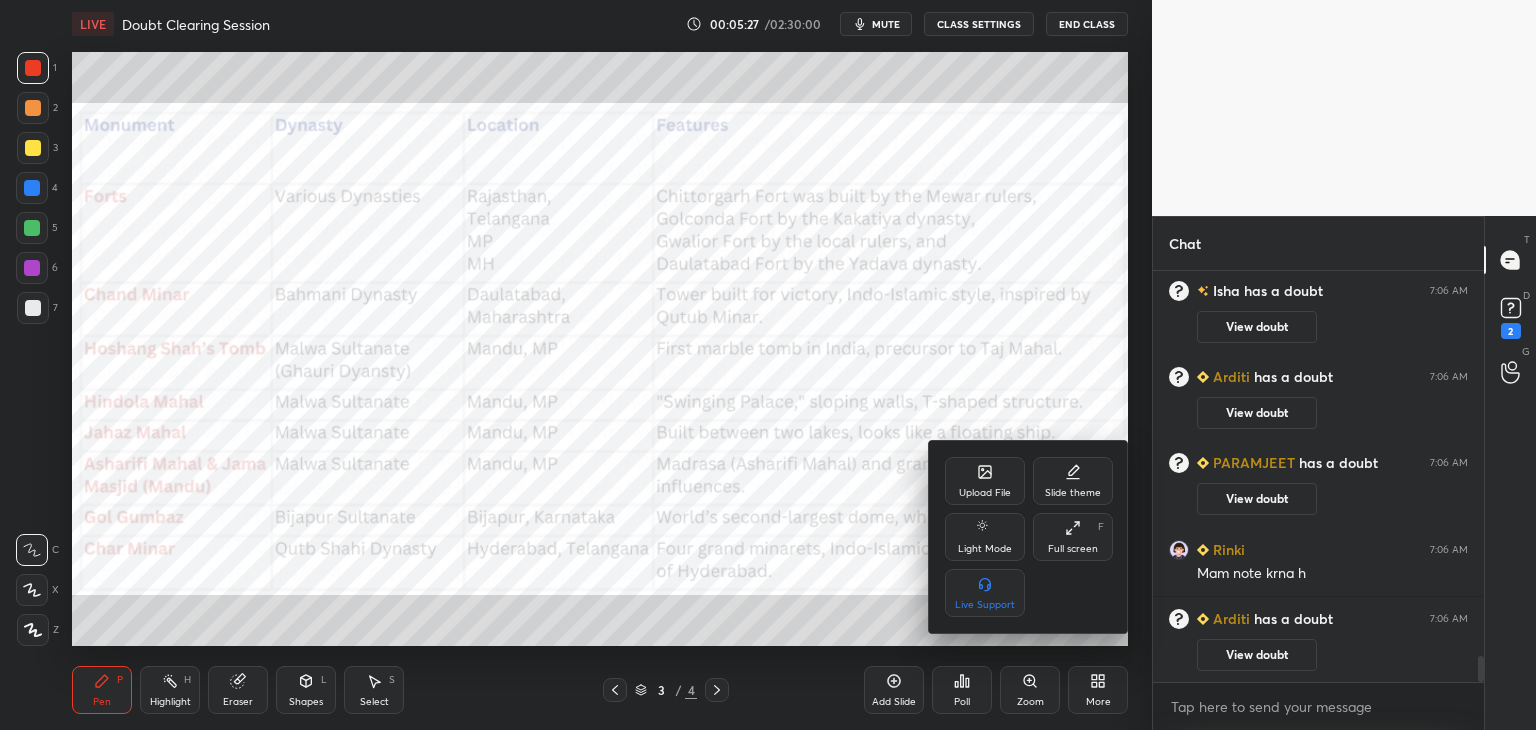 click at bounding box center (768, 365) 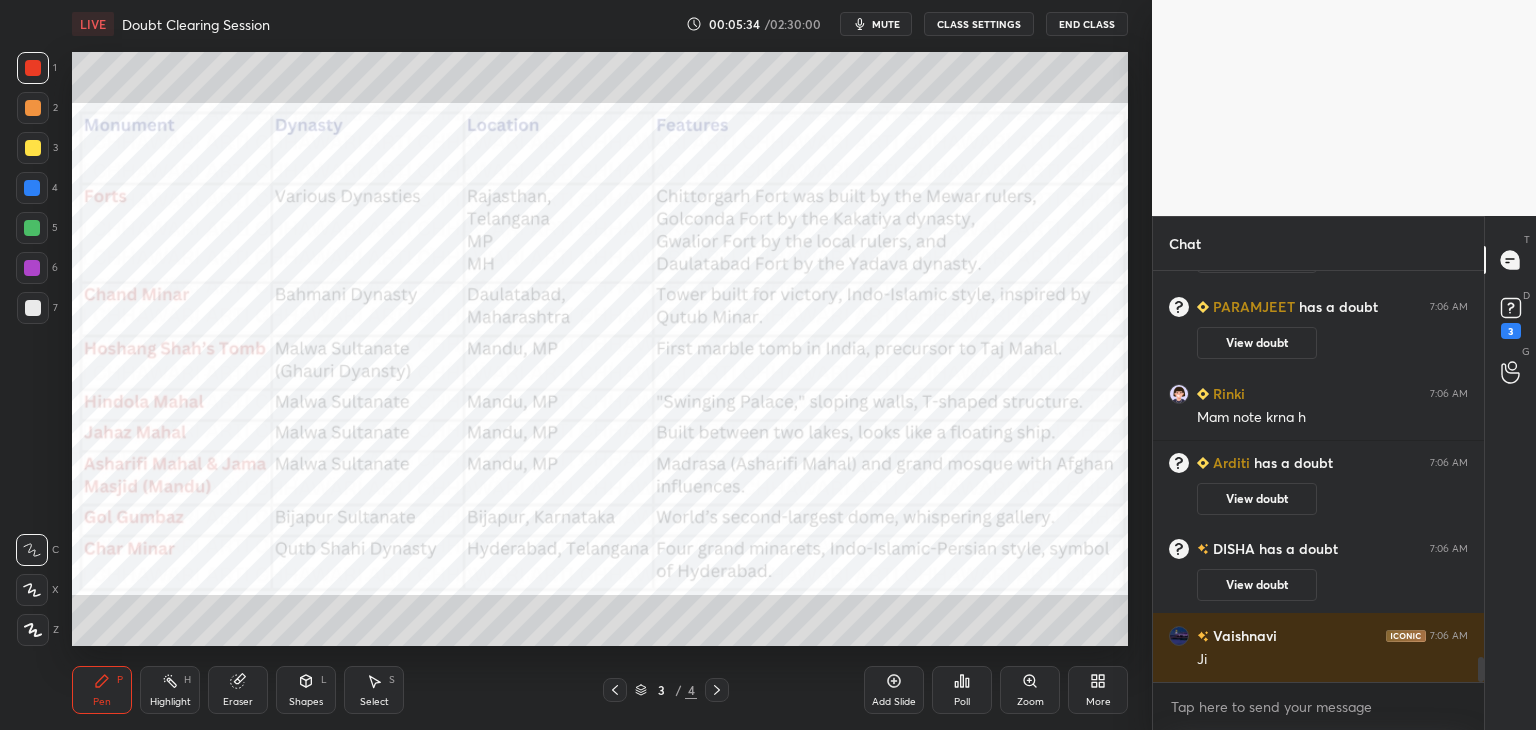 scroll, scrollTop: 6310, scrollLeft: 0, axis: vertical 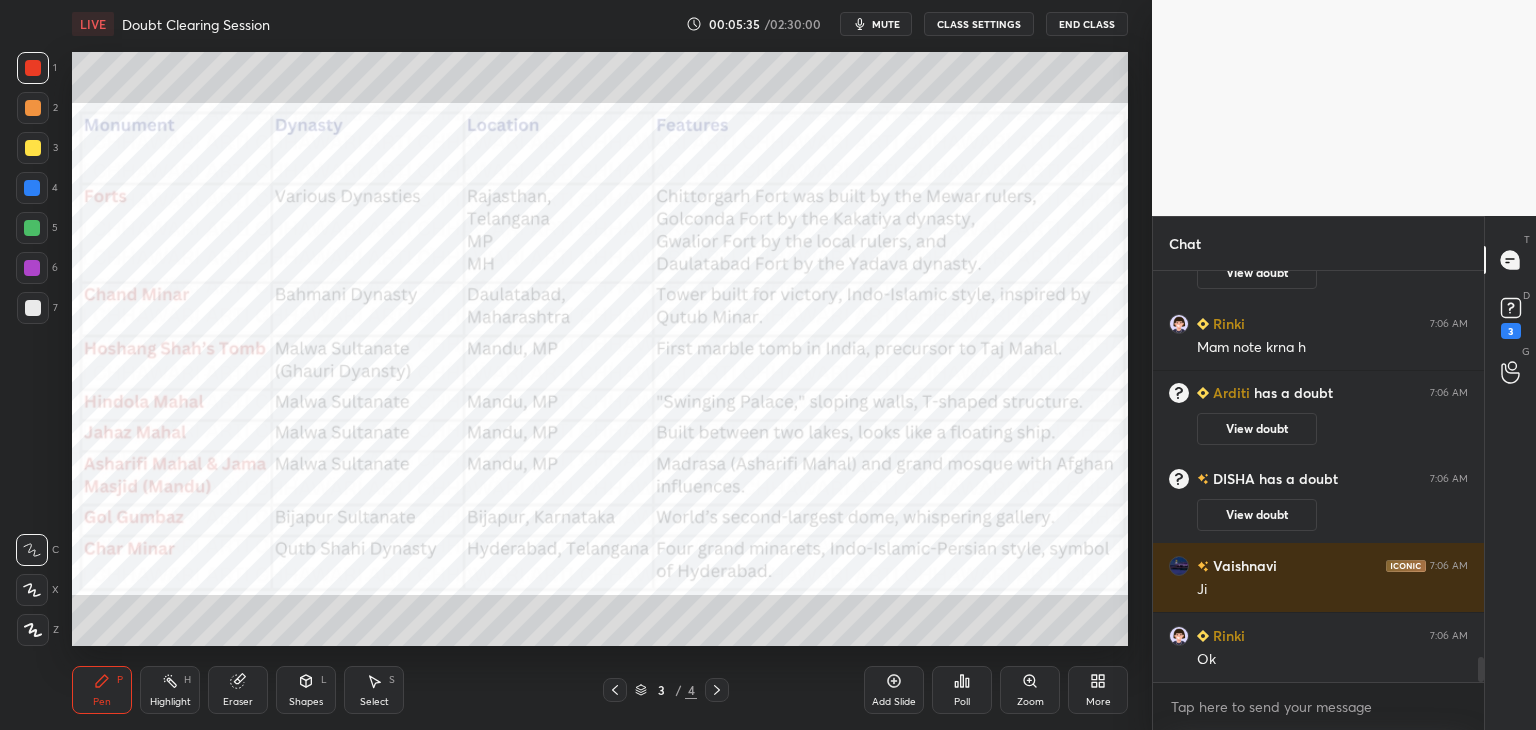 click at bounding box center (33, 68) 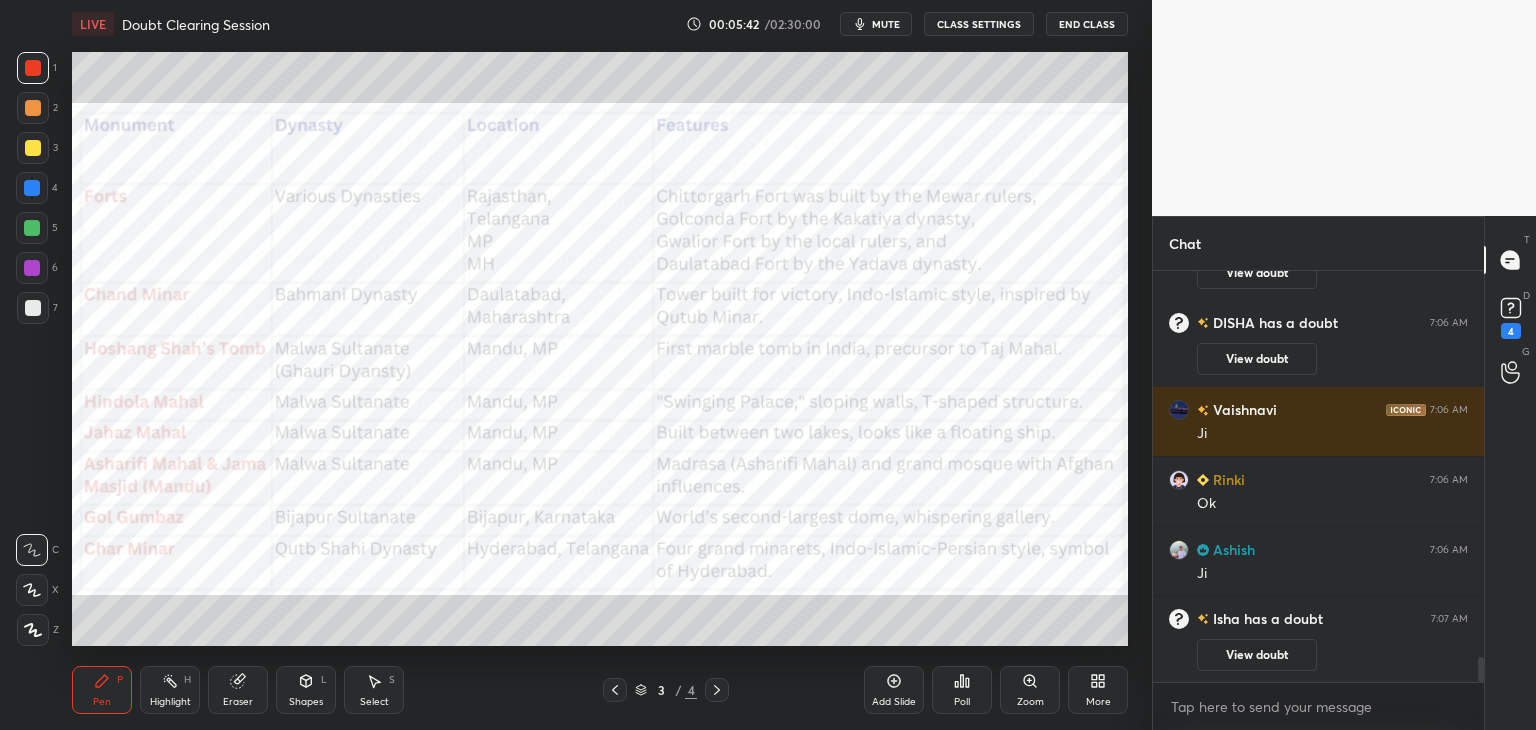 scroll, scrollTop: 6398, scrollLeft: 0, axis: vertical 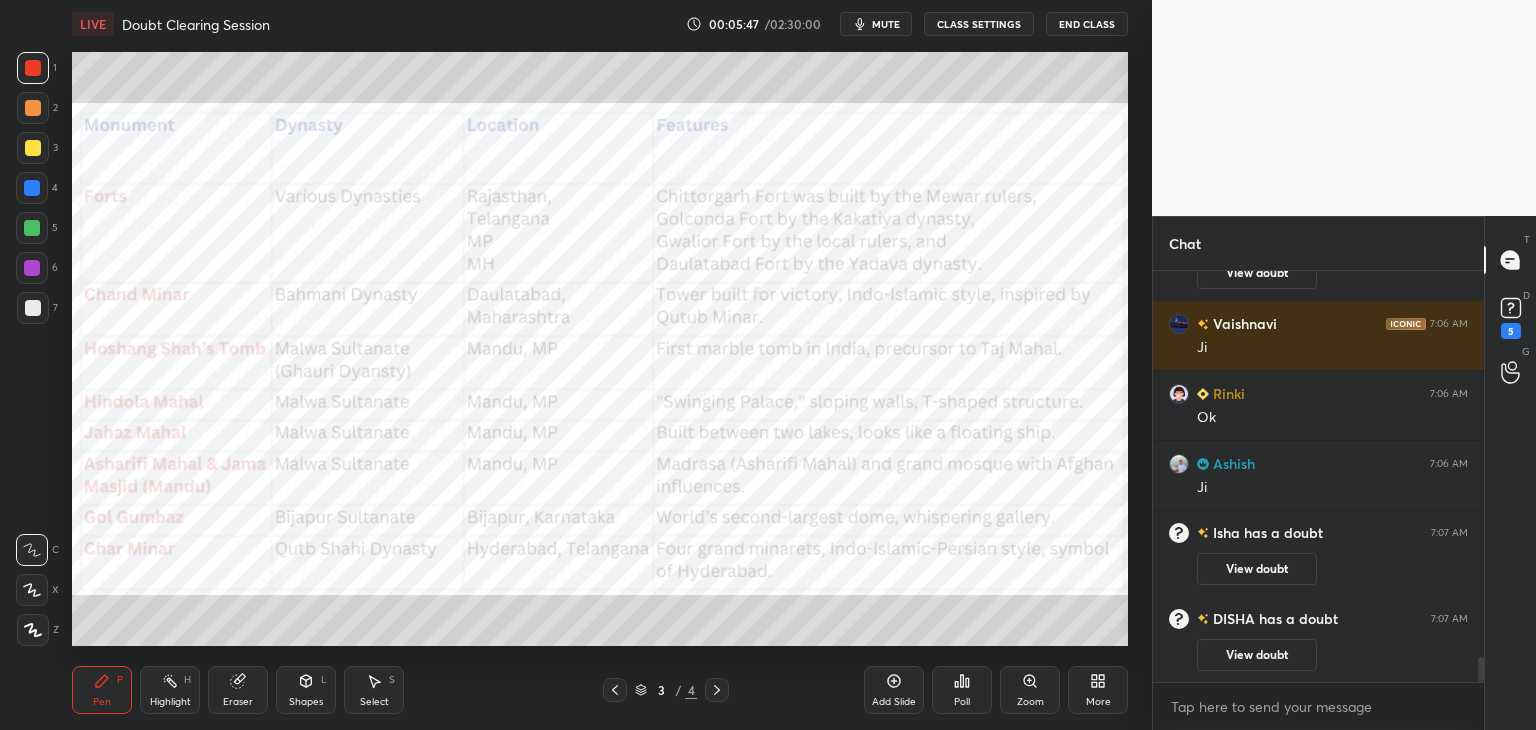 click 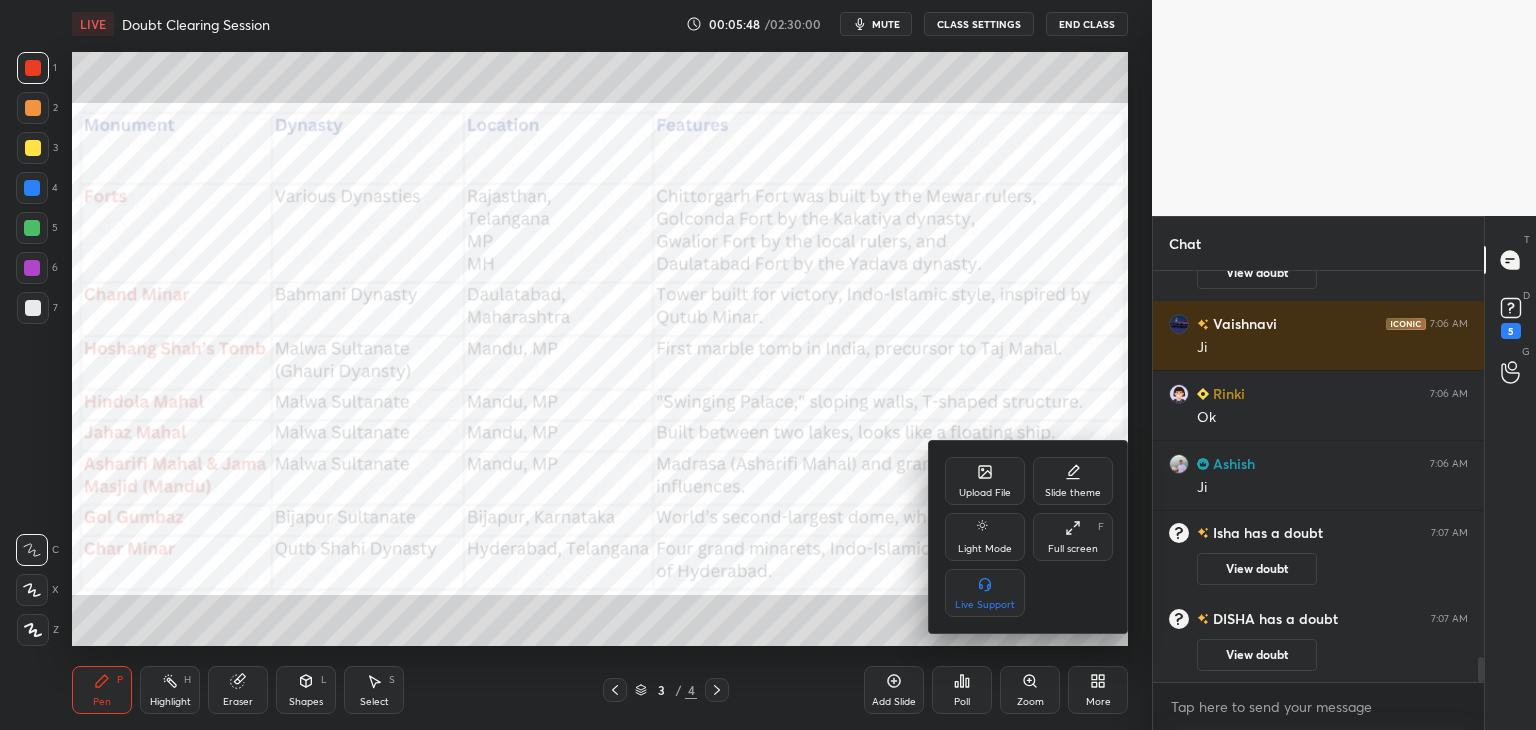 click at bounding box center (768, 365) 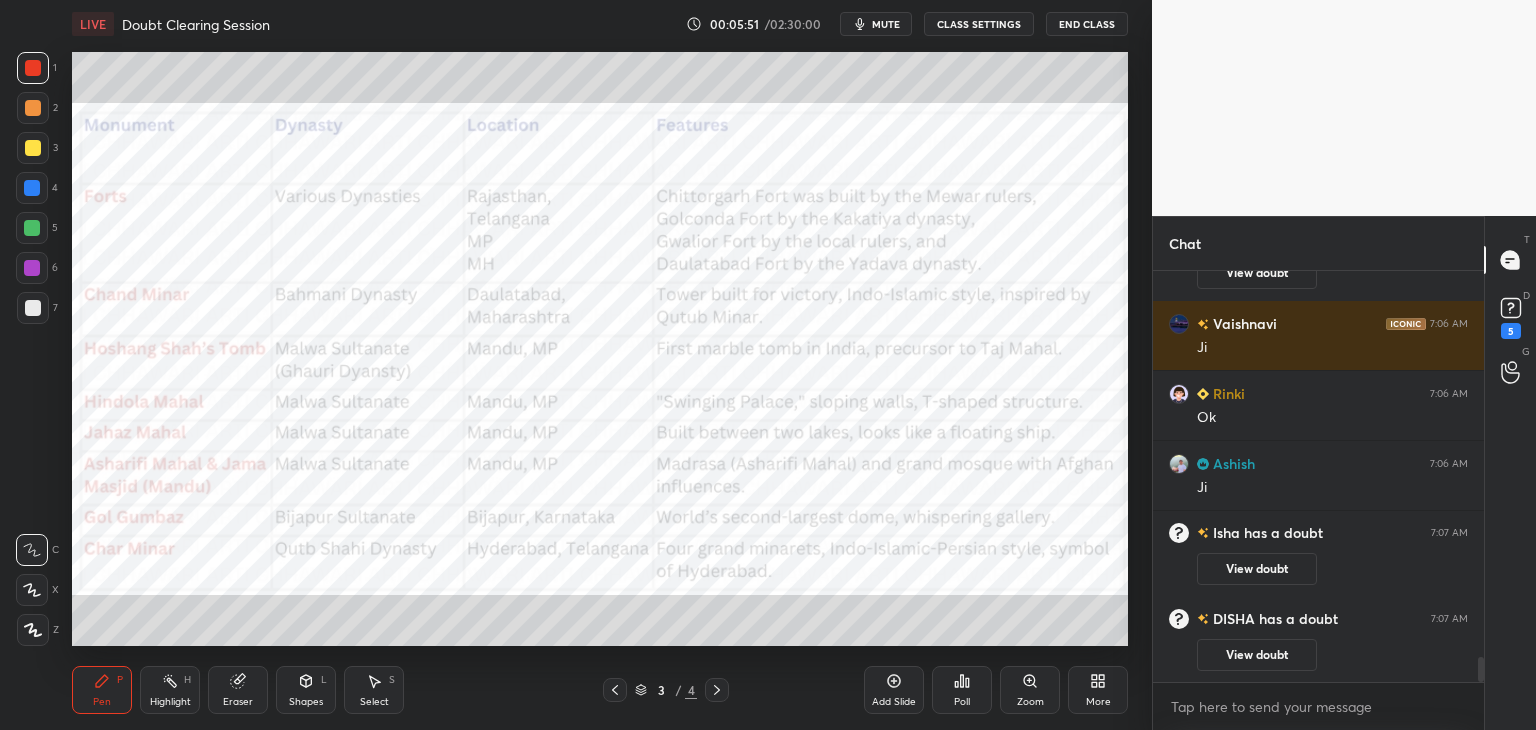 scroll, scrollTop: 6468, scrollLeft: 0, axis: vertical 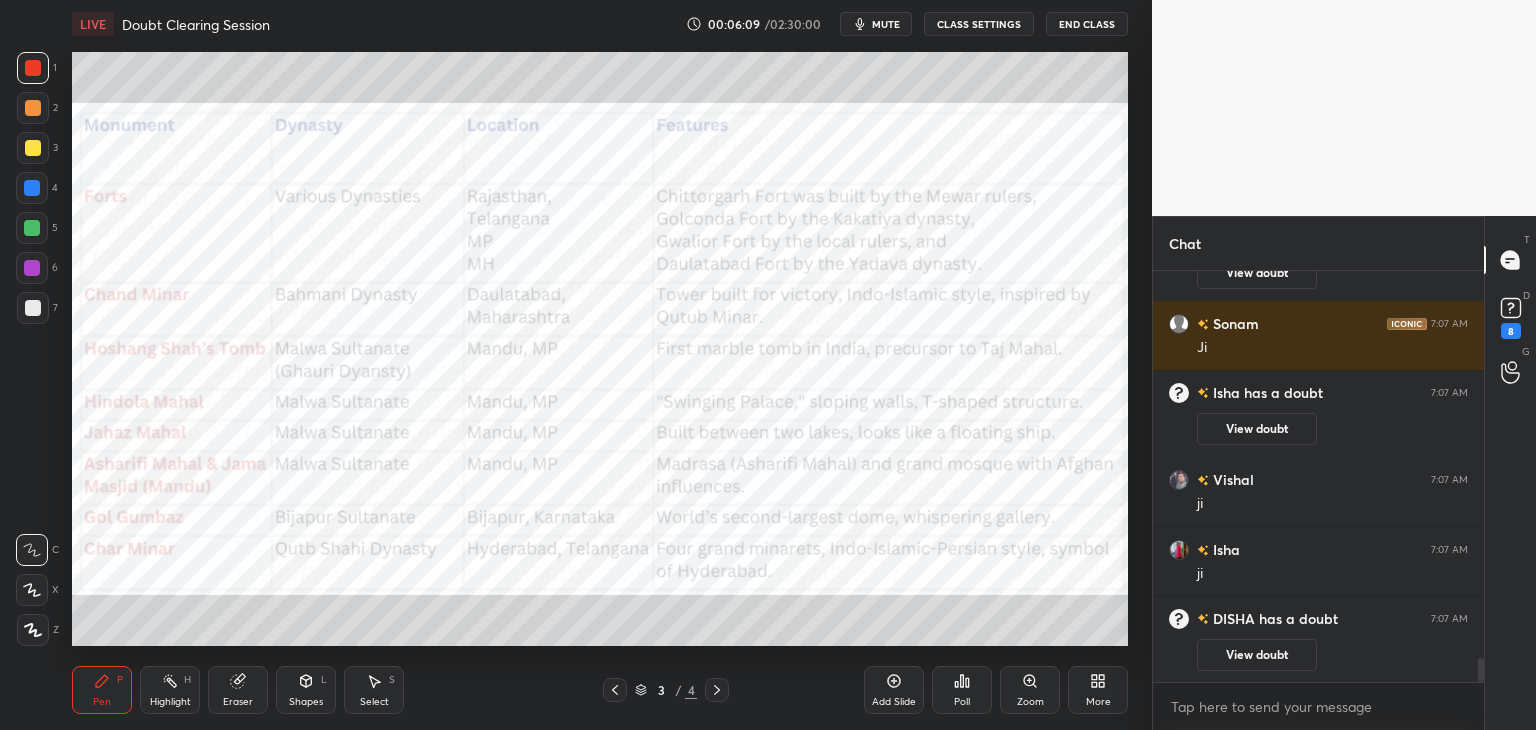 click 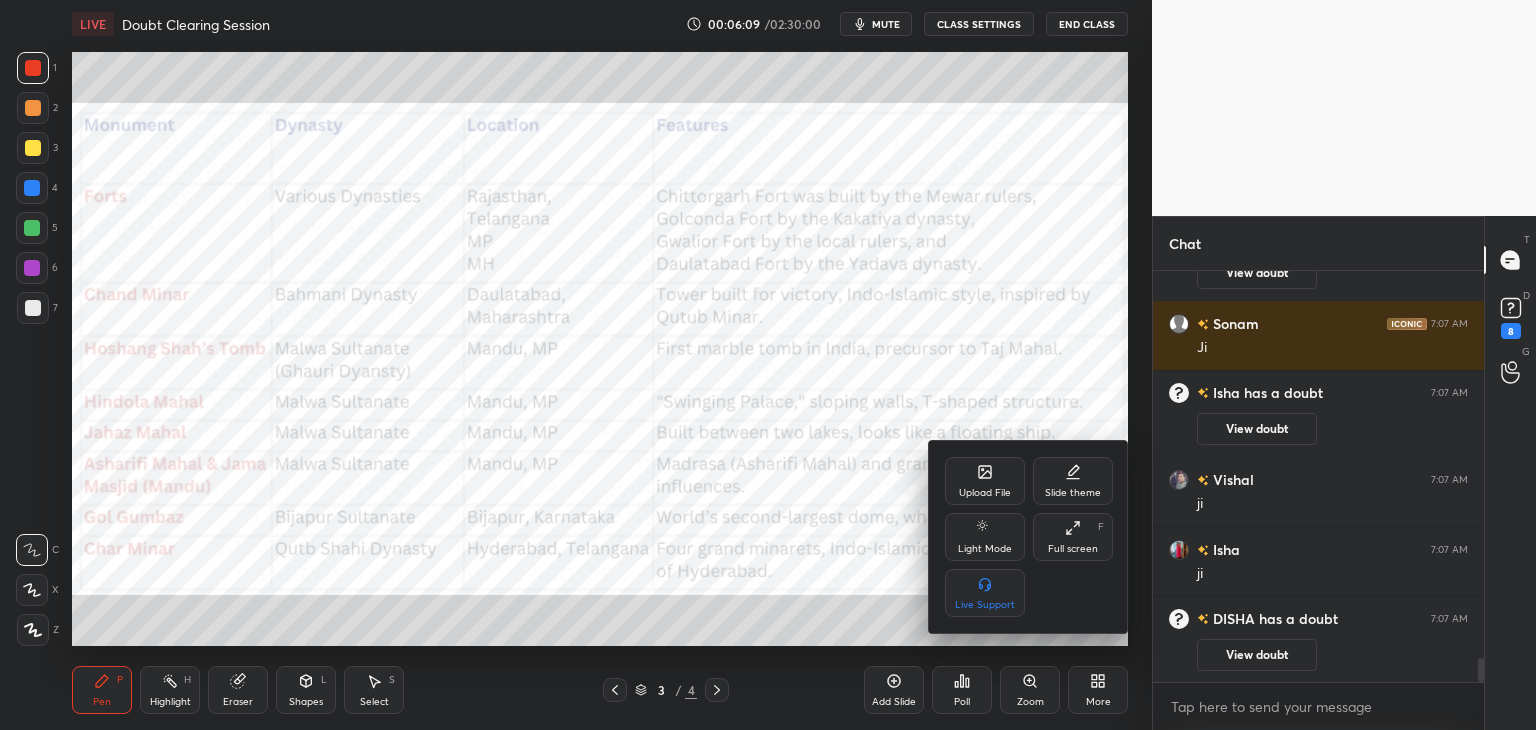click 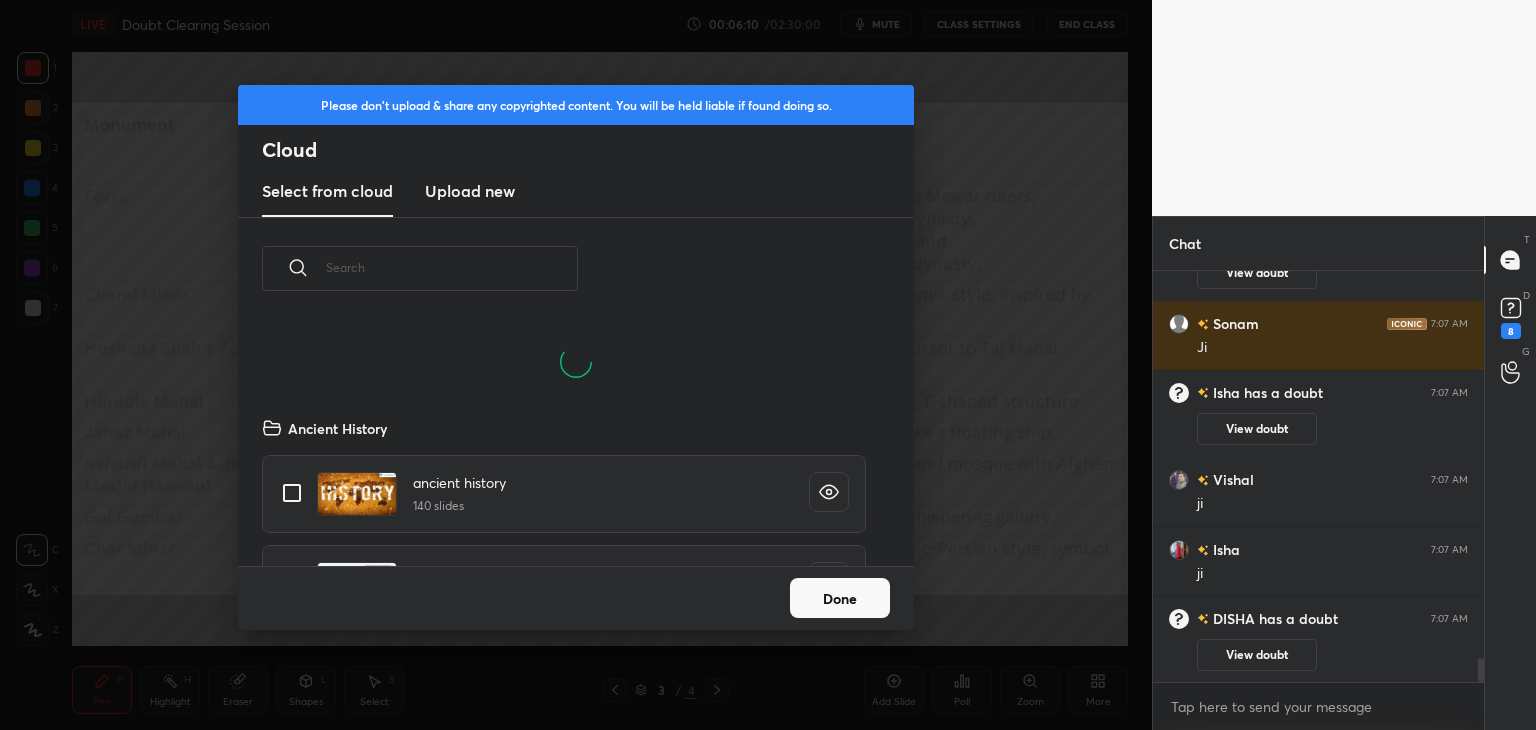 click on "Upload new" at bounding box center (470, 191) 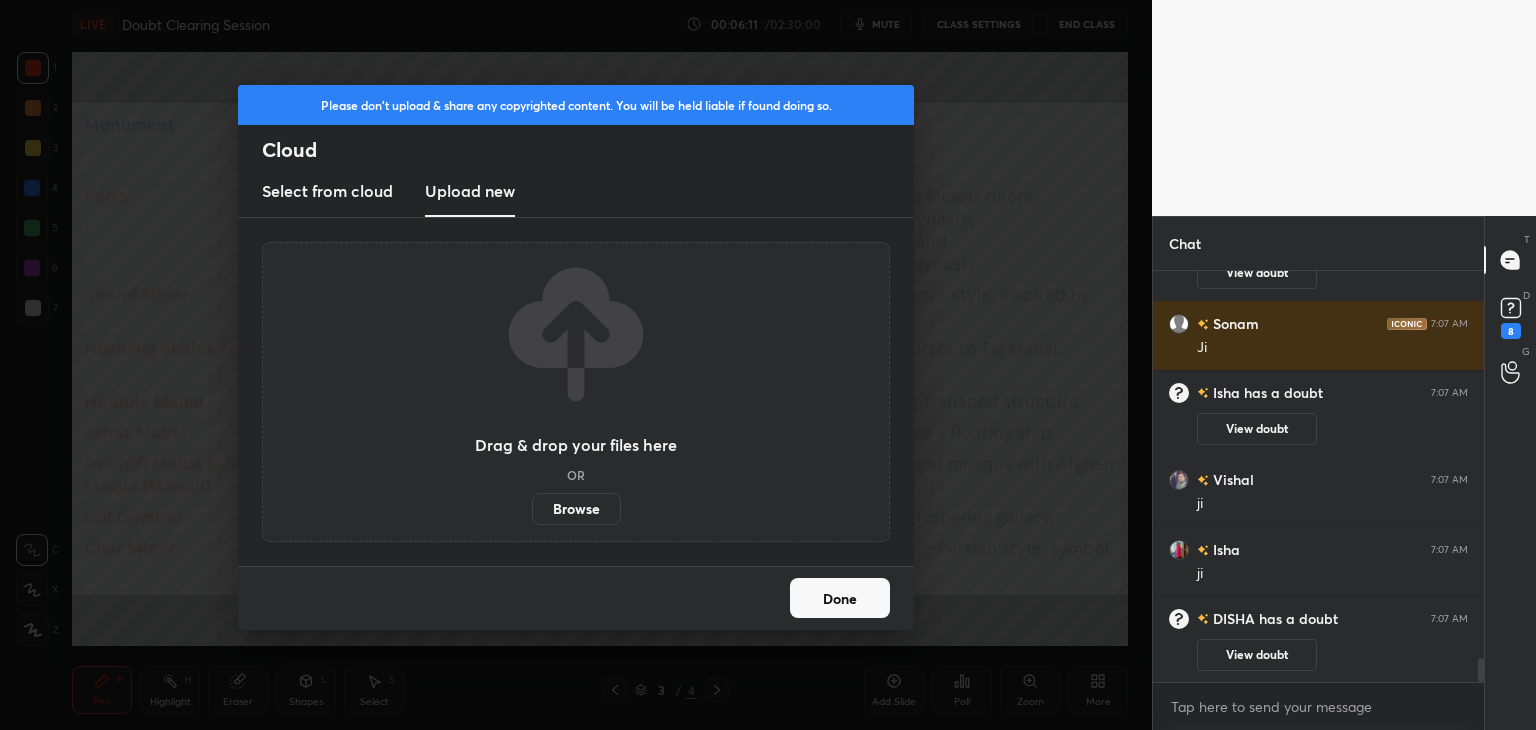 click on "Browse" at bounding box center (576, 509) 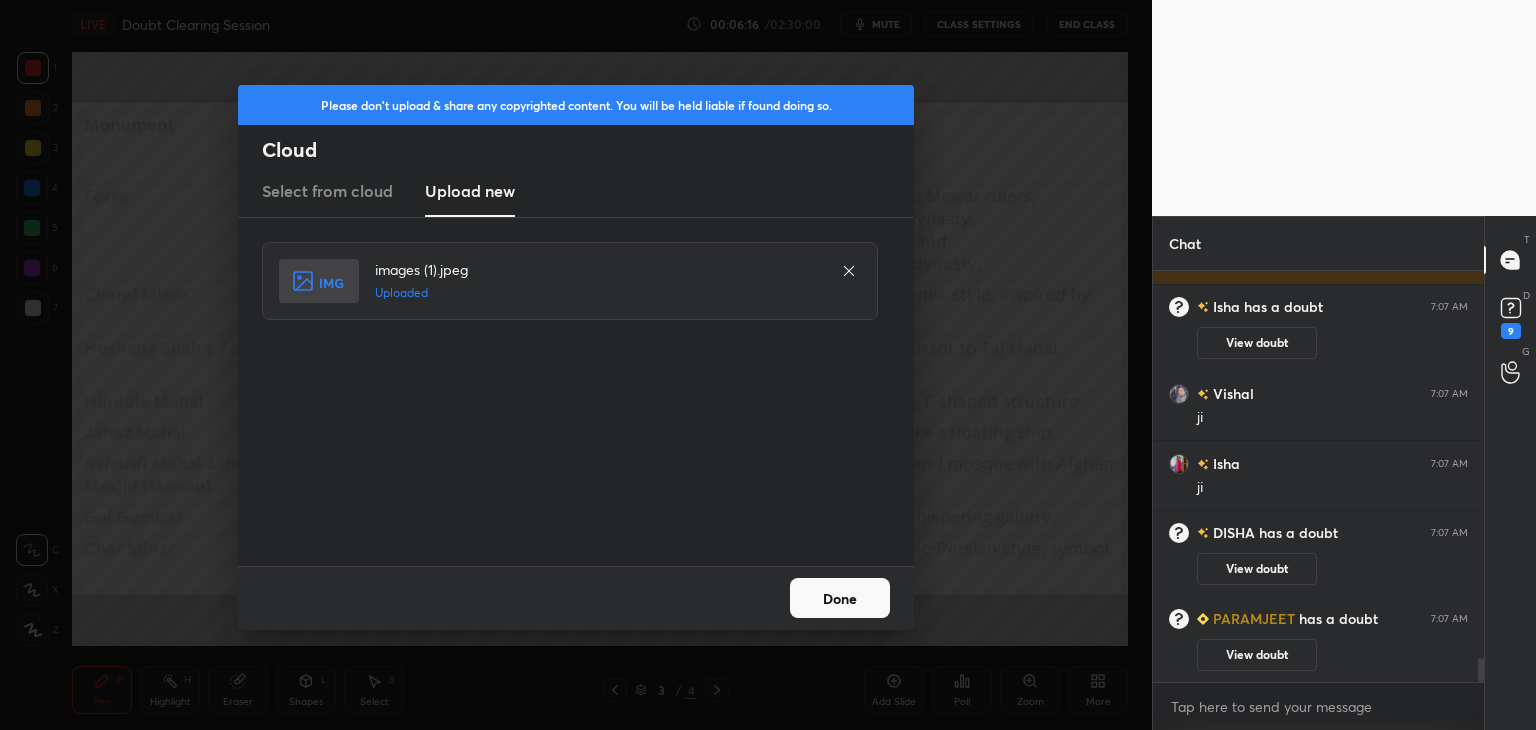 click on "Done" at bounding box center (840, 598) 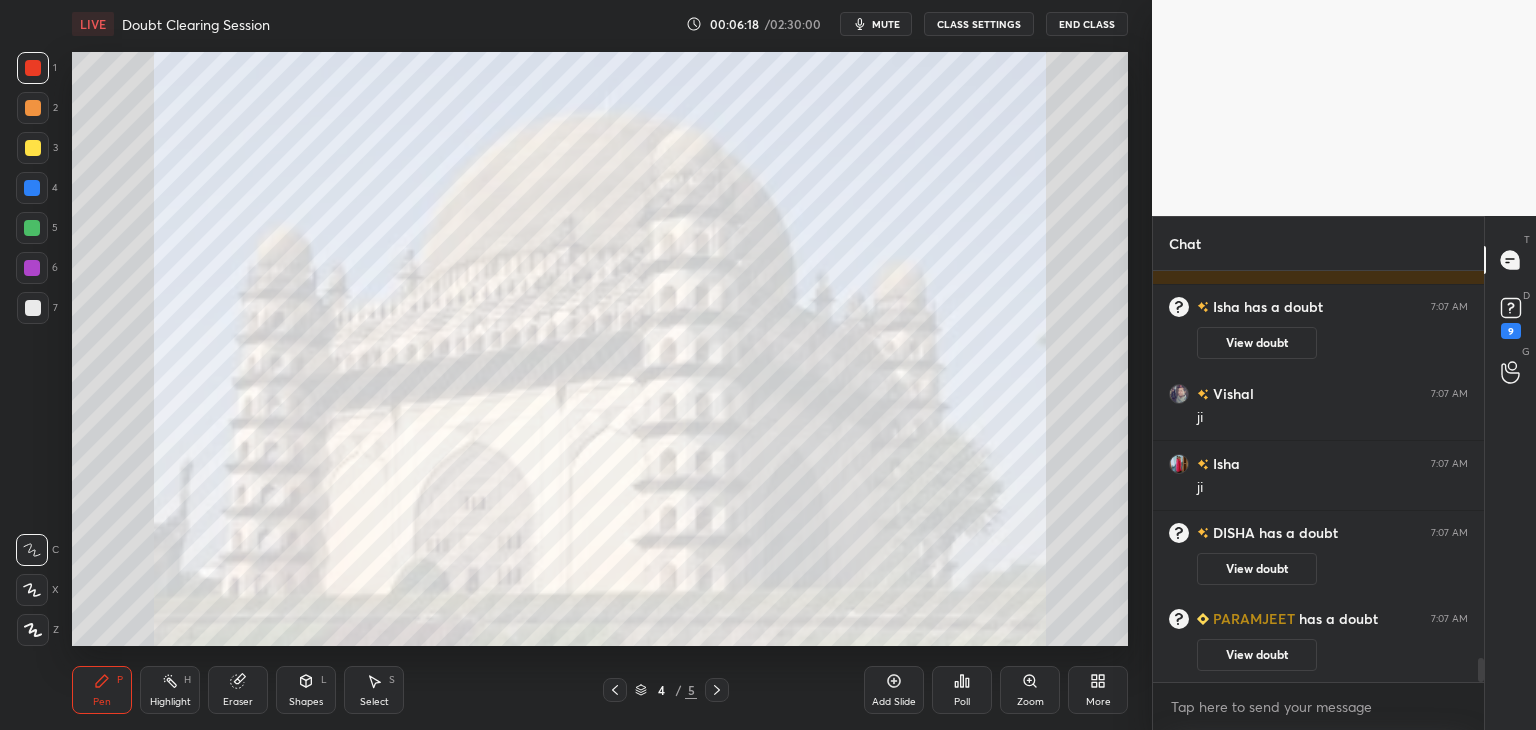 scroll, scrollTop: 6978, scrollLeft: 0, axis: vertical 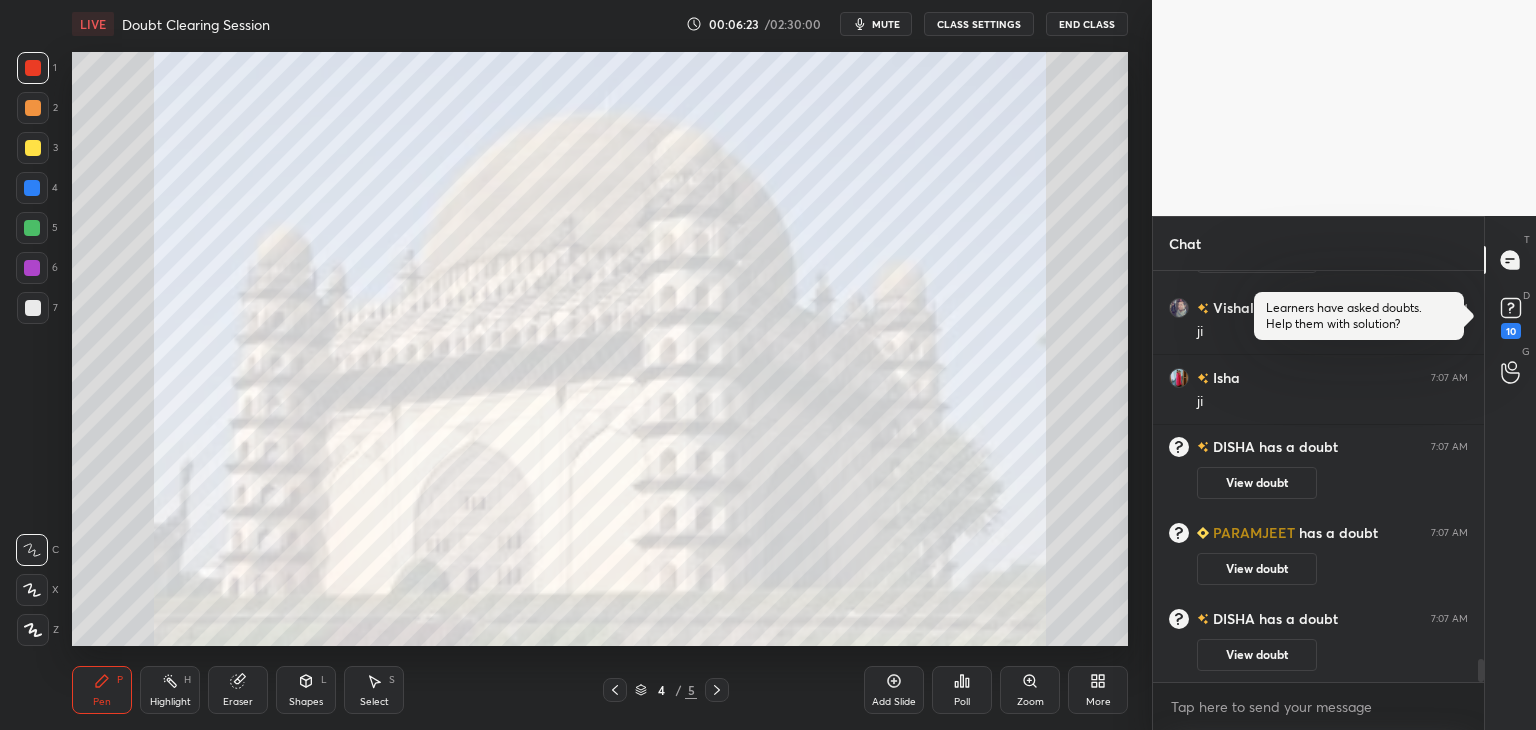 click at bounding box center (33, 68) 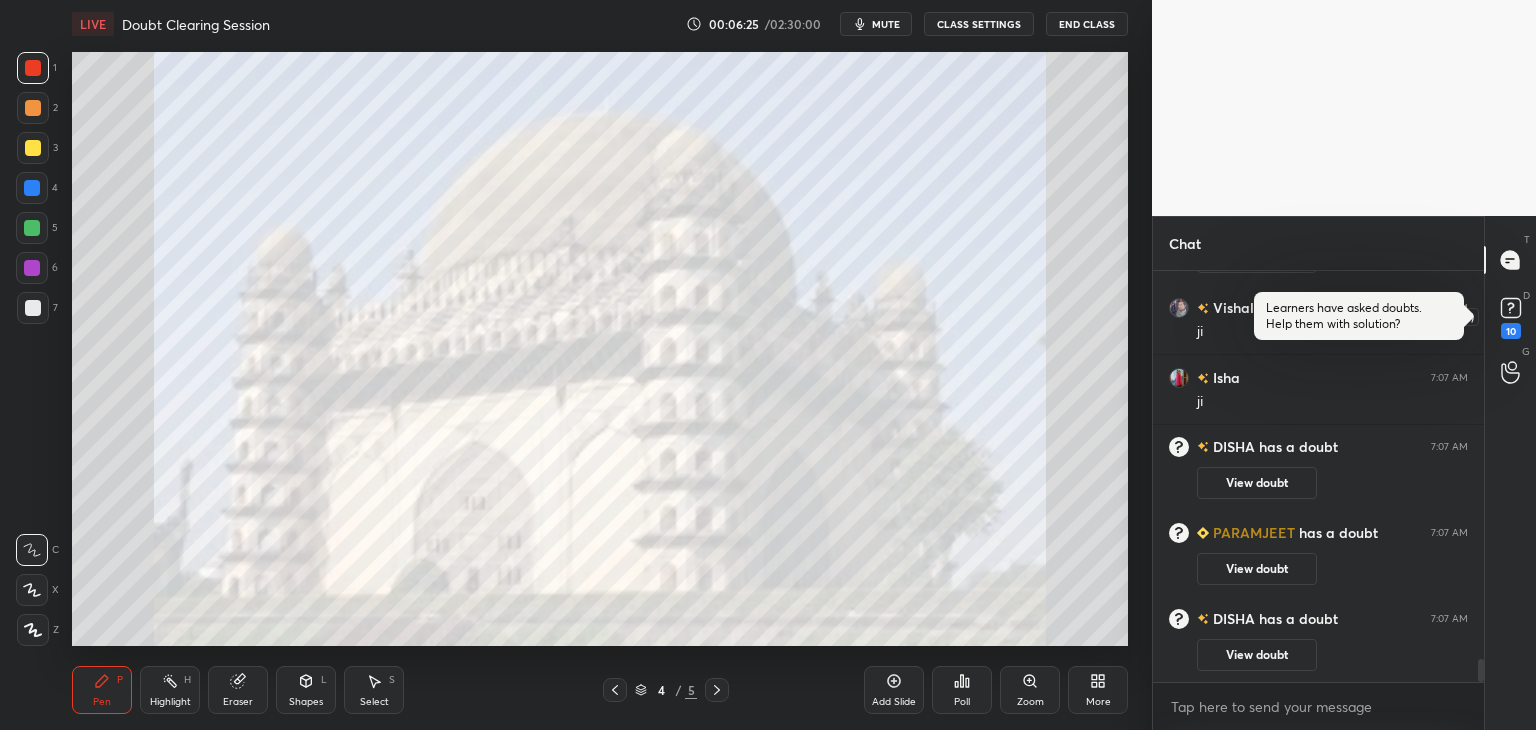 click 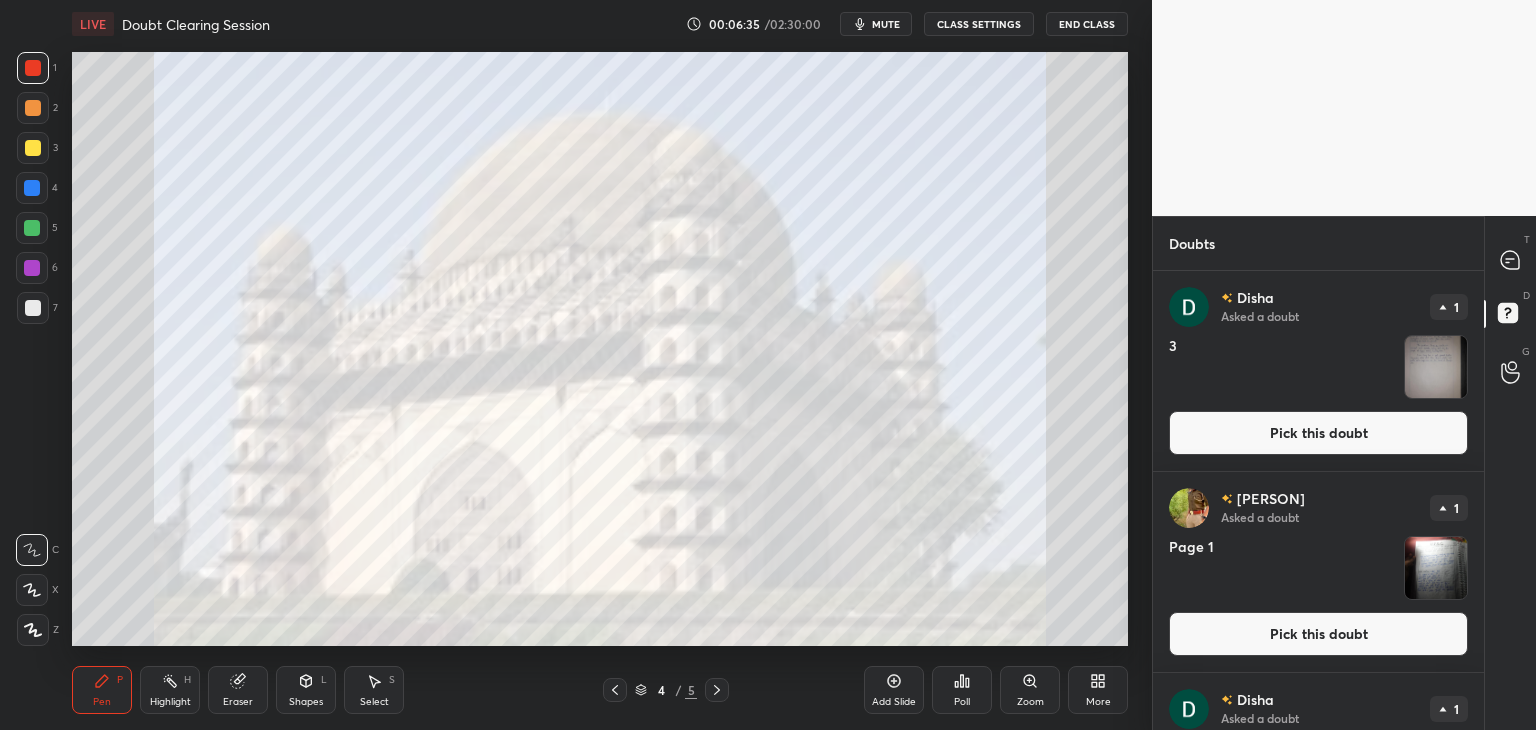 click at bounding box center [33, 308] 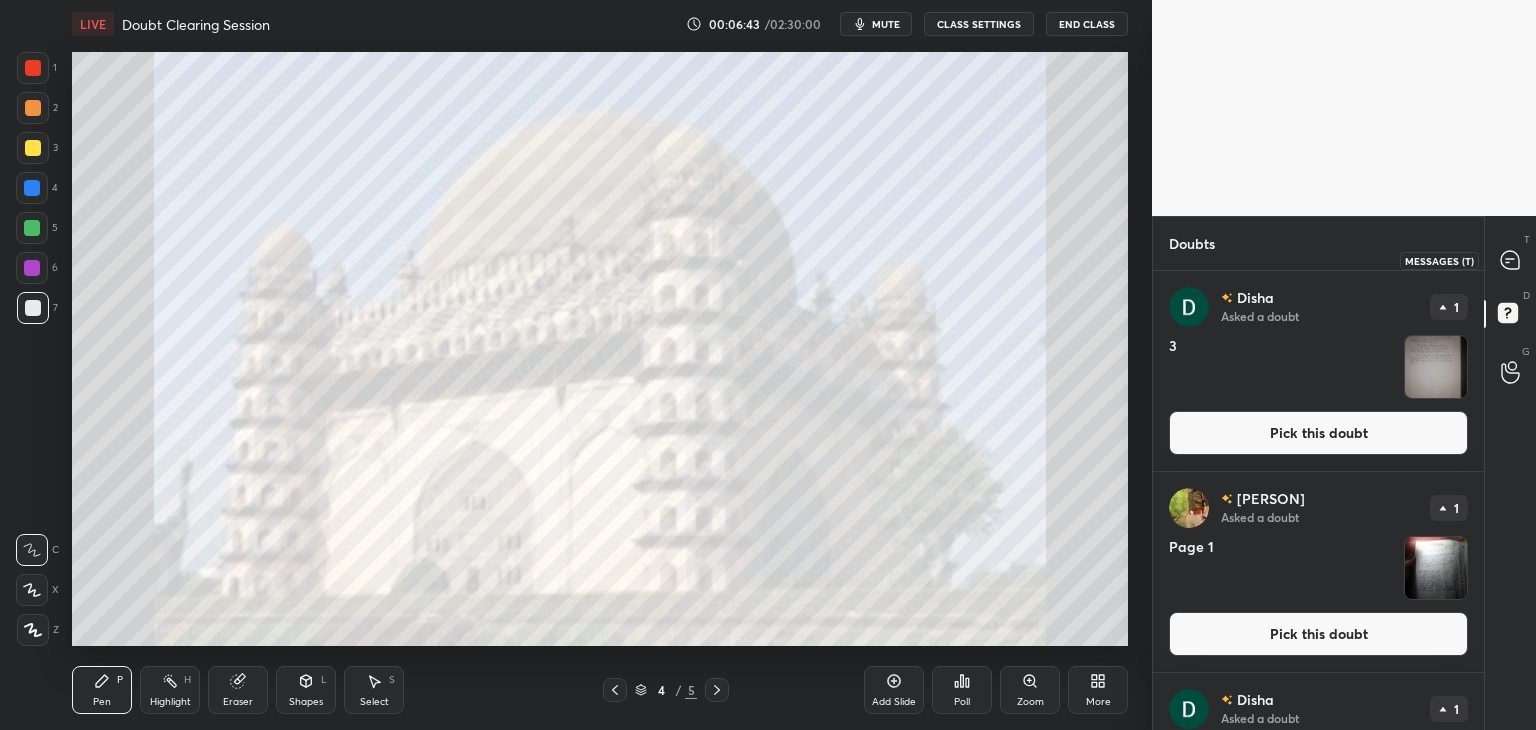 click 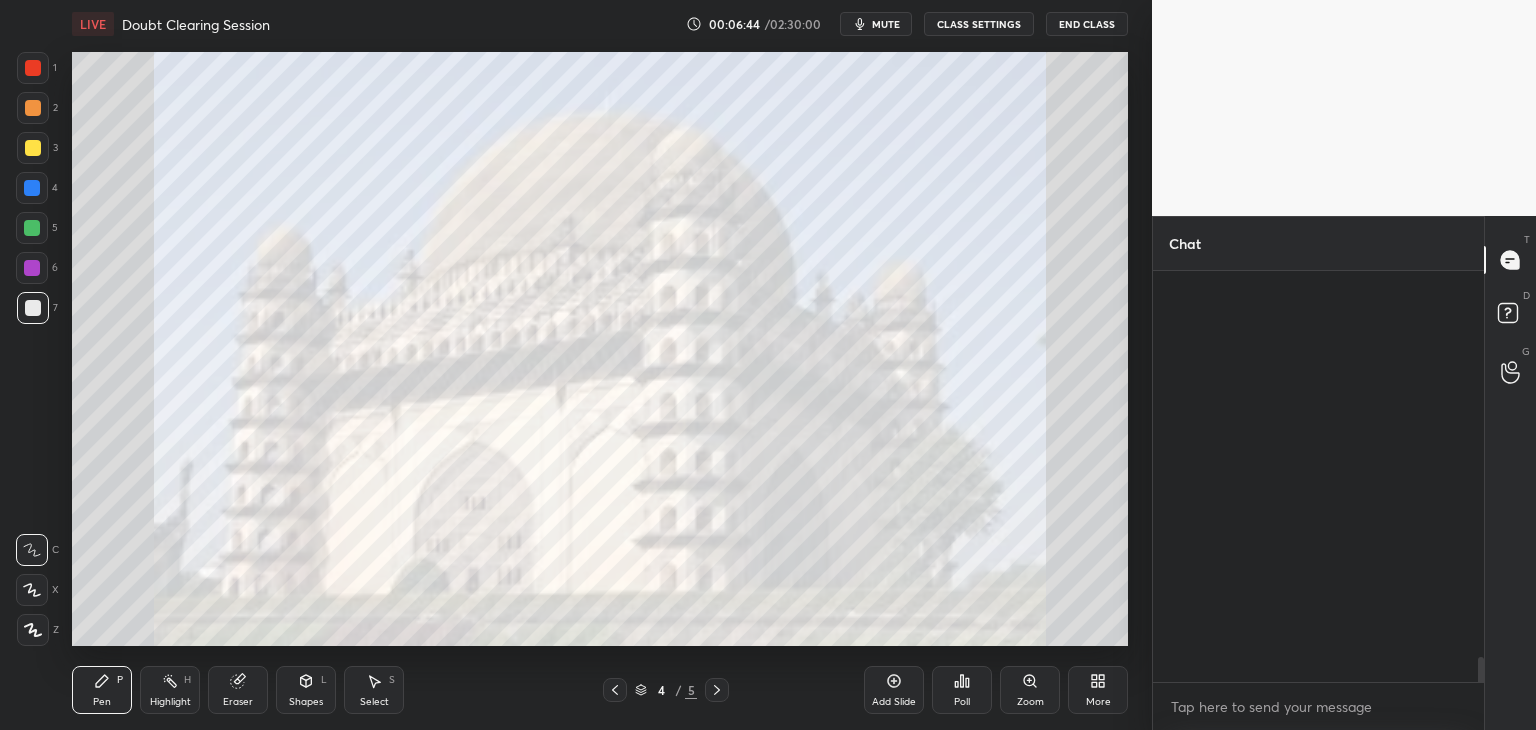 scroll, scrollTop: 7480, scrollLeft: 0, axis: vertical 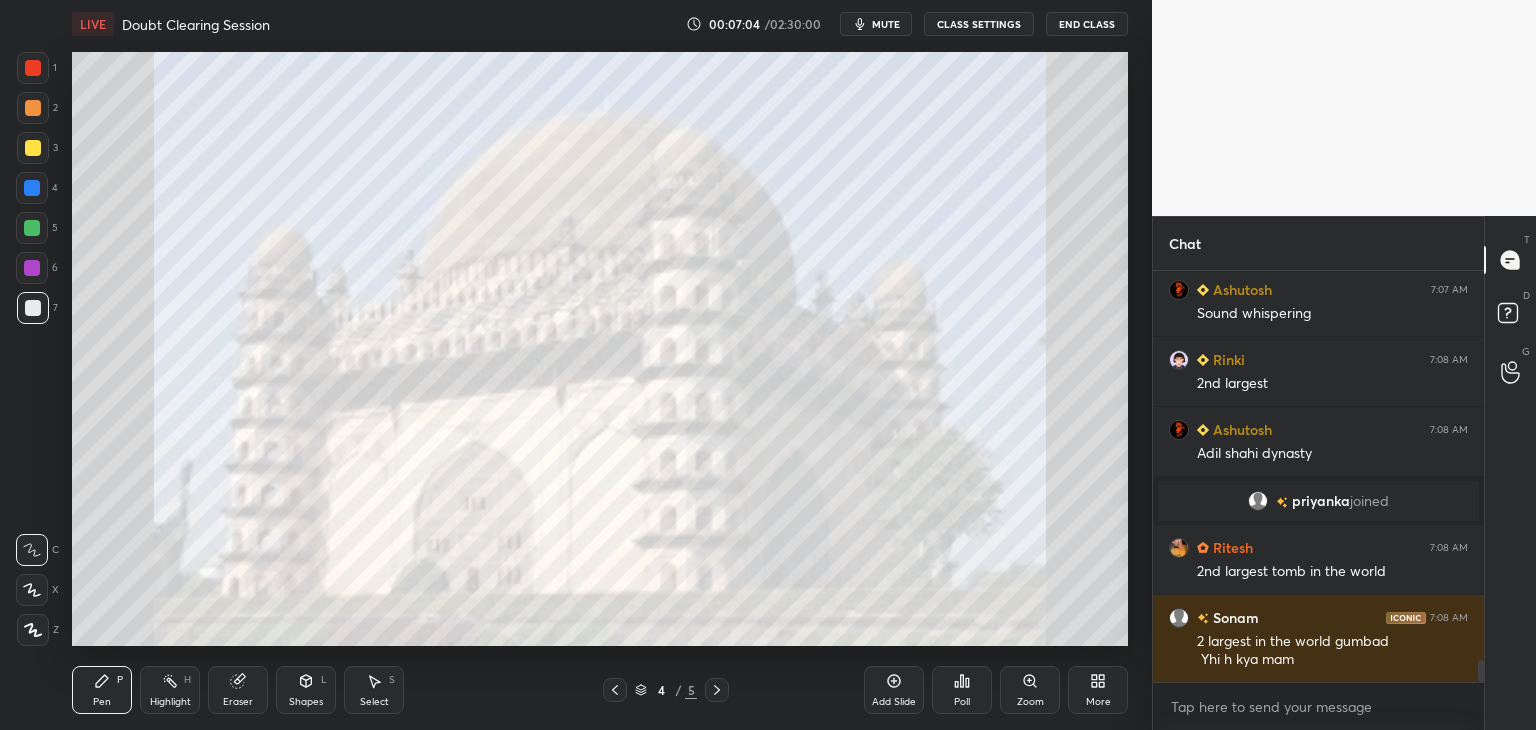 click 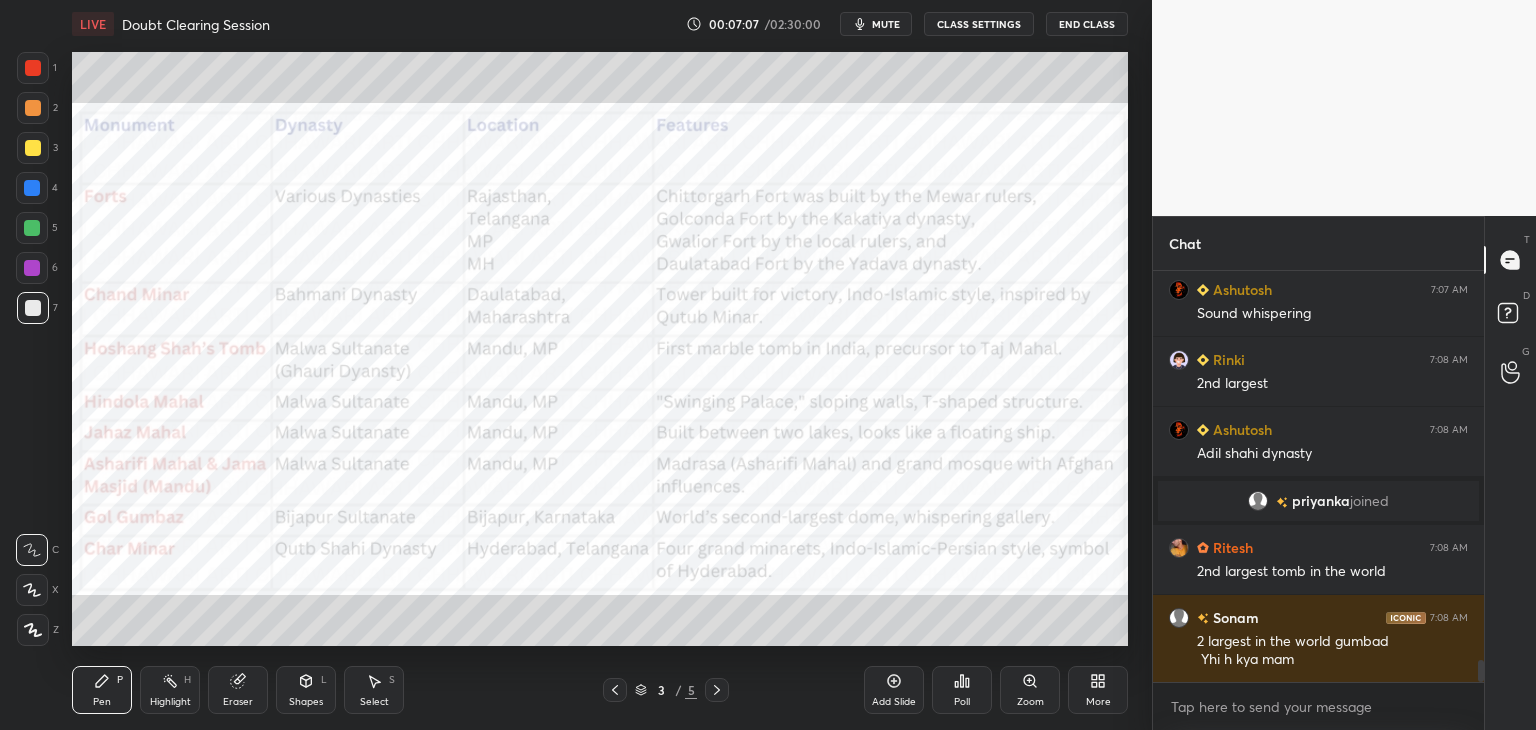 click at bounding box center (33, 68) 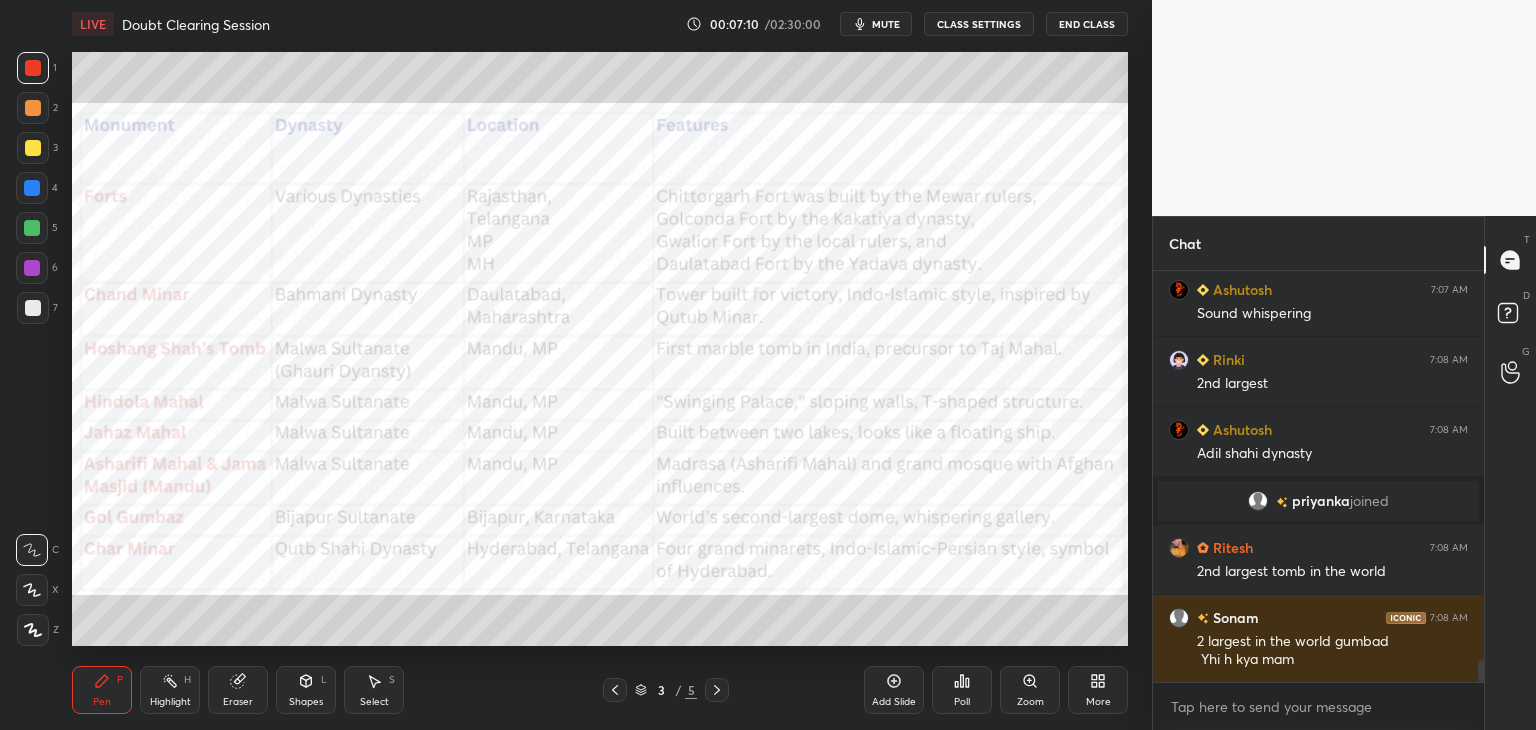 click on "Add Slide" at bounding box center (894, 690) 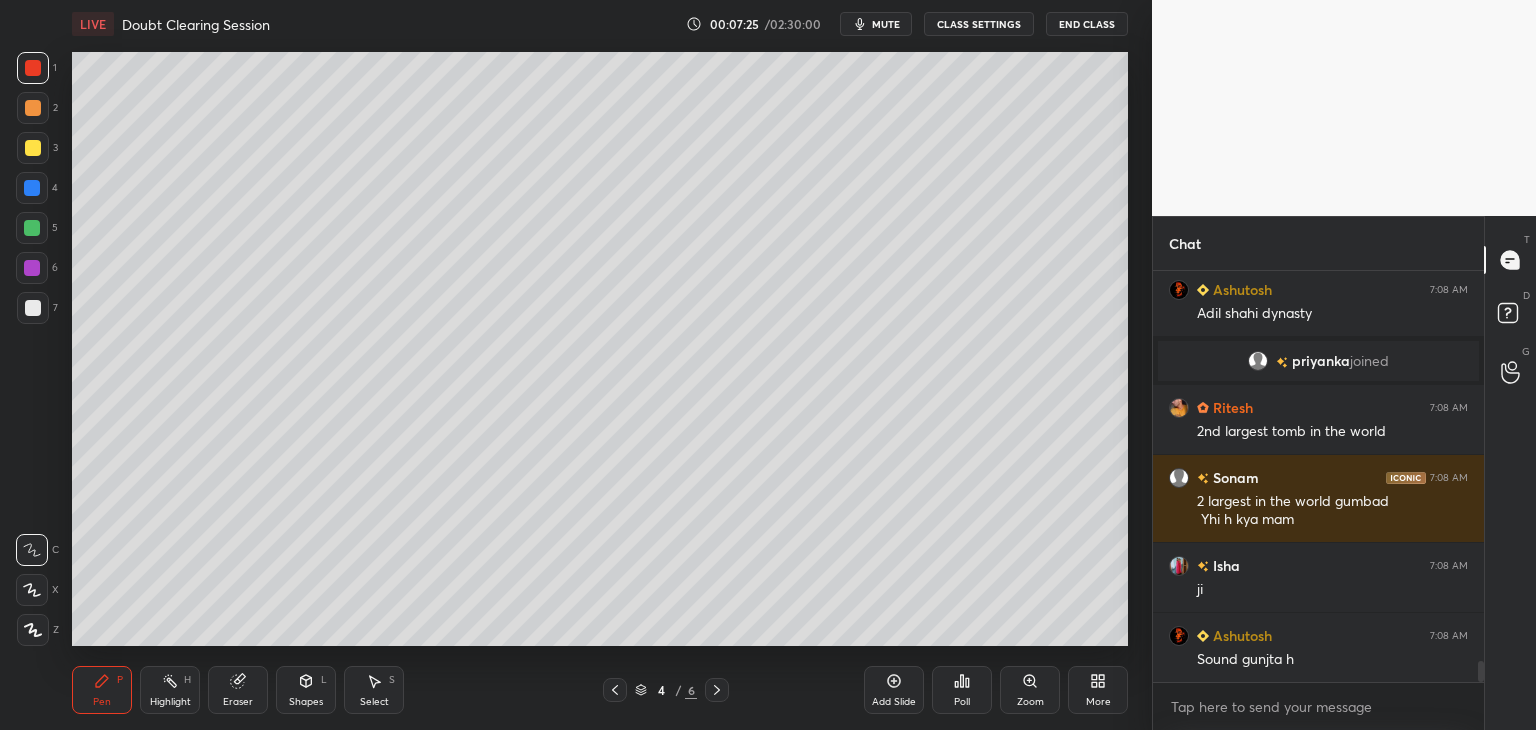 scroll, scrollTop: 7596, scrollLeft: 0, axis: vertical 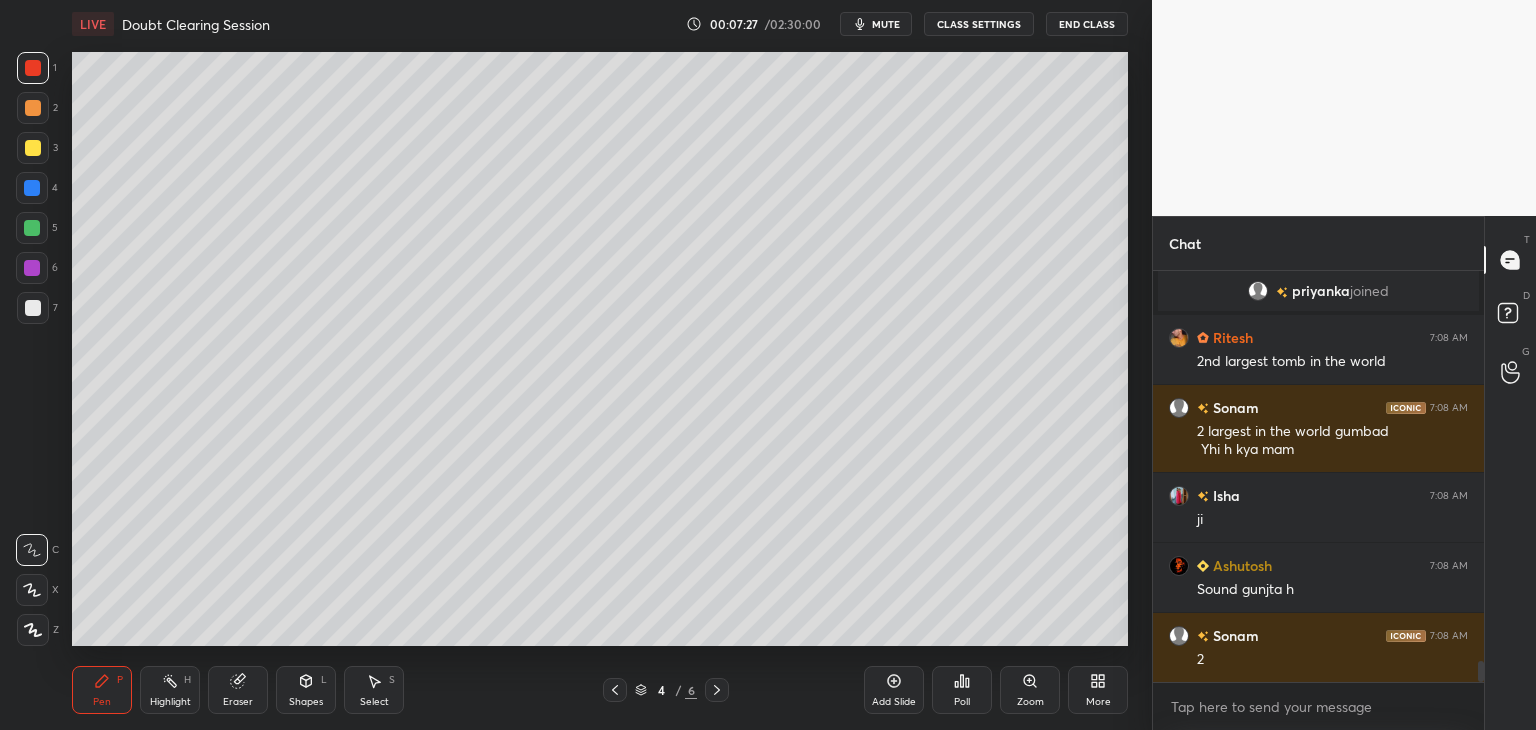 click at bounding box center [33, 148] 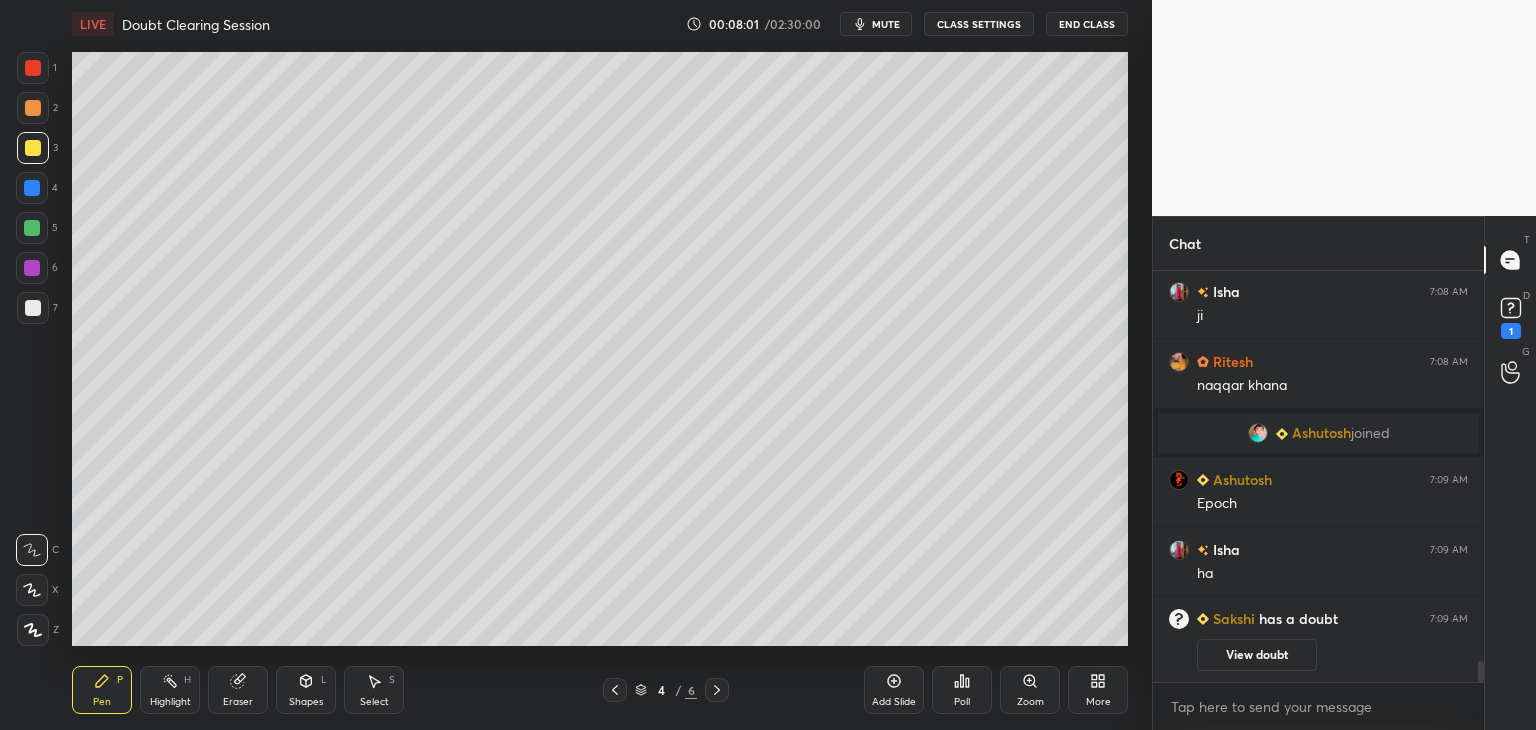 scroll, scrollTop: 7708, scrollLeft: 0, axis: vertical 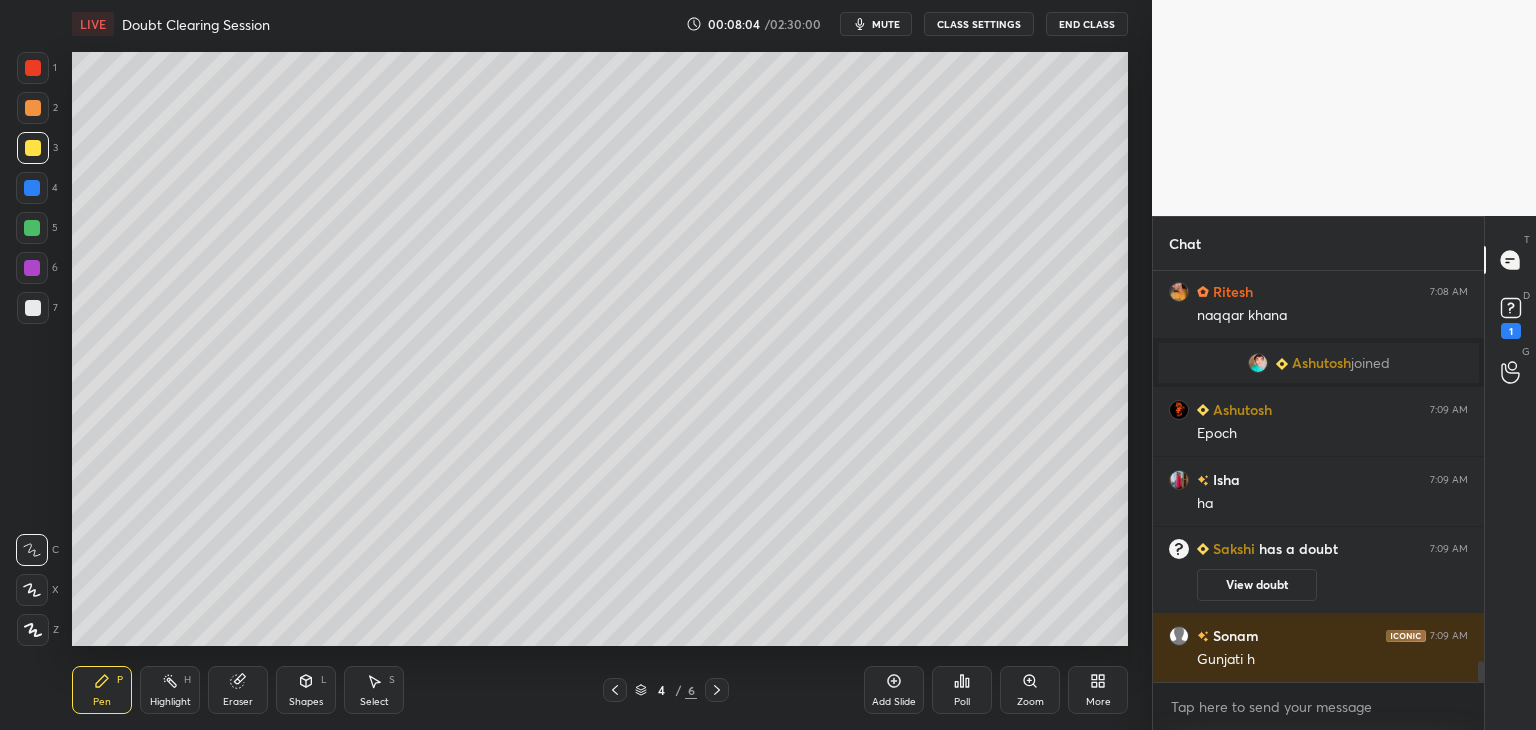click 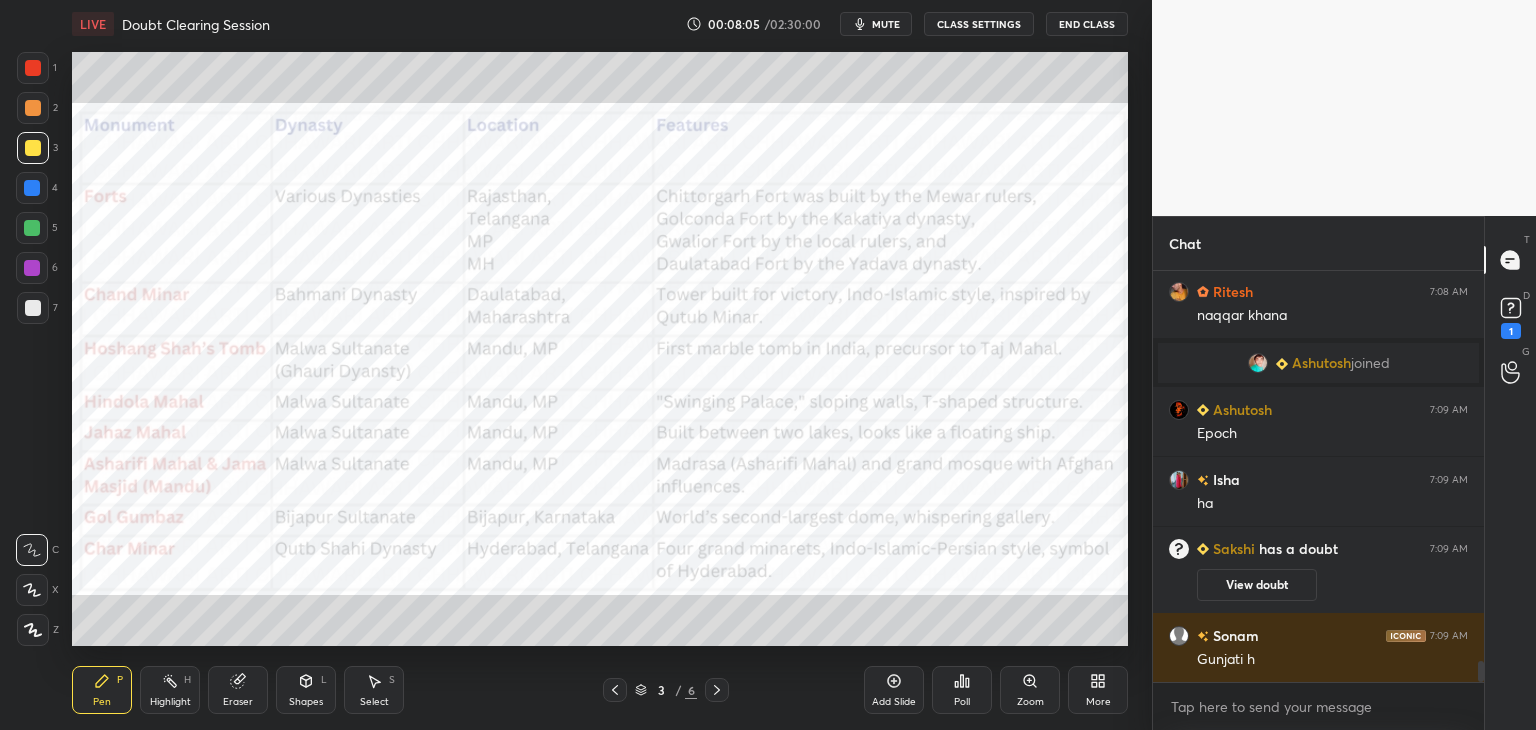 scroll, scrollTop: 7778, scrollLeft: 0, axis: vertical 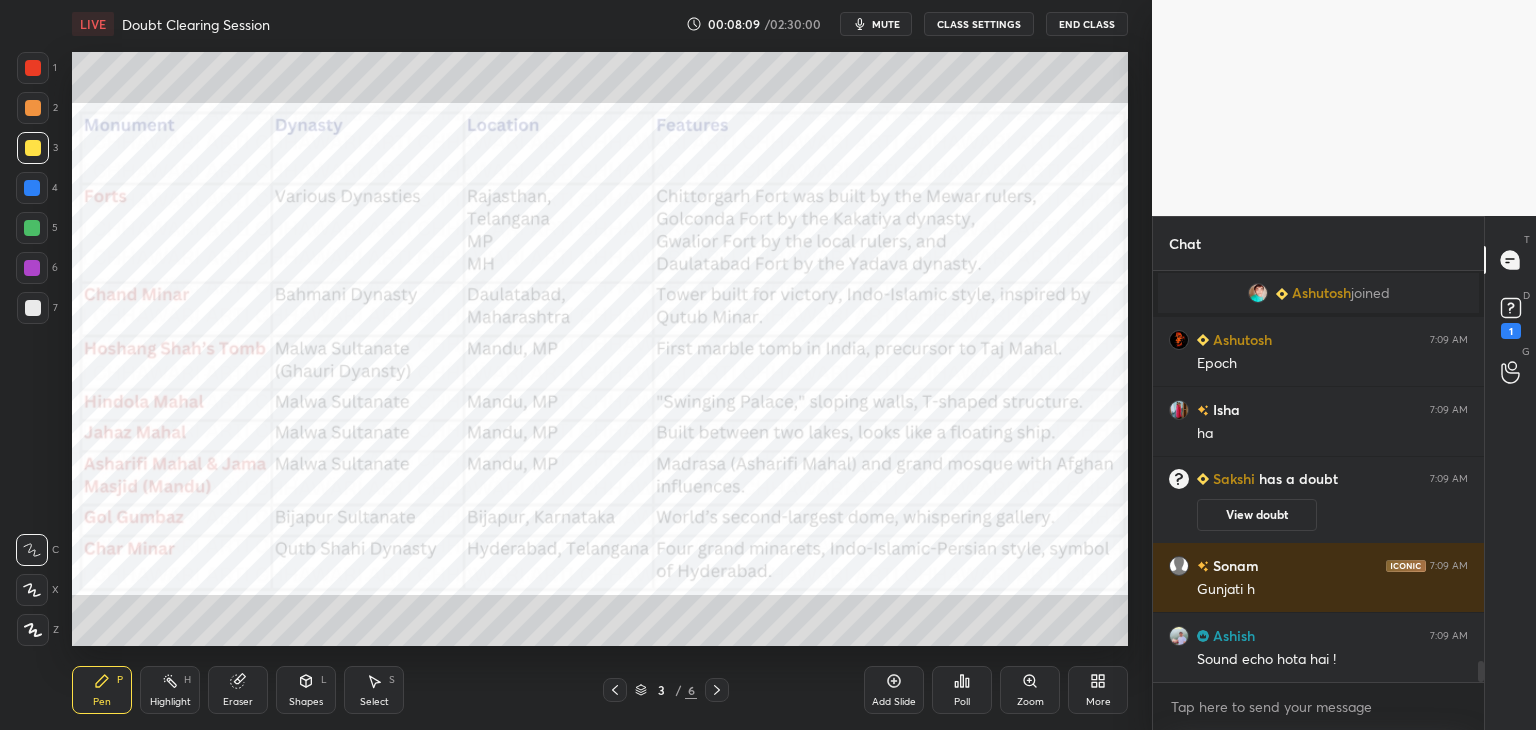 click at bounding box center (33, 68) 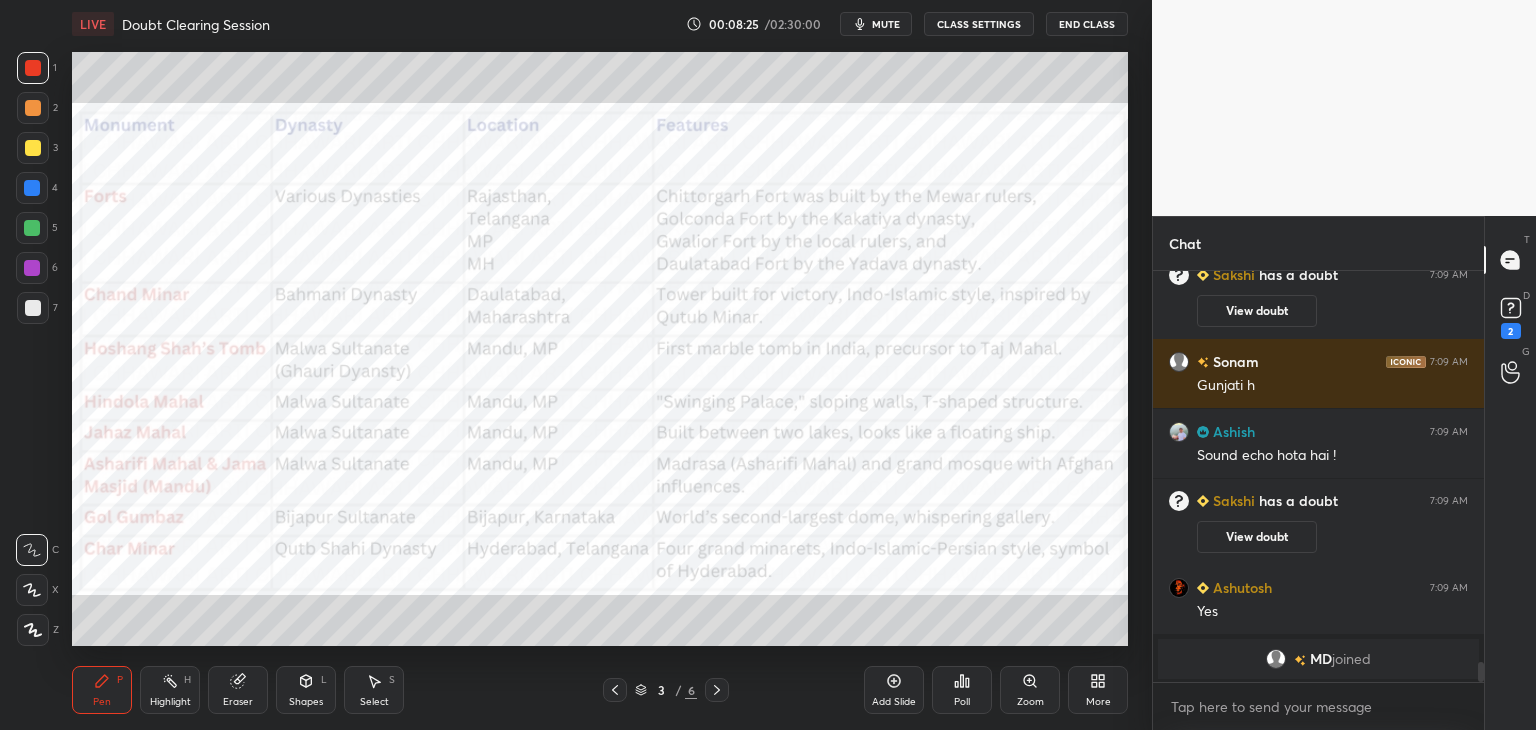 scroll, scrollTop: 7952, scrollLeft: 0, axis: vertical 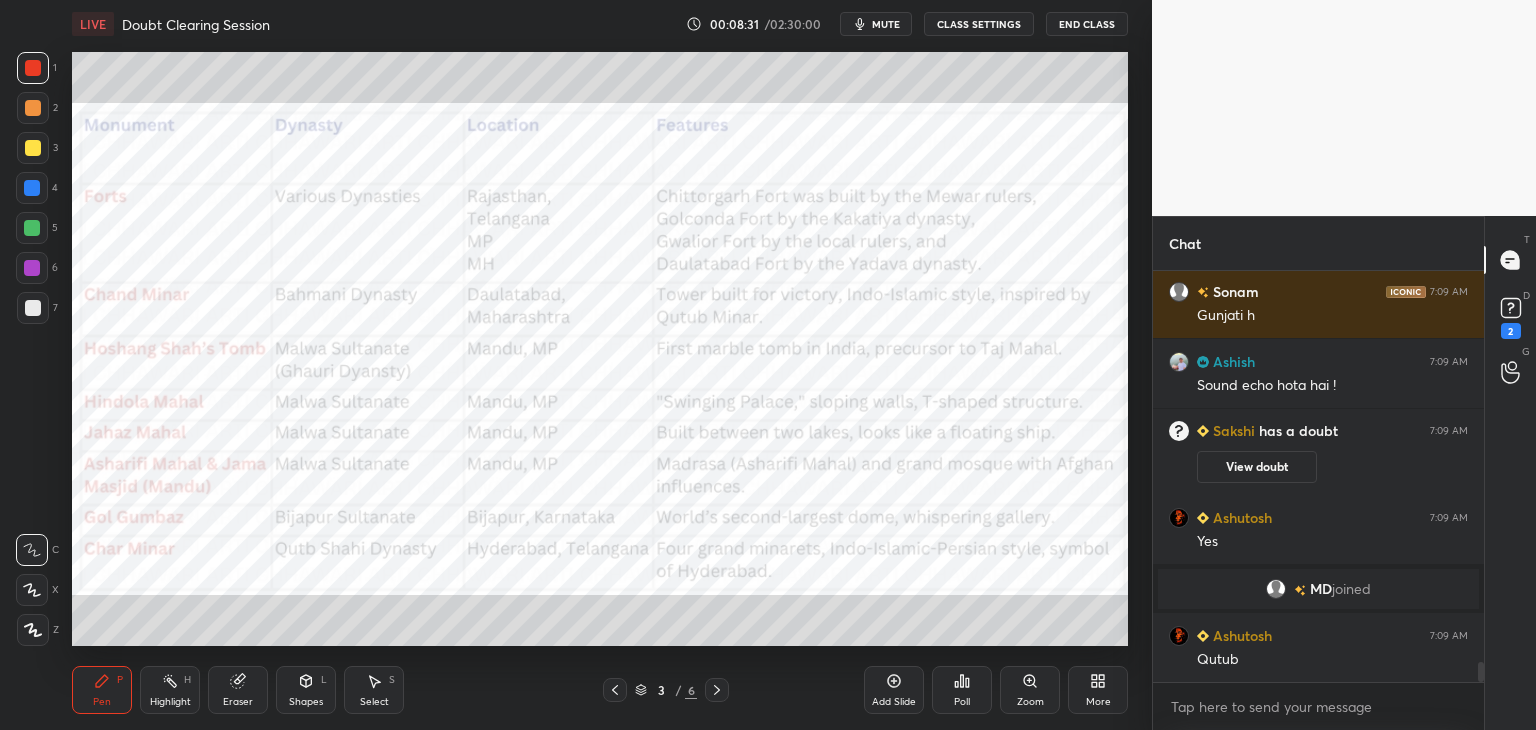 click at bounding box center [32, 188] 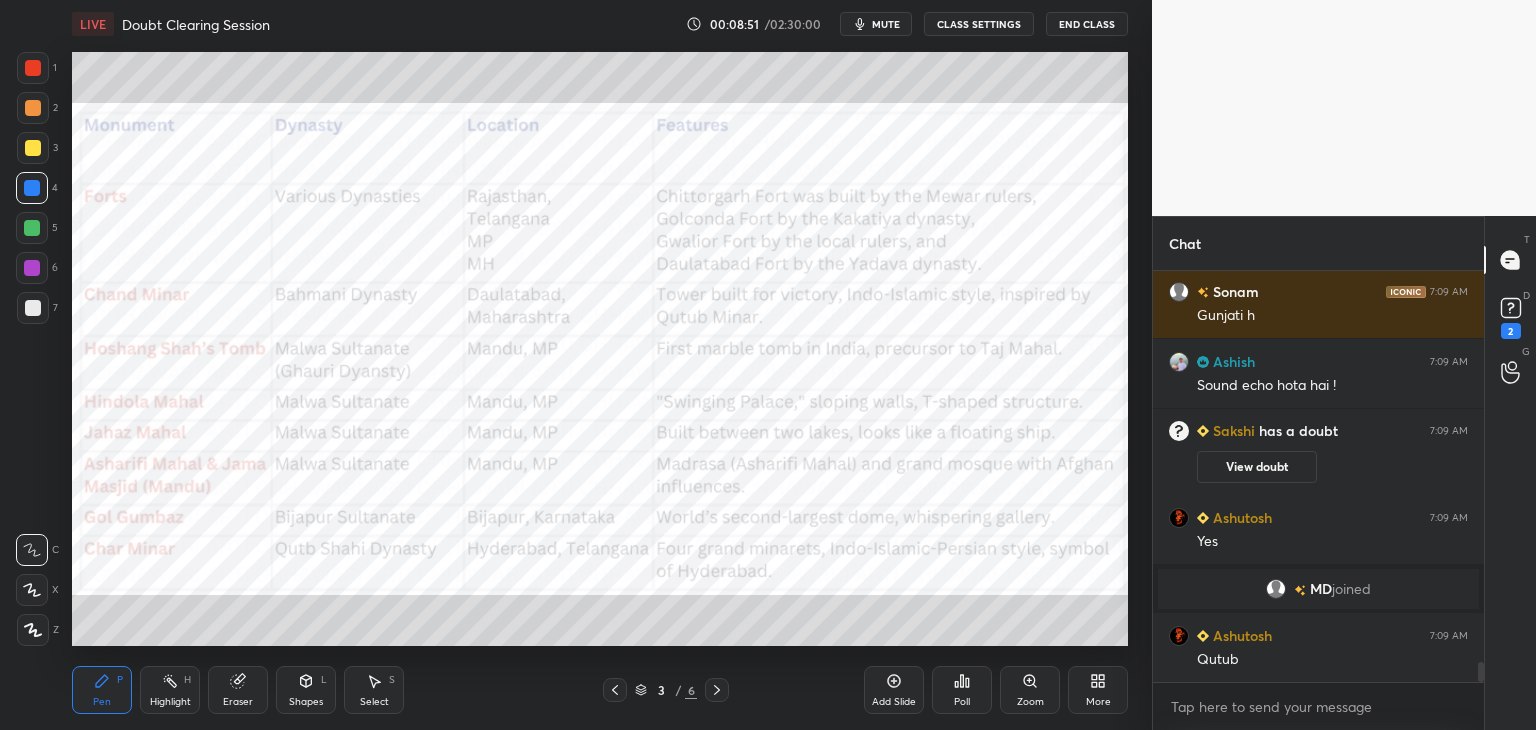 scroll, scrollTop: 8024, scrollLeft: 0, axis: vertical 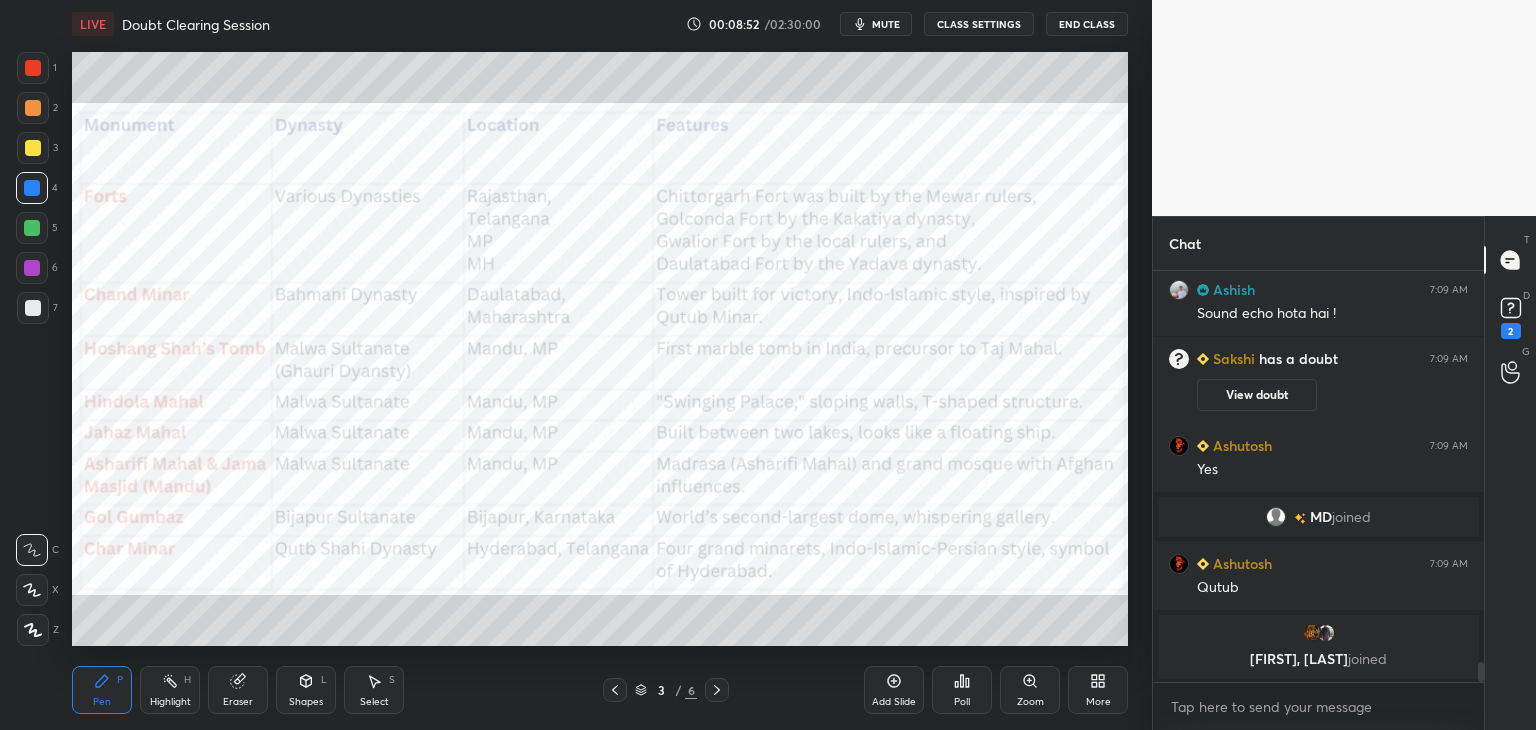 click on "More" at bounding box center (1098, 690) 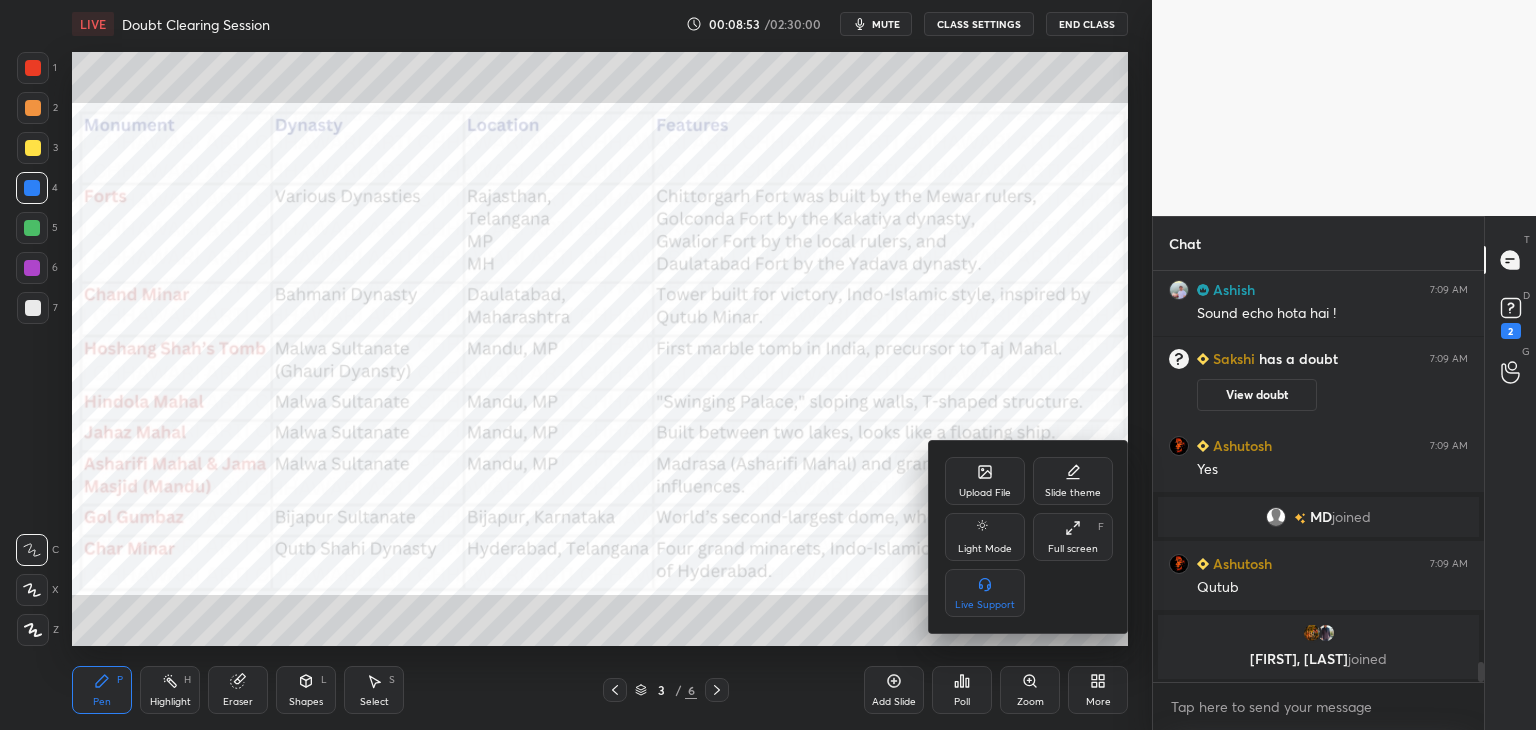 click on "Upload File" at bounding box center (985, 493) 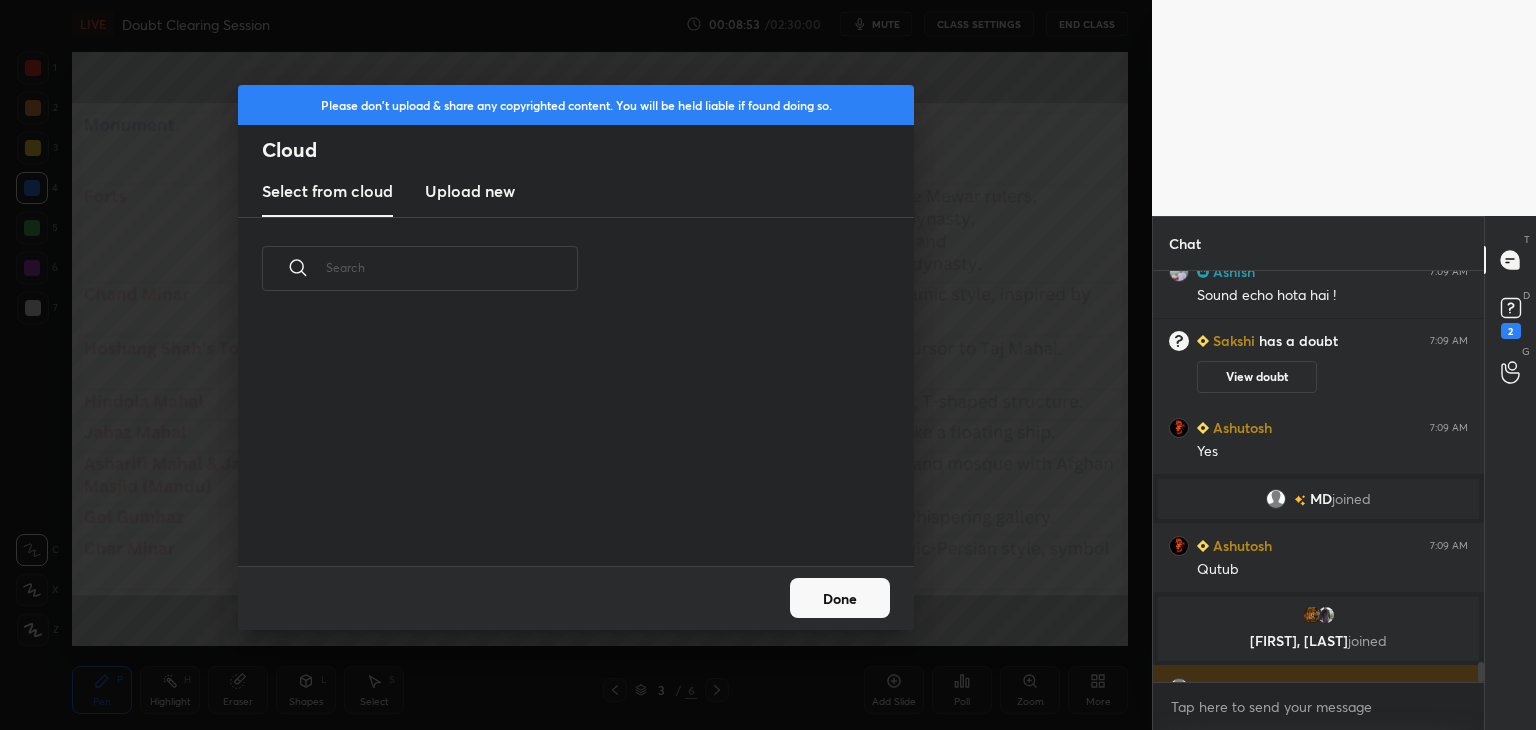 scroll, scrollTop: 8076, scrollLeft: 0, axis: vertical 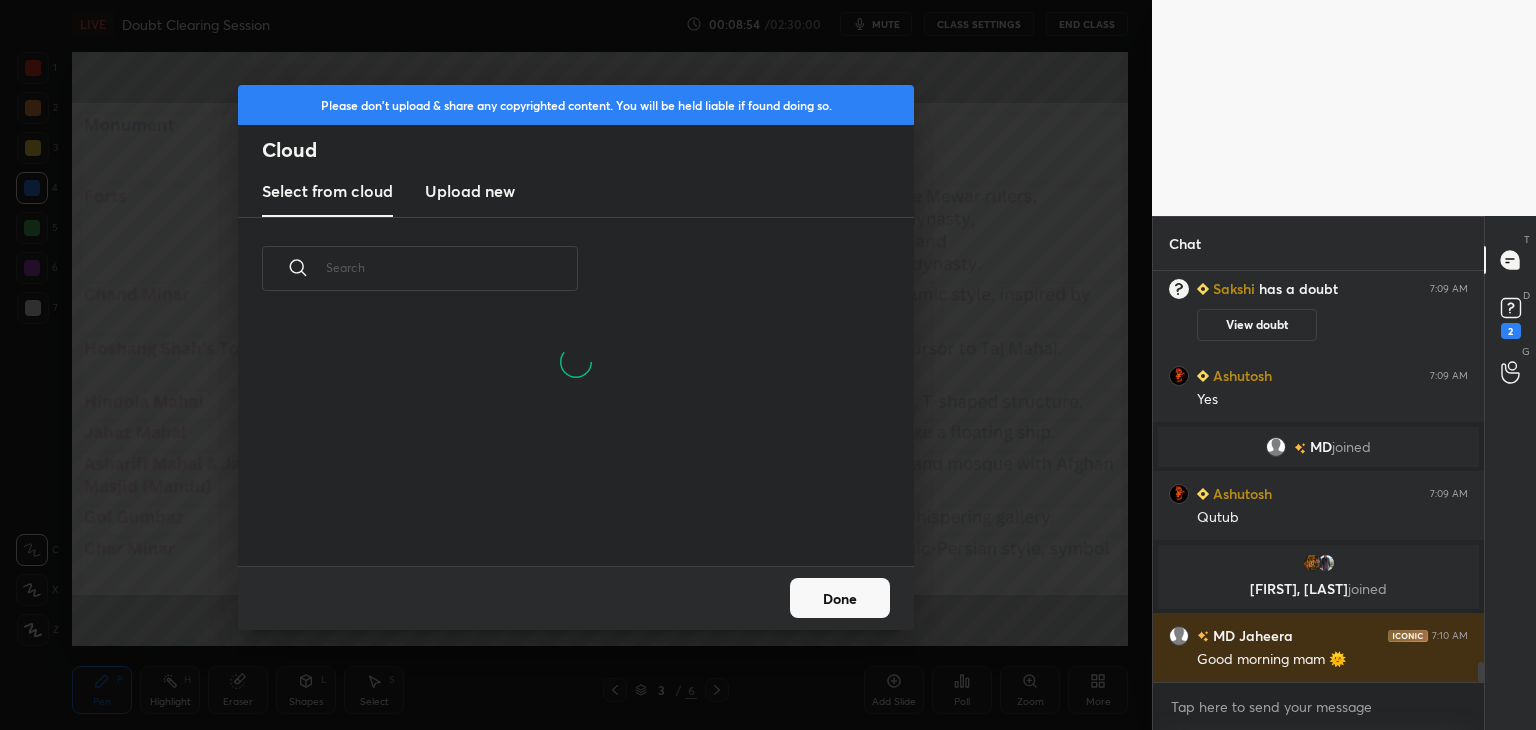click on "Upload new" at bounding box center [470, 191] 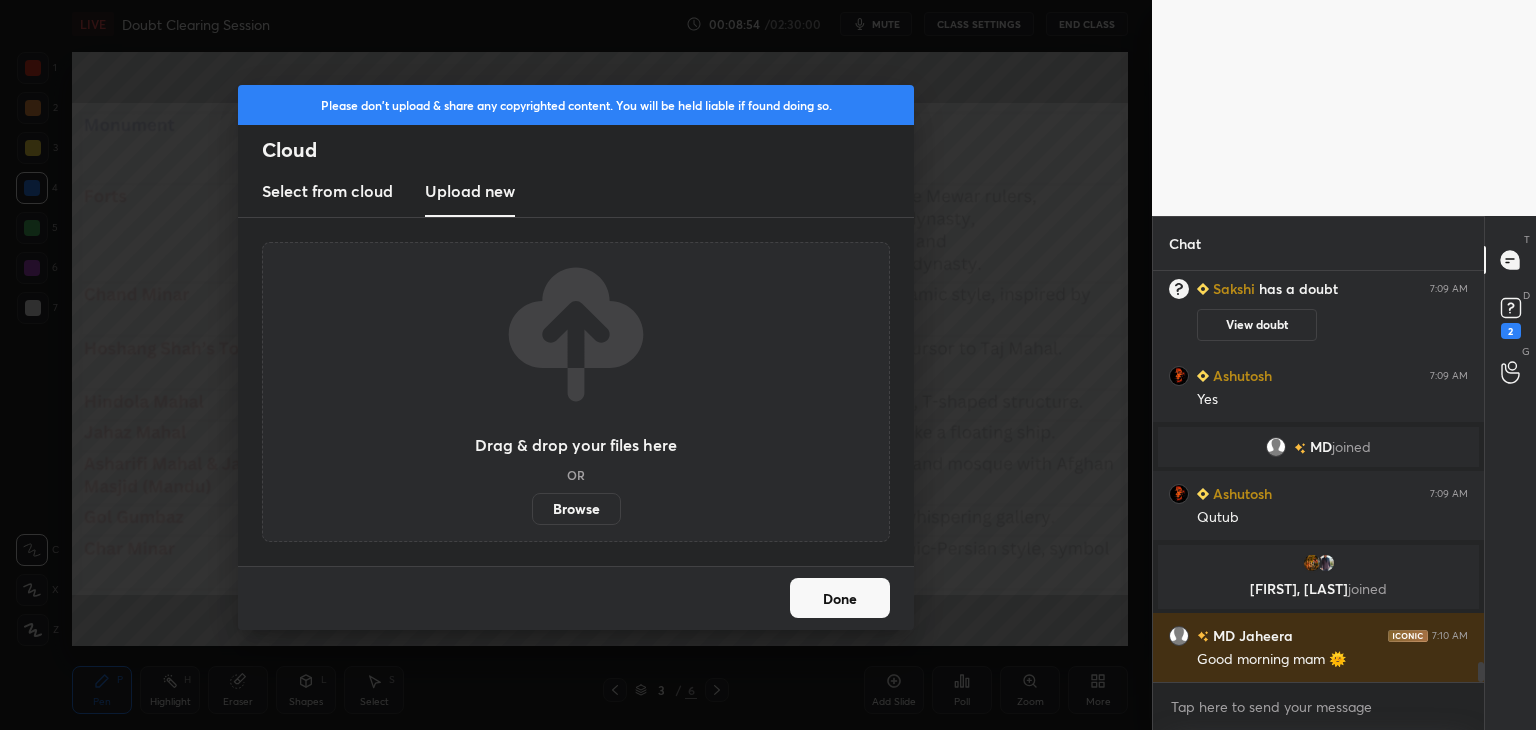 click on "Browse" at bounding box center [576, 509] 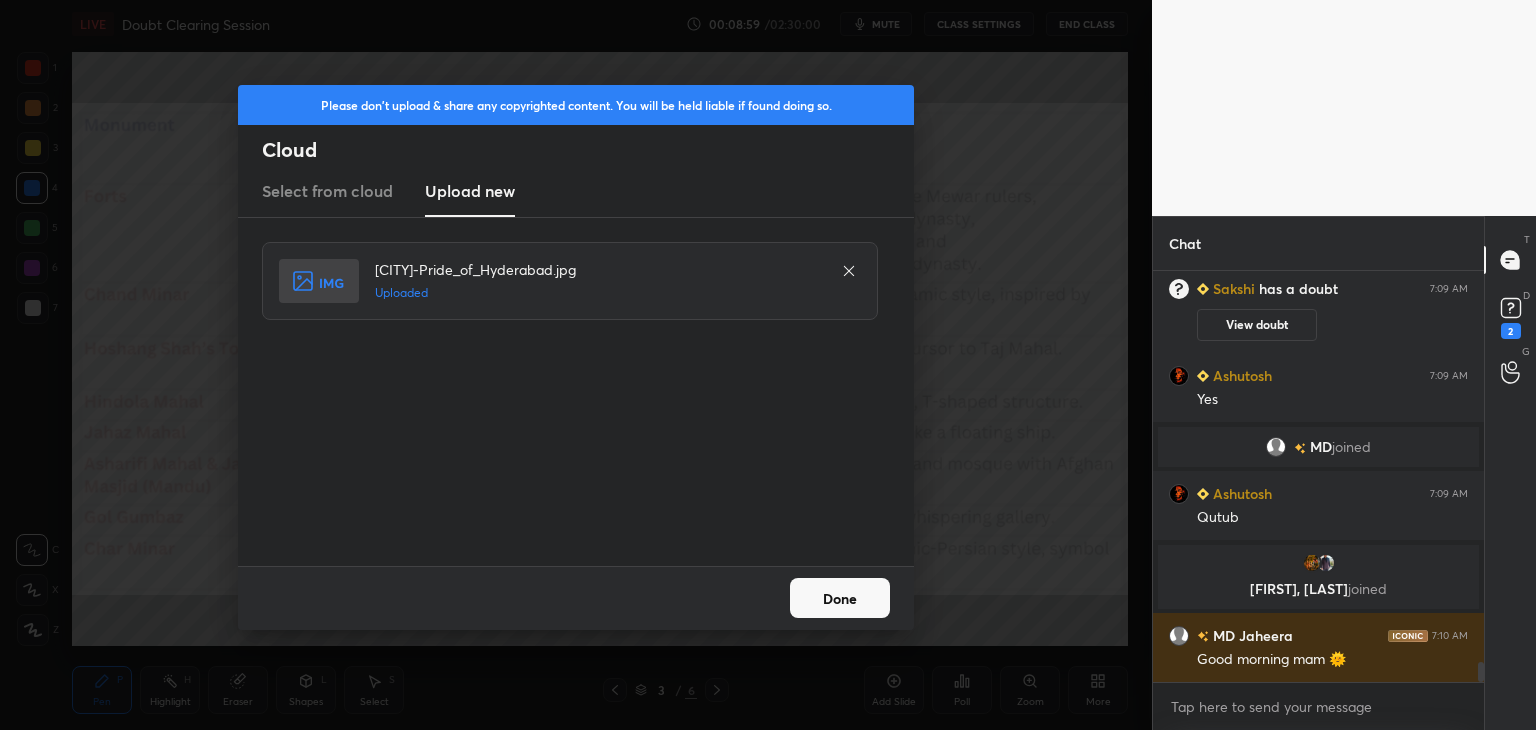 click on "Done" at bounding box center (840, 598) 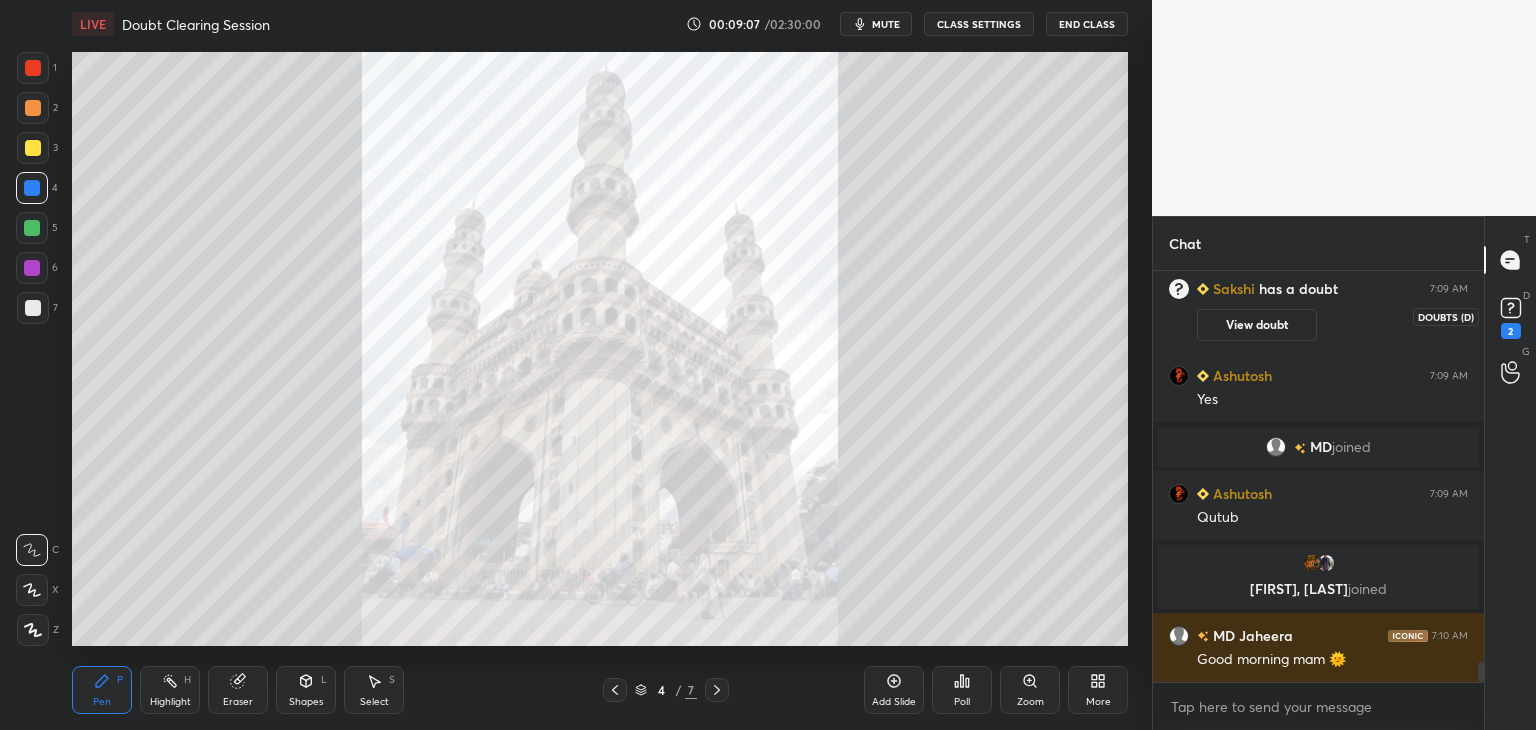 click 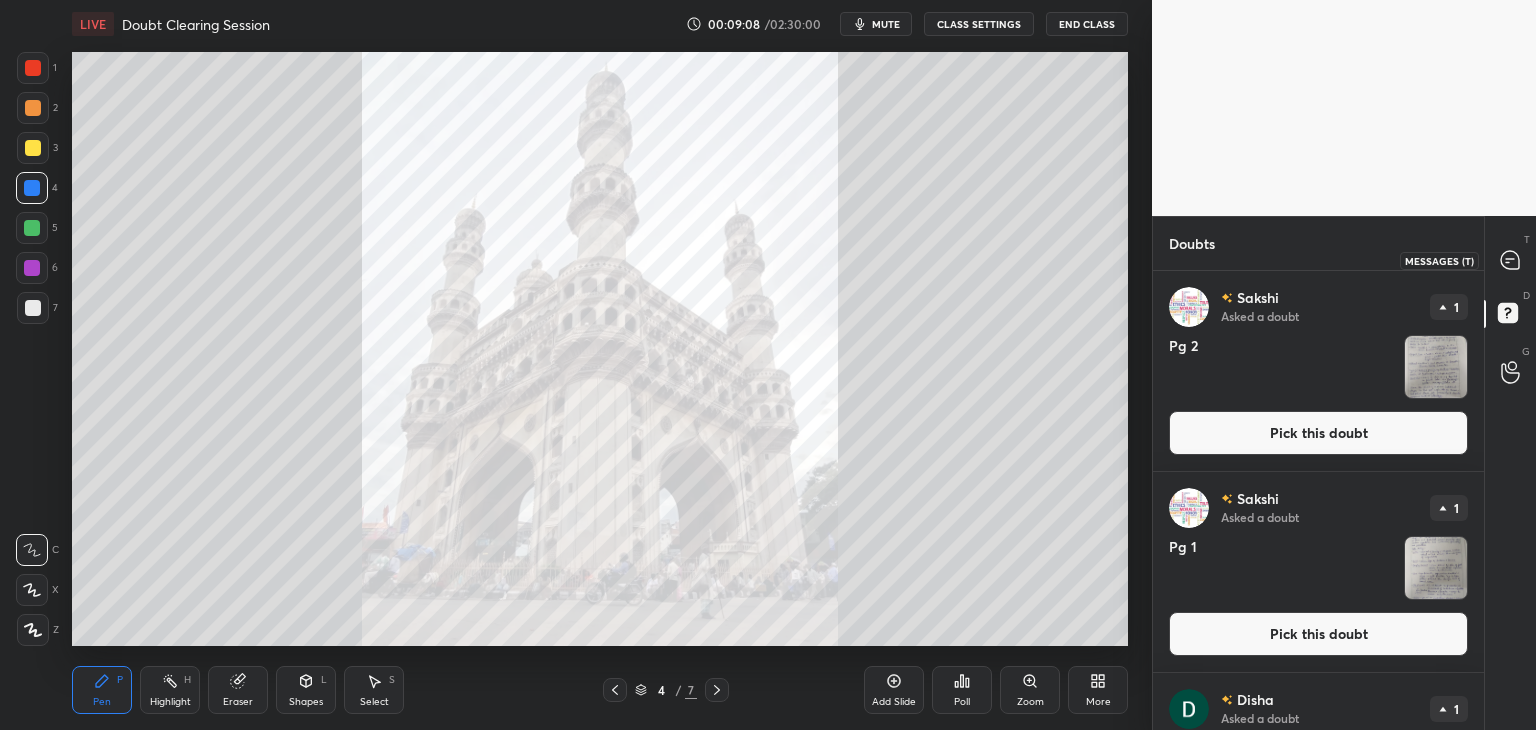 click 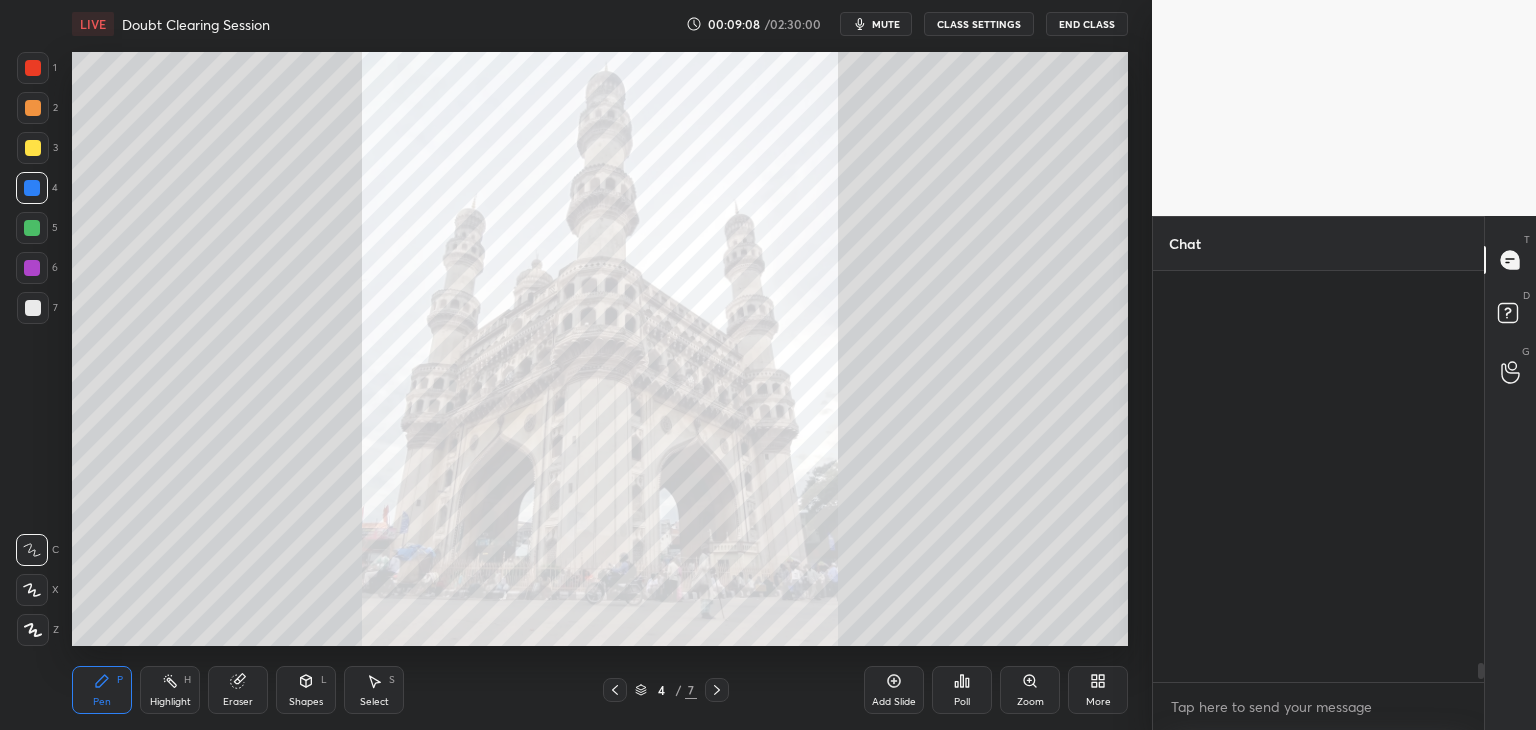 scroll, scrollTop: 8378, scrollLeft: 0, axis: vertical 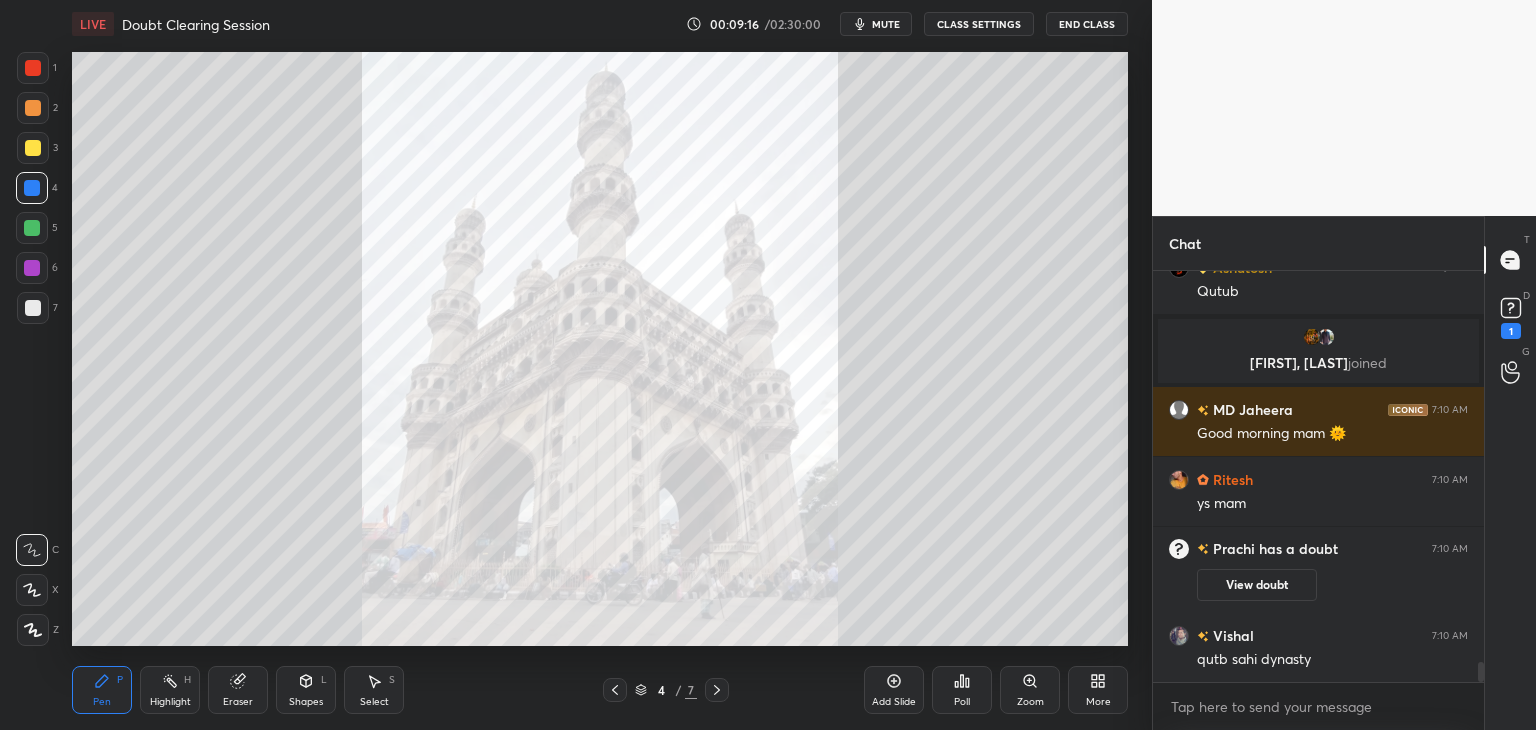 click at bounding box center [33, 68] 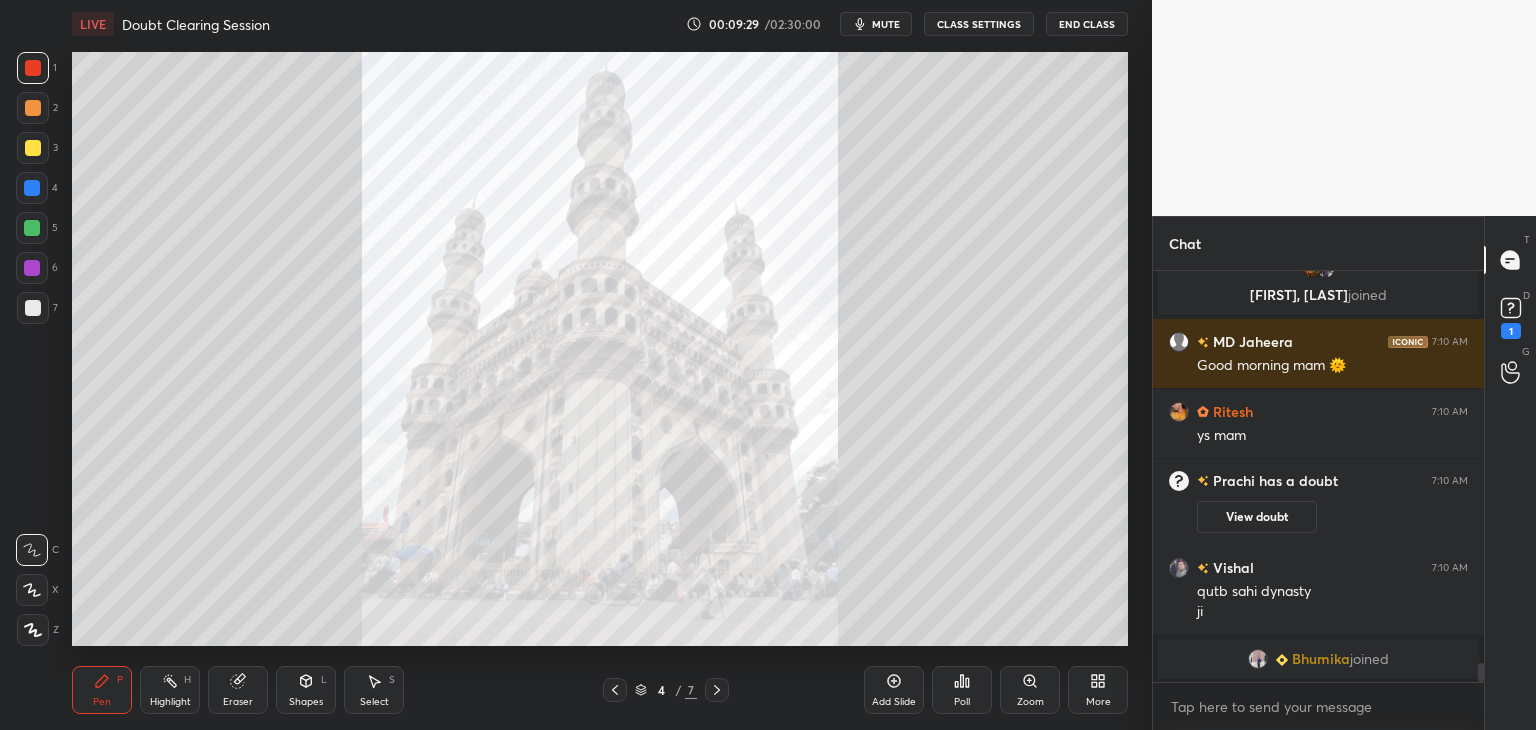 scroll, scrollTop: 8322, scrollLeft: 0, axis: vertical 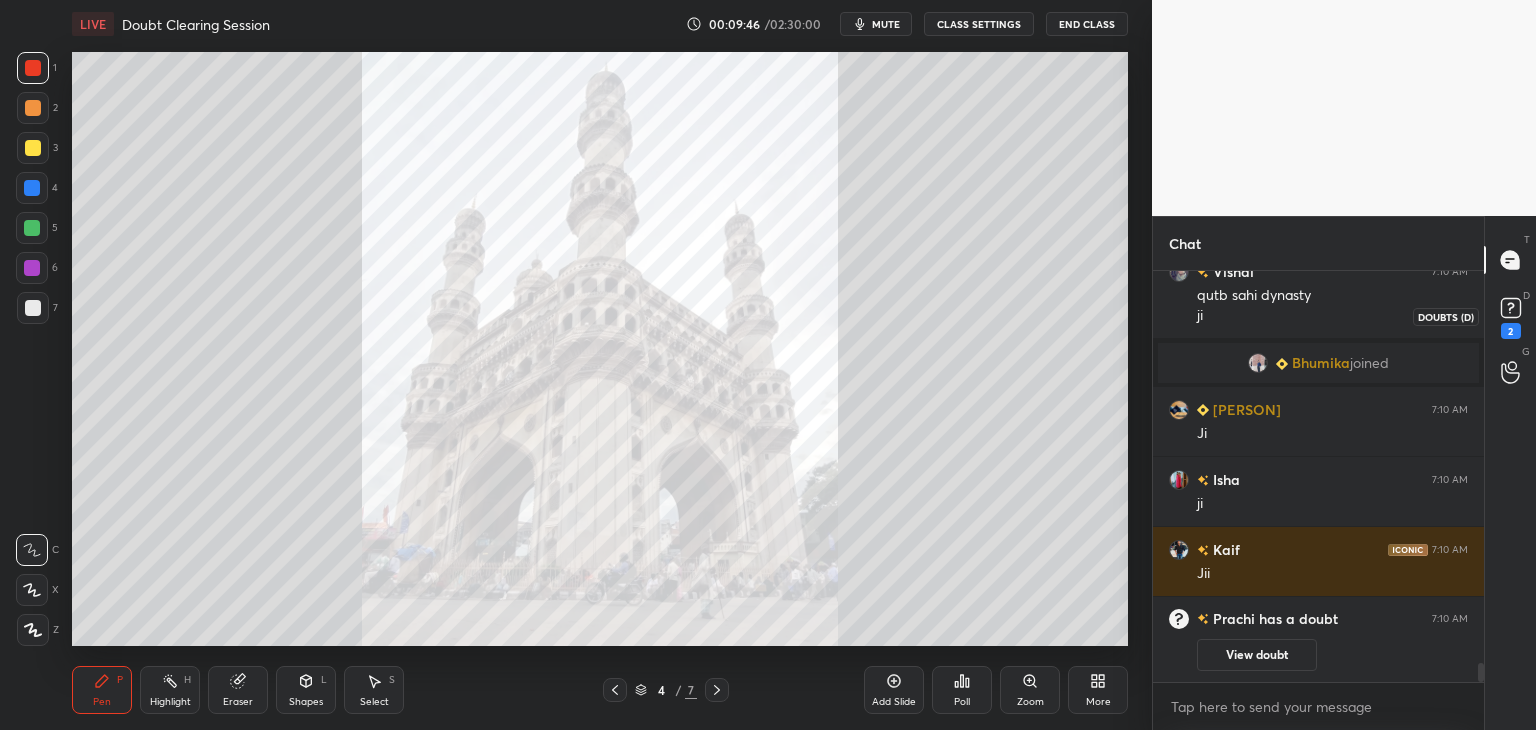 click 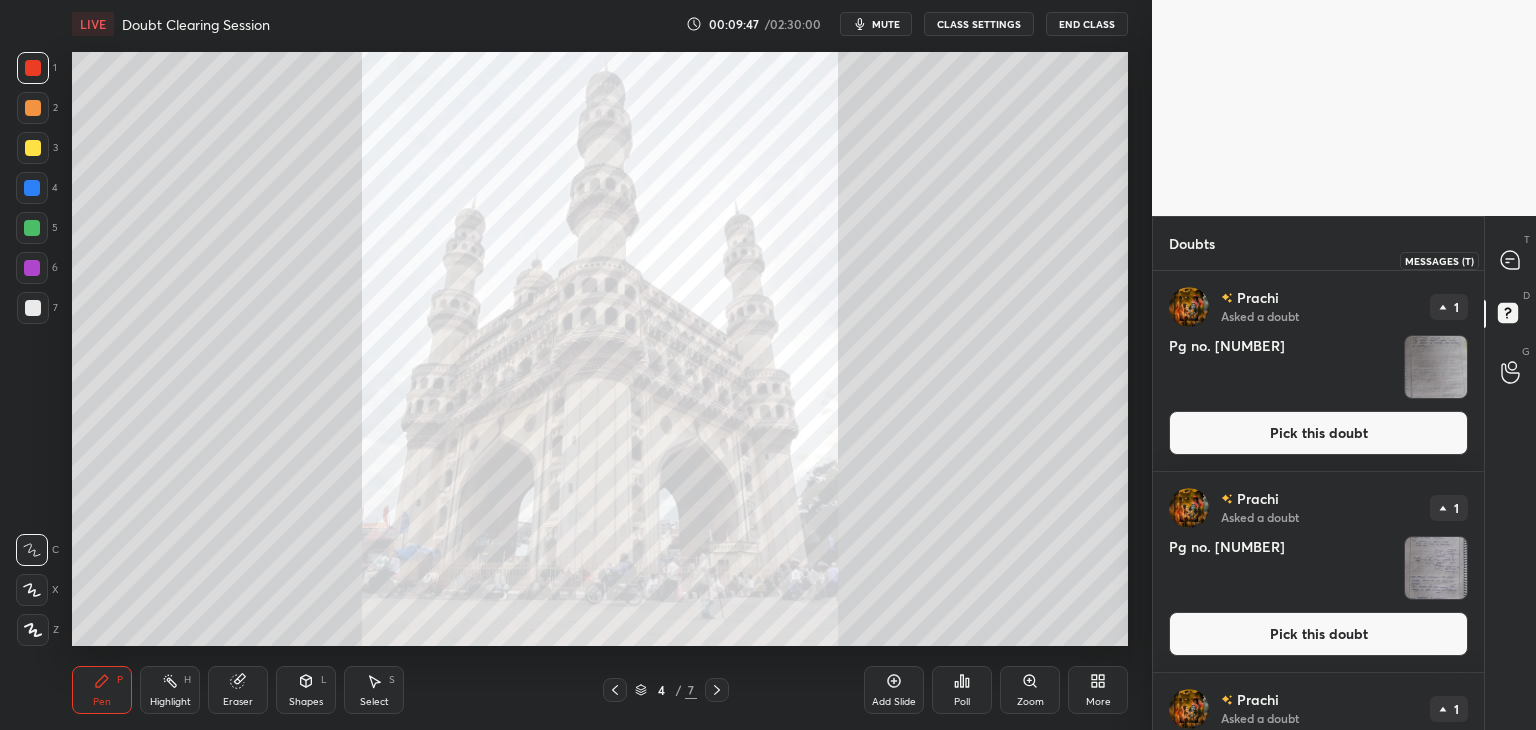 click 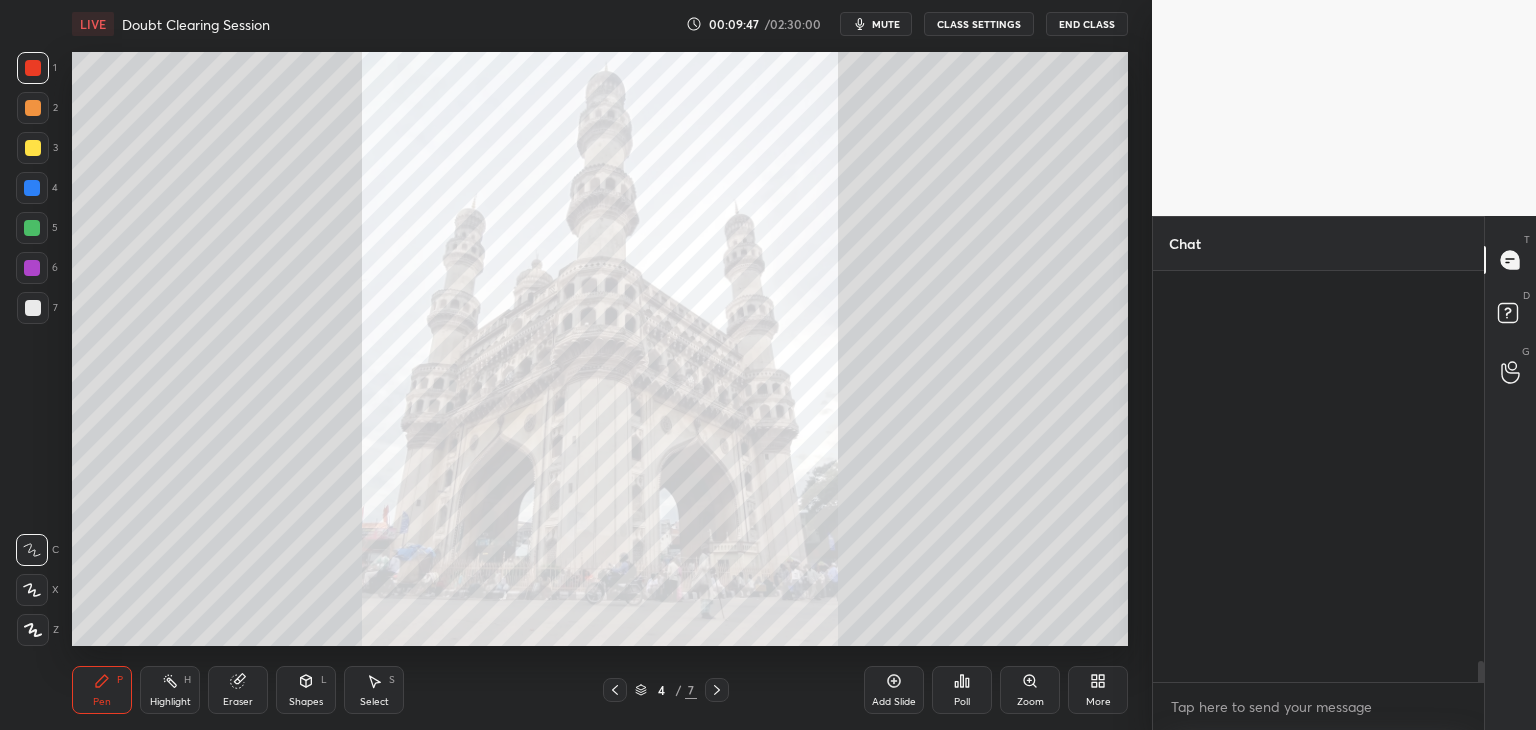 scroll, scrollTop: 8680, scrollLeft: 0, axis: vertical 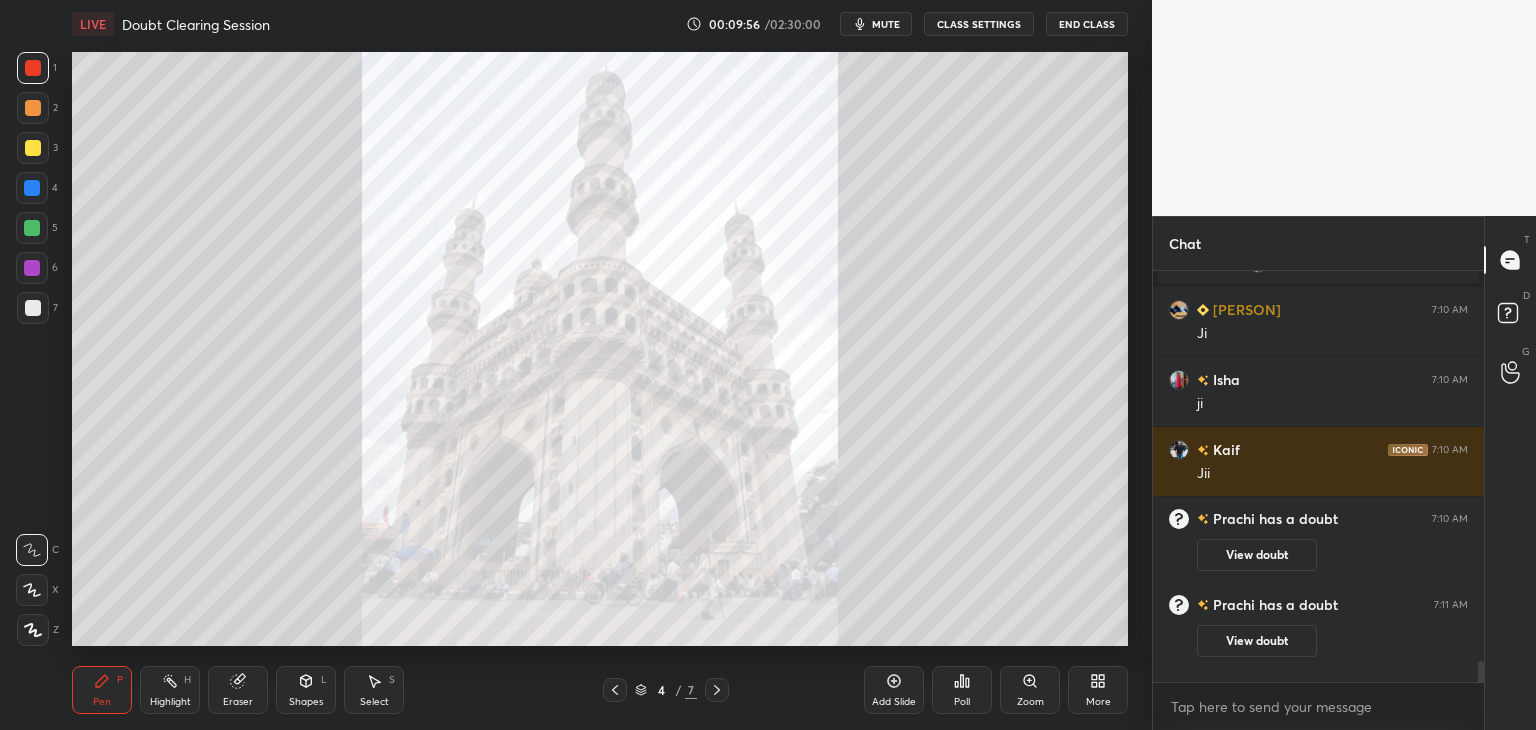 click 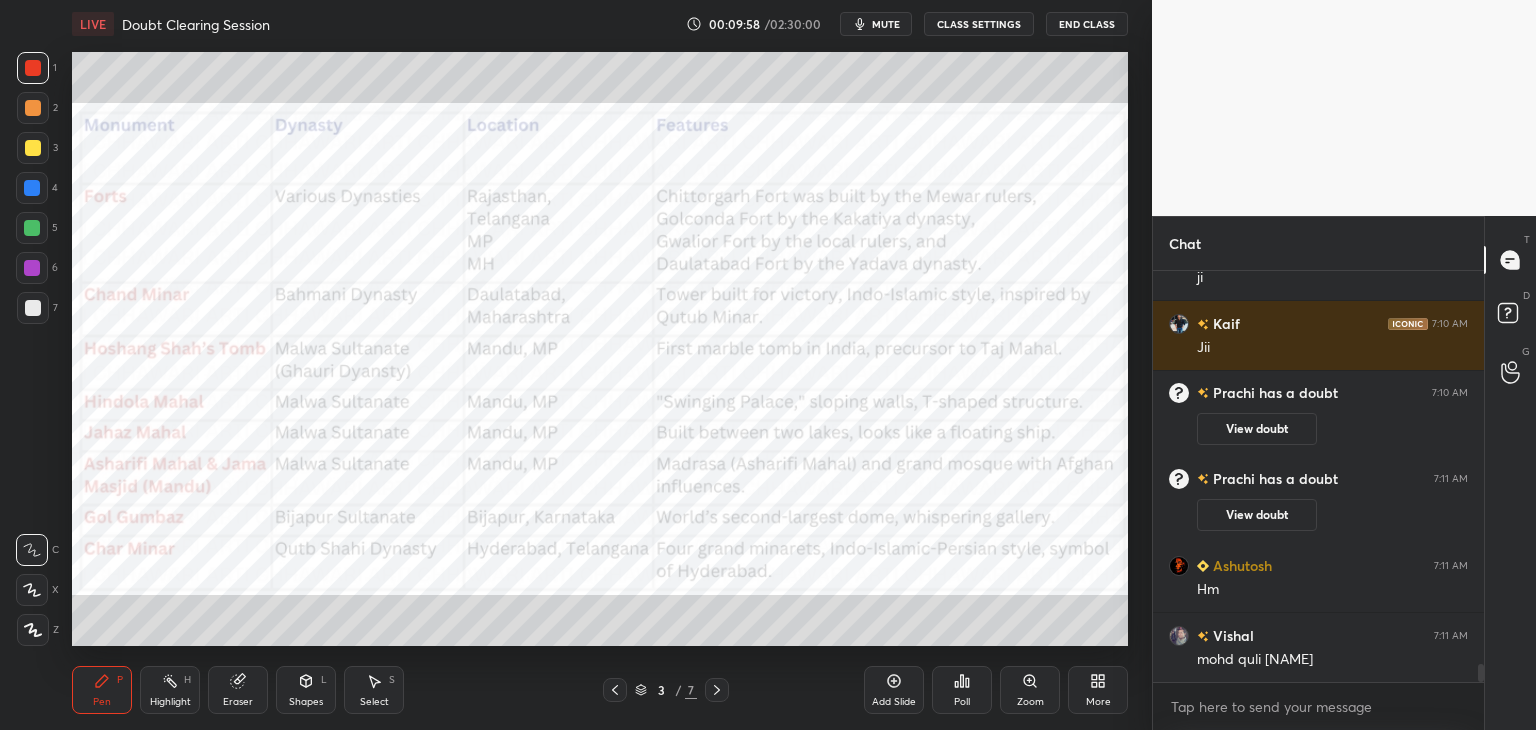 scroll, scrollTop: 8876, scrollLeft: 0, axis: vertical 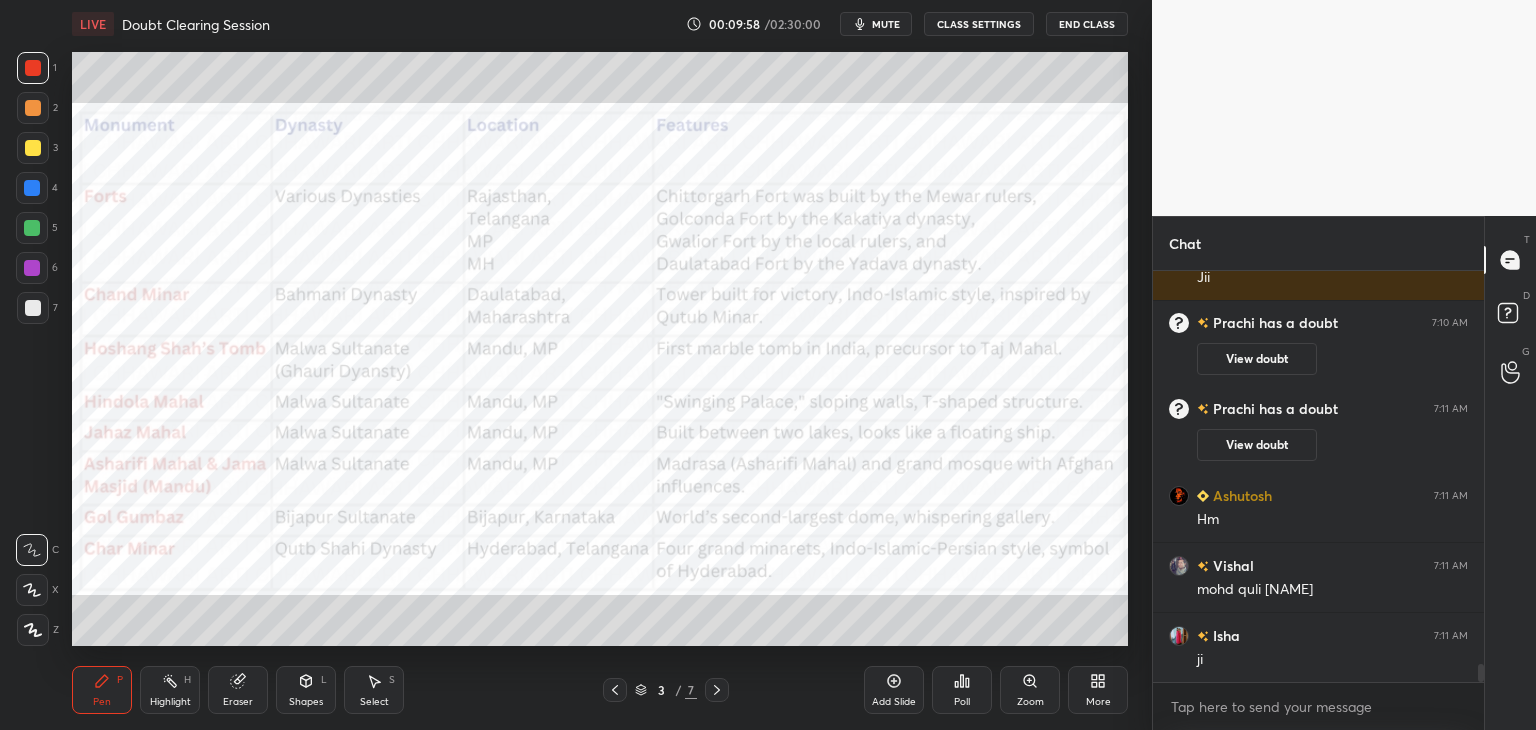click at bounding box center (32, 188) 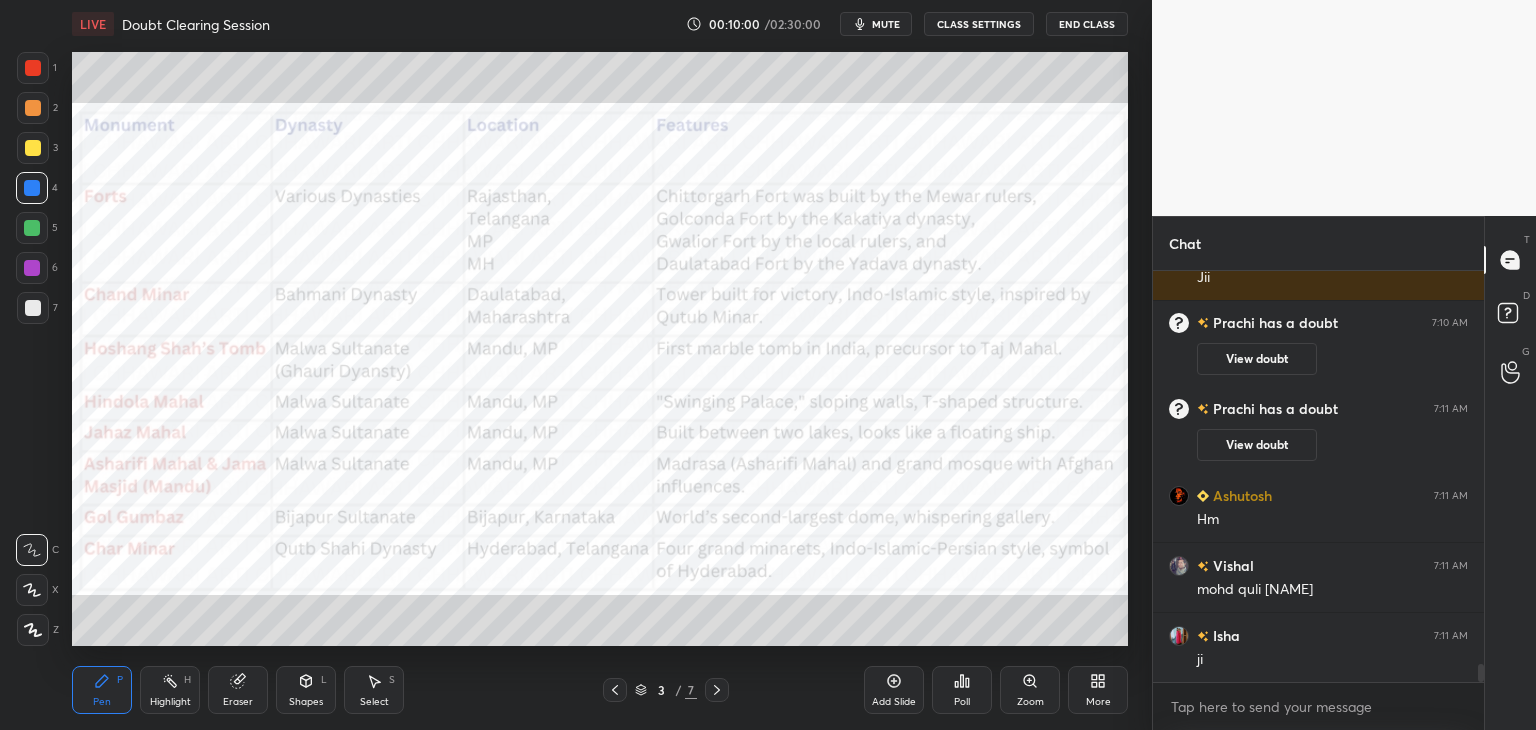 click 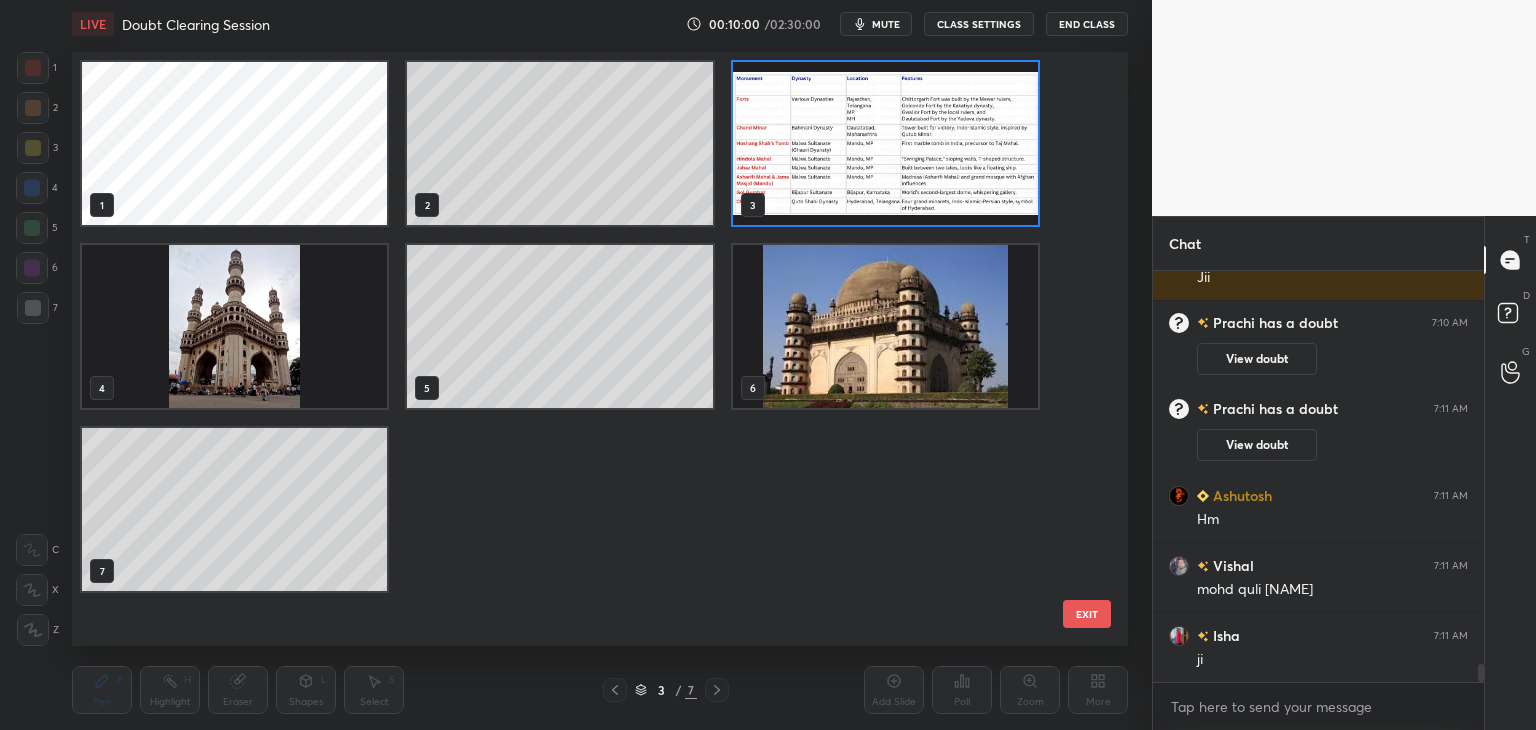 scroll, scrollTop: 6, scrollLeft: 10, axis: both 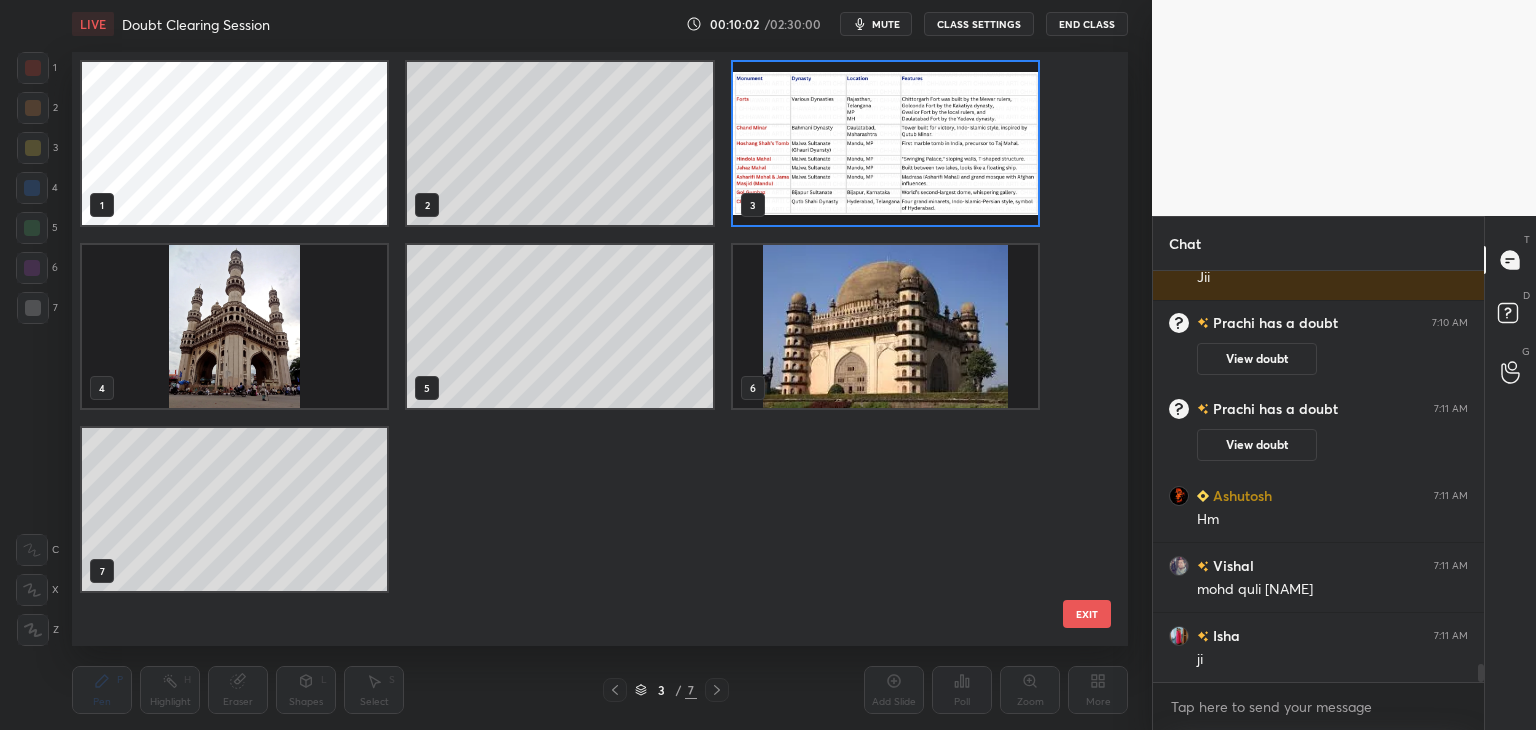 click at bounding box center [885, 143] 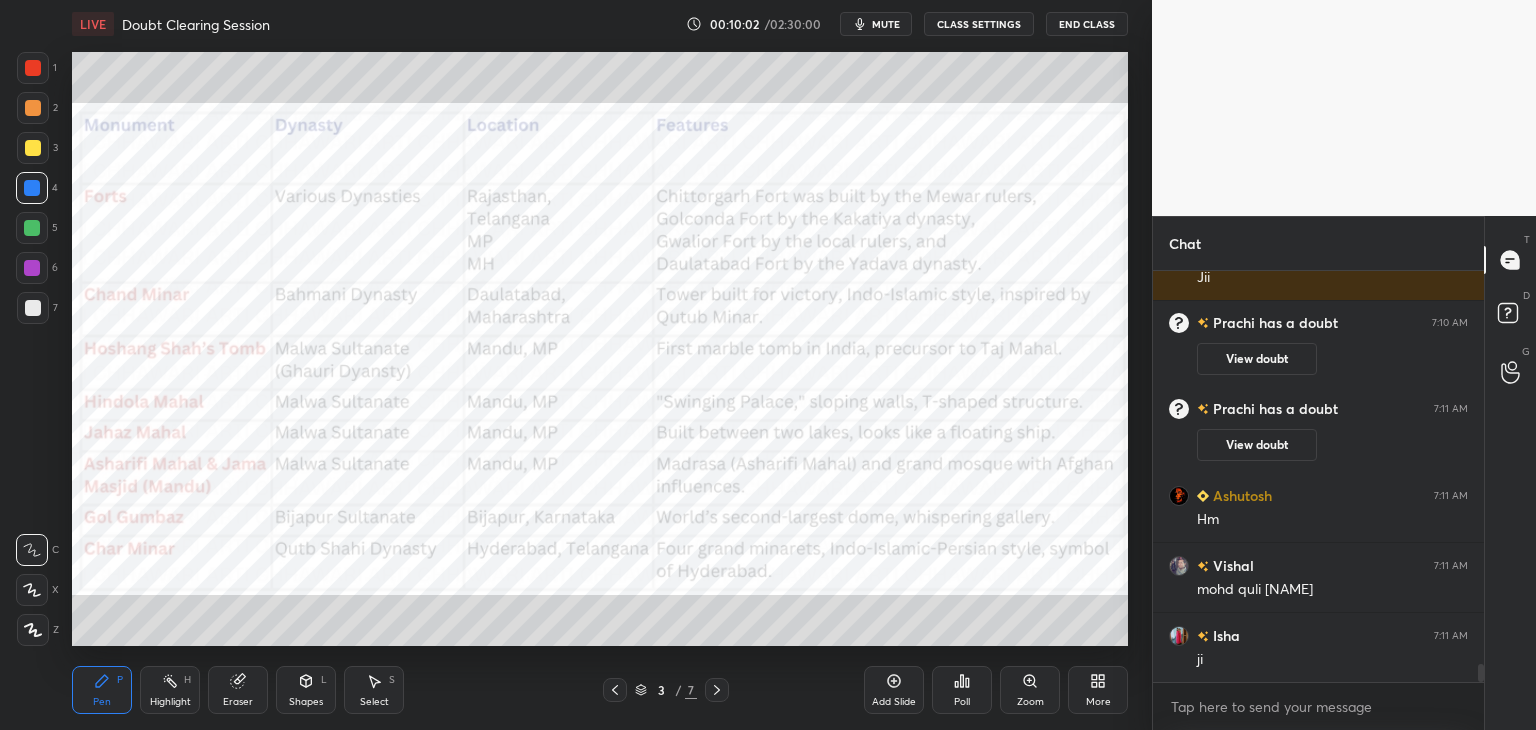 scroll, scrollTop: 0, scrollLeft: 0, axis: both 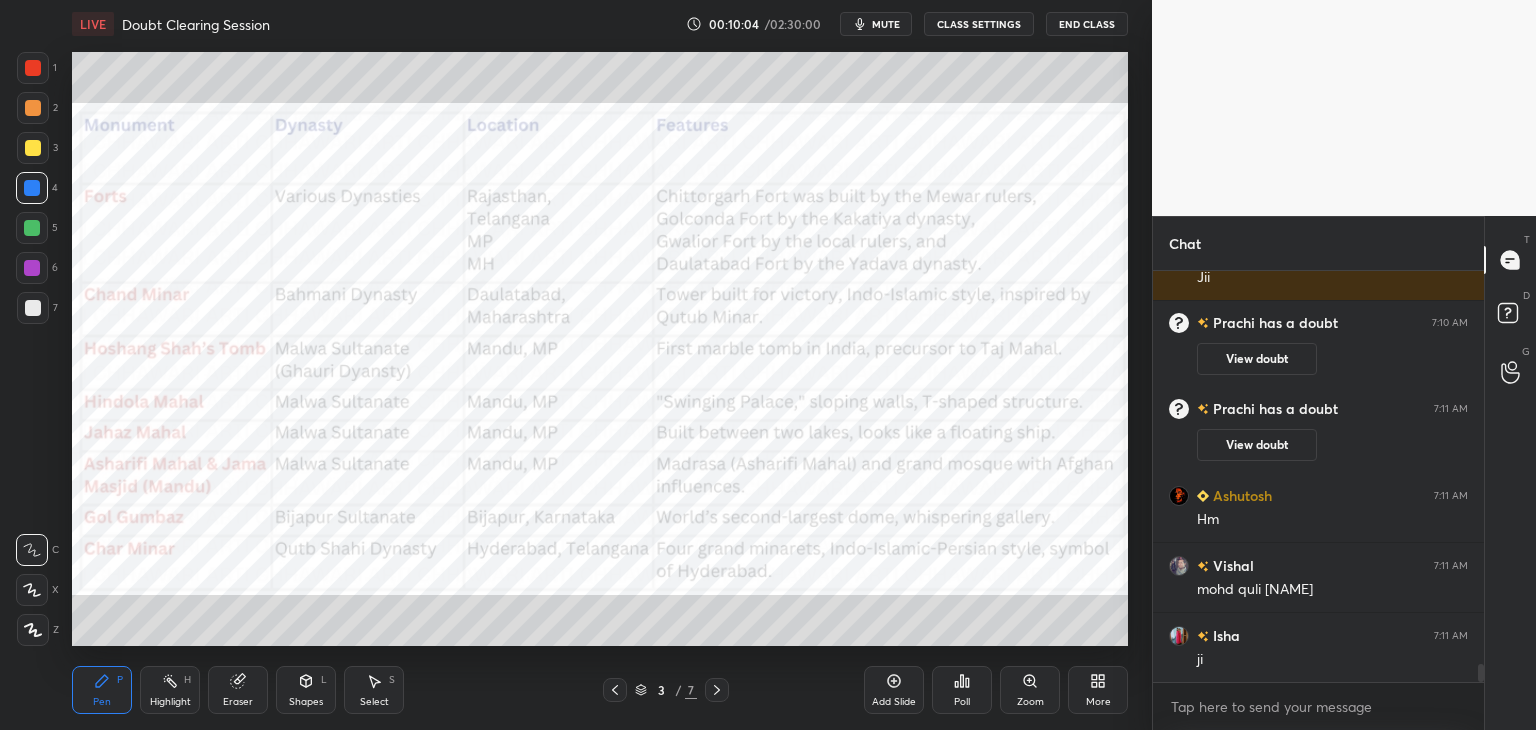 click on "More" at bounding box center [1098, 690] 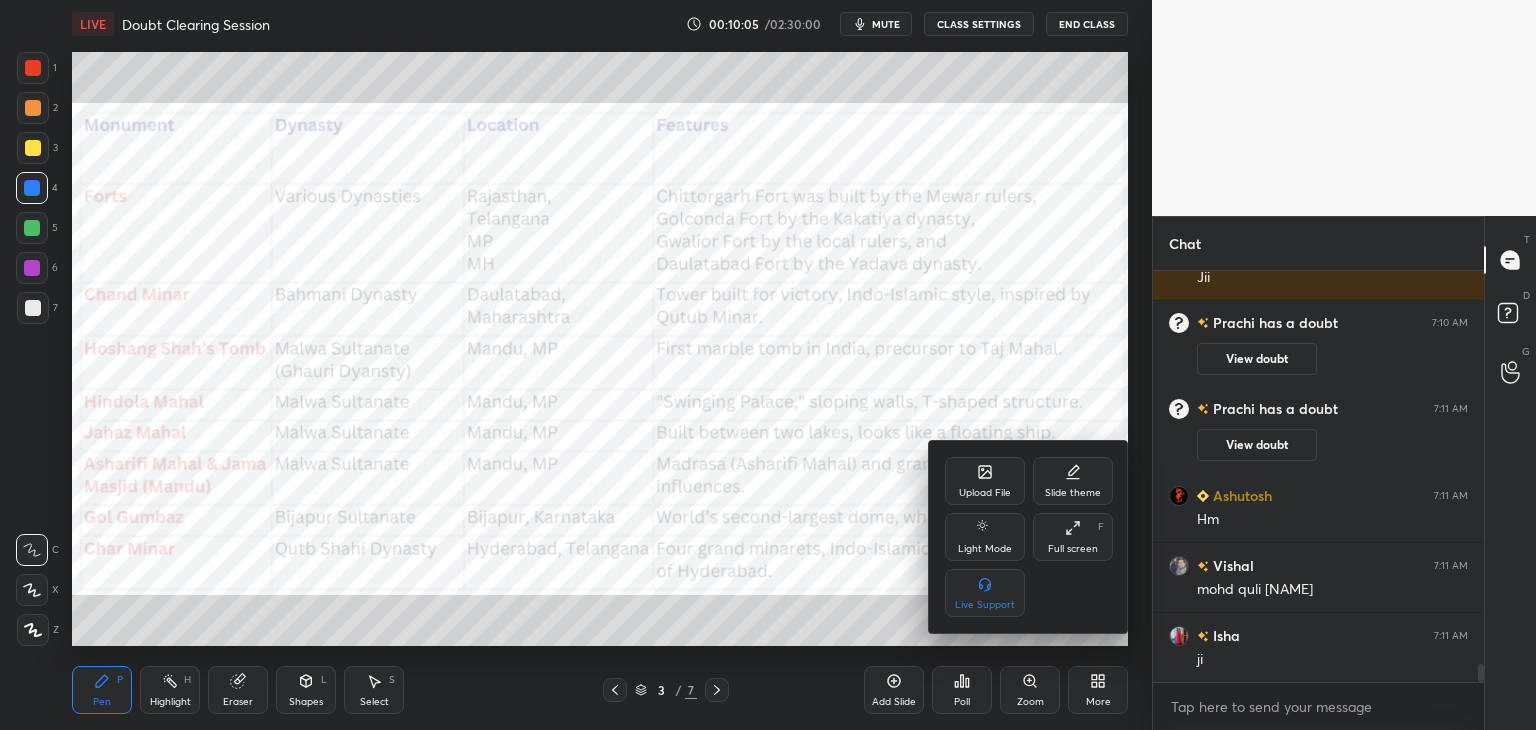 click on "Upload File" at bounding box center (985, 493) 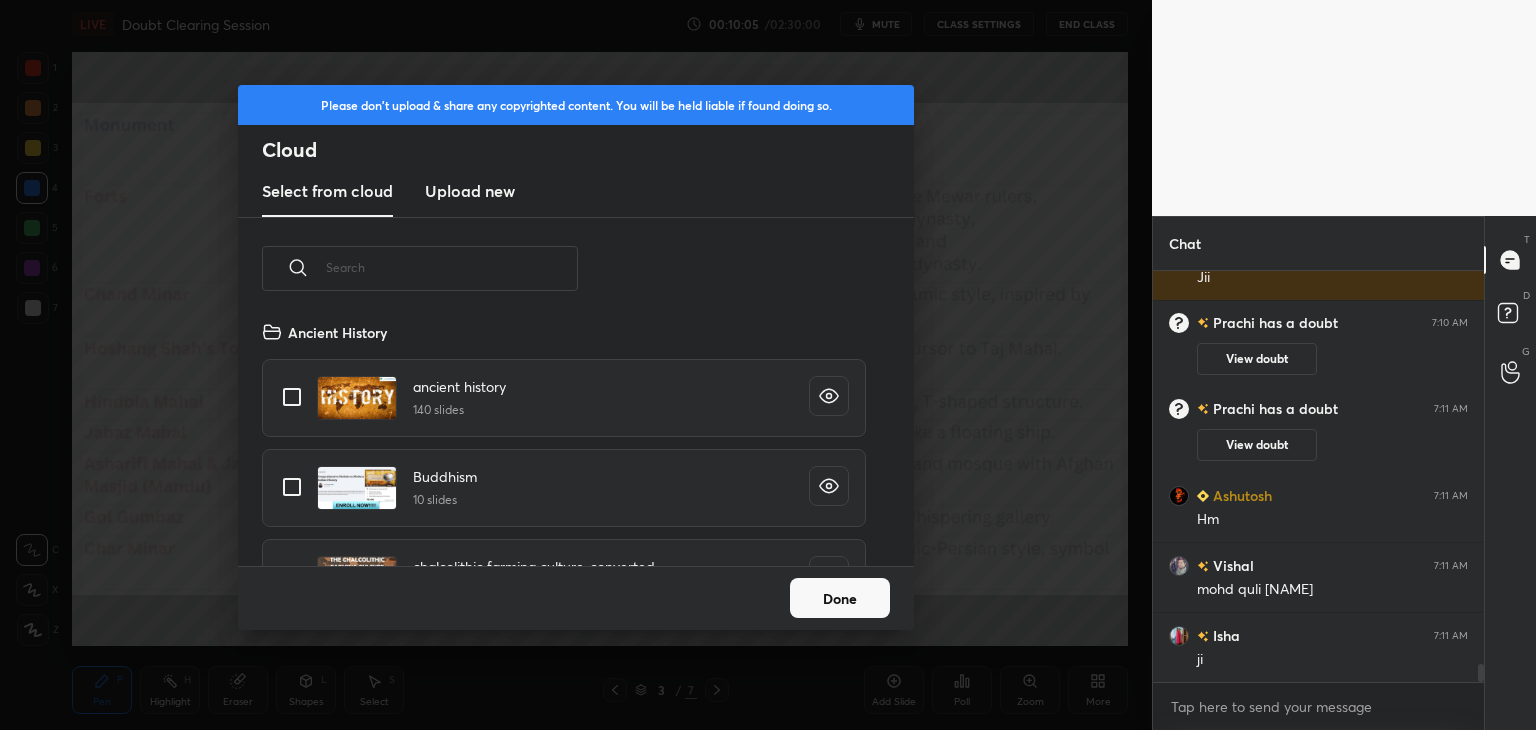 scroll, scrollTop: 5, scrollLeft: 10, axis: both 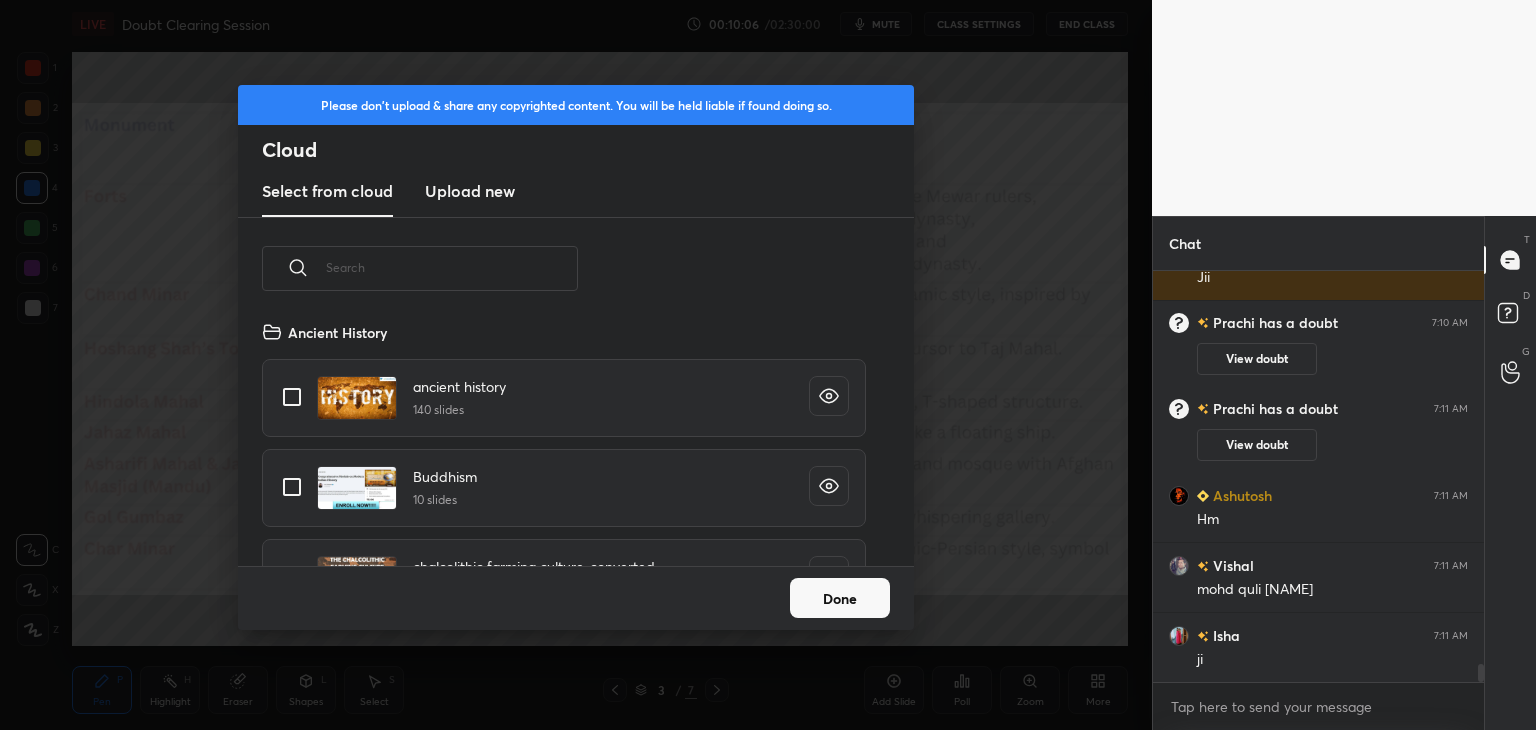 click on "Upload new" at bounding box center (470, 191) 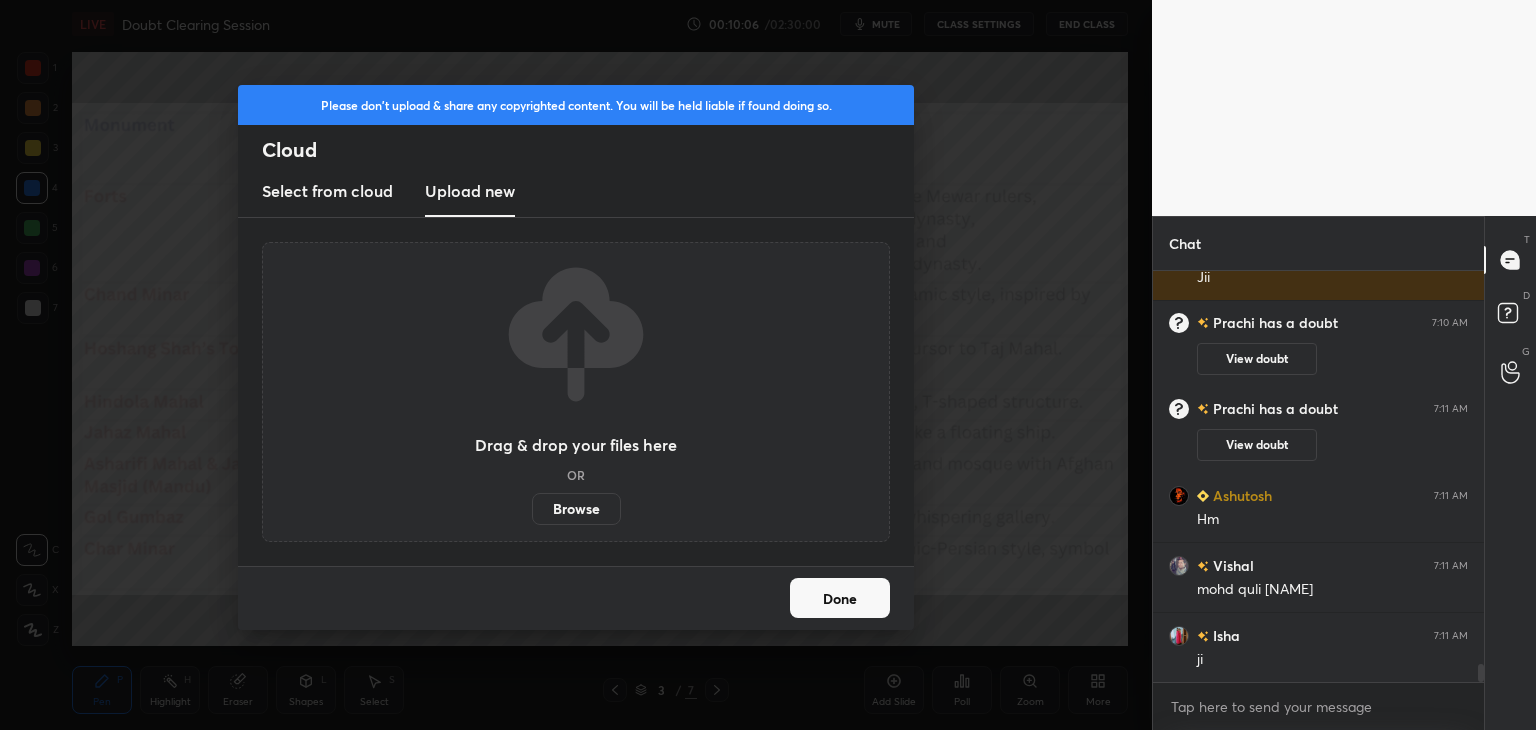 click on "Browse" at bounding box center (576, 509) 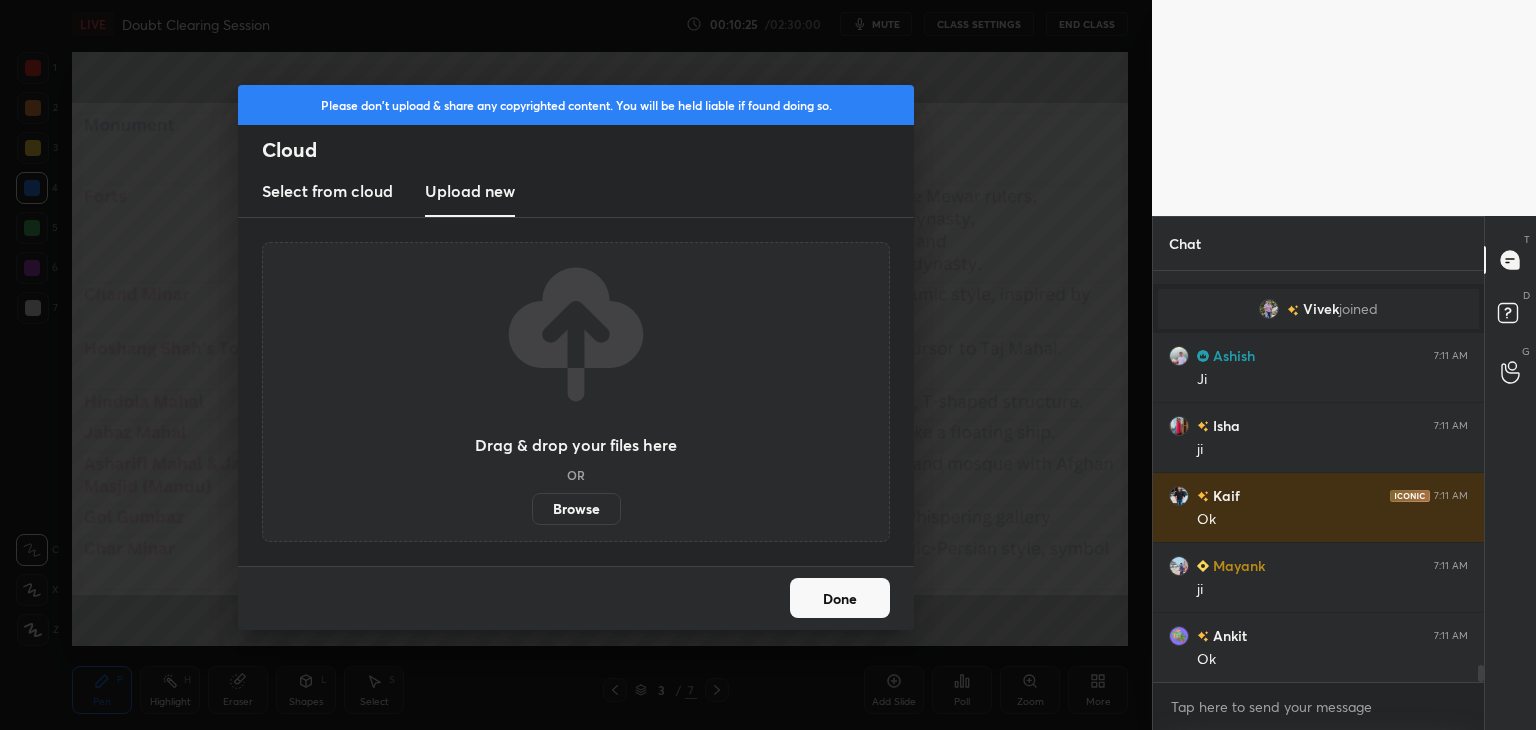 scroll, scrollTop: 9364, scrollLeft: 0, axis: vertical 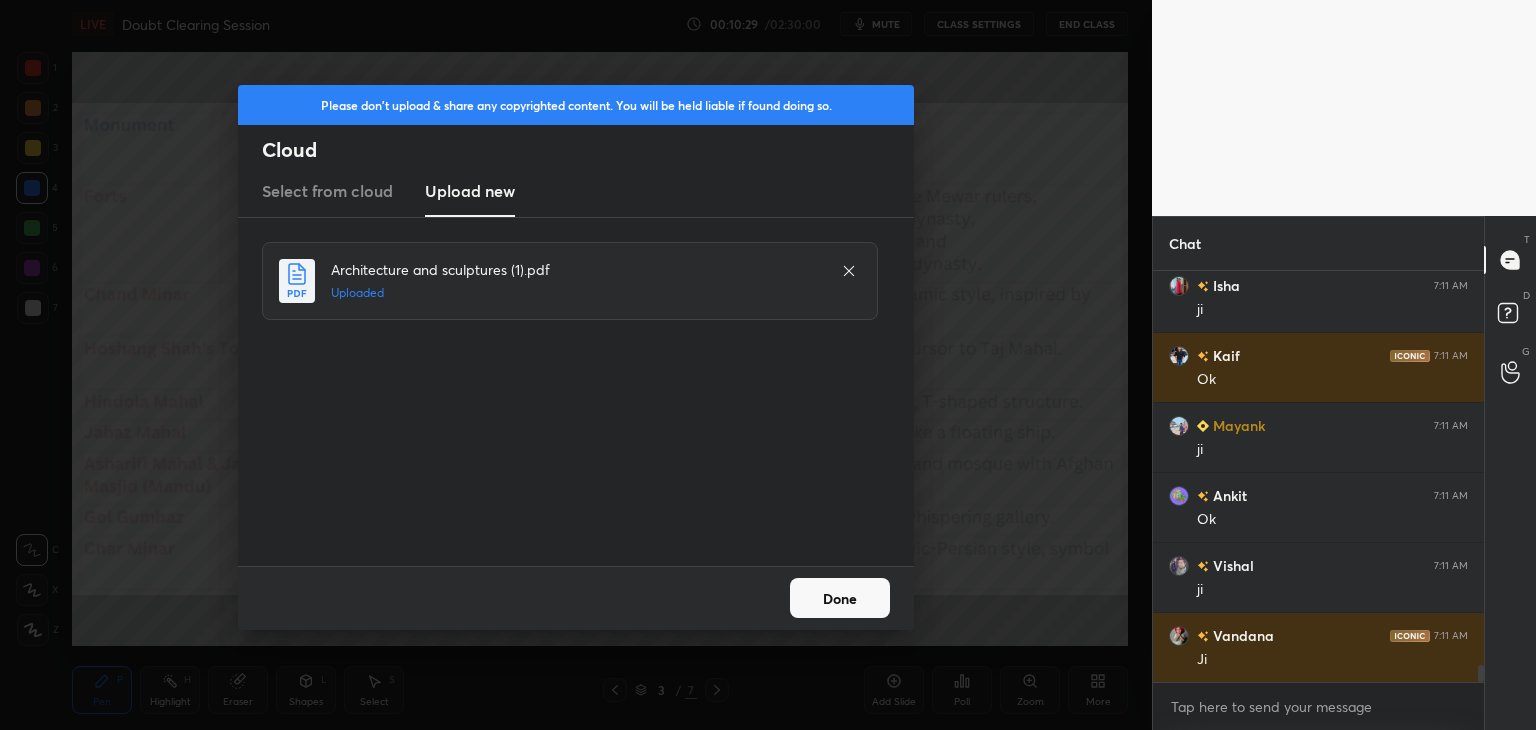 click on "Done" at bounding box center [840, 598] 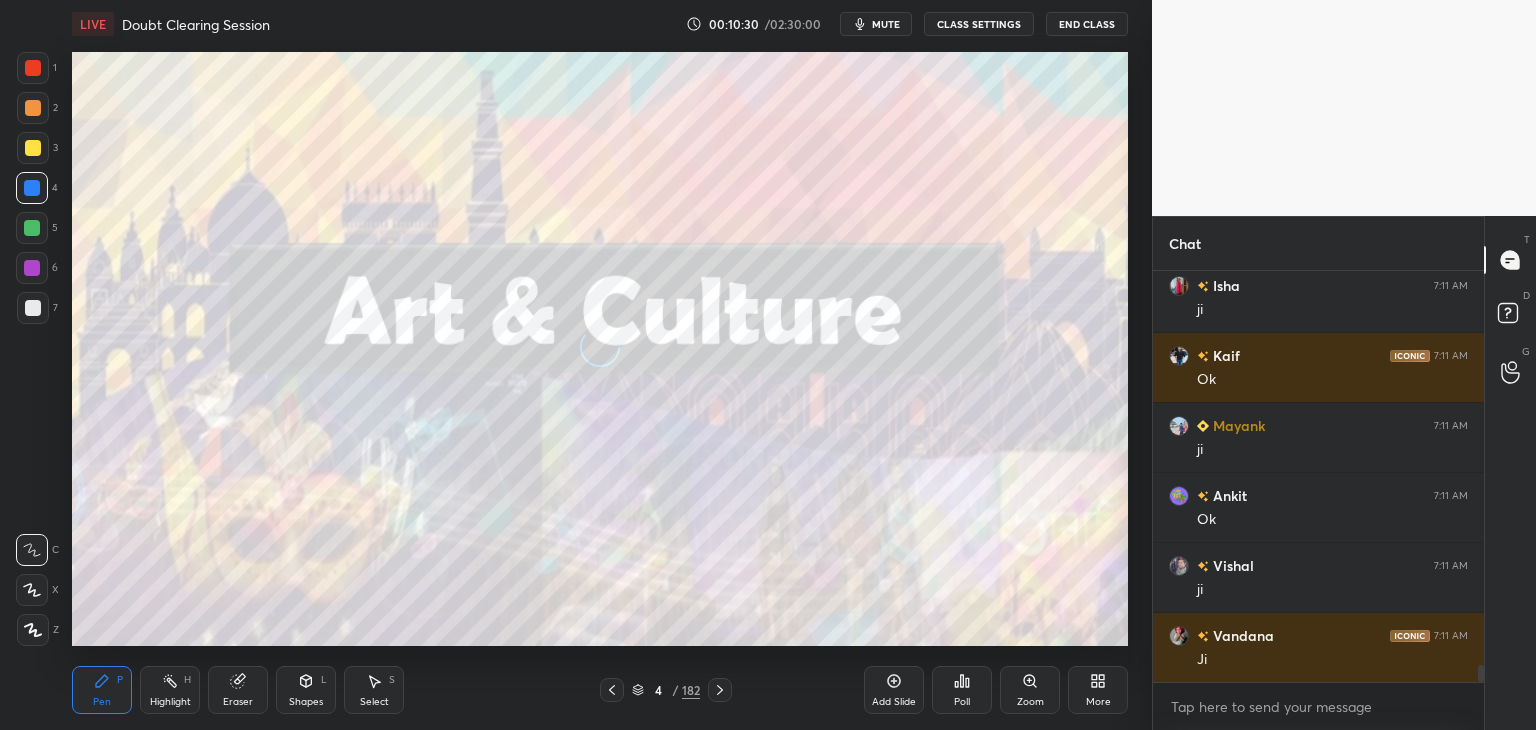 drag, startPoint x: 620, startPoint y: 686, endPoint x: 630, endPoint y: 689, distance: 10.440307 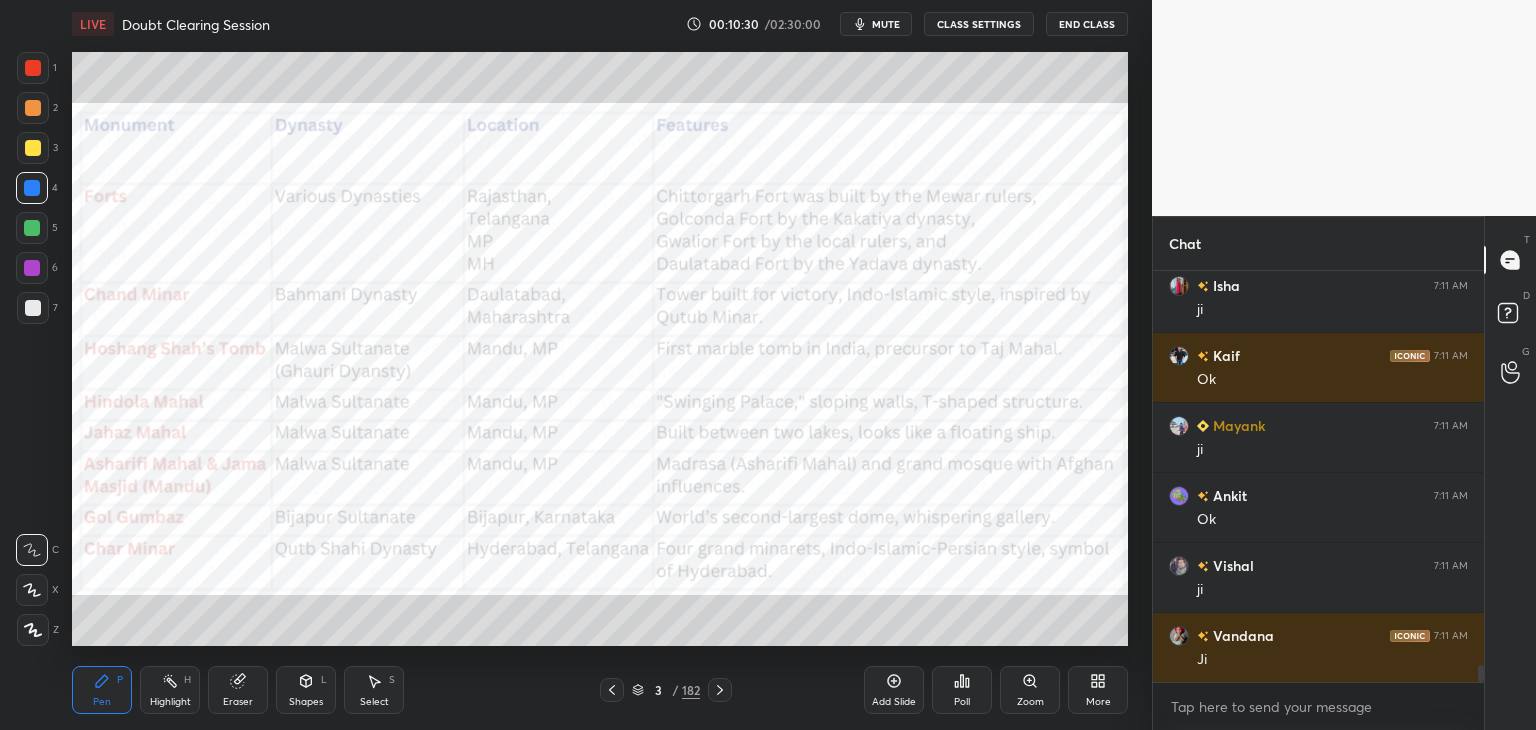 click 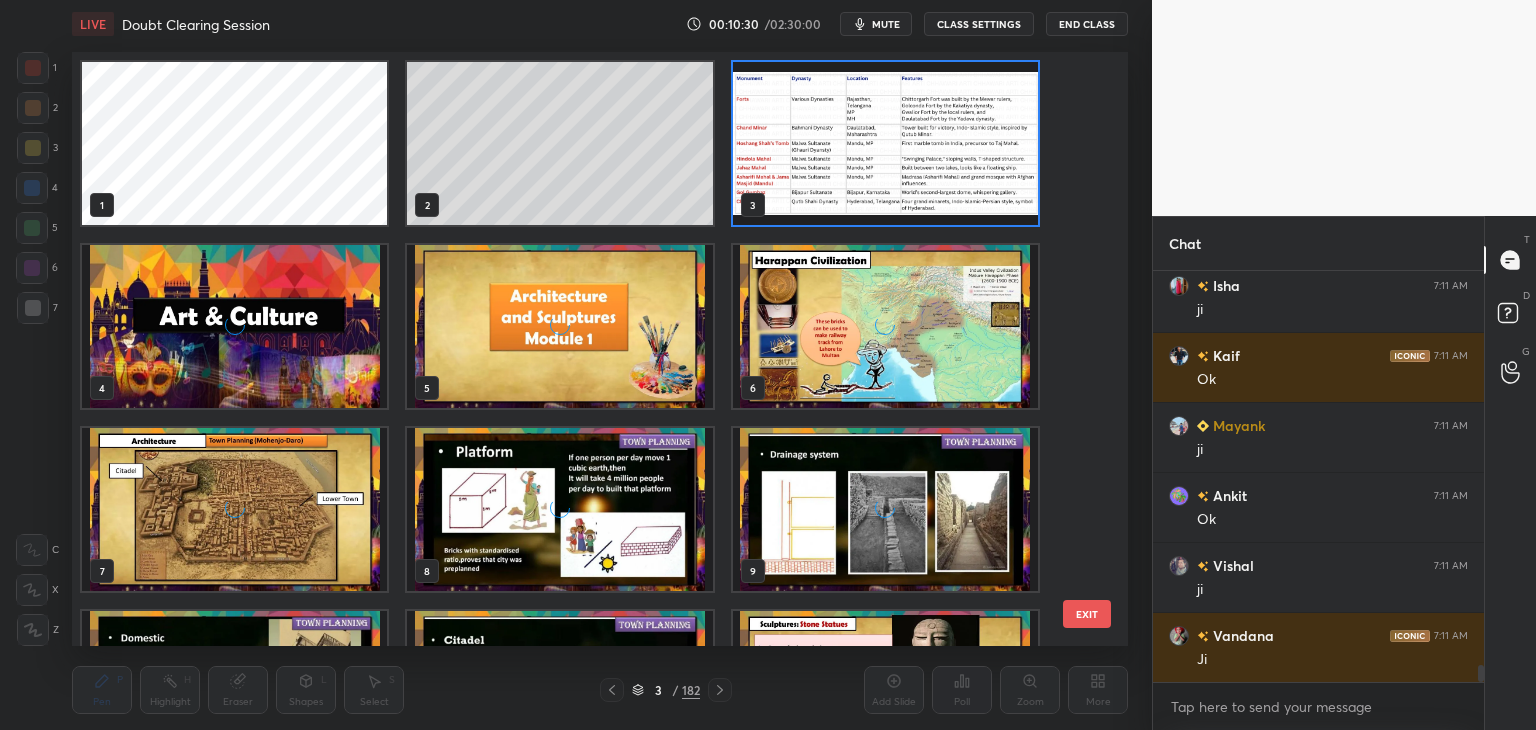 scroll, scrollTop: 6, scrollLeft: 10, axis: both 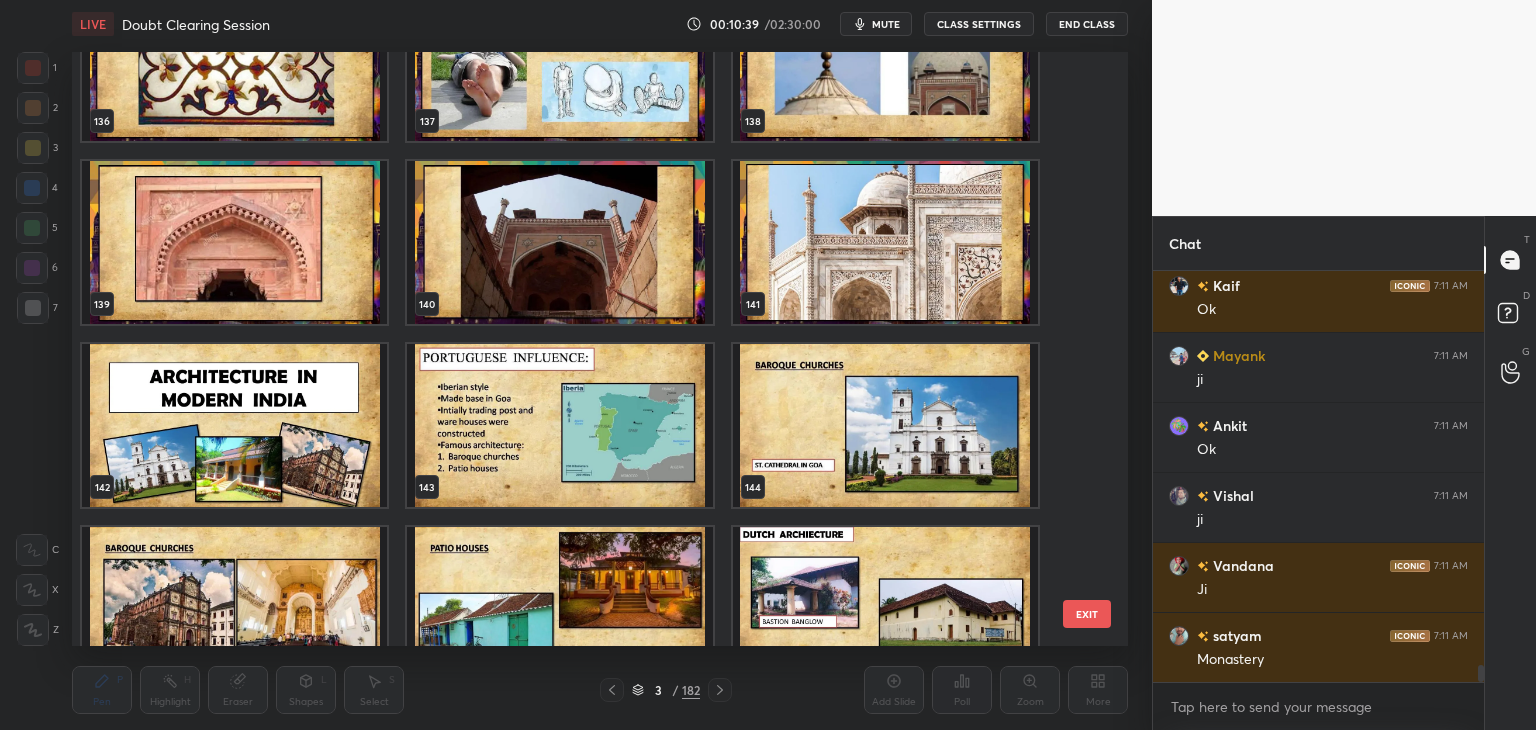 click at bounding box center [234, 425] 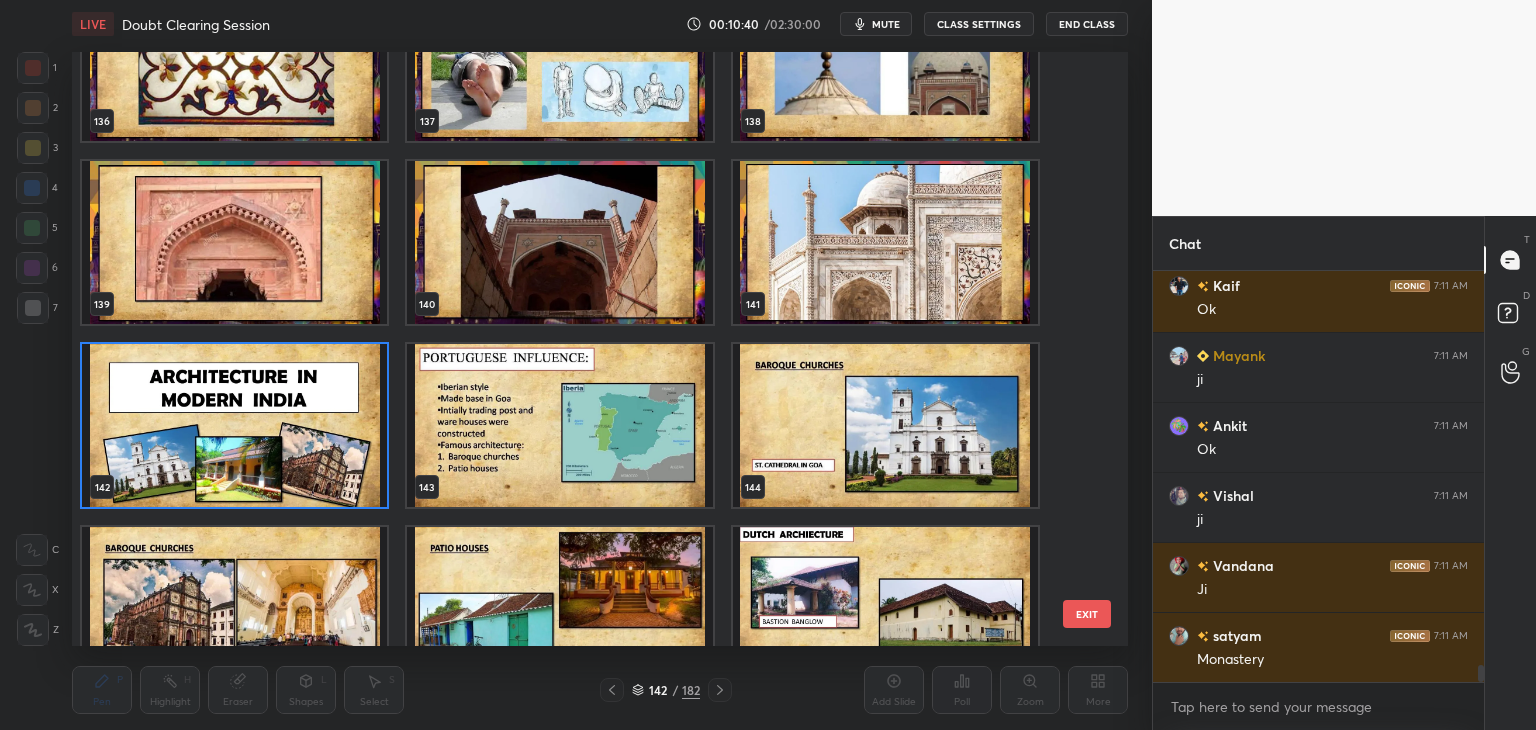click 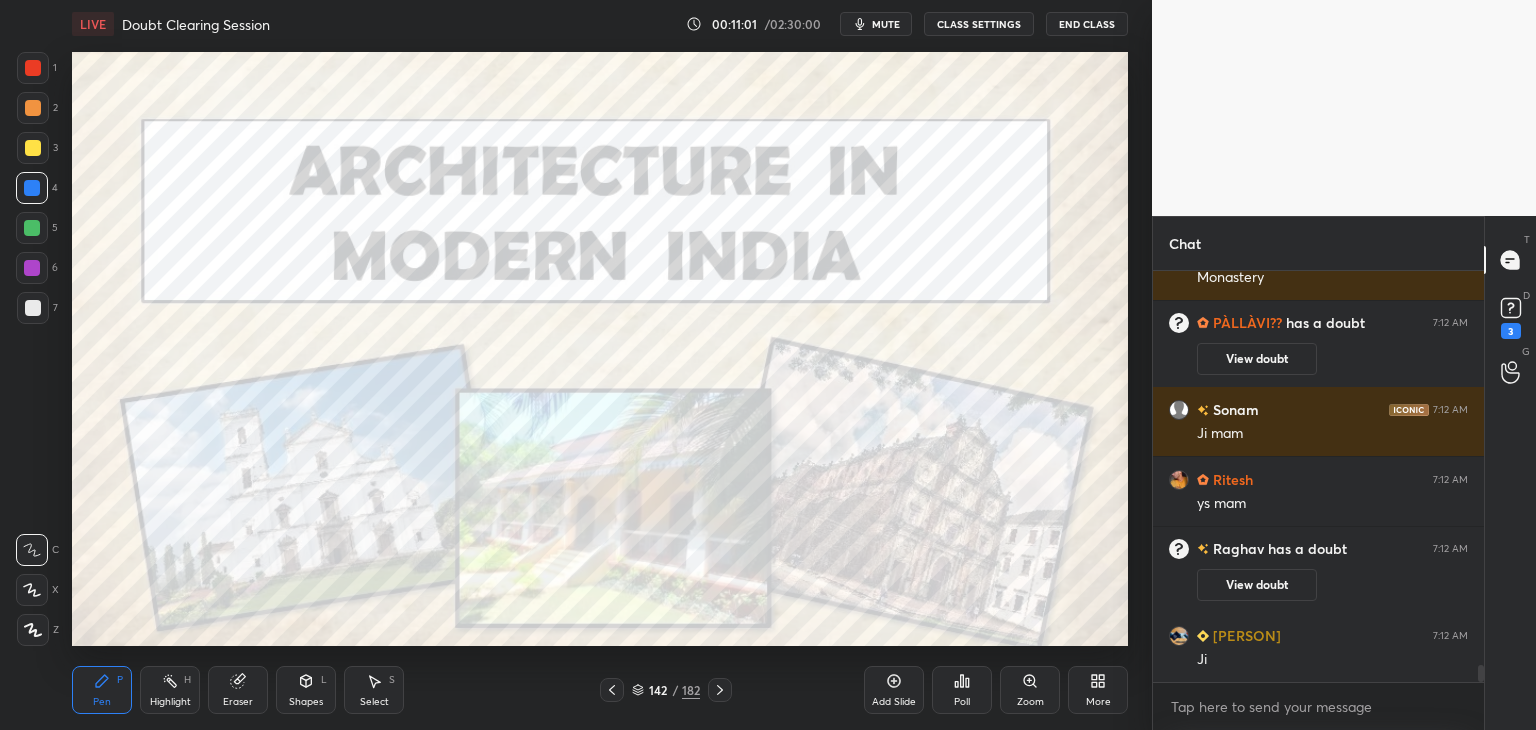 scroll, scrollTop: 9644, scrollLeft: 0, axis: vertical 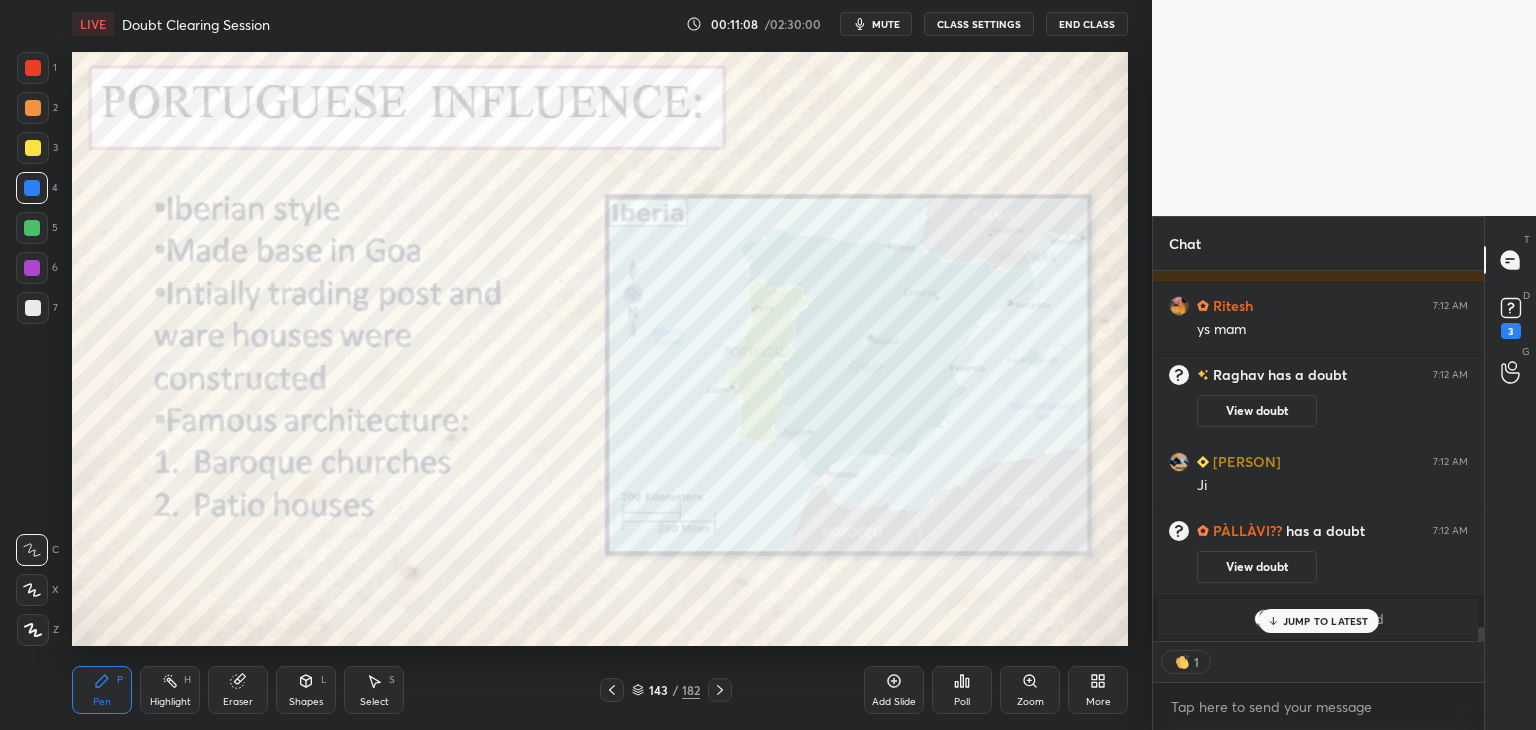 click at bounding box center (33, 68) 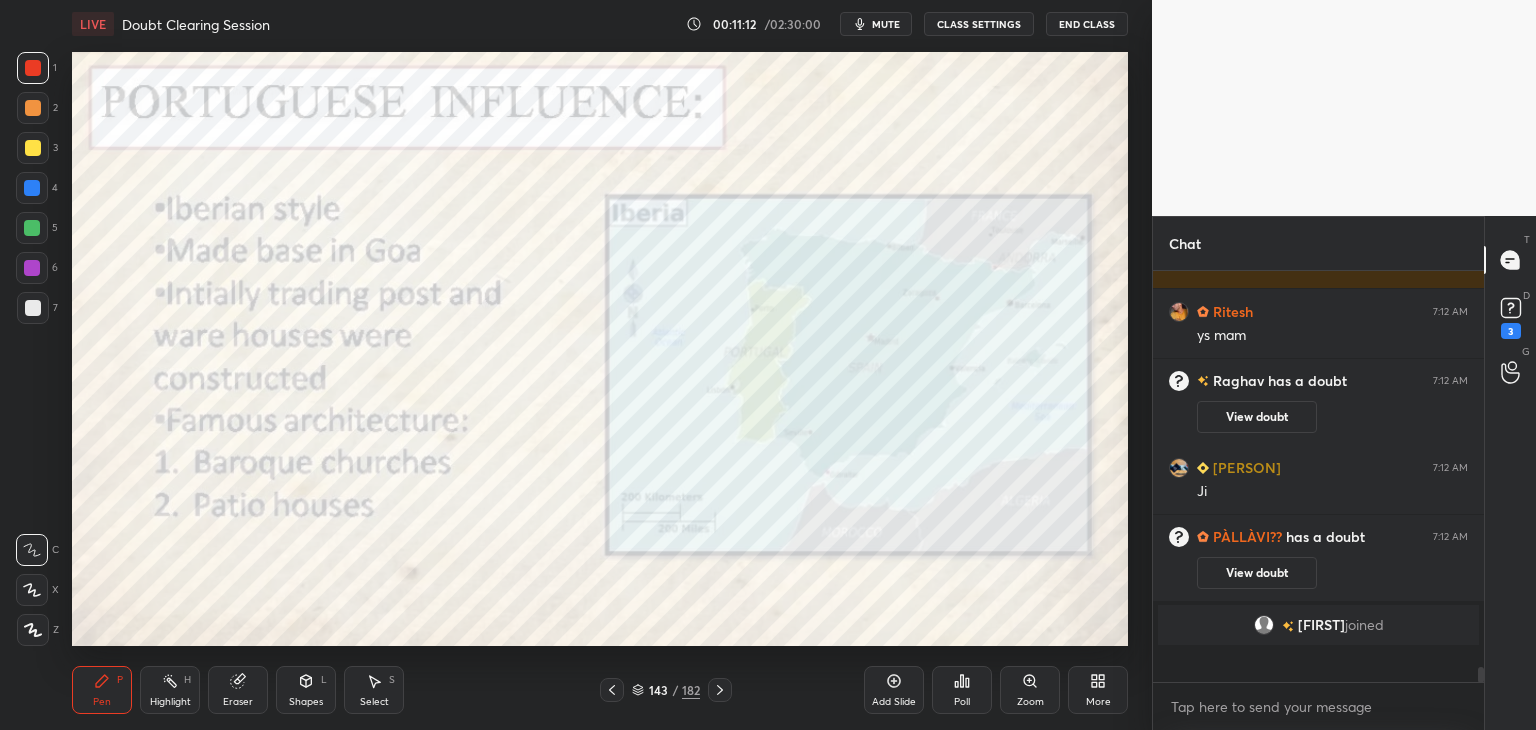 scroll, scrollTop: 6, scrollLeft: 6, axis: both 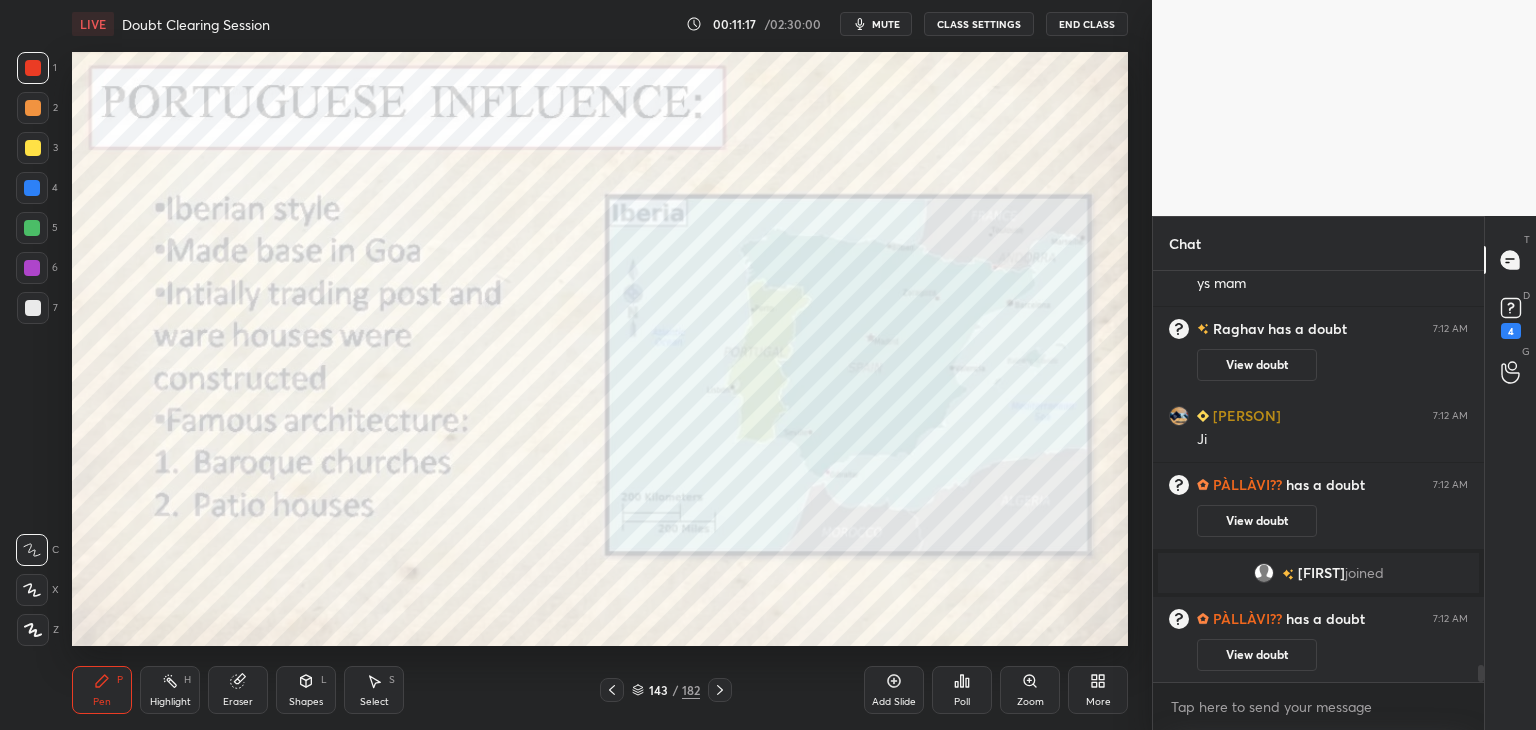 click at bounding box center [32, 188] 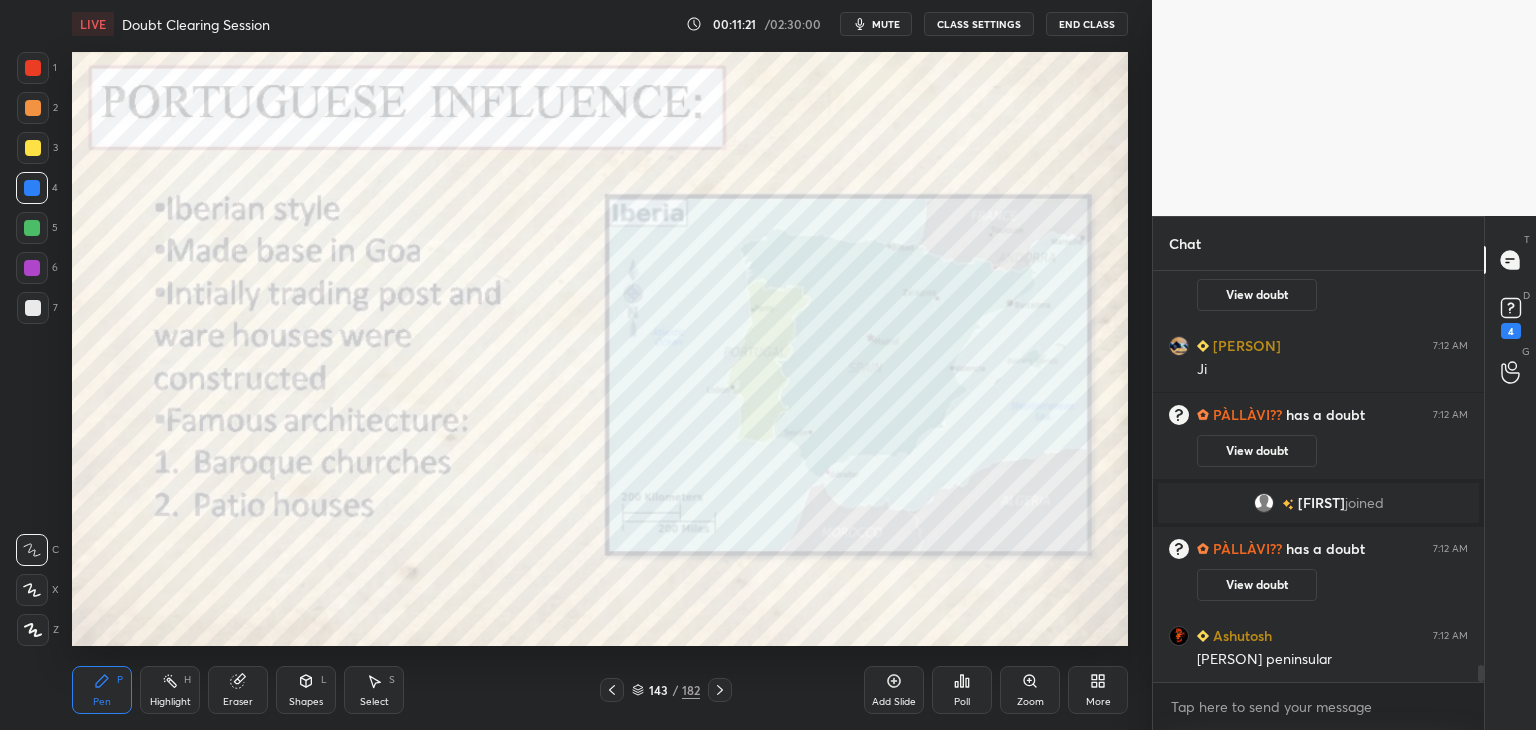 scroll, scrollTop: 9838, scrollLeft: 0, axis: vertical 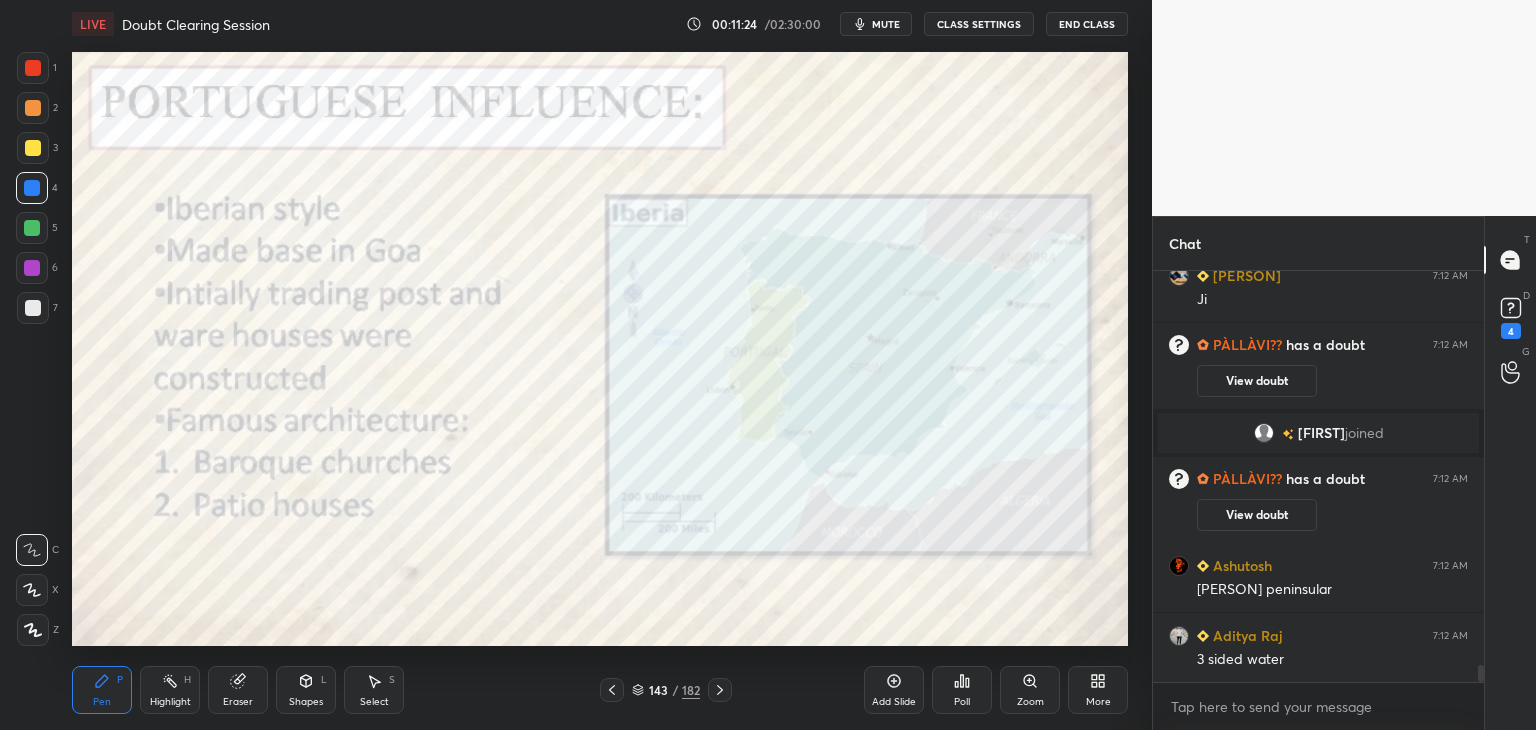 click at bounding box center (33, 68) 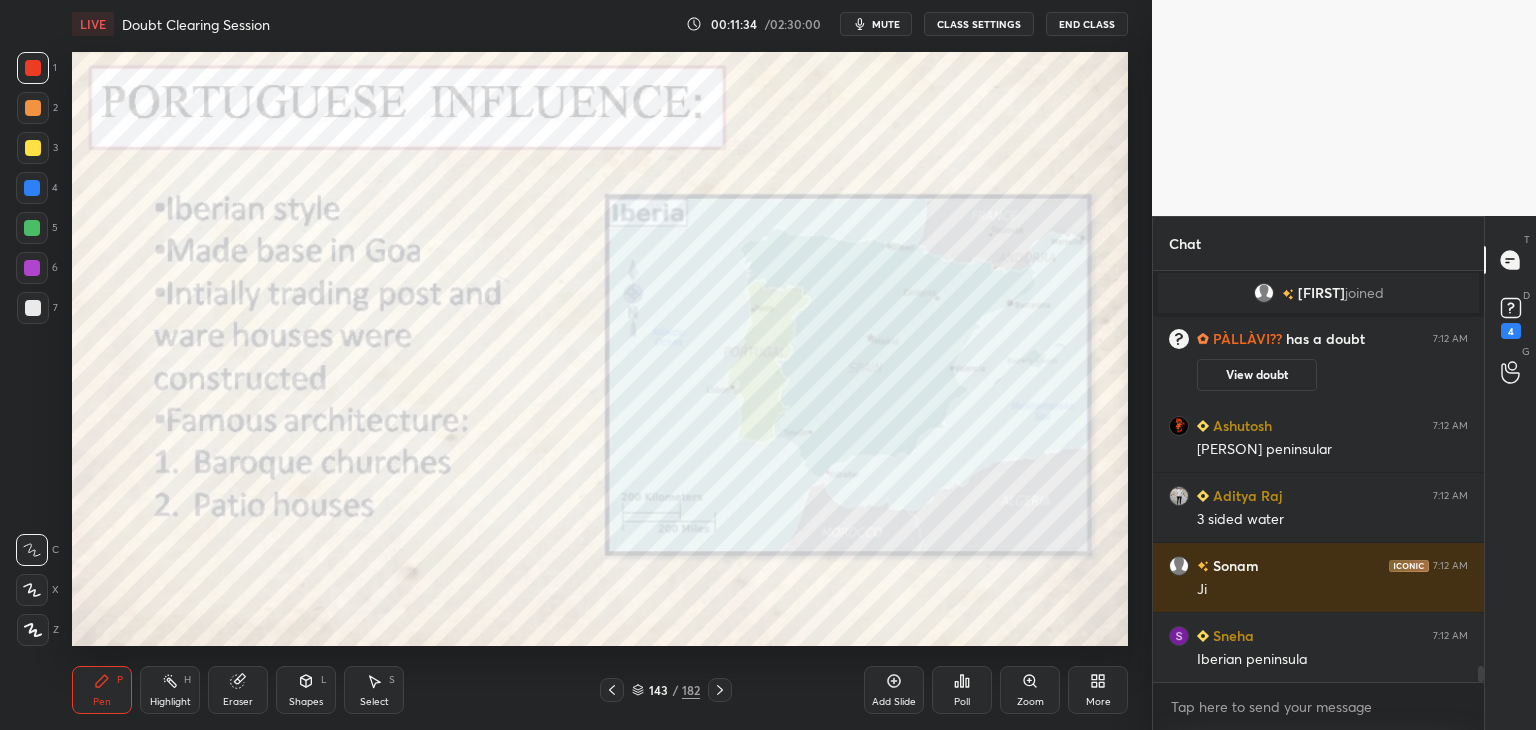 scroll, scrollTop: 10048, scrollLeft: 0, axis: vertical 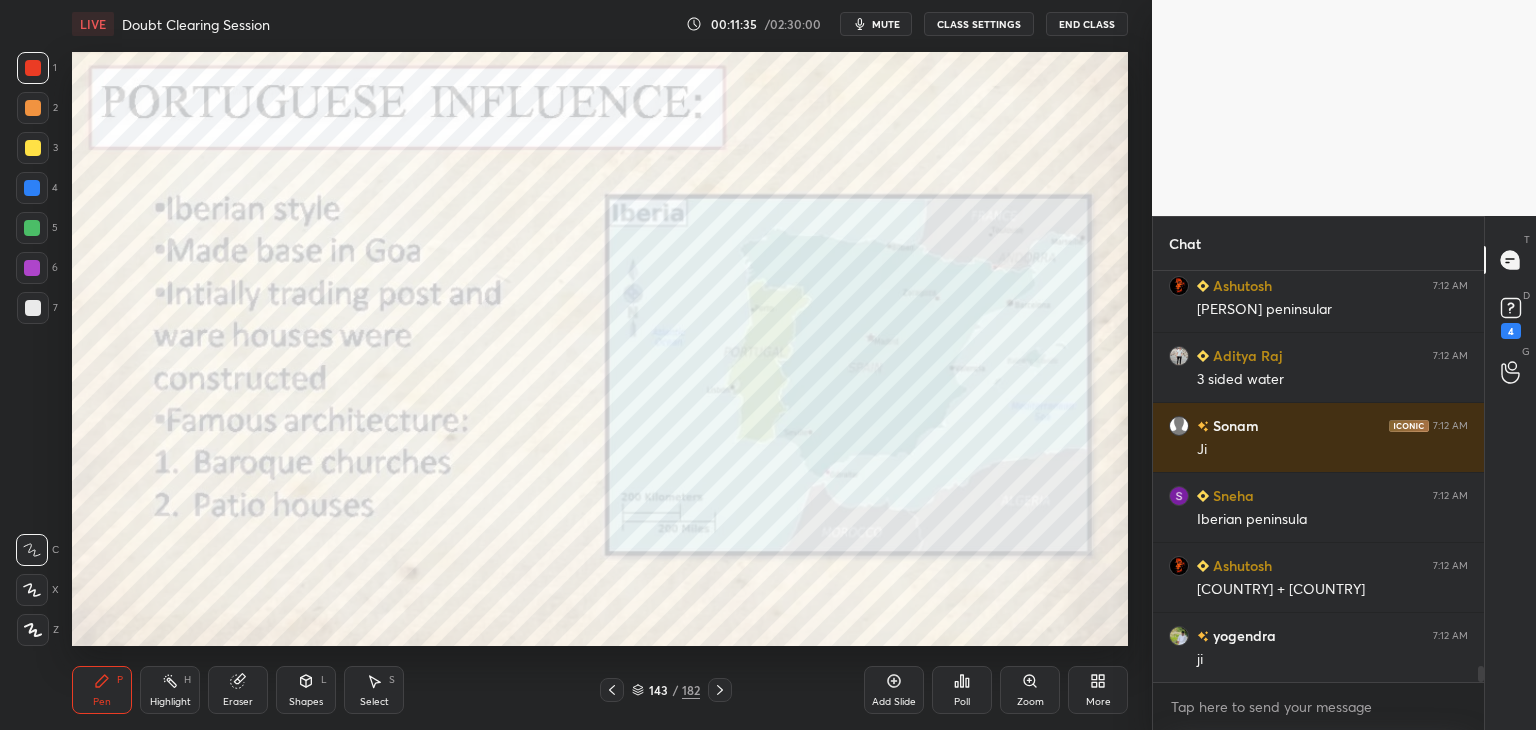 drag, startPoint x: 36, startPoint y: 623, endPoint x: 57, endPoint y: 595, distance: 35 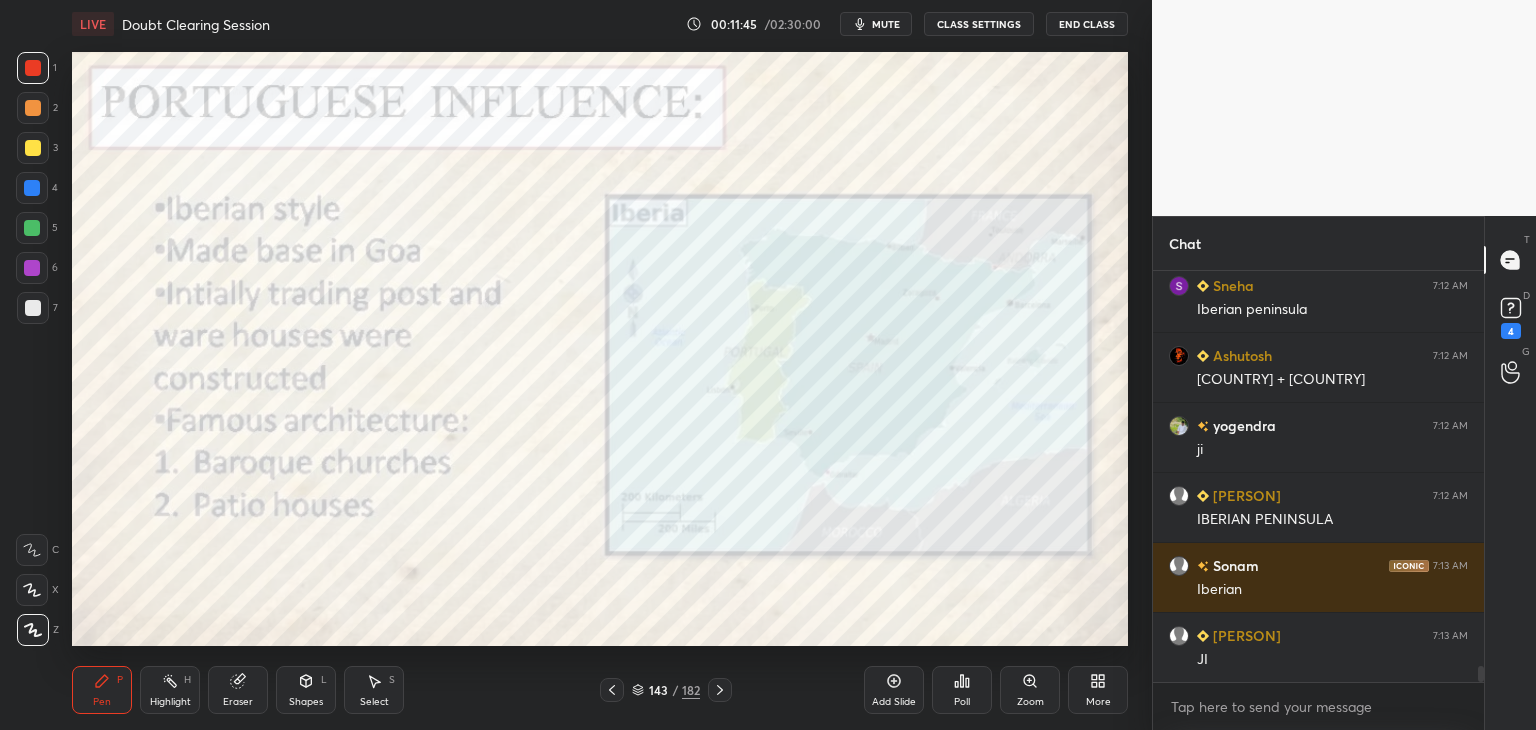 scroll, scrollTop: 10398, scrollLeft: 0, axis: vertical 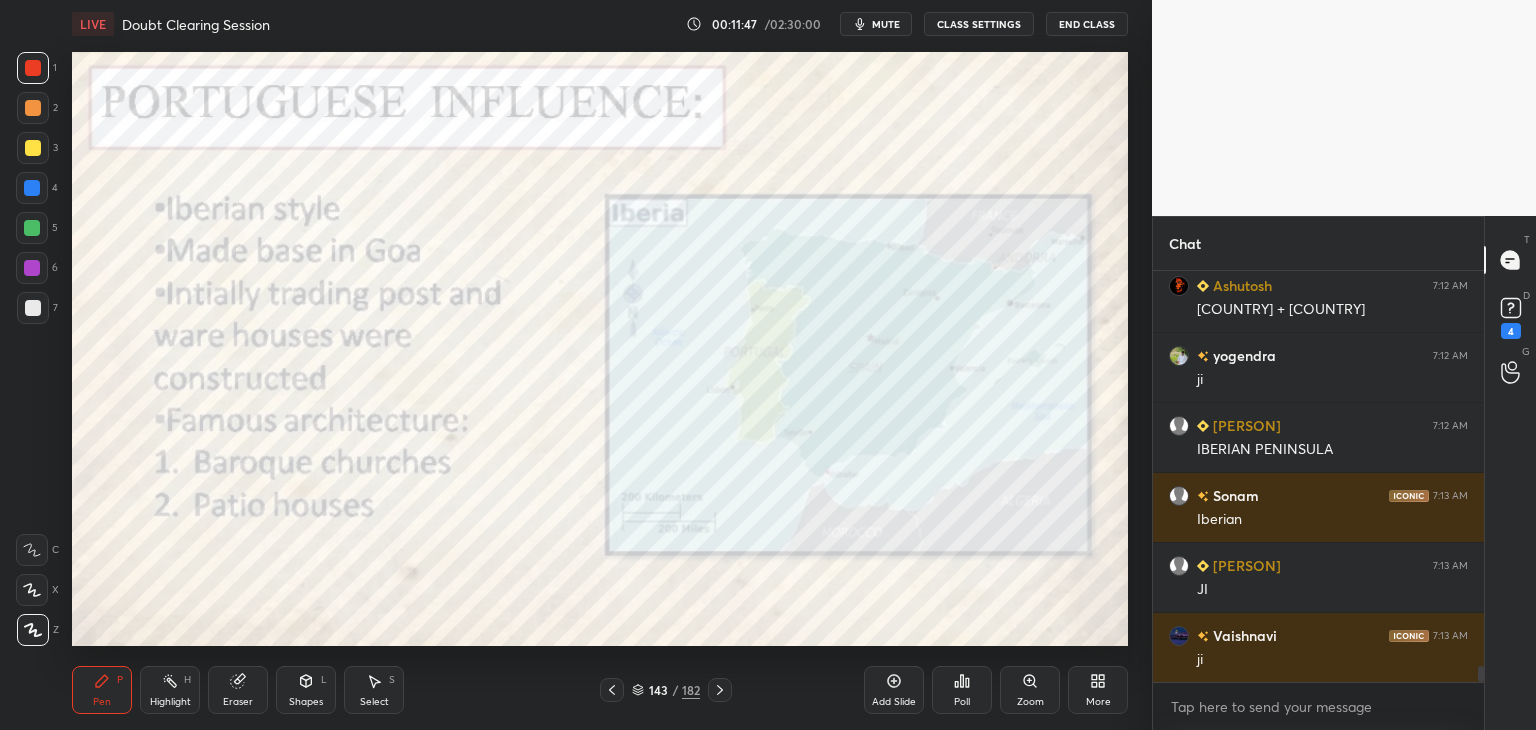 click at bounding box center [33, 68] 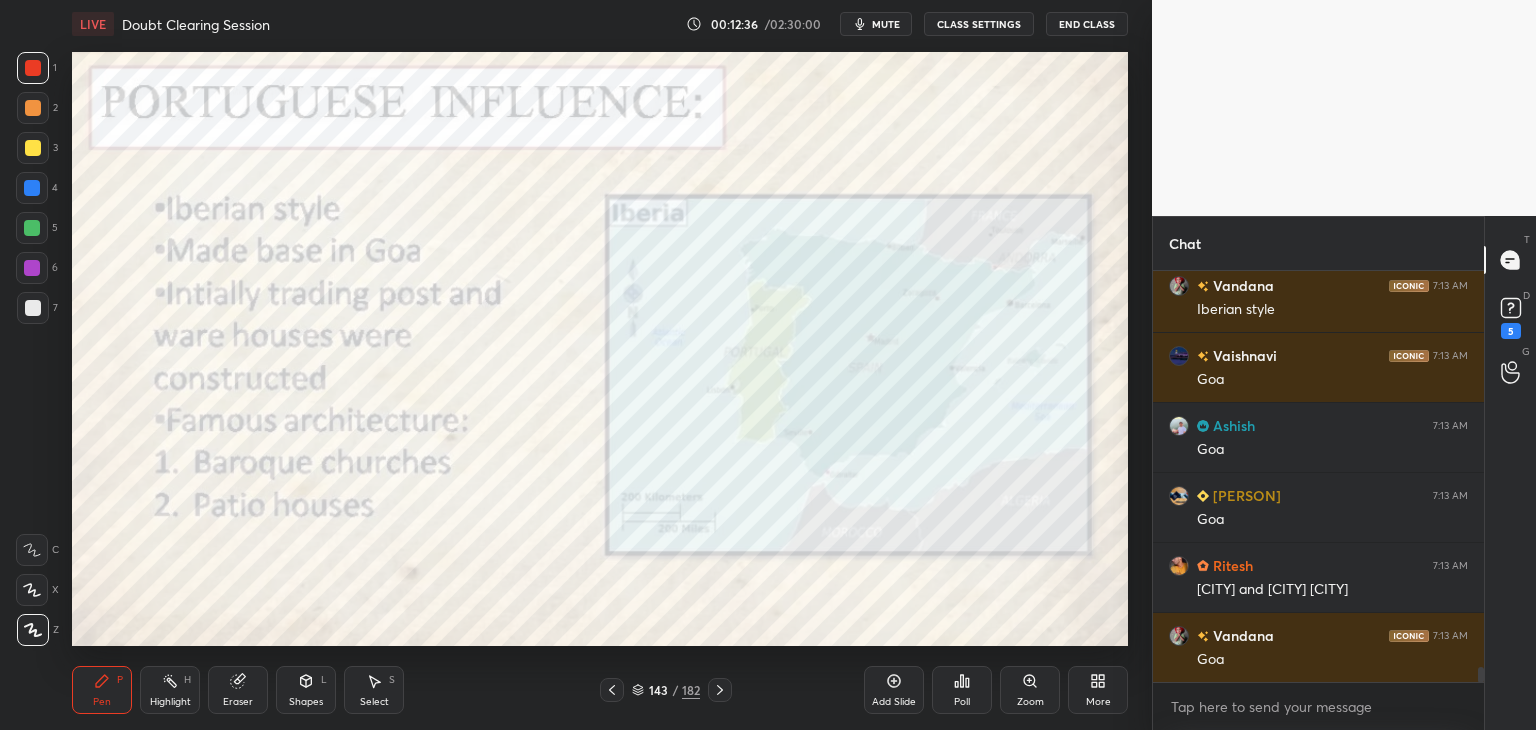 scroll, scrollTop: 11184, scrollLeft: 0, axis: vertical 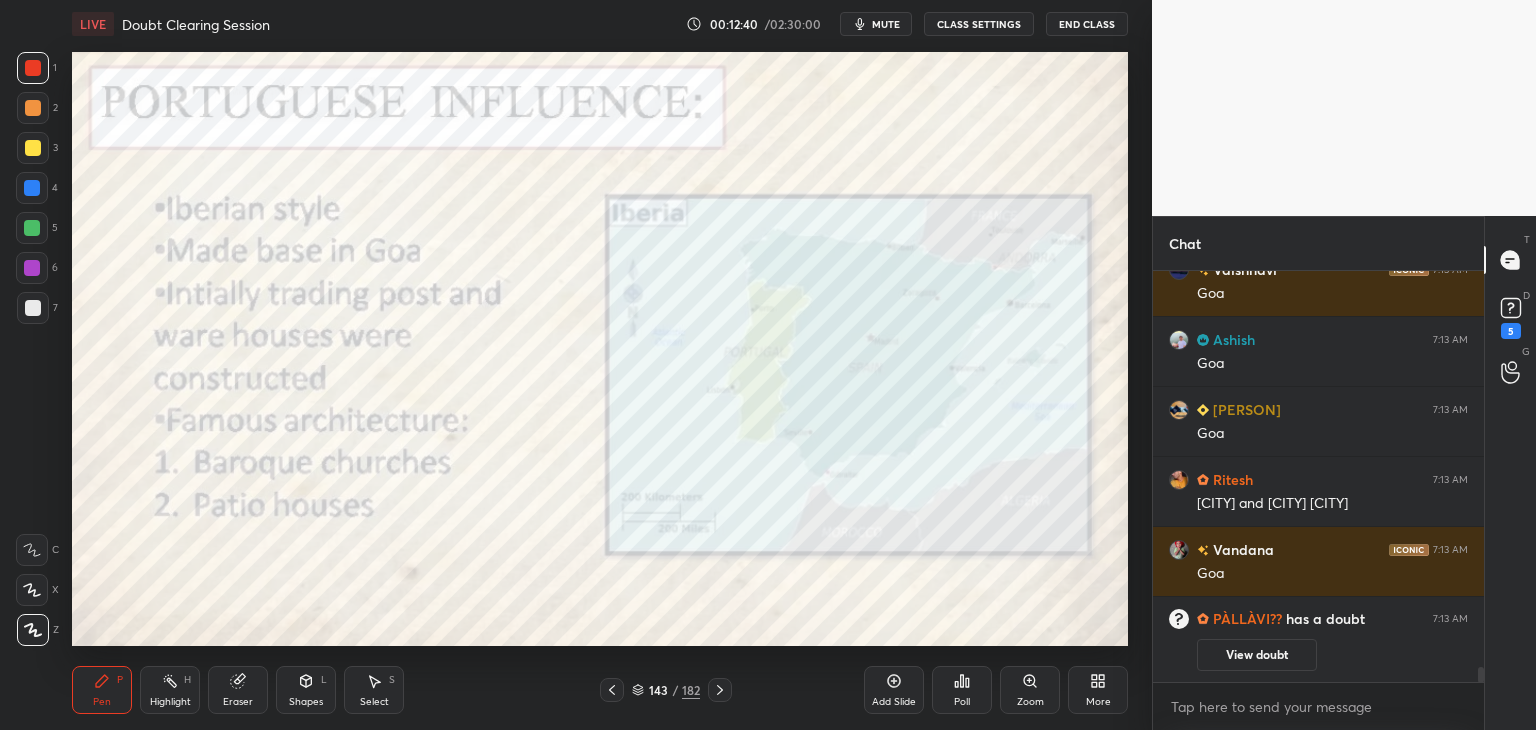 click at bounding box center [32, 188] 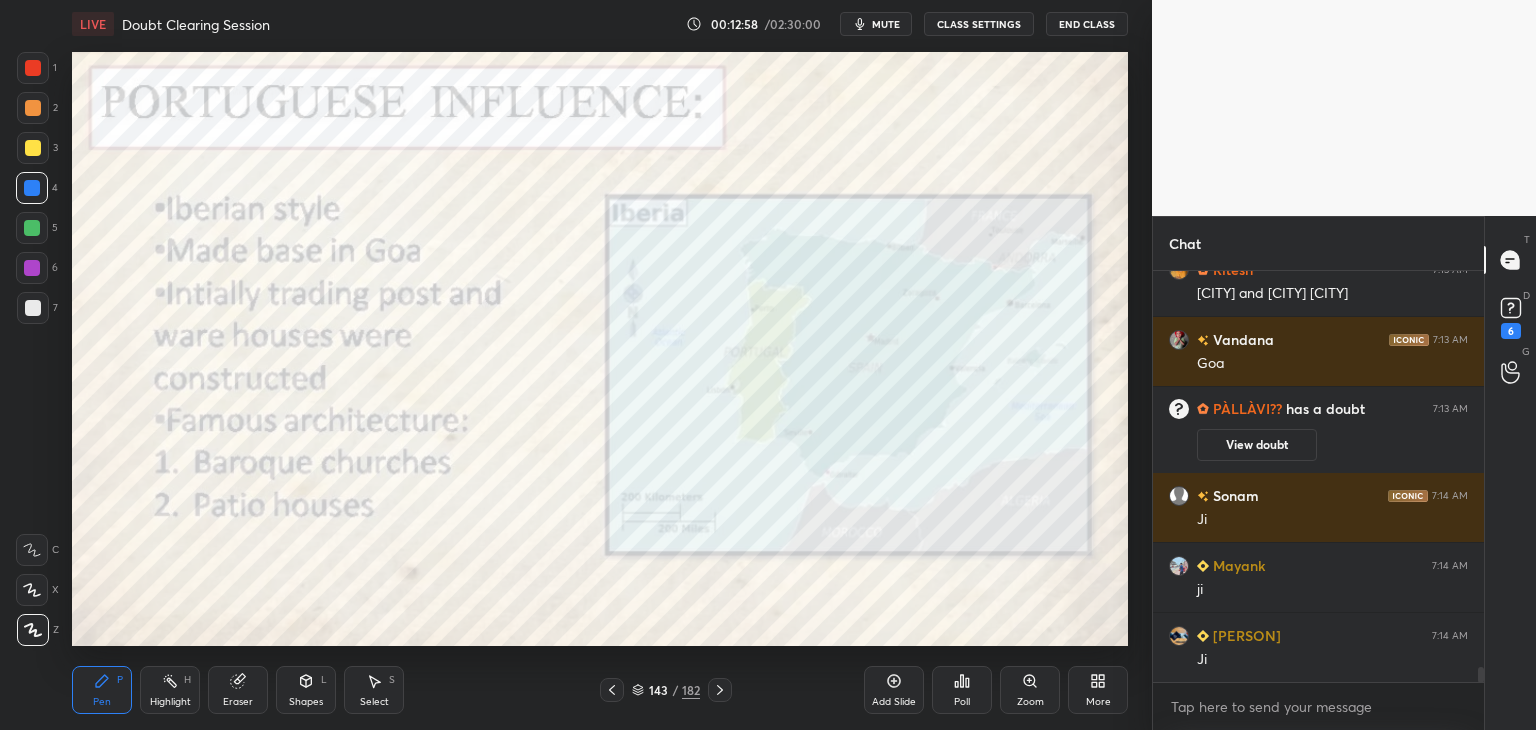 scroll, scrollTop: 11060, scrollLeft: 0, axis: vertical 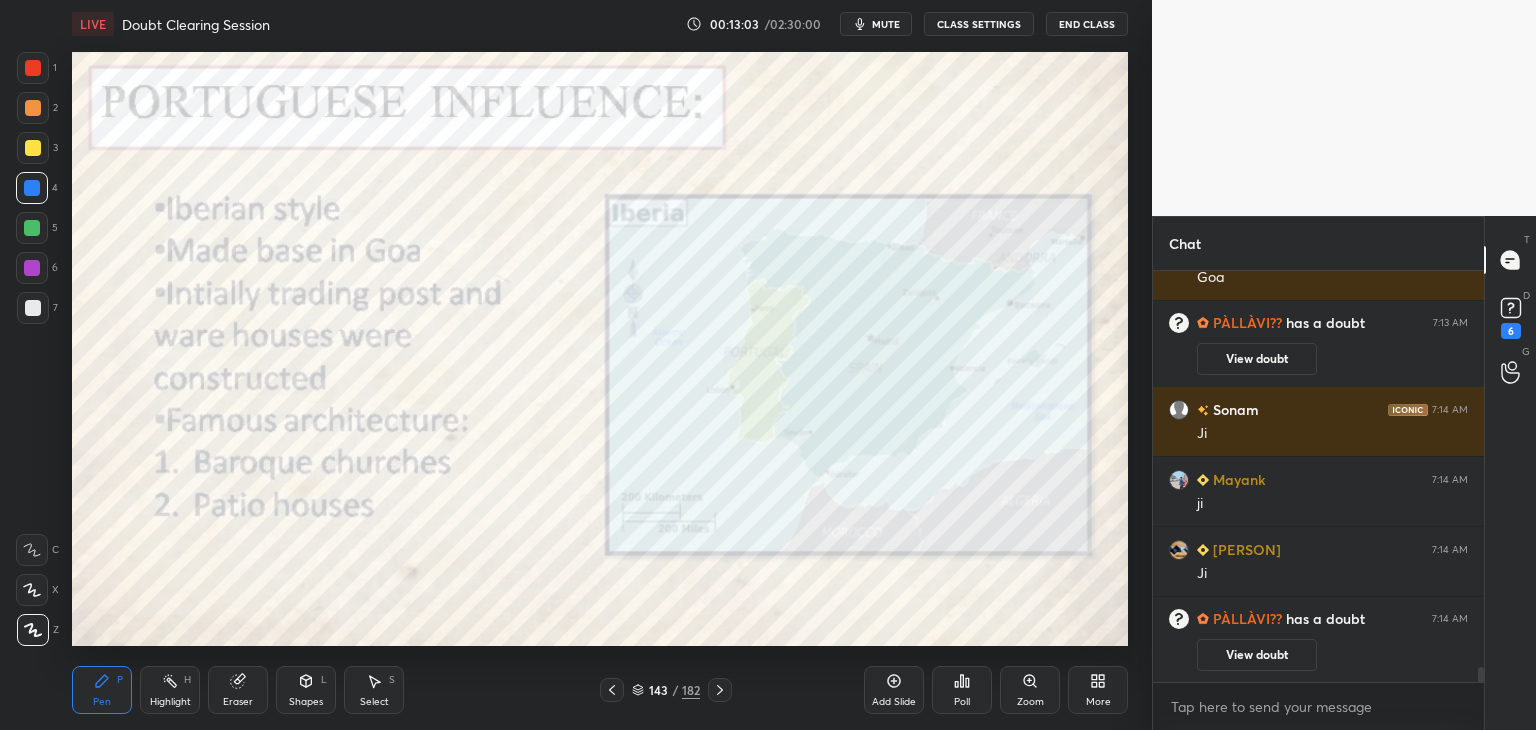 click on "CLASS SETTINGS" at bounding box center [979, 24] 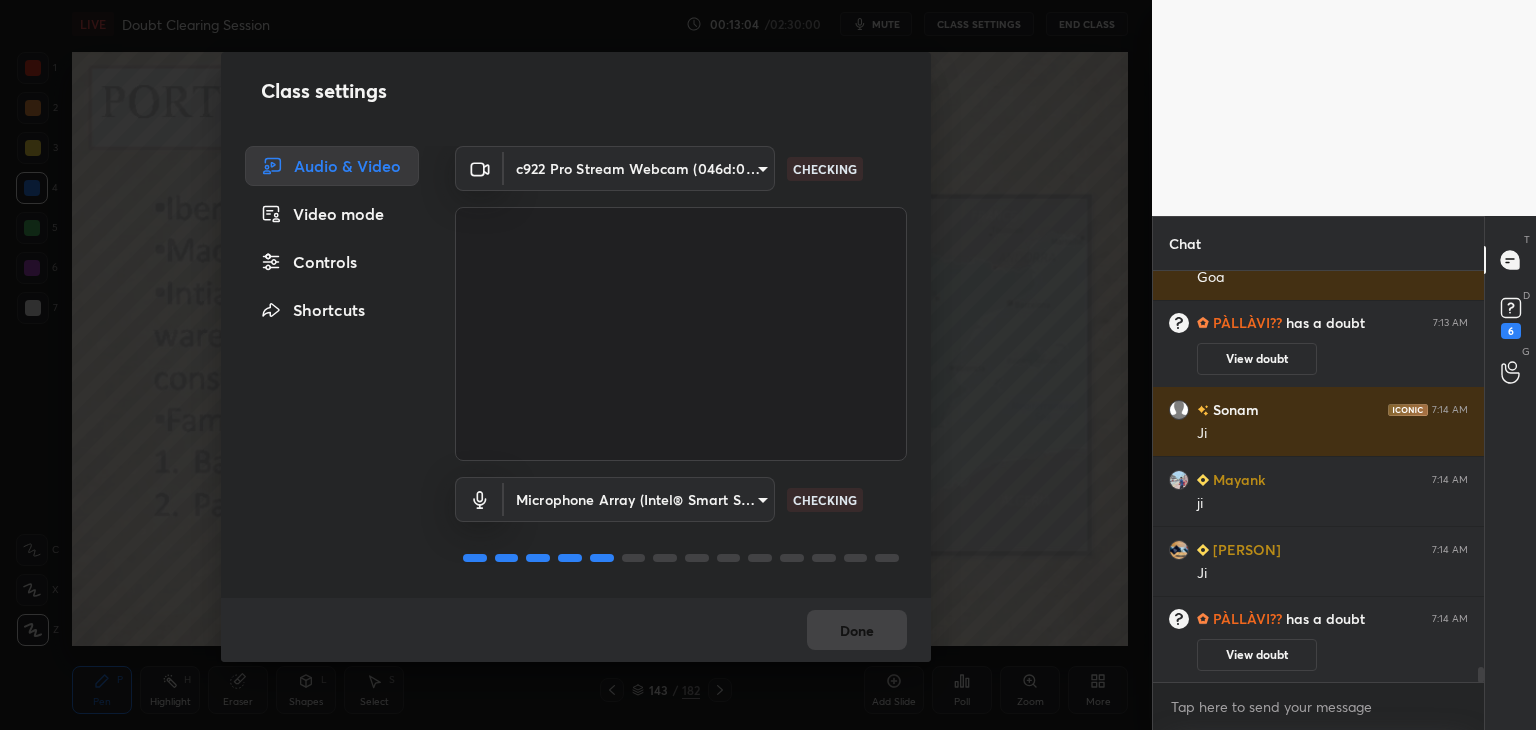 drag, startPoint x: 326, startPoint y: 259, endPoint x: 339, endPoint y: 255, distance: 13.601471 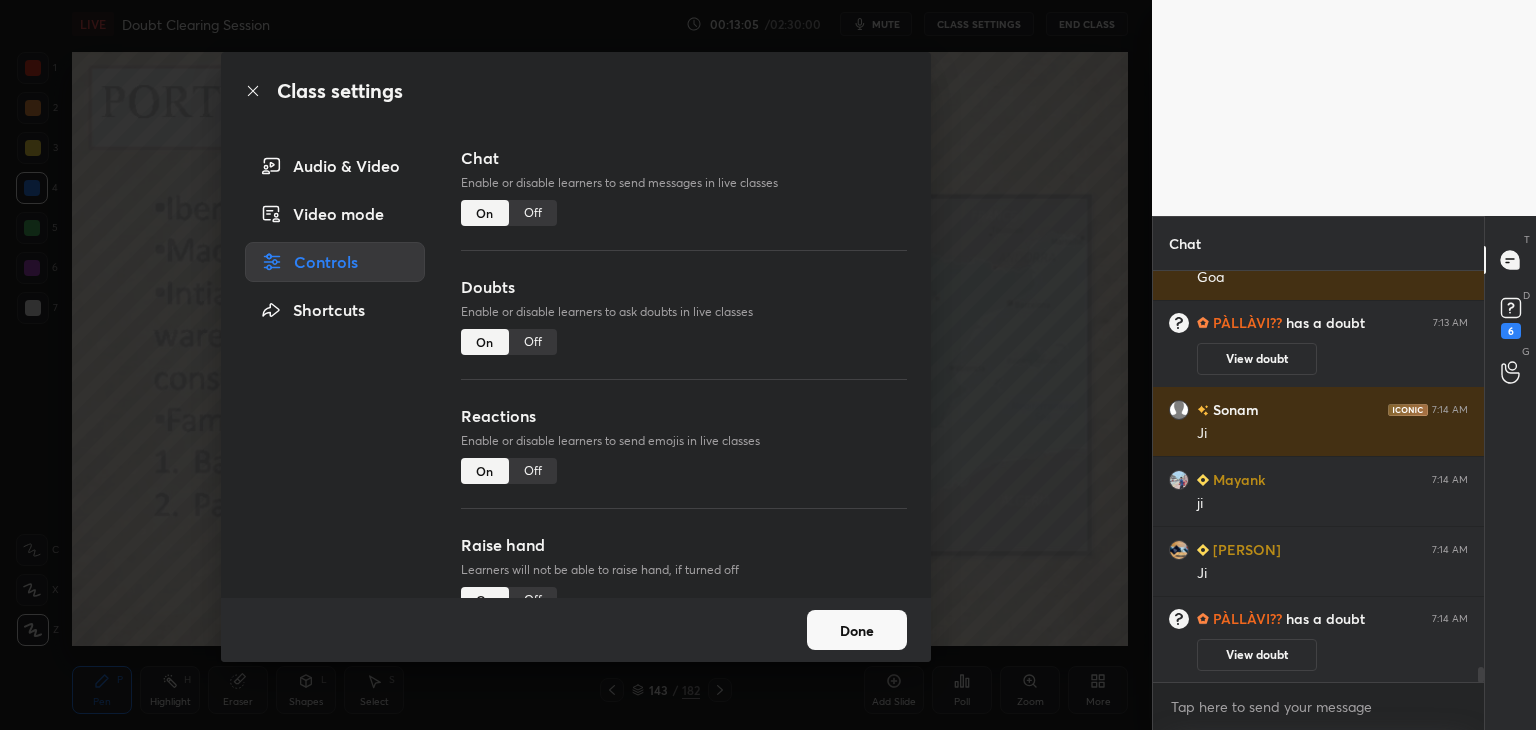 click on "Off" at bounding box center [533, 342] 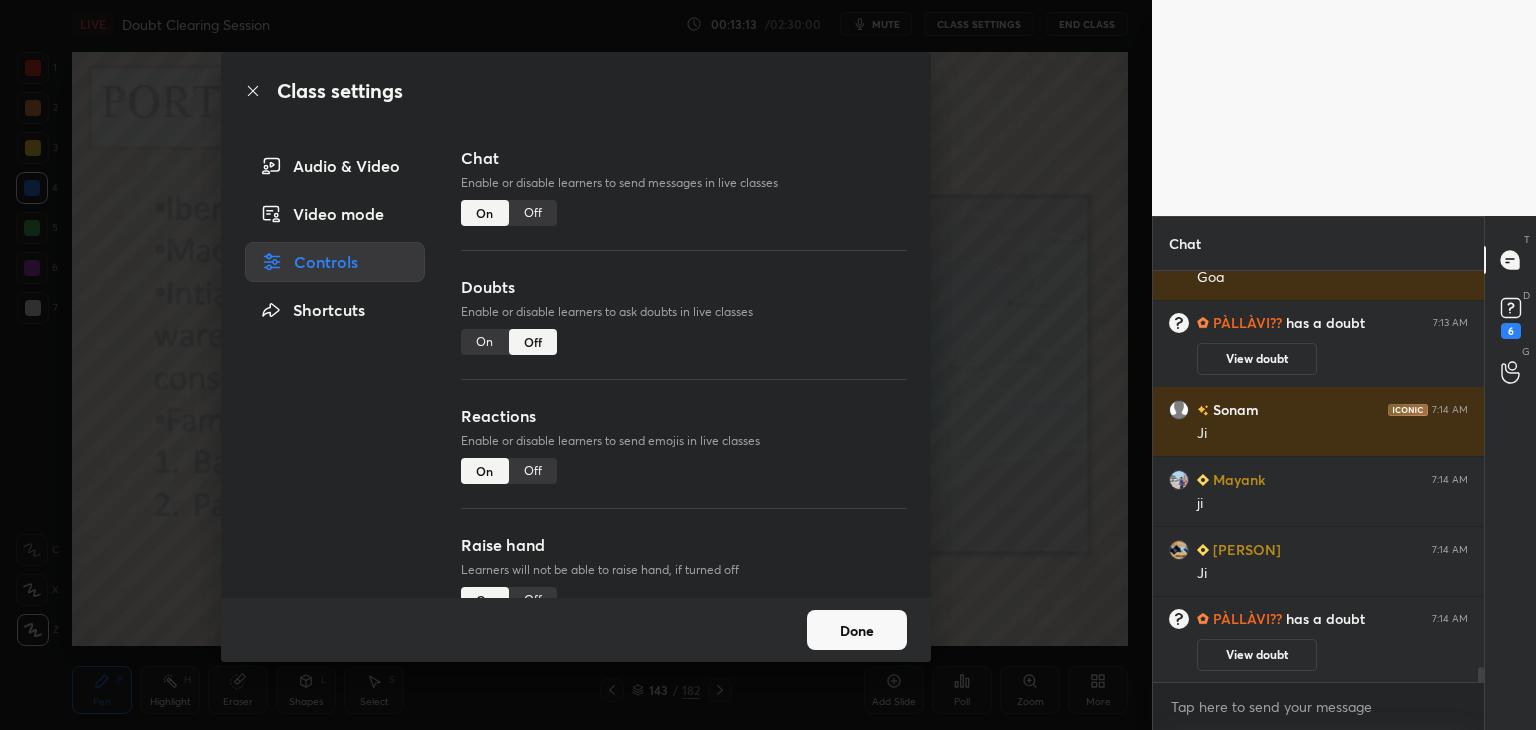 click on "Class settings Audio & Video Video mode Controls Shortcuts Chat Enable or disable learners to send messages in live classes On Off Doubts Enable or disable learners to ask doubts in live classes On Off Reactions Enable or disable learners to send emojis in live classes On Off Raise hand Learners will not be able to raise hand, if turned off On Off Poll Prediction Enable or disable poll prediction in case of a question on the slide On Off Done" at bounding box center (576, 365) 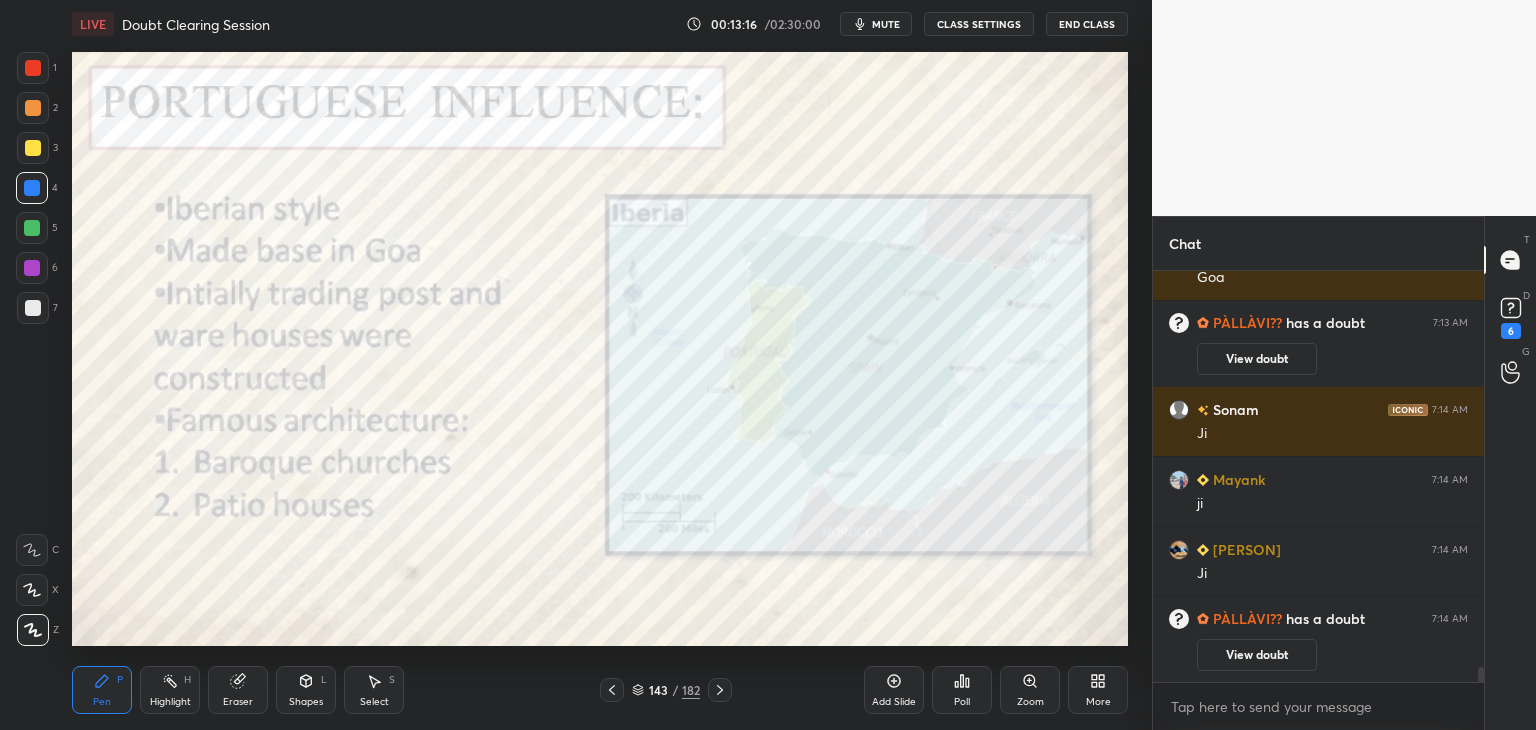 click at bounding box center [33, 68] 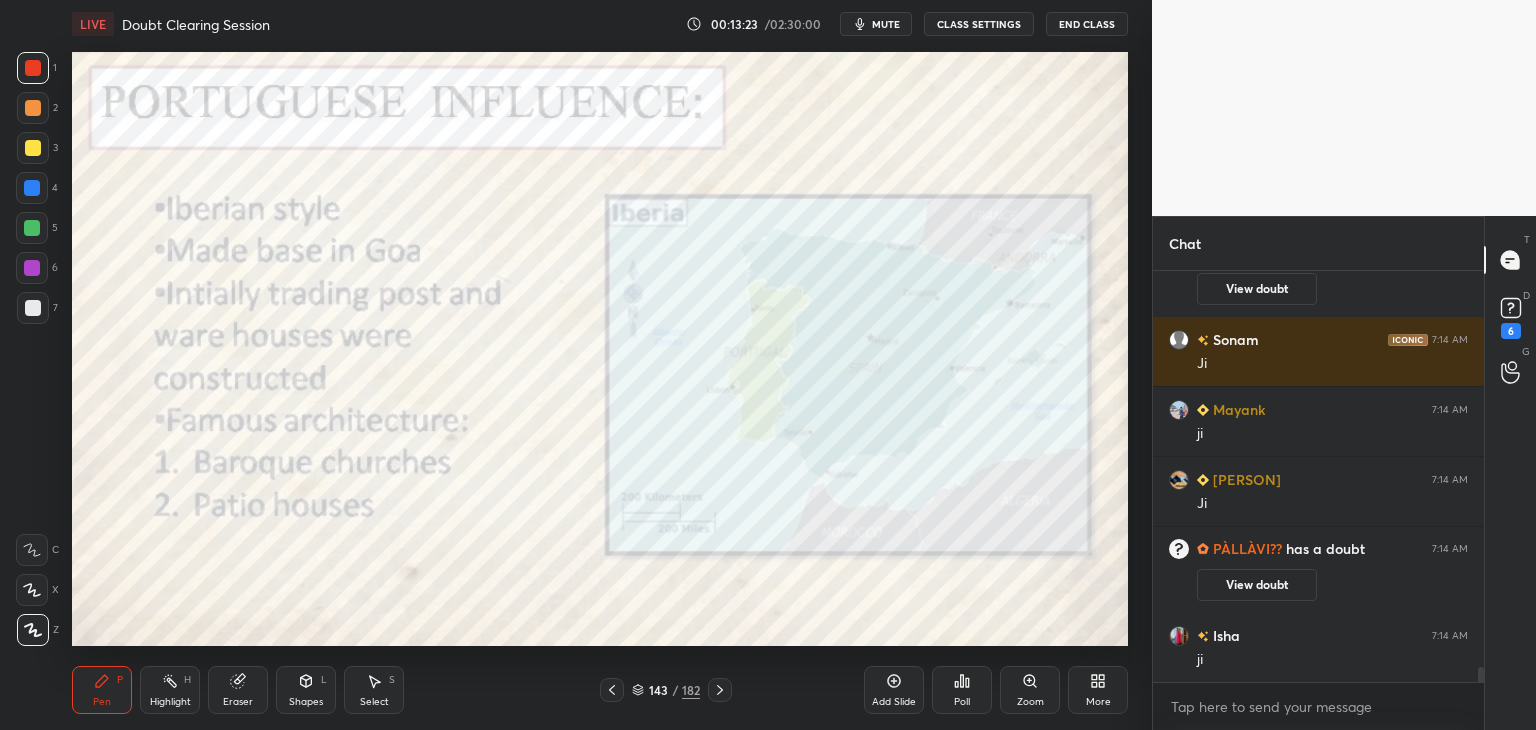scroll, scrollTop: 11030, scrollLeft: 0, axis: vertical 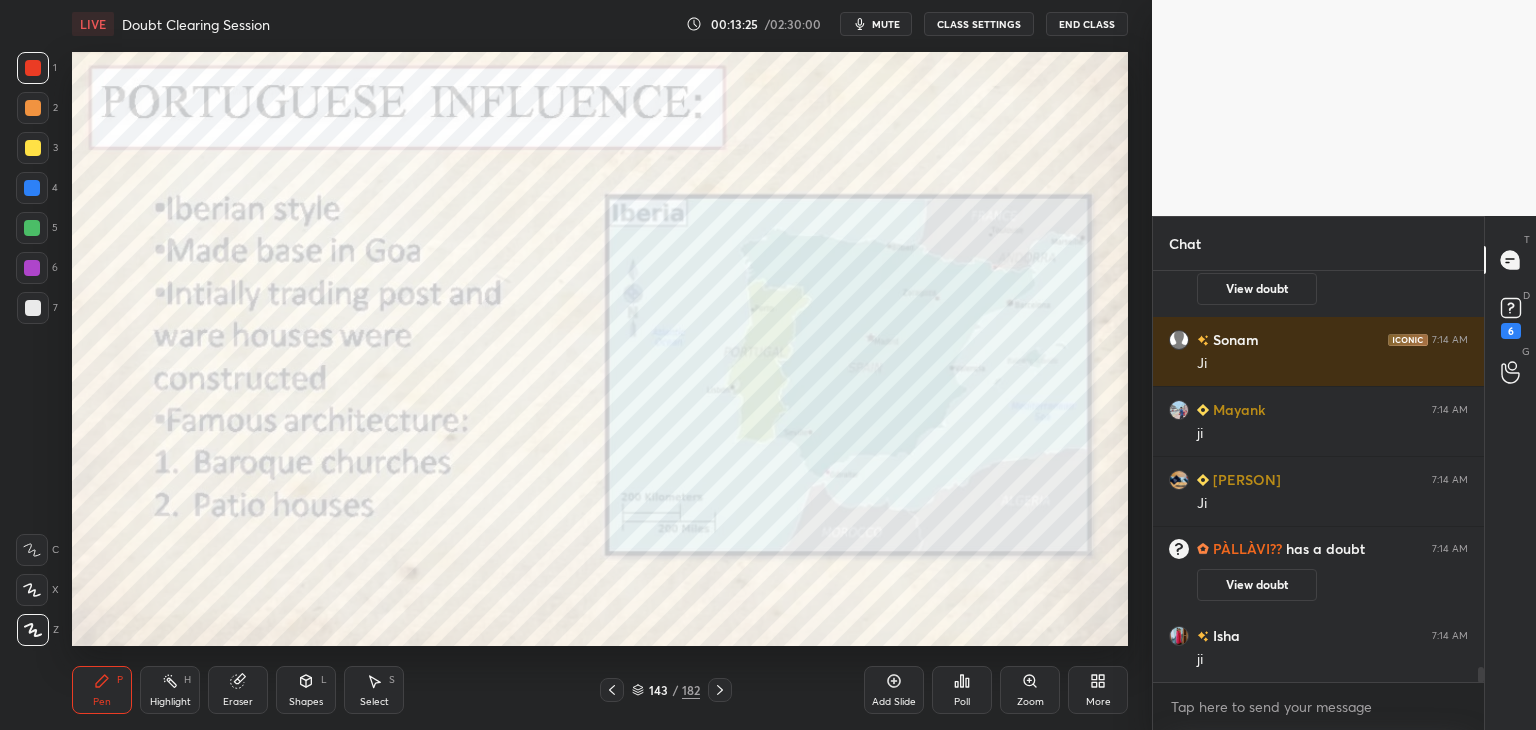 click at bounding box center (32, 188) 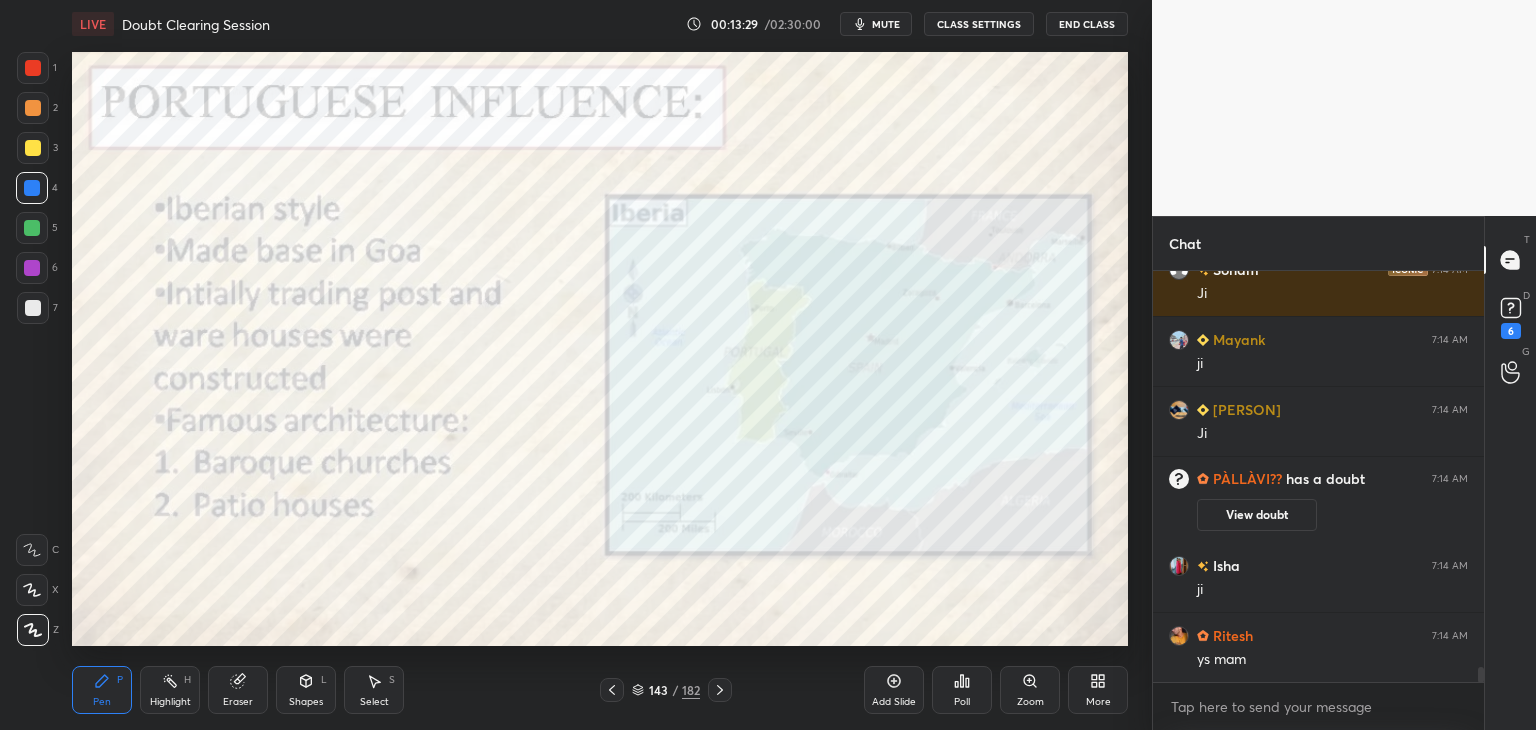 scroll, scrollTop: 11170, scrollLeft: 0, axis: vertical 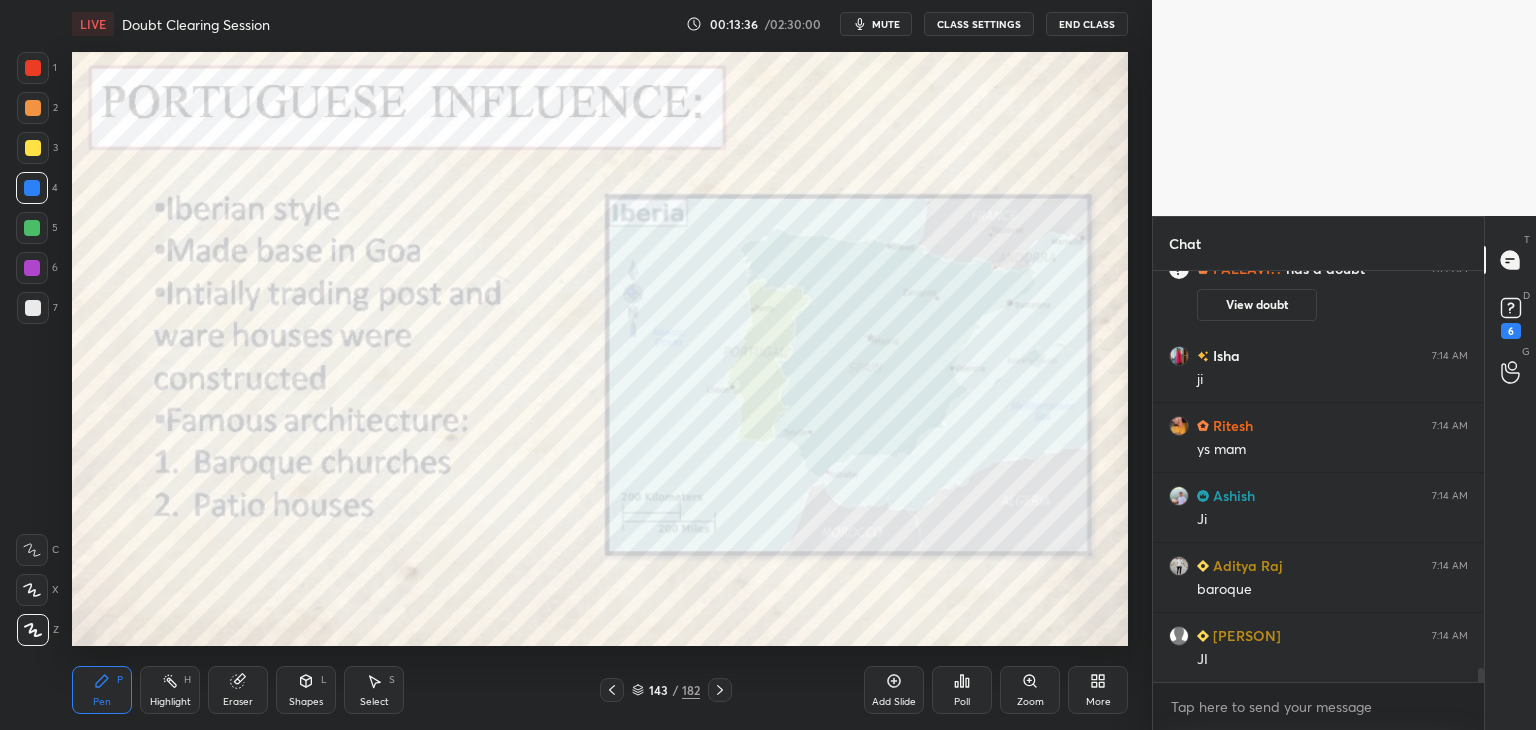 click at bounding box center (33, 68) 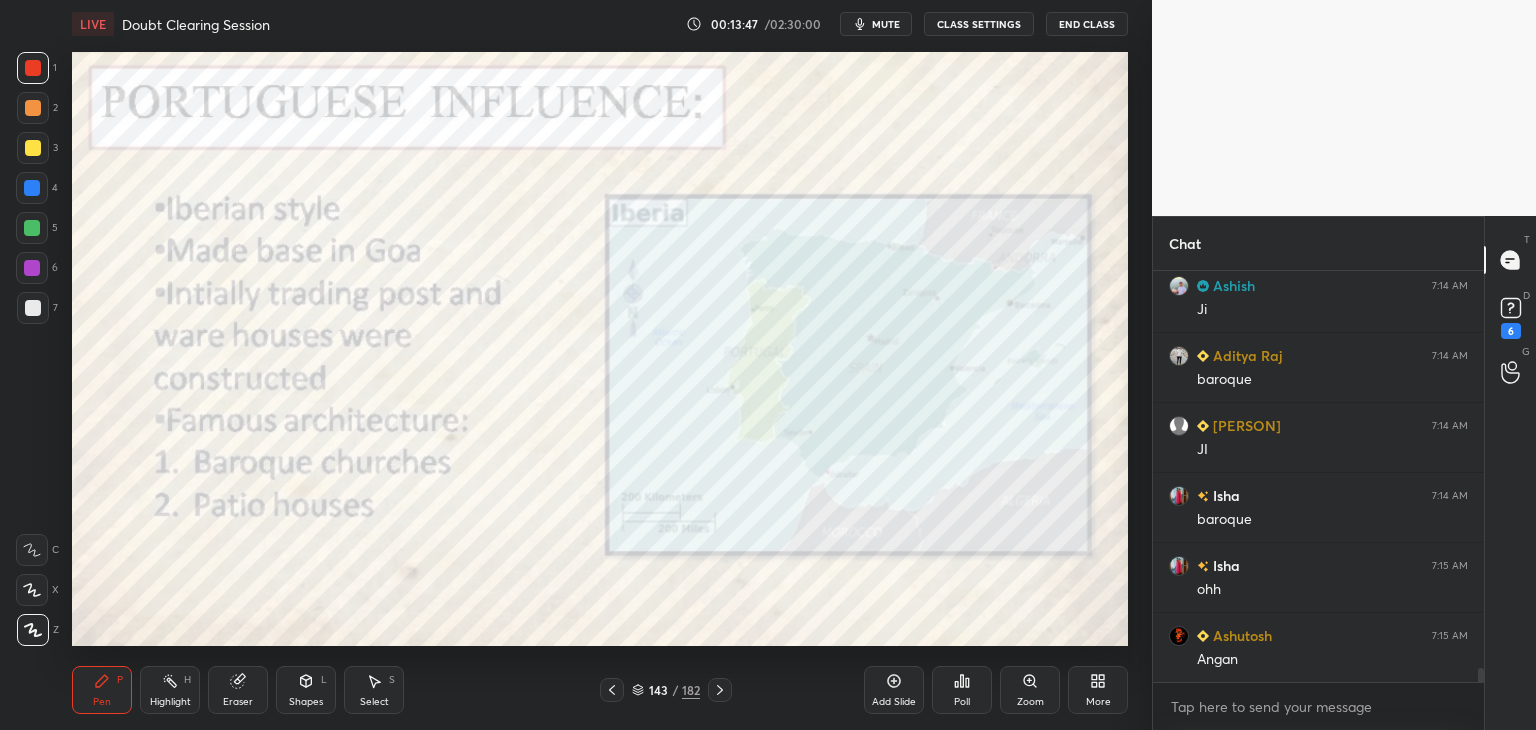 scroll, scrollTop: 11590, scrollLeft: 0, axis: vertical 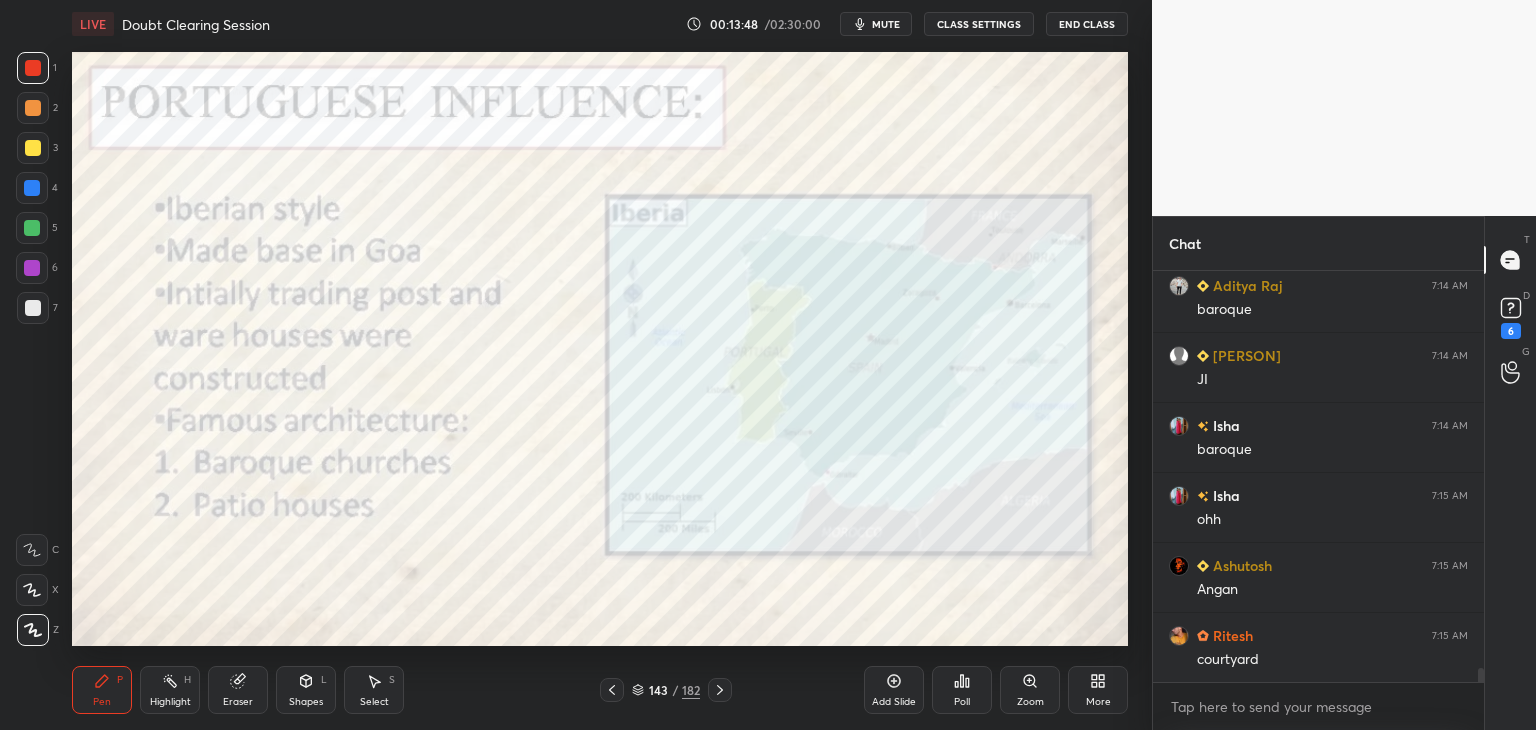click 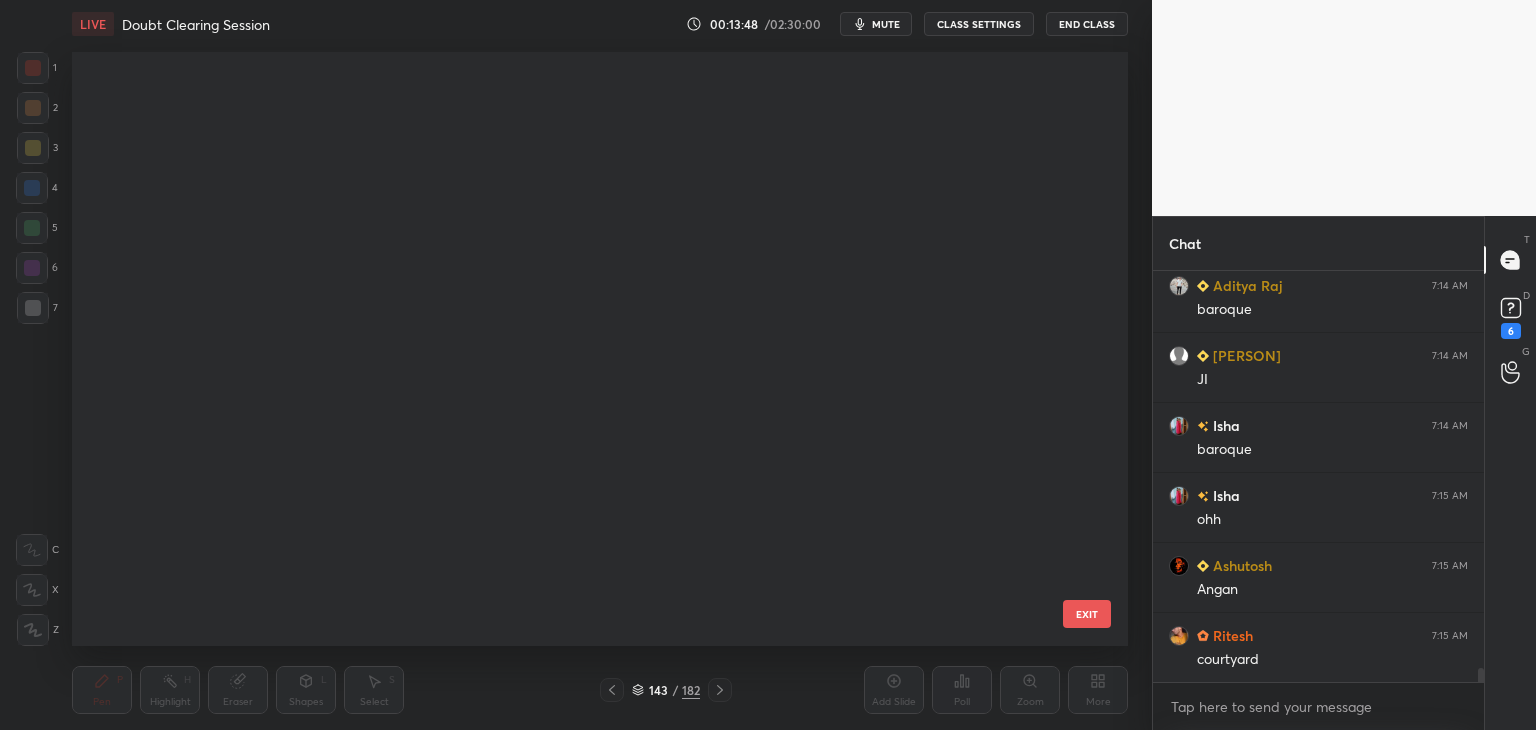 scroll, scrollTop: 8190, scrollLeft: 0, axis: vertical 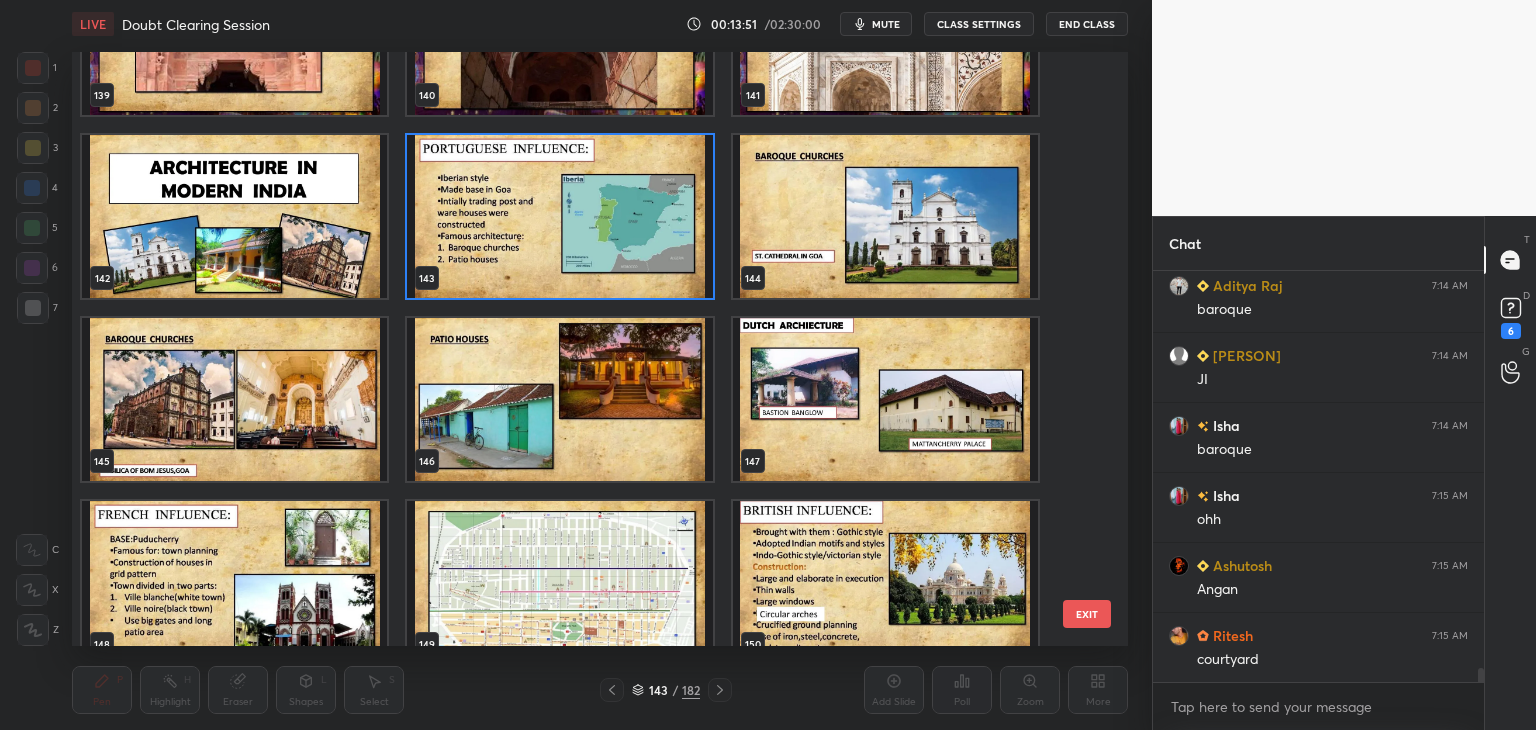 click at bounding box center [559, 399] 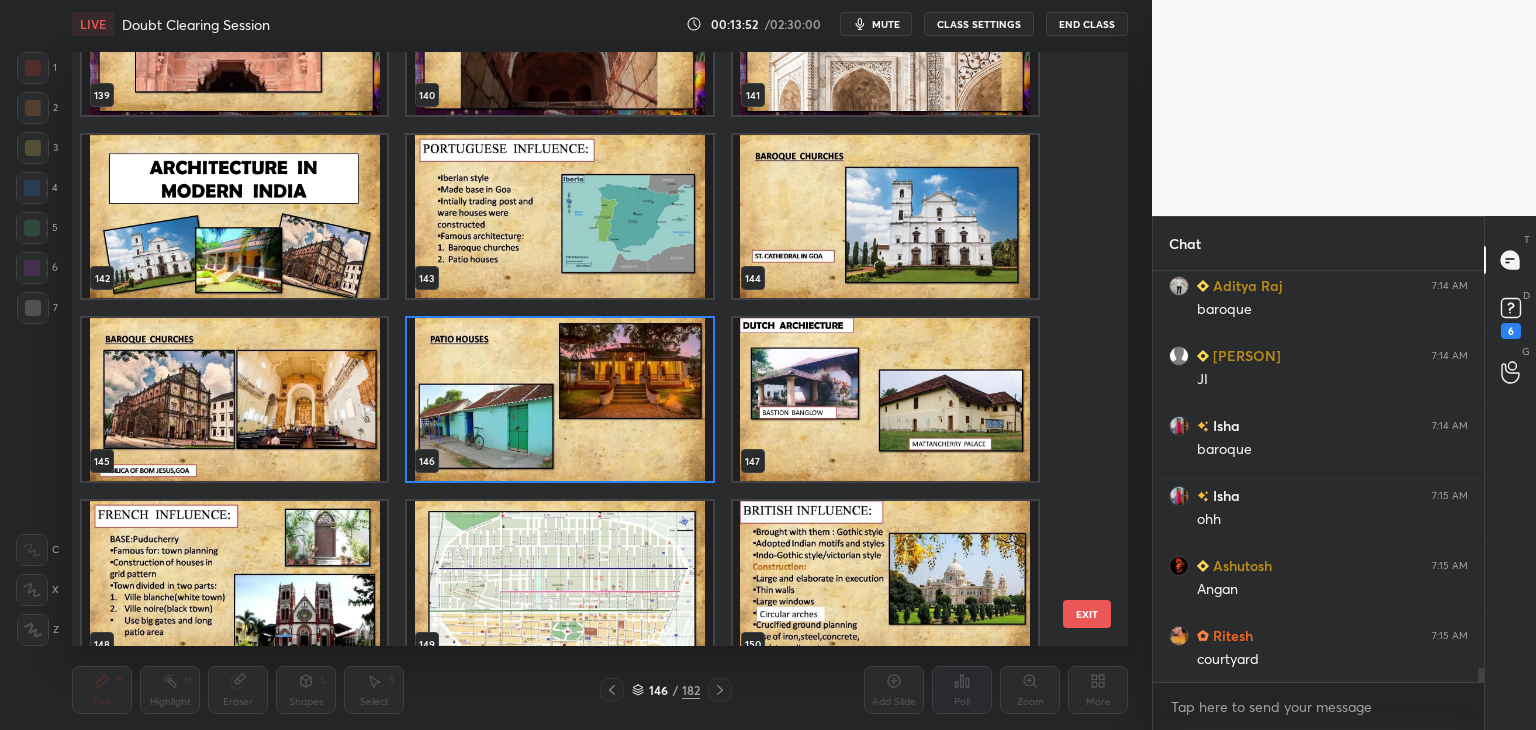 click 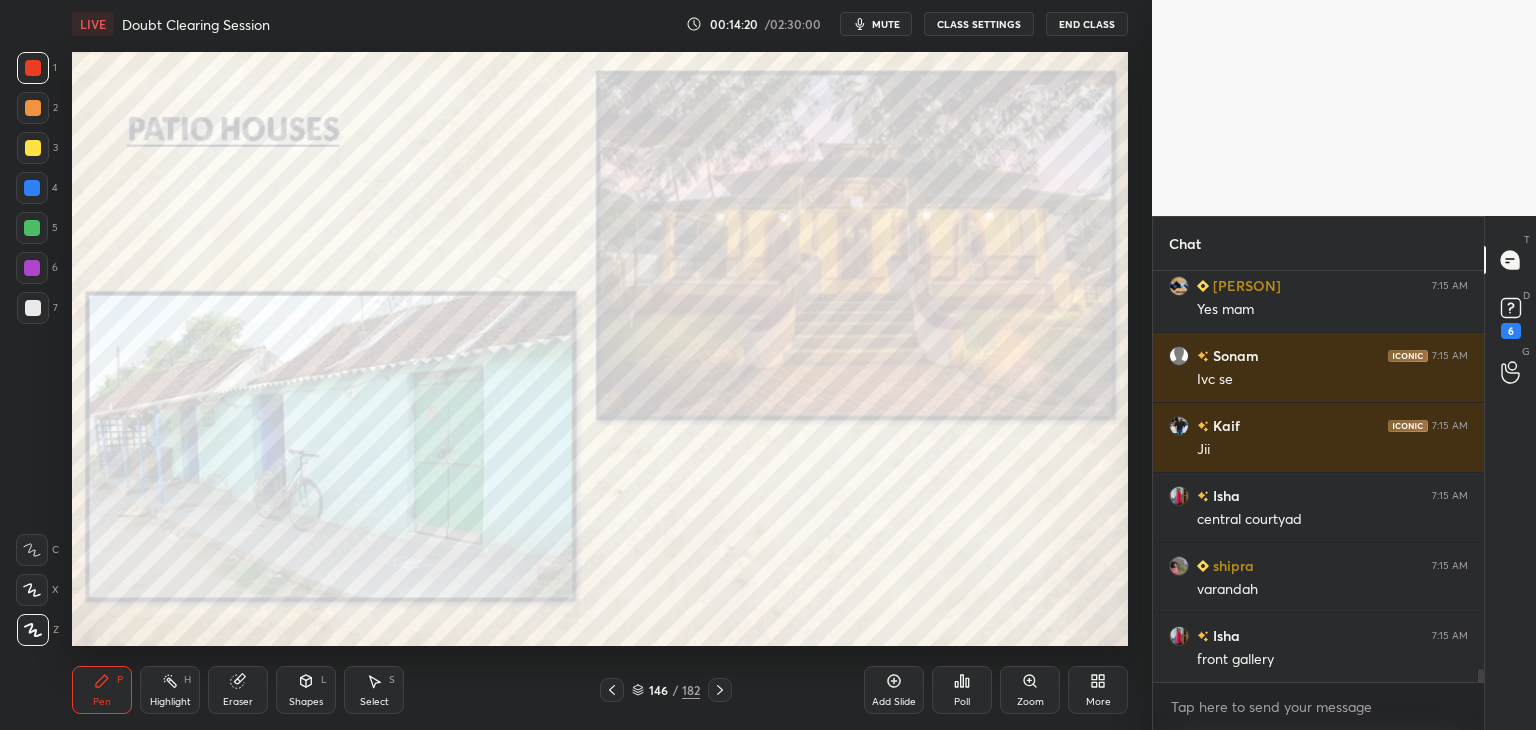 scroll, scrollTop: 12500, scrollLeft: 0, axis: vertical 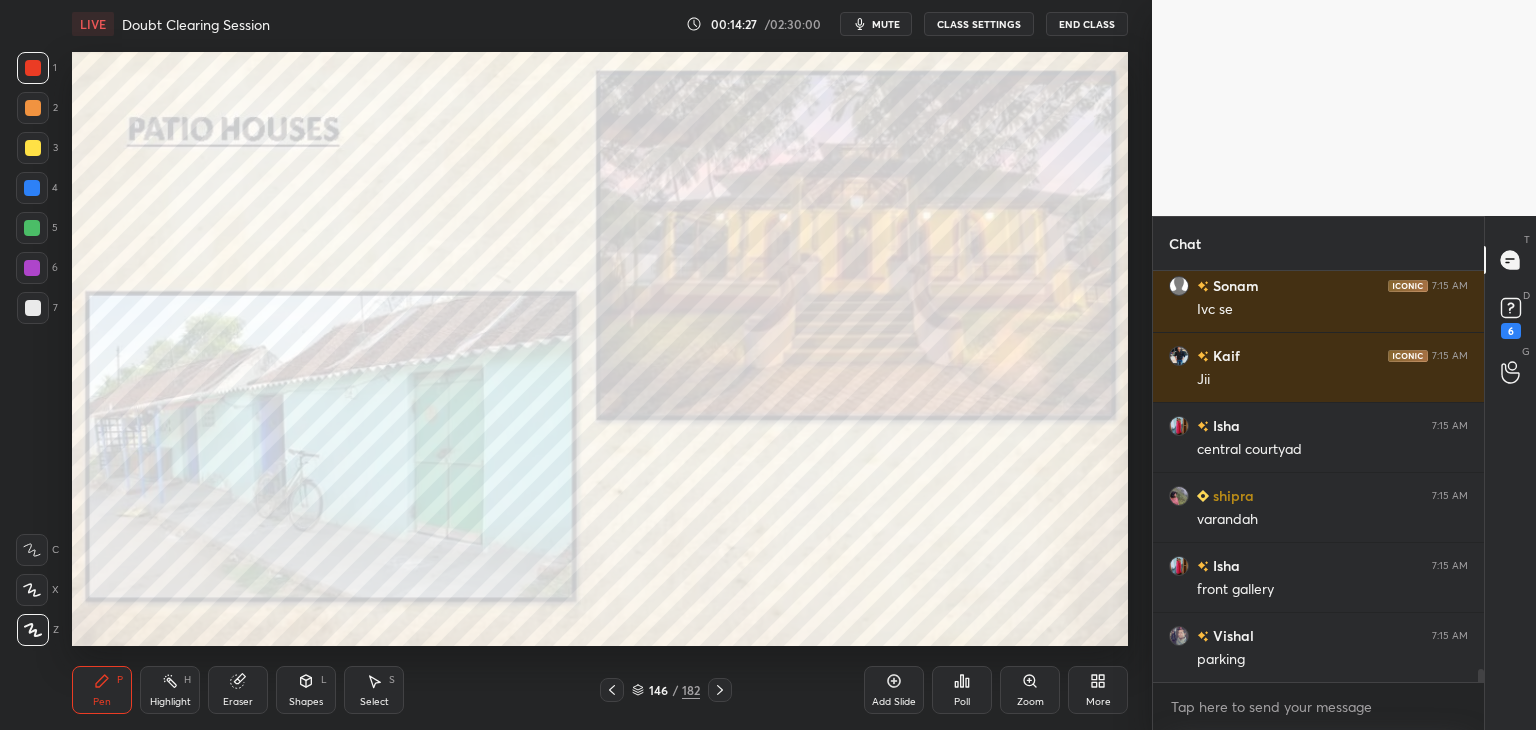 click at bounding box center (33, 68) 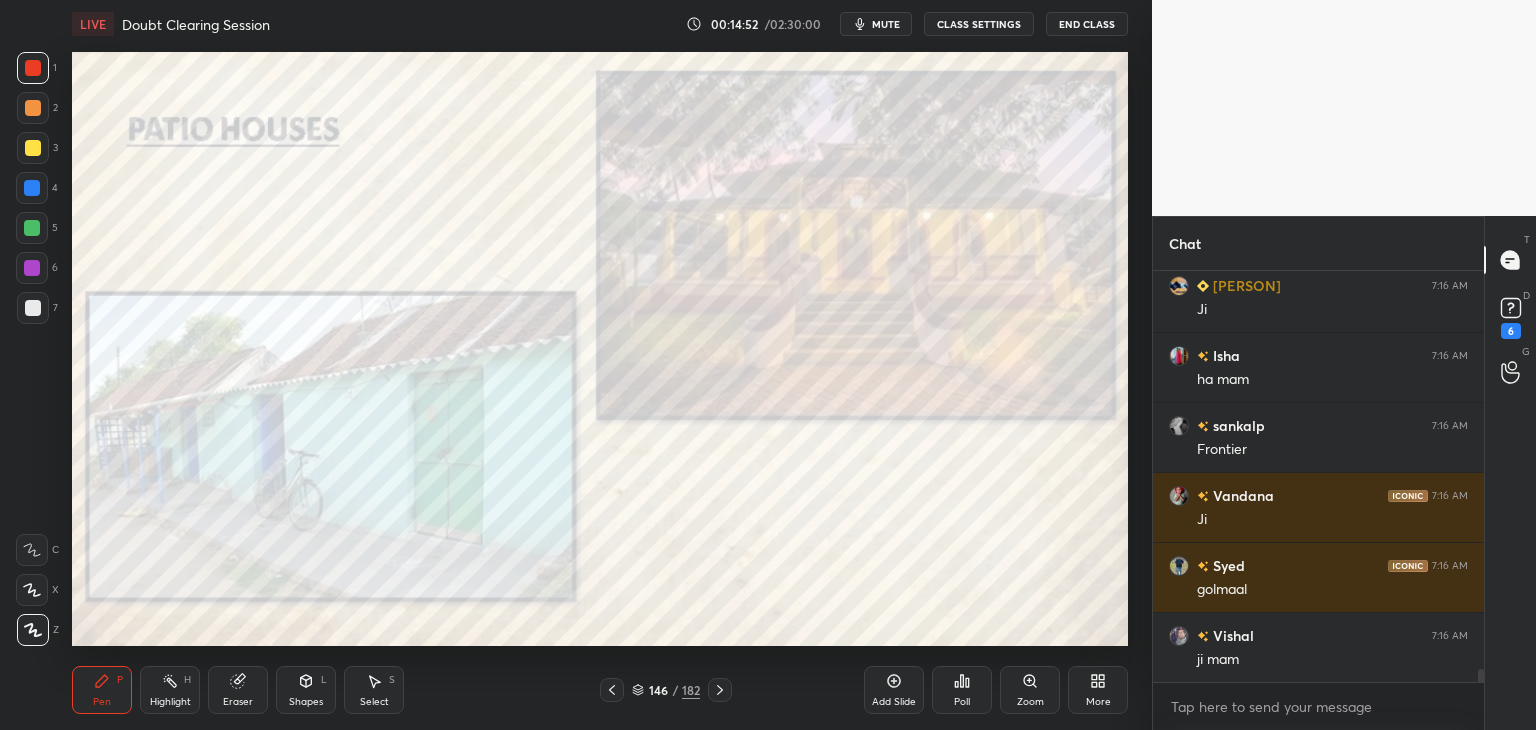 scroll, scrollTop: 13060, scrollLeft: 0, axis: vertical 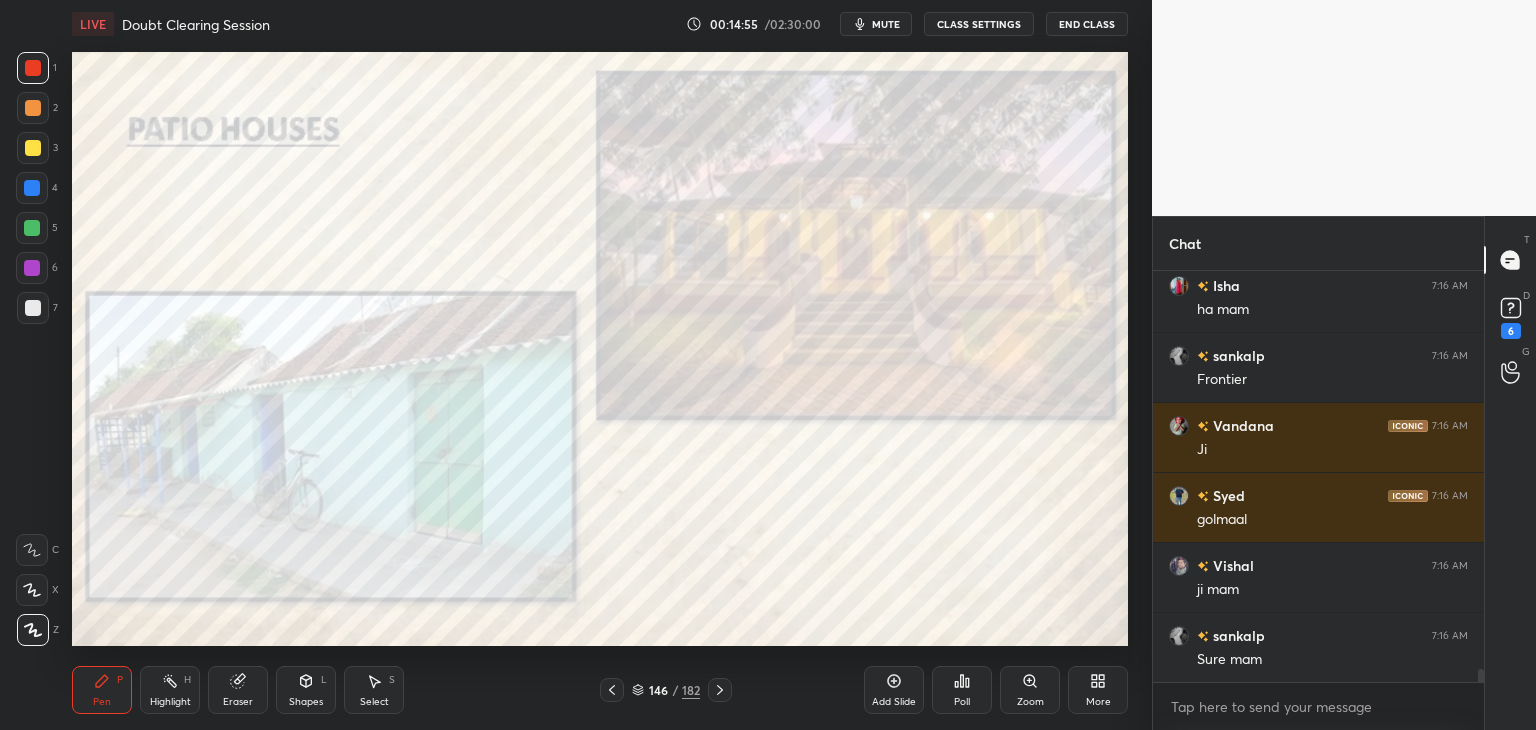 click 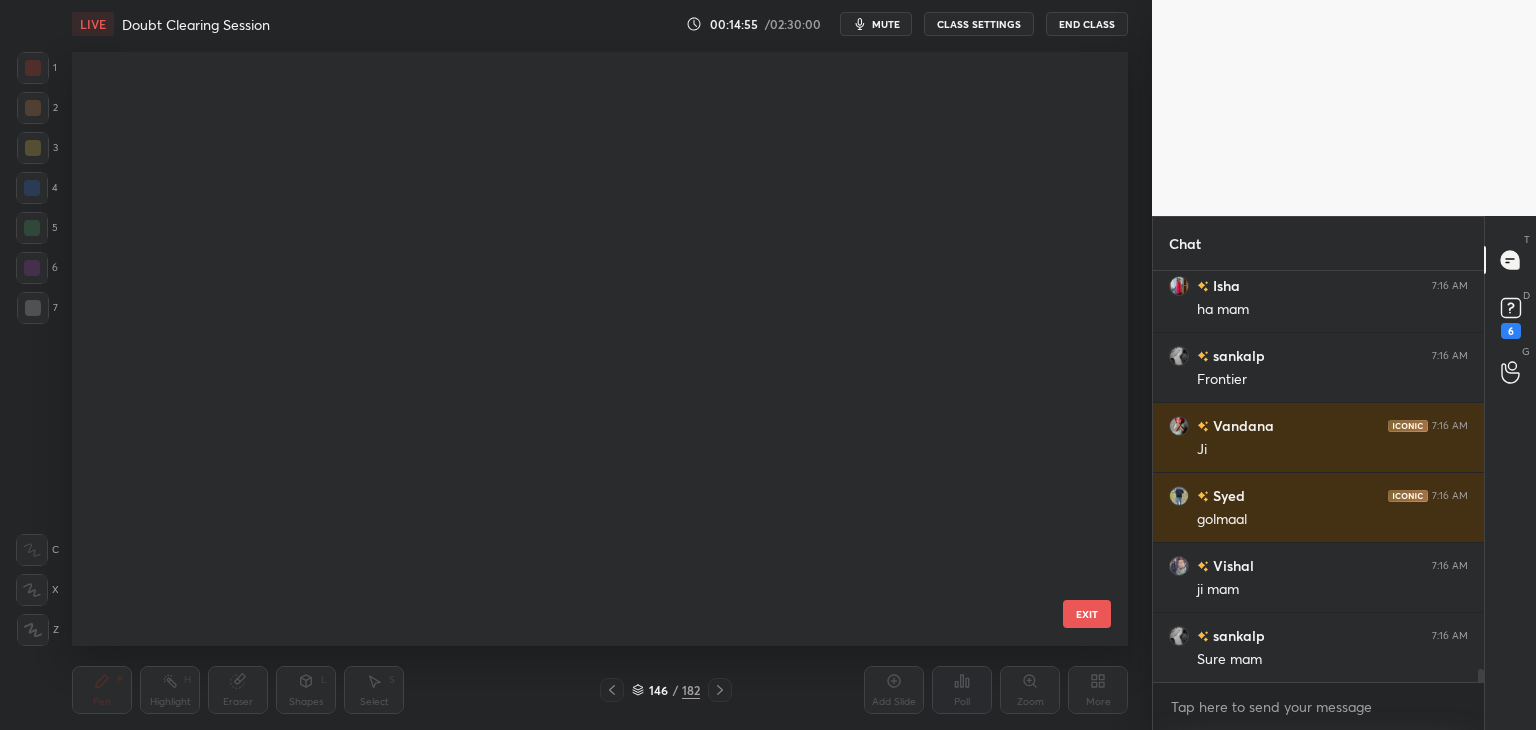 scroll, scrollTop: 8372, scrollLeft: 0, axis: vertical 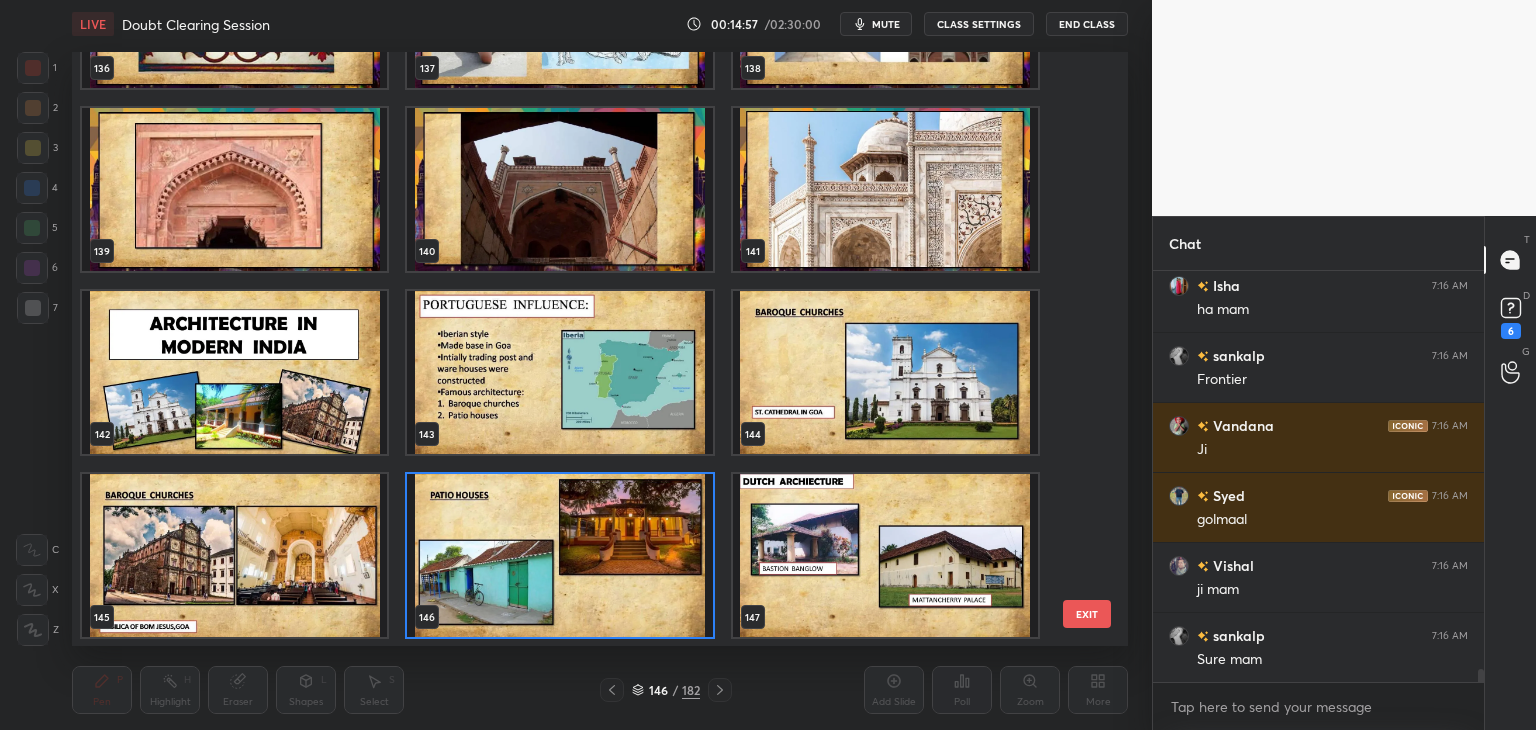 click at bounding box center [559, 372] 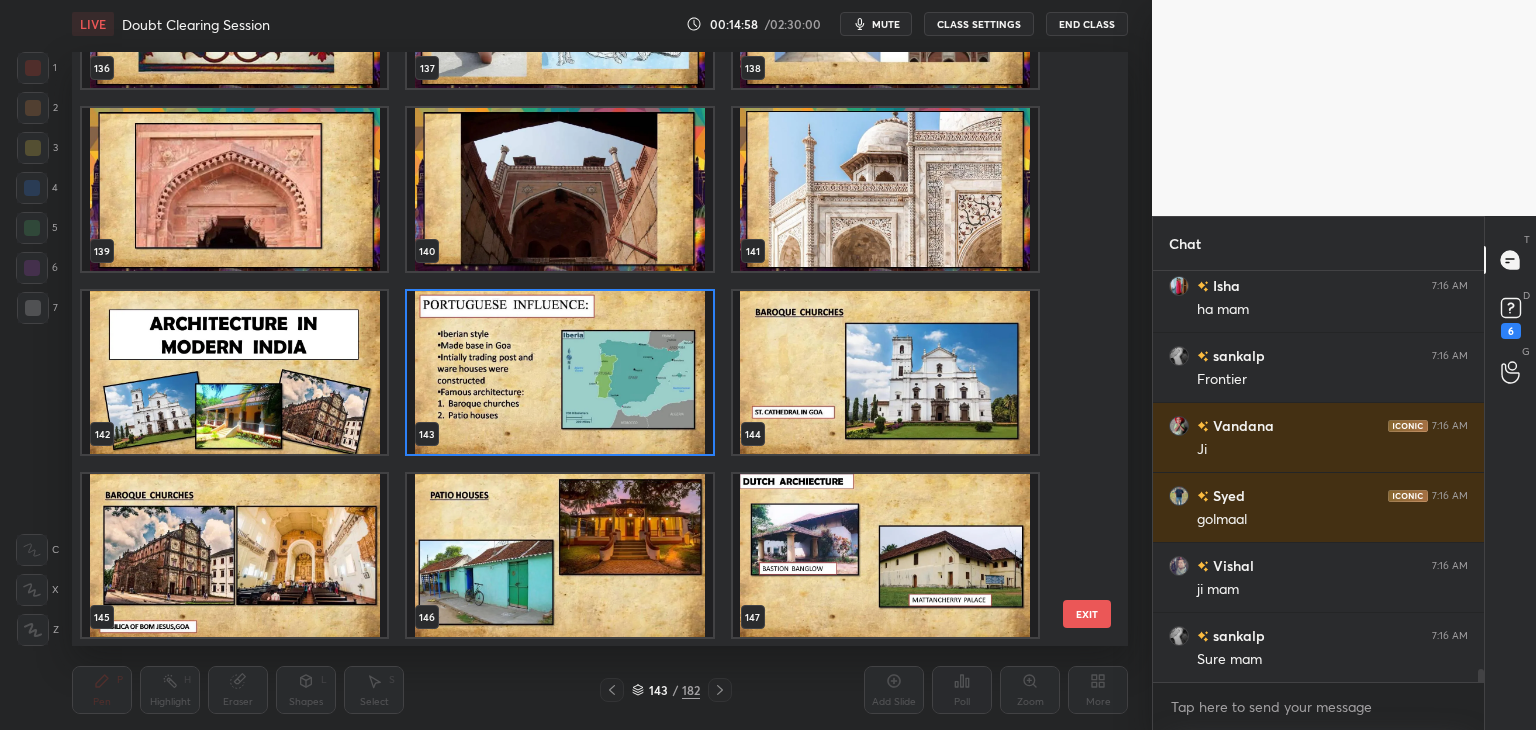 click 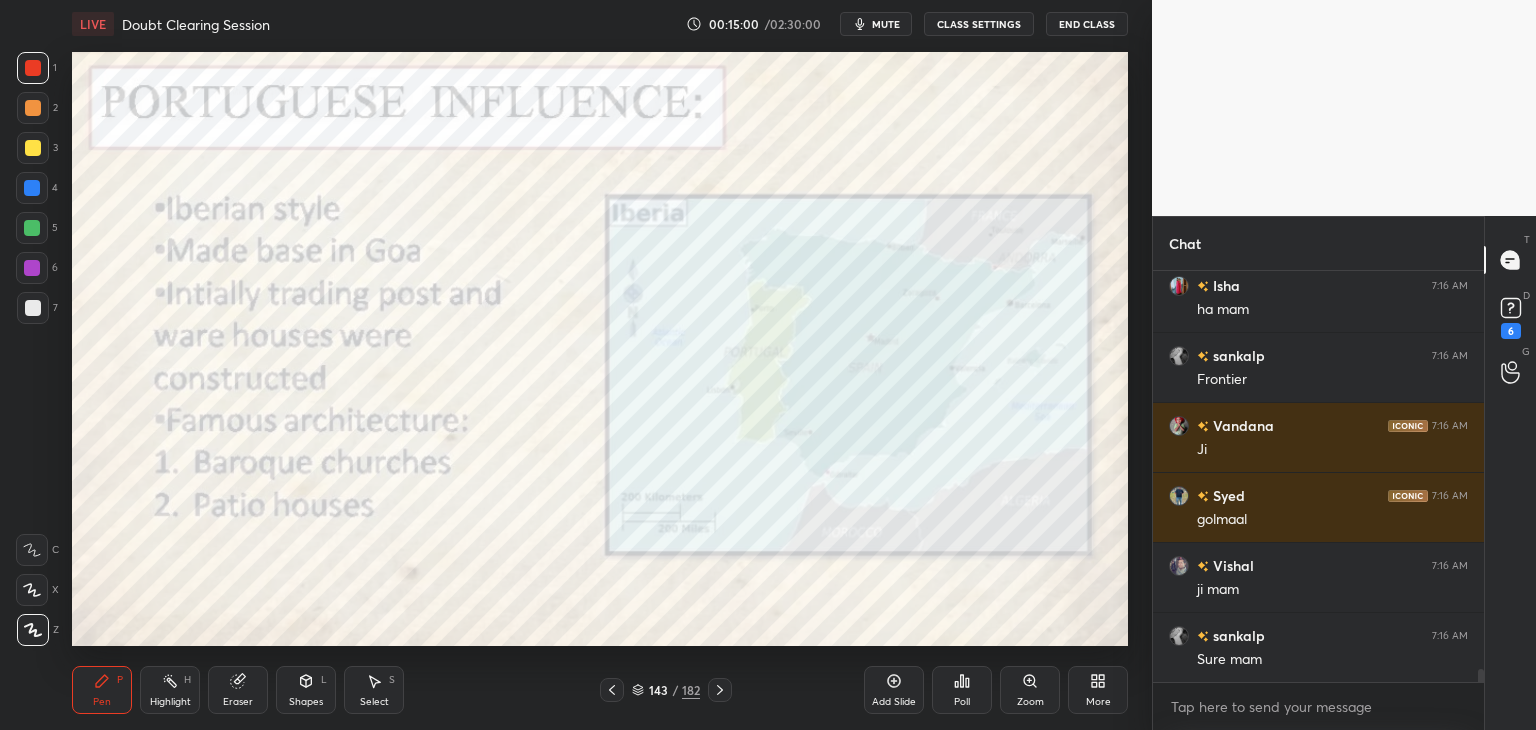 scroll, scrollTop: 13130, scrollLeft: 0, axis: vertical 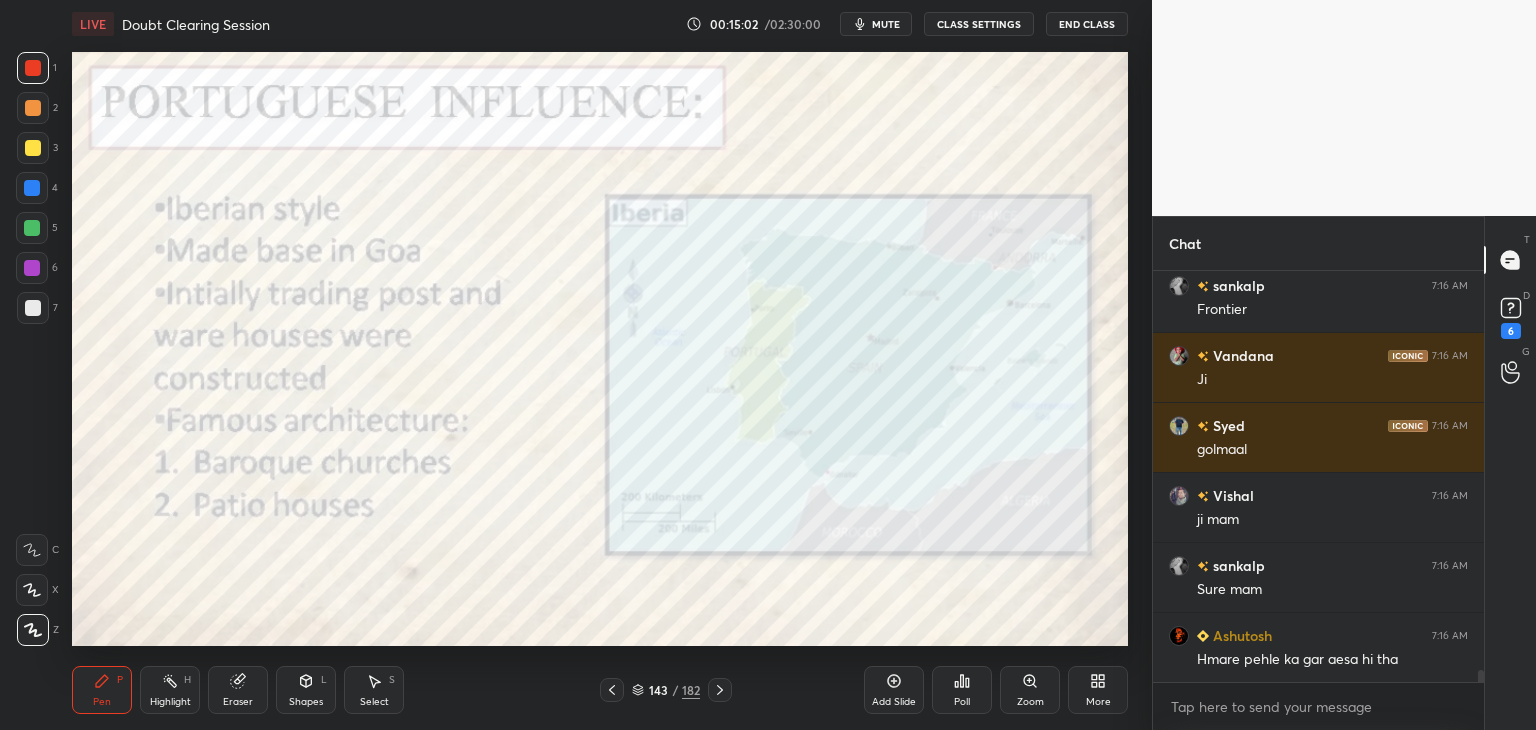 click at bounding box center (32, 188) 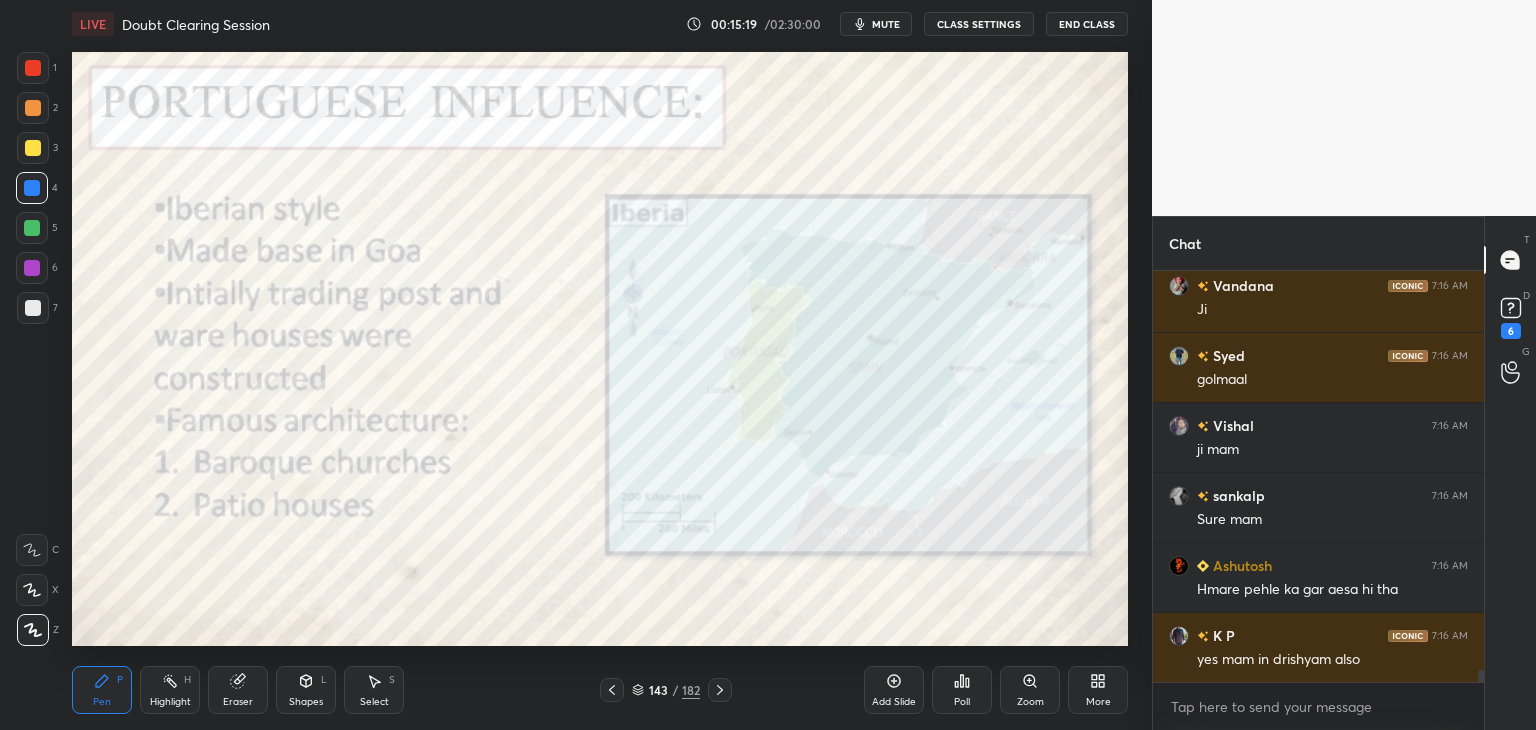 scroll, scrollTop: 13270, scrollLeft: 0, axis: vertical 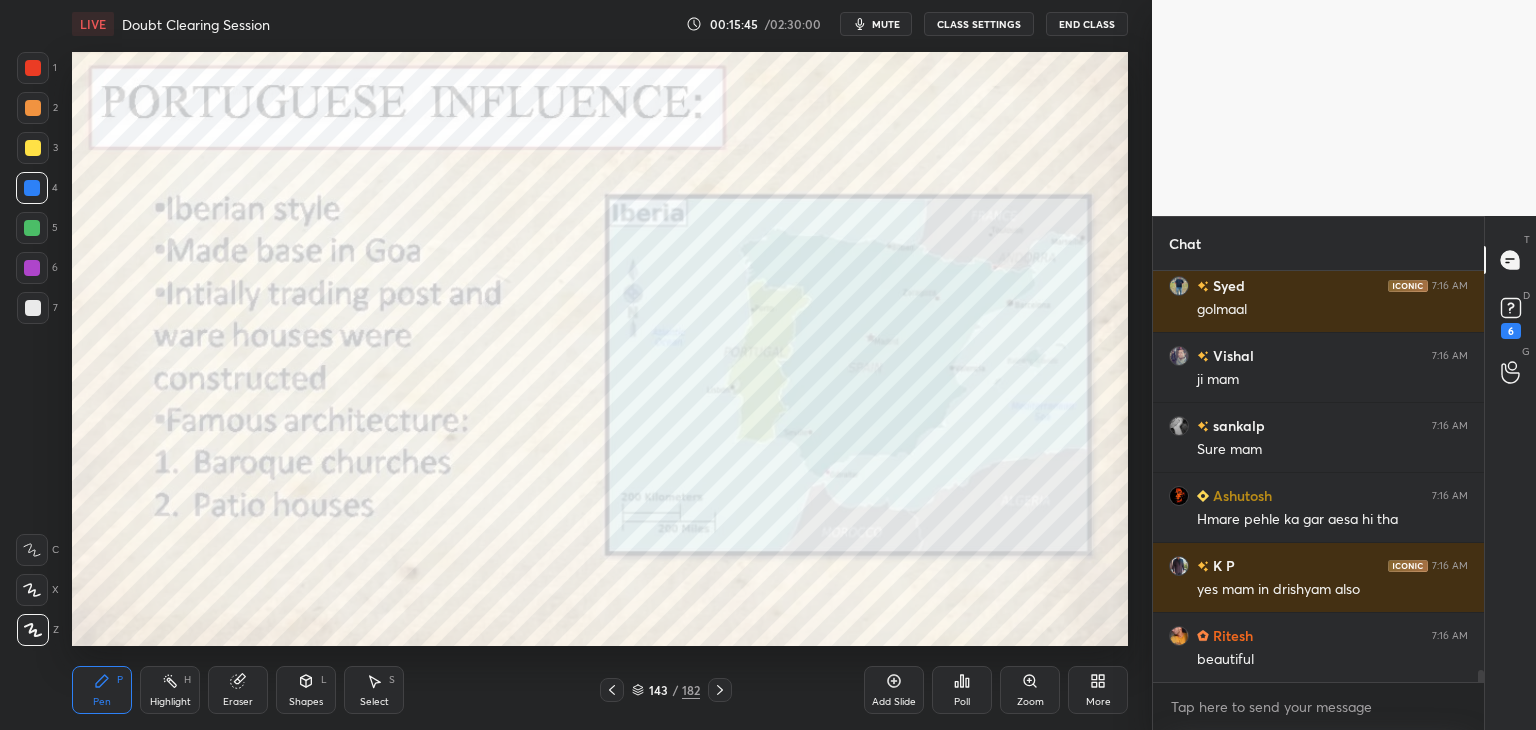 click 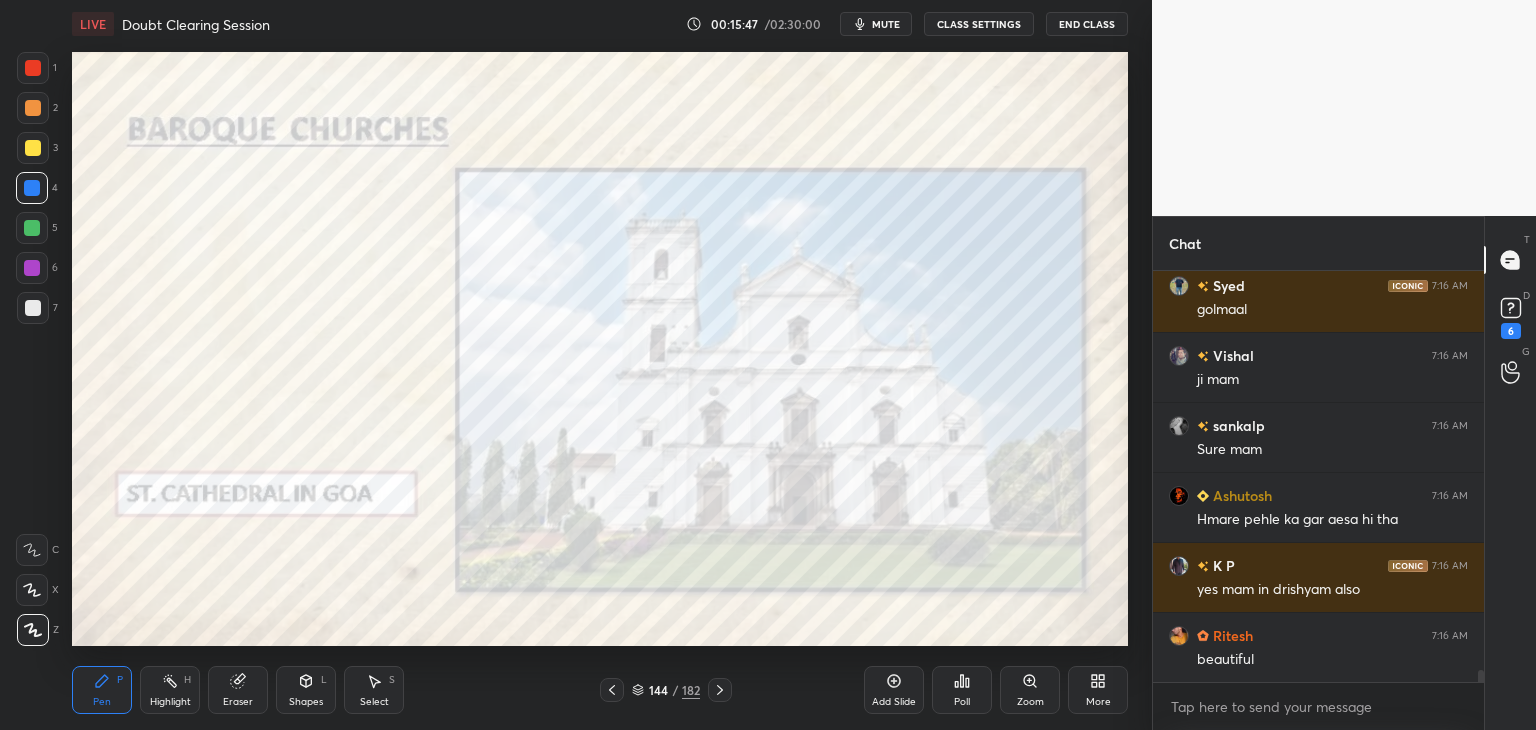 scroll, scrollTop: 13340, scrollLeft: 0, axis: vertical 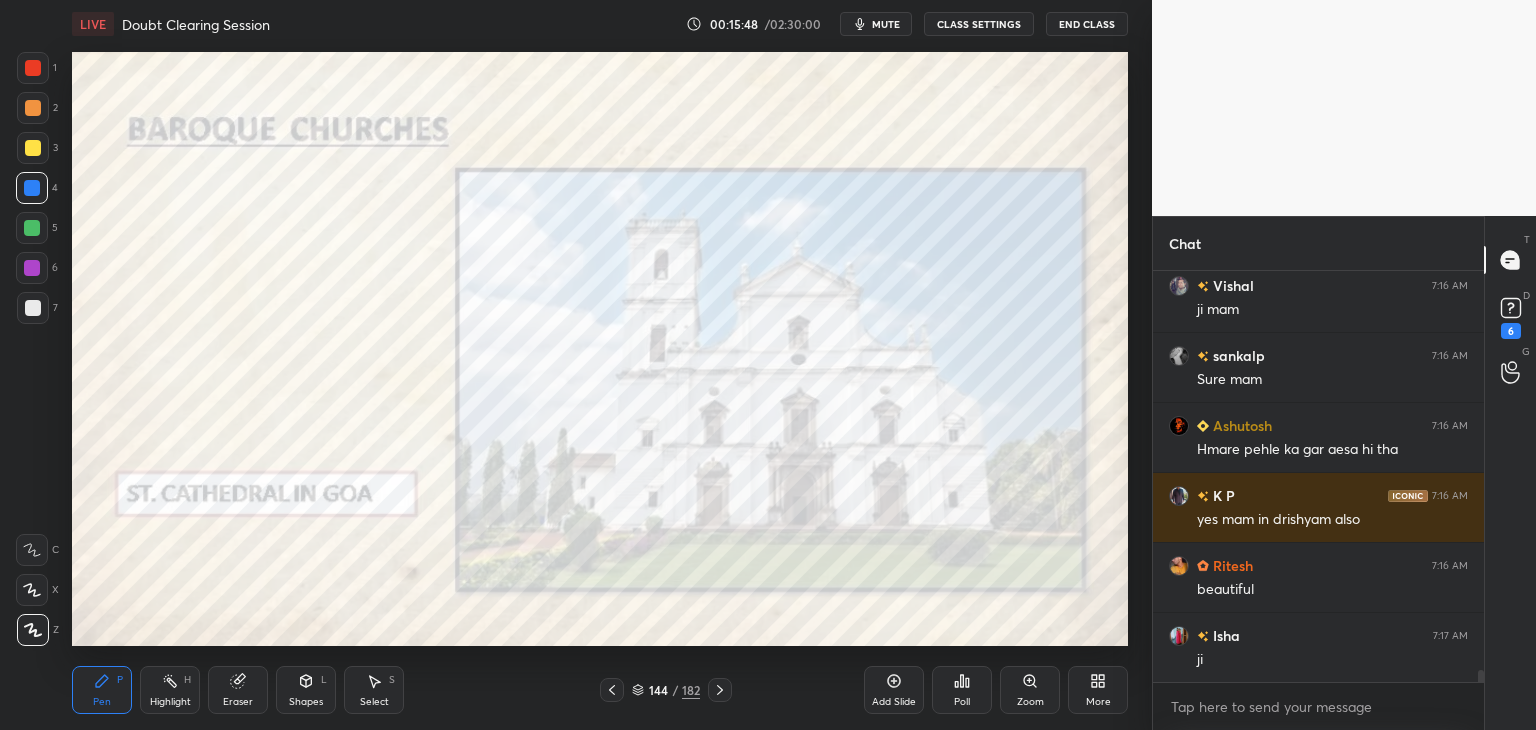 click 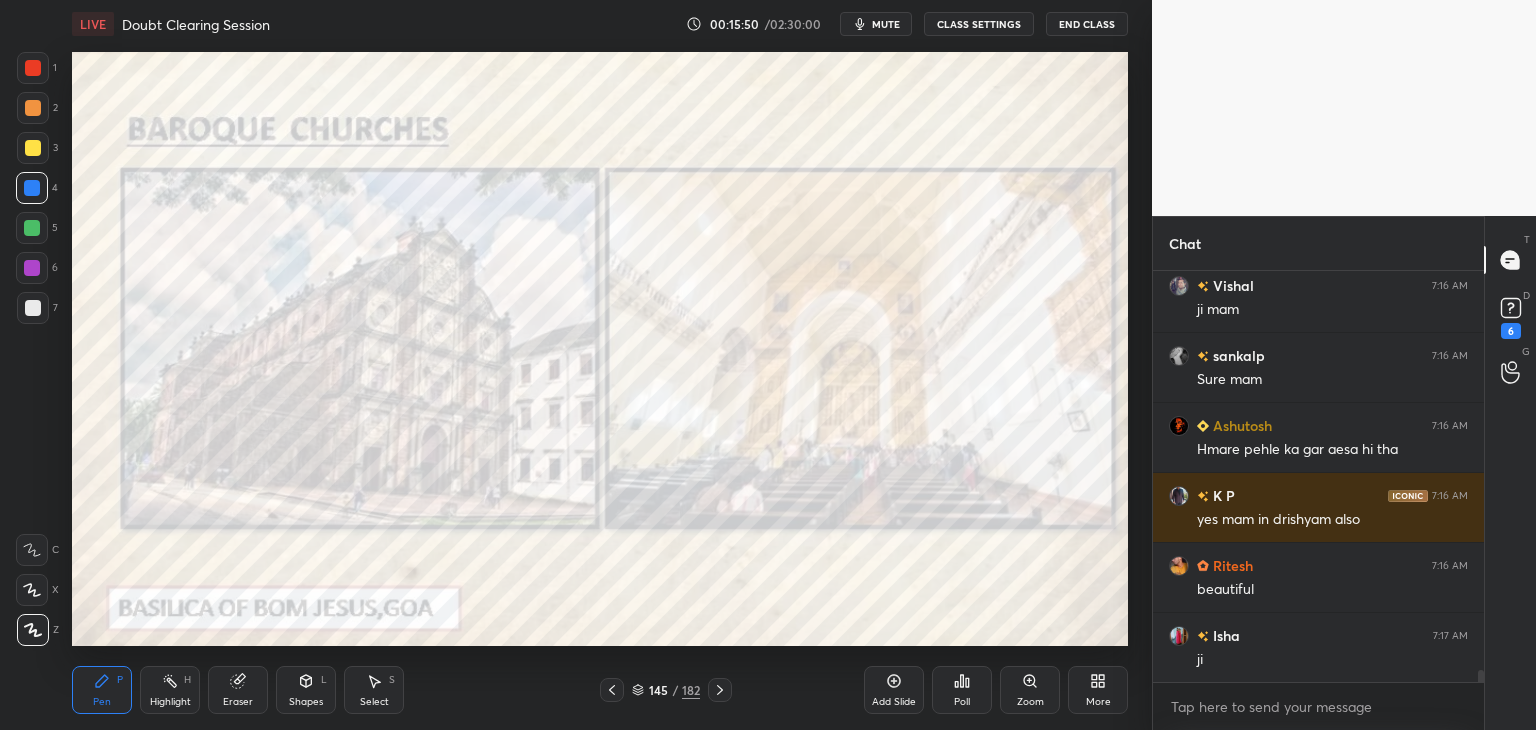 click 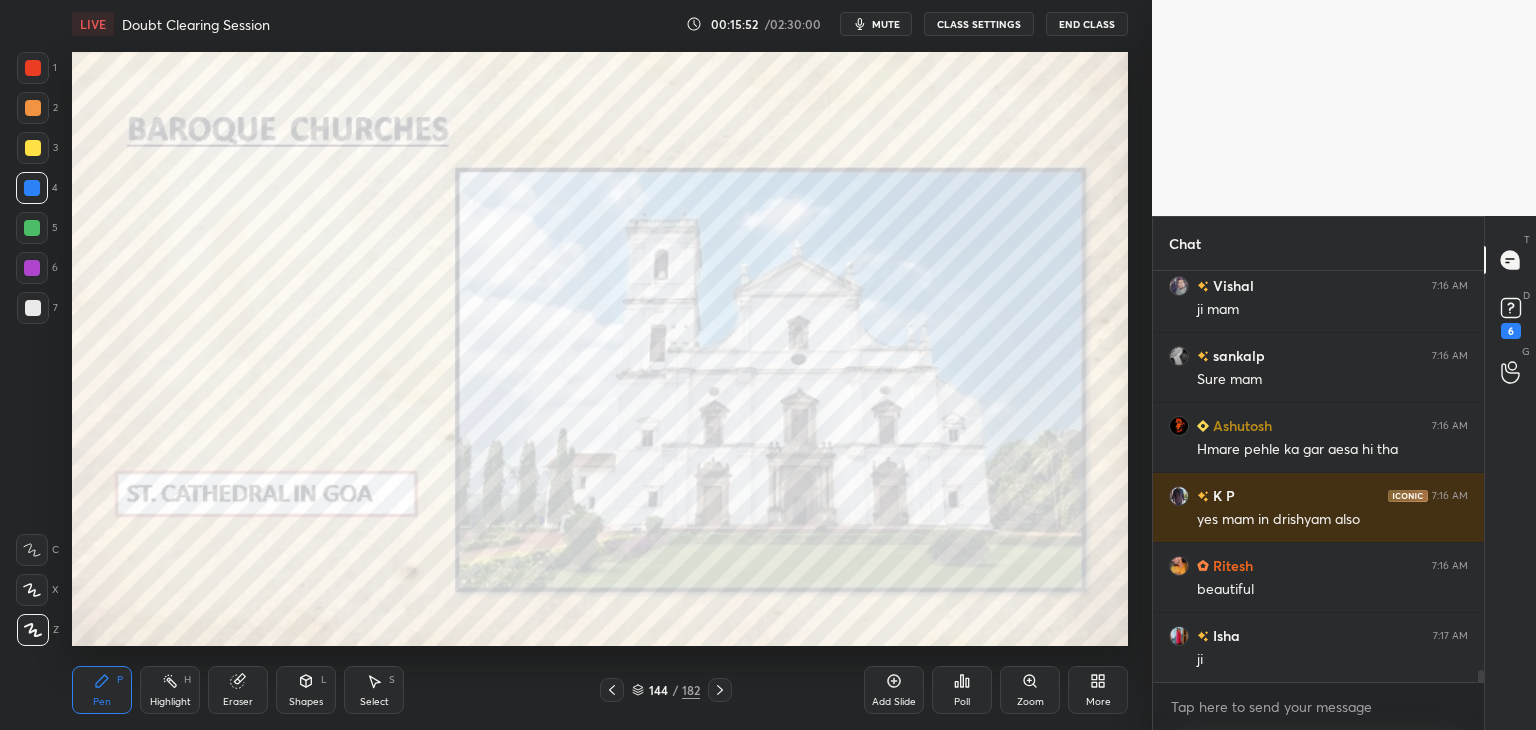 click at bounding box center [33, 68] 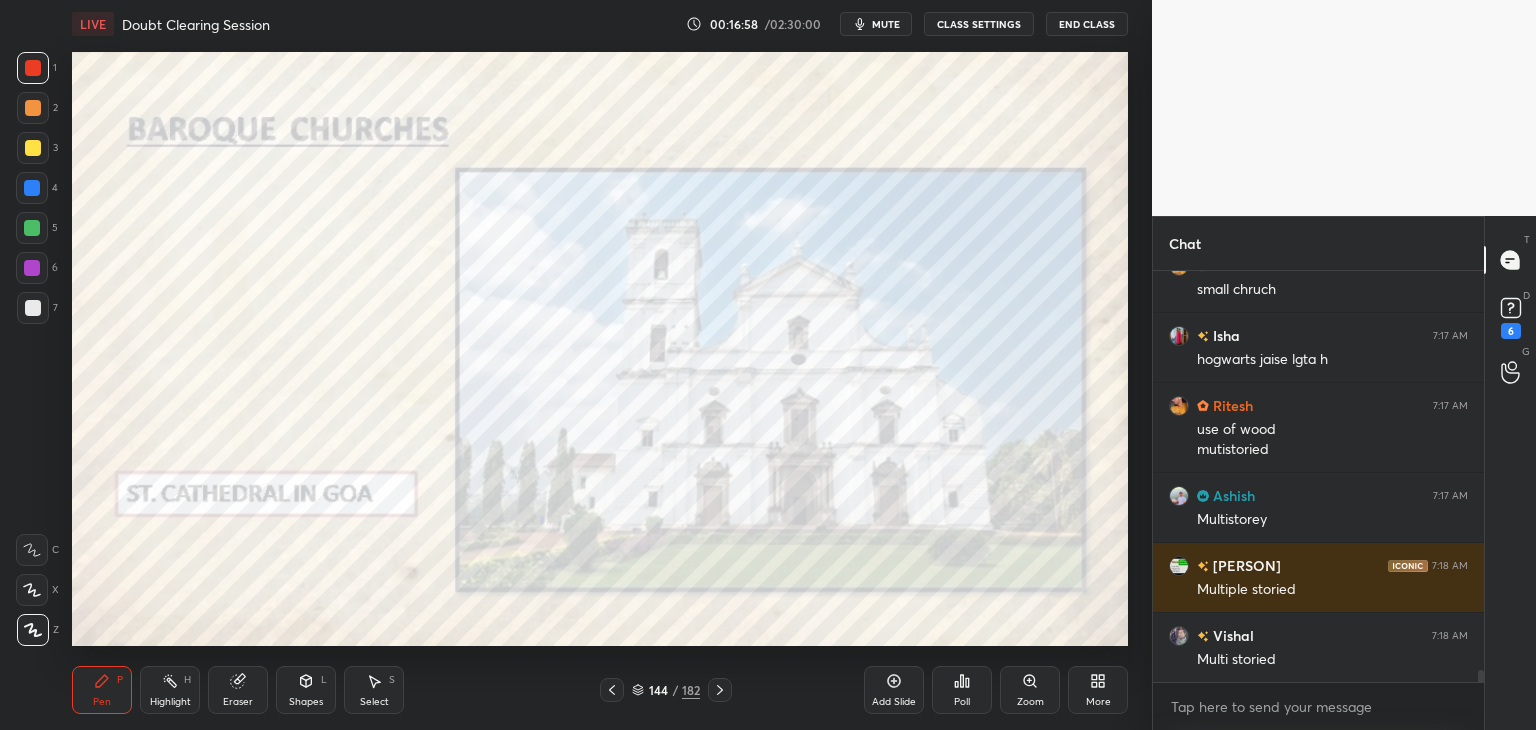 scroll, scrollTop: 13256, scrollLeft: 0, axis: vertical 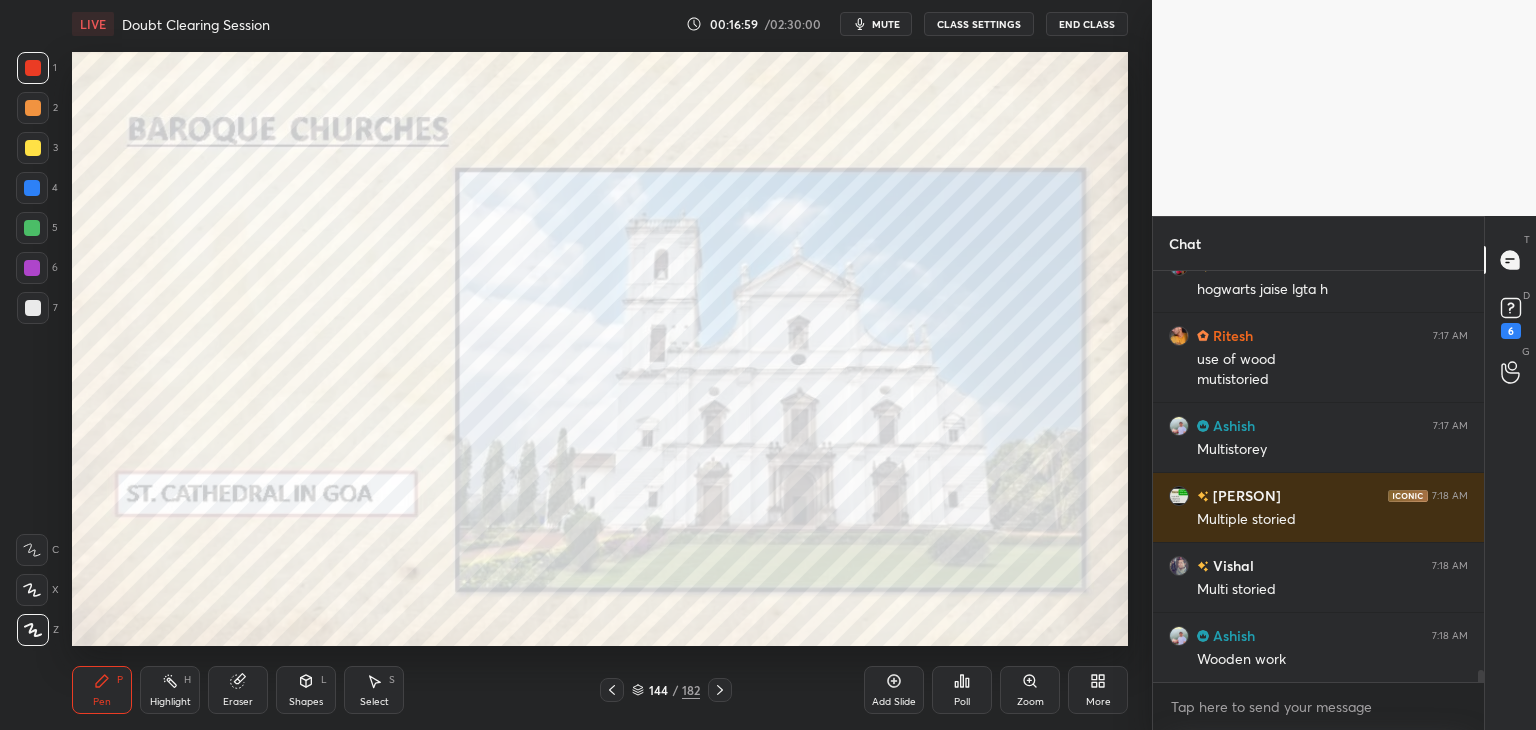 click 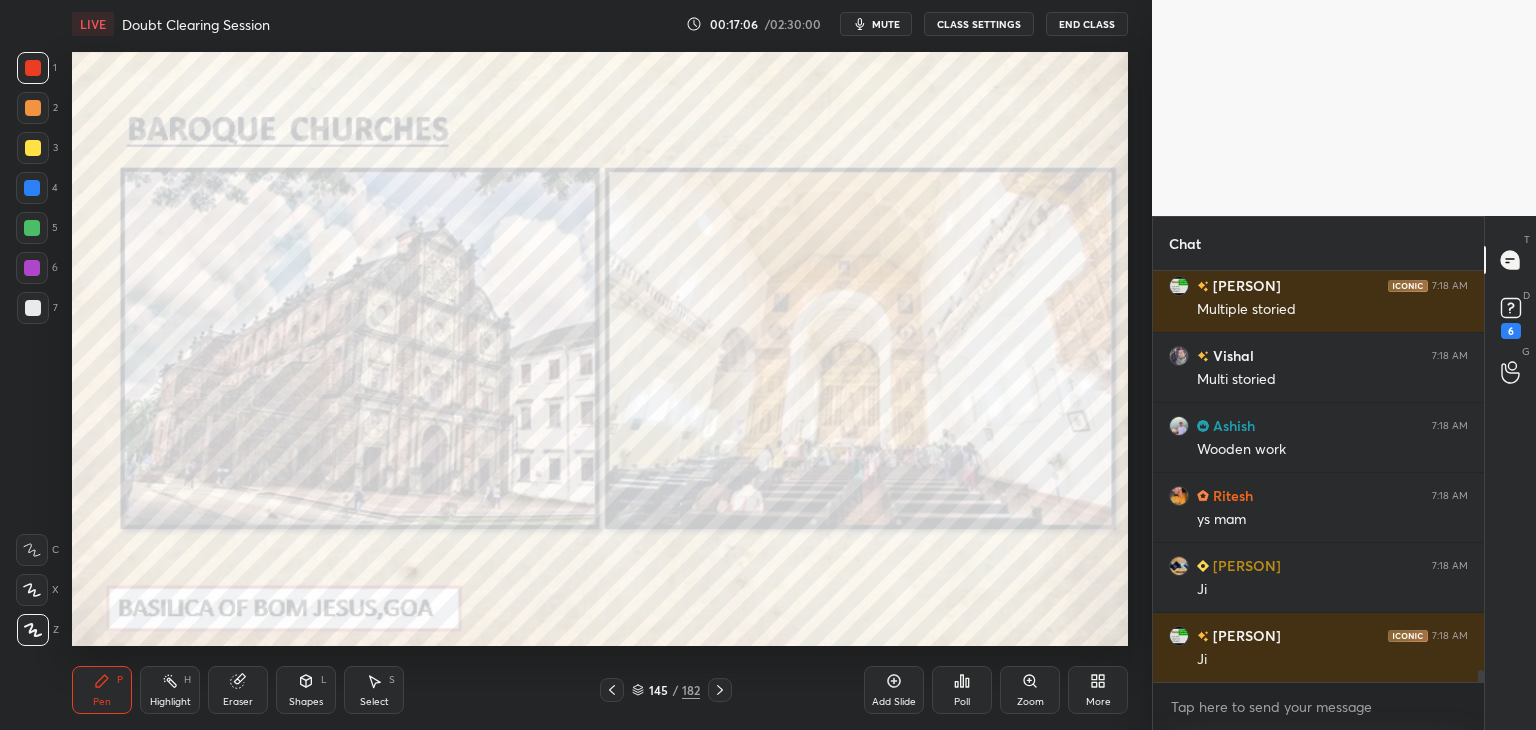 scroll, scrollTop: 13514, scrollLeft: 0, axis: vertical 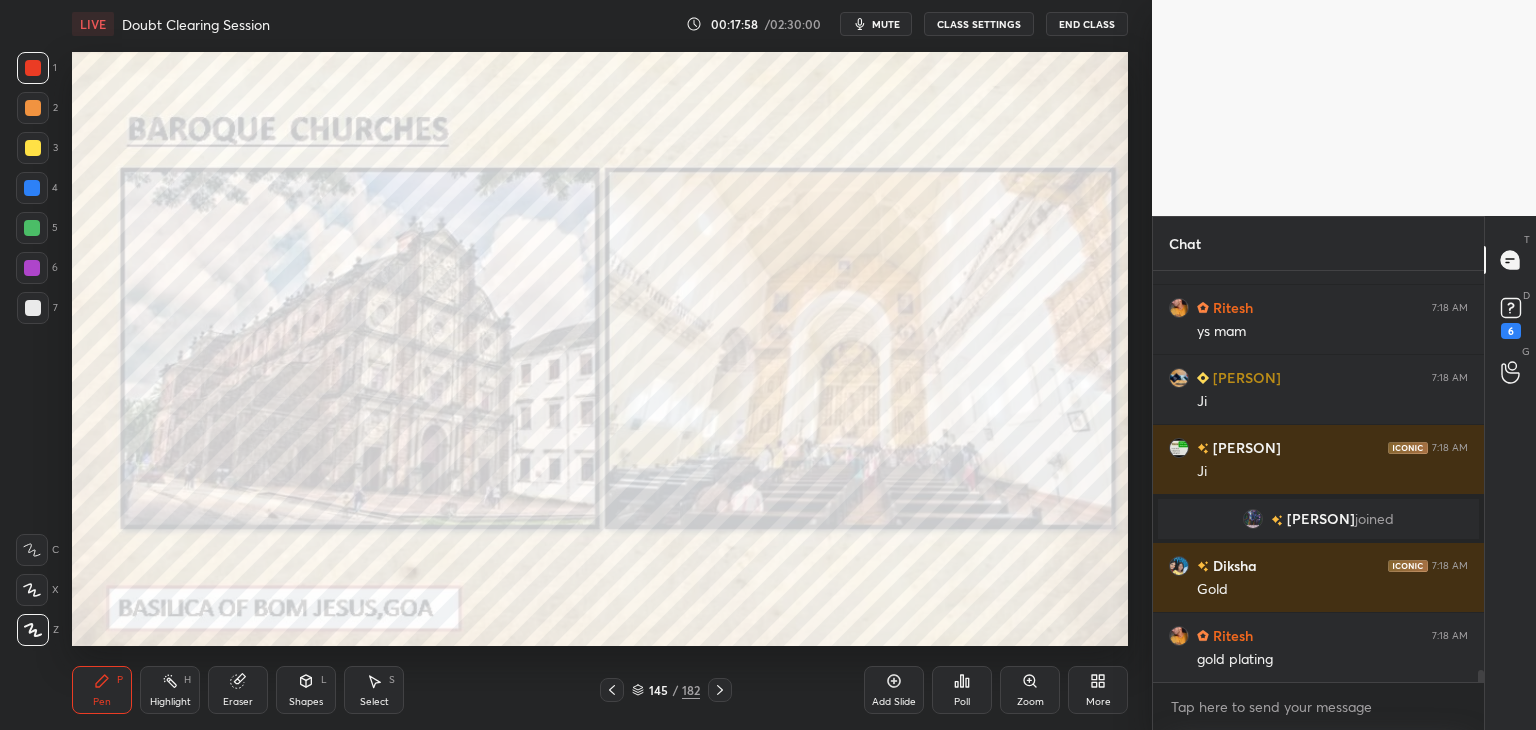 click 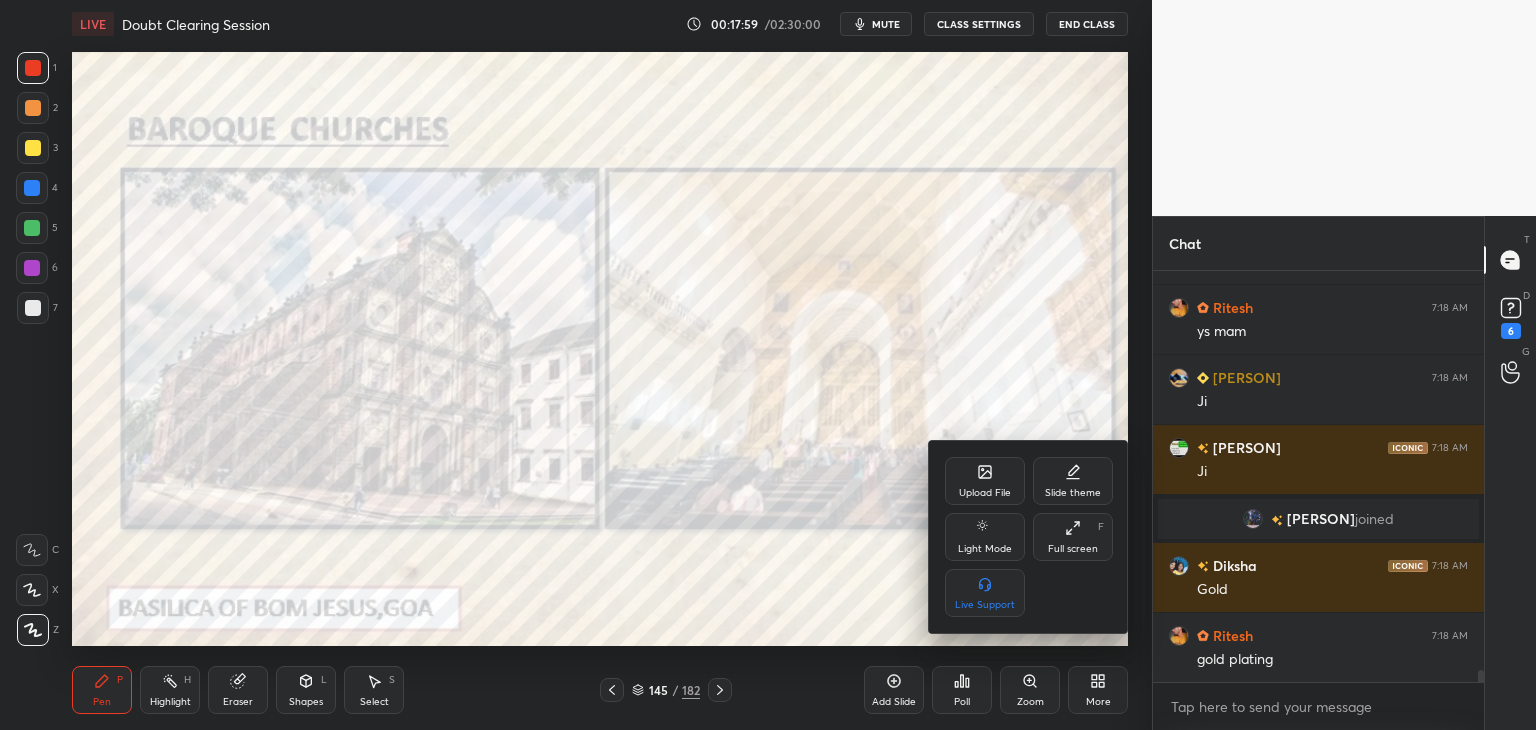 click on "Upload File" at bounding box center [985, 481] 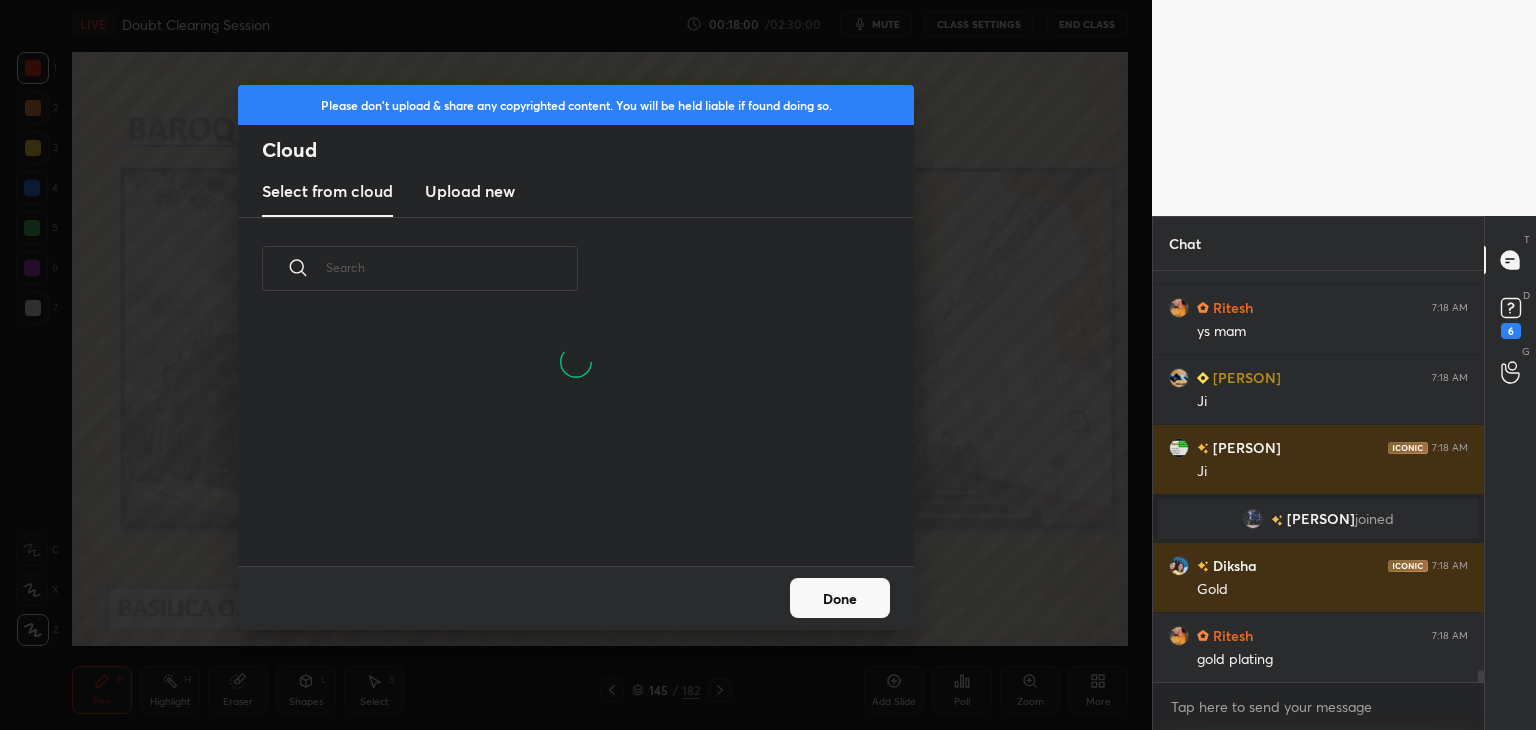 click on "Upload new" at bounding box center (470, 191) 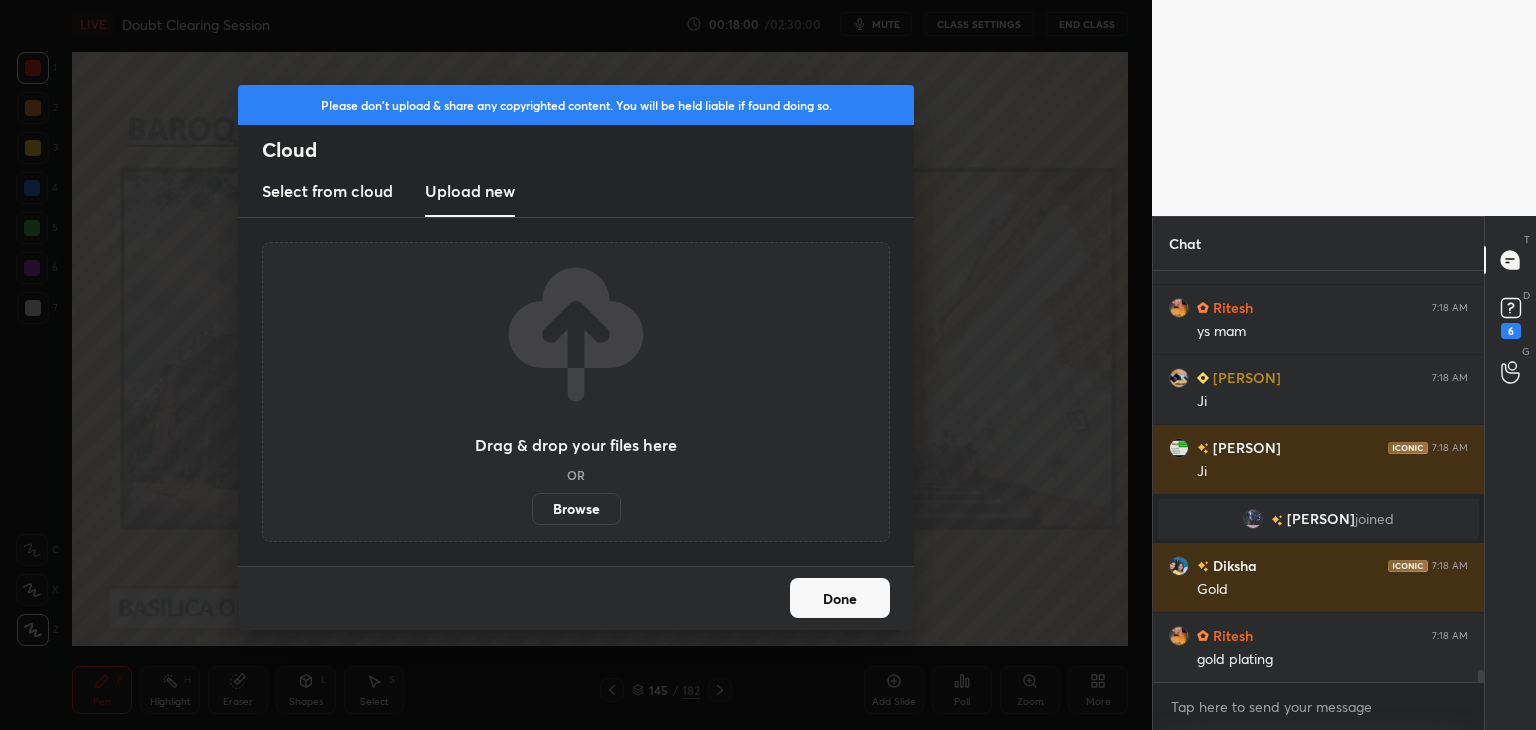 click on "Browse" at bounding box center (576, 509) 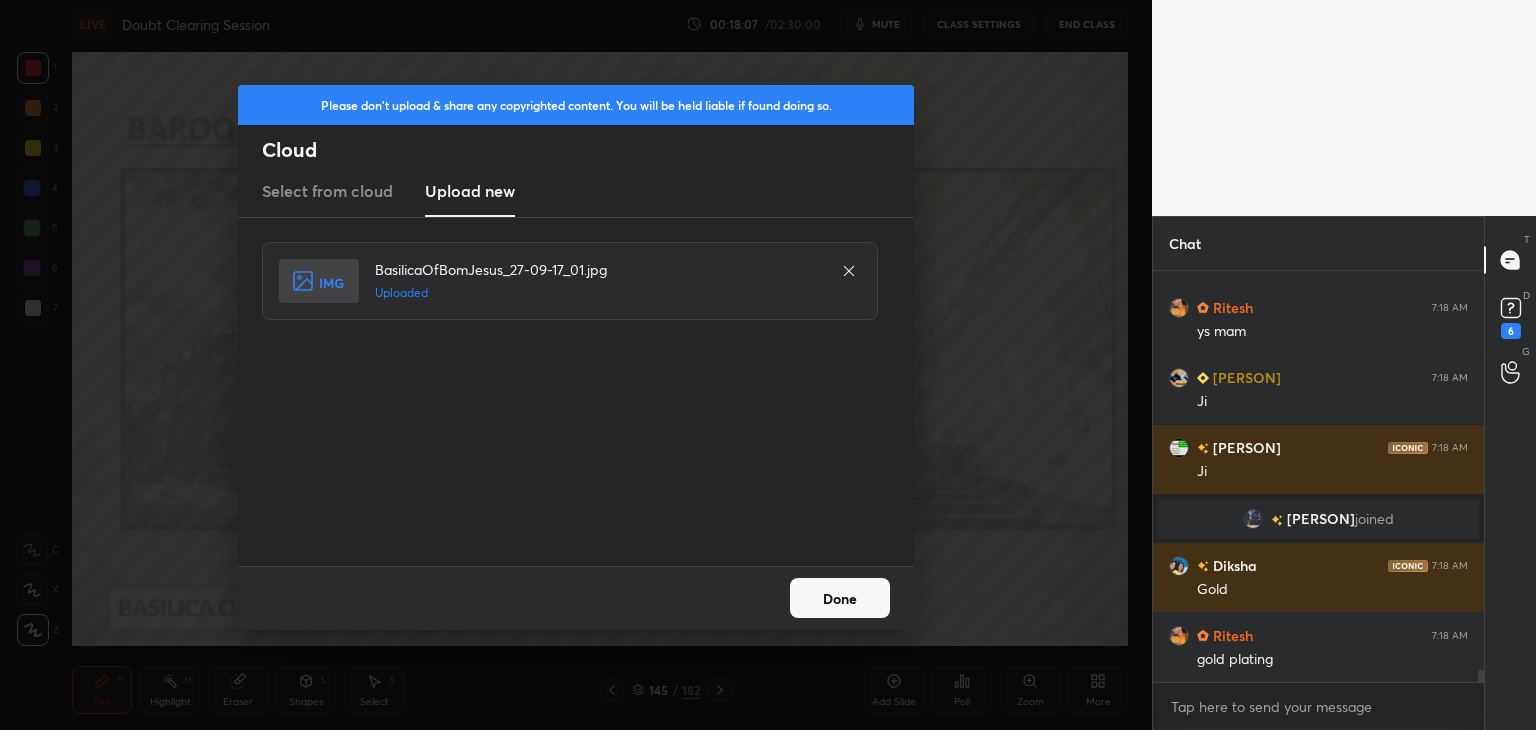 click on "Done" at bounding box center (840, 598) 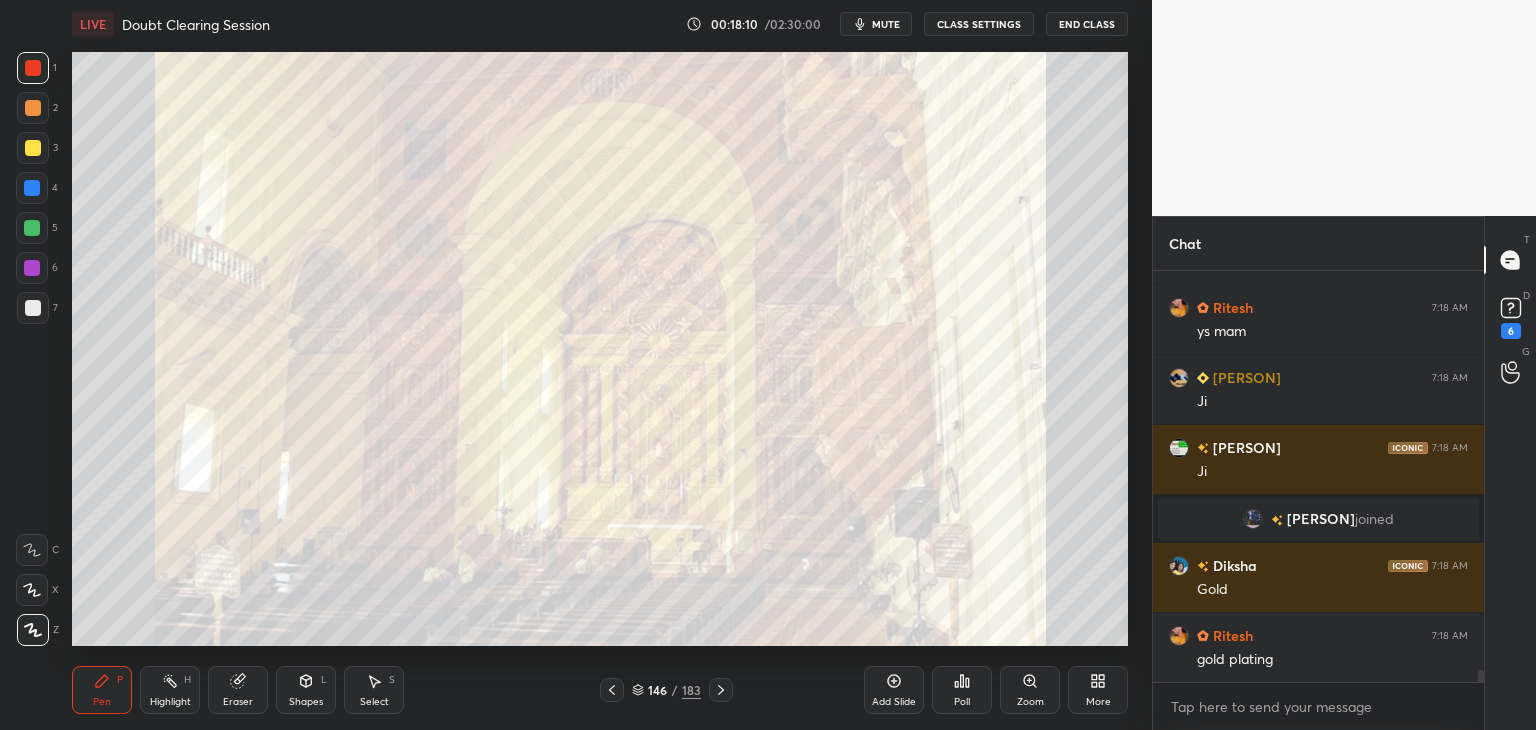 scroll, scrollTop: 13464, scrollLeft: 0, axis: vertical 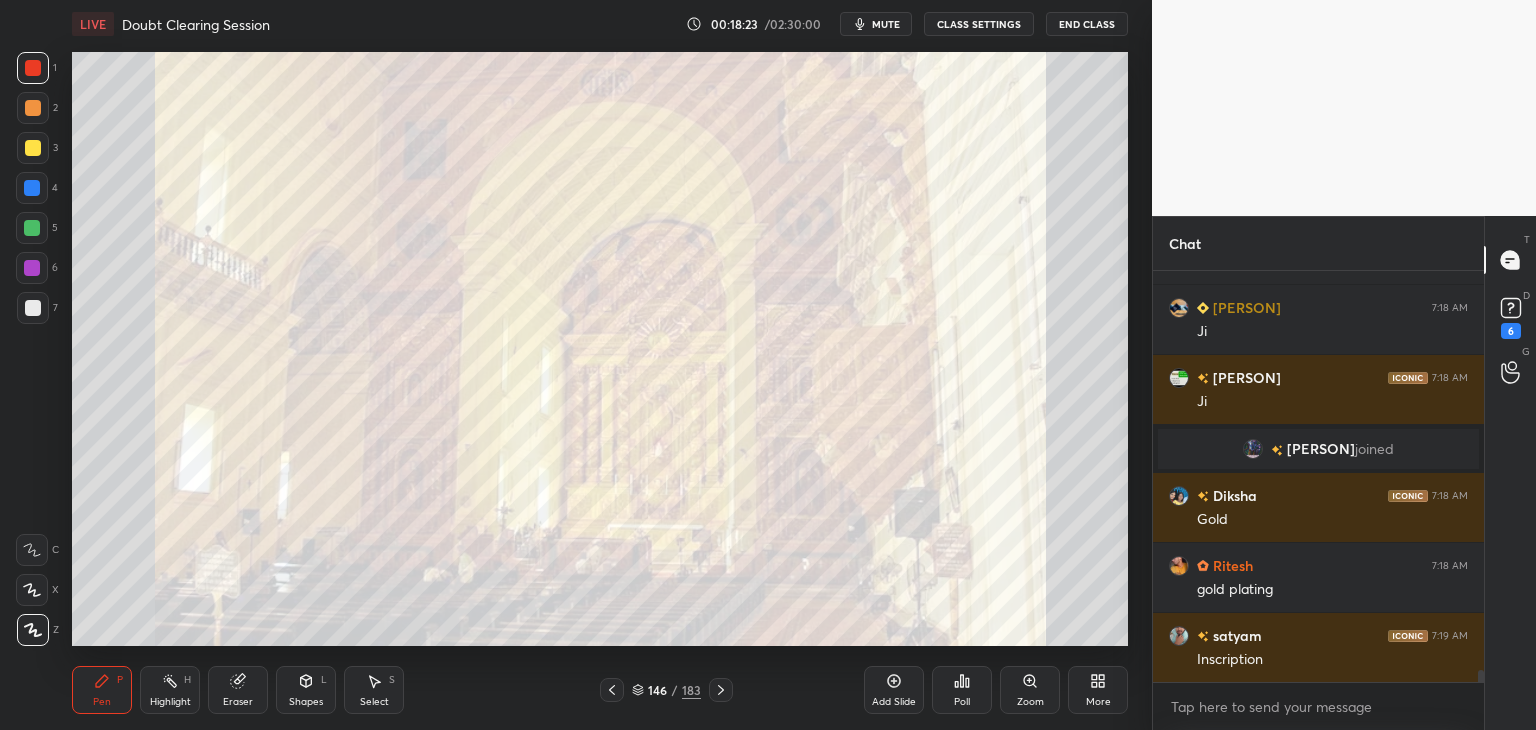 click at bounding box center (33, 68) 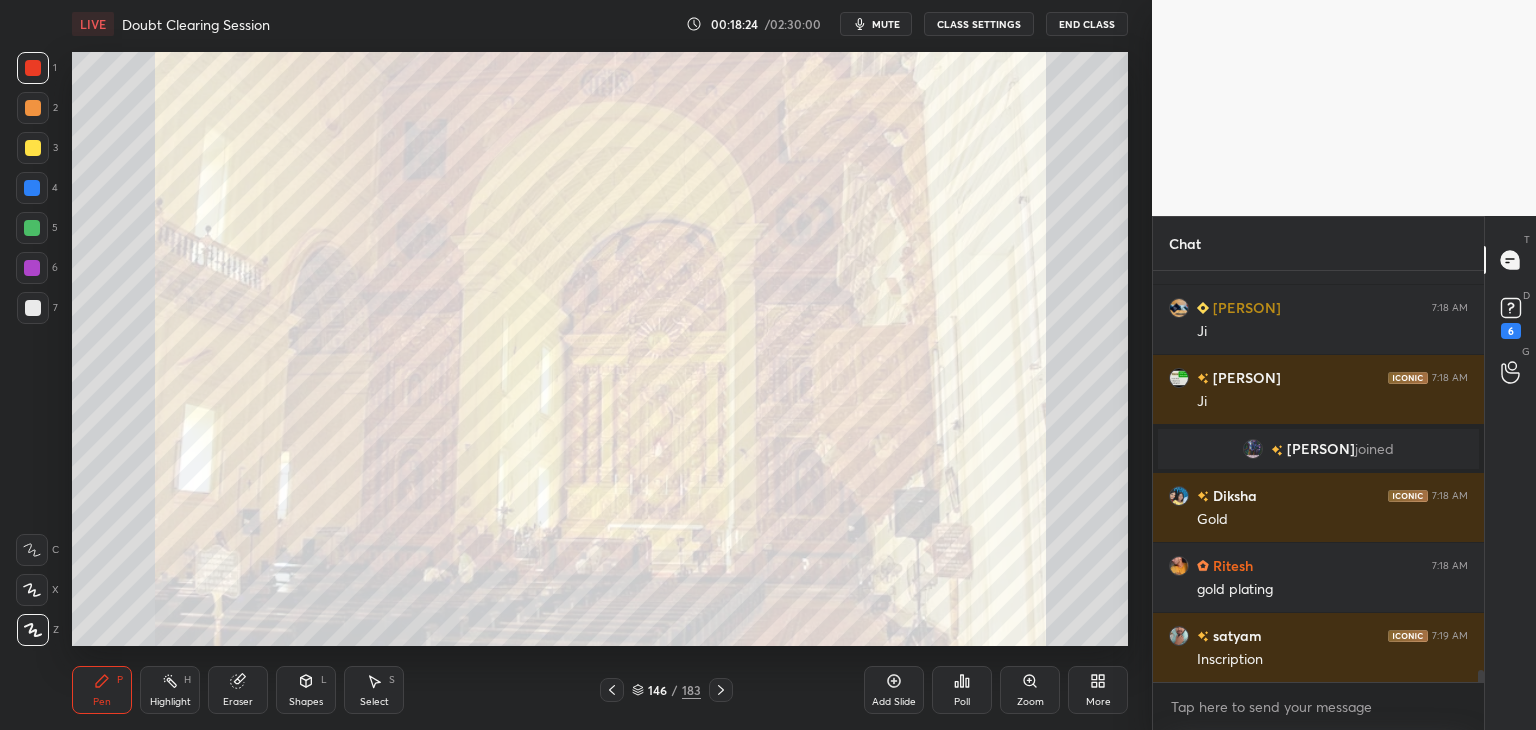 click at bounding box center (33, 308) 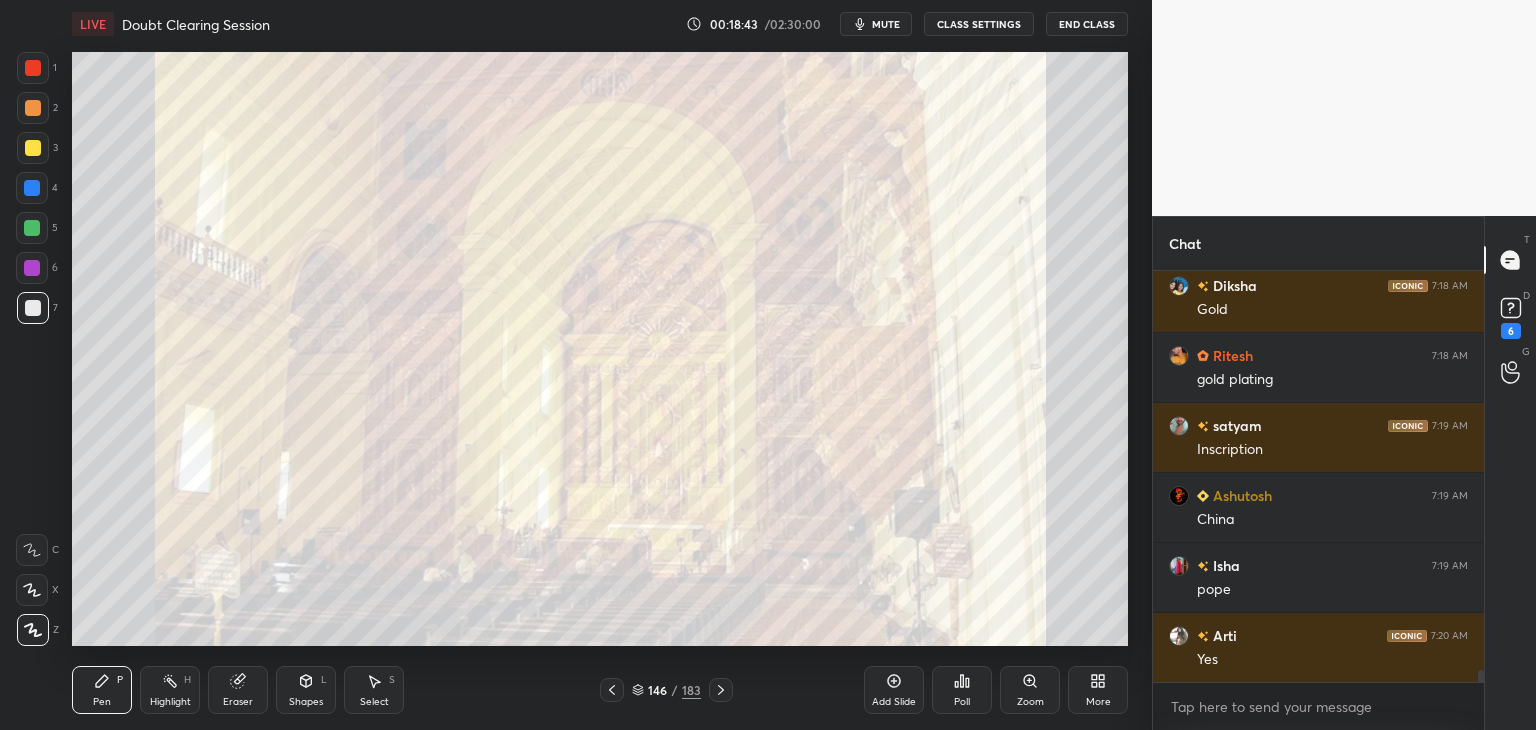 scroll, scrollTop: 13744, scrollLeft: 0, axis: vertical 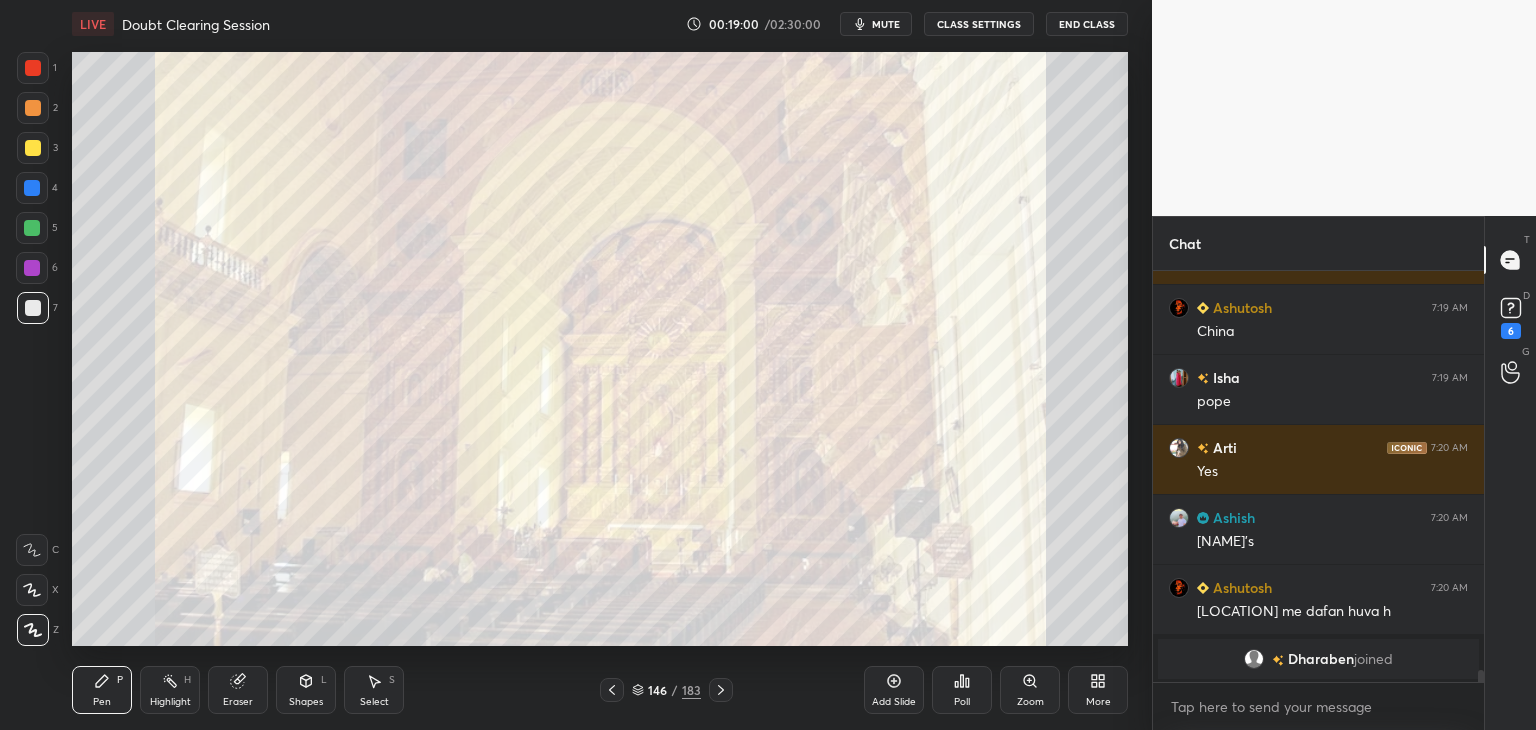 click 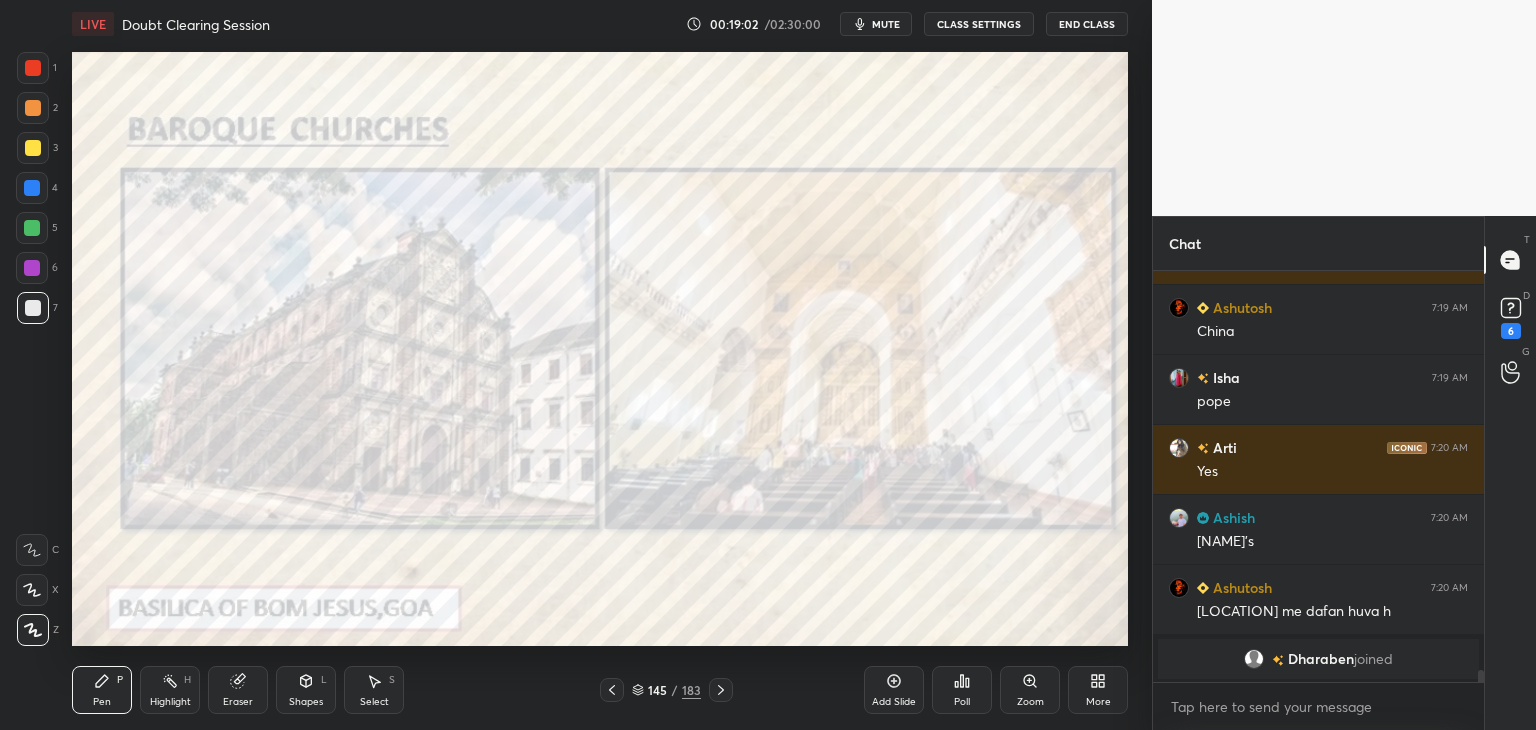 click 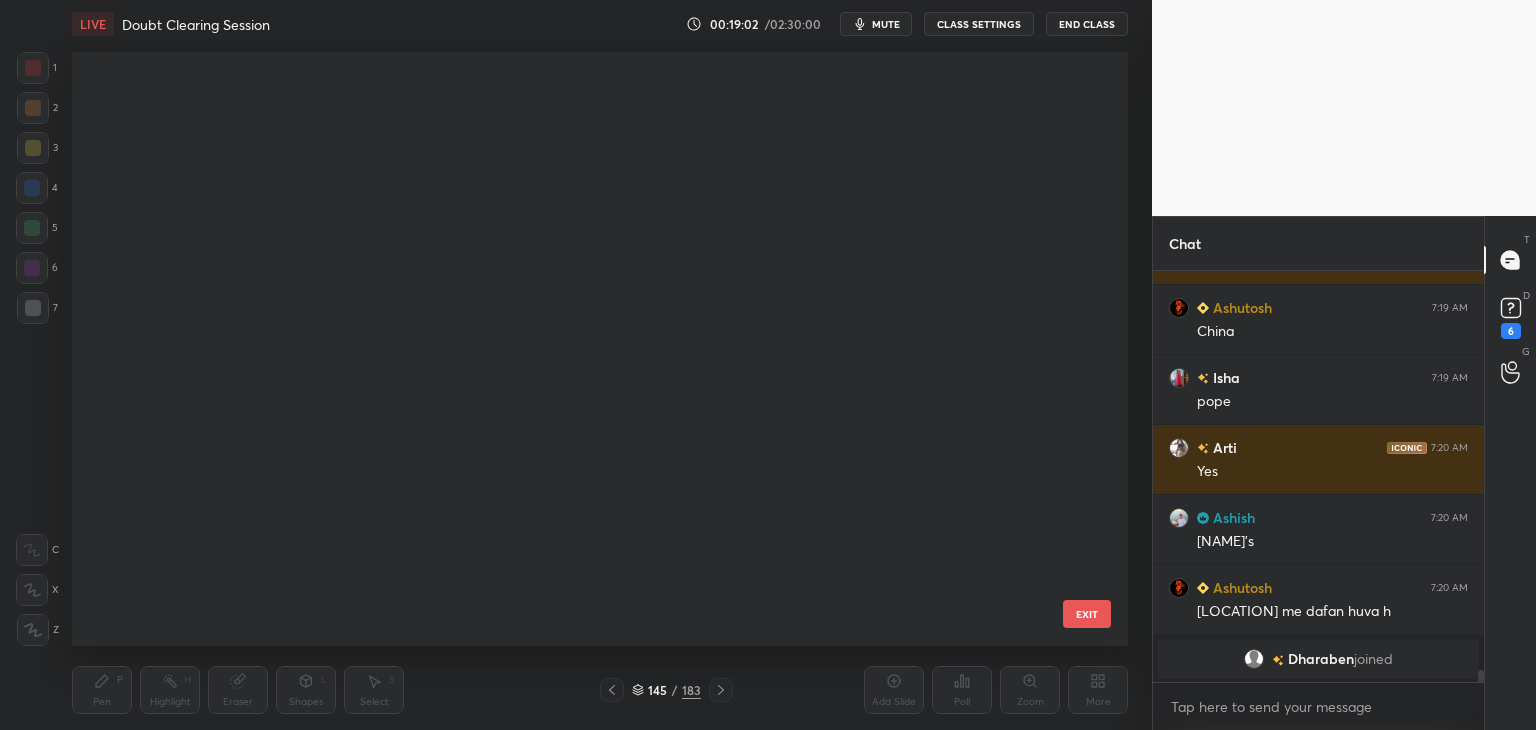 scroll, scrollTop: 588, scrollLeft: 1046, axis: both 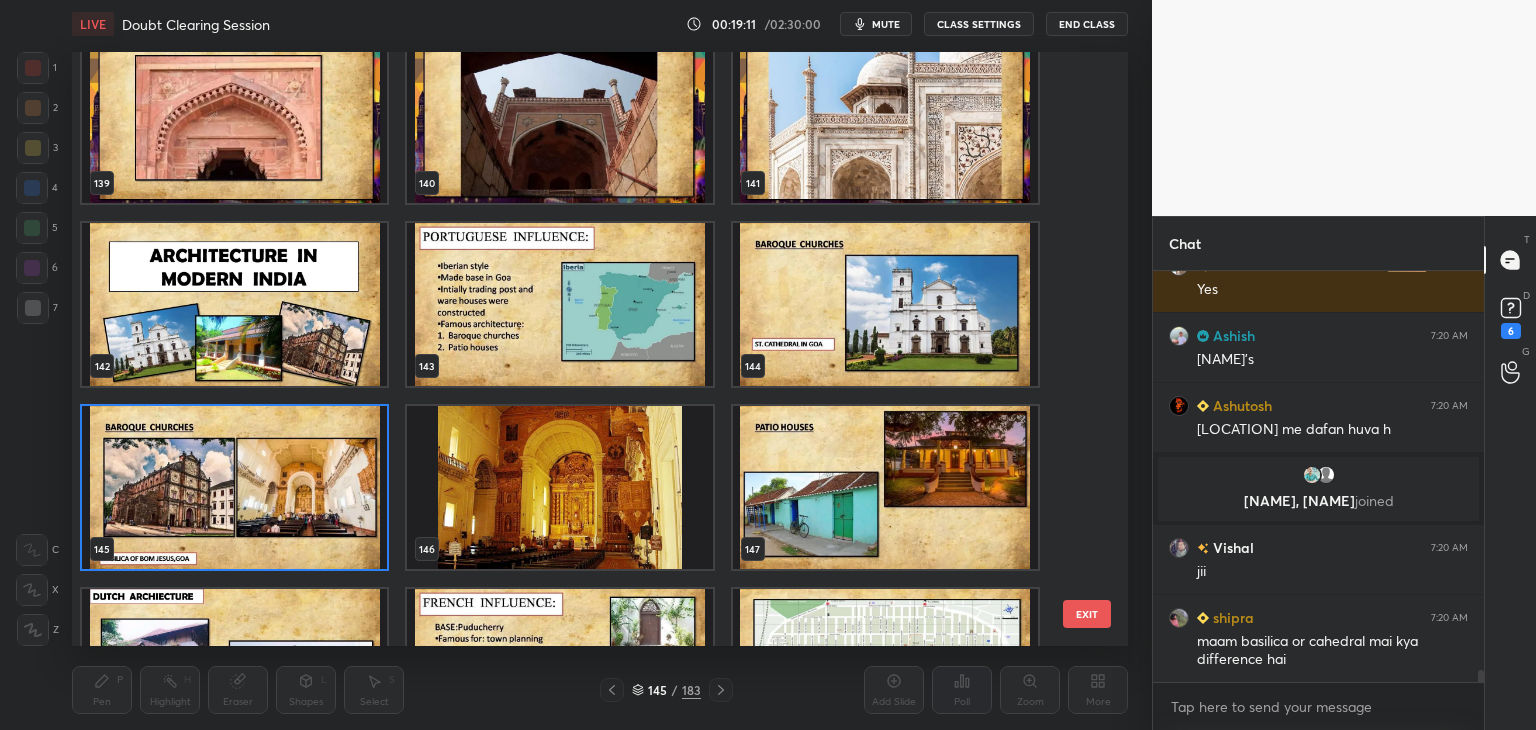 click at bounding box center [234, 487] 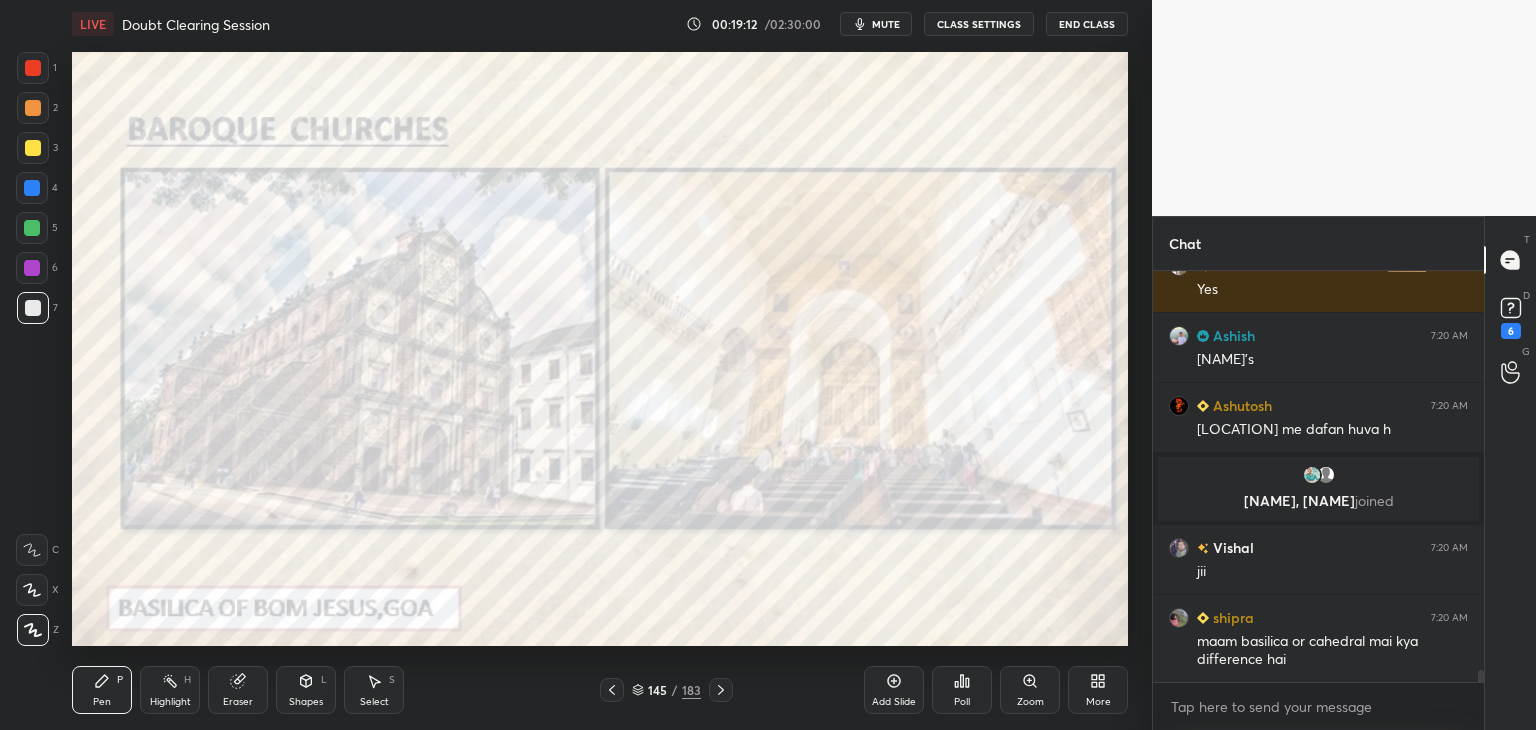 scroll, scrollTop: 0, scrollLeft: 0, axis: both 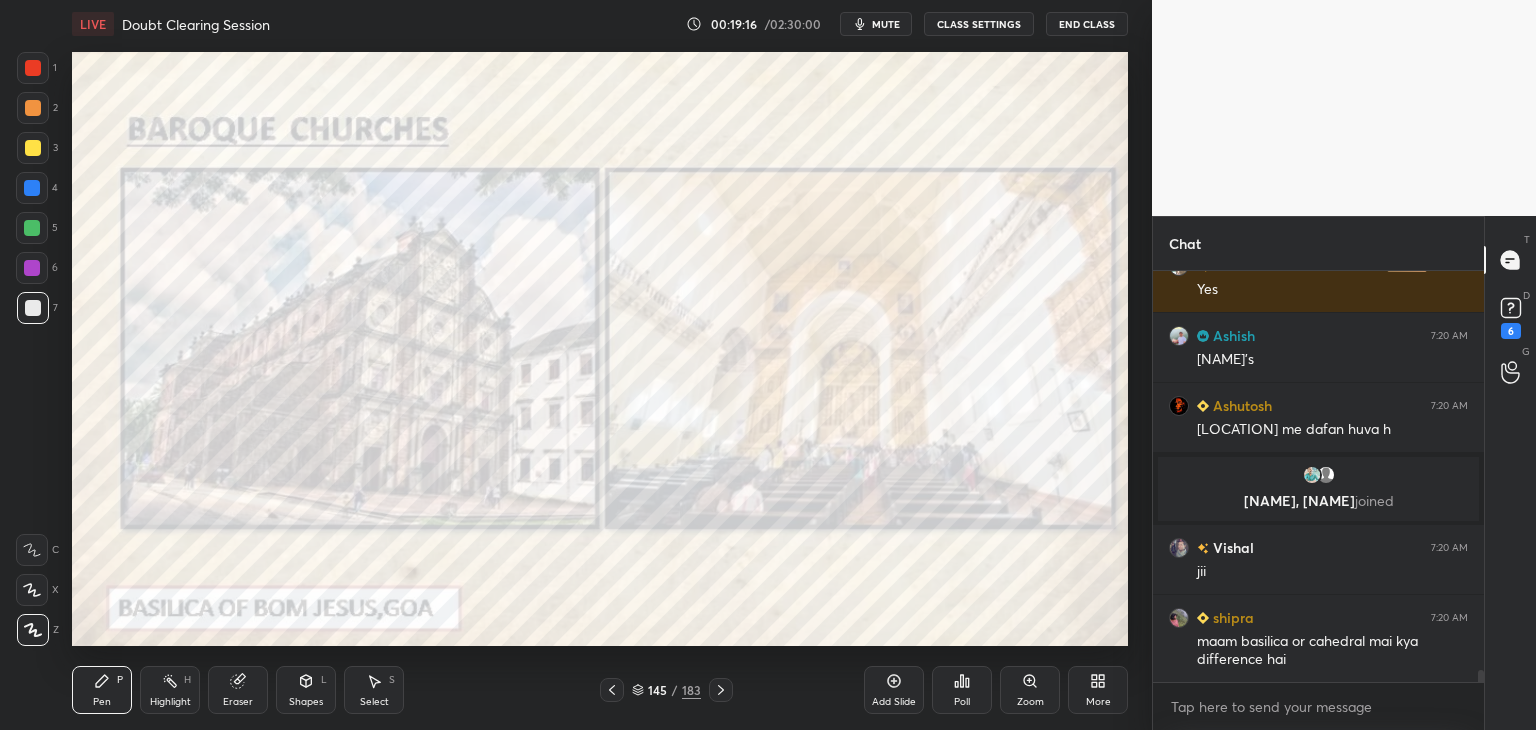 click at bounding box center [33, 68] 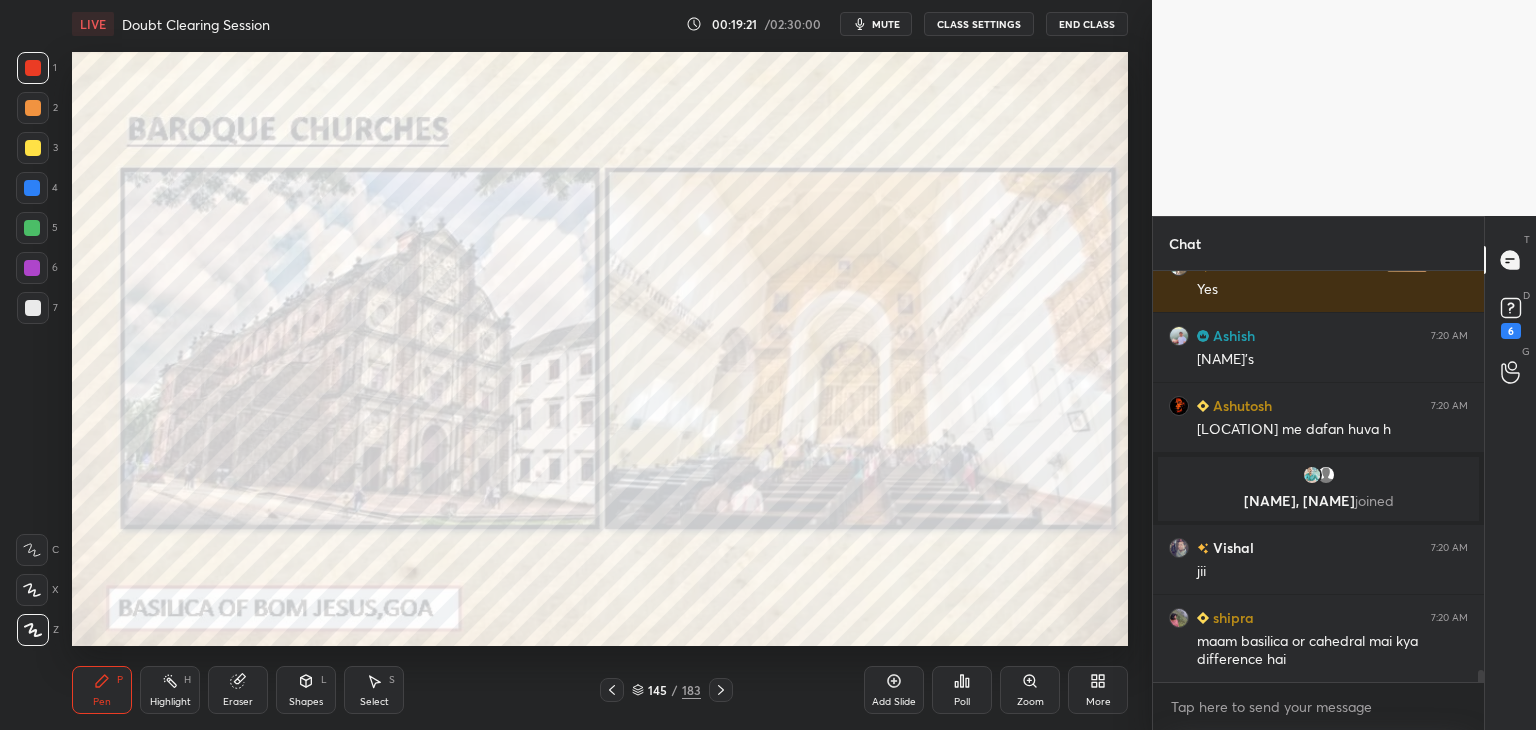 click 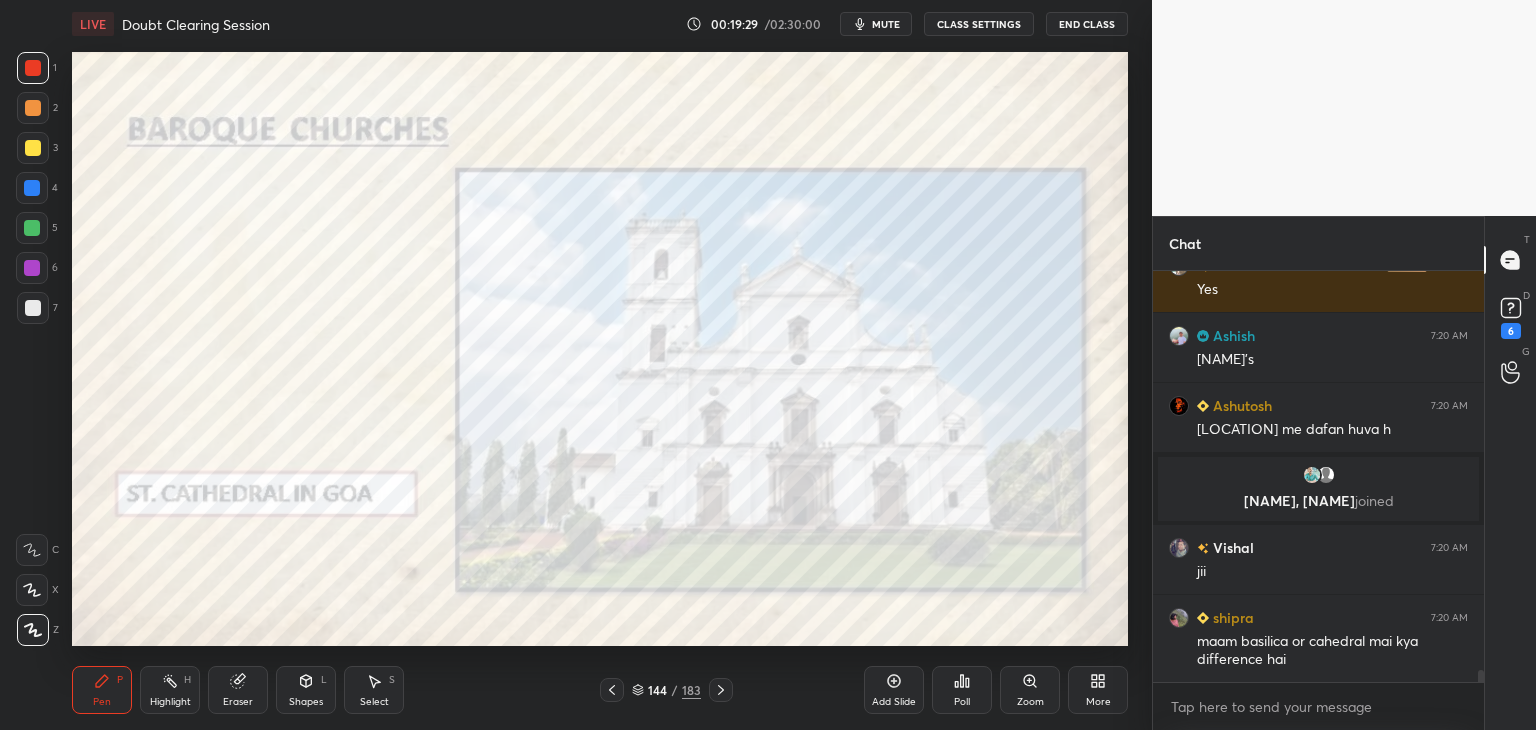 click at bounding box center [32, 188] 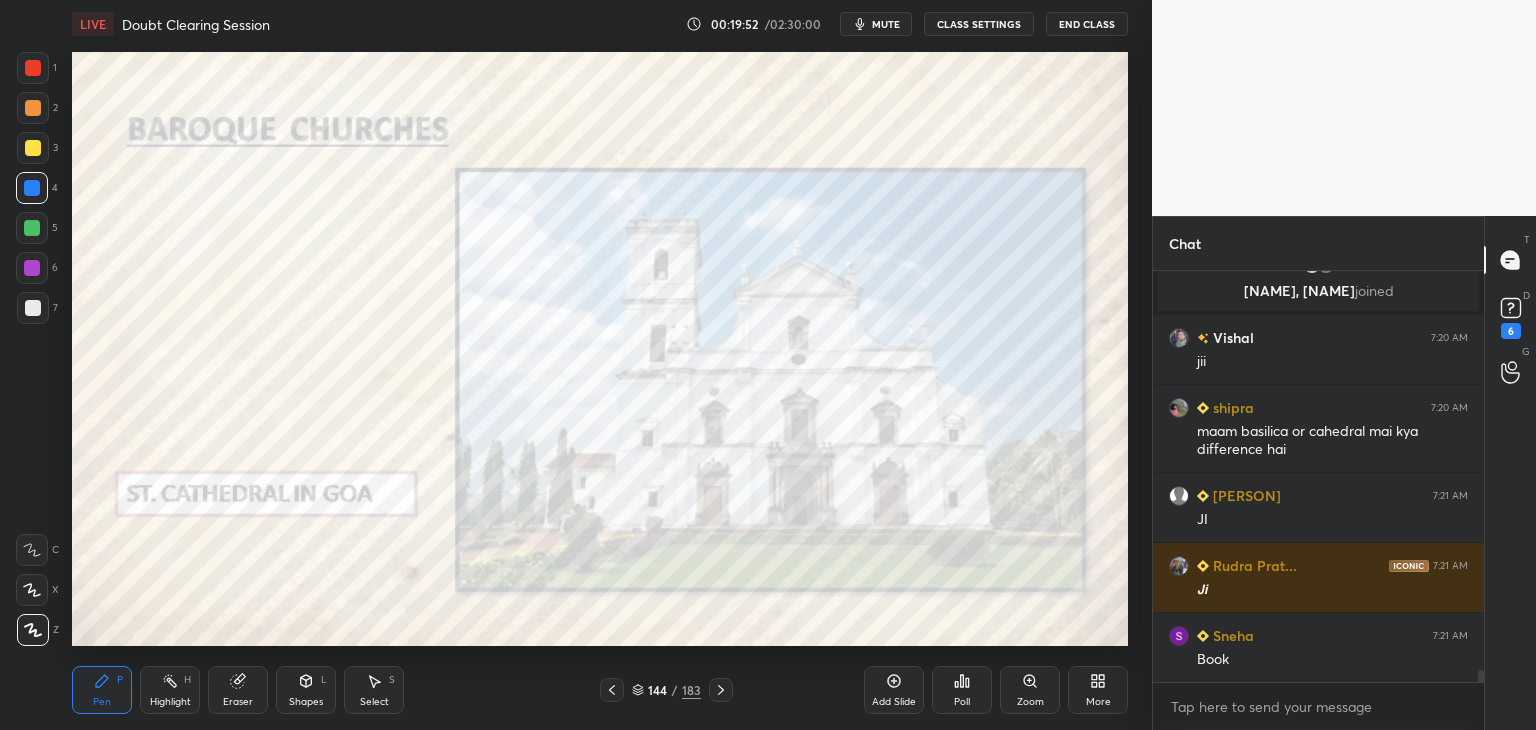 scroll, scrollTop: 14186, scrollLeft: 0, axis: vertical 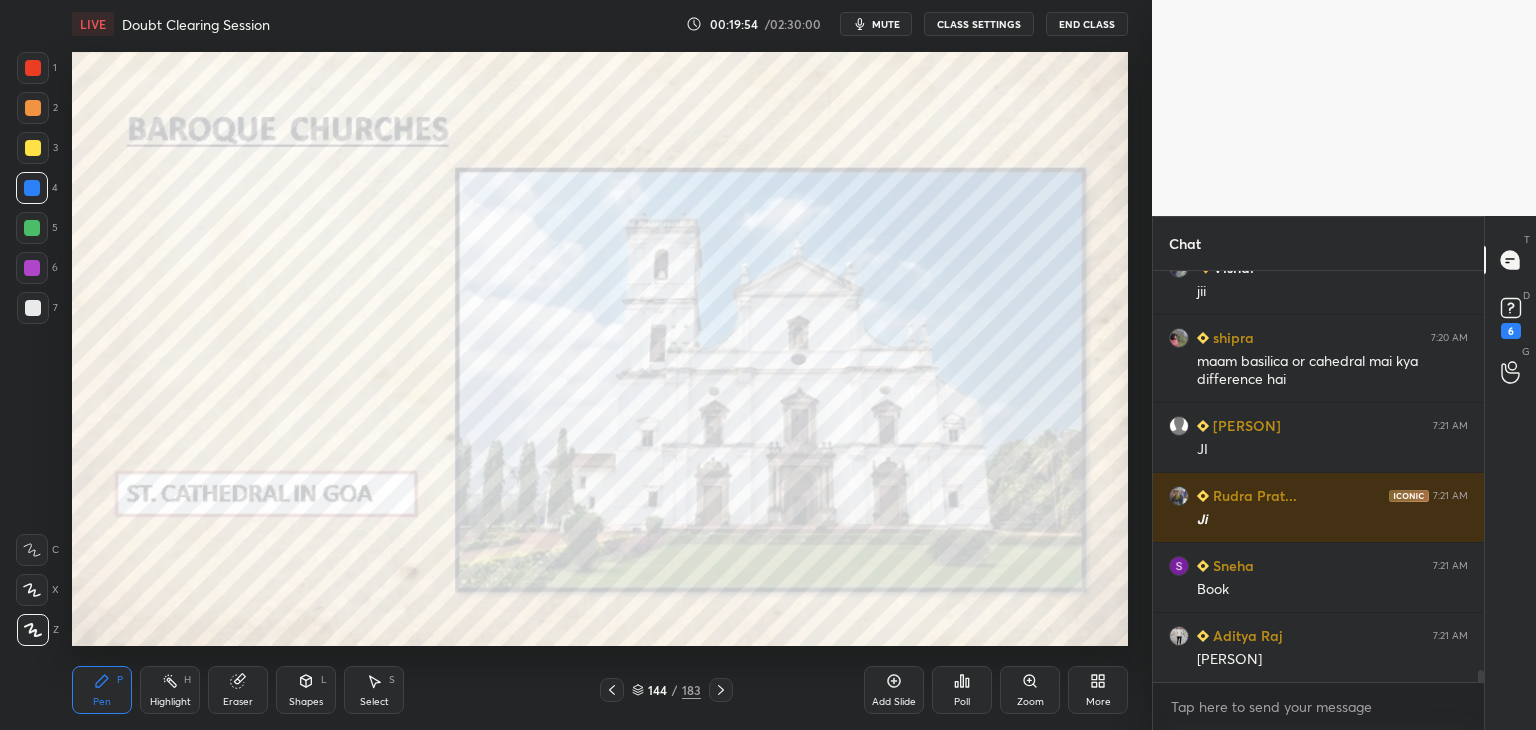click at bounding box center (33, 68) 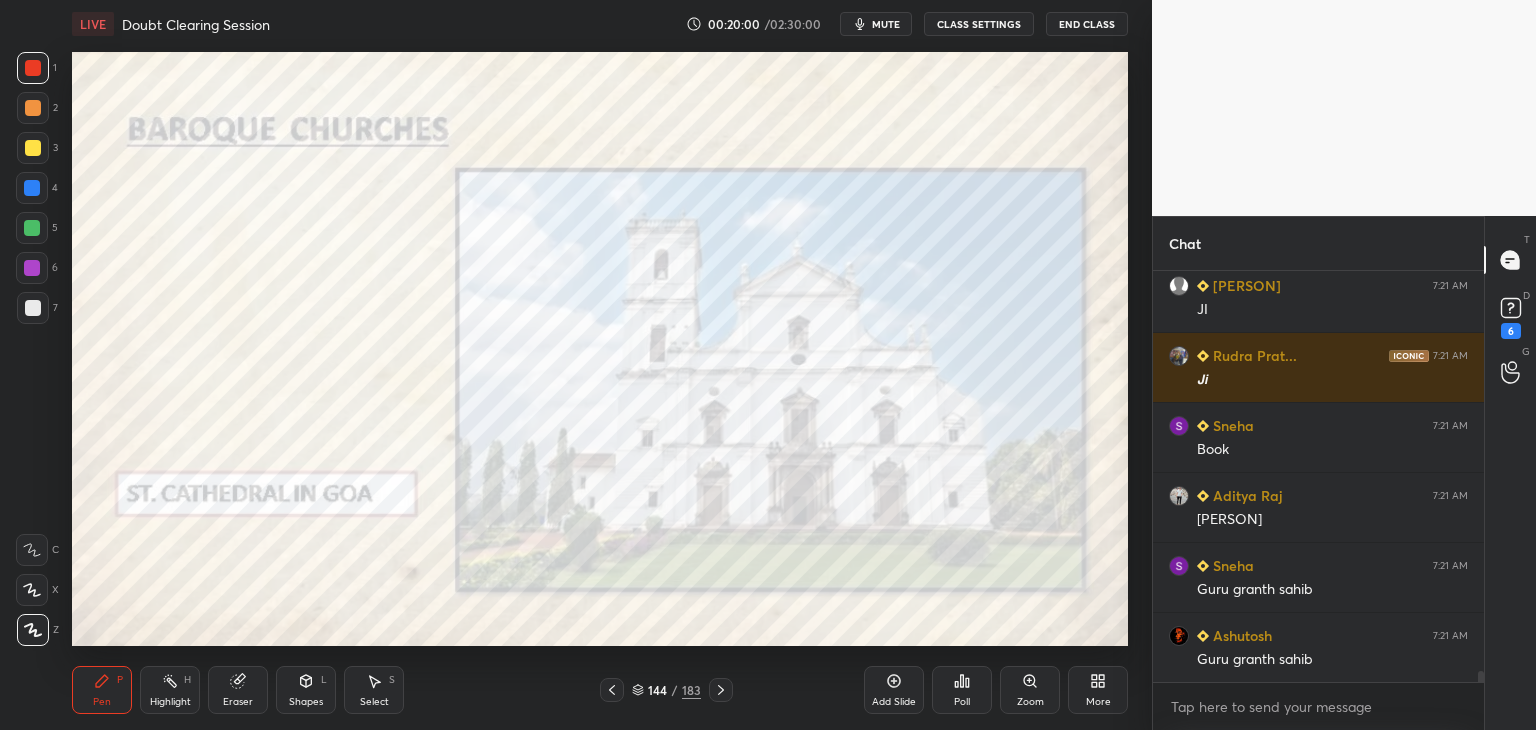 scroll, scrollTop: 14396, scrollLeft: 0, axis: vertical 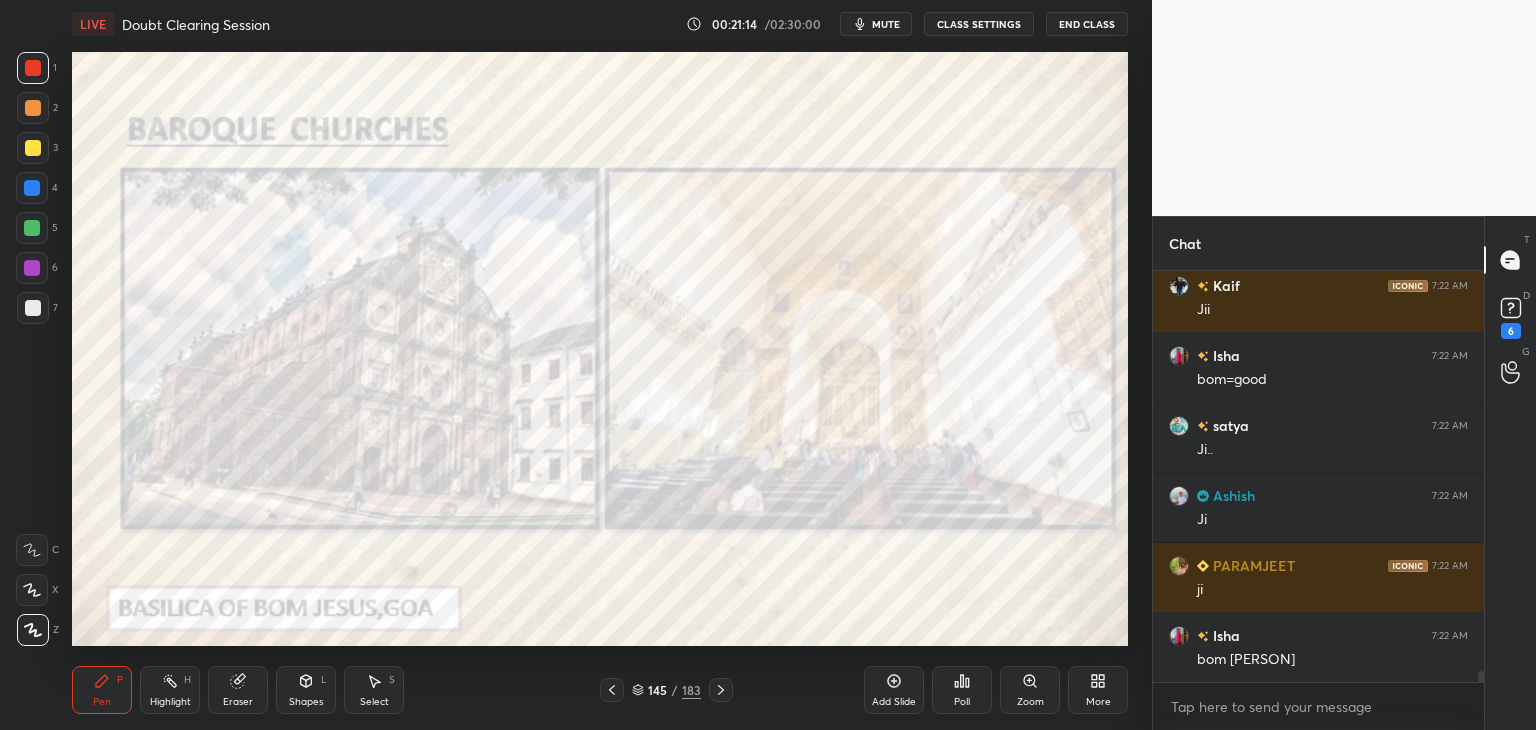 click 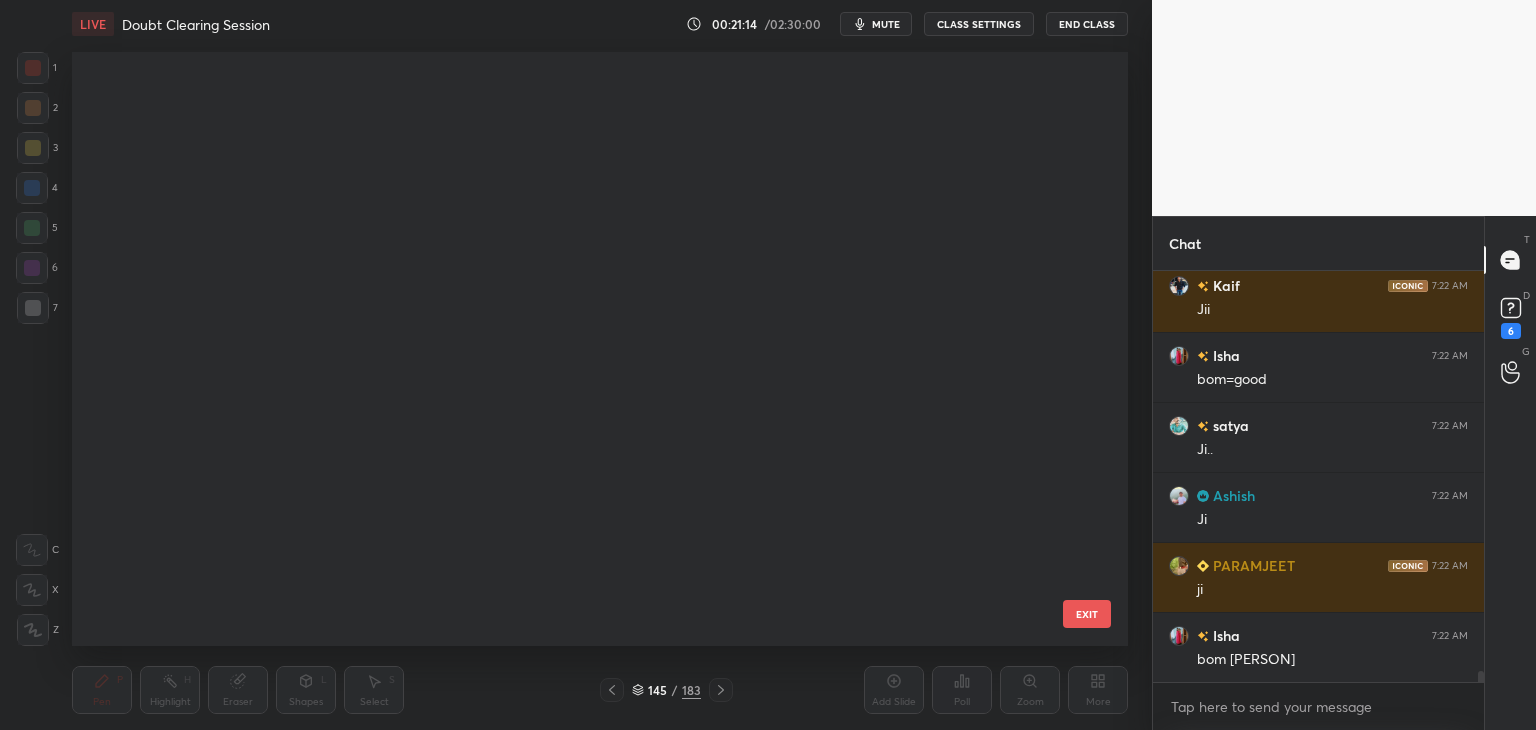 scroll, scrollTop: 8372, scrollLeft: 0, axis: vertical 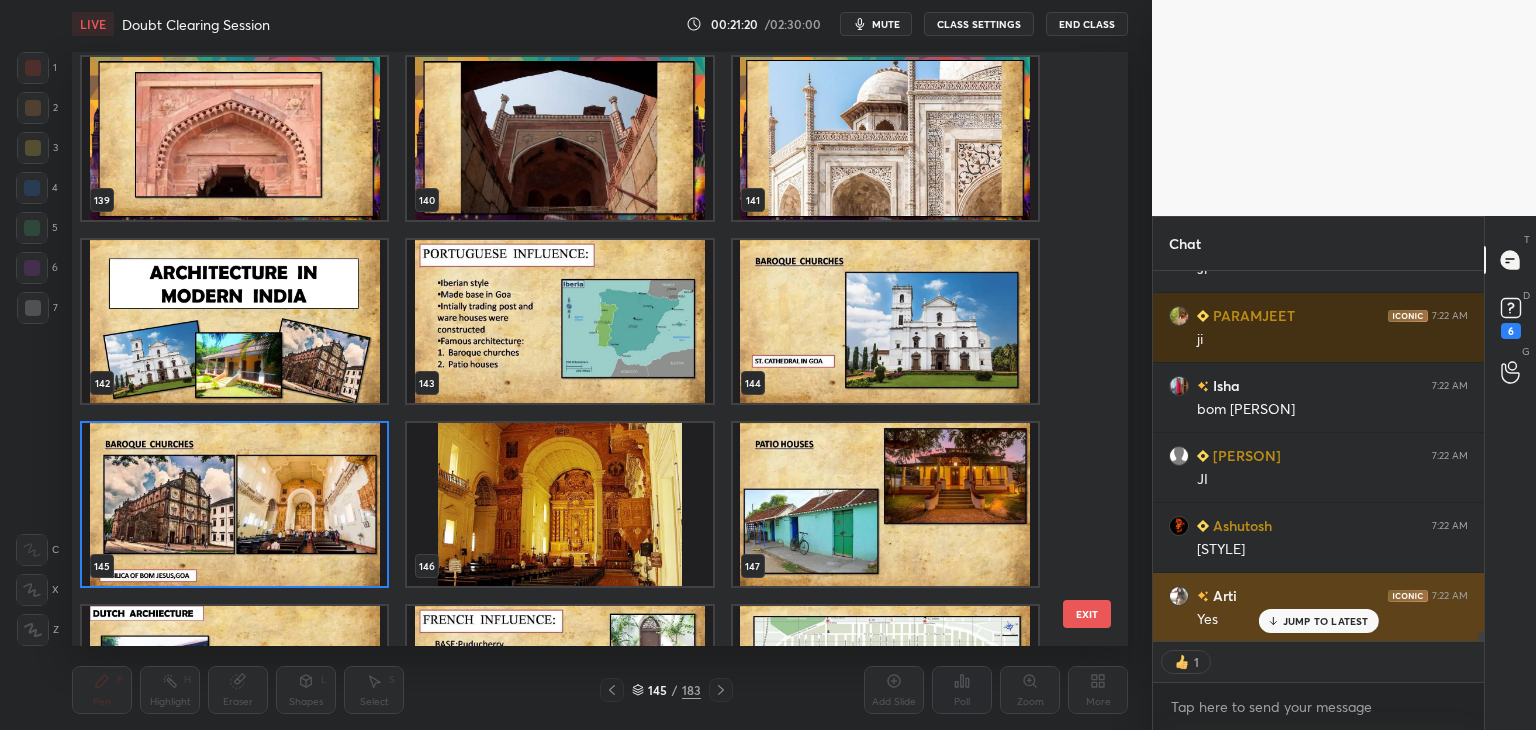 click on "JUMP TO LATEST" at bounding box center (1326, 621) 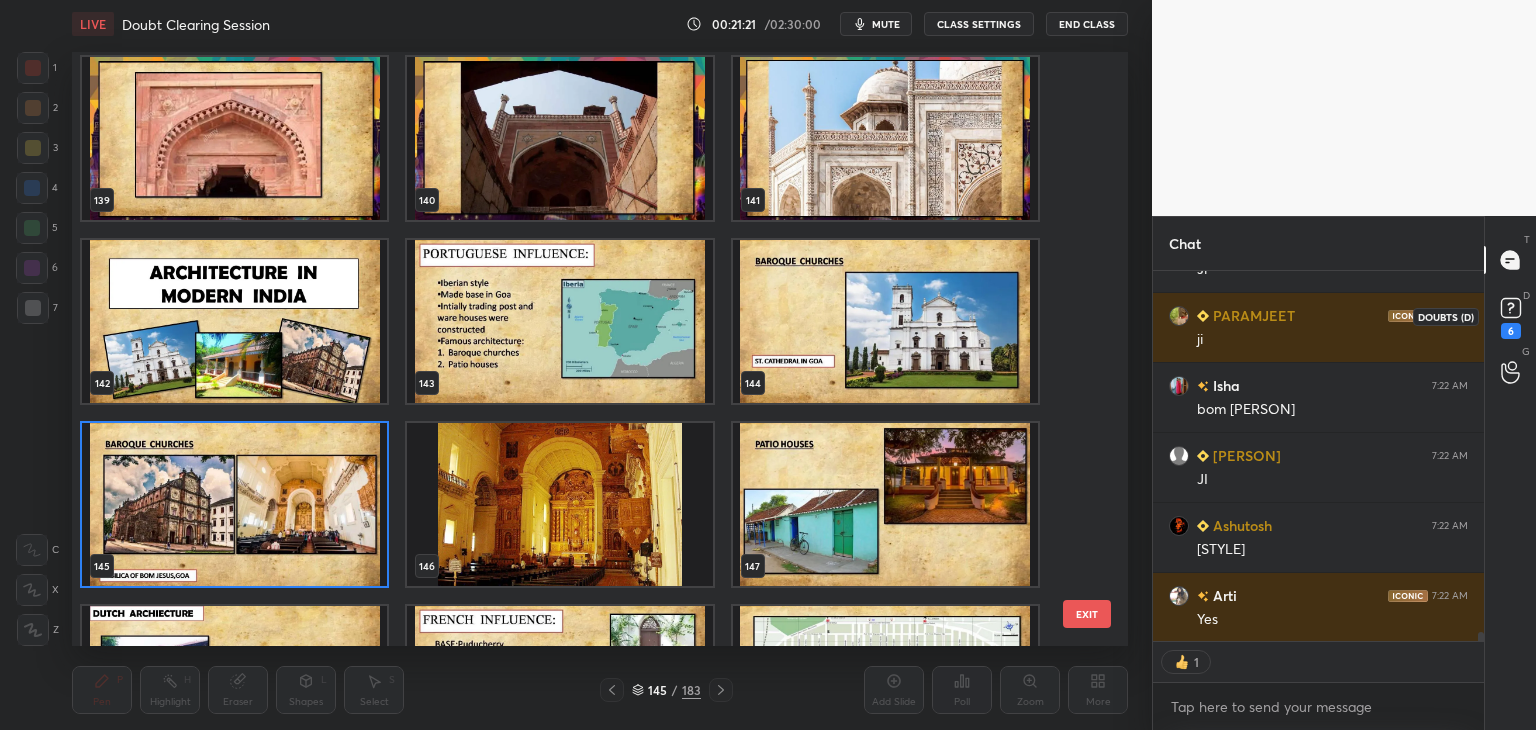 click 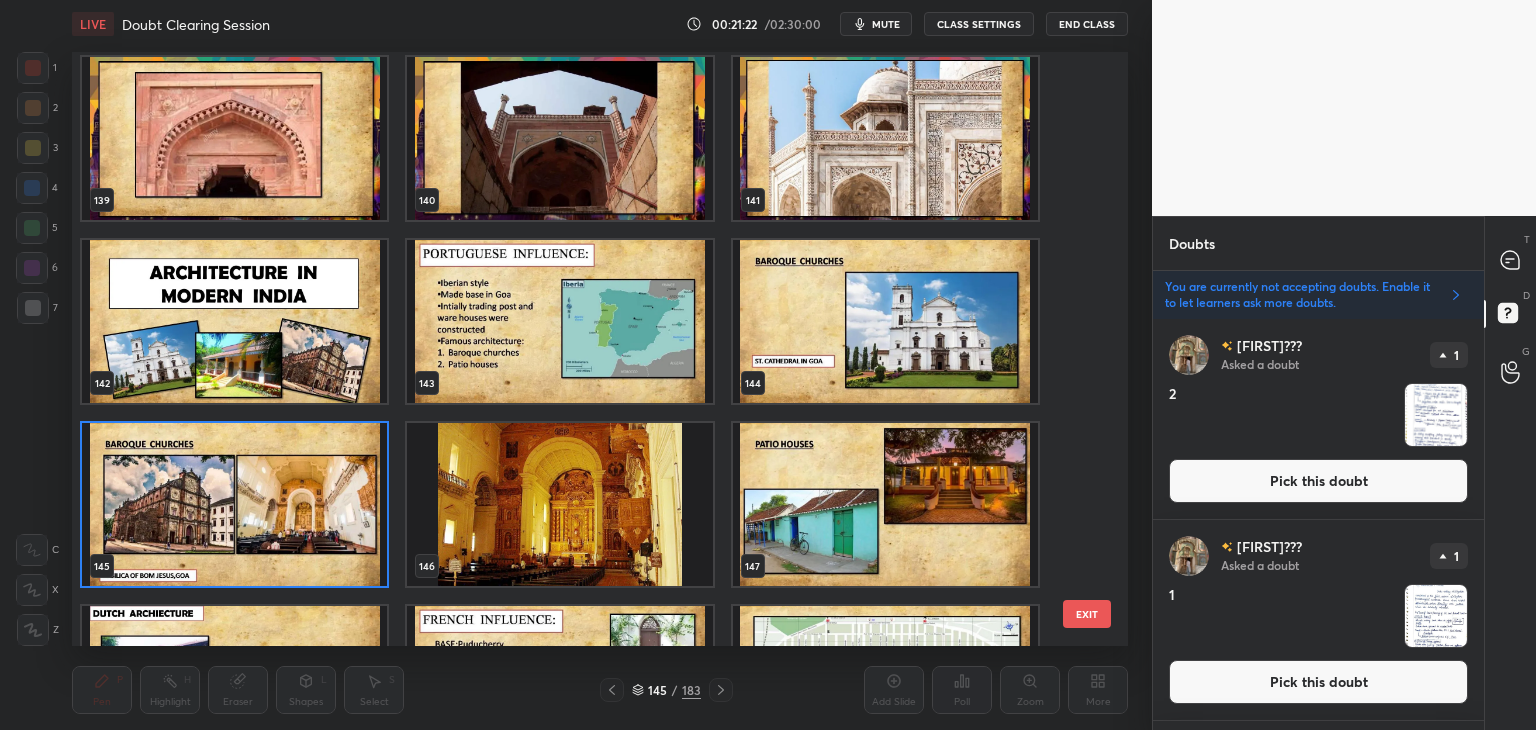 click on "CLASS SETTINGS" at bounding box center [979, 24] 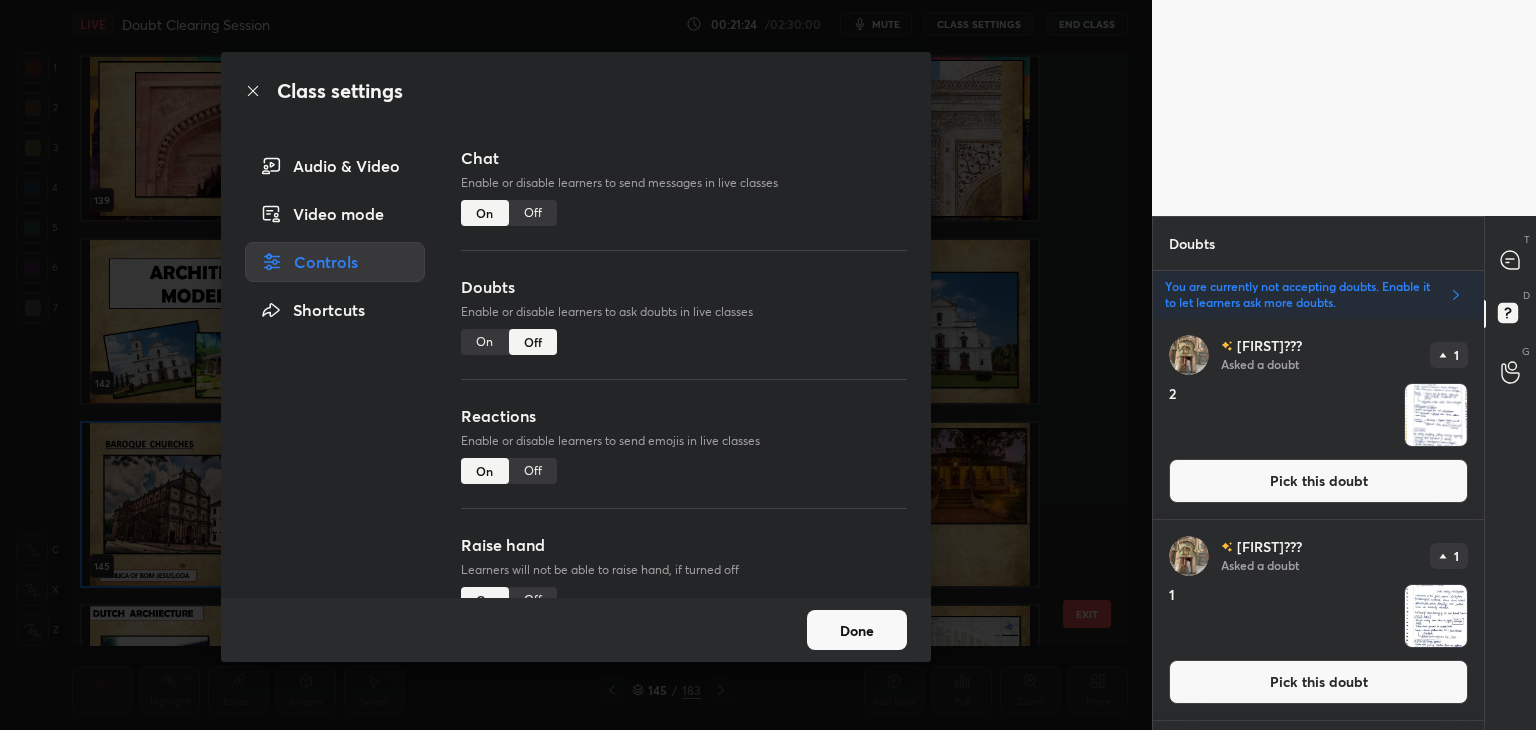 click 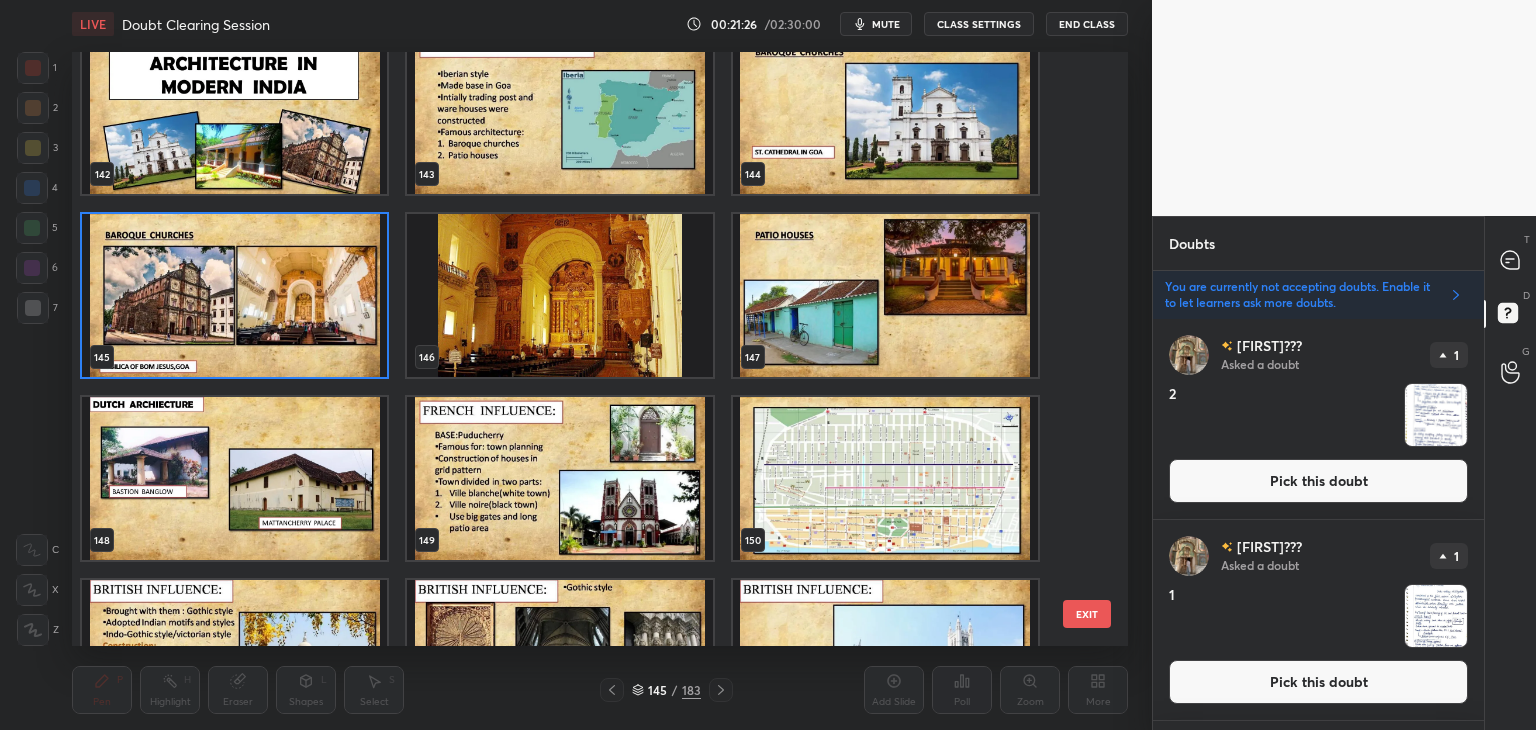scroll, scrollTop: 8685, scrollLeft: 0, axis: vertical 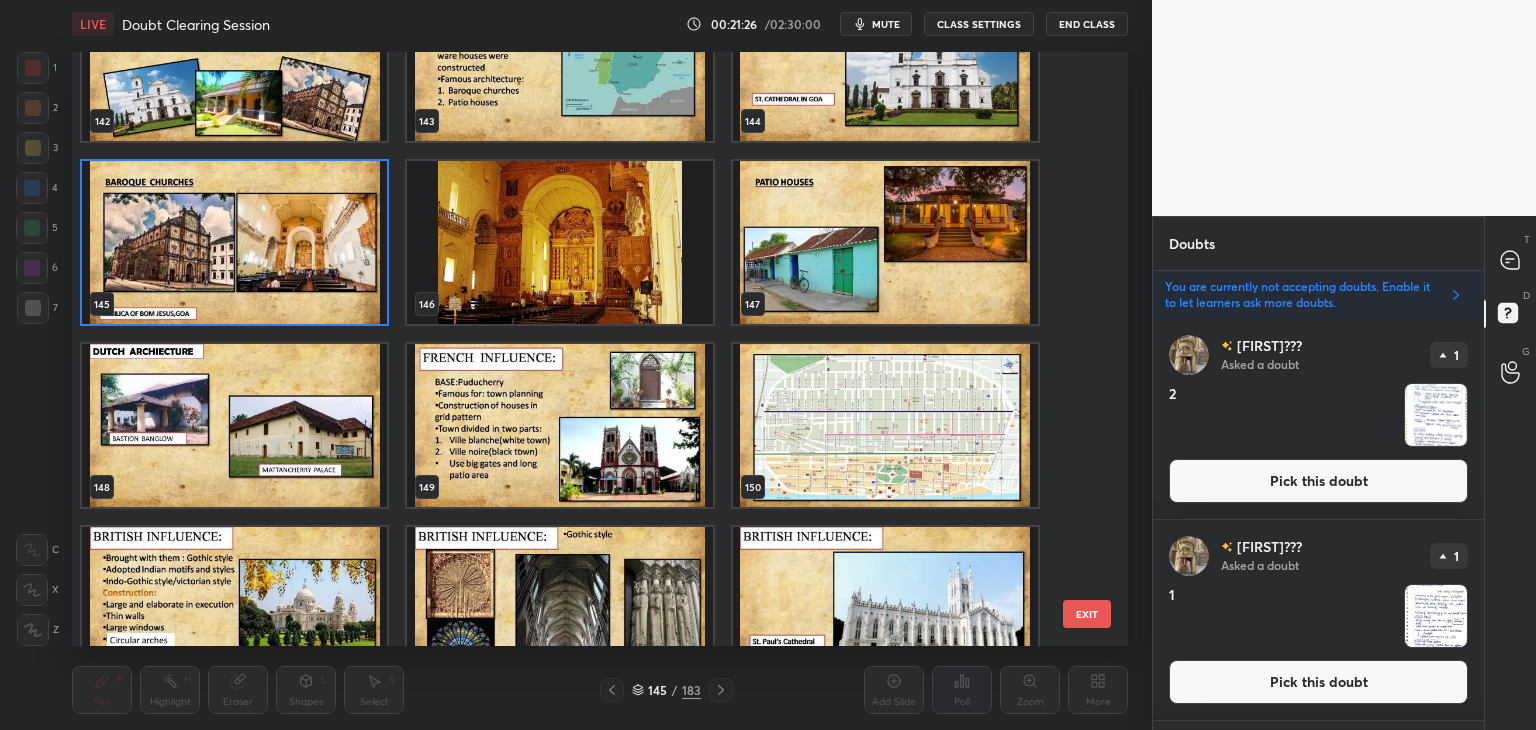 click at bounding box center (234, 425) 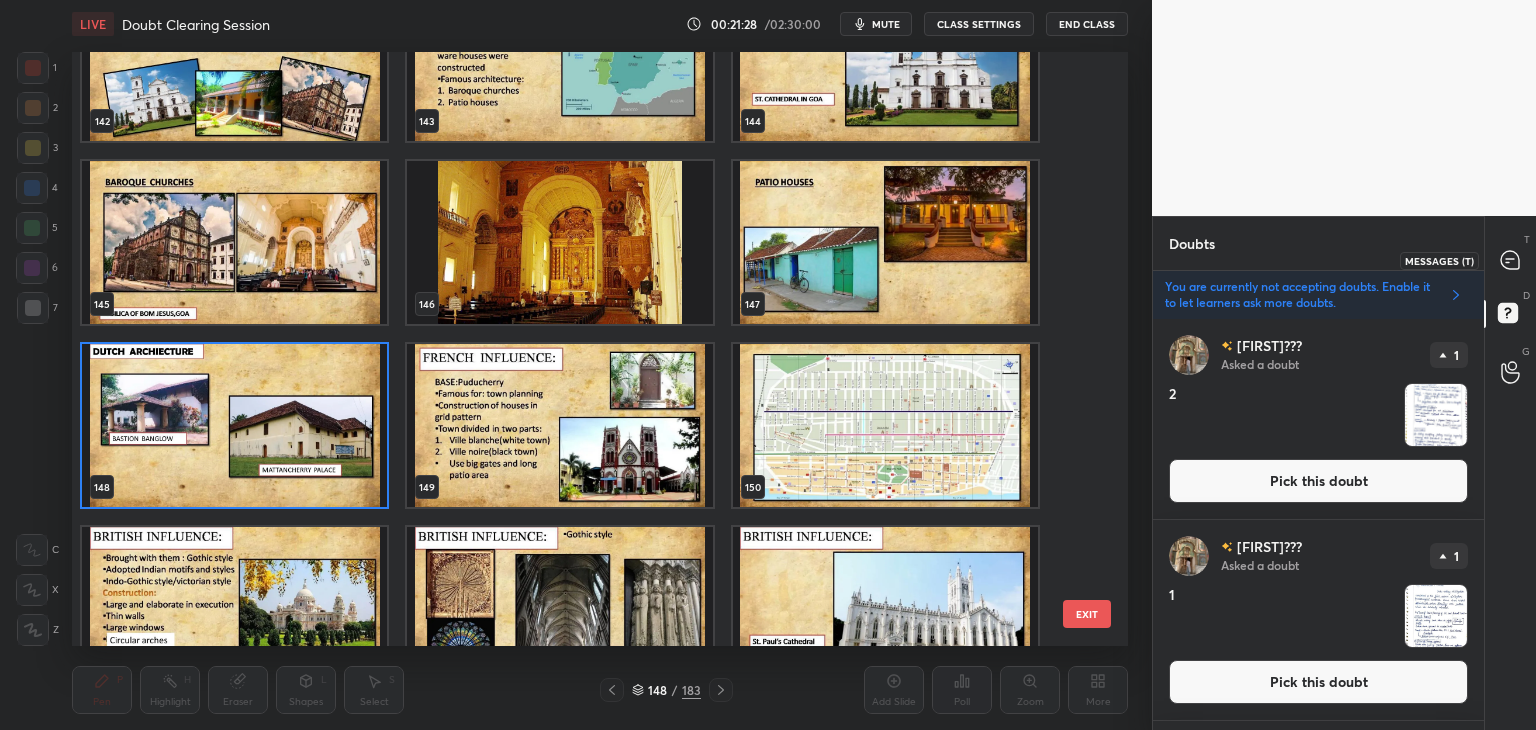 drag, startPoint x: 1513, startPoint y: 268, endPoint x: 1515, endPoint y: 258, distance: 10.198039 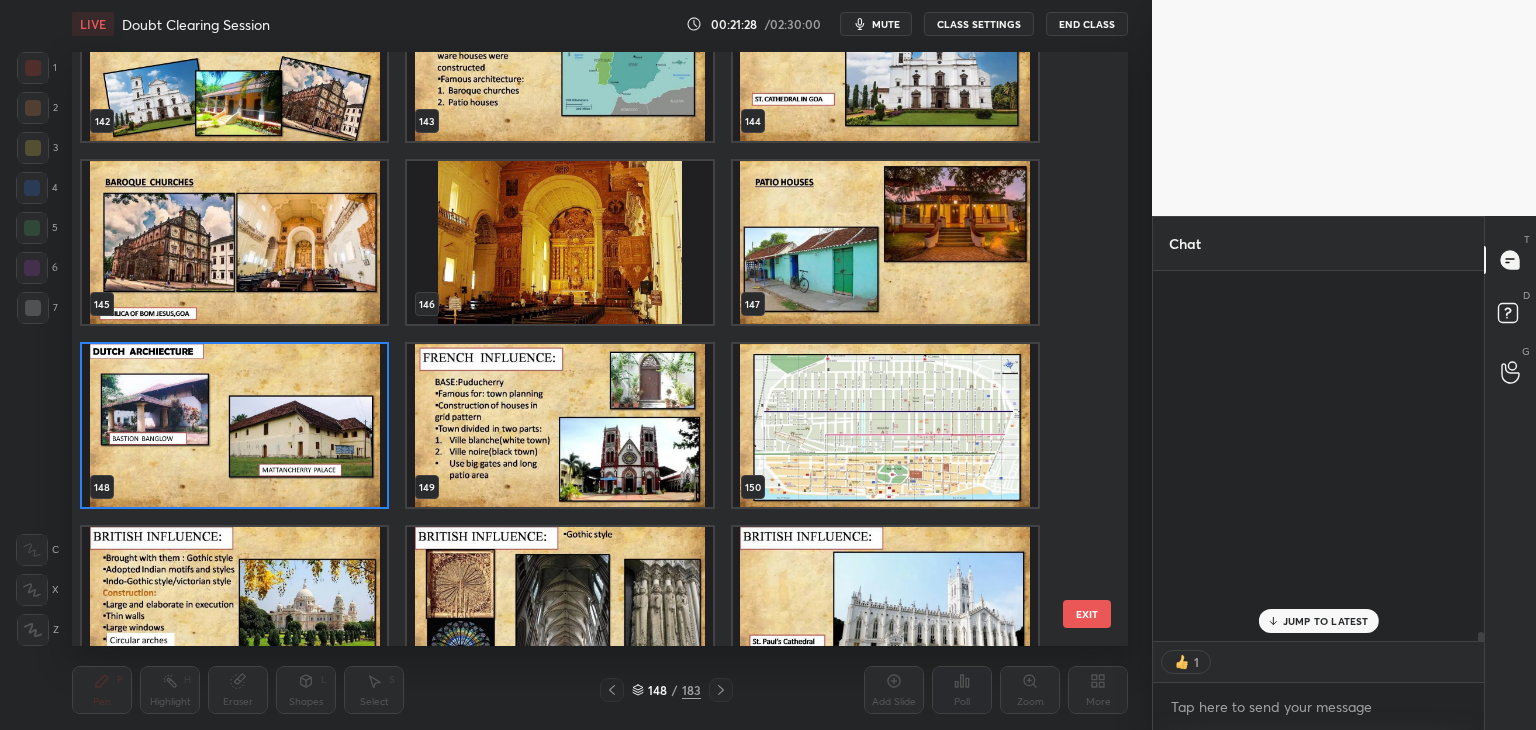 scroll, scrollTop: 6, scrollLeft: 6, axis: both 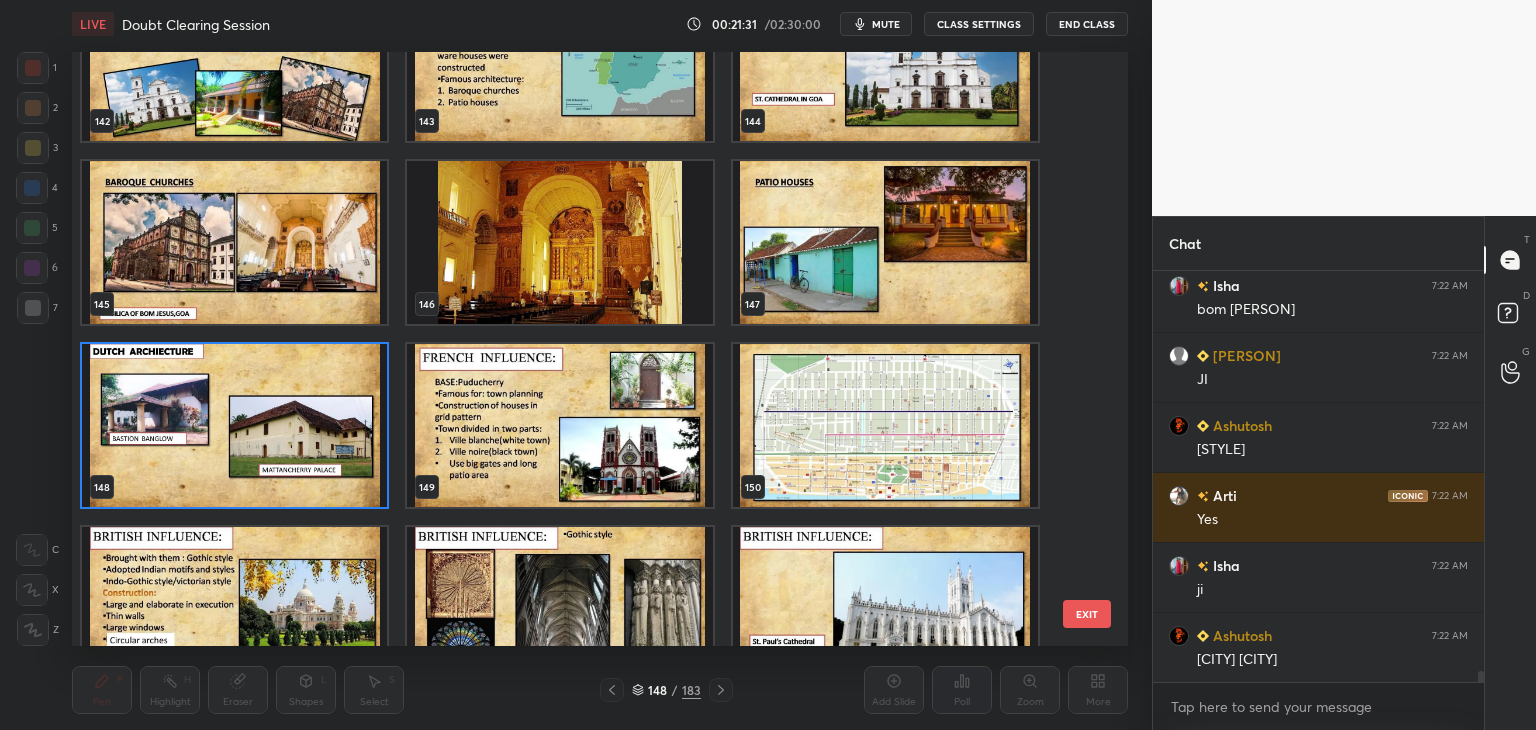 click on "EXIT" at bounding box center [1087, 614] 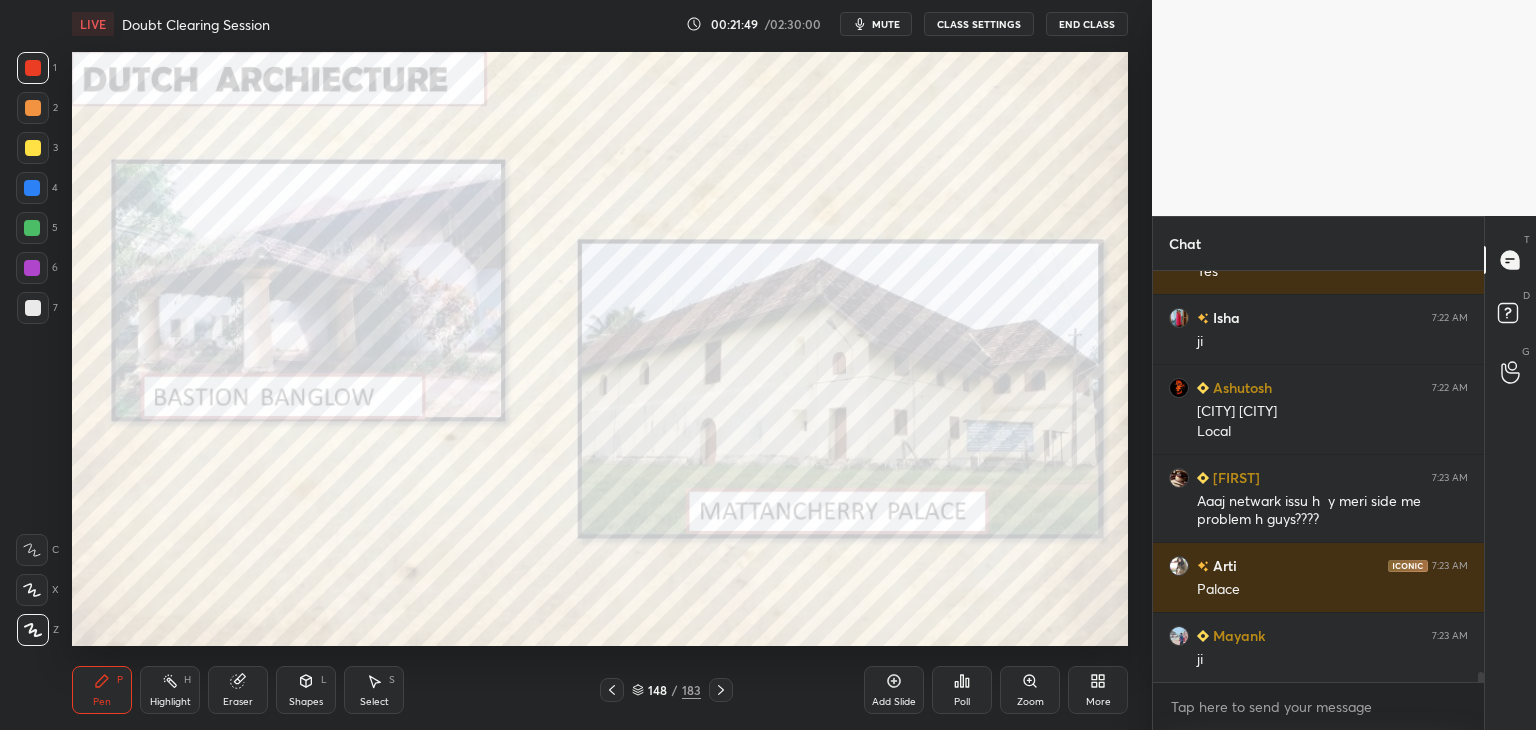 scroll, scrollTop: 15928, scrollLeft: 0, axis: vertical 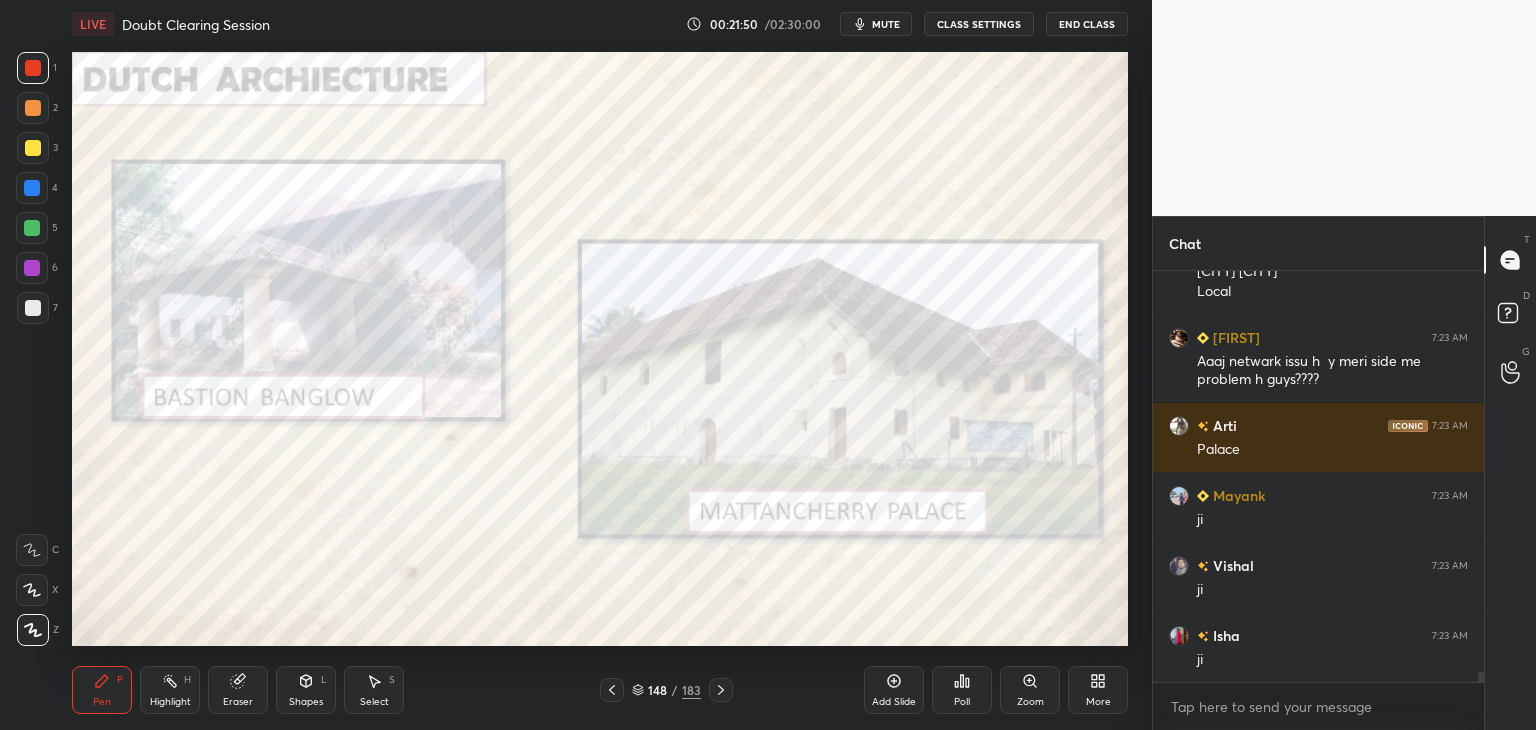 click at bounding box center (32, 188) 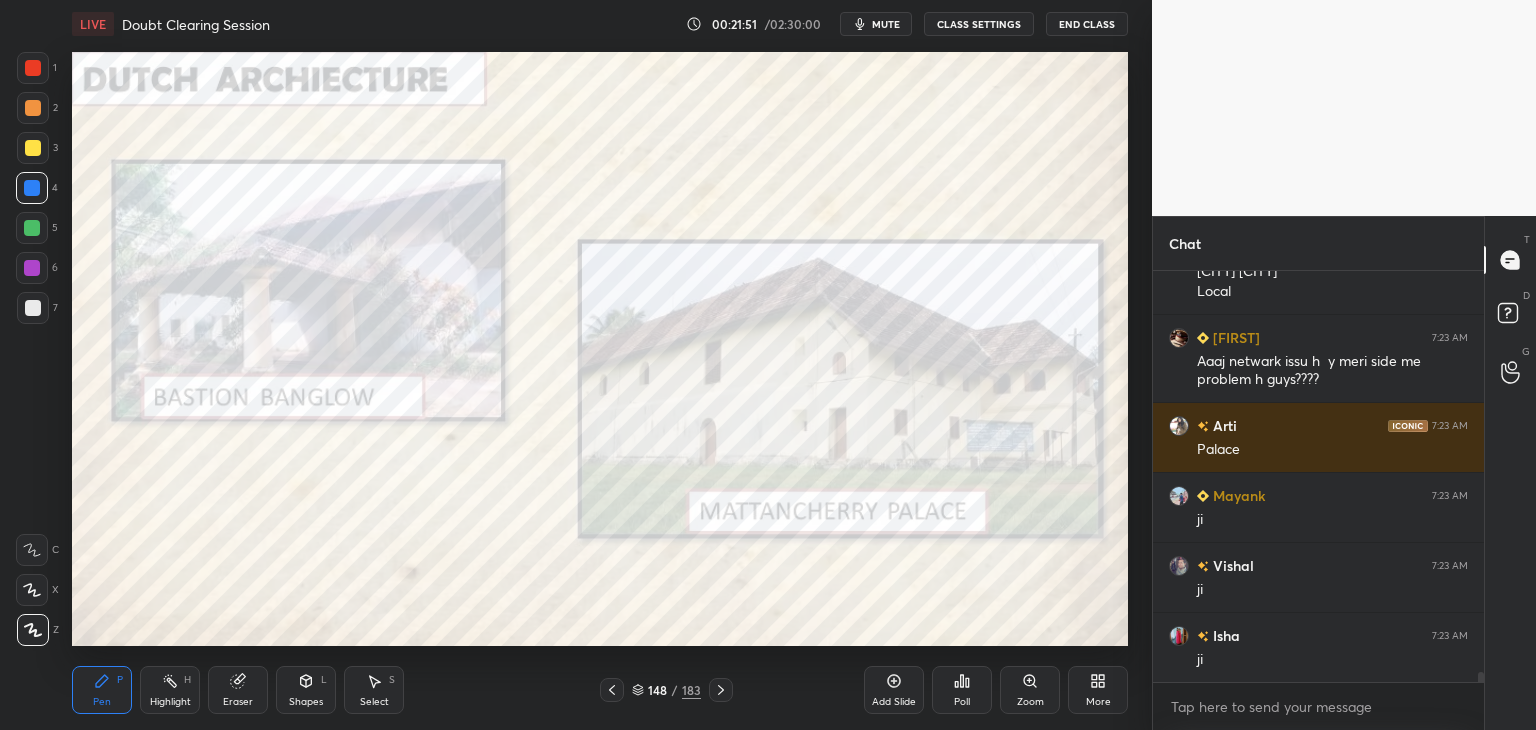 scroll, scrollTop: 15998, scrollLeft: 0, axis: vertical 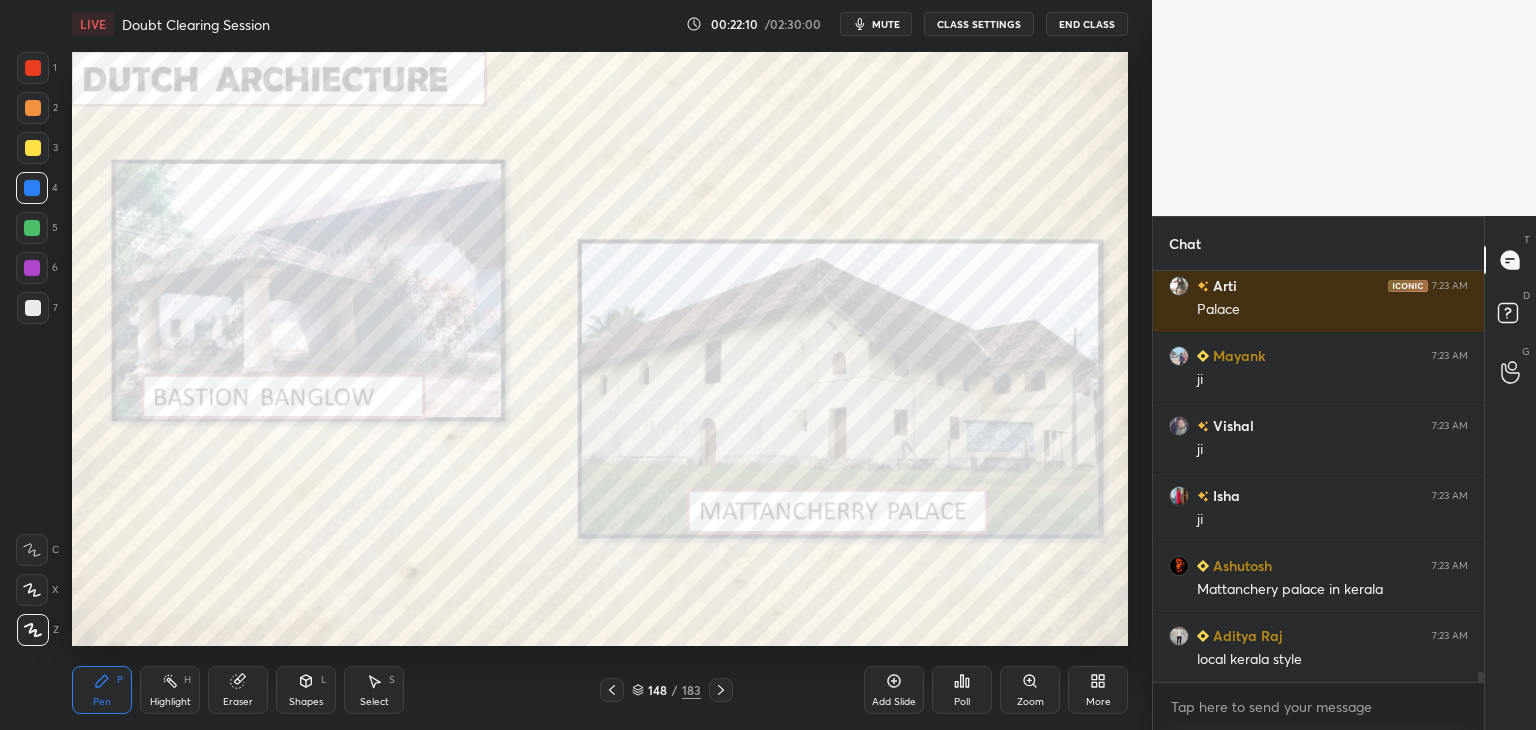 click at bounding box center (33, 68) 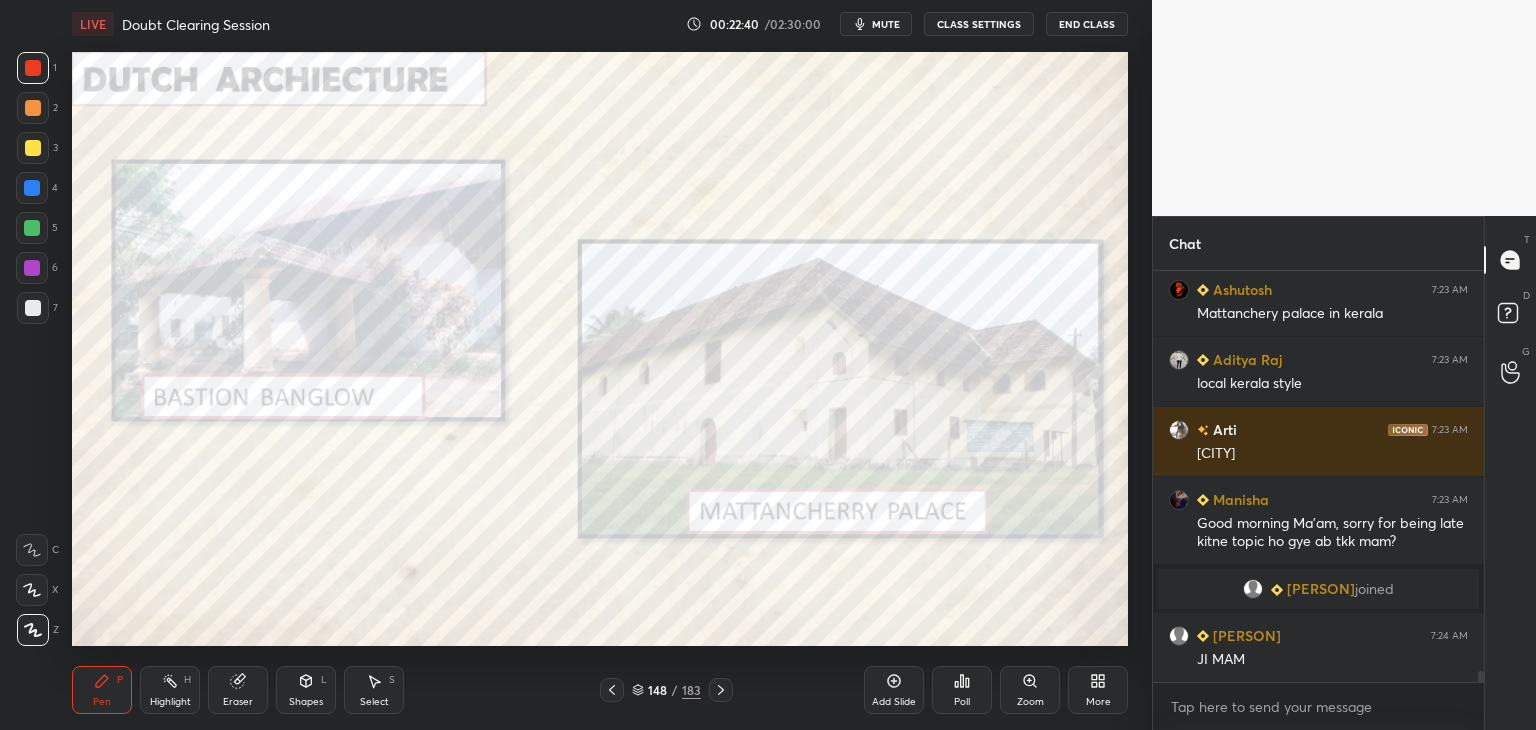 scroll, scrollTop: 15422, scrollLeft: 0, axis: vertical 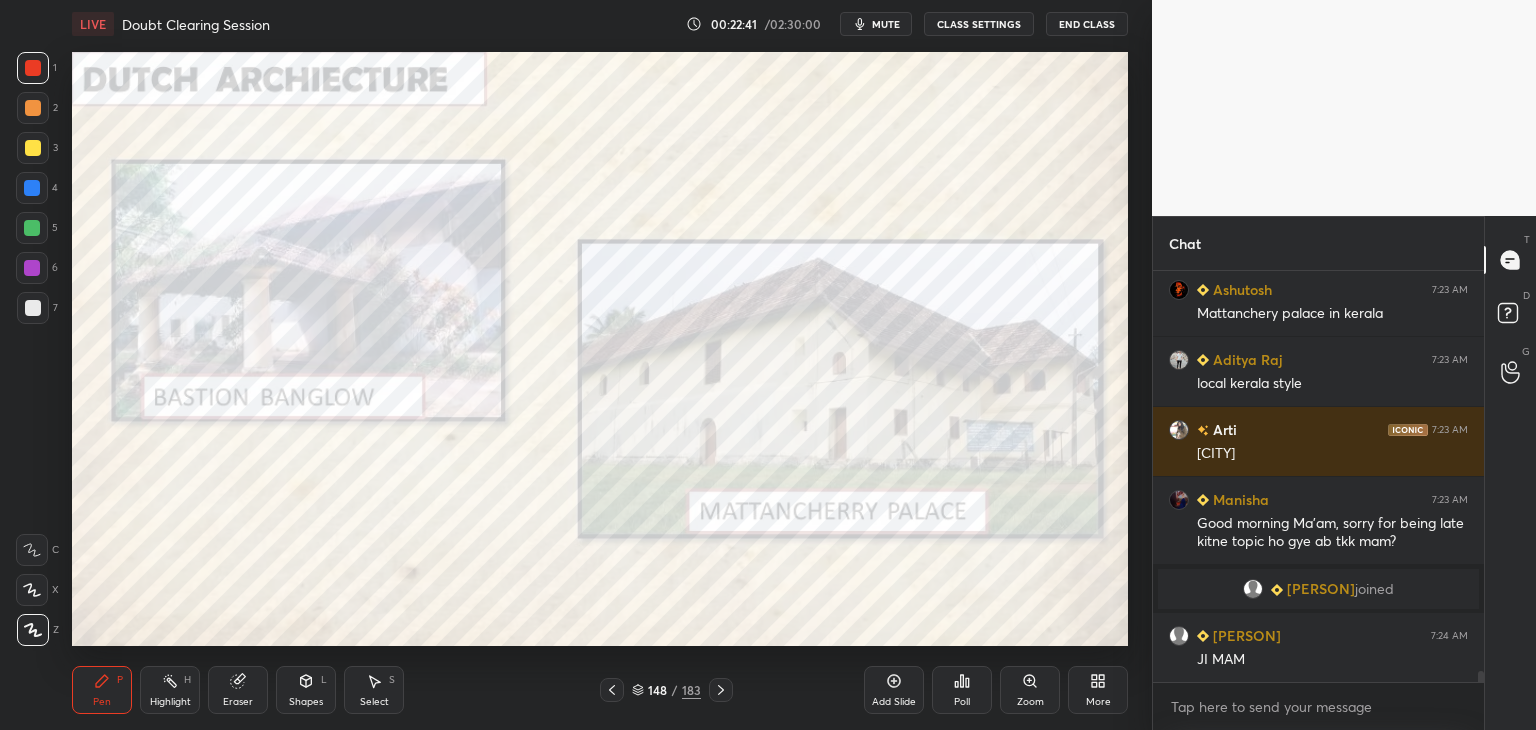 click 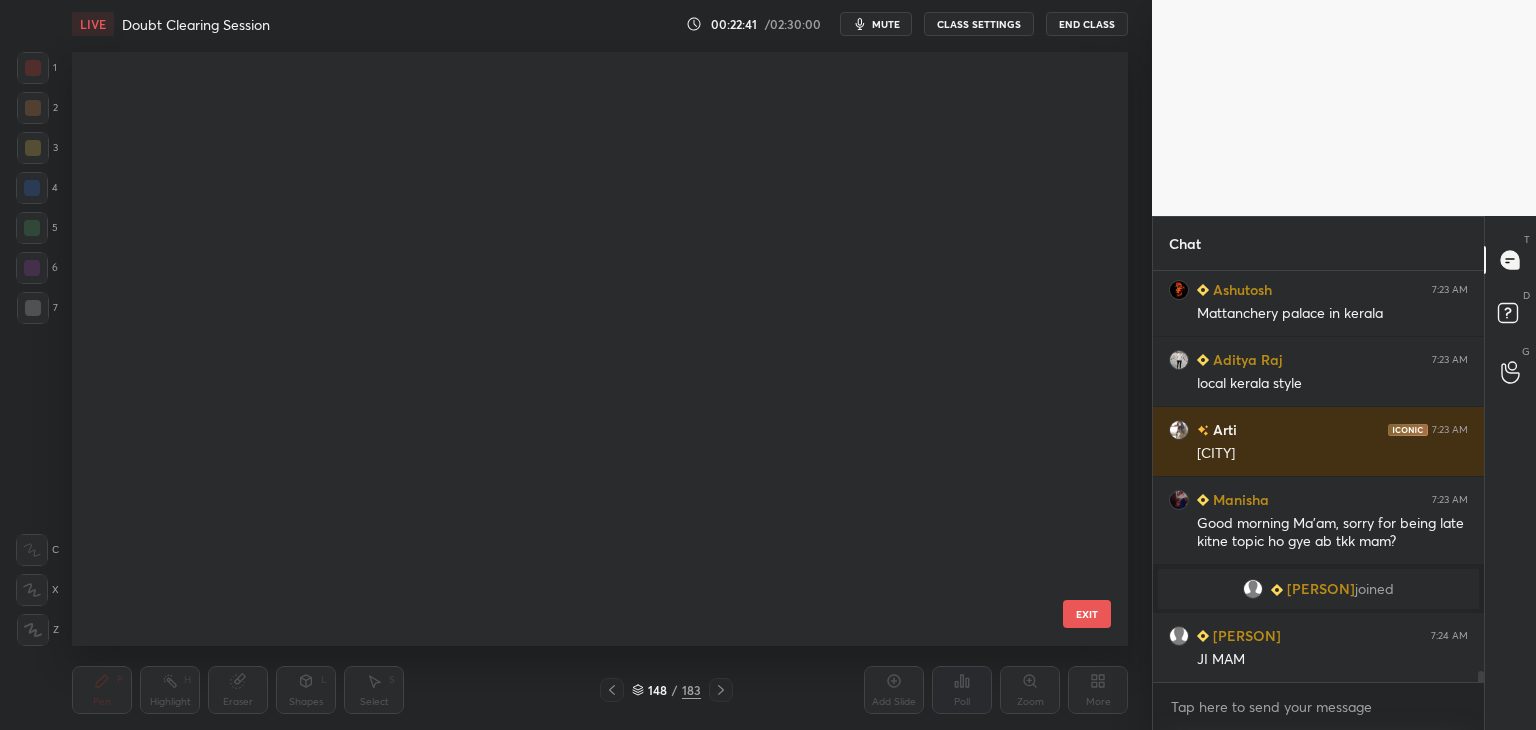 scroll, scrollTop: 8556, scrollLeft: 0, axis: vertical 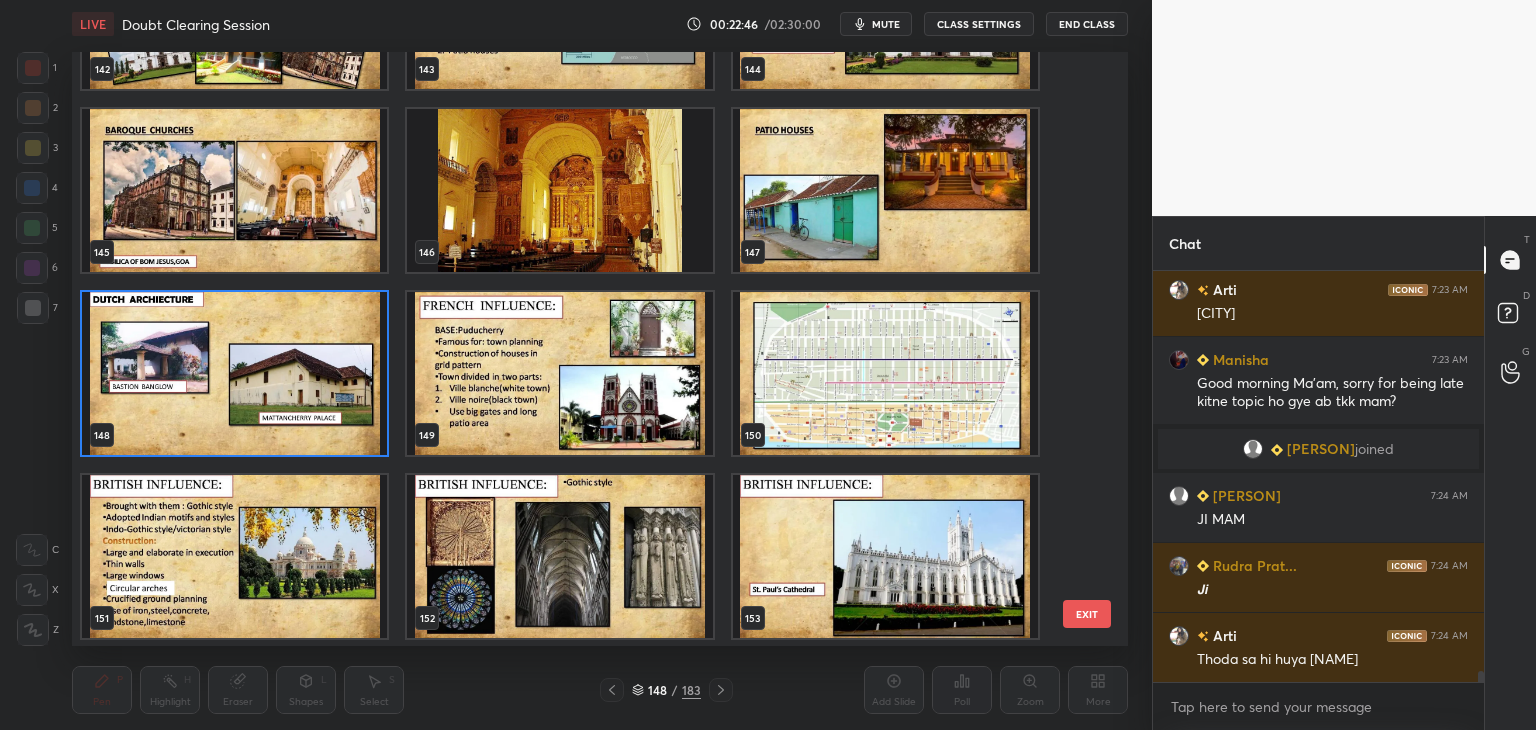 click at bounding box center (559, 373) 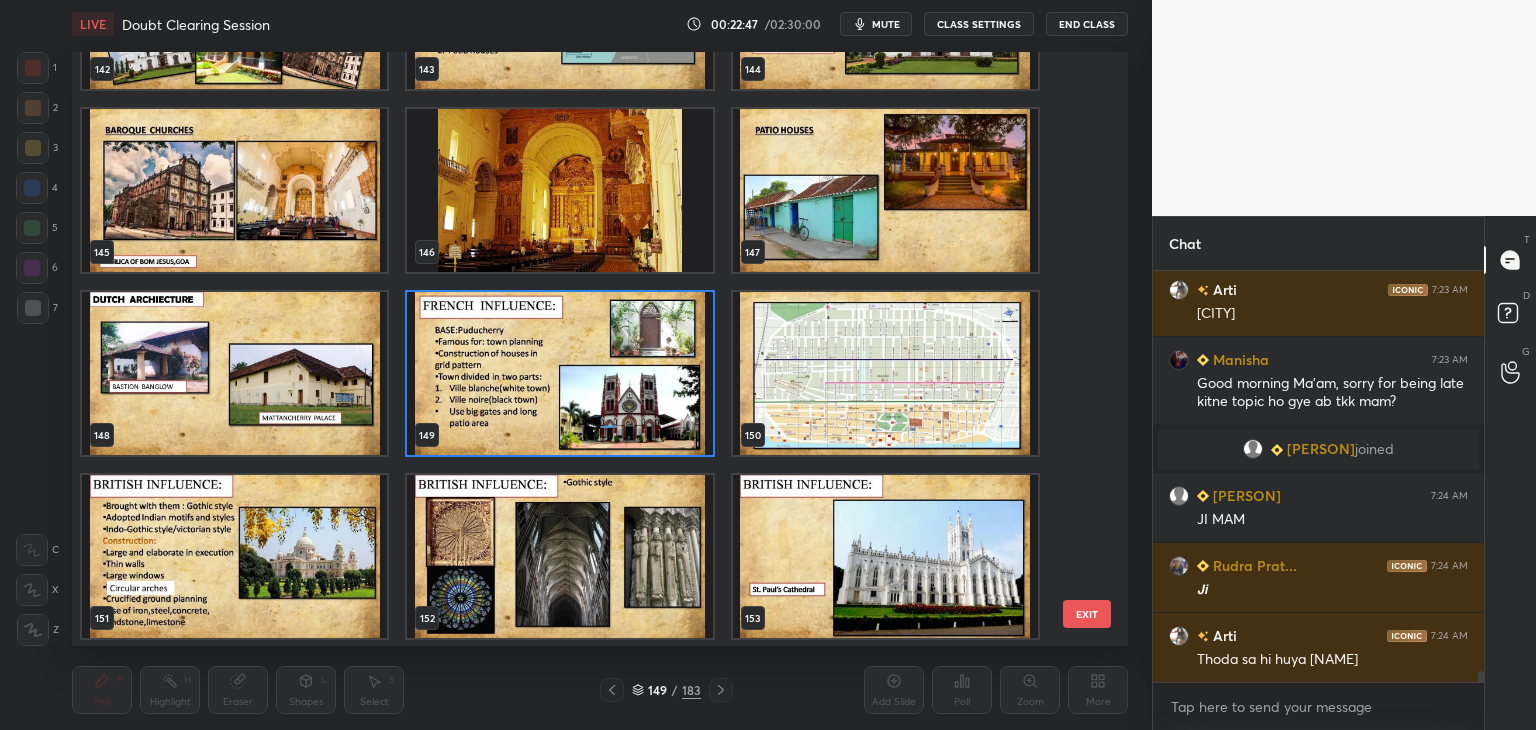 click 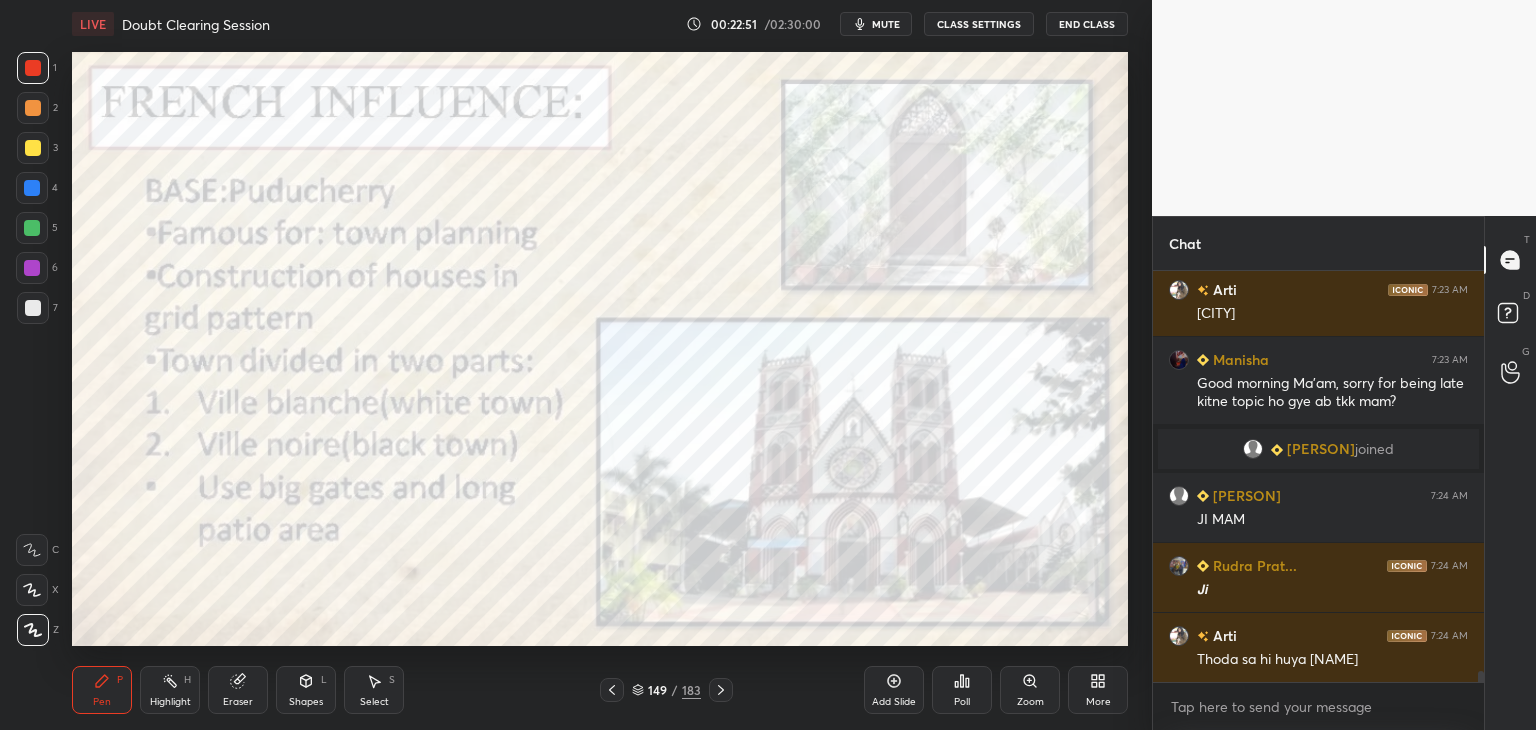 click at bounding box center (33, 68) 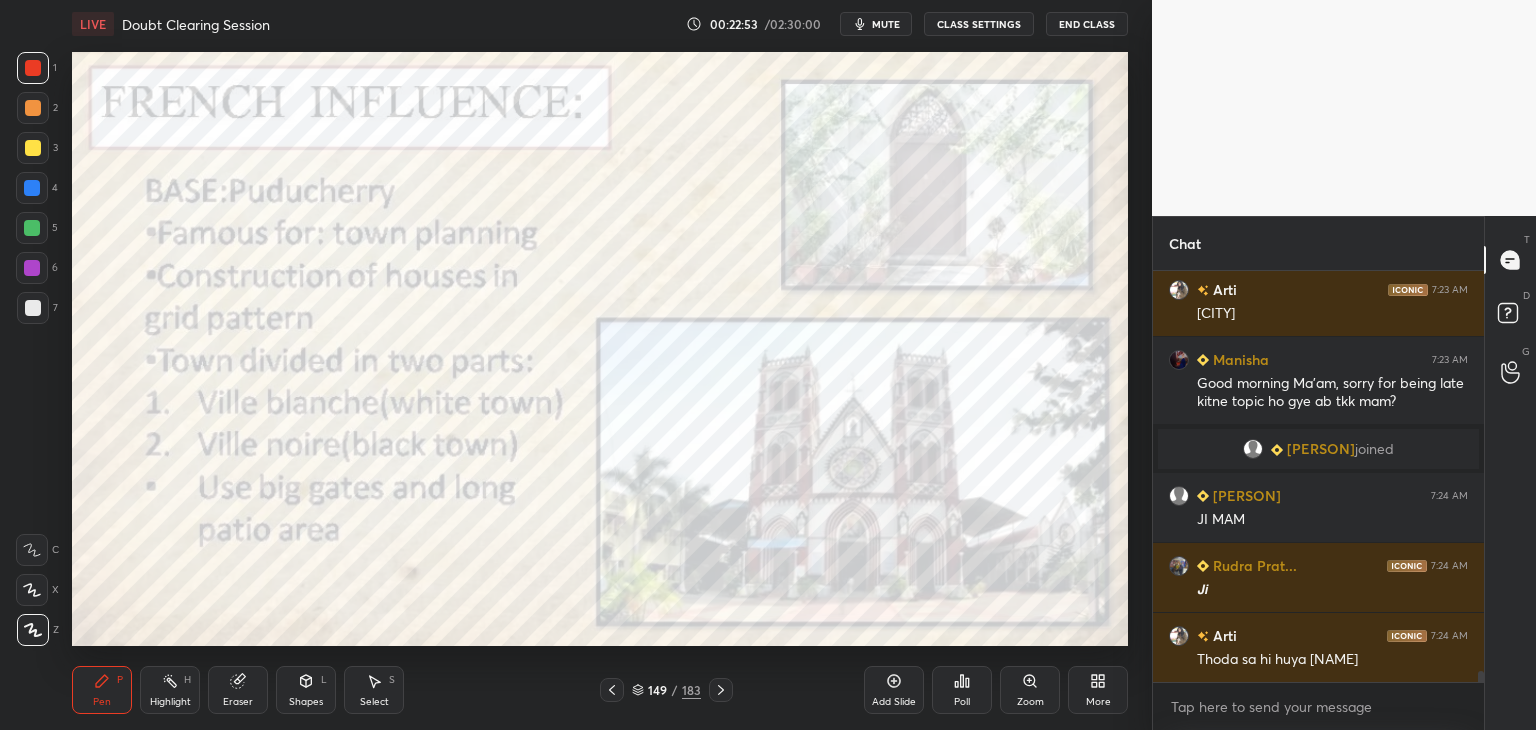 scroll, scrollTop: 15632, scrollLeft: 0, axis: vertical 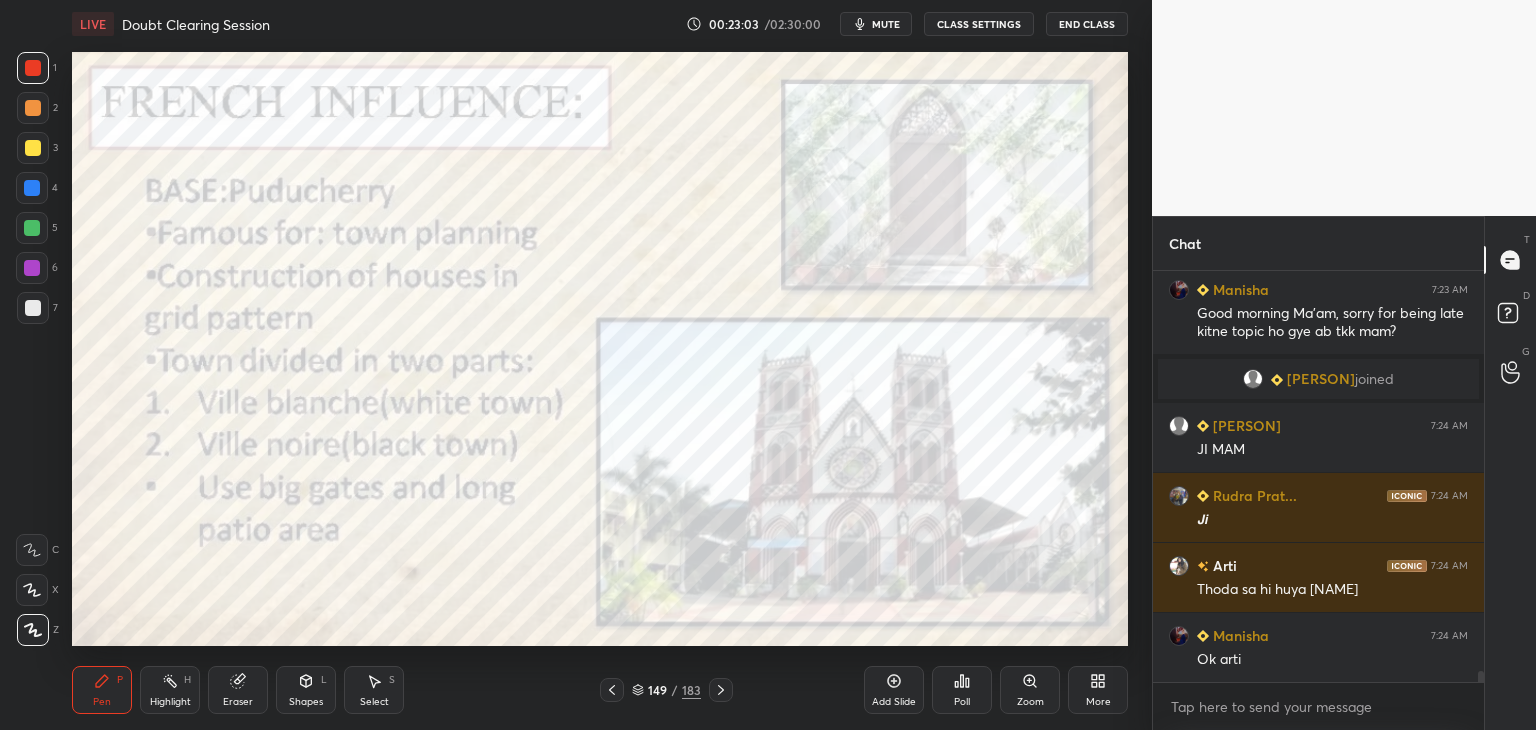 click 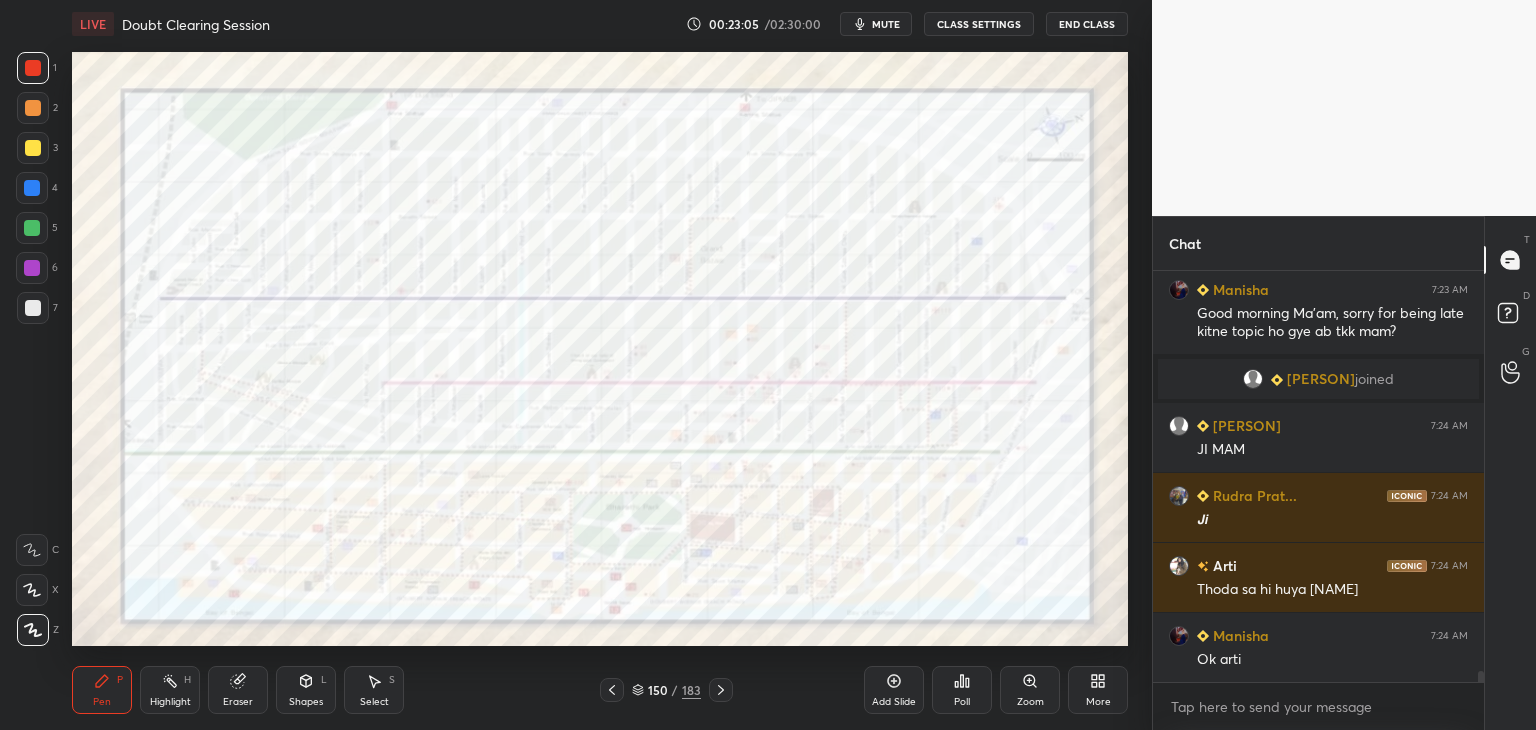 scroll, scrollTop: 15702, scrollLeft: 0, axis: vertical 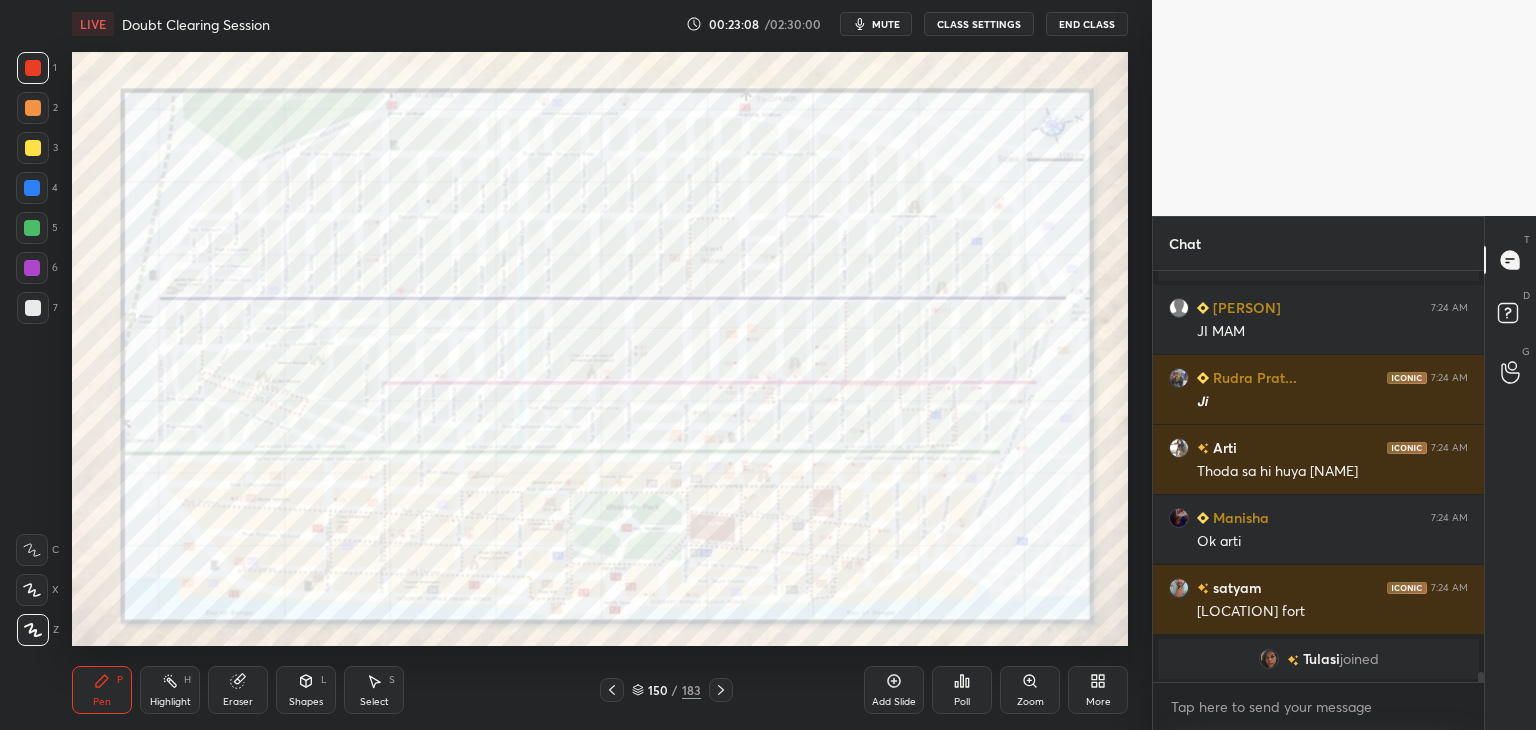 click at bounding box center (33, 68) 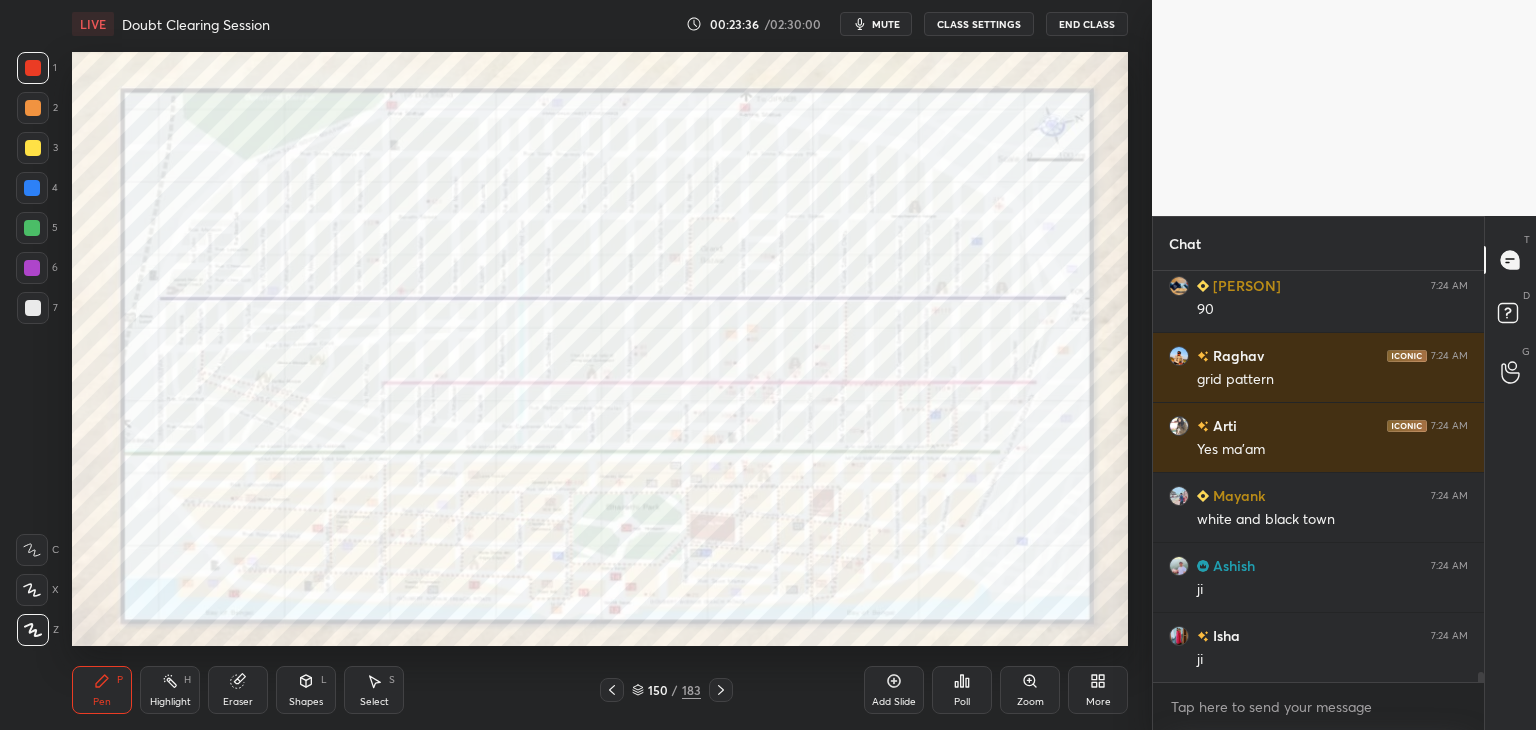scroll, scrollTop: 16330, scrollLeft: 0, axis: vertical 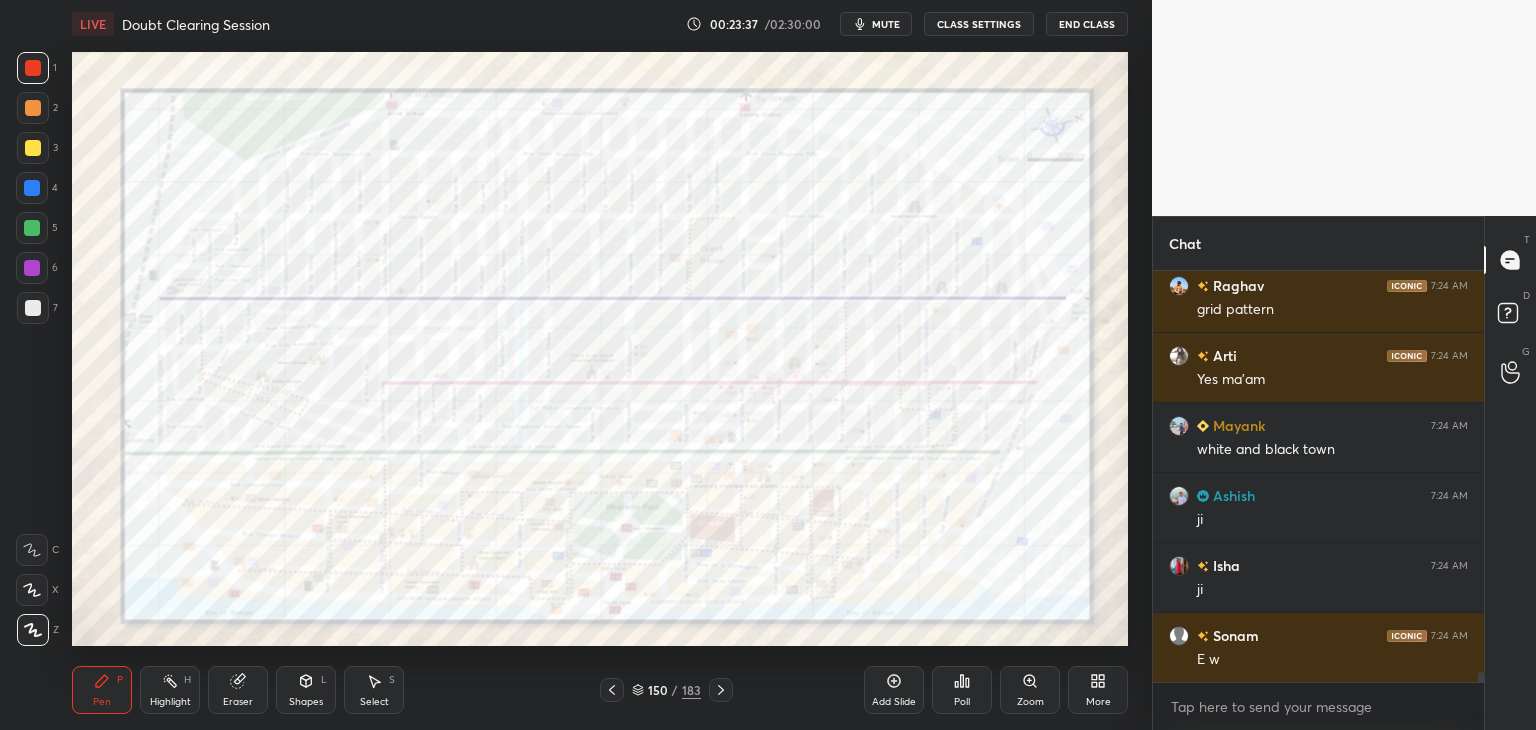 click on "Add Slide" at bounding box center (894, 690) 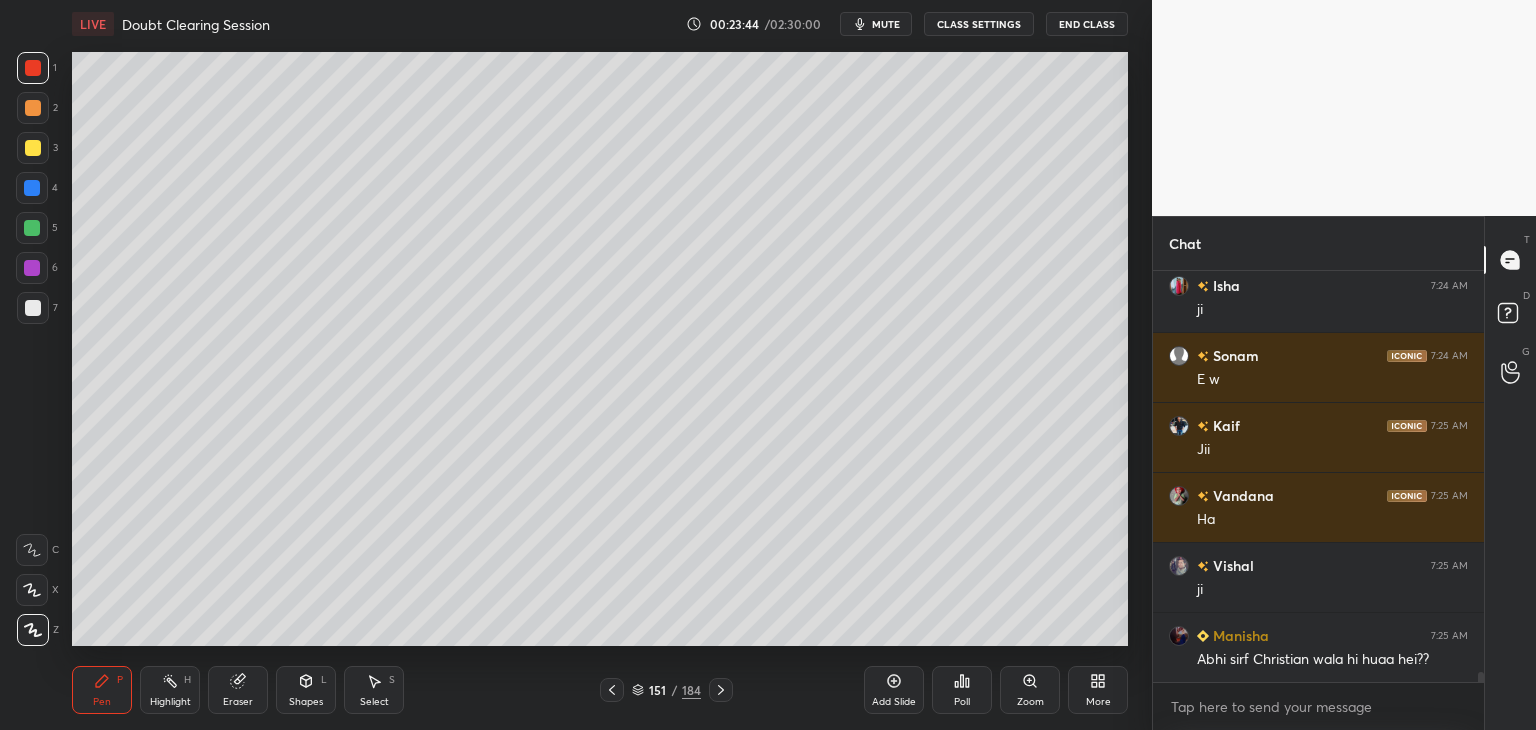 scroll, scrollTop: 16680, scrollLeft: 0, axis: vertical 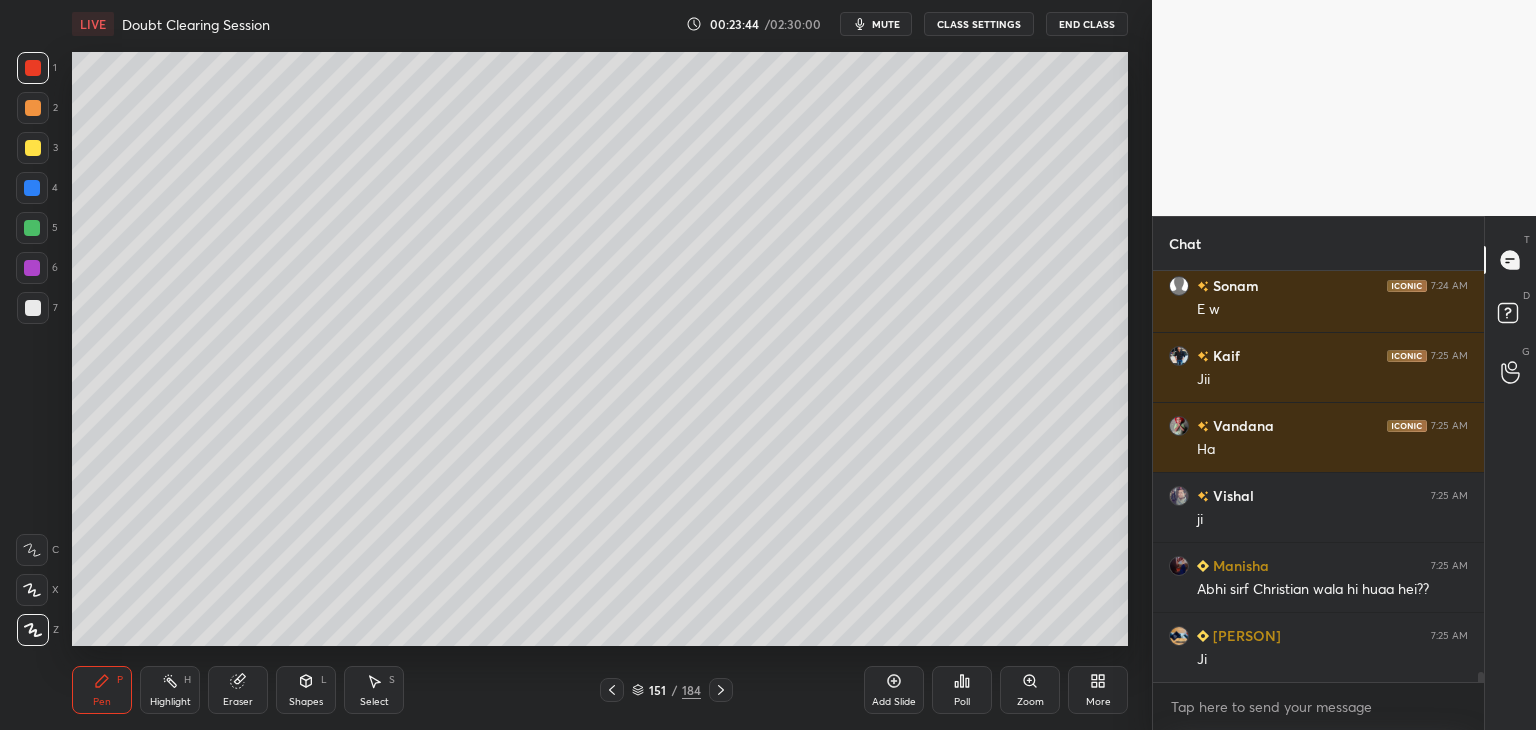 click 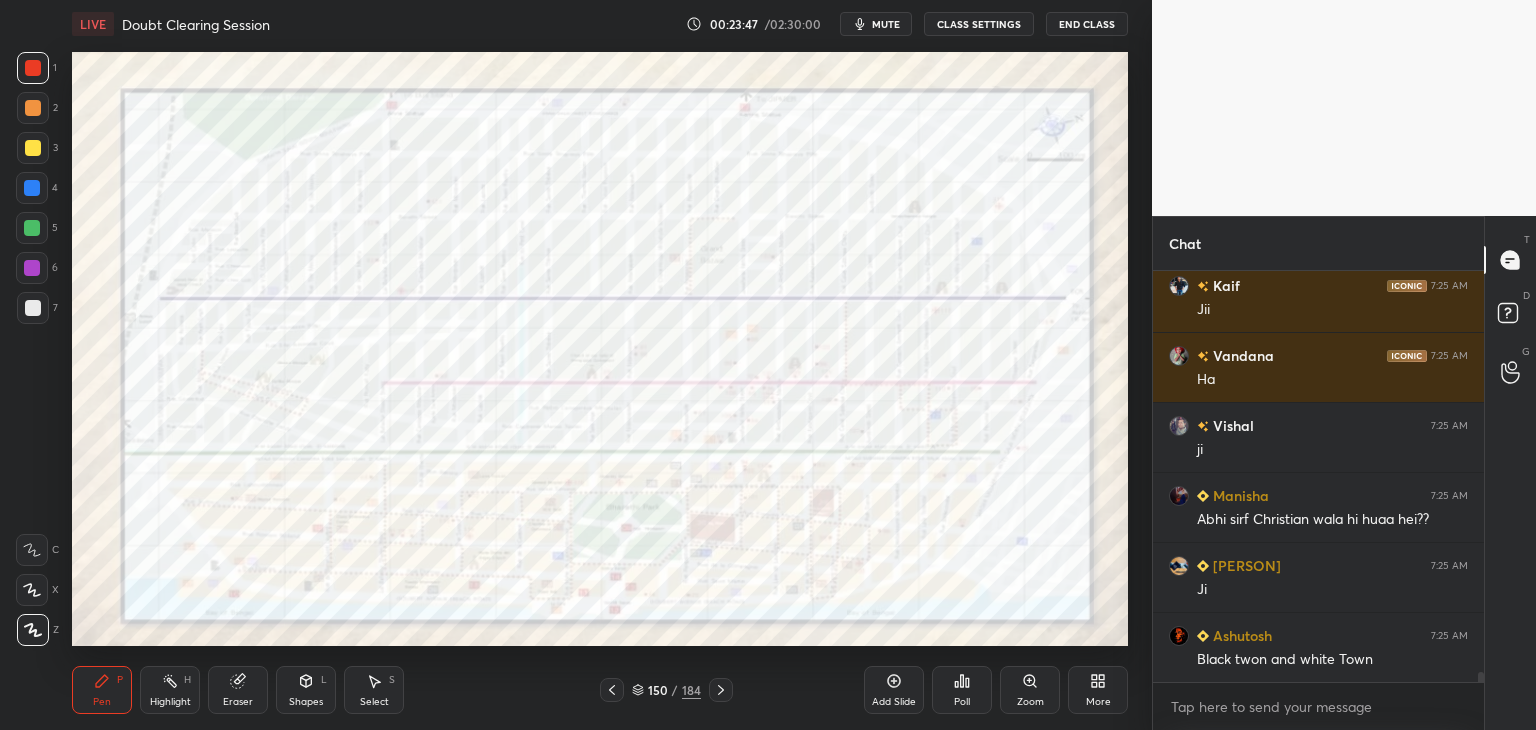 scroll, scrollTop: 16798, scrollLeft: 0, axis: vertical 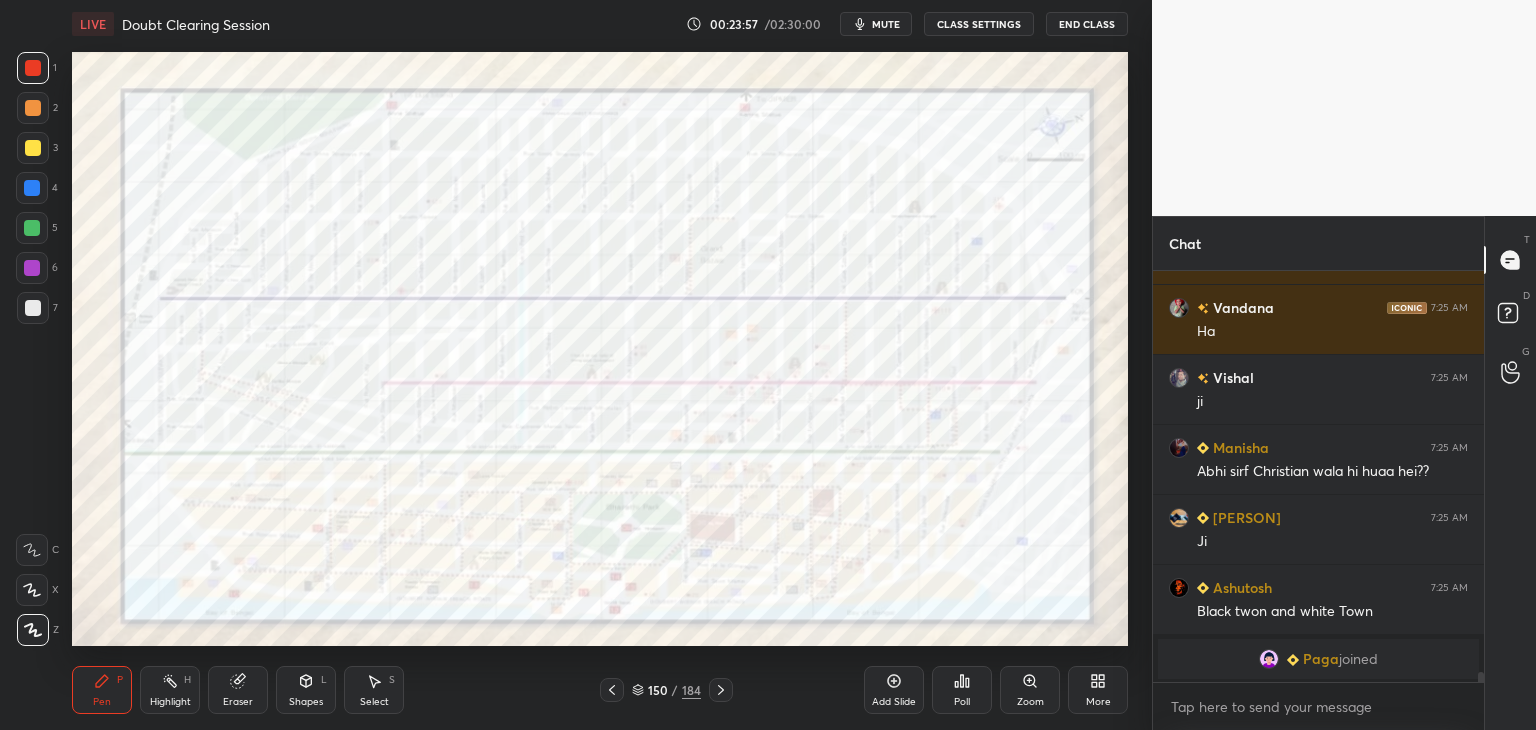 click at bounding box center (32, 188) 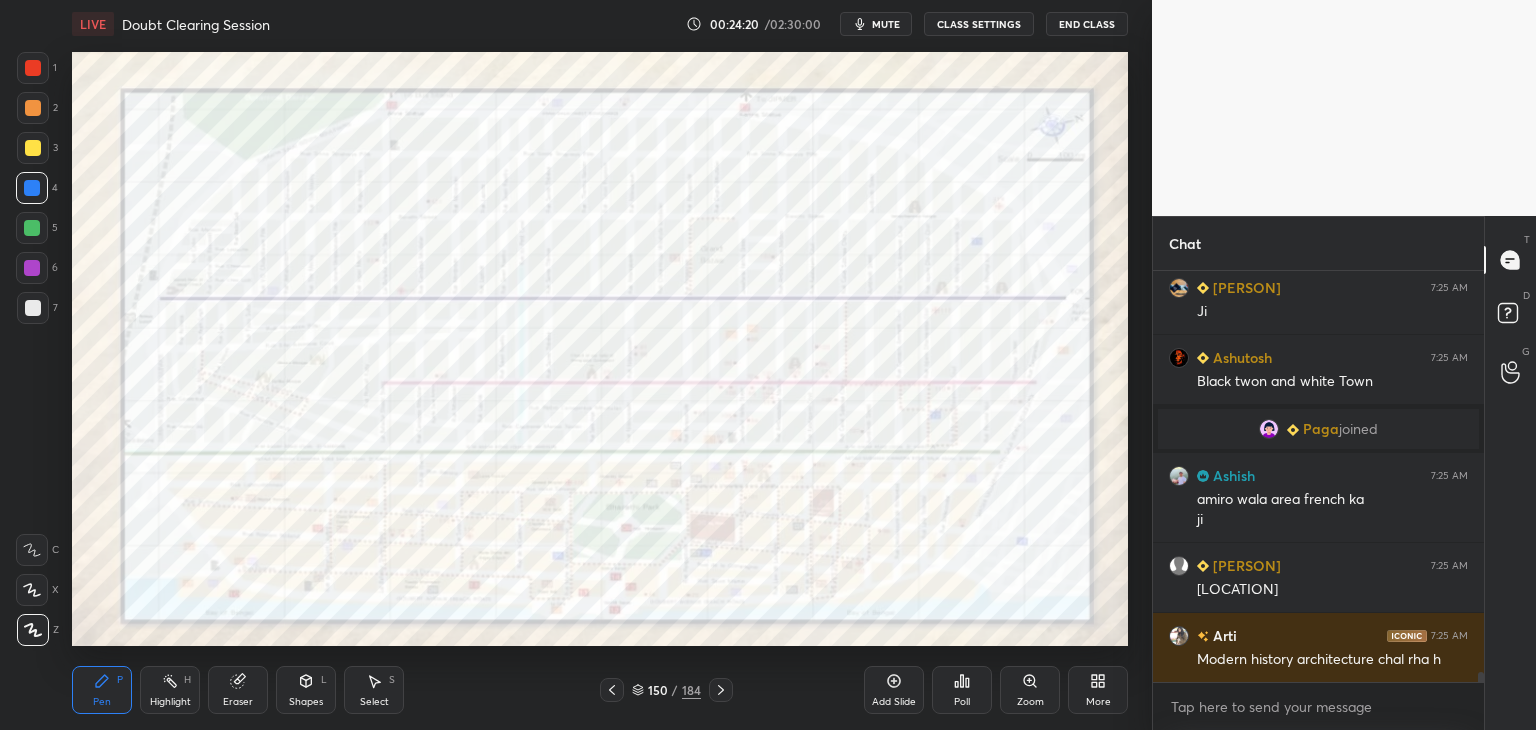 scroll, scrollTop: 16724, scrollLeft: 0, axis: vertical 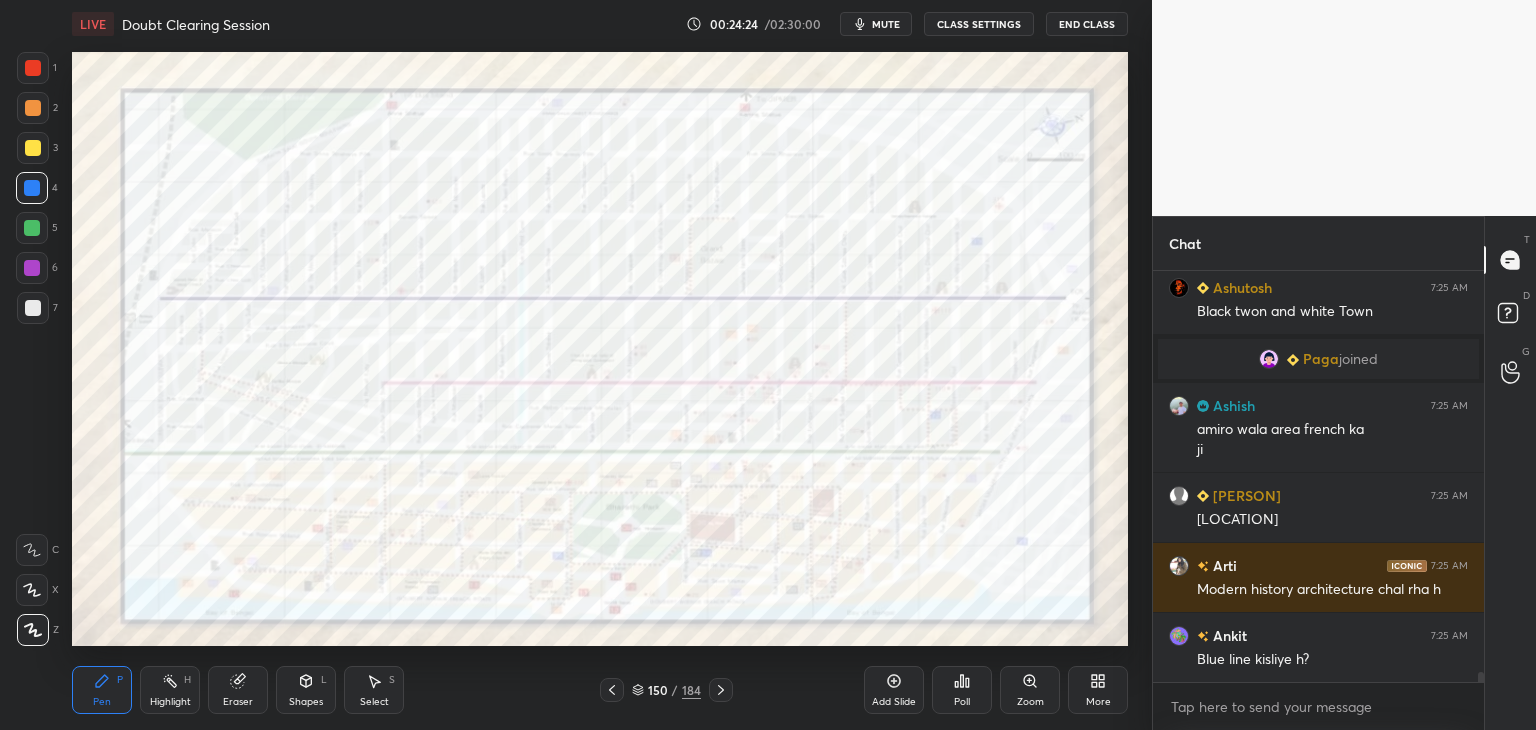 click at bounding box center [33, 68] 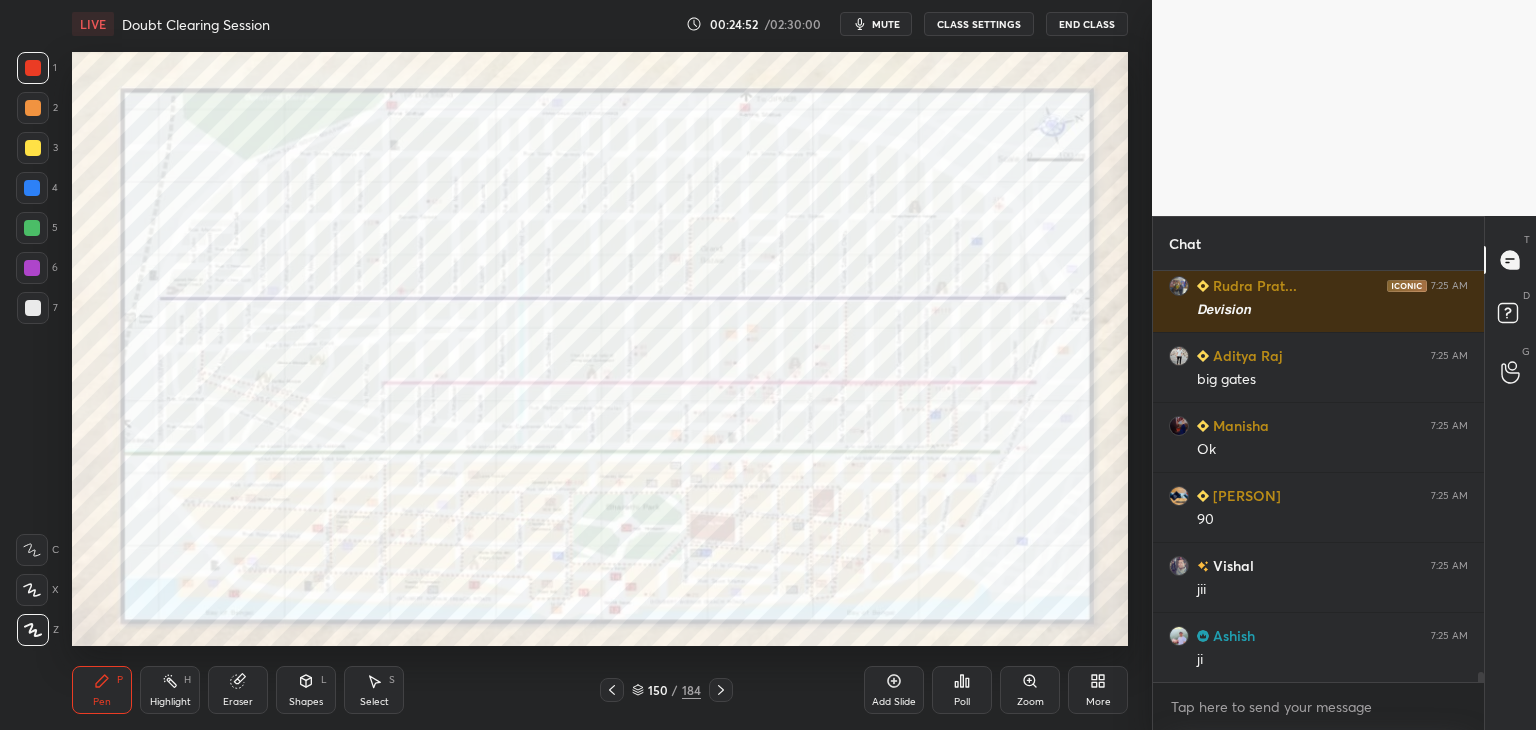 scroll, scrollTop: 17214, scrollLeft: 0, axis: vertical 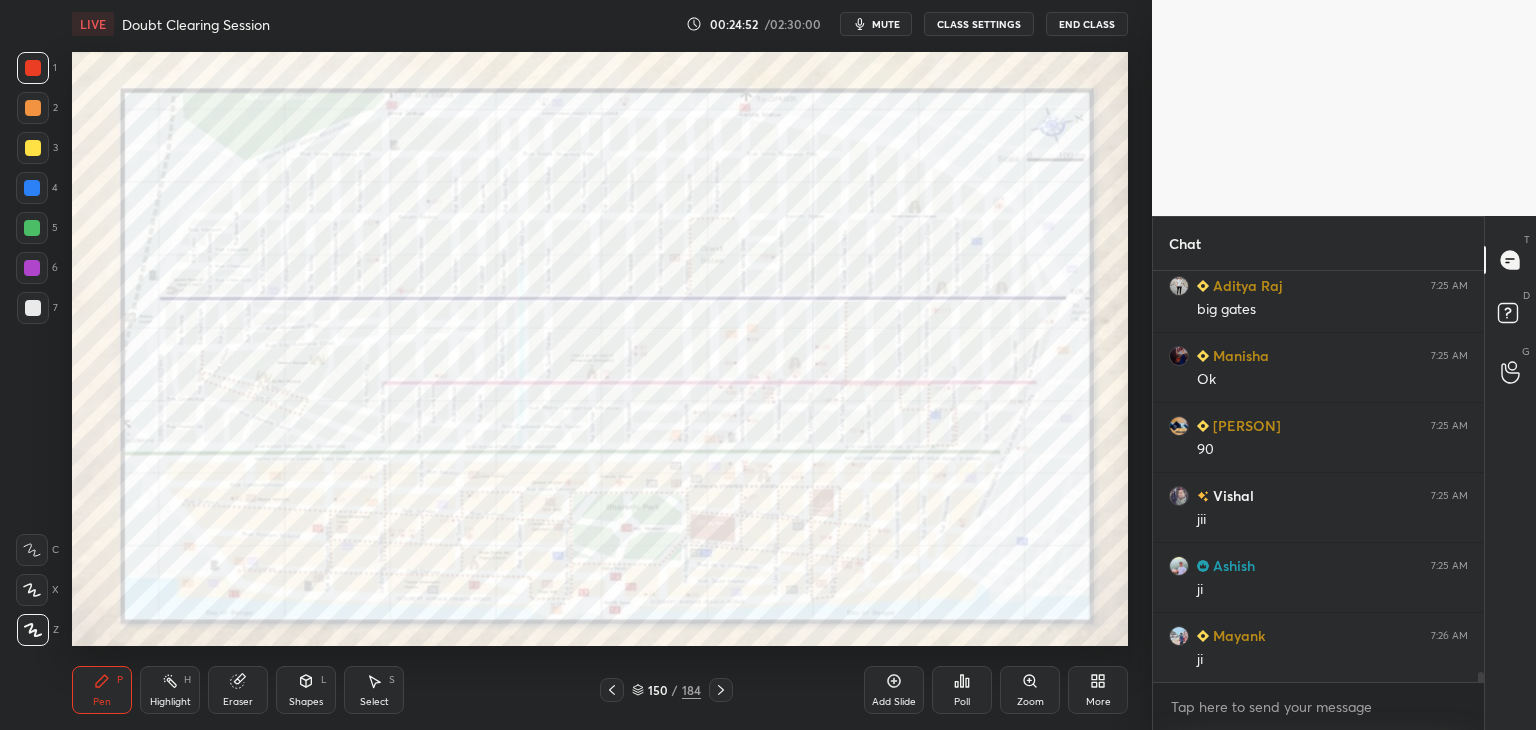 click 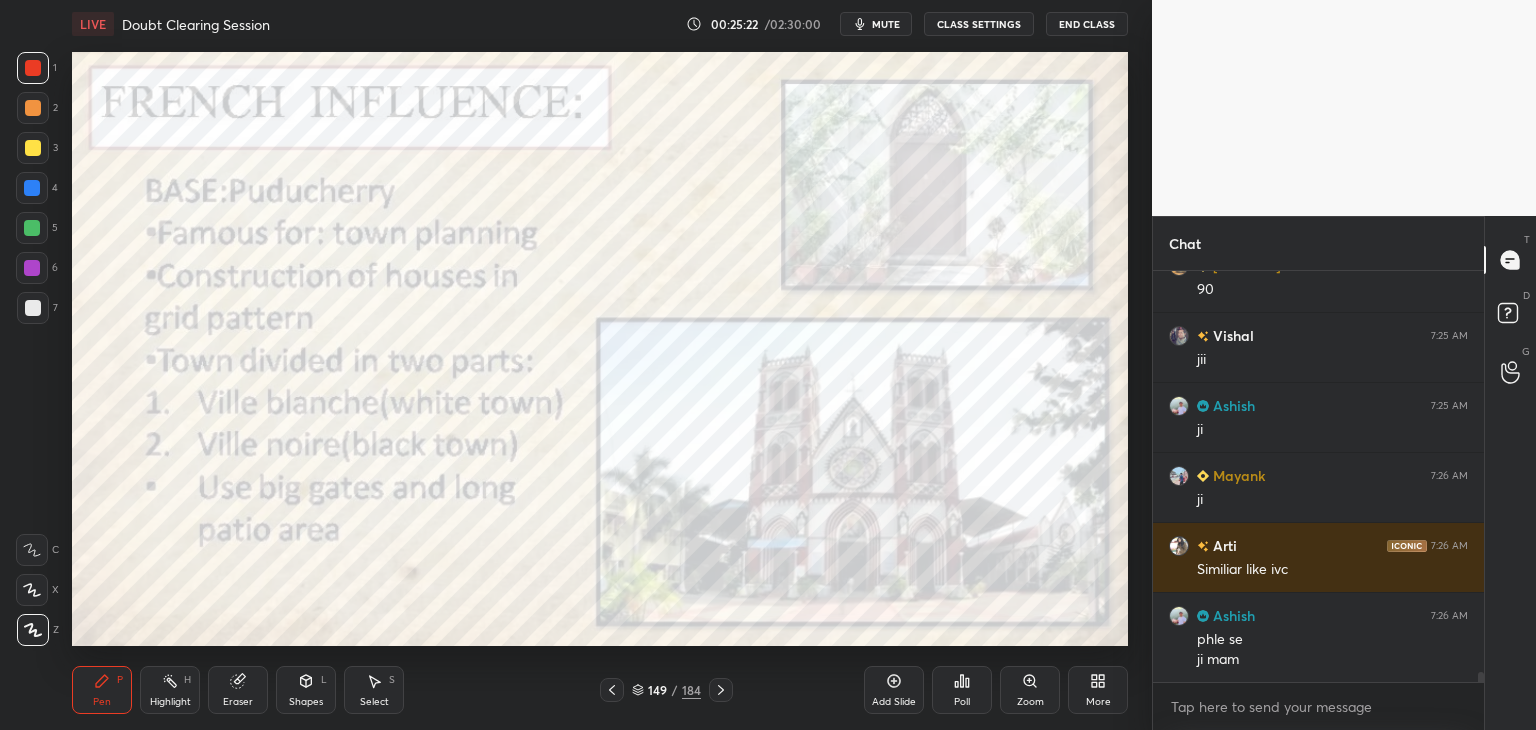 scroll, scrollTop: 17444, scrollLeft: 0, axis: vertical 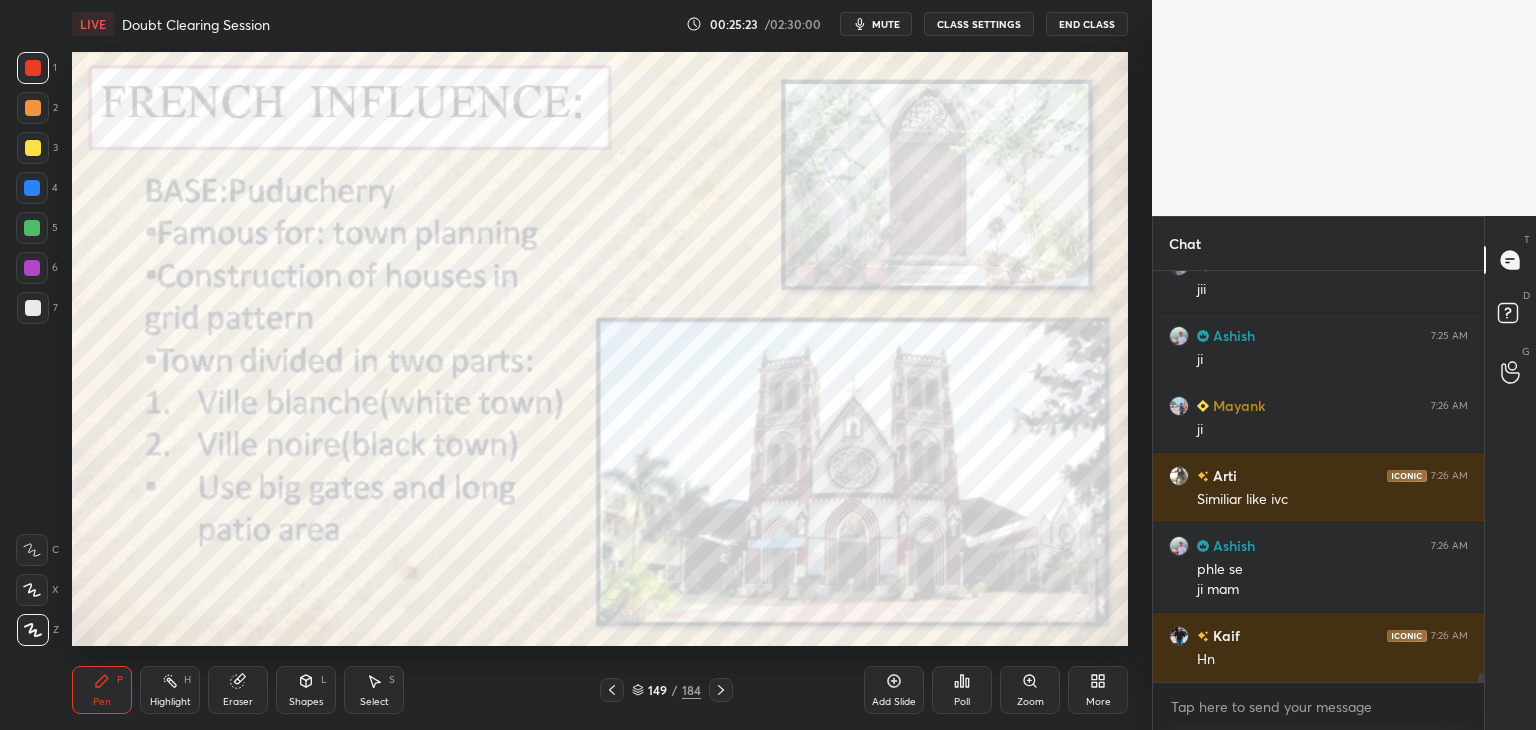 drag, startPoint x: 32, startPoint y: 69, endPoint x: 28, endPoint y: 59, distance: 10.770329 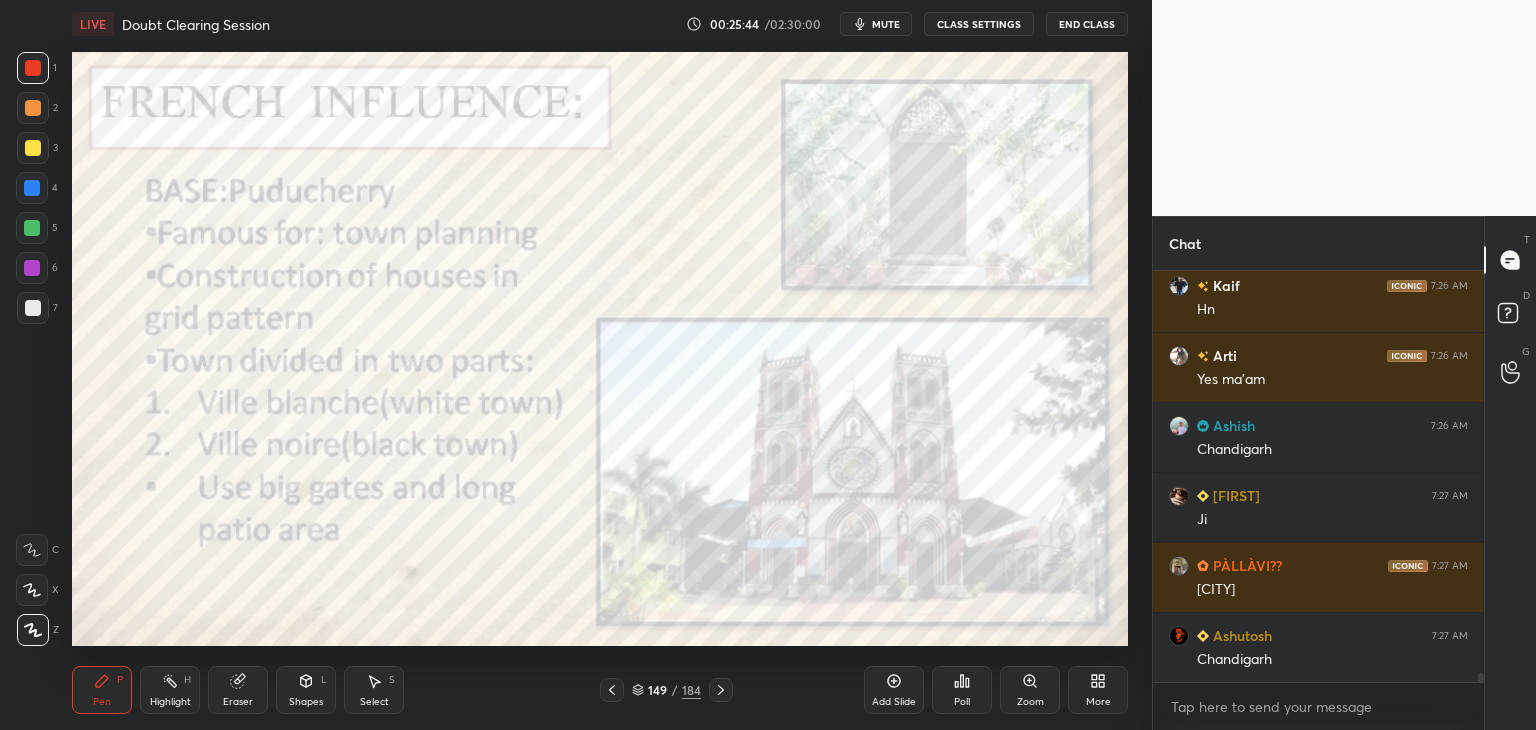scroll, scrollTop: 17864, scrollLeft: 0, axis: vertical 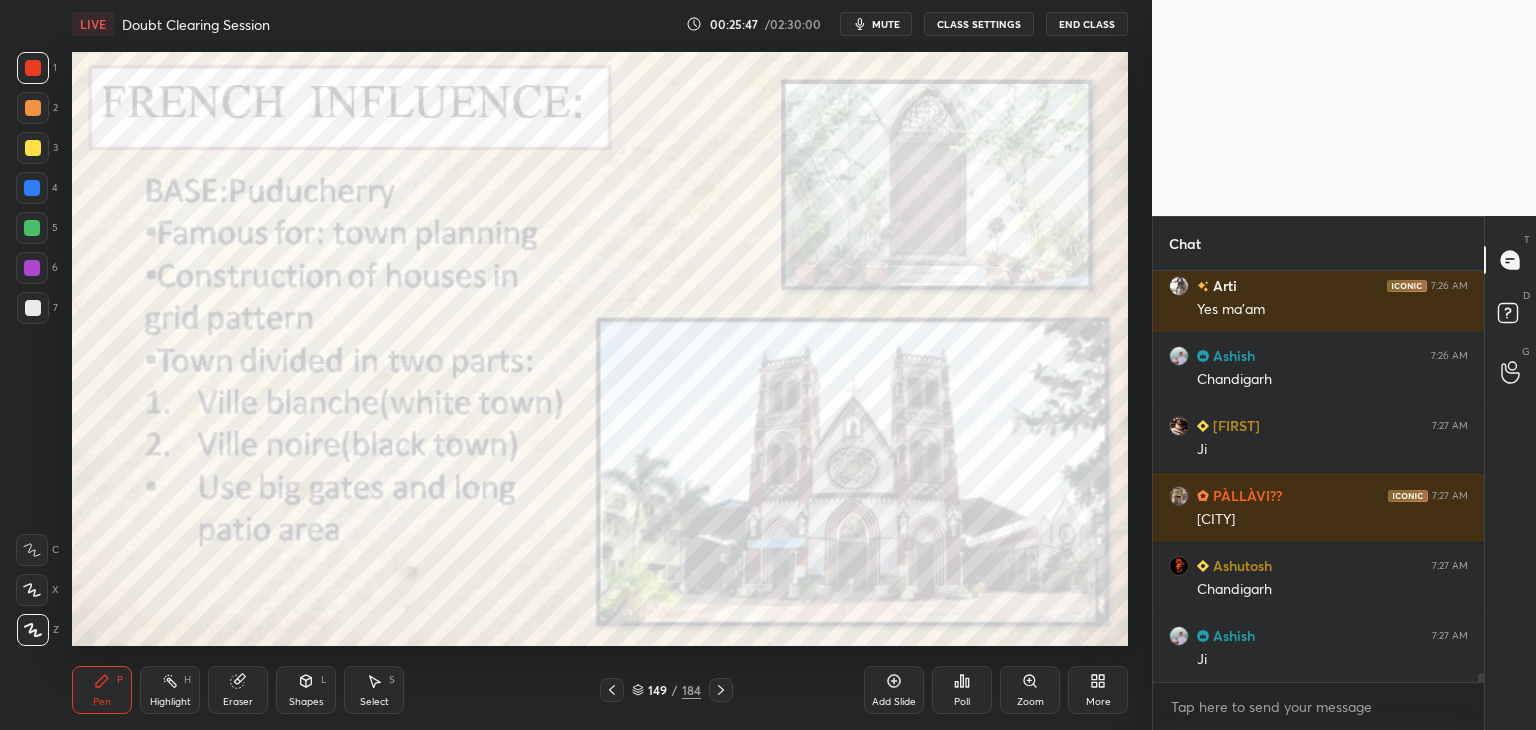 click 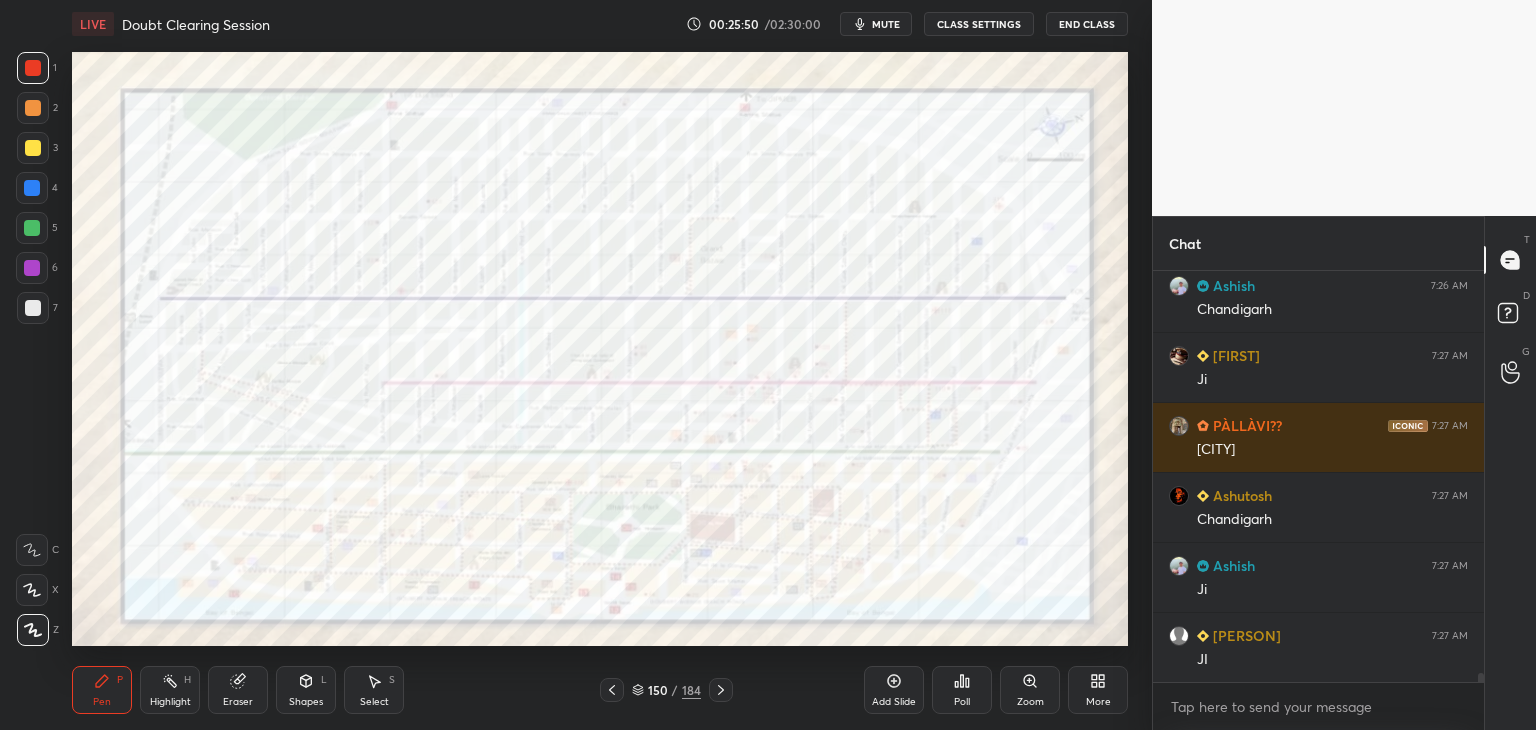 scroll, scrollTop: 18004, scrollLeft: 0, axis: vertical 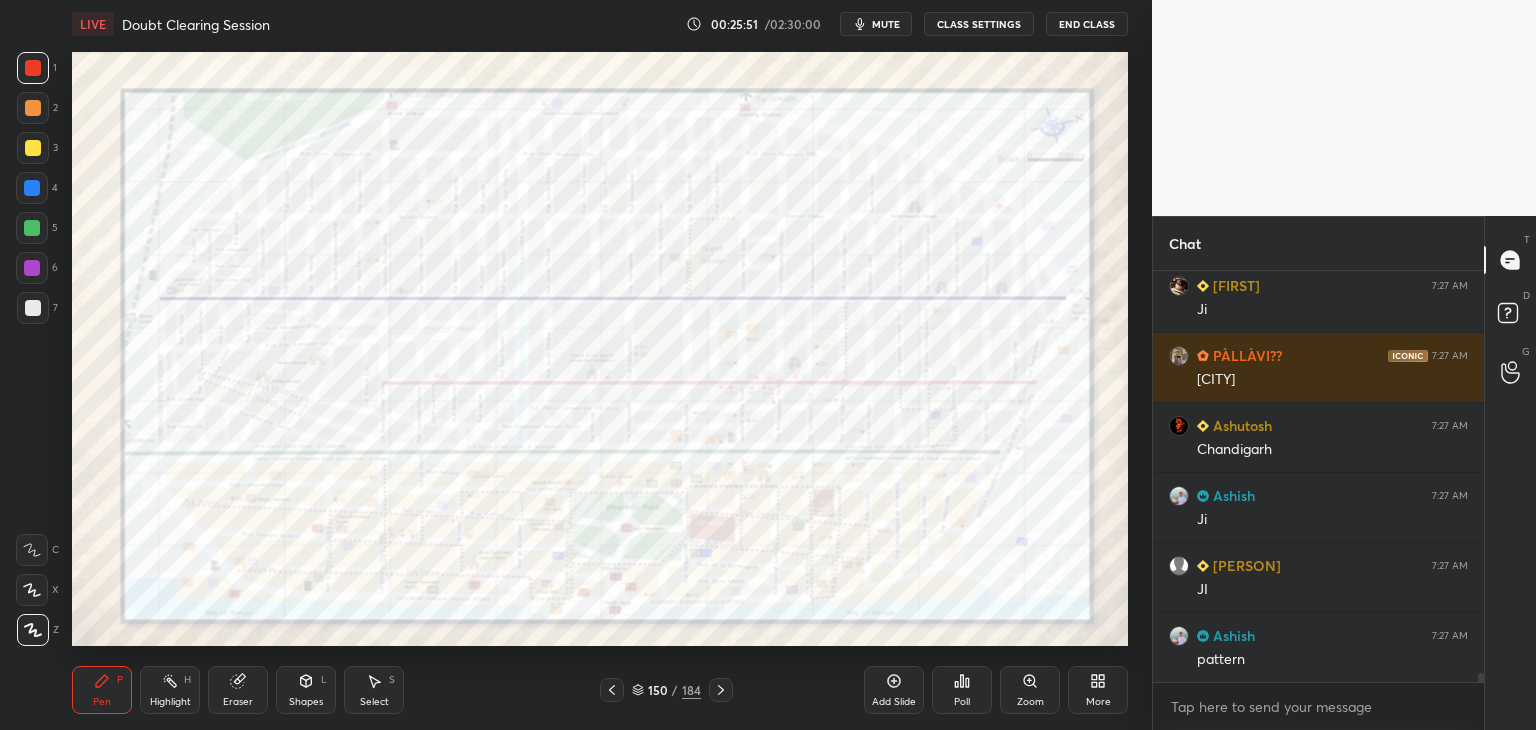 click 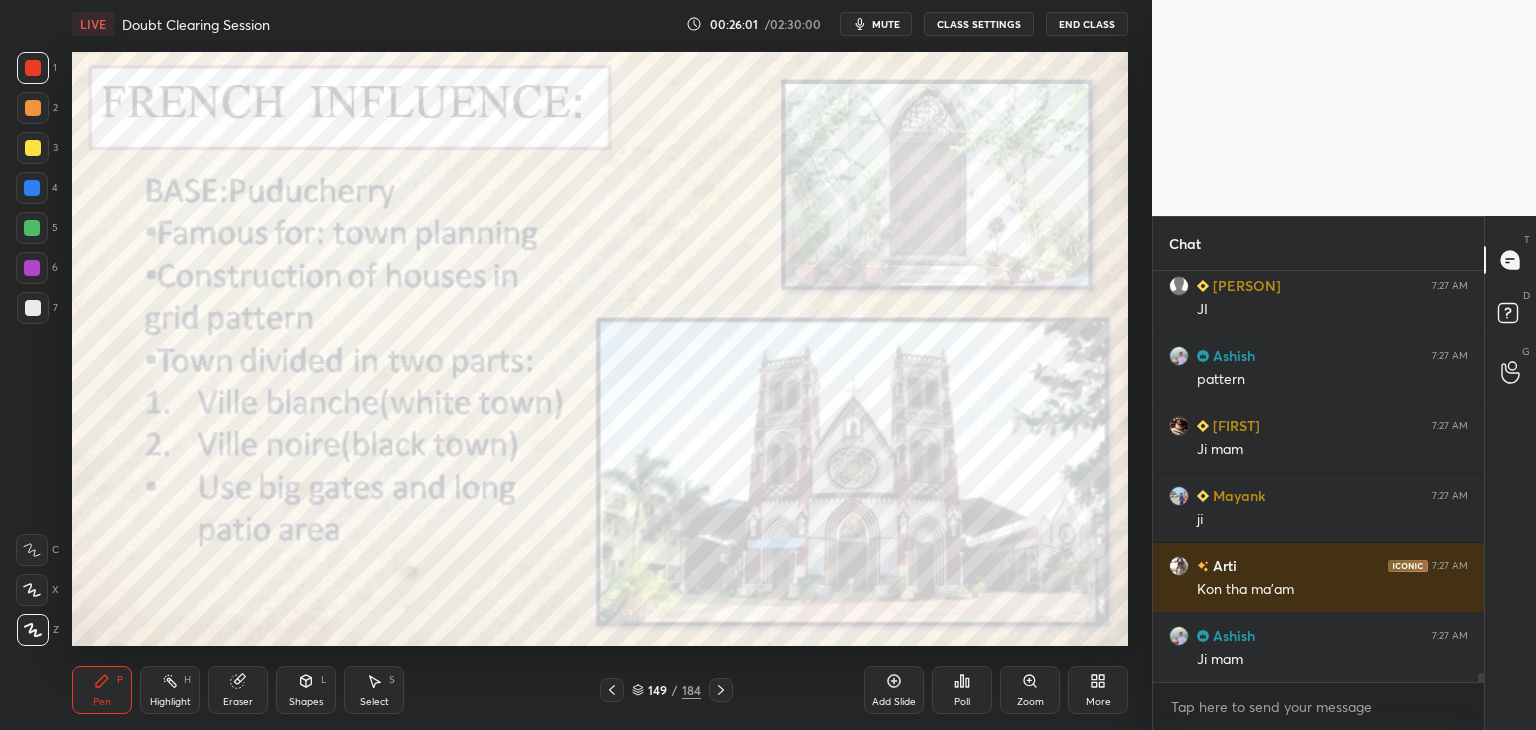 scroll, scrollTop: 18354, scrollLeft: 0, axis: vertical 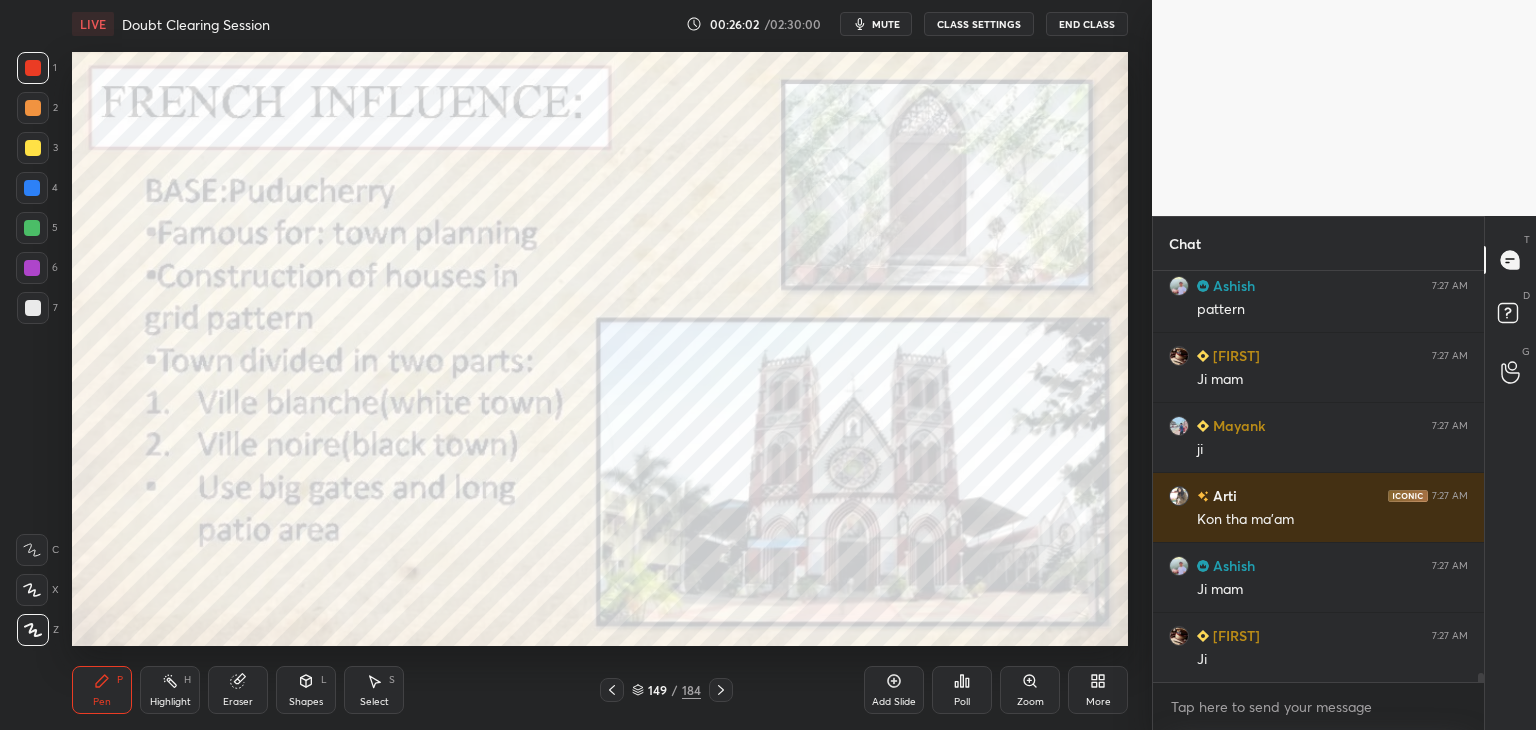 click at bounding box center (32, 188) 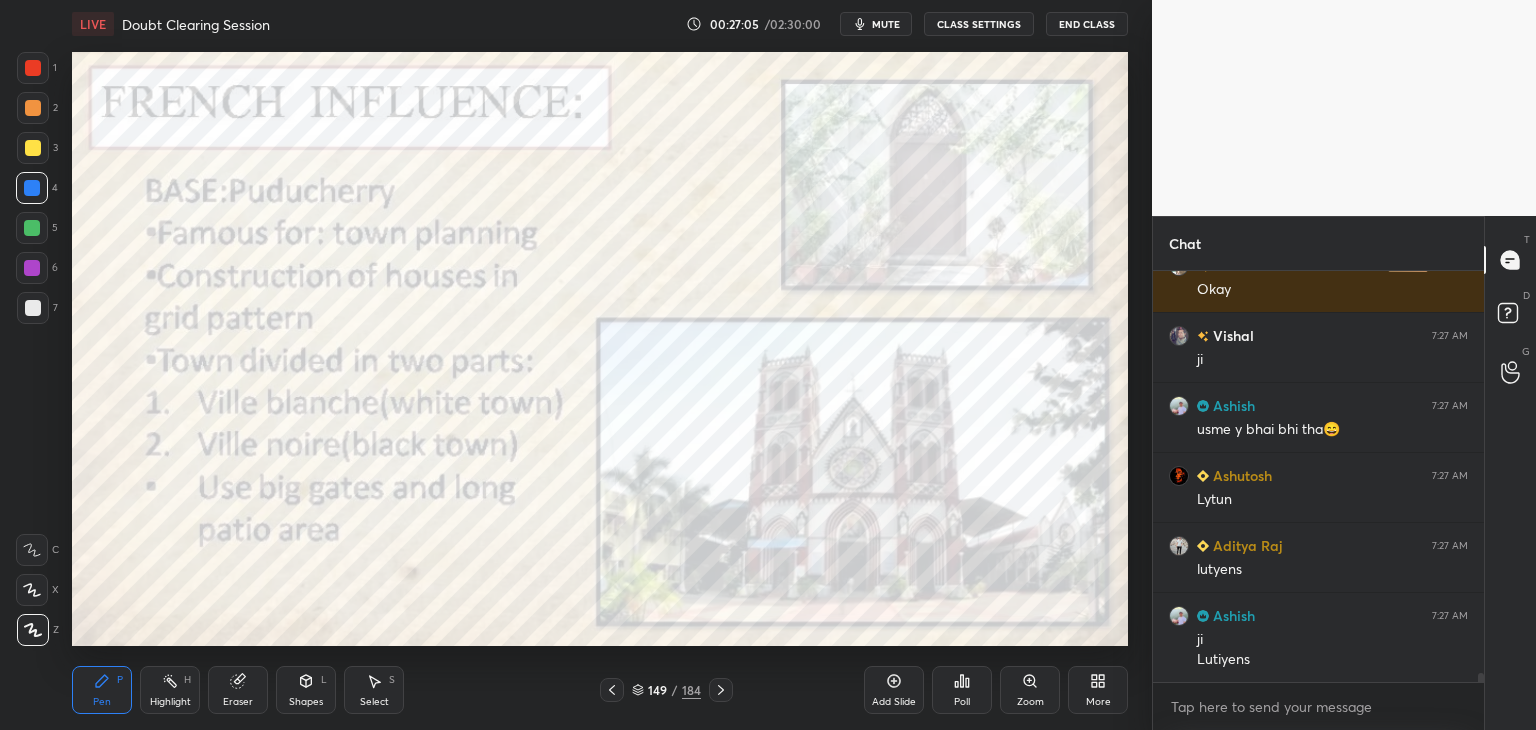 scroll, scrollTop: 18842, scrollLeft: 0, axis: vertical 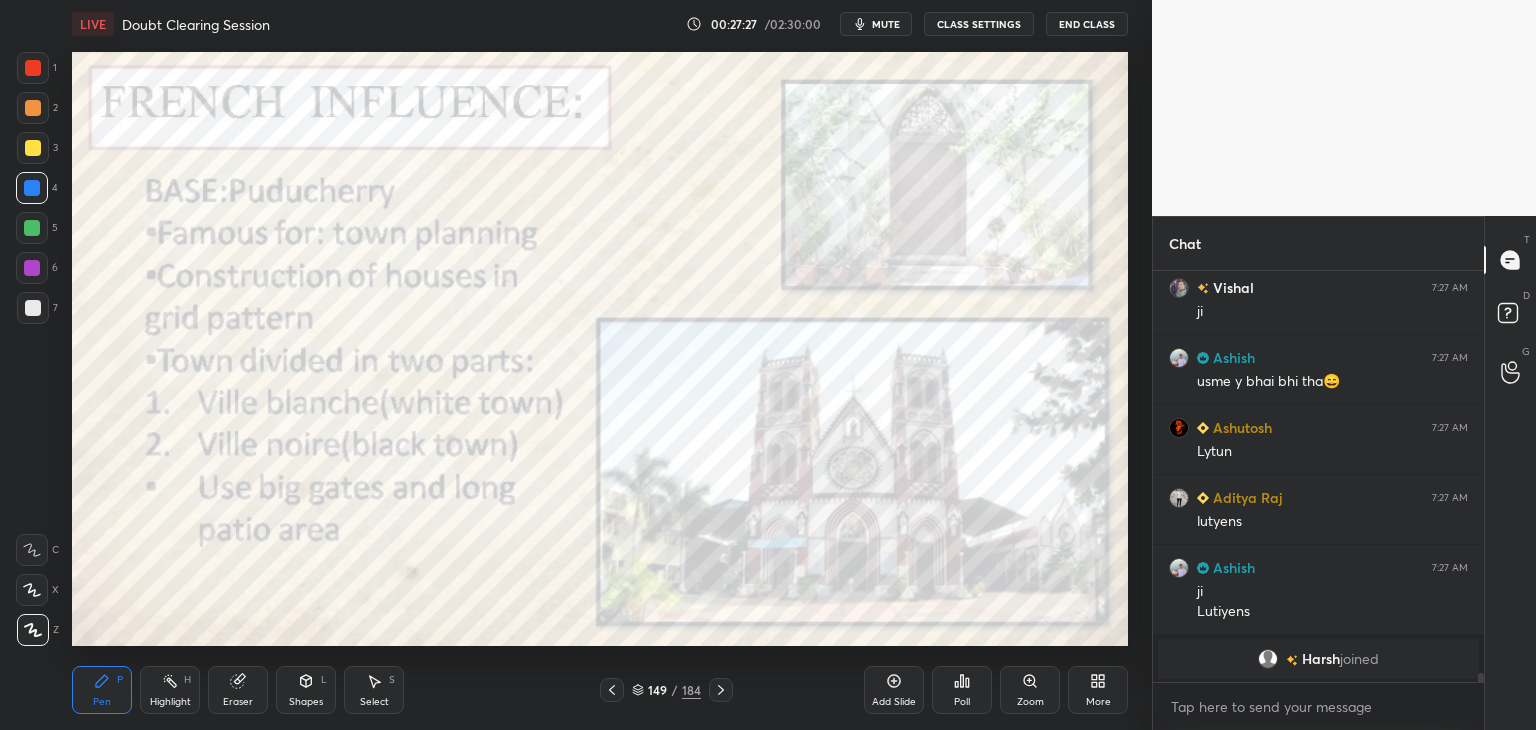 click 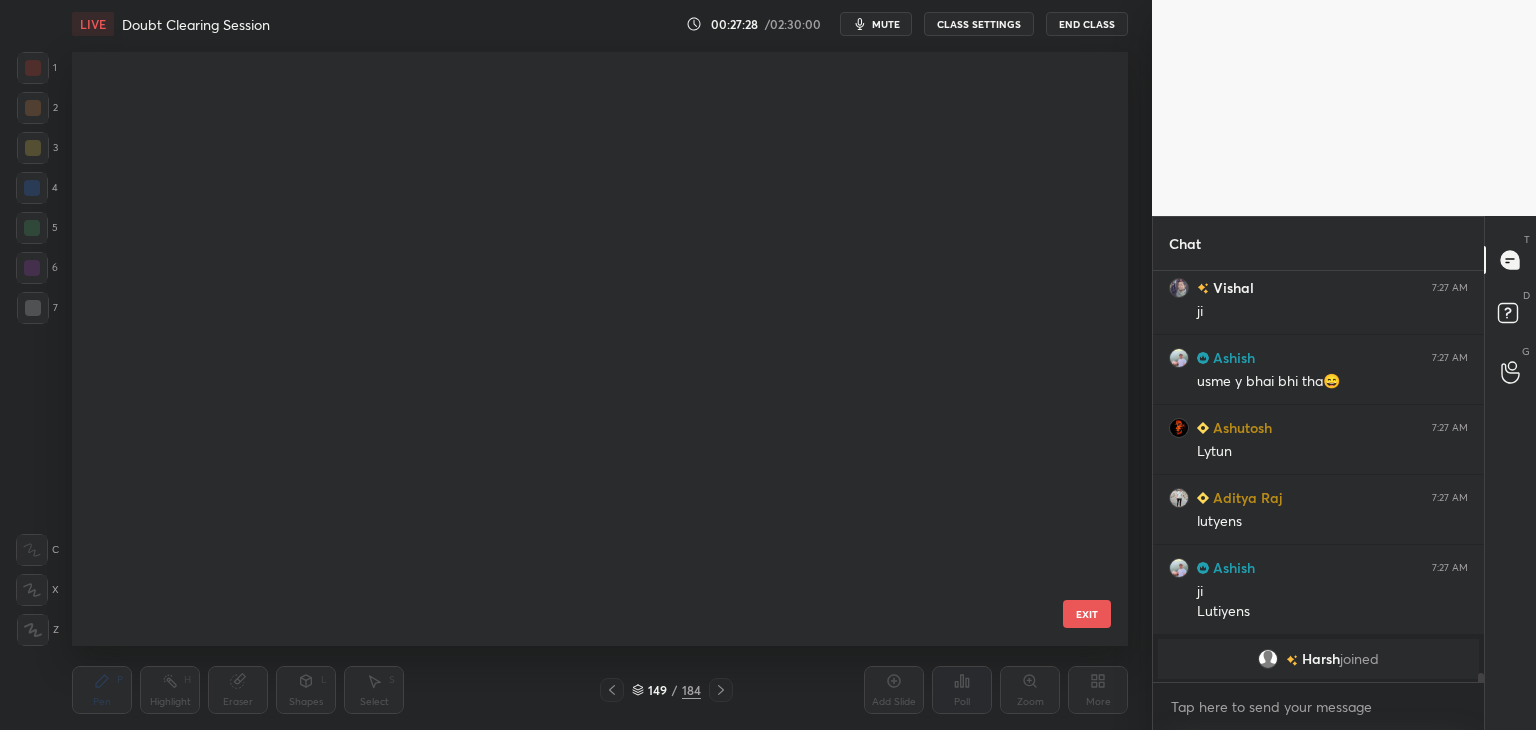 scroll, scrollTop: 8556, scrollLeft: 0, axis: vertical 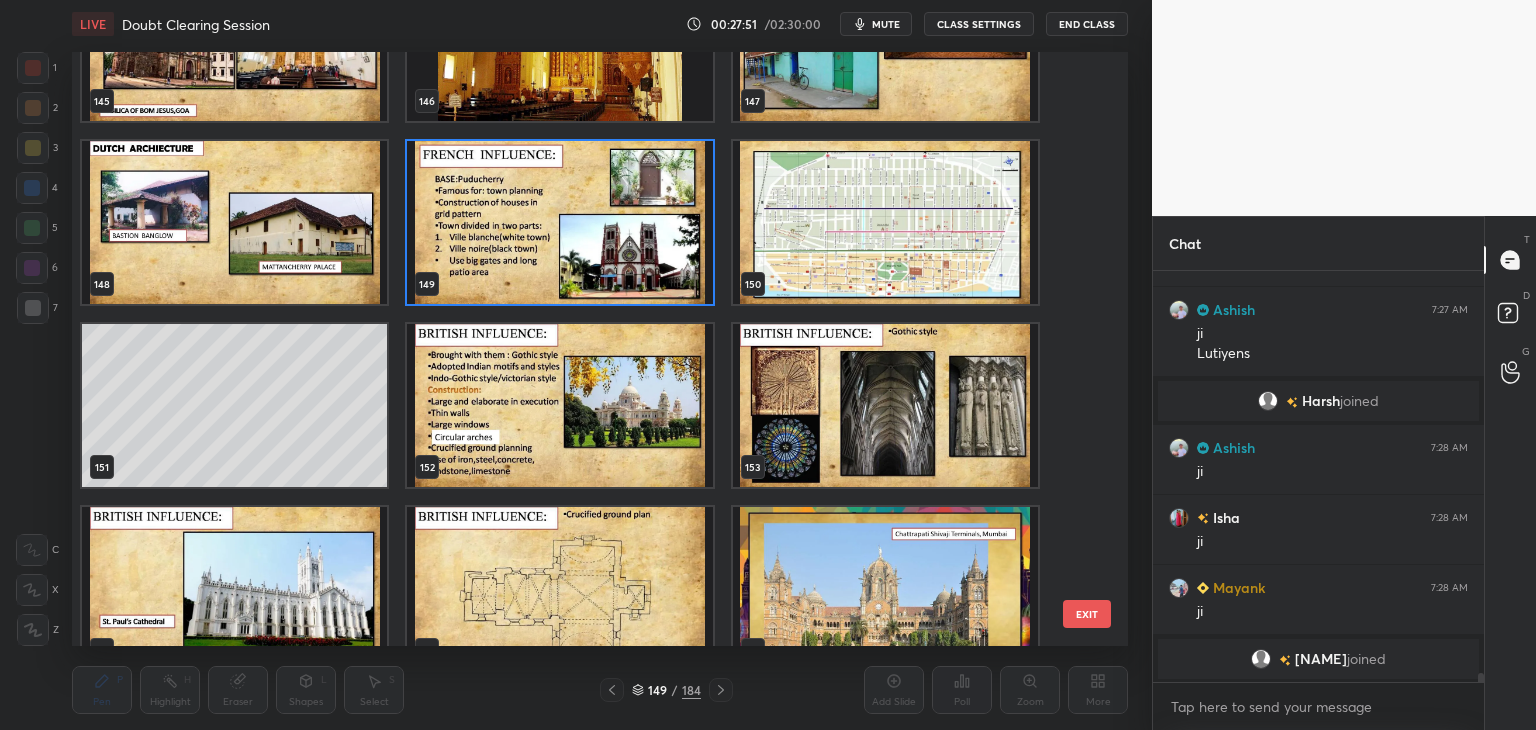click at bounding box center [559, 405] 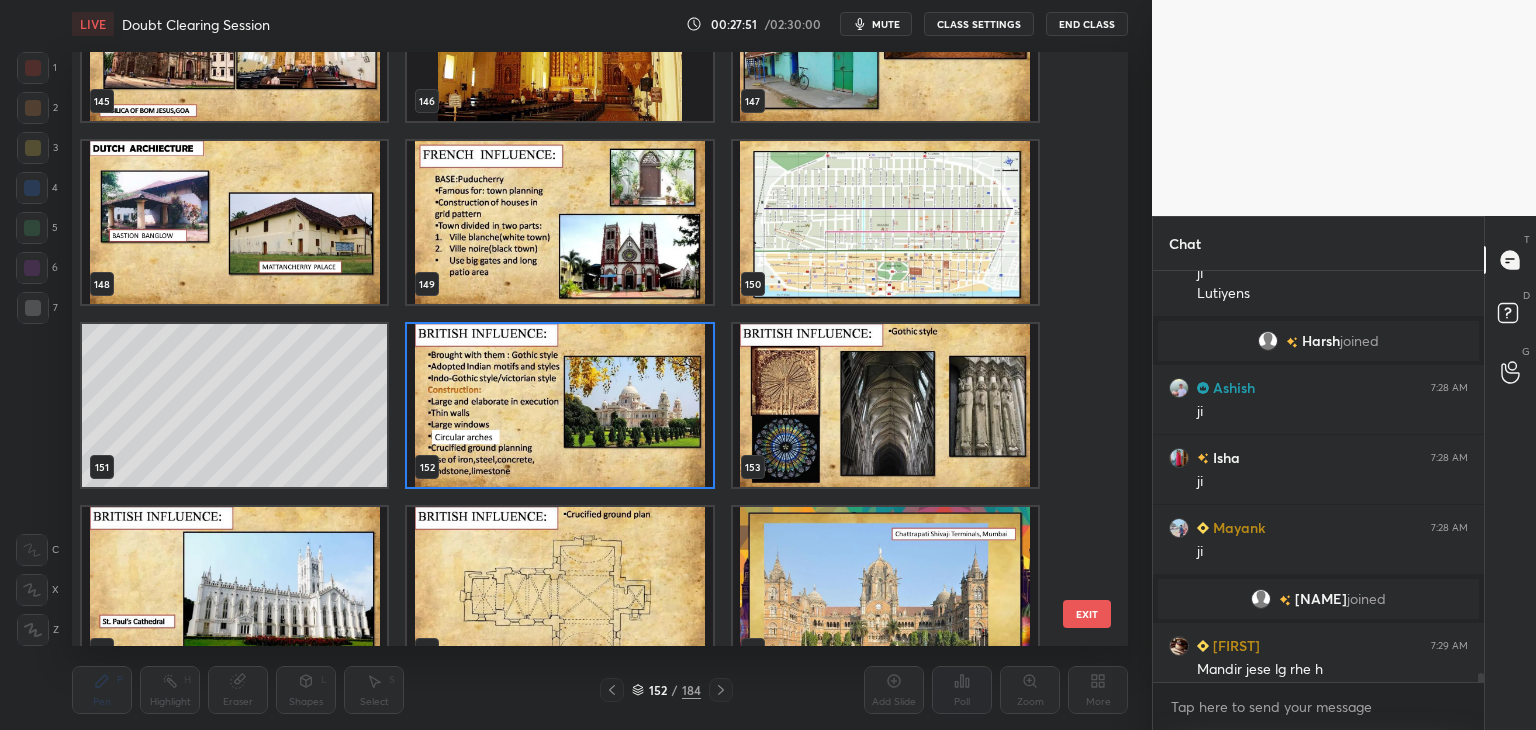 scroll, scrollTop: 18414, scrollLeft: 0, axis: vertical 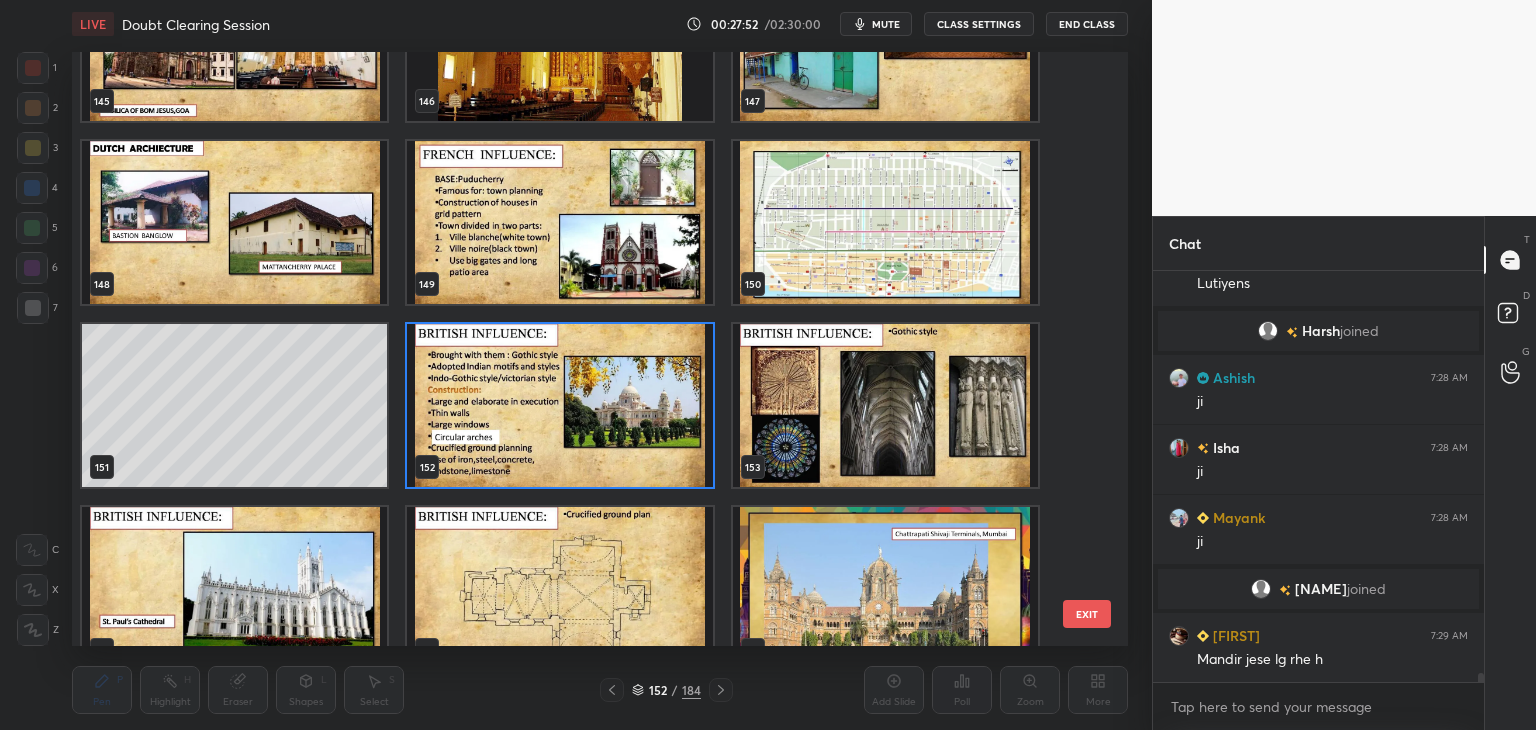 click 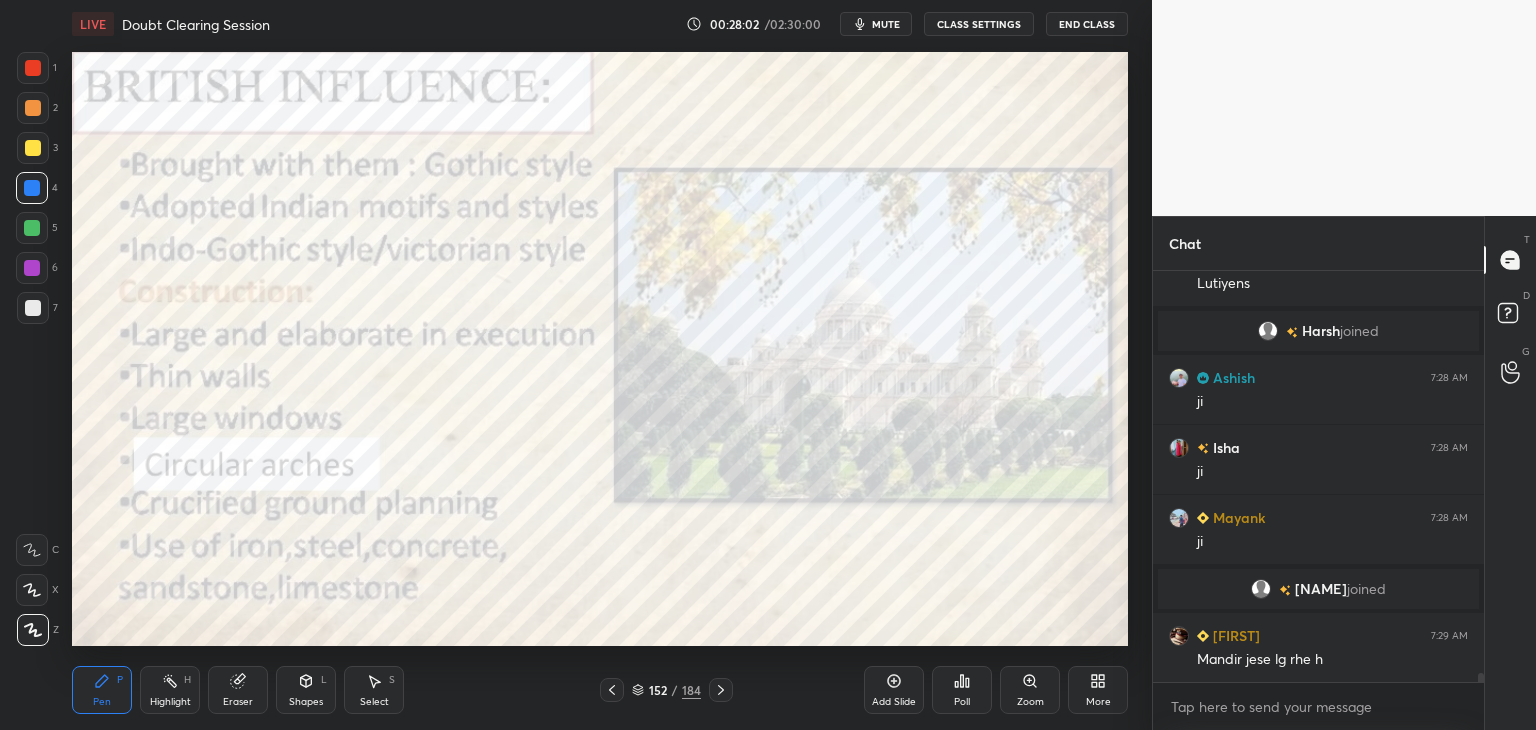 scroll, scrollTop: 18484, scrollLeft: 0, axis: vertical 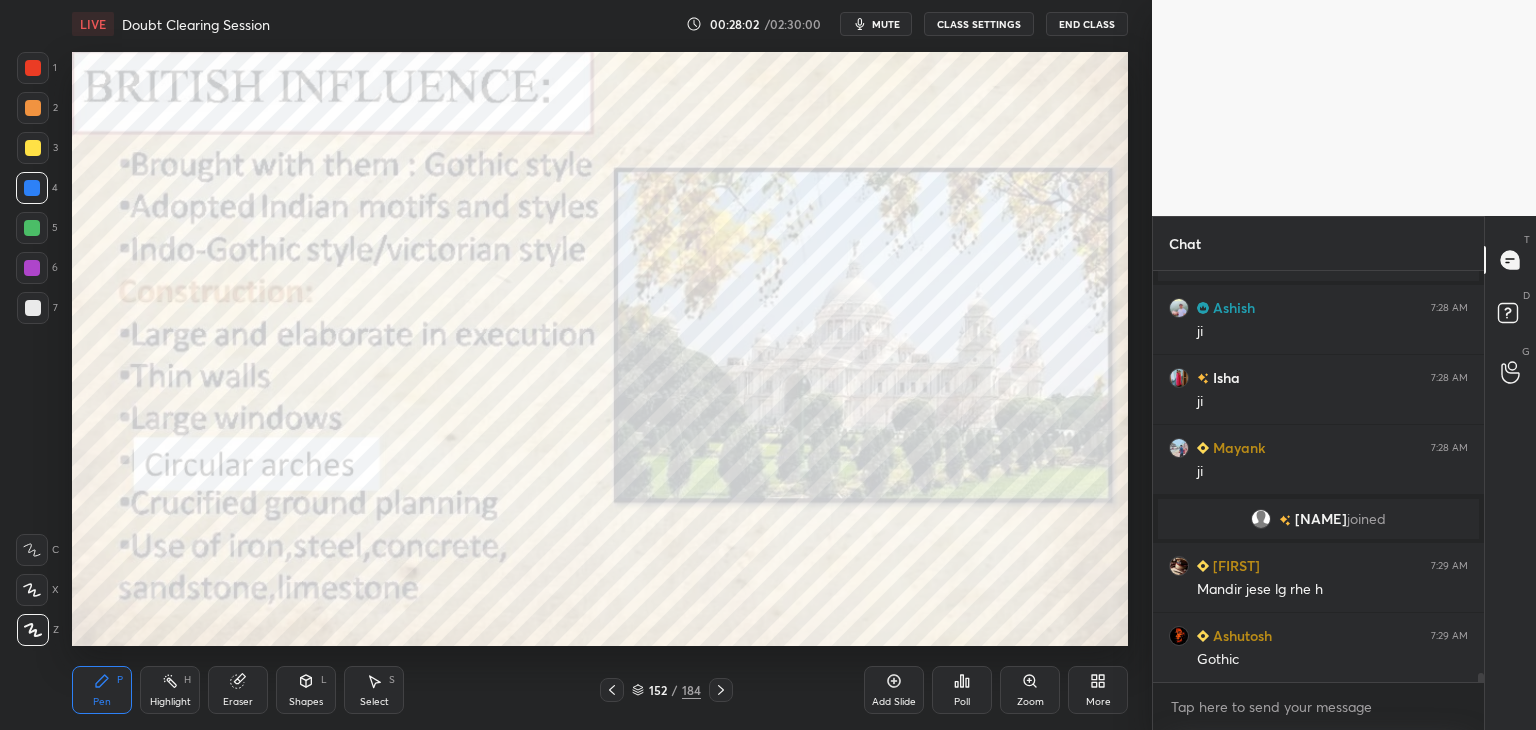 click at bounding box center (32, 188) 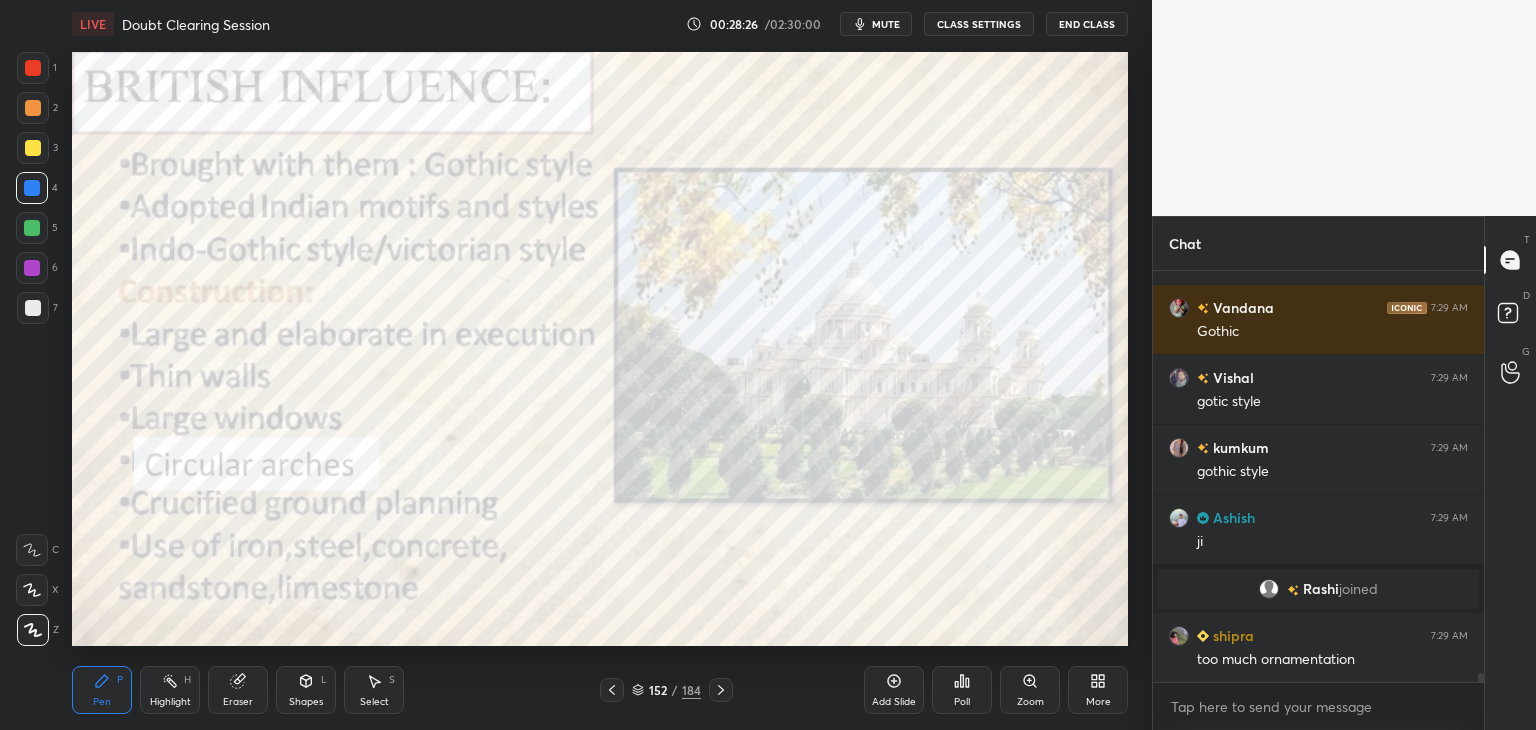 scroll, scrollTop: 18822, scrollLeft: 0, axis: vertical 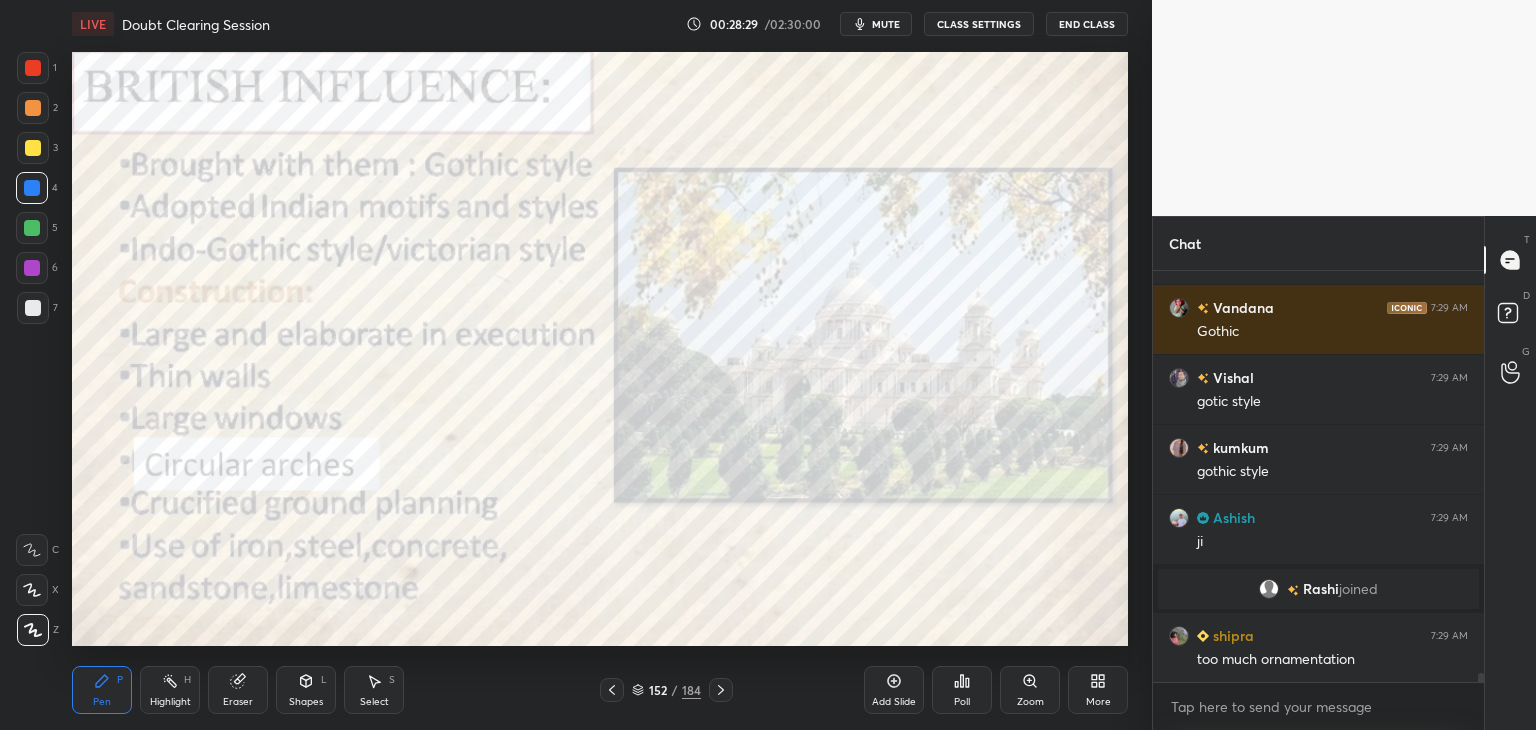 click 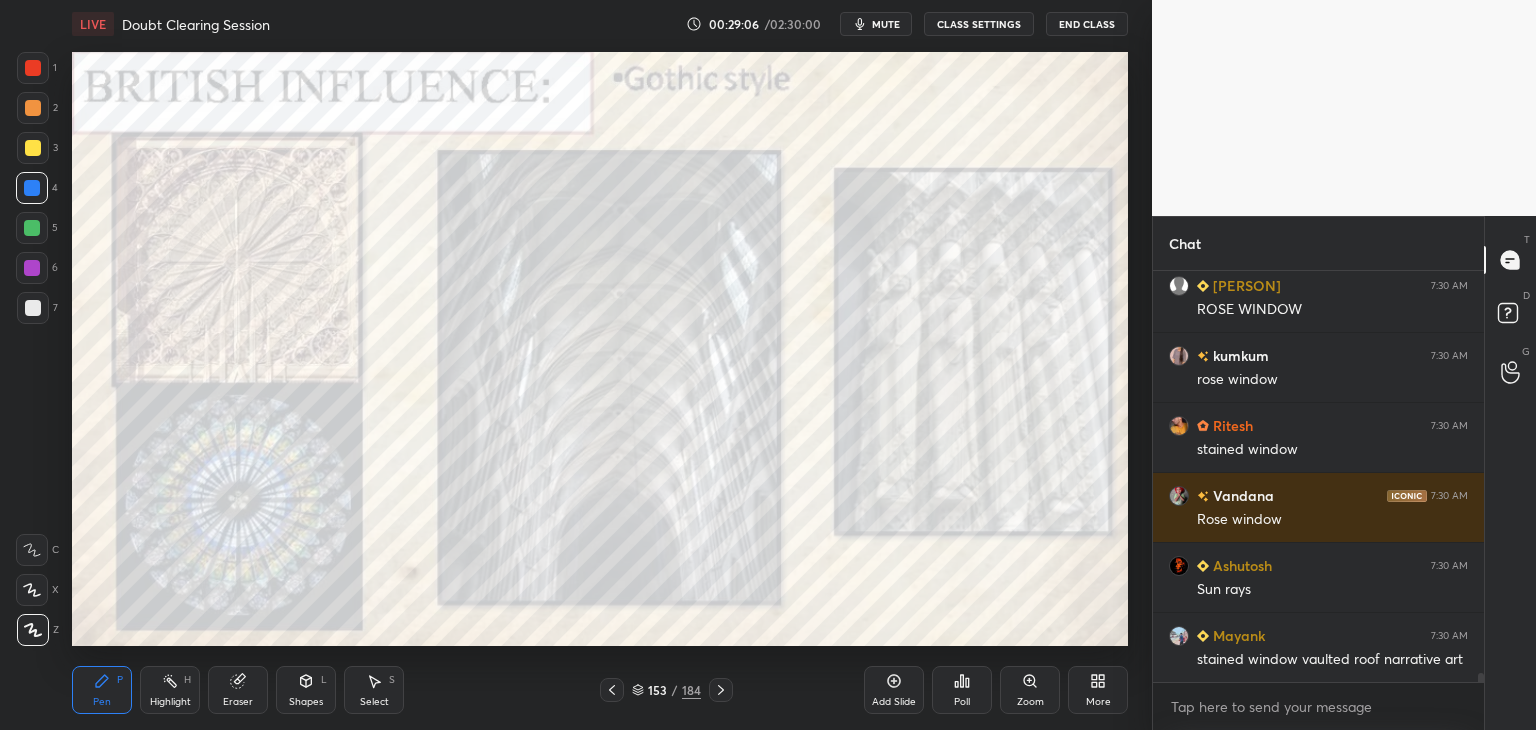 scroll, scrollTop: 19522, scrollLeft: 0, axis: vertical 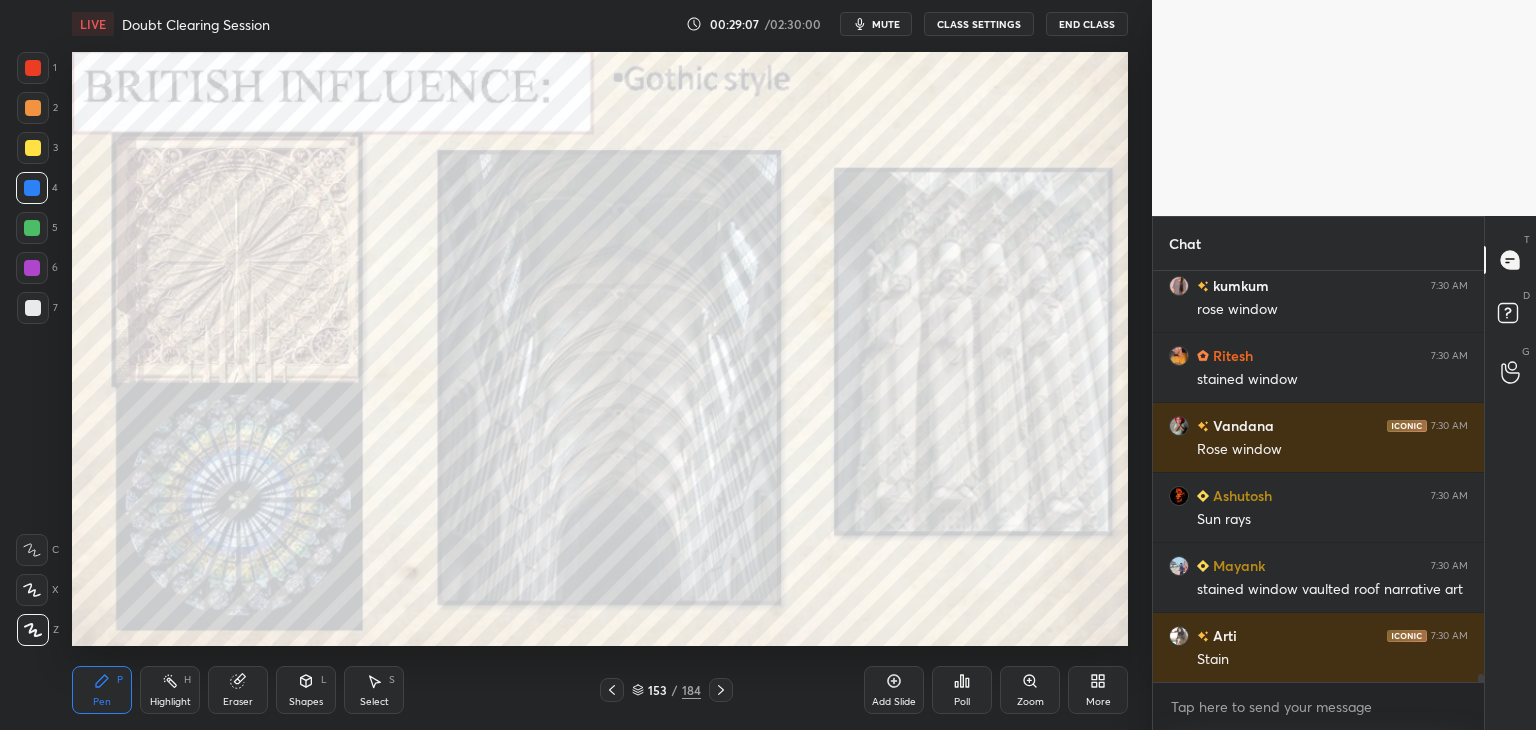 drag, startPoint x: 35, startPoint y: 70, endPoint x: 55, endPoint y: 69, distance: 20.024984 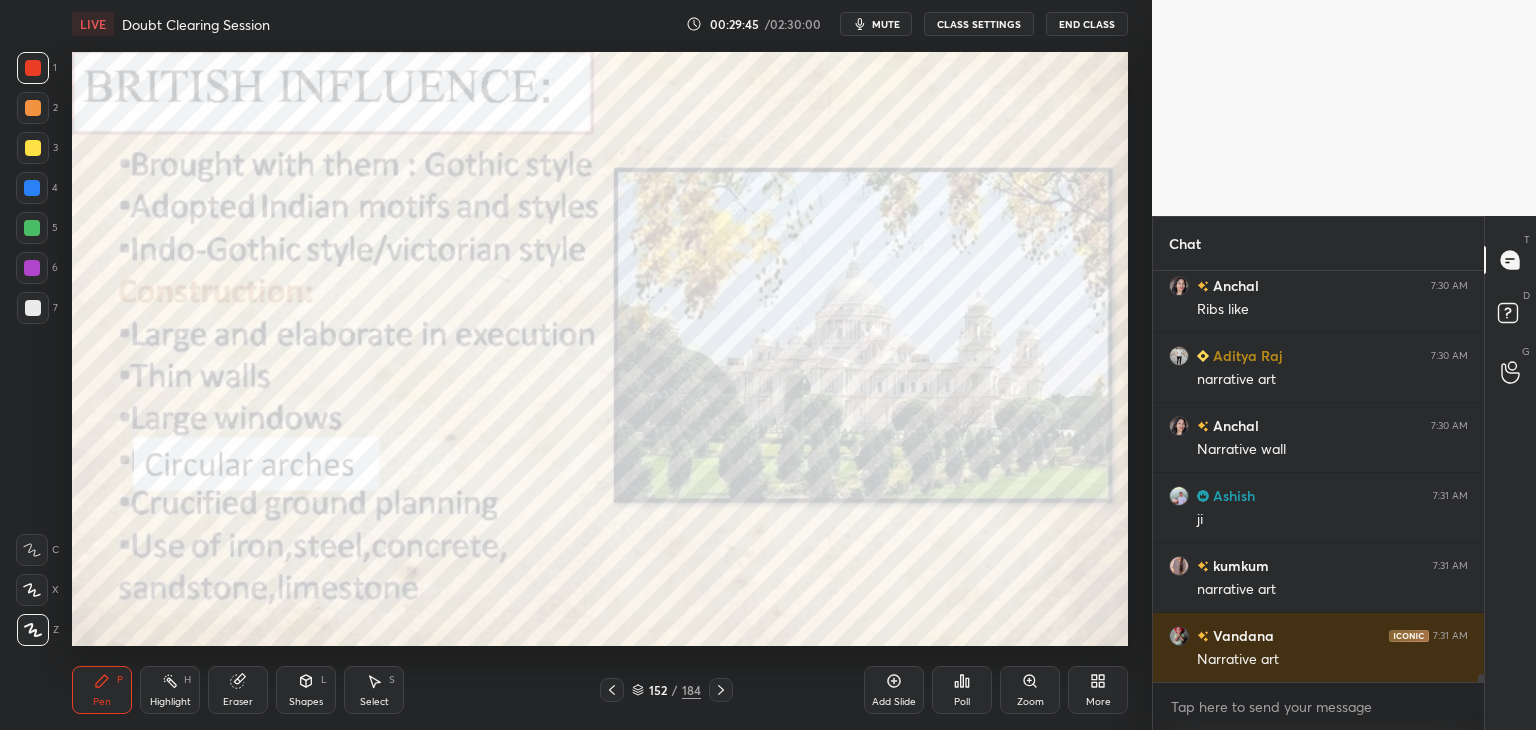 scroll, scrollTop: 20432, scrollLeft: 0, axis: vertical 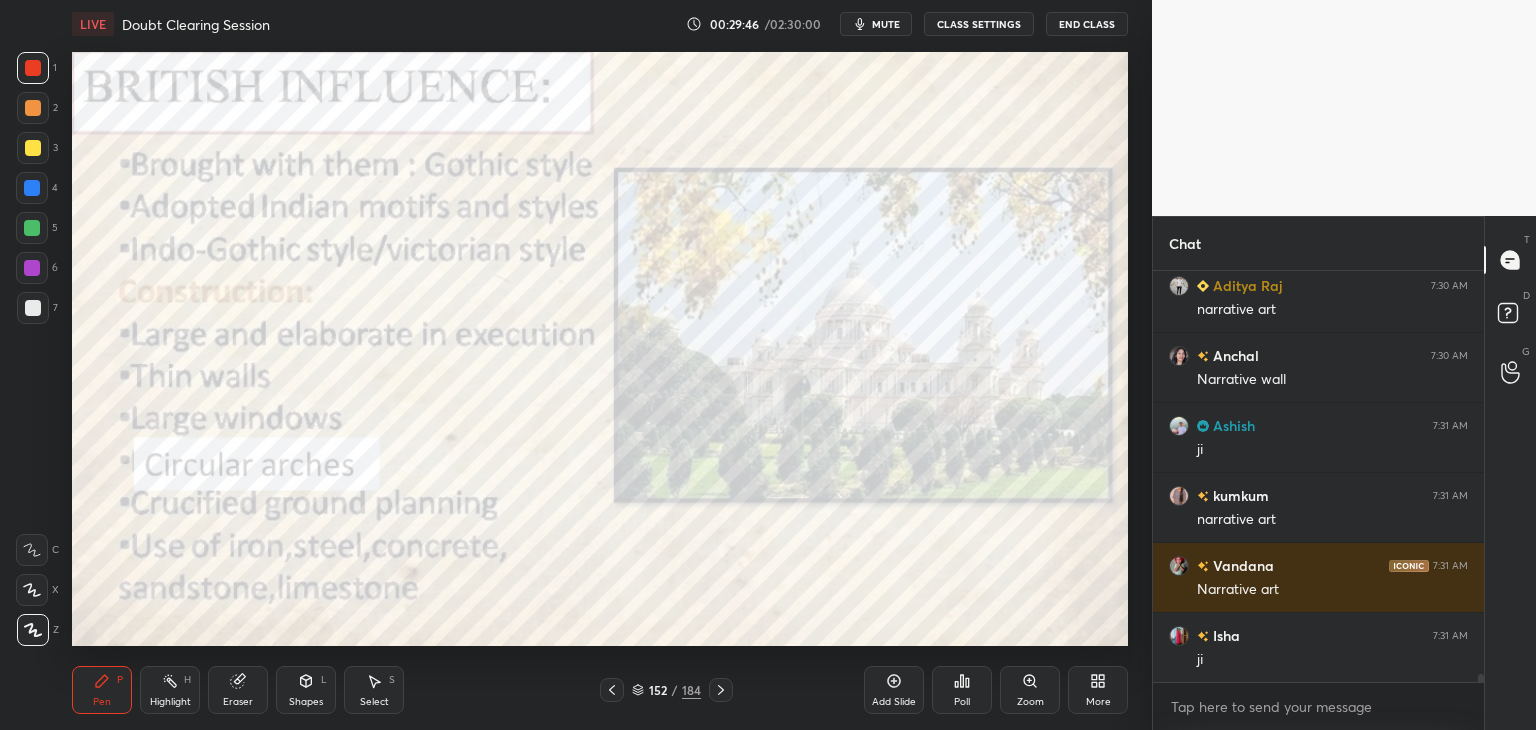 click at bounding box center (32, 268) 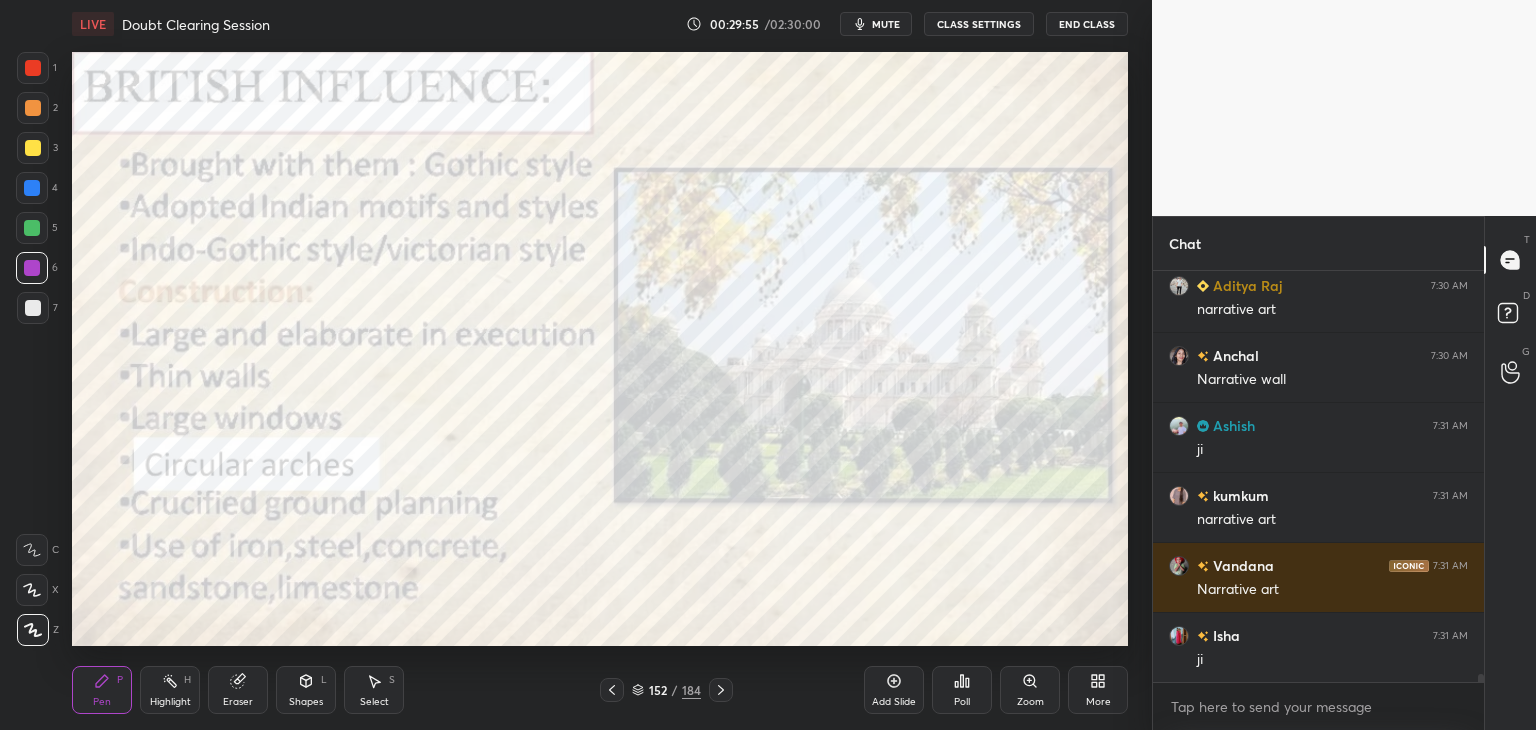 scroll, scrollTop: 20502, scrollLeft: 0, axis: vertical 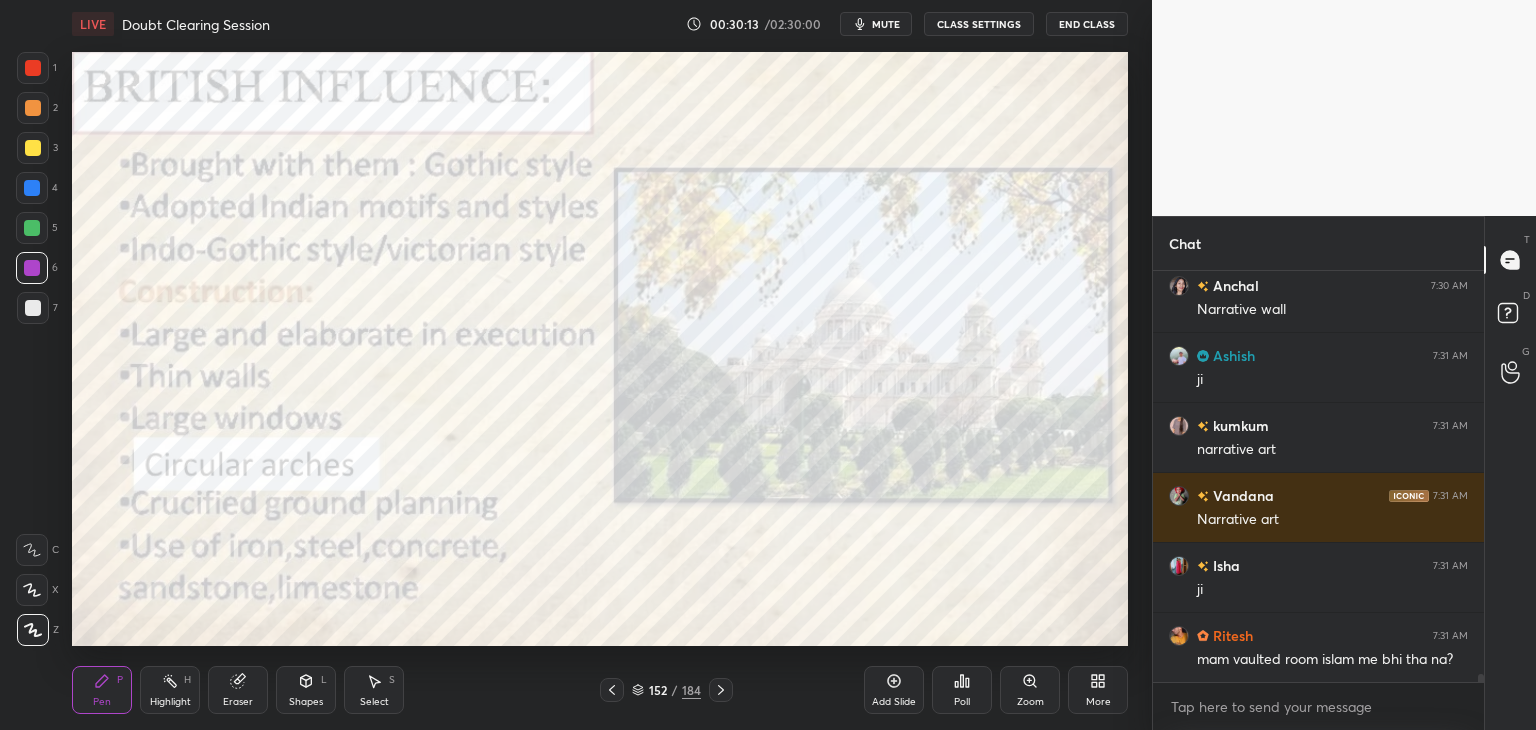 click at bounding box center (33, 68) 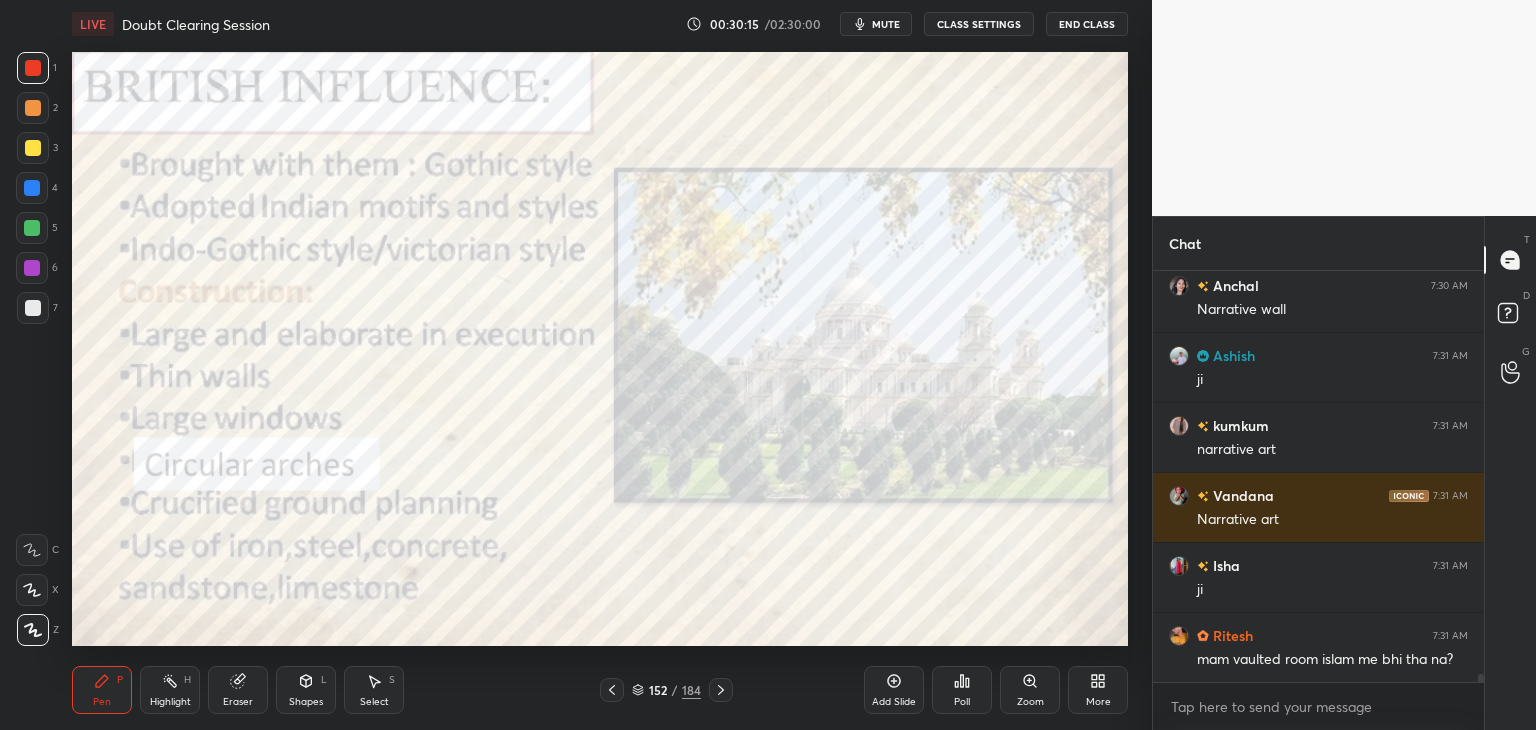 click 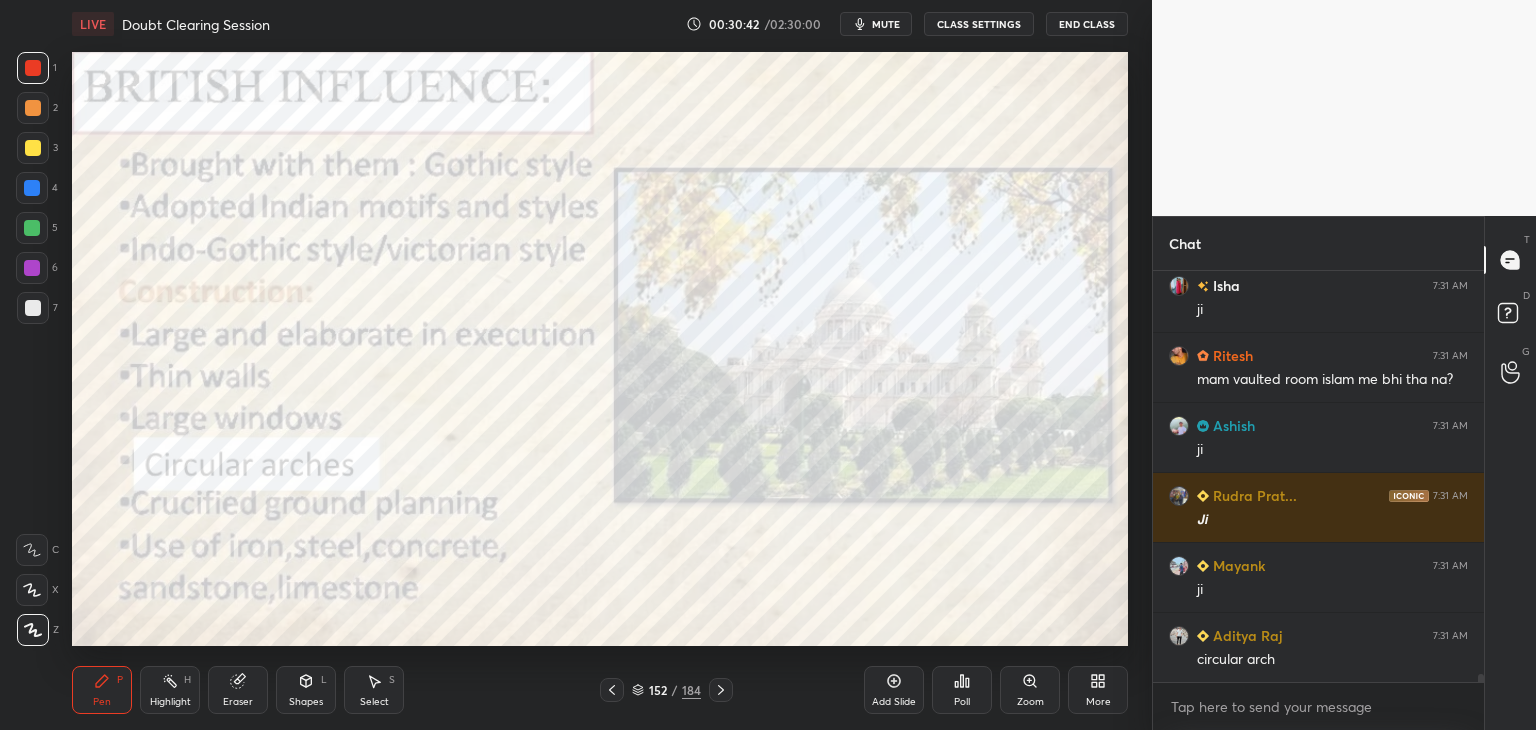 scroll, scrollTop: 20852, scrollLeft: 0, axis: vertical 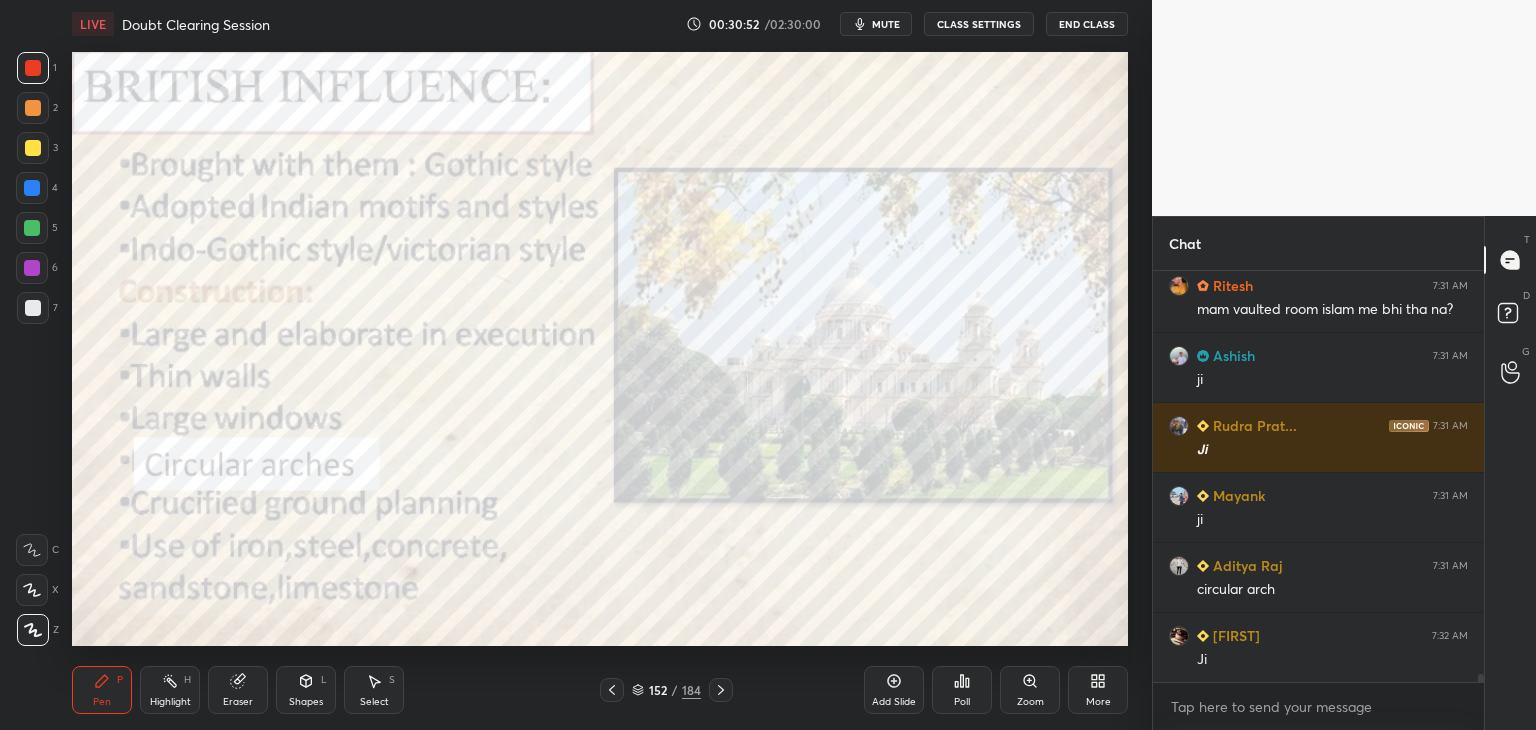 click at bounding box center [32, 188] 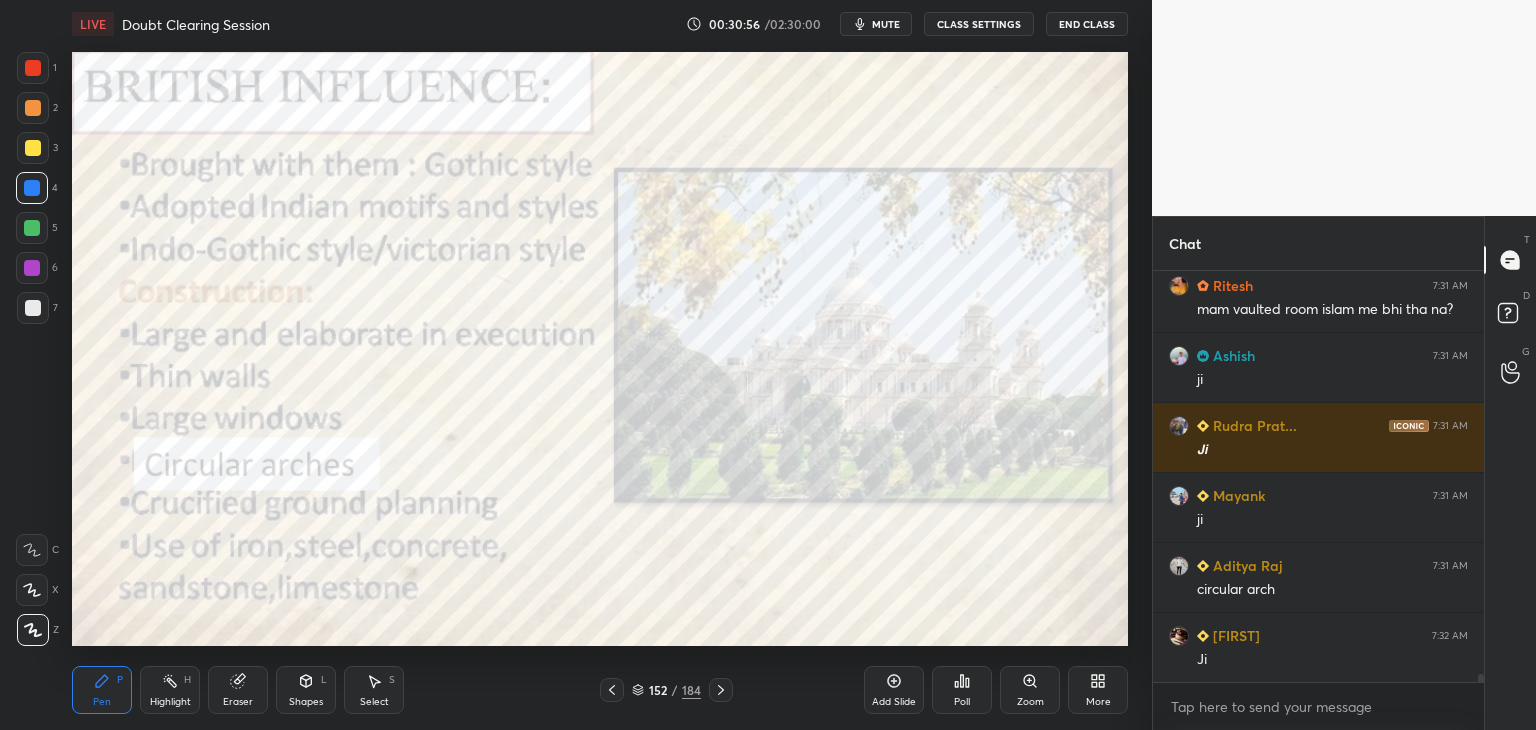 click 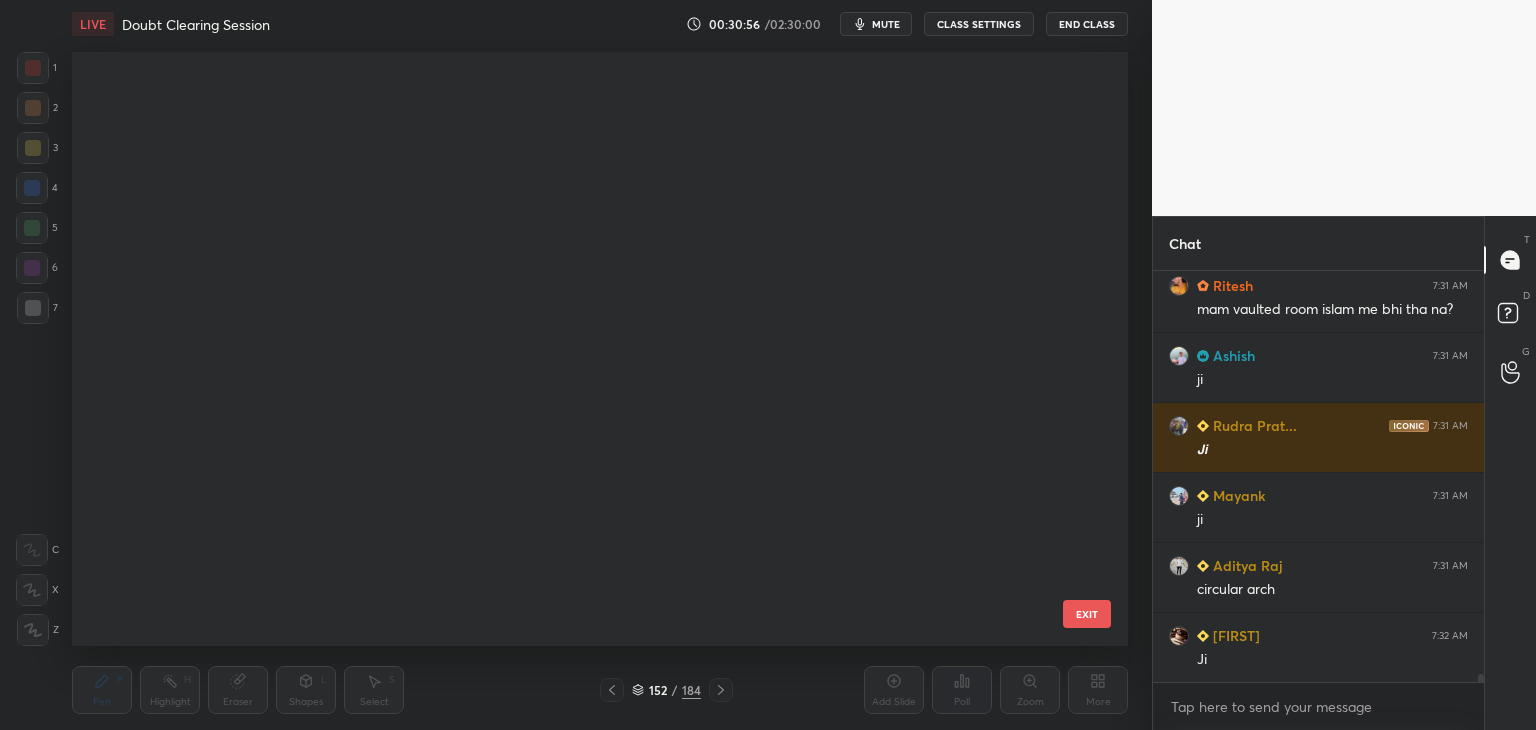 scroll, scrollTop: 588, scrollLeft: 1046, axis: both 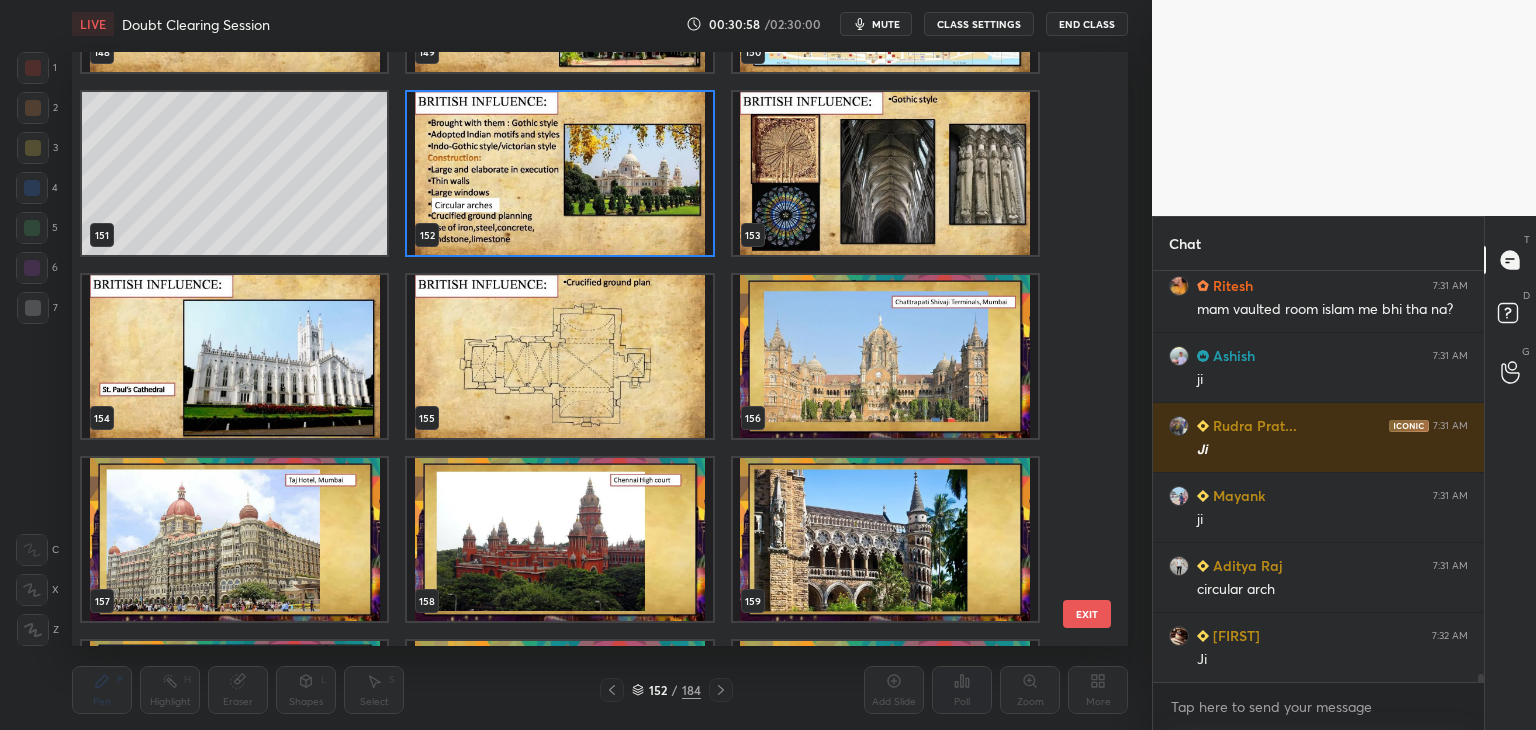 click at bounding box center (559, 356) 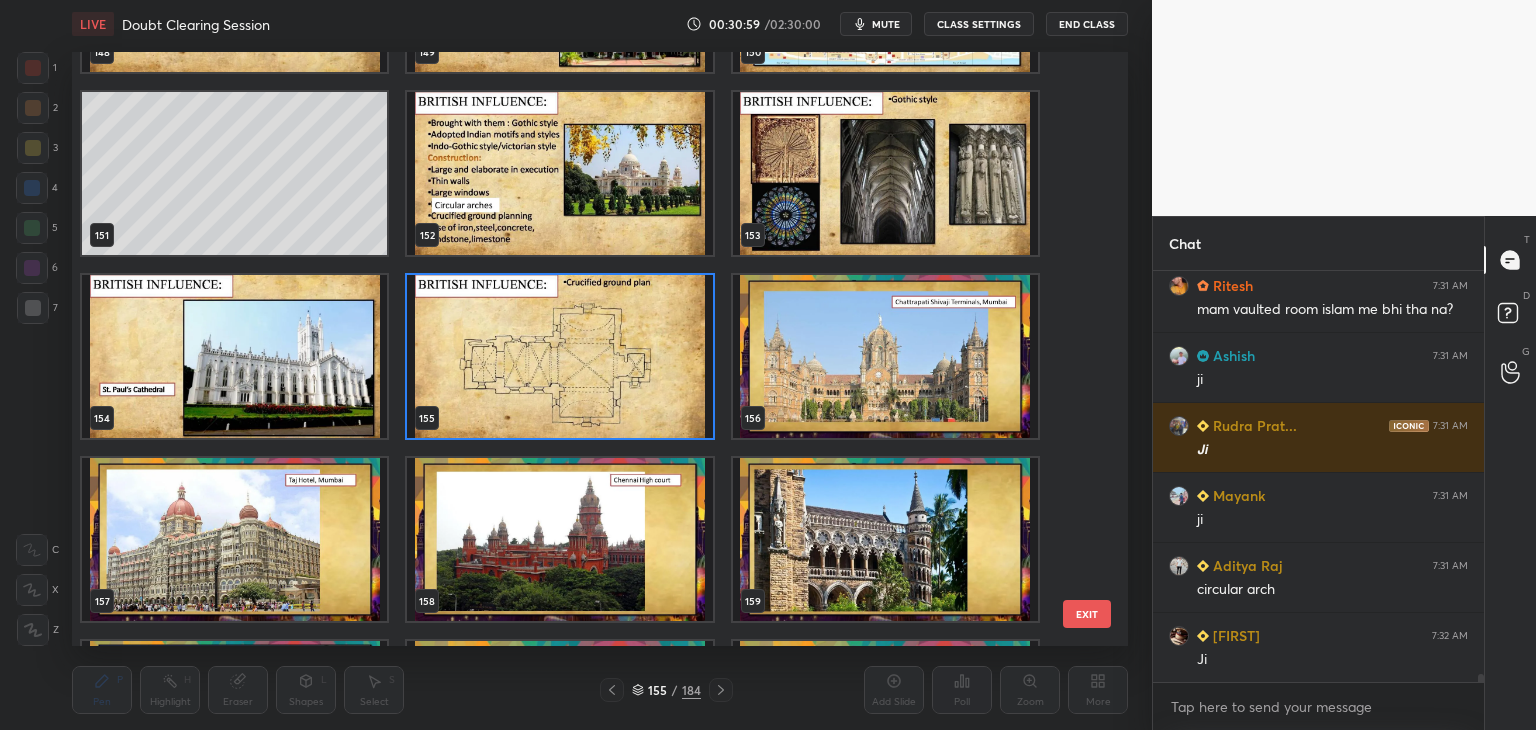 click 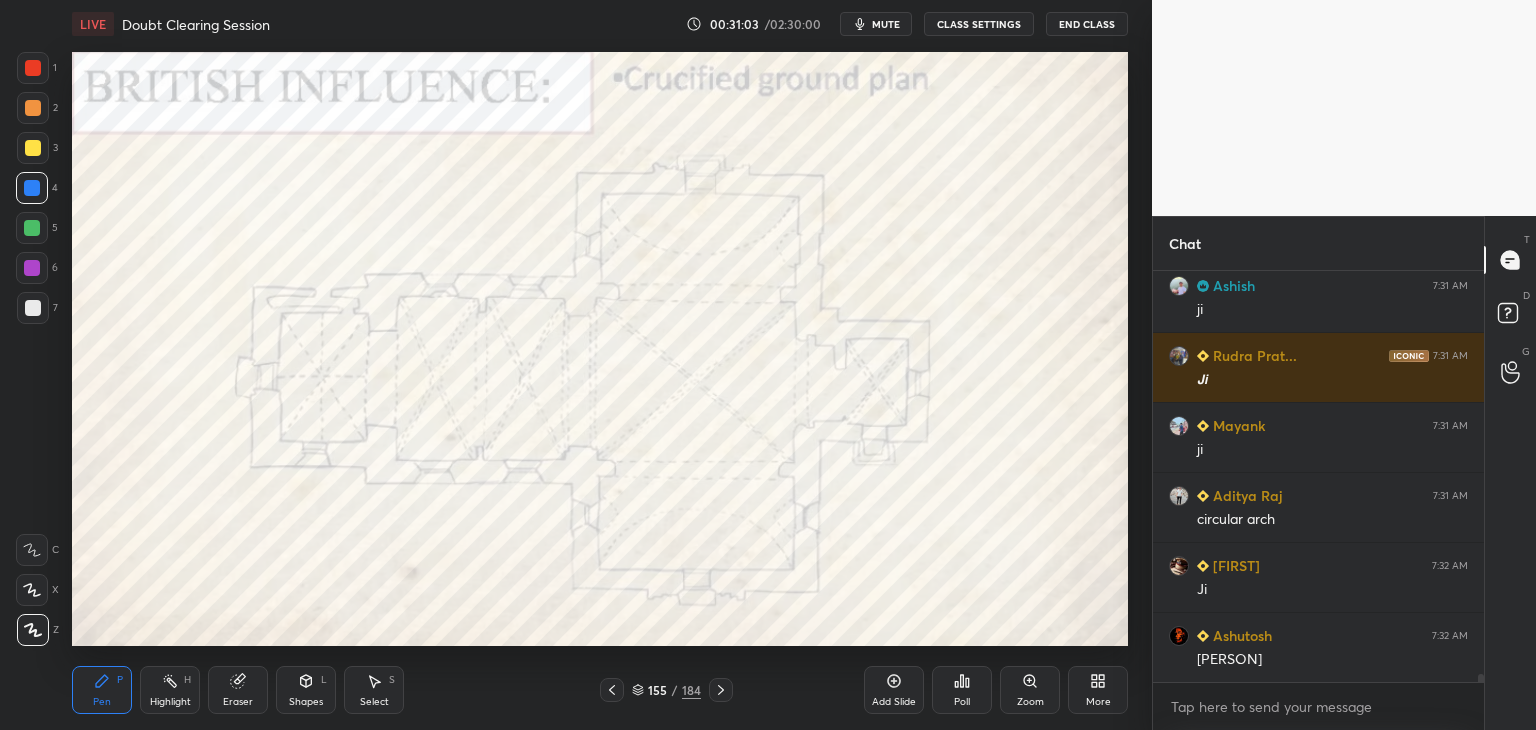 scroll, scrollTop: 20992, scrollLeft: 0, axis: vertical 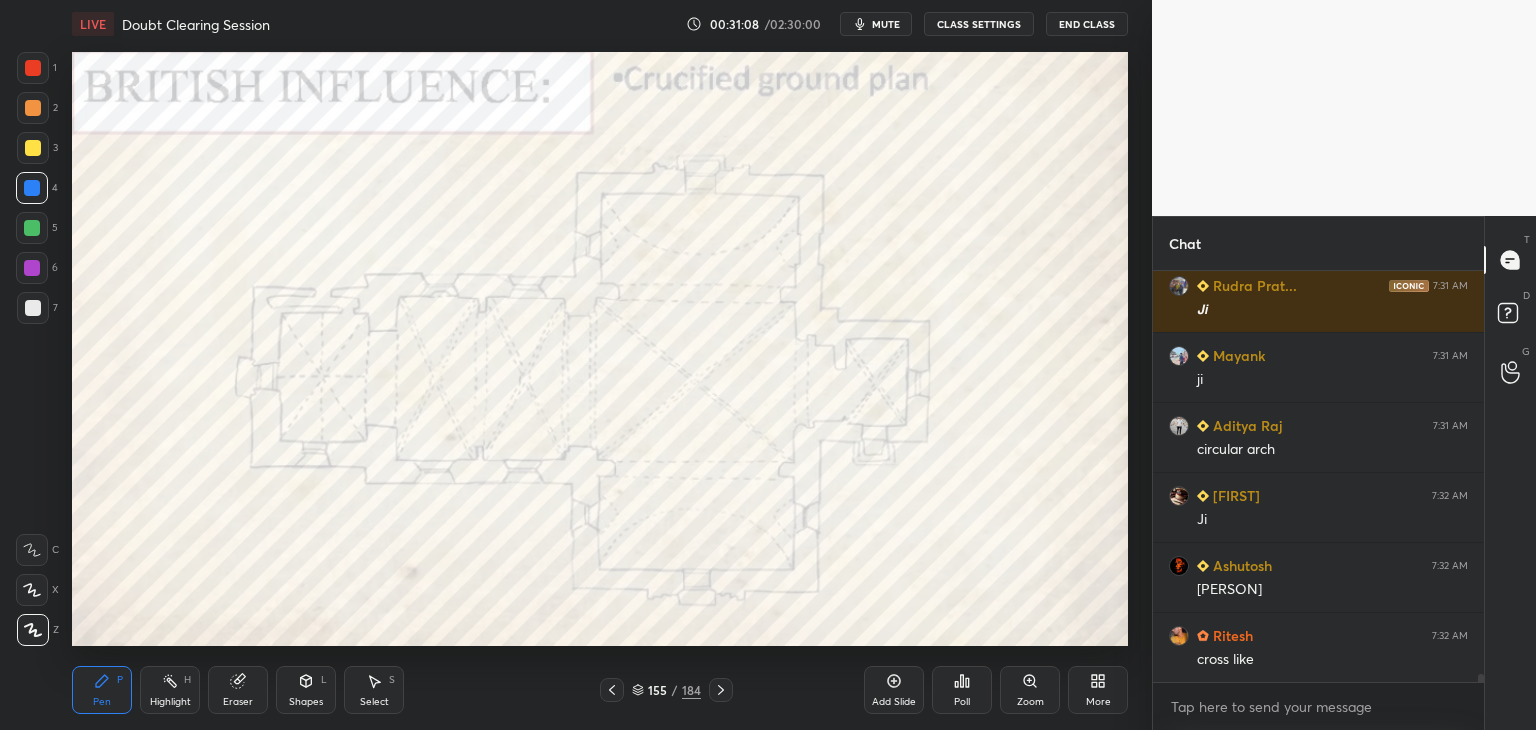click 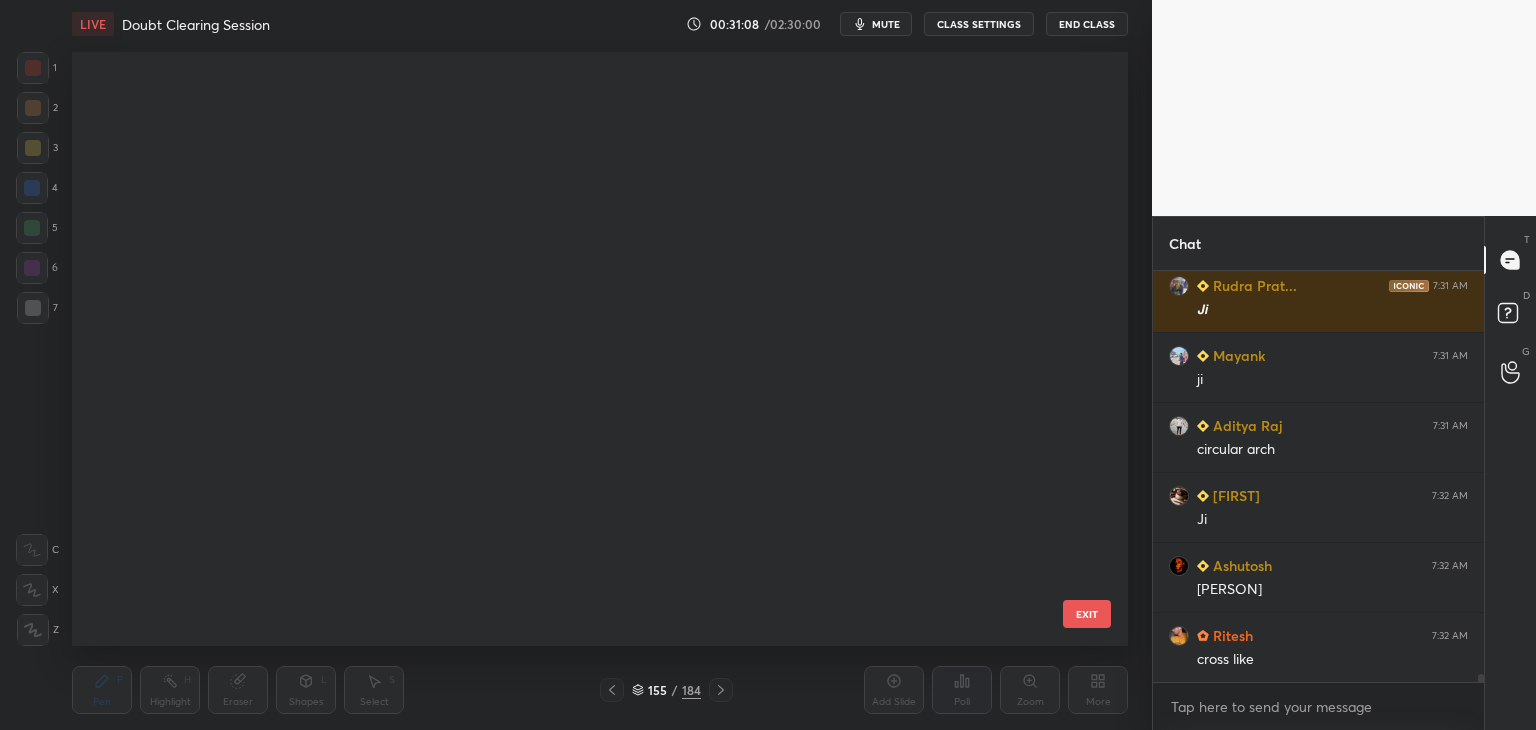 scroll, scrollTop: 8922, scrollLeft: 0, axis: vertical 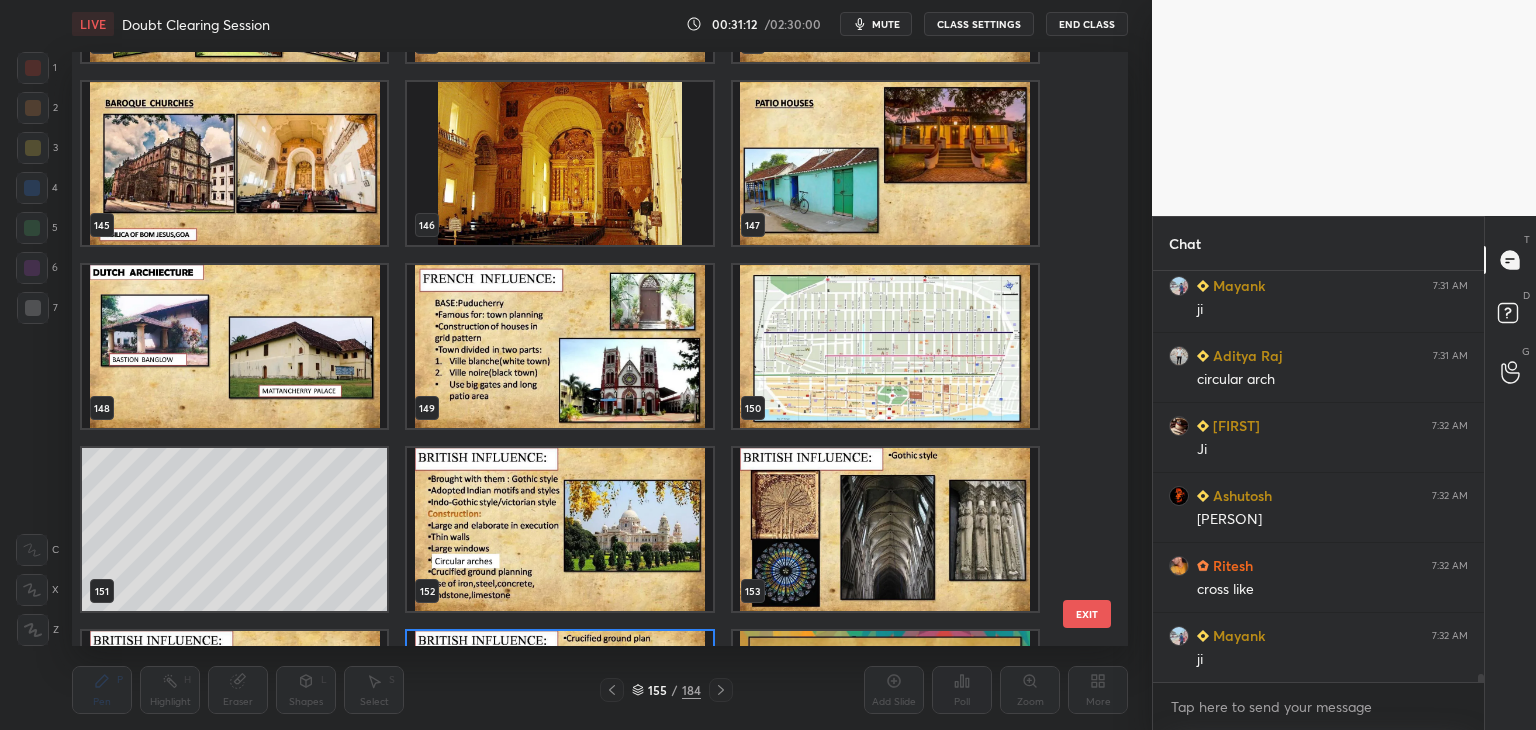 click at bounding box center (885, 529) 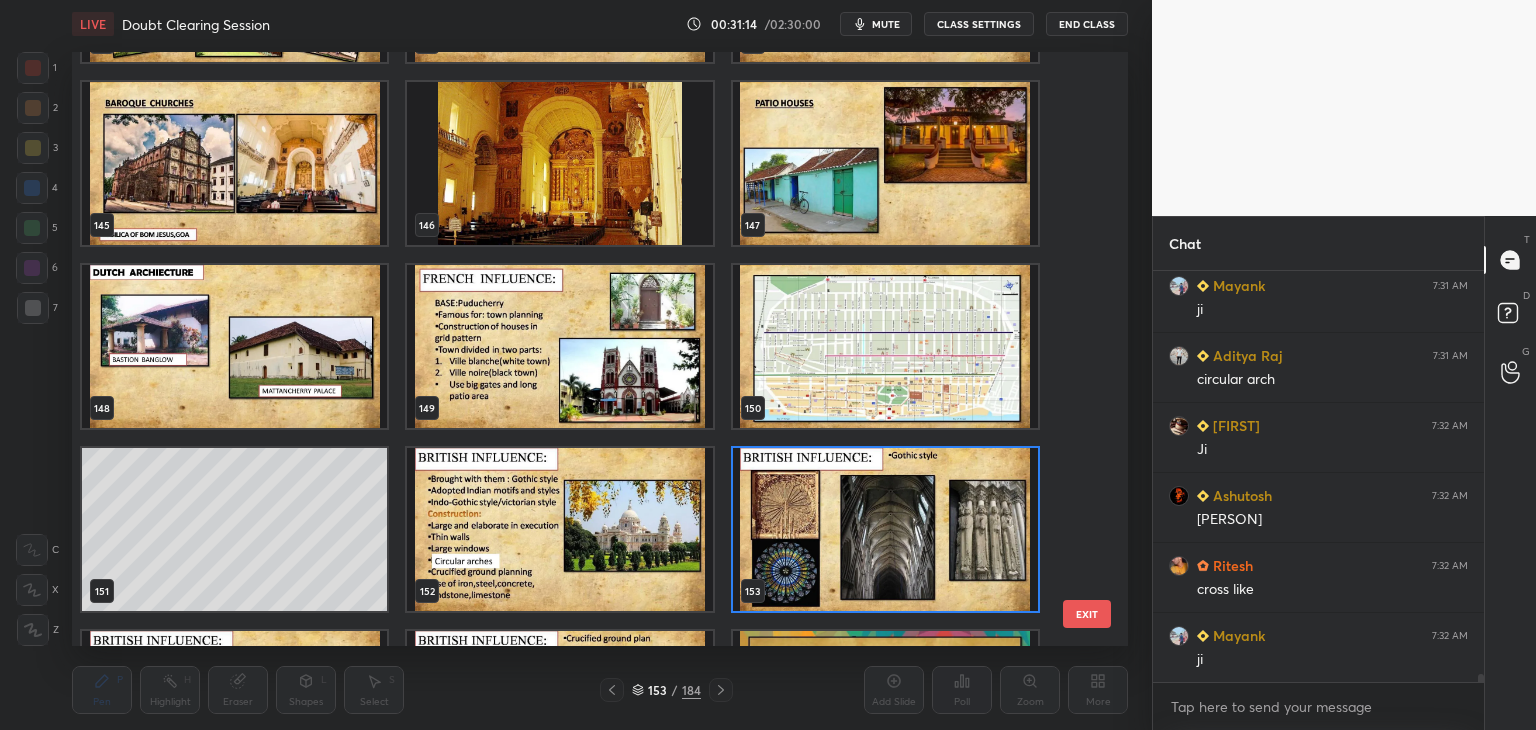 click on "139 140 141 142 143 144 145 146 147 148 149 150 151 152 153 154 155 156 EXIT" at bounding box center (600, 349) 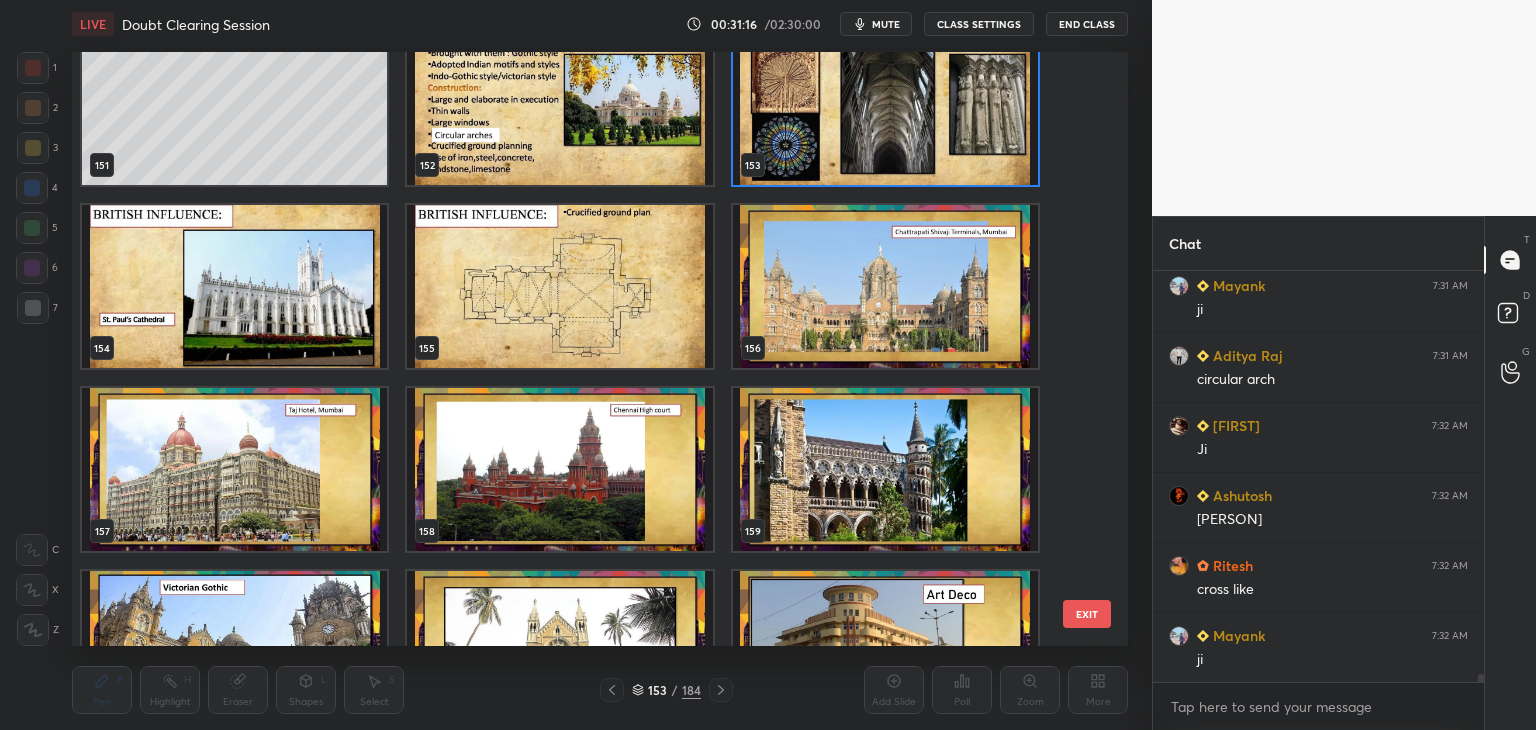 scroll, scrollTop: 9155, scrollLeft: 0, axis: vertical 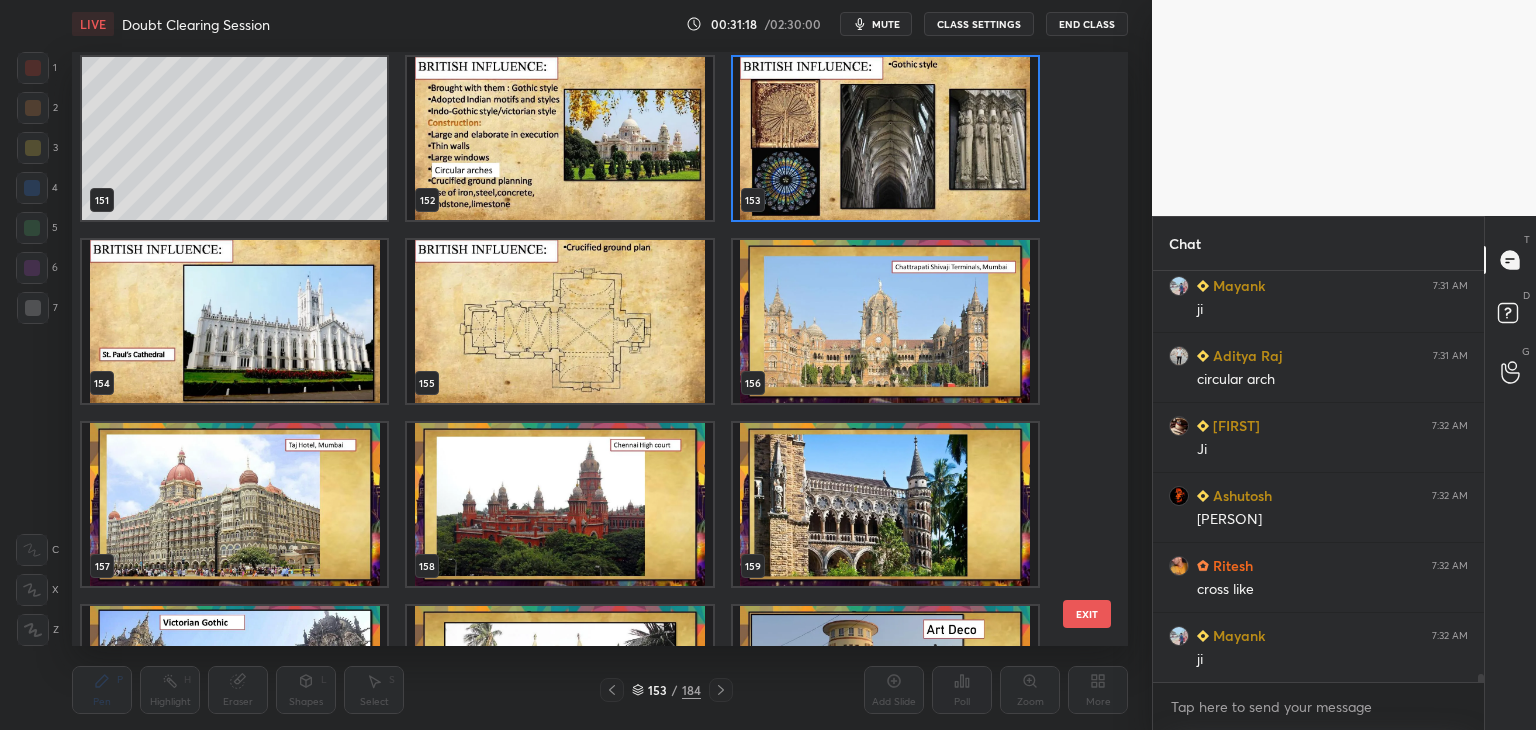 click at bounding box center (559, 321) 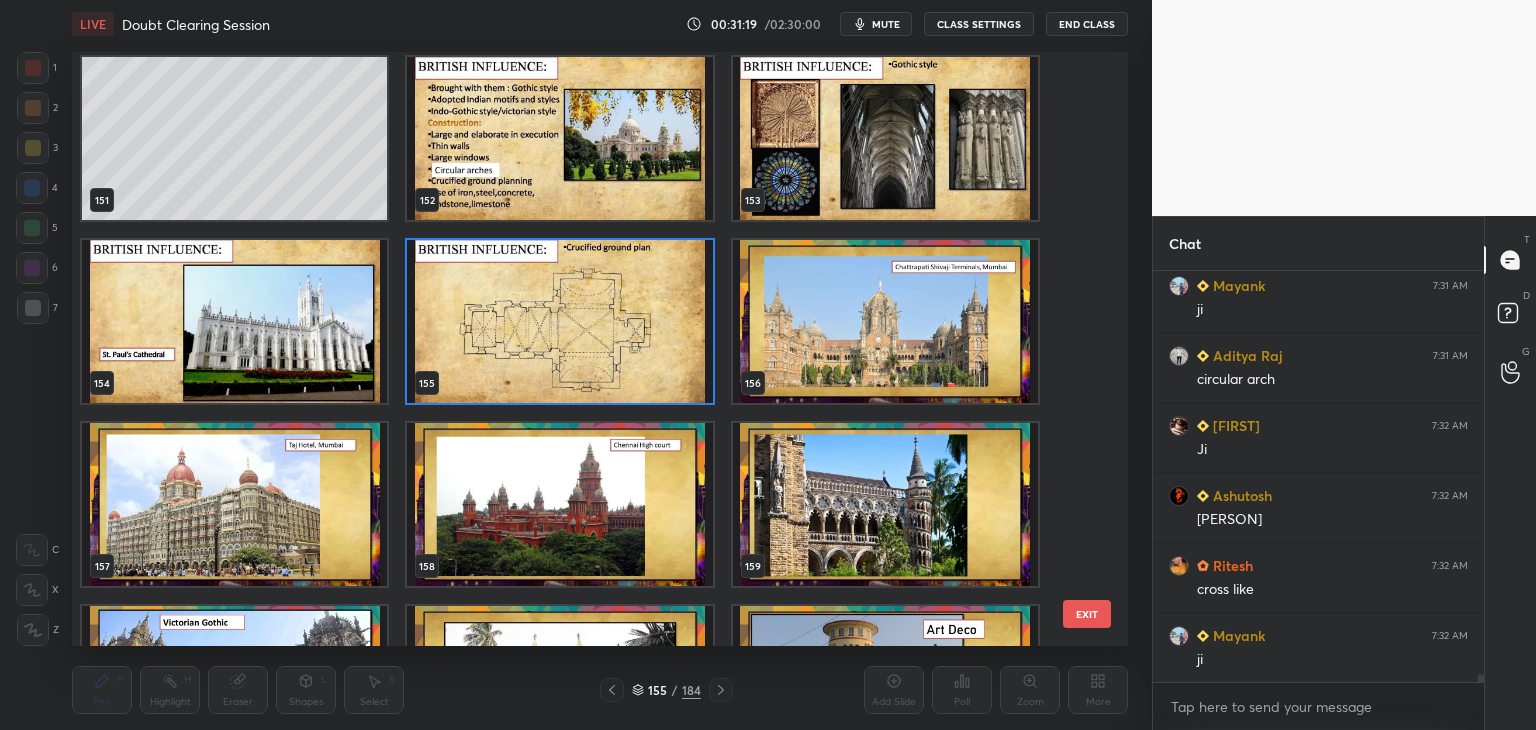 click 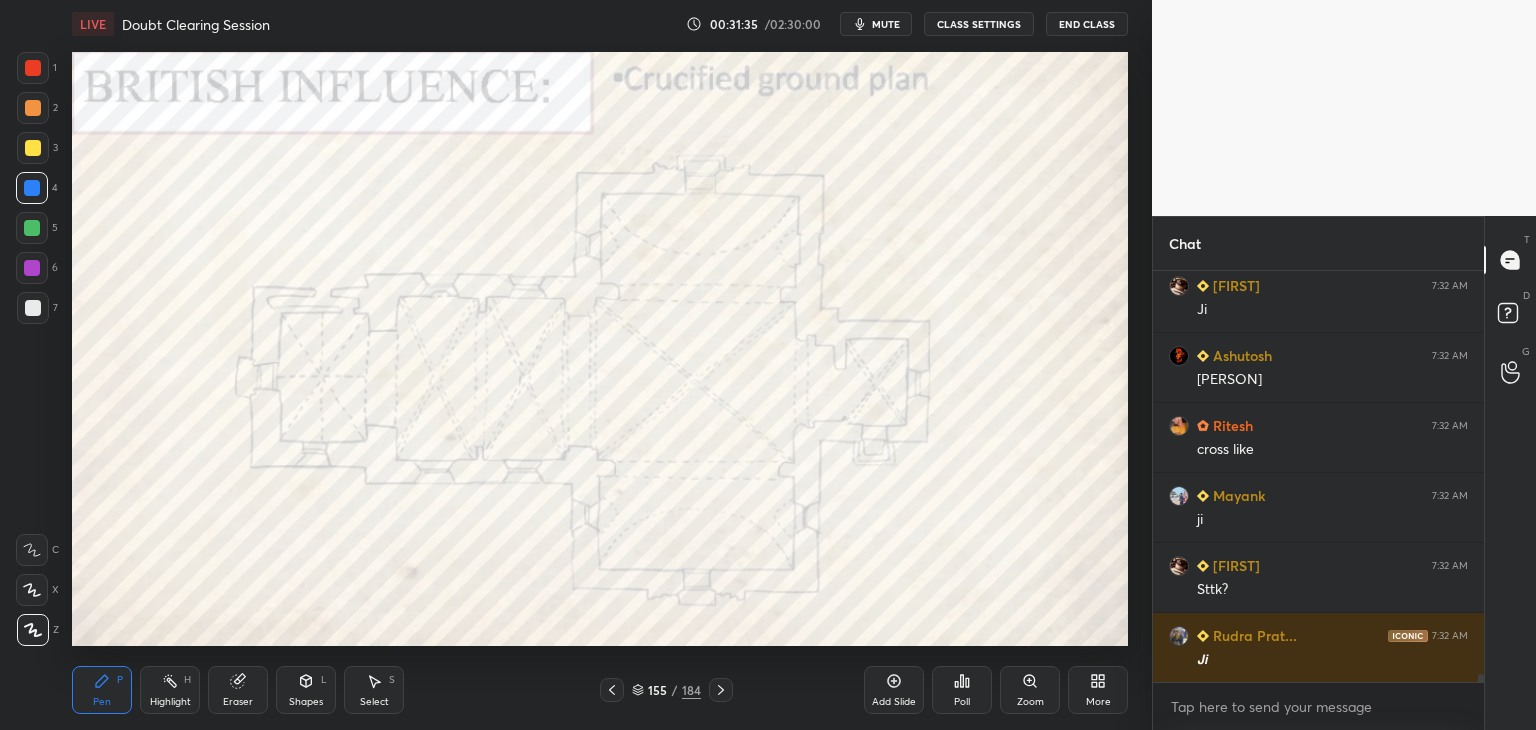 scroll, scrollTop: 21272, scrollLeft: 0, axis: vertical 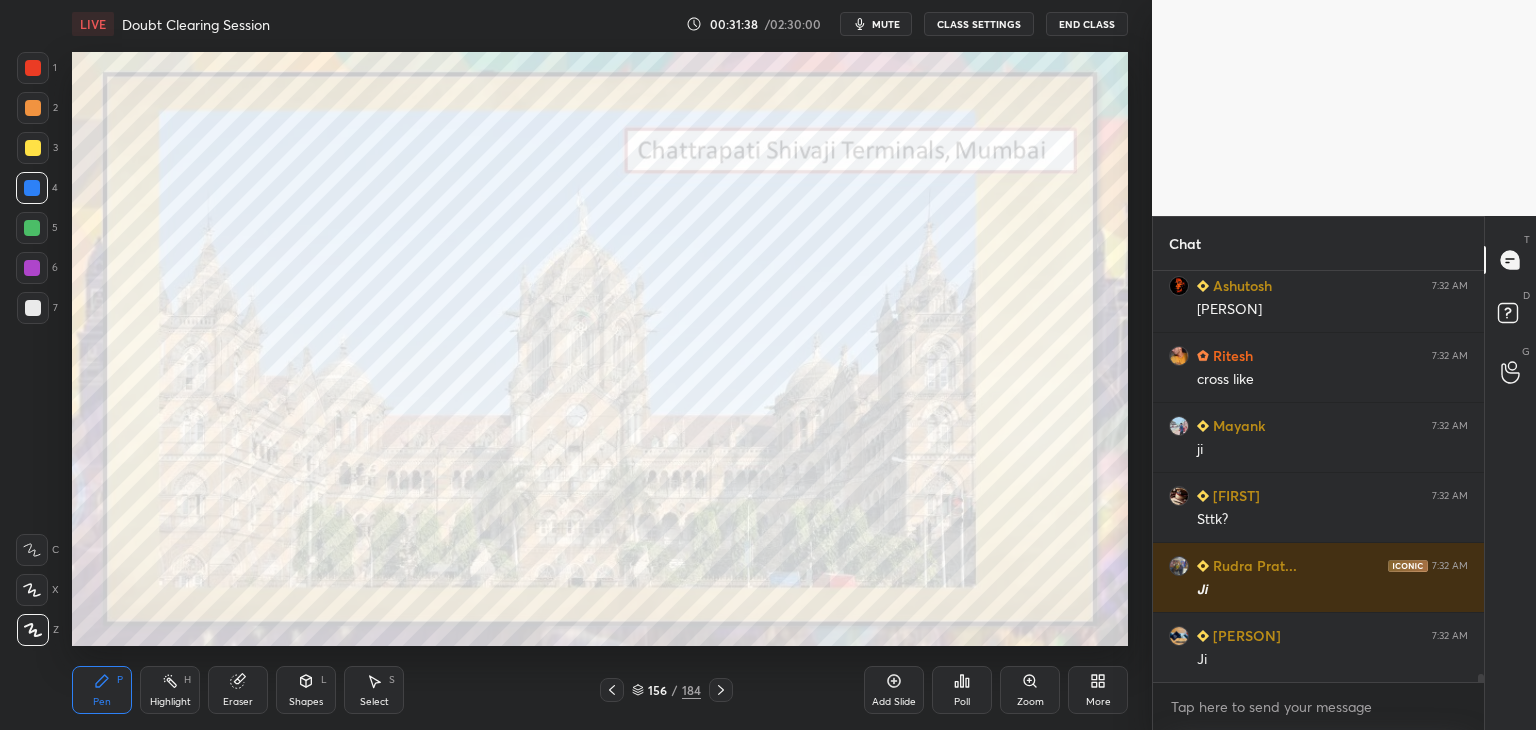 click at bounding box center [33, 68] 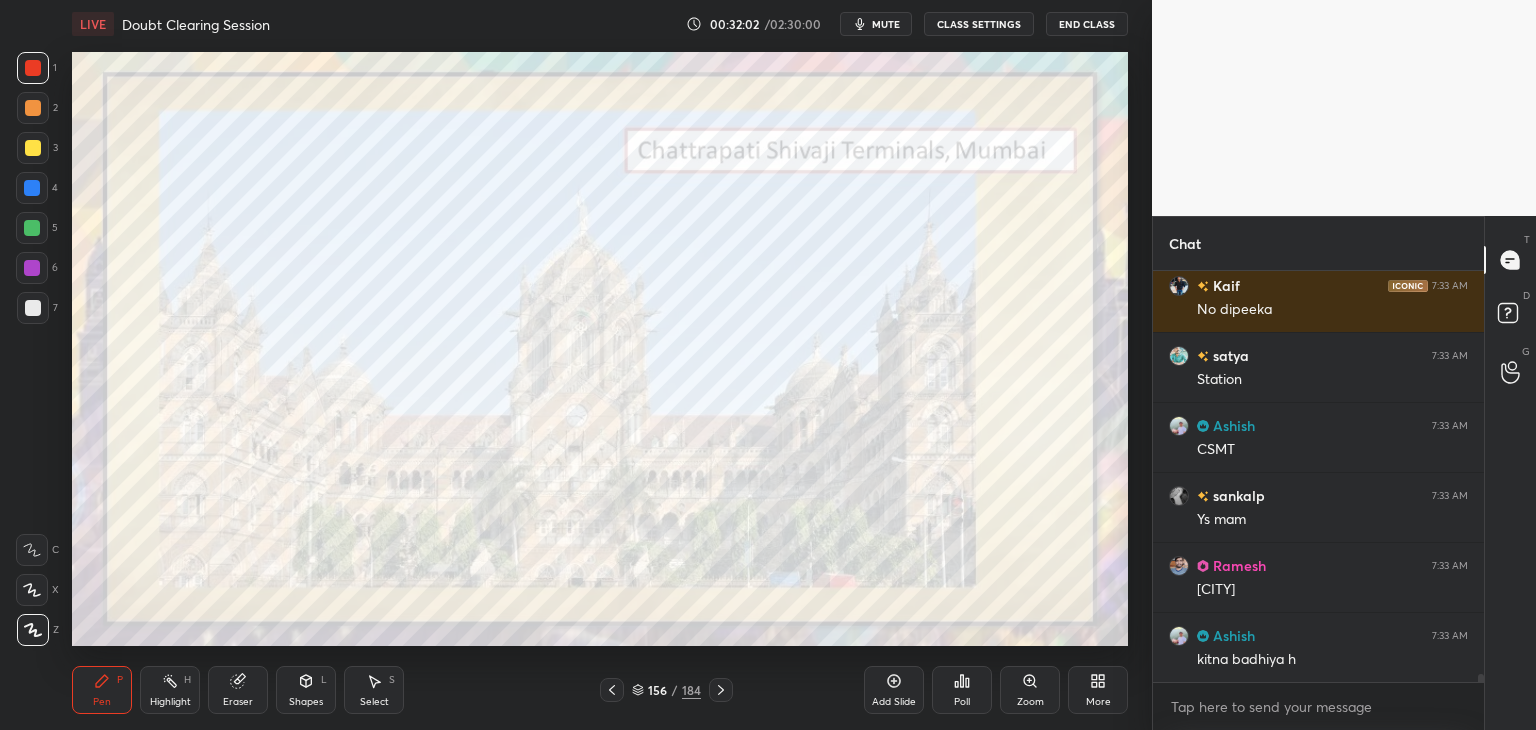 scroll, scrollTop: 22042, scrollLeft: 0, axis: vertical 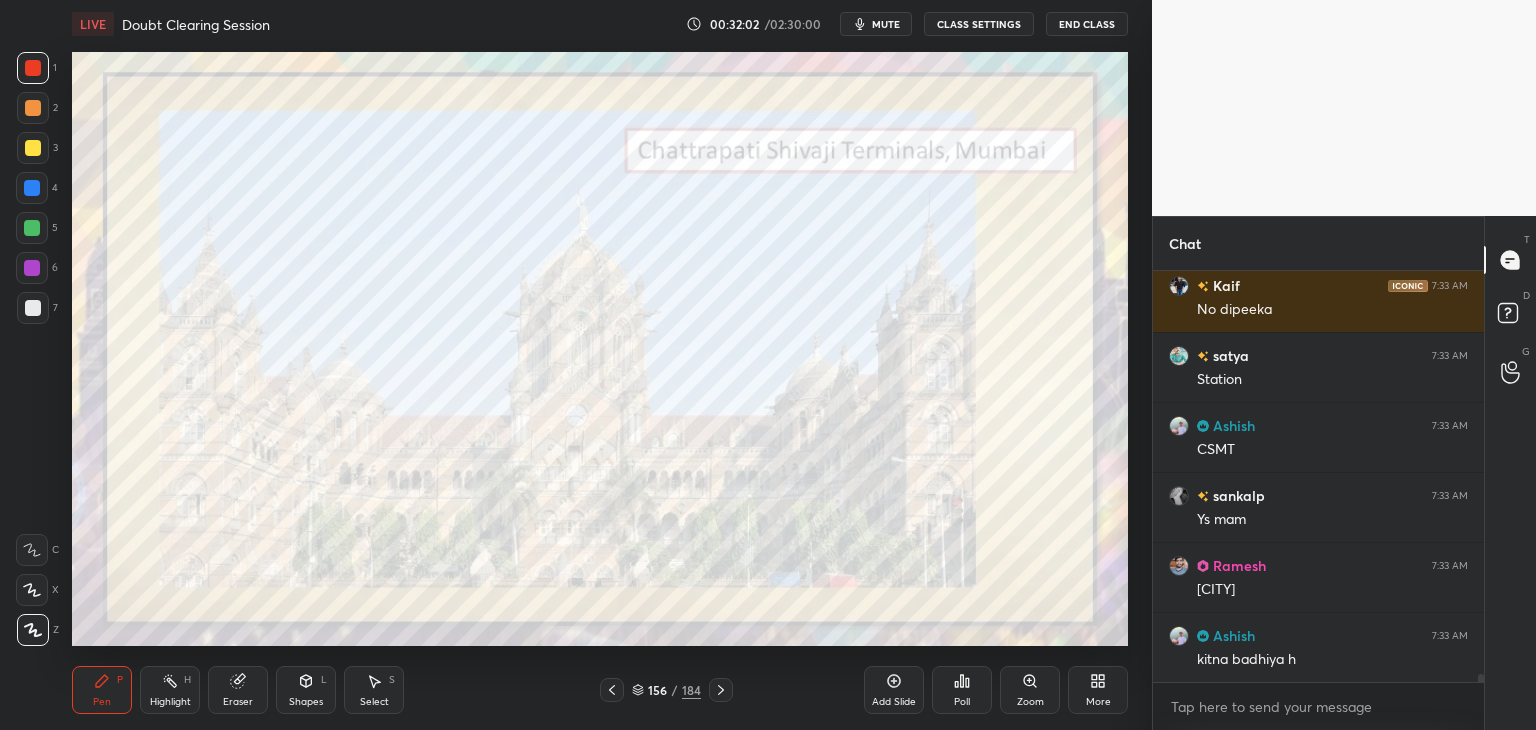 click on "More" at bounding box center (1098, 690) 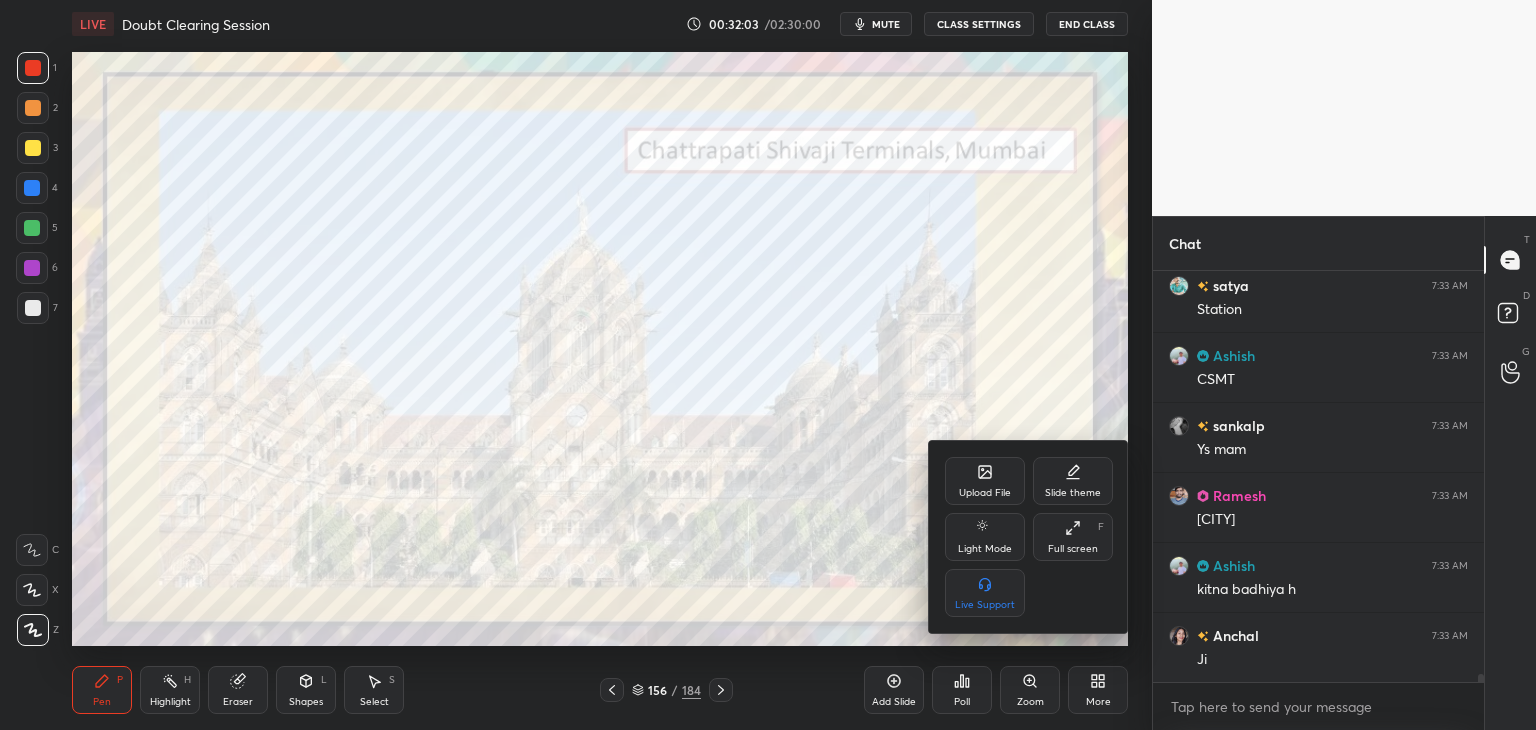 click on "Upload File" at bounding box center (985, 481) 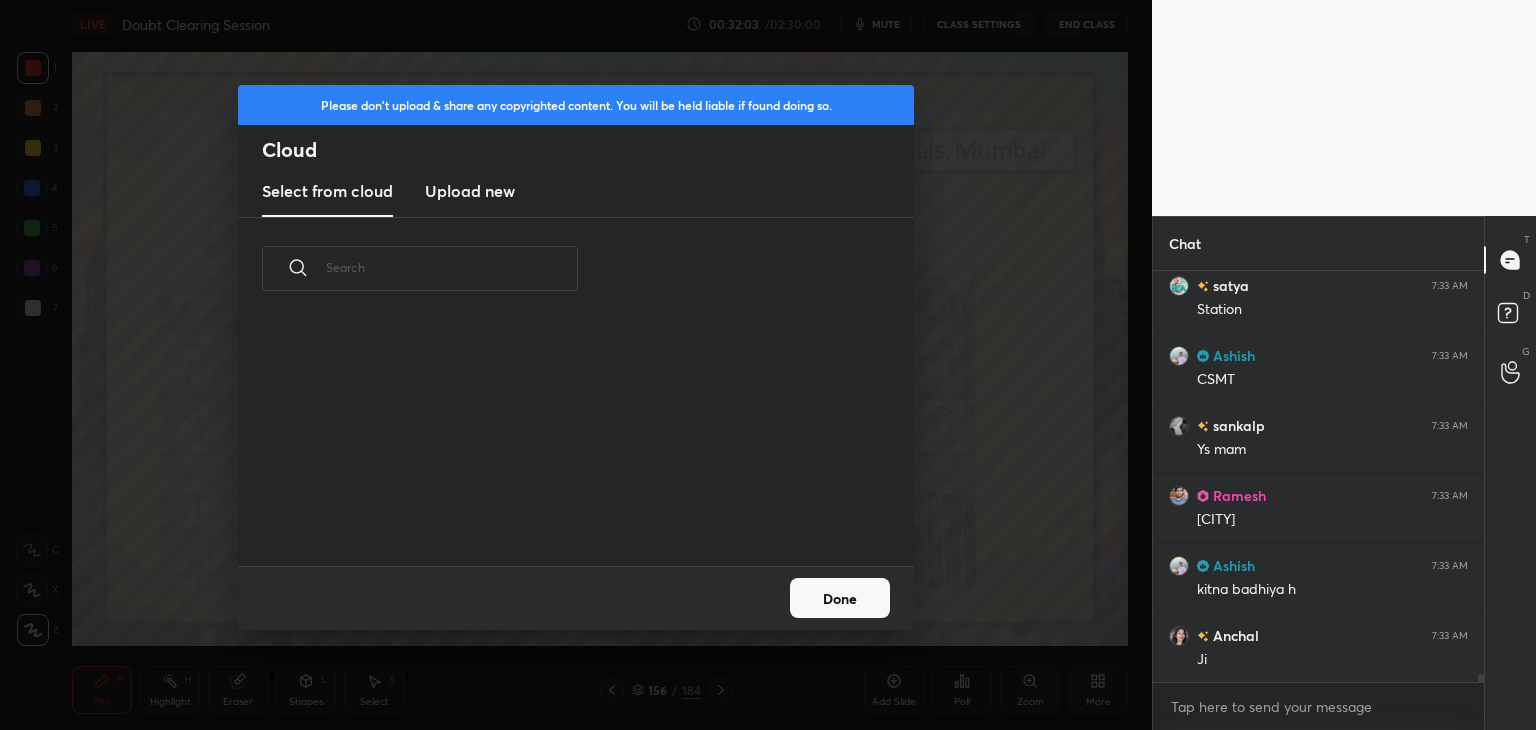 scroll, scrollTop: 22112, scrollLeft: 0, axis: vertical 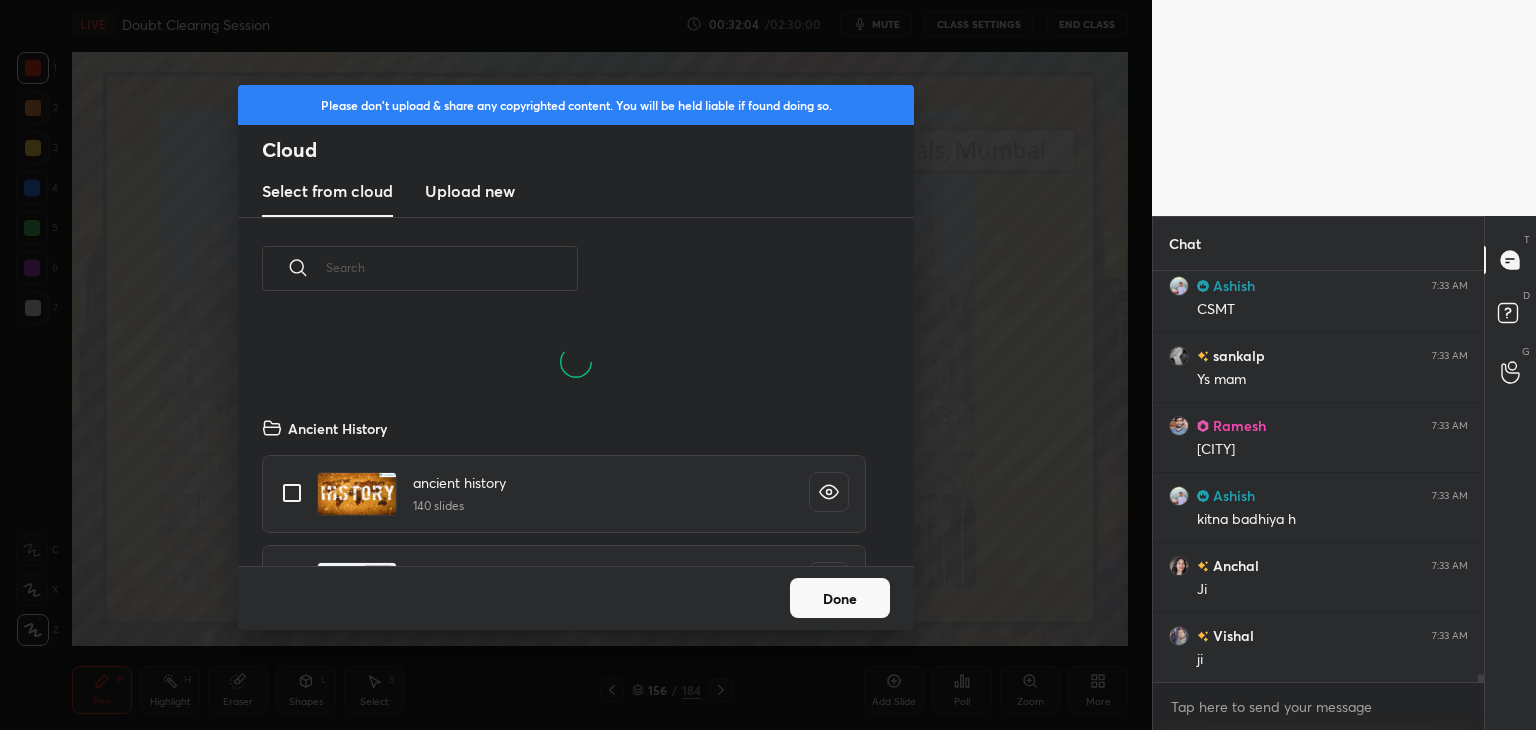 click on "Upload new" at bounding box center (470, 192) 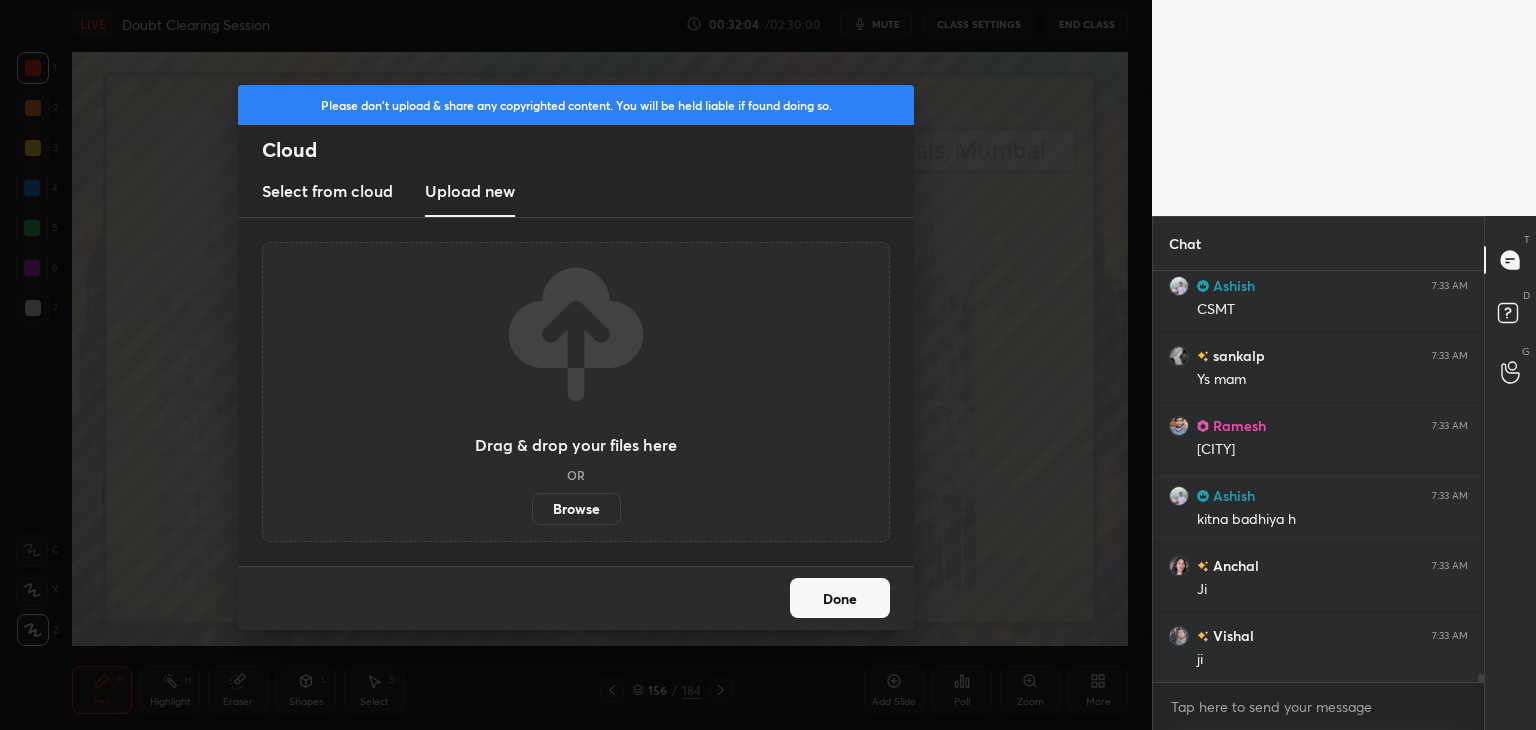 click on "Browse" at bounding box center [576, 509] 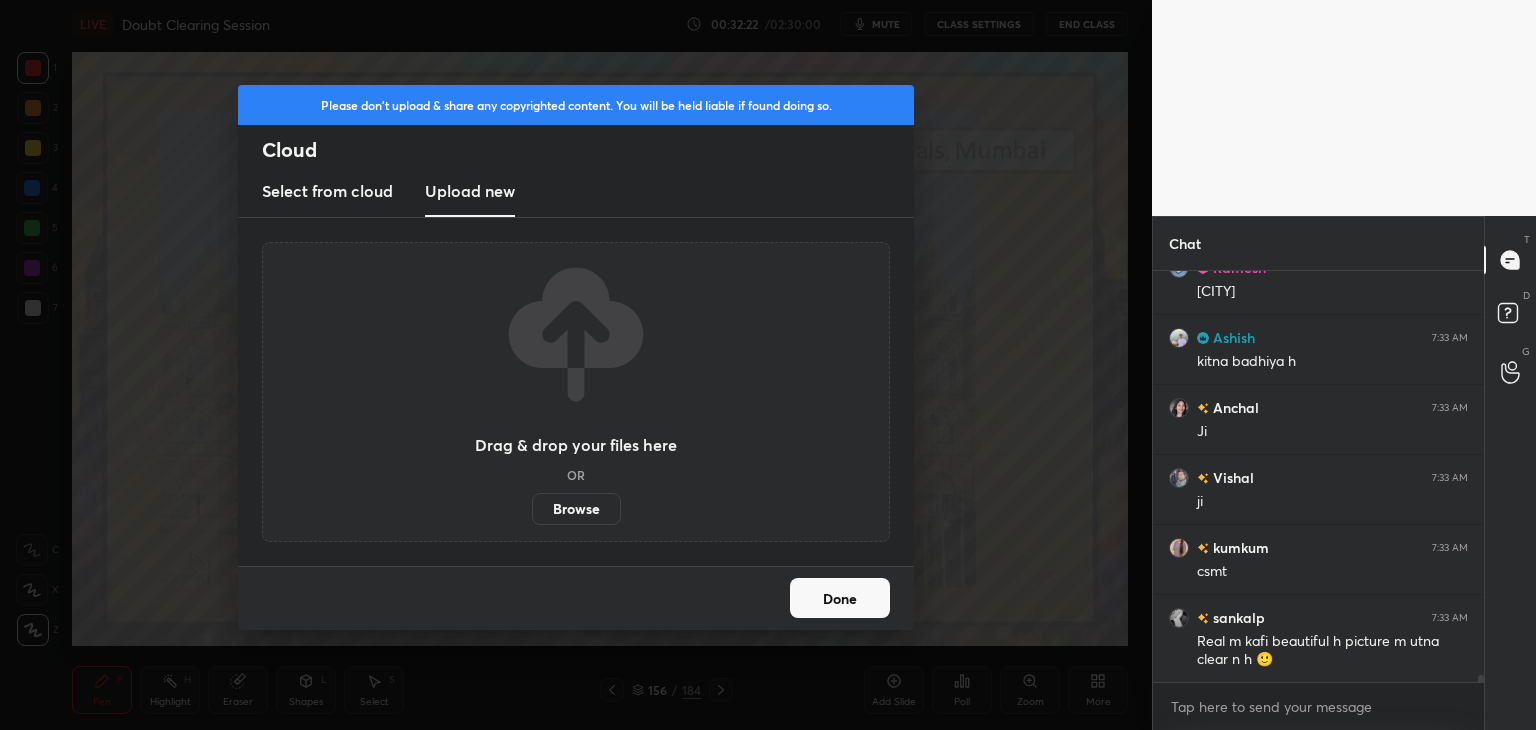 scroll, scrollTop: 22340, scrollLeft: 0, axis: vertical 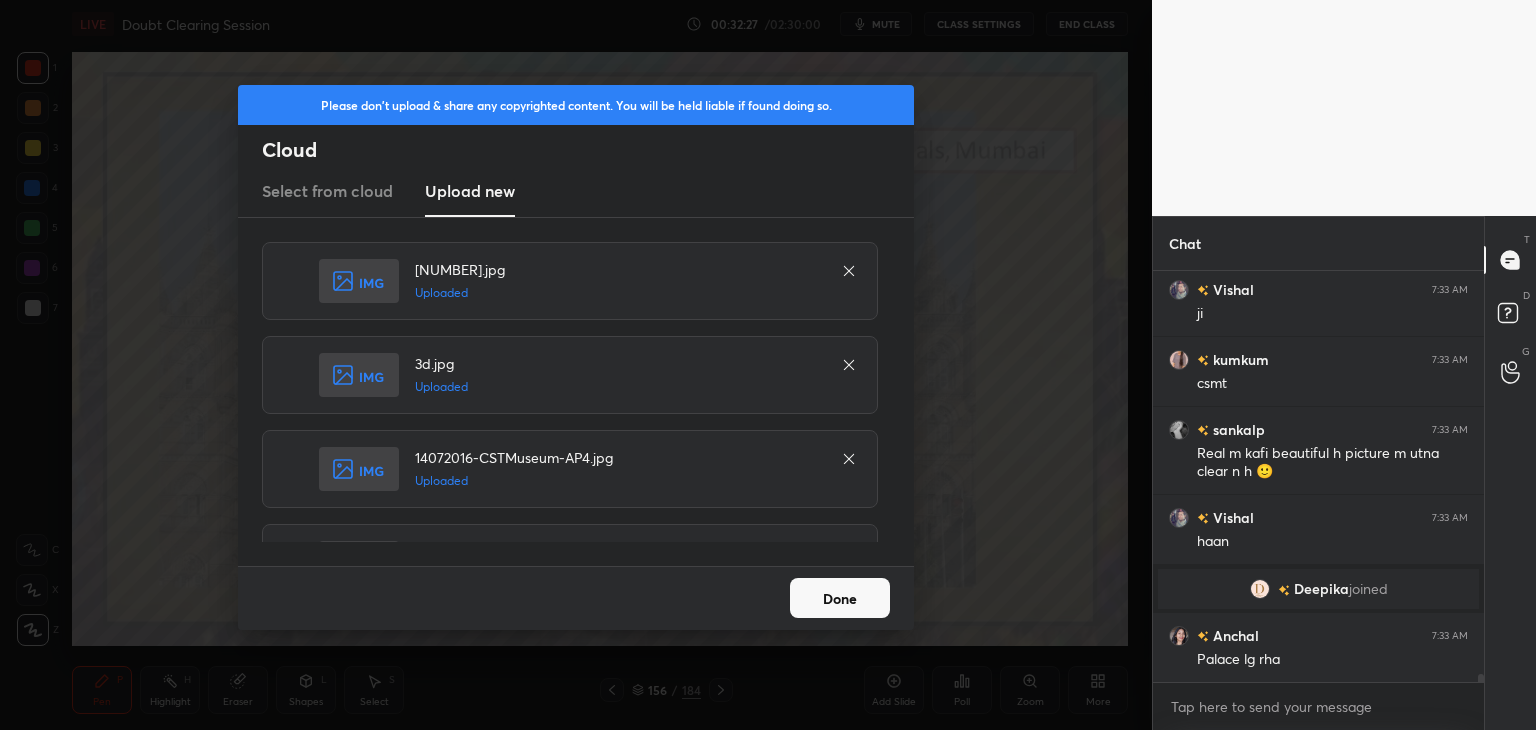 click on "Done" at bounding box center [840, 598] 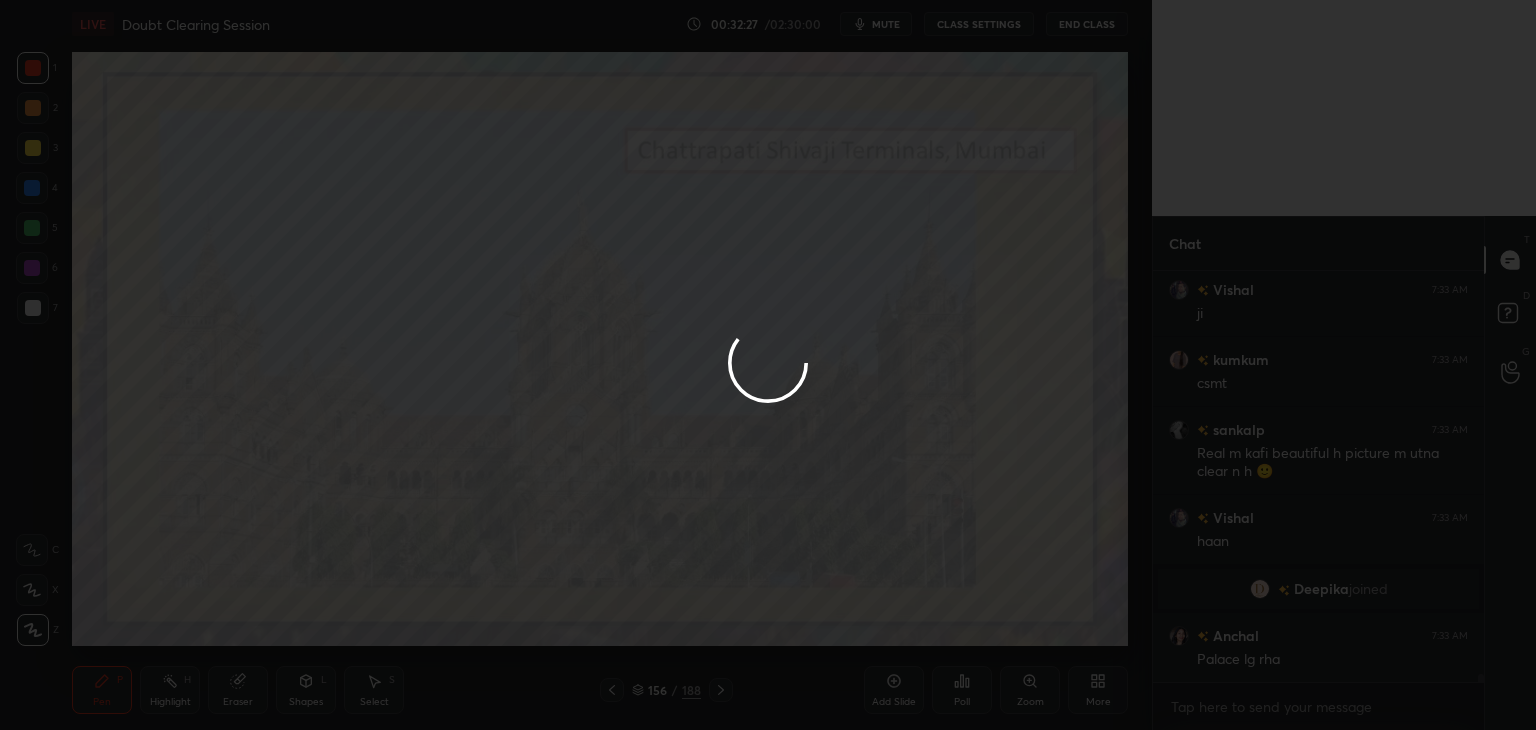 scroll, scrollTop: 21534, scrollLeft: 0, axis: vertical 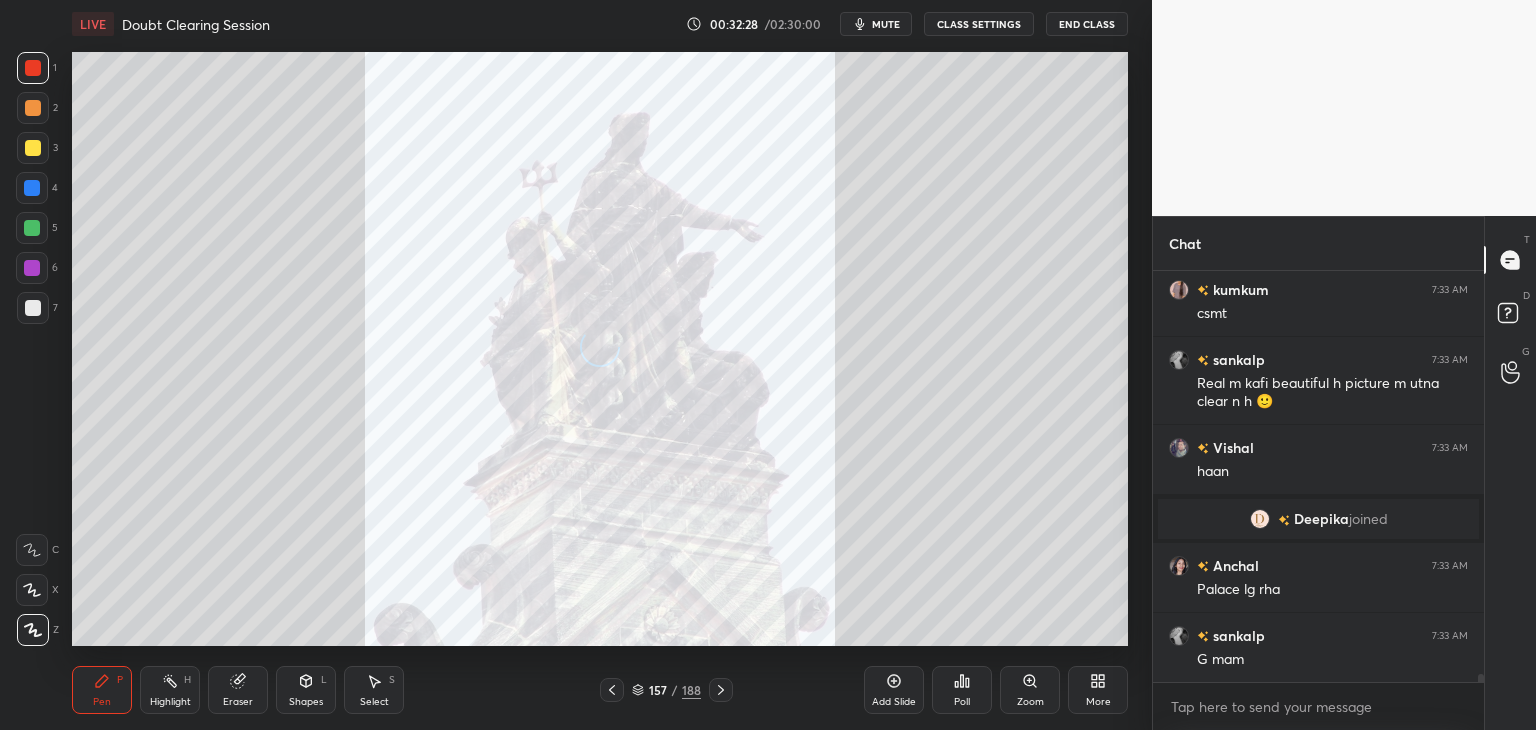 click 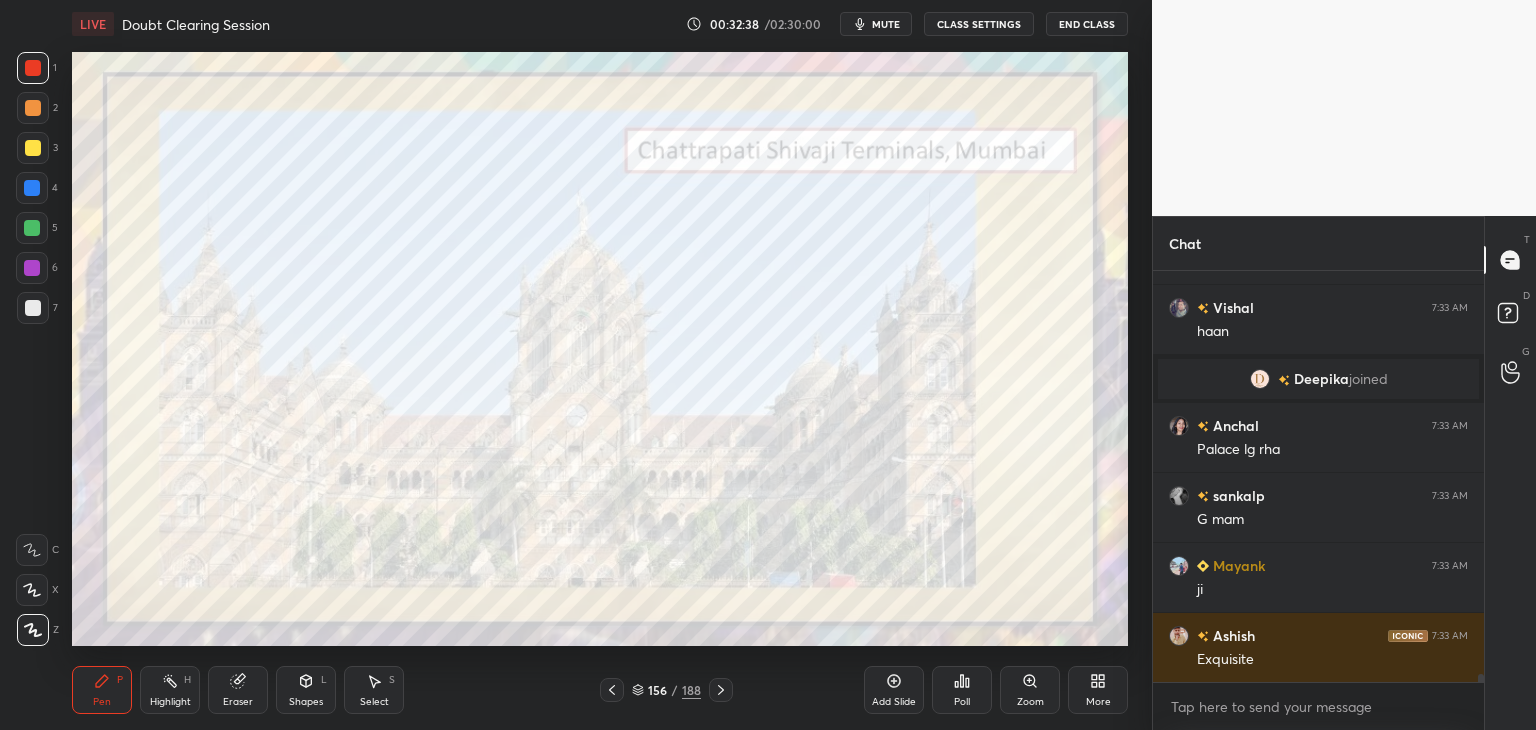 scroll, scrollTop: 21744, scrollLeft: 0, axis: vertical 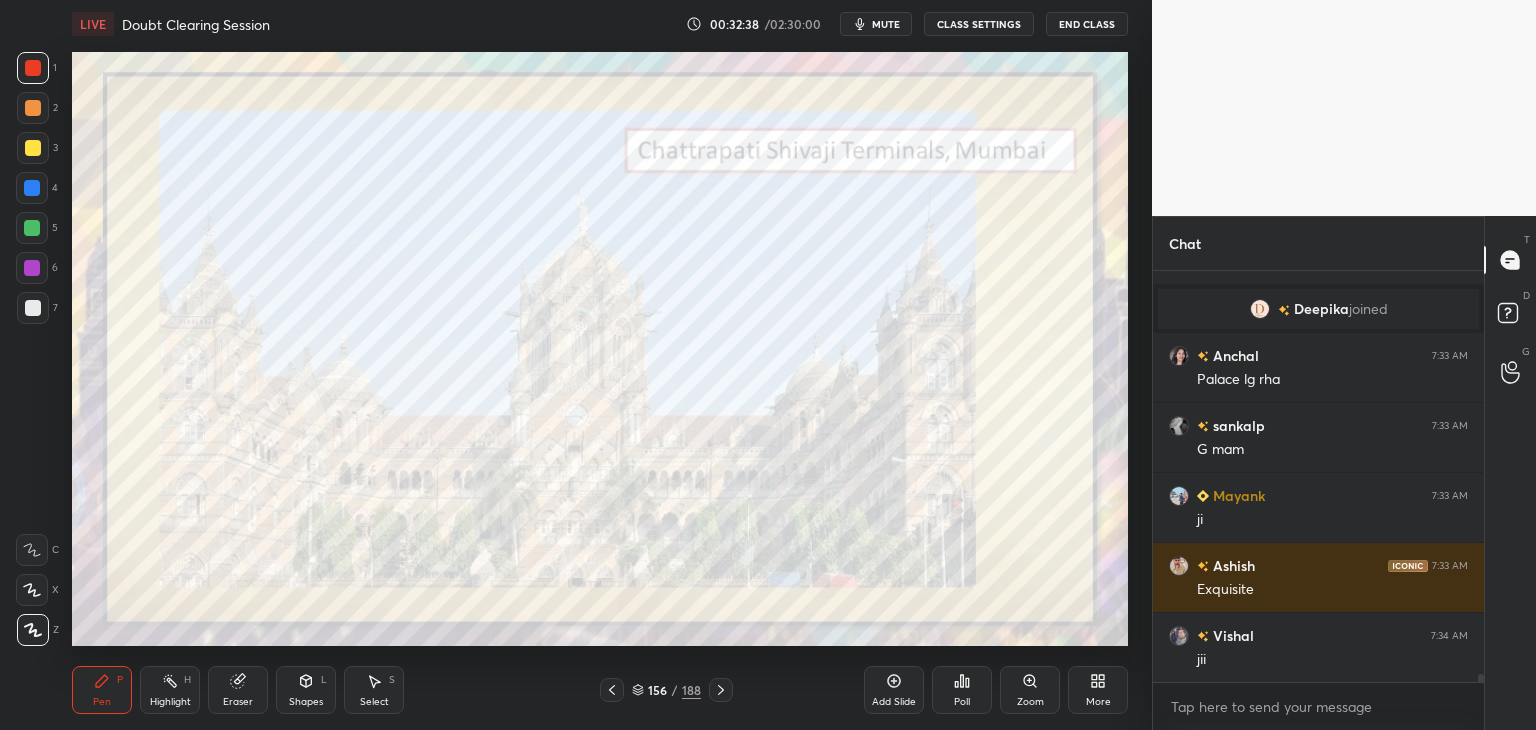 click 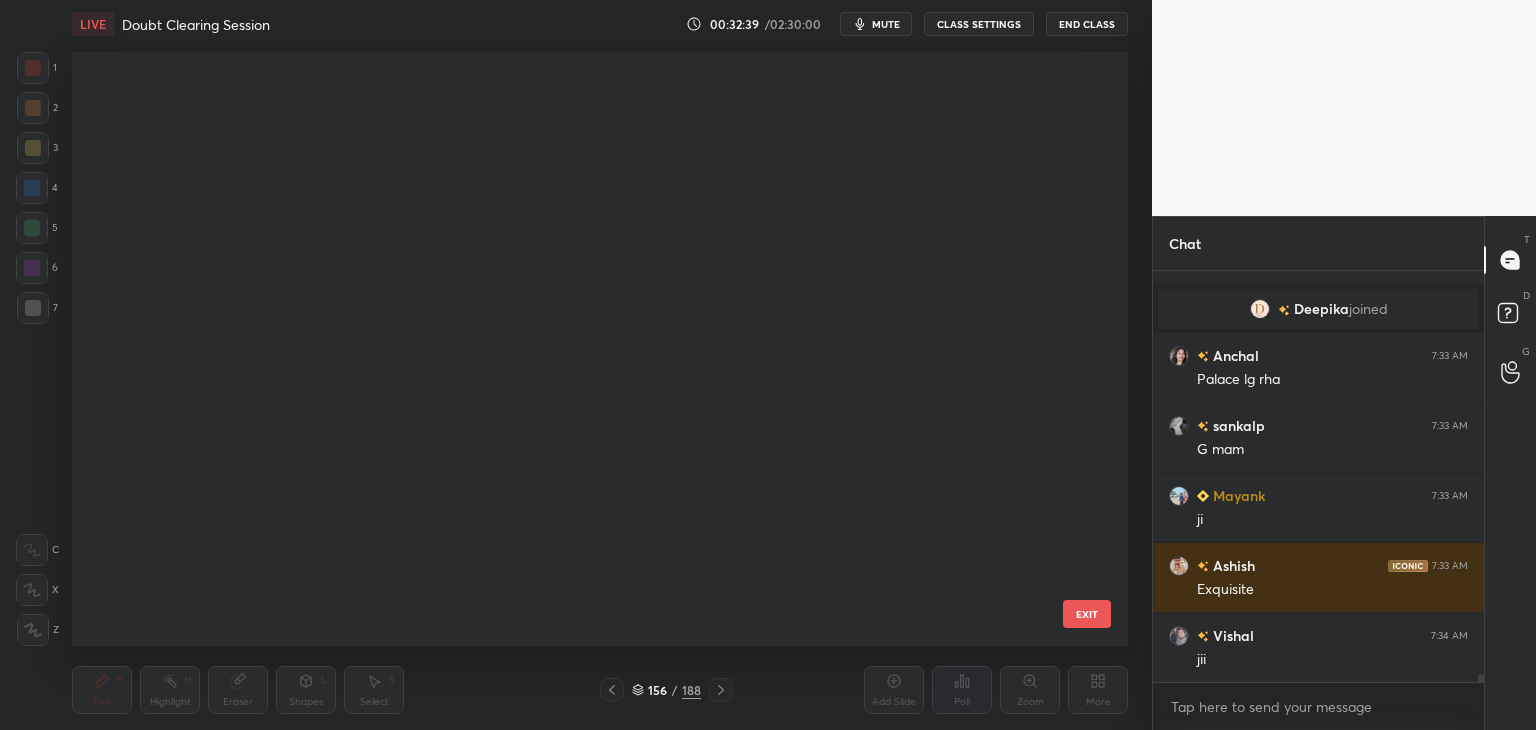 scroll, scrollTop: 8922, scrollLeft: 0, axis: vertical 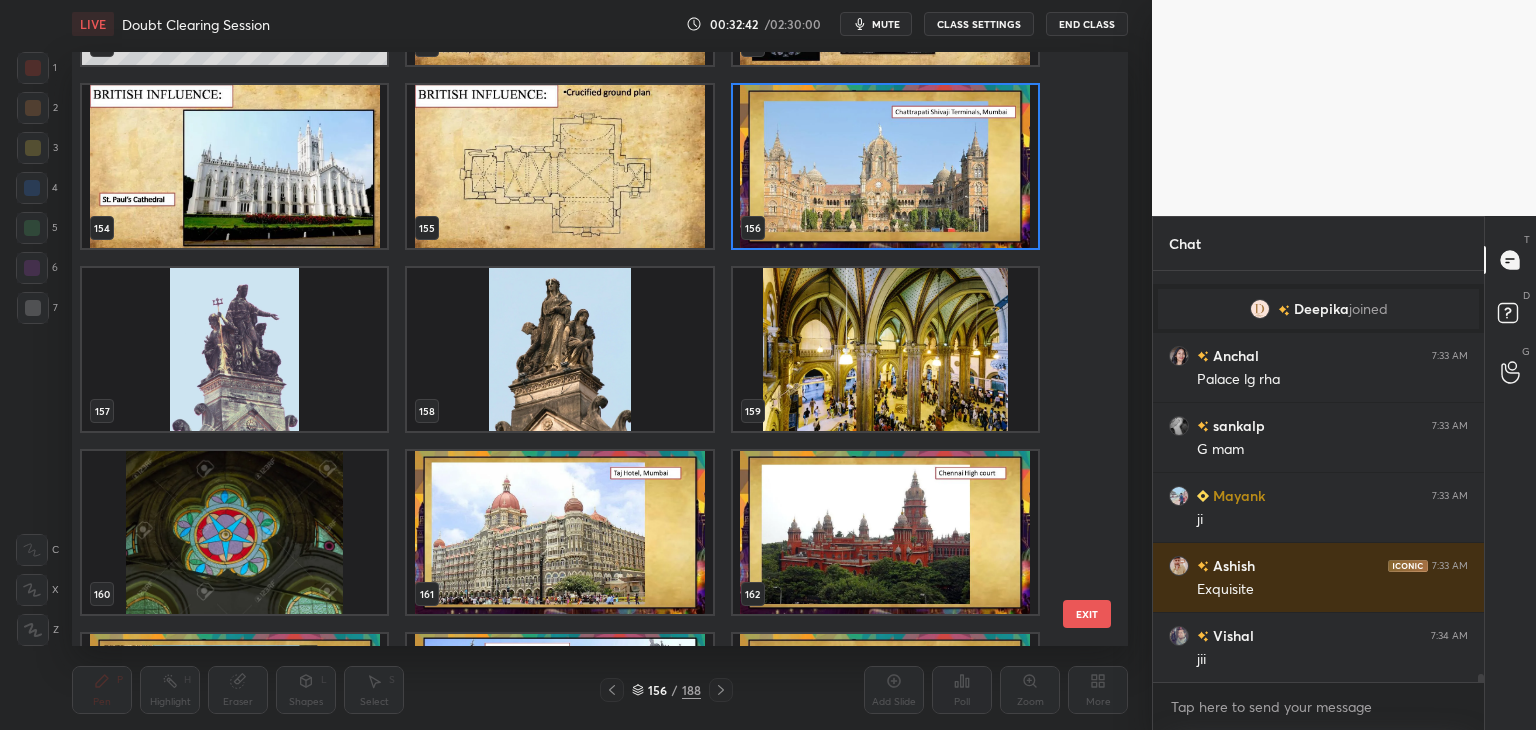 click at bounding box center (885, 349) 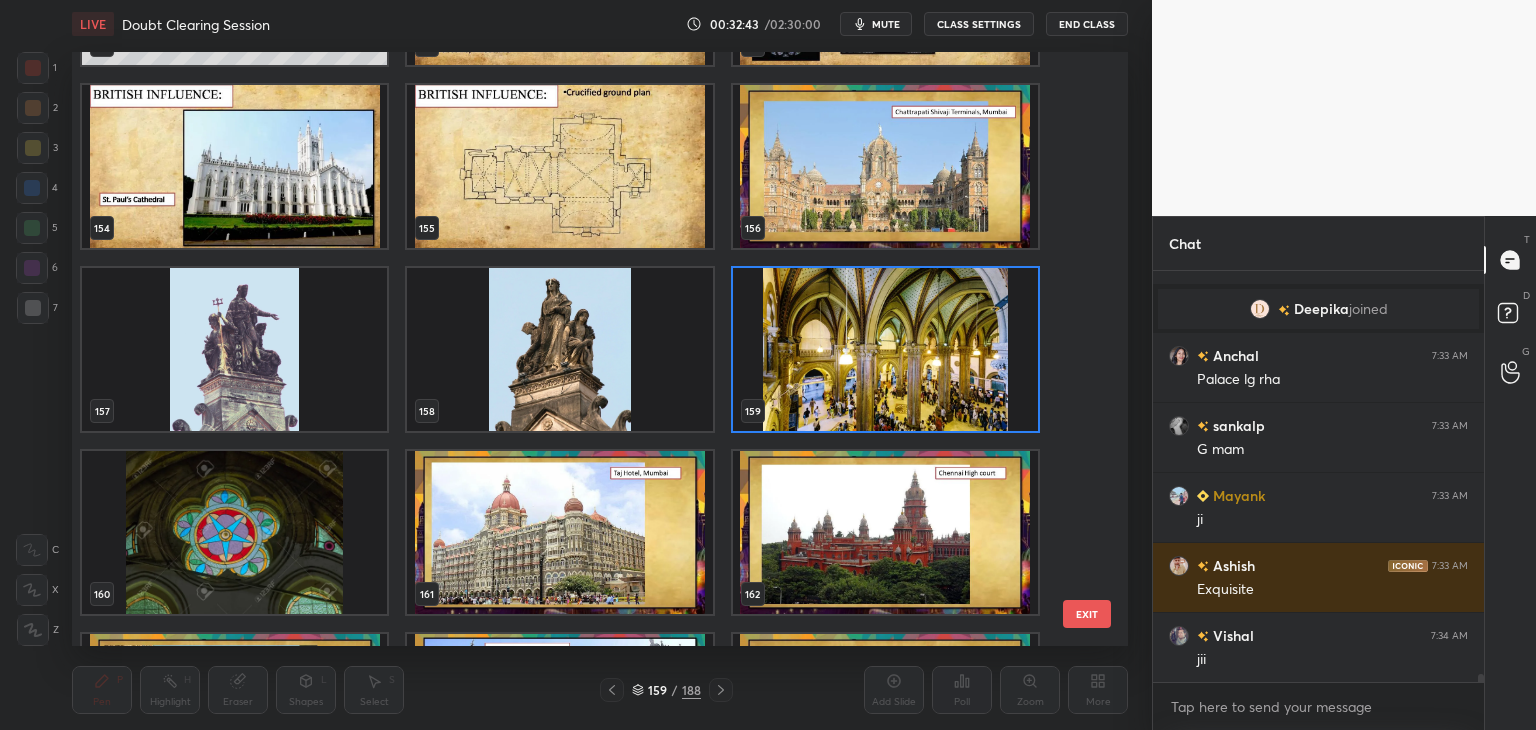 scroll, scrollTop: 21792, scrollLeft: 0, axis: vertical 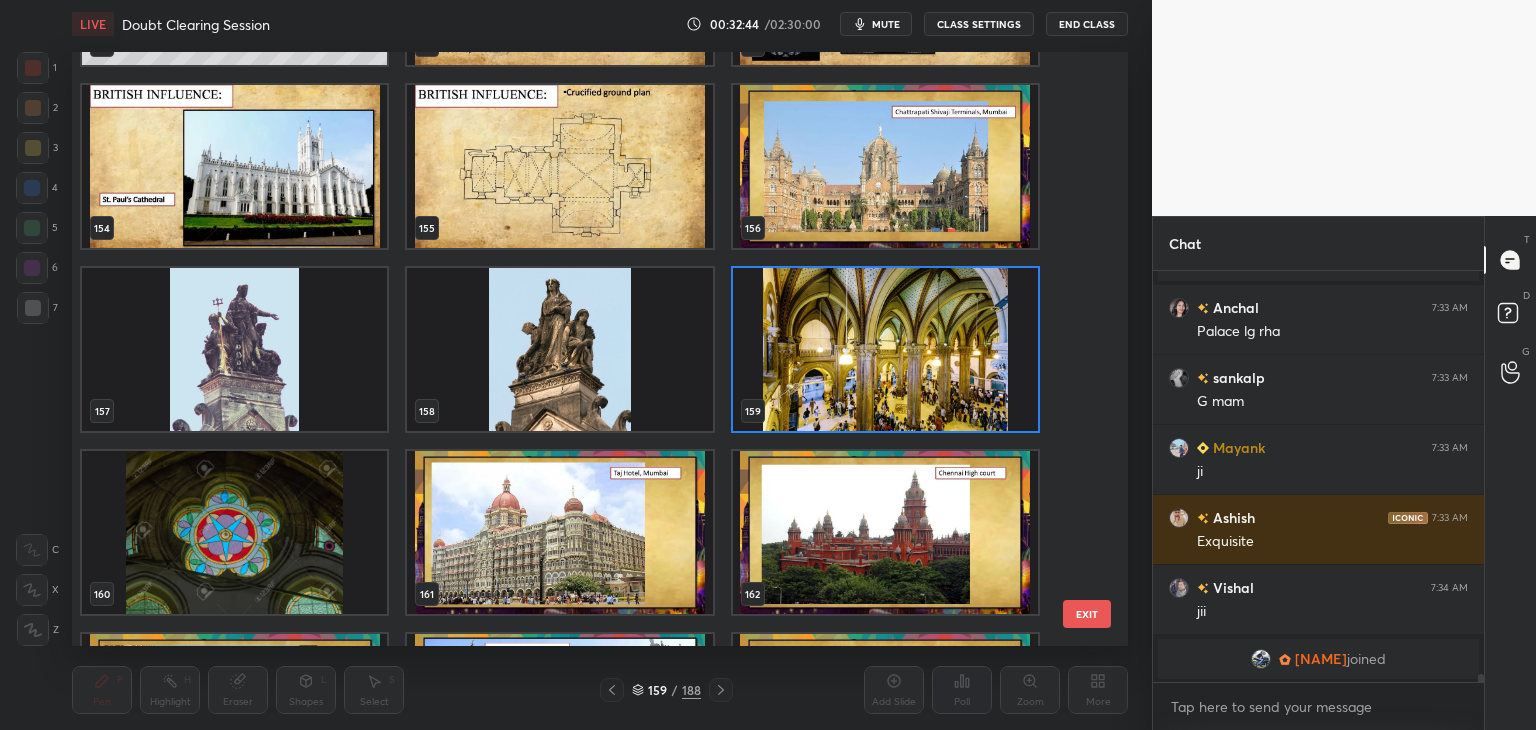 click 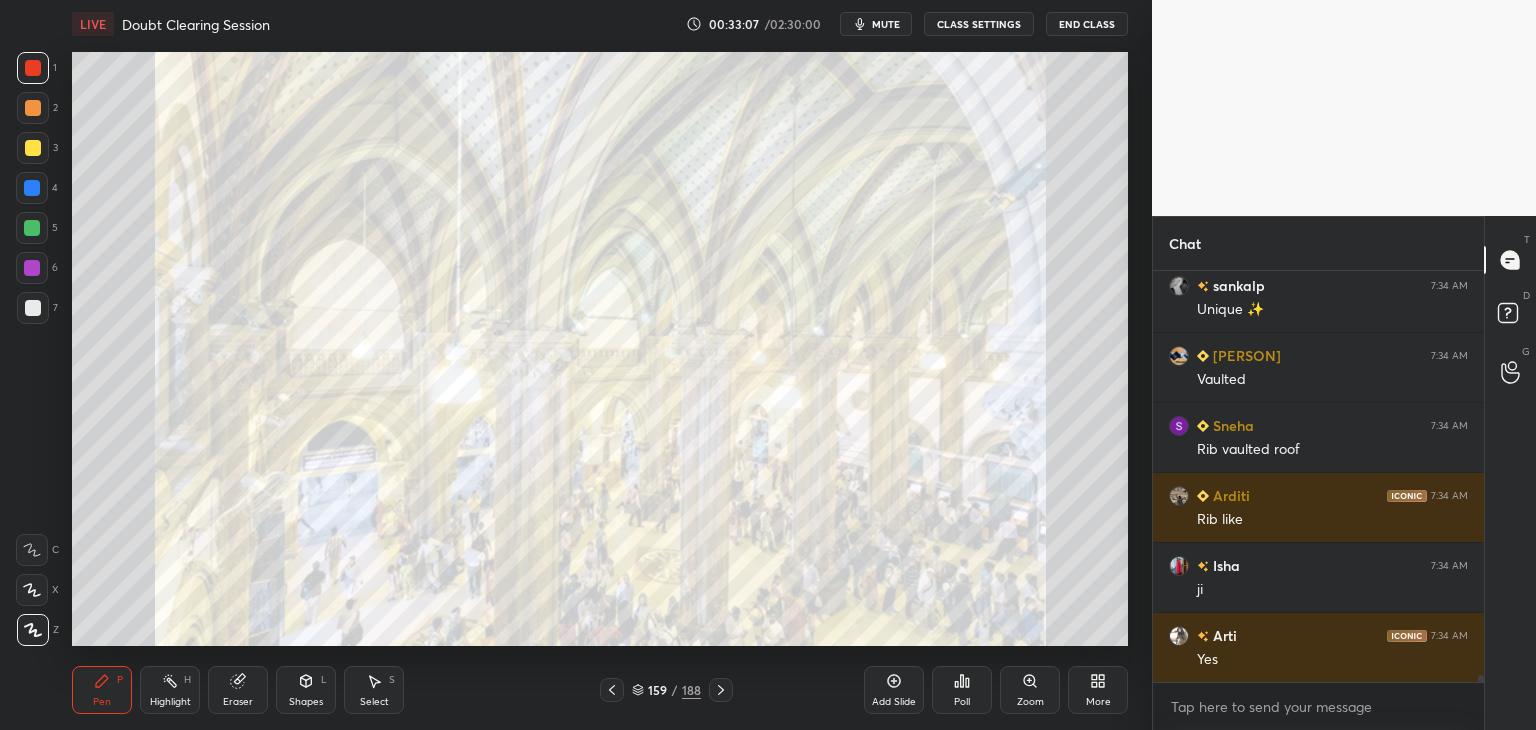 scroll, scrollTop: 22770, scrollLeft: 0, axis: vertical 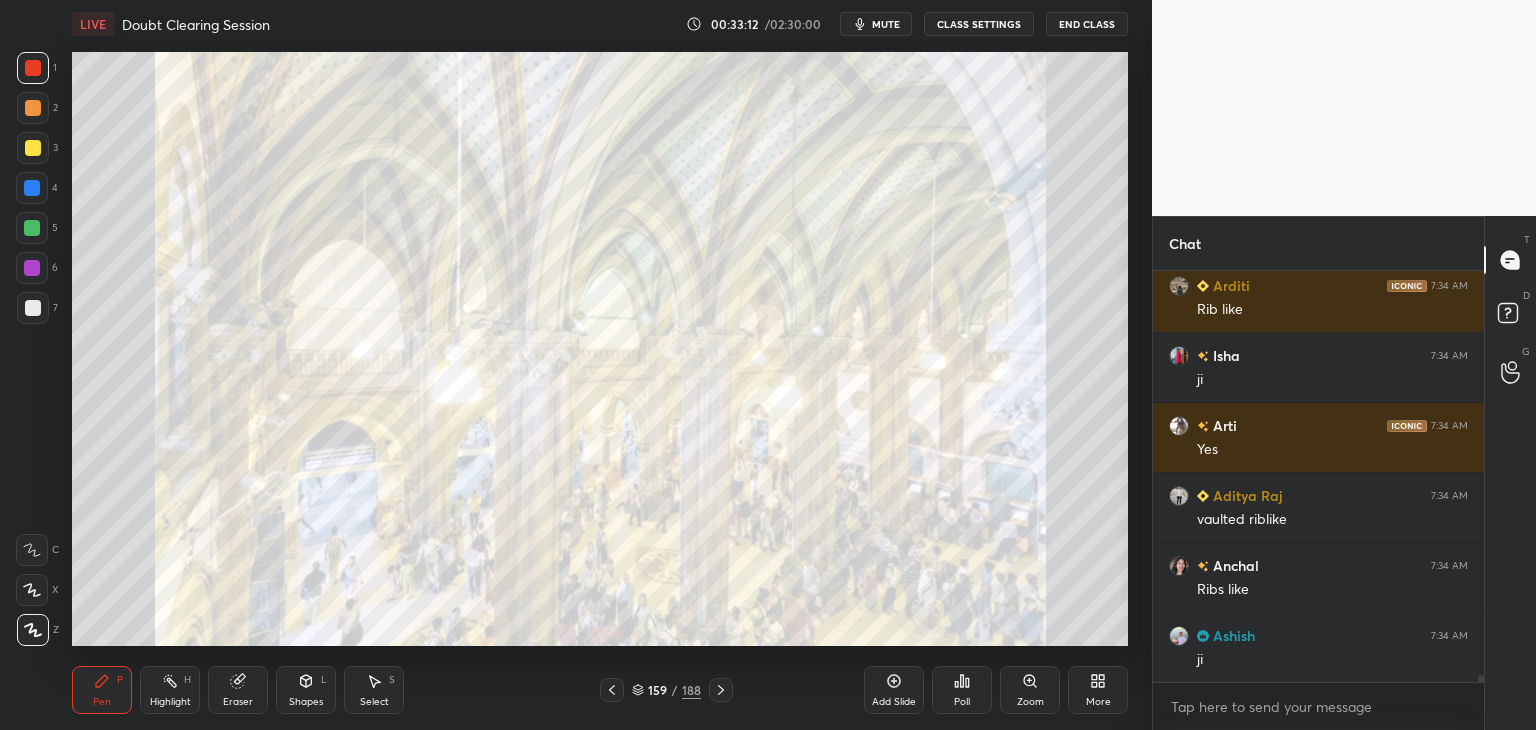 click 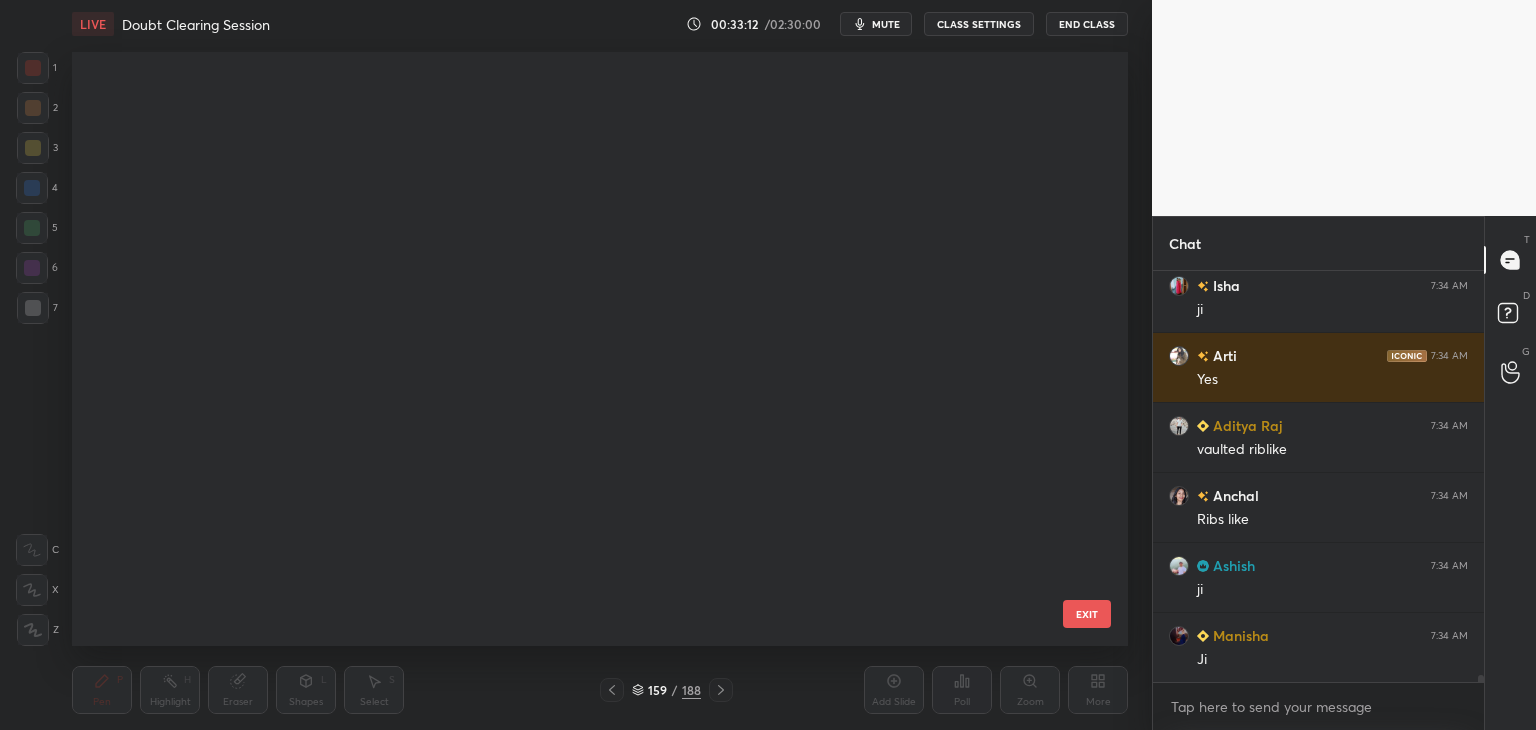 scroll, scrollTop: 9104, scrollLeft: 0, axis: vertical 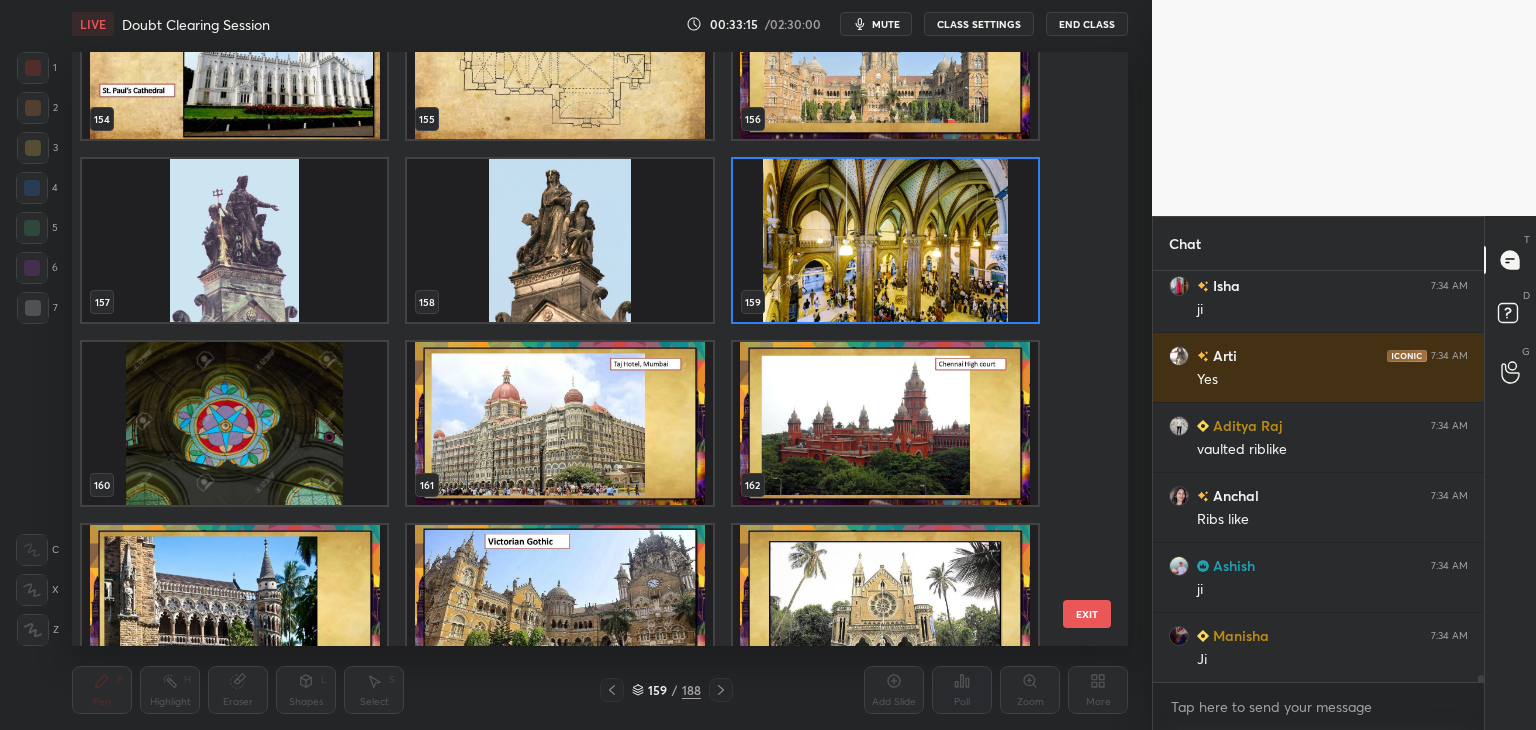 click at bounding box center [234, 423] 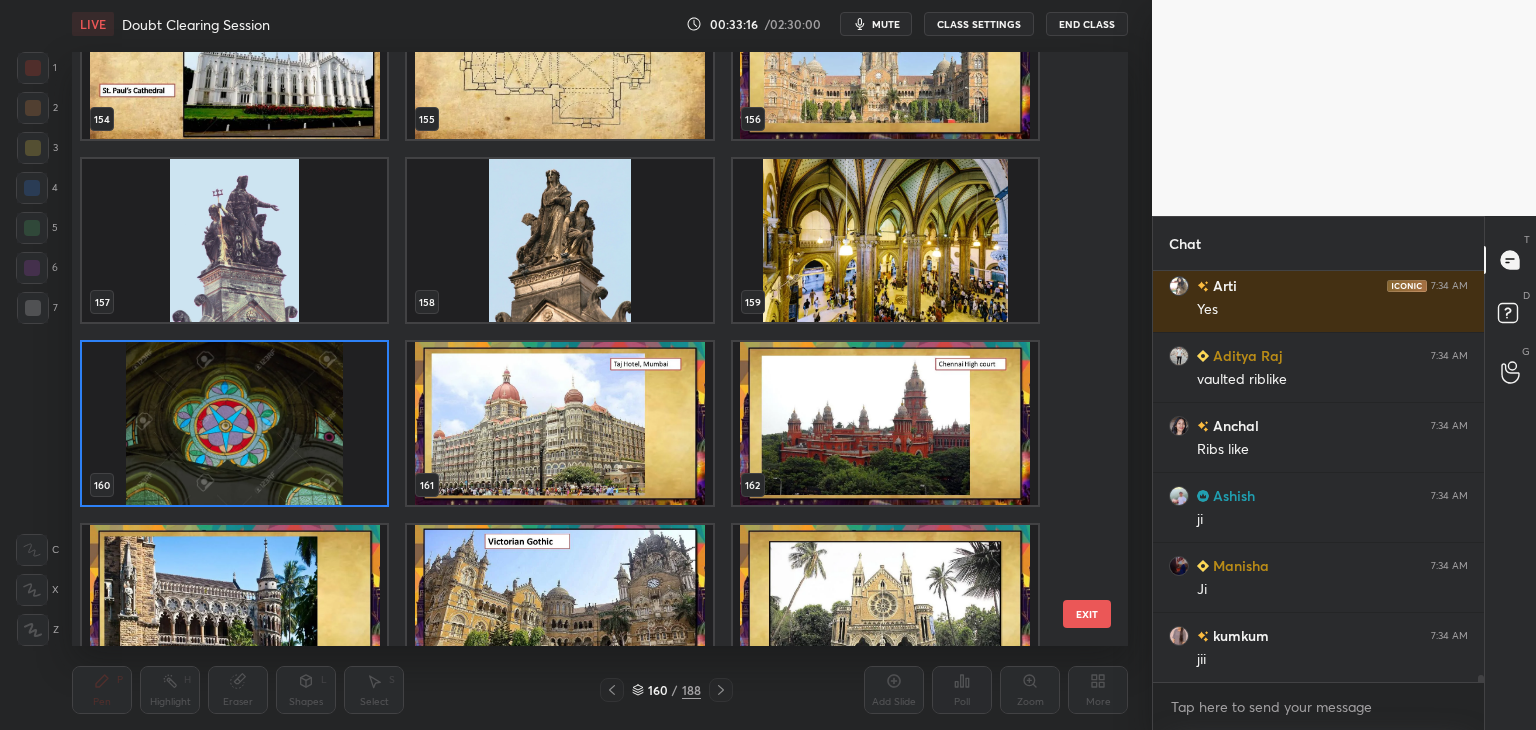 click 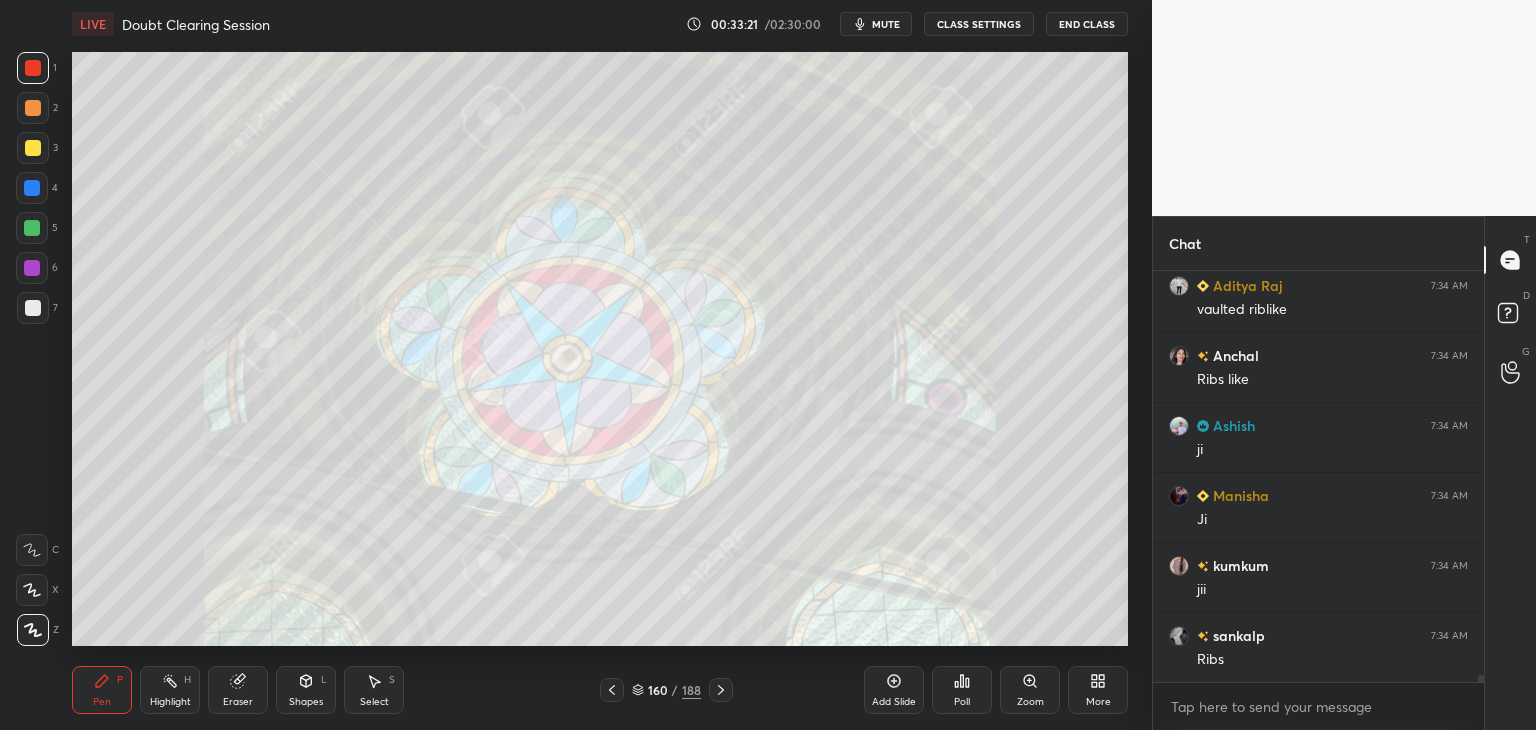 click 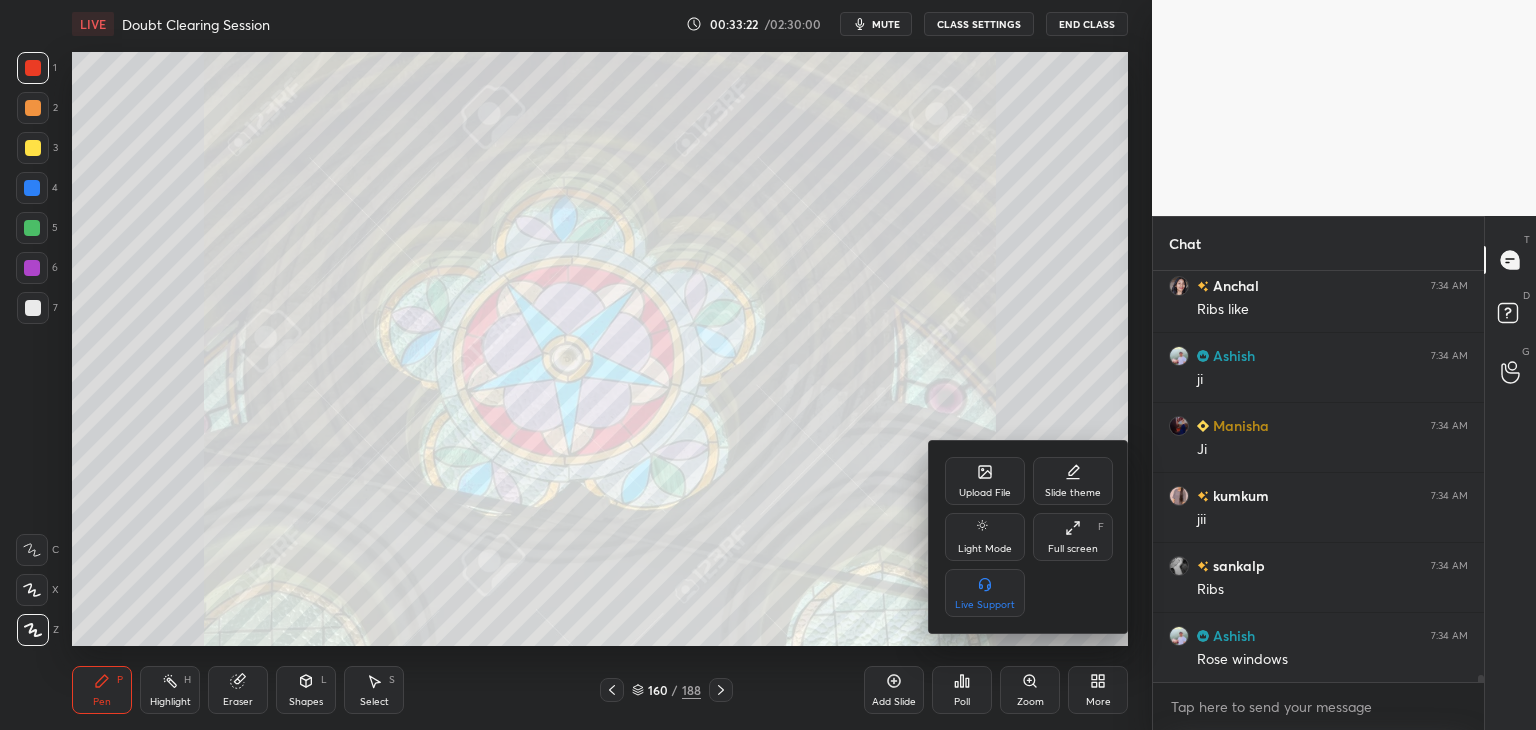 click on "Upload File" at bounding box center (985, 481) 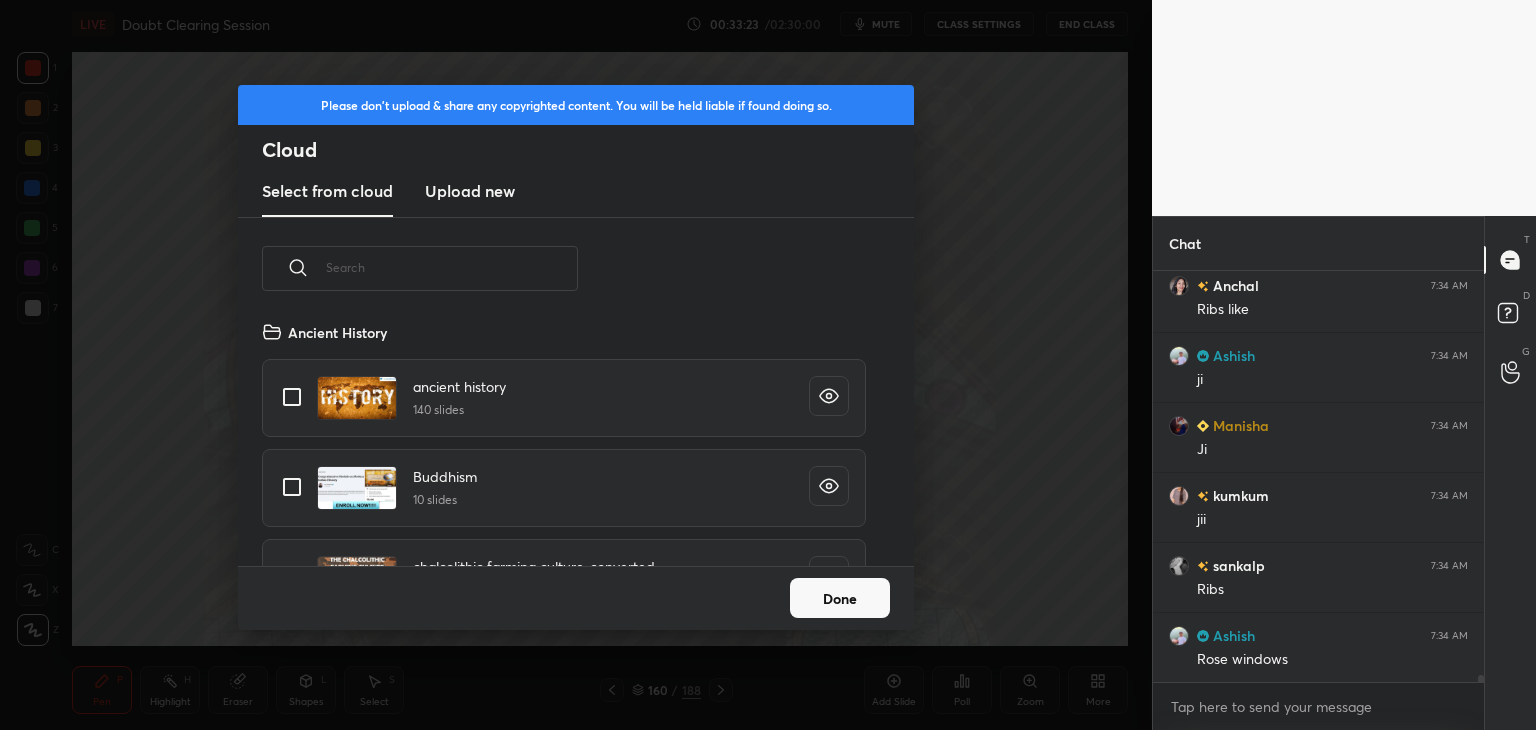 scroll, scrollTop: 23190, scrollLeft: 0, axis: vertical 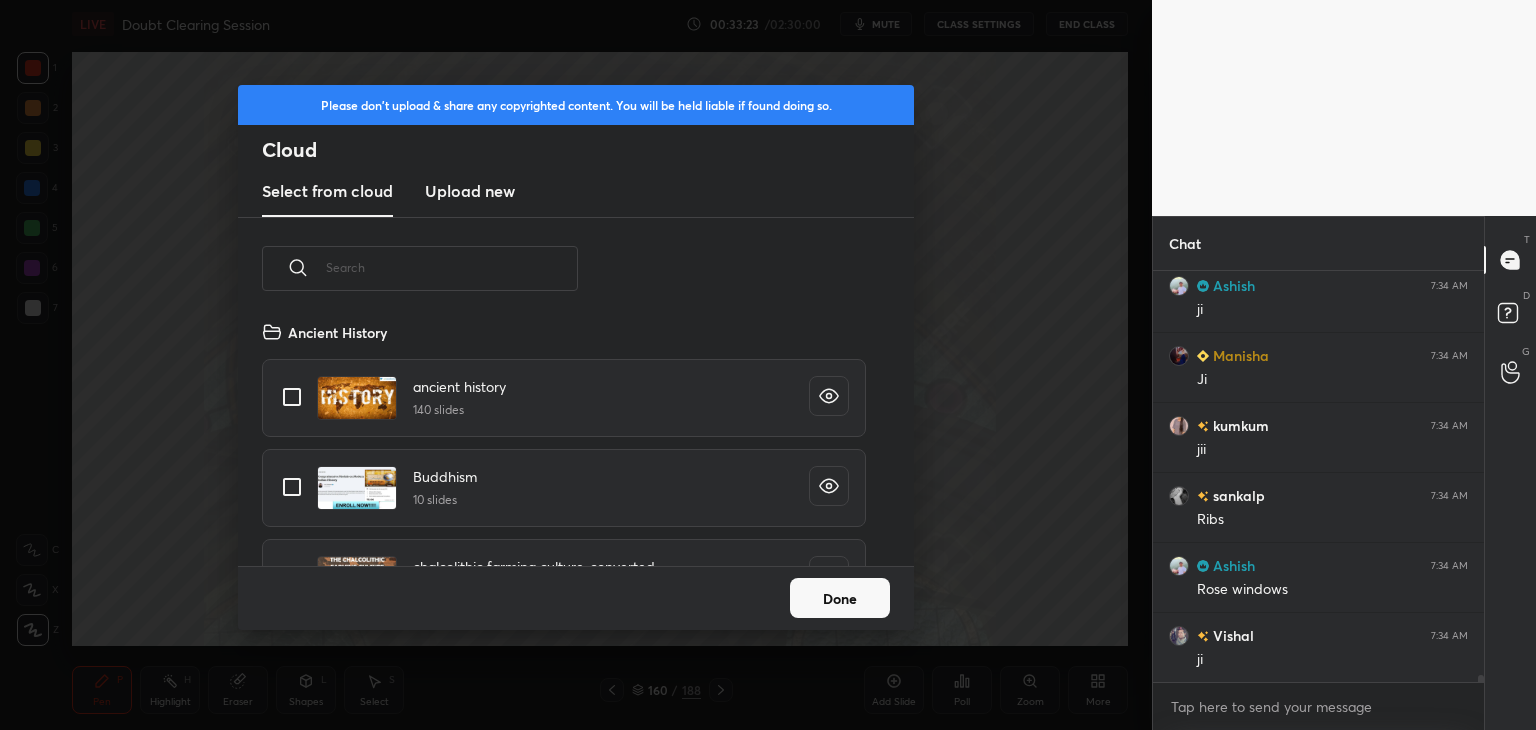 click on "Upload new" at bounding box center (470, 191) 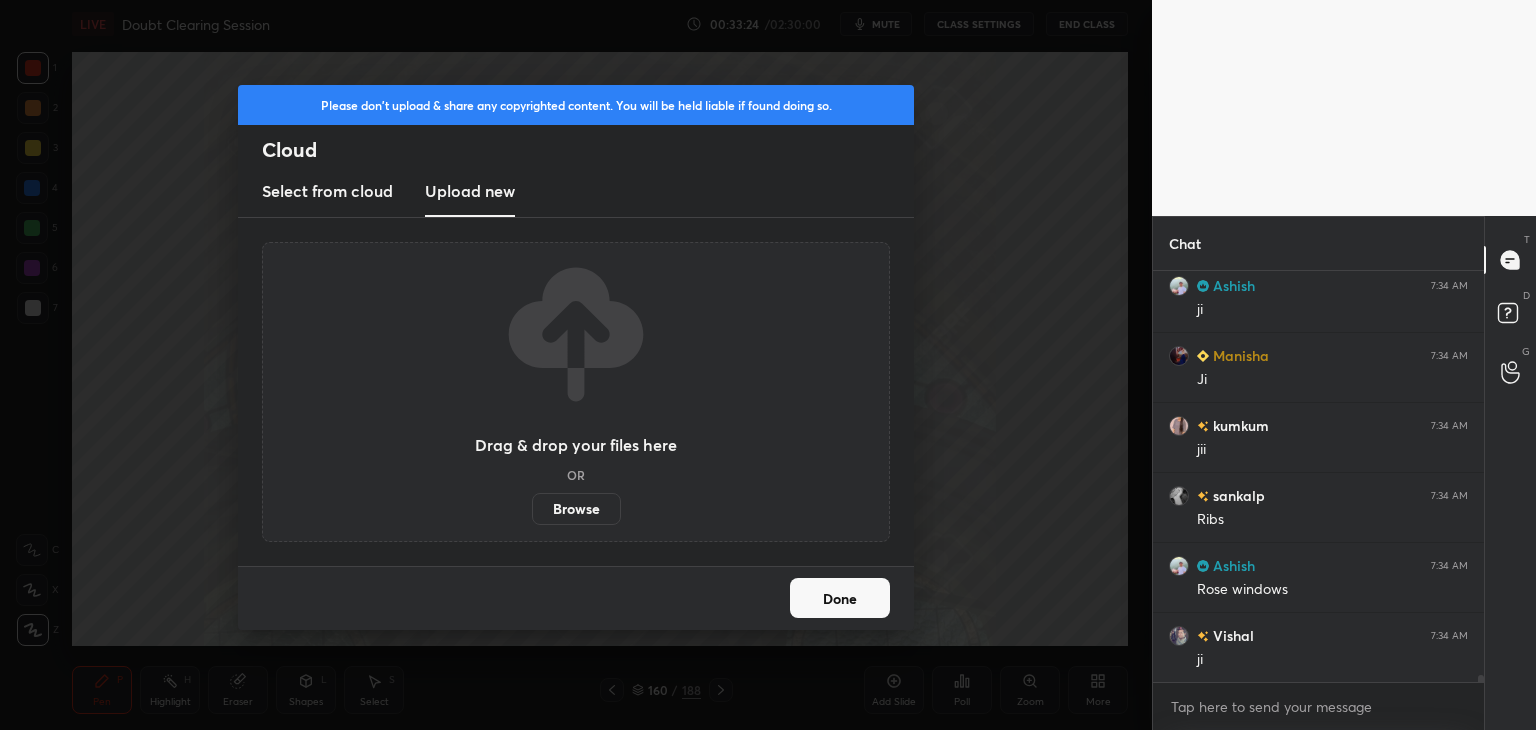 click on "Browse" at bounding box center (576, 509) 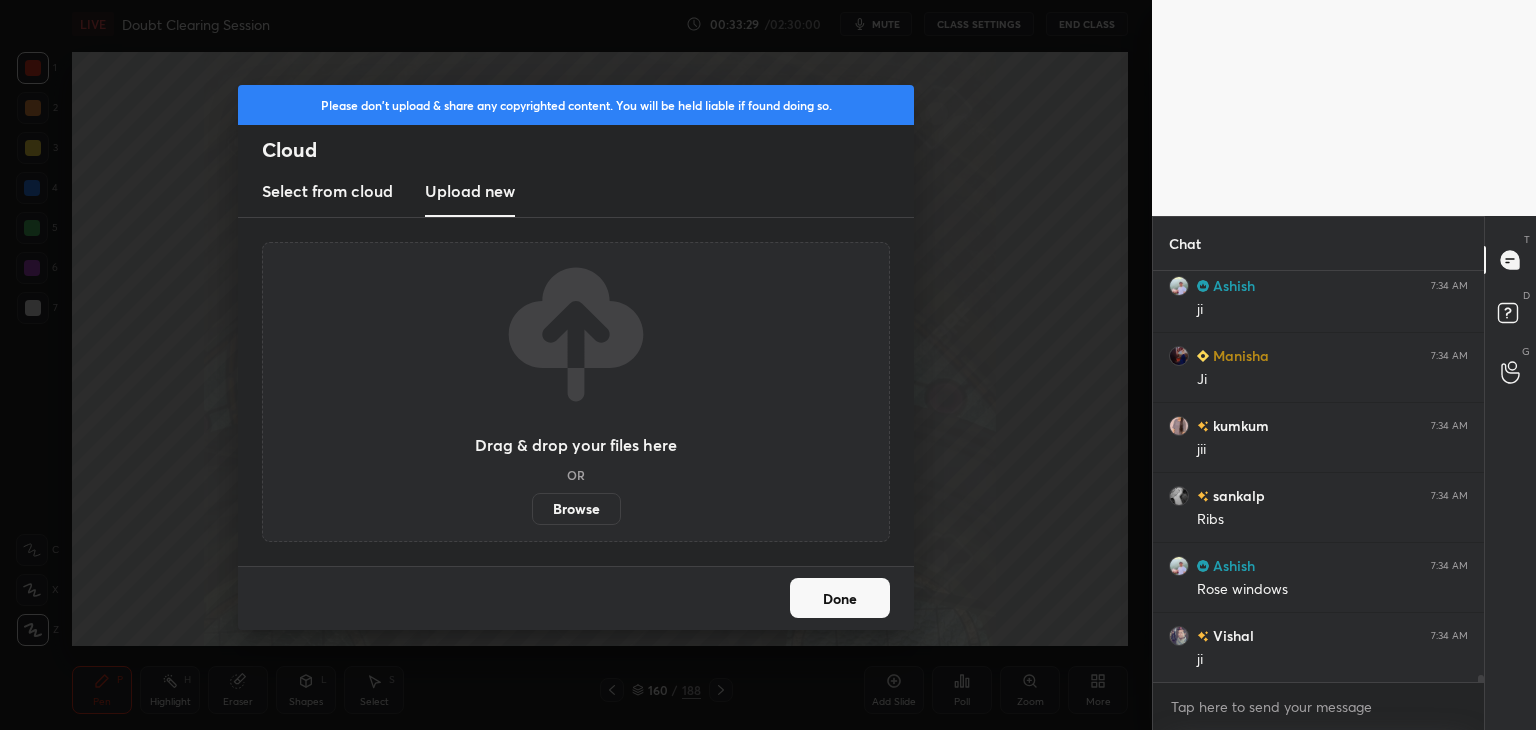 scroll, scrollTop: 23210, scrollLeft: 0, axis: vertical 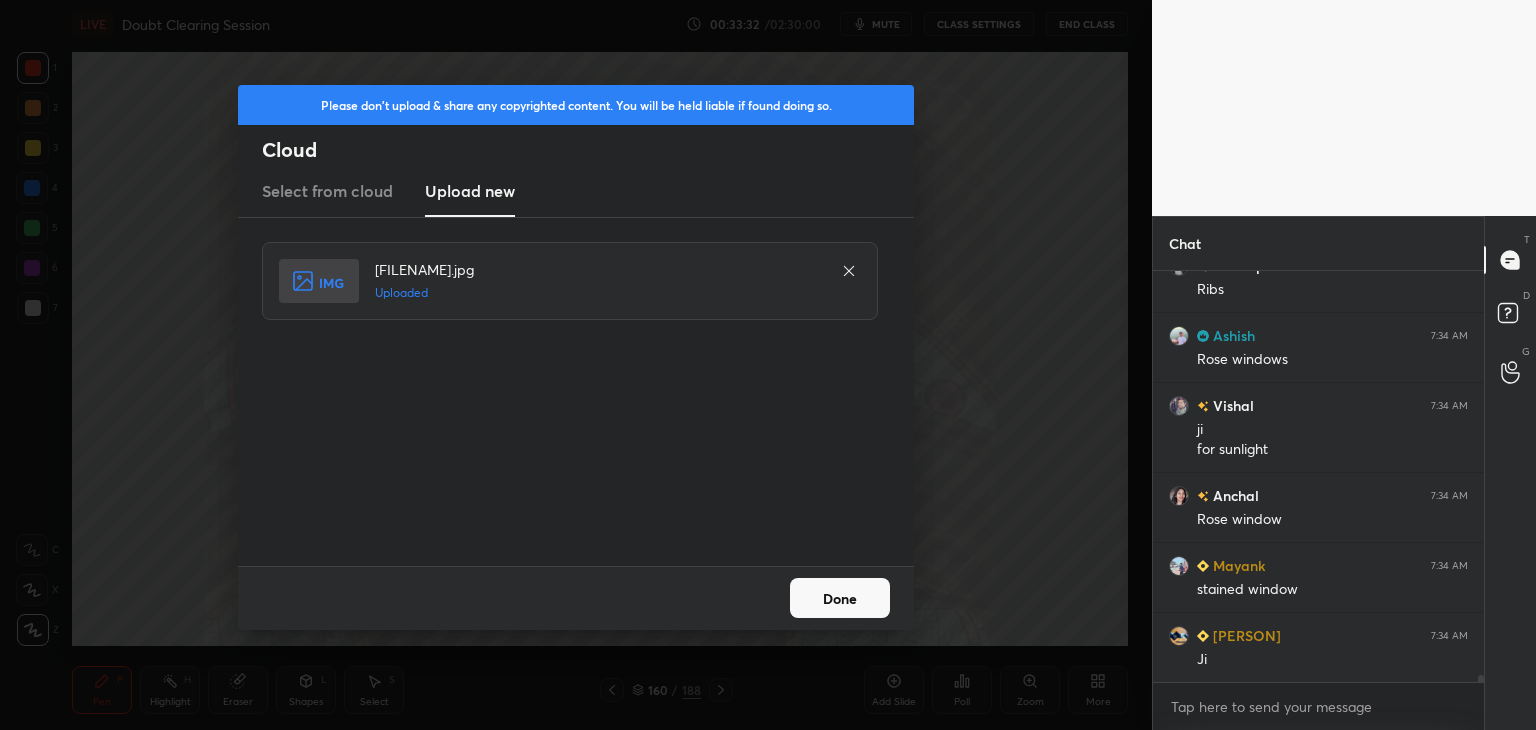 click on "Done" at bounding box center [840, 598] 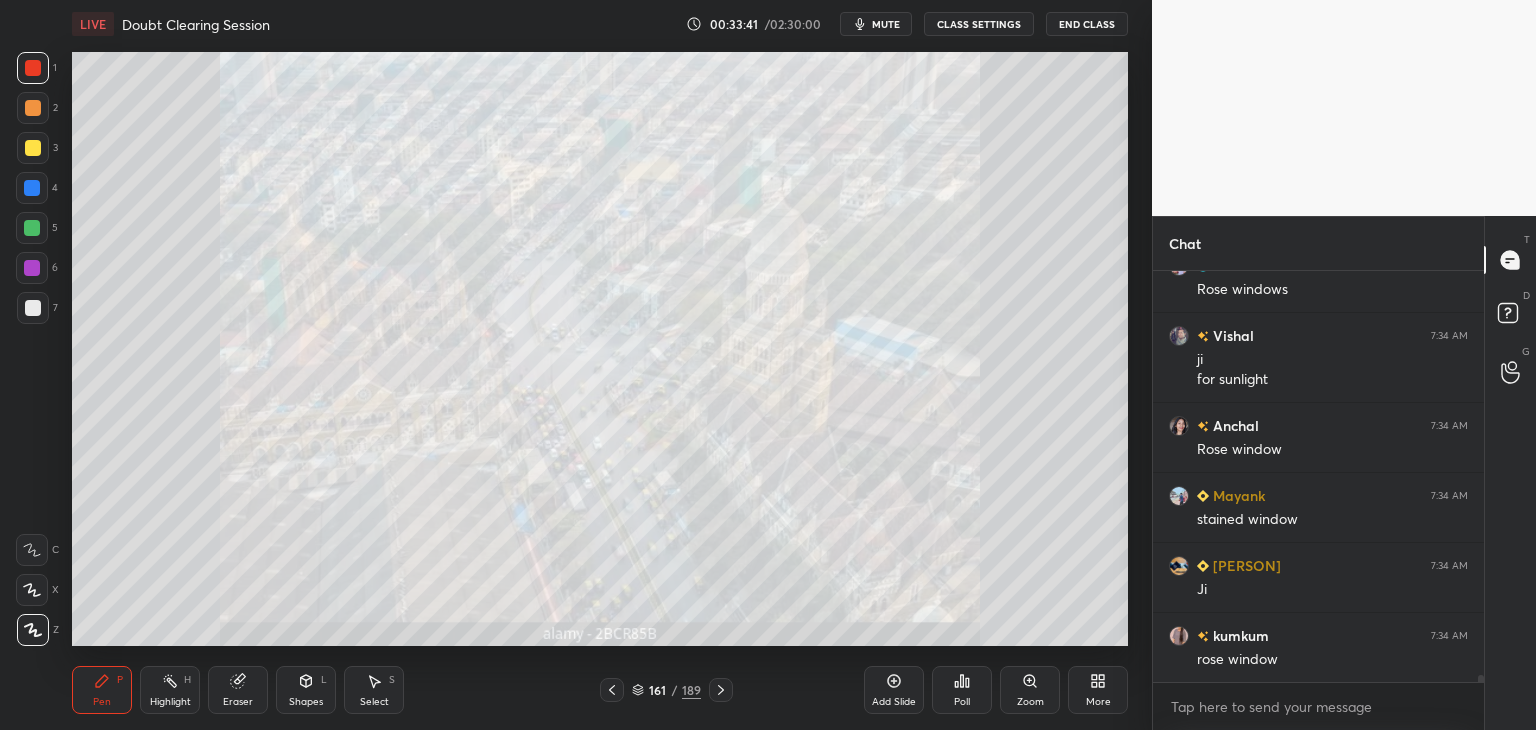 click 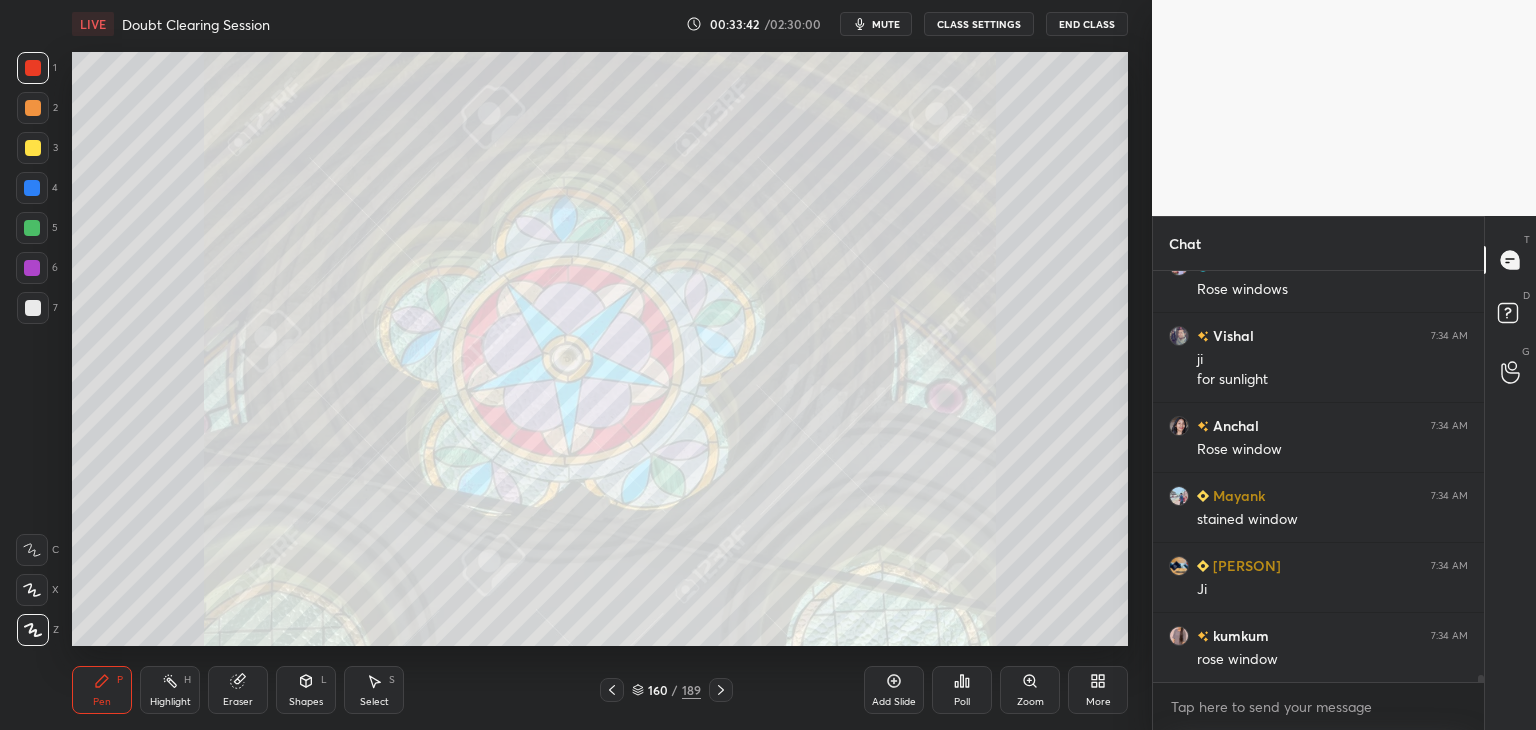 click 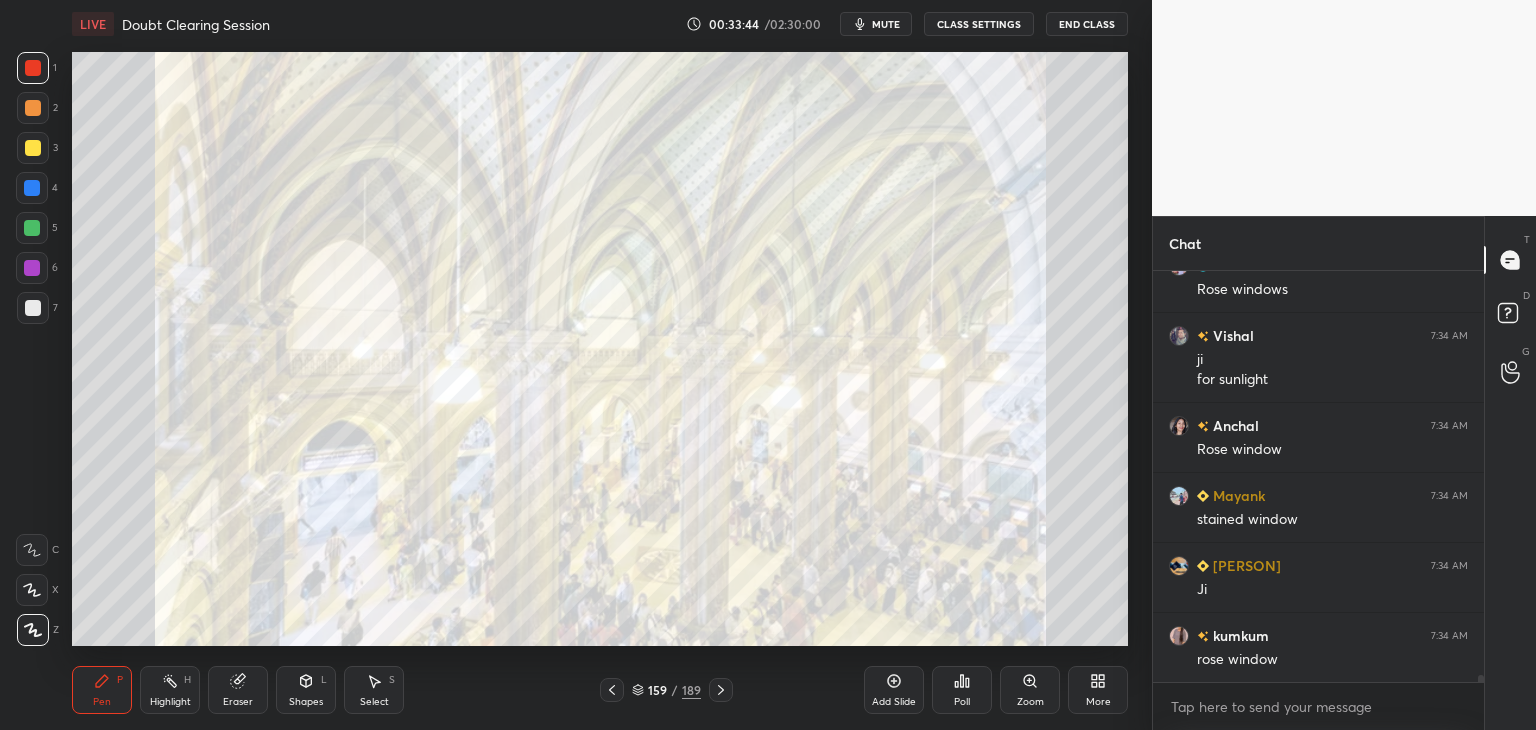 click 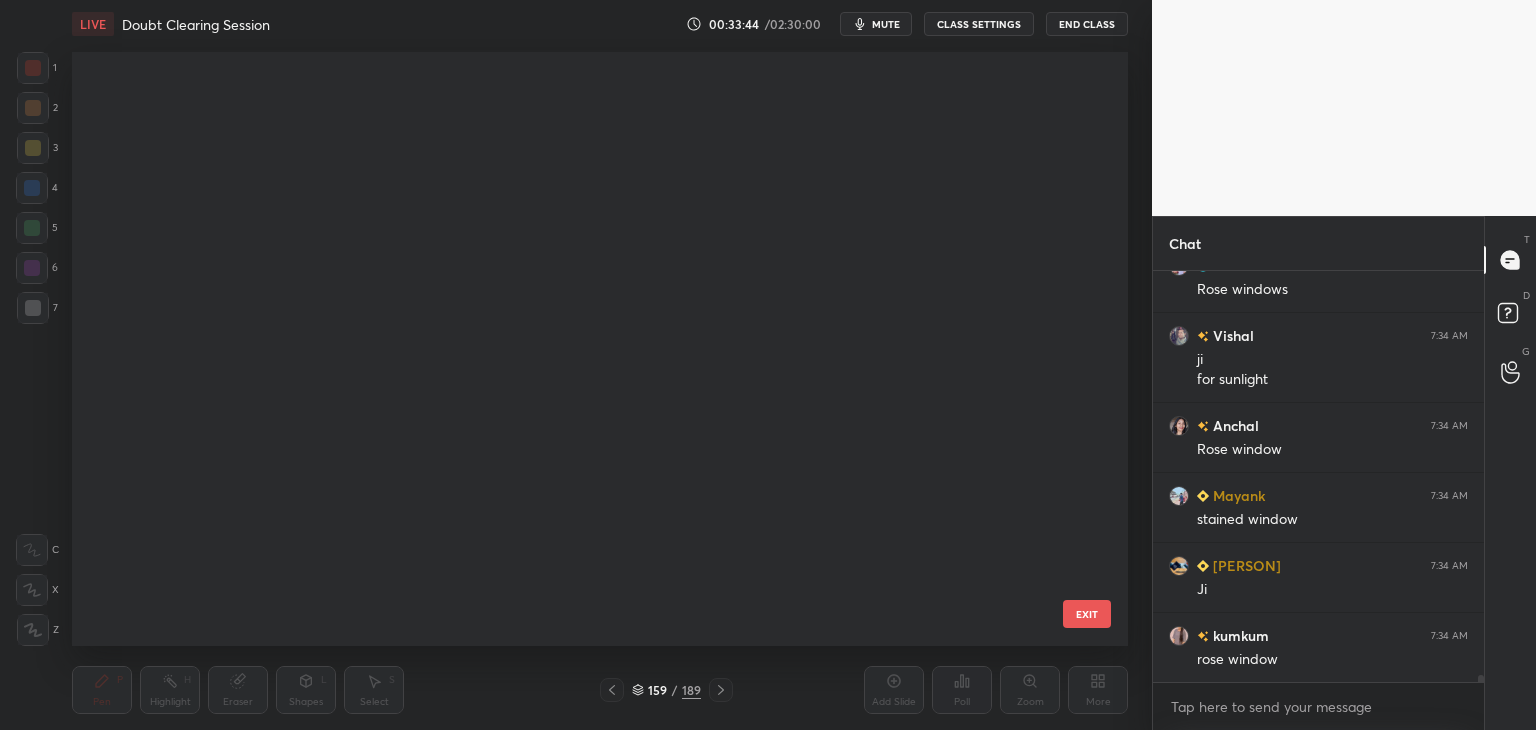 scroll, scrollTop: 9104, scrollLeft: 0, axis: vertical 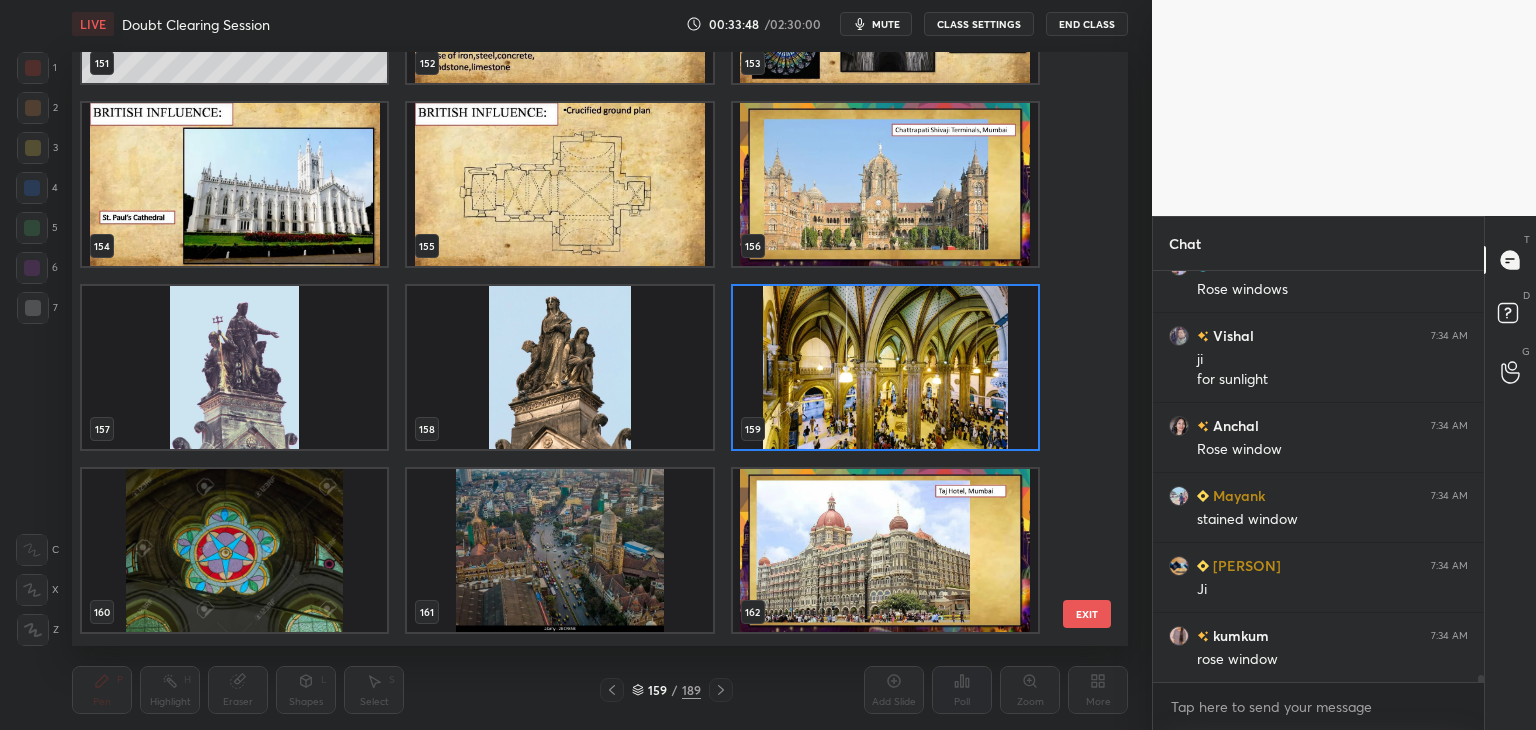 click at bounding box center (885, 184) 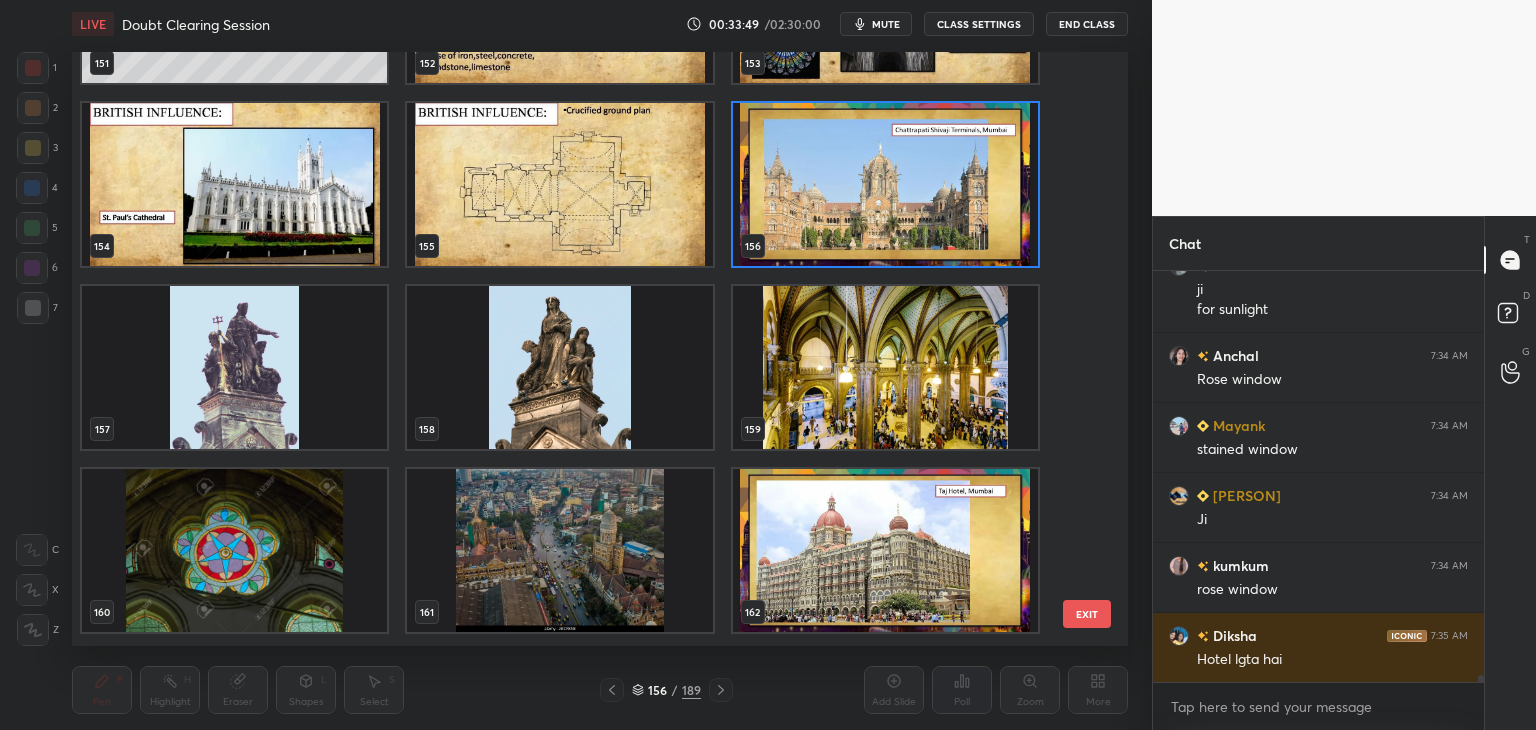 click 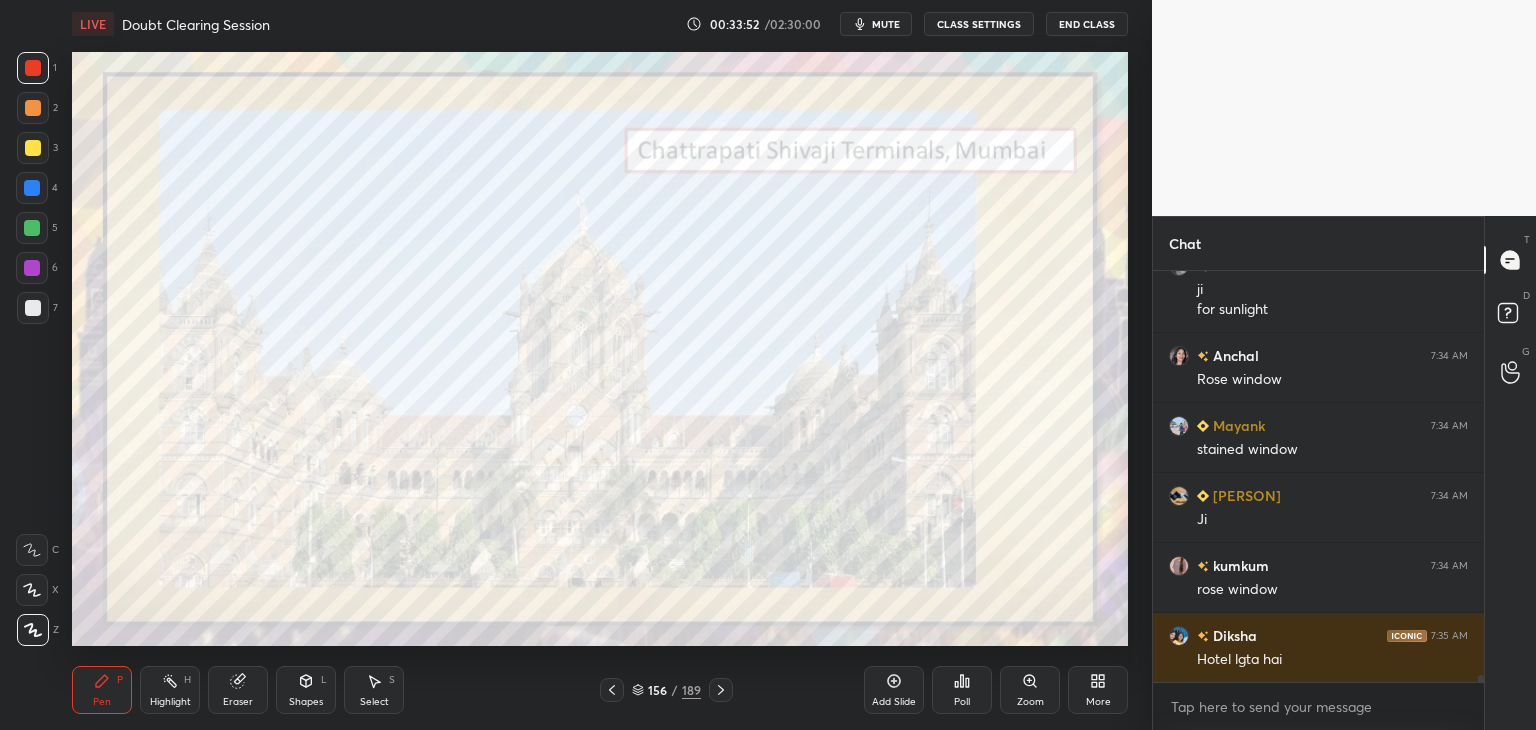 click on "Zoom" at bounding box center [1030, 690] 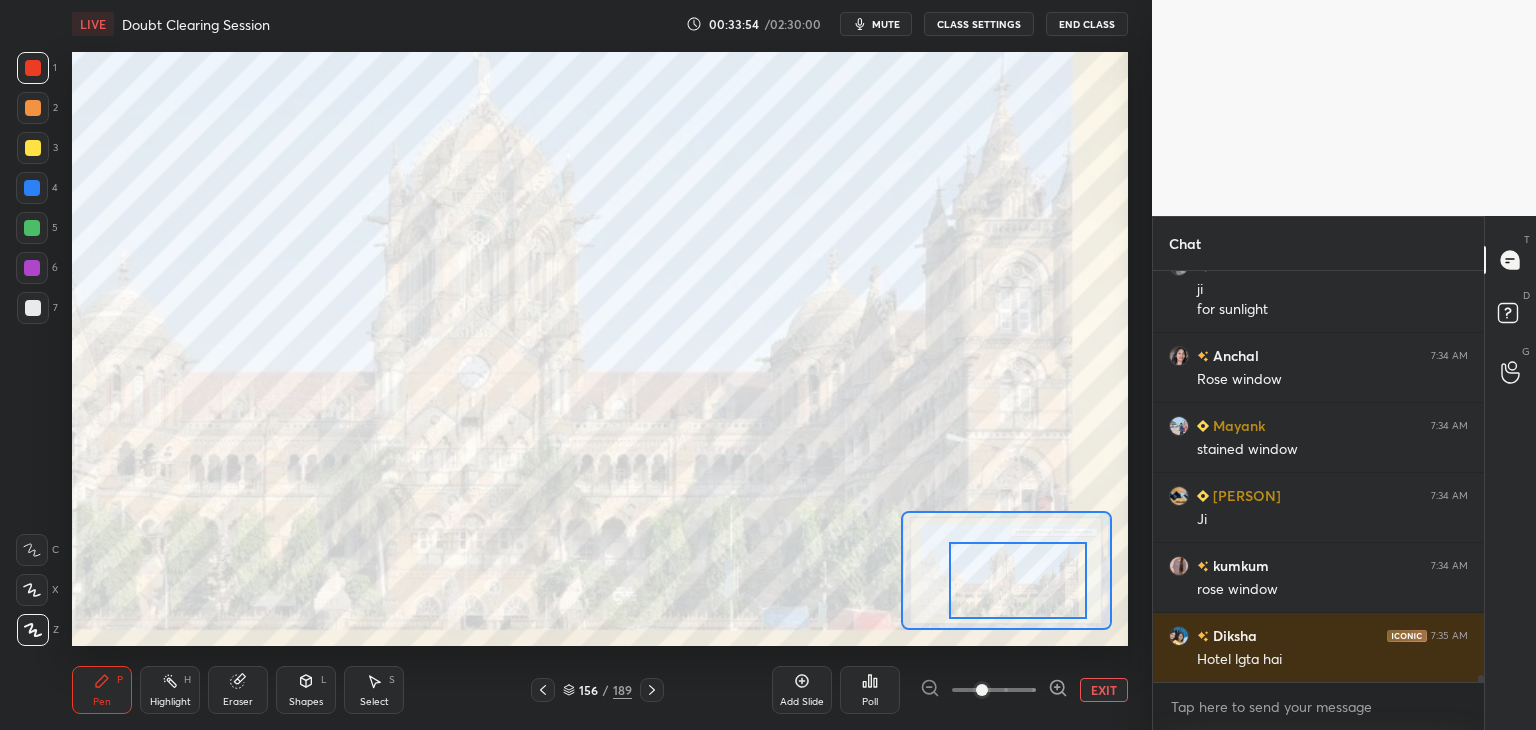 drag, startPoint x: 1003, startPoint y: 559, endPoint x: 1024, endPoint y: 608, distance: 53.310413 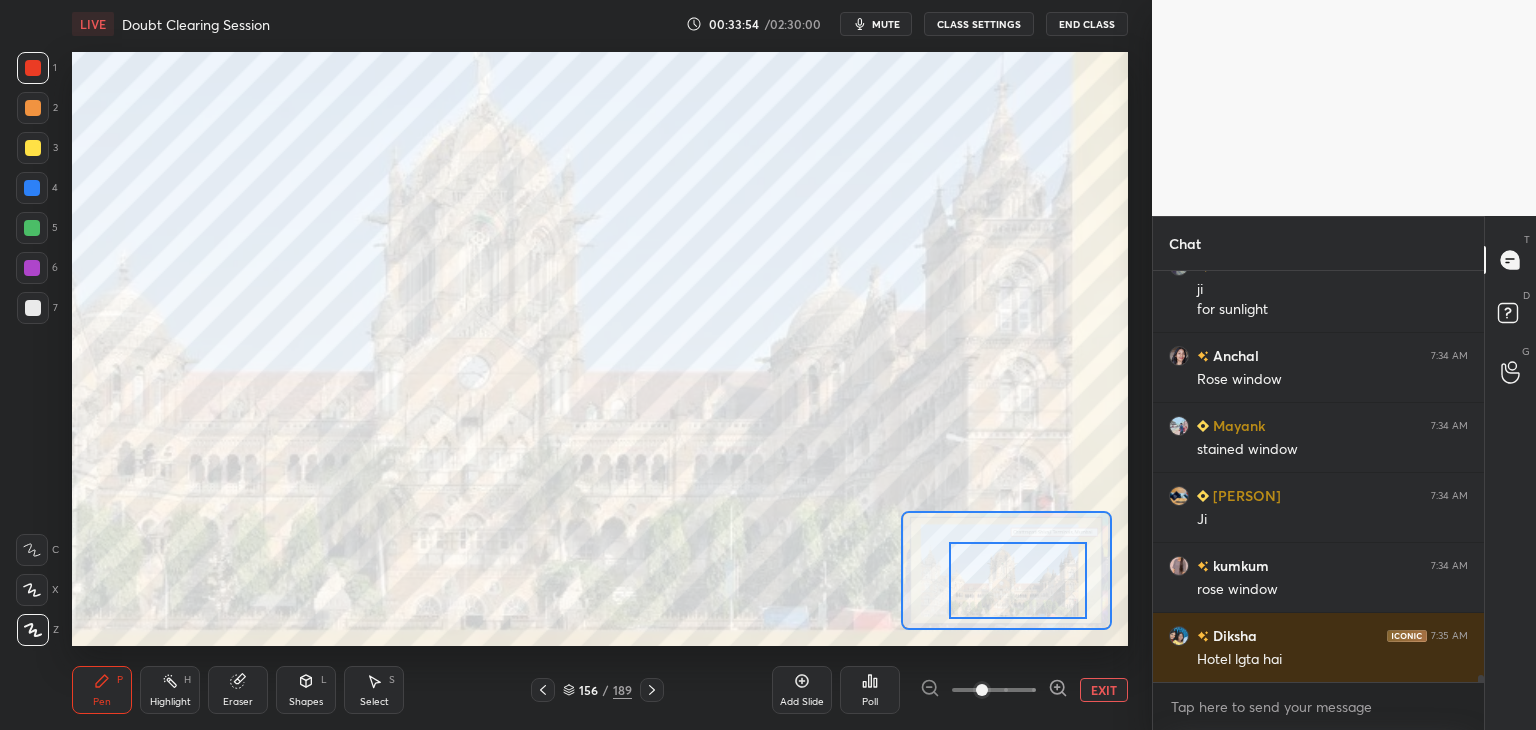 click at bounding box center (1018, 580) 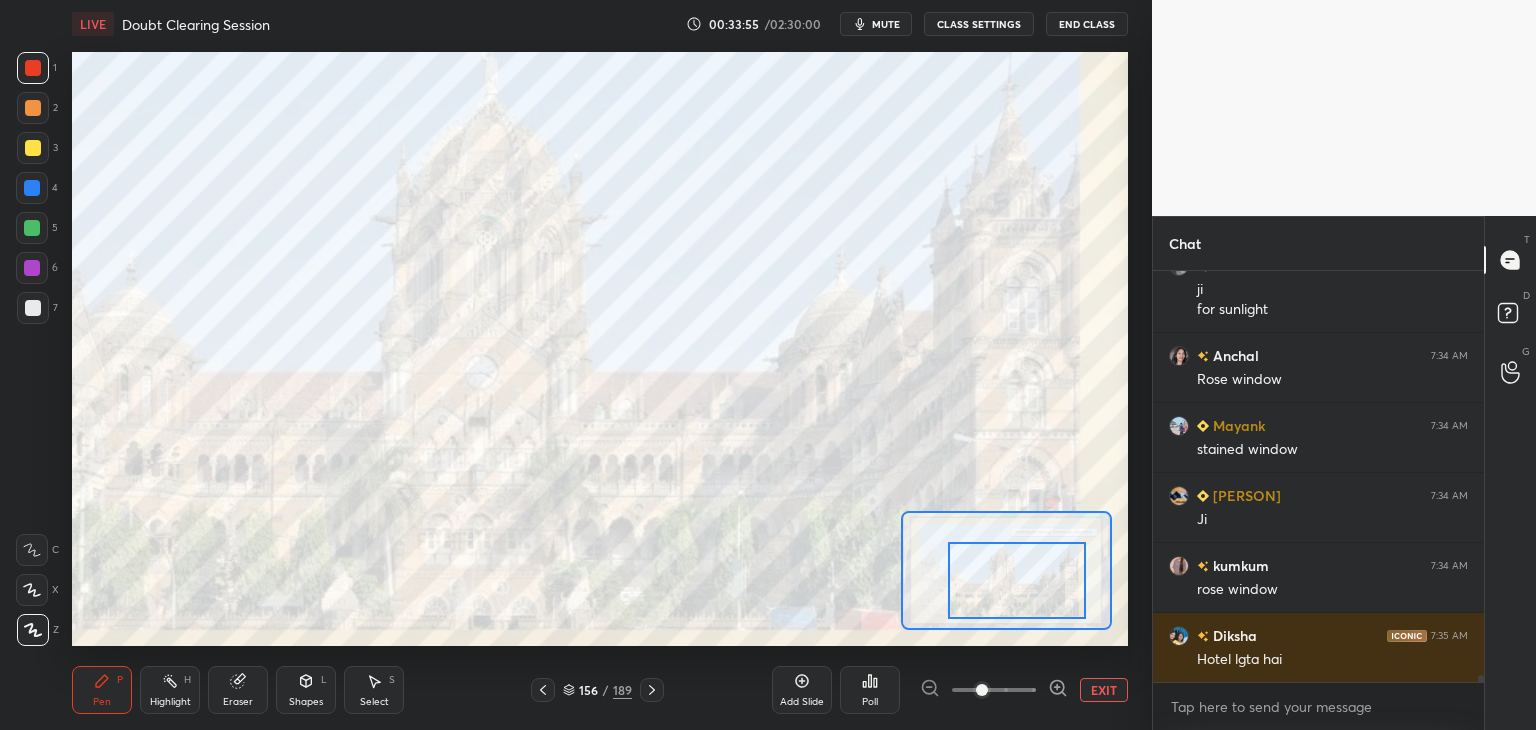 click on "EXIT" at bounding box center [1104, 690] 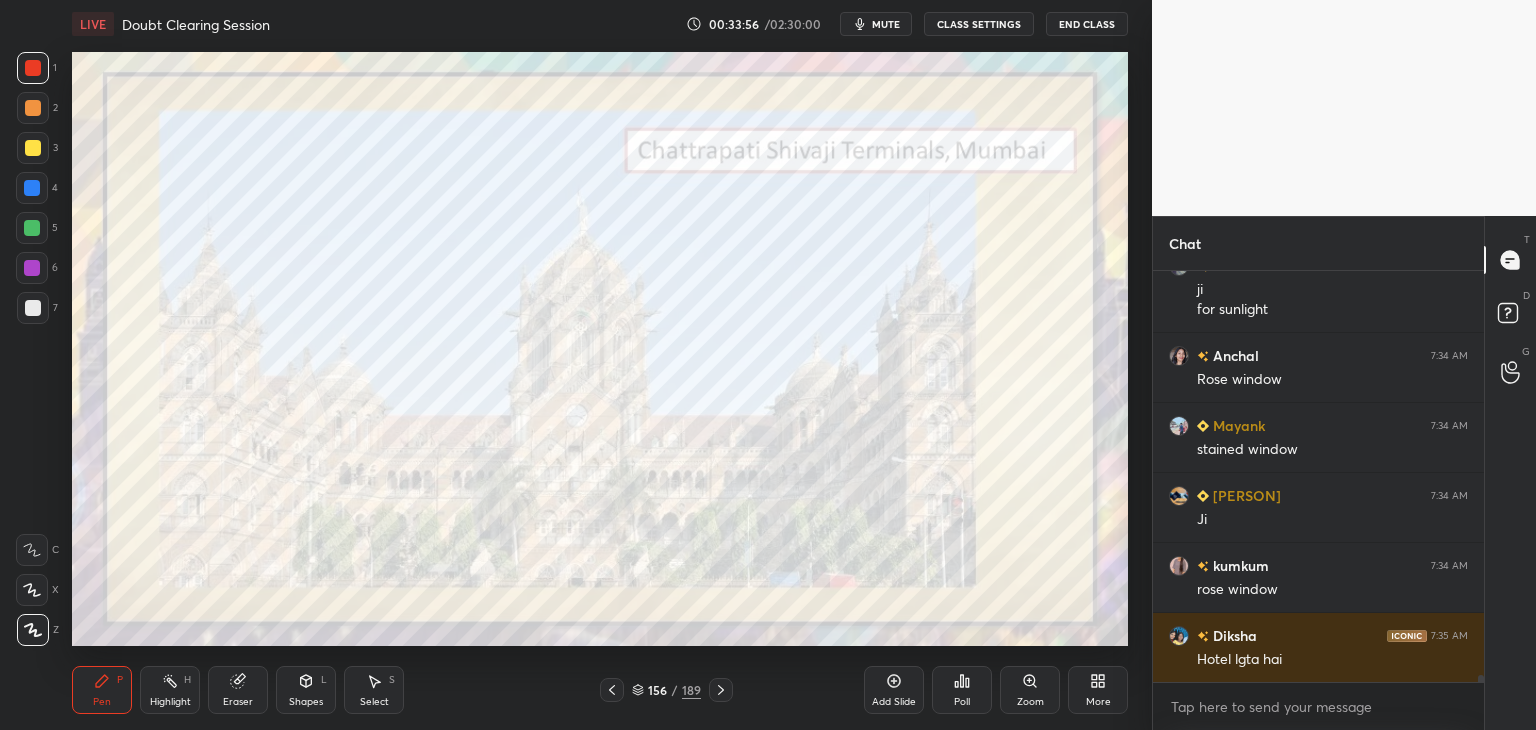click 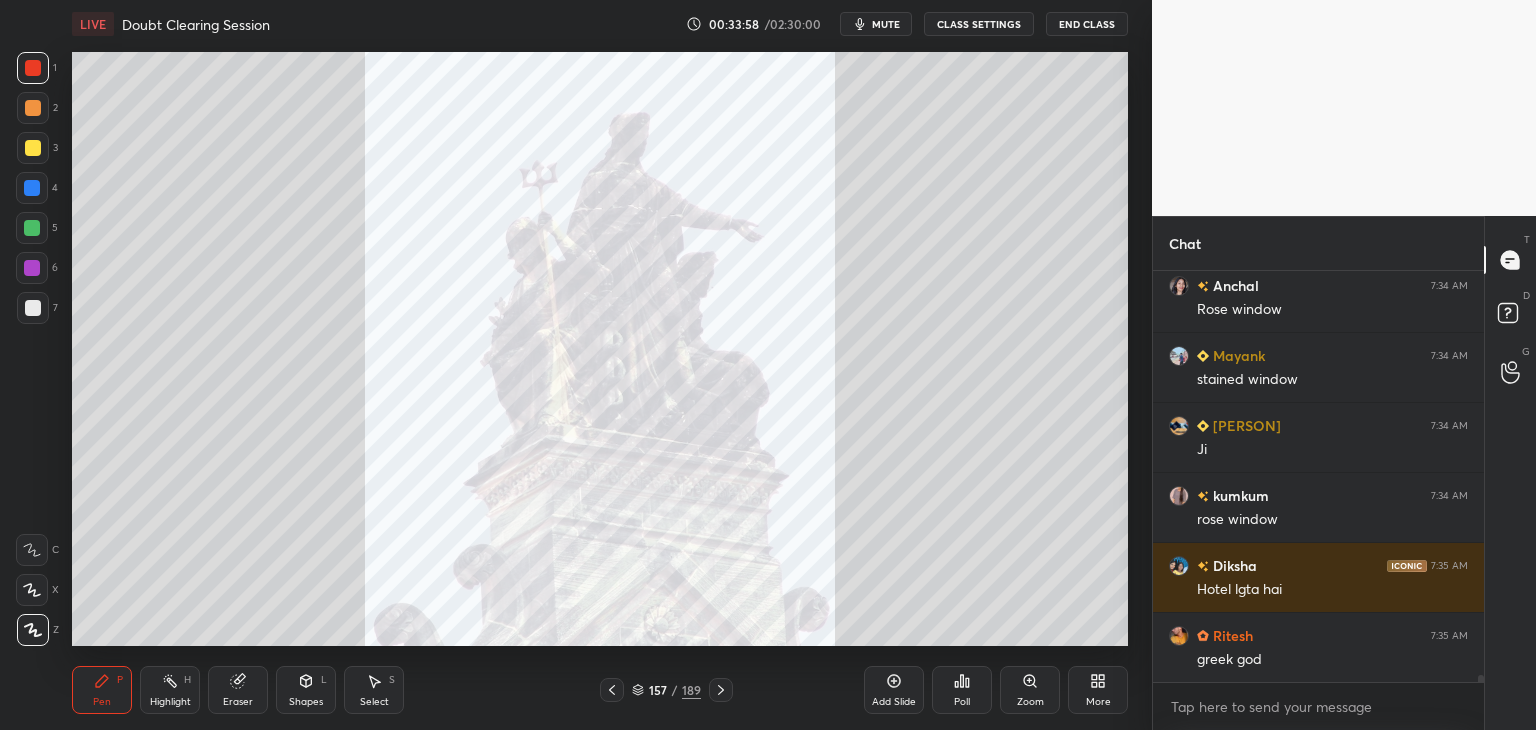 scroll, scrollTop: 23718, scrollLeft: 0, axis: vertical 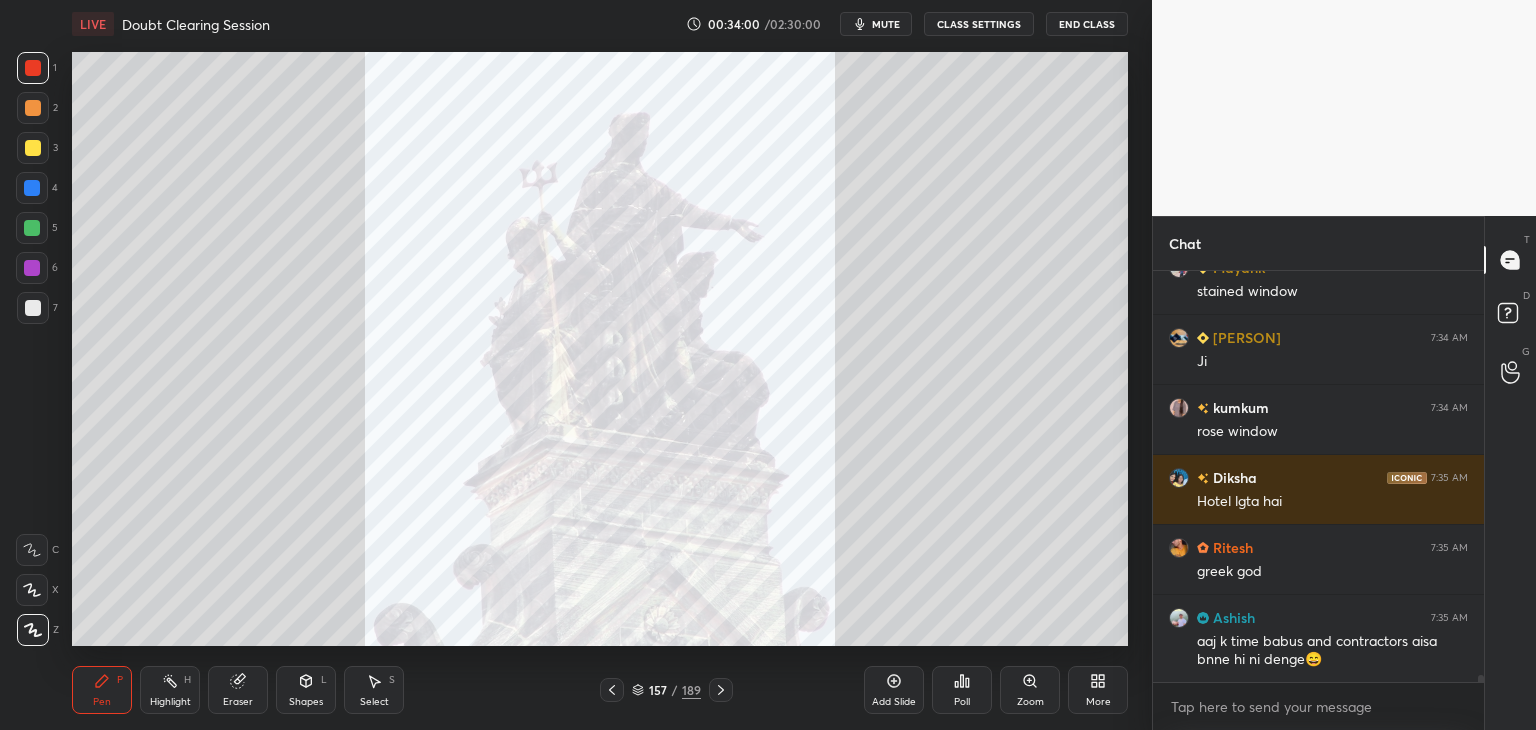 click 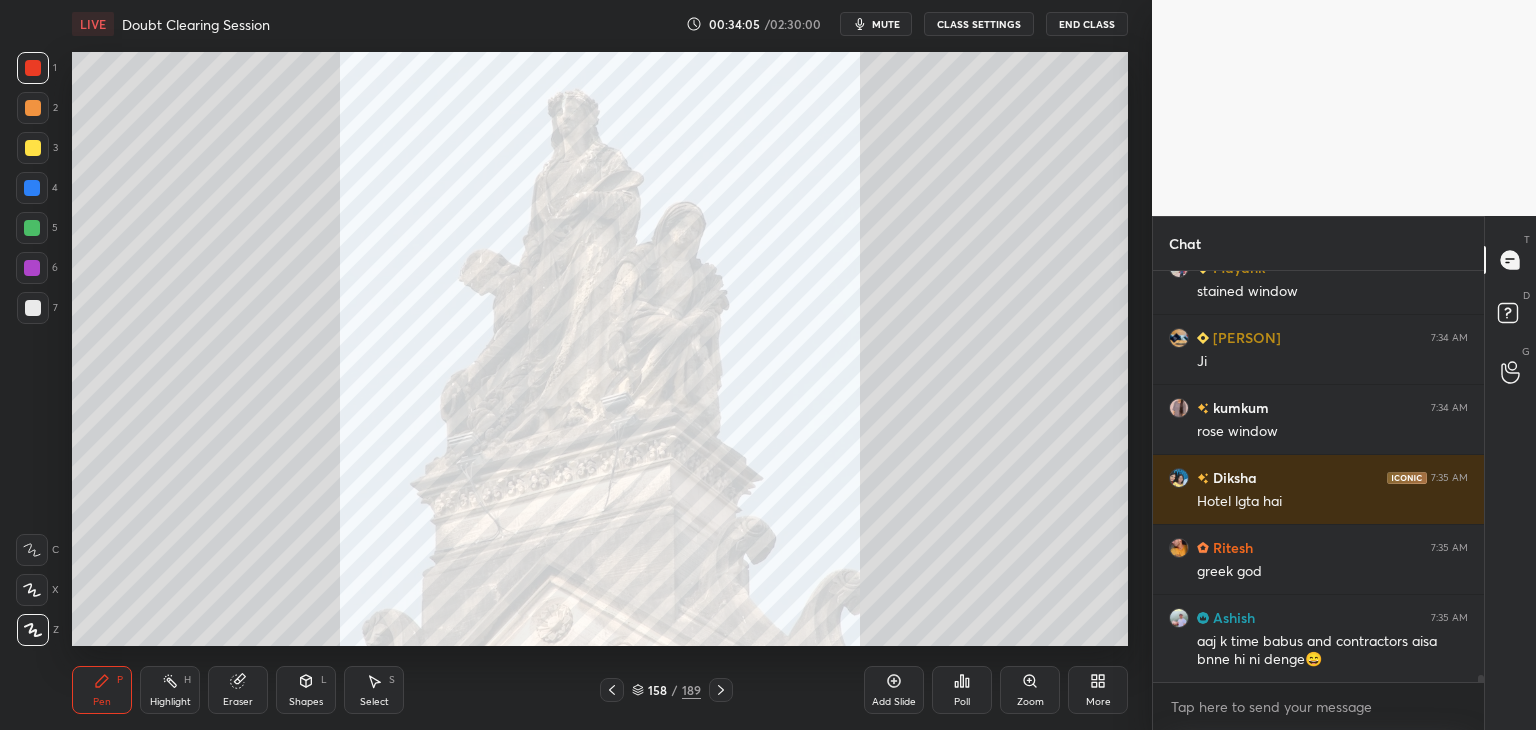 scroll, scrollTop: 23788, scrollLeft: 0, axis: vertical 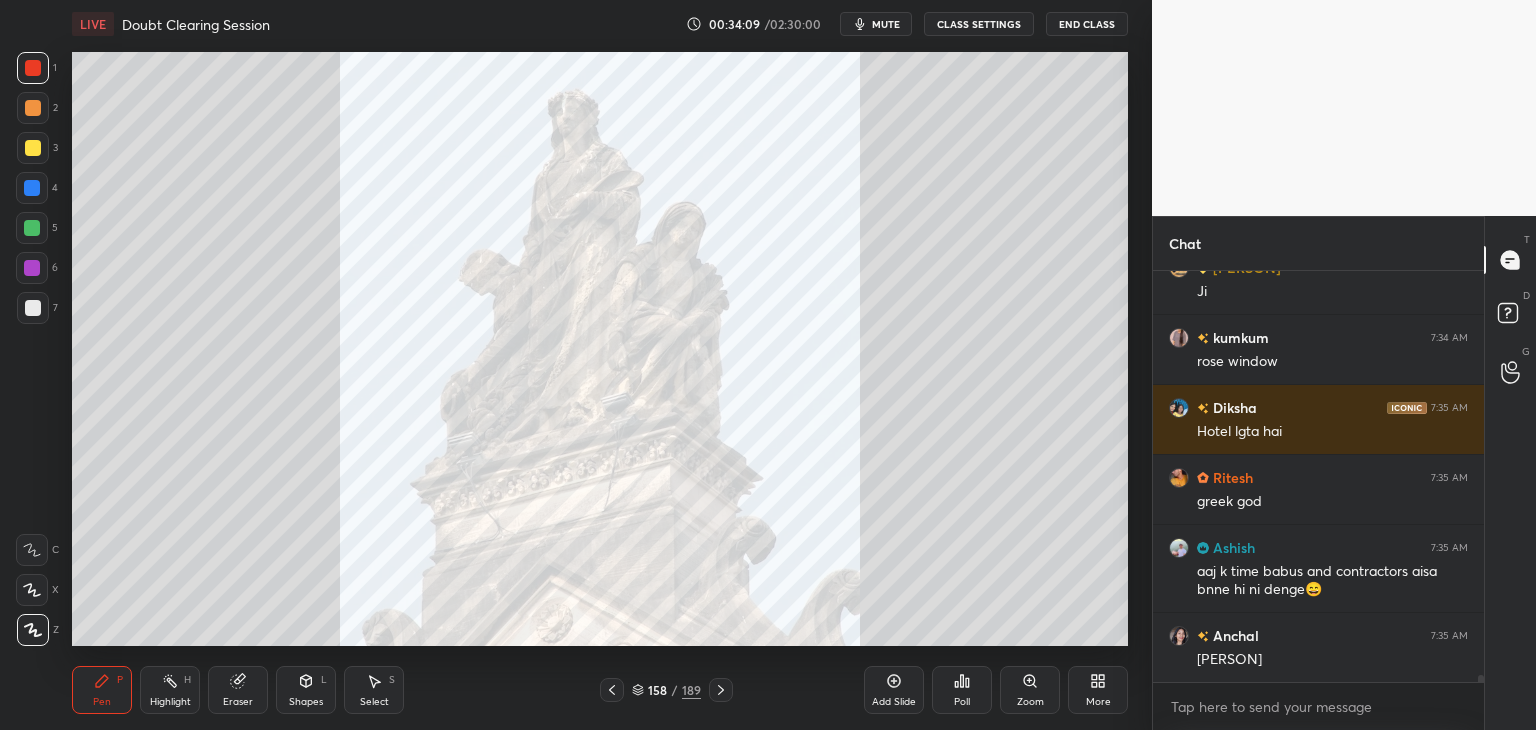click at bounding box center [32, 188] 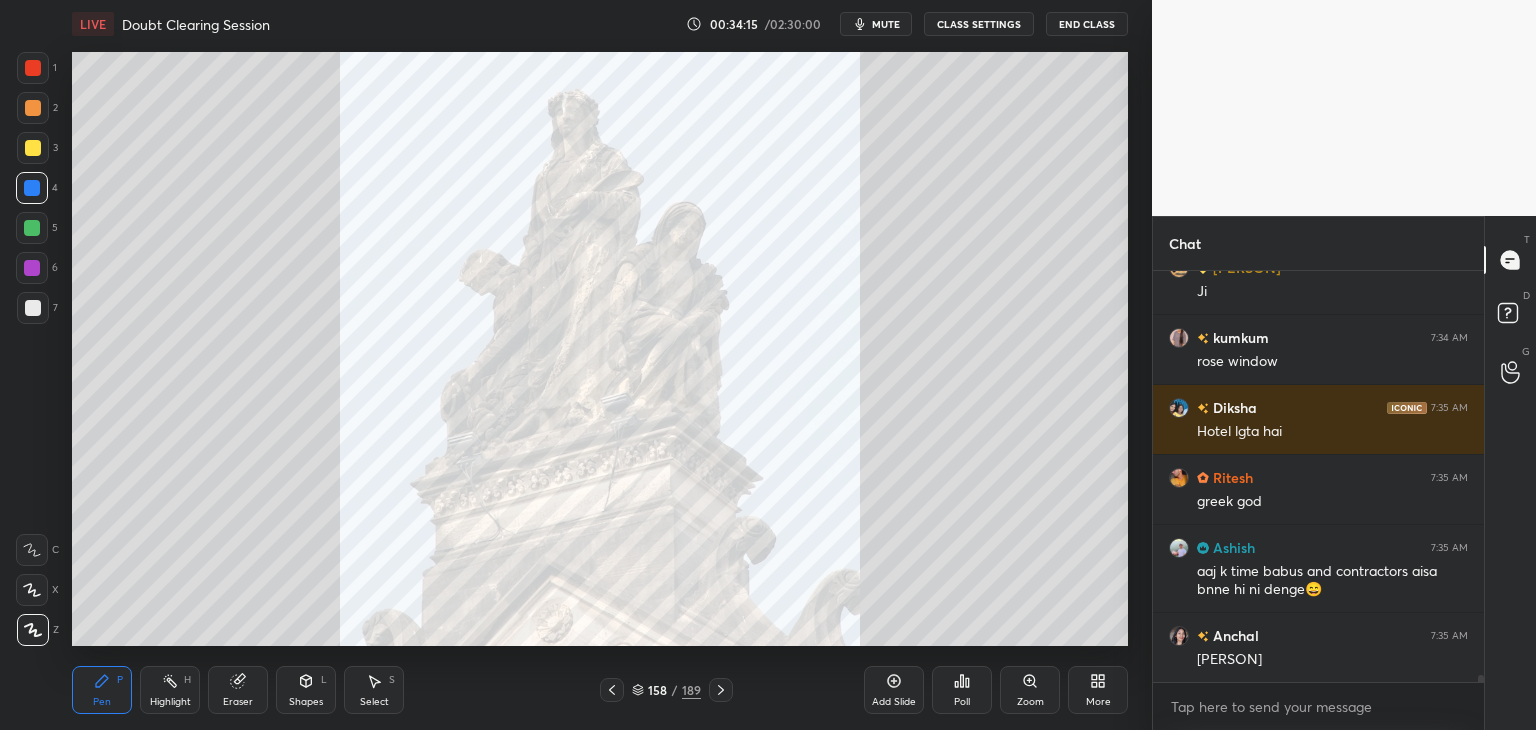 click 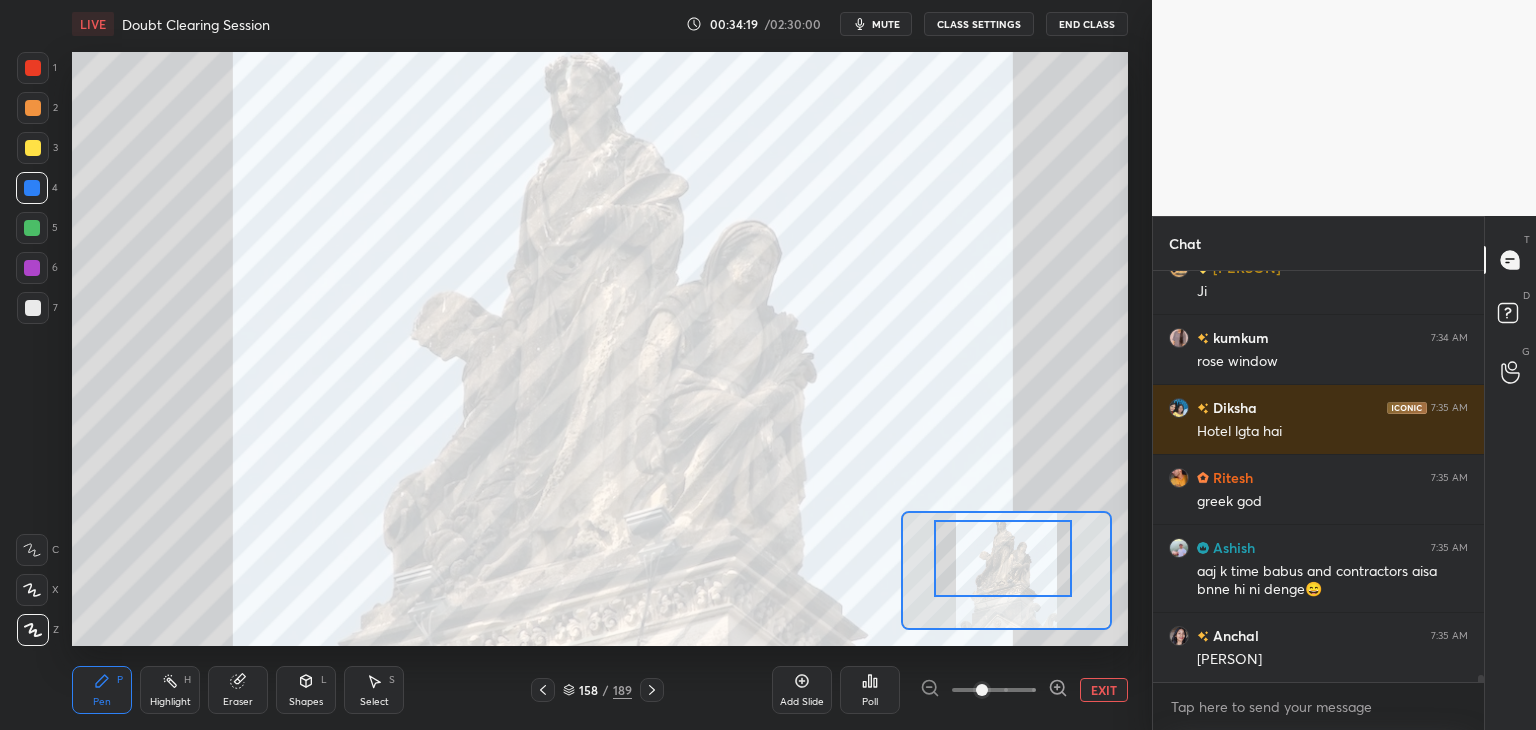 drag, startPoint x: 1034, startPoint y: 564, endPoint x: 1022, endPoint y: 548, distance: 20 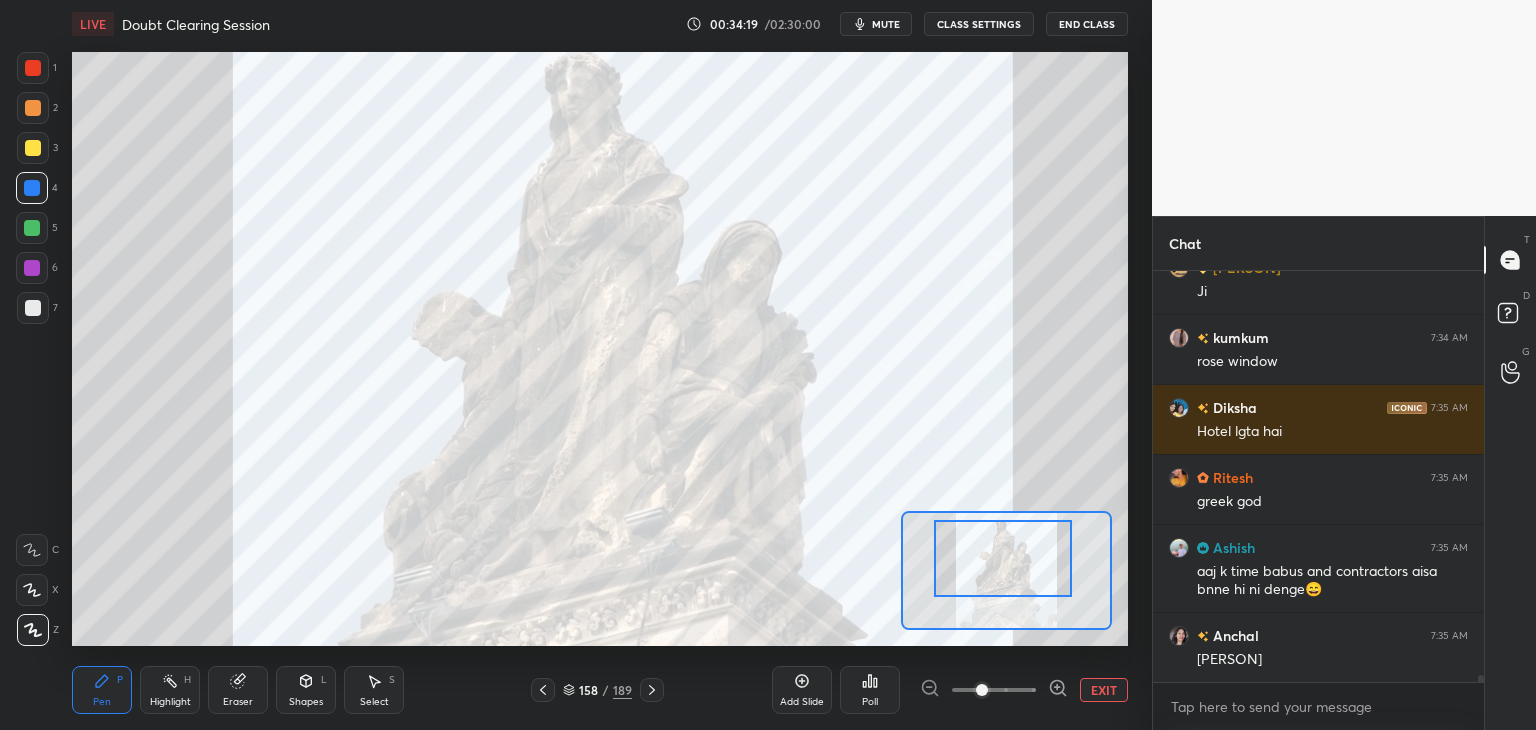click at bounding box center [1003, 558] 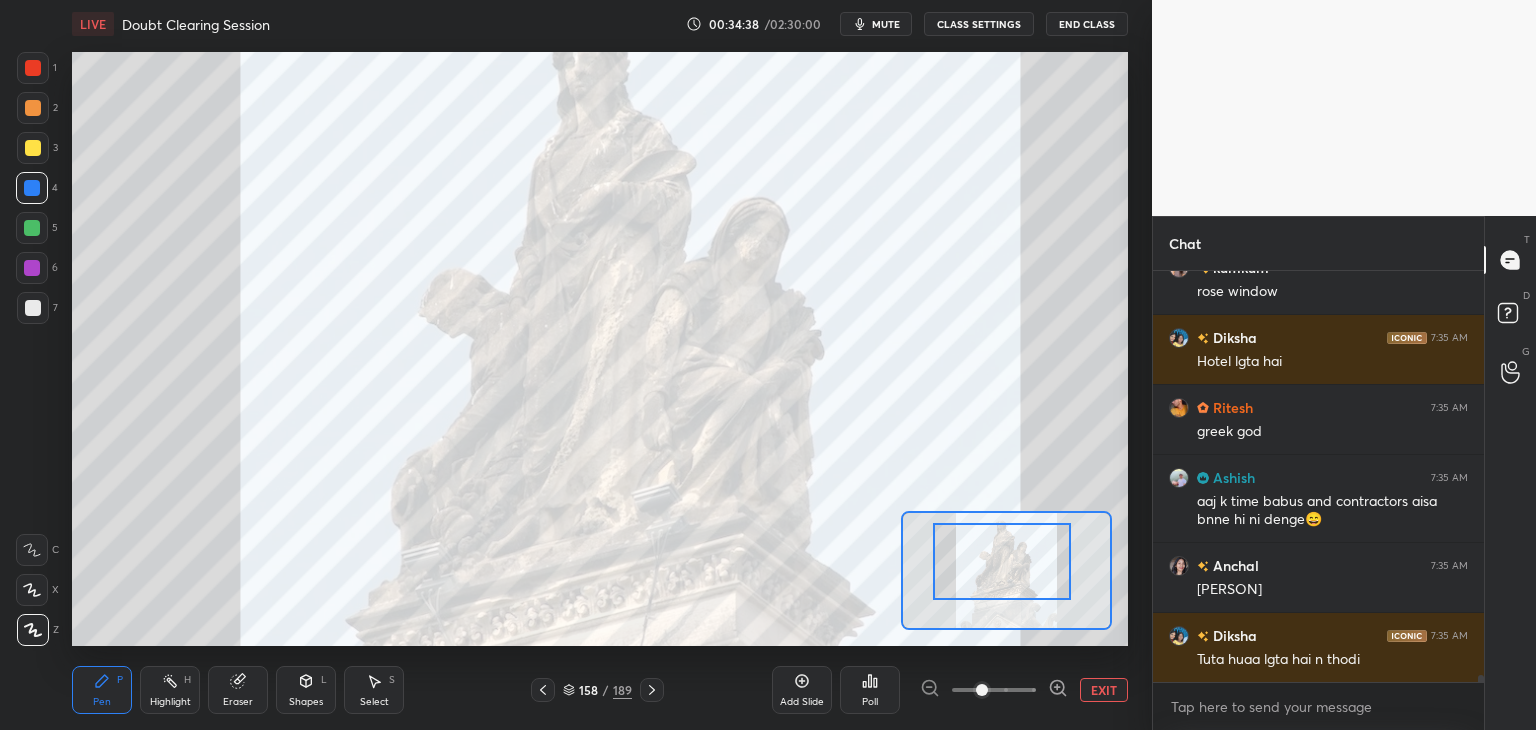scroll, scrollTop: 23928, scrollLeft: 0, axis: vertical 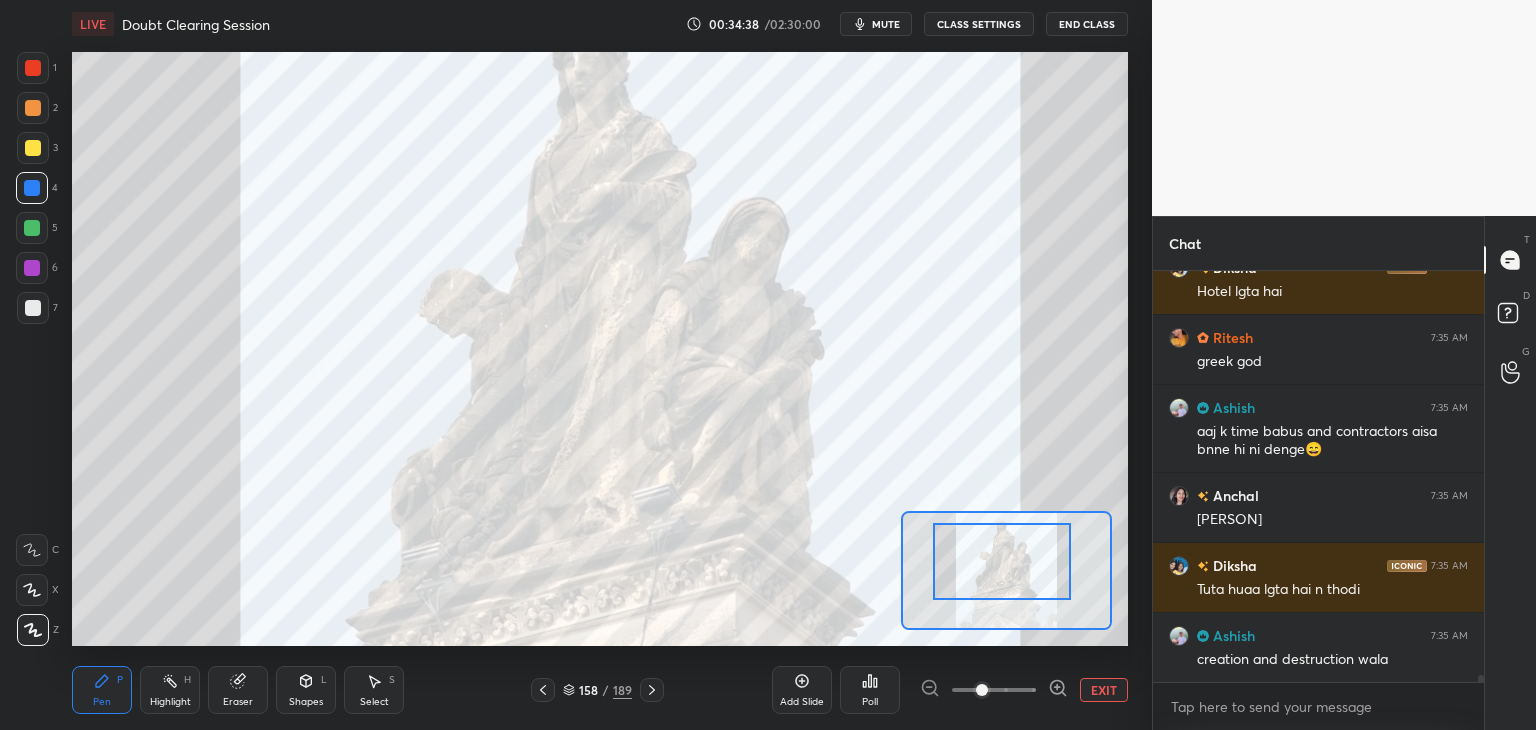 click 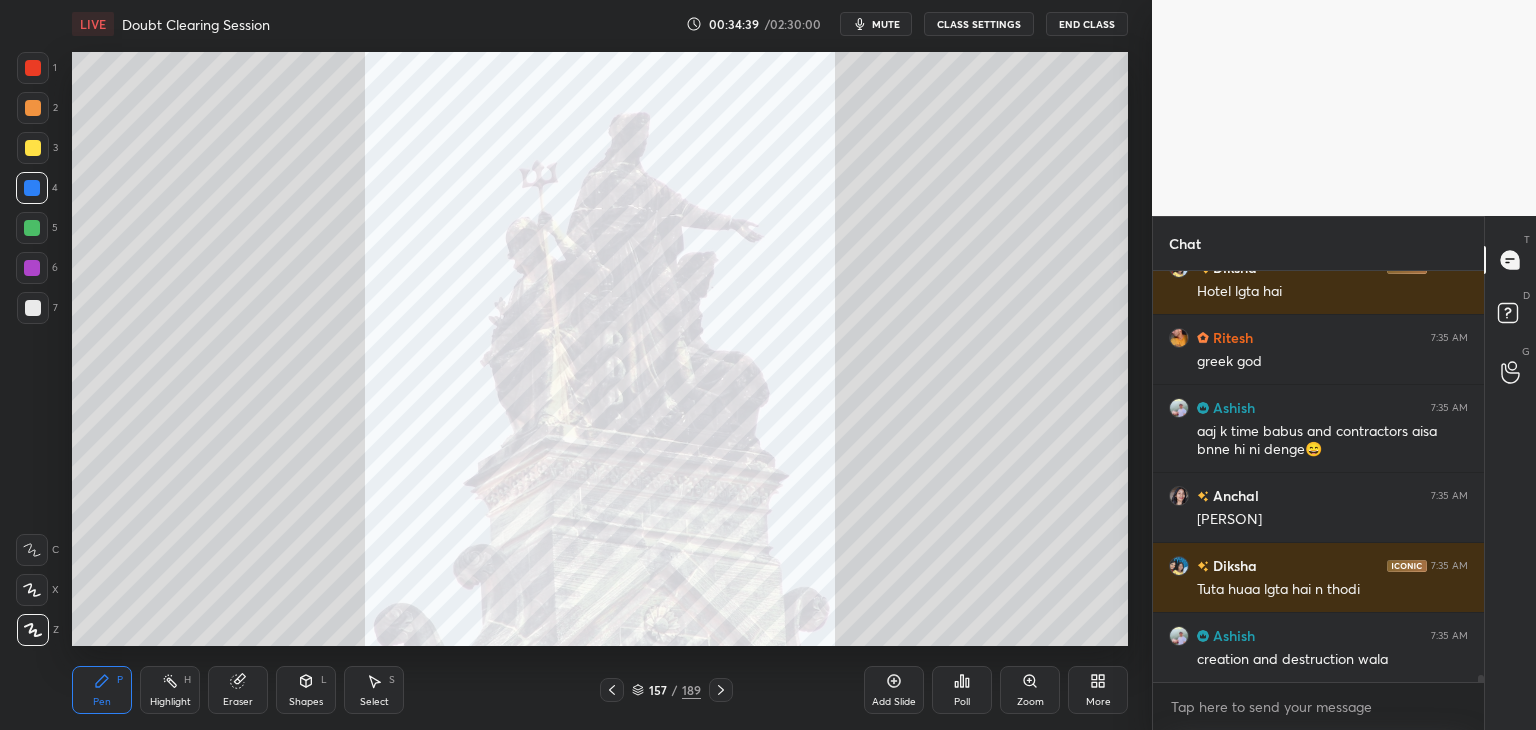 scroll, scrollTop: 23998, scrollLeft: 0, axis: vertical 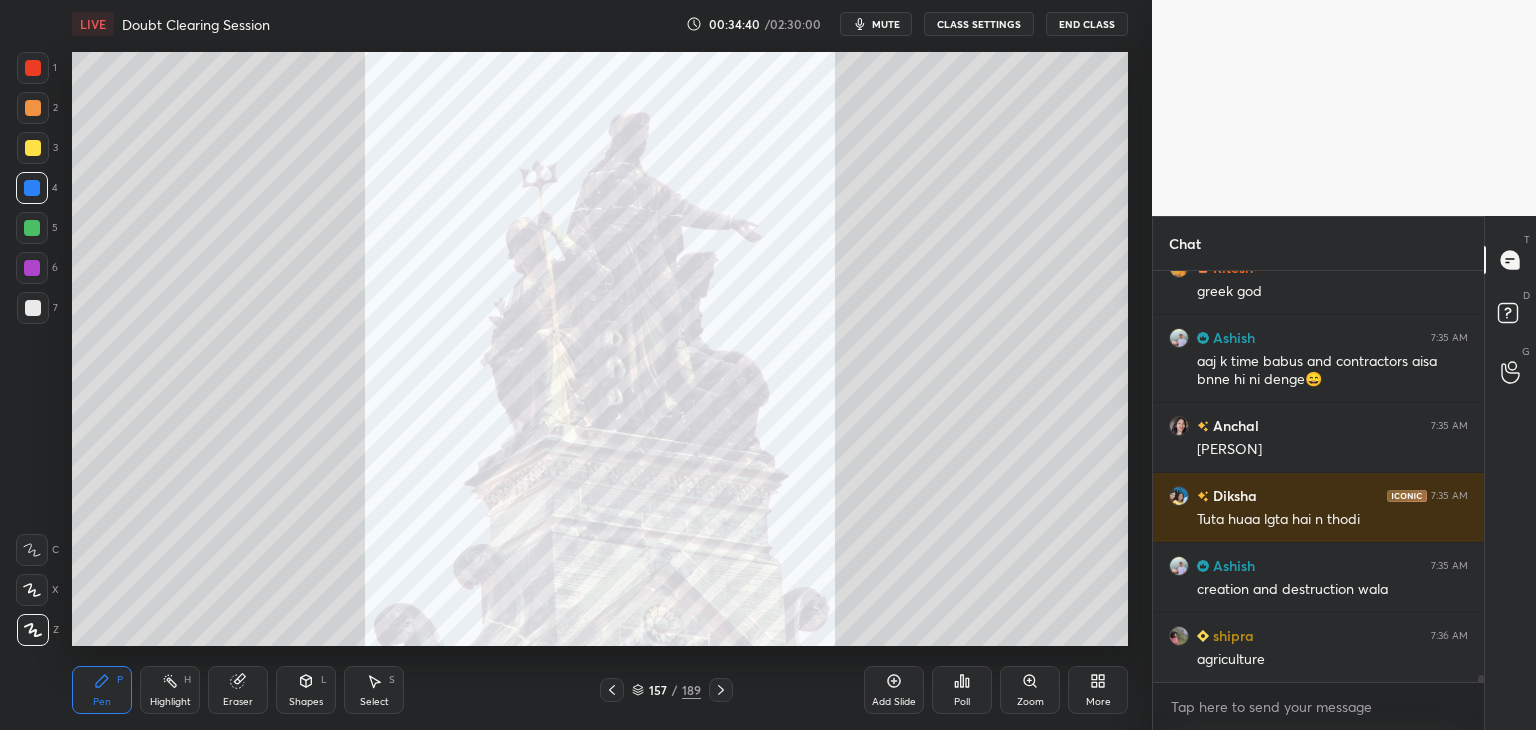 click on "Zoom" at bounding box center [1030, 690] 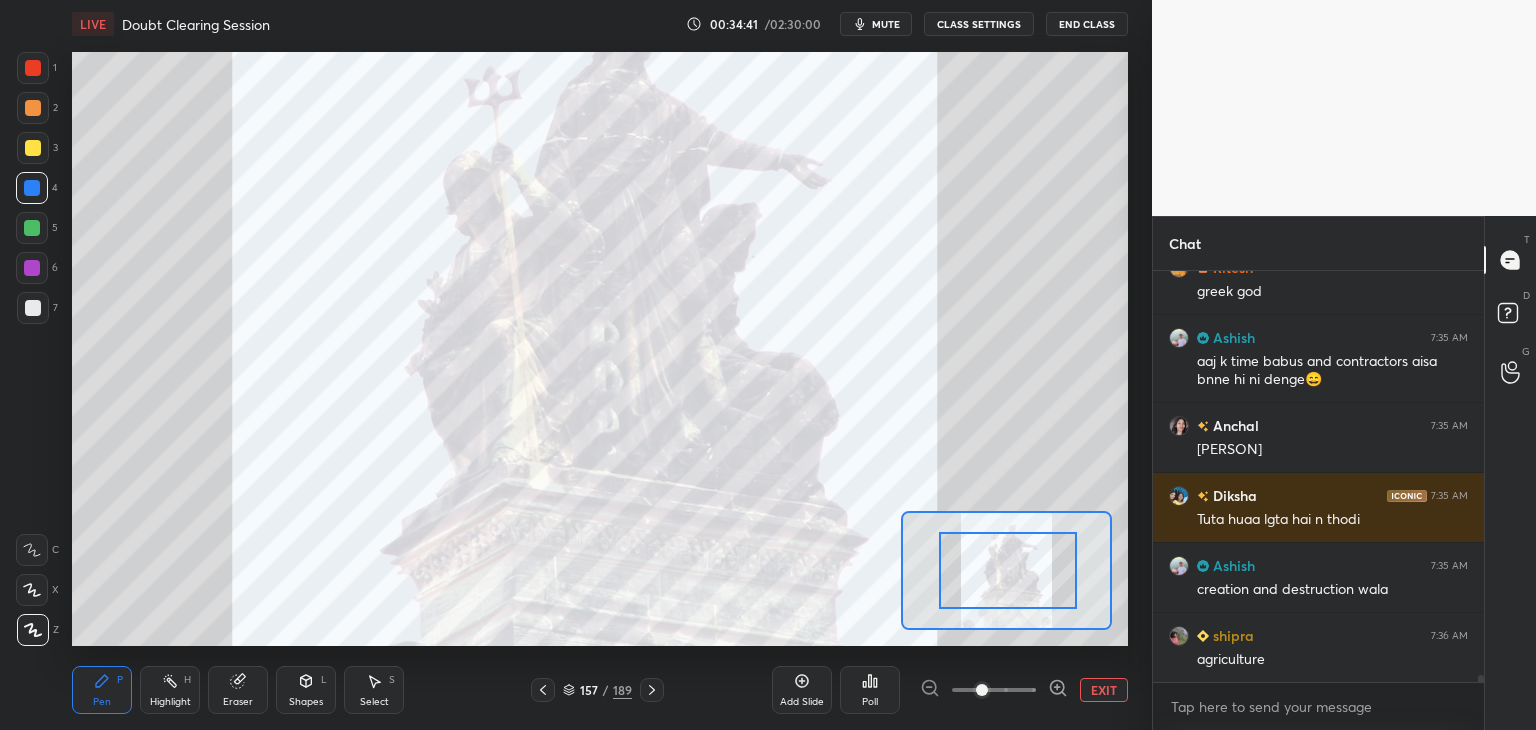 drag, startPoint x: 1016, startPoint y: 573, endPoint x: 1029, endPoint y: 561, distance: 17.691807 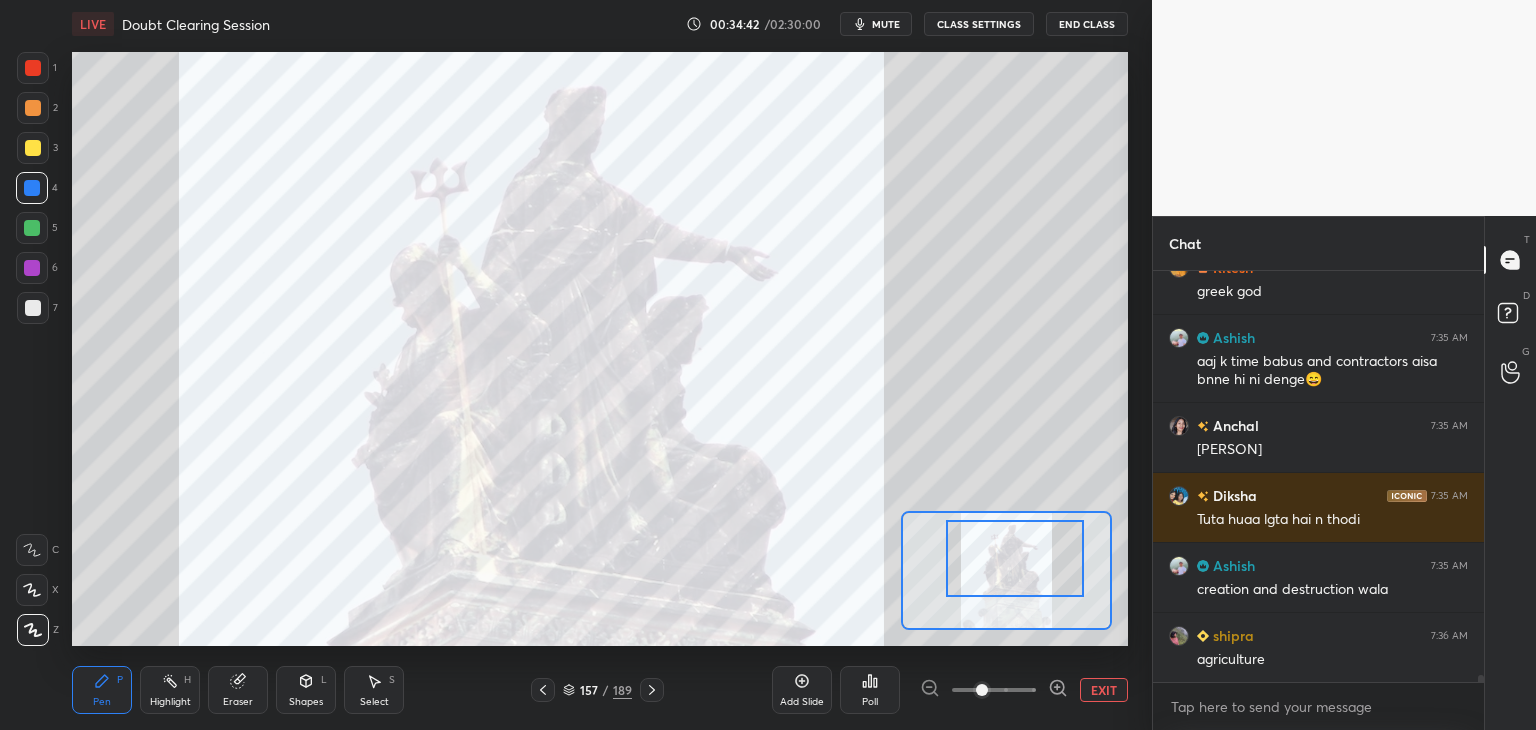 drag, startPoint x: 1031, startPoint y: 564, endPoint x: 1034, endPoint y: 548, distance: 16.27882 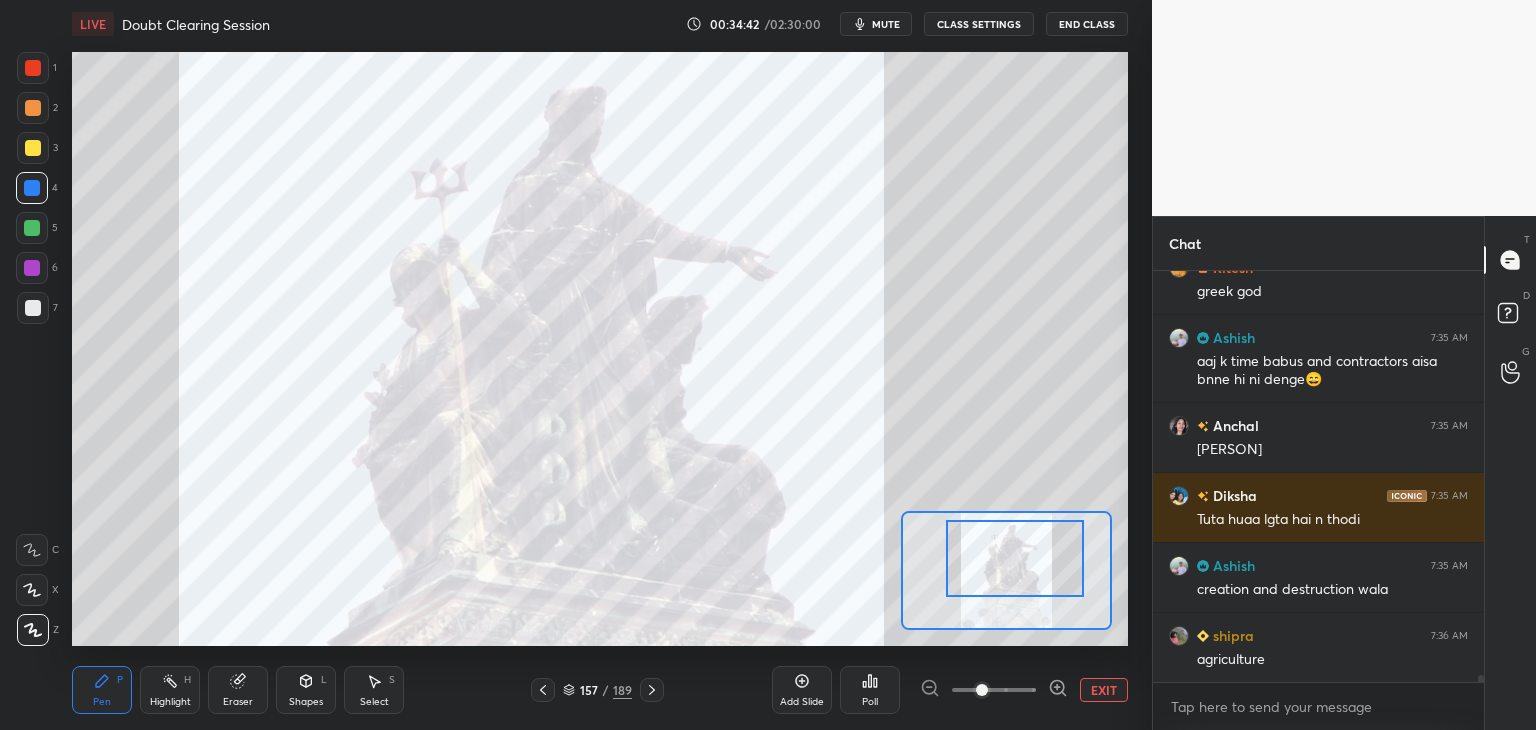 click at bounding box center [1015, 558] 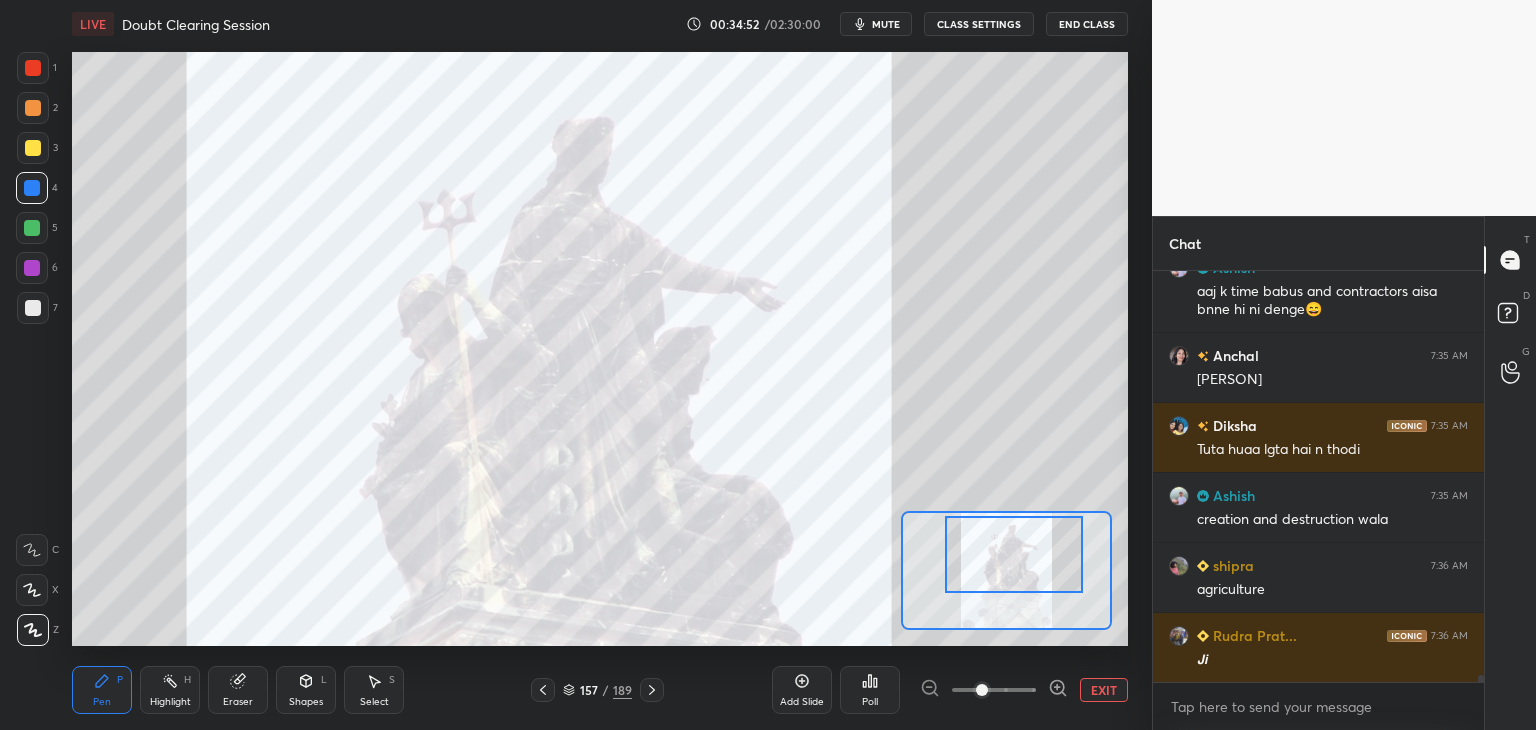scroll, scrollTop: 24138, scrollLeft: 0, axis: vertical 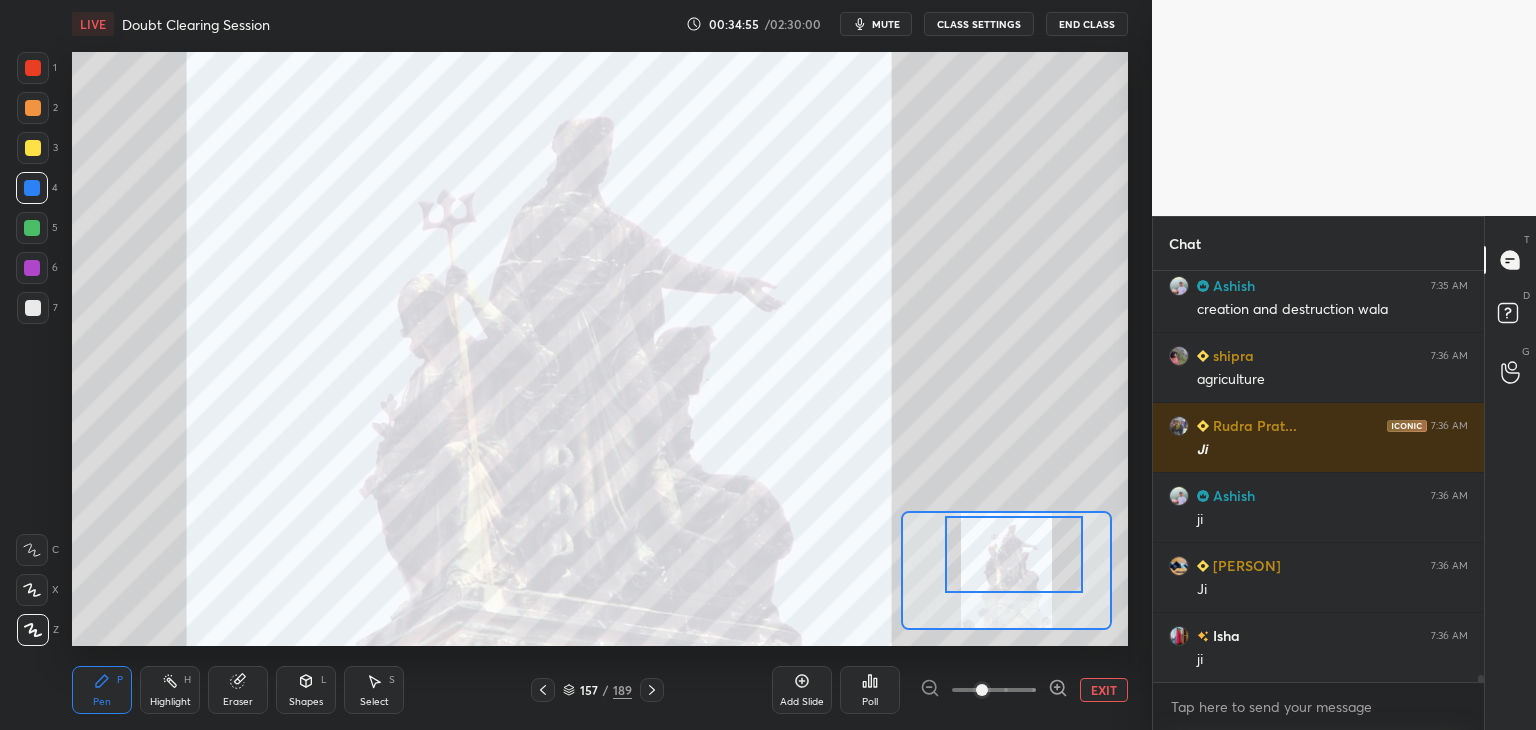 click on "EXIT" at bounding box center [1104, 690] 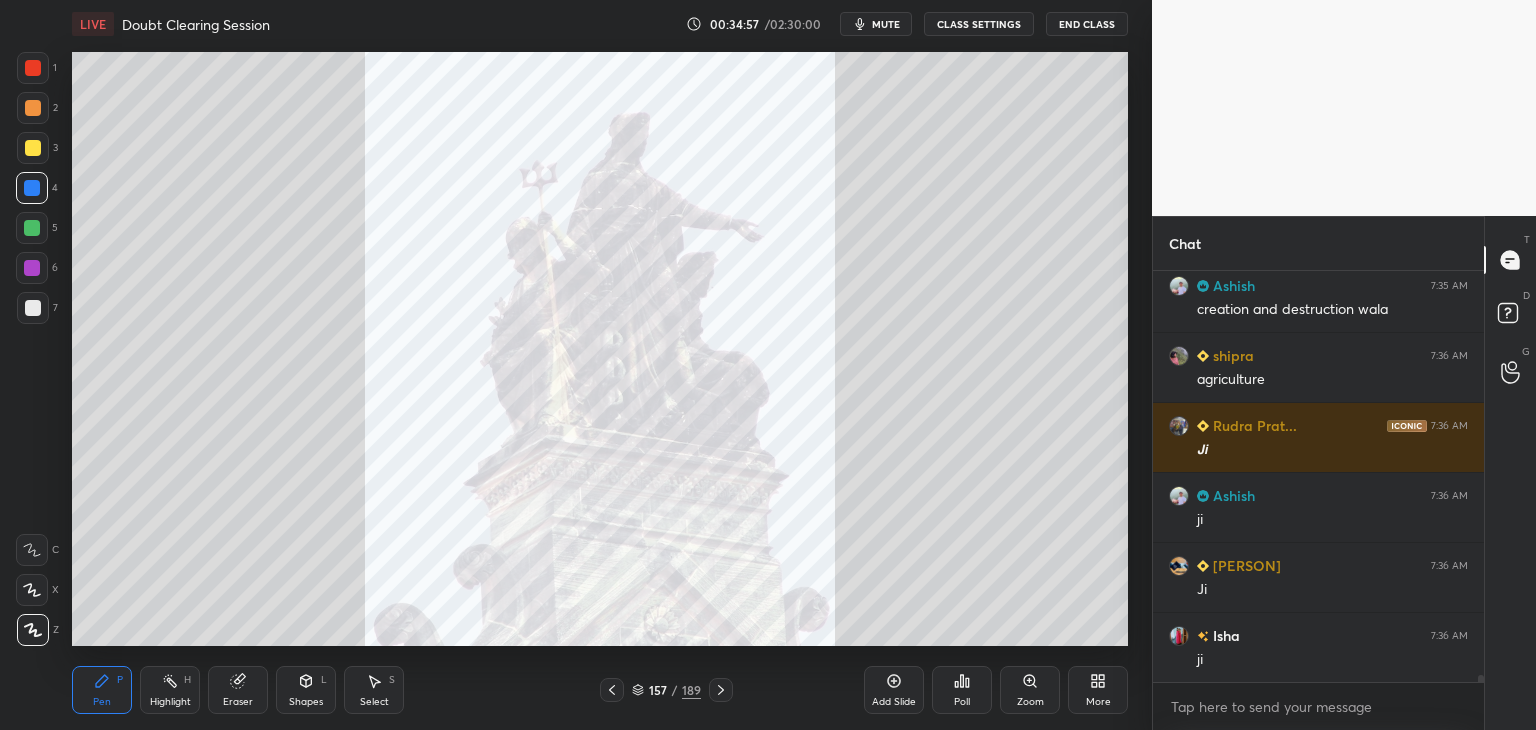 scroll, scrollTop: 24348, scrollLeft: 0, axis: vertical 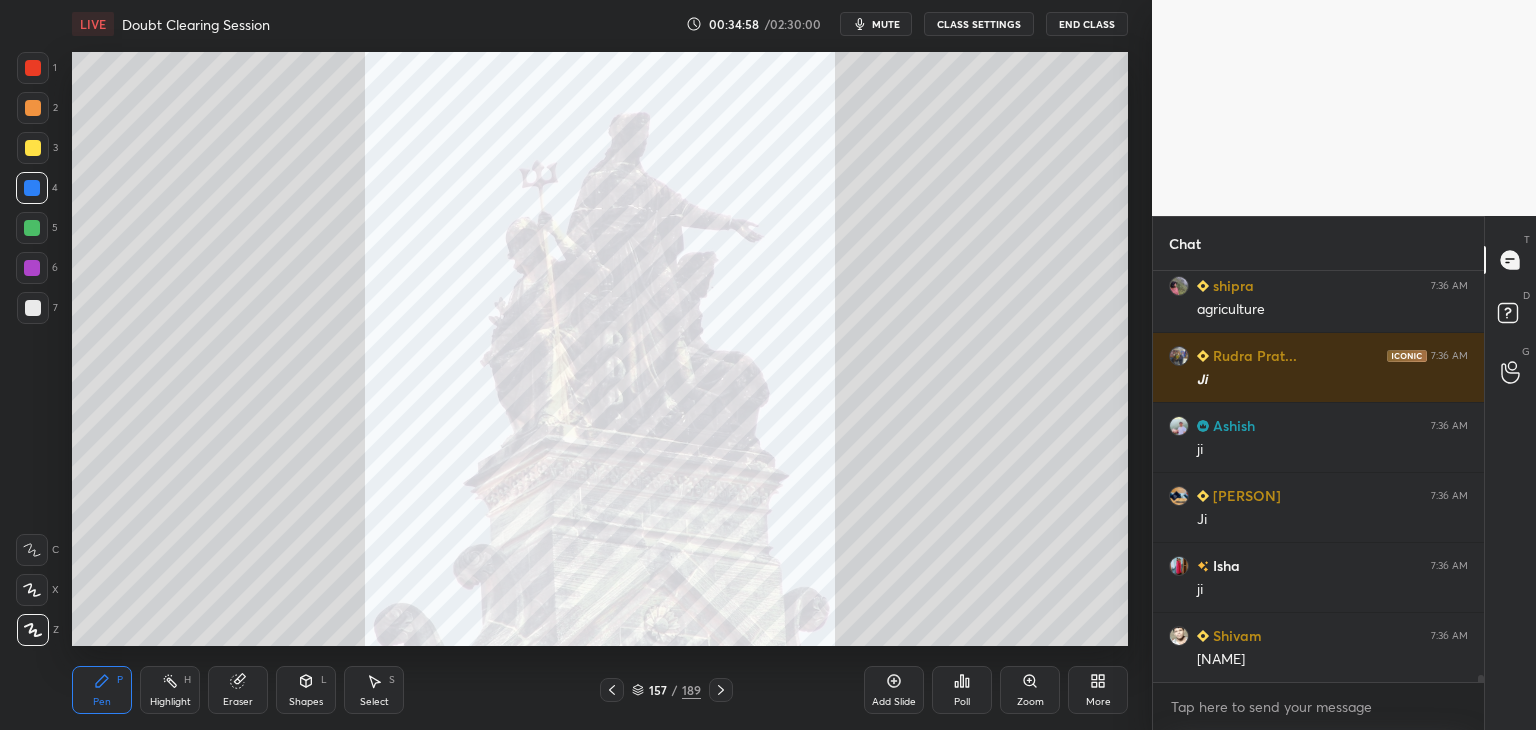 click 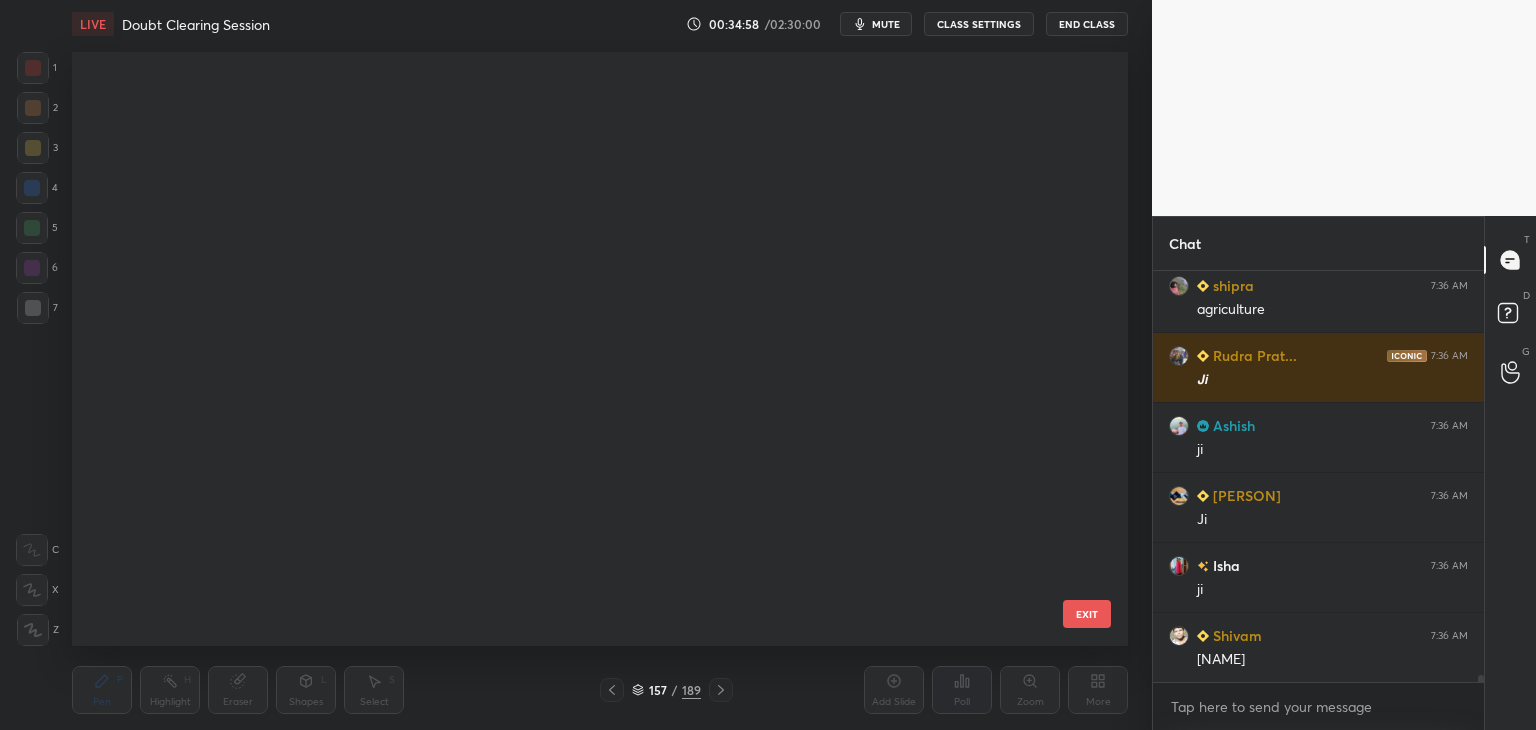 scroll, scrollTop: 24418, scrollLeft: 0, axis: vertical 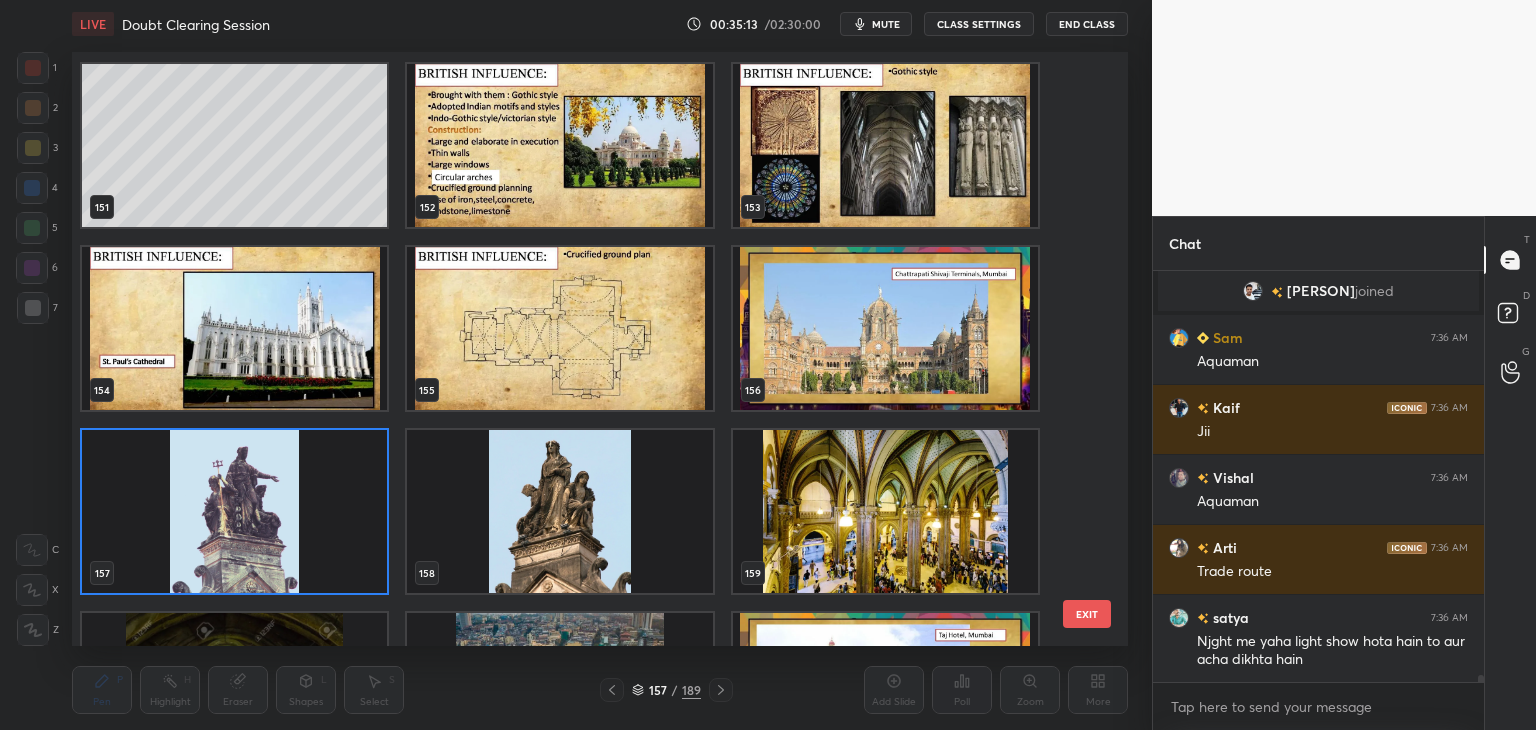 click at bounding box center [234, 511] 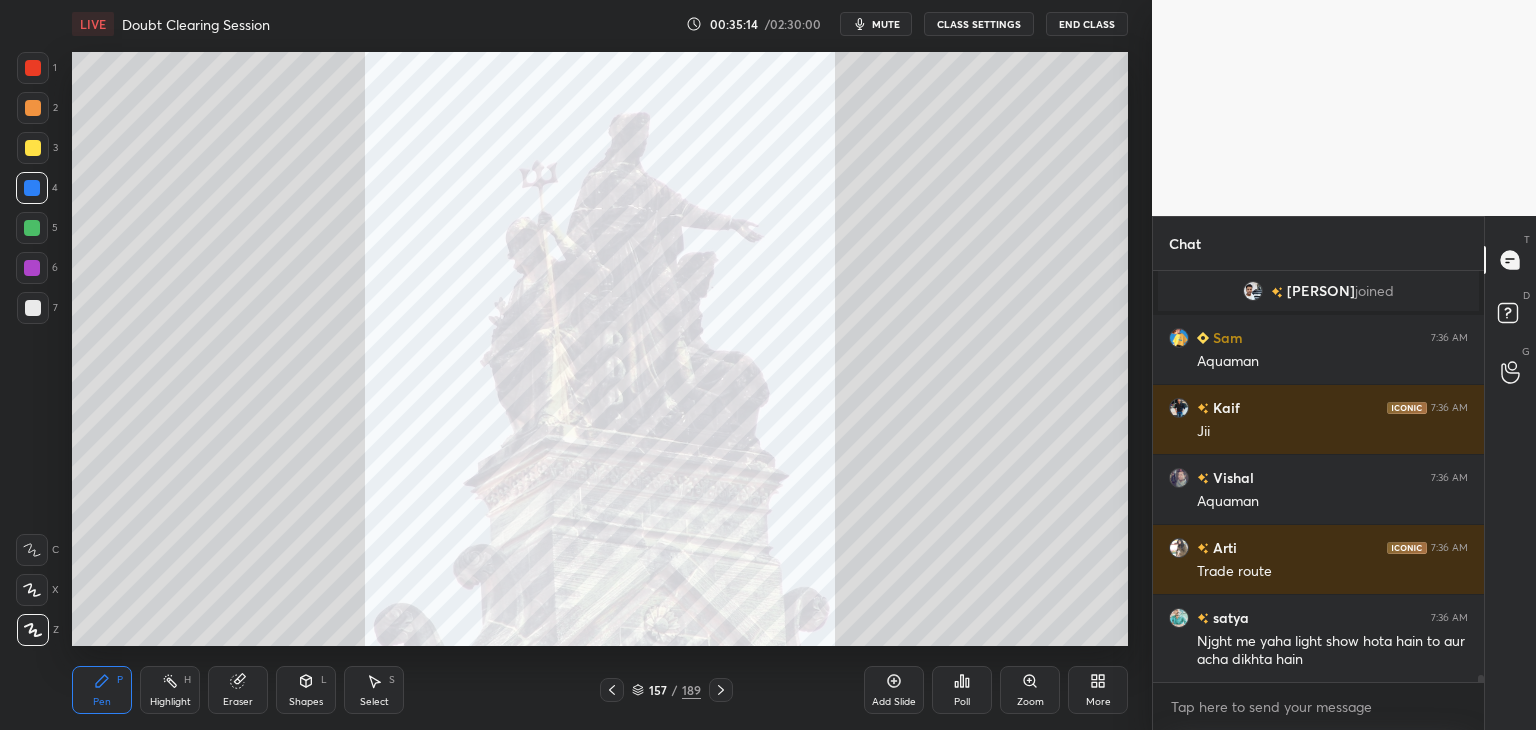 click 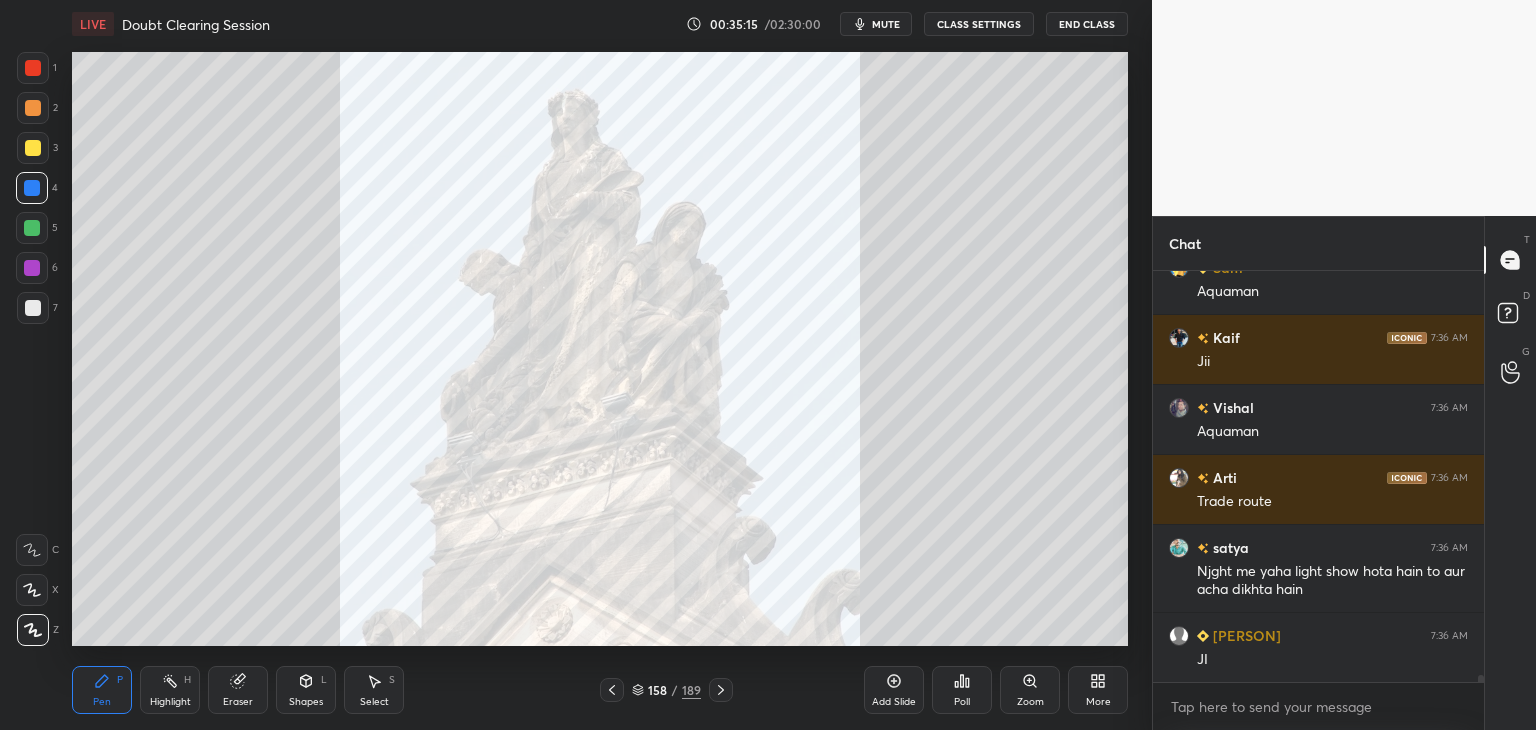 click 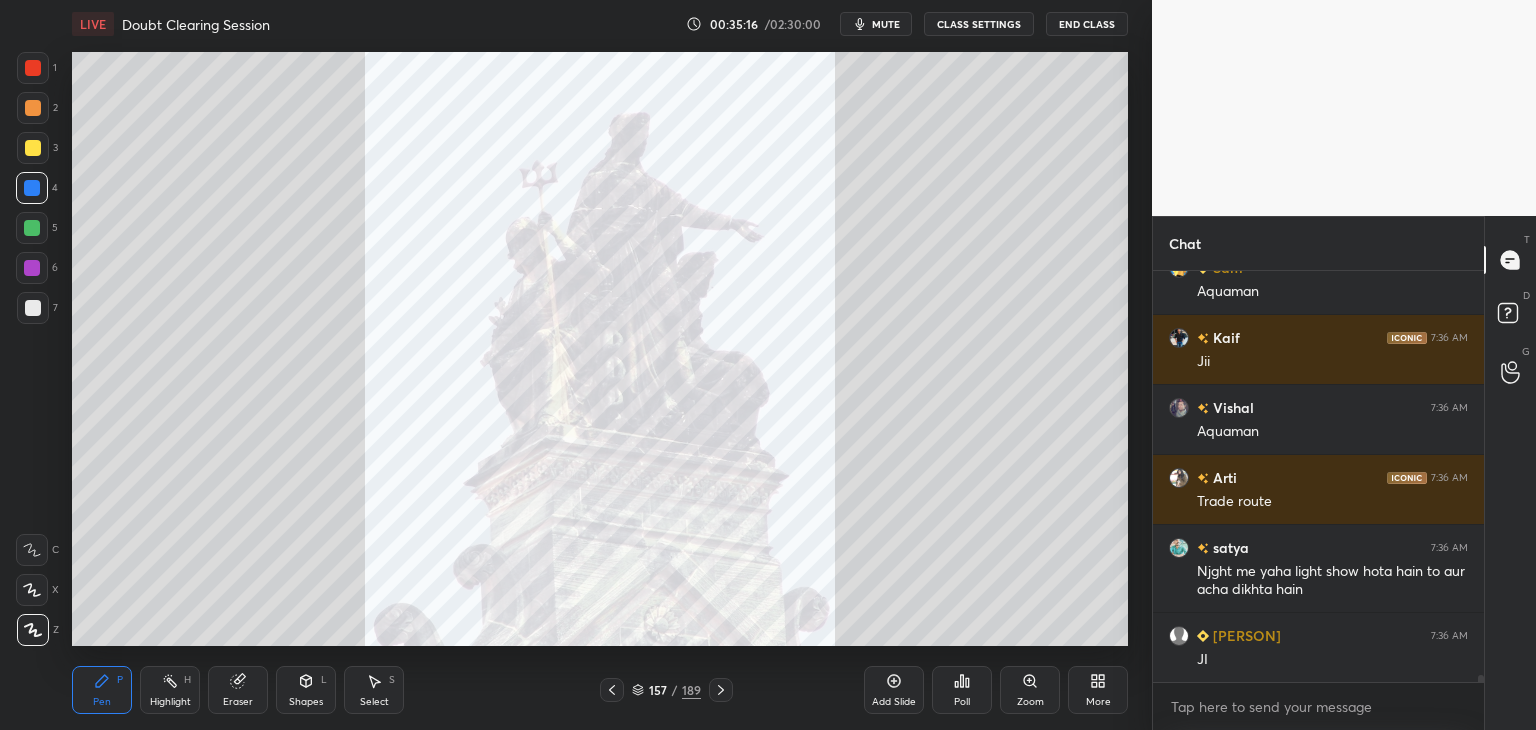 scroll, scrollTop: 24262, scrollLeft: 0, axis: vertical 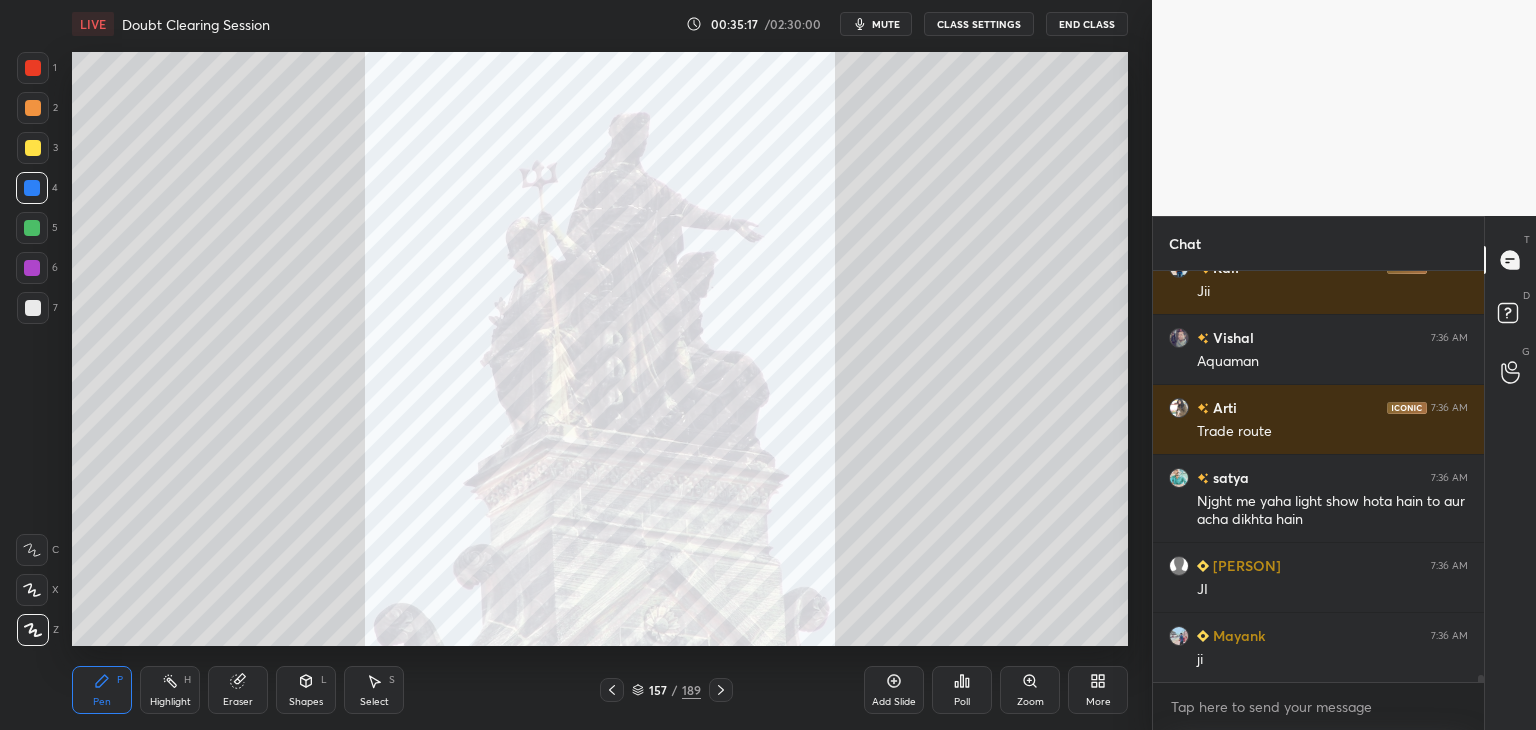 click 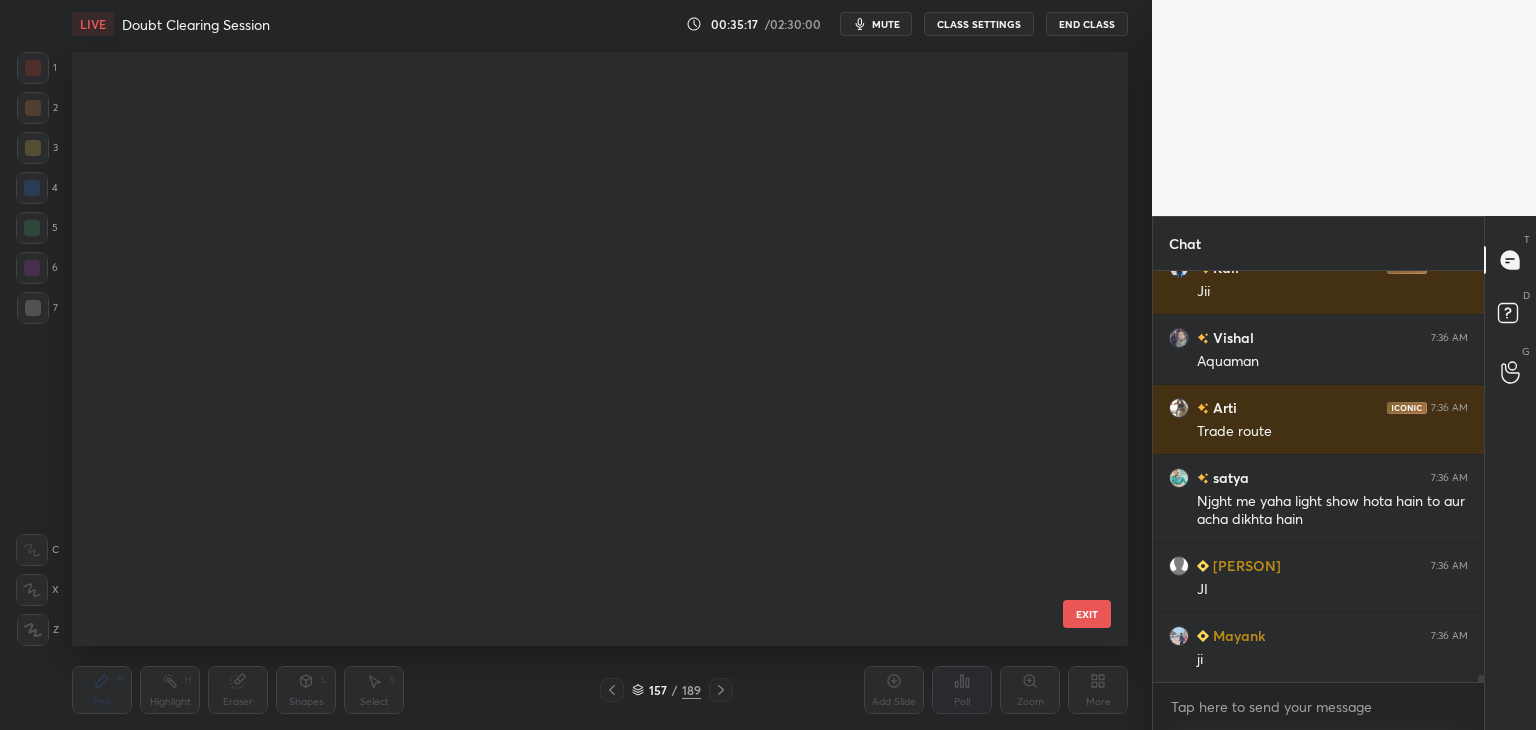 scroll, scrollTop: 9104, scrollLeft: 0, axis: vertical 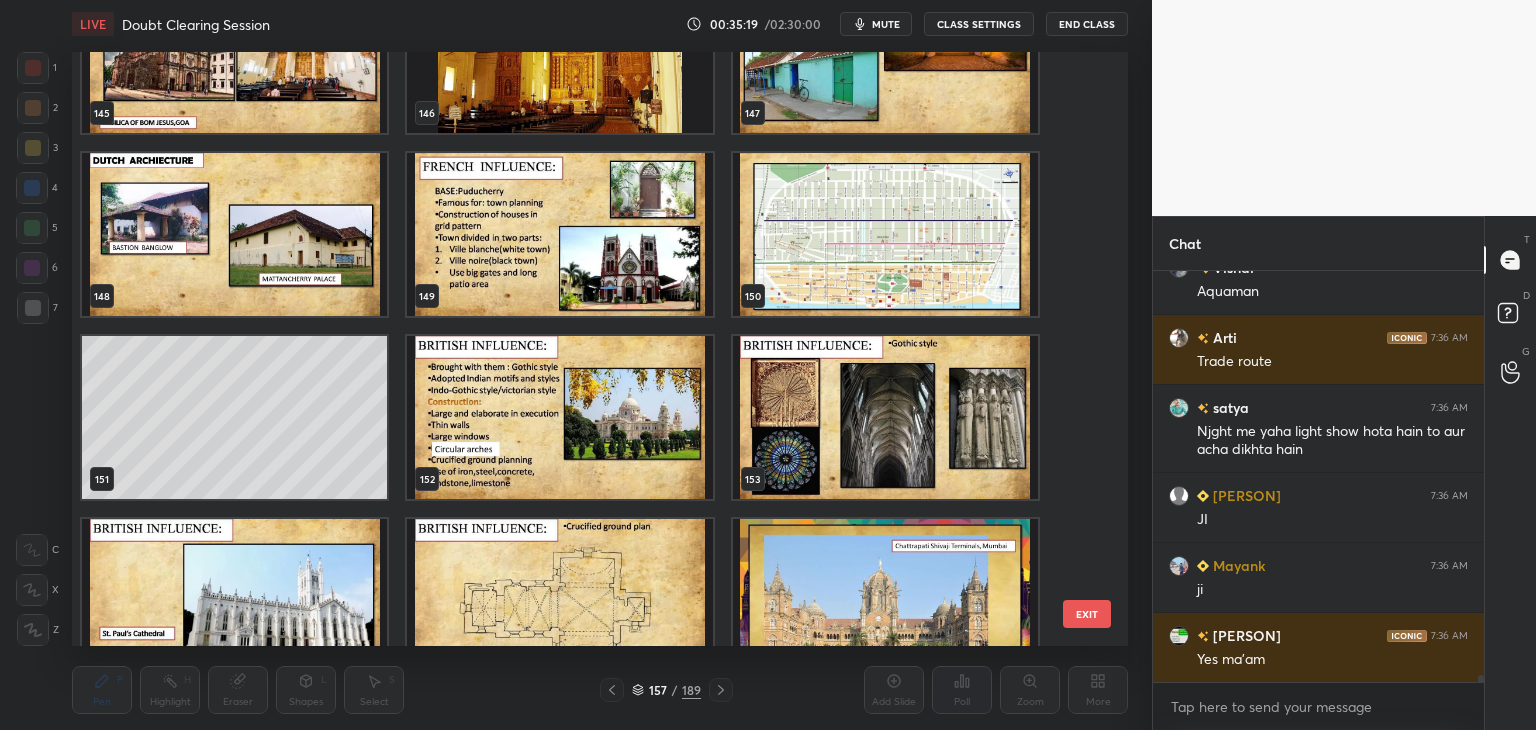 click at bounding box center [885, 600] 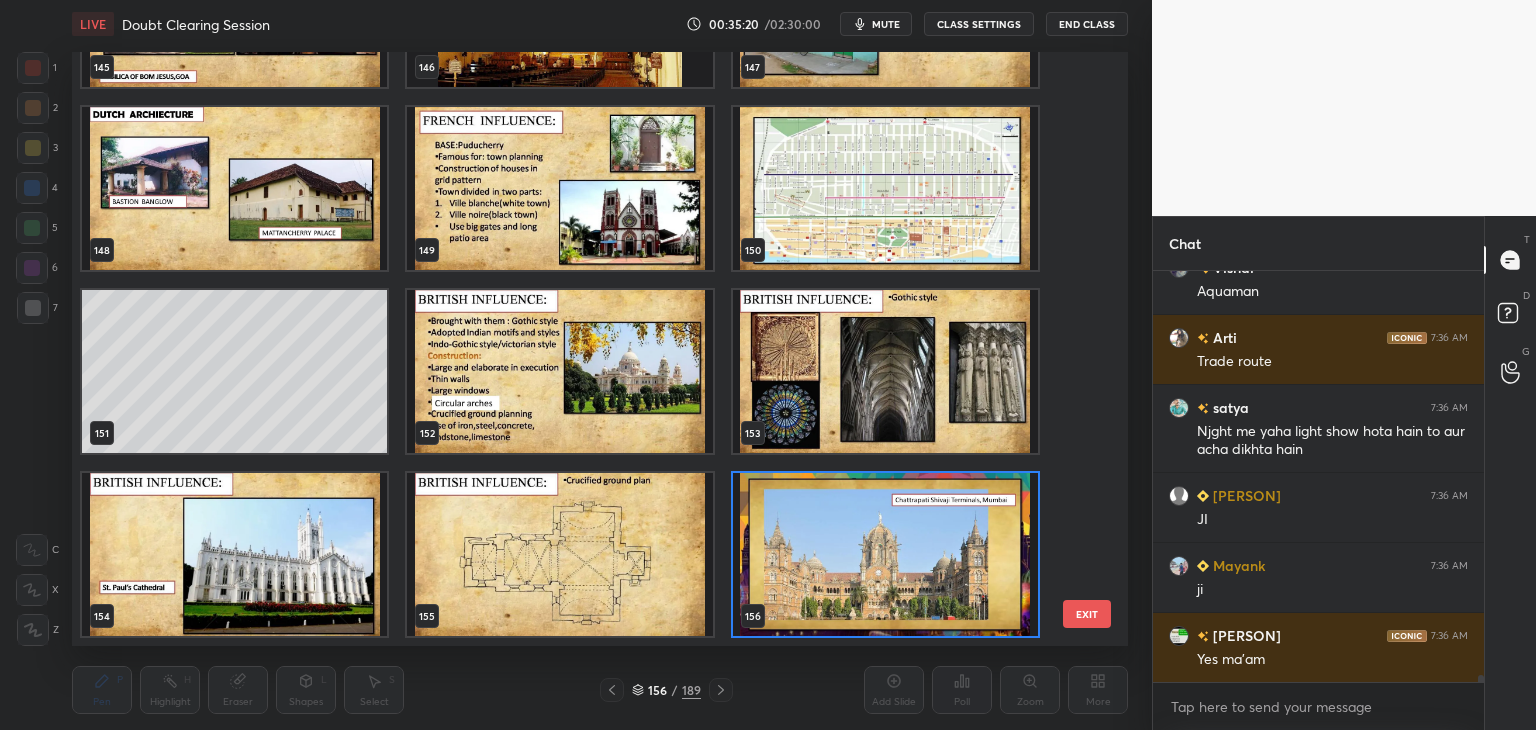 click 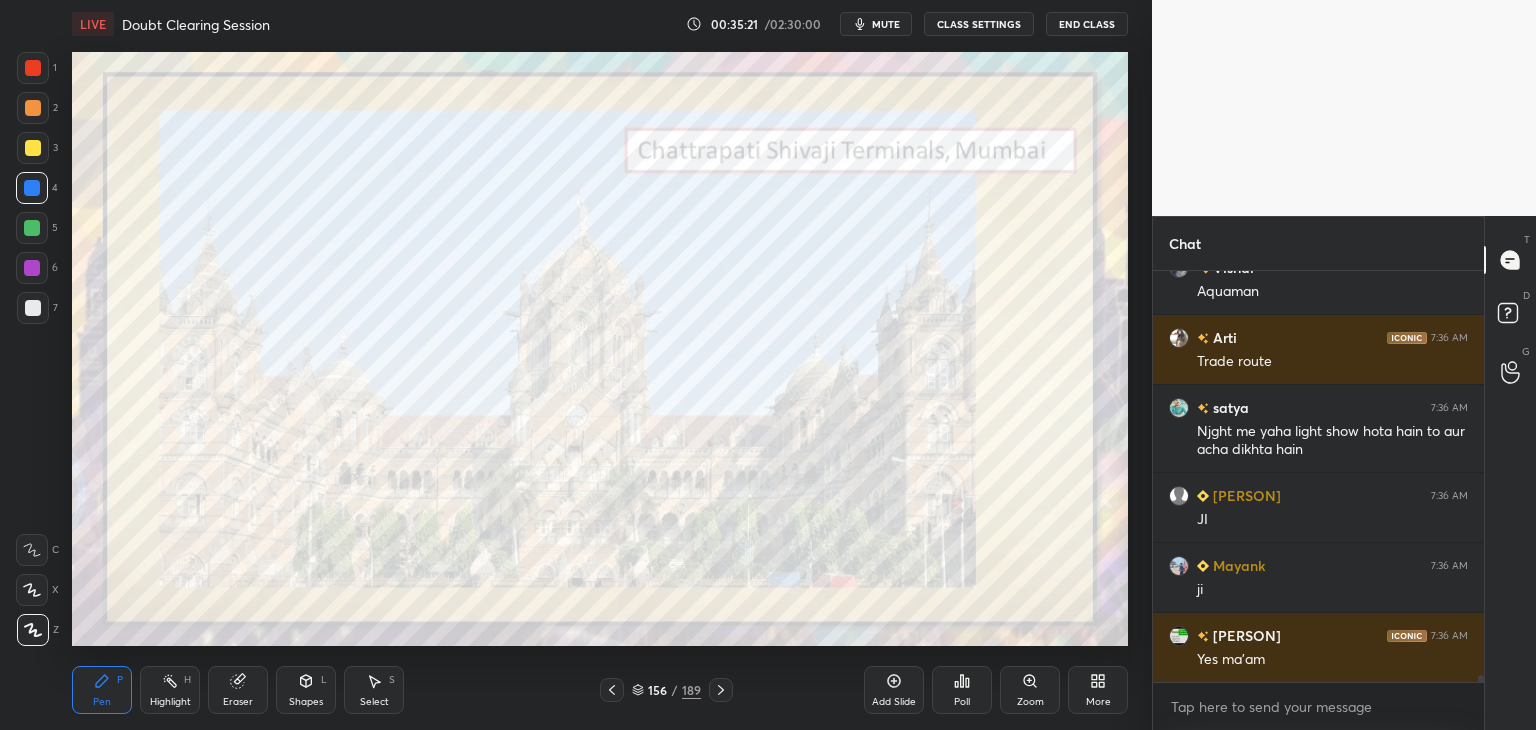 scroll, scrollTop: 24402, scrollLeft: 0, axis: vertical 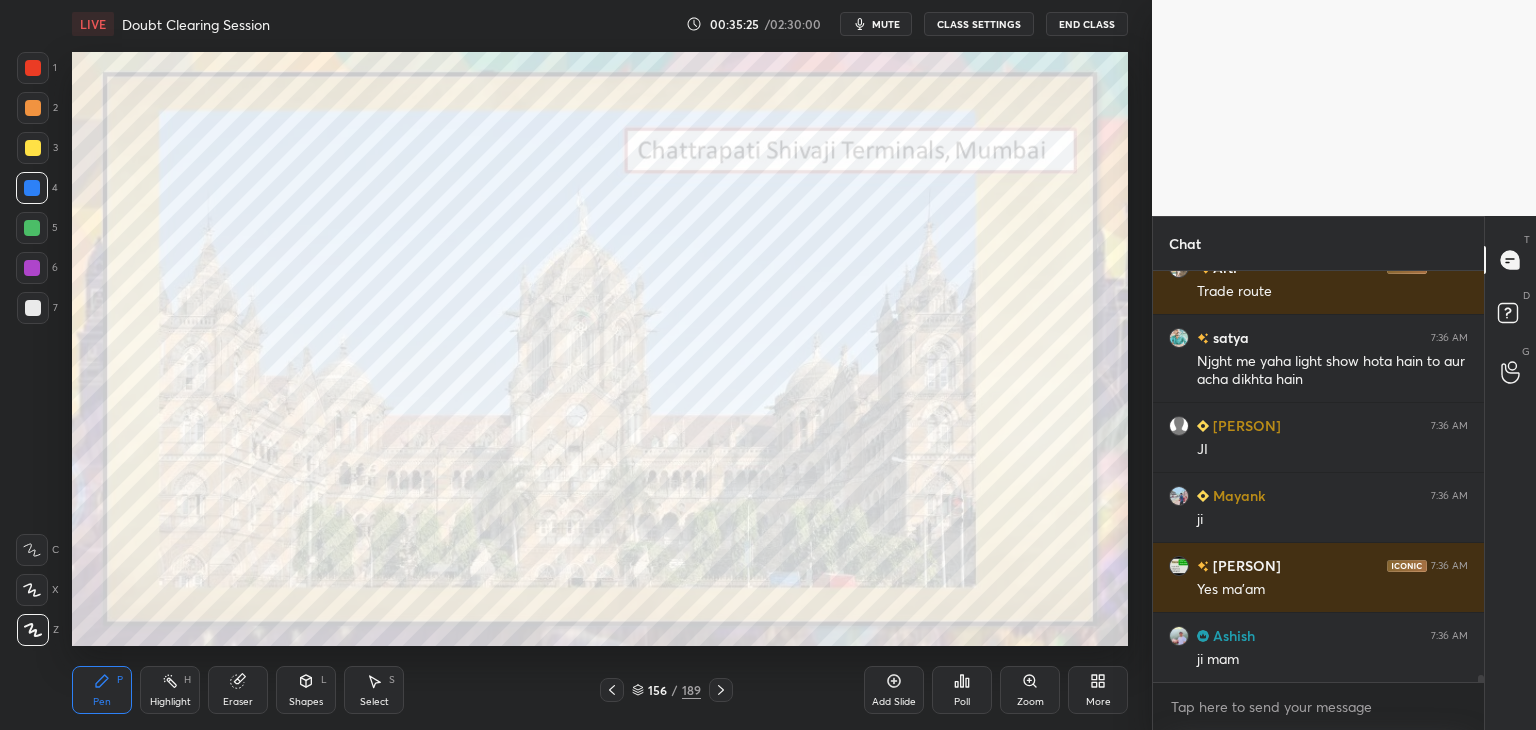 click 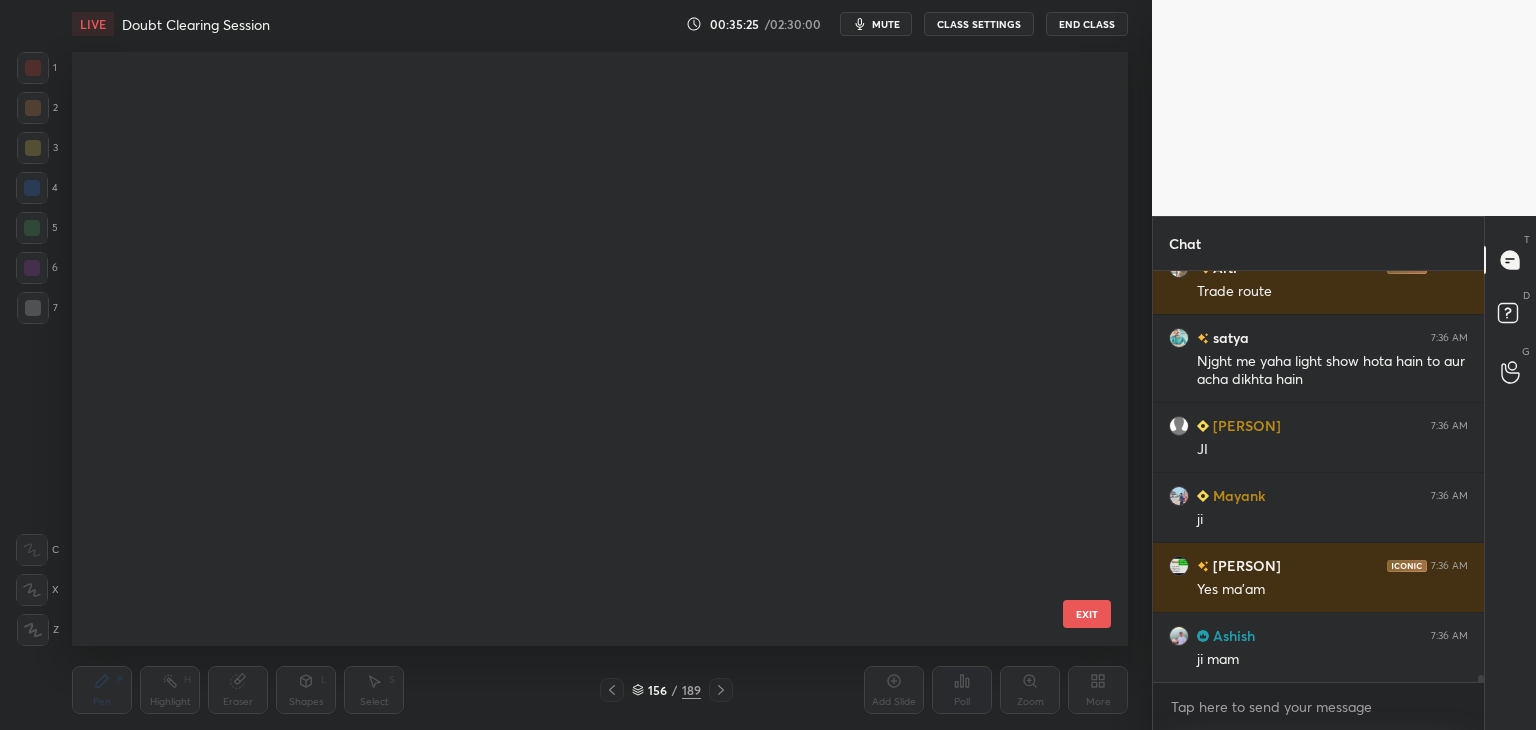scroll, scrollTop: 8922, scrollLeft: 0, axis: vertical 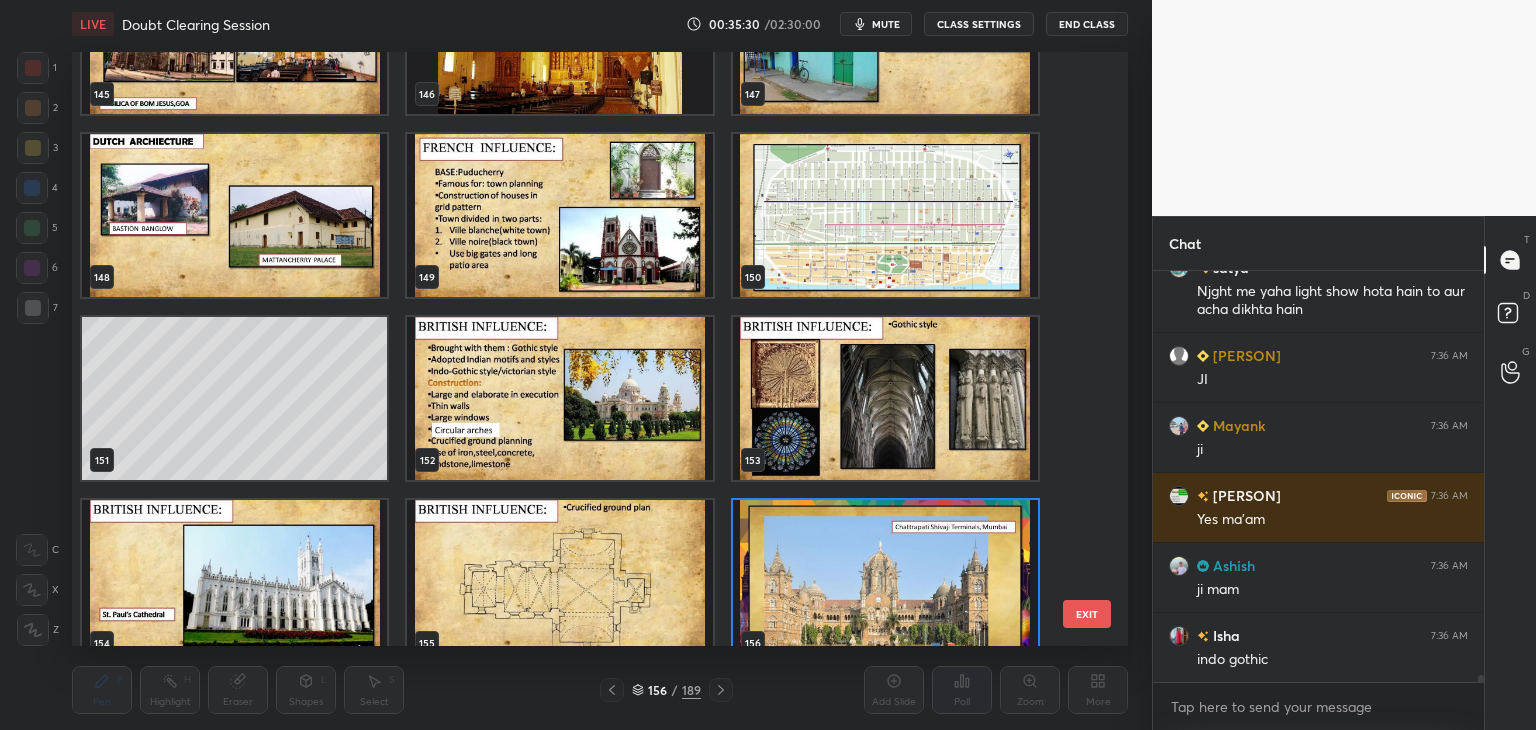 click at bounding box center (559, 398) 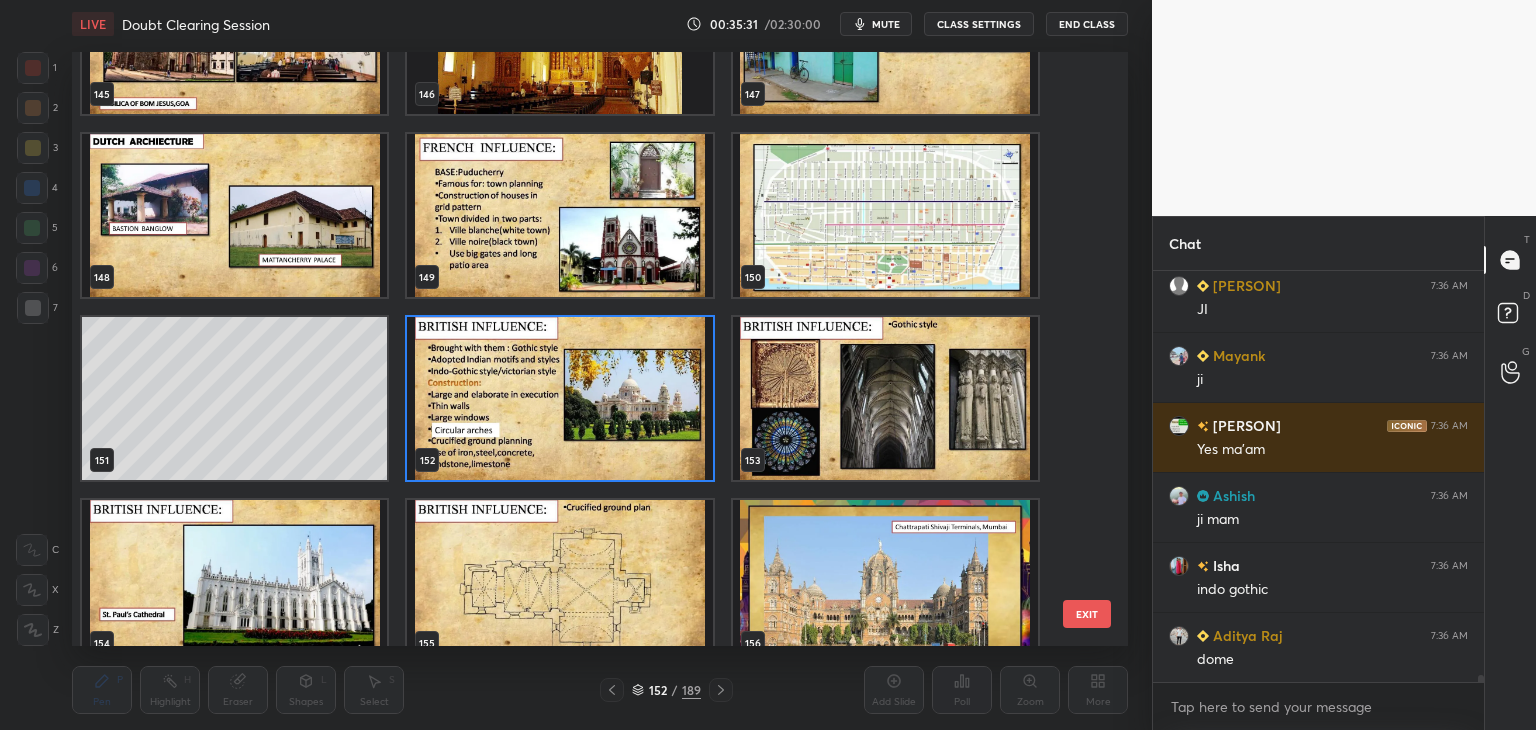 click 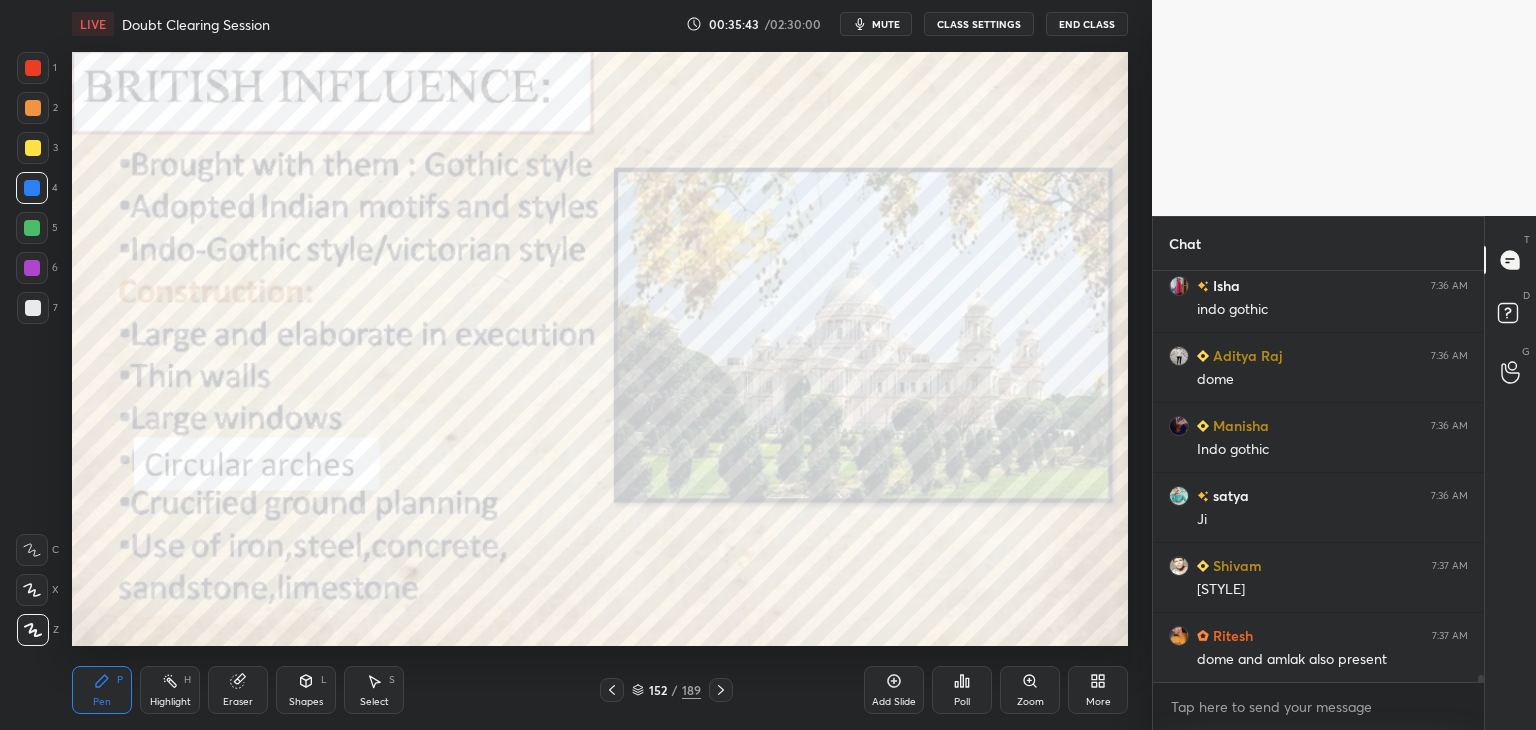 click 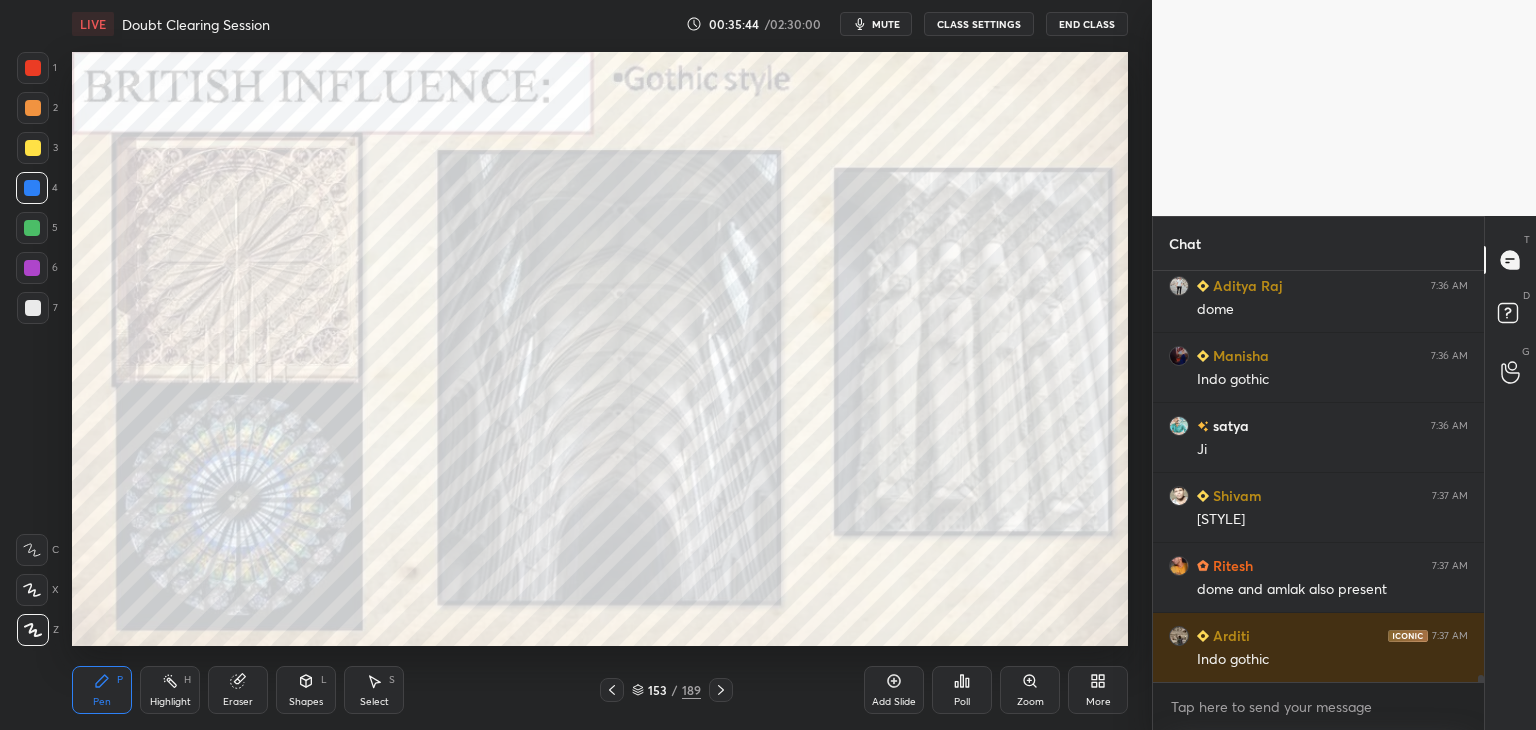 click 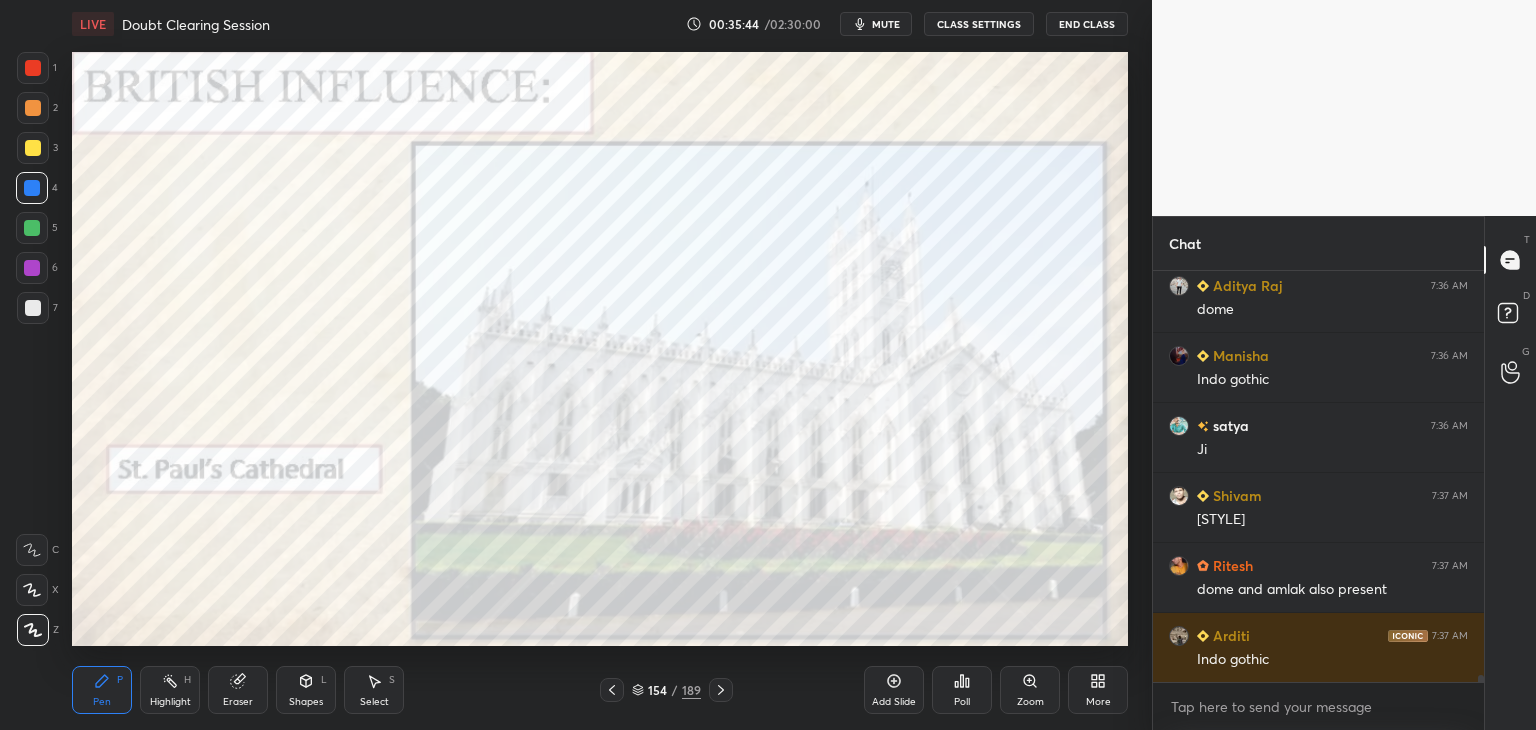 click 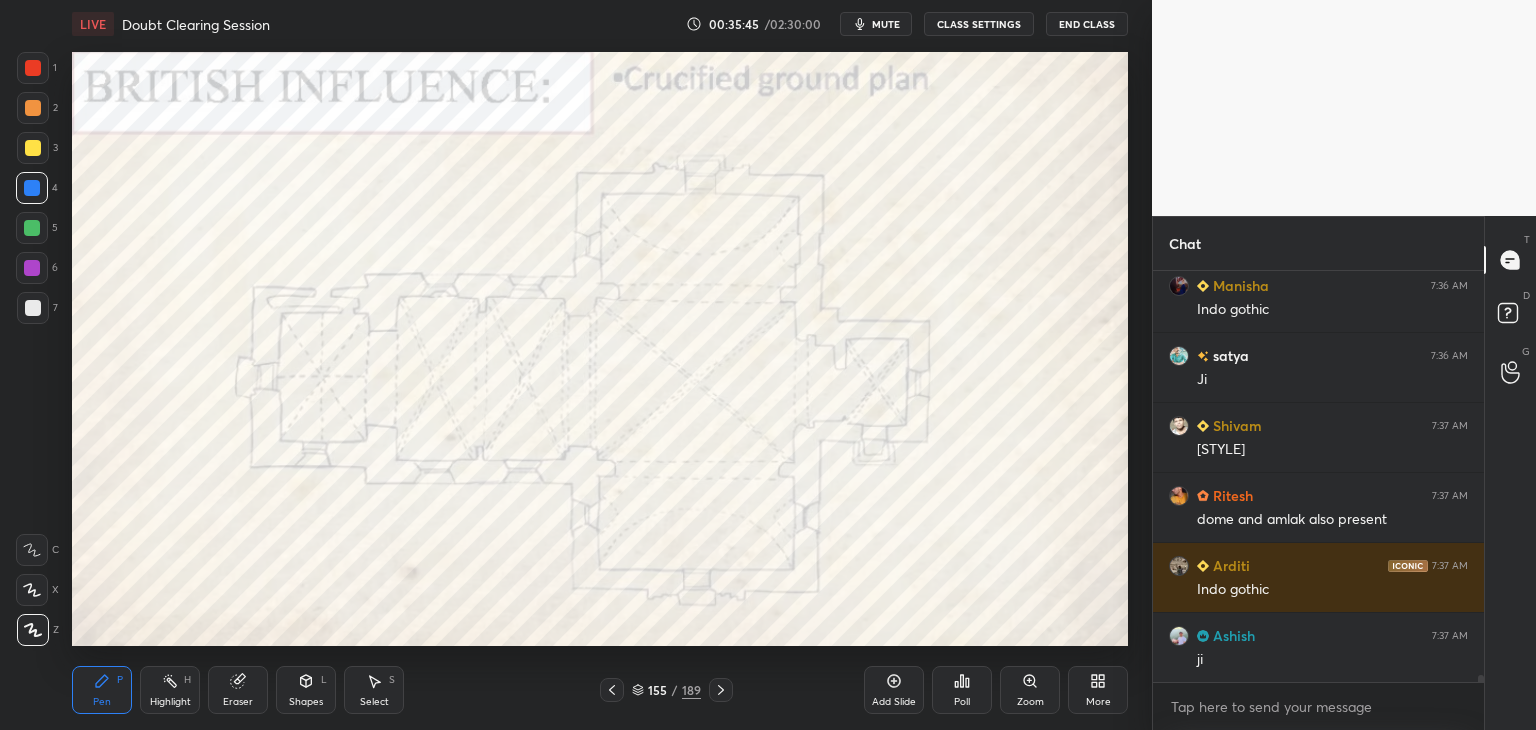 click 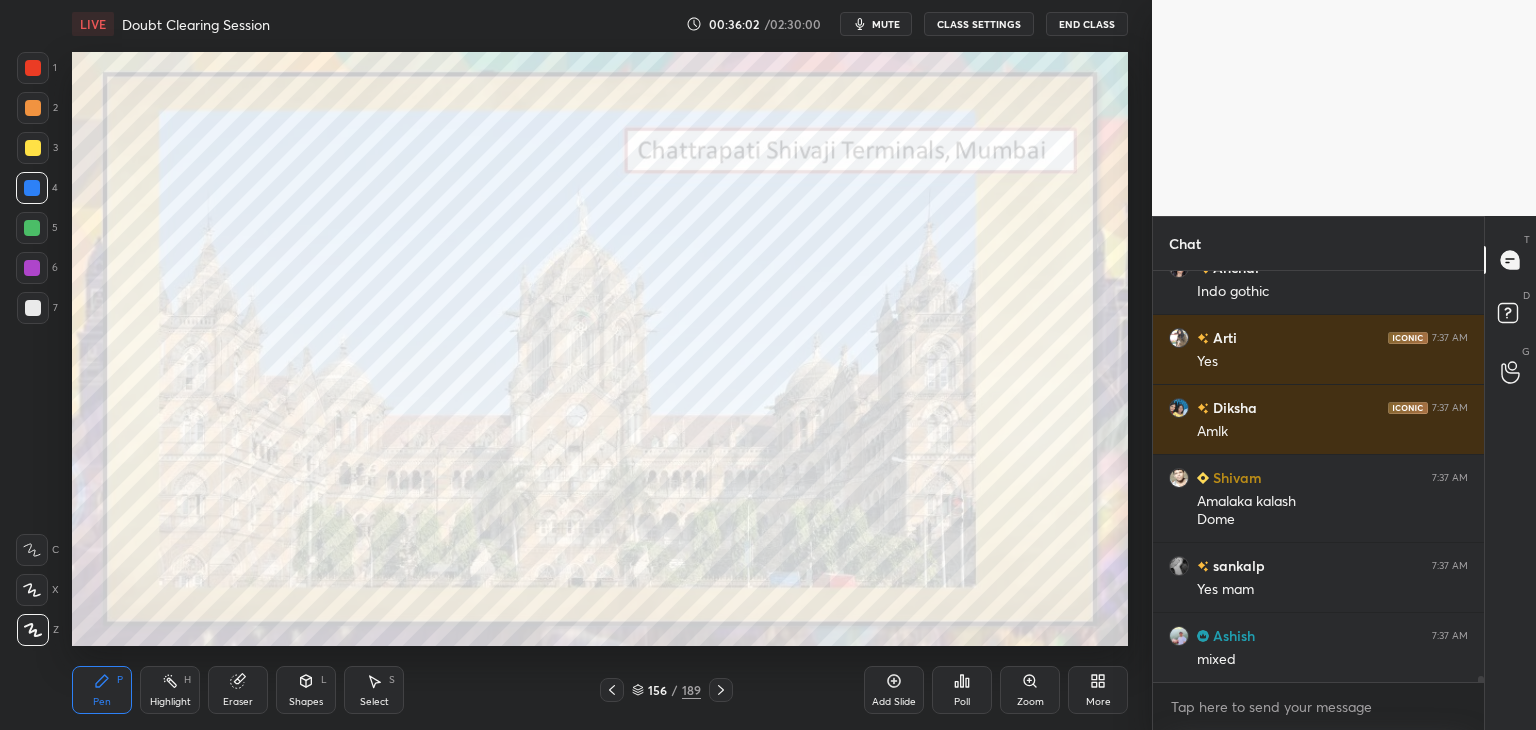 click 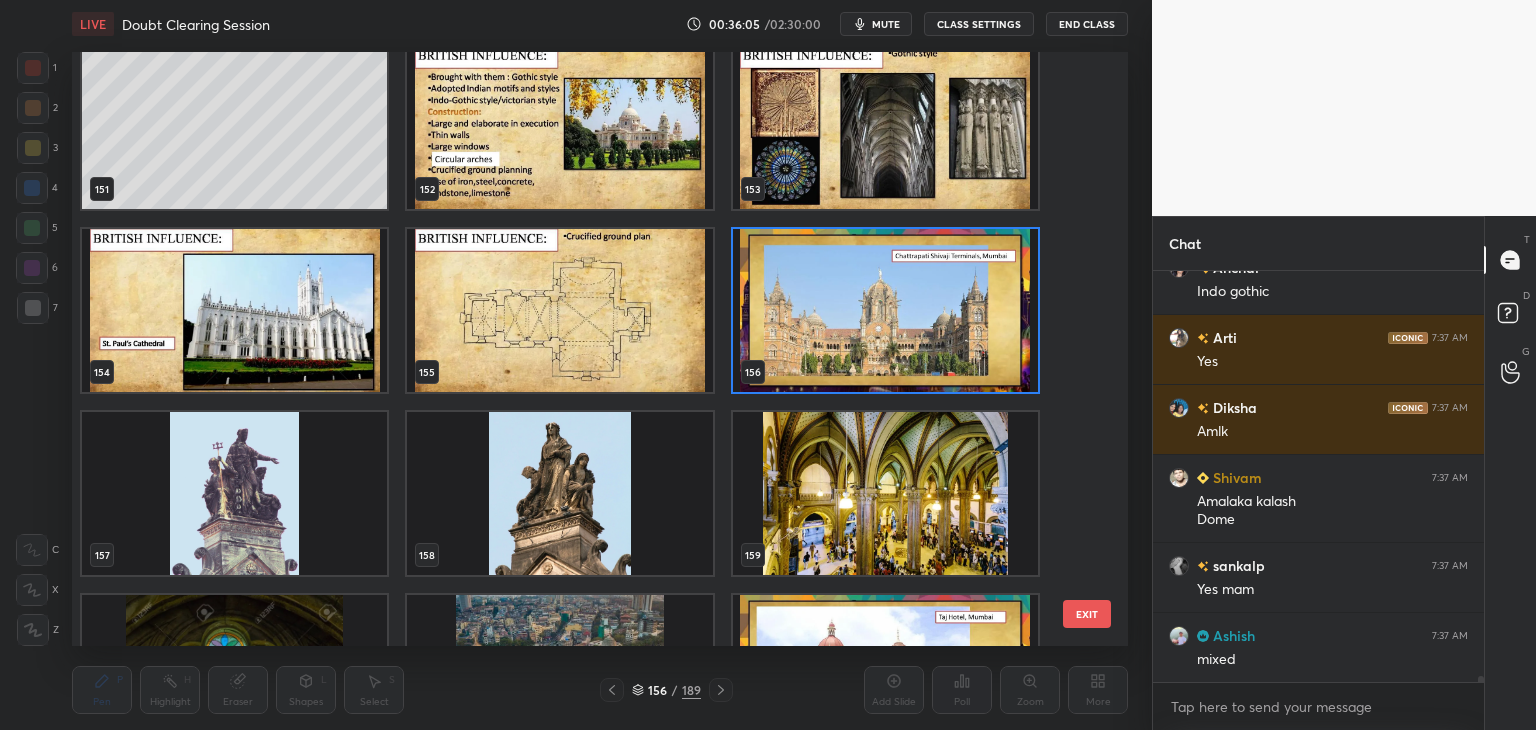 click at bounding box center [885, 310] 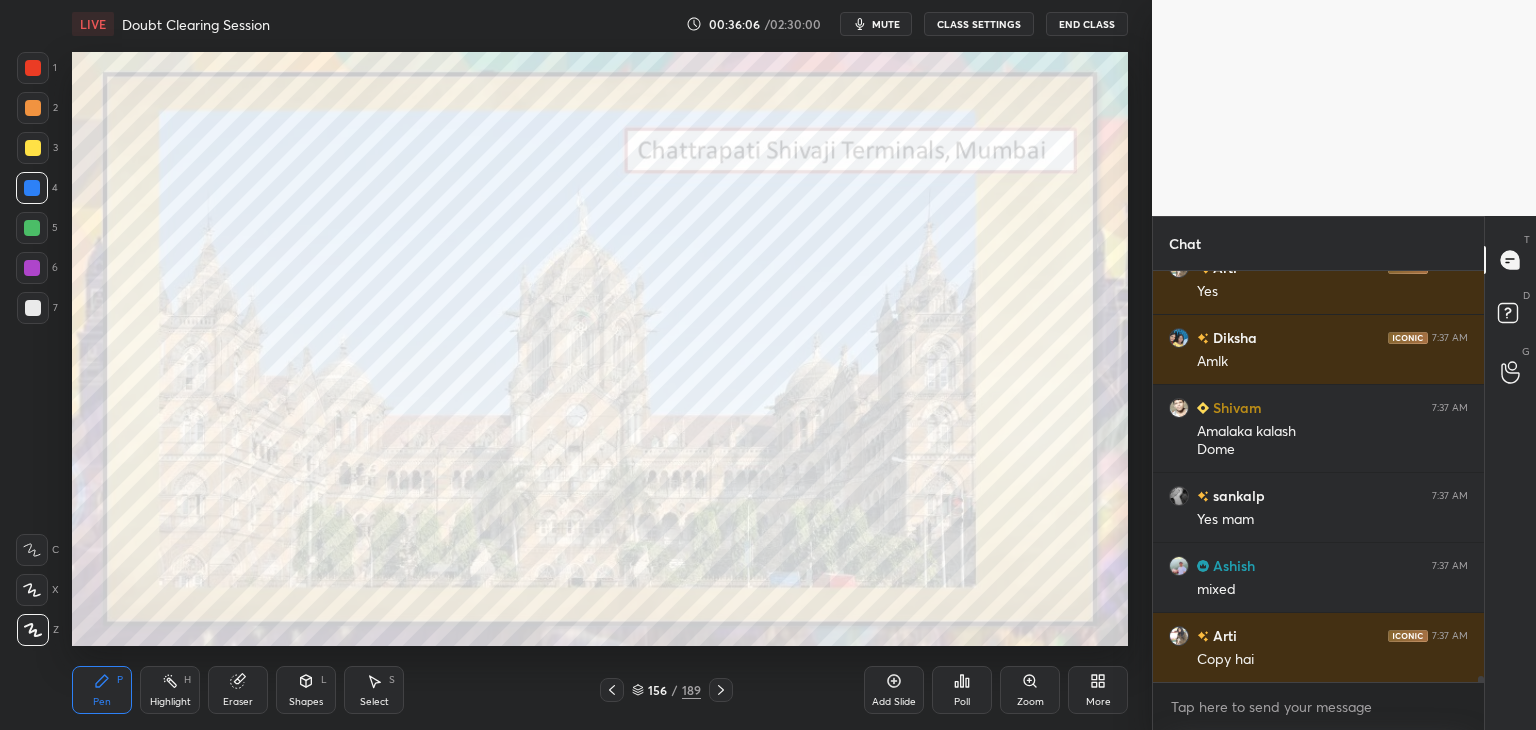 click 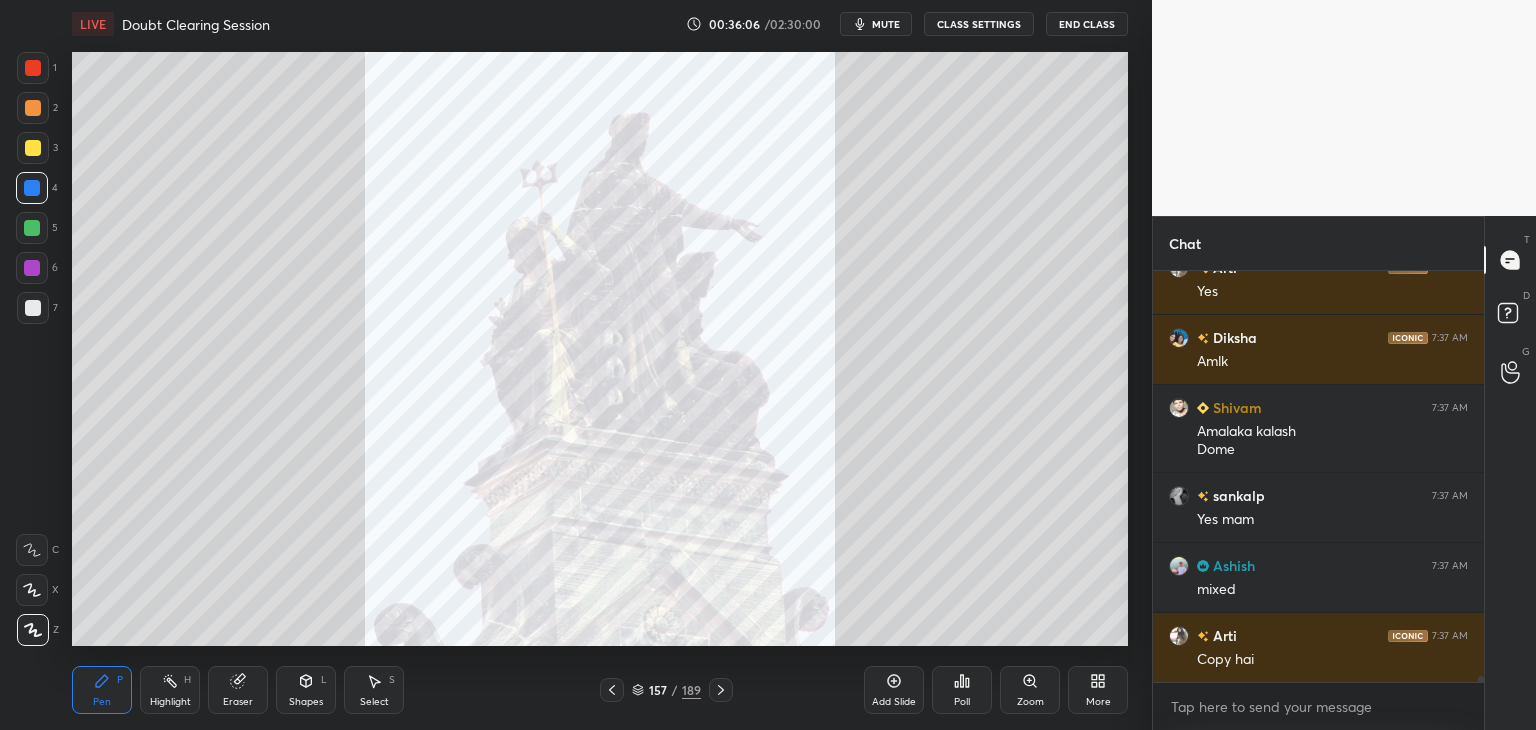 click 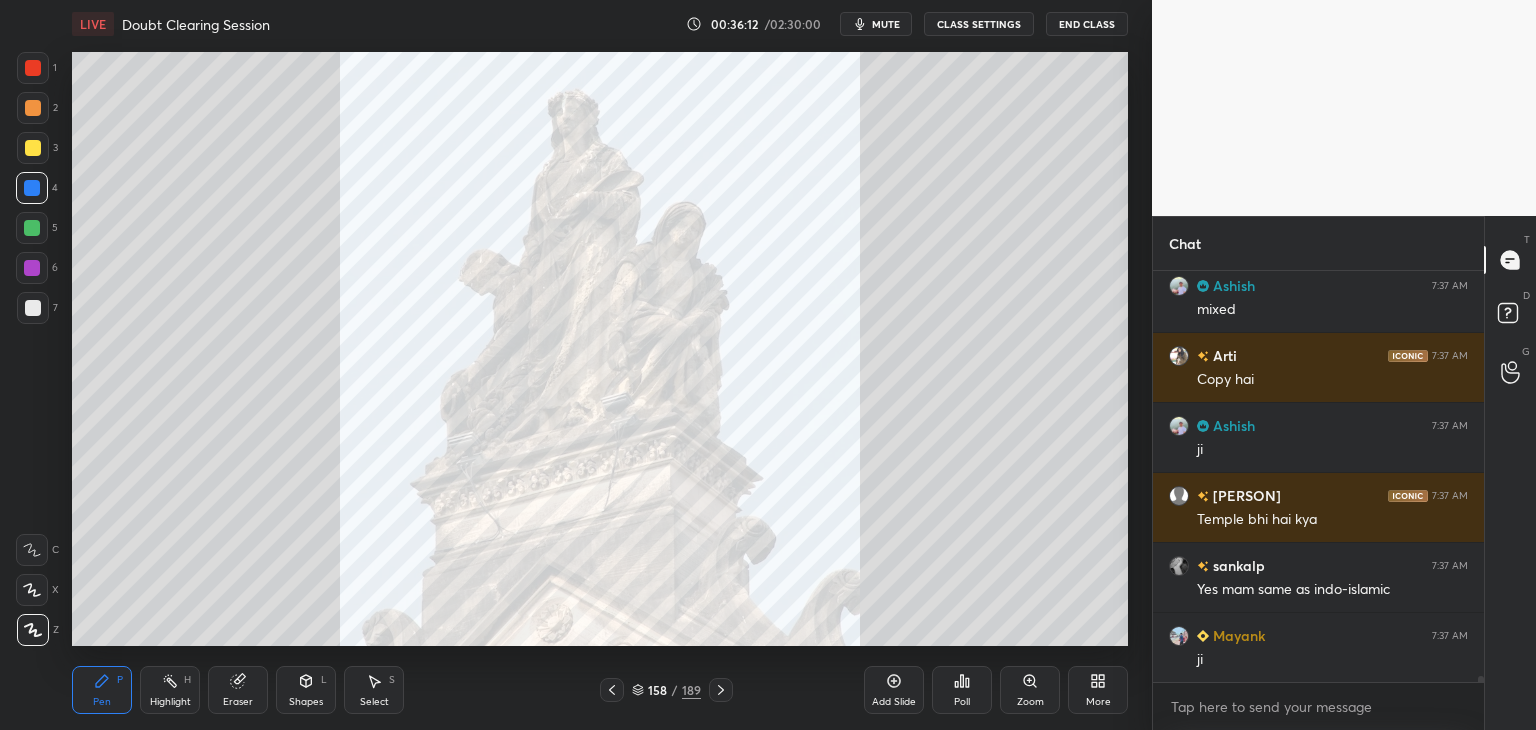 click 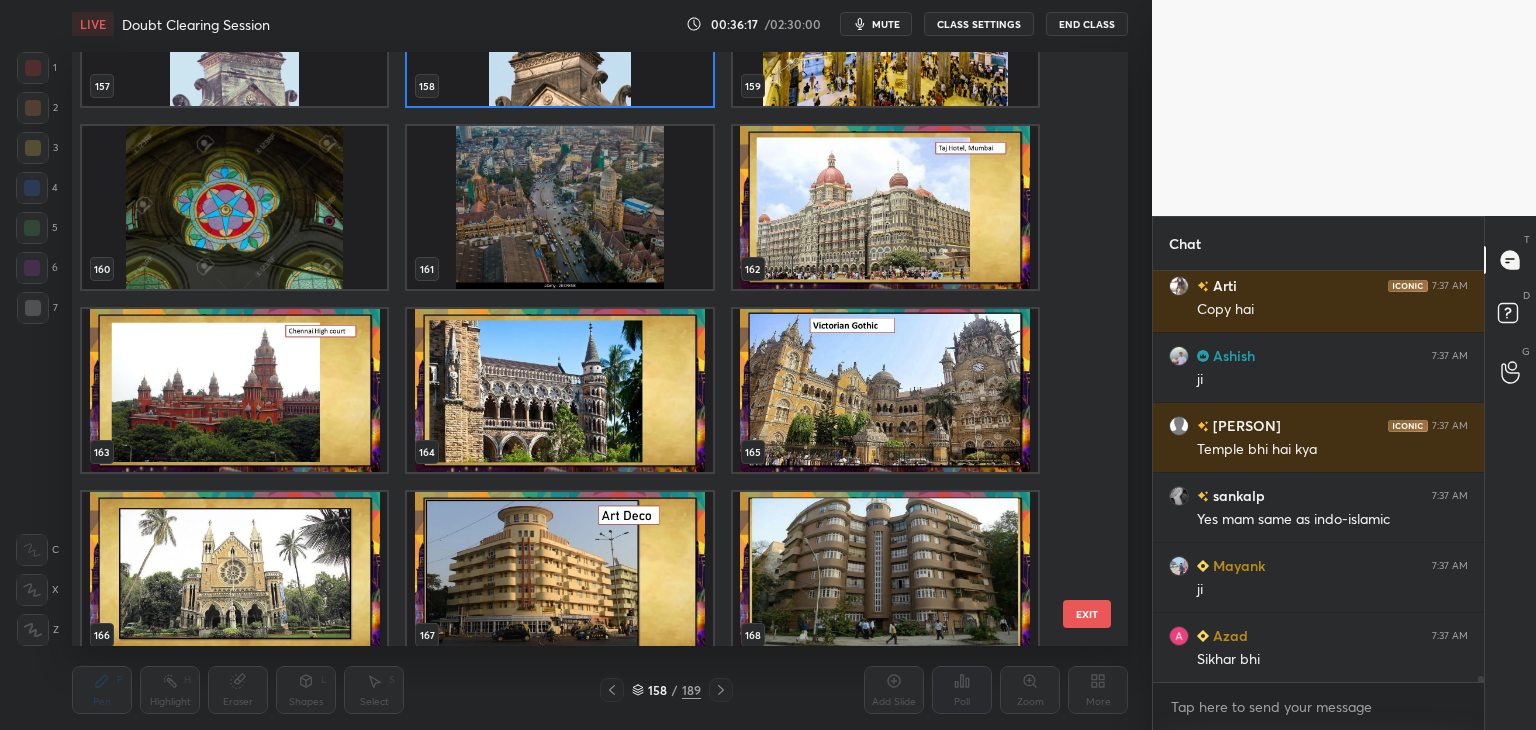 click at bounding box center [234, 390] 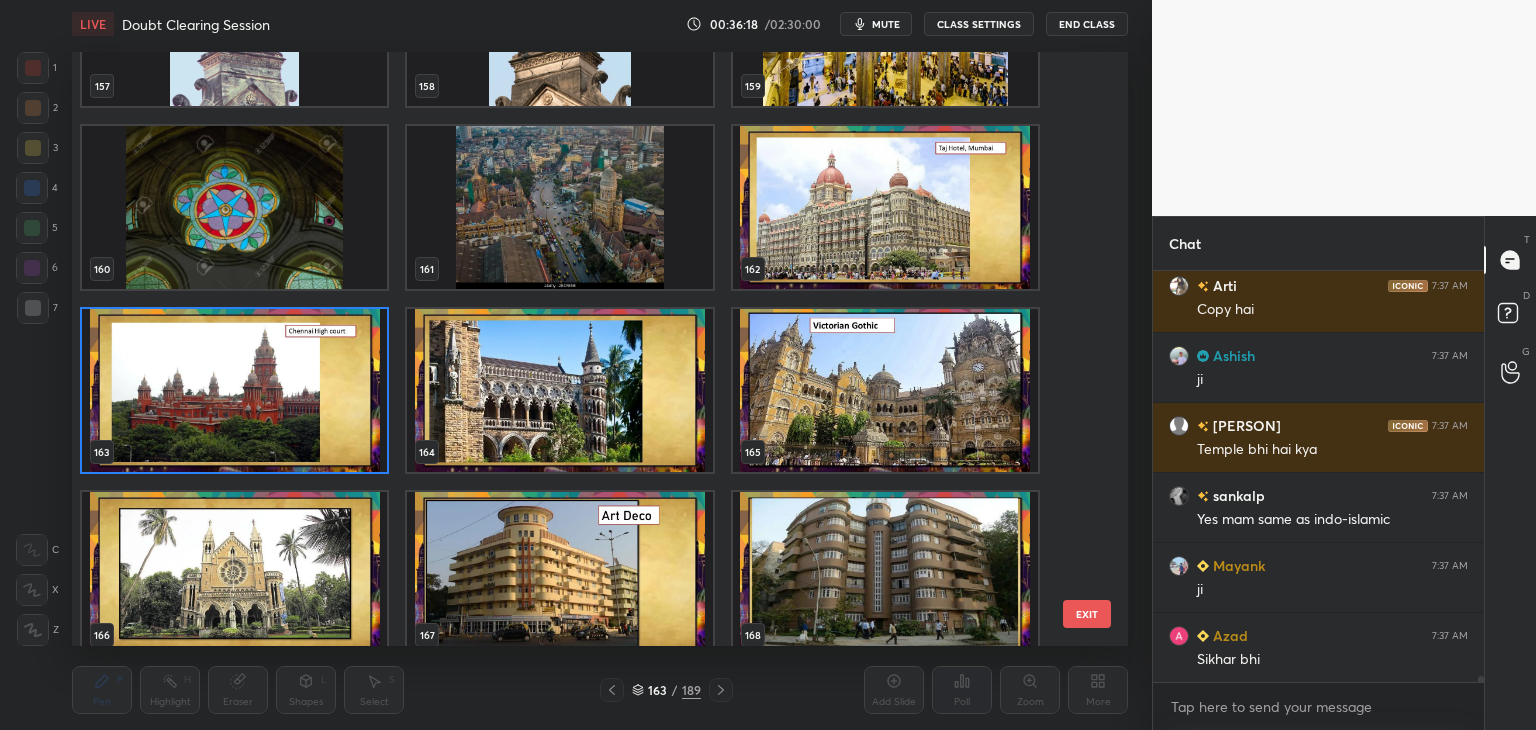click 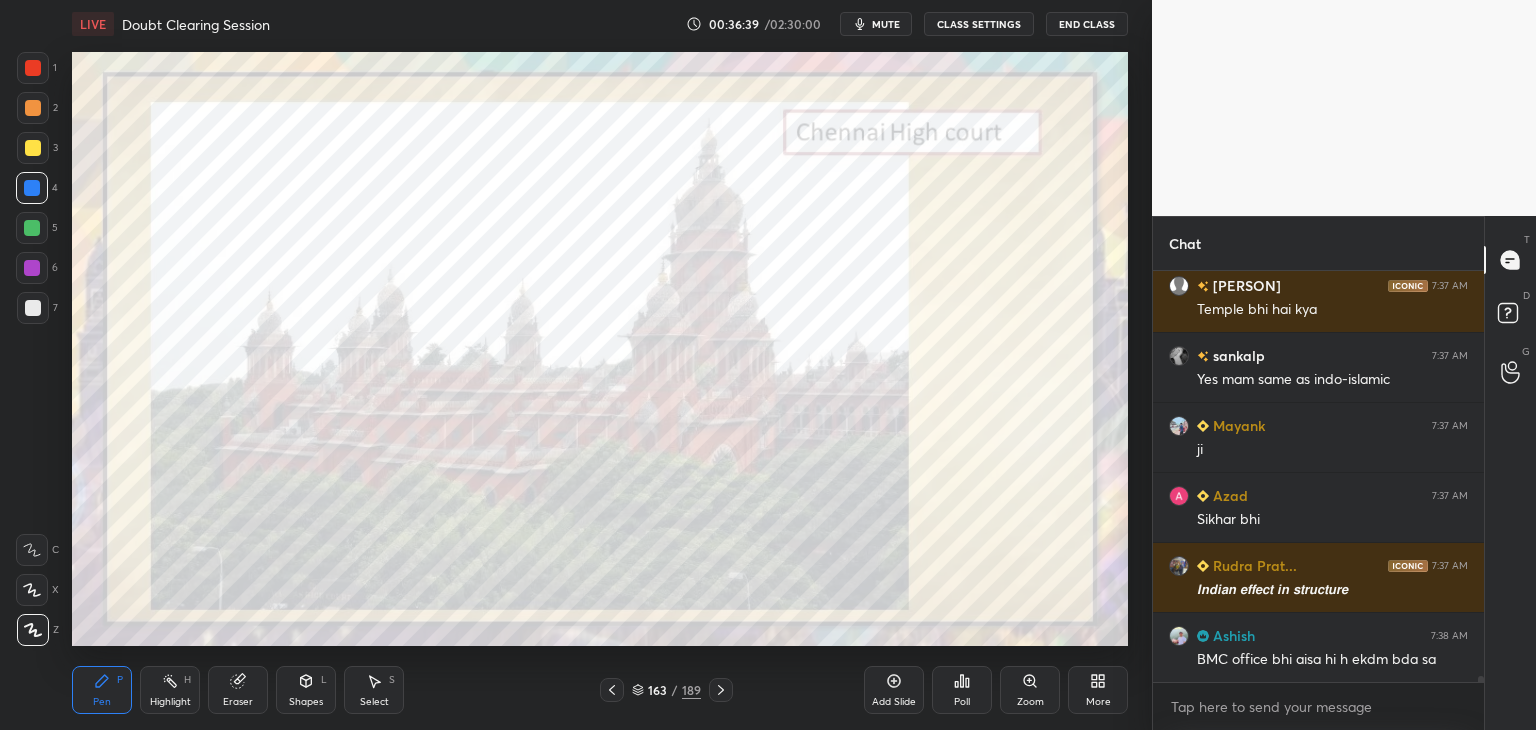 scroll, scrollTop: 26450, scrollLeft: 0, axis: vertical 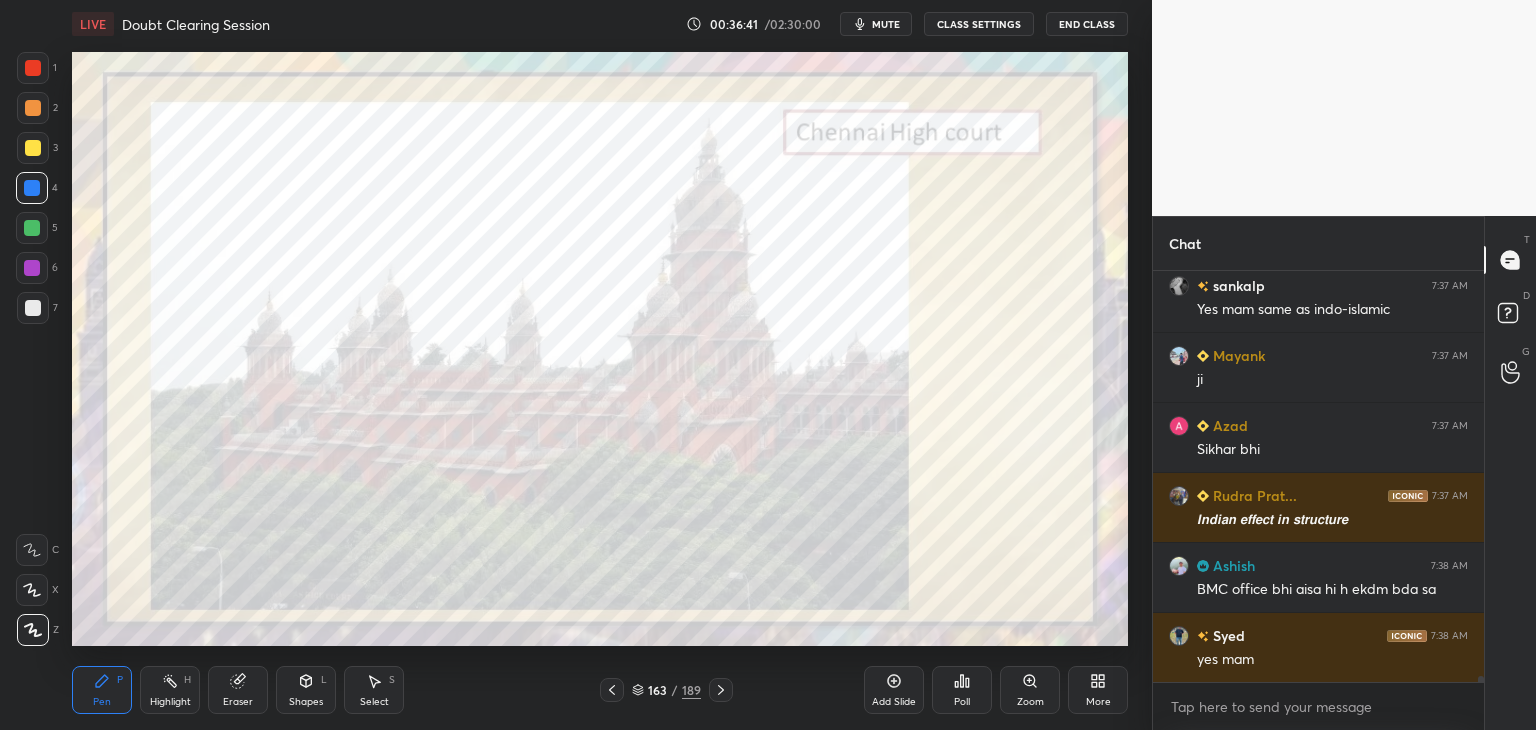 click on "163 / 189" at bounding box center [666, 690] 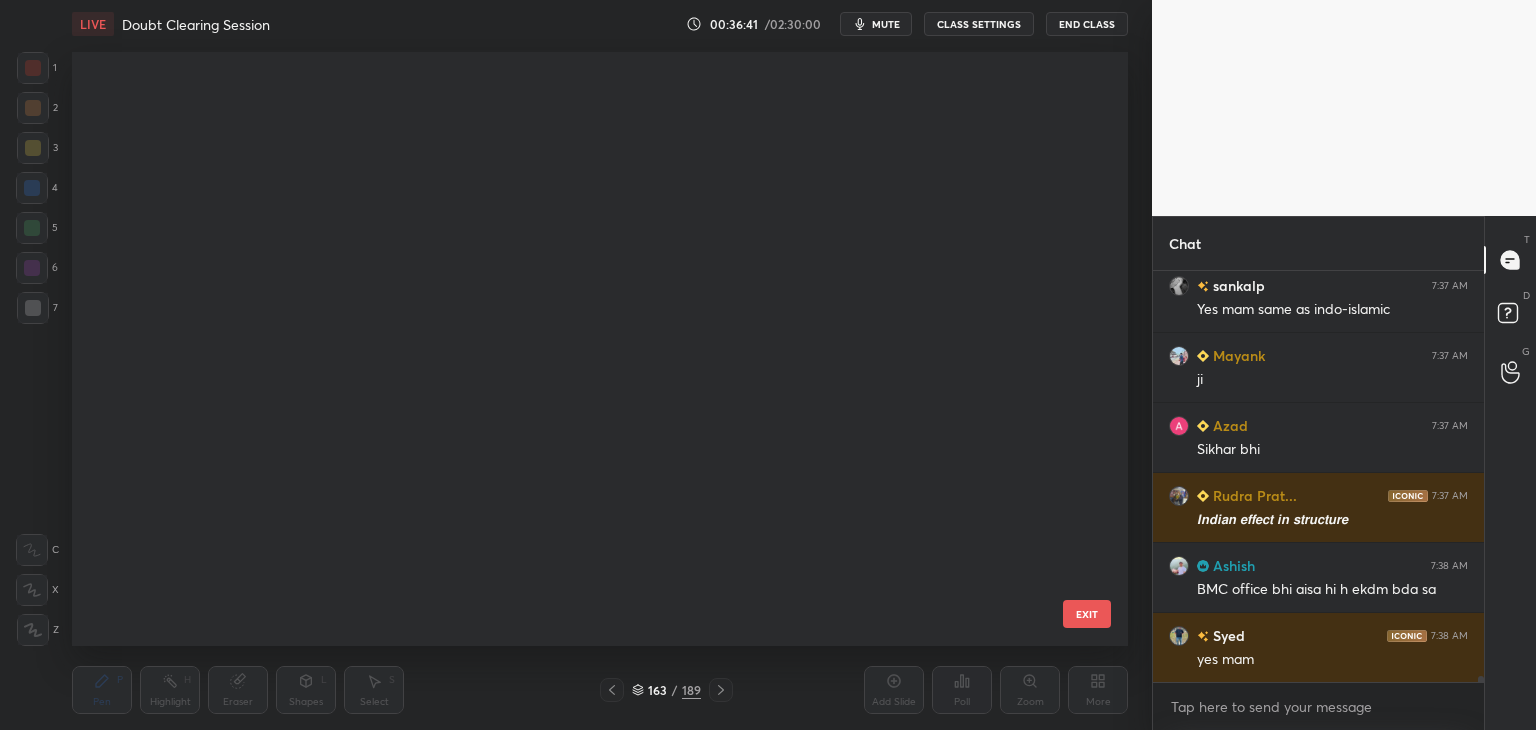 scroll, scrollTop: 9471, scrollLeft: 0, axis: vertical 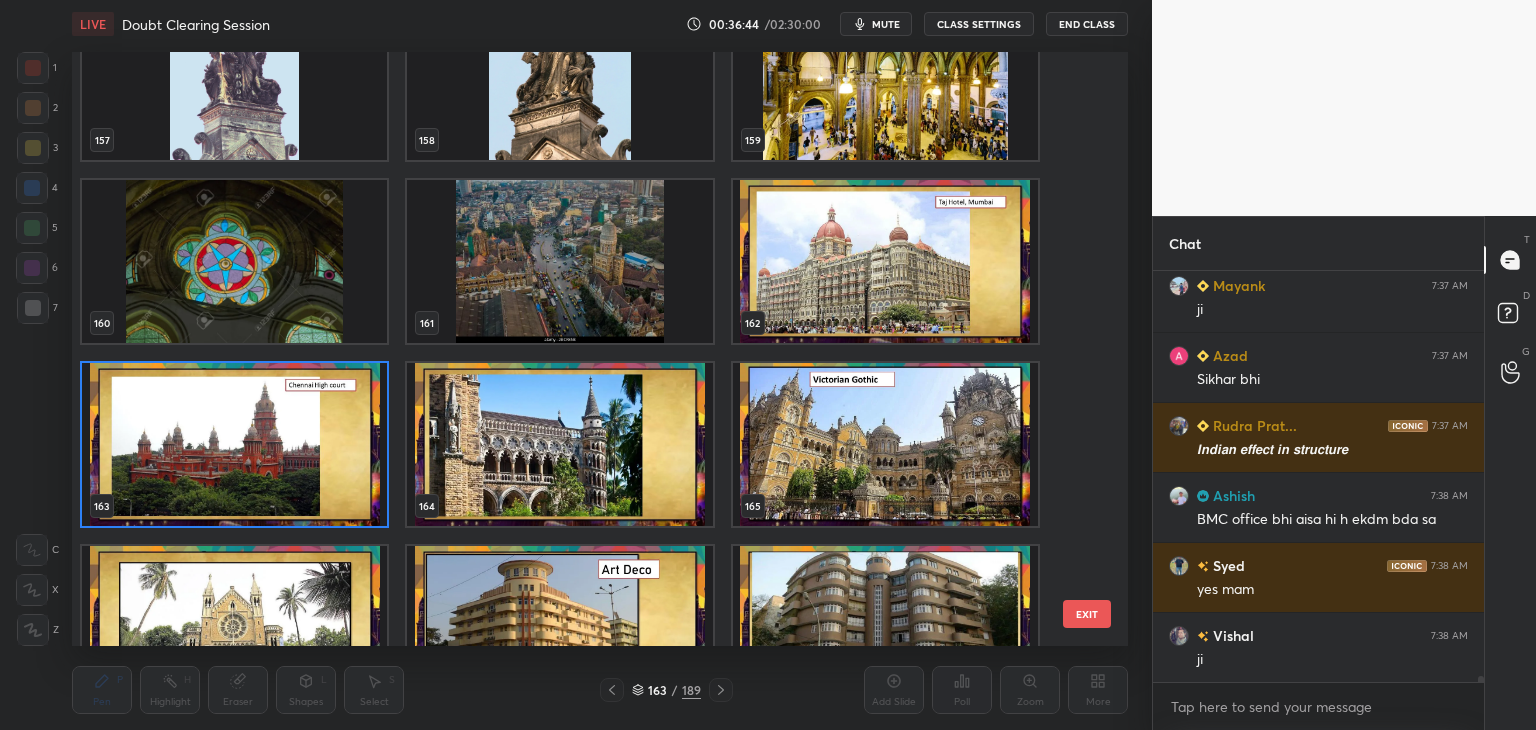 click at bounding box center [559, 444] 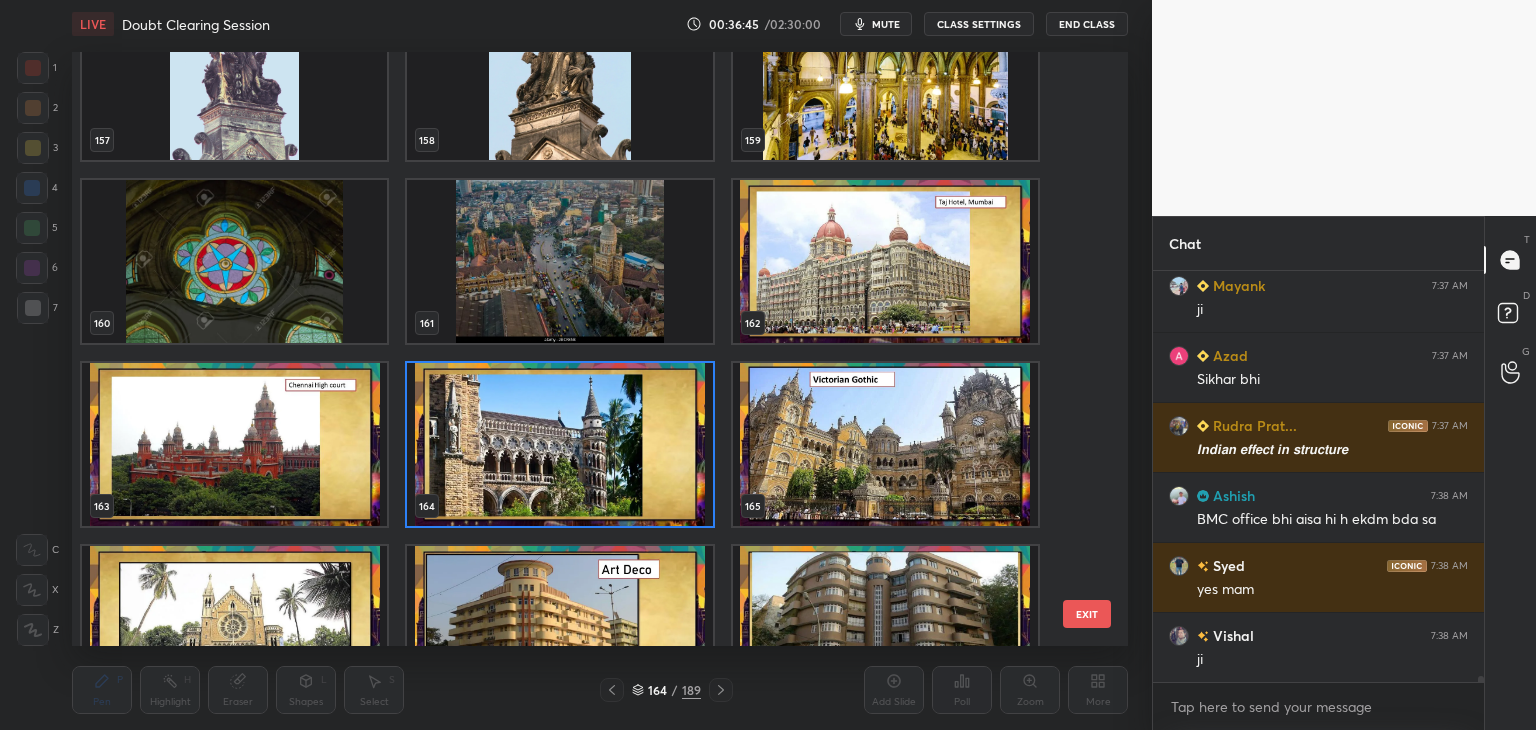 click on "157 158 159 160 161 162 163 164 165 166 167 168 169 170 171" at bounding box center (582, 349) 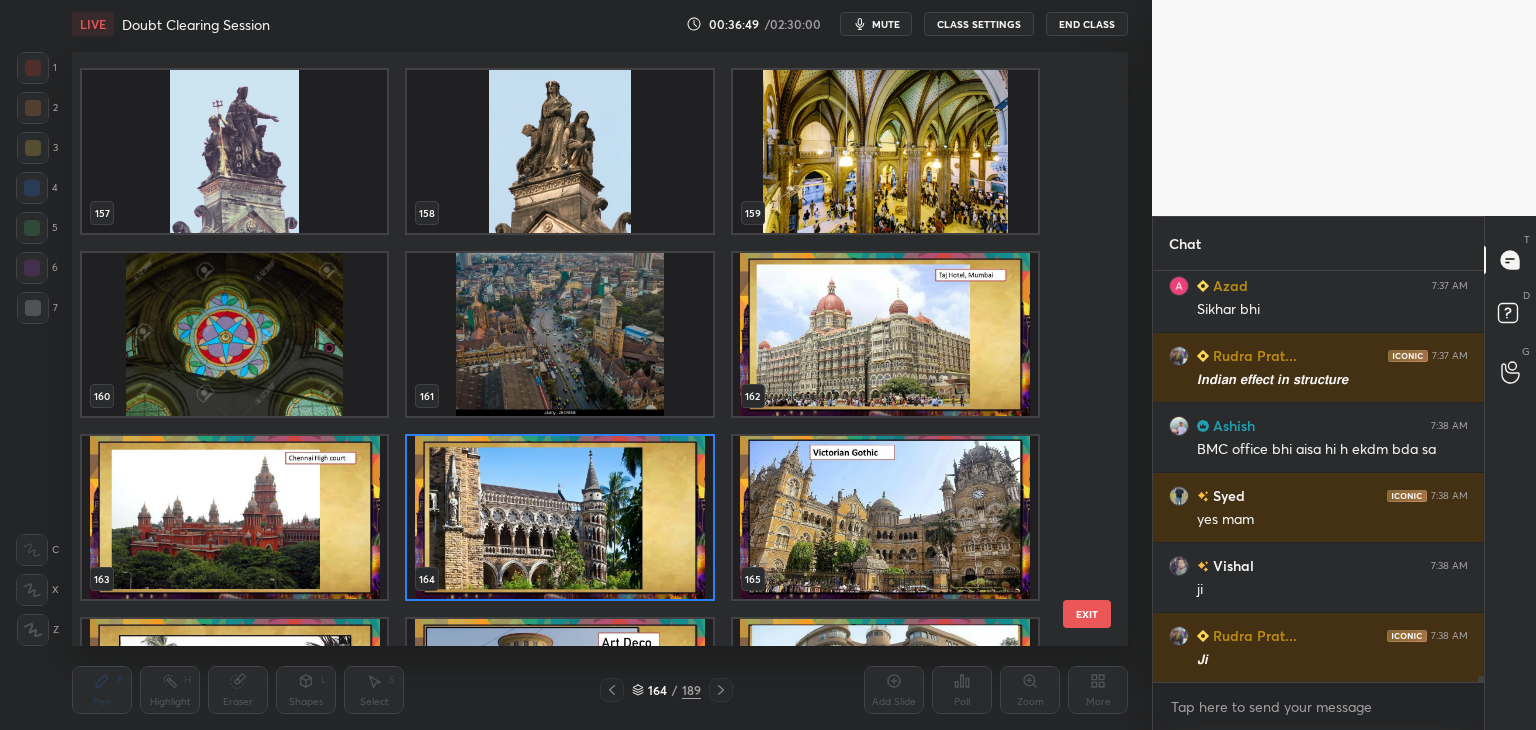 scroll, scrollTop: 9455, scrollLeft: 0, axis: vertical 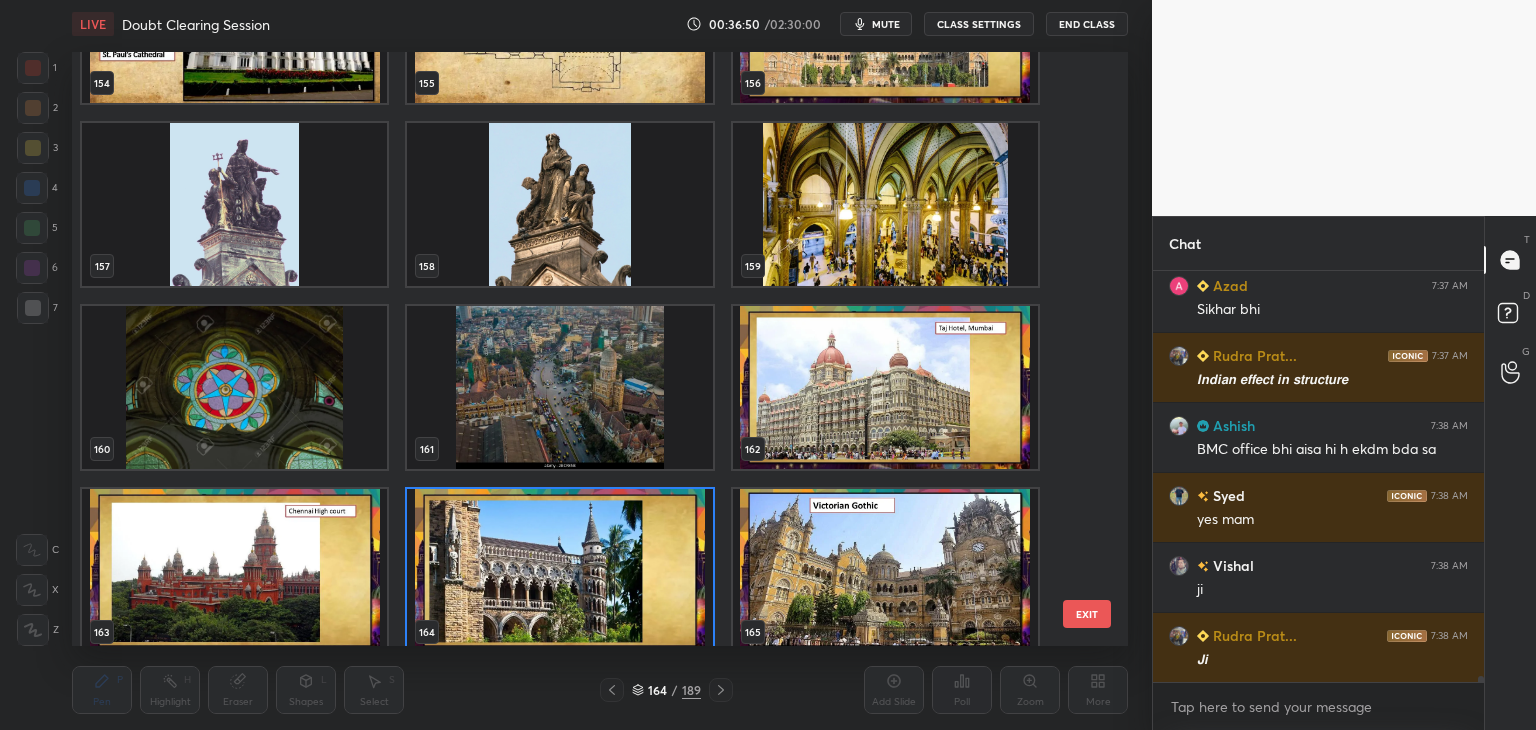 click at bounding box center [559, 570] 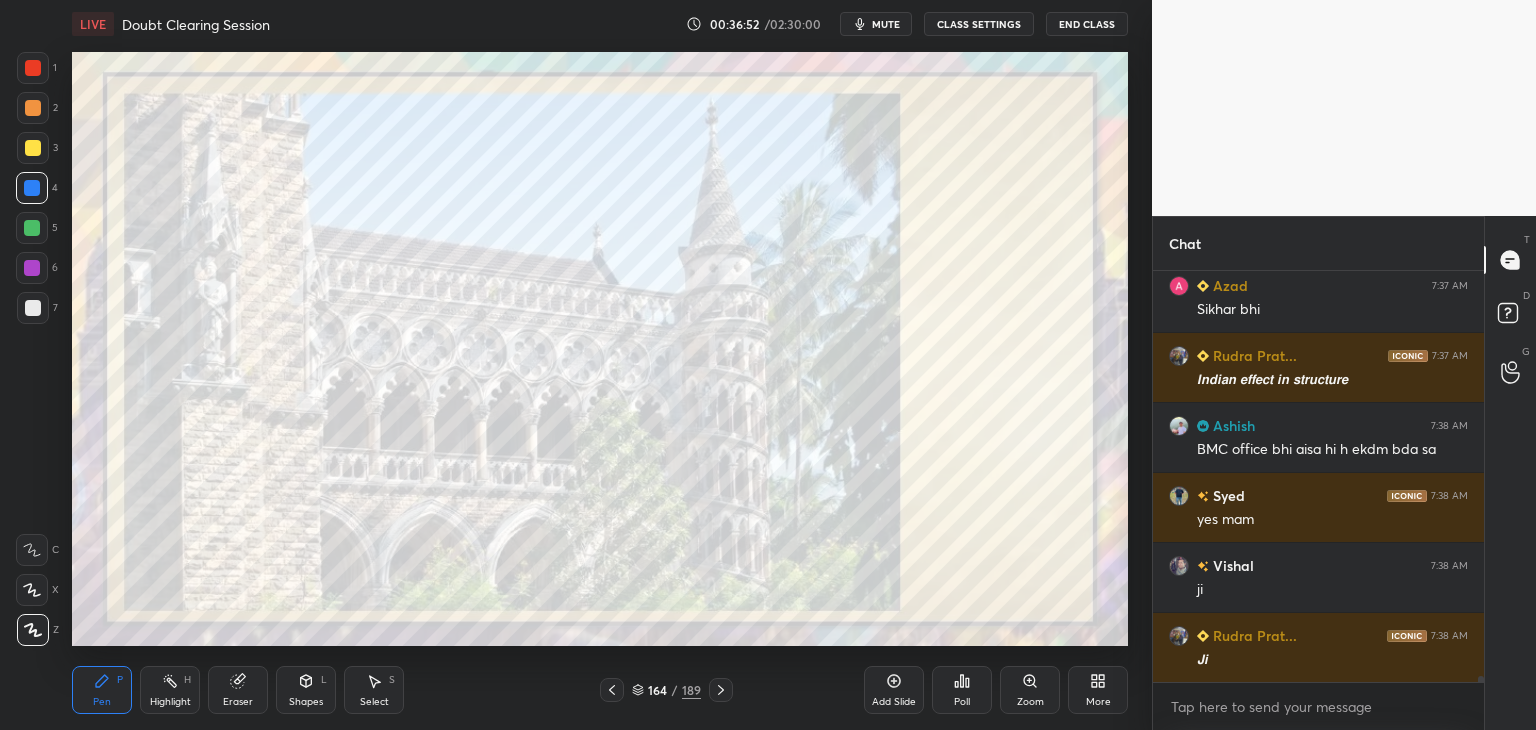 click 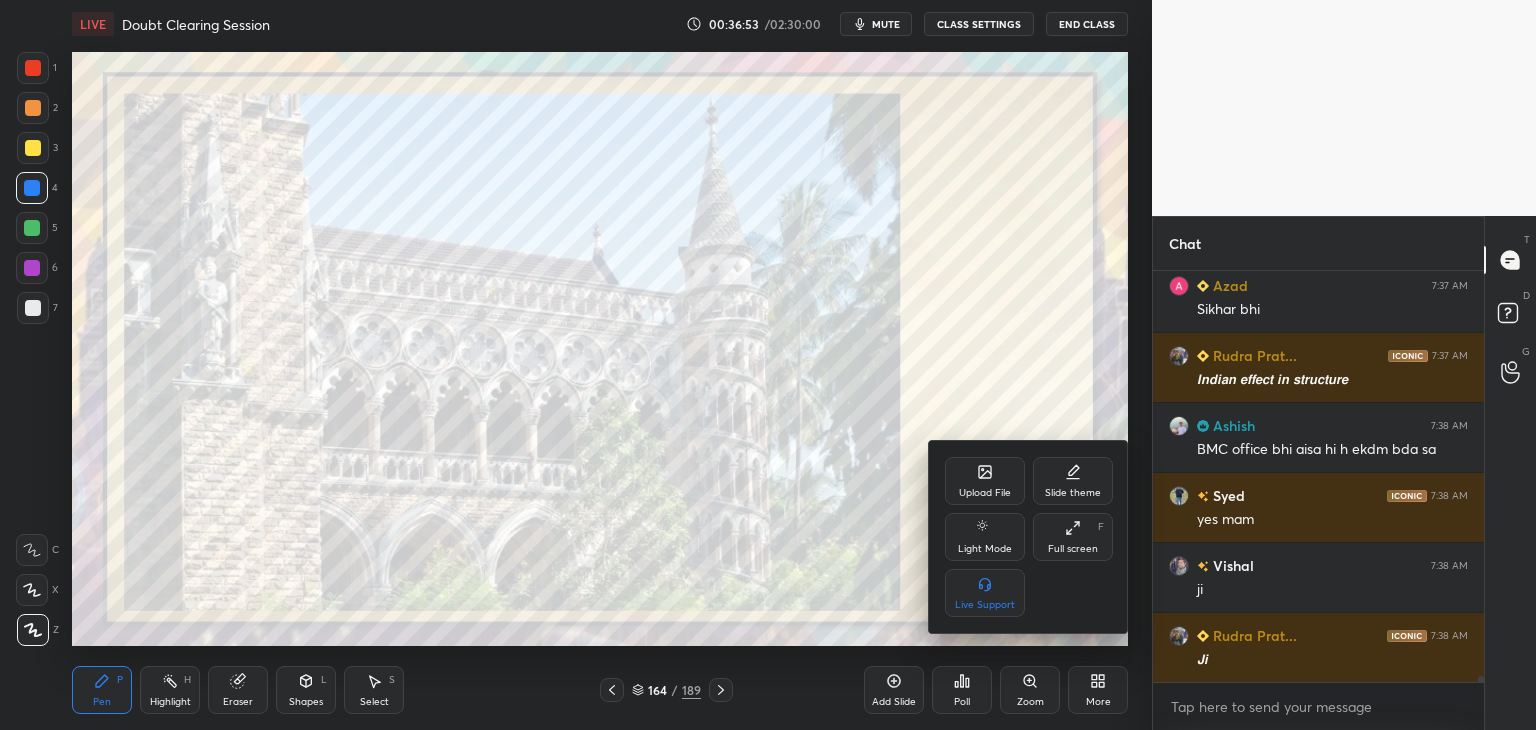 click 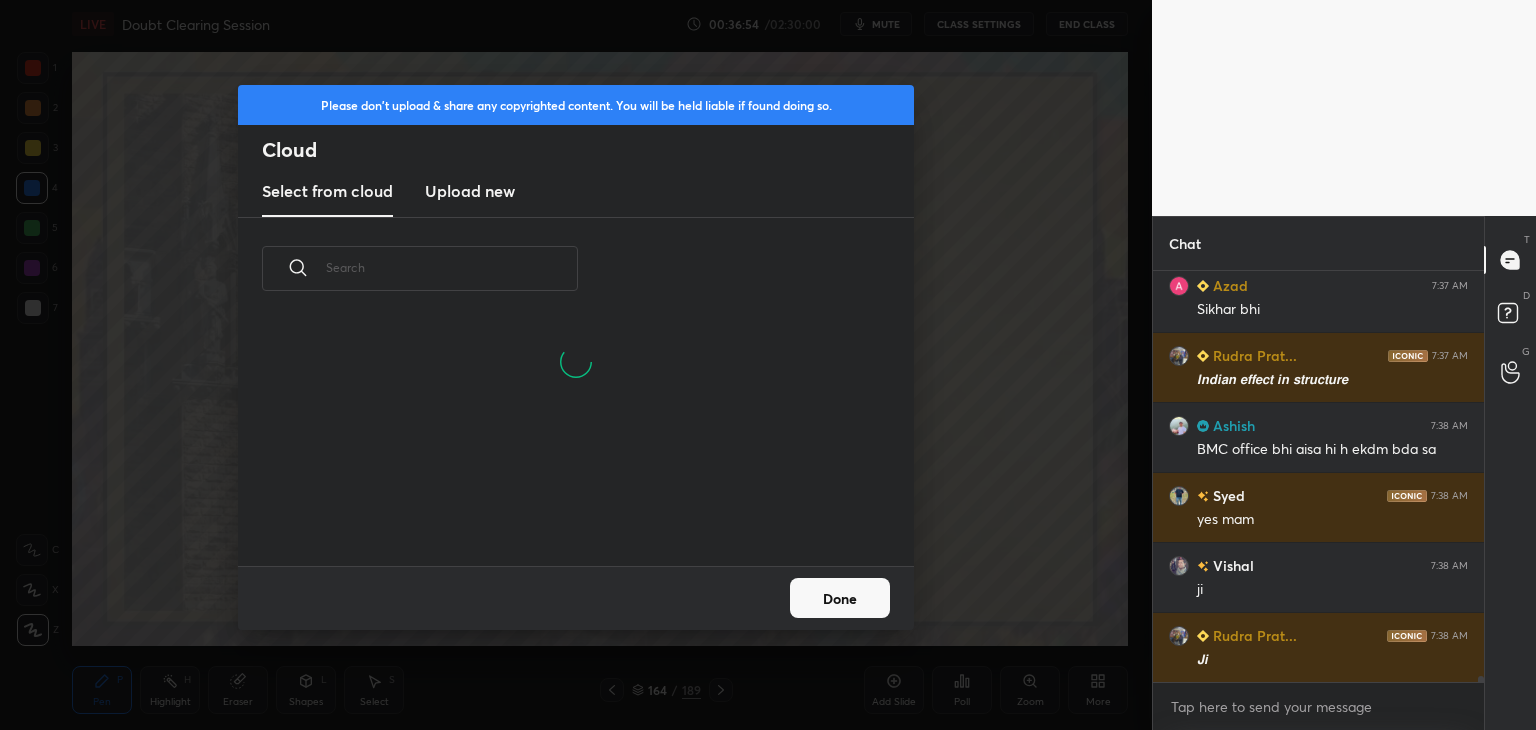 click on "Upload new" at bounding box center [470, 191] 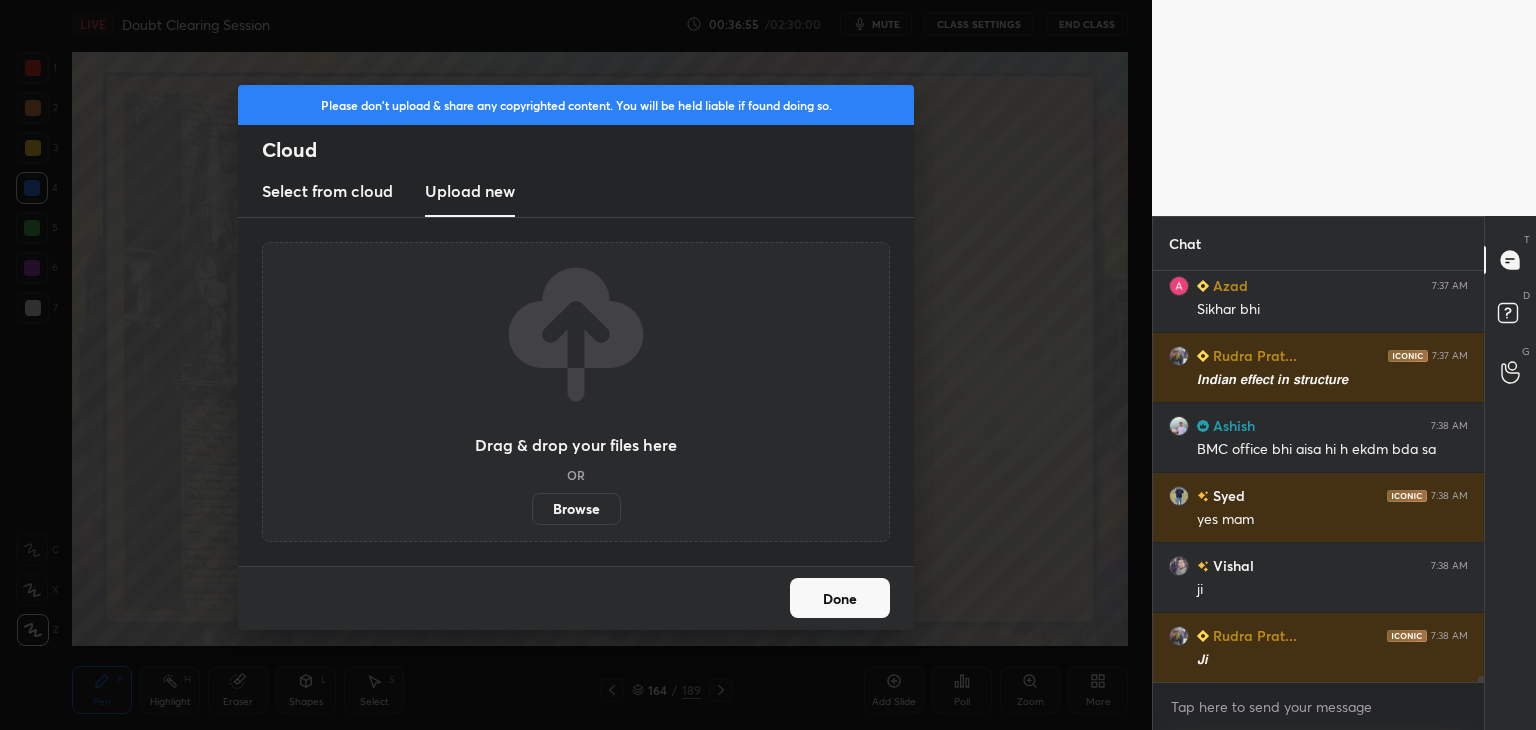 click on "Browse" at bounding box center [576, 509] 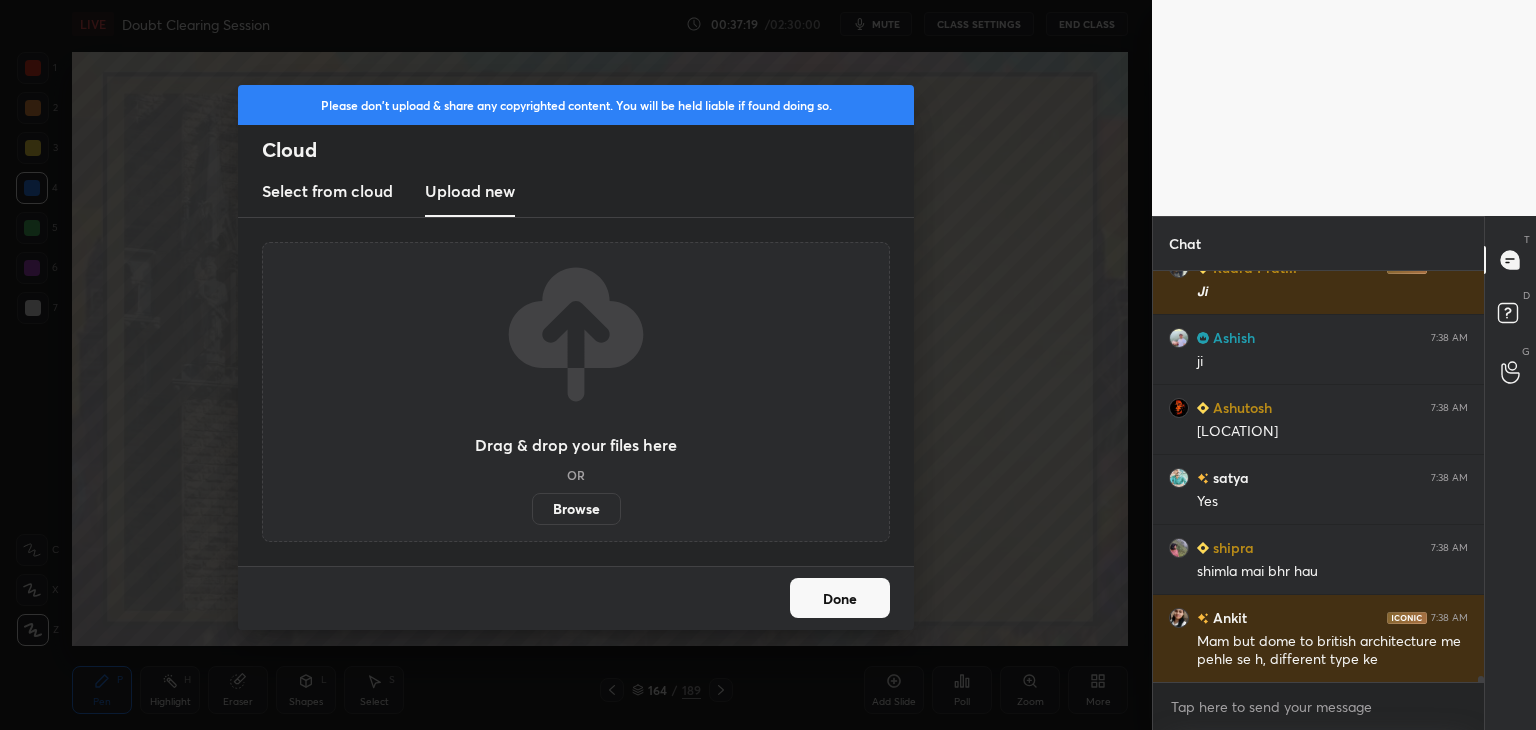 scroll, scrollTop: 27028, scrollLeft: 0, axis: vertical 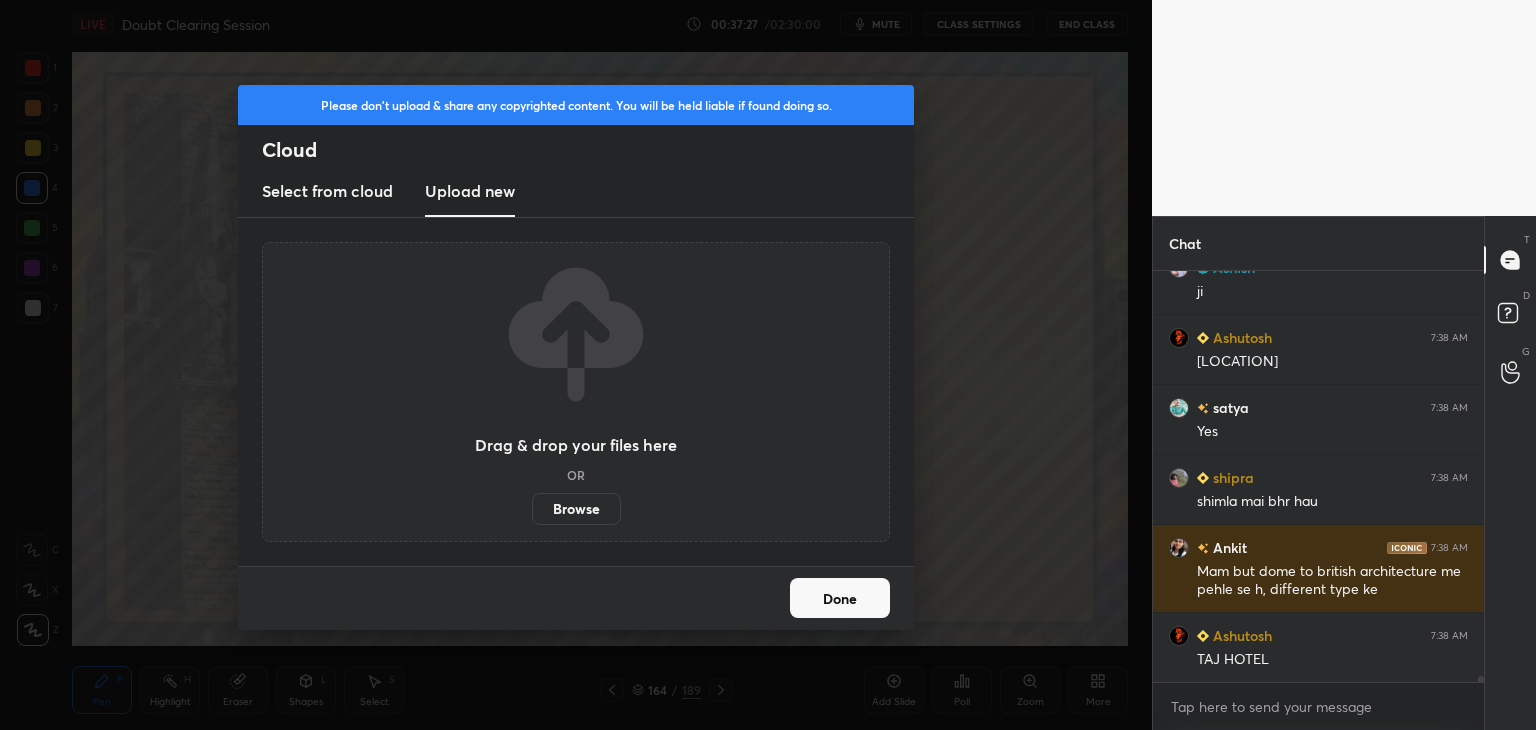 click on "Done" at bounding box center [840, 598] 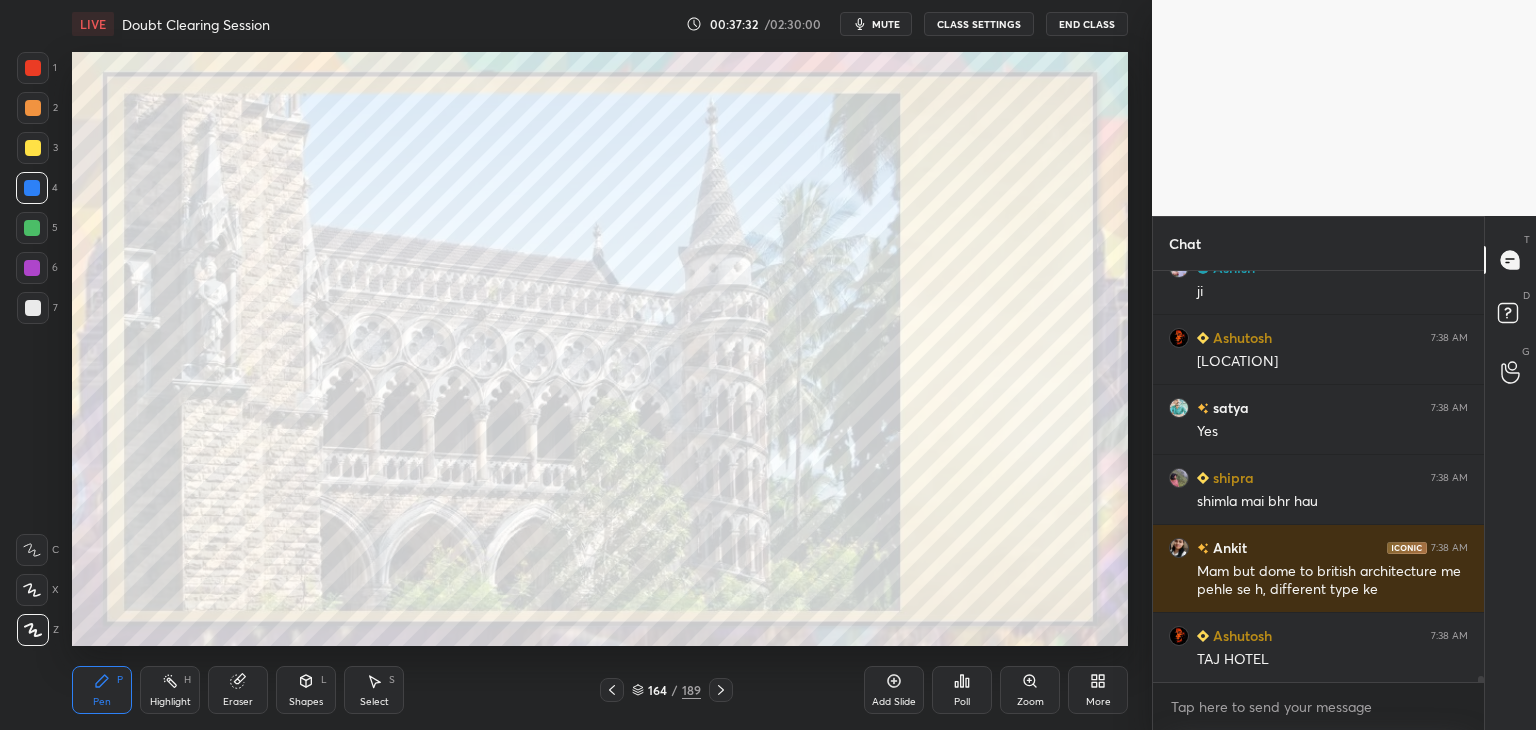click 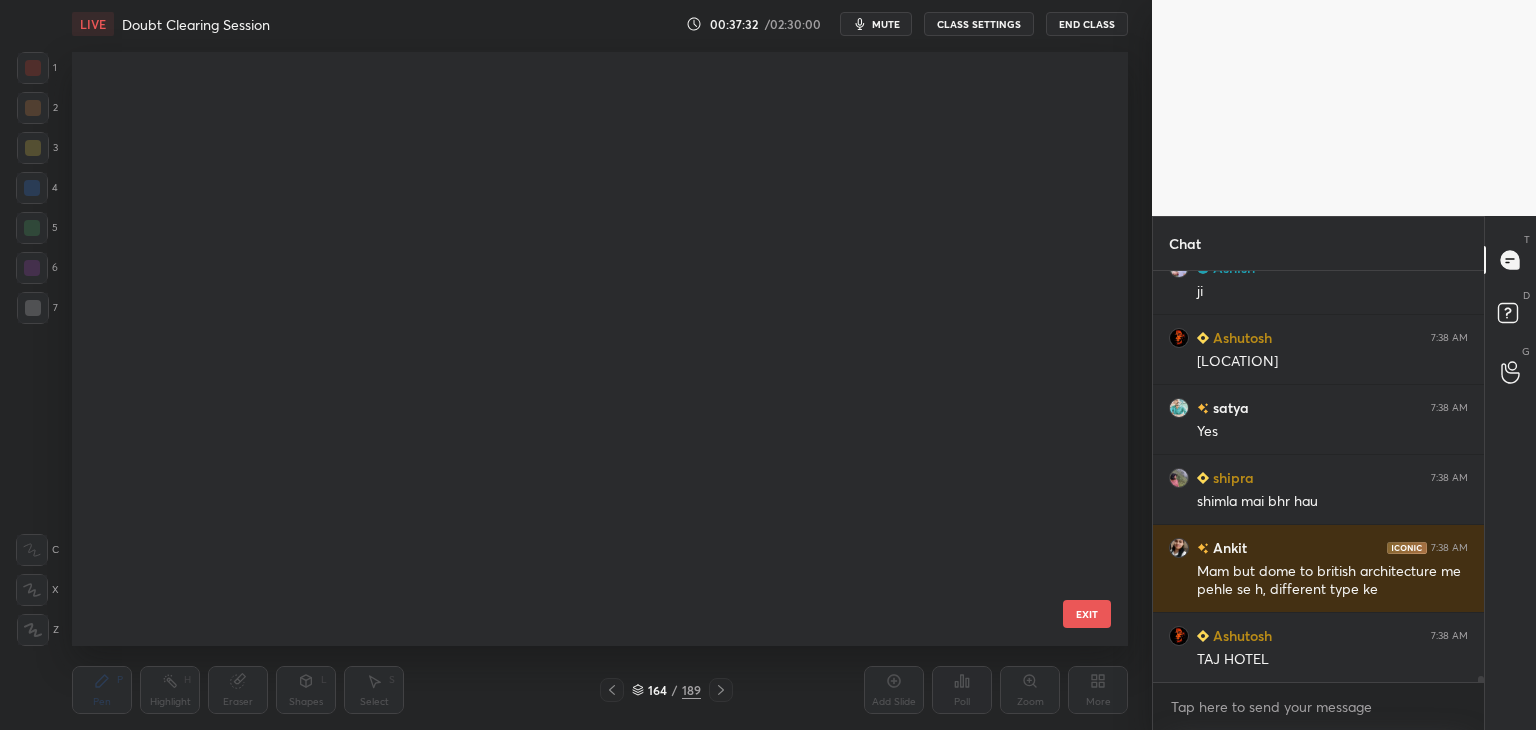 scroll, scrollTop: 9471, scrollLeft: 0, axis: vertical 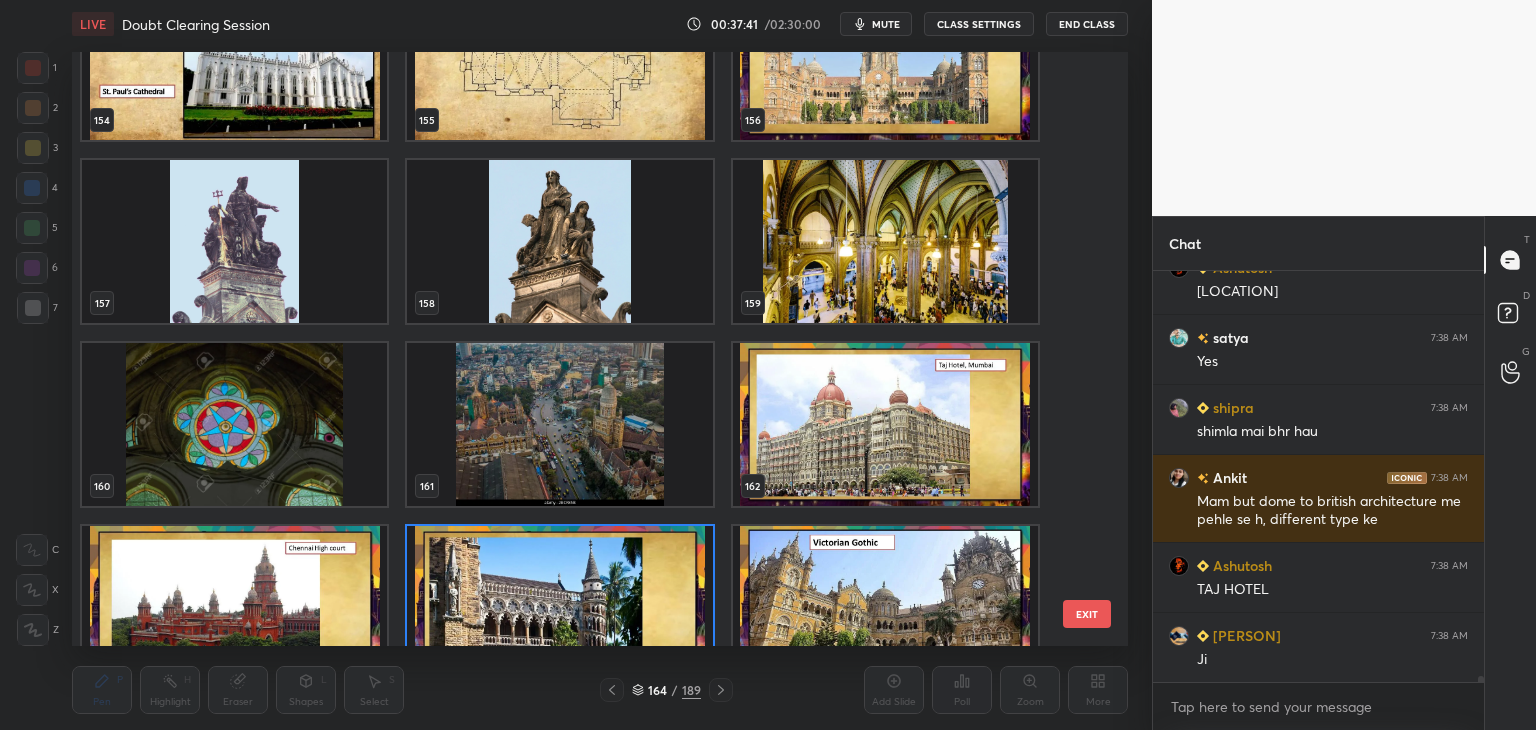 click at bounding box center (885, 424) 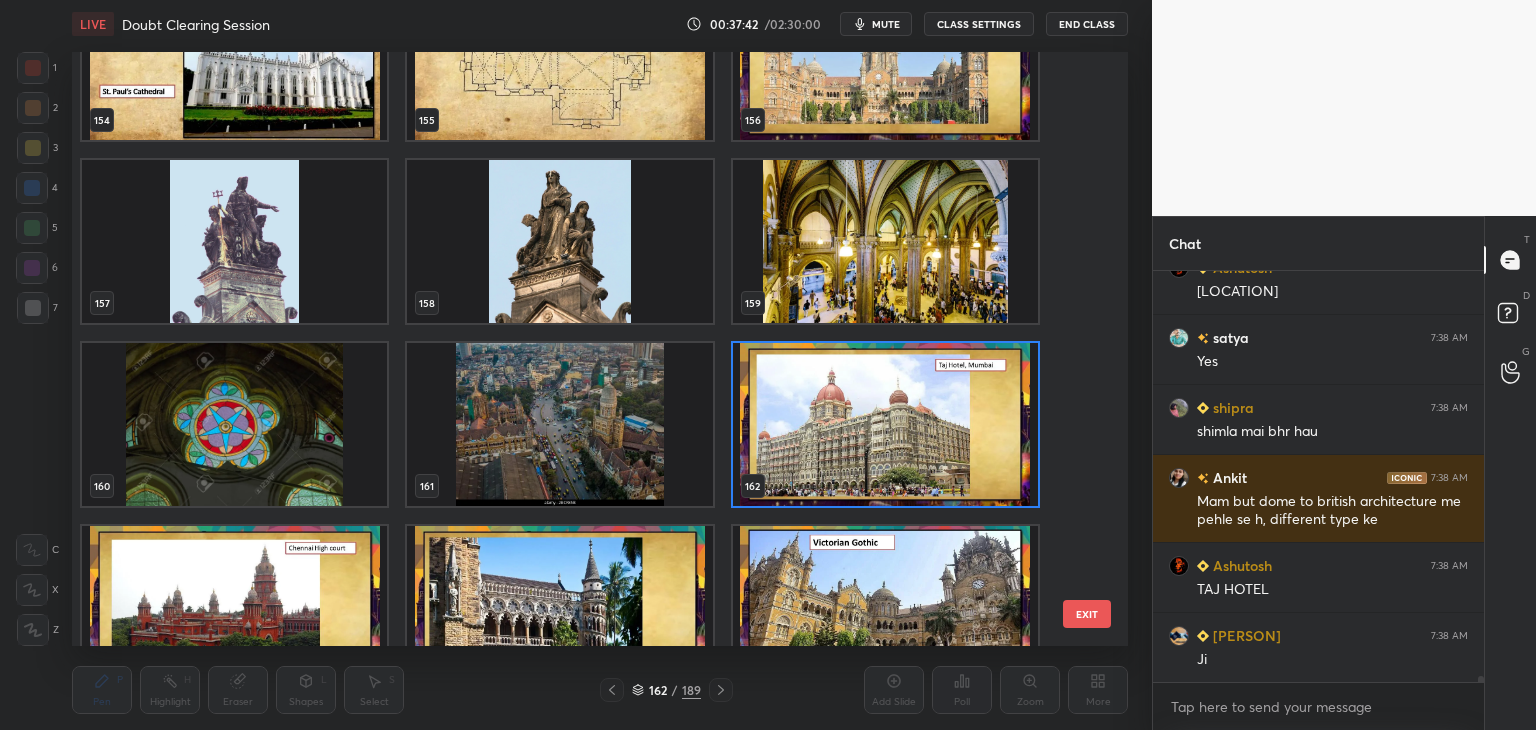 click 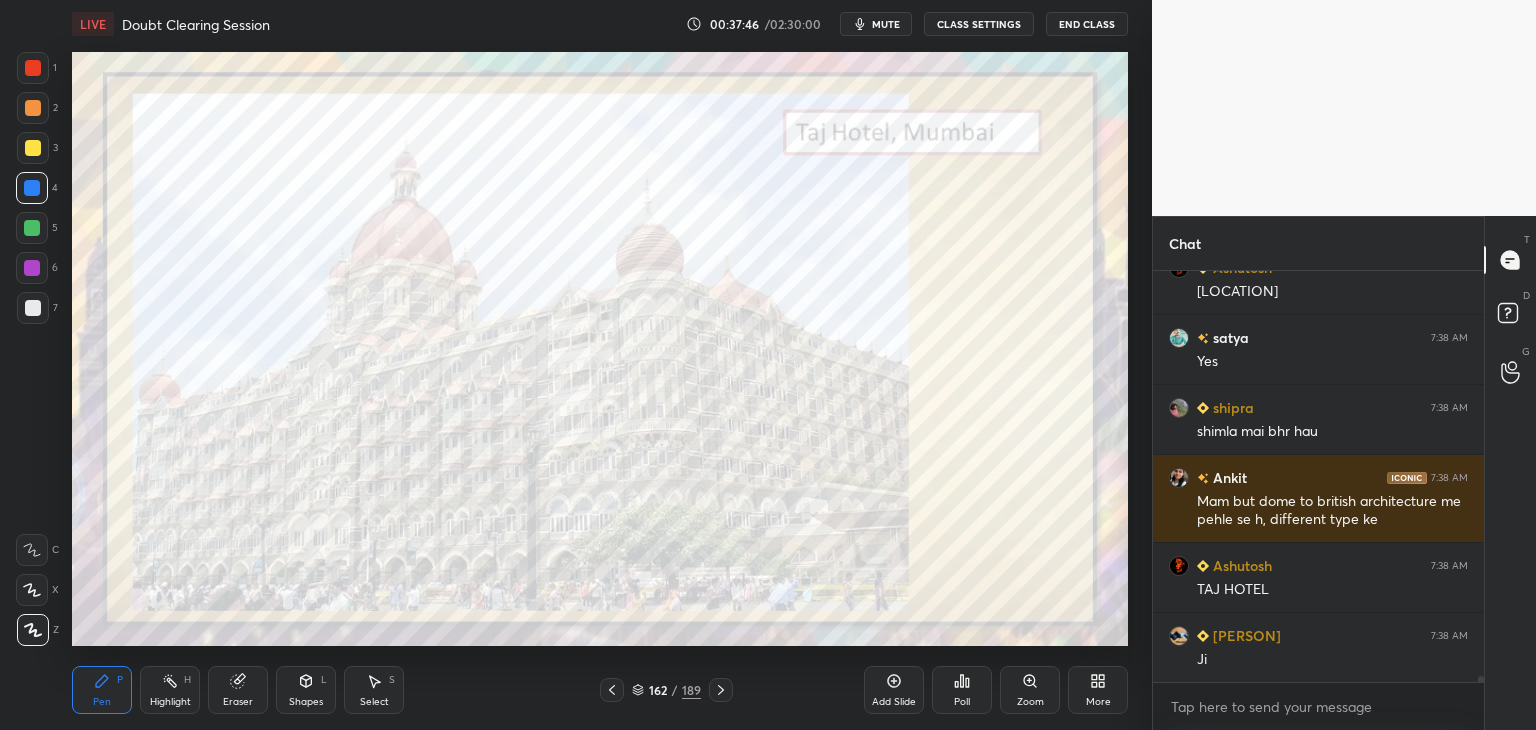scroll, scrollTop: 27168, scrollLeft: 0, axis: vertical 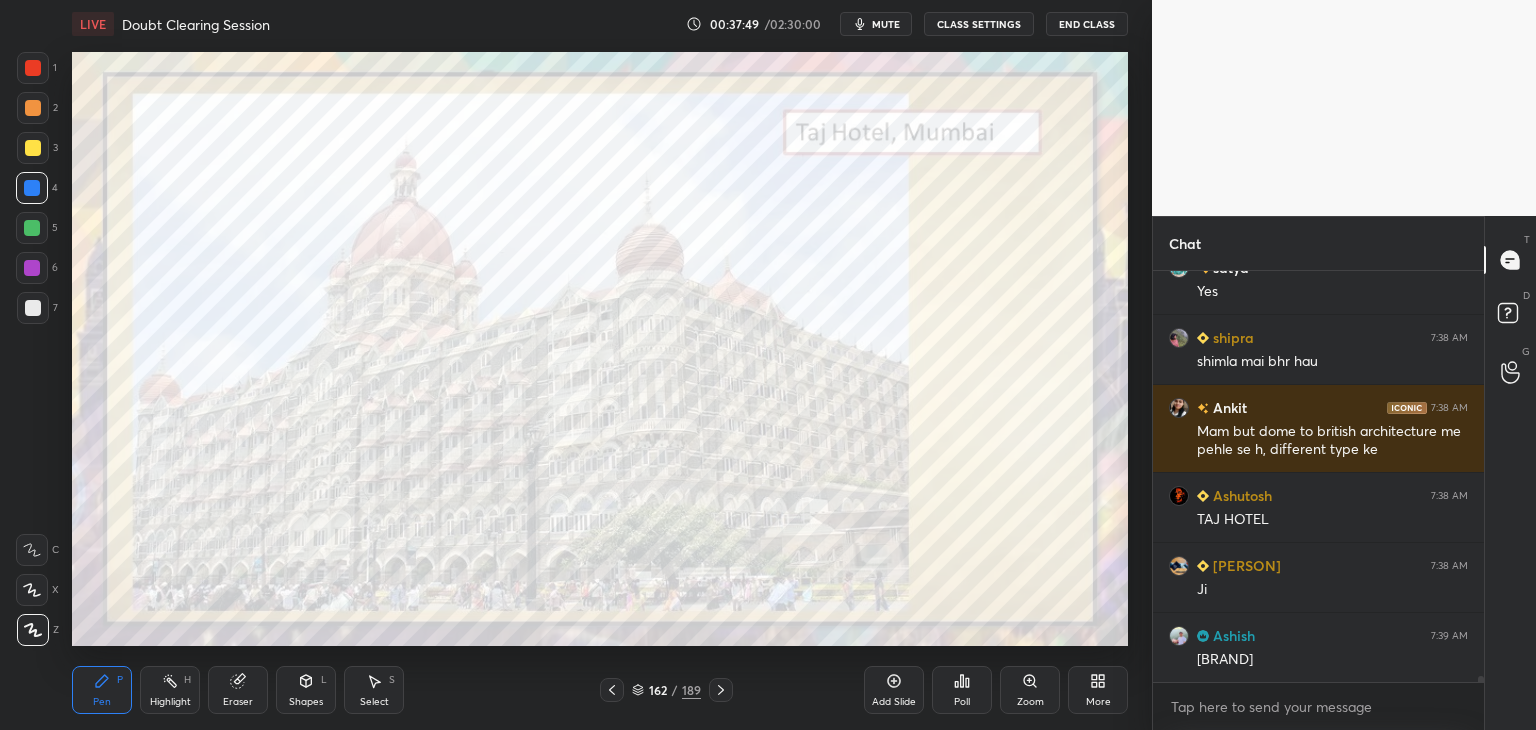 drag, startPoint x: 40, startPoint y: 65, endPoint x: 0, endPoint y: 49, distance: 43.081318 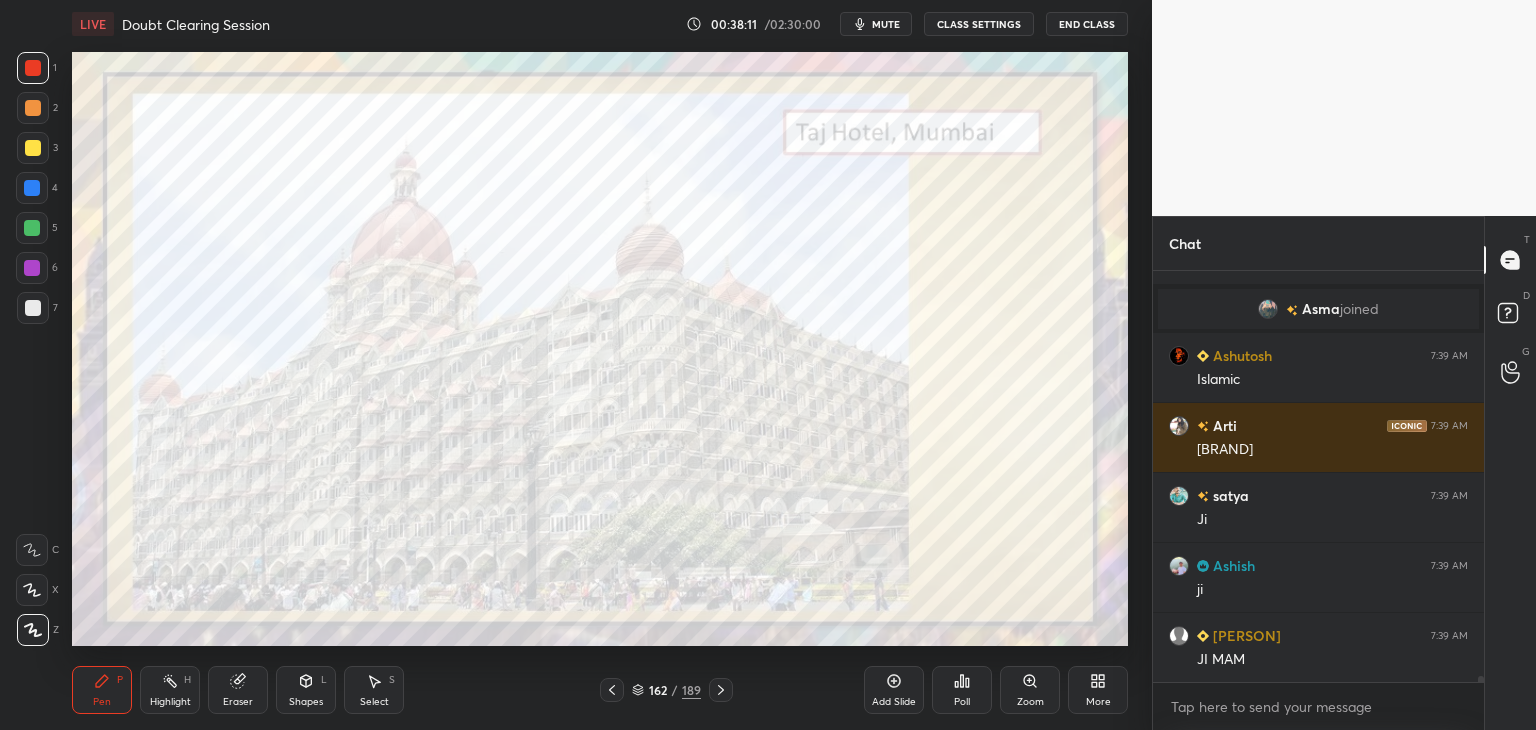 scroll, scrollTop: 26564, scrollLeft: 0, axis: vertical 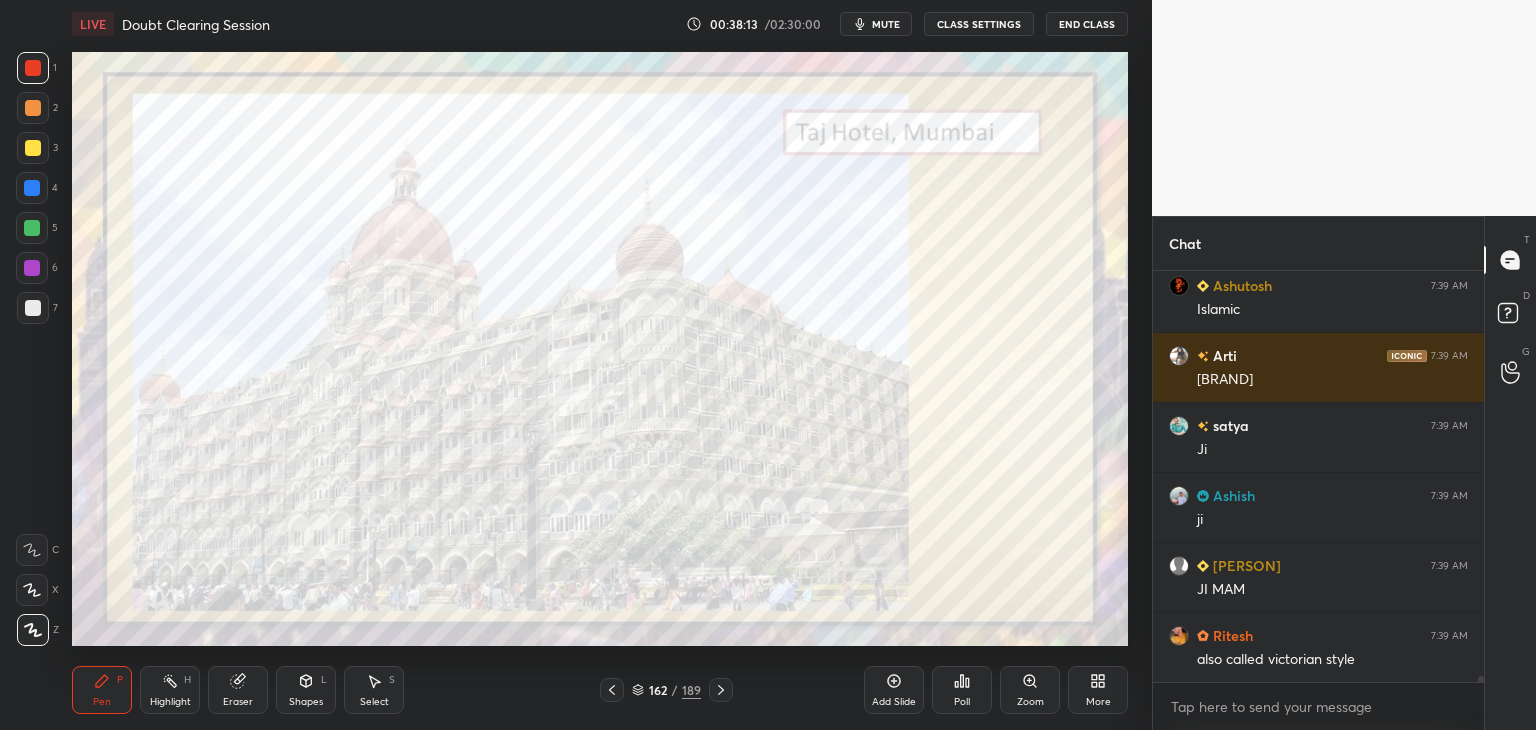 click 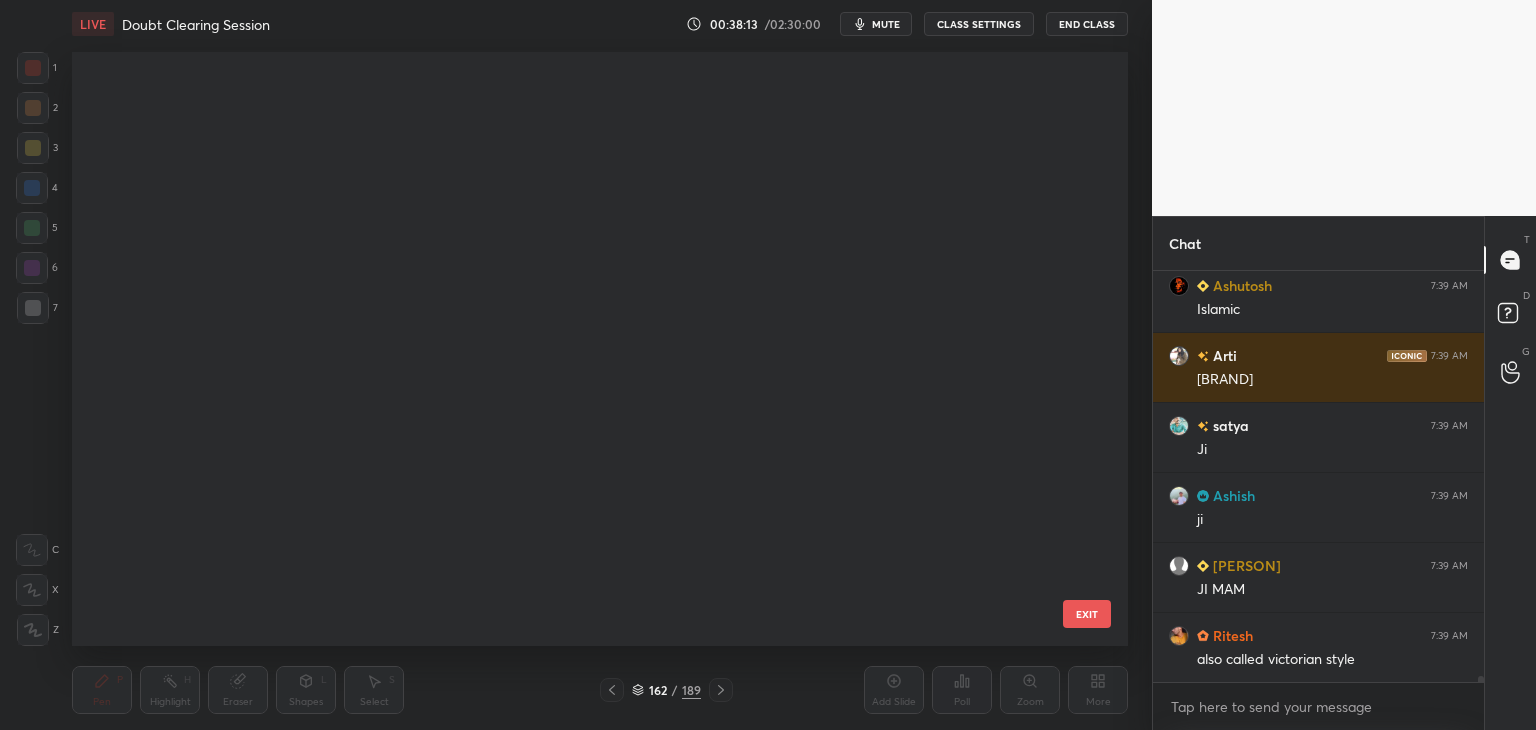 scroll, scrollTop: 9288, scrollLeft: 0, axis: vertical 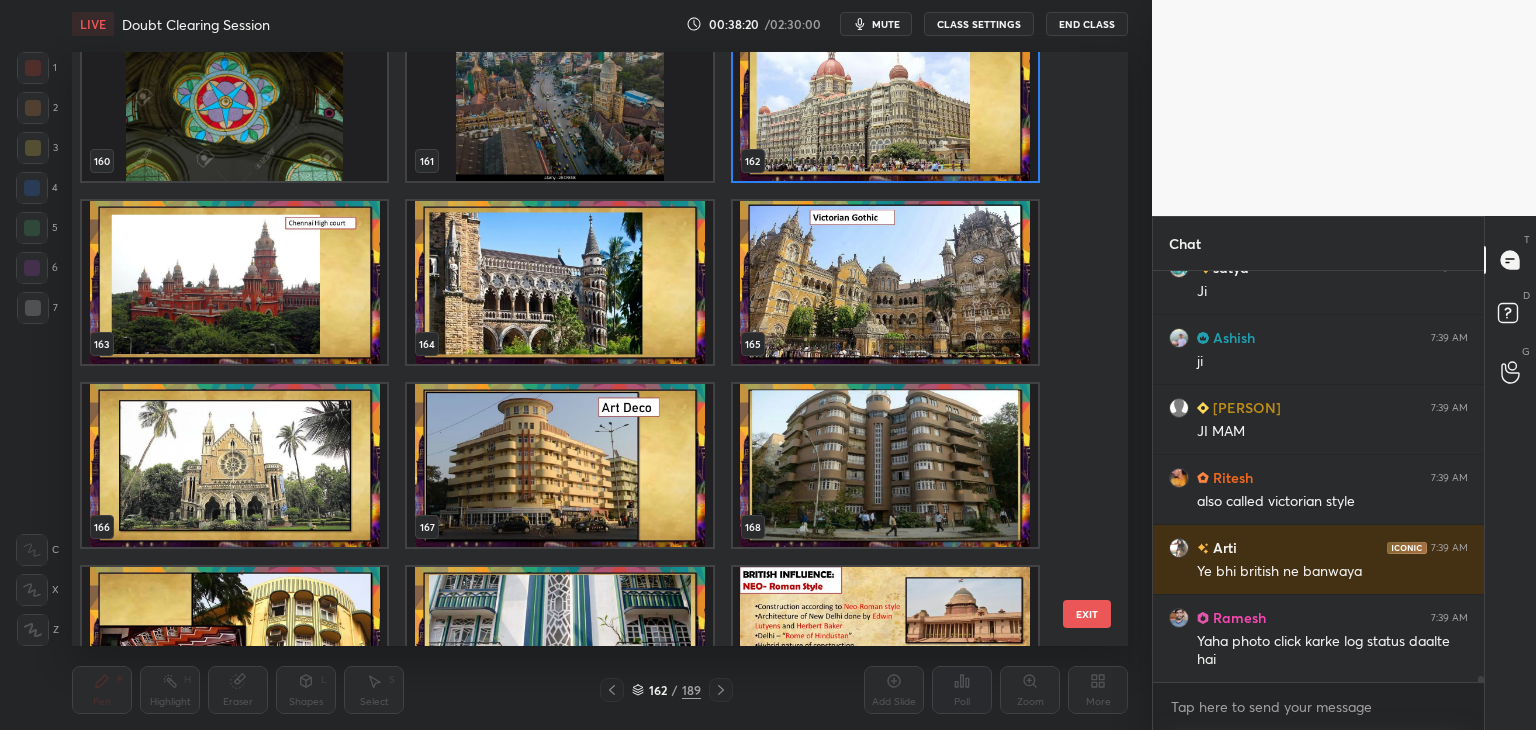 click at bounding box center (234, 465) 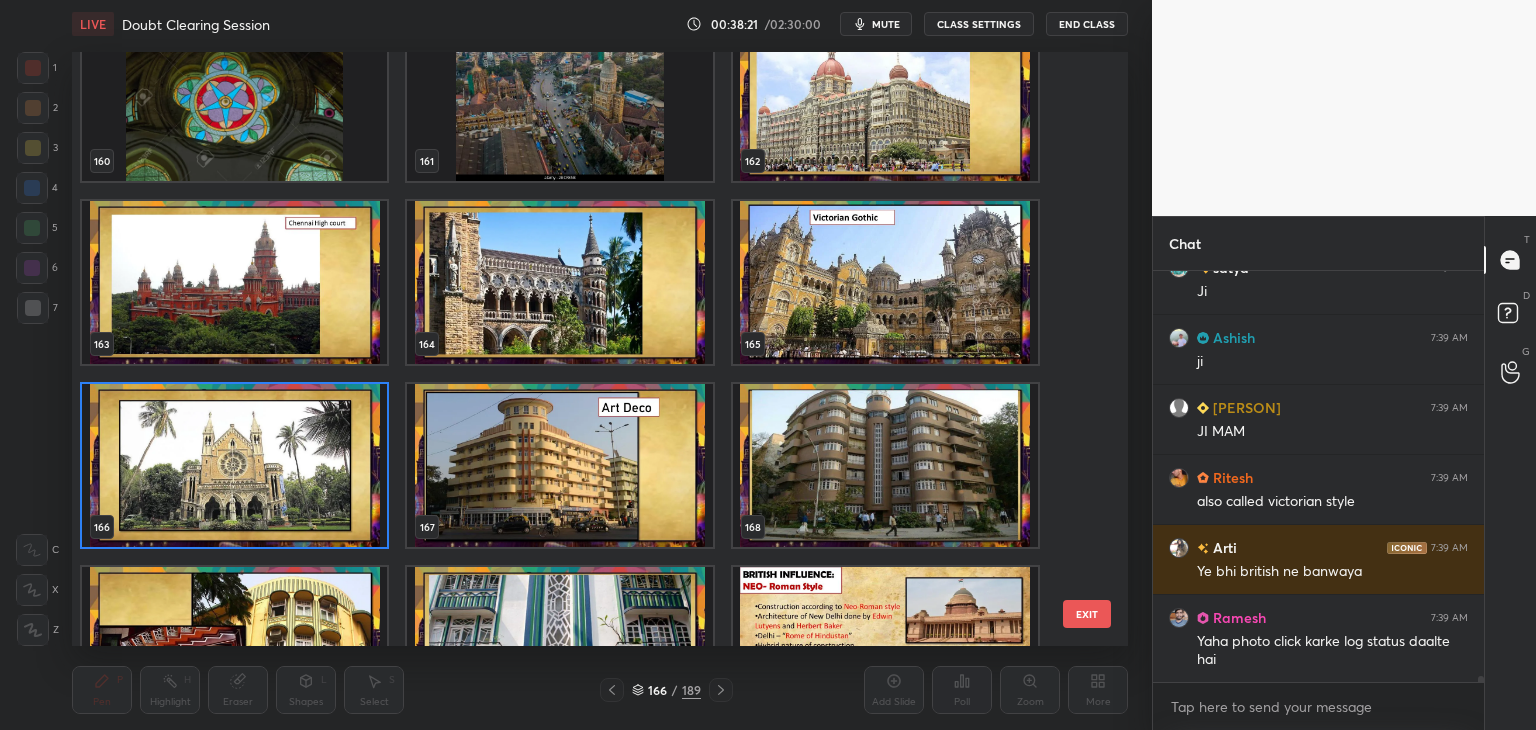 click 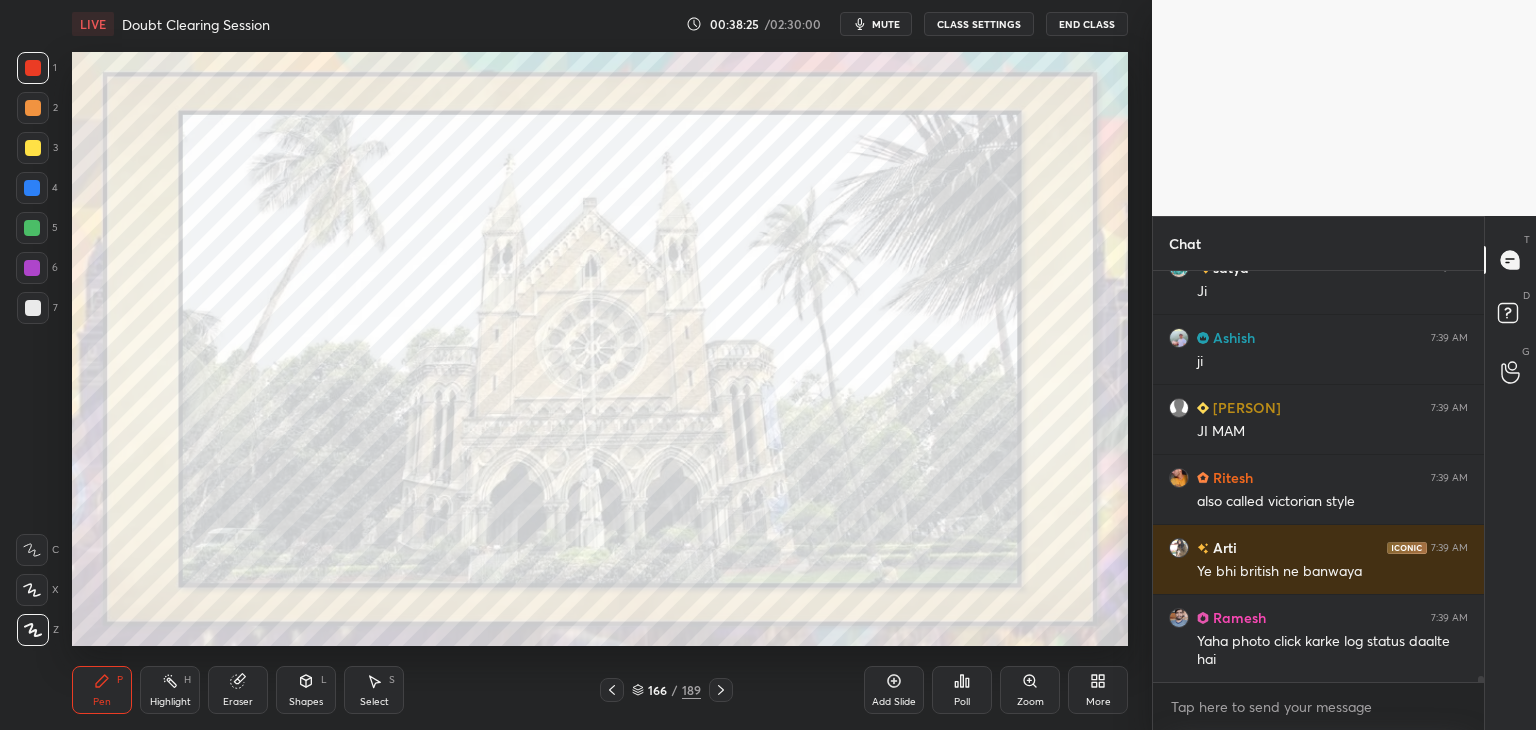 click at bounding box center [33, 68] 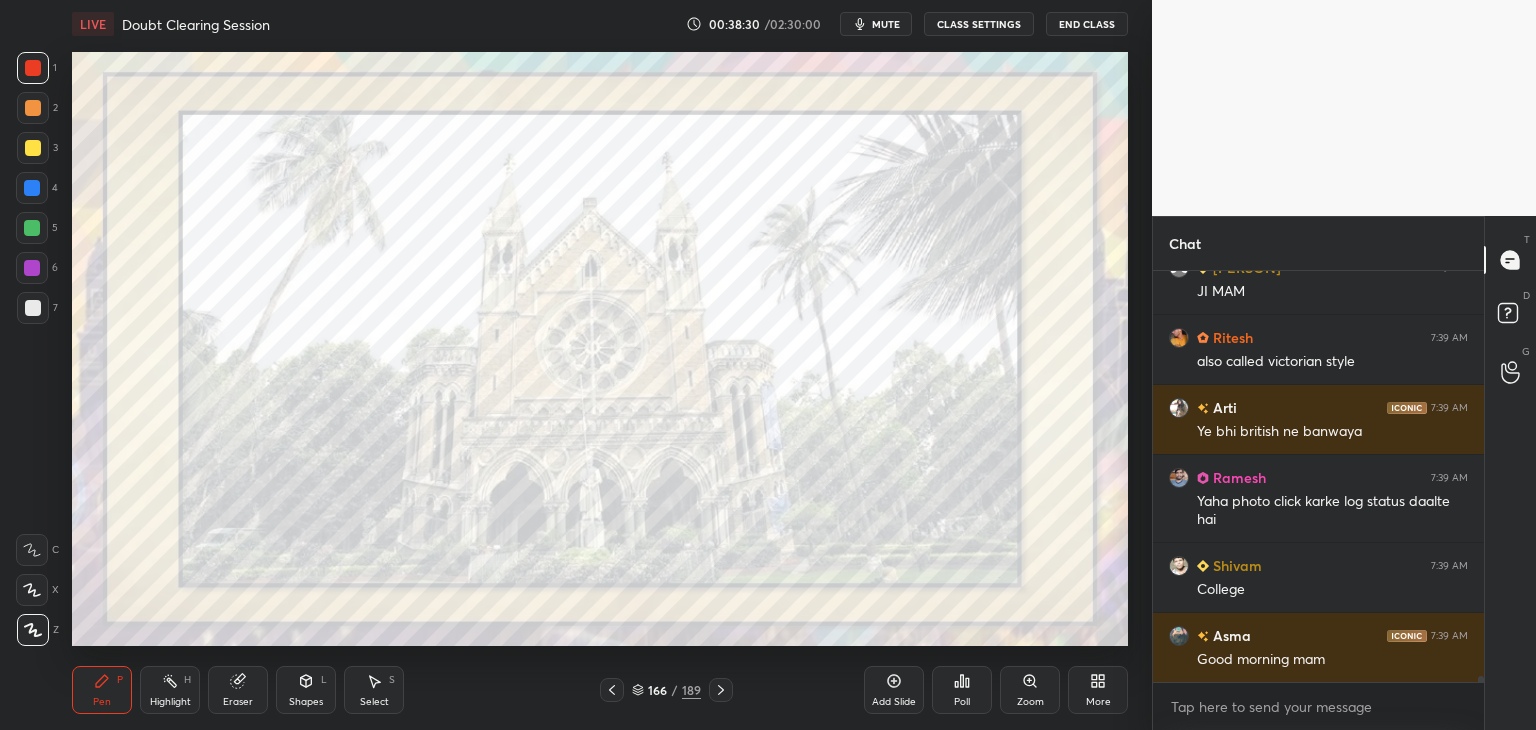 scroll, scrollTop: 26910, scrollLeft: 0, axis: vertical 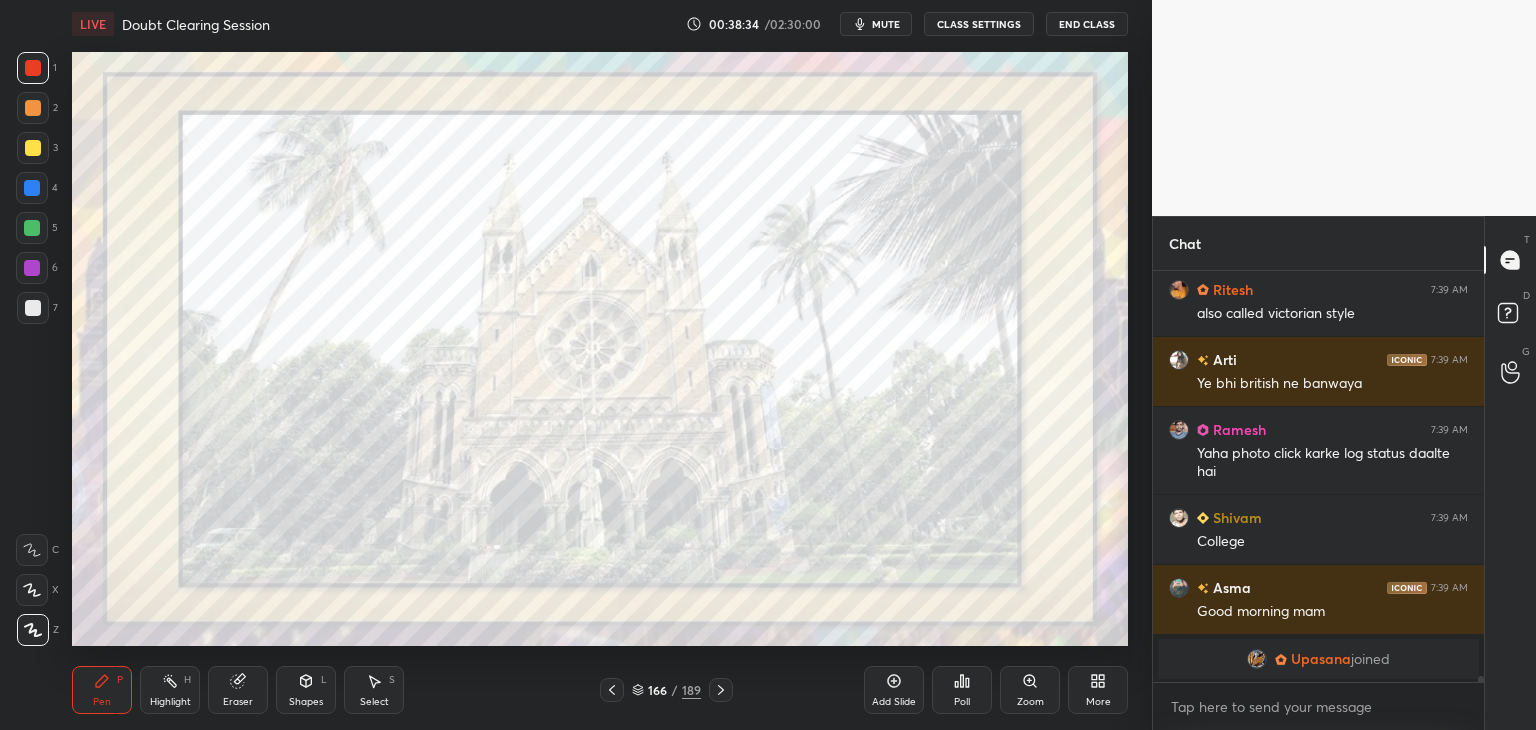 click 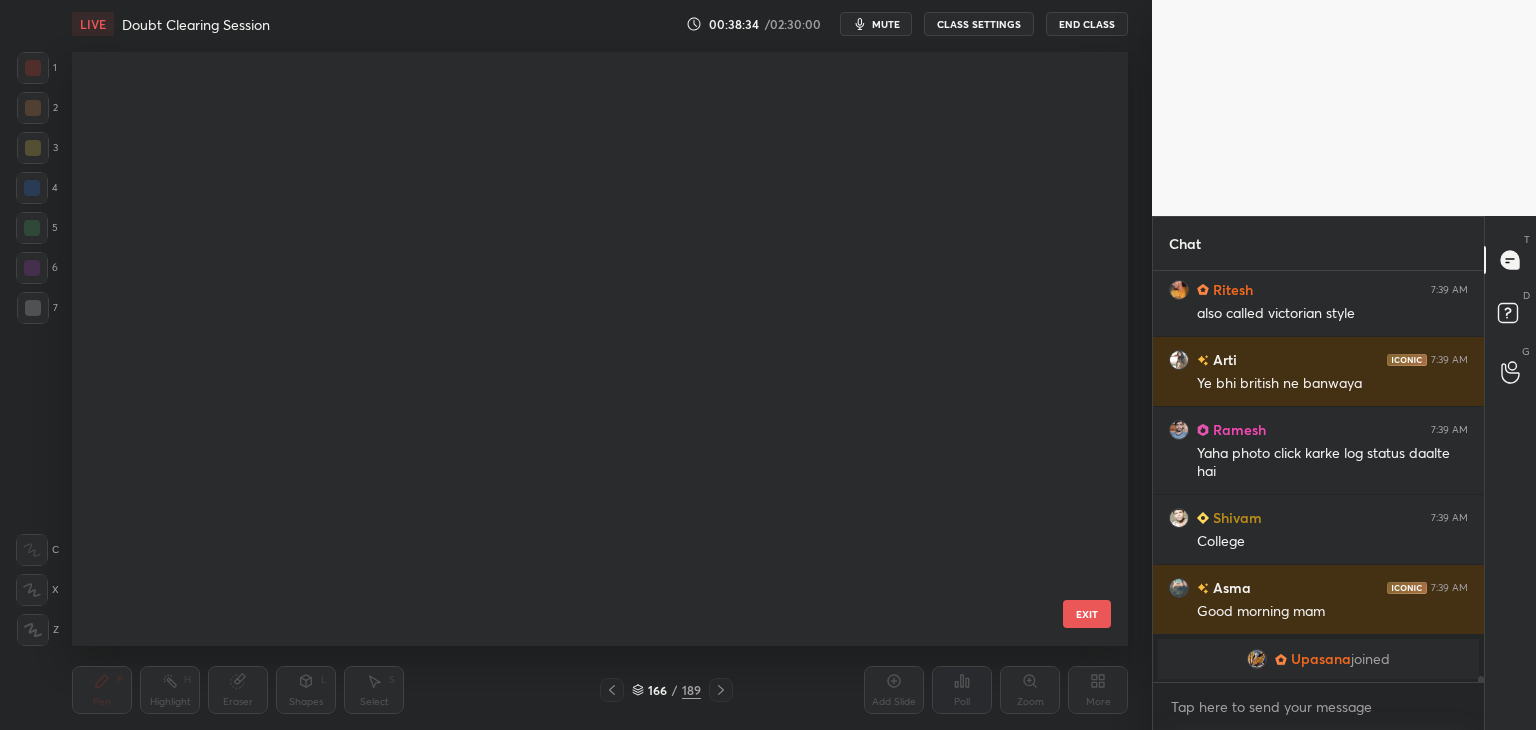 scroll, scrollTop: 9654, scrollLeft: 0, axis: vertical 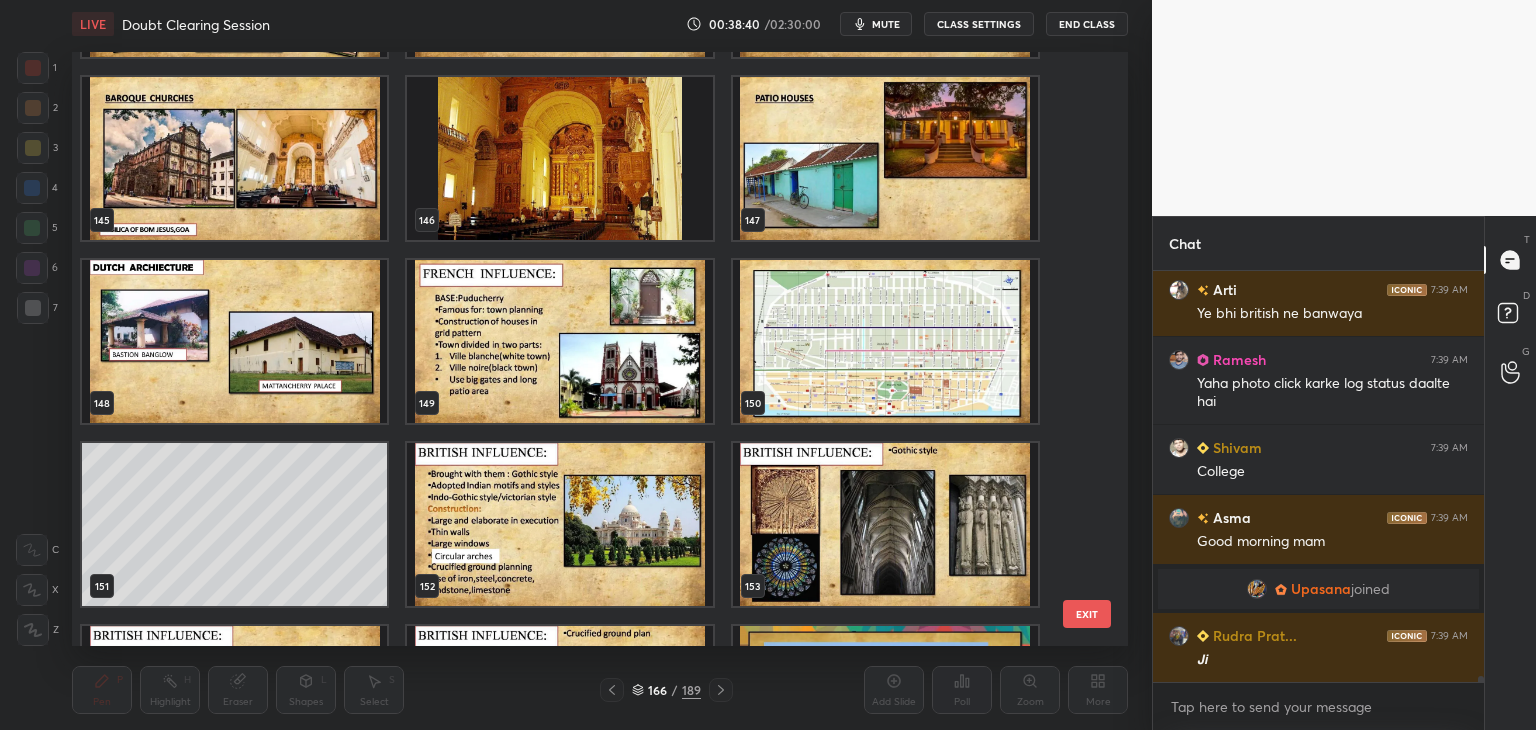 click at bounding box center [885, 524] 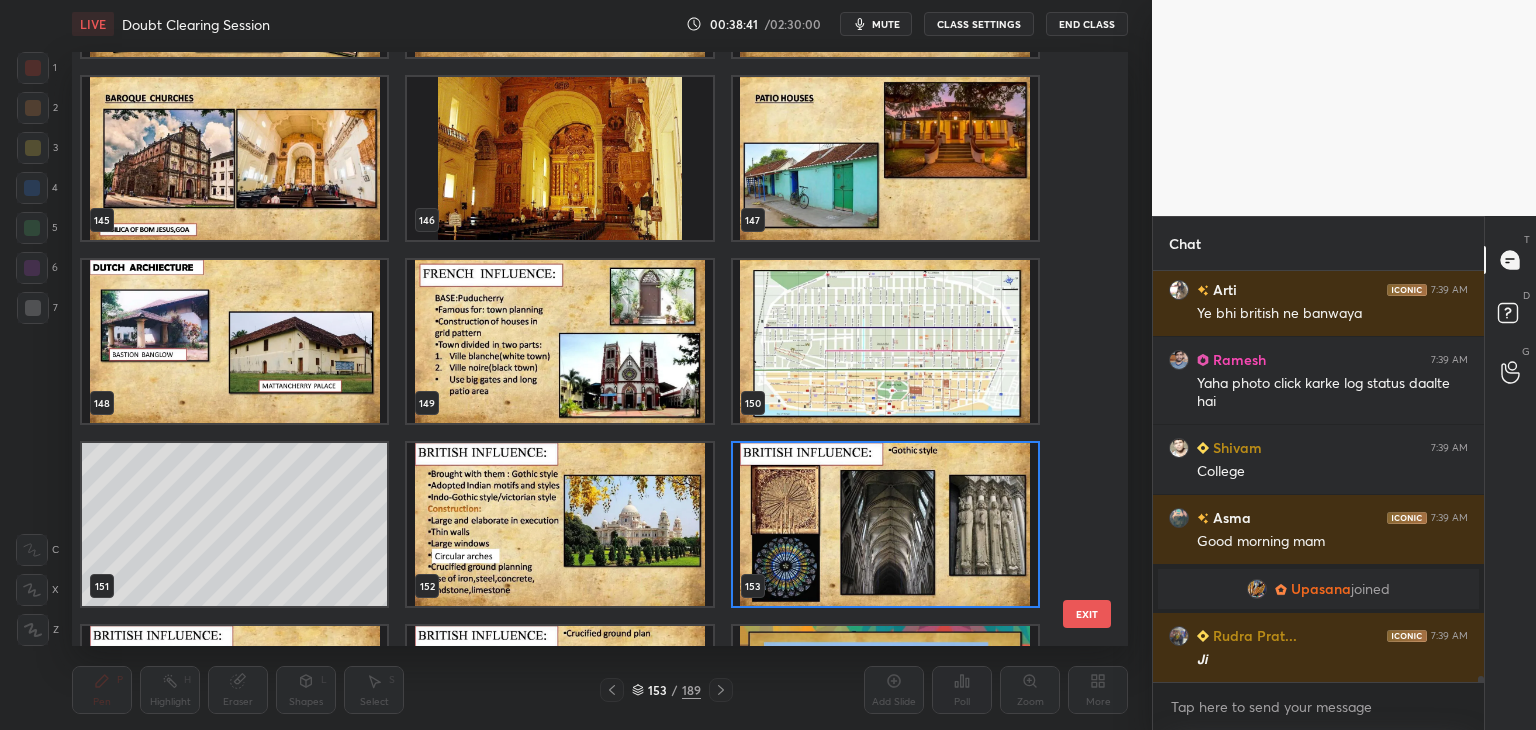 click 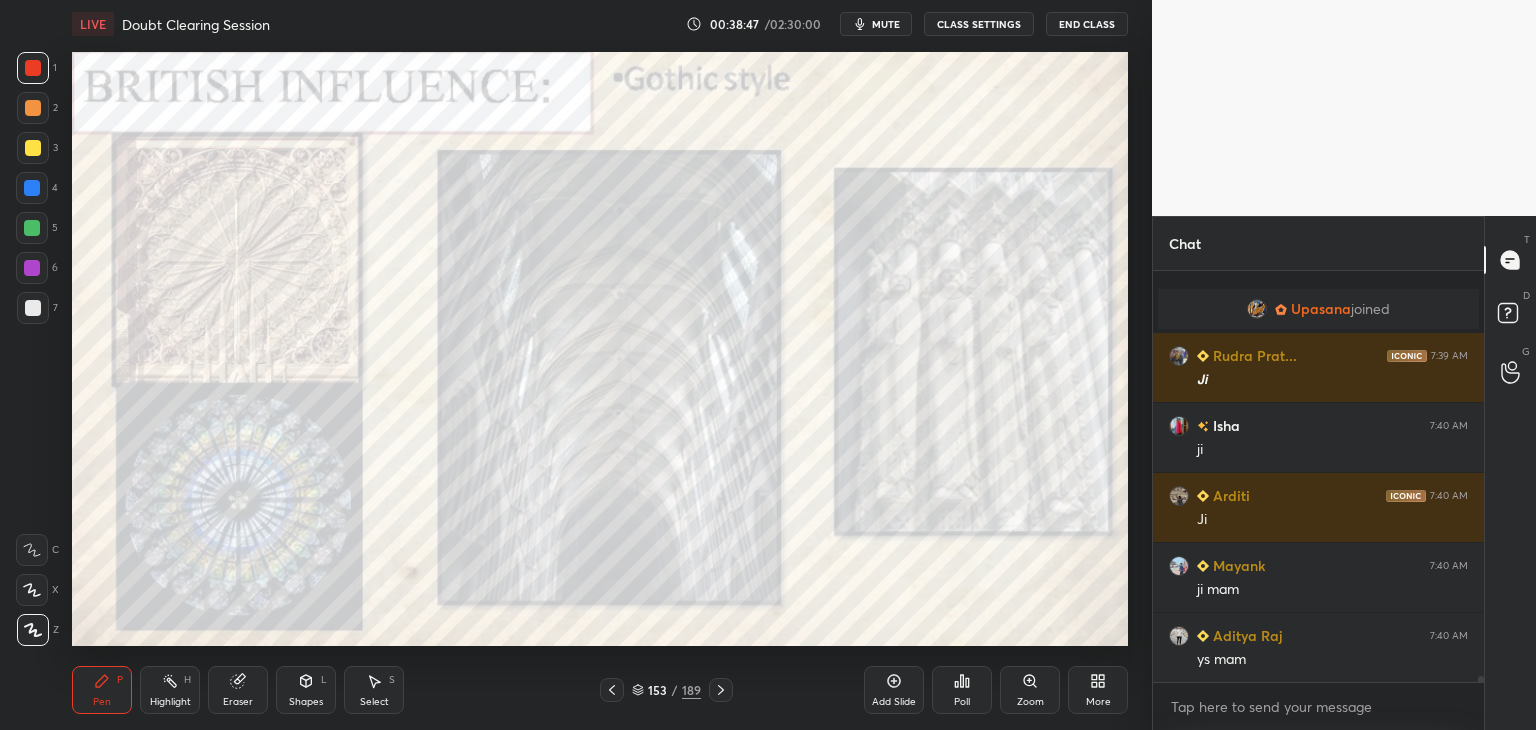 scroll, scrollTop: 27110, scrollLeft: 0, axis: vertical 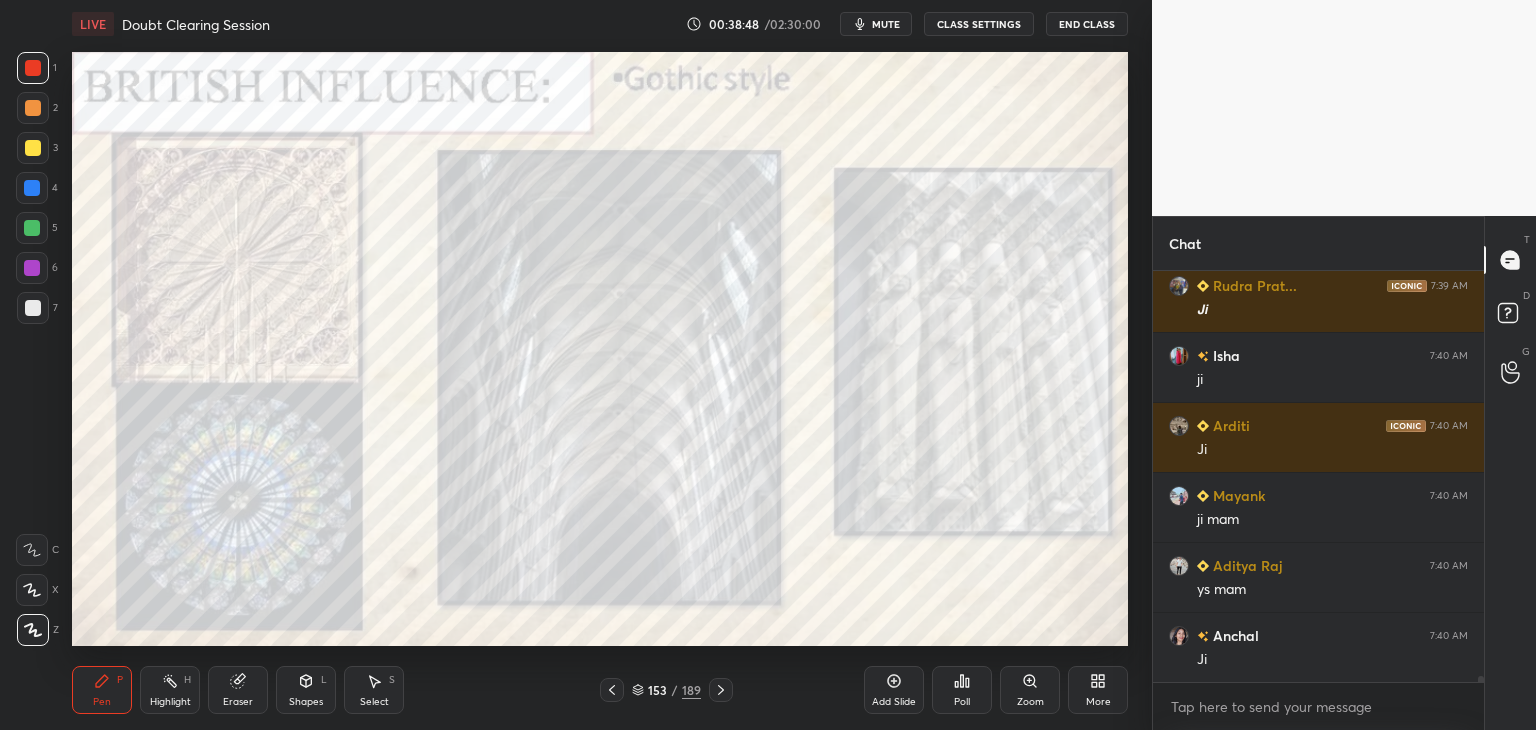click at bounding box center (612, 690) 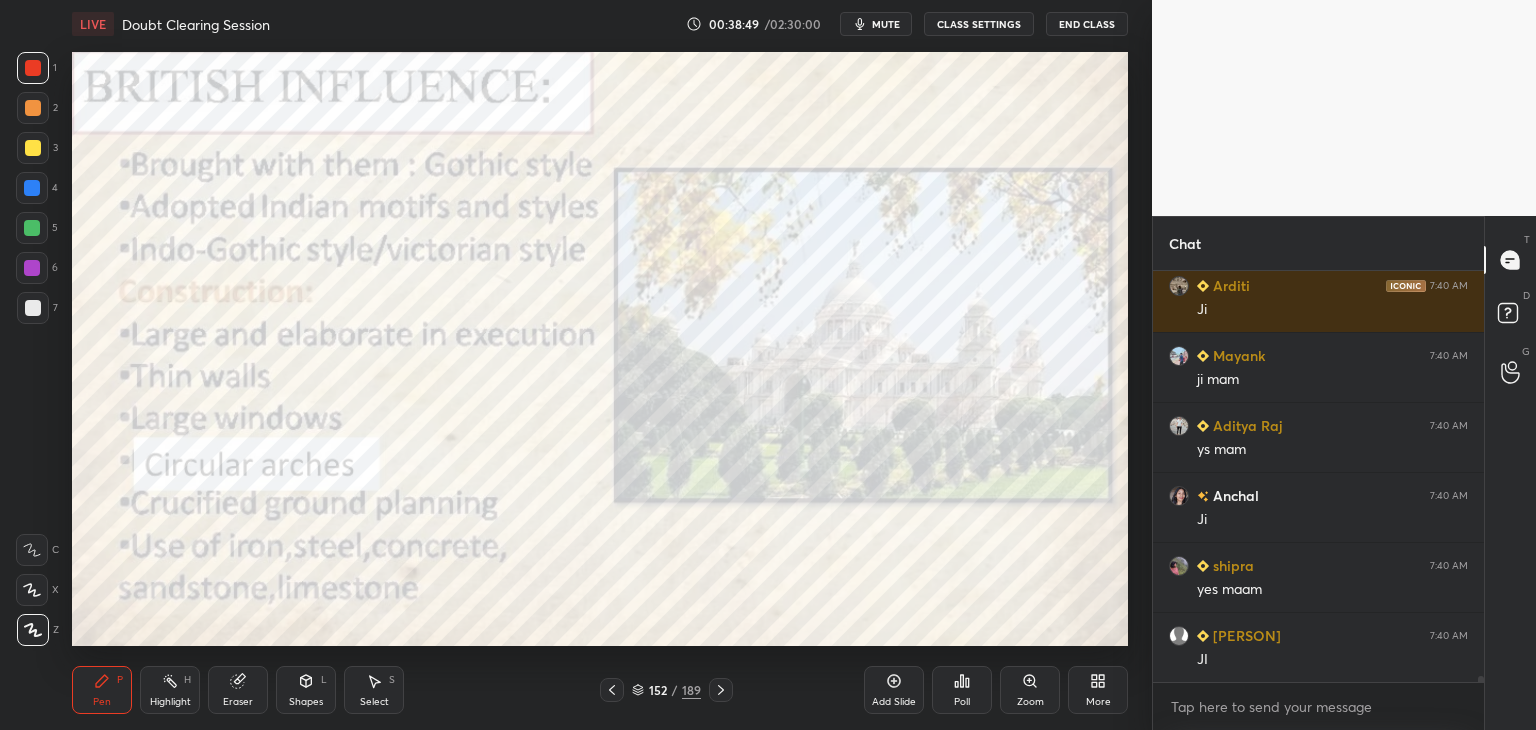 scroll, scrollTop: 27320, scrollLeft: 0, axis: vertical 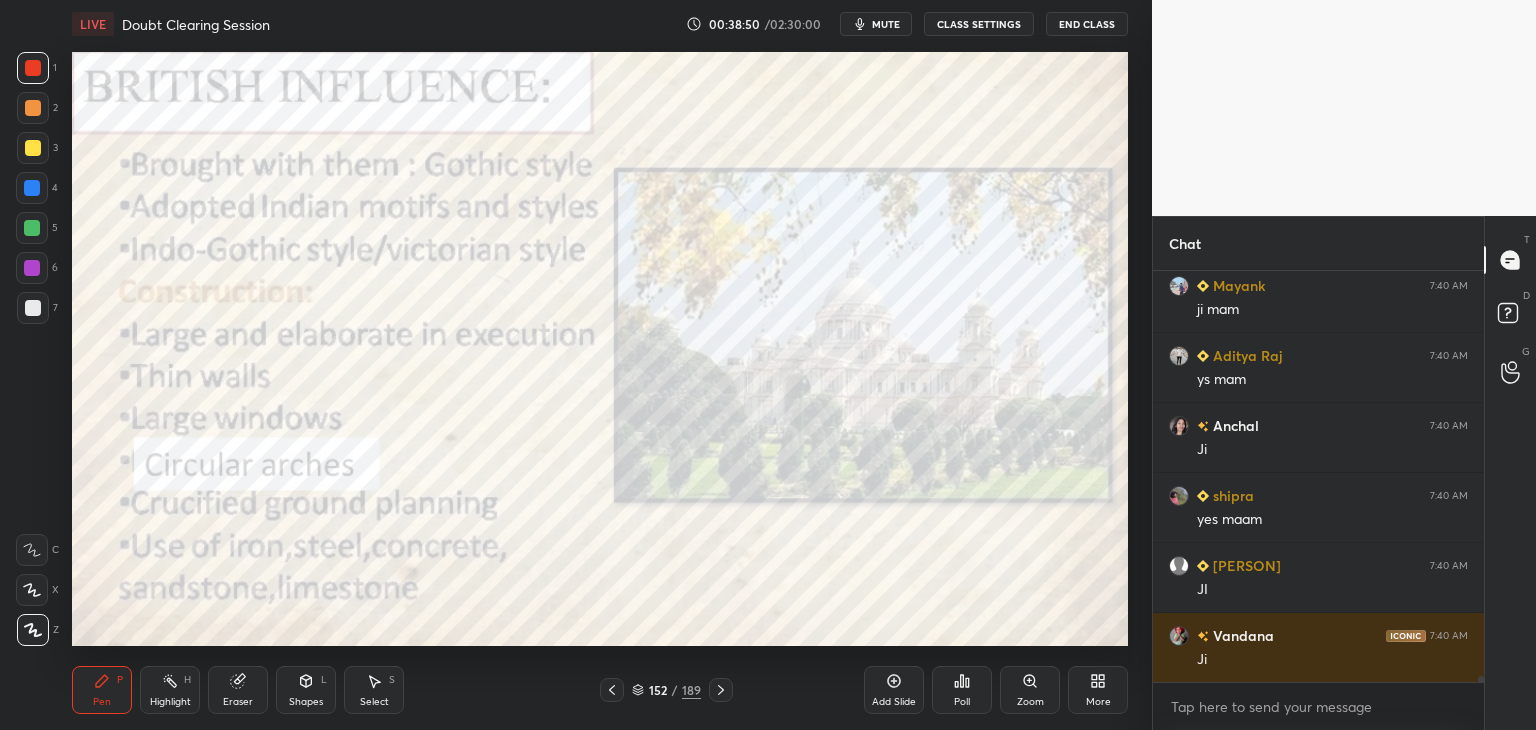 click at bounding box center (33, 68) 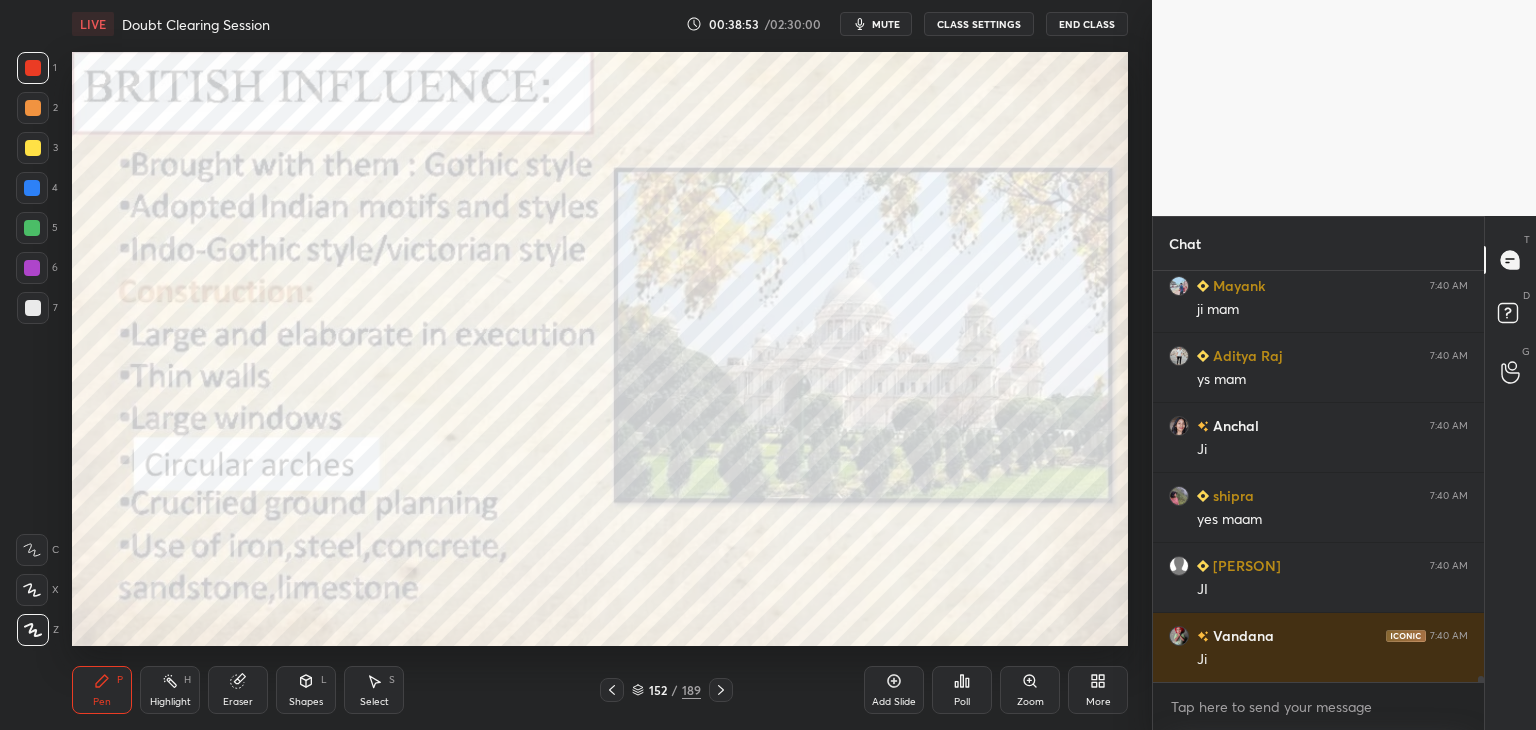 click 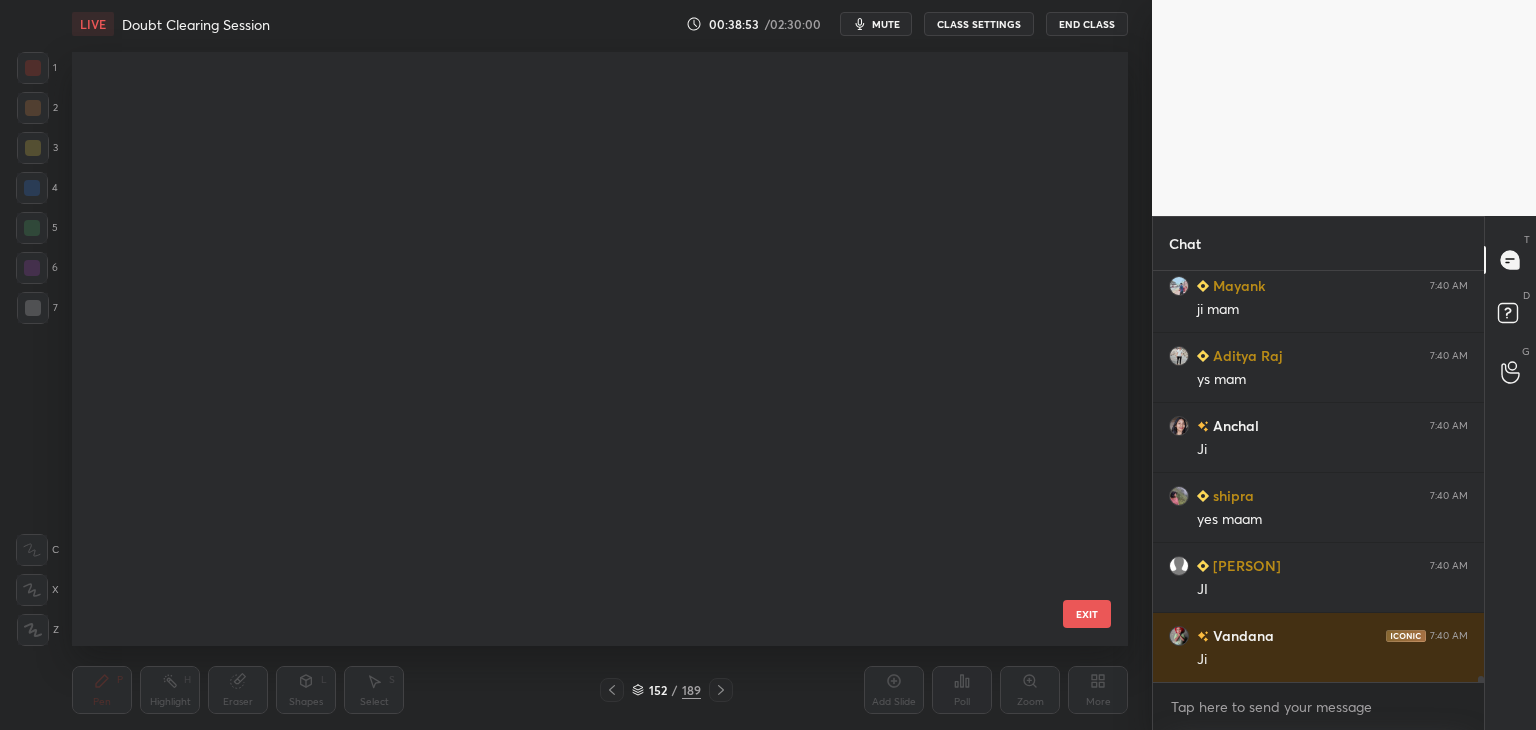 scroll, scrollTop: 8739, scrollLeft: 0, axis: vertical 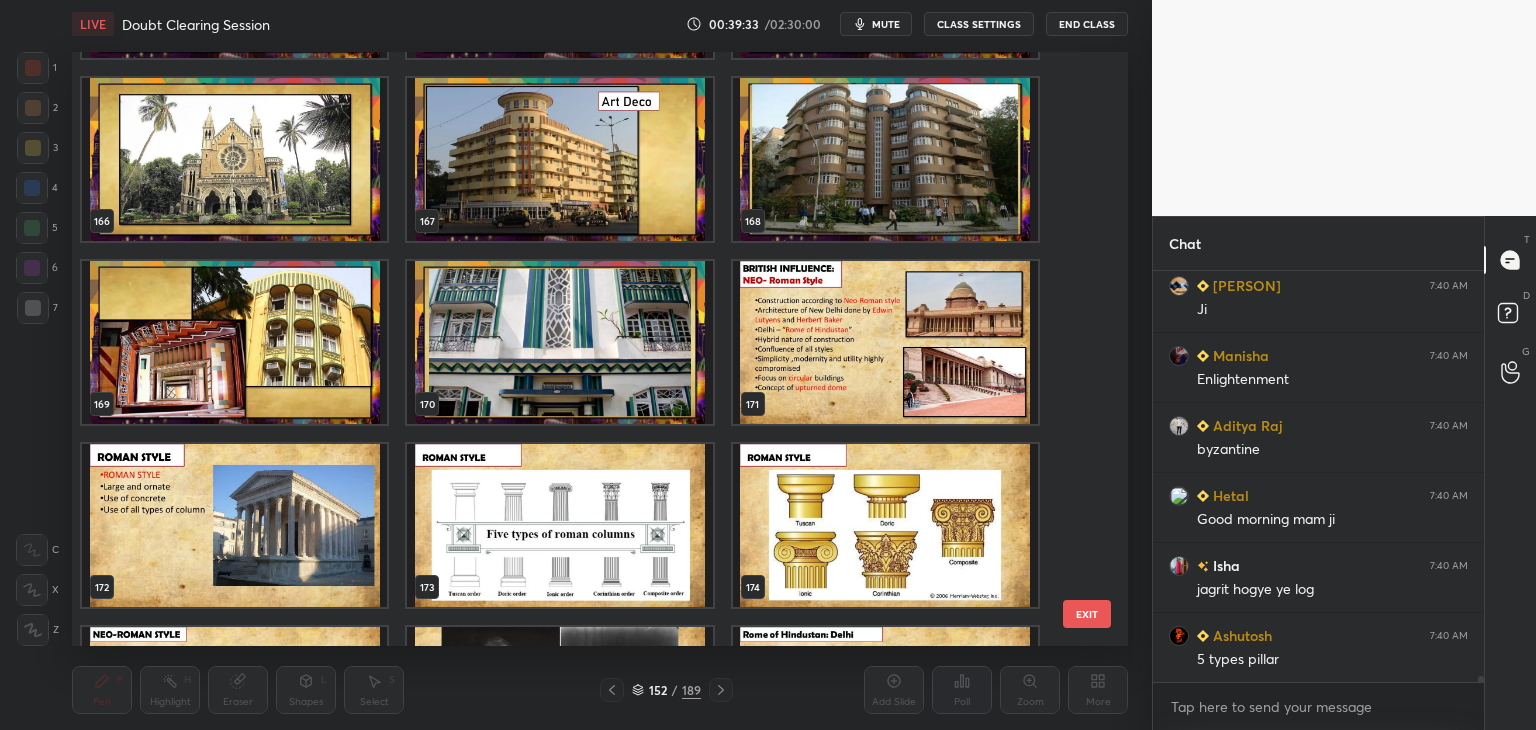 click at bounding box center [234, 525] 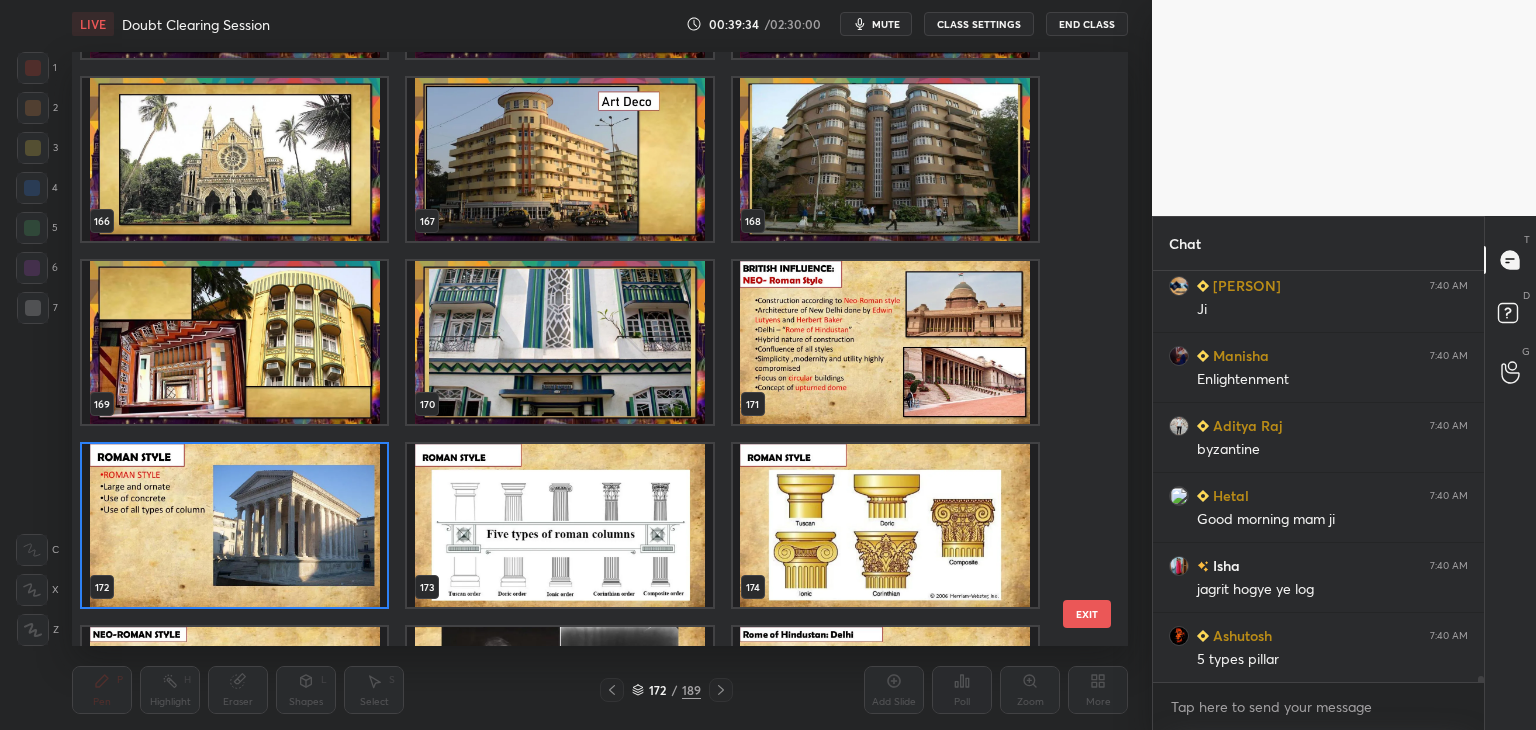 scroll, scrollTop: 27972, scrollLeft: 0, axis: vertical 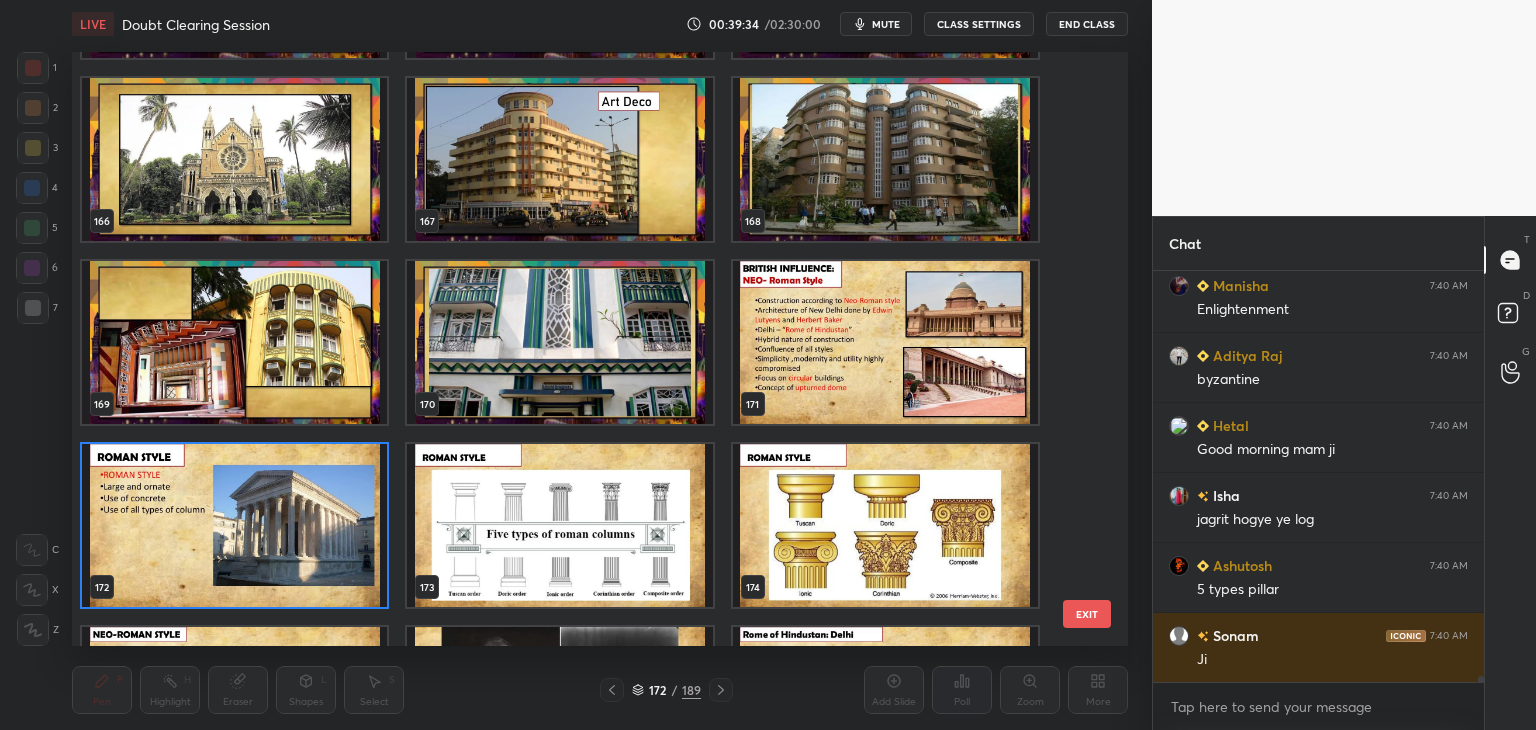click 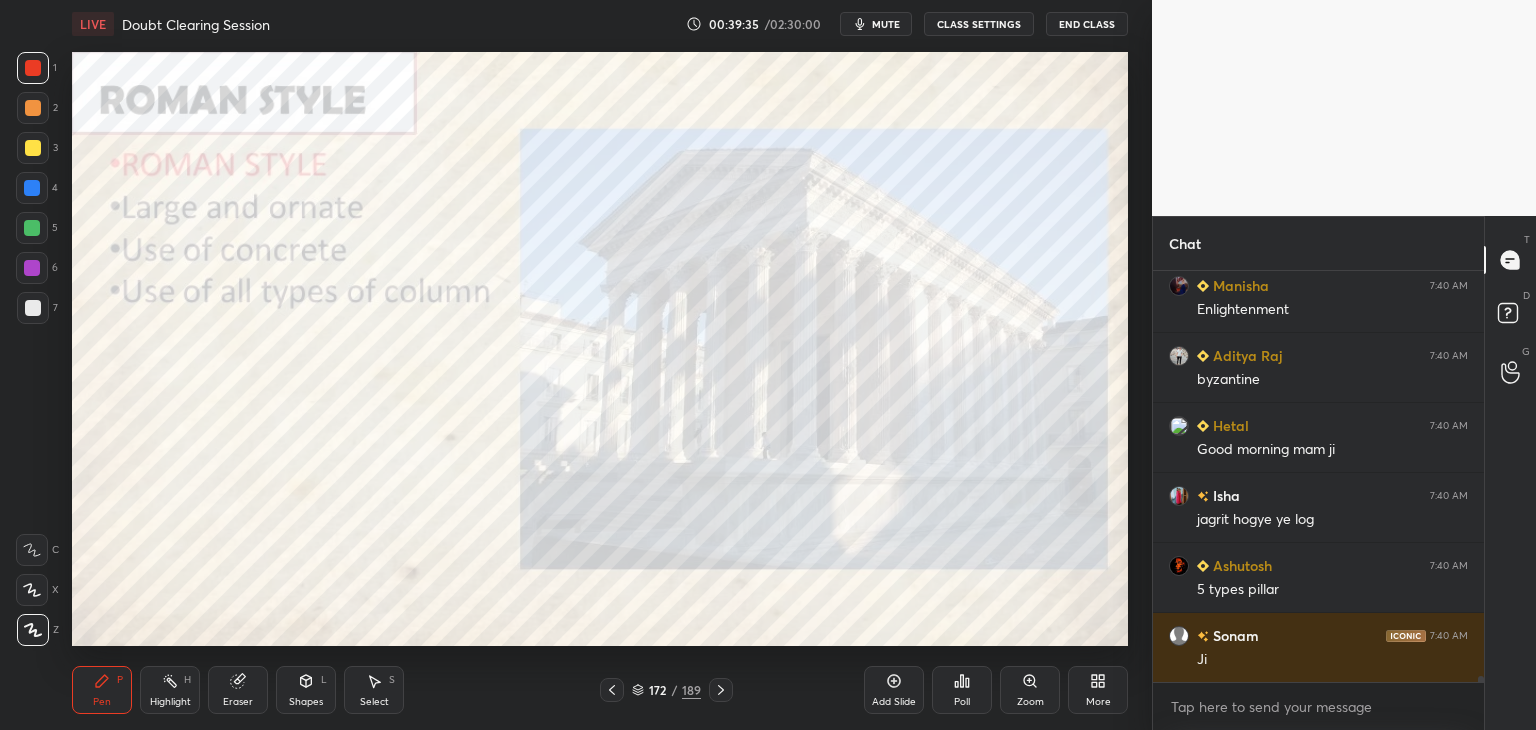 scroll, scrollTop: 28042, scrollLeft: 0, axis: vertical 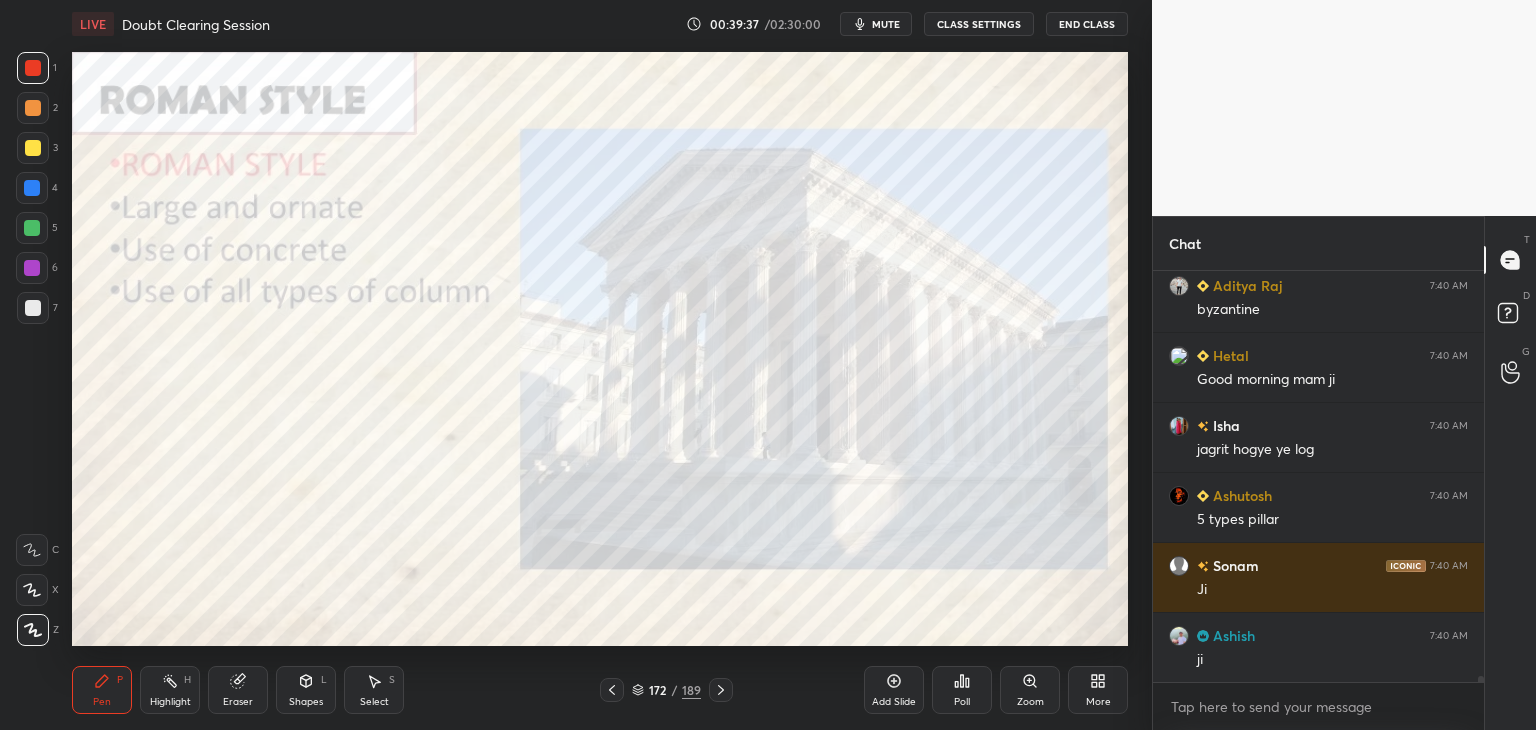 click at bounding box center [33, 68] 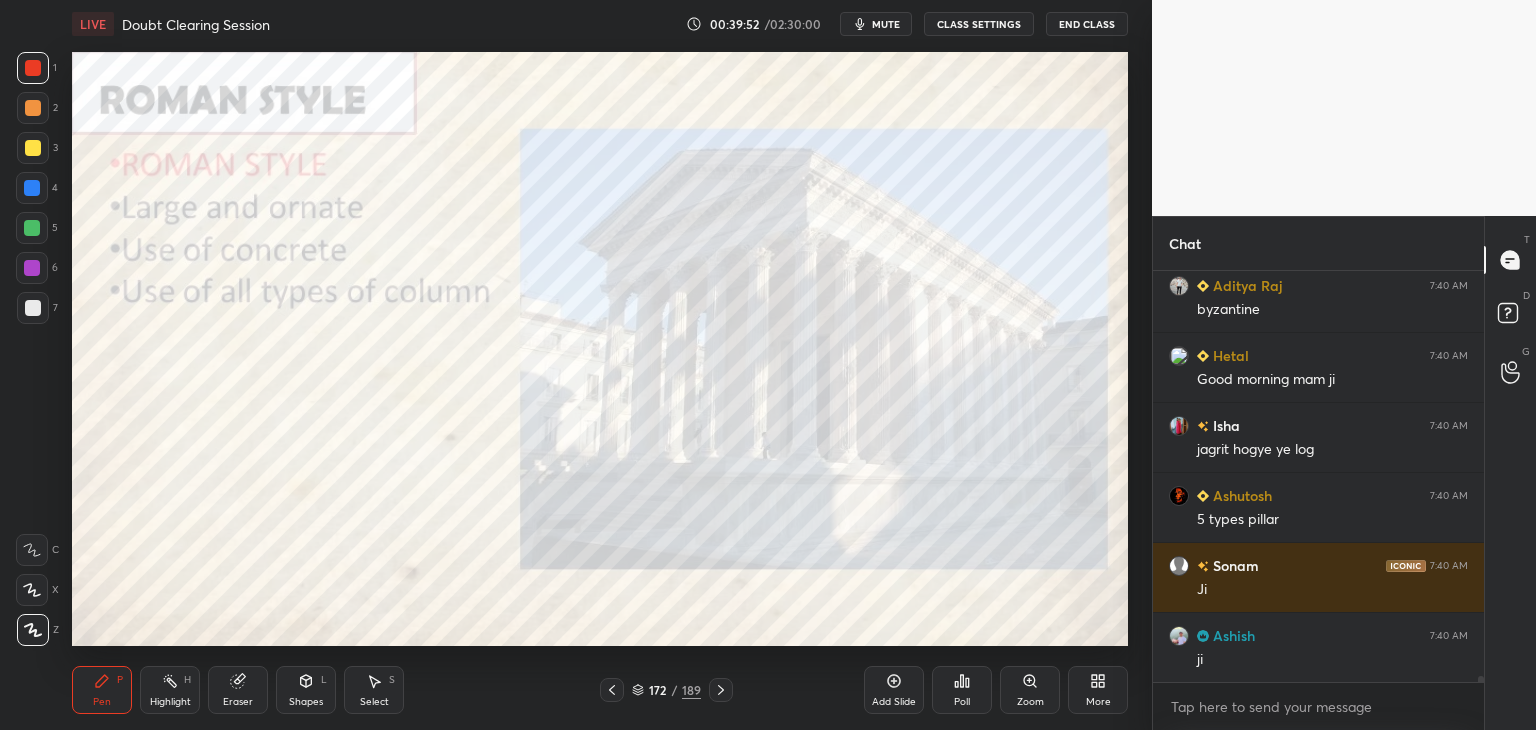 click at bounding box center (33, 68) 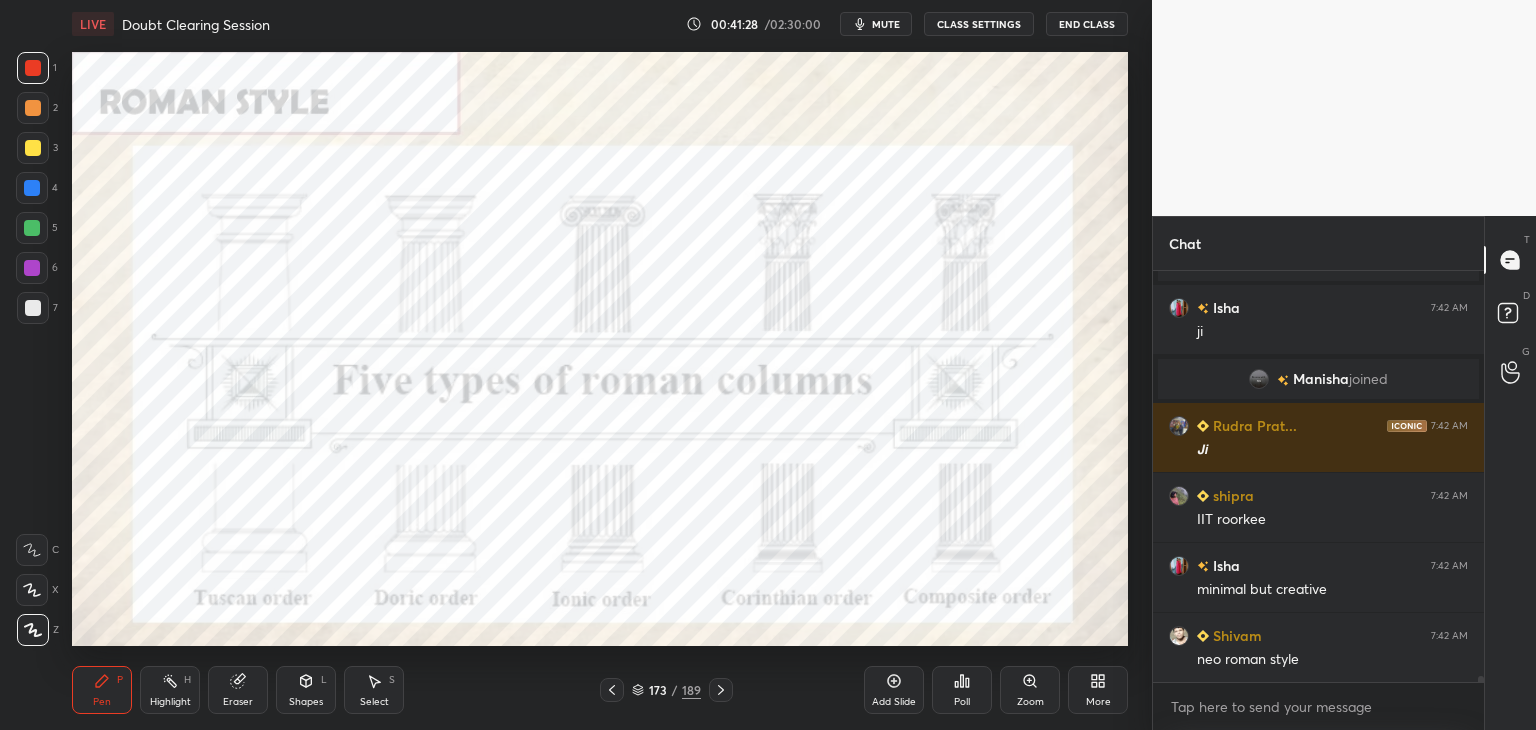 scroll, scrollTop: 28912, scrollLeft: 0, axis: vertical 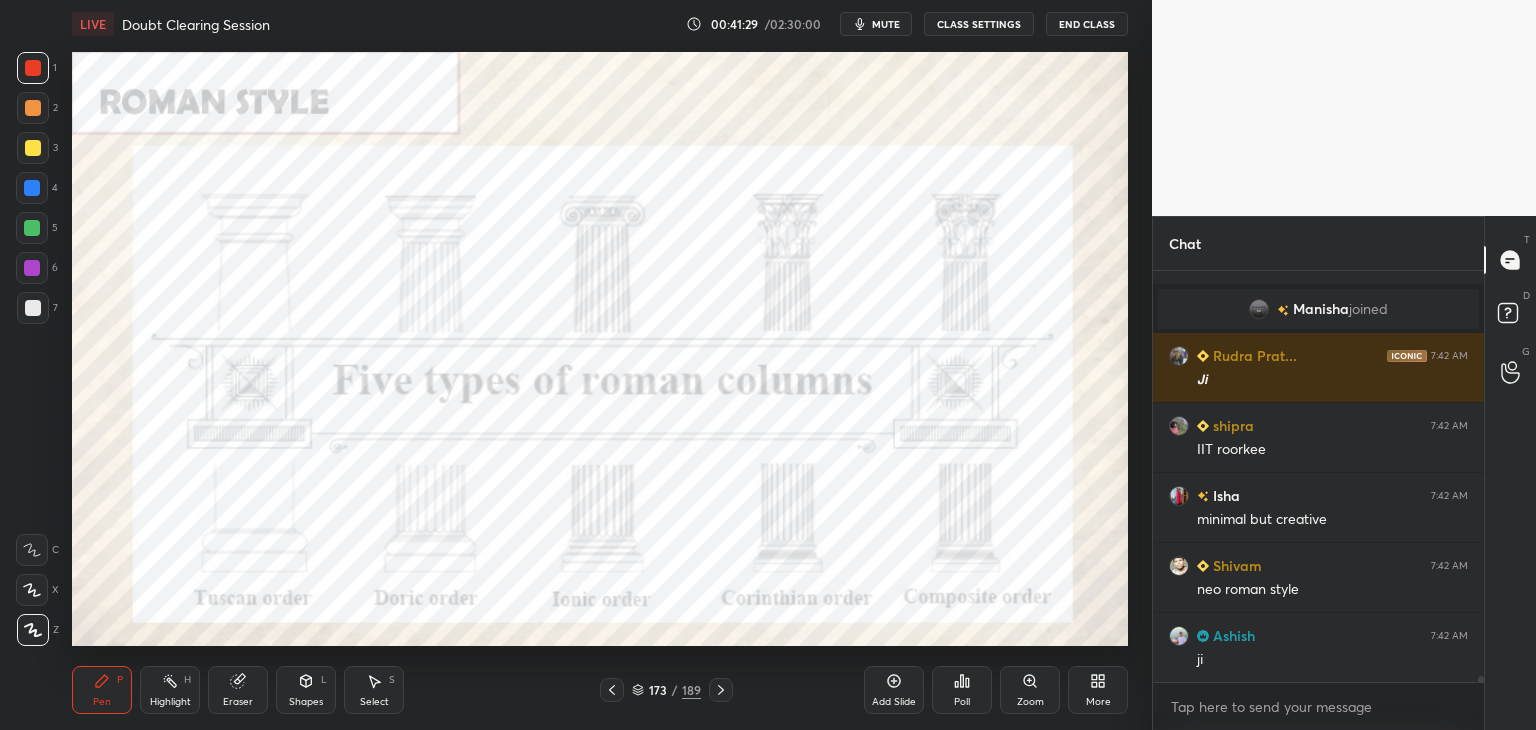 click at bounding box center (33, 68) 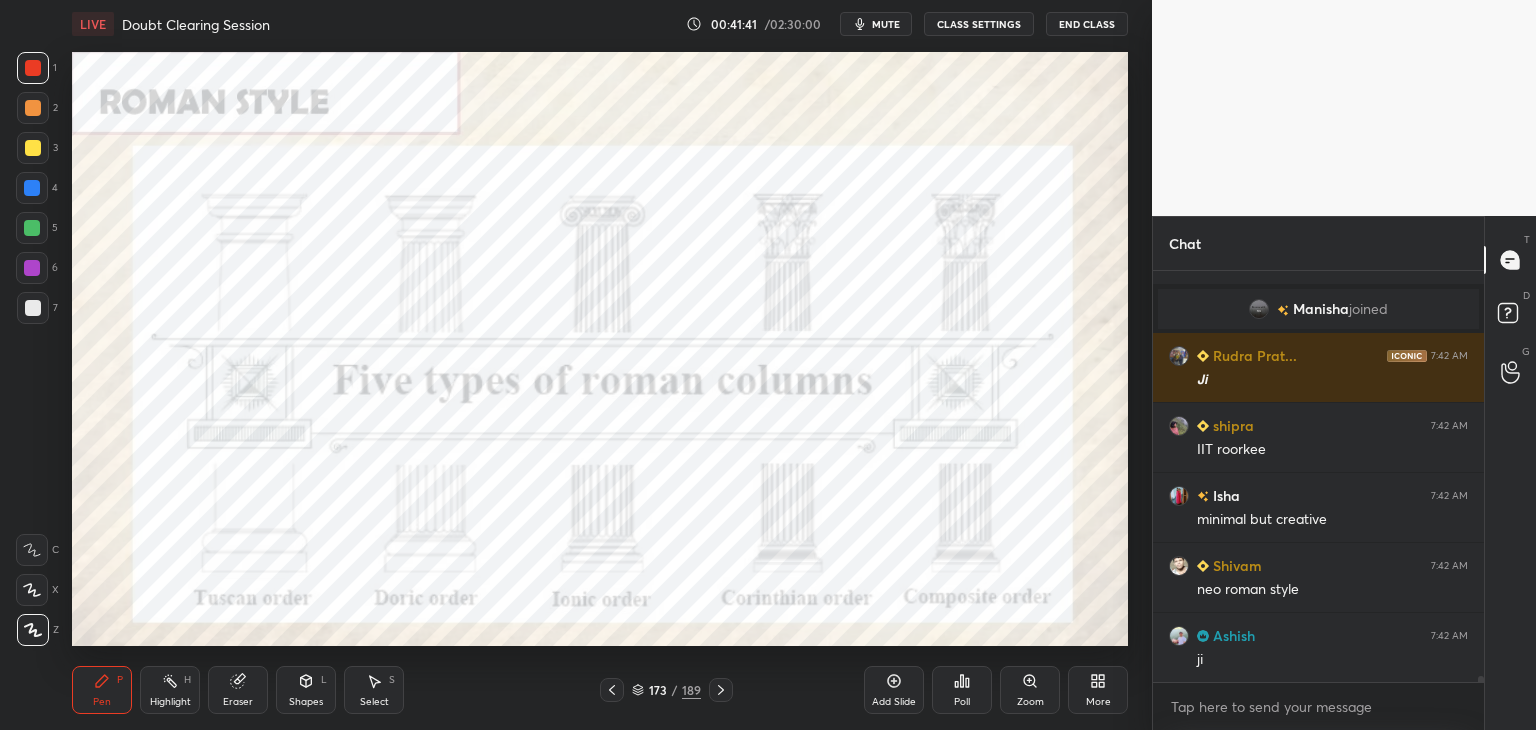 click at bounding box center [32, 268] 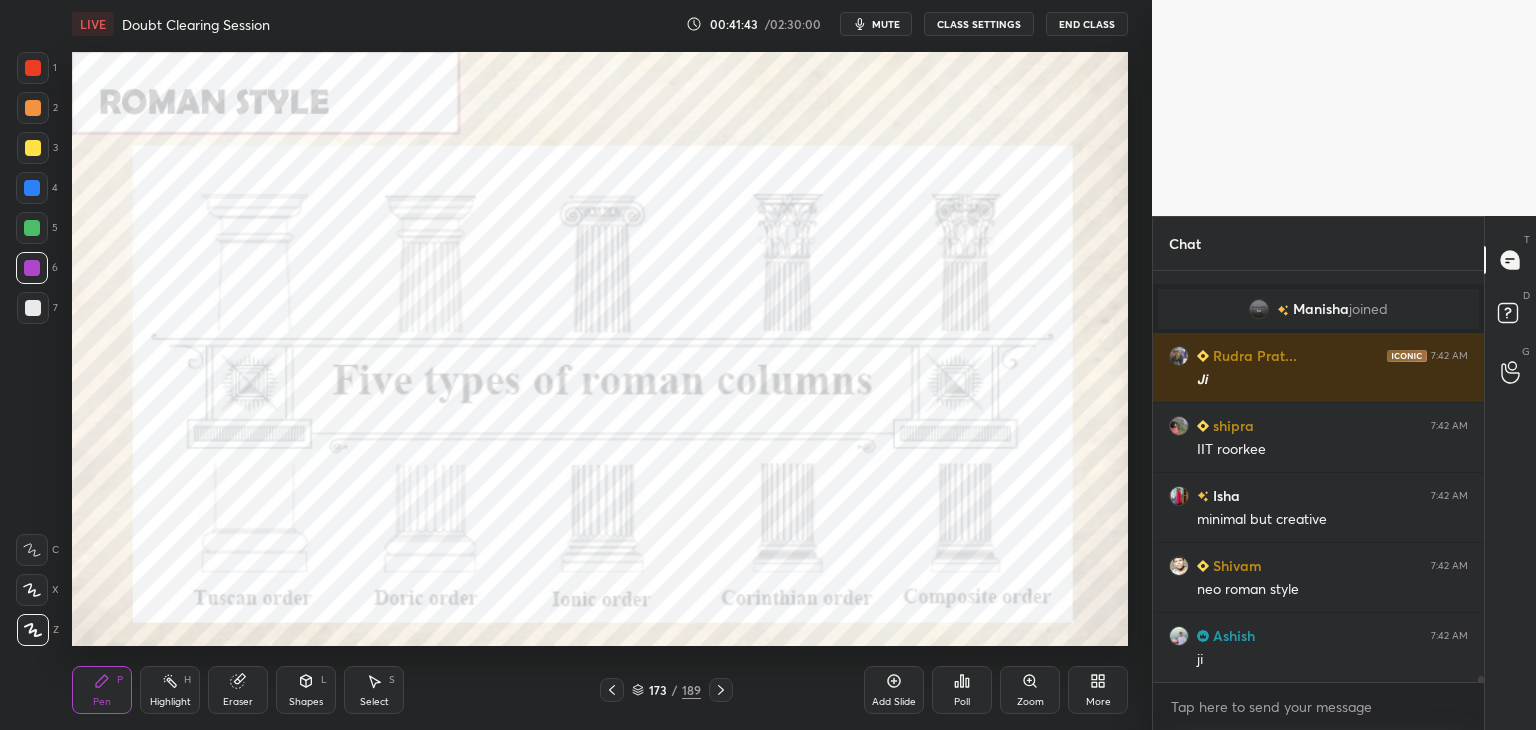 click 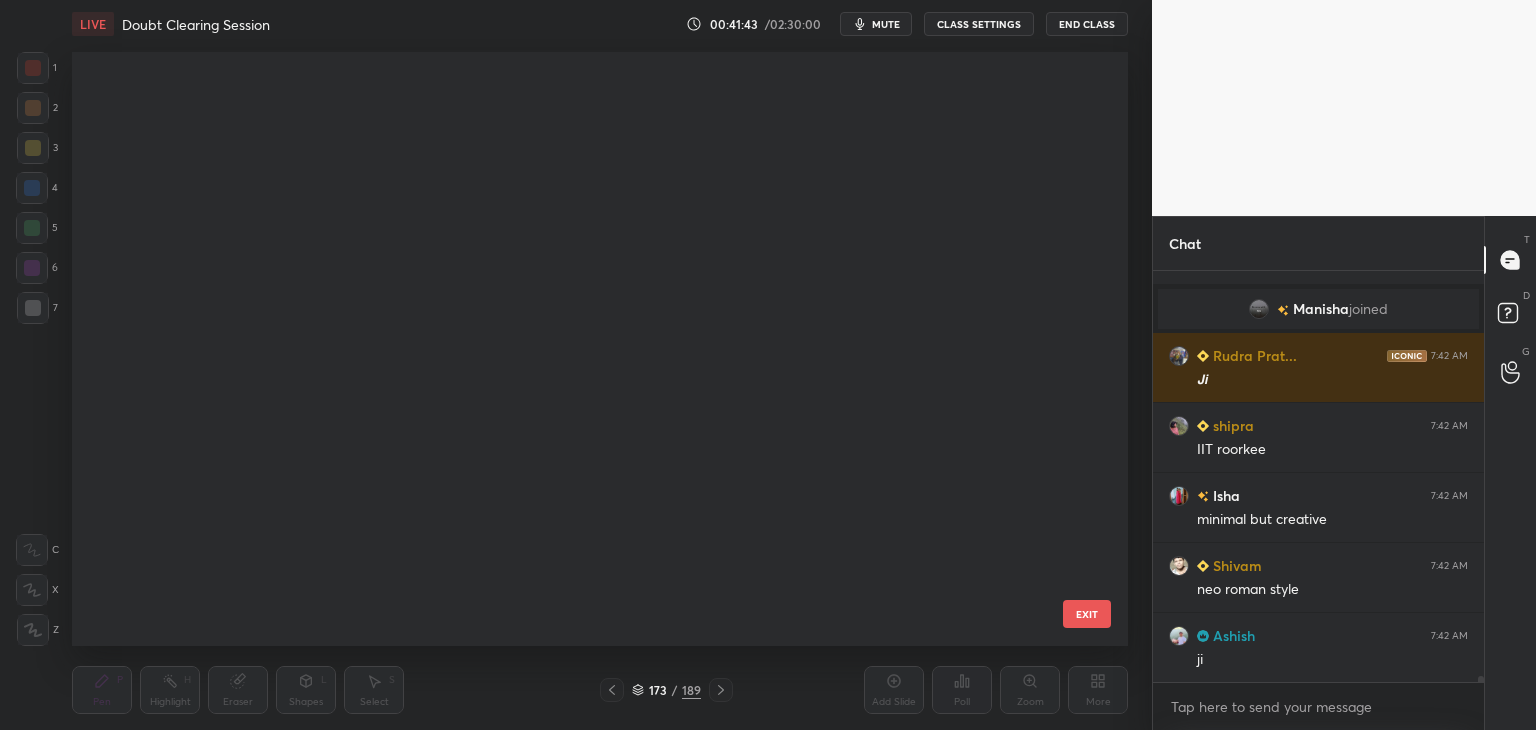 scroll, scrollTop: 10020, scrollLeft: 0, axis: vertical 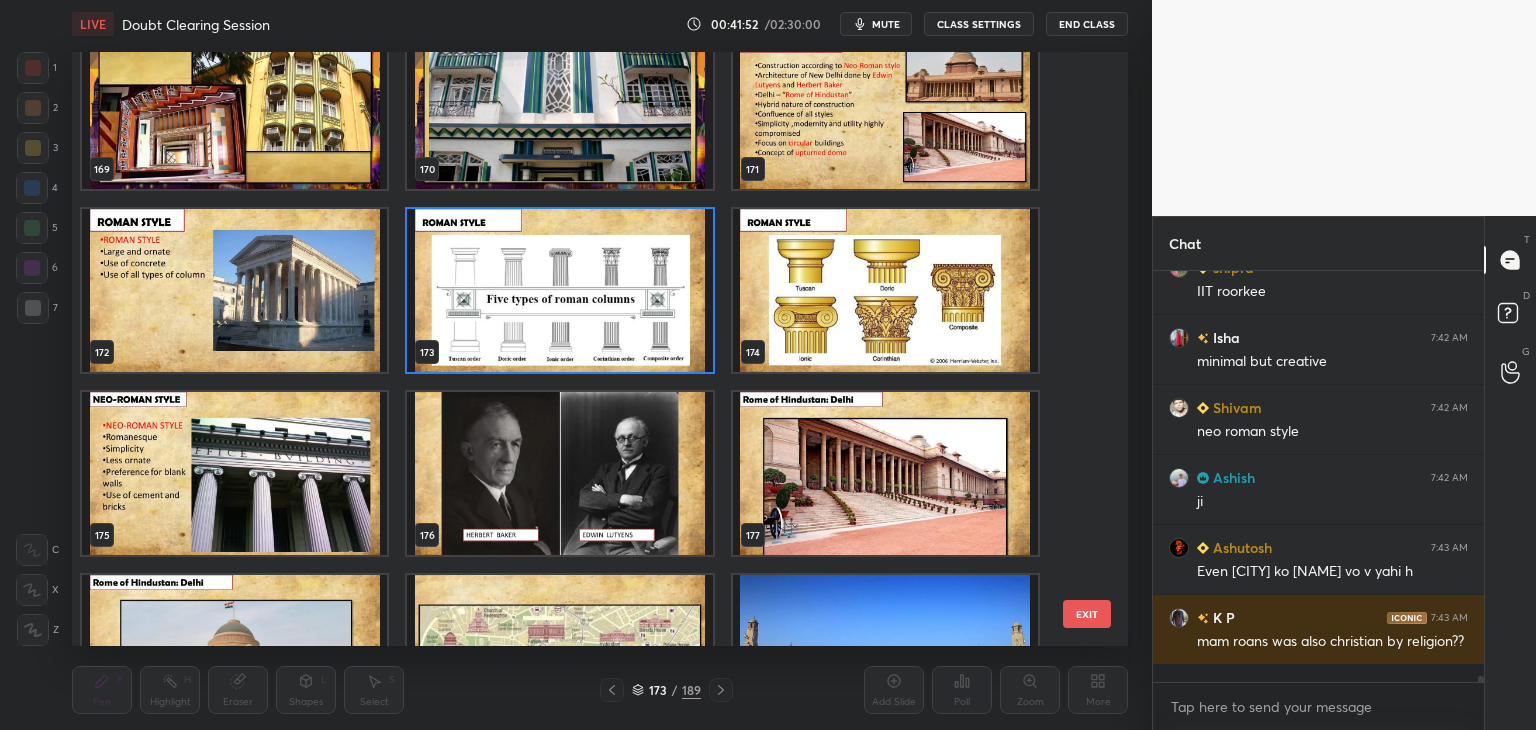 click at bounding box center (234, 473) 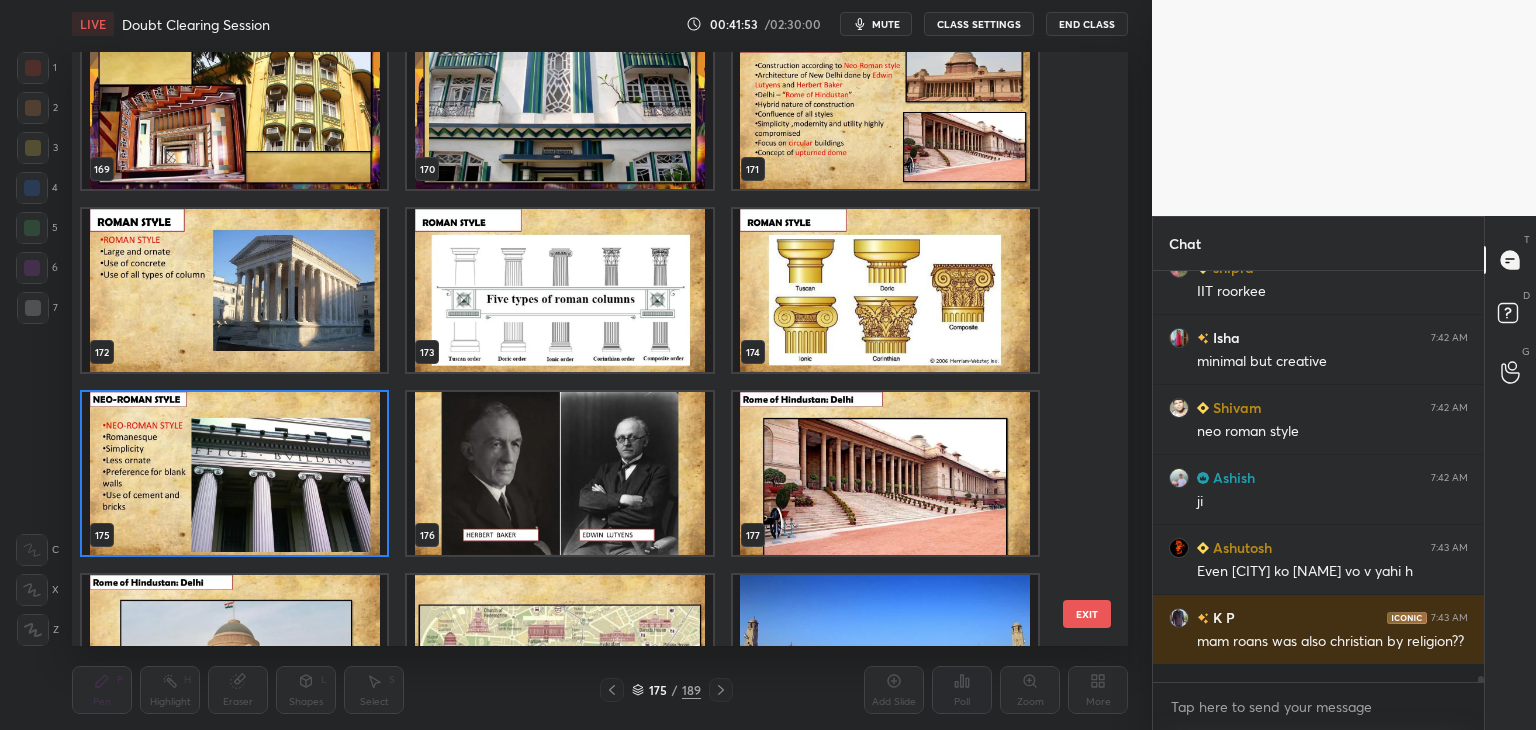 click 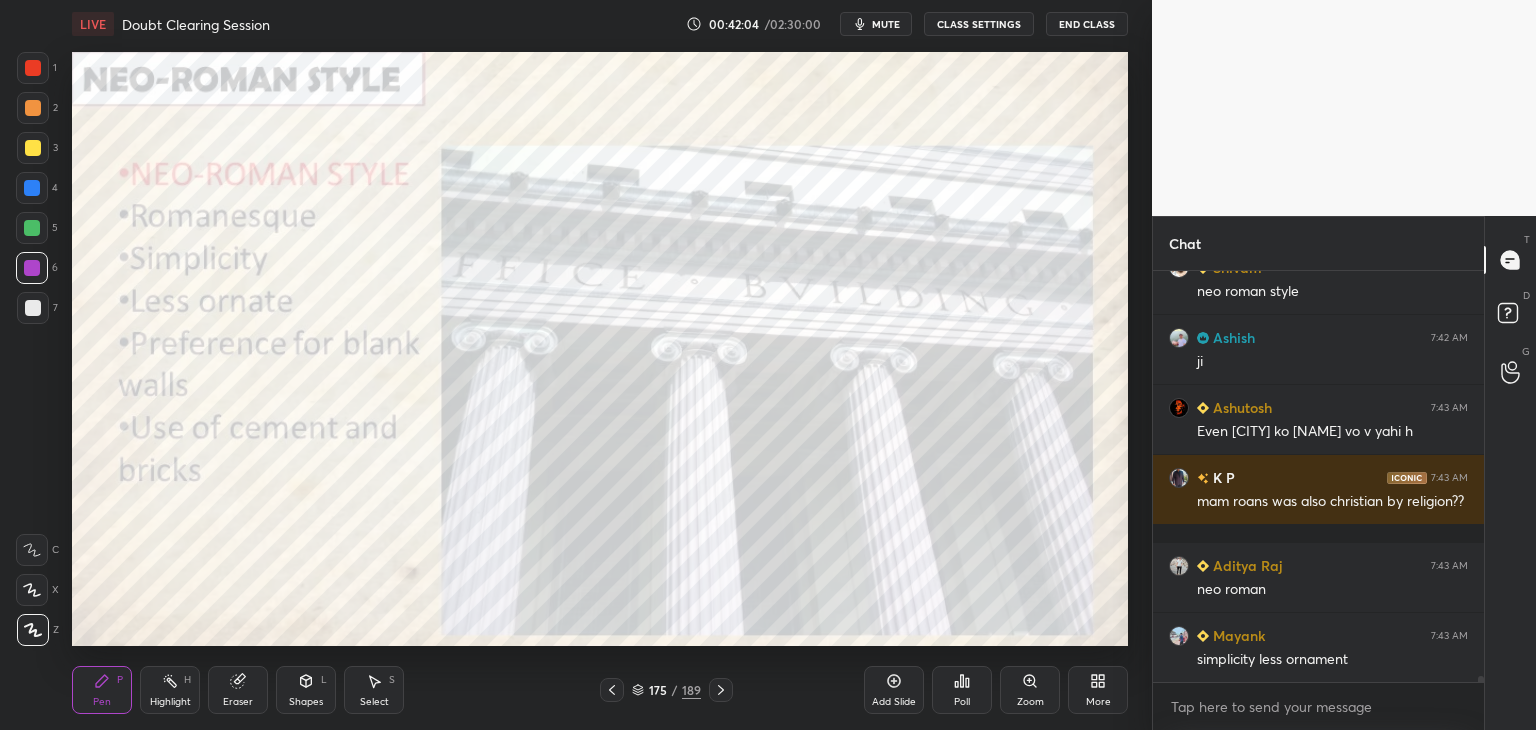 scroll, scrollTop: 29280, scrollLeft: 0, axis: vertical 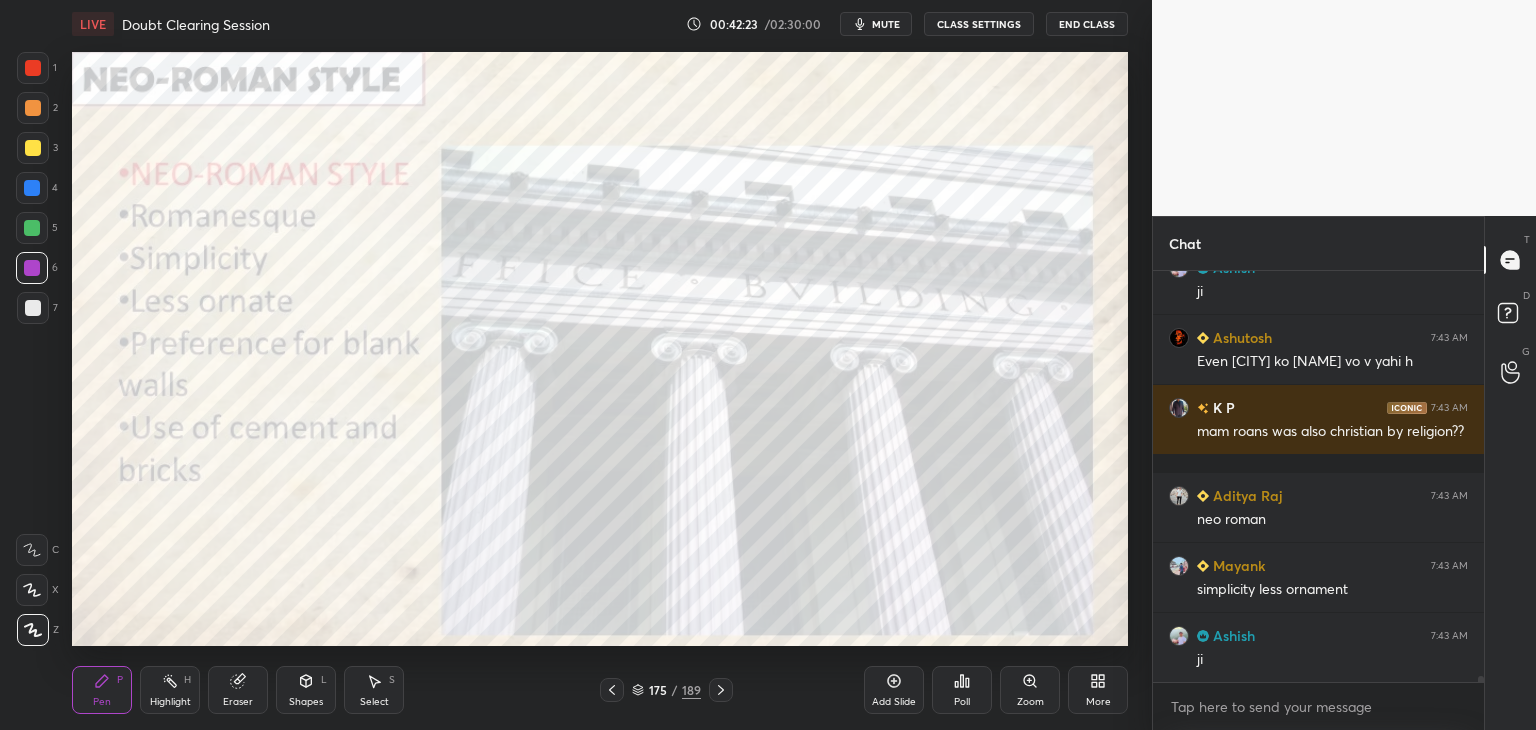 click 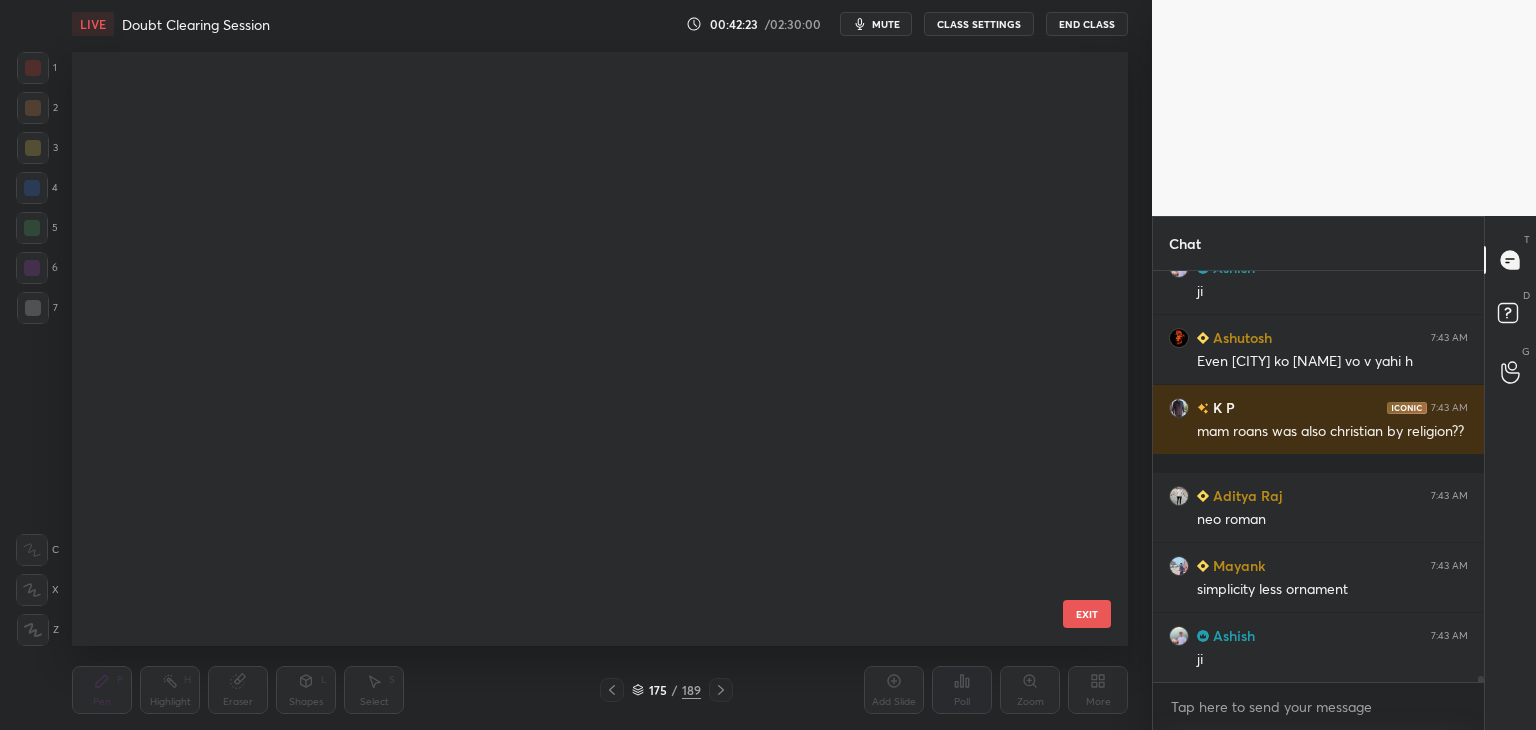scroll, scrollTop: 10203, scrollLeft: 0, axis: vertical 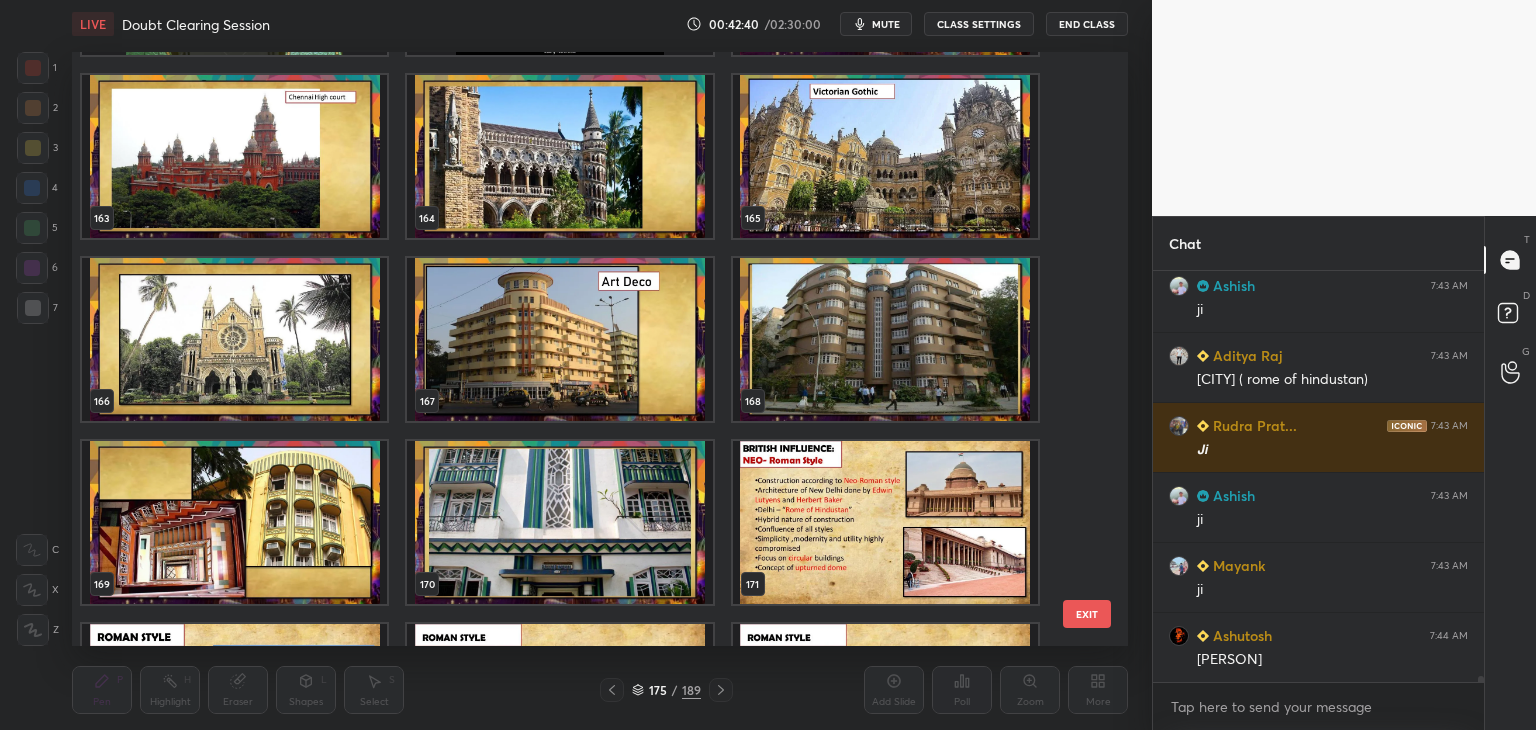 click at bounding box center [885, 522] 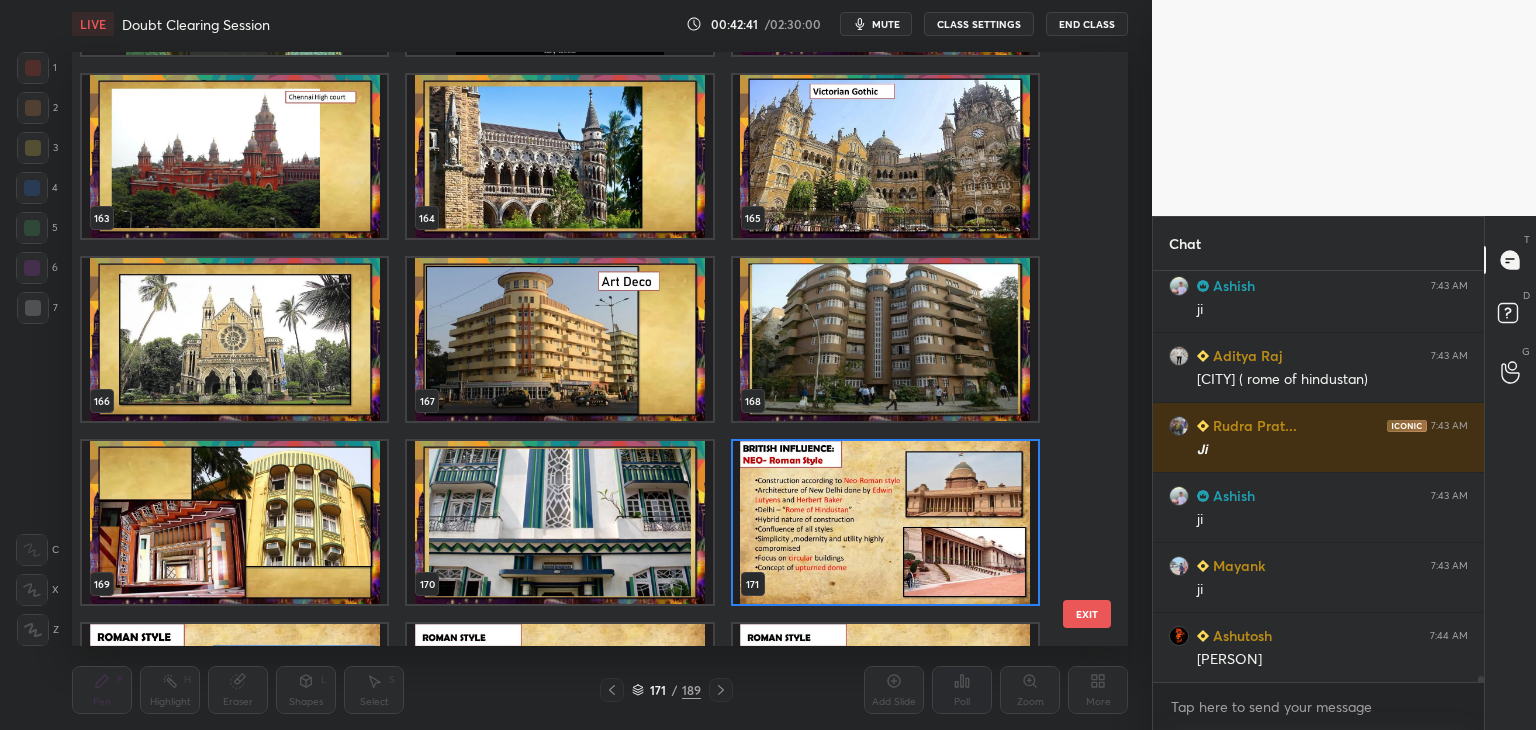click 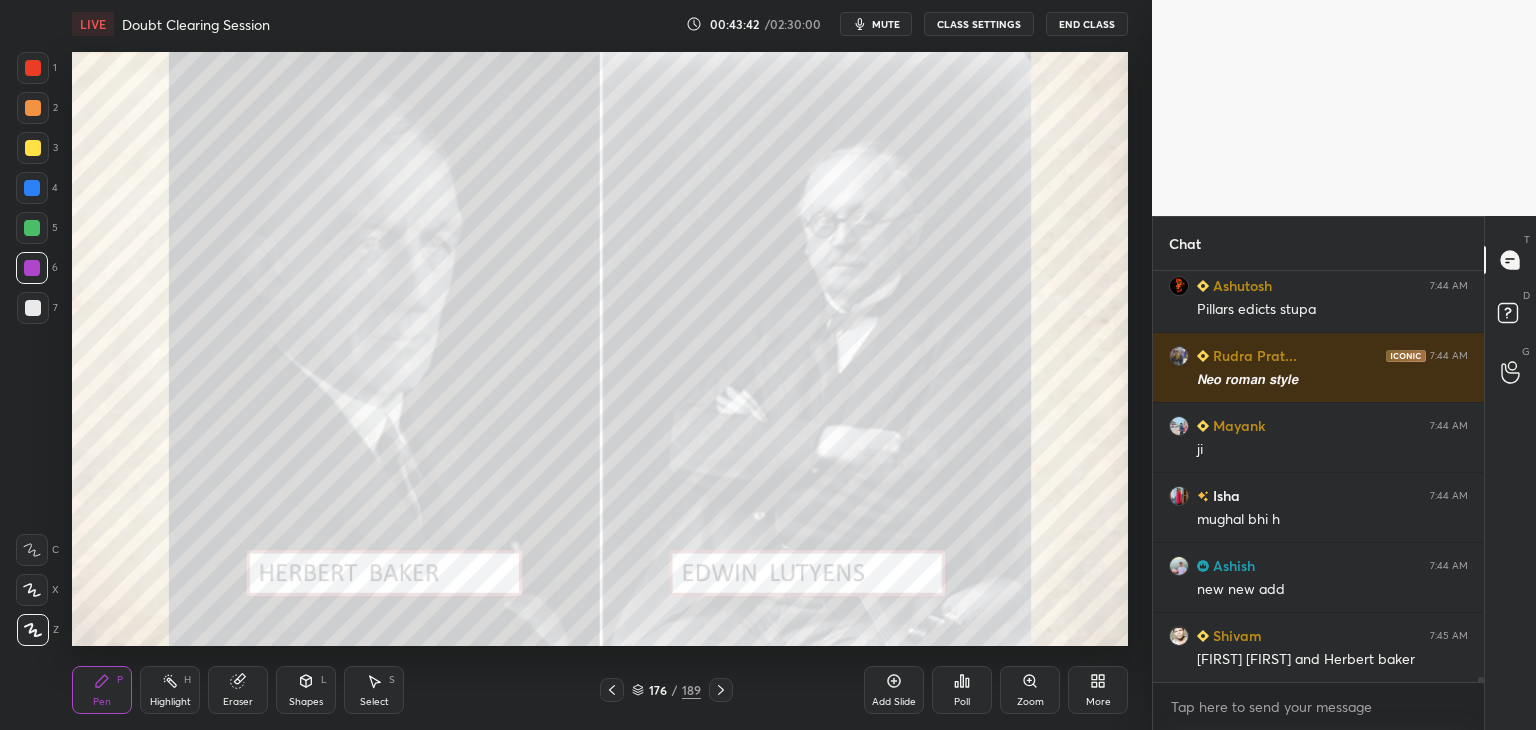 scroll, scrollTop: 30980, scrollLeft: 0, axis: vertical 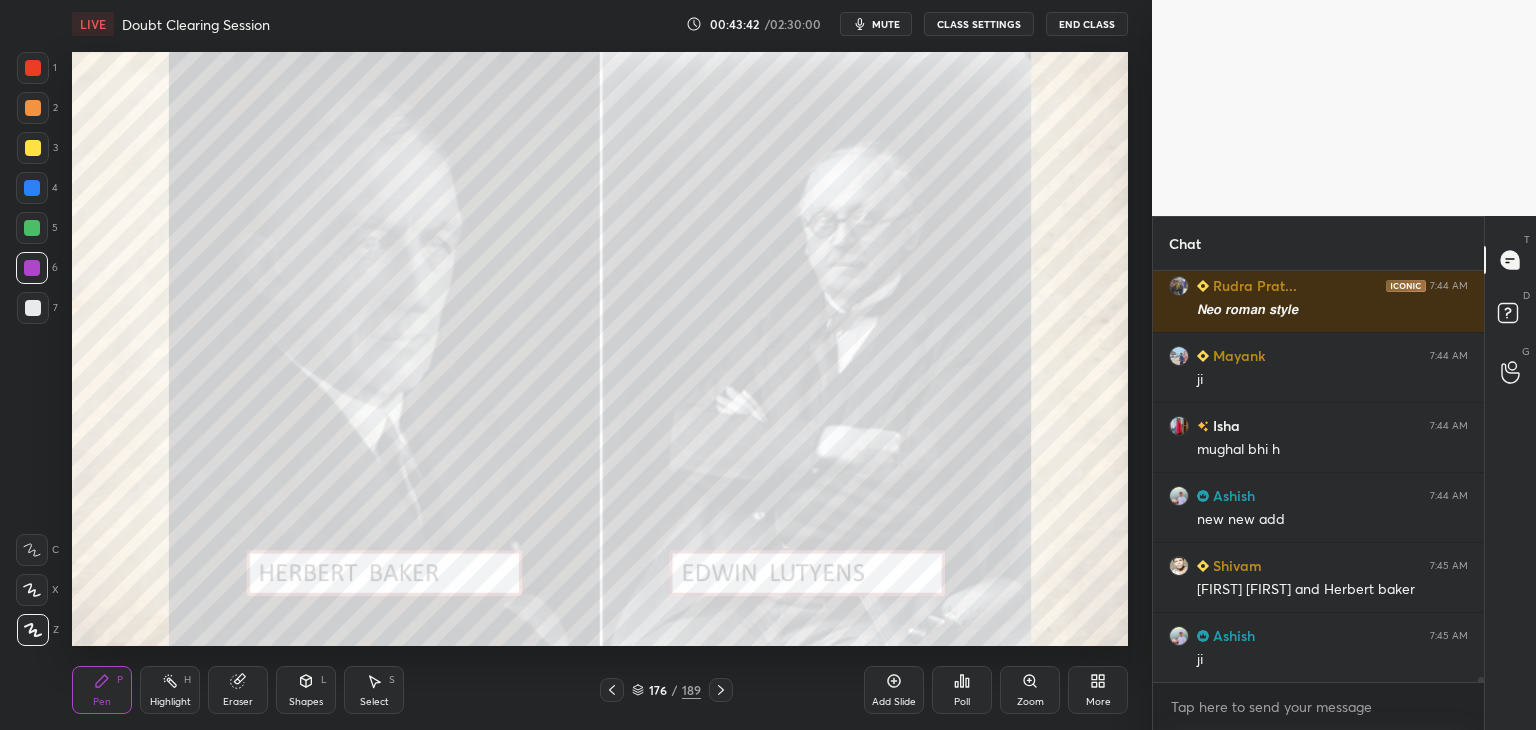 click at bounding box center [33, 68] 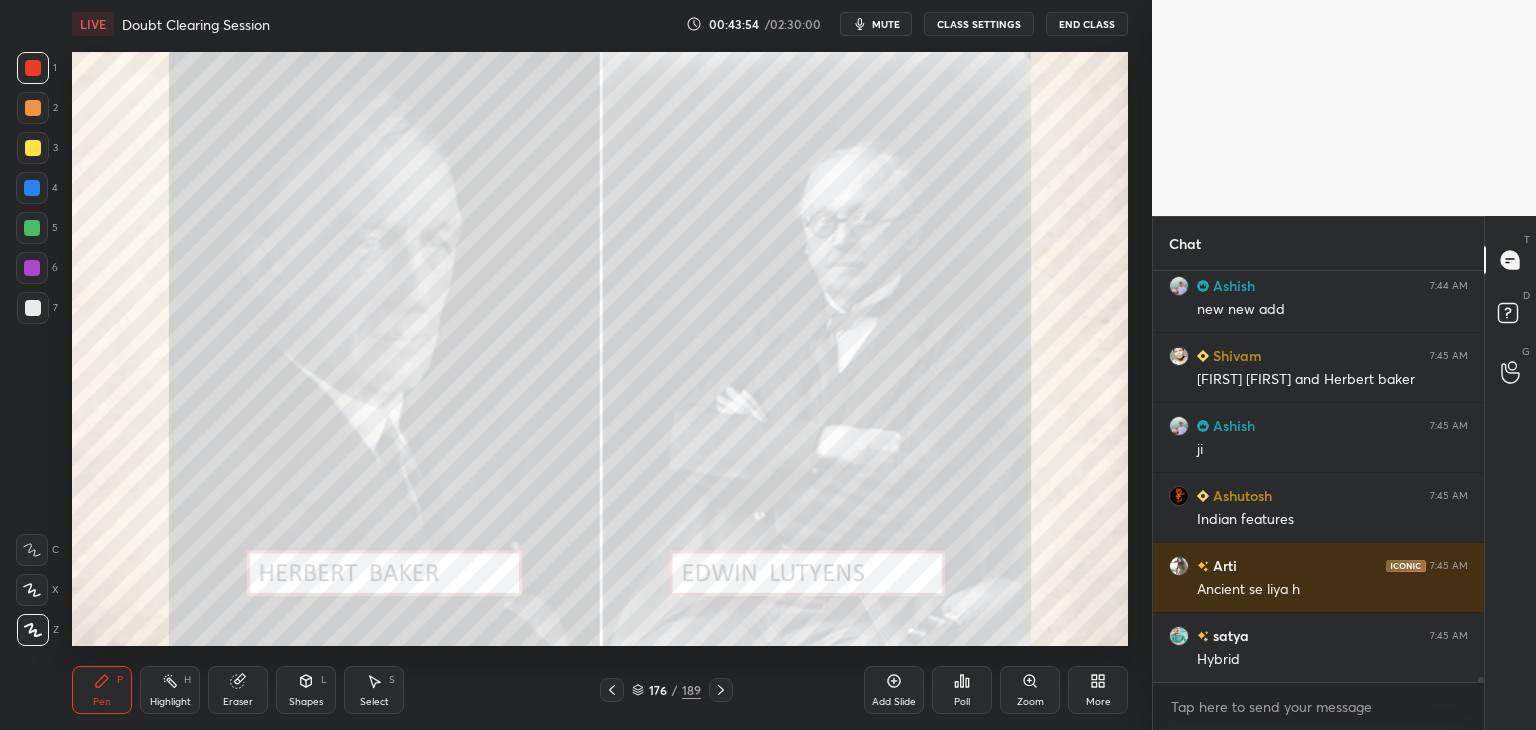 scroll, scrollTop: 31260, scrollLeft: 0, axis: vertical 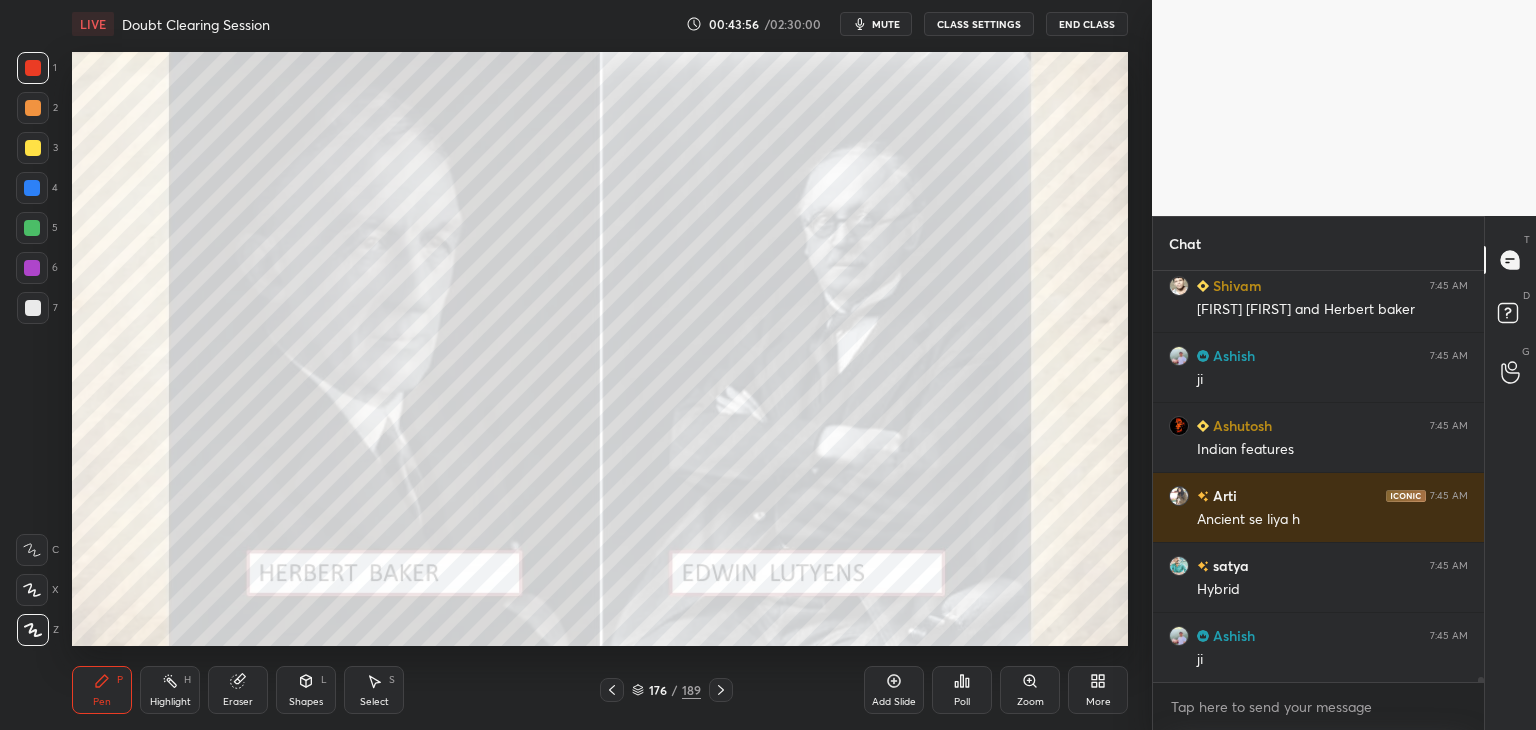 drag, startPoint x: 29, startPoint y: 181, endPoint x: 48, endPoint y: 177, distance: 19.416489 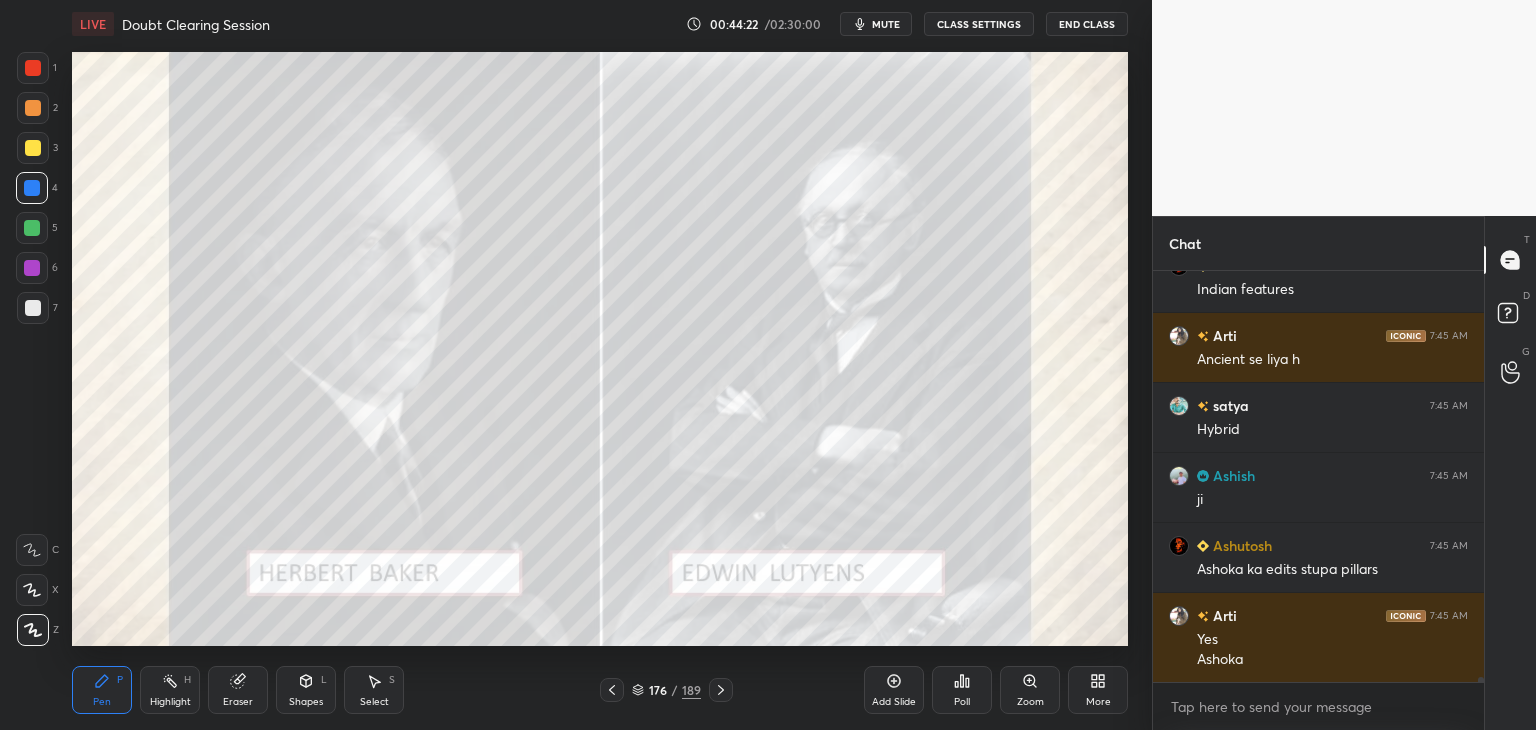 scroll, scrollTop: 31490, scrollLeft: 0, axis: vertical 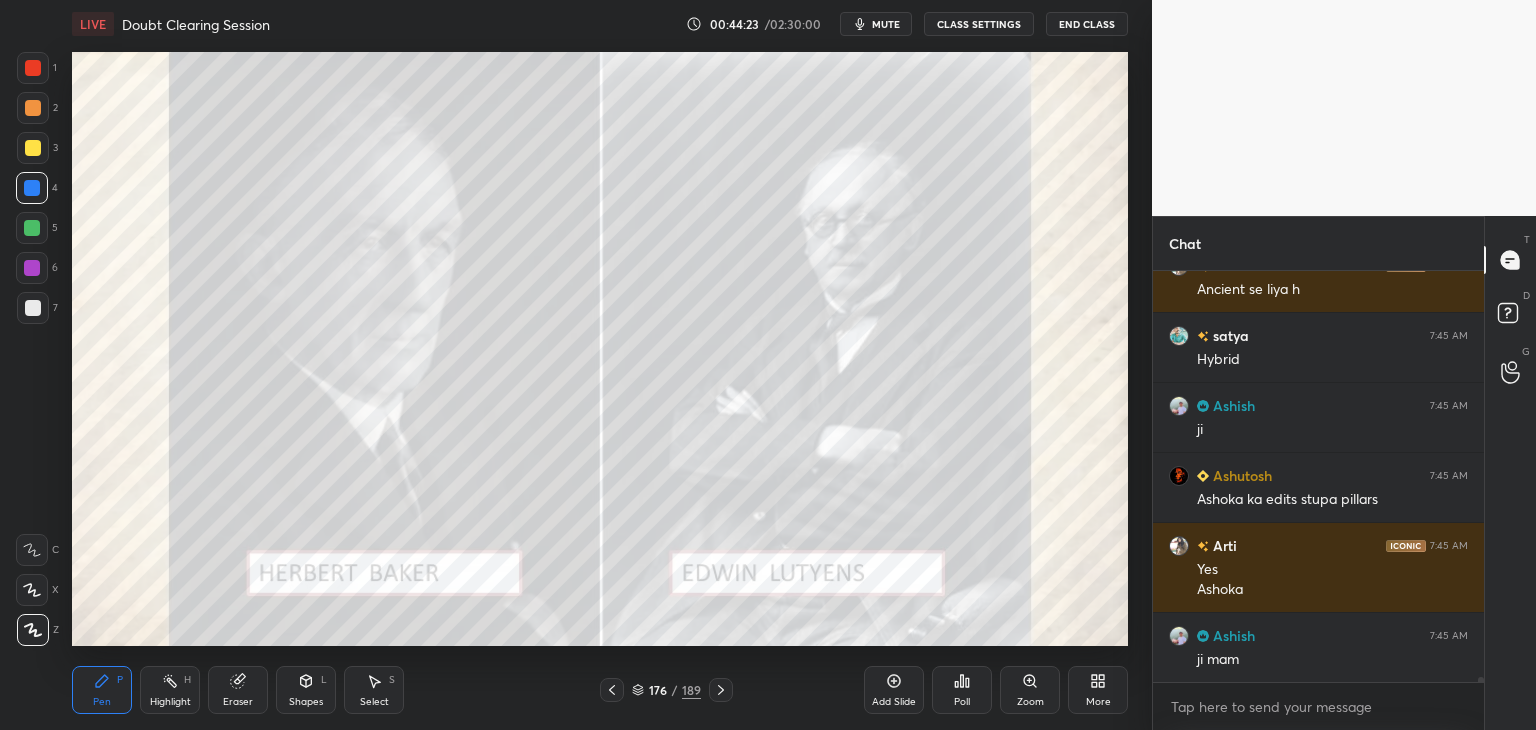 click 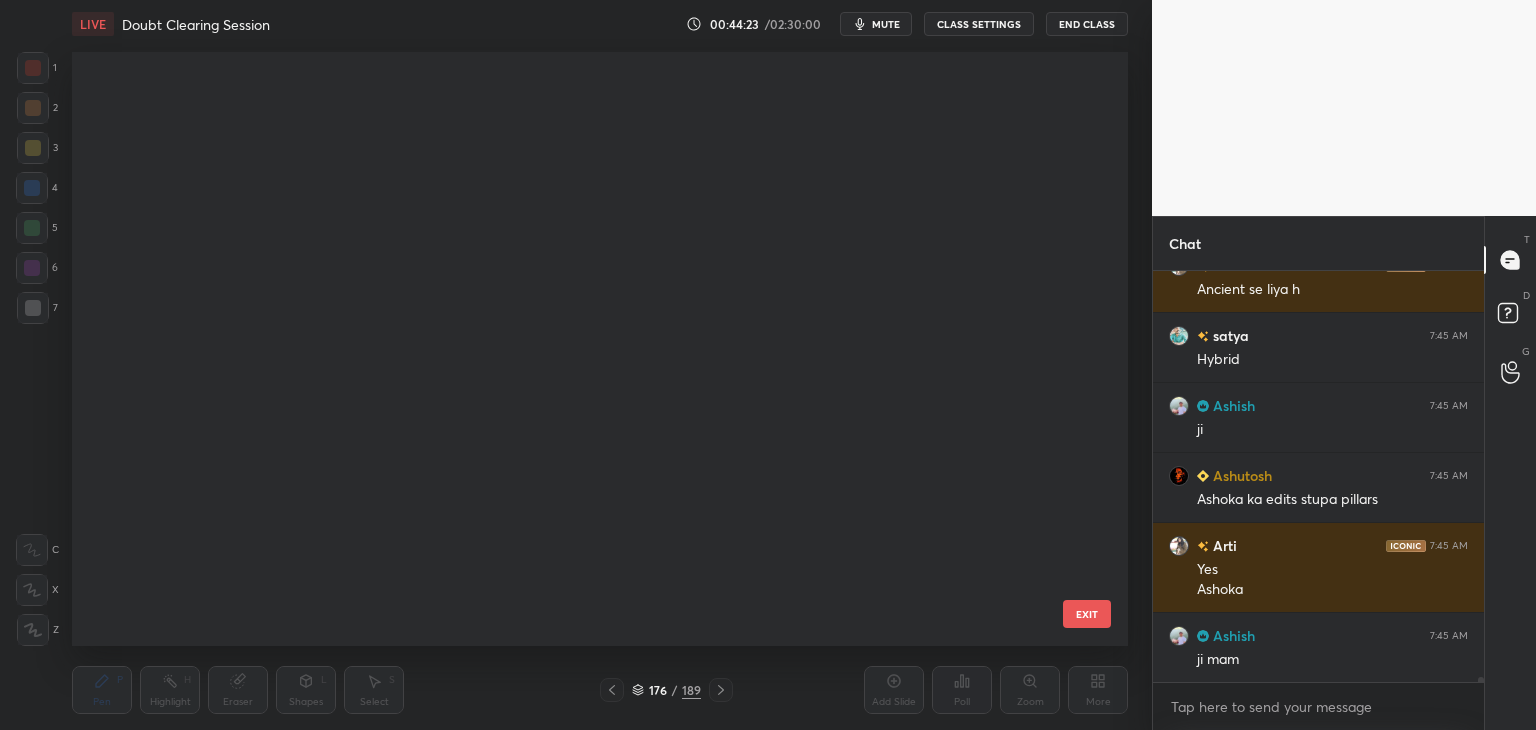 scroll, scrollTop: 588, scrollLeft: 1046, axis: both 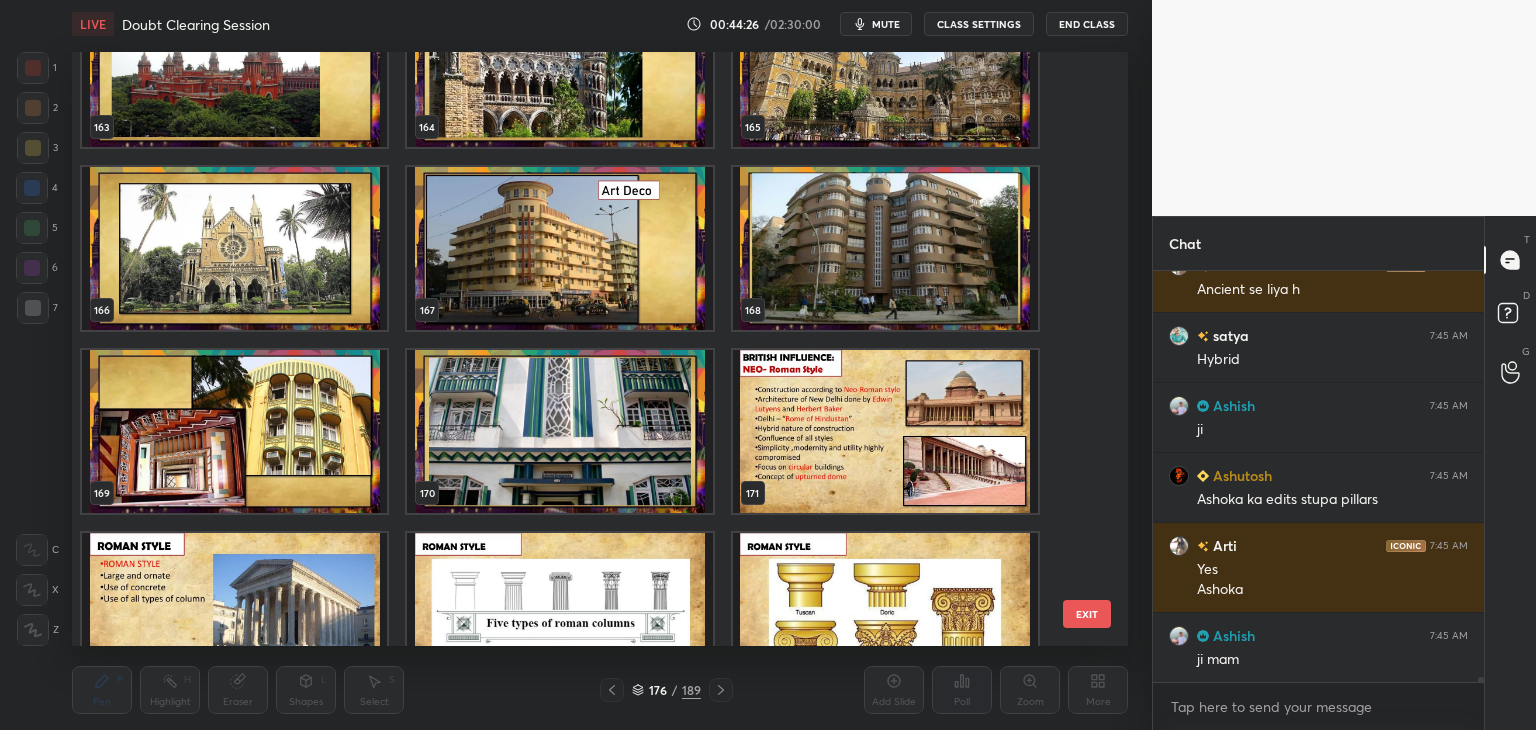 click at bounding box center (885, 431) 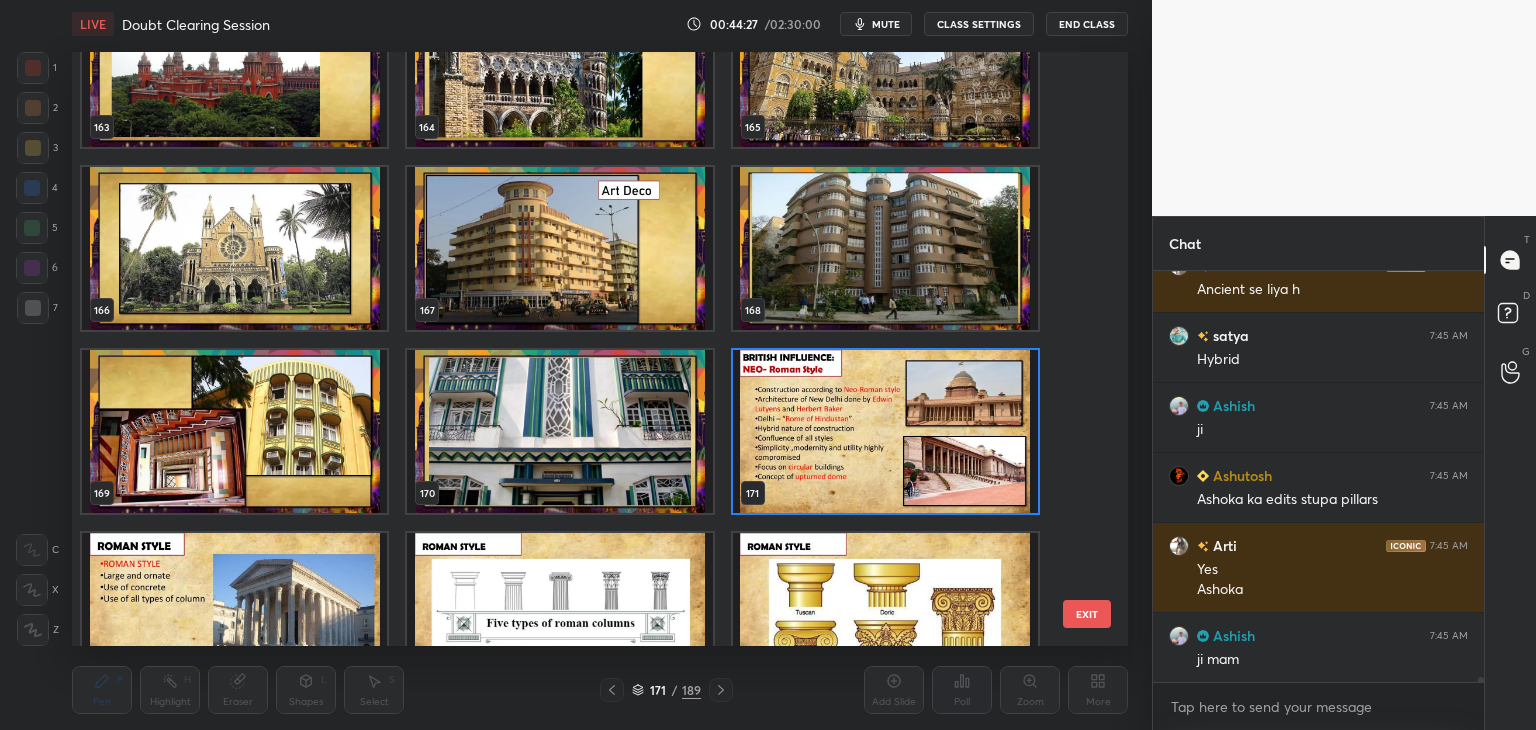 click 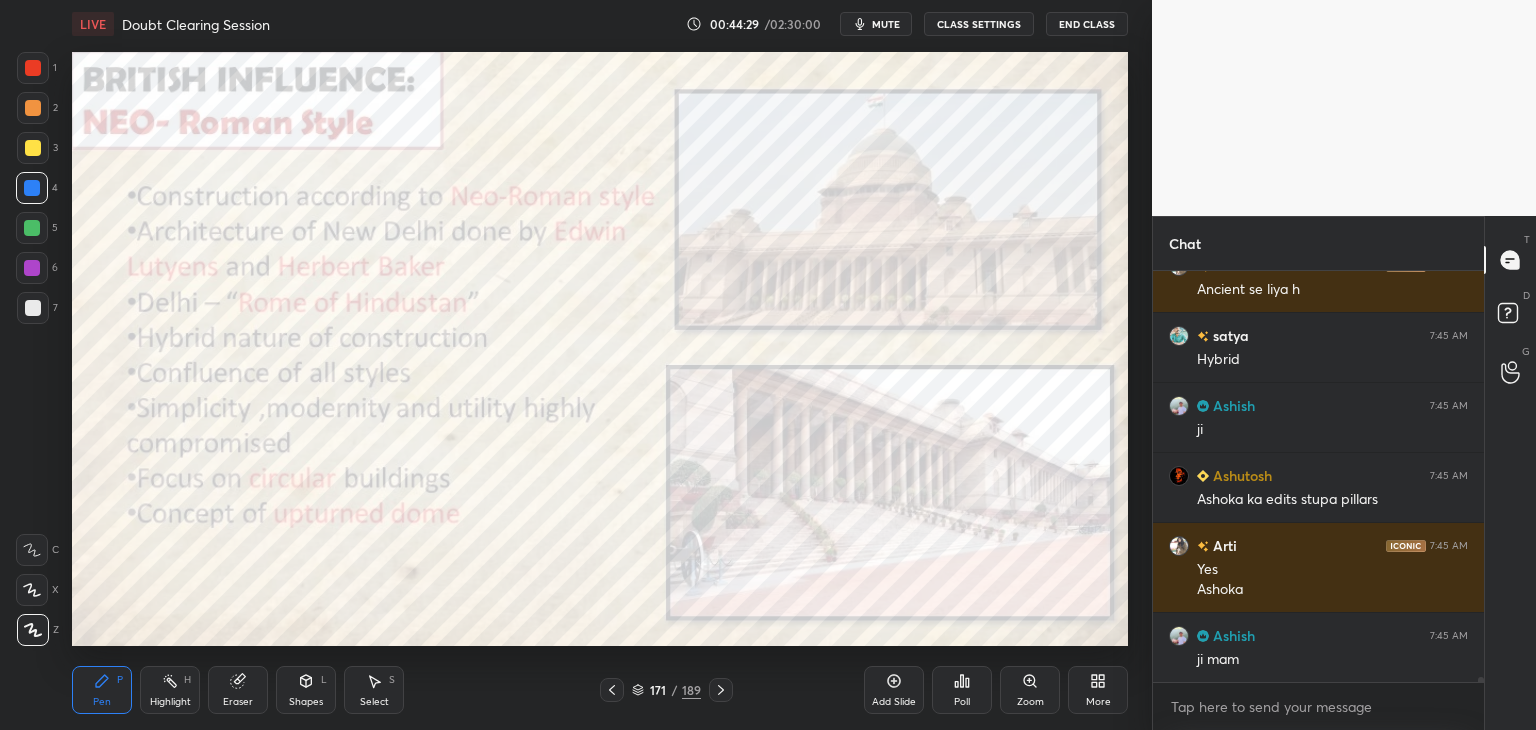 click at bounding box center (33, 68) 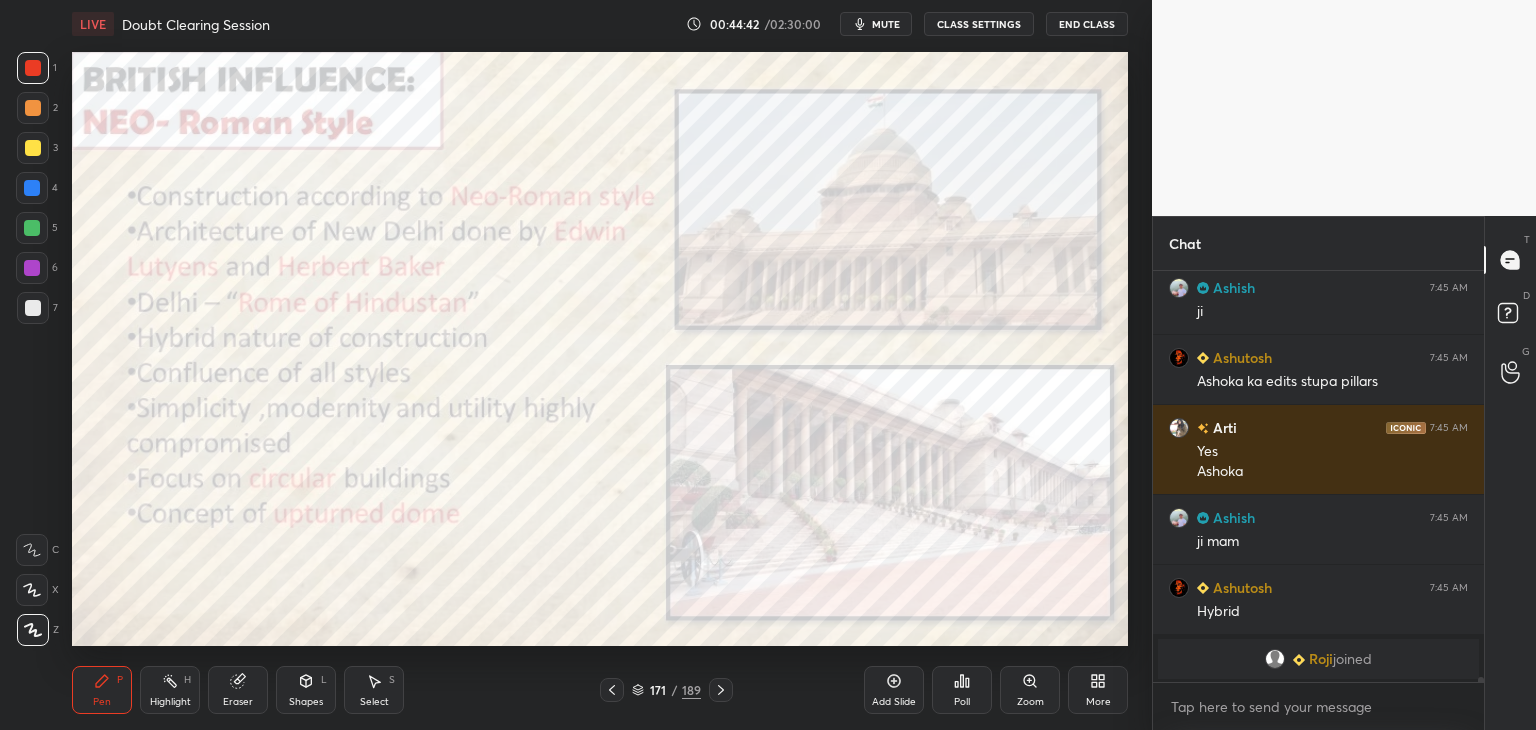 scroll, scrollTop: 30766, scrollLeft: 0, axis: vertical 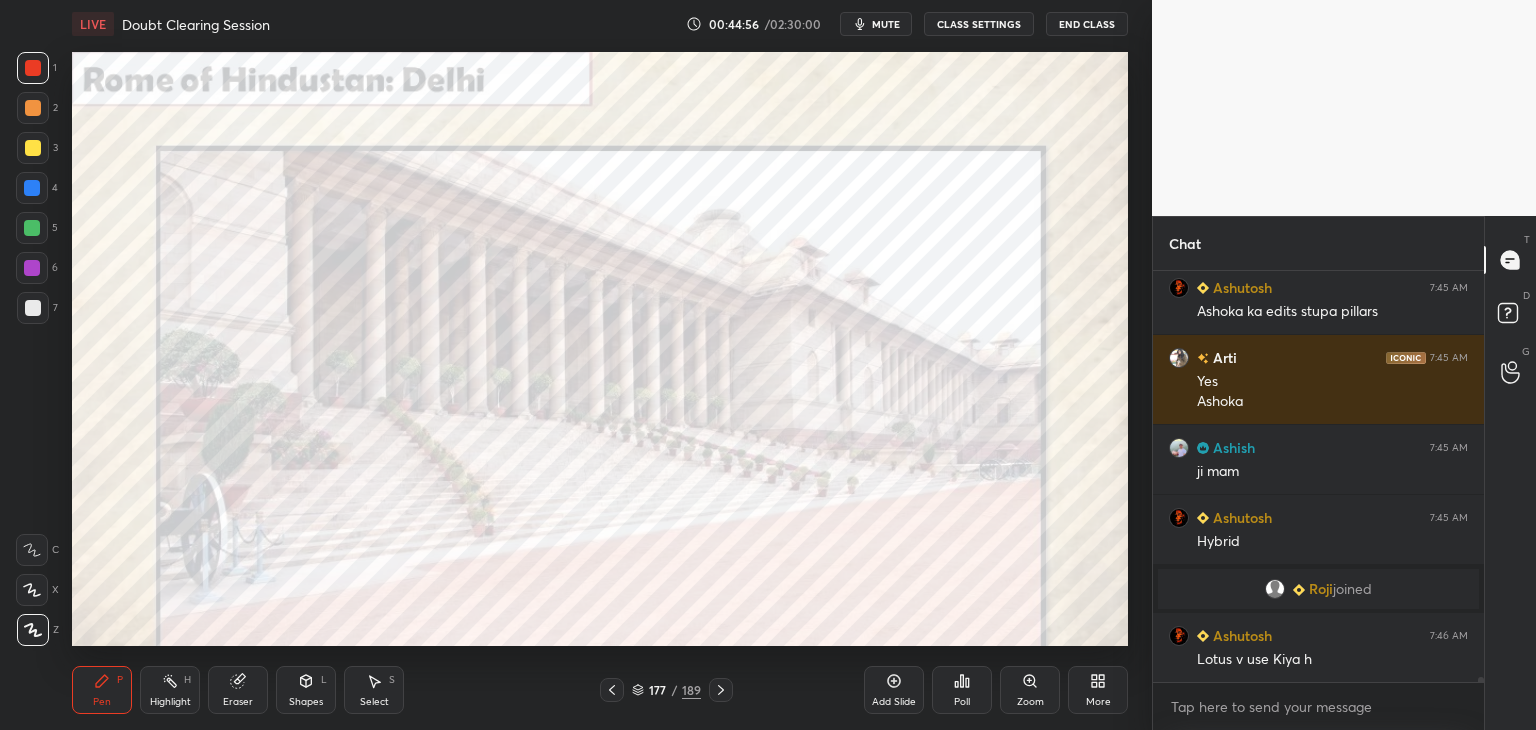 click at bounding box center [33, 68] 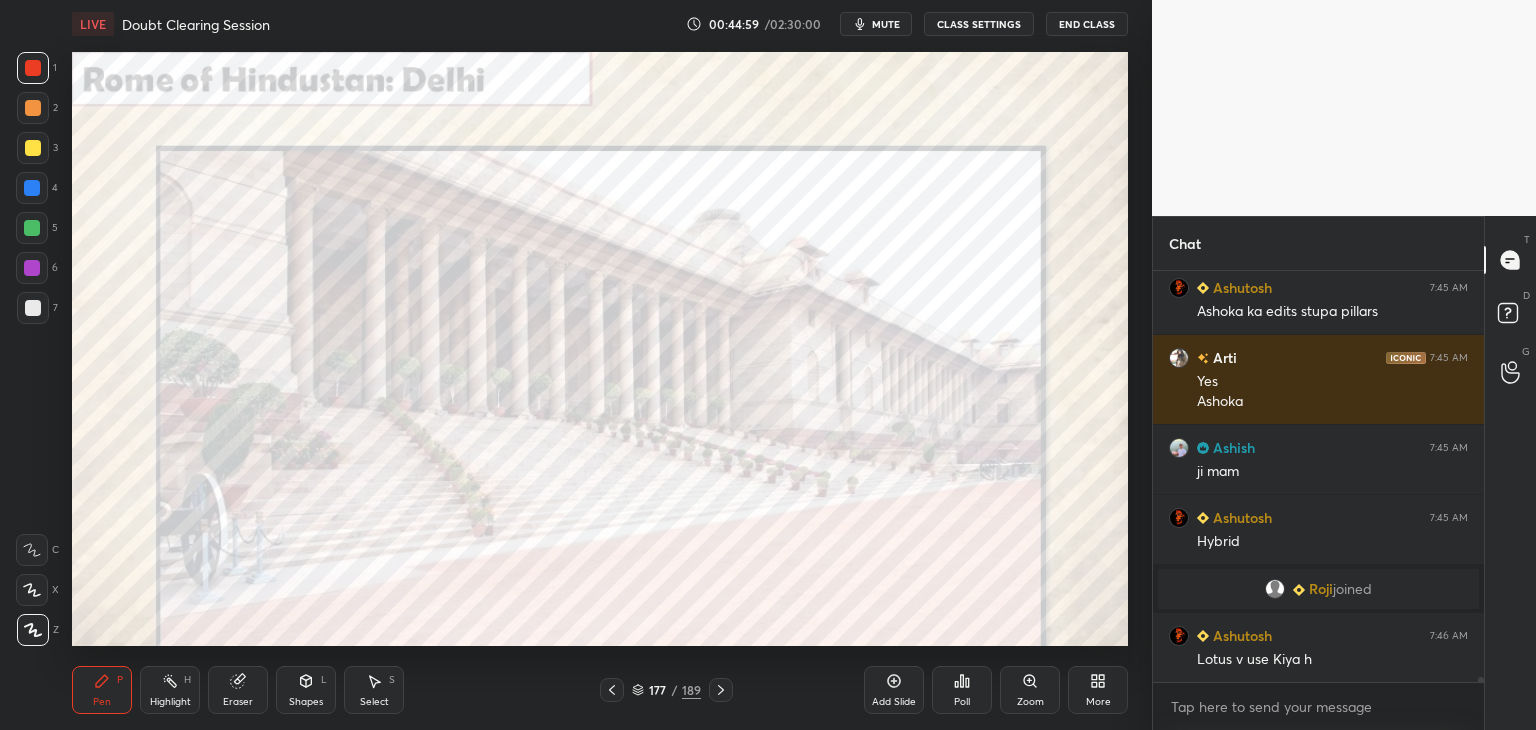 click 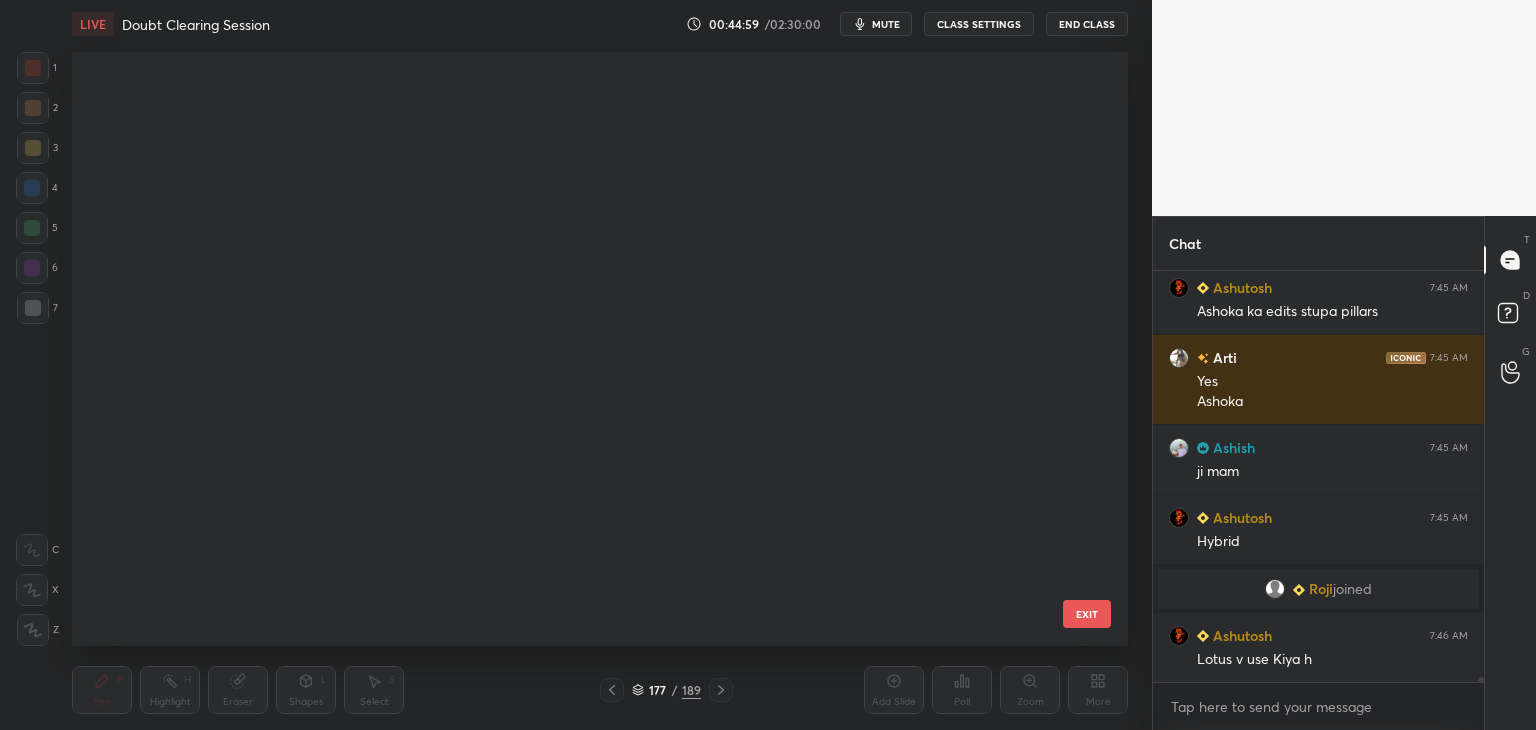 scroll, scrollTop: 10203, scrollLeft: 0, axis: vertical 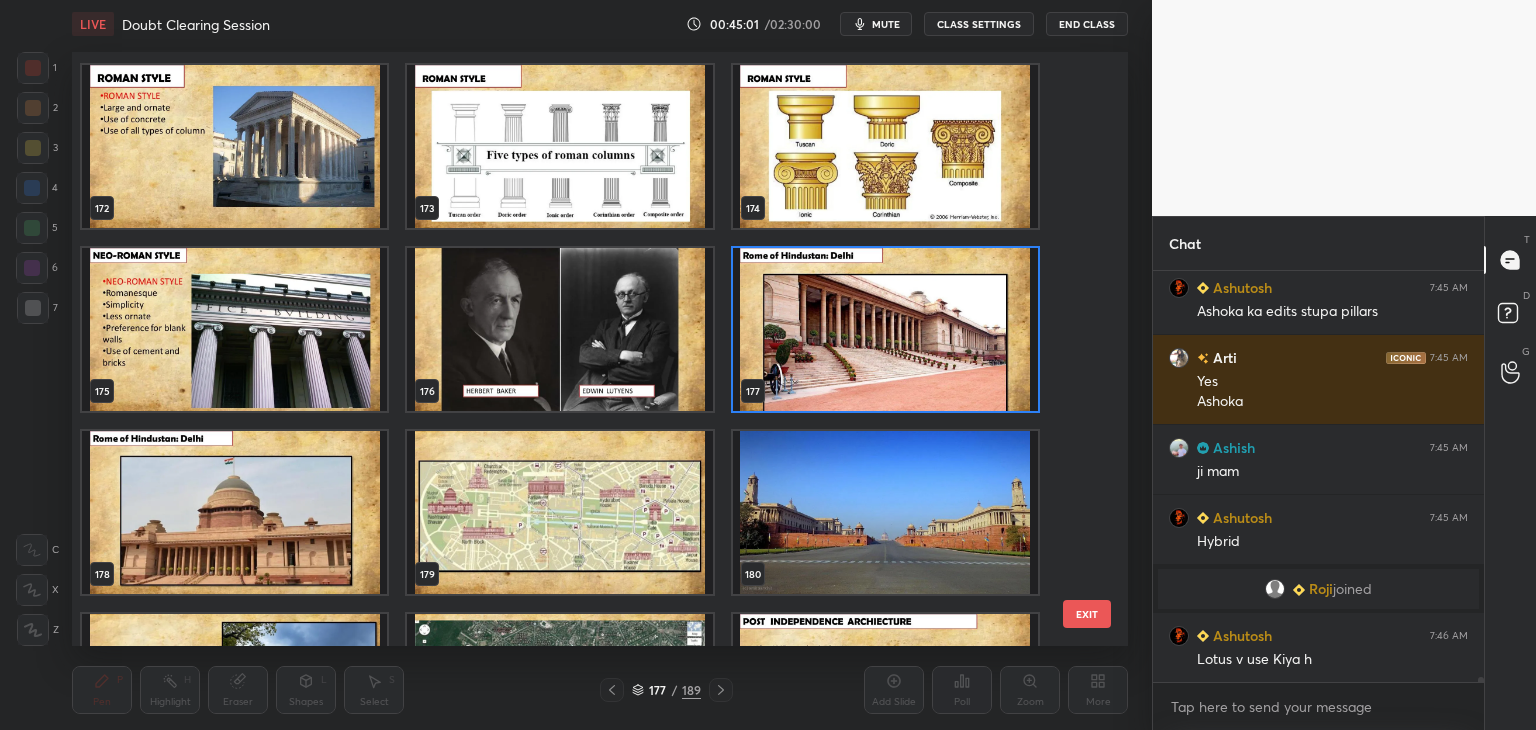 click at bounding box center (234, 512) 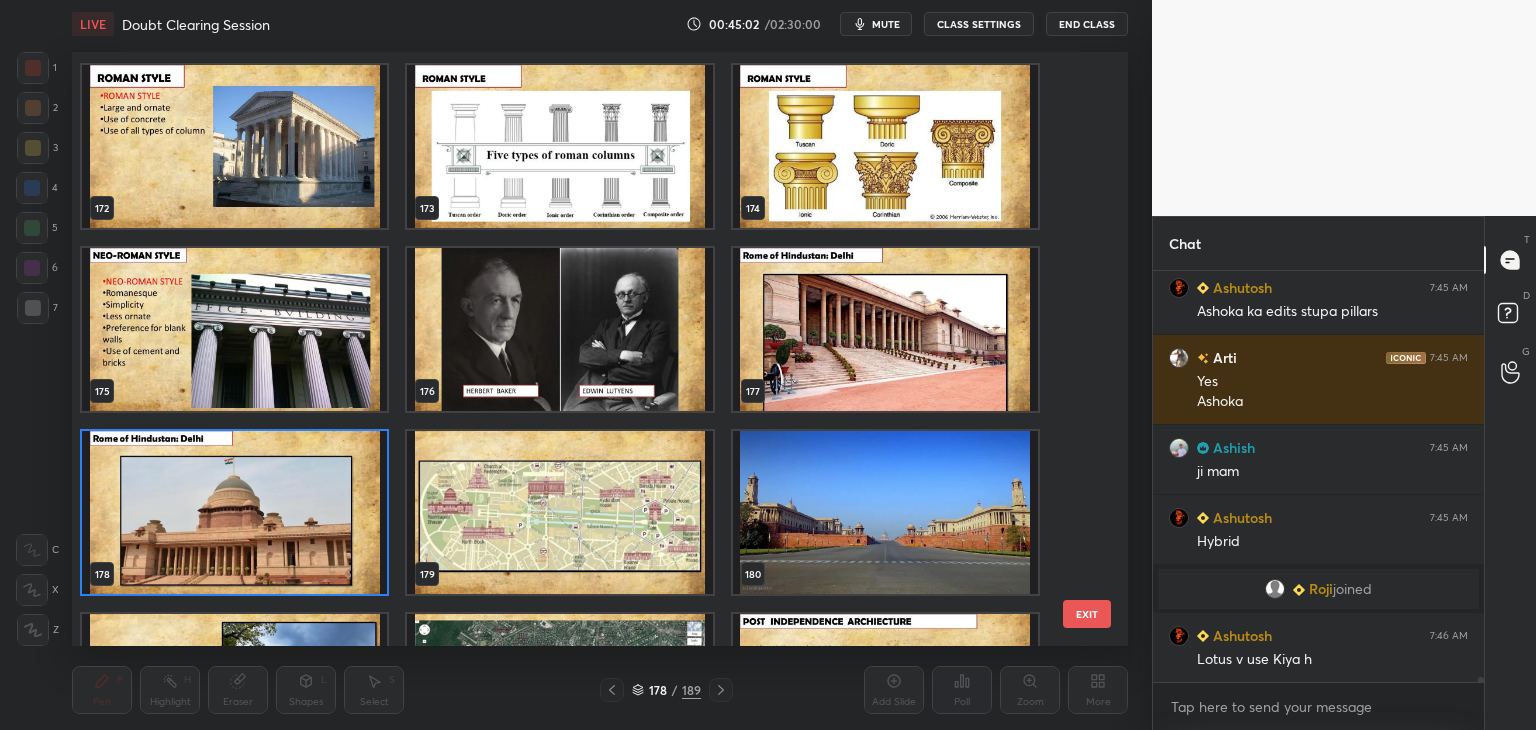 click 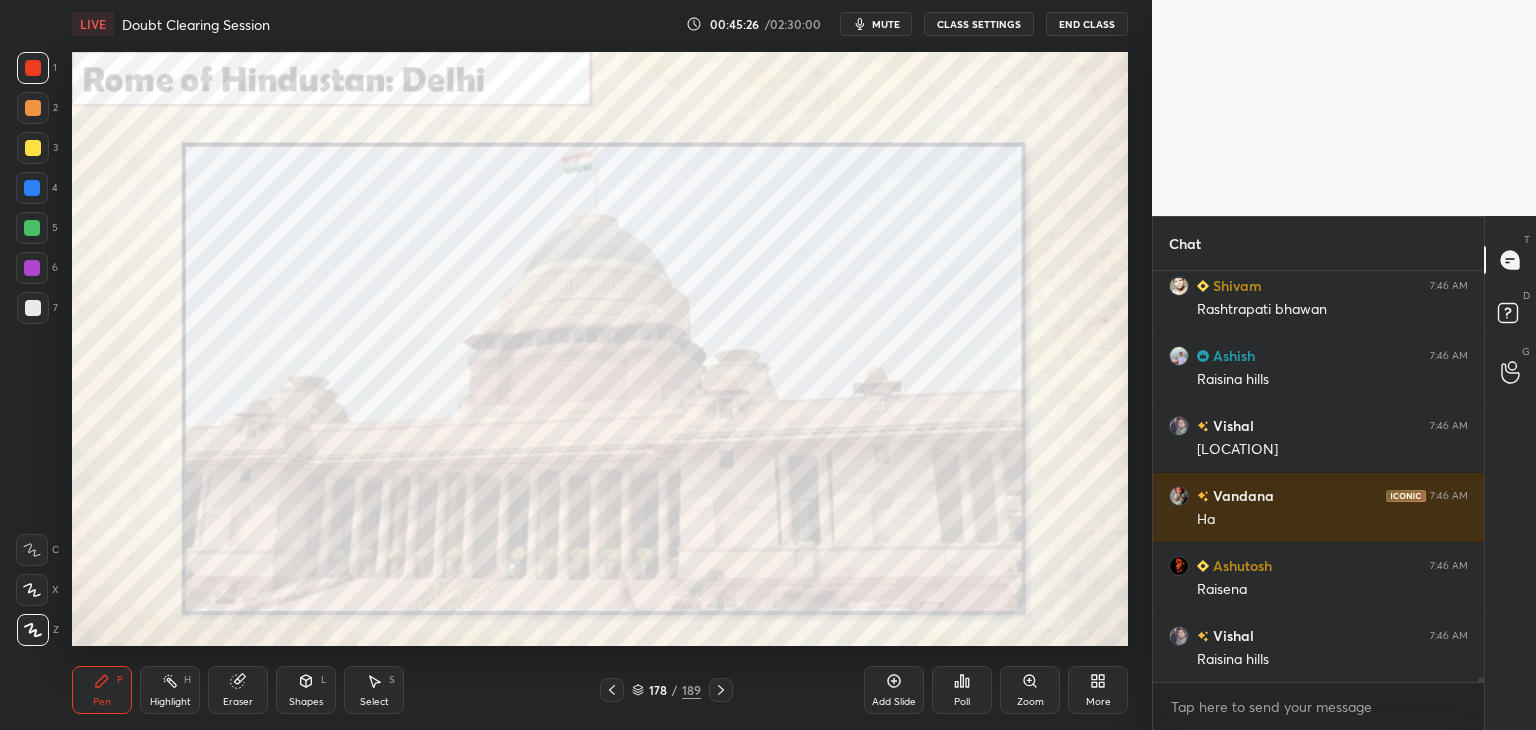 scroll, scrollTop: 31346, scrollLeft: 0, axis: vertical 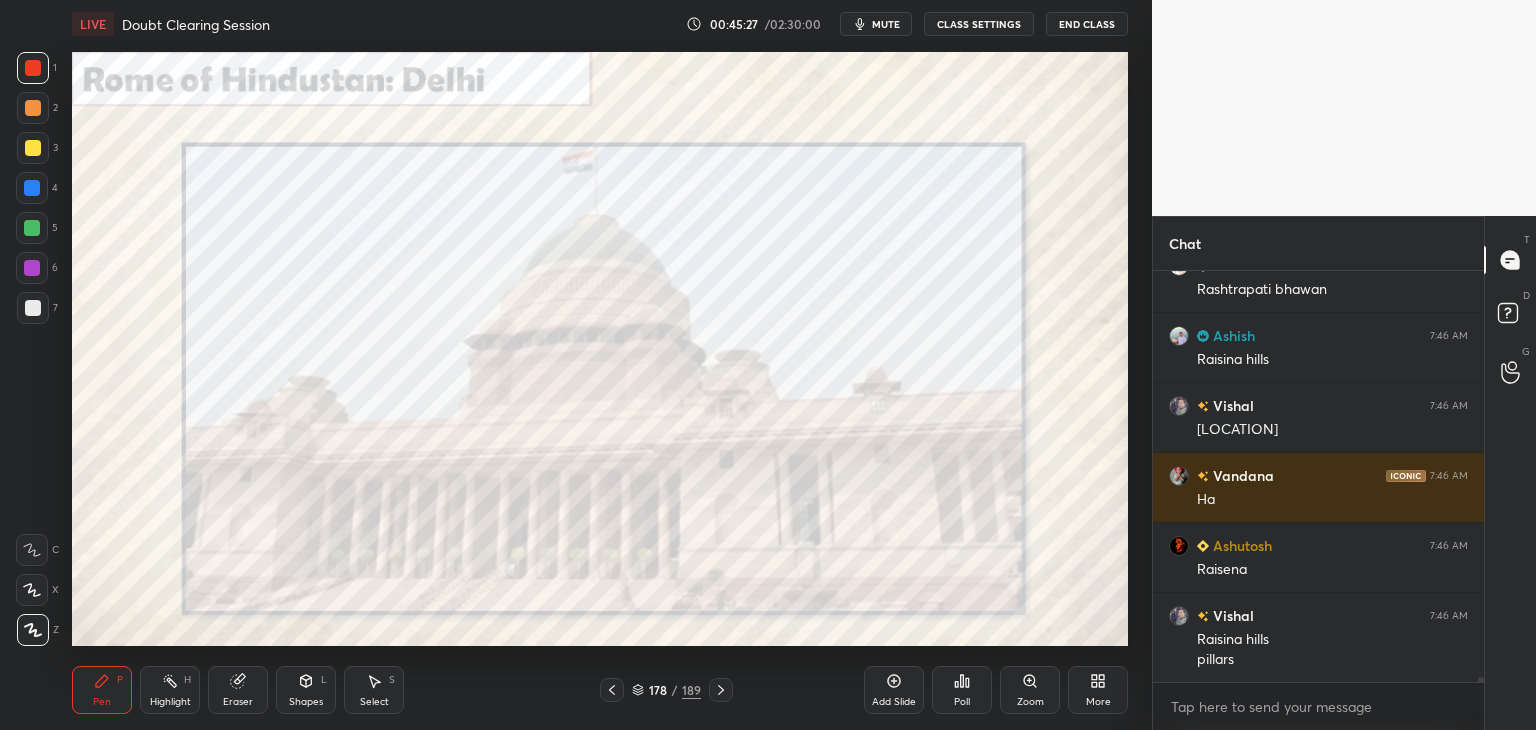 click at bounding box center (612, 690) 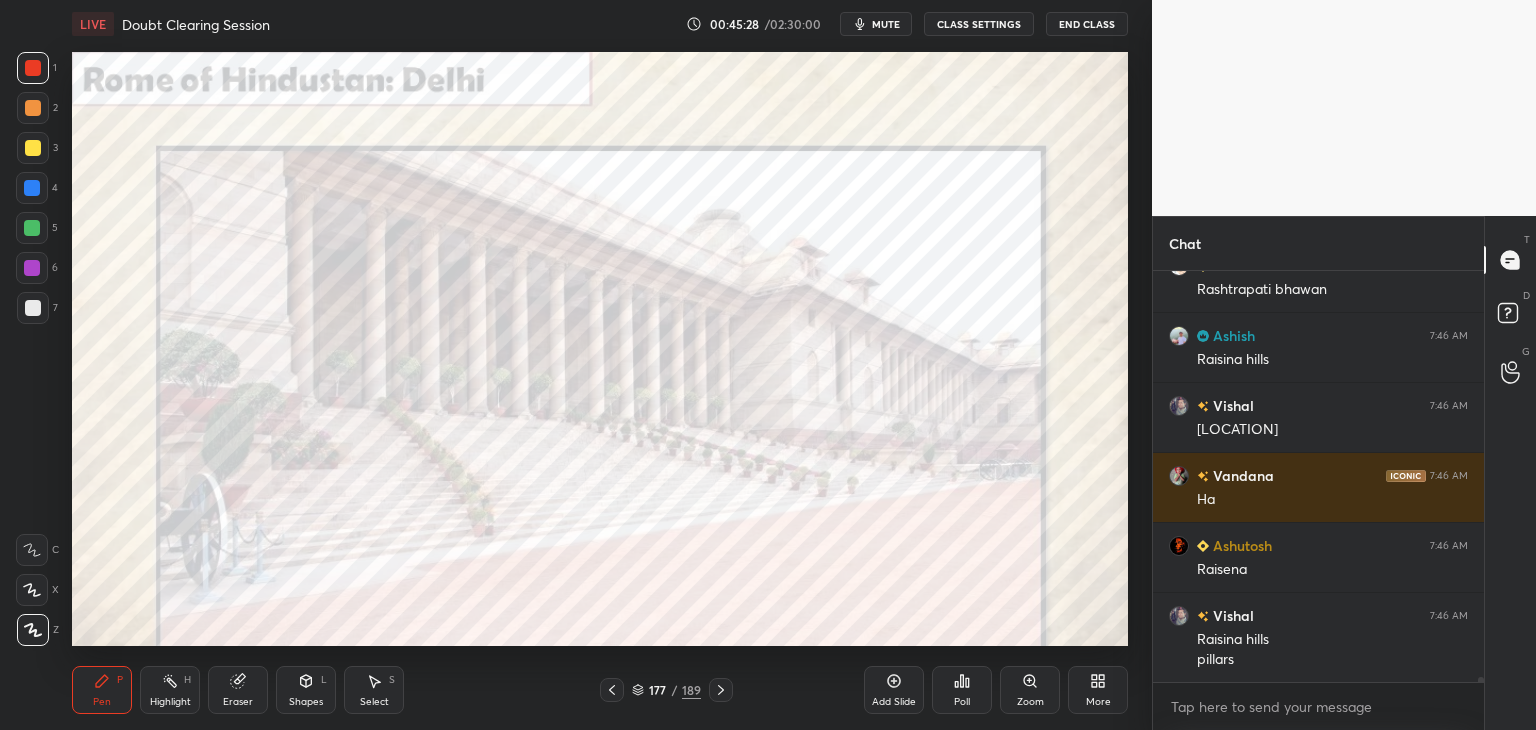 scroll, scrollTop: 31416, scrollLeft: 0, axis: vertical 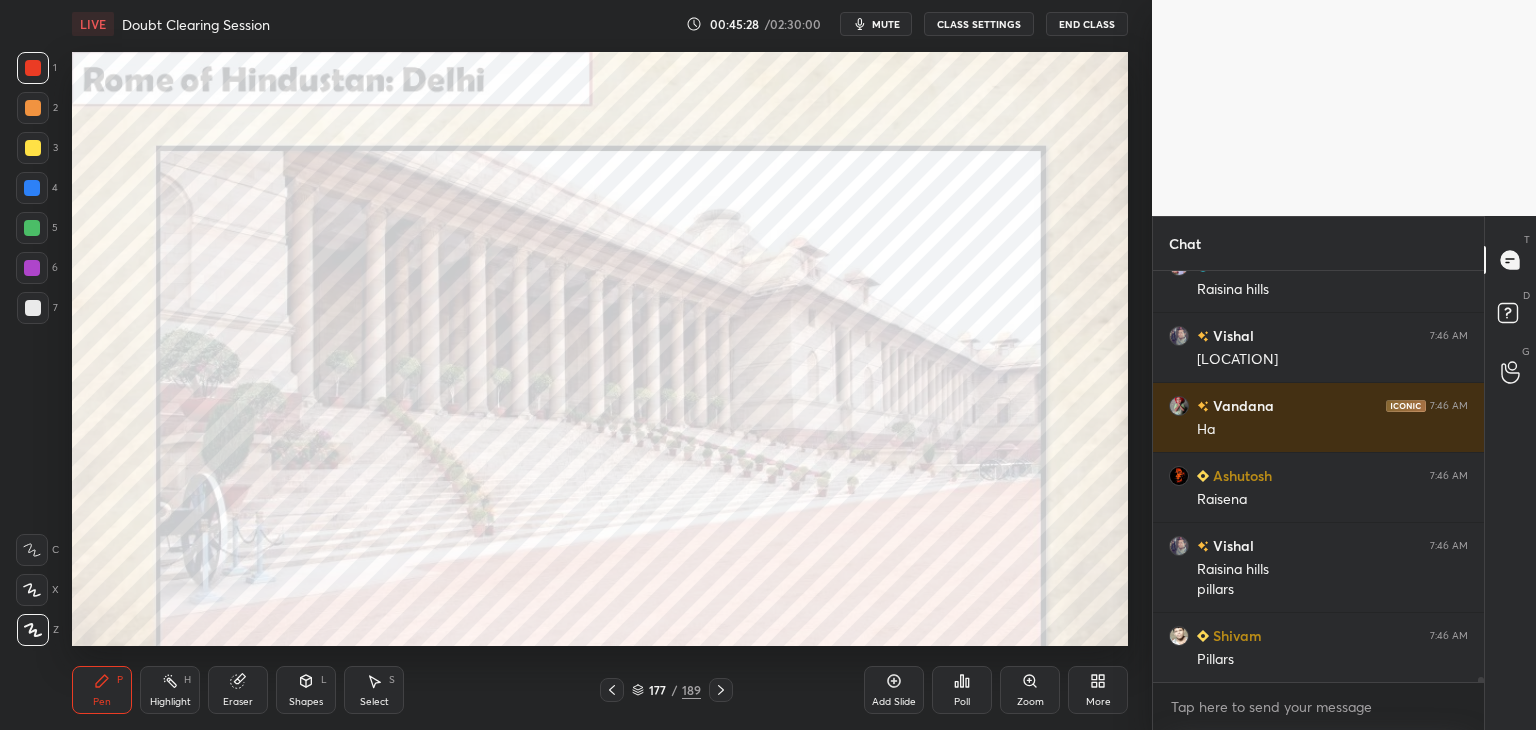 click on "Zoom" at bounding box center (1030, 690) 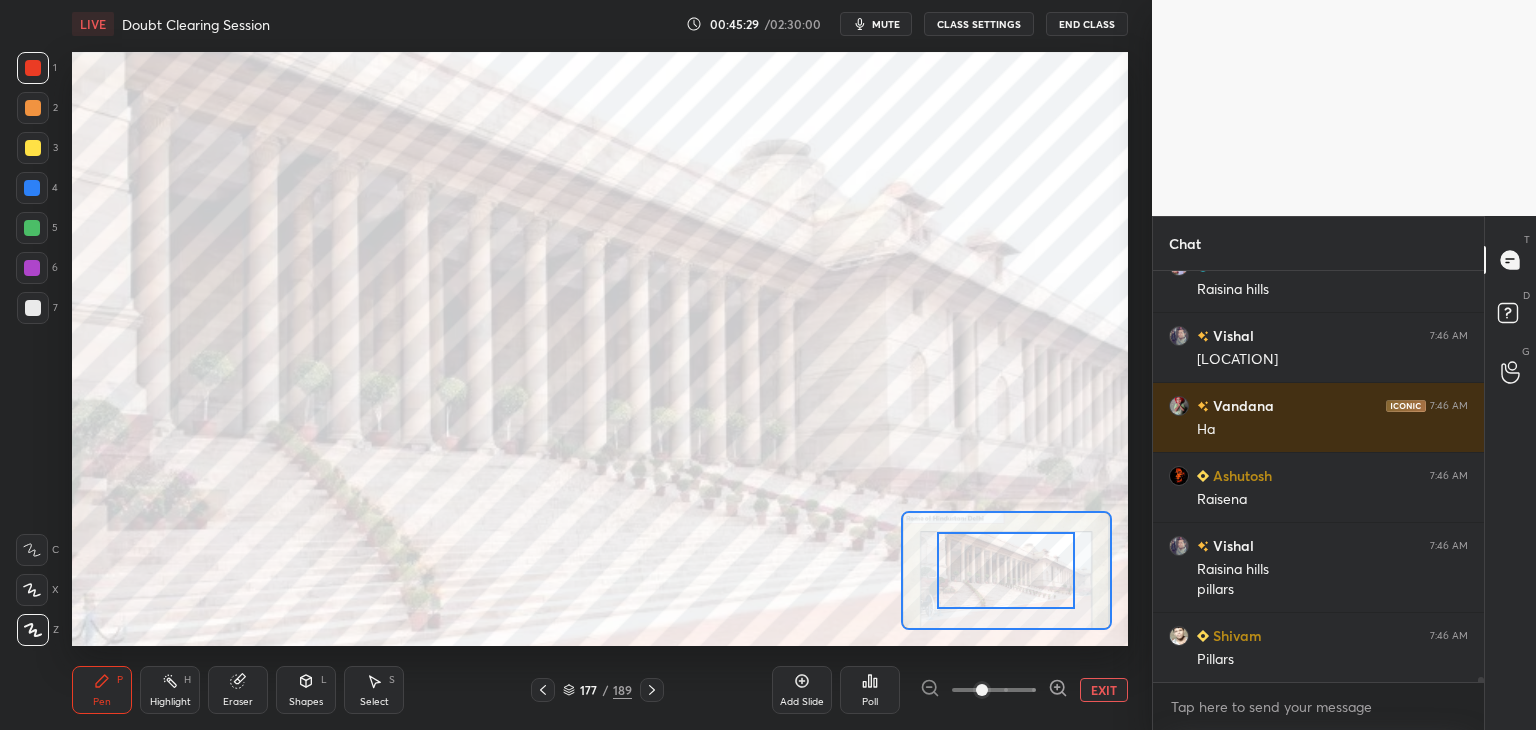 scroll, scrollTop: 31486, scrollLeft: 0, axis: vertical 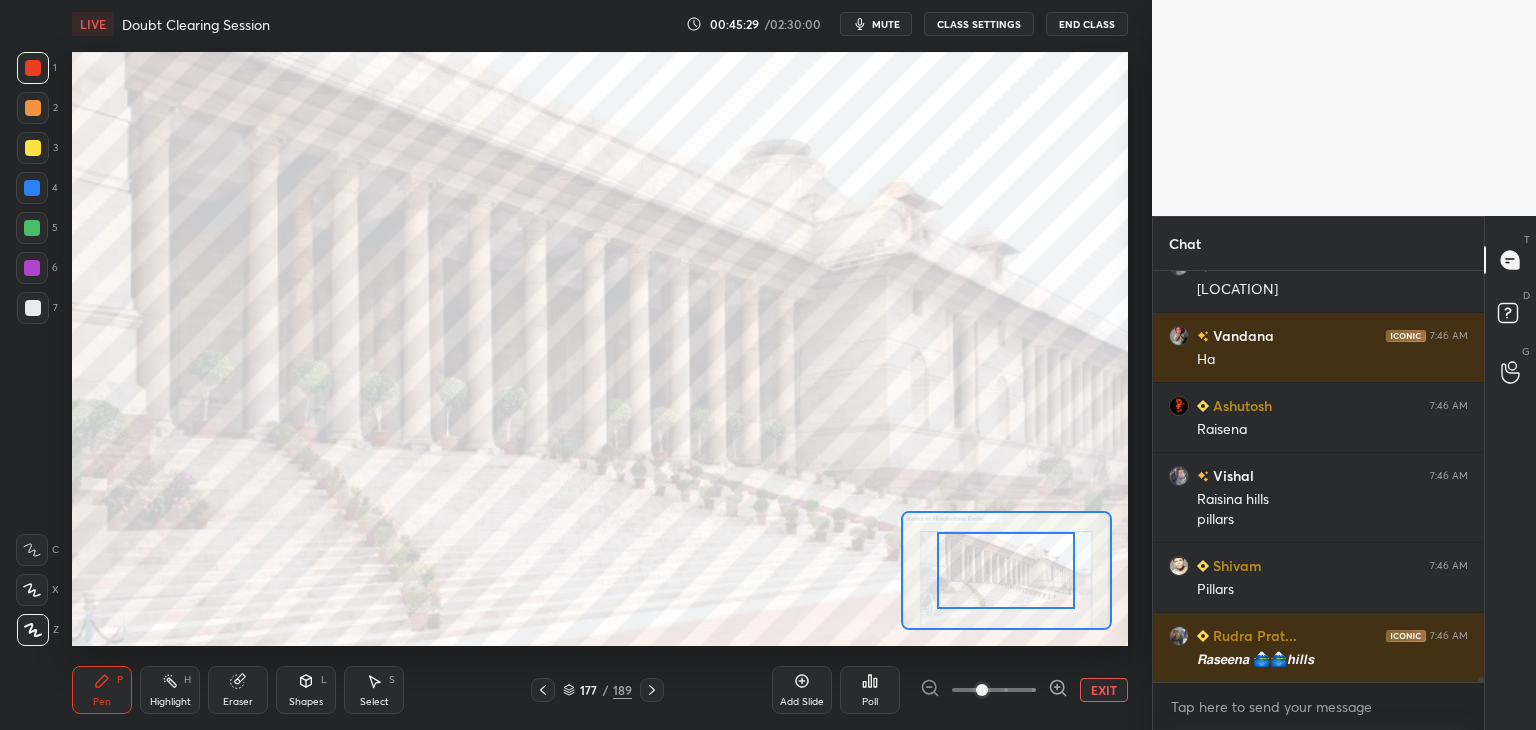 click at bounding box center (994, 690) 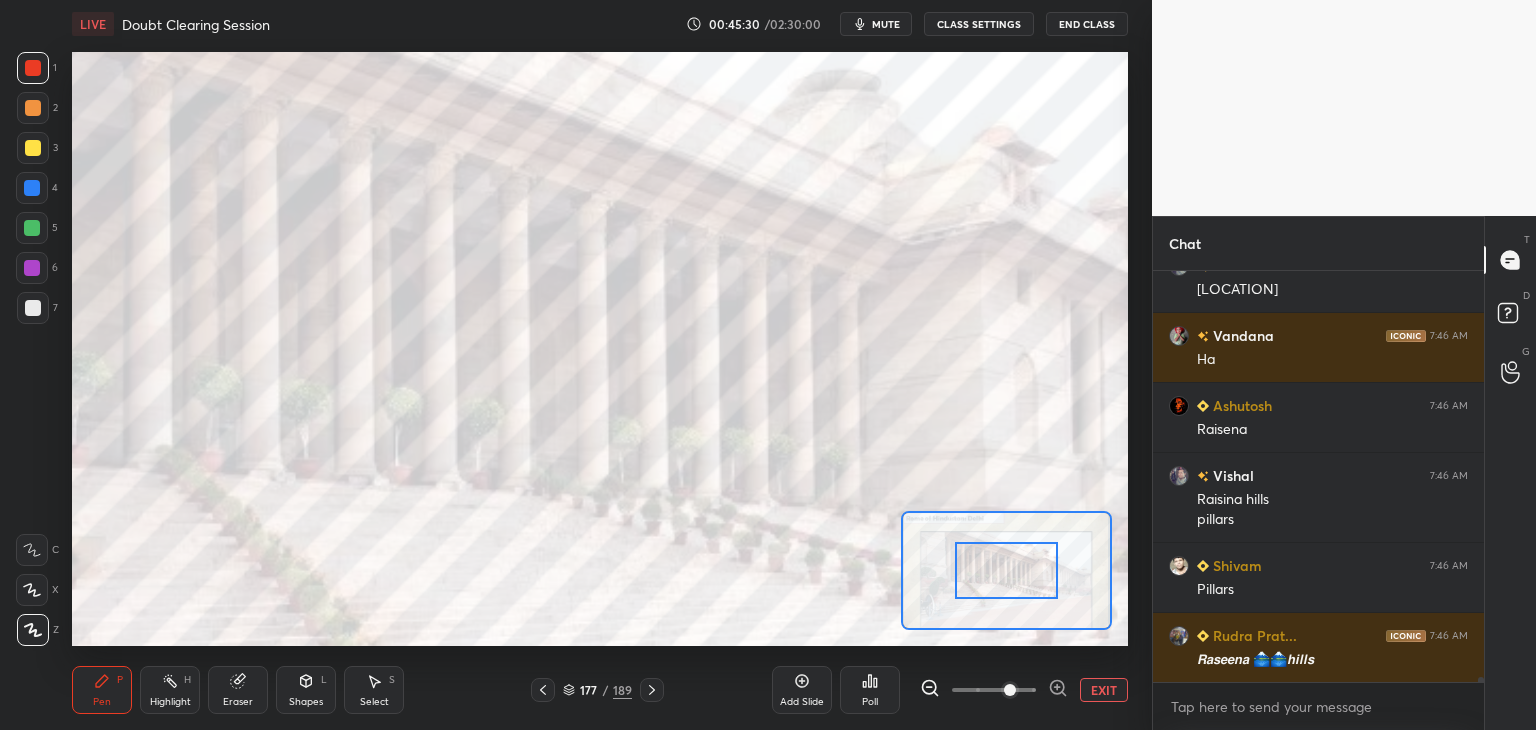drag, startPoint x: 1028, startPoint y: 562, endPoint x: 1020, endPoint y: 577, distance: 17 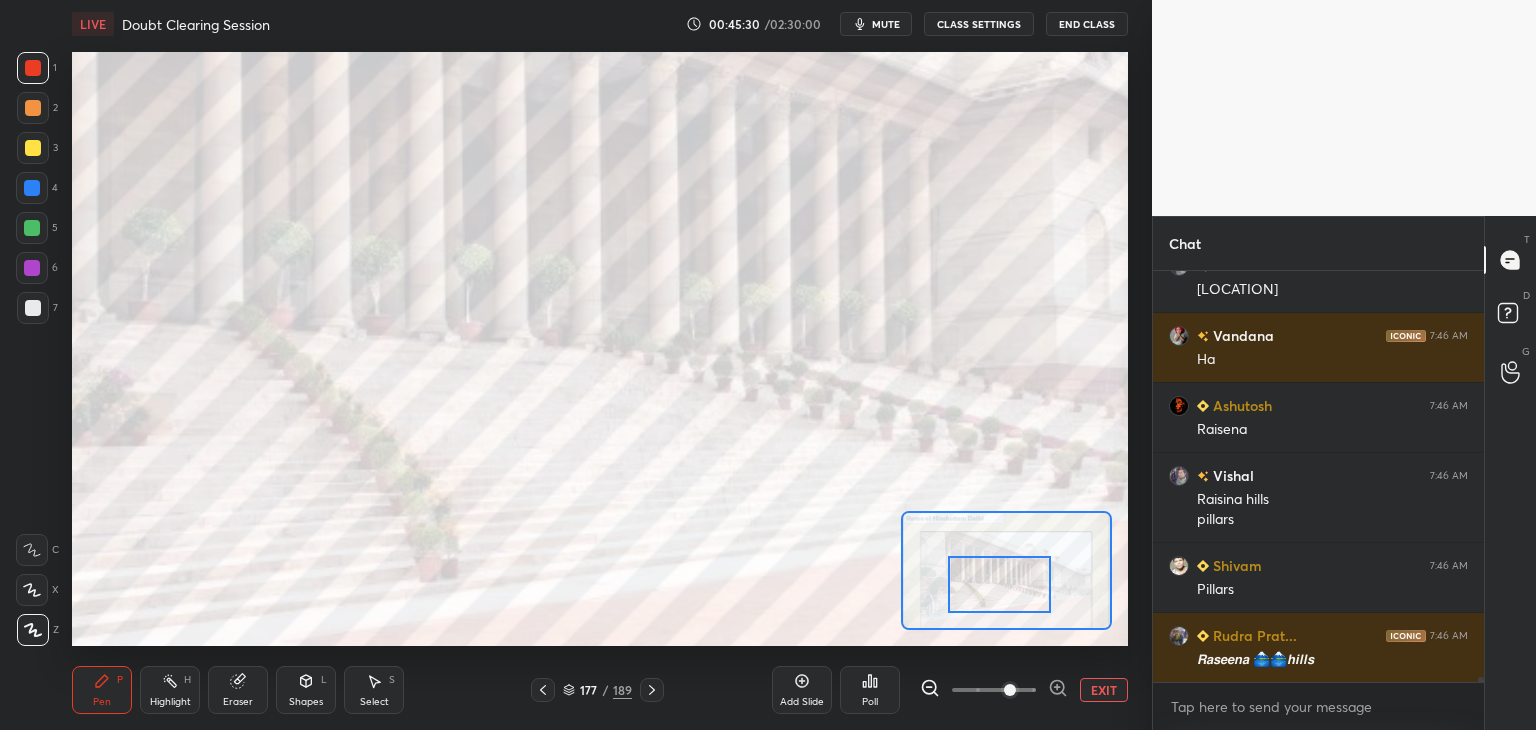 scroll, scrollTop: 31556, scrollLeft: 0, axis: vertical 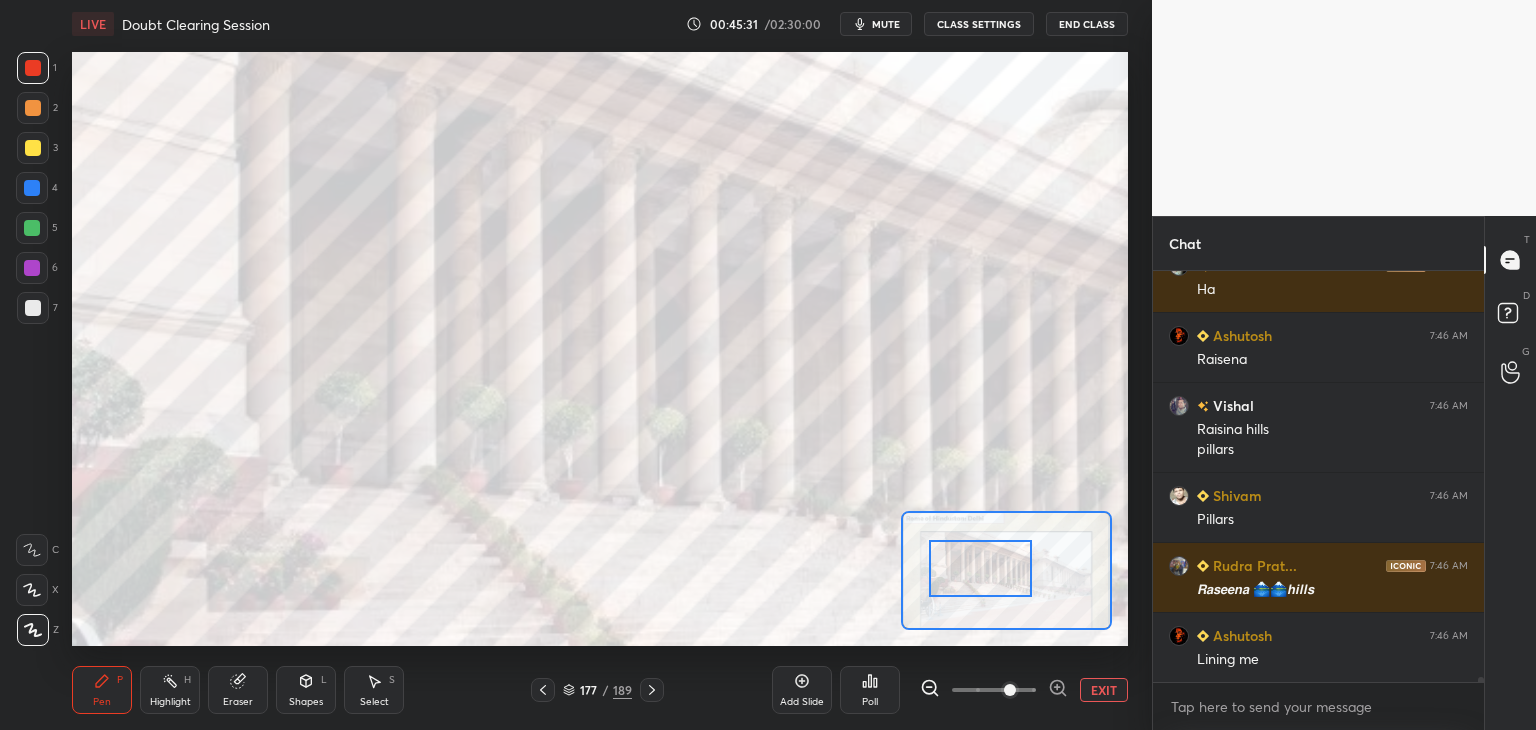 drag, startPoint x: 1026, startPoint y: 569, endPoint x: 1007, endPoint y: 553, distance: 24.839485 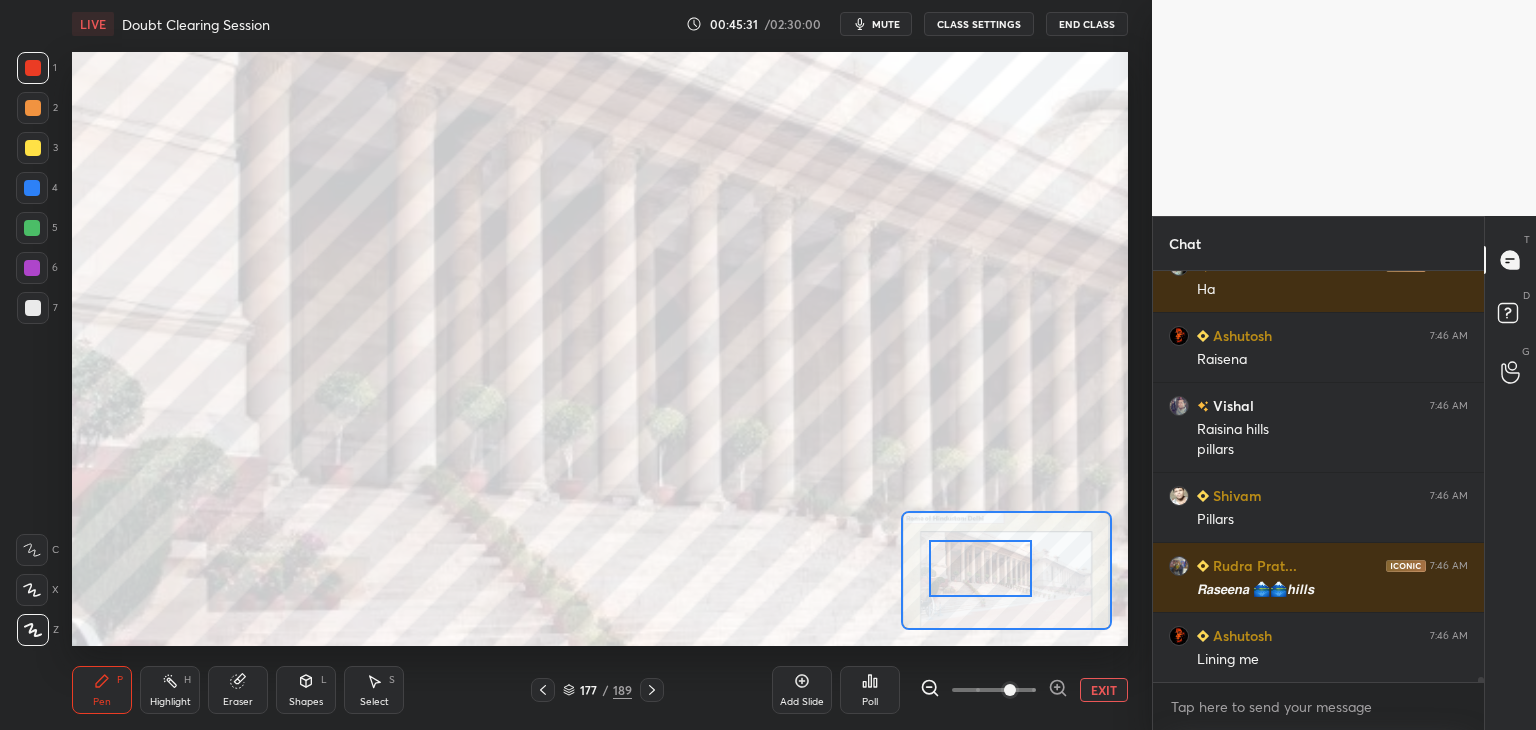 click at bounding box center [981, 568] 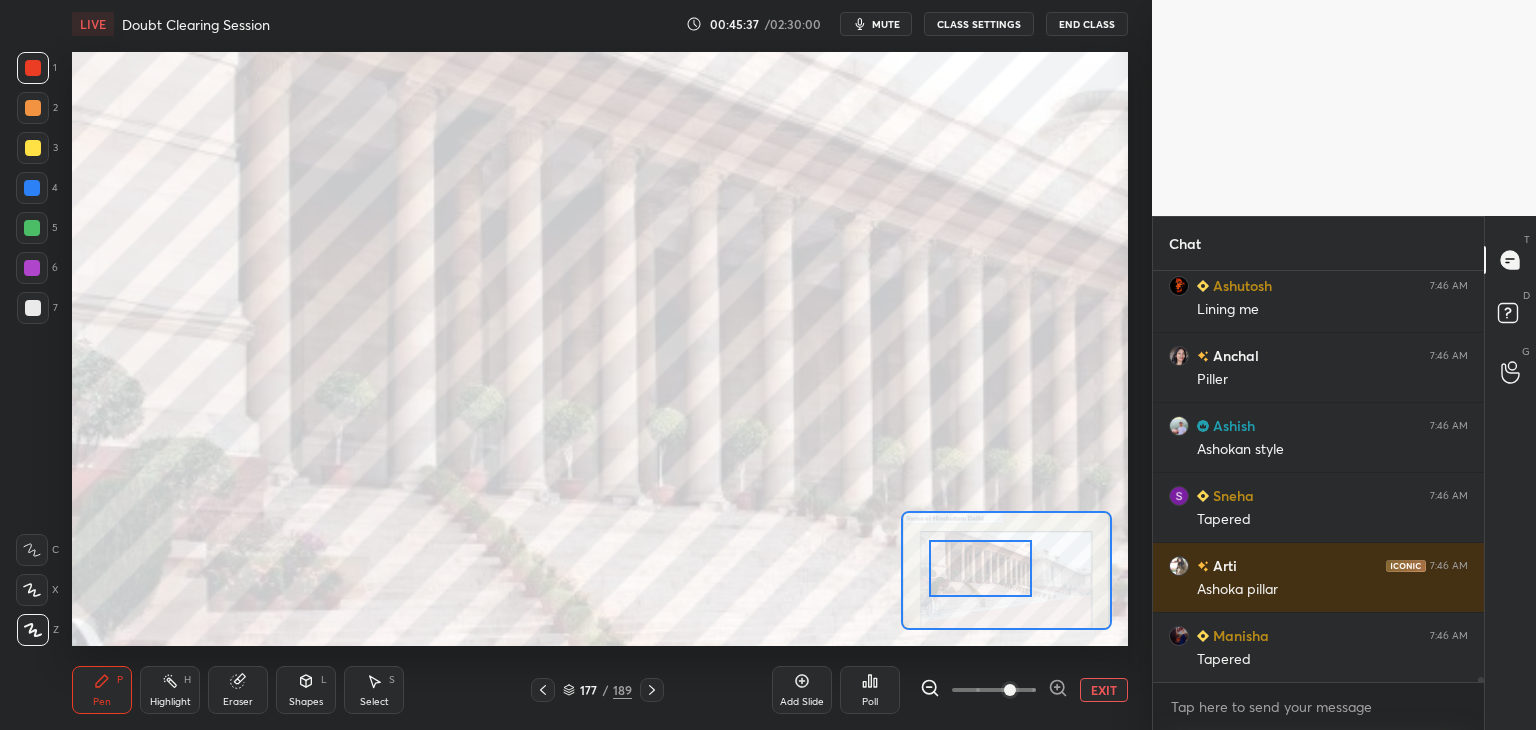 scroll, scrollTop: 32046, scrollLeft: 0, axis: vertical 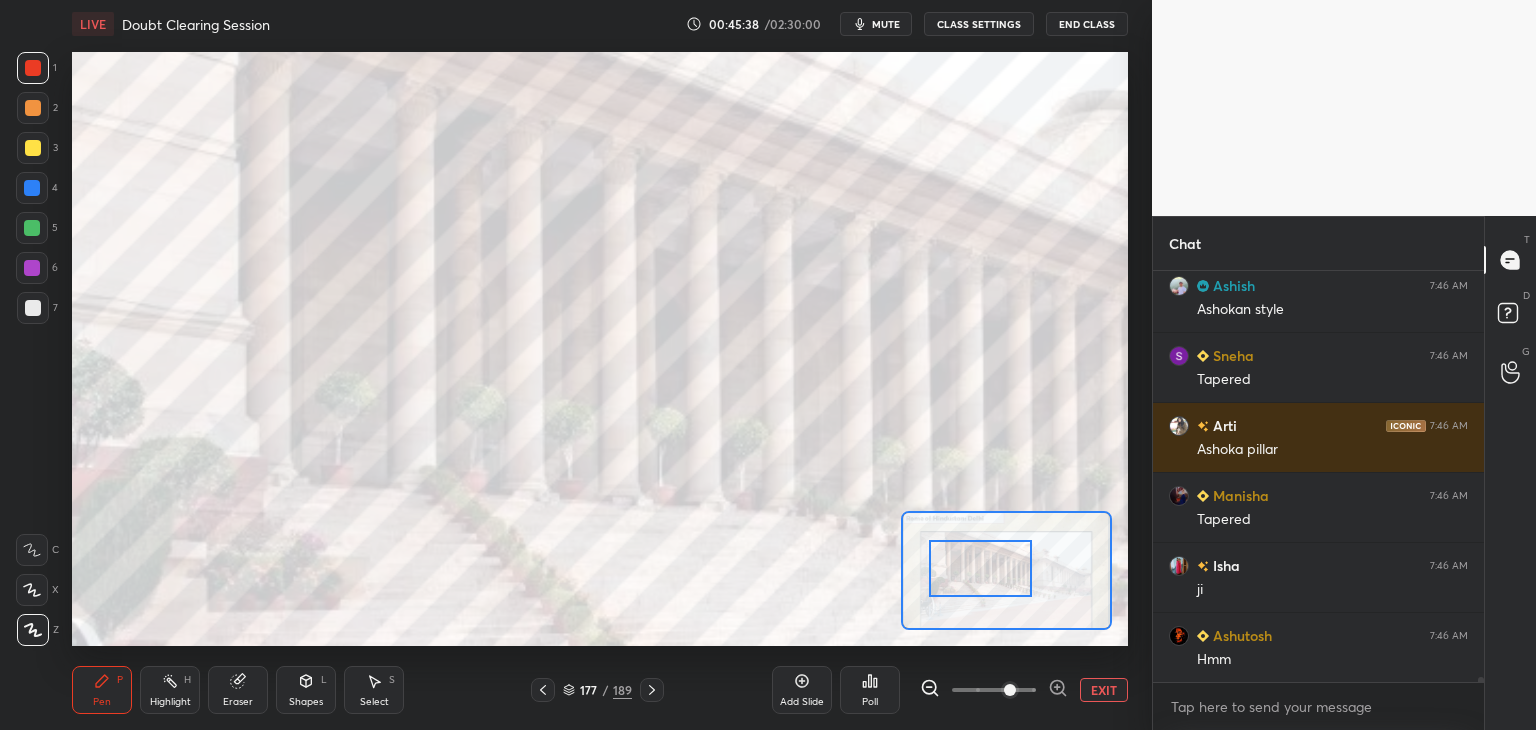 click on "EXIT" at bounding box center (1104, 690) 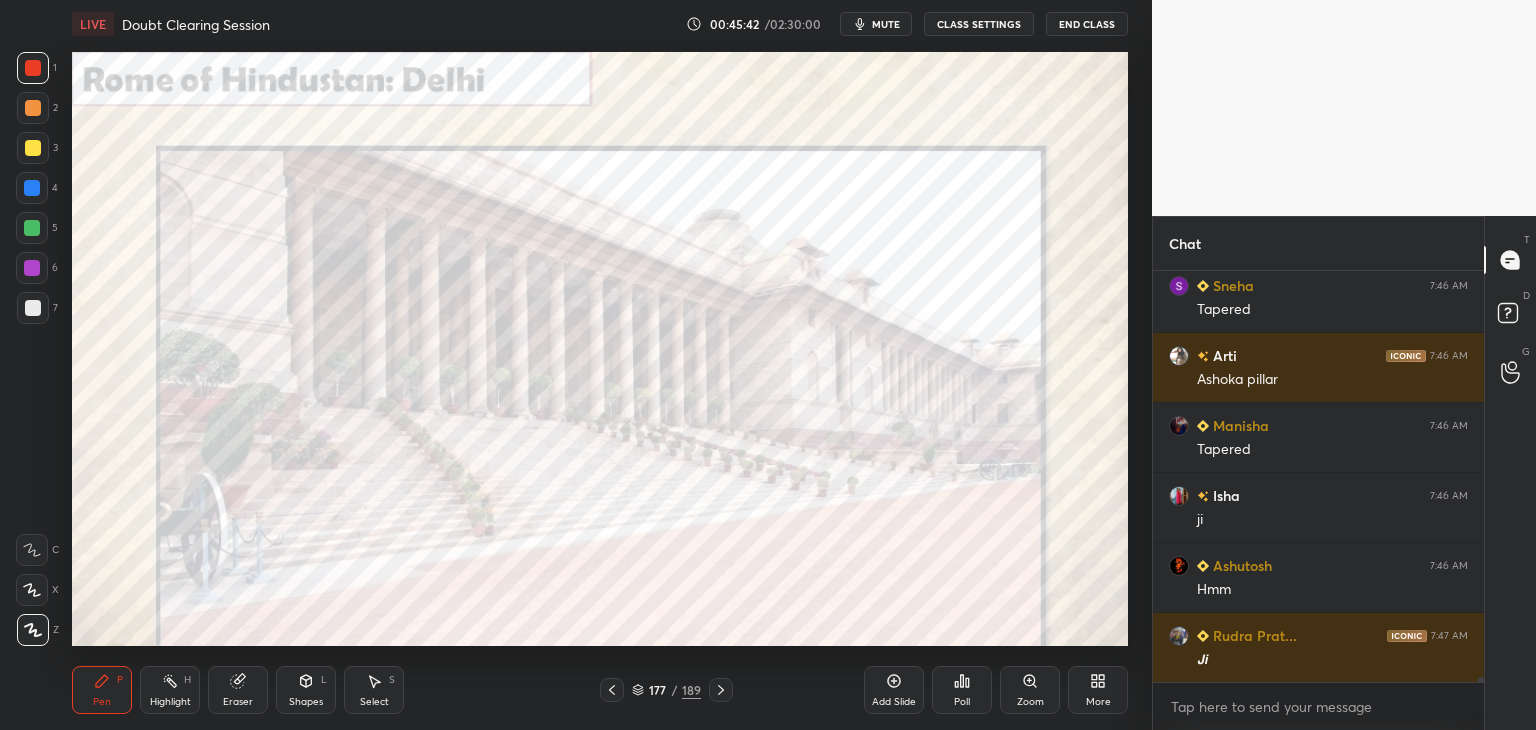 scroll, scrollTop: 32186, scrollLeft: 0, axis: vertical 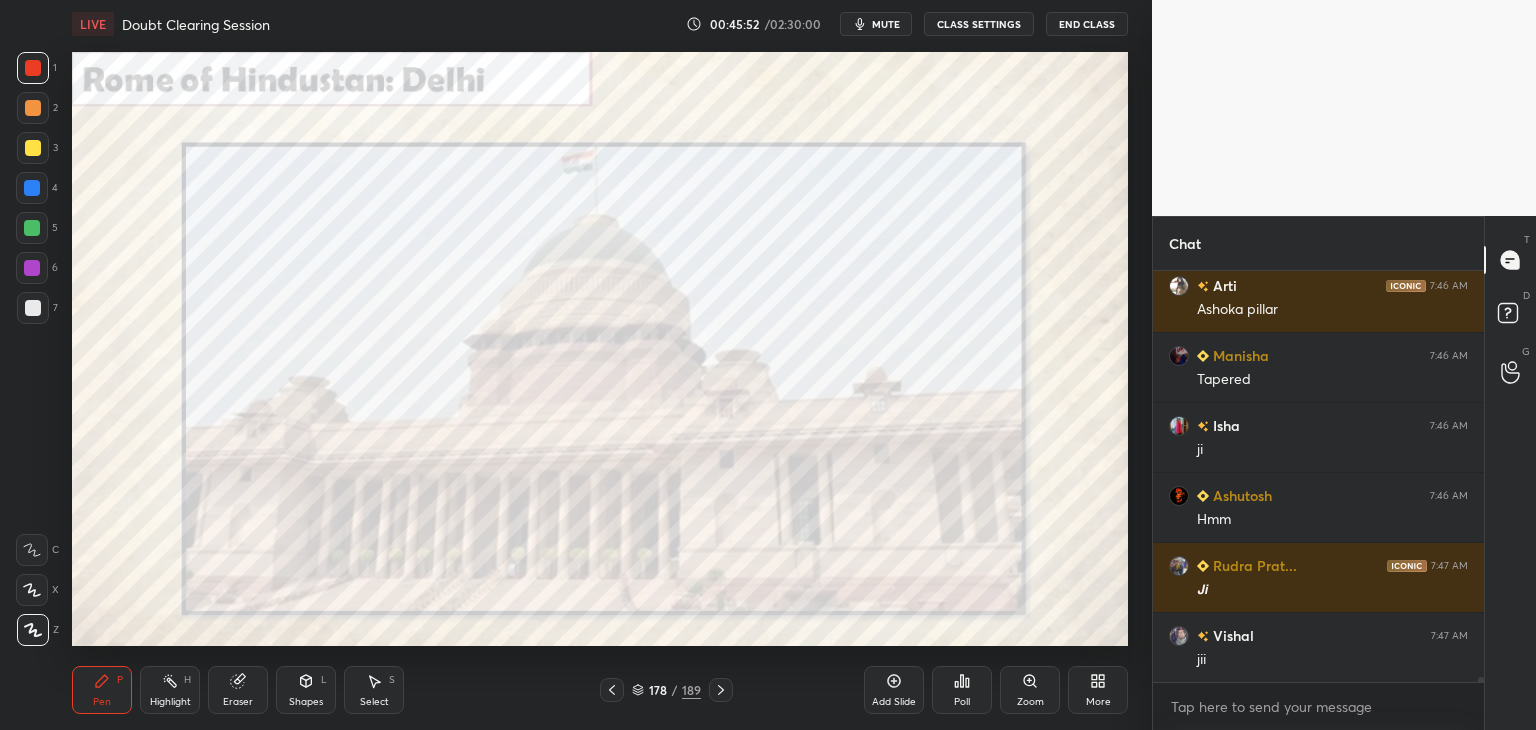 drag, startPoint x: 26, startPoint y: 189, endPoint x: 33, endPoint y: 181, distance: 10.630146 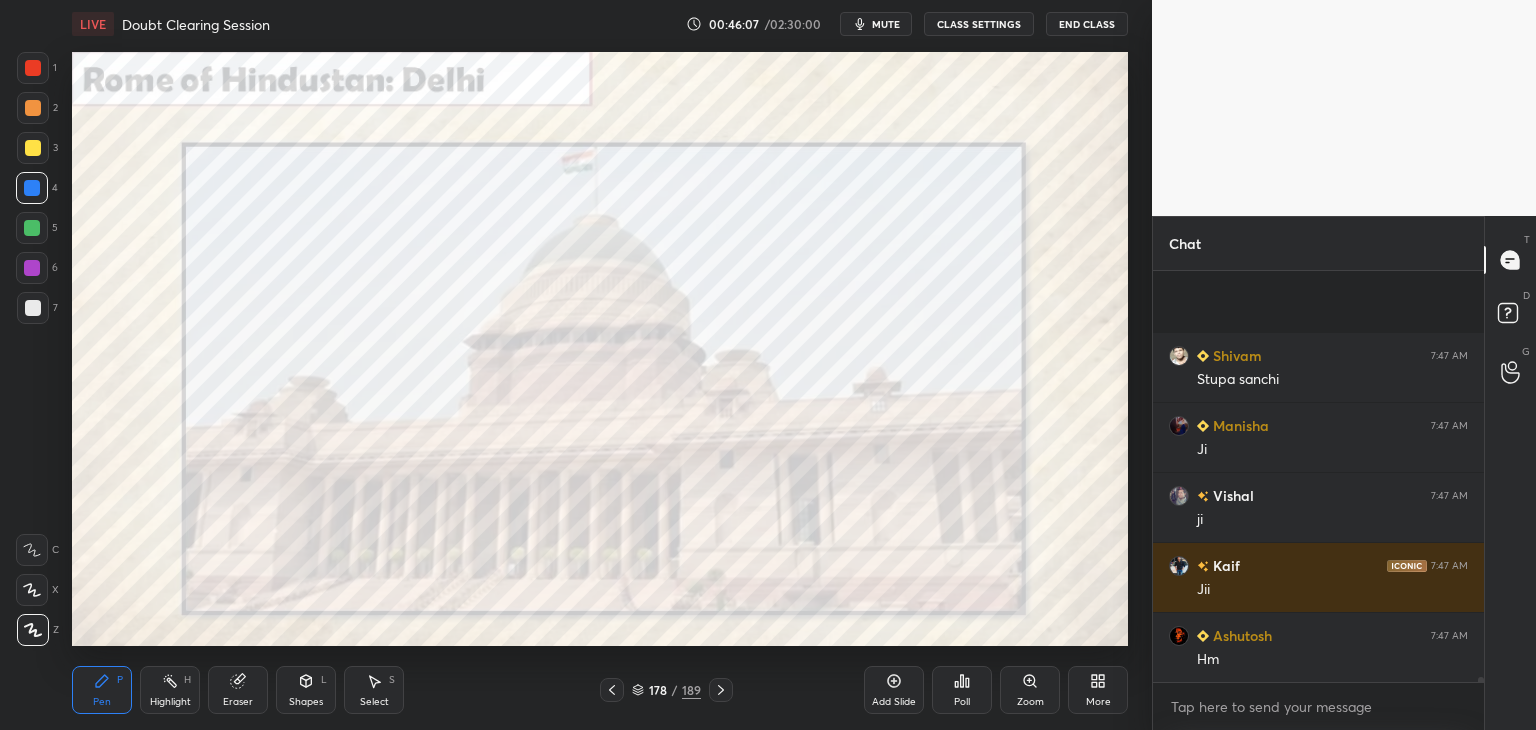 scroll, scrollTop: 32956, scrollLeft: 0, axis: vertical 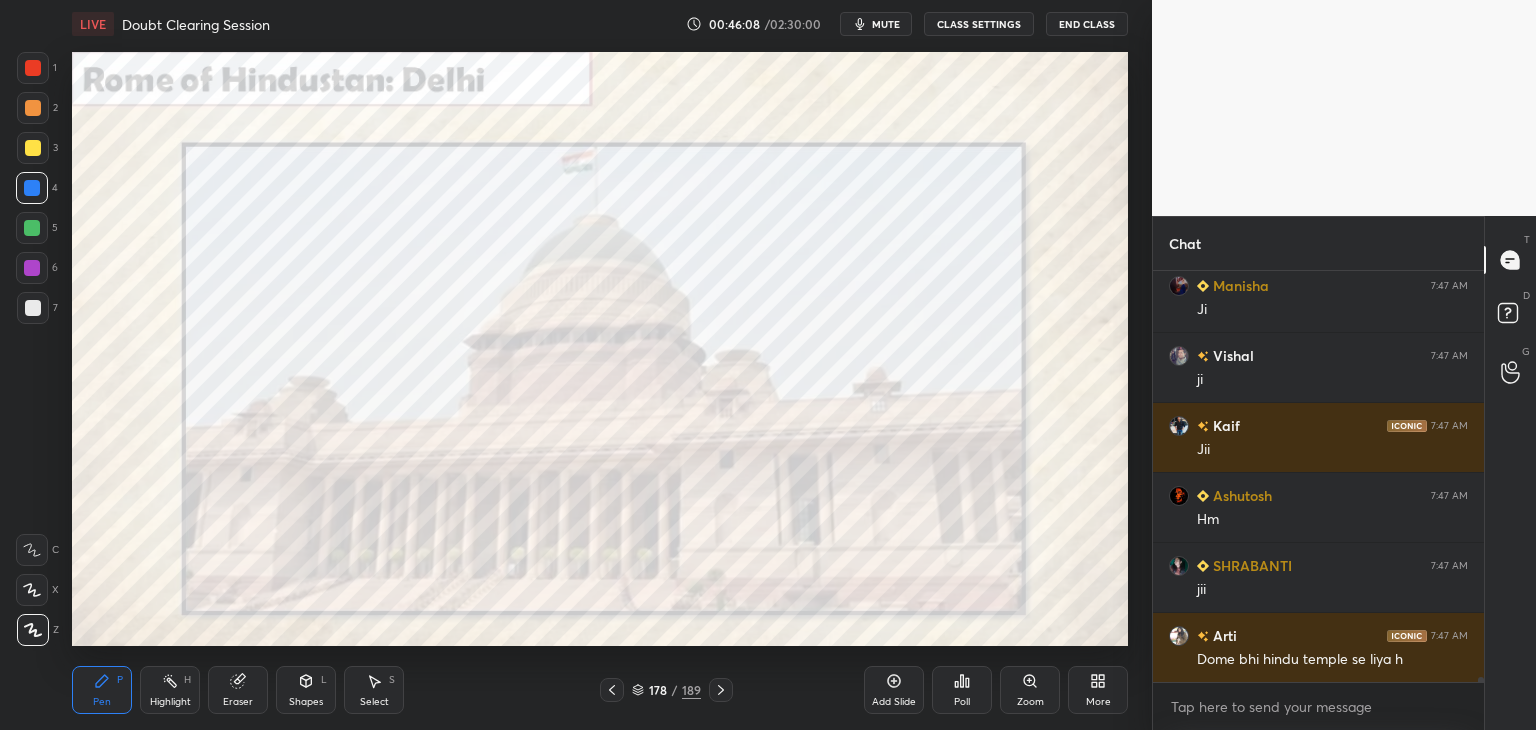 click 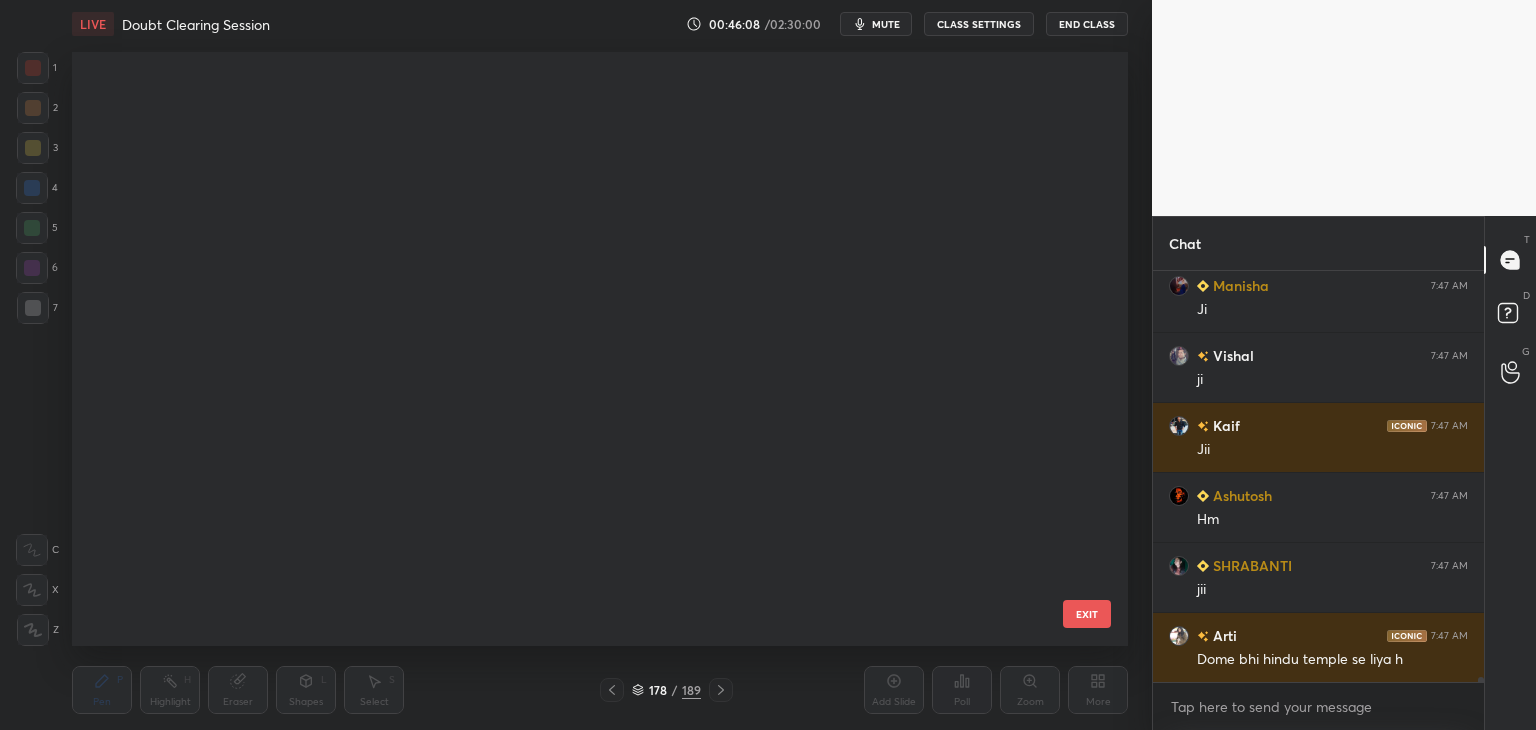 scroll, scrollTop: 10386, scrollLeft: 0, axis: vertical 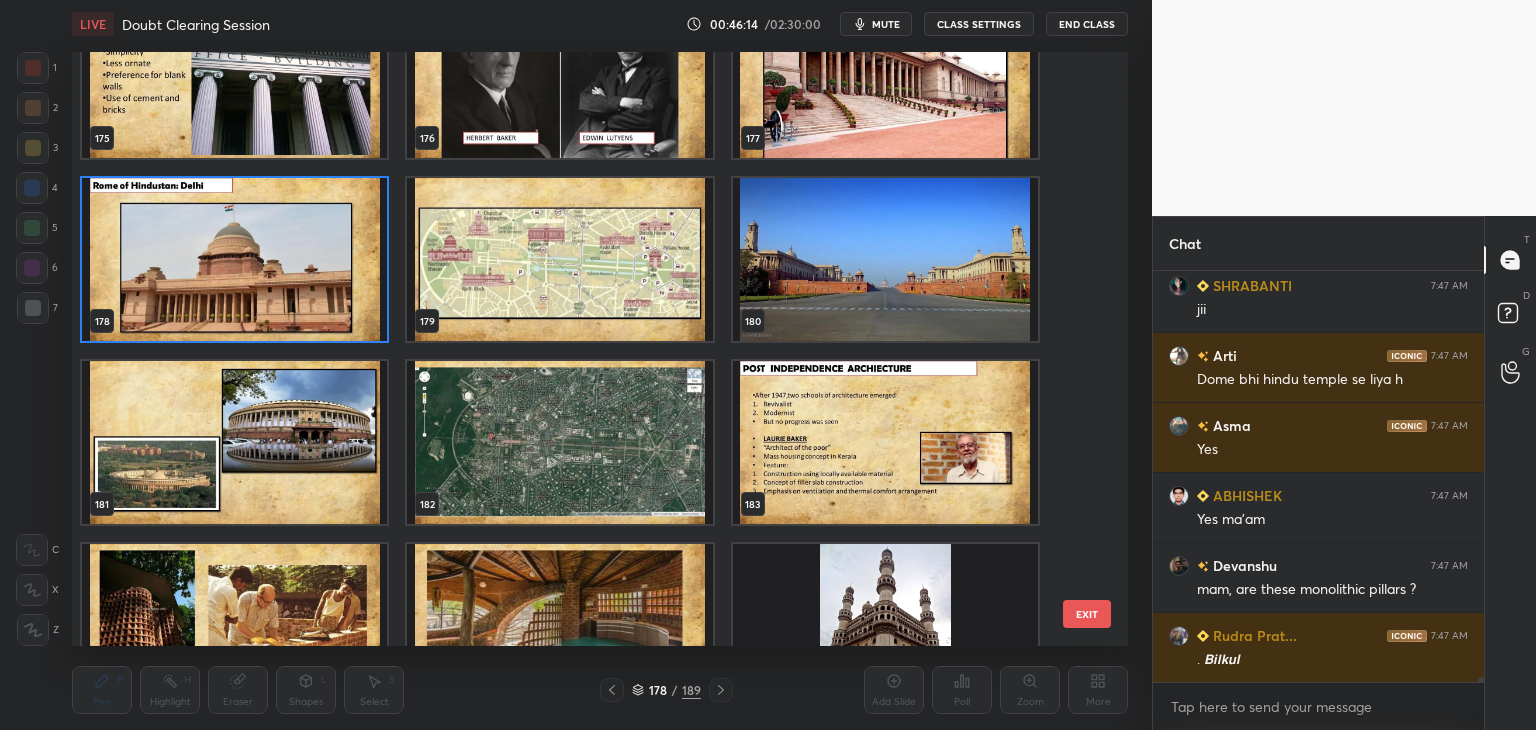 click at bounding box center (234, 442) 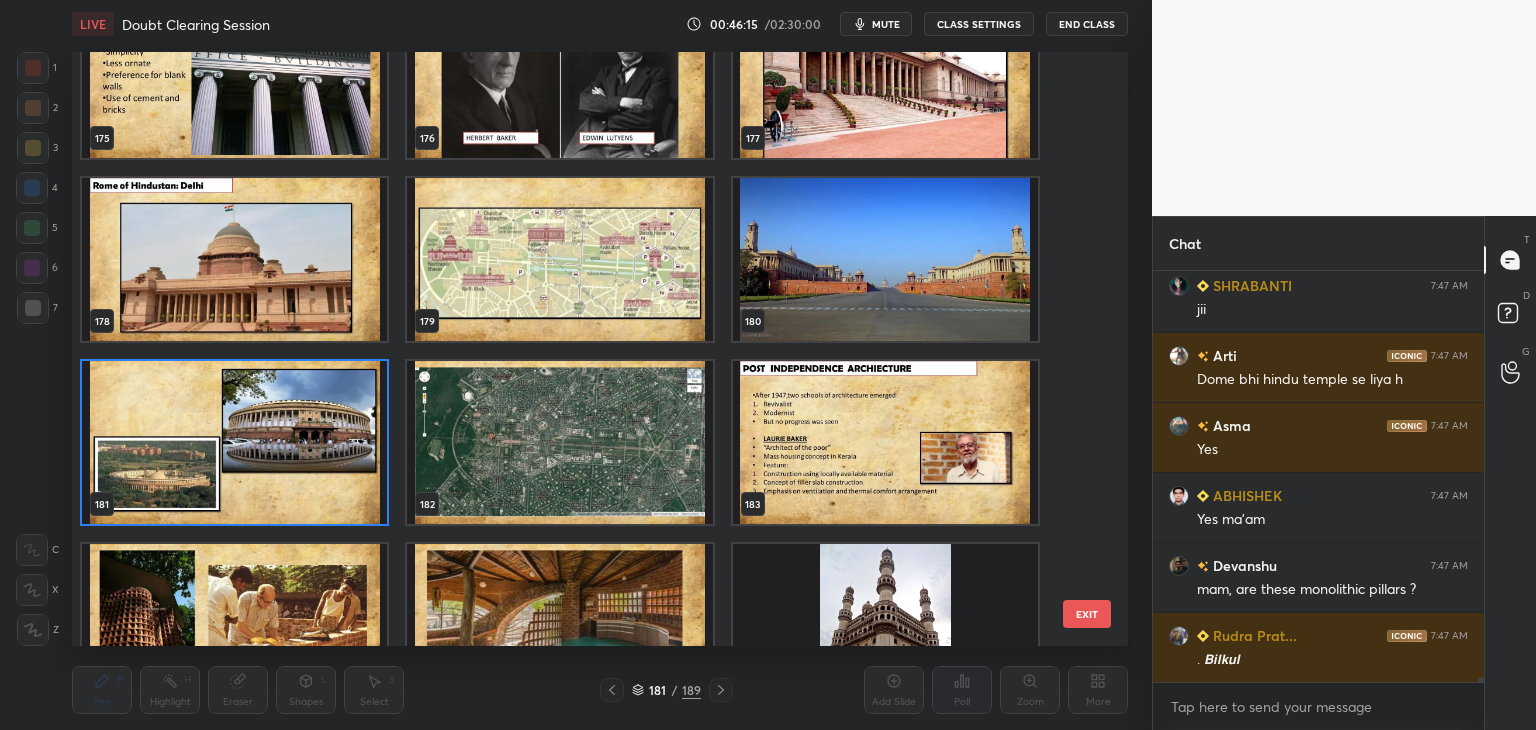 click on "181 / 189" at bounding box center (666, 690) 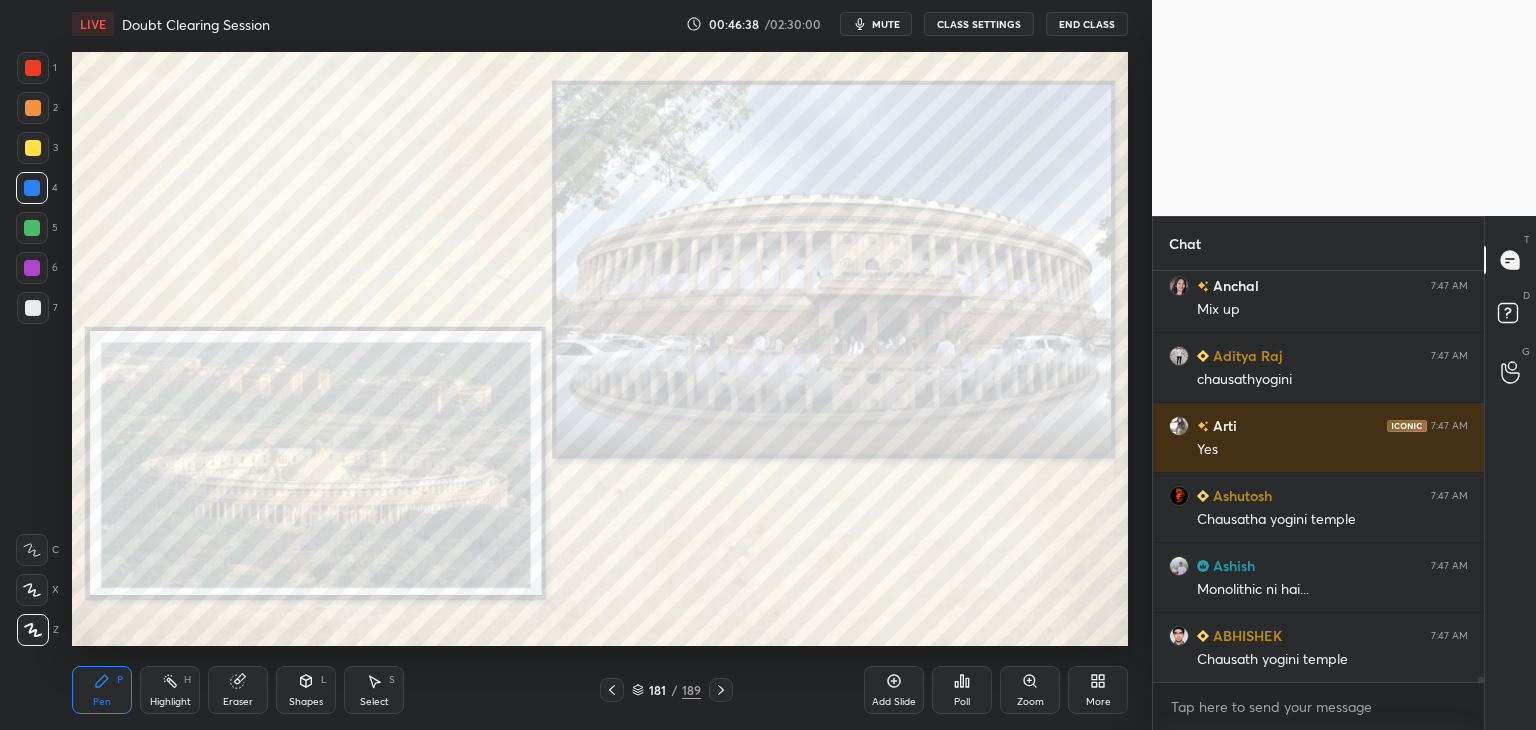 scroll, scrollTop: 33796, scrollLeft: 0, axis: vertical 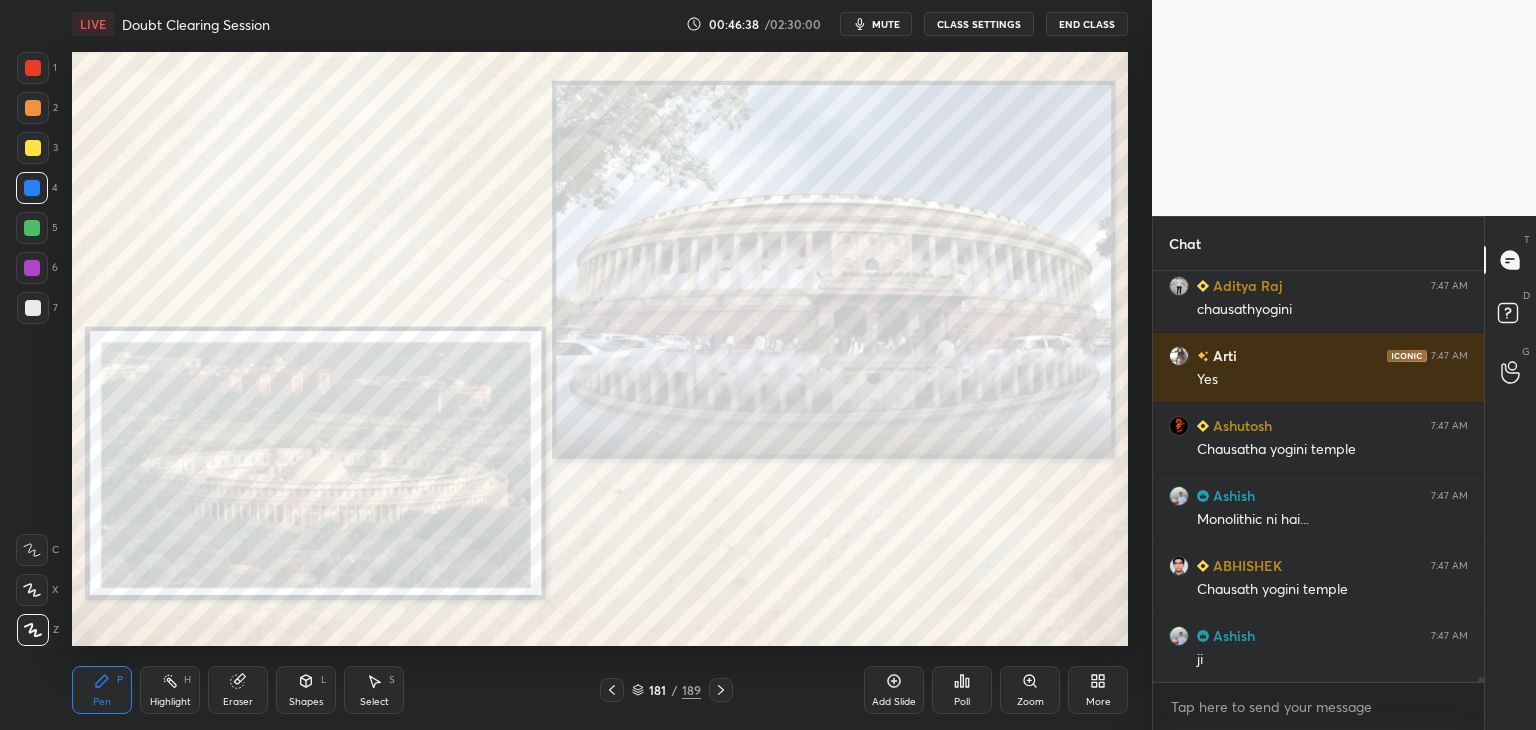 click 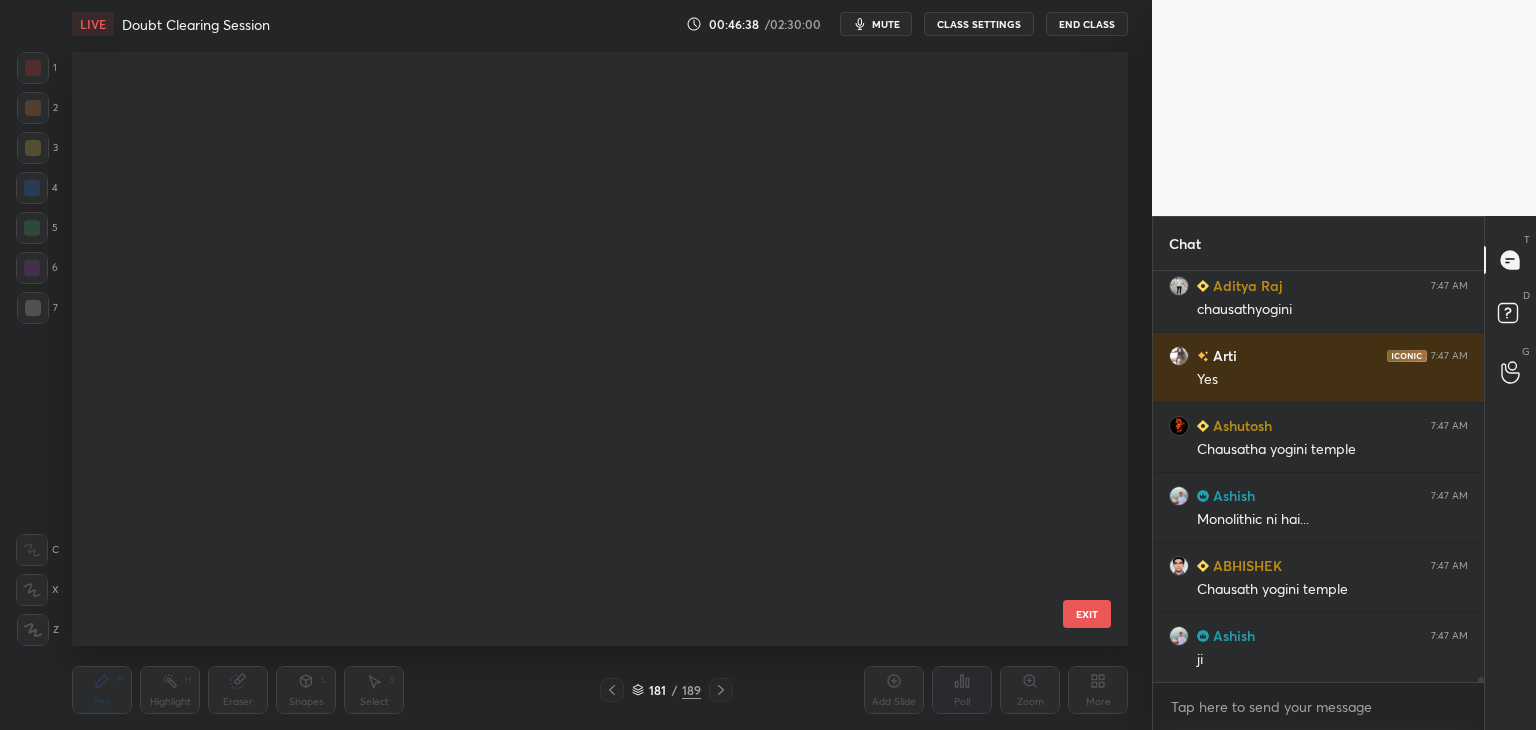 scroll, scrollTop: 10568, scrollLeft: 0, axis: vertical 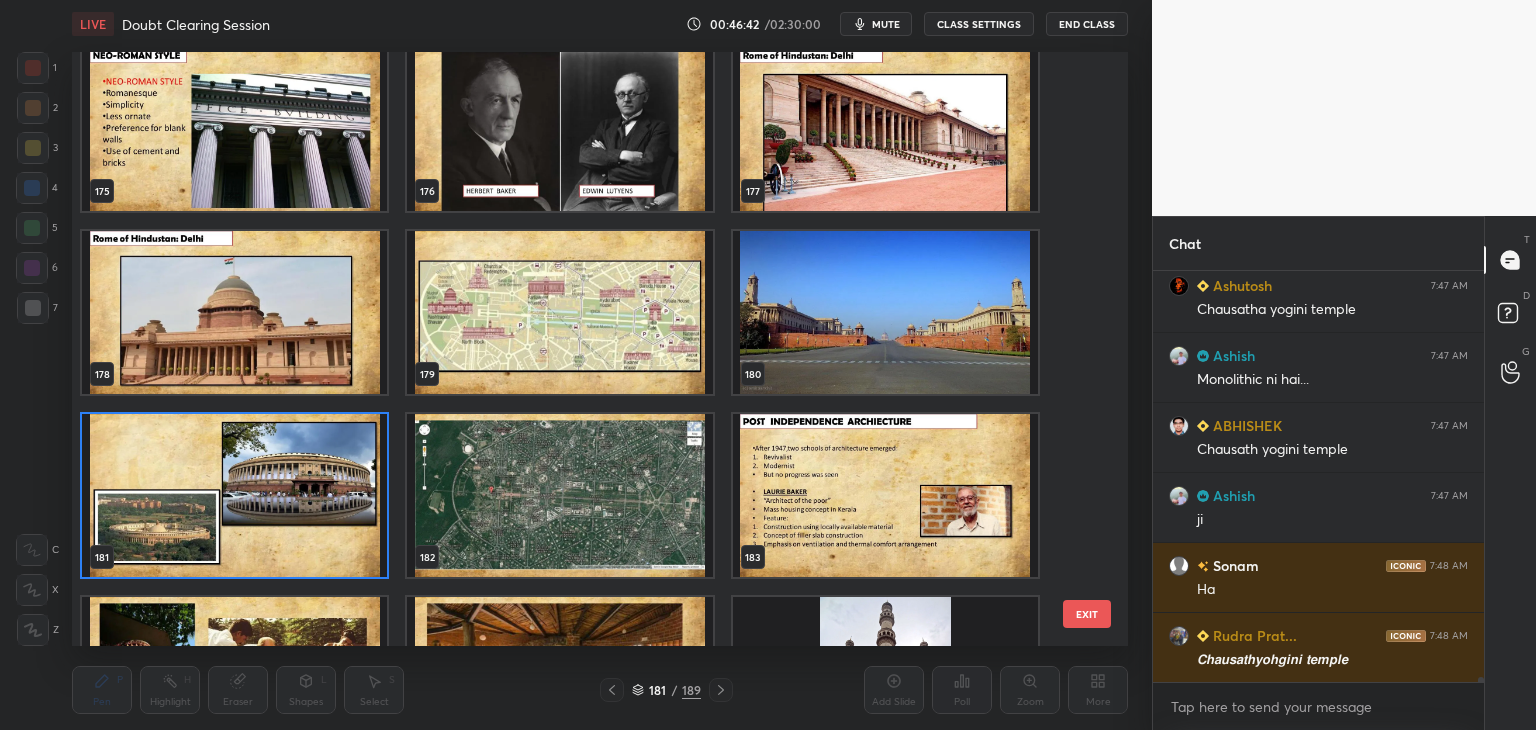 click at bounding box center [559, 312] 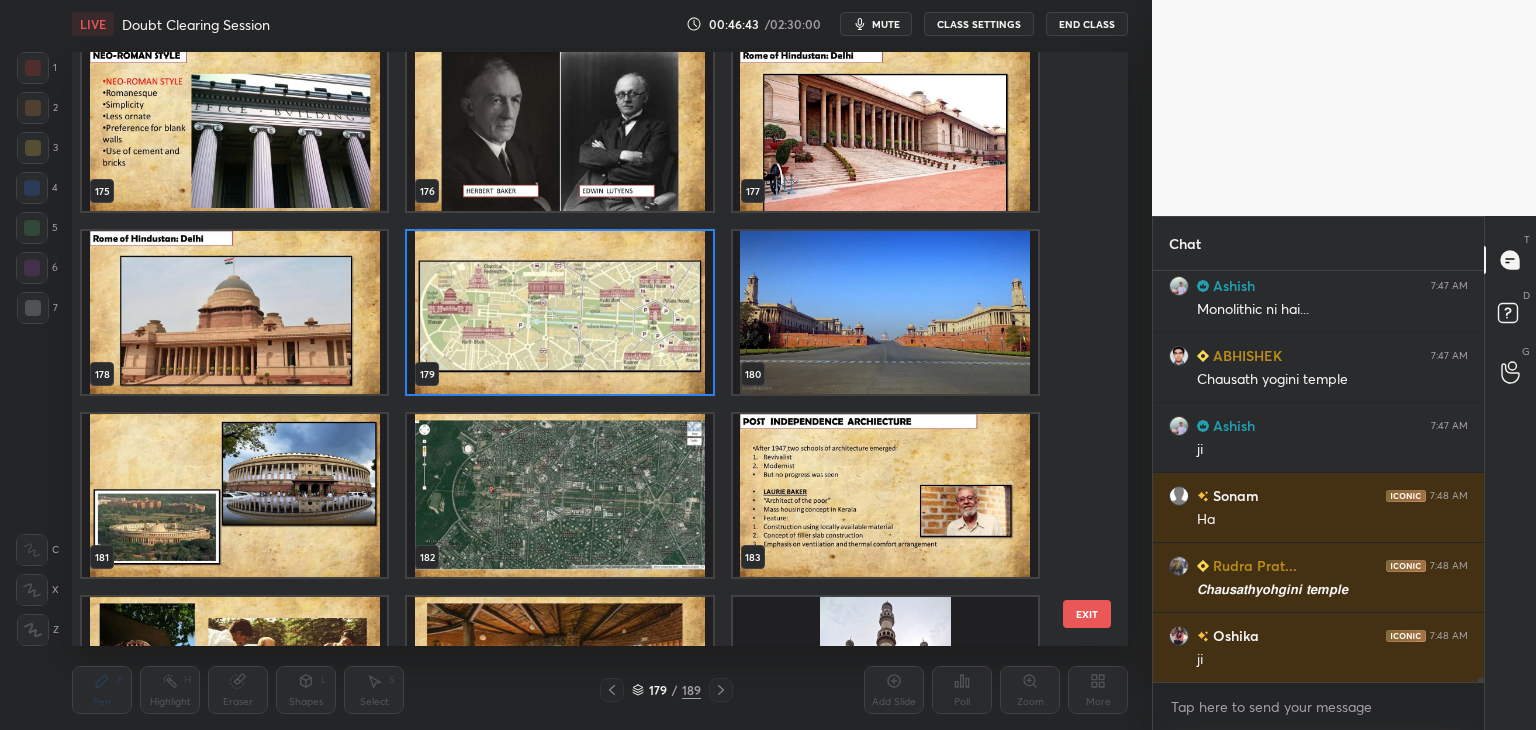 click 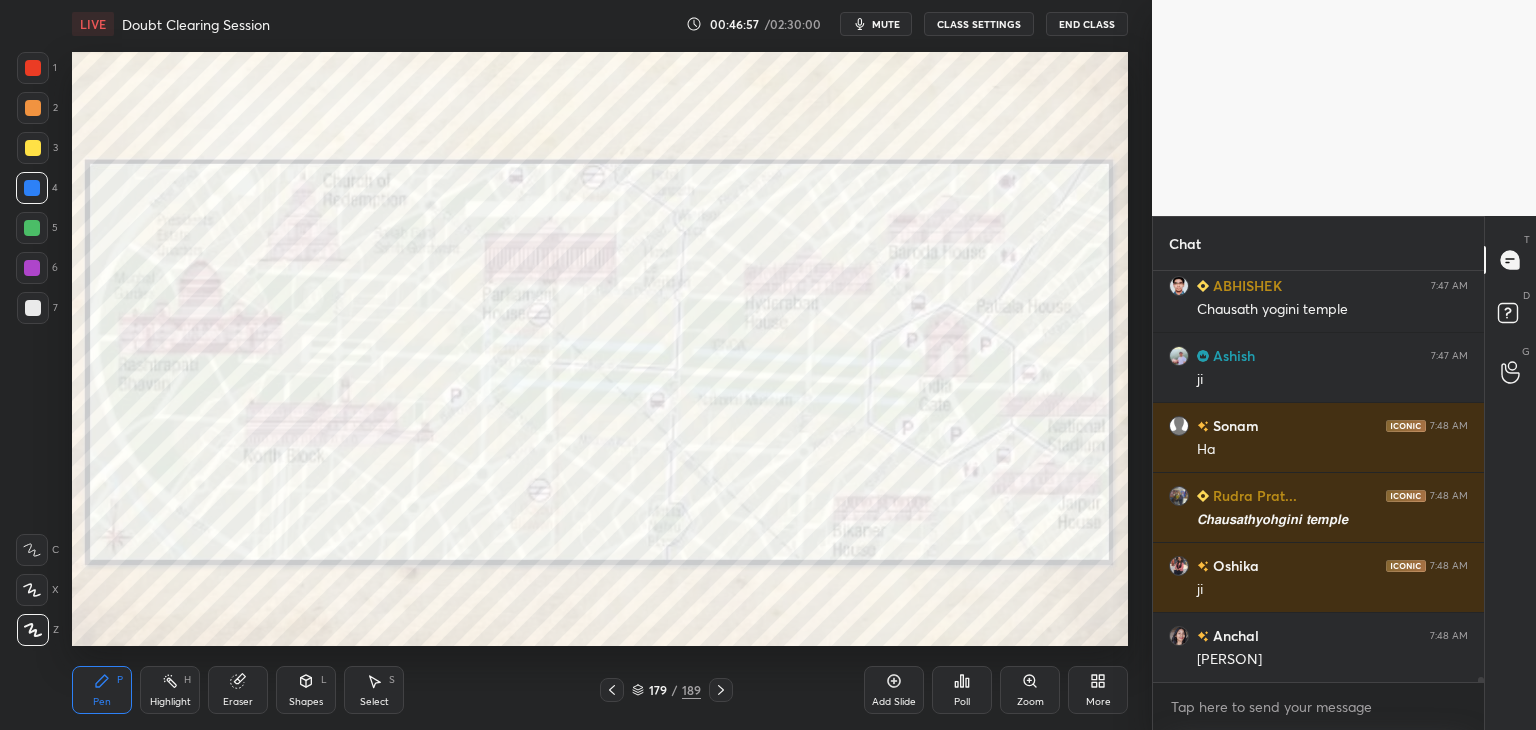 click on "Setting up your live class Poll for   secs No correct answer Start poll" at bounding box center [600, 349] 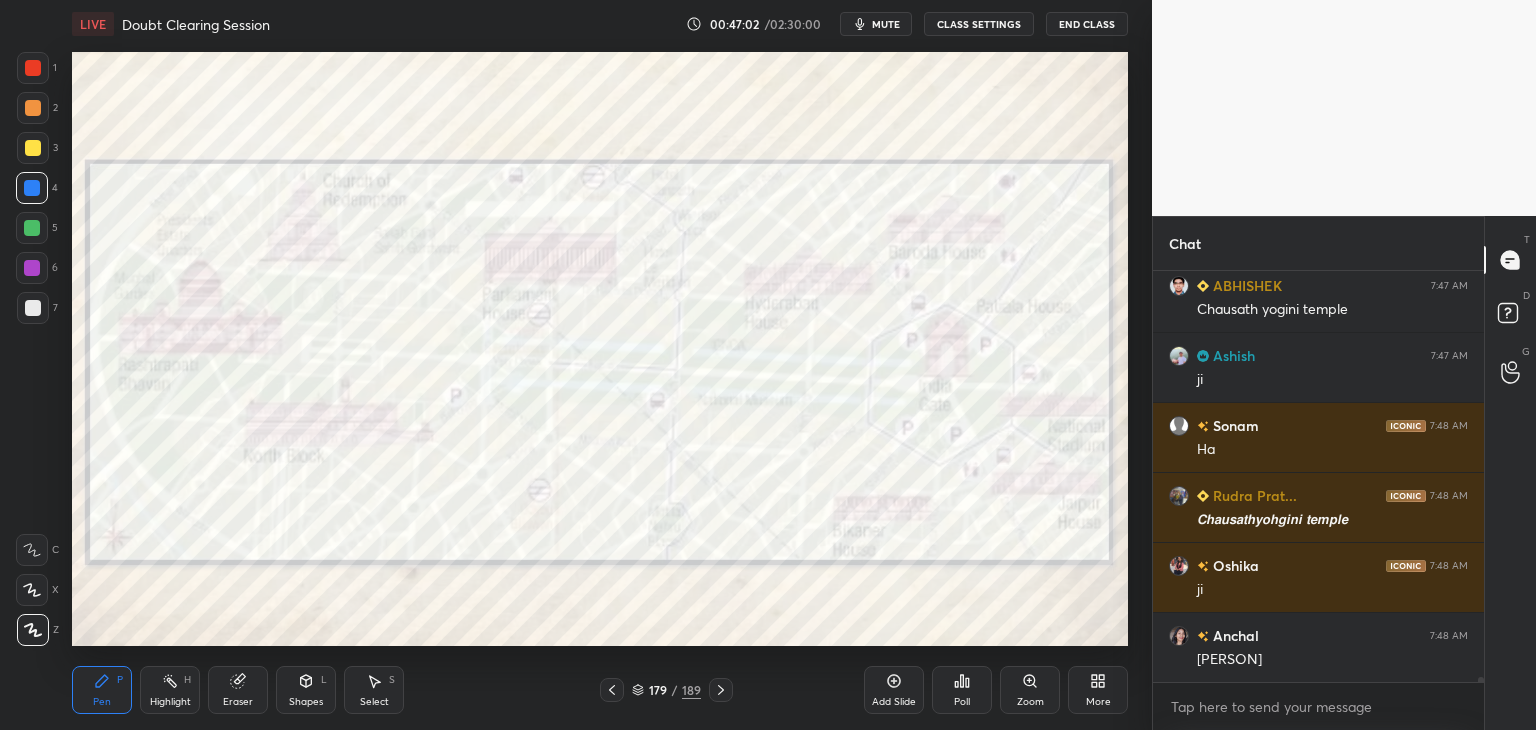 click 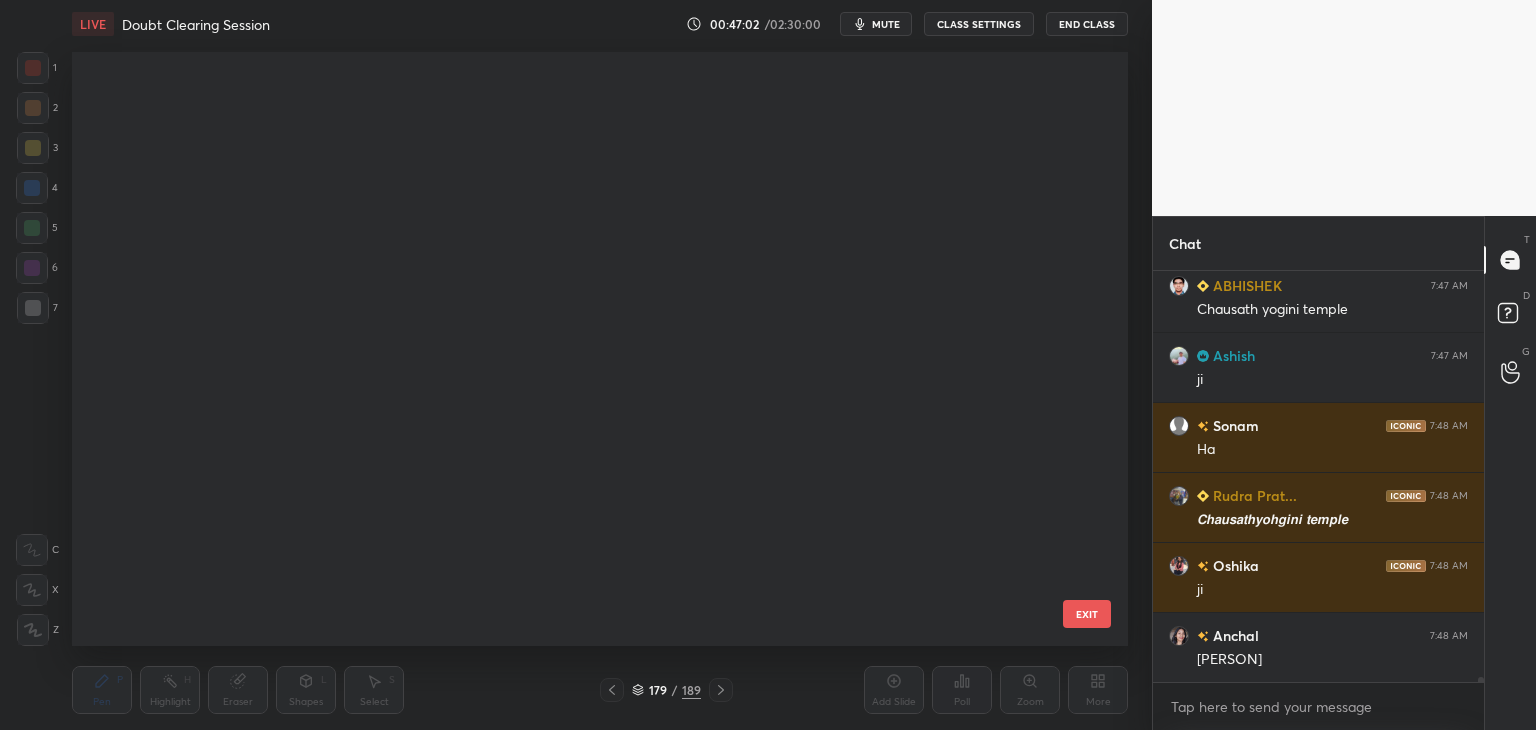 scroll, scrollTop: 10386, scrollLeft: 0, axis: vertical 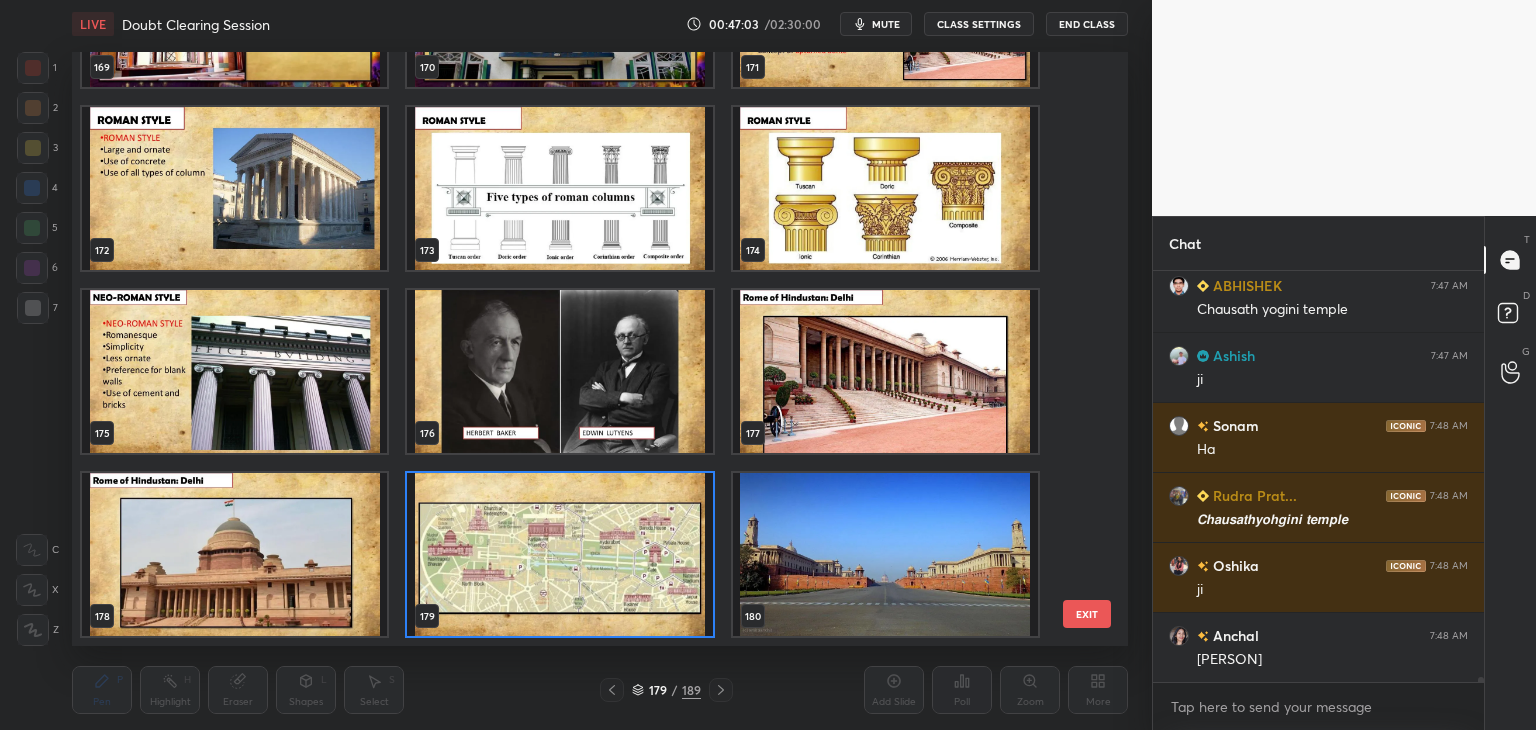 click at bounding box center (885, 554) 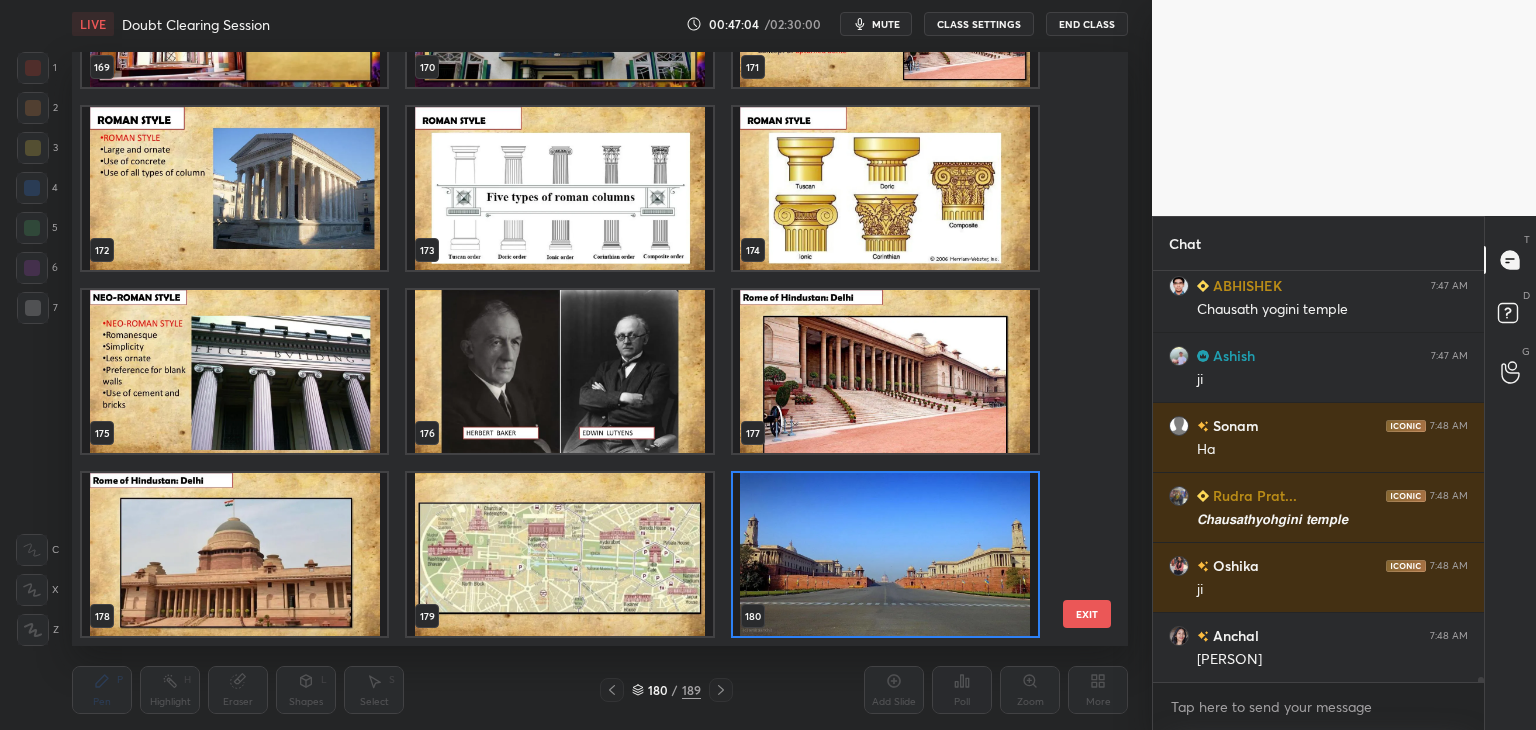 click 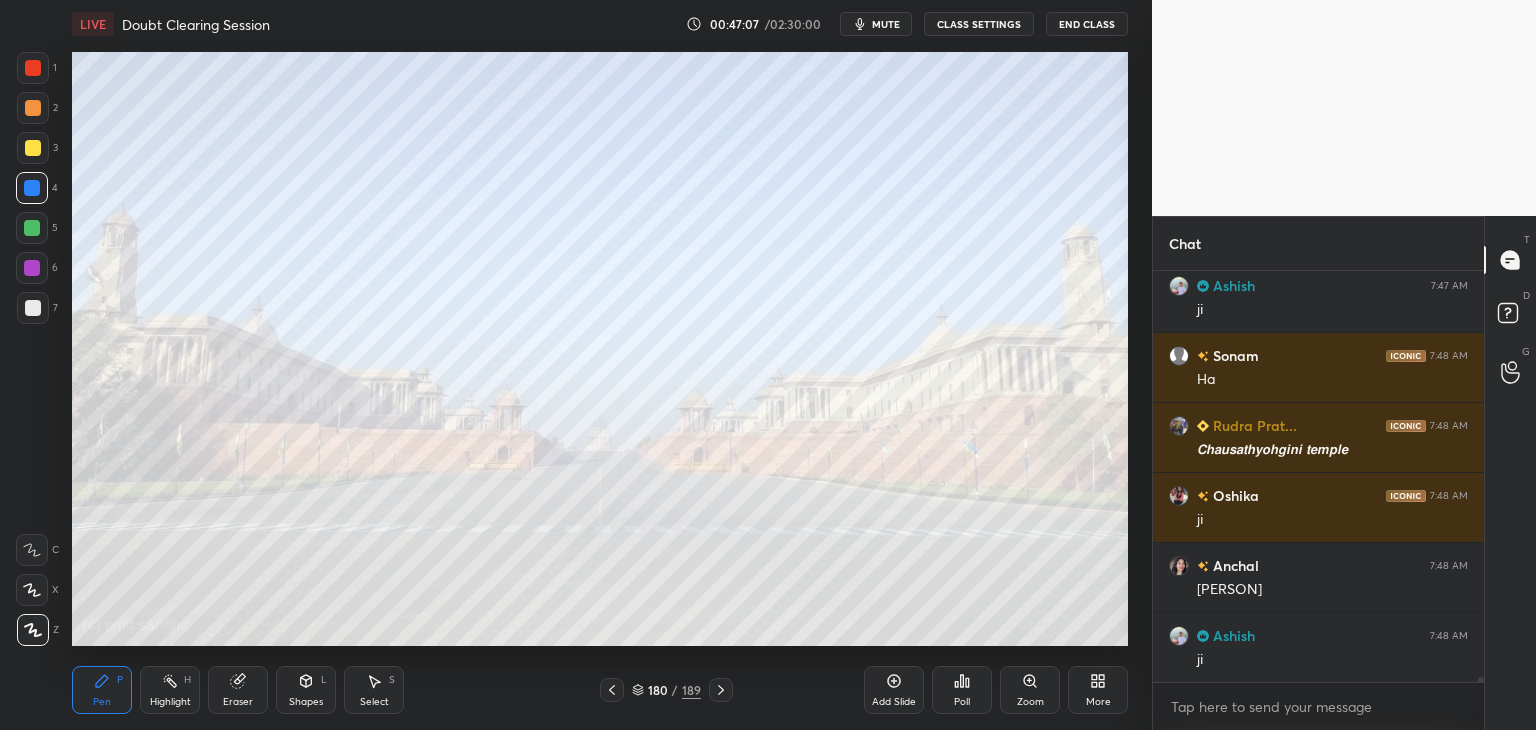 scroll, scrollTop: 34216, scrollLeft: 0, axis: vertical 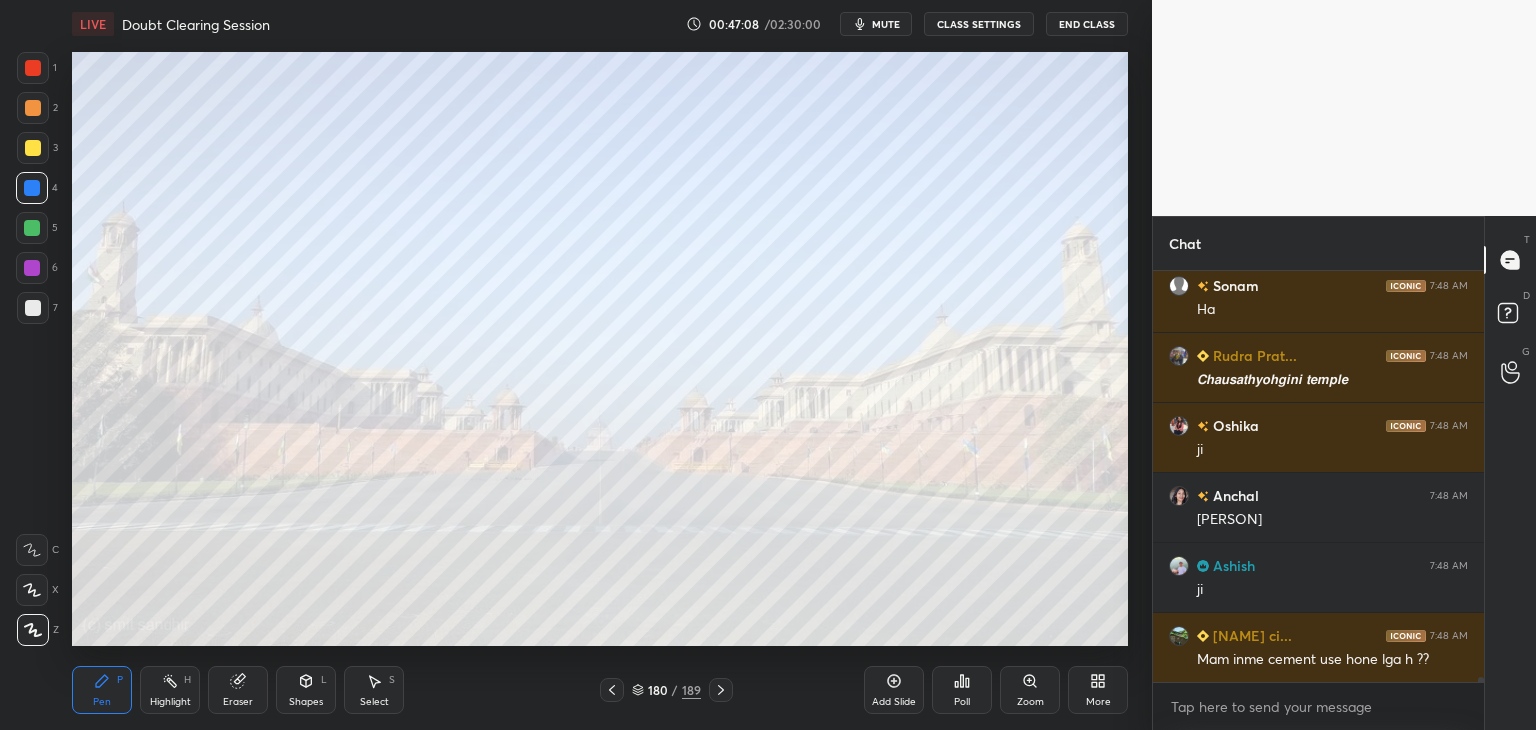click at bounding box center (33, 68) 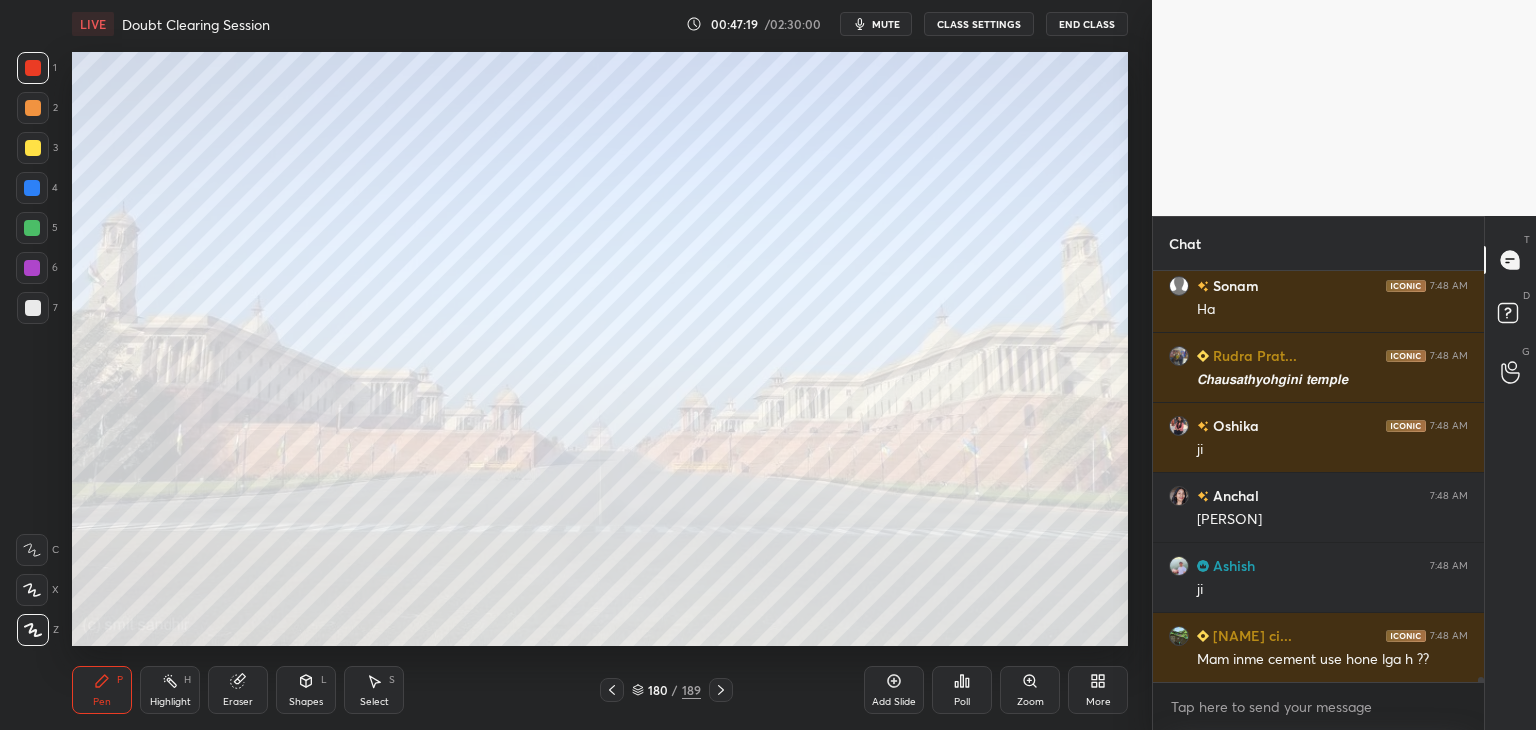 scroll, scrollTop: 34286, scrollLeft: 0, axis: vertical 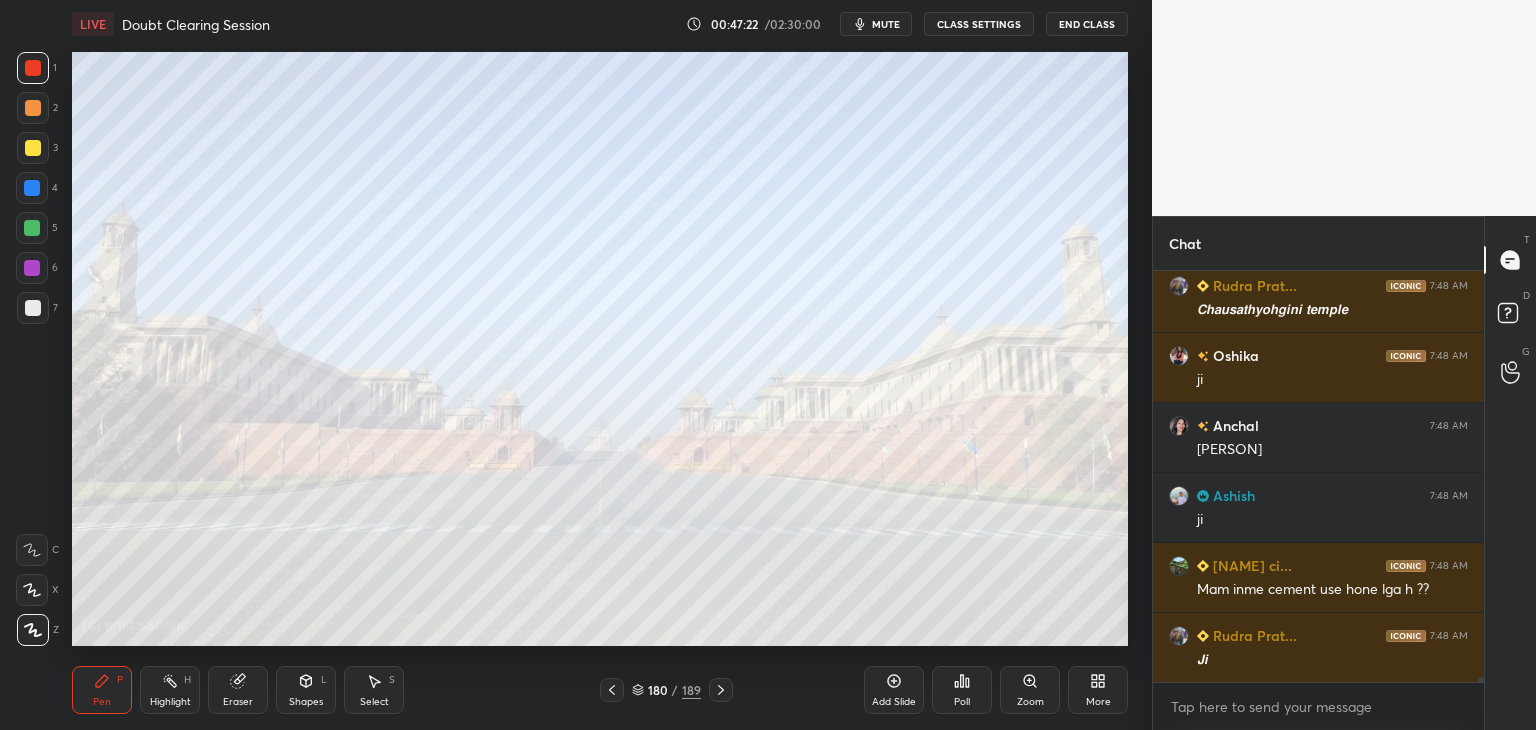 click at bounding box center (33, 68) 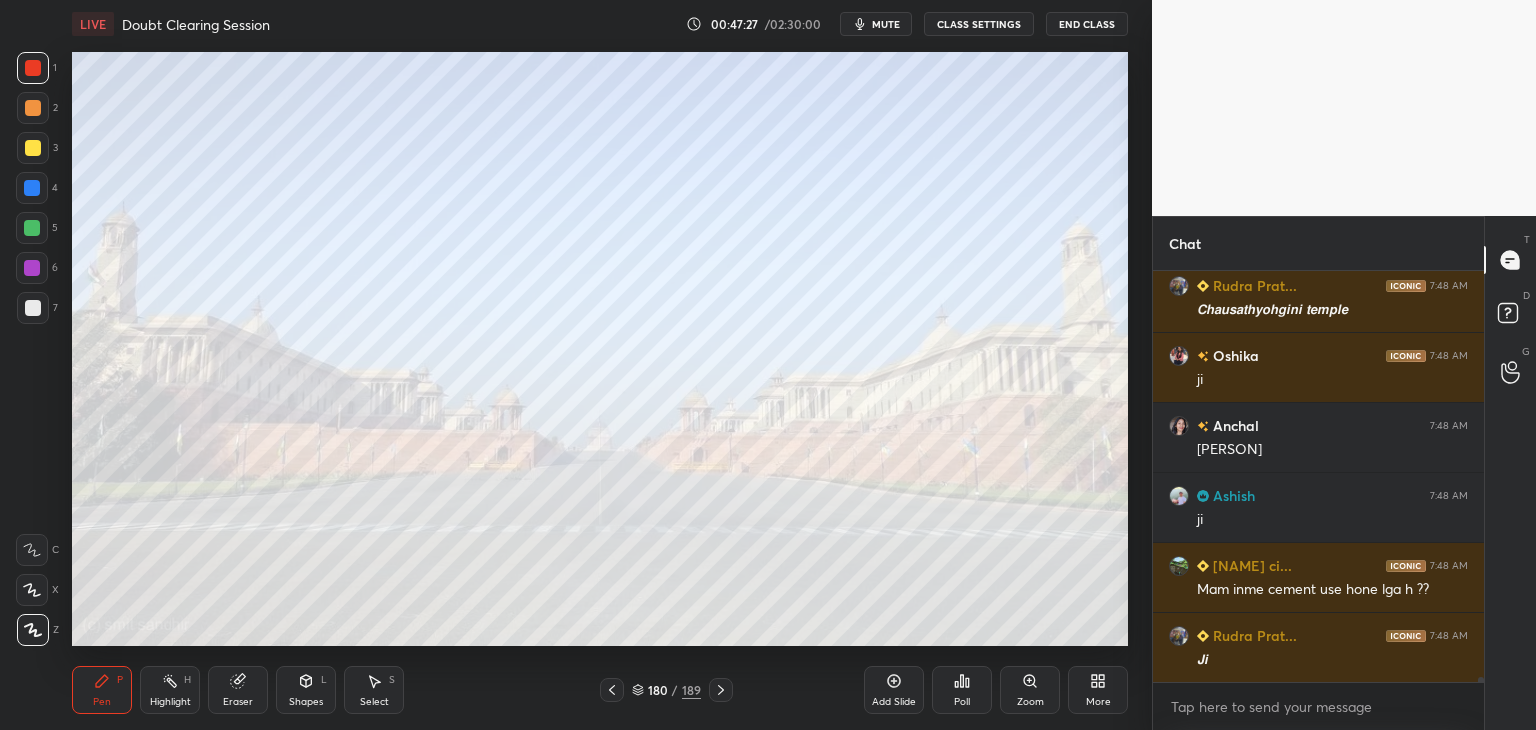 scroll, scrollTop: 34356, scrollLeft: 0, axis: vertical 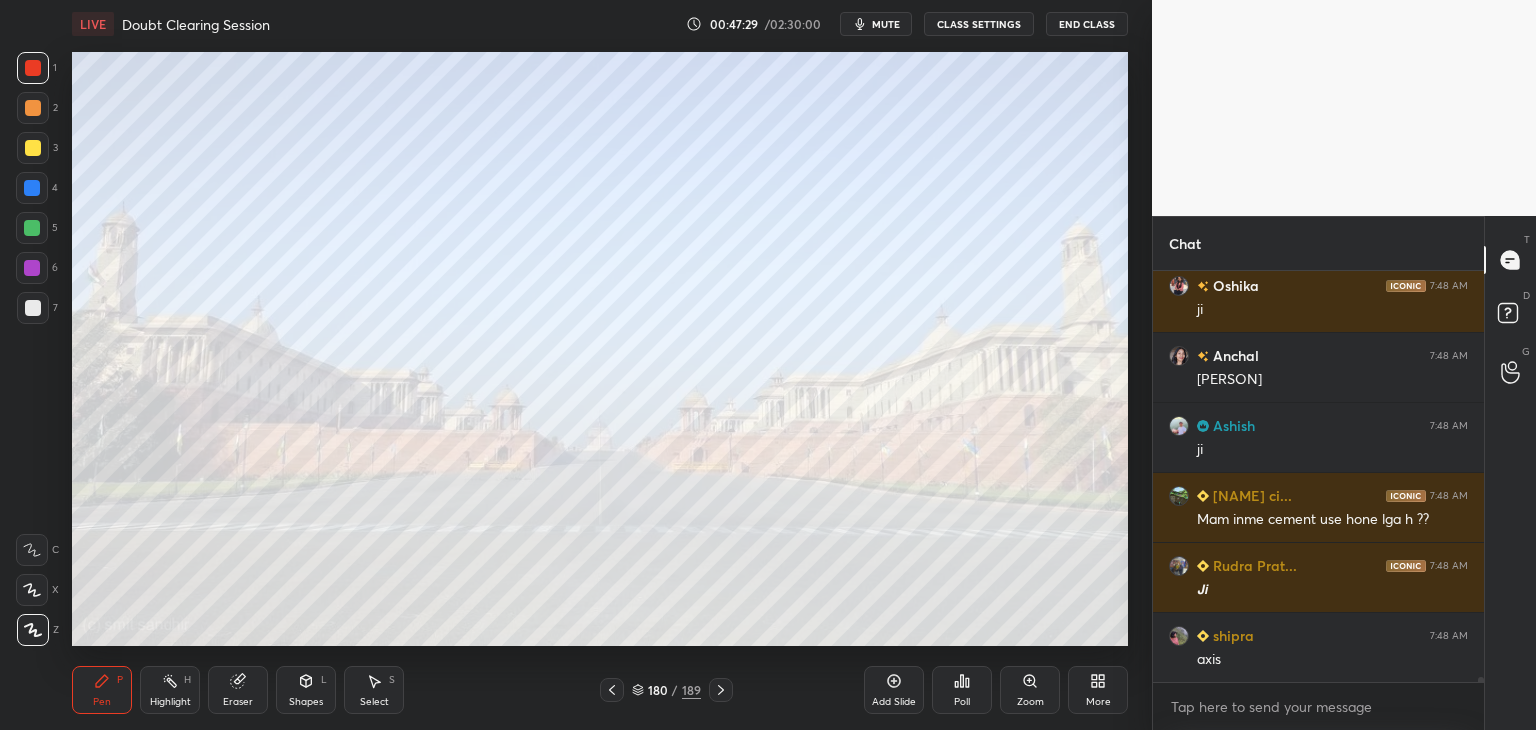 click on "Eraser" at bounding box center (238, 690) 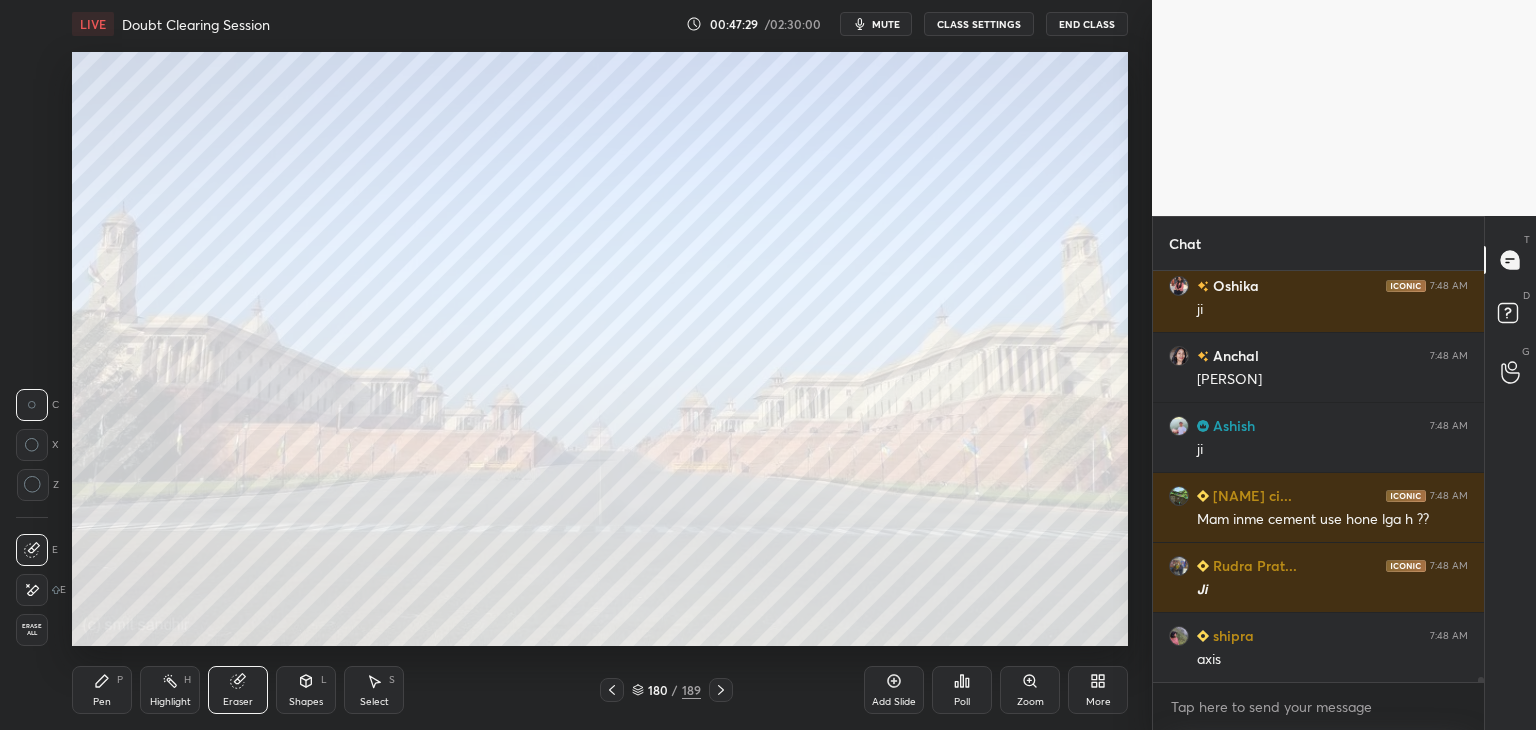 scroll, scrollTop: 34444, scrollLeft: 0, axis: vertical 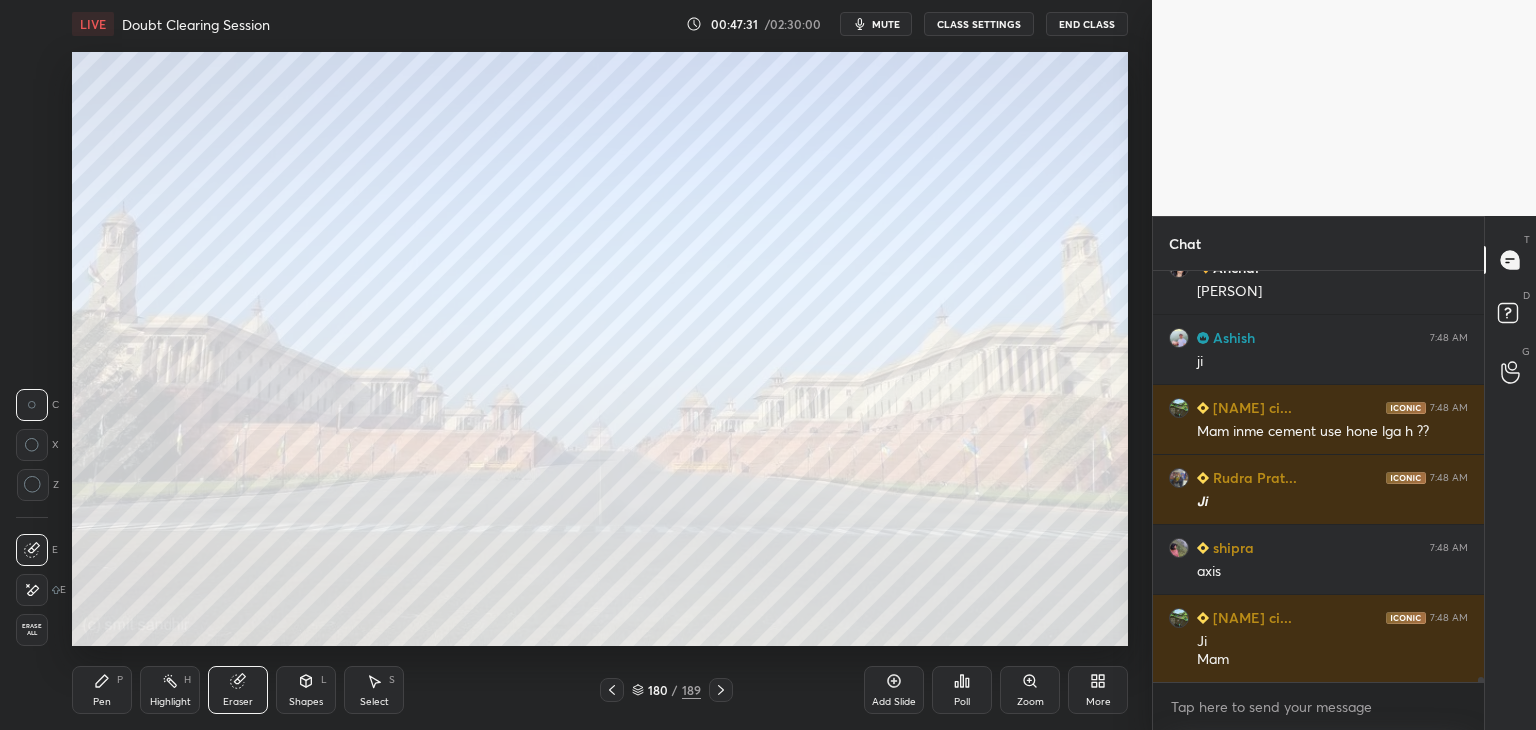 click on "Erase all" at bounding box center [32, 630] 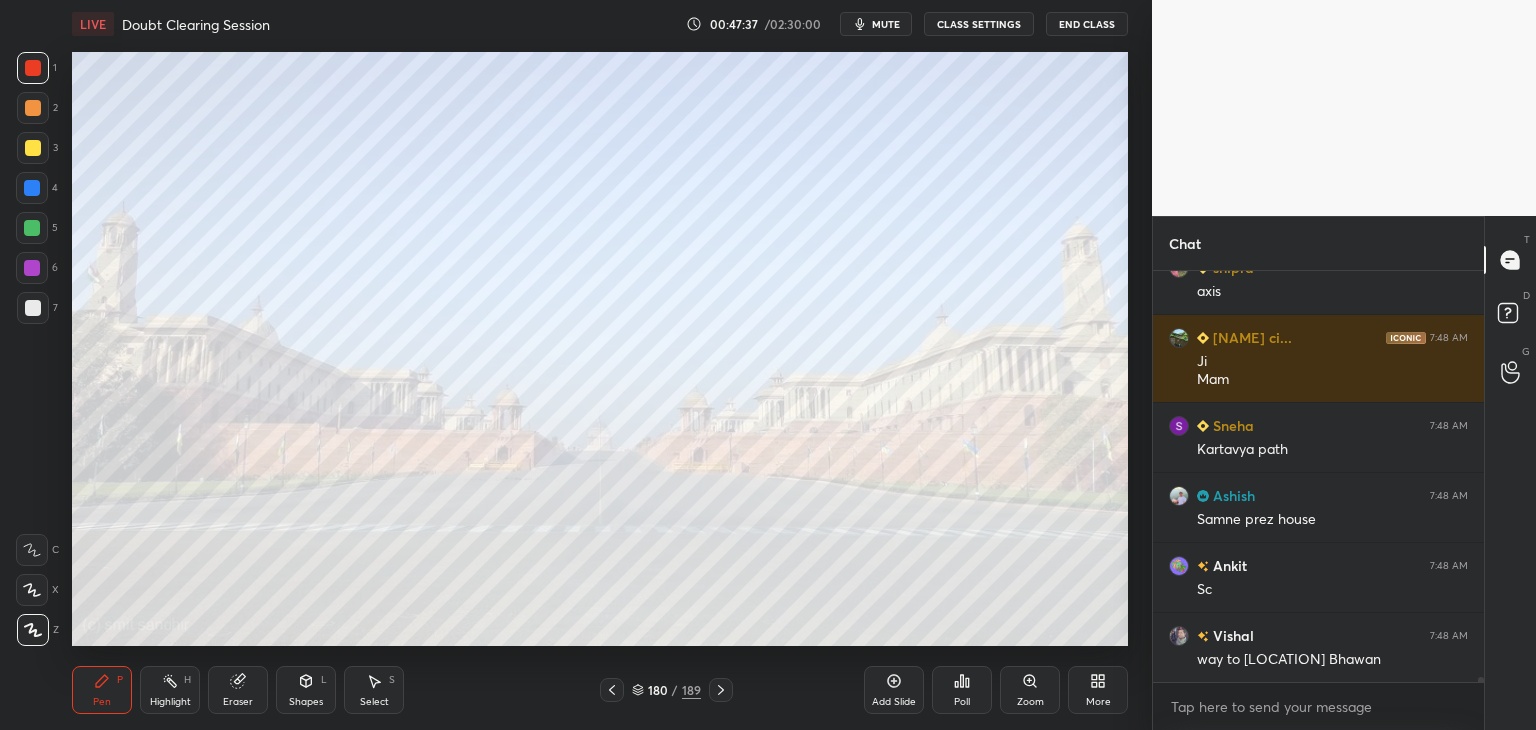 scroll, scrollTop: 34794, scrollLeft: 0, axis: vertical 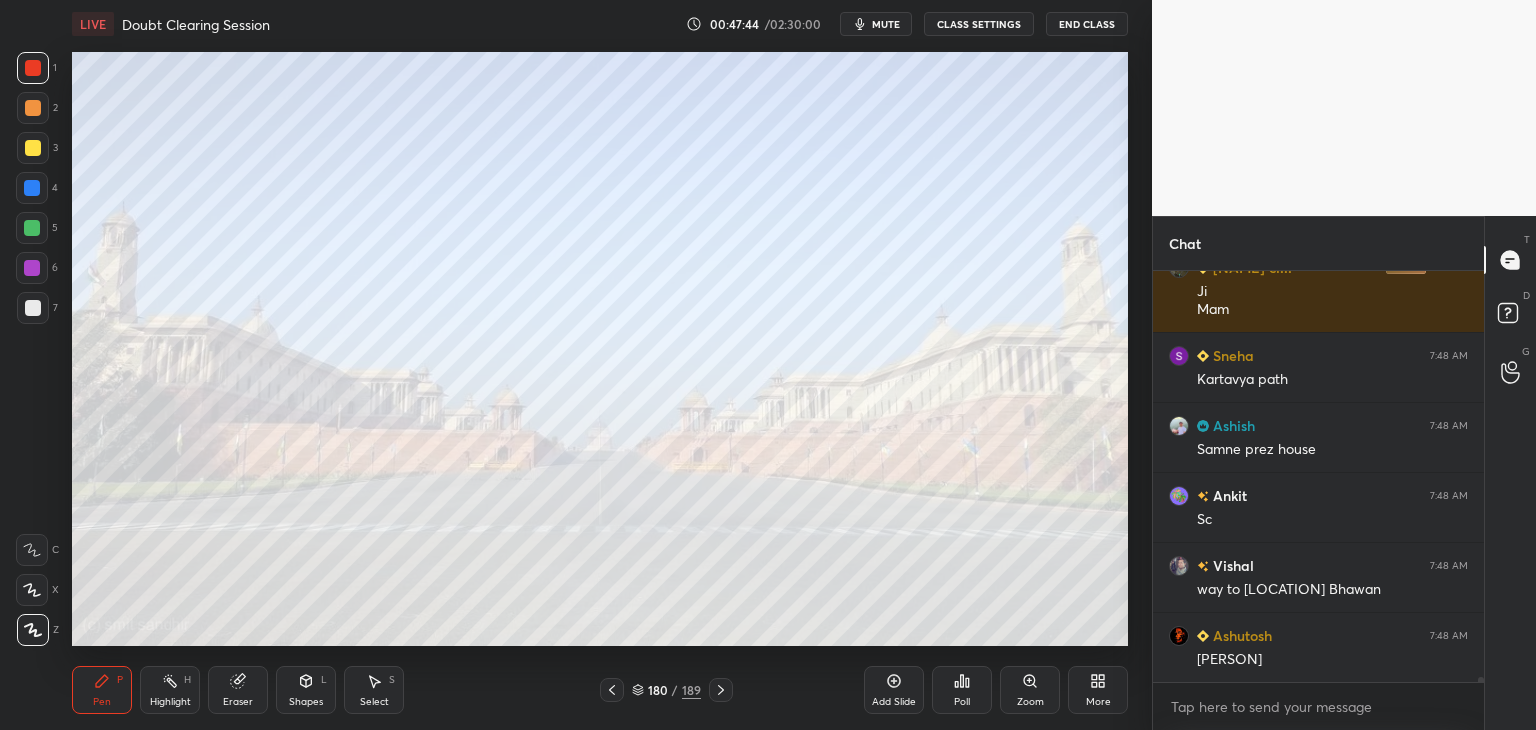 click on "Eraser" at bounding box center [238, 690] 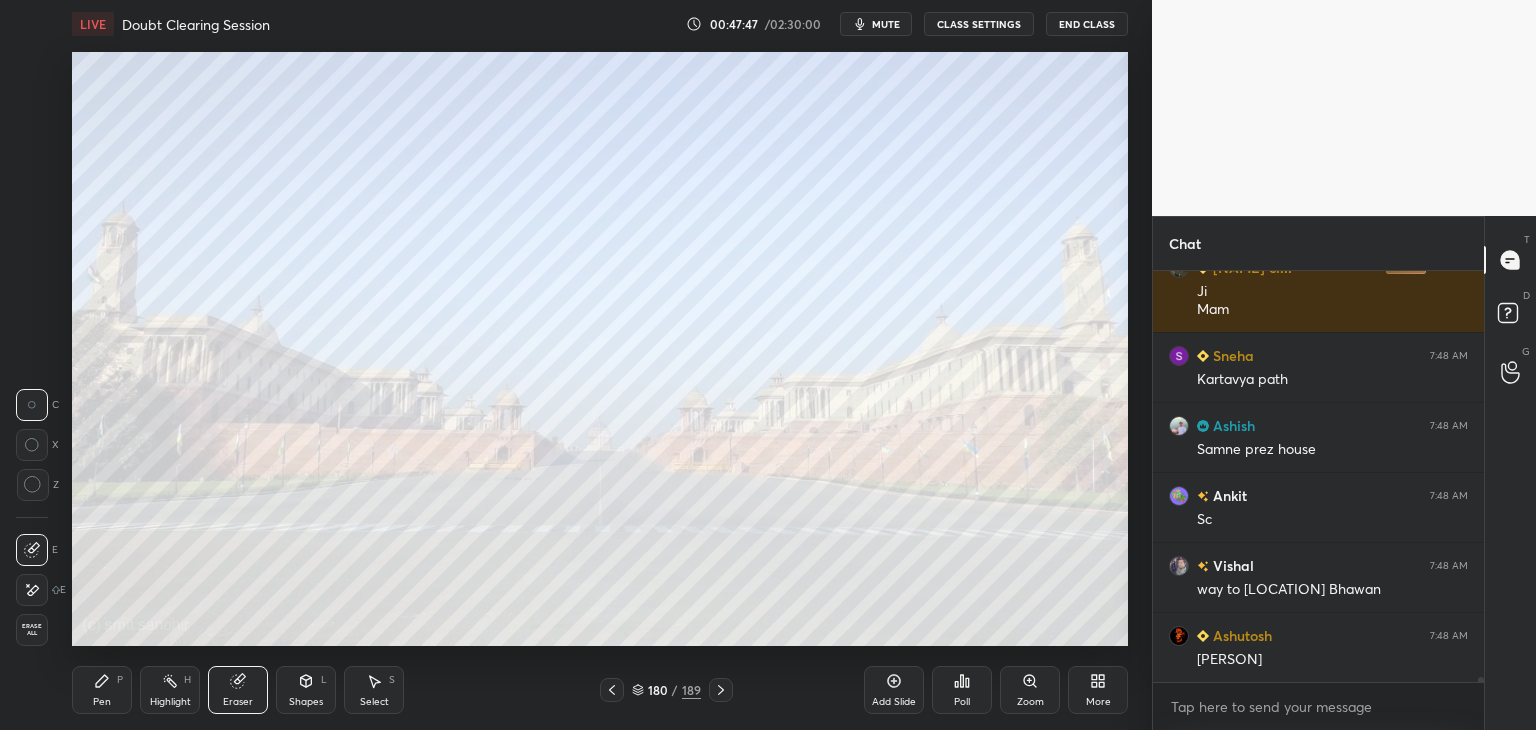 click on "Pen P" at bounding box center [102, 690] 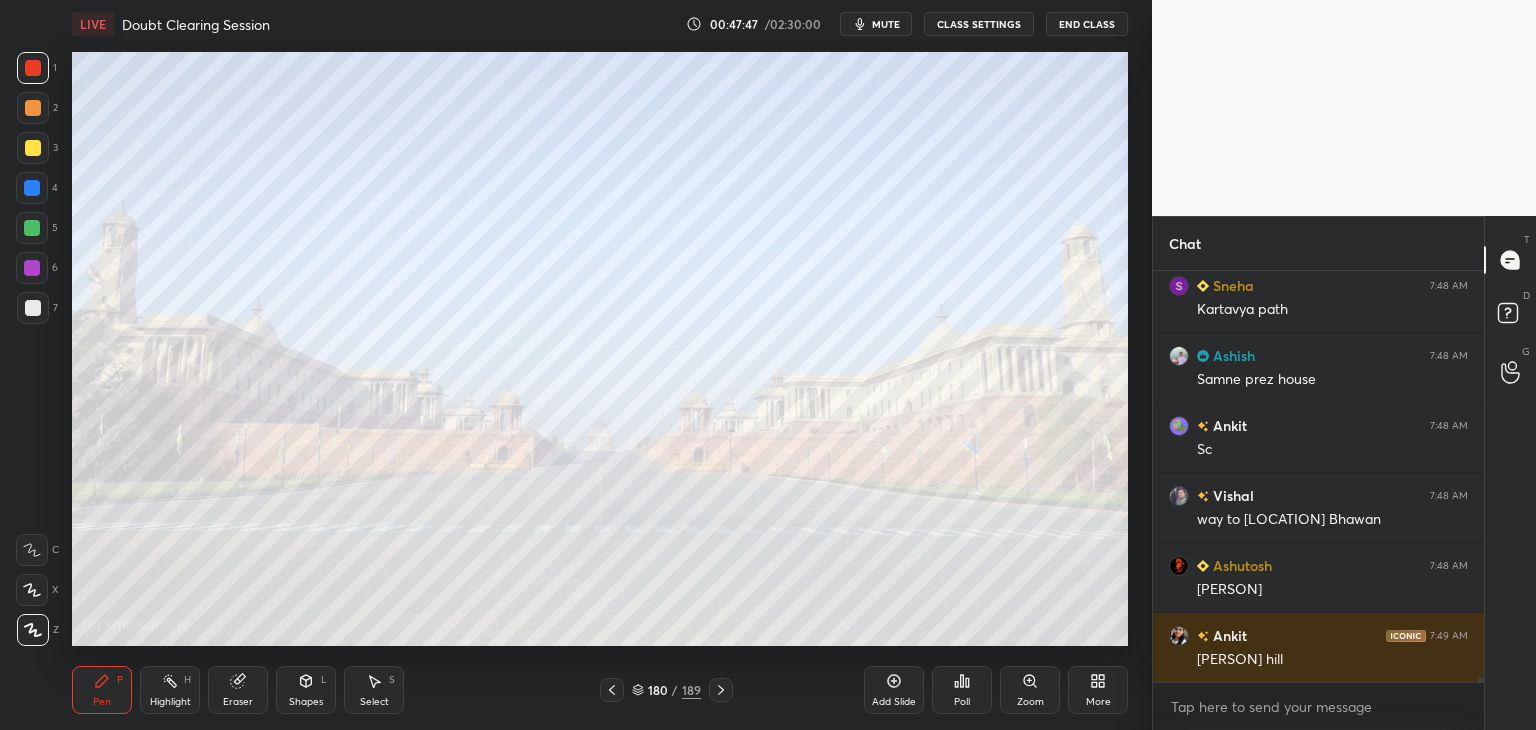 click 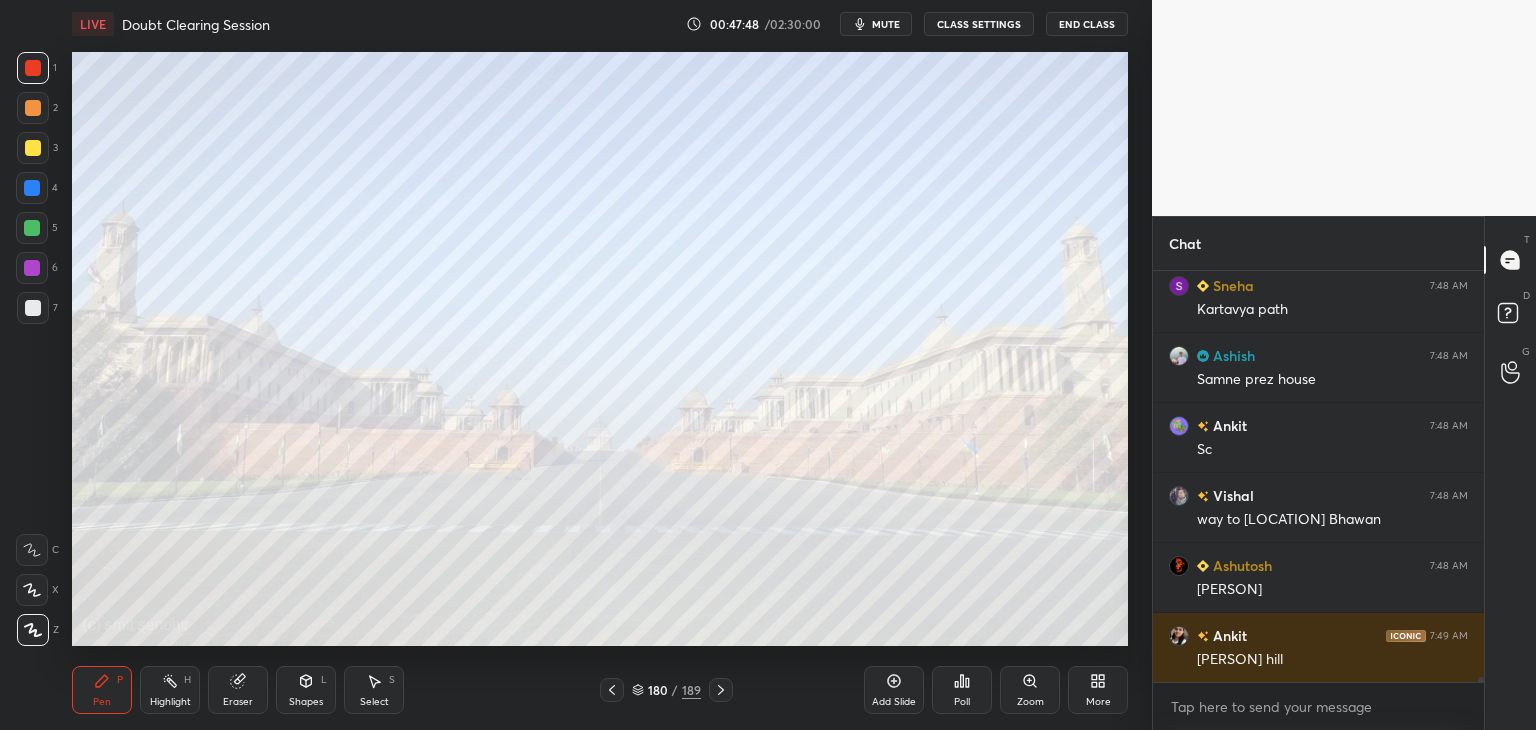 scroll, scrollTop: 34934, scrollLeft: 0, axis: vertical 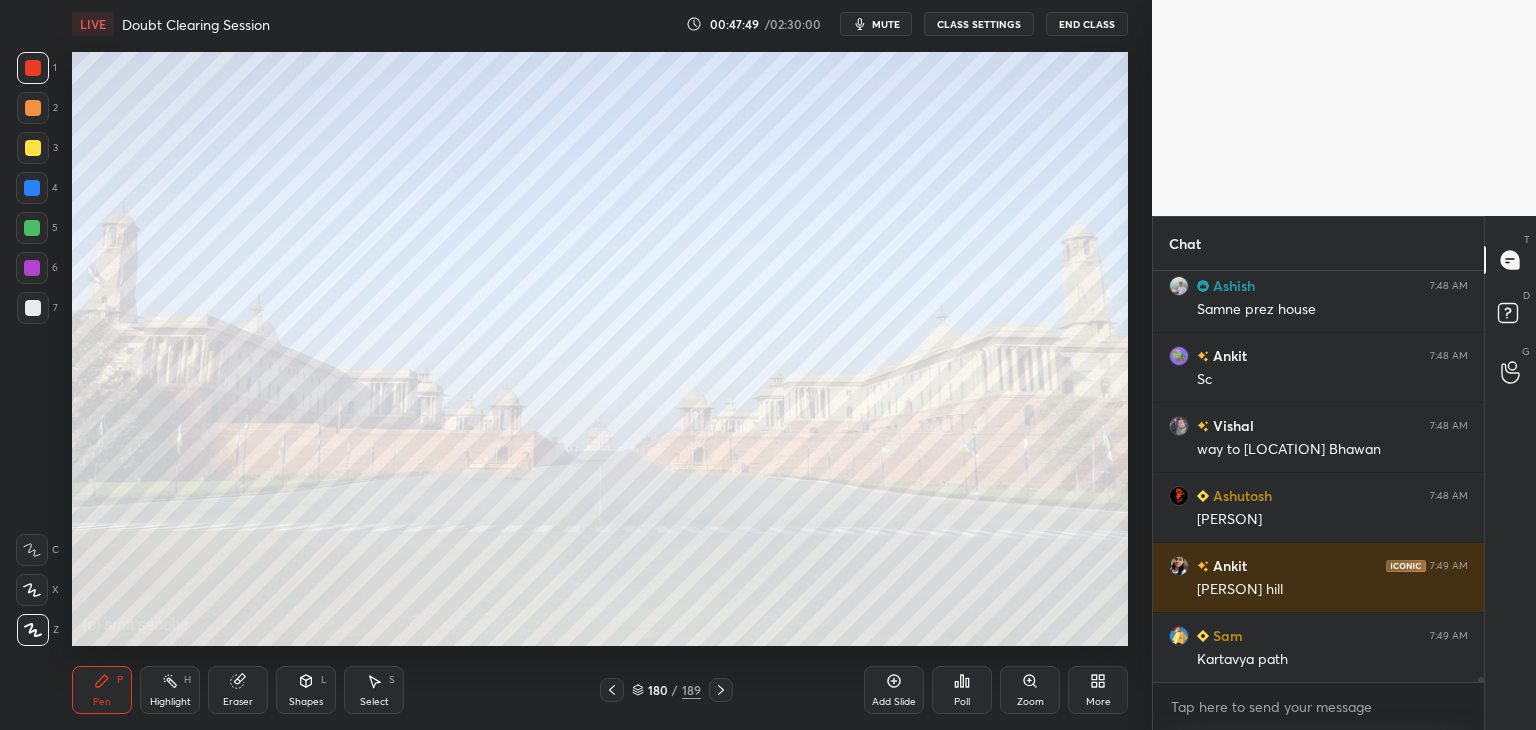 click 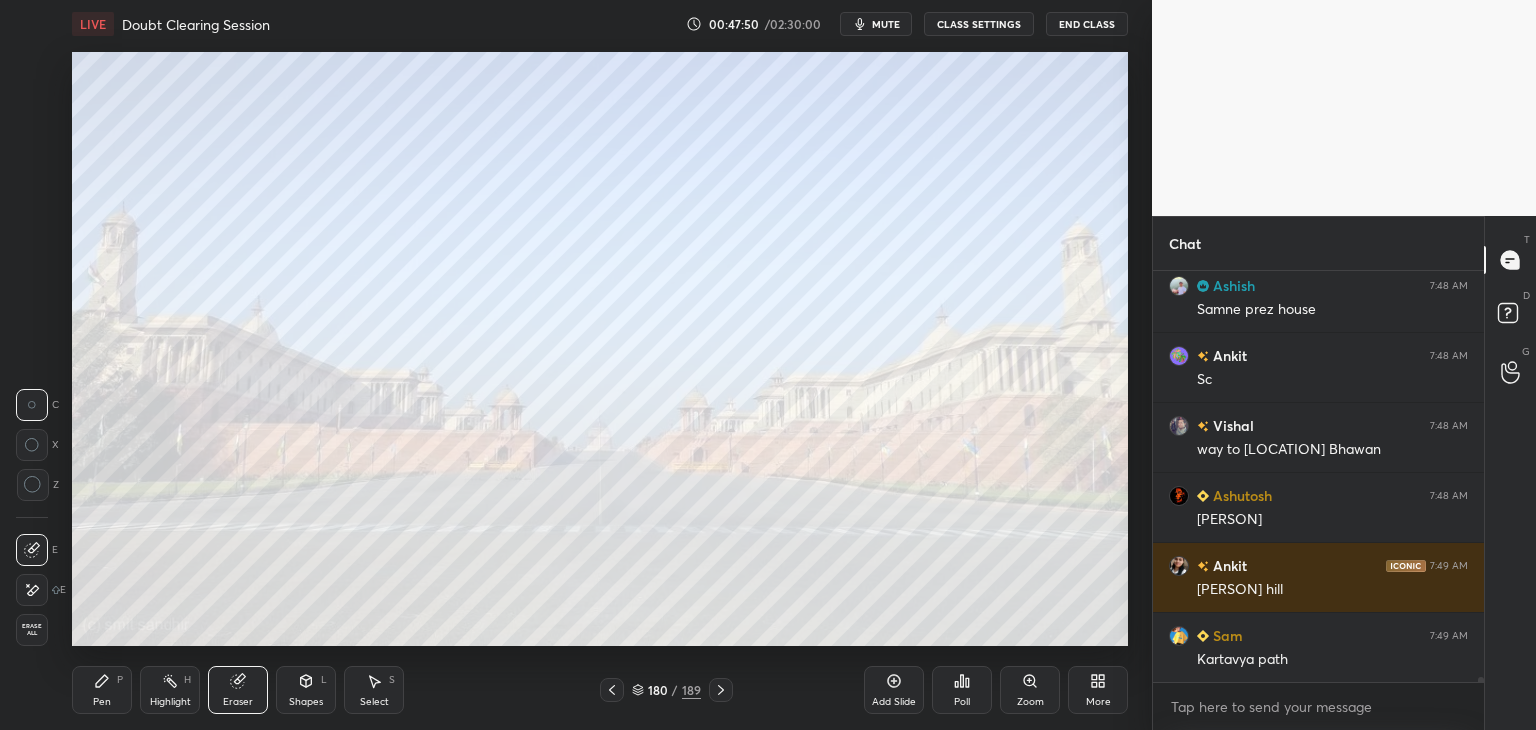 click on "Erase all" at bounding box center [32, 630] 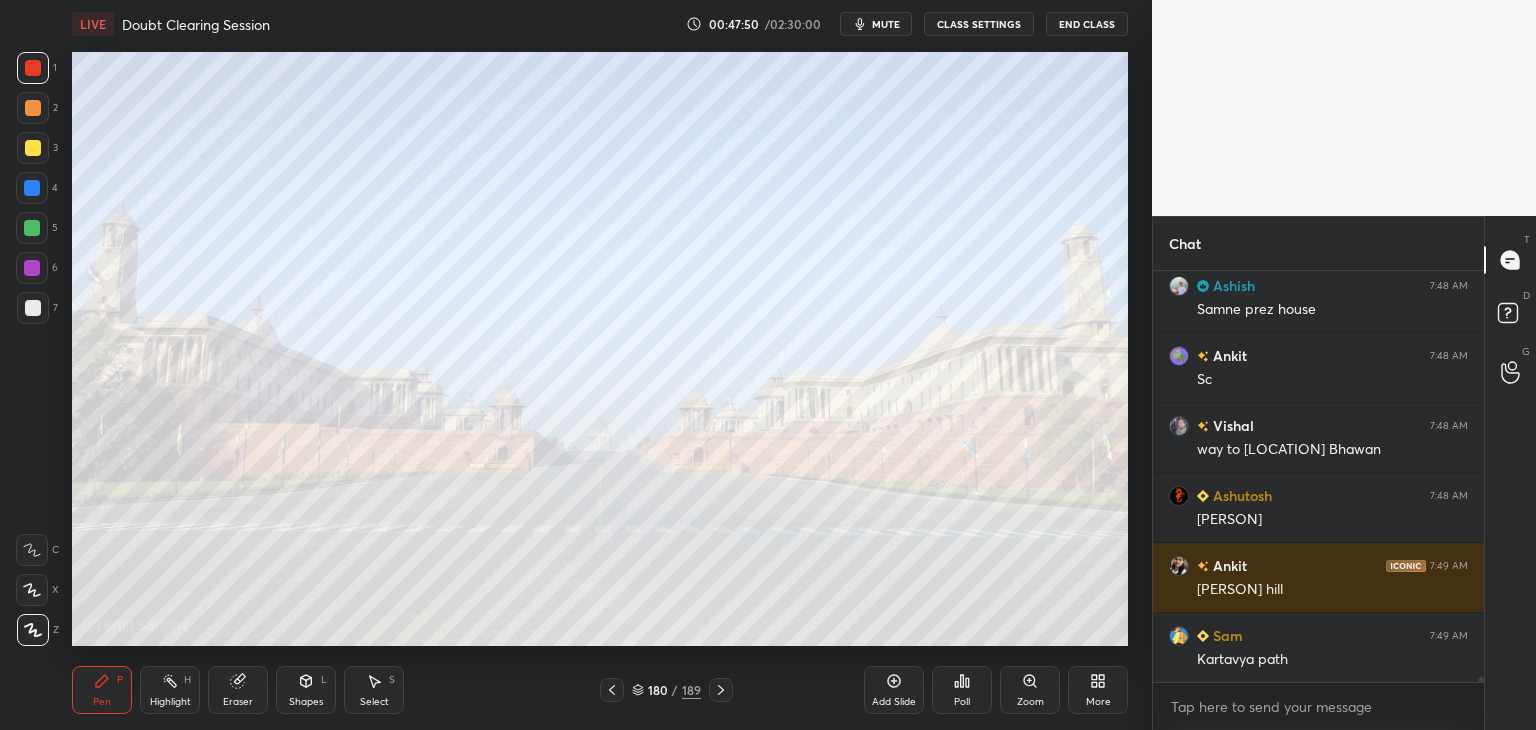 scroll, scrollTop: 35004, scrollLeft: 0, axis: vertical 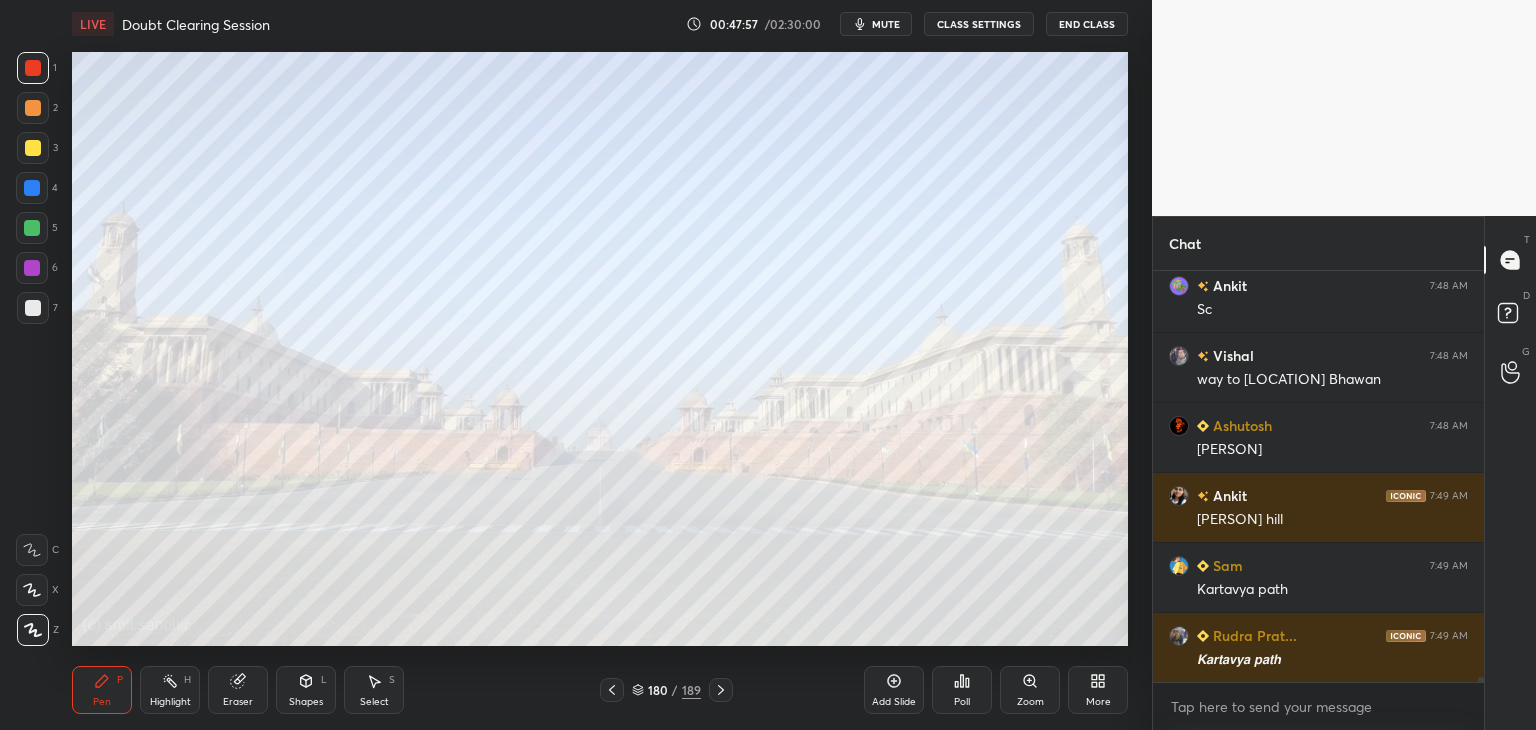click on "Shapes L" at bounding box center (306, 690) 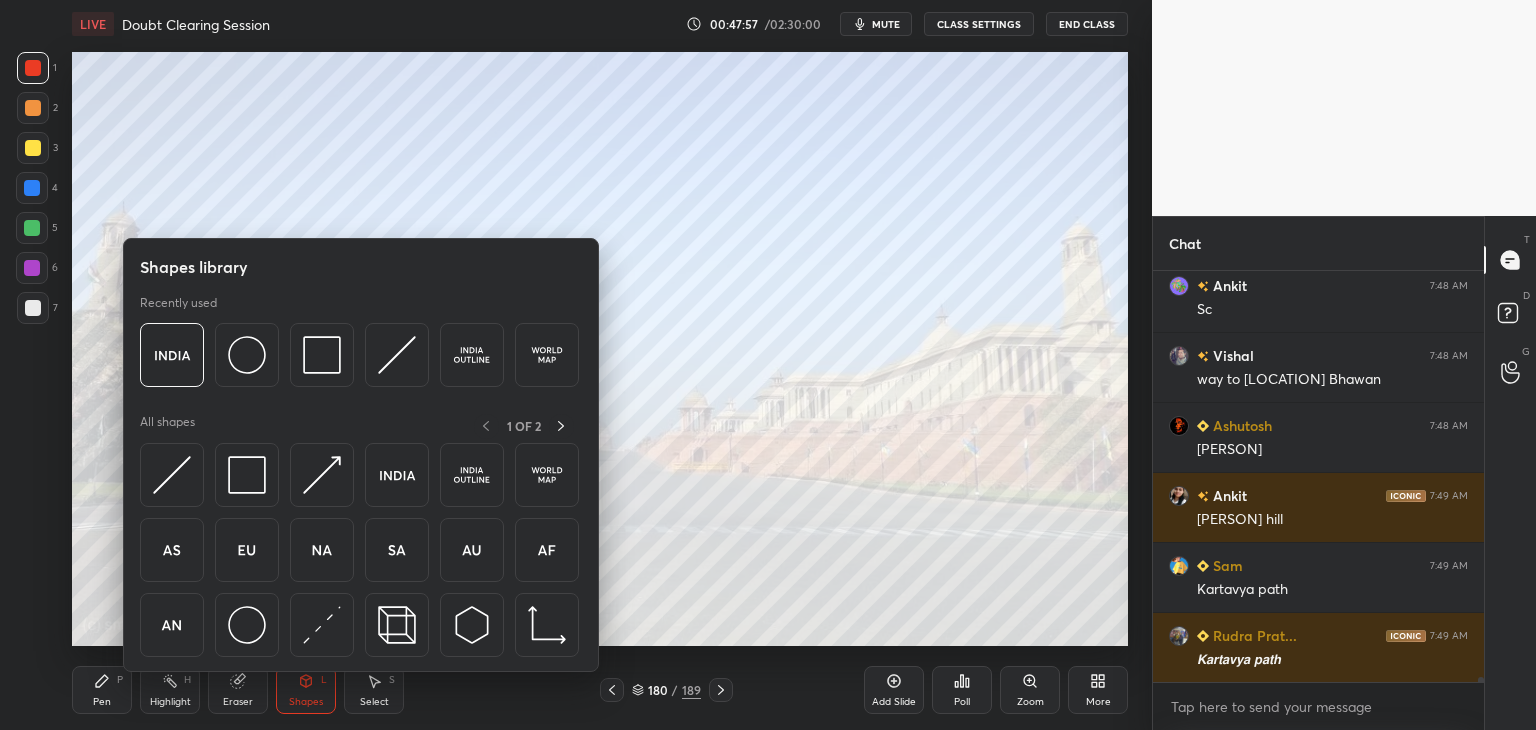 click on "Eraser" at bounding box center (238, 690) 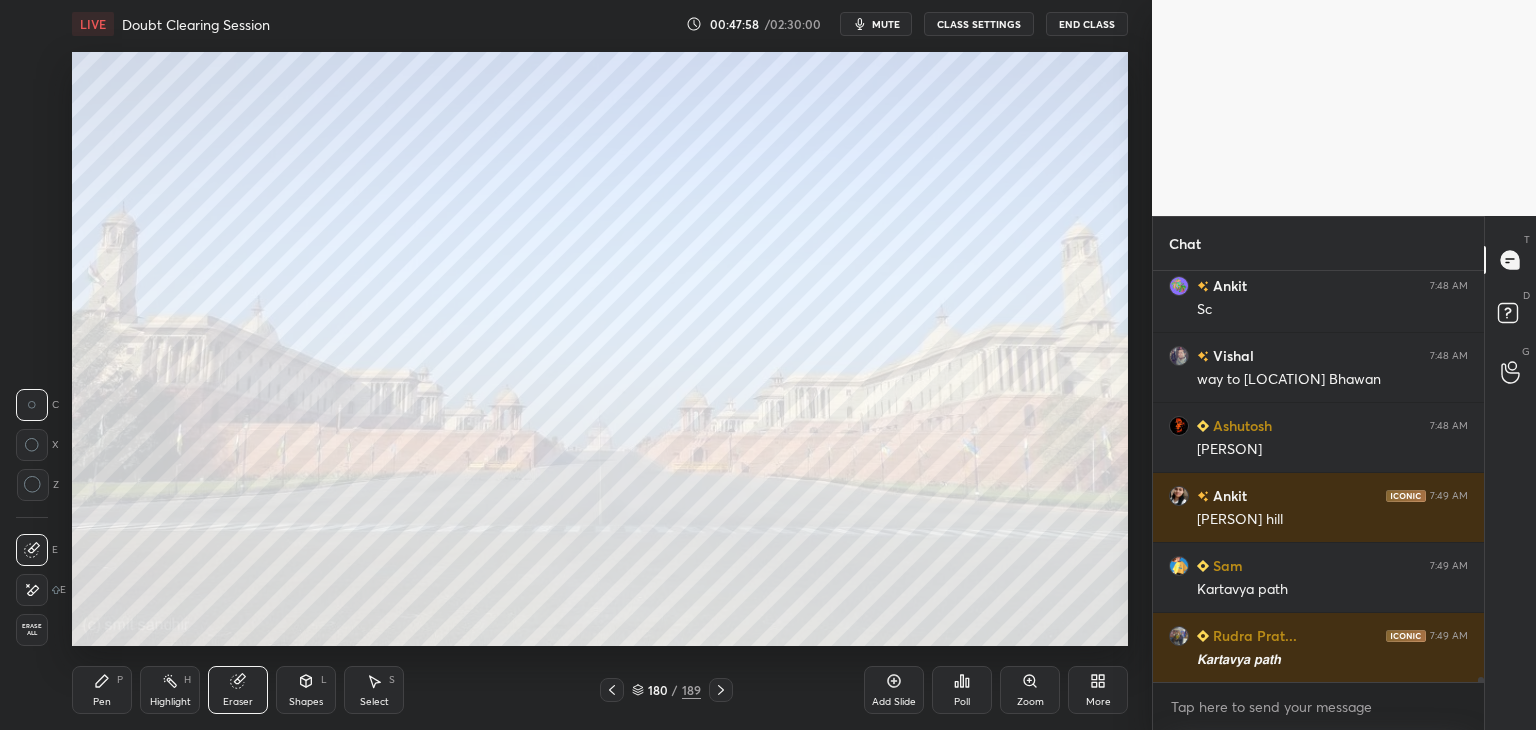 click on "Erase all" at bounding box center (32, 630) 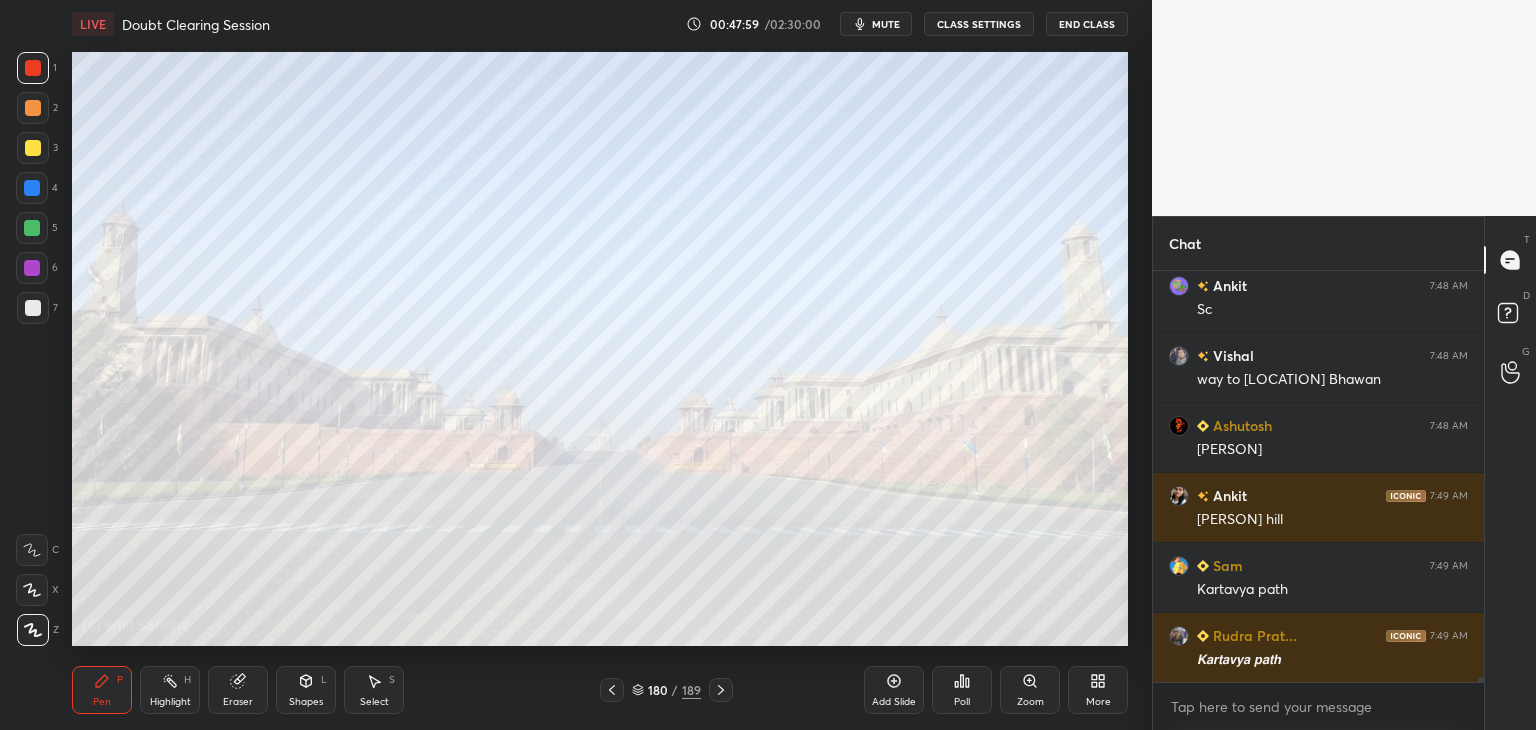 scroll, scrollTop: 35074, scrollLeft: 0, axis: vertical 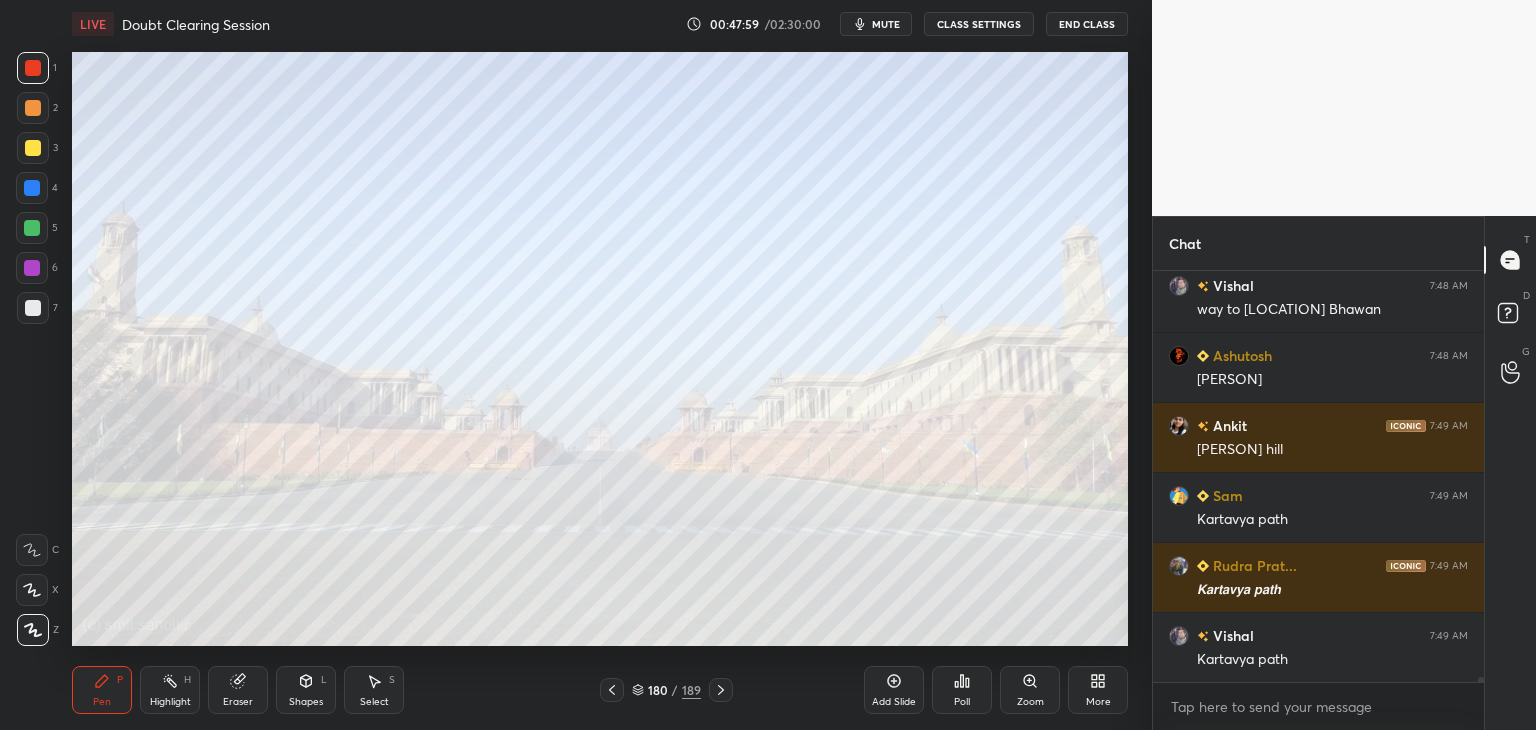 click on "Shapes L" at bounding box center (306, 690) 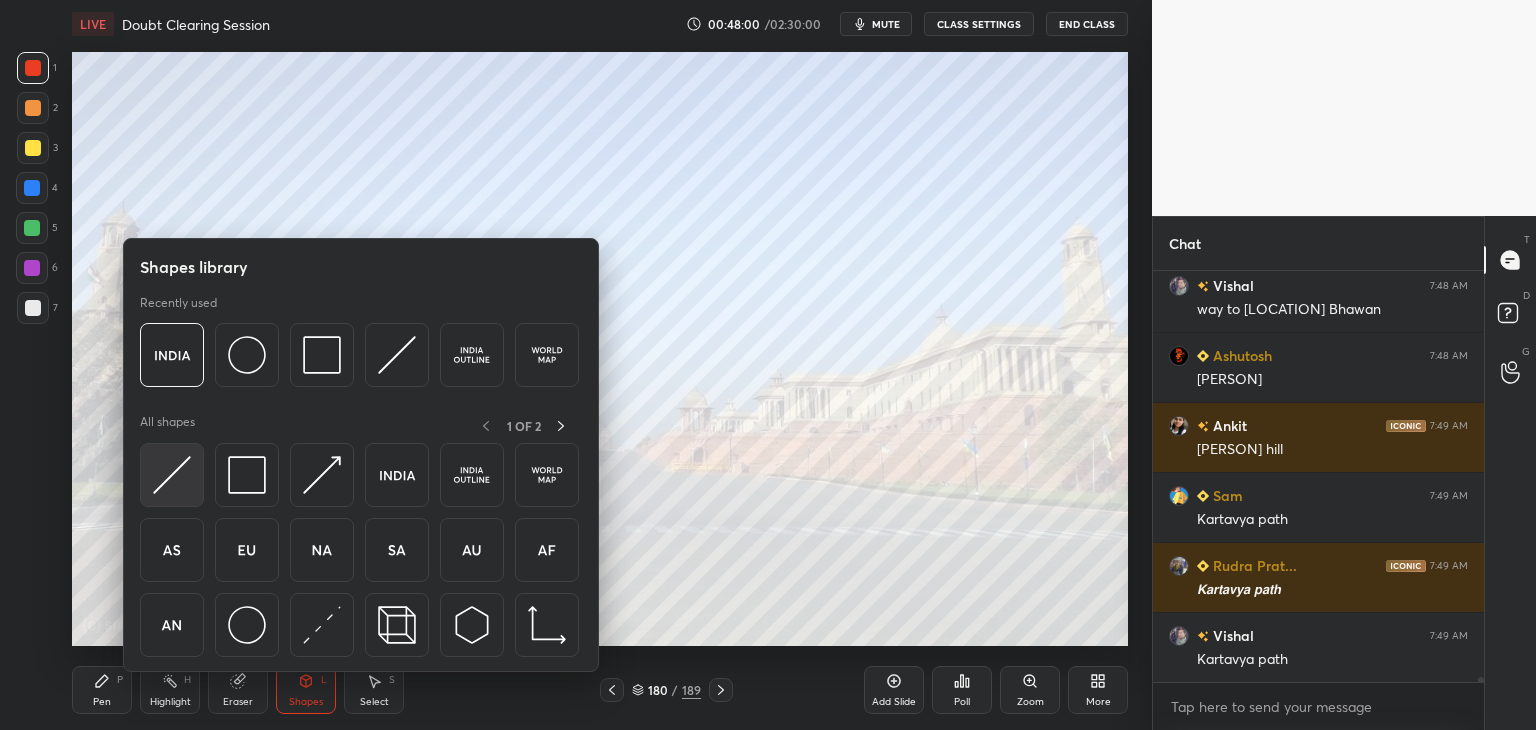 click at bounding box center [172, 475] 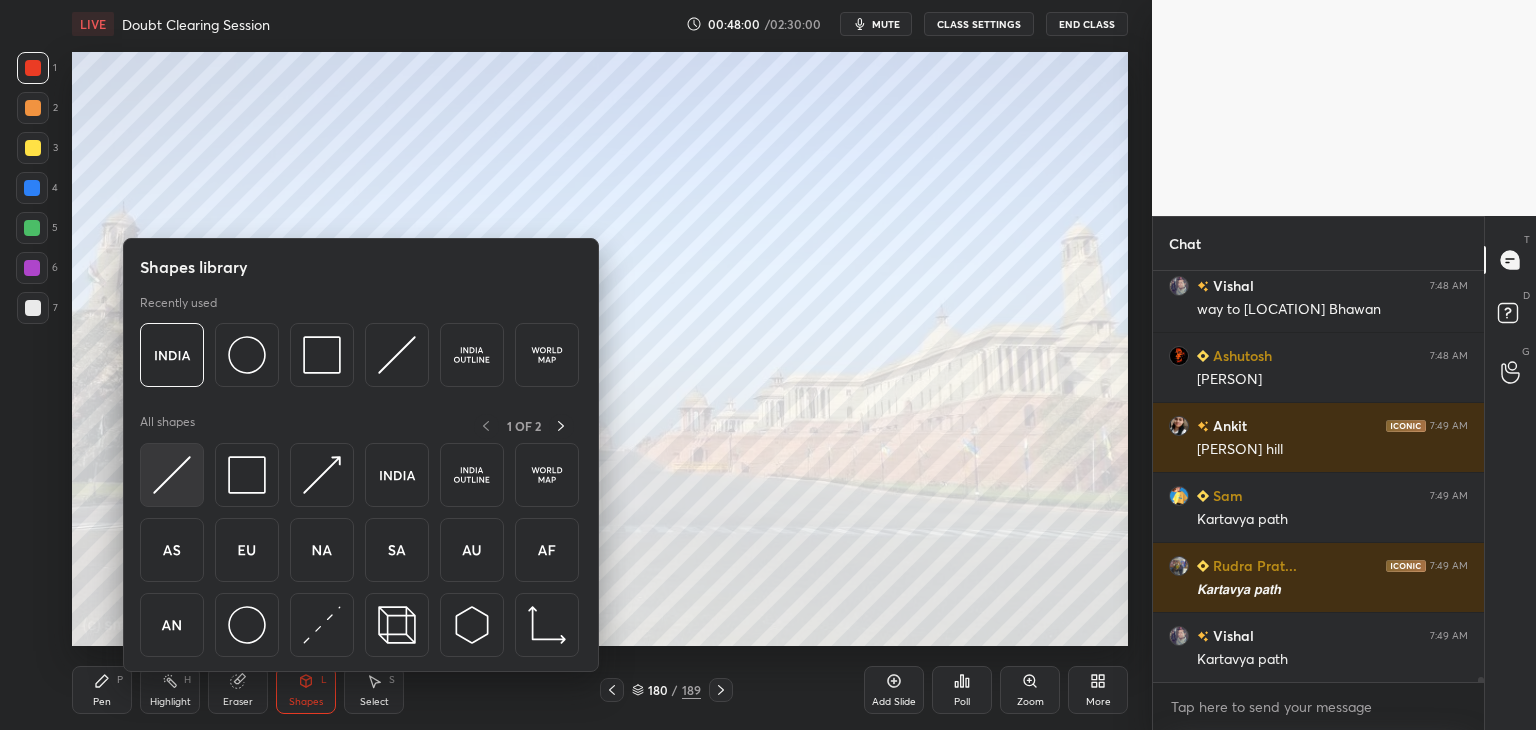scroll, scrollTop: 35144, scrollLeft: 0, axis: vertical 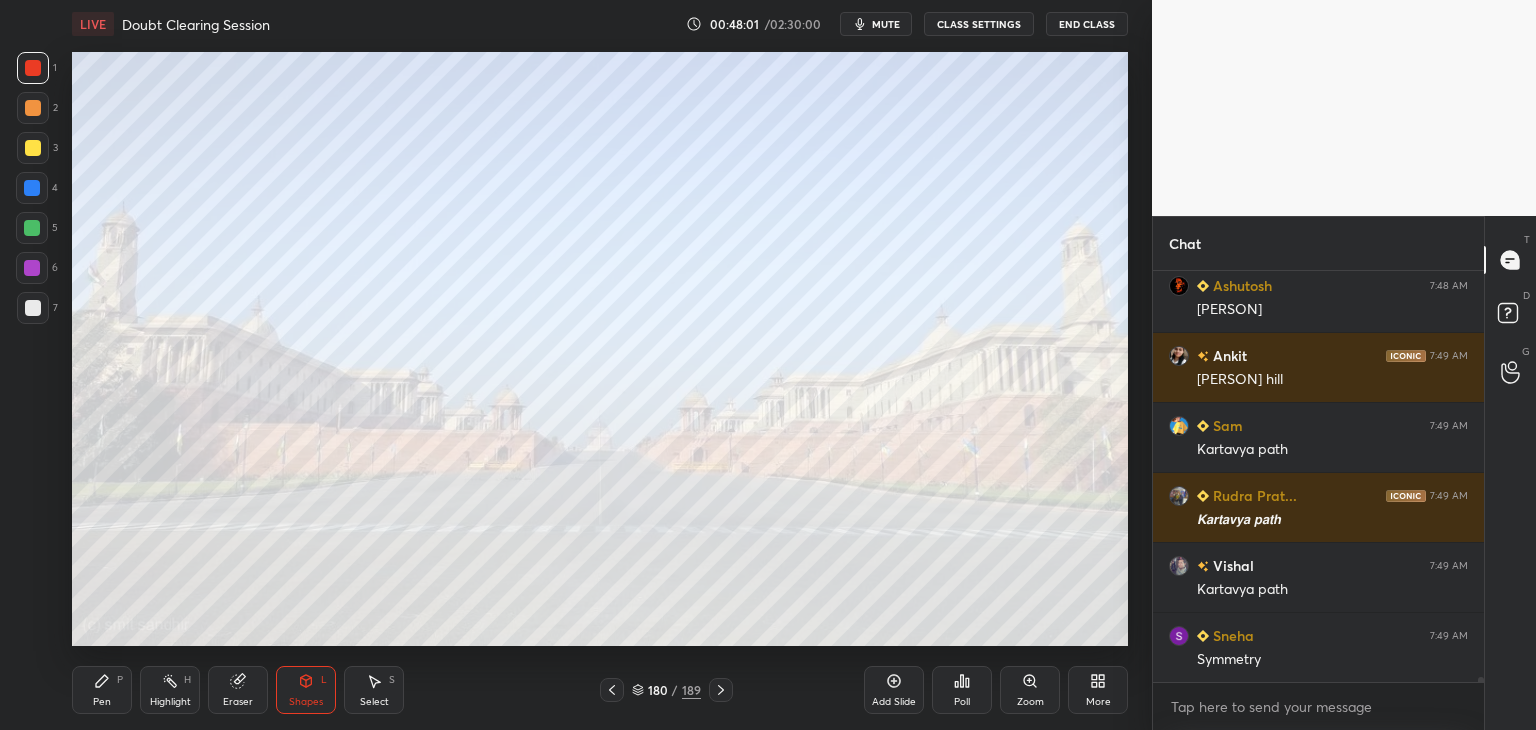 click at bounding box center (33, 308) 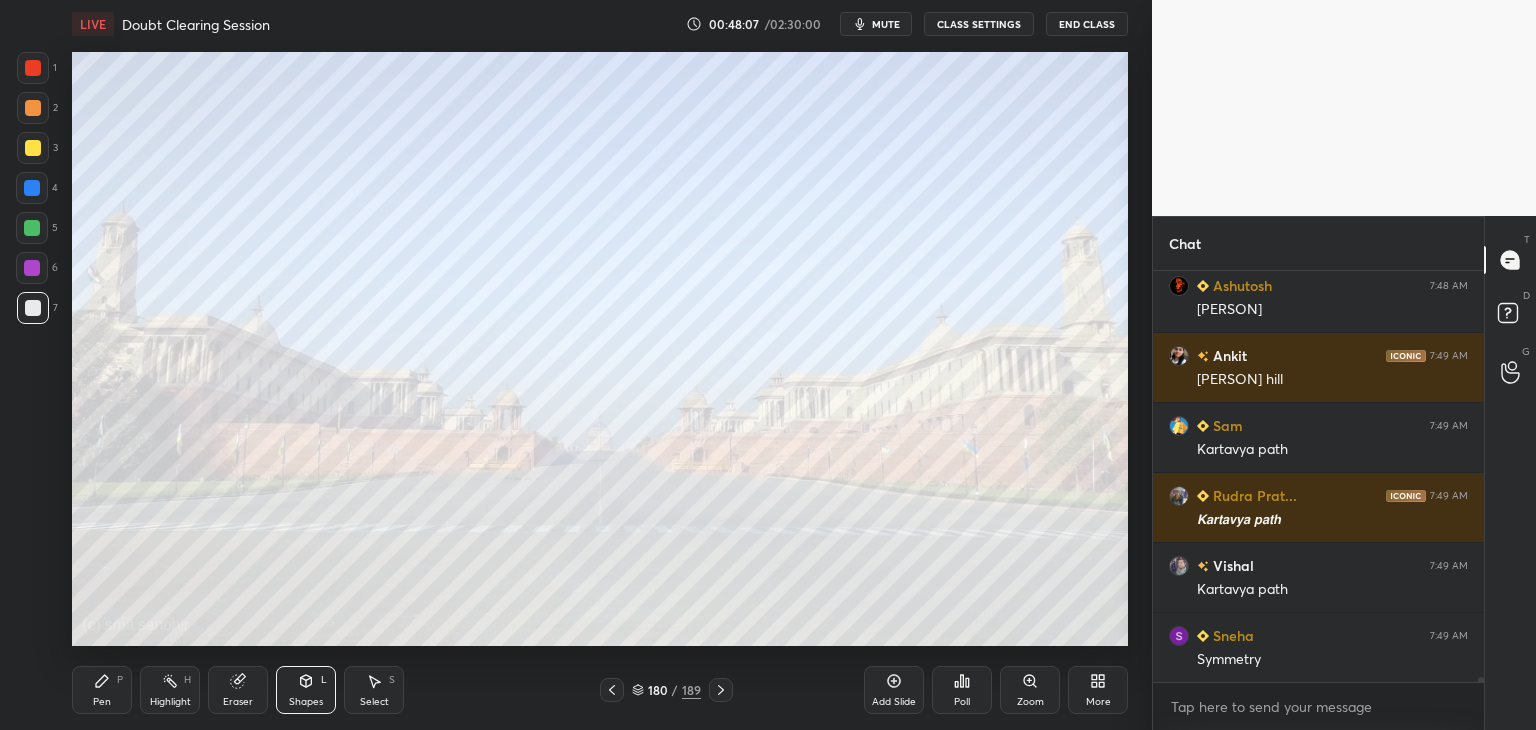 scroll, scrollTop: 35214, scrollLeft: 0, axis: vertical 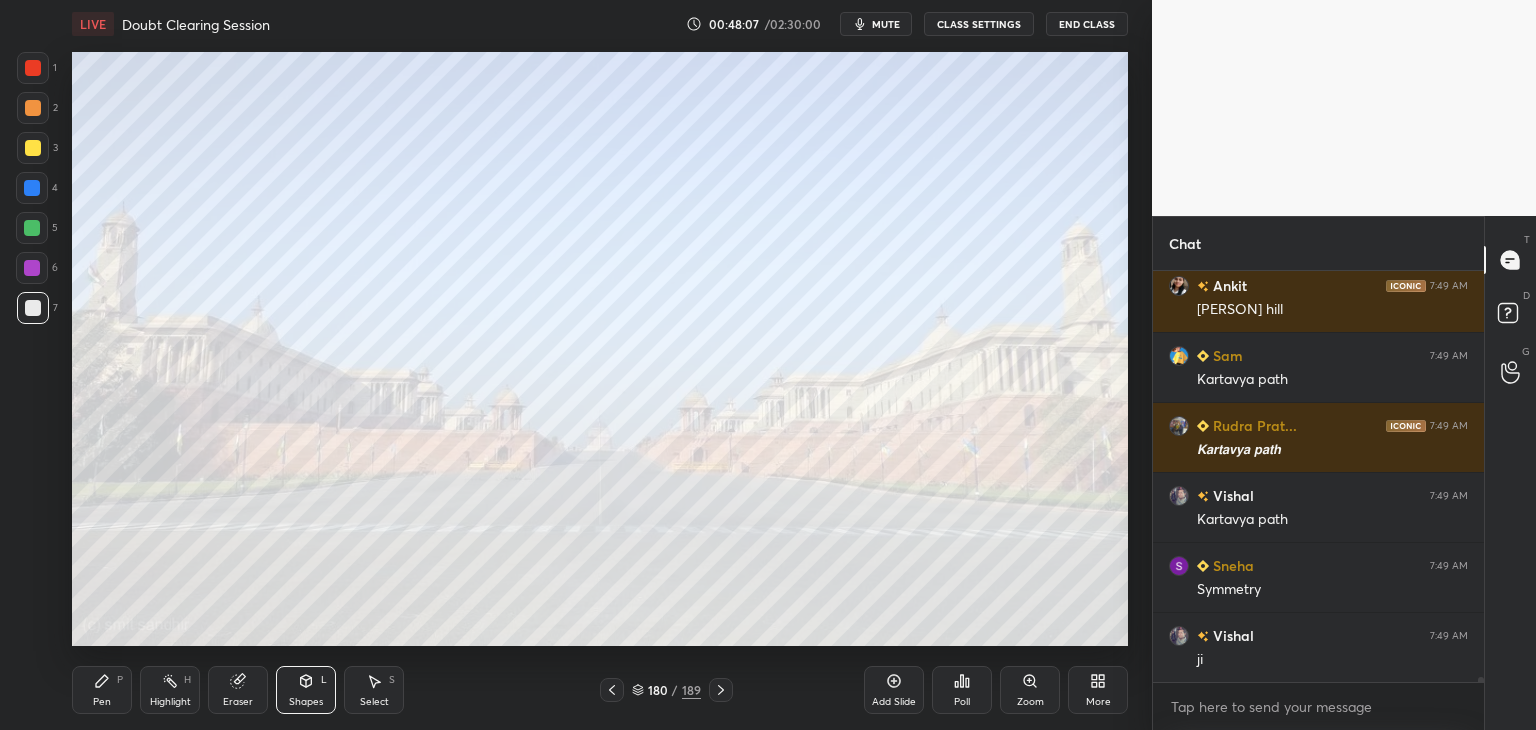 click on "Pen P" at bounding box center (102, 690) 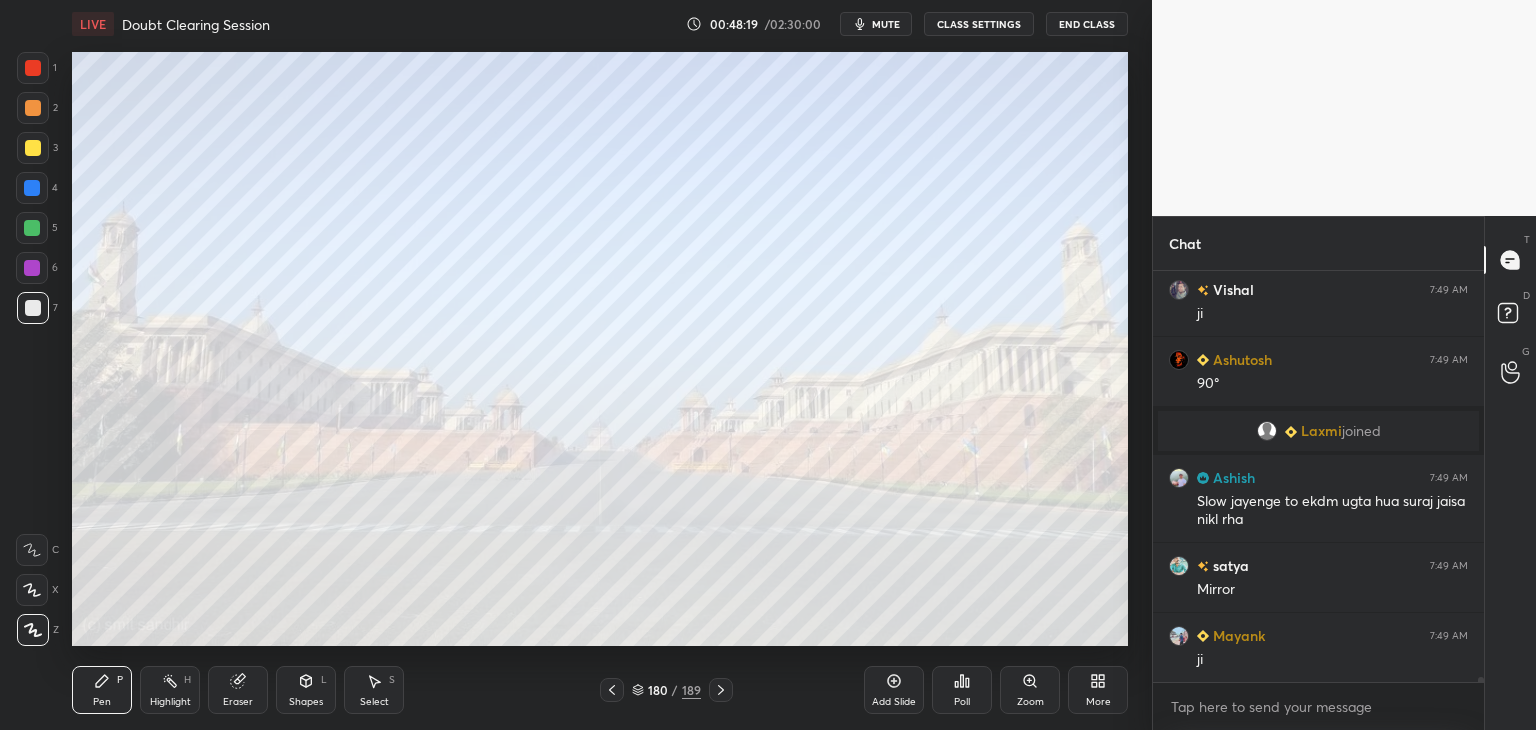scroll, scrollTop: 34312, scrollLeft: 0, axis: vertical 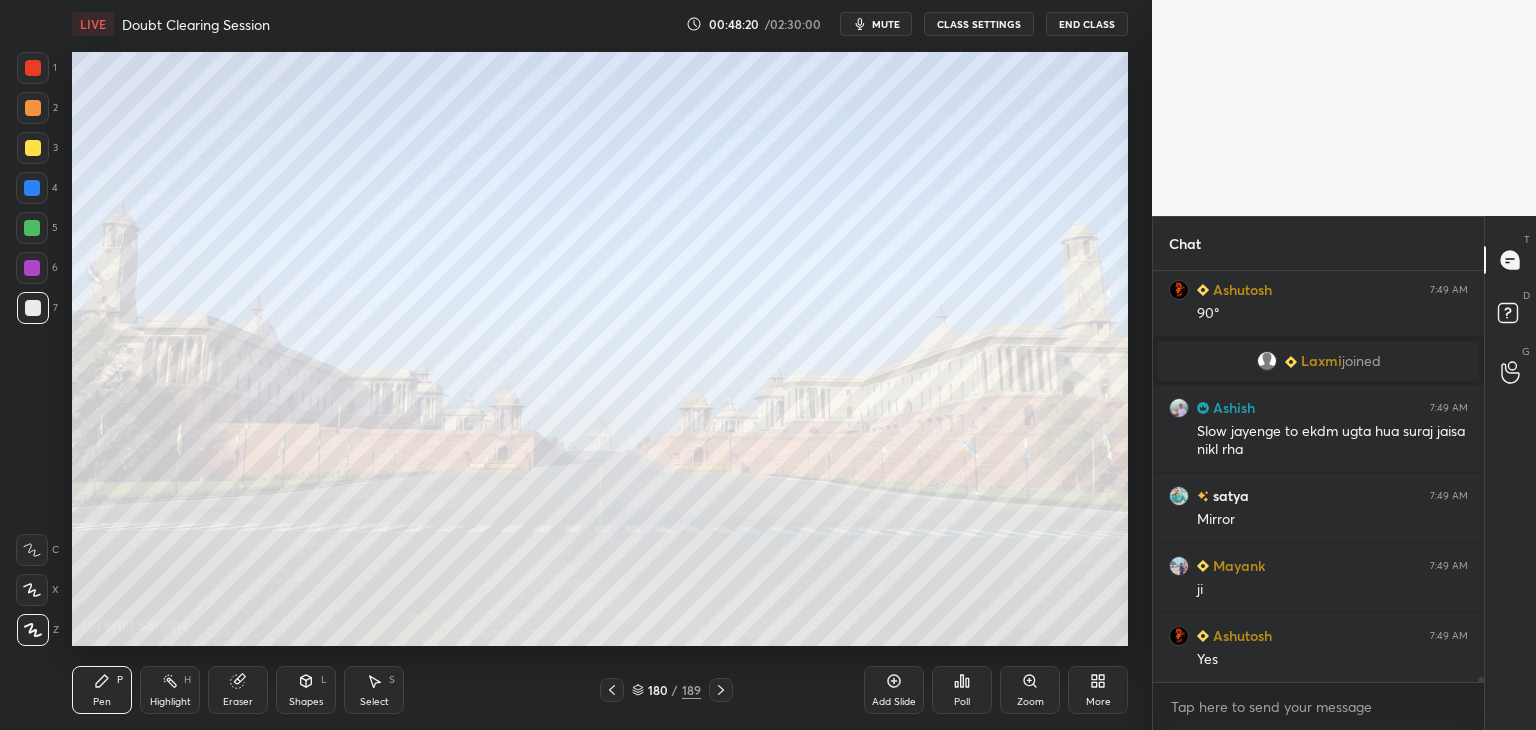click 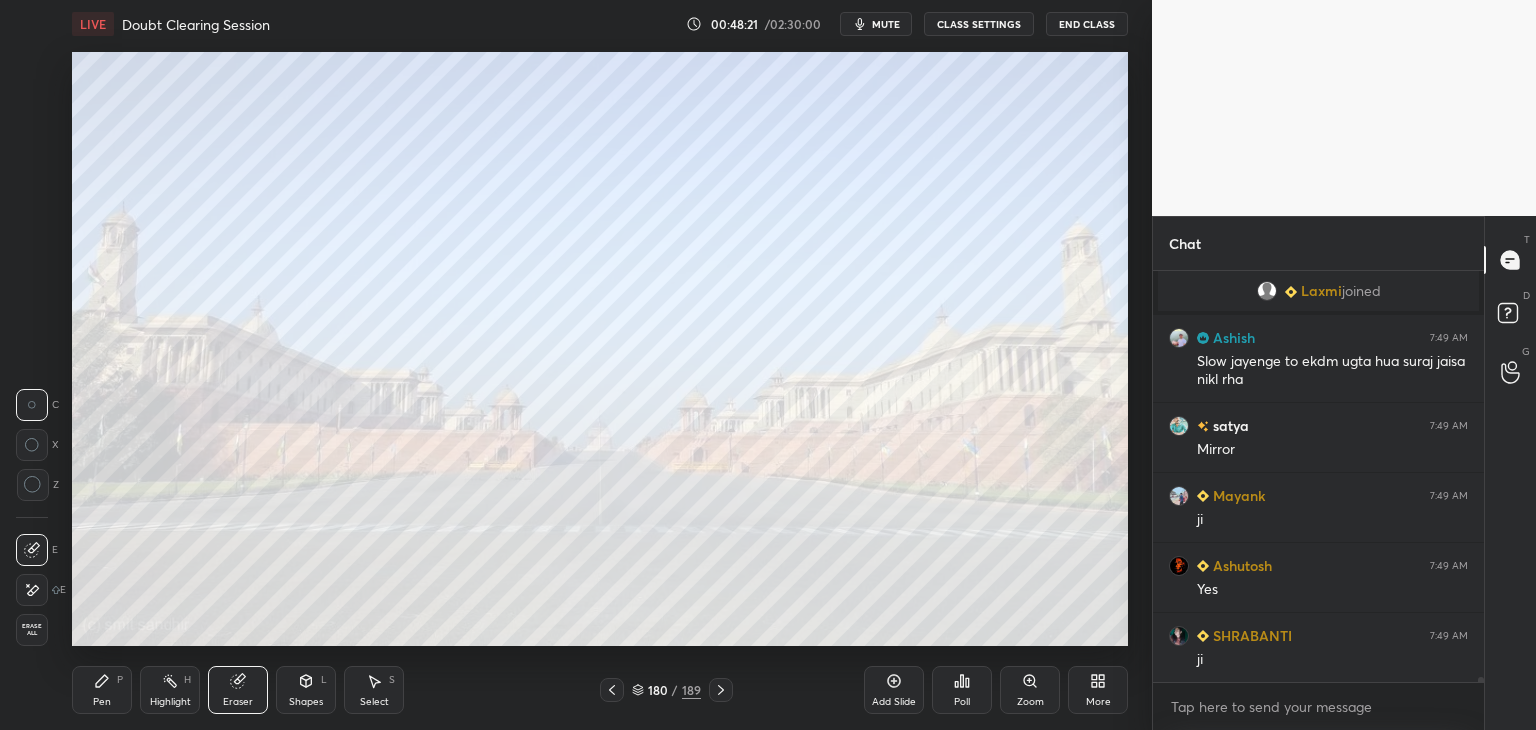 scroll, scrollTop: 34452, scrollLeft: 0, axis: vertical 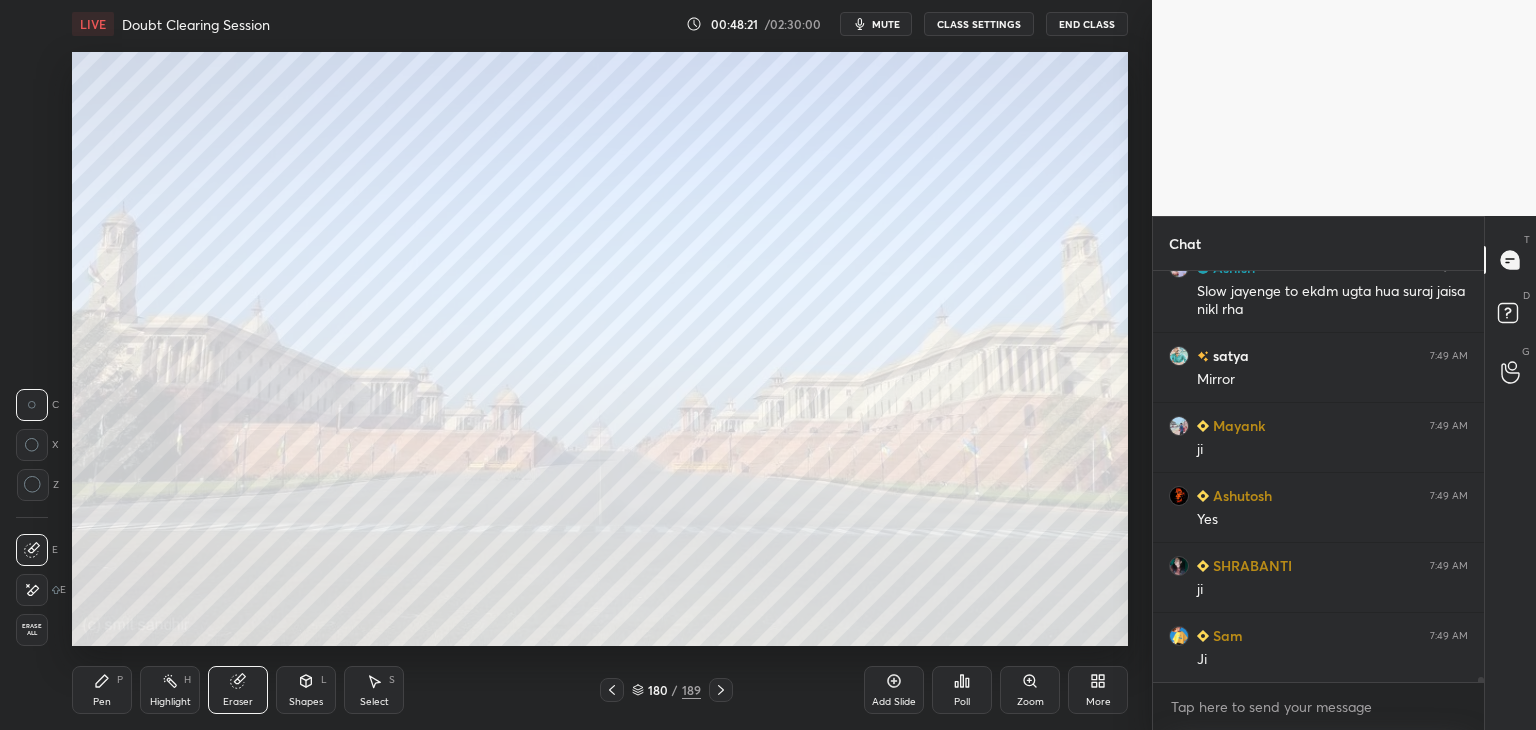 click on "Erase all" at bounding box center (32, 630) 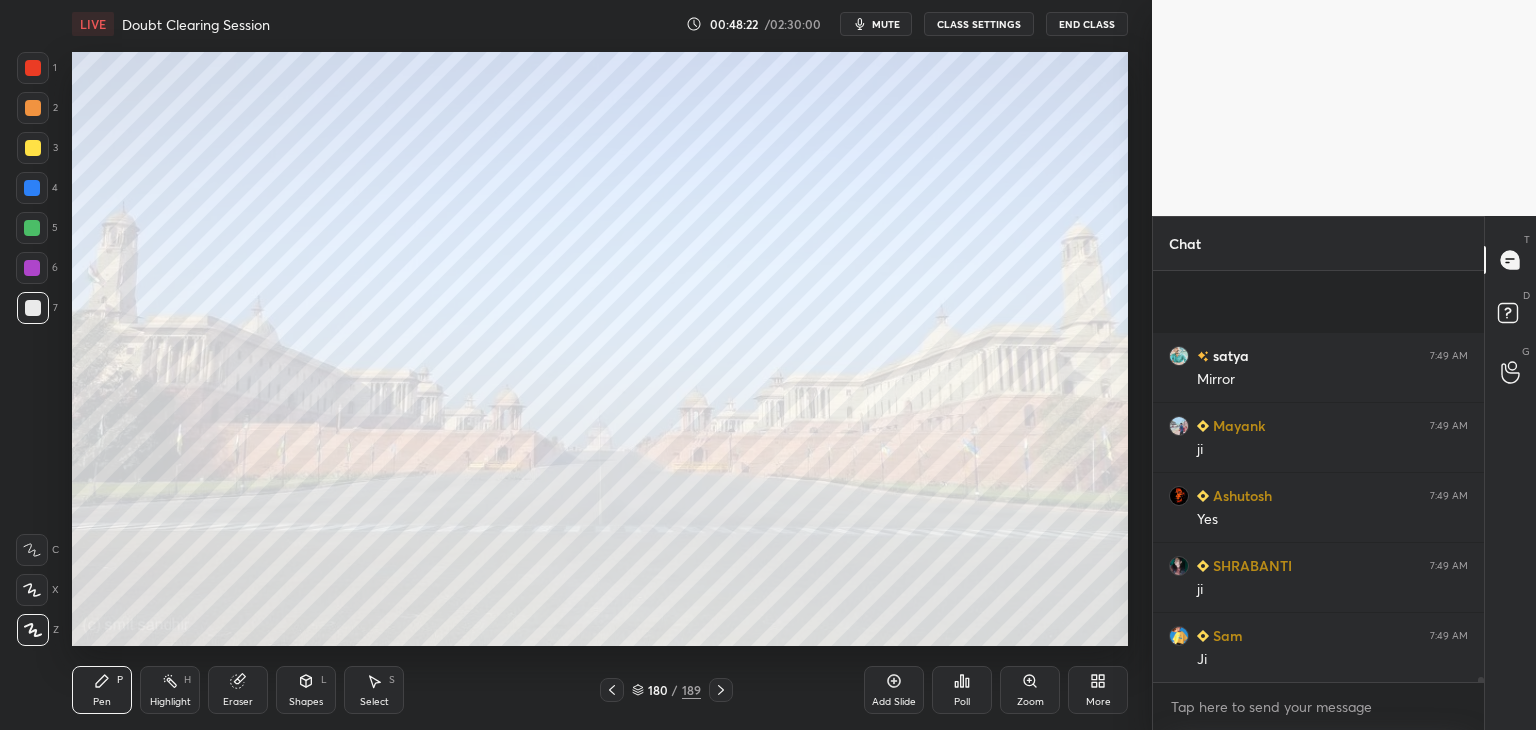 scroll, scrollTop: 34592, scrollLeft: 0, axis: vertical 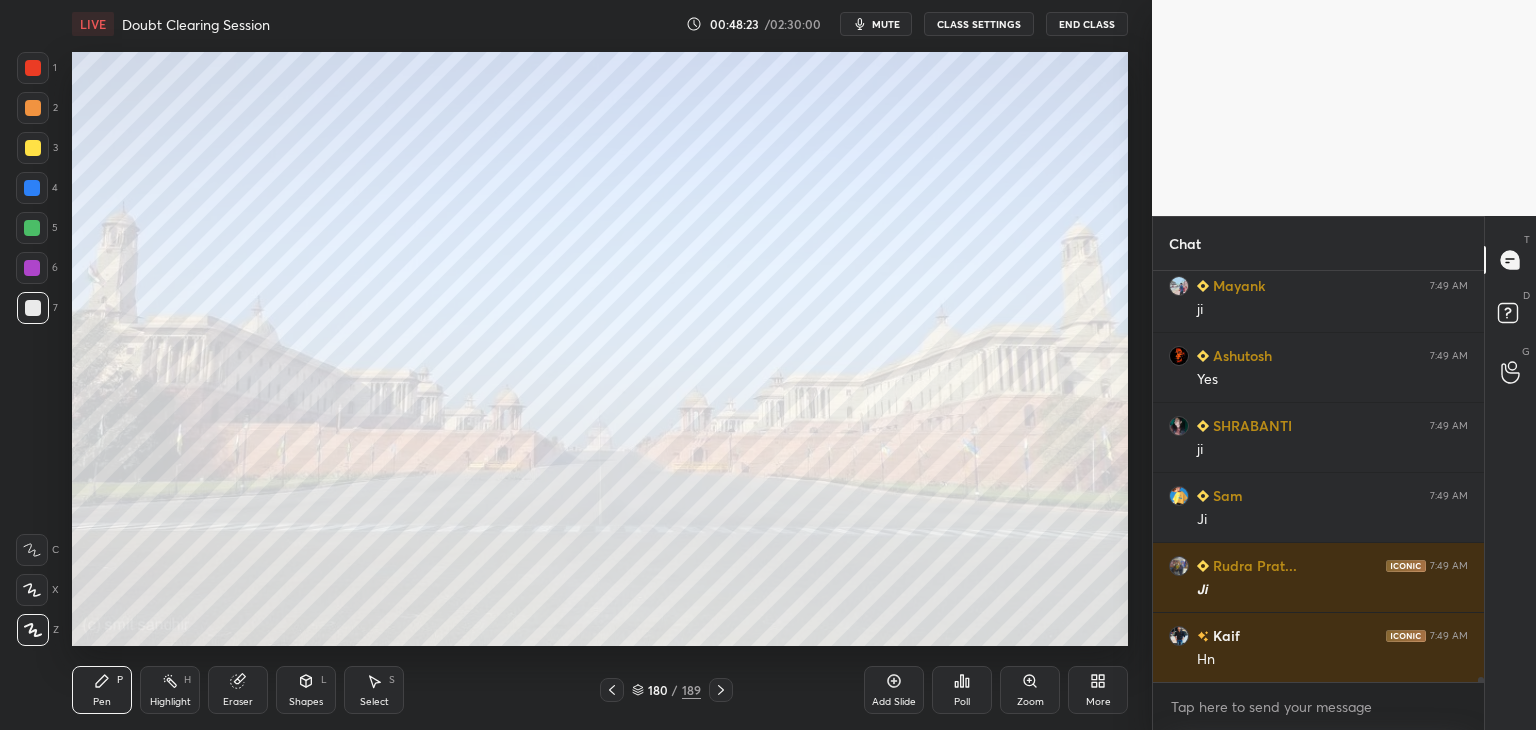 click on "180 / 189" at bounding box center [666, 690] 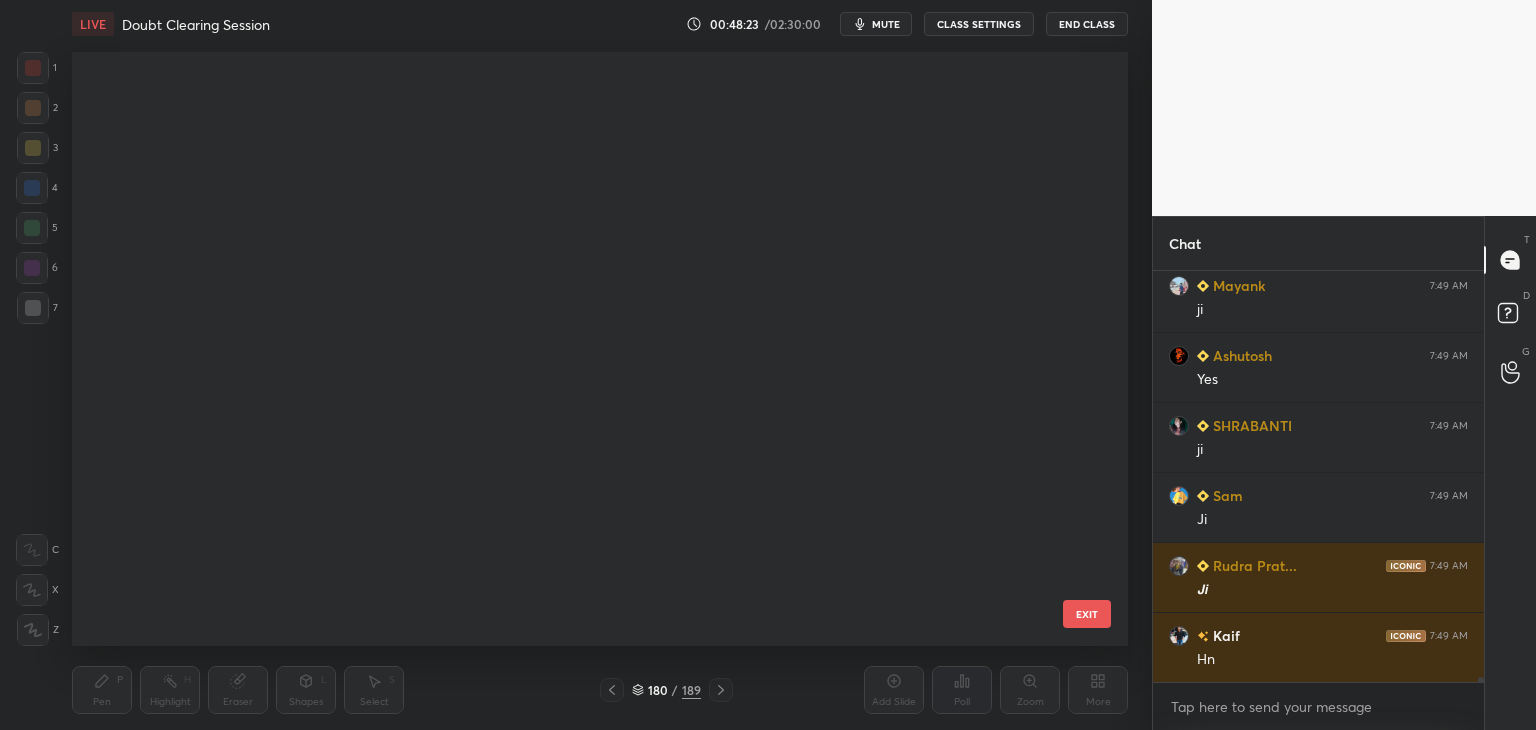scroll, scrollTop: 10386, scrollLeft: 0, axis: vertical 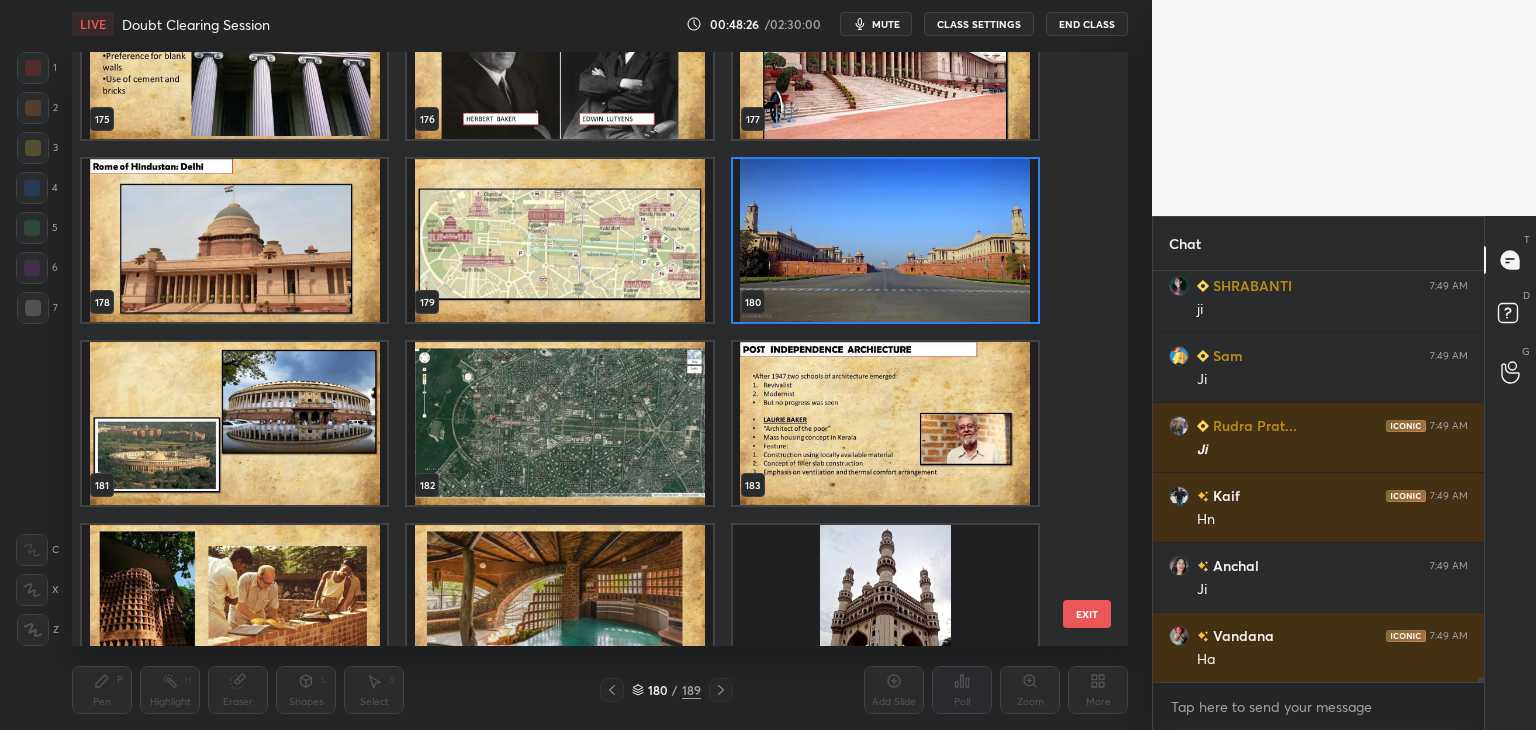 click at bounding box center (559, 423) 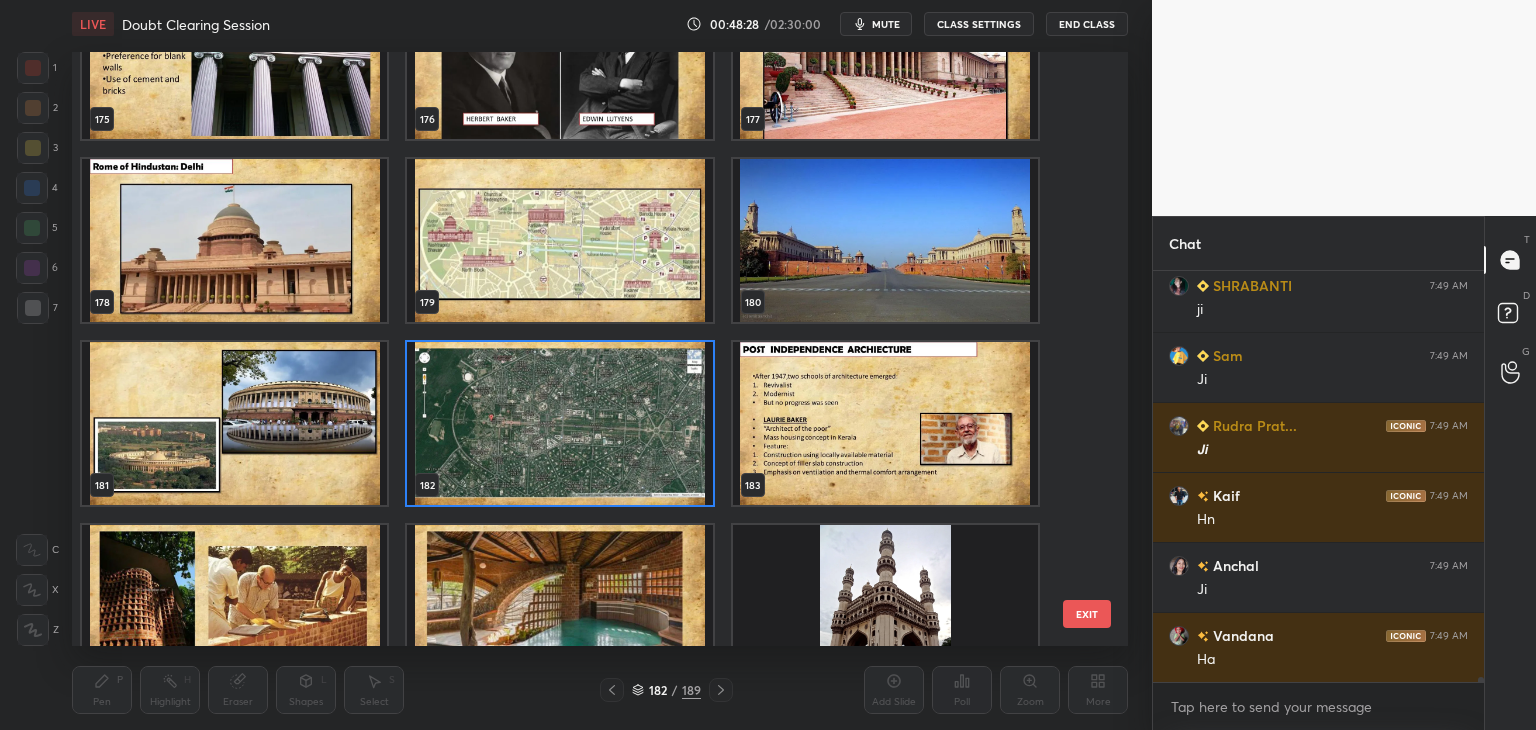 click 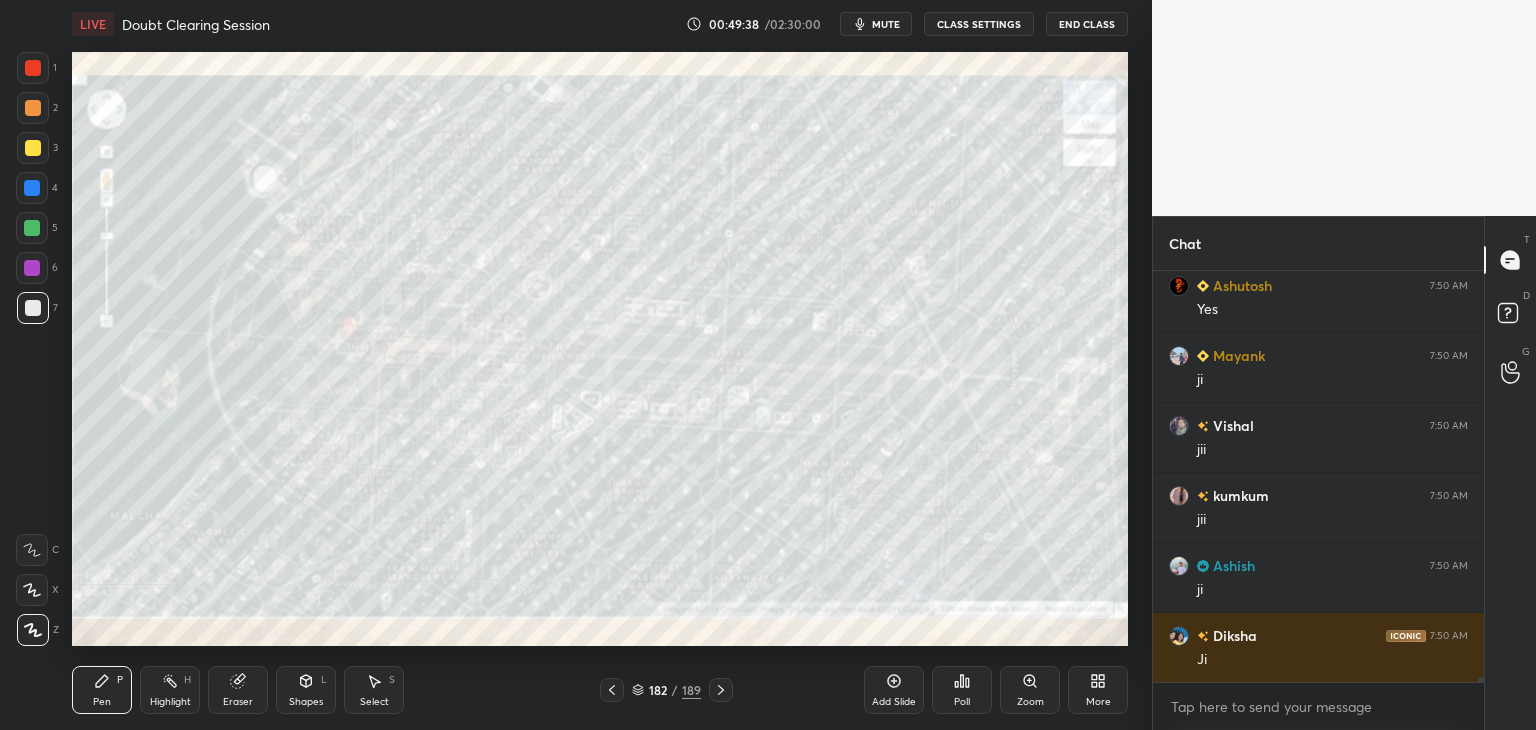 scroll, scrollTop: 36124, scrollLeft: 0, axis: vertical 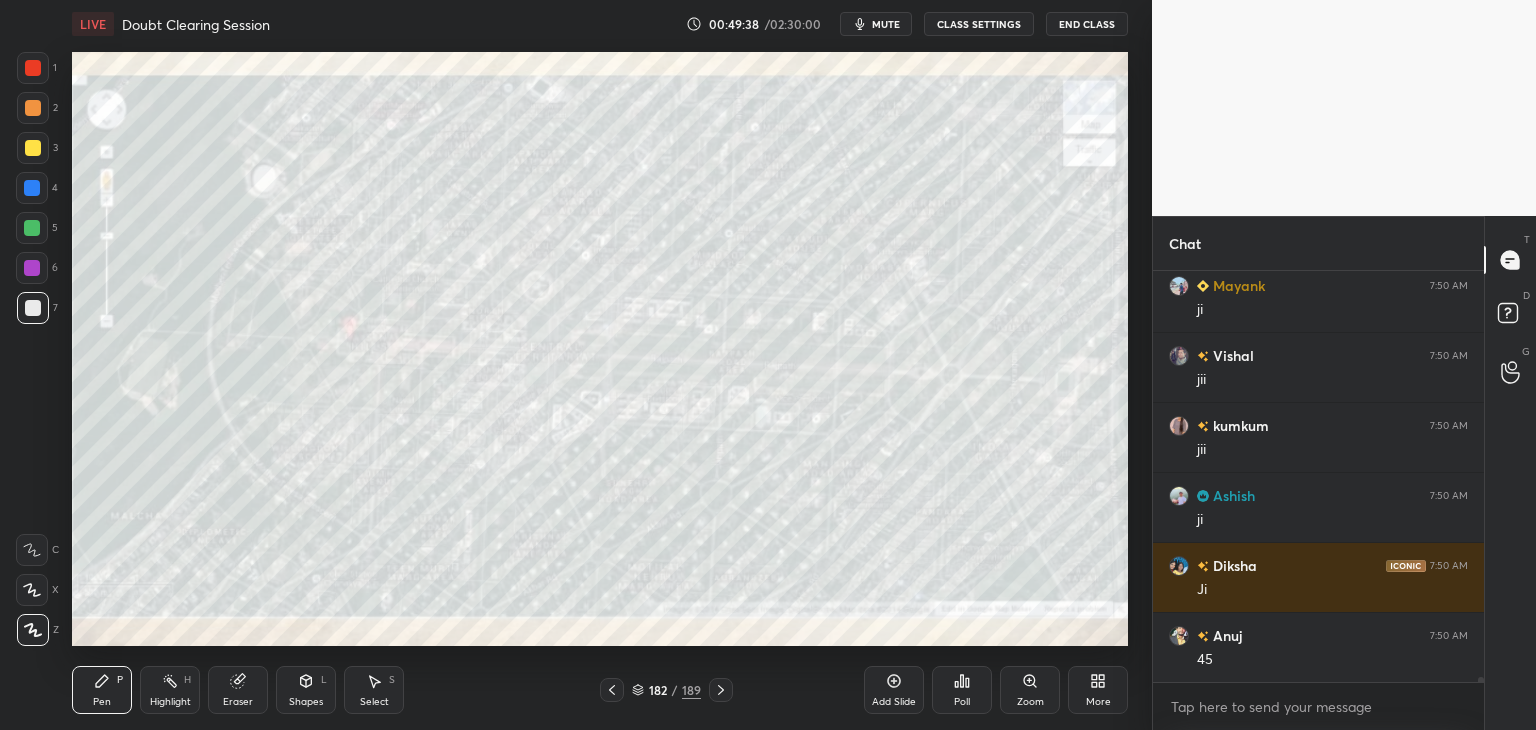 click on "Add Slide" at bounding box center [894, 702] 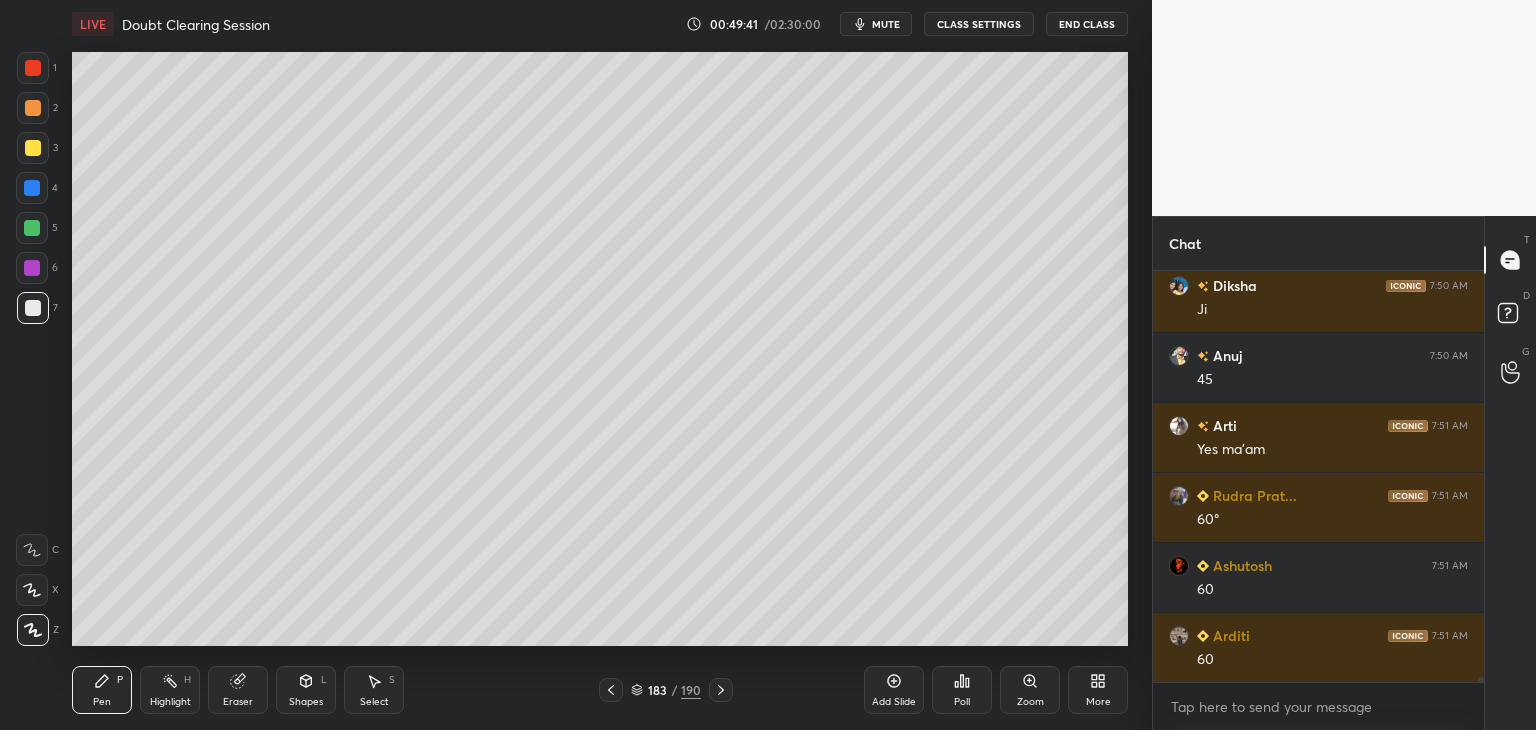 scroll, scrollTop: 36474, scrollLeft: 0, axis: vertical 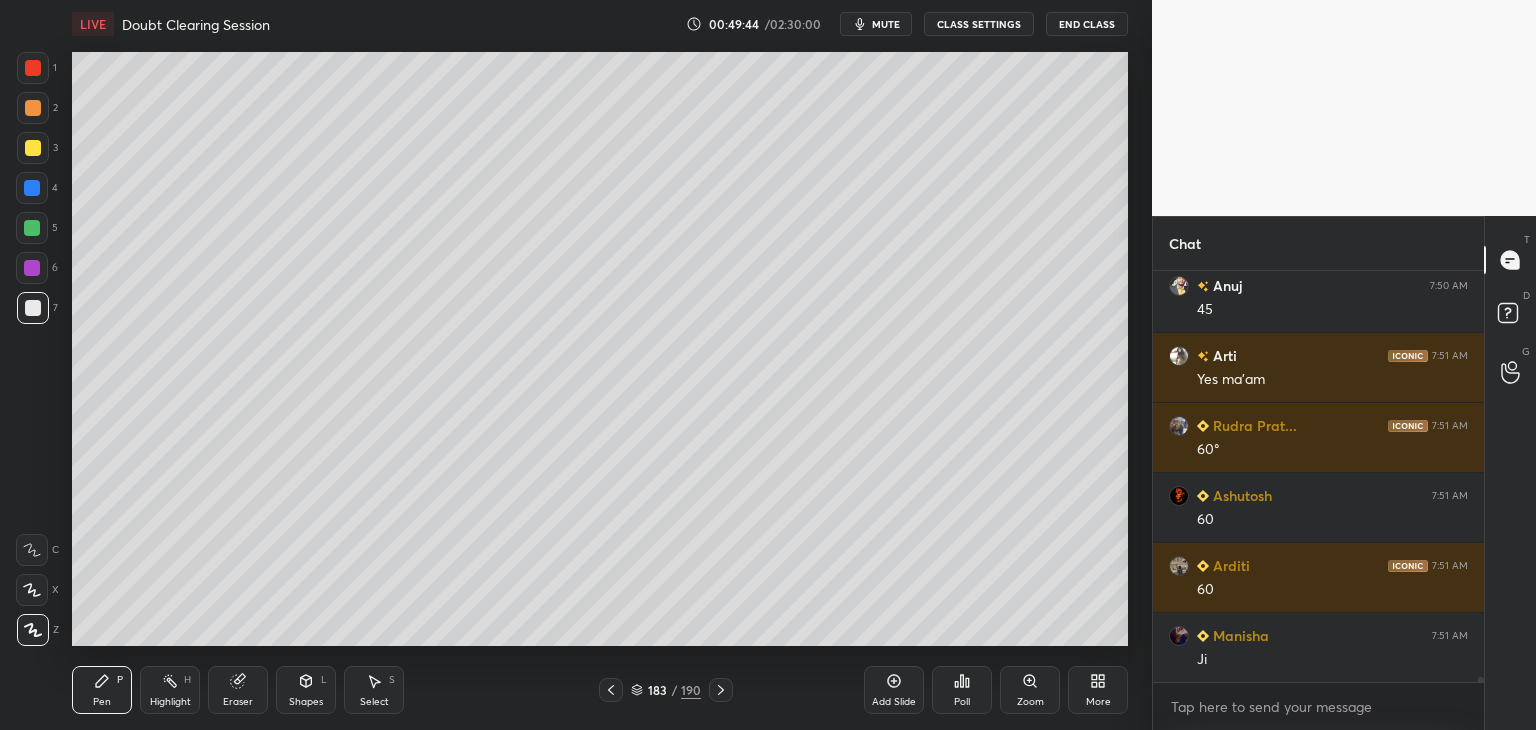 click 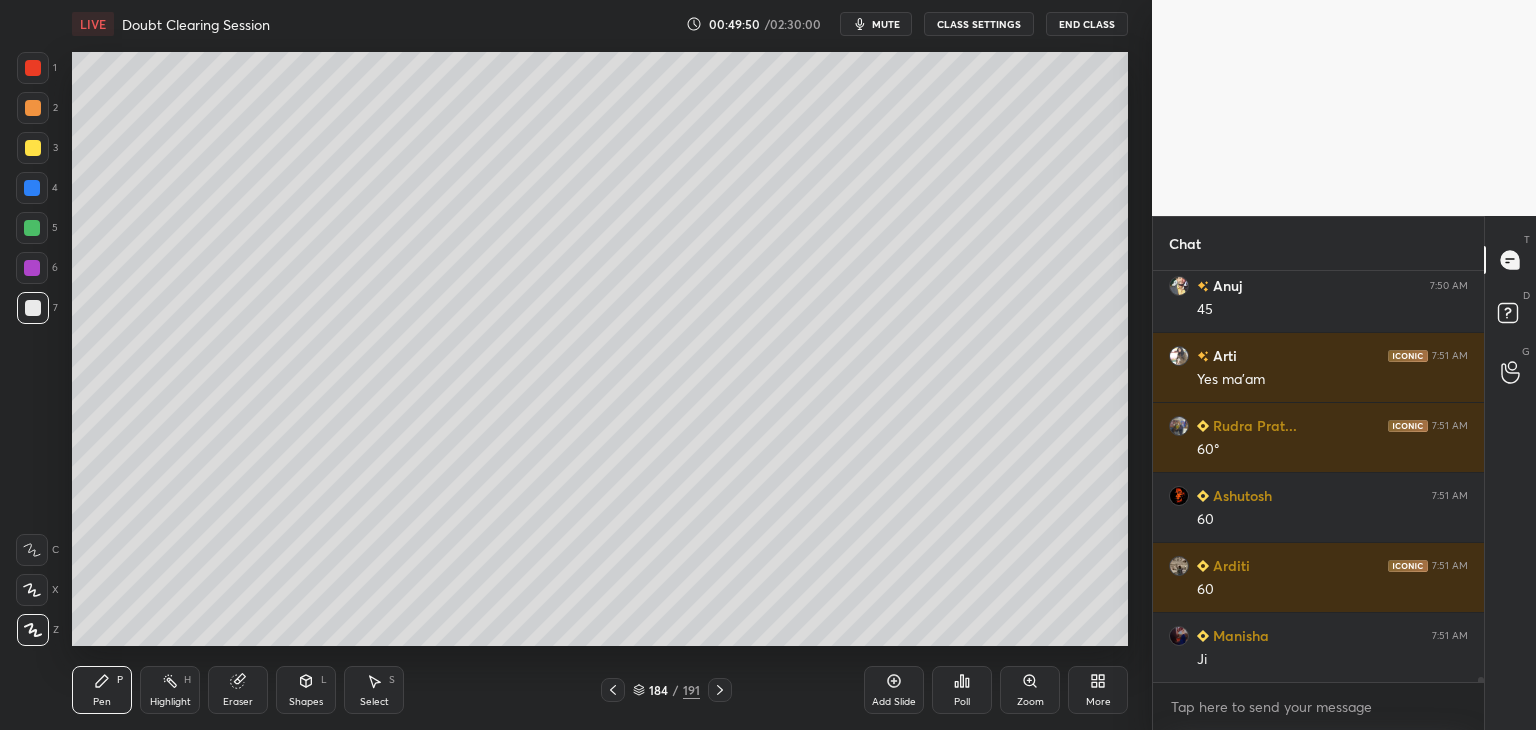 scroll, scrollTop: 36544, scrollLeft: 0, axis: vertical 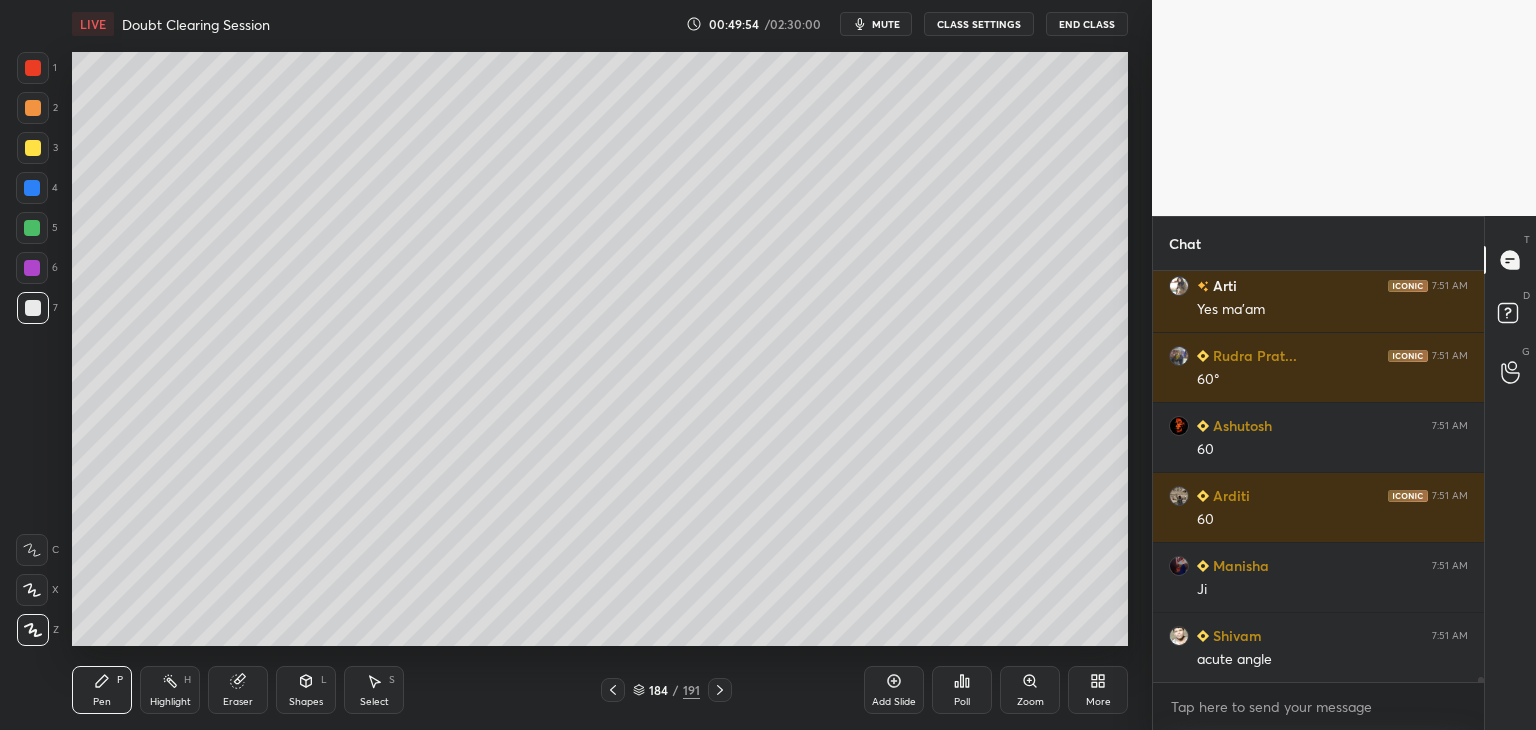 click 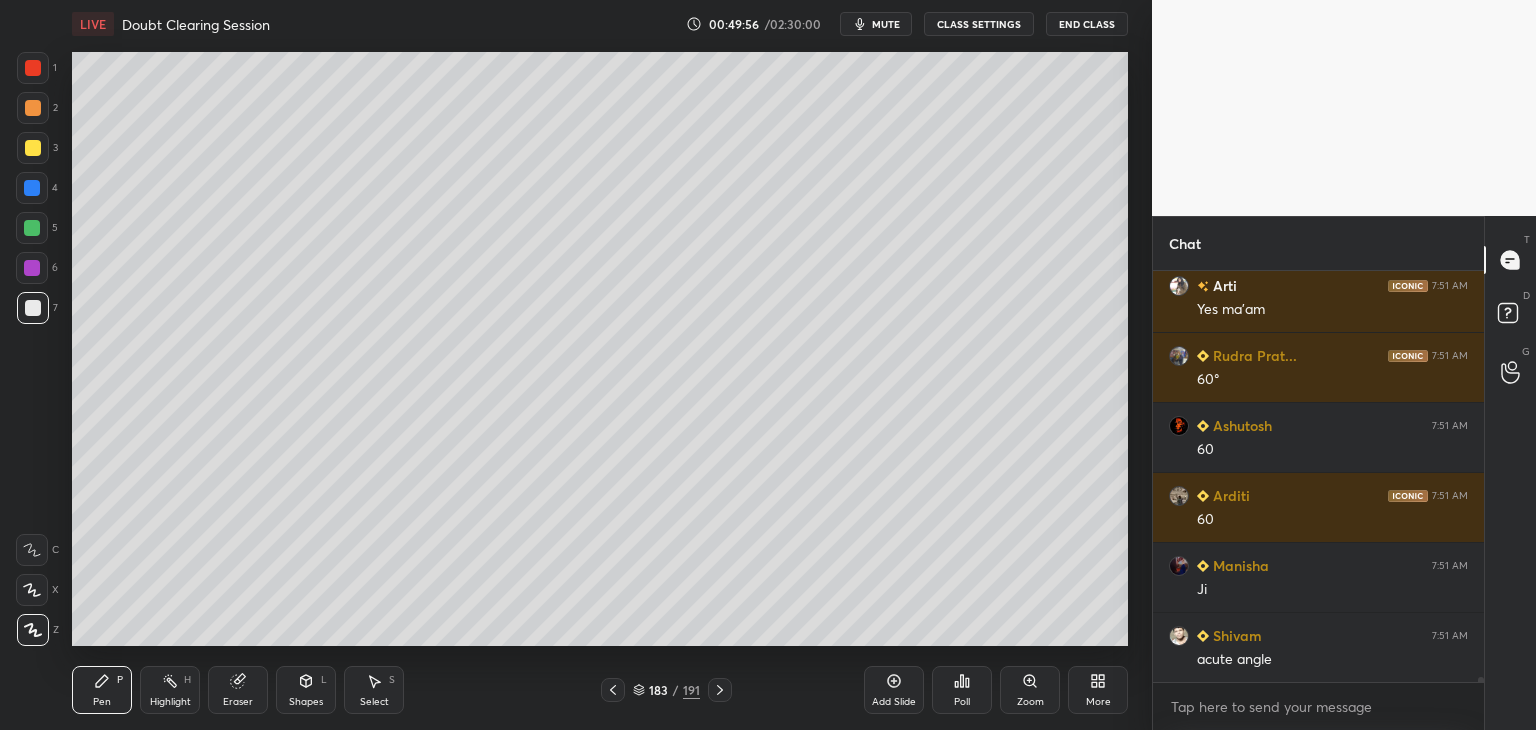 click 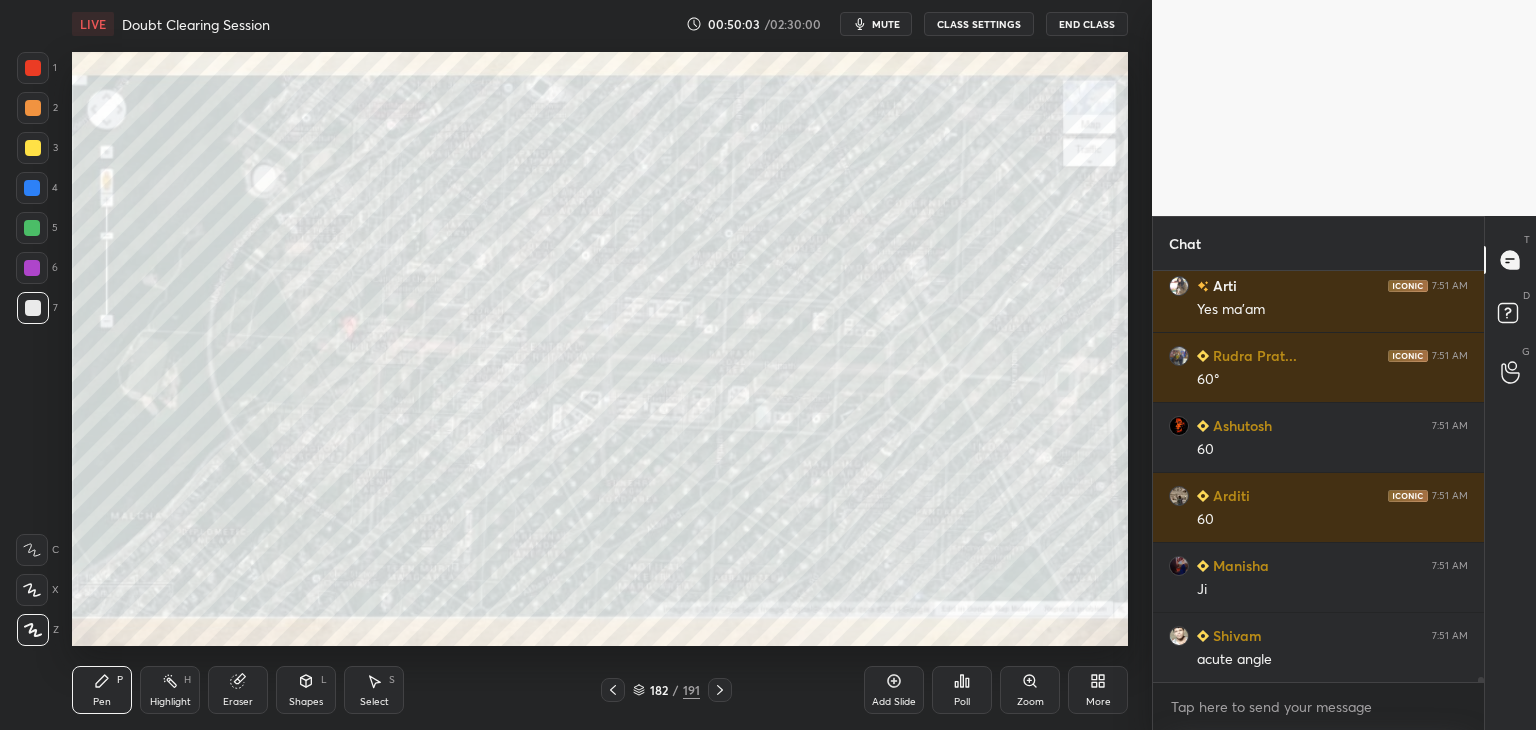 click at bounding box center (33, 68) 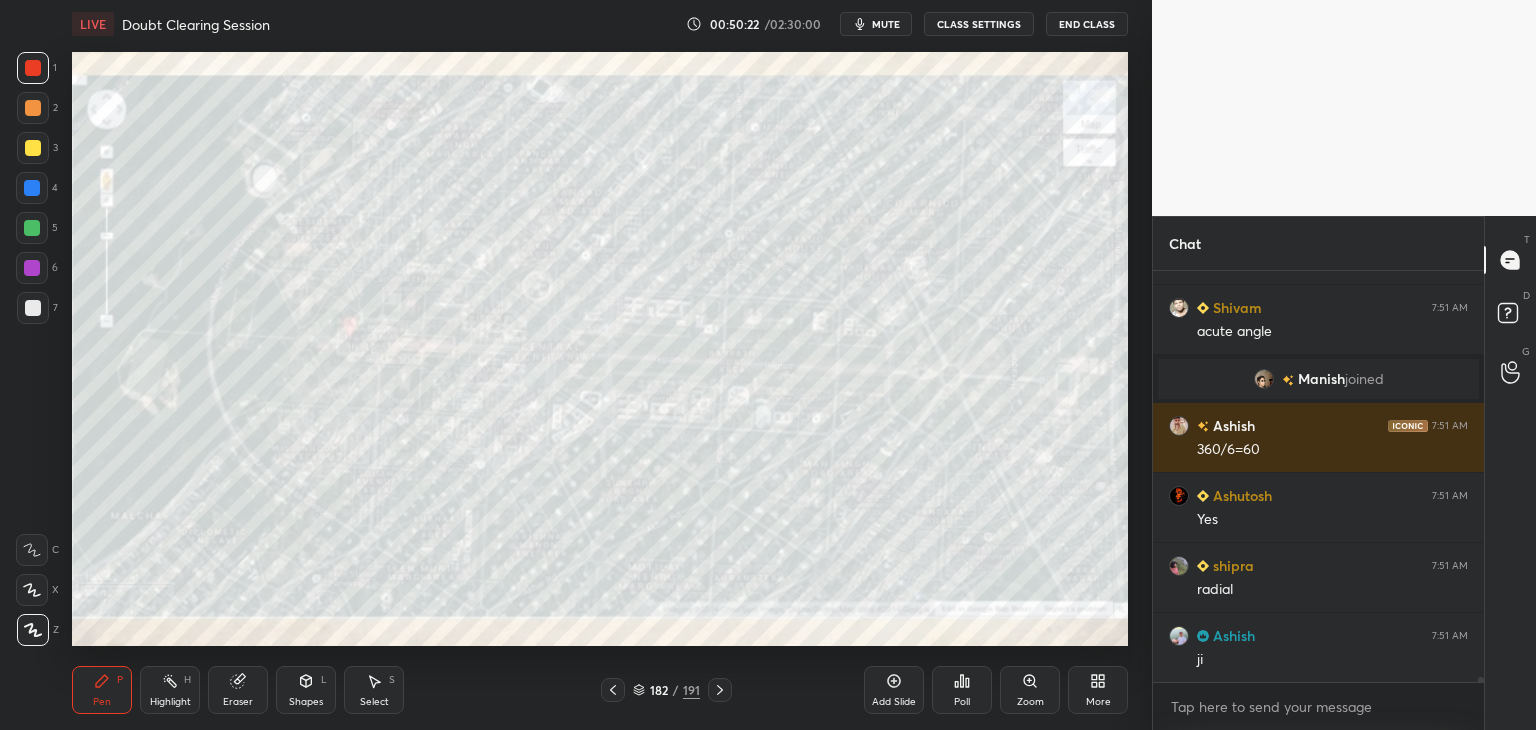 scroll, scrollTop: 36546, scrollLeft: 0, axis: vertical 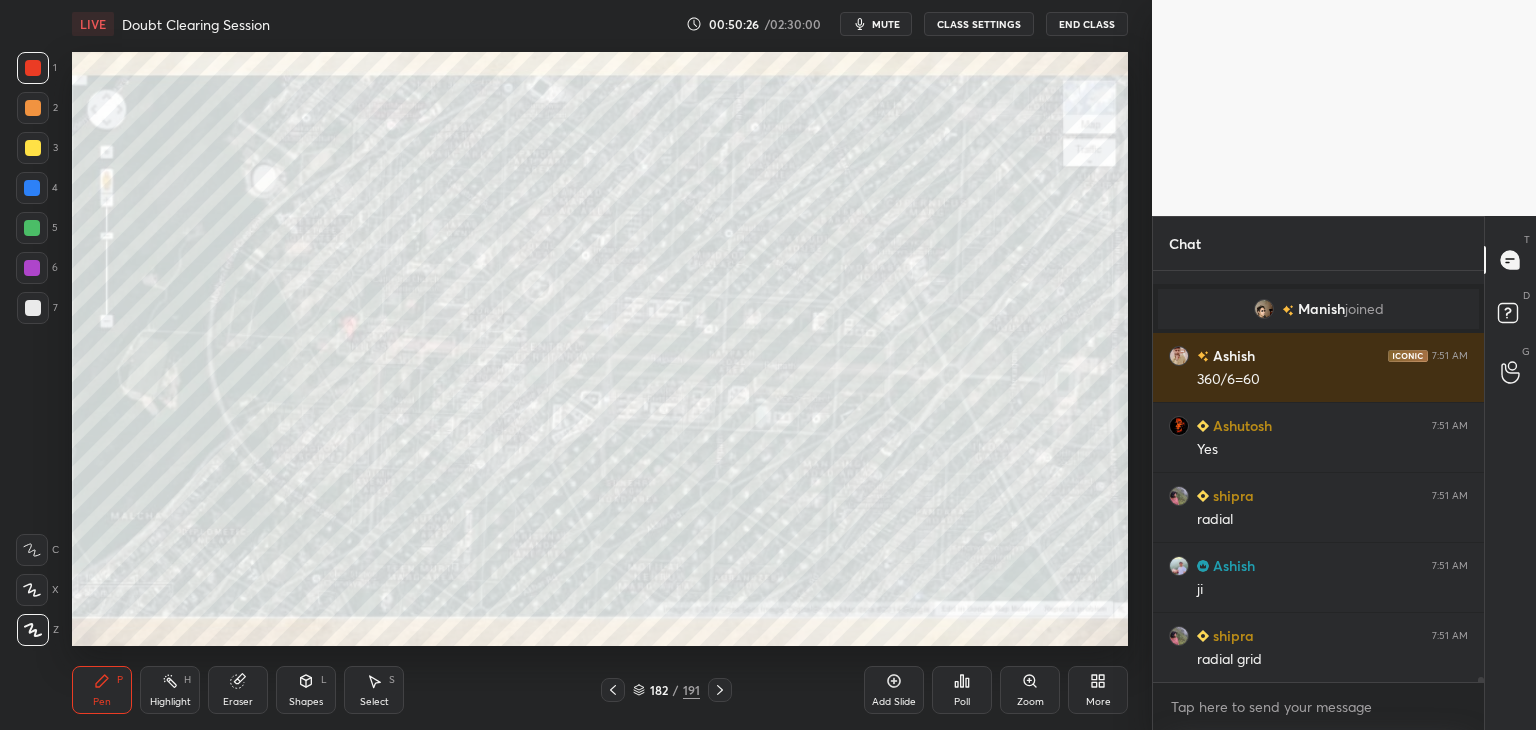 click on "Add Slide" at bounding box center [894, 690] 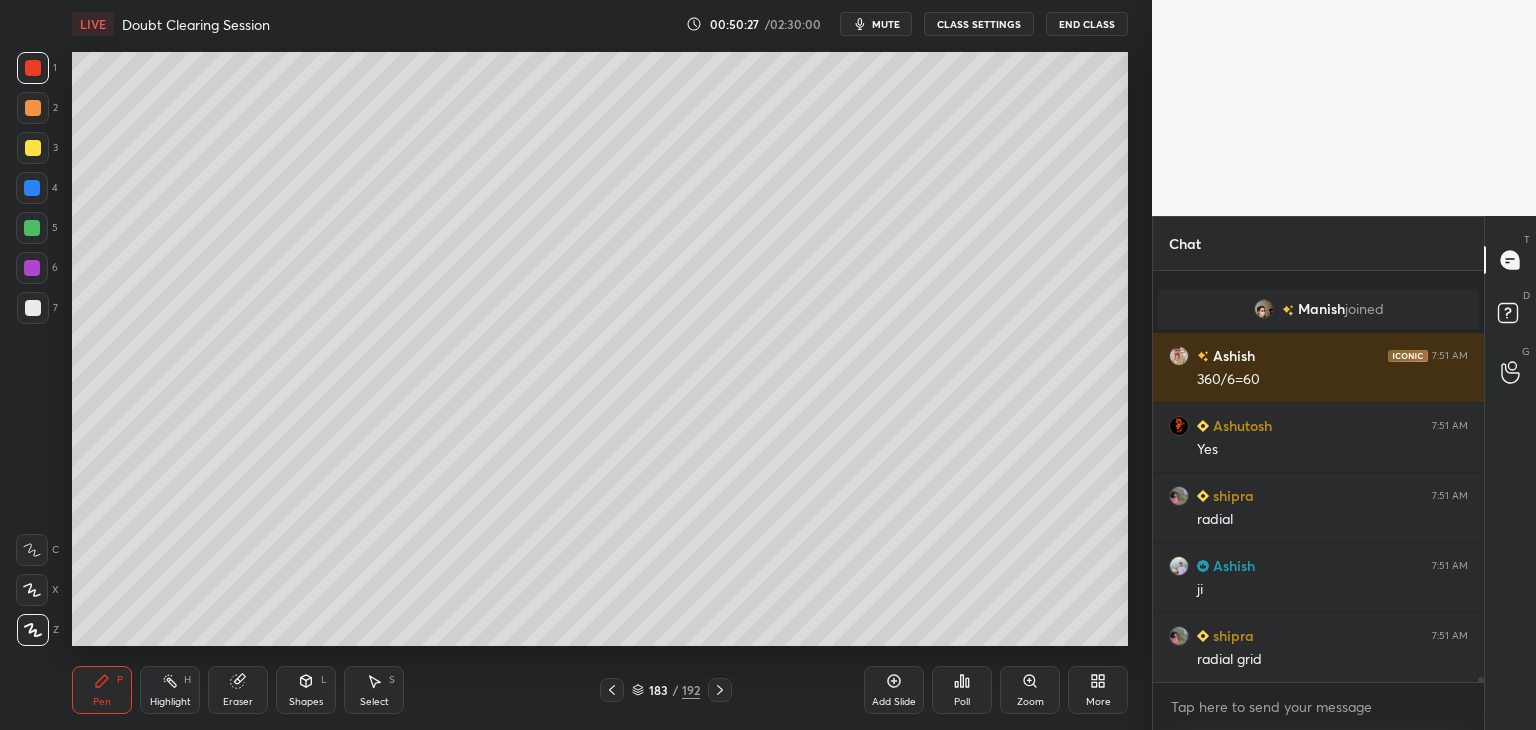 scroll, scrollTop: 36616, scrollLeft: 0, axis: vertical 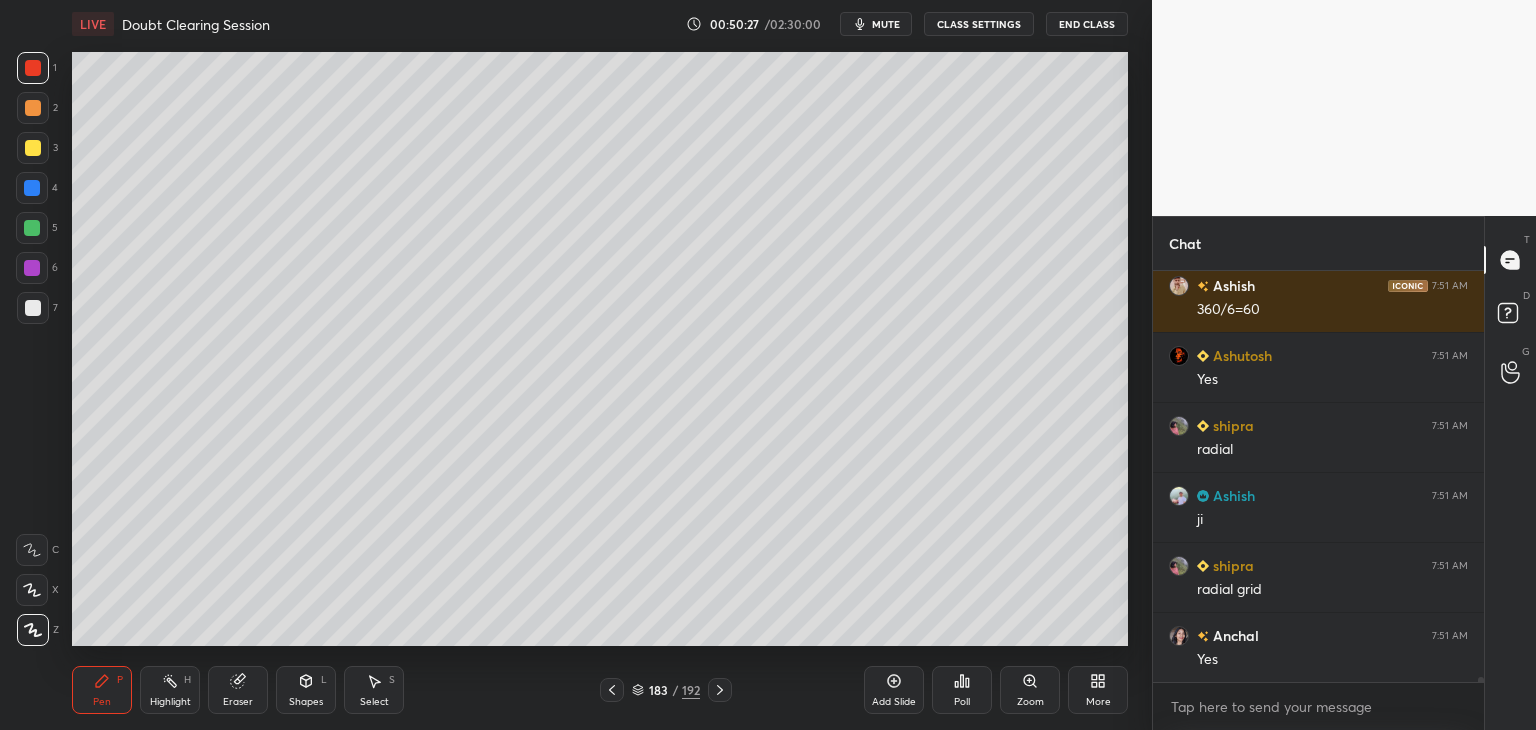 click at bounding box center (33, 308) 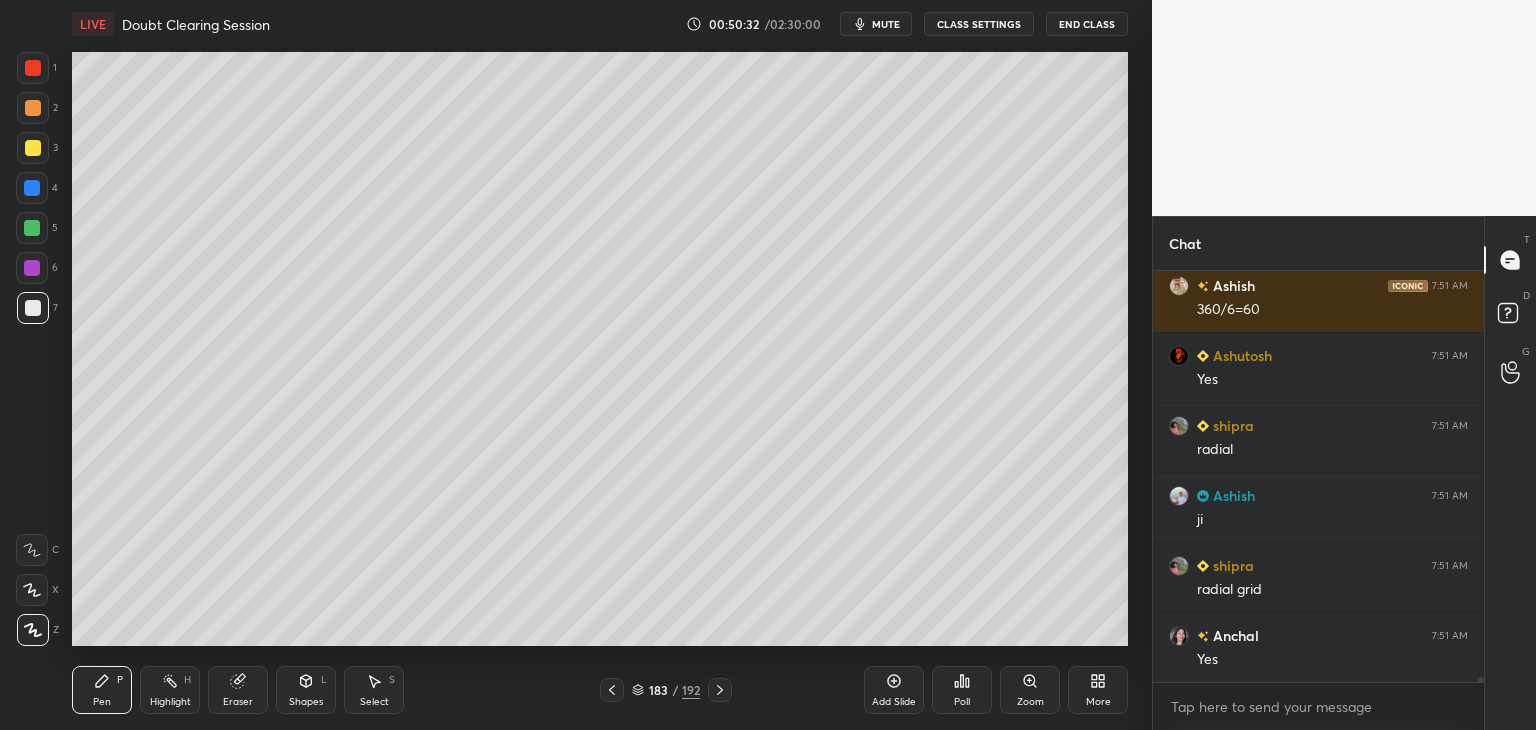 scroll, scrollTop: 36686, scrollLeft: 0, axis: vertical 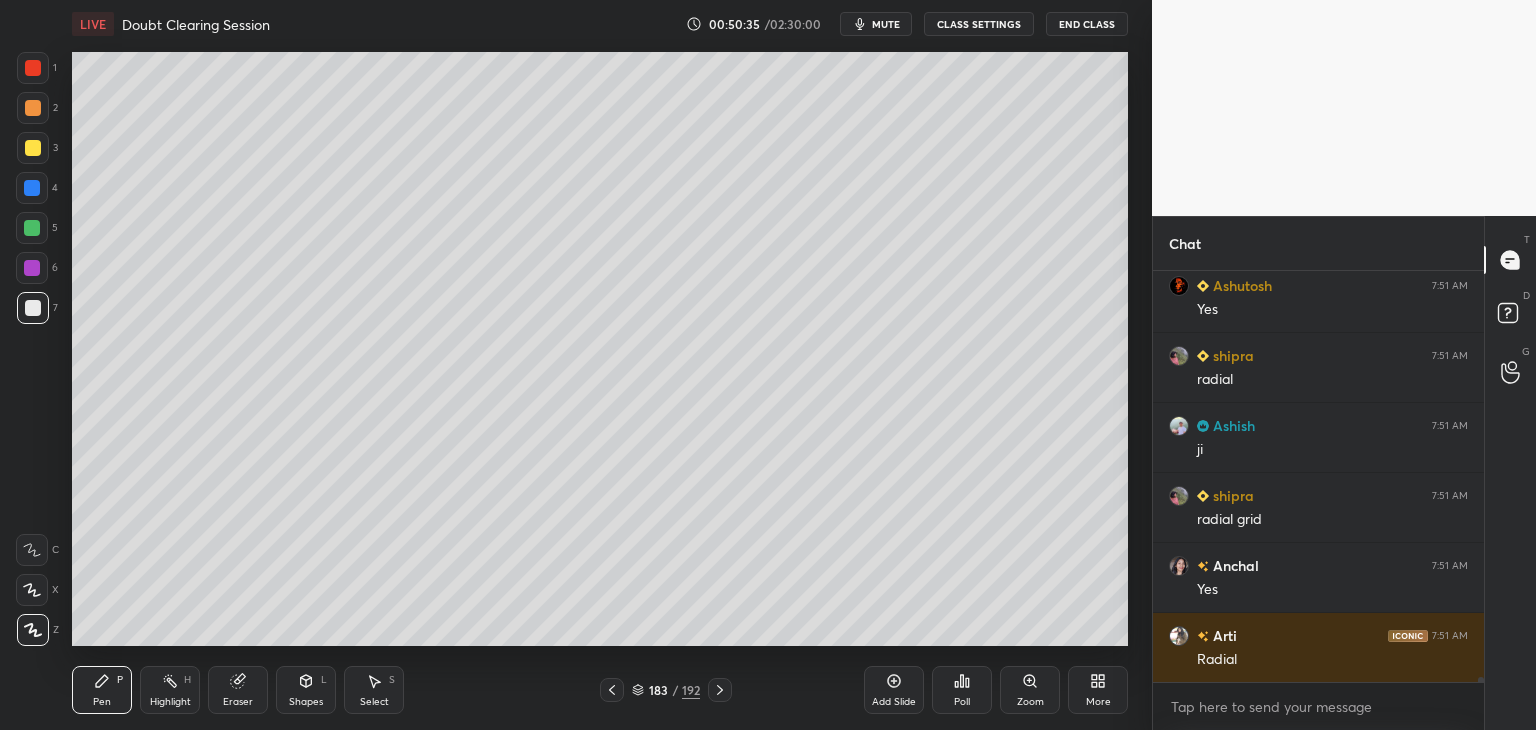 click 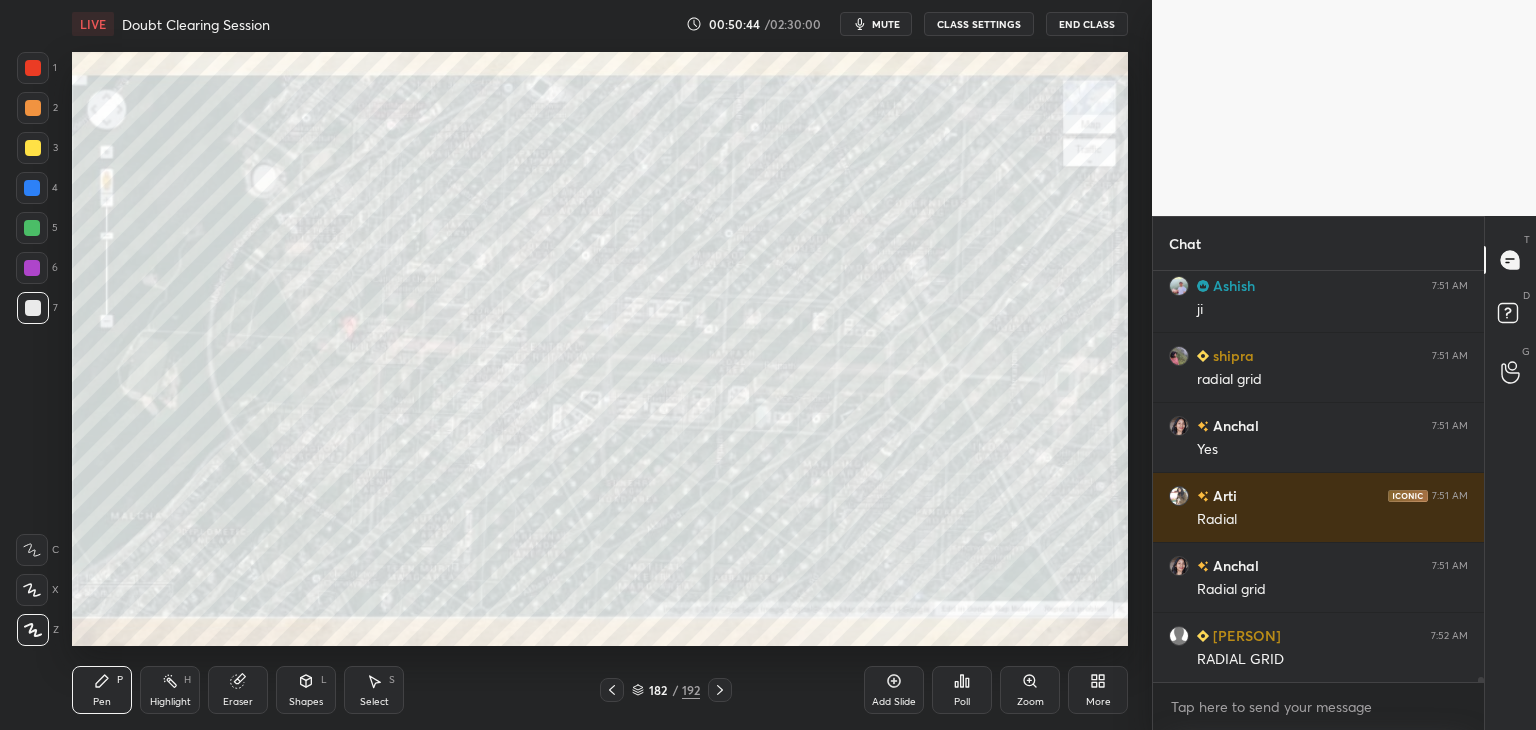 scroll, scrollTop: 36896, scrollLeft: 0, axis: vertical 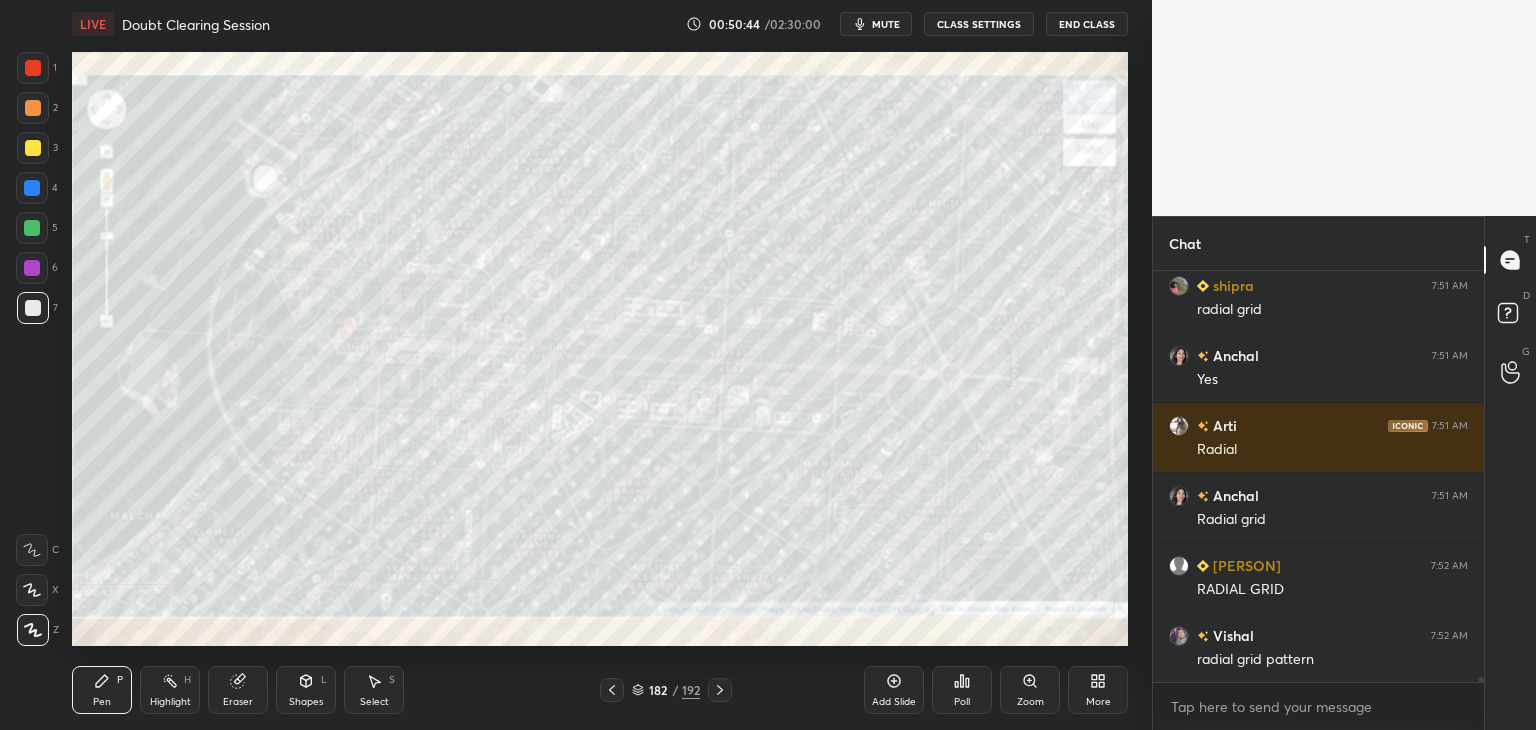 click 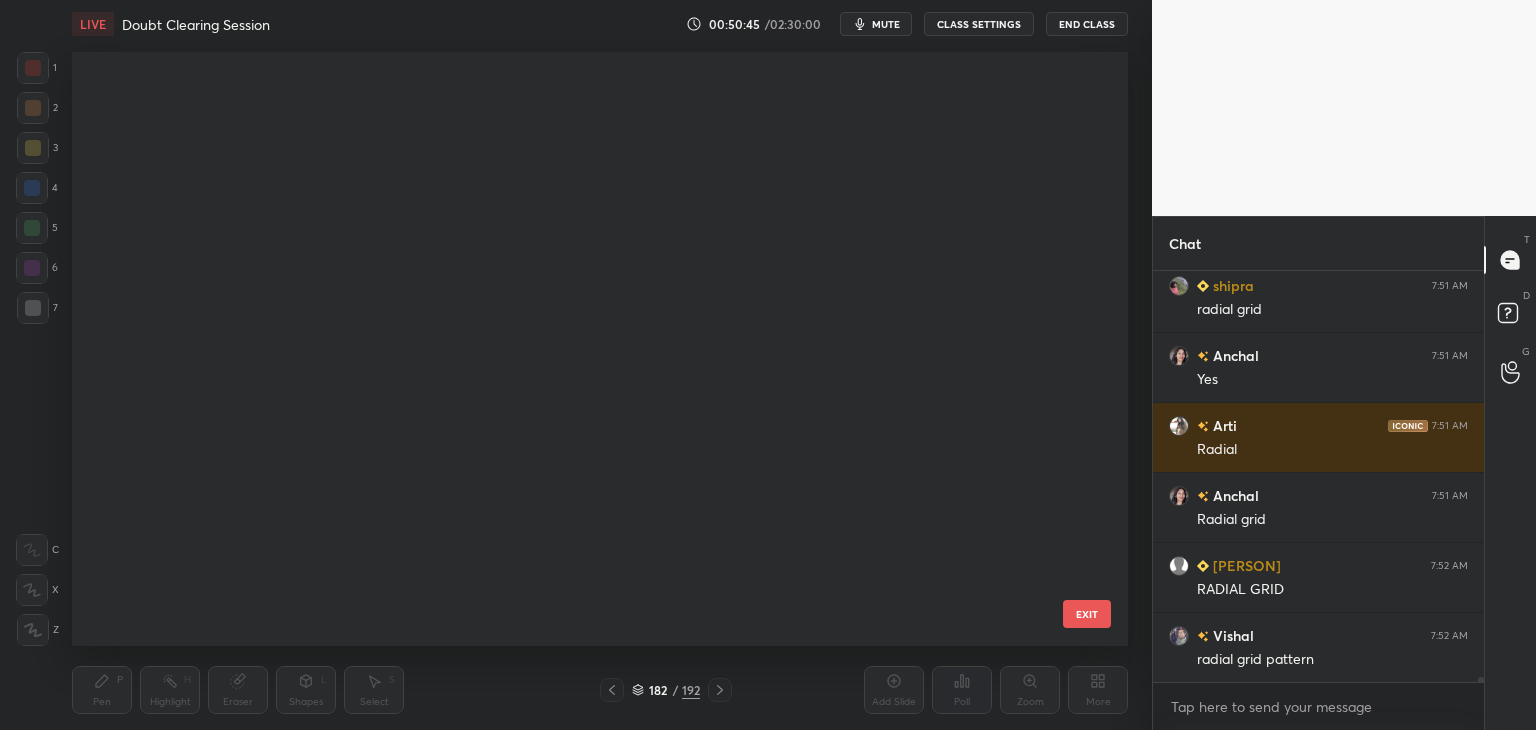 scroll, scrollTop: 10568, scrollLeft: 0, axis: vertical 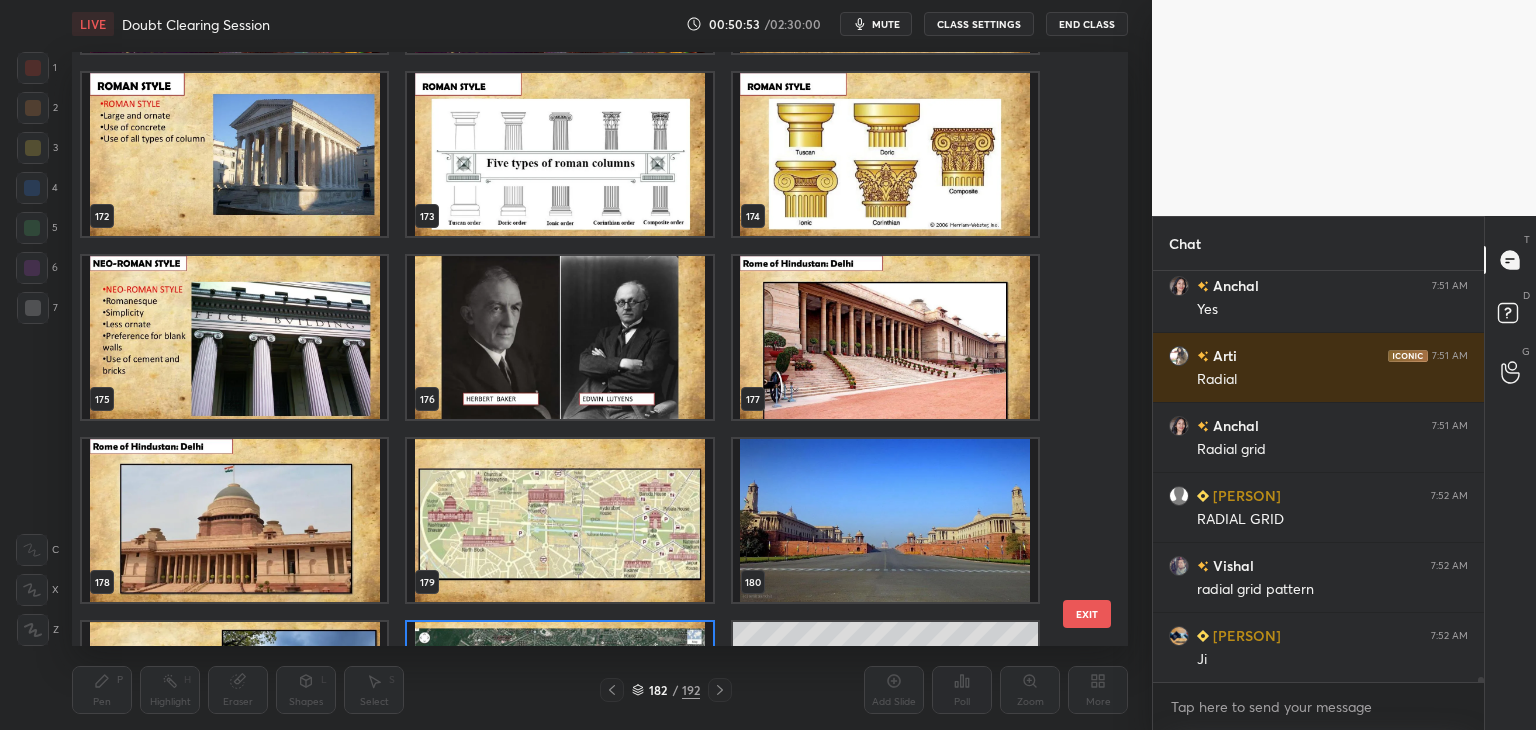 click at bounding box center (559, 337) 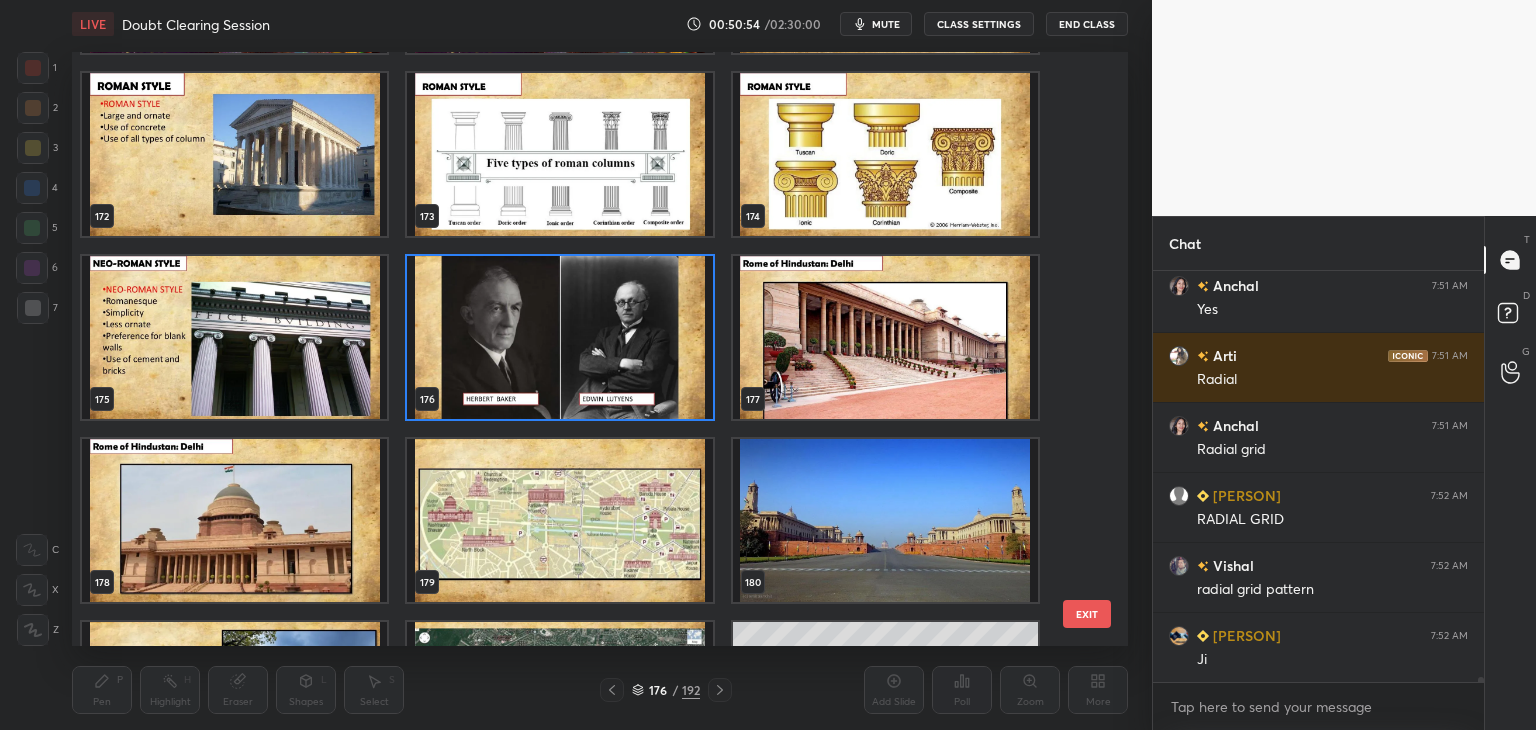 click 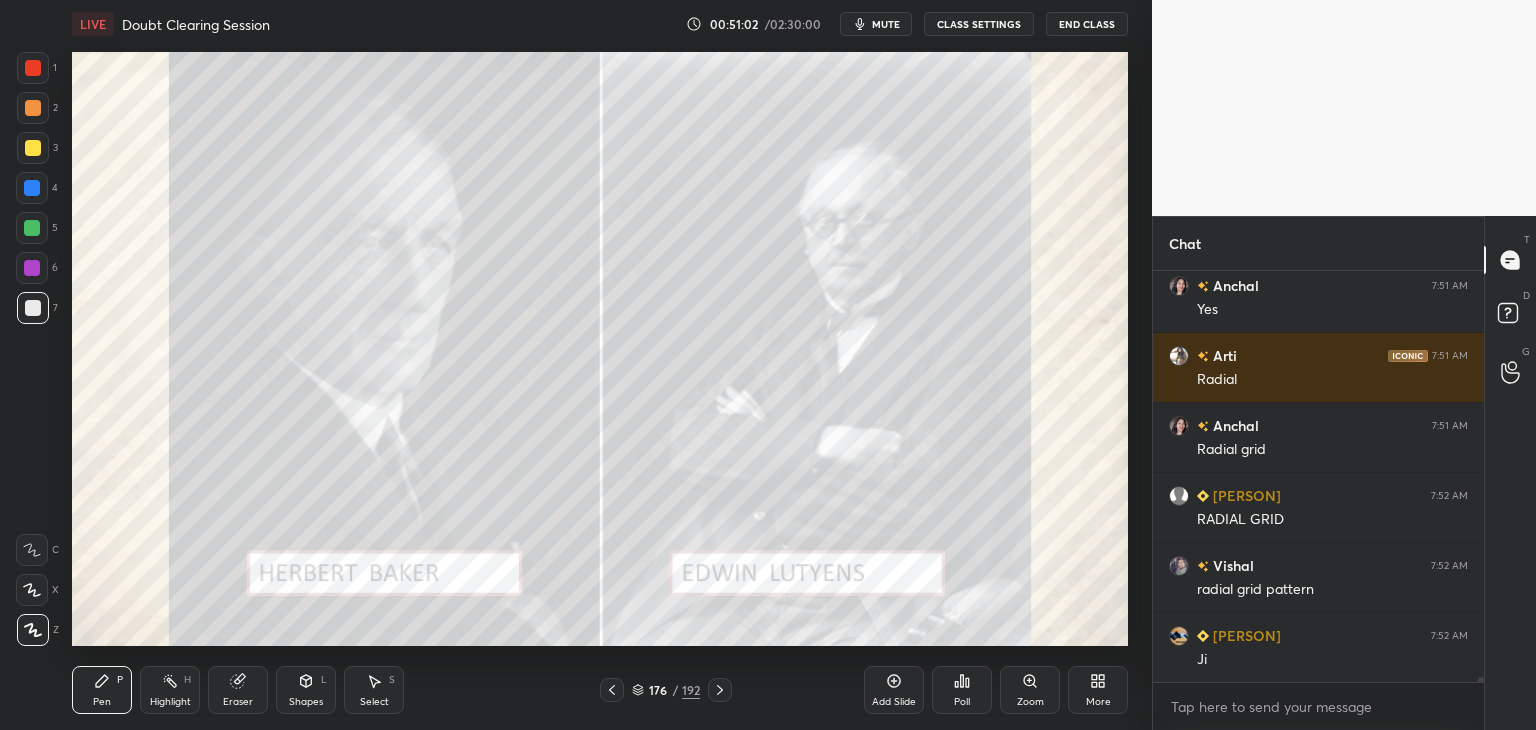 scroll, scrollTop: 37036, scrollLeft: 0, axis: vertical 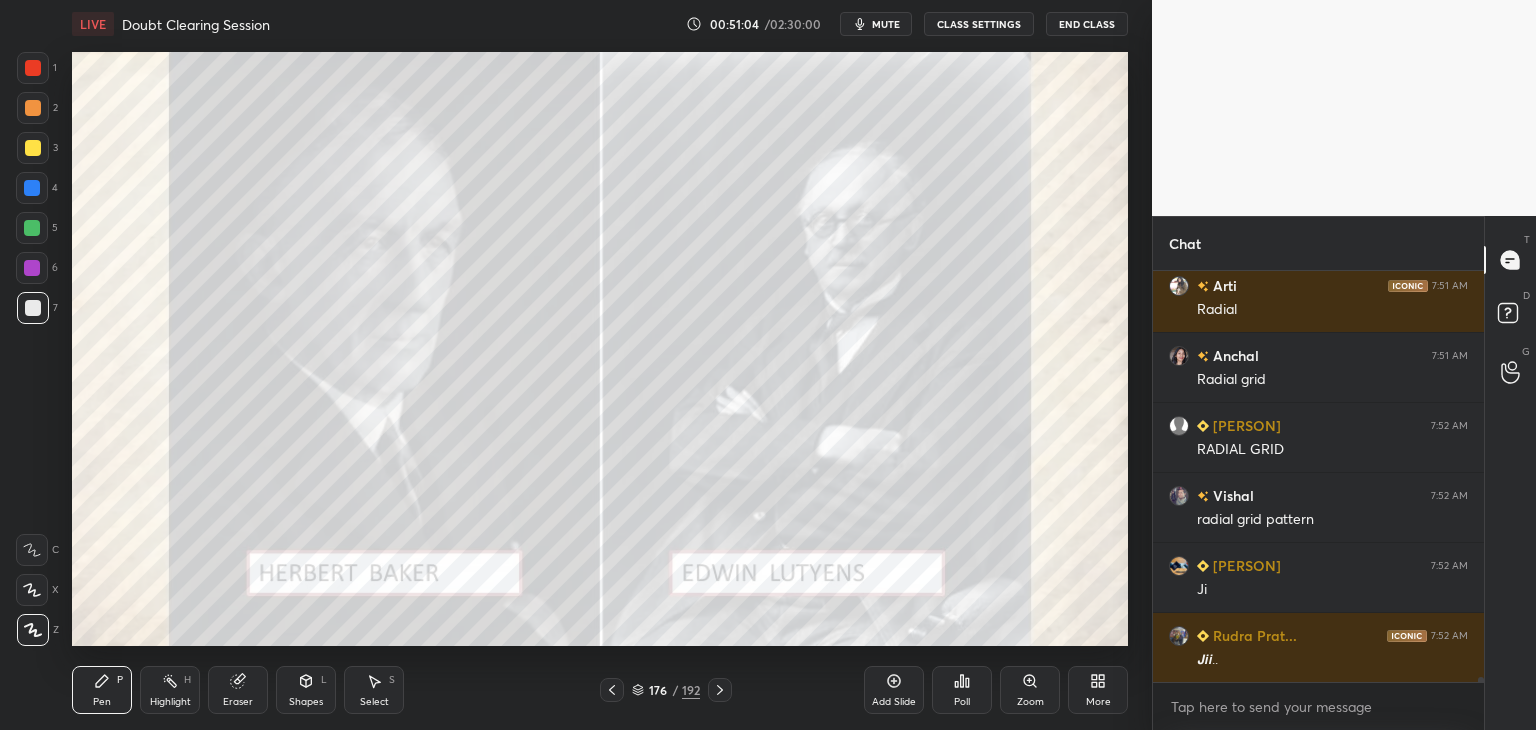 click at bounding box center (33, 68) 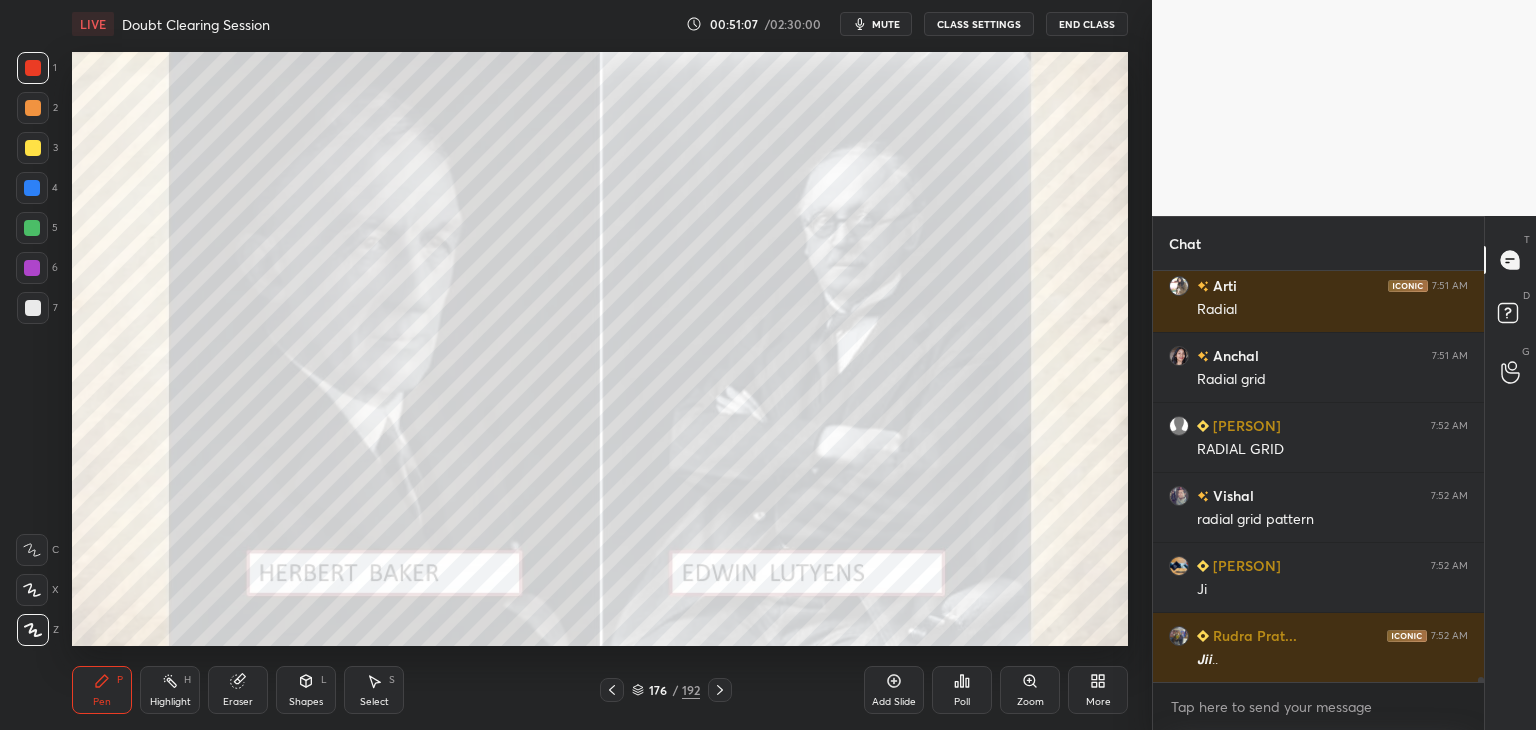 scroll, scrollTop: 37106, scrollLeft: 0, axis: vertical 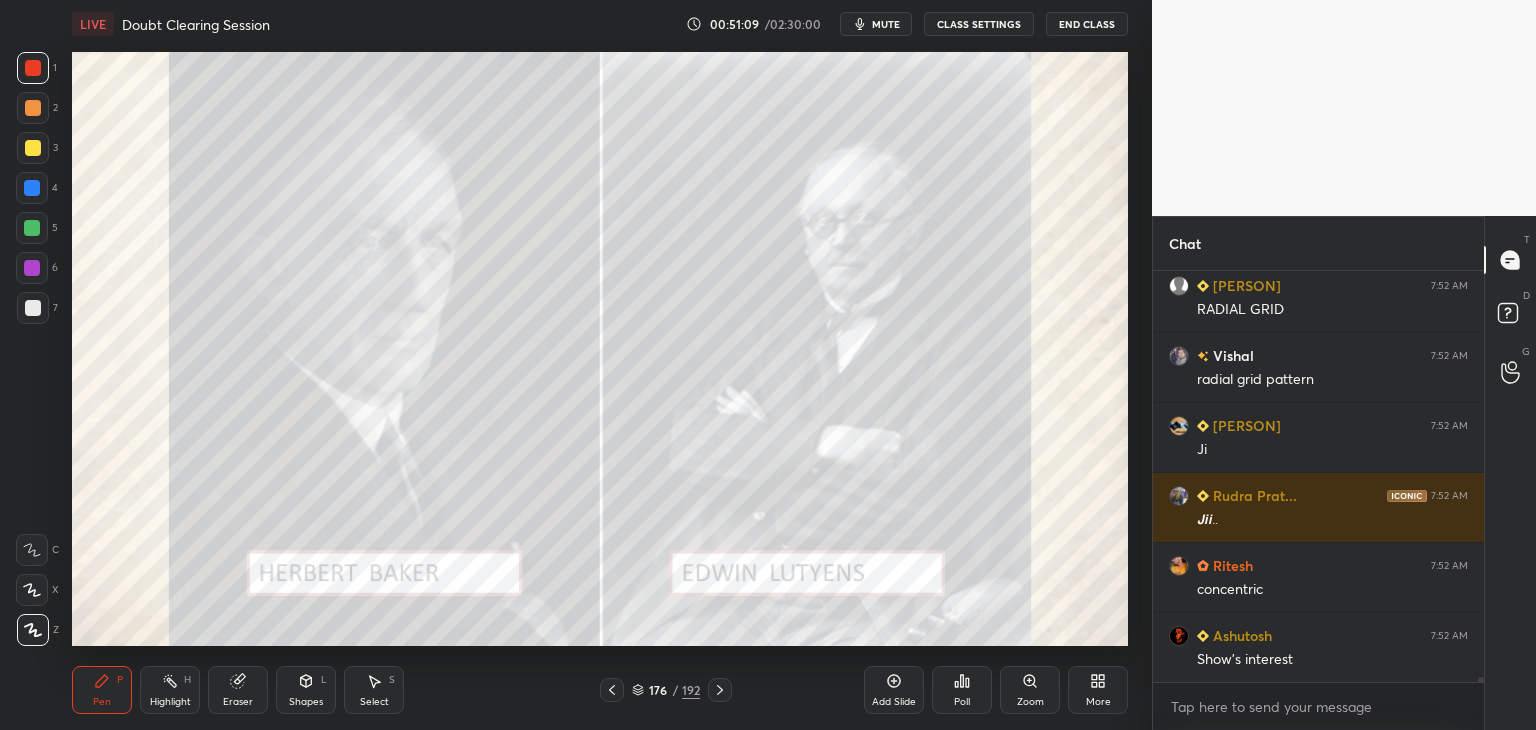 click 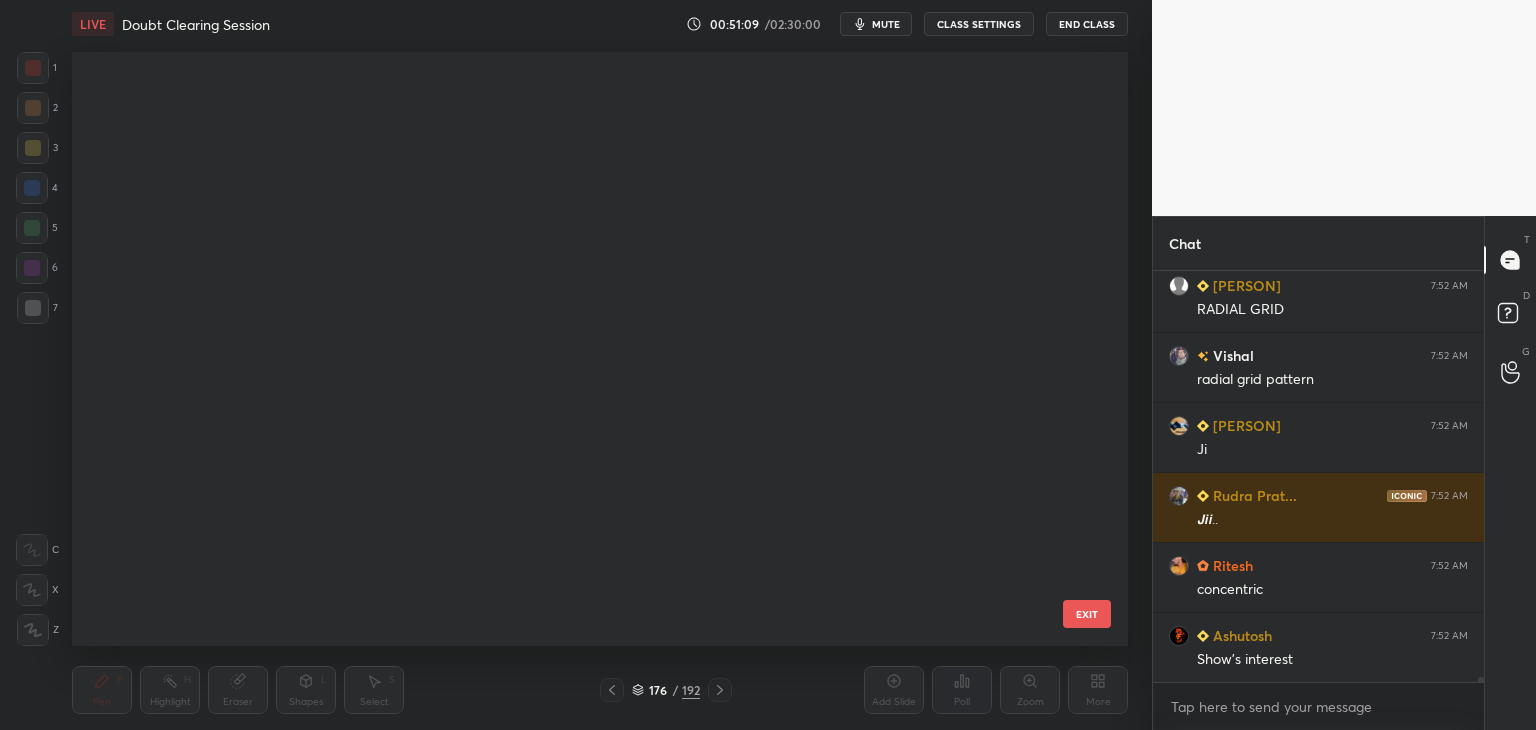 scroll, scrollTop: 10203, scrollLeft: 0, axis: vertical 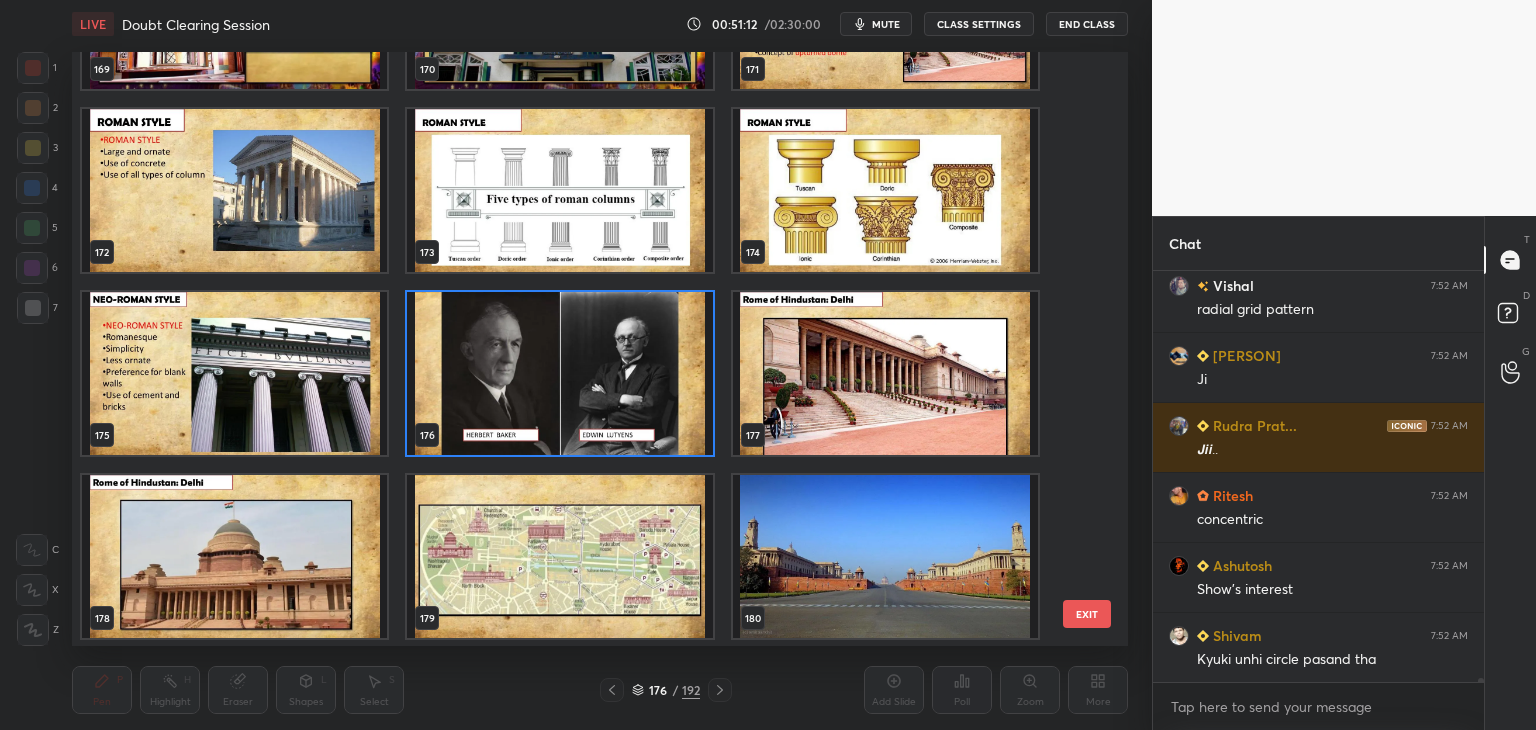 click at bounding box center [559, 373] 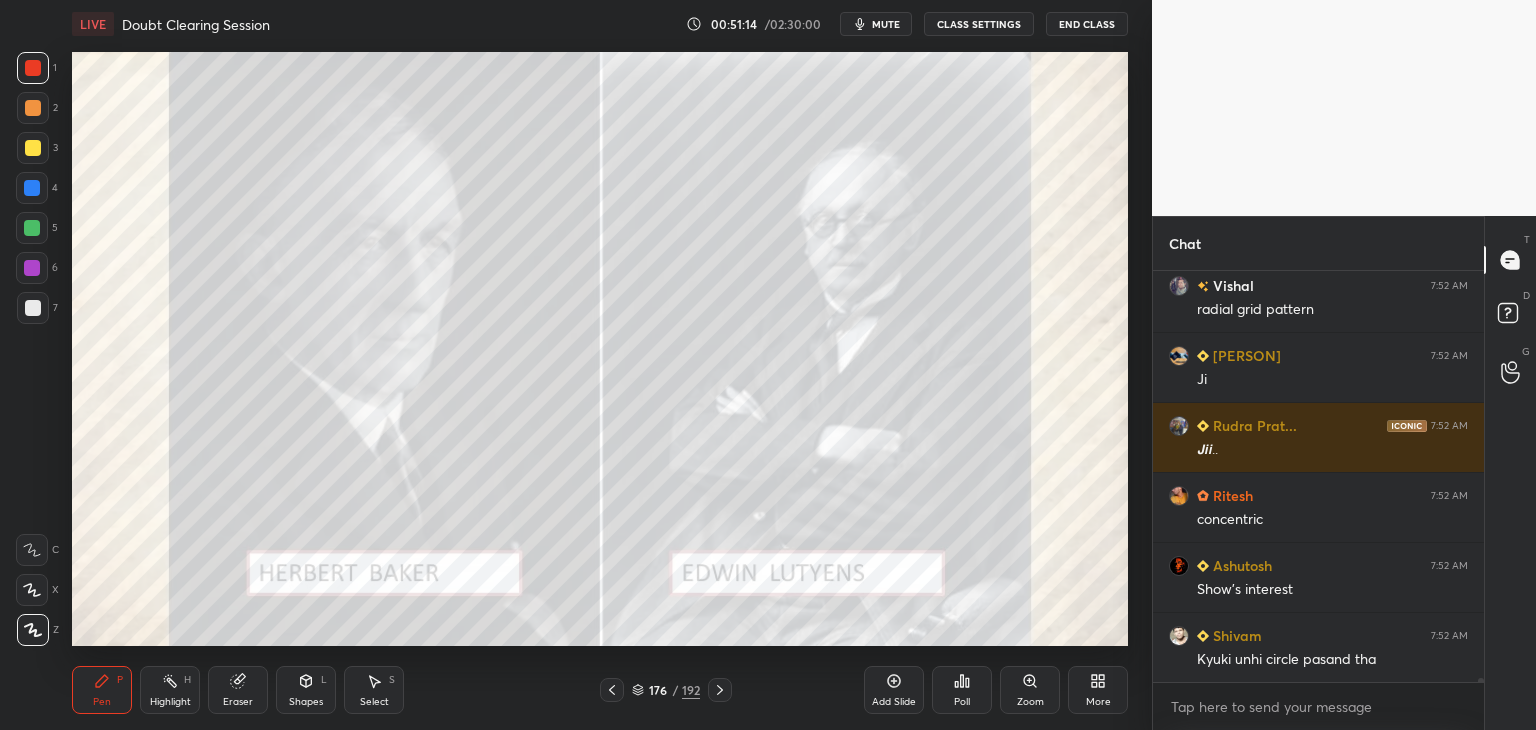click at bounding box center (33, 148) 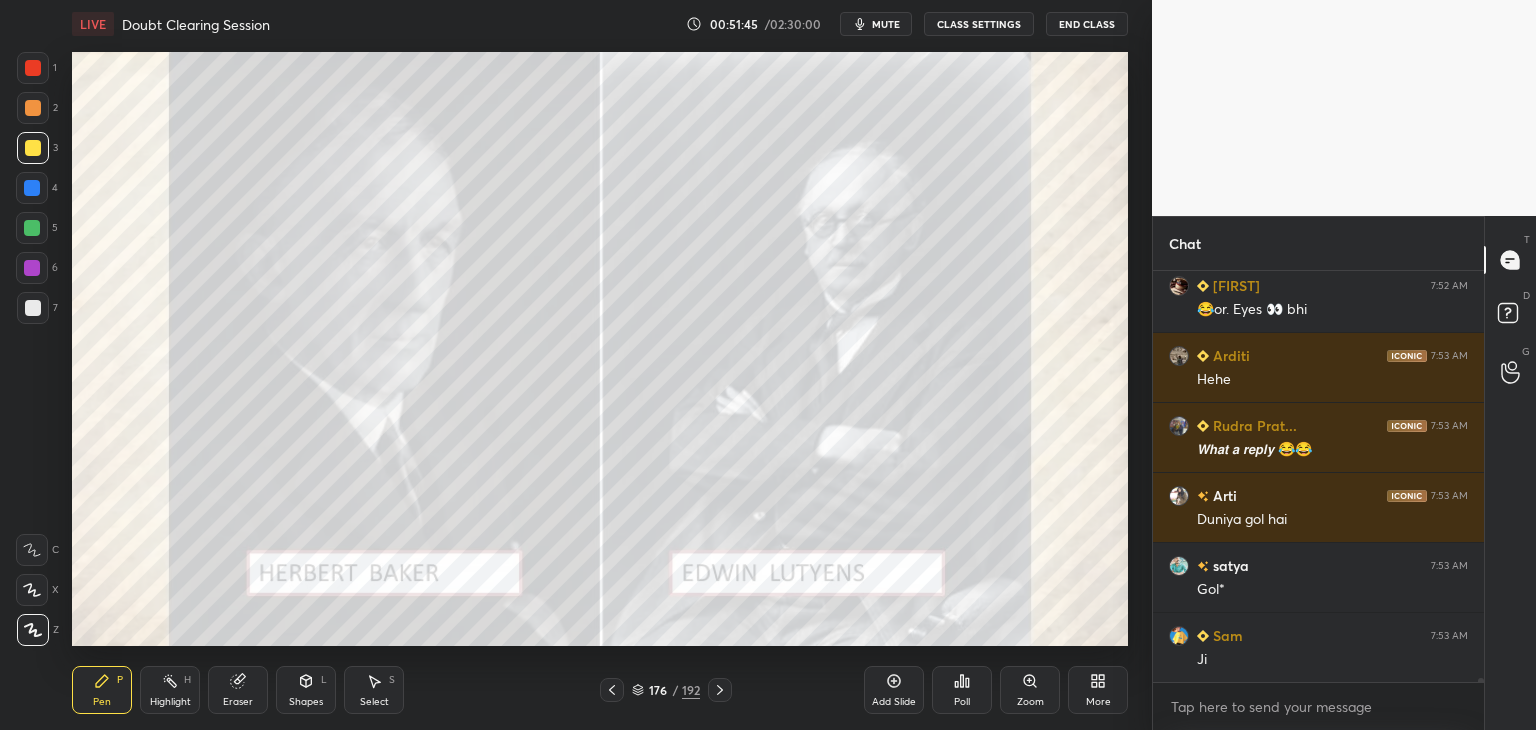 scroll, scrollTop: 38874, scrollLeft: 0, axis: vertical 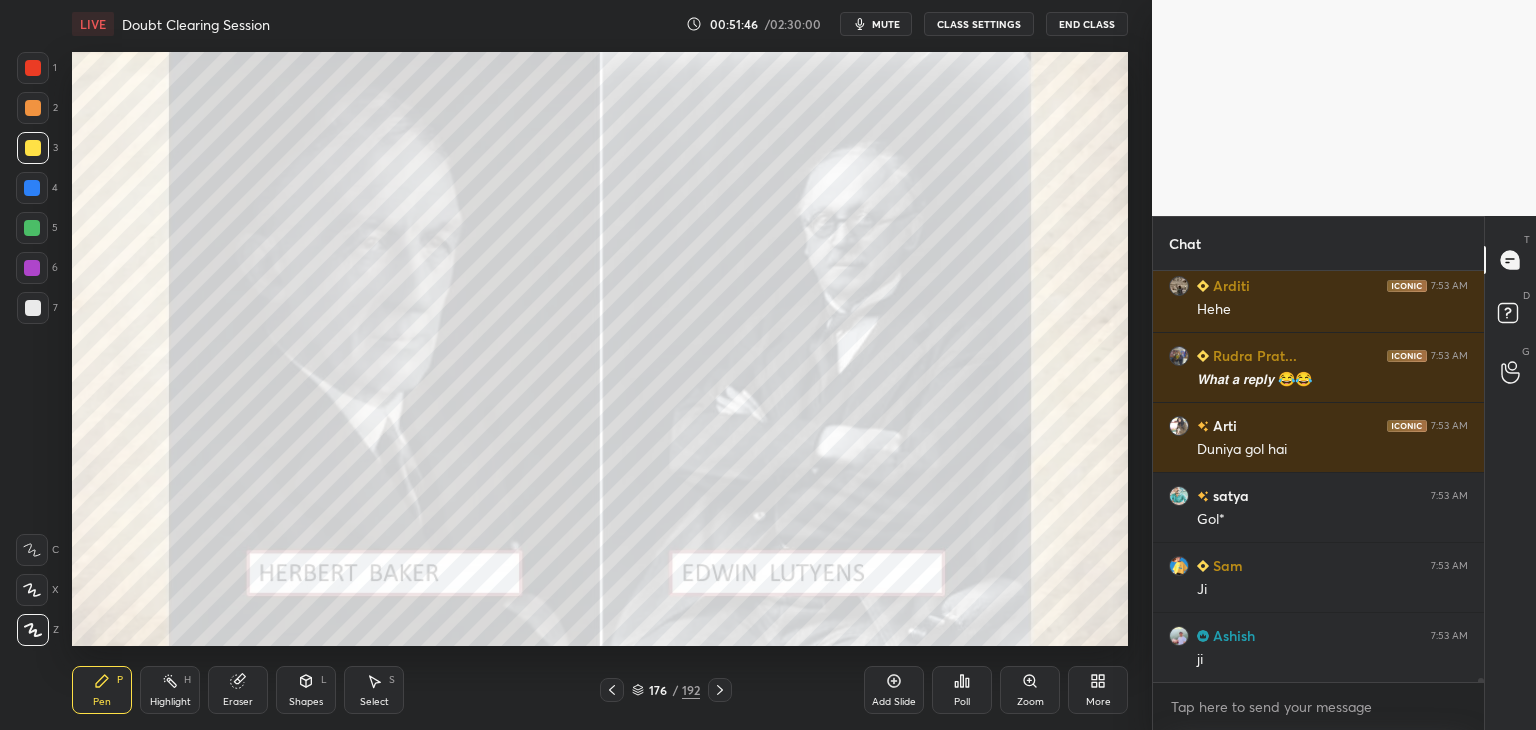 click 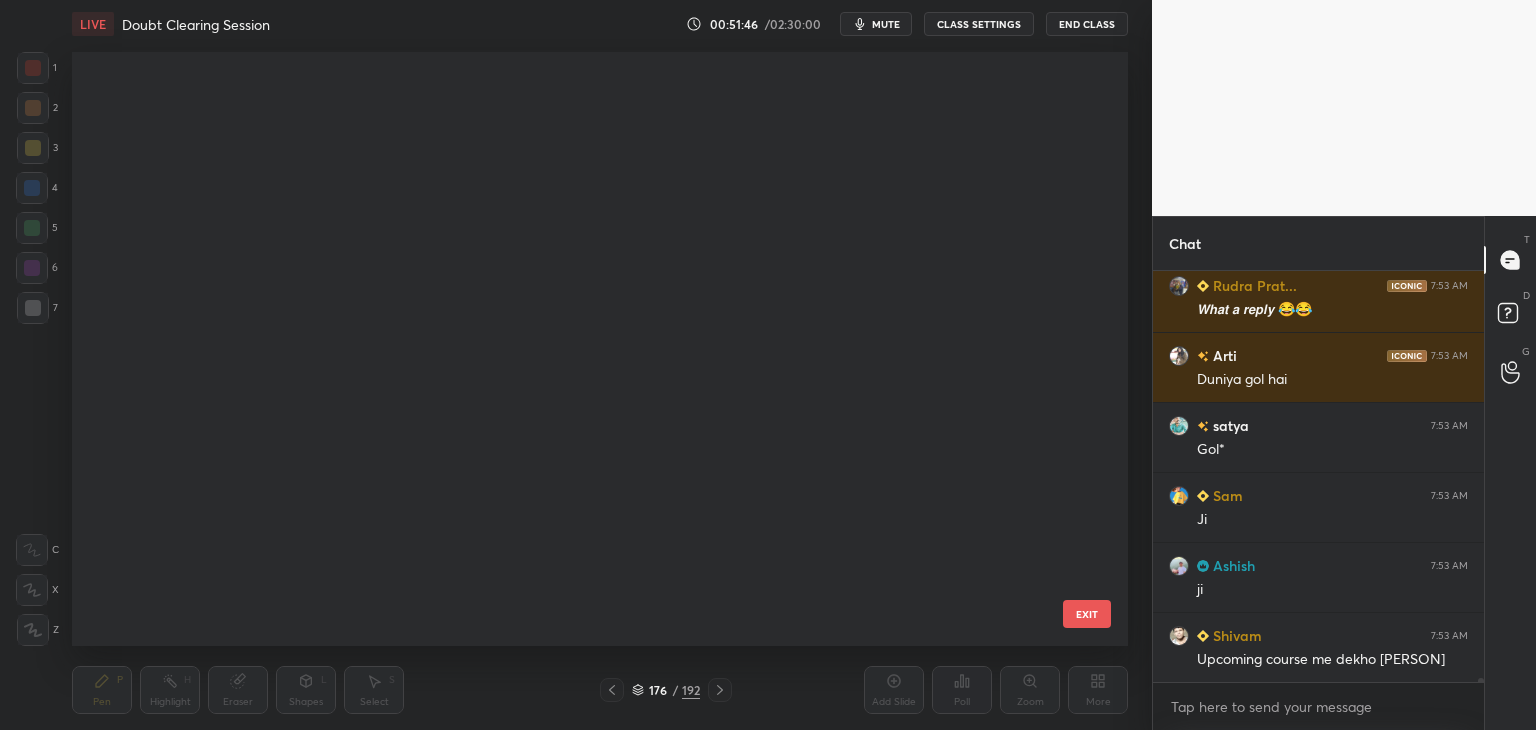 scroll, scrollTop: 10203, scrollLeft: 0, axis: vertical 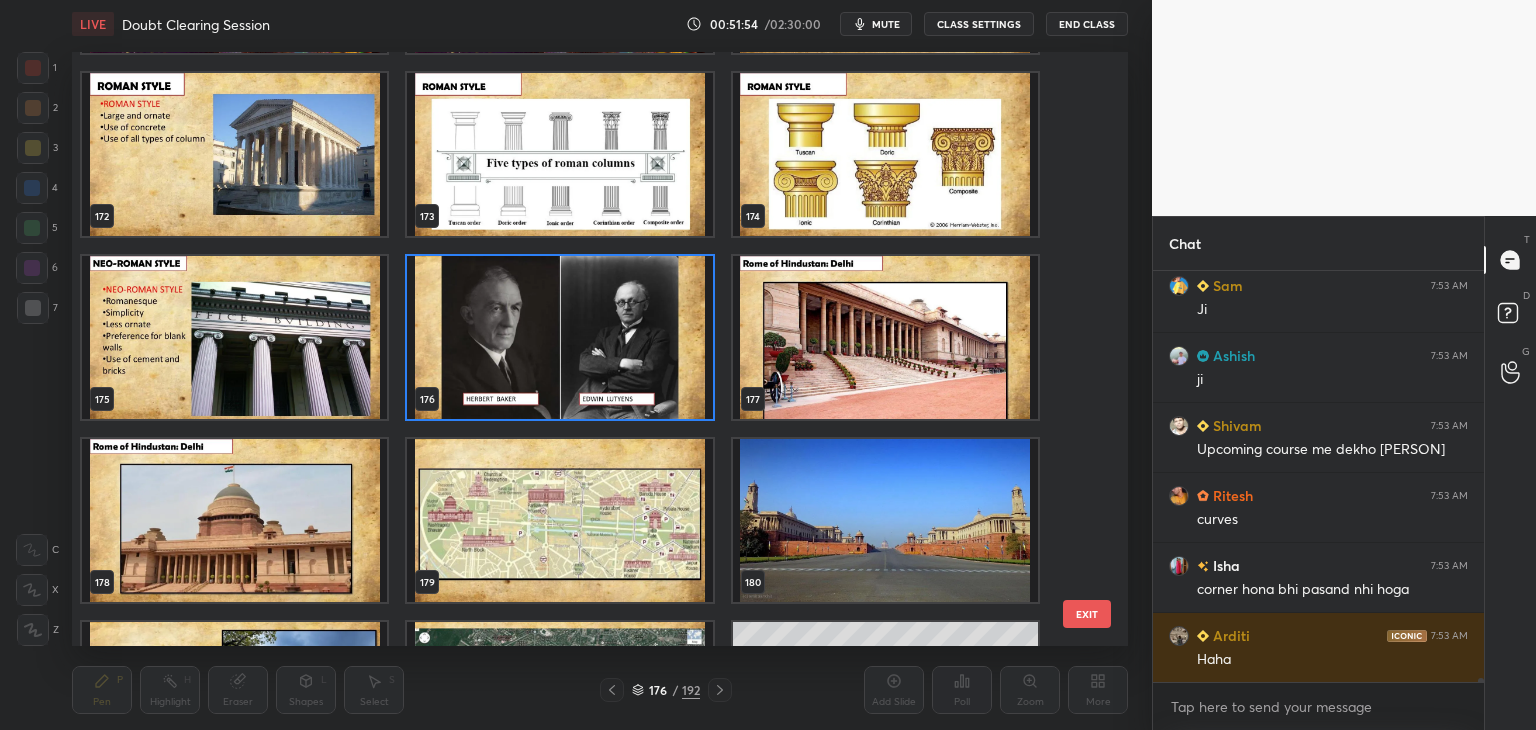 click at bounding box center [559, 337] 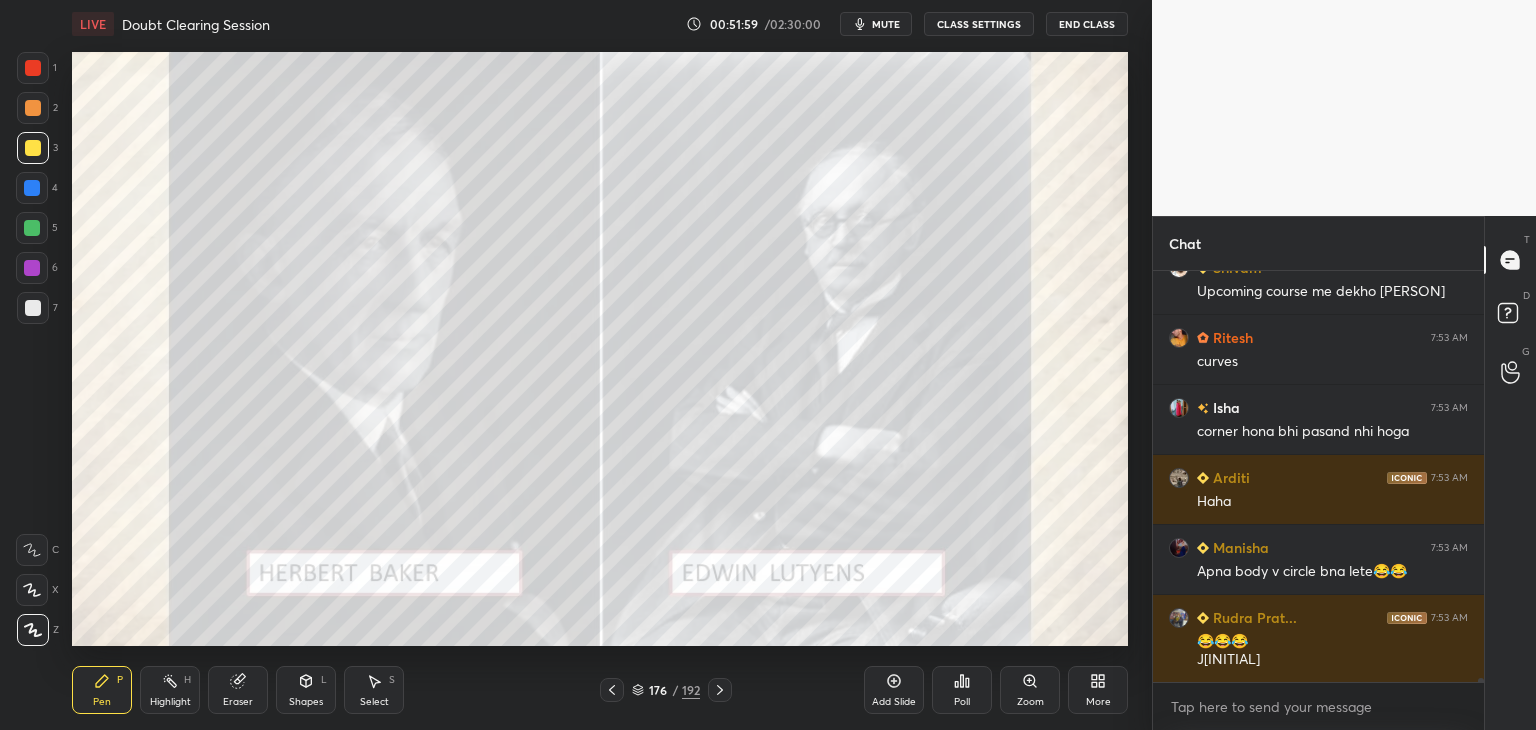 click at bounding box center [33, 68] 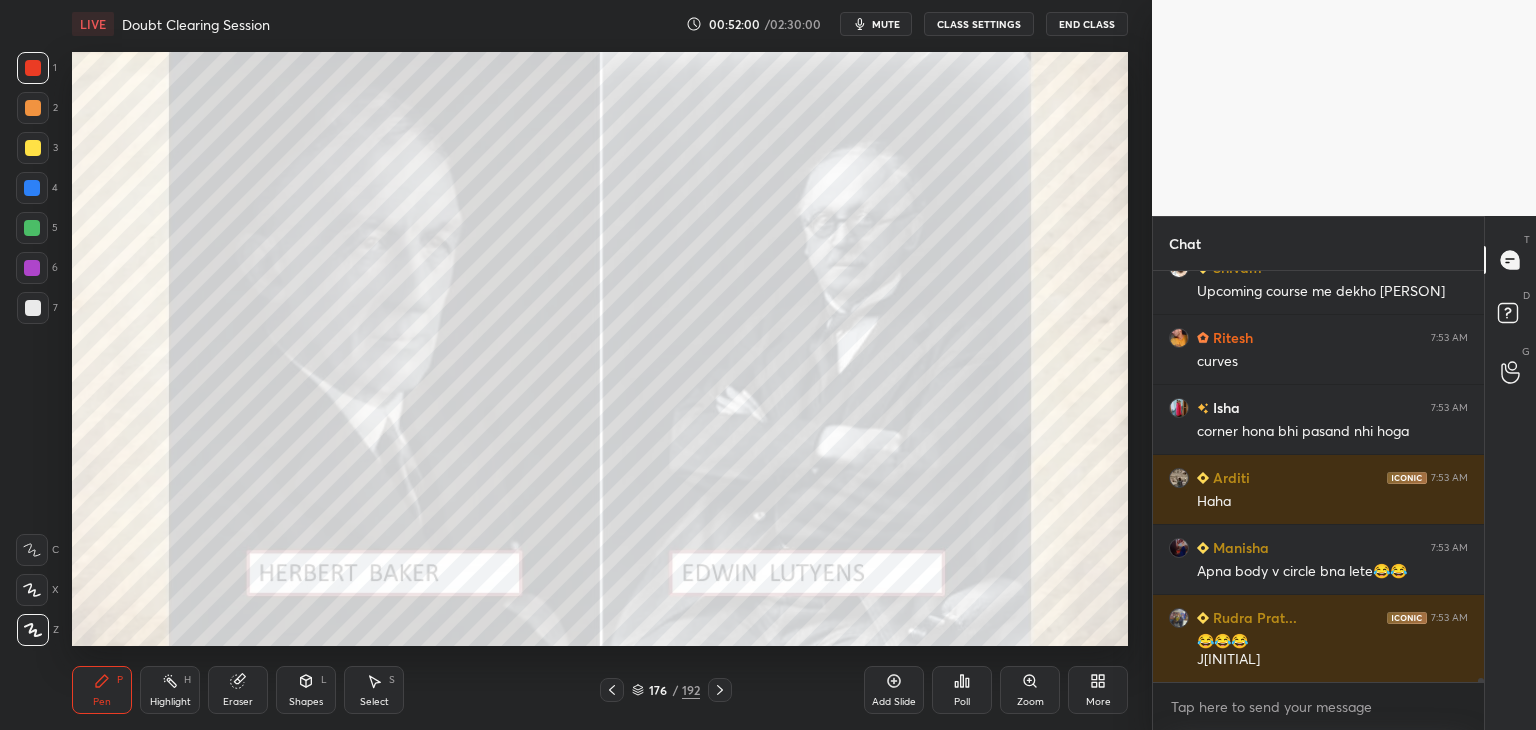 click 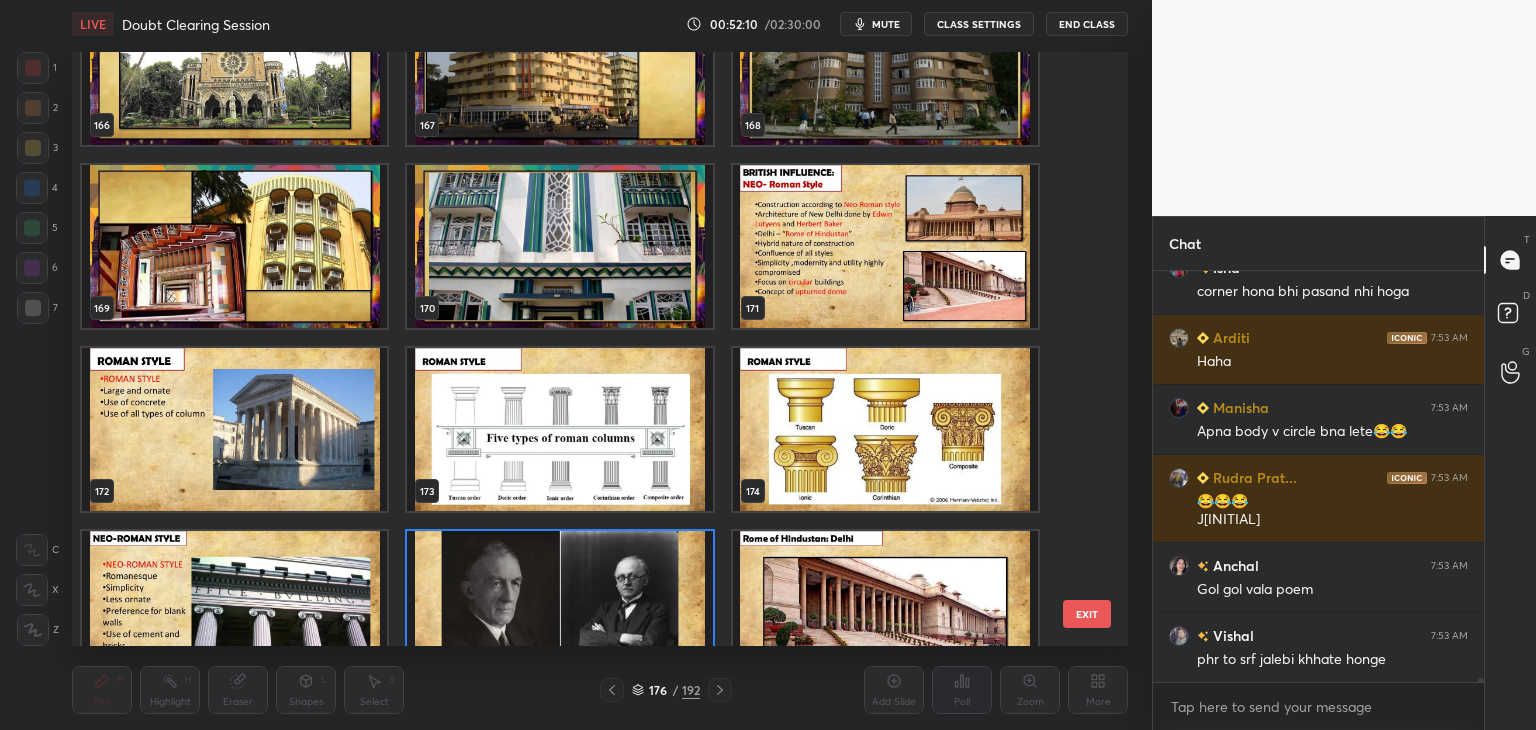 click at bounding box center [885, 246] 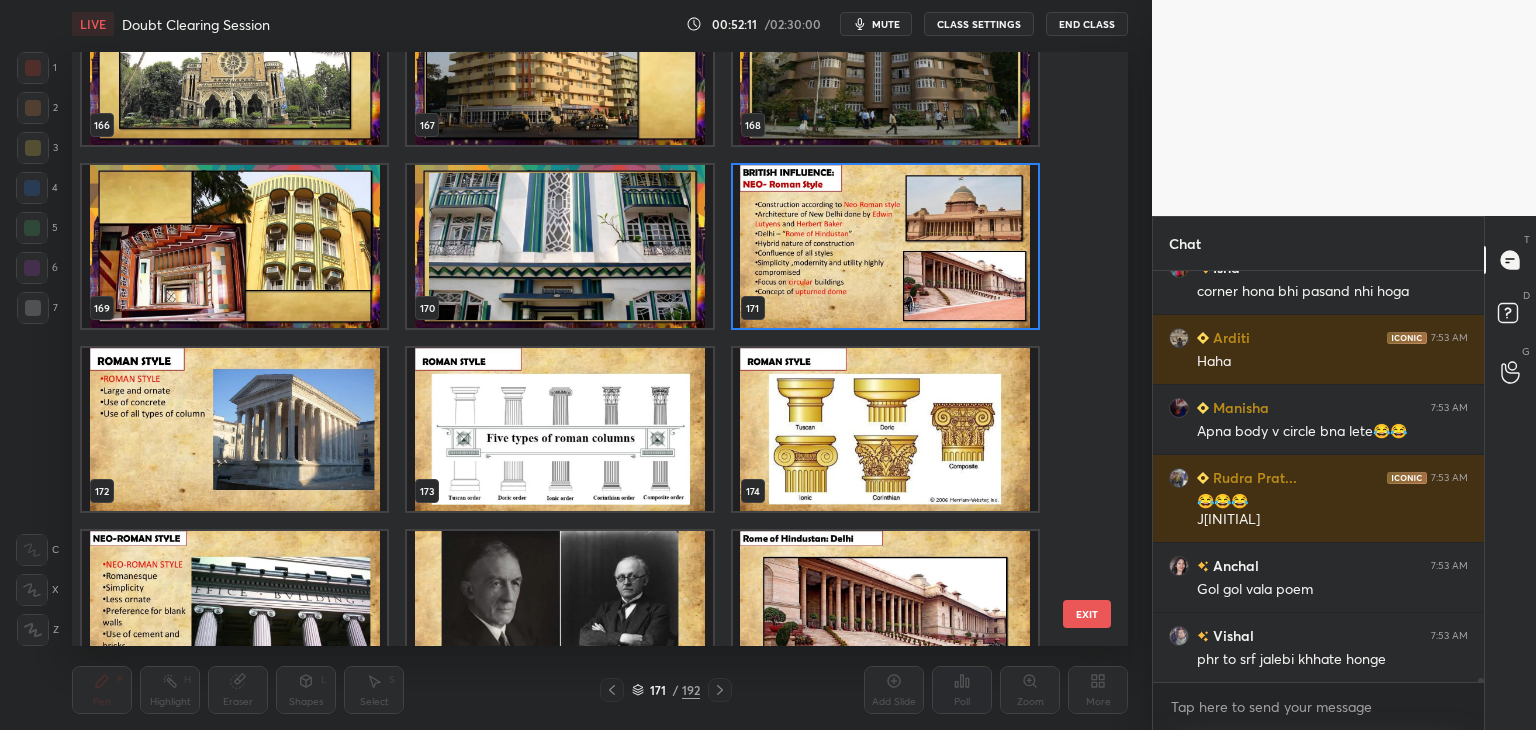 click 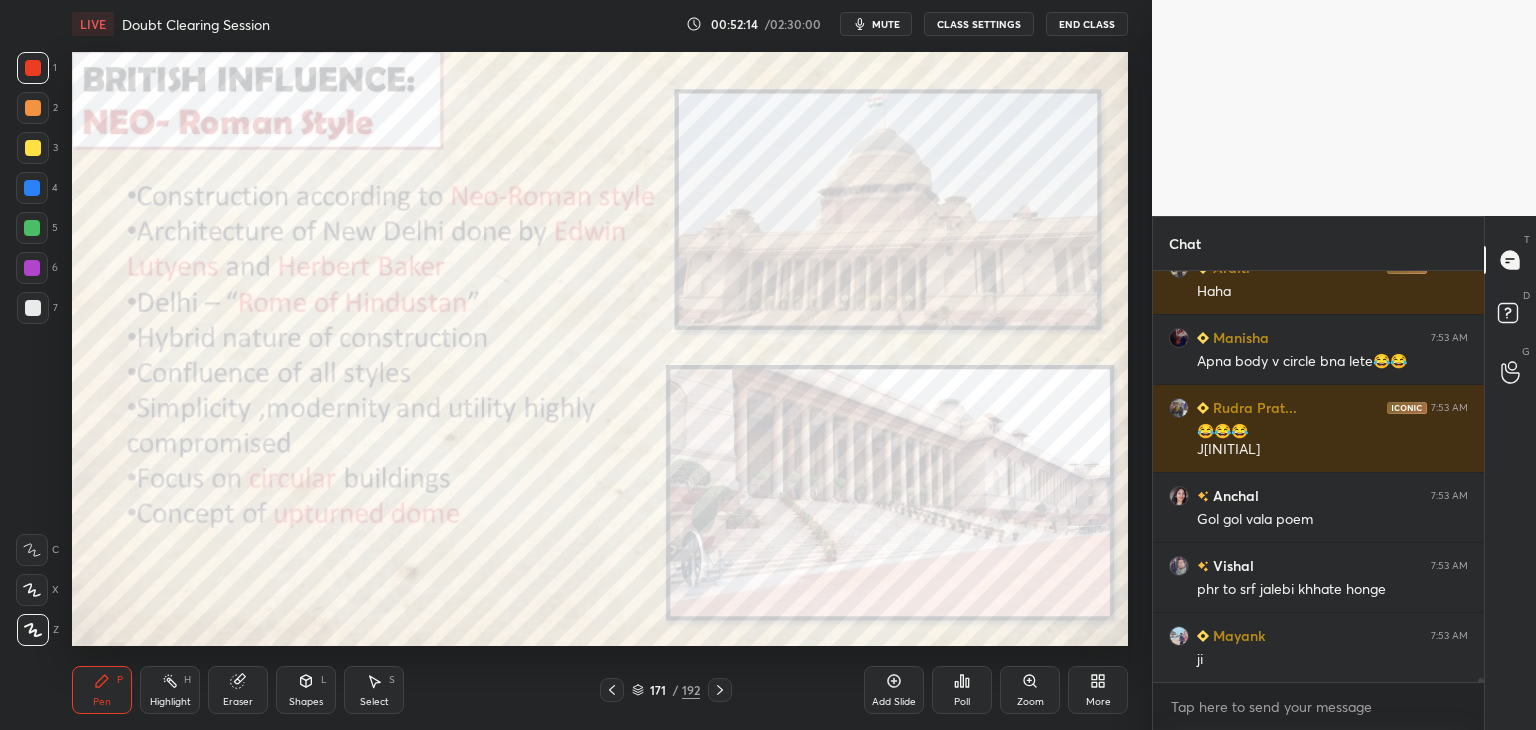 click at bounding box center (32, 188) 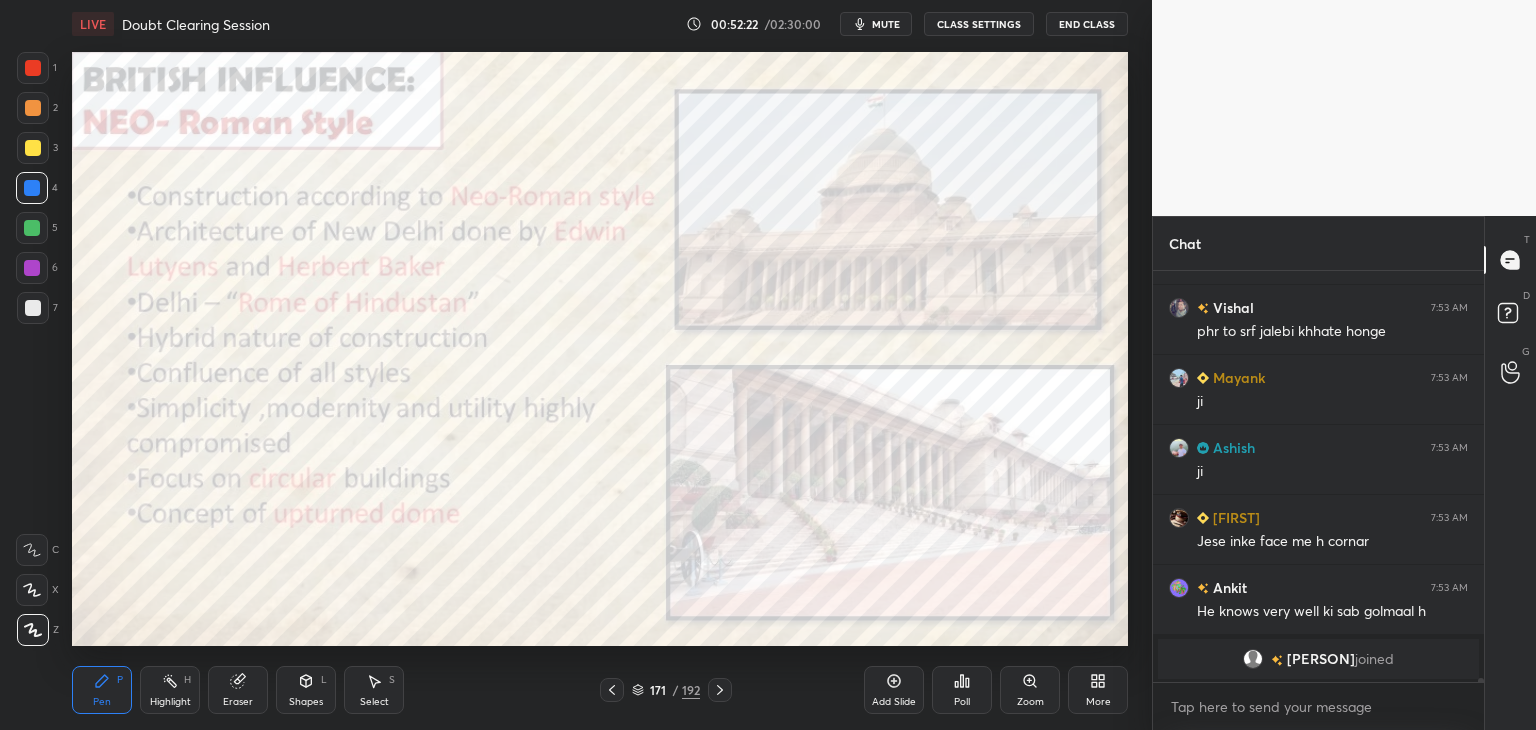 click at bounding box center (33, 68) 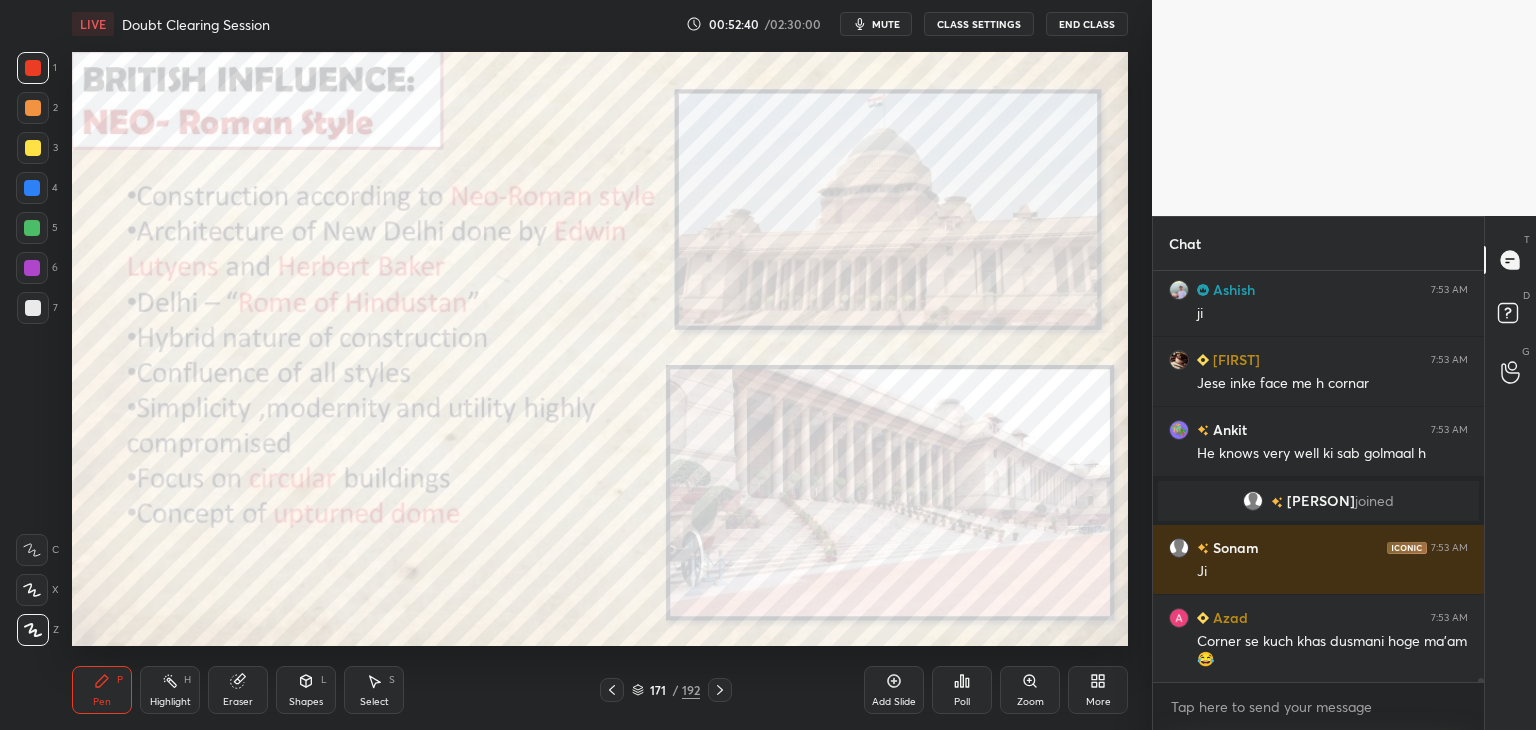 click 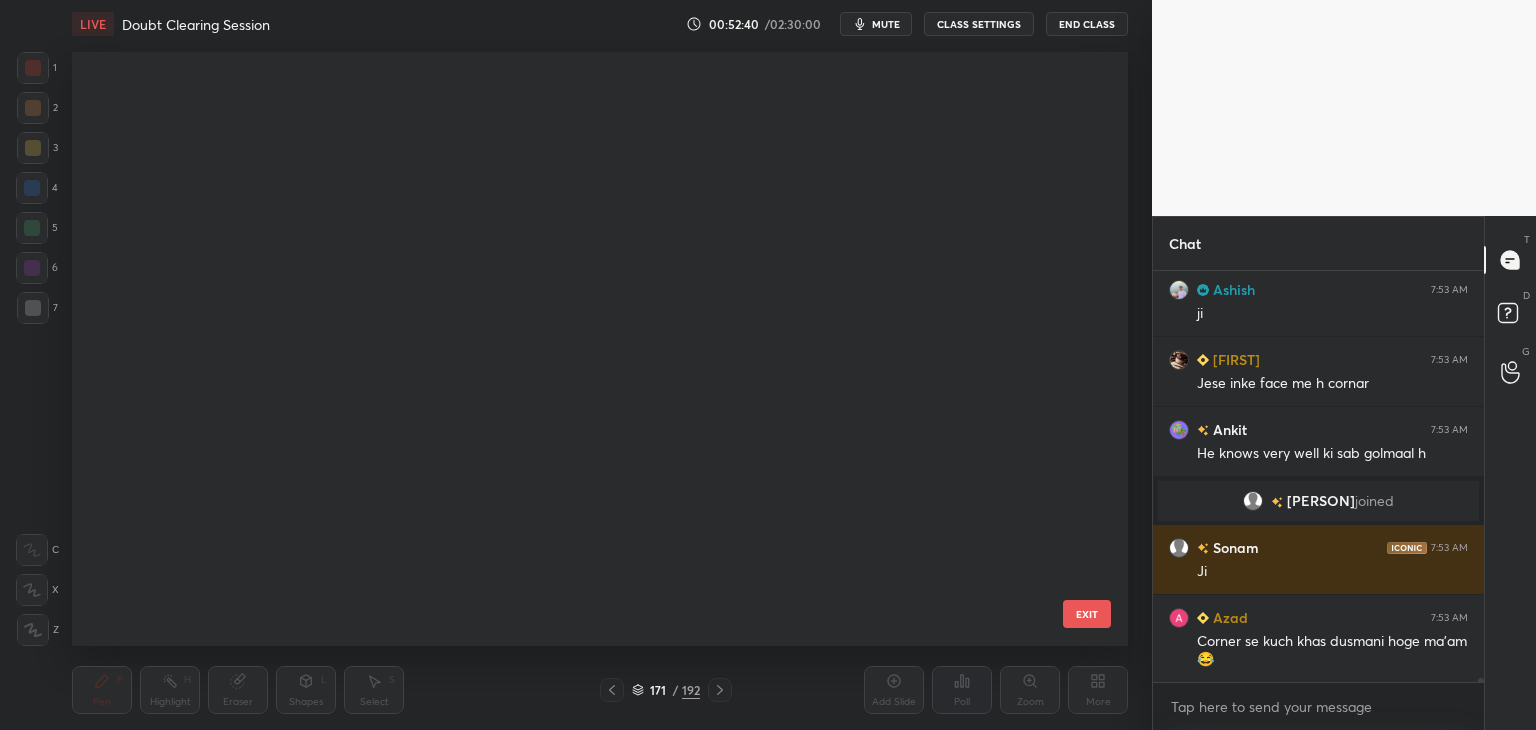 scroll, scrollTop: 9836, scrollLeft: 0, axis: vertical 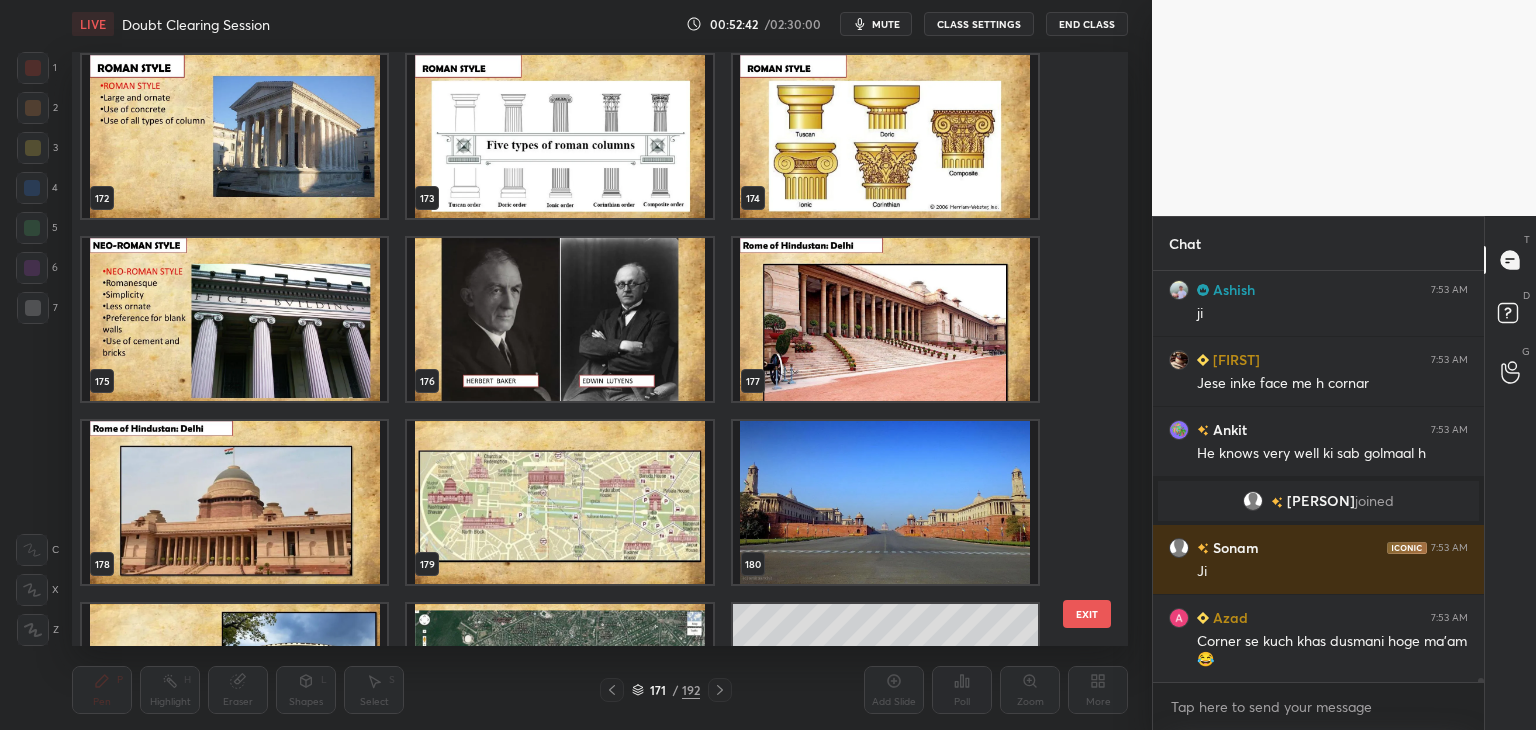 click at bounding box center [885, 502] 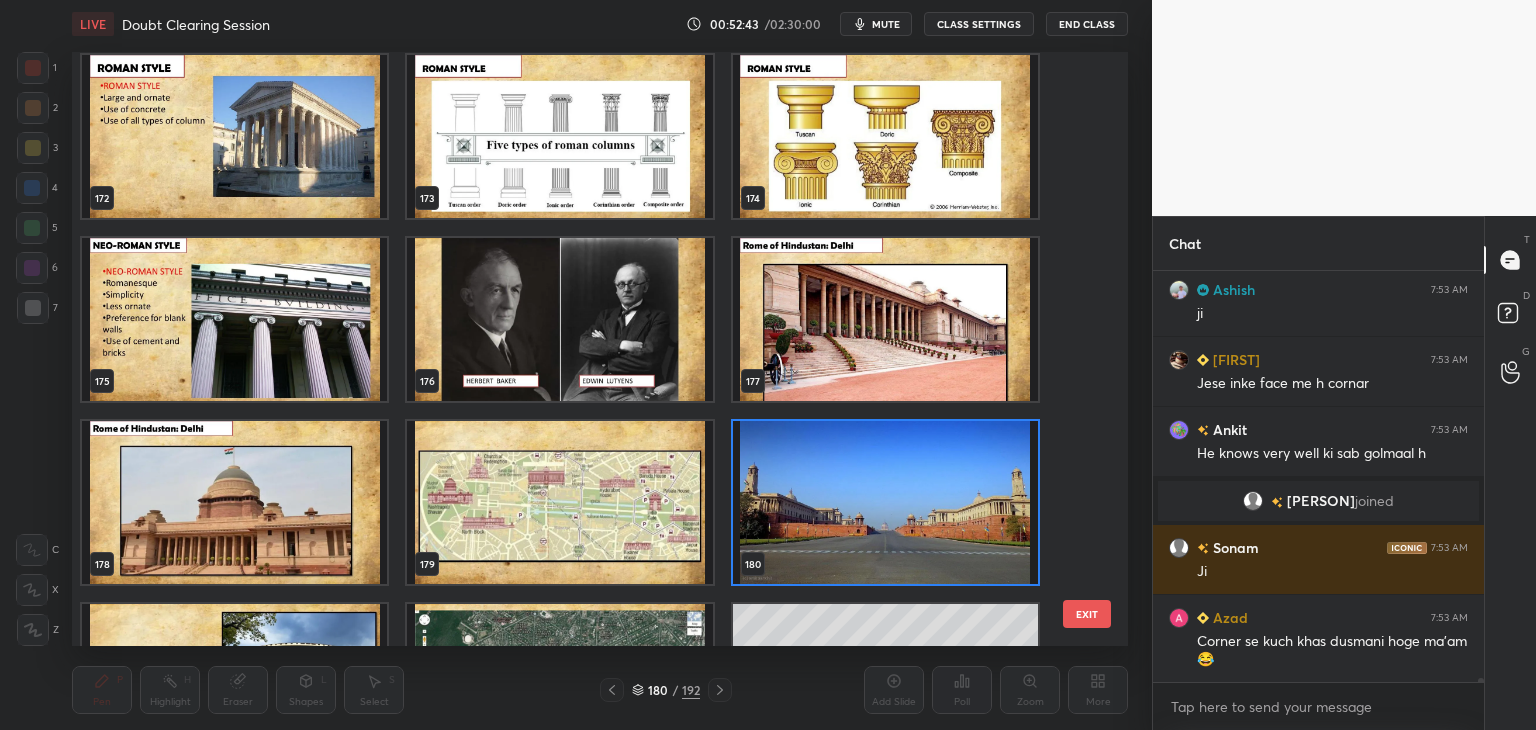 click 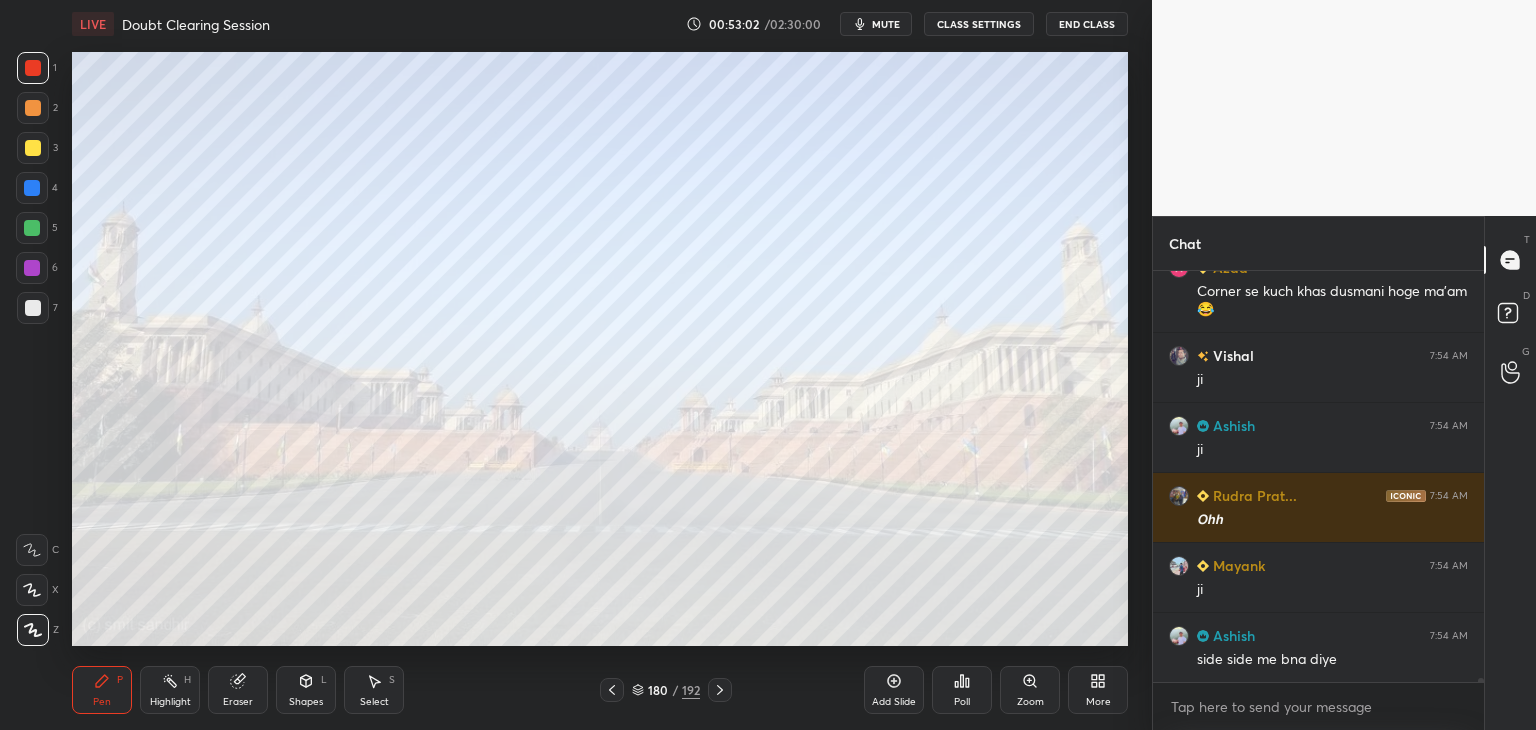 scroll, scrollTop: 39322, scrollLeft: 0, axis: vertical 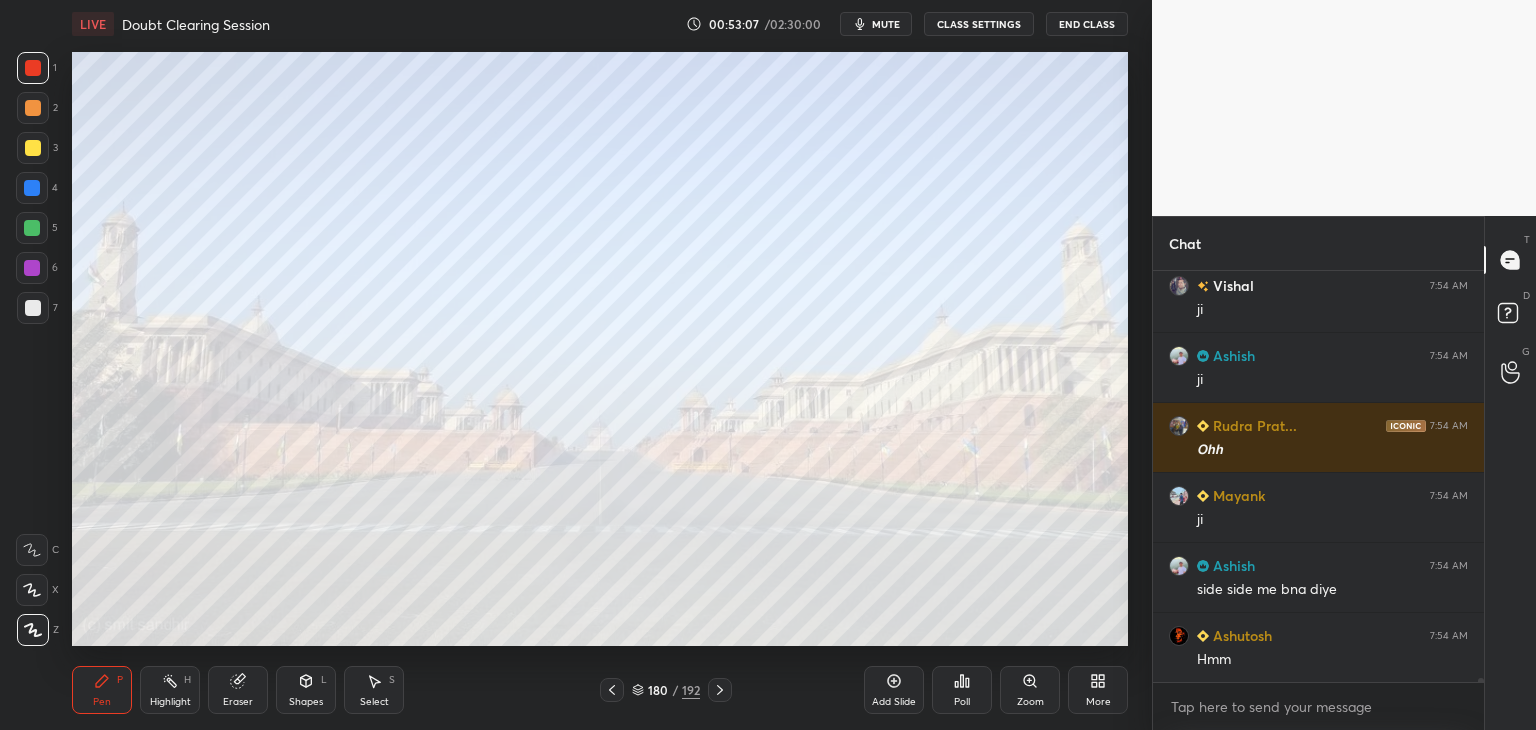 click 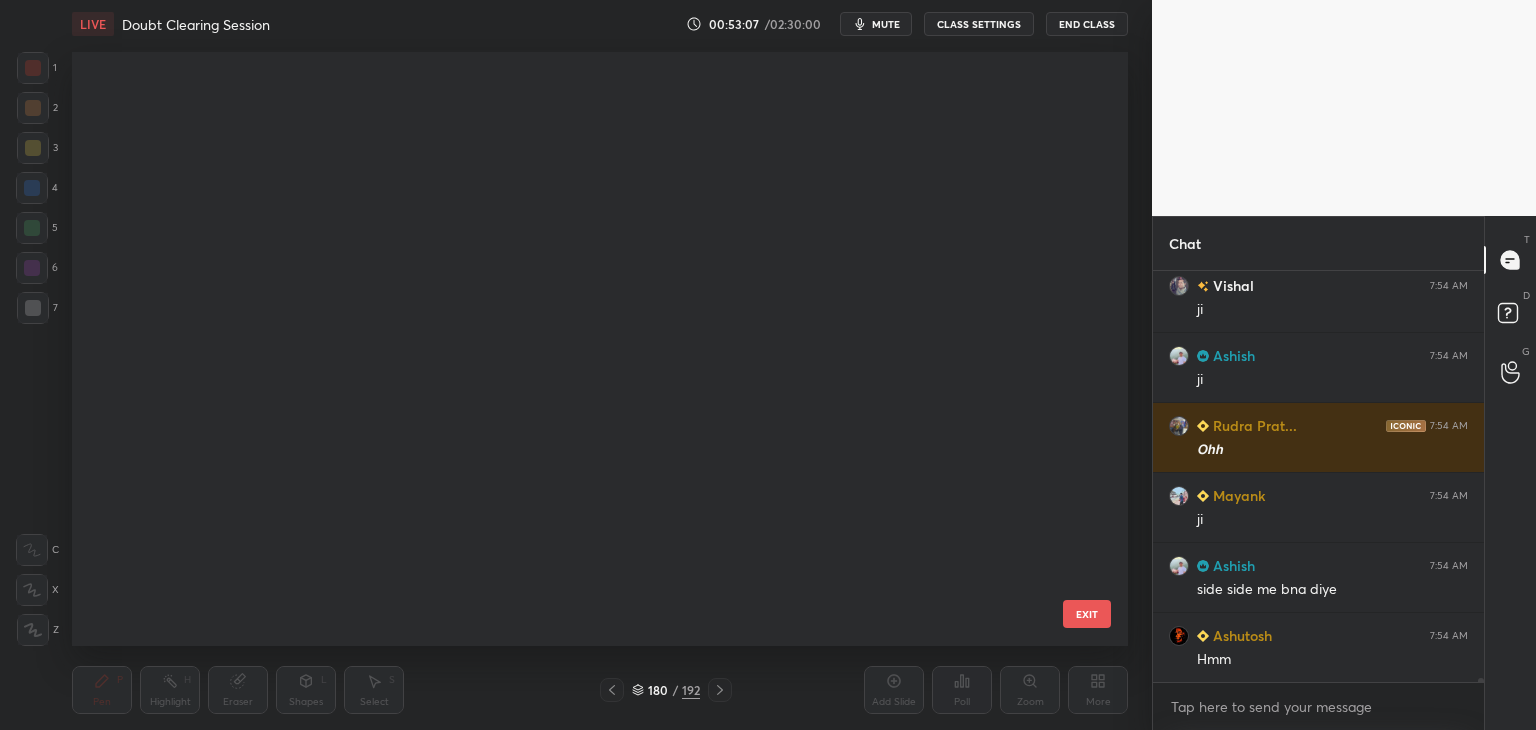 scroll, scrollTop: 10386, scrollLeft: 0, axis: vertical 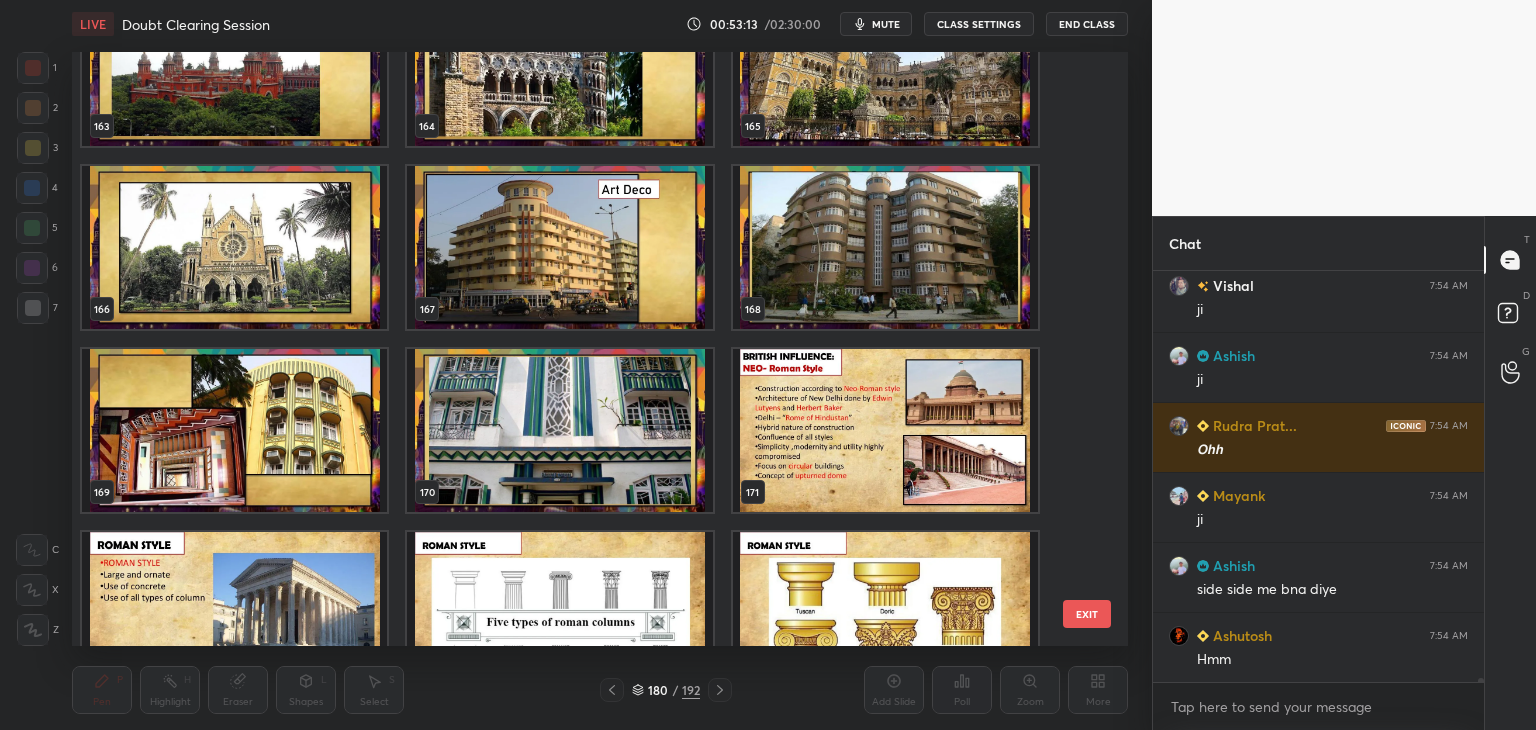 click at bounding box center (885, 430) 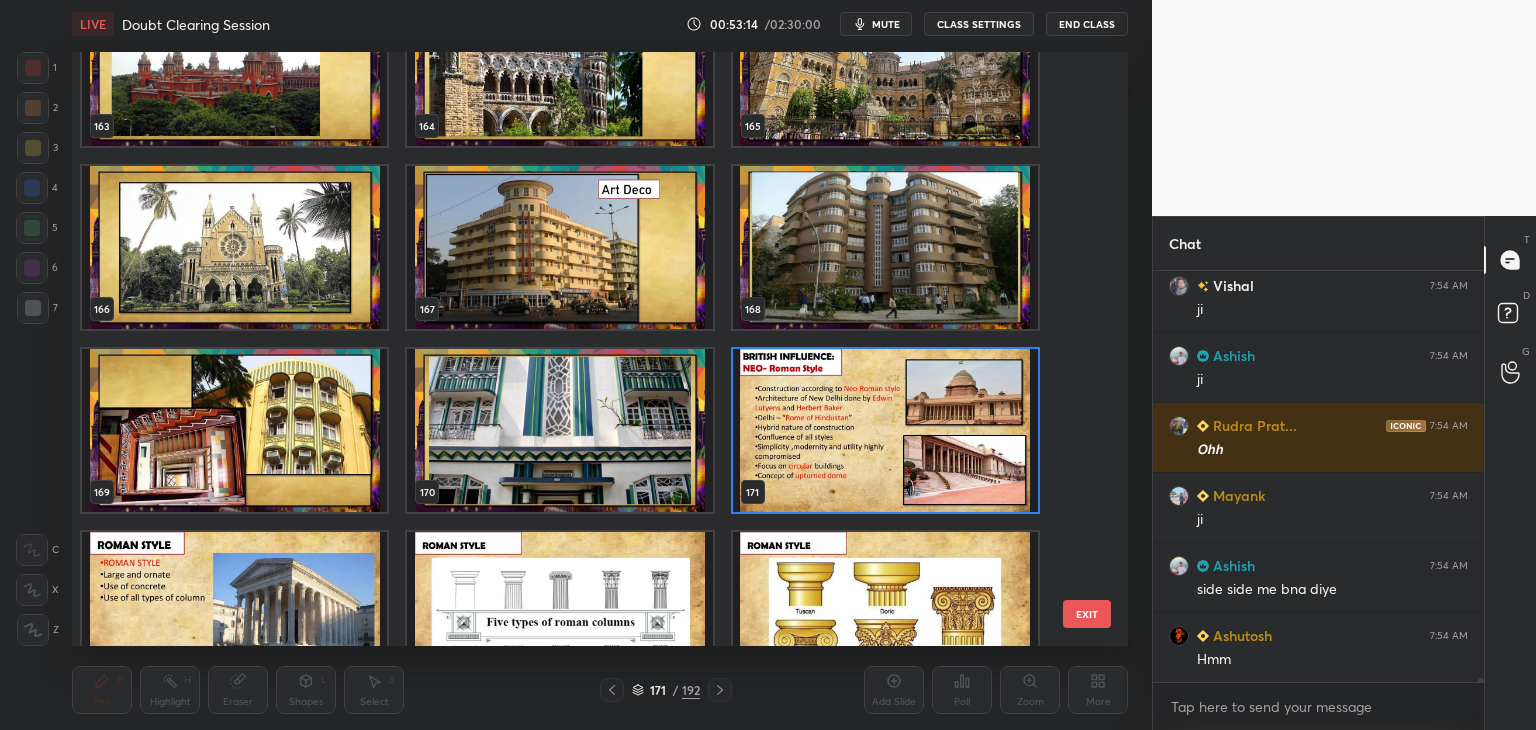 scroll, scrollTop: 39392, scrollLeft: 0, axis: vertical 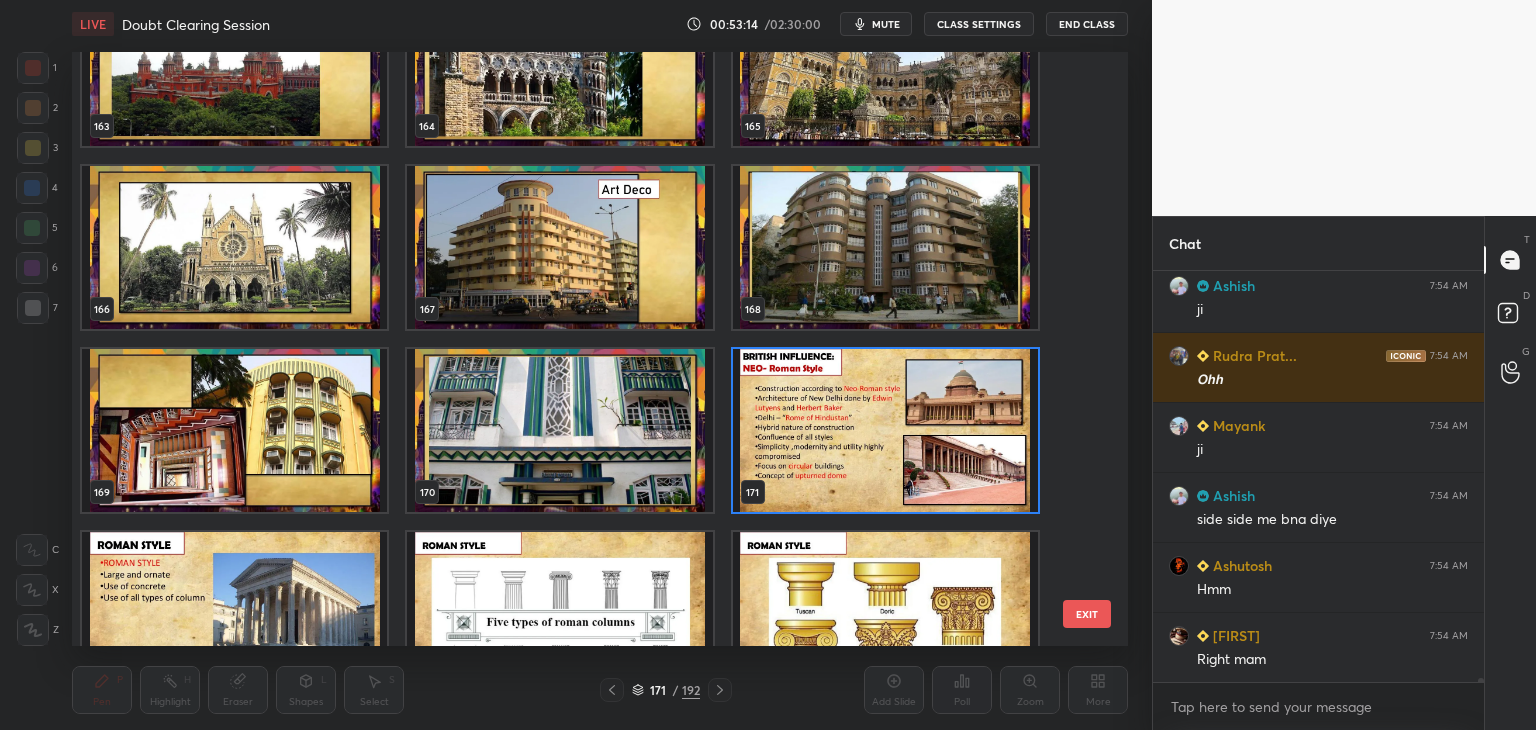 click 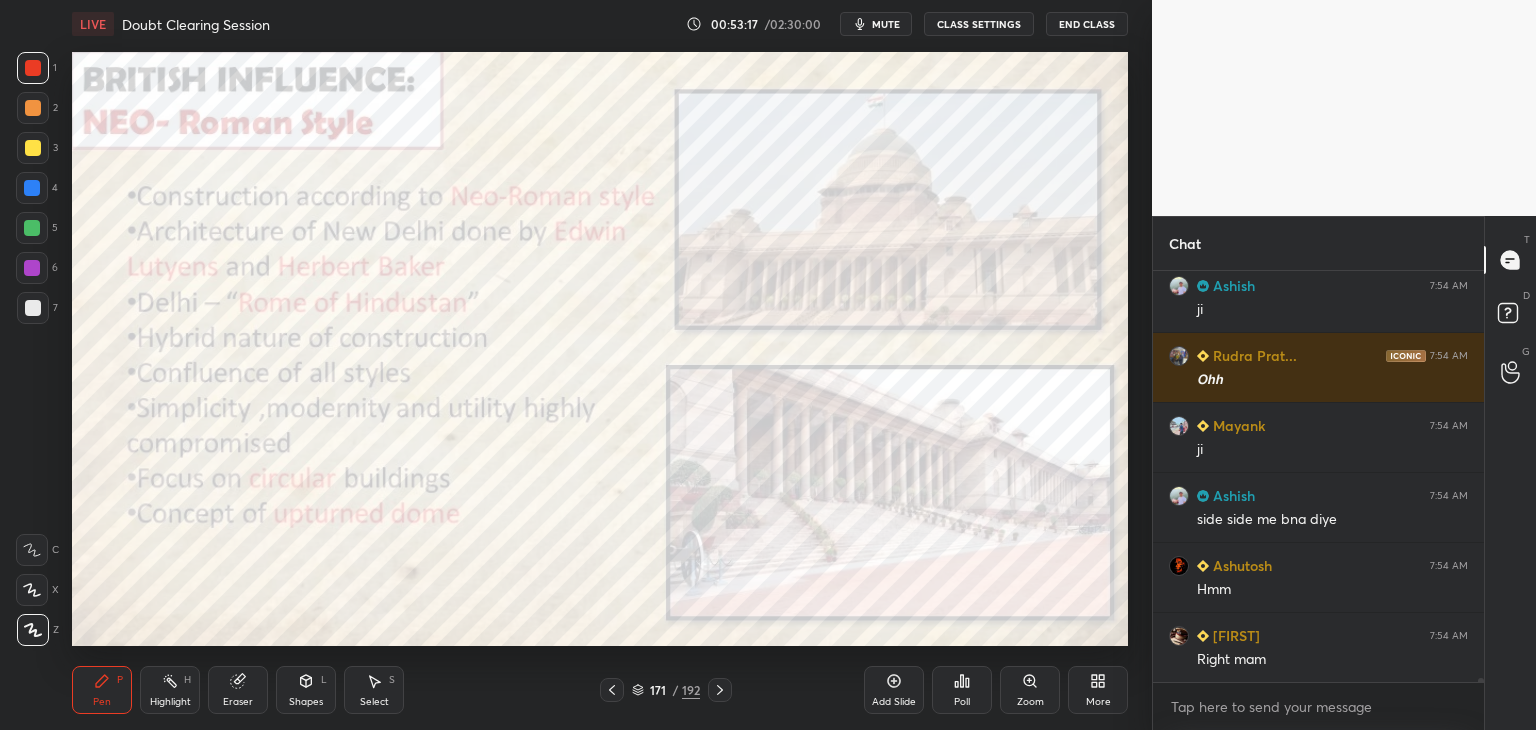 scroll, scrollTop: 39440, scrollLeft: 0, axis: vertical 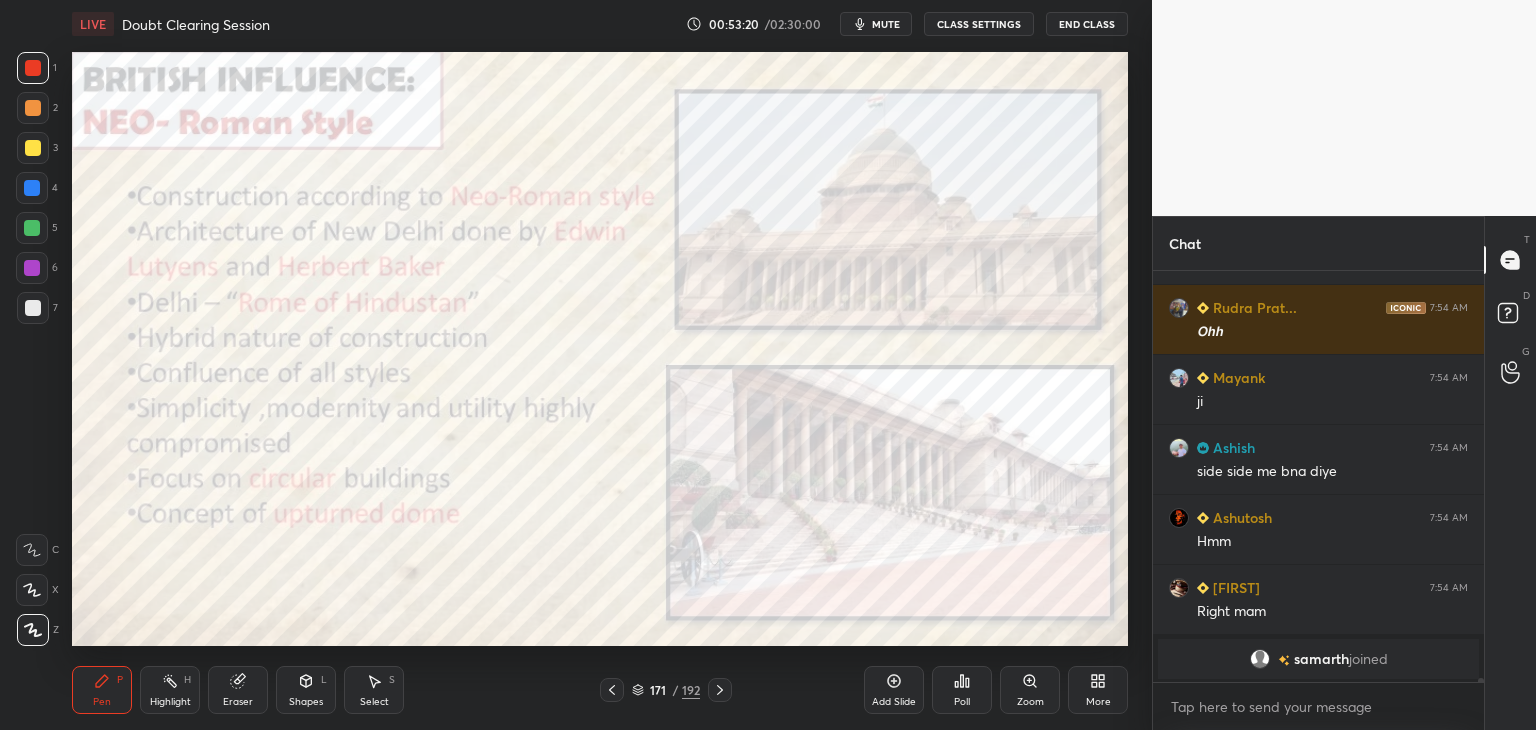click at bounding box center (32, 188) 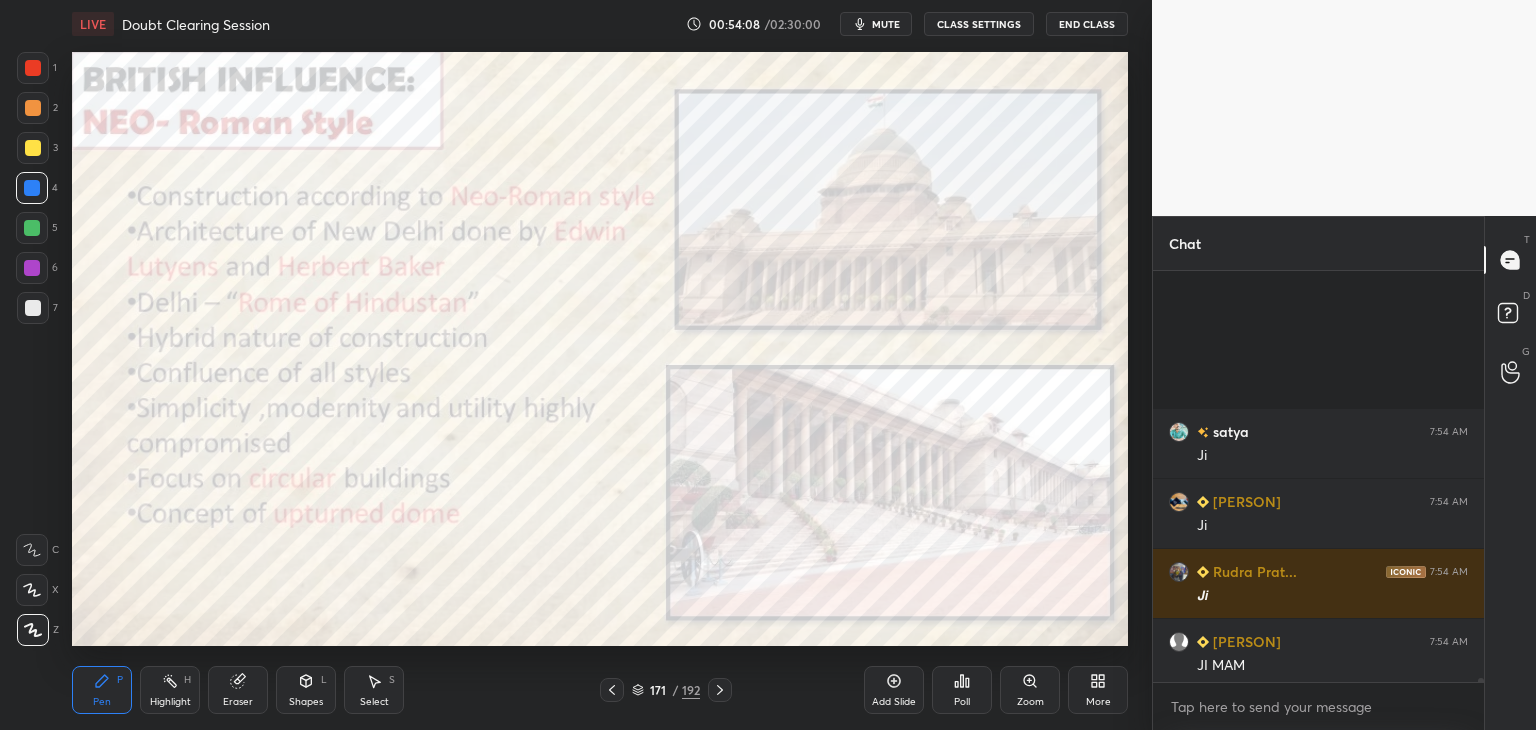 scroll, scrollTop: 39692, scrollLeft: 0, axis: vertical 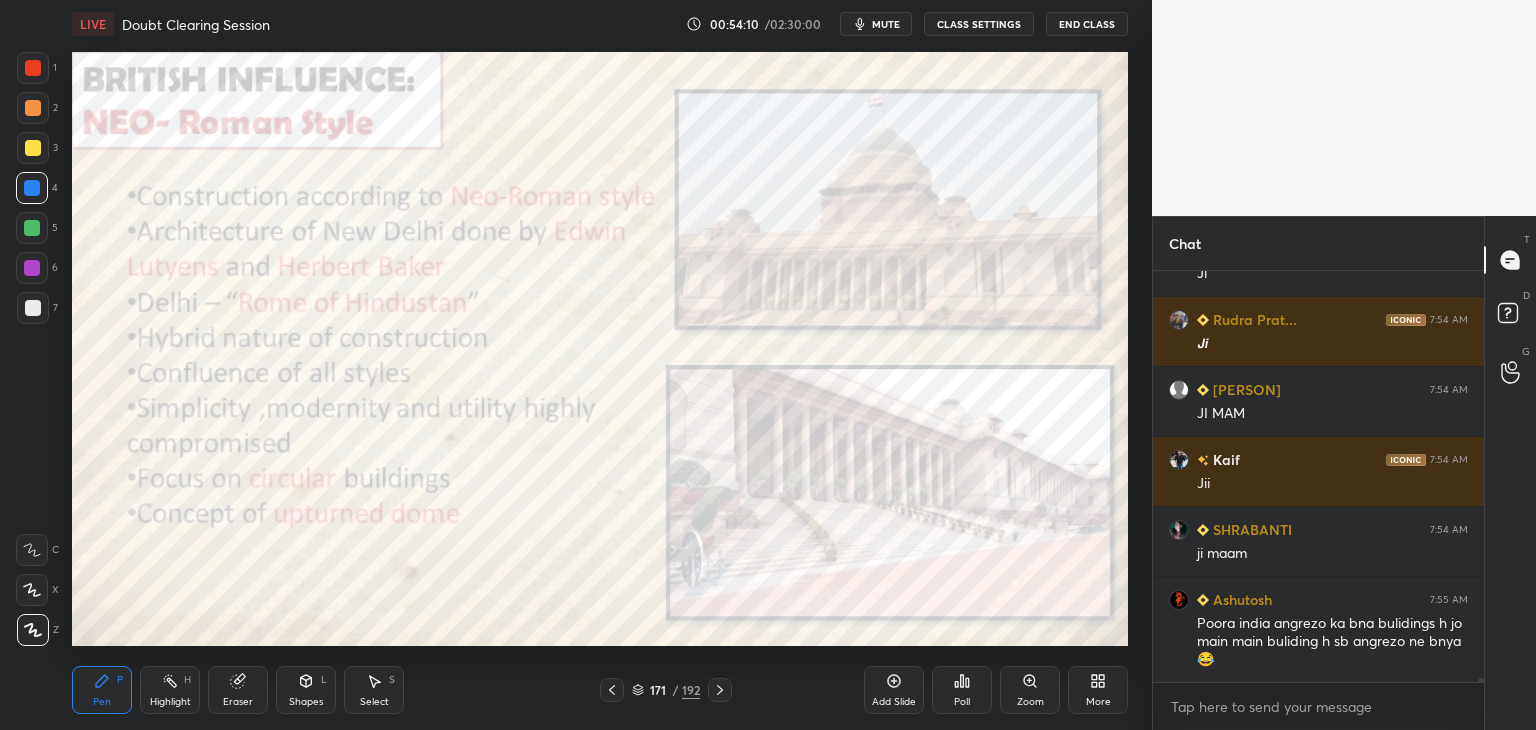 click 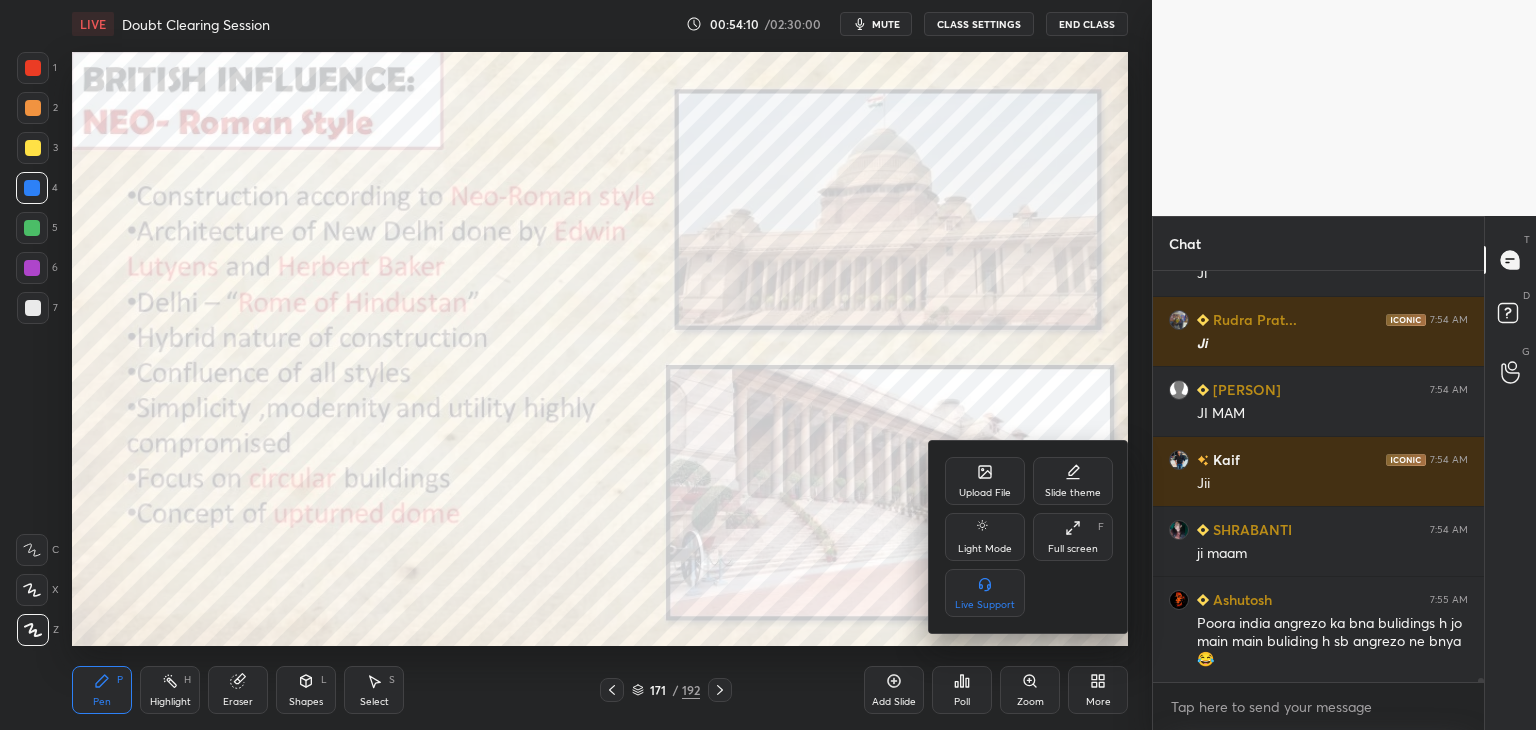 click on "Upload File" at bounding box center (985, 481) 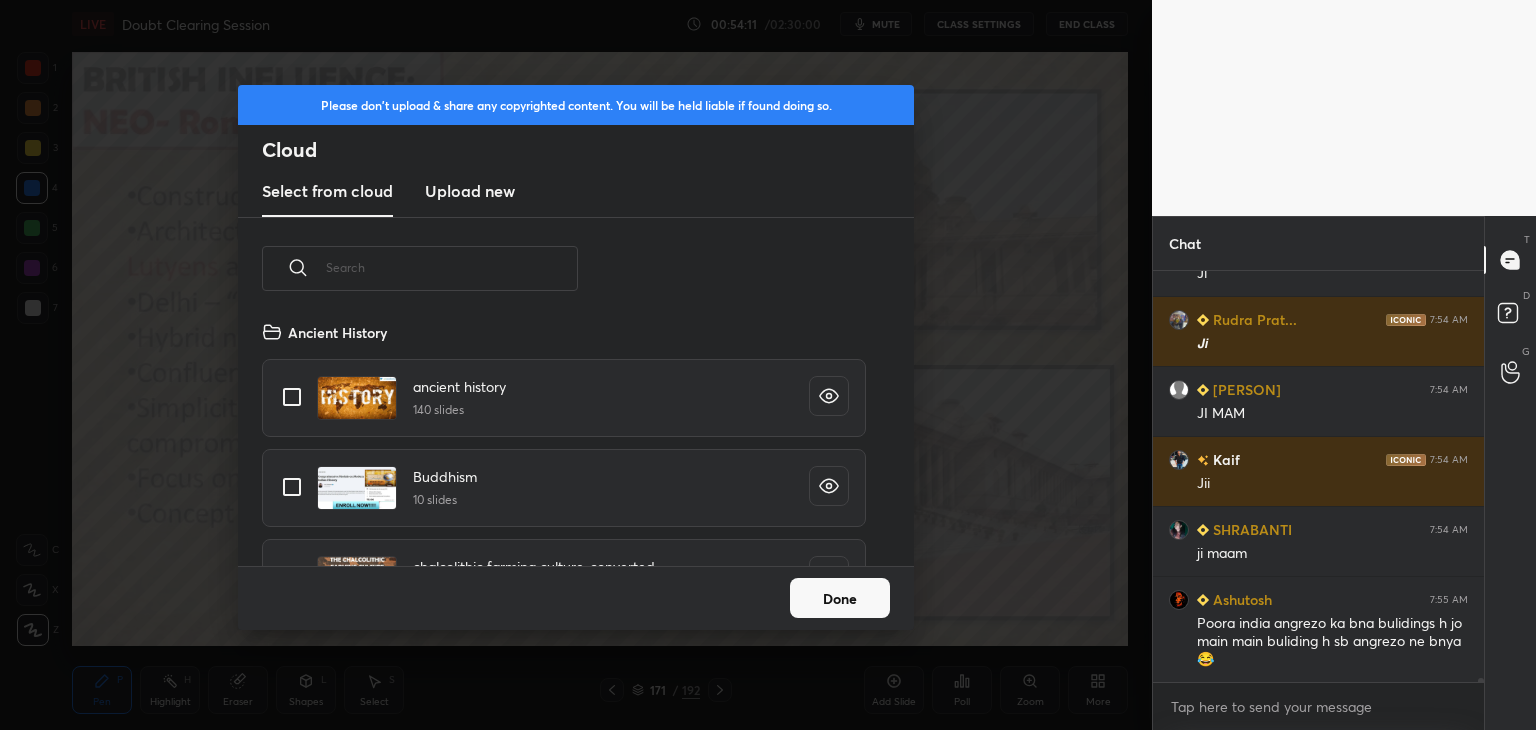 scroll, scrollTop: 5, scrollLeft: 10, axis: both 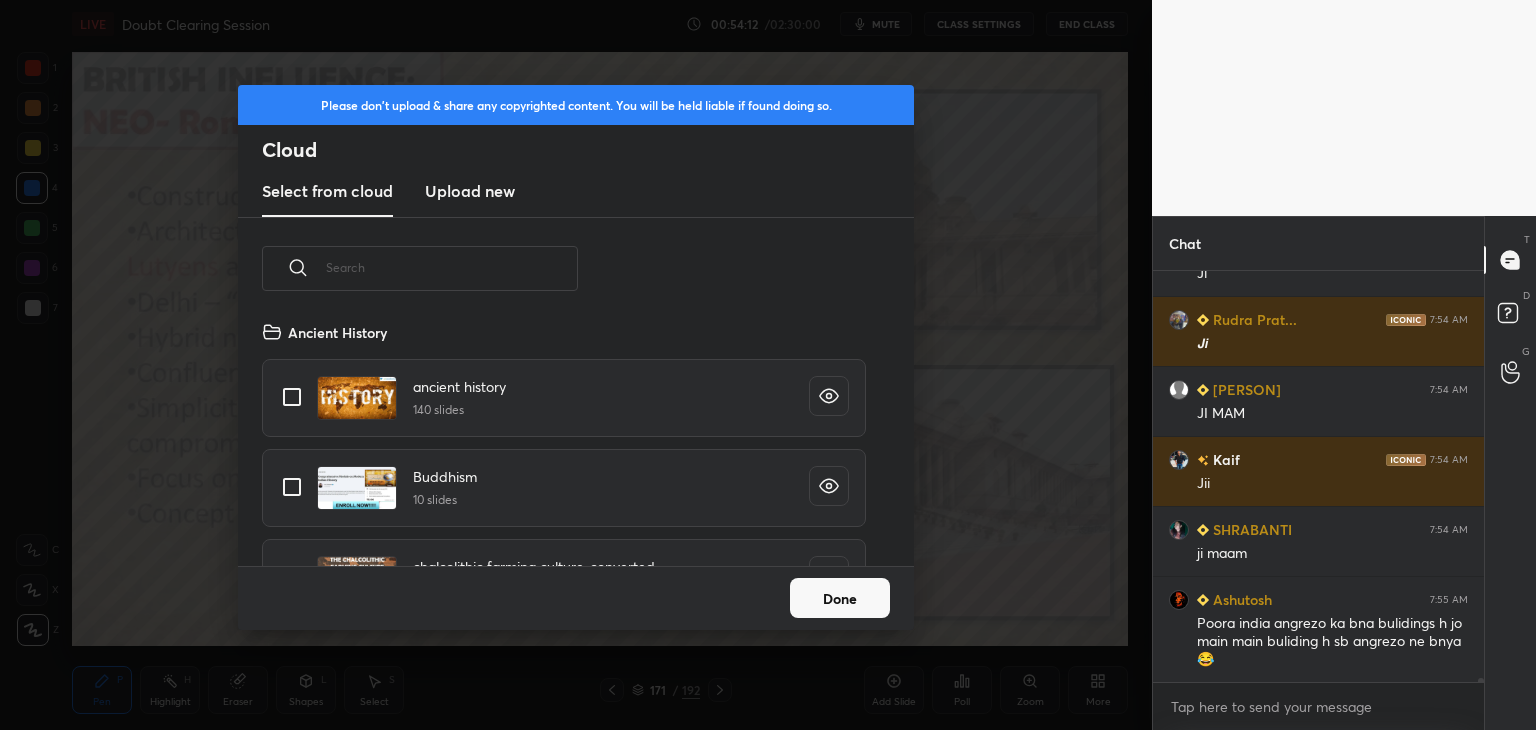 click on "Upload new" at bounding box center [470, 191] 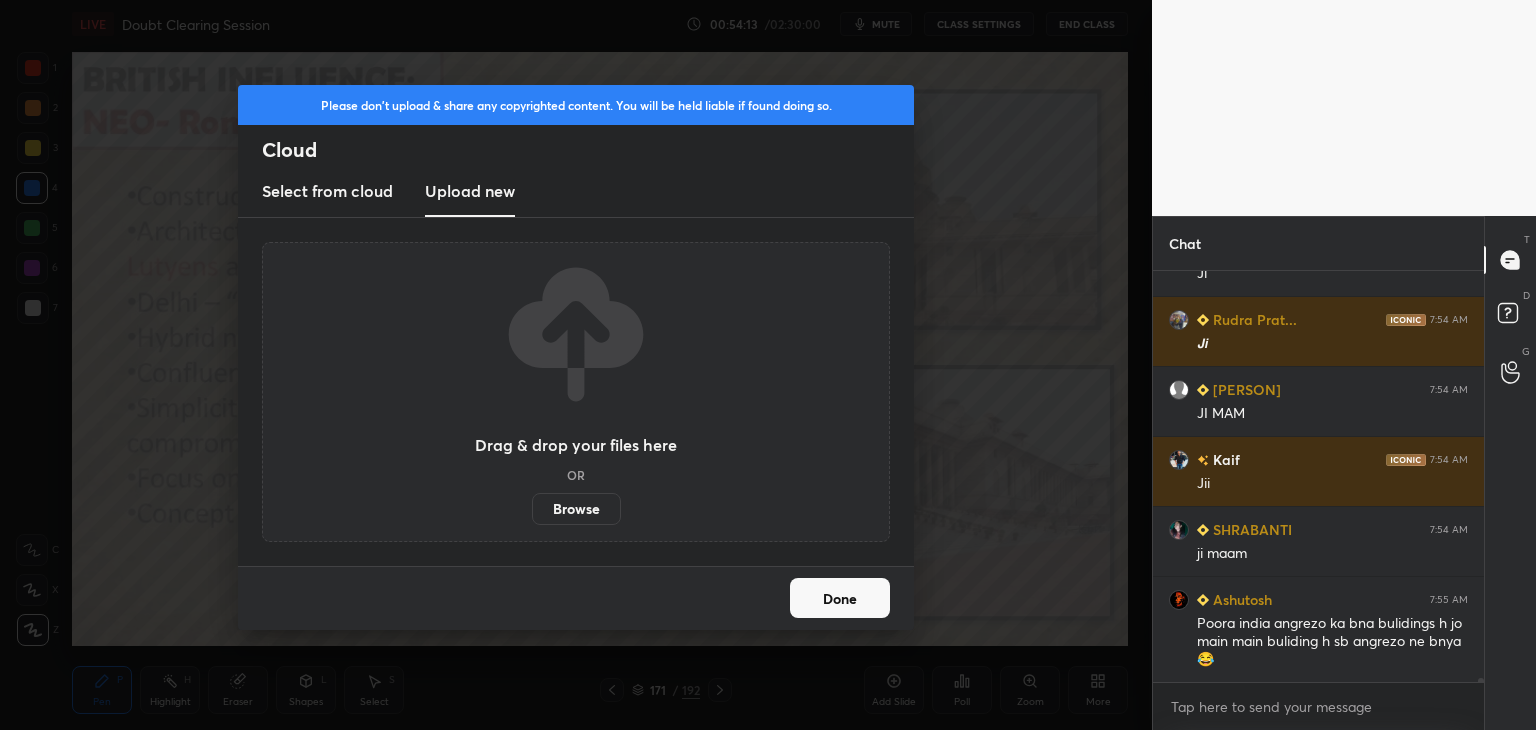 click on "Browse" at bounding box center [576, 509] 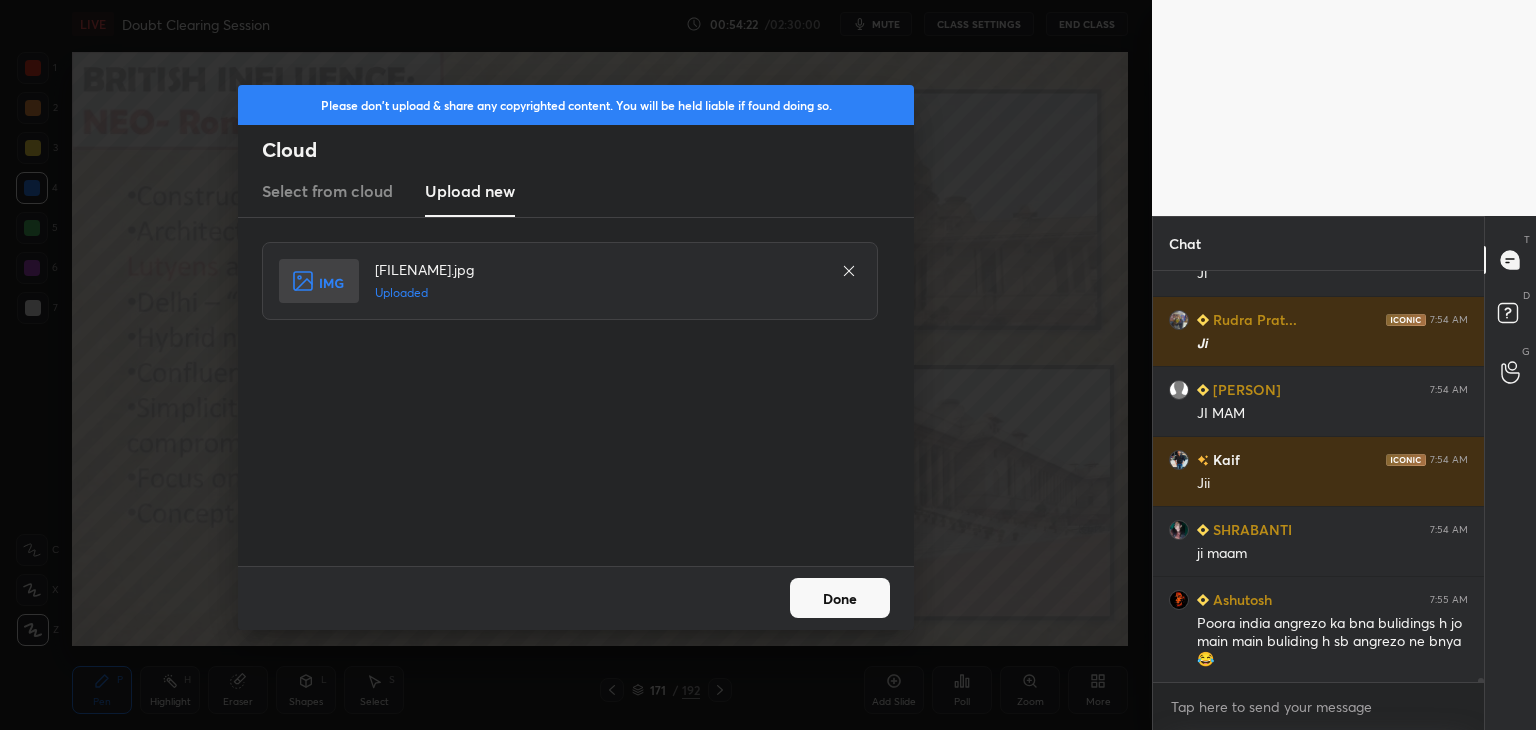 click on "Done" at bounding box center [840, 598] 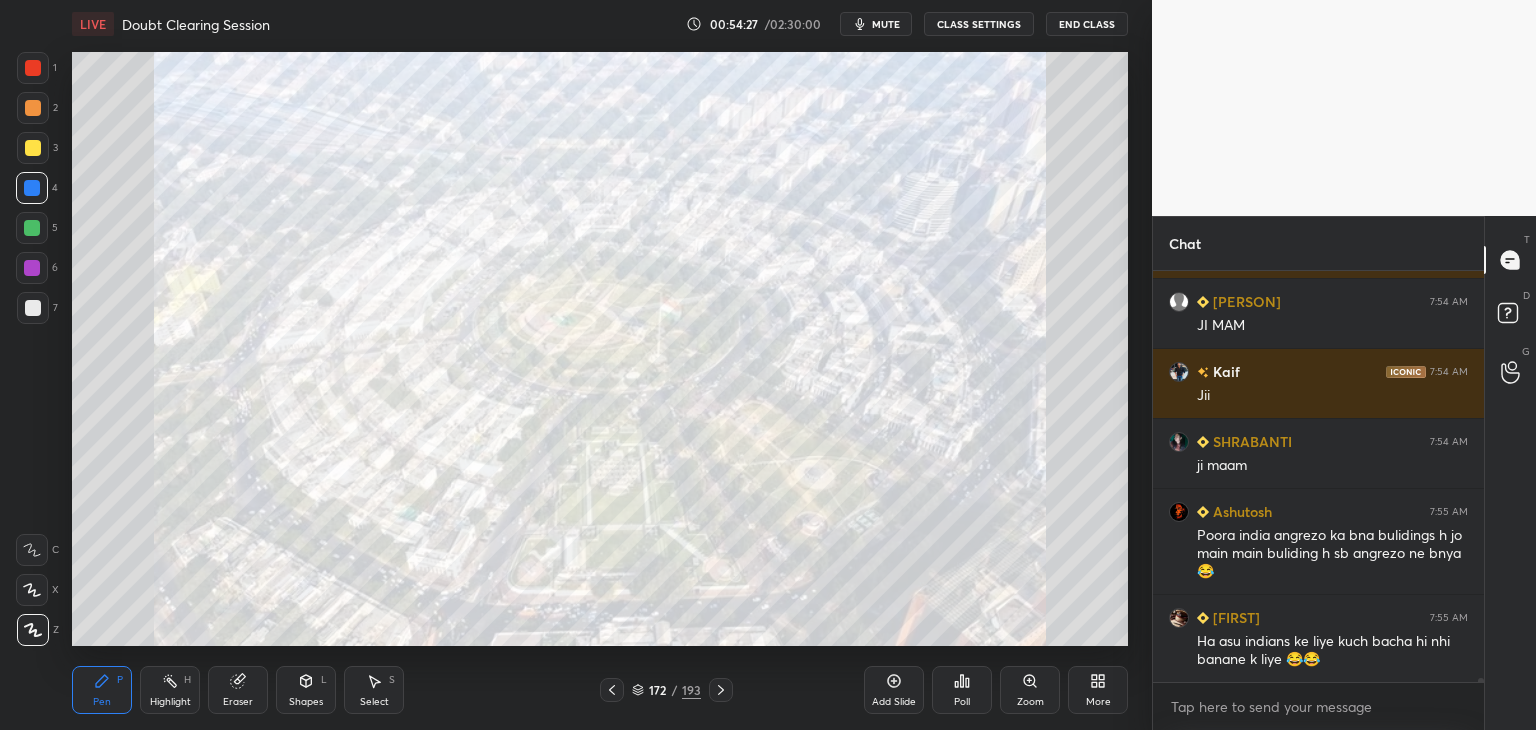 scroll, scrollTop: 39850, scrollLeft: 0, axis: vertical 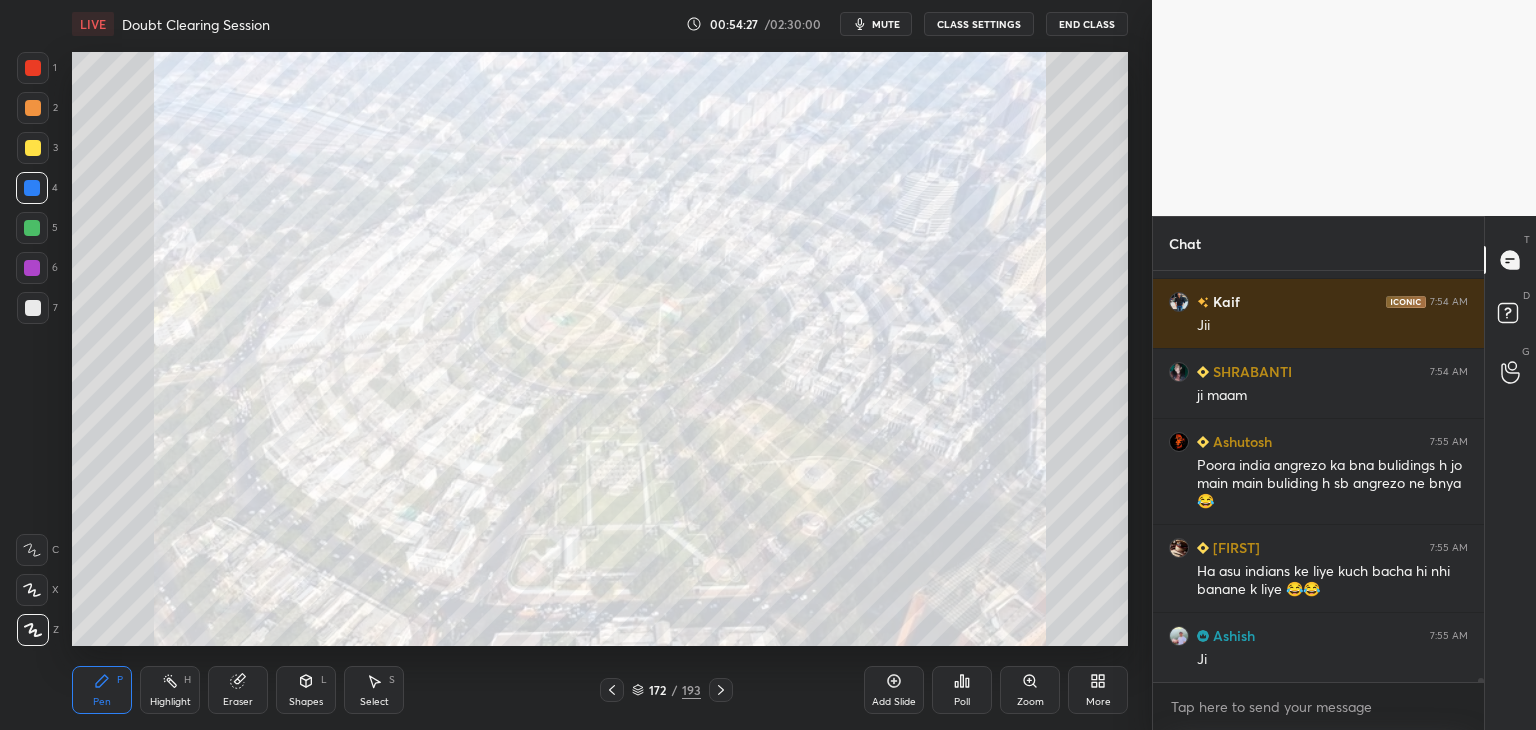 drag, startPoint x: 32, startPoint y: 69, endPoint x: 15, endPoint y: 68, distance: 17.029387 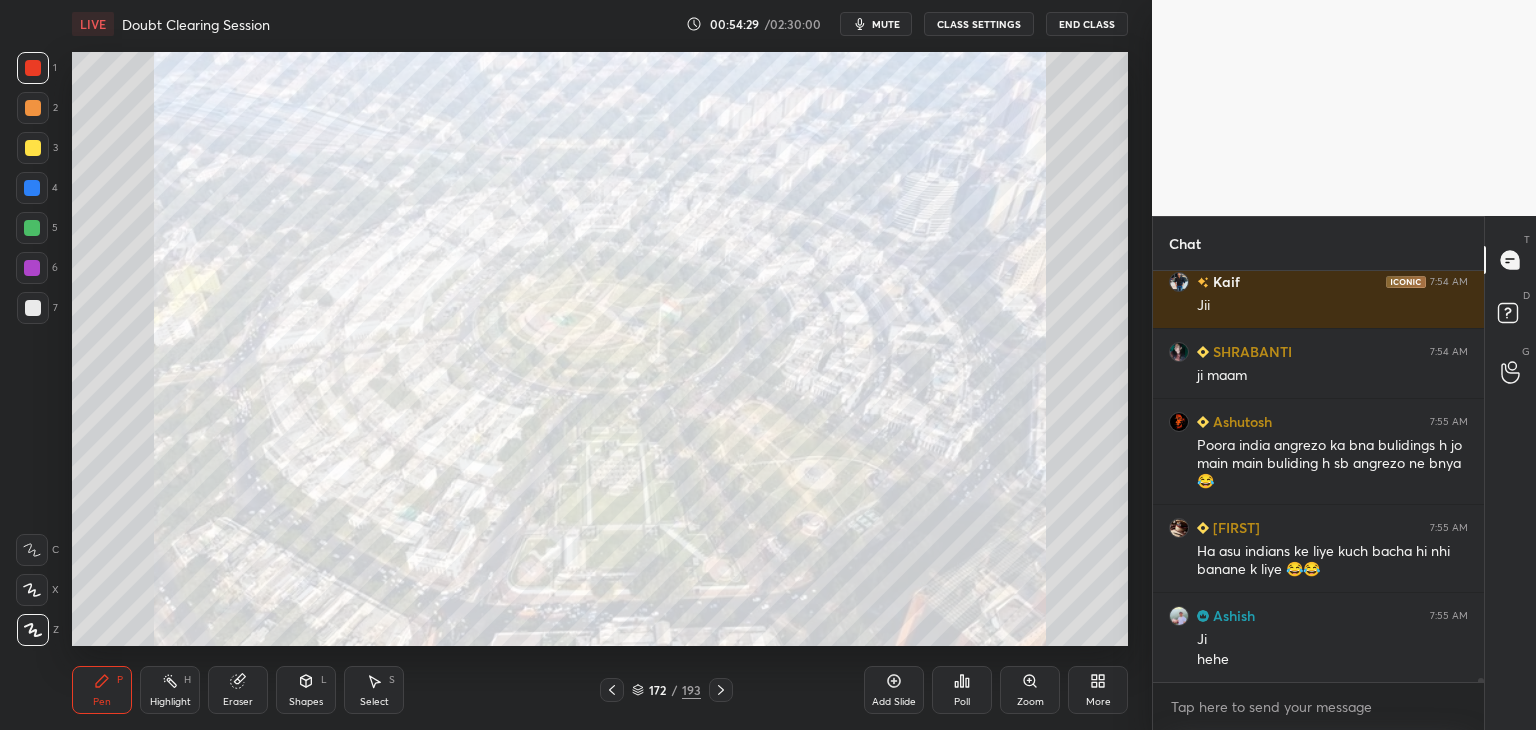 scroll, scrollTop: 39940, scrollLeft: 0, axis: vertical 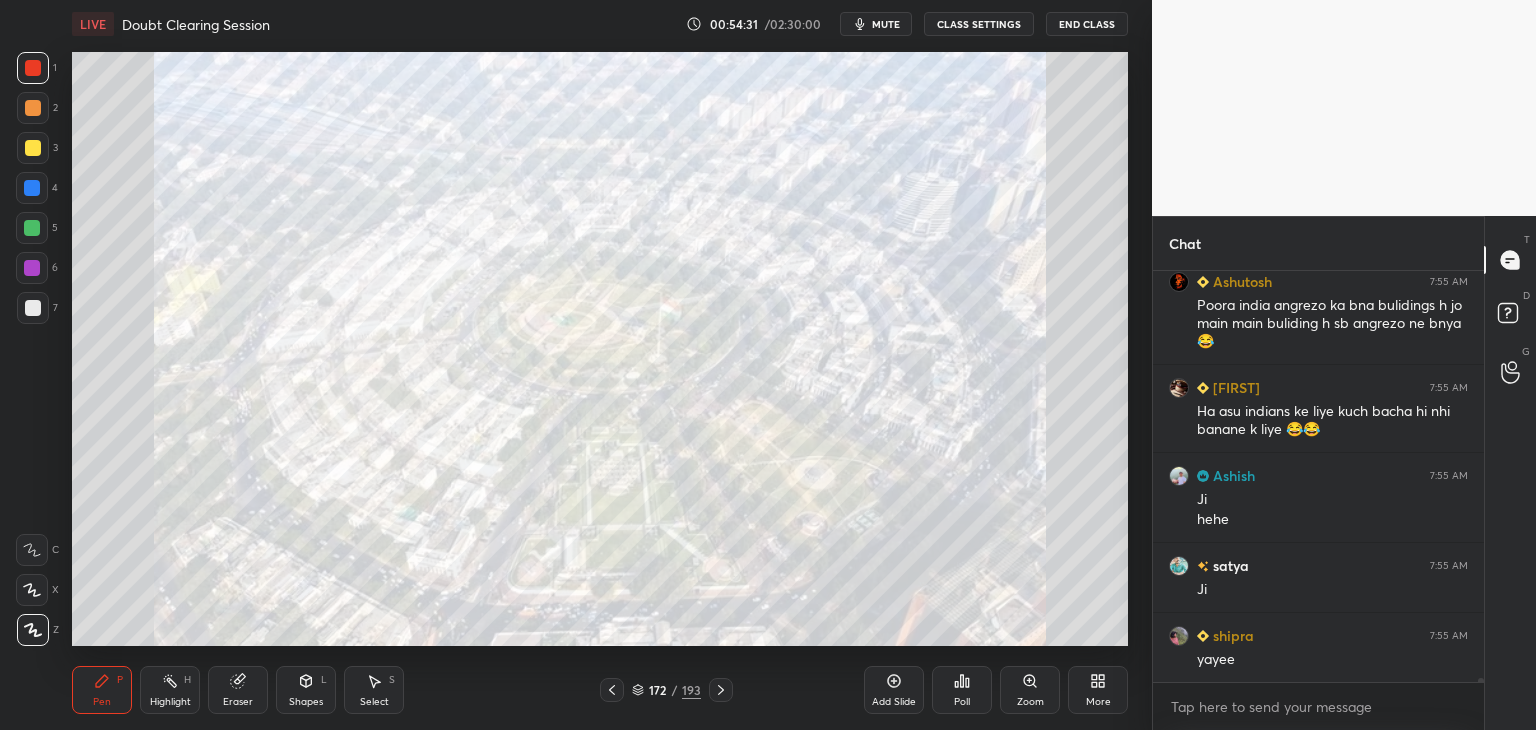 click on "More" at bounding box center (1098, 690) 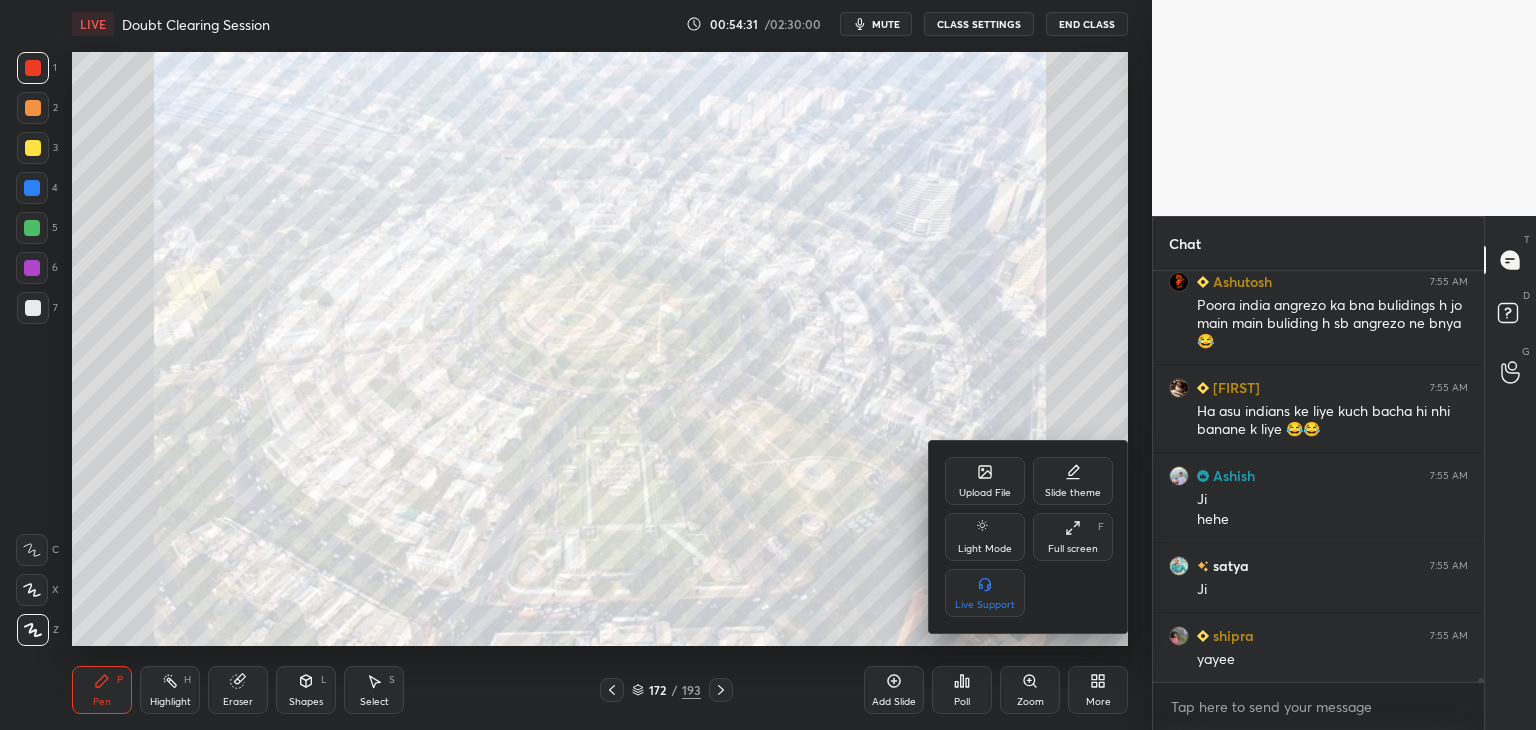 scroll, scrollTop: 40080, scrollLeft: 0, axis: vertical 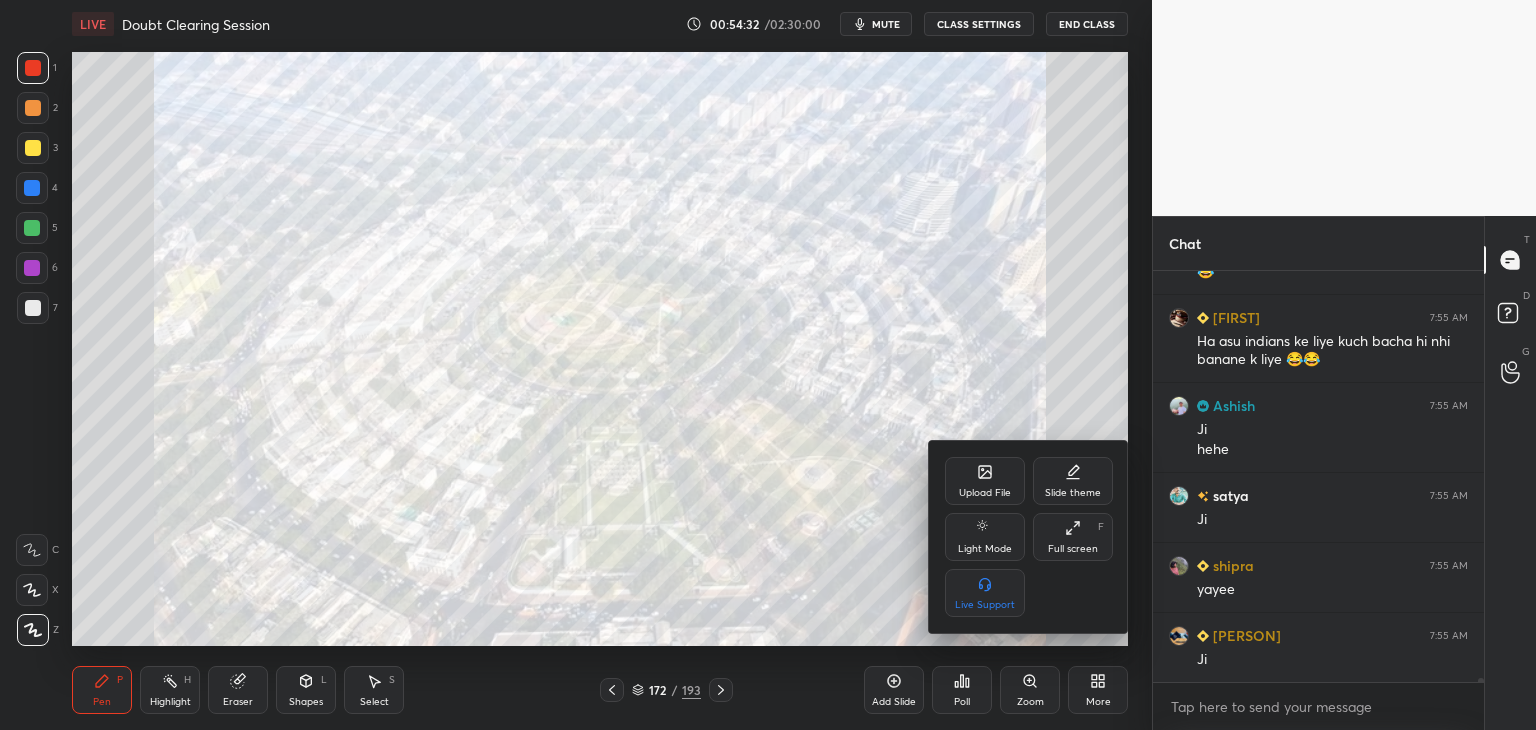 click on "Upload File" at bounding box center [985, 481] 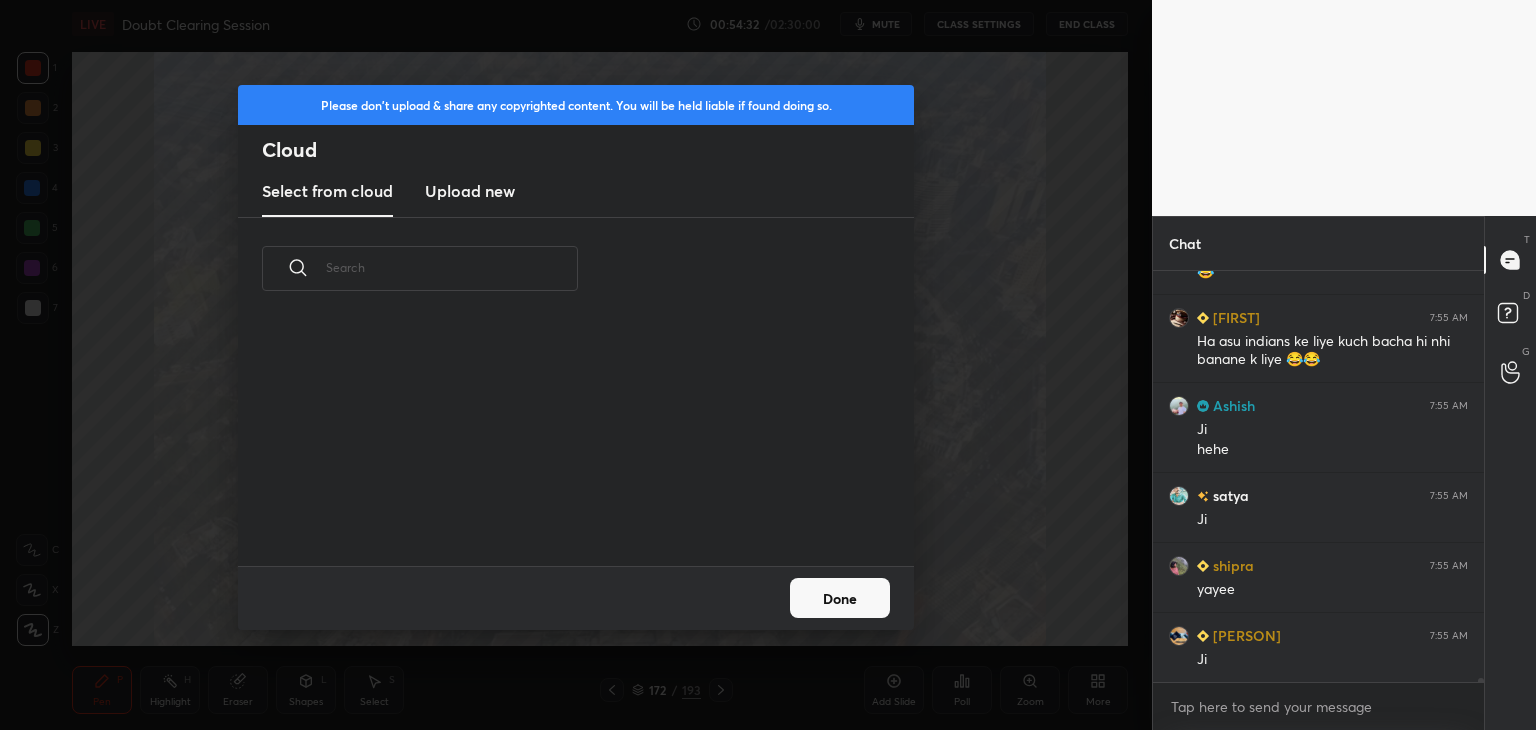 scroll, scrollTop: 40220, scrollLeft: 0, axis: vertical 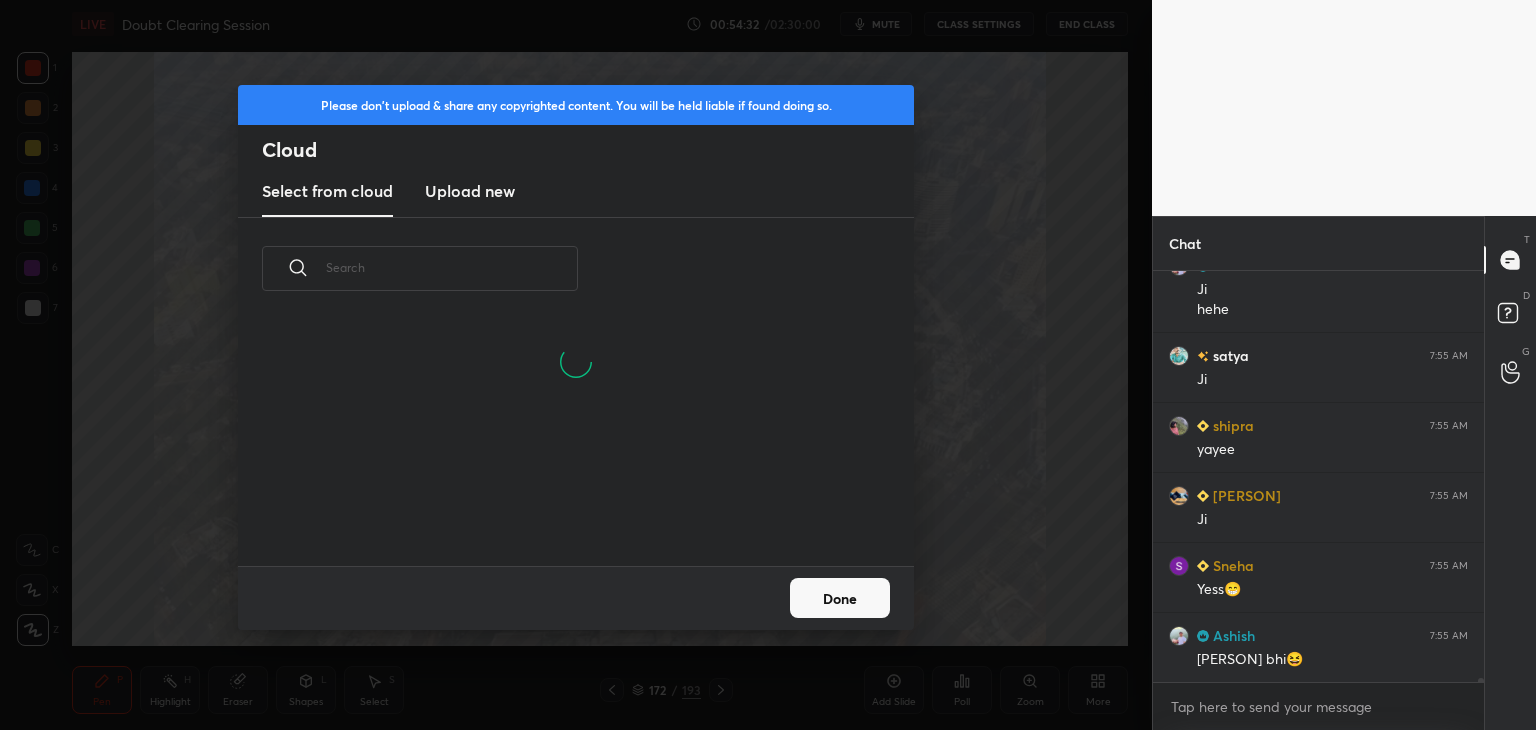 click on "Upload new" at bounding box center [470, 191] 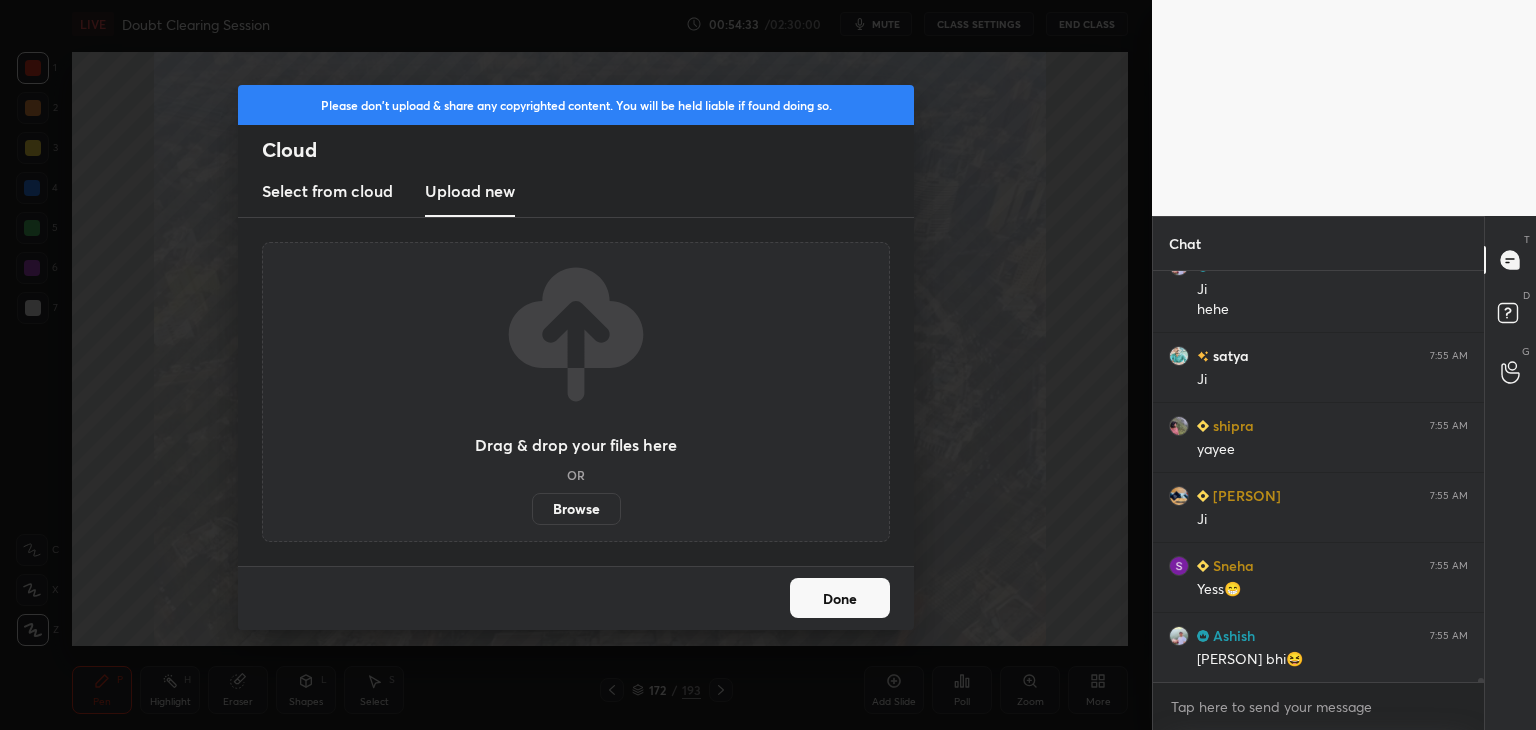 click on "Browse" at bounding box center (576, 509) 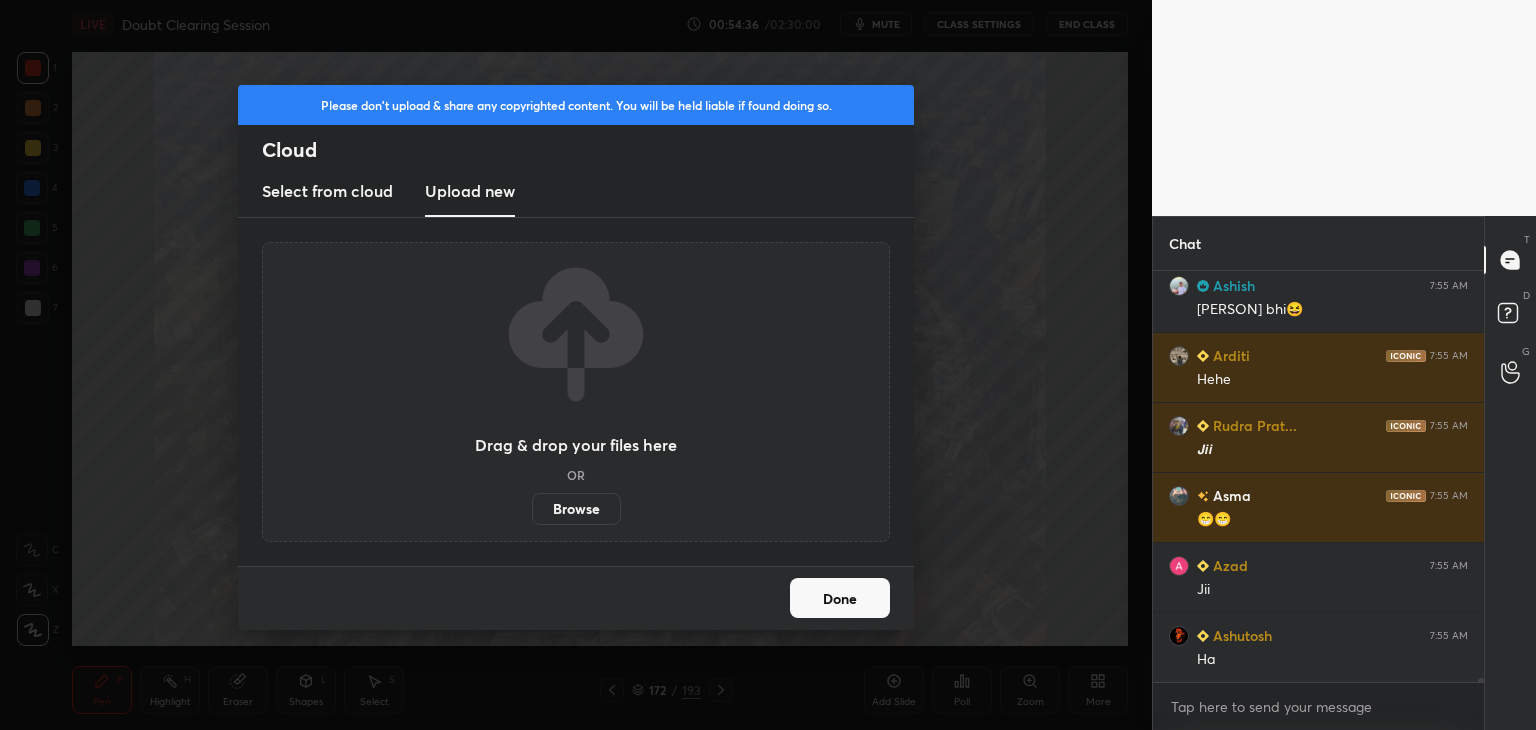 scroll, scrollTop: 40640, scrollLeft: 0, axis: vertical 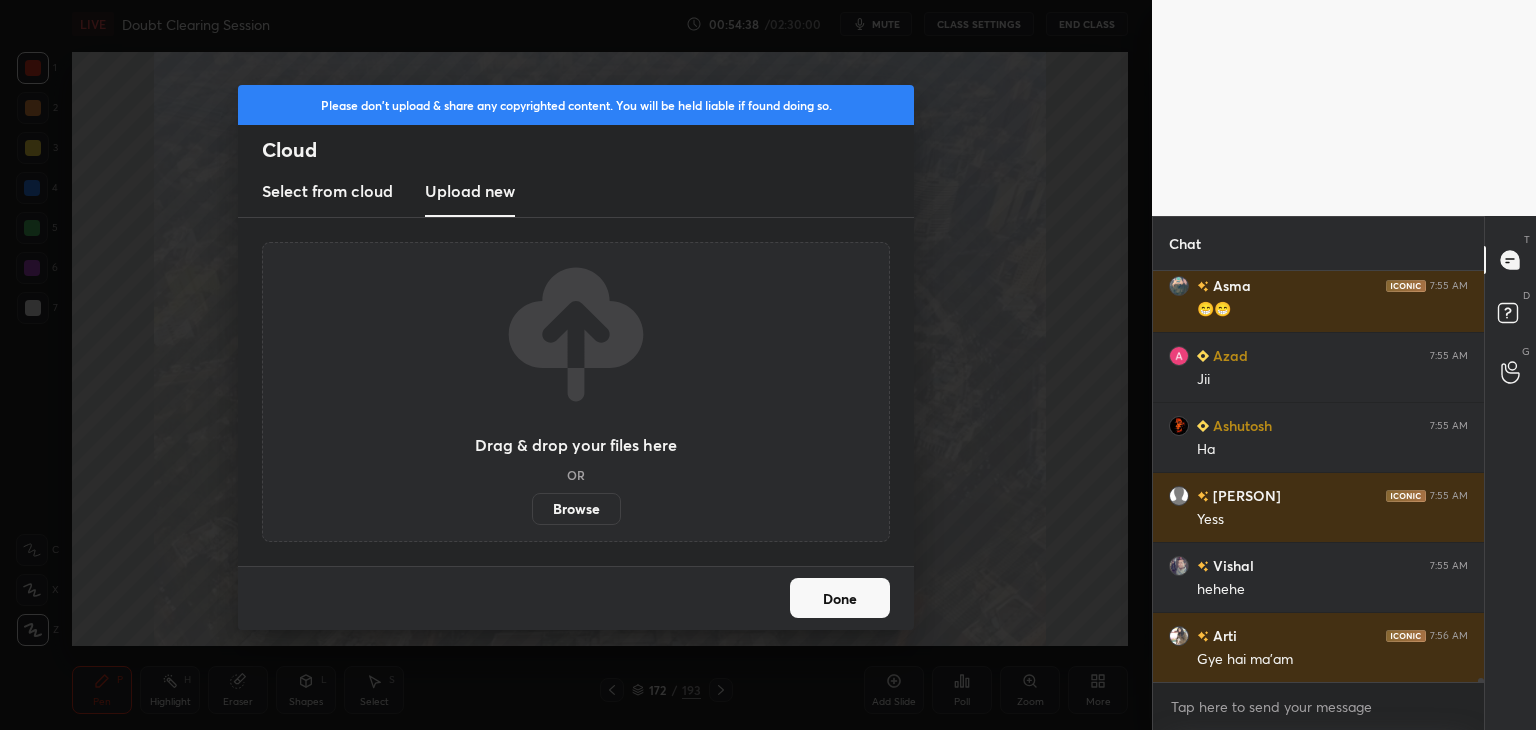 click on "Done" at bounding box center [840, 598] 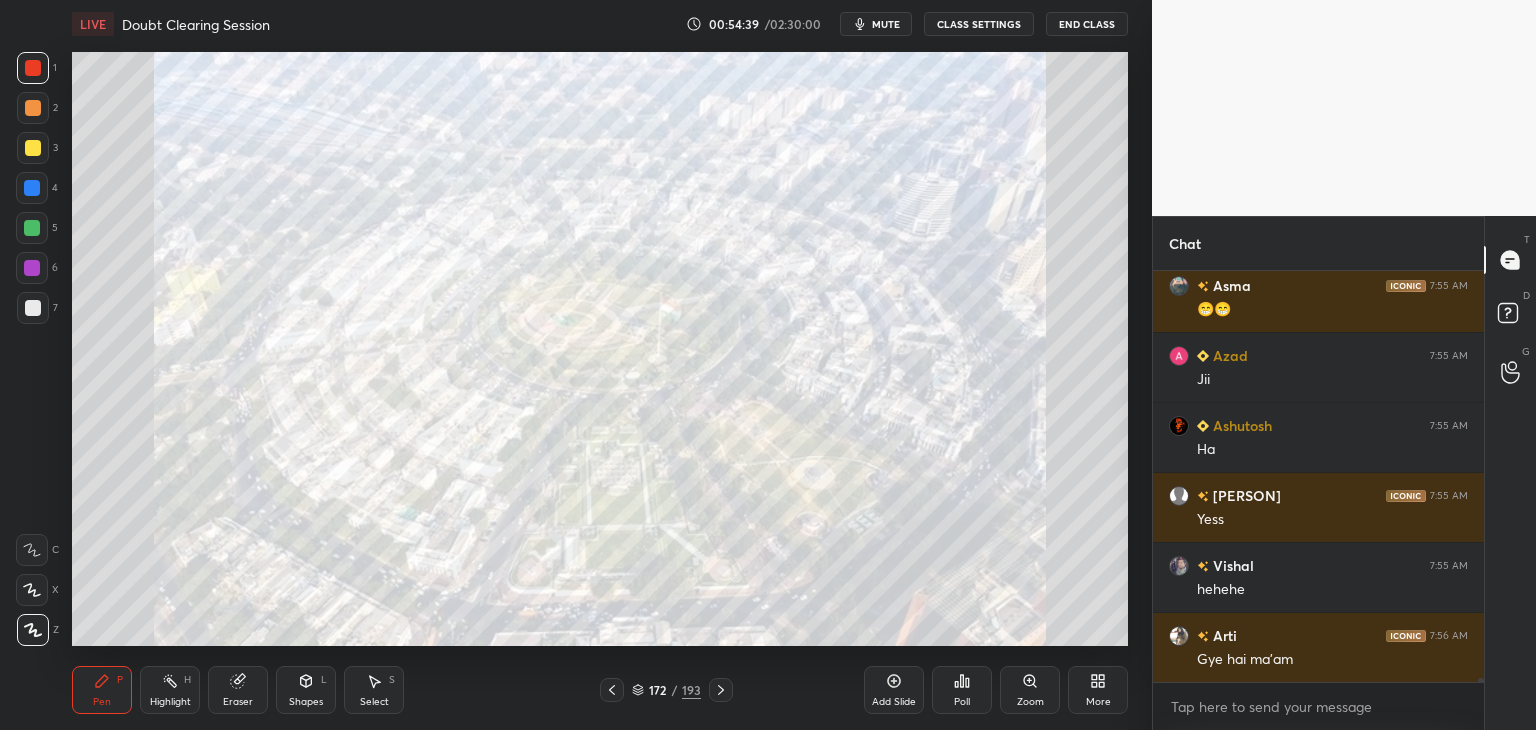 scroll, scrollTop: 40850, scrollLeft: 0, axis: vertical 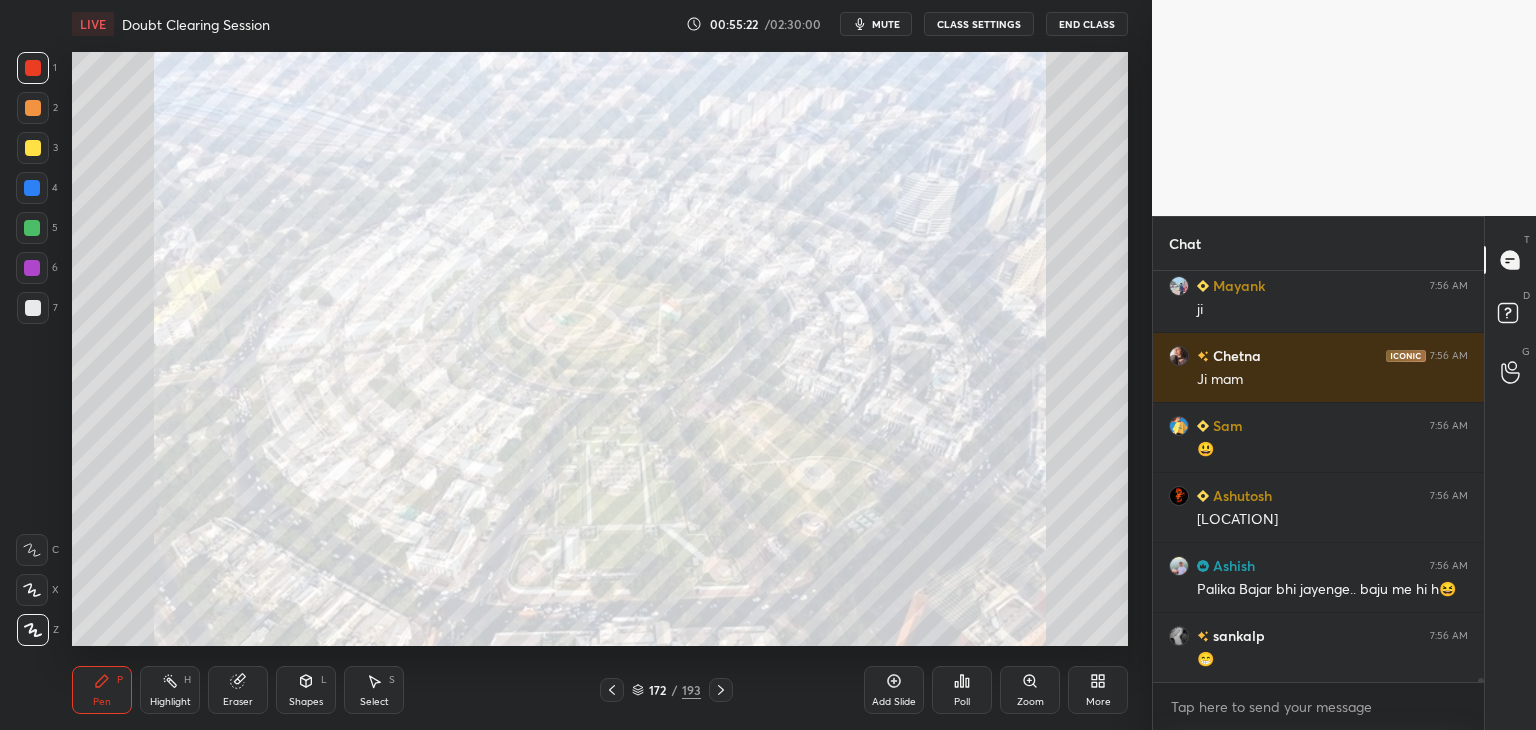 click on "More" at bounding box center (1098, 690) 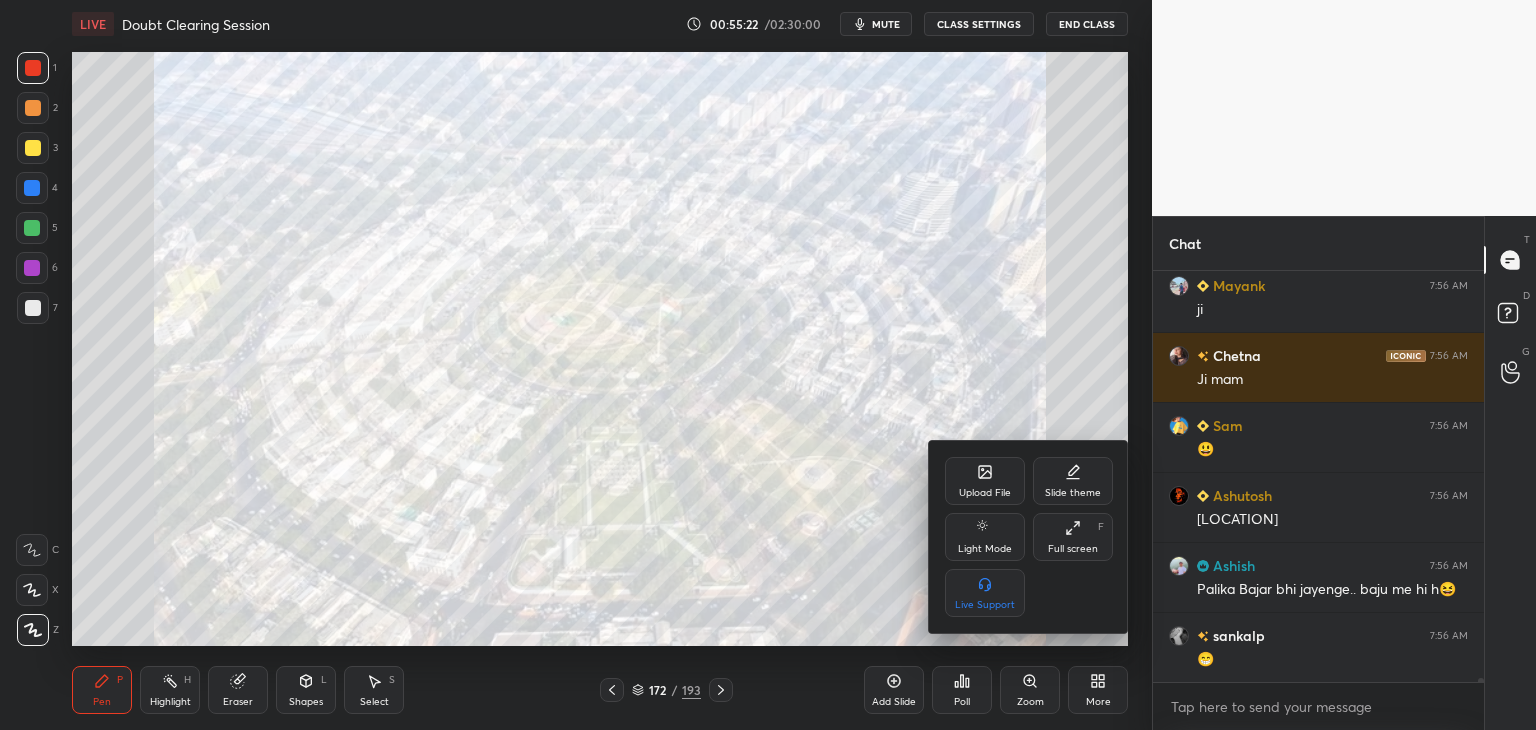 click on "Upload File" at bounding box center [985, 481] 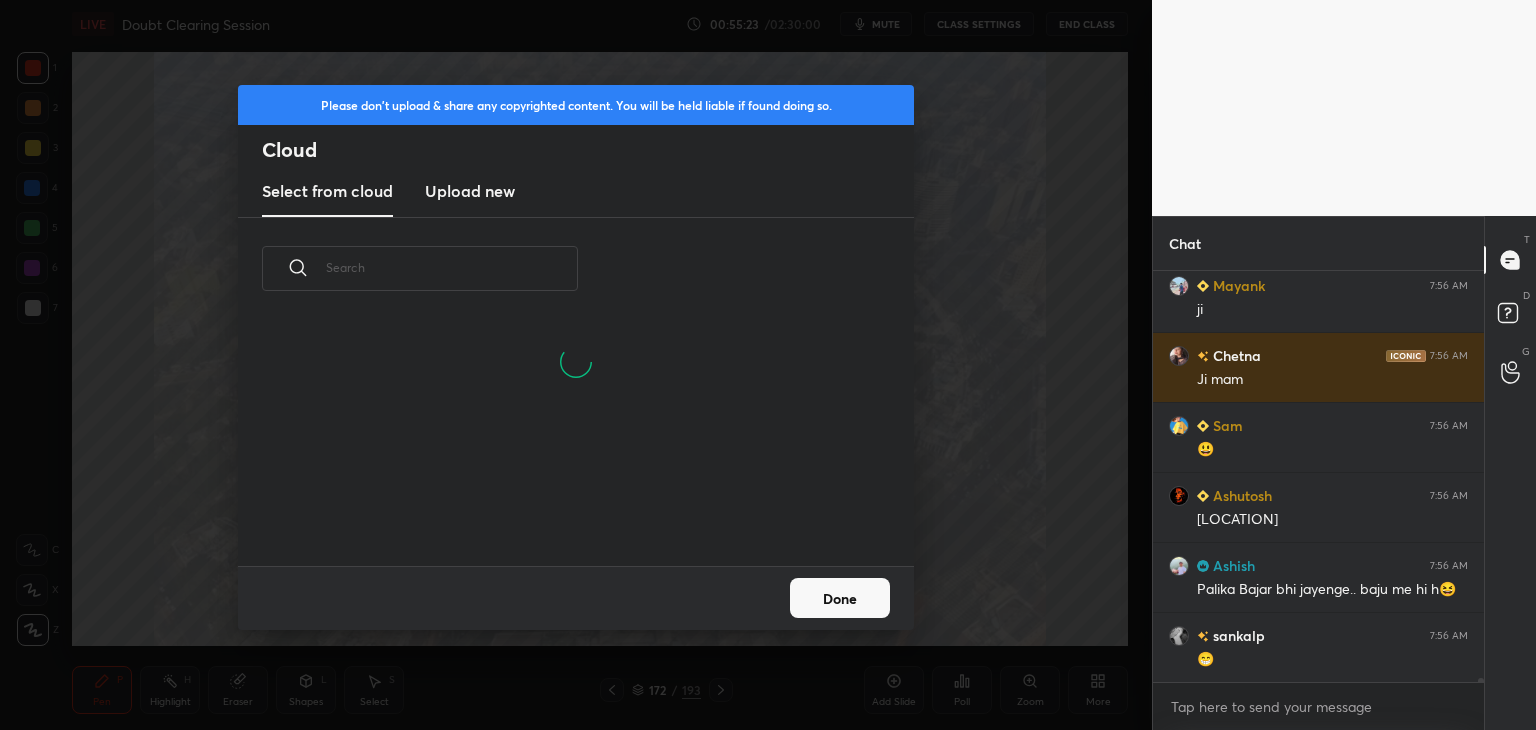 scroll, scrollTop: 5, scrollLeft: 10, axis: both 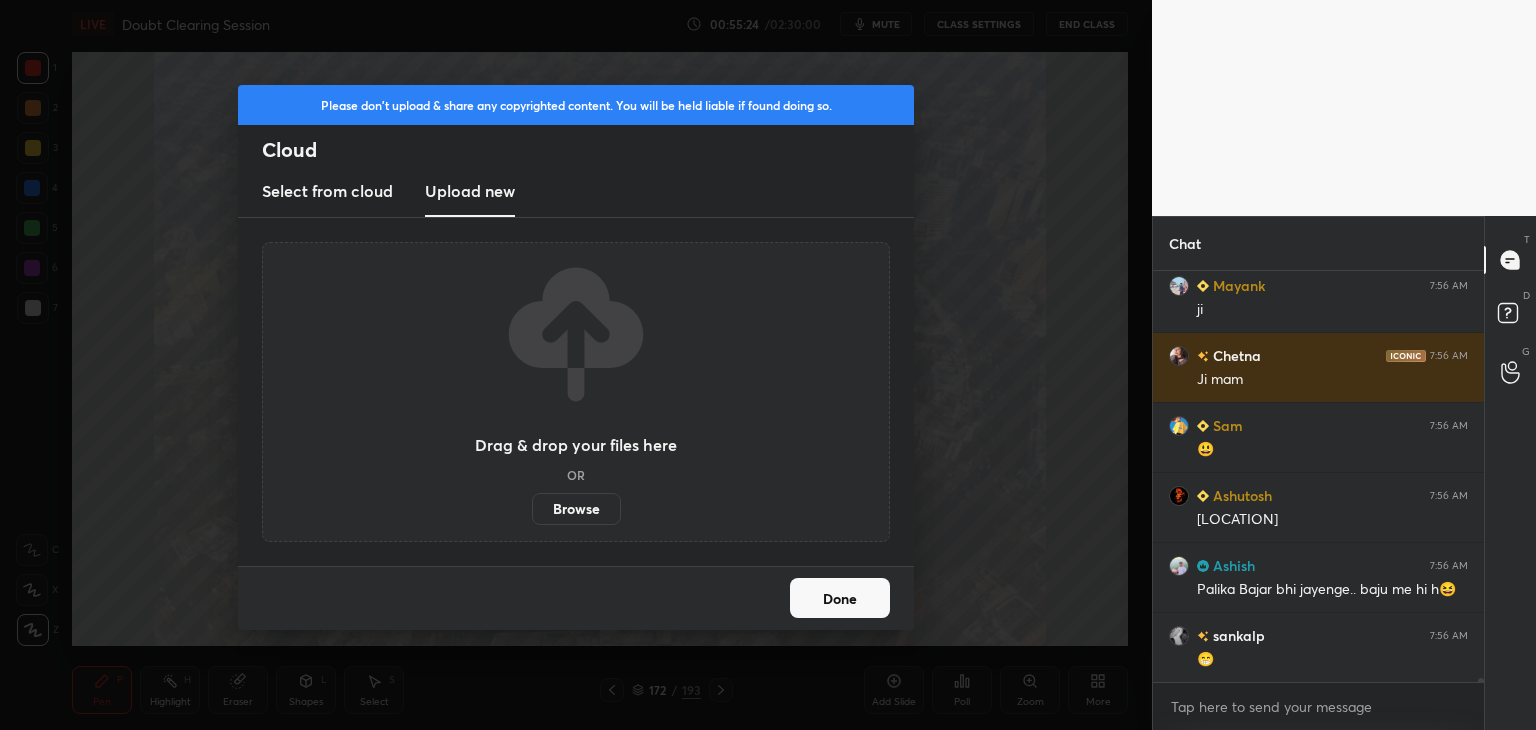 click on "Browse" at bounding box center [576, 509] 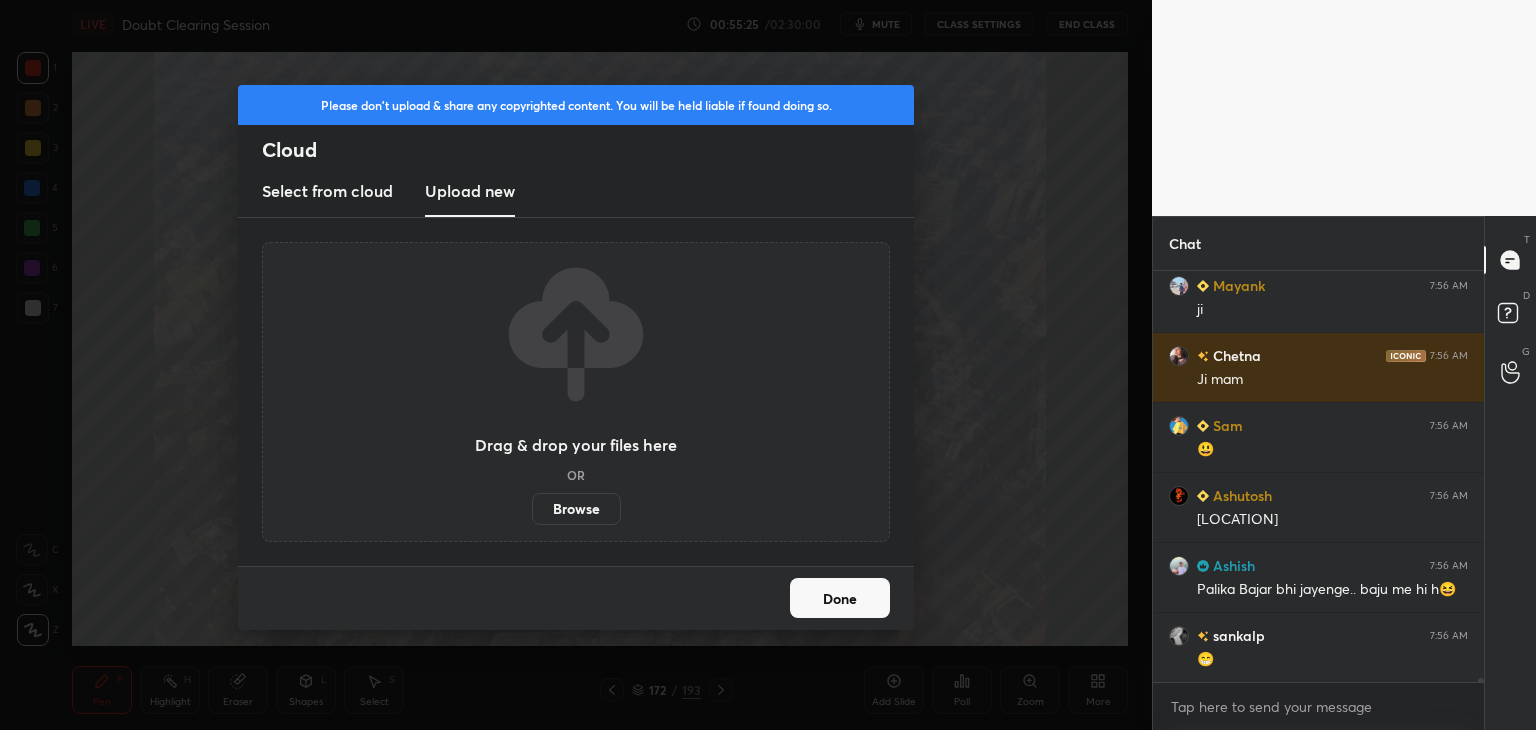 scroll, scrollTop: 41288, scrollLeft: 0, axis: vertical 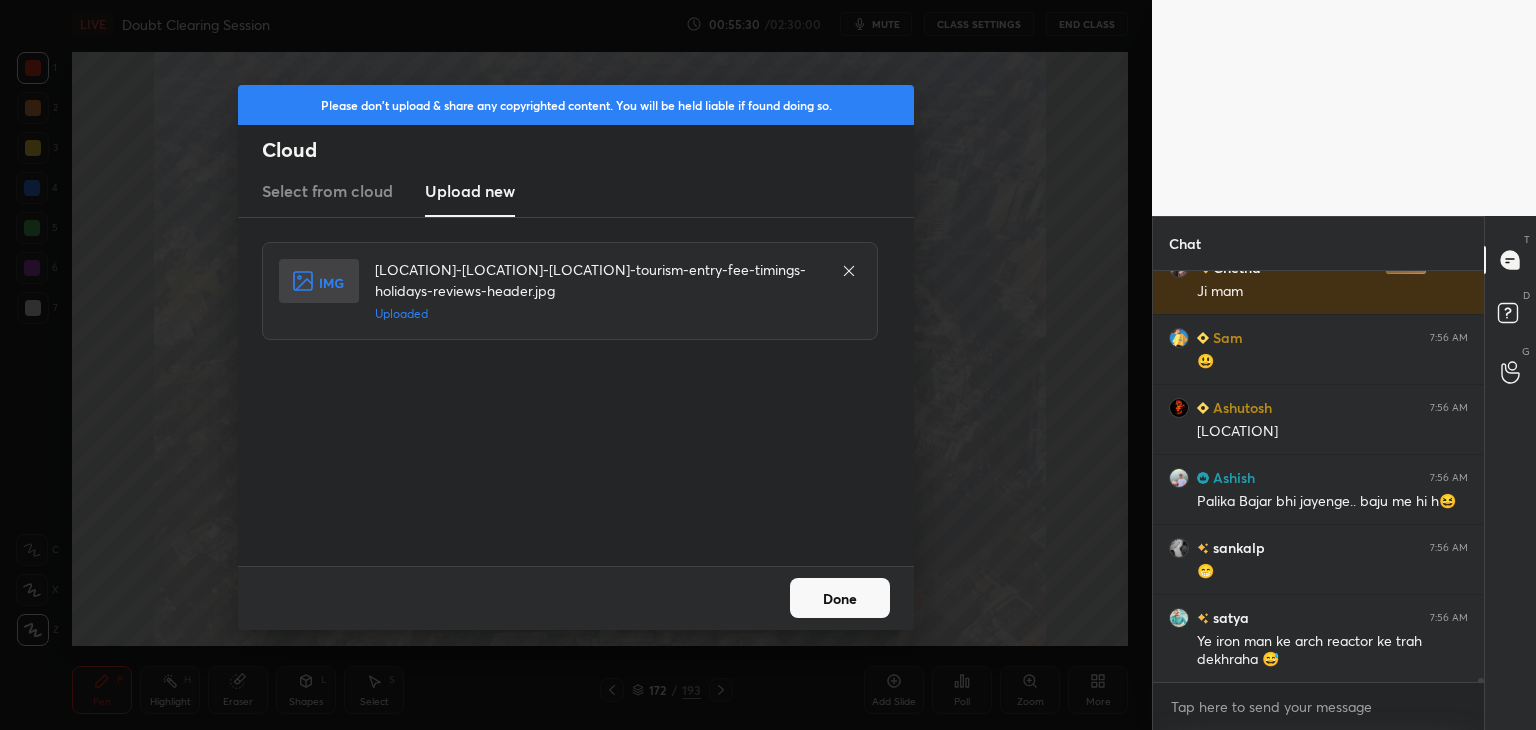 click on "Done" at bounding box center [840, 598] 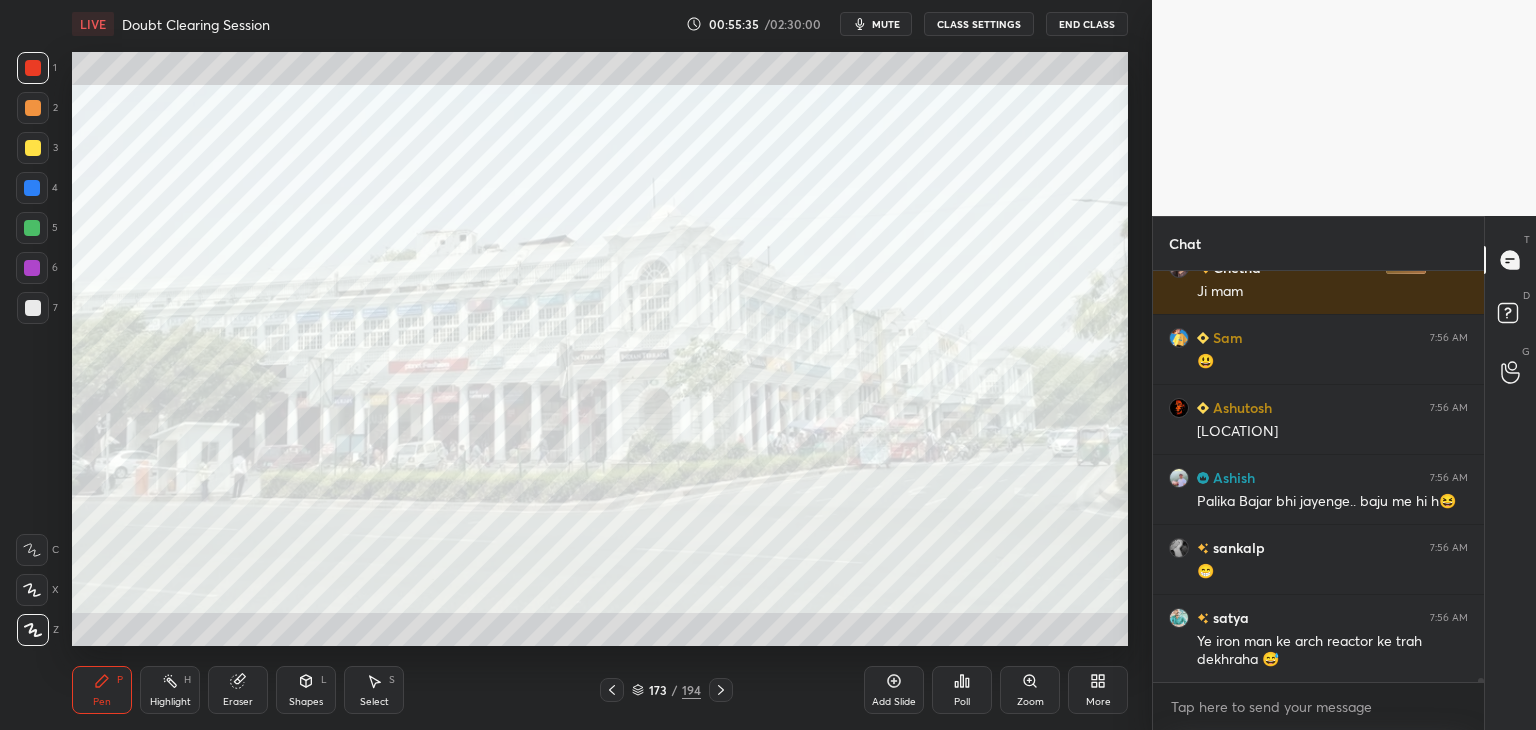 scroll, scrollTop: 41376, scrollLeft: 0, axis: vertical 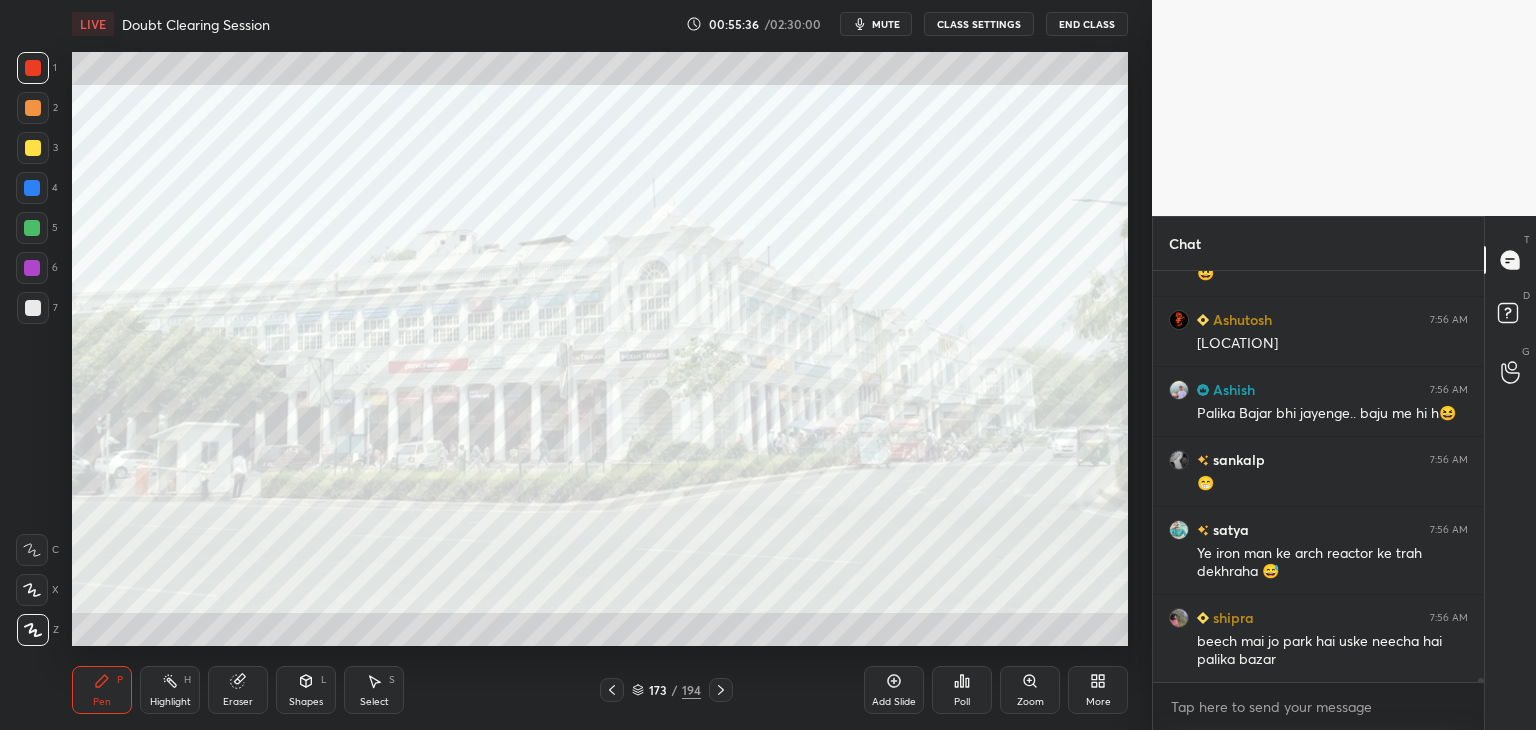 click at bounding box center (33, 68) 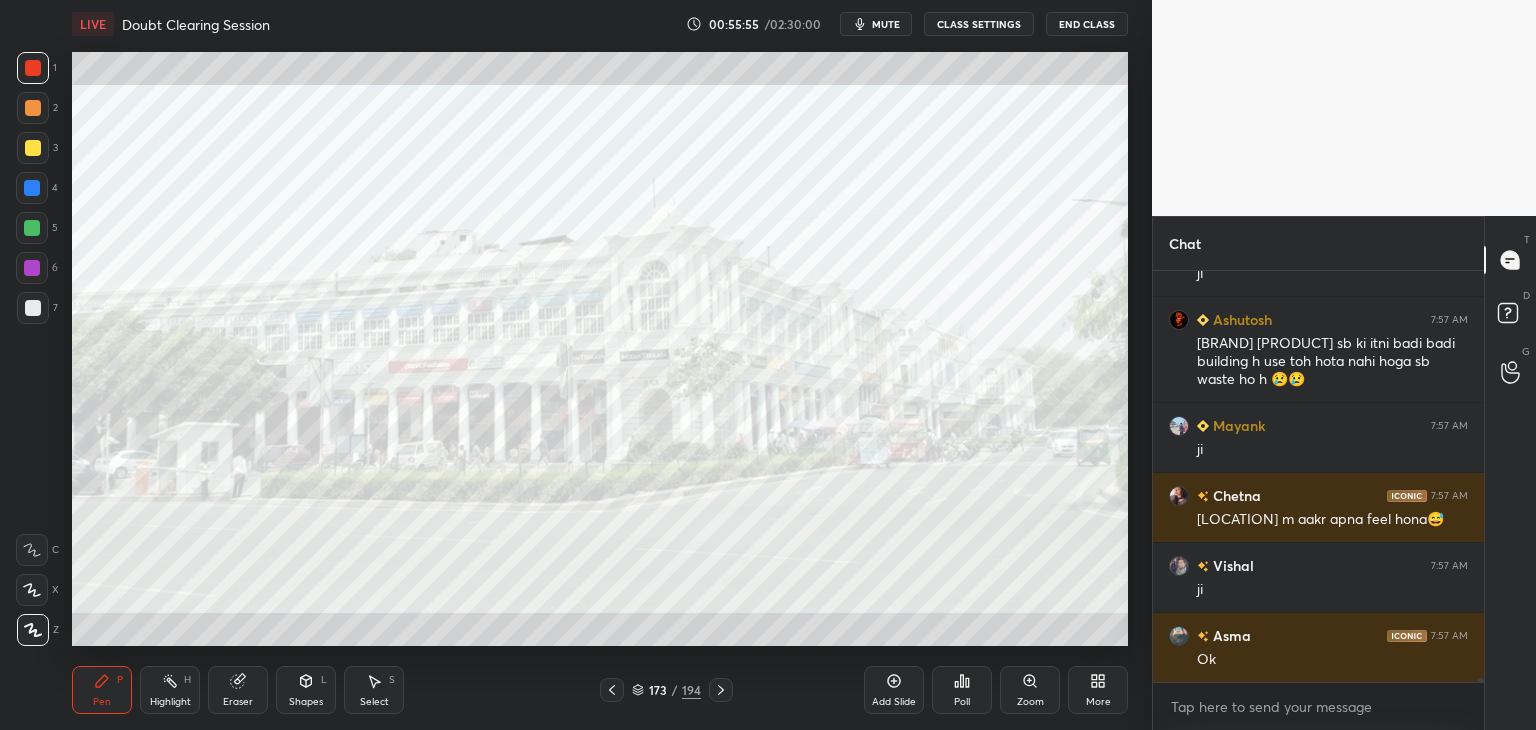 scroll, scrollTop: 42042, scrollLeft: 0, axis: vertical 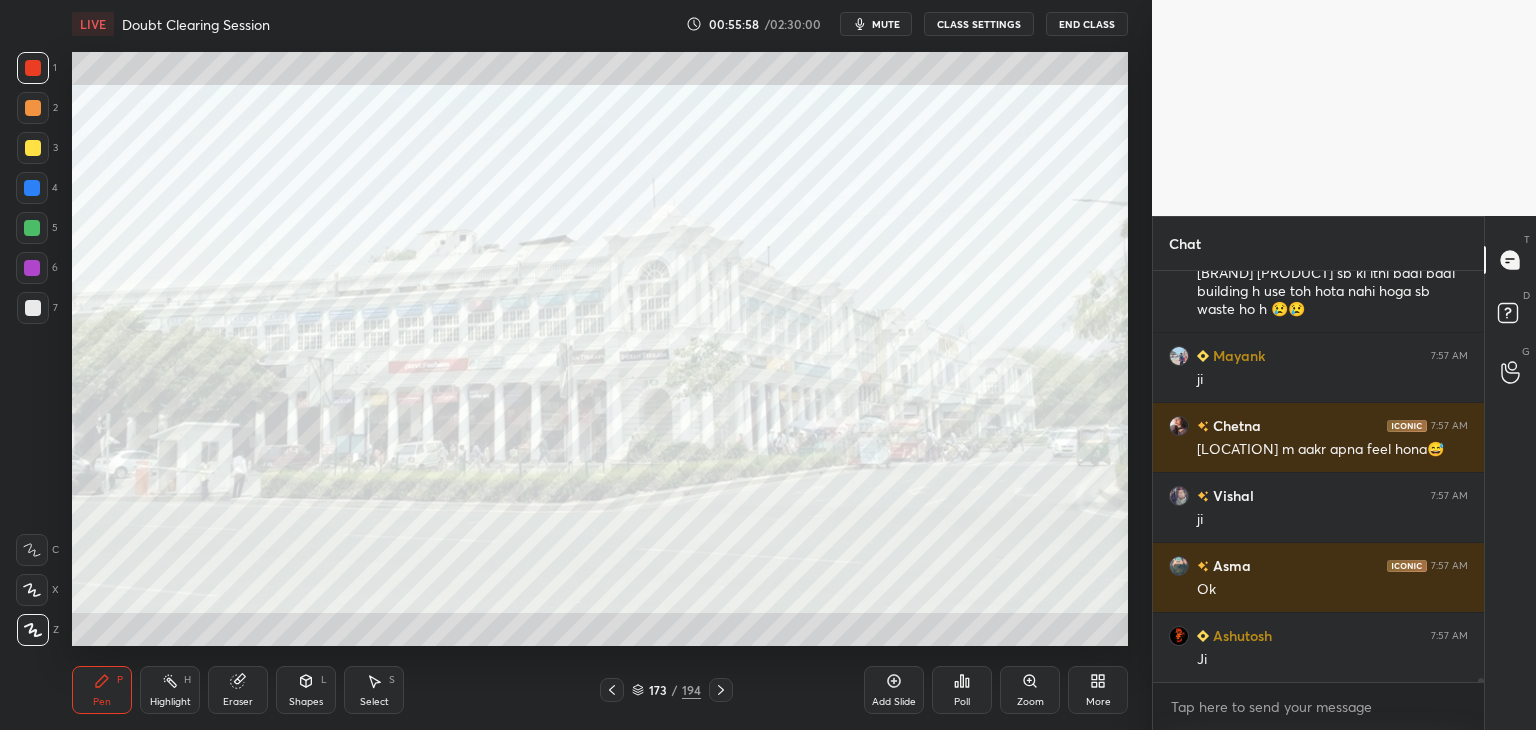 click on "[NUMBER] / [NUMBER]" at bounding box center [666, 690] 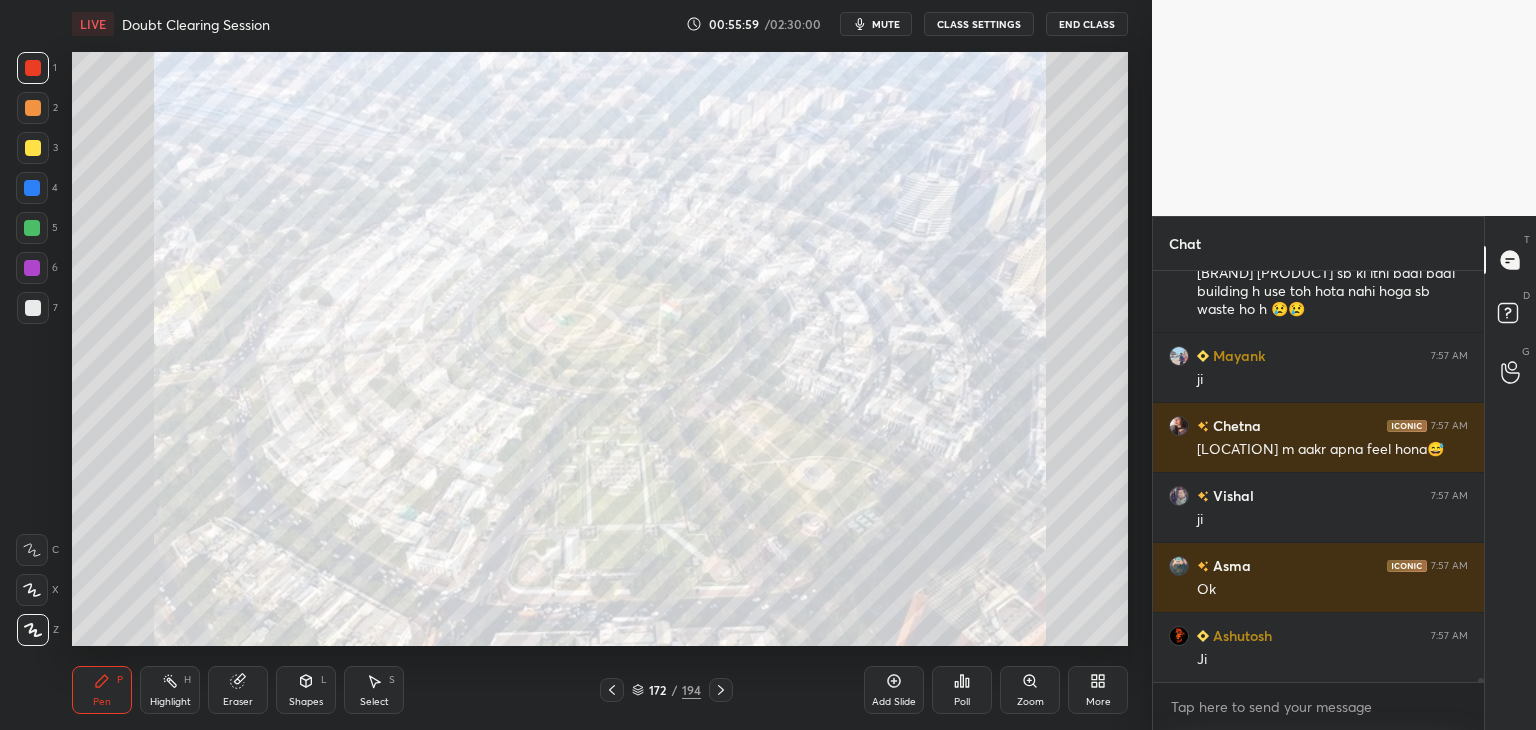 scroll, scrollTop: 42112, scrollLeft: 0, axis: vertical 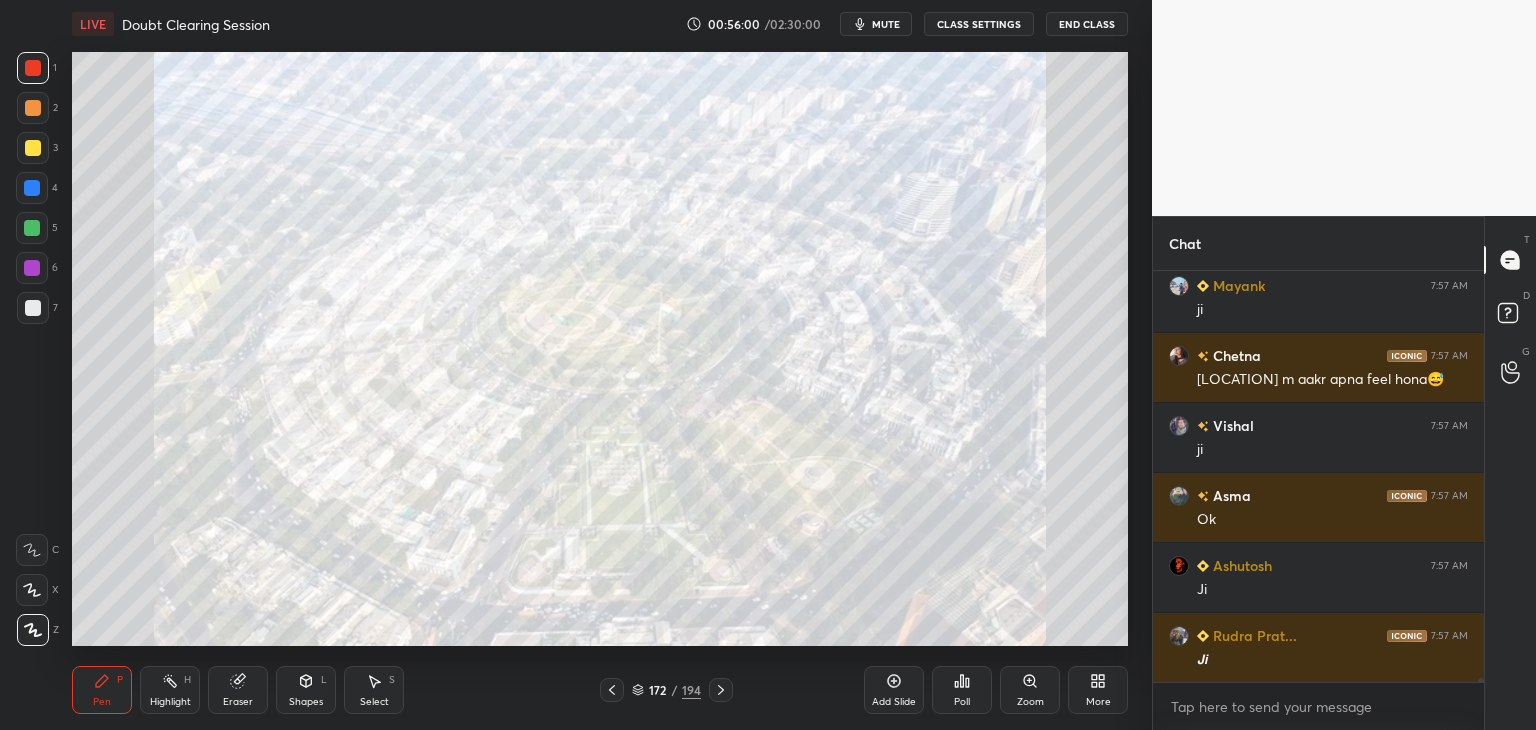 click 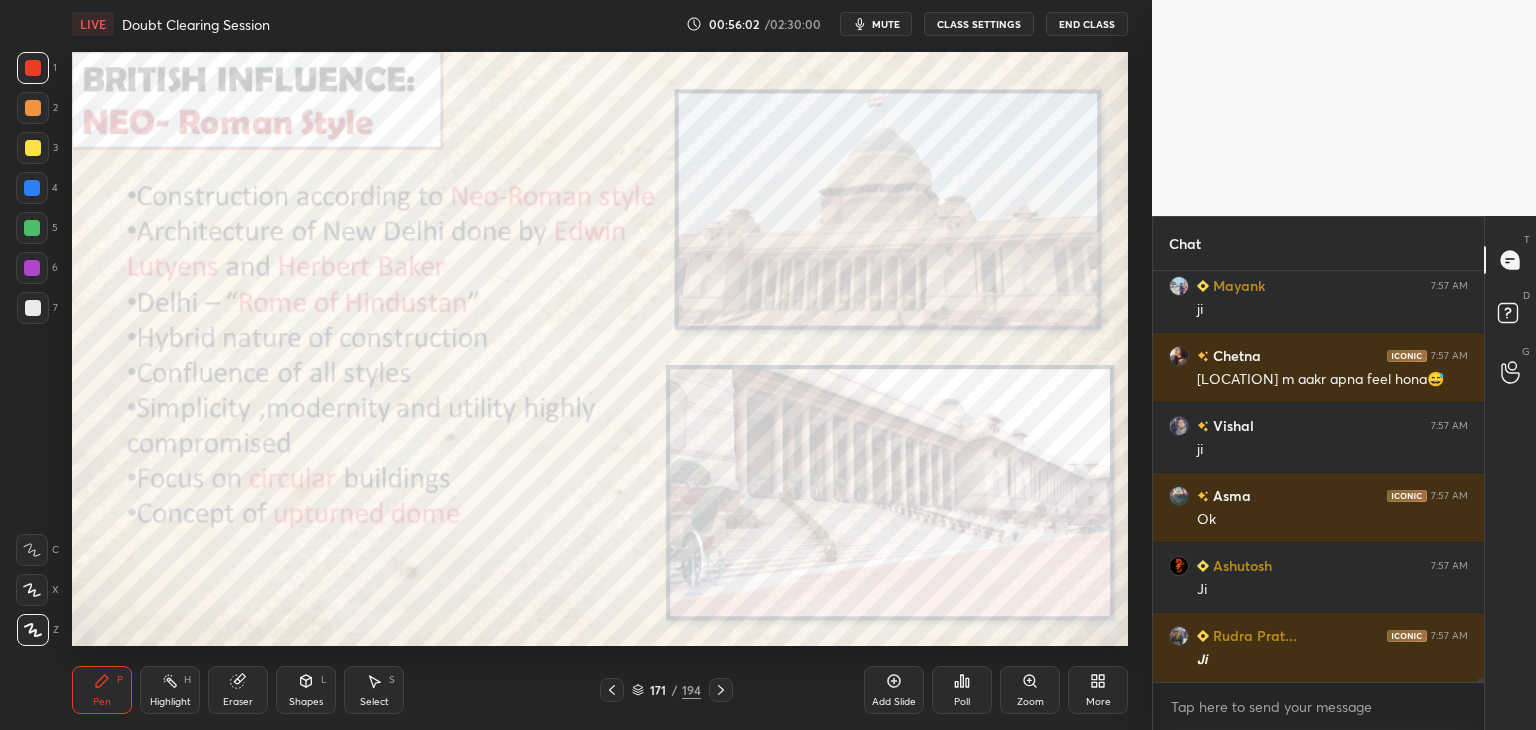 click on "171 / 194" at bounding box center [666, 690] 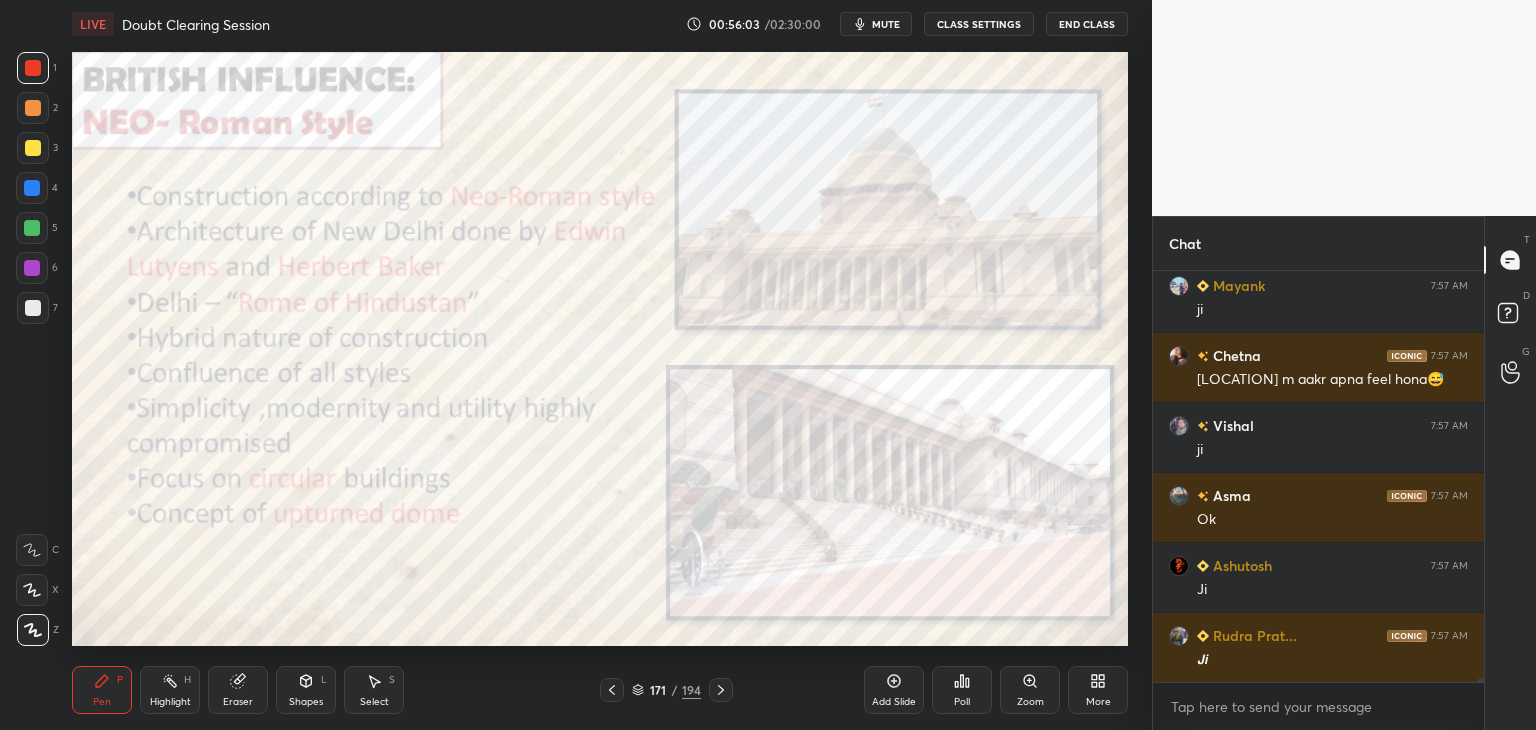click 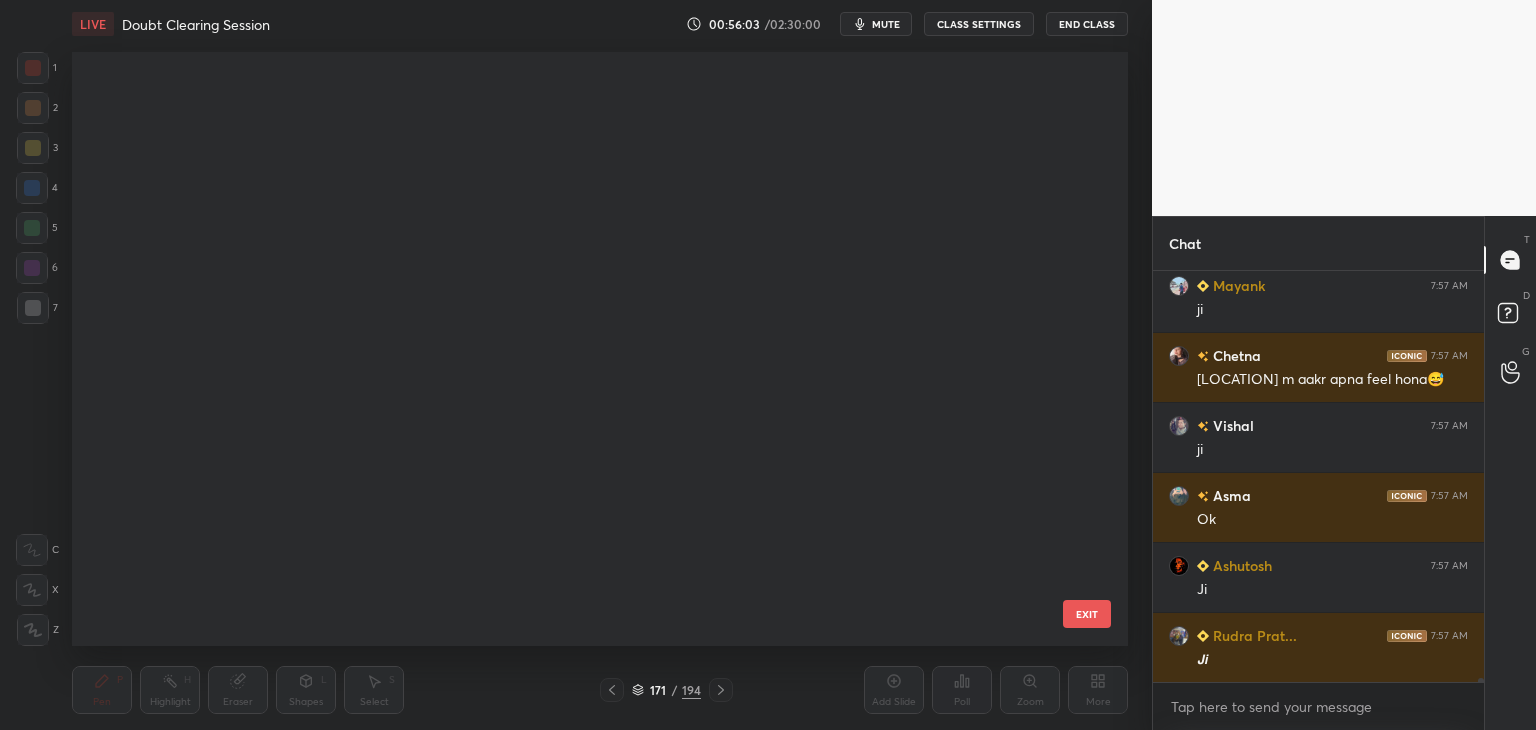 scroll, scrollTop: 9836, scrollLeft: 0, axis: vertical 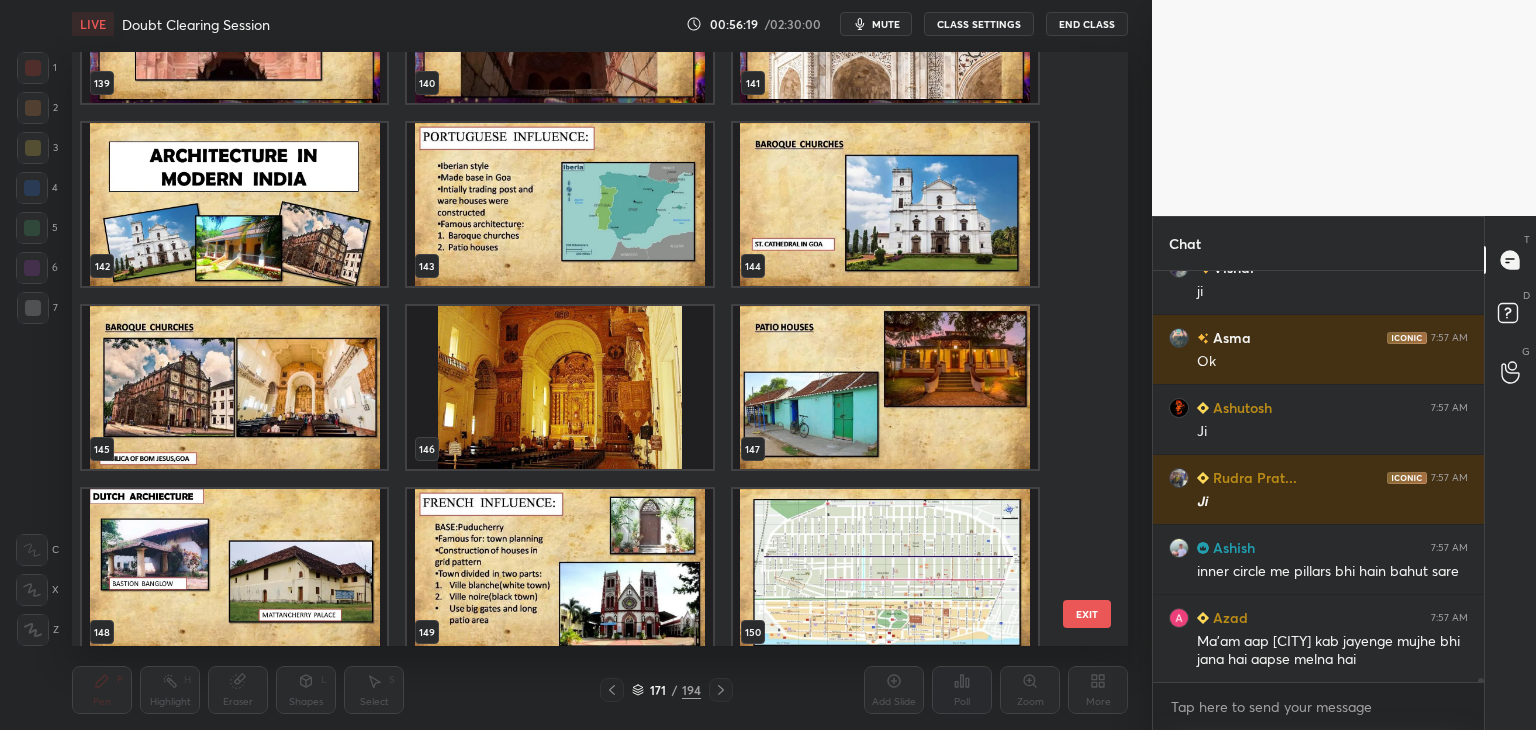 click on "EXIT" at bounding box center (1087, 614) 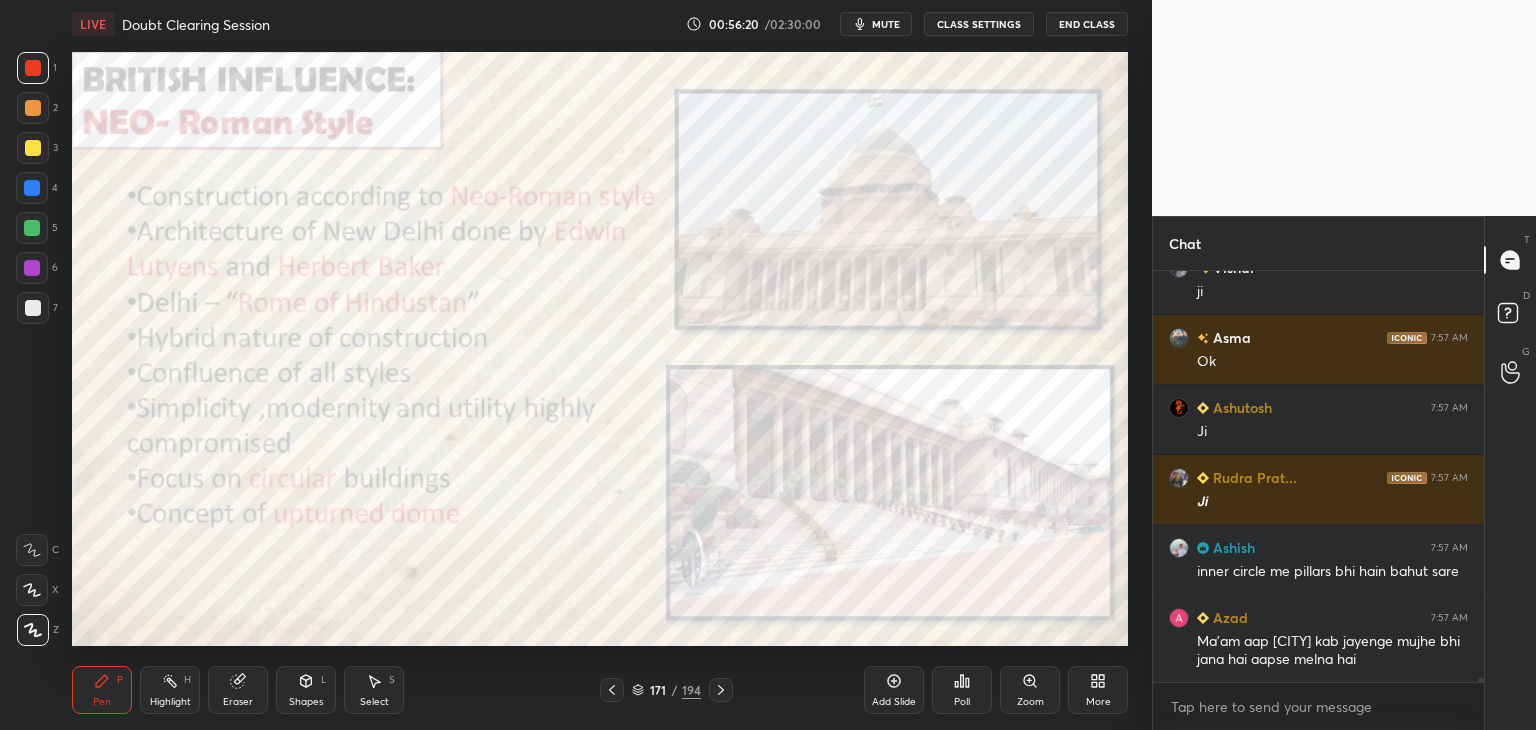 click 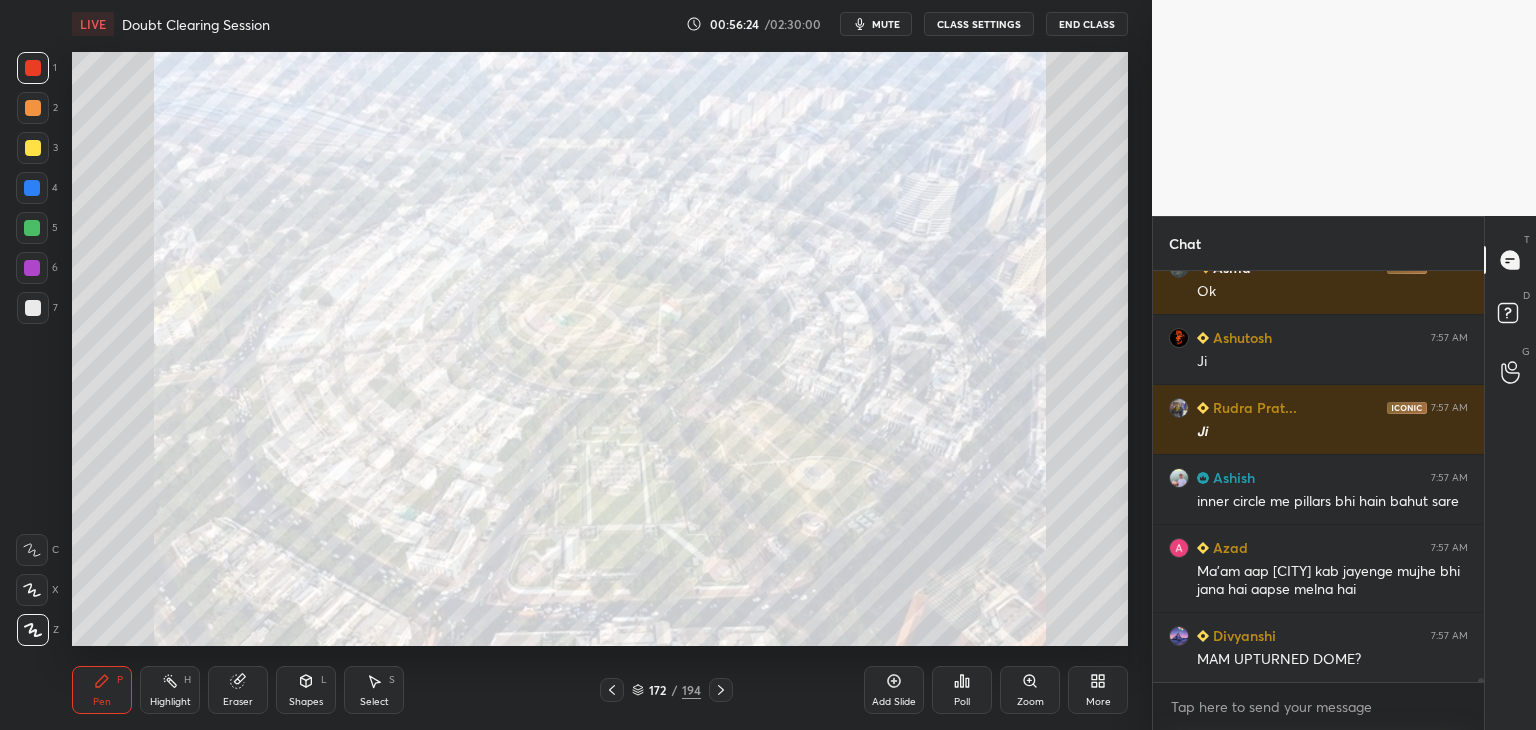 scroll, scrollTop: 42410, scrollLeft: 0, axis: vertical 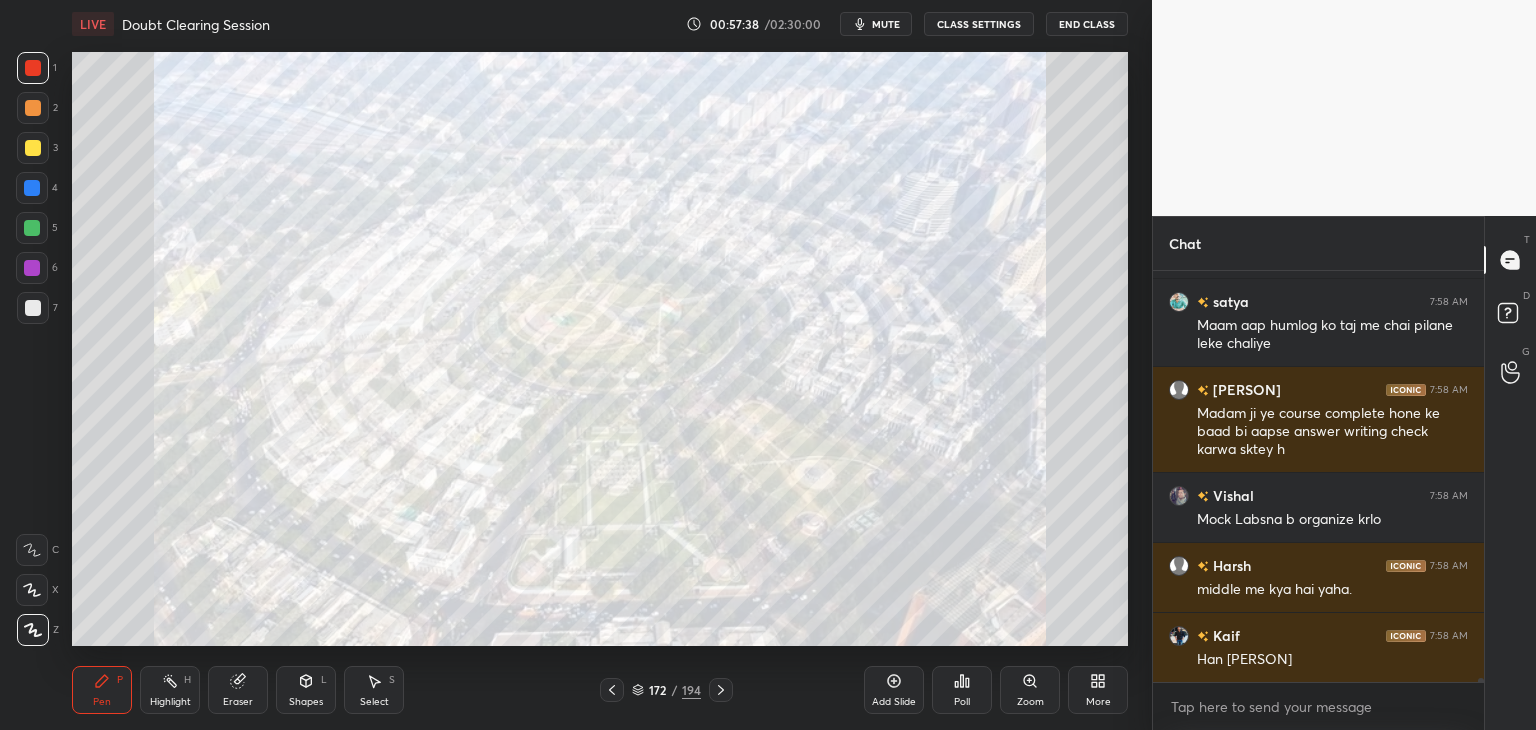 click 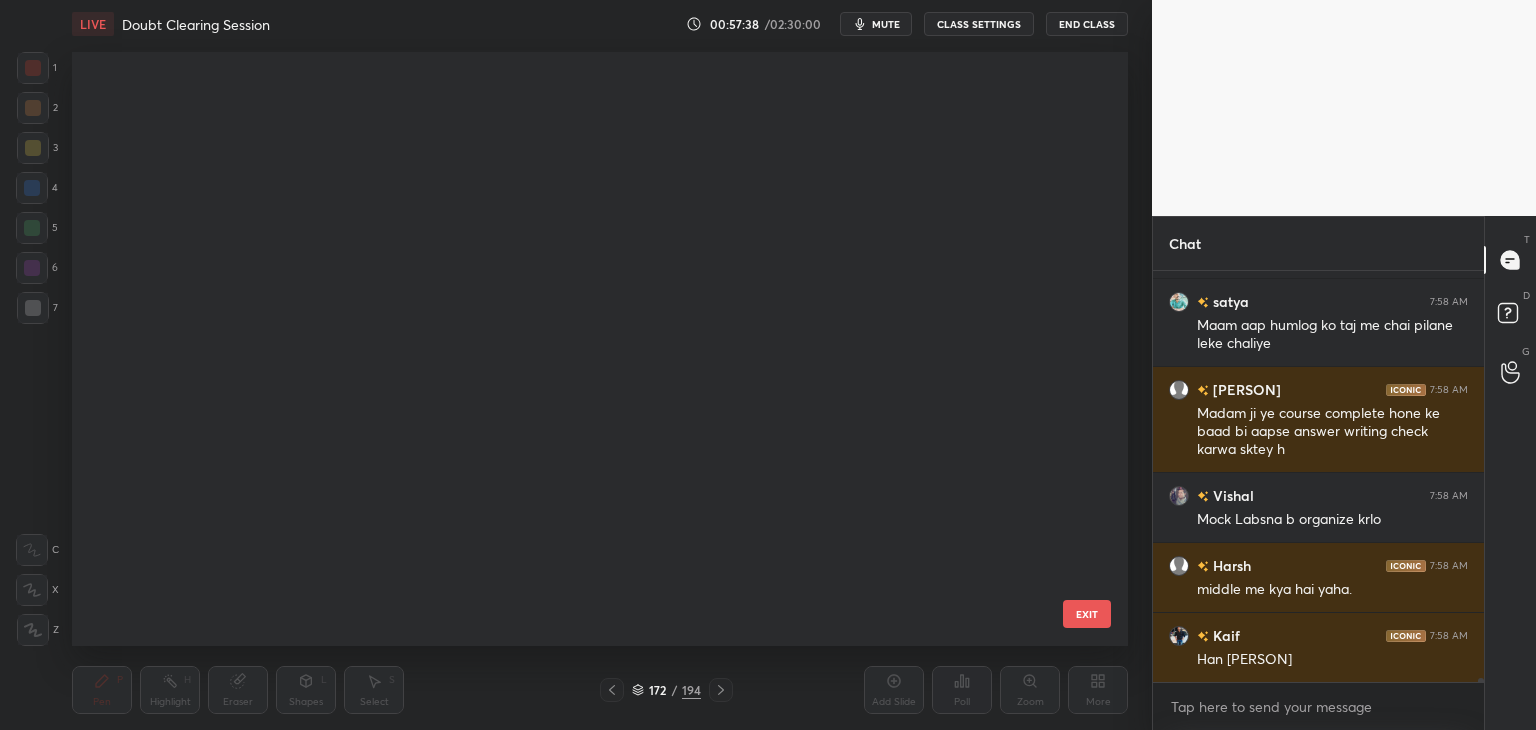 scroll, scrollTop: 10020, scrollLeft: 0, axis: vertical 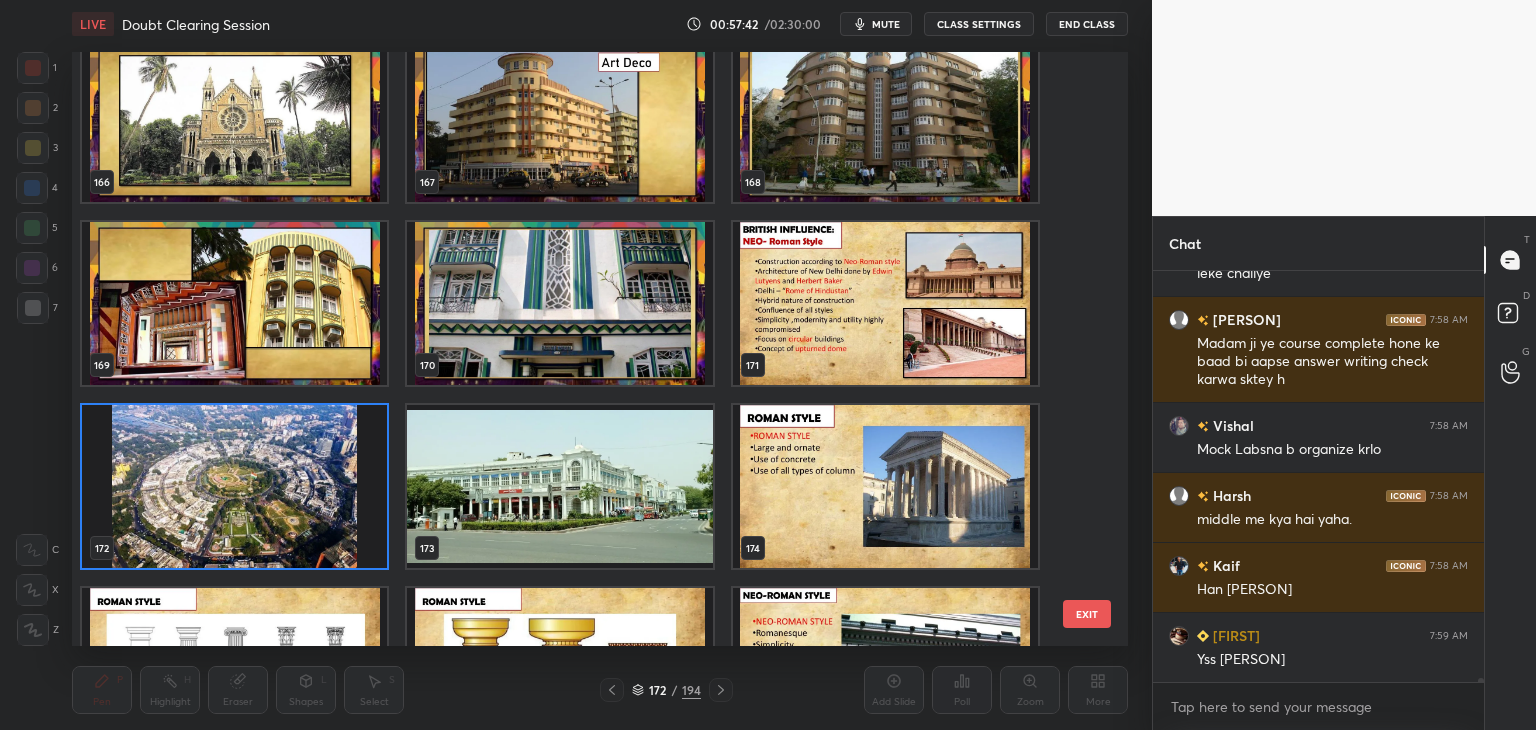 click at bounding box center (885, 303) 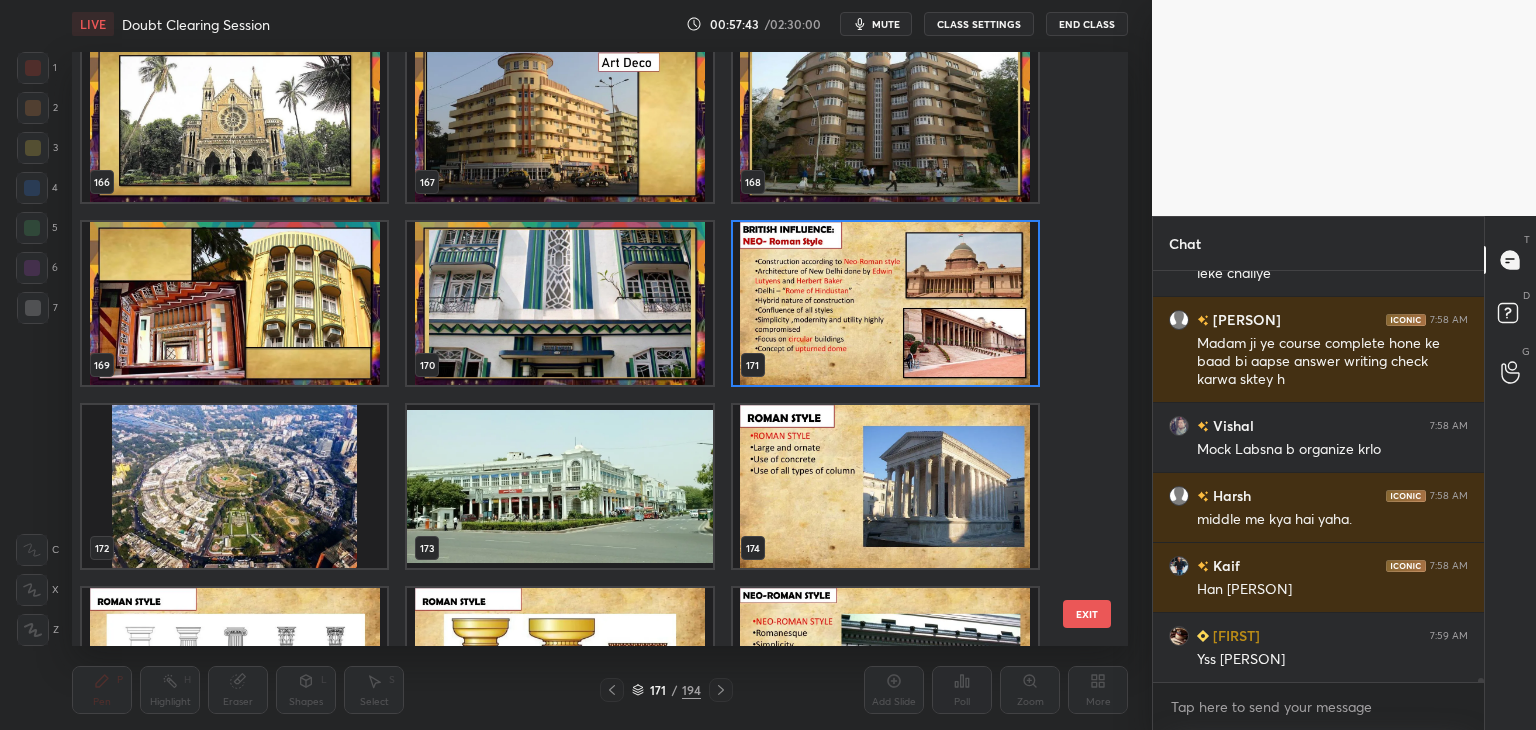 click 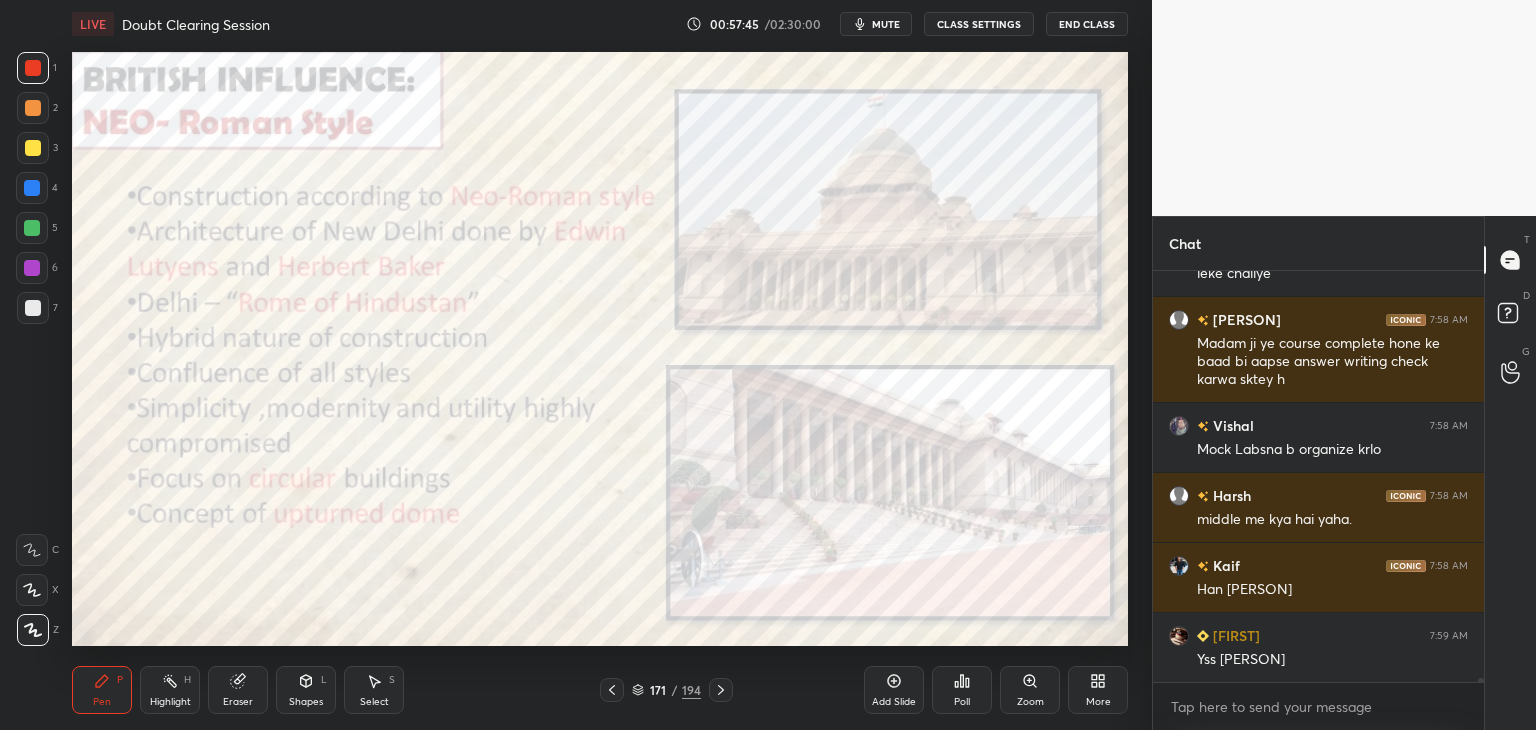 click on "More" at bounding box center (1098, 690) 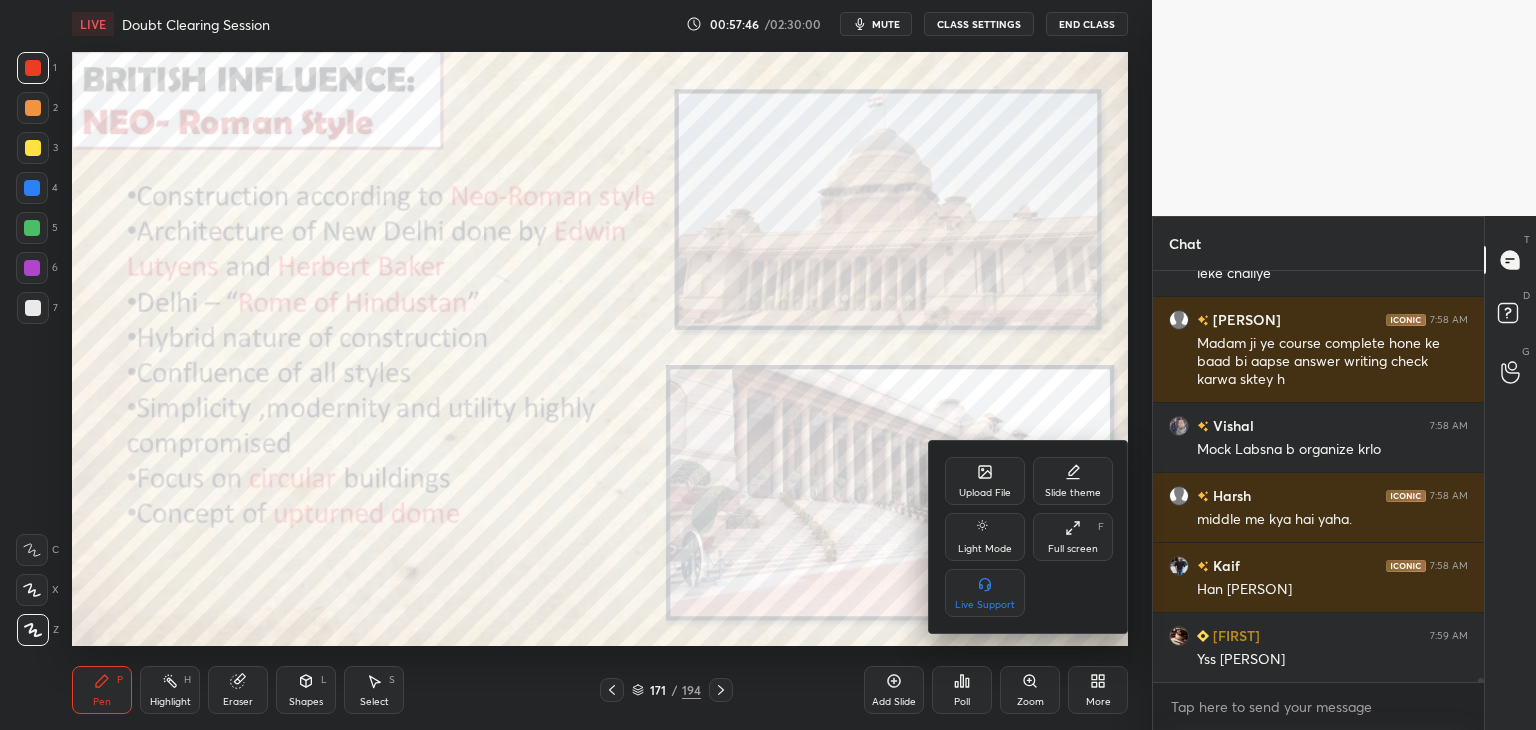 scroll, scrollTop: 44652, scrollLeft: 0, axis: vertical 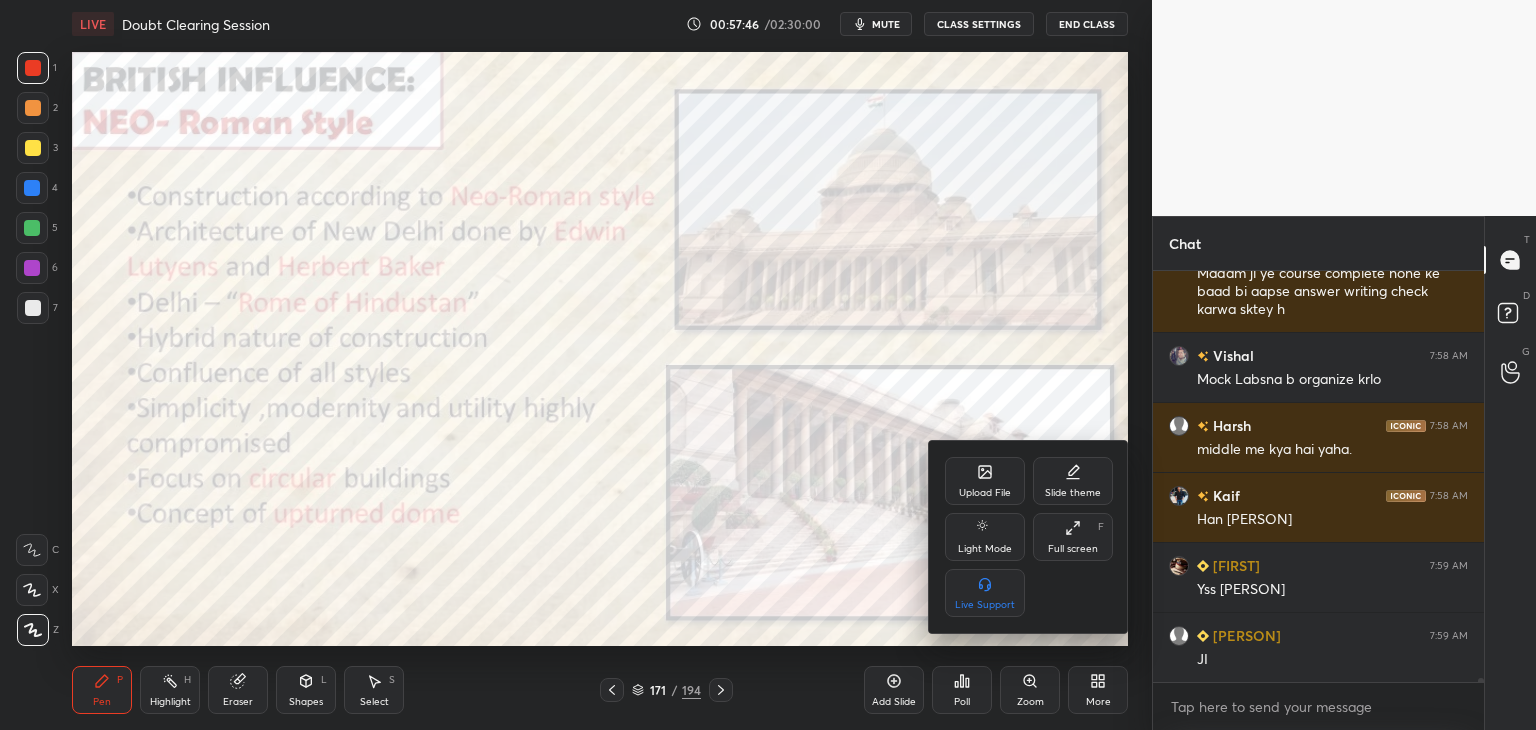 click on "Upload File" at bounding box center [985, 481] 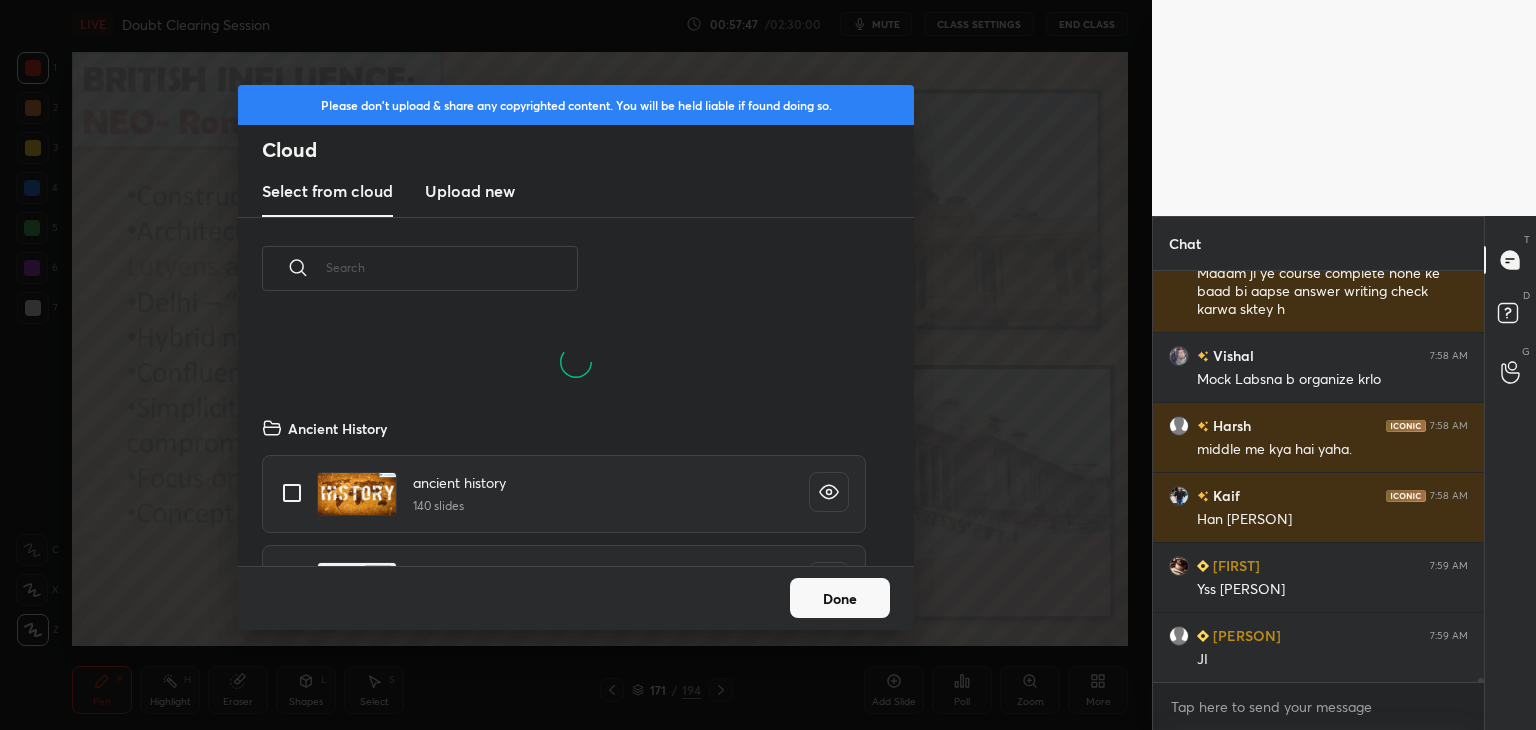 scroll, scrollTop: 5, scrollLeft: 10, axis: both 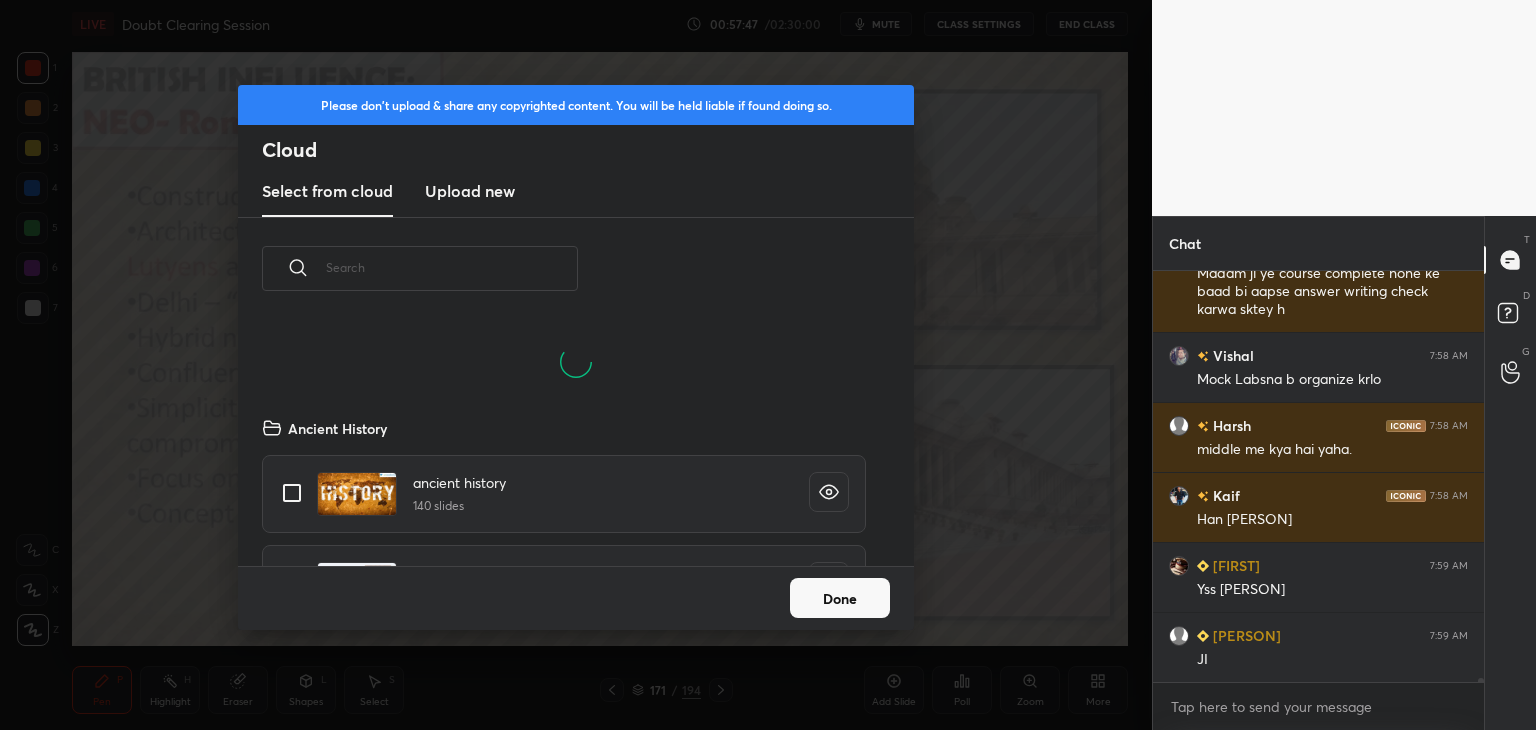 click on "Upload new" at bounding box center (470, 191) 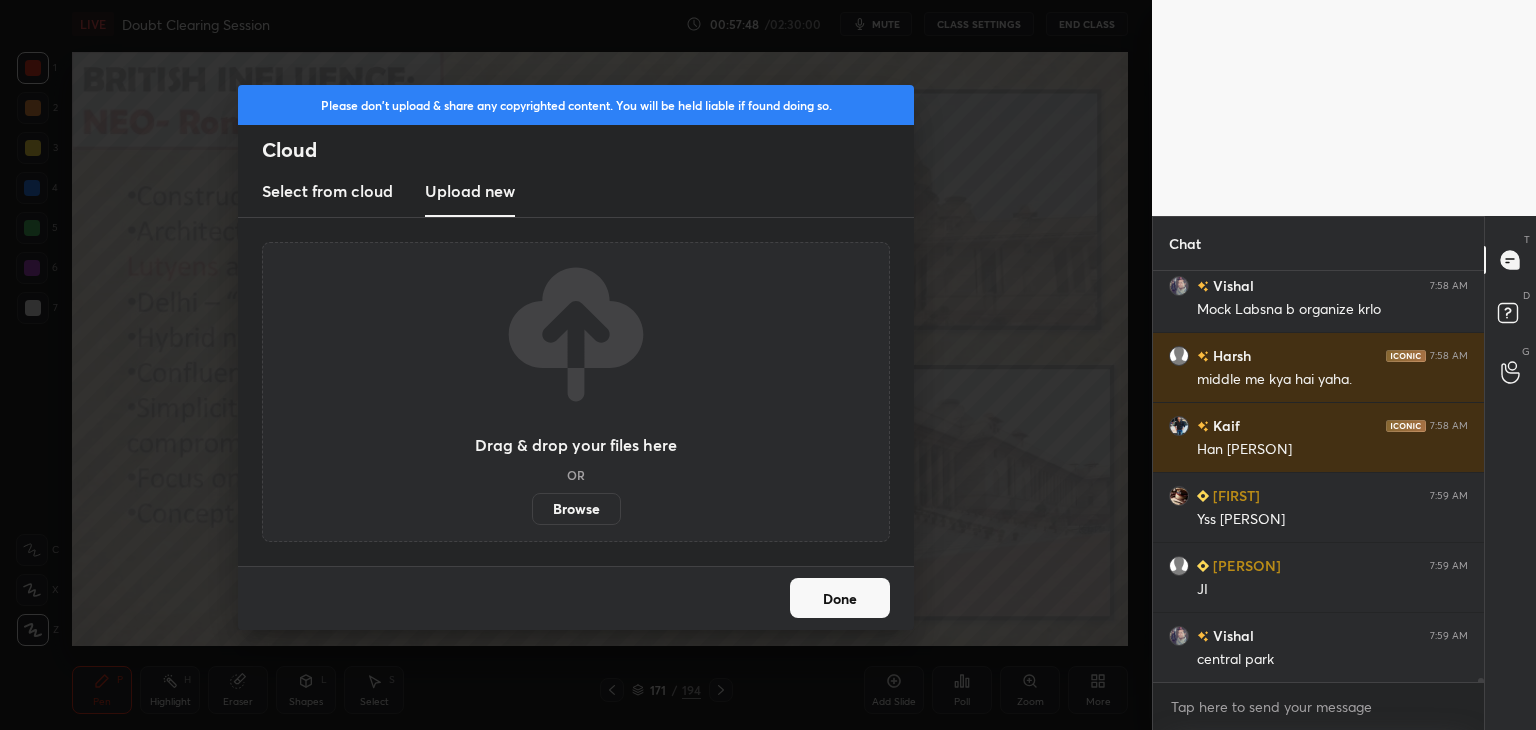 click on "Browse" at bounding box center (576, 509) 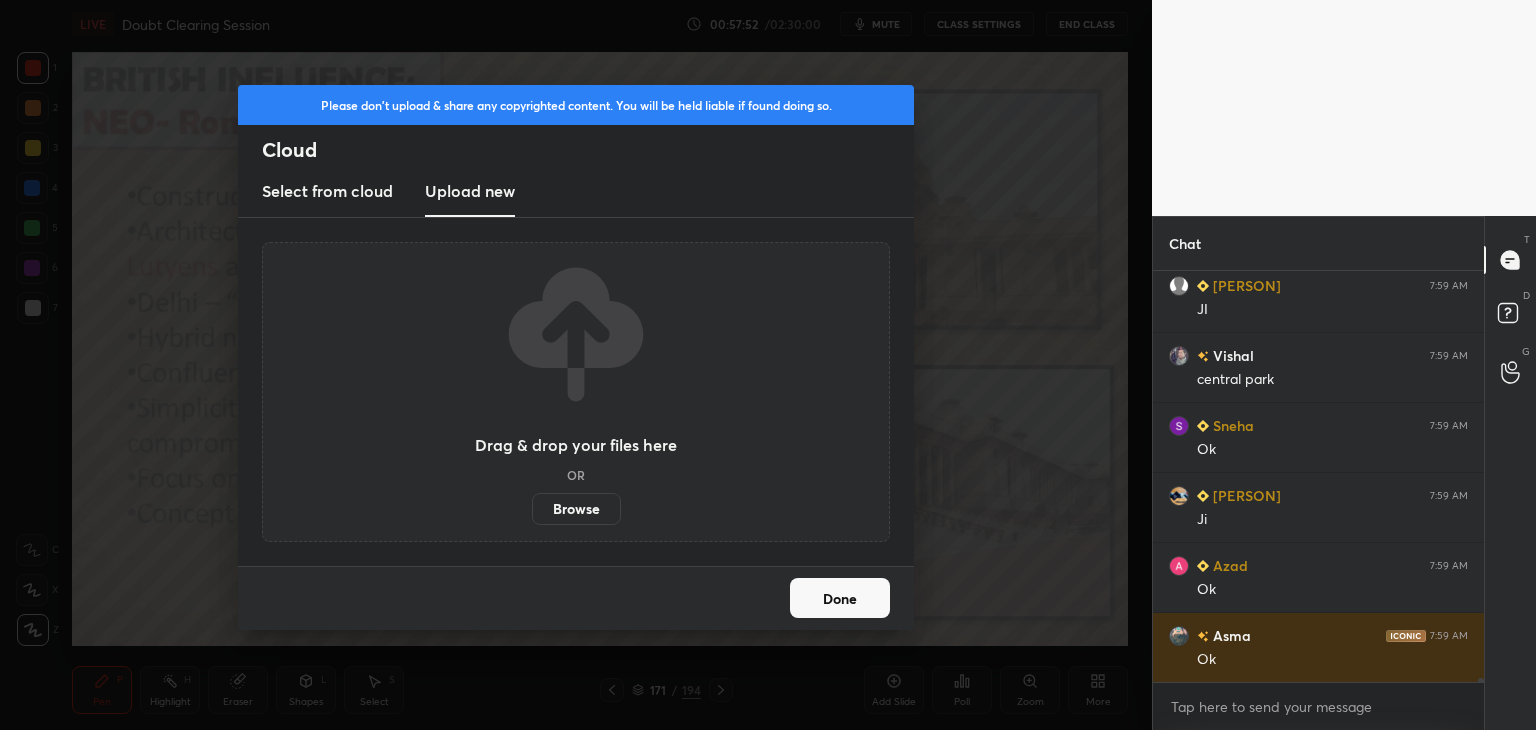 scroll, scrollTop: 45072, scrollLeft: 0, axis: vertical 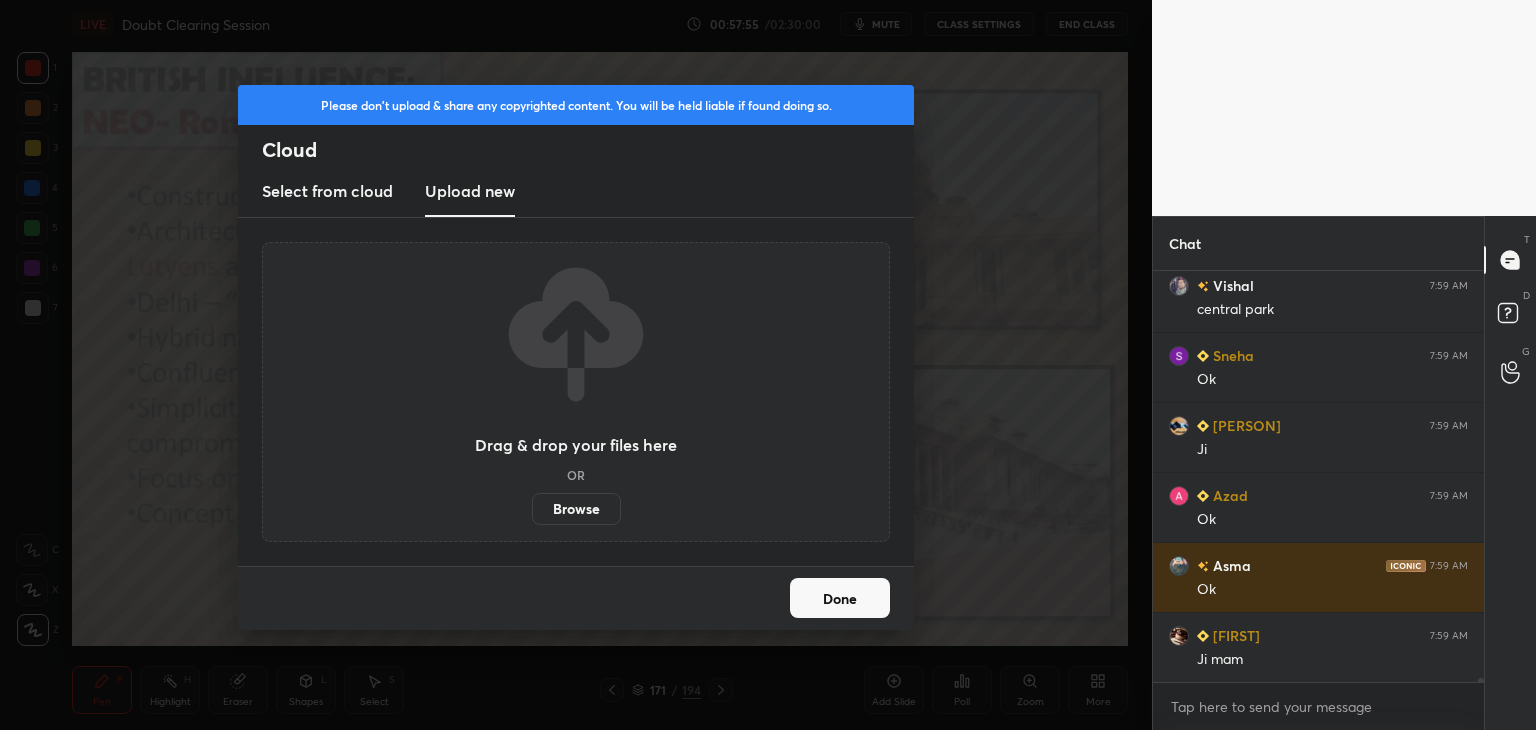 click on "Done" at bounding box center (840, 598) 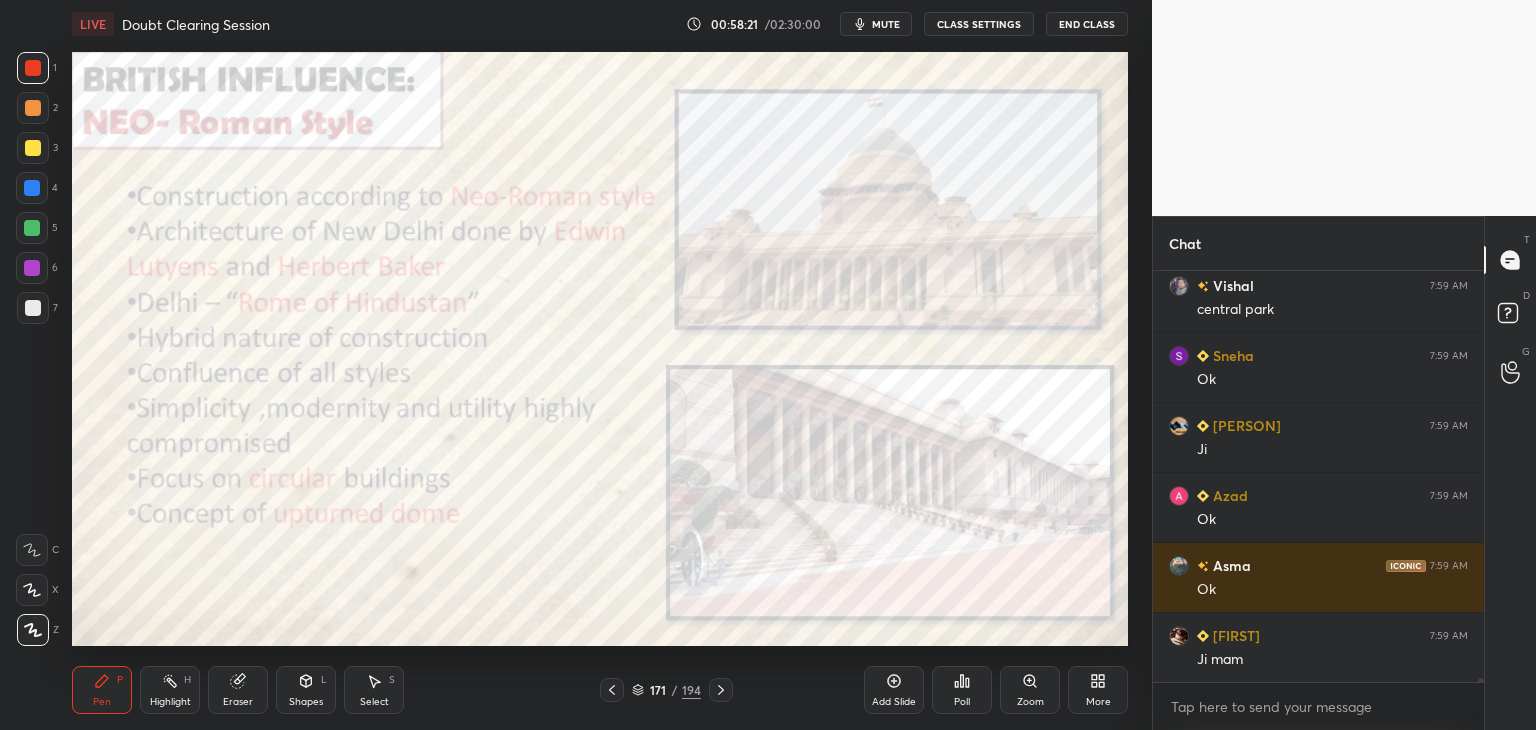 scroll, scrollTop: 45178, scrollLeft: 0, axis: vertical 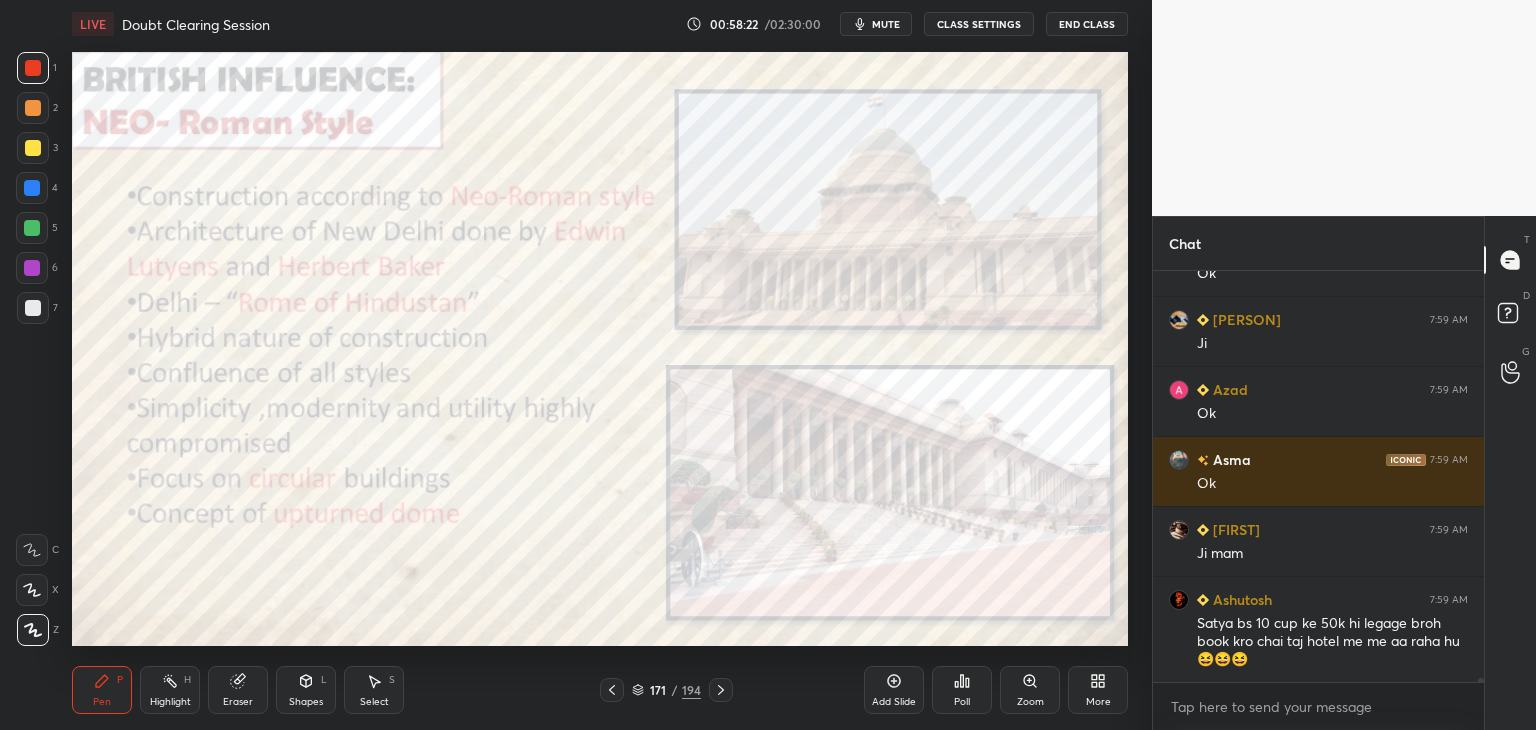 click 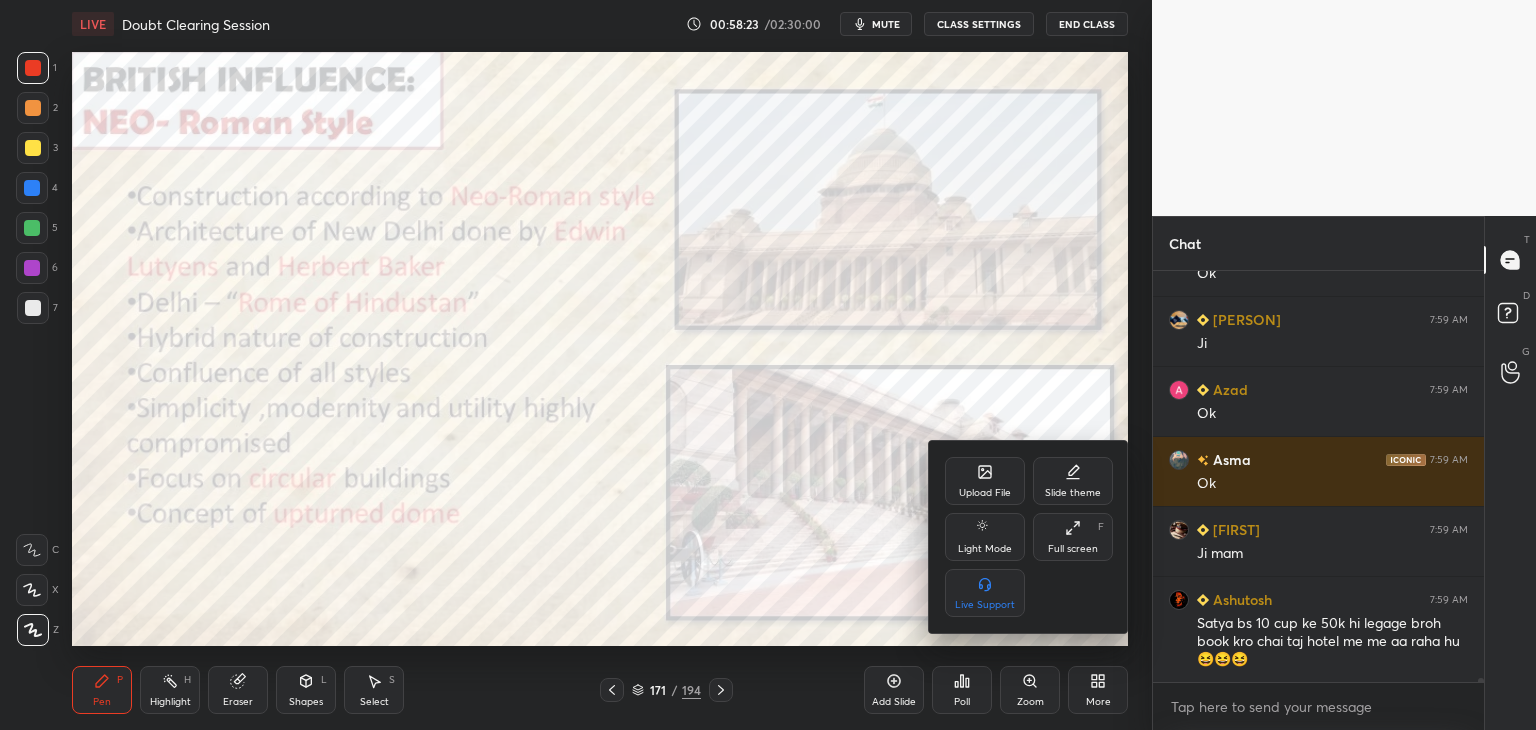 click 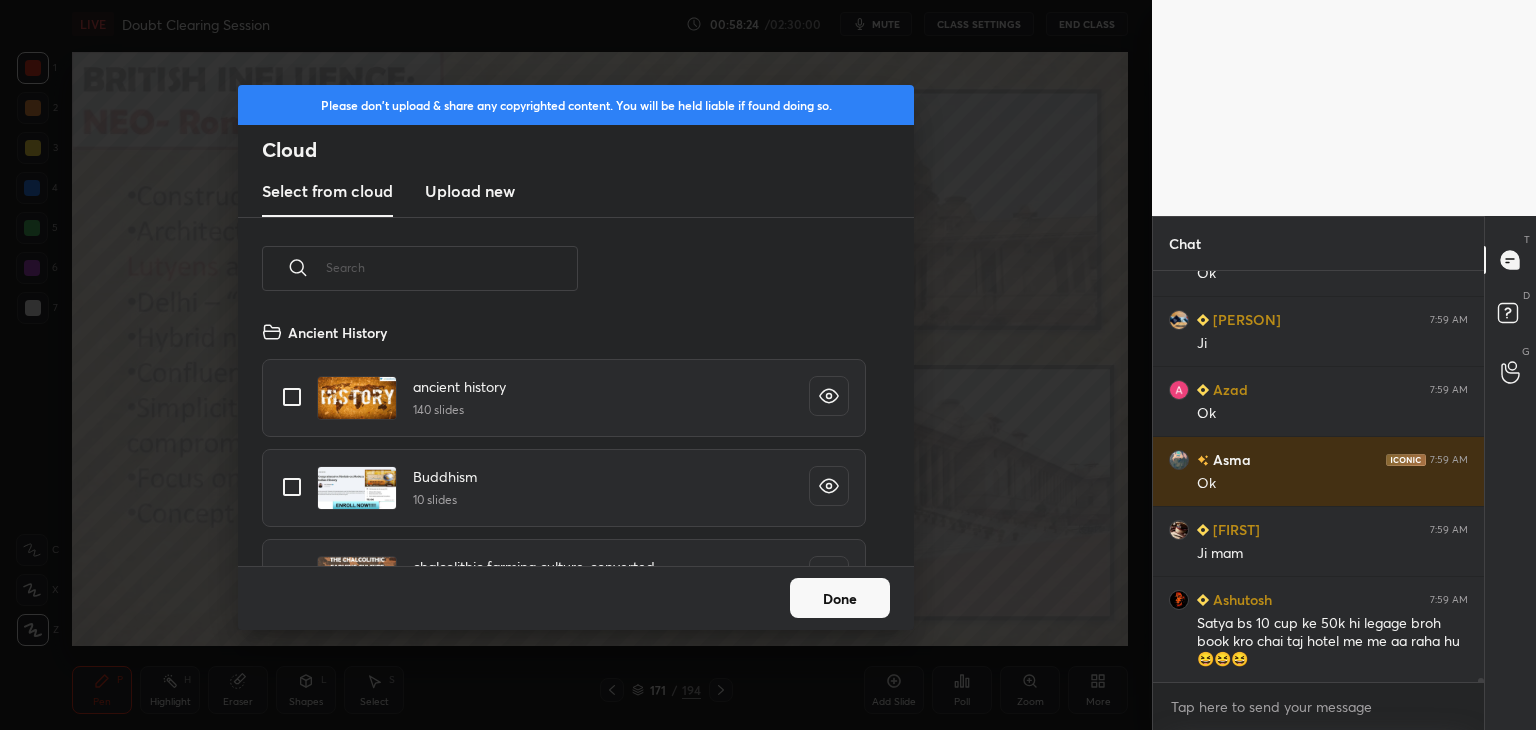 click on "Upload new" at bounding box center [470, 191] 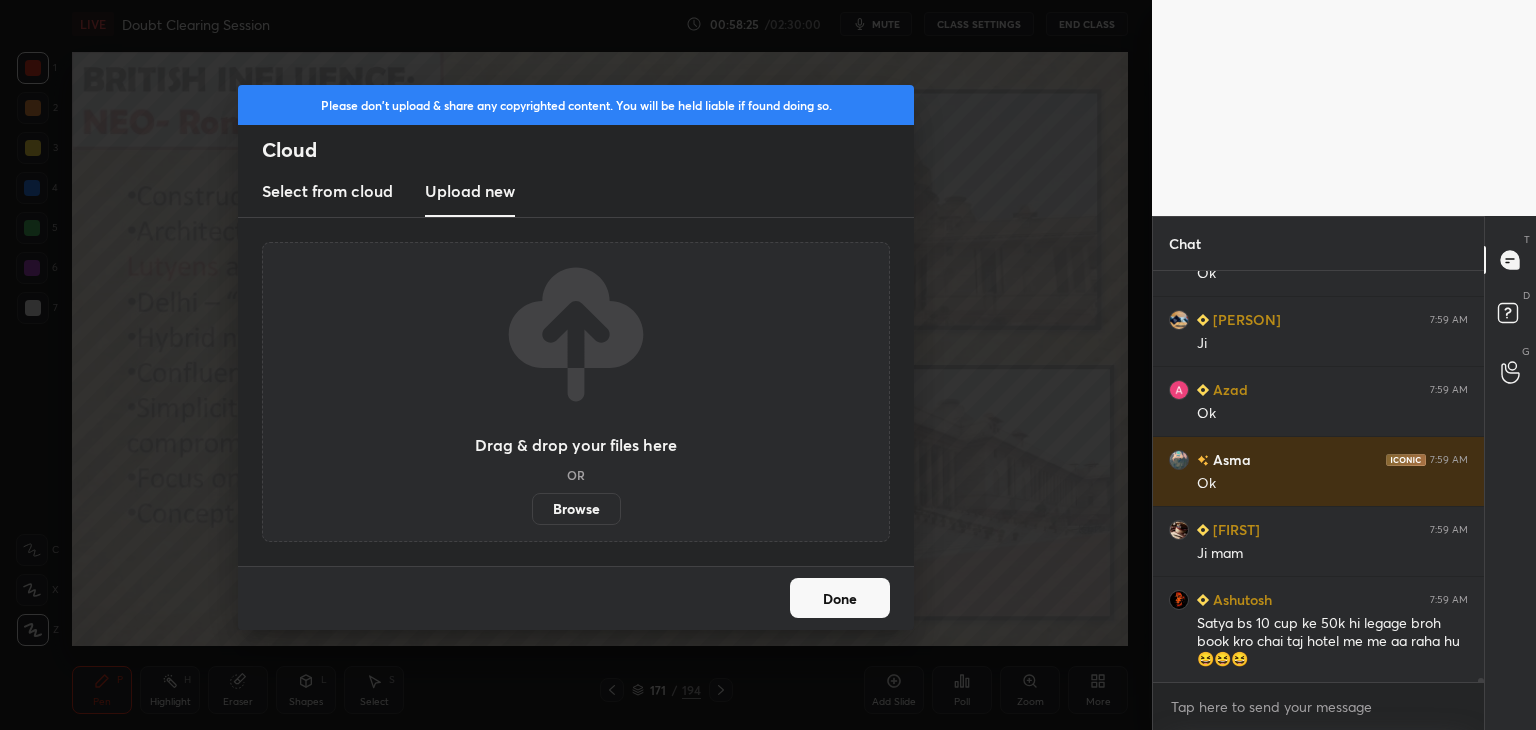 click on "Browse" at bounding box center (576, 509) 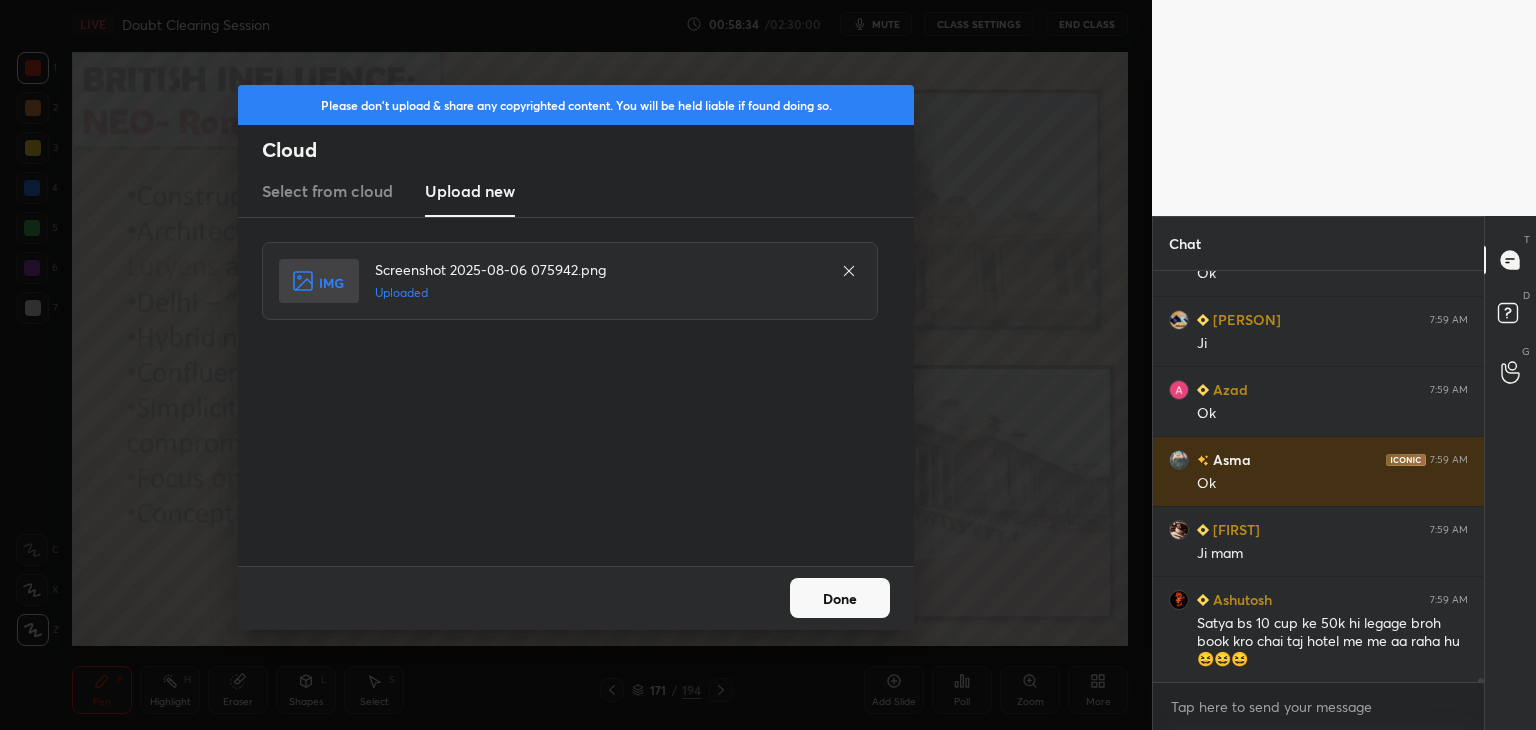 click on "Done" at bounding box center [840, 598] 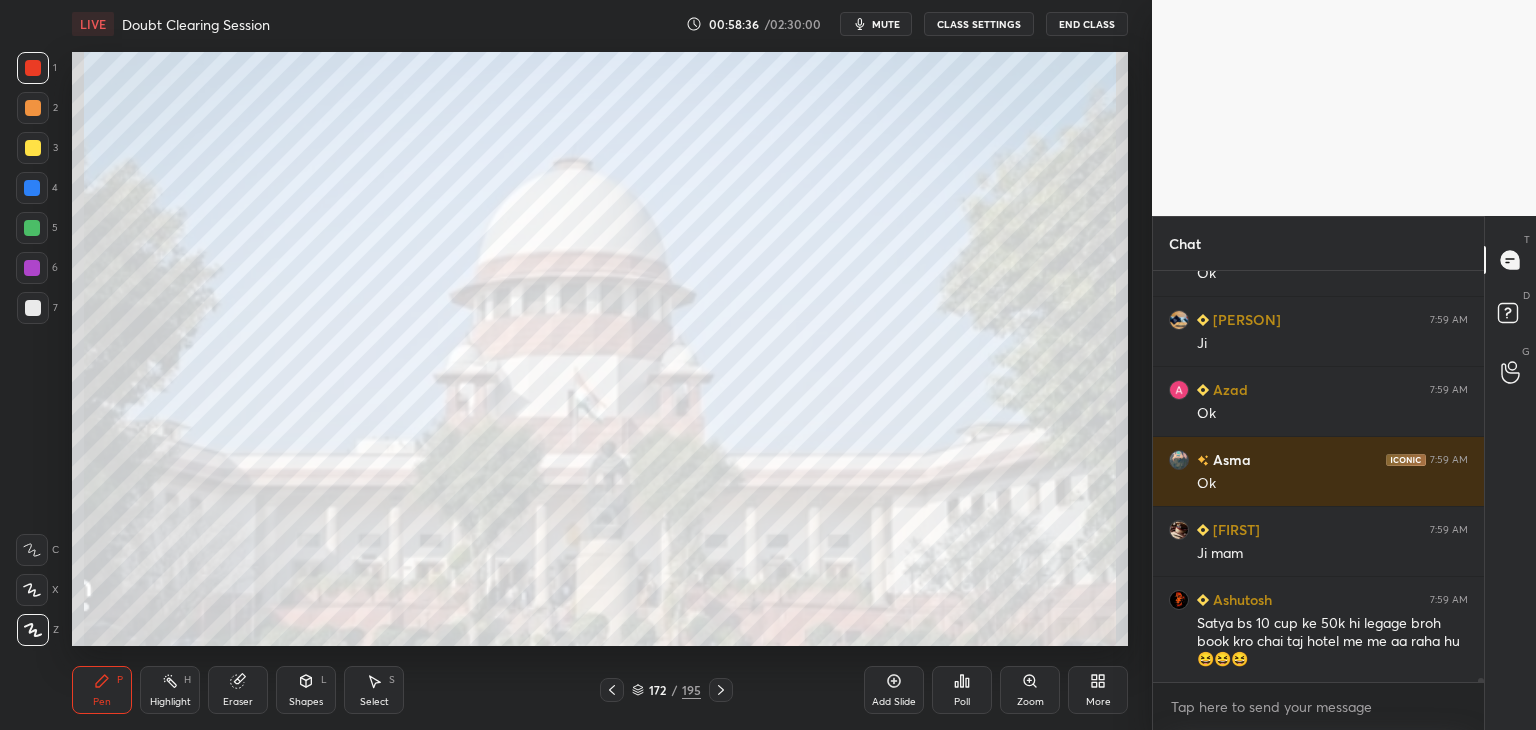 click 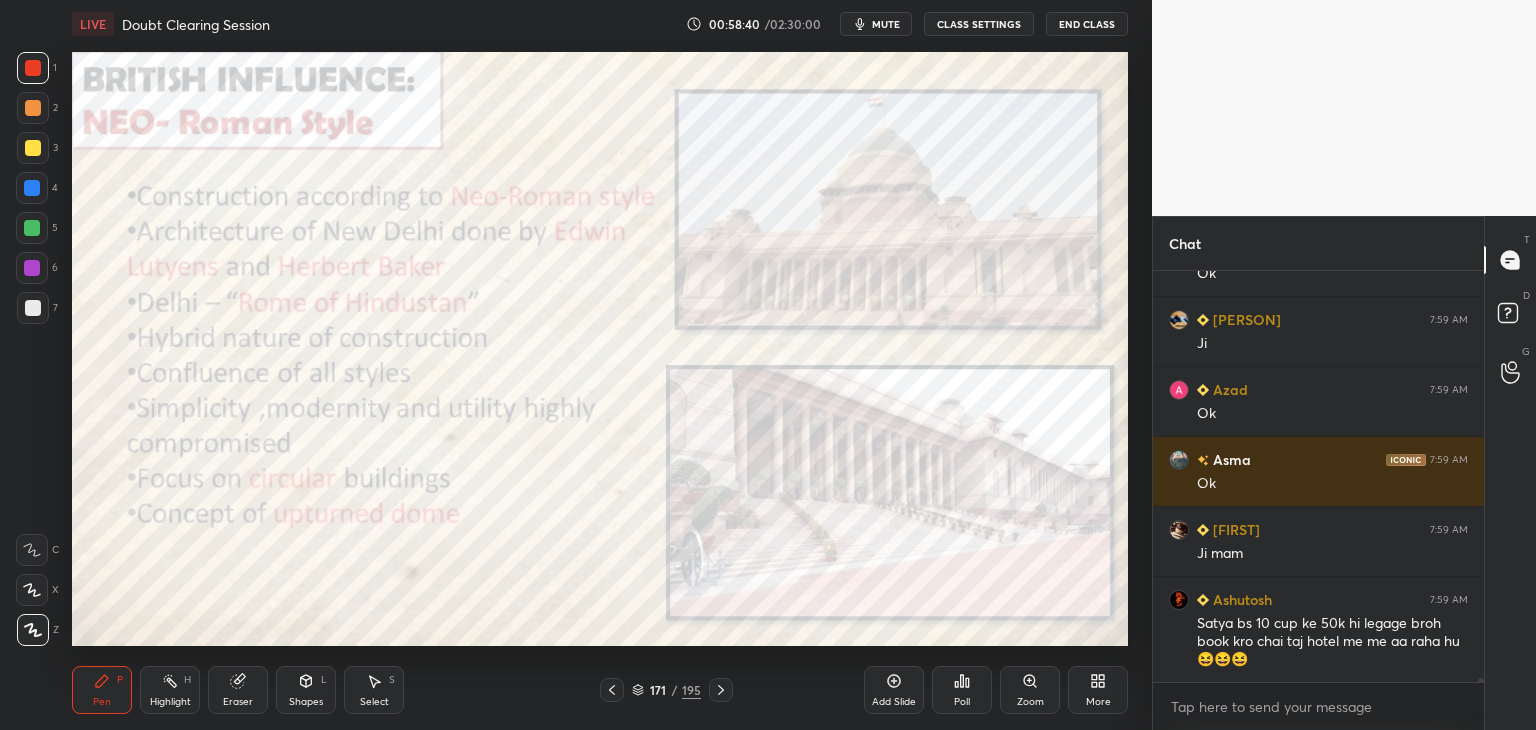 scroll, scrollTop: 45248, scrollLeft: 0, axis: vertical 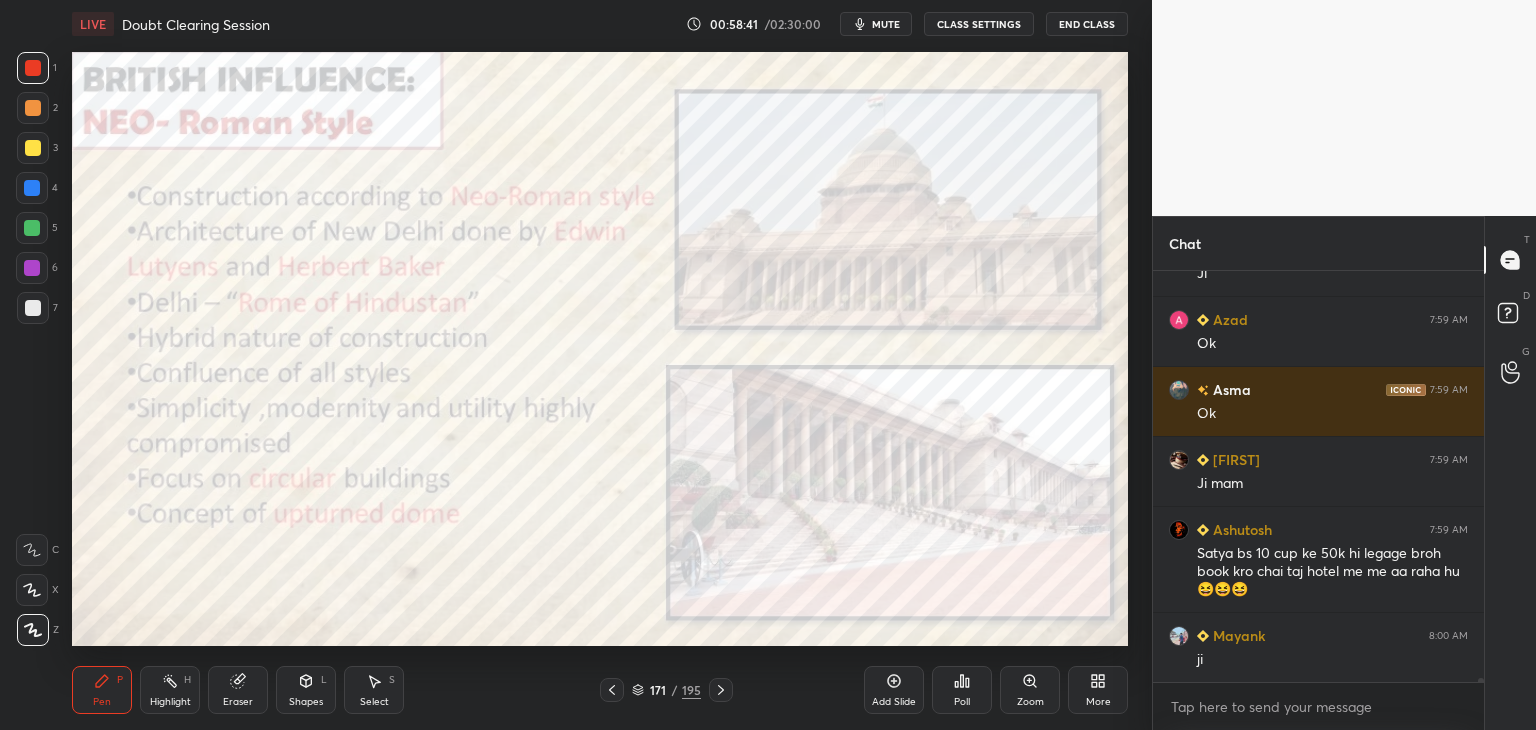 click 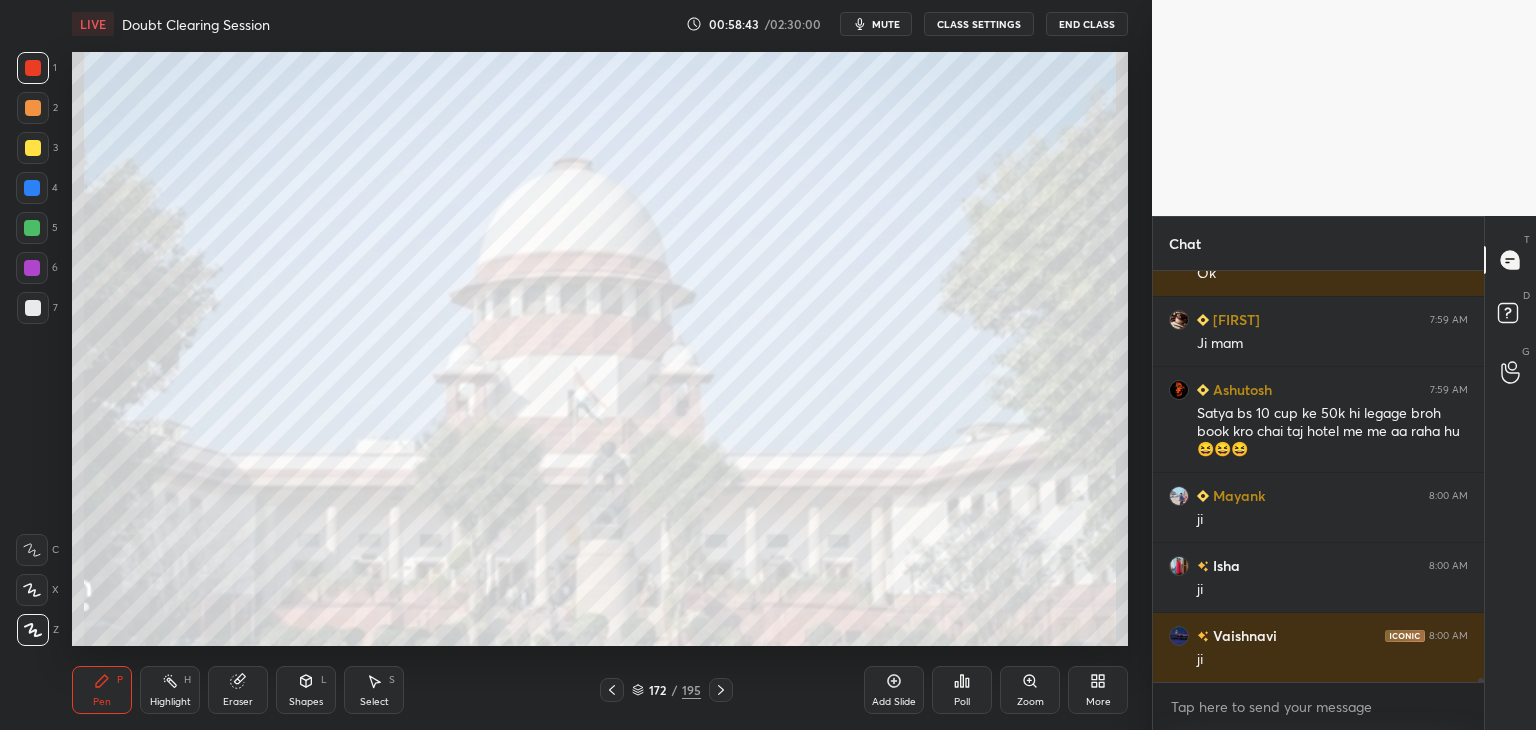 scroll, scrollTop: 45458, scrollLeft: 0, axis: vertical 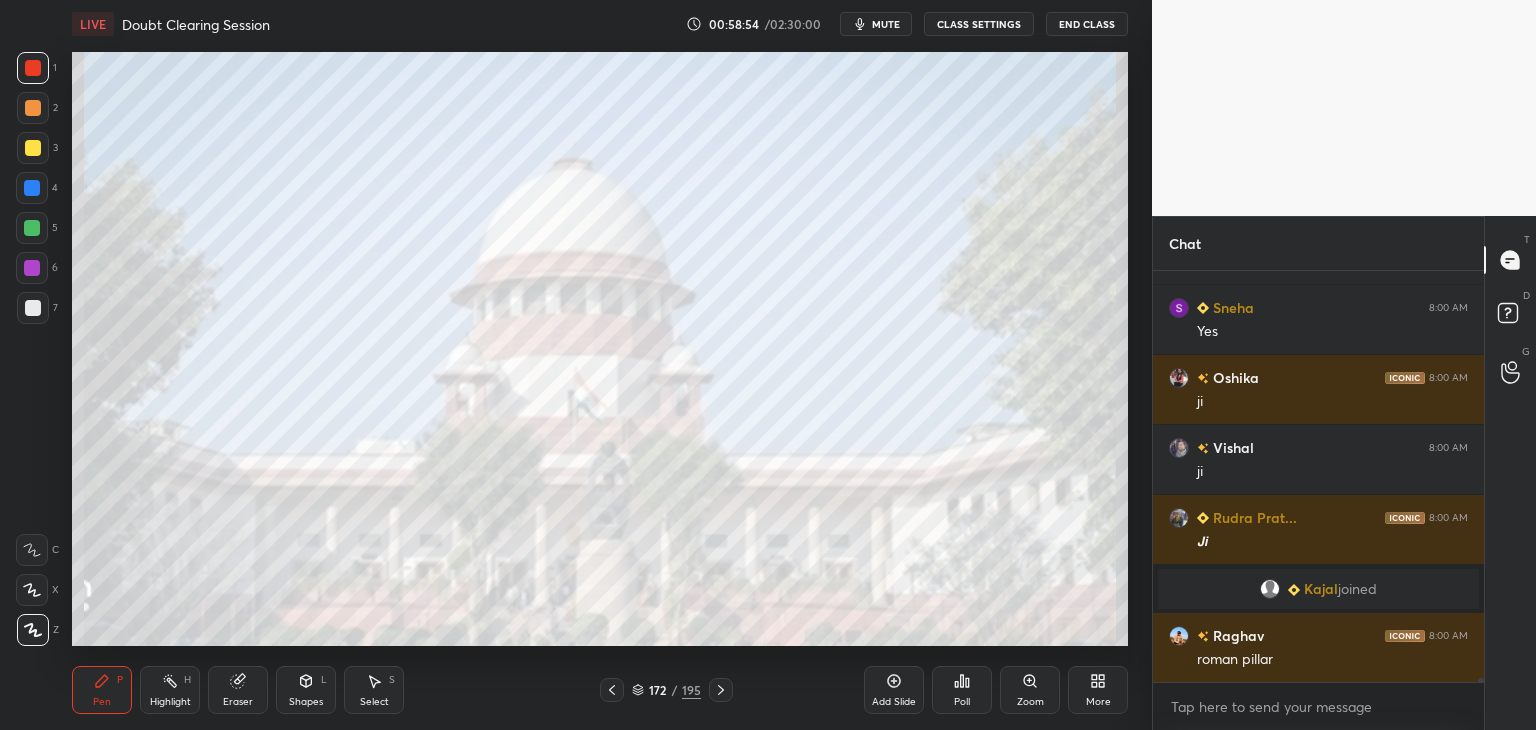 click 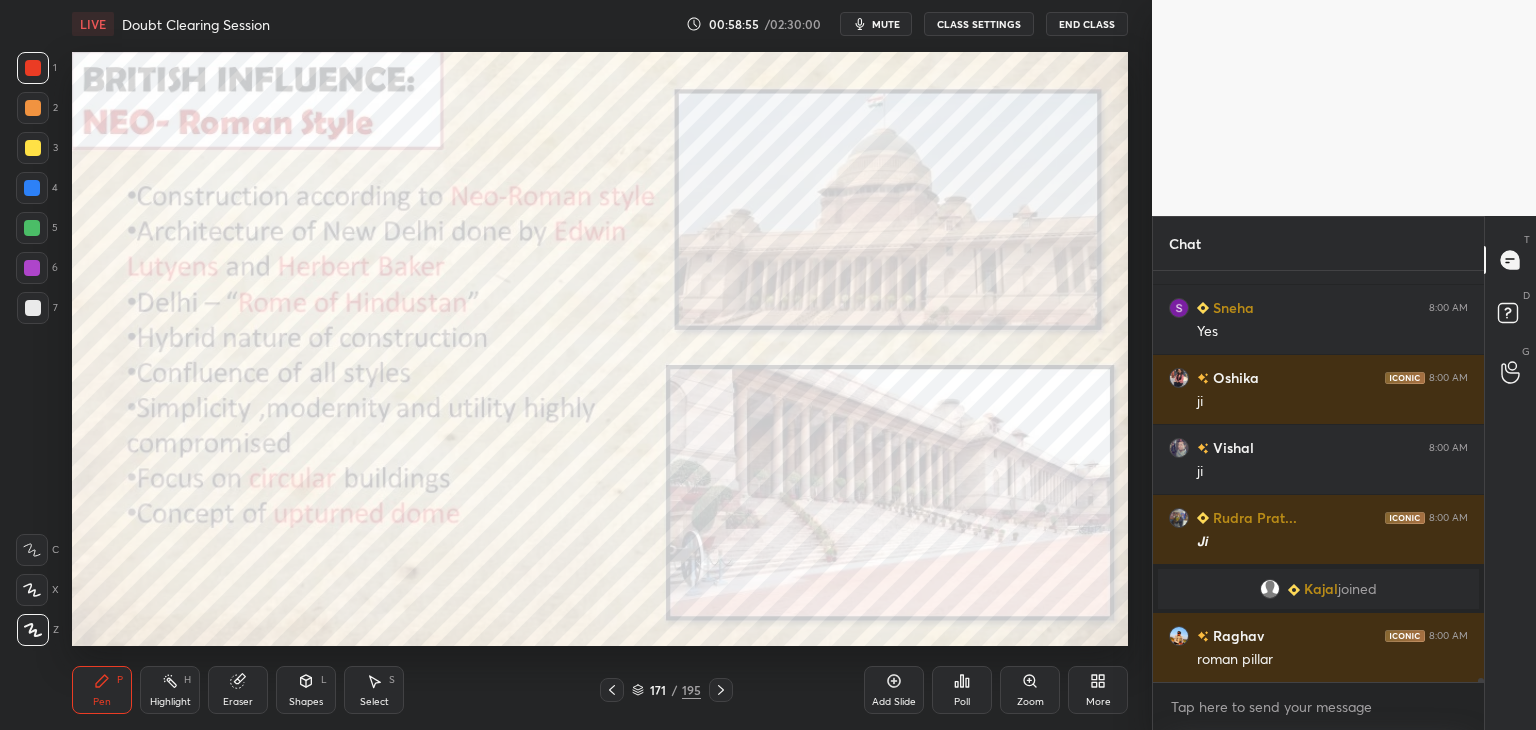 click 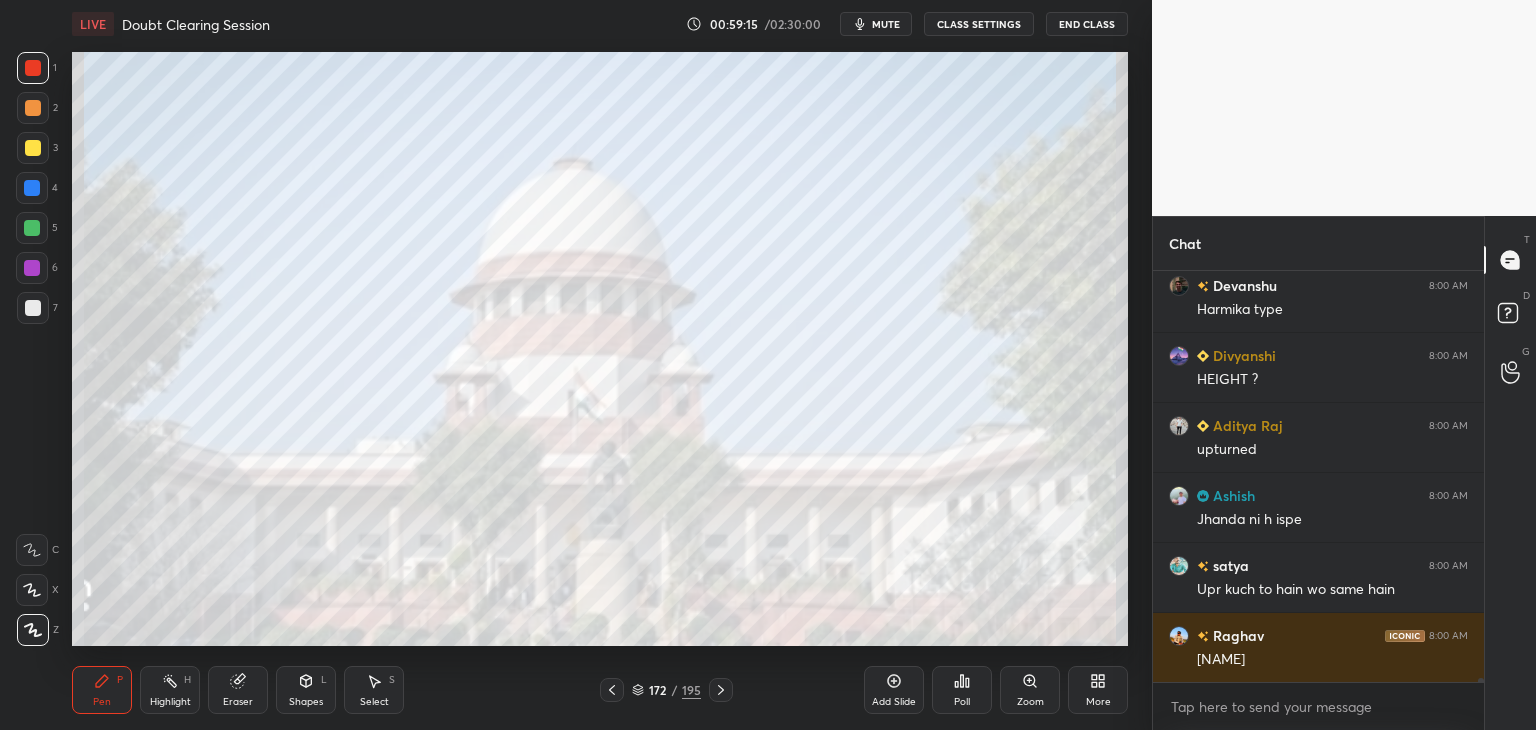 scroll, scrollTop: 44852, scrollLeft: 0, axis: vertical 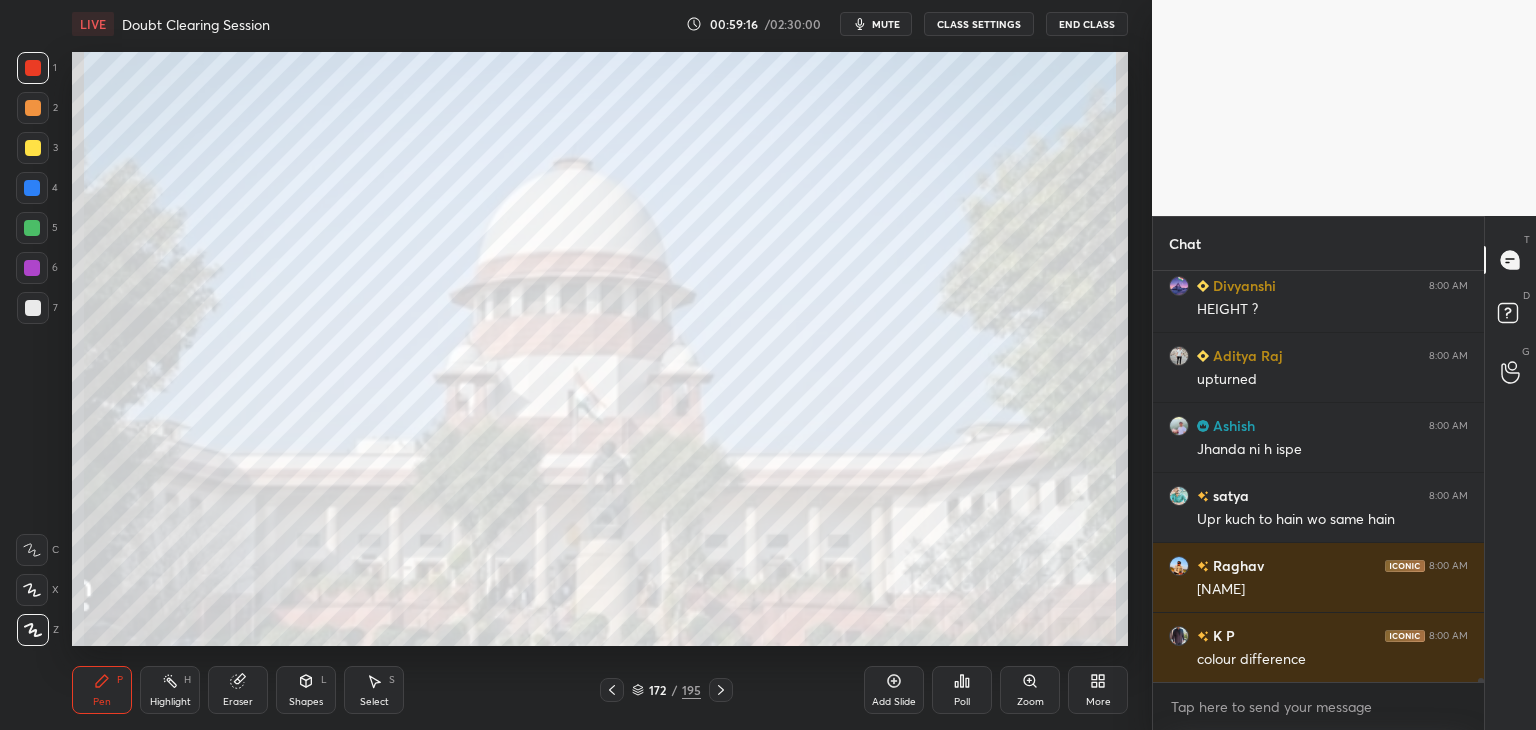 click 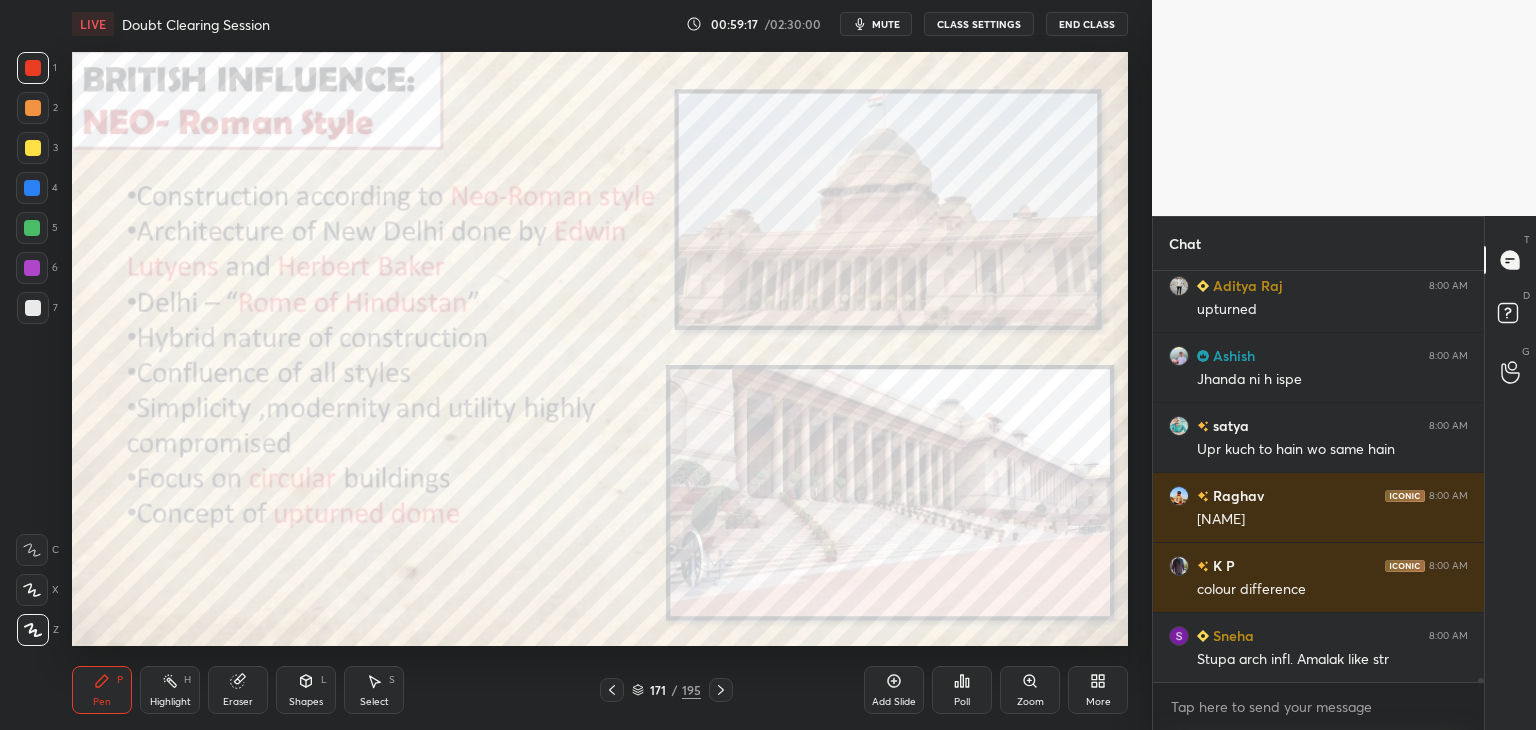 scroll, scrollTop: 44992, scrollLeft: 0, axis: vertical 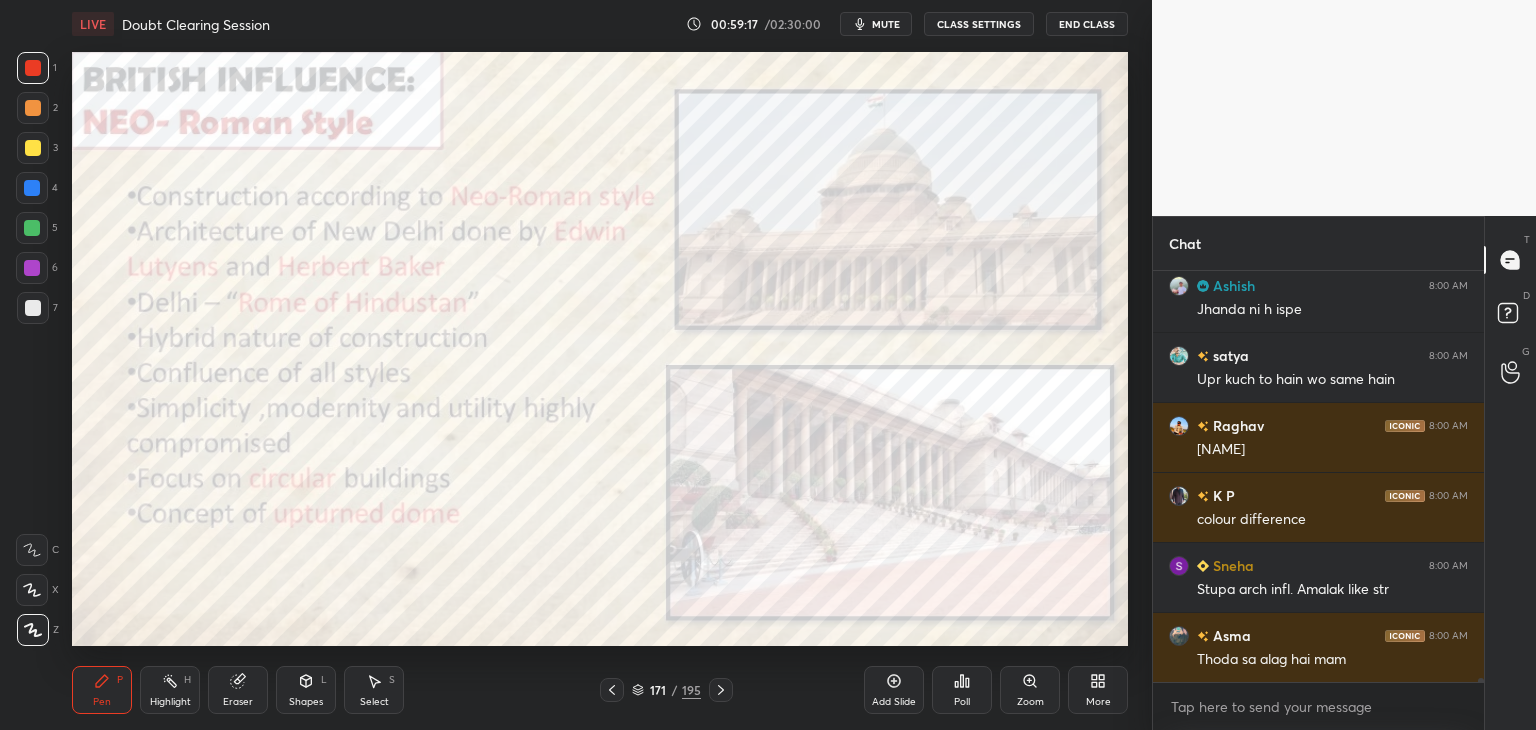 click 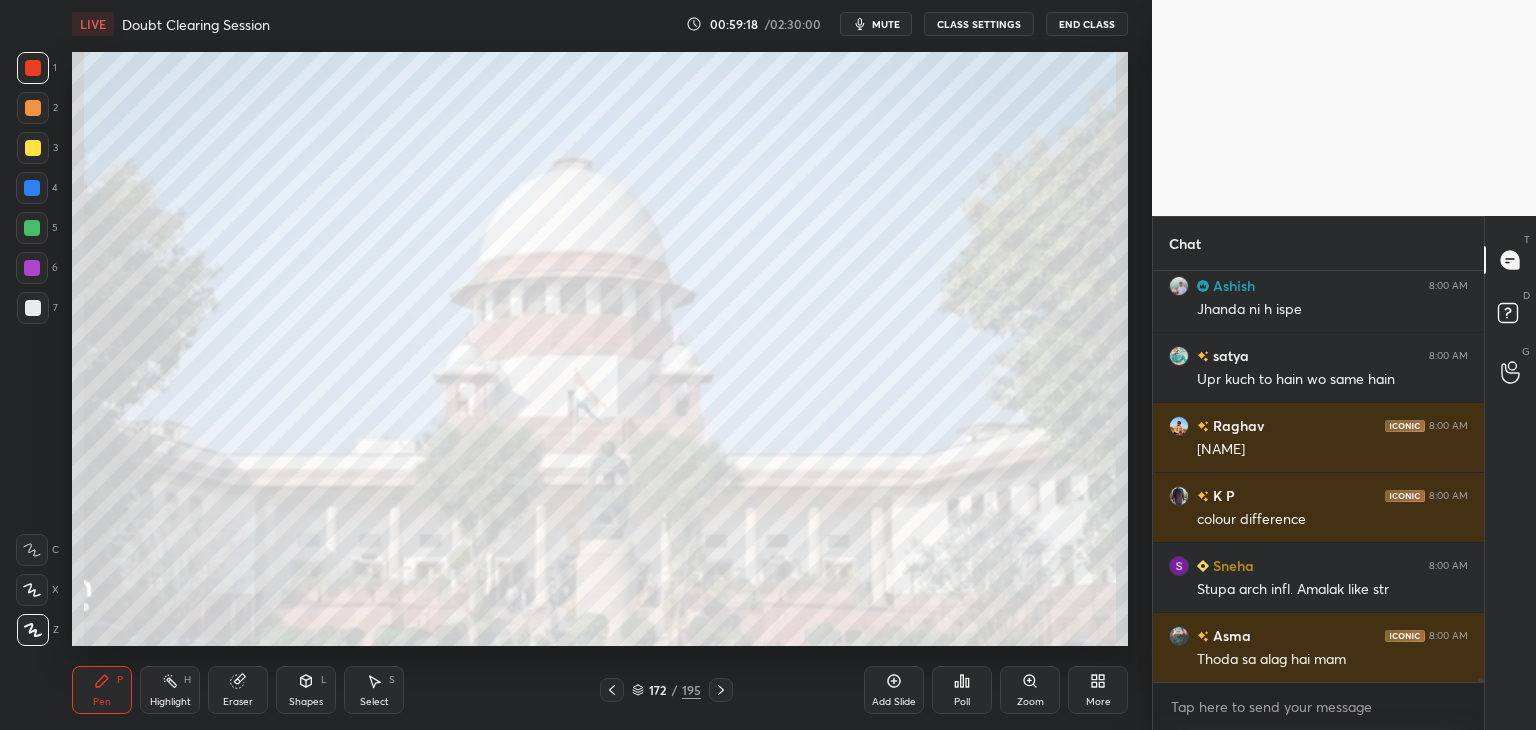 click at bounding box center (612, 690) 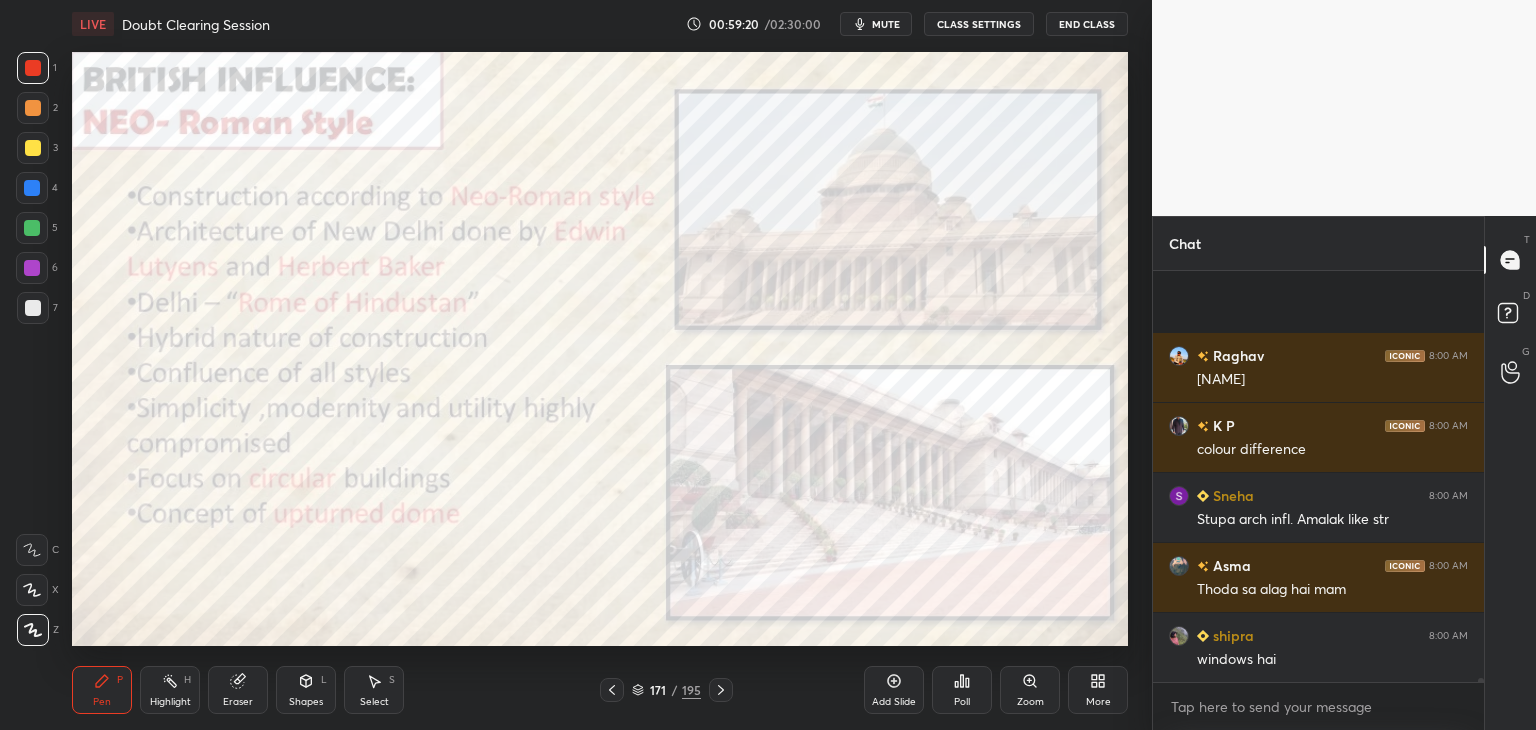 scroll, scrollTop: 45202, scrollLeft: 0, axis: vertical 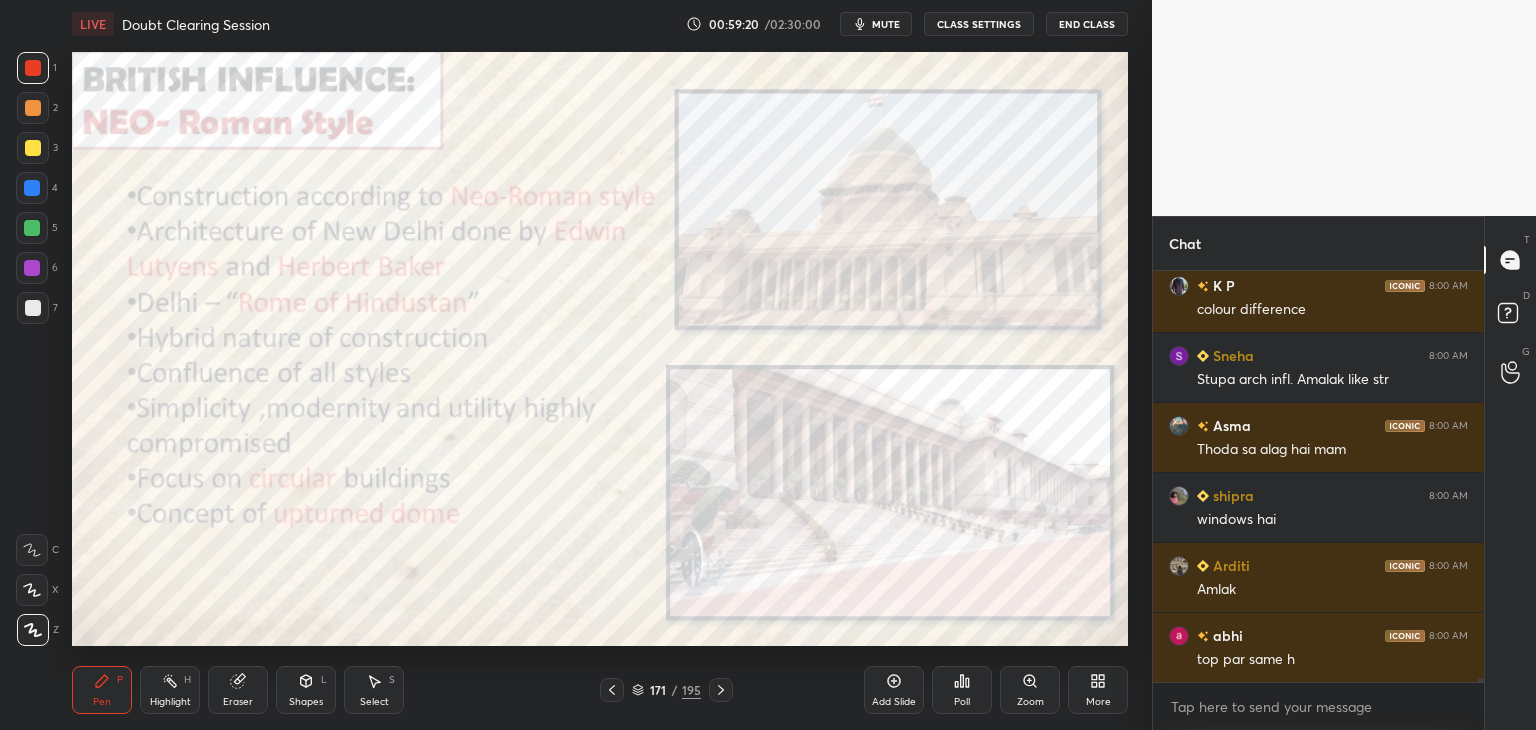 click 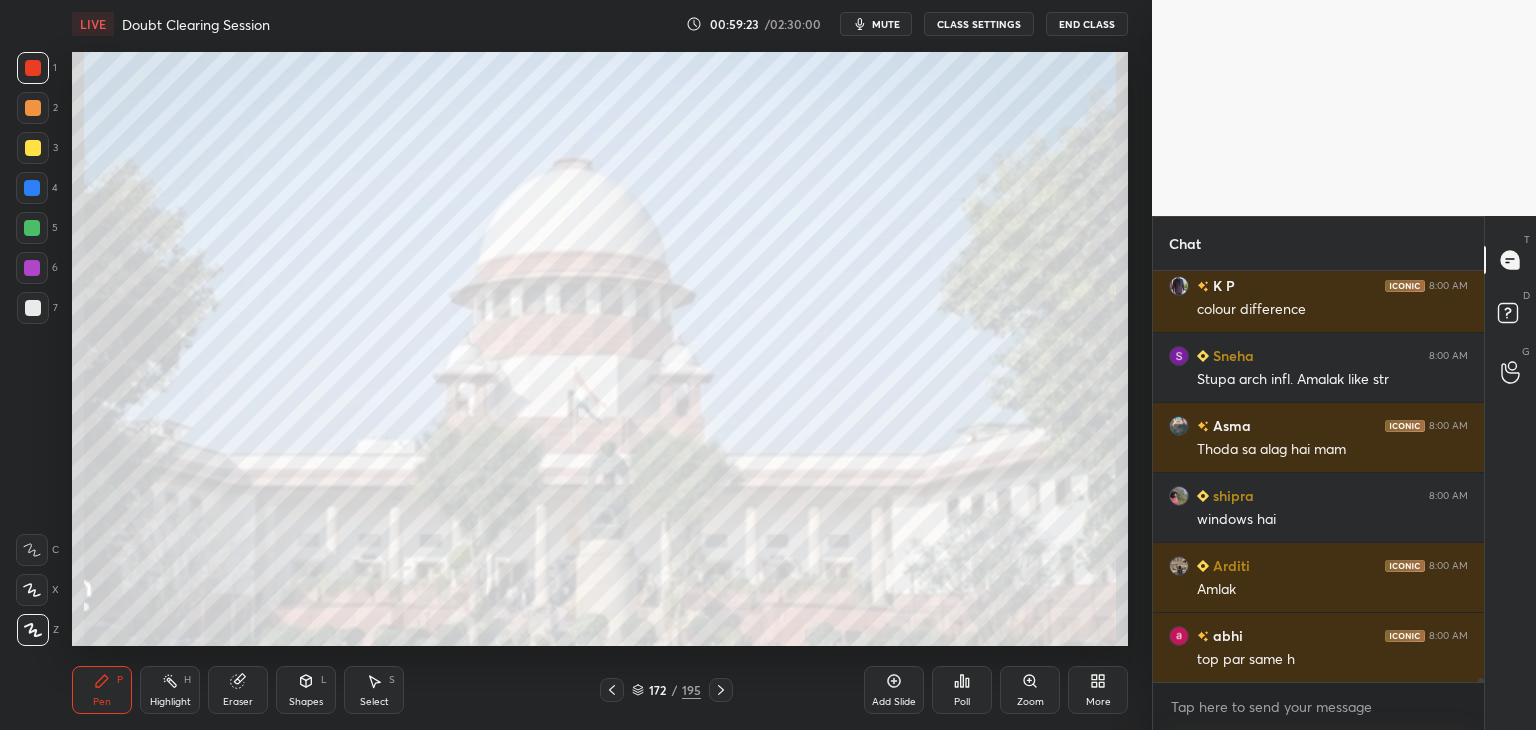 scroll, scrollTop: 45272, scrollLeft: 0, axis: vertical 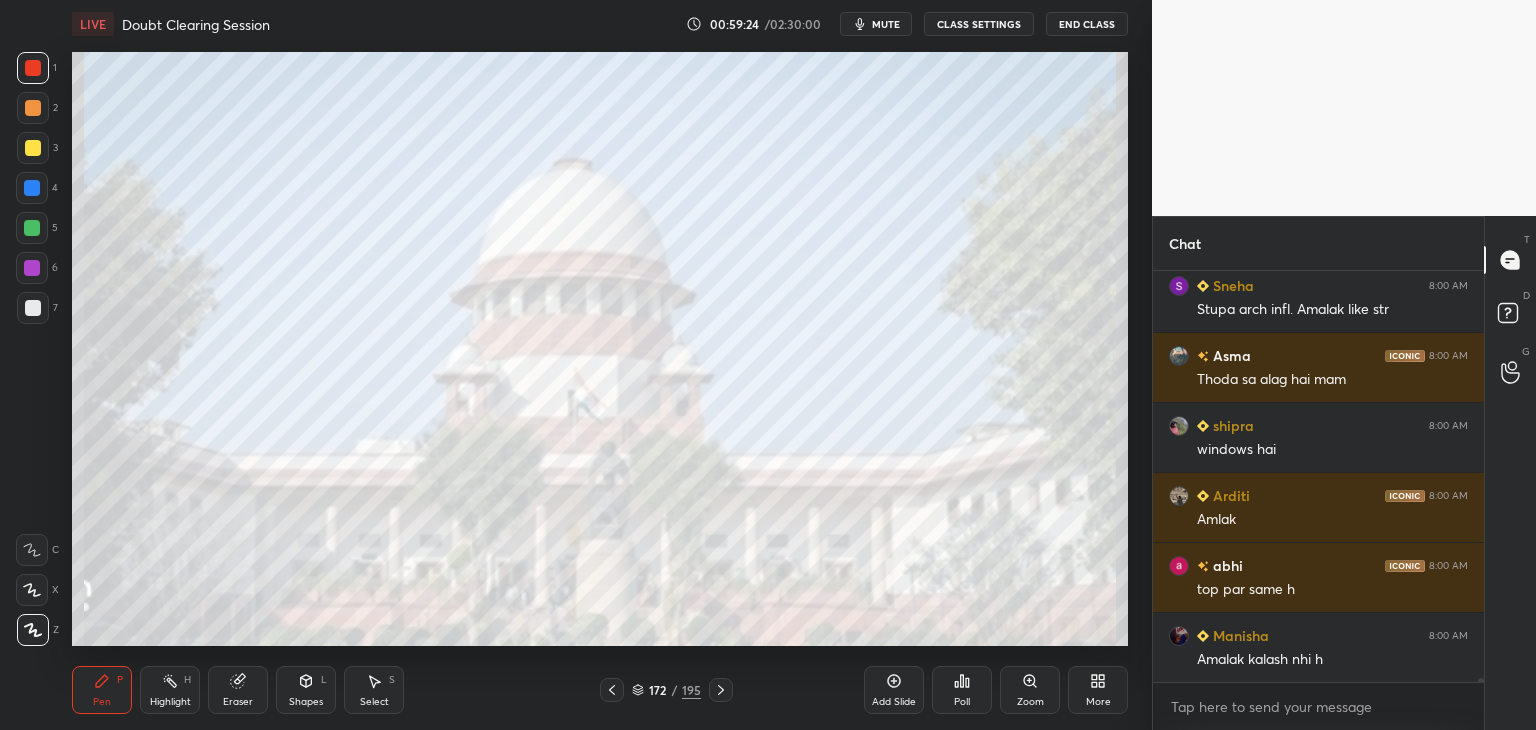 click at bounding box center [33, 308] 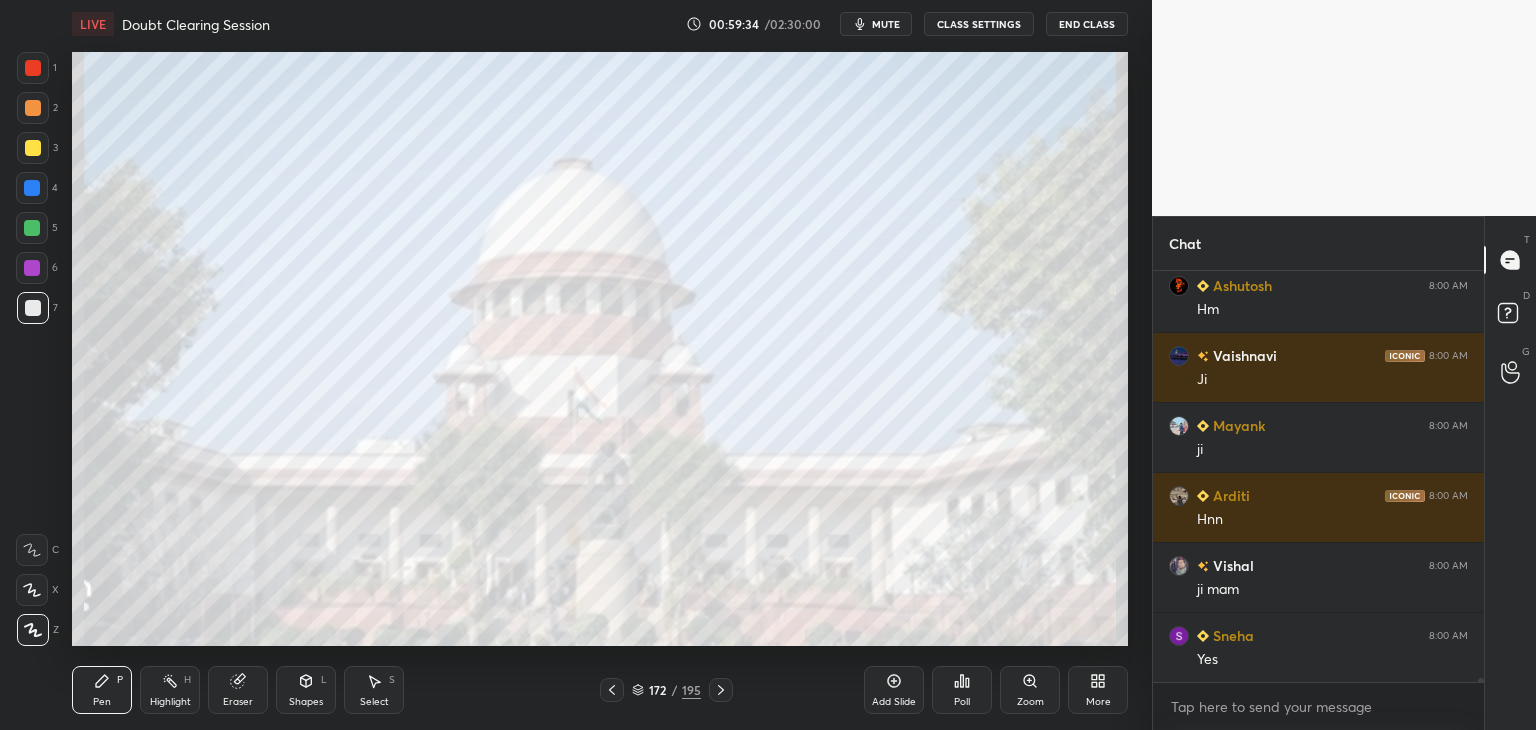 scroll, scrollTop: 46112, scrollLeft: 0, axis: vertical 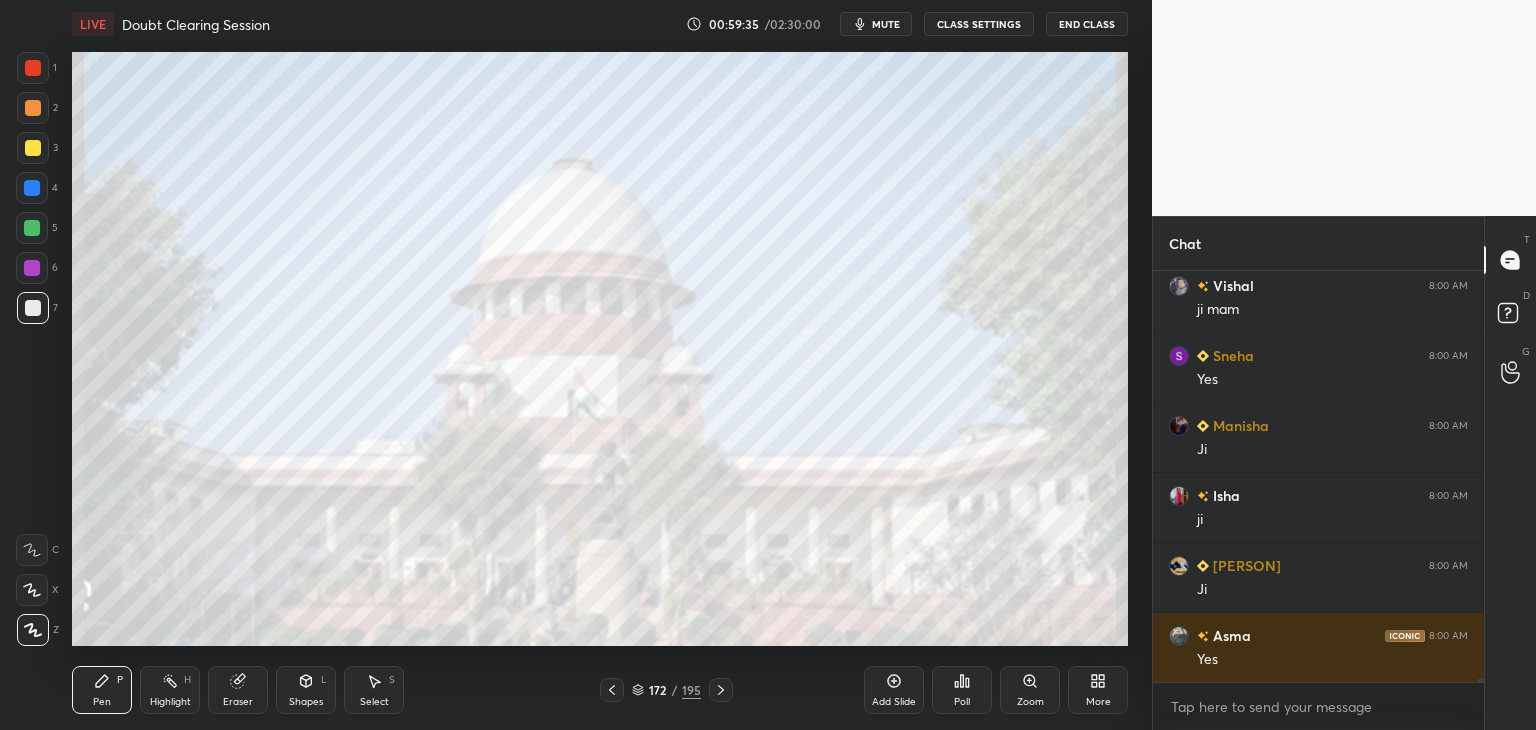 click at bounding box center (33, 308) 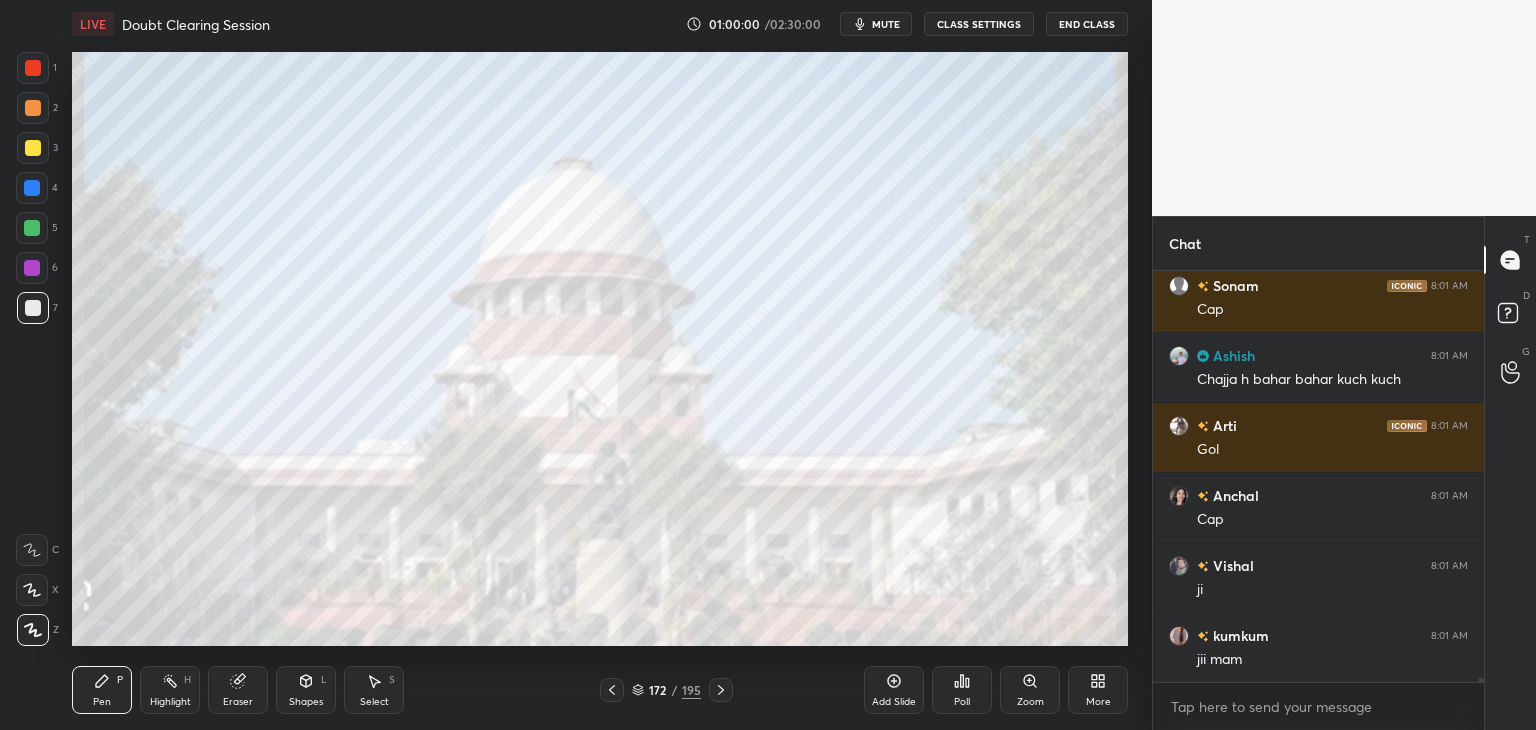 scroll, scrollTop: 47932, scrollLeft: 0, axis: vertical 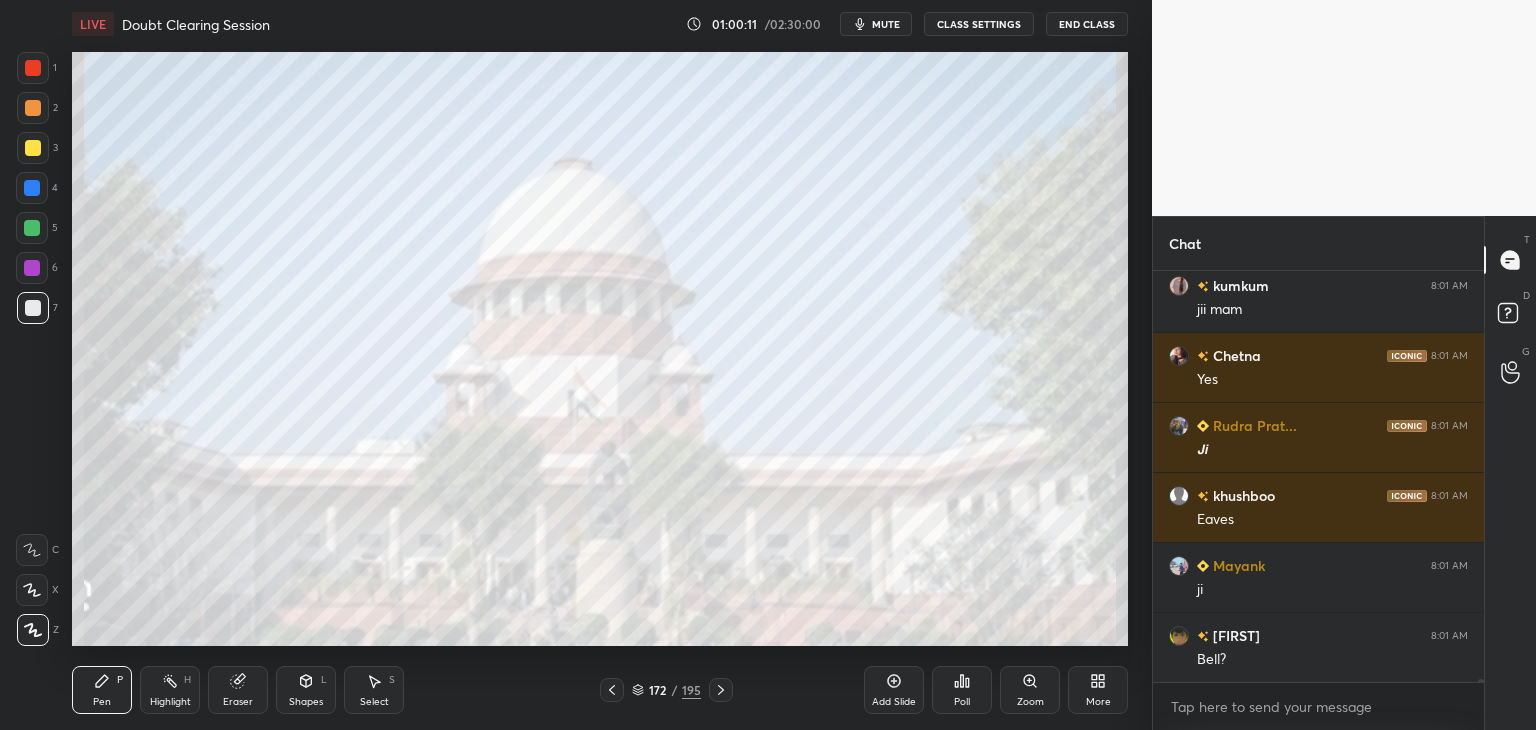 click 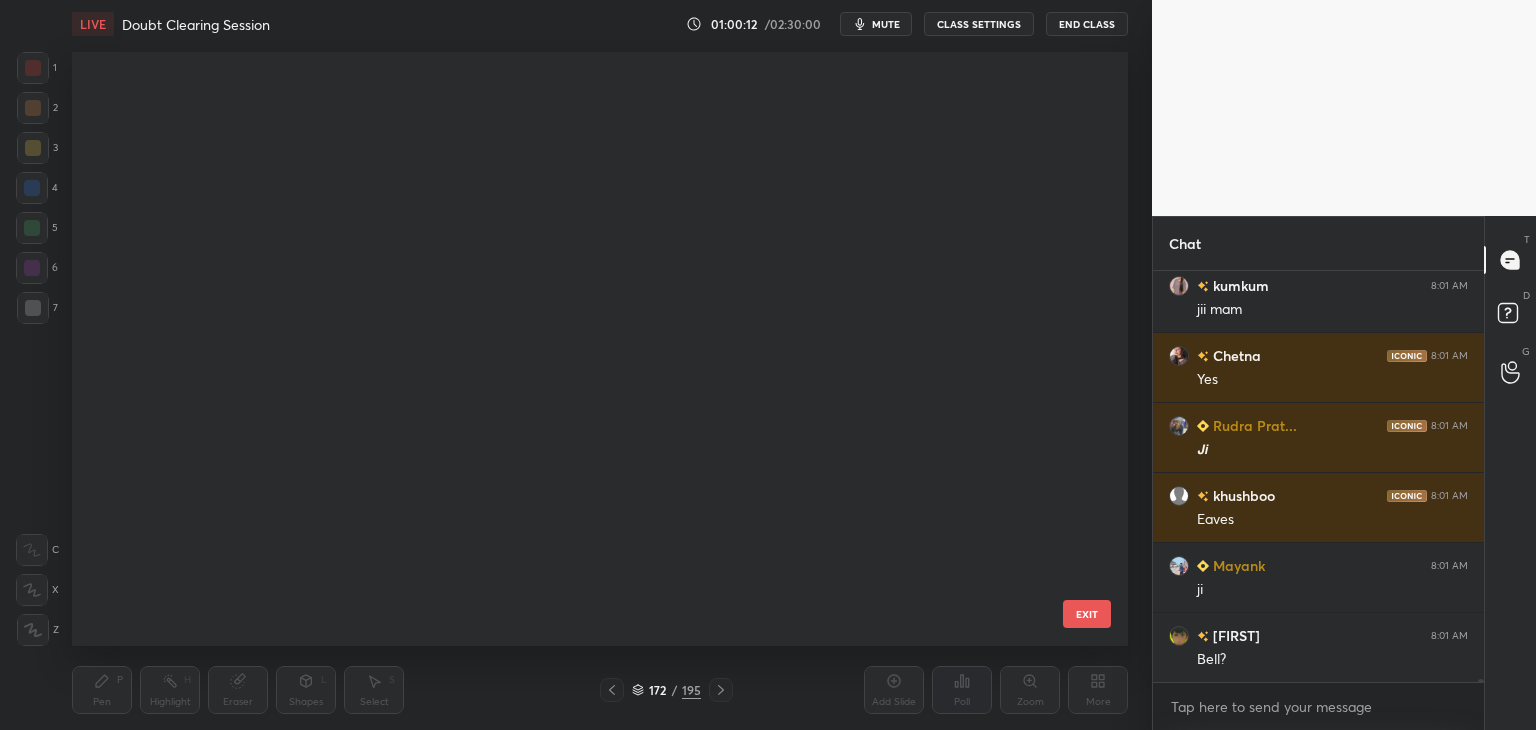 scroll, scrollTop: 10020, scrollLeft: 0, axis: vertical 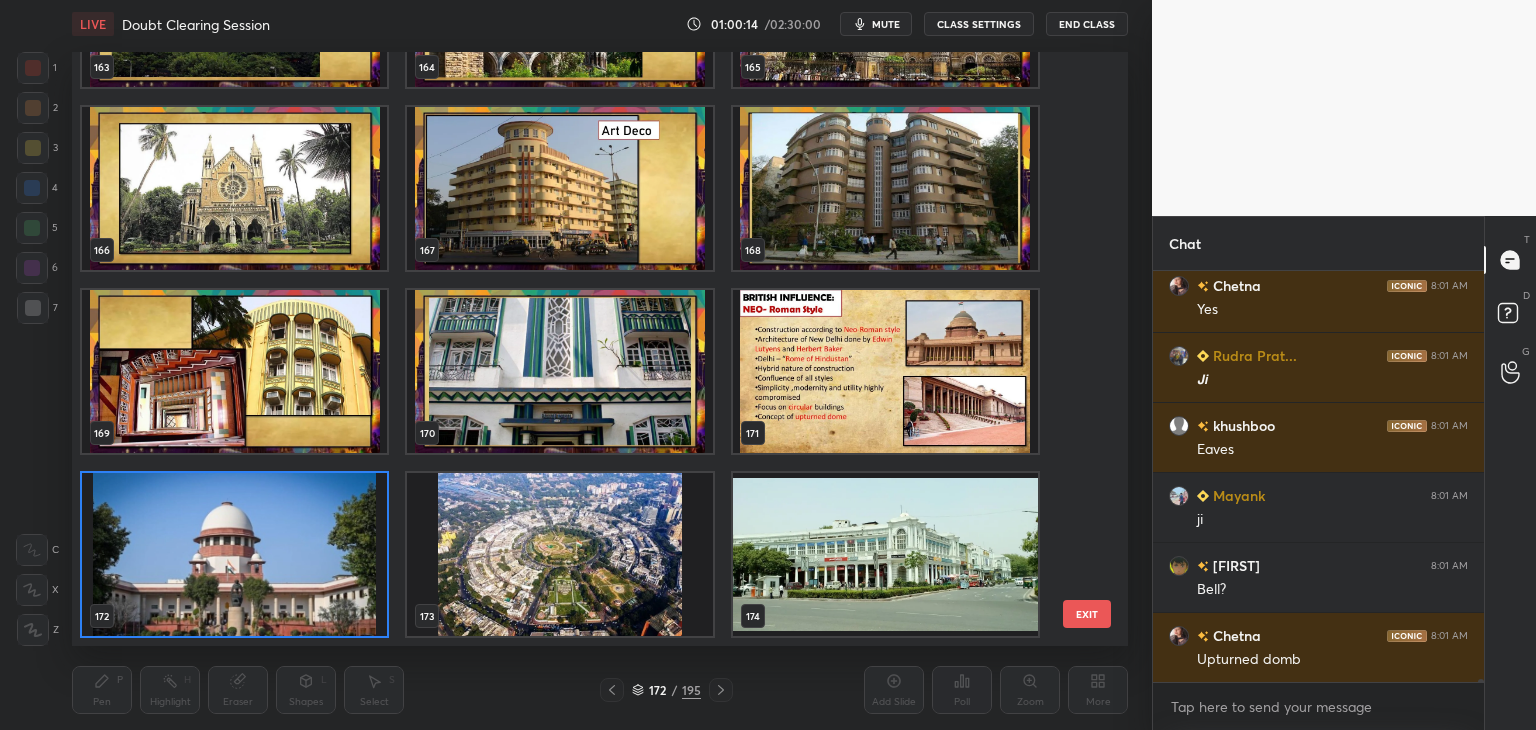 click at bounding box center [234, 554] 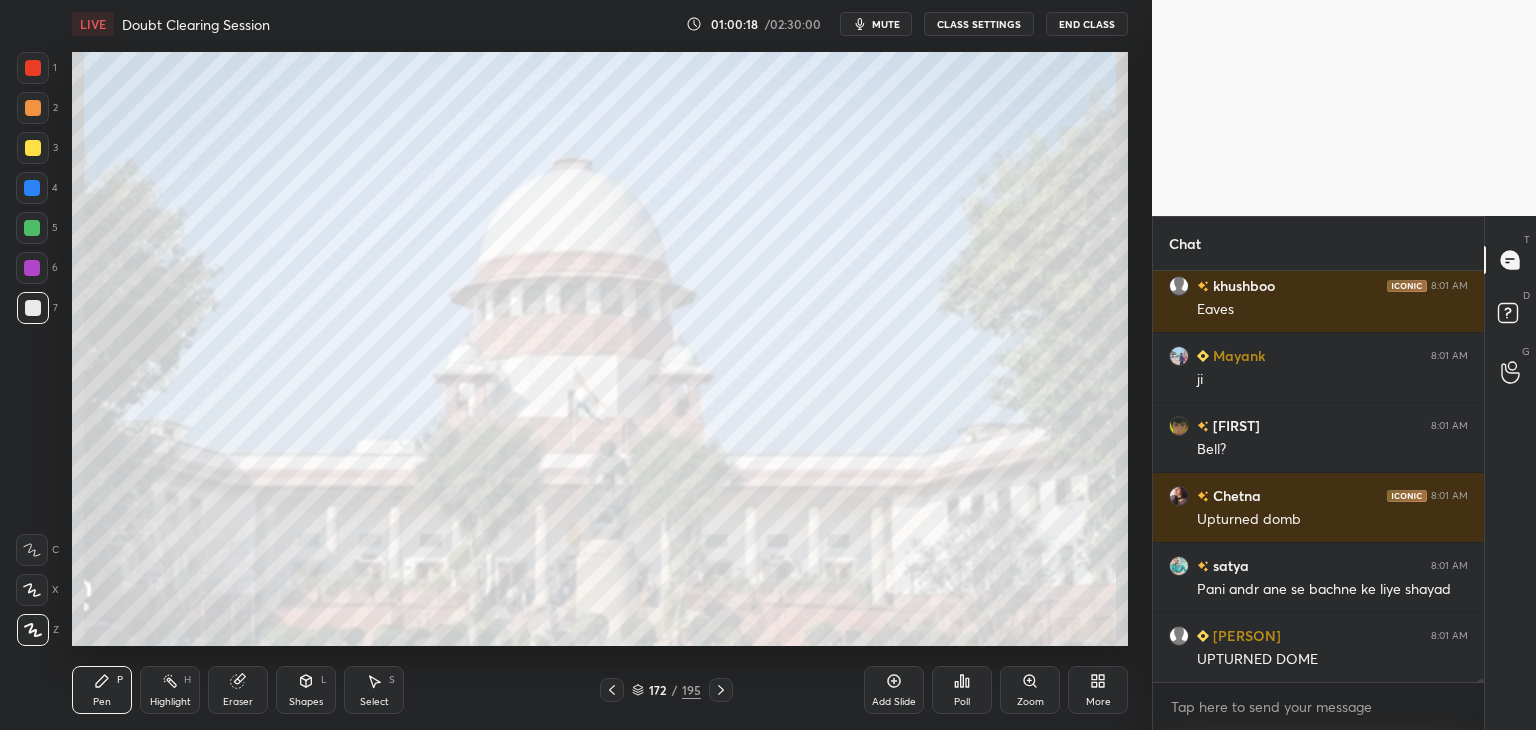 scroll, scrollTop: 48422, scrollLeft: 0, axis: vertical 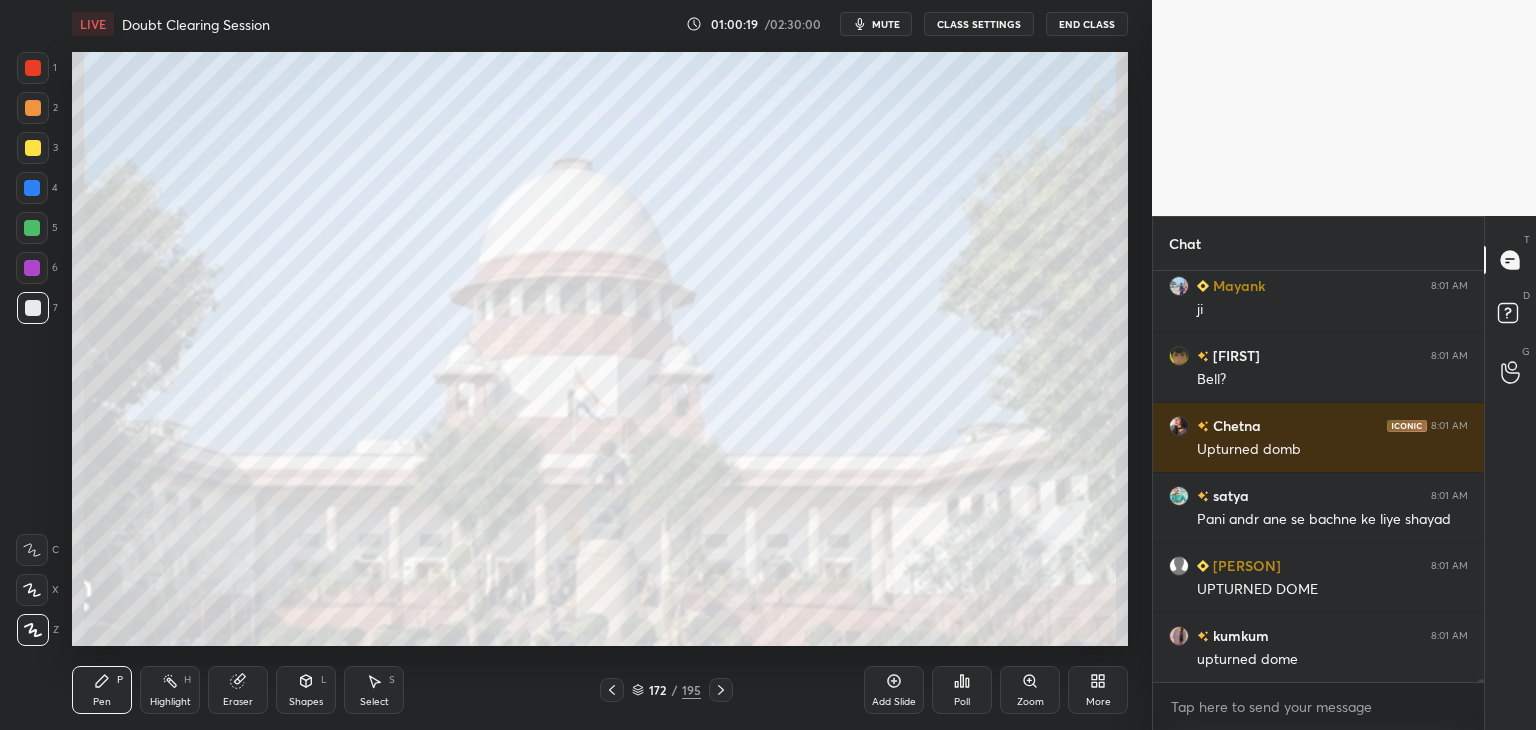 click at bounding box center (612, 690) 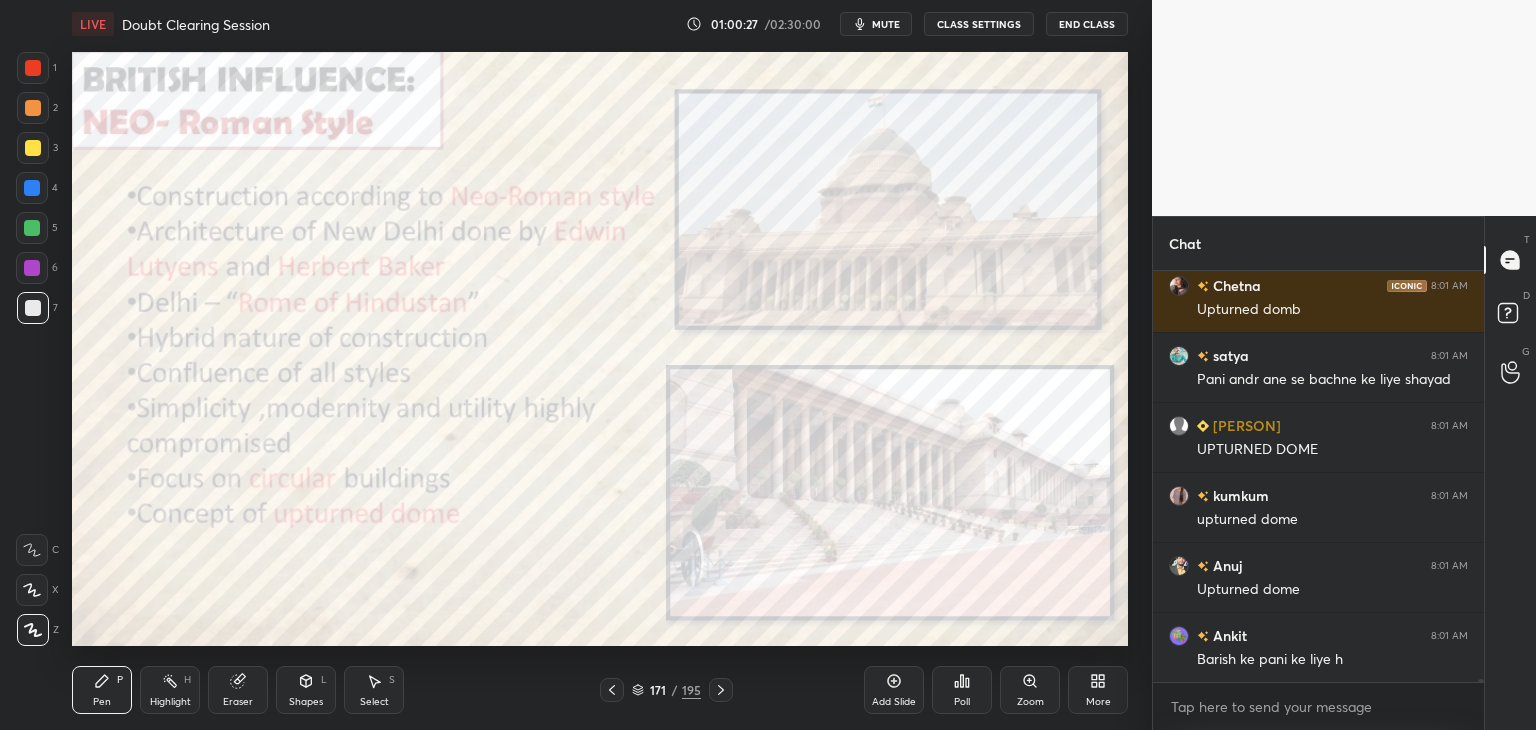 scroll, scrollTop: 48632, scrollLeft: 0, axis: vertical 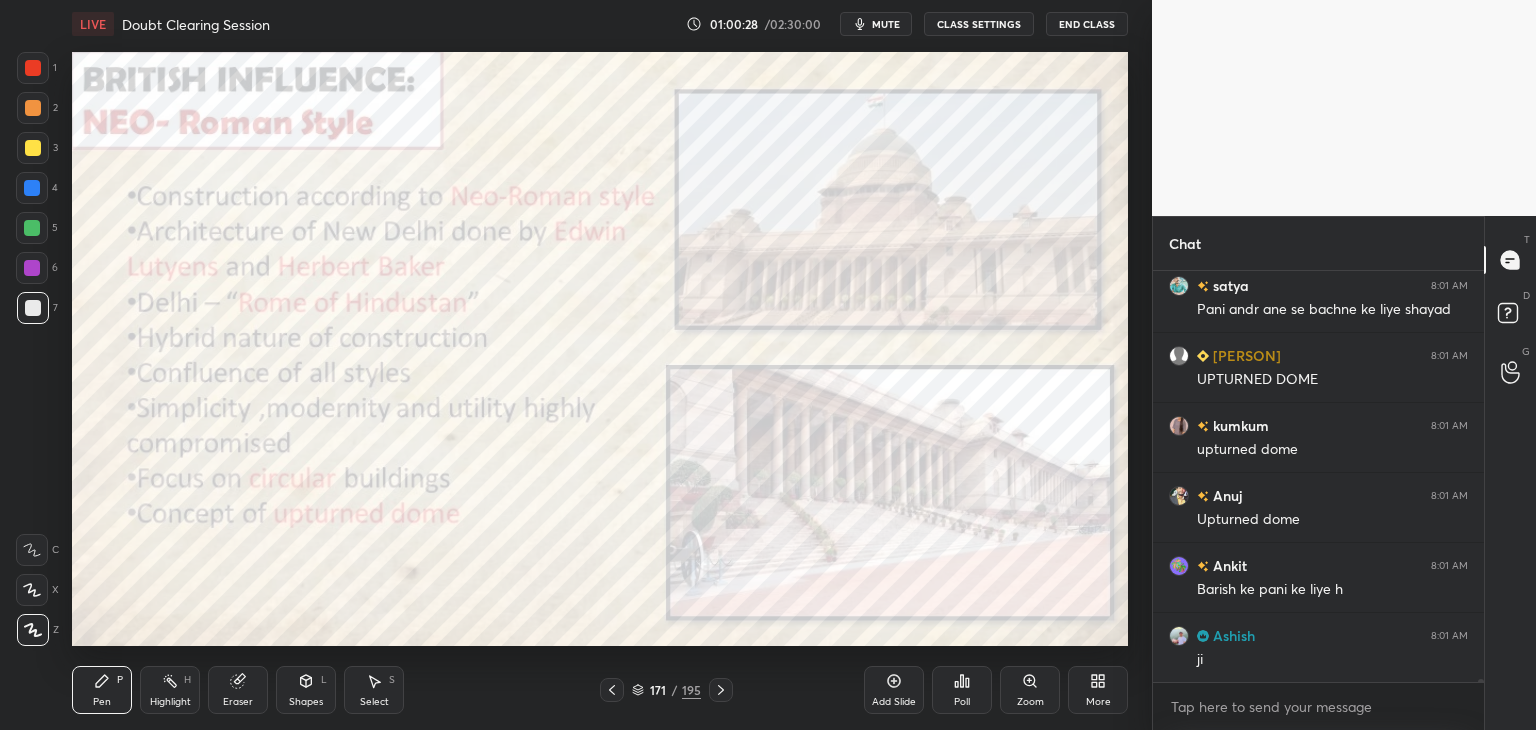 click 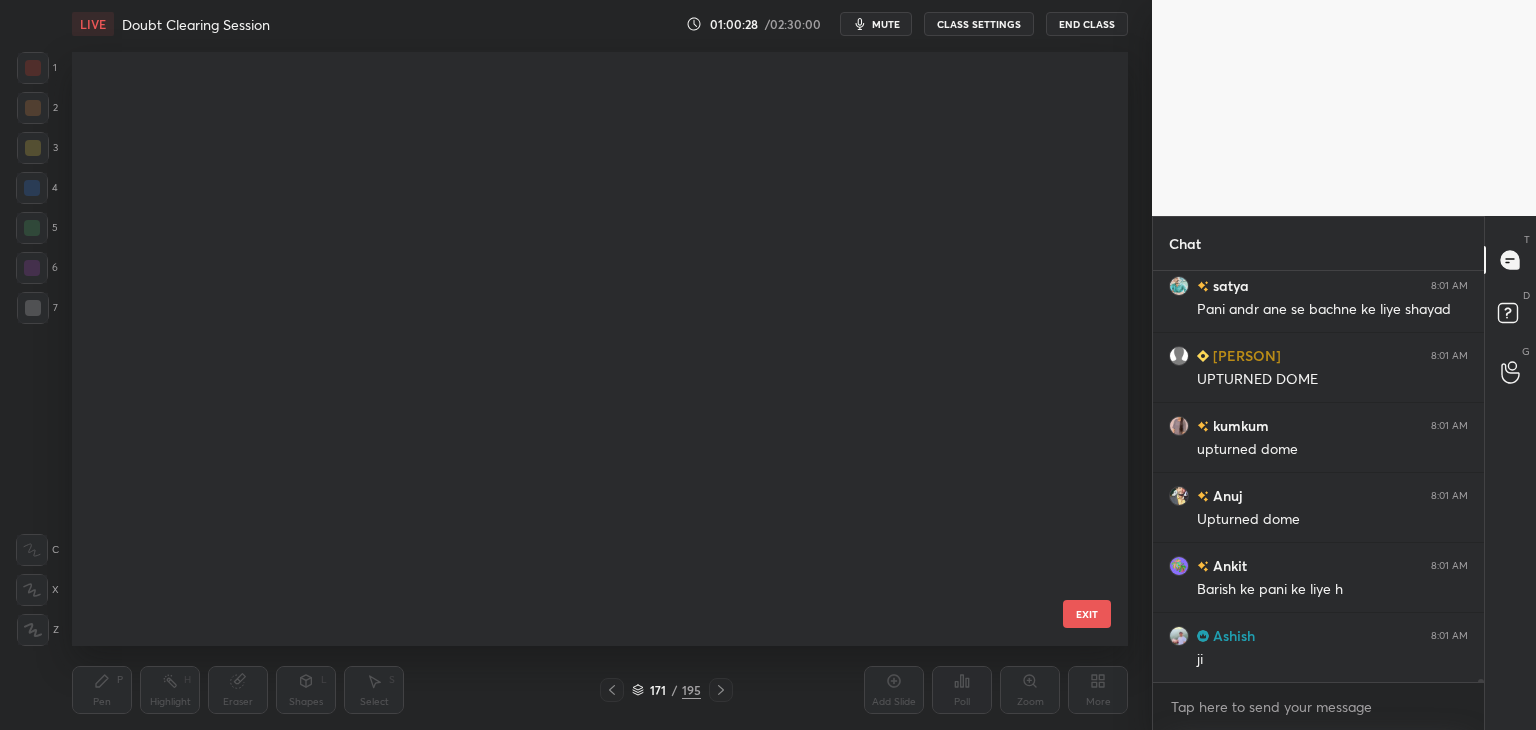 scroll, scrollTop: 9836, scrollLeft: 0, axis: vertical 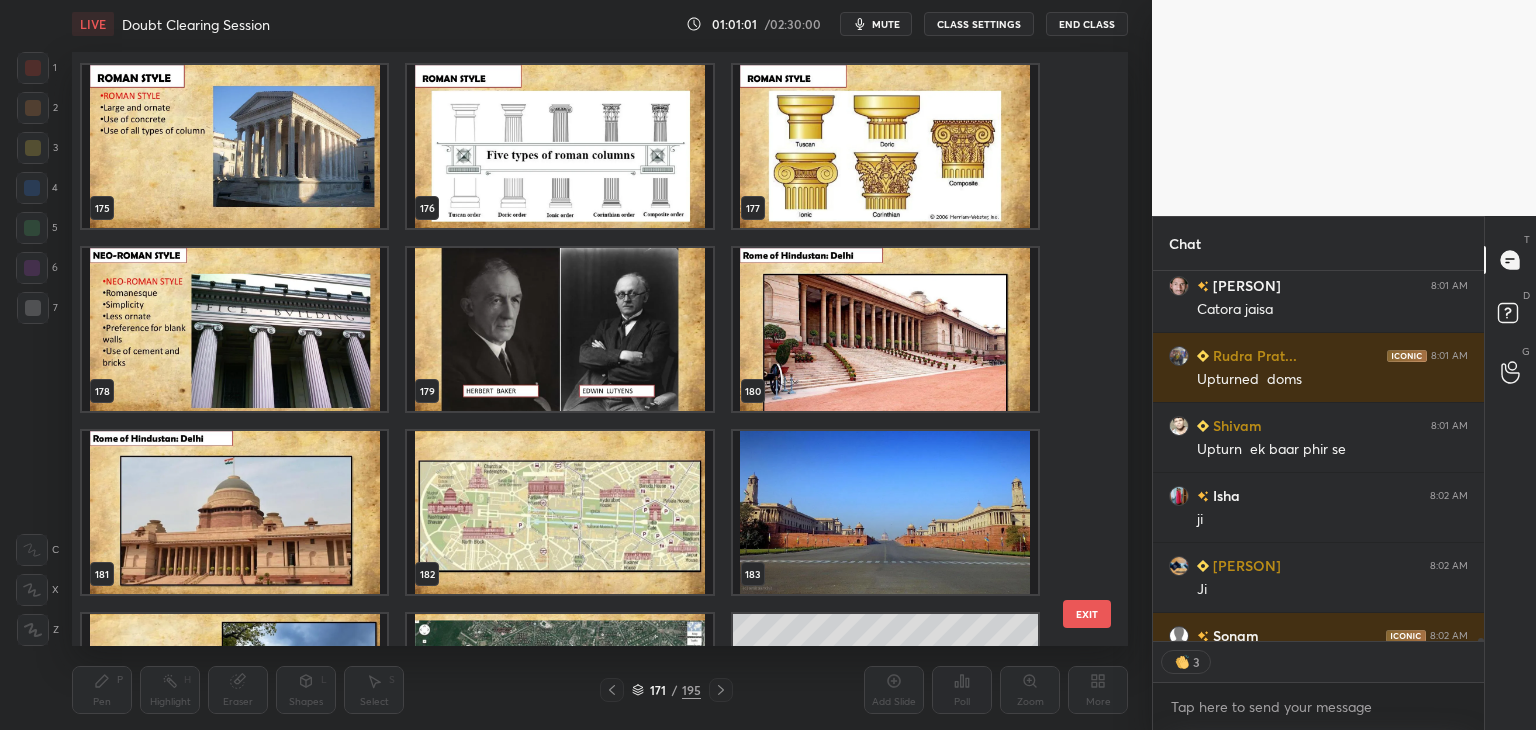 type on "x" 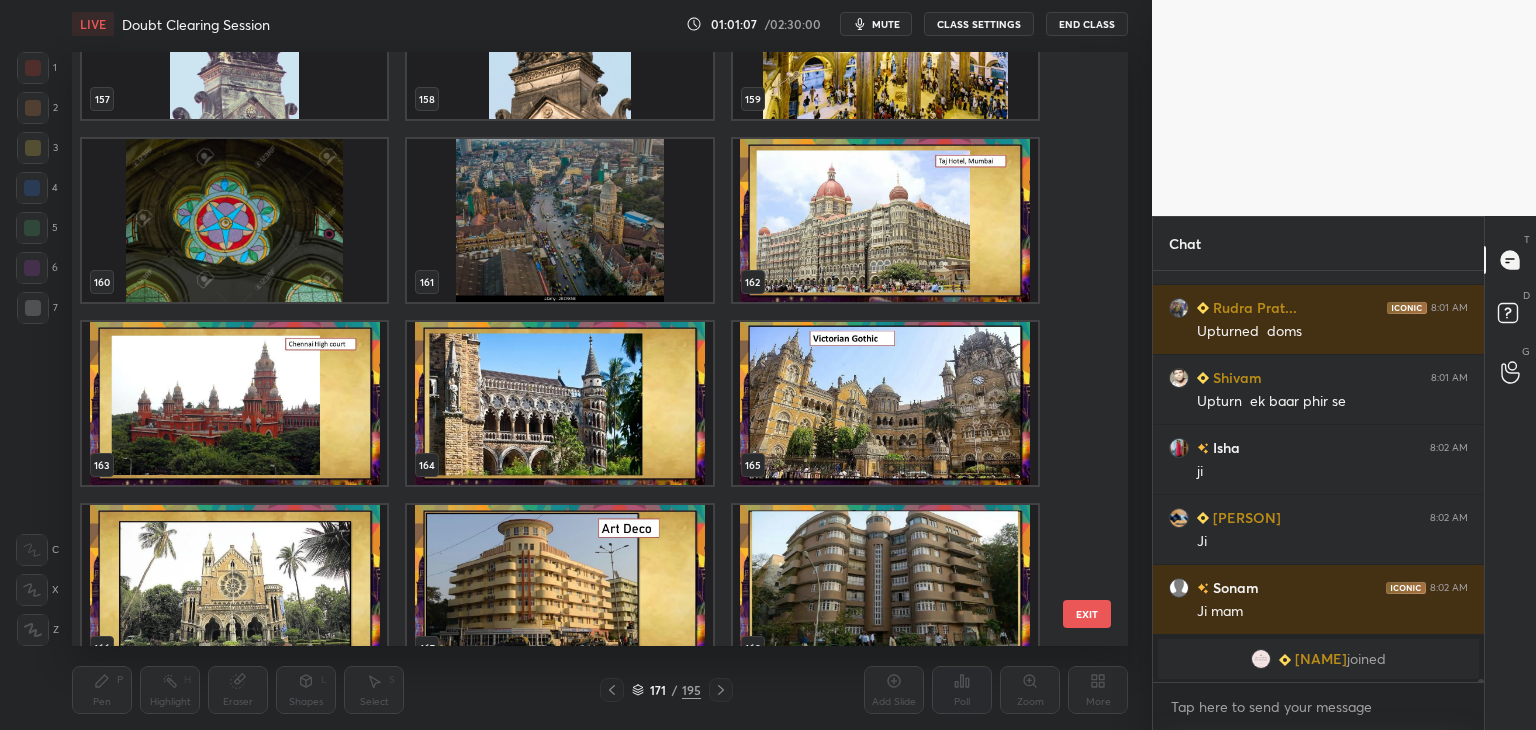click at bounding box center [885, 586] 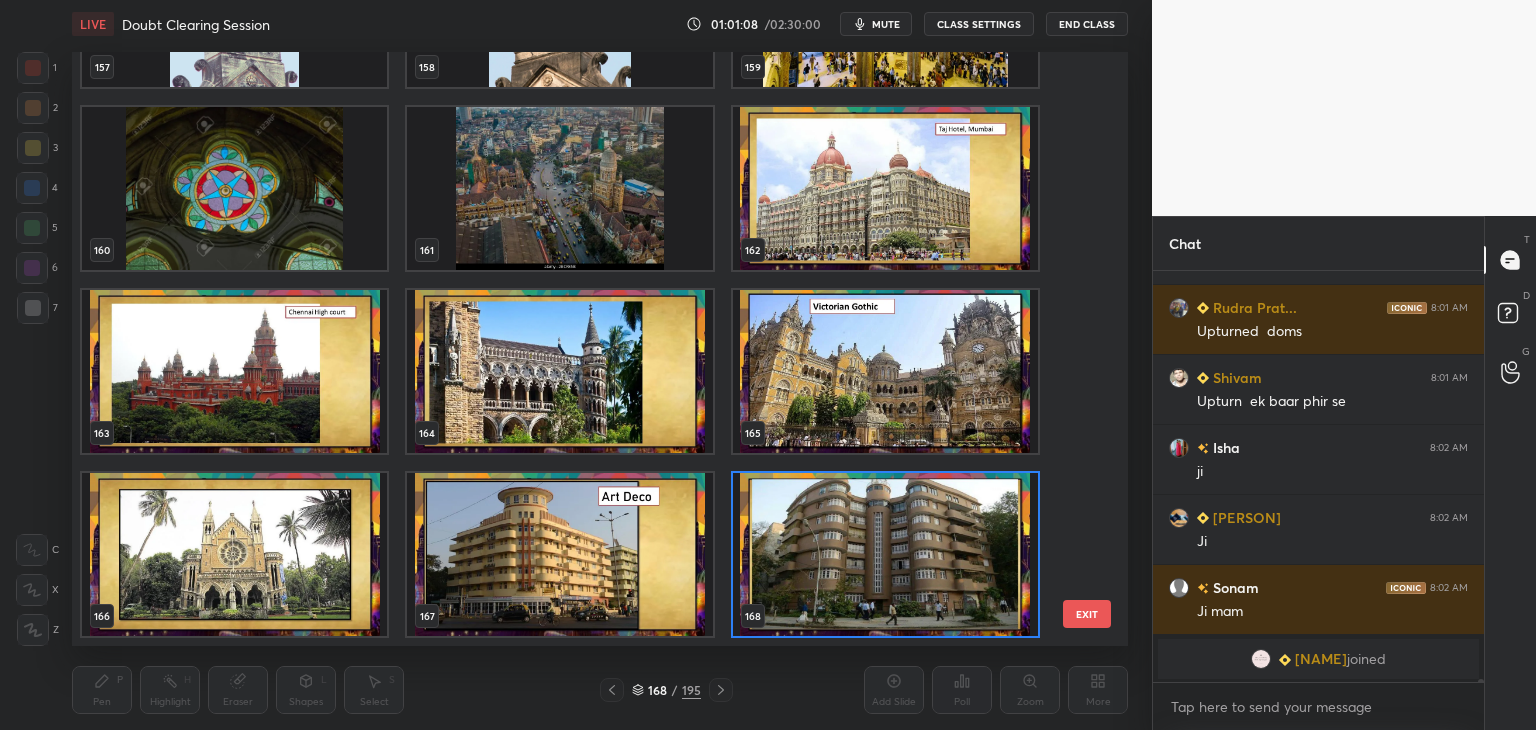 click 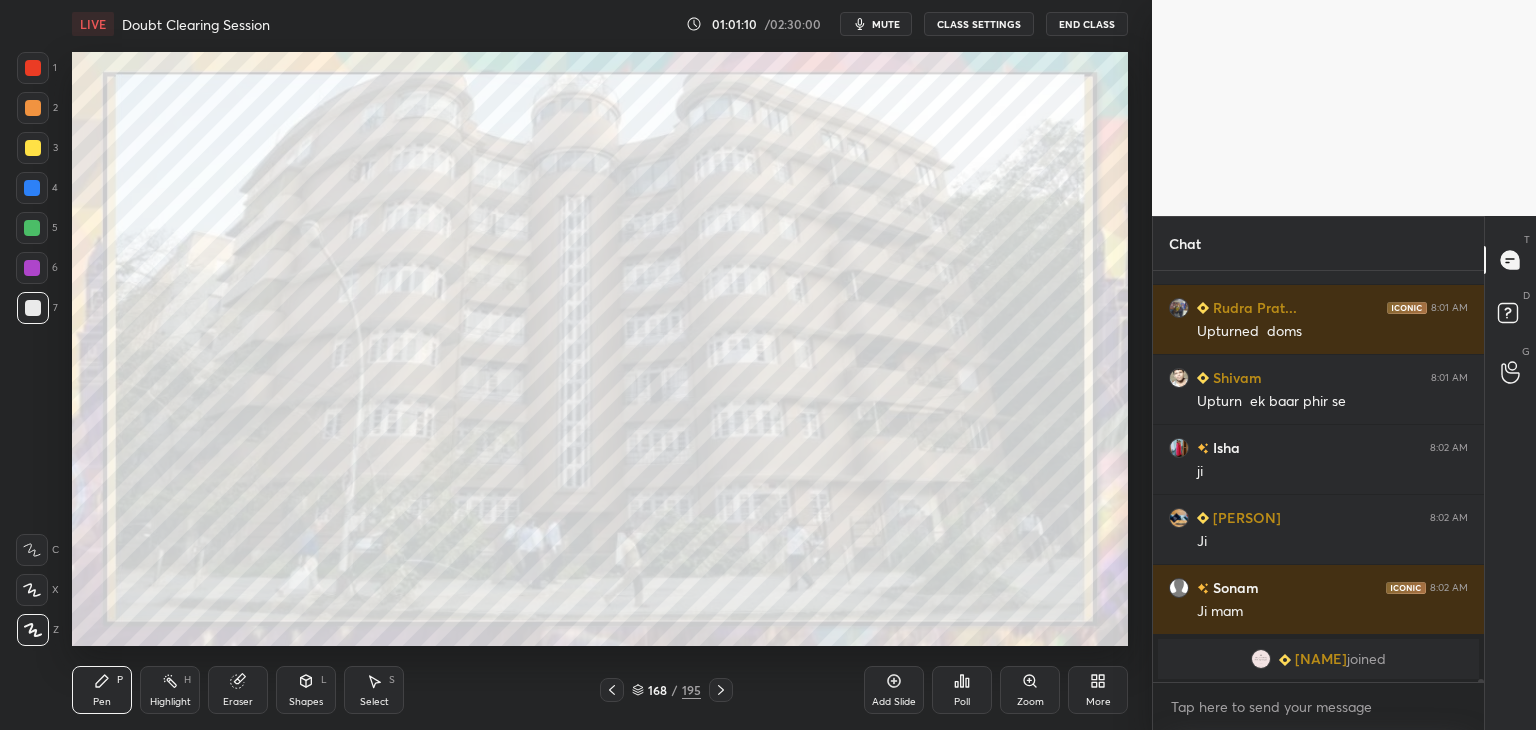 click 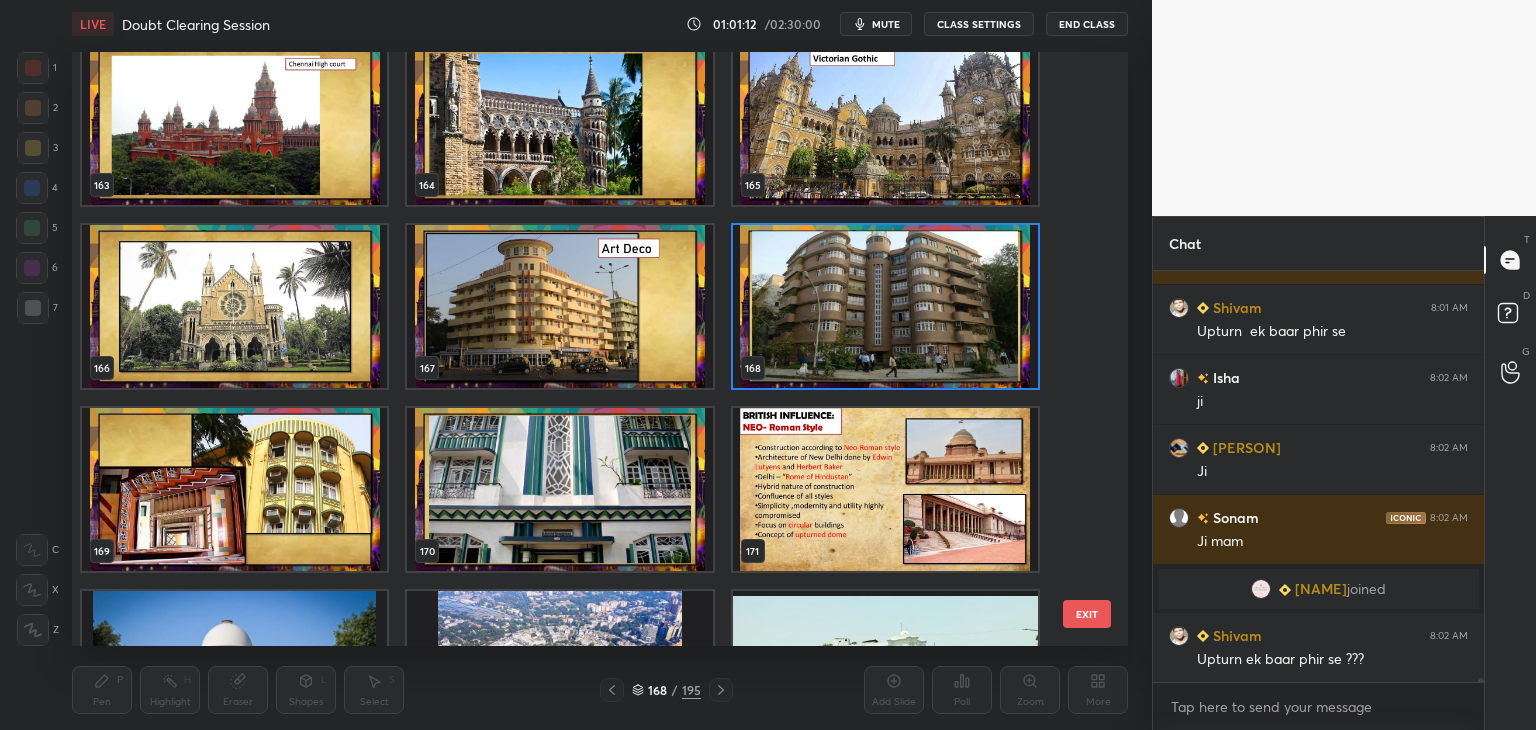 click at bounding box center [885, 306] 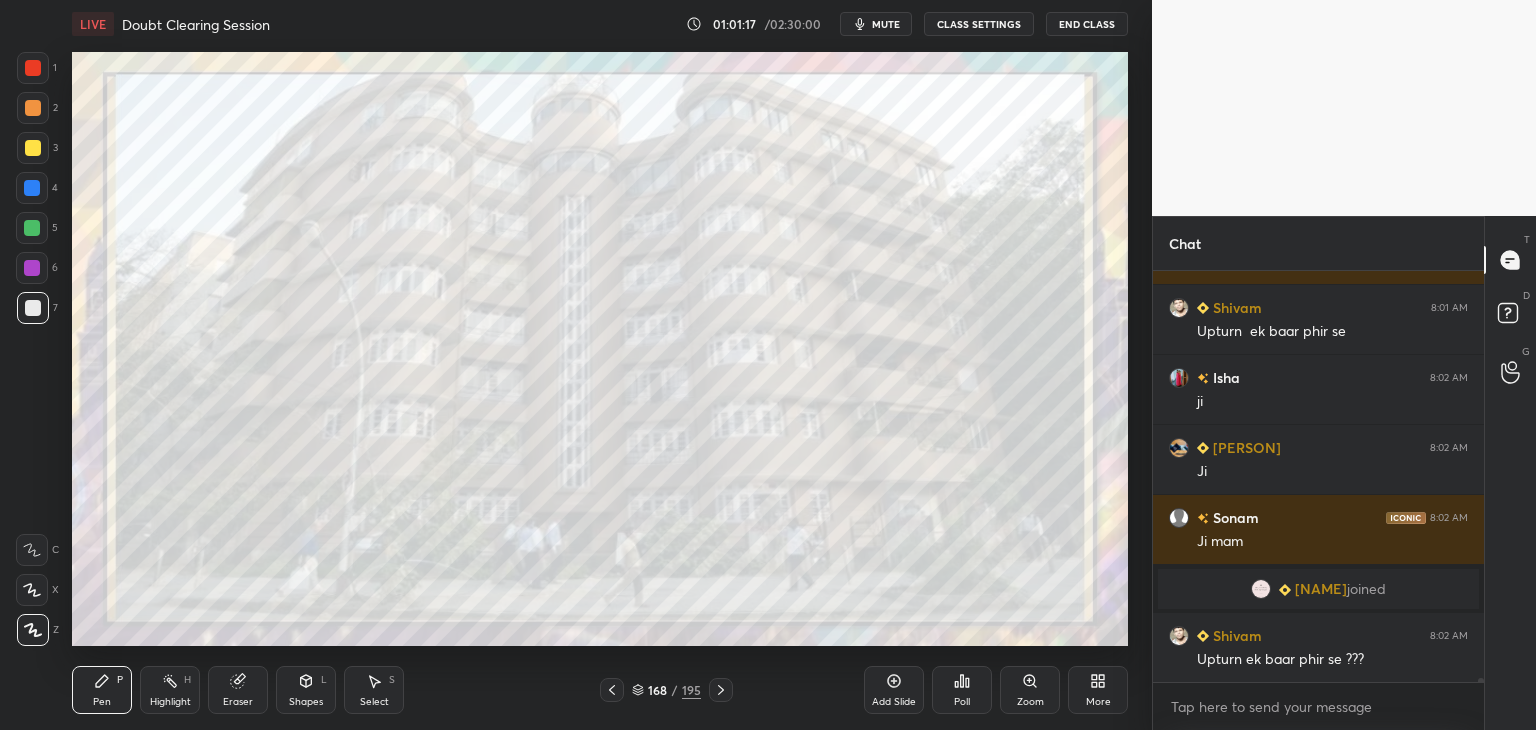 click 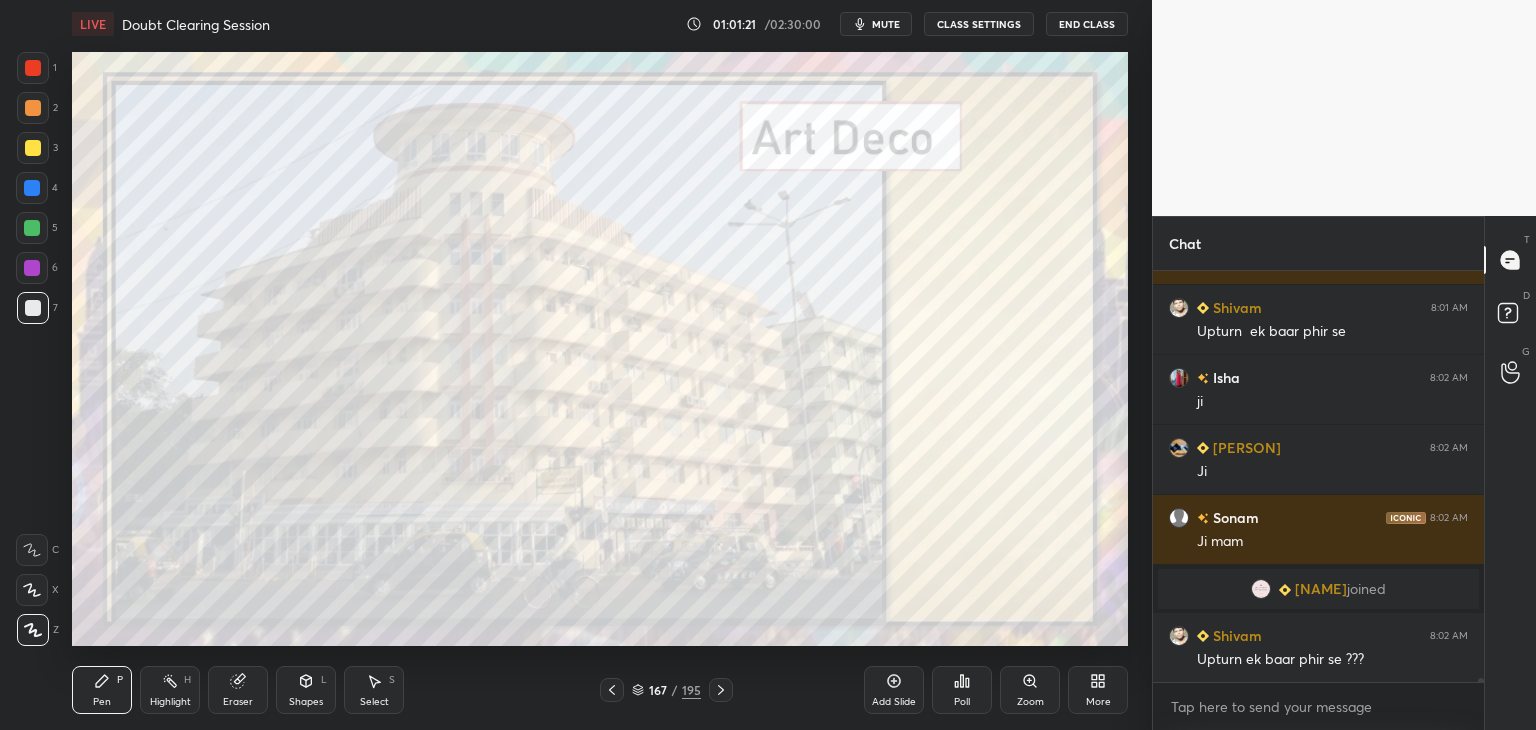click at bounding box center (33, 68) 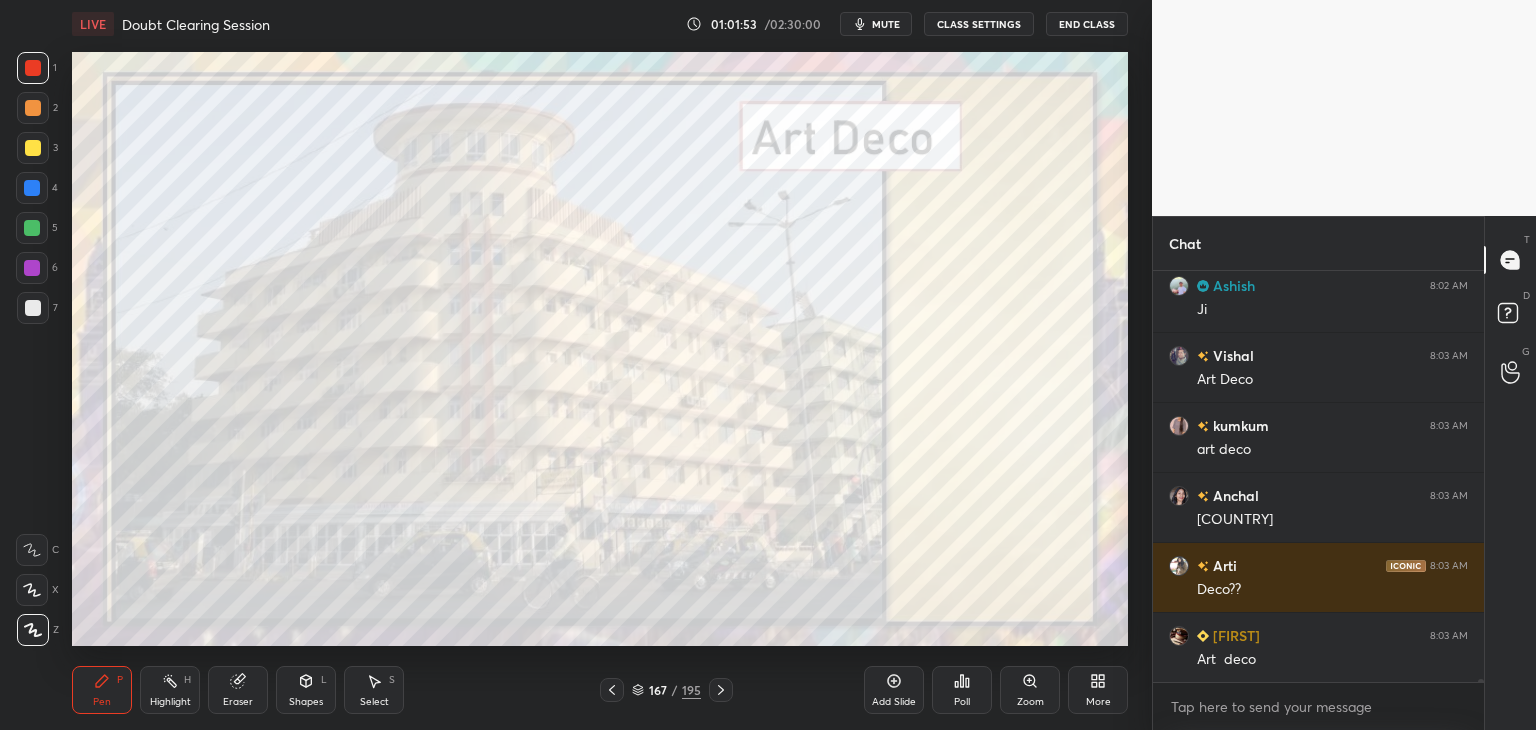 scroll, scrollTop: 48306, scrollLeft: 0, axis: vertical 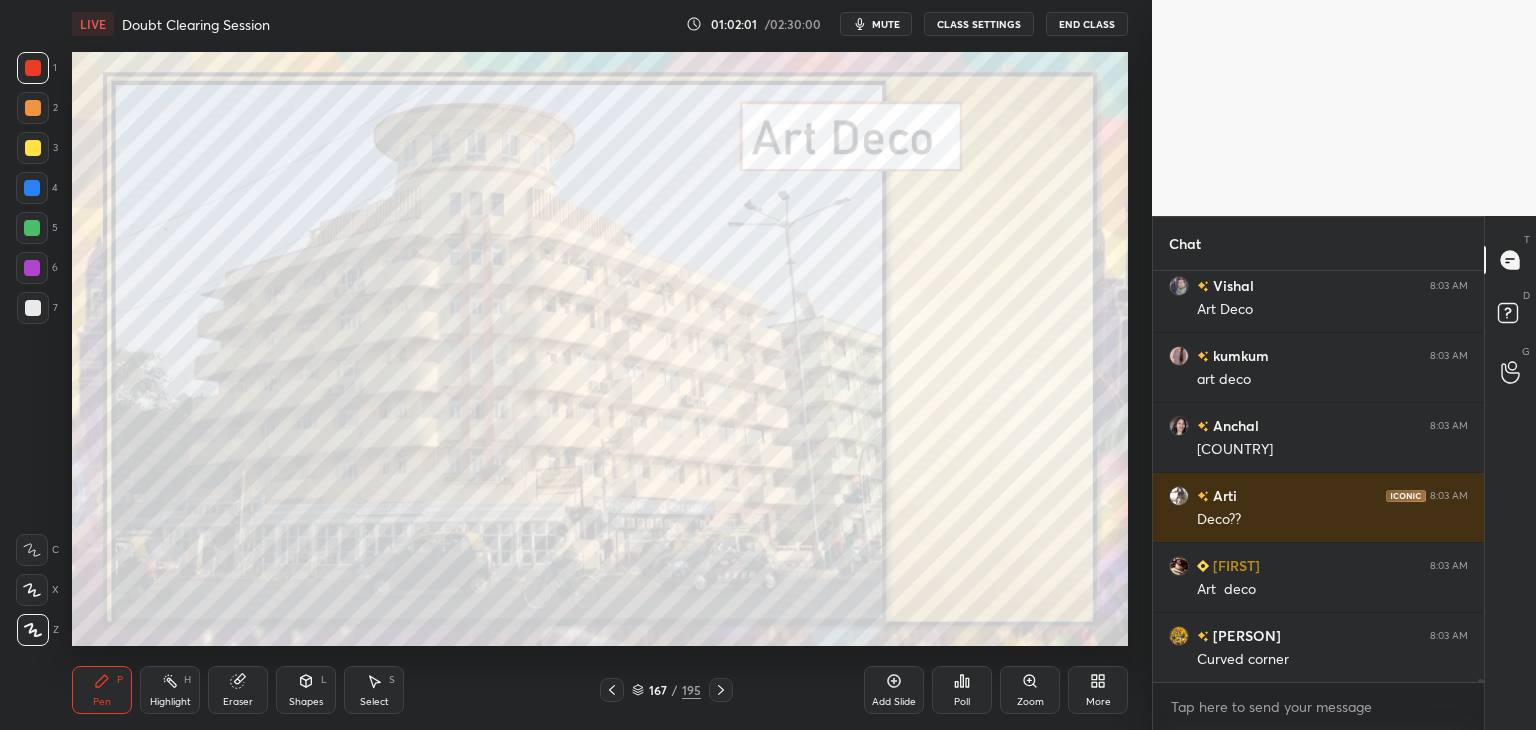 click at bounding box center [33, 68] 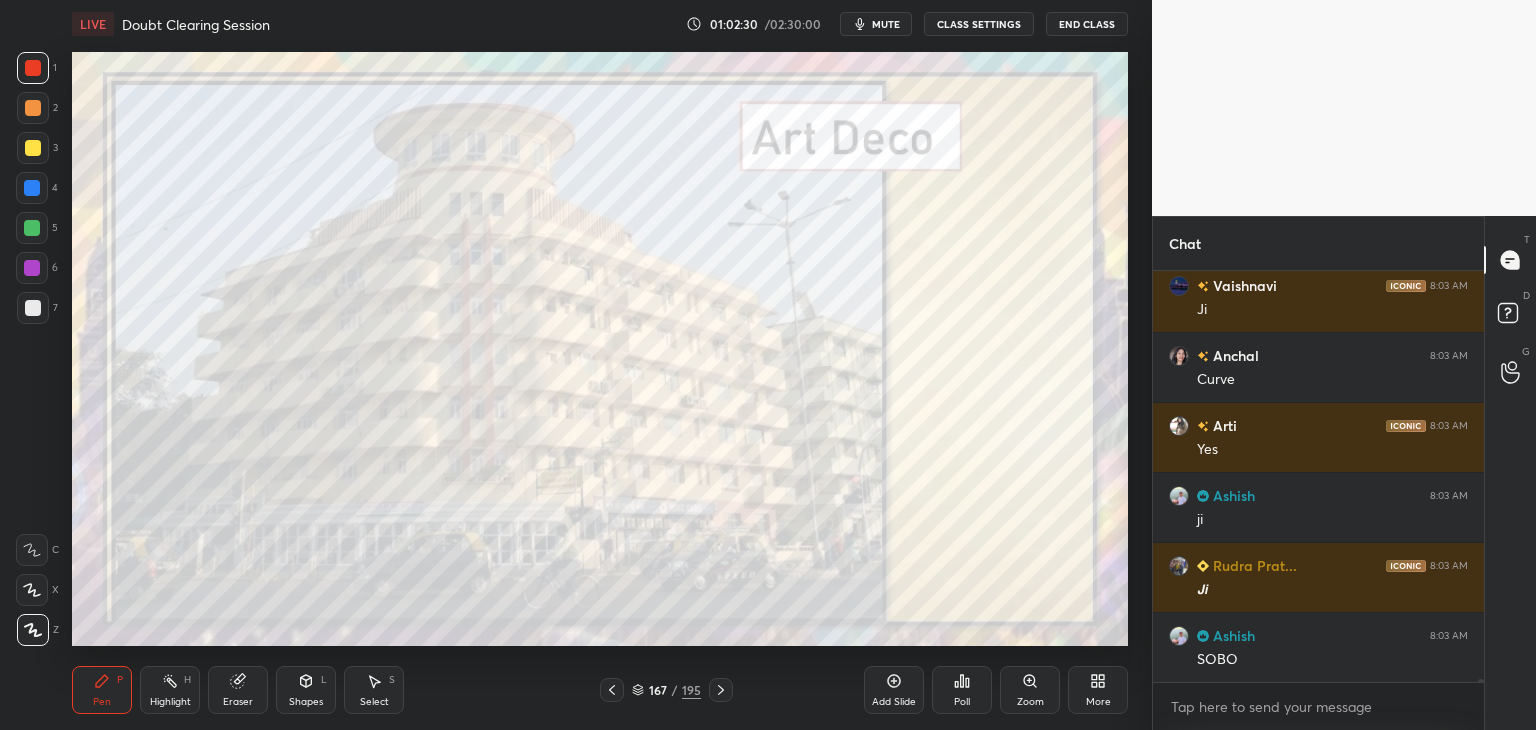 scroll, scrollTop: 48936, scrollLeft: 0, axis: vertical 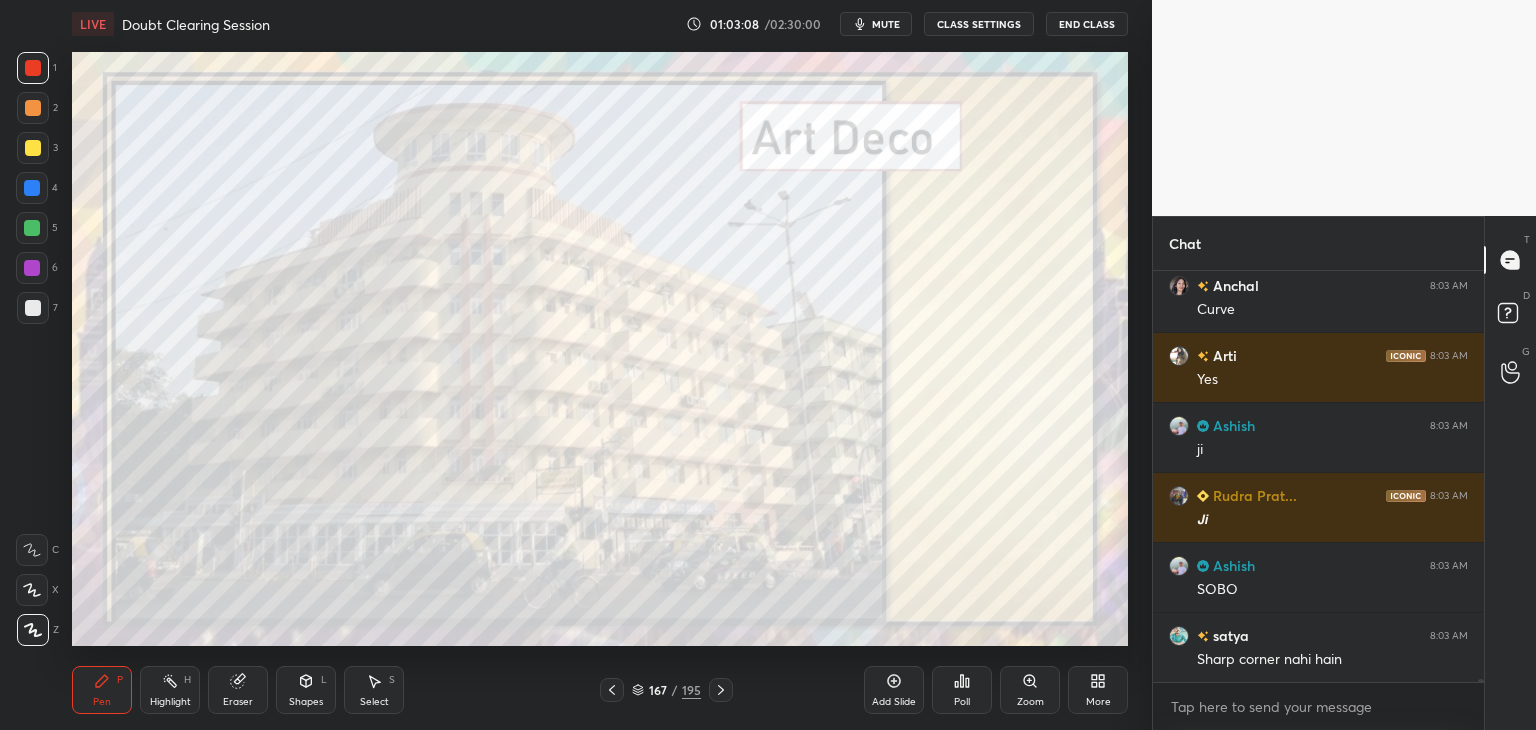 click 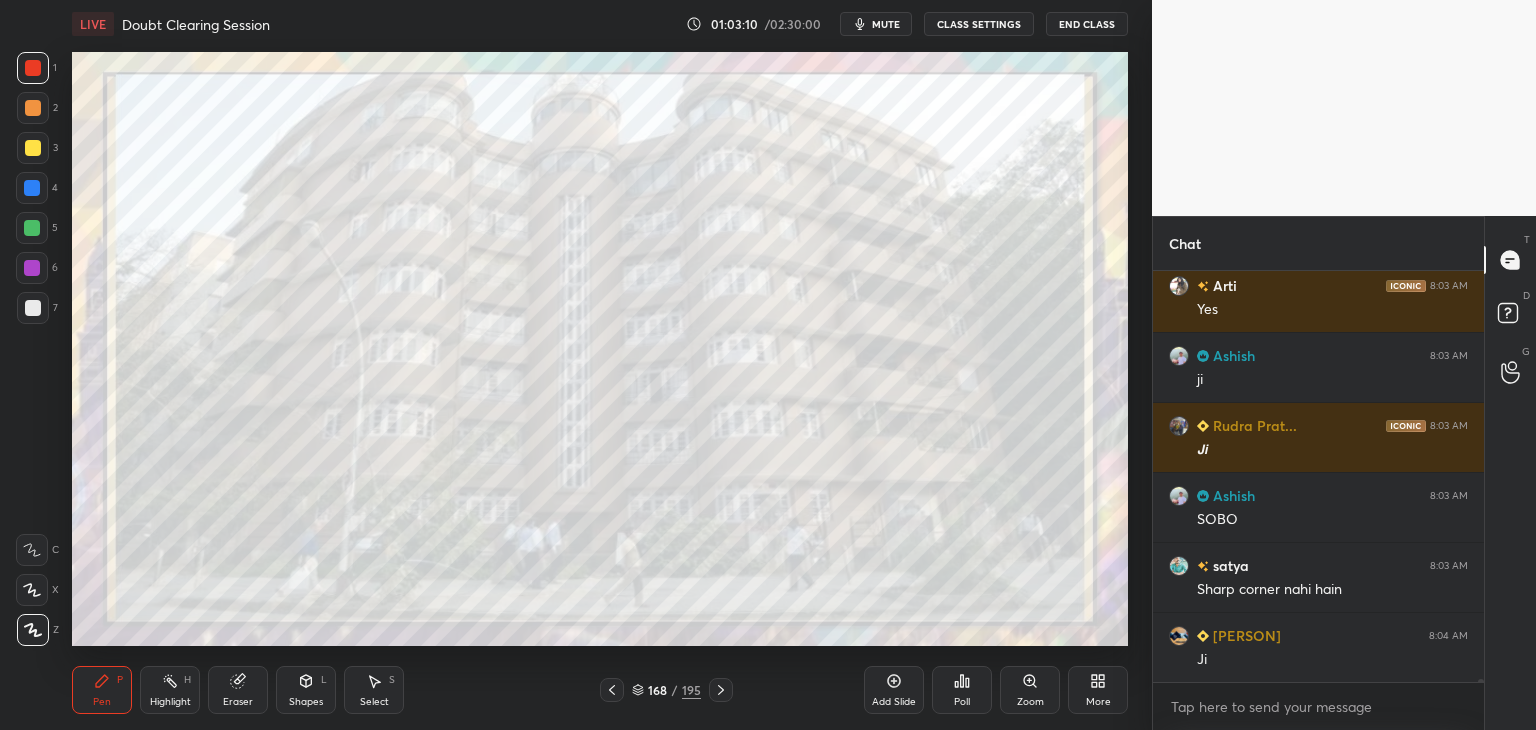 scroll, scrollTop: 49076, scrollLeft: 0, axis: vertical 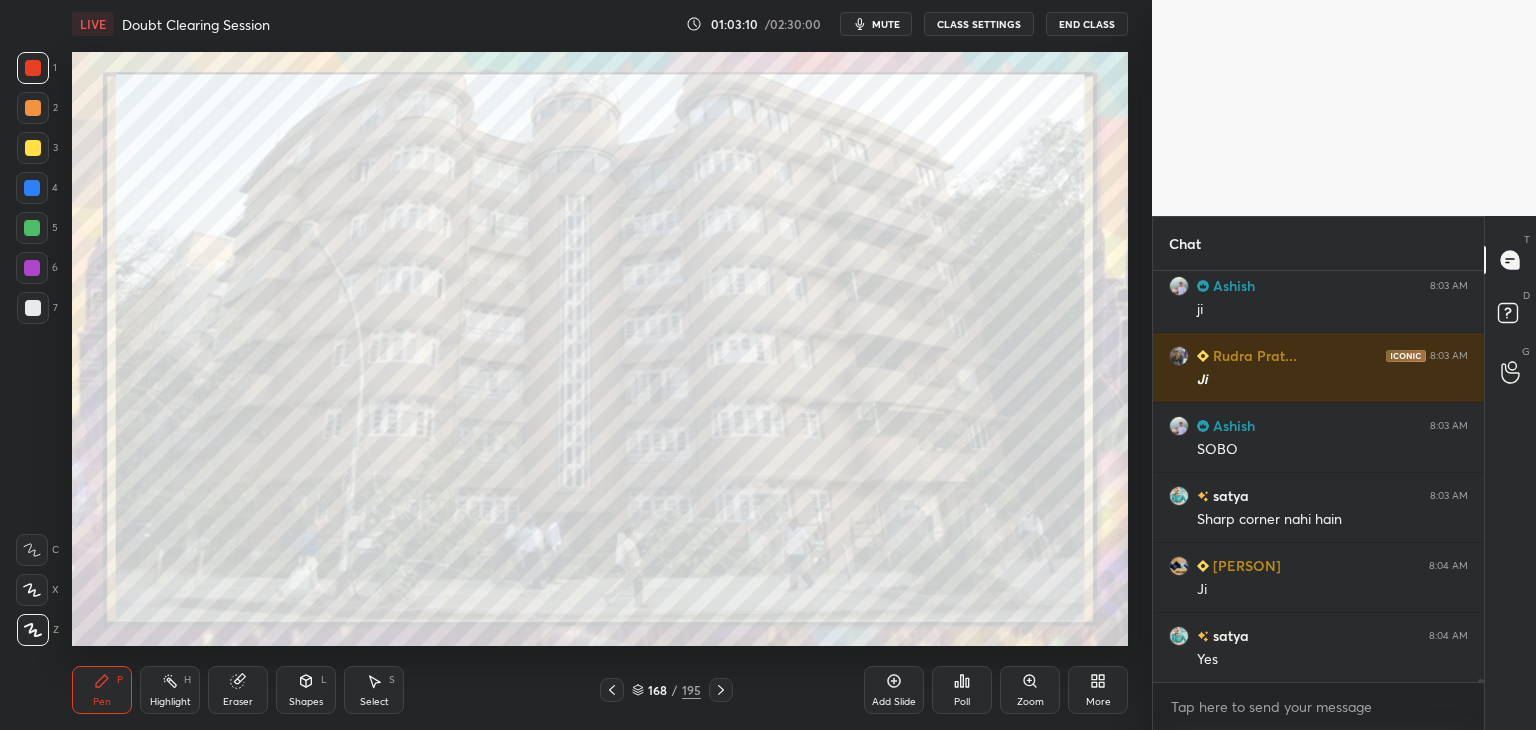 click 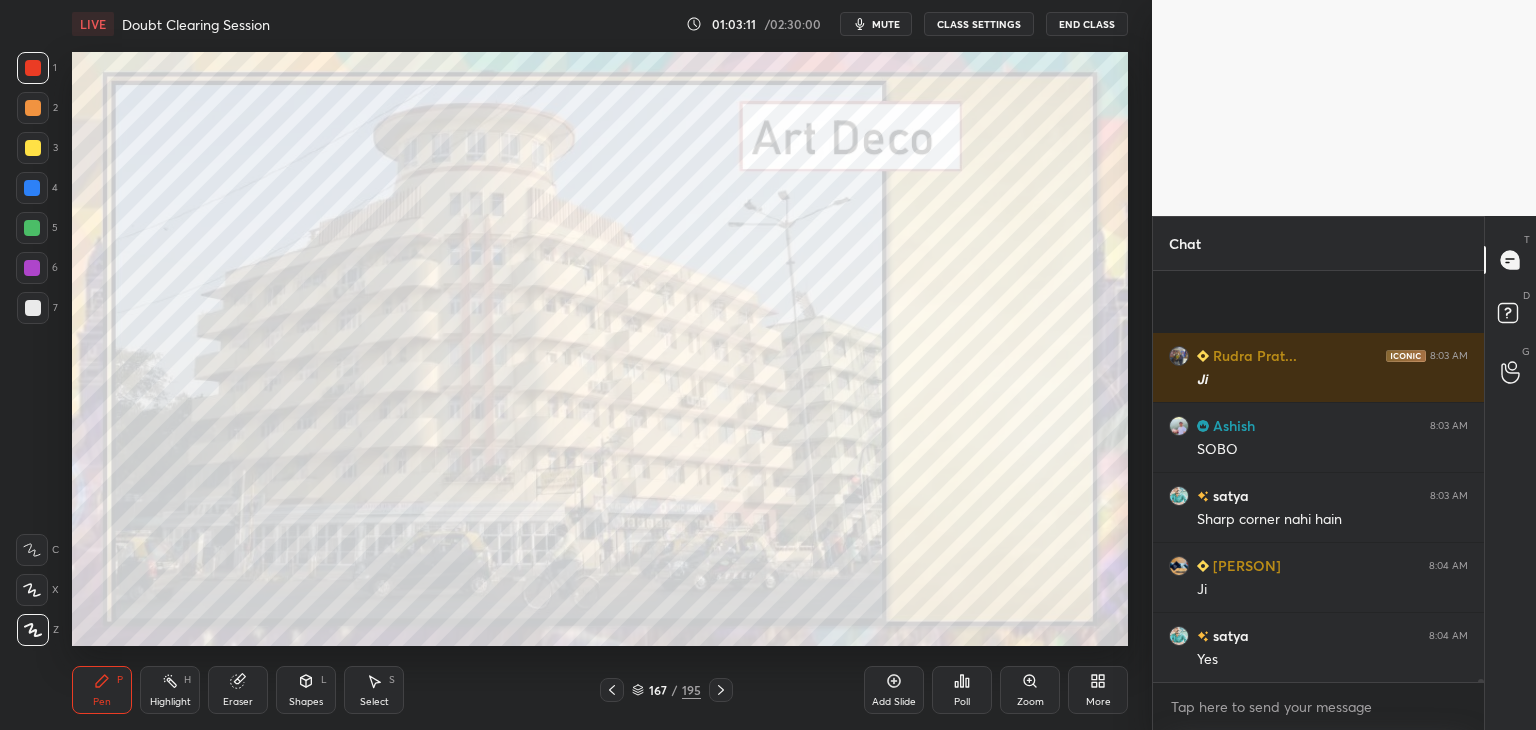 scroll, scrollTop: 49234, scrollLeft: 0, axis: vertical 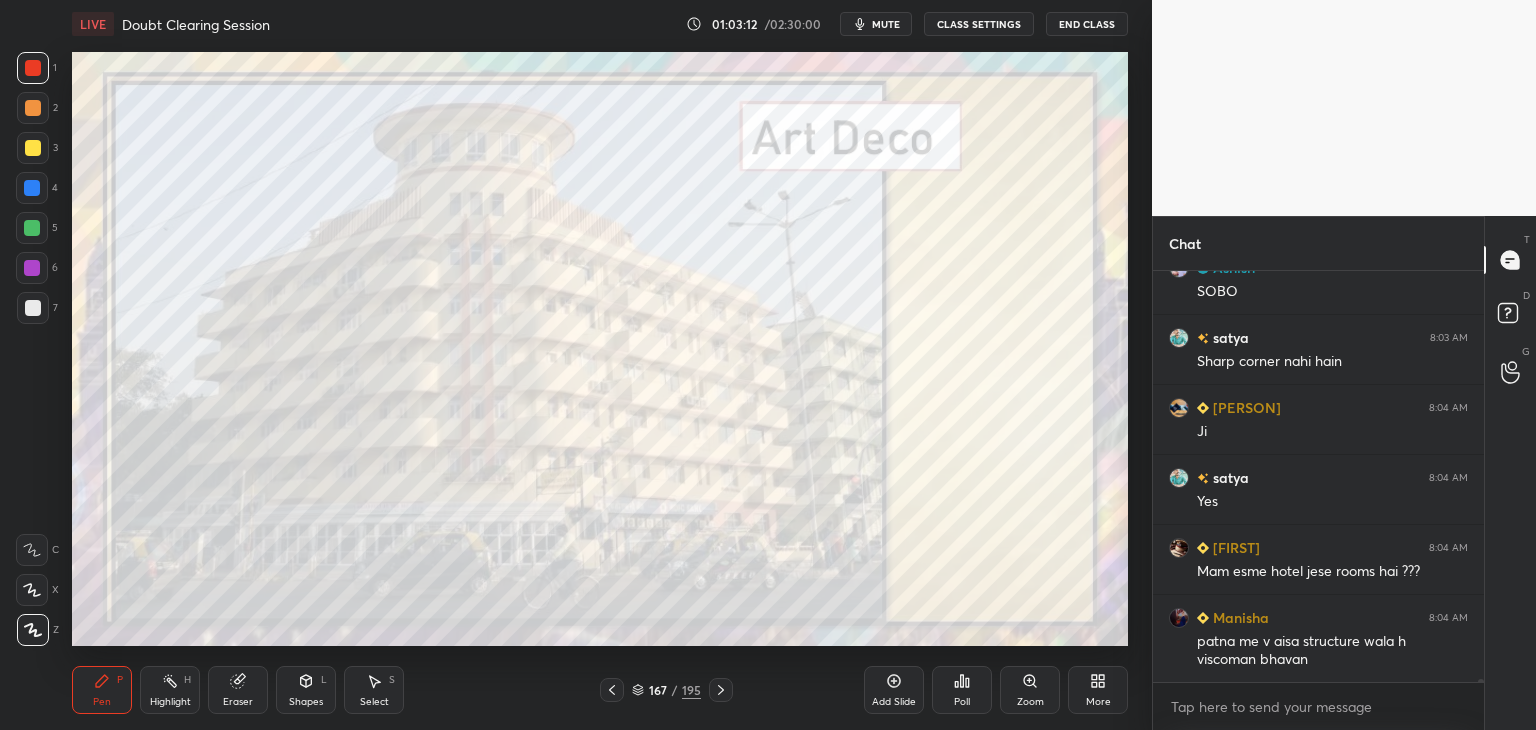 click 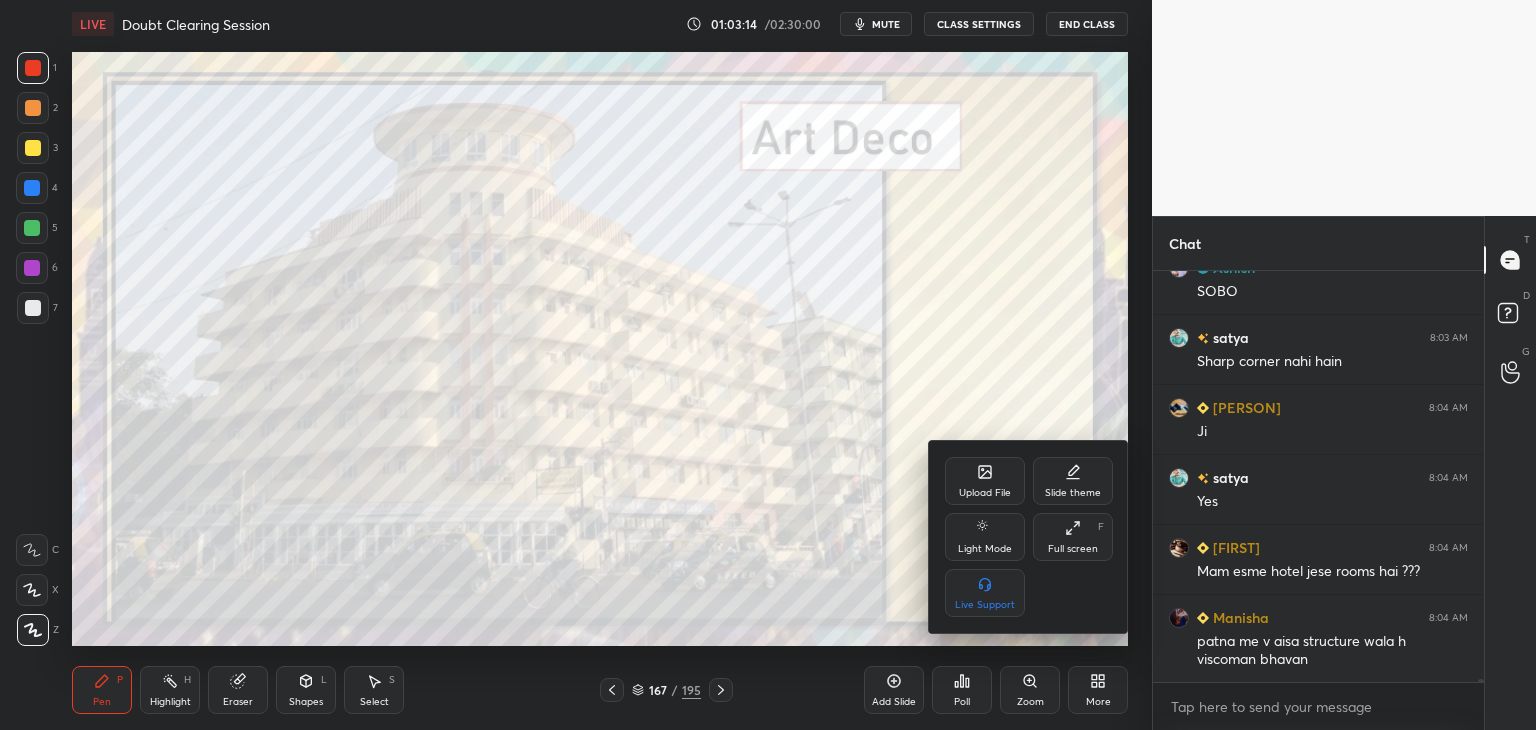 click at bounding box center (768, 365) 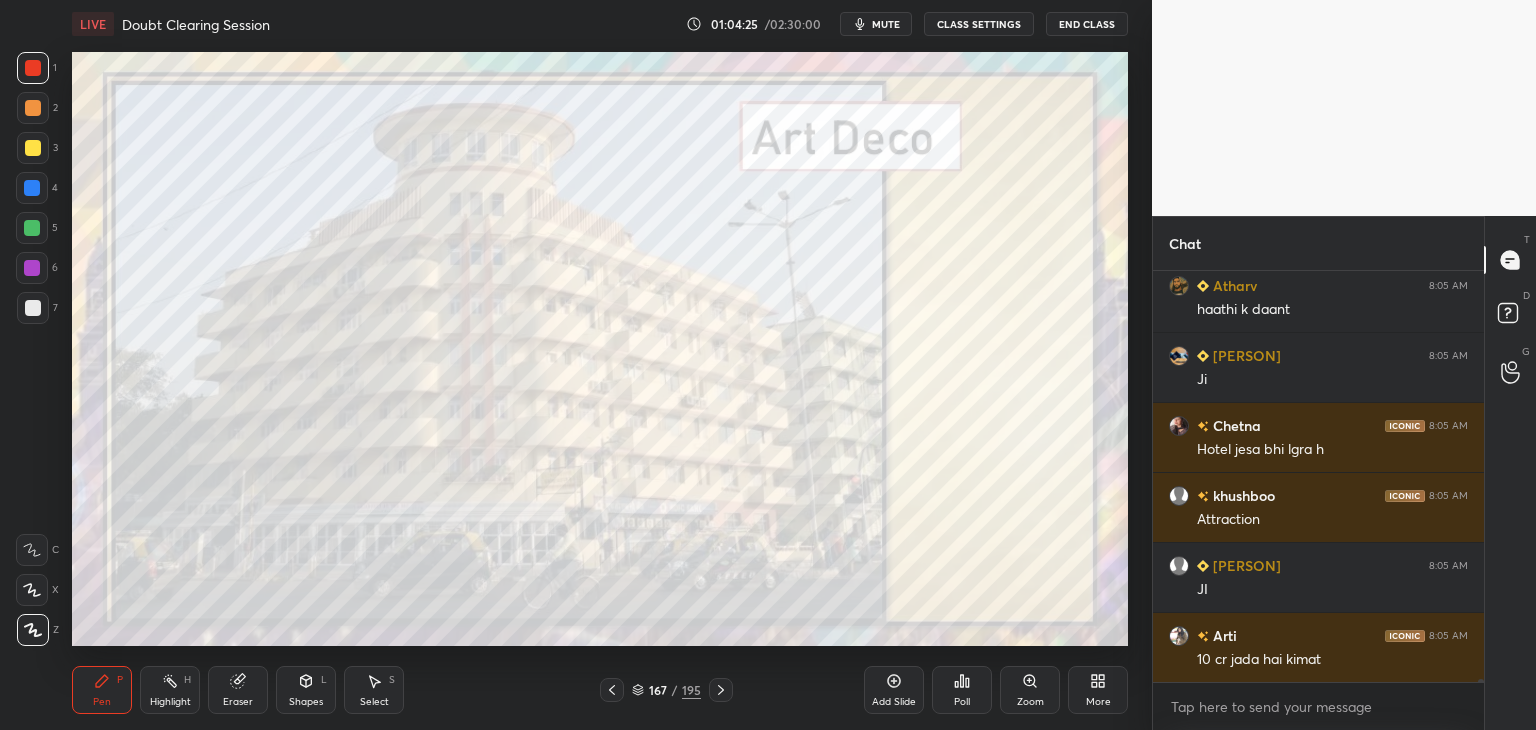 scroll, scrollTop: 50292, scrollLeft: 0, axis: vertical 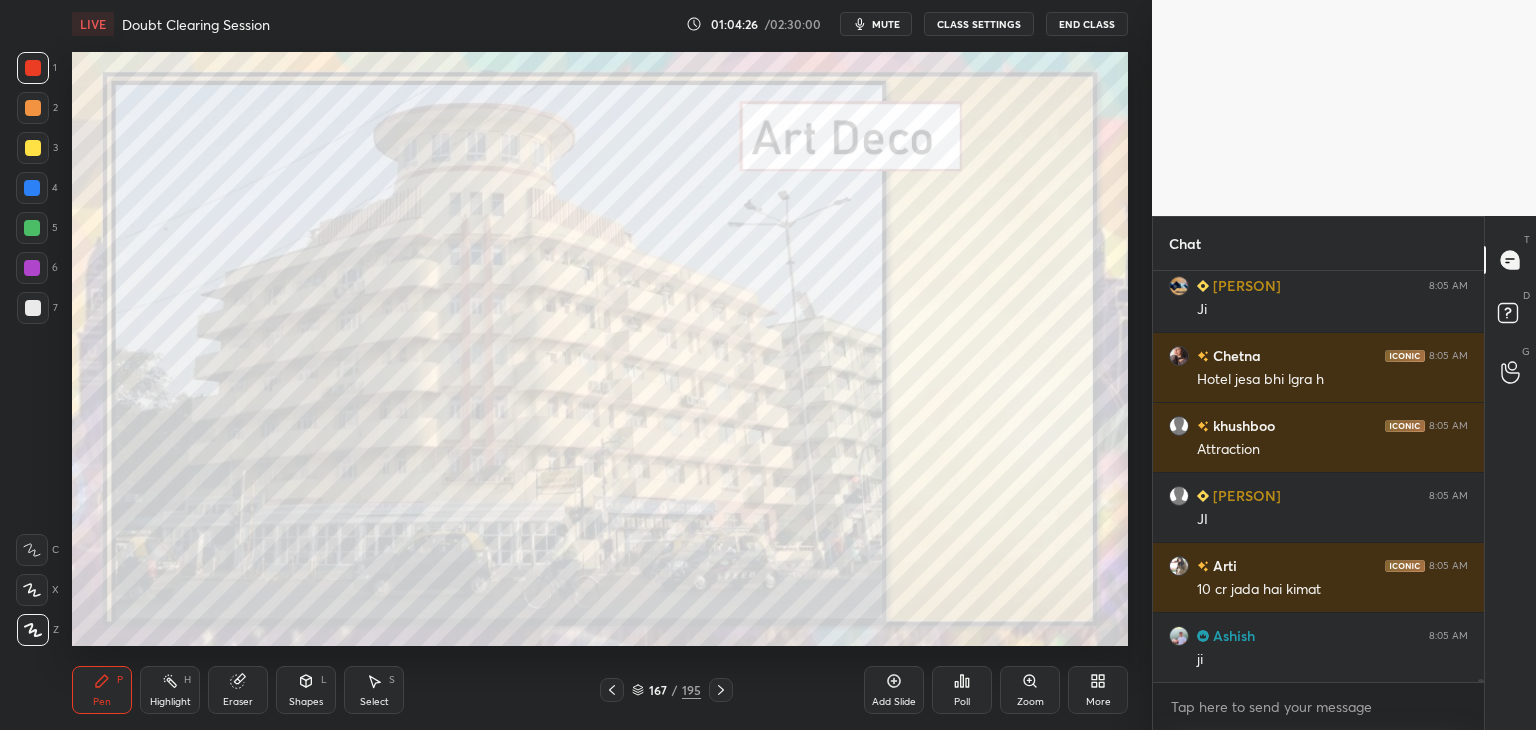 click 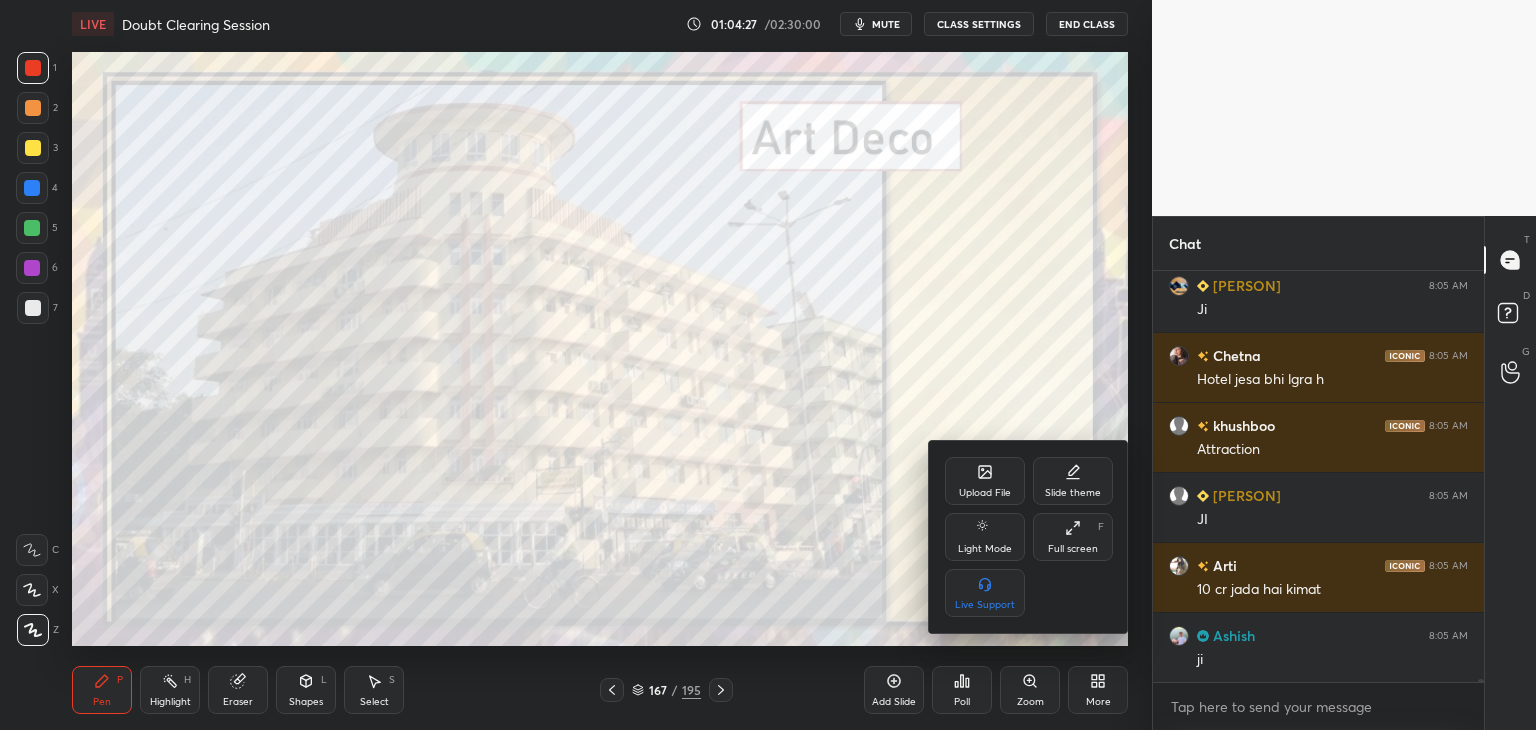 click on "Upload File" at bounding box center (985, 481) 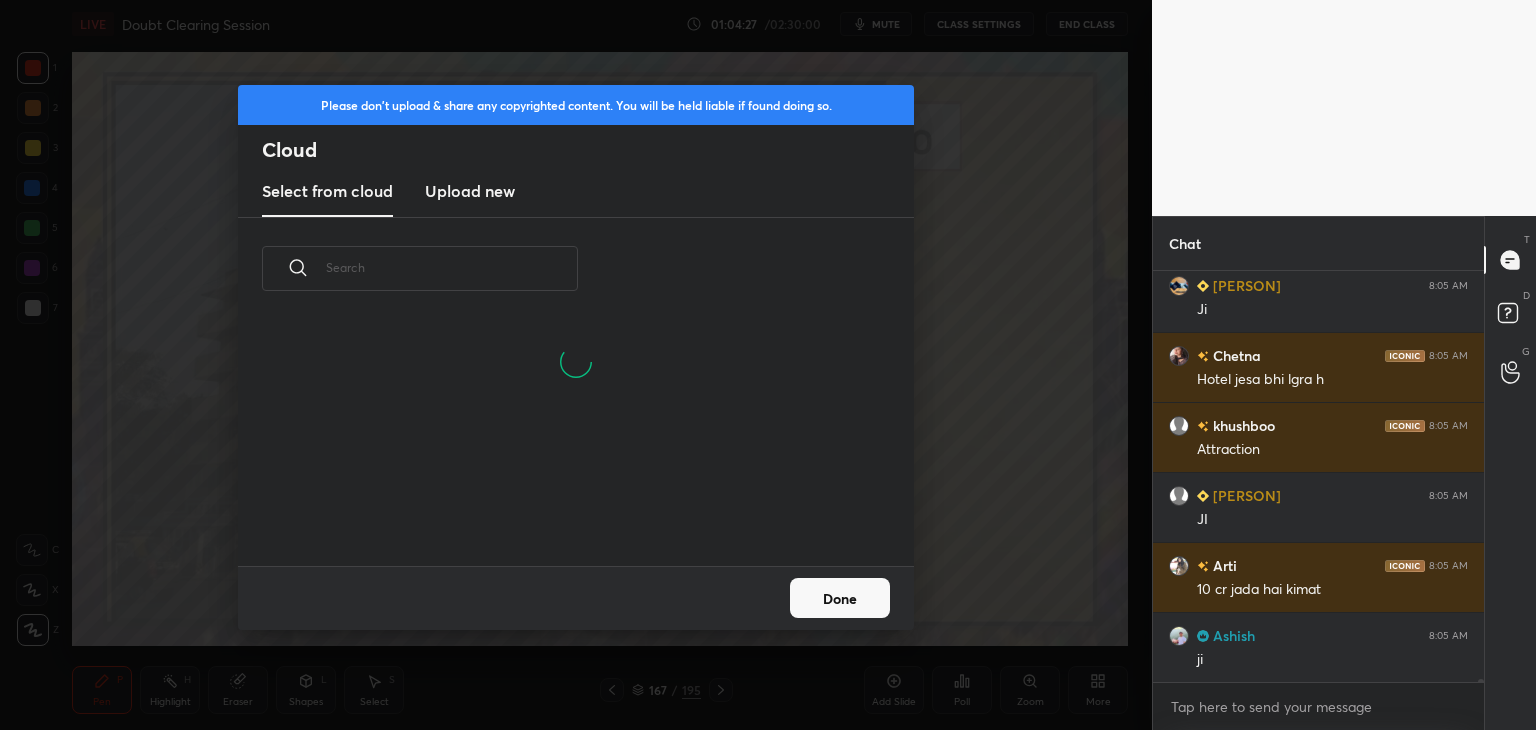 click on "Upload new" at bounding box center [470, 191] 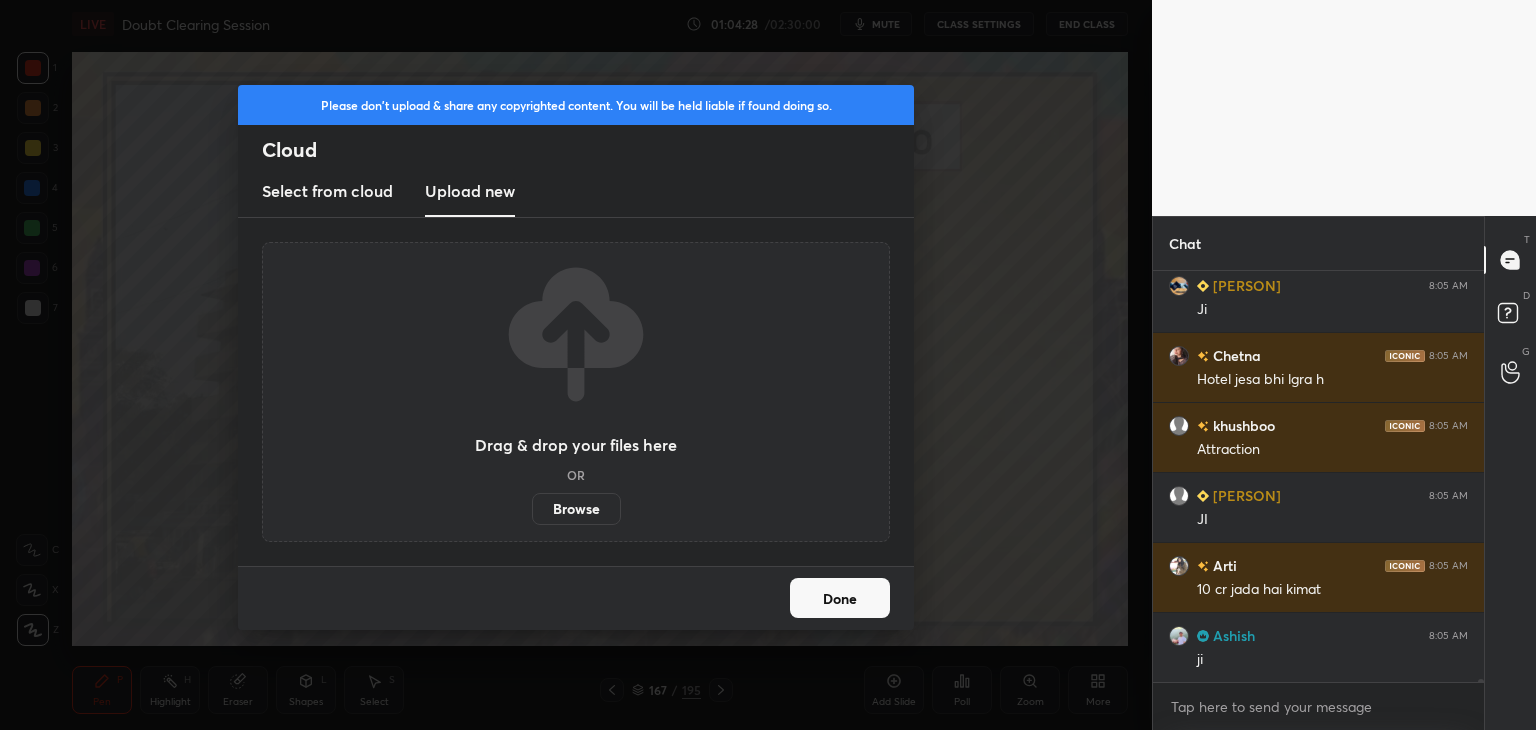 click on "Browse" at bounding box center (576, 509) 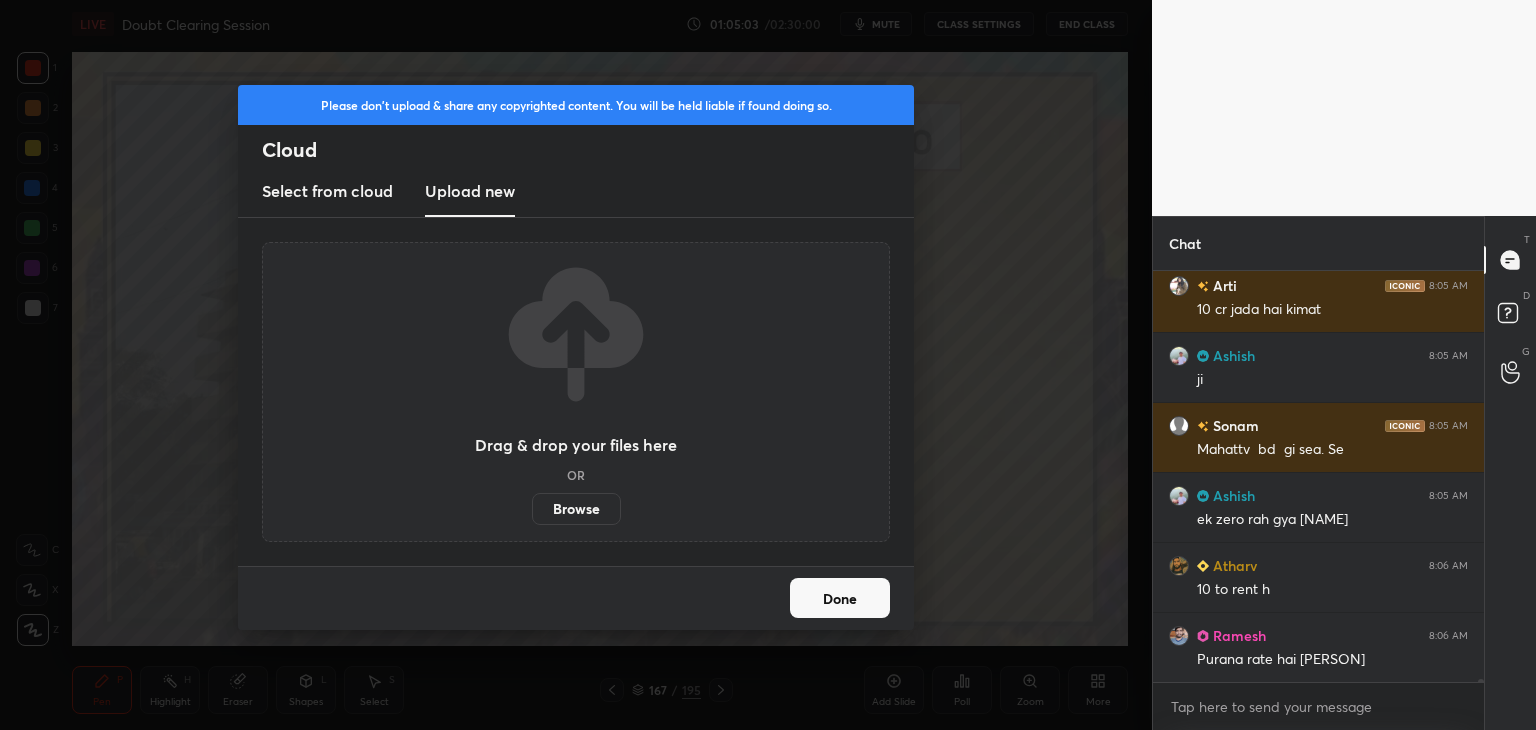 scroll, scrollTop: 50642, scrollLeft: 0, axis: vertical 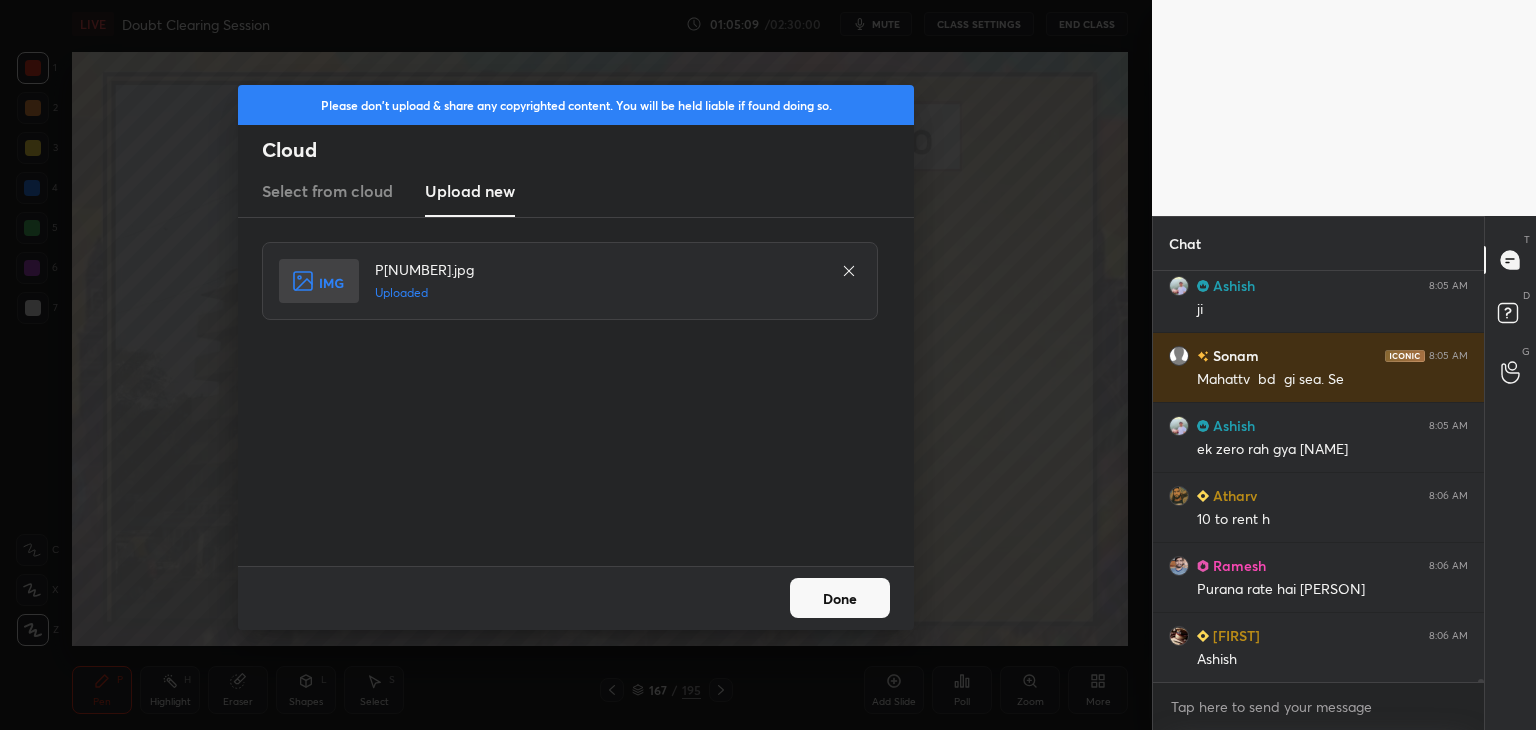 click on "Done" at bounding box center [840, 598] 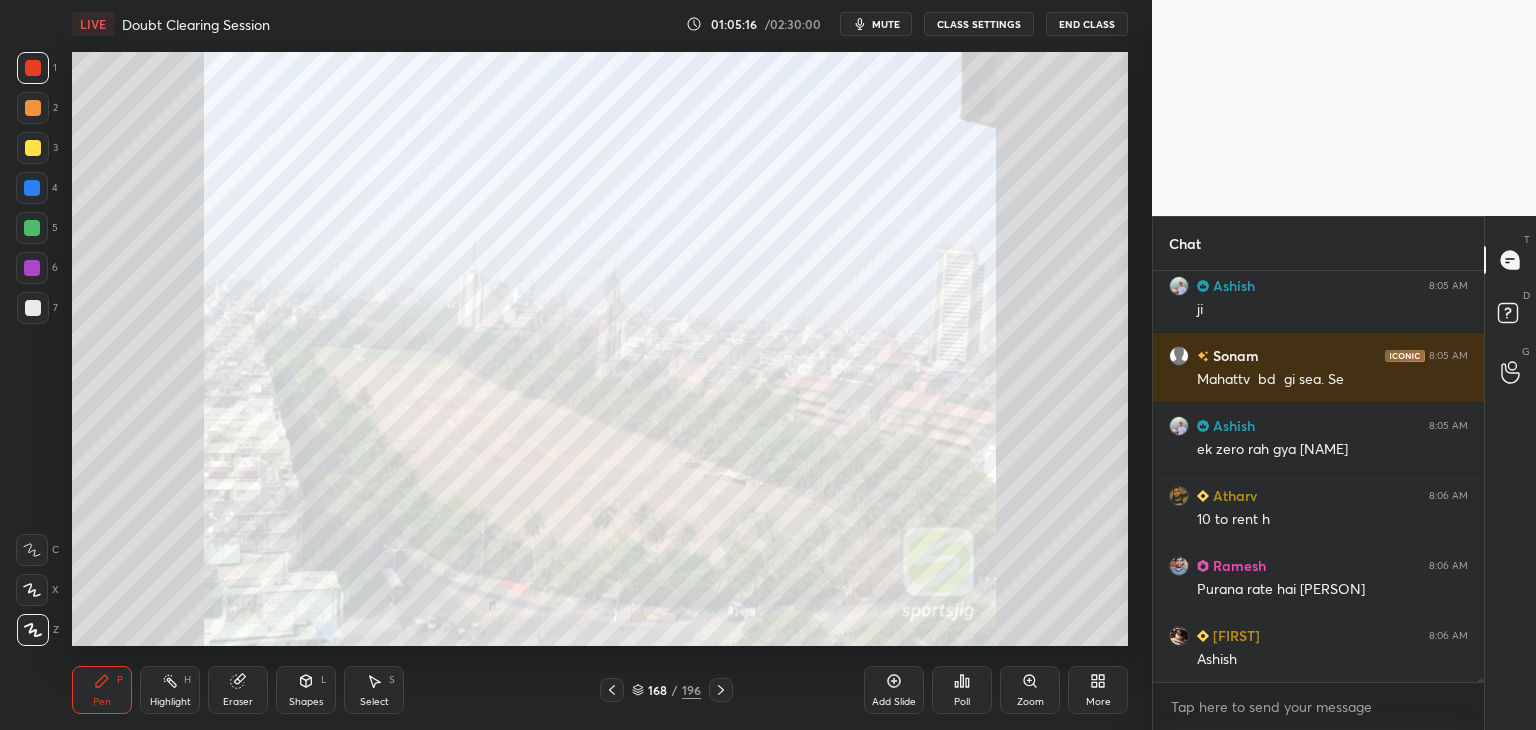 click at bounding box center (33, 308) 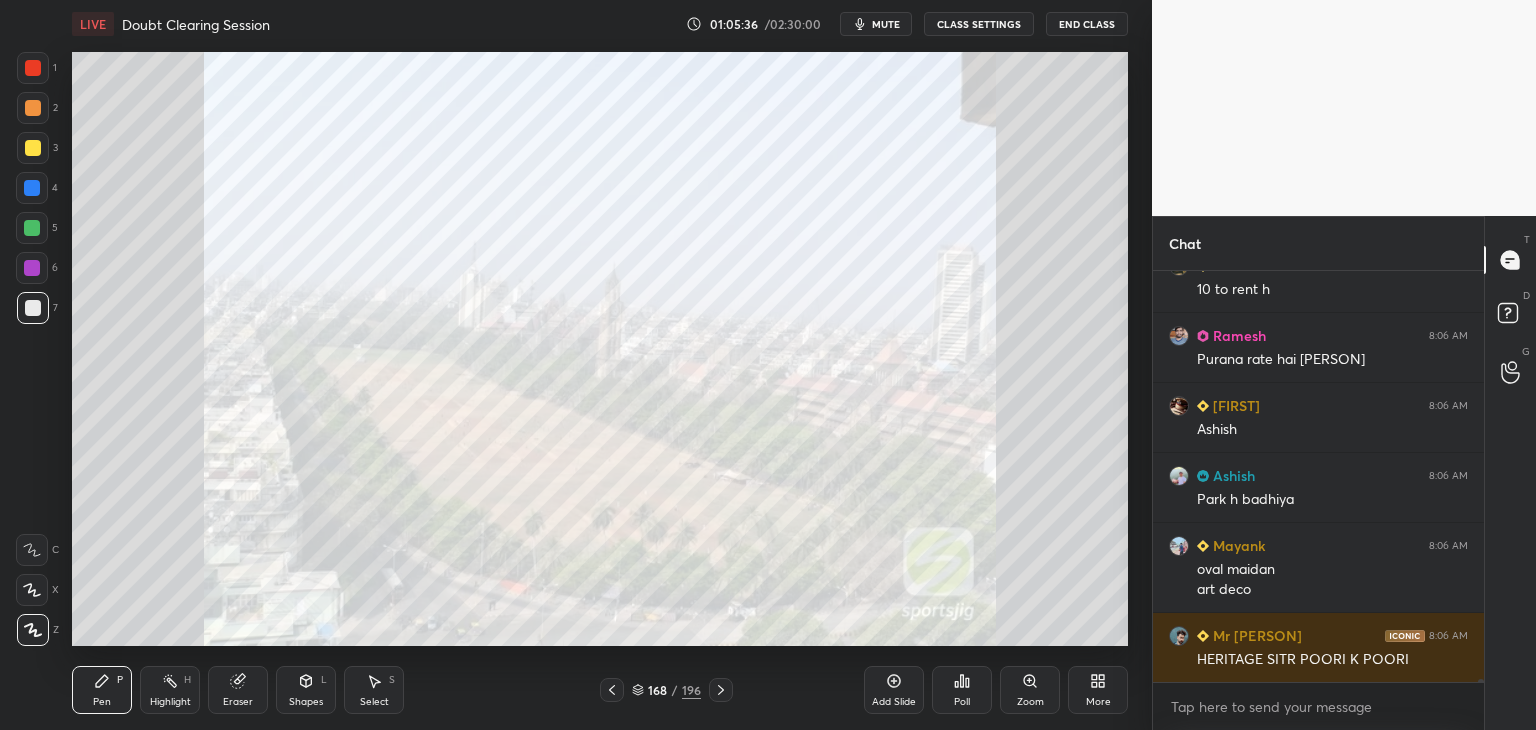 scroll, scrollTop: 50942, scrollLeft: 0, axis: vertical 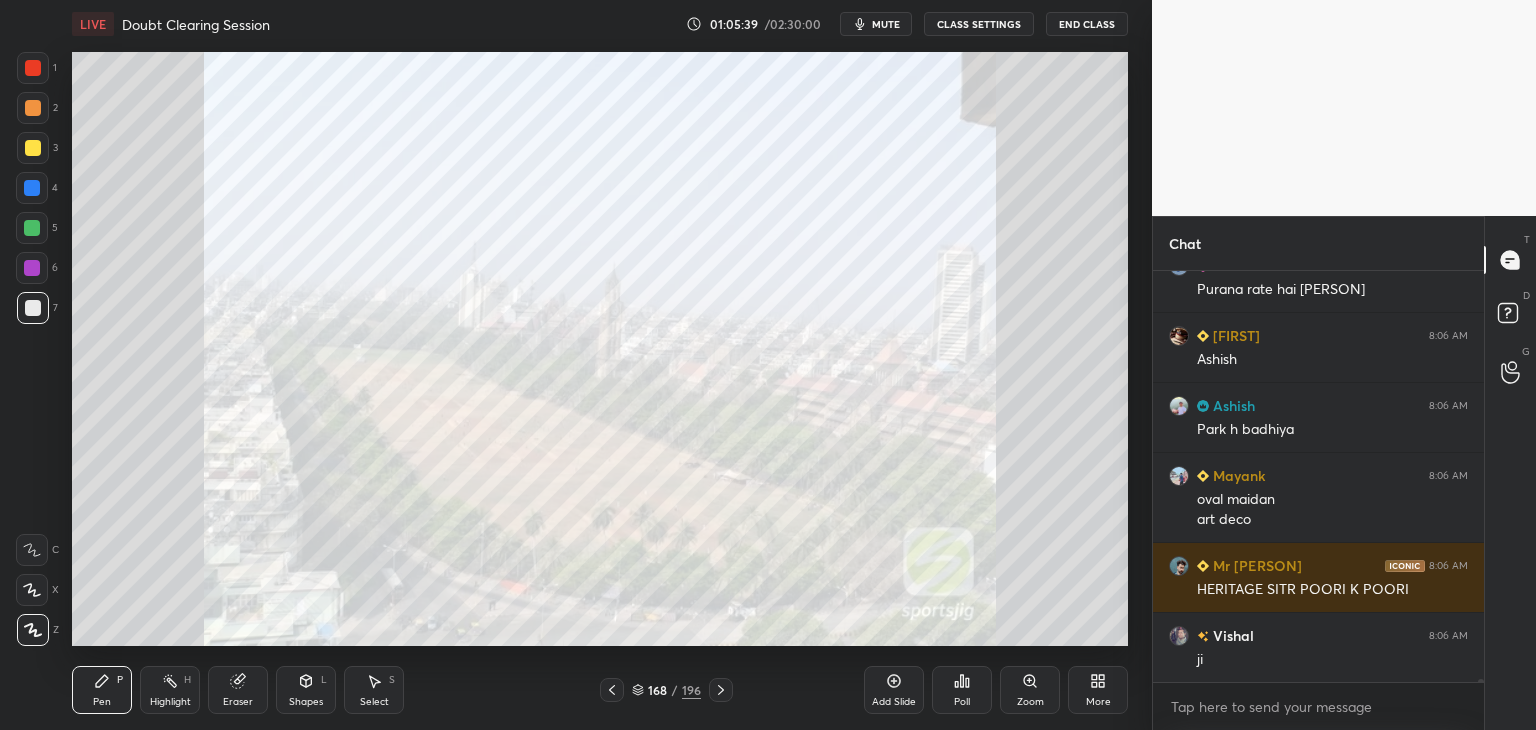 click at bounding box center [33, 68] 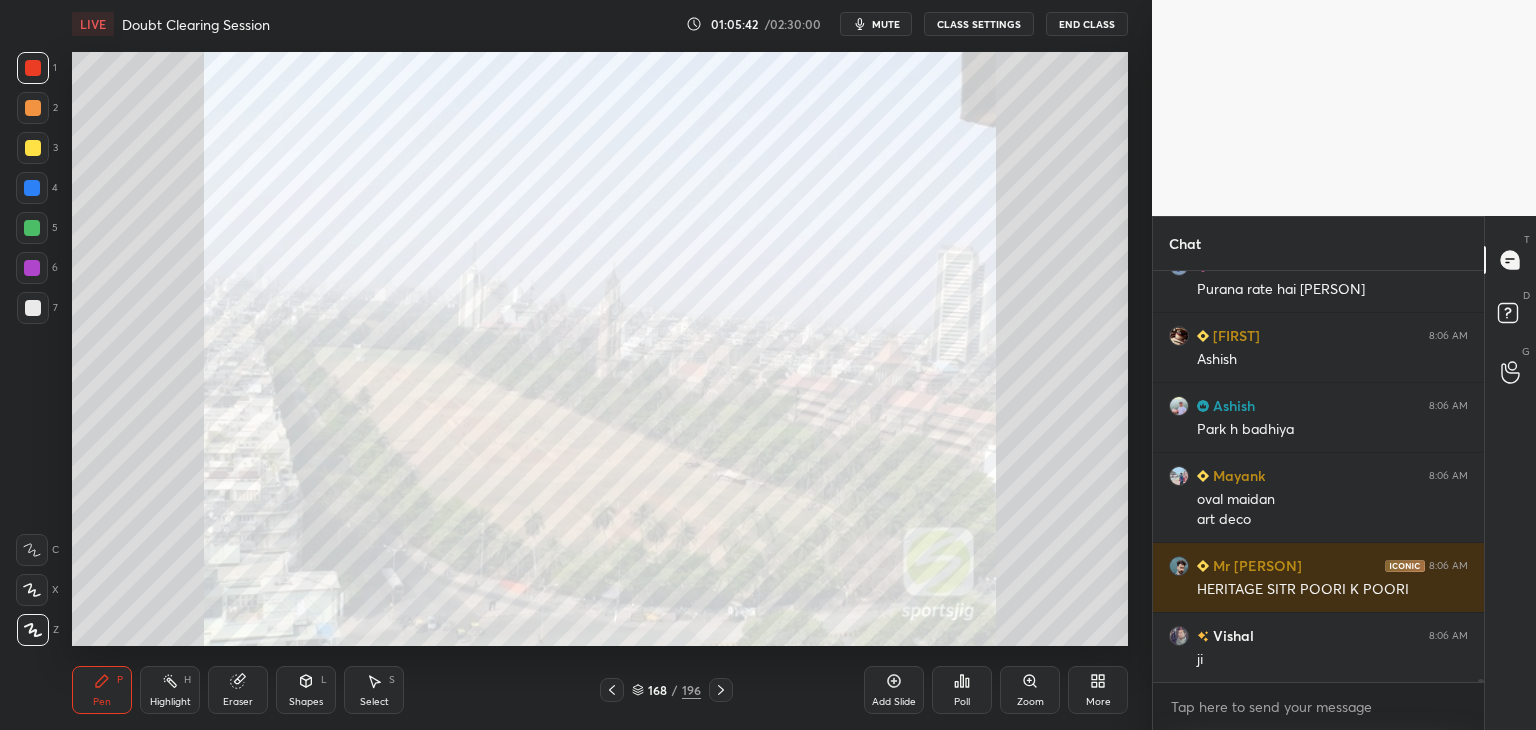 click on "mute" at bounding box center (886, 24) 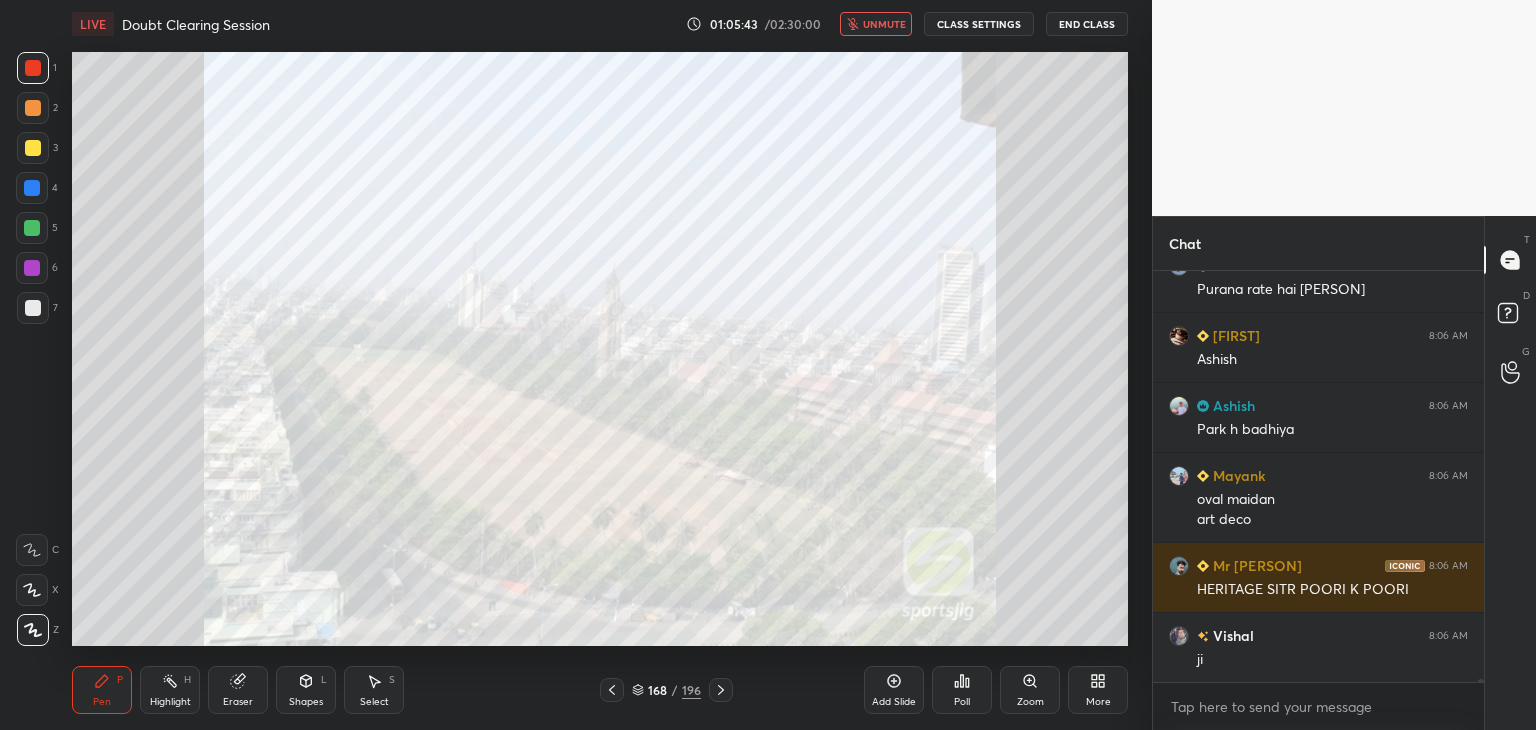 scroll, scrollTop: 51012, scrollLeft: 0, axis: vertical 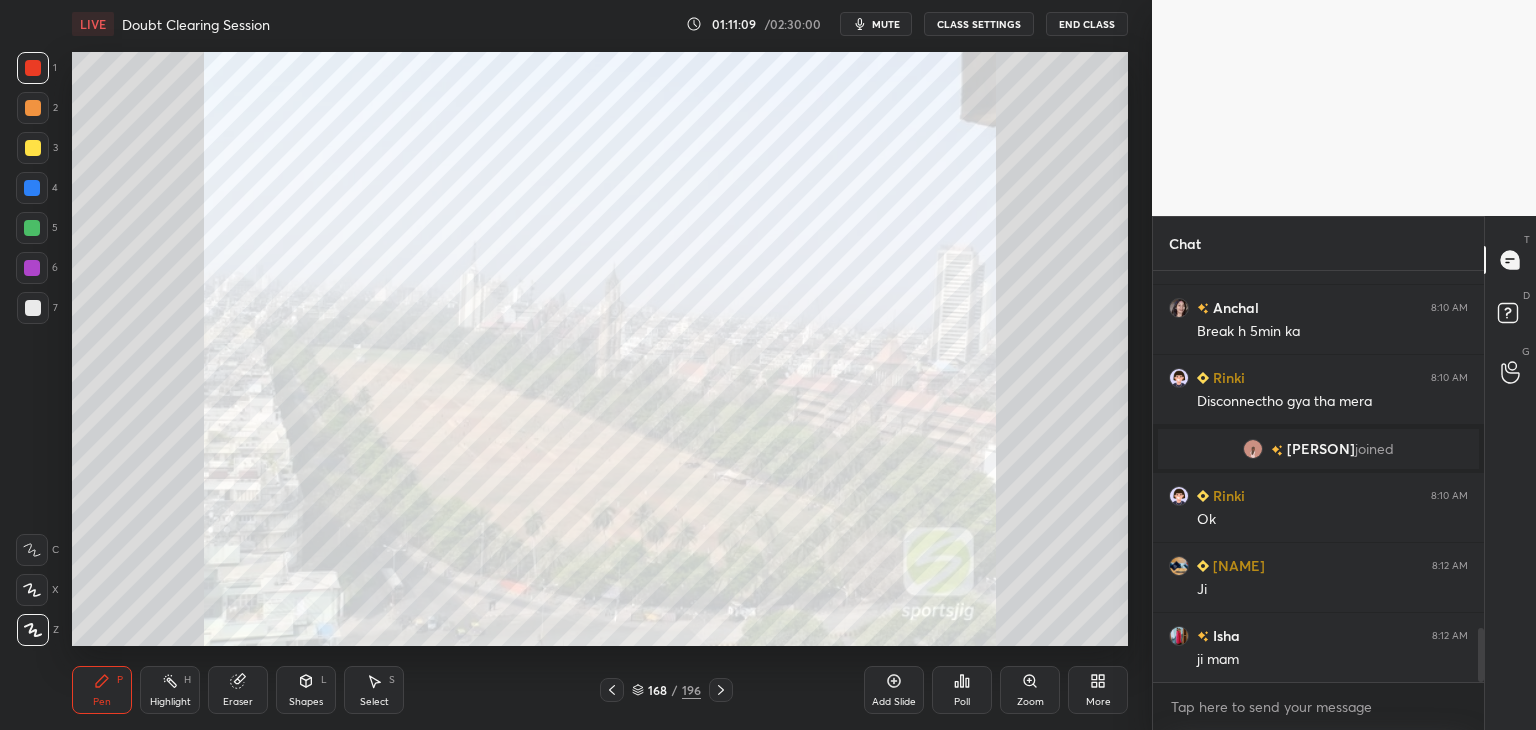 drag, startPoint x: 1480, startPoint y: 654, endPoint x: 1484, endPoint y: 705, distance: 51.156624 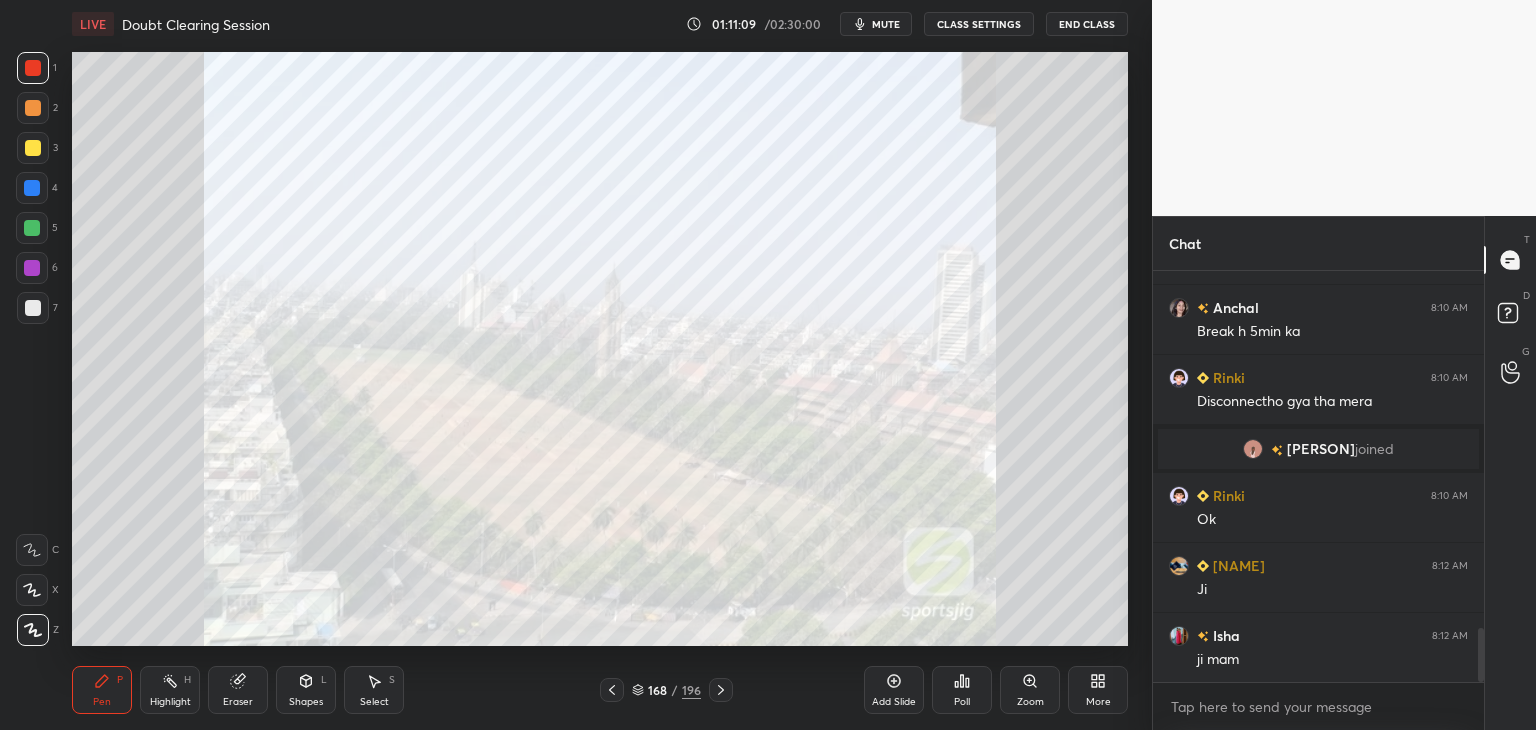 click on "Chat Rinki 8:09 AM Stk?.. CHIKU 8:09 AM Break hai Anchal 8:10 AM Break h 5min ka Rinki 8:10 AM Disconnectho gya tha mera Srishty  joined Rinki 8:10 AM Ok CHIKU 8:12 AM Ji Isha 8:12 AM ji mam JUMP TO LATEST Enable hand raising Enable raise hand to speak to learners. Once enabled, chat will be turned off temporarily. Enable x   Pàllàvi?? Asked a doubt 1 2 Pick this doubt Pàllàvi?? Asked a doubt 1 1 Pick this doubt Pàllàvi?? Asked a doubt 1 3 Pick this doubt Pàllàvi?? Asked a doubt 1 2 Pick this doubt Raghav Asked a doubt 1 good morning mam, jese kuch kuch tomb /masjid pr kalash amulak jesa bna hai to us time k mughal ruler ko iska pta nhi tha k hindu temple m ye cheej prevelant hai fir b bnaya Pàllàvi?? Asked a doubt 1 1 Pick this doubt Prachi Asked a doubt 1 Pg no. 3 Pick this doubt Prachi Asked a doubt 1 Pg no. 2 Pick this doubt Prachi Asked a doubt 1 Pg no. 1 Pick this doubt Sakshi Asked a doubt 1 Pg 2 Pick this doubt Sakshi Asked a doubt 1 Pg 1 Pick this doubt Disha Asked a doubt 1" at bounding box center [1344, 473] 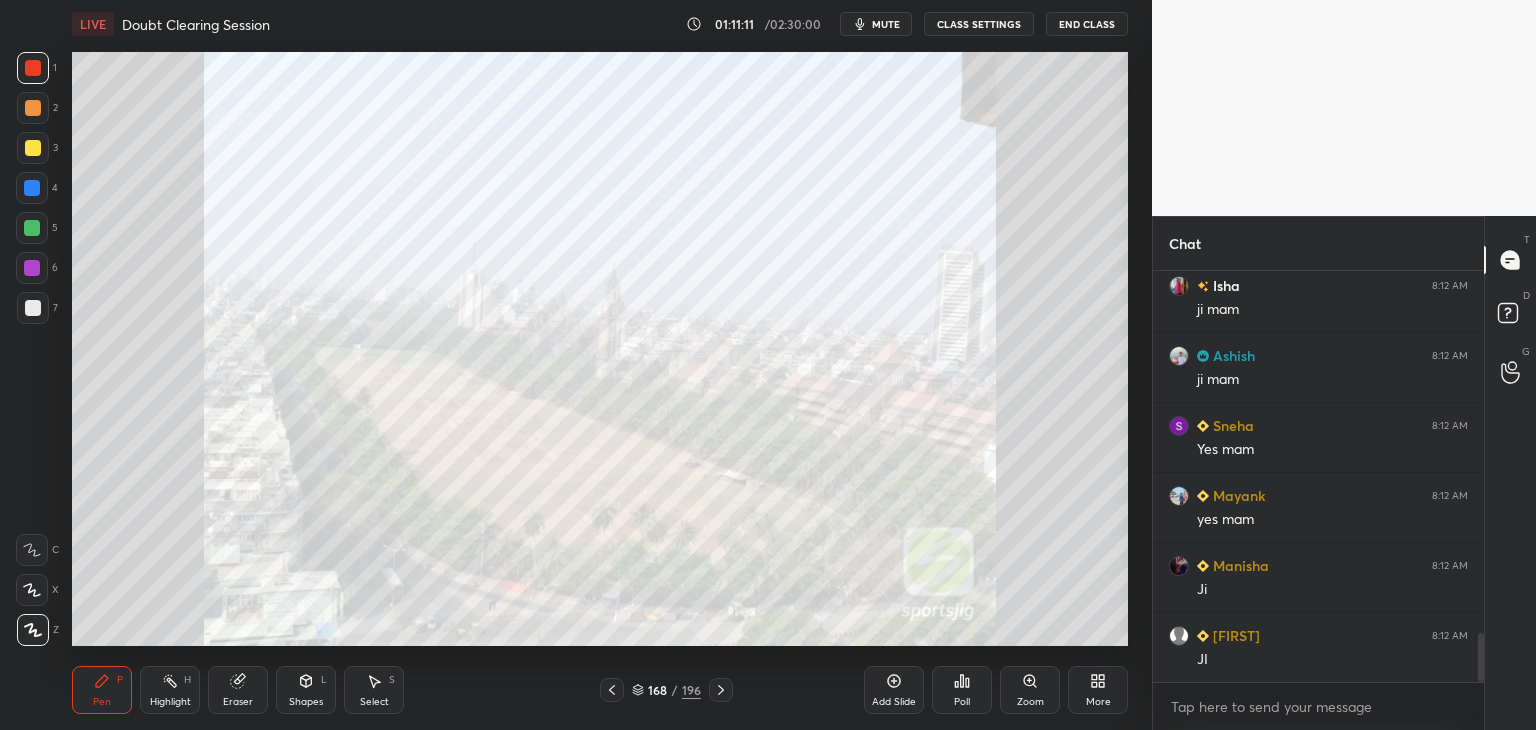 scroll, scrollTop: 3140, scrollLeft: 0, axis: vertical 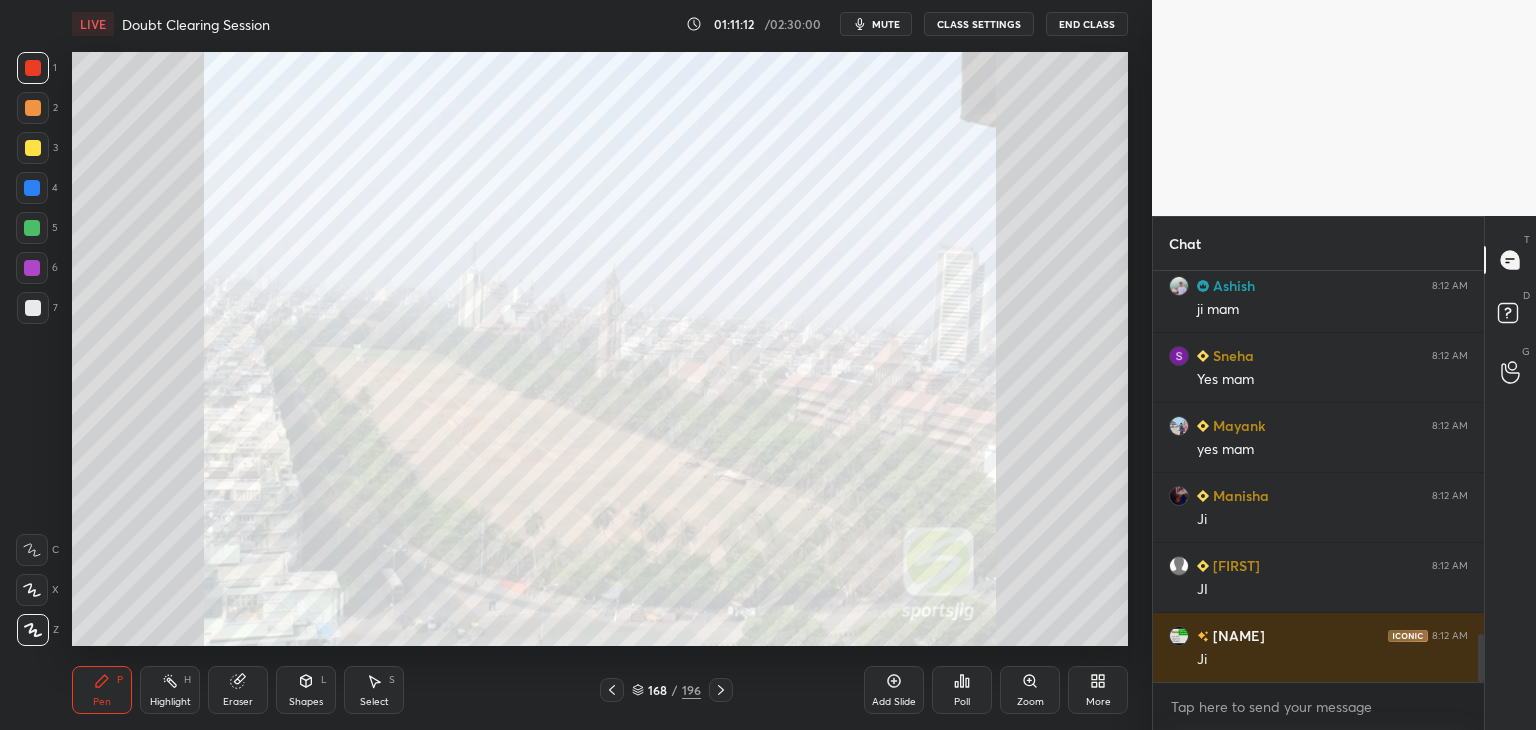 click at bounding box center (32, 188) 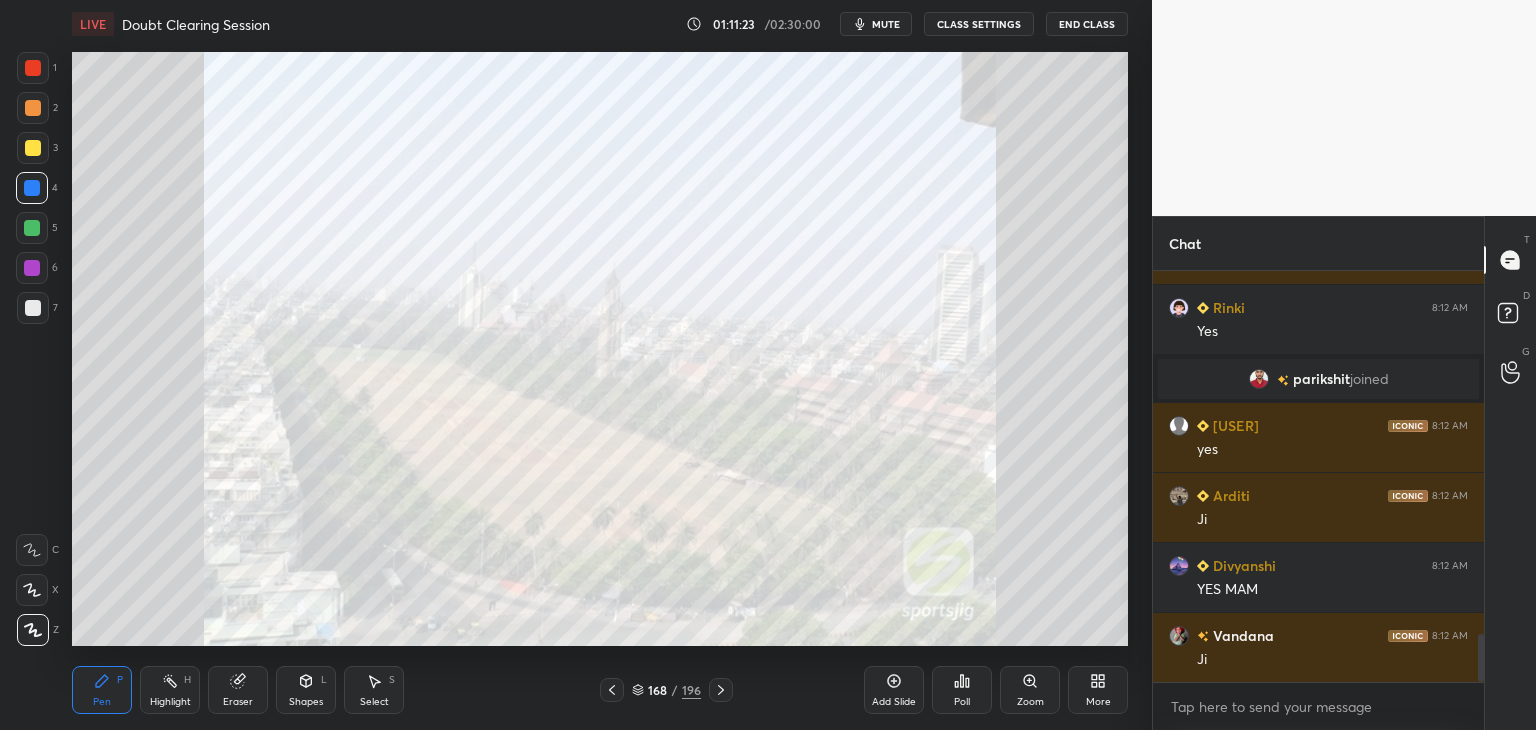 scroll, scrollTop: 3174, scrollLeft: 0, axis: vertical 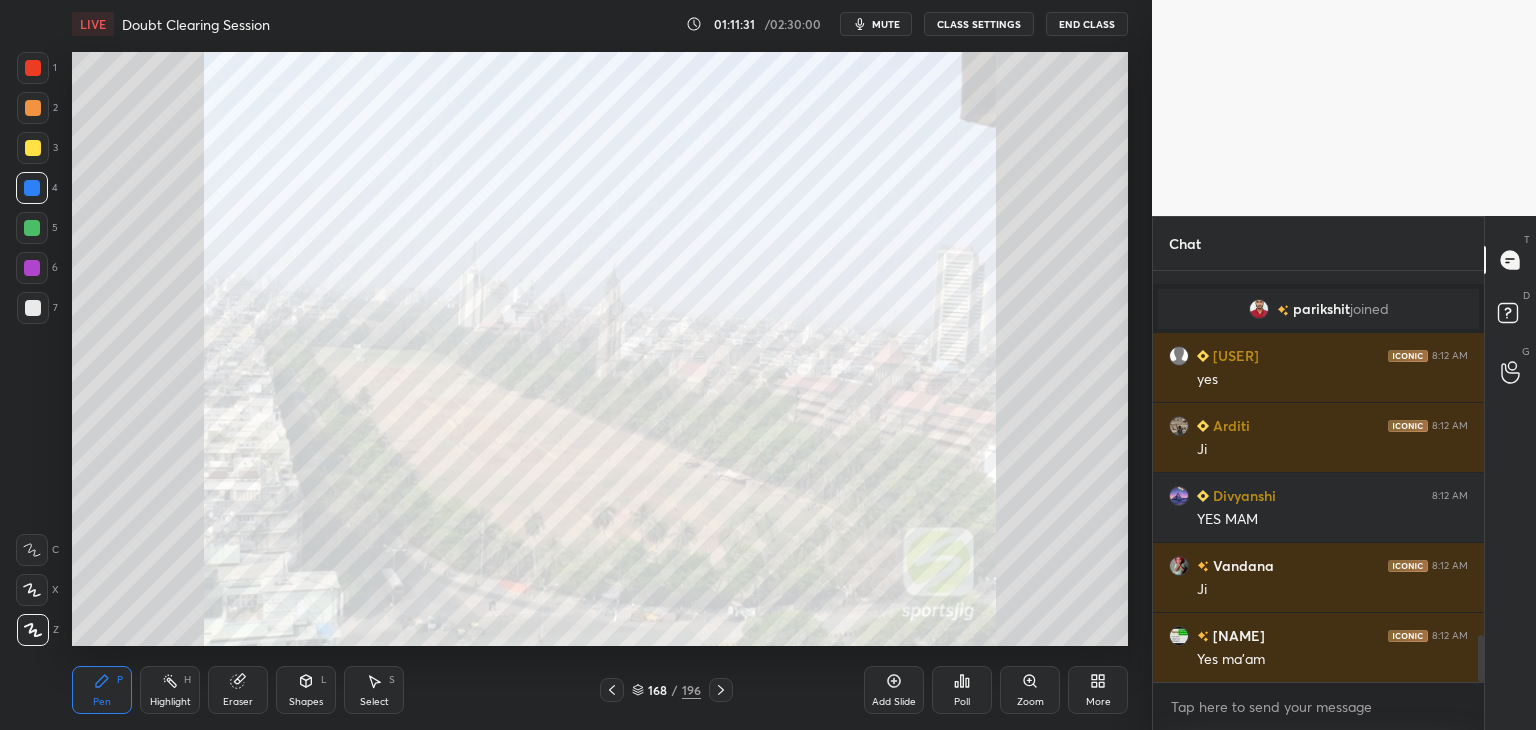click at bounding box center (33, 148) 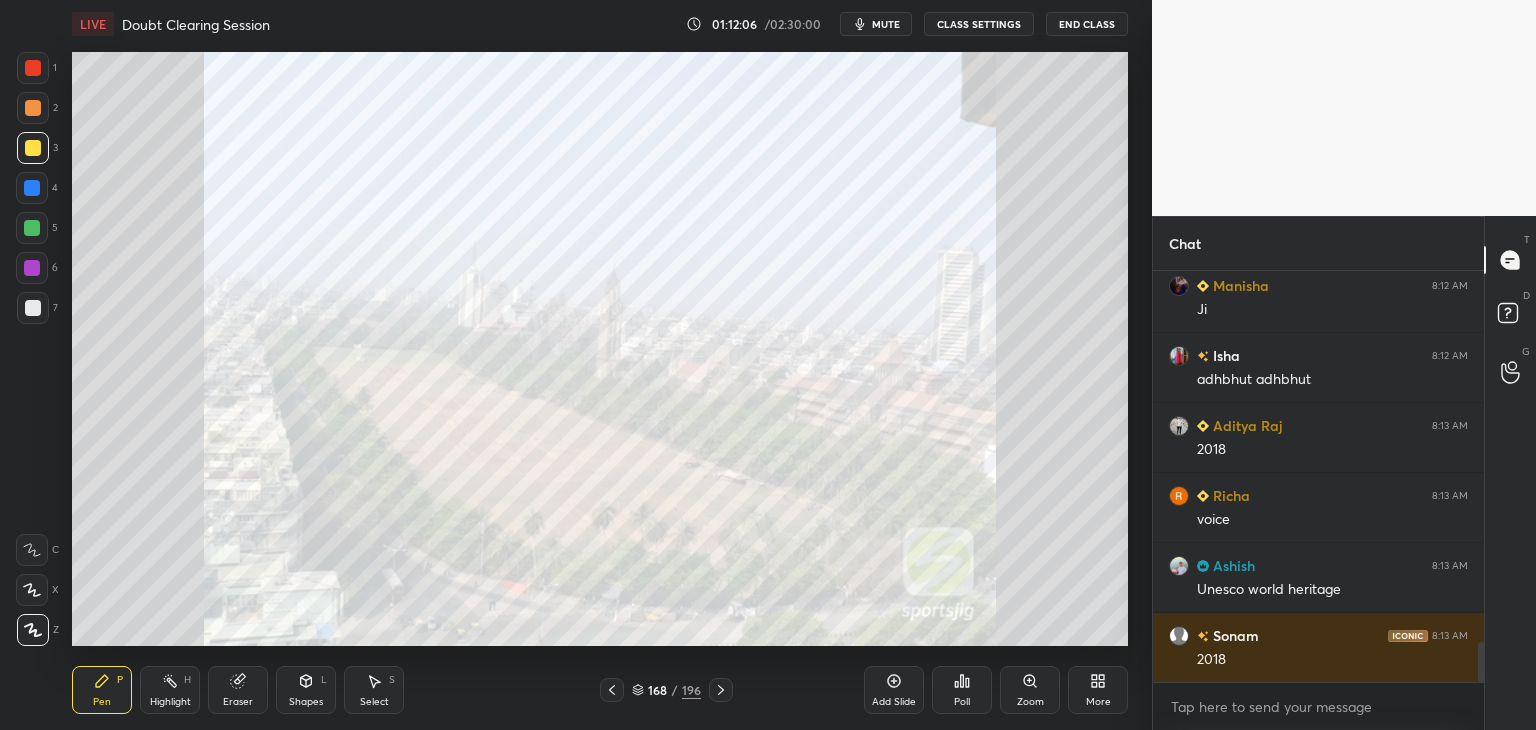 scroll, scrollTop: 3804, scrollLeft: 0, axis: vertical 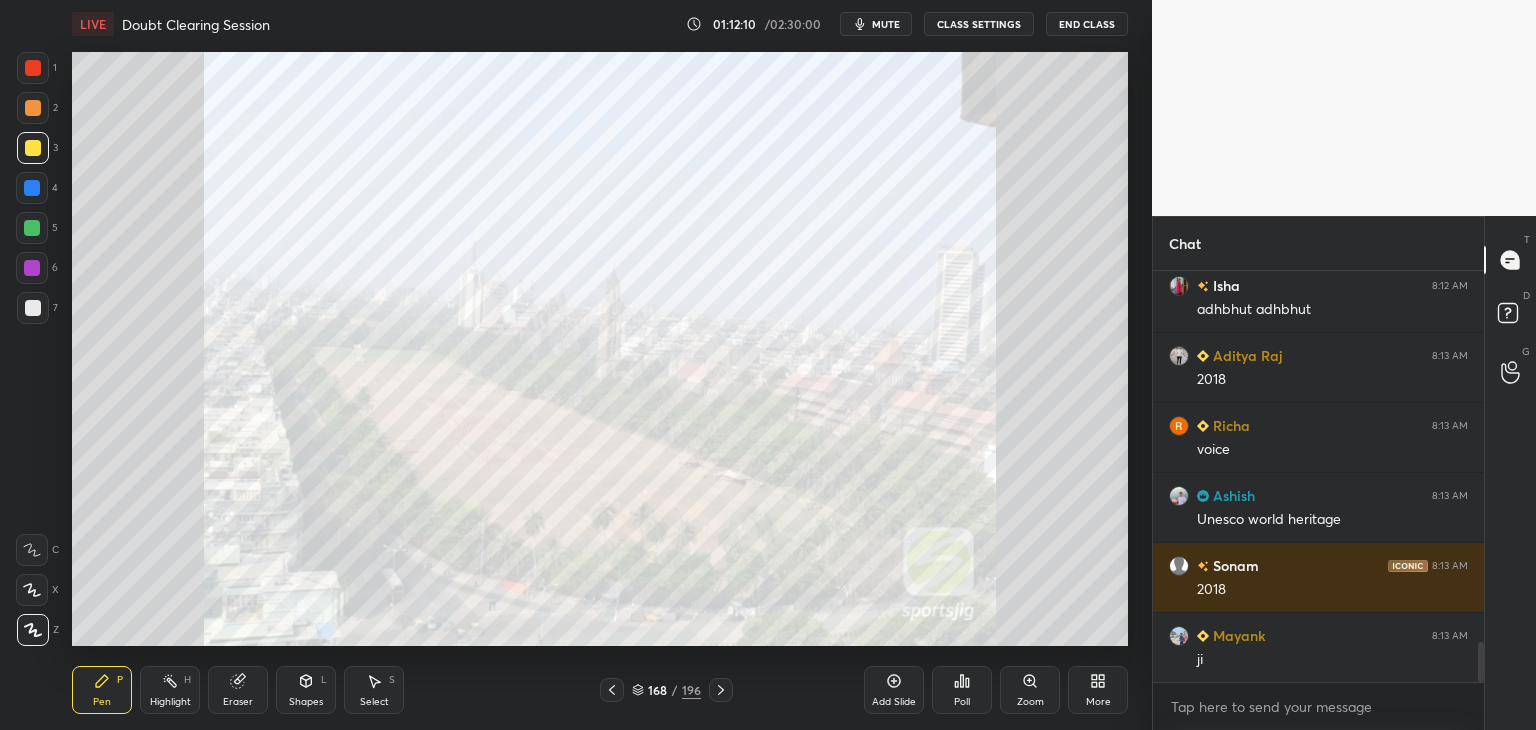 click 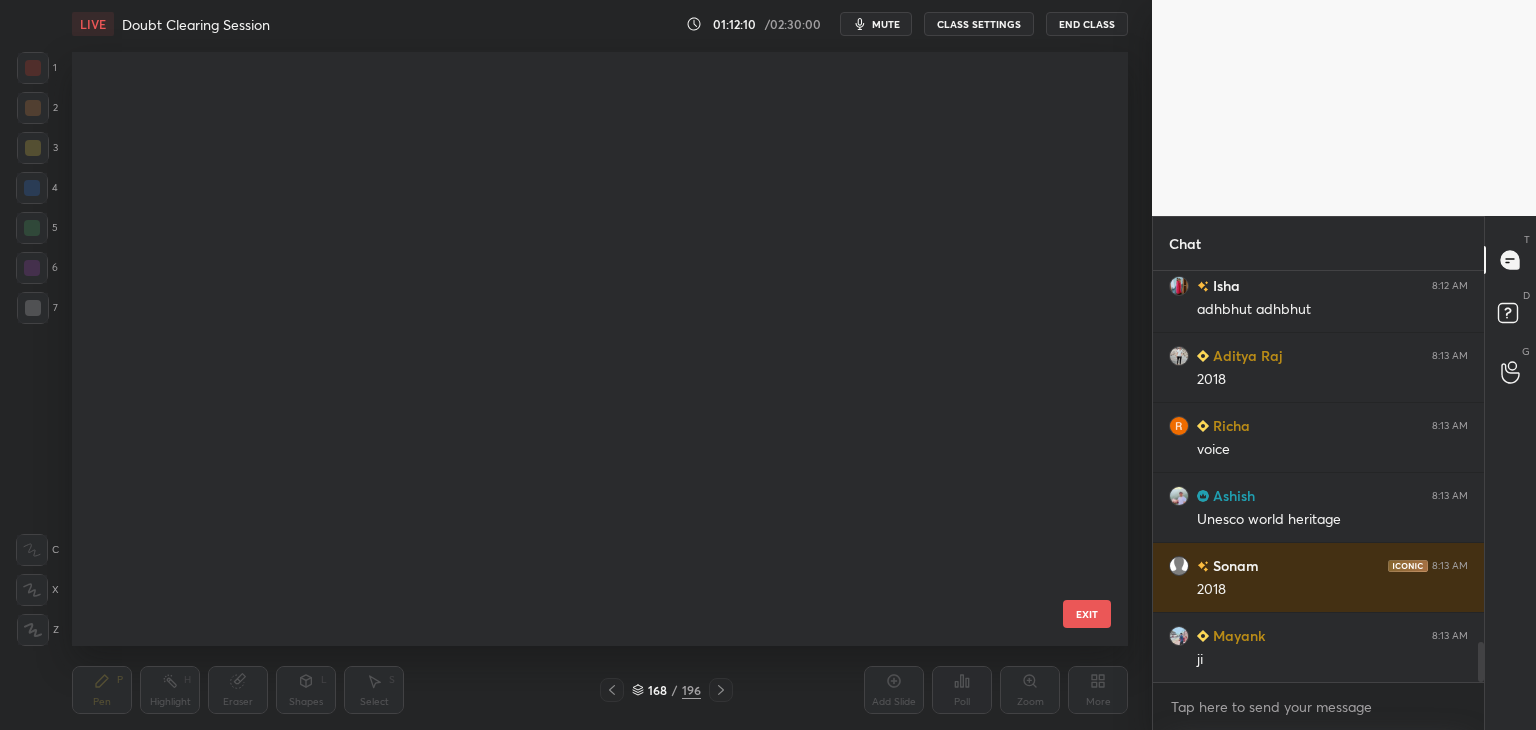 scroll, scrollTop: 9654, scrollLeft: 0, axis: vertical 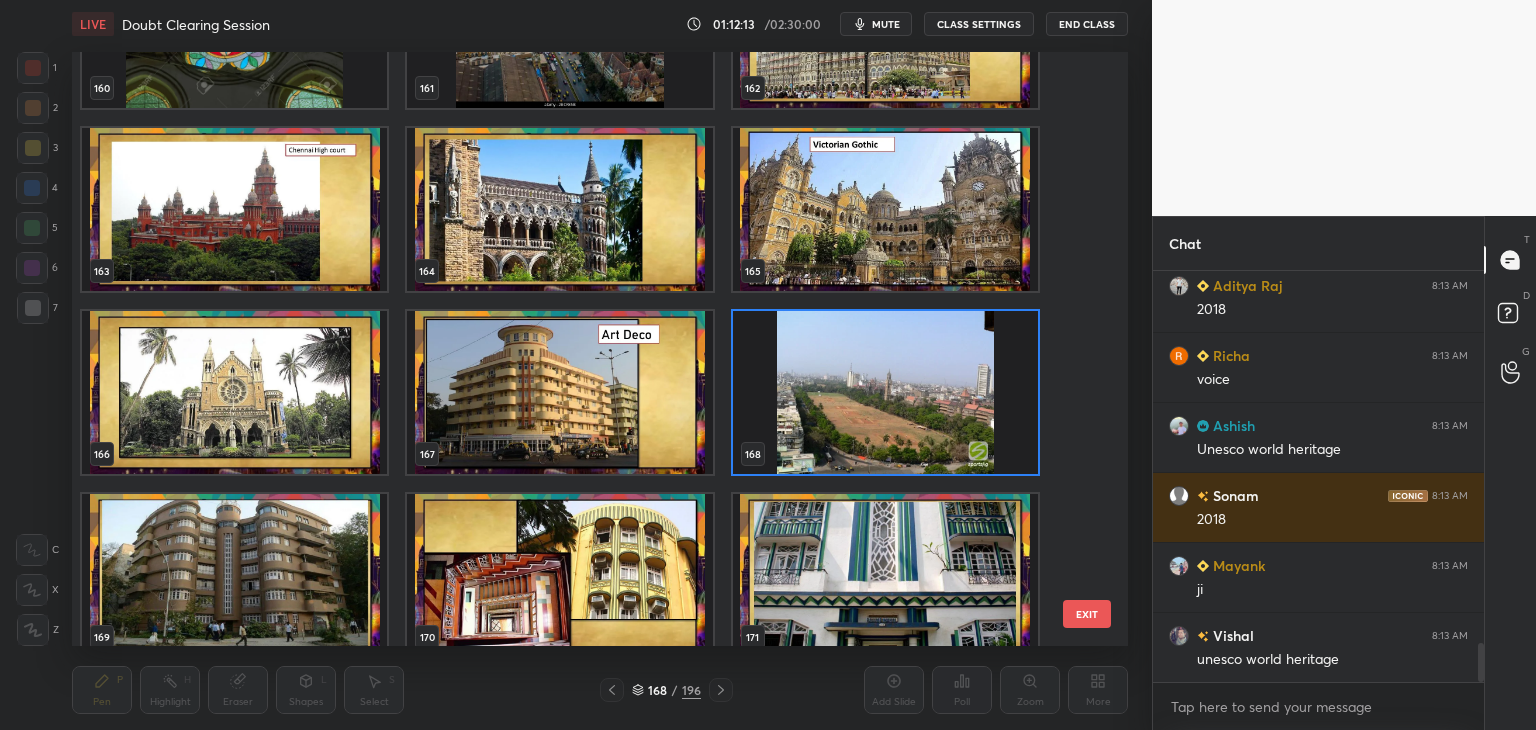 click at bounding box center [559, 392] 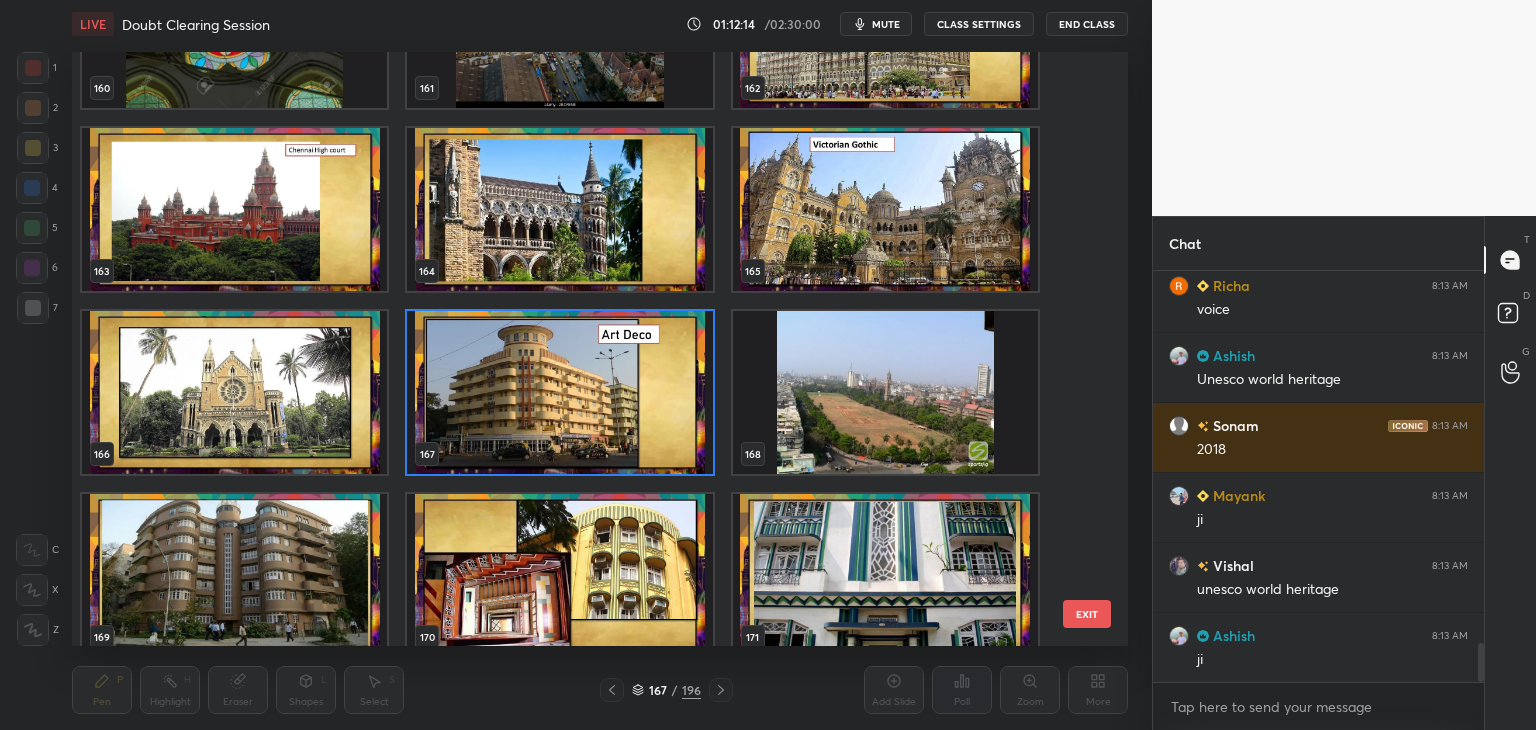 click 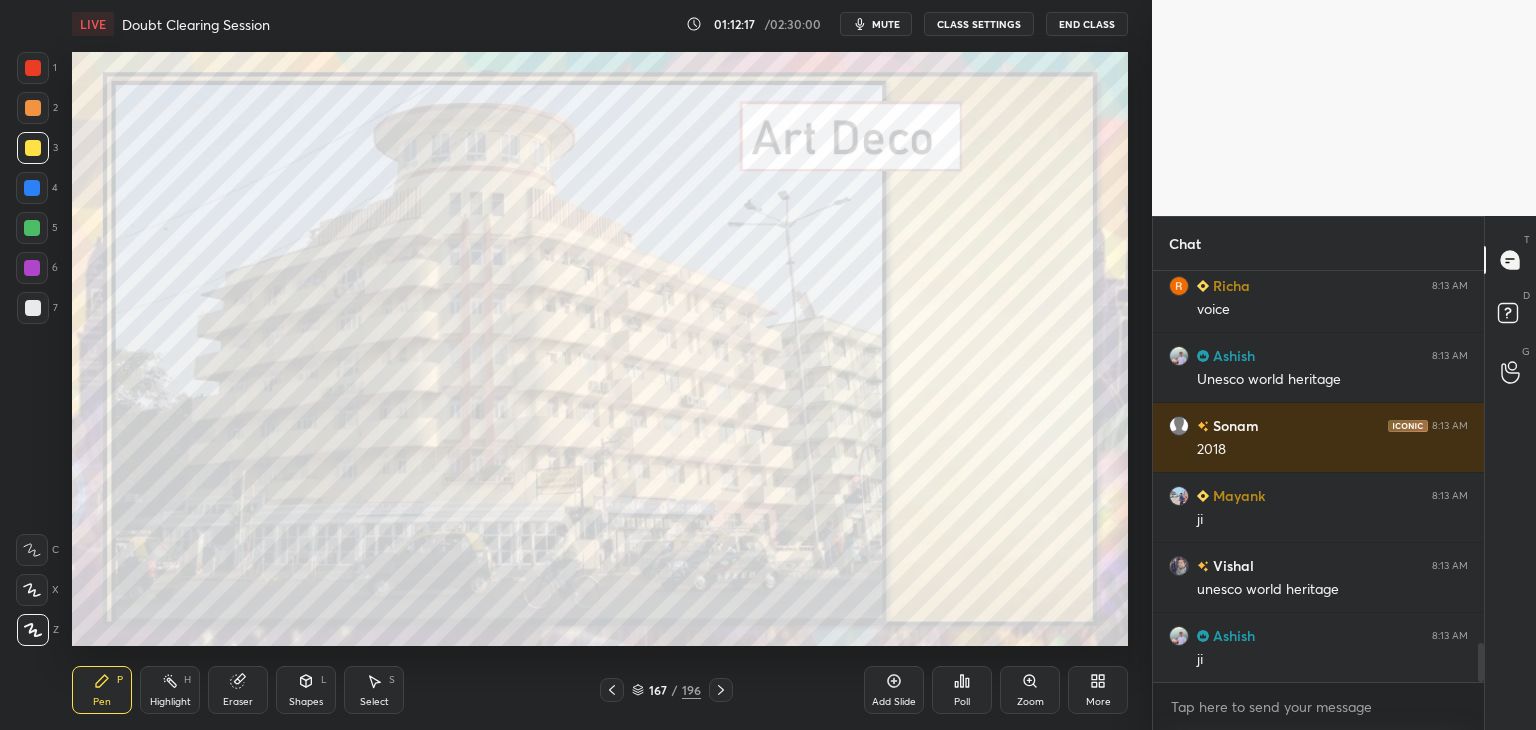 click at bounding box center (721, 690) 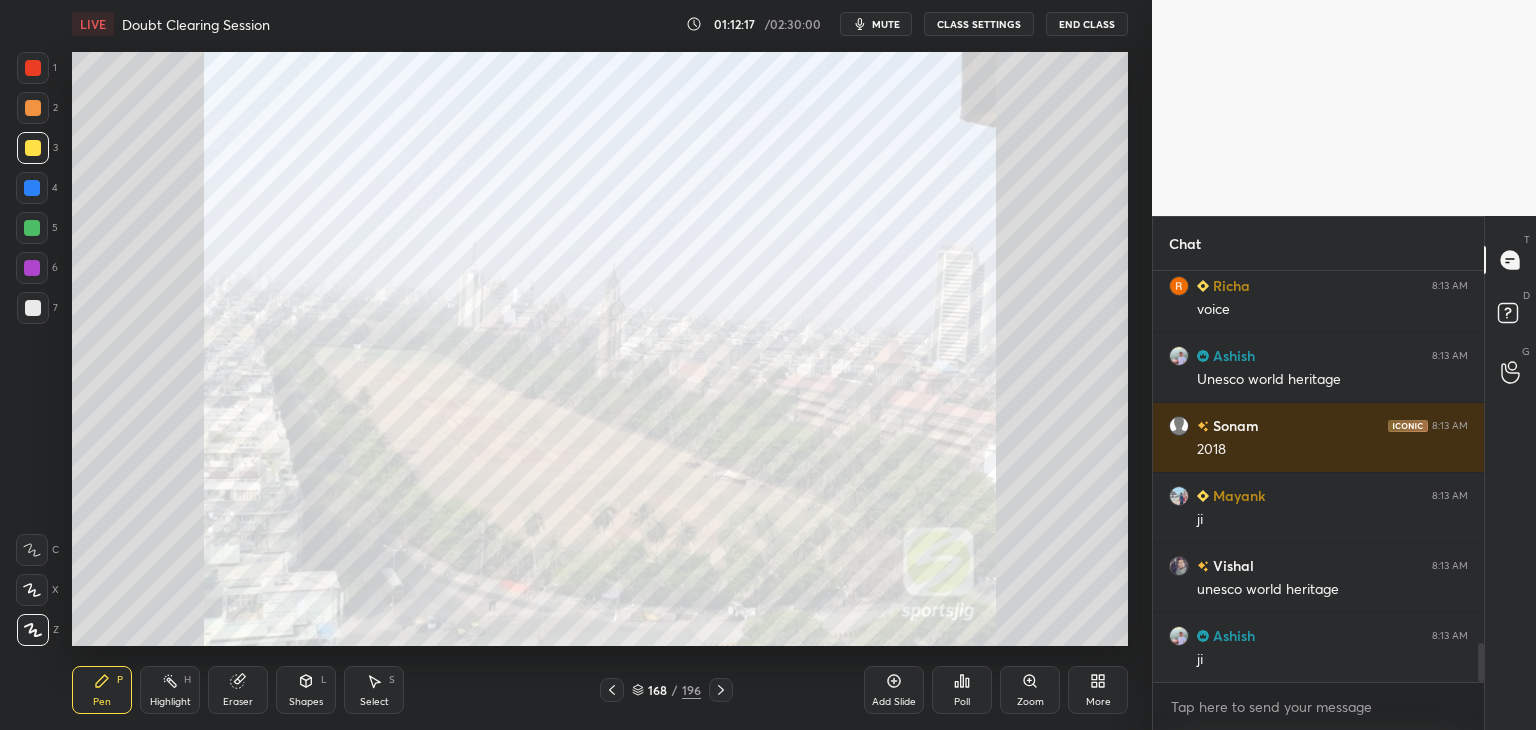 click 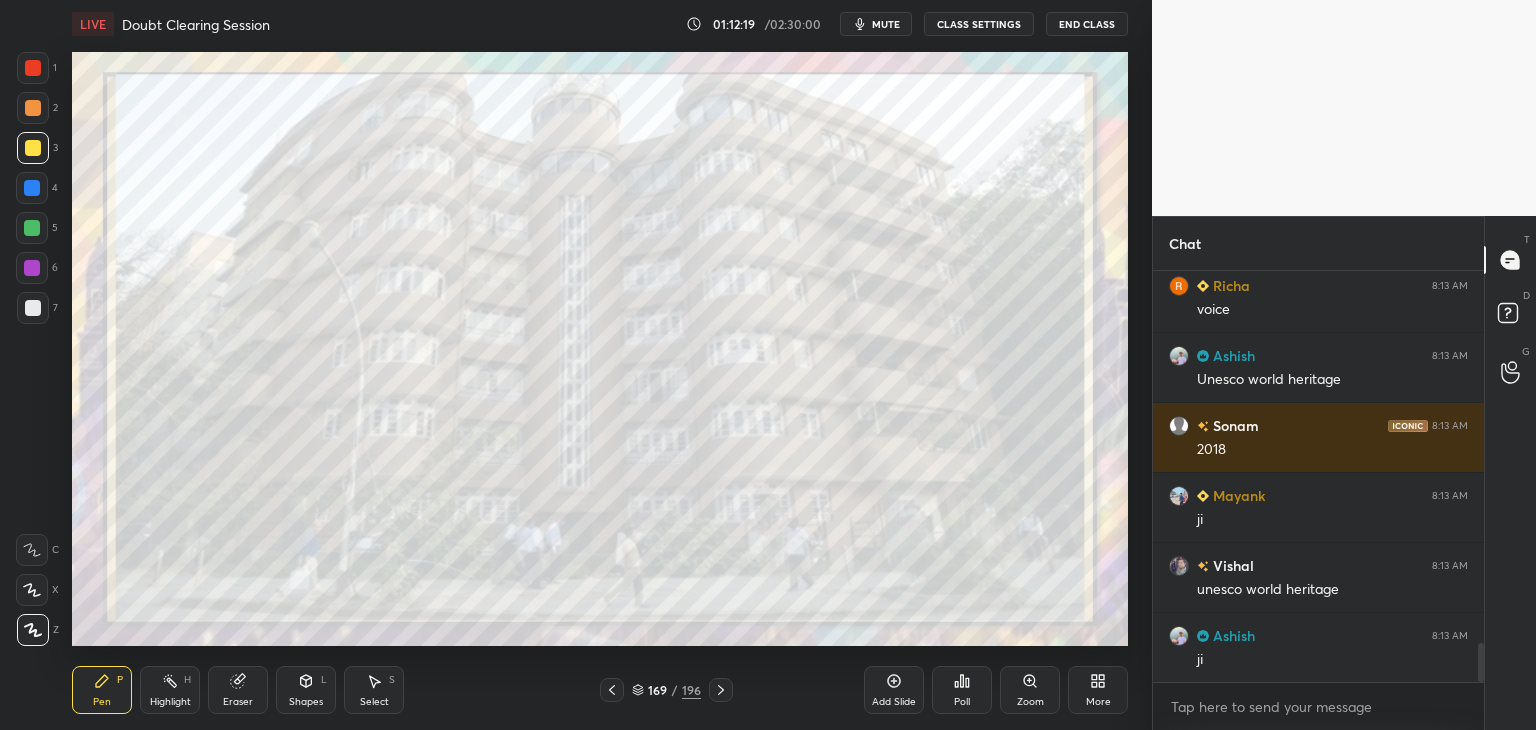click 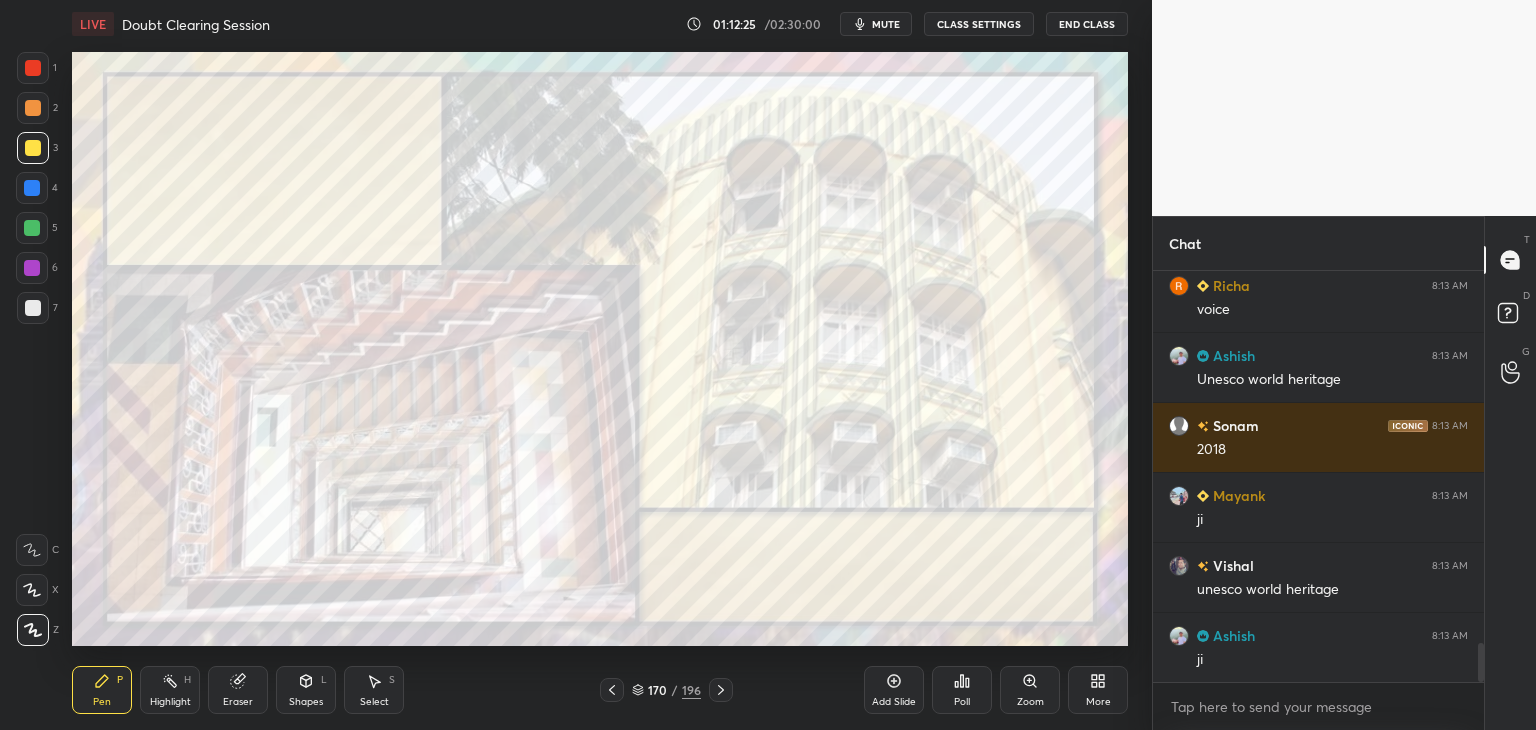 click 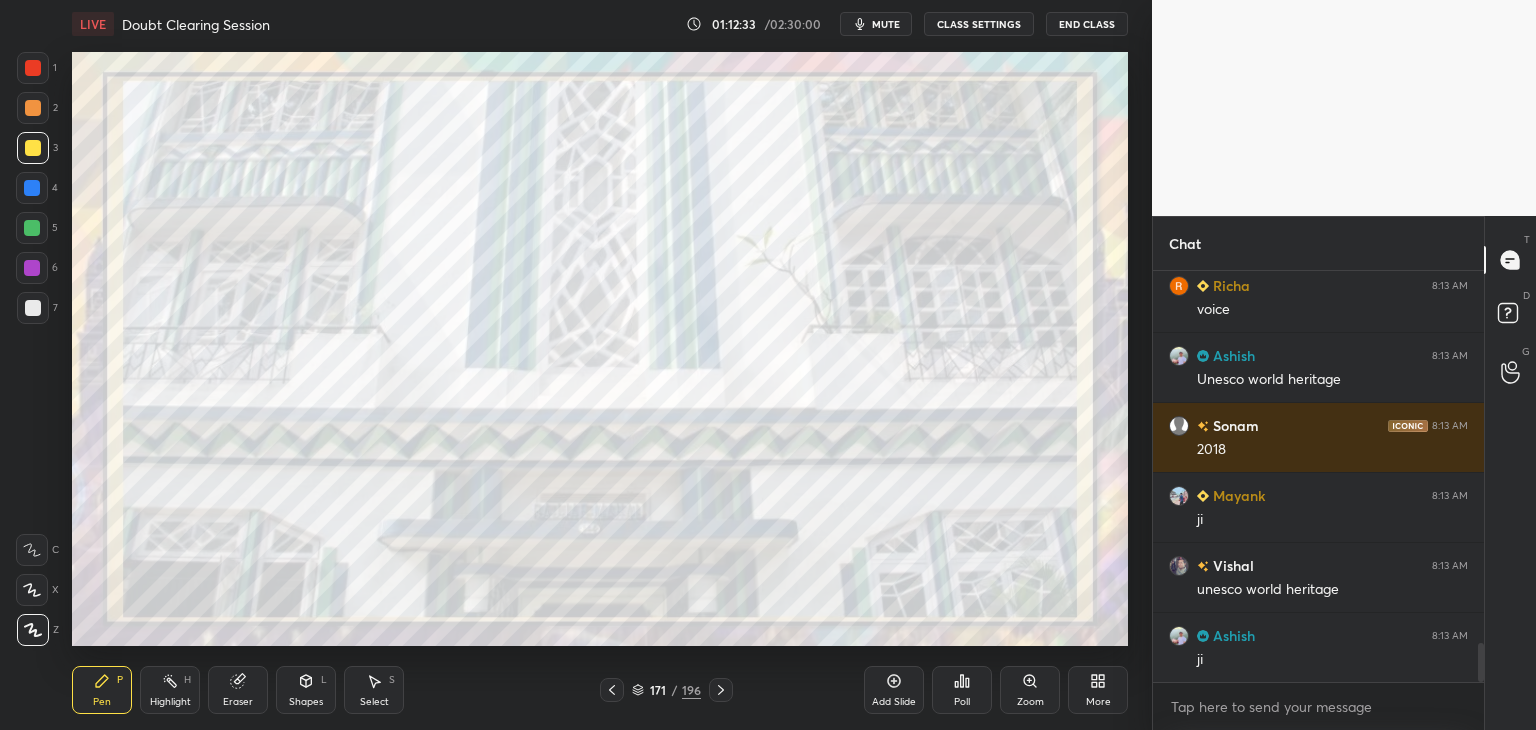 click 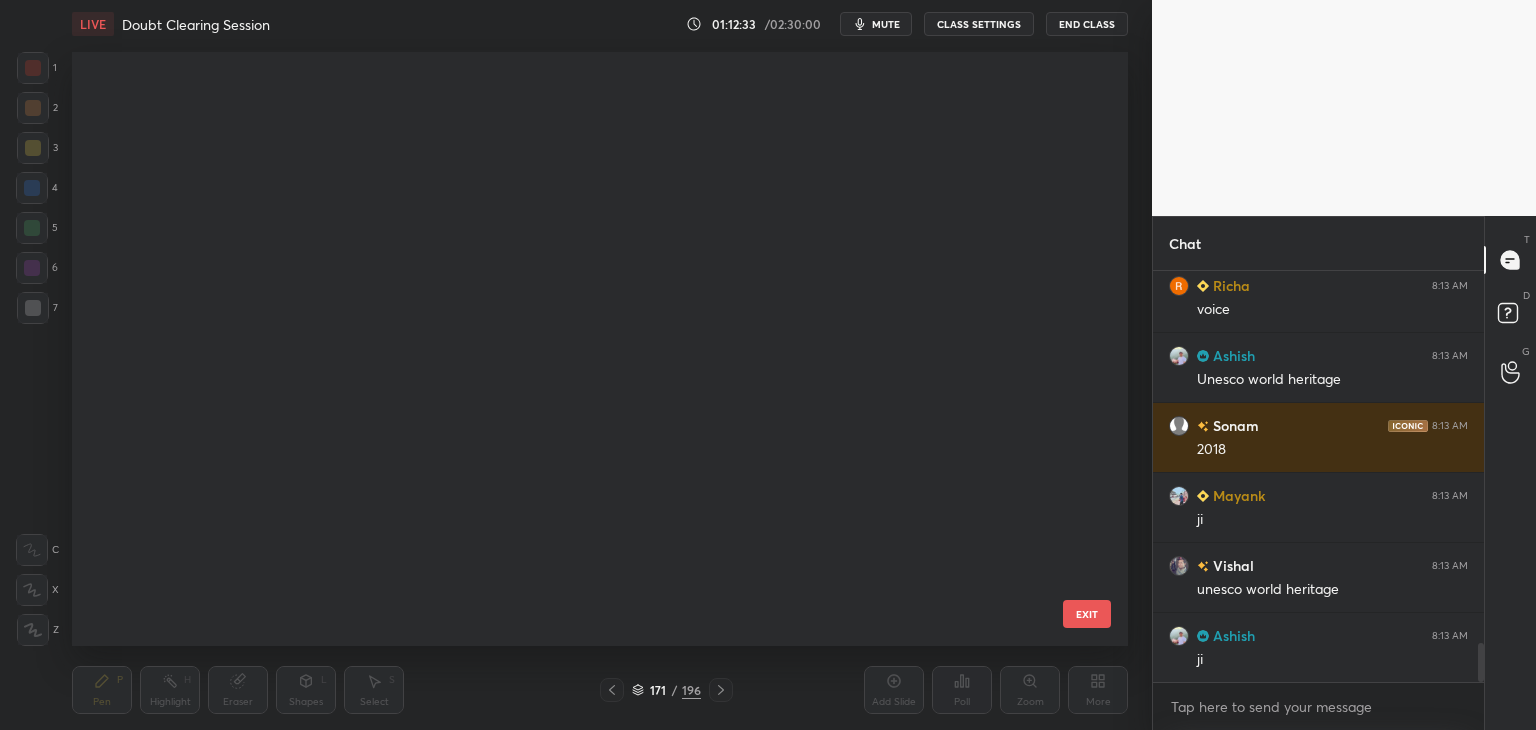 scroll, scrollTop: 9836, scrollLeft: 0, axis: vertical 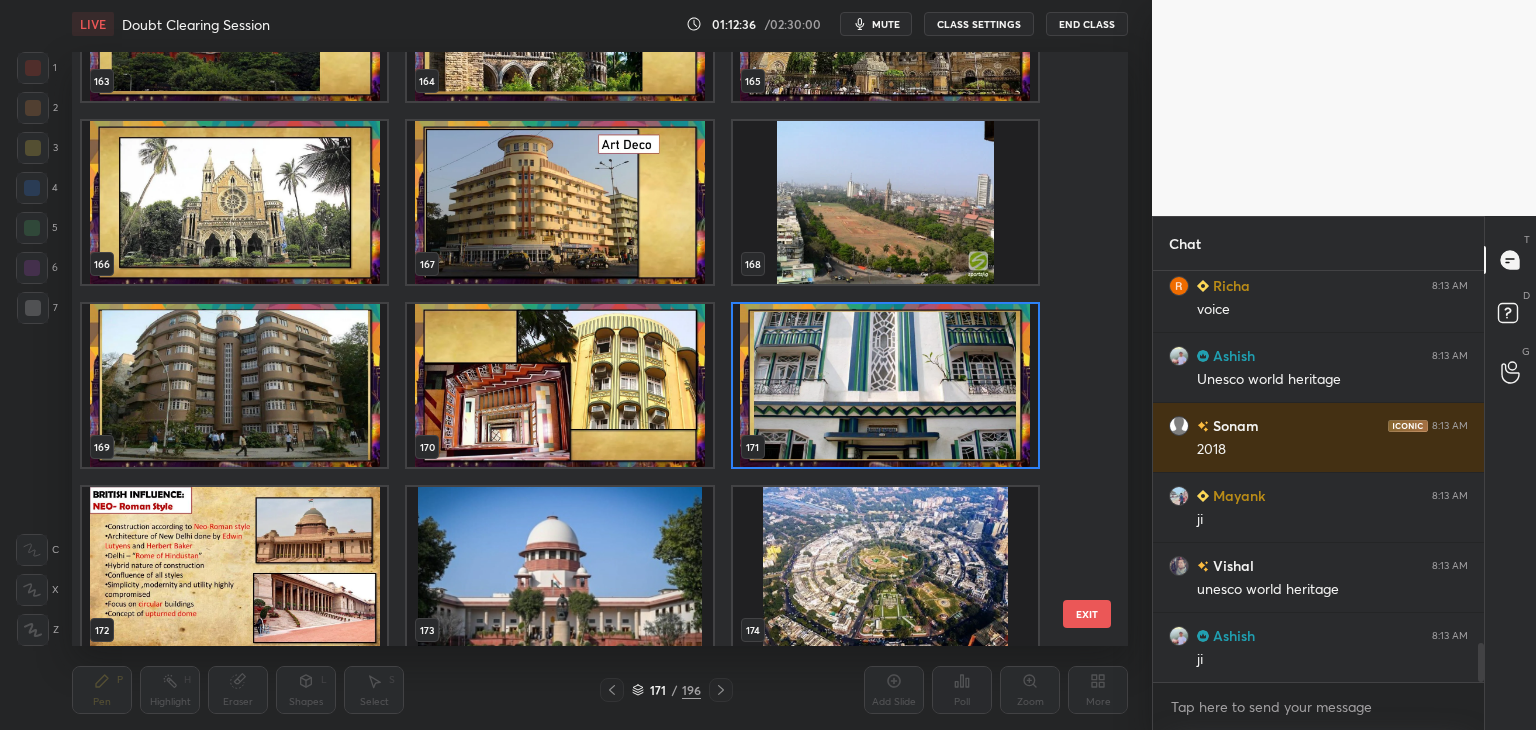 click at bounding box center (885, 385) 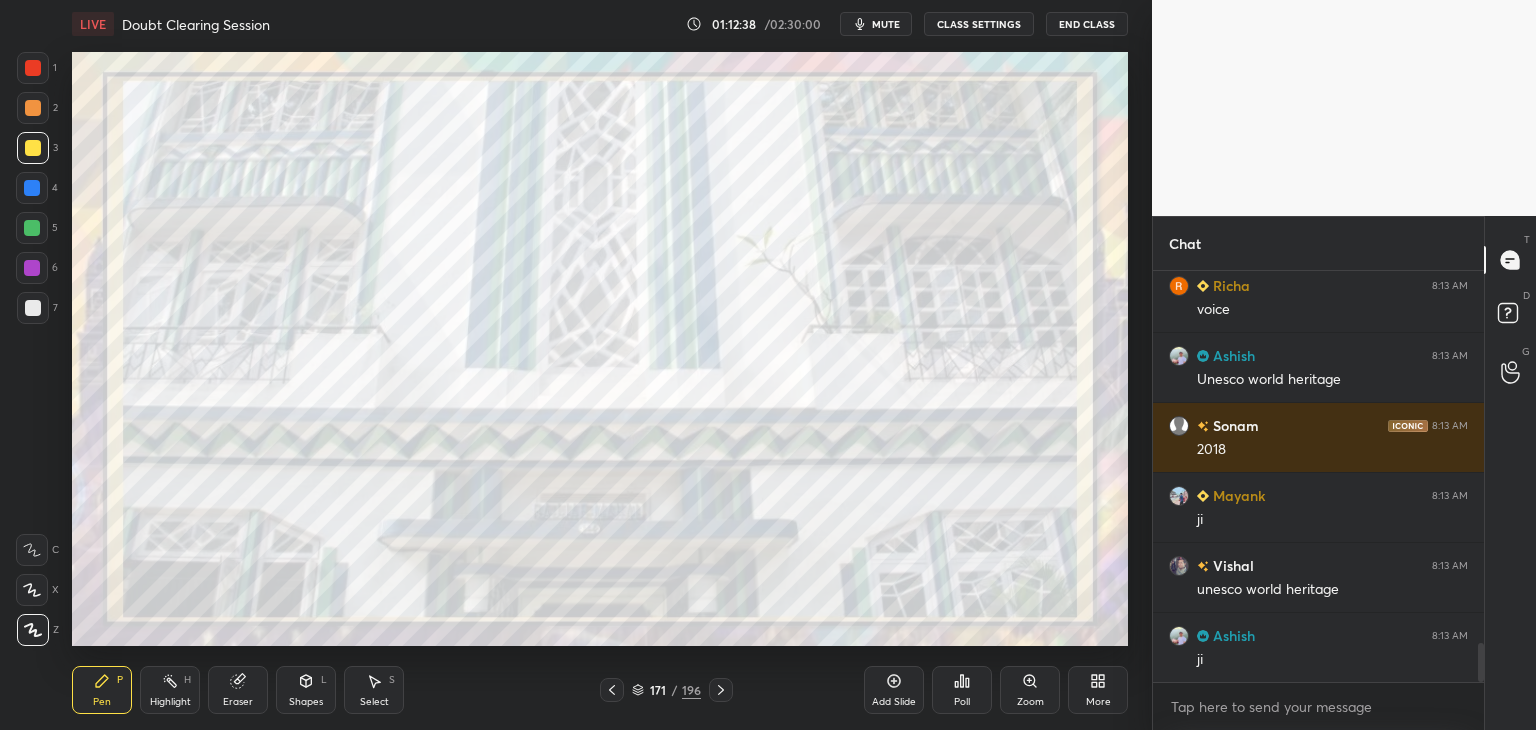 click at bounding box center [33, 68] 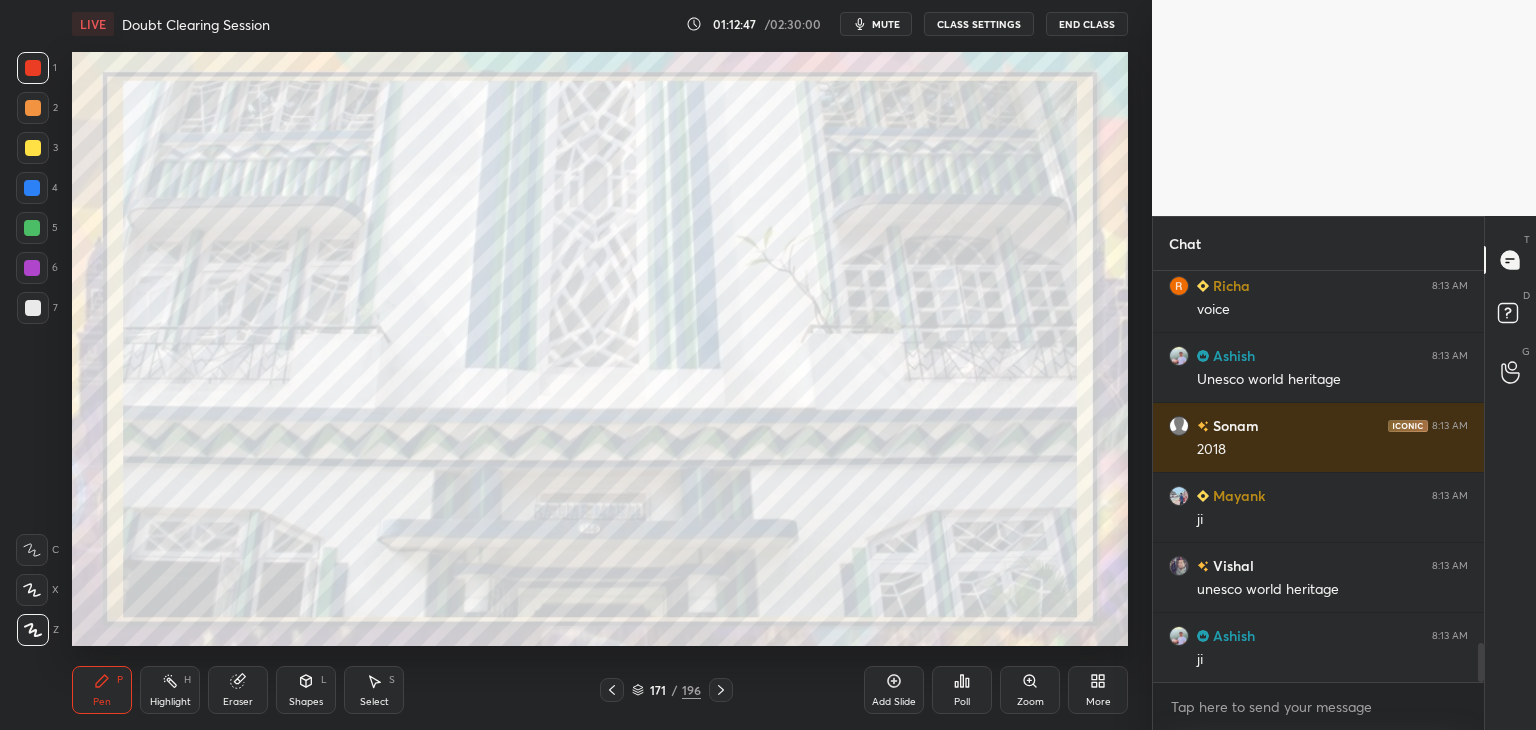 click at bounding box center [32, 188] 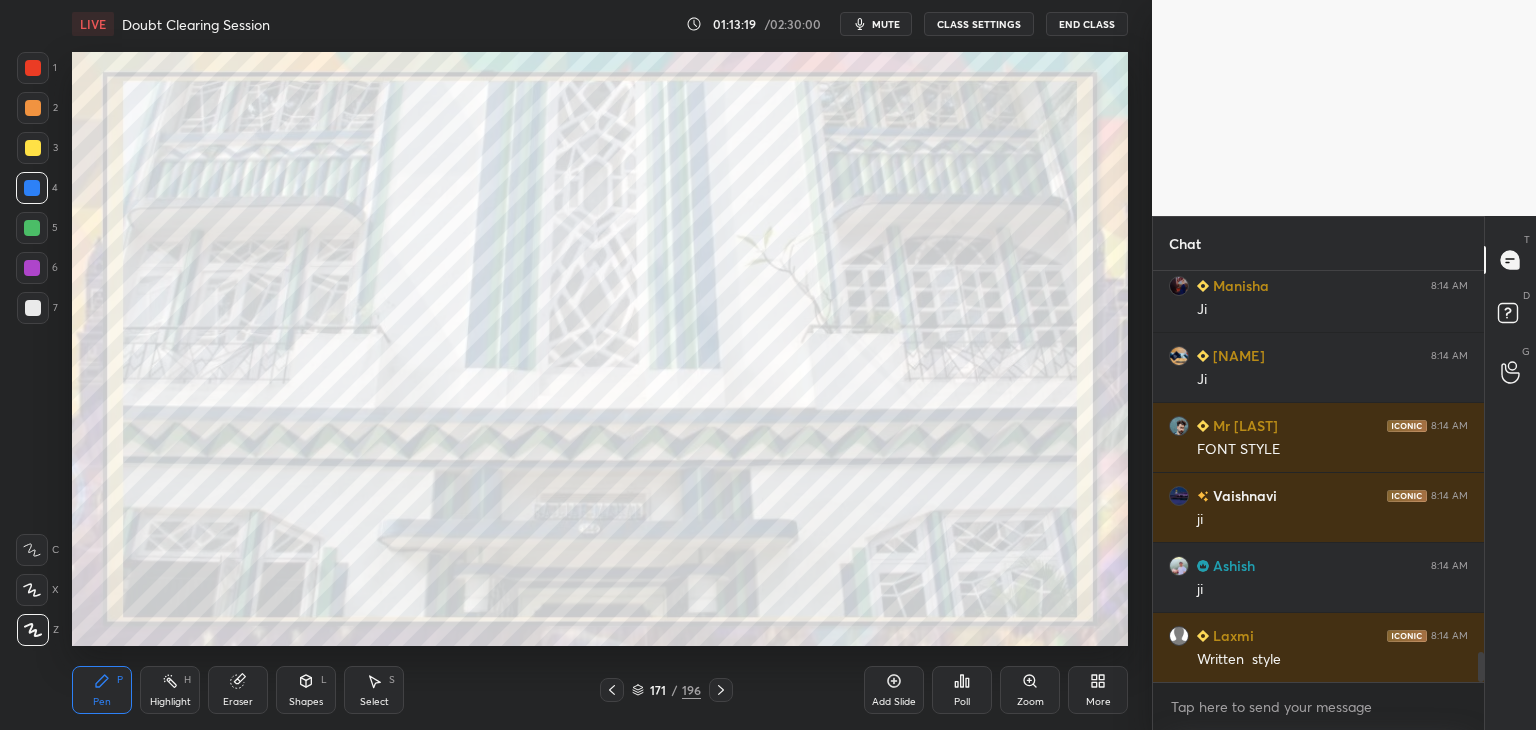 scroll, scrollTop: 5274, scrollLeft: 0, axis: vertical 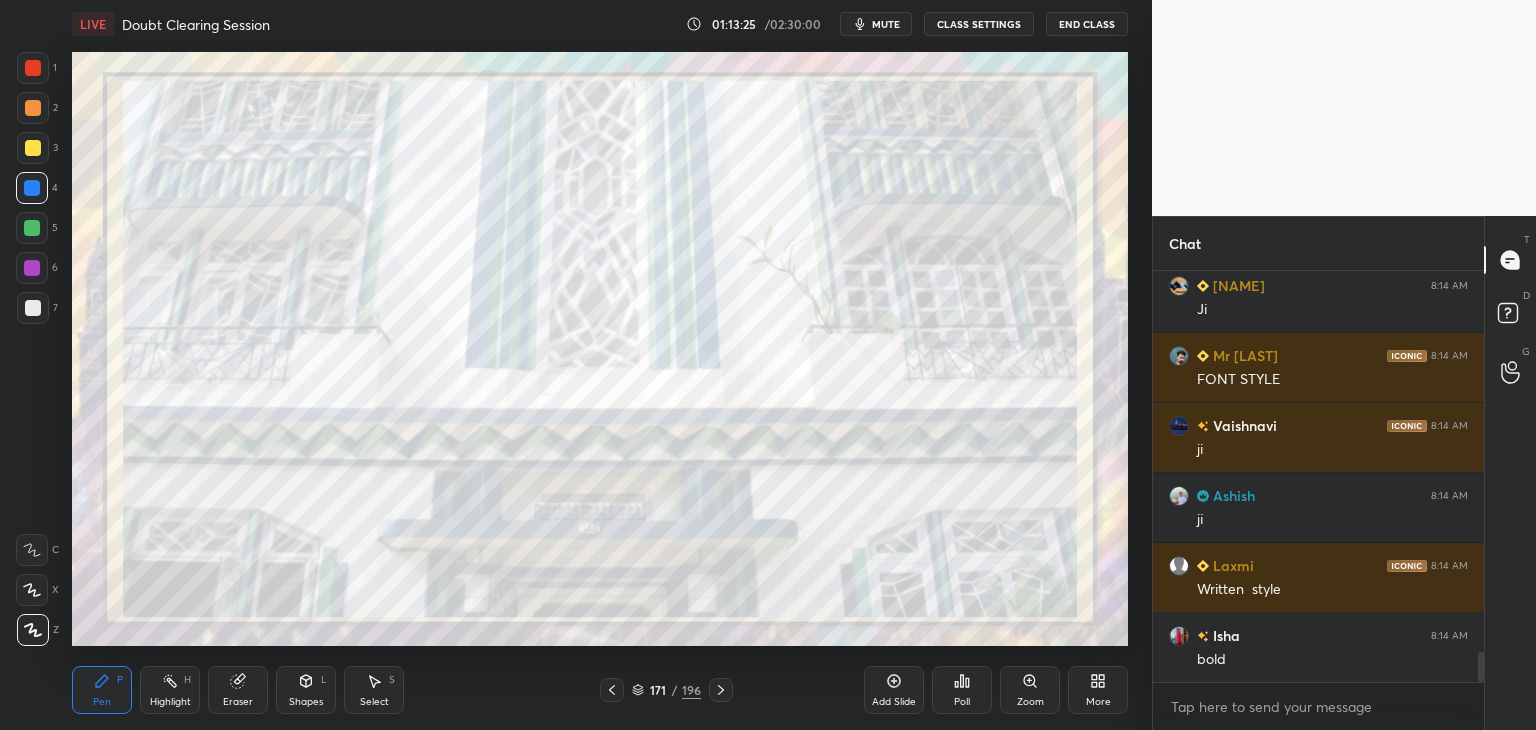 click on "Add Slide" at bounding box center (894, 690) 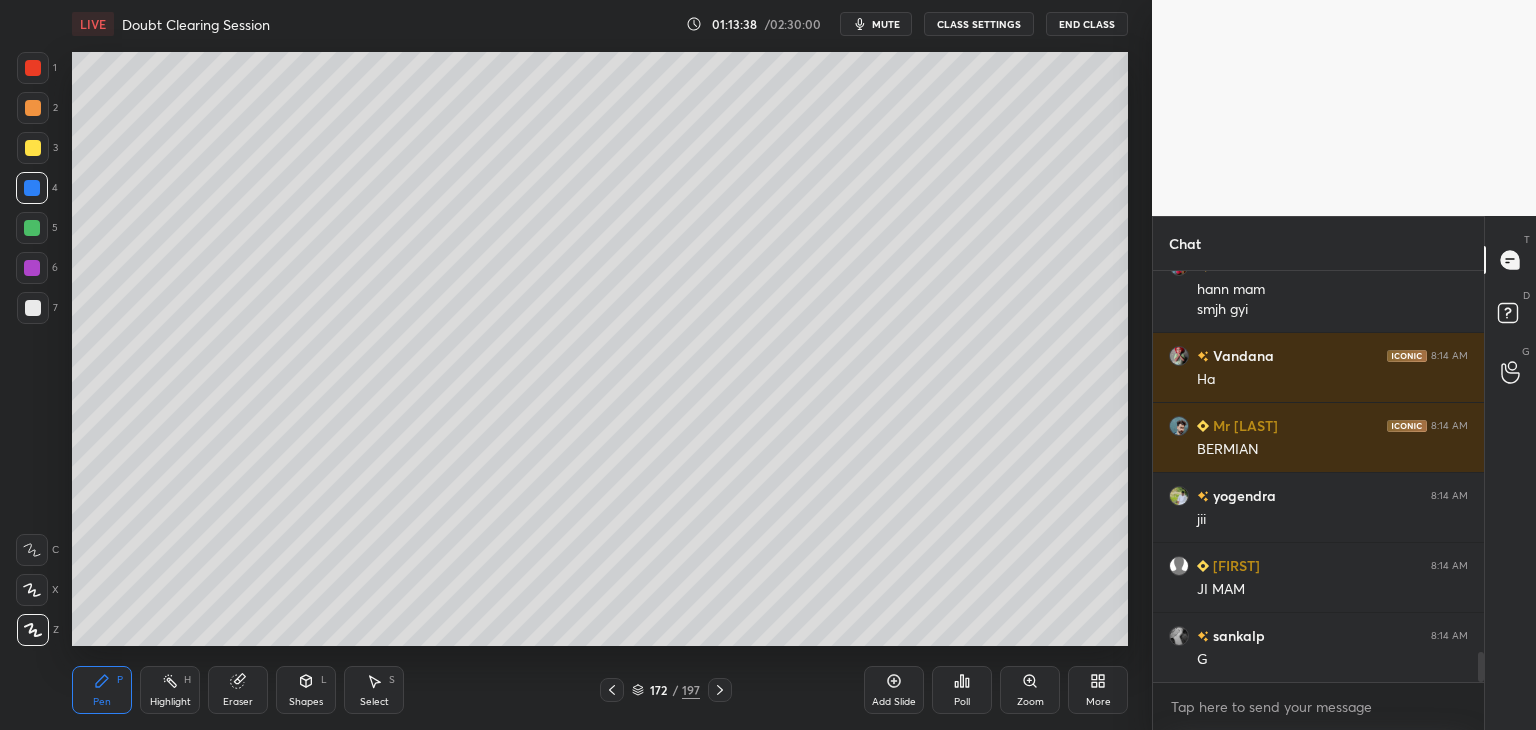 scroll, scrollTop: 5276, scrollLeft: 0, axis: vertical 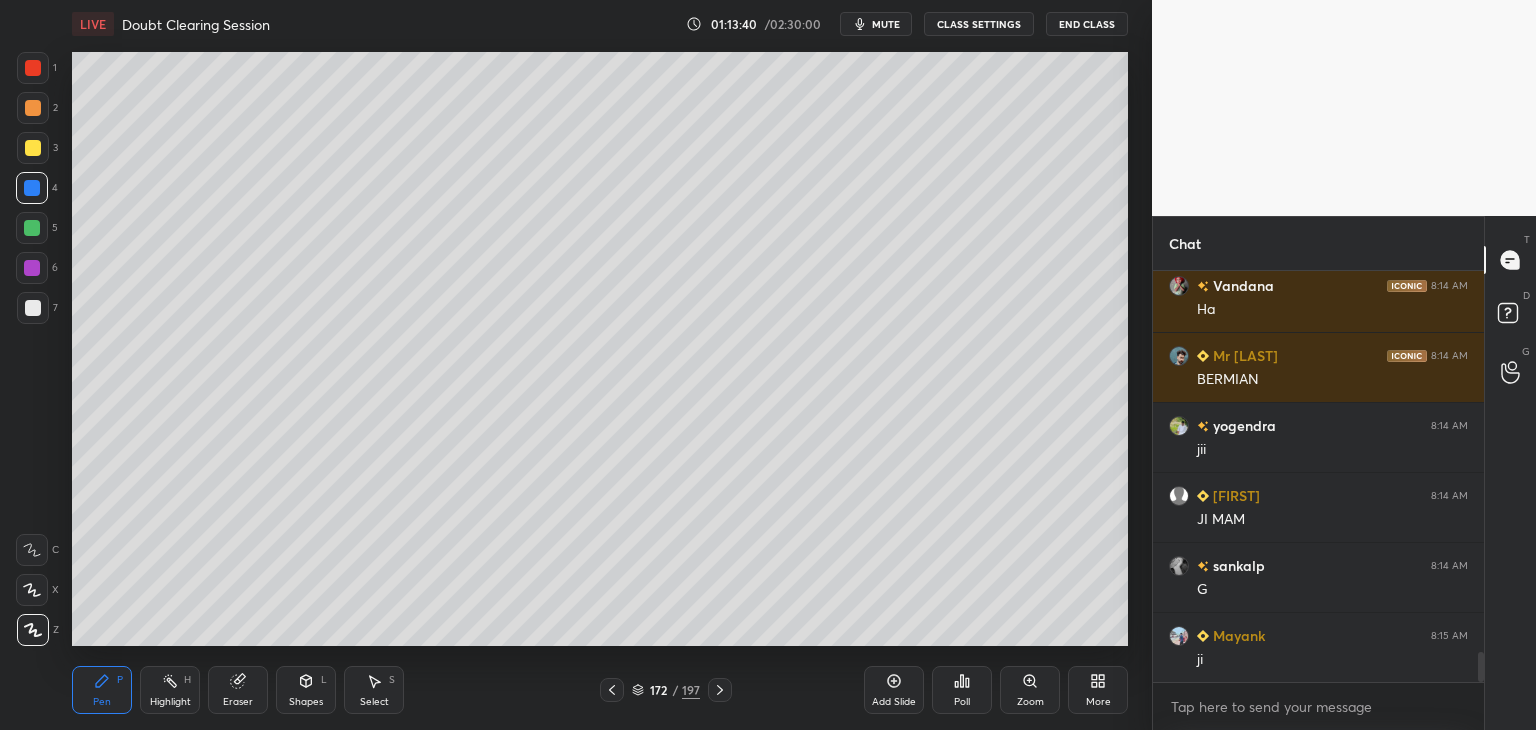 click at bounding box center [33, 148] 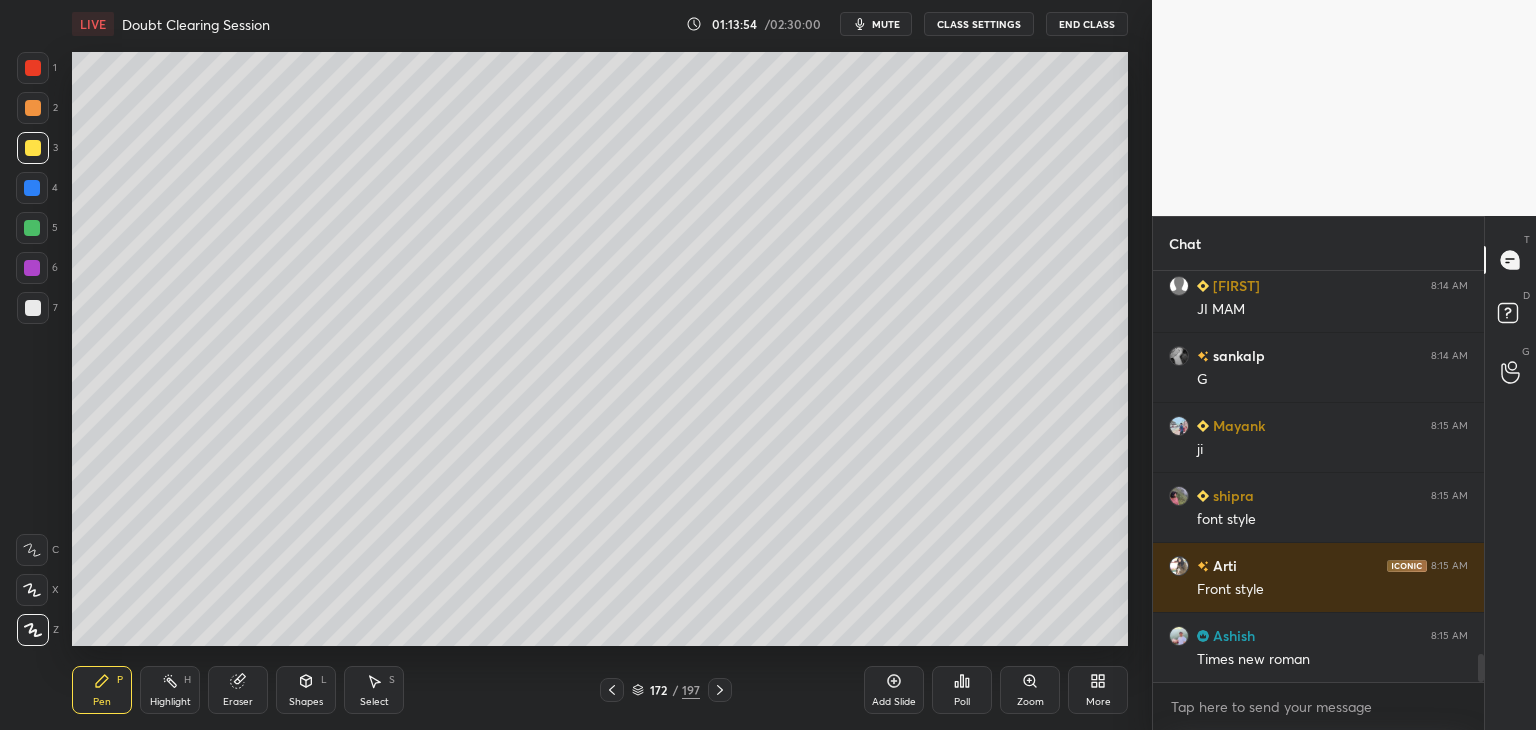scroll, scrollTop: 5556, scrollLeft: 0, axis: vertical 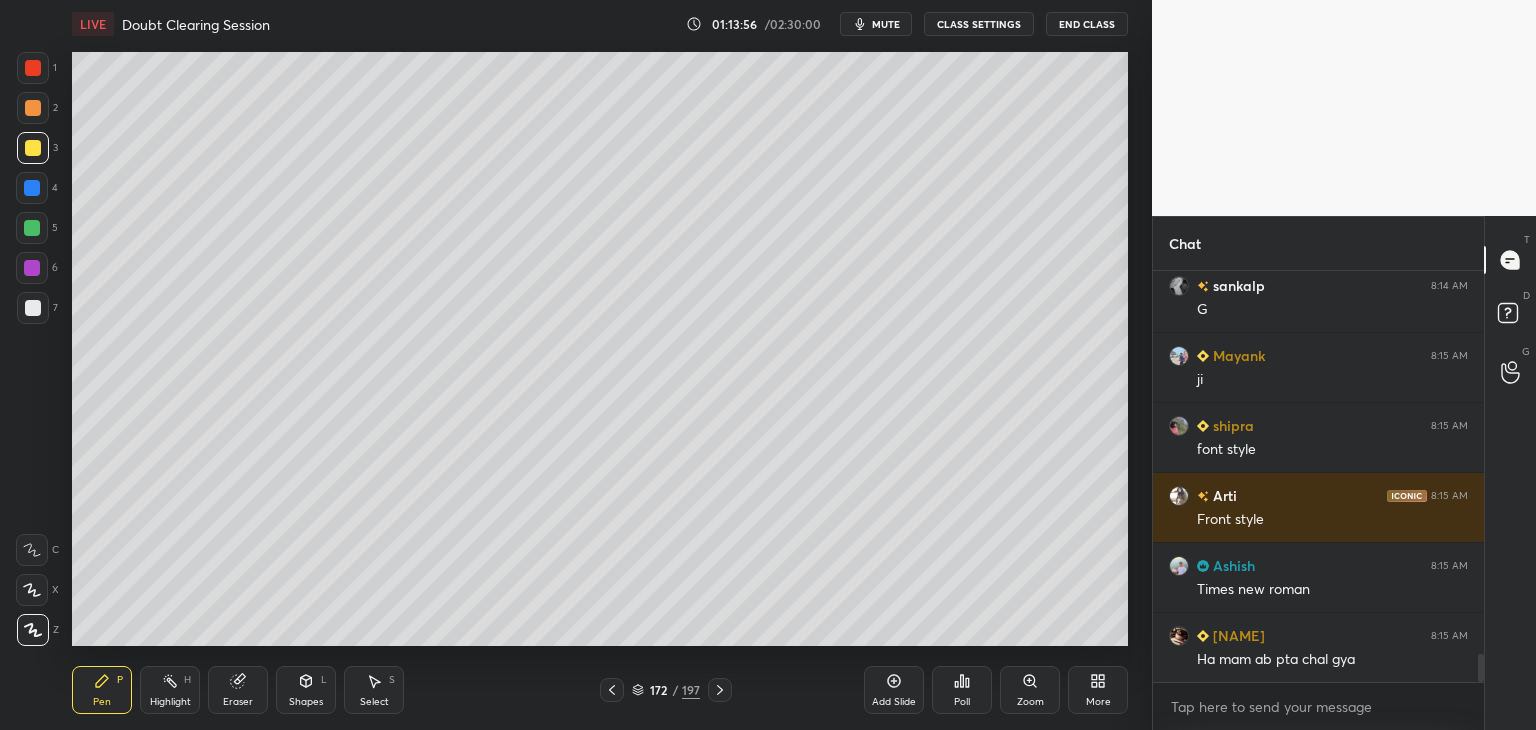 click 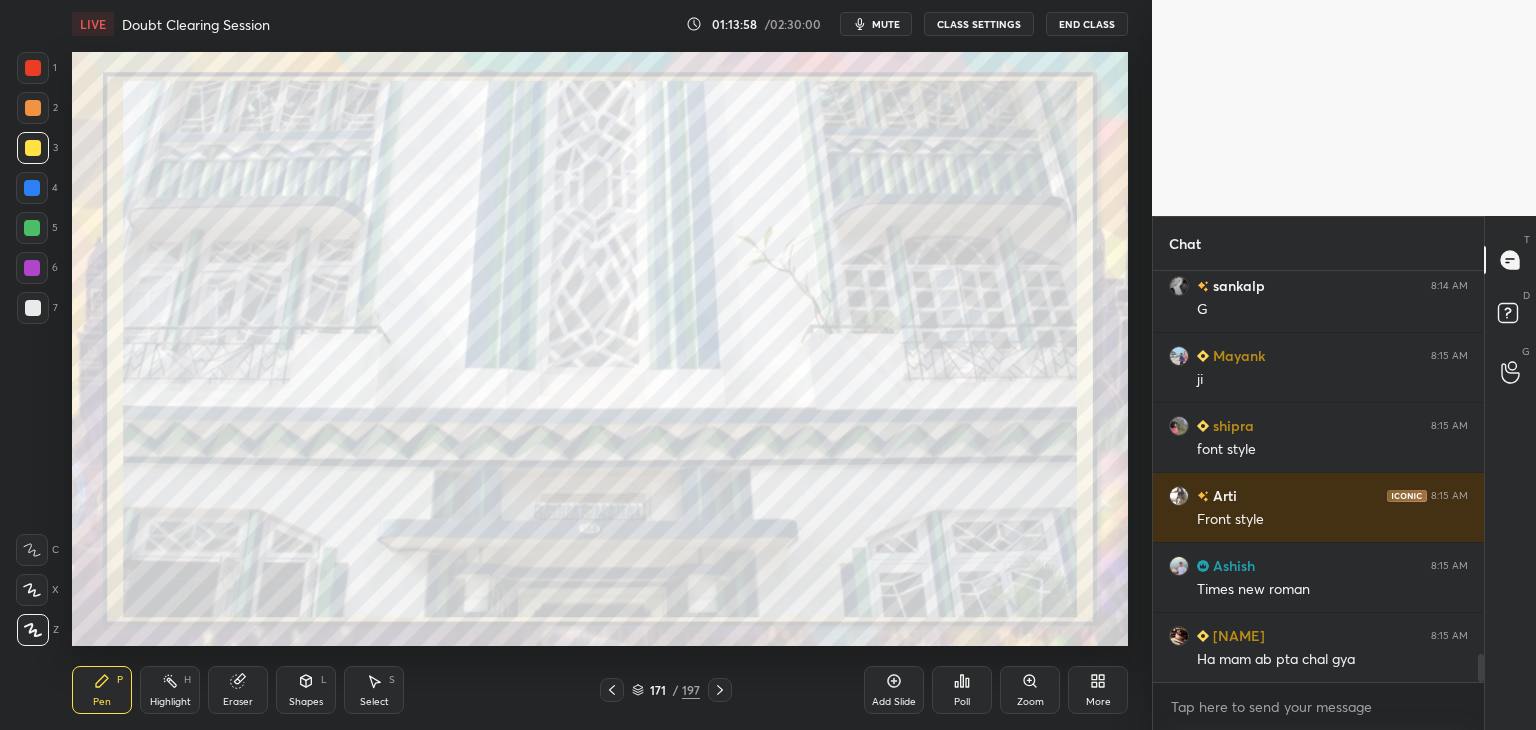 click 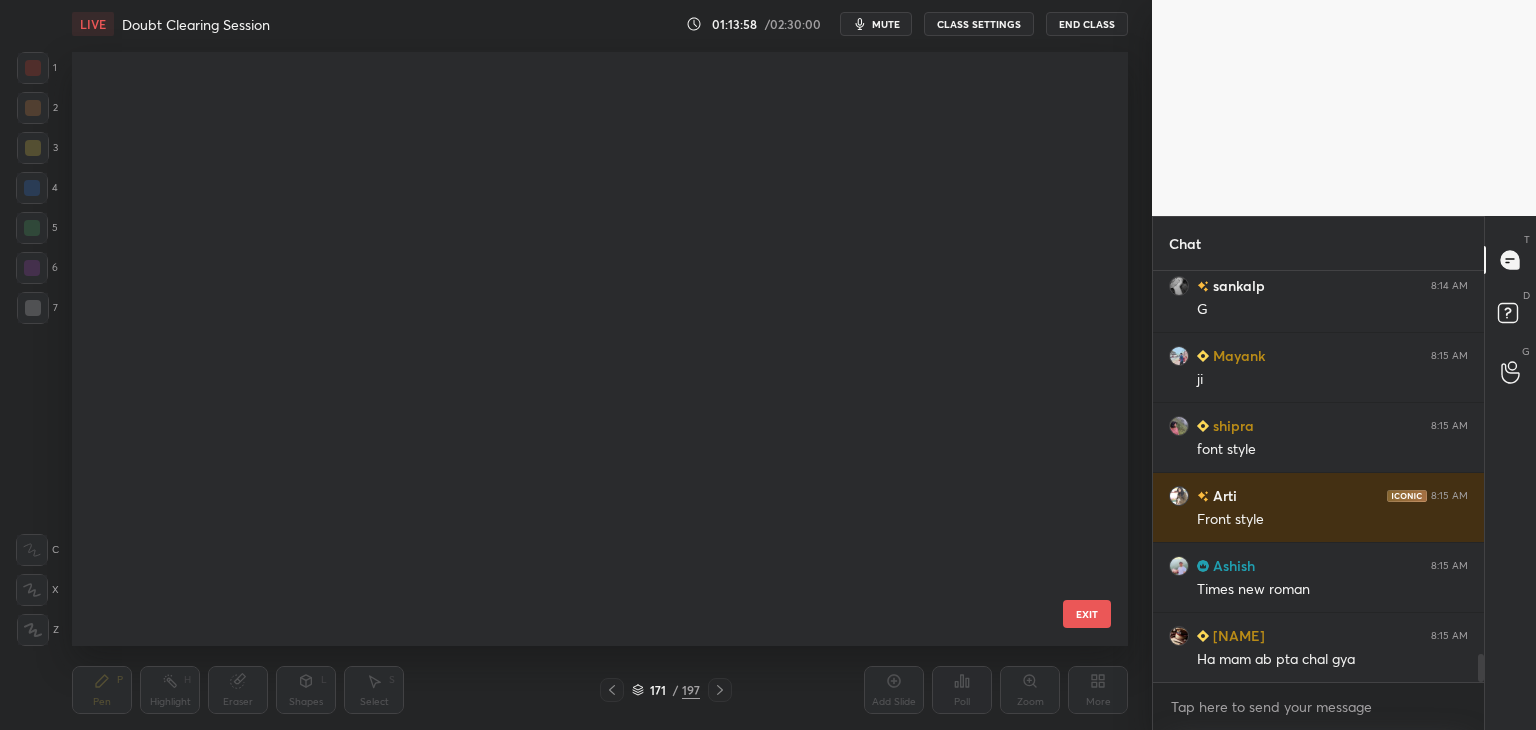 scroll, scrollTop: 9836, scrollLeft: 0, axis: vertical 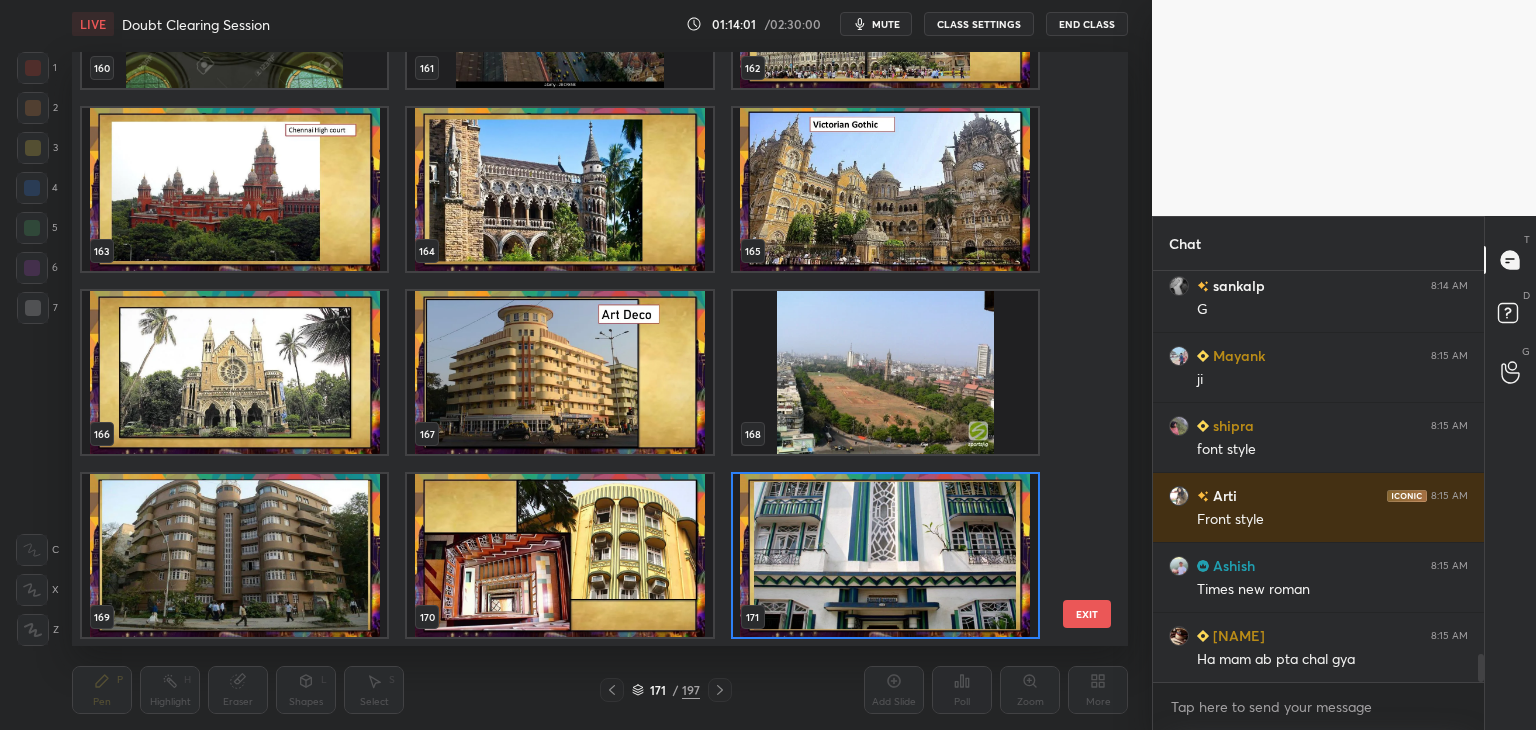 click at bounding box center (885, 555) 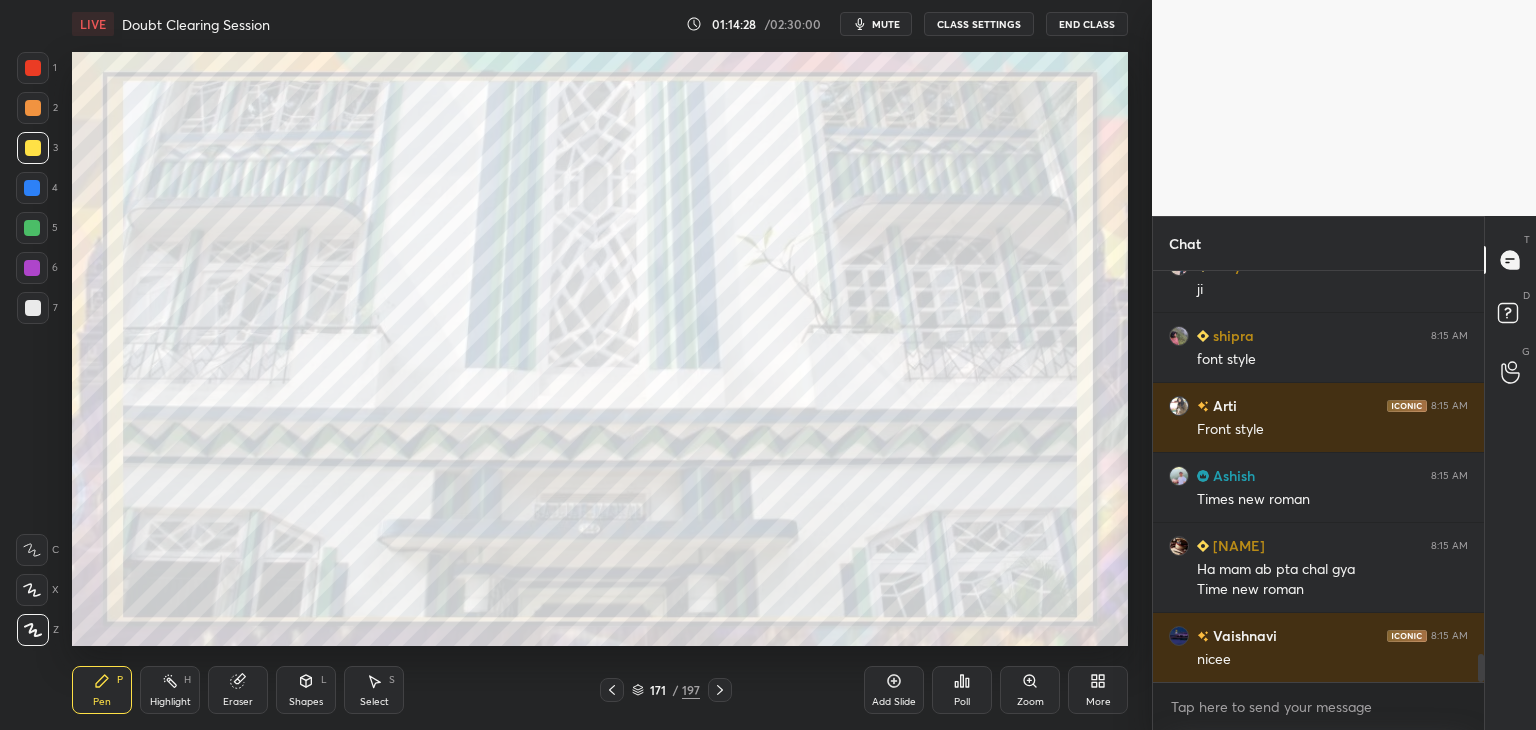 scroll, scrollTop: 5716, scrollLeft: 0, axis: vertical 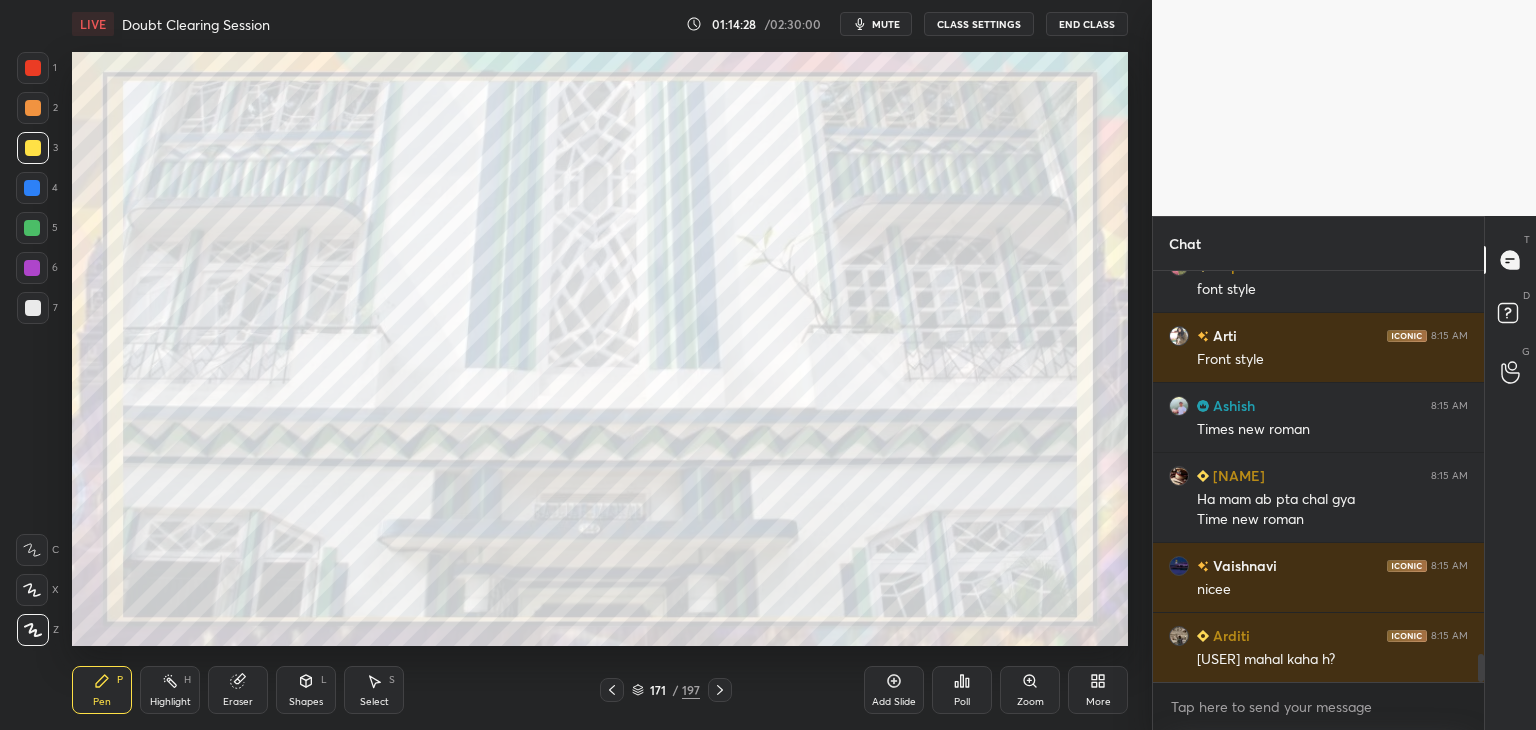 click 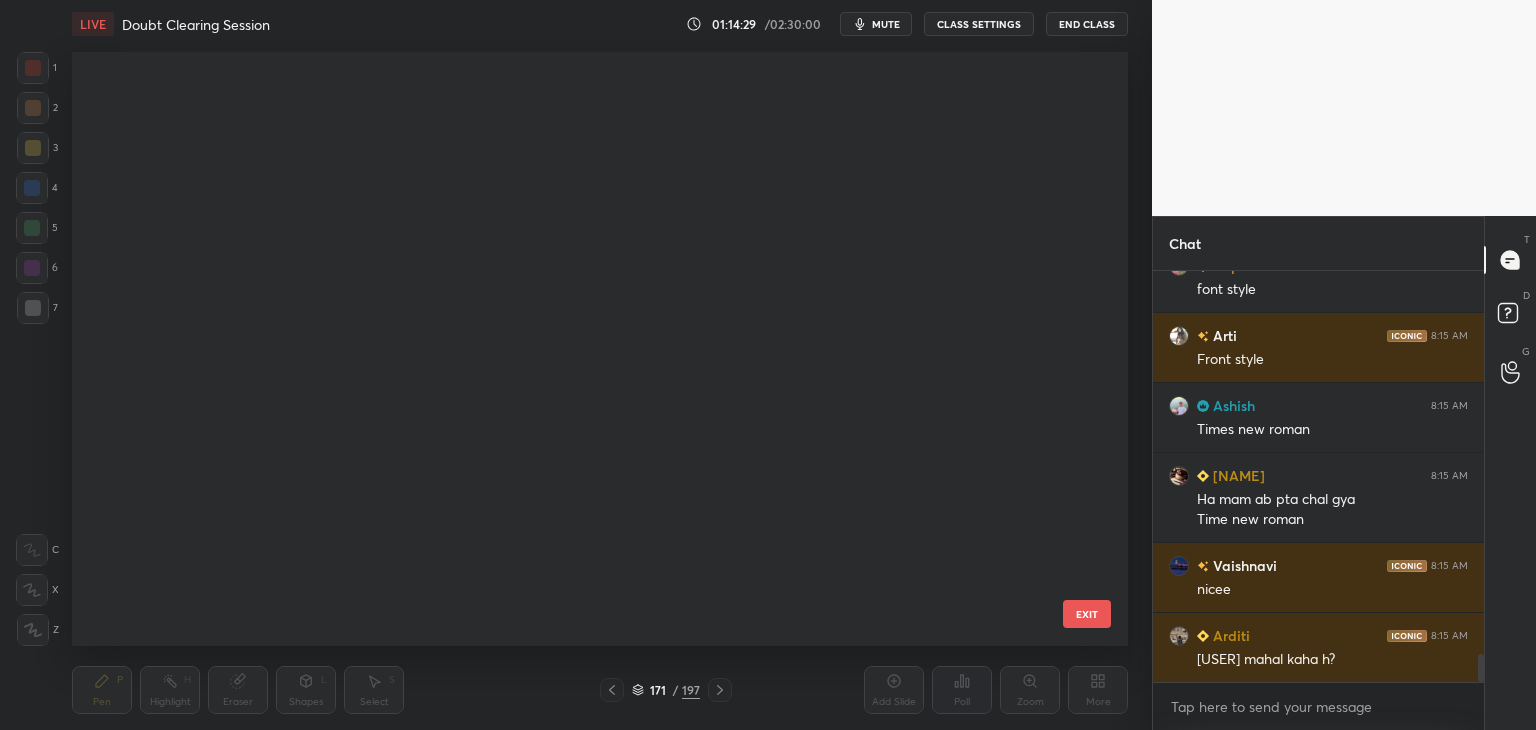 scroll, scrollTop: 9836, scrollLeft: 0, axis: vertical 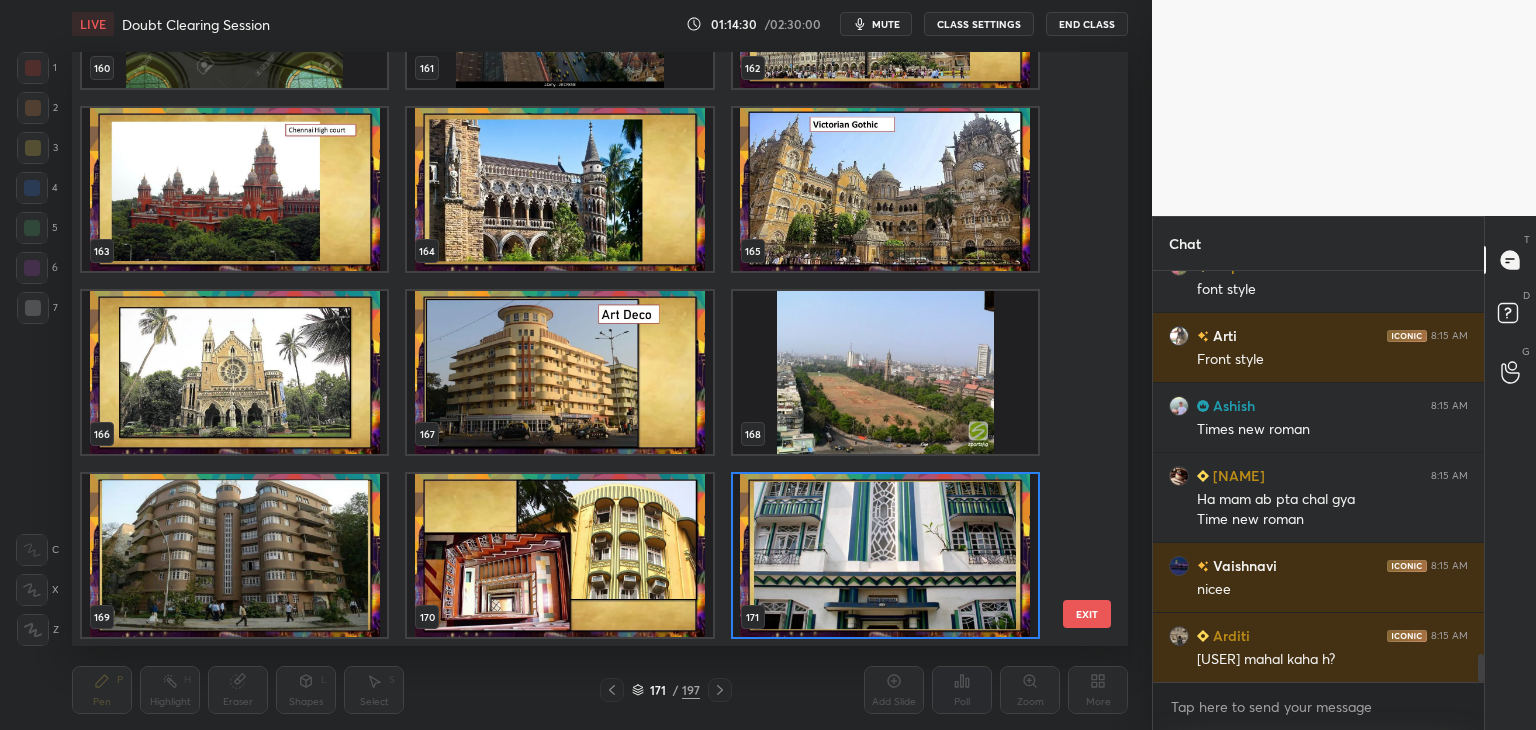 click at bounding box center [885, 555] 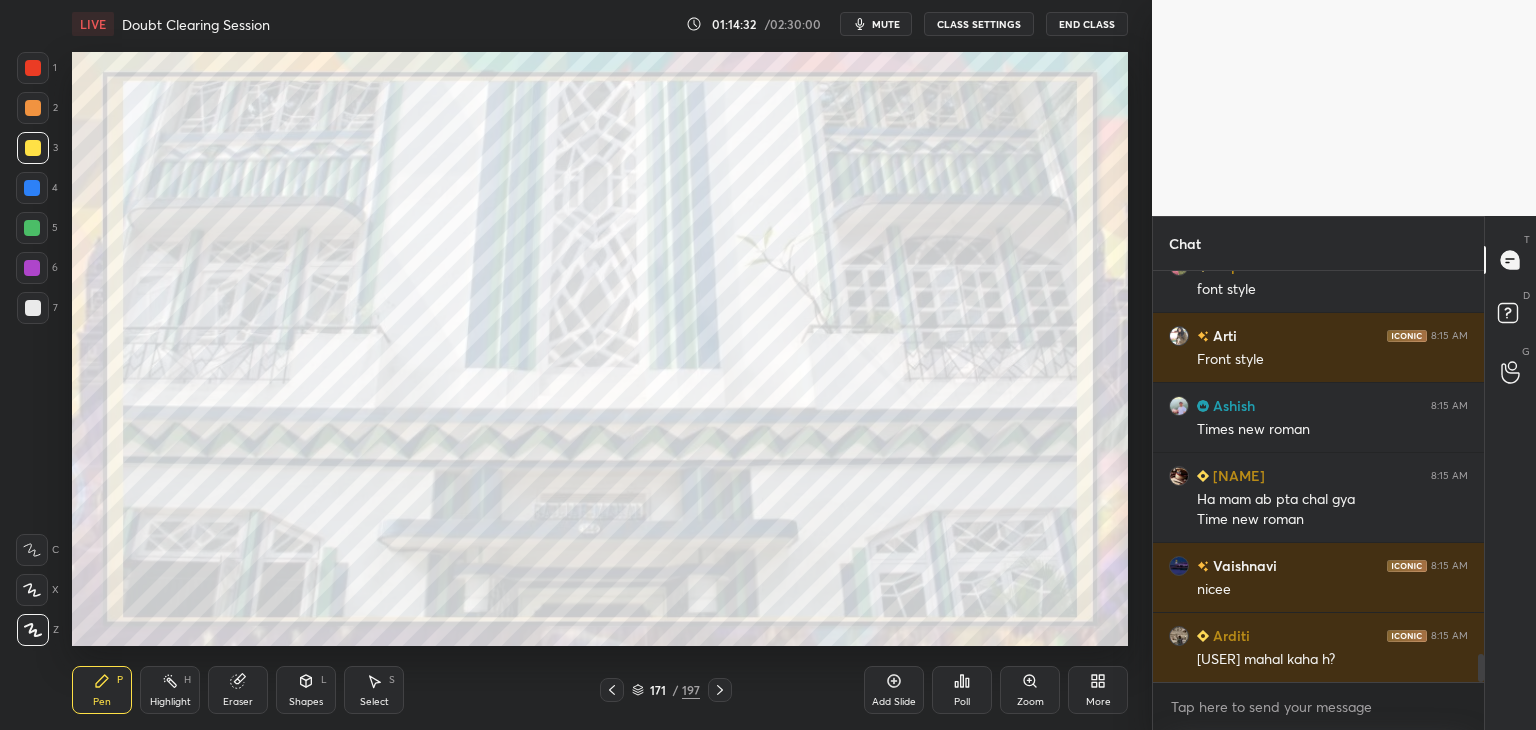 click 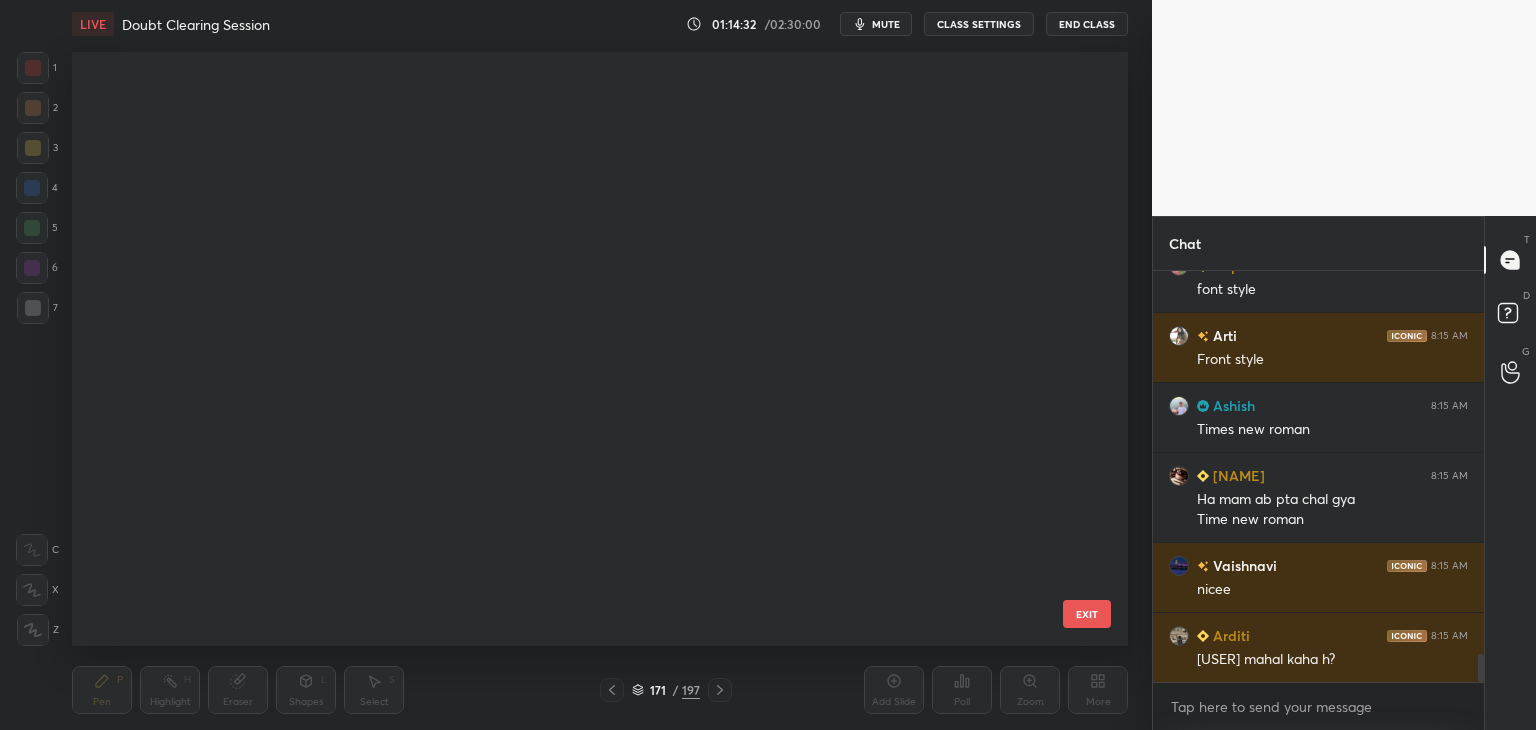 scroll, scrollTop: 9836, scrollLeft: 0, axis: vertical 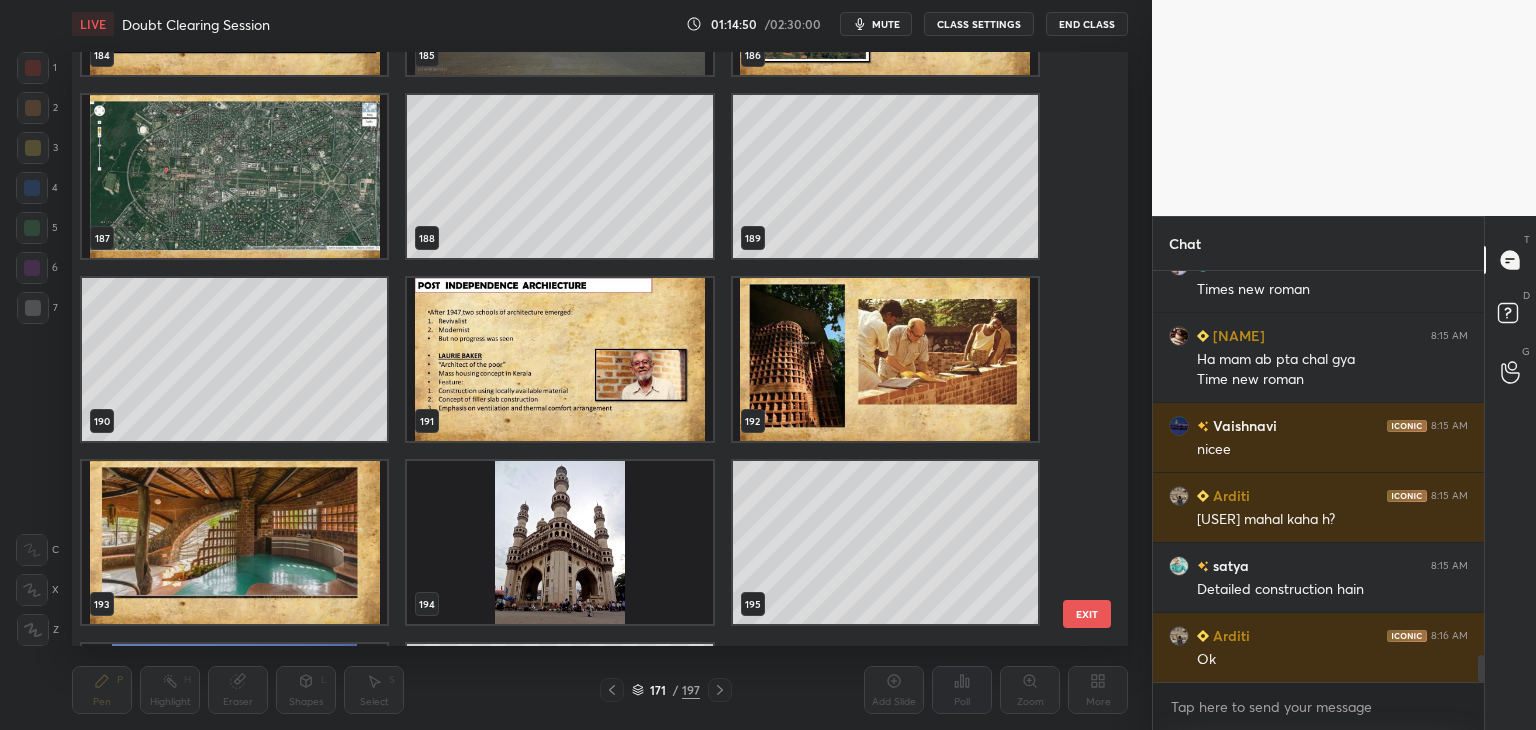 click at bounding box center [559, 359] 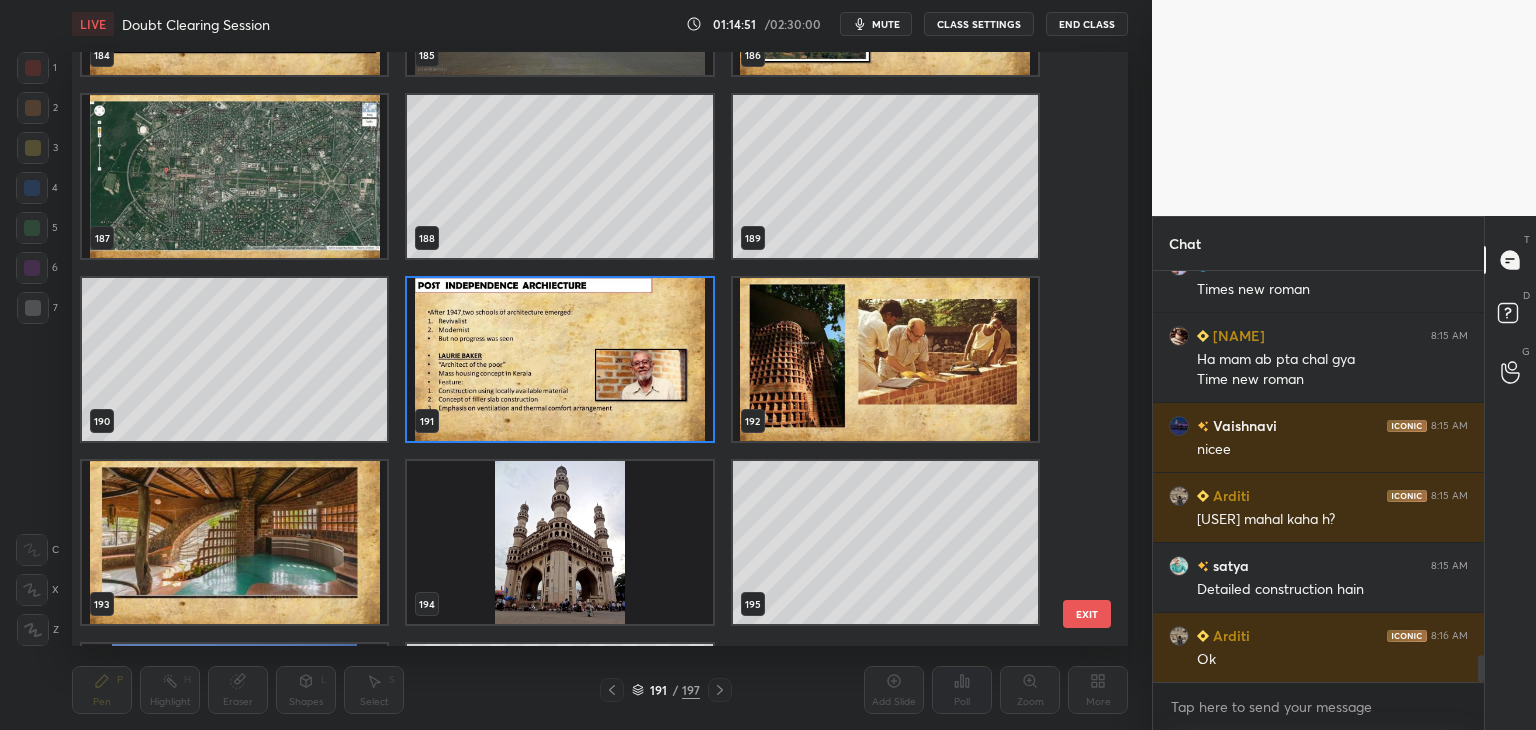 click 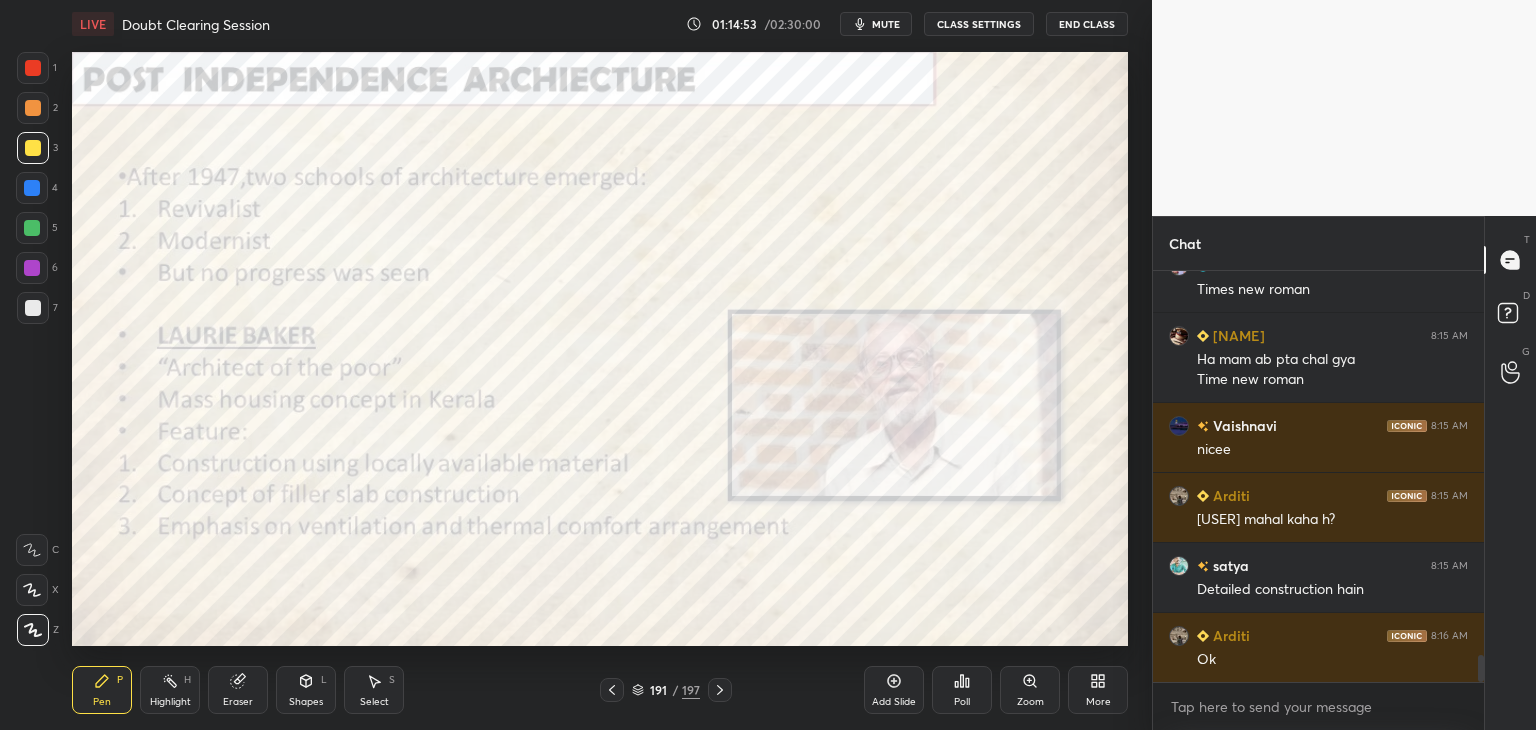 click at bounding box center [33, 68] 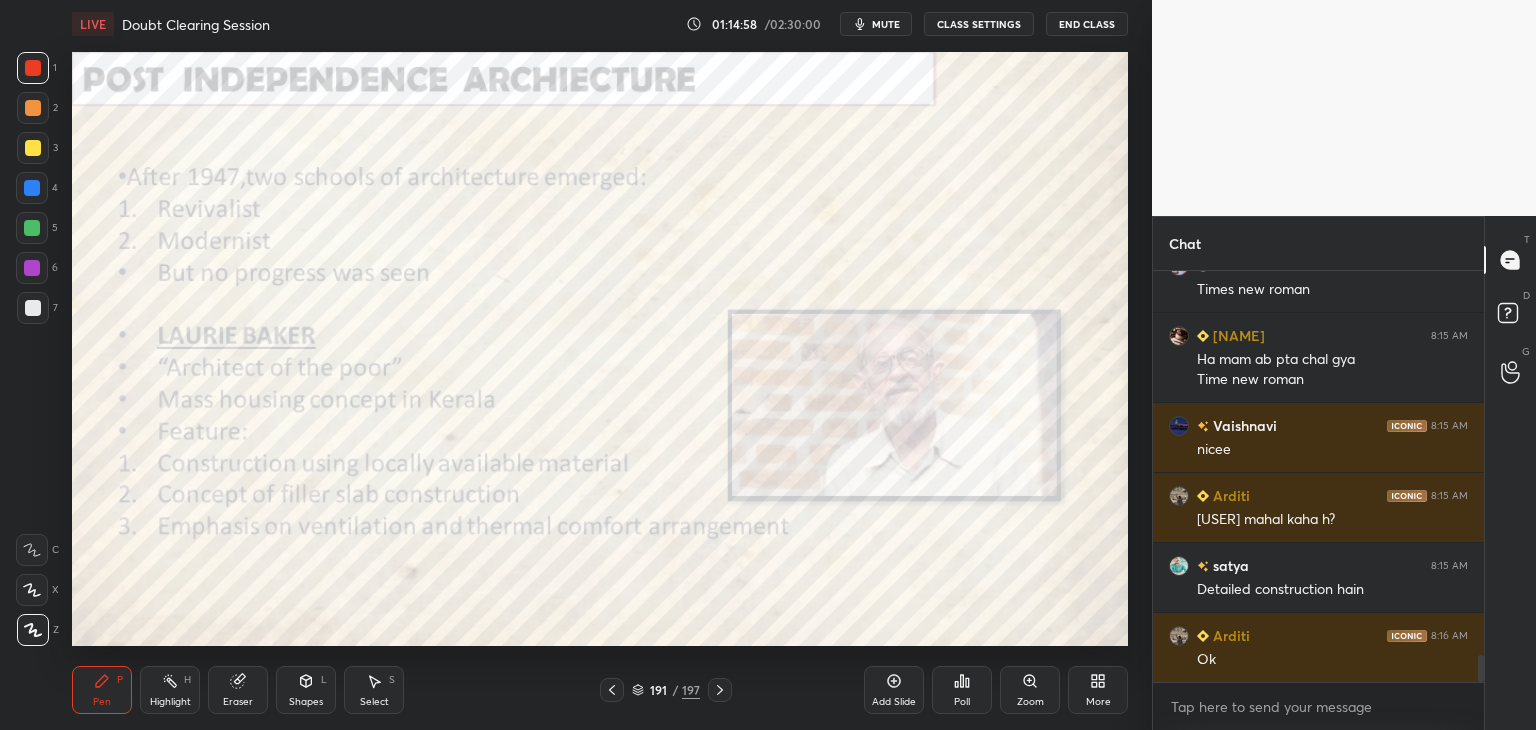 click at bounding box center (32, 188) 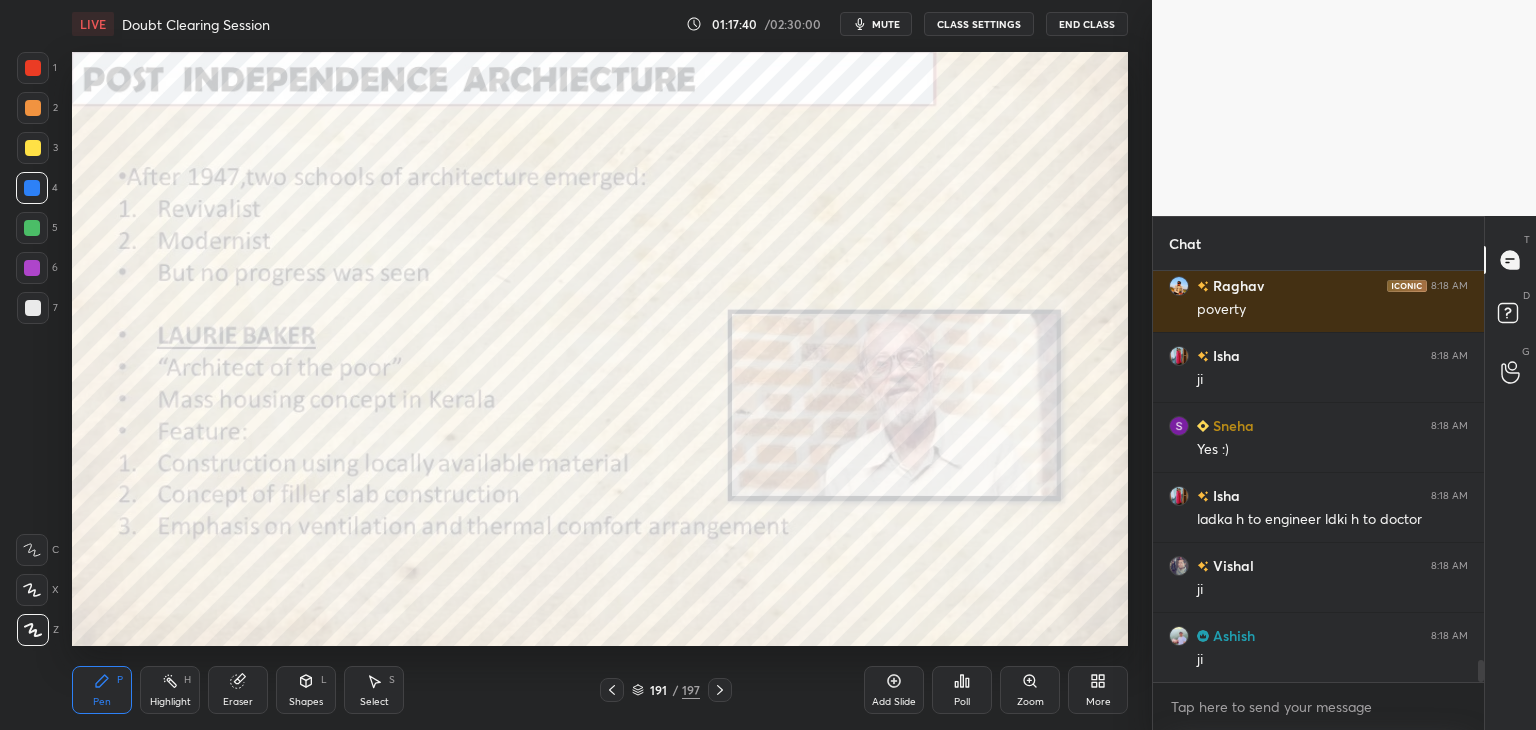 scroll, scrollTop: 7432, scrollLeft: 0, axis: vertical 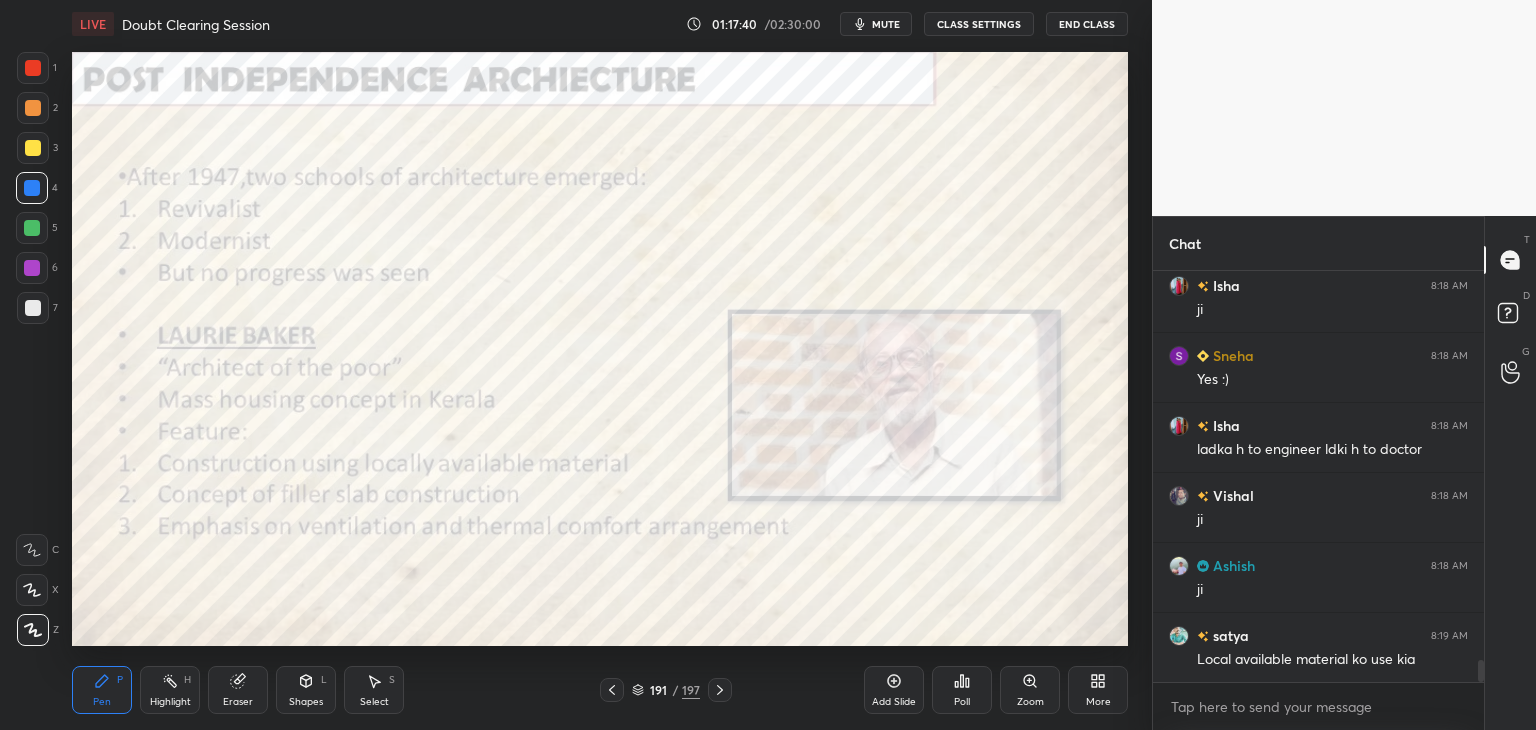 click at bounding box center (32, 268) 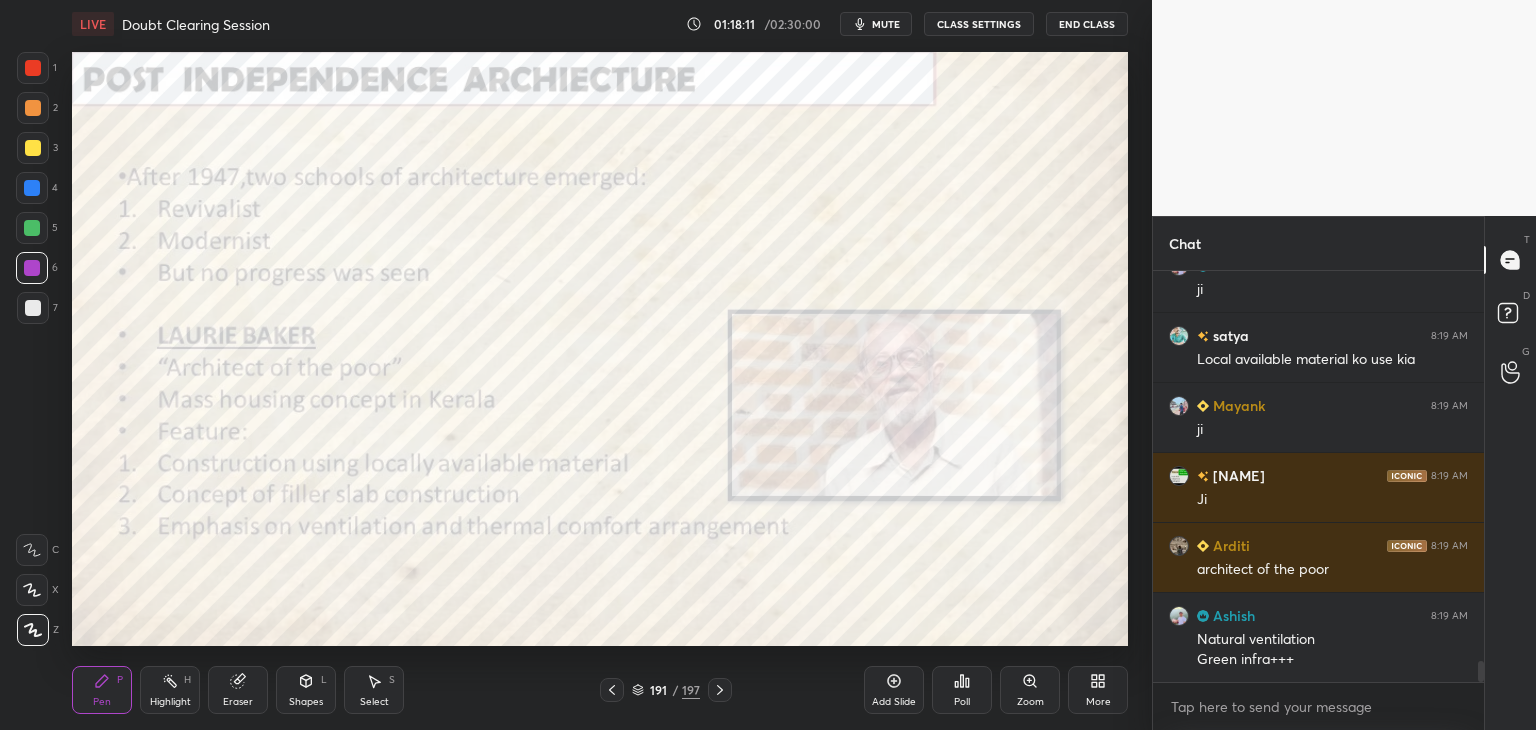 scroll, scrollTop: 7802, scrollLeft: 0, axis: vertical 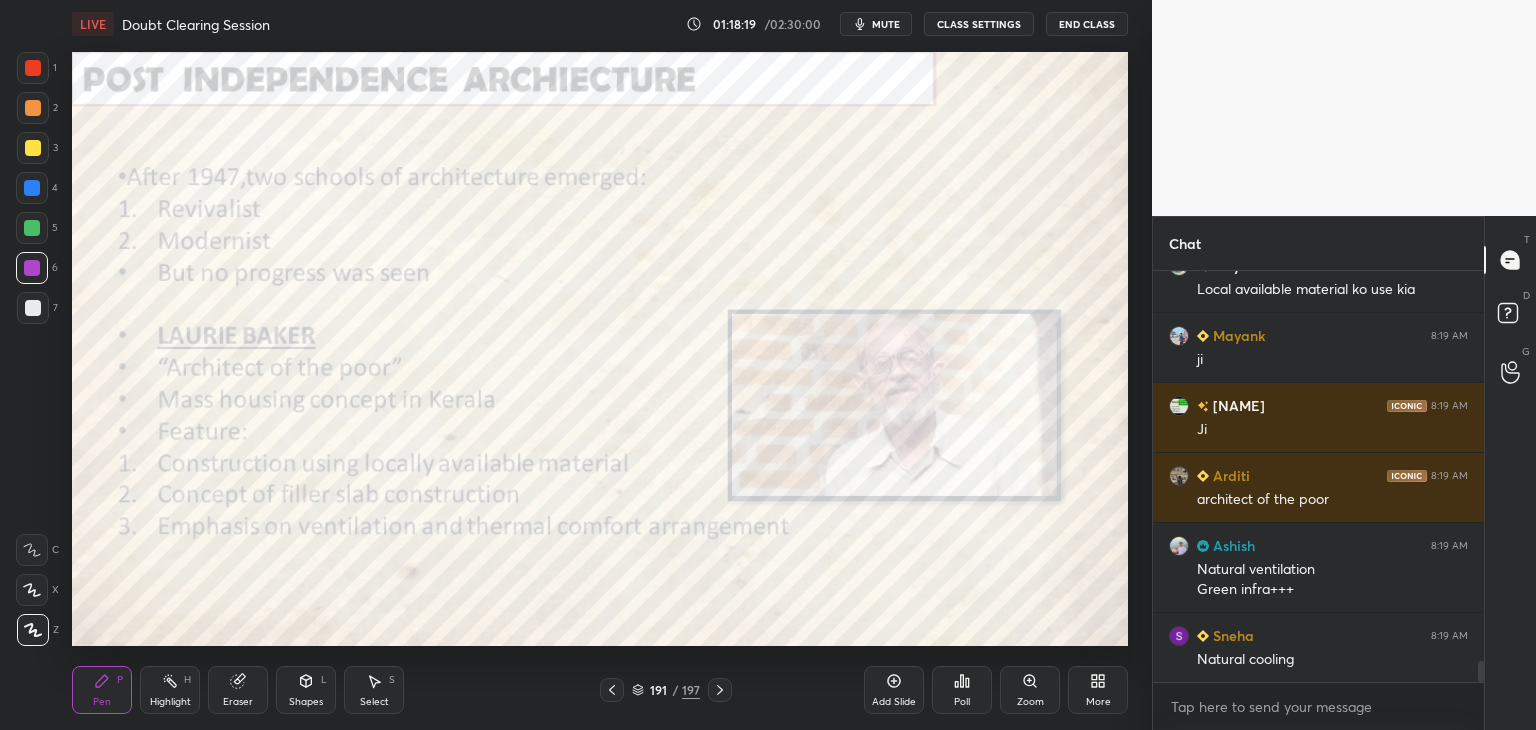 click at bounding box center [33, 68] 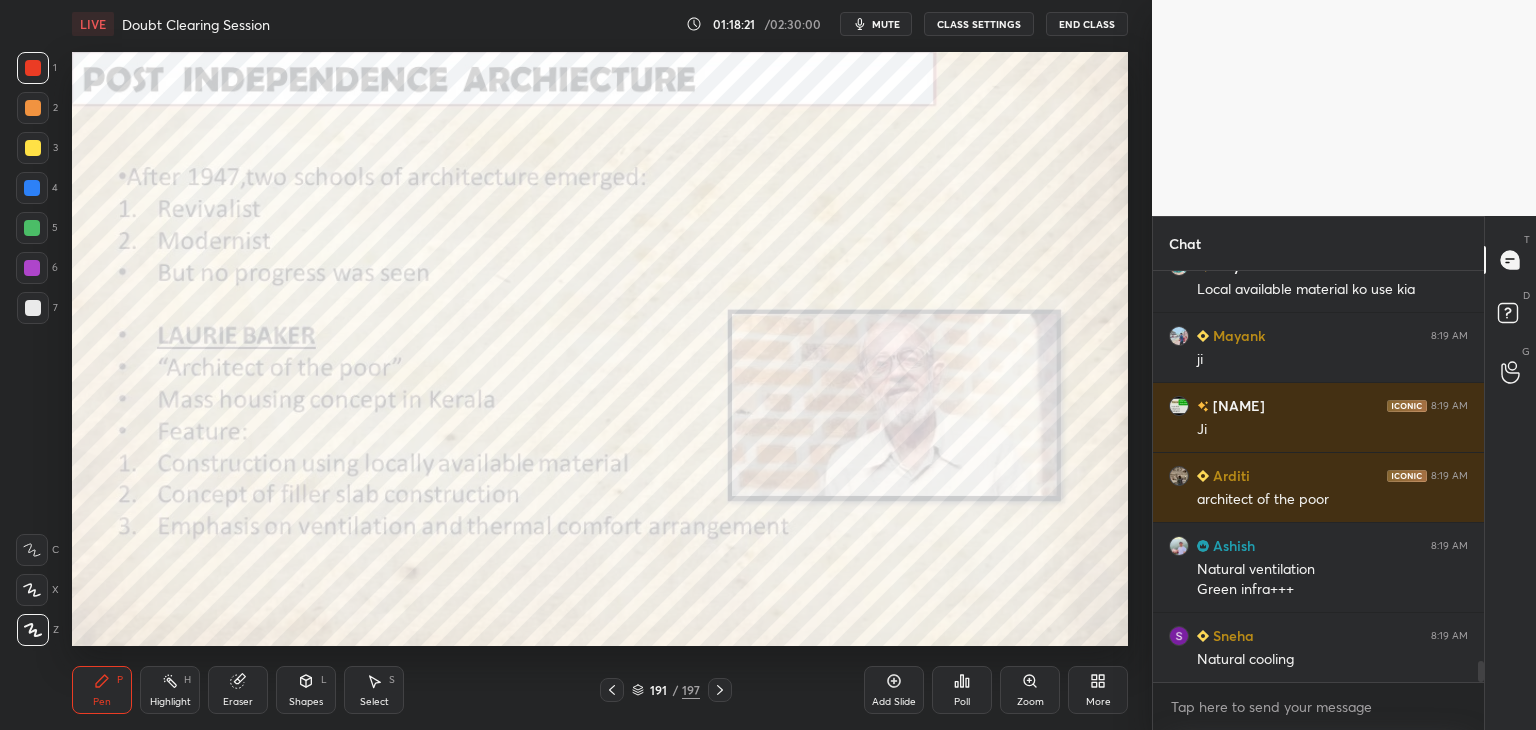 click at bounding box center [720, 690] 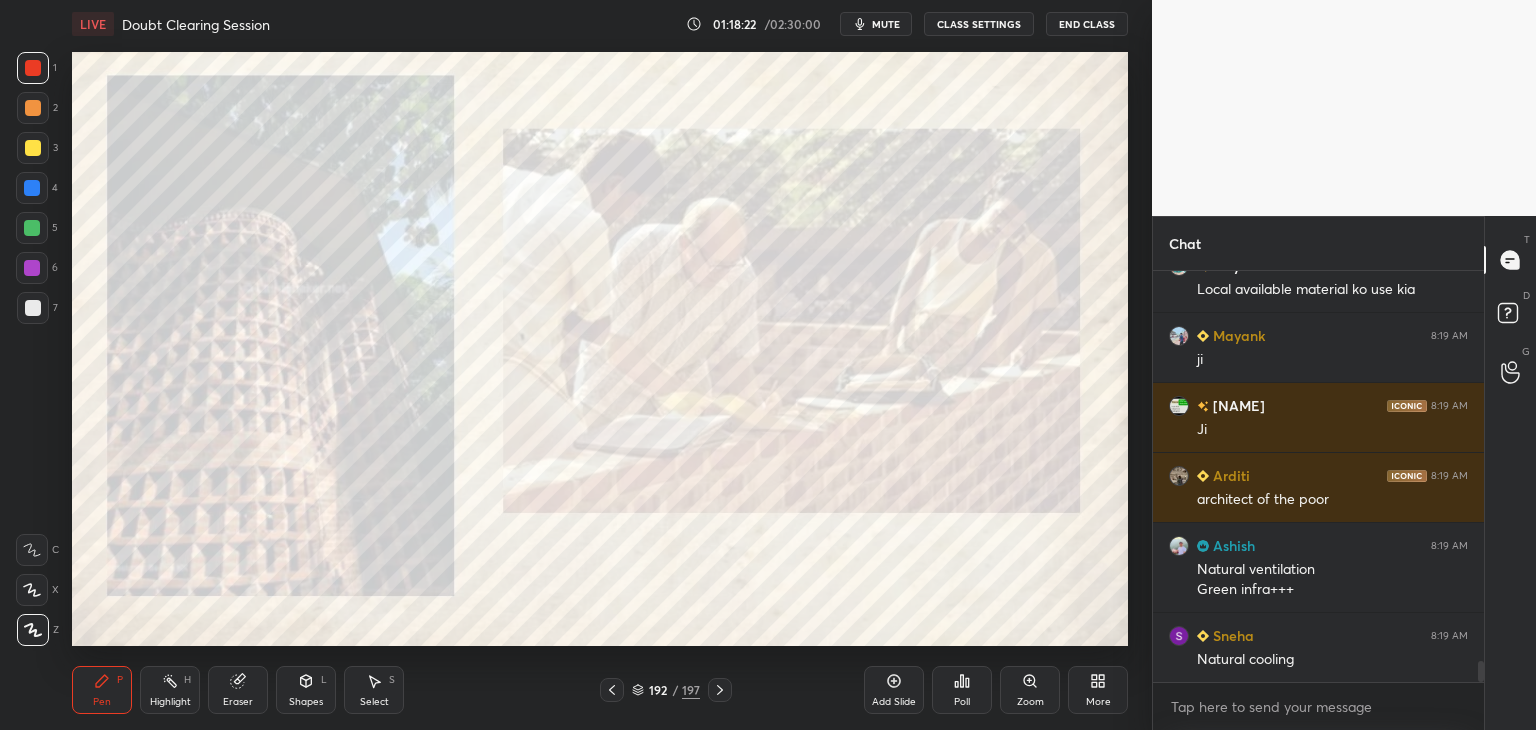 click 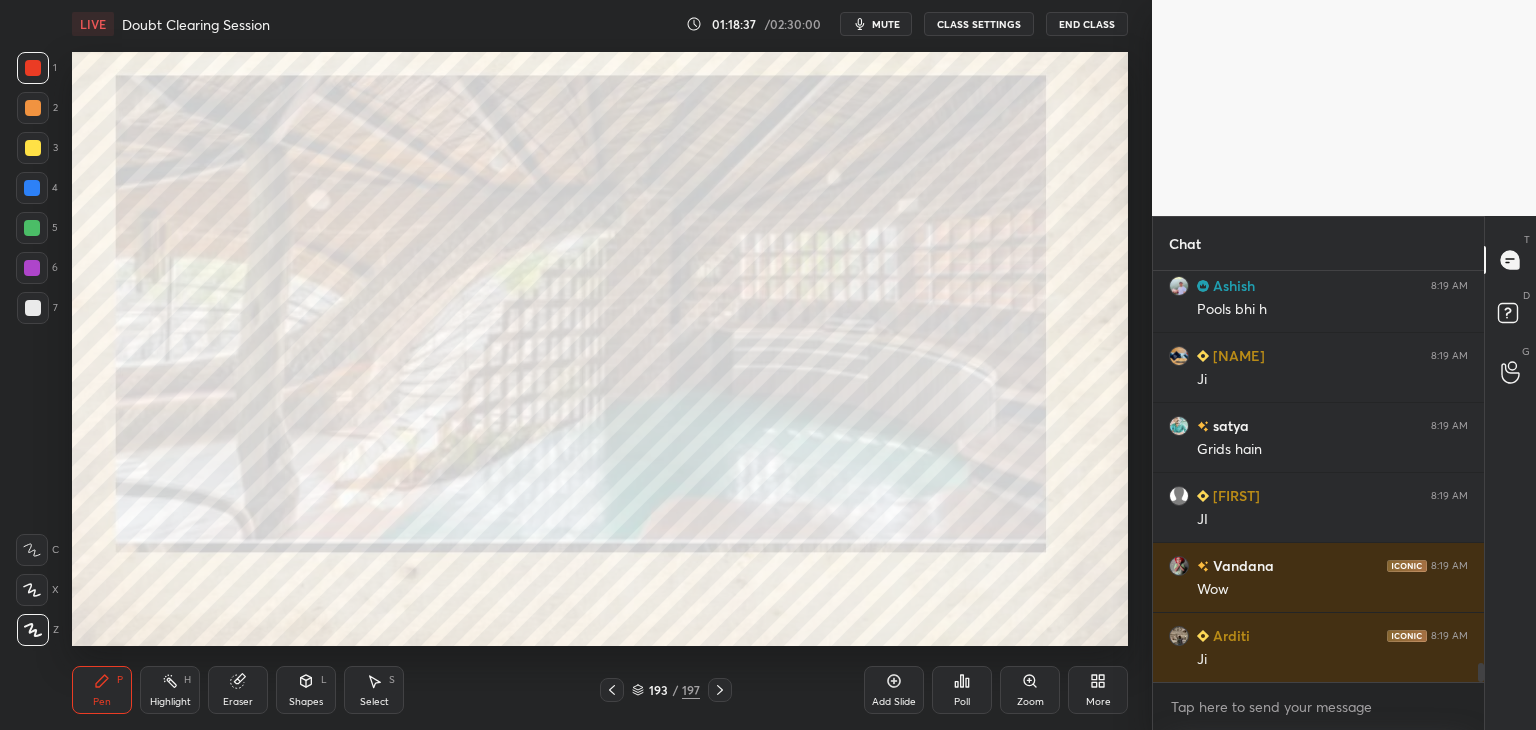 scroll, scrollTop: 8572, scrollLeft: 0, axis: vertical 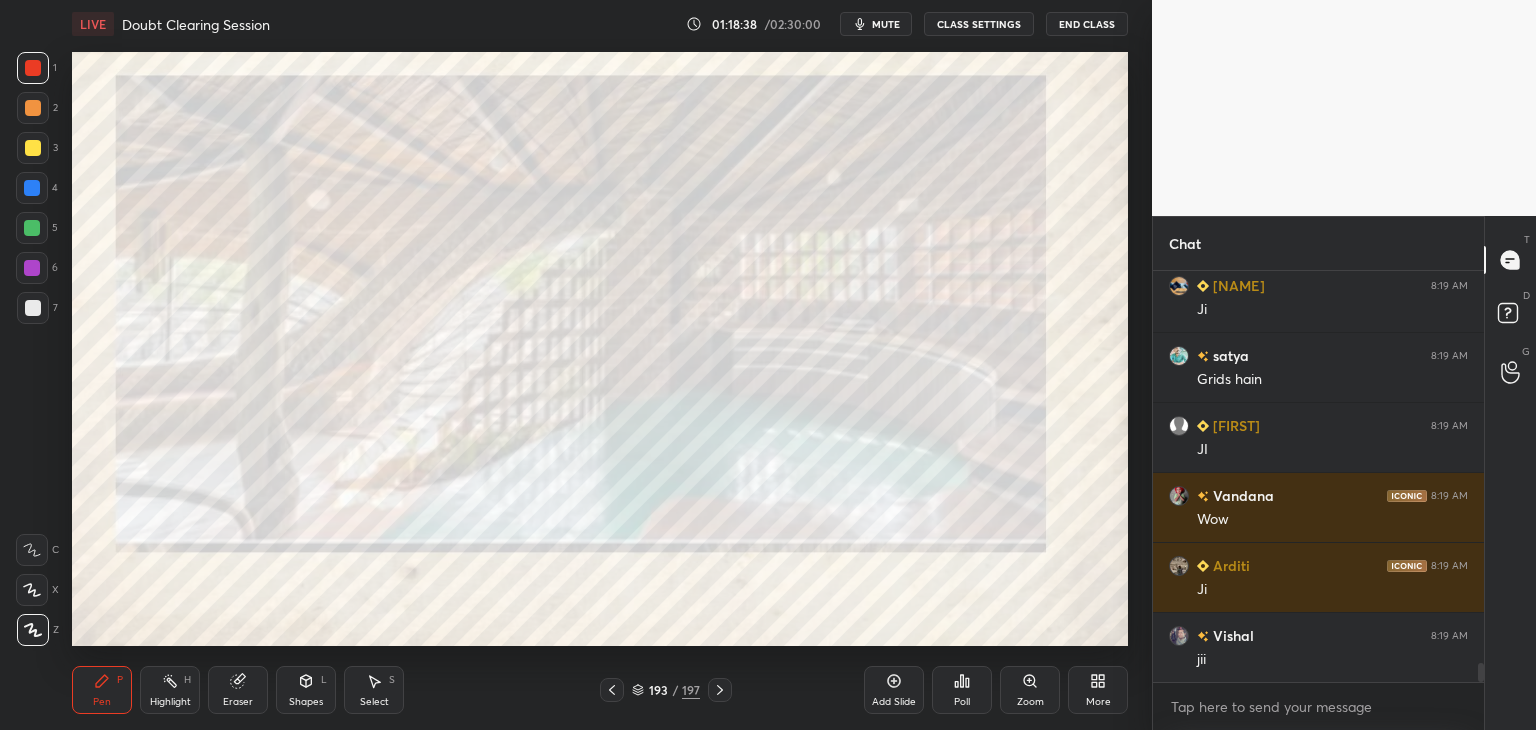 click 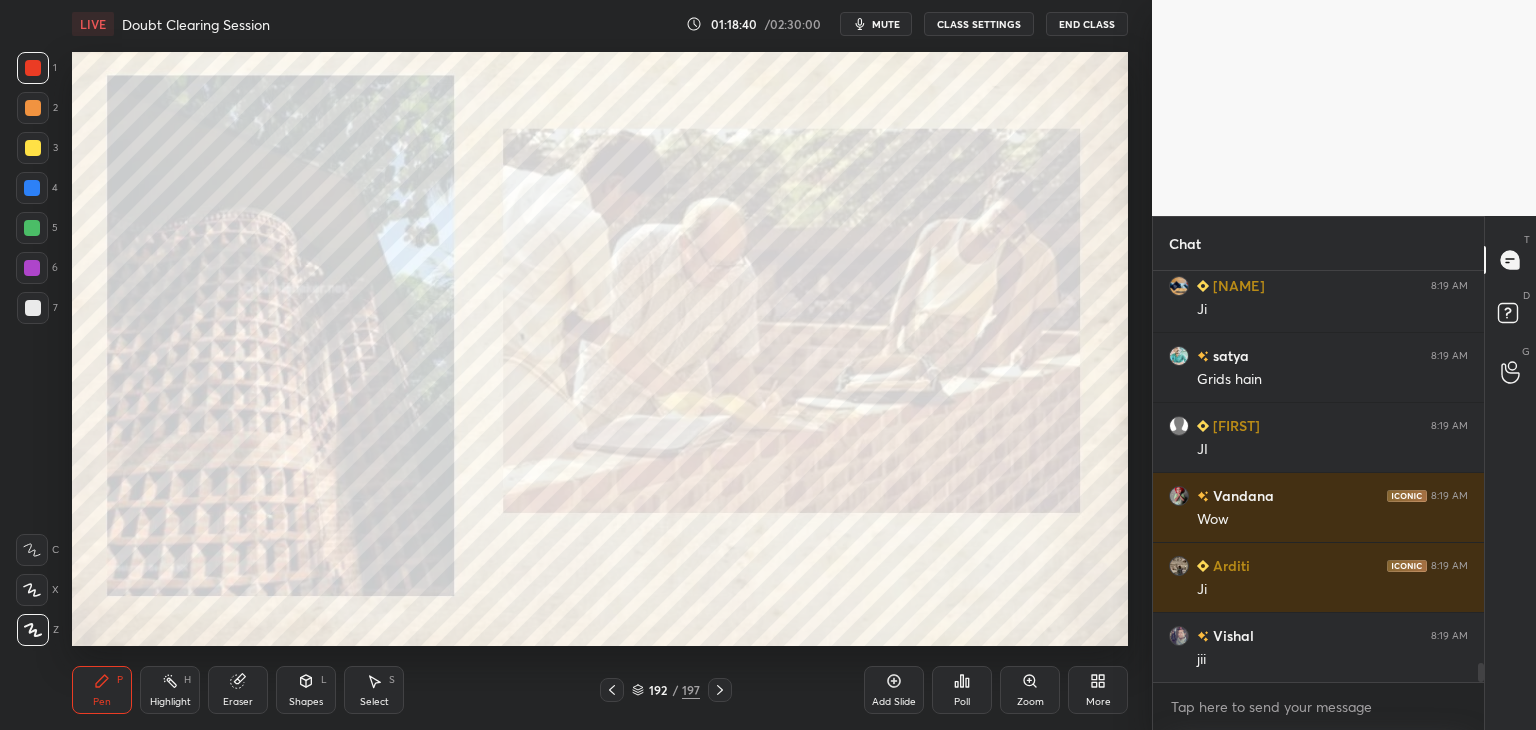 scroll, scrollTop: 8642, scrollLeft: 0, axis: vertical 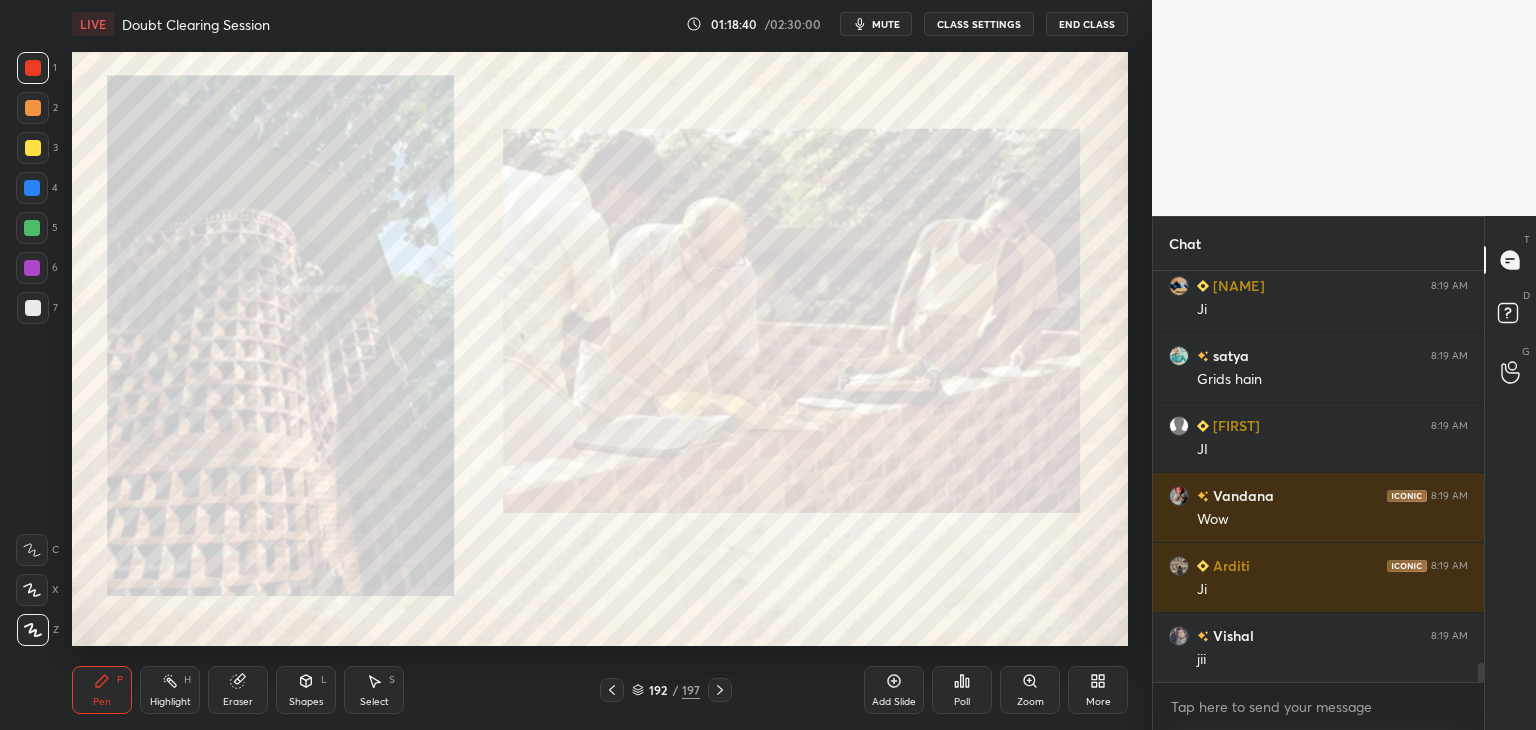 click at bounding box center [33, 68] 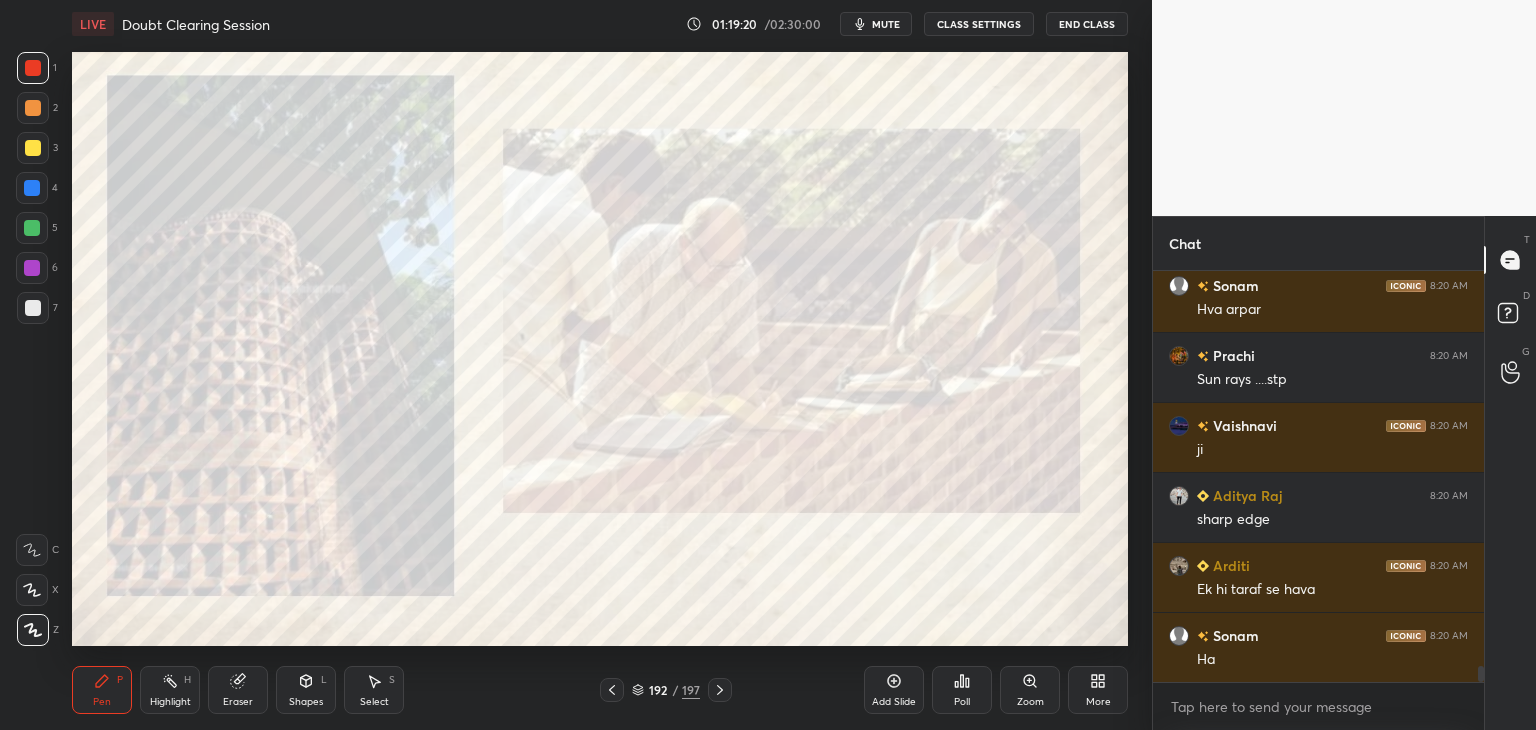 scroll, scrollTop: 9992, scrollLeft: 0, axis: vertical 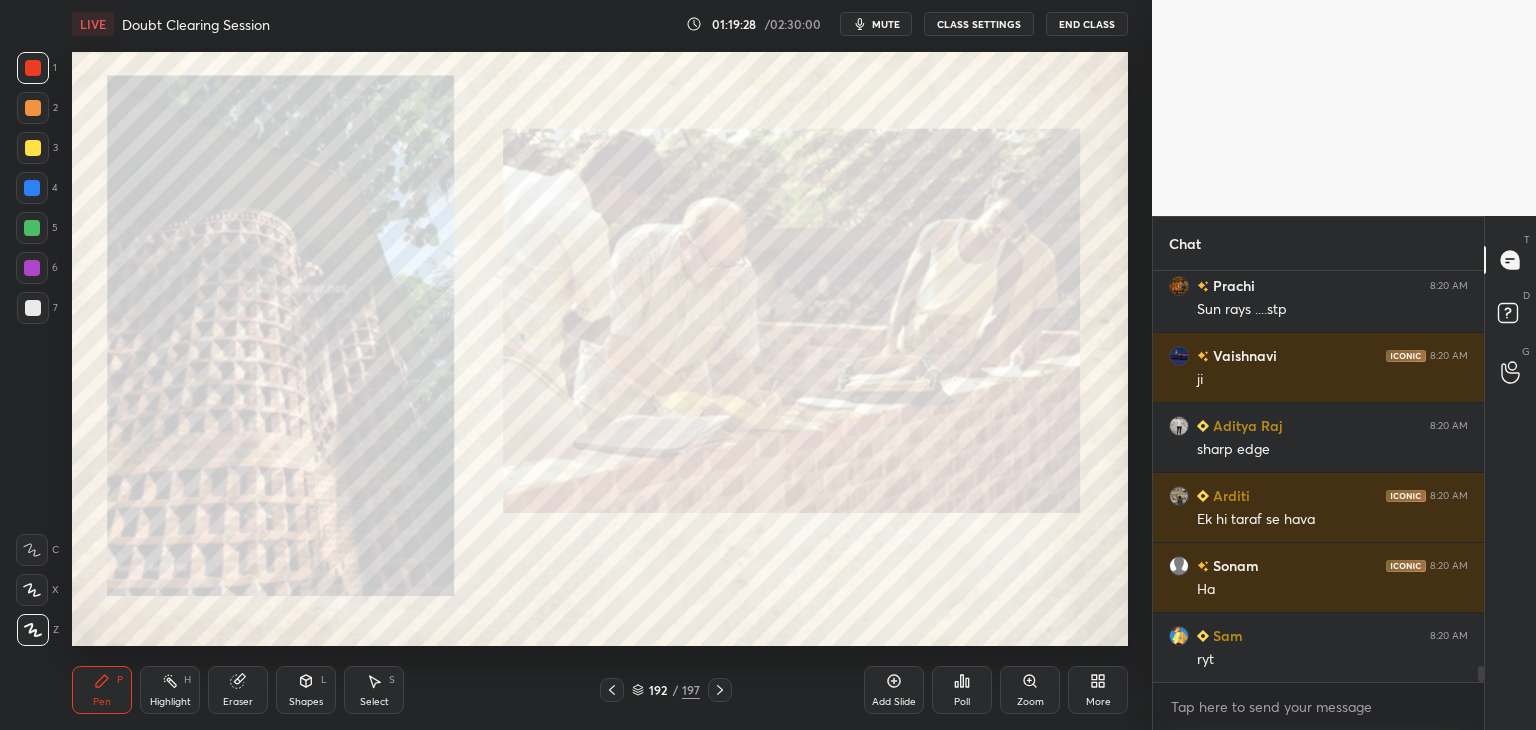 click at bounding box center (32, 188) 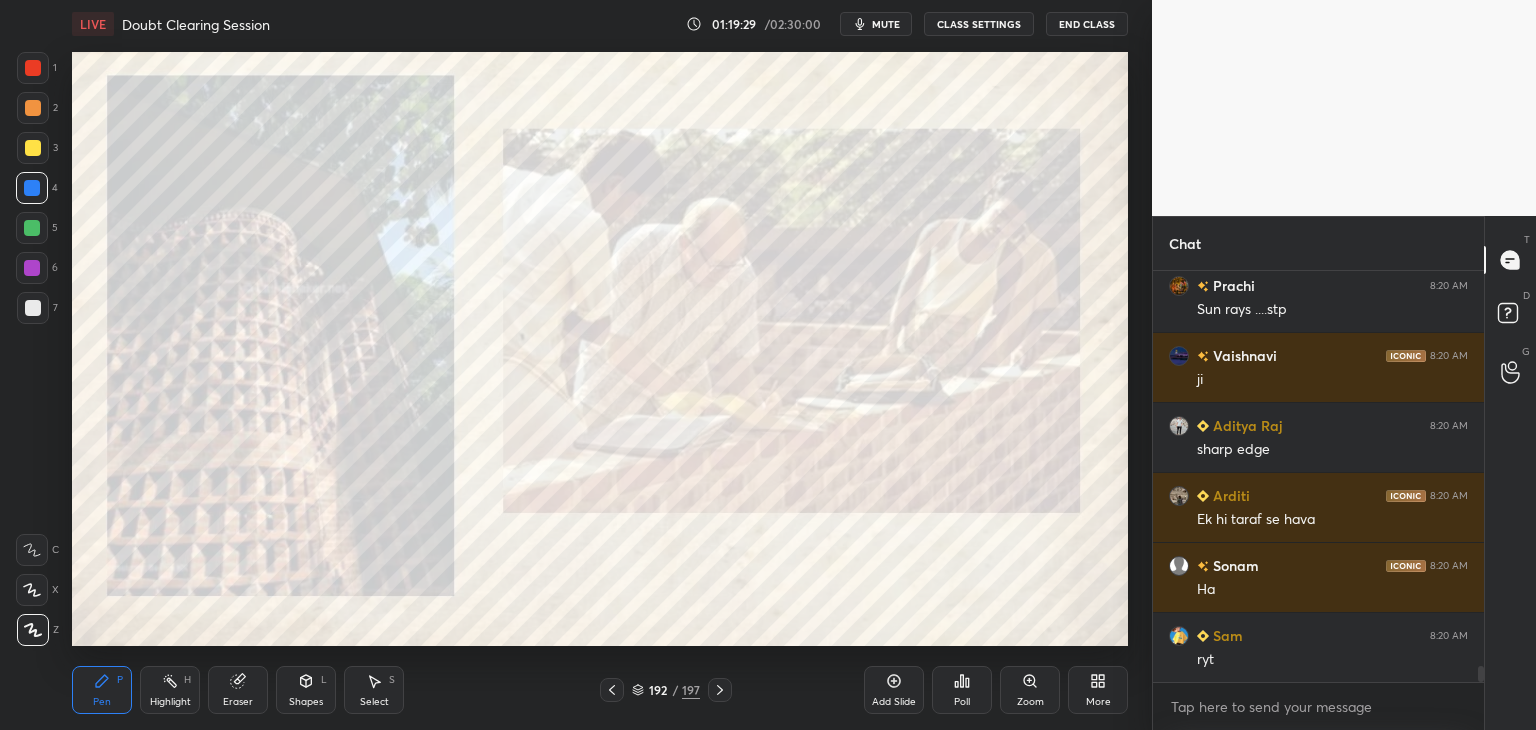 scroll, scrollTop: 10062, scrollLeft: 0, axis: vertical 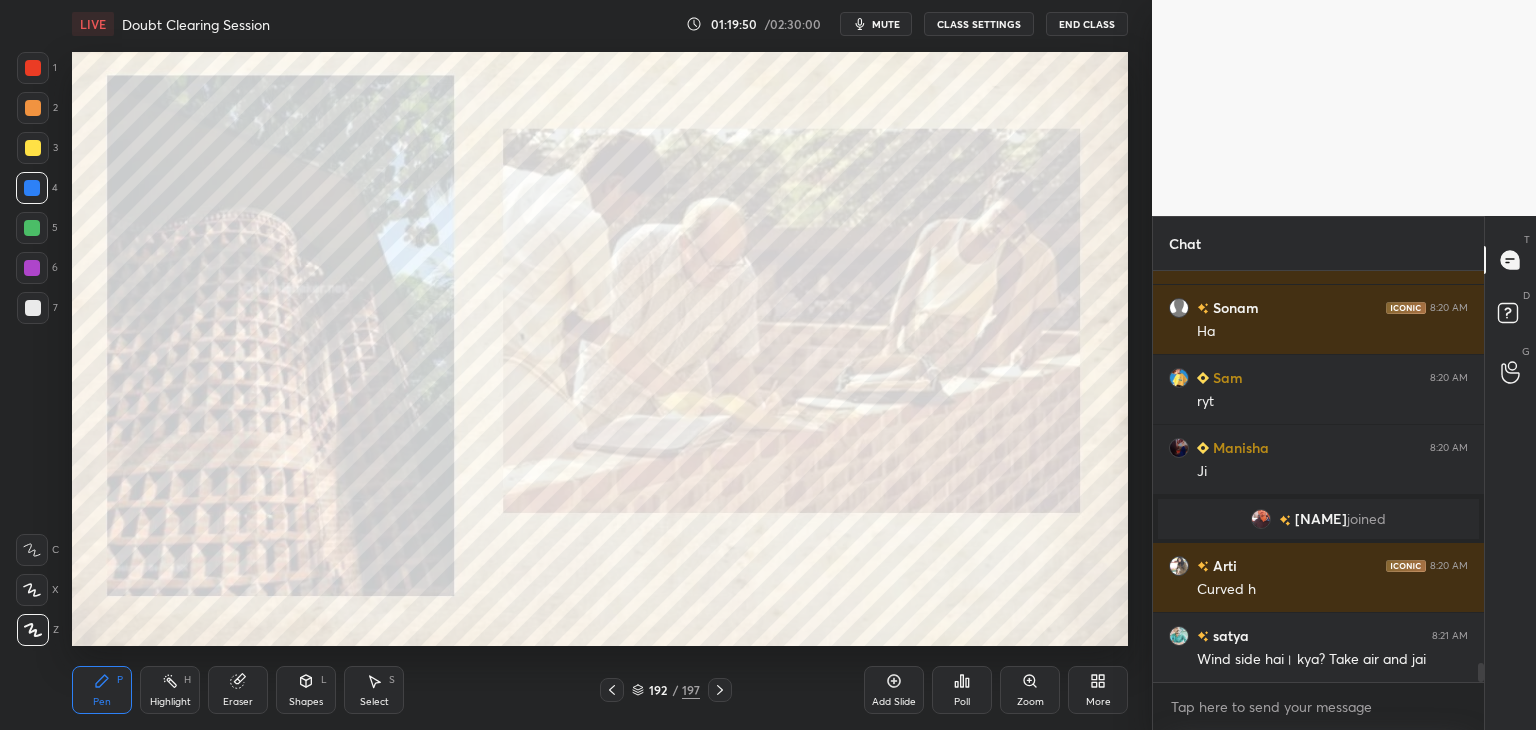 click 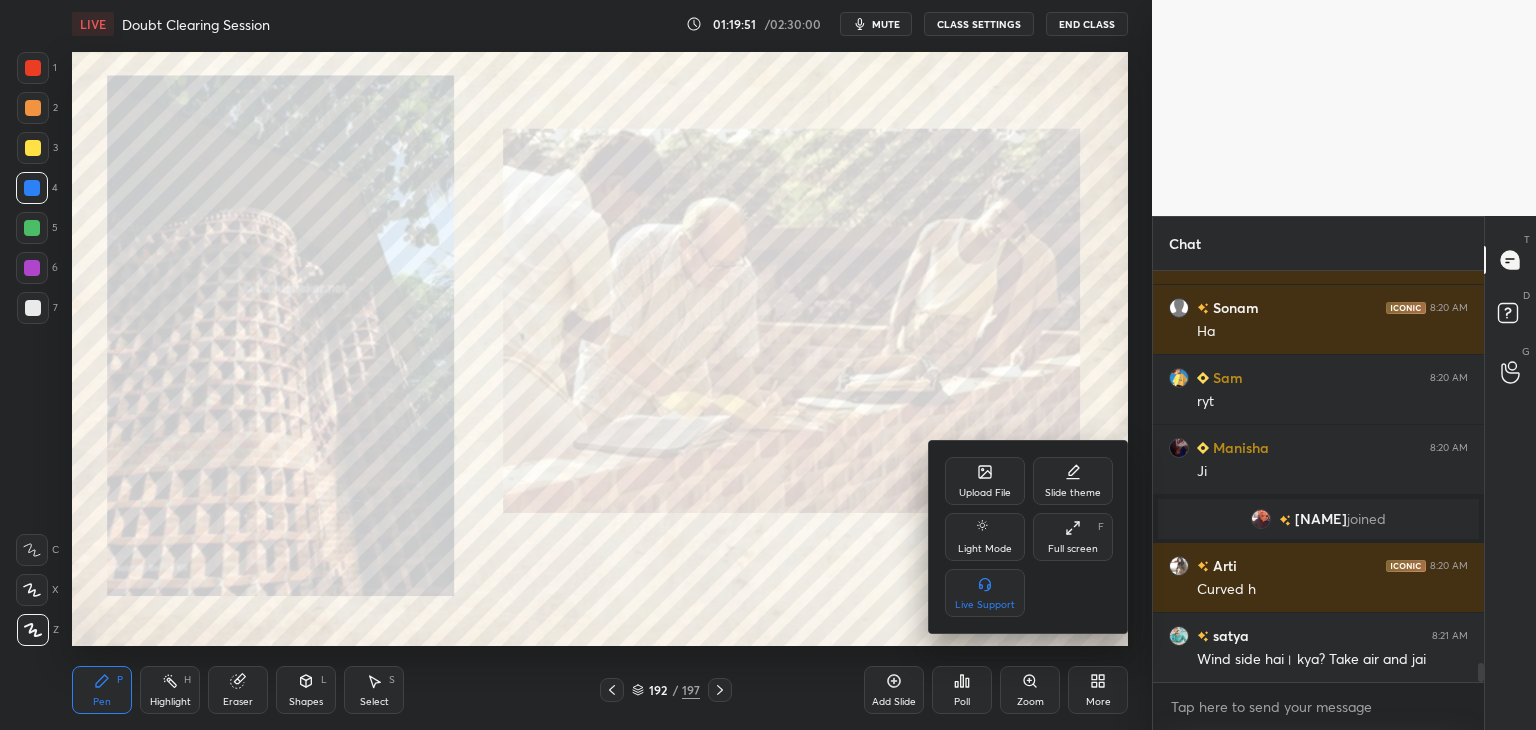 click on "Upload File" at bounding box center (985, 481) 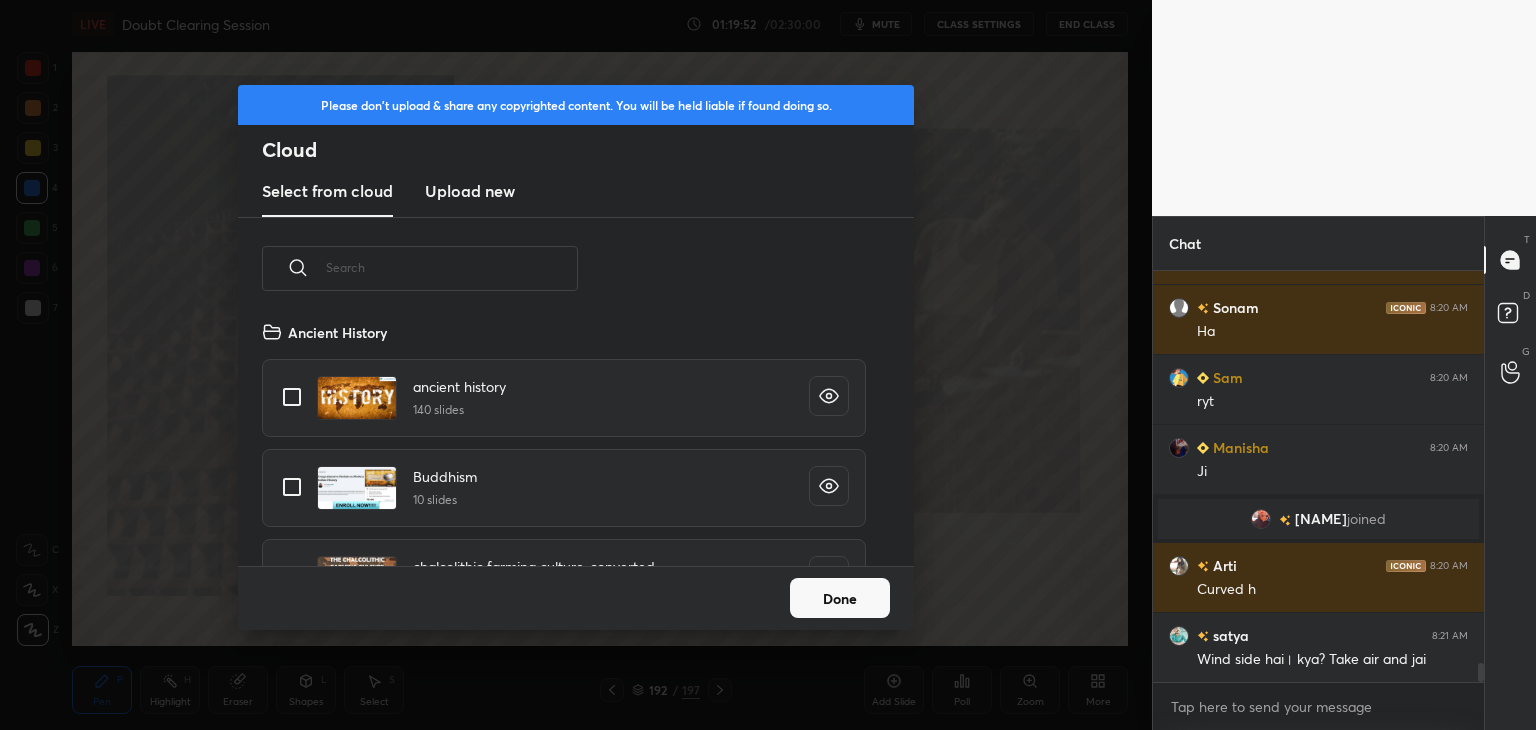 scroll, scrollTop: 5, scrollLeft: 10, axis: both 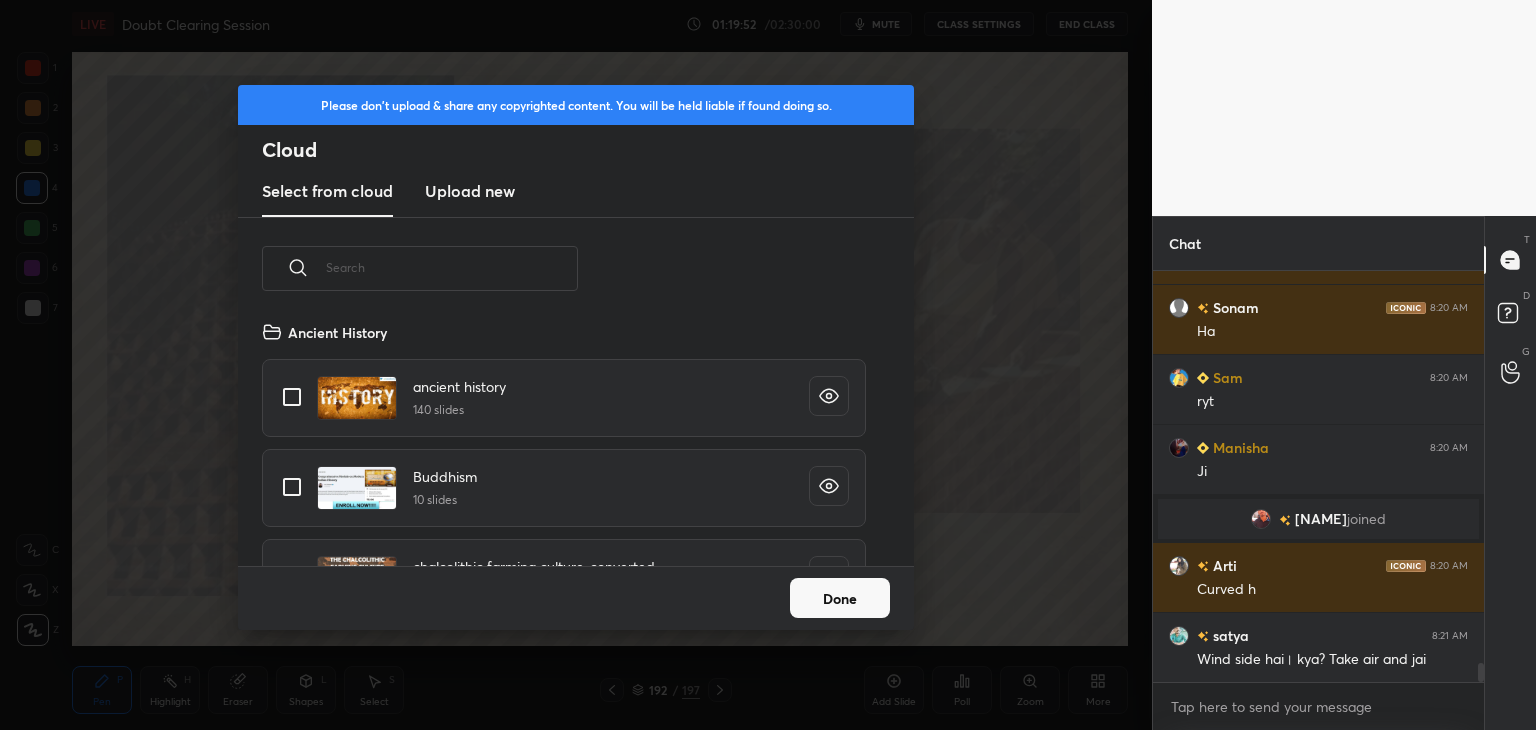 click on "Upload new" at bounding box center (470, 191) 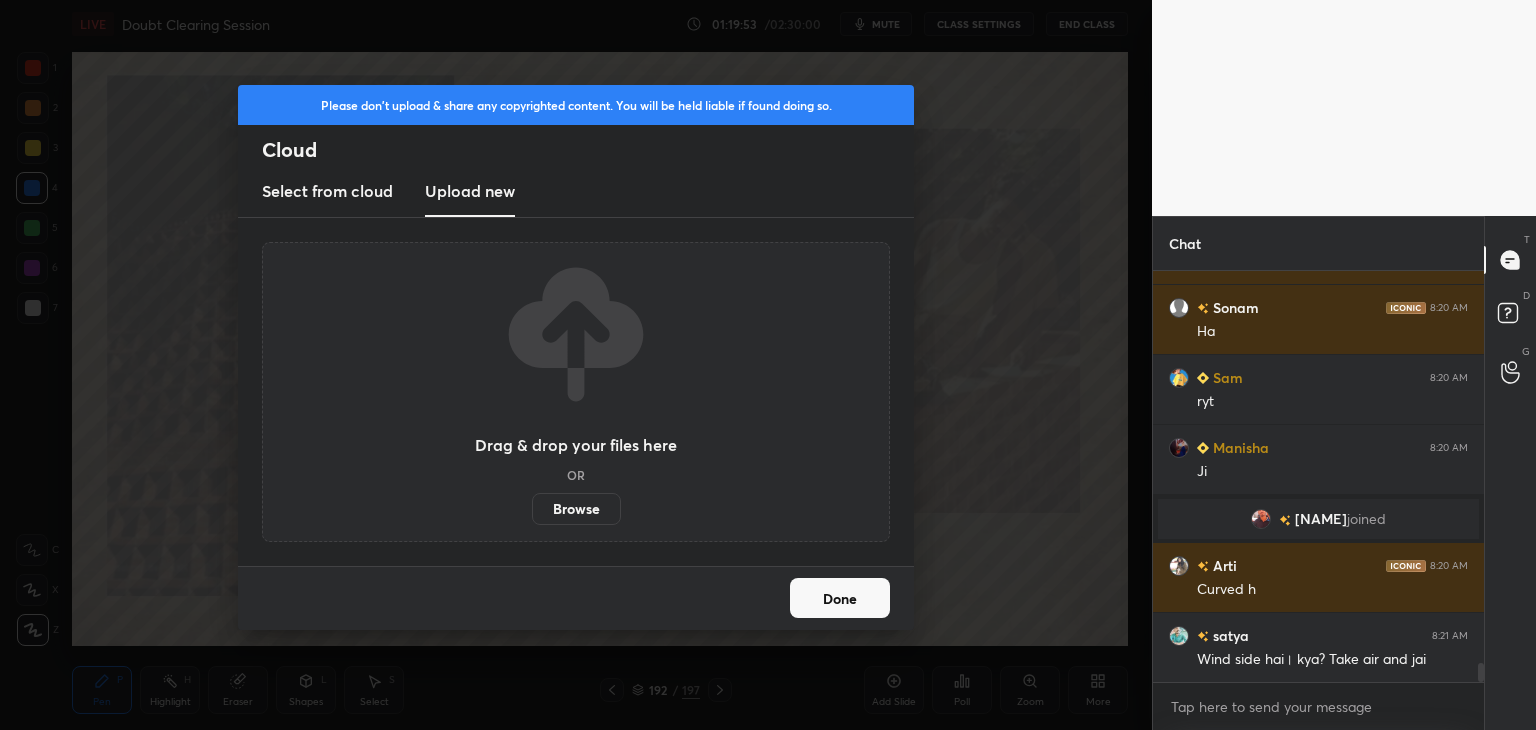 click on "Browse" at bounding box center (576, 509) 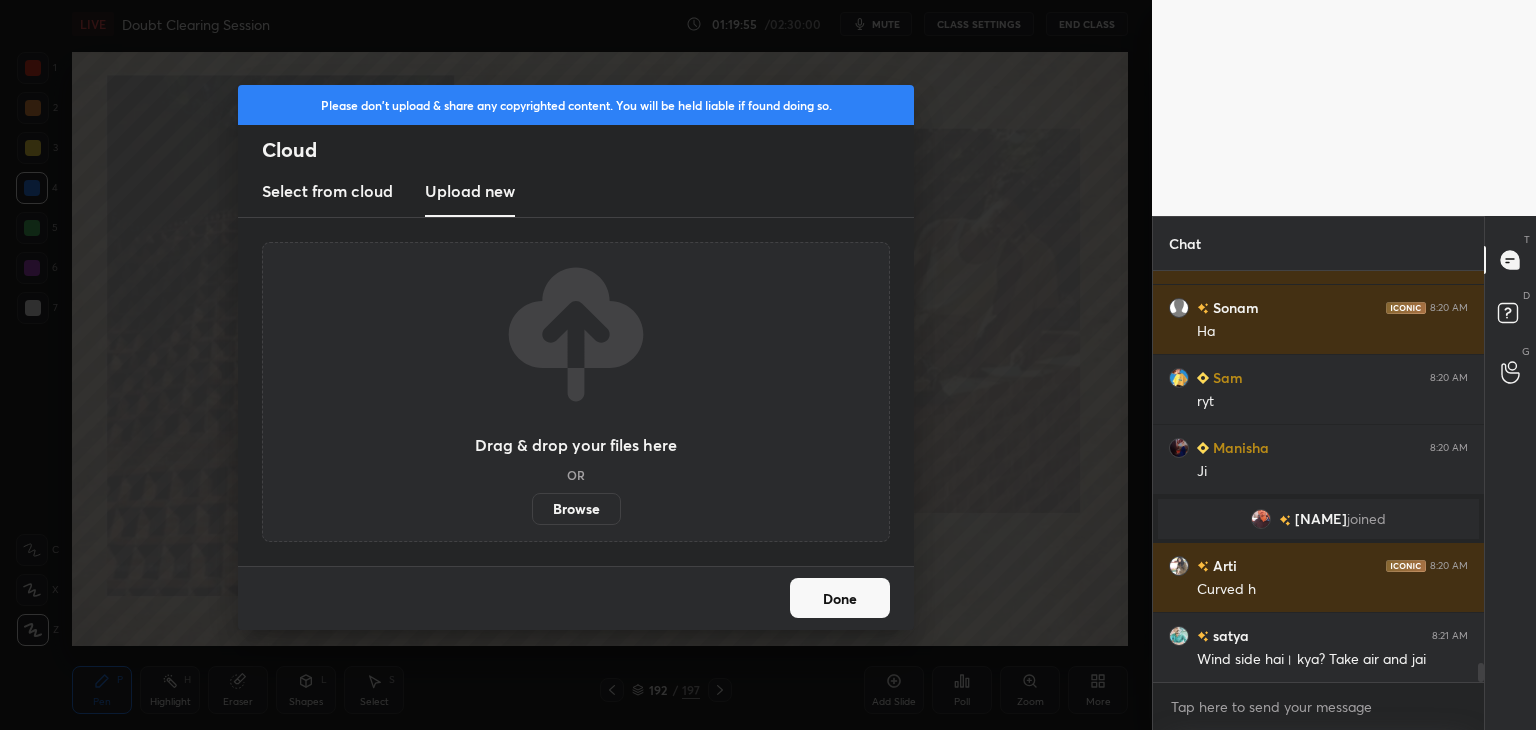 scroll, scrollTop: 8702, scrollLeft: 0, axis: vertical 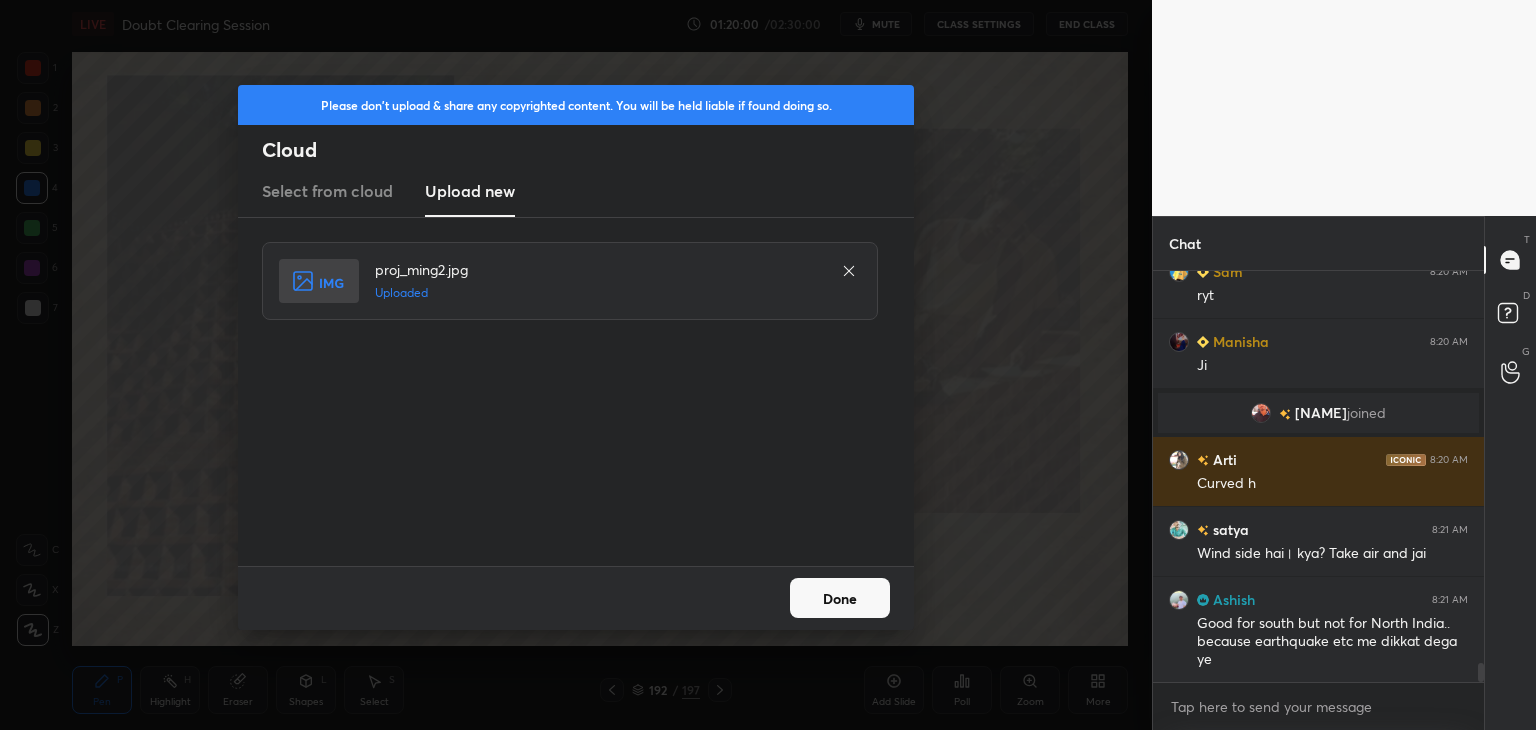 click on "Done" at bounding box center [840, 598] 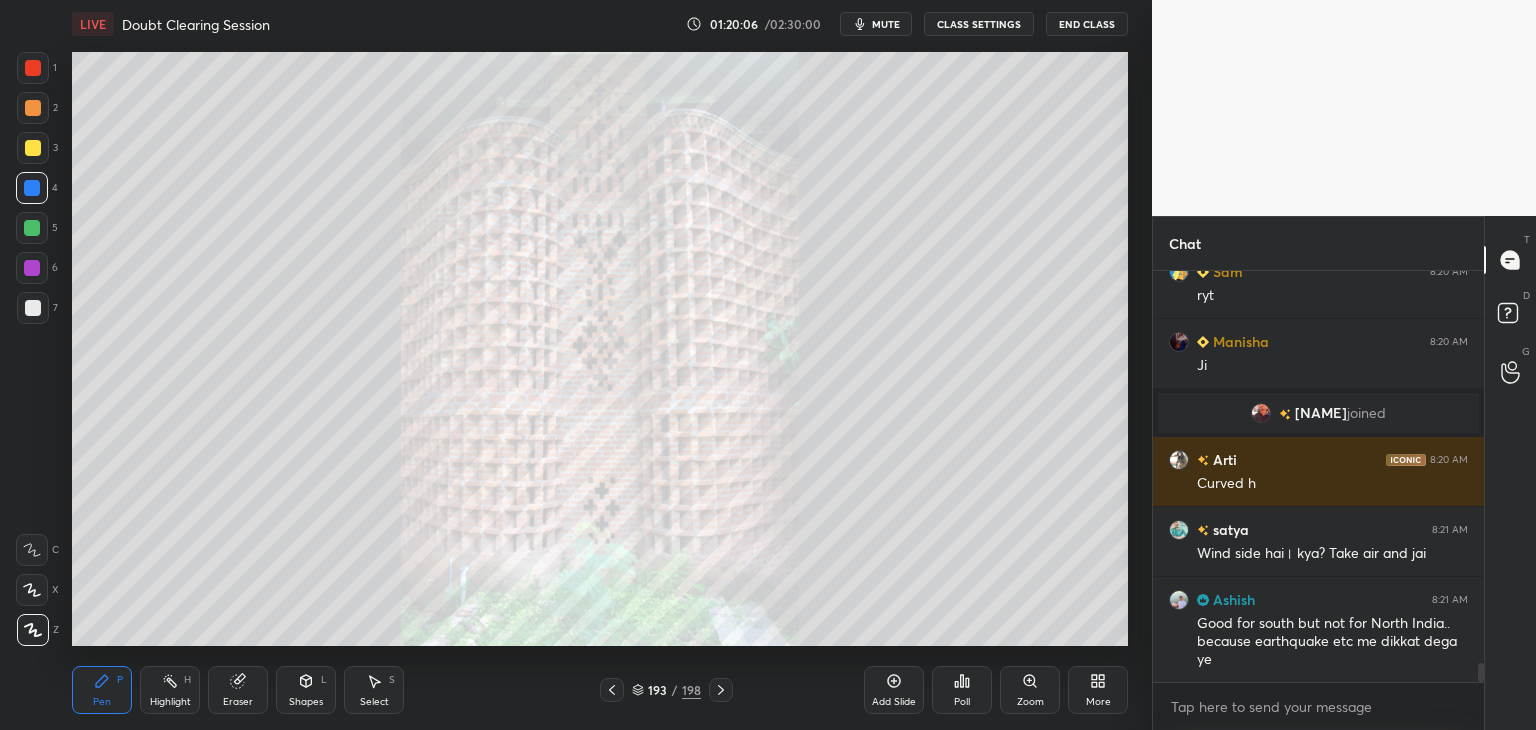 click on "Zoom" at bounding box center [1030, 690] 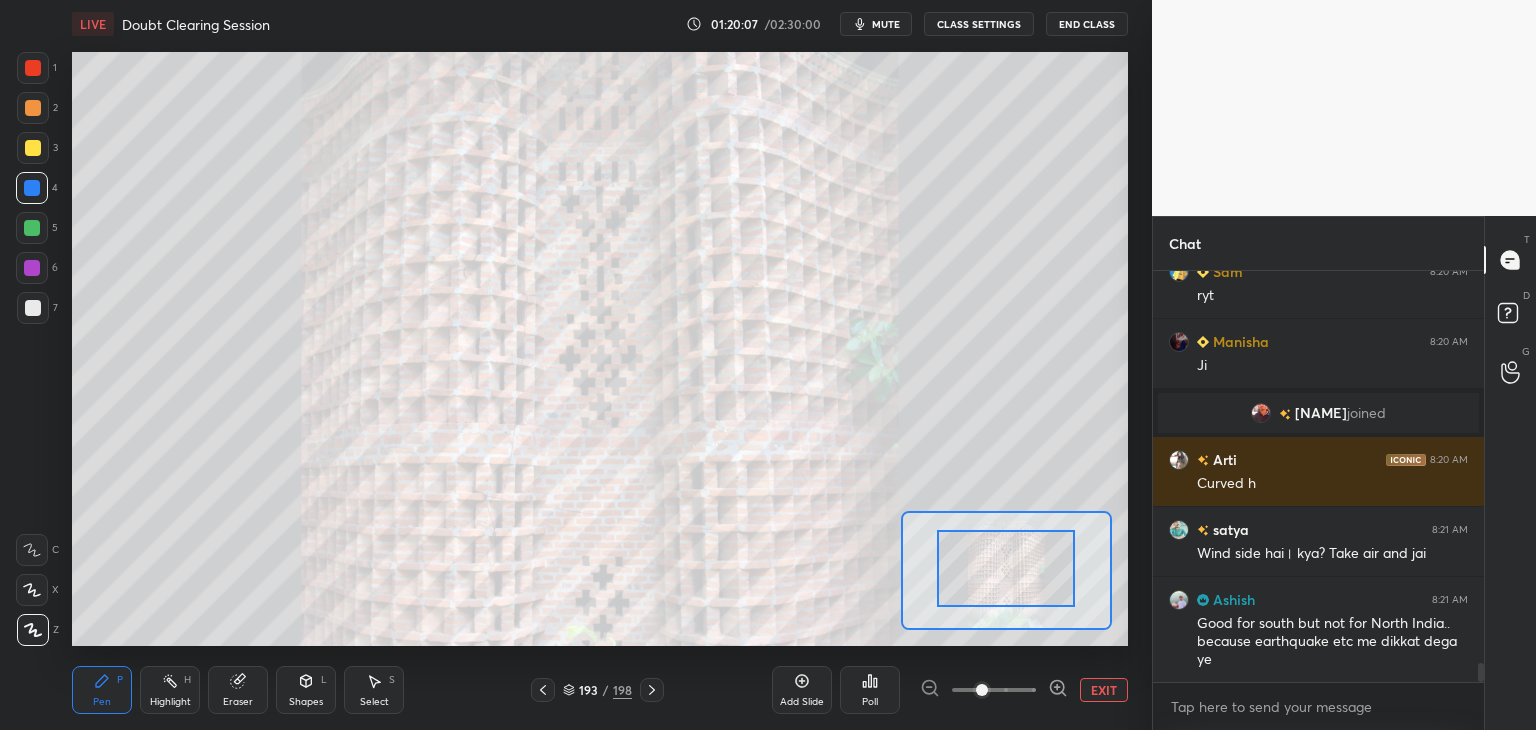 drag, startPoint x: 1023, startPoint y: 581, endPoint x: 1025, endPoint y: 567, distance: 14.142136 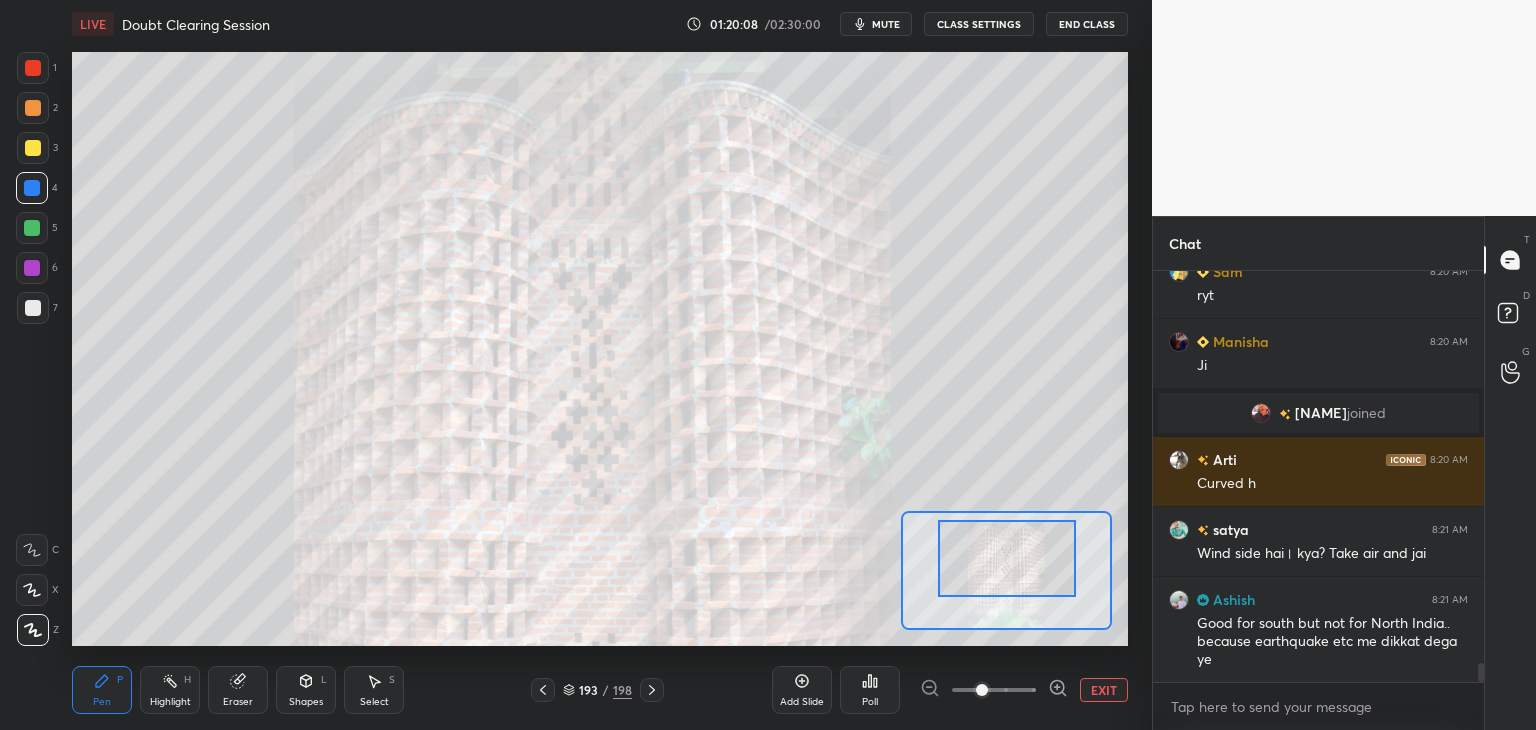 click at bounding box center [994, 690] 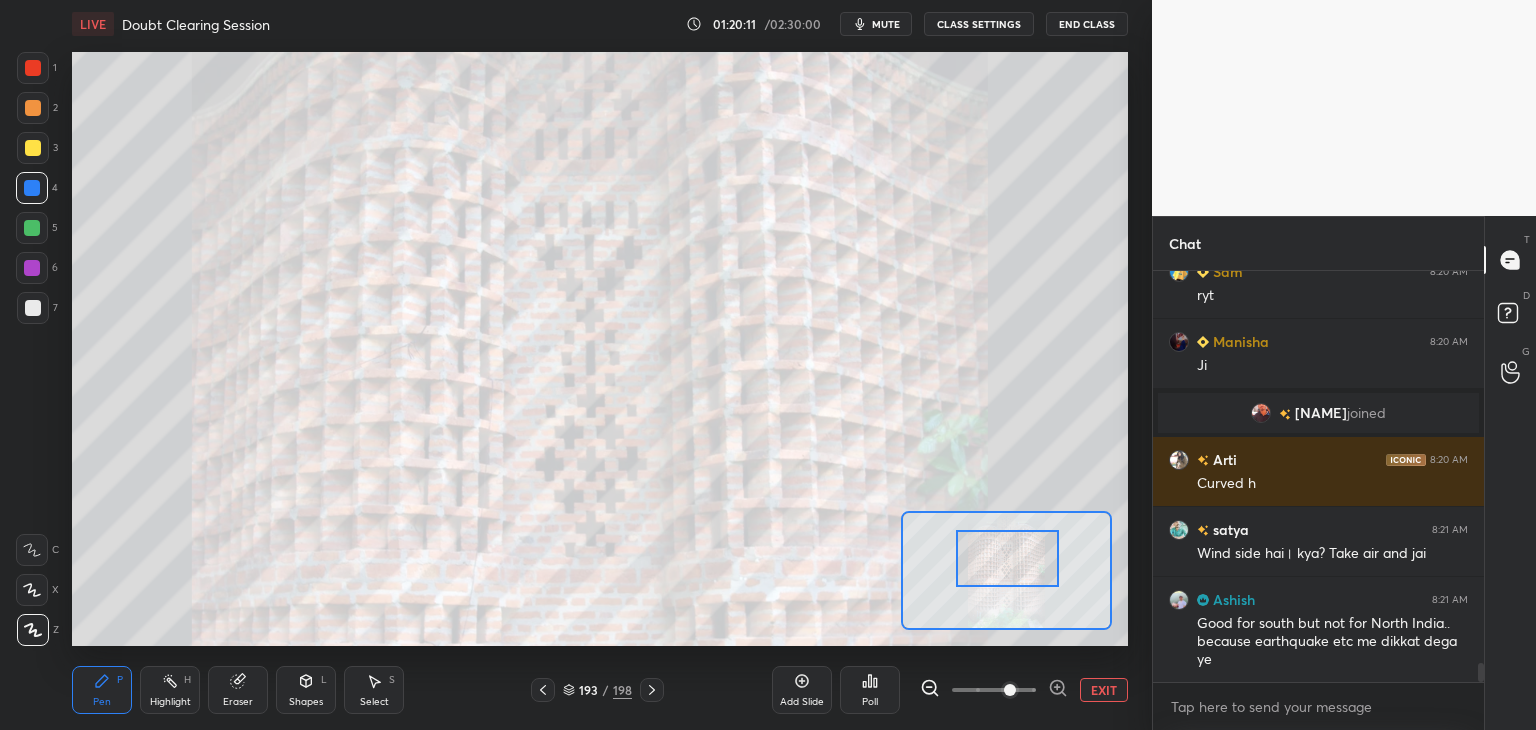 scroll, scrollTop: 8772, scrollLeft: 0, axis: vertical 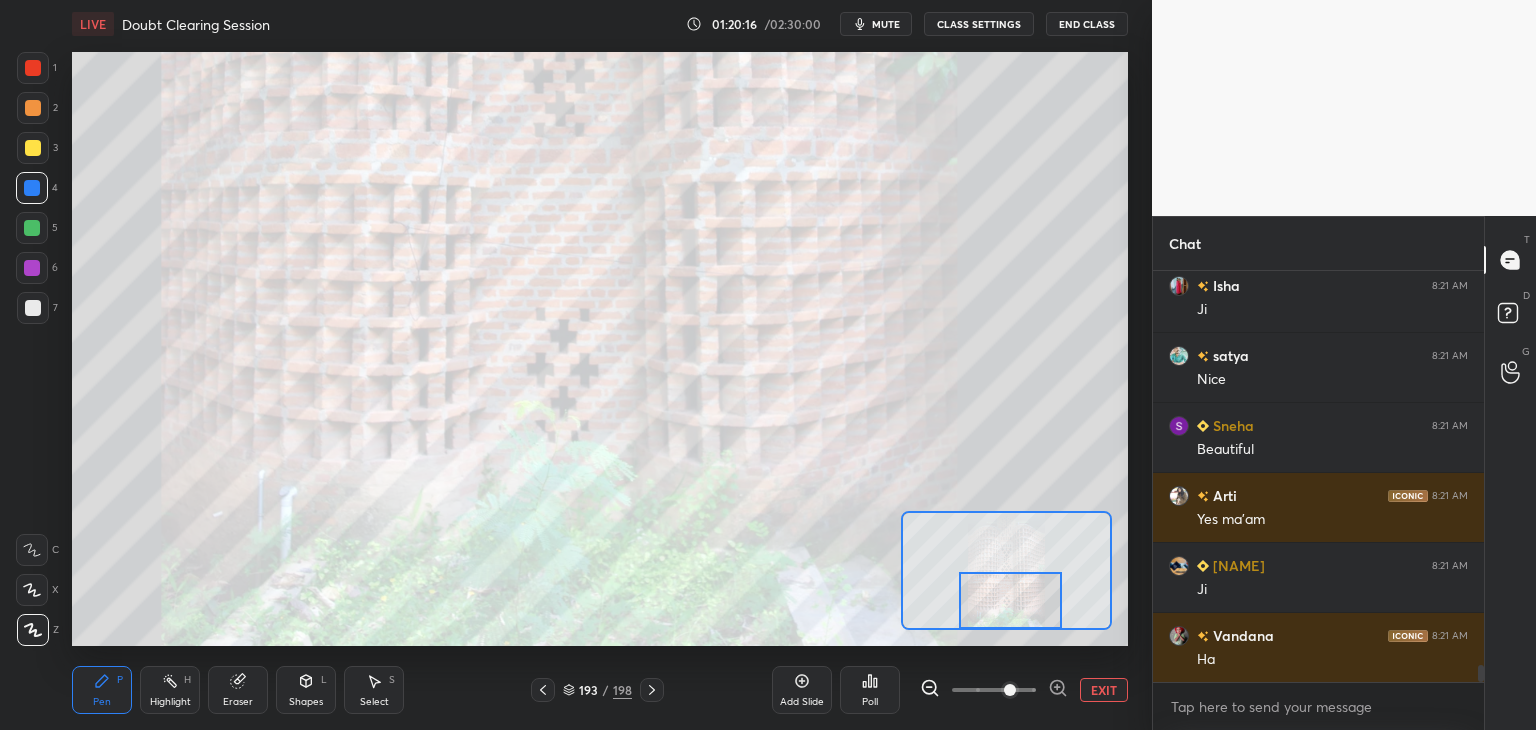 drag, startPoint x: 1000, startPoint y: 561, endPoint x: 1003, endPoint y: 609, distance: 48.09366 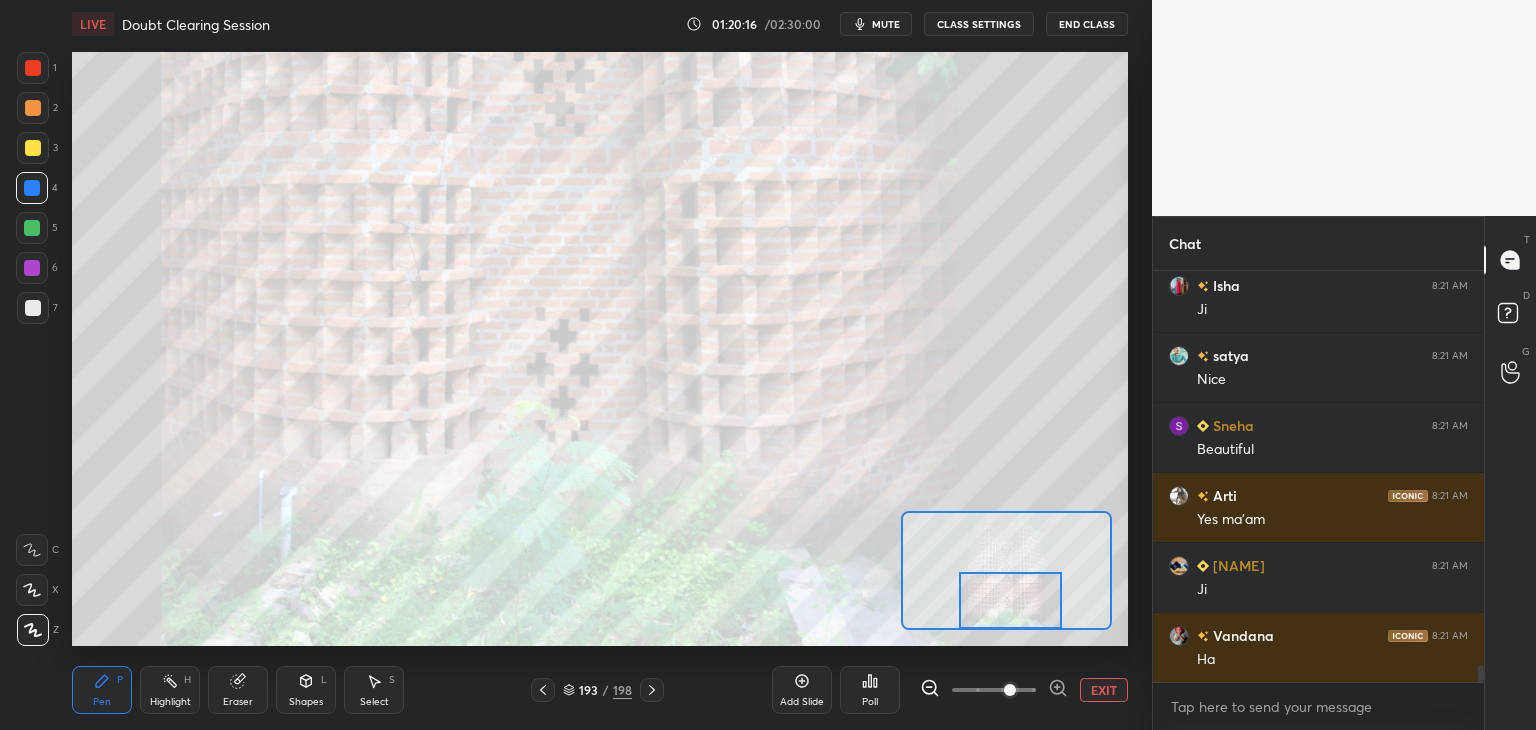 click at bounding box center (1011, 600) 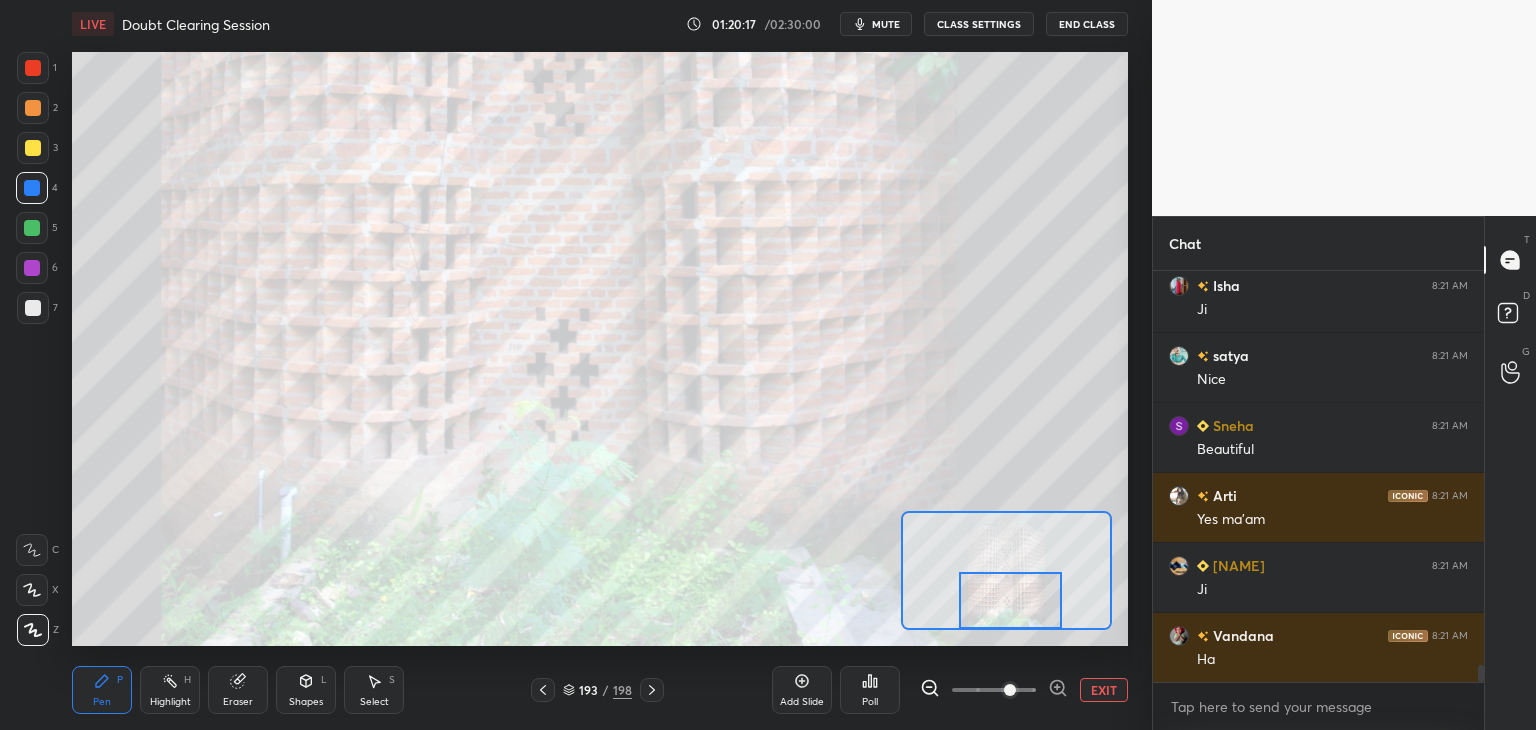 click on "EXIT" at bounding box center [1104, 690] 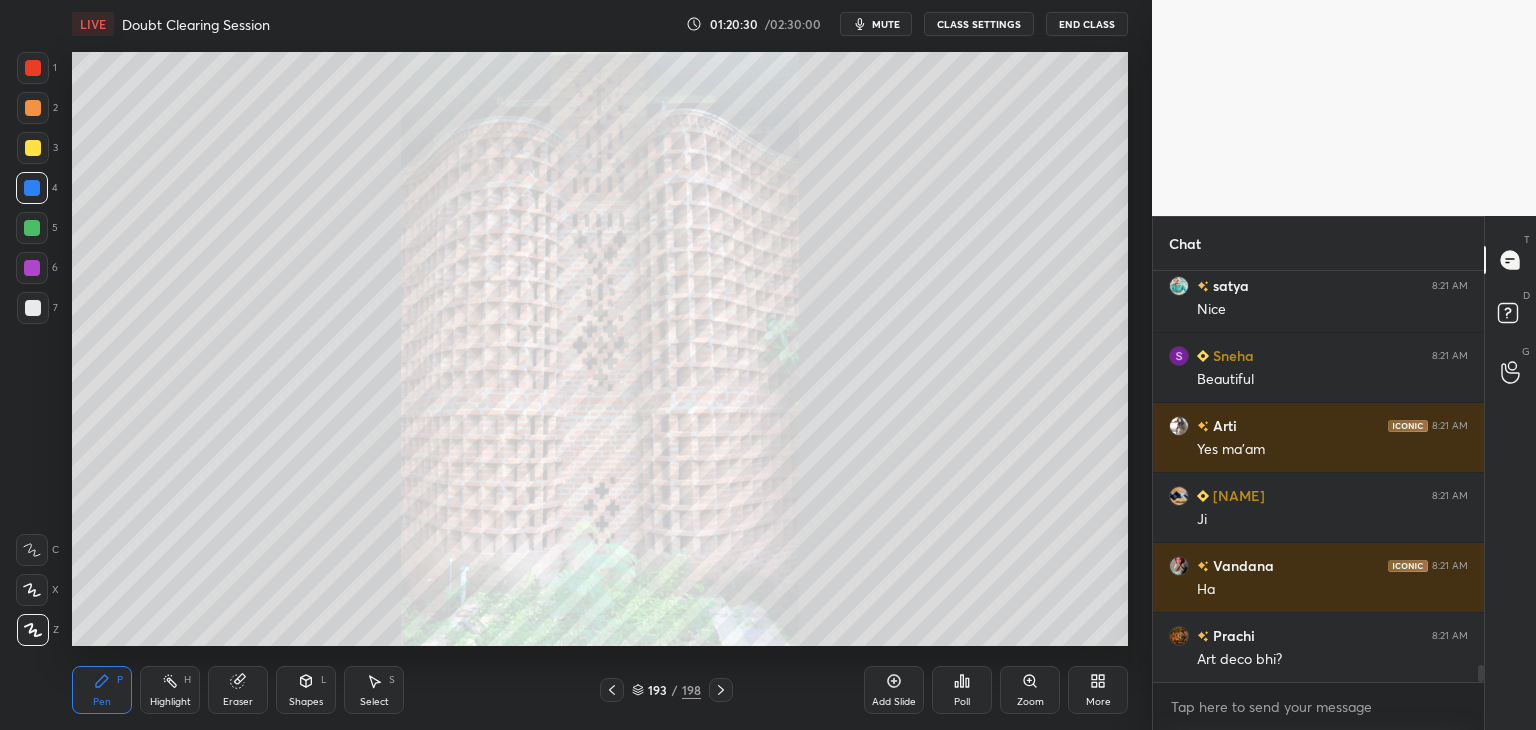 scroll, scrollTop: 9472, scrollLeft: 0, axis: vertical 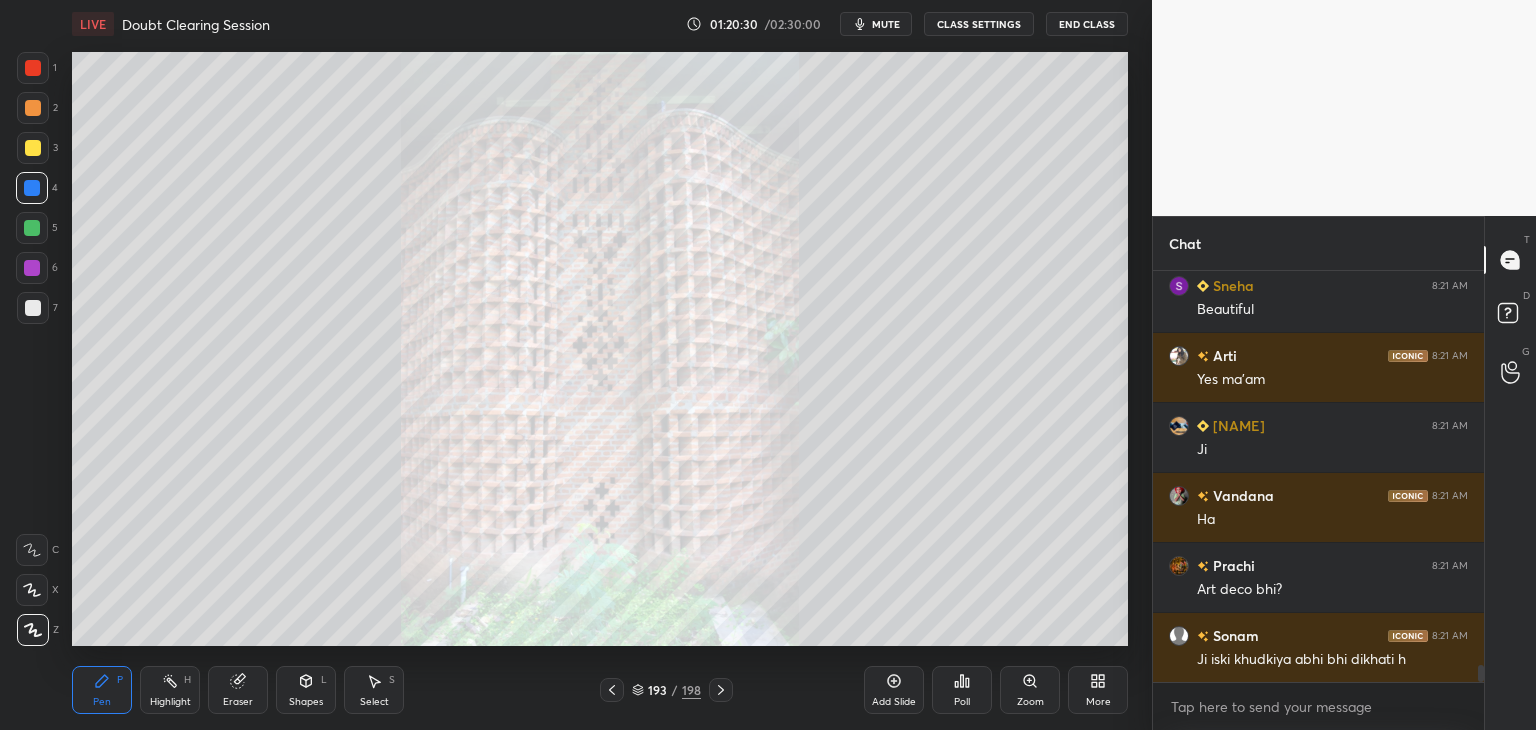 click on "More" at bounding box center (1098, 702) 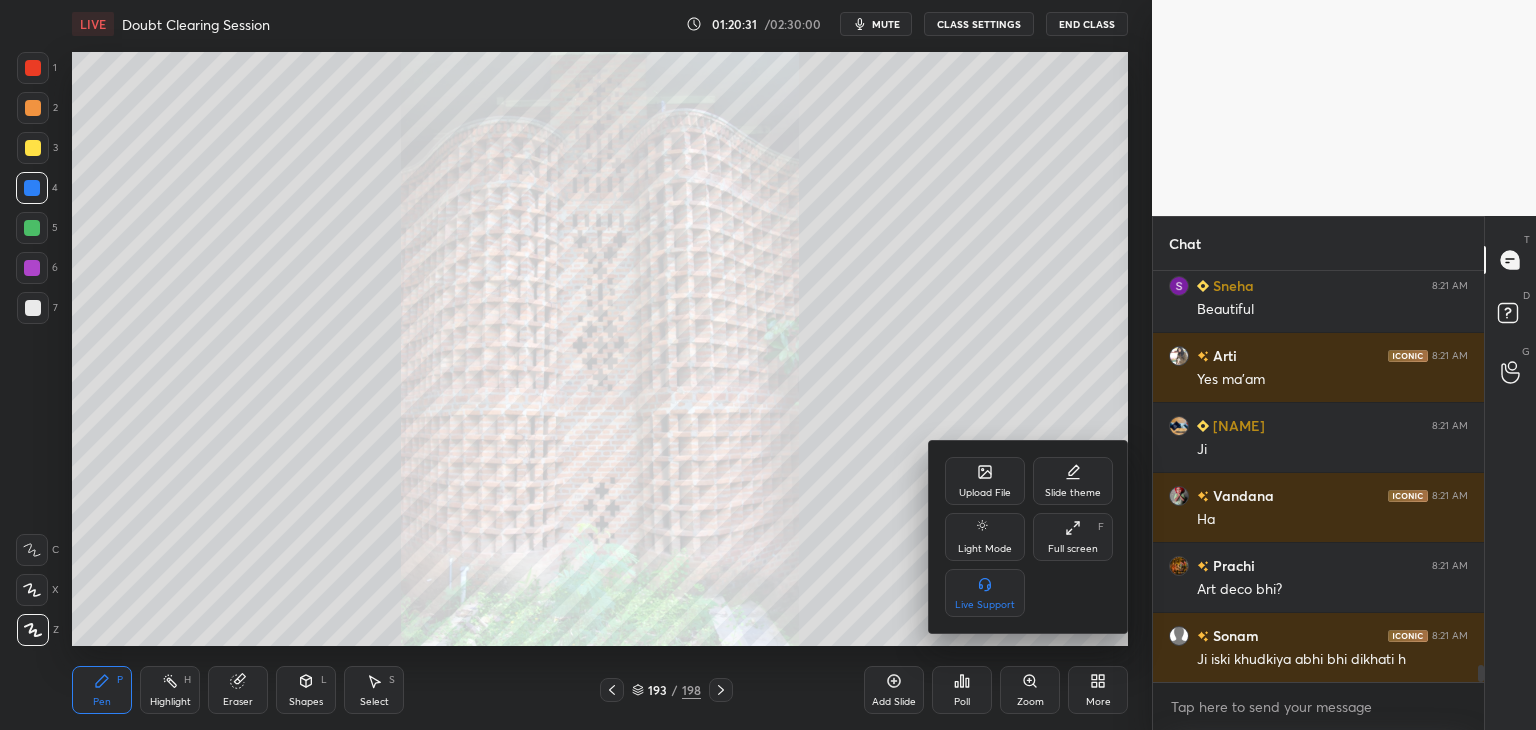click on "Upload File" at bounding box center [985, 481] 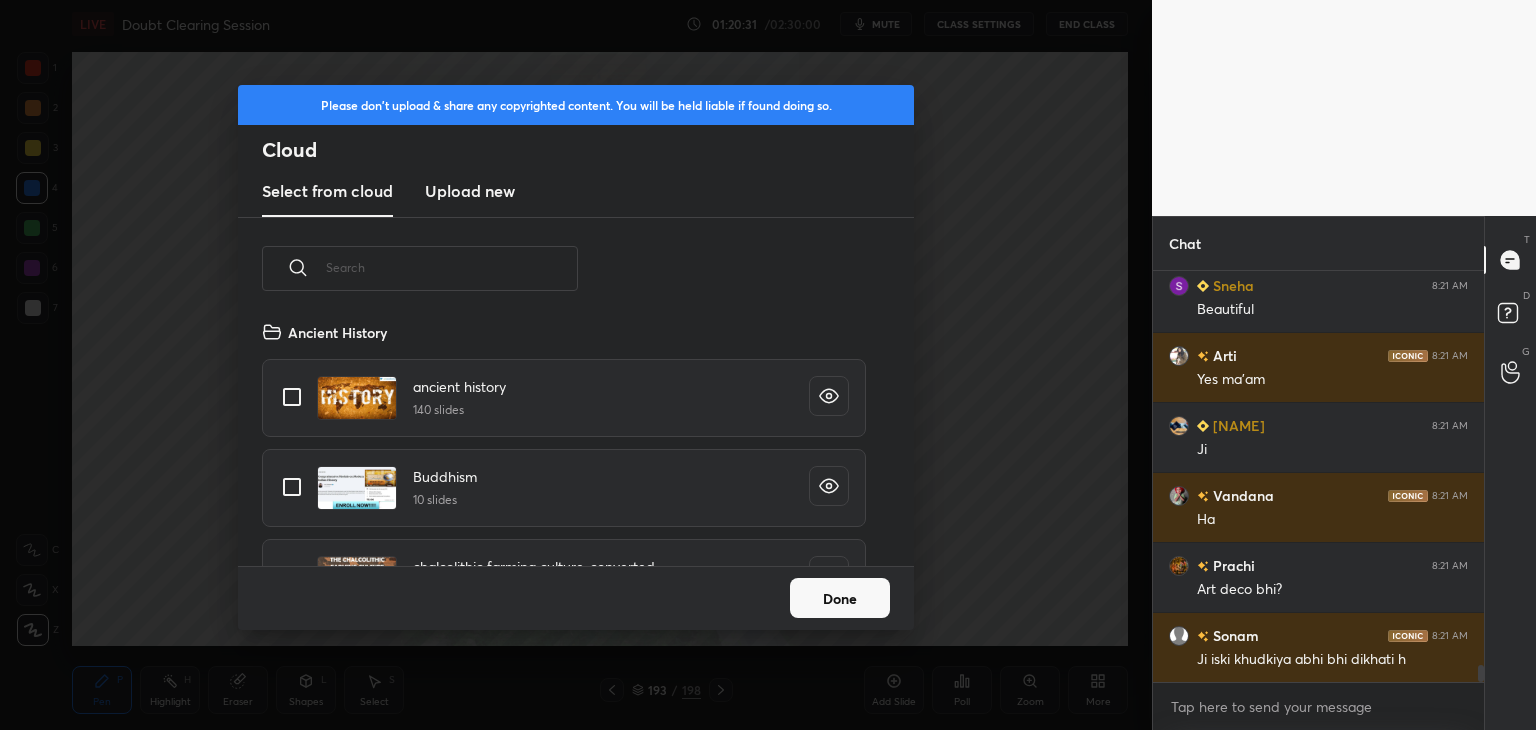 scroll, scrollTop: 5, scrollLeft: 10, axis: both 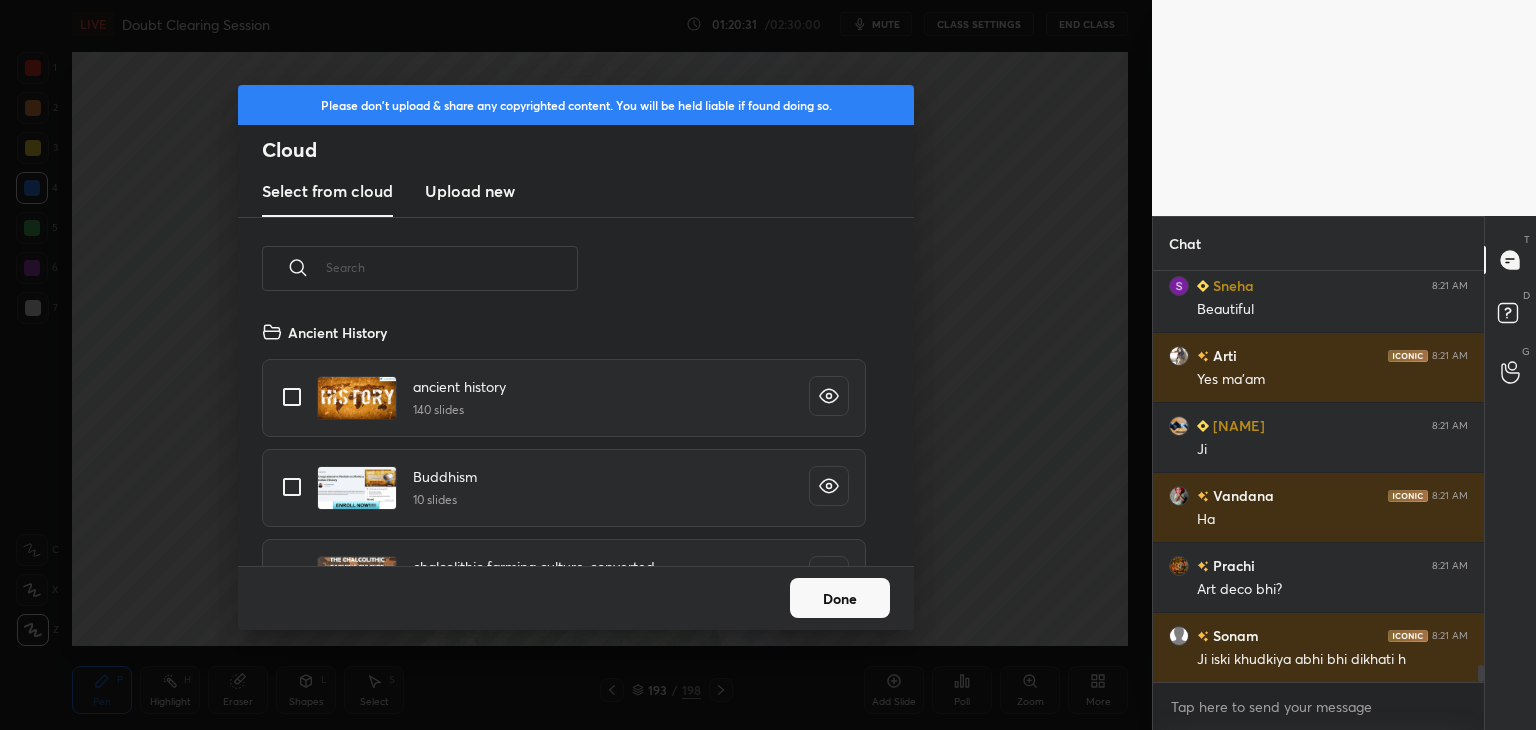 click on "Upload new" at bounding box center [470, 191] 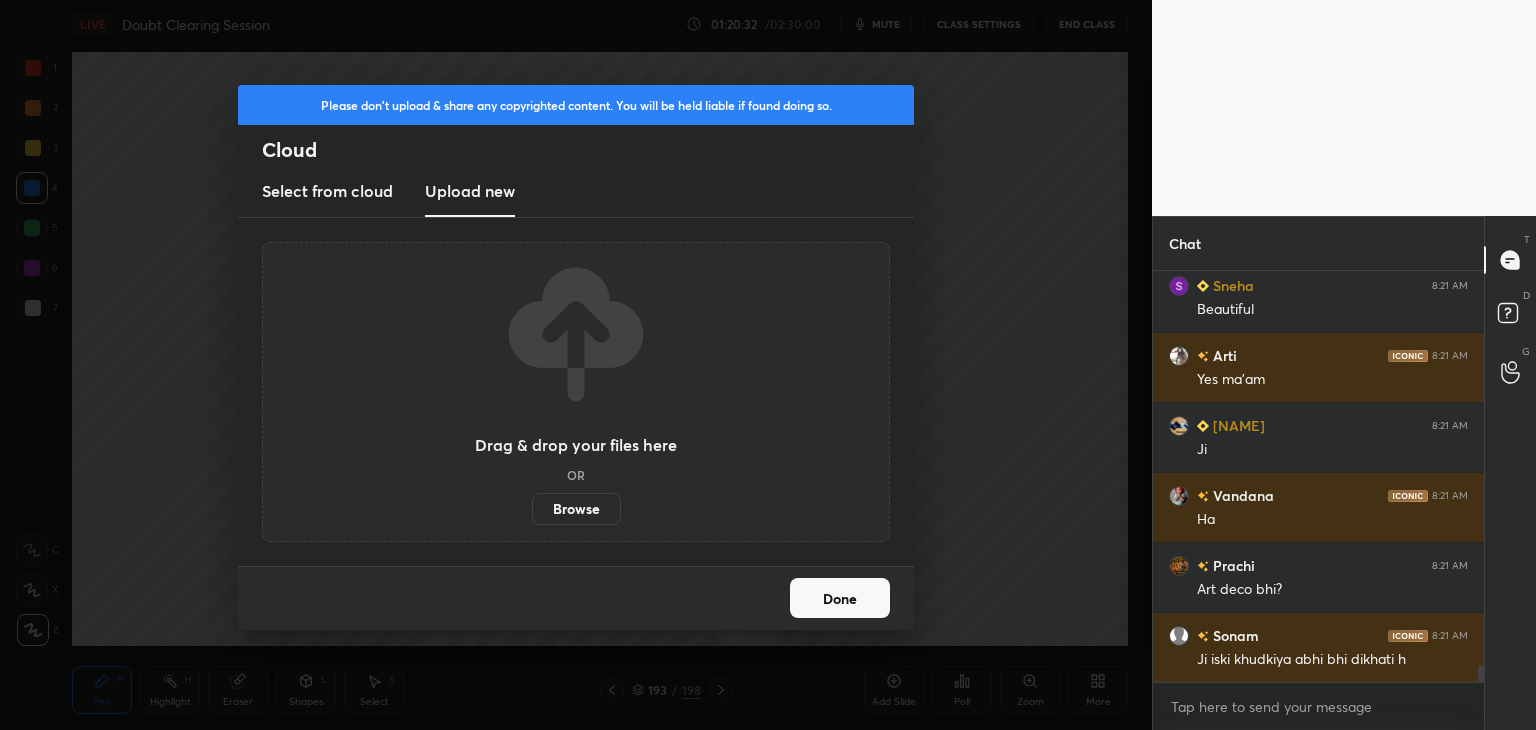 click on "Browse" at bounding box center (576, 509) 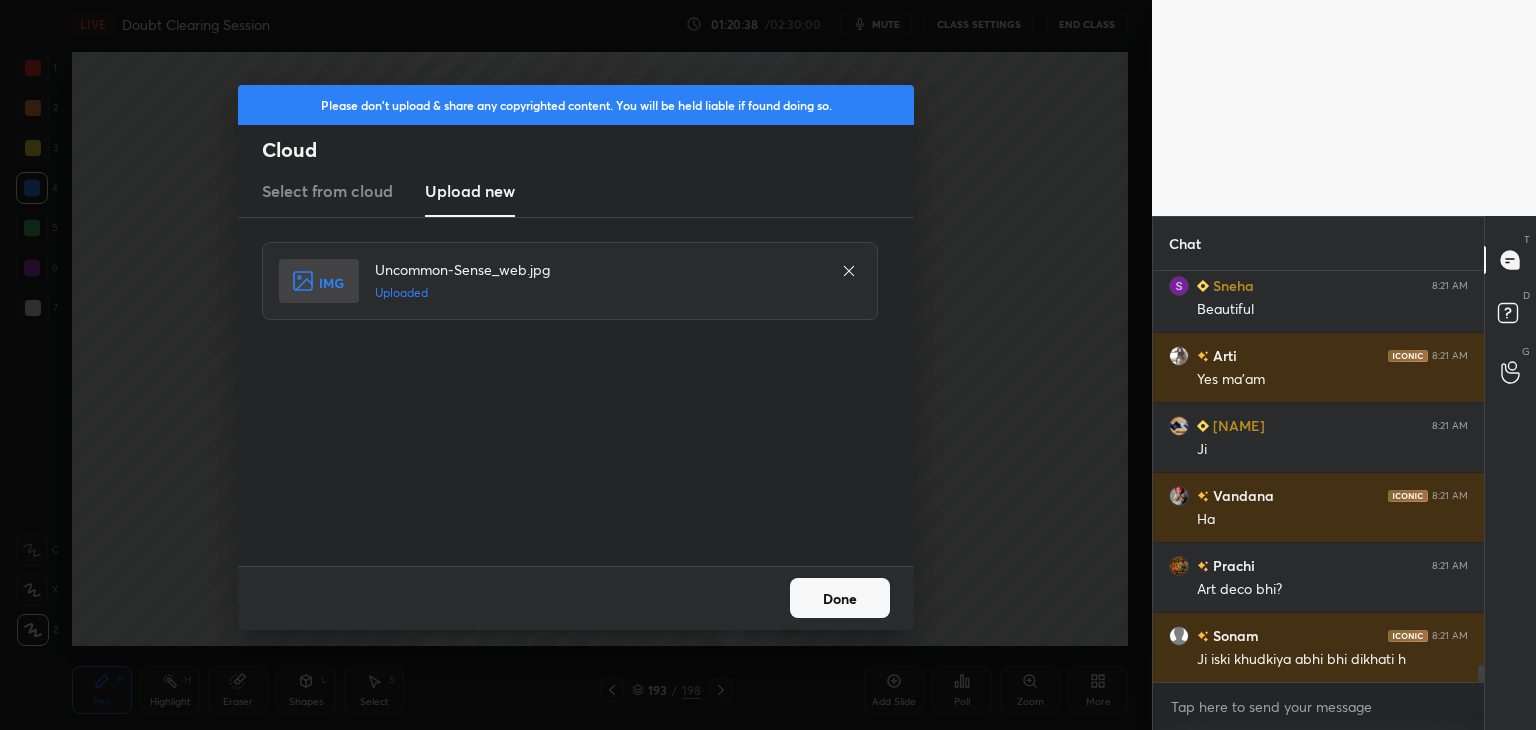 scroll, scrollTop: 9542, scrollLeft: 0, axis: vertical 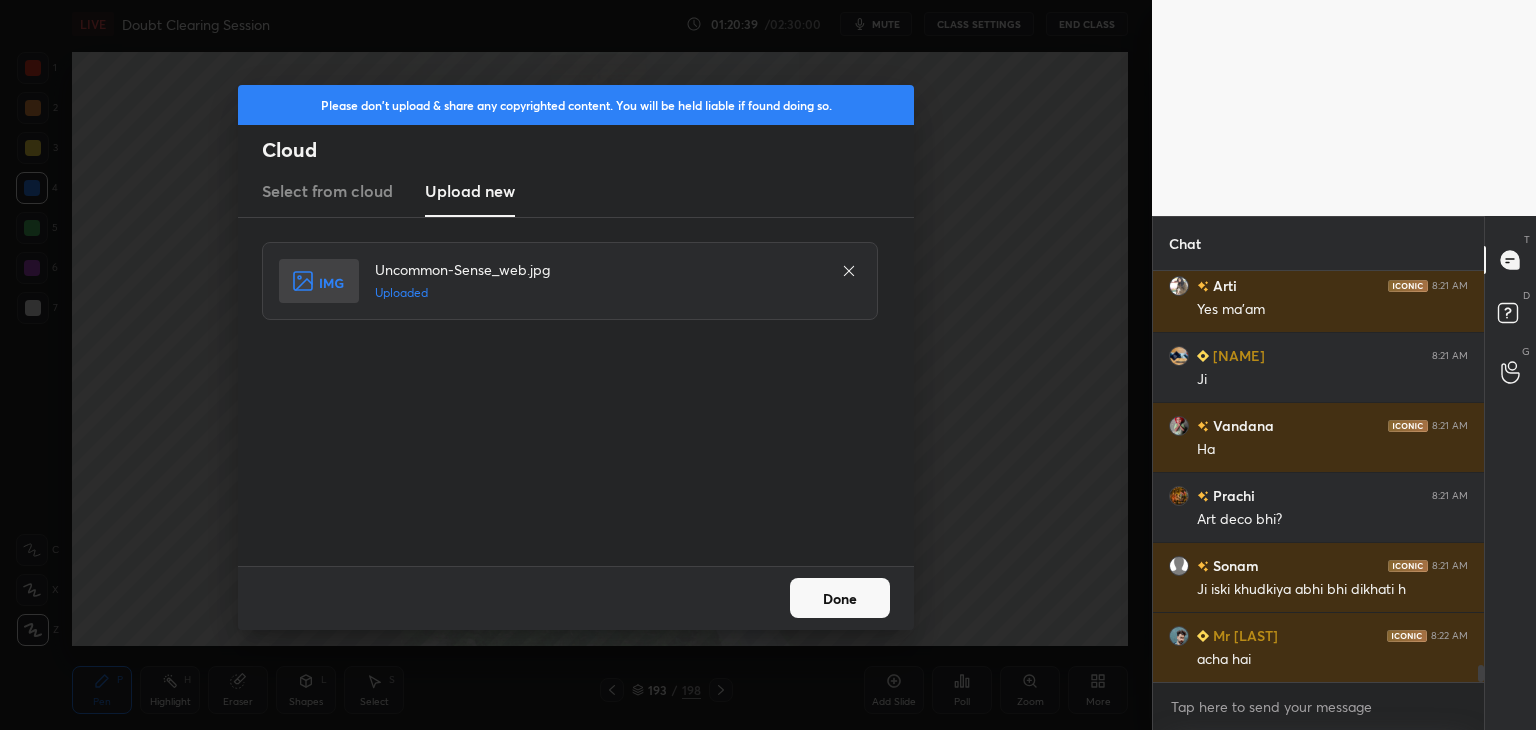 click on "Done" at bounding box center (840, 598) 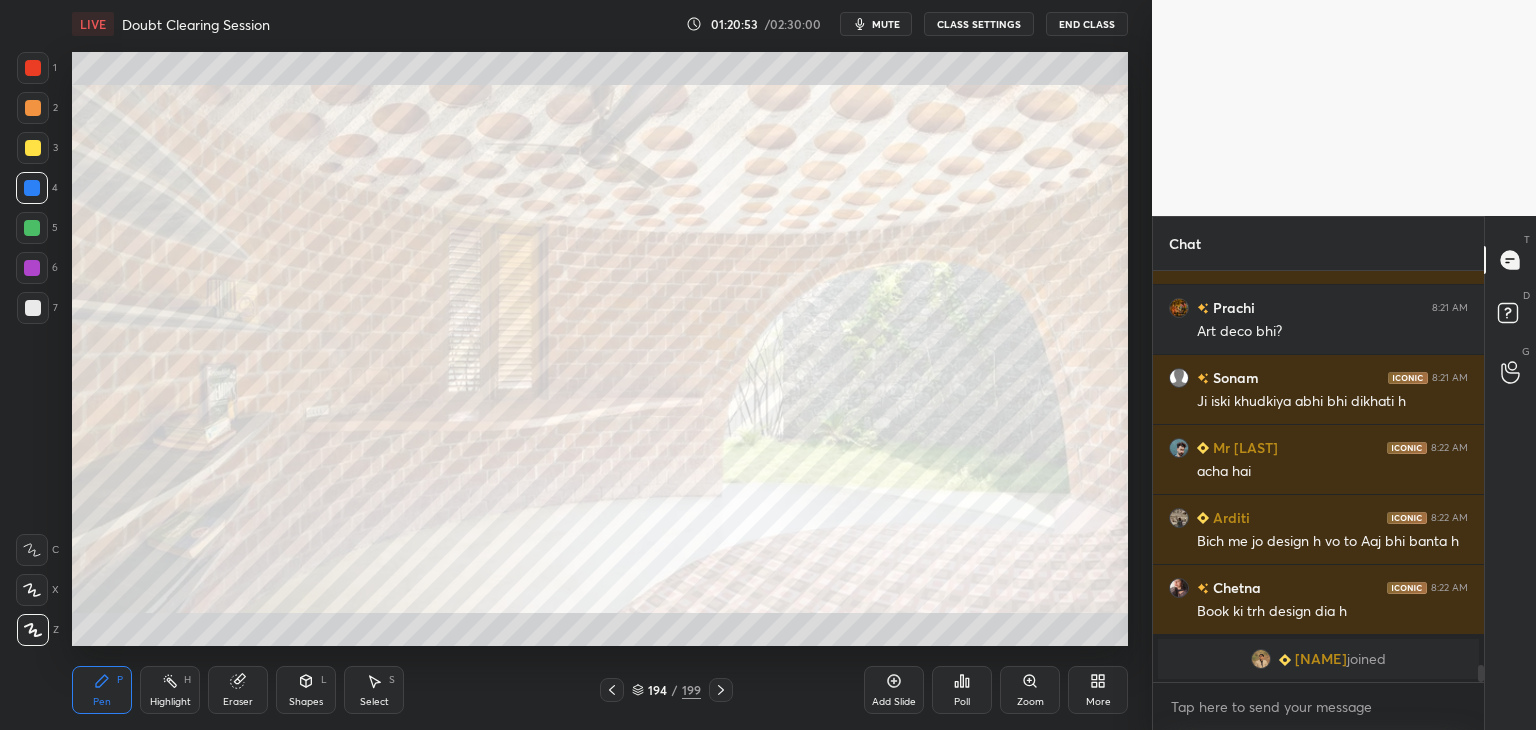 scroll, scrollTop: 9550, scrollLeft: 0, axis: vertical 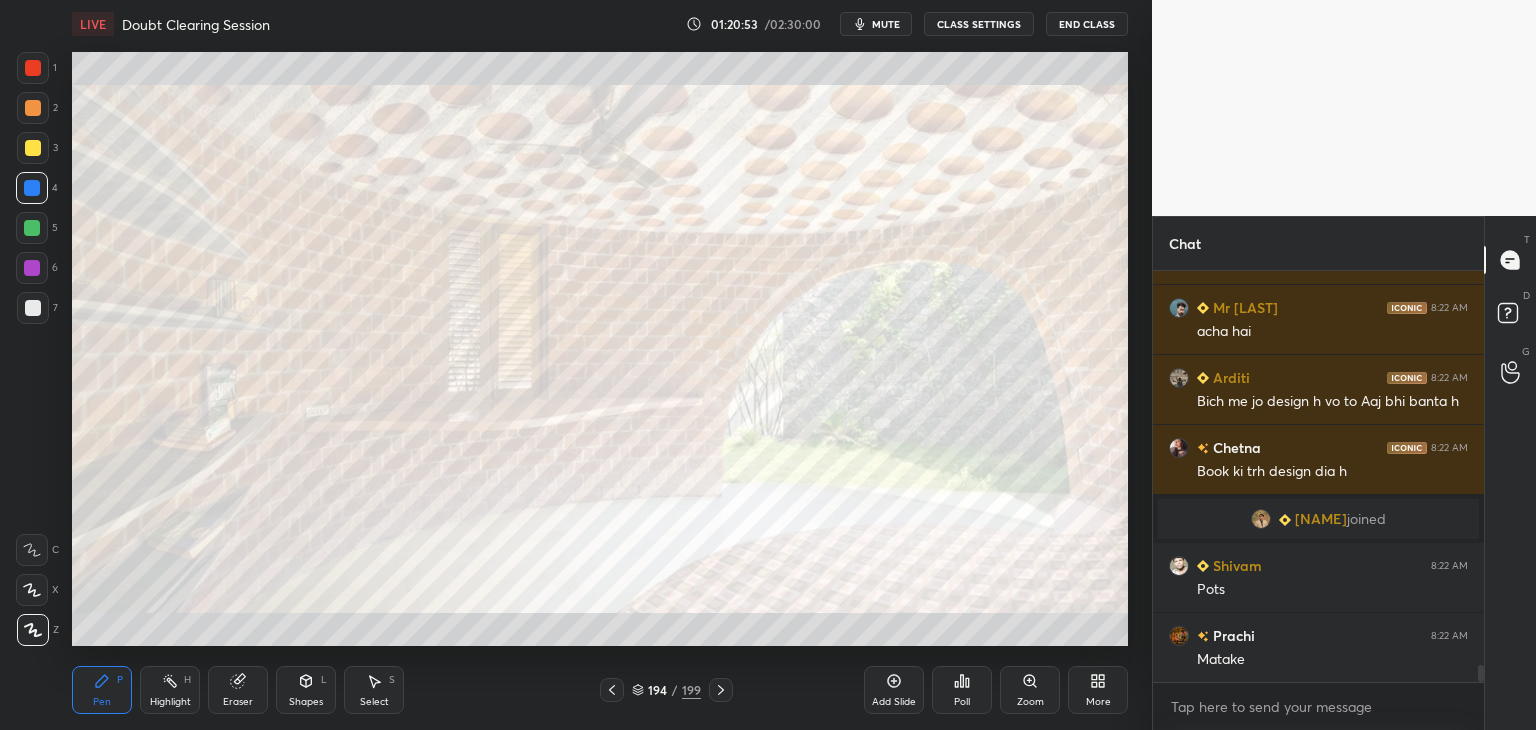 click at bounding box center (33, 68) 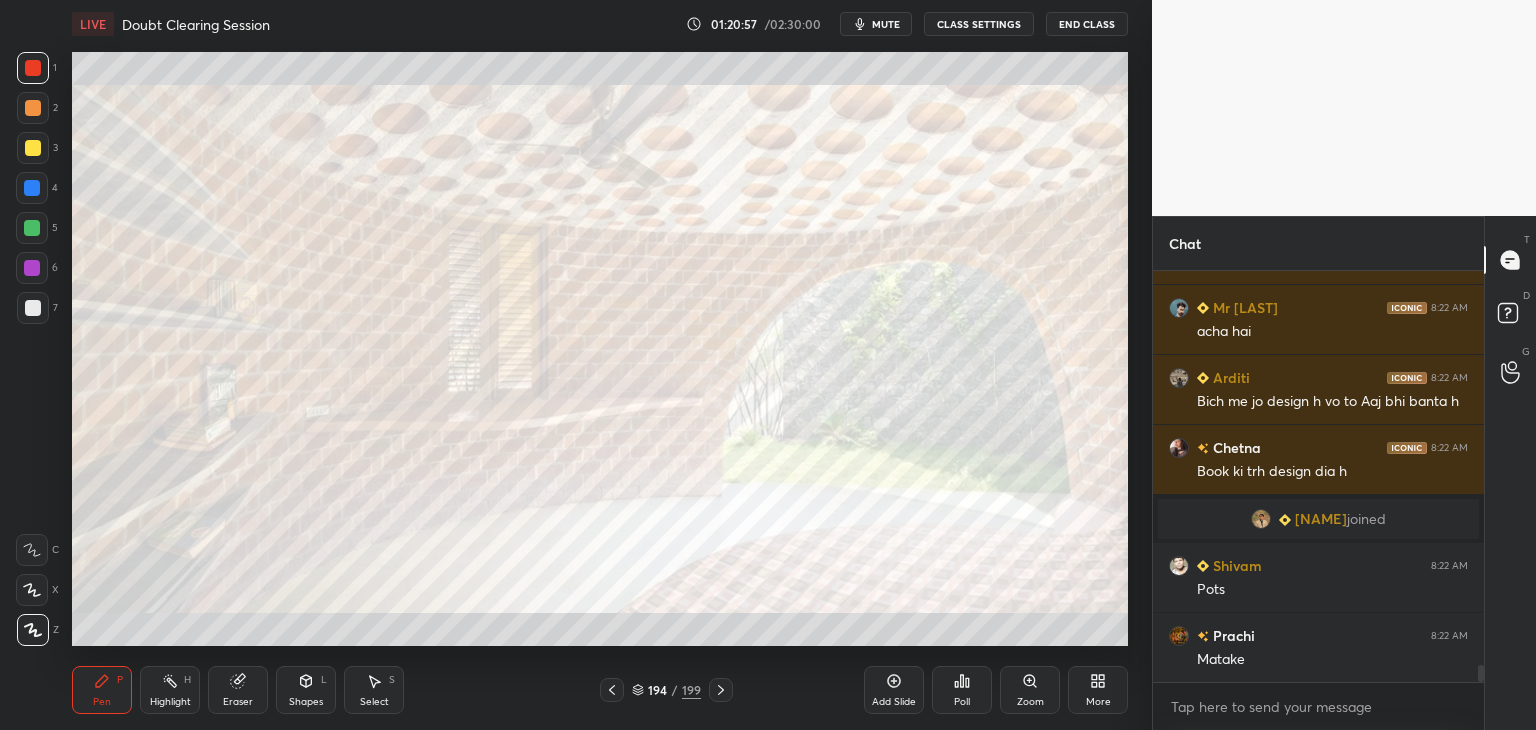 scroll, scrollTop: 9620, scrollLeft: 0, axis: vertical 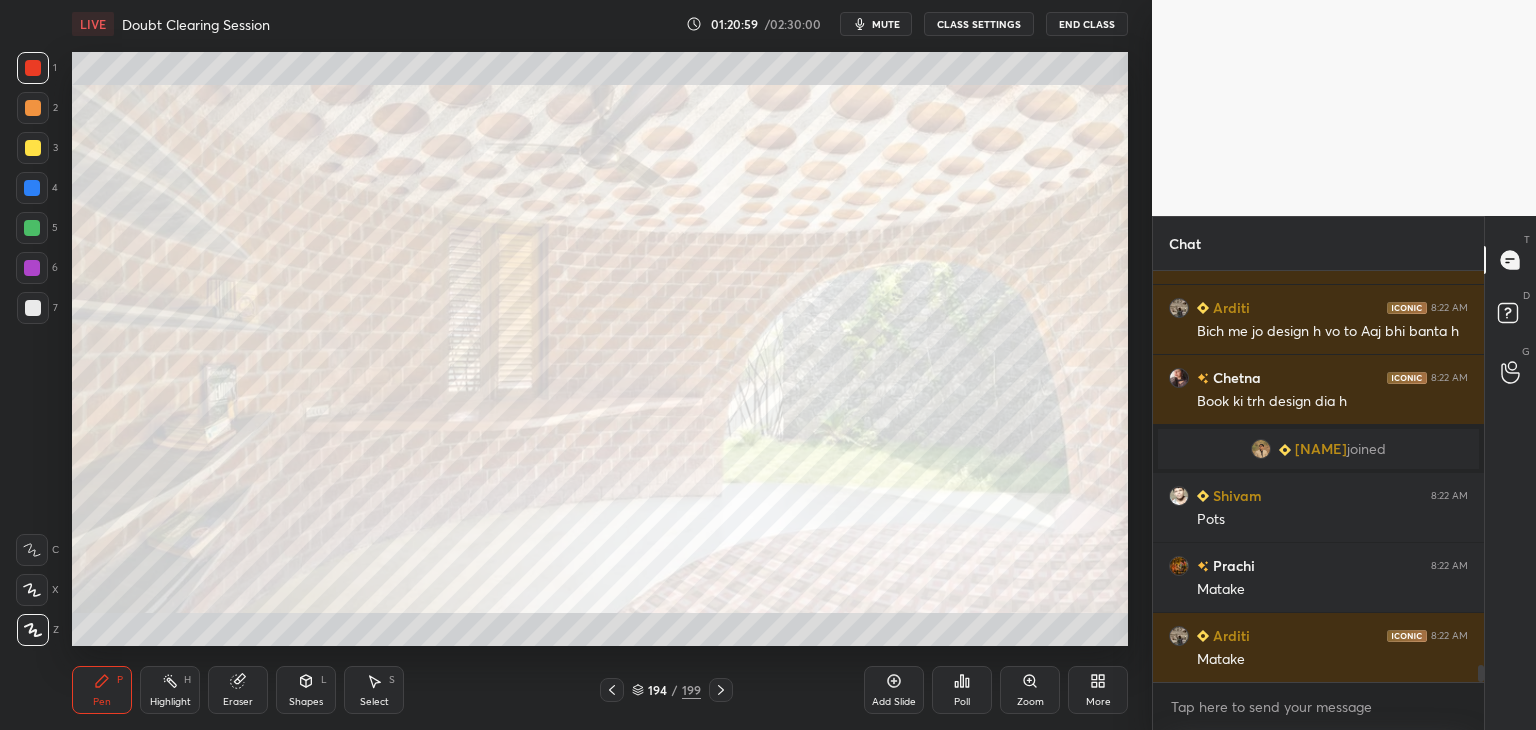 click on "Add Slide" at bounding box center (894, 690) 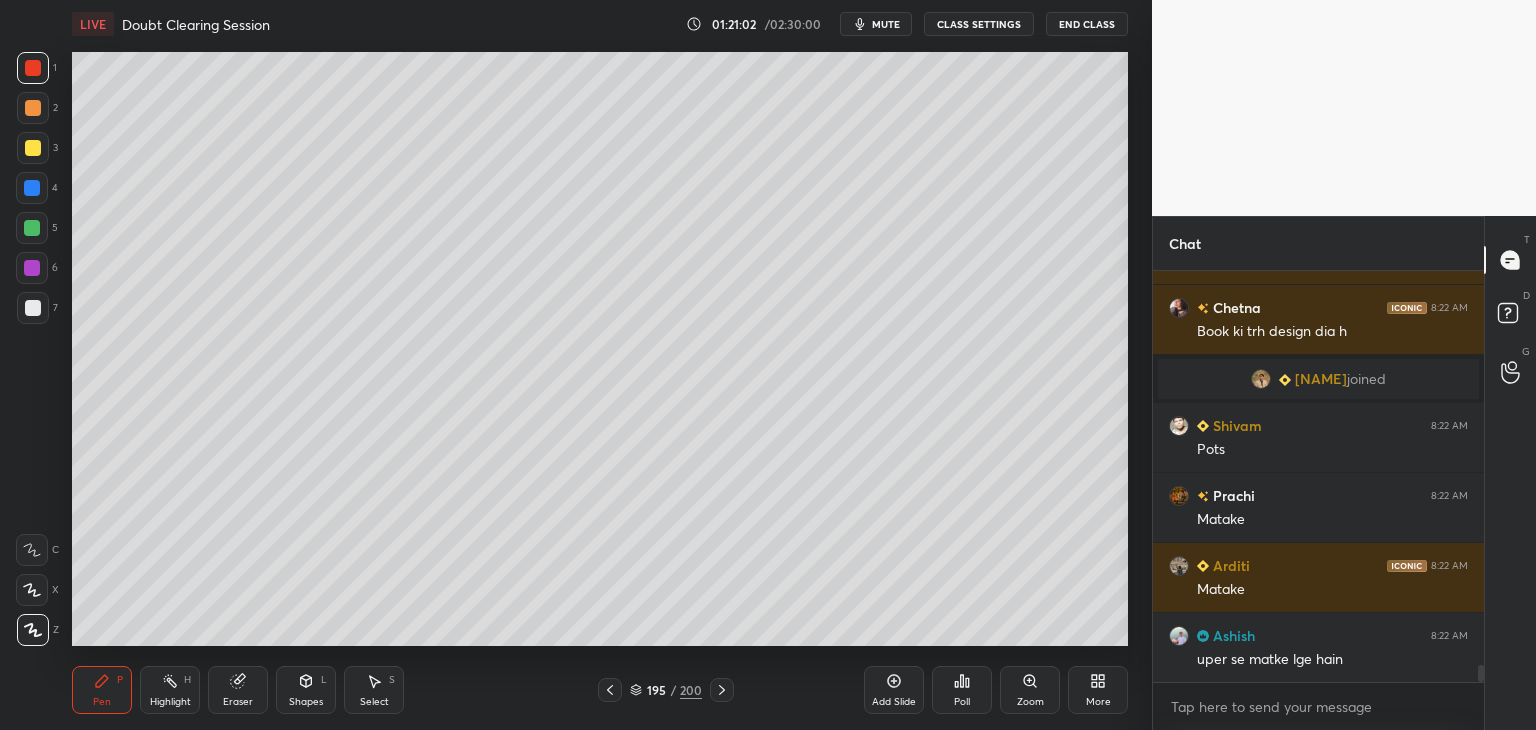scroll, scrollTop: 9760, scrollLeft: 0, axis: vertical 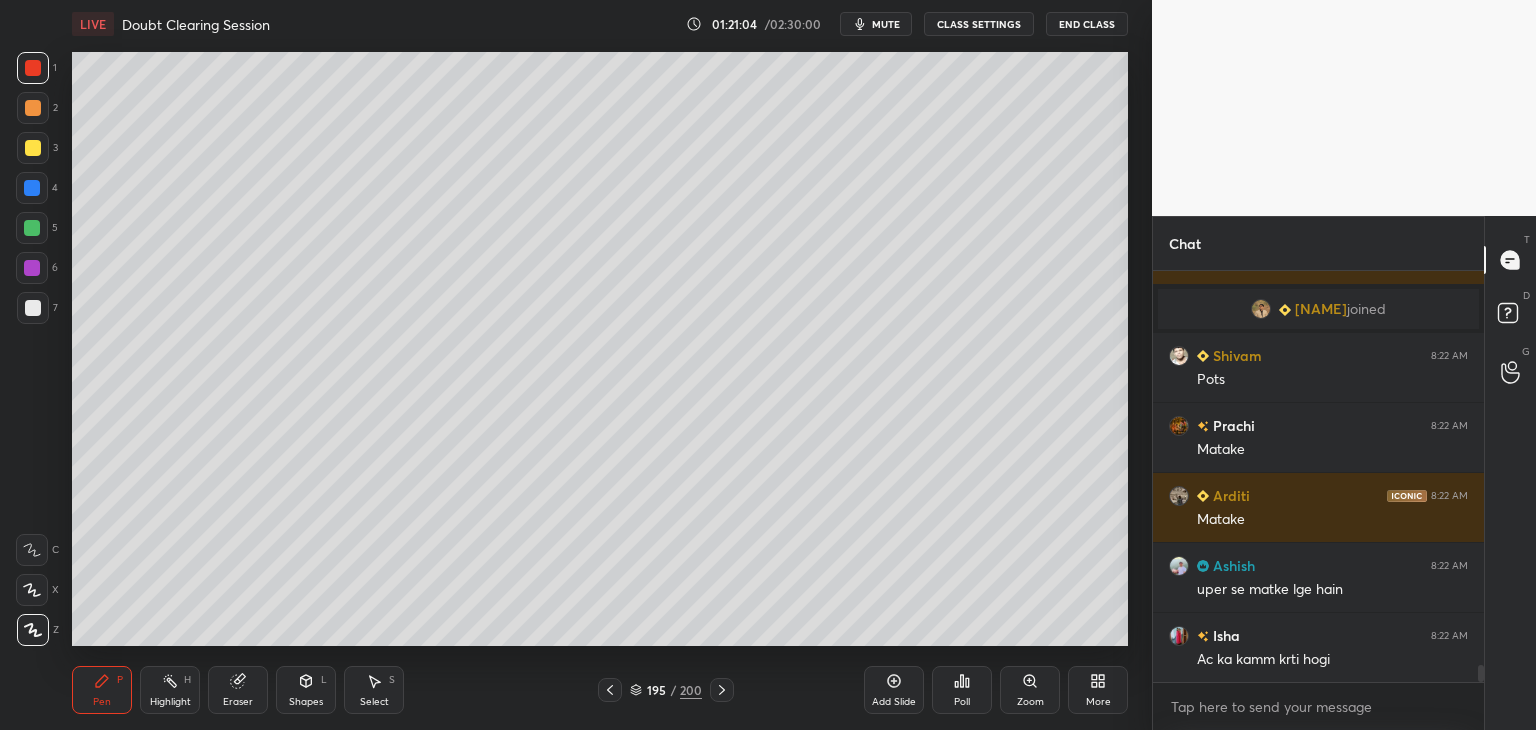 click 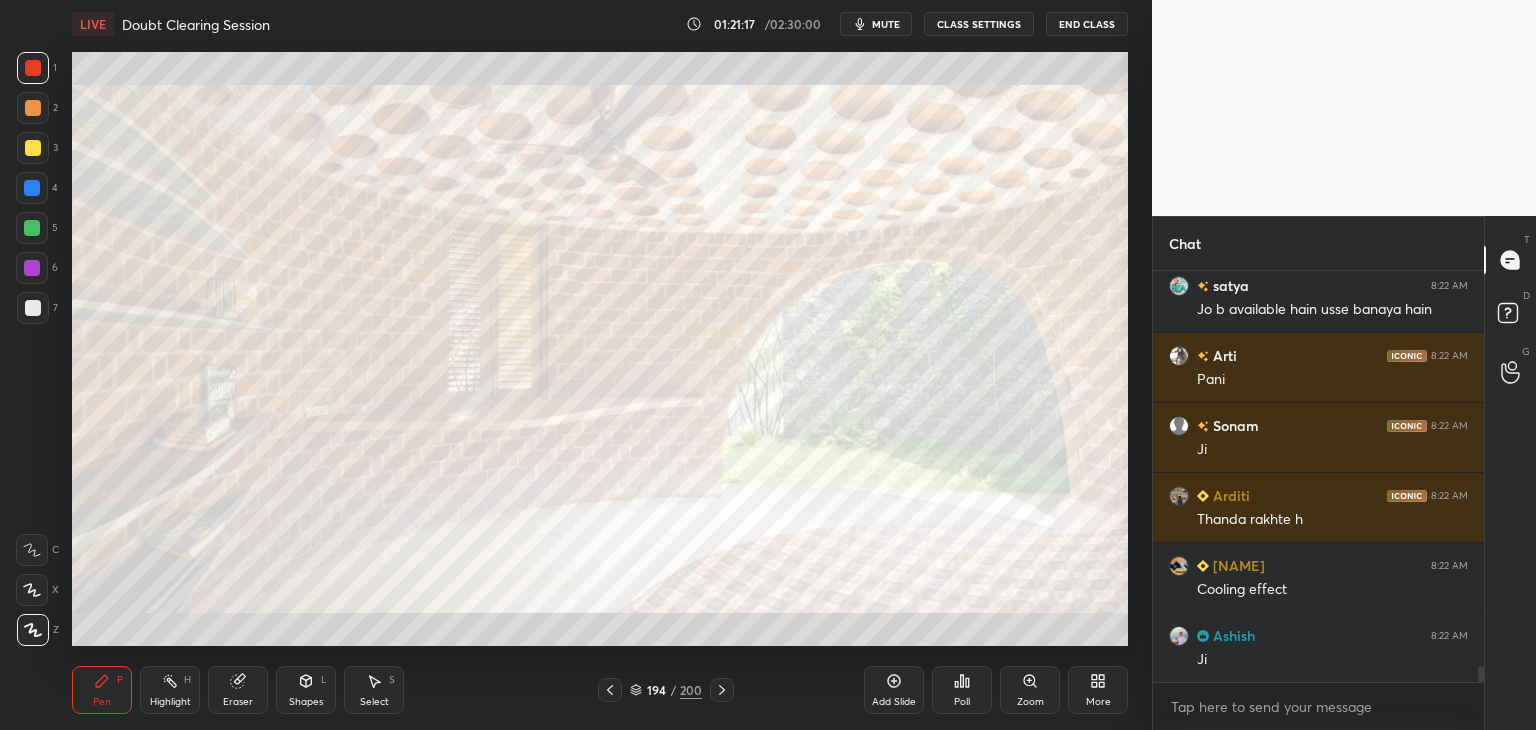 scroll, scrollTop: 10250, scrollLeft: 0, axis: vertical 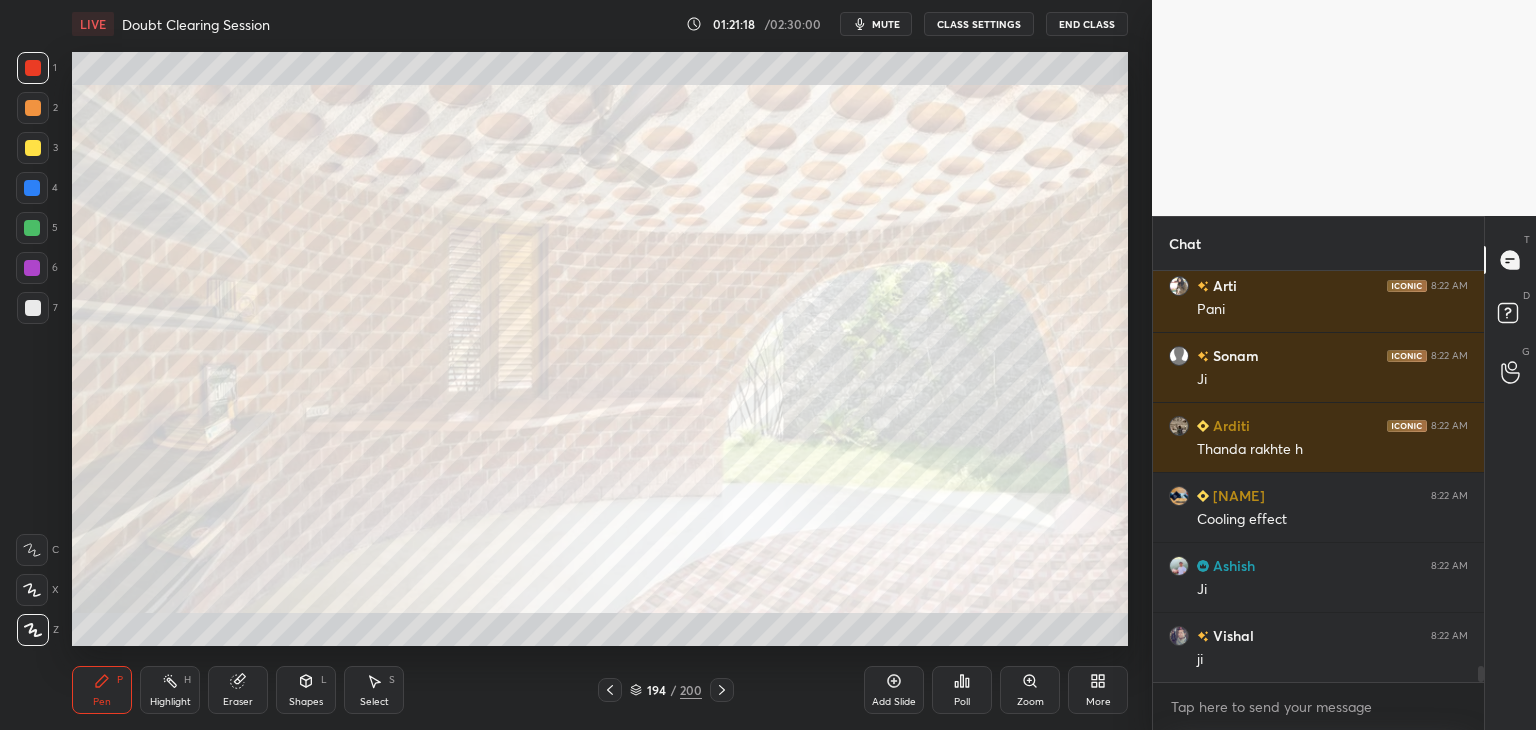 click on "Add Slide" at bounding box center [894, 690] 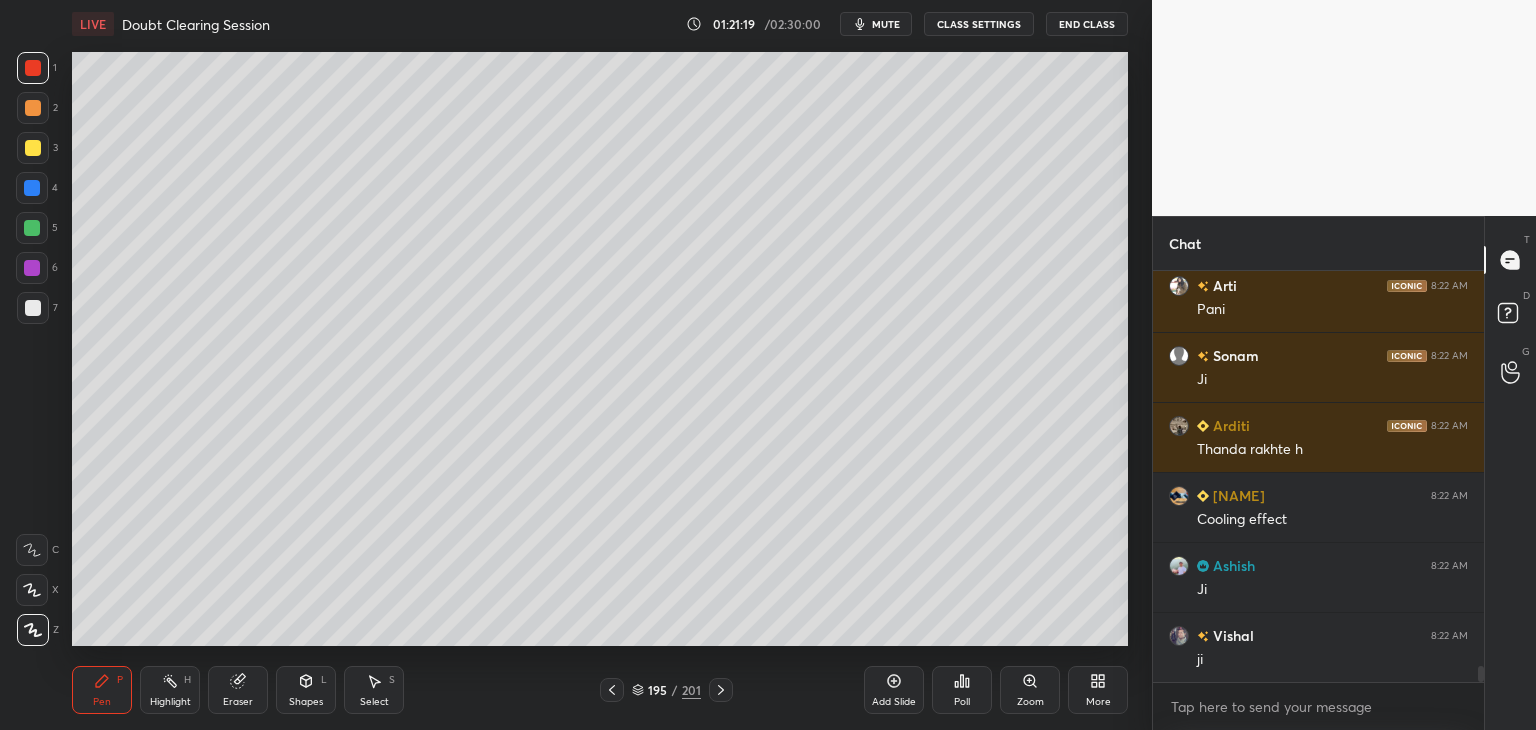 click at bounding box center (33, 308) 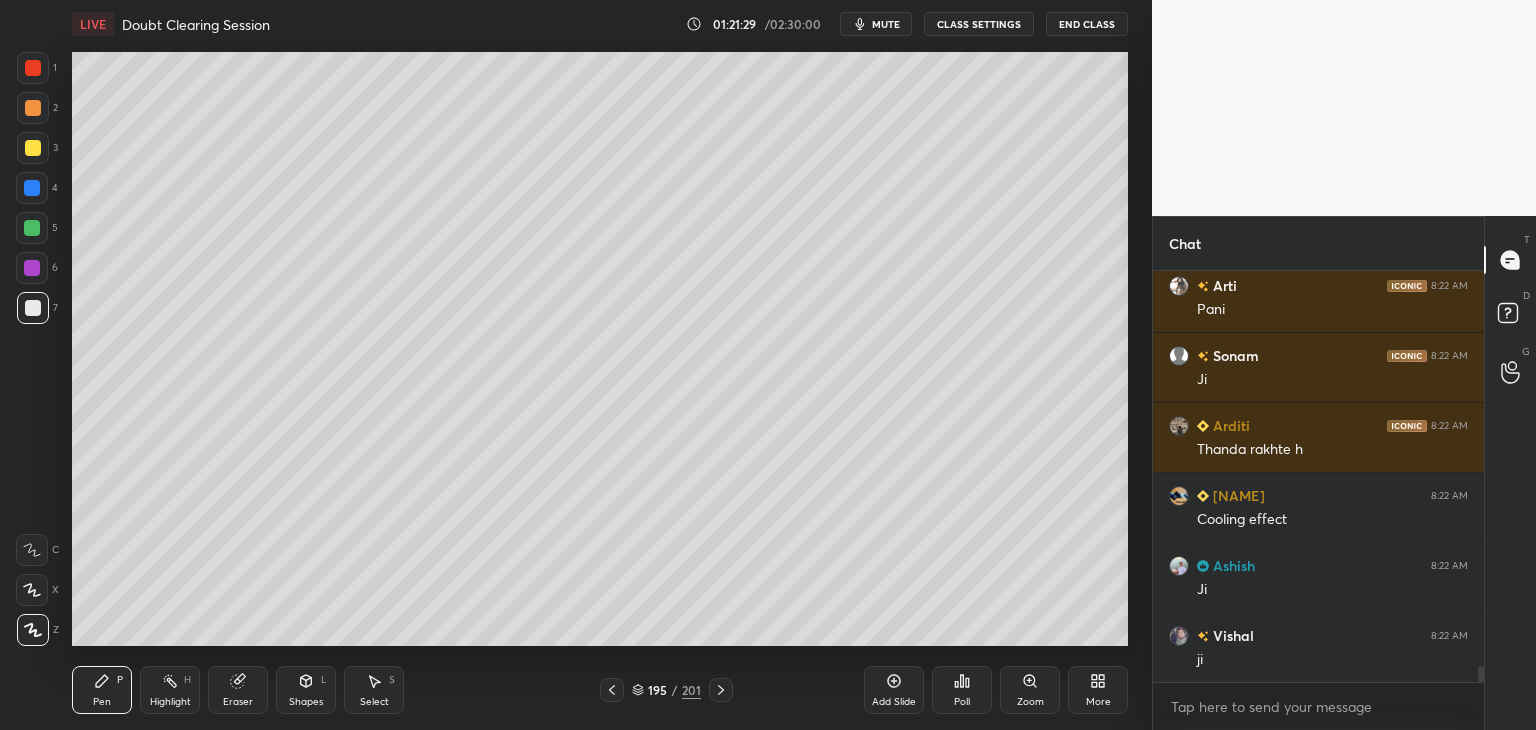 scroll, scrollTop: 10320, scrollLeft: 0, axis: vertical 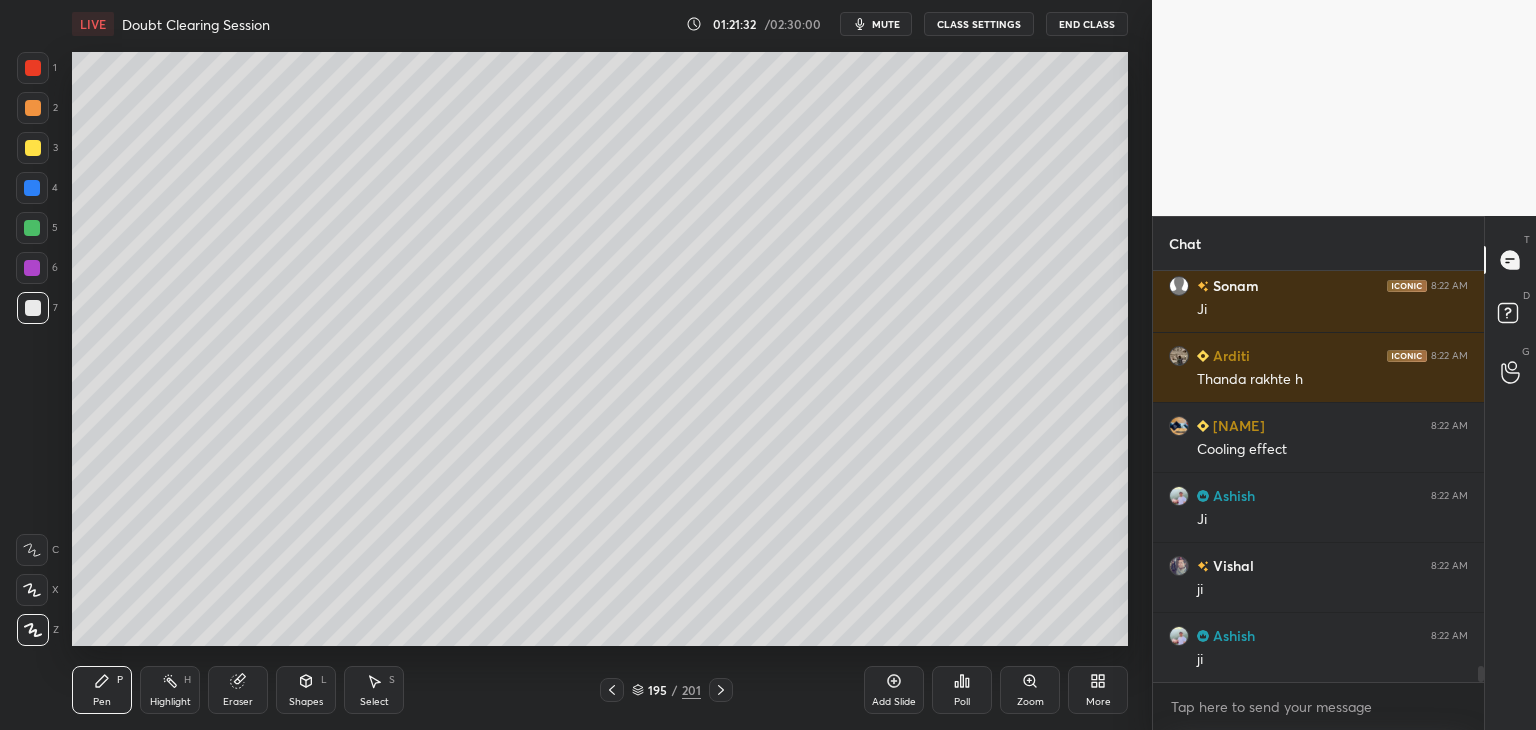 click at bounding box center [33, 148] 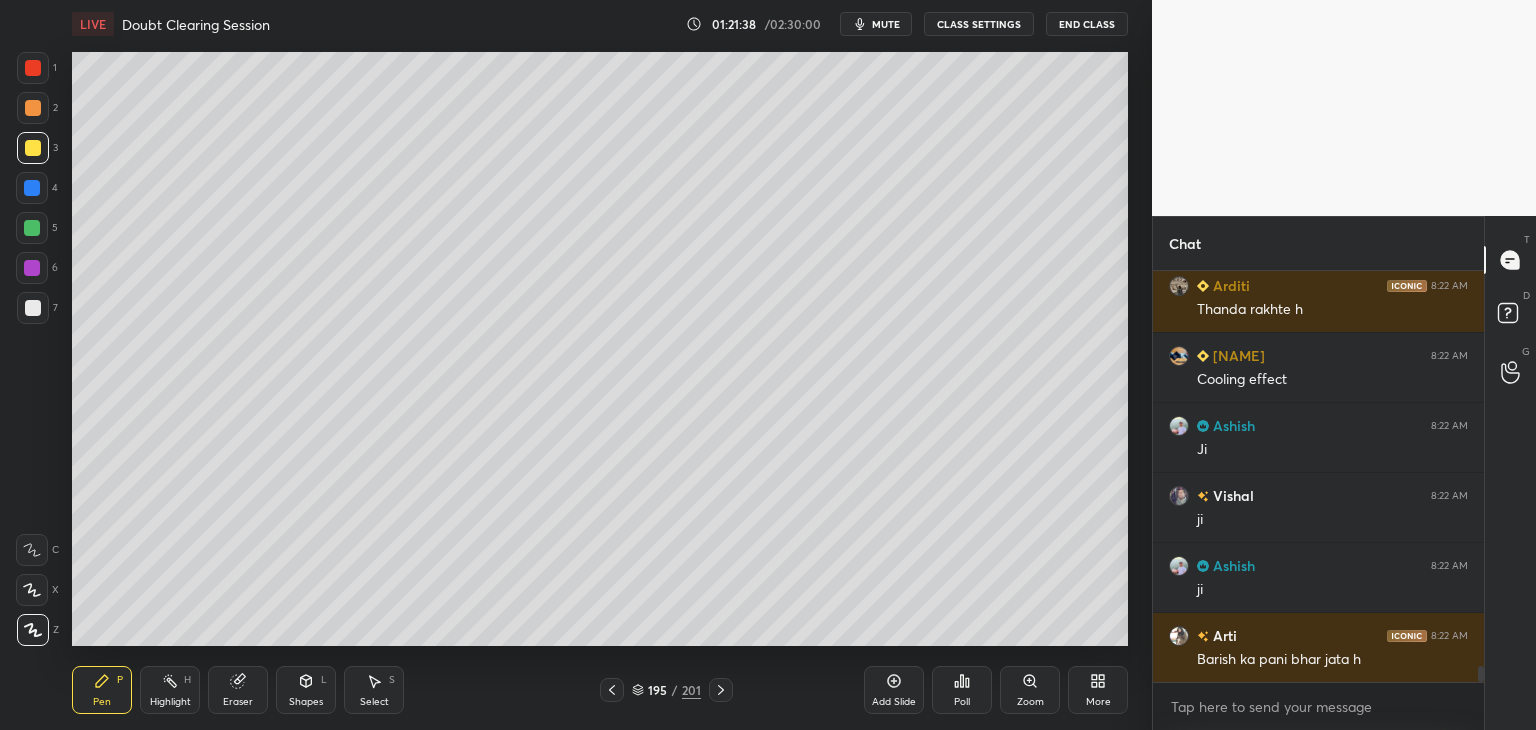 click at bounding box center (32, 188) 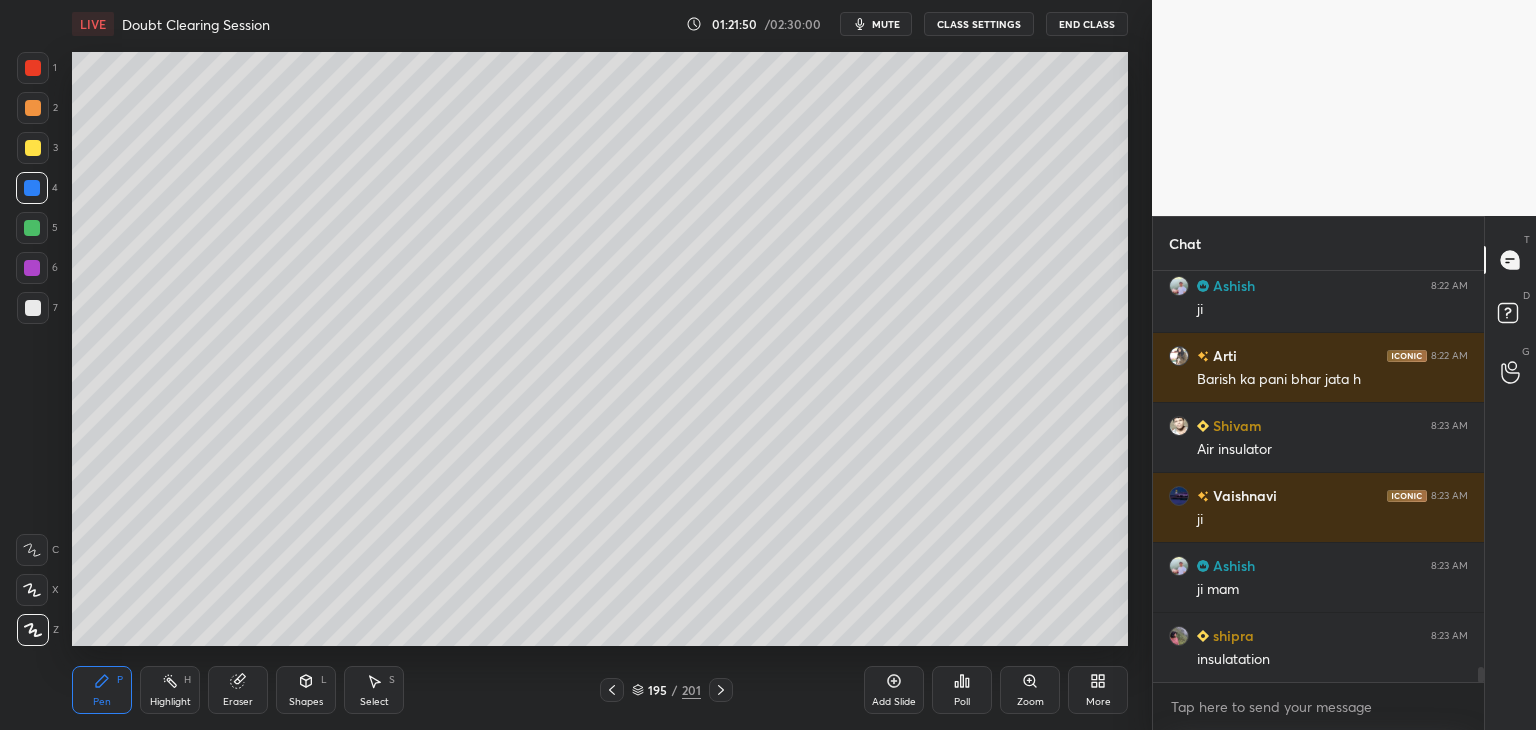 scroll, scrollTop: 10740, scrollLeft: 0, axis: vertical 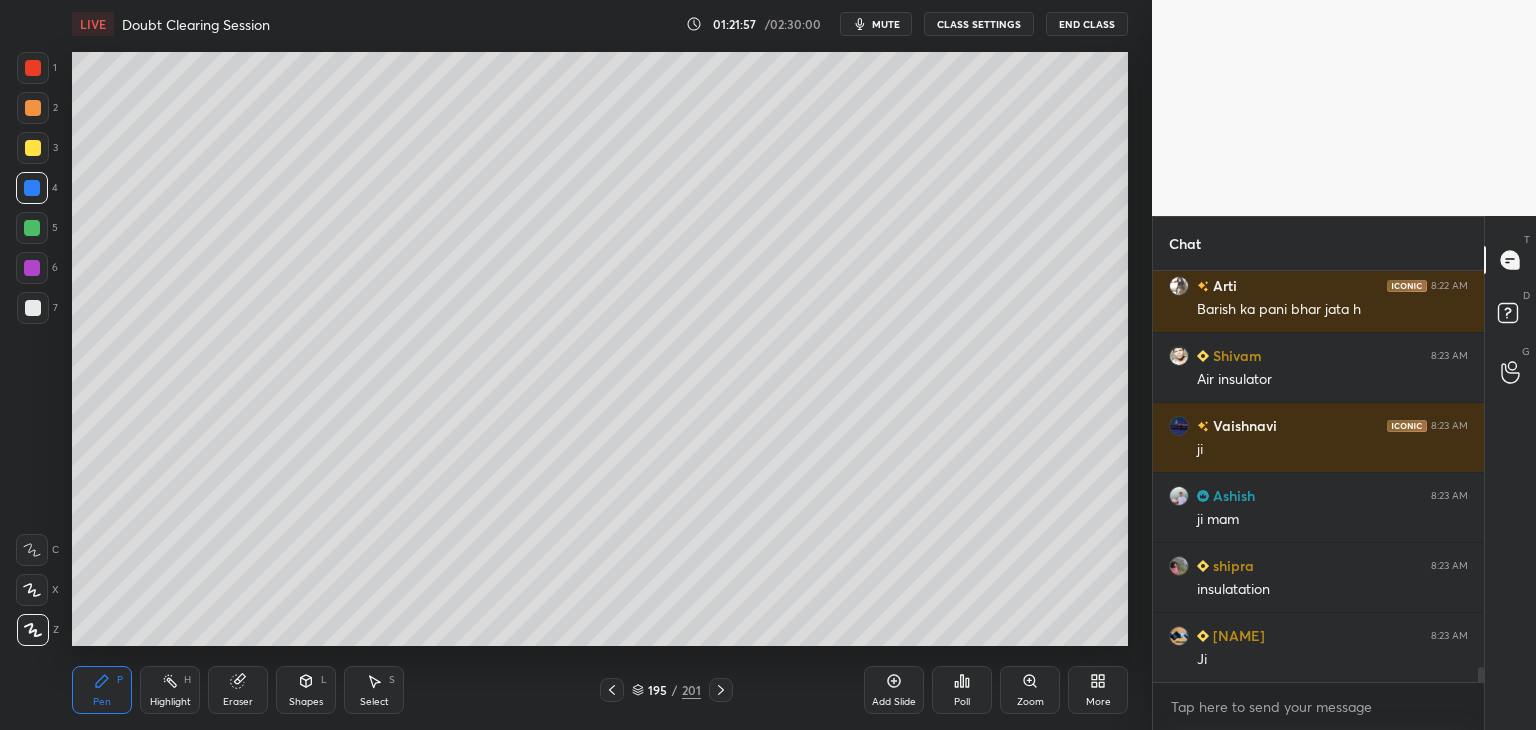click at bounding box center (33, 108) 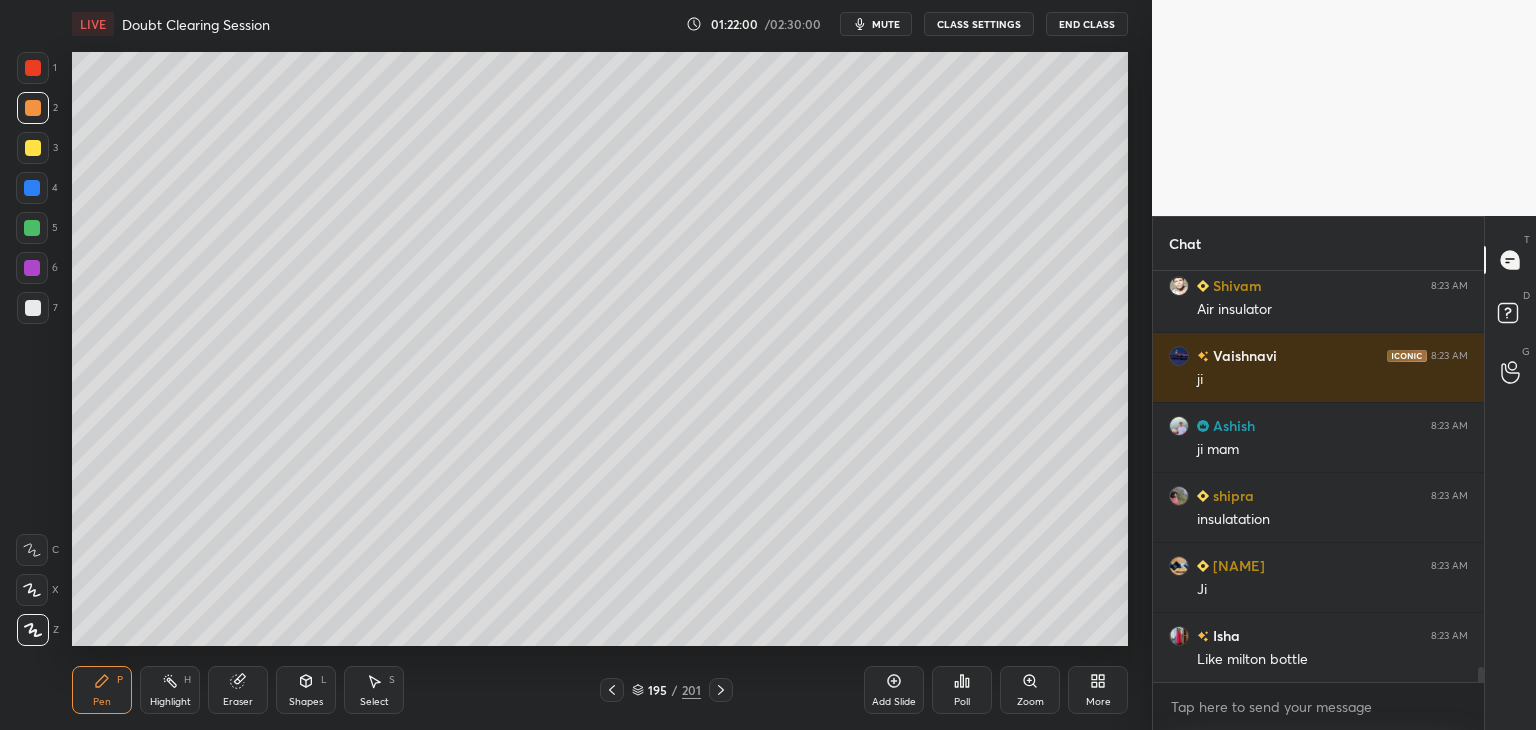 scroll, scrollTop: 10880, scrollLeft: 0, axis: vertical 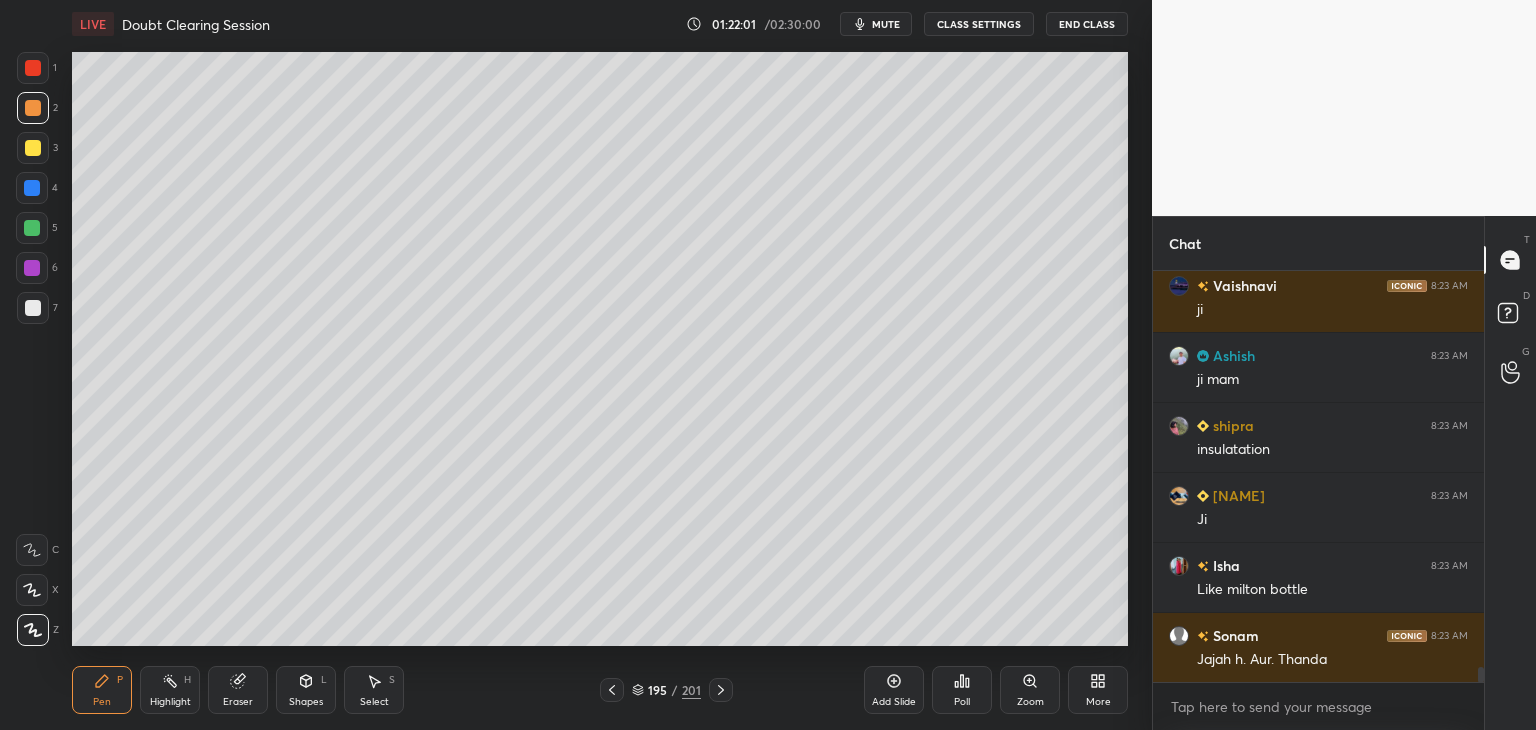 click 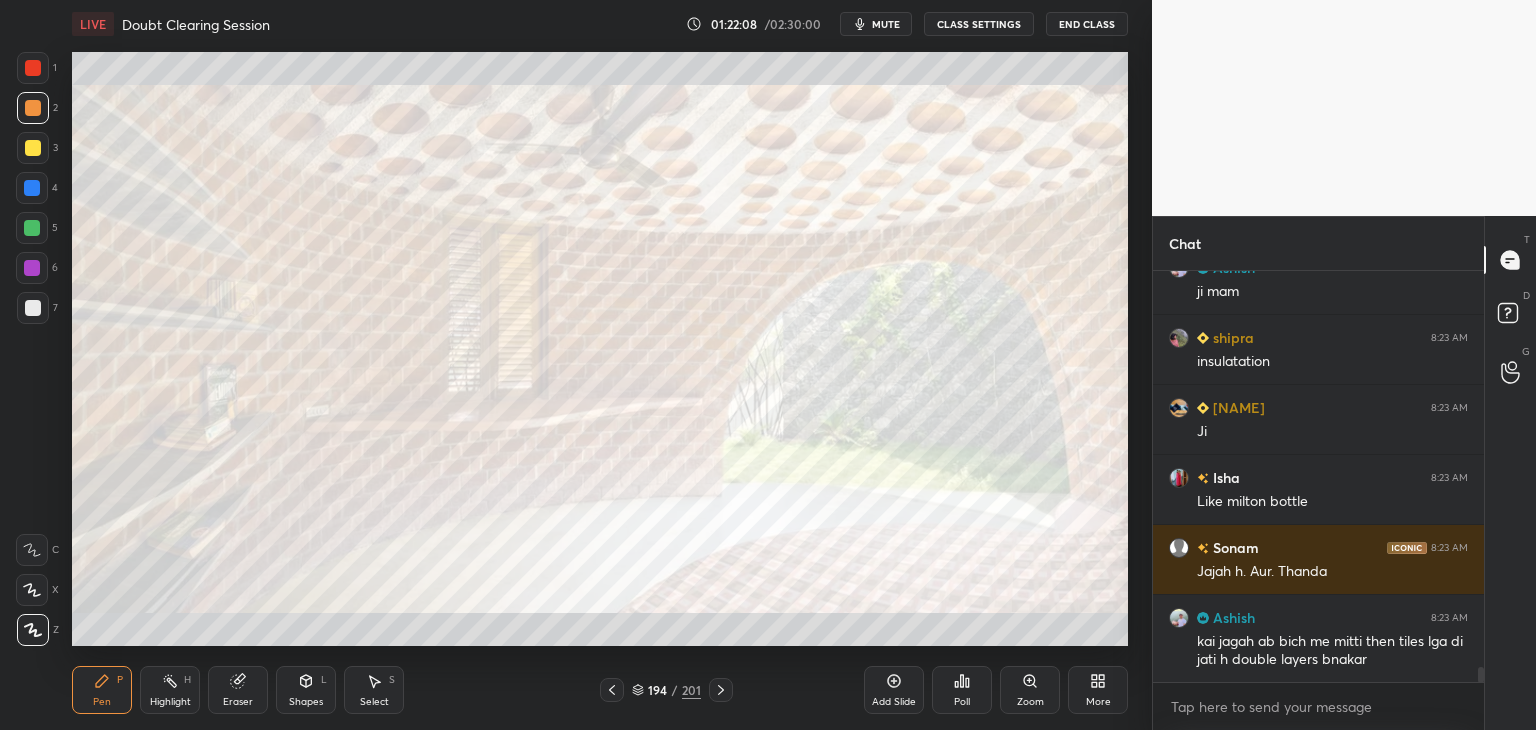 scroll, scrollTop: 11038, scrollLeft: 0, axis: vertical 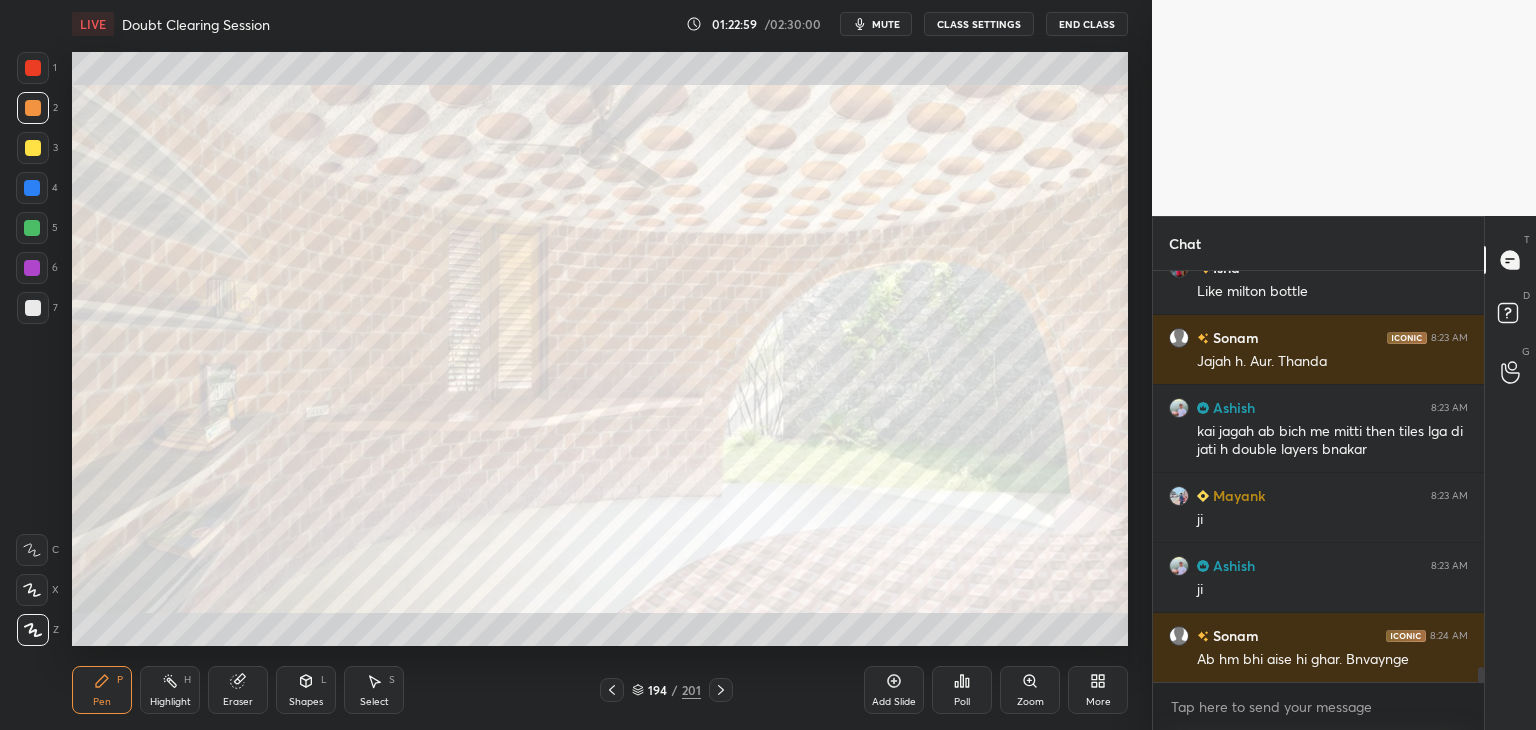 click on "More" at bounding box center (1098, 690) 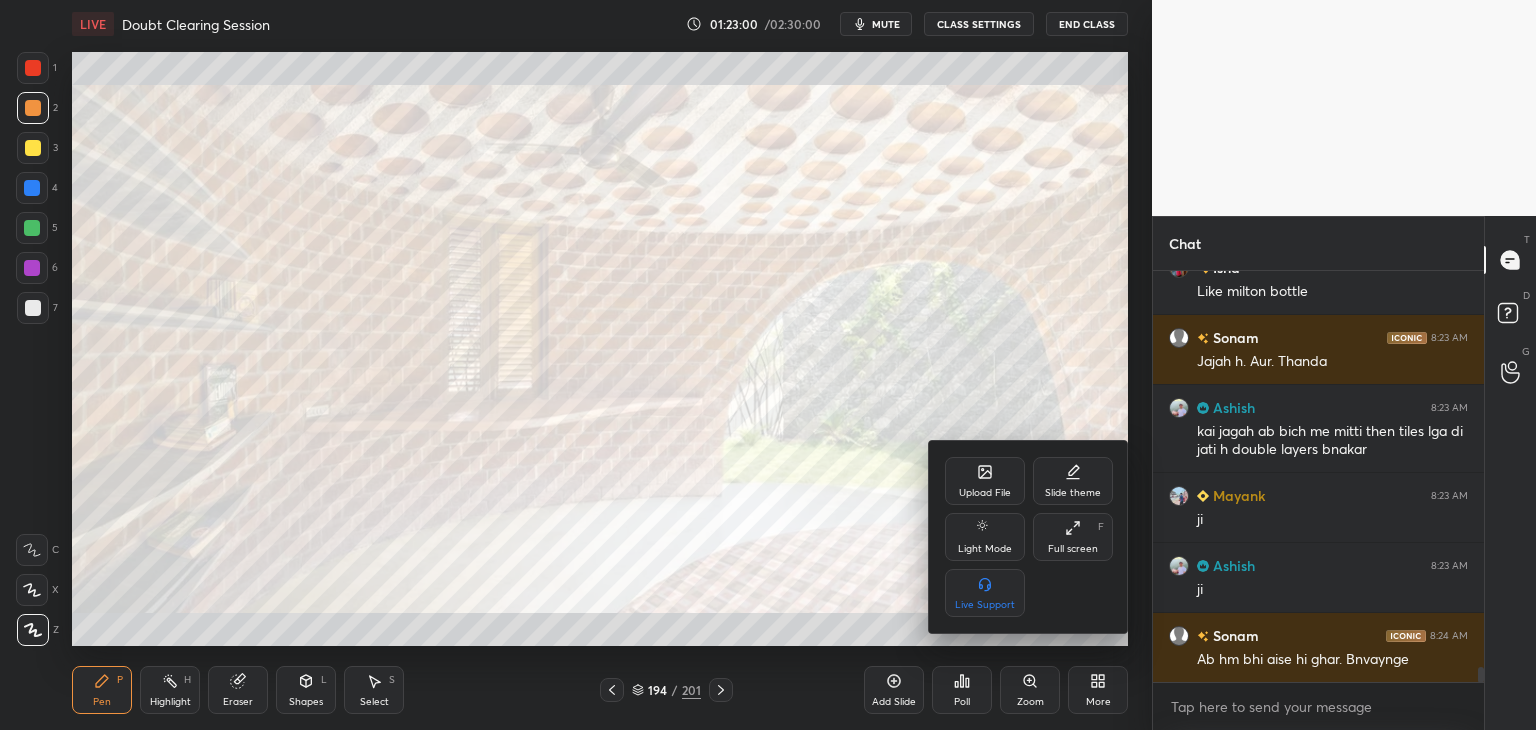 click on "Upload File" at bounding box center (985, 481) 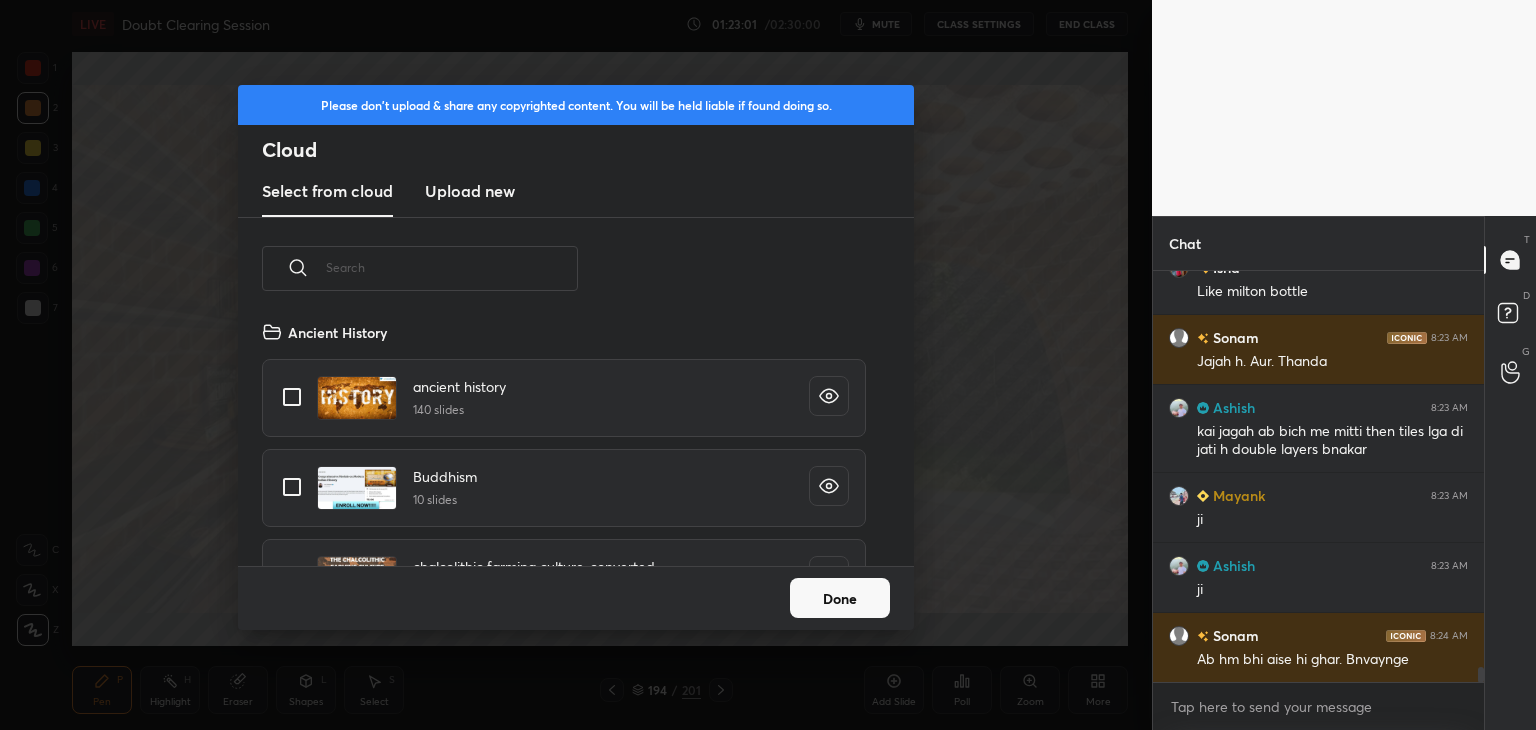 scroll, scrollTop: 5, scrollLeft: 10, axis: both 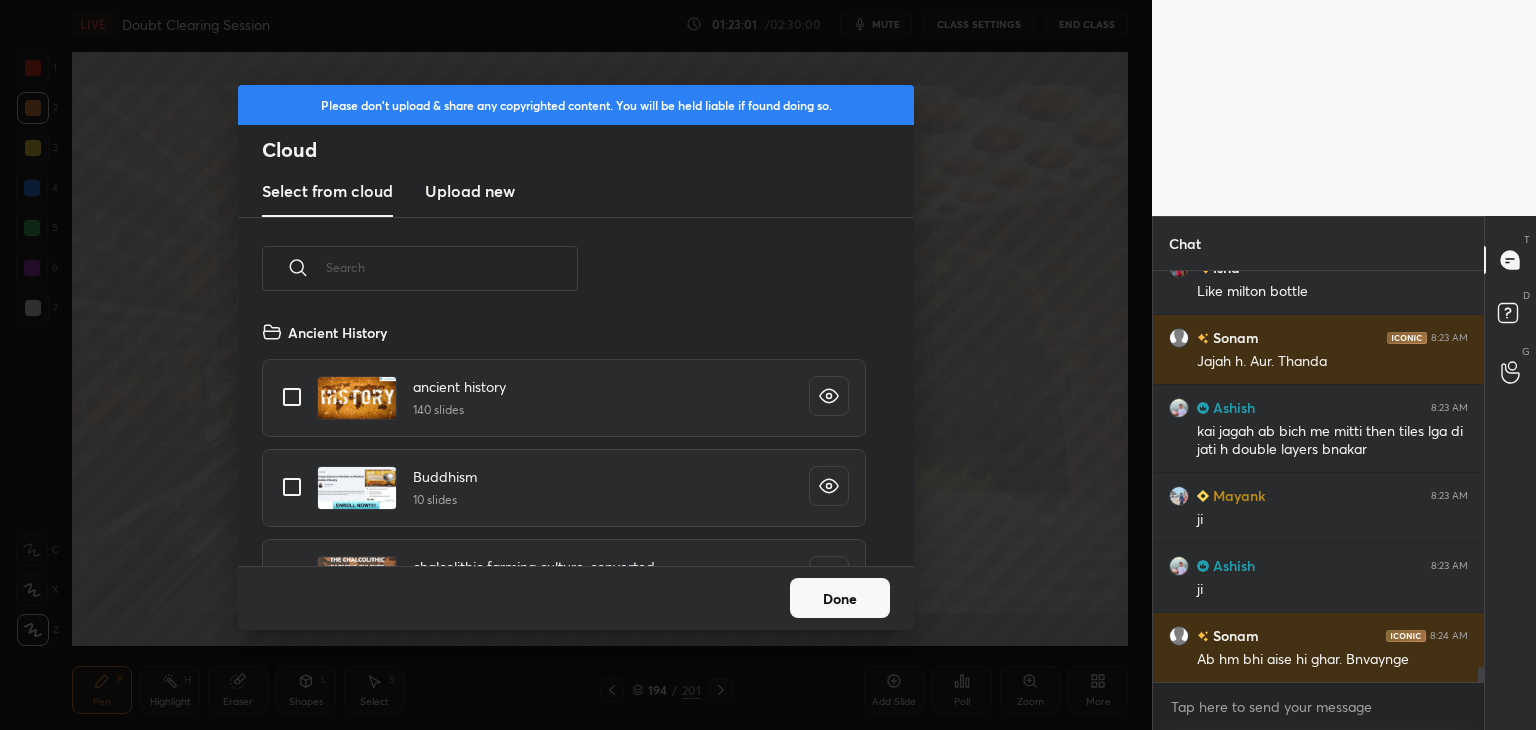 click on "Upload new" at bounding box center [470, 191] 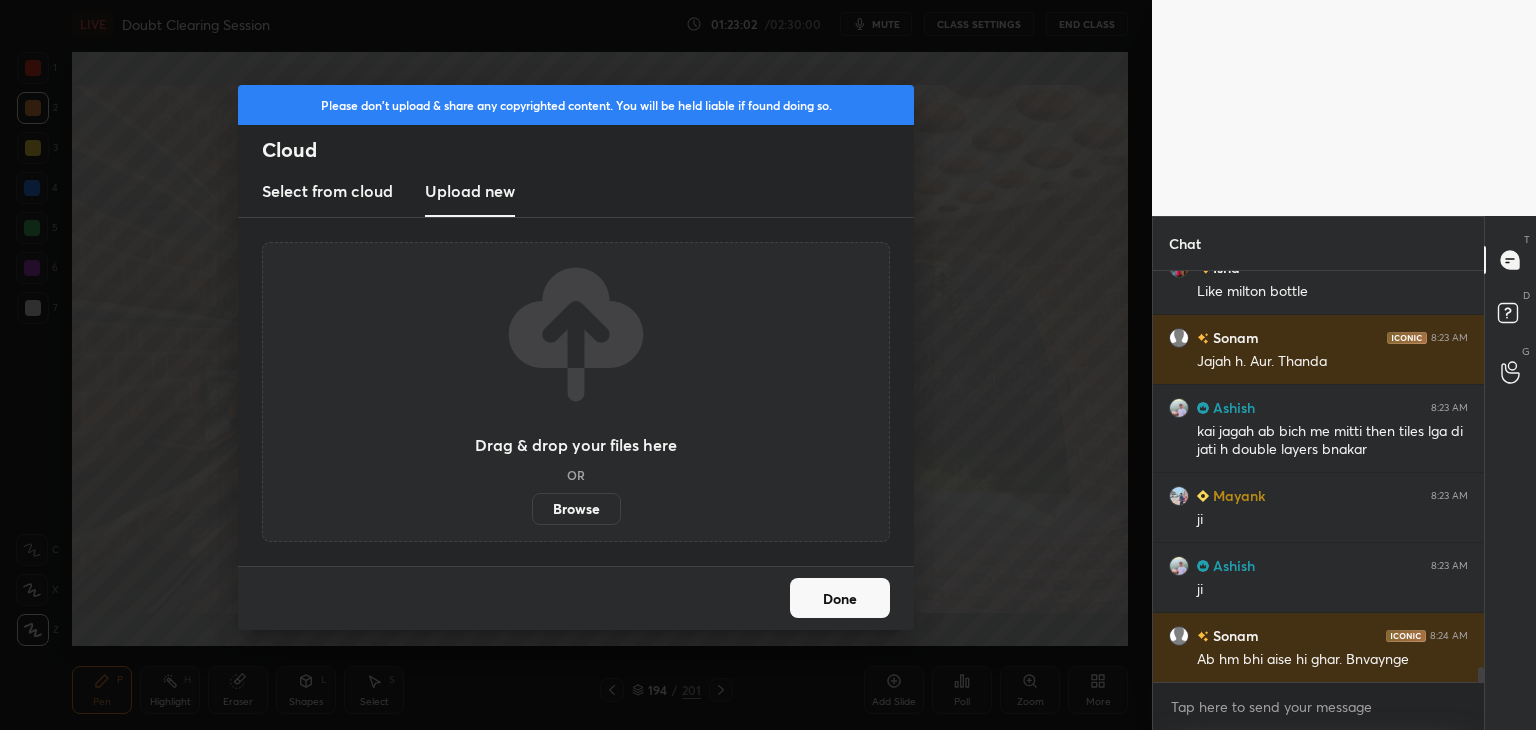 click on "Browse" at bounding box center [576, 509] 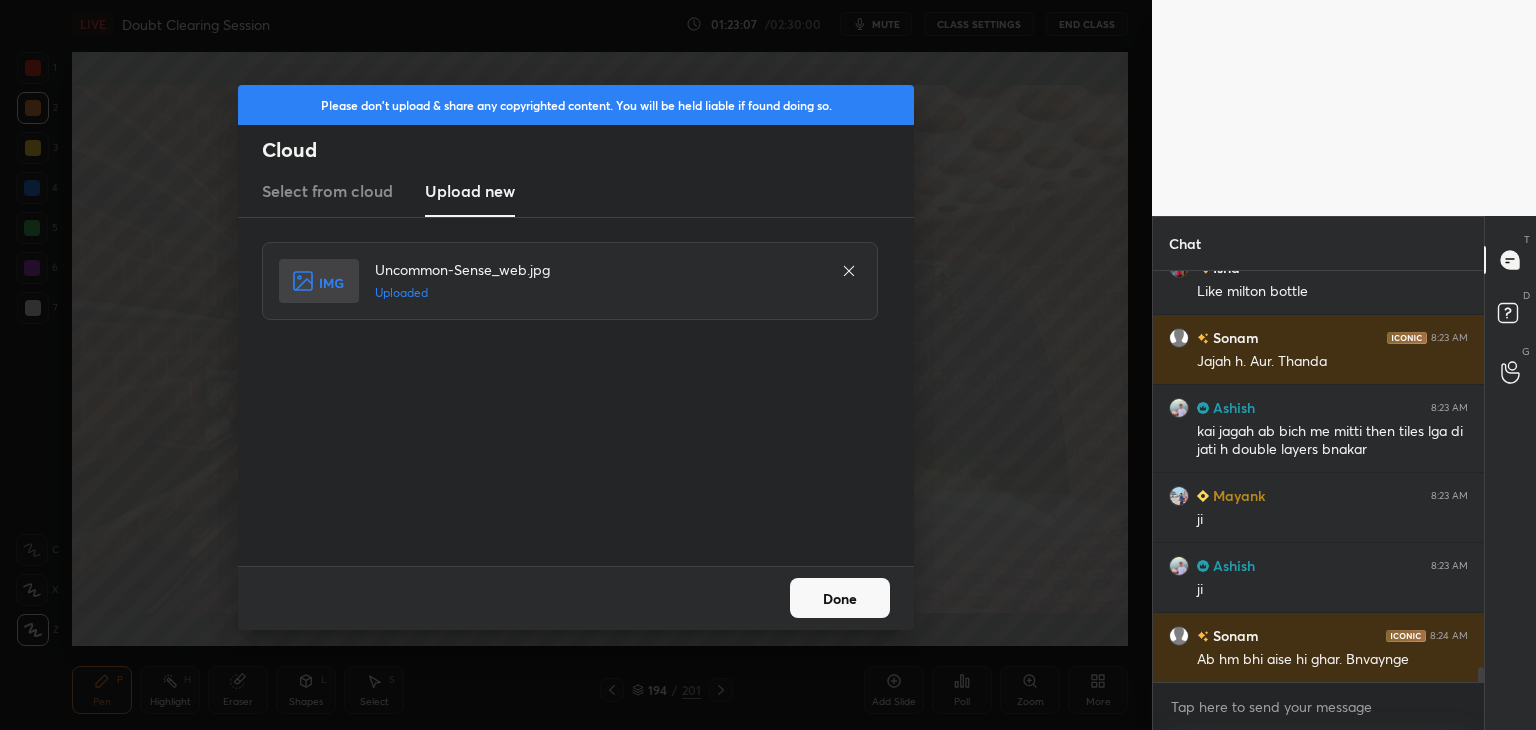 click on "Done" at bounding box center (840, 598) 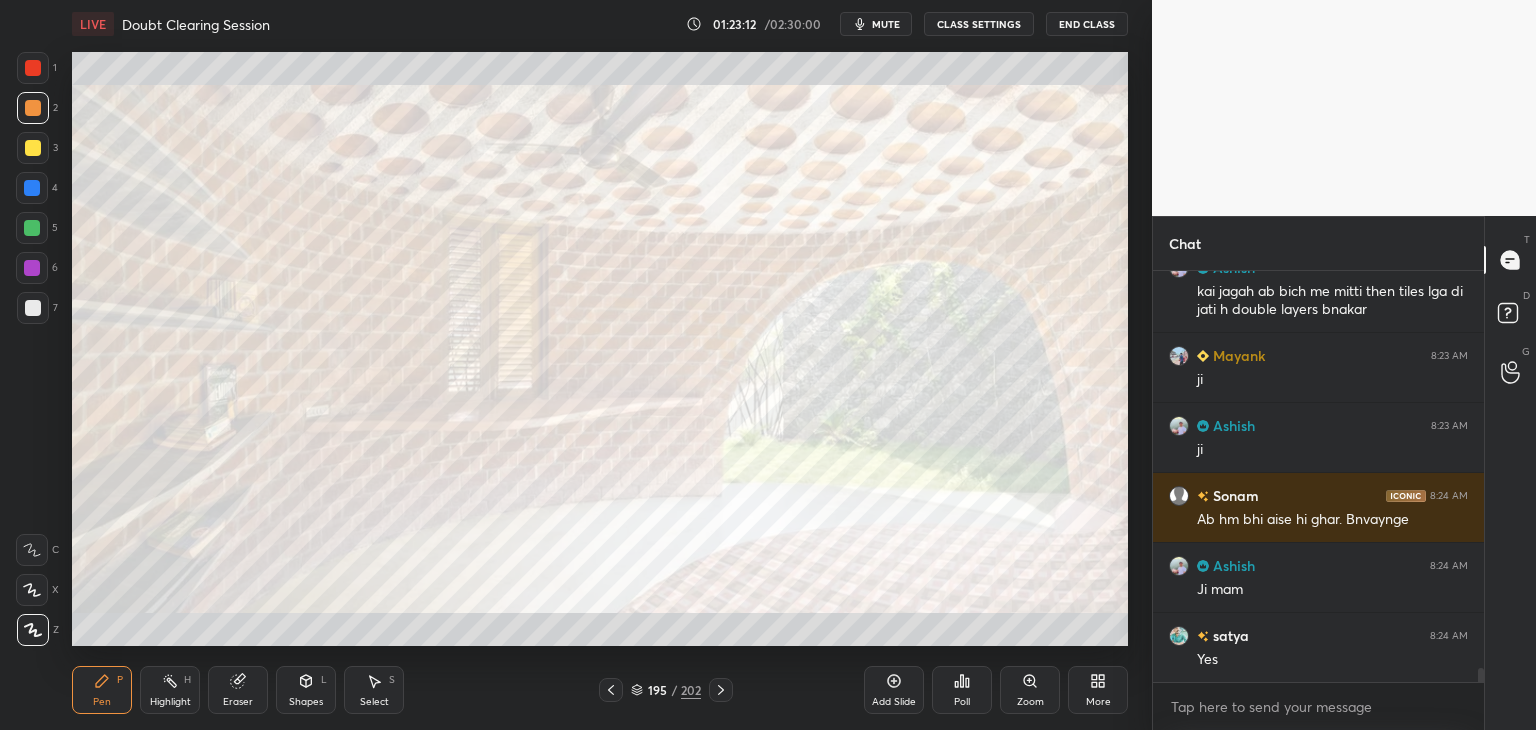 scroll, scrollTop: 11528, scrollLeft: 0, axis: vertical 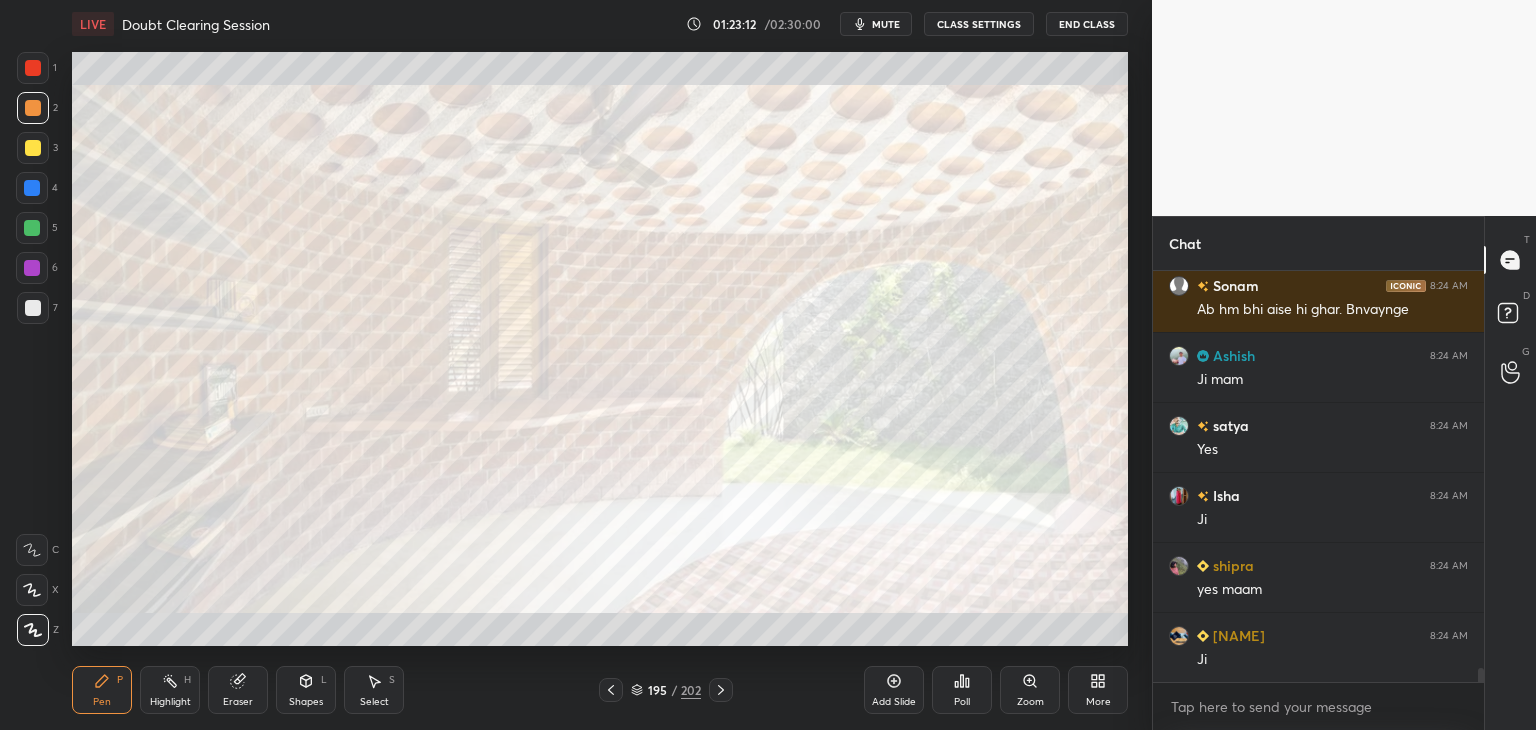 click on "195 / 202" at bounding box center [666, 690] 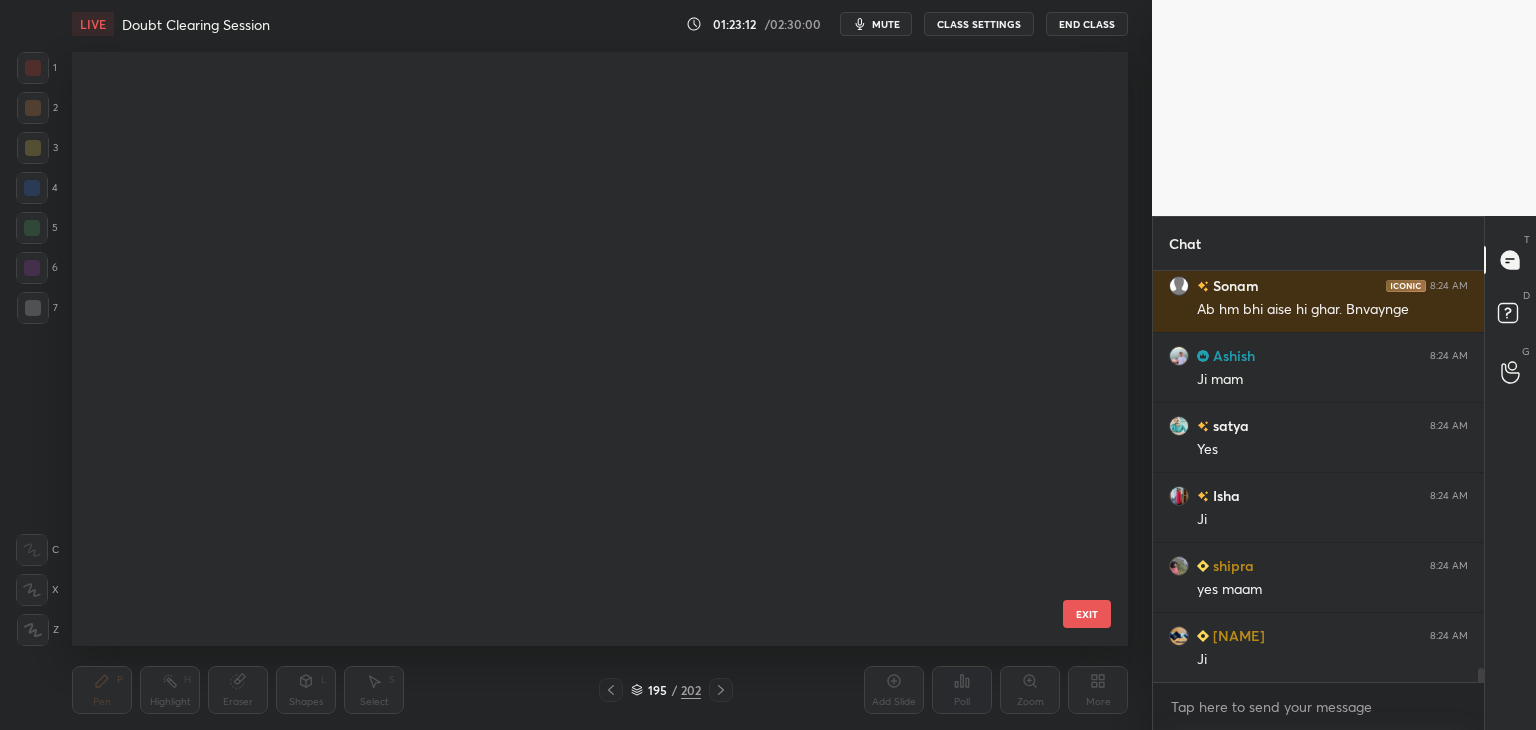 scroll, scrollTop: 11300, scrollLeft: 0, axis: vertical 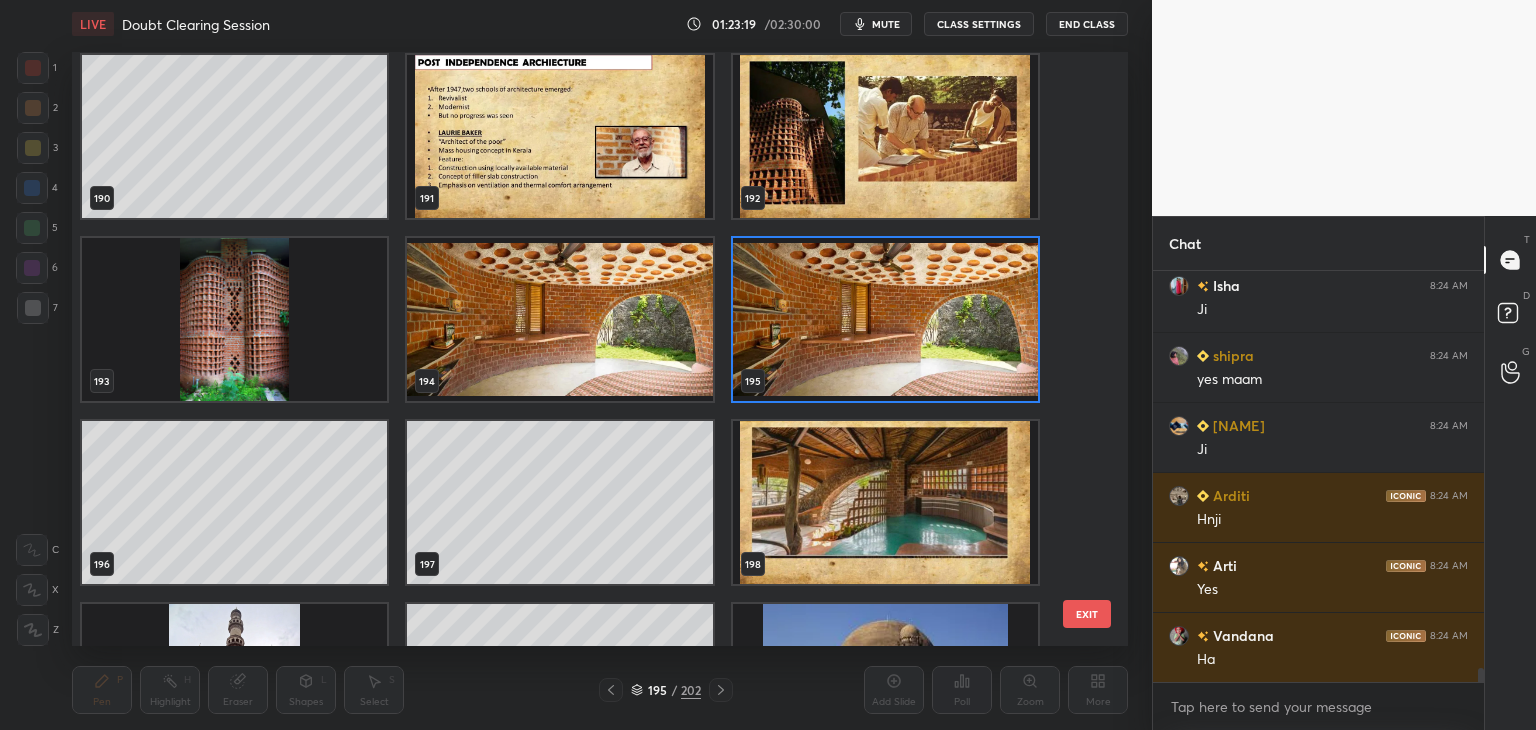 click on "EXIT" at bounding box center [1087, 614] 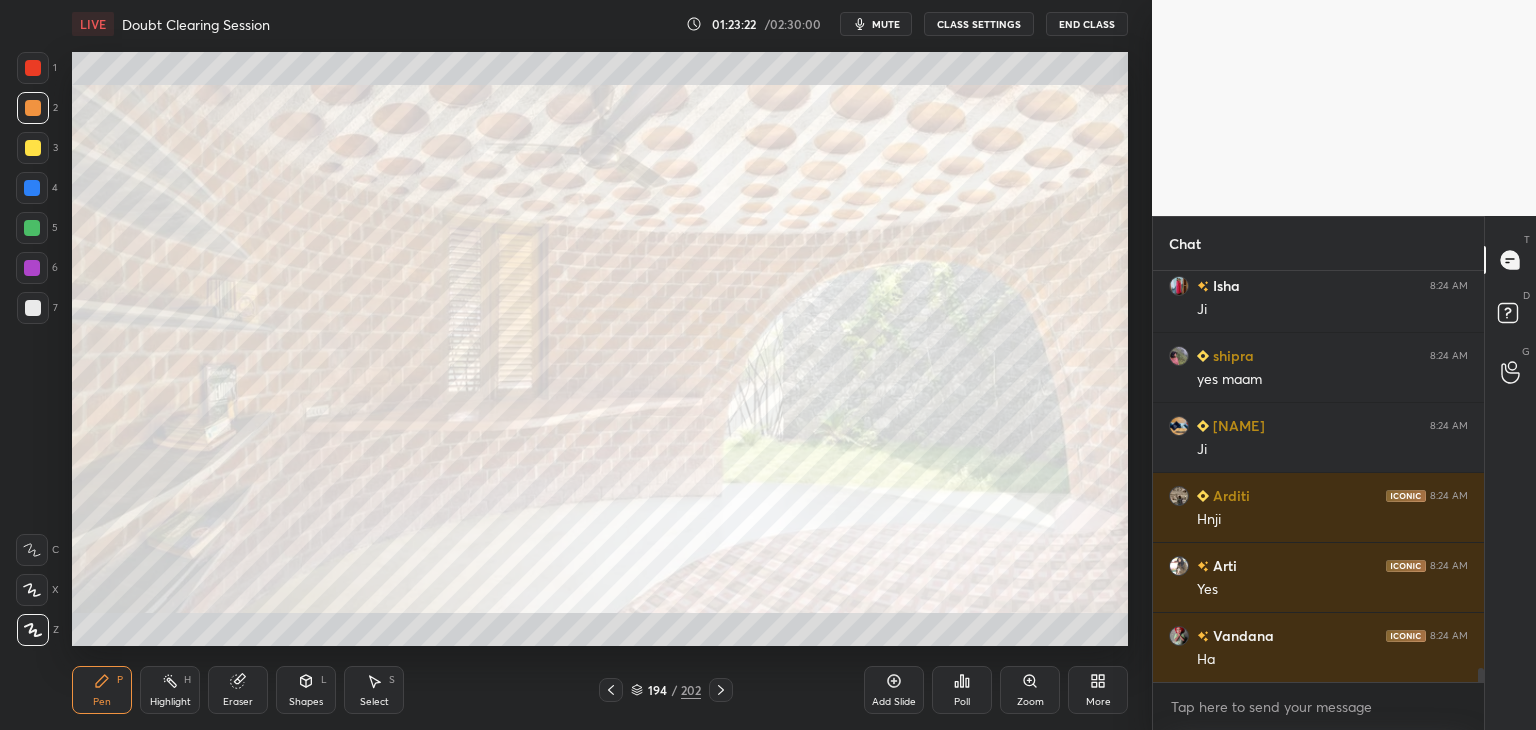 scroll, scrollTop: 11808, scrollLeft: 0, axis: vertical 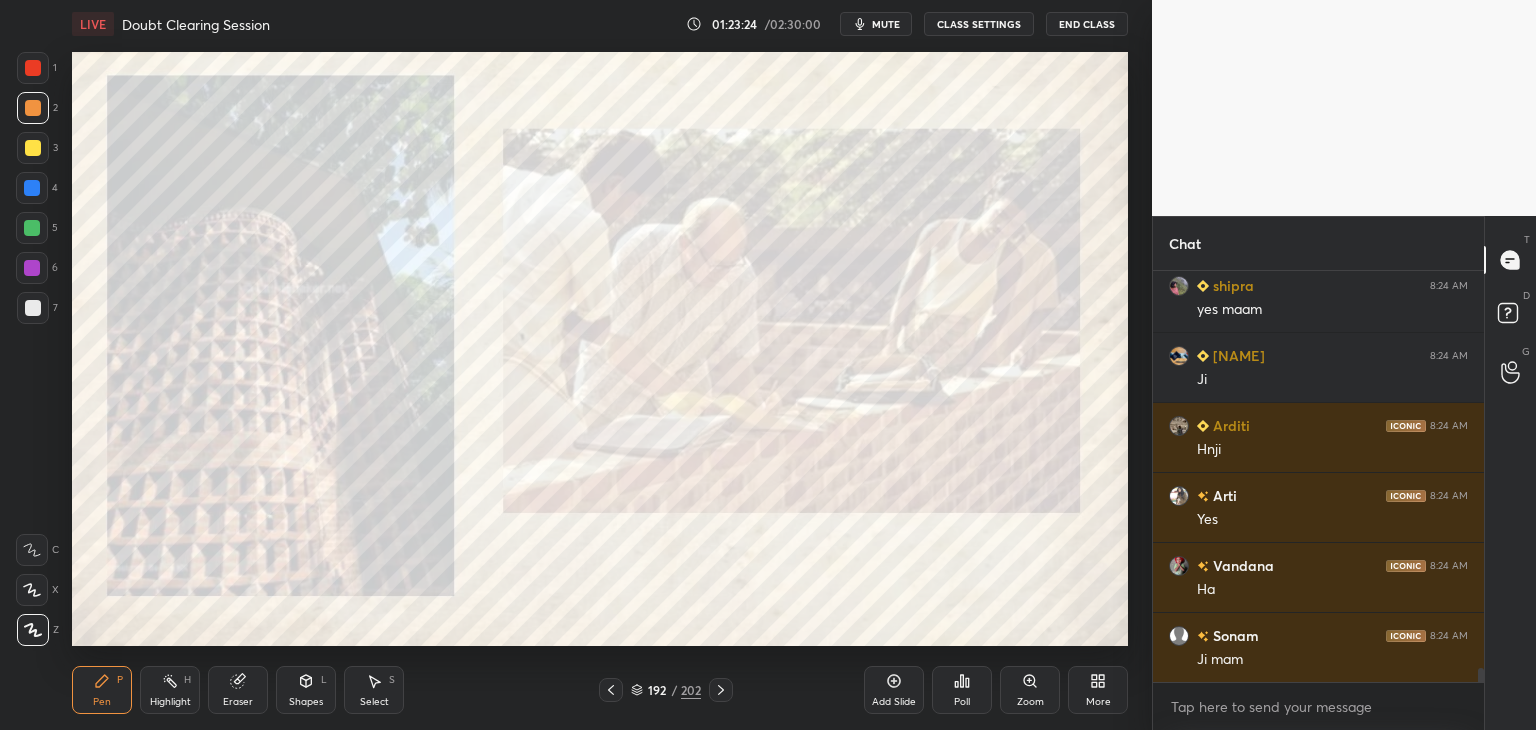 click 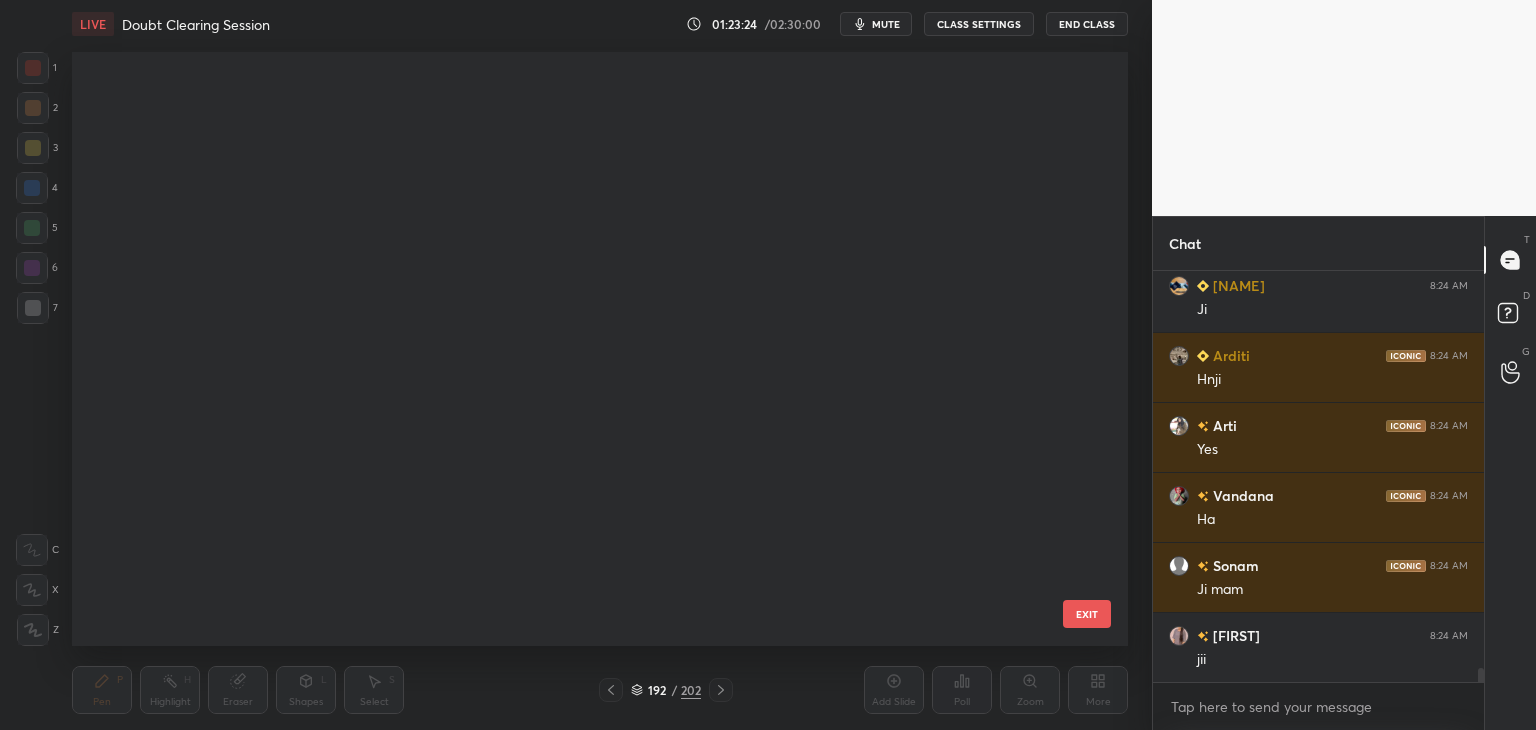 scroll, scrollTop: 11118, scrollLeft: 0, axis: vertical 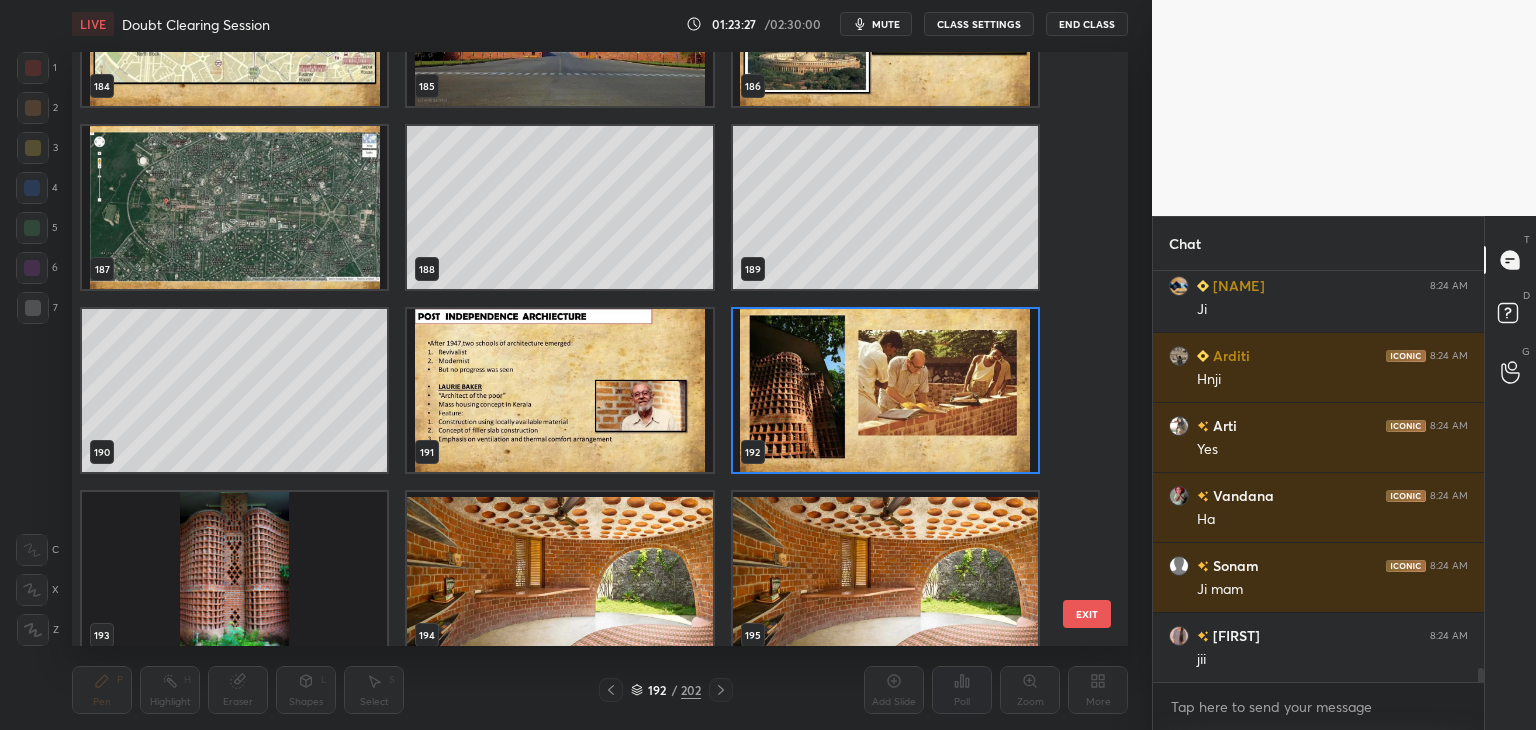 click at bounding box center [559, 390] 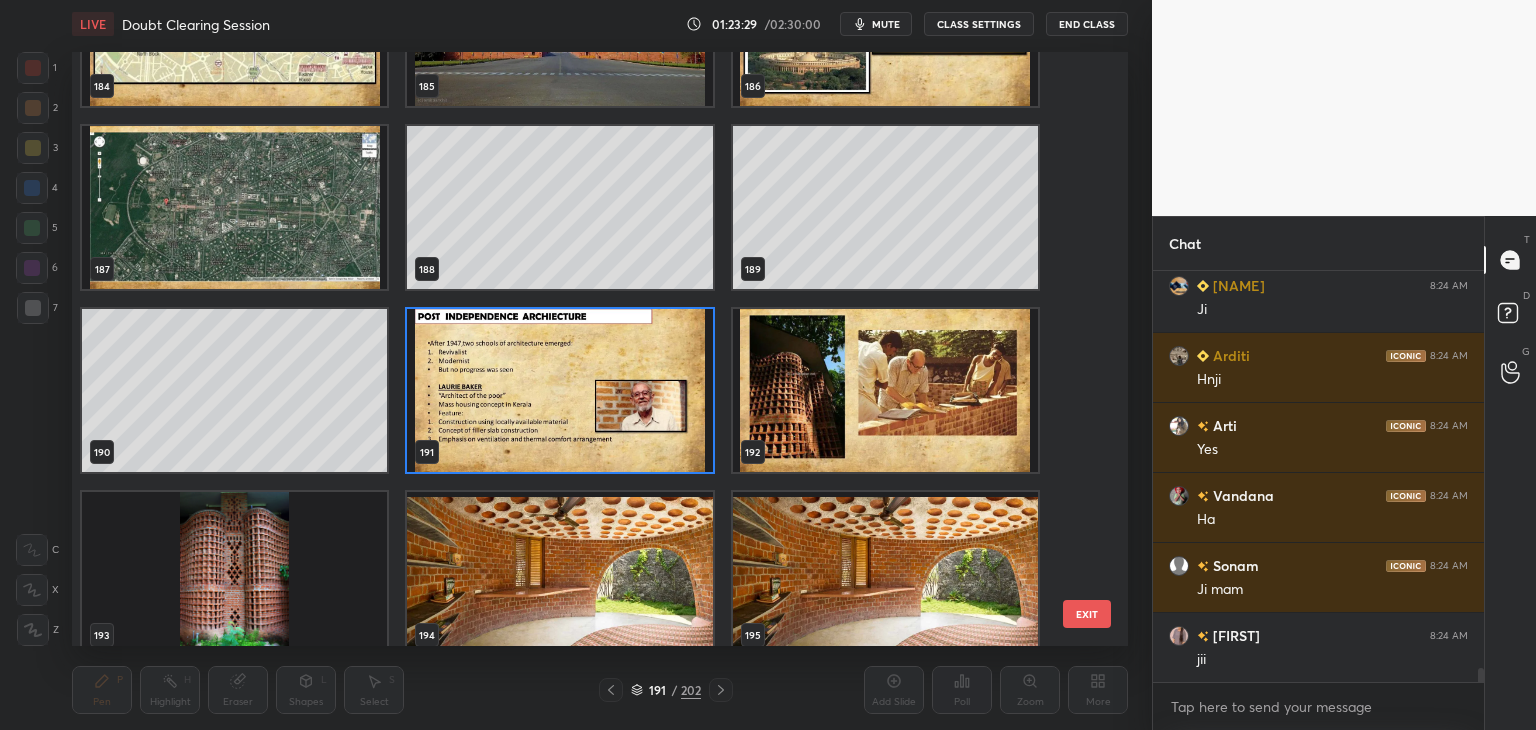 click on "191" at bounding box center (657, 690) 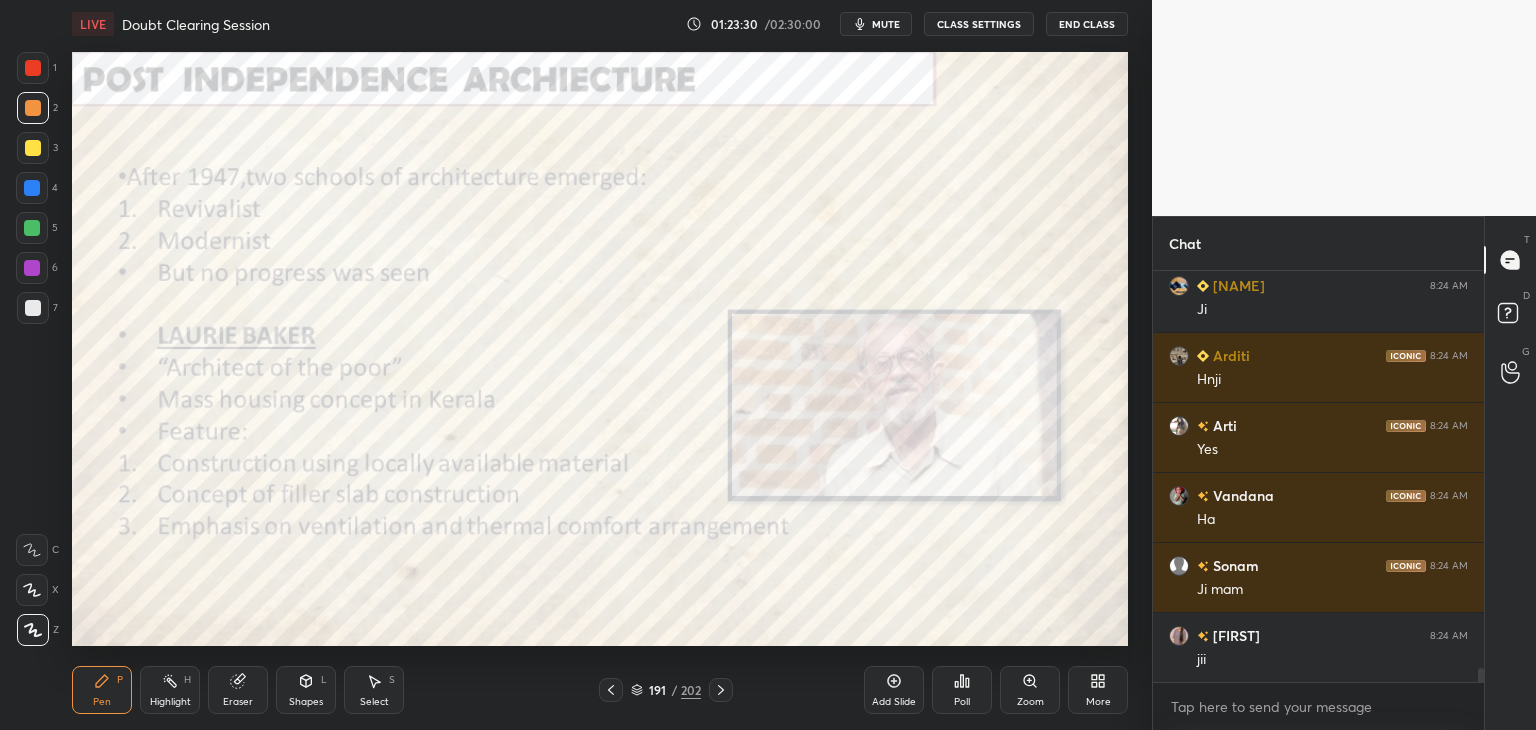 scroll, scrollTop: 11948, scrollLeft: 0, axis: vertical 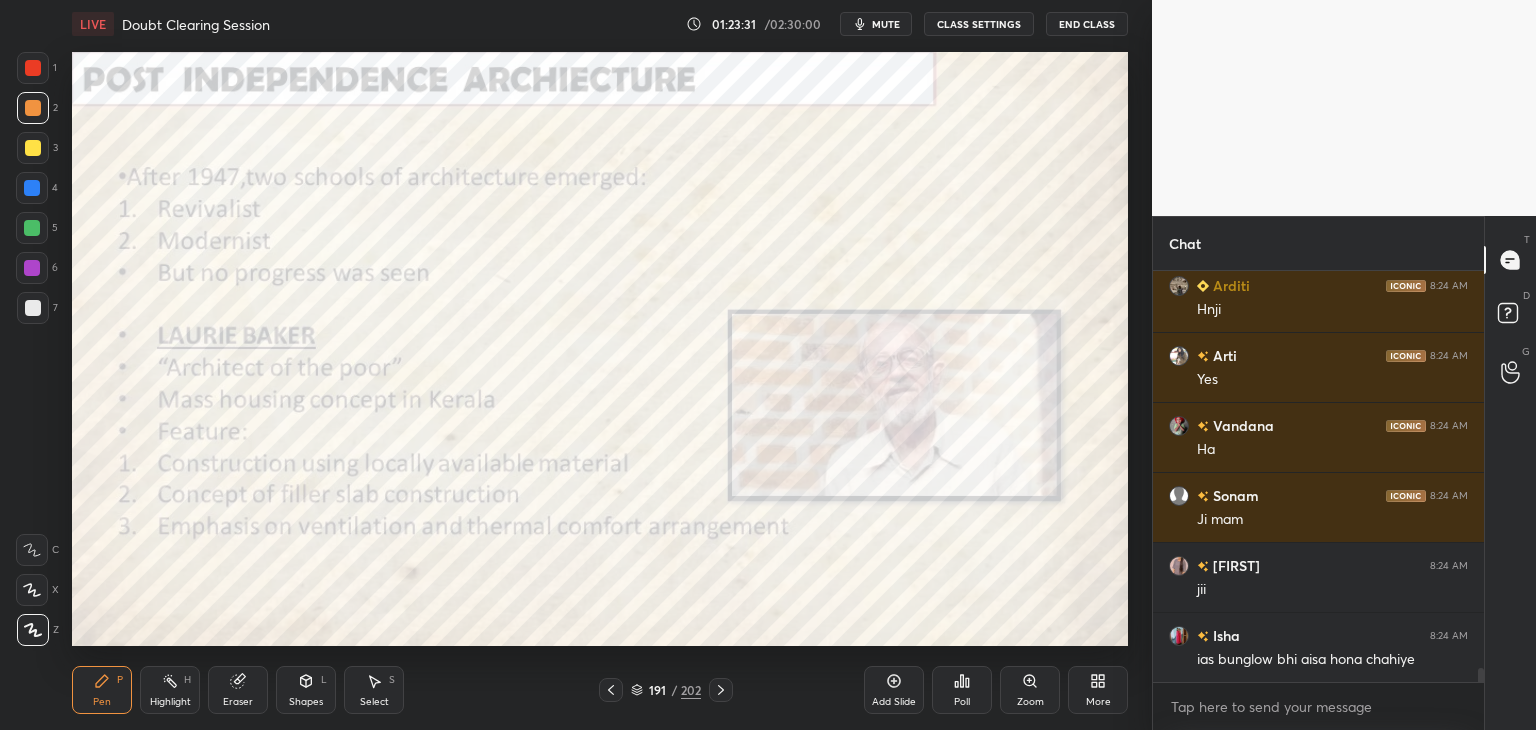 click 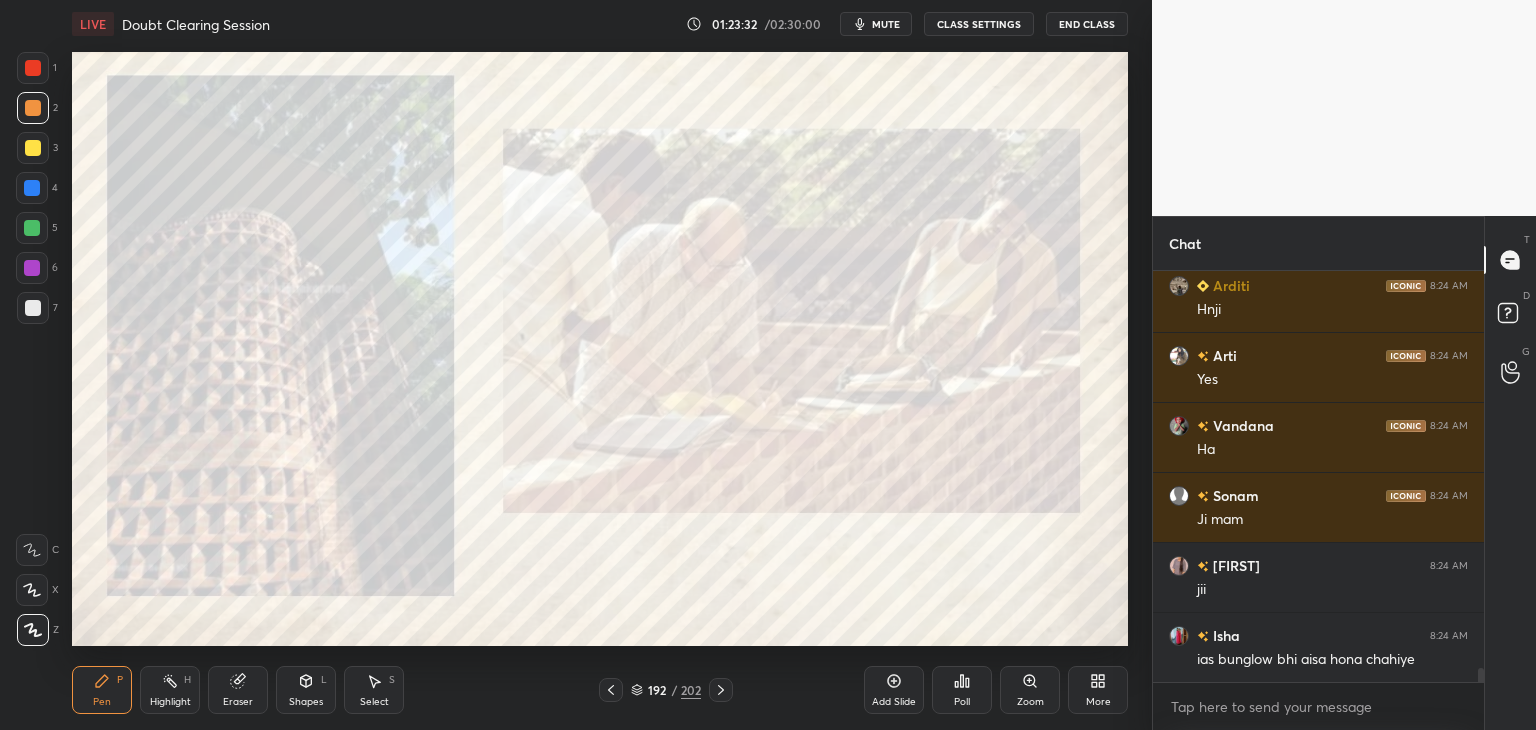 click 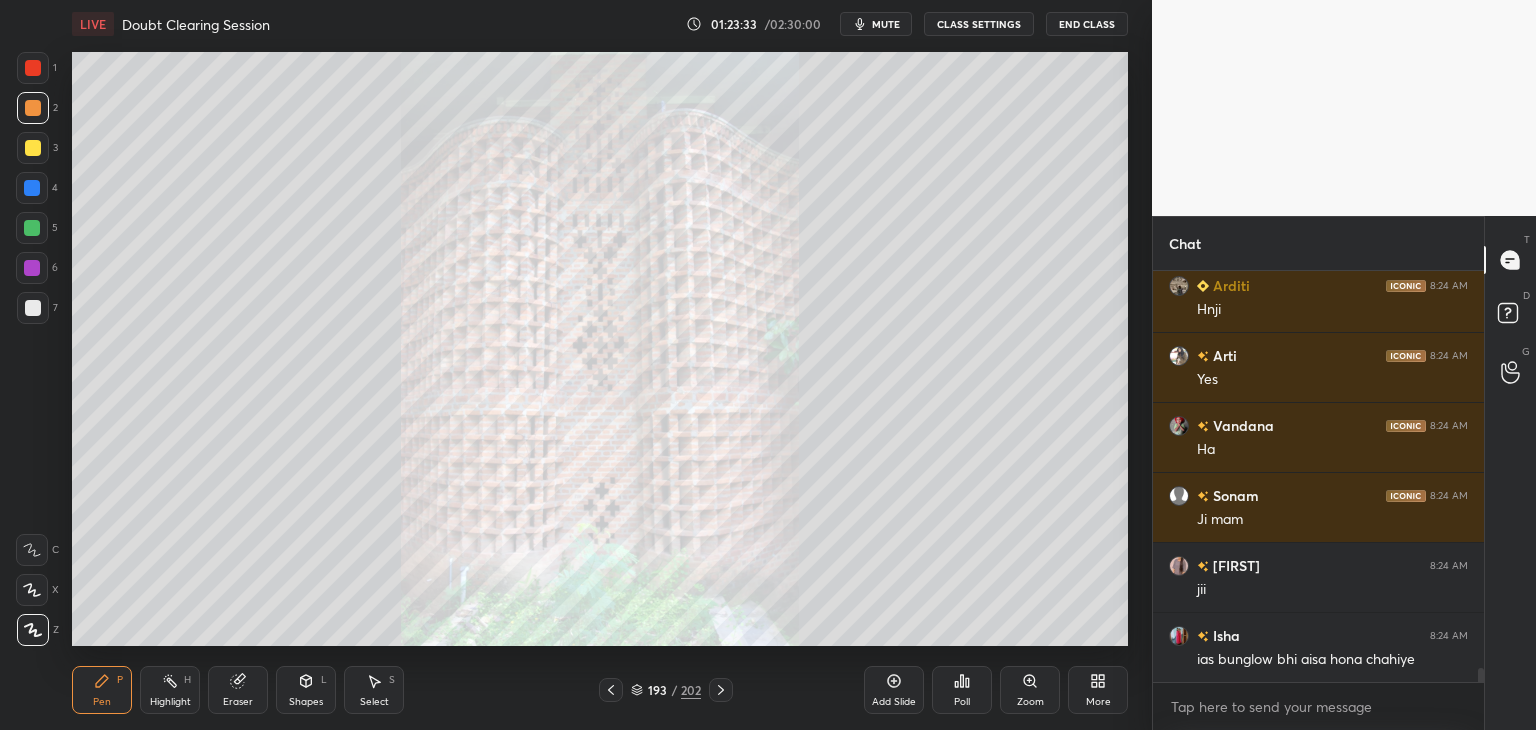 scroll, scrollTop: 12018, scrollLeft: 0, axis: vertical 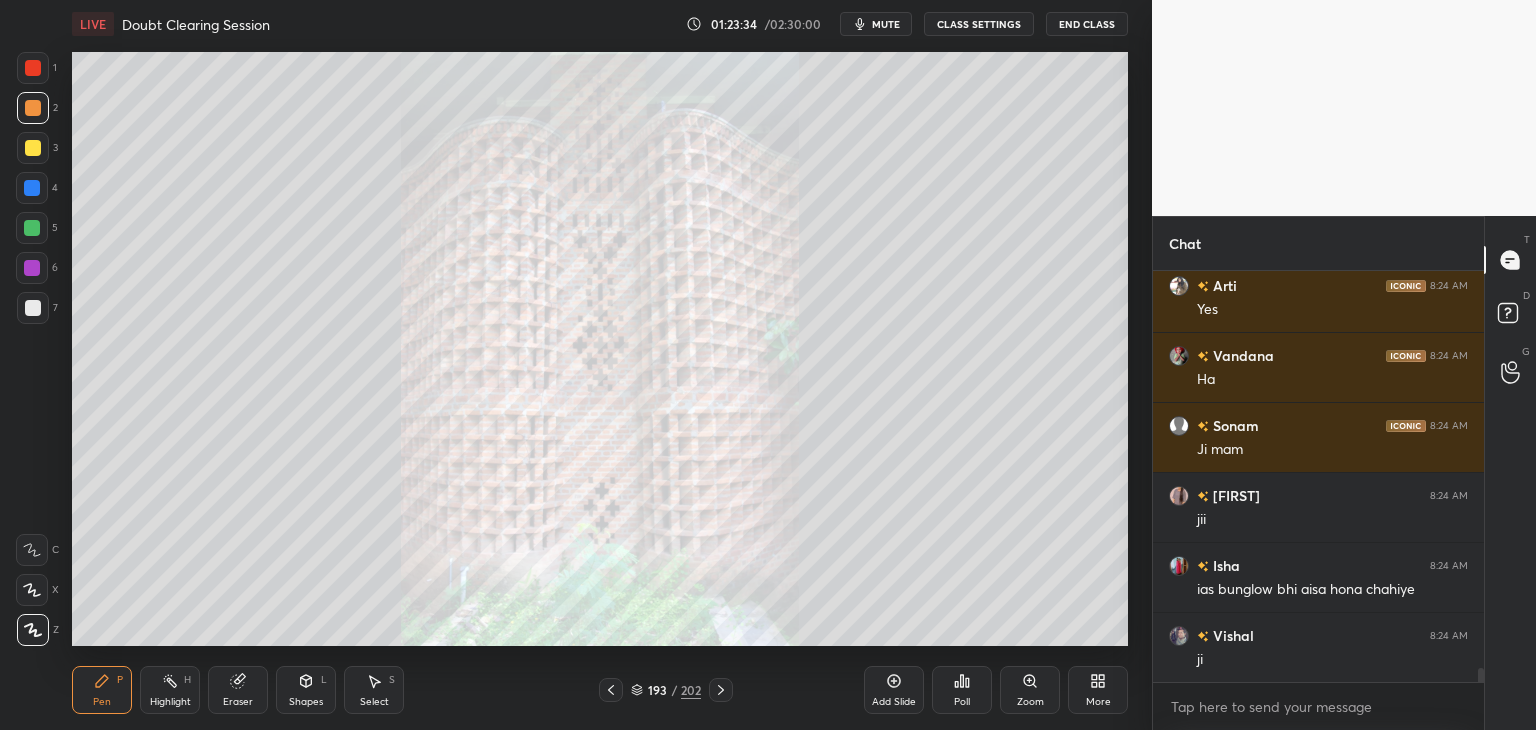 click at bounding box center [32, 188] 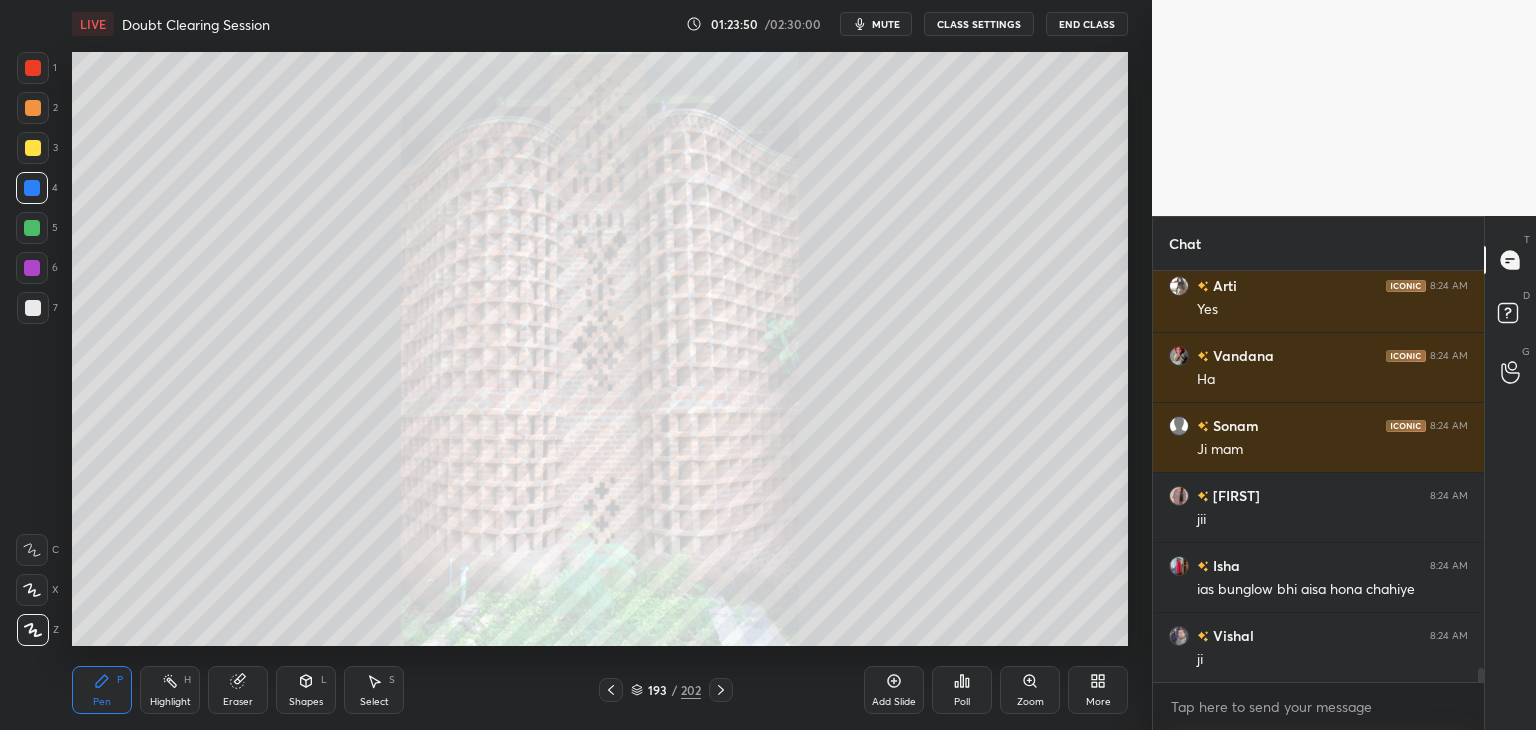 scroll, scrollTop: 12298, scrollLeft: 0, axis: vertical 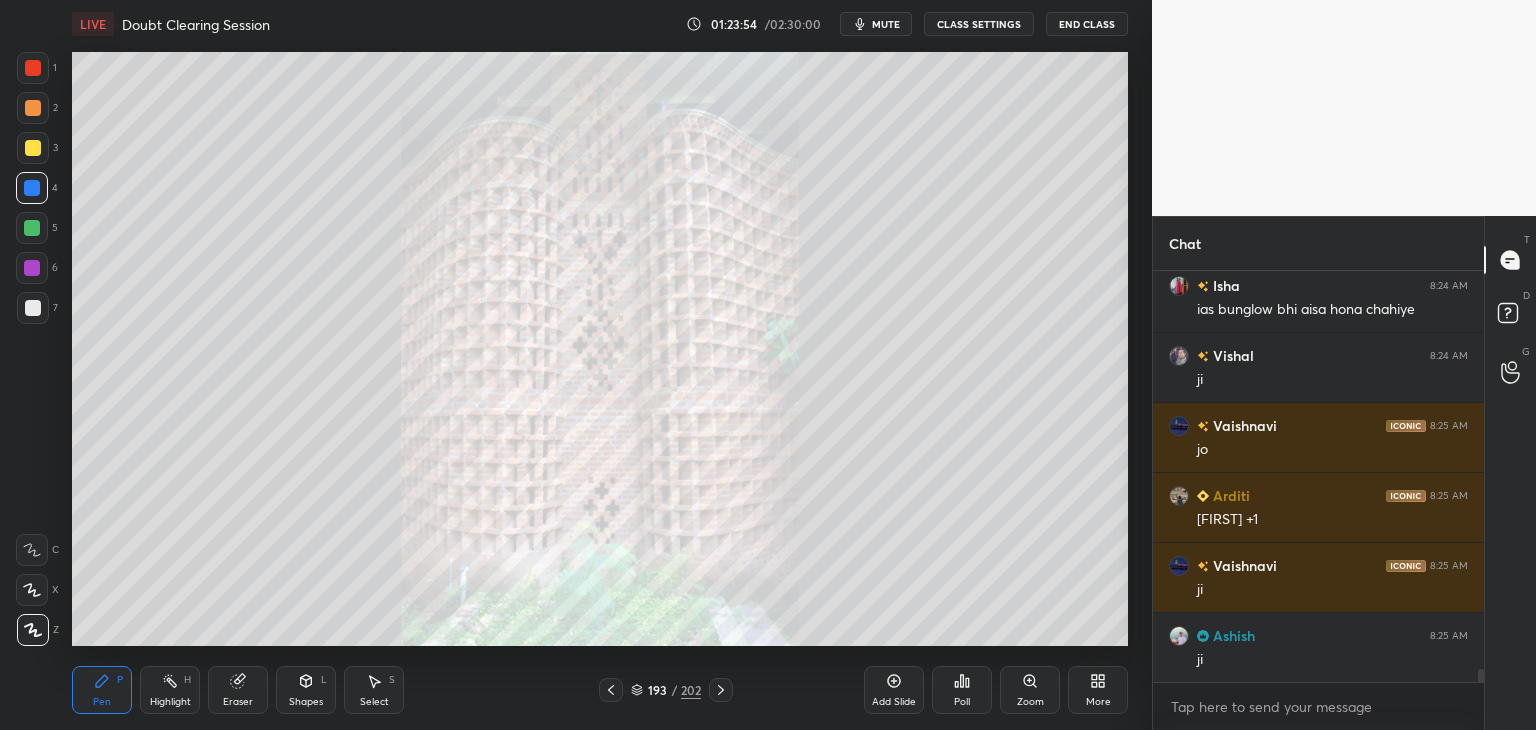 click 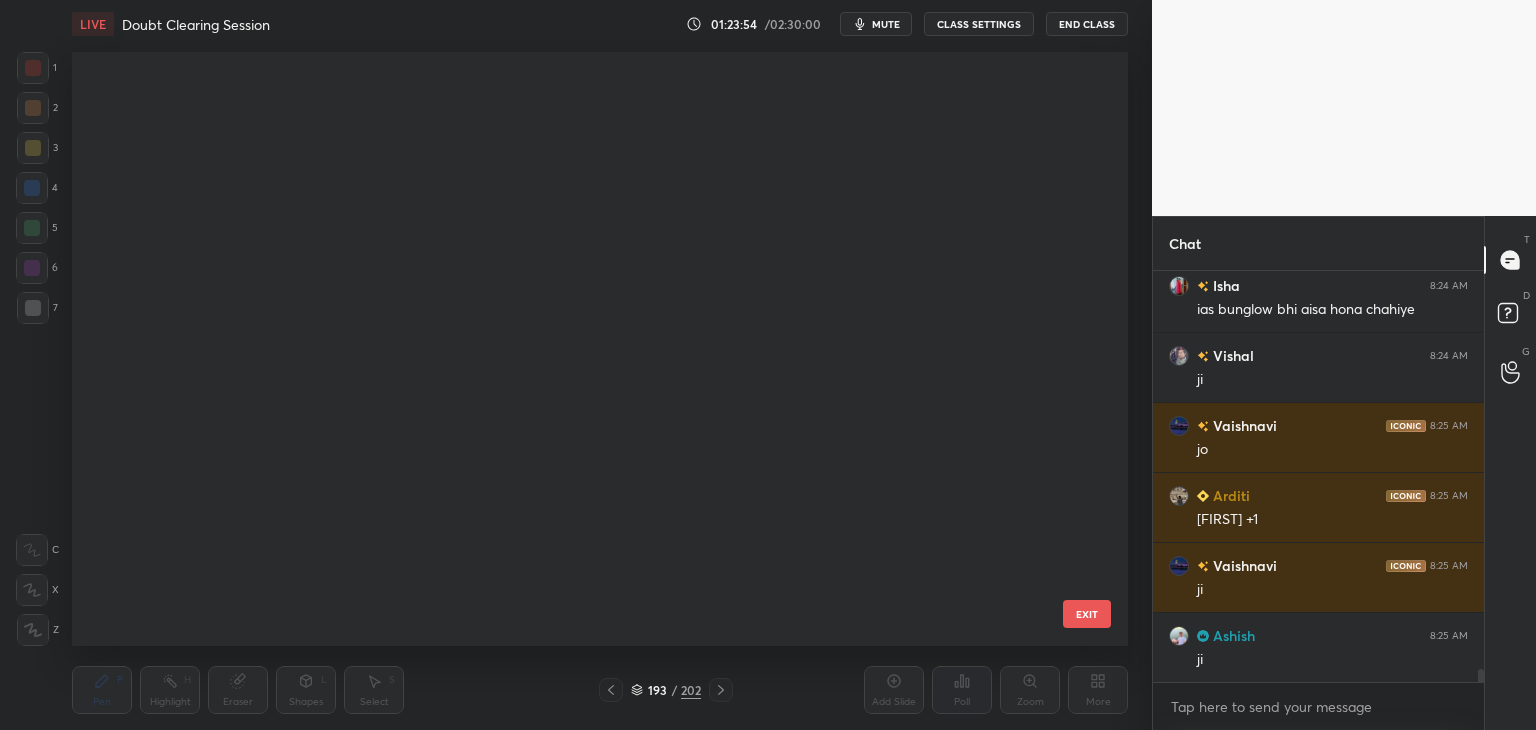 scroll, scrollTop: 11300, scrollLeft: 0, axis: vertical 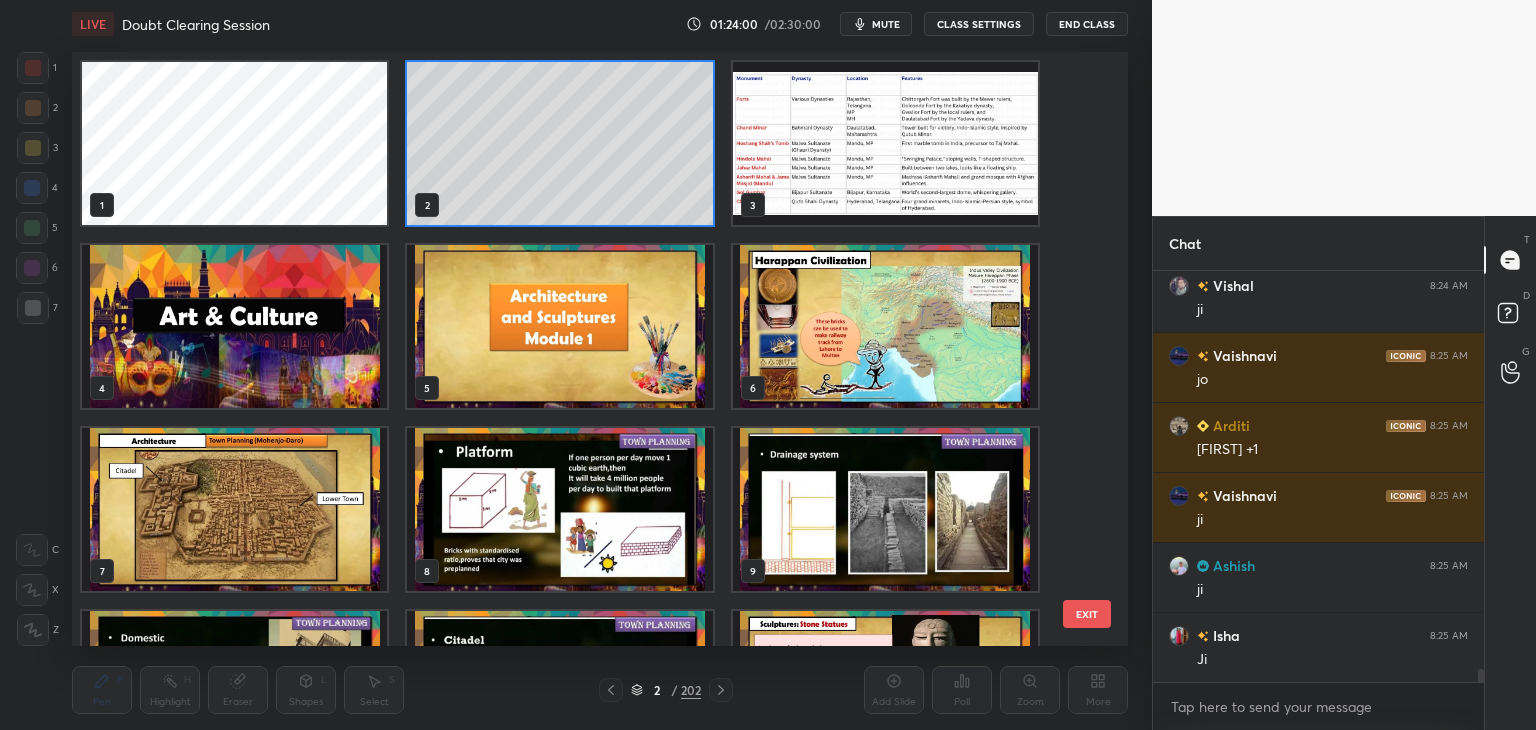 click 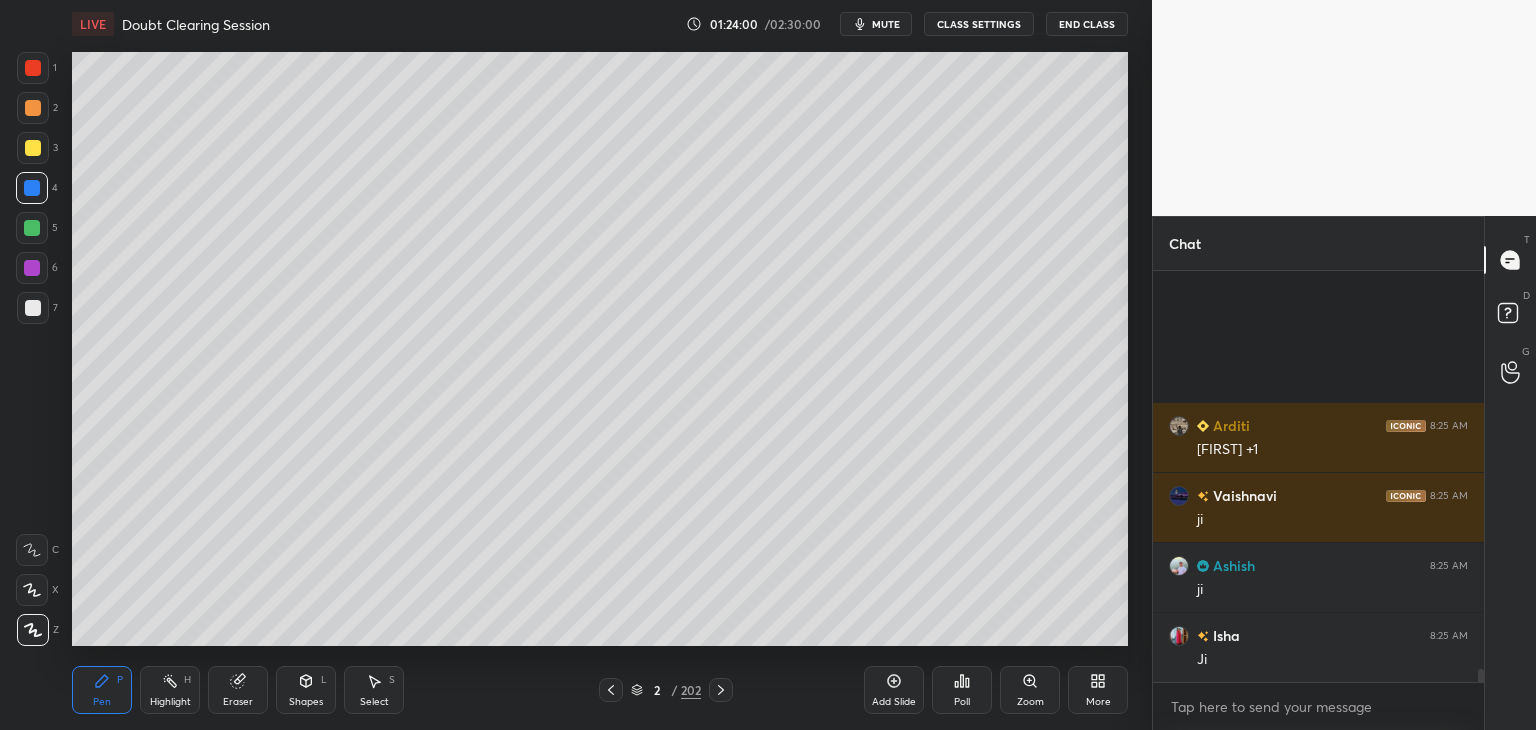 scroll, scrollTop: 12578, scrollLeft: 0, axis: vertical 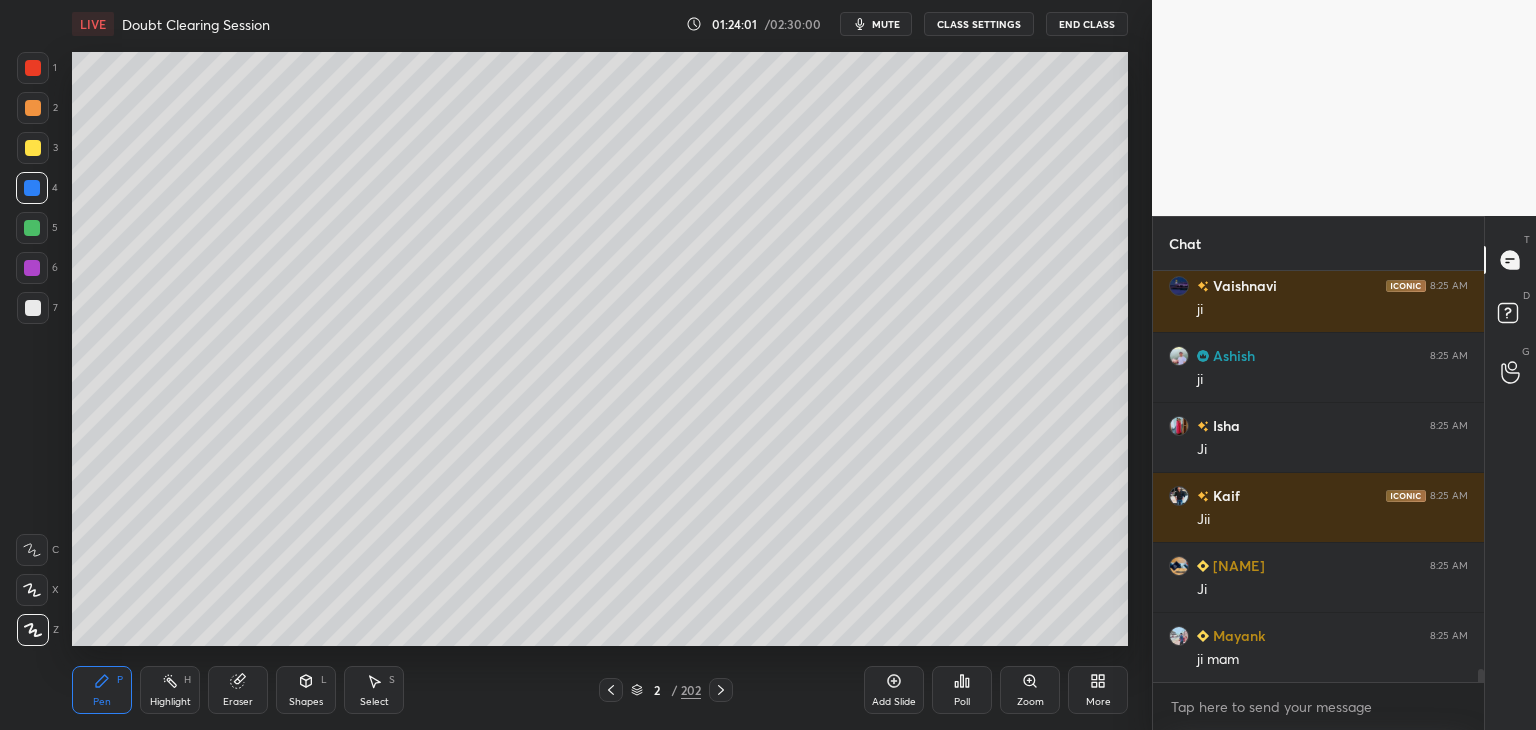click 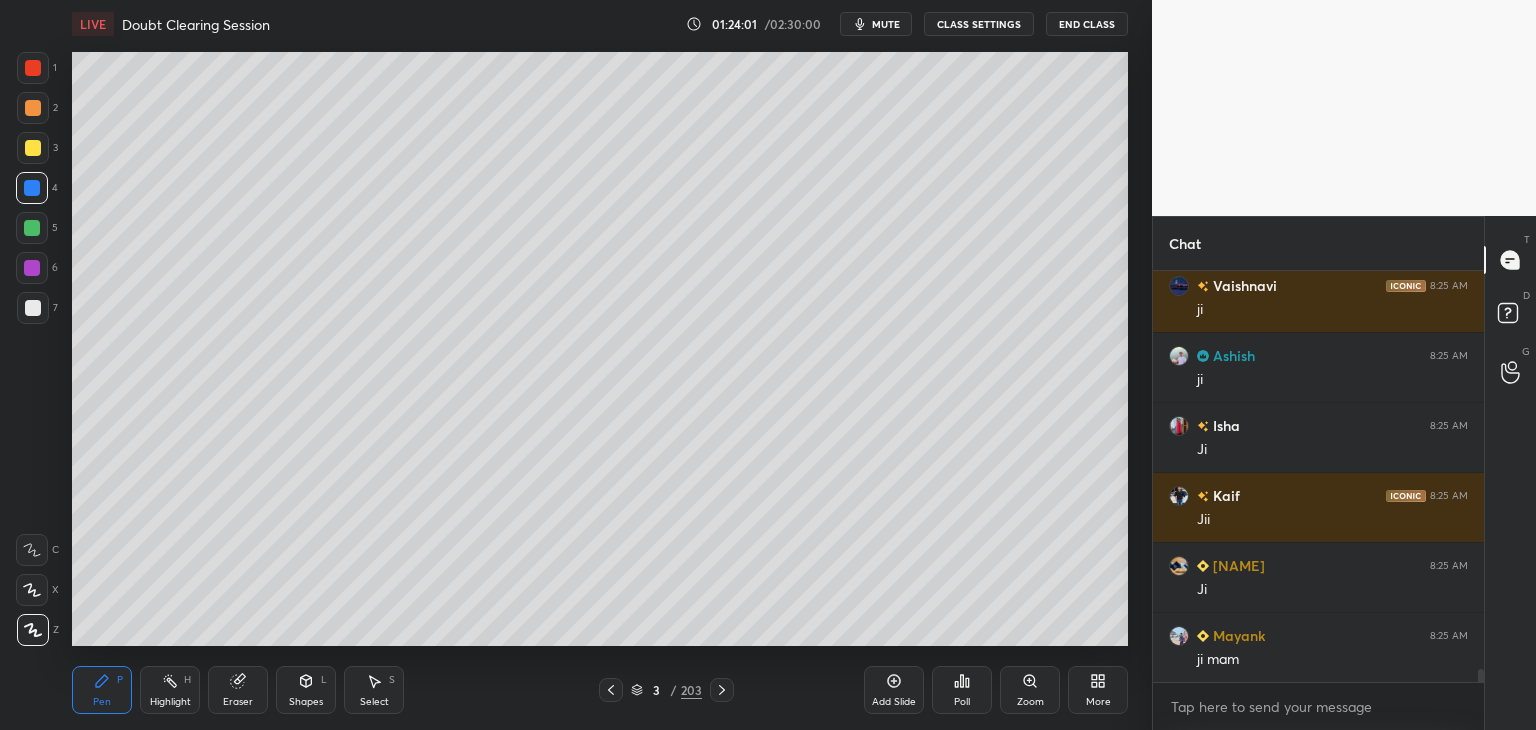 scroll, scrollTop: 12718, scrollLeft: 0, axis: vertical 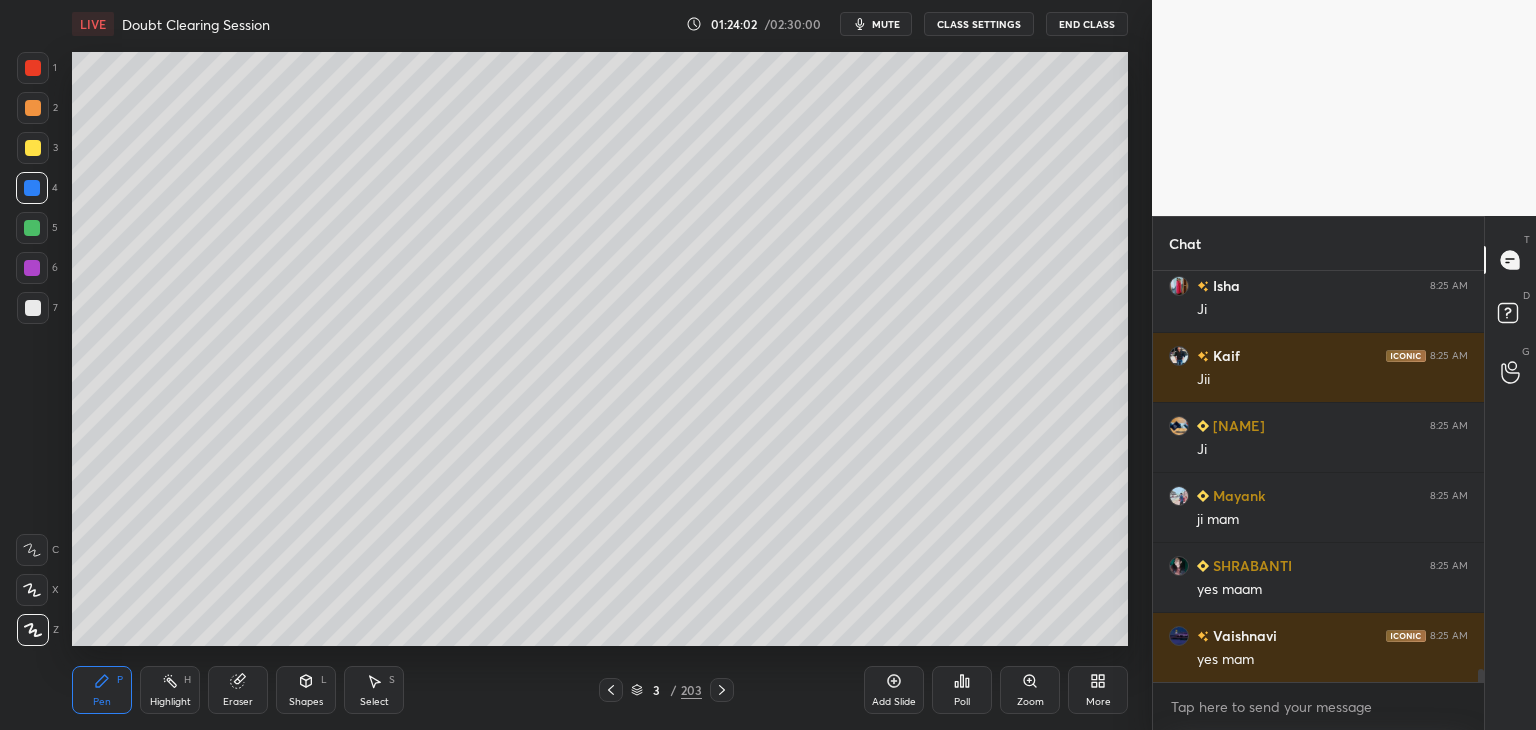 click 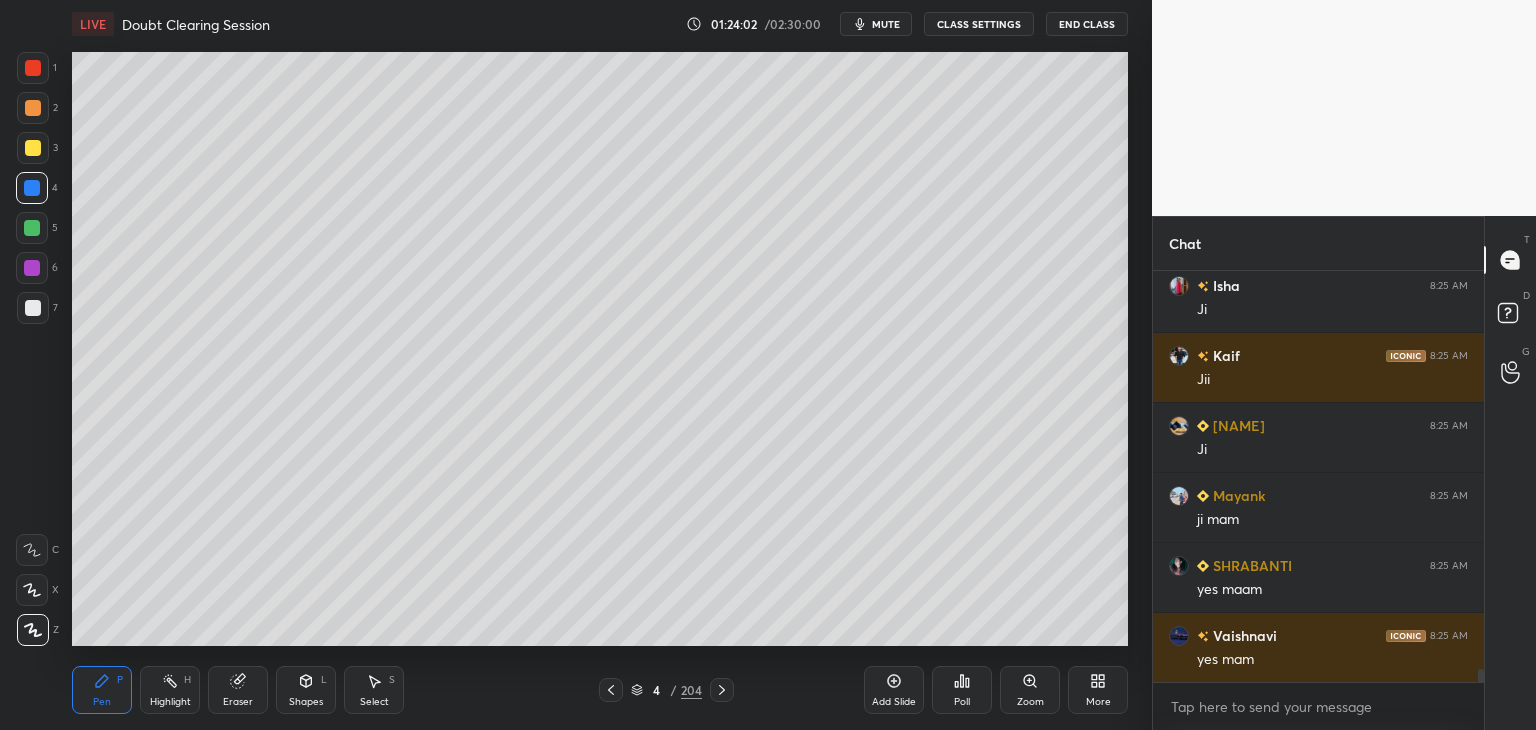 scroll, scrollTop: 12788, scrollLeft: 0, axis: vertical 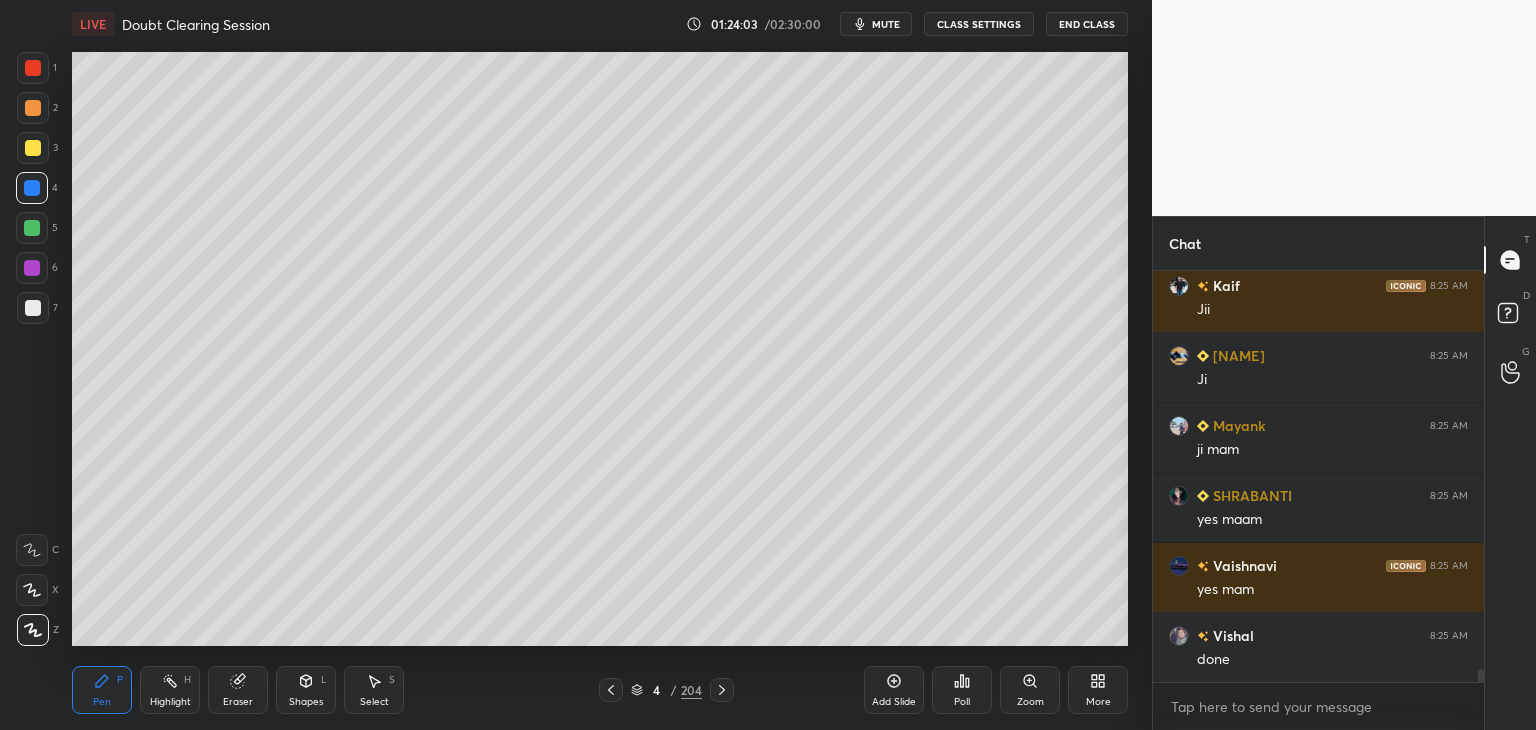 click on "Add Slide" at bounding box center [894, 702] 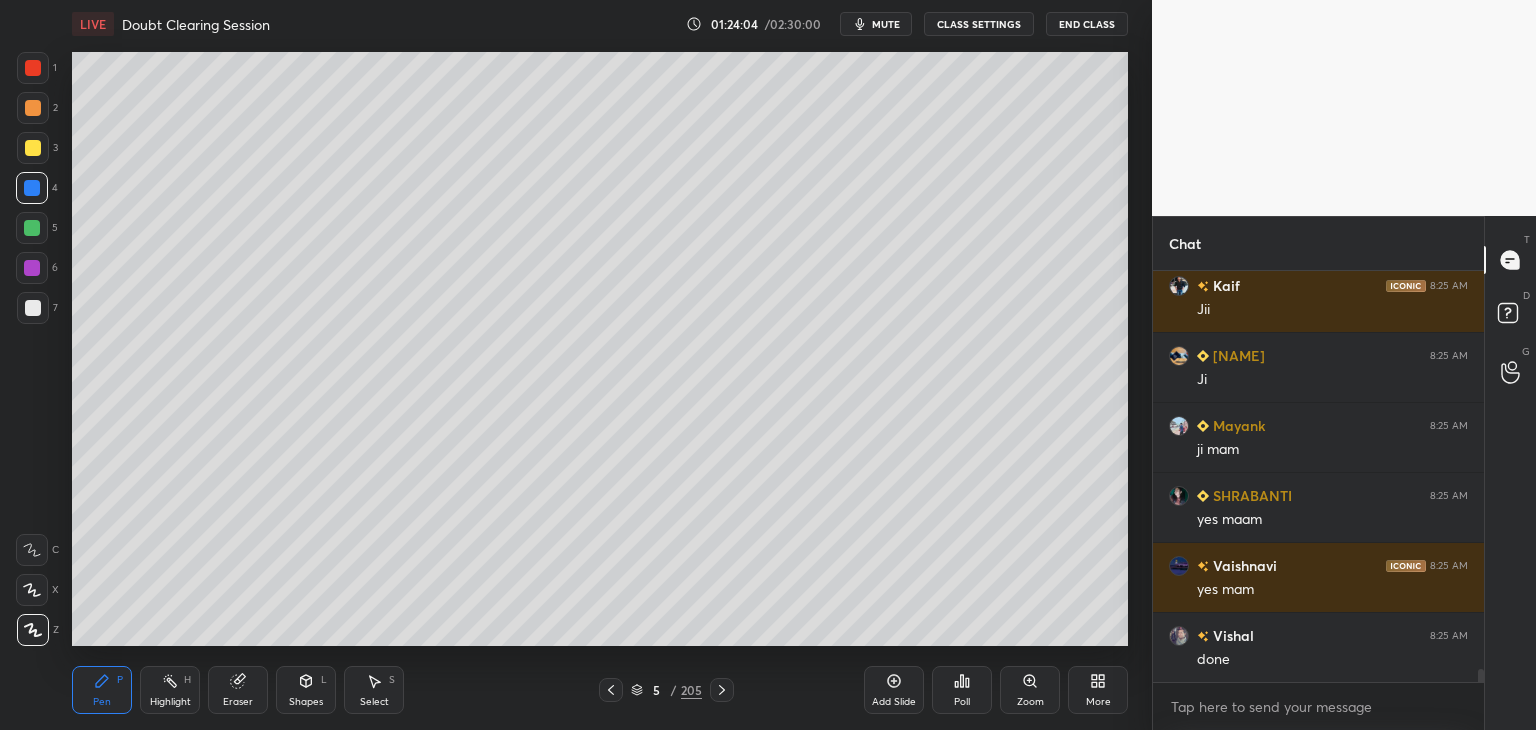 scroll, scrollTop: 12858, scrollLeft: 0, axis: vertical 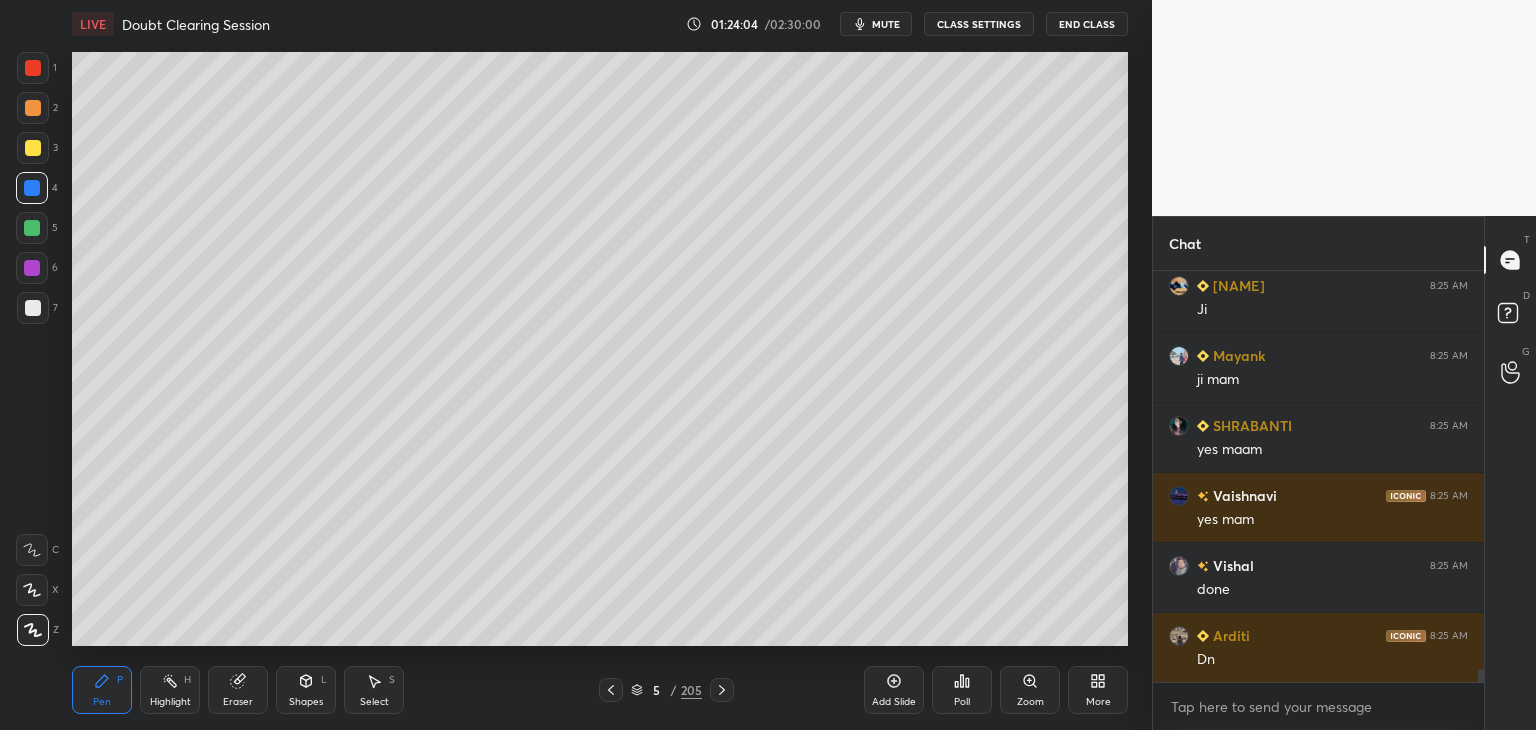 click 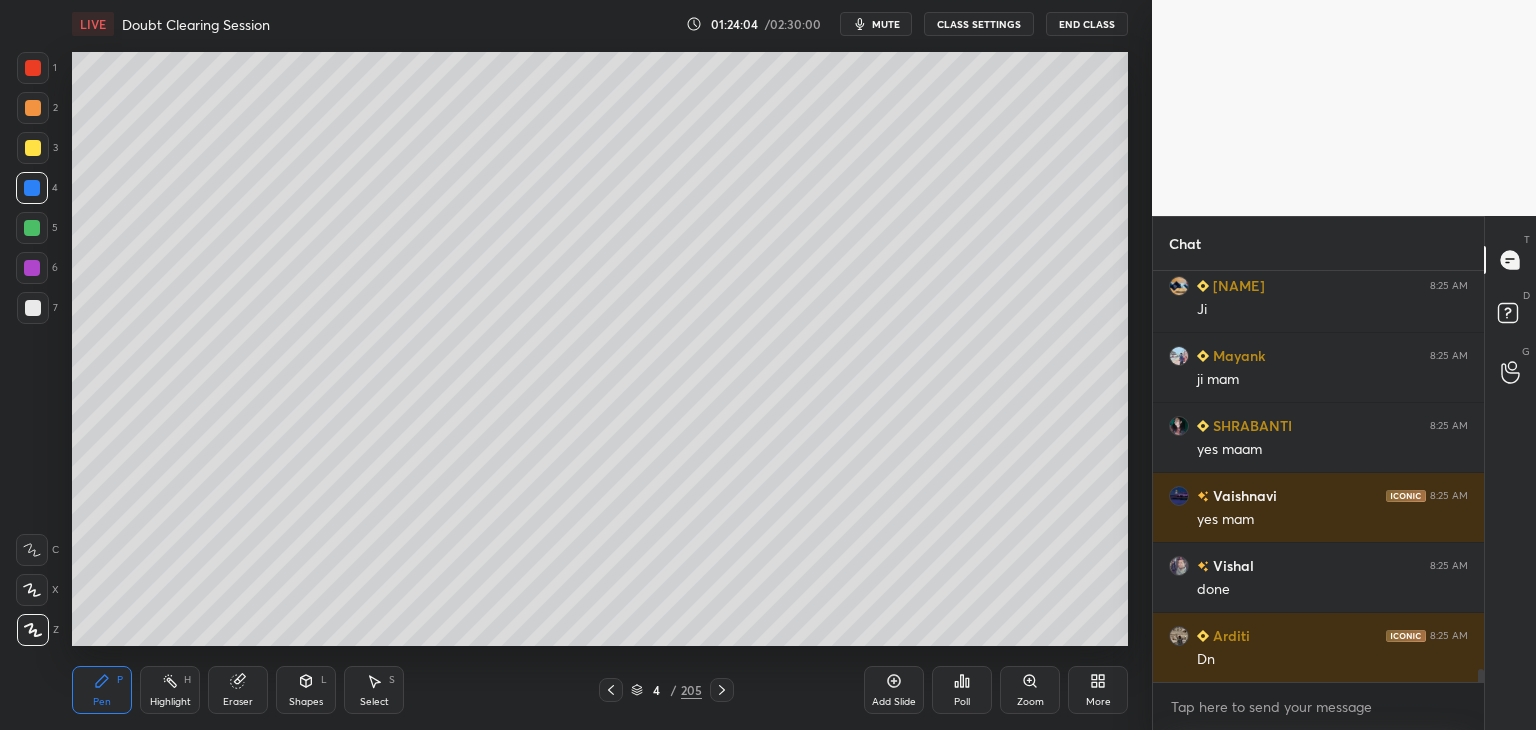 click 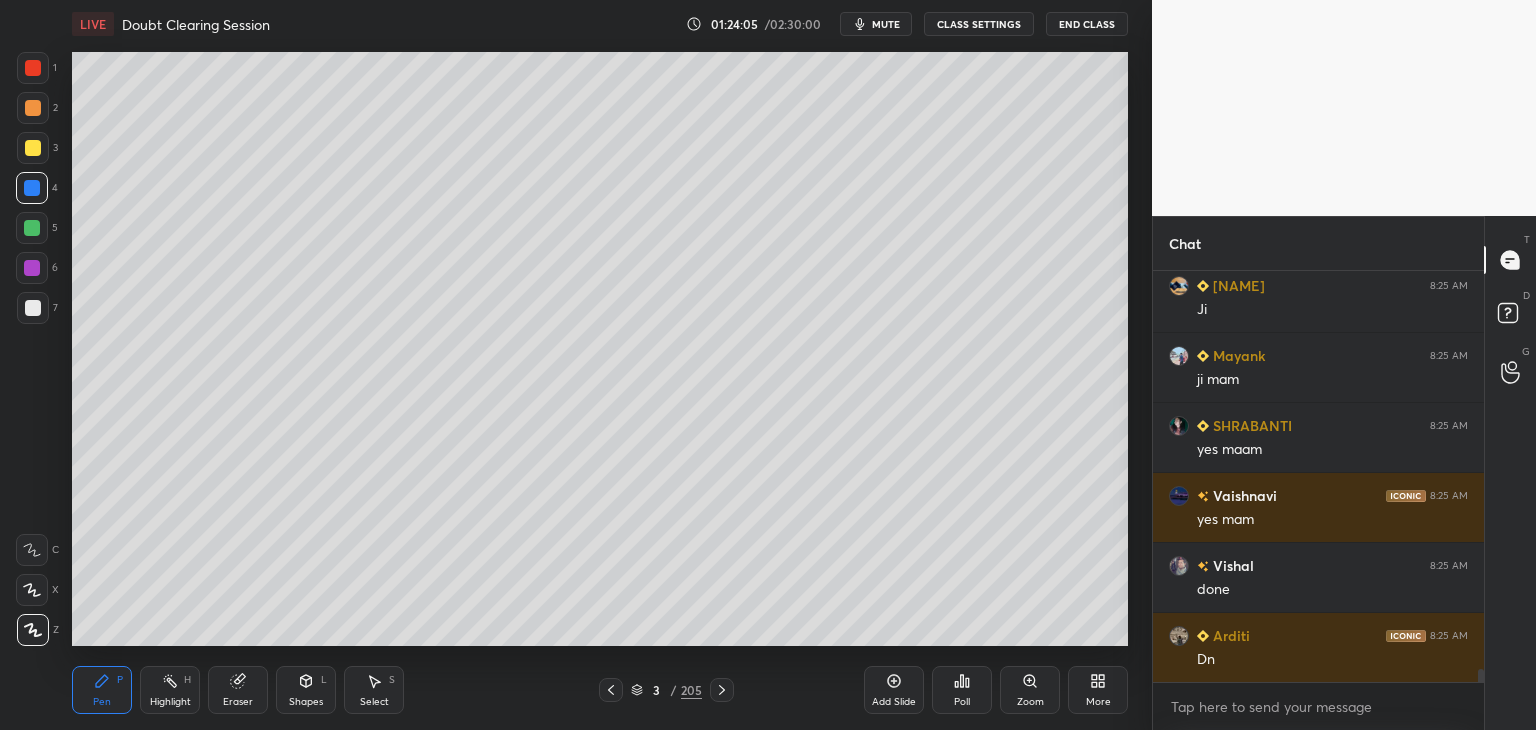 click 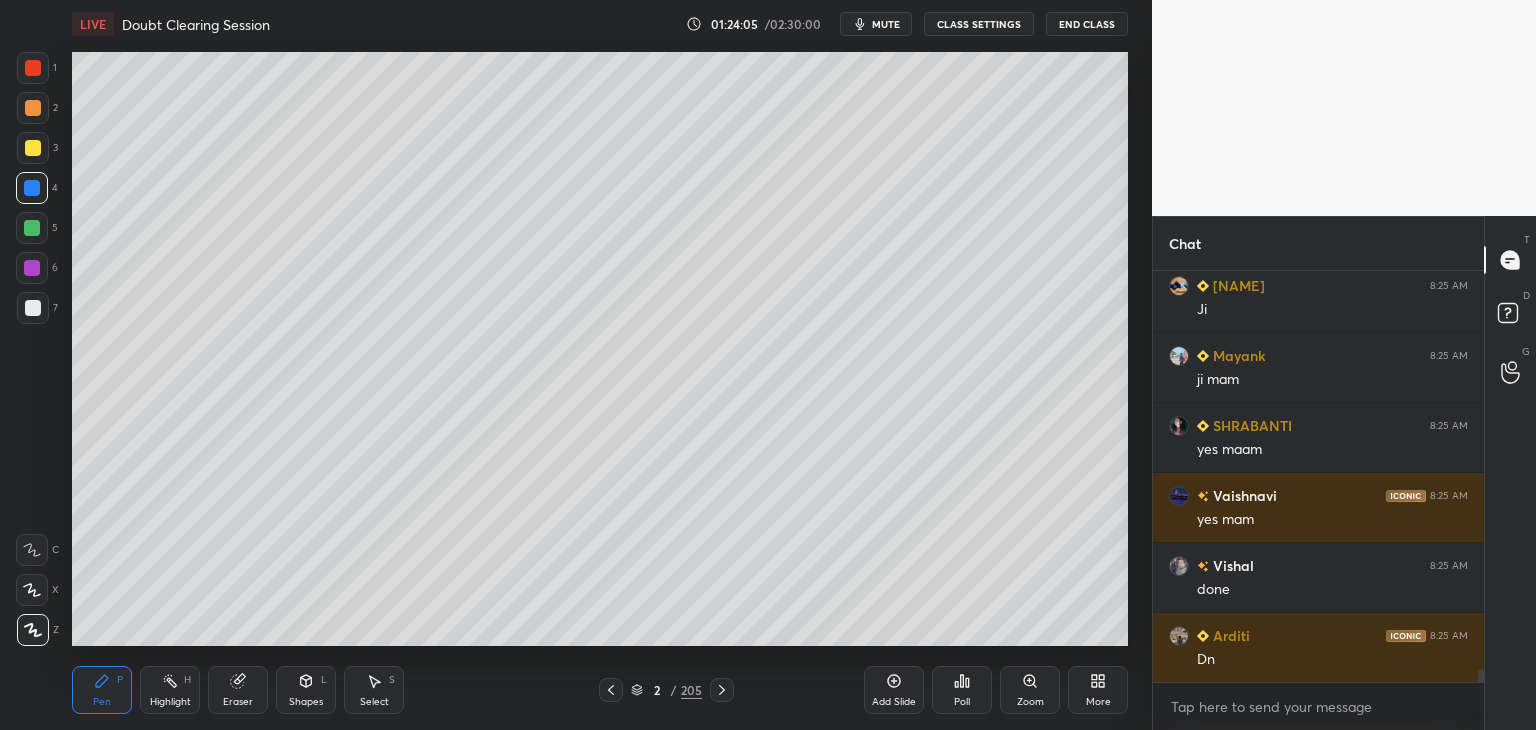 click 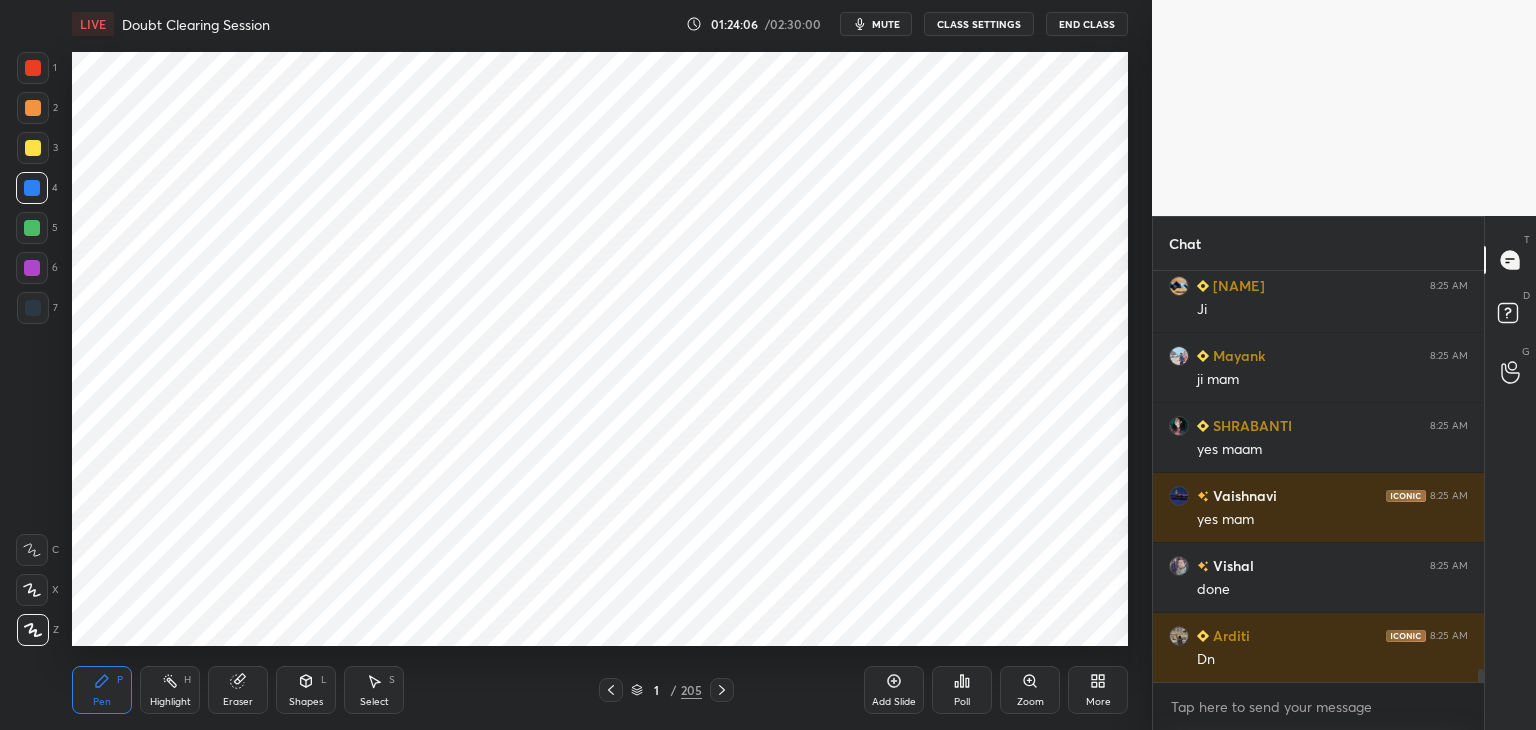 click 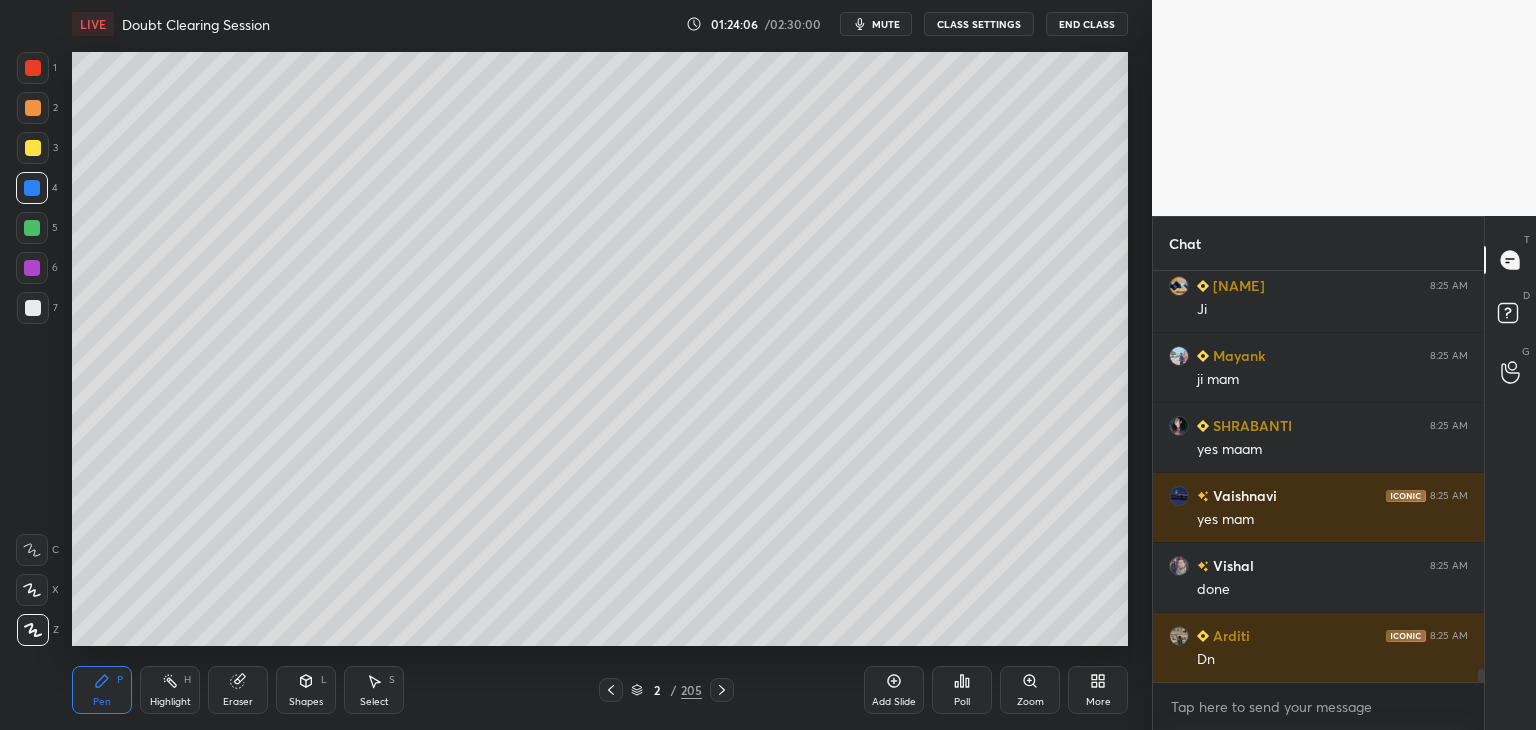 scroll, scrollTop: 12928, scrollLeft: 0, axis: vertical 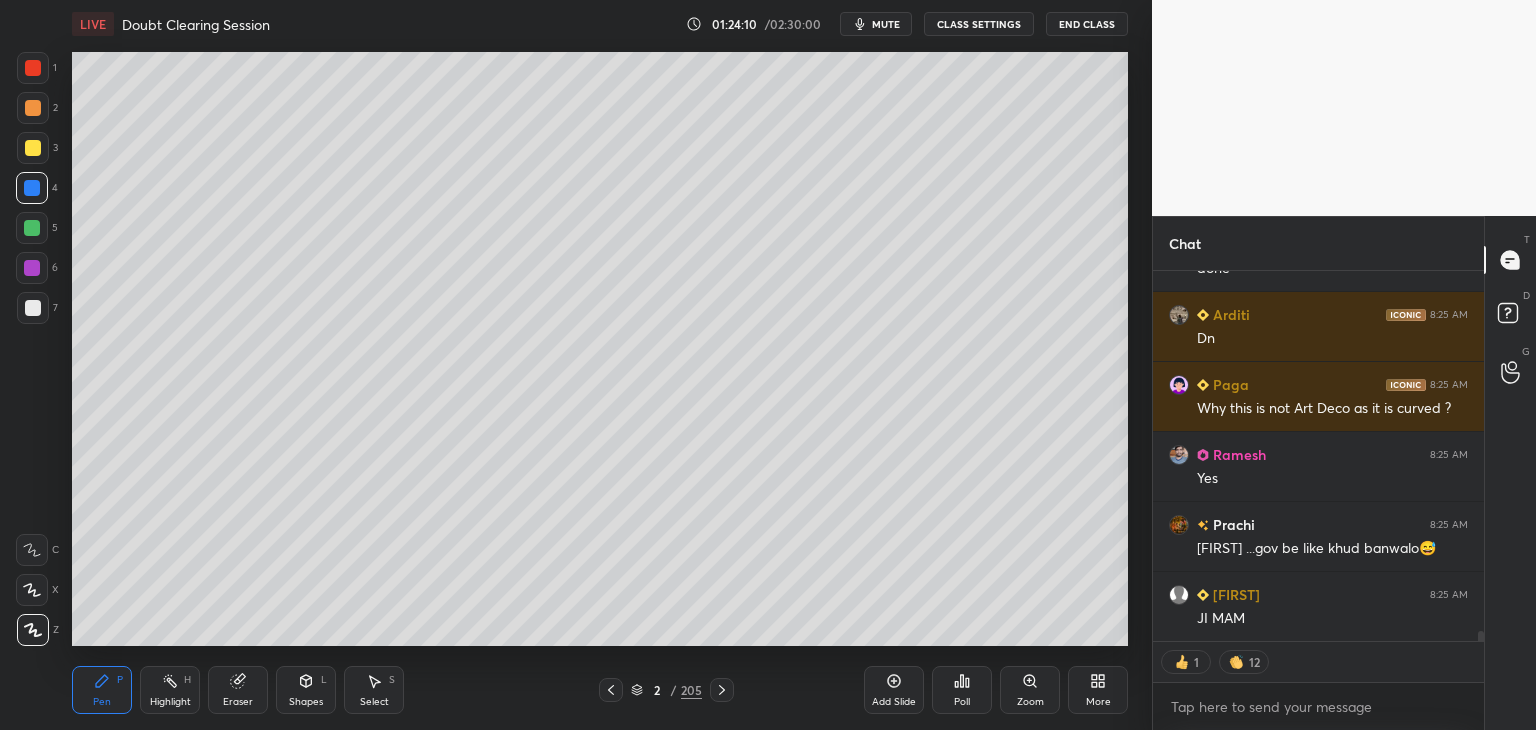 click 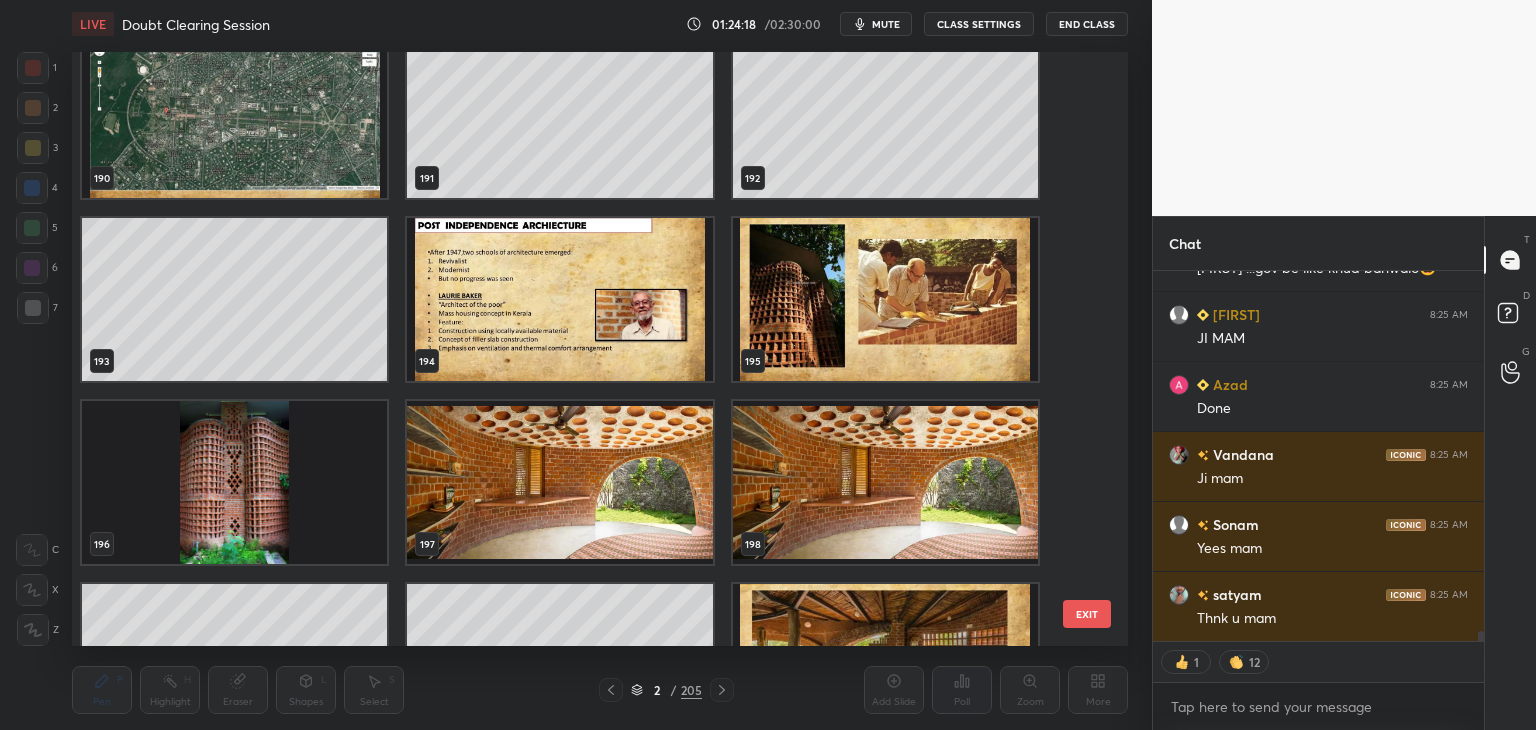 click at bounding box center (234, 482) 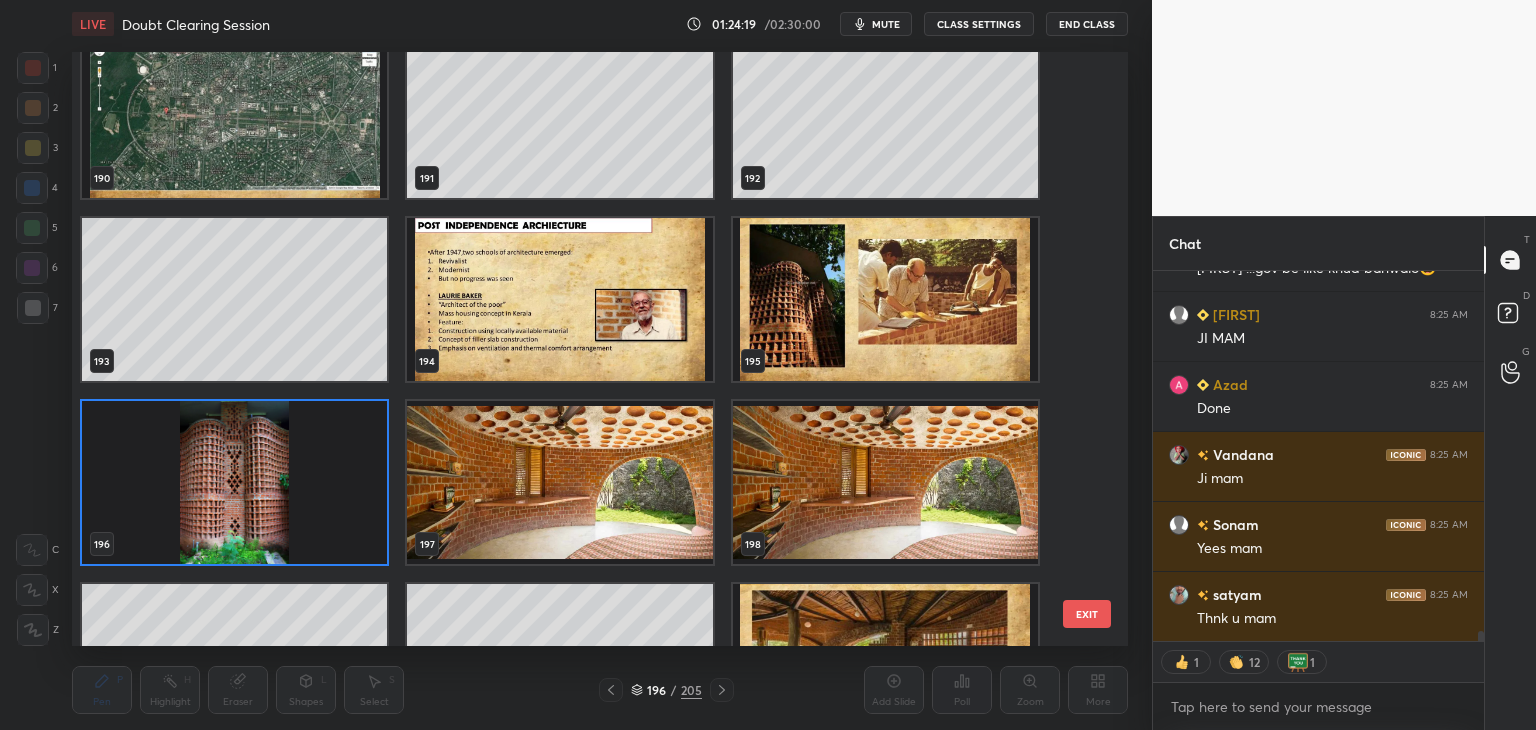 click 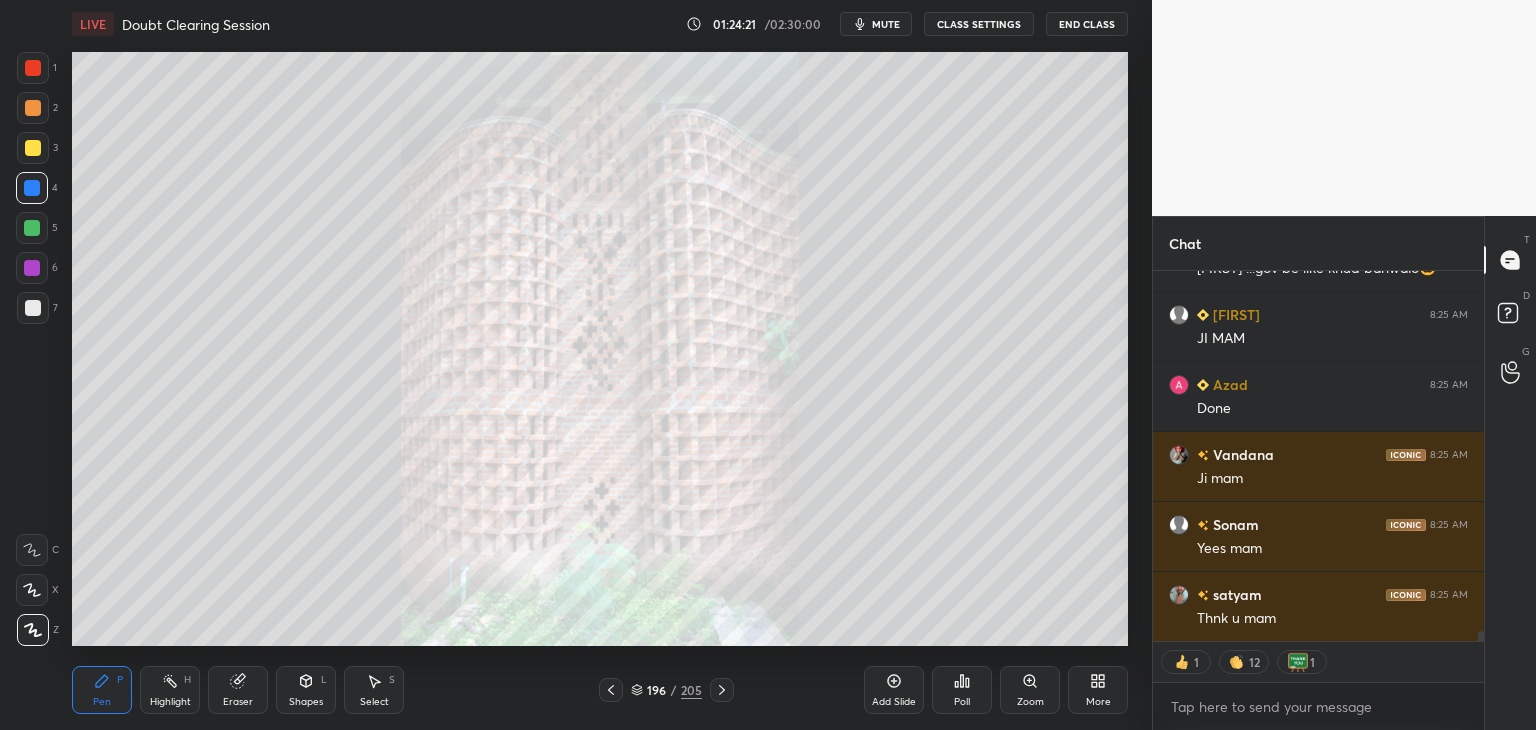 click at bounding box center (33, 68) 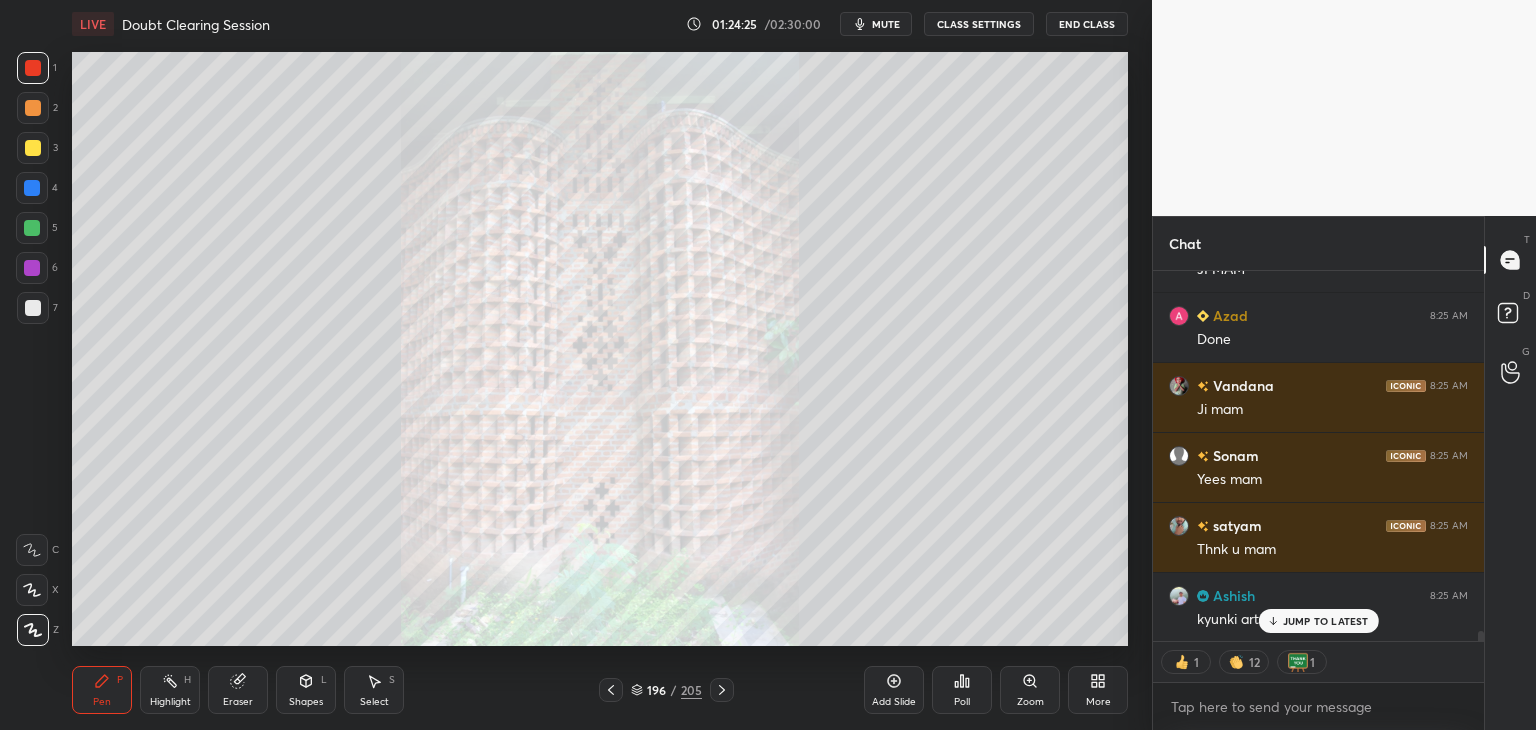 click on "JUMP TO LATEST" at bounding box center [1326, 621] 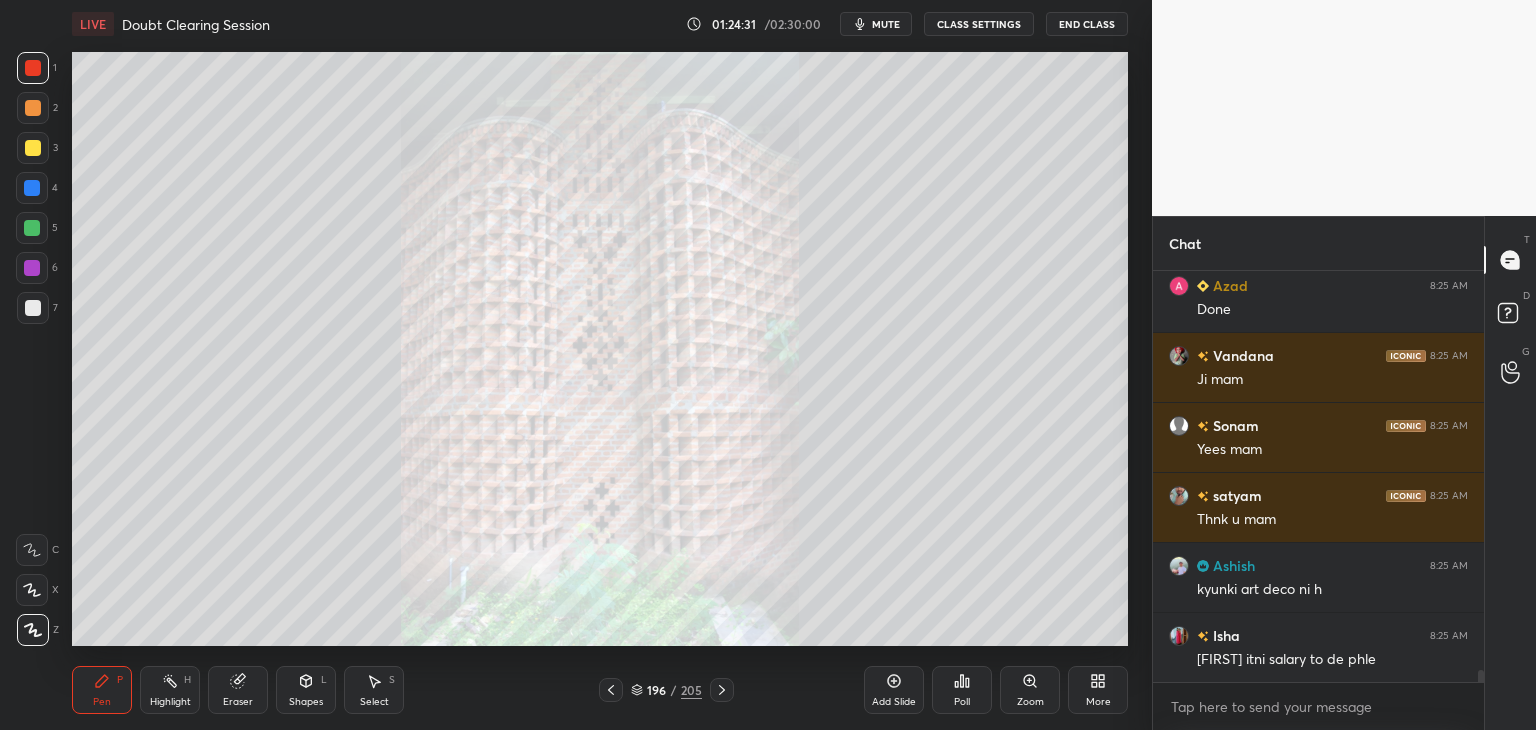 click at bounding box center (32, 188) 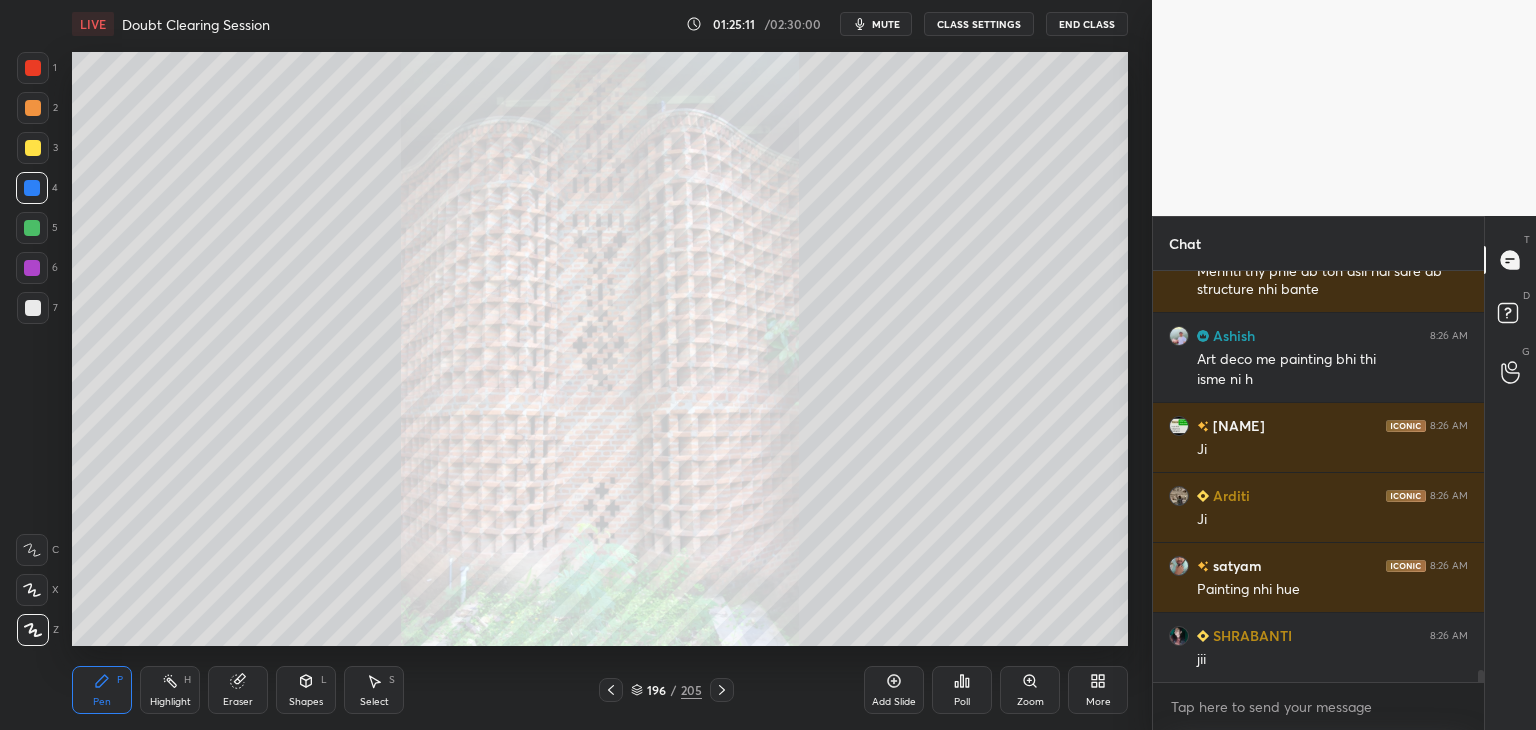 scroll, scrollTop: 14296, scrollLeft: 0, axis: vertical 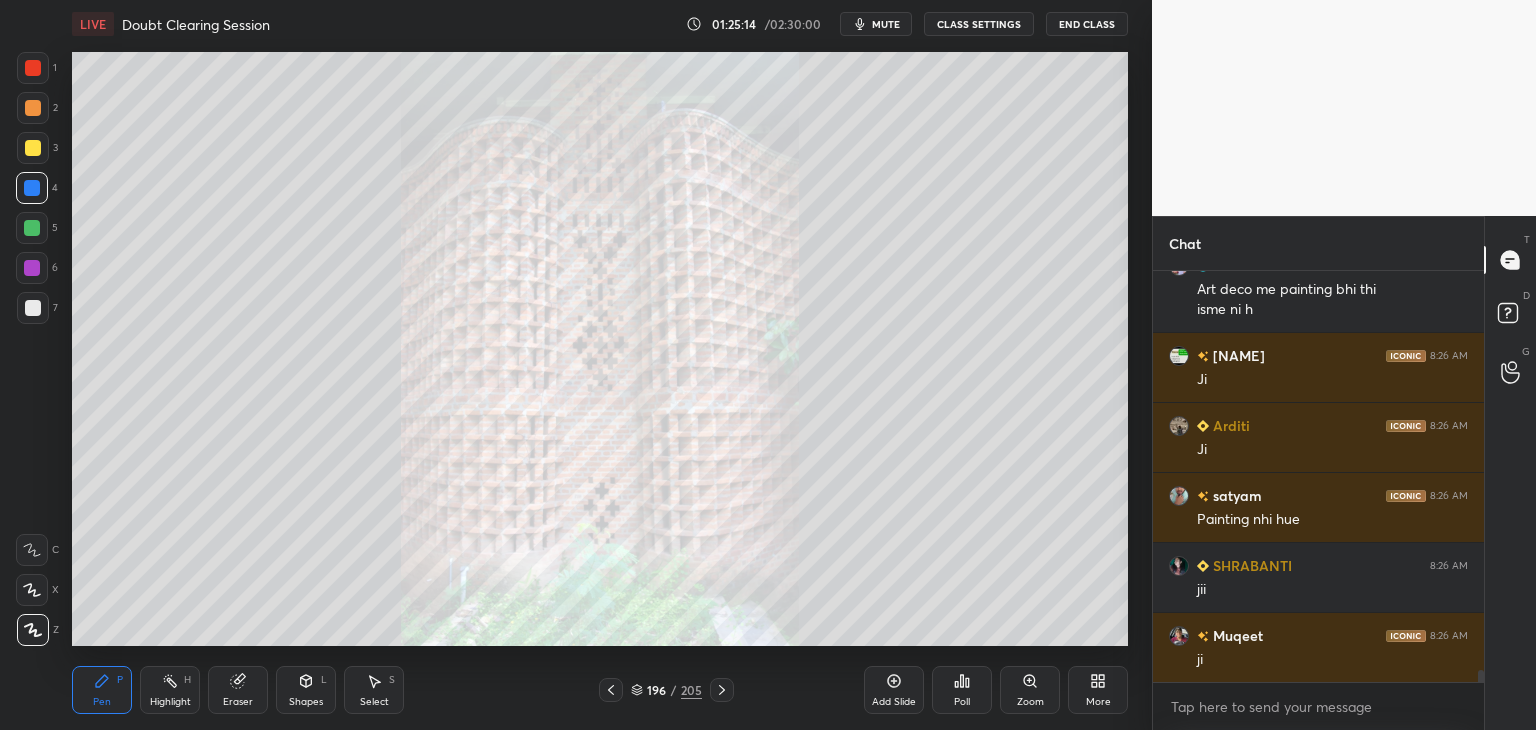 click 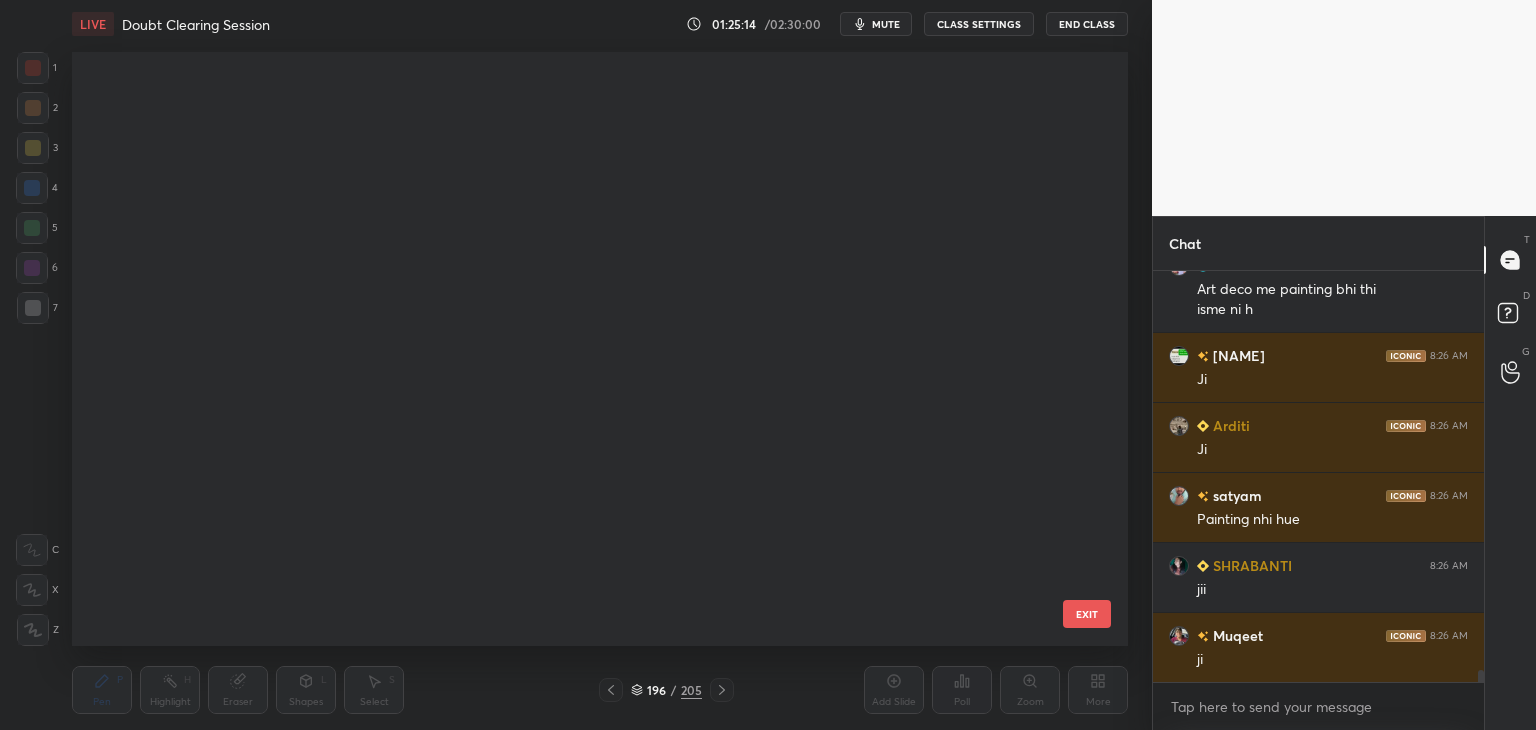 scroll, scrollTop: 11484, scrollLeft: 0, axis: vertical 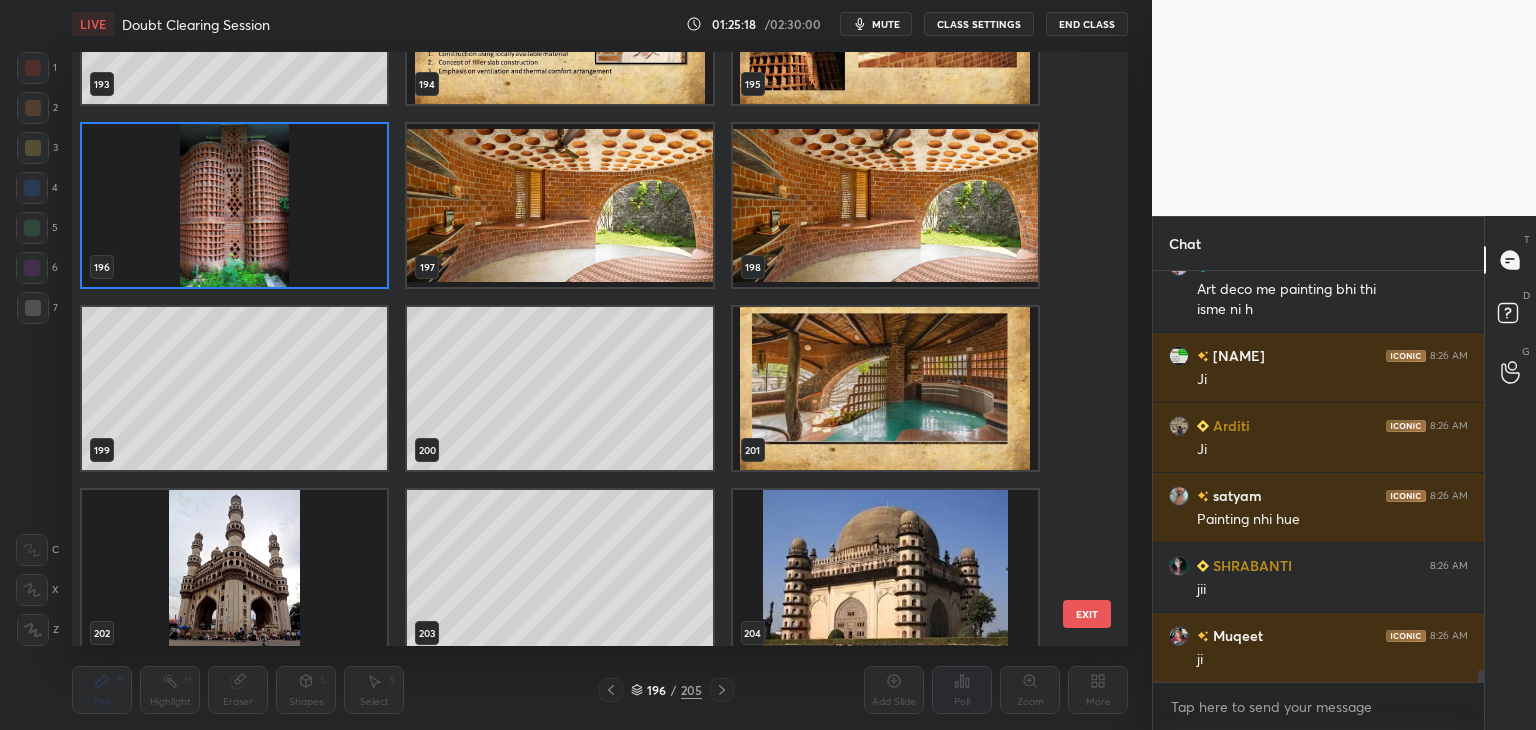 click at bounding box center (559, 205) 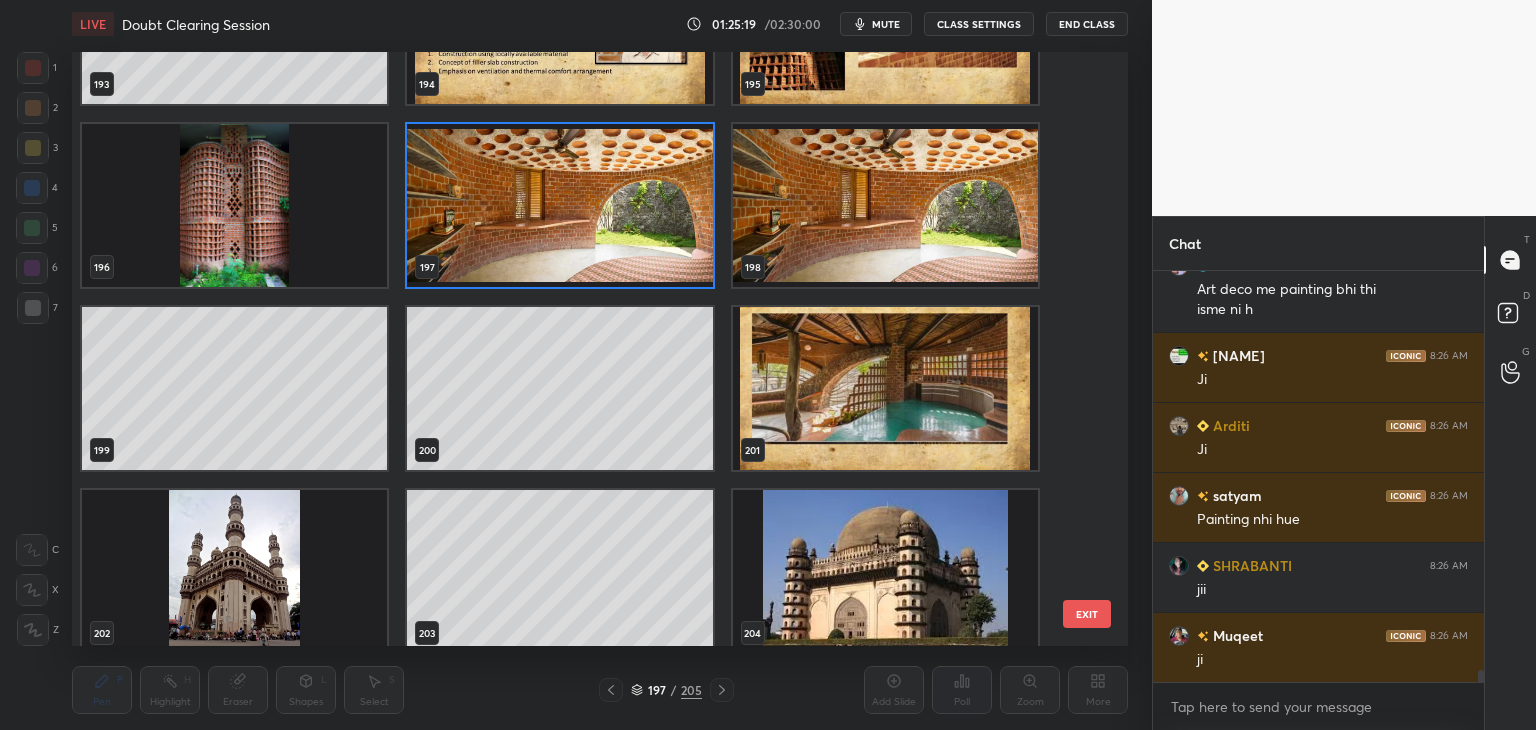 click 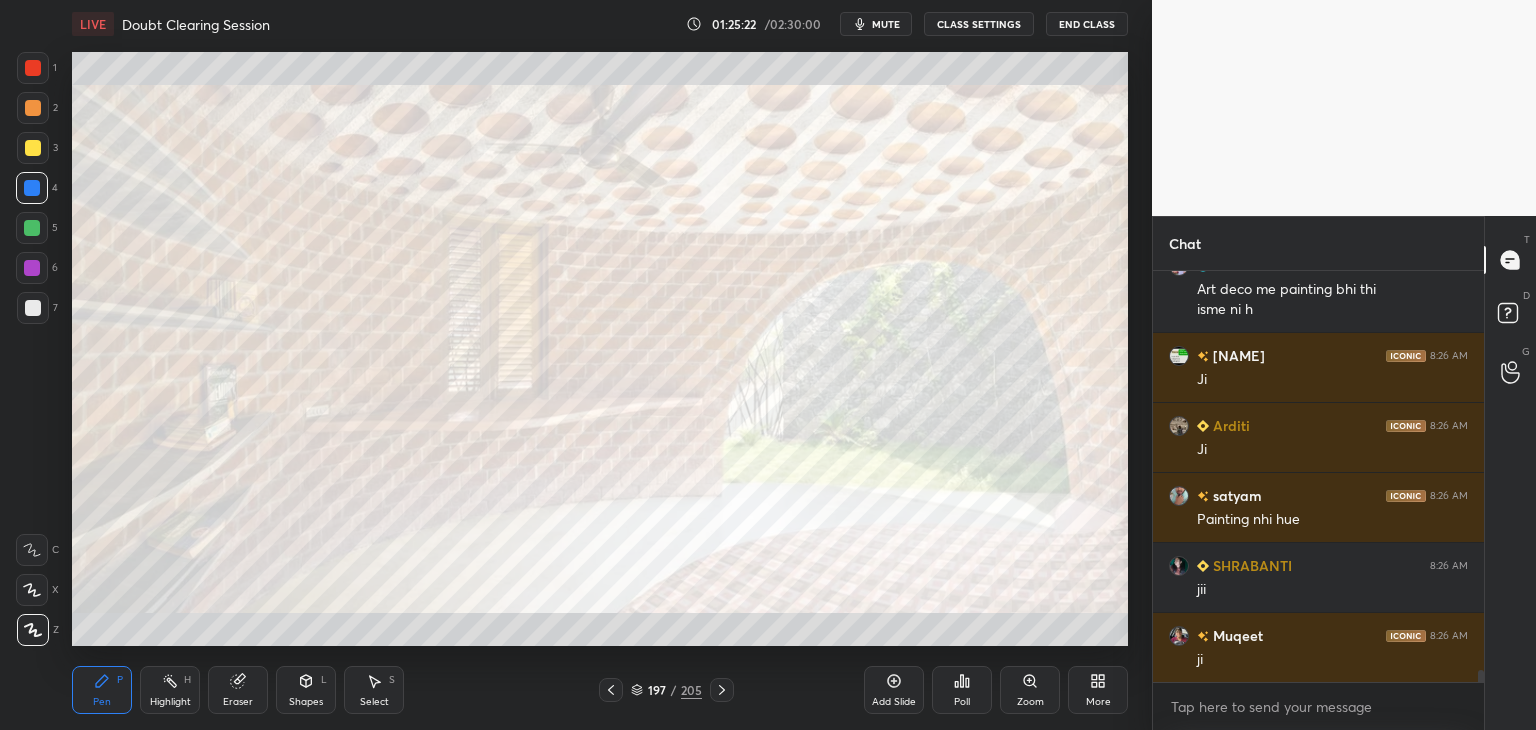 click 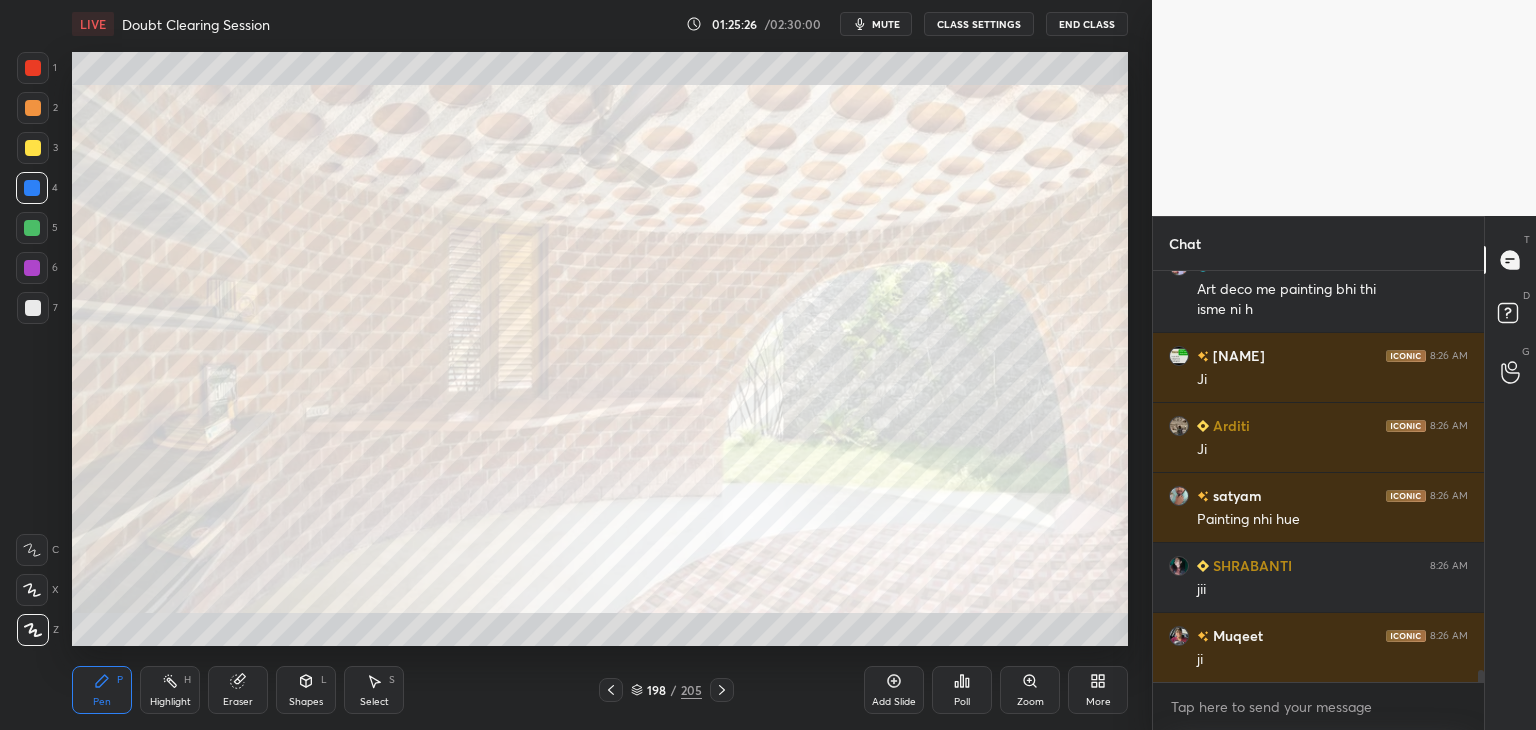 click 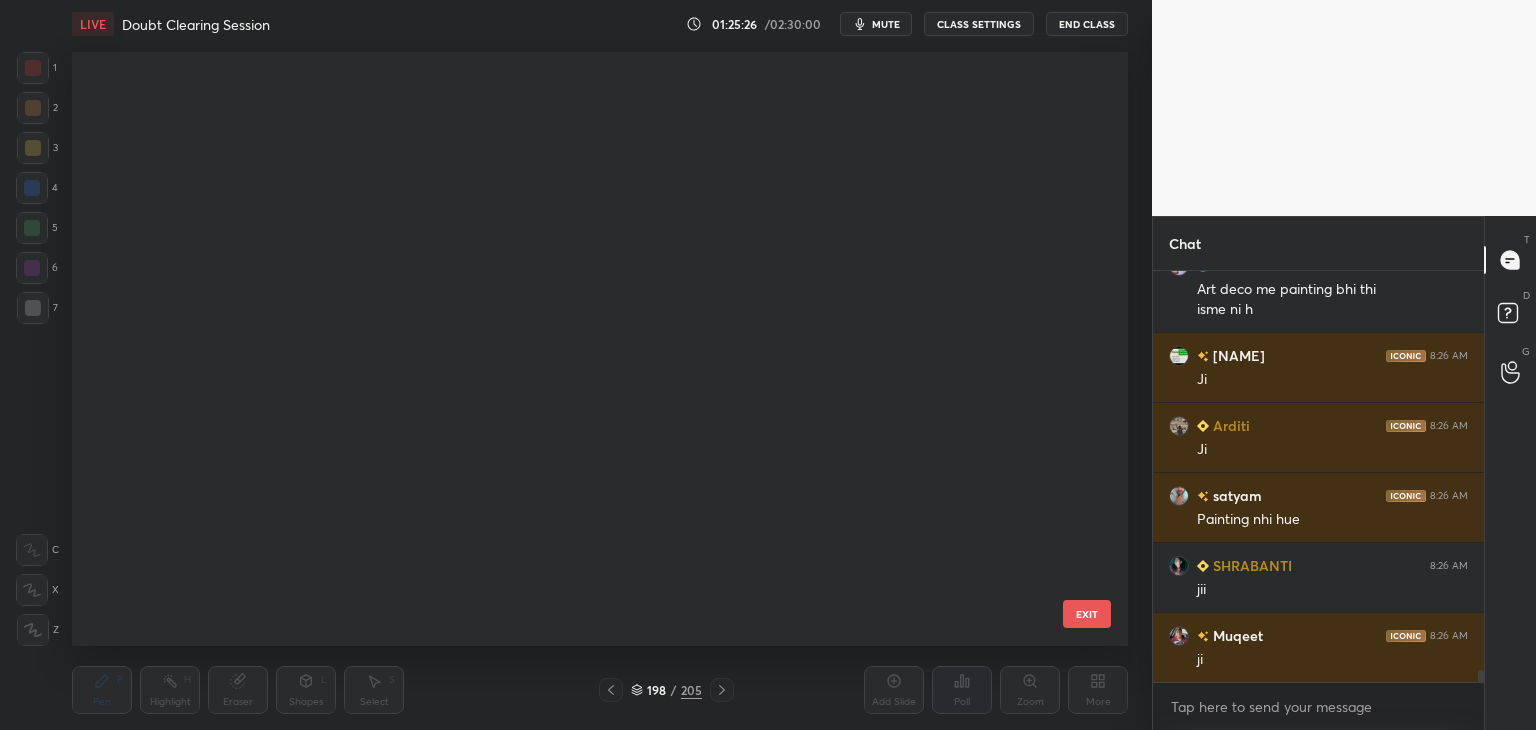 scroll, scrollTop: 11484, scrollLeft: 0, axis: vertical 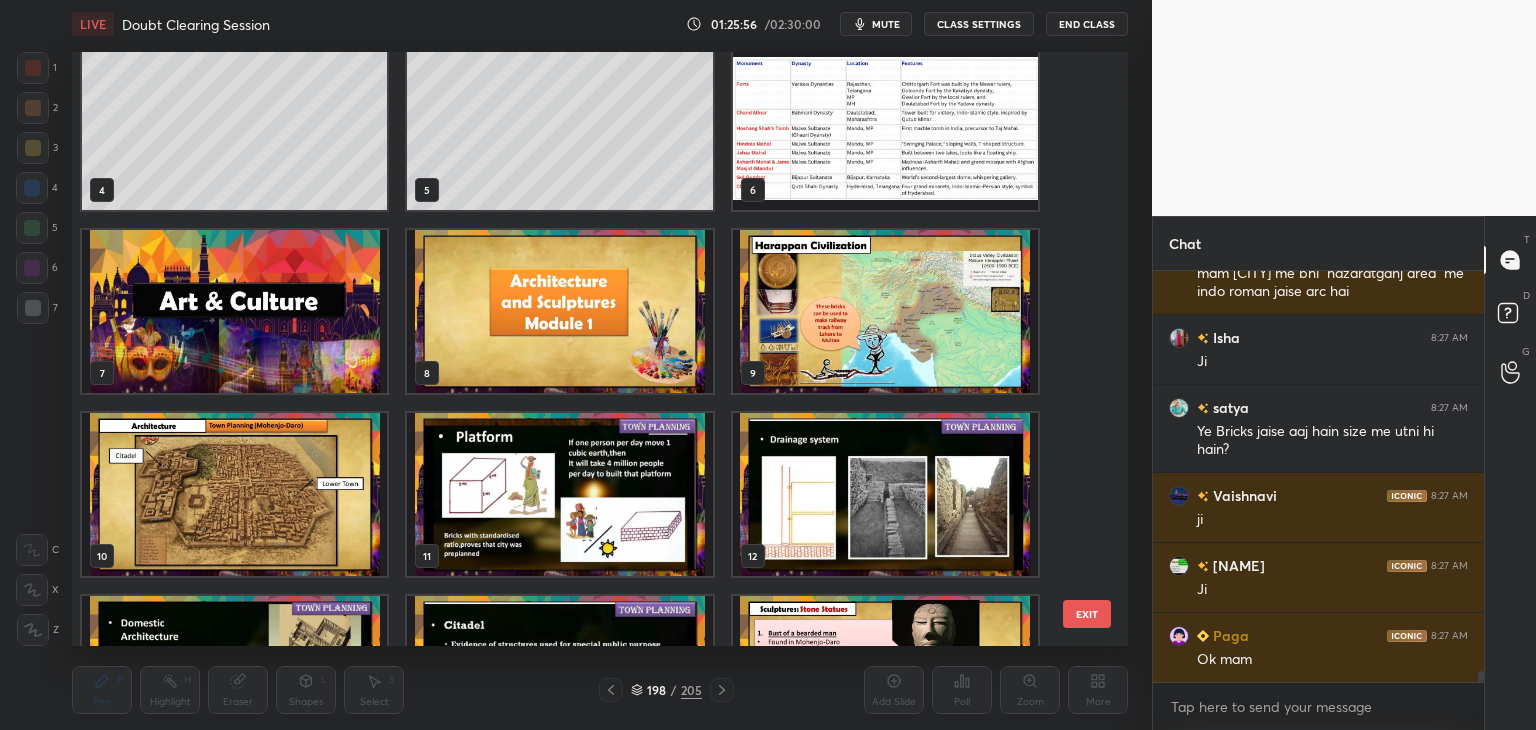 click at bounding box center (559, 311) 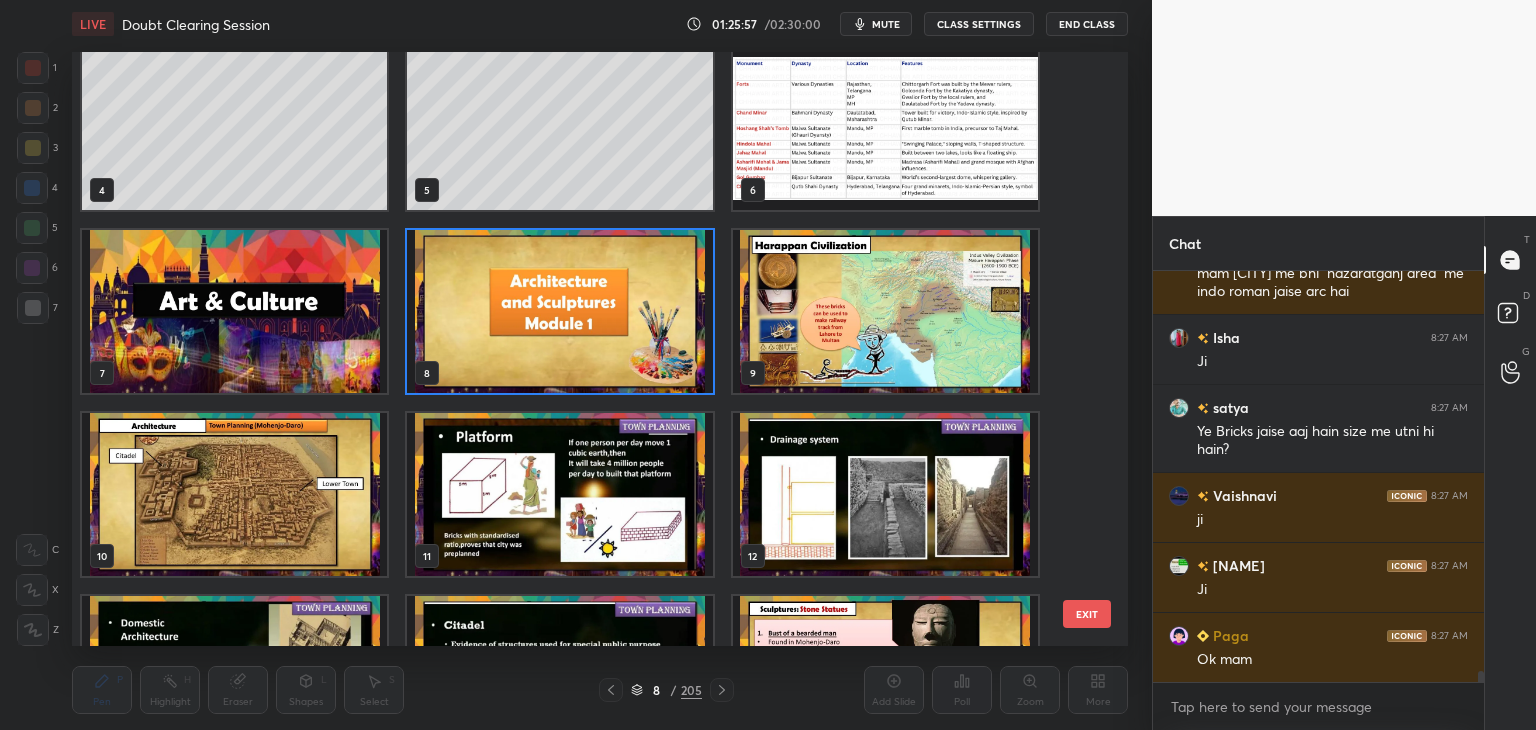 click 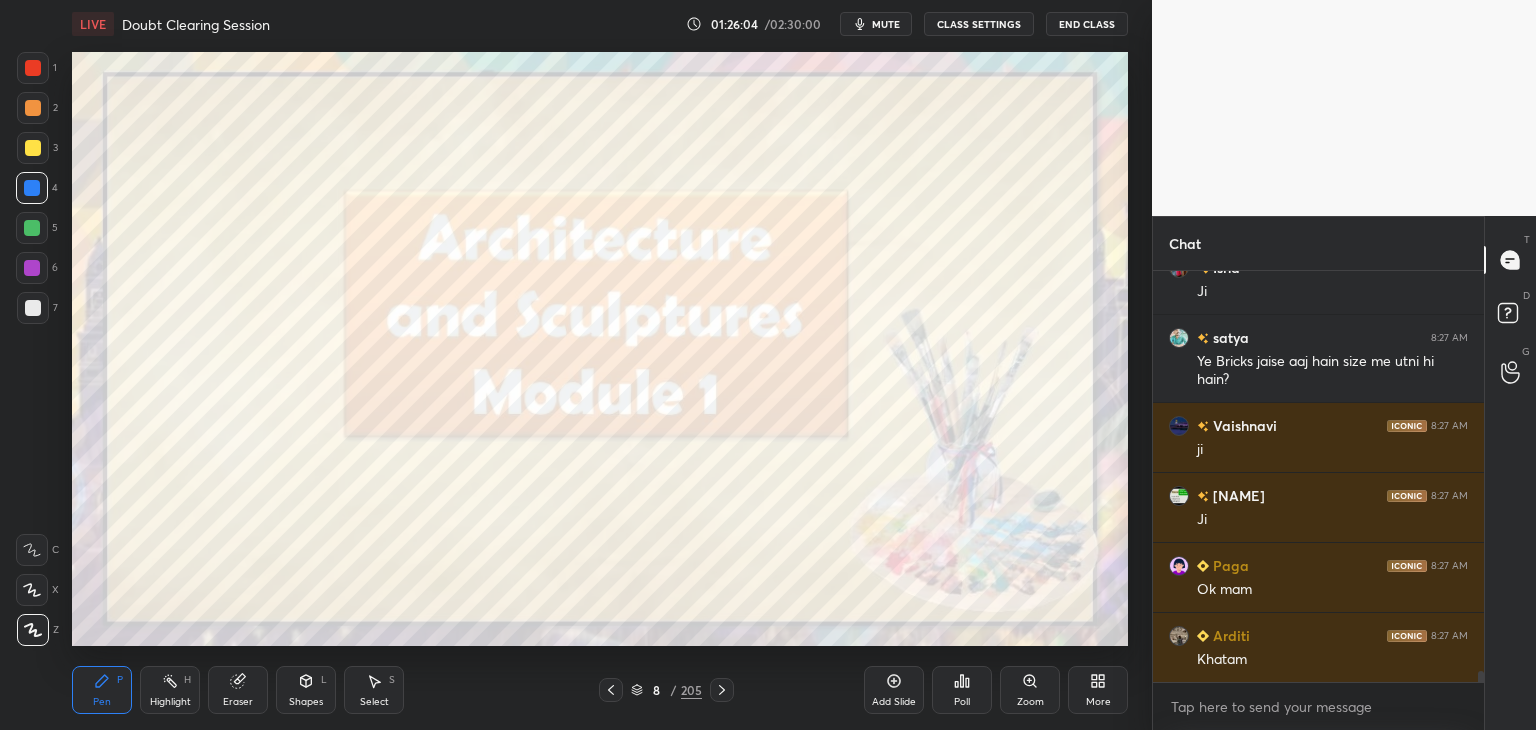 scroll, scrollTop: 14962, scrollLeft: 0, axis: vertical 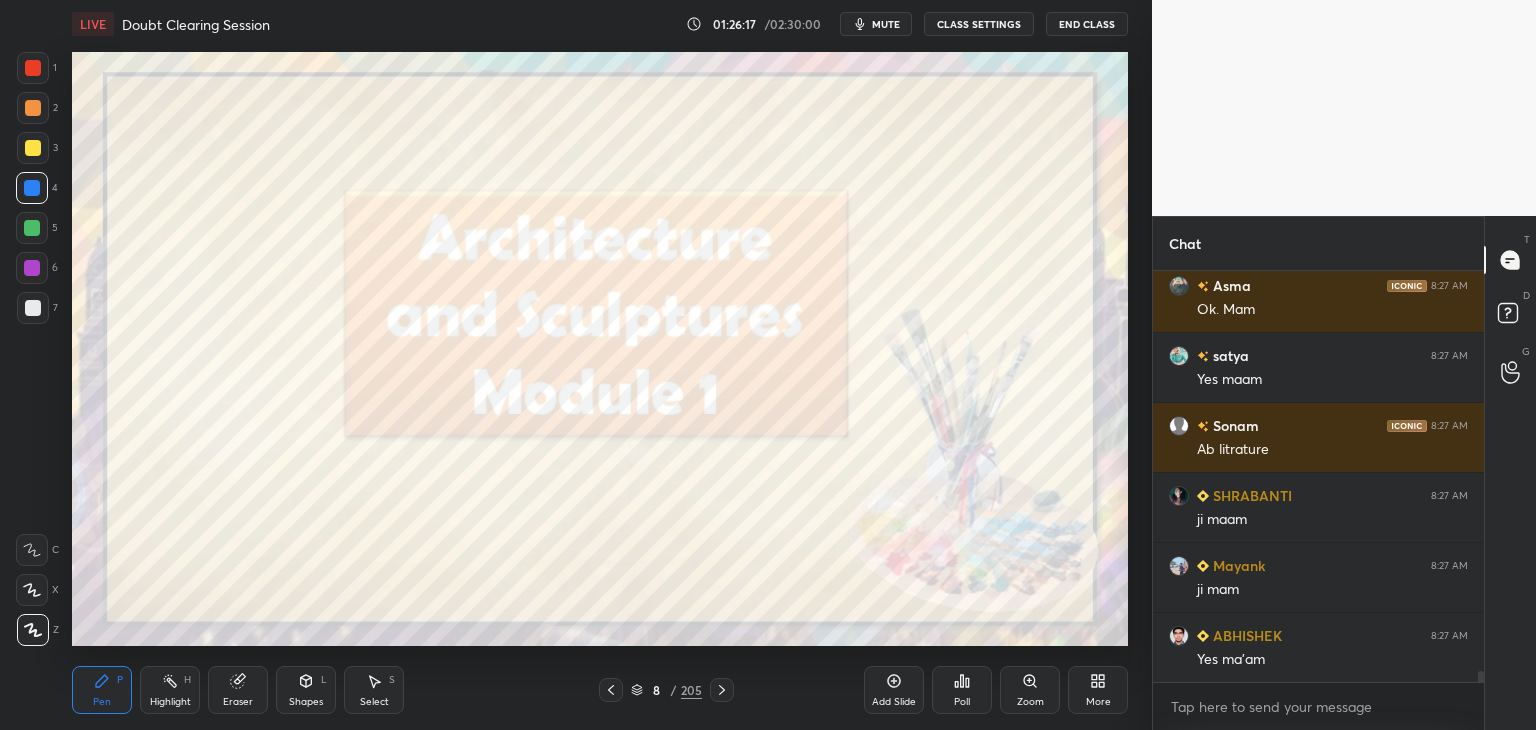 click at bounding box center (33, 308) 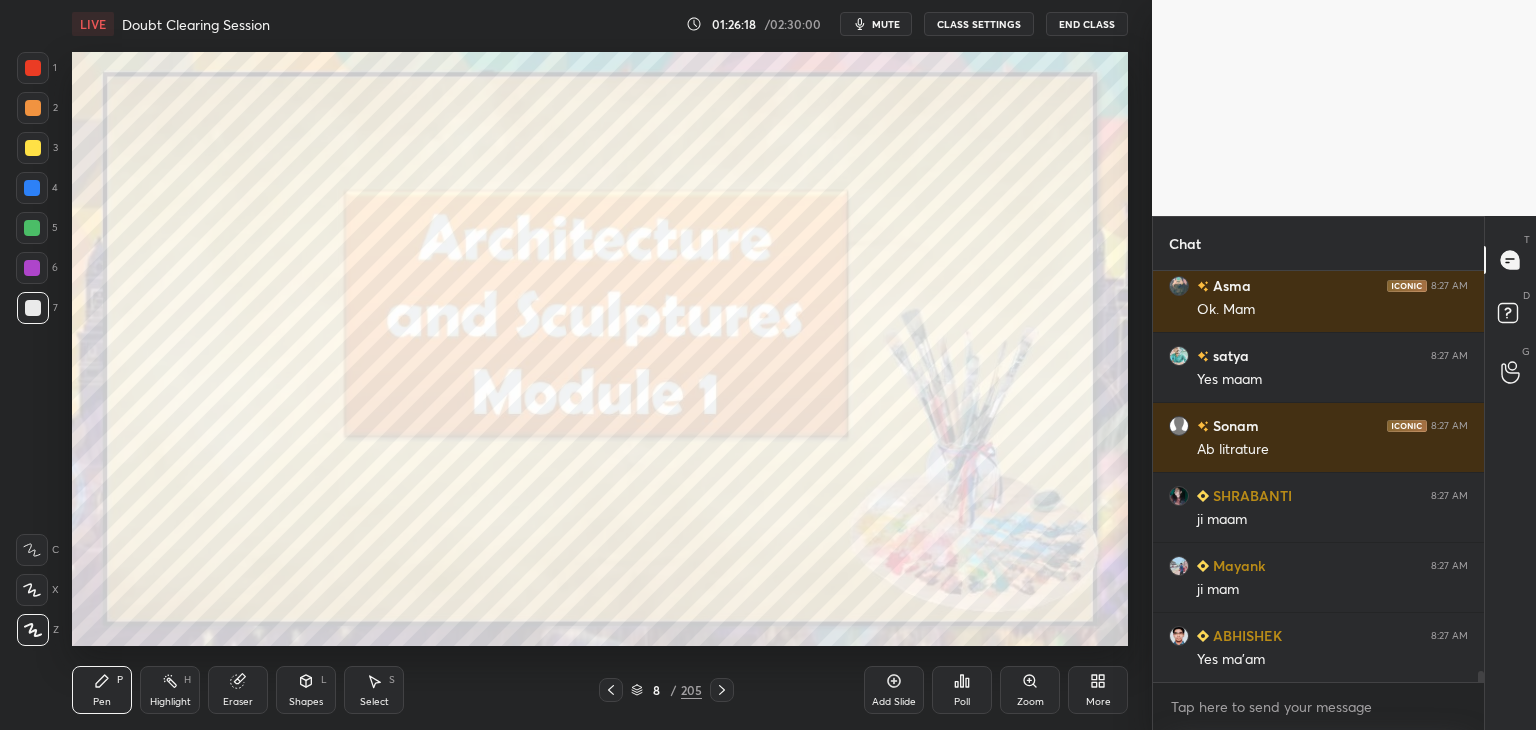 click at bounding box center (33, 68) 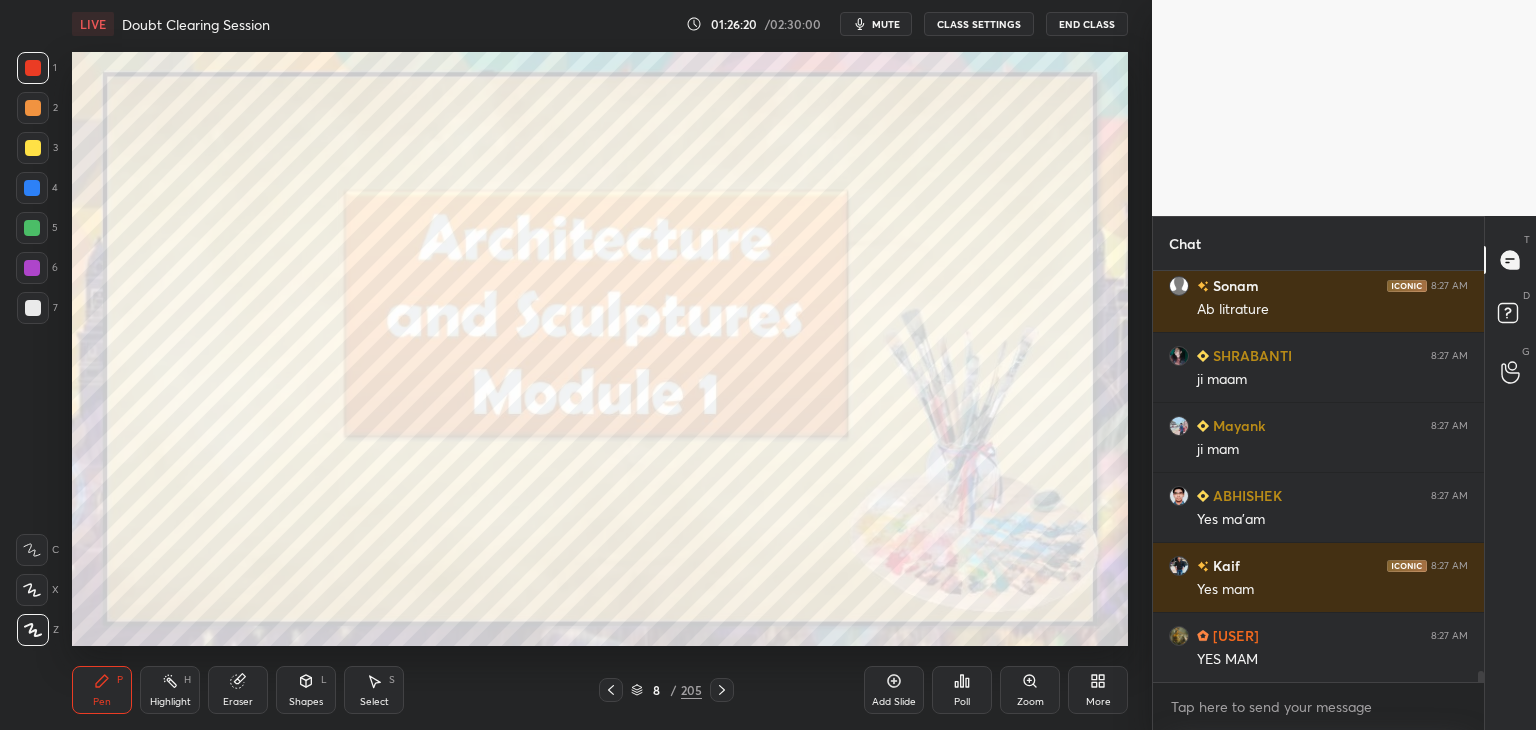 click 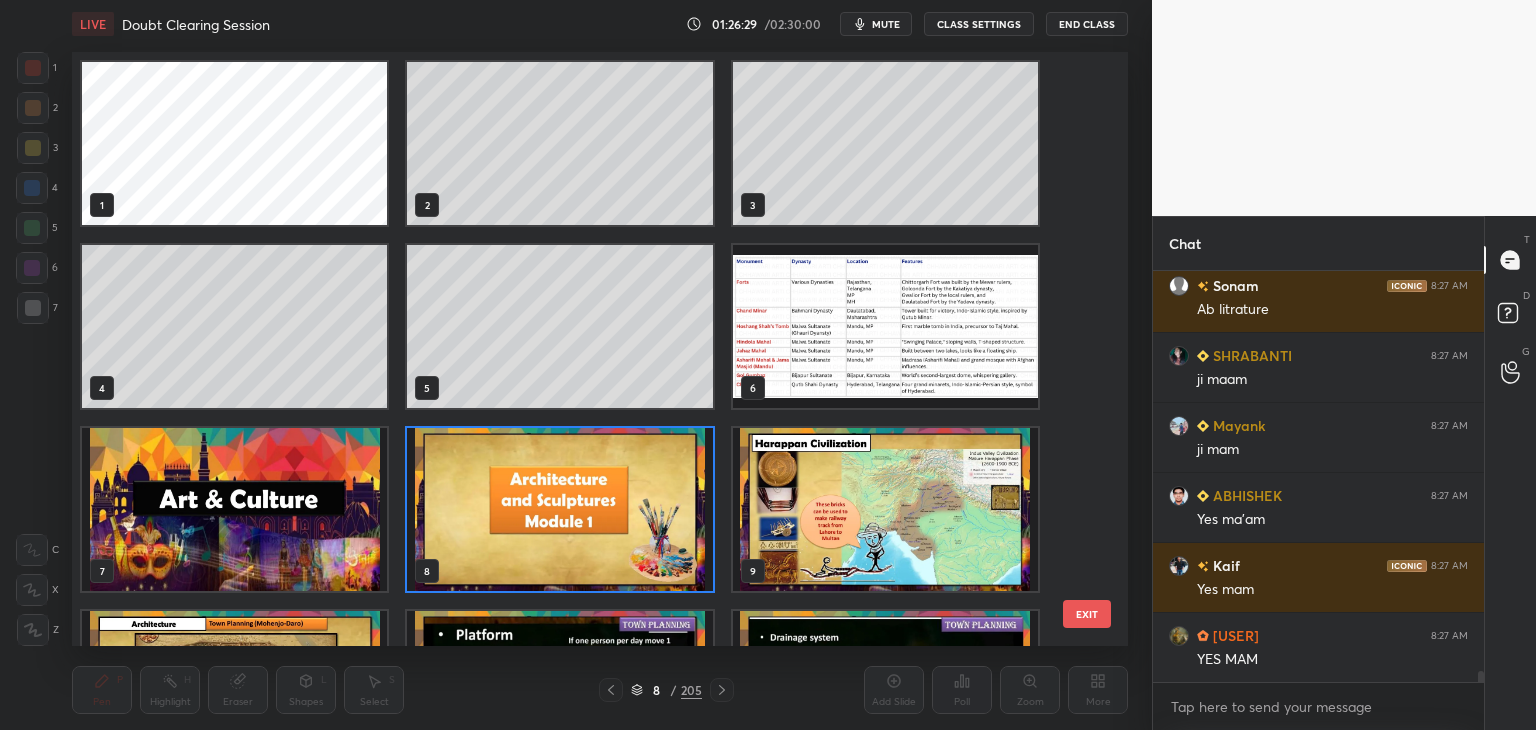 click at bounding box center [559, 509] 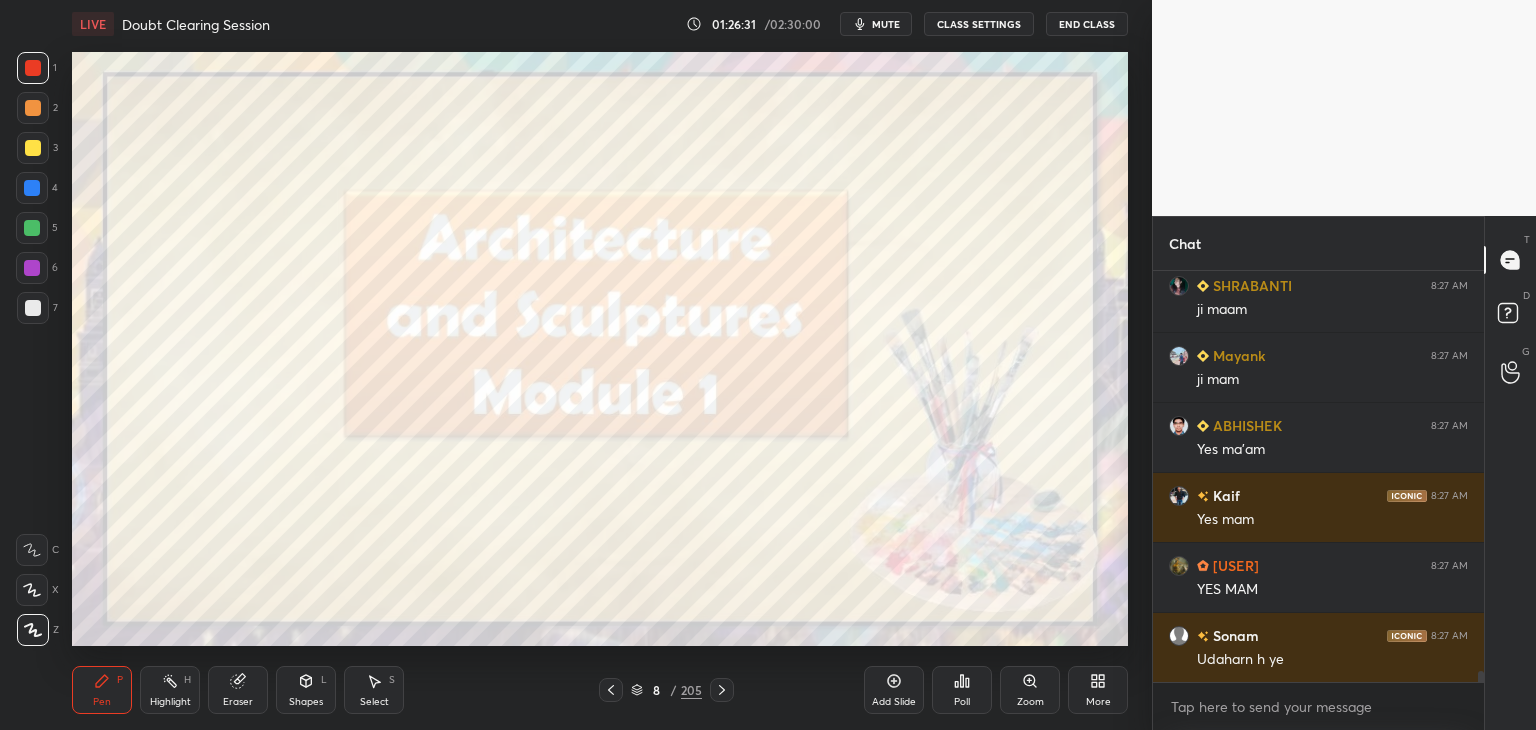 click 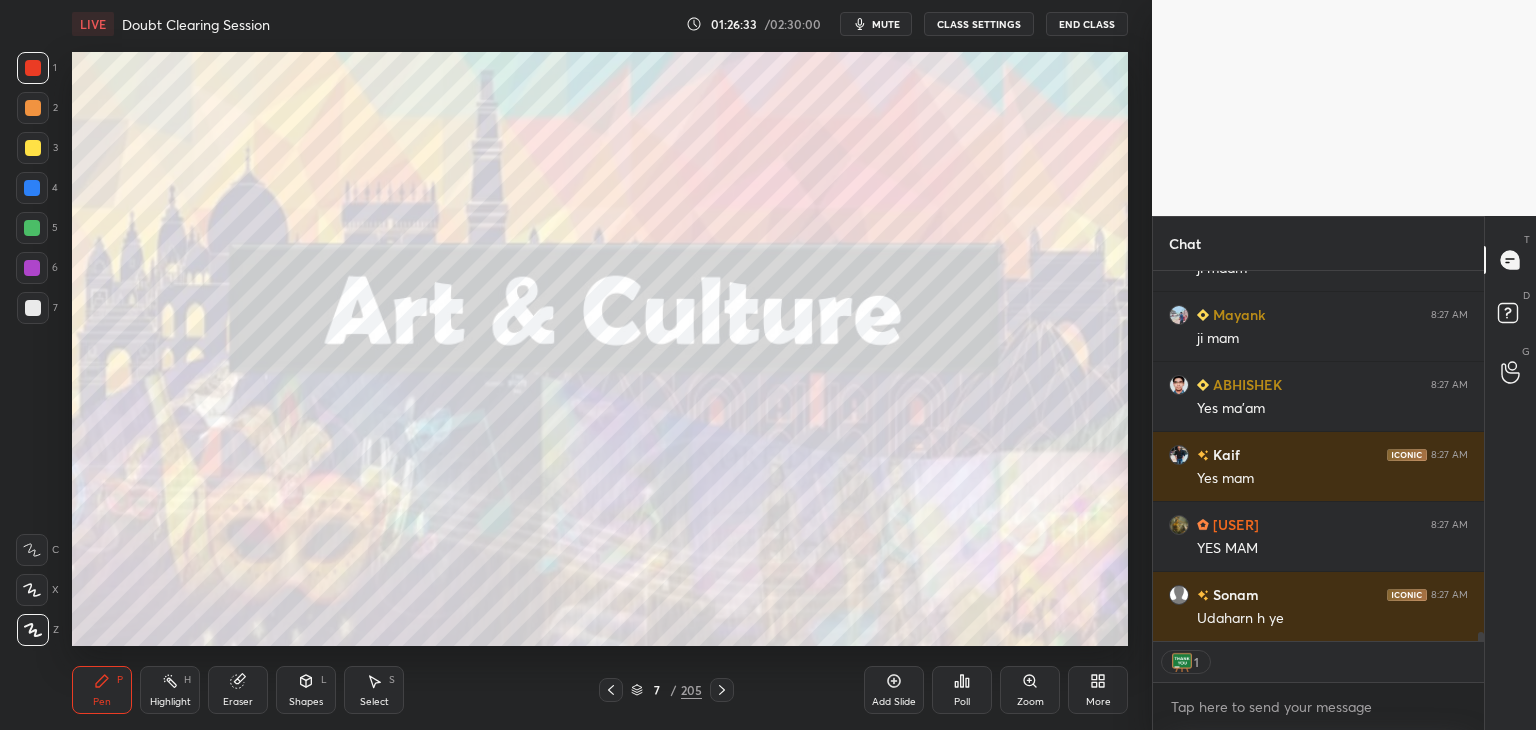 click on "Sonam 8:27 AM Ab litrature SHRABANTI 8:27 AM ji maam Mayank 8:27 AM ji mam ABHISHEK 8:27 AM Yes ma'am Kaif 8:27 AM Yes mam MAHEK 8:27 AM YES MAM Sonam 8:27 AM Udaharn h ye JUMP TO LATEST 1 Enable hand raising Enable raise hand to speak to learners. Once enabled, chat will be turned off temporarily. Enable x" at bounding box center (1318, 500) 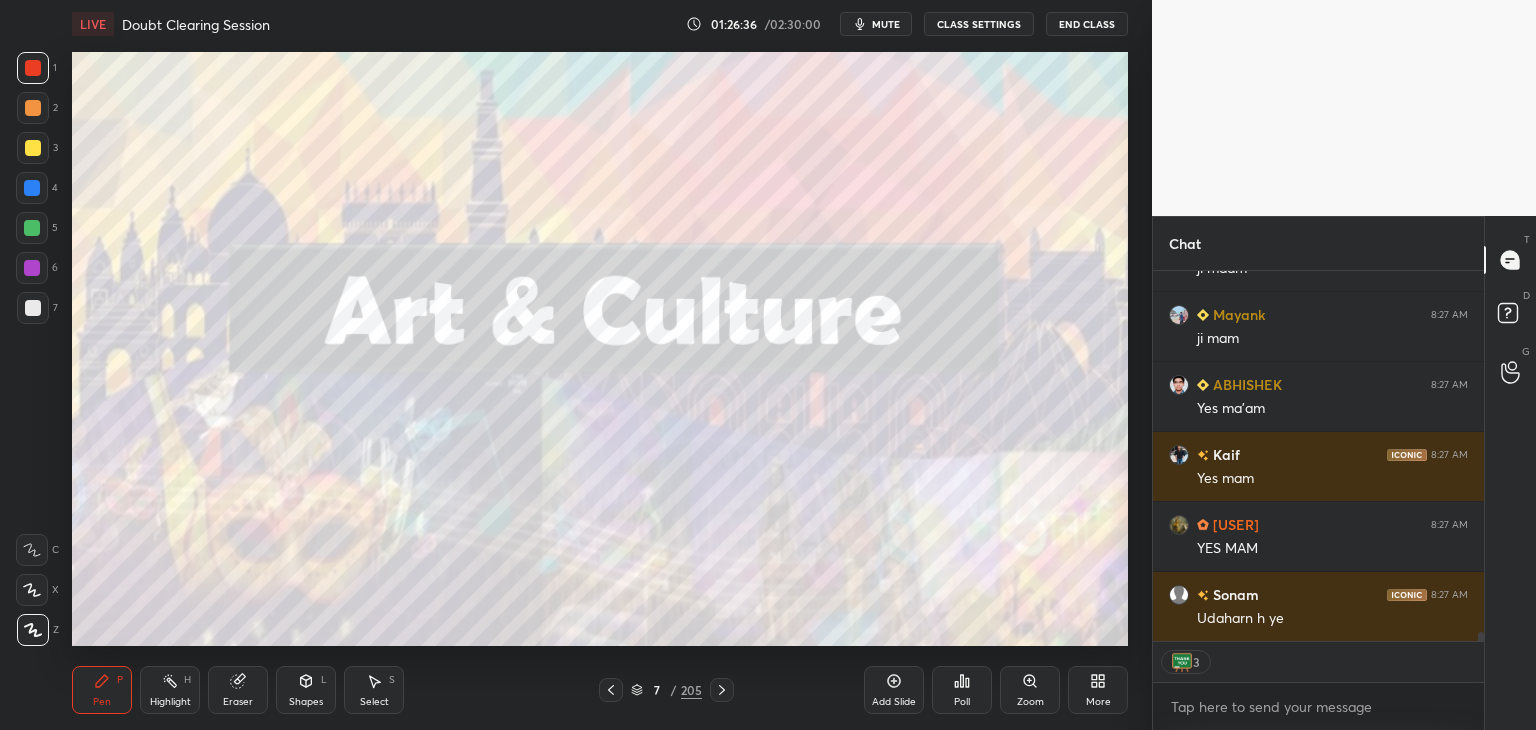 click 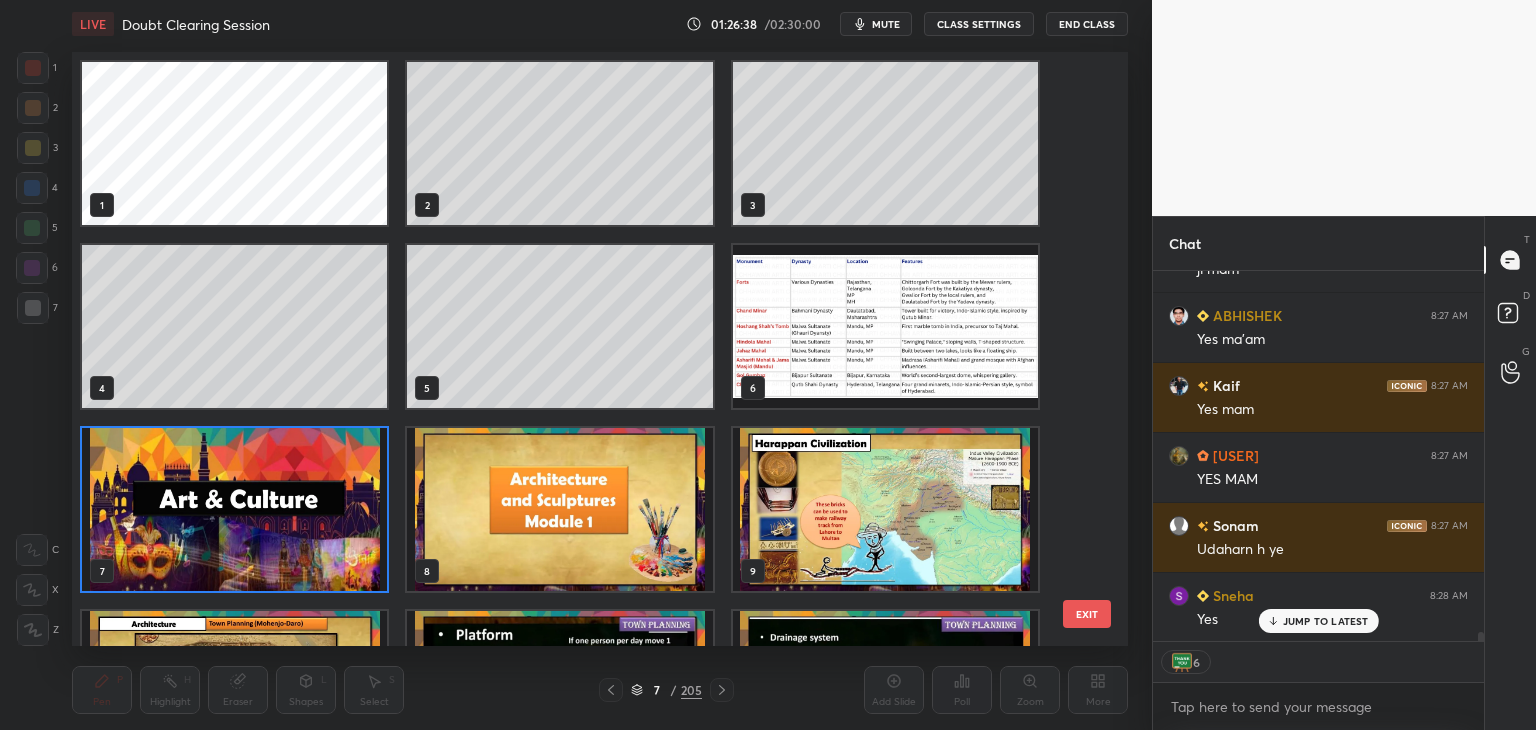 click at bounding box center [234, 509] 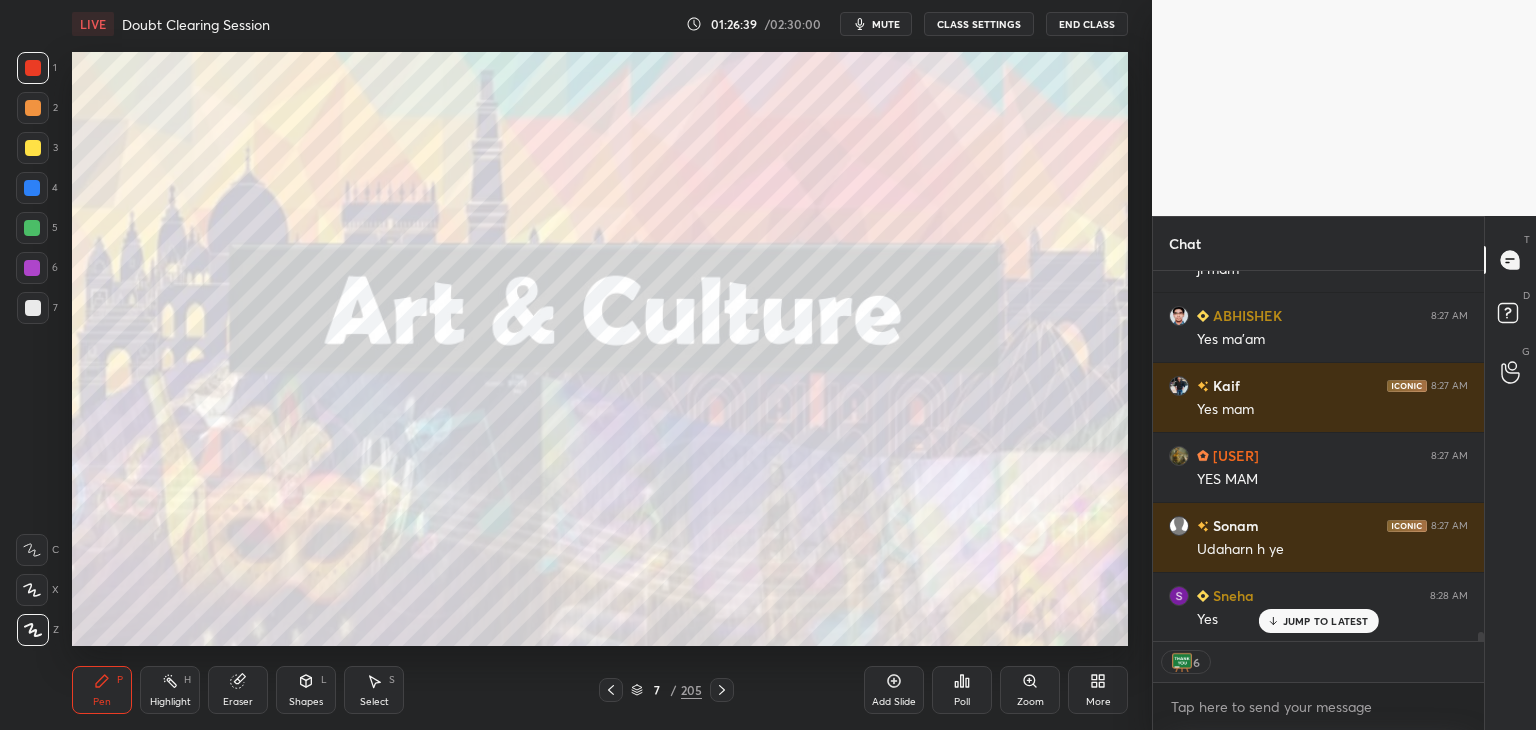 click on "JUMP TO LATEST" at bounding box center [1326, 621] 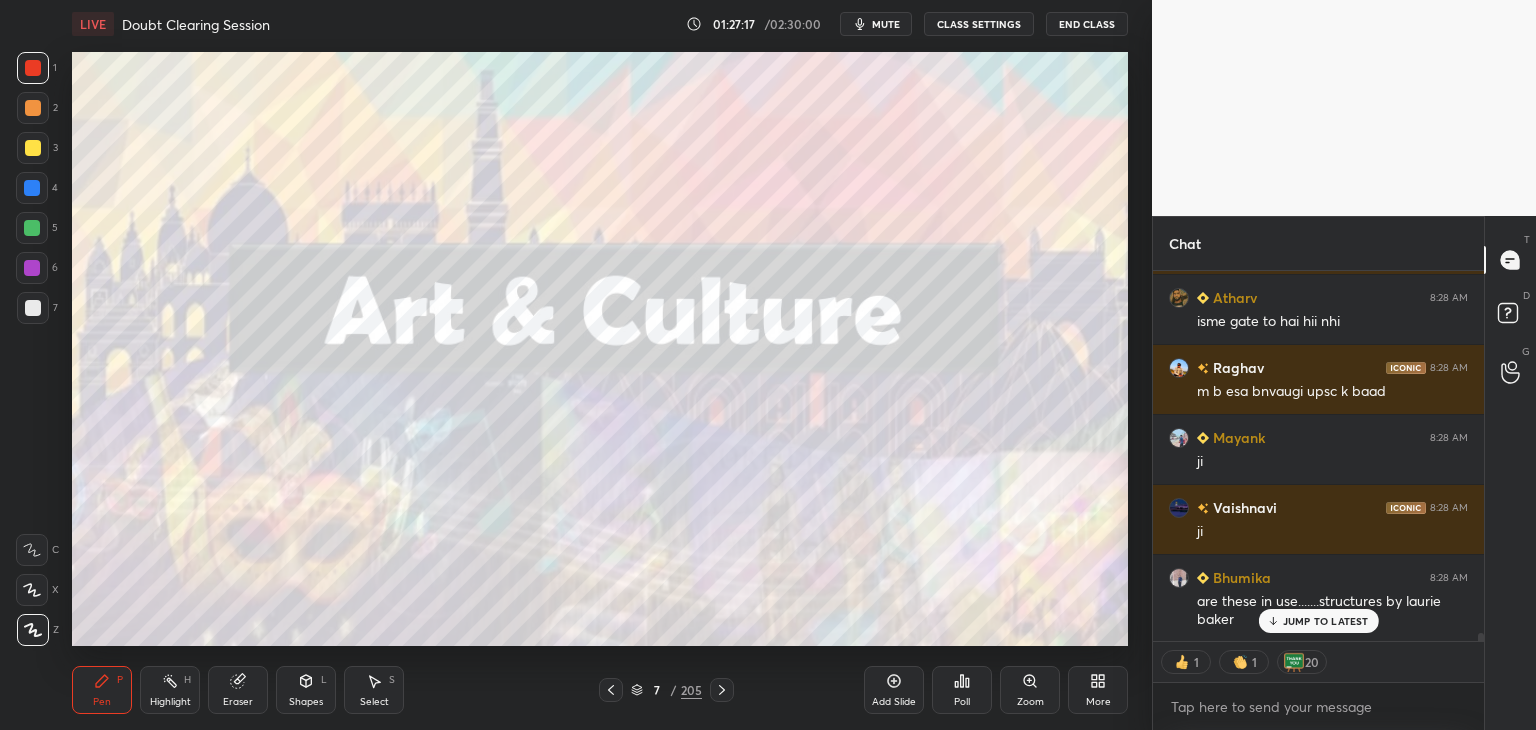 scroll, scrollTop: 16351, scrollLeft: 0, axis: vertical 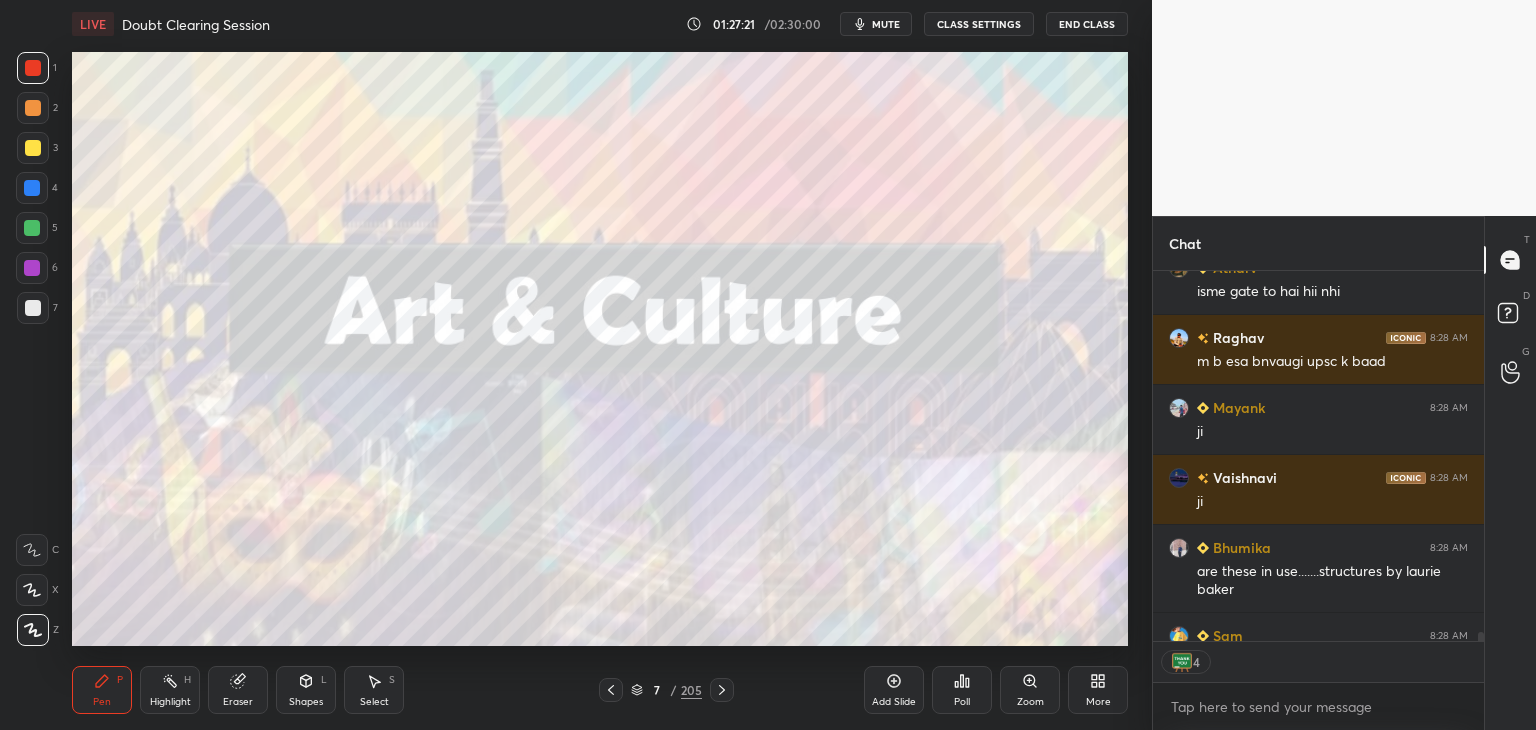 click at bounding box center (33, 308) 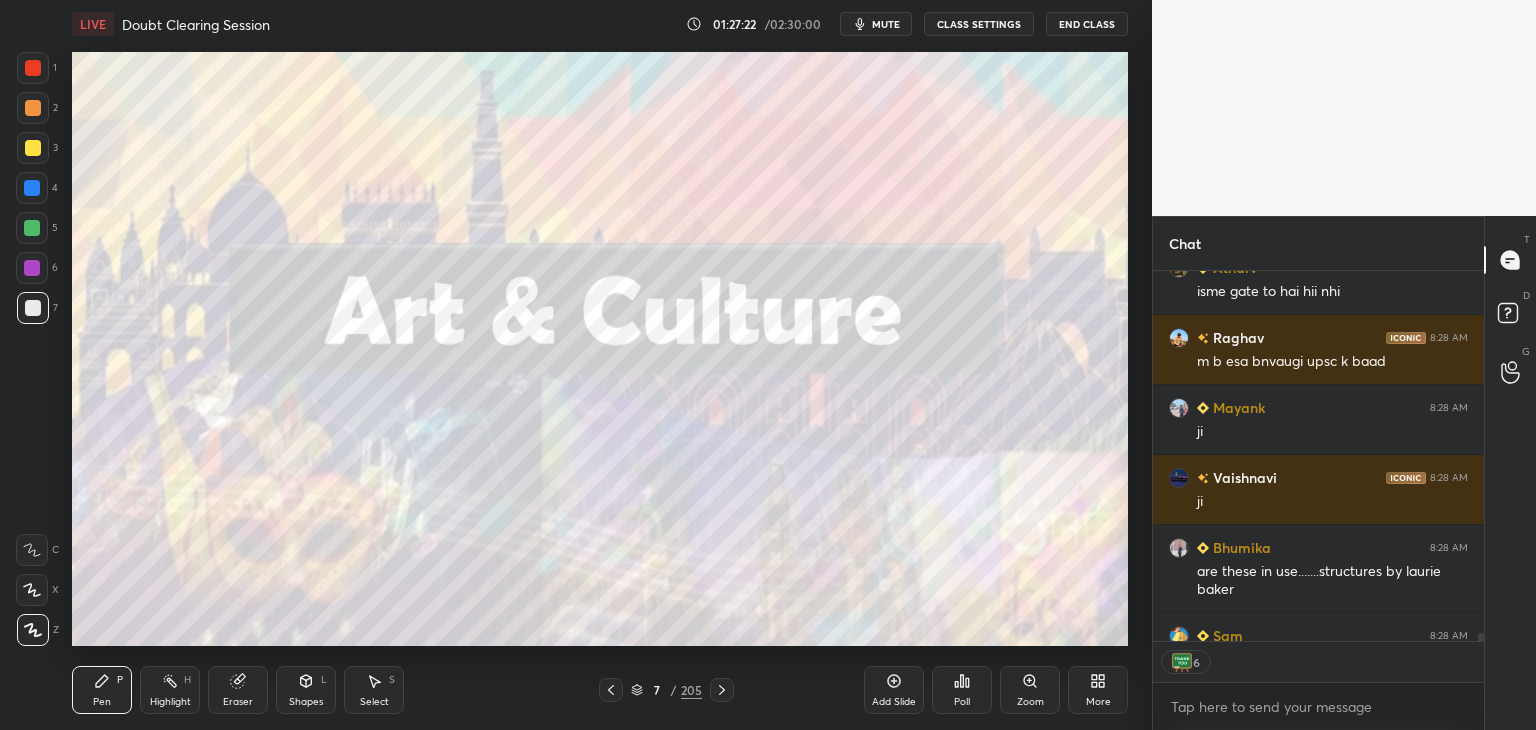 scroll, scrollTop: 16351, scrollLeft: 0, axis: vertical 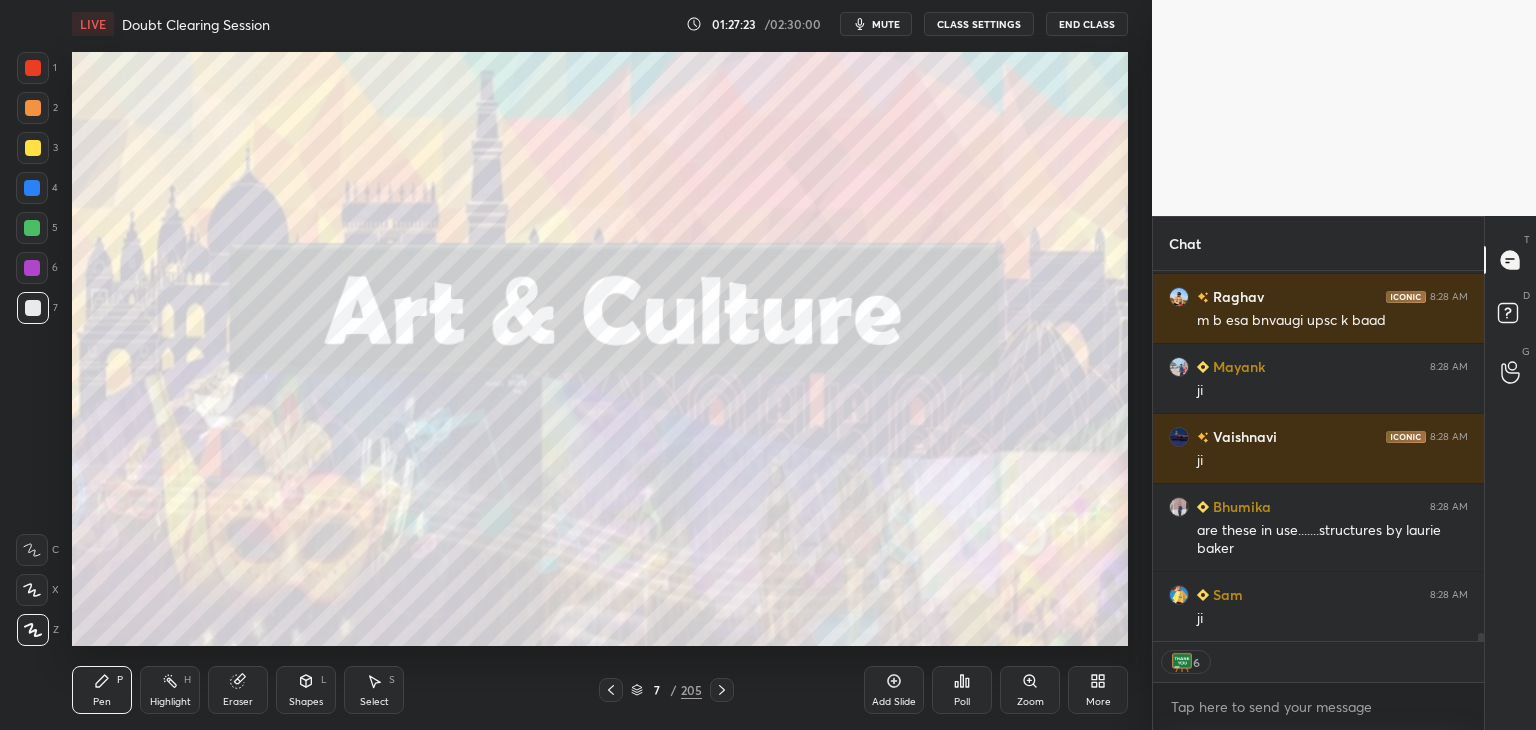 drag, startPoint x: 1482, startPoint y: 633, endPoint x: 1482, endPoint y: 649, distance: 16 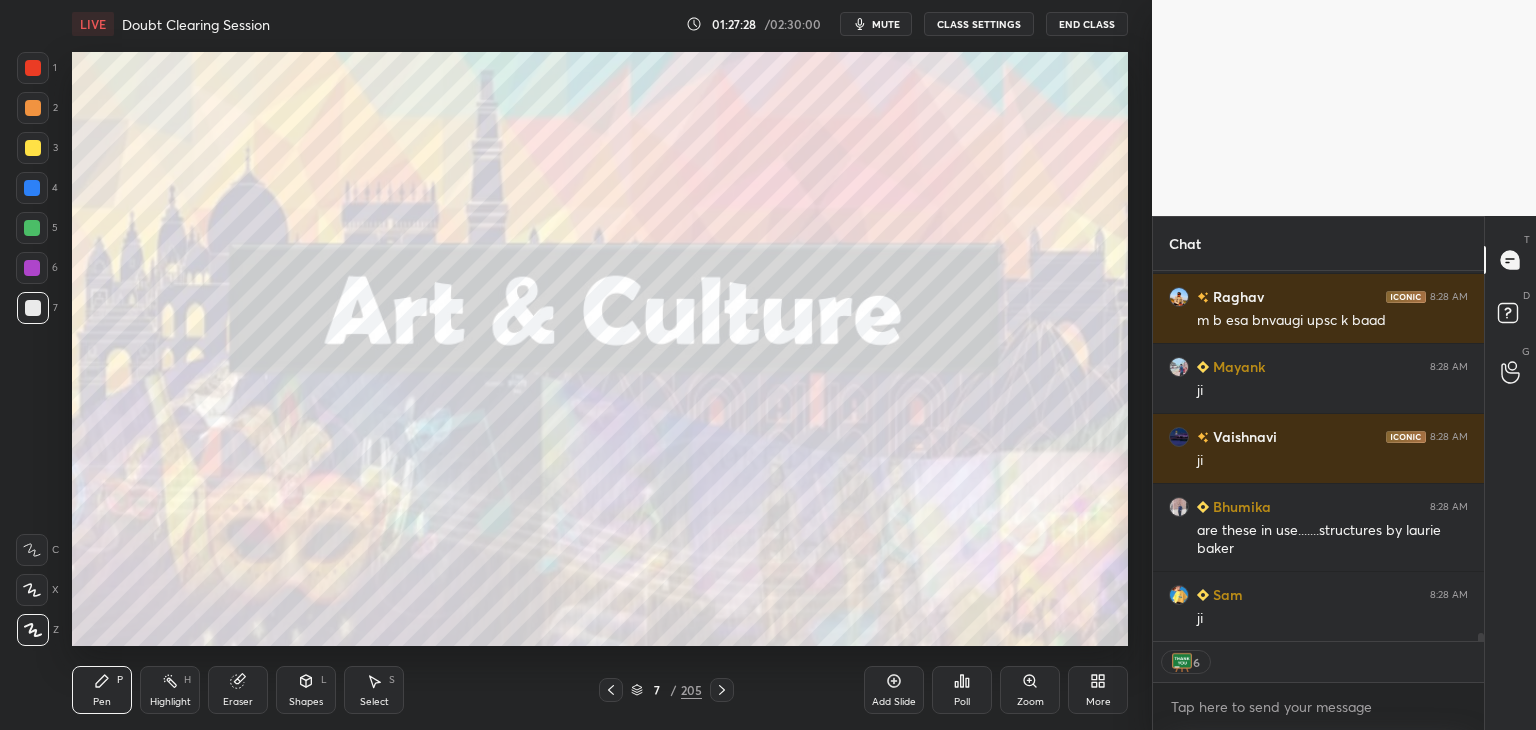 click 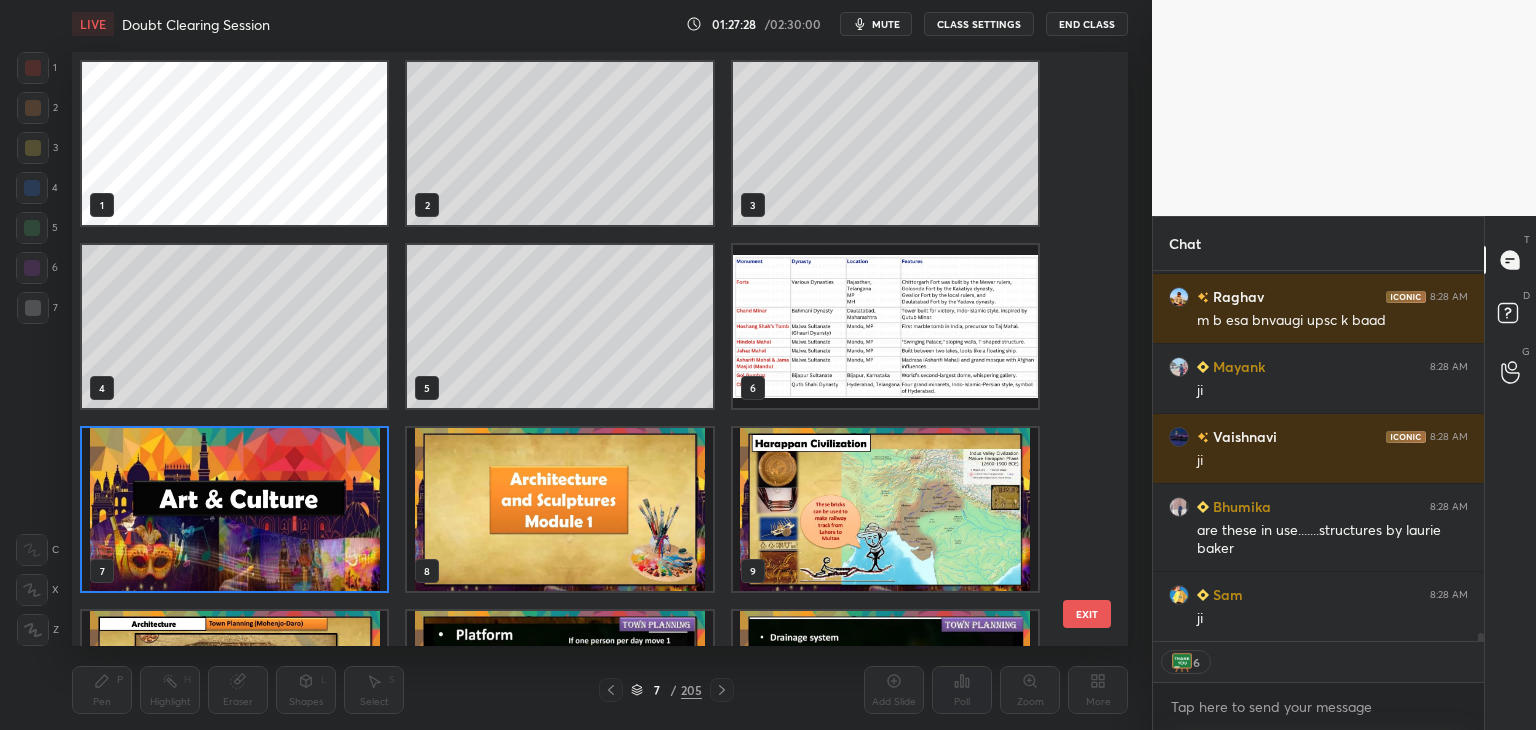 scroll, scrollTop: 6, scrollLeft: 10, axis: both 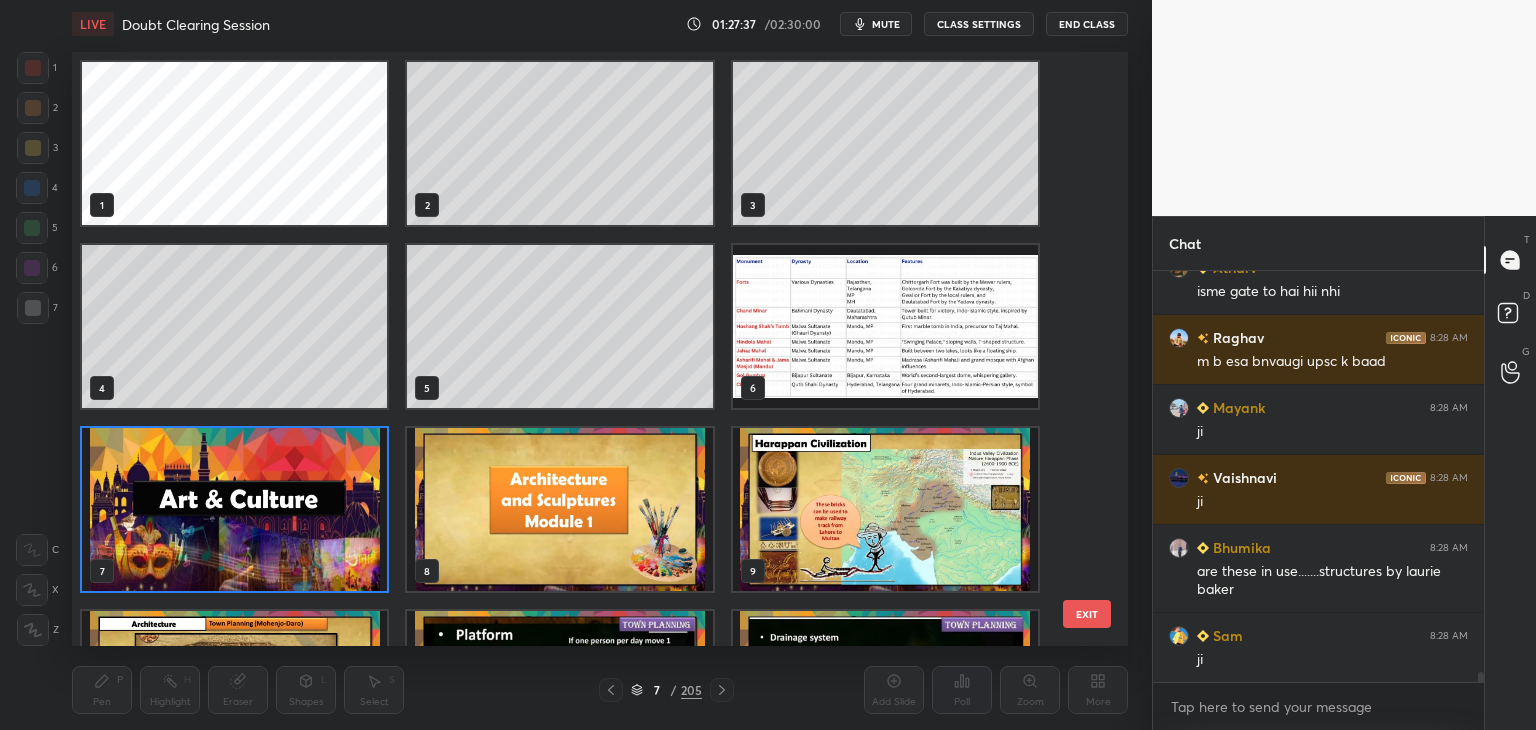 click at bounding box center [234, 509] 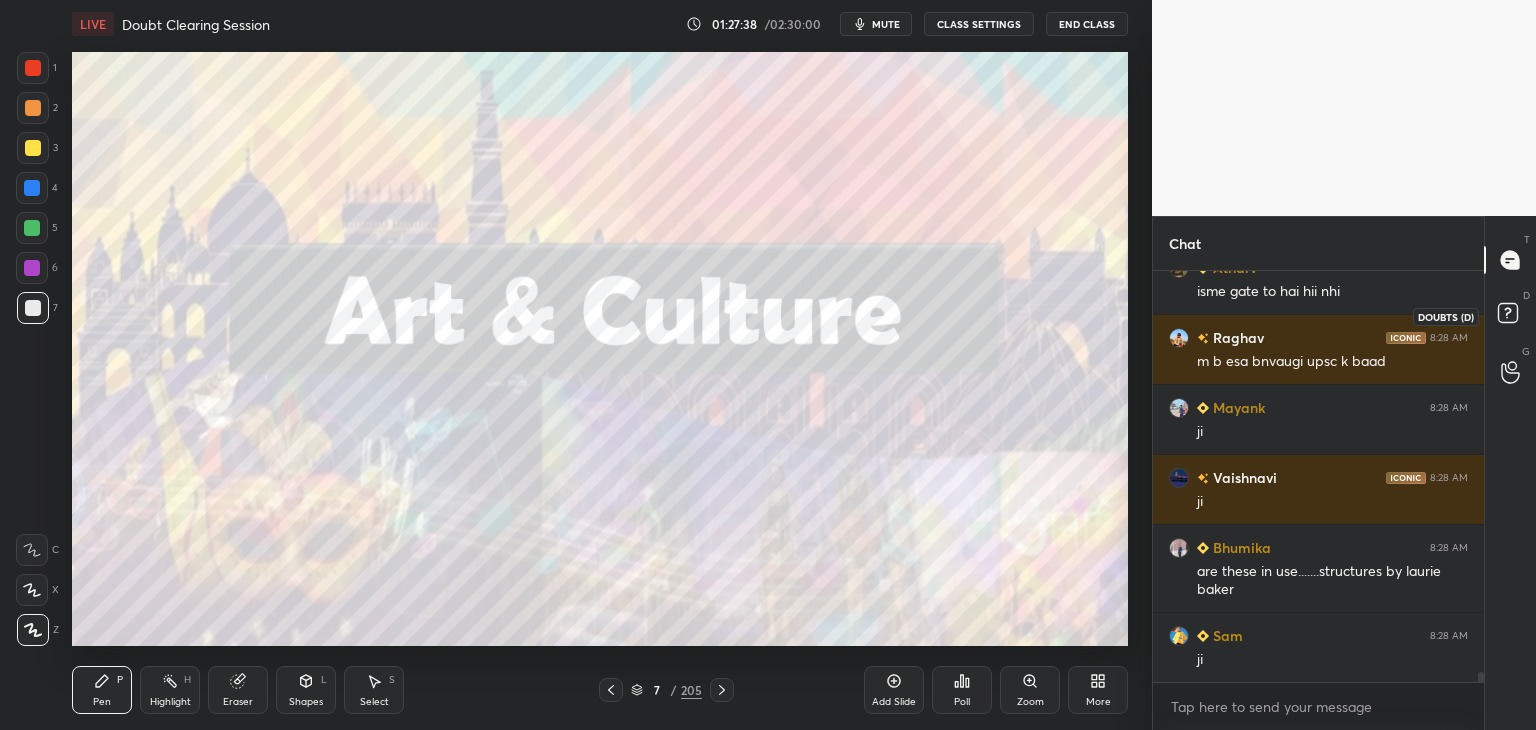 scroll, scrollTop: 16380, scrollLeft: 0, axis: vertical 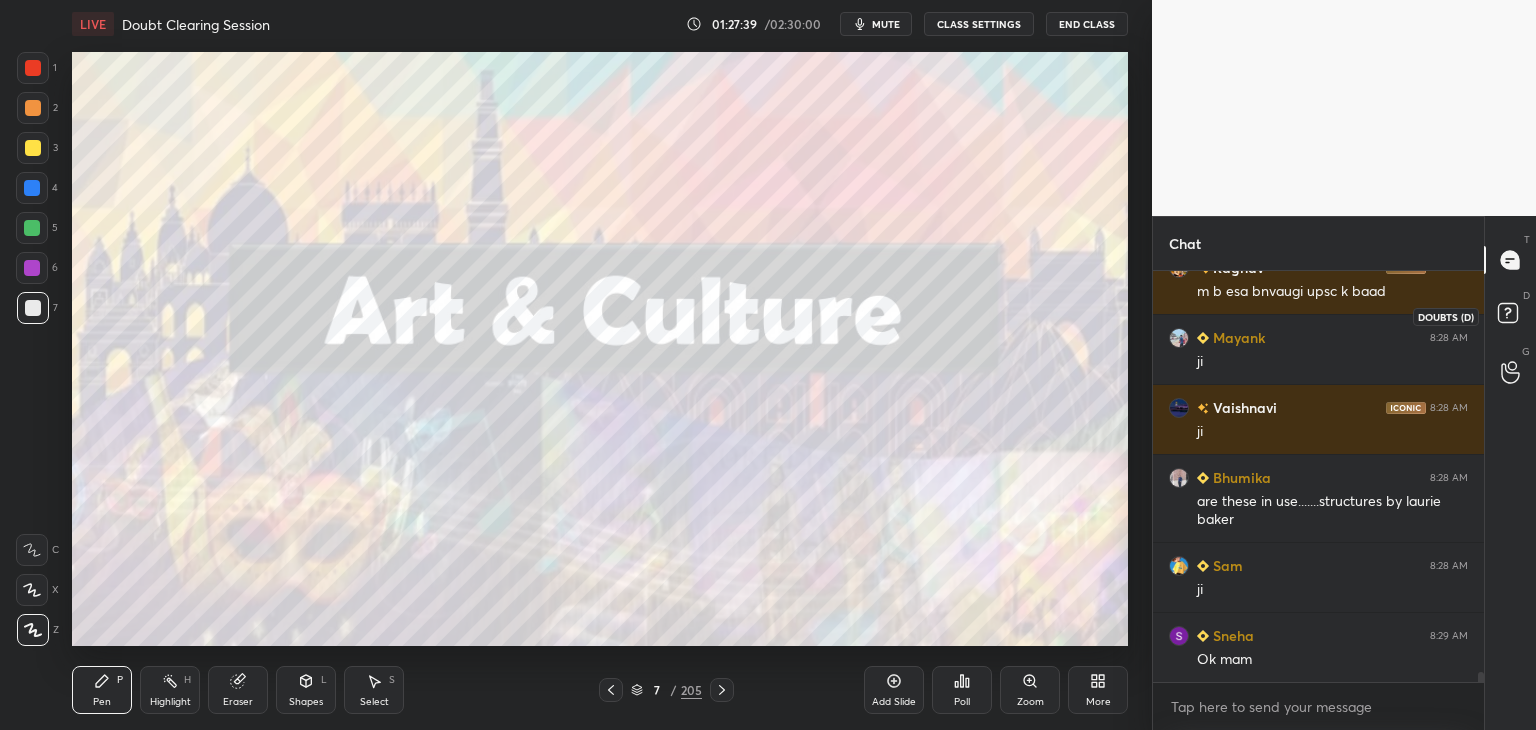 click 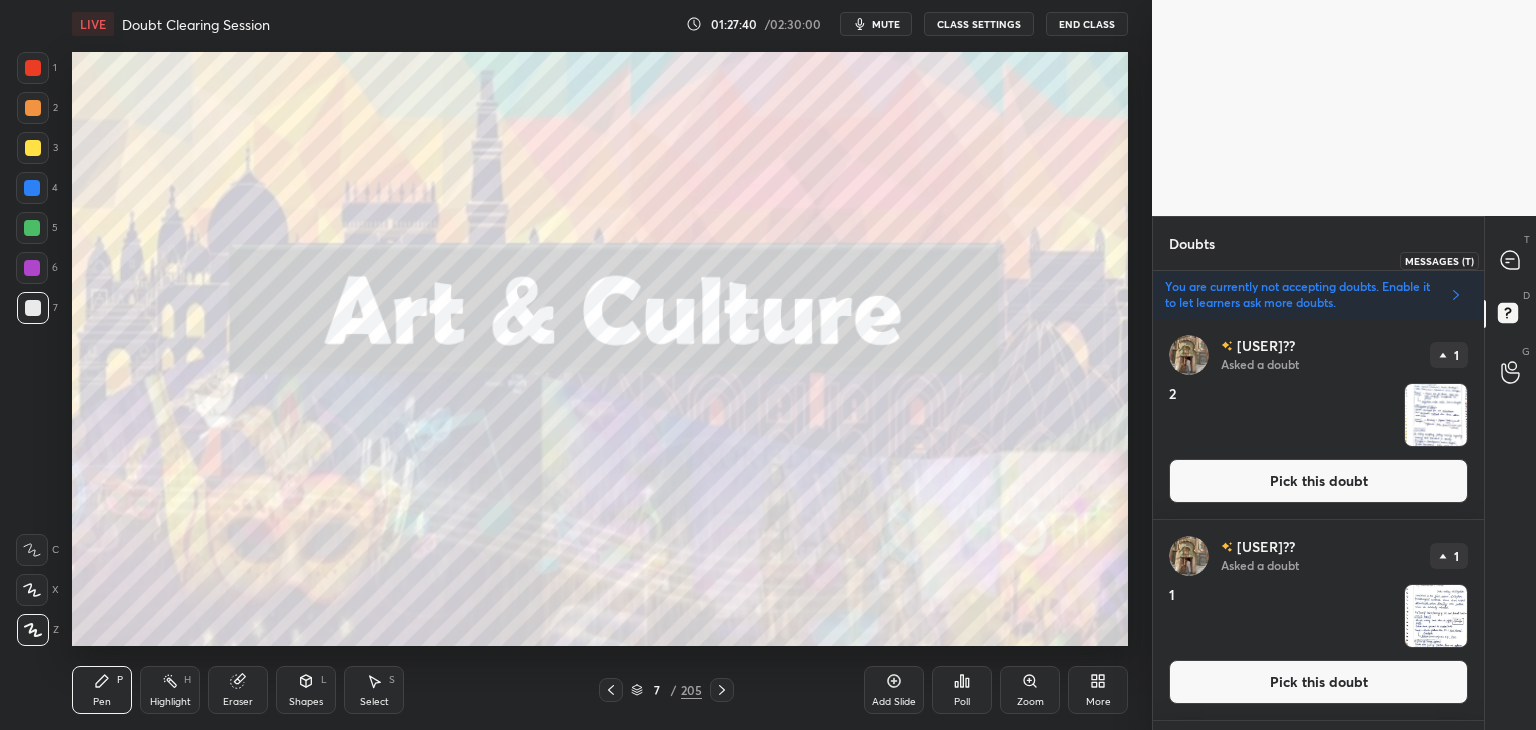 drag, startPoint x: 1516, startPoint y: 261, endPoint x: 1514, endPoint y: 271, distance: 10.198039 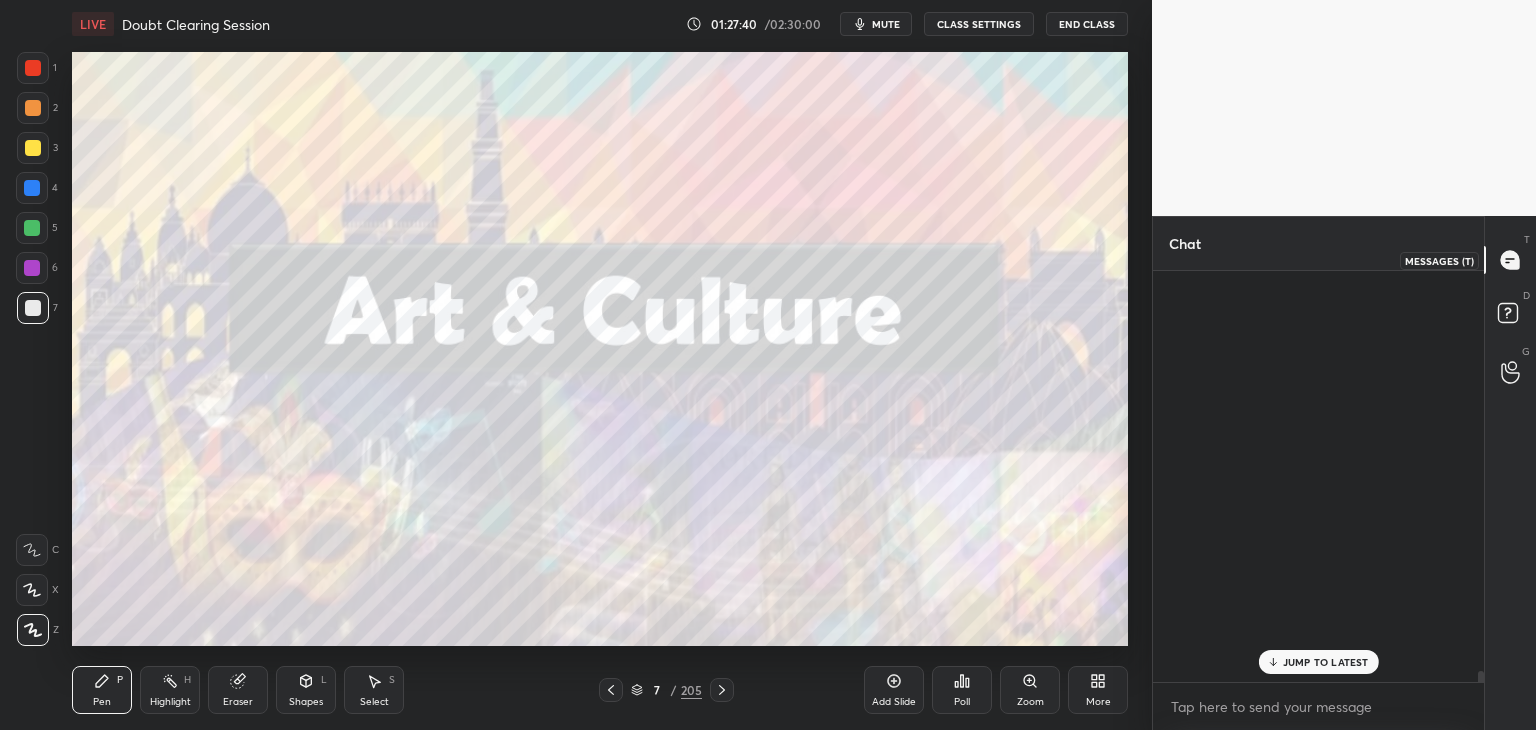 scroll, scrollTop: 16806, scrollLeft: 0, axis: vertical 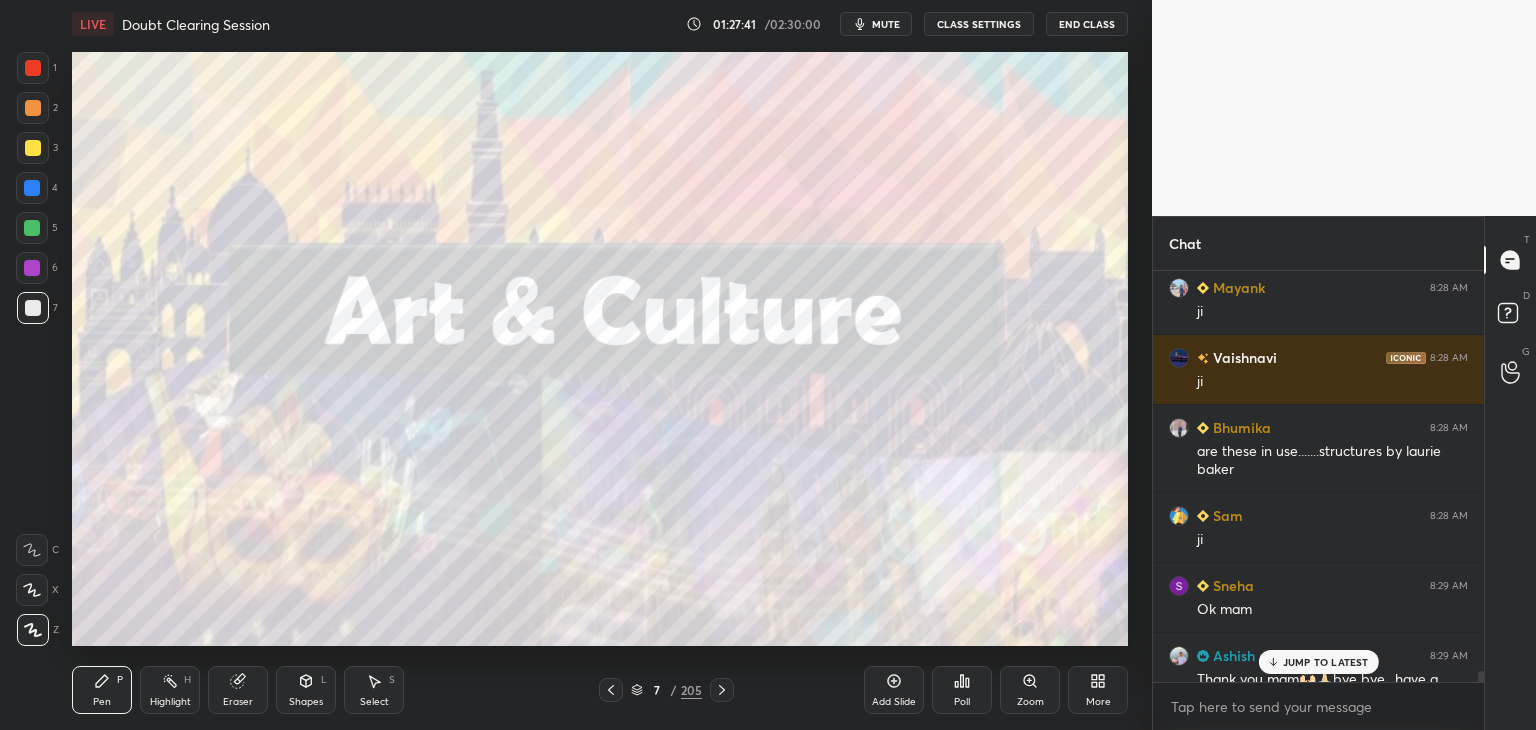 click on "JUMP TO LATEST" at bounding box center [1326, 662] 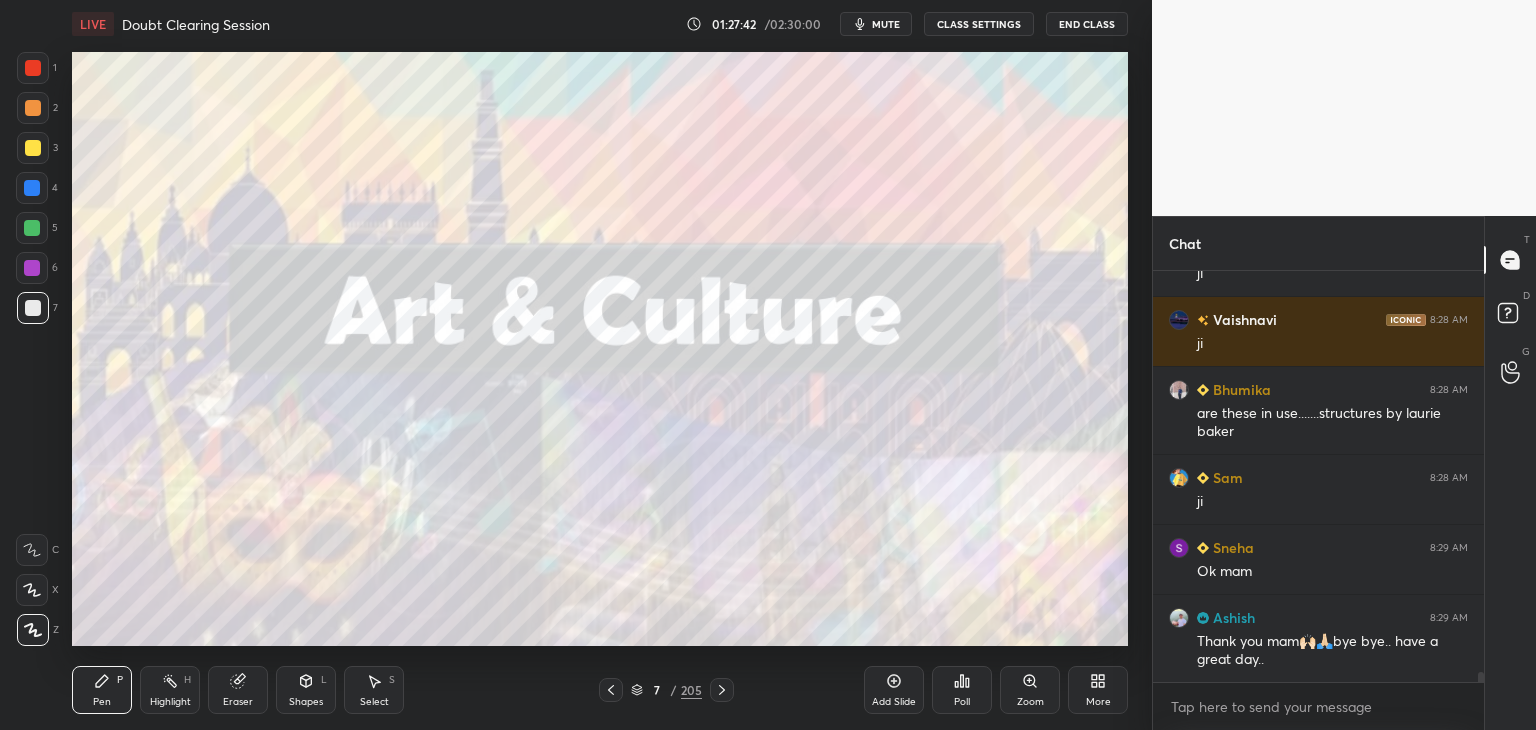 click at bounding box center (33, 68) 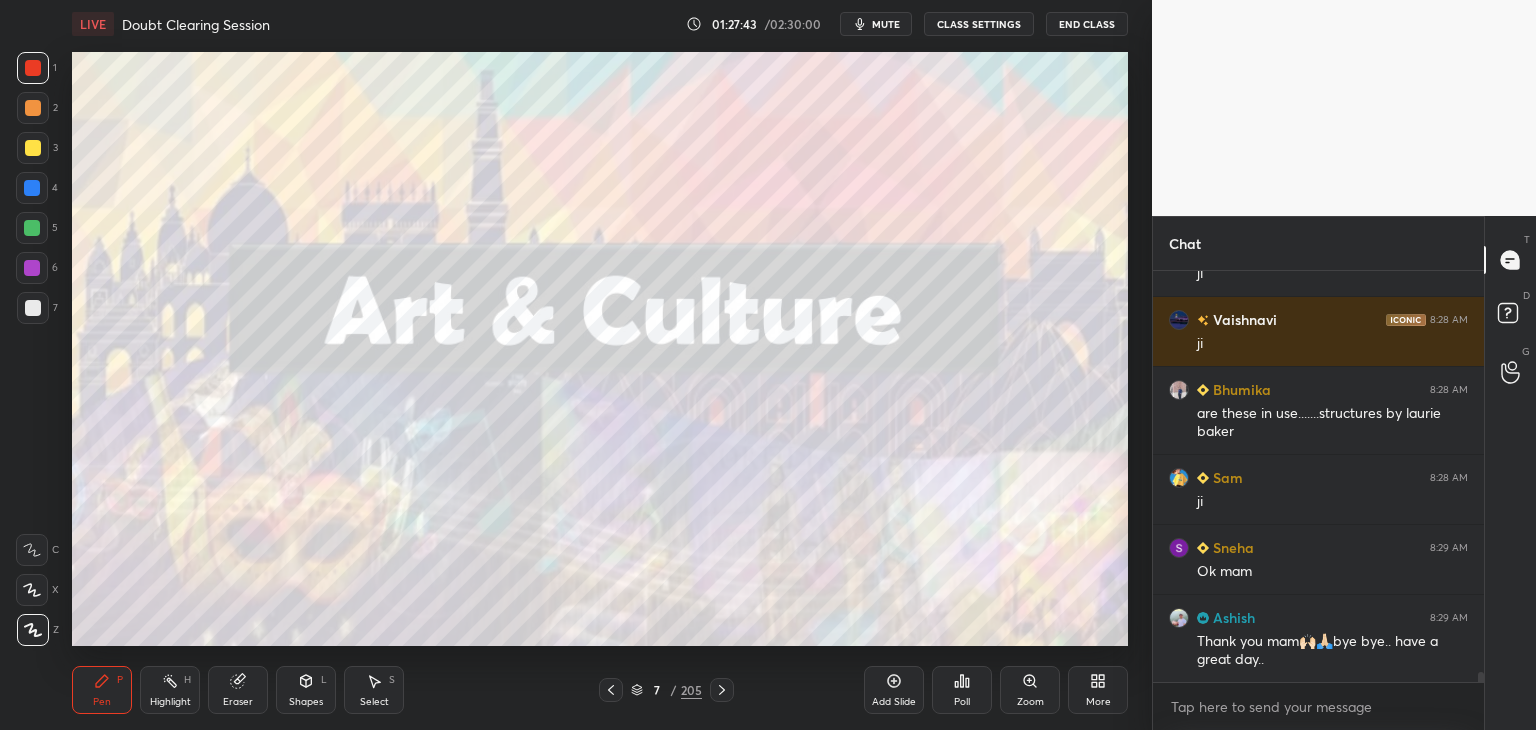 scroll, scrollTop: 16914, scrollLeft: 0, axis: vertical 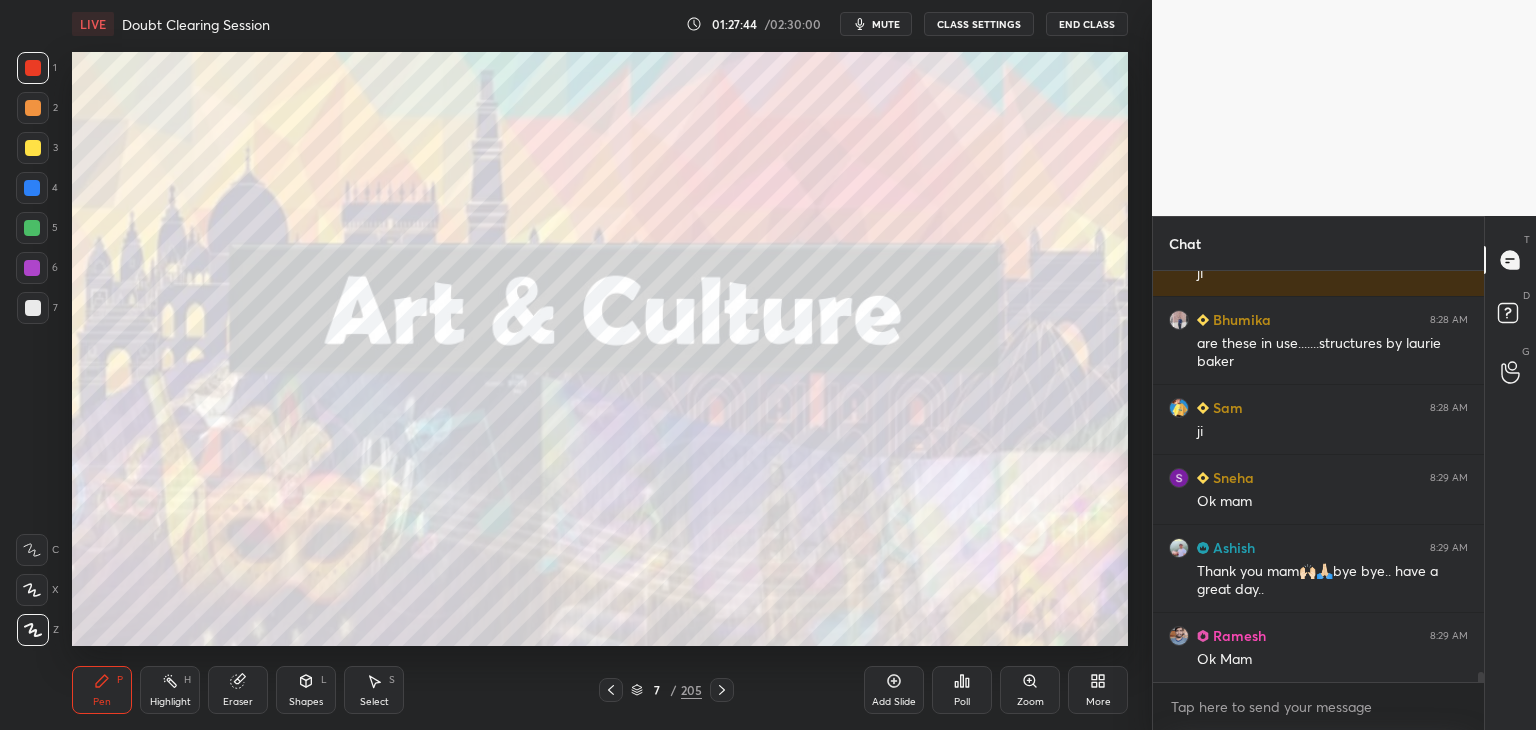 click at bounding box center (33, 148) 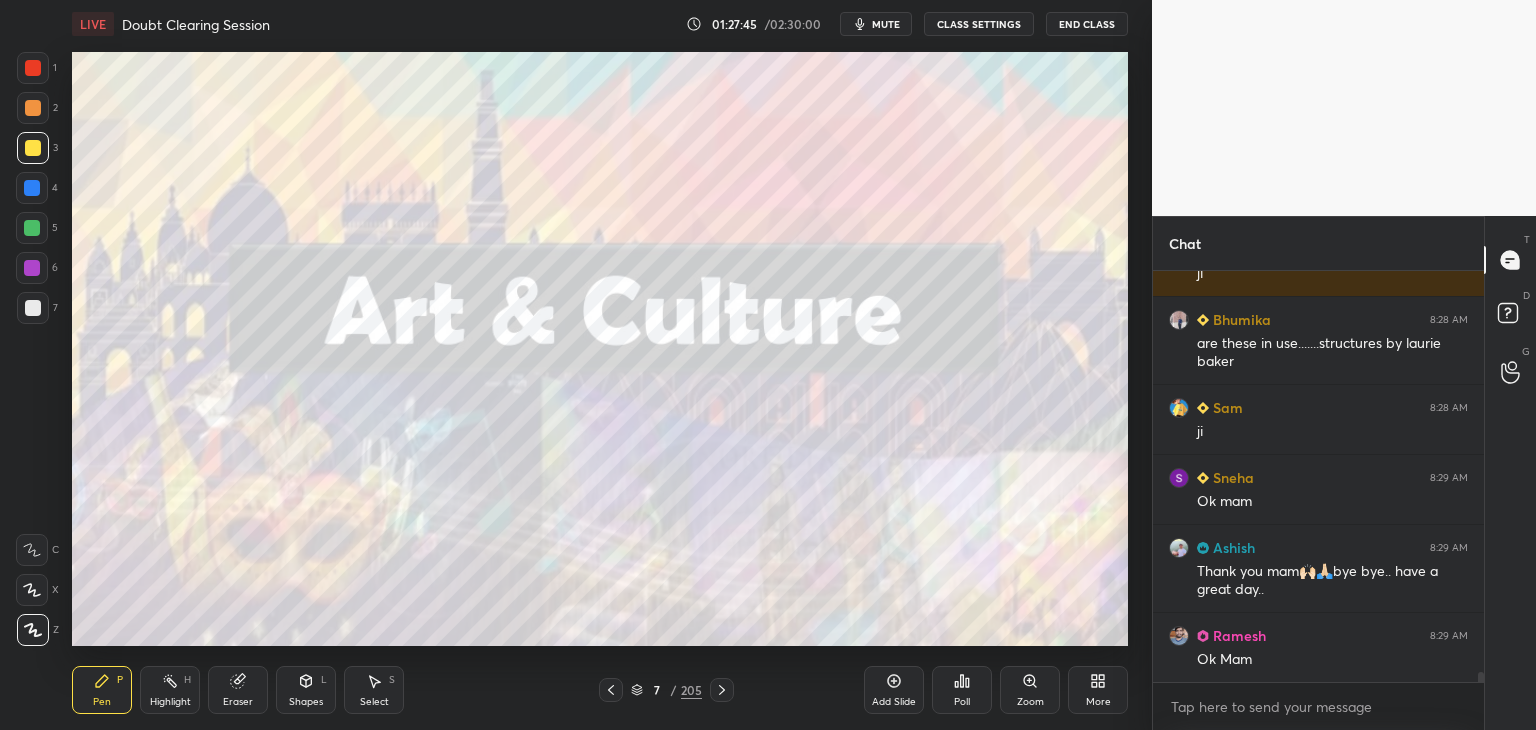 scroll, scrollTop: 16984, scrollLeft: 0, axis: vertical 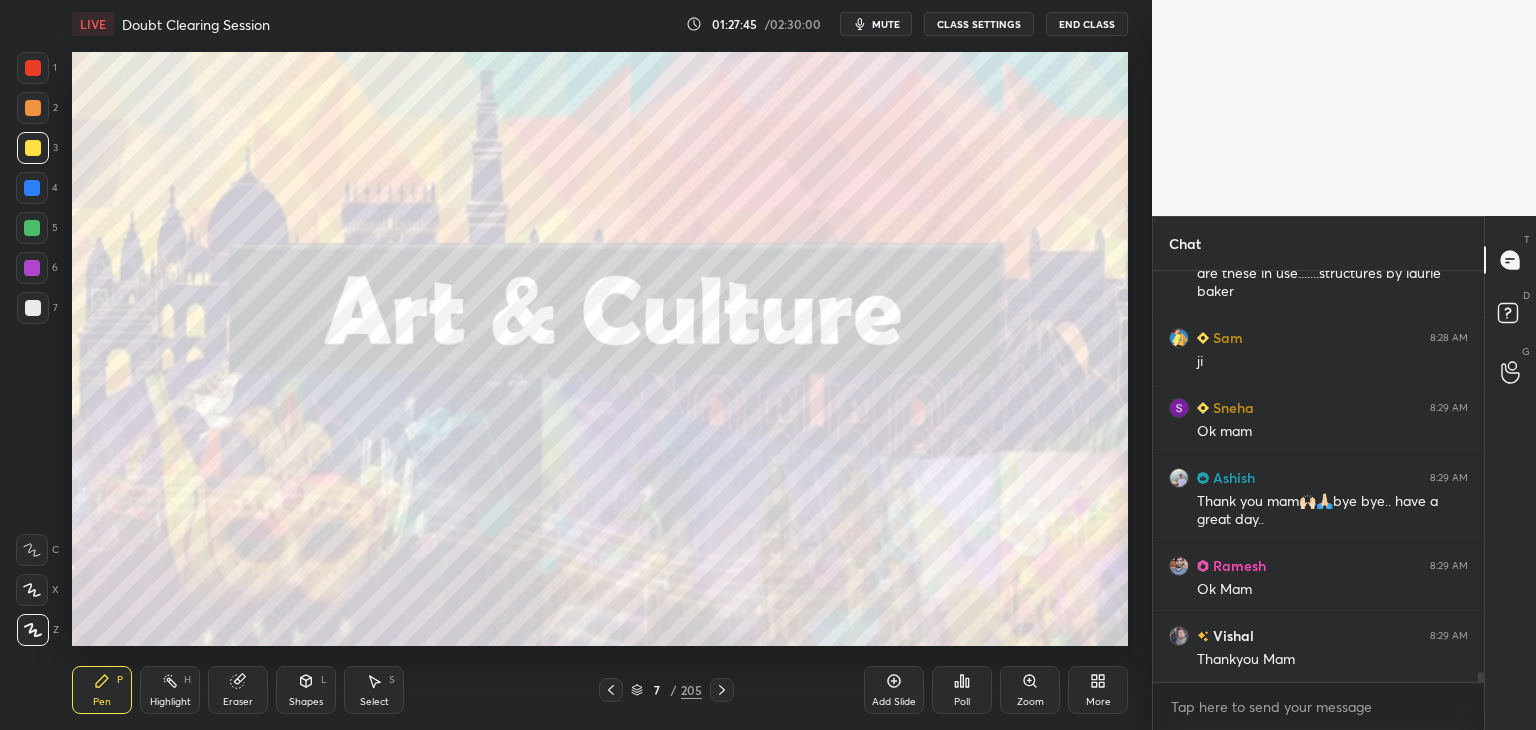 click at bounding box center [32, 188] 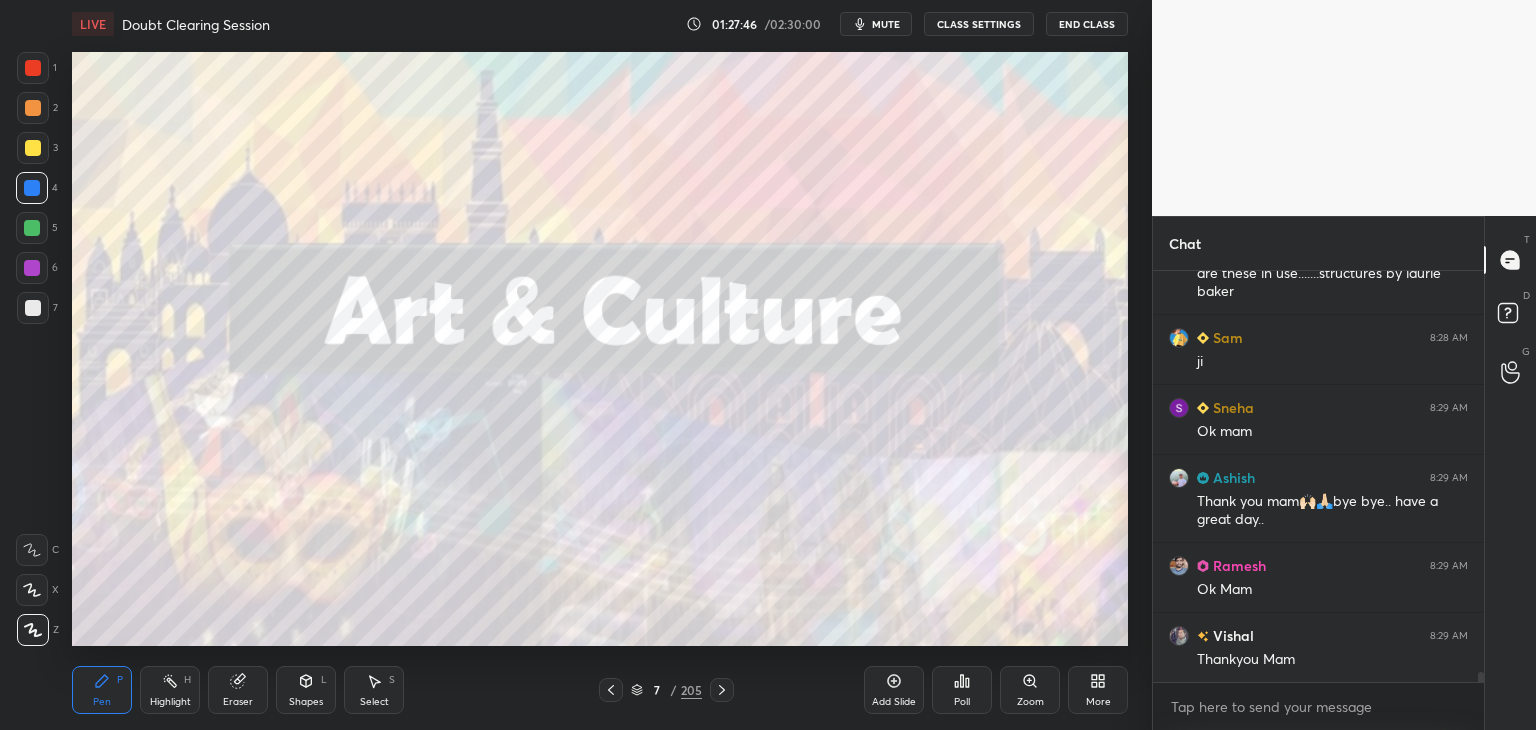 click at bounding box center [33, 68] 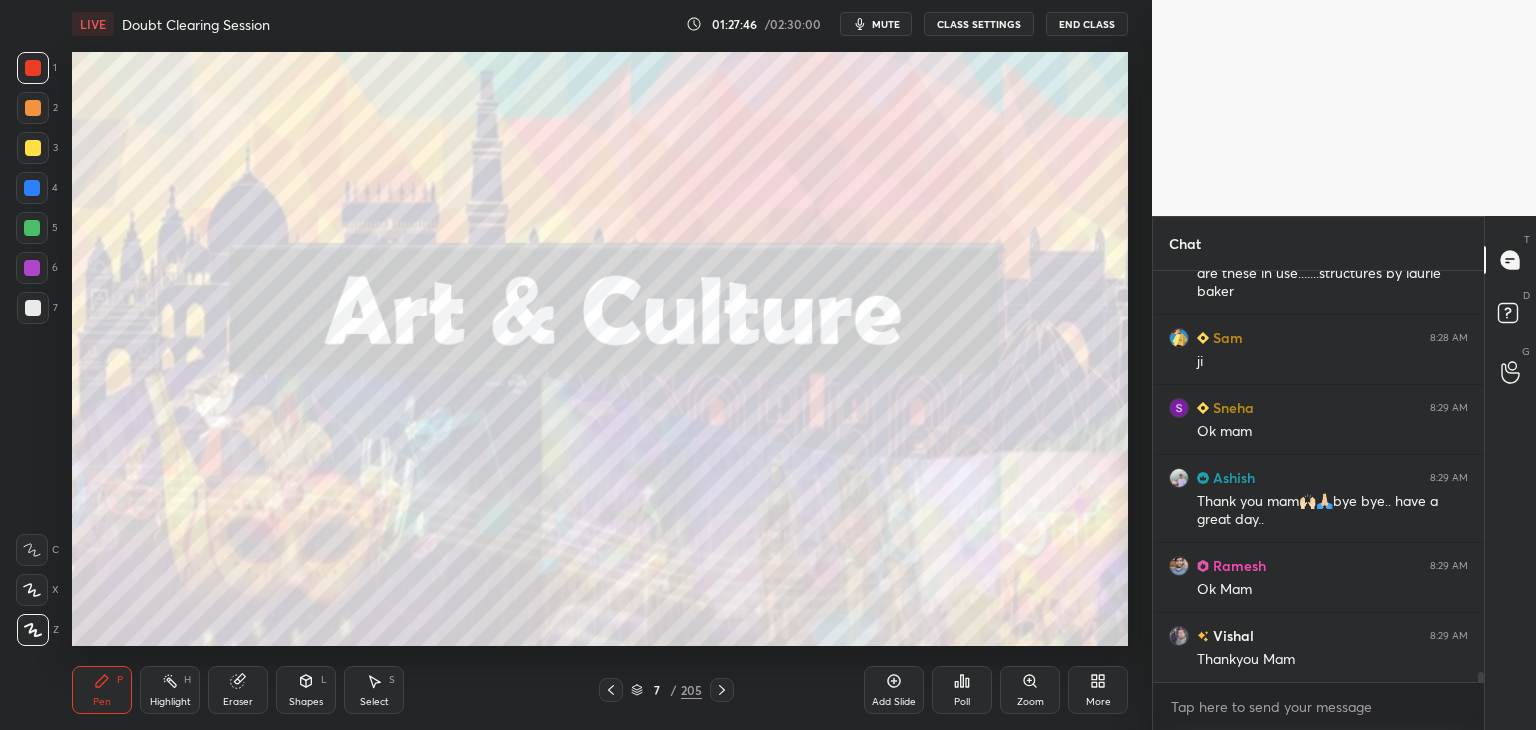 scroll, scrollTop: 17054, scrollLeft: 0, axis: vertical 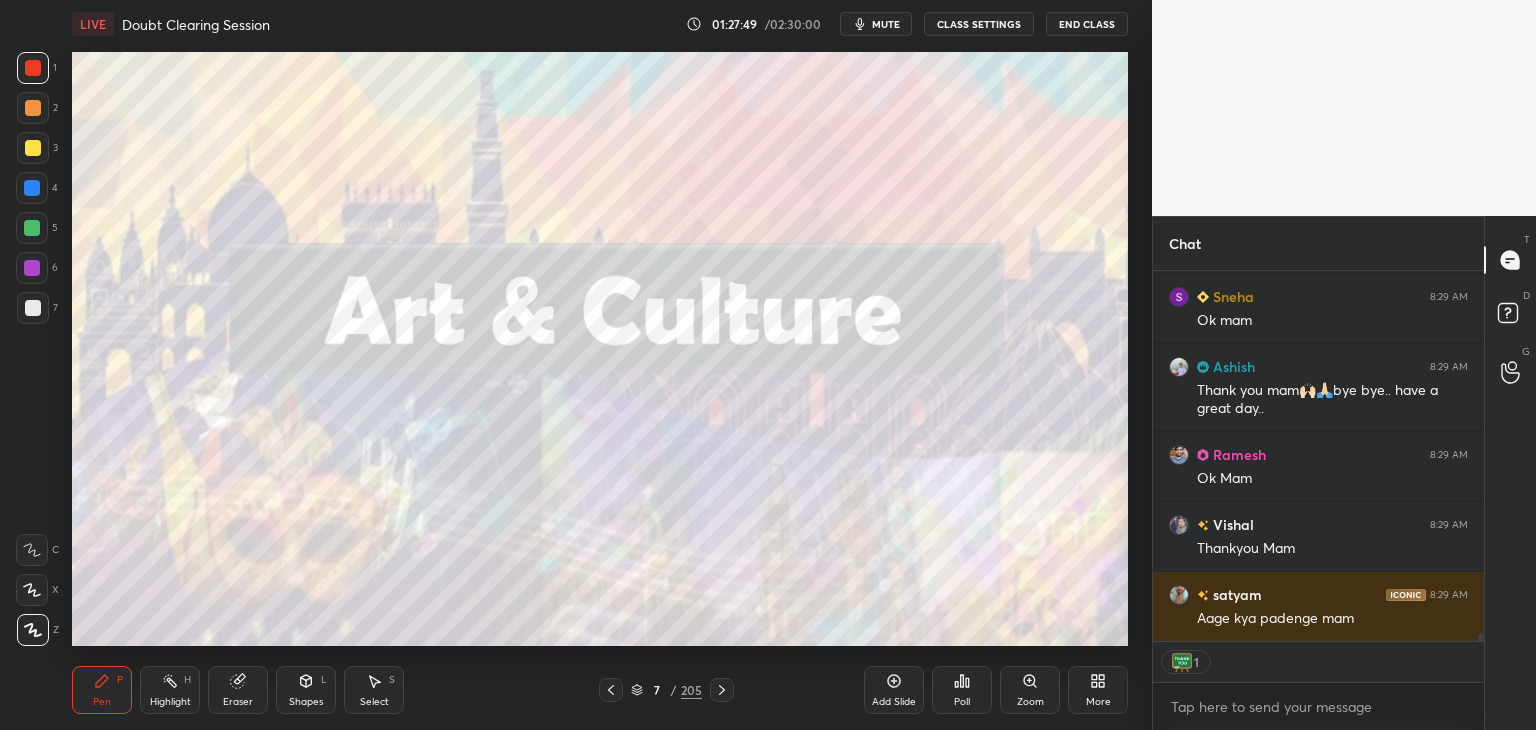click on "Bhumika 8:28 AM are these in use.......structures by laurie baker Sam 8:28 AM ji Sneha 8:29 AM Ok mam Ashish 8:29 AM Thank you mam🙌🏻🙏🏻bye bye.. have a great day.. Ramesh 8:29 AM Ok Mam Vishal 8:29 AM Thankyou Mam satyam 8:29 AM Aage kya padenge mam JUMP TO LATEST 1 Enable hand raising Enable raise hand to speak to learners. Once enabled, chat will be turned off temporarily. Enable x" at bounding box center [1318, 500] 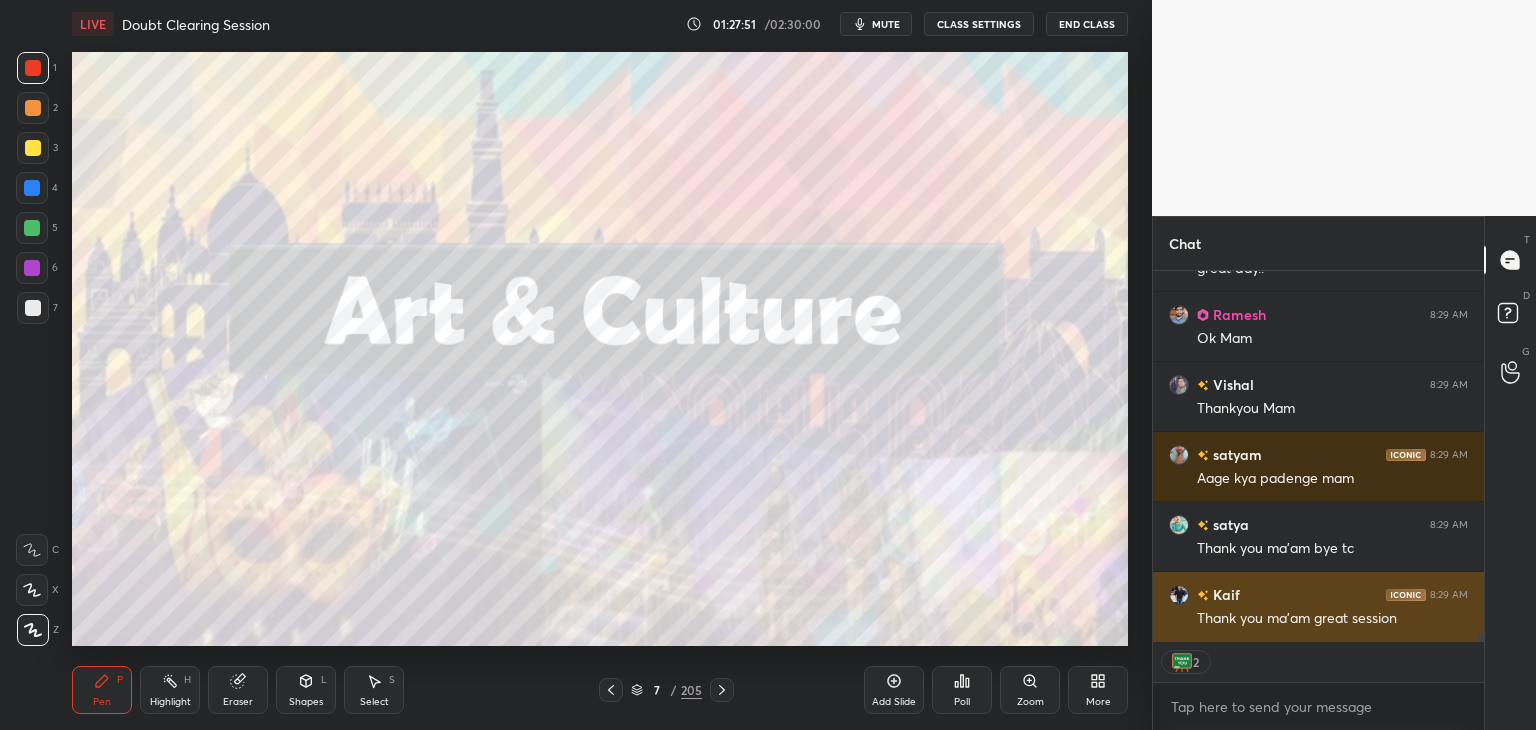 click on "Thank you ma'am great session" at bounding box center (1332, 619) 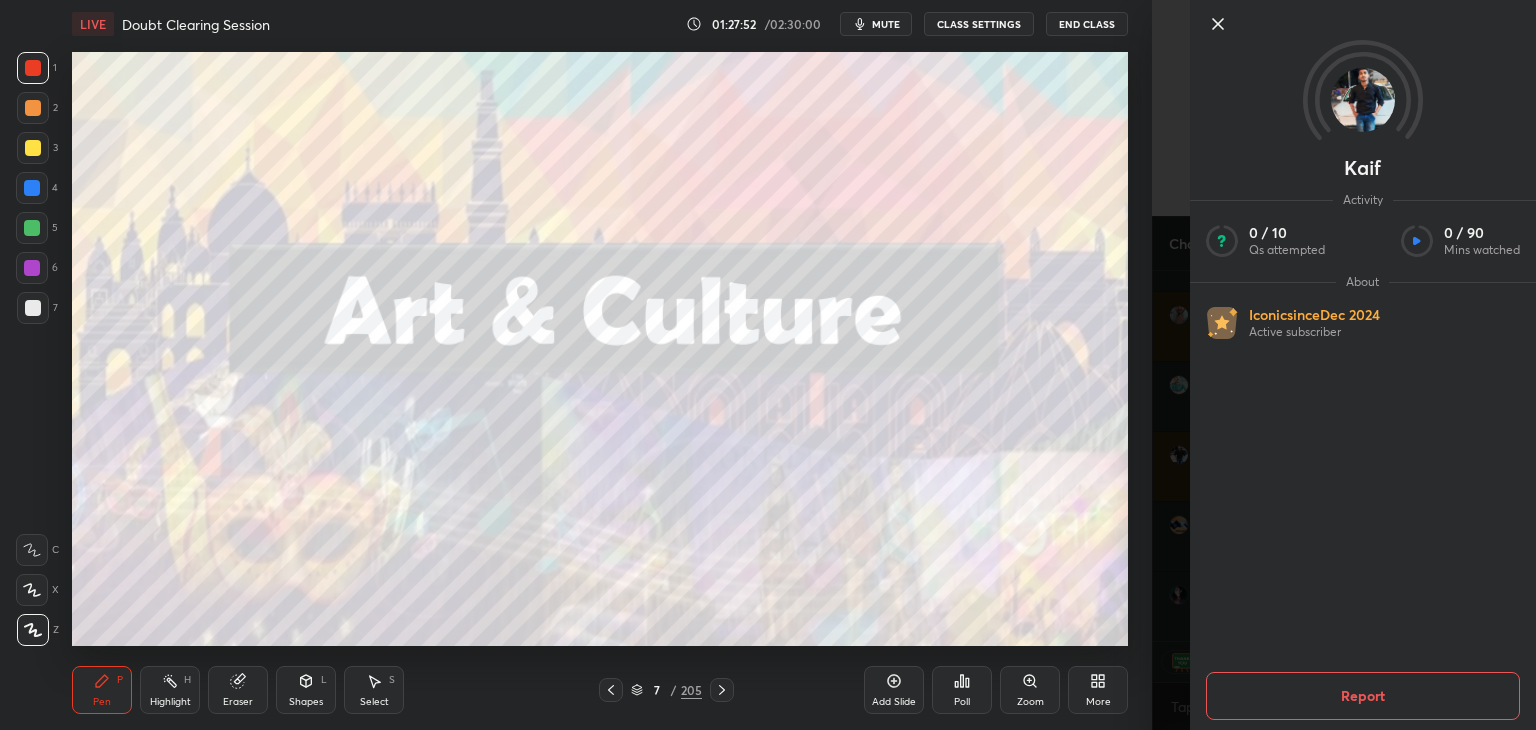 click 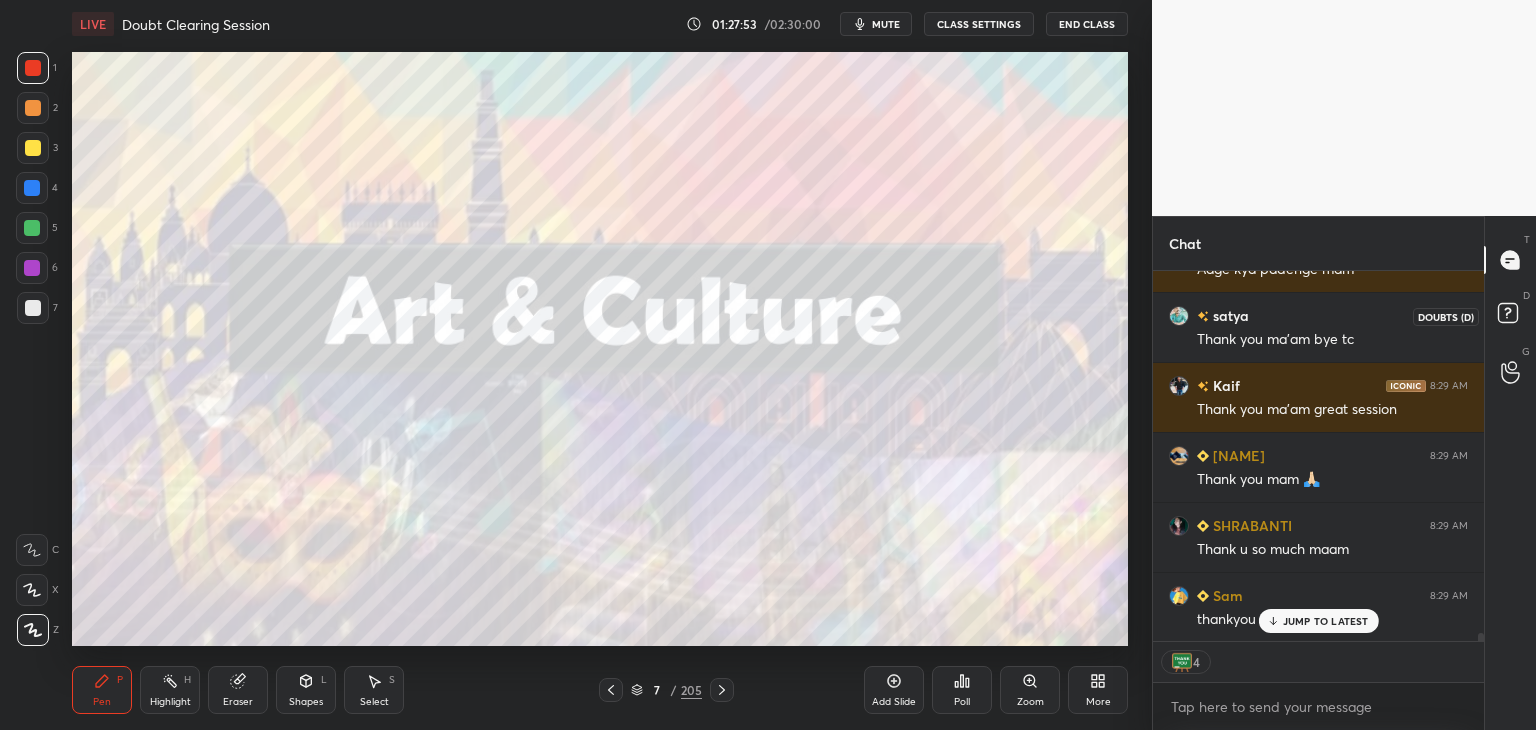 click 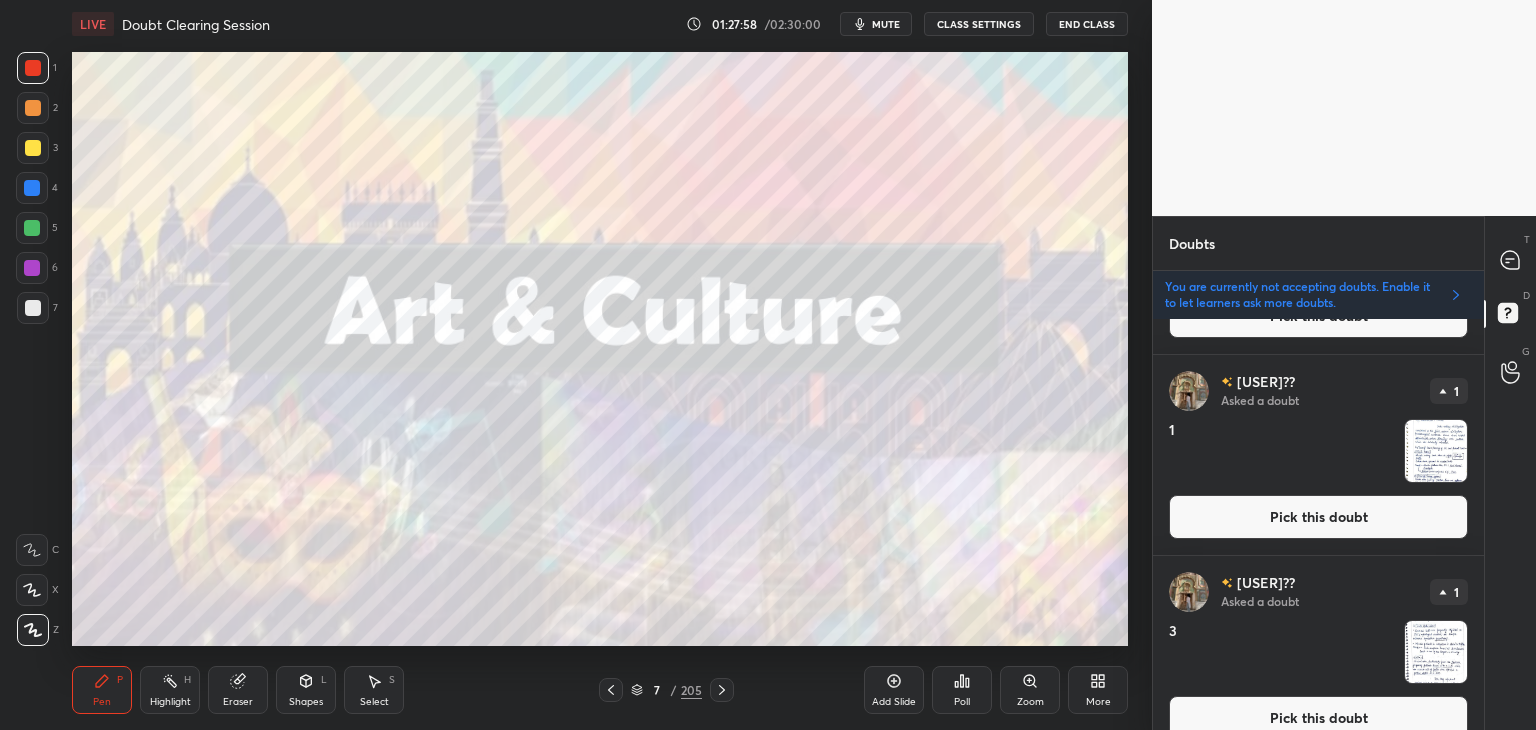 click on "Pick this doubt" at bounding box center (1318, 517) 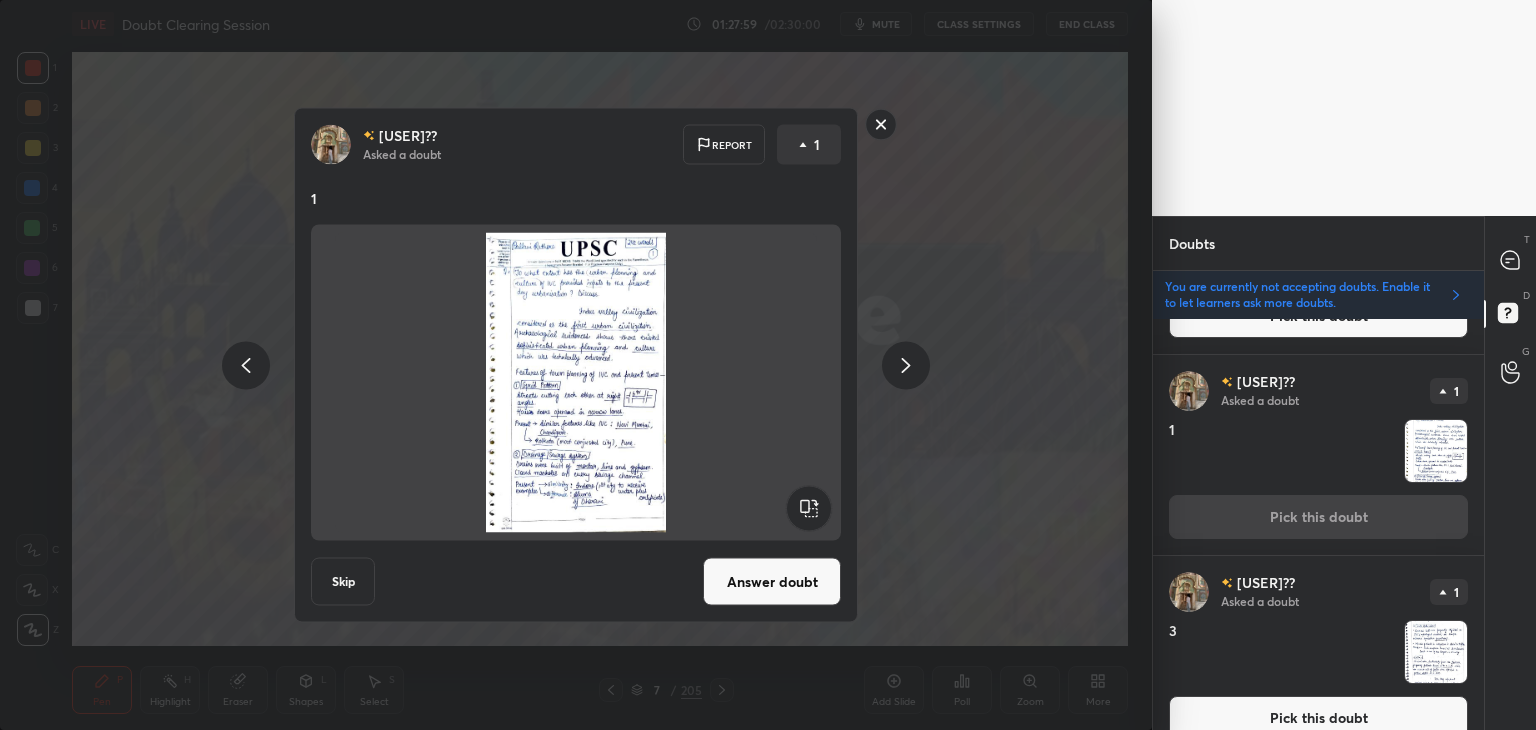 click on "Answer doubt" at bounding box center (772, 582) 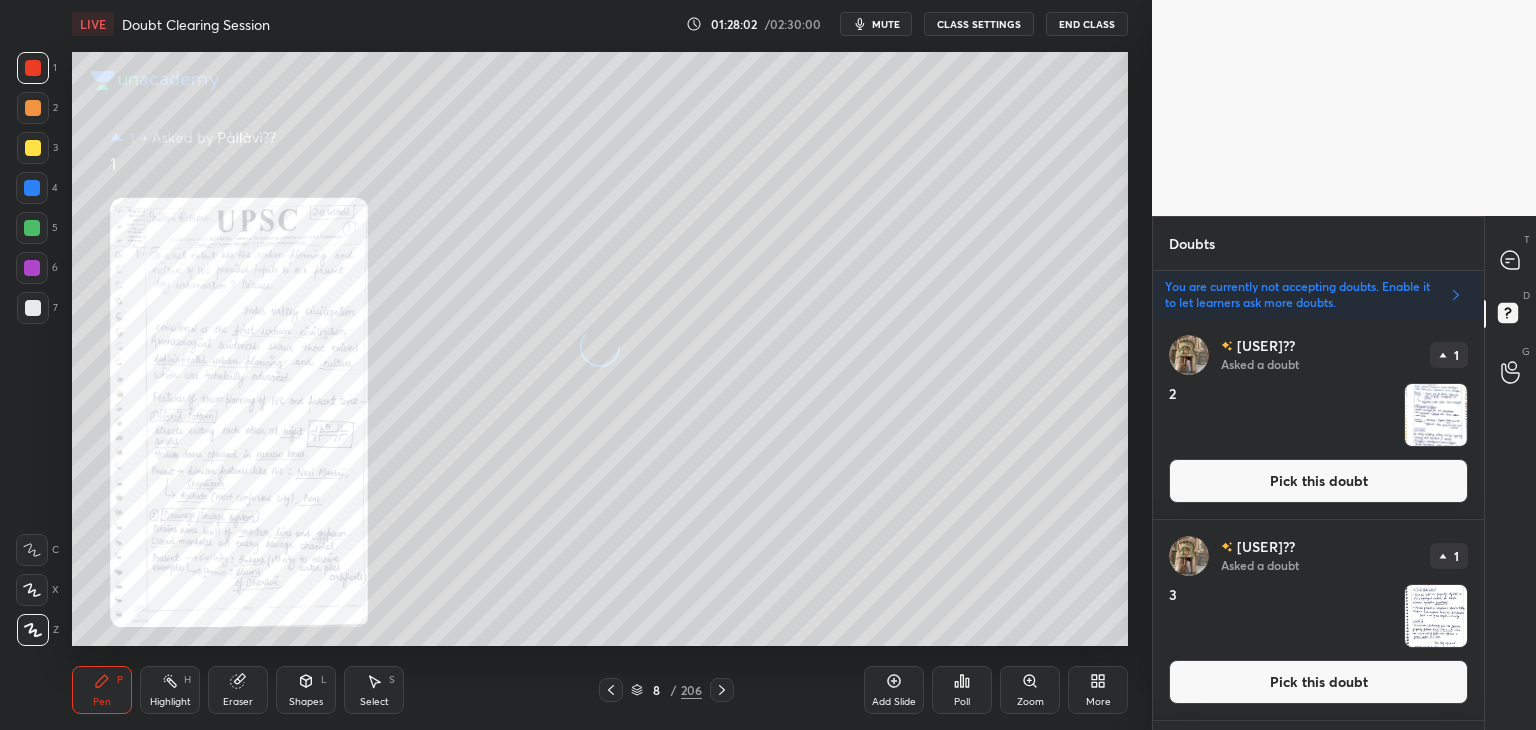 click on "Pick this doubt" at bounding box center (1318, 481) 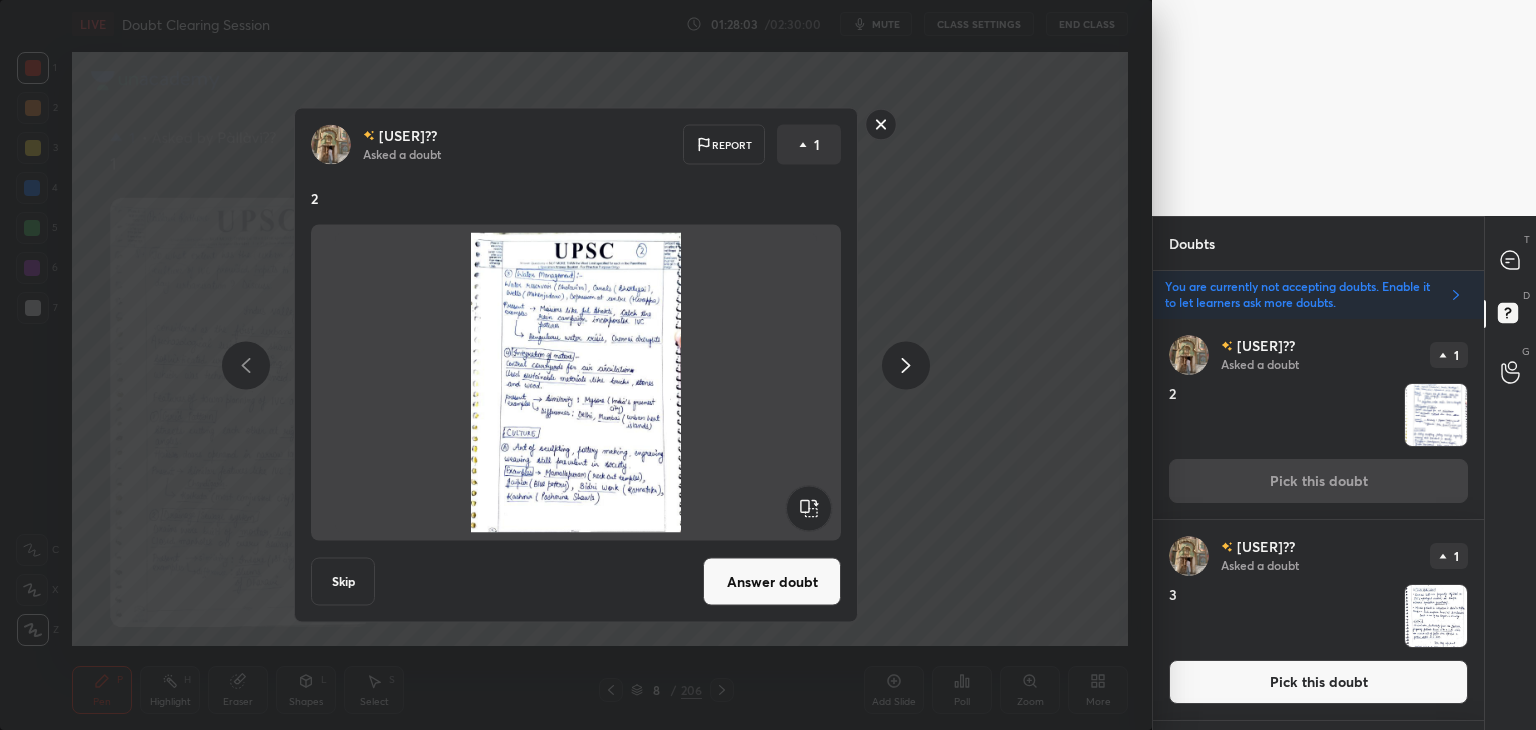 click on "Answer doubt" at bounding box center (772, 582) 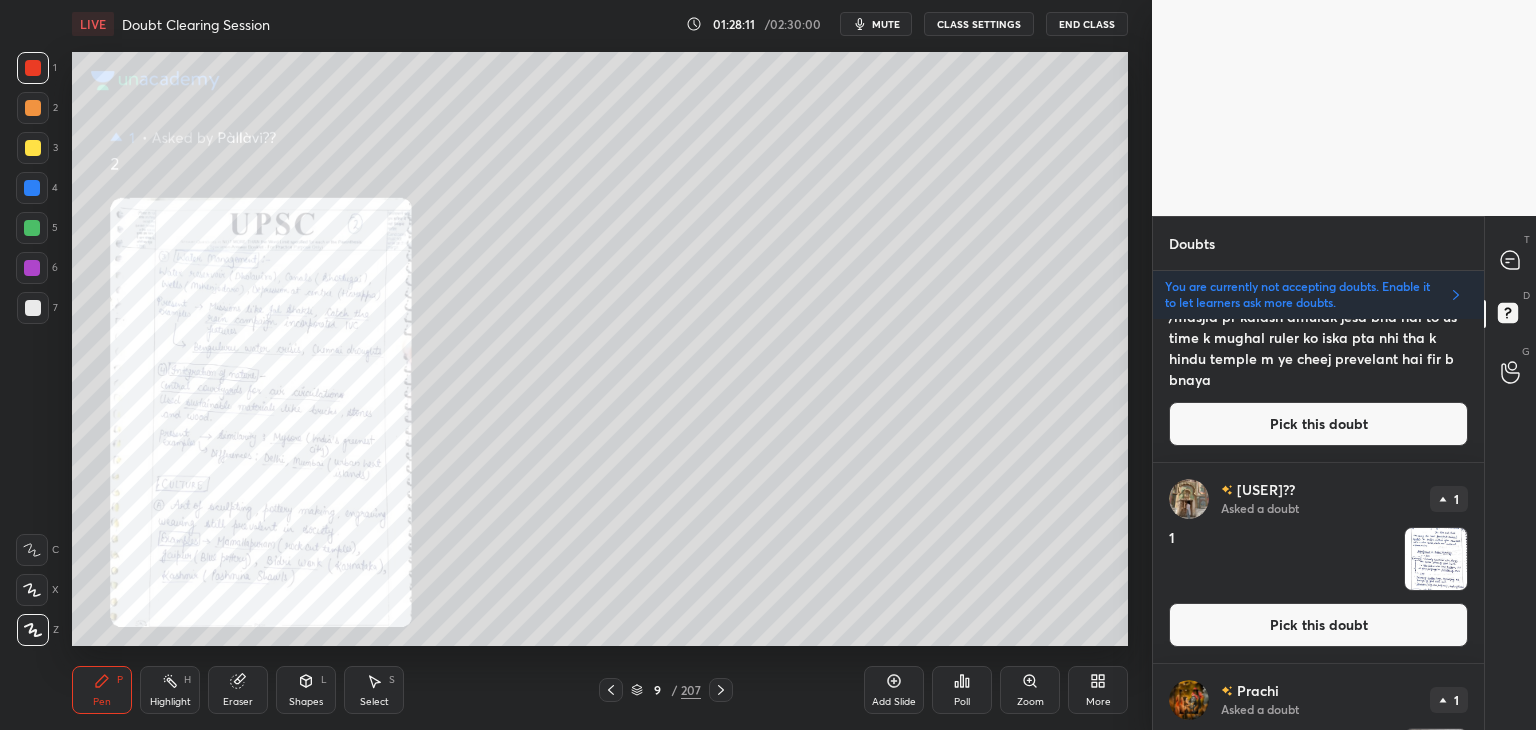 click on "Pick this doubt" at bounding box center [1318, 625] 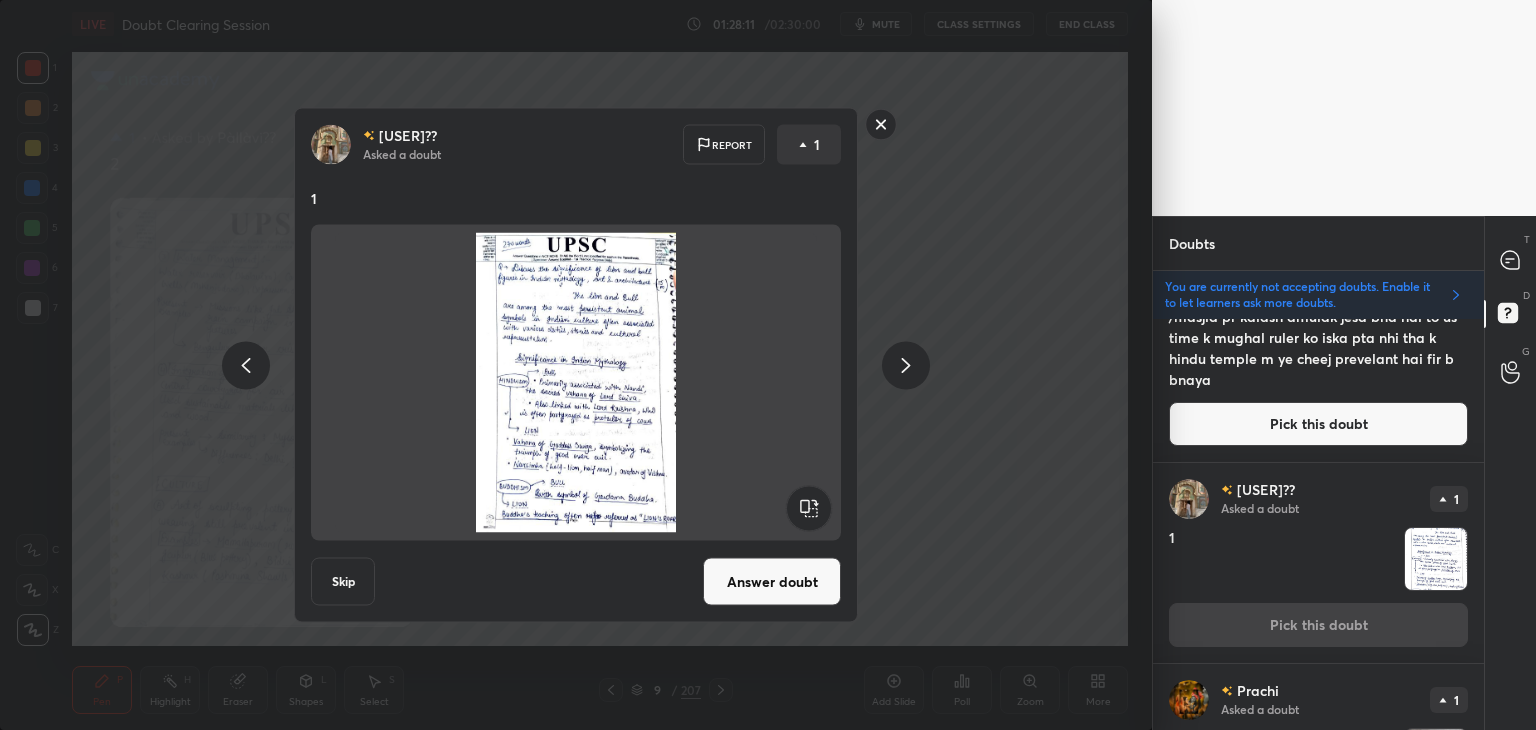 click on "Answer doubt" at bounding box center [772, 582] 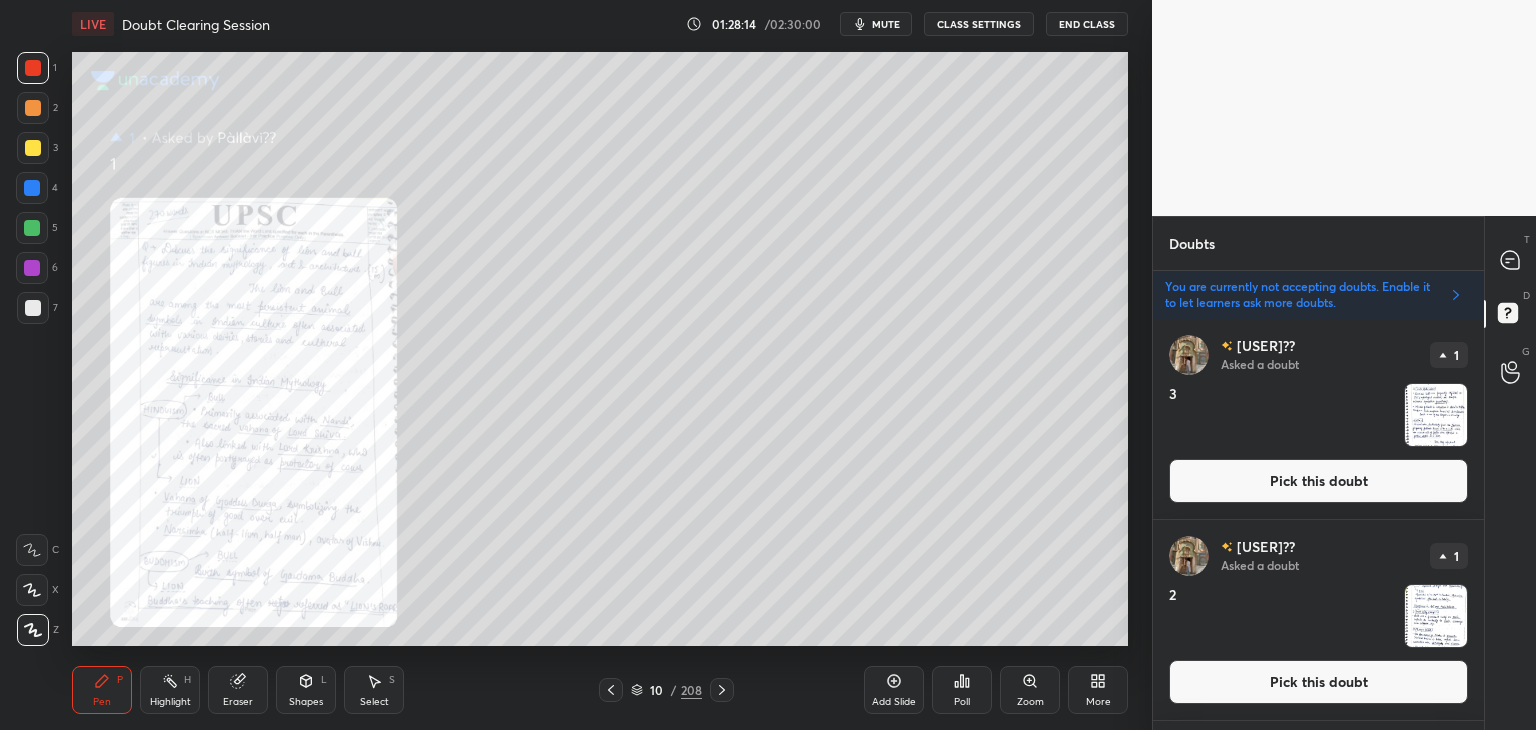 click on "Pick this doubt" at bounding box center [1318, 682] 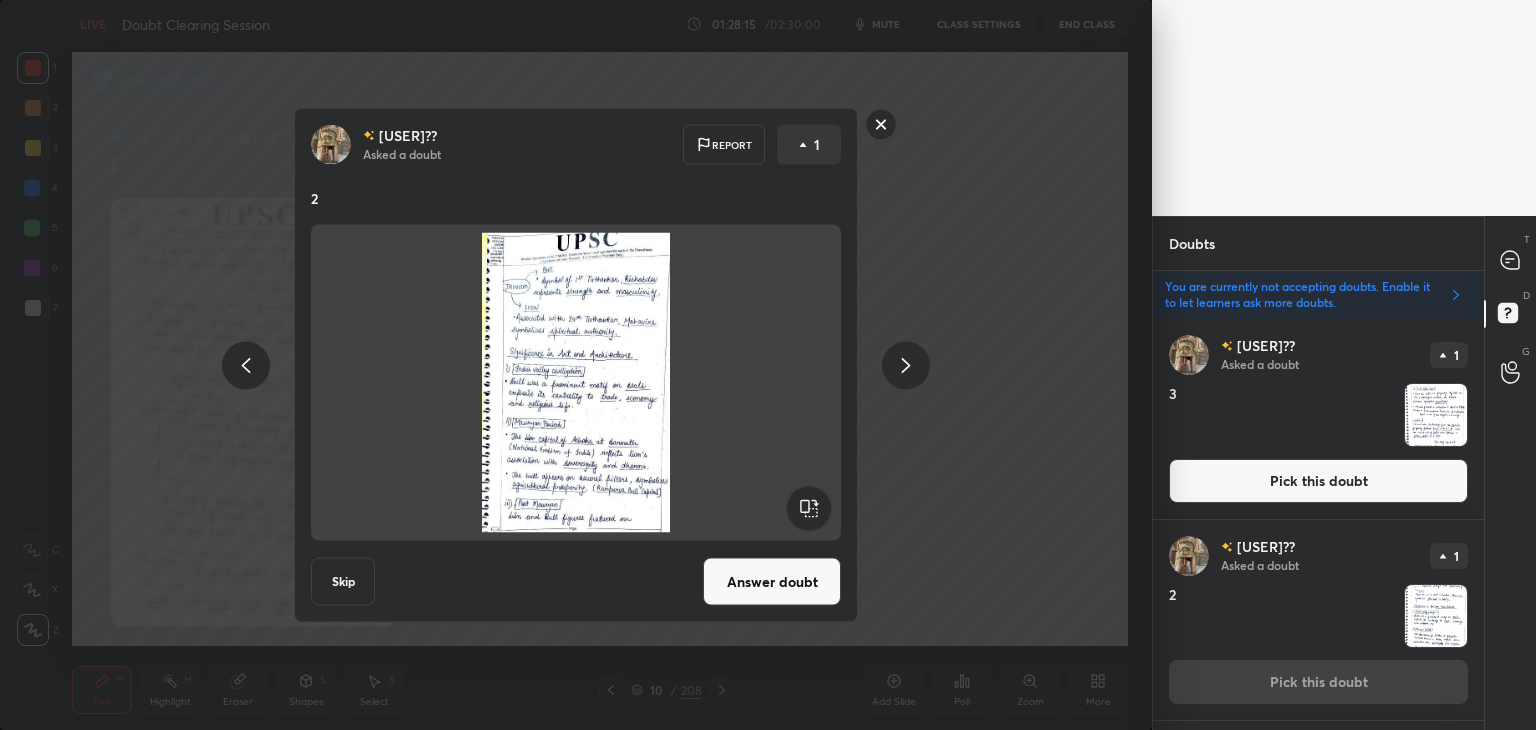 click on "Answer doubt" at bounding box center [772, 582] 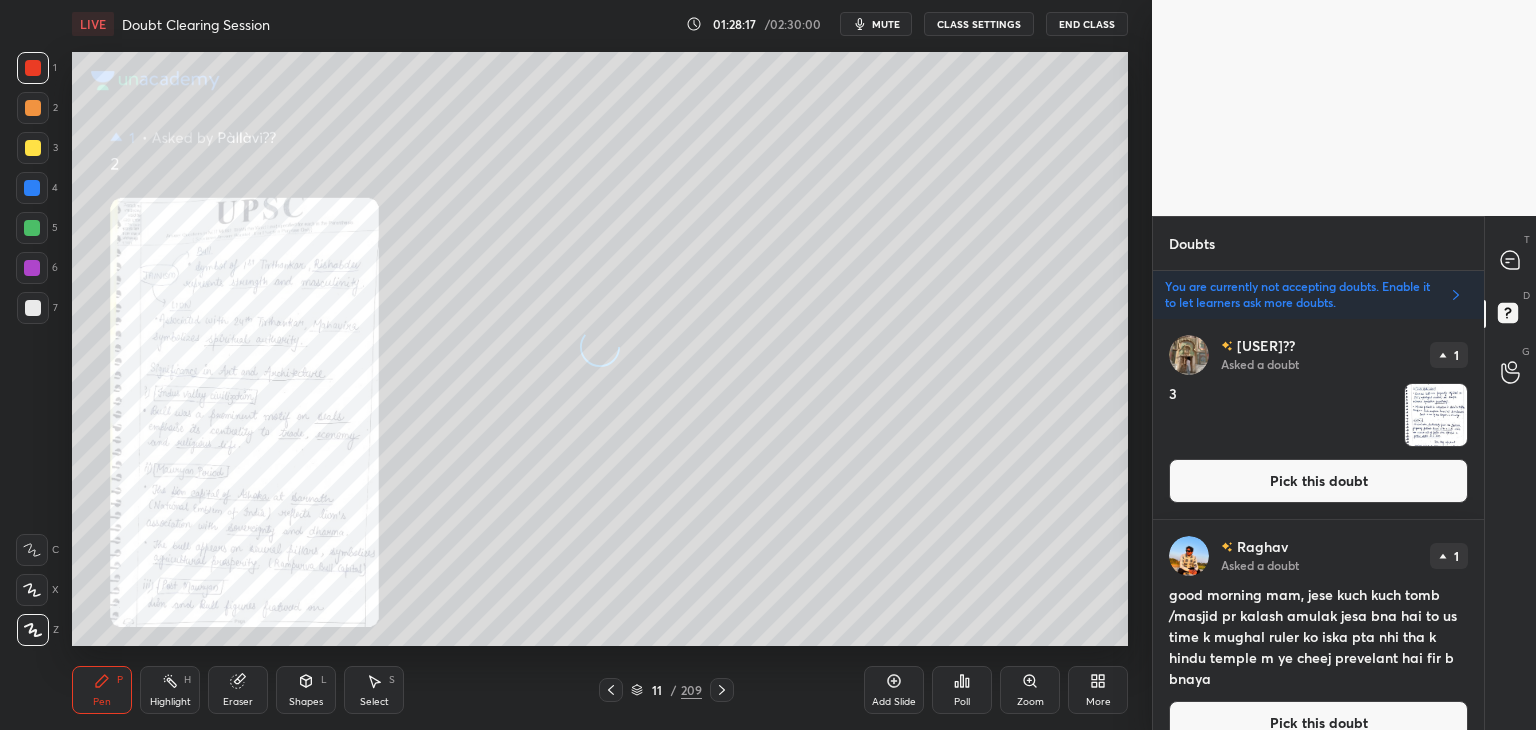 click on "Pick this doubt" at bounding box center (1318, 481) 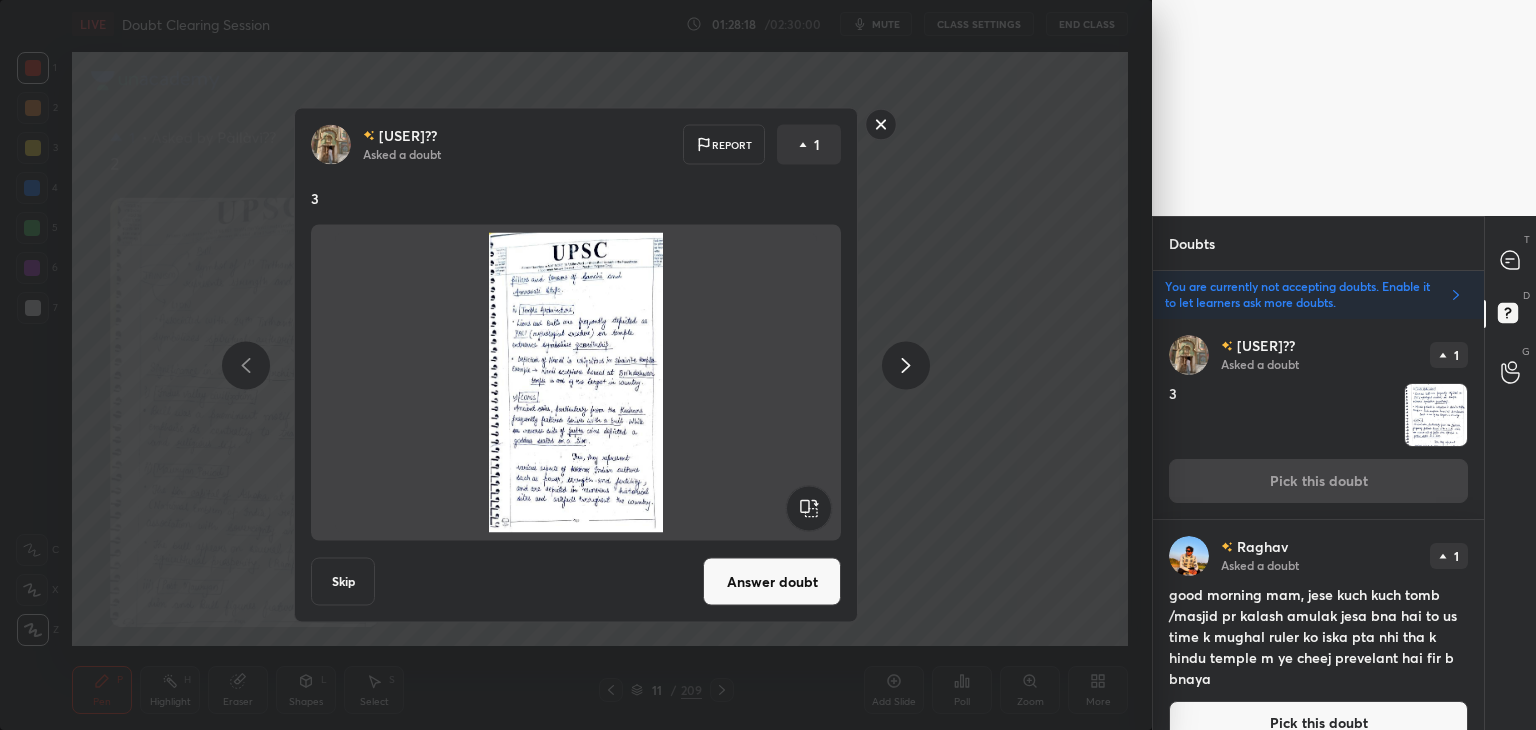 click on "Answer doubt" at bounding box center (772, 582) 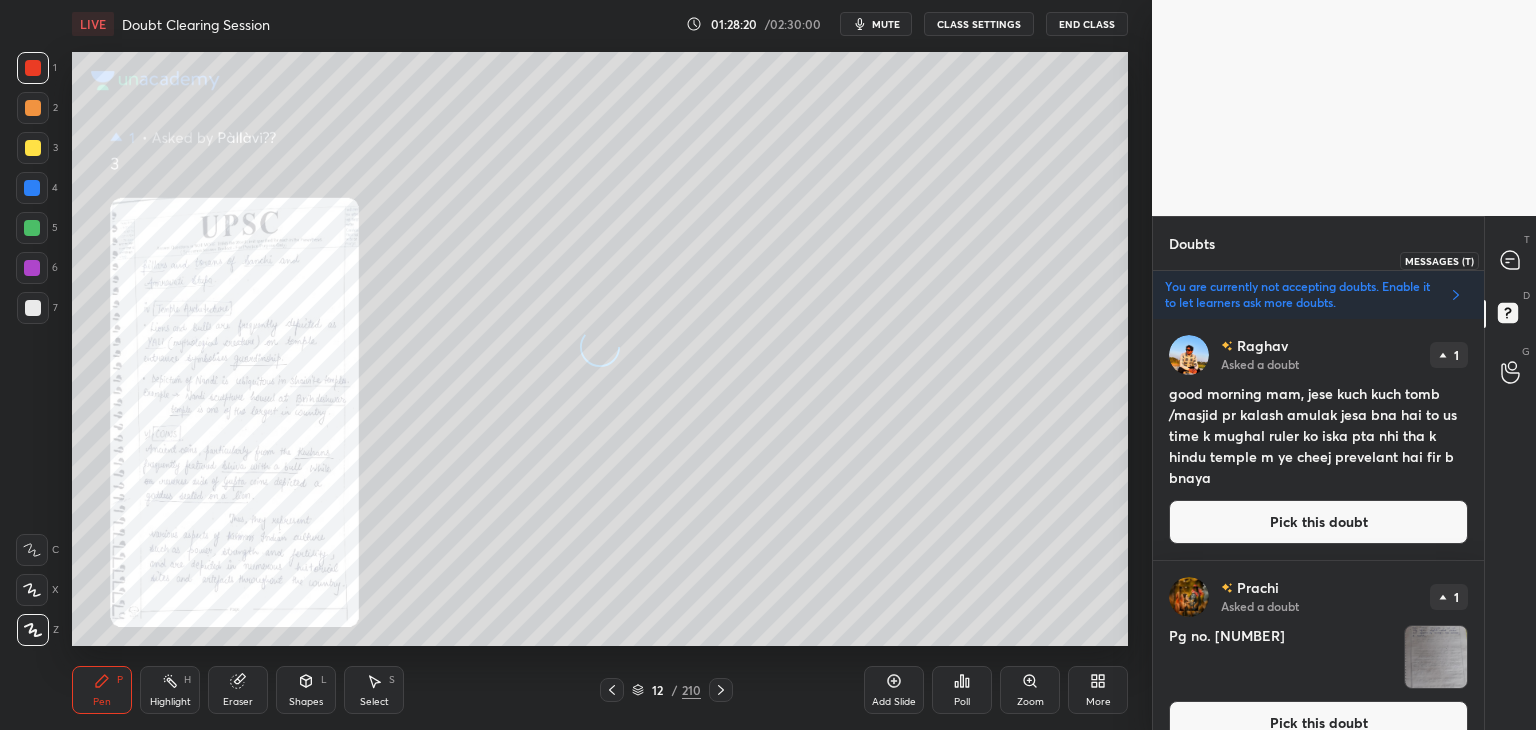 click 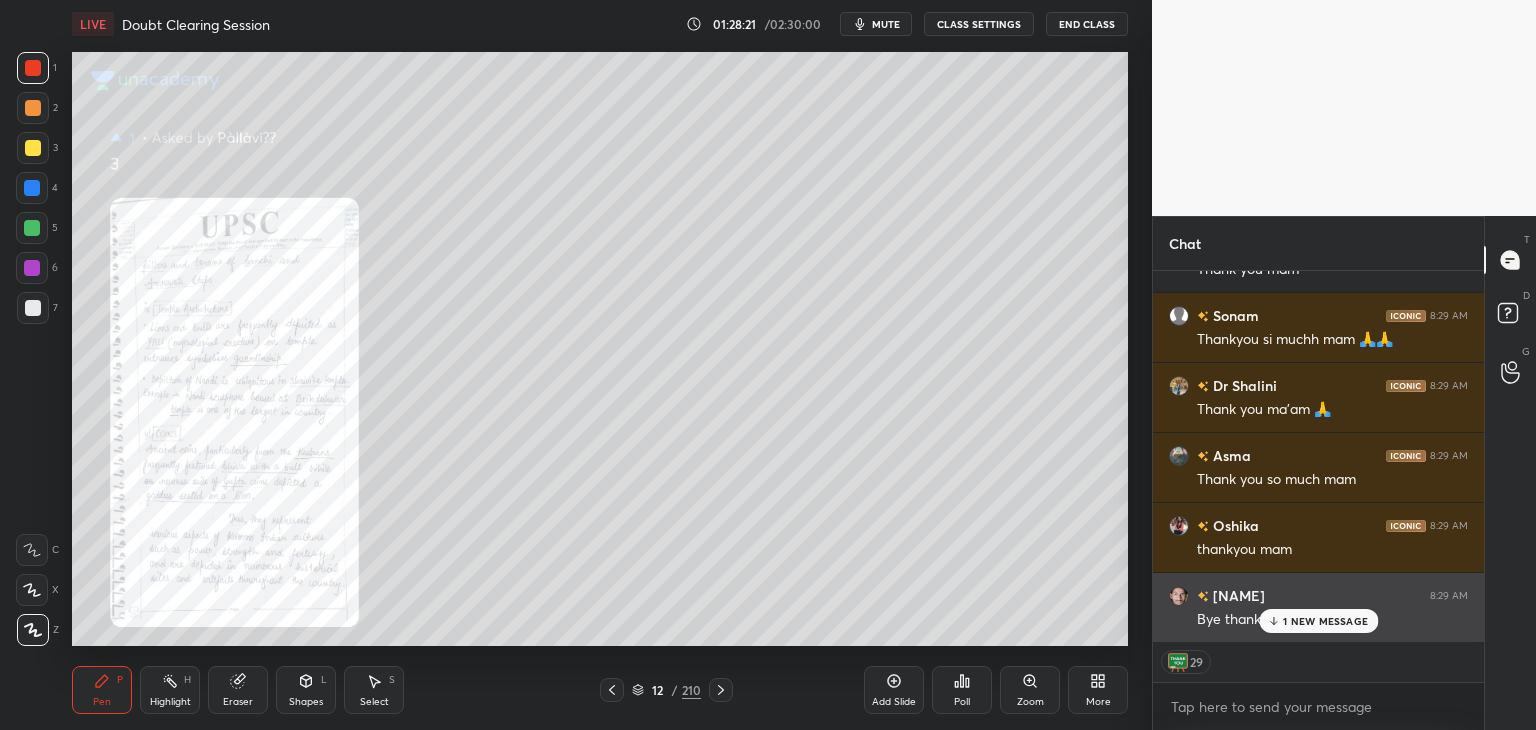click on "sandeep 8:29 AM Bye thank you mam" at bounding box center (1318, 607) 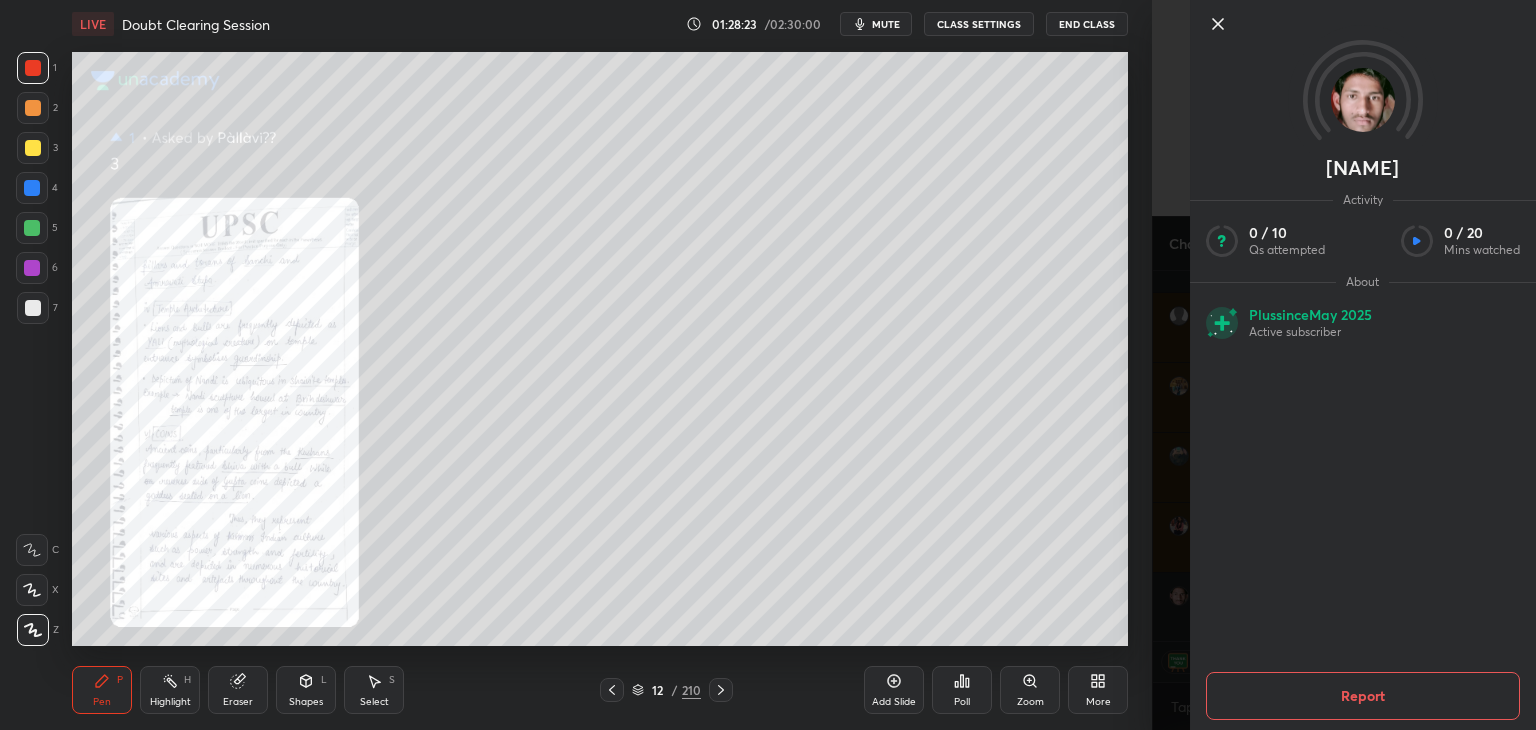 click 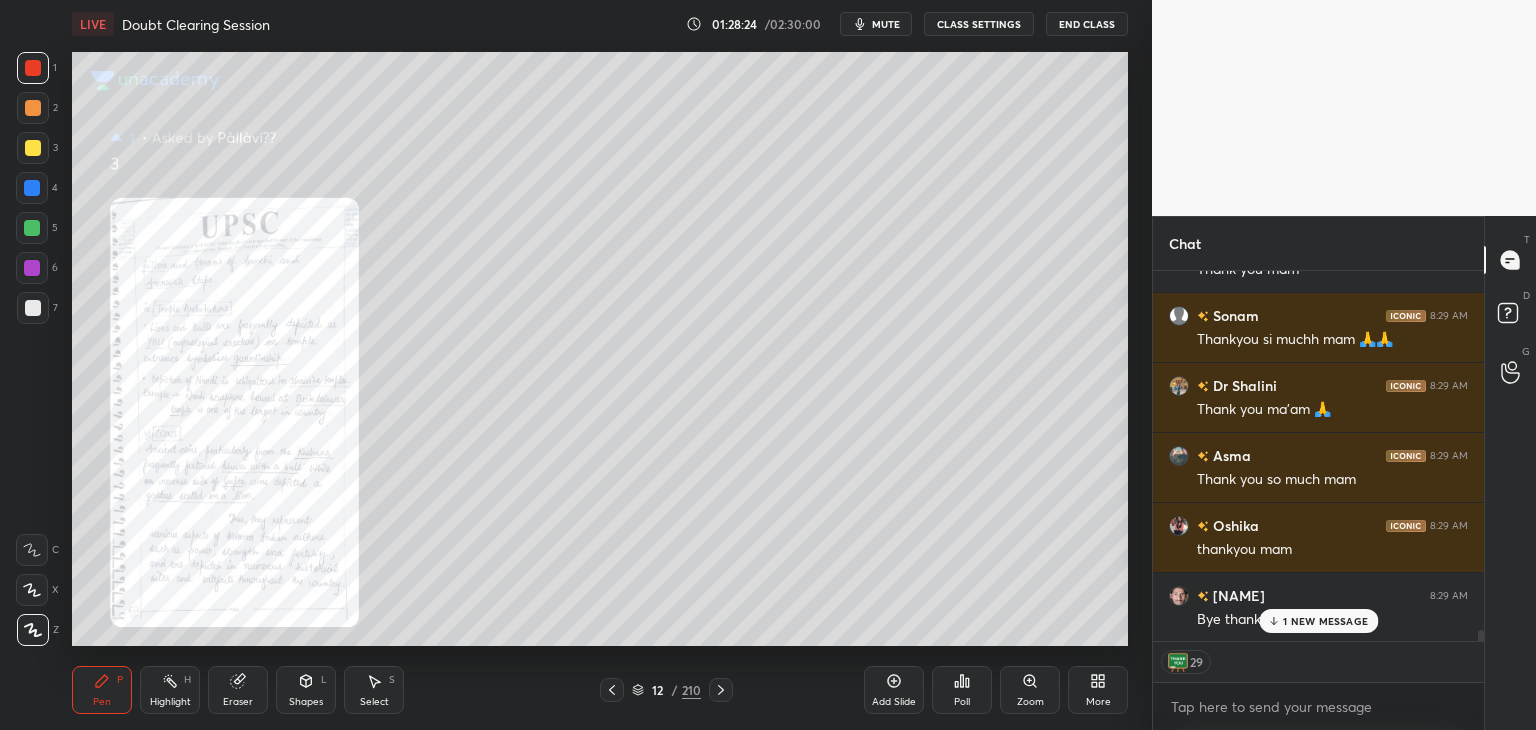 click on "1 NEW MESSAGE" at bounding box center (1325, 621) 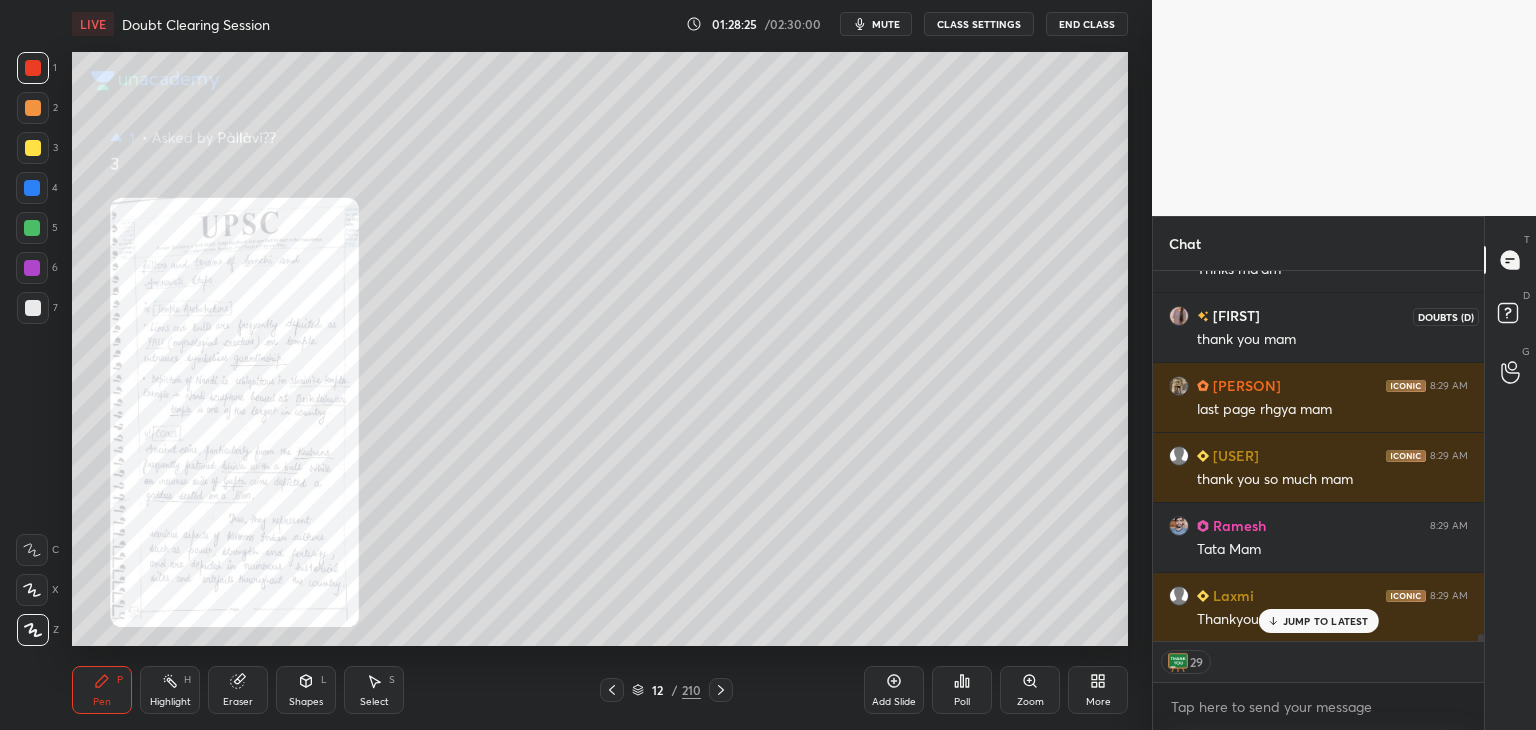 click 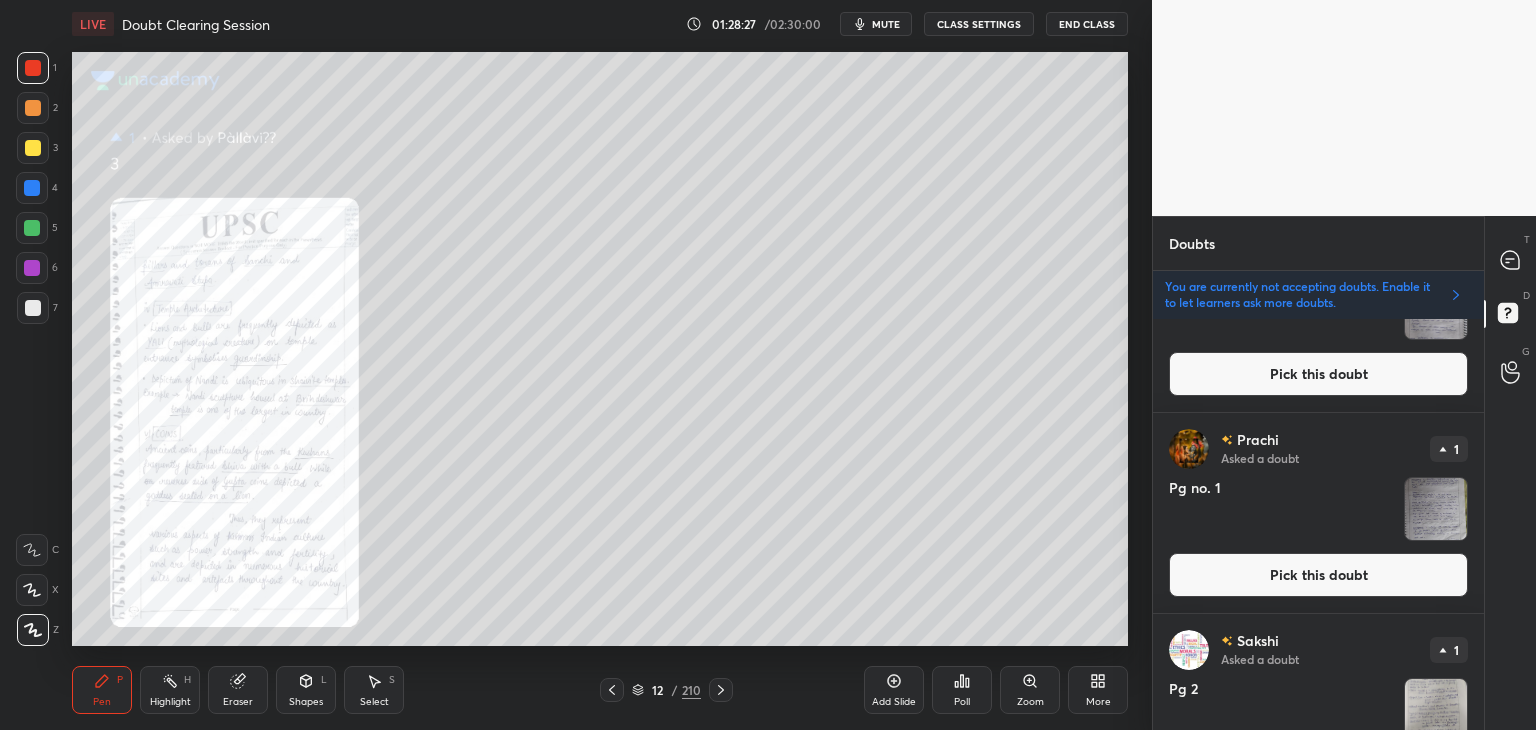 click on "Pick this doubt" at bounding box center [1318, 575] 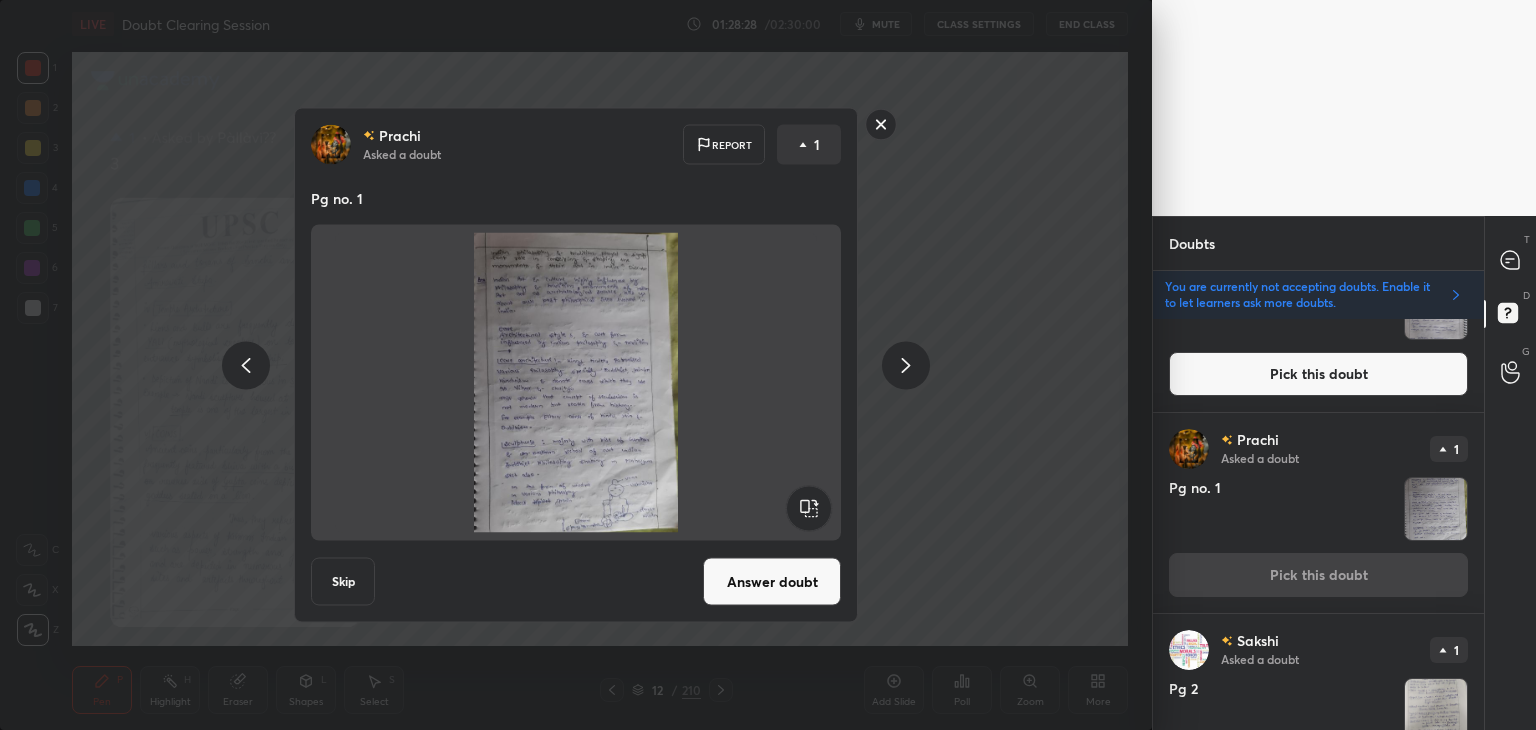 click on "Answer doubt" at bounding box center (772, 582) 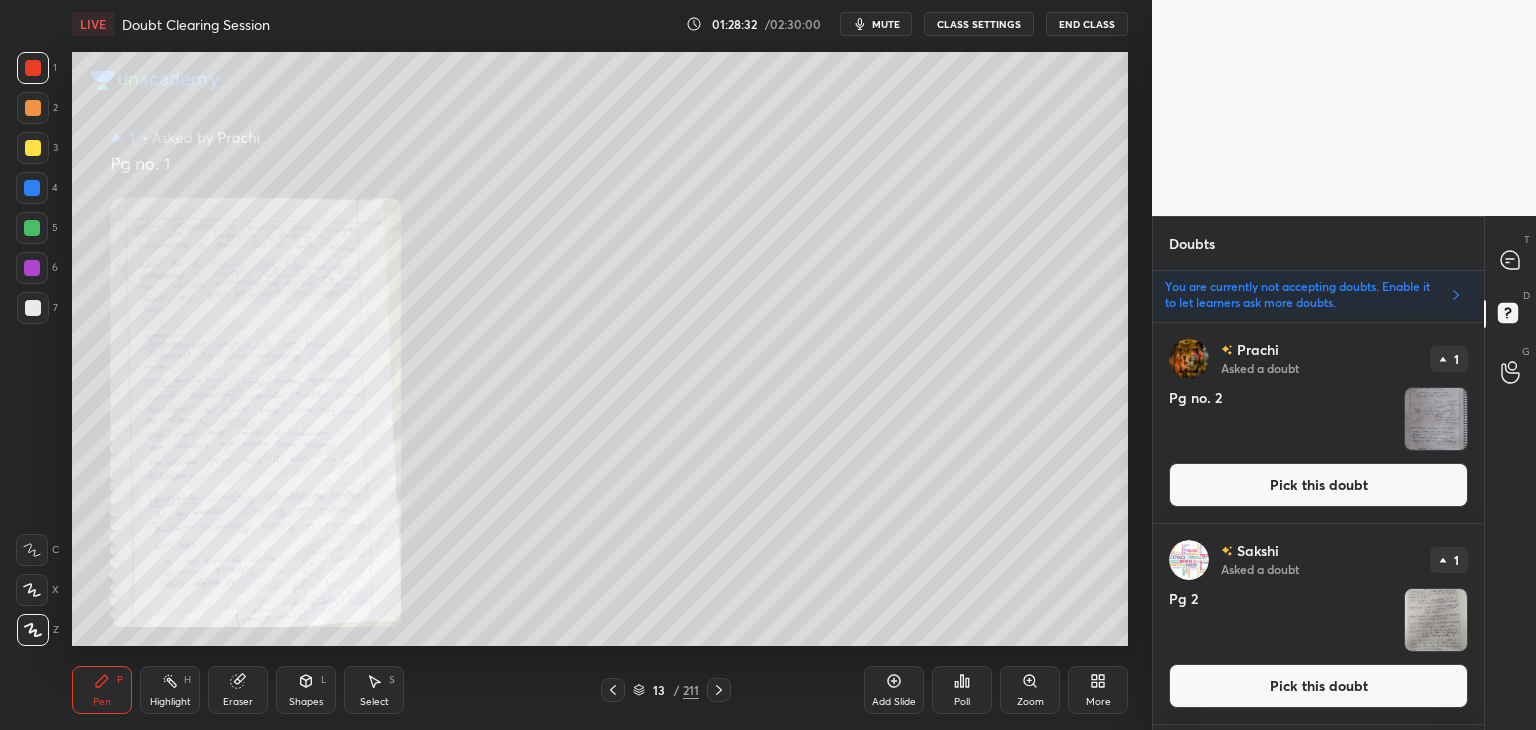 click on "Pick this doubt" at bounding box center (1318, 485) 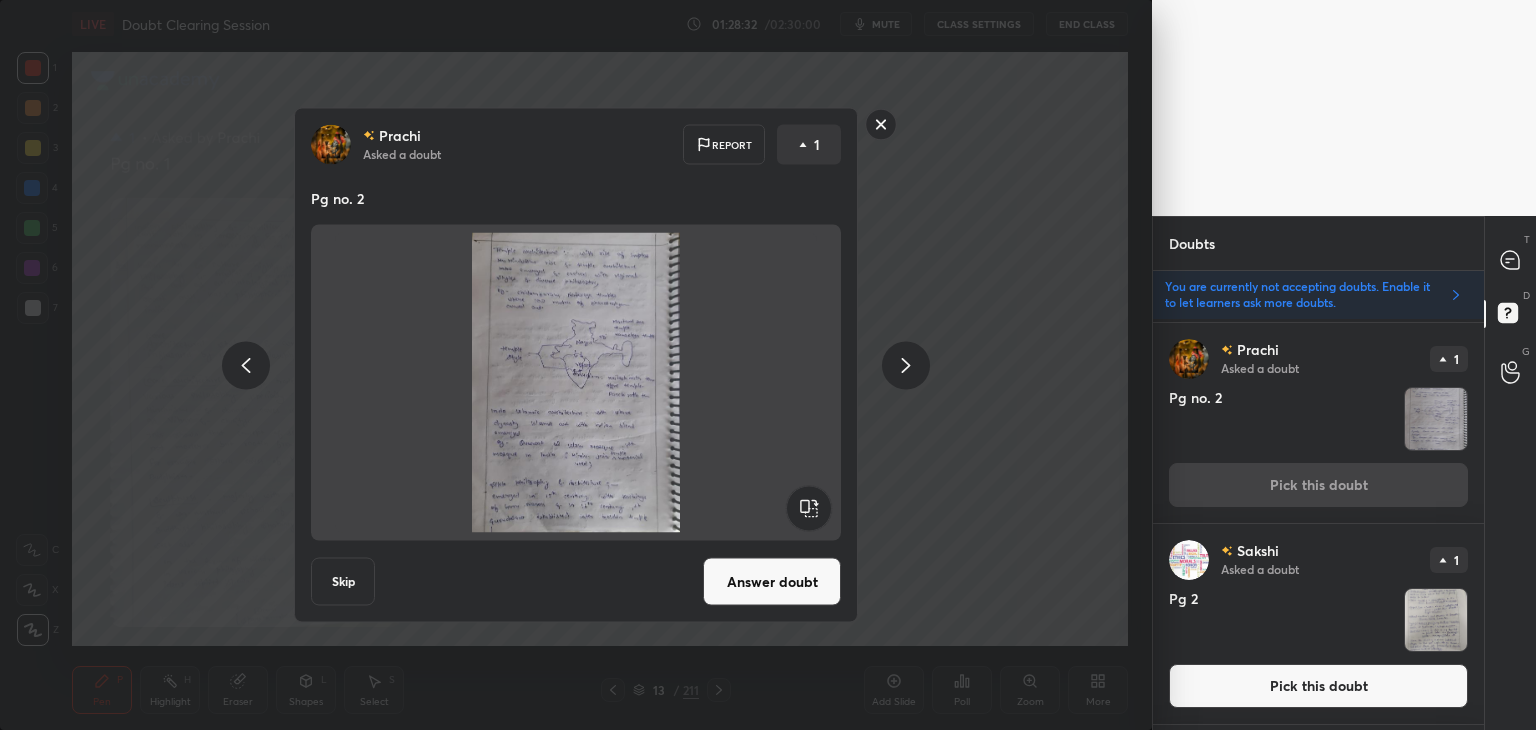 click on "Answer doubt" at bounding box center (772, 582) 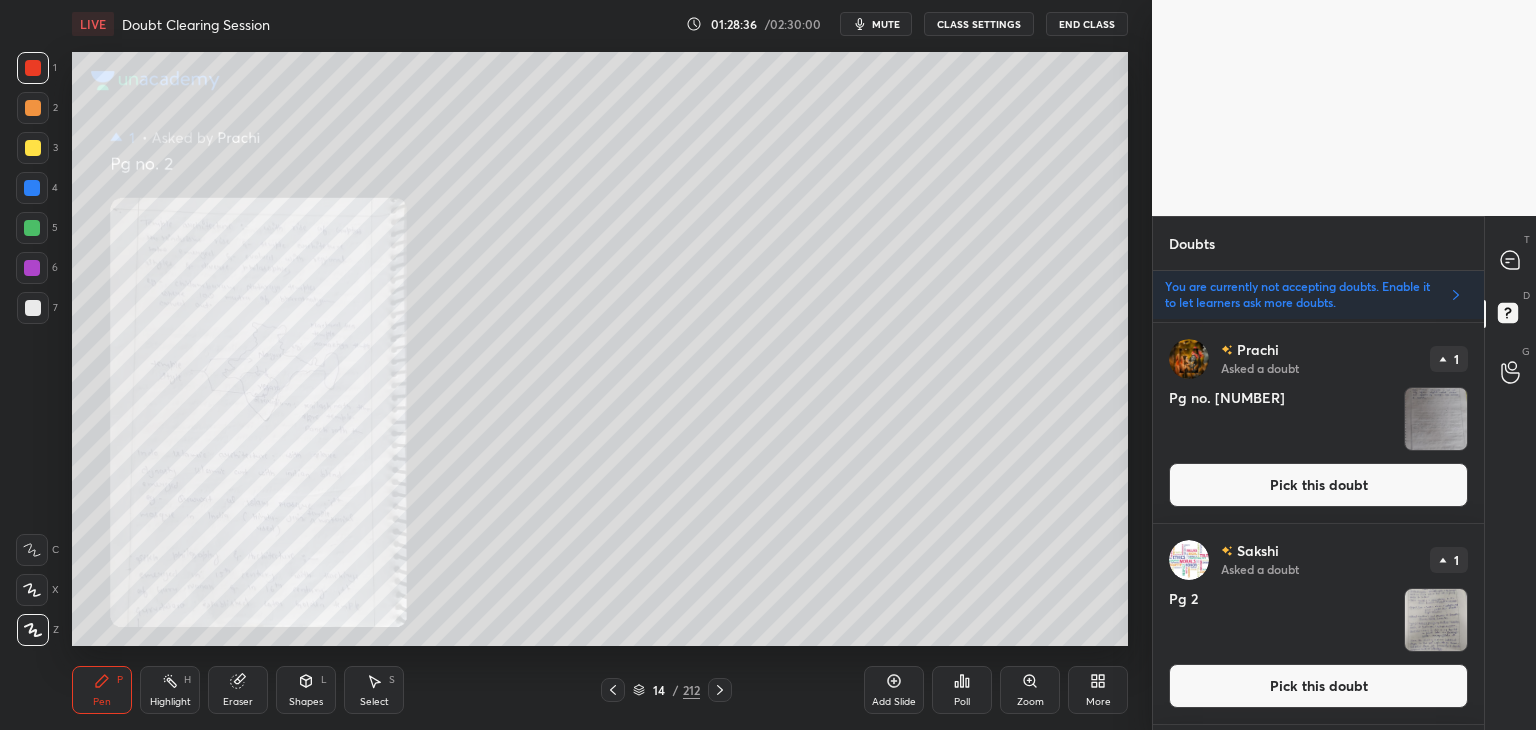 click on "Pick this doubt" at bounding box center (1318, 485) 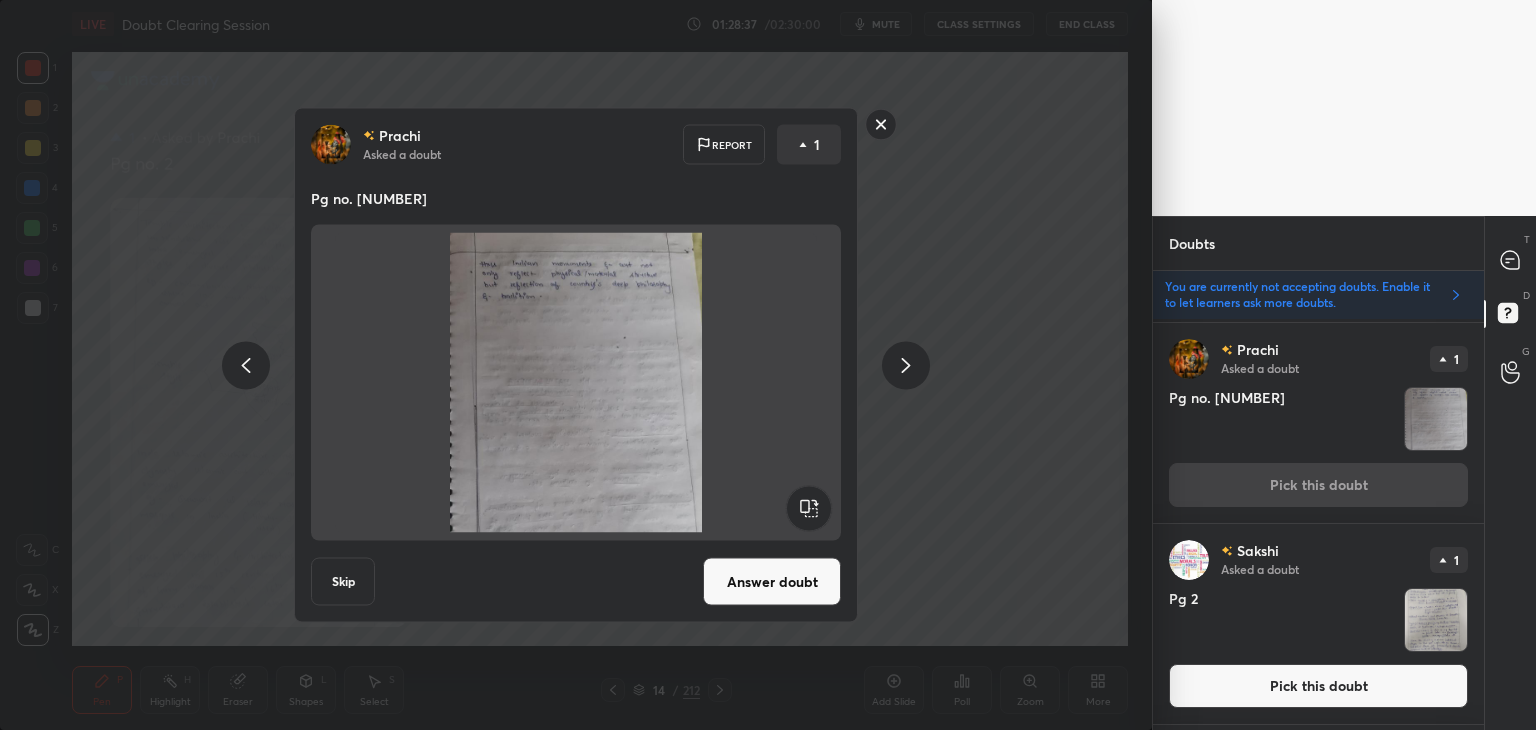 click on "Answer doubt" at bounding box center (772, 582) 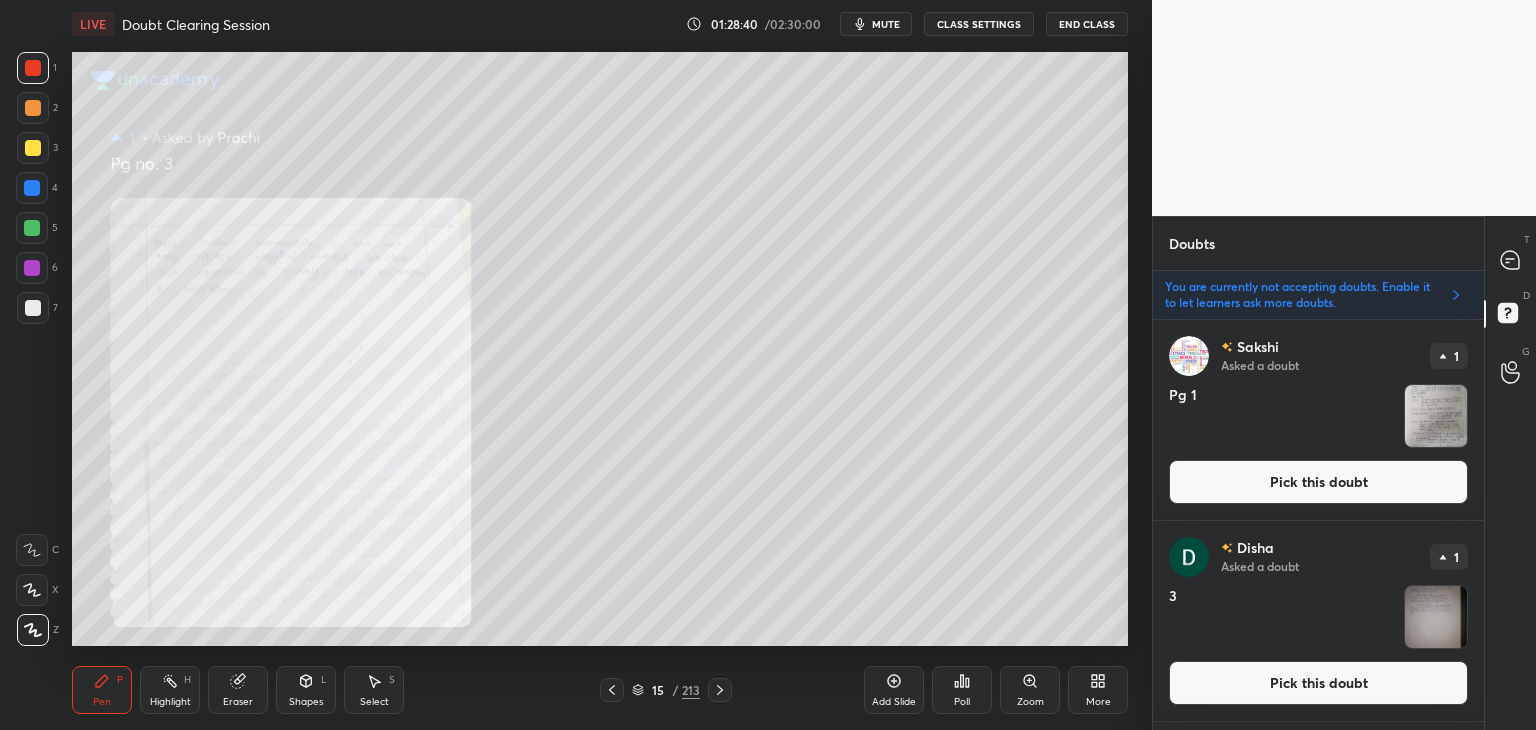 click on "Pick this doubt" at bounding box center (1318, 482) 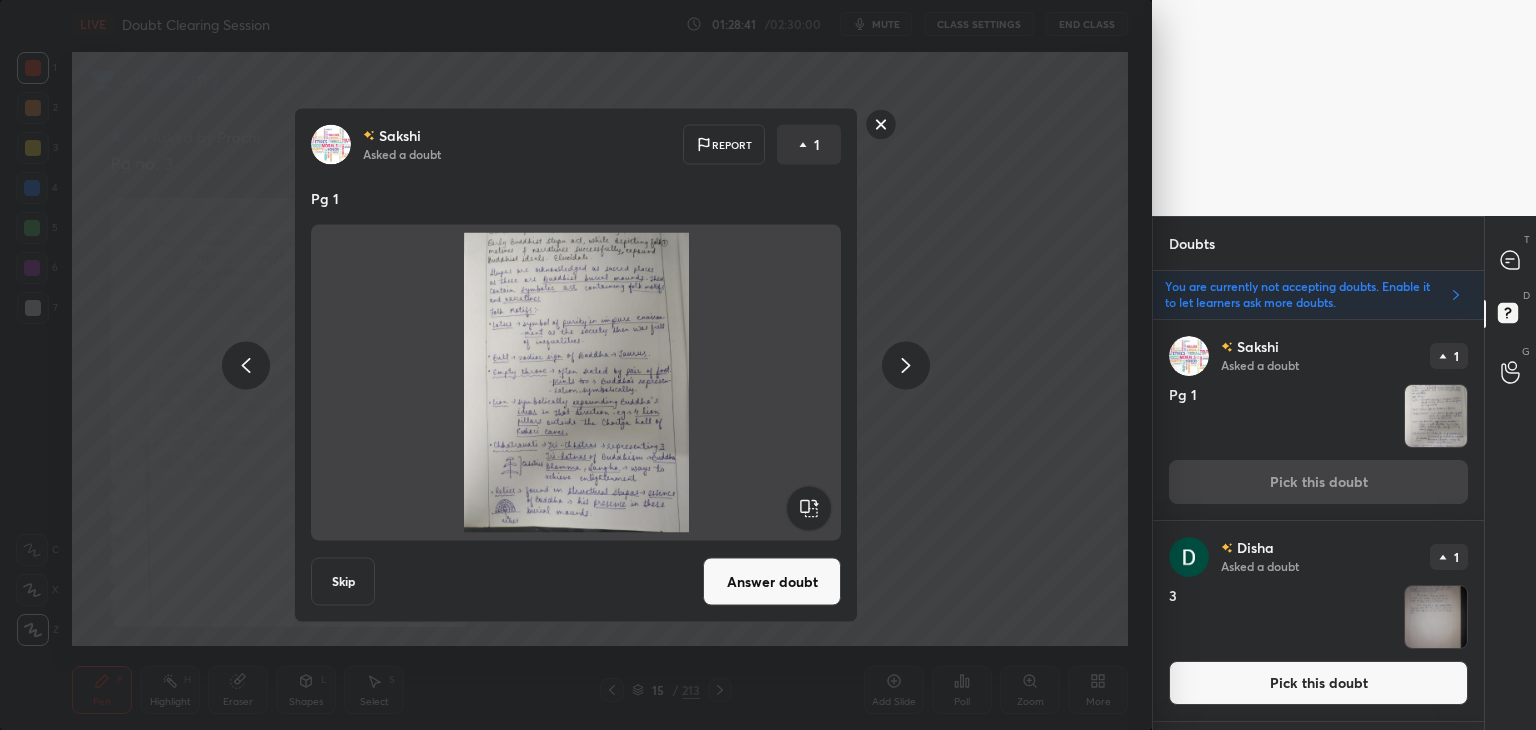 click on "Answer doubt" at bounding box center (772, 582) 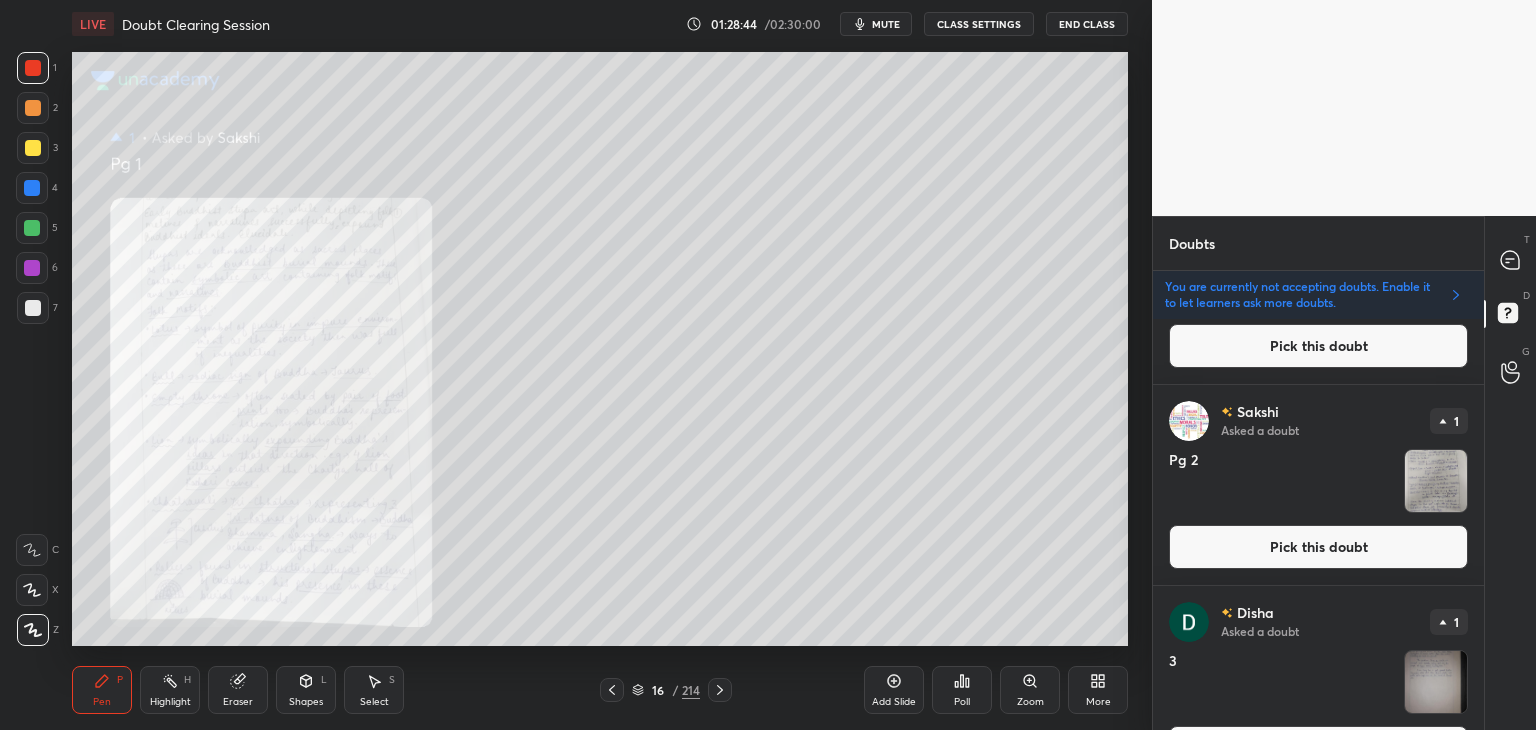 click on "Pick this doubt" at bounding box center [1318, 547] 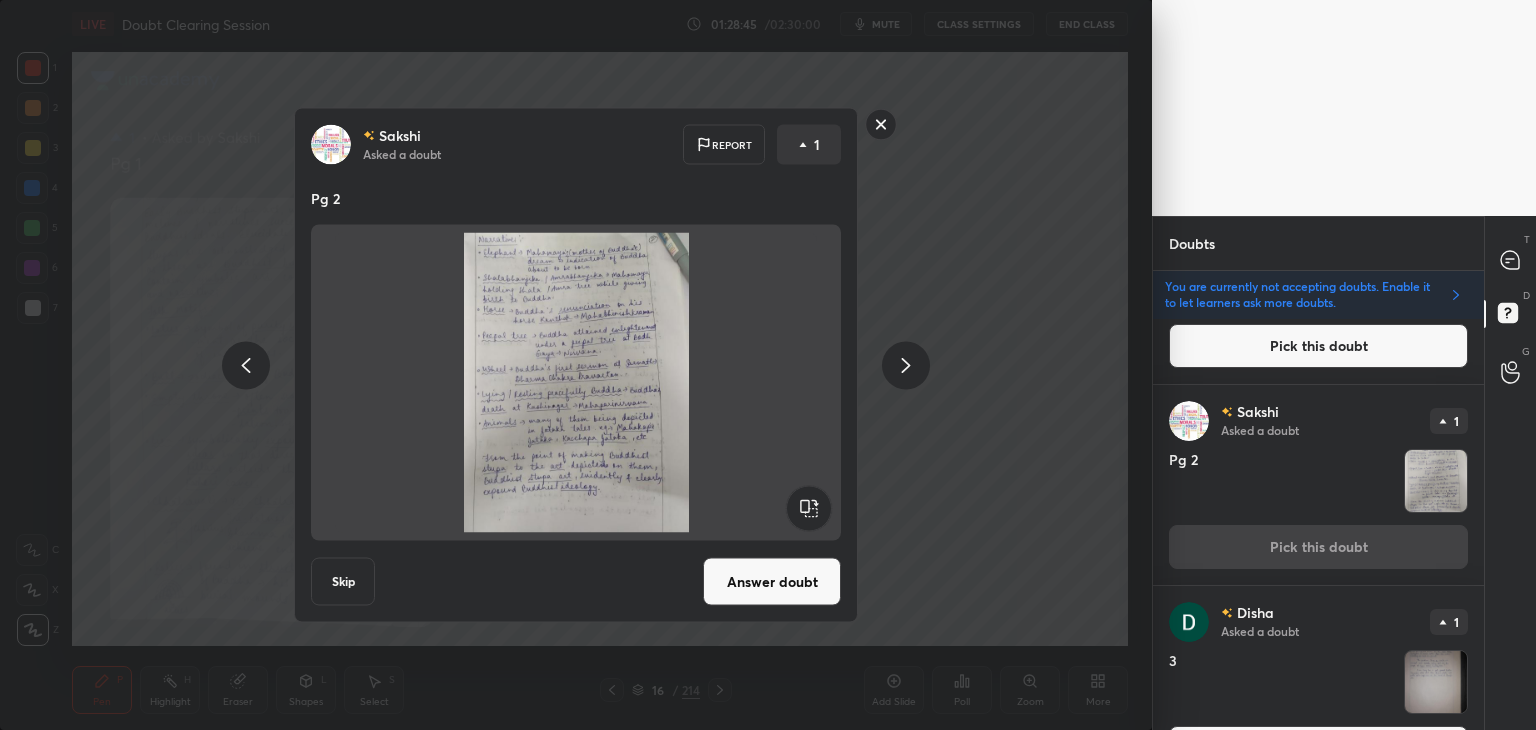 click on "Answer doubt" at bounding box center (772, 582) 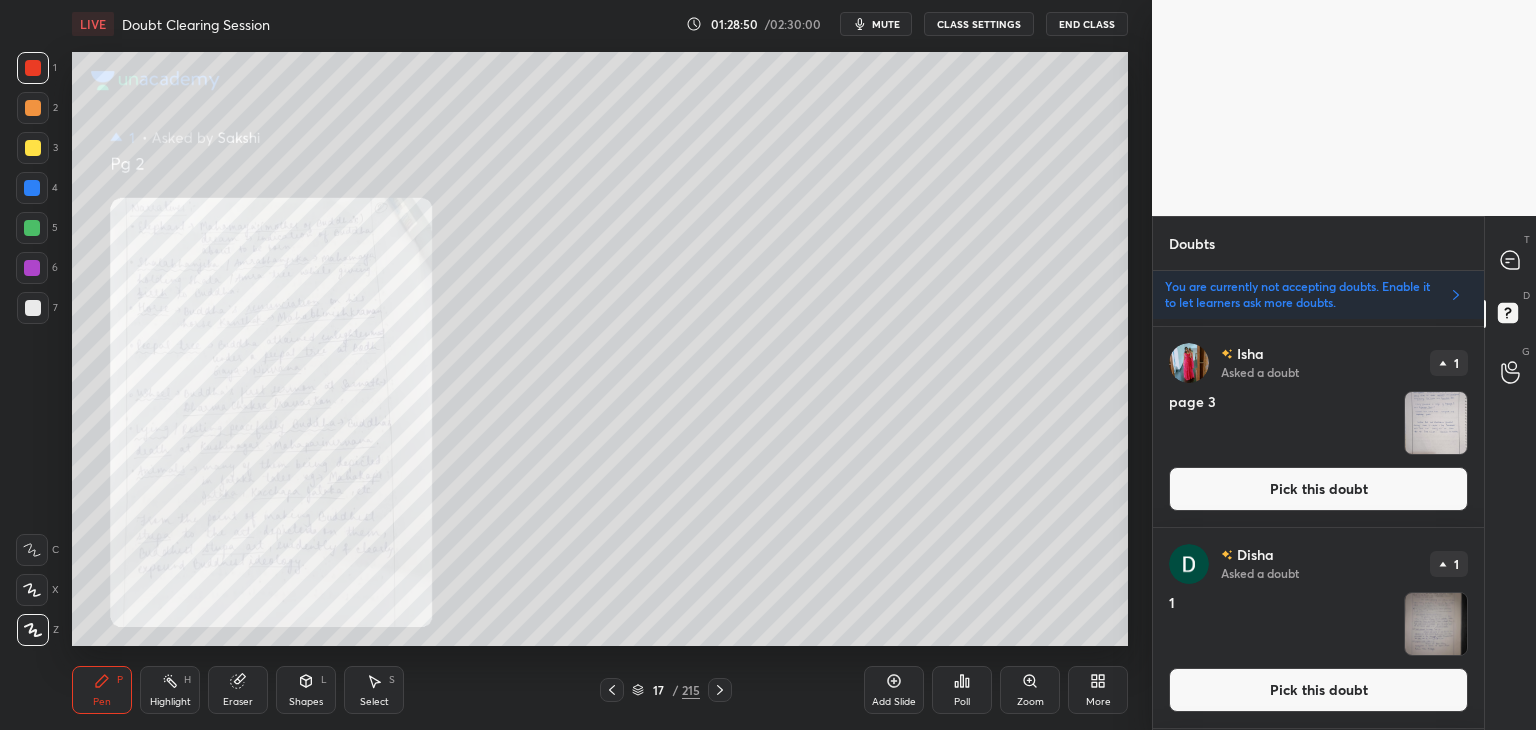 scroll, scrollTop: 867, scrollLeft: 0, axis: vertical 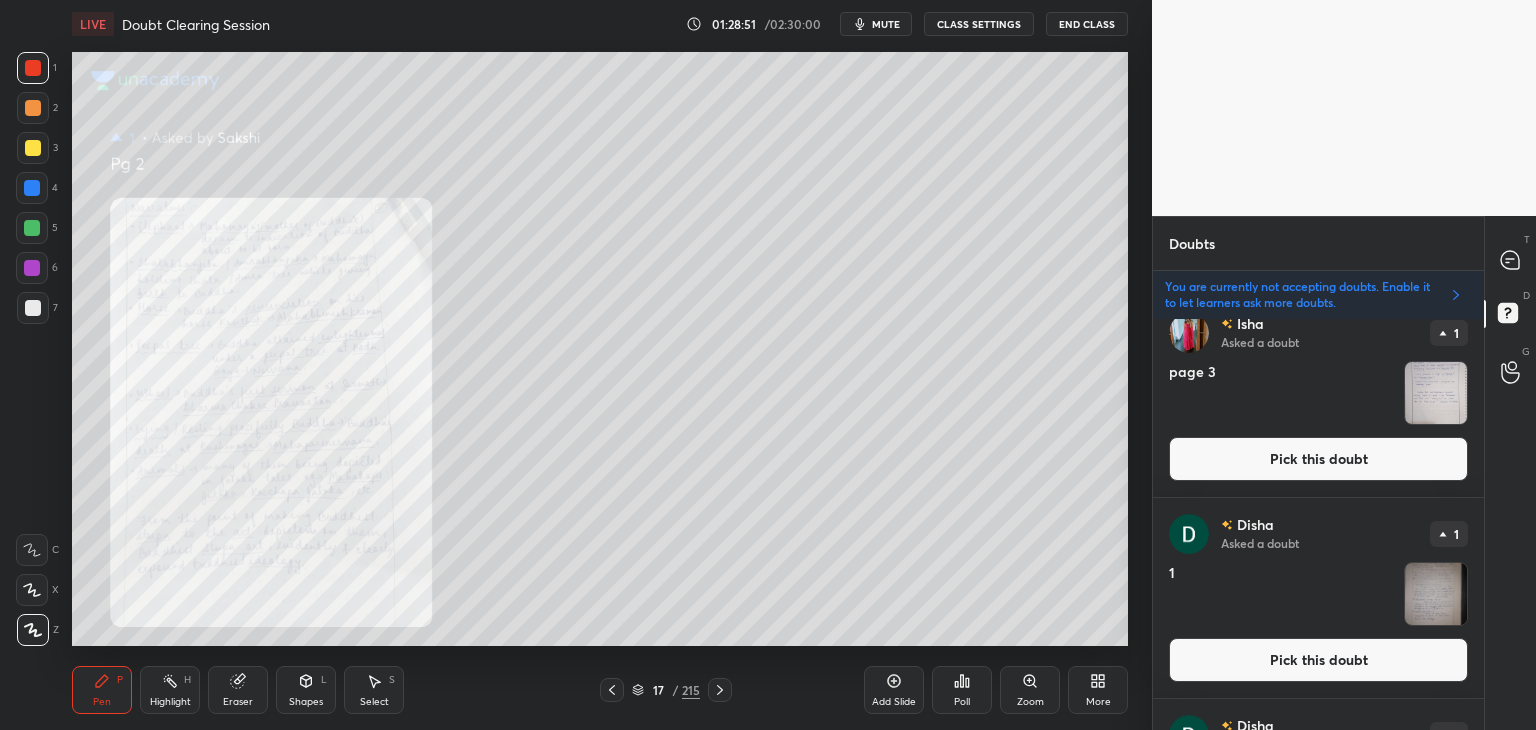 click on "Pick this doubt" at bounding box center (1318, 660) 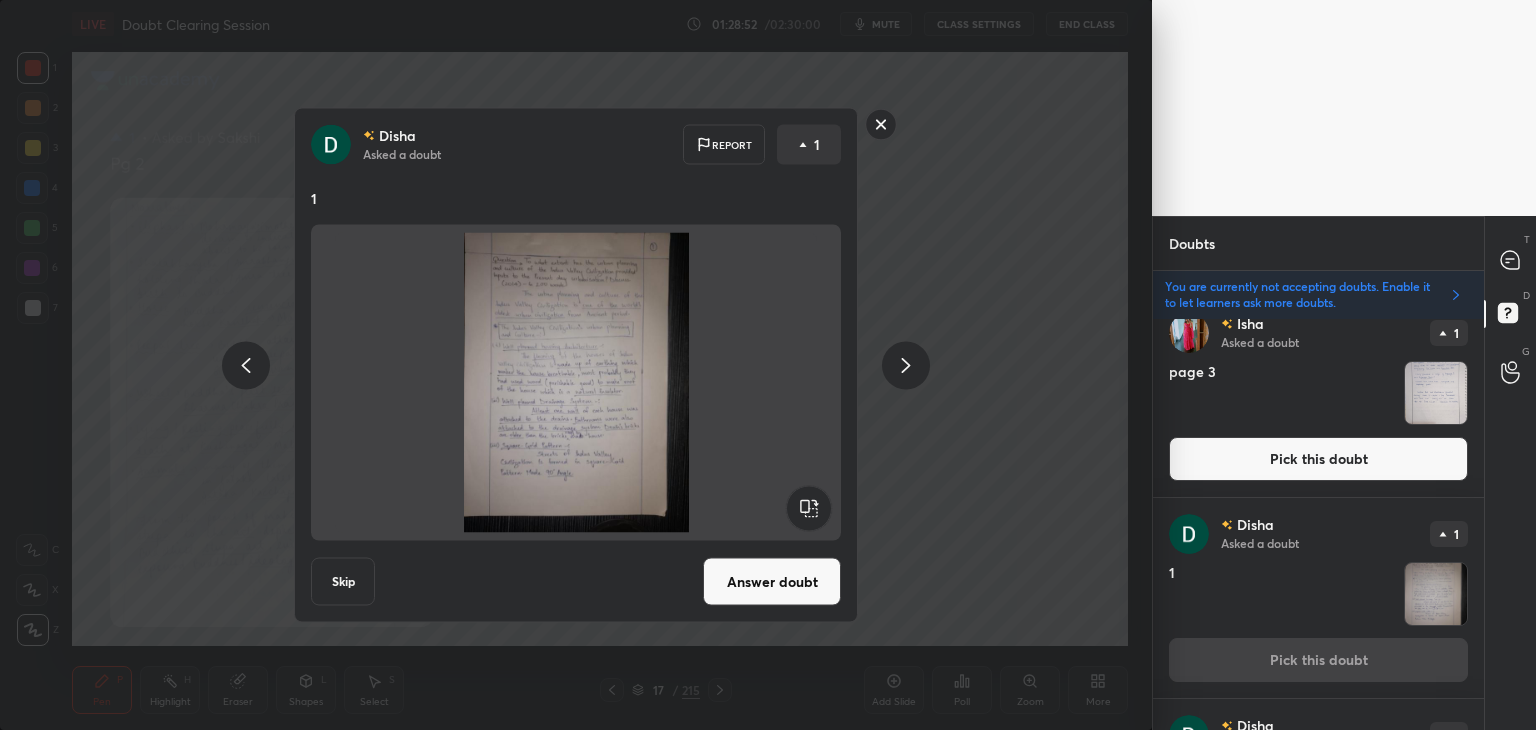 click on "Answer doubt" at bounding box center (772, 582) 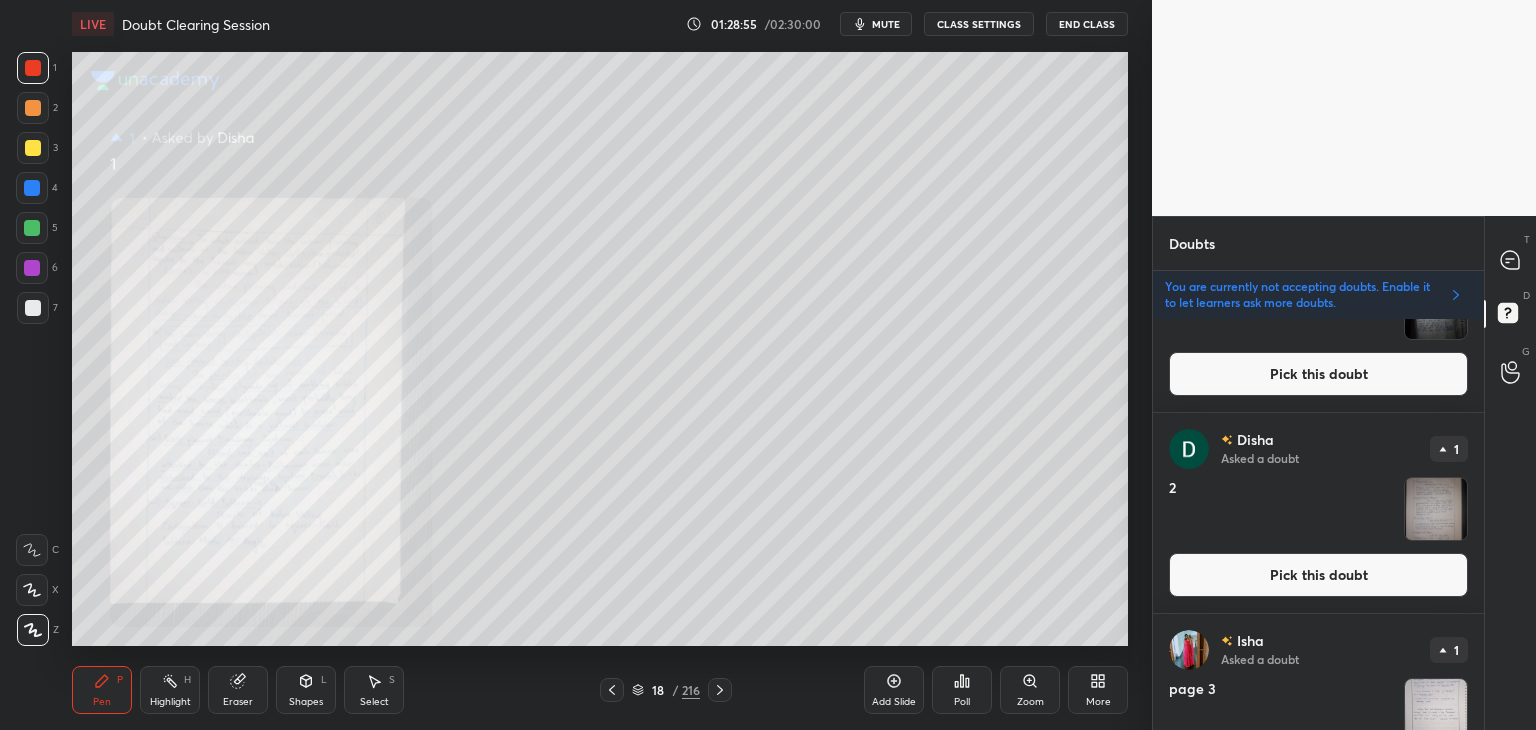 scroll, scrollTop: 628, scrollLeft: 0, axis: vertical 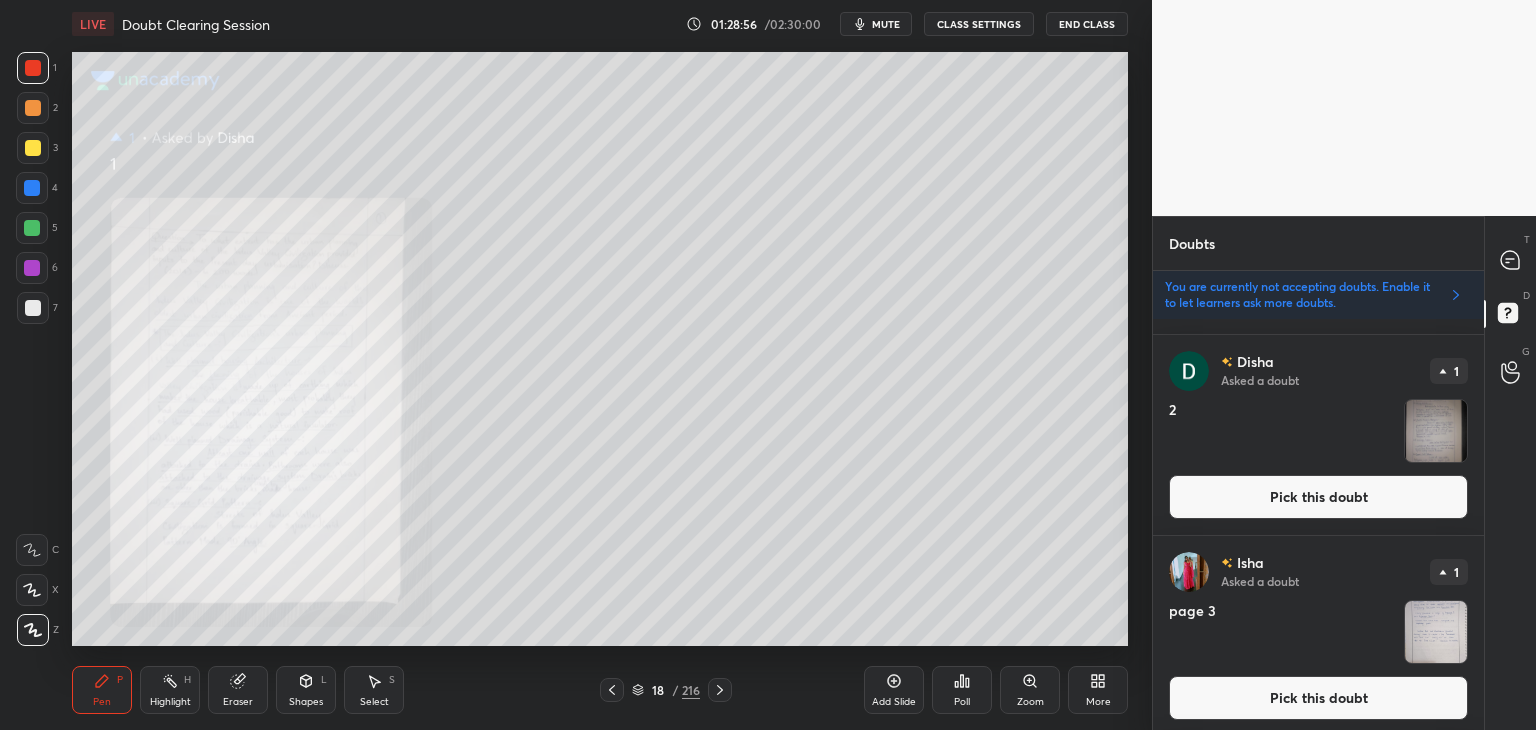 click on "Pick this doubt" at bounding box center (1318, 497) 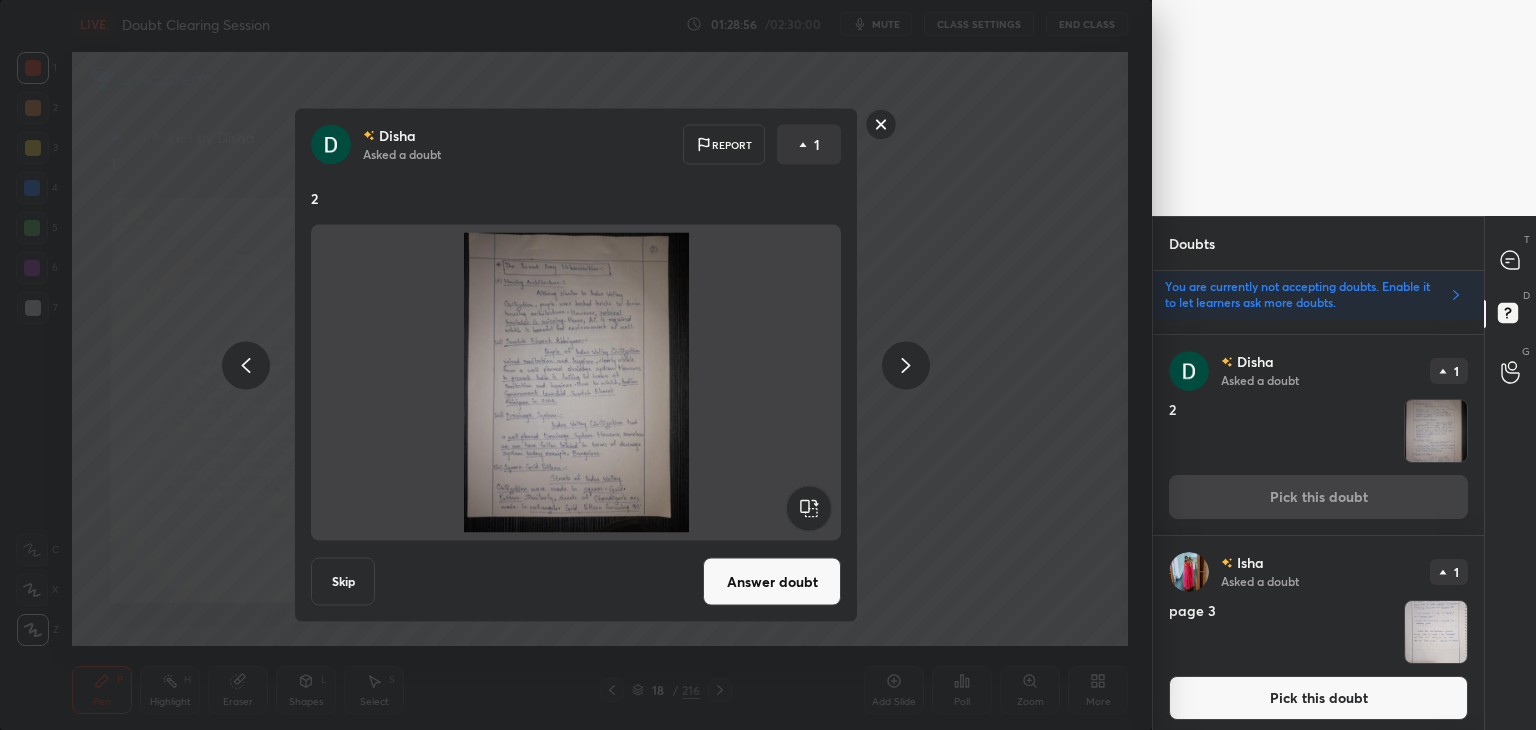 click on "Answer doubt" at bounding box center (772, 582) 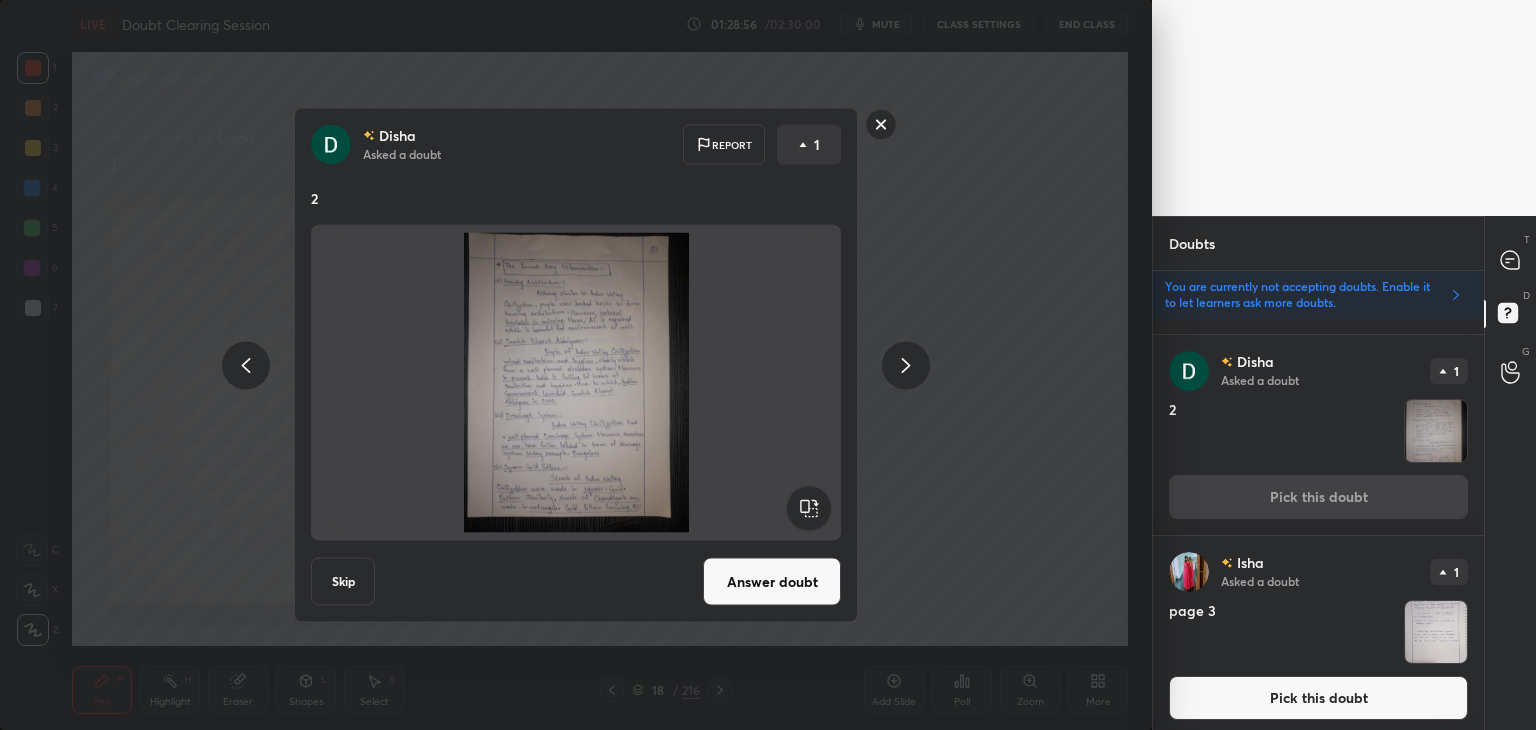 scroll, scrollTop: 0, scrollLeft: 0, axis: both 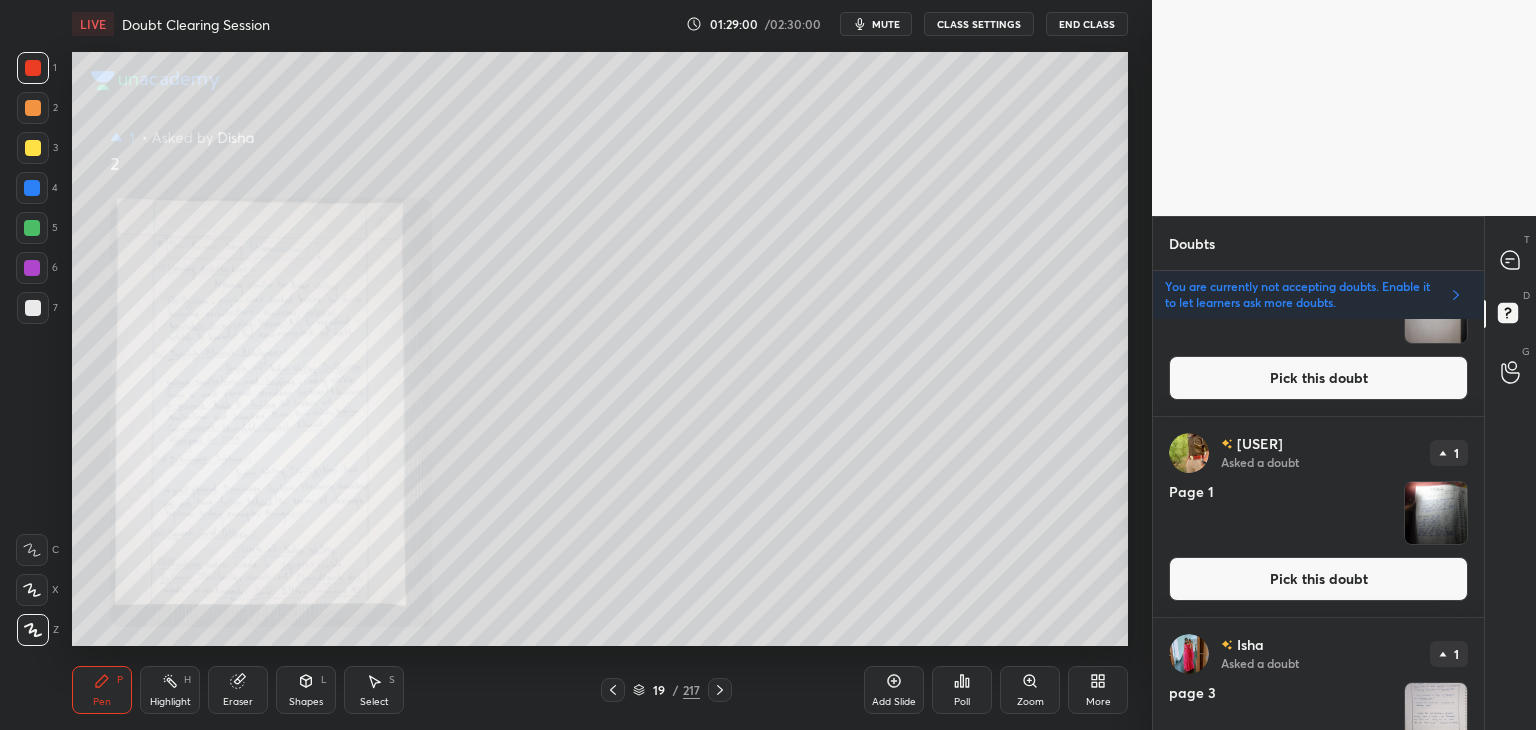click on "Pick this doubt" at bounding box center (1318, 378) 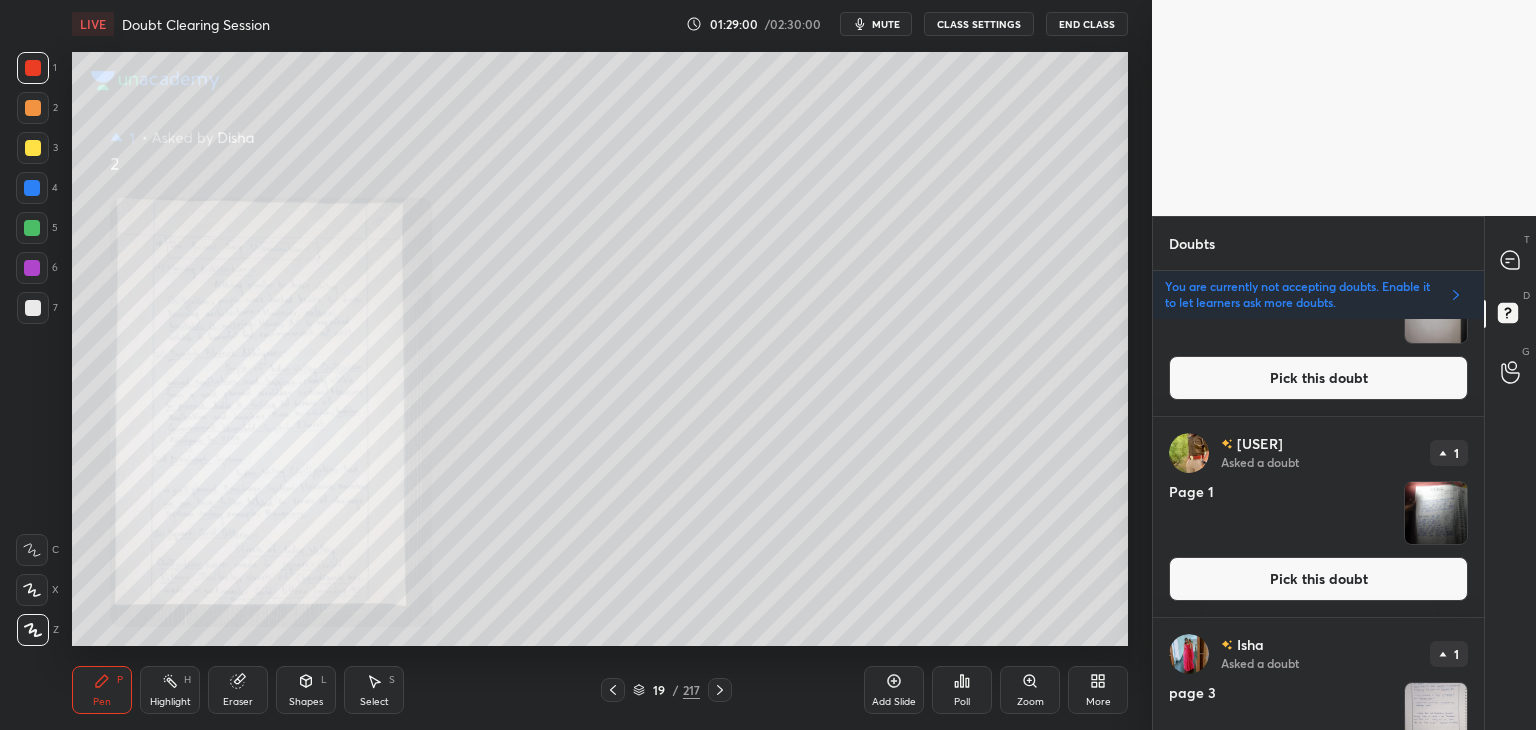 scroll, scrollTop: 242, scrollLeft: 0, axis: vertical 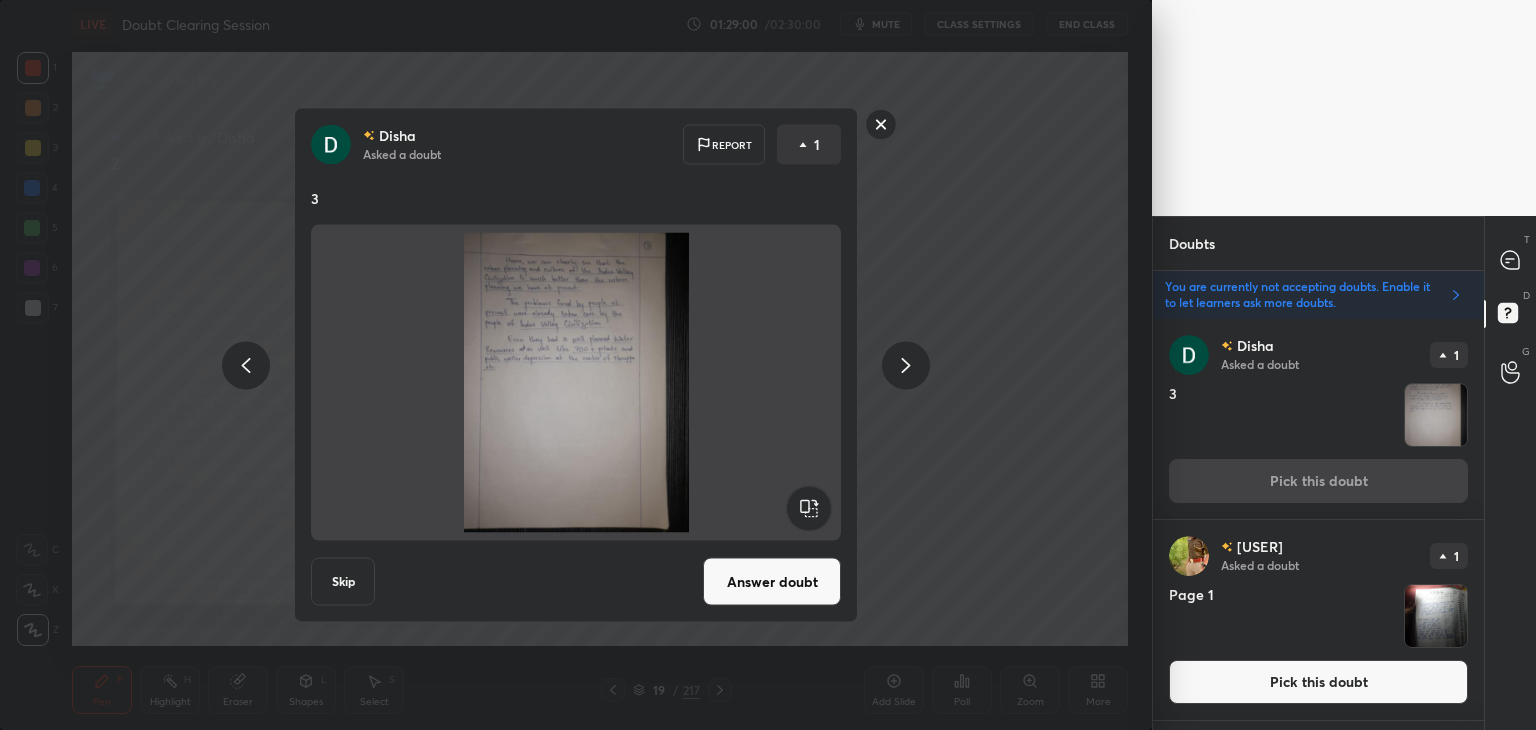 click on "Answer doubt" at bounding box center [772, 582] 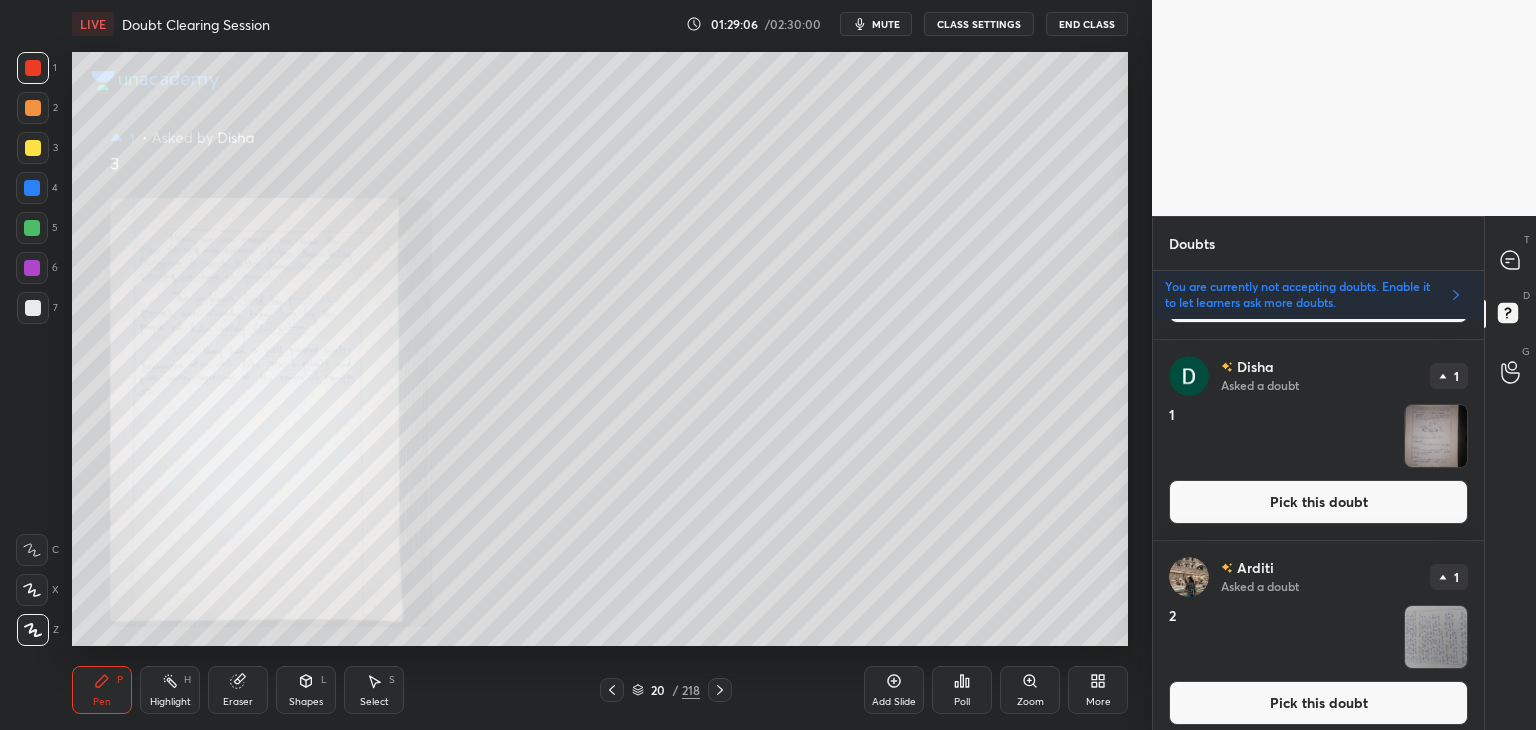 scroll, scrollTop: 1001, scrollLeft: 0, axis: vertical 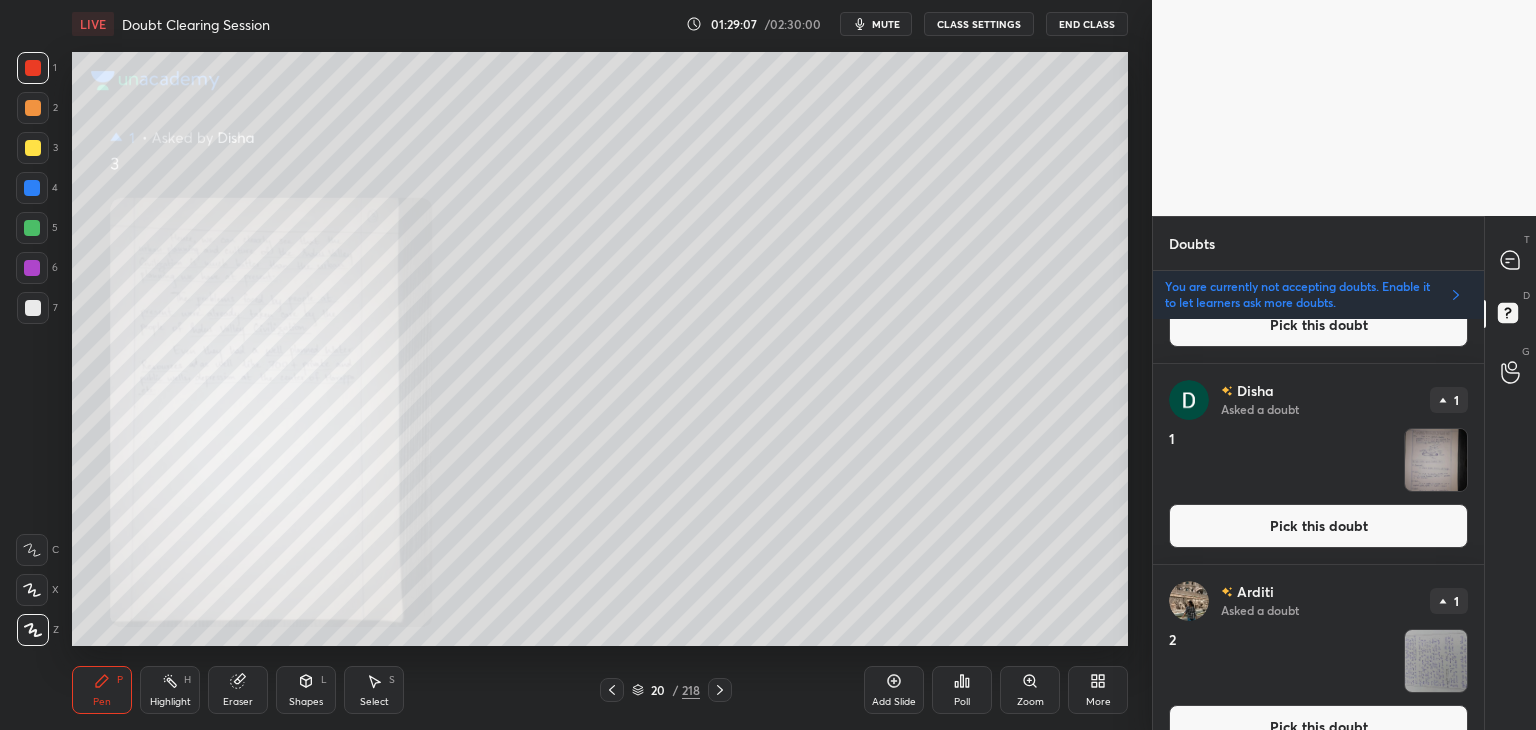 click on "Pick this doubt" at bounding box center (1318, 526) 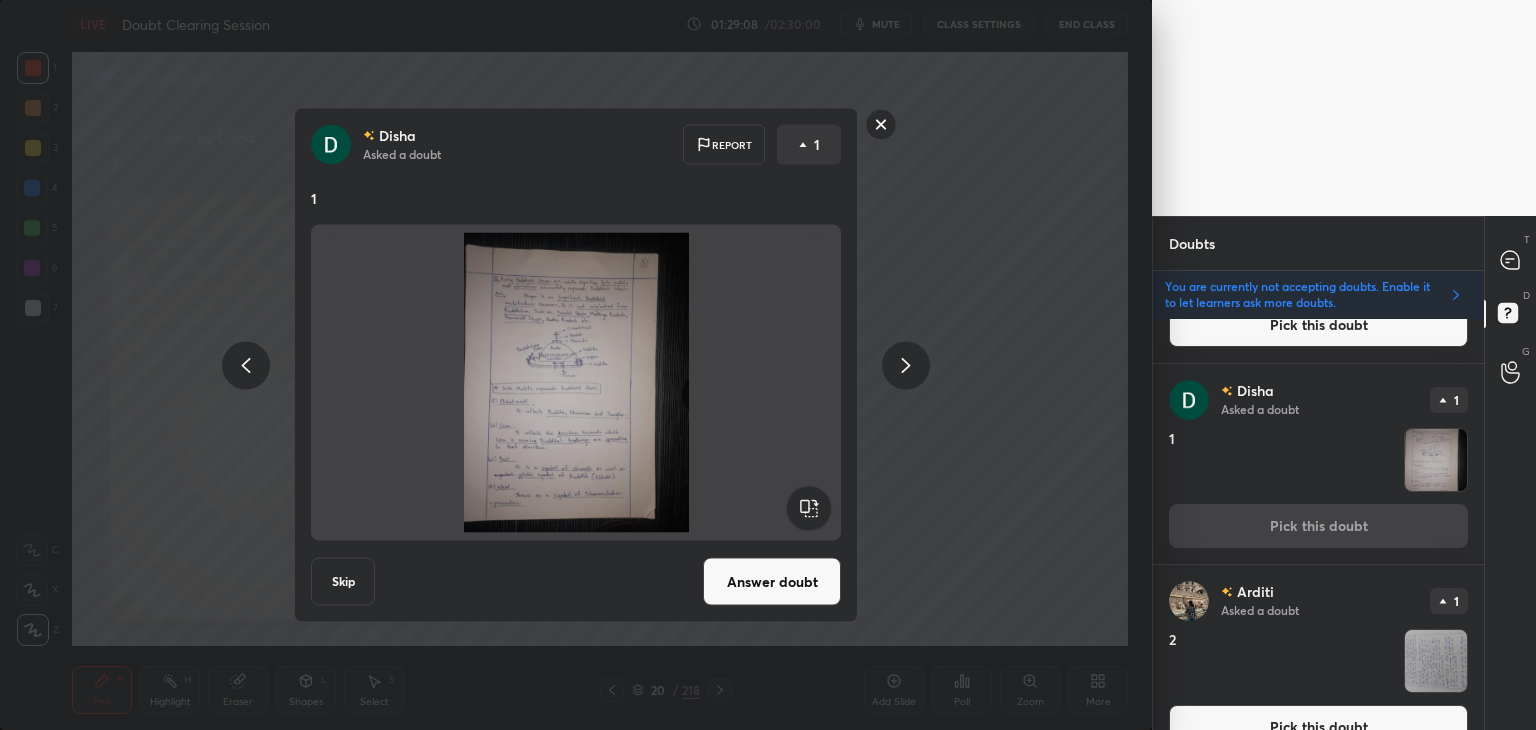 click on "Answer doubt" at bounding box center (772, 582) 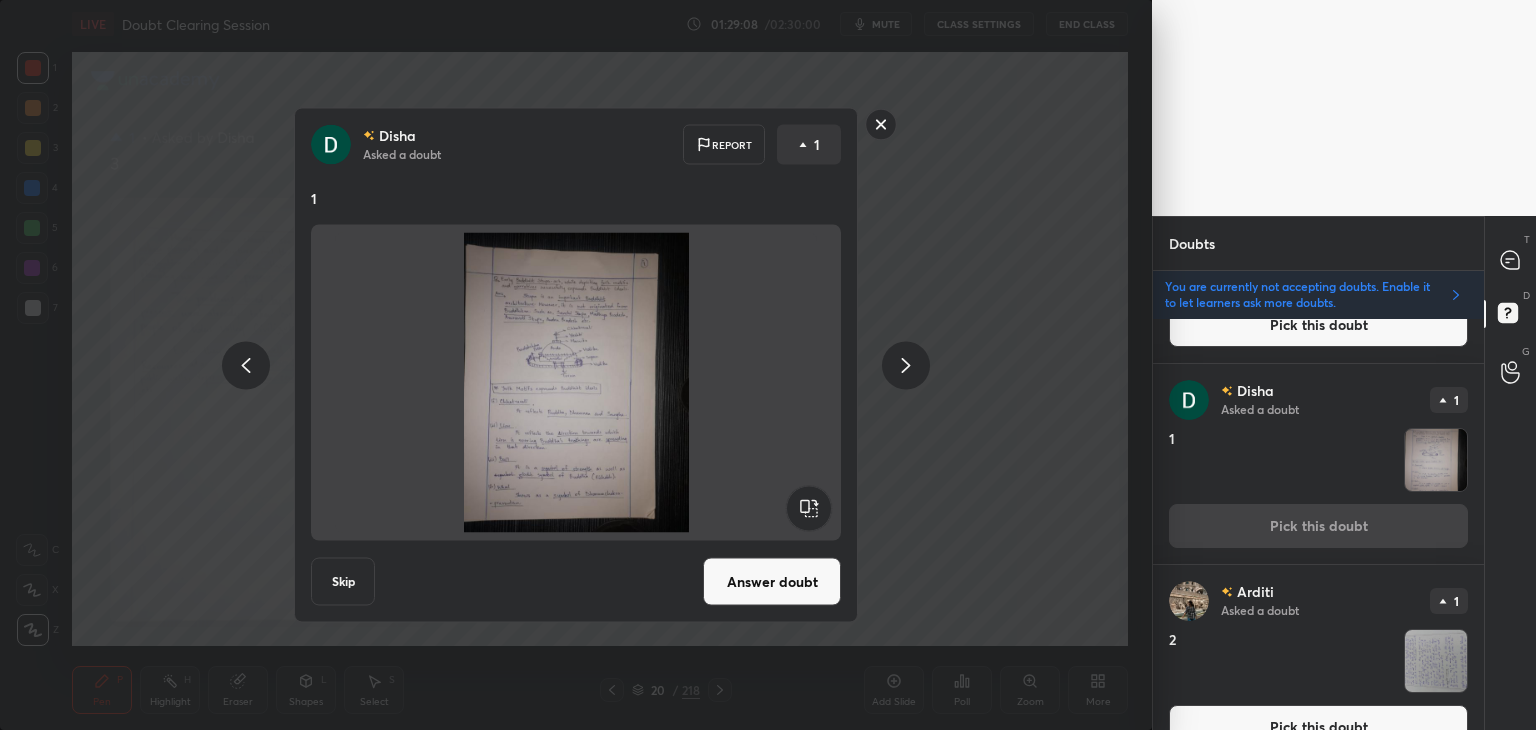scroll, scrollTop: 0, scrollLeft: 0, axis: both 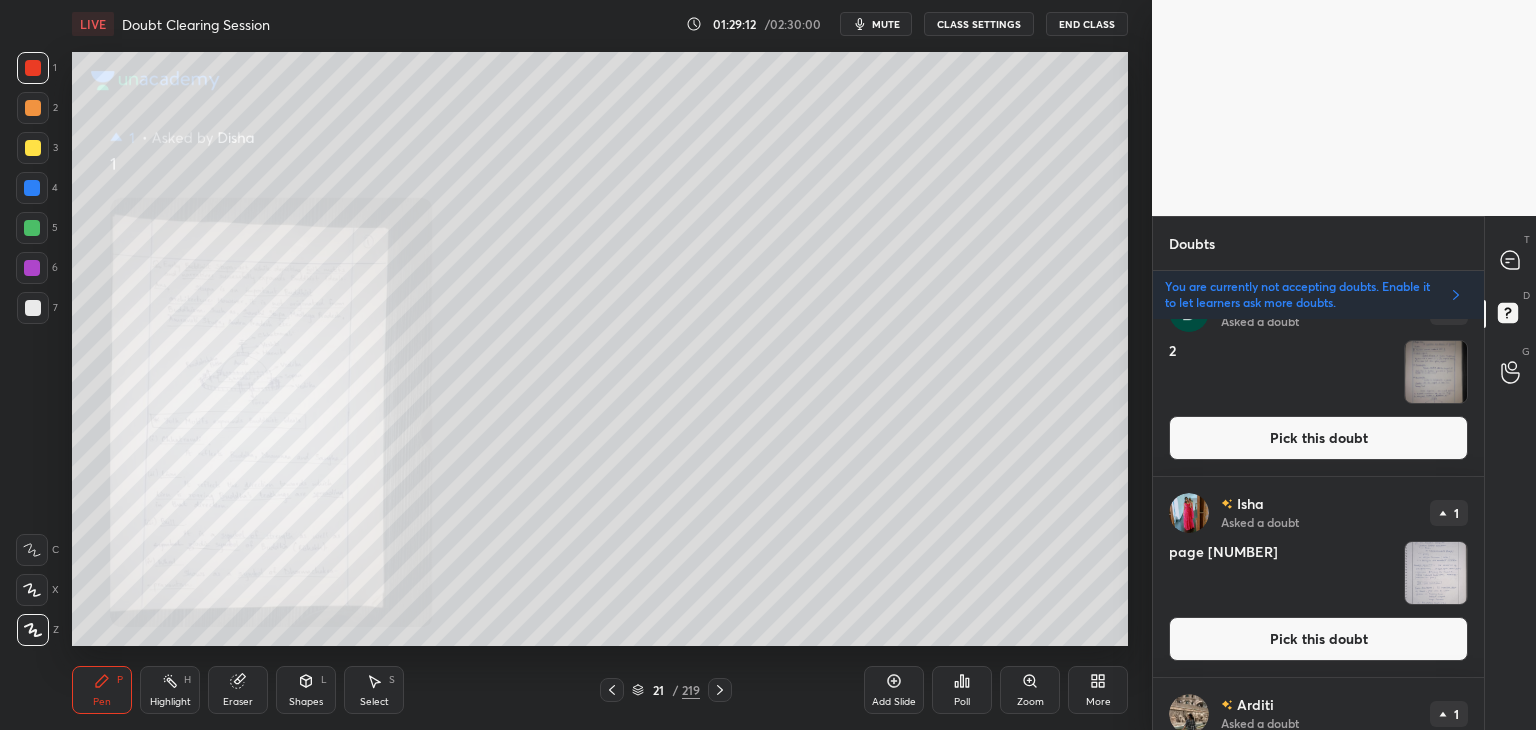 click on "Pick this doubt" at bounding box center [1318, 438] 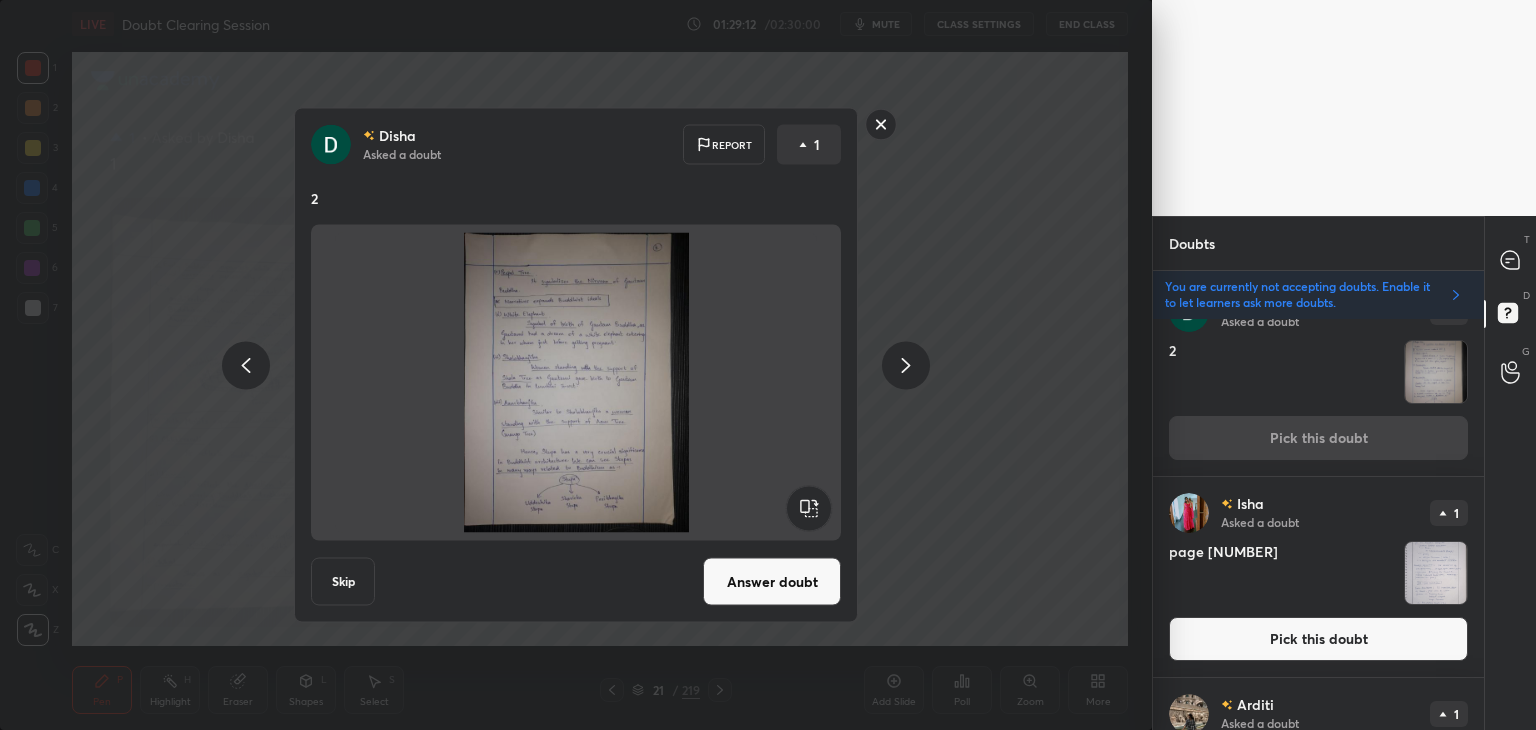 scroll, scrollTop: 644, scrollLeft: 0, axis: vertical 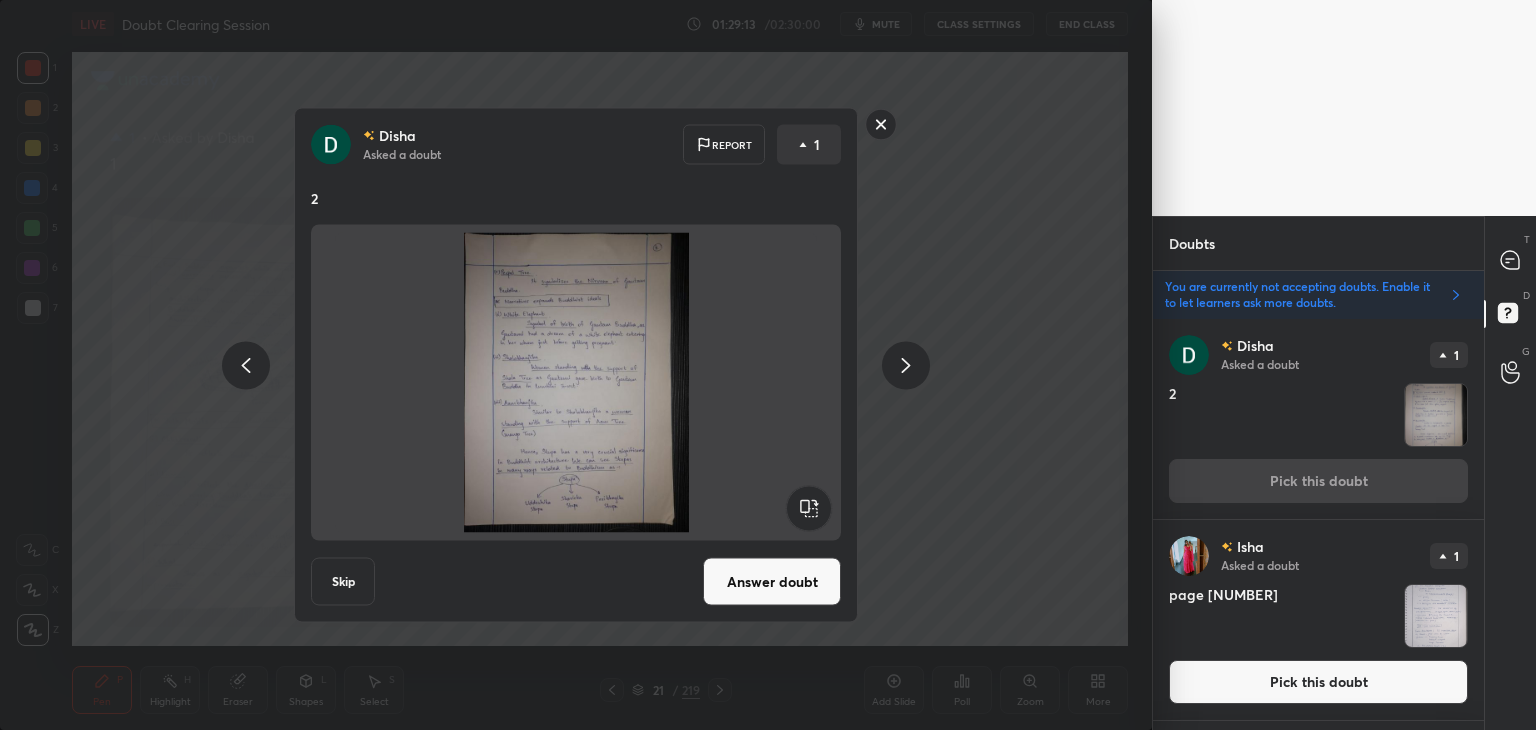 click on "Answer doubt" at bounding box center (772, 582) 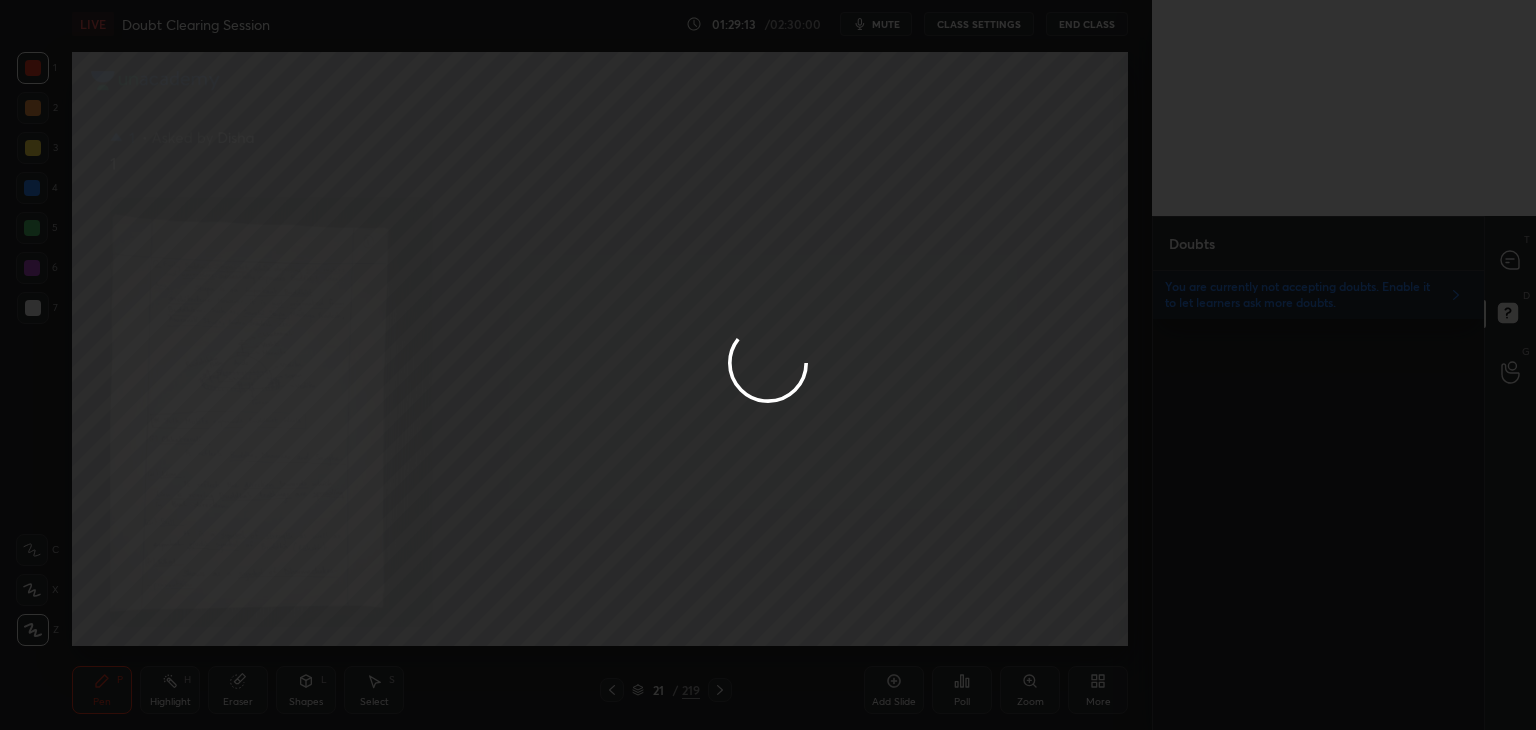 scroll, scrollTop: 0, scrollLeft: 0, axis: both 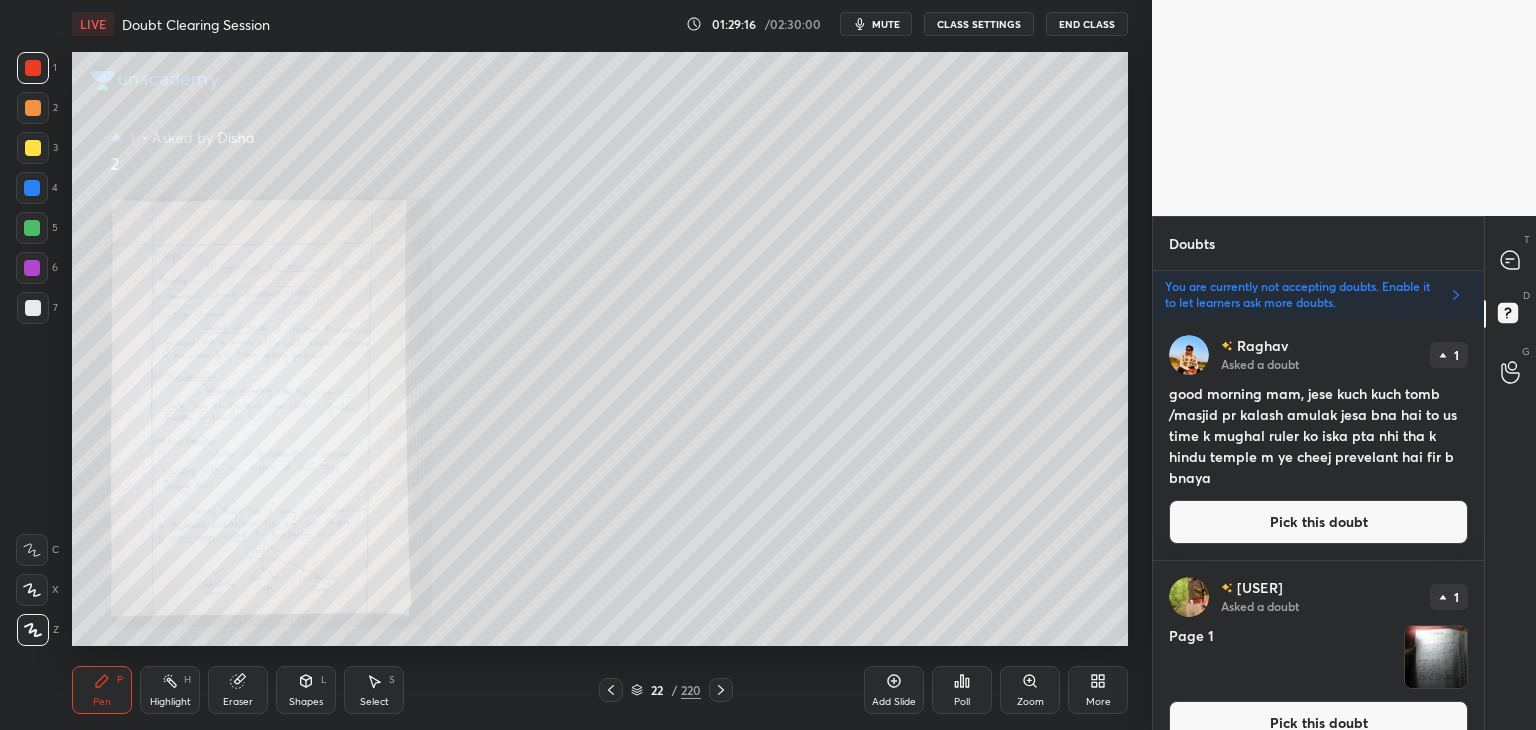drag, startPoint x: 1485, startPoint y: 378, endPoint x: 1480, endPoint y: 416, distance: 38.327538 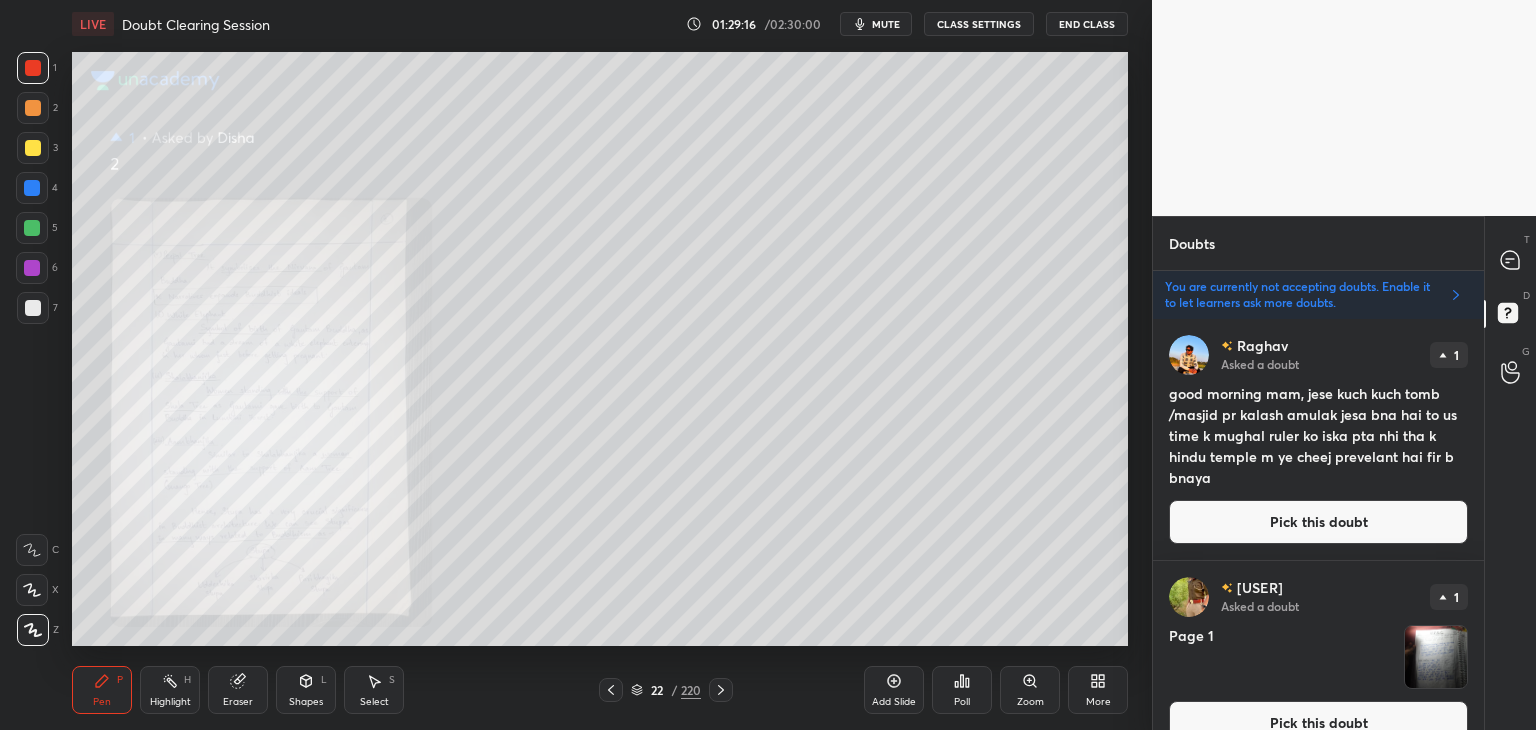 click on "T Messages (T) D Doubts (D) G Raise Hand (G)" at bounding box center (1510, 473) 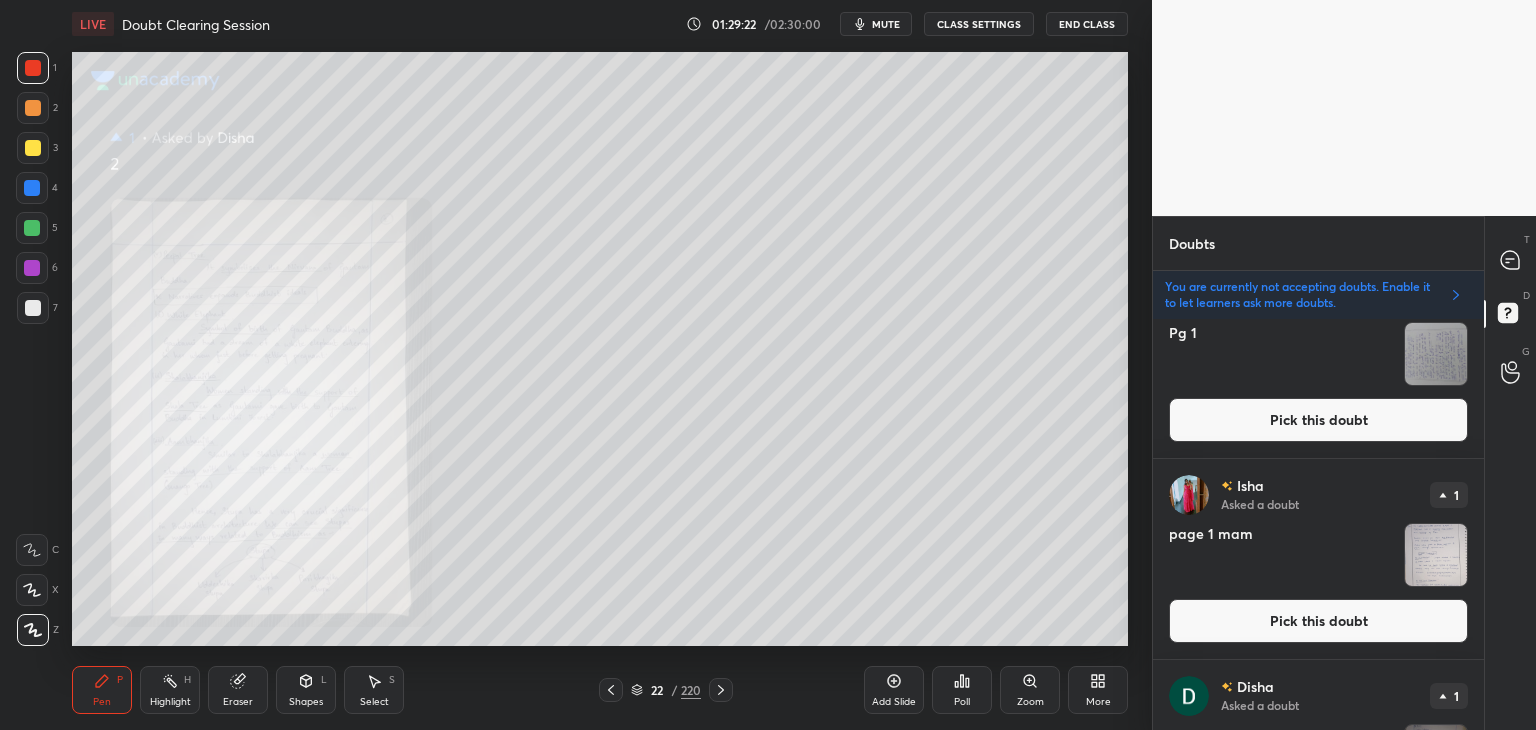 scroll, scrollTop: 1360, scrollLeft: 0, axis: vertical 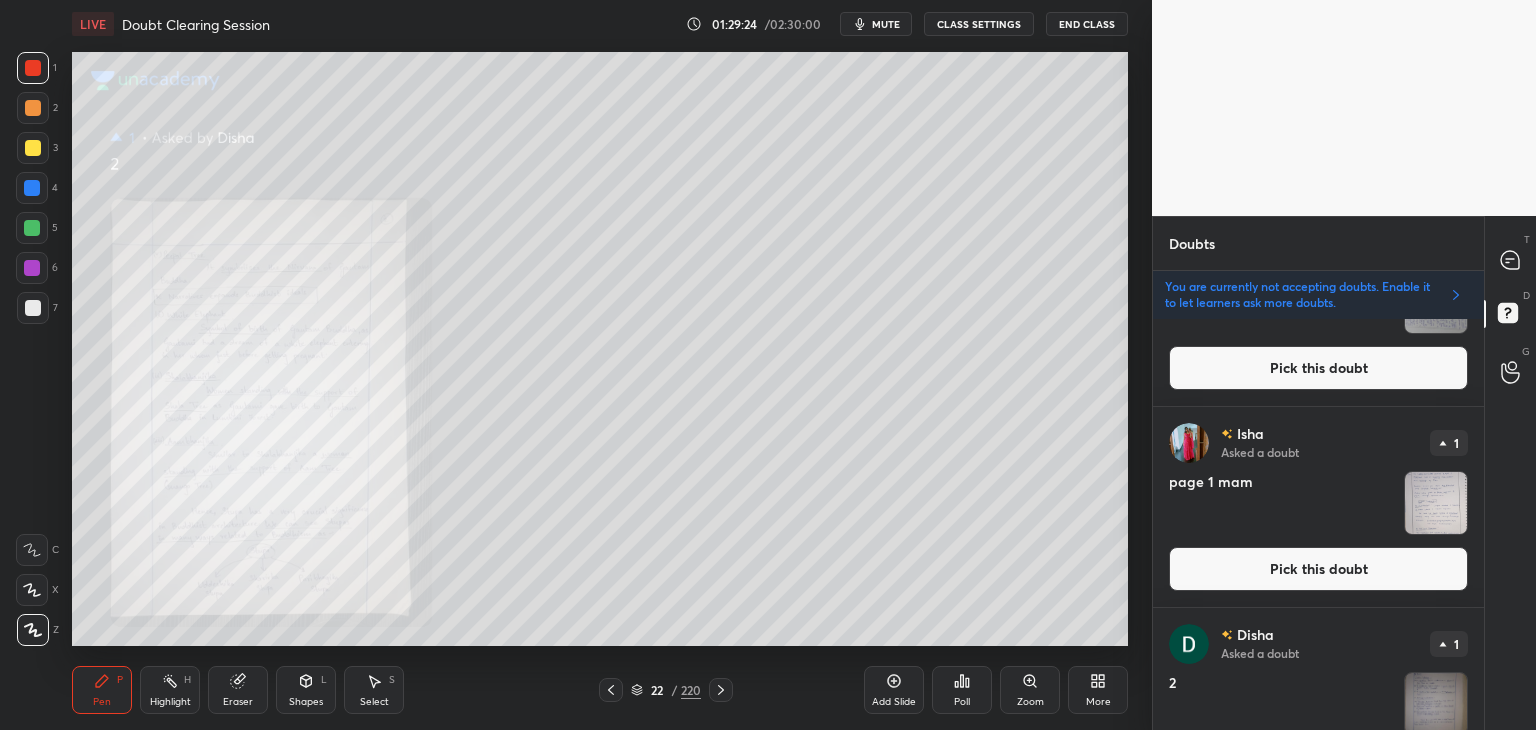 click on "Pick this doubt" at bounding box center (1318, 569) 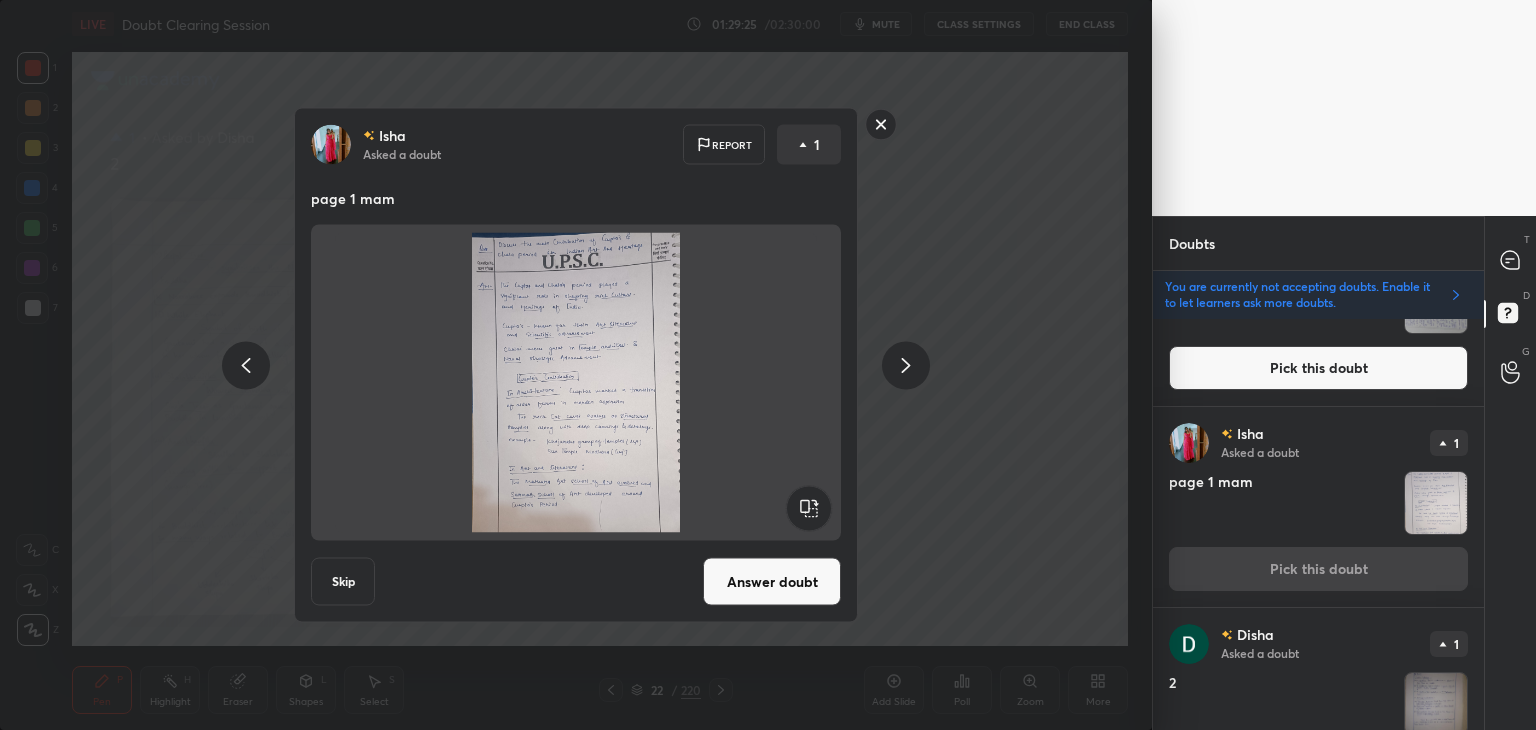 click on "Answer doubt" at bounding box center (772, 582) 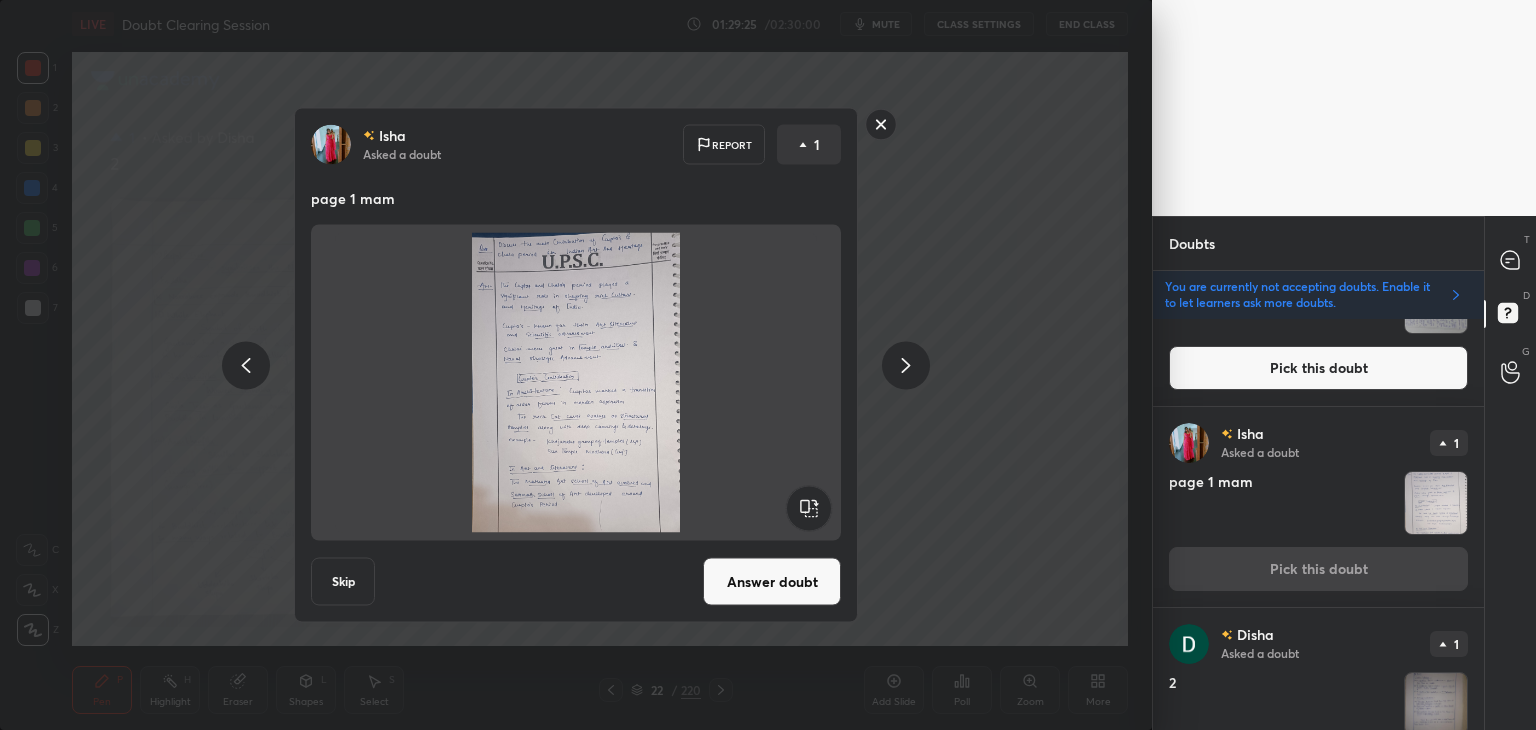 scroll, scrollTop: 0, scrollLeft: 0, axis: both 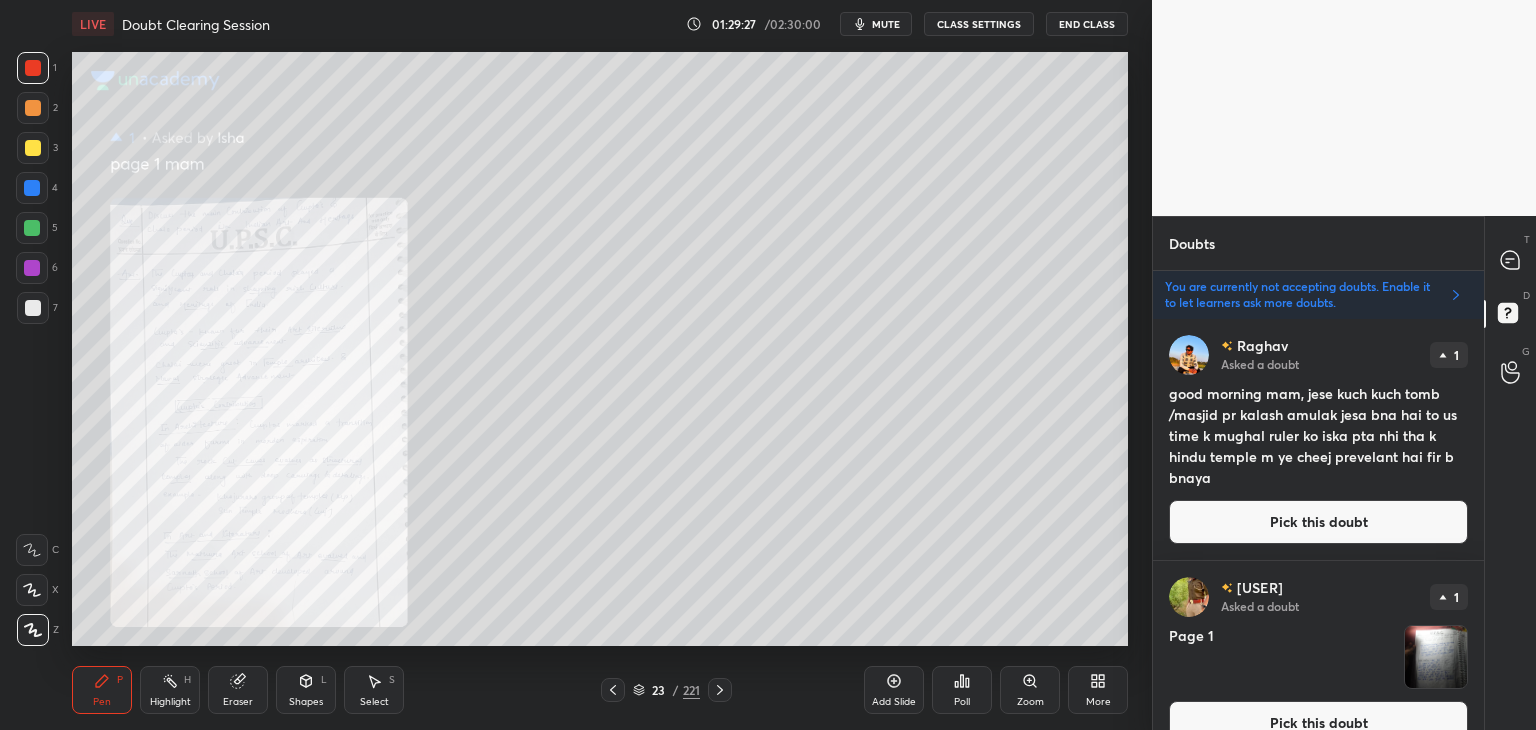 click on "mute" at bounding box center (886, 24) 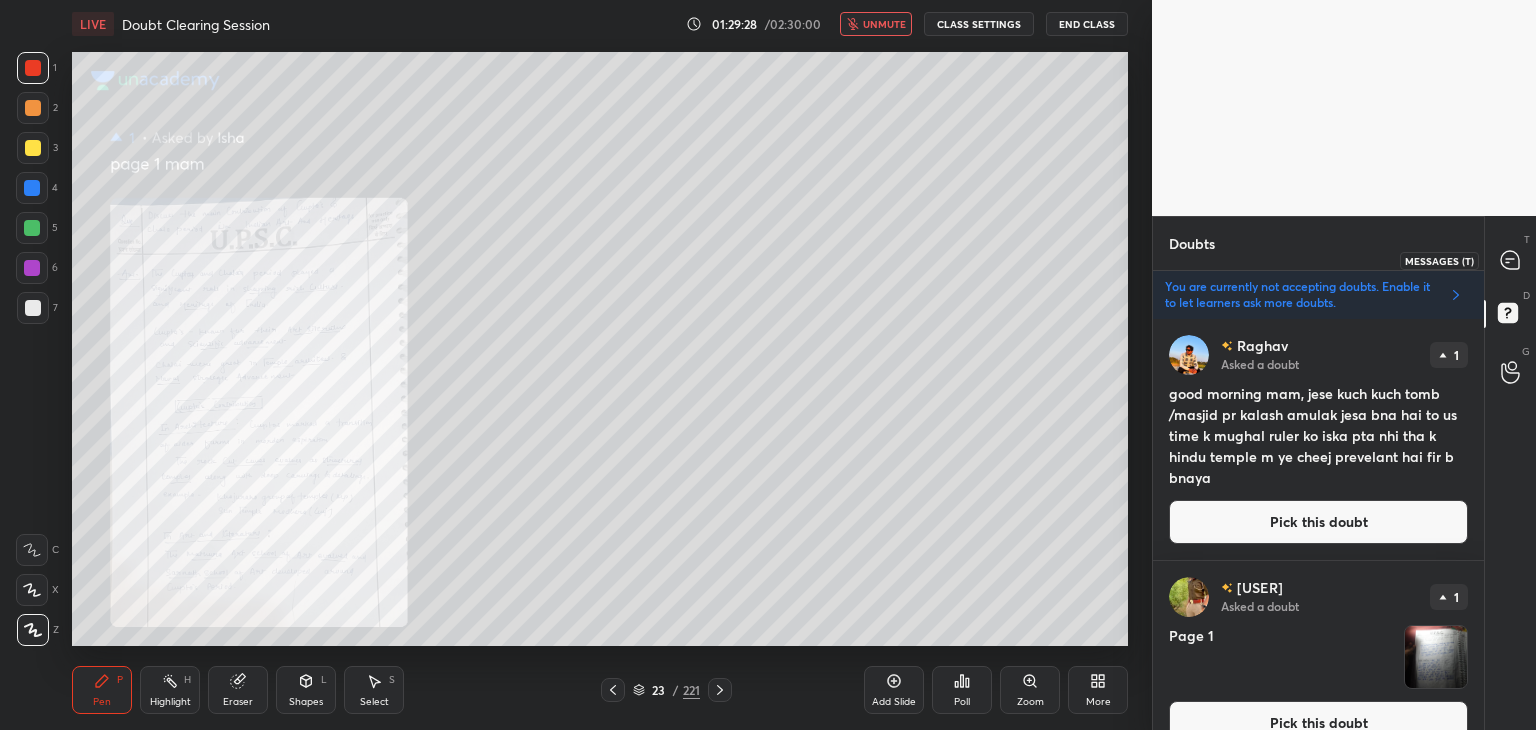 click 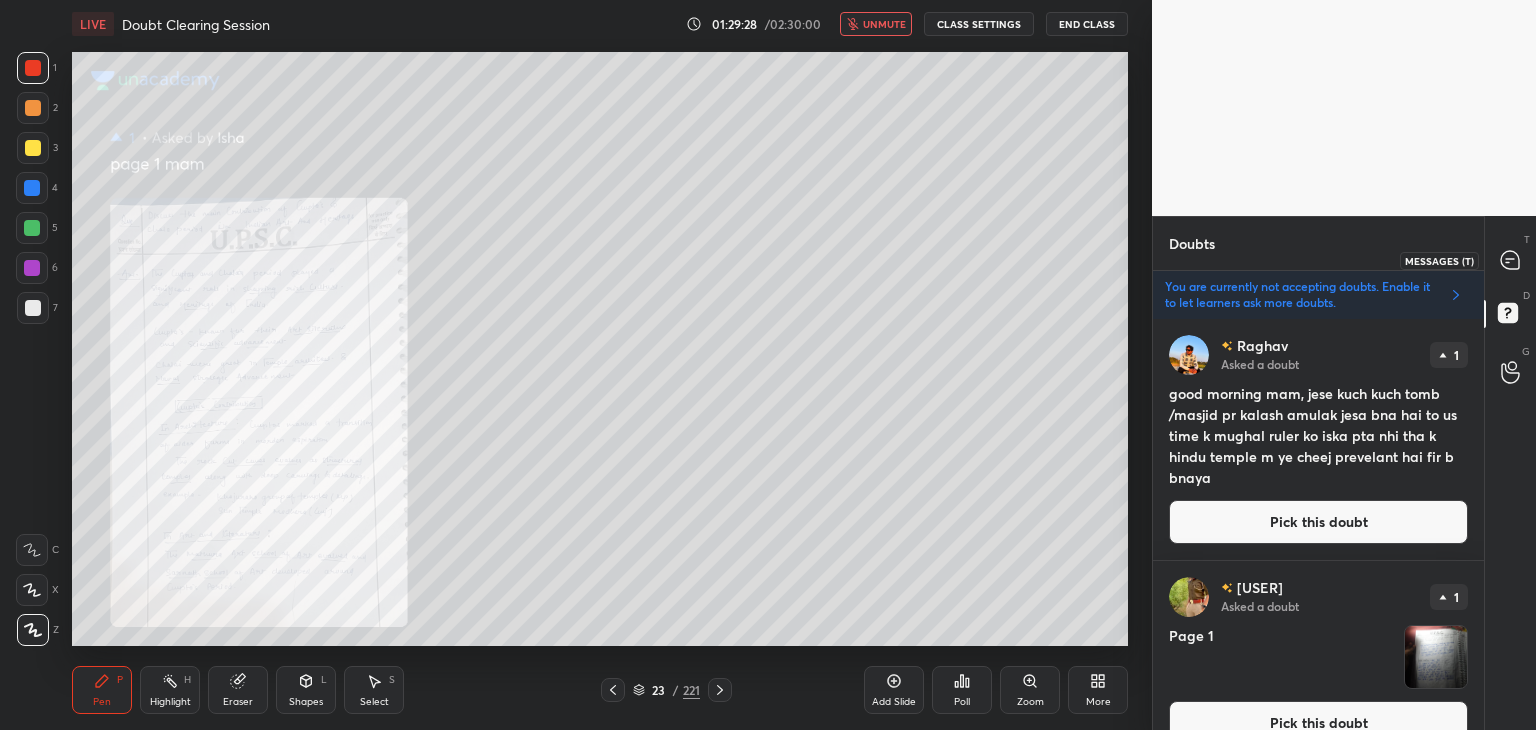 scroll, scrollTop: 6, scrollLeft: 6, axis: both 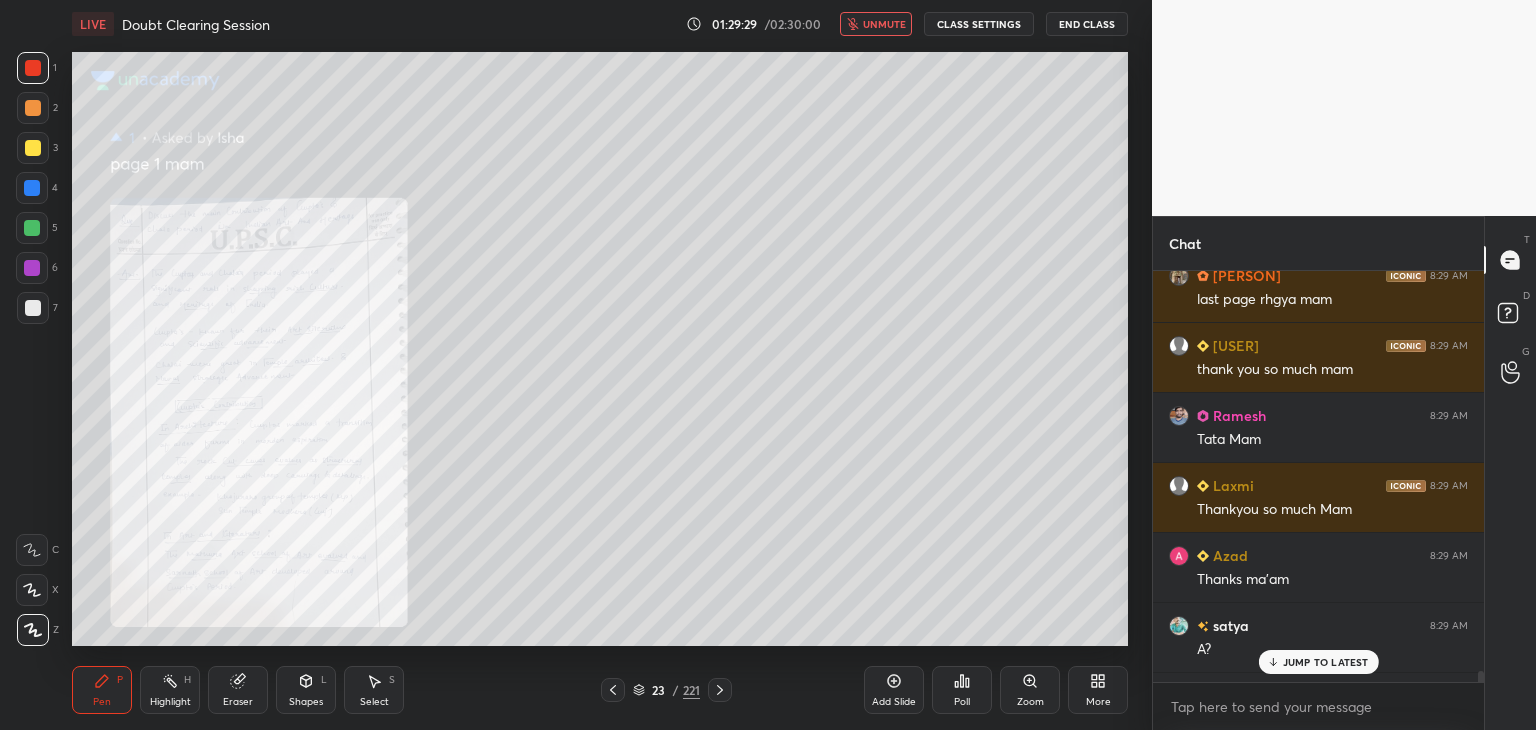 click on "JUMP TO LATEST" at bounding box center [1326, 662] 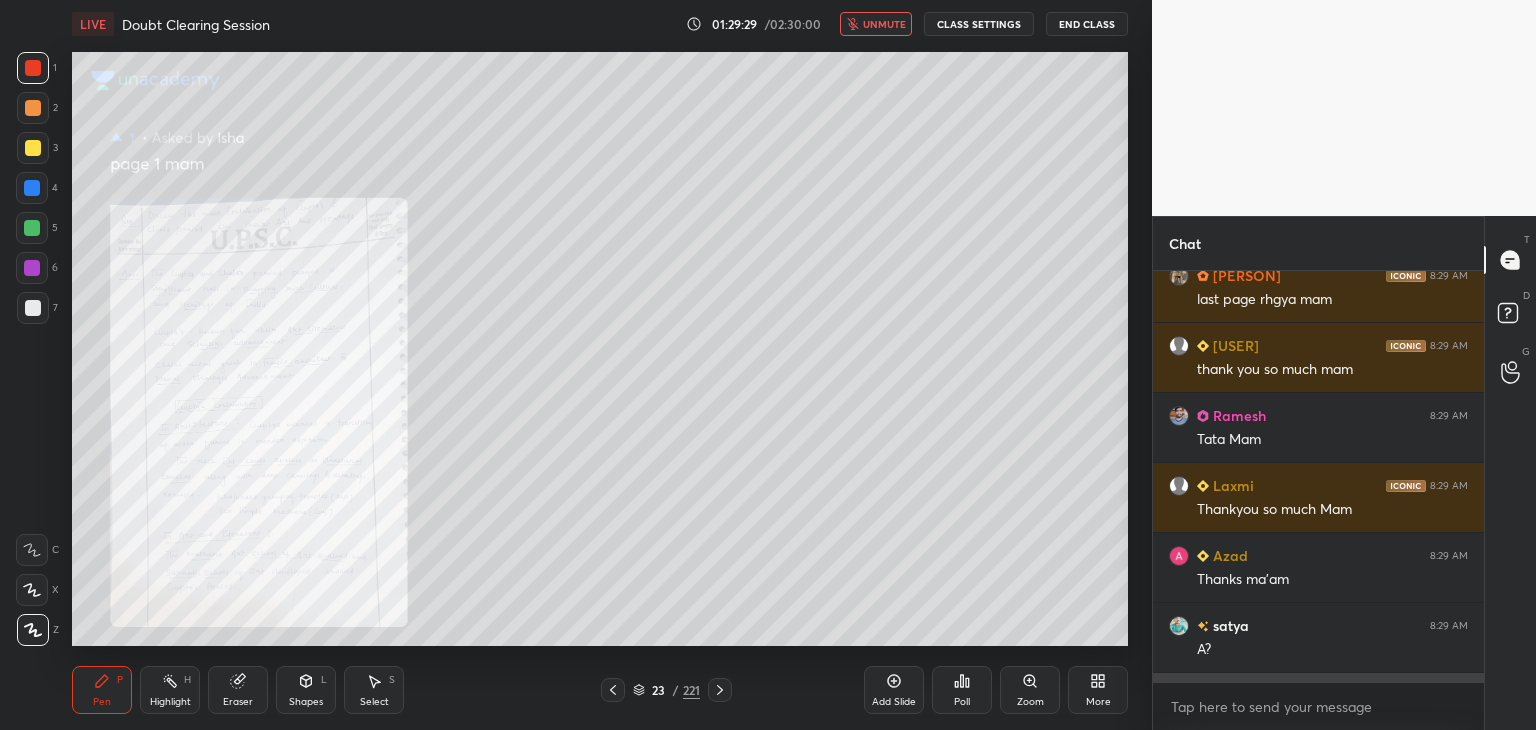 scroll, scrollTop: 18752, scrollLeft: 0, axis: vertical 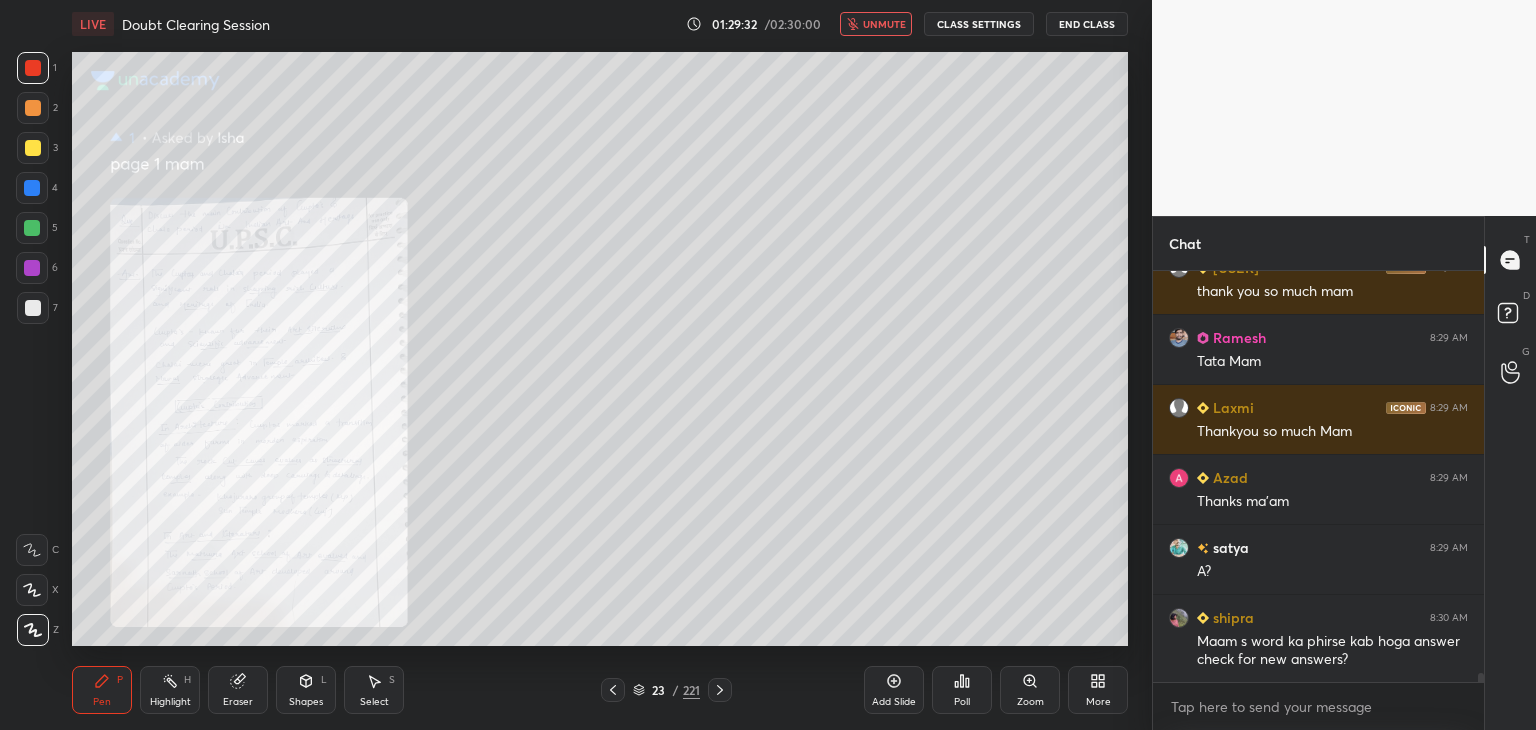 click on "unmute" at bounding box center [884, 24] 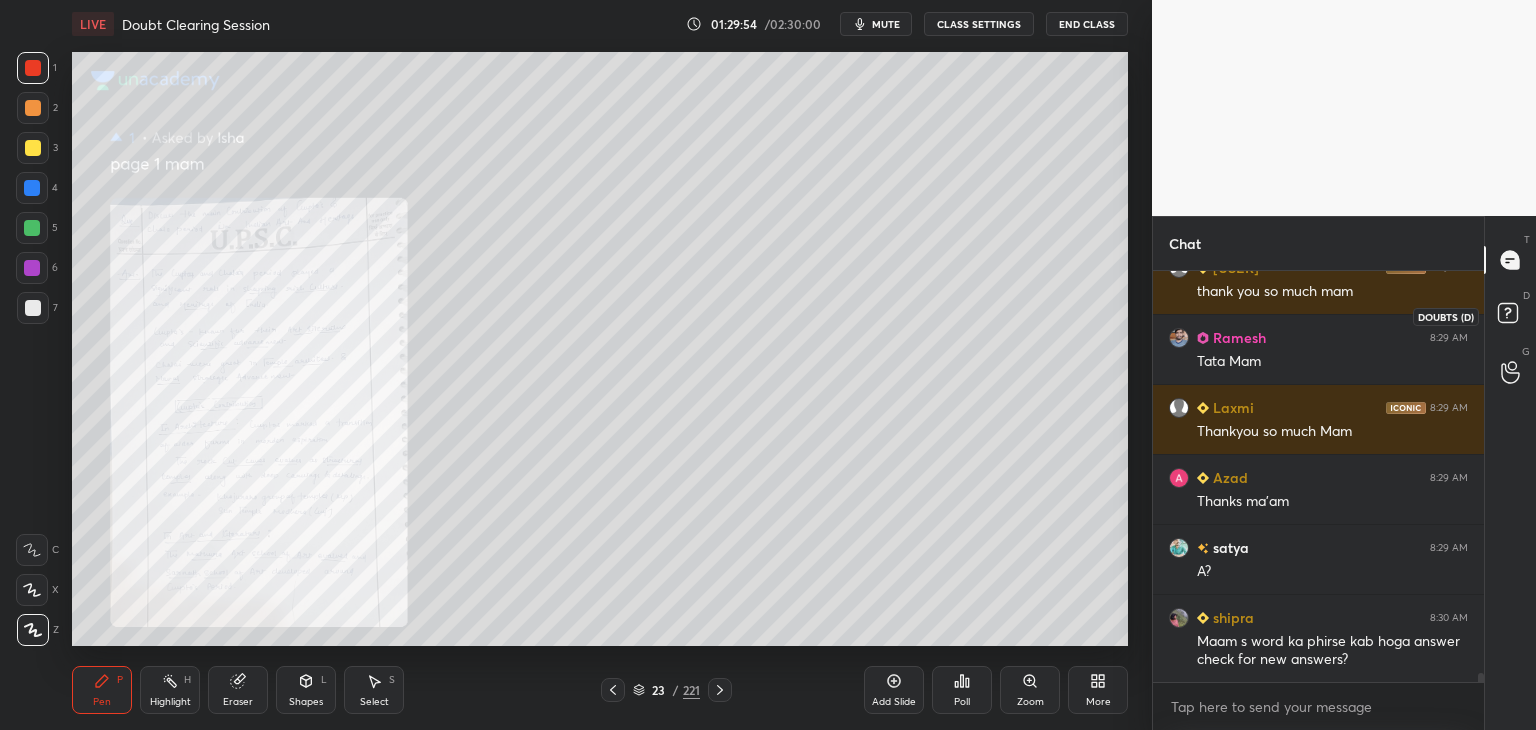 click 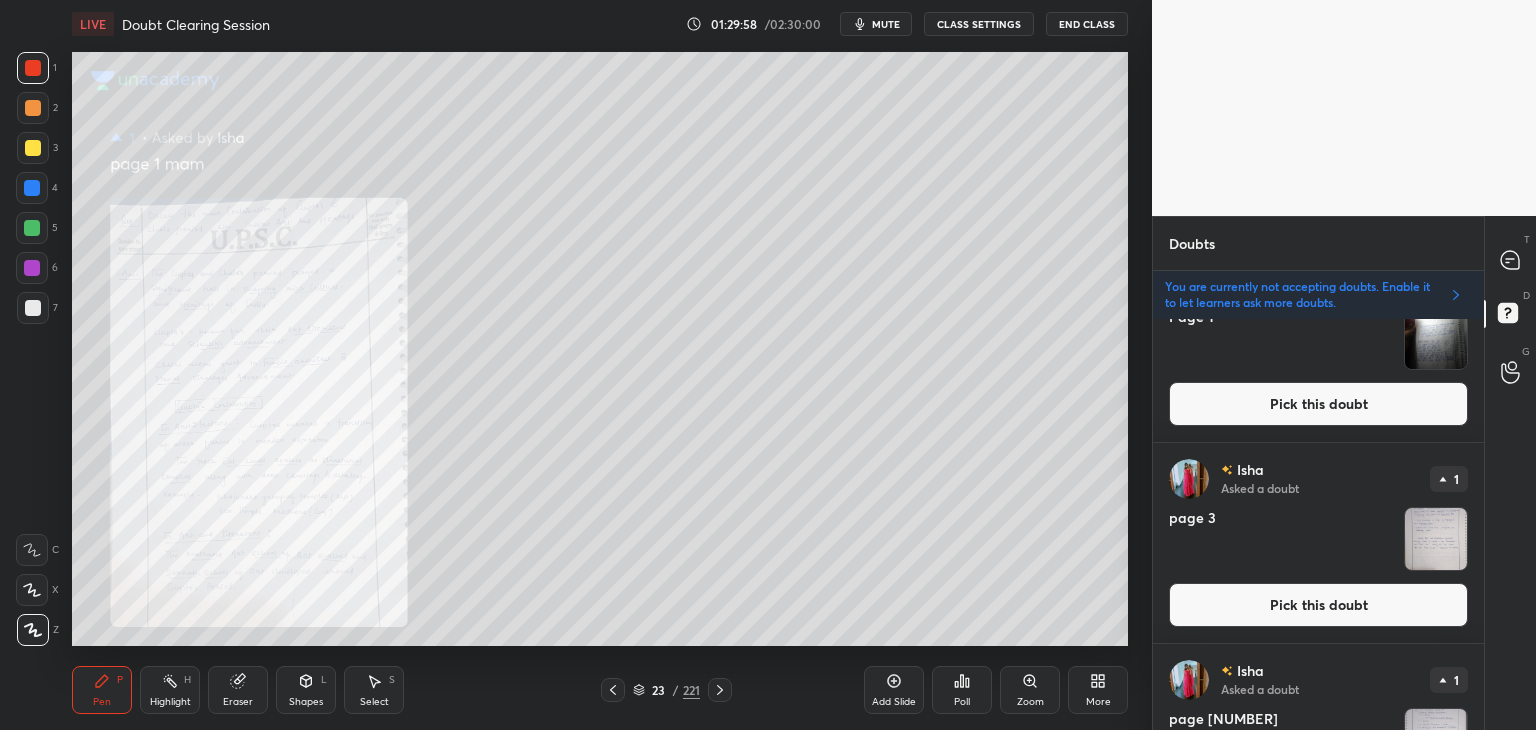 scroll, scrollTop: 0, scrollLeft: 0, axis: both 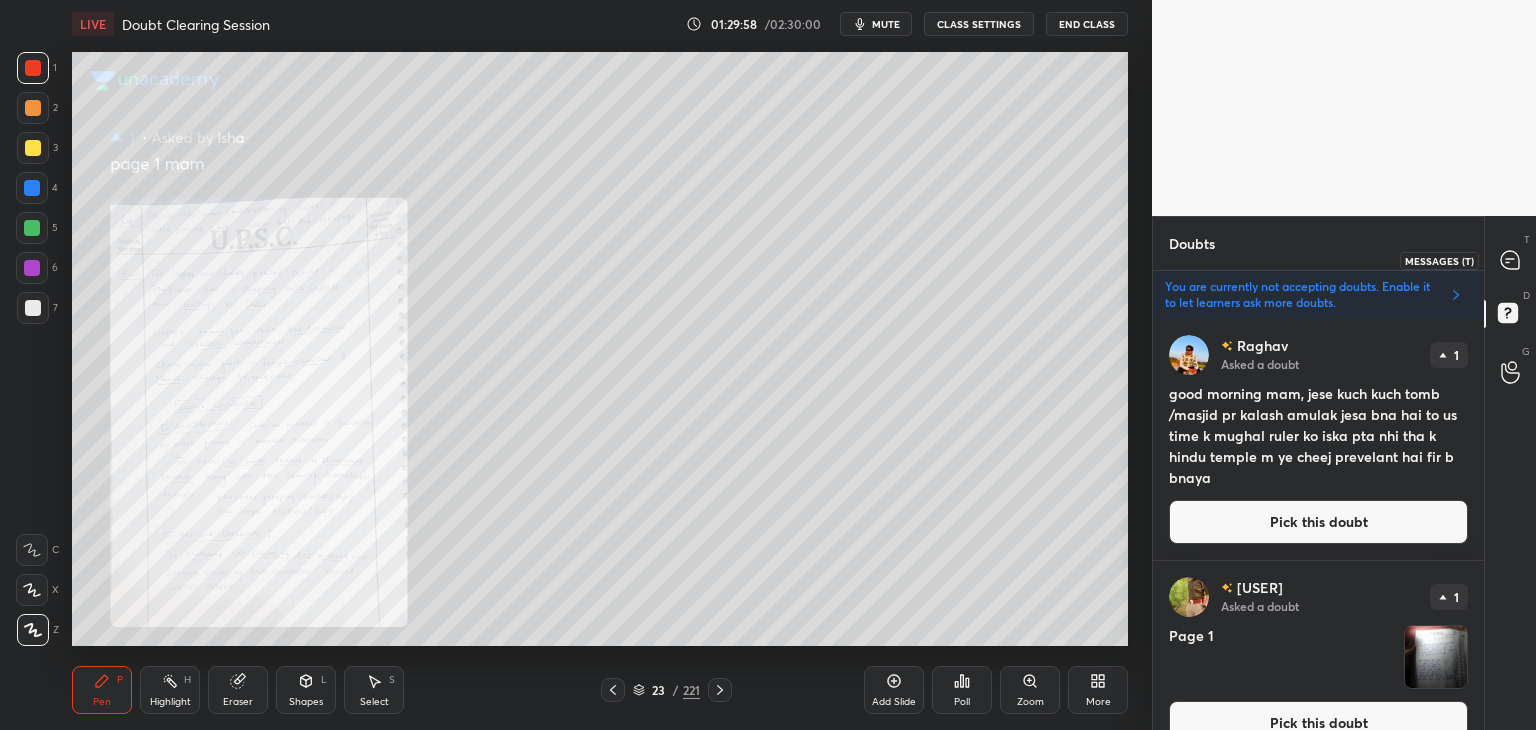 click 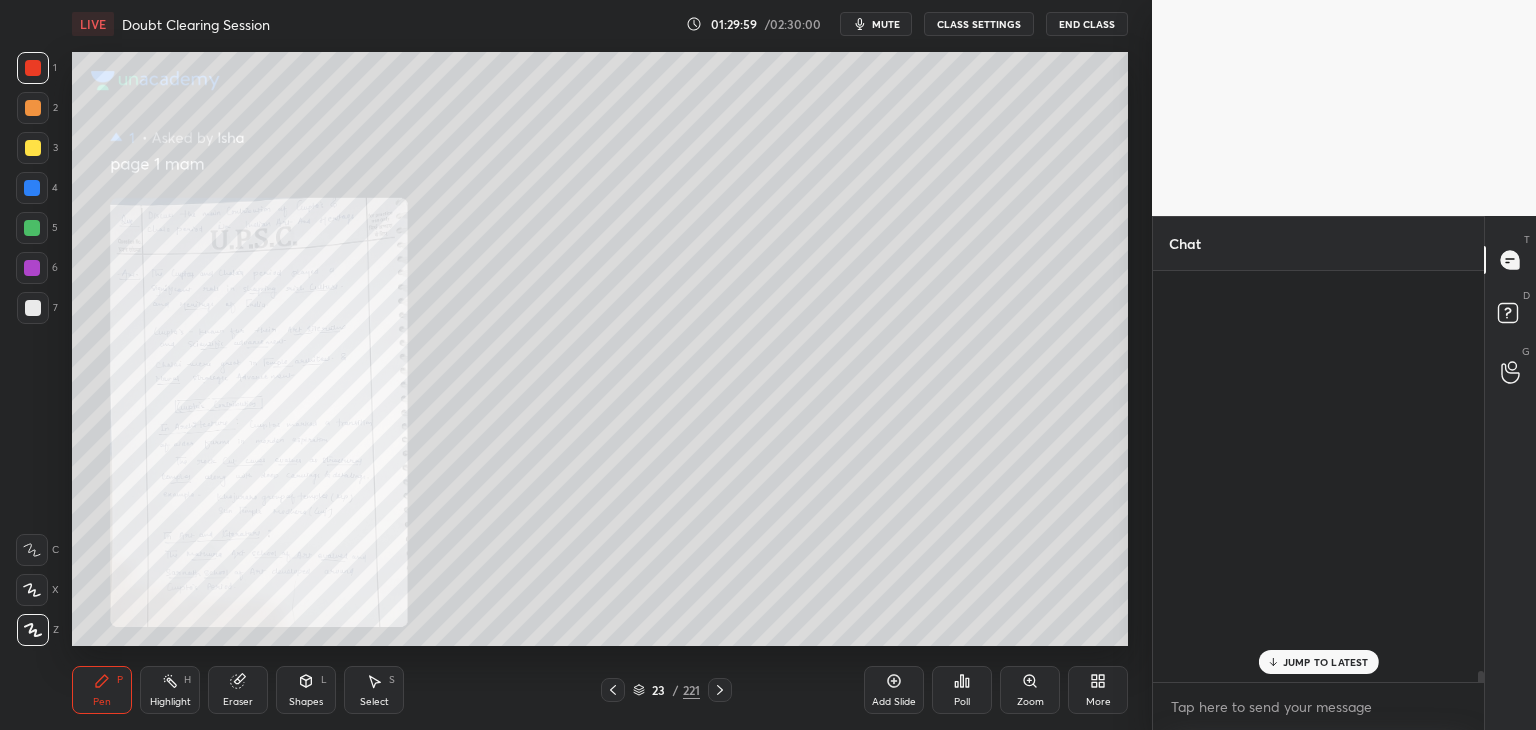 scroll, scrollTop: 18902, scrollLeft: 0, axis: vertical 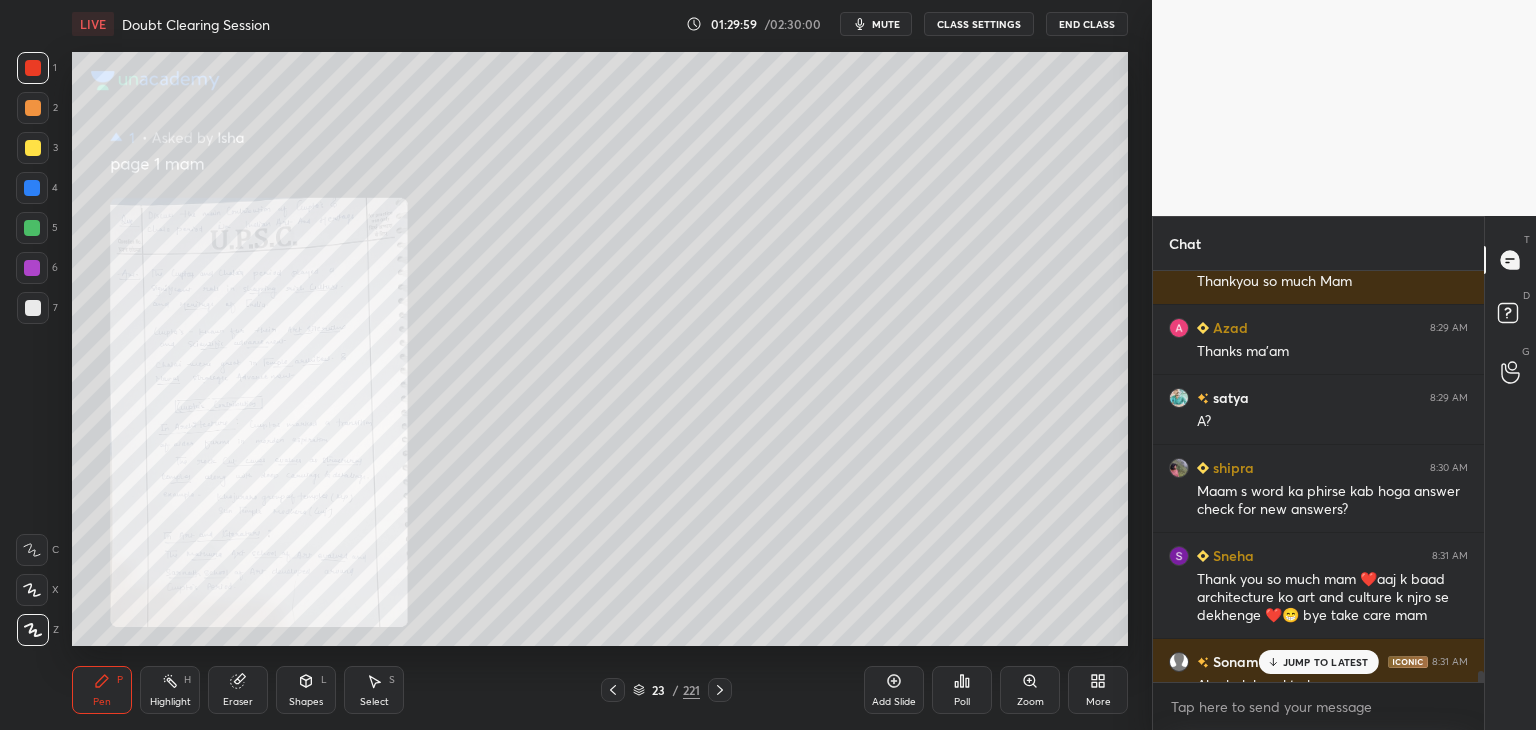 click on "JUMP TO LATEST" at bounding box center [1326, 662] 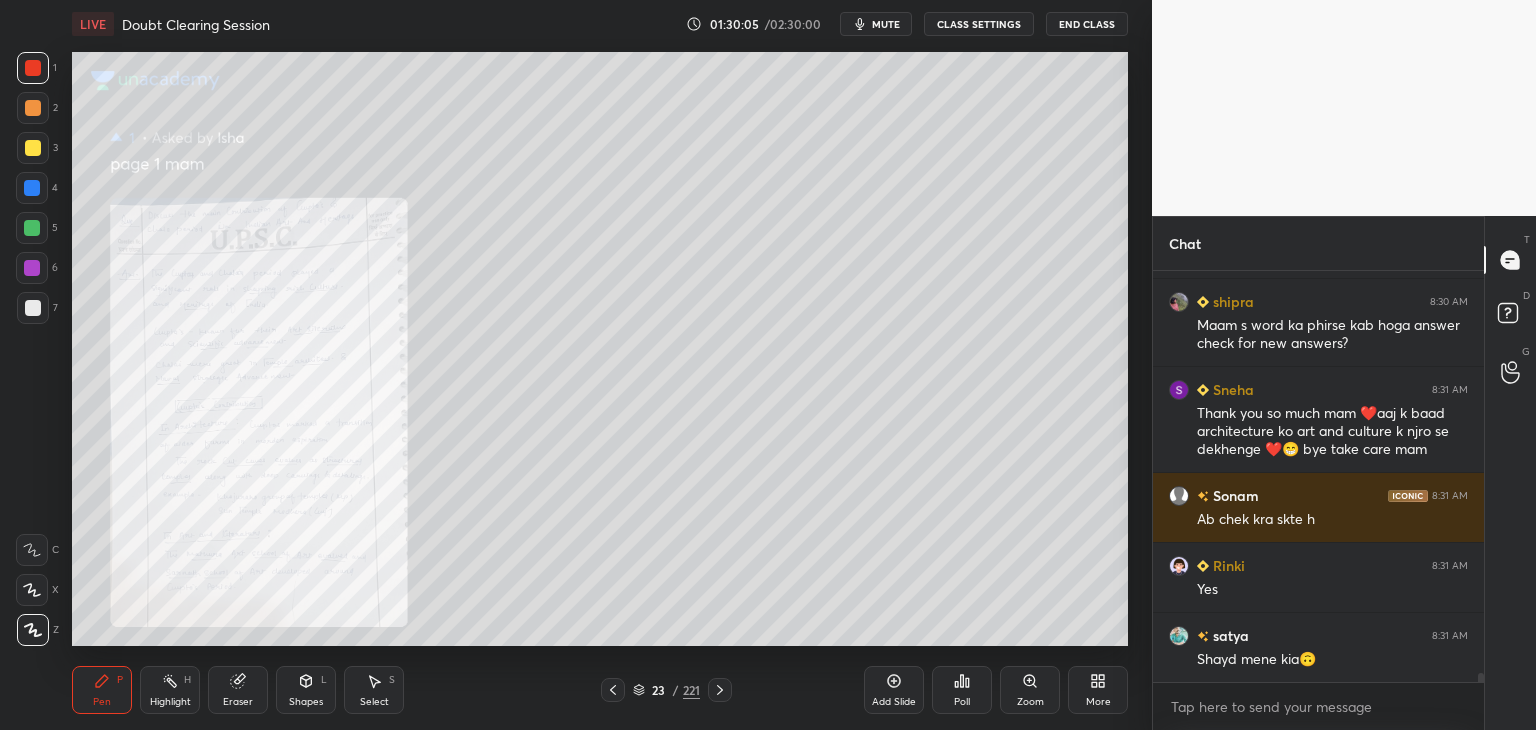 scroll, scrollTop: 19138, scrollLeft: 0, axis: vertical 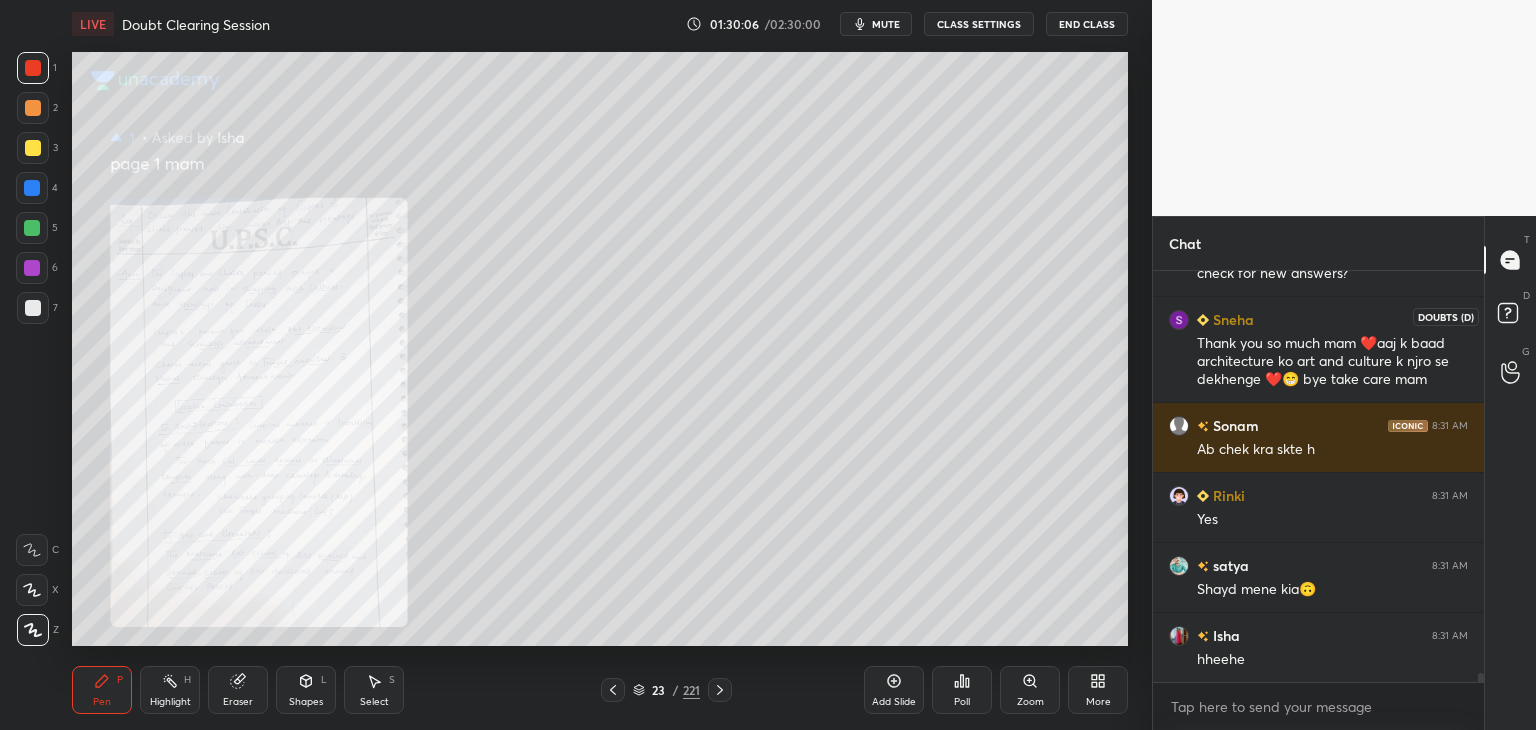 click 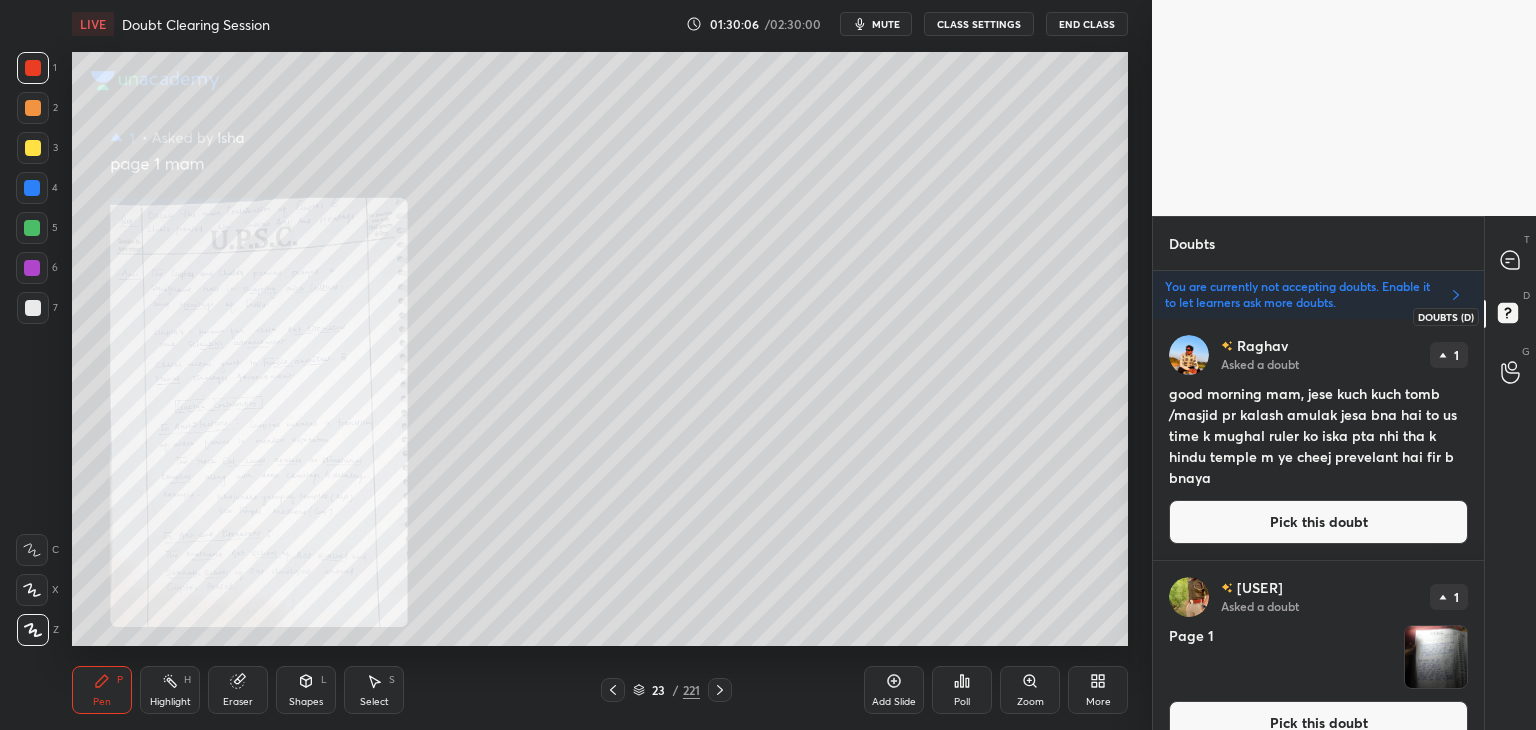 scroll, scrollTop: 405, scrollLeft: 325, axis: both 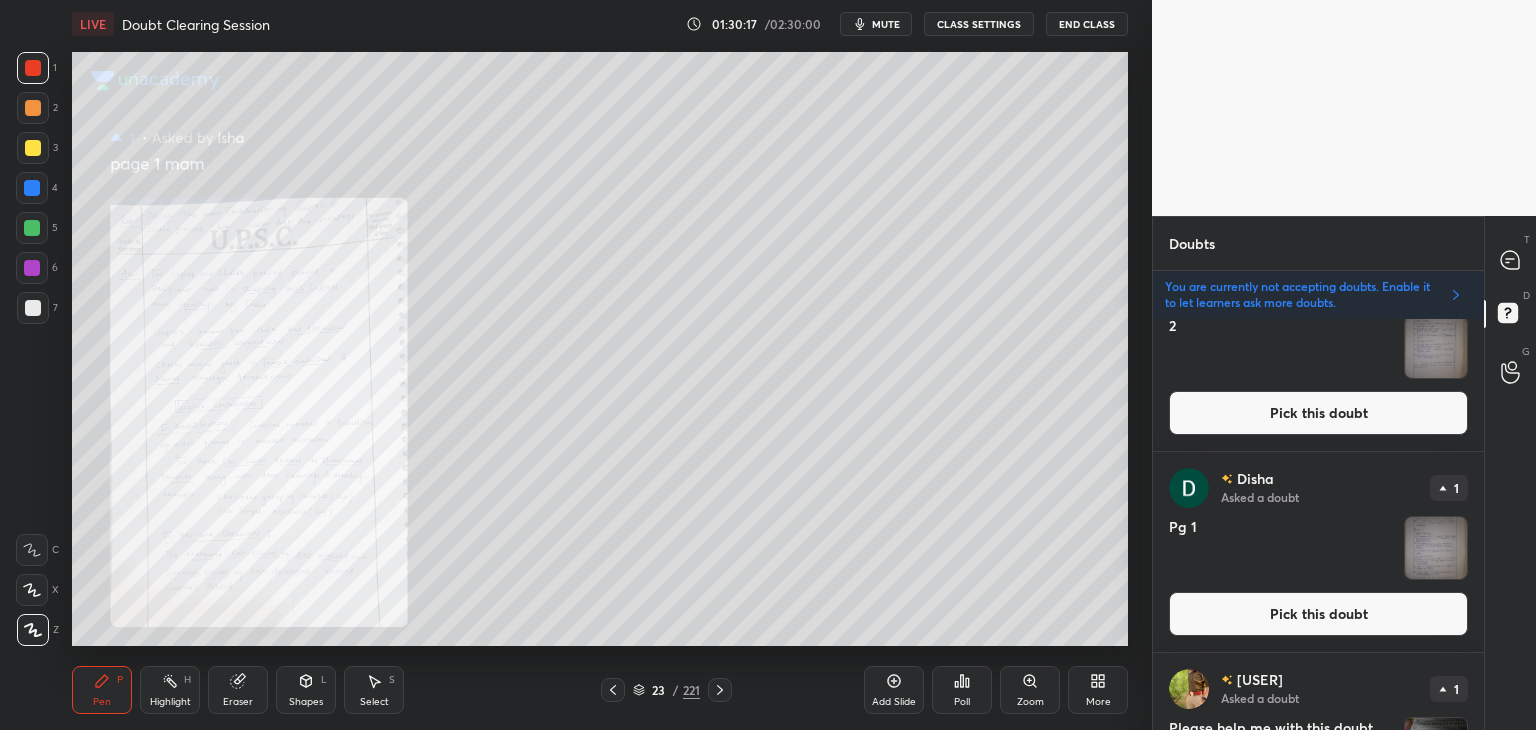 click on "Pick this doubt" at bounding box center [1318, 614] 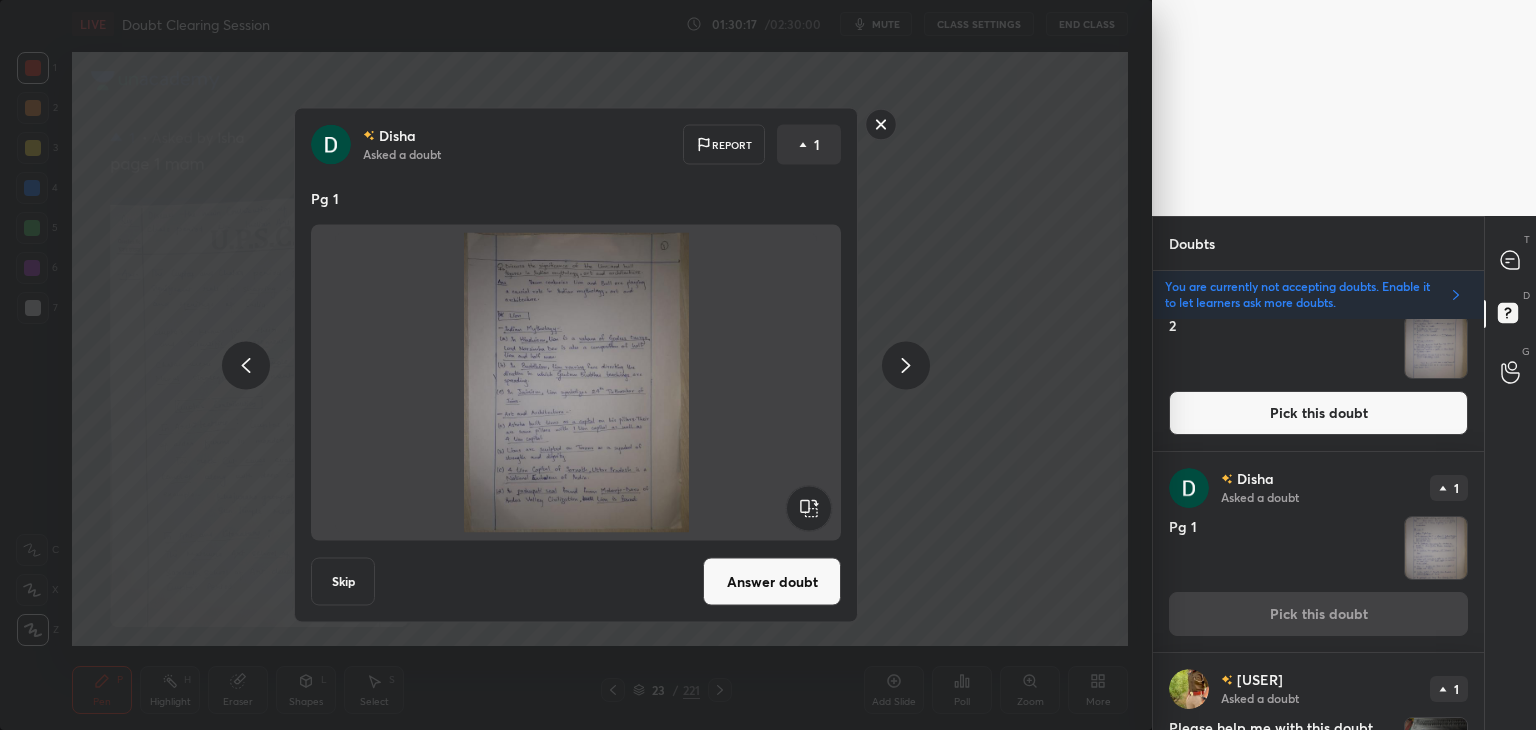 click on "Answer doubt" at bounding box center (772, 582) 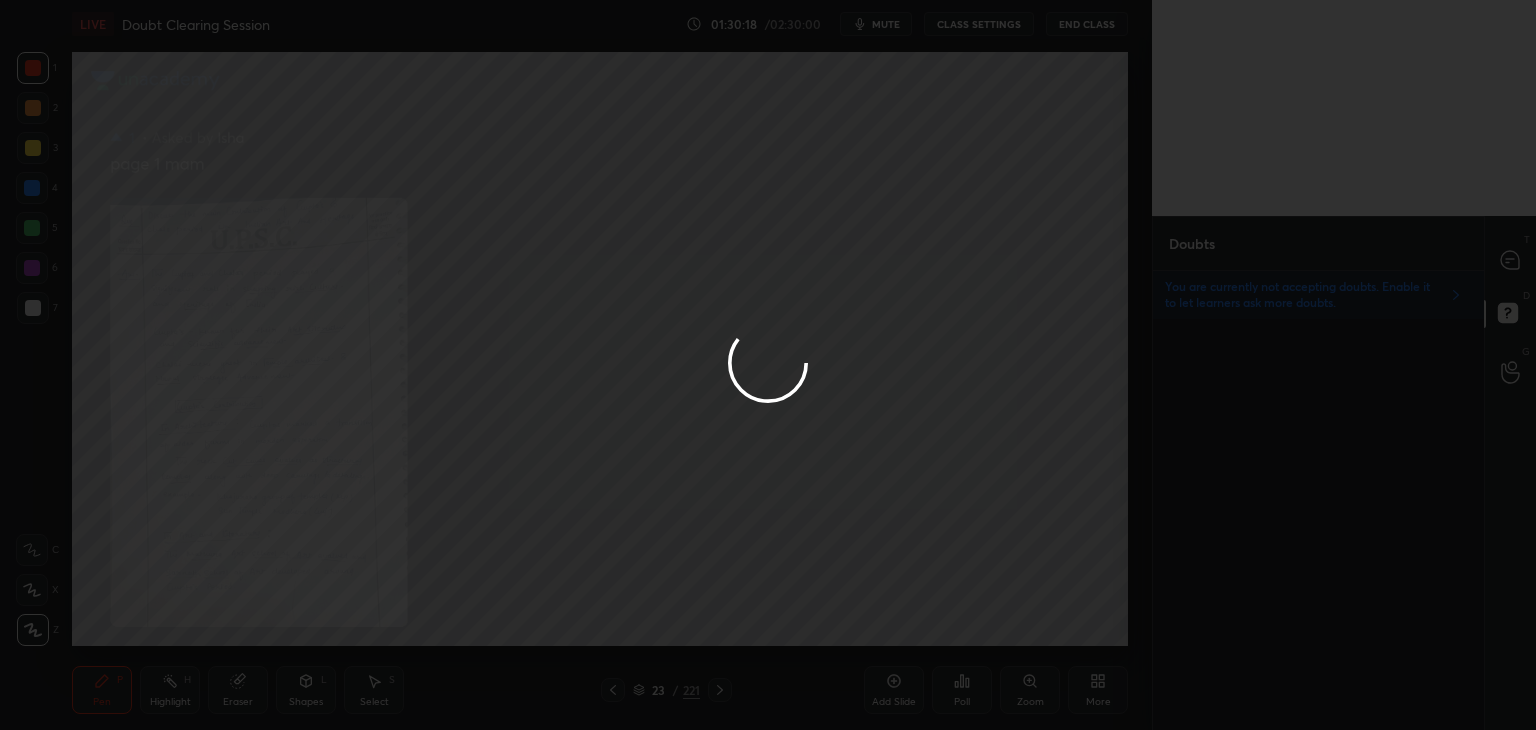 scroll, scrollTop: 0, scrollLeft: 0, axis: both 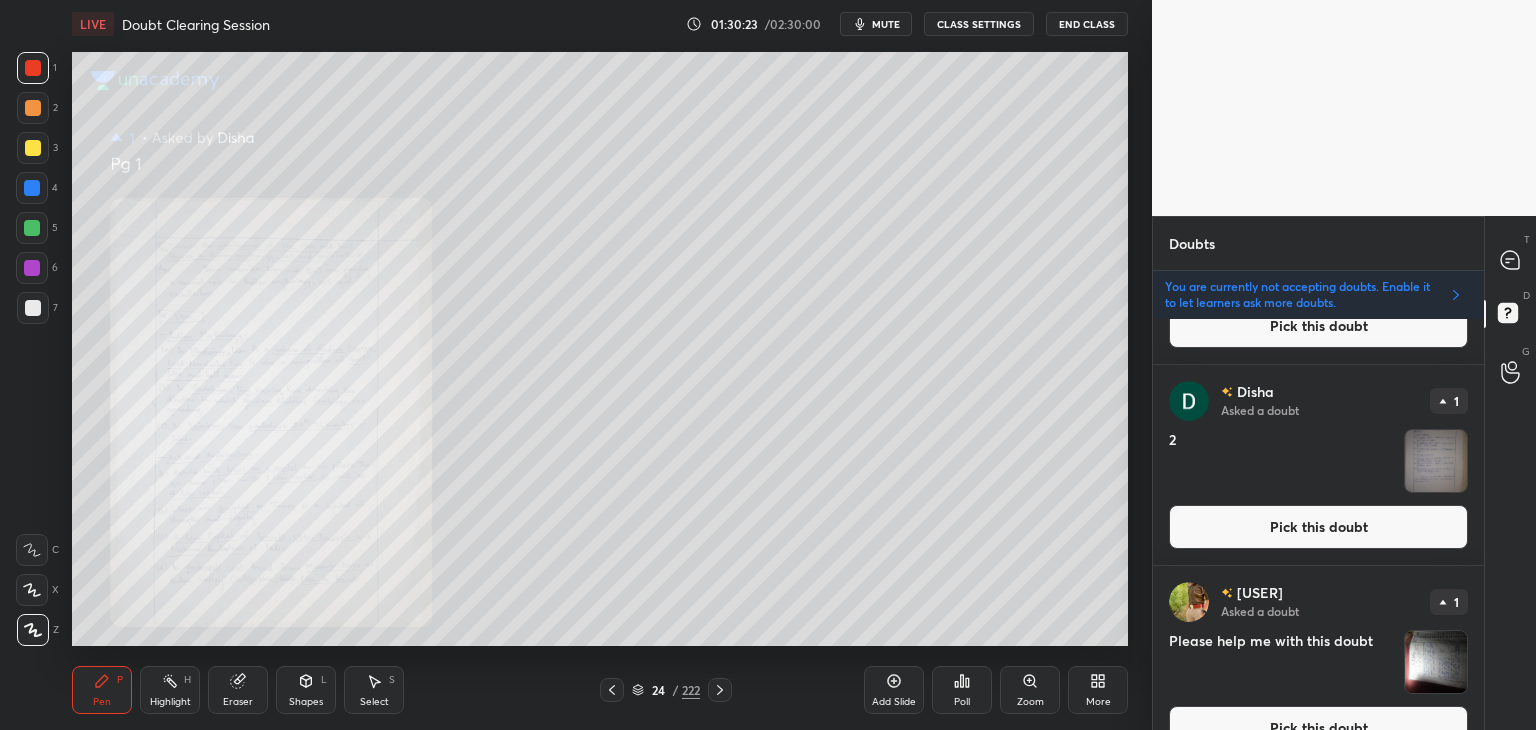 click on "Pick this doubt" at bounding box center (1318, 527) 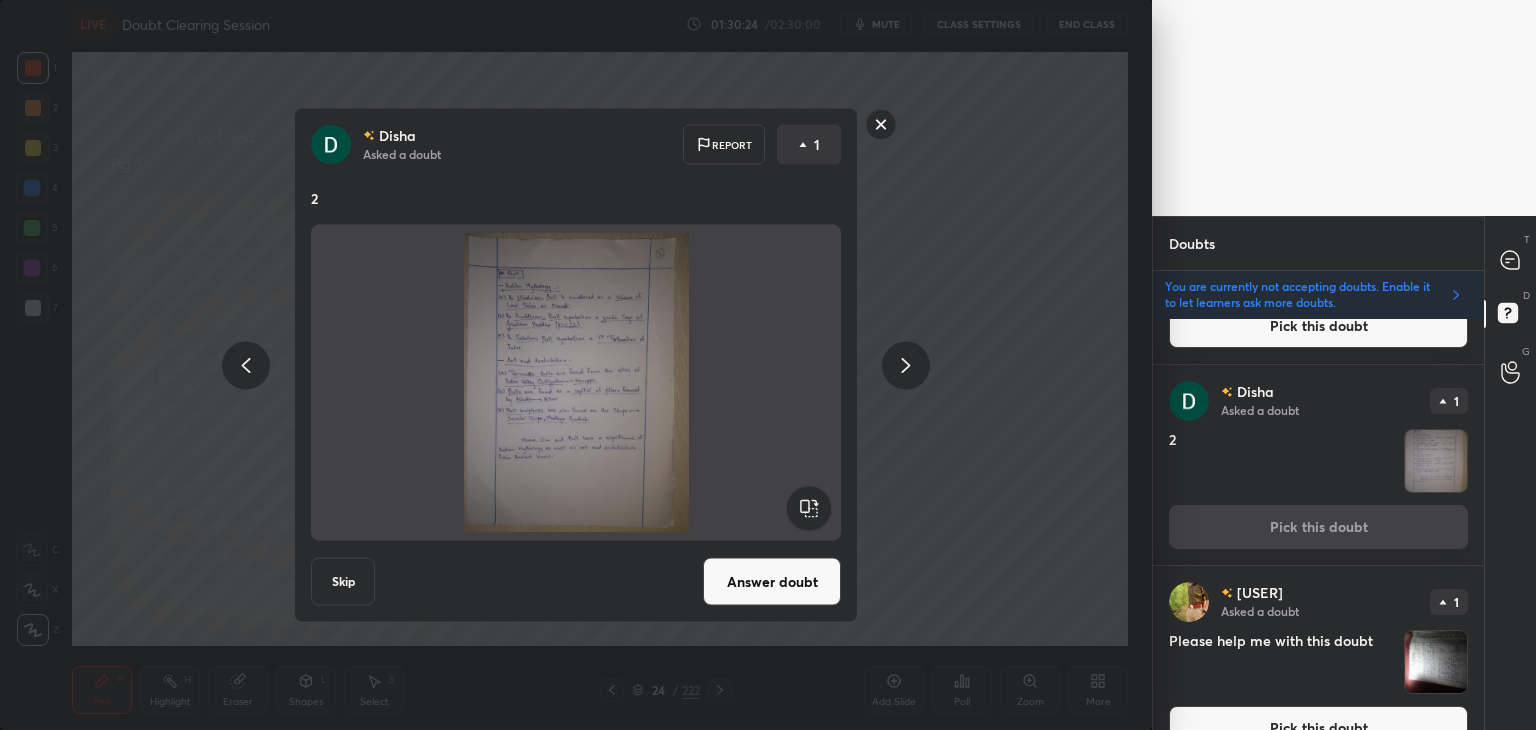 click on "Answer doubt" at bounding box center (772, 582) 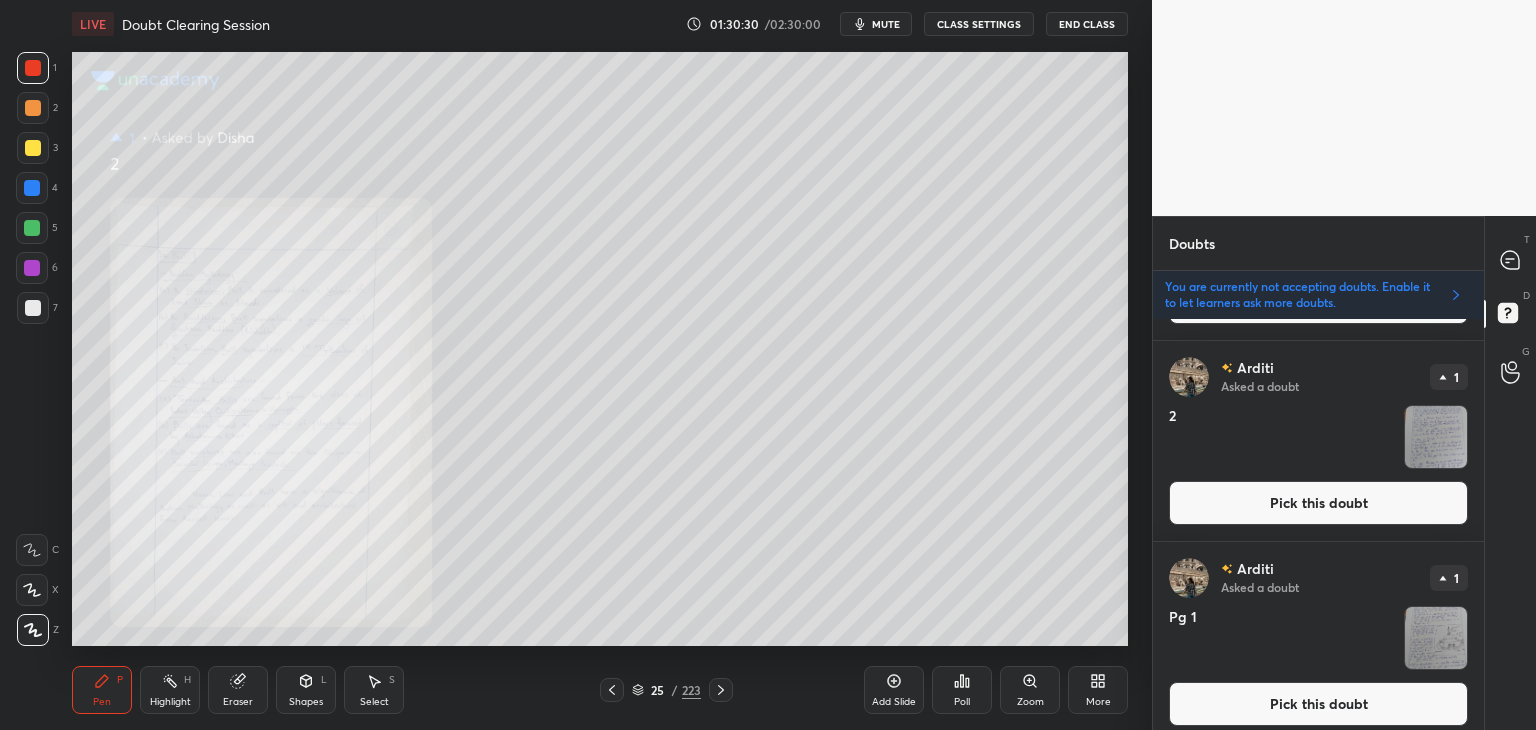 scroll, scrollTop: 1639, scrollLeft: 0, axis: vertical 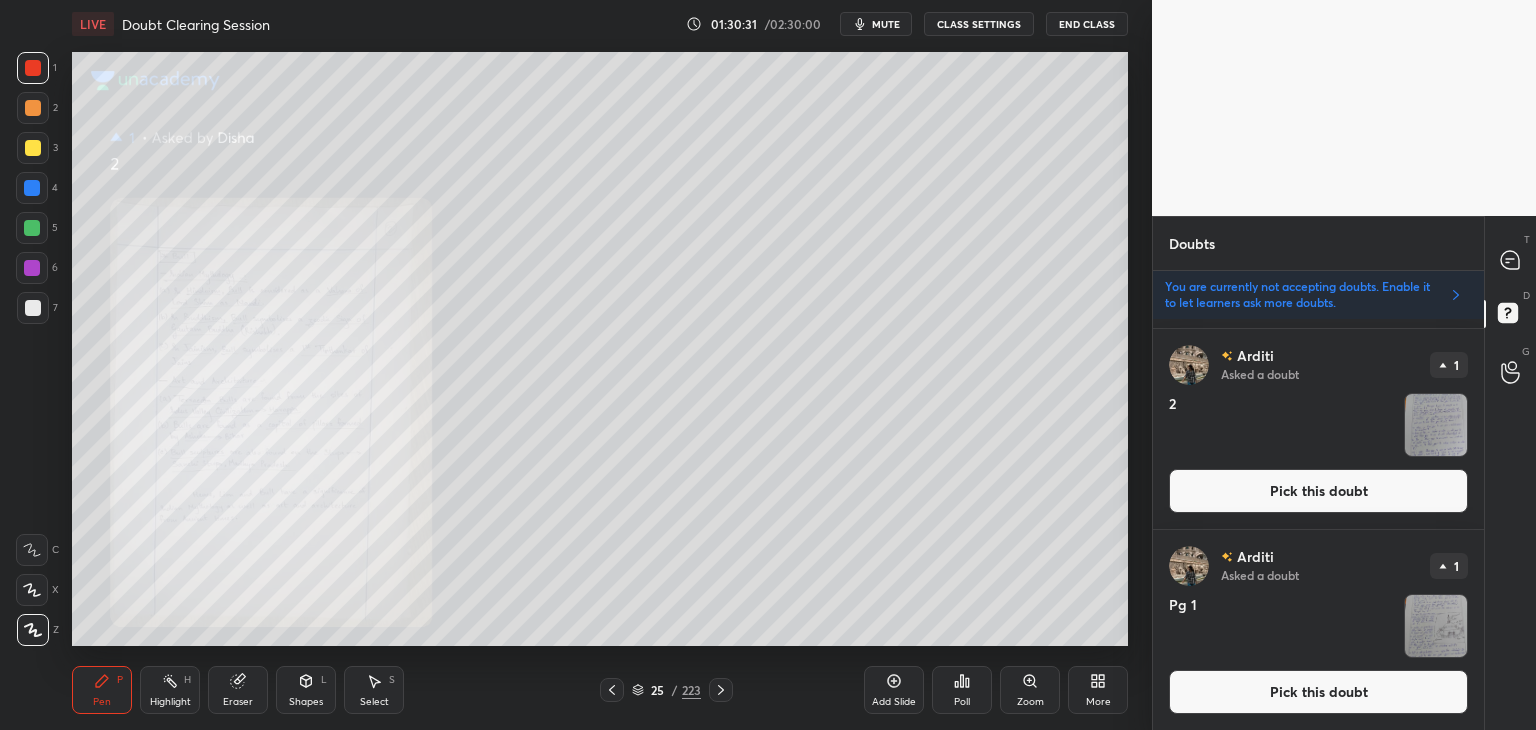 click on "Pick this doubt" at bounding box center (1318, 692) 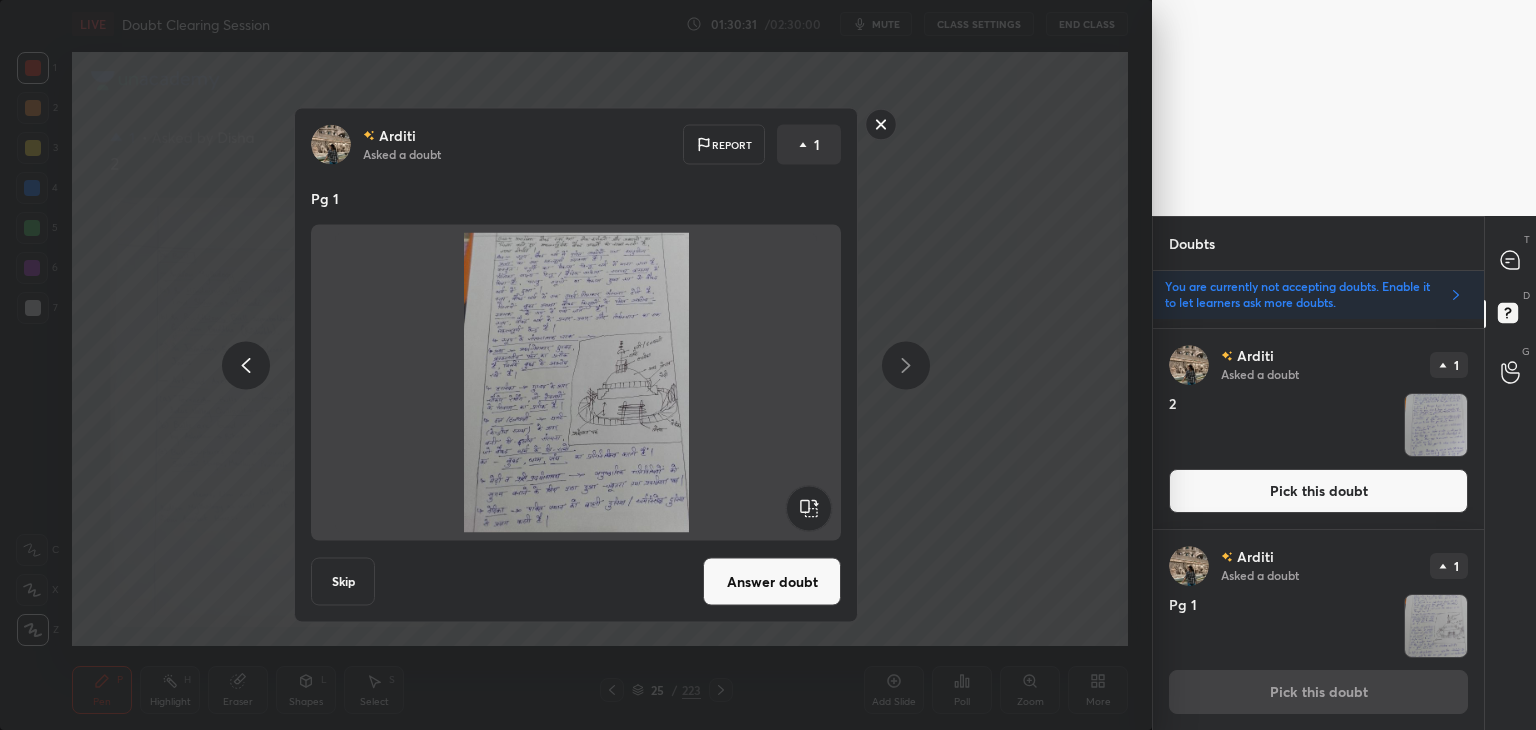 click on "Answer doubt" at bounding box center (772, 582) 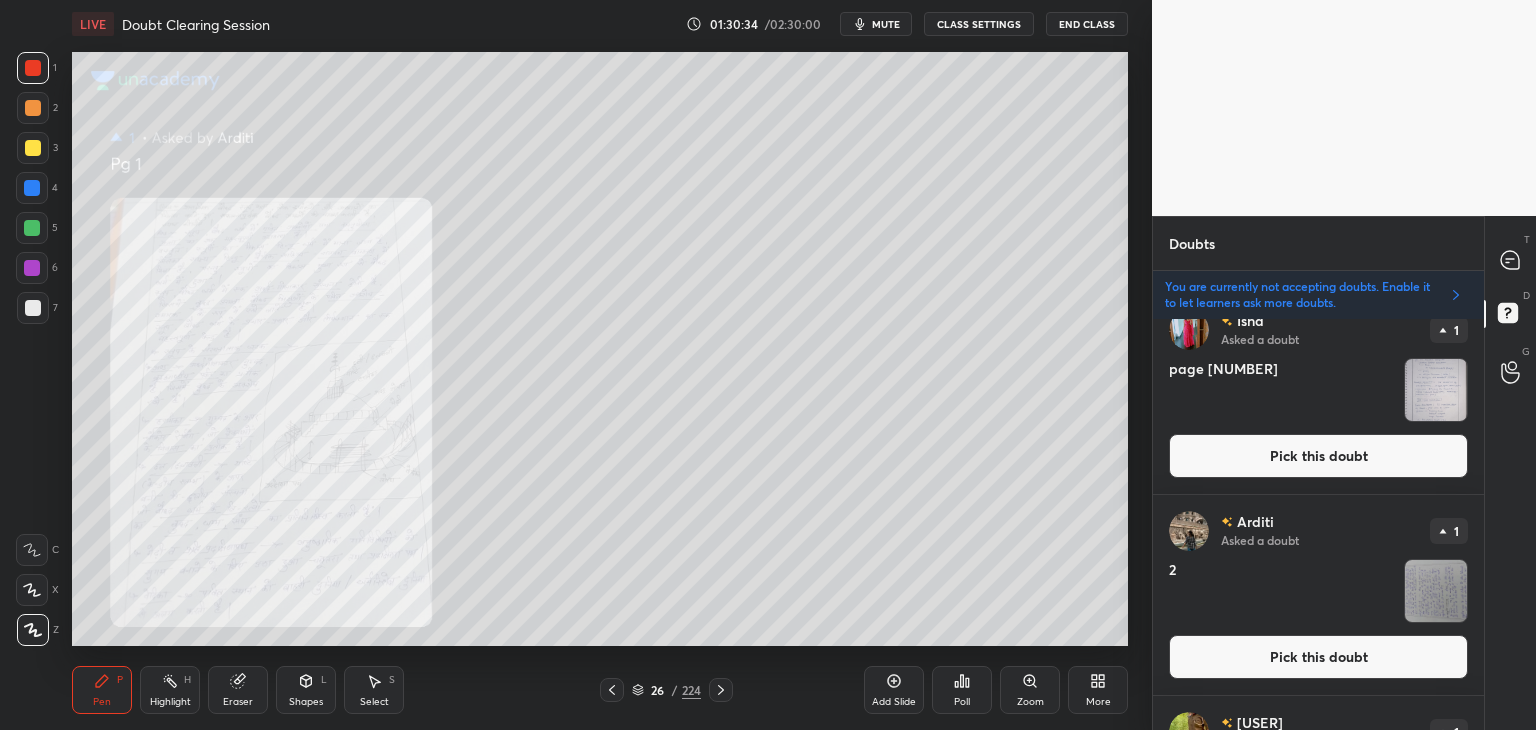 scroll, scrollTop: 1438, scrollLeft: 0, axis: vertical 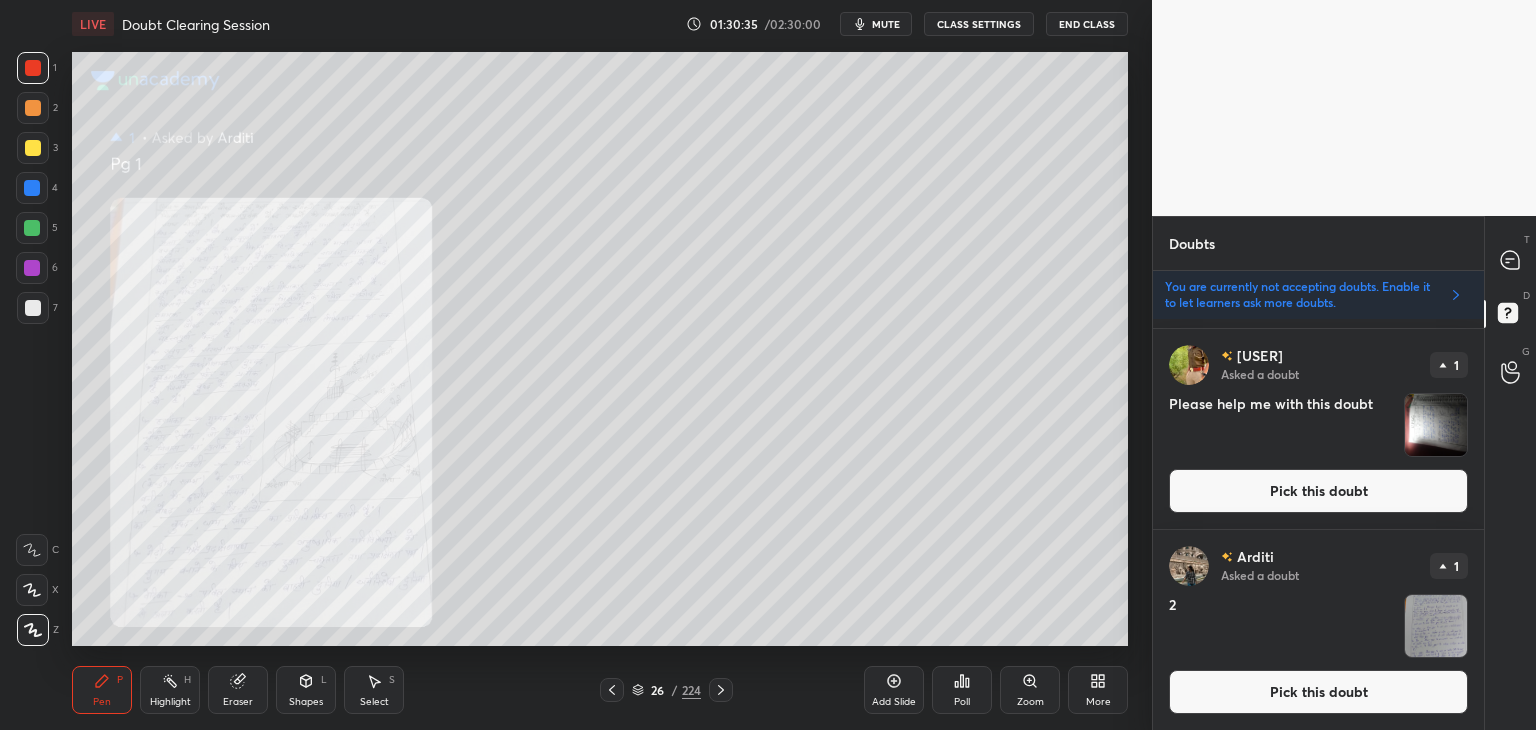 click on "Pick this doubt" at bounding box center (1318, 692) 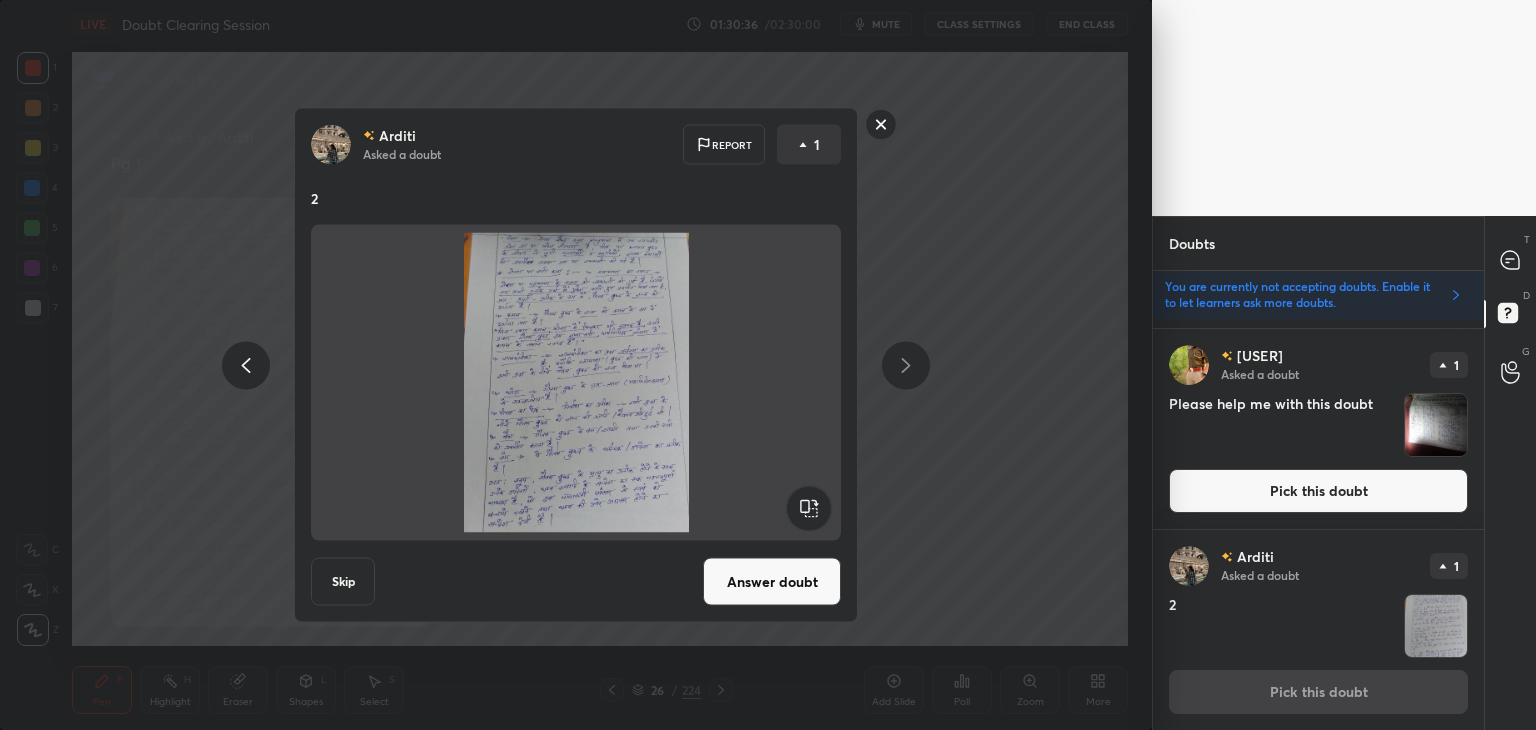 click on "Answer doubt" at bounding box center (772, 582) 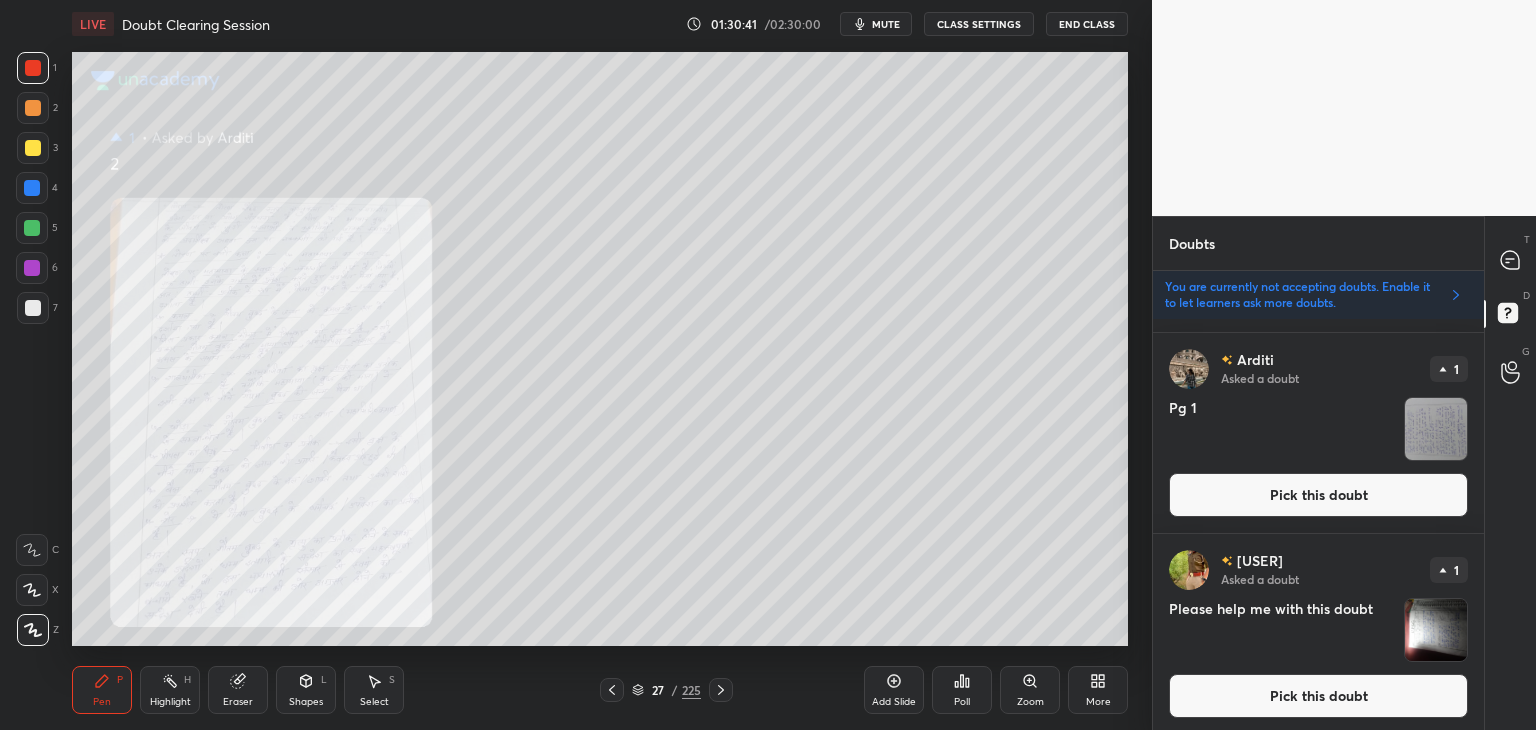 scroll, scrollTop: 1236, scrollLeft: 0, axis: vertical 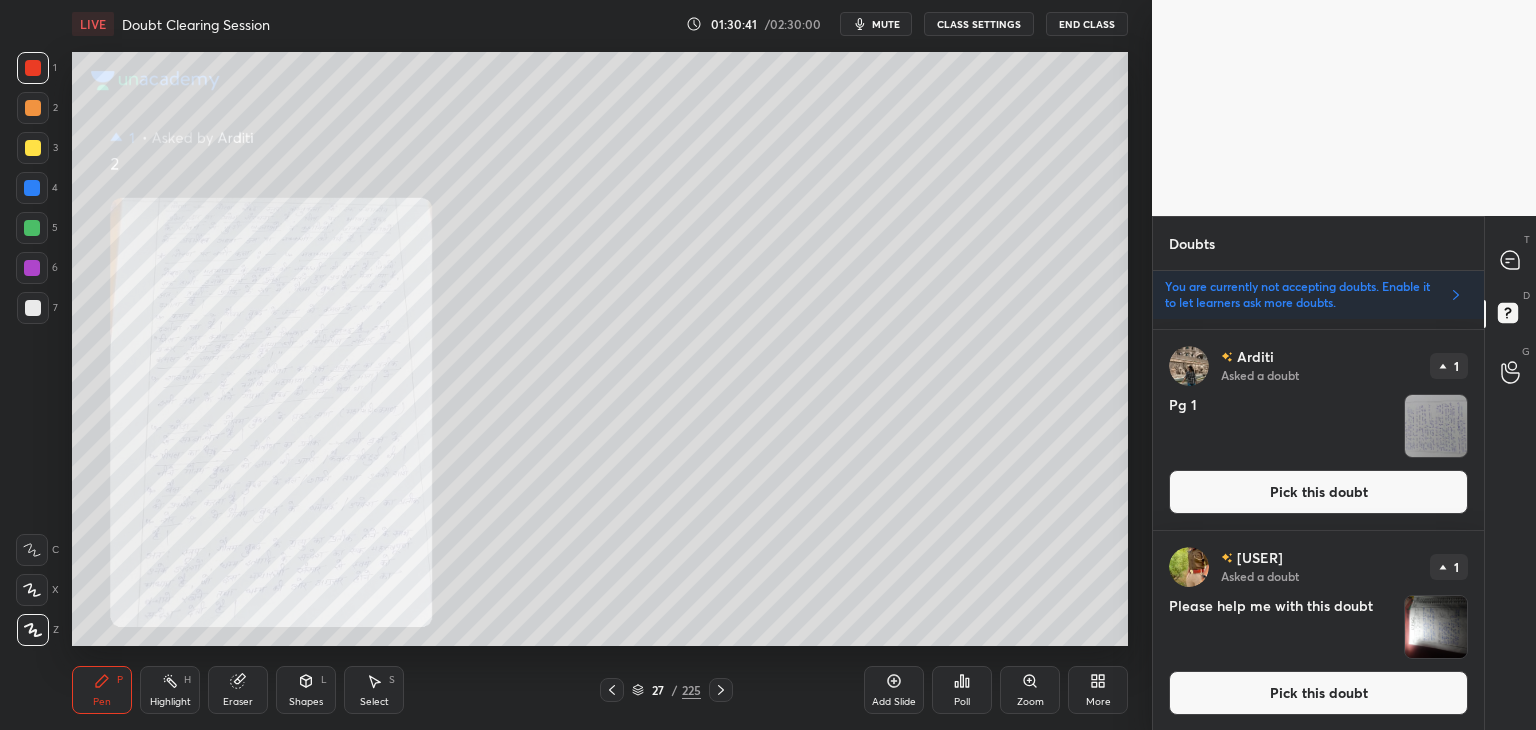 click on "Pick this doubt" at bounding box center [1318, 693] 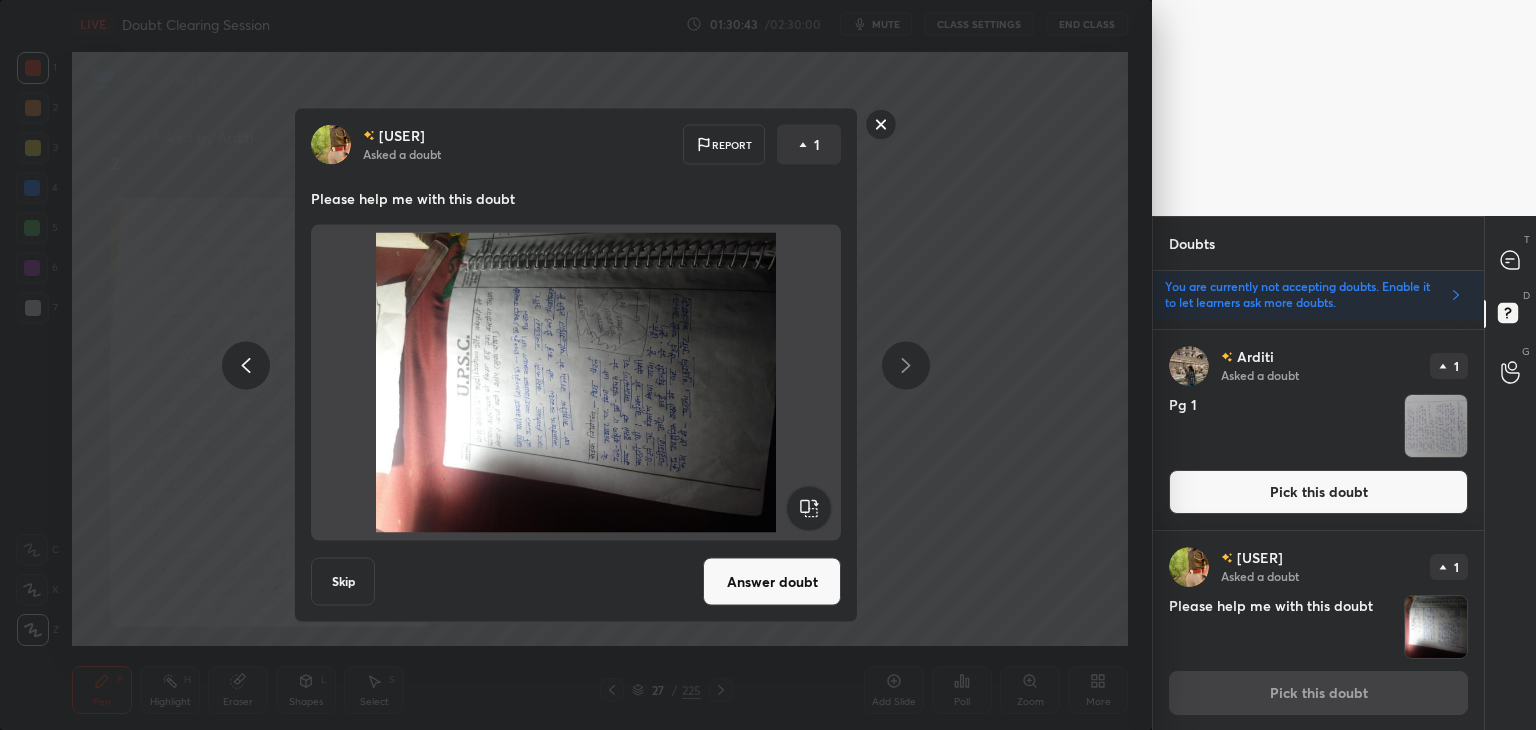 click 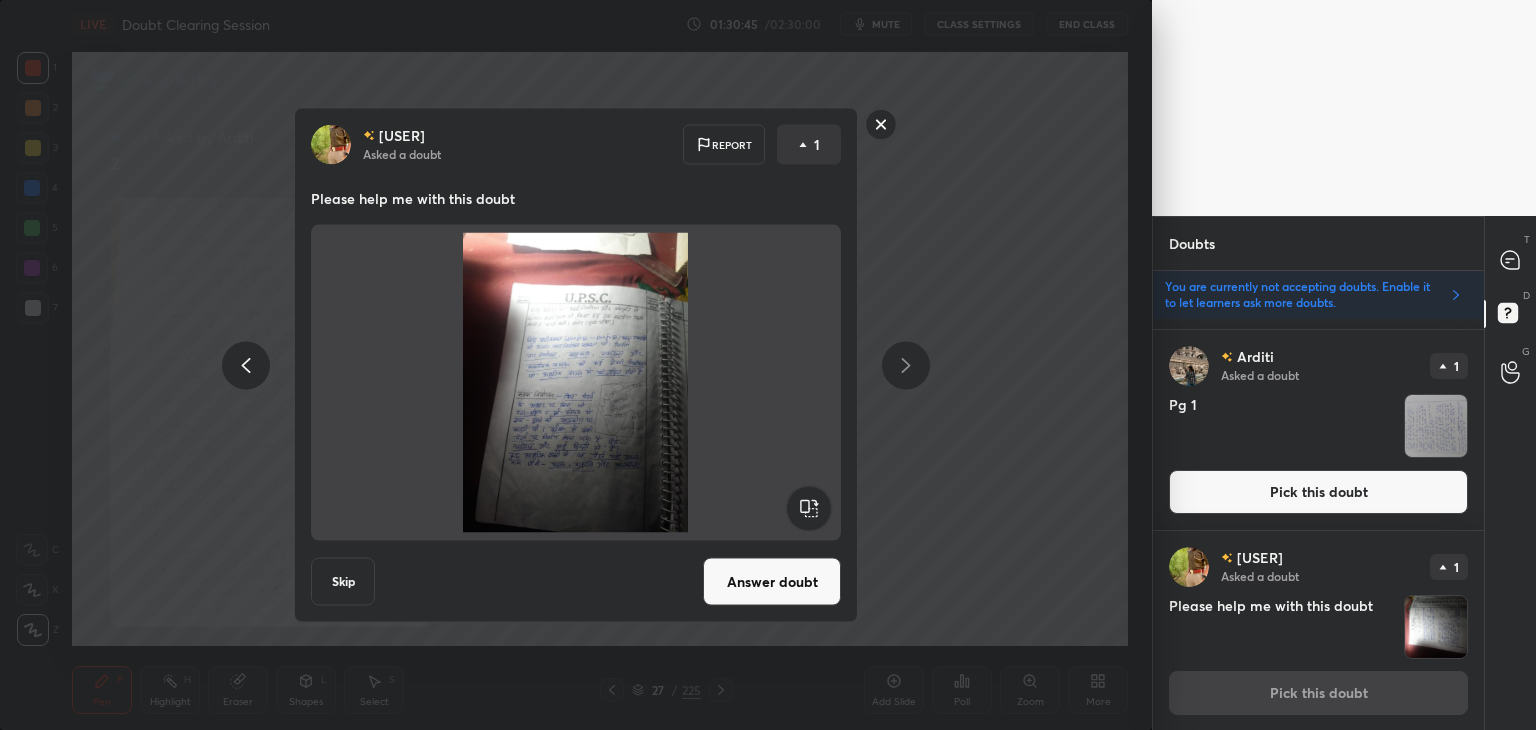 click on "Answer doubt" at bounding box center [772, 582] 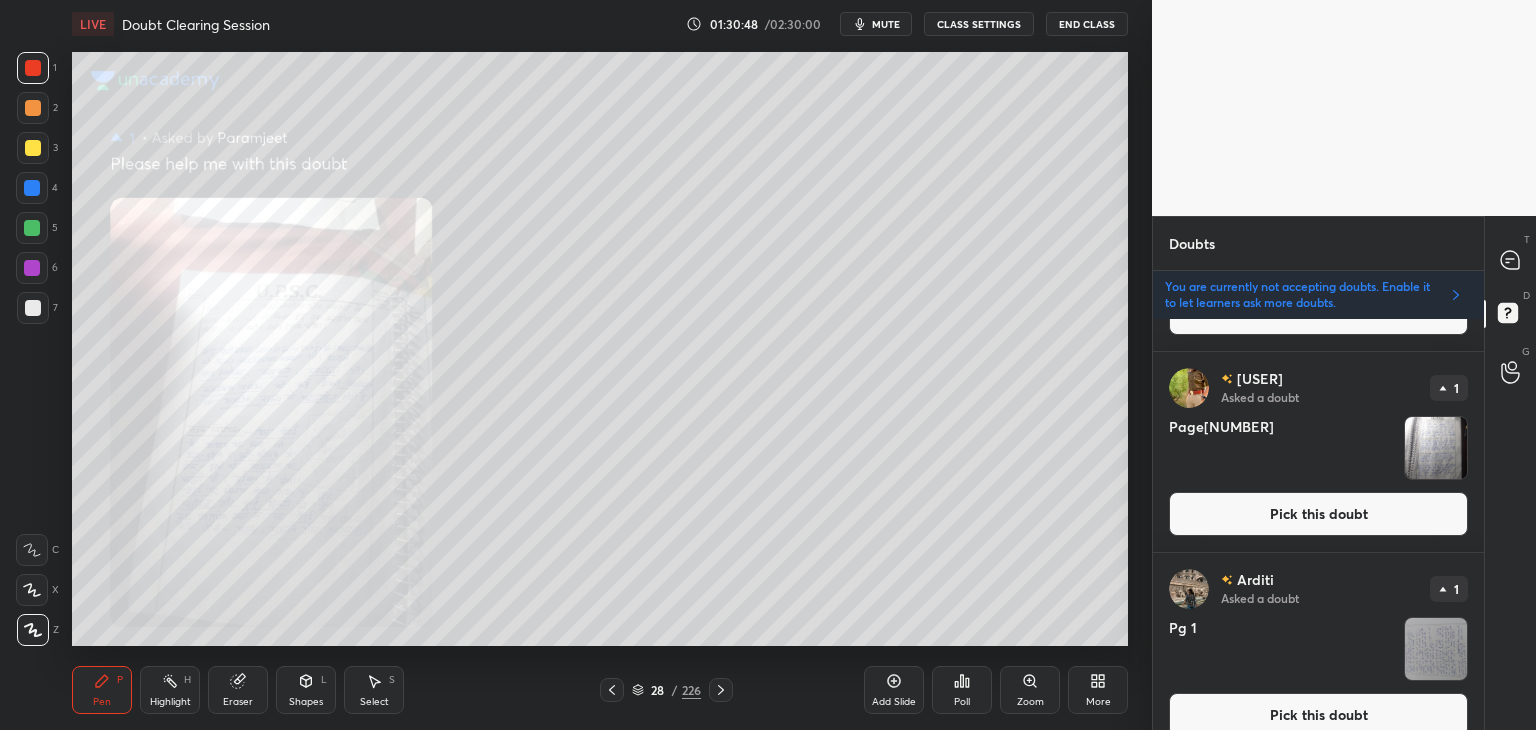 scroll, scrollTop: 1036, scrollLeft: 0, axis: vertical 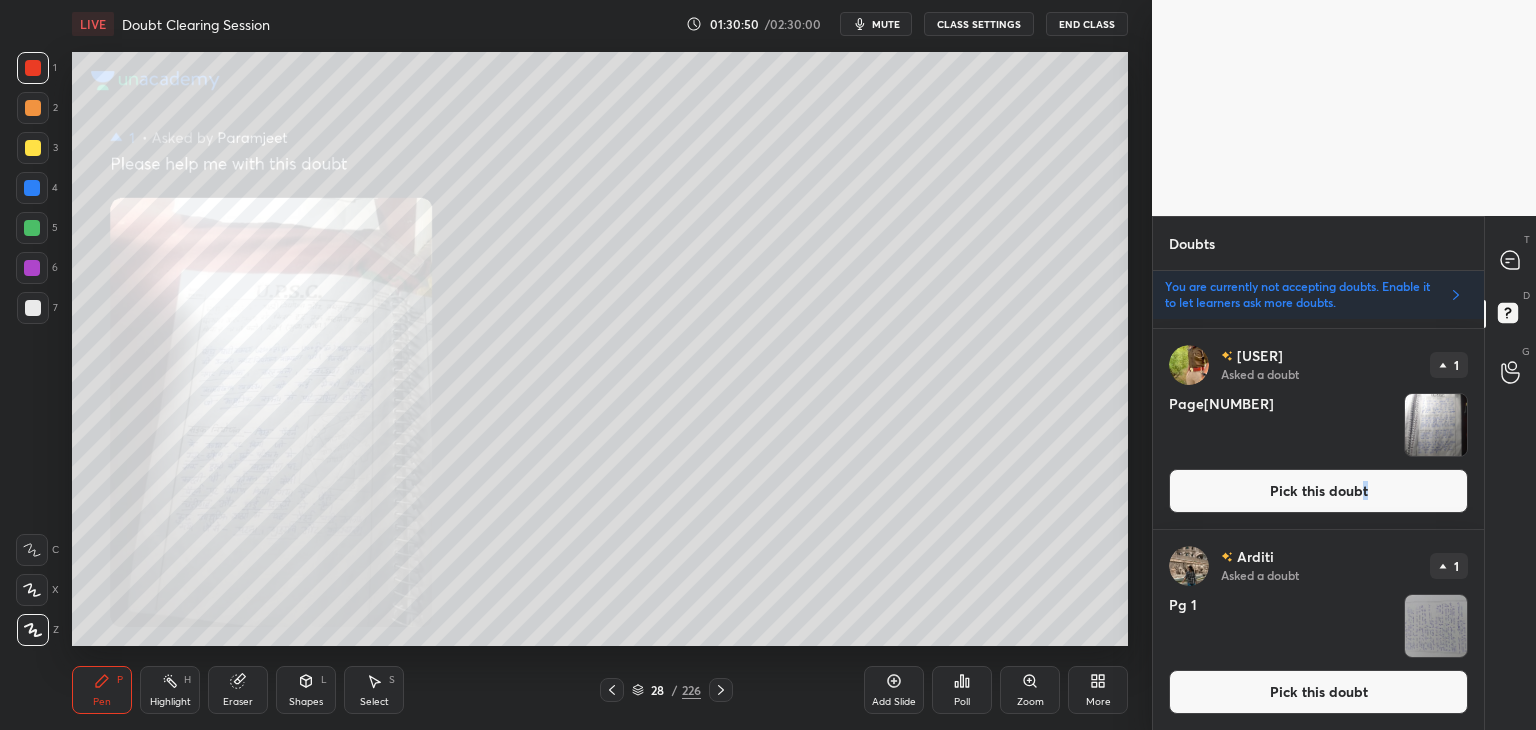 click on "Pick this doubt" at bounding box center [1318, 491] 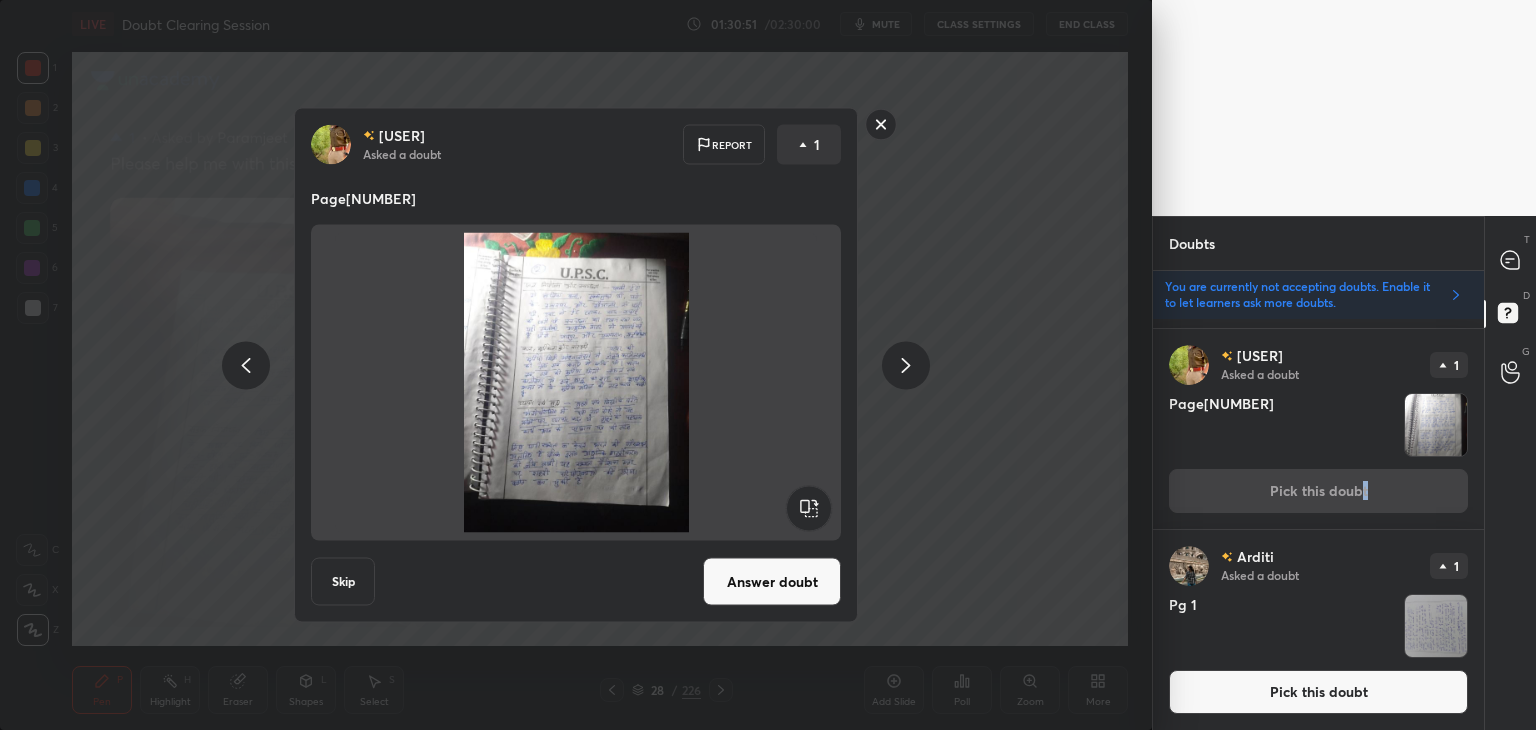 click on "Answer doubt" at bounding box center [772, 582] 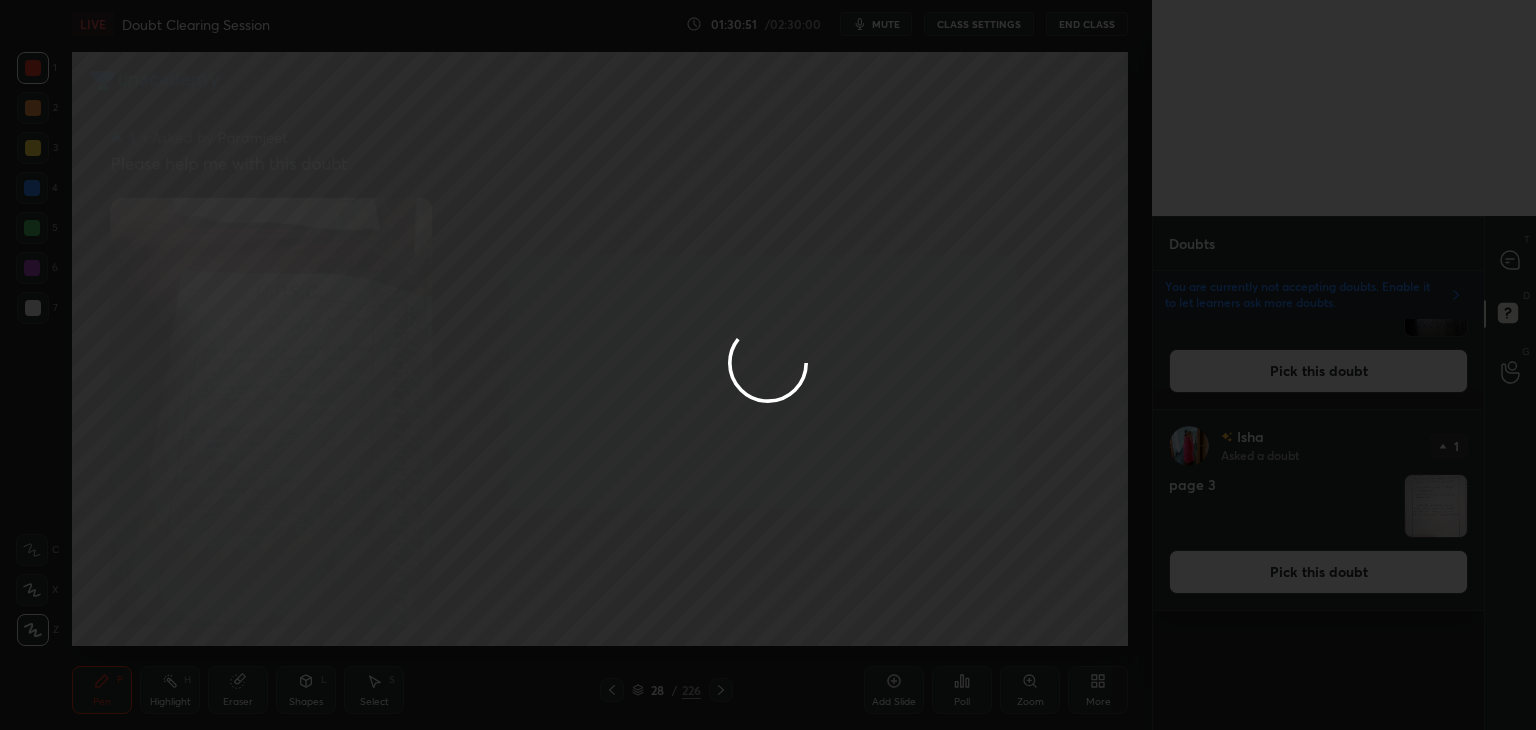 scroll, scrollTop: 0, scrollLeft: 0, axis: both 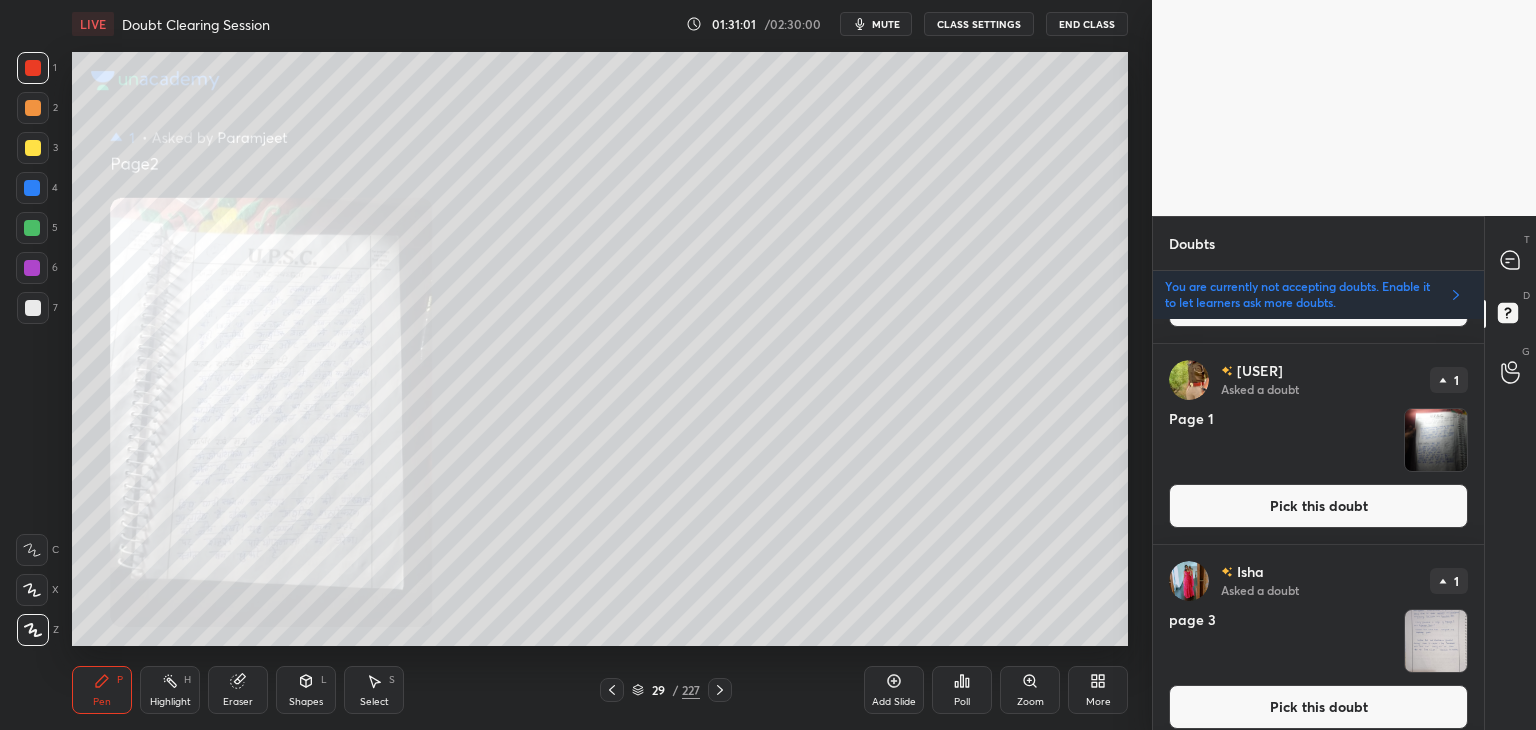 click on "Pick this doubt" at bounding box center (1318, 506) 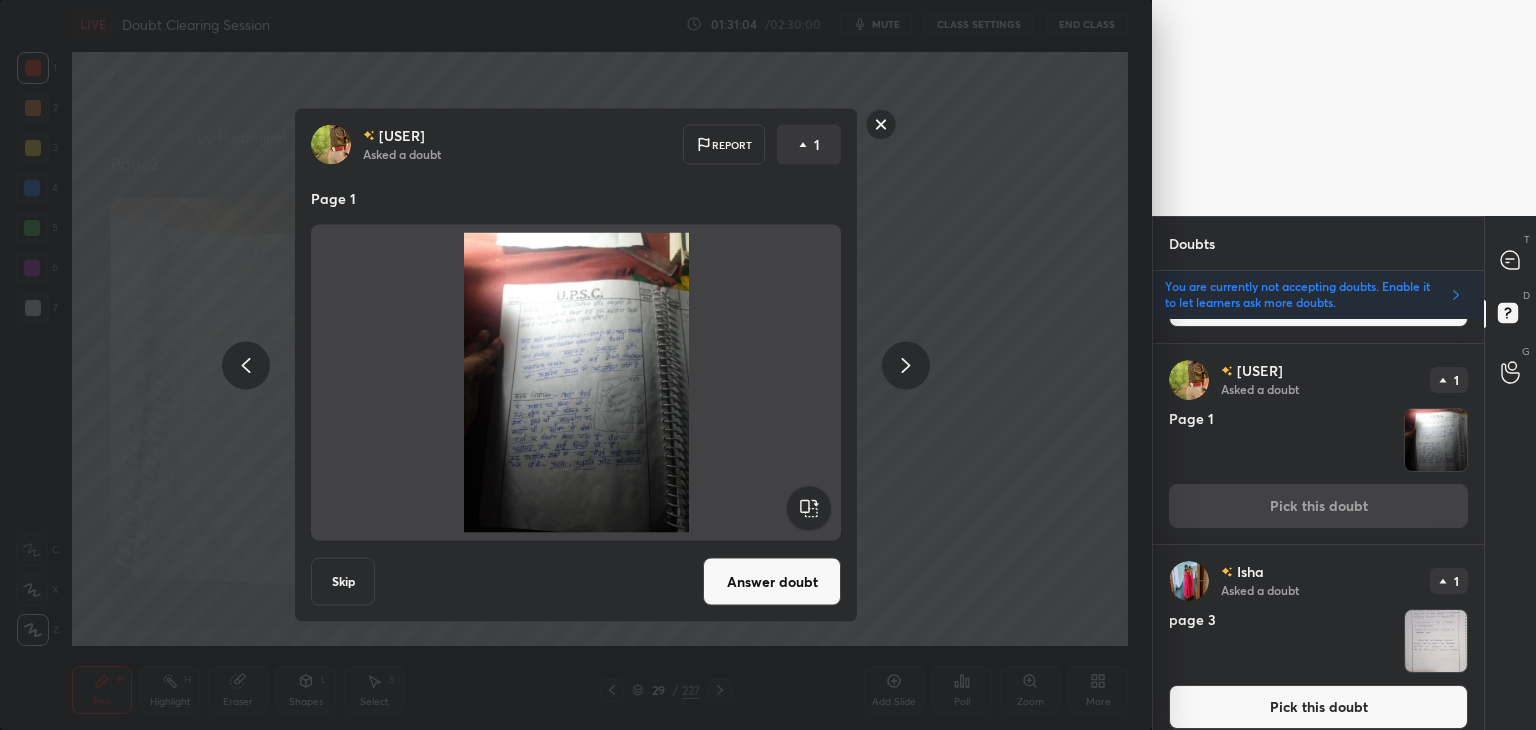 click on "Skip" at bounding box center (343, 582) 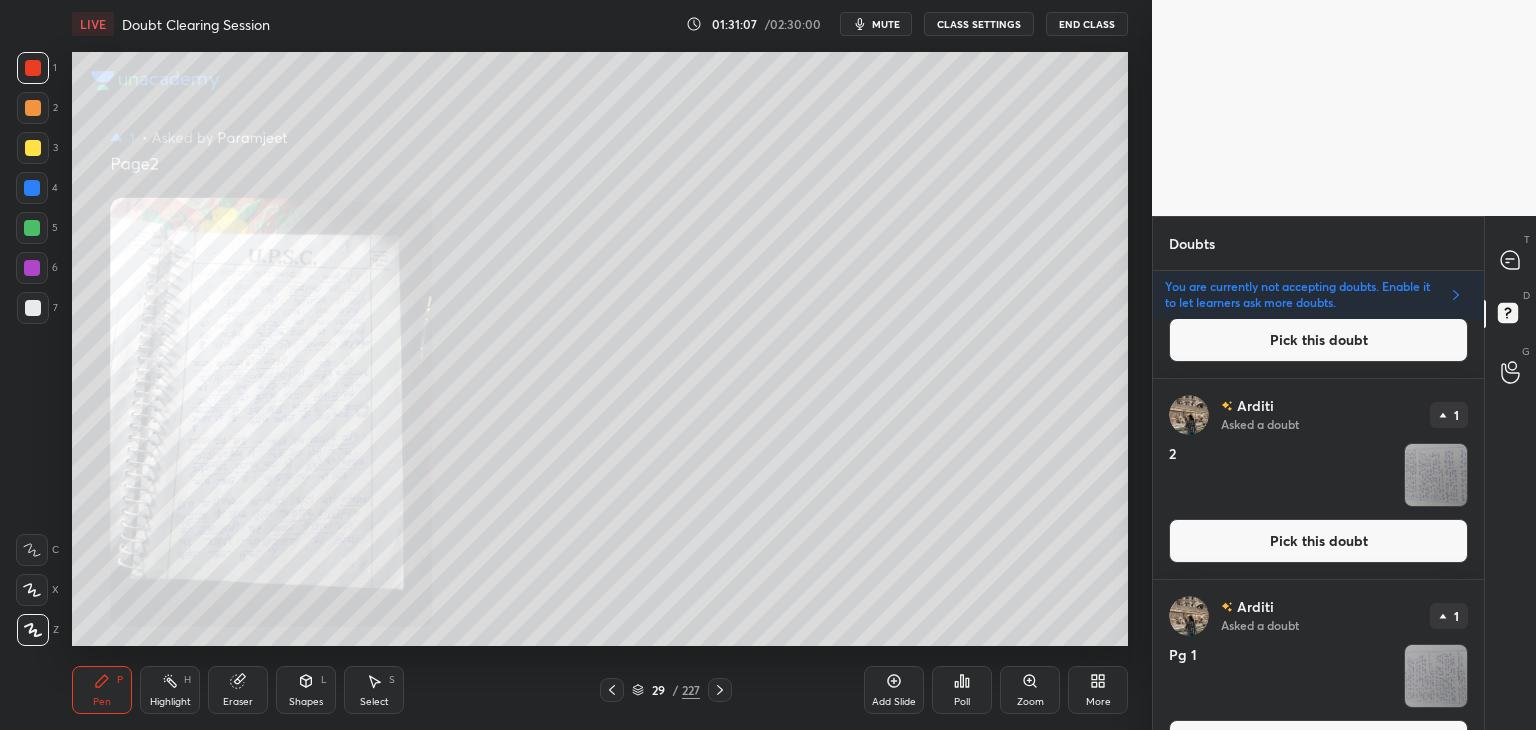 scroll, scrollTop: 634, scrollLeft: 0, axis: vertical 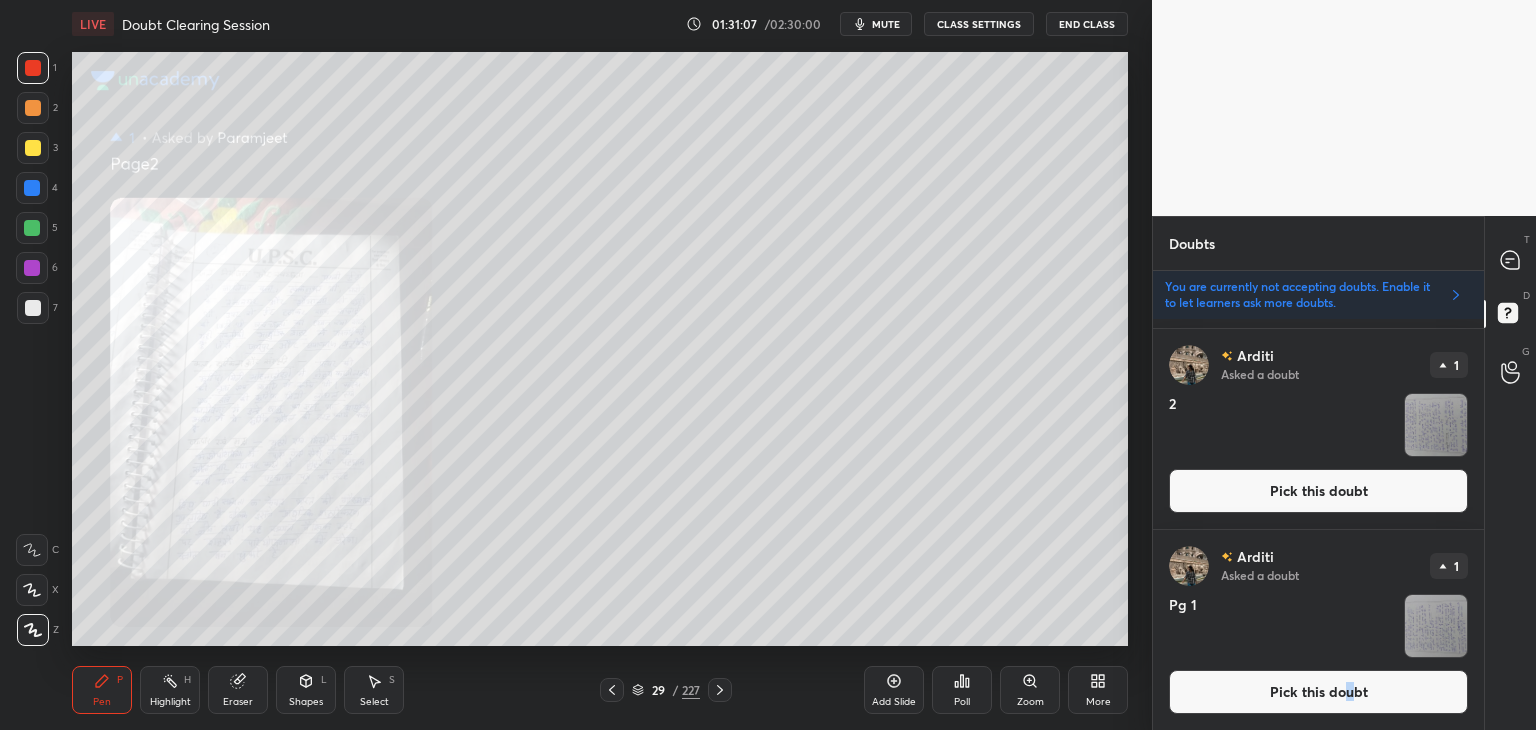 click on "Pick this doubt" at bounding box center (1318, 692) 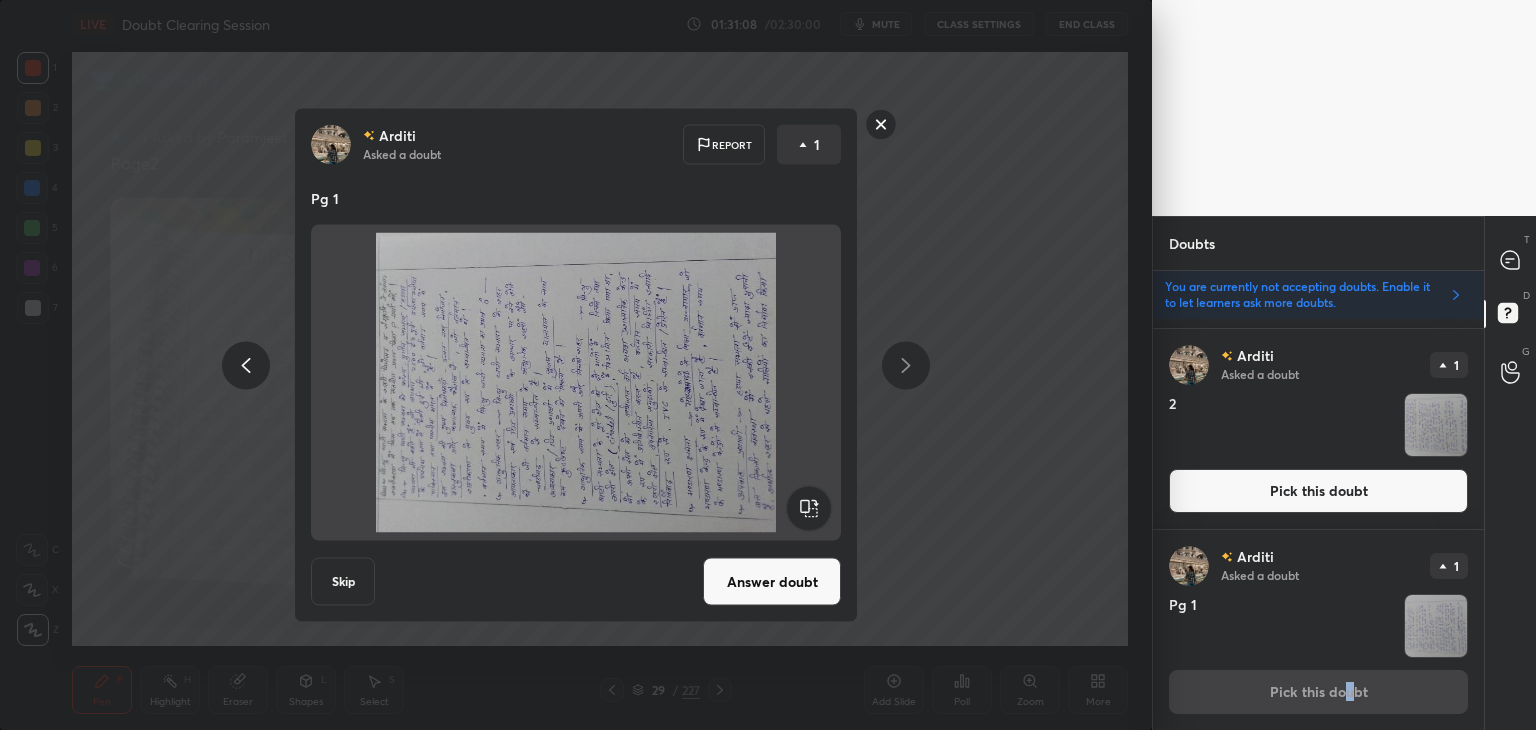 click 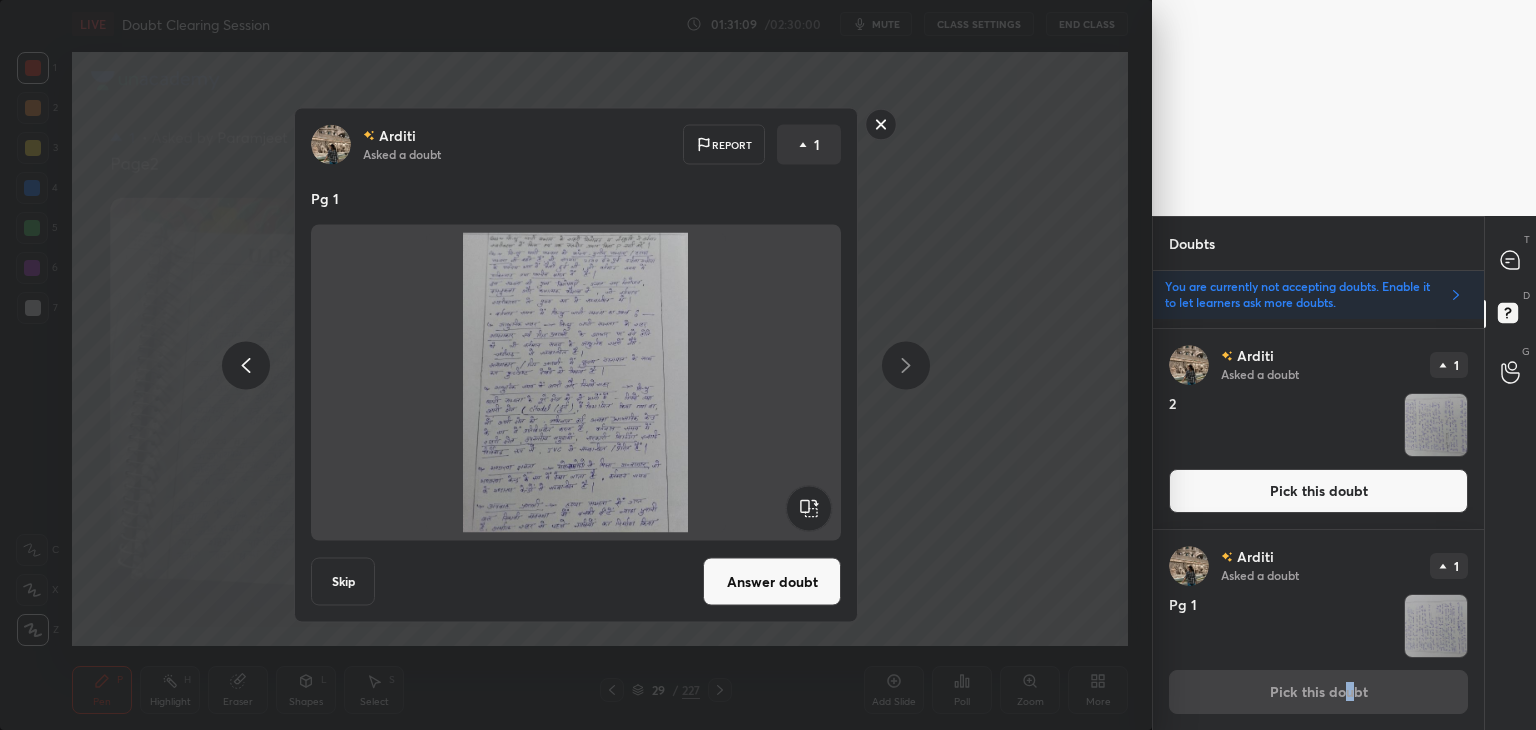 click on "Answer doubt" at bounding box center [772, 582] 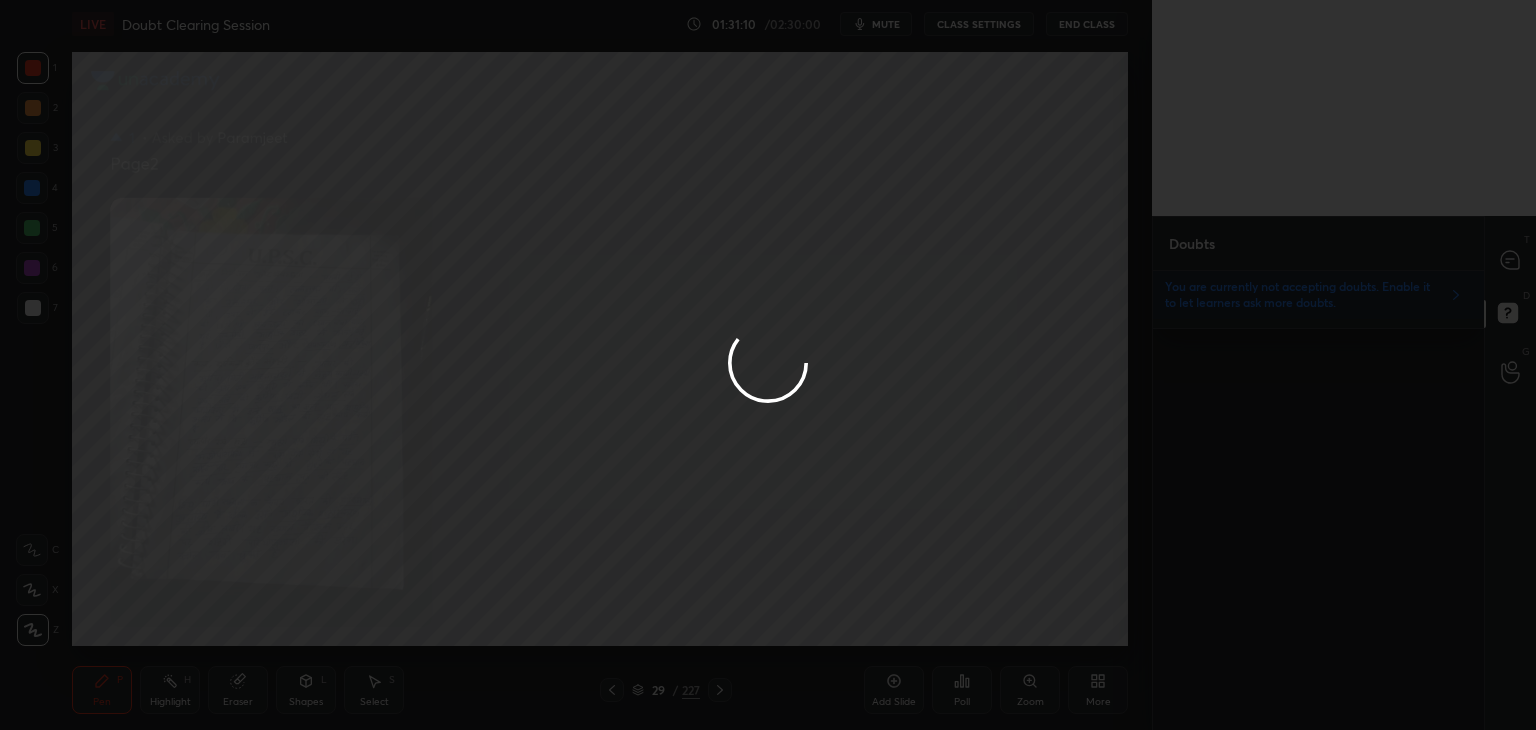 scroll, scrollTop: 0, scrollLeft: 0, axis: both 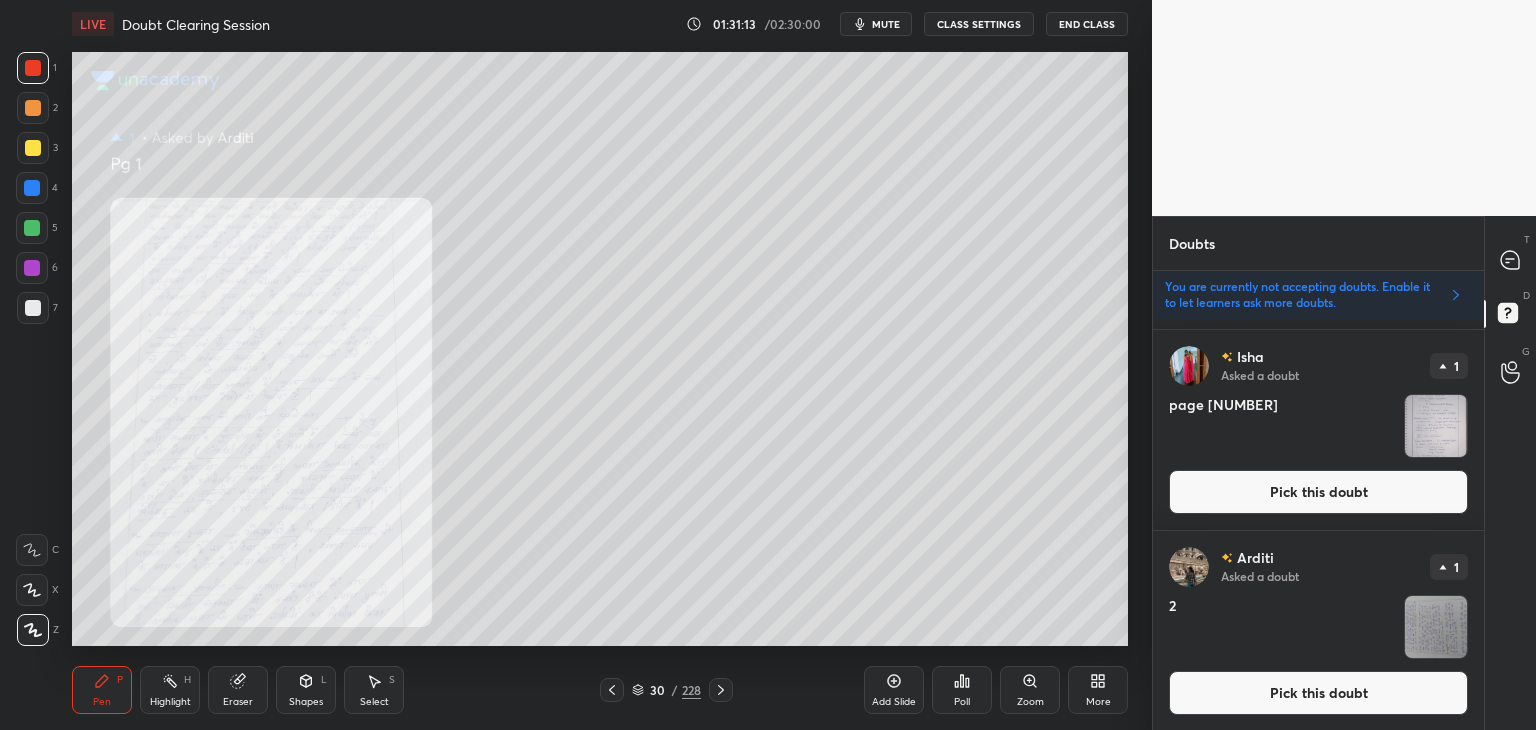 drag, startPoint x: 1348, startPoint y: 683, endPoint x: 1352, endPoint y: 665, distance: 18.439089 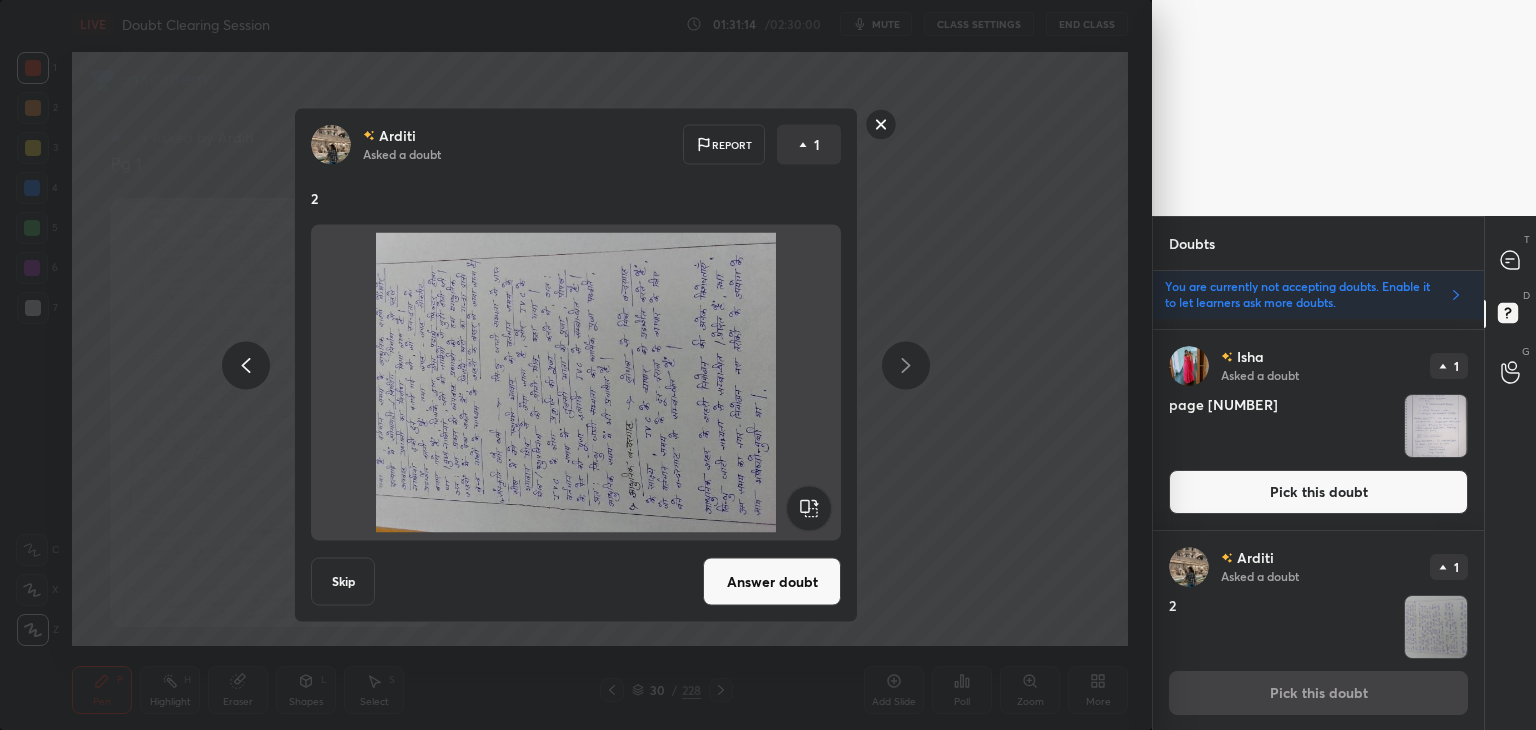 click 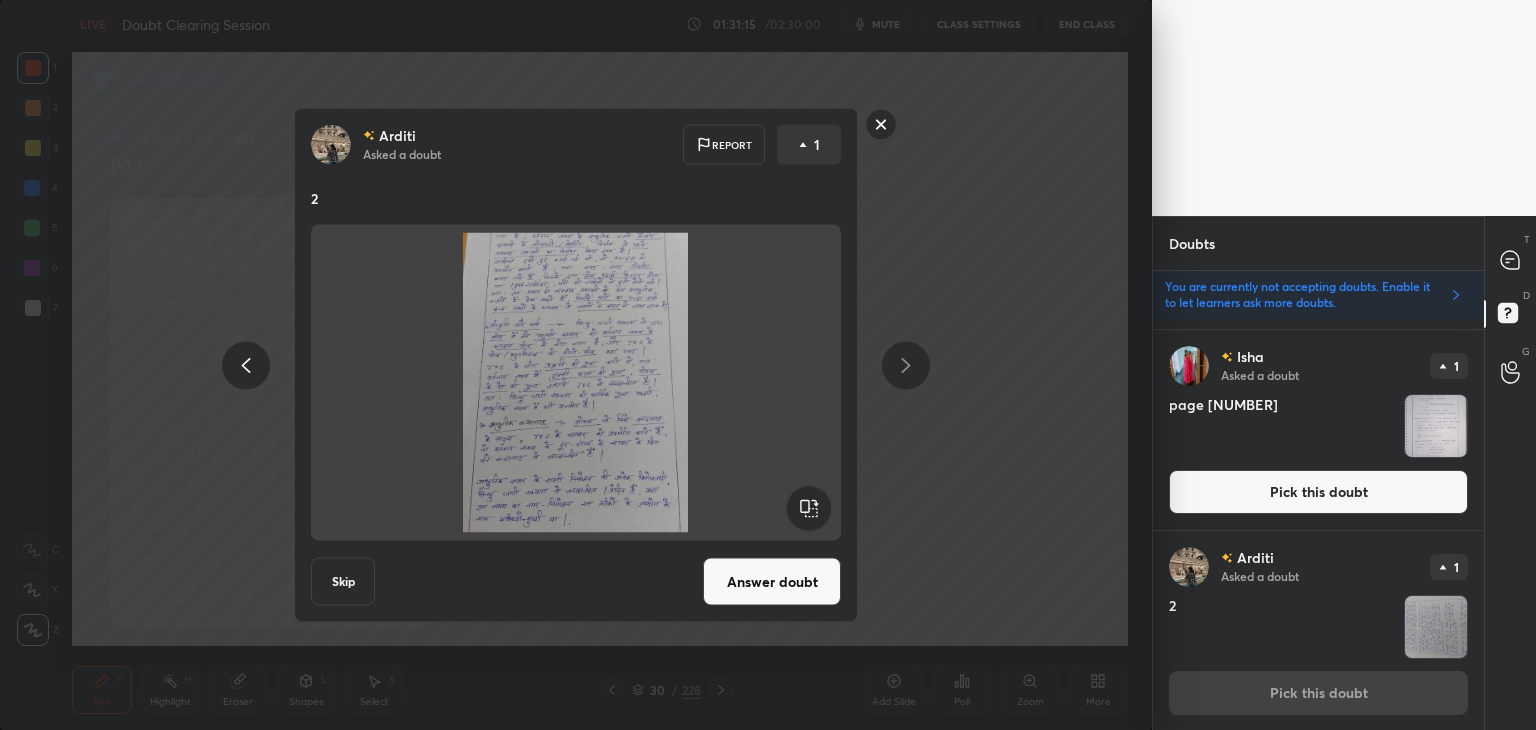 click on "Answer doubt" at bounding box center [772, 582] 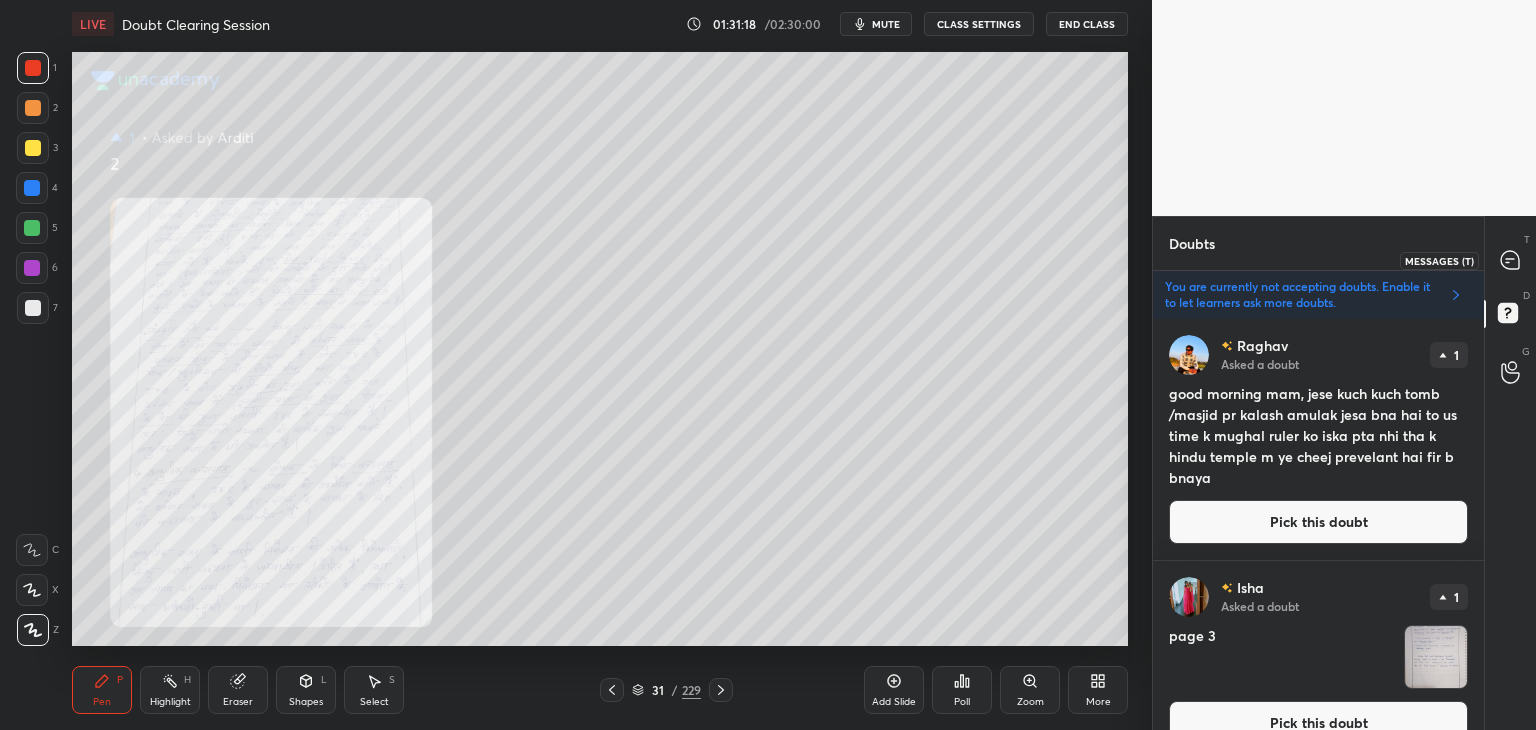 click 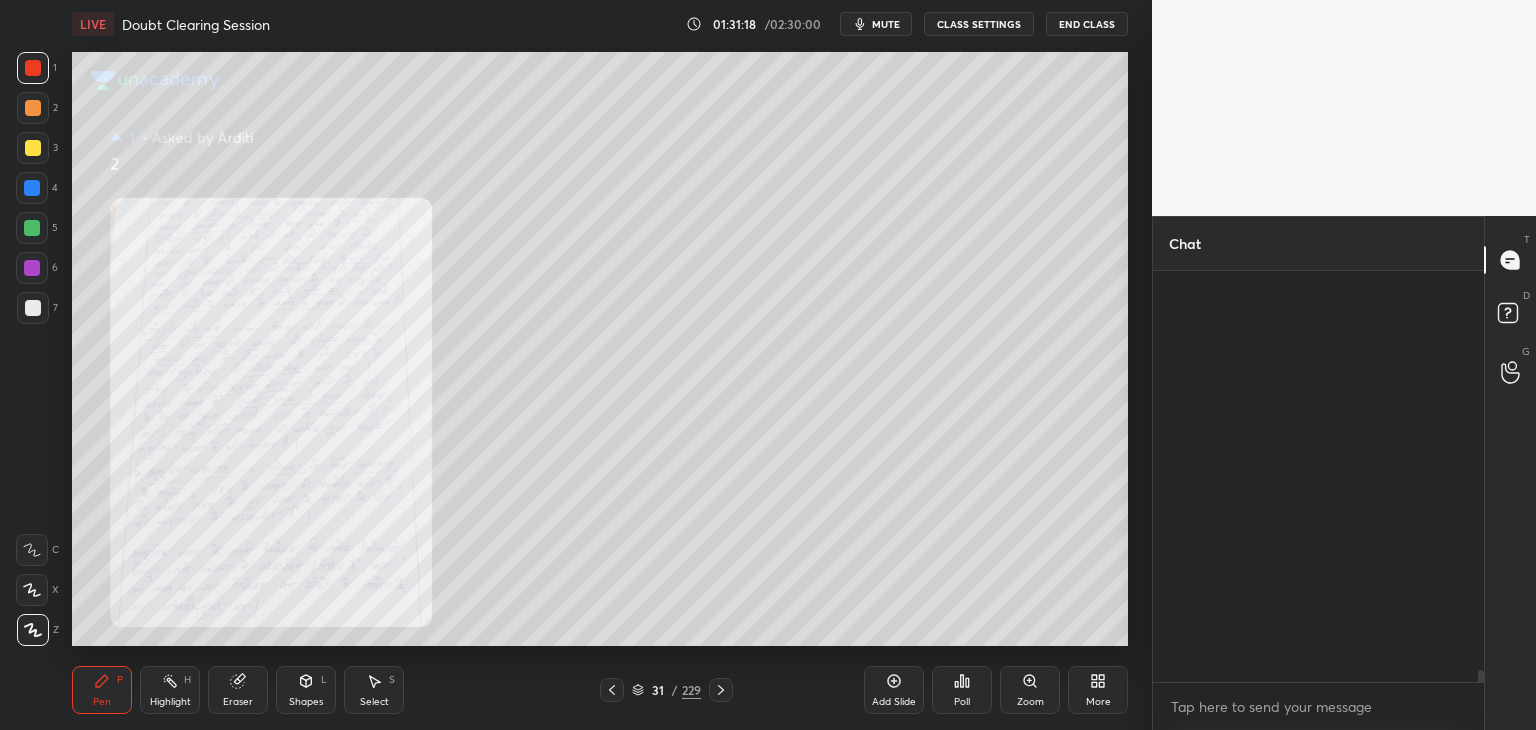 scroll, scrollTop: 19588, scrollLeft: 0, axis: vertical 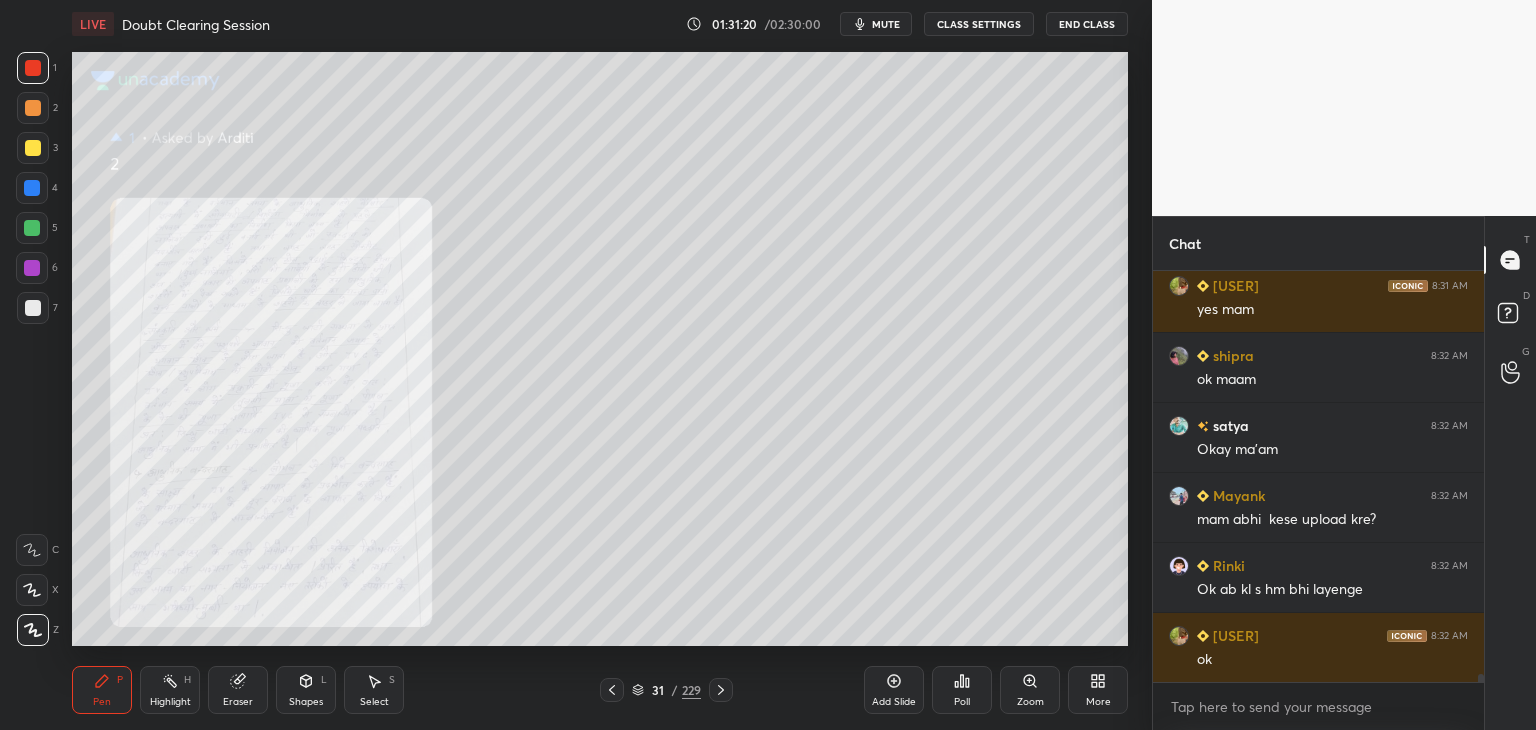 click on "Isha 8:31 AM jajba khatm hojata h PARAMJEET 8:31 AM yes mam shipra 8:32 AM ok maam satya 8:32 AM Okay ma'am Mayank 8:32 AM mam abhi  kese upload kre? Rinki 8:32 AM Ok ab kl s hm bhi layenge PARAMJEET 8:32 AM ok JUMP TO LATEST Enable hand raising Enable raise hand to speak to learners. Once enabled, chat will be turned off temporarily. Enable x" at bounding box center (1318, 500) 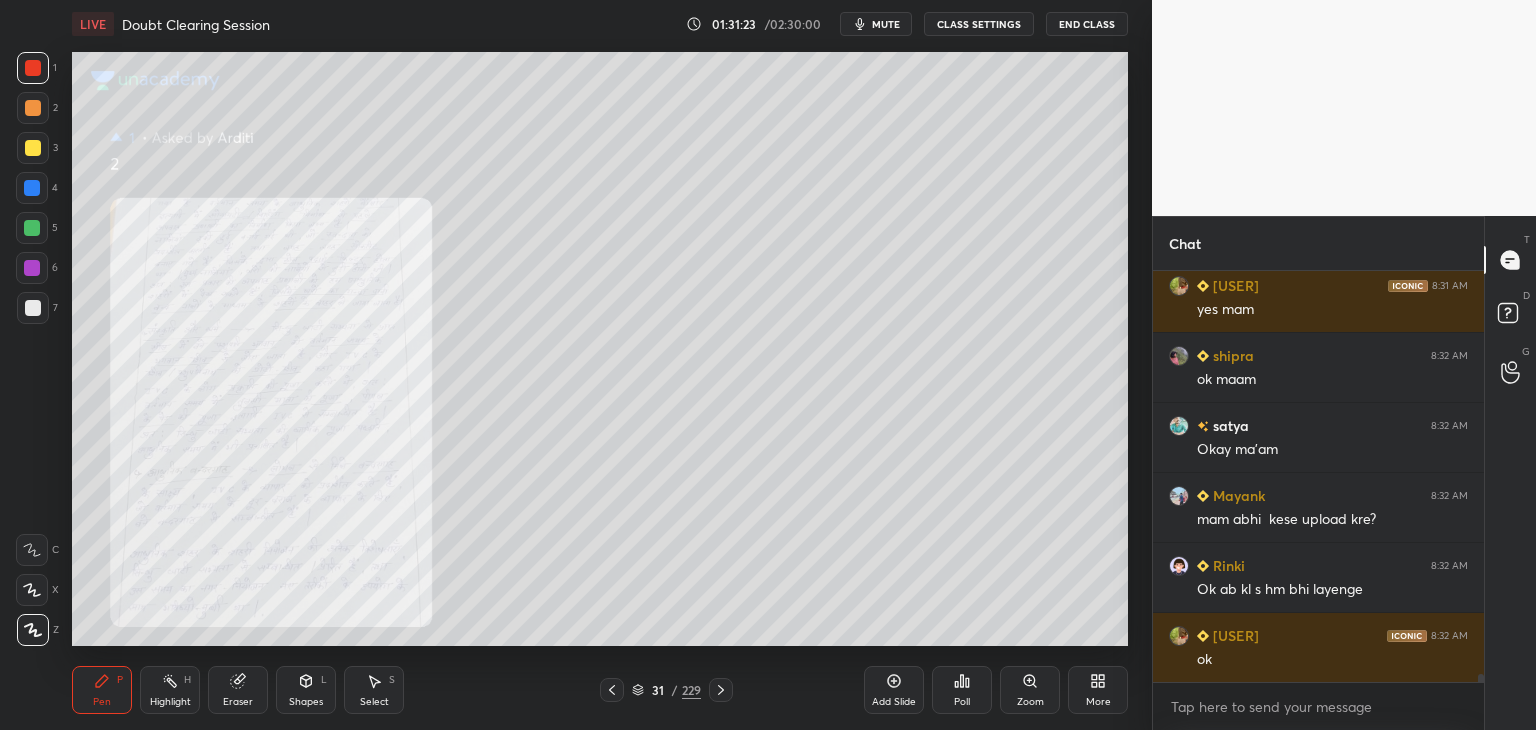 click 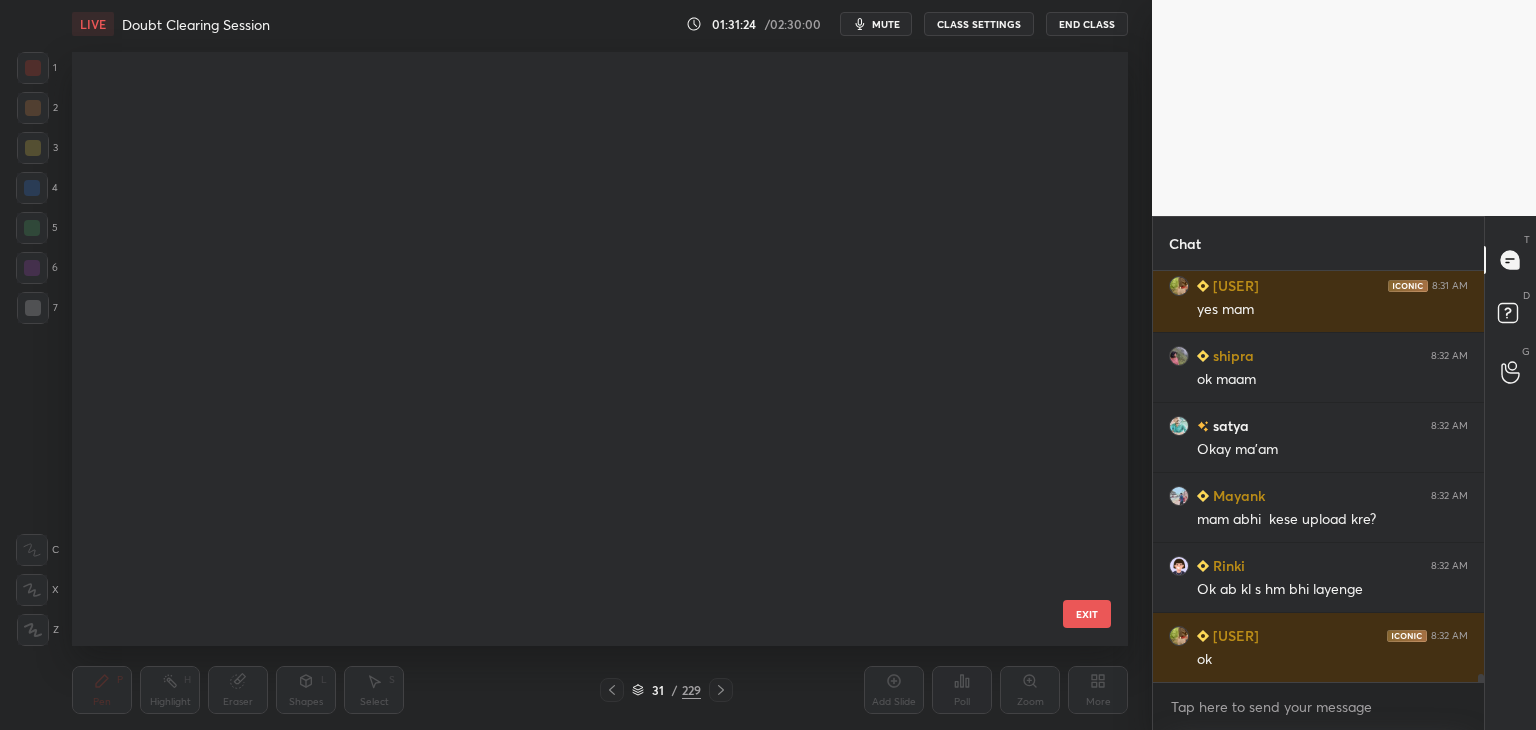 scroll, scrollTop: 1419, scrollLeft: 0, axis: vertical 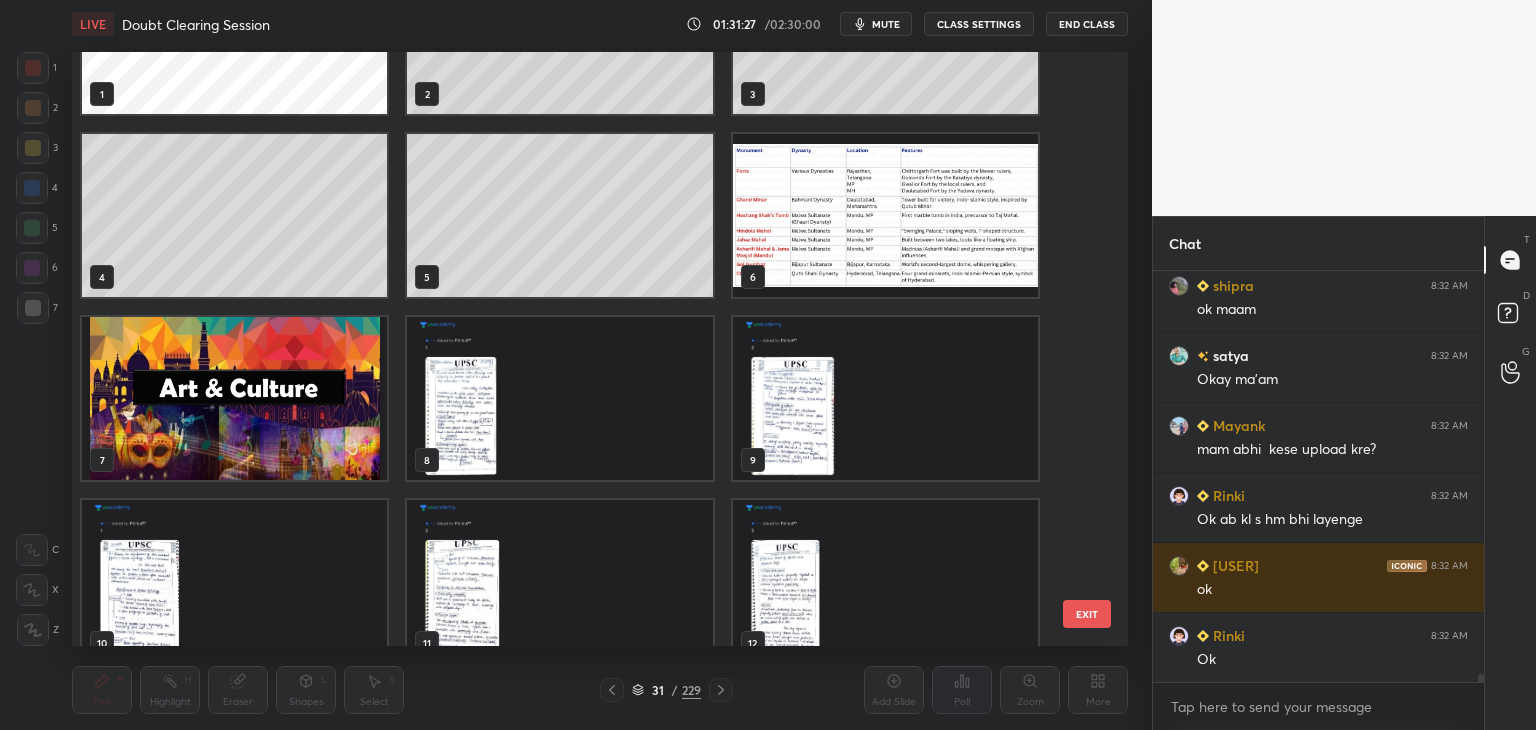 click at bounding box center (559, 398) 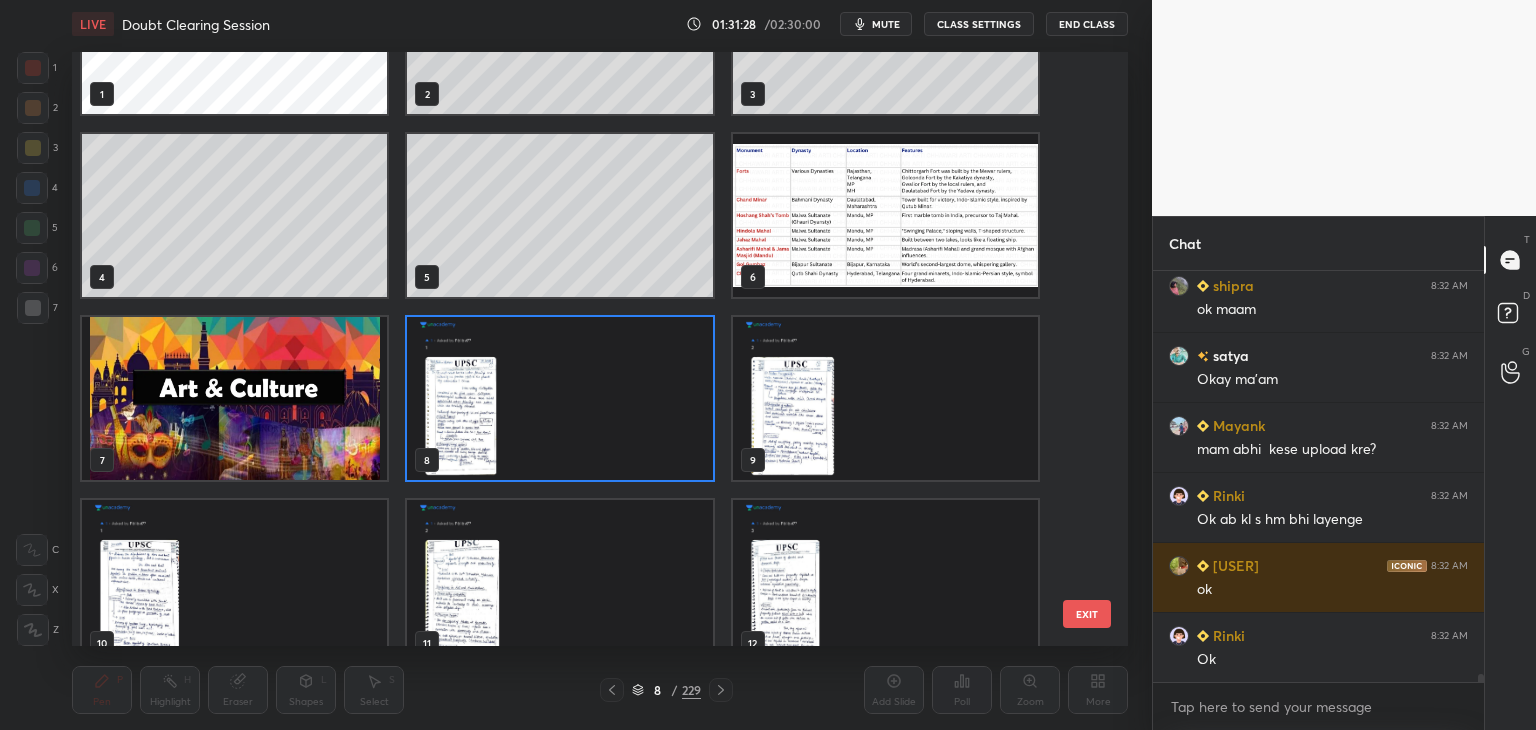 click 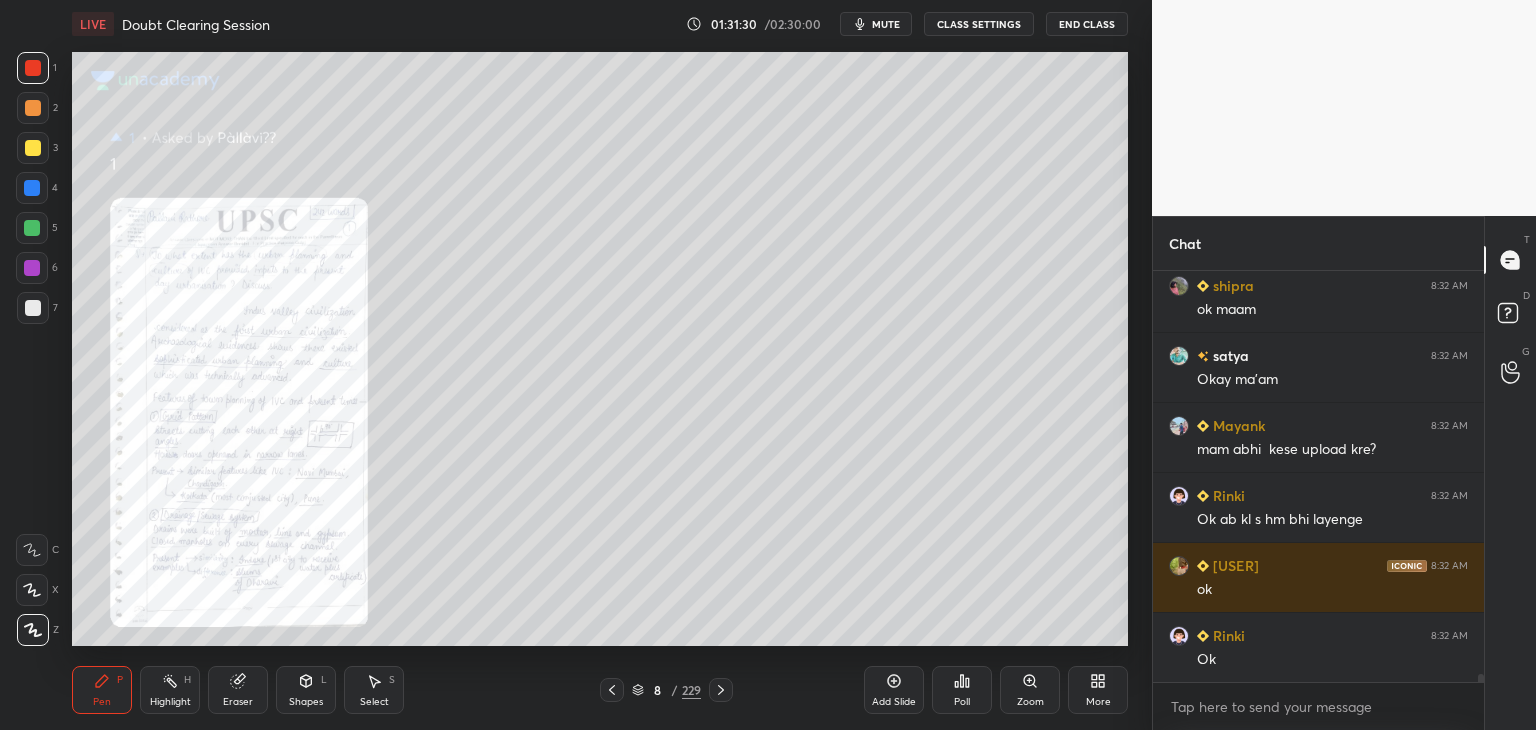 click at bounding box center [32, 188] 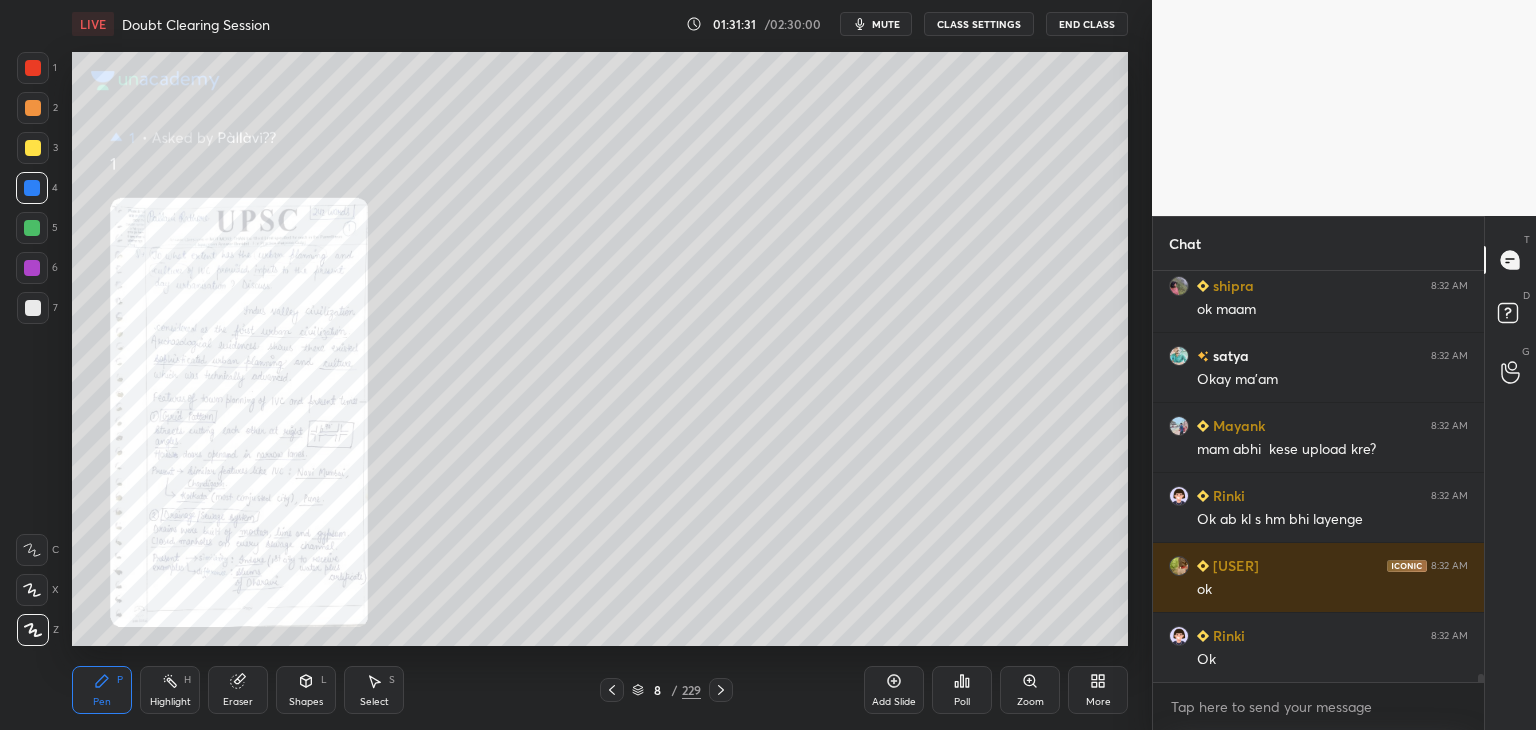 click on "Zoom" at bounding box center (1030, 690) 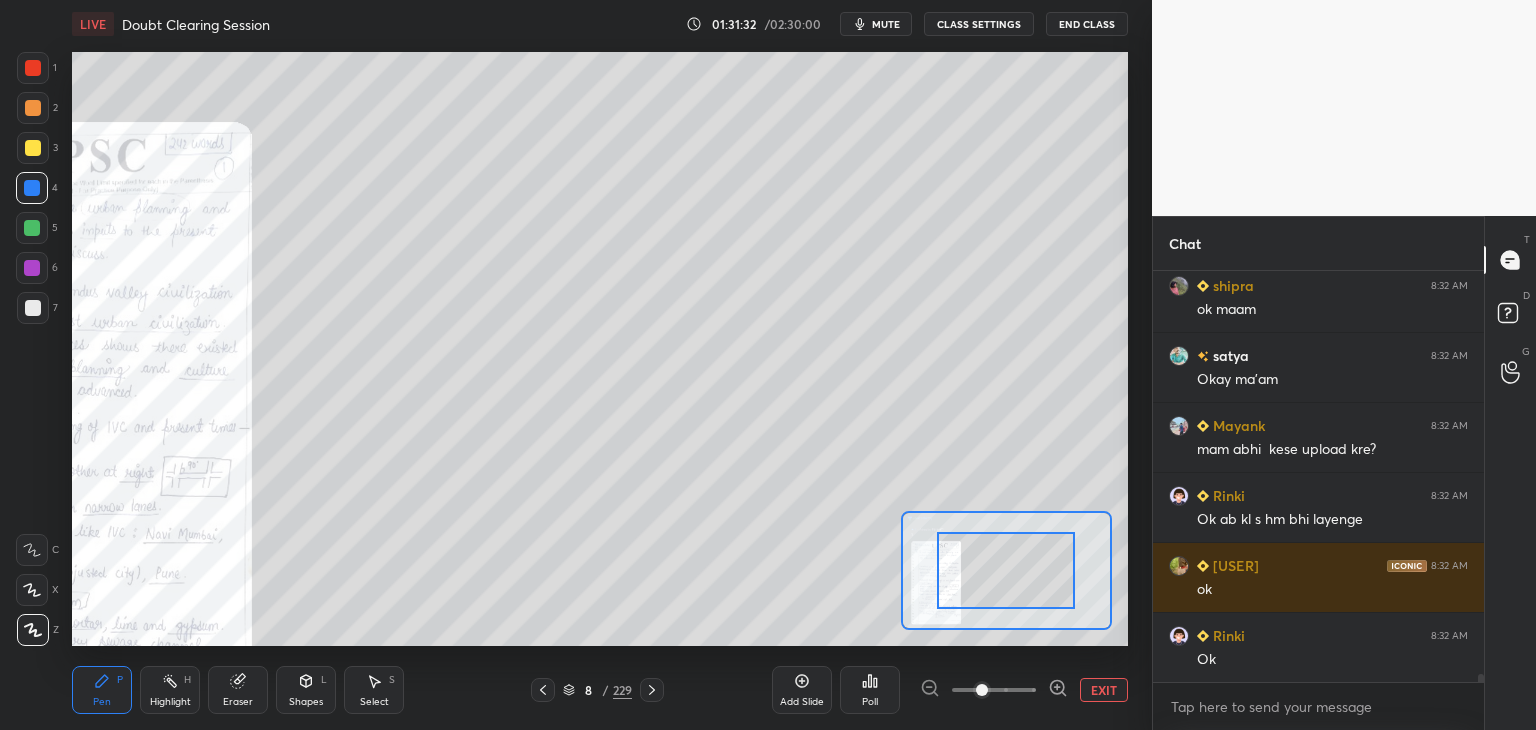 click at bounding box center (994, 690) 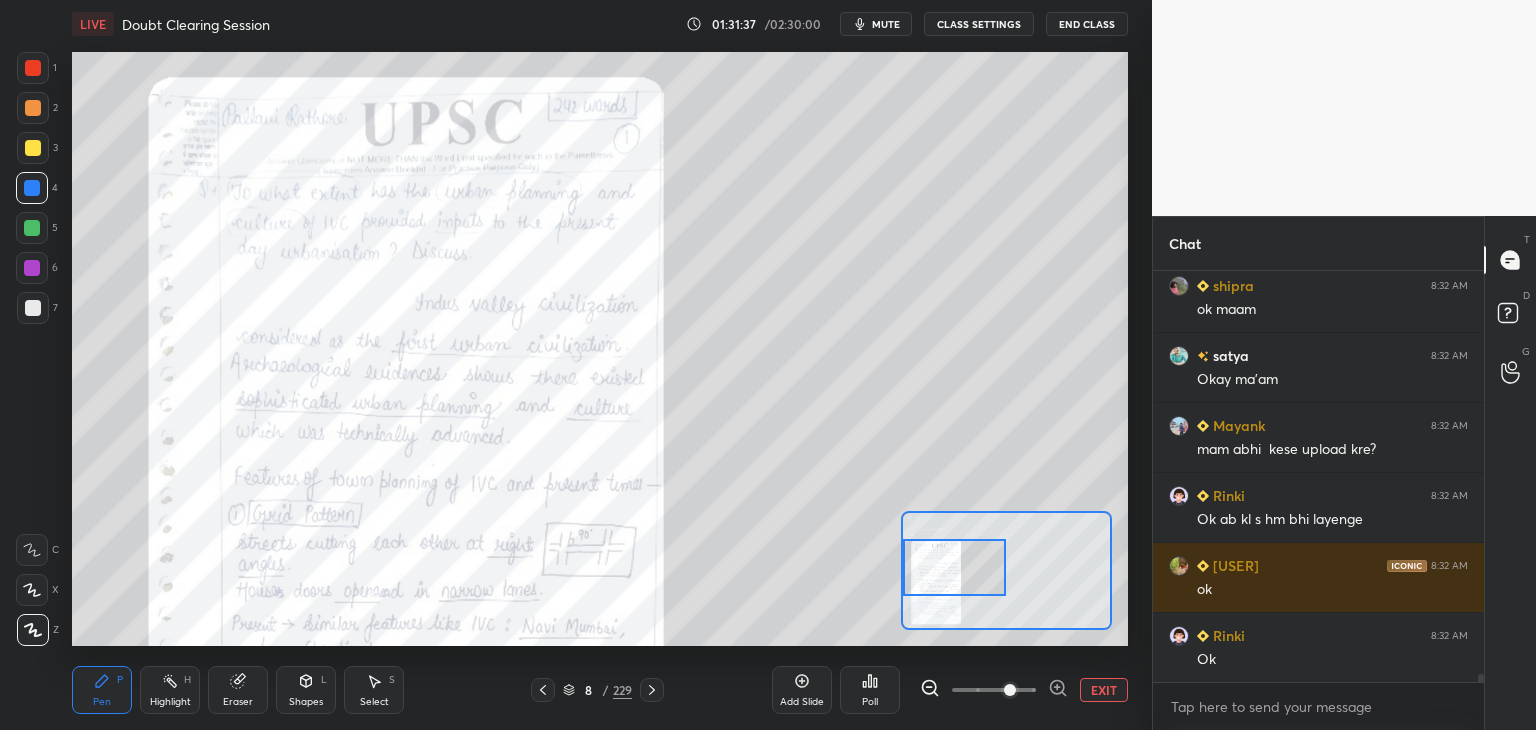 scroll, scrollTop: 19886, scrollLeft: 0, axis: vertical 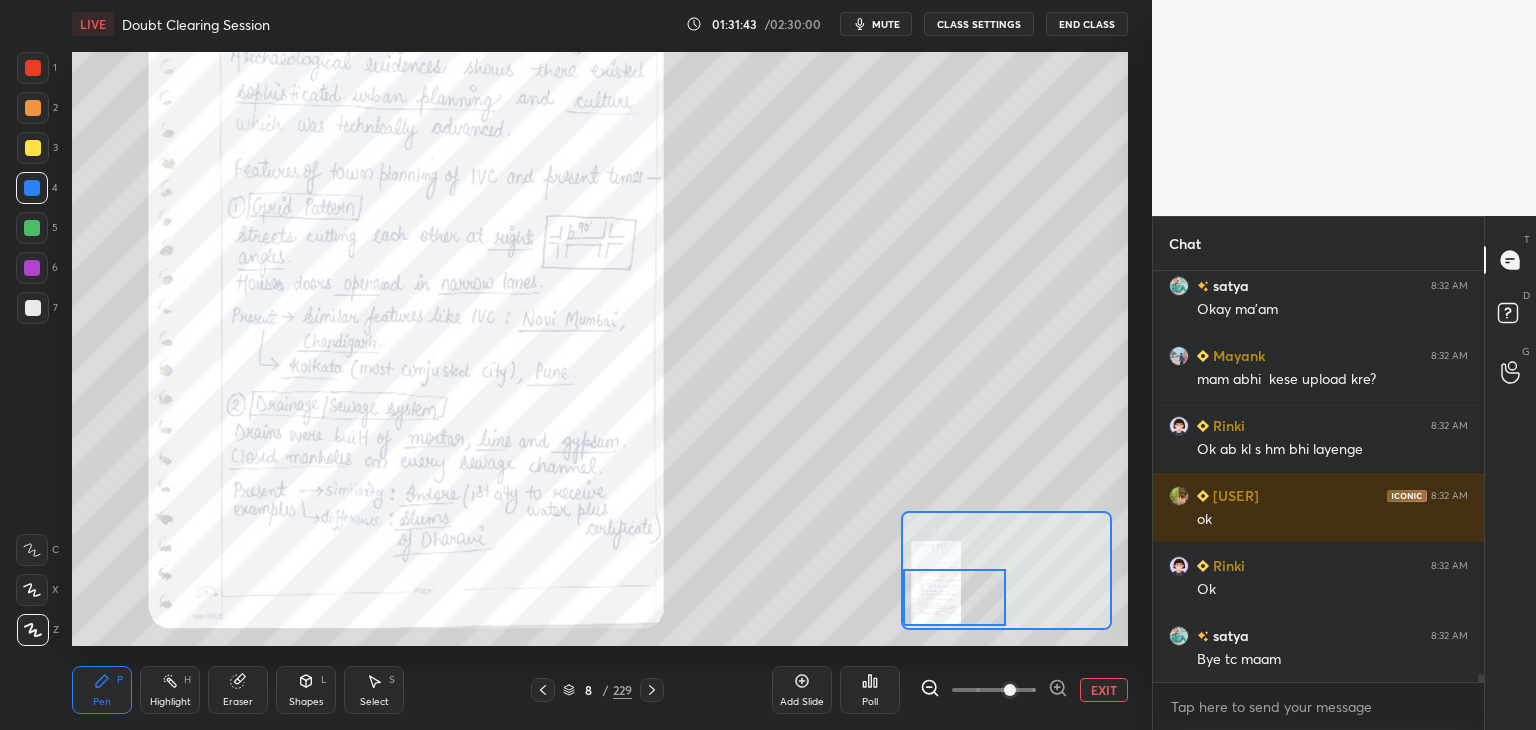 drag, startPoint x: 1012, startPoint y: 573, endPoint x: 955, endPoint y: 595, distance: 61.09828 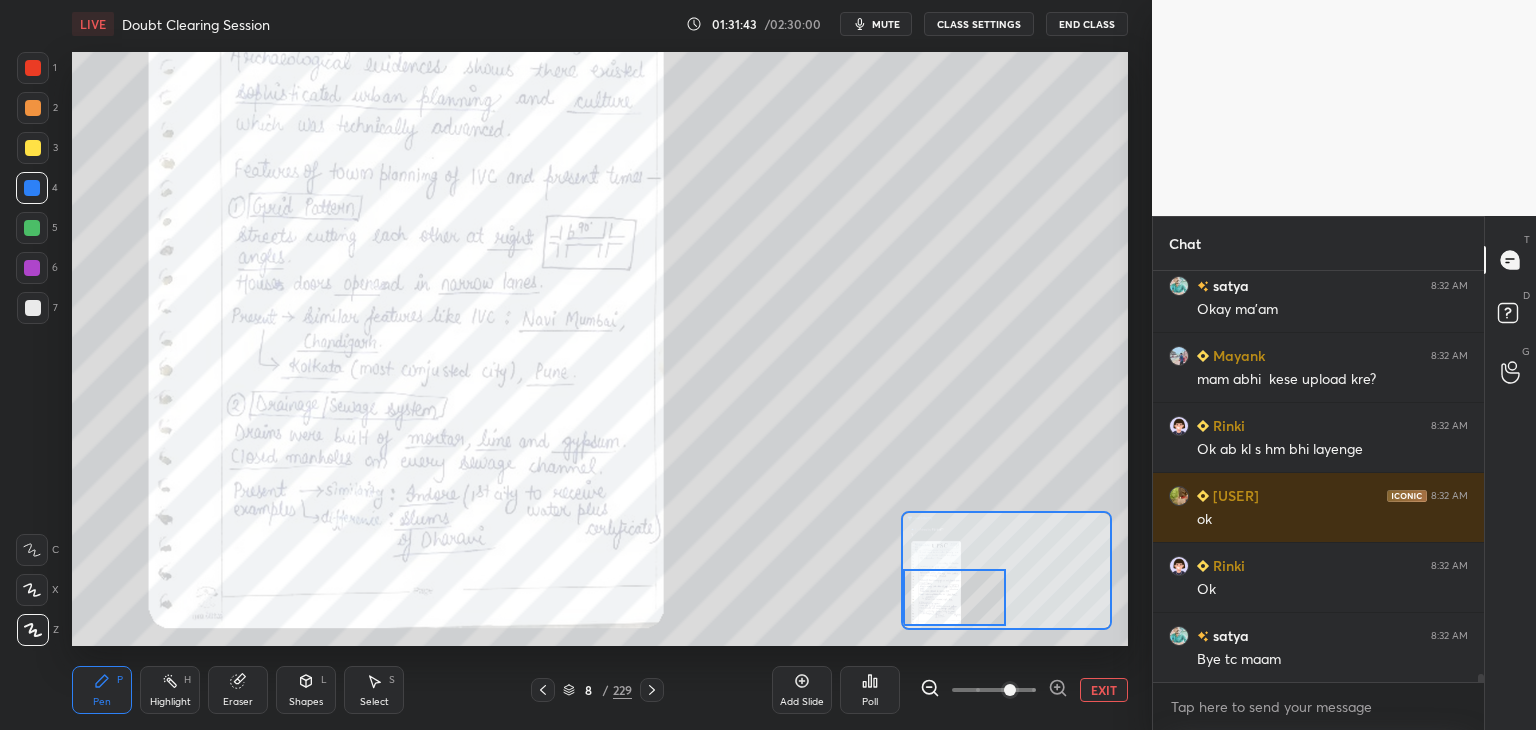 click at bounding box center [955, 597] 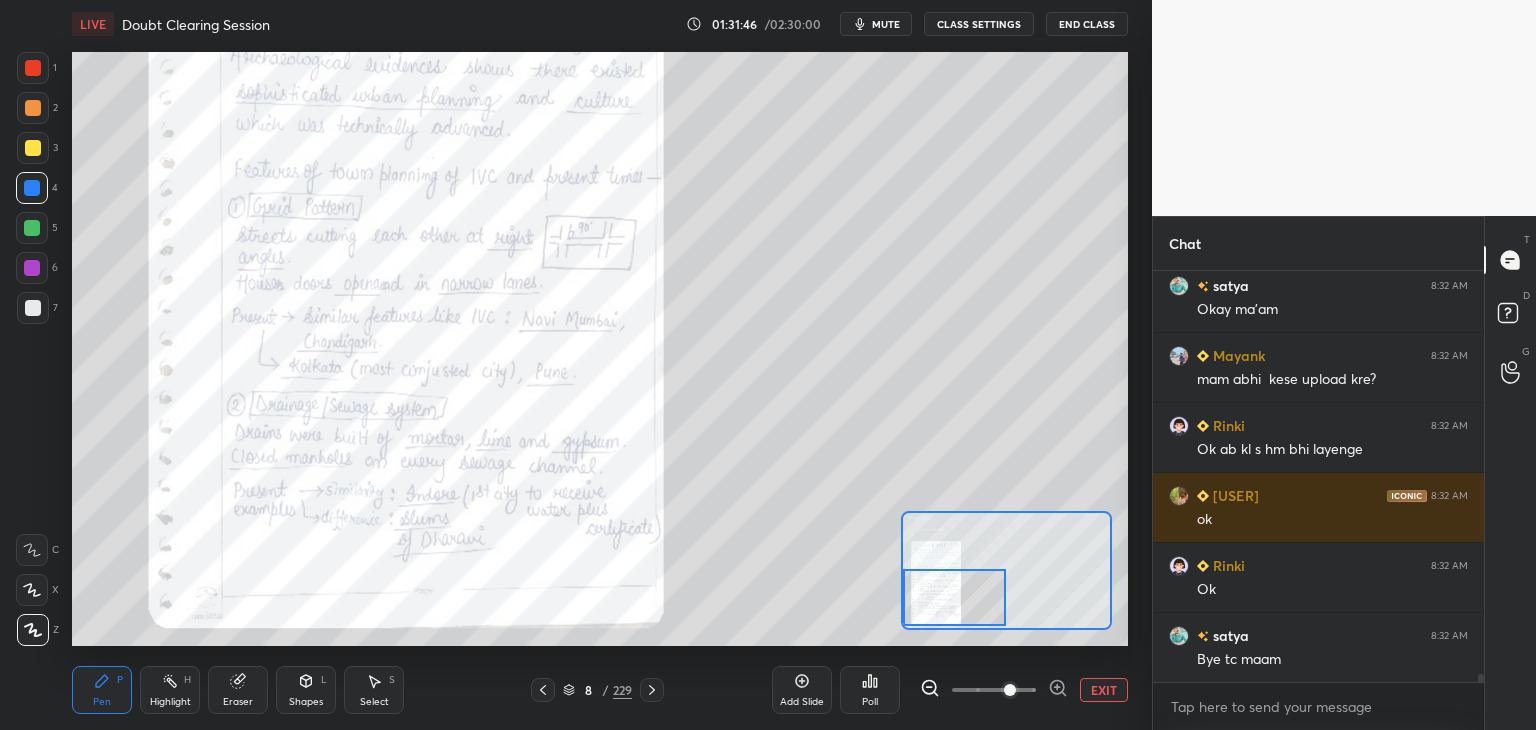 click 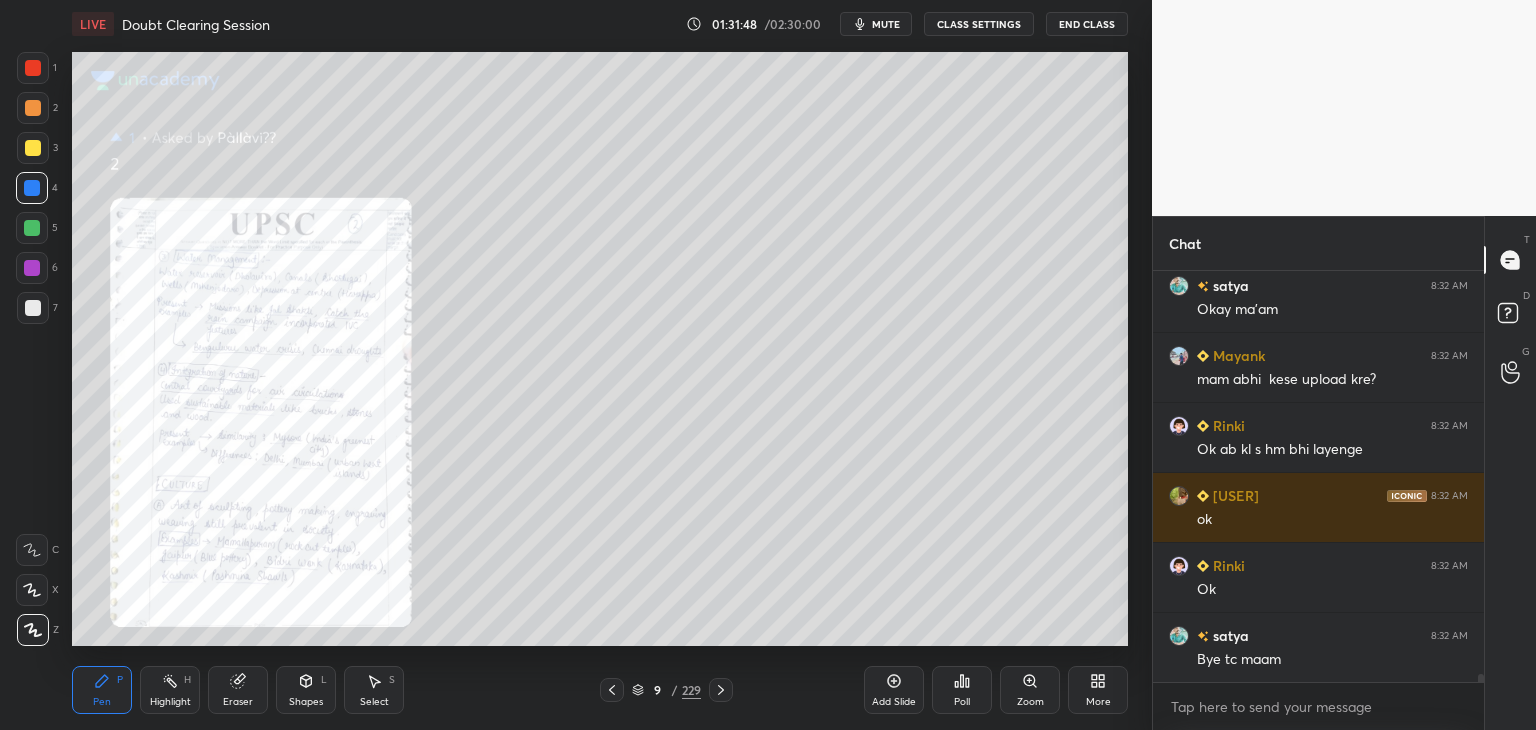click 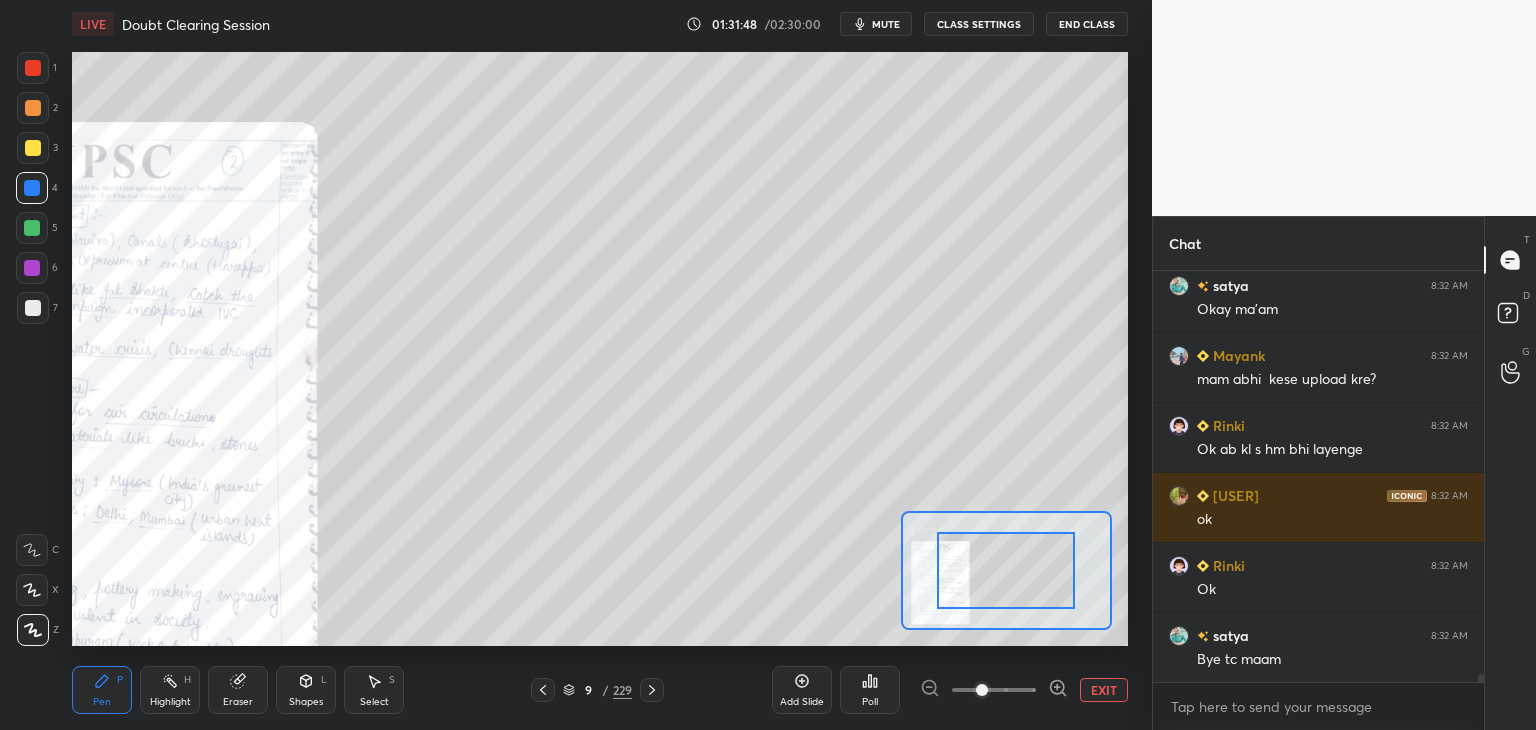 click at bounding box center [994, 690] 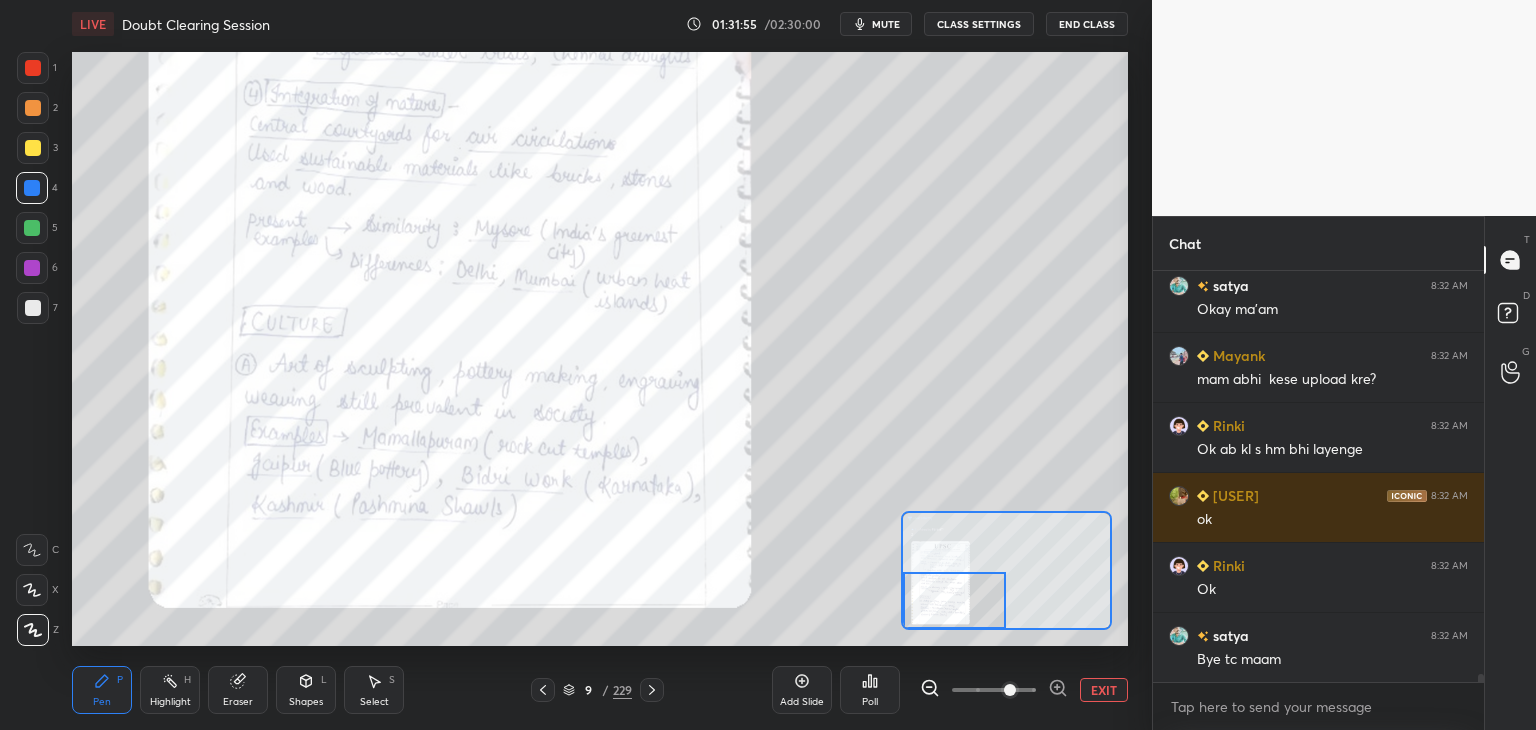 scroll, scrollTop: 19956, scrollLeft: 0, axis: vertical 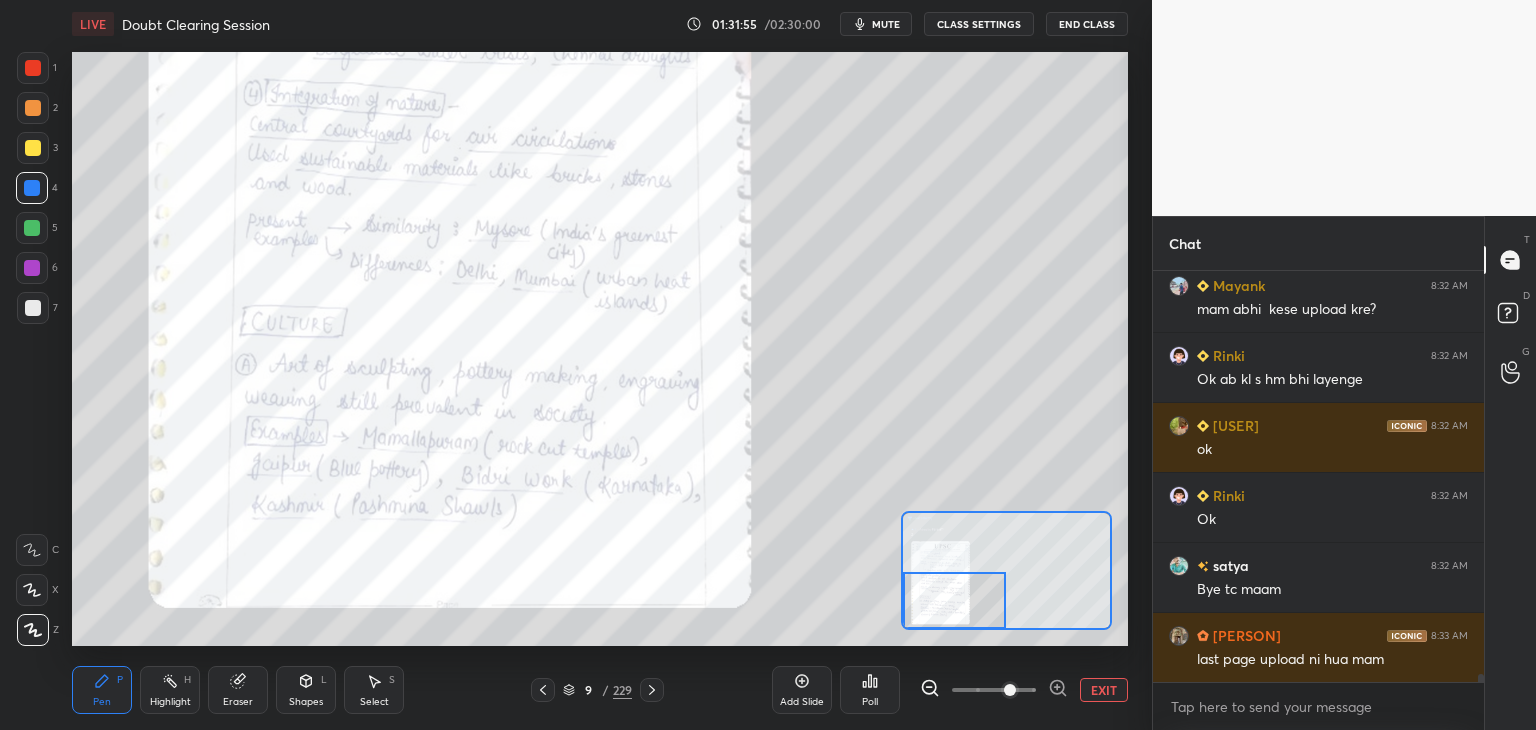 drag, startPoint x: 1001, startPoint y: 565, endPoint x: 949, endPoint y: 595, distance: 60.033325 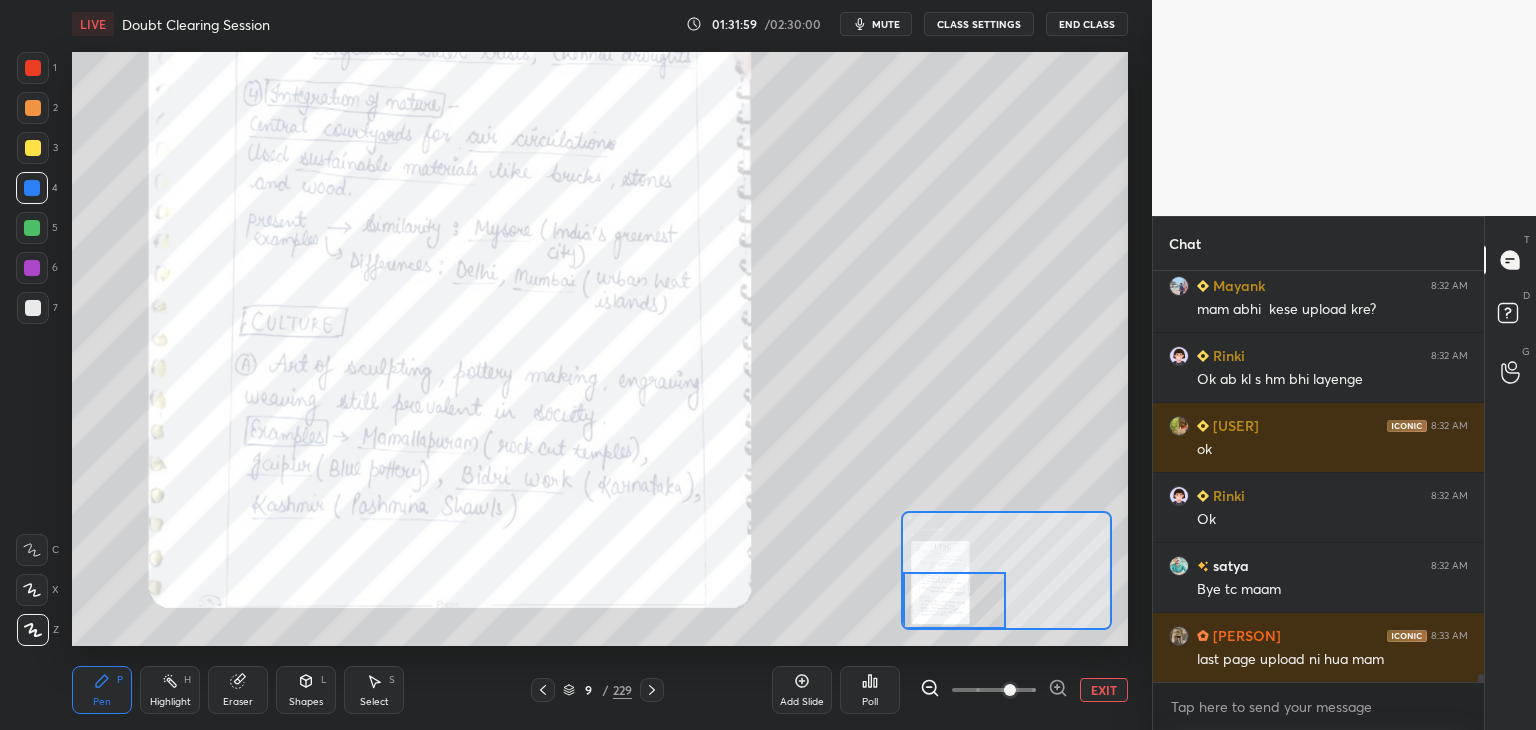 click 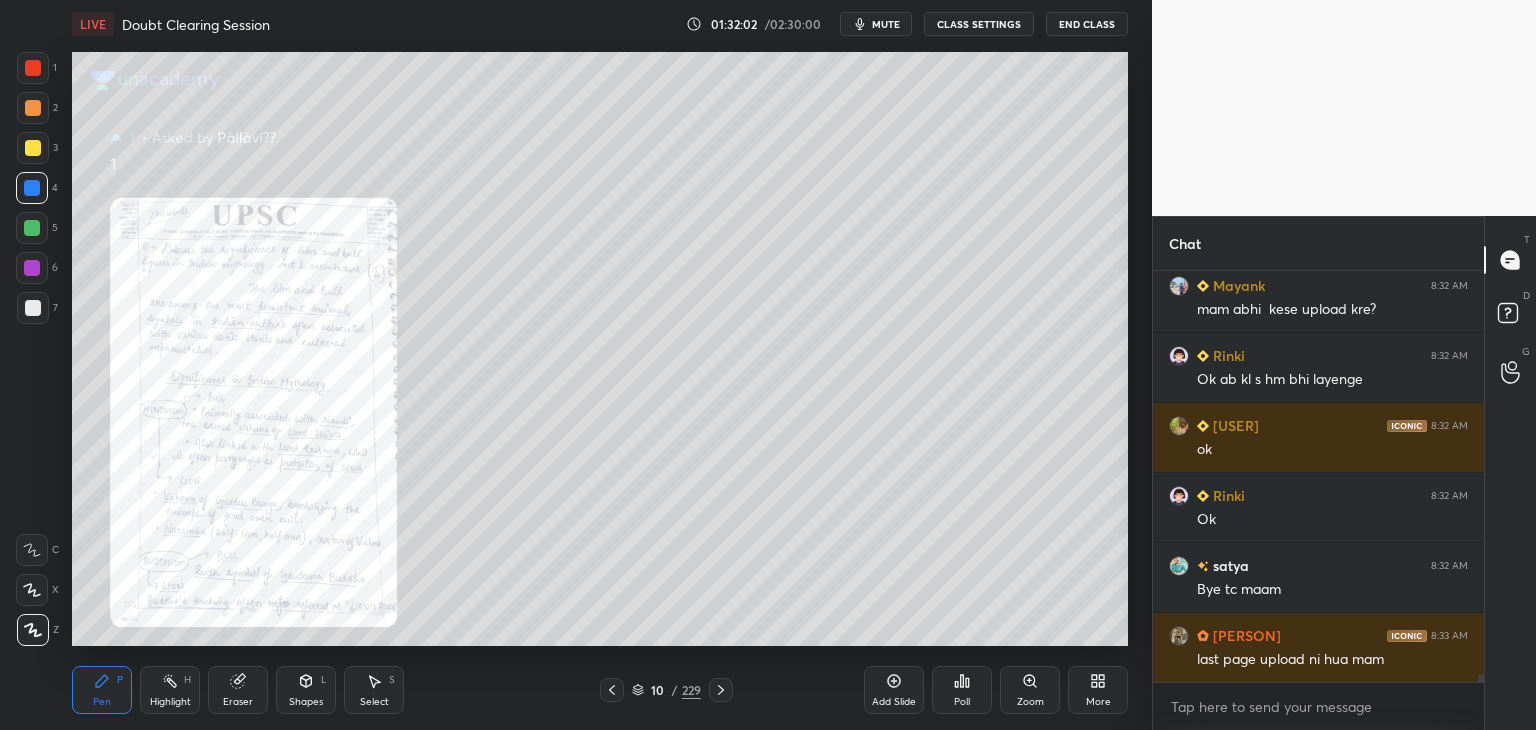 click 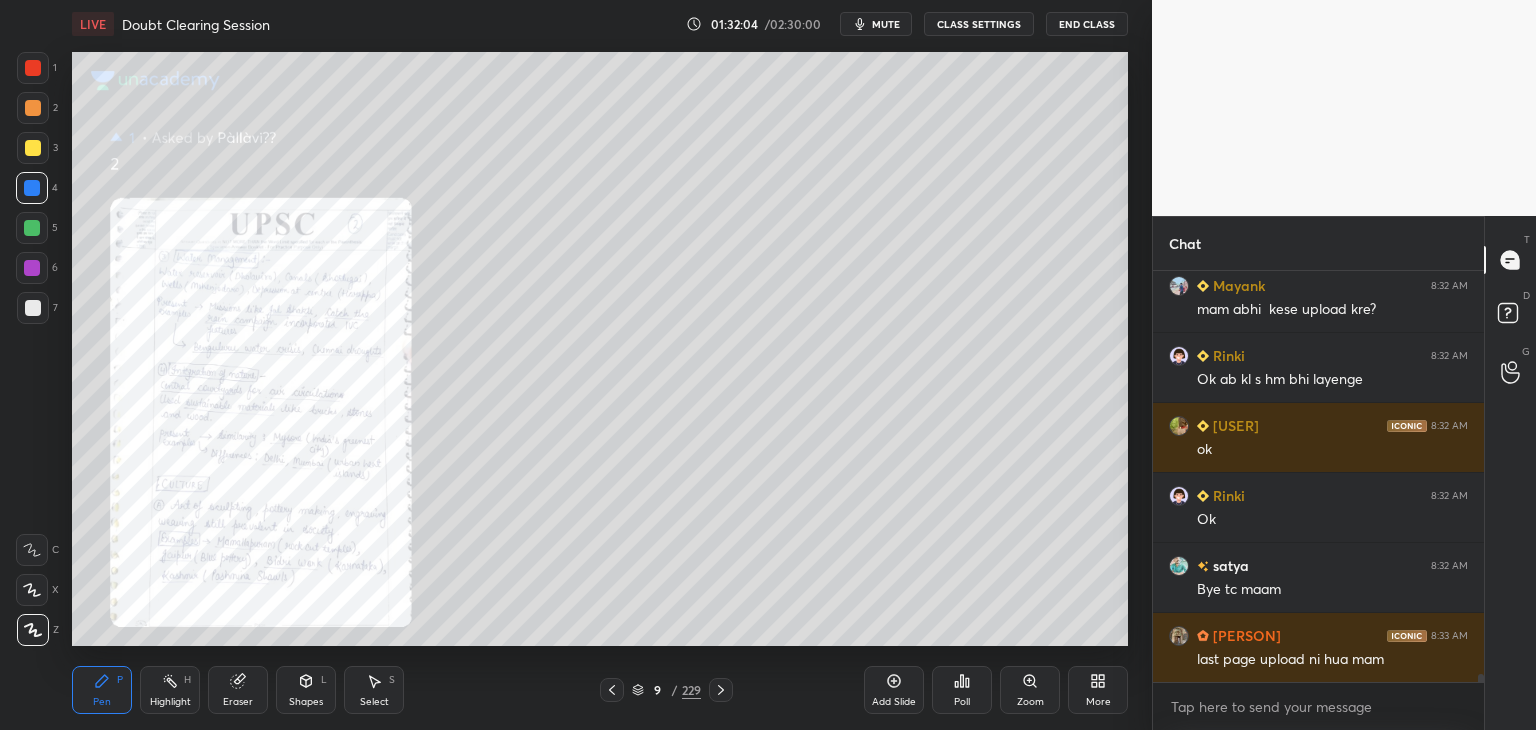 scroll, scrollTop: 20004, scrollLeft: 0, axis: vertical 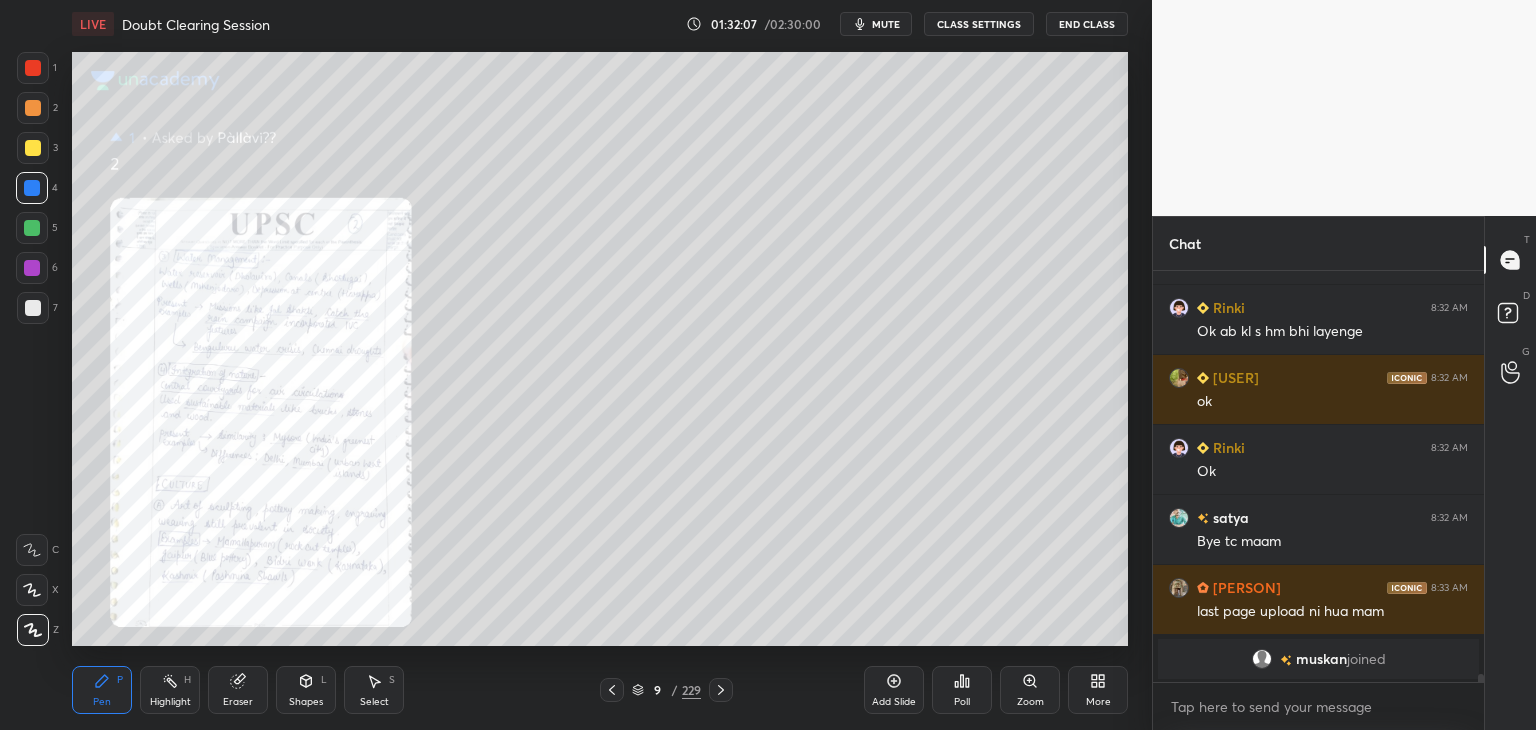 click 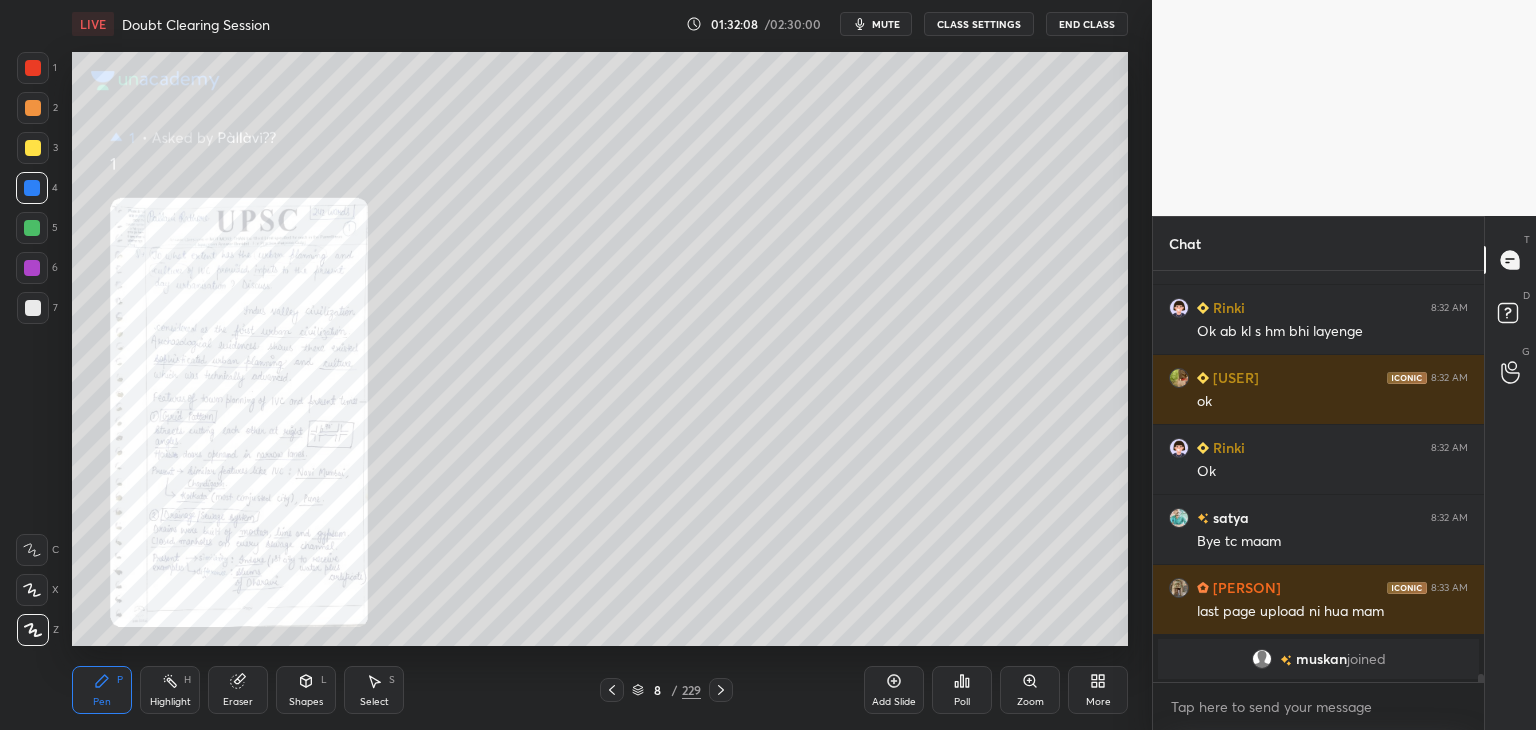 click 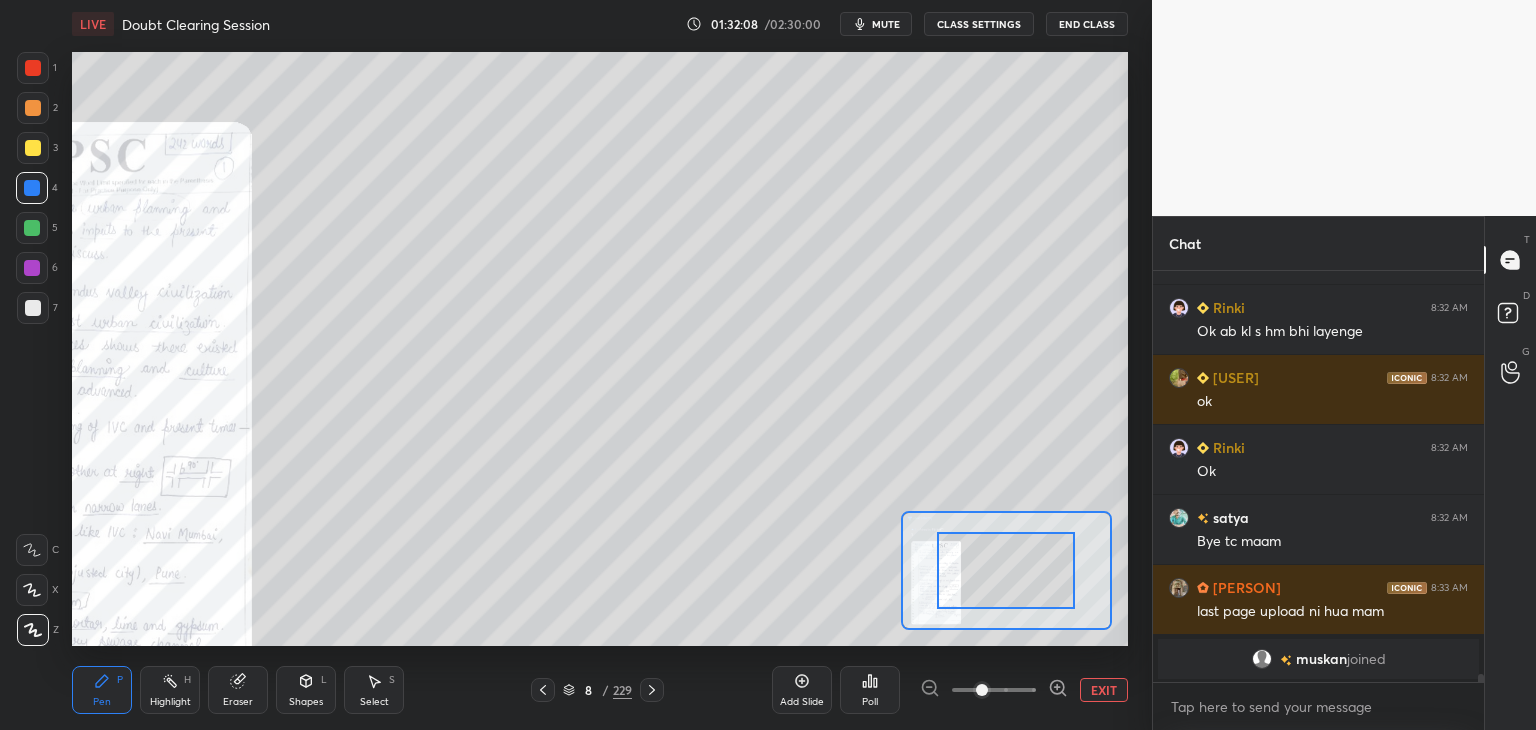 drag, startPoint x: 1016, startPoint y: 691, endPoint x: 1017, endPoint y: 661, distance: 30.016663 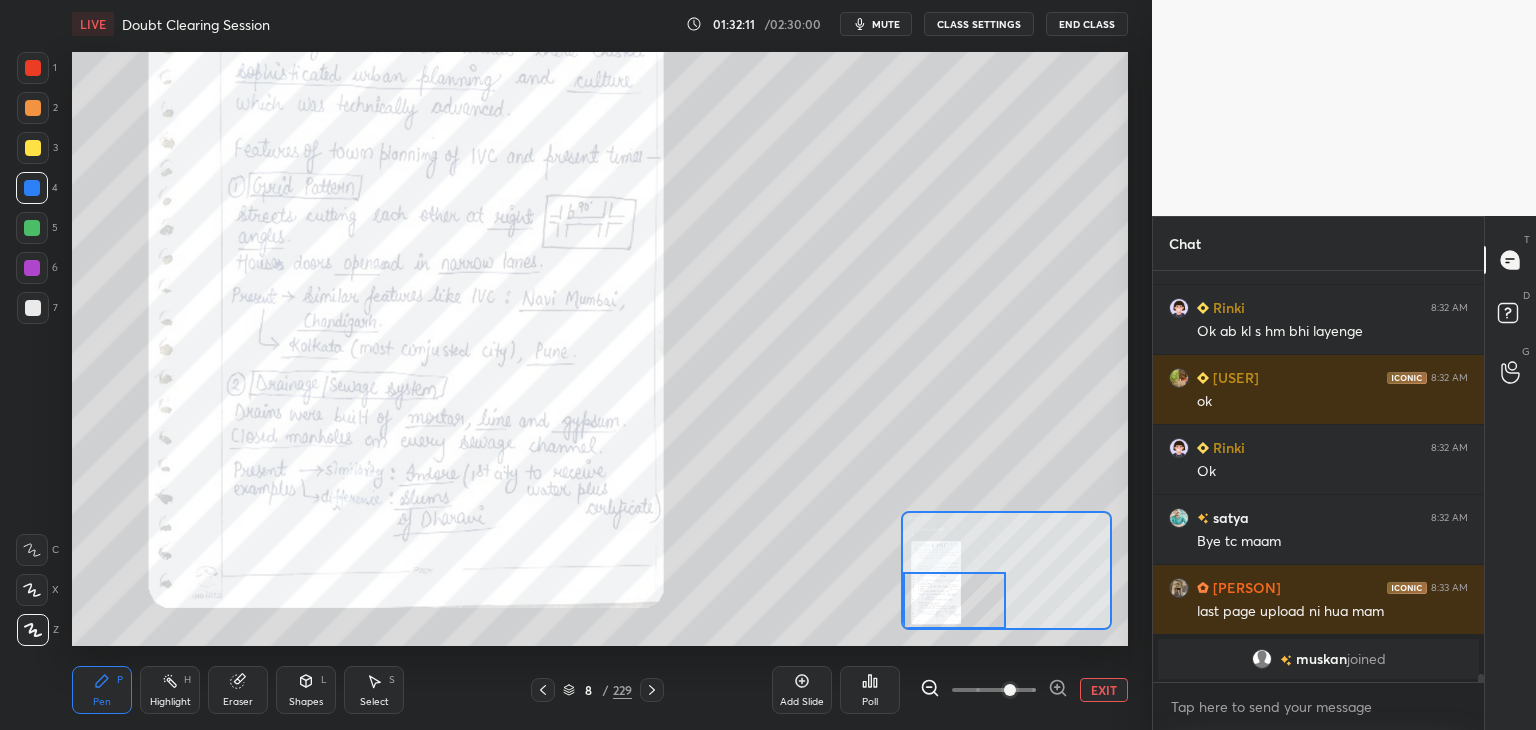drag, startPoint x: 1036, startPoint y: 583, endPoint x: 969, endPoint y: 610, distance: 72.235725 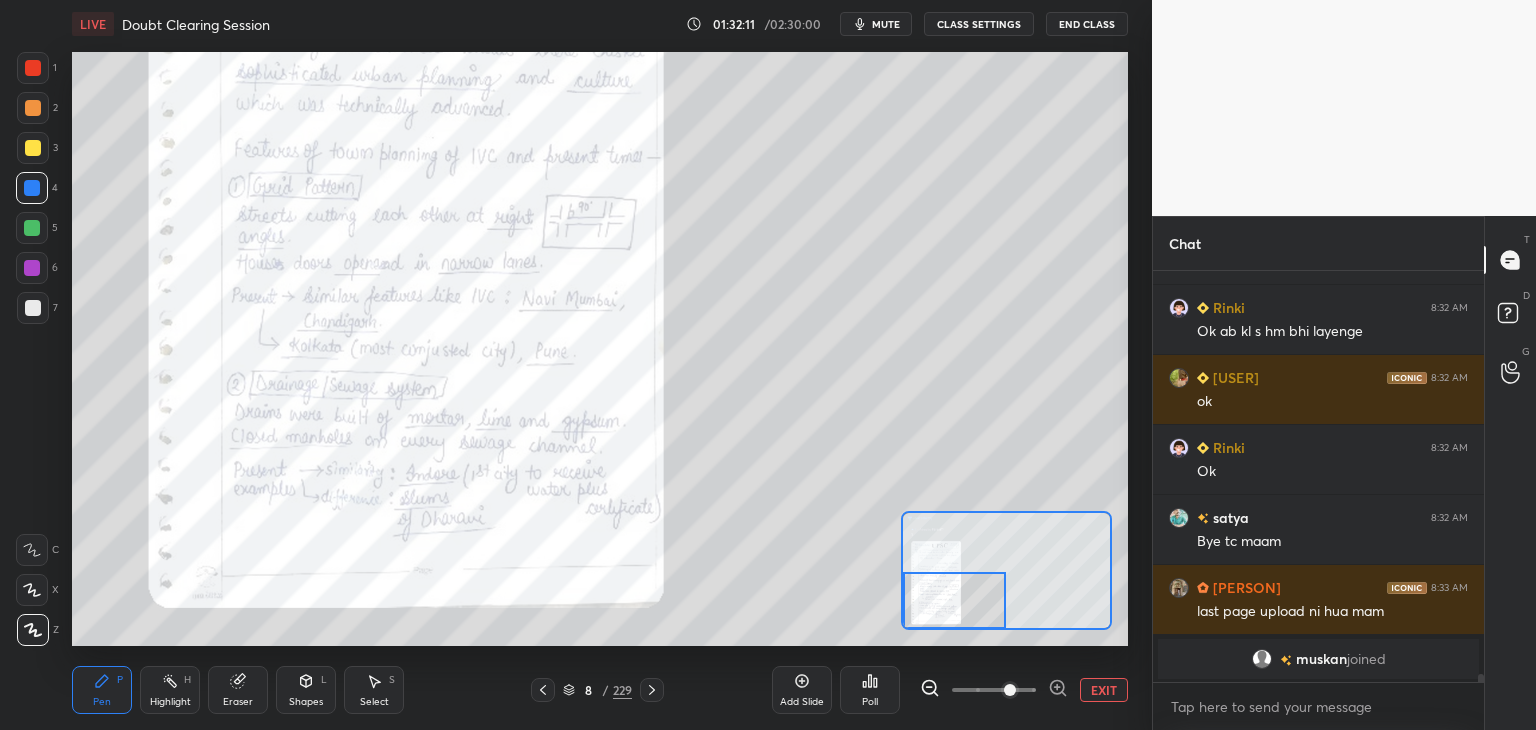 click at bounding box center (955, 600) 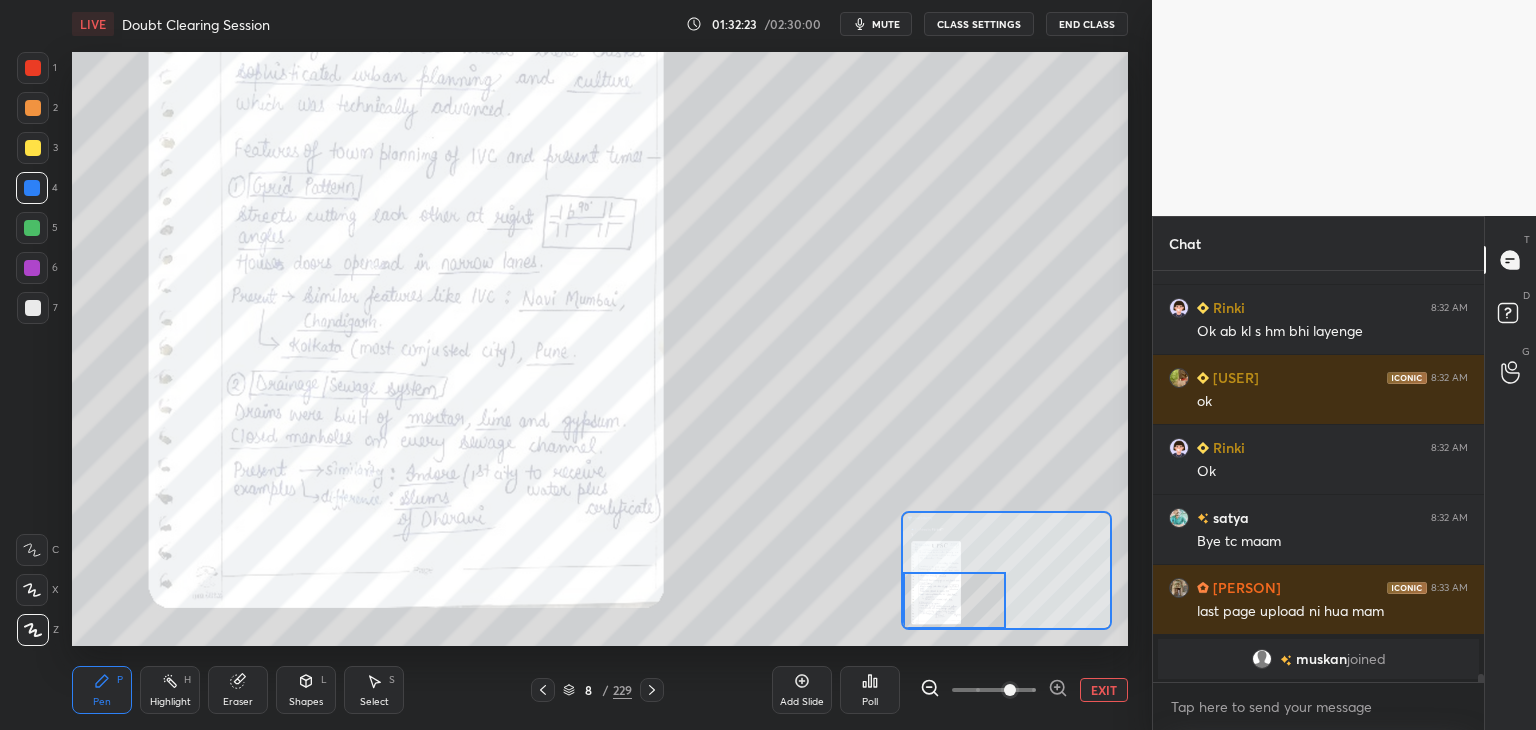 scroll, scrollTop: 16698, scrollLeft: 0, axis: vertical 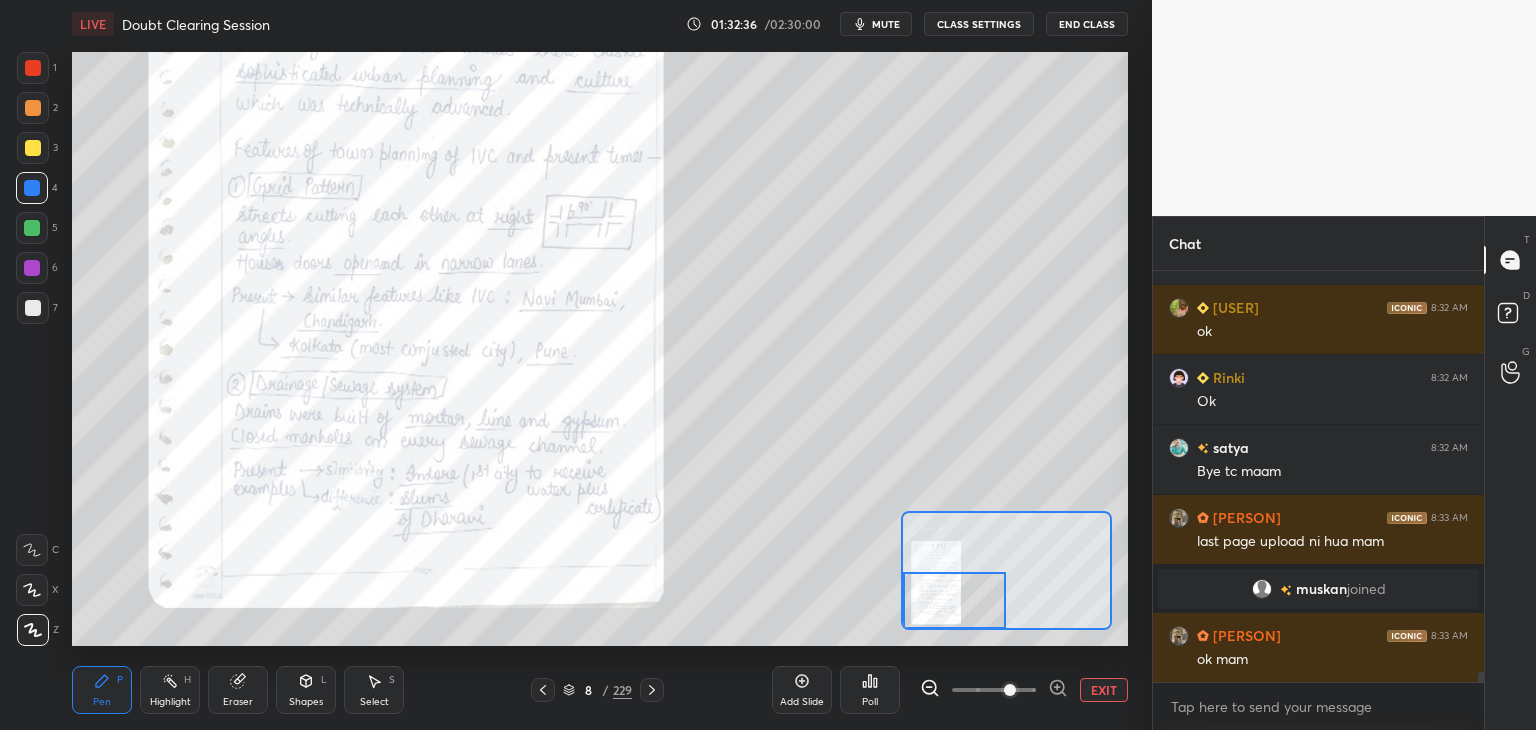 click 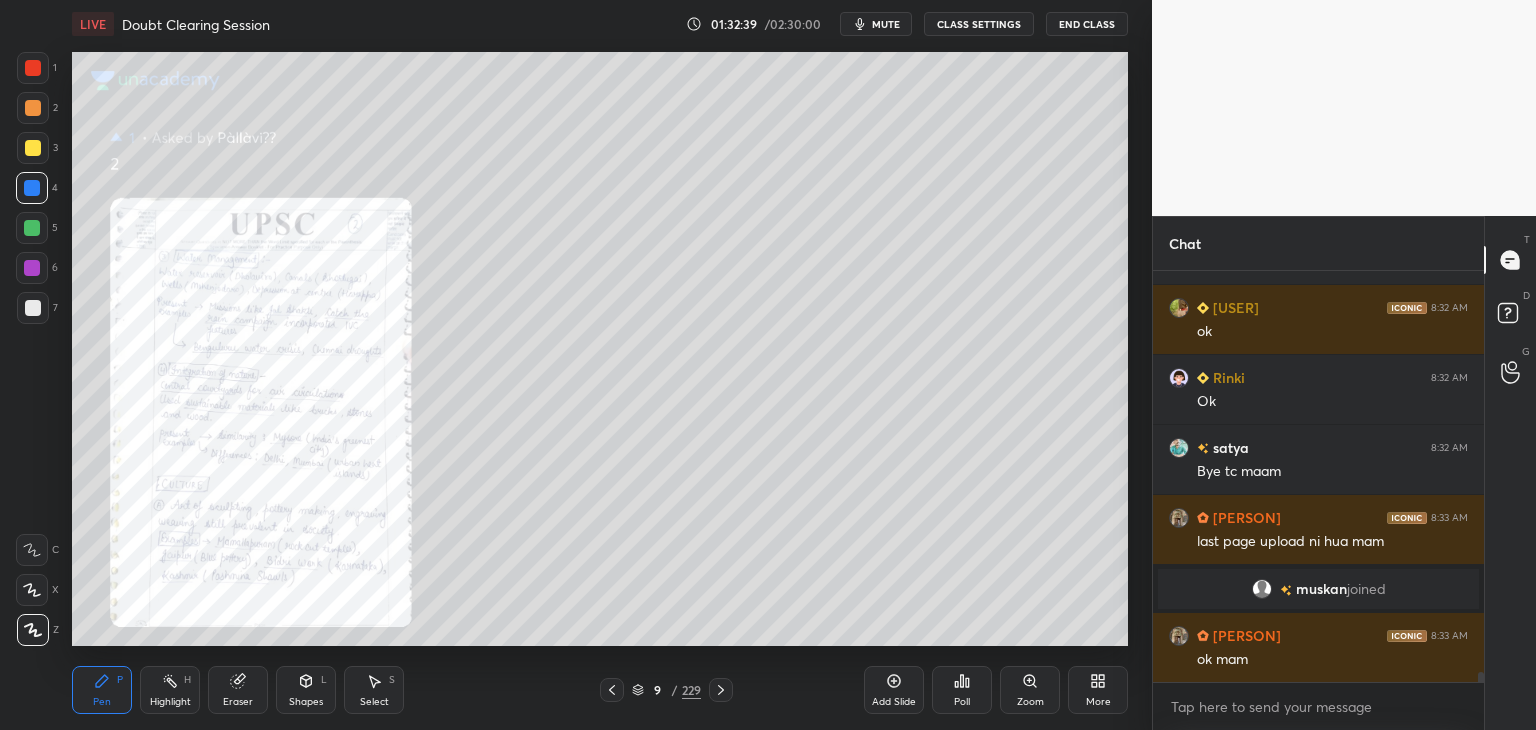 click 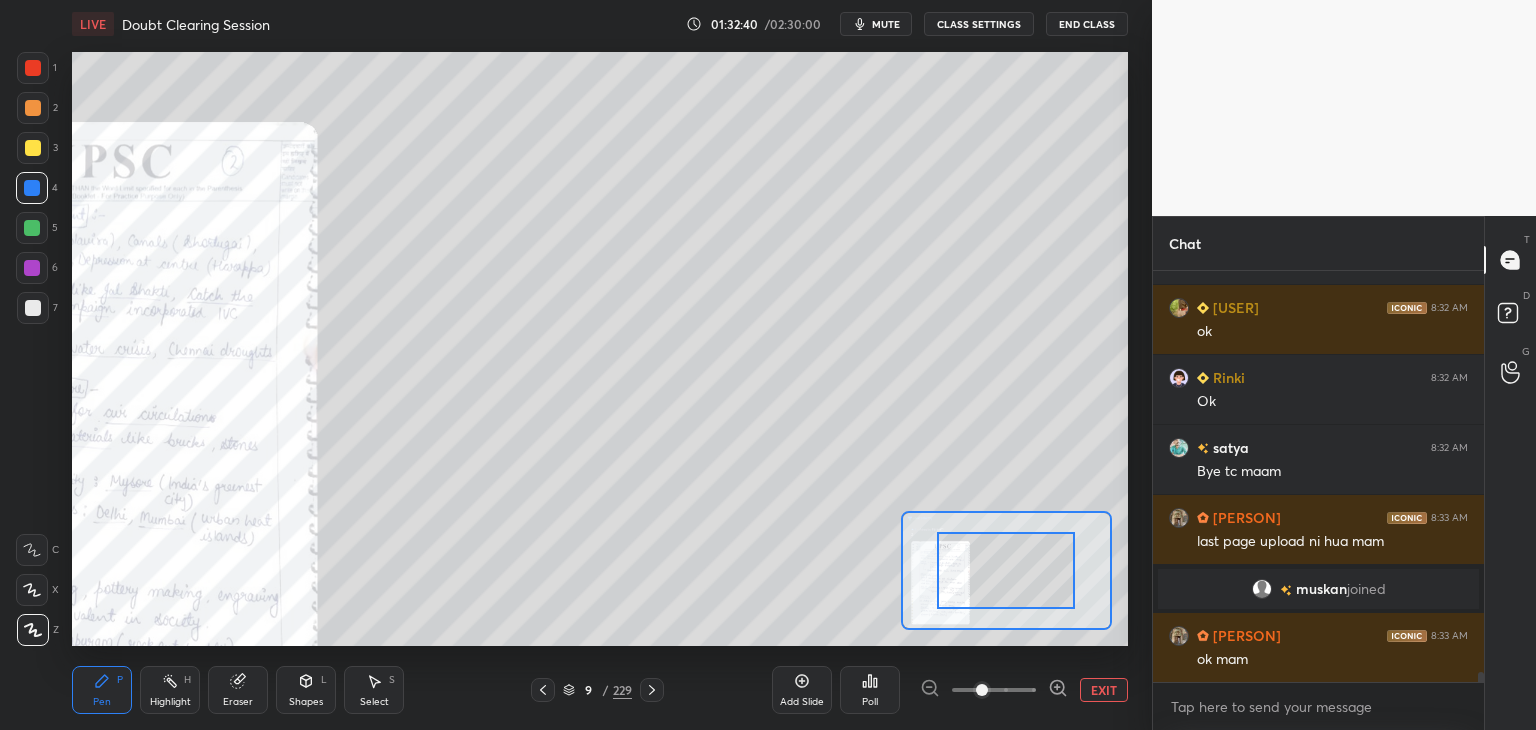 click at bounding box center [994, 690] 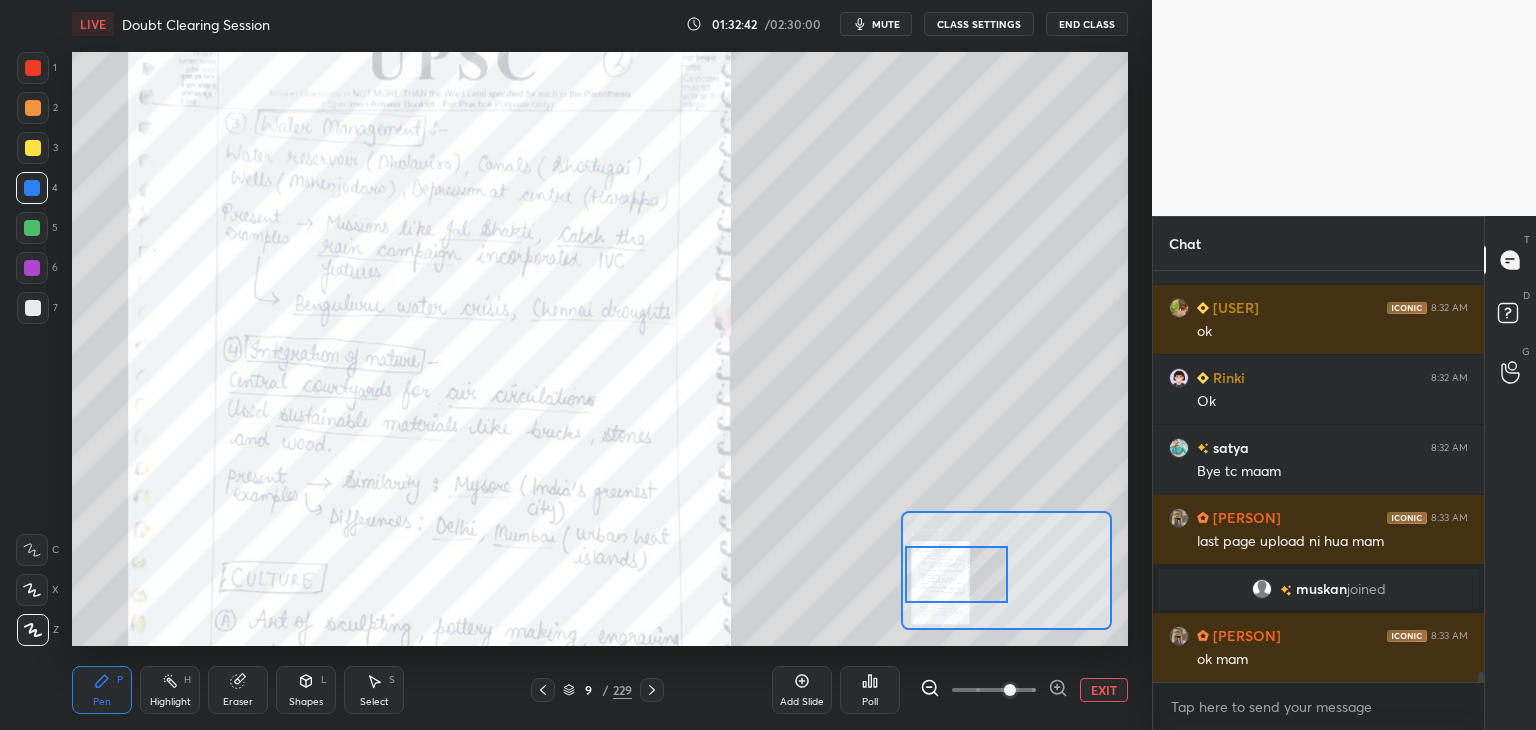 drag, startPoint x: 1026, startPoint y: 581, endPoint x: 974, endPoint y: 577, distance: 52.153618 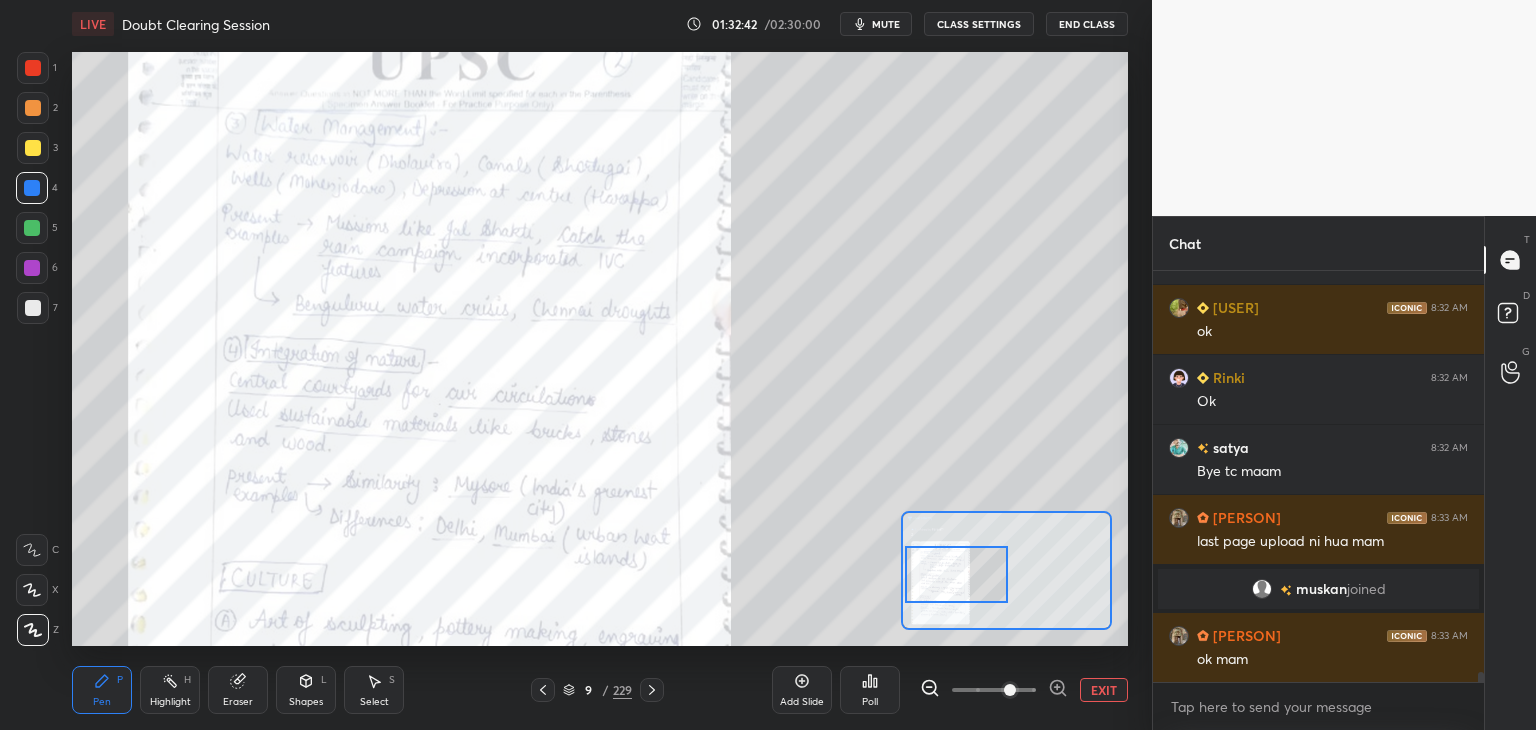 click at bounding box center (957, 574) 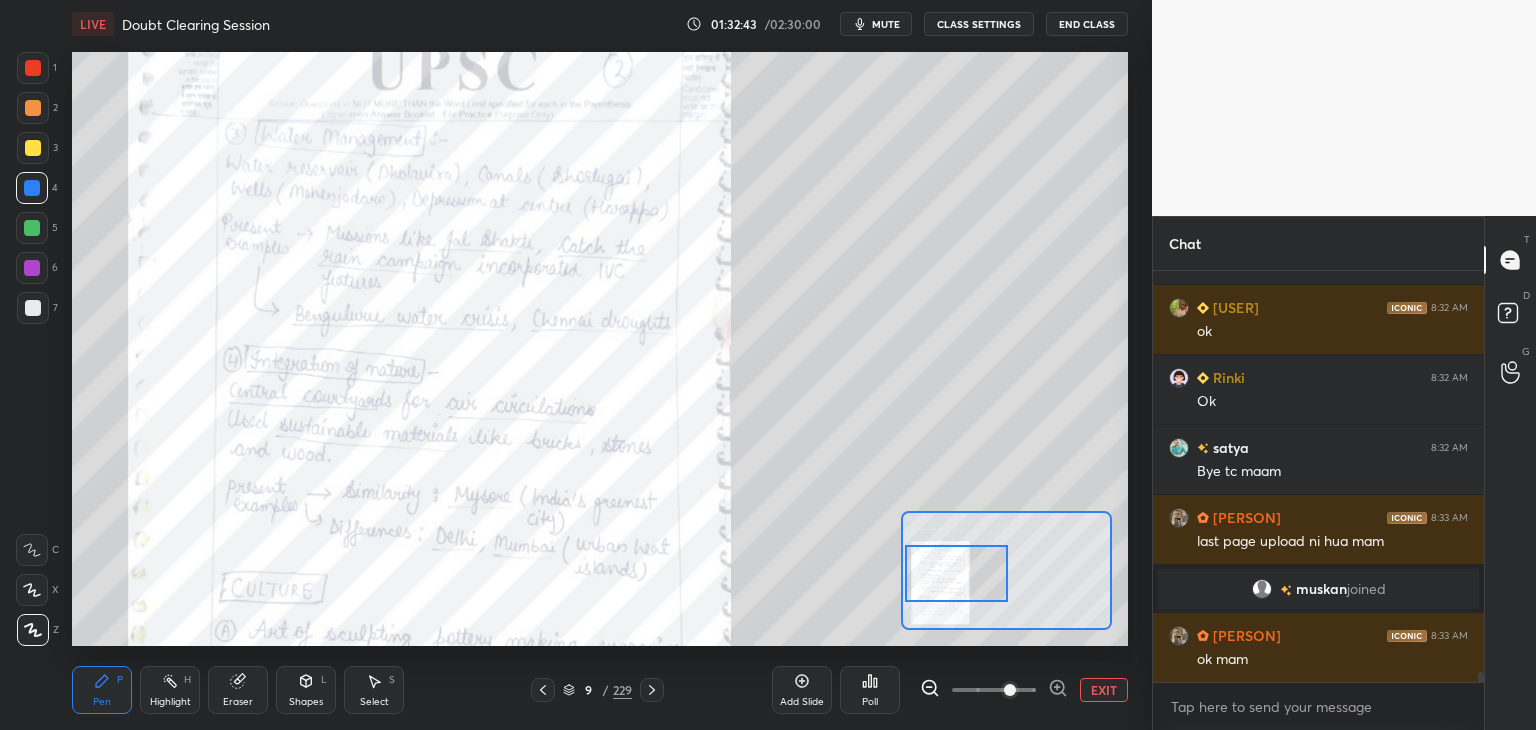 click on "mute" at bounding box center [876, 24] 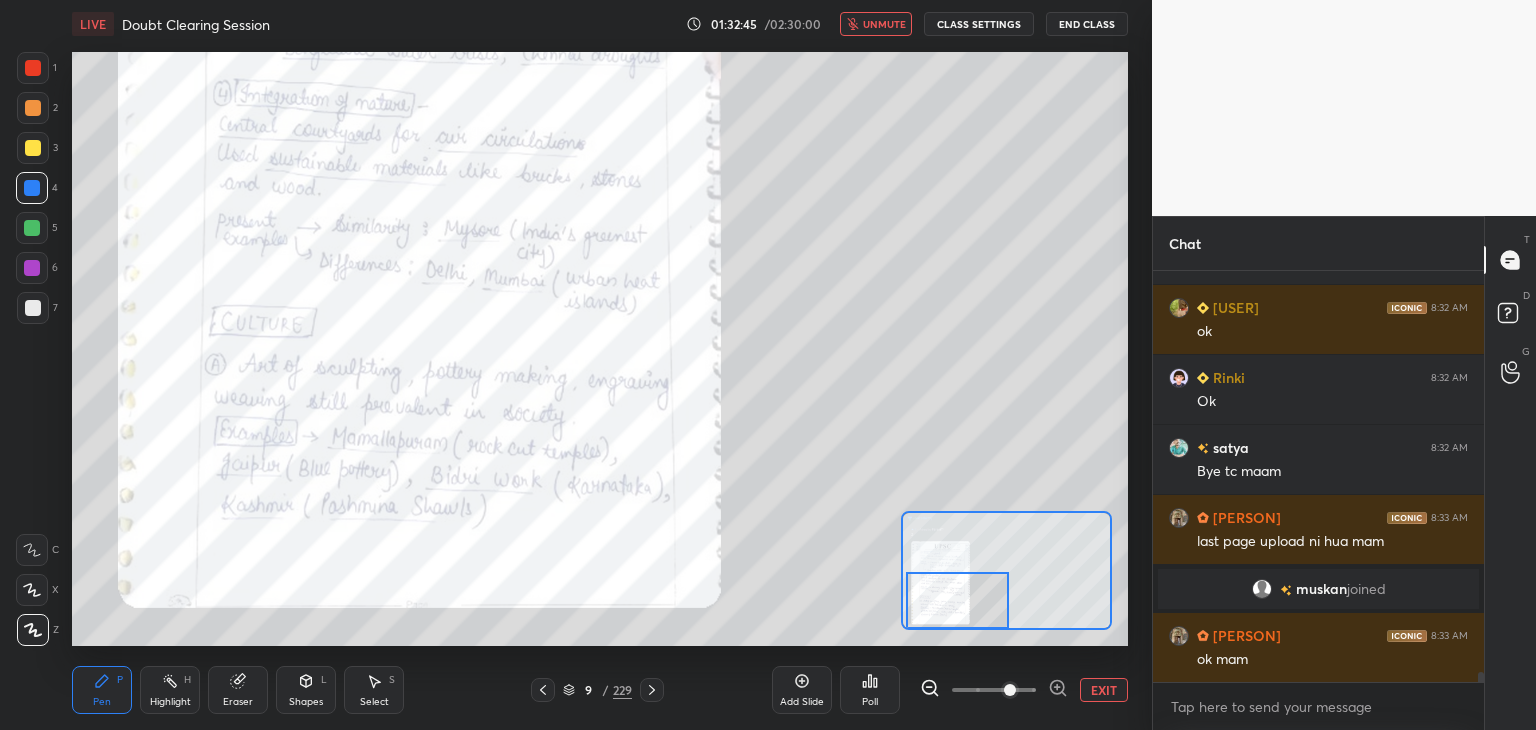 drag, startPoint x: 937, startPoint y: 569, endPoint x: 937, endPoint y: 603, distance: 34 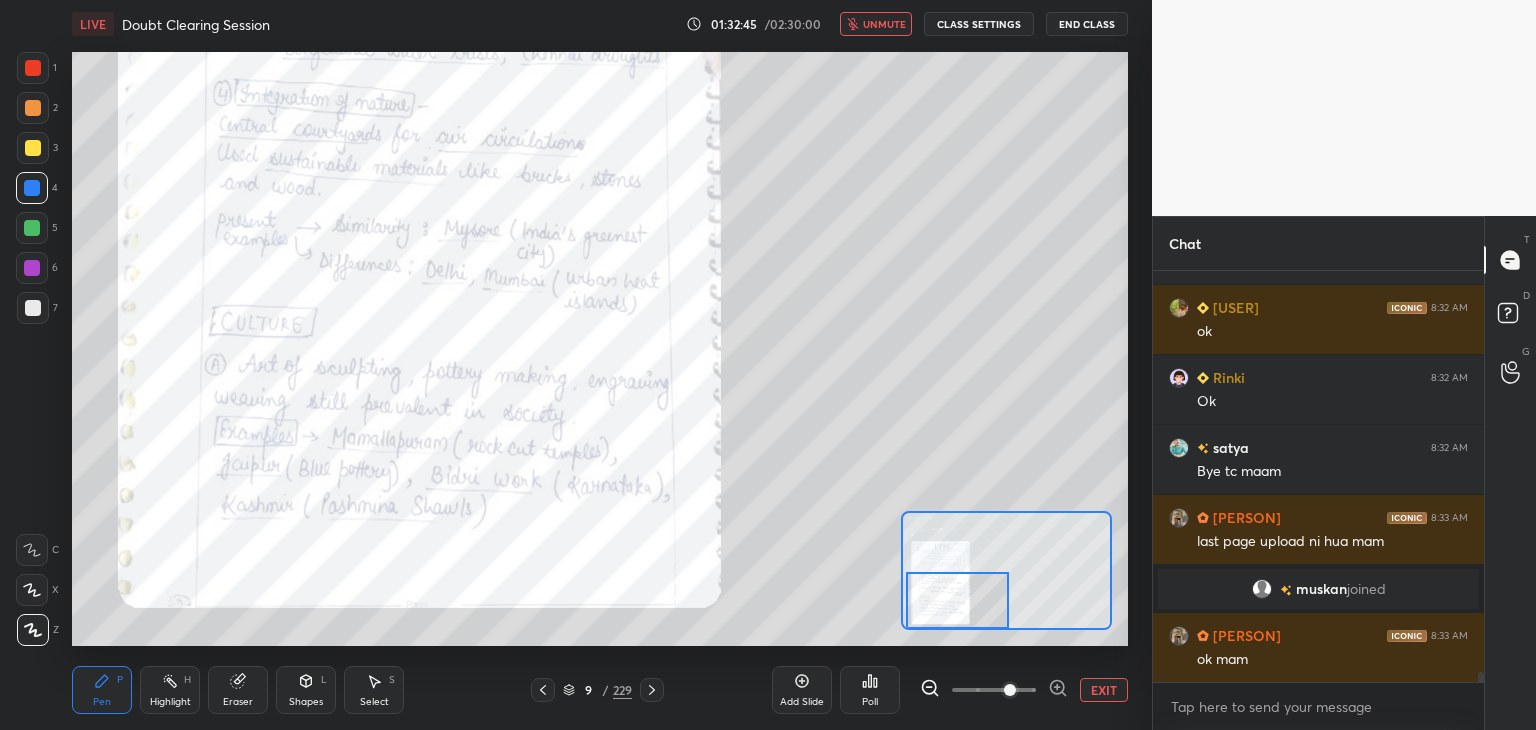 click at bounding box center [958, 600] 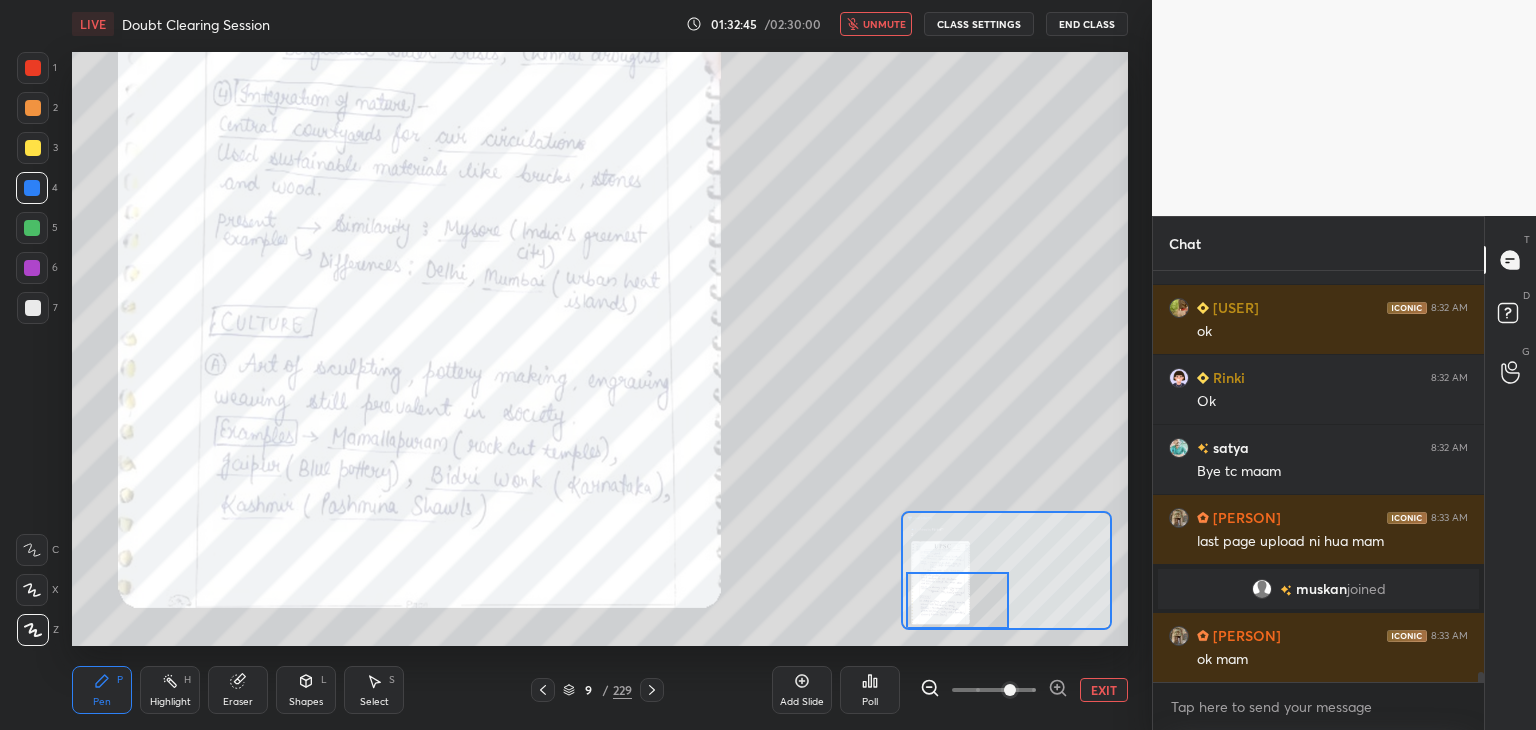 scroll, scrollTop: 16768, scrollLeft: 0, axis: vertical 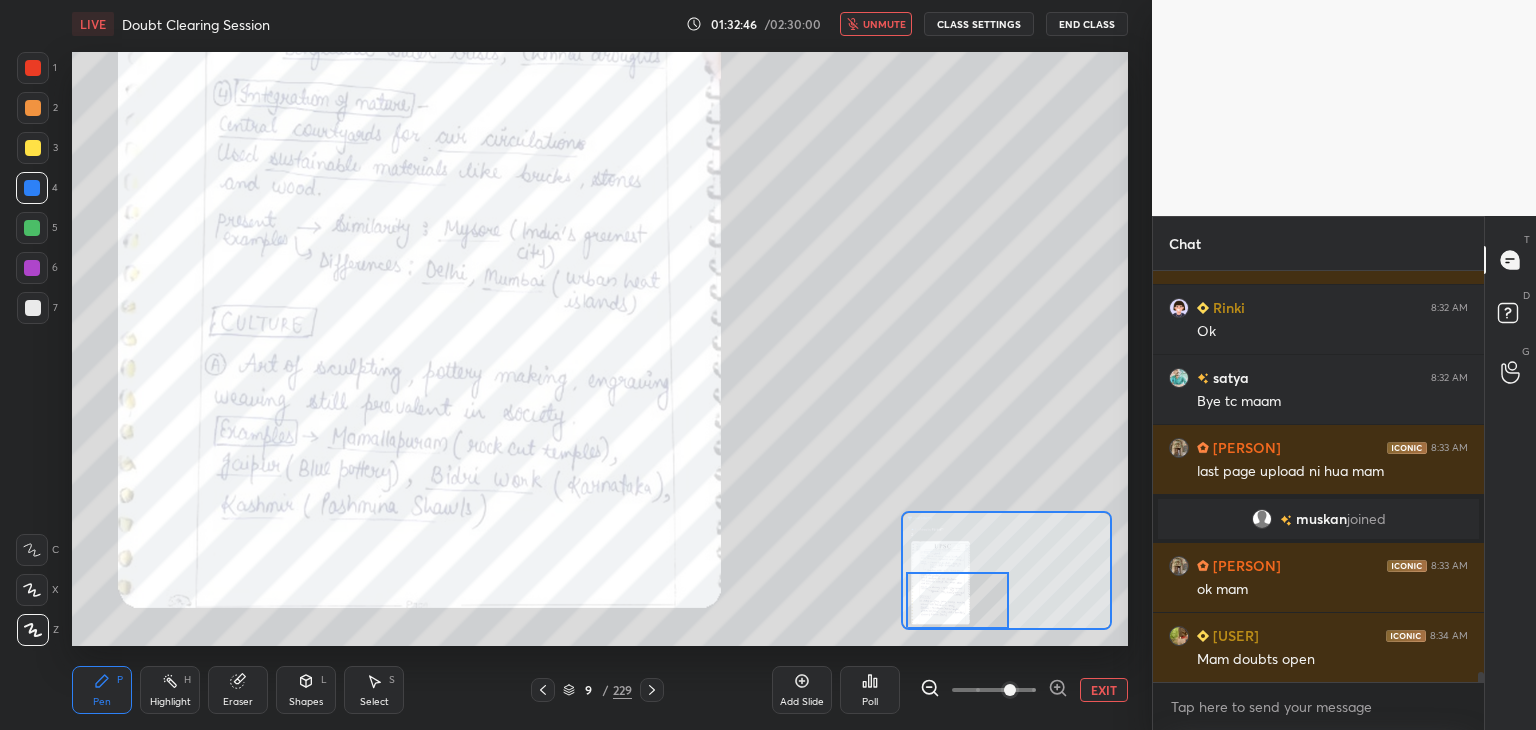 click on "EXIT" at bounding box center [1104, 690] 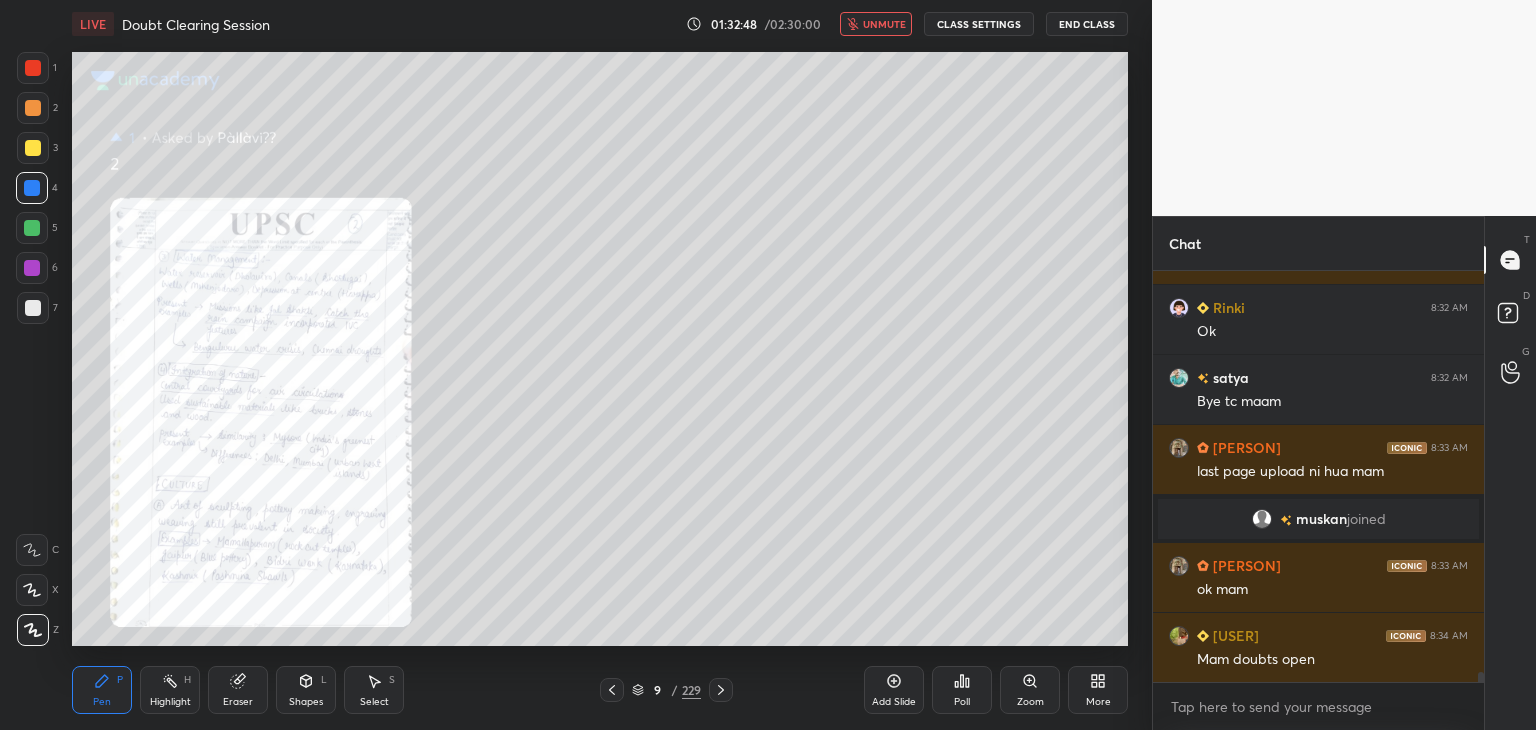click 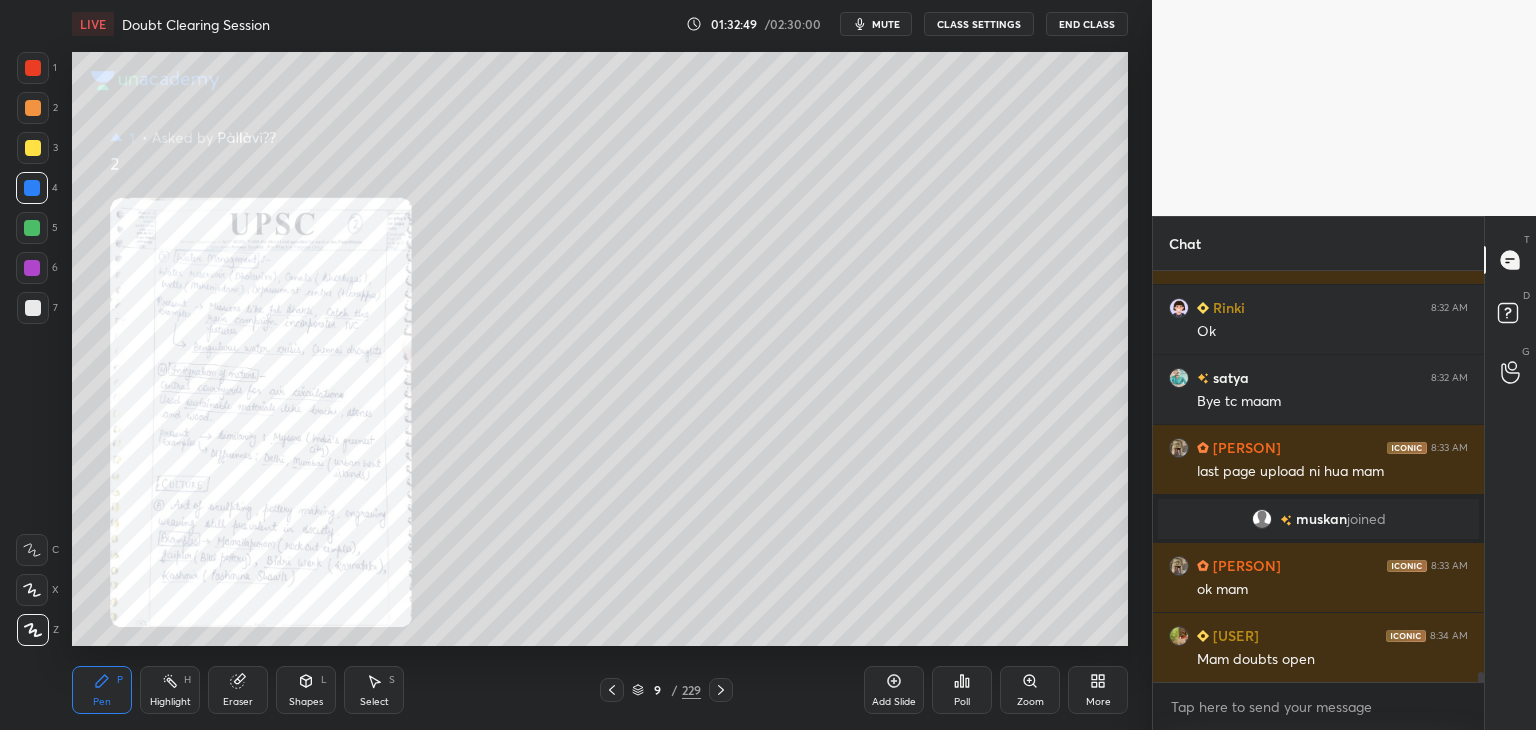 click 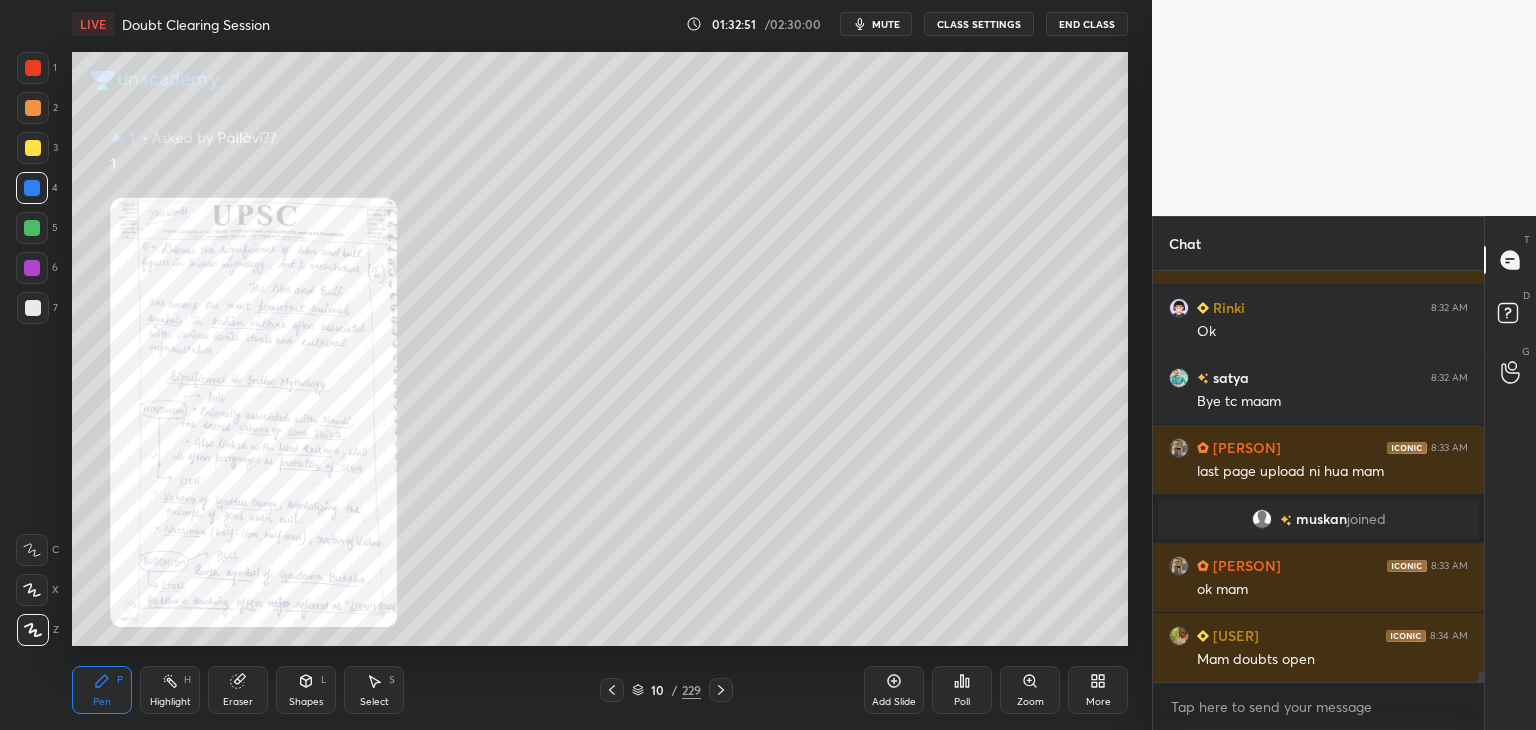 click 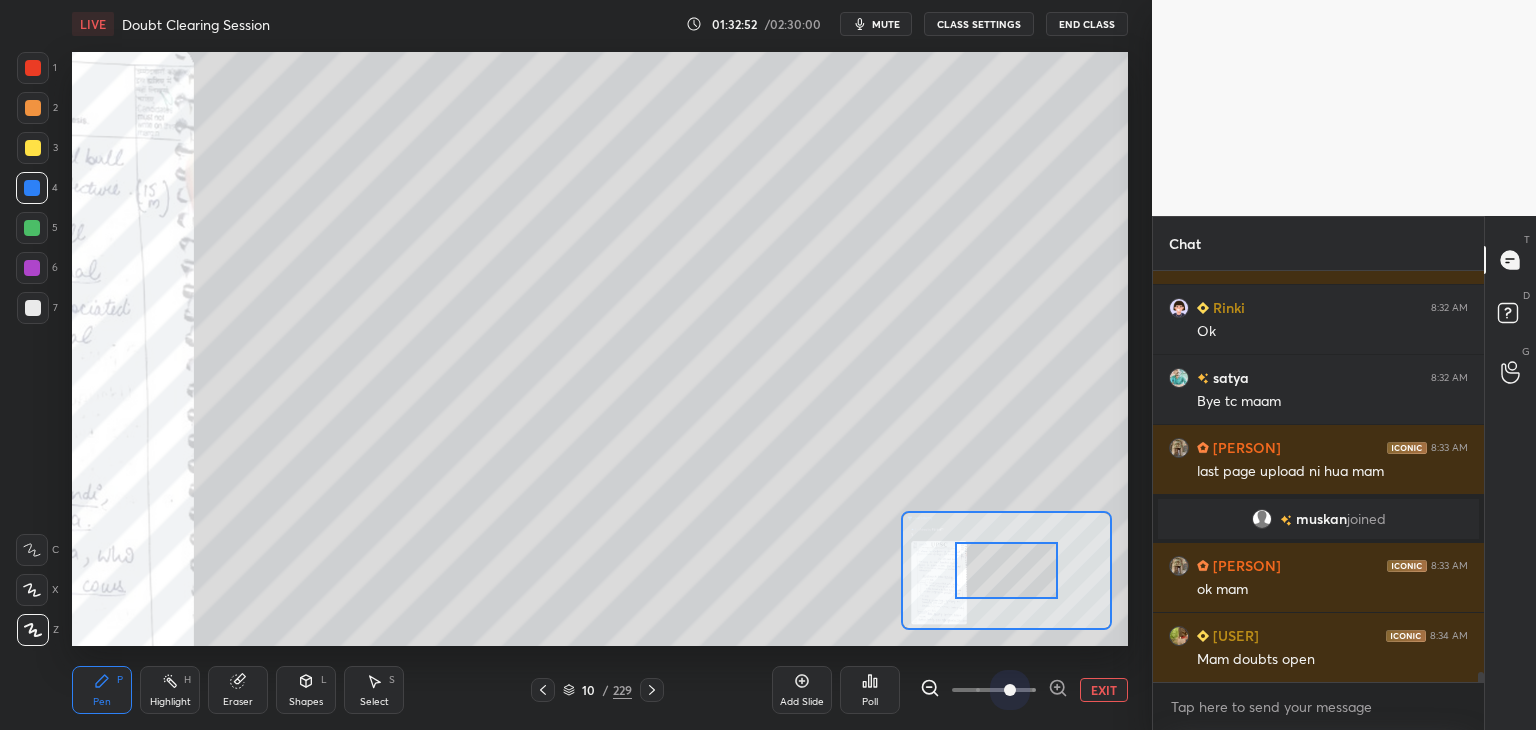 click at bounding box center (994, 690) 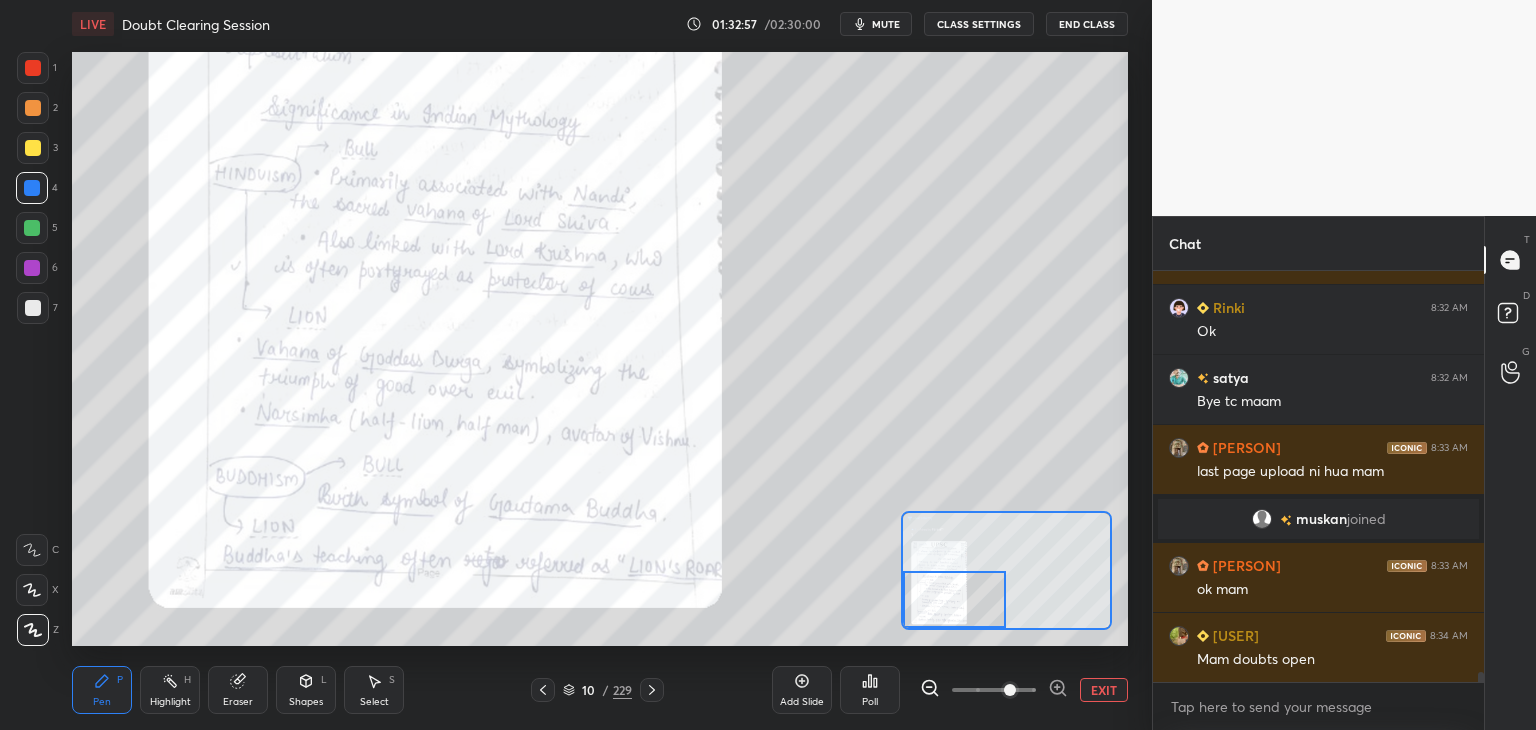drag, startPoint x: 1011, startPoint y: 585, endPoint x: 964, endPoint y: 606, distance: 51.47815 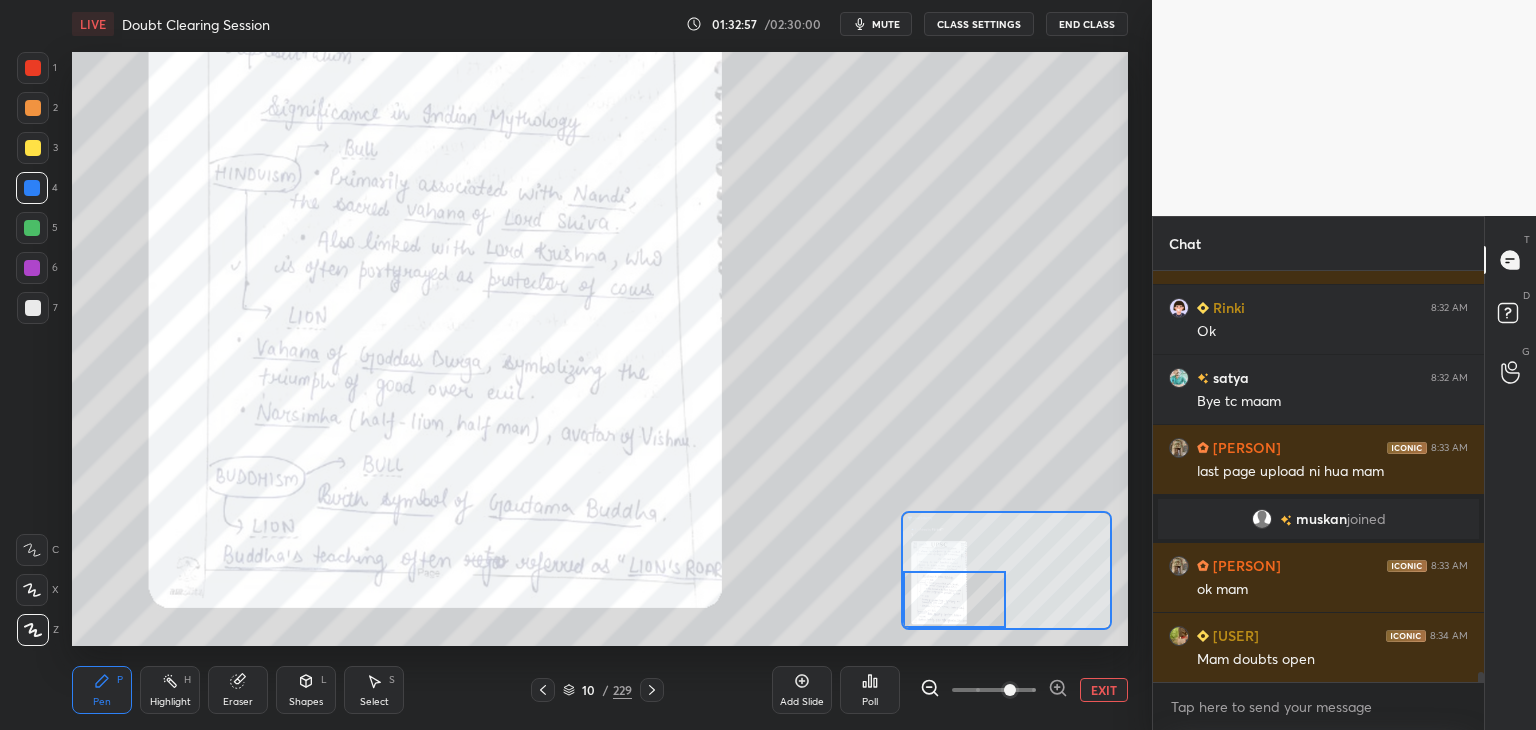 click at bounding box center [955, 599] 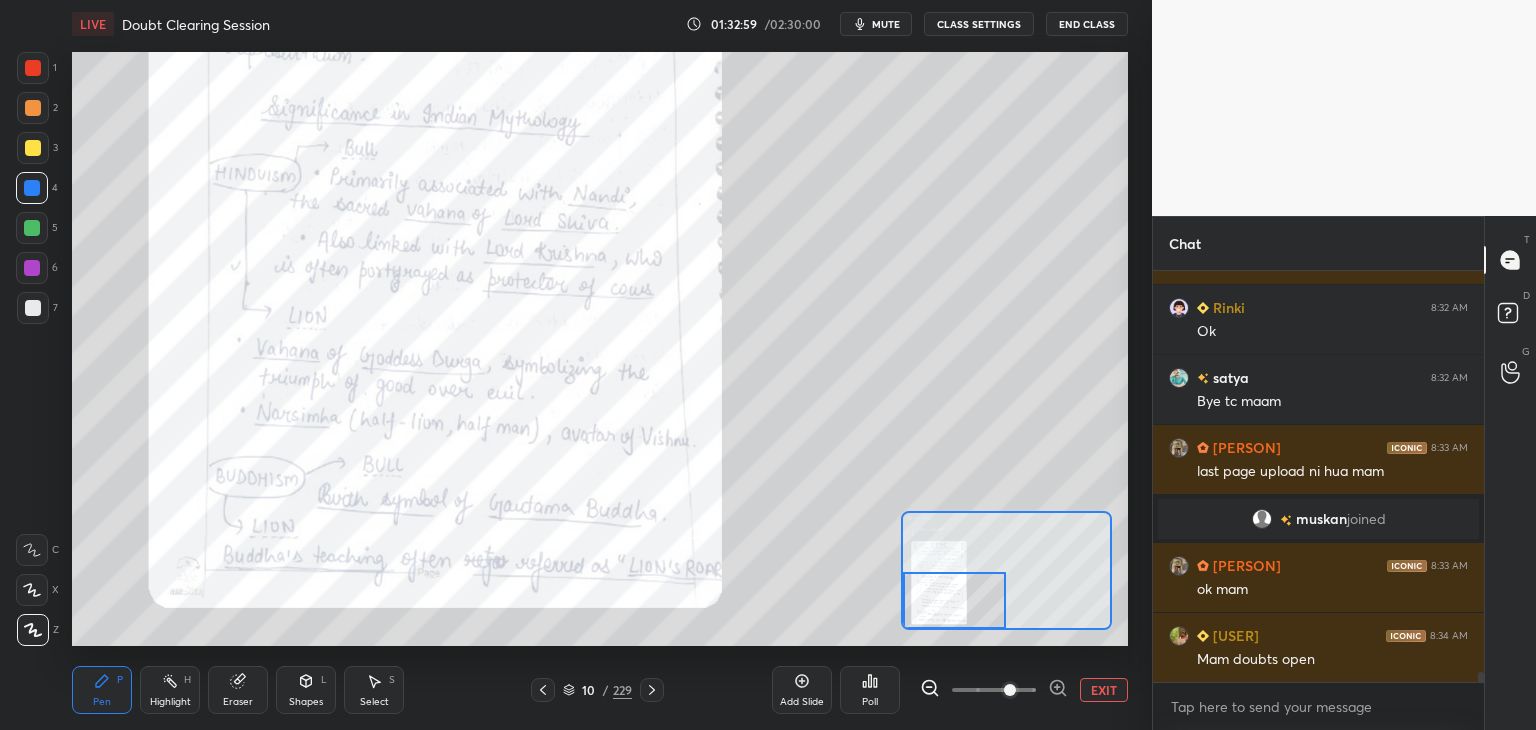 click 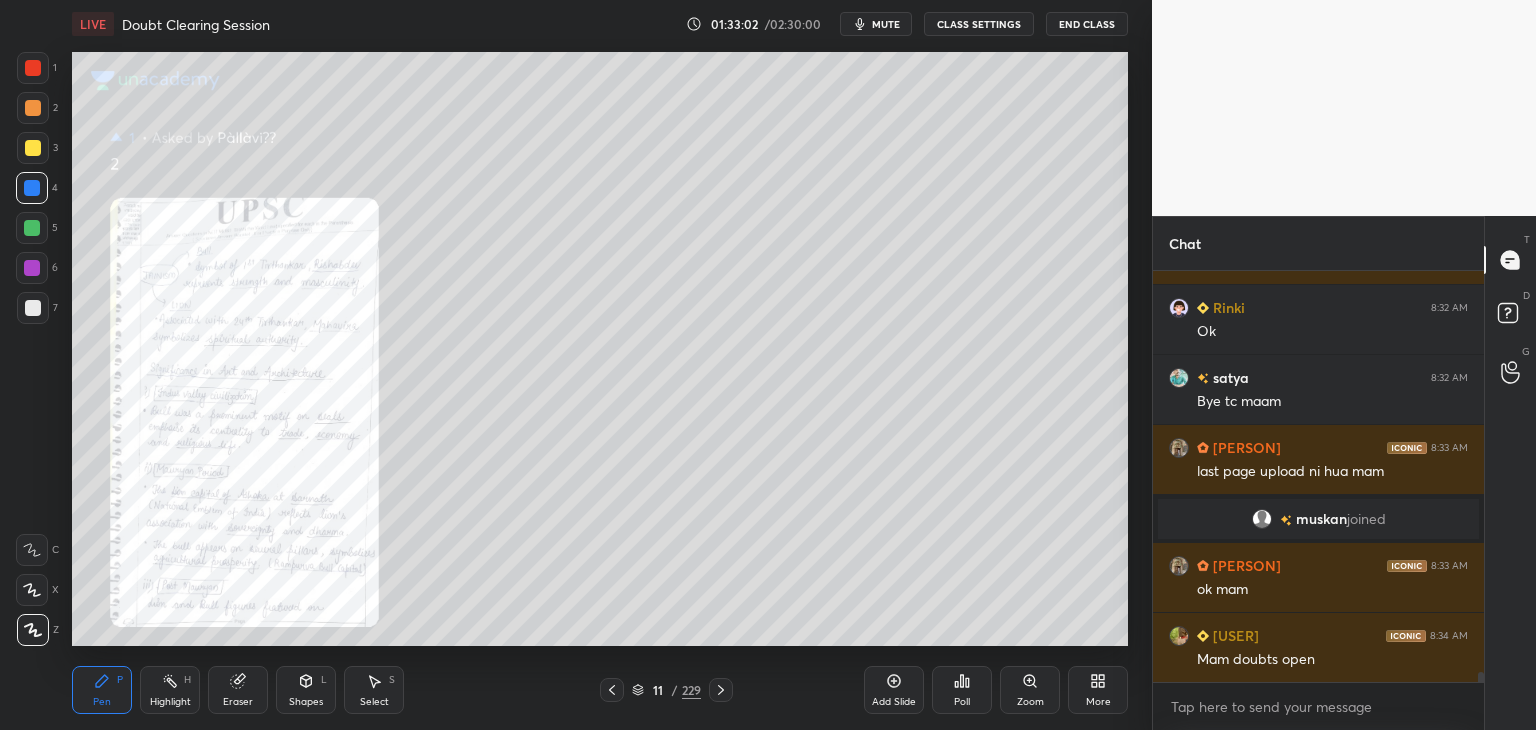 click 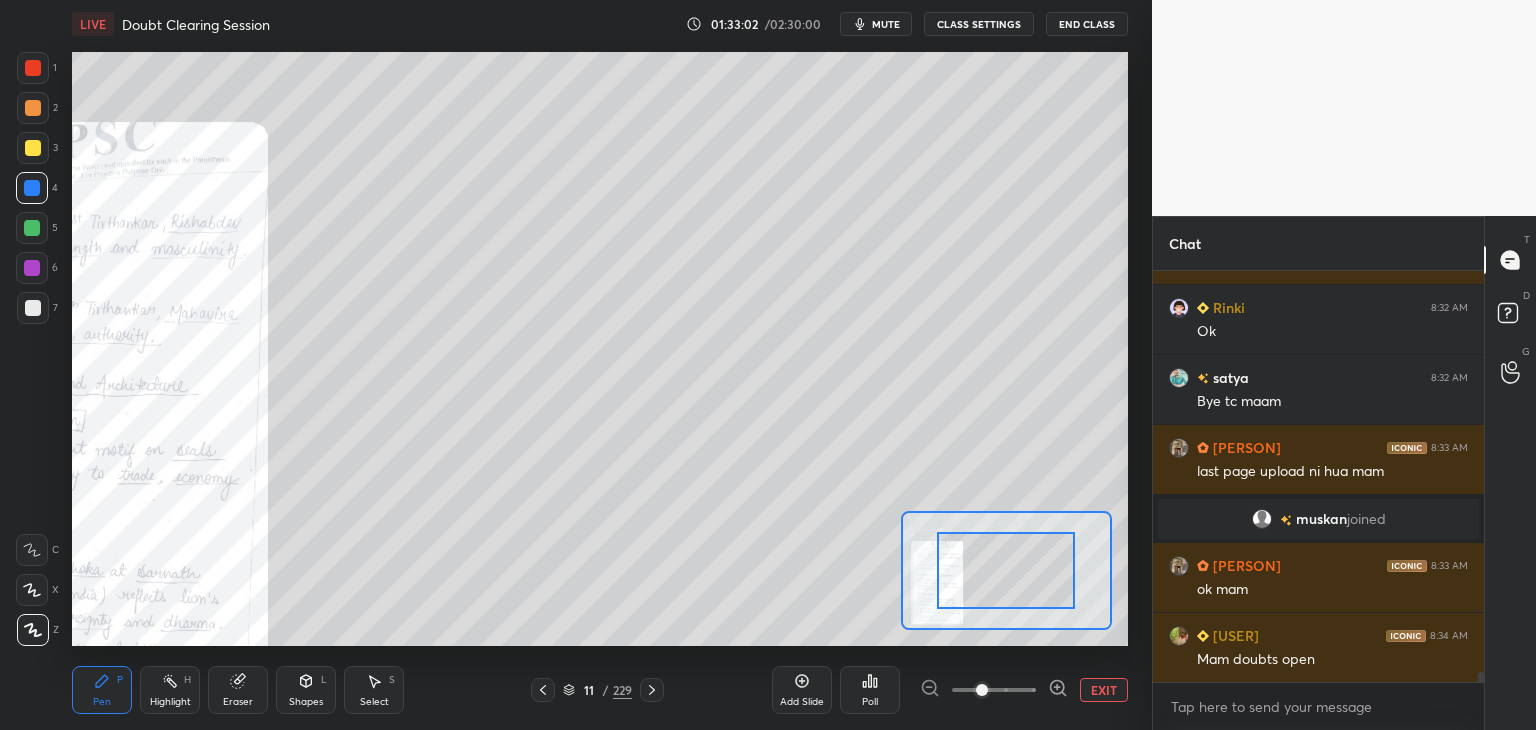 click at bounding box center [994, 690] 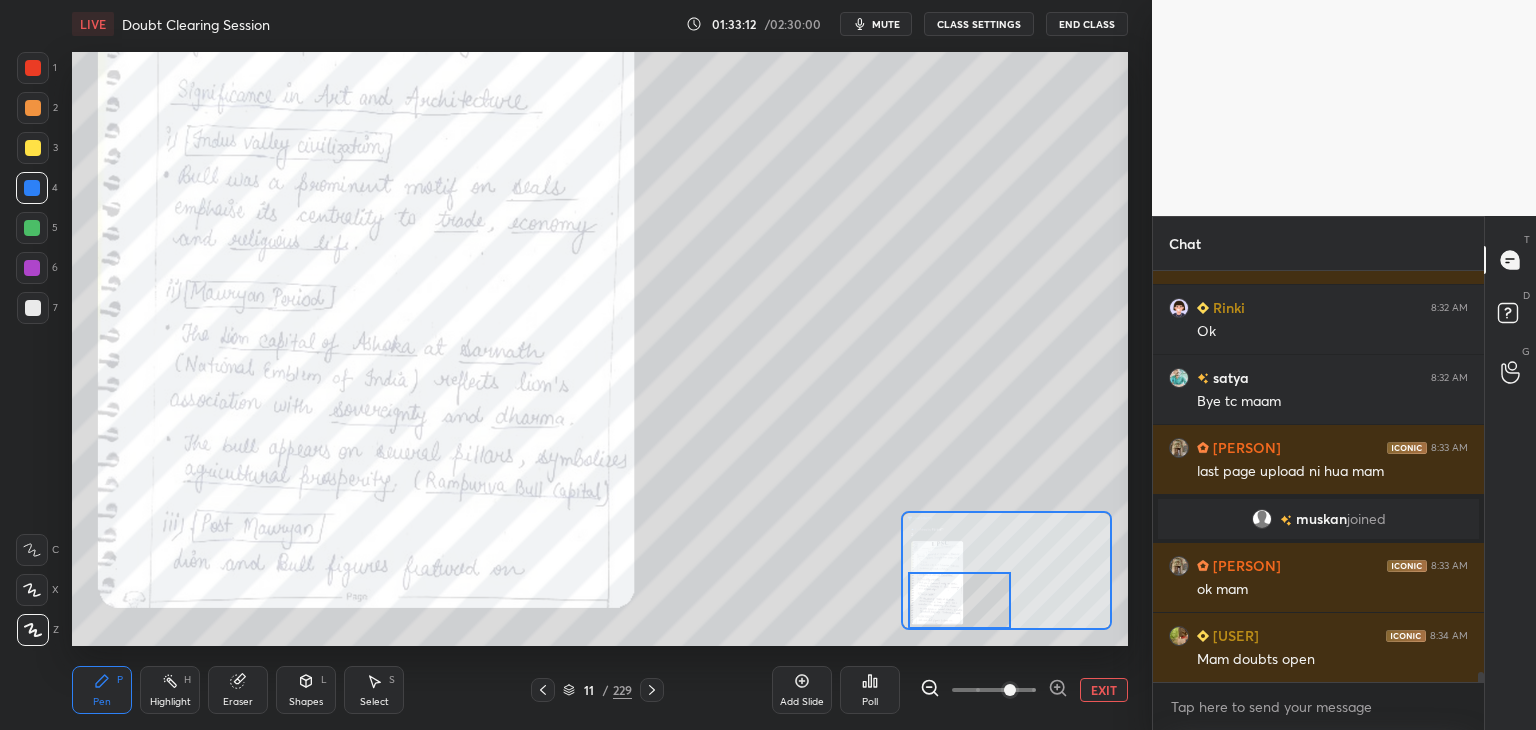 drag, startPoint x: 1008, startPoint y: 591, endPoint x: 981, endPoint y: 593, distance: 27.073973 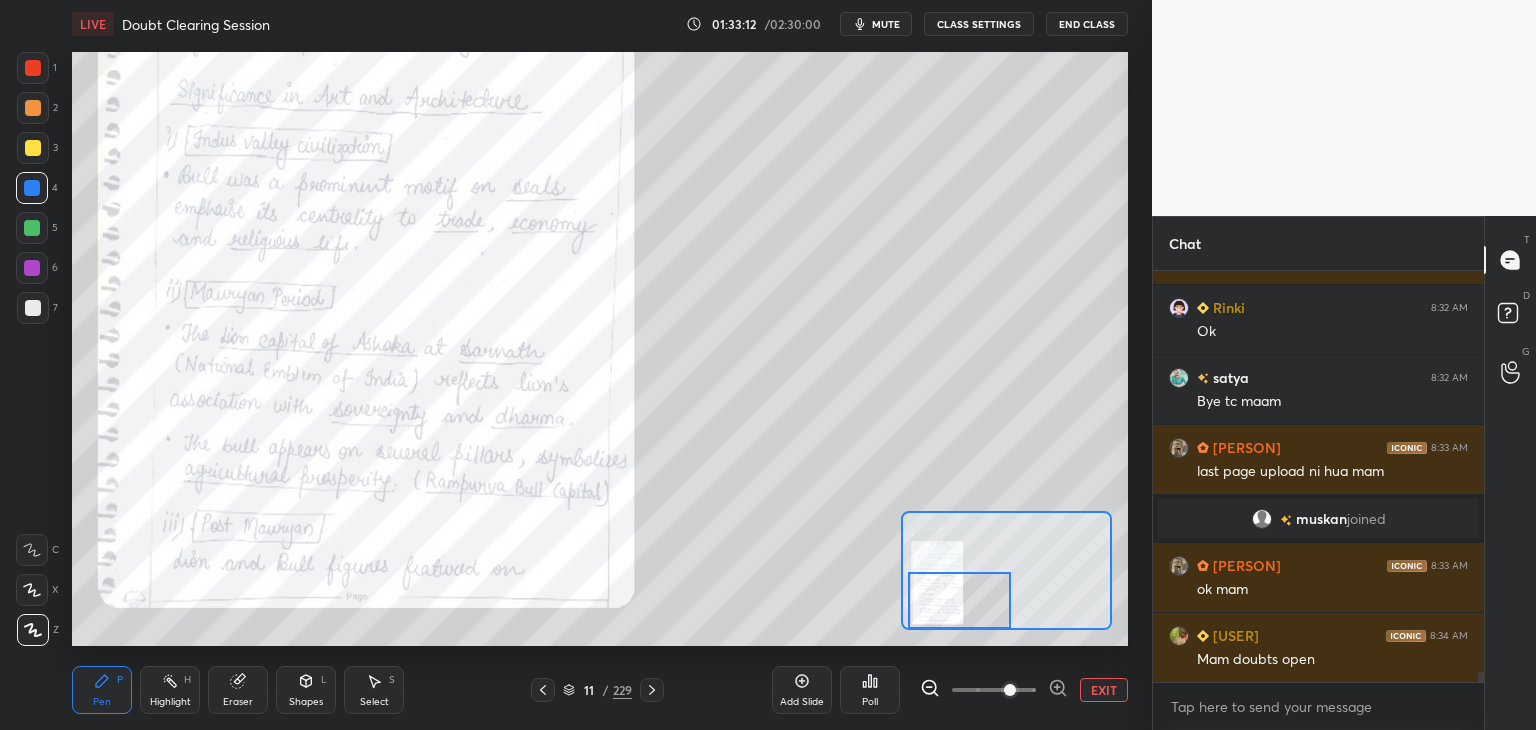 click at bounding box center (960, 600) 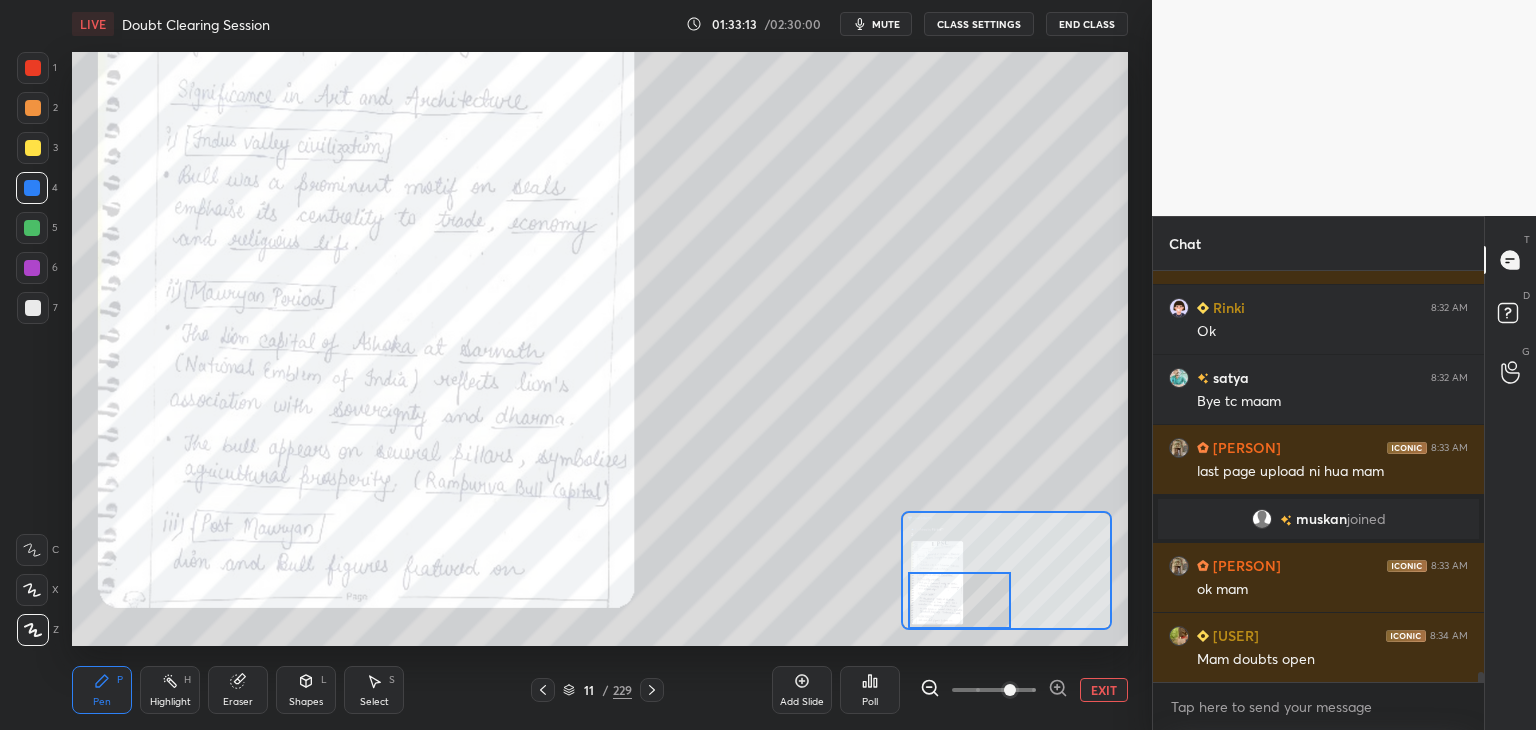 click 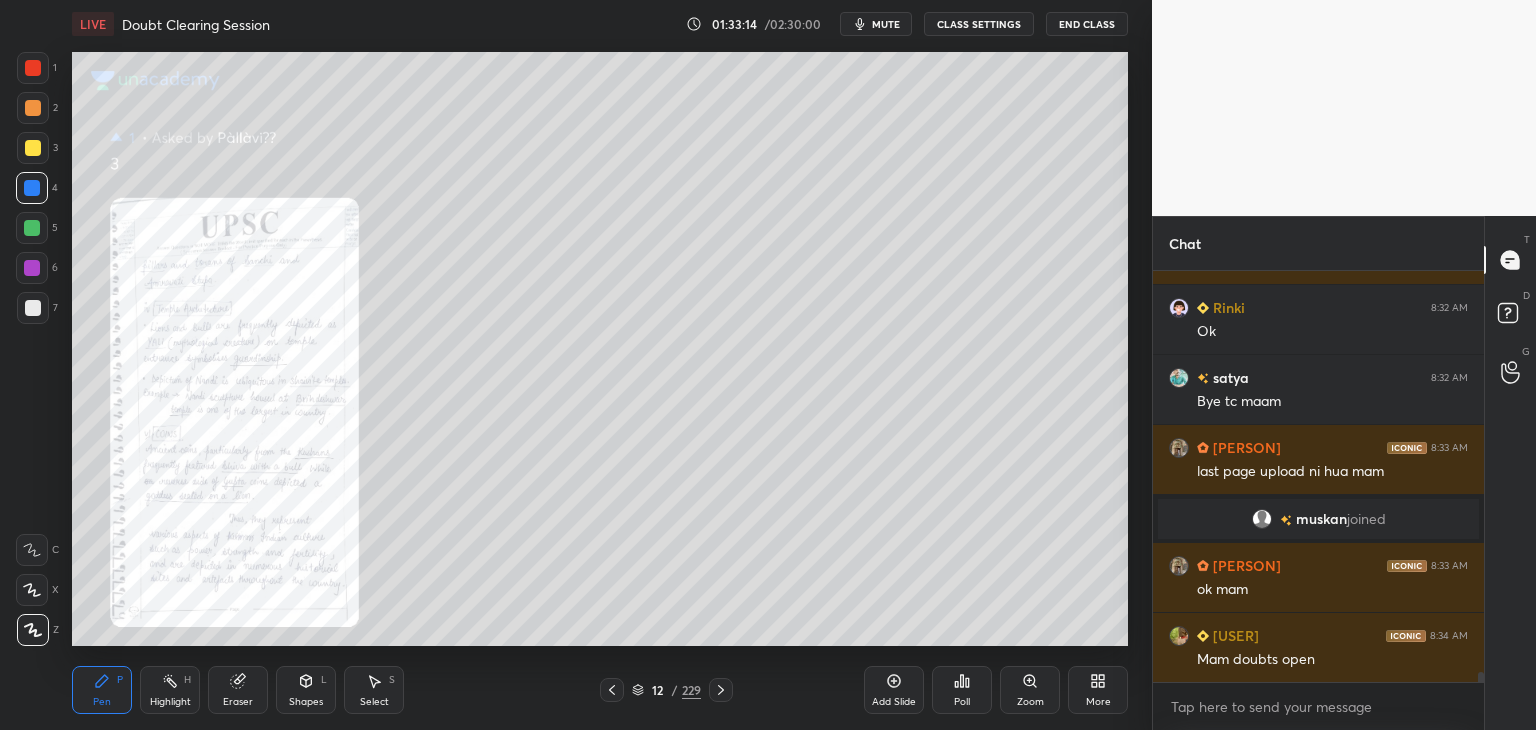 click 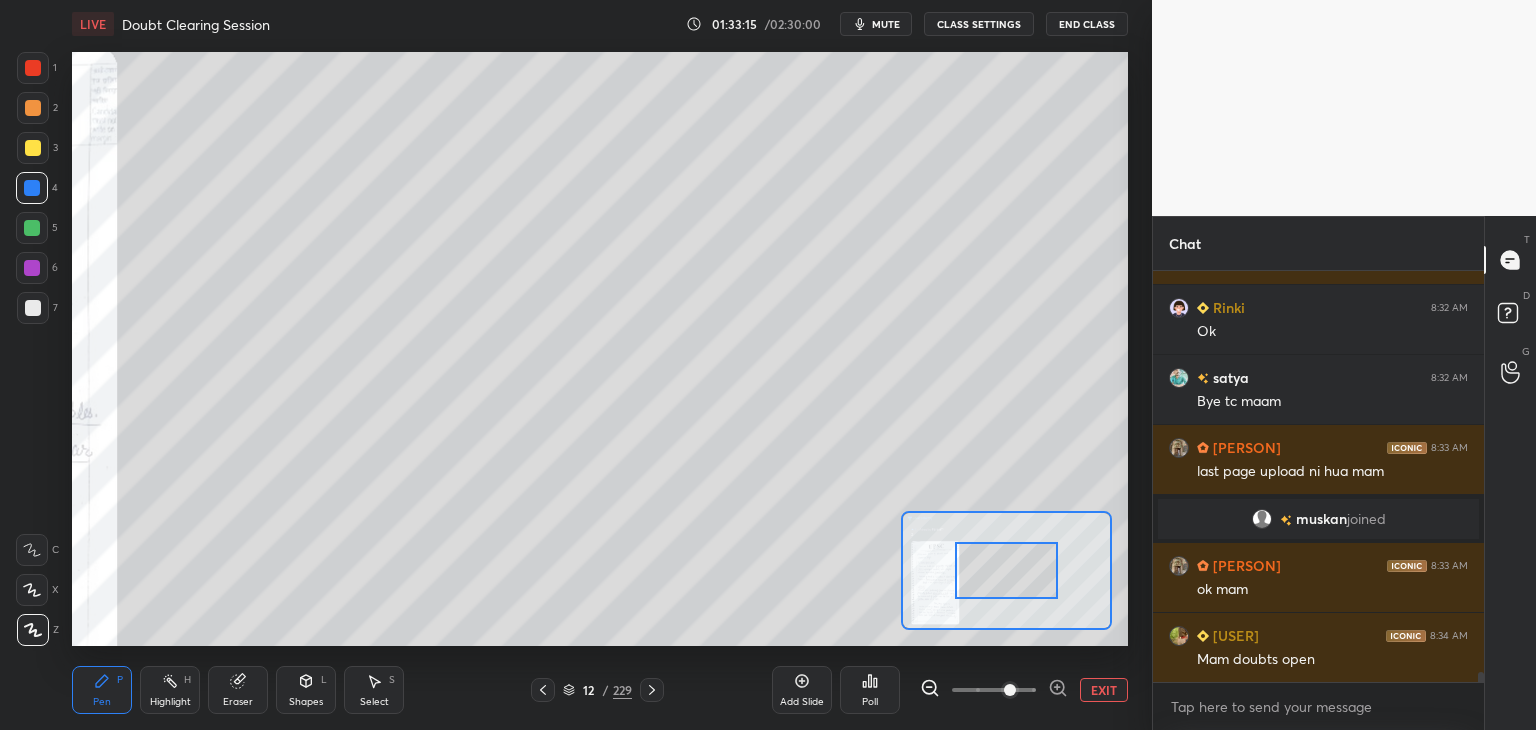 click at bounding box center (994, 690) 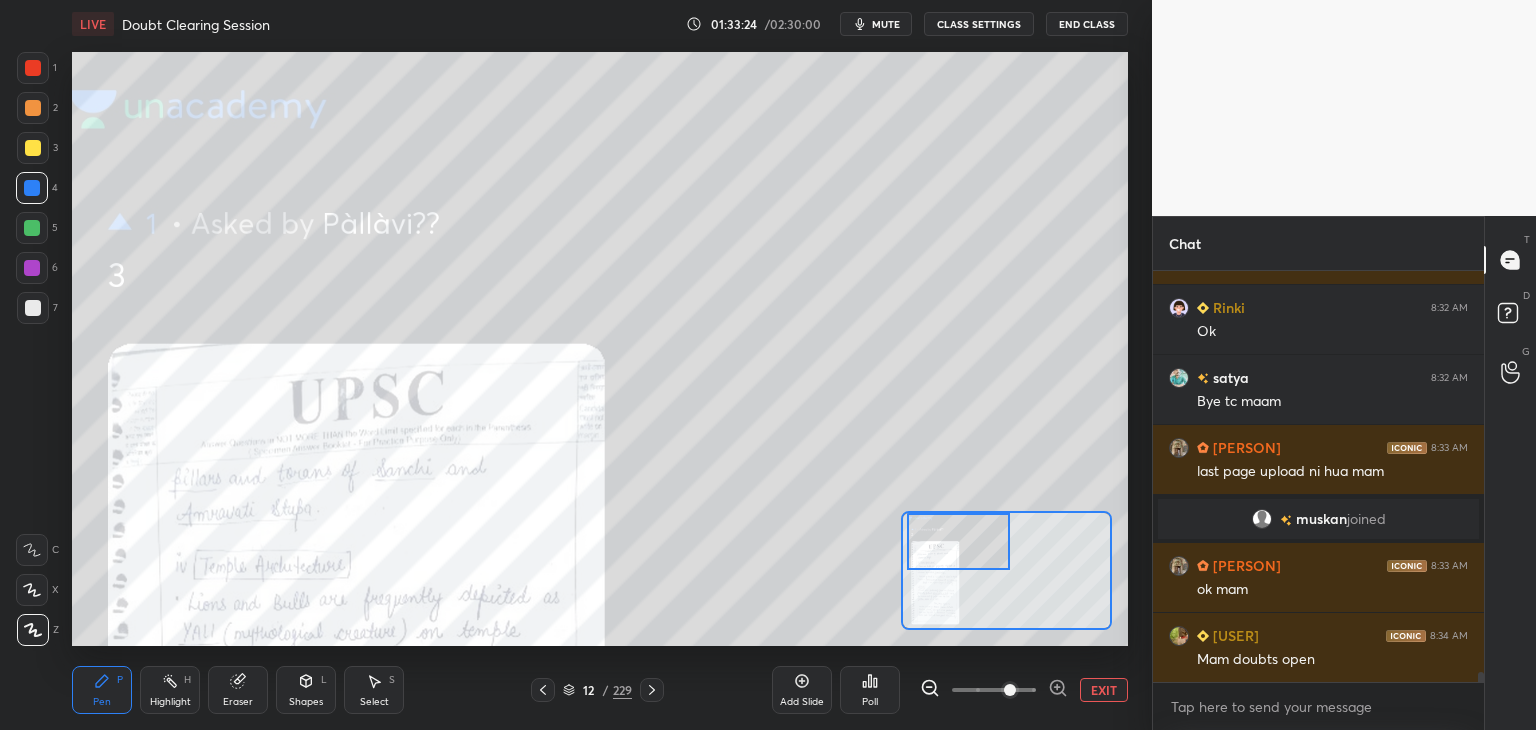 drag, startPoint x: 1019, startPoint y: 578, endPoint x: 956, endPoint y: 561, distance: 65.25335 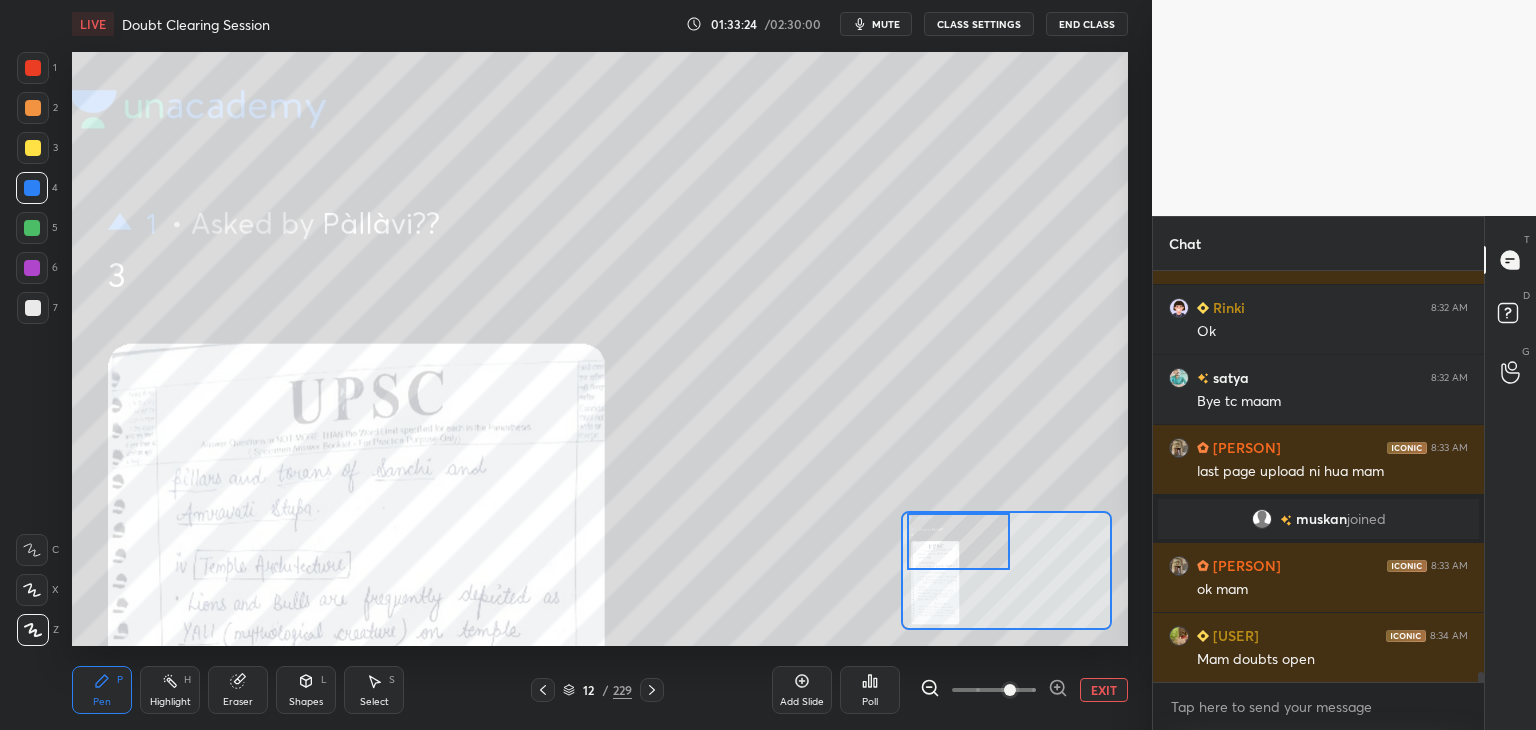 click at bounding box center (959, 541) 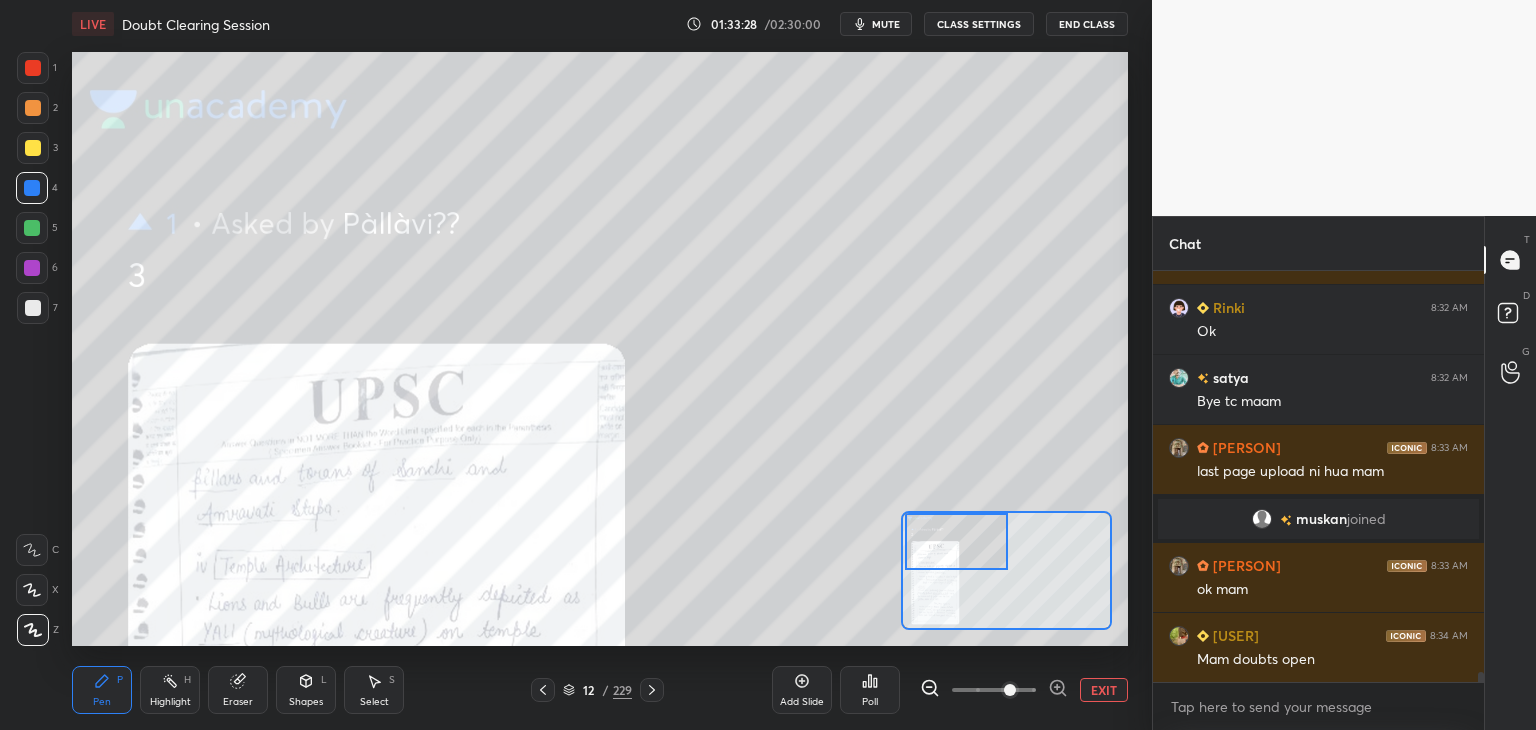 click on "EXIT" at bounding box center (1104, 690) 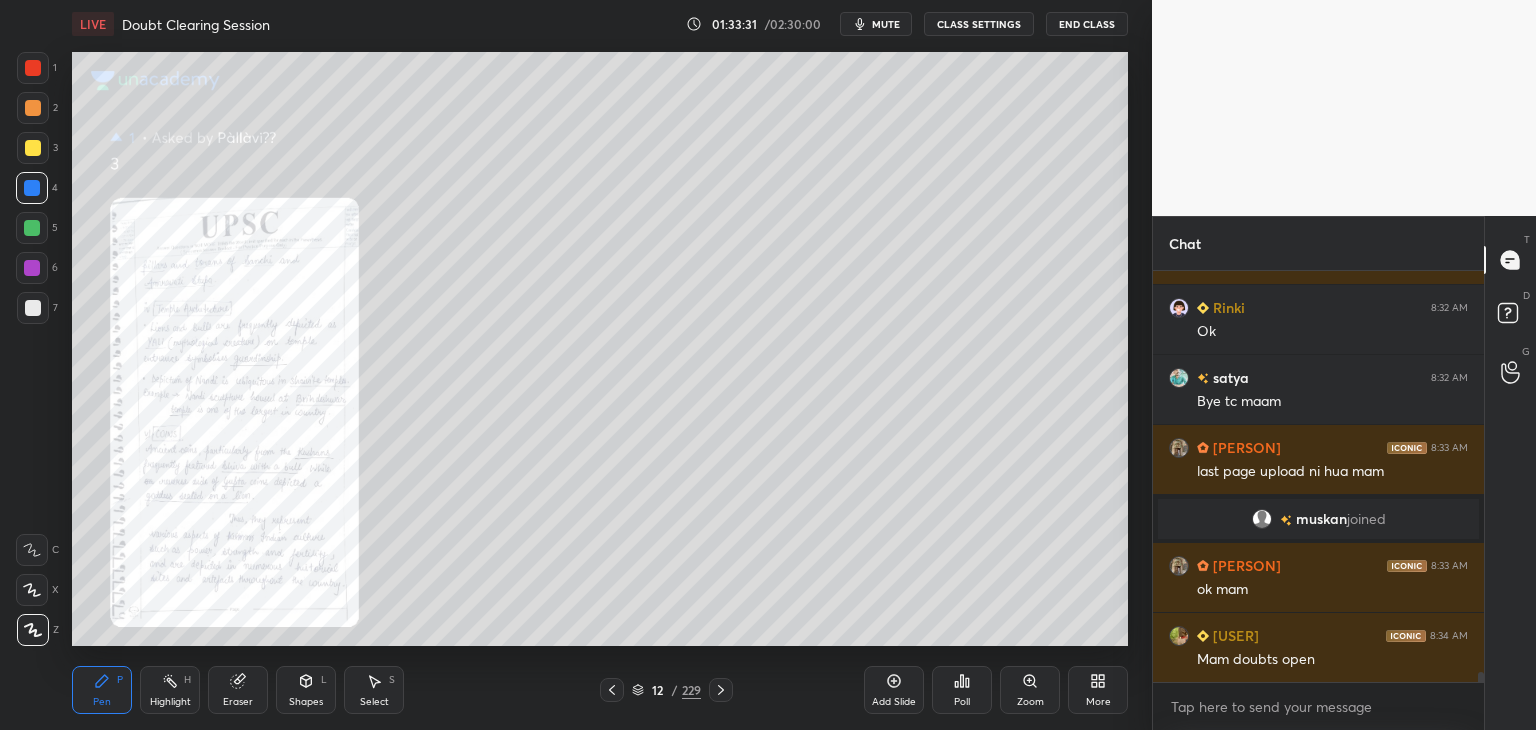 click 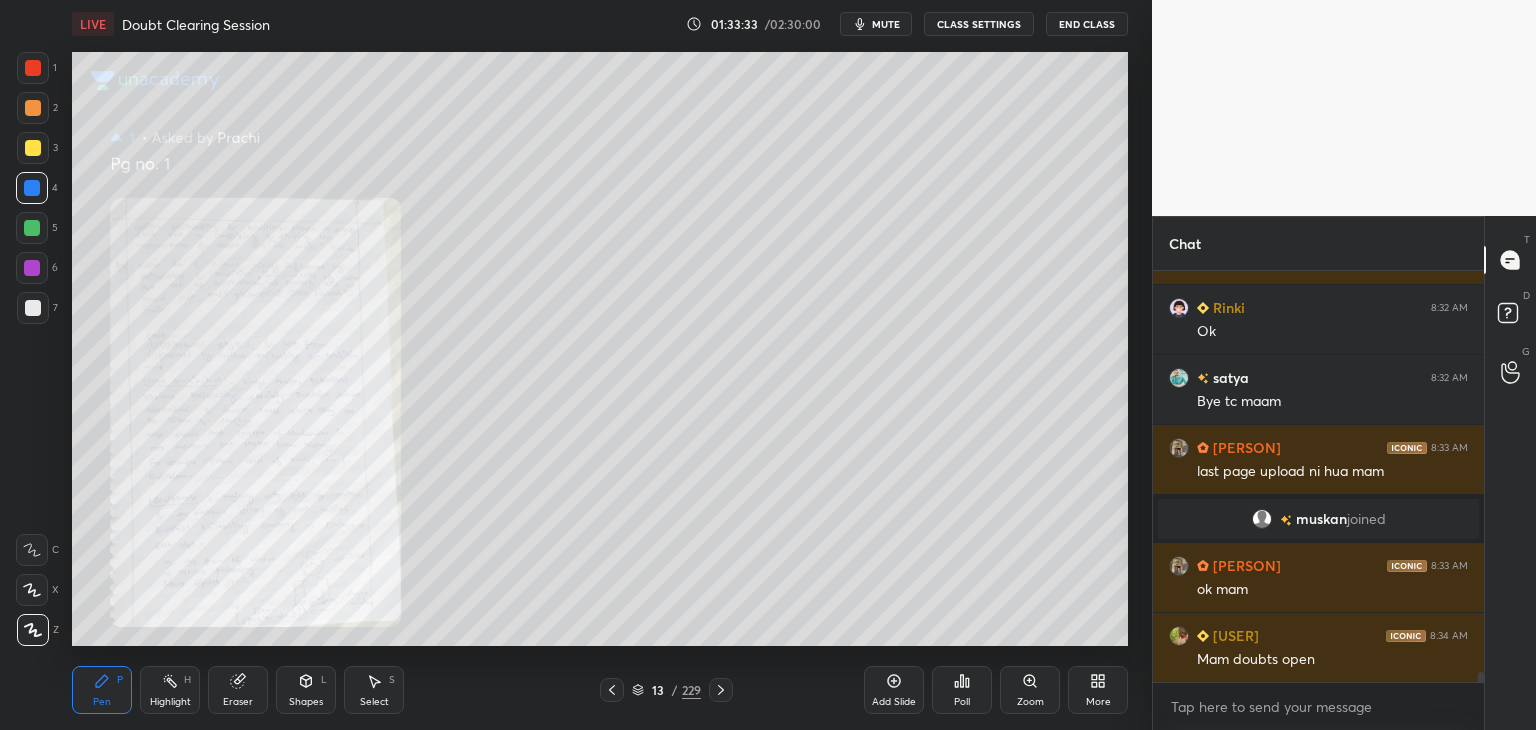 click 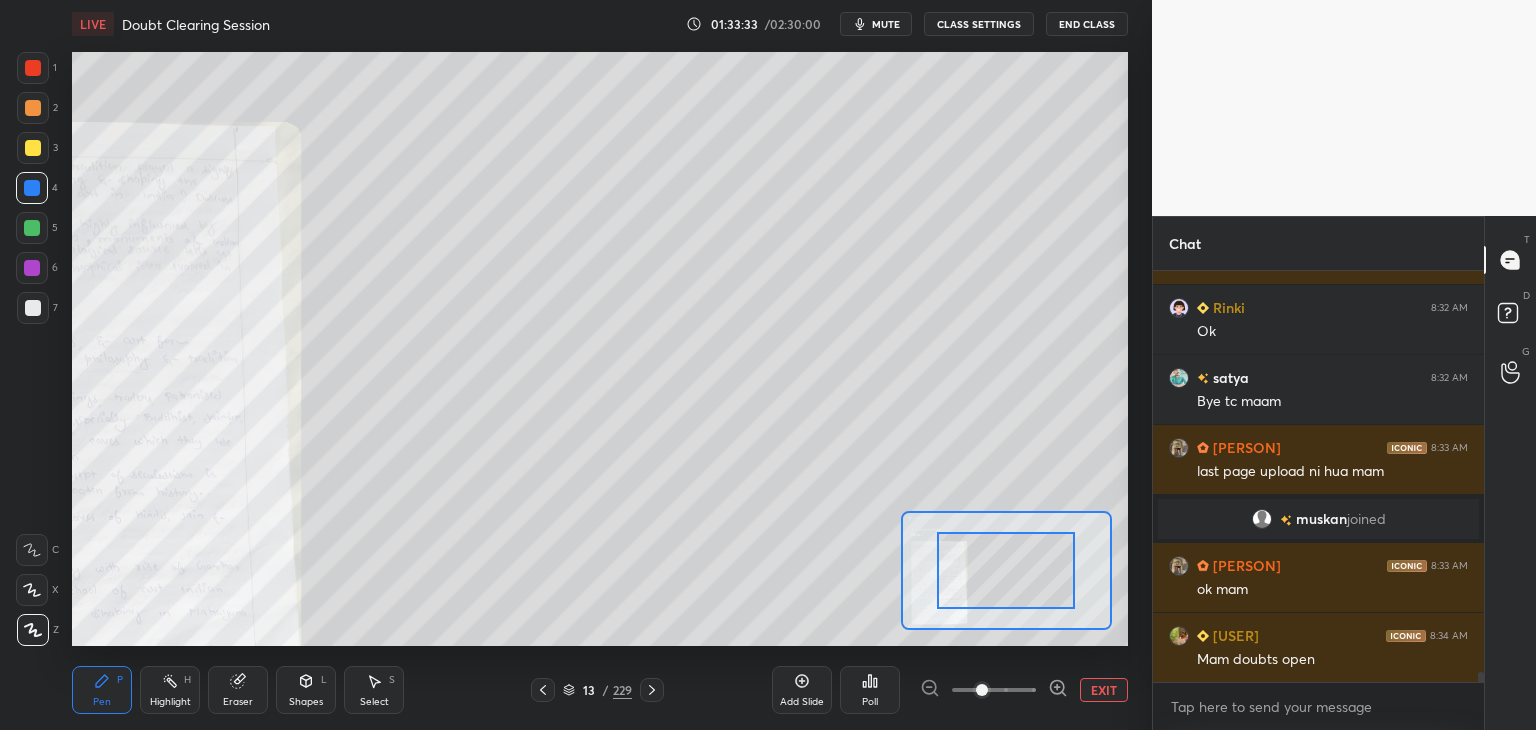 click at bounding box center [994, 690] 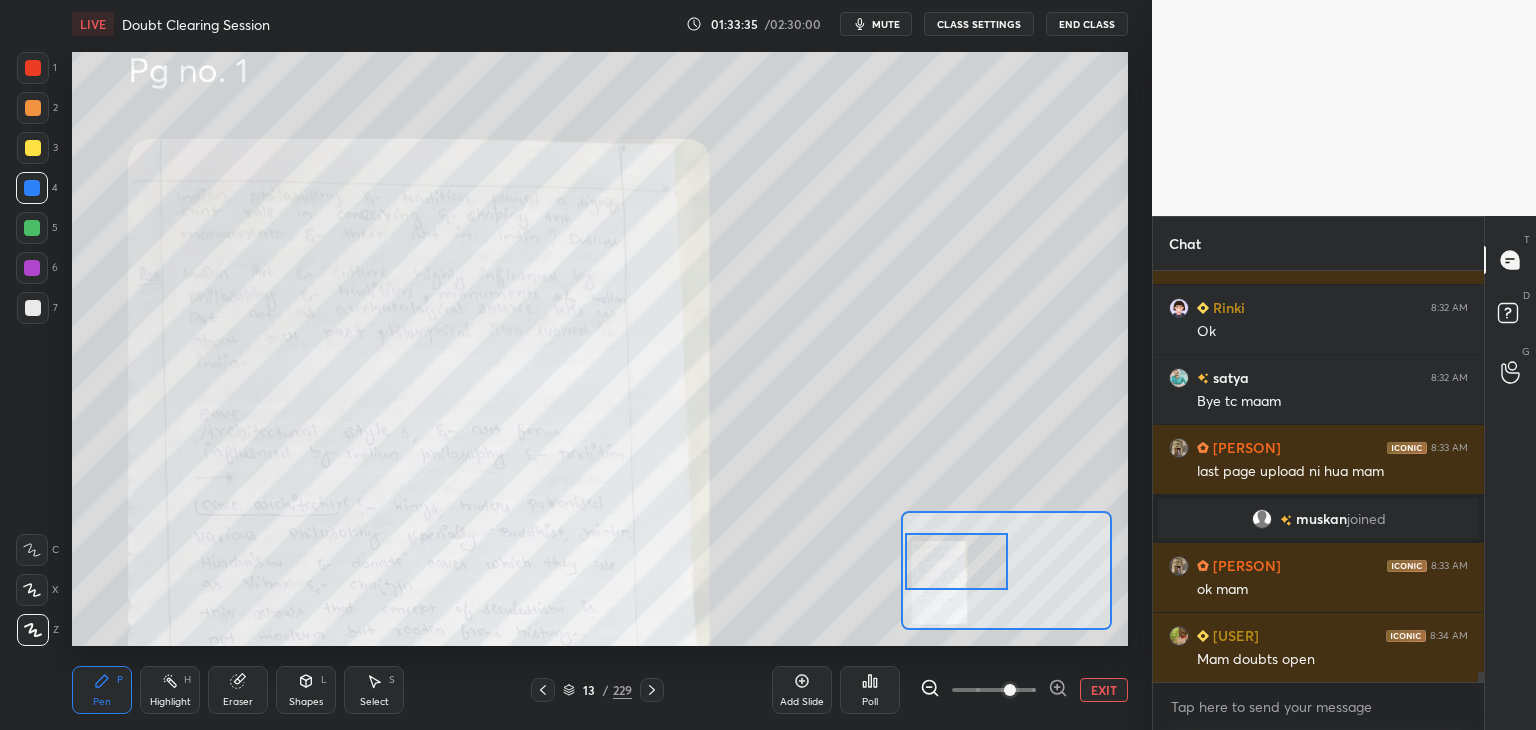 drag, startPoint x: 1026, startPoint y: 590, endPoint x: 976, endPoint y: 581, distance: 50.803543 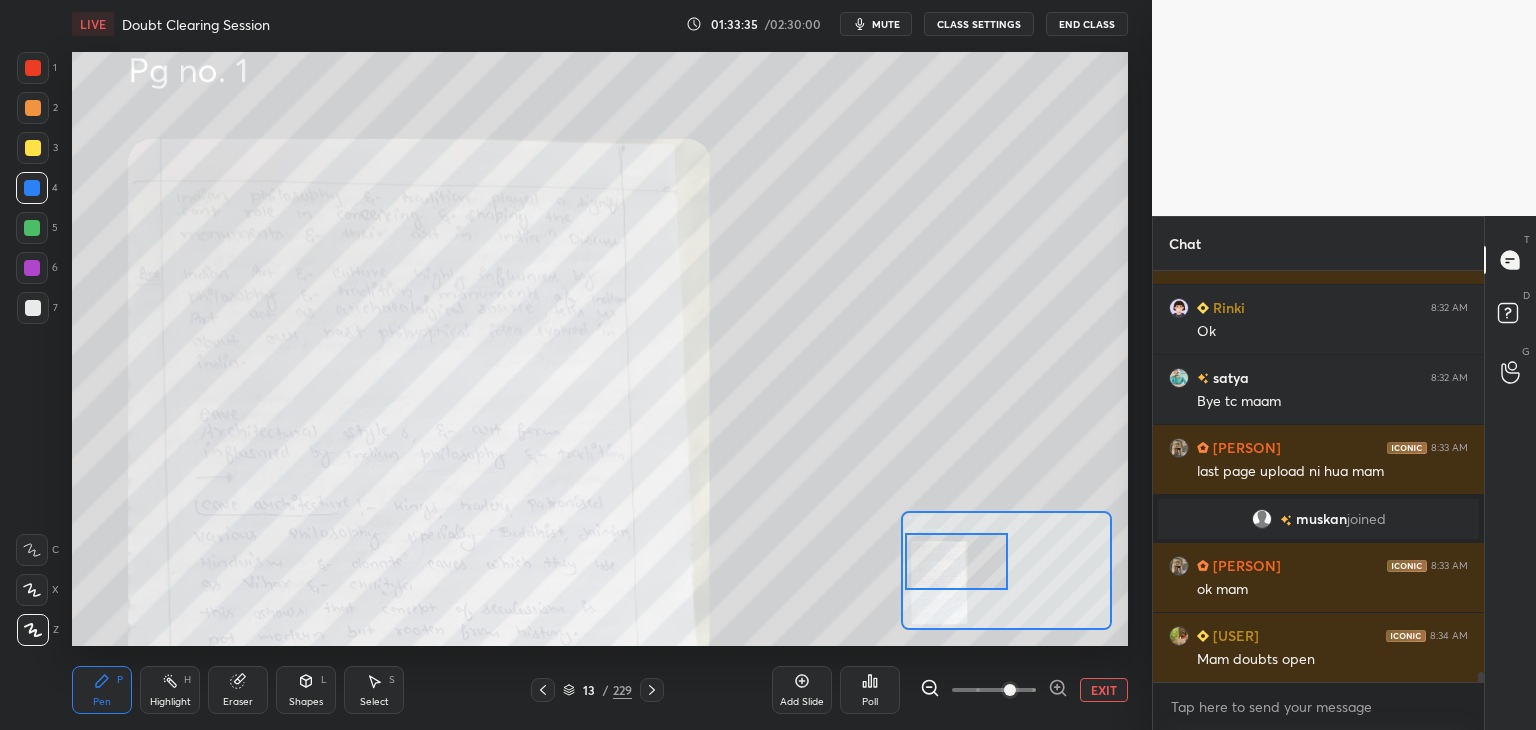 click at bounding box center [957, 561] 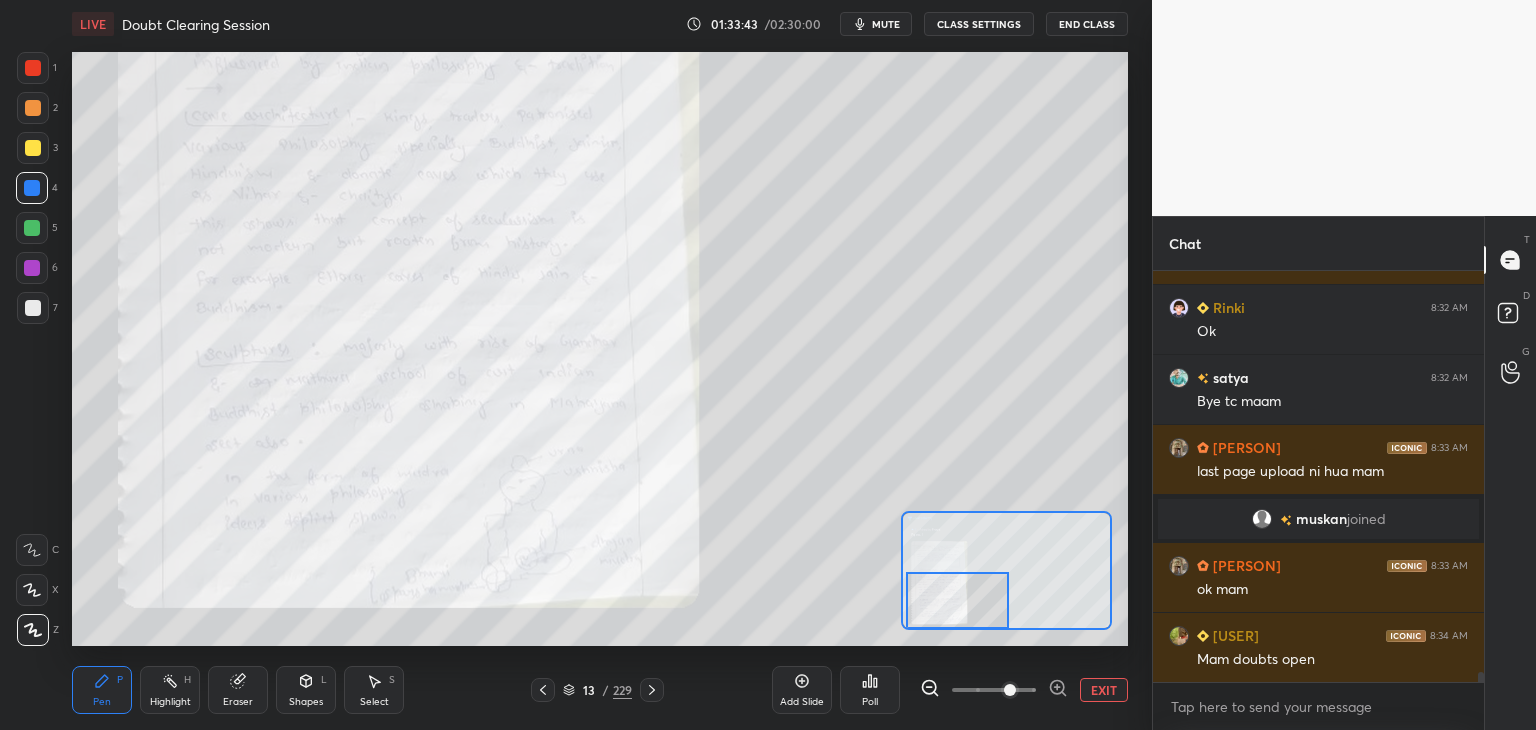 drag, startPoint x: 988, startPoint y: 564, endPoint x: 976, endPoint y: 596, distance: 34.176014 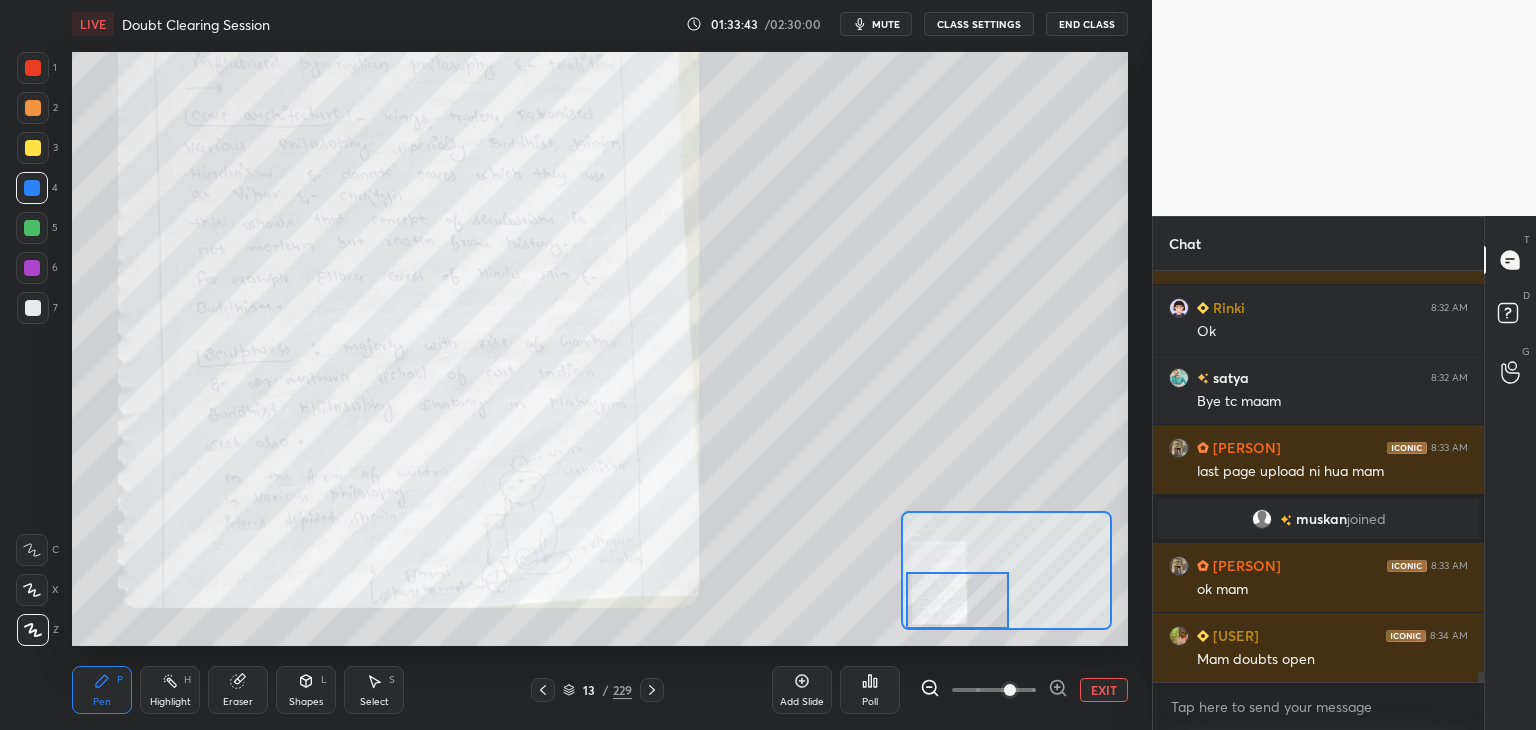 click at bounding box center [958, 600] 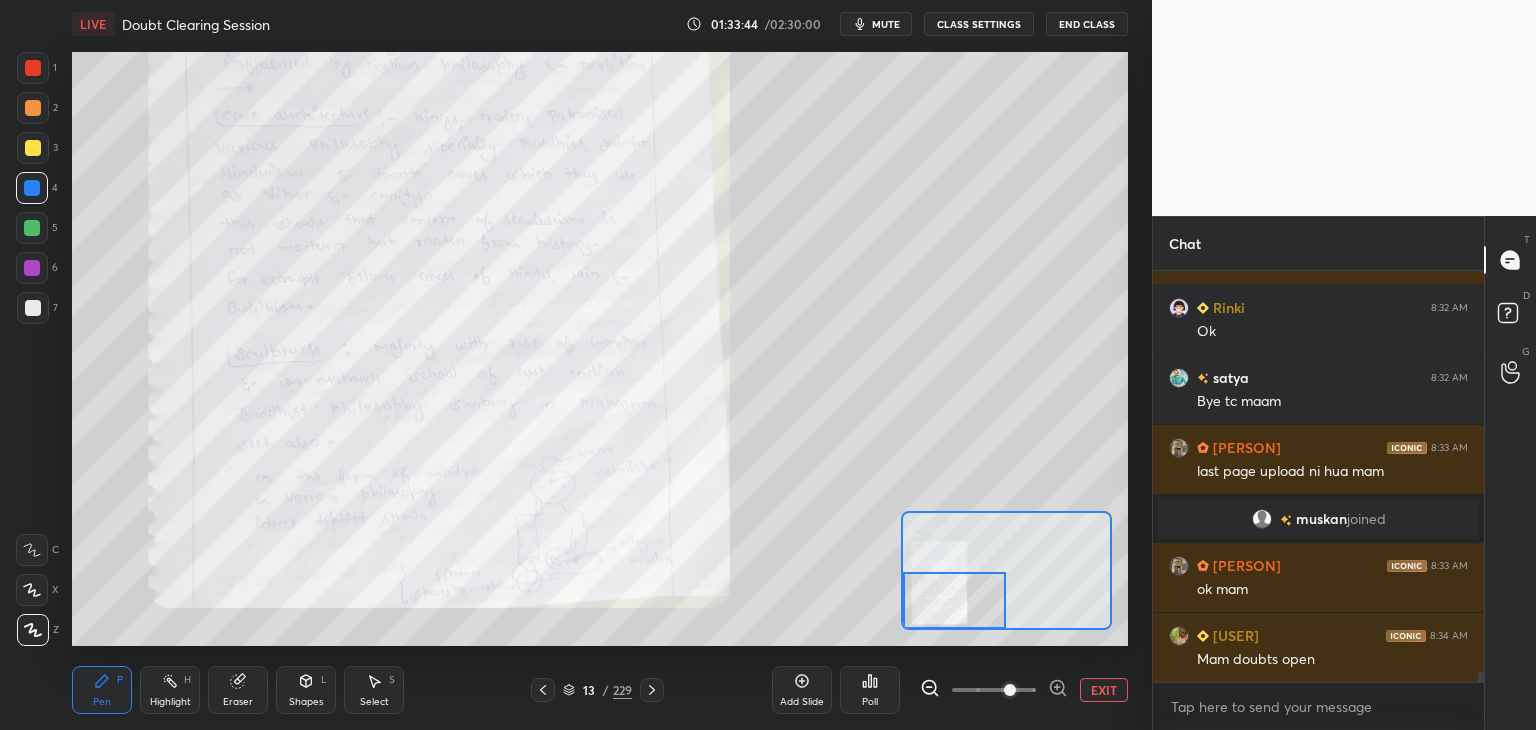click on "EXIT" at bounding box center (1104, 690) 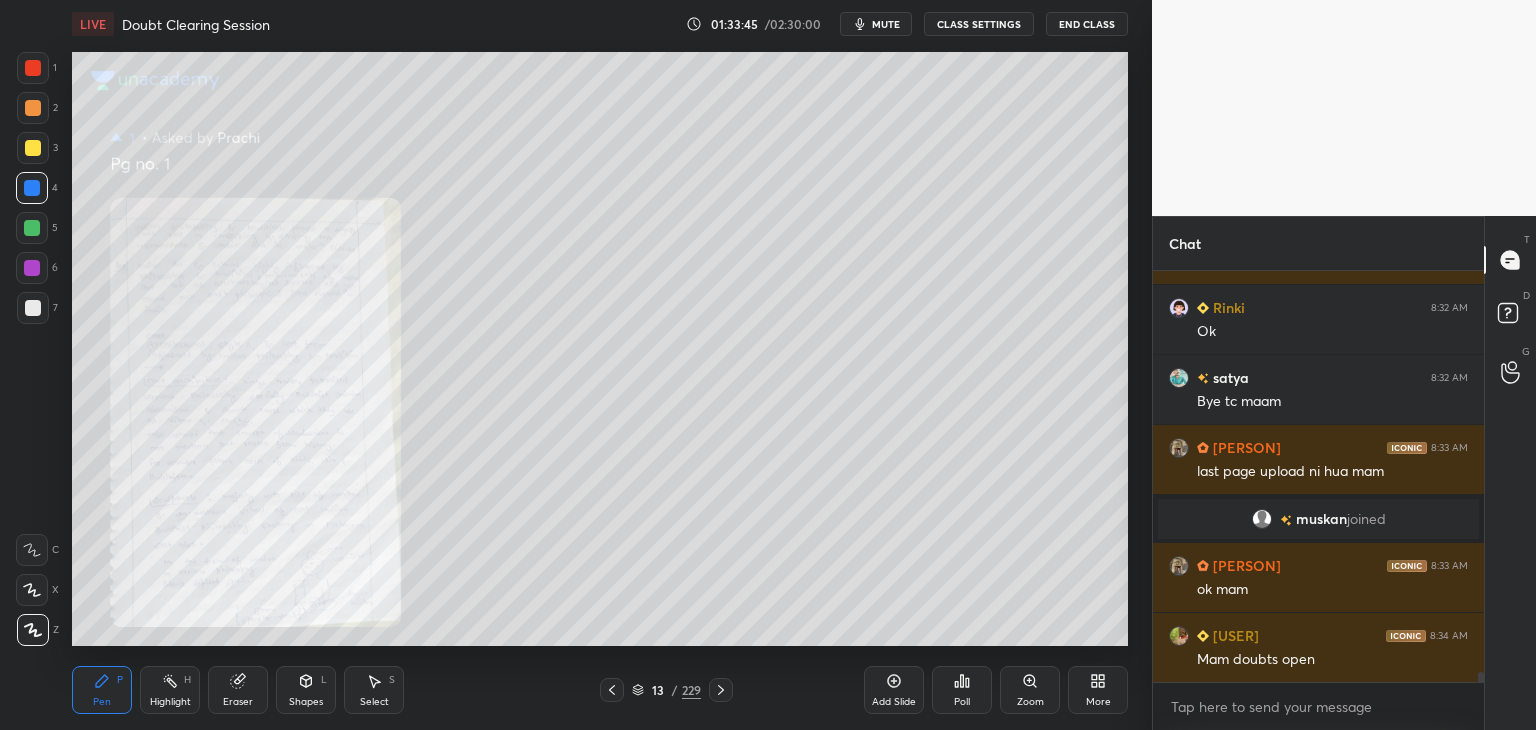 click 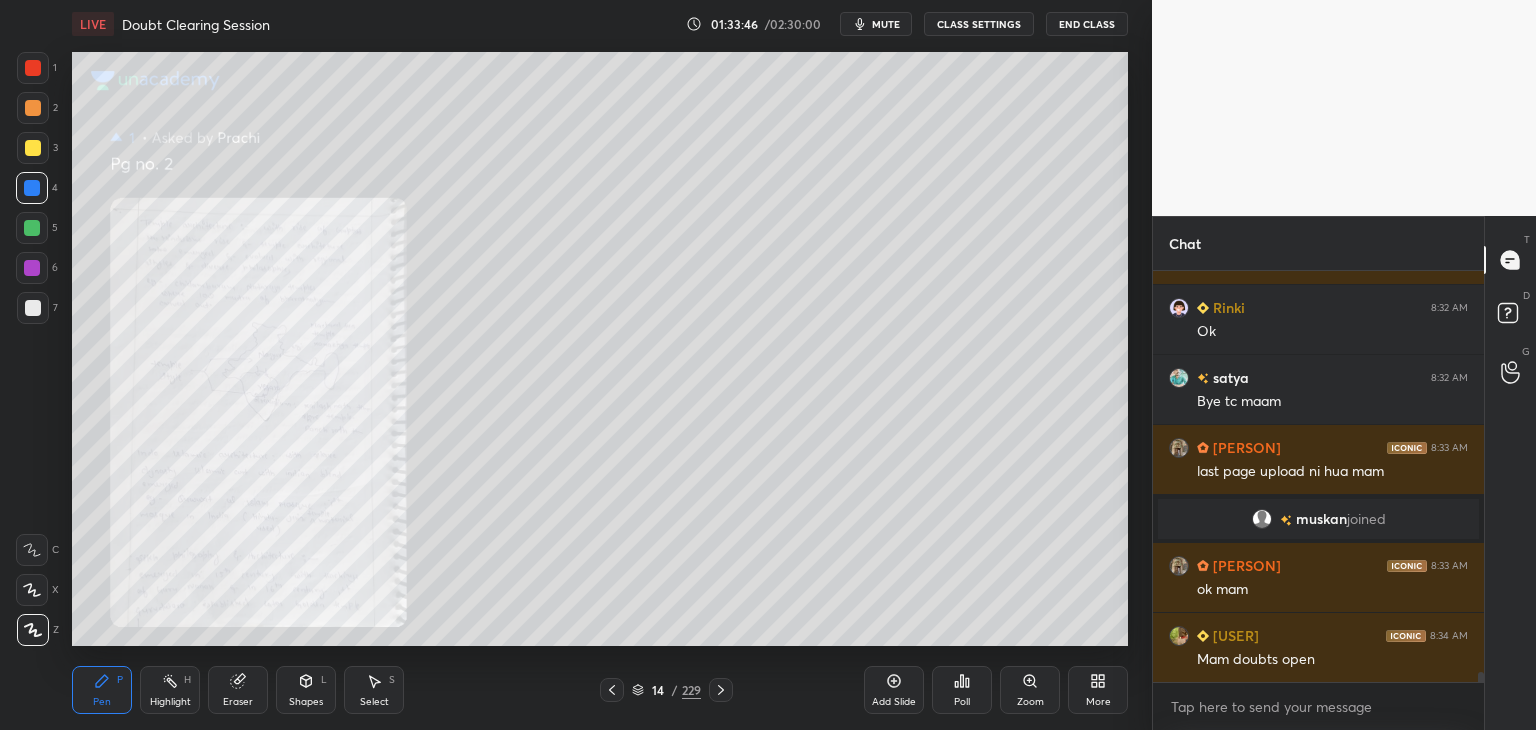 click at bounding box center [721, 690] 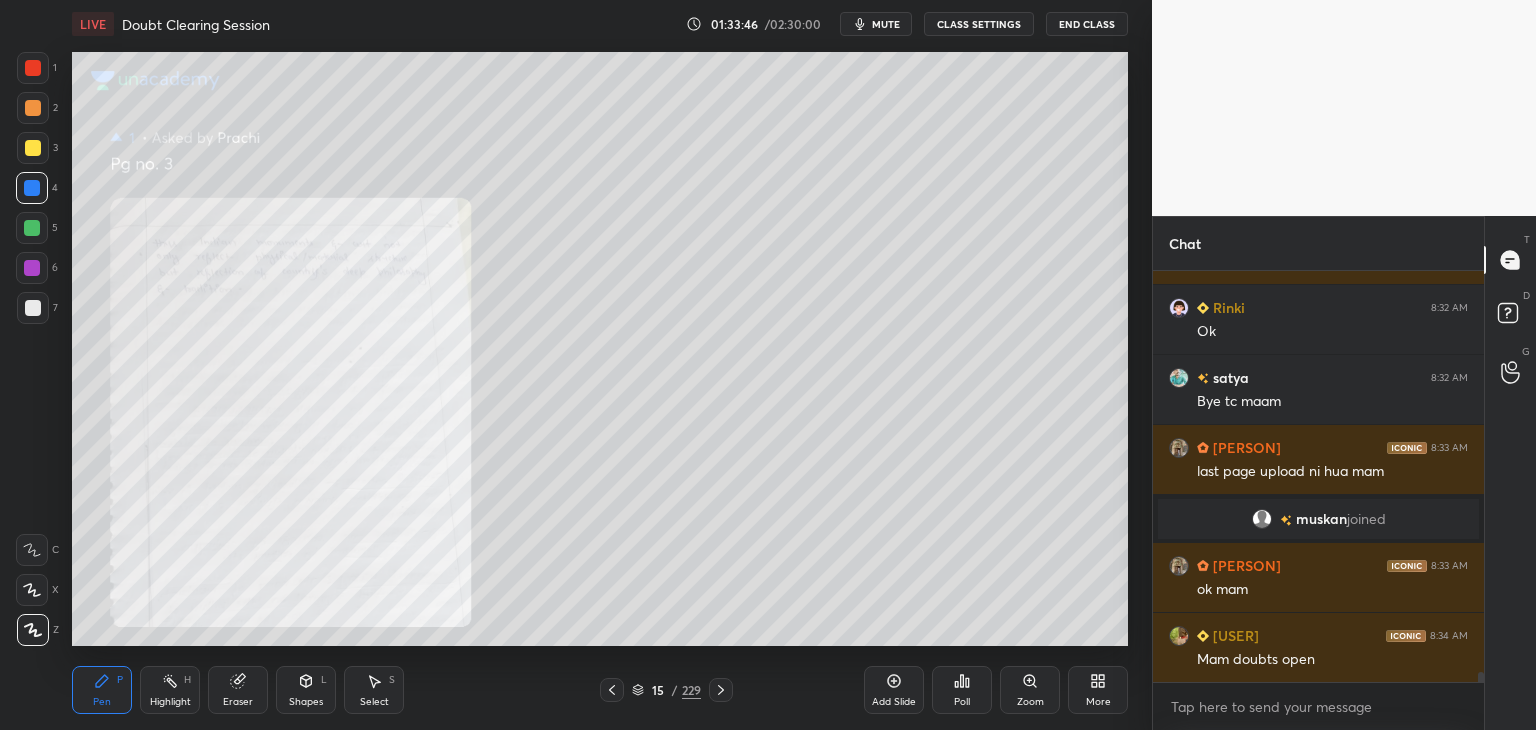 scroll, scrollTop: 16838, scrollLeft: 0, axis: vertical 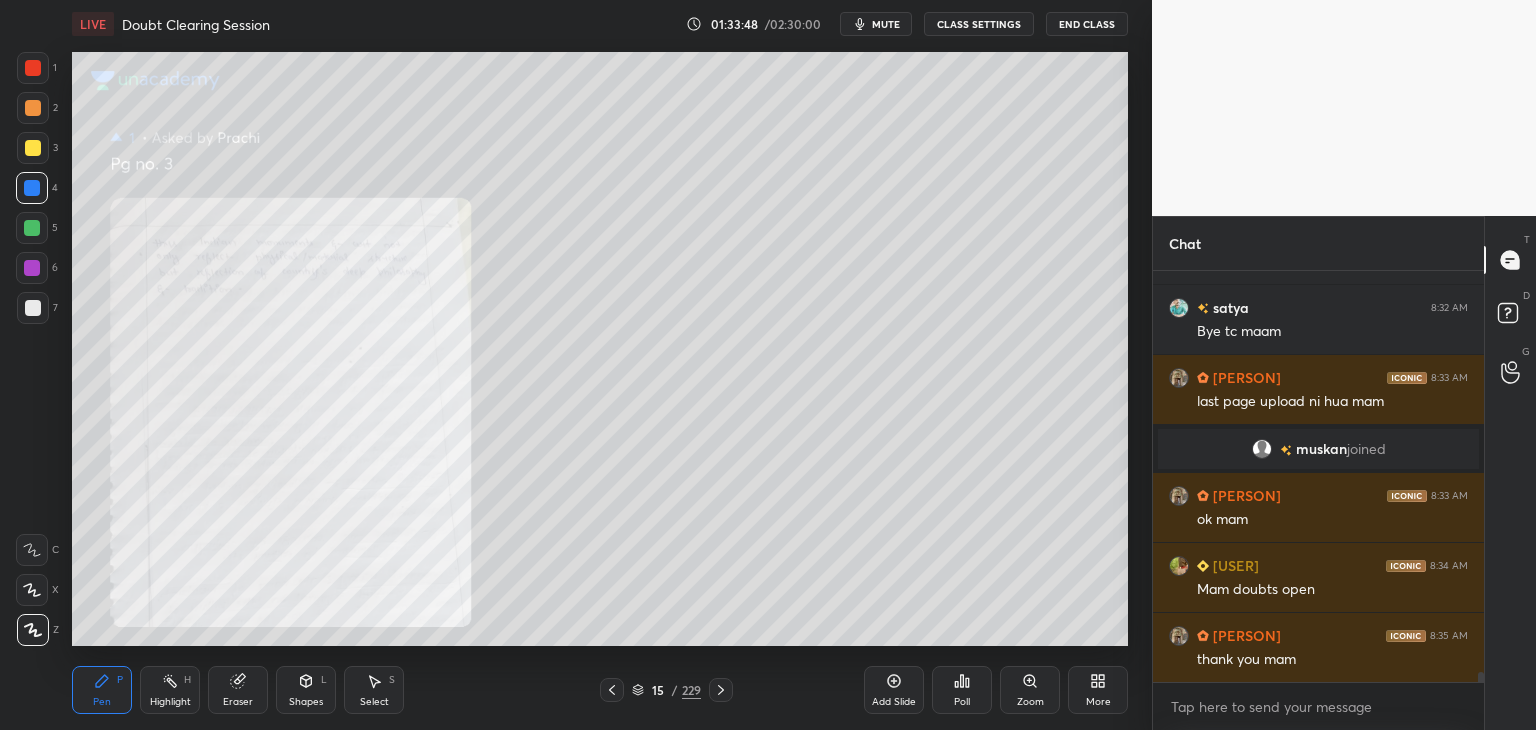 click at bounding box center [612, 690] 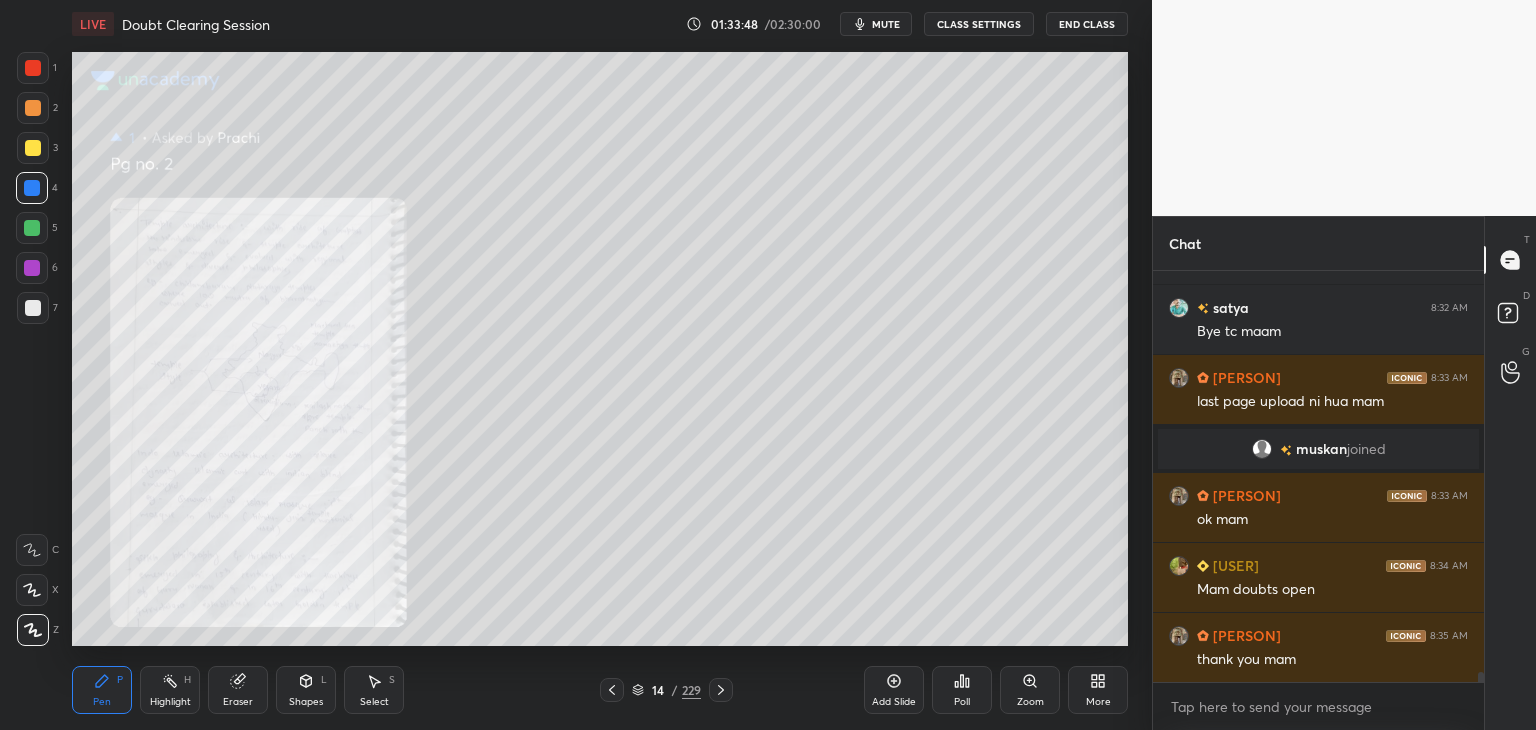 click 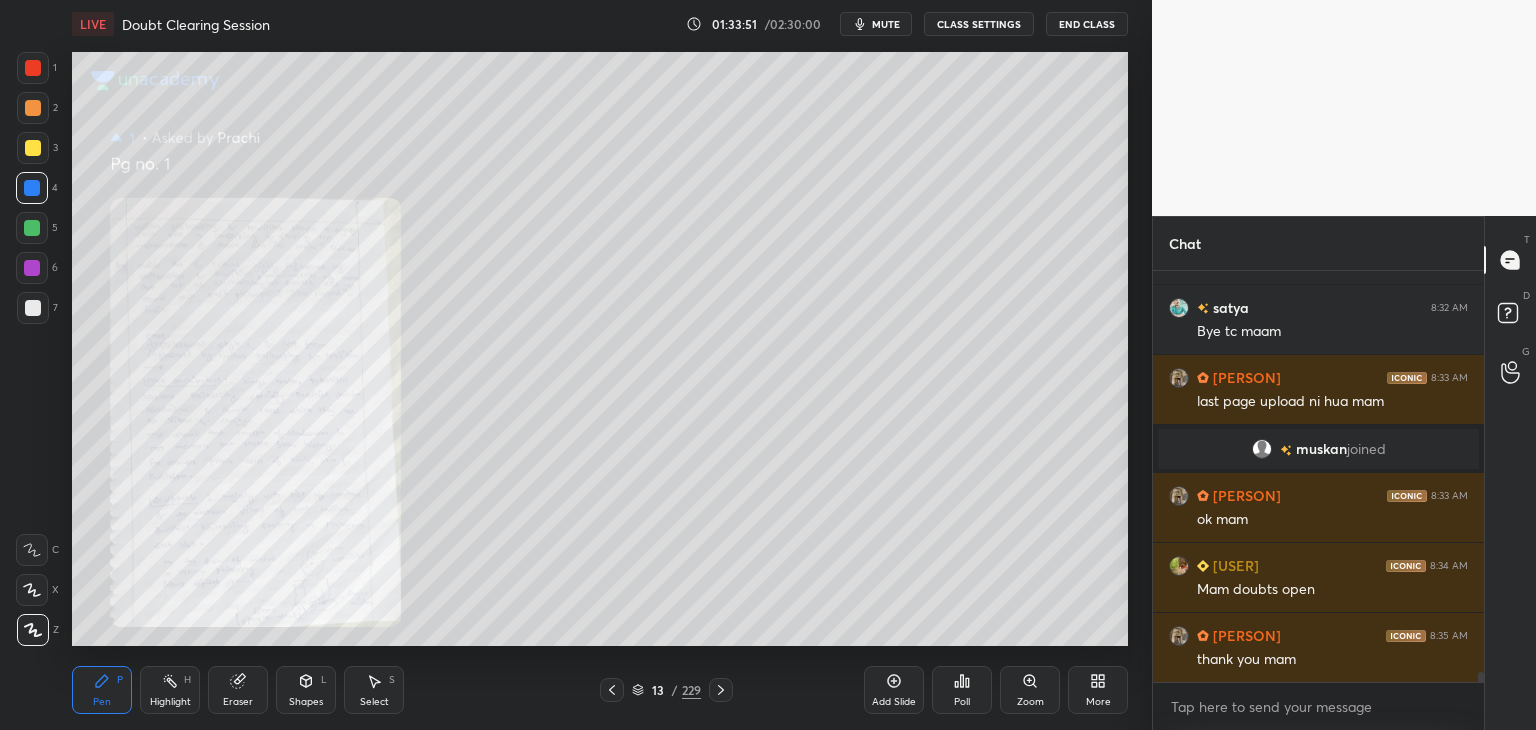 click at bounding box center [32, 188] 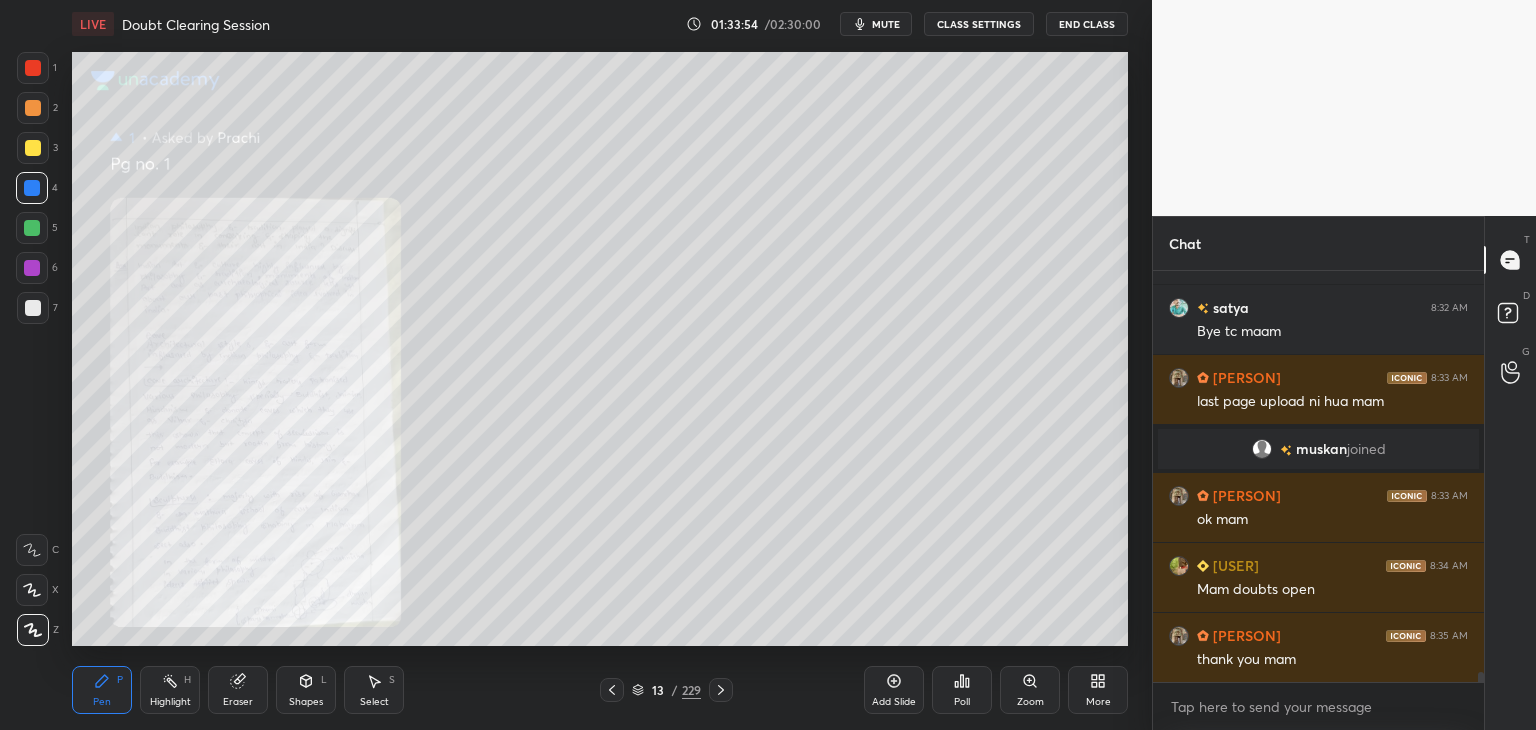 click at bounding box center (721, 690) 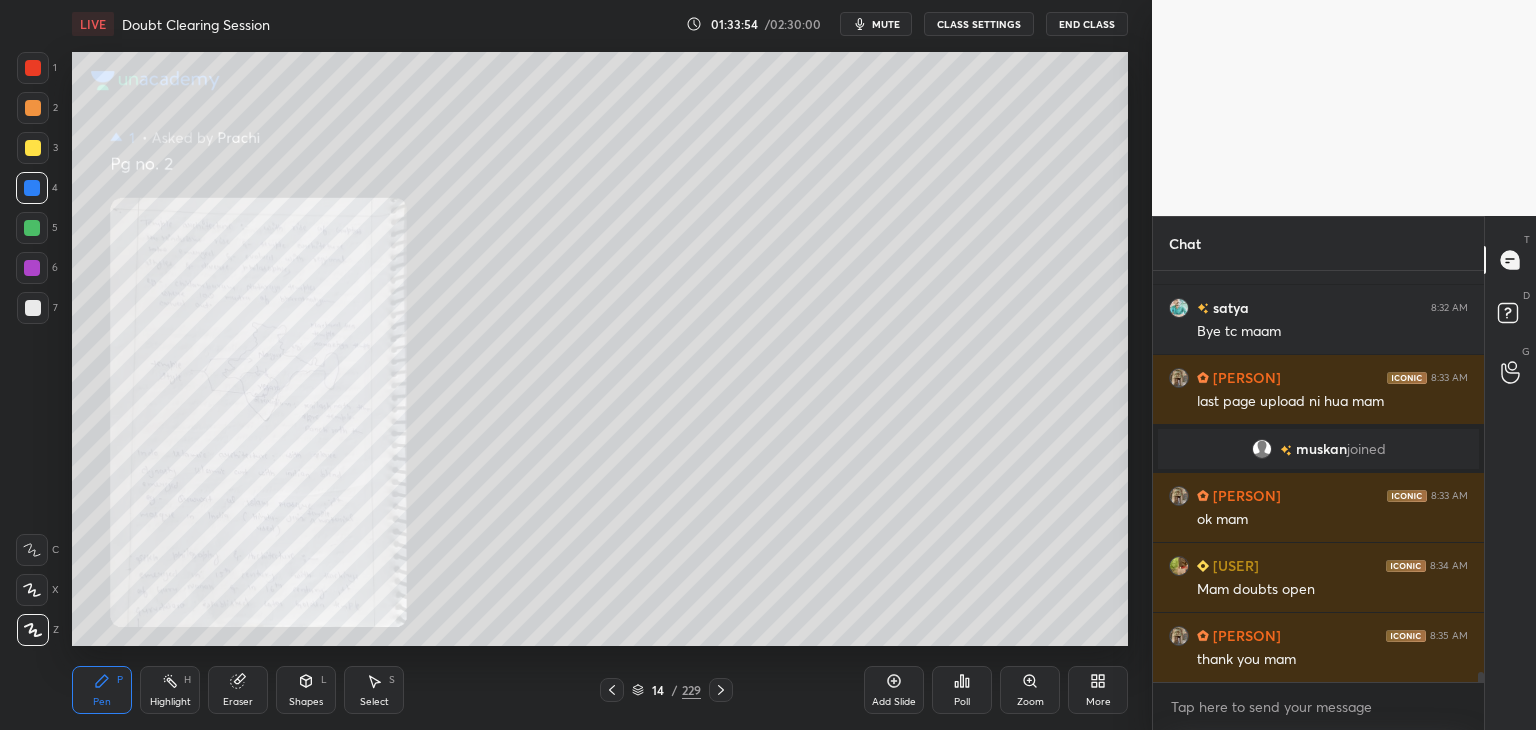 click at bounding box center [721, 690] 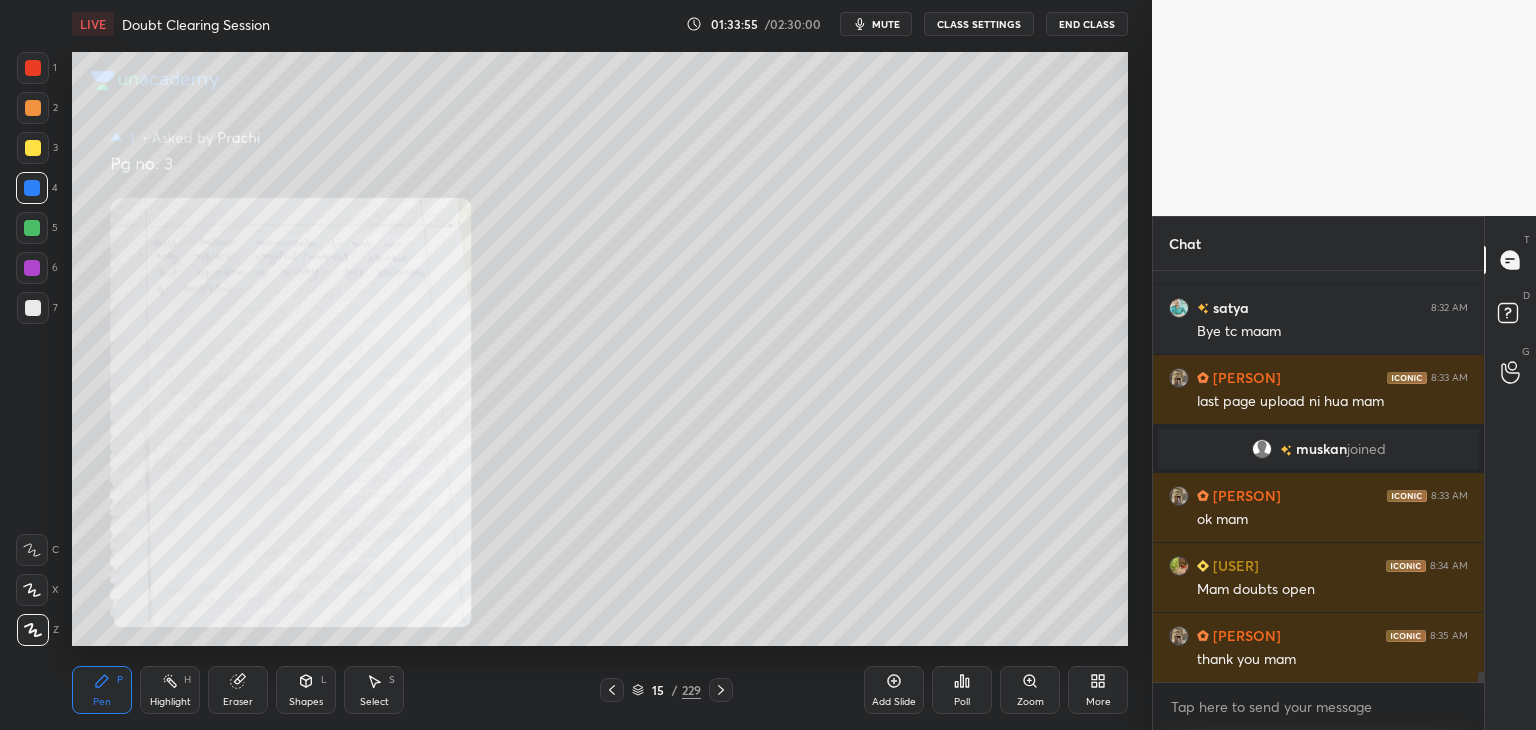 click 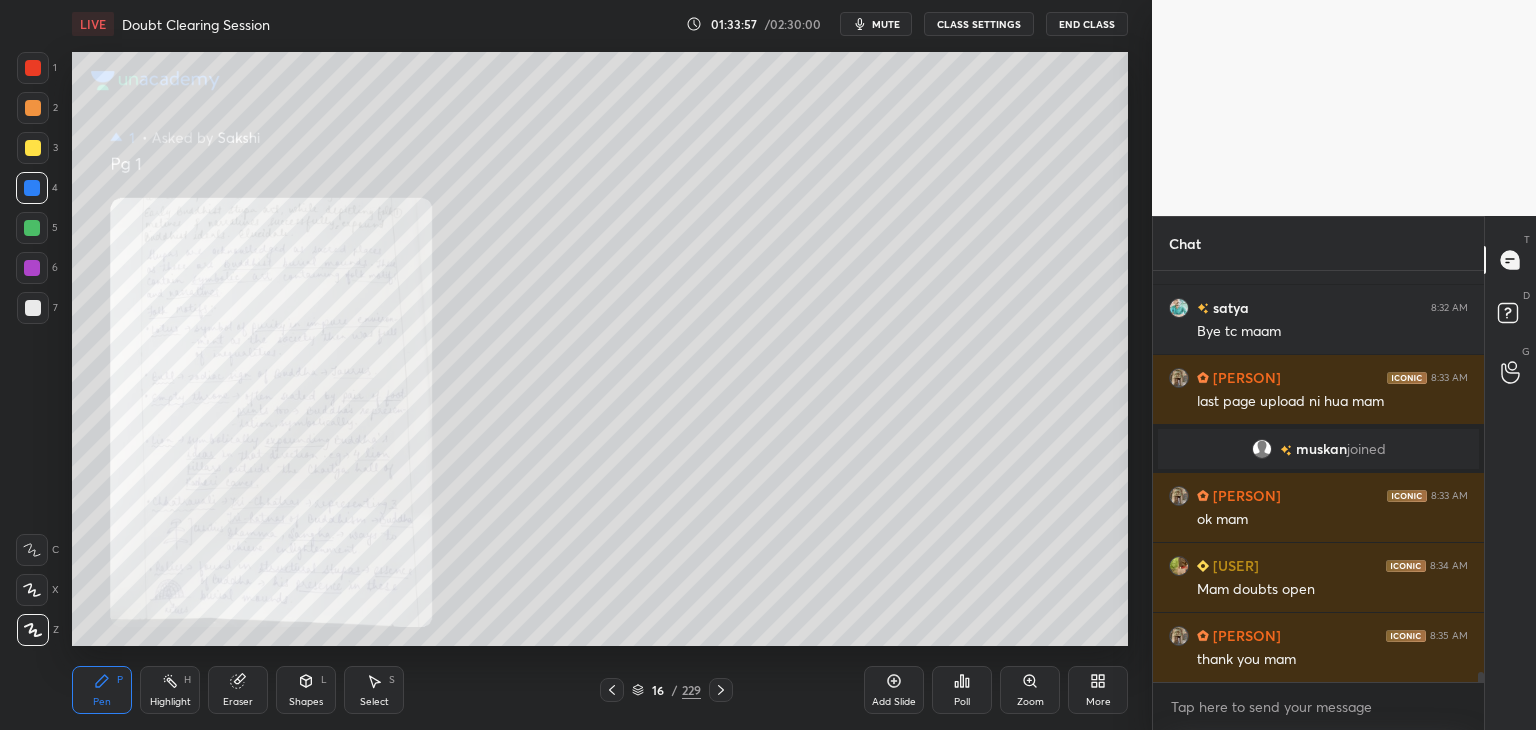 click 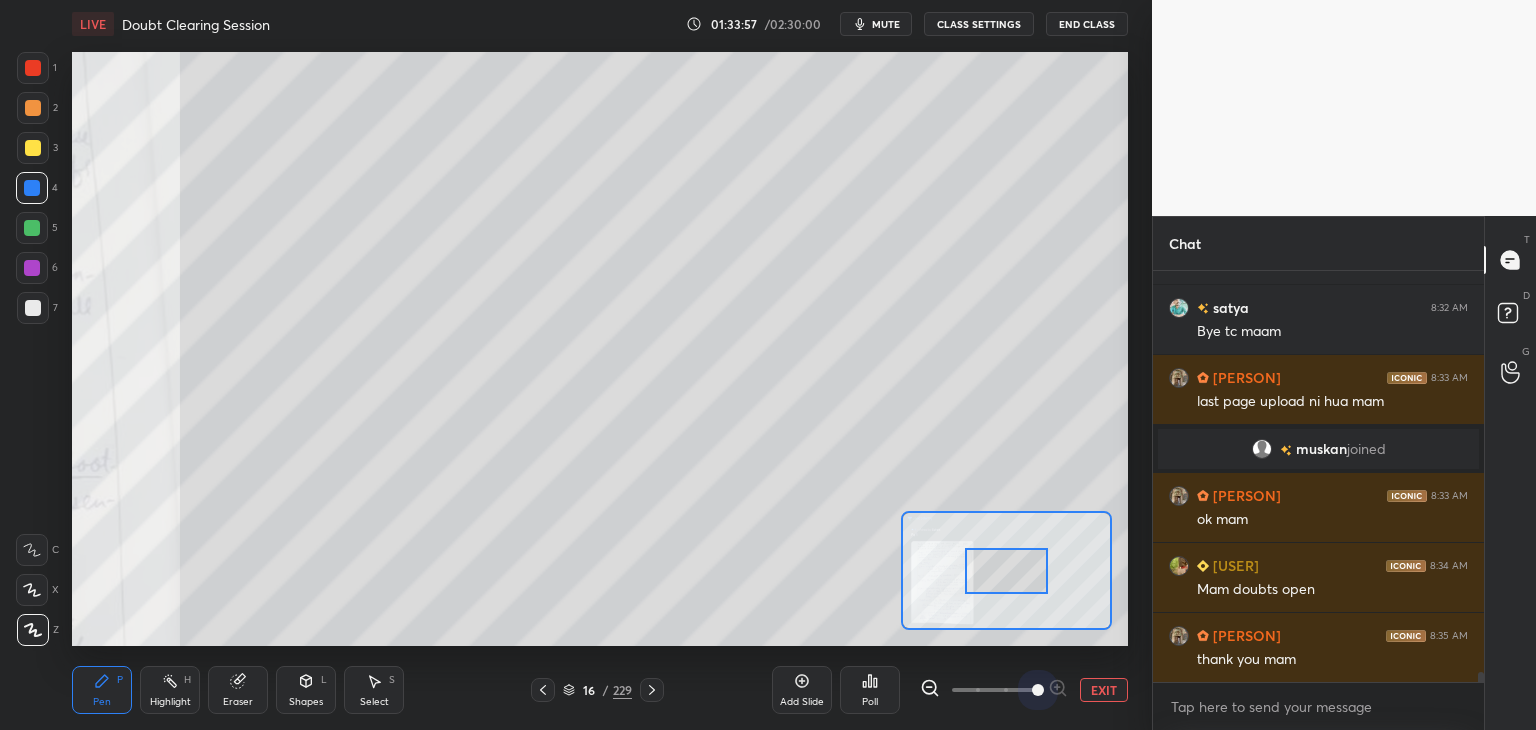 click at bounding box center (994, 690) 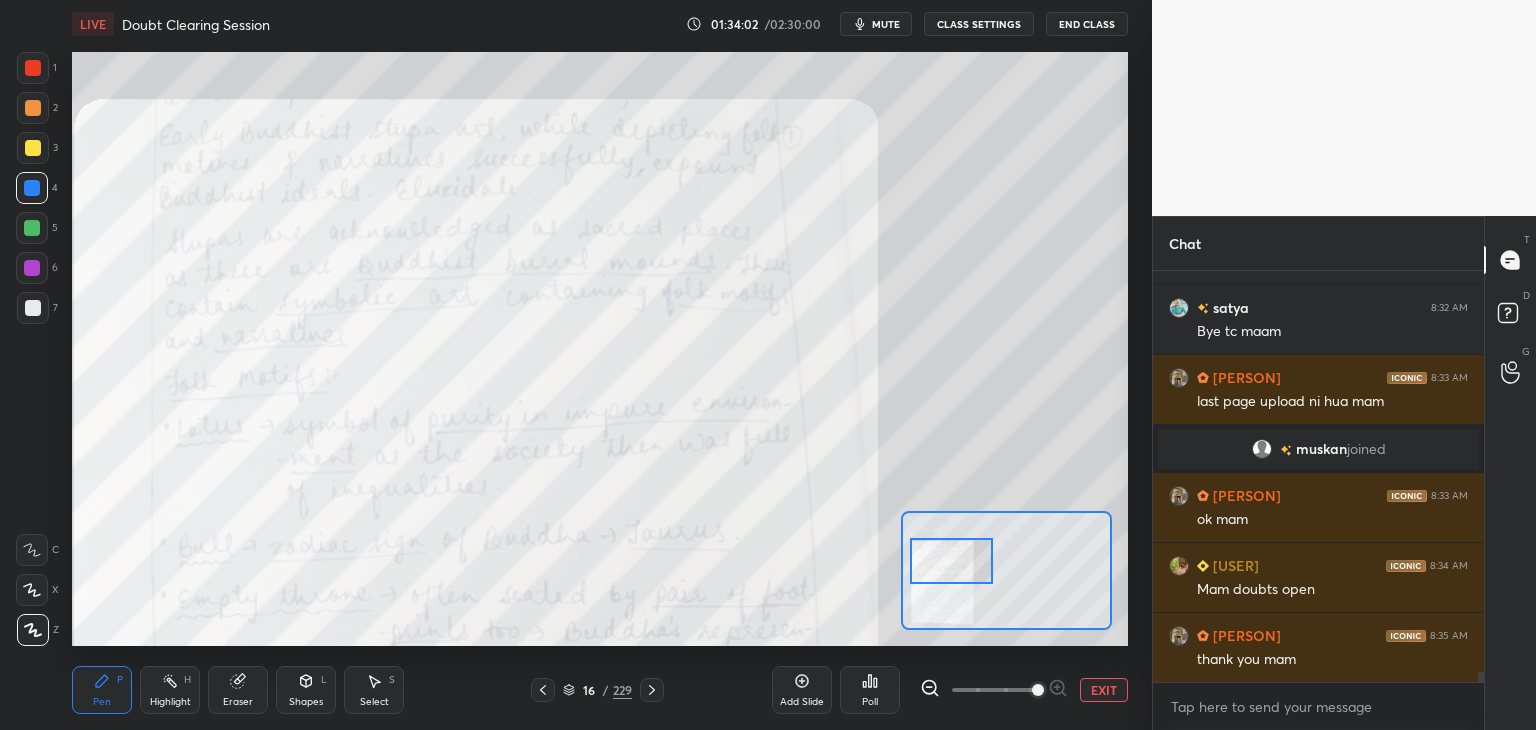drag, startPoint x: 1012, startPoint y: 582, endPoint x: 965, endPoint y: 564, distance: 50.32892 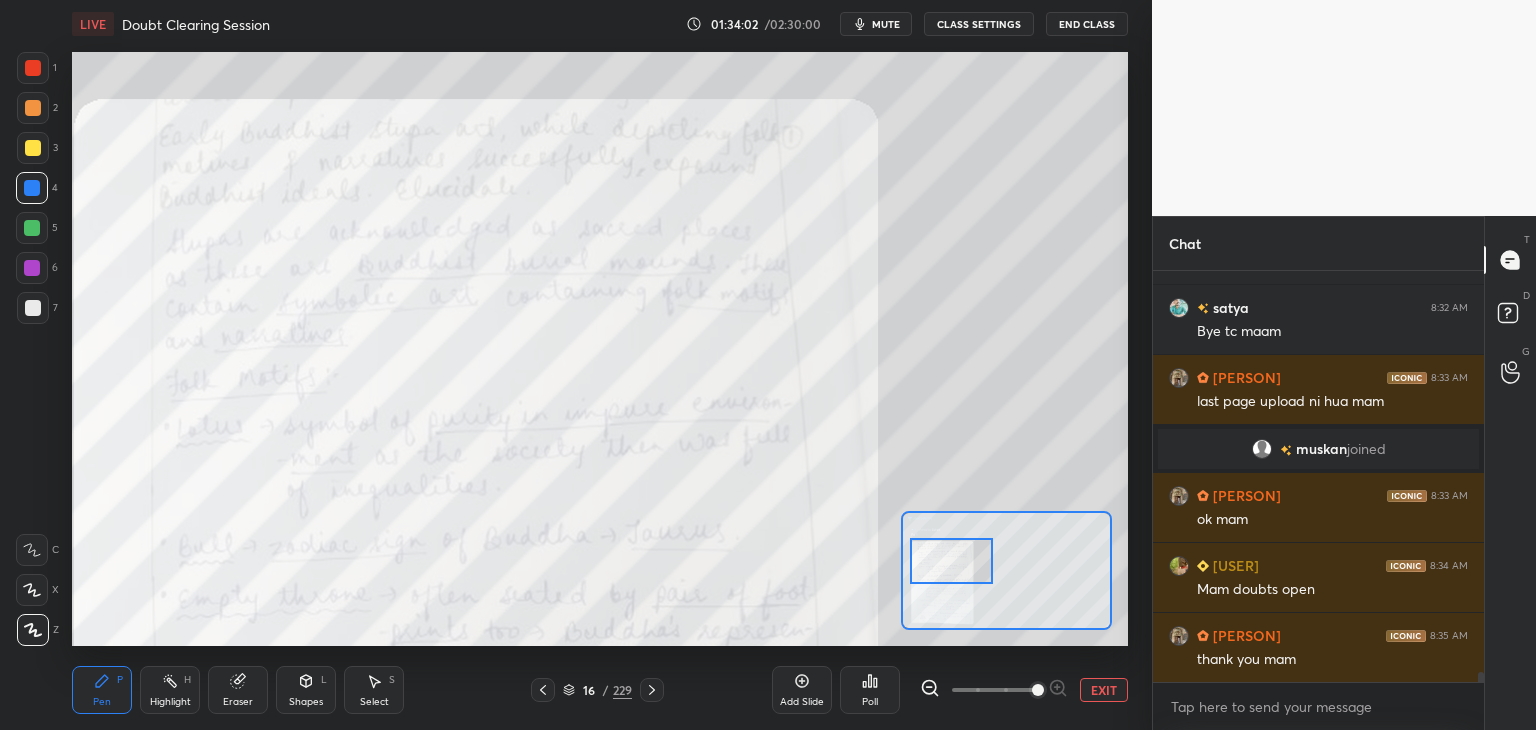 click at bounding box center (951, 561) 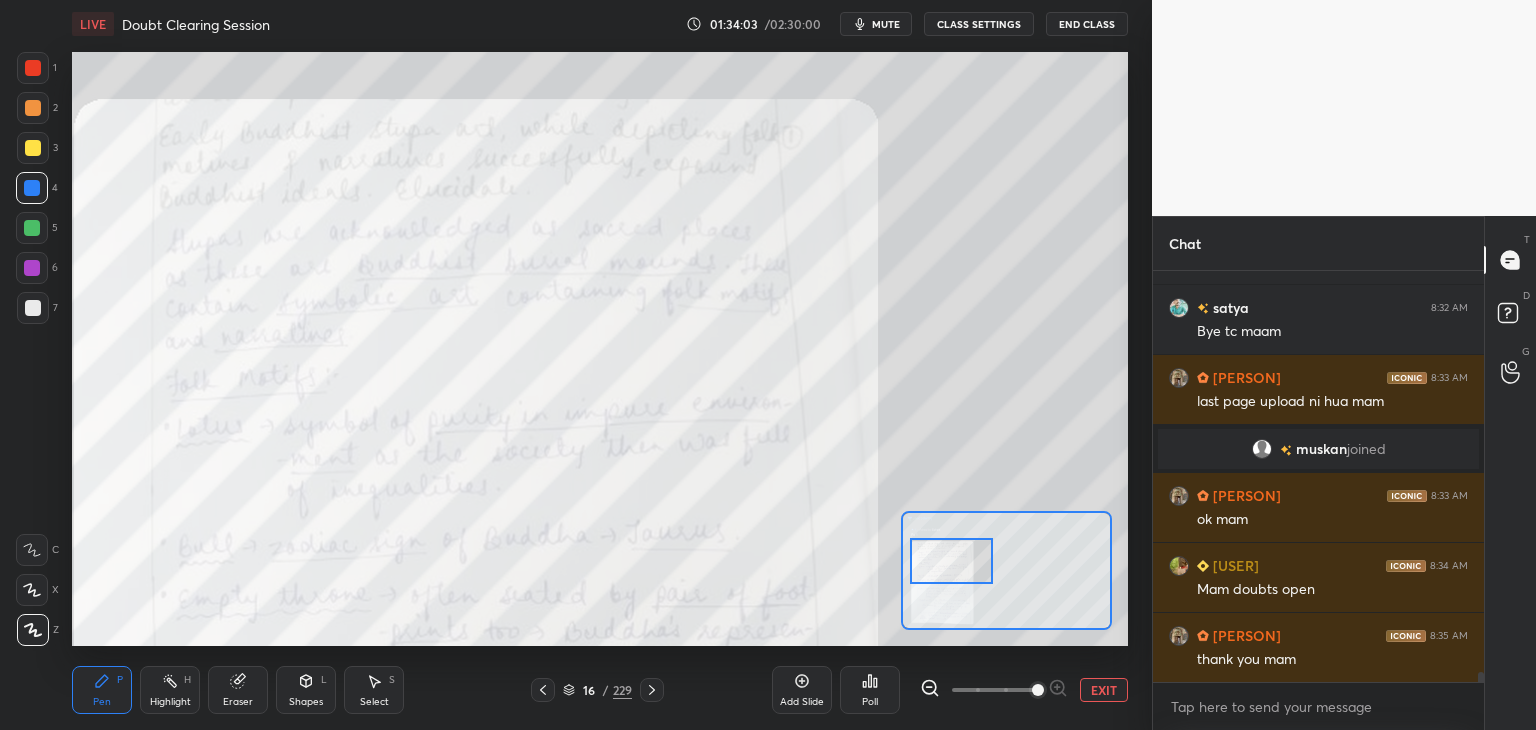 scroll, scrollTop: 16908, scrollLeft: 0, axis: vertical 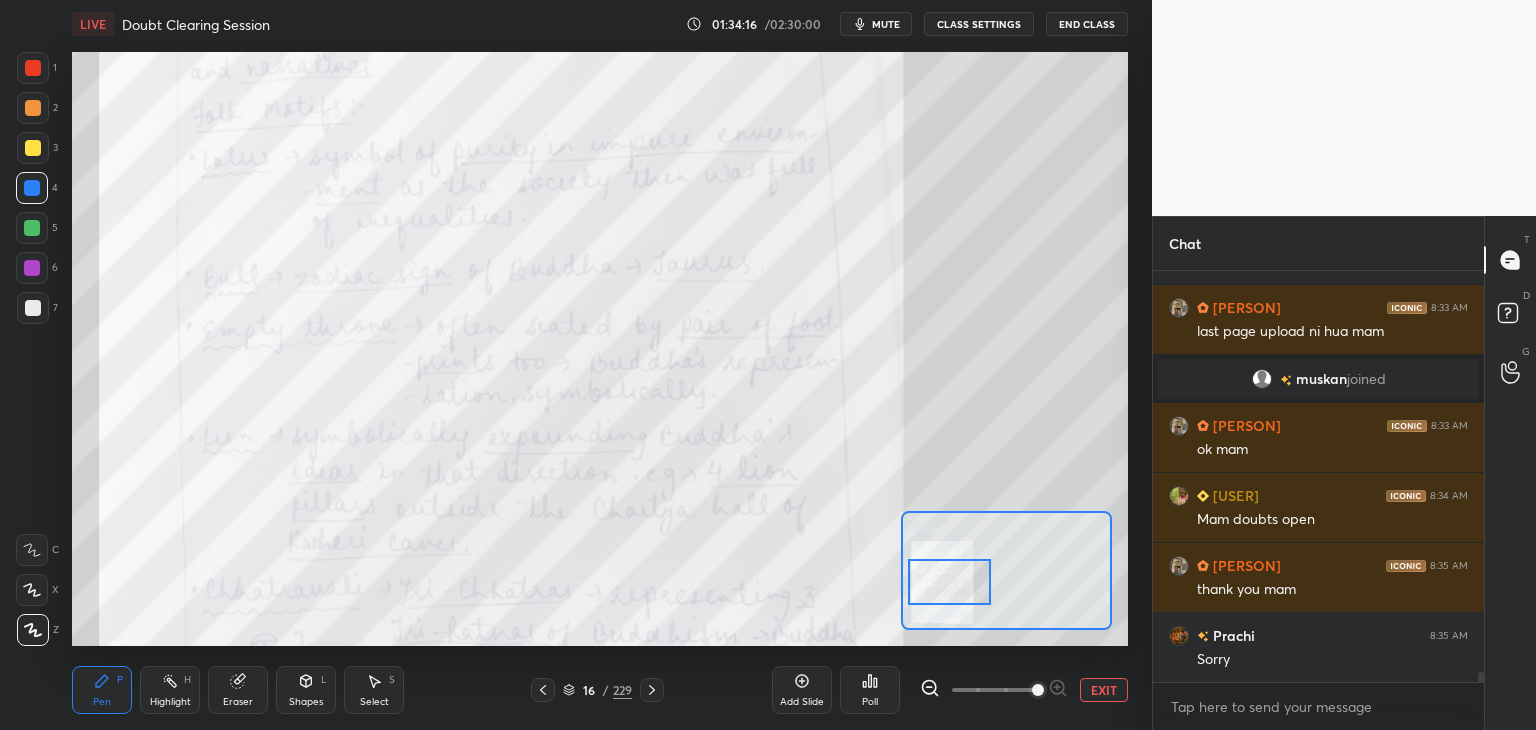 drag, startPoint x: 967, startPoint y: 566, endPoint x: 965, endPoint y: 585, distance: 19.104973 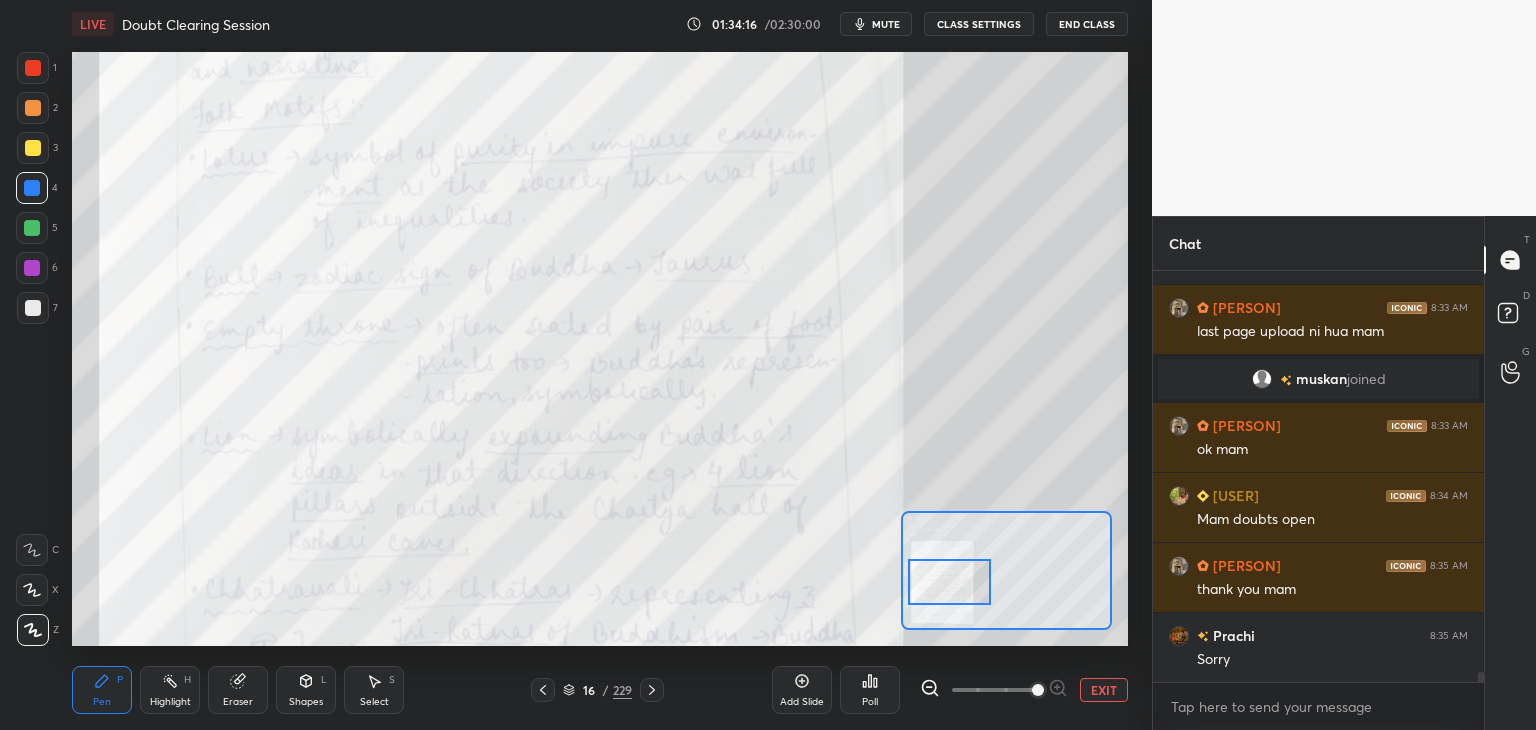 click at bounding box center [949, 582] 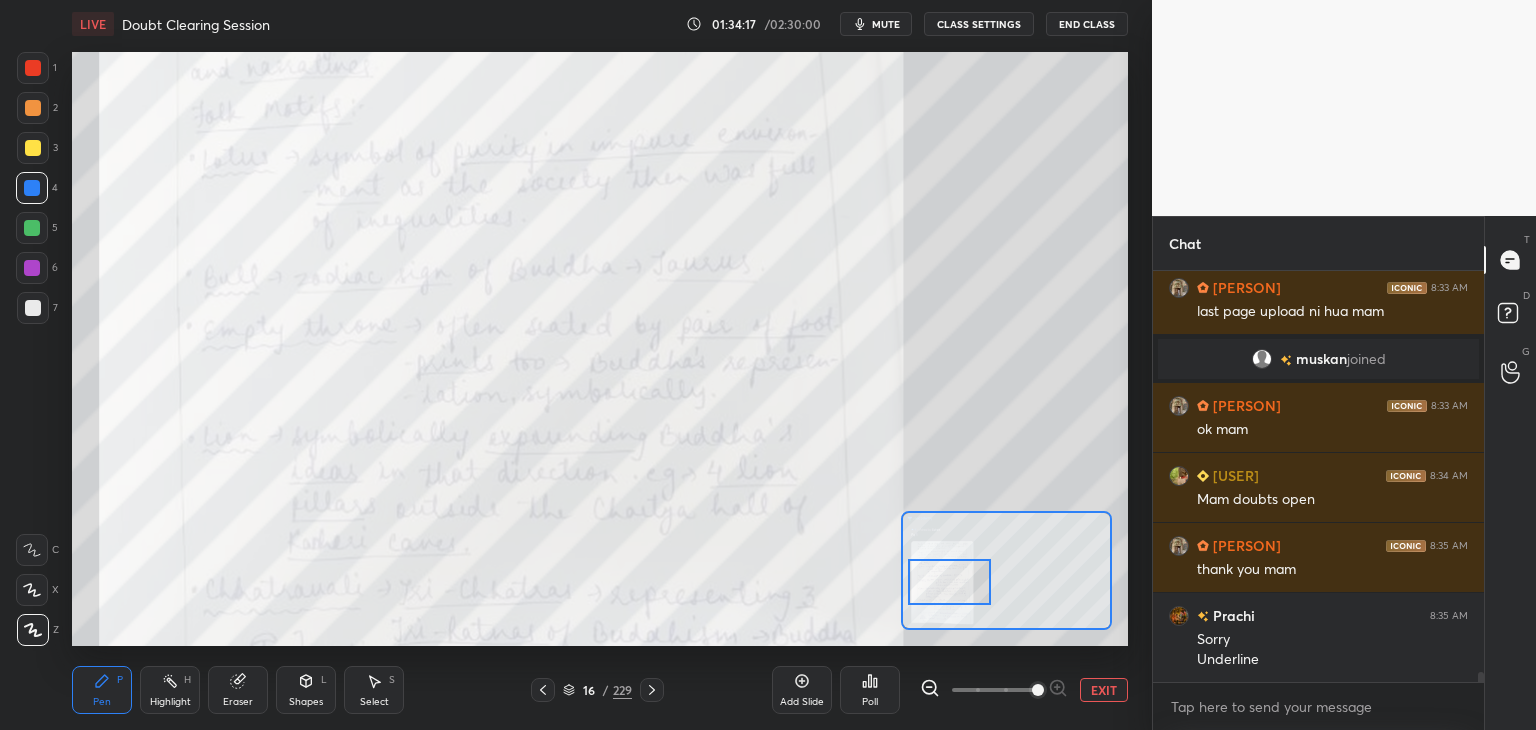 click on "mute" at bounding box center (886, 24) 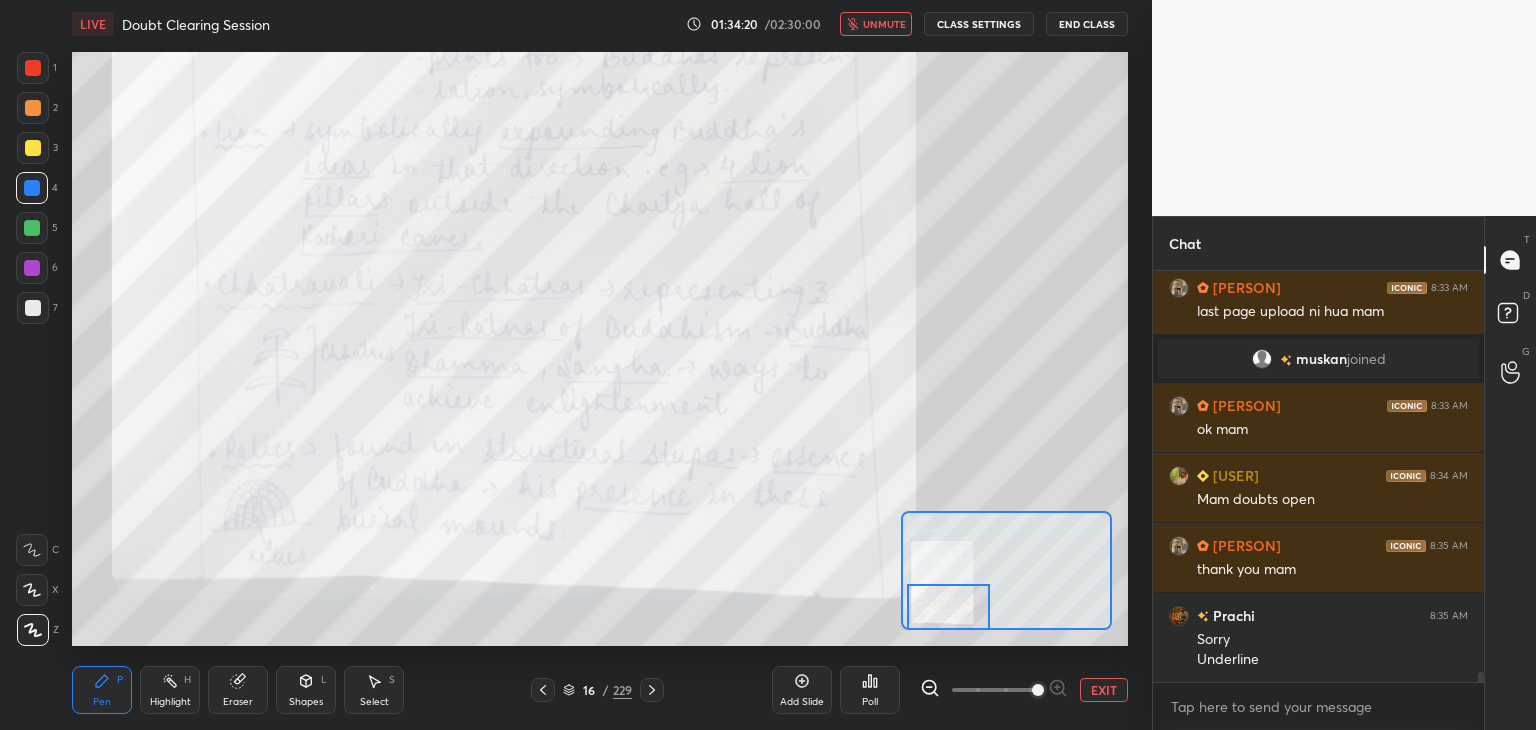 drag, startPoint x: 955, startPoint y: 591, endPoint x: 954, endPoint y: 609, distance: 18.027756 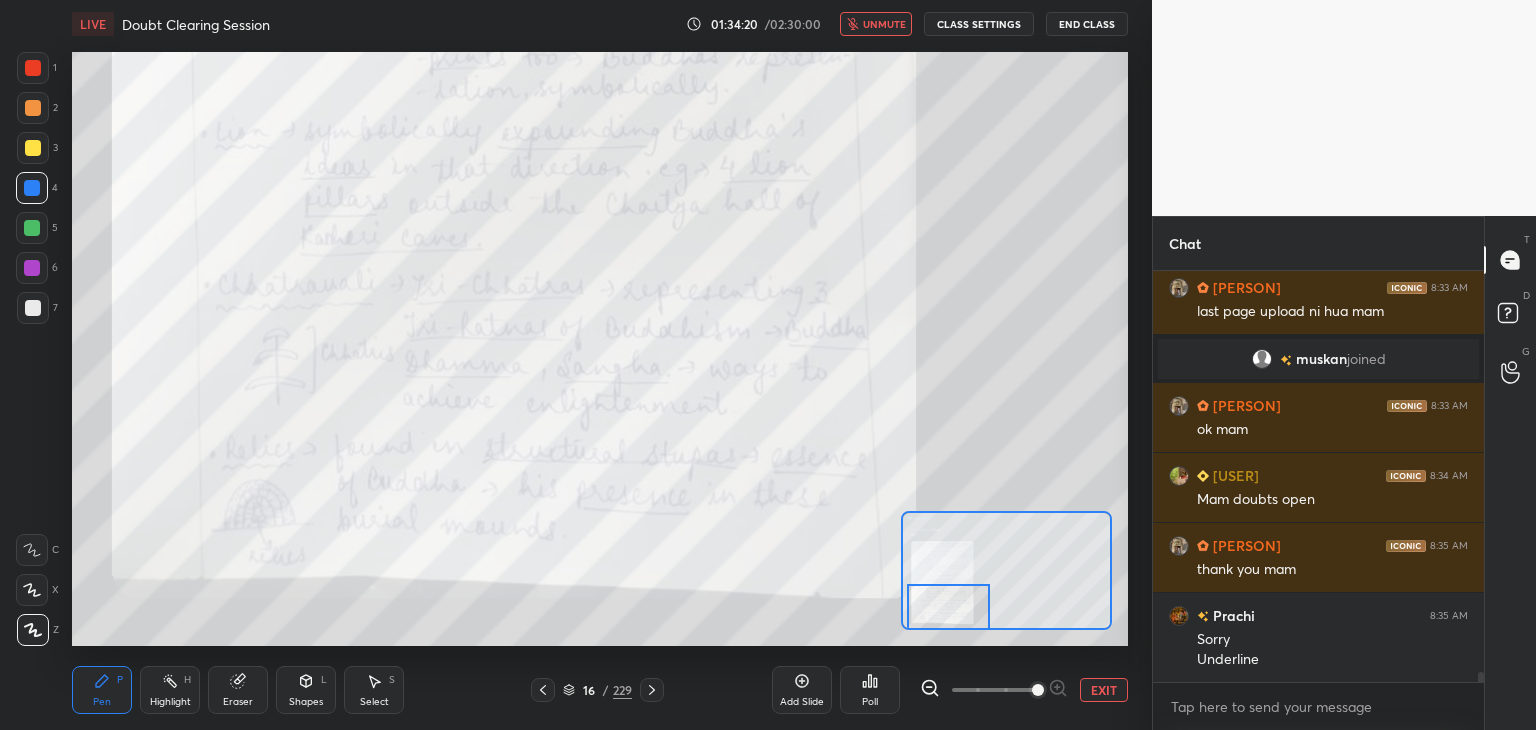 click at bounding box center [948, 607] 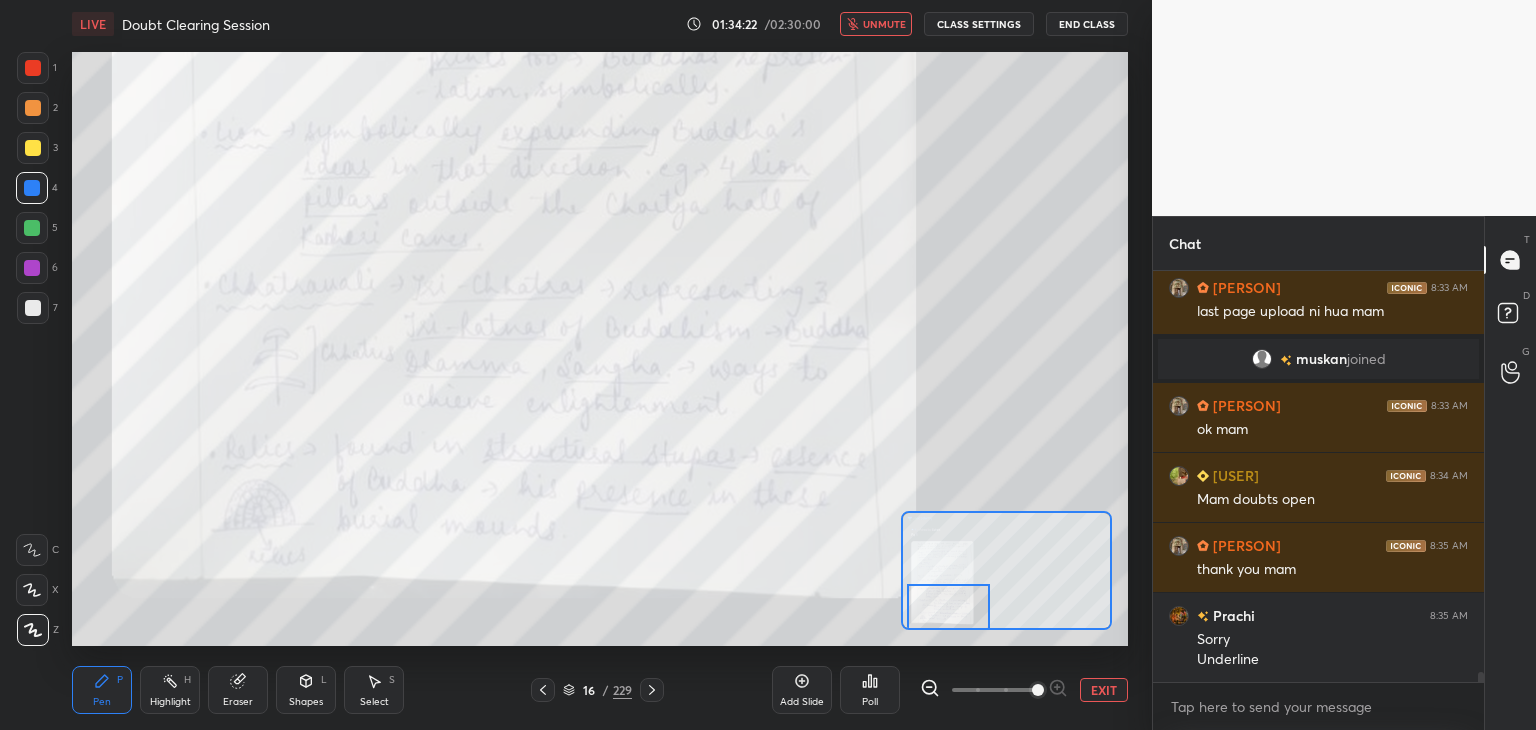 click 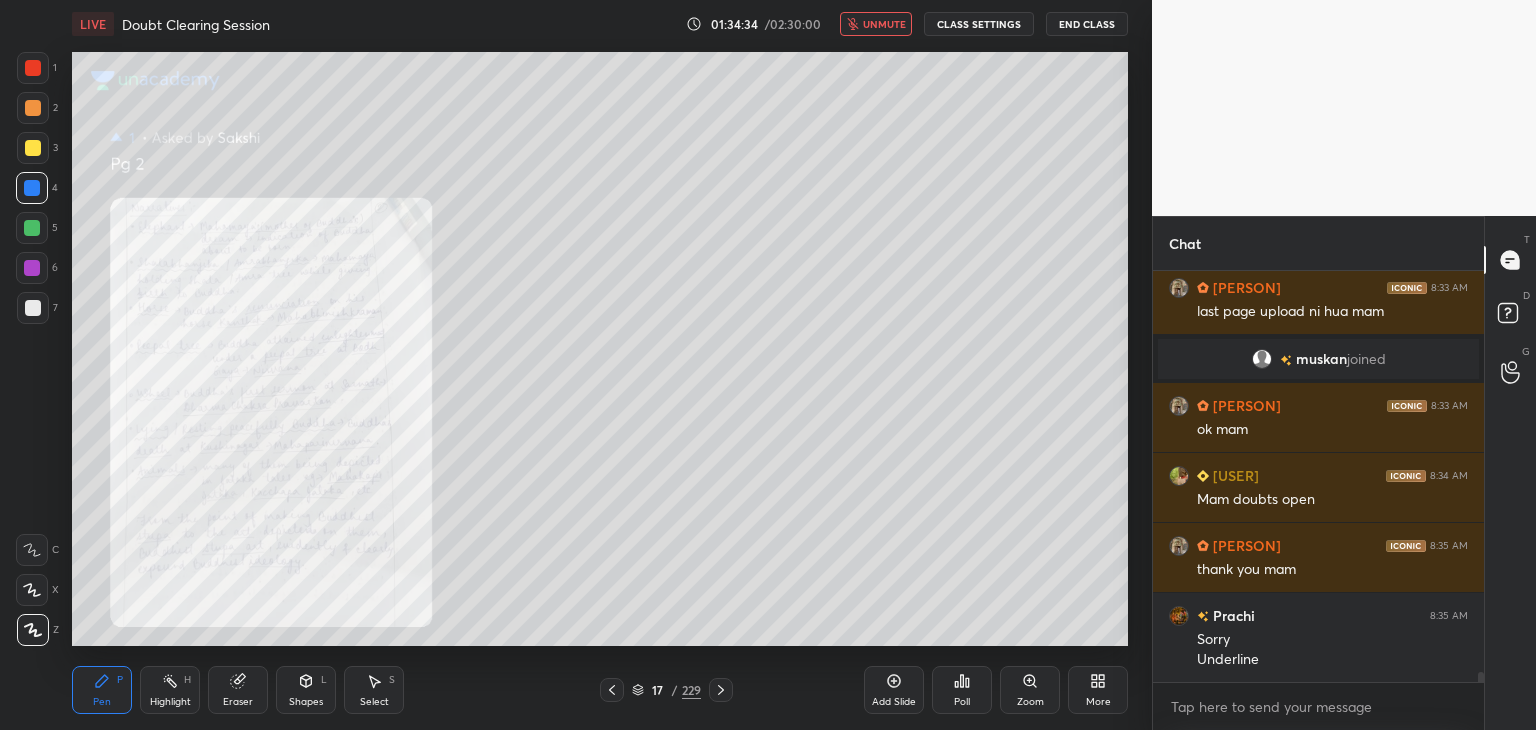 click on "unmute" at bounding box center [884, 24] 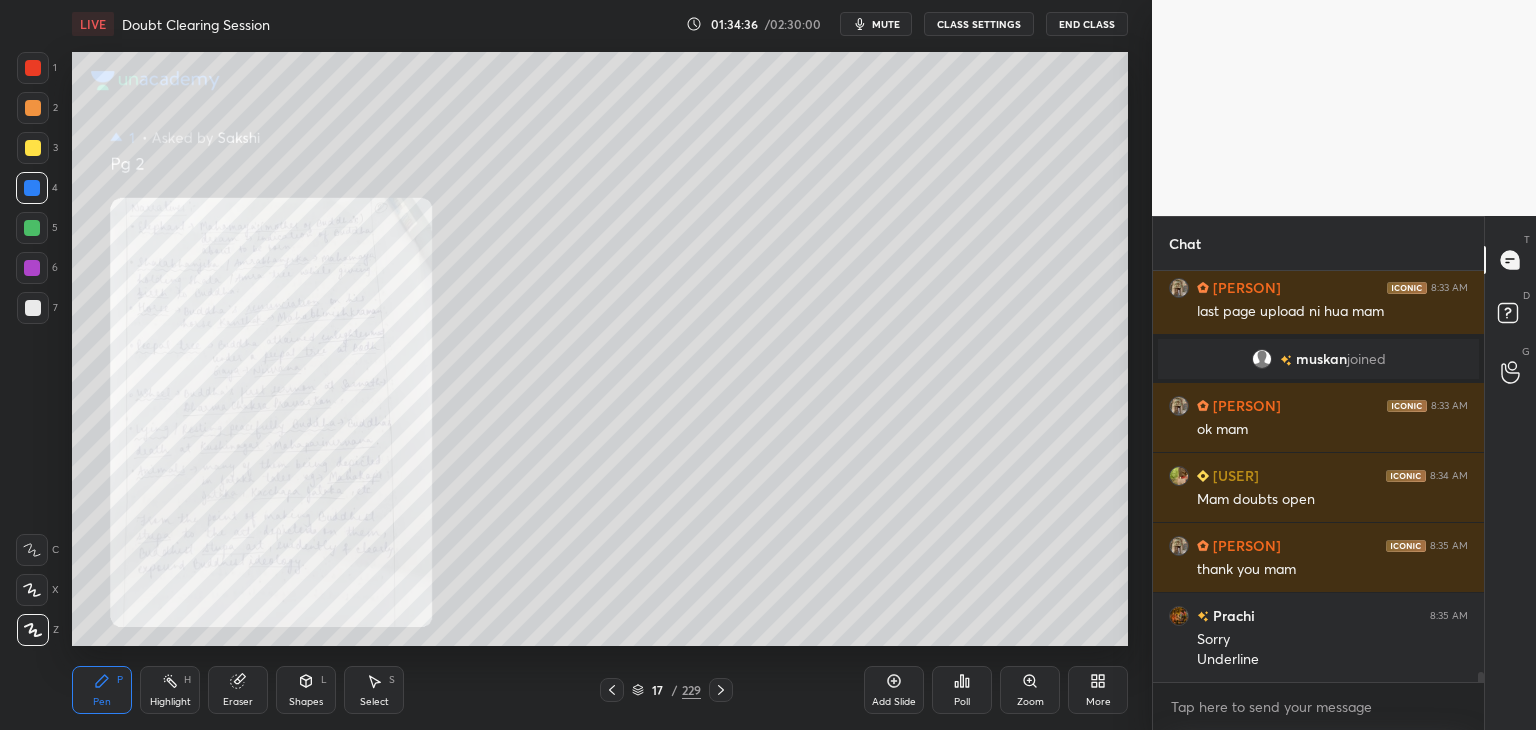 click 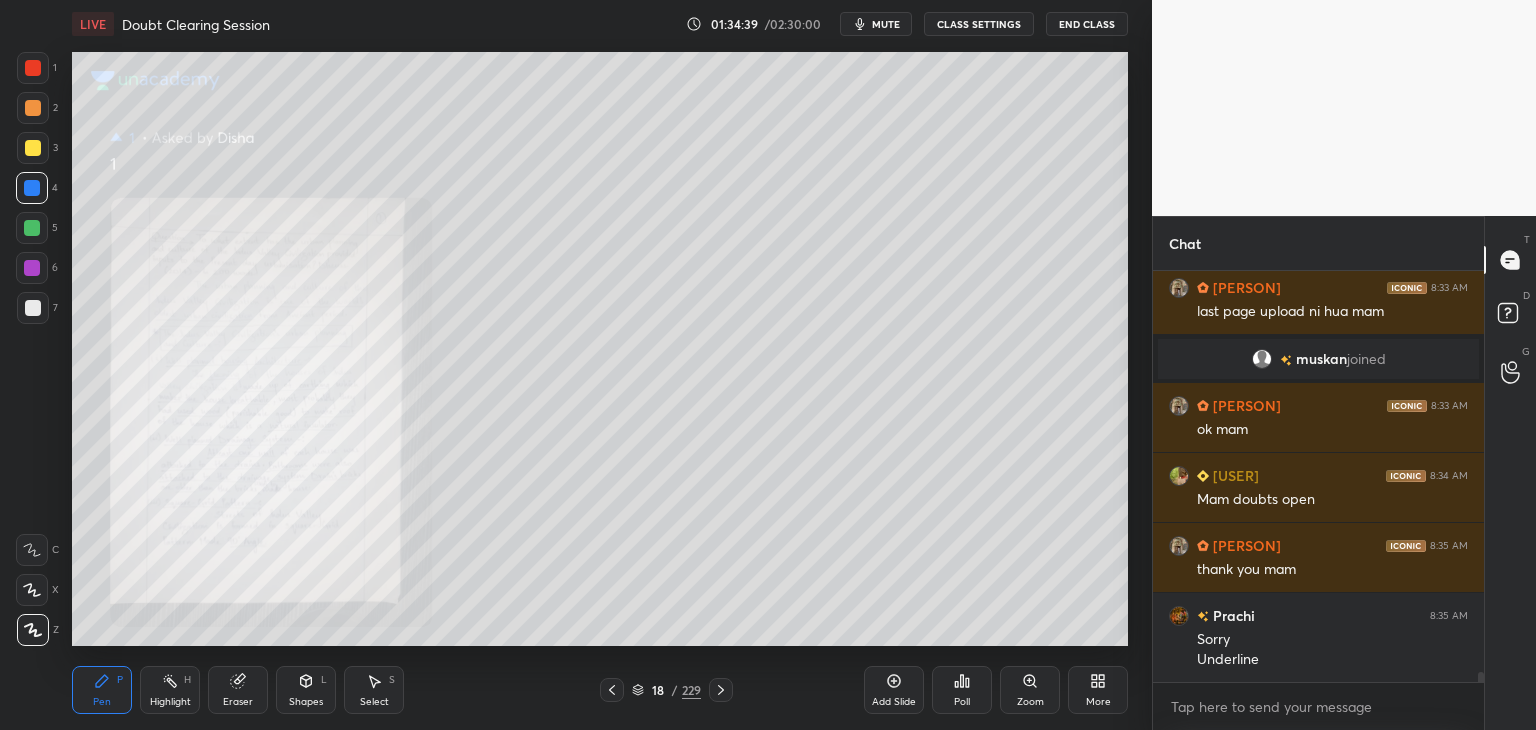 click 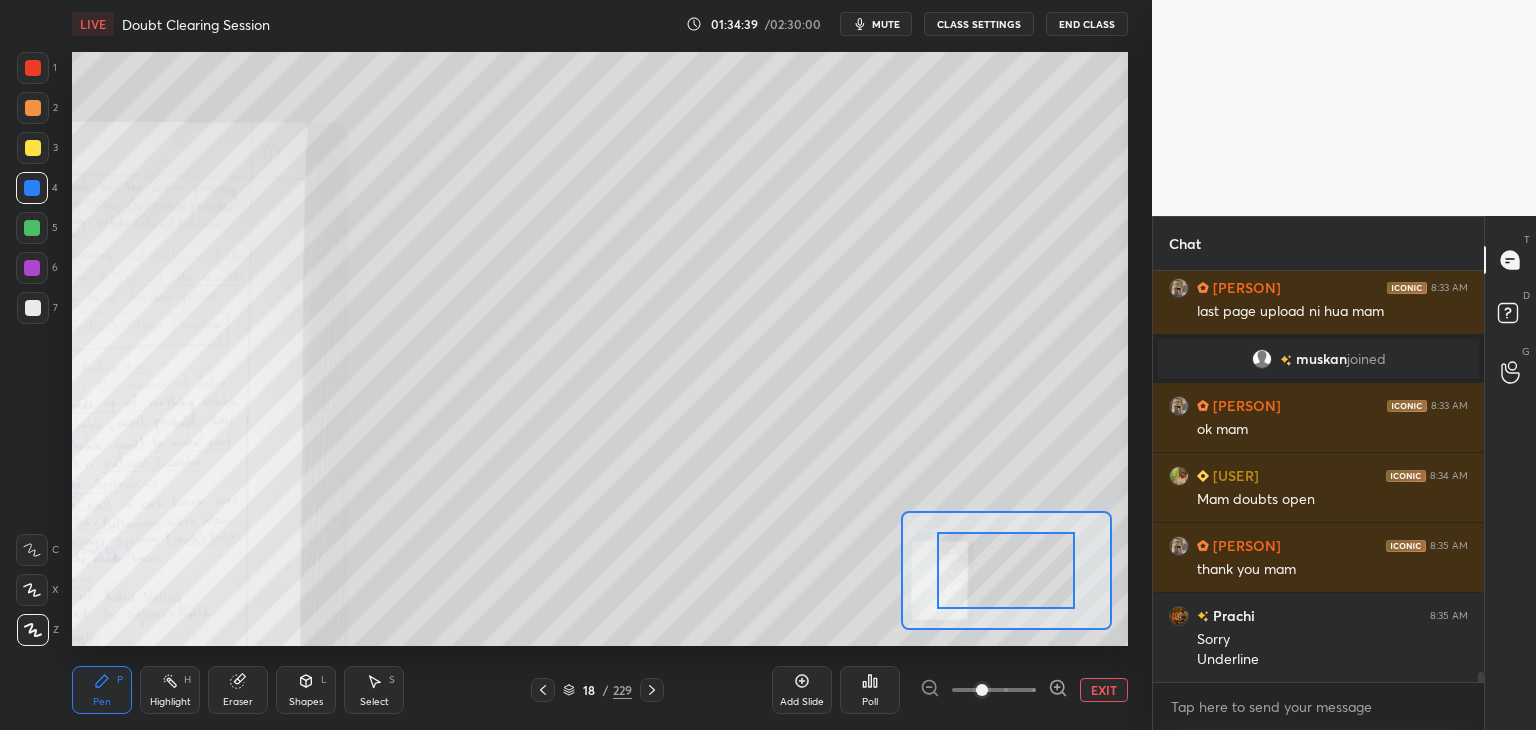scroll, scrollTop: 16998, scrollLeft: 0, axis: vertical 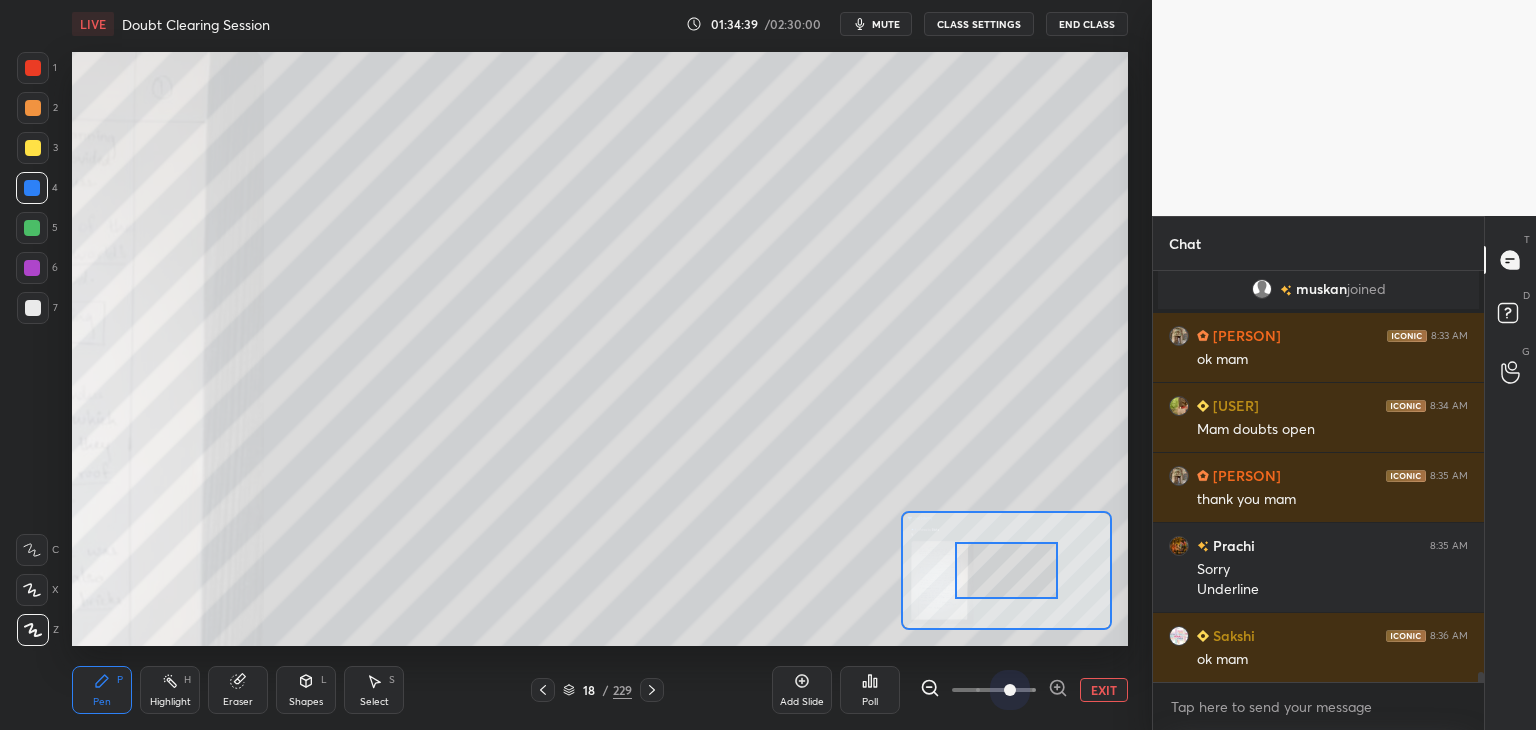 click at bounding box center (994, 690) 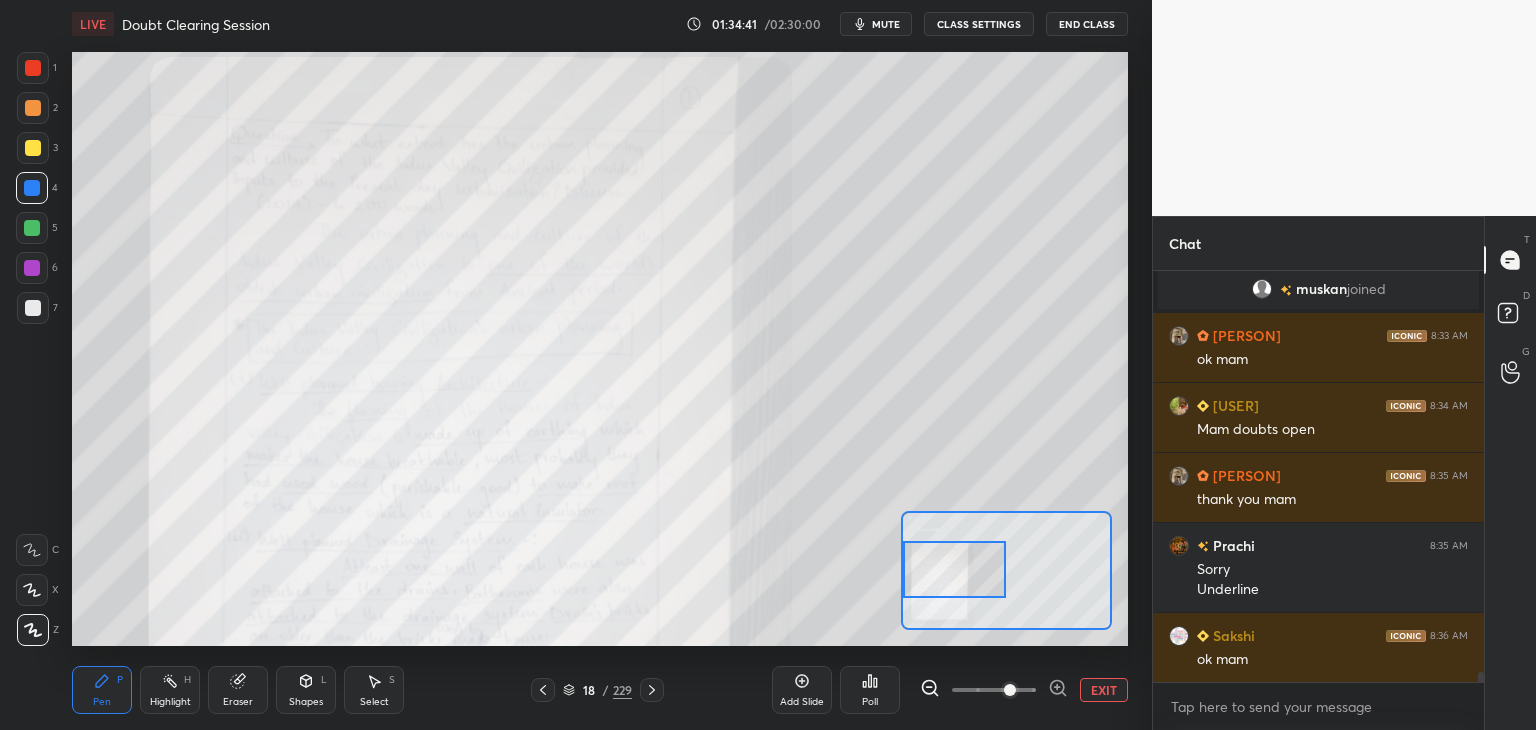 drag, startPoint x: 1020, startPoint y: 566, endPoint x: 956, endPoint y: 560, distance: 64.28063 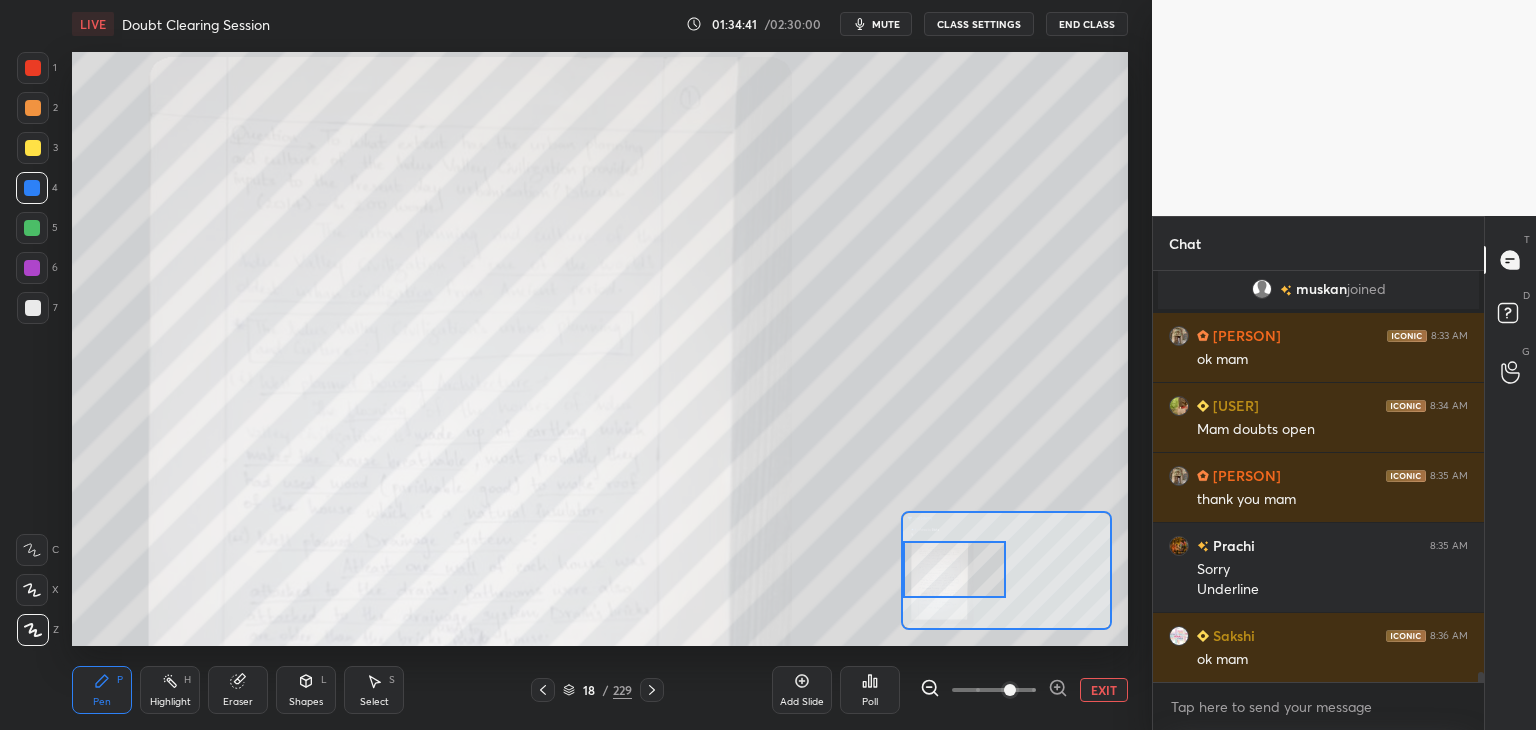 click at bounding box center (955, 569) 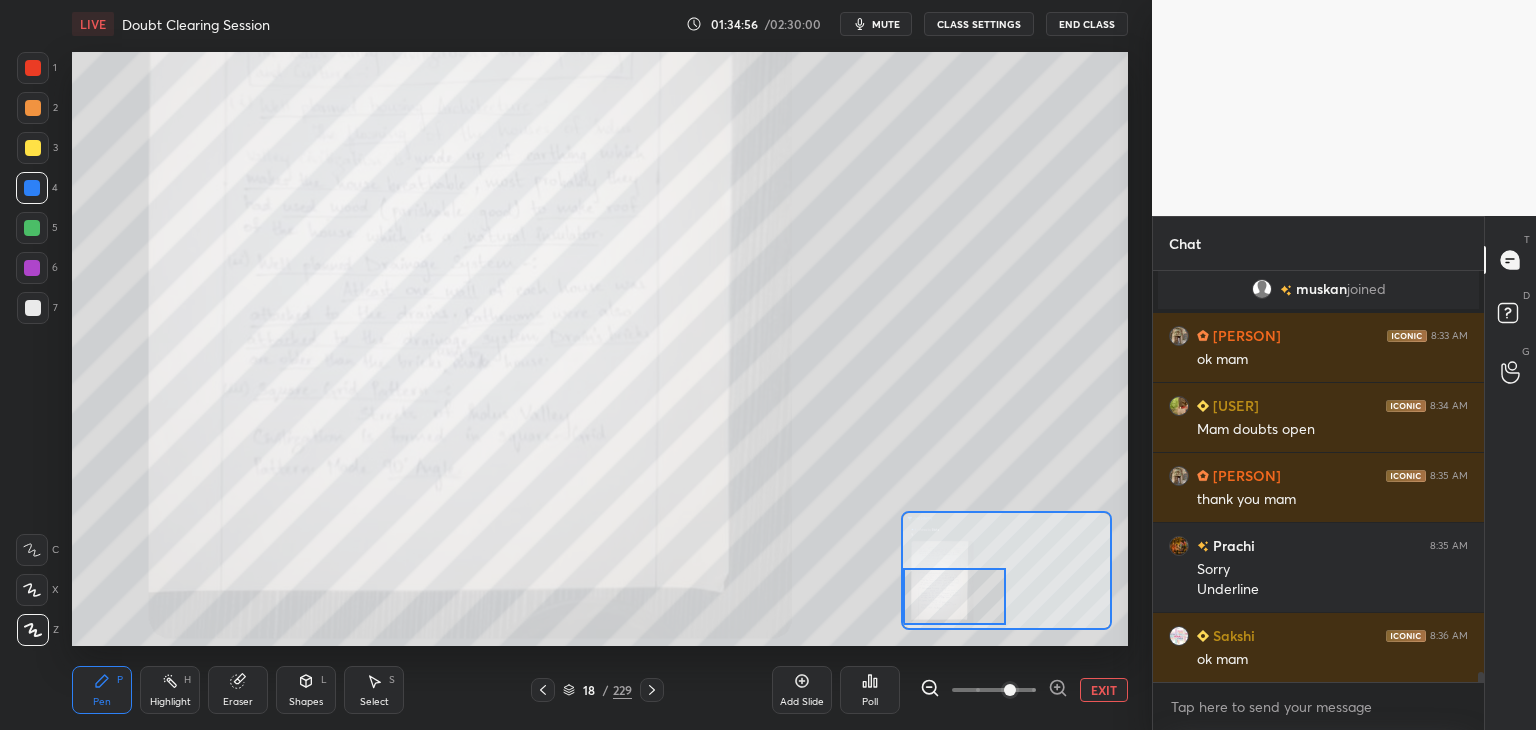 drag, startPoint x: 928, startPoint y: 546, endPoint x: 927, endPoint y: 572, distance: 26.019224 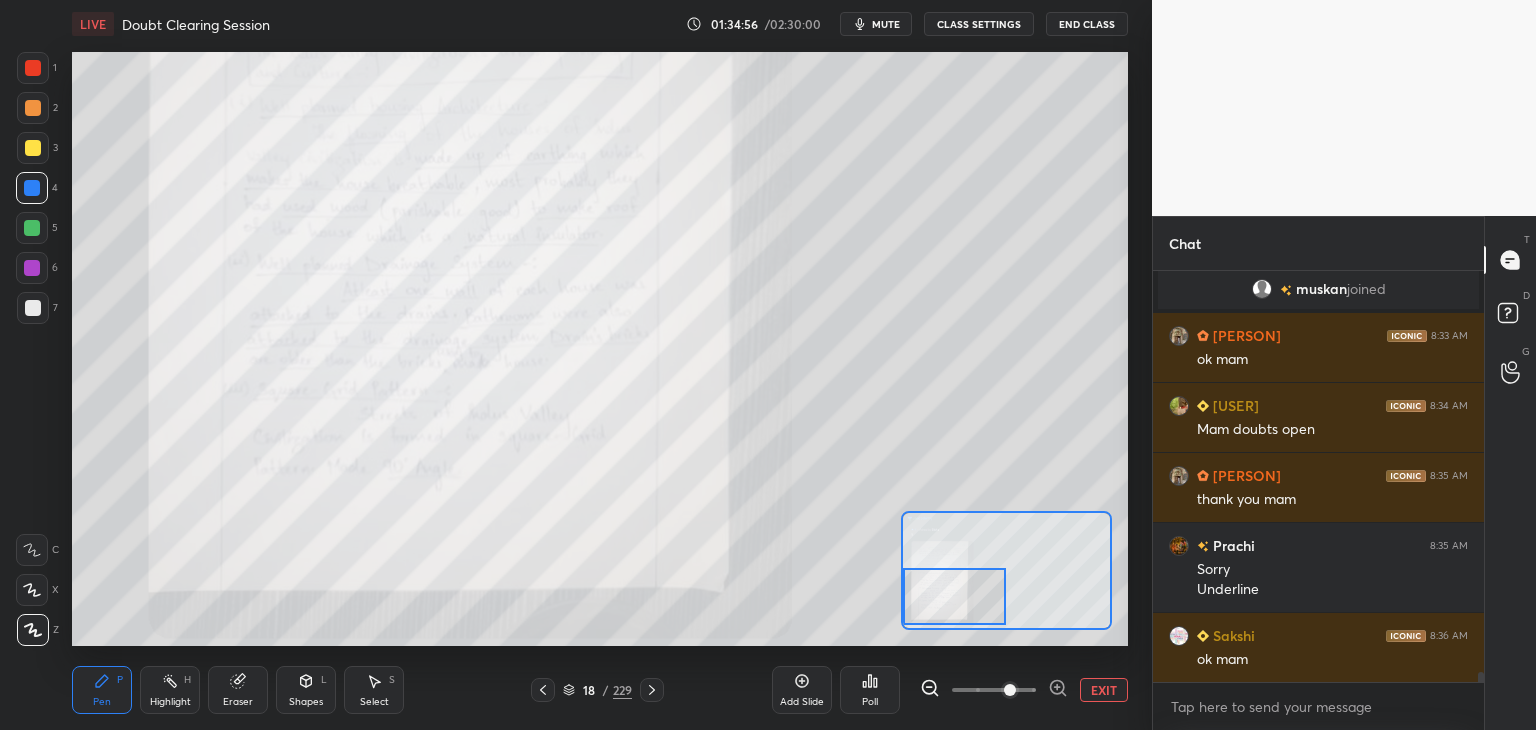 click at bounding box center (955, 596) 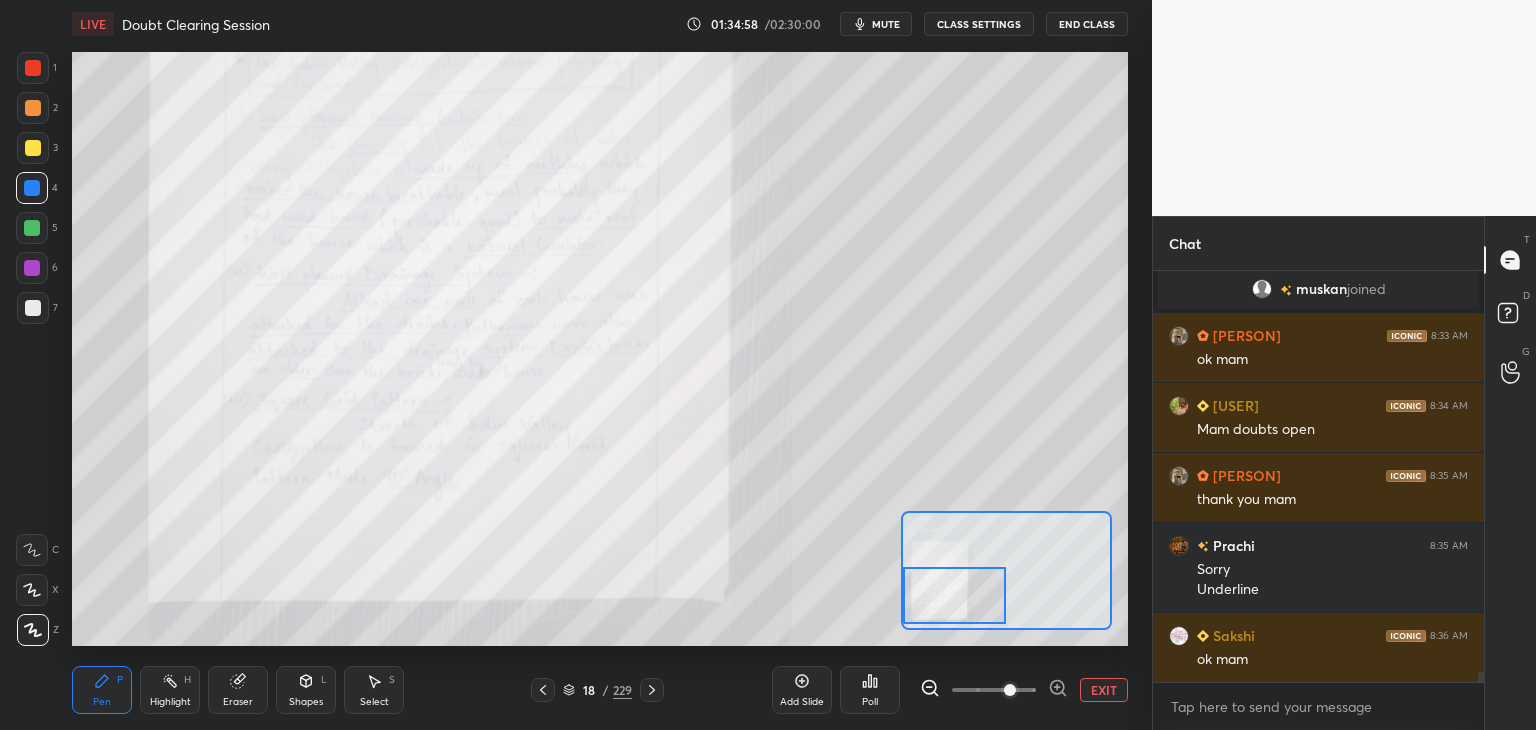 click 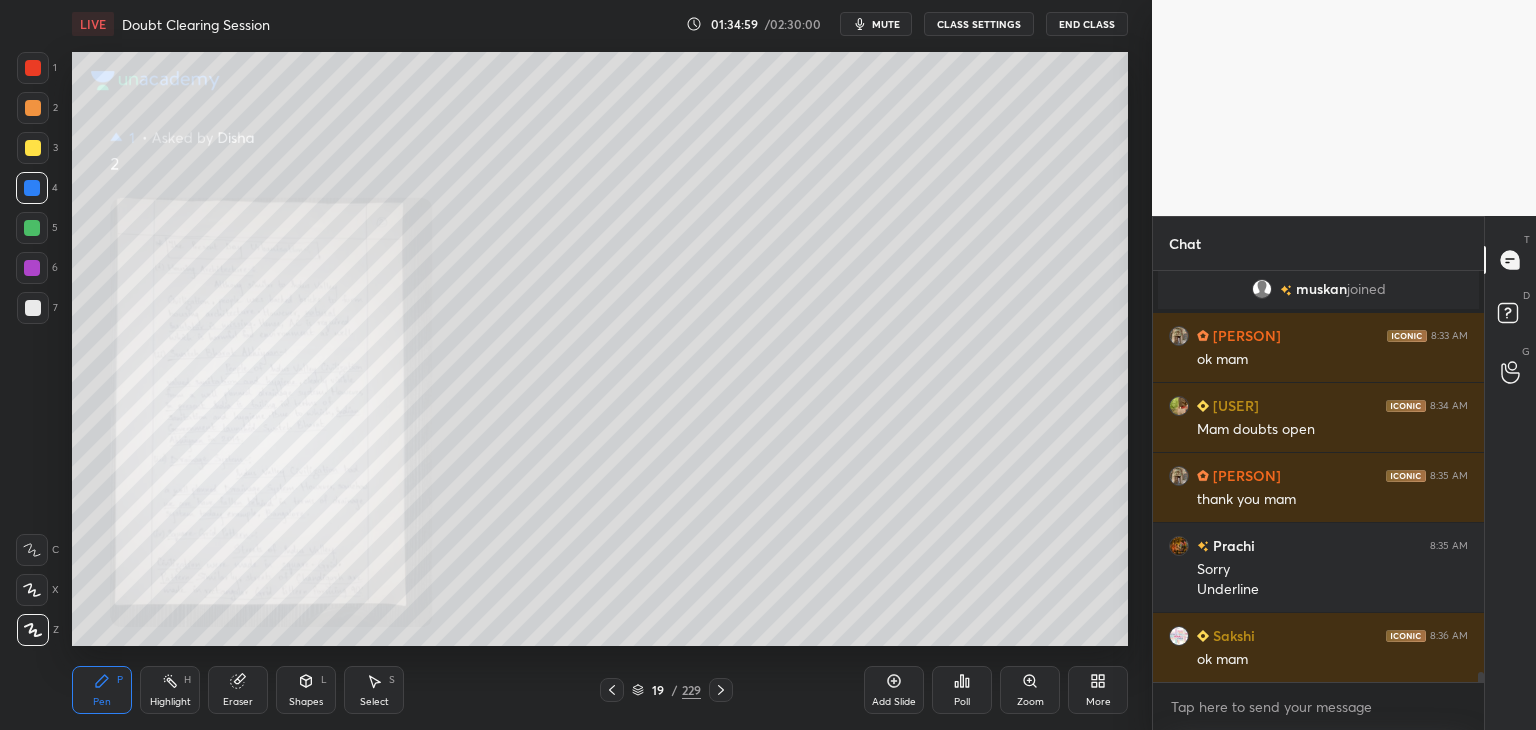click 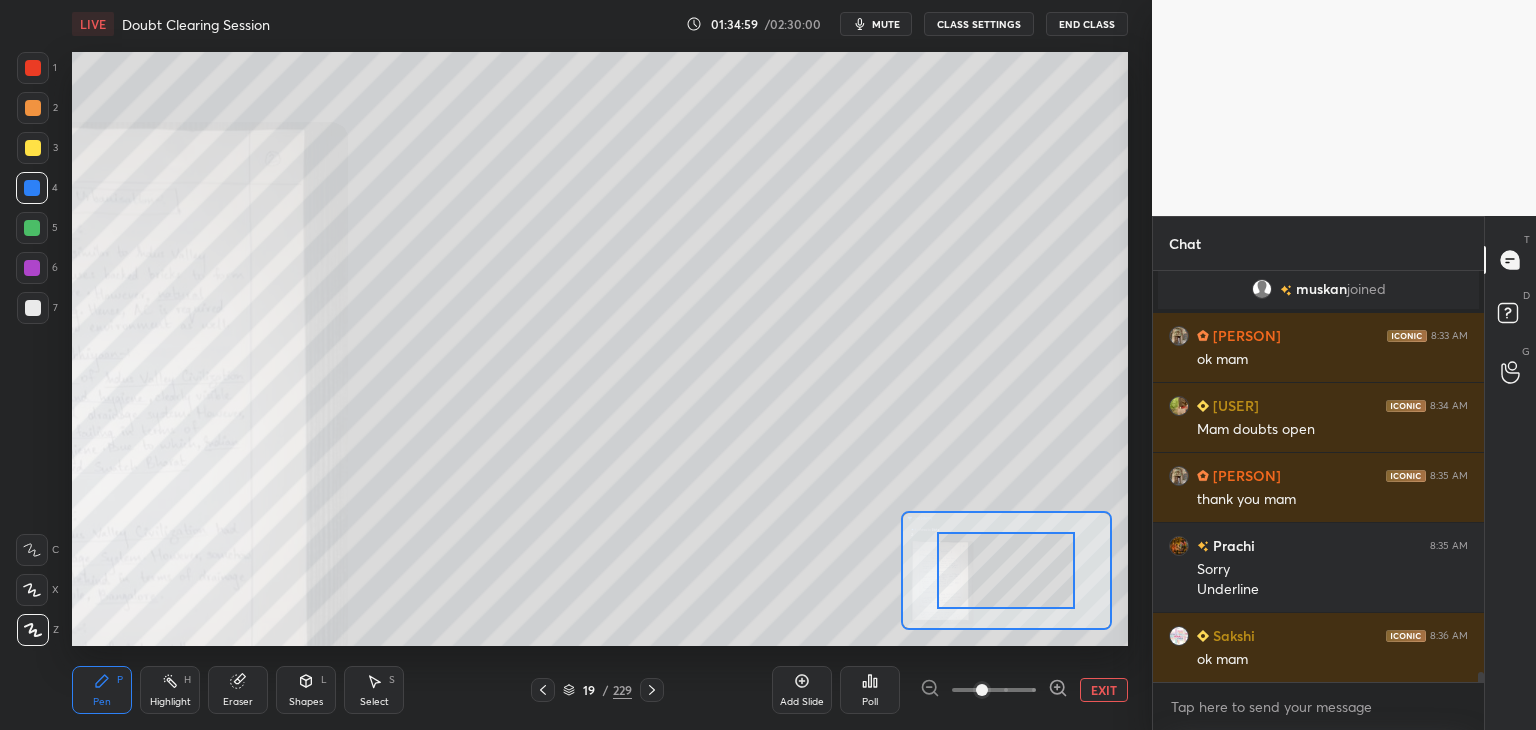 click at bounding box center (994, 690) 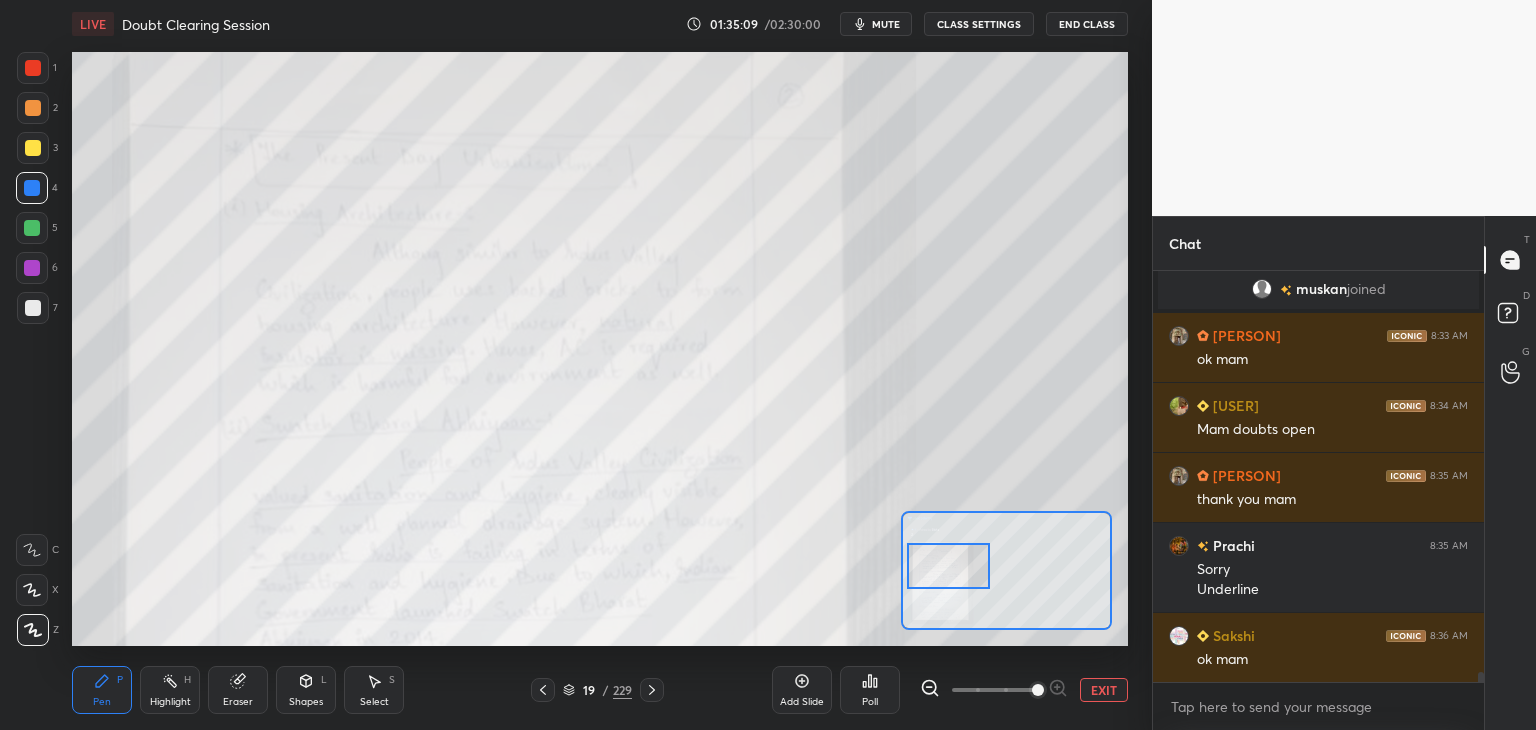 drag, startPoint x: 1027, startPoint y: 562, endPoint x: 967, endPoint y: 558, distance: 60.133186 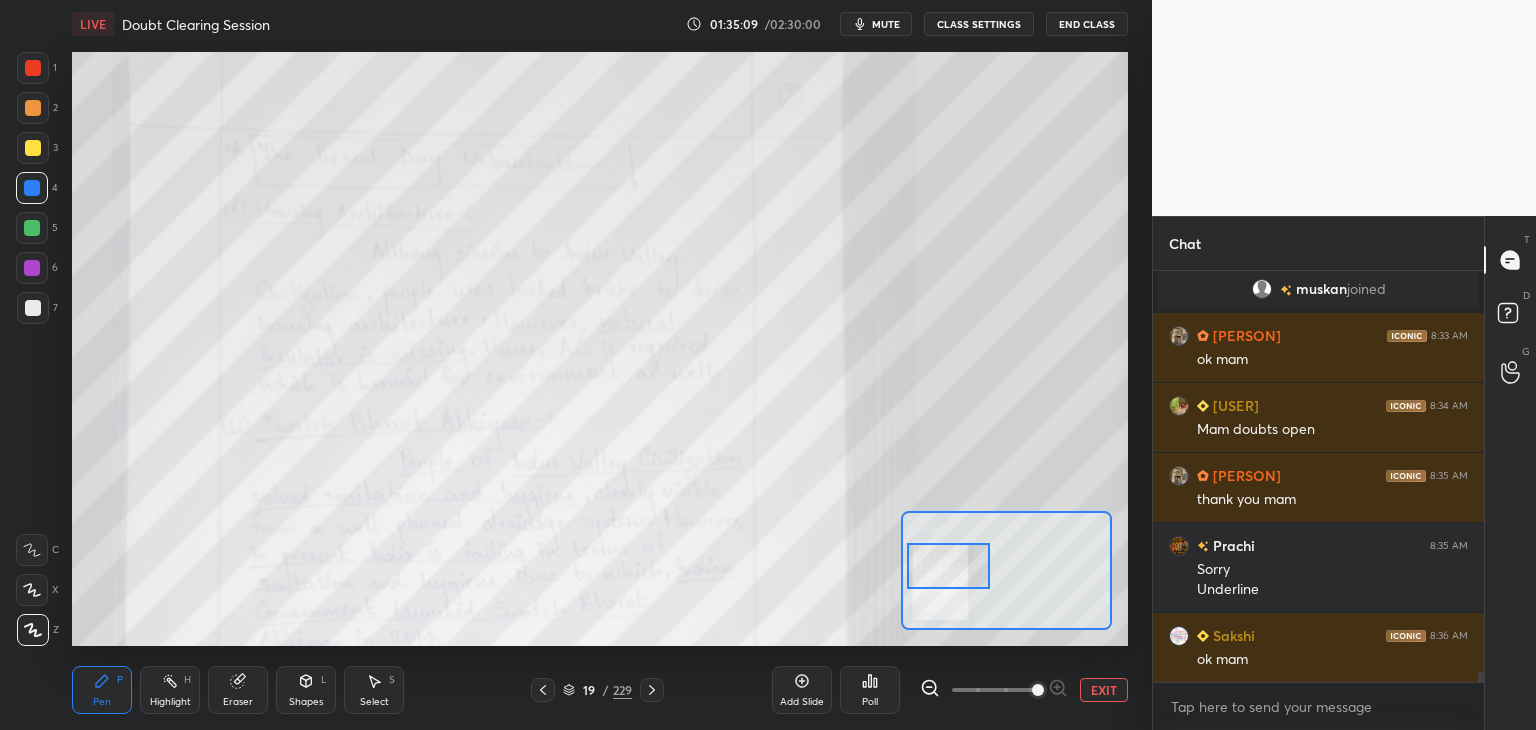 click at bounding box center [948, 566] 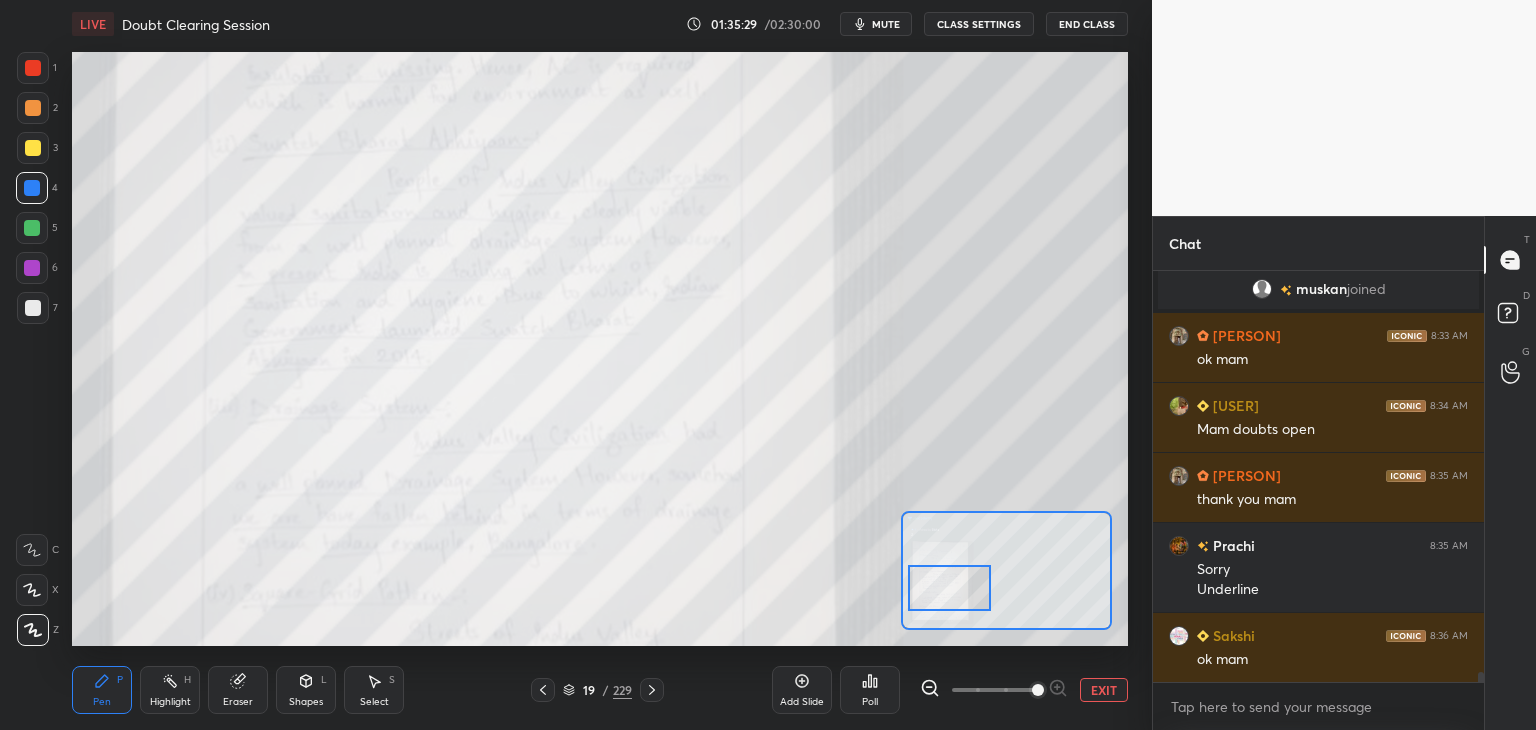 drag, startPoint x: 959, startPoint y: 578, endPoint x: 980, endPoint y: 578, distance: 21 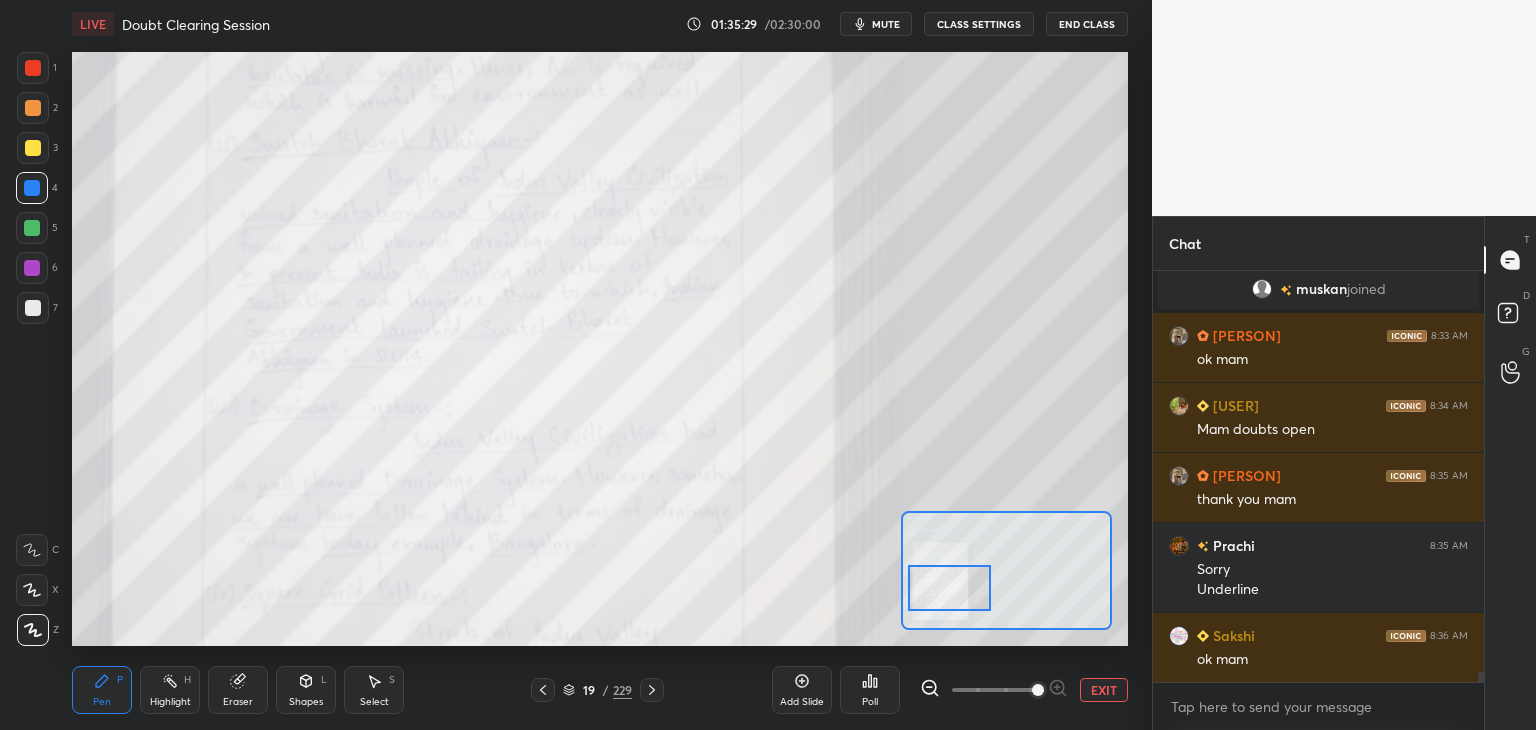 click at bounding box center (949, 588) 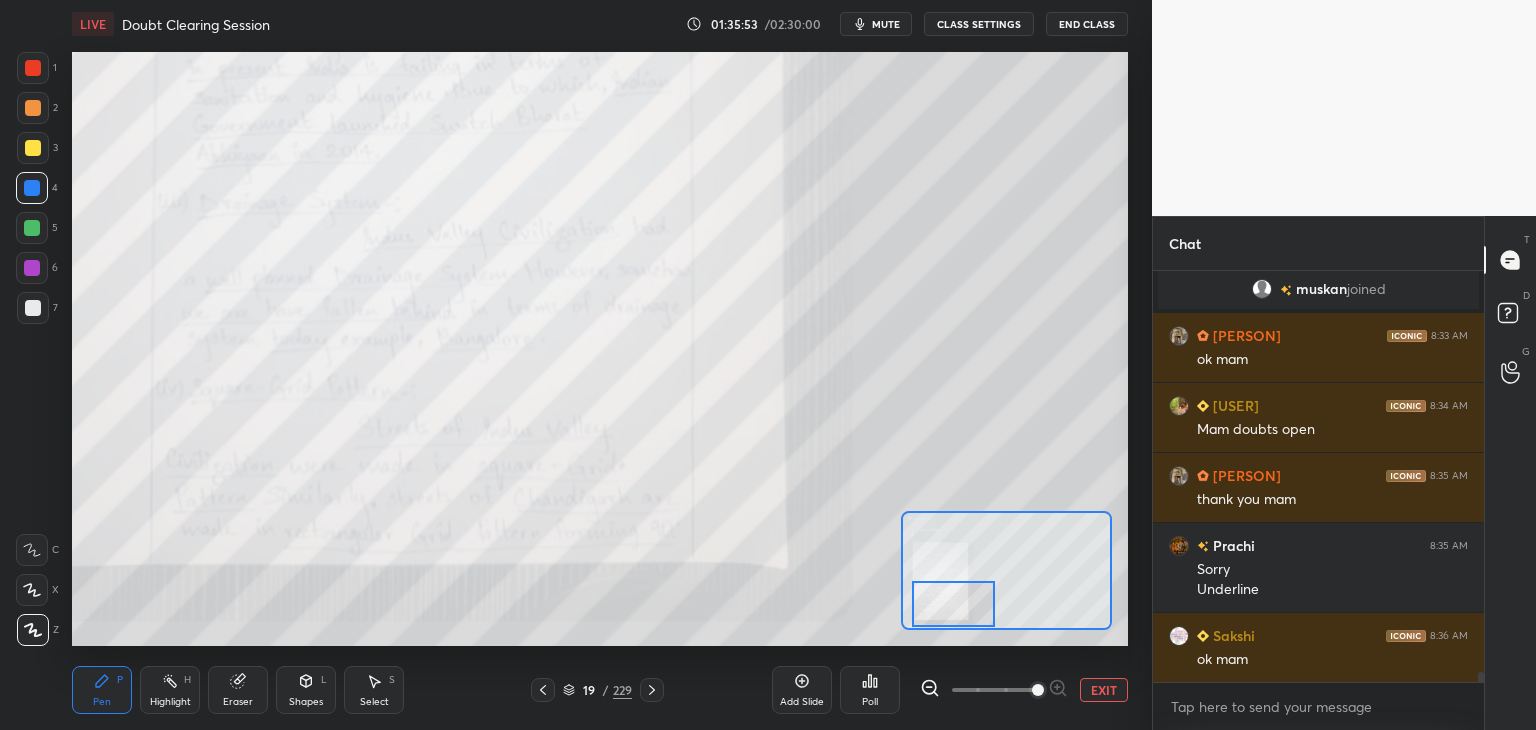 drag, startPoint x: 956, startPoint y: 586, endPoint x: 959, endPoint y: 603, distance: 17.262676 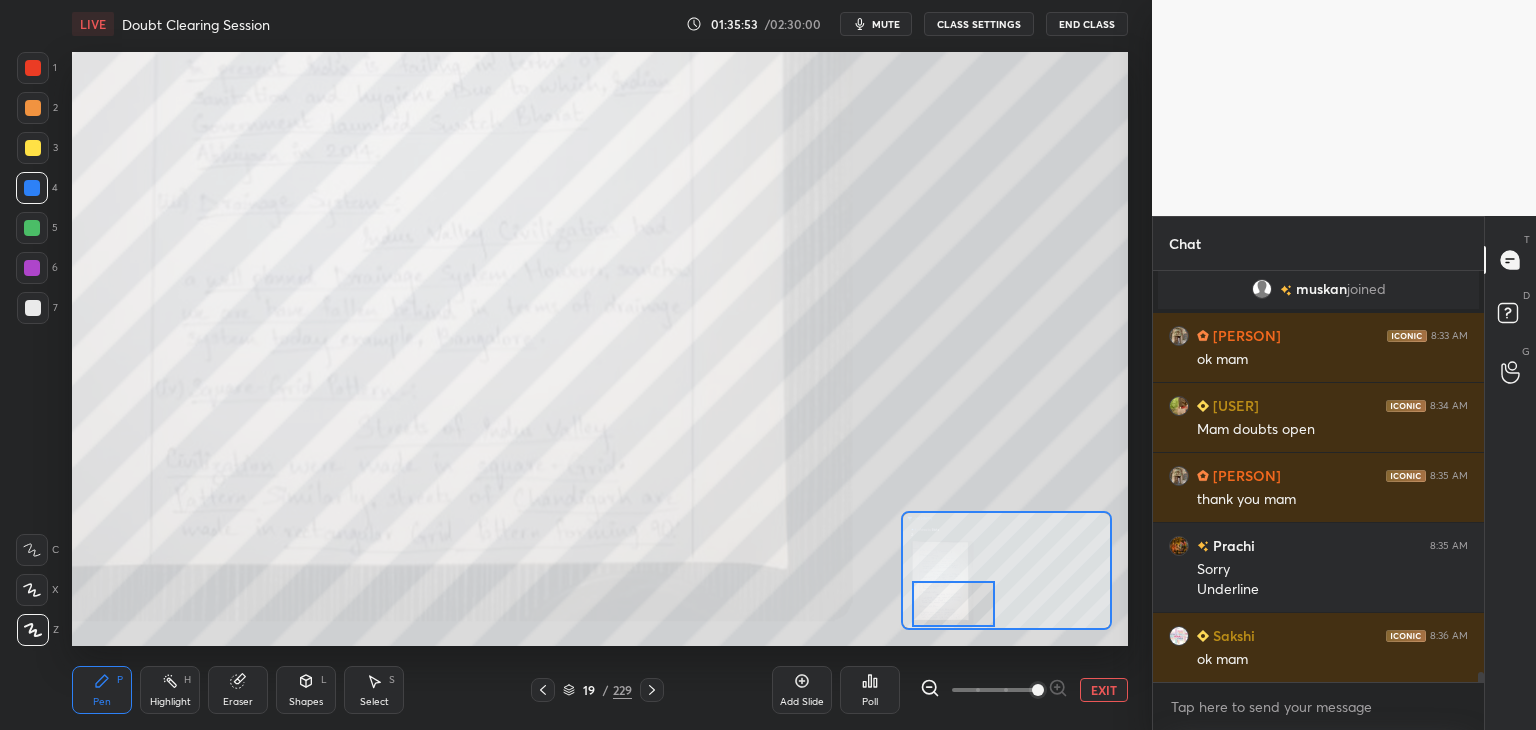 click at bounding box center [953, 604] 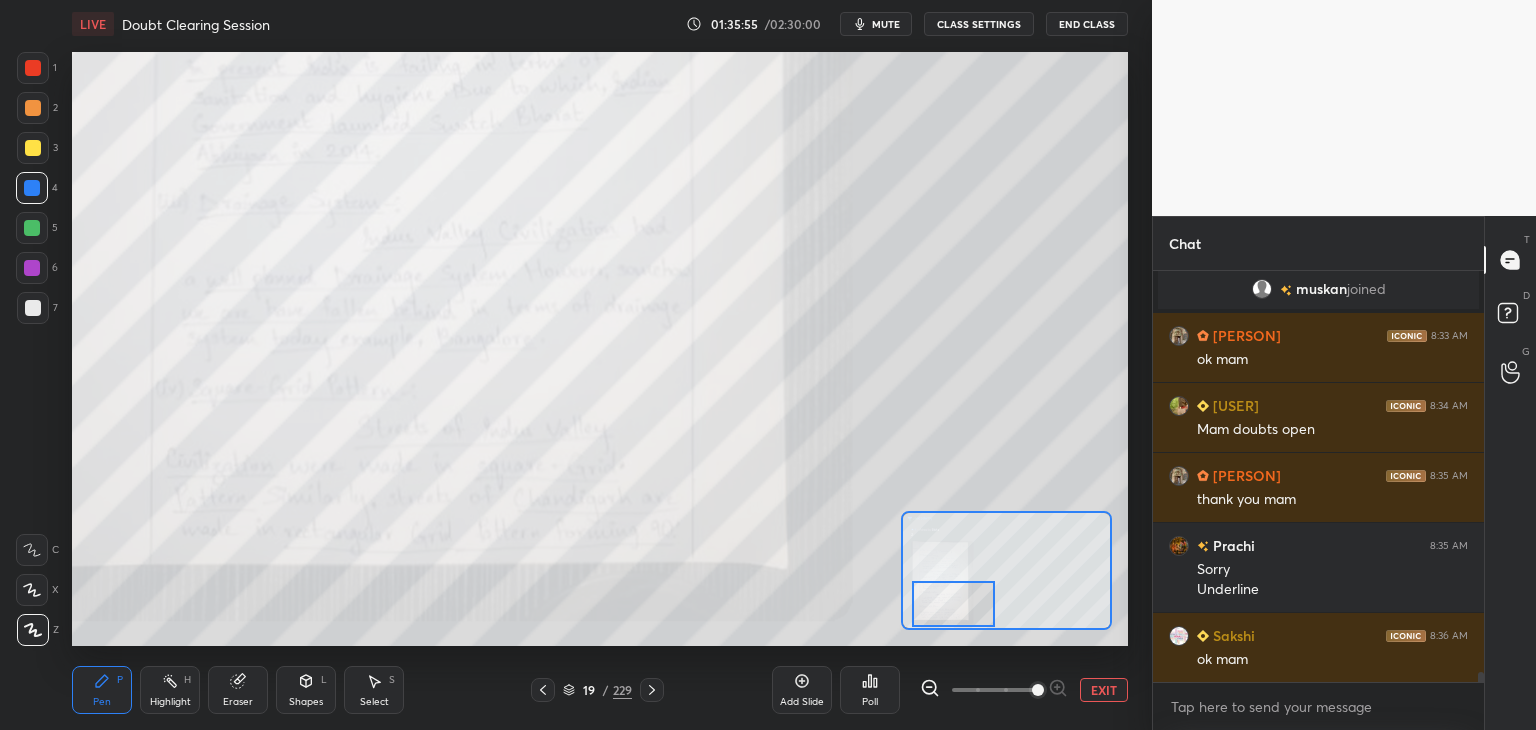 click on "EXIT" at bounding box center [1104, 690] 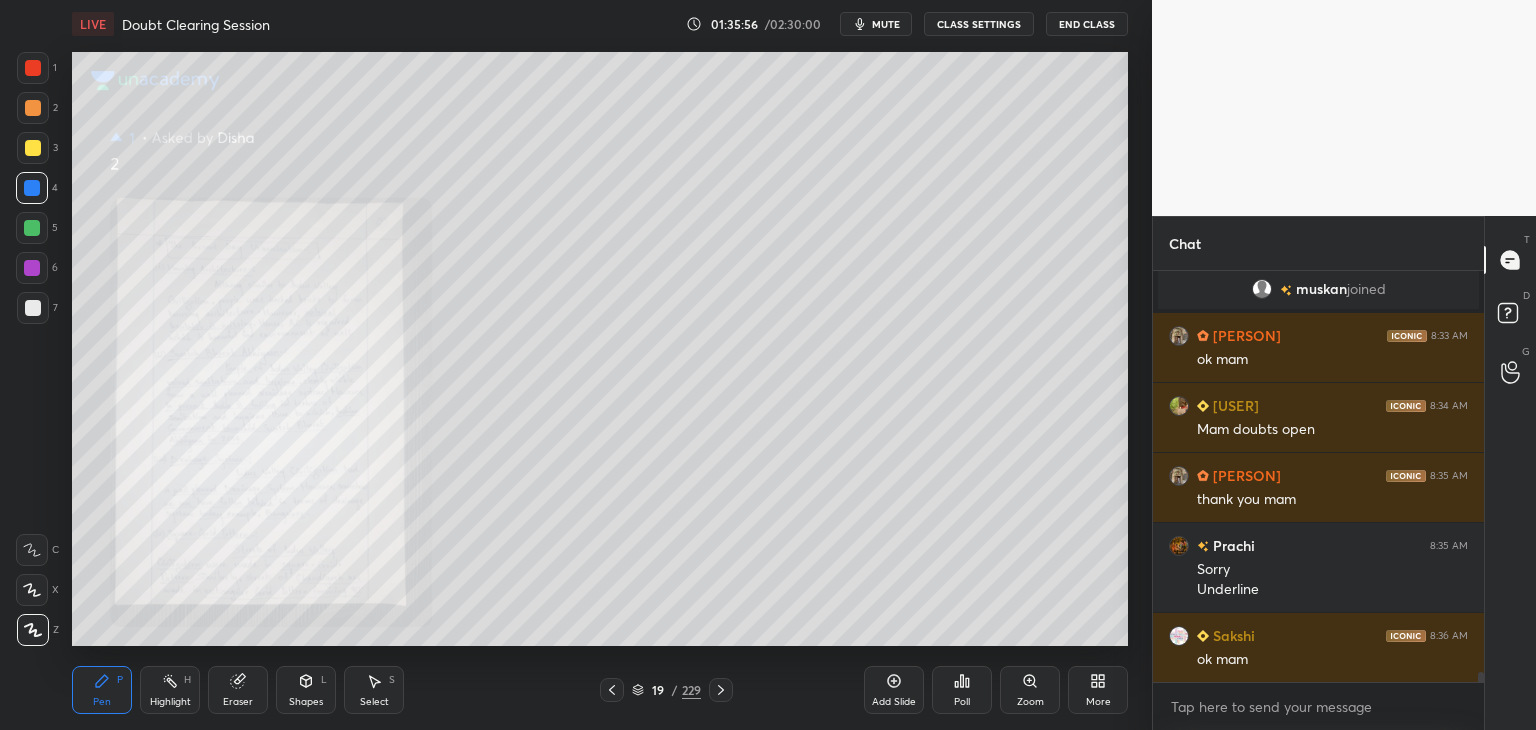 click 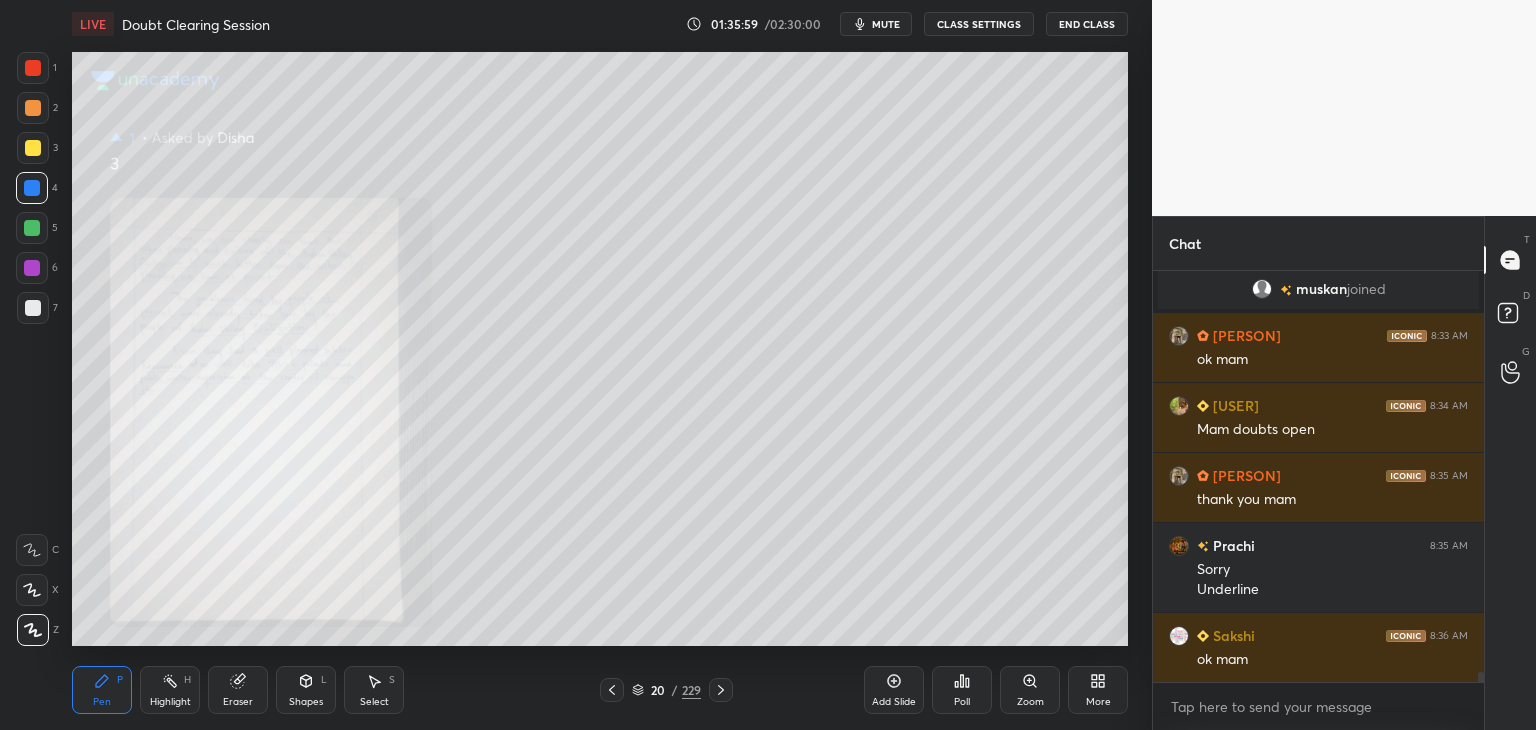 click 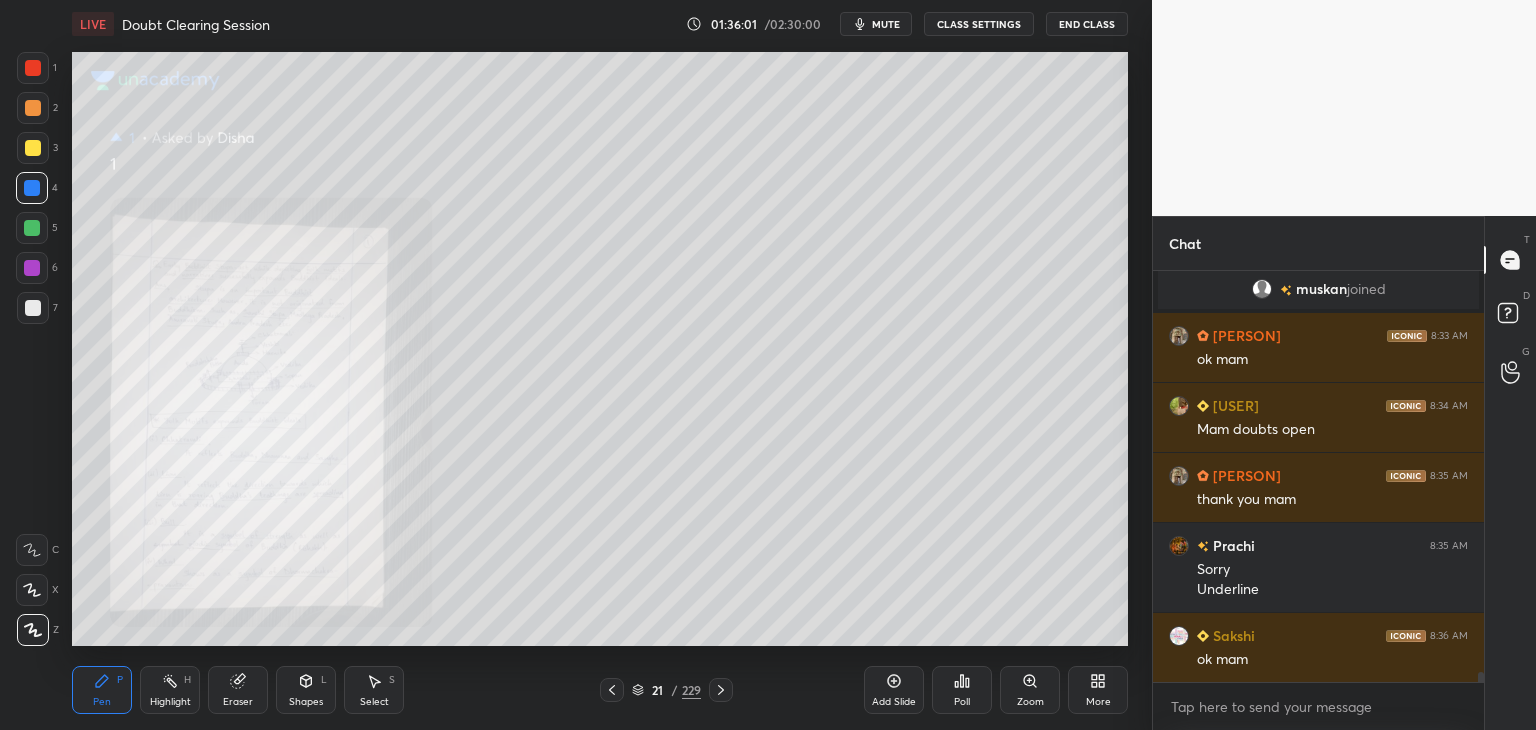click 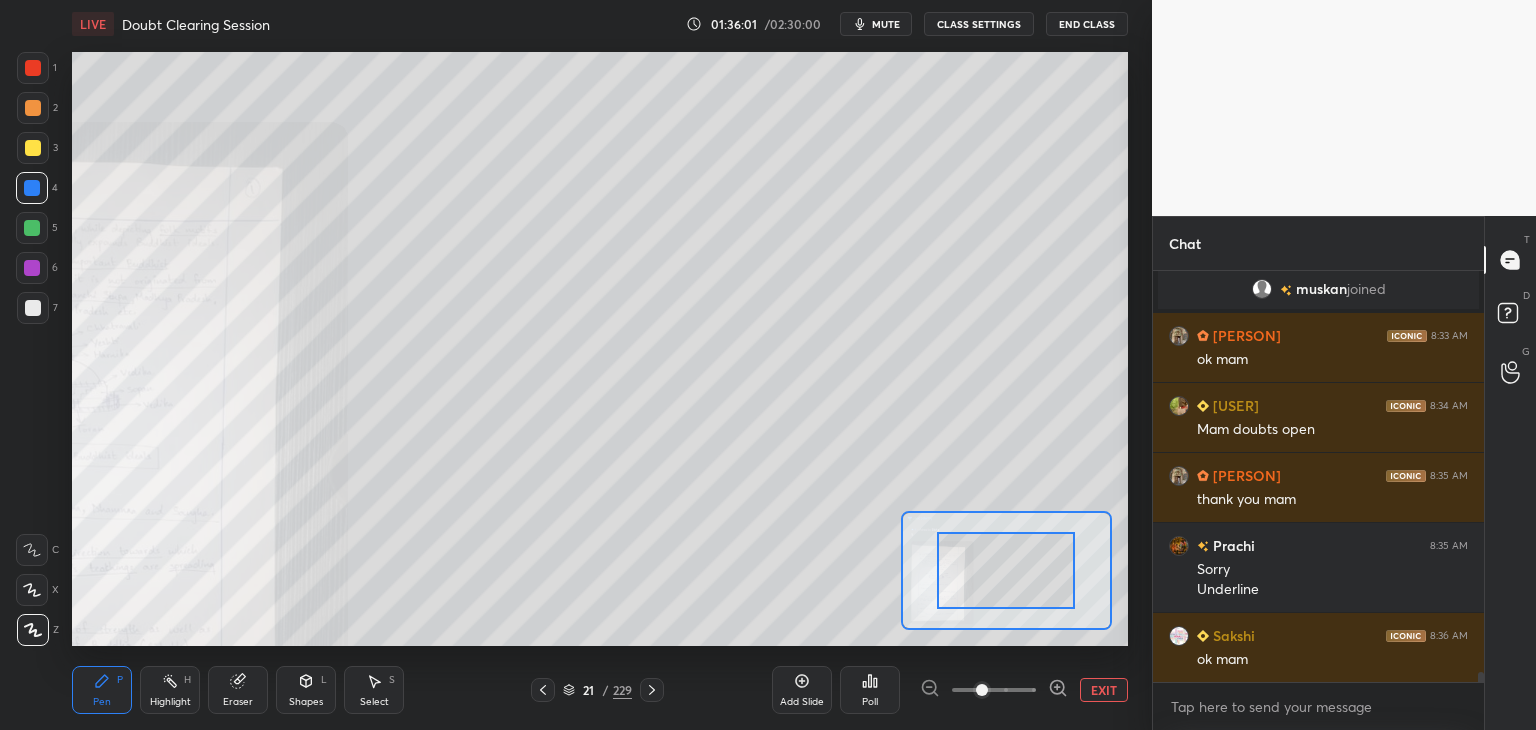 click at bounding box center [994, 690] 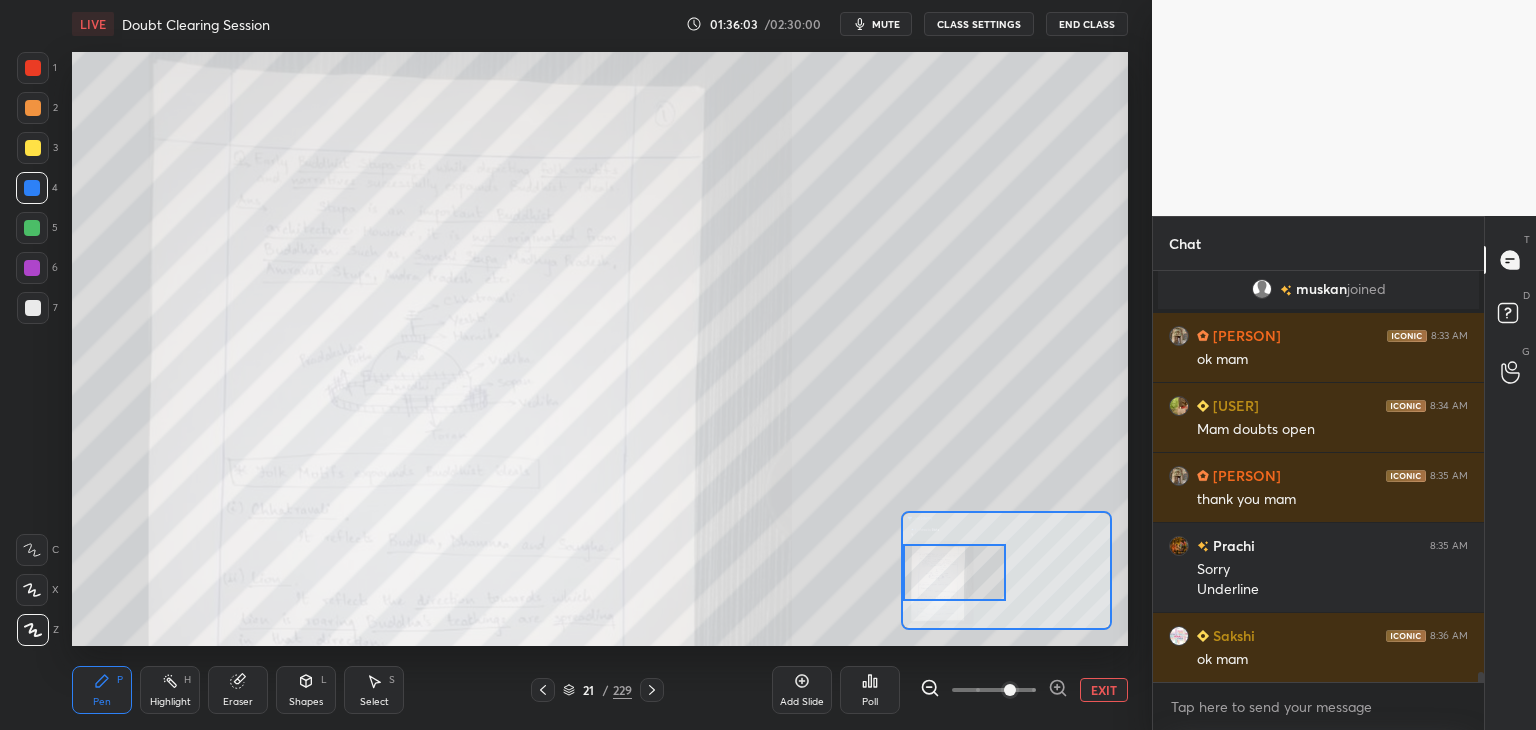 drag, startPoint x: 1012, startPoint y: 593, endPoint x: 954, endPoint y: 572, distance: 61.68468 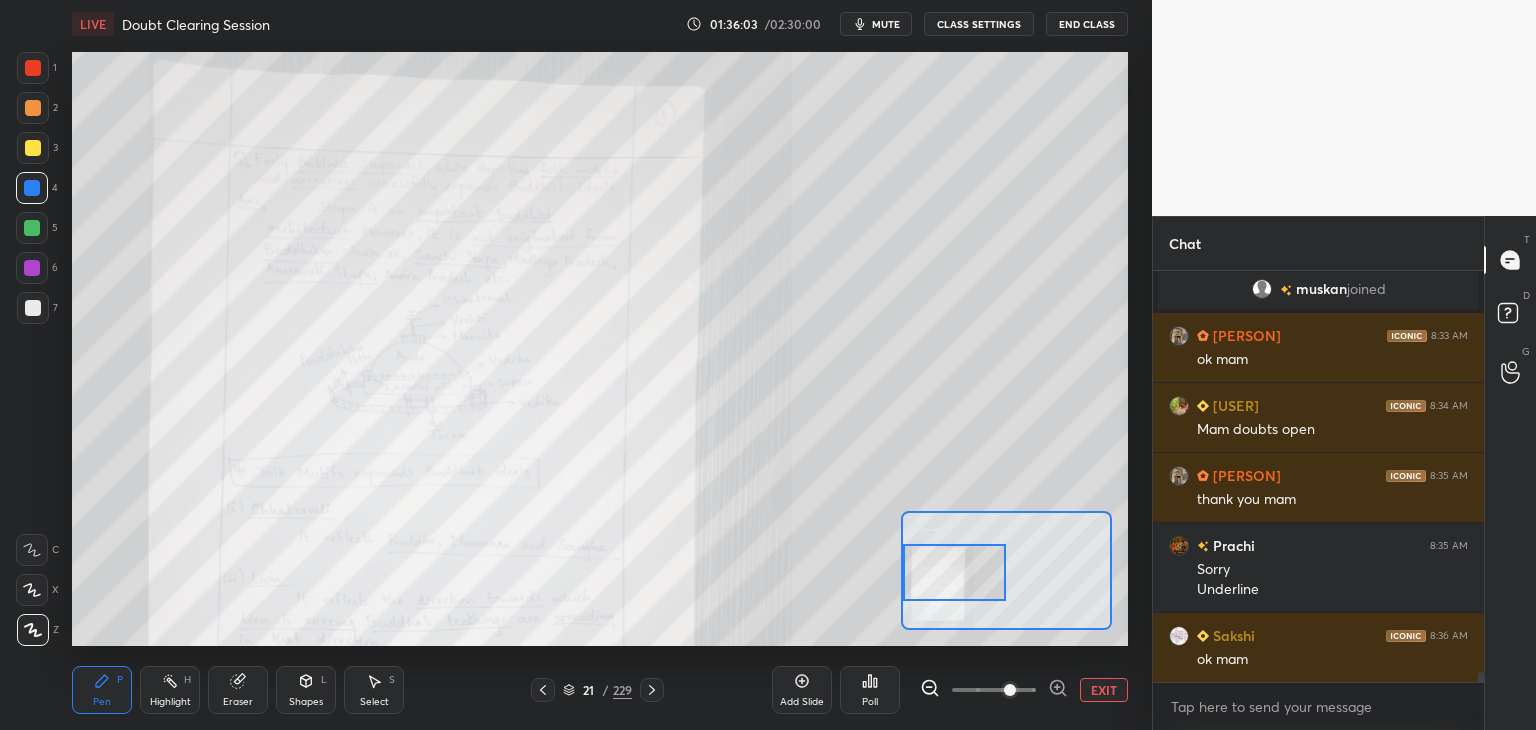 click at bounding box center (955, 572) 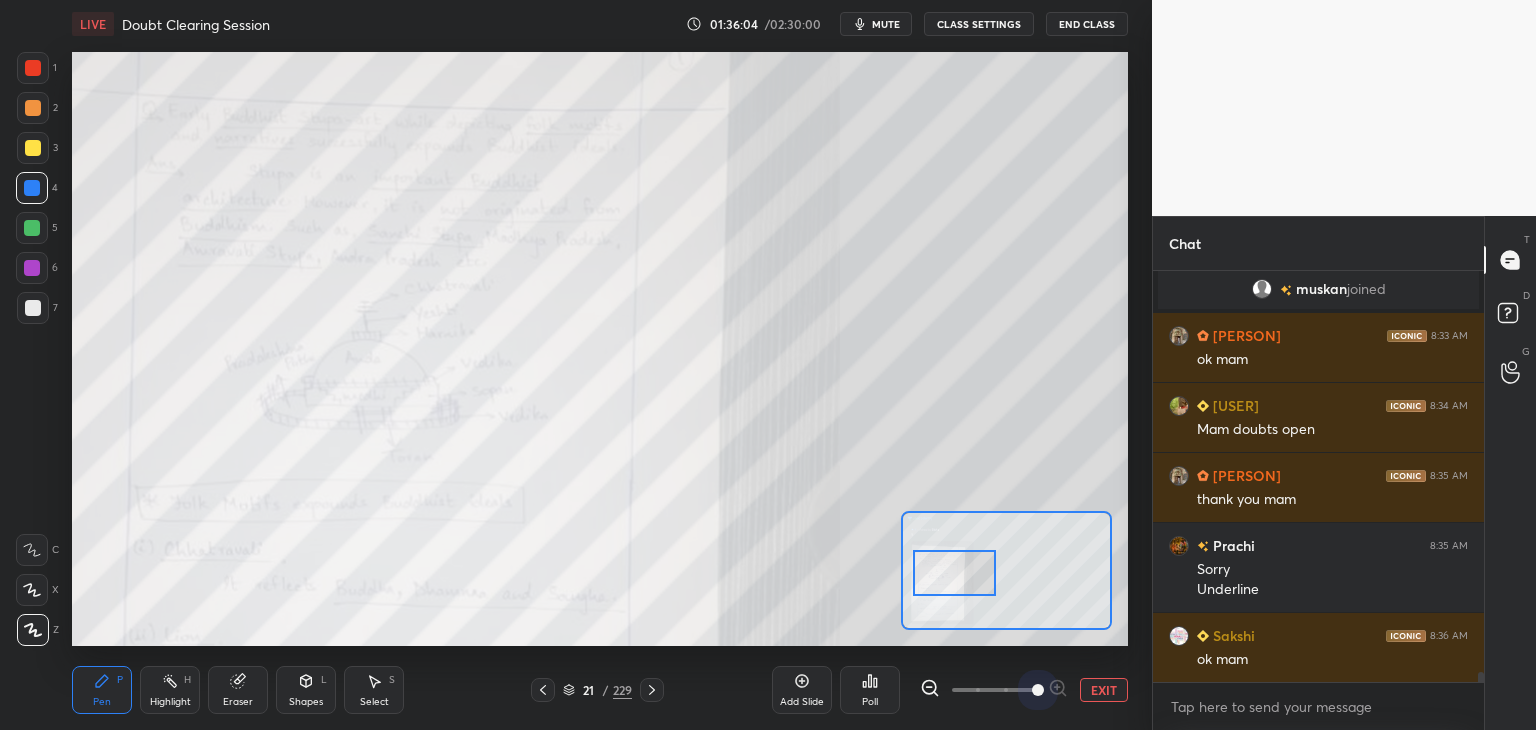 click at bounding box center [994, 690] 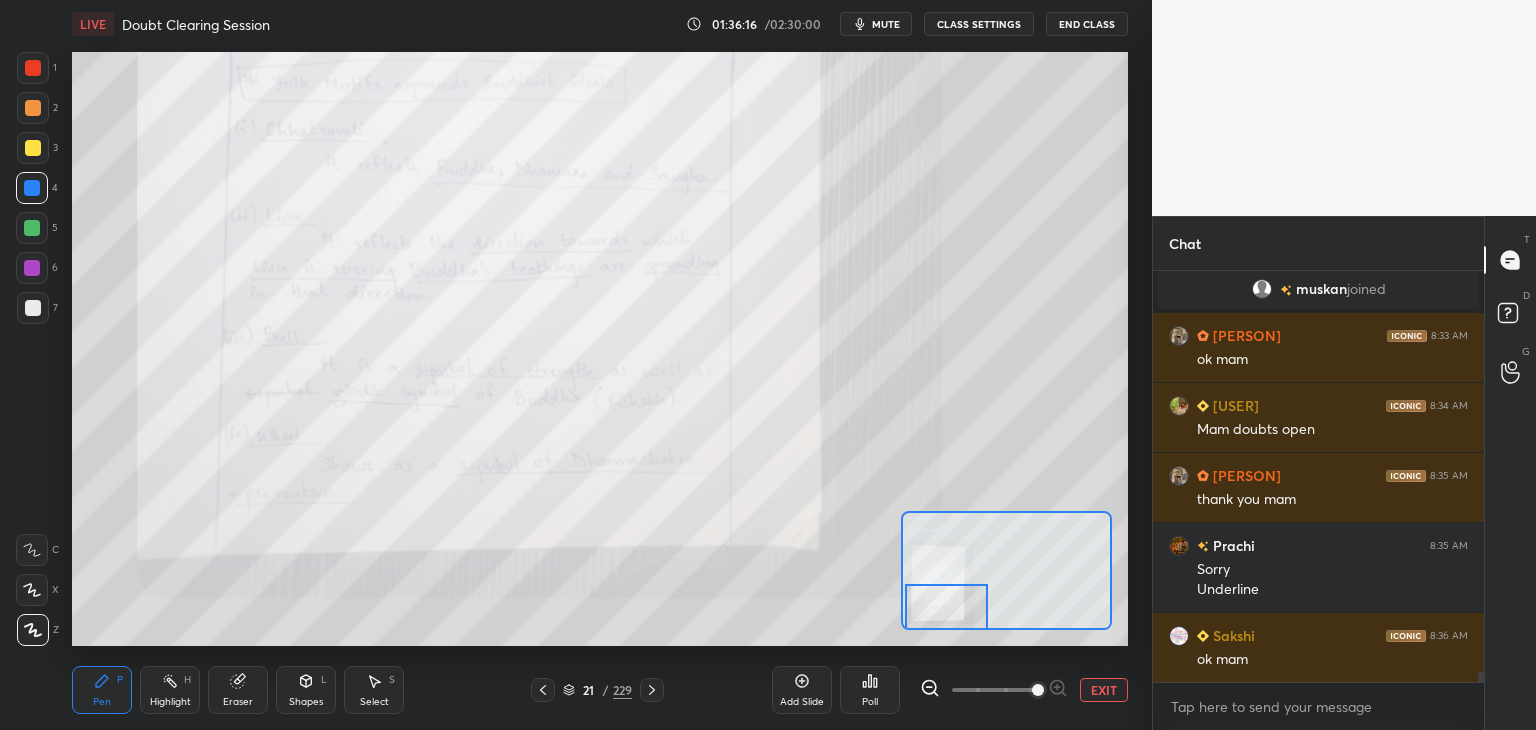 drag, startPoint x: 976, startPoint y: 570, endPoint x: 964, endPoint y: 601, distance: 33.24154 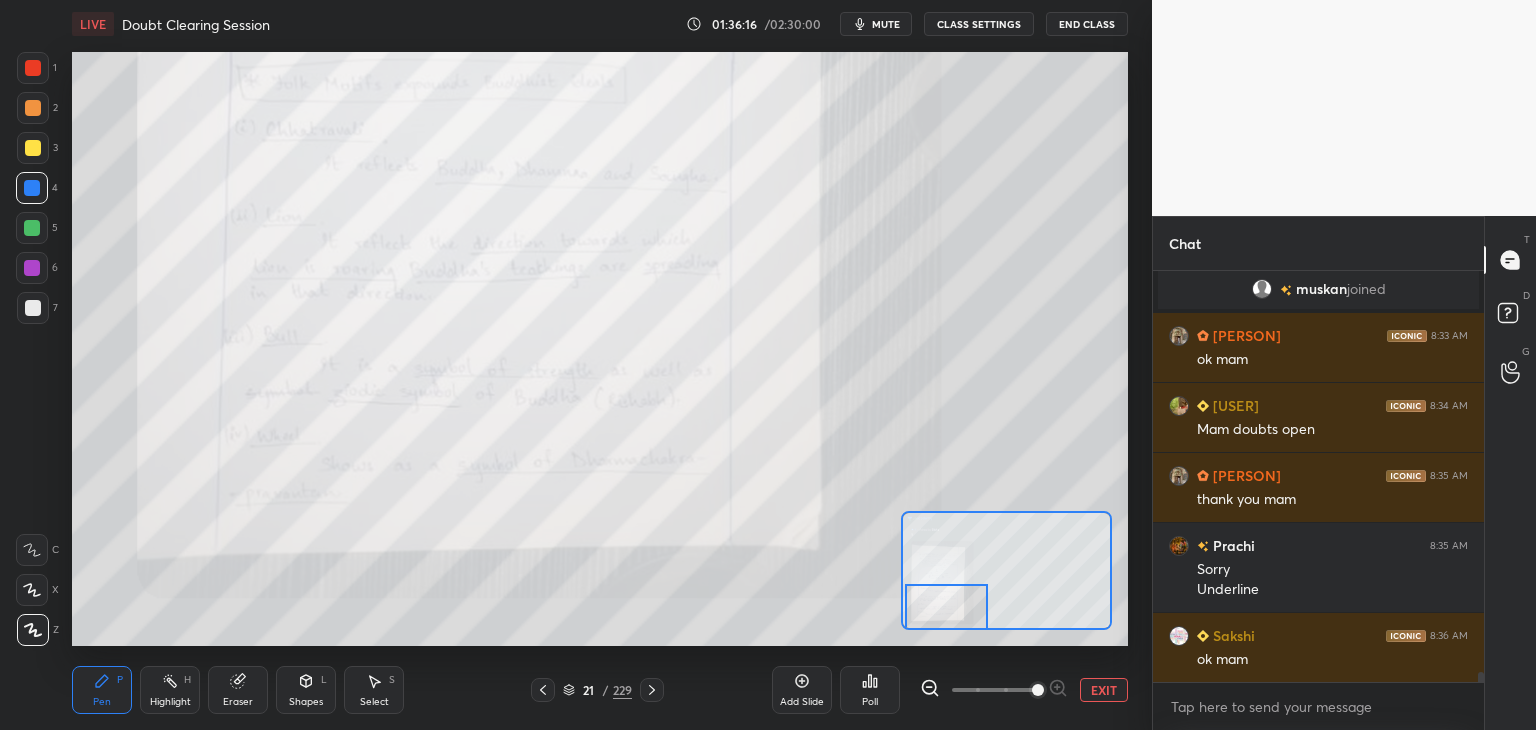 click at bounding box center [946, 607] 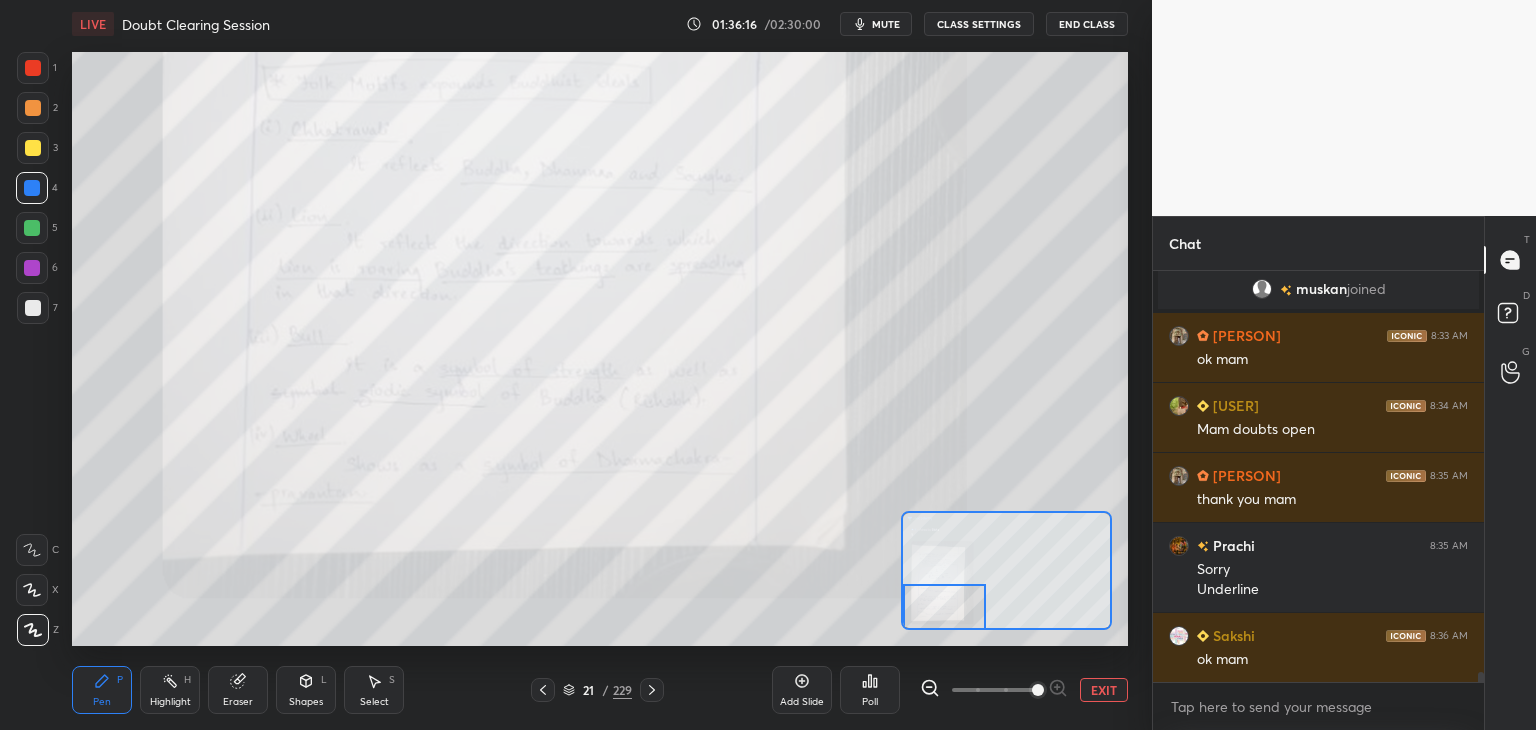 click 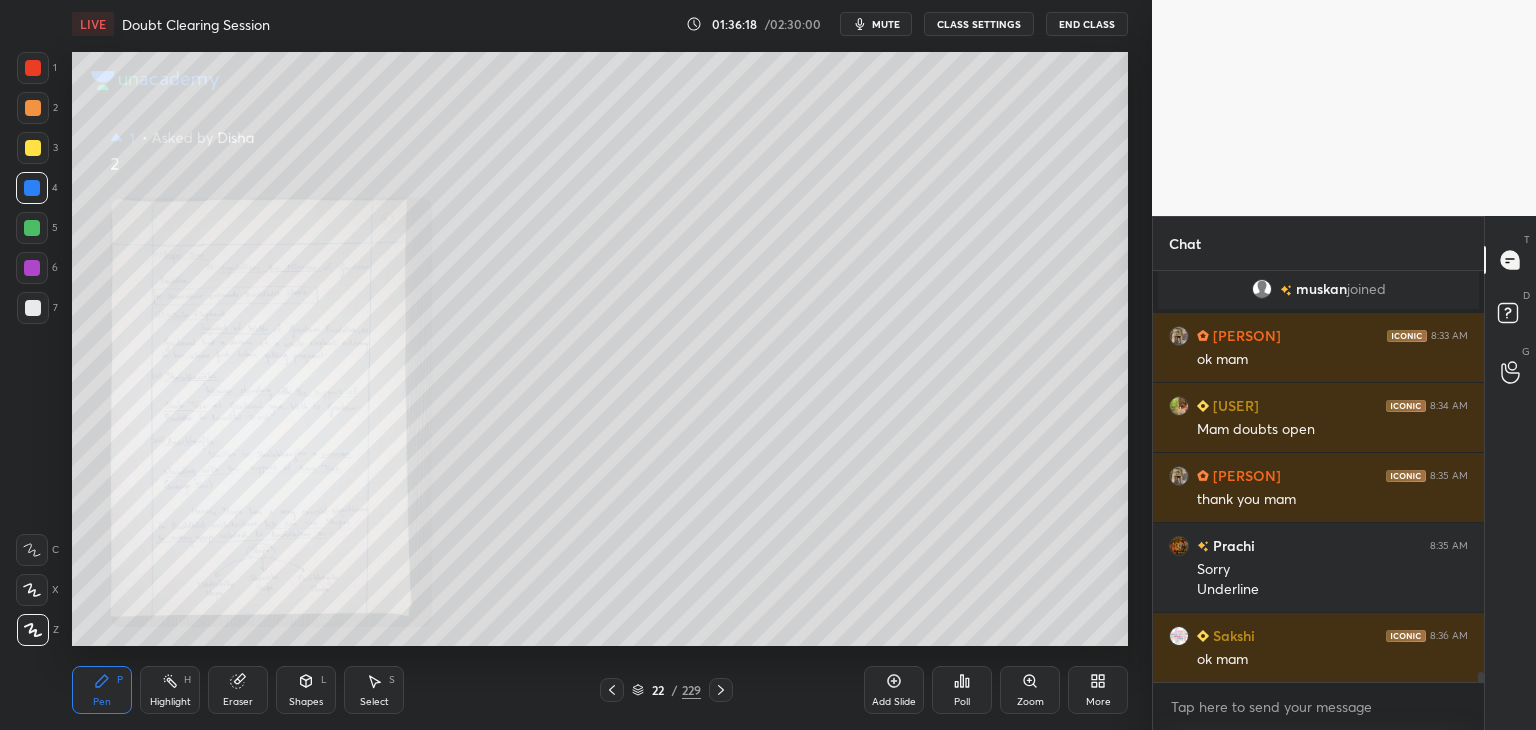 click 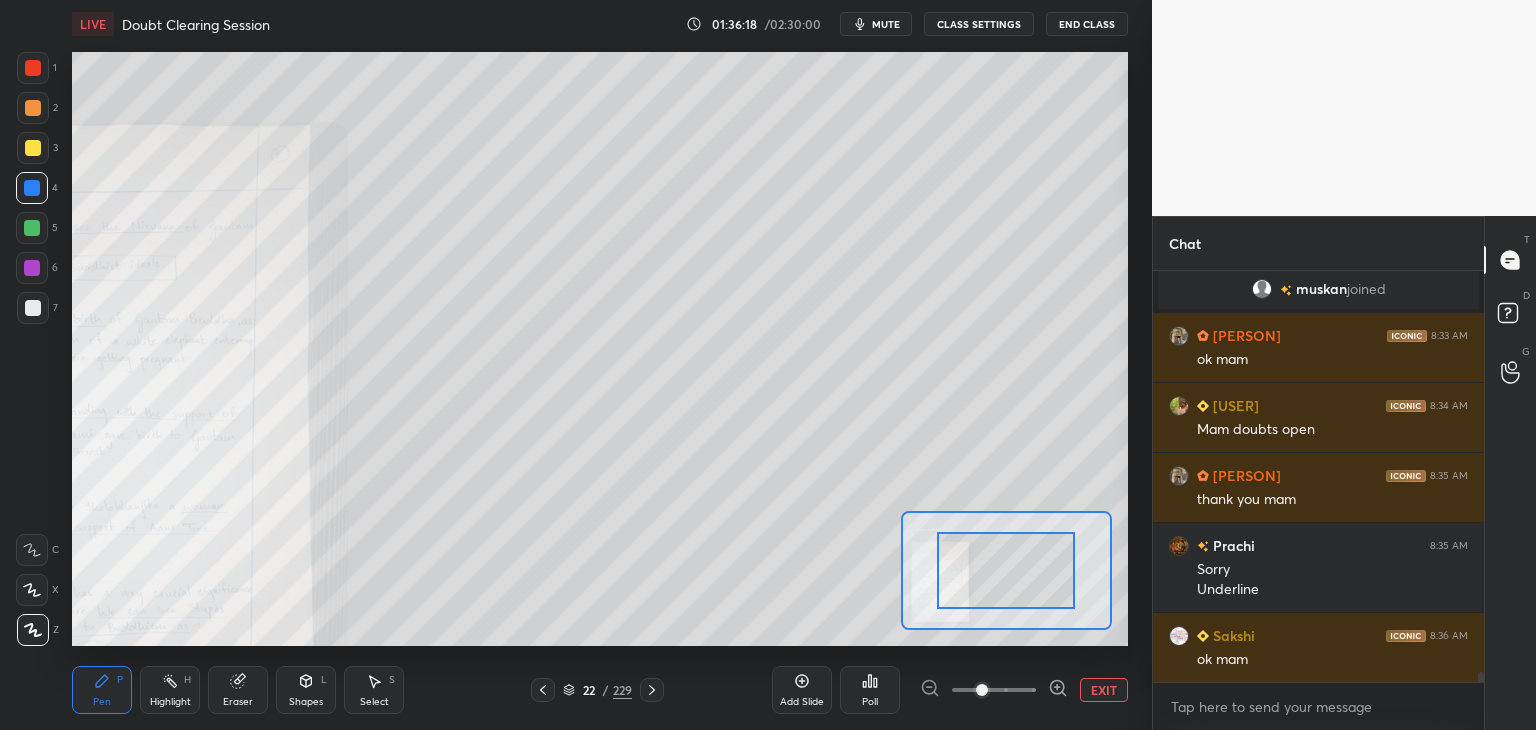 click at bounding box center (994, 690) 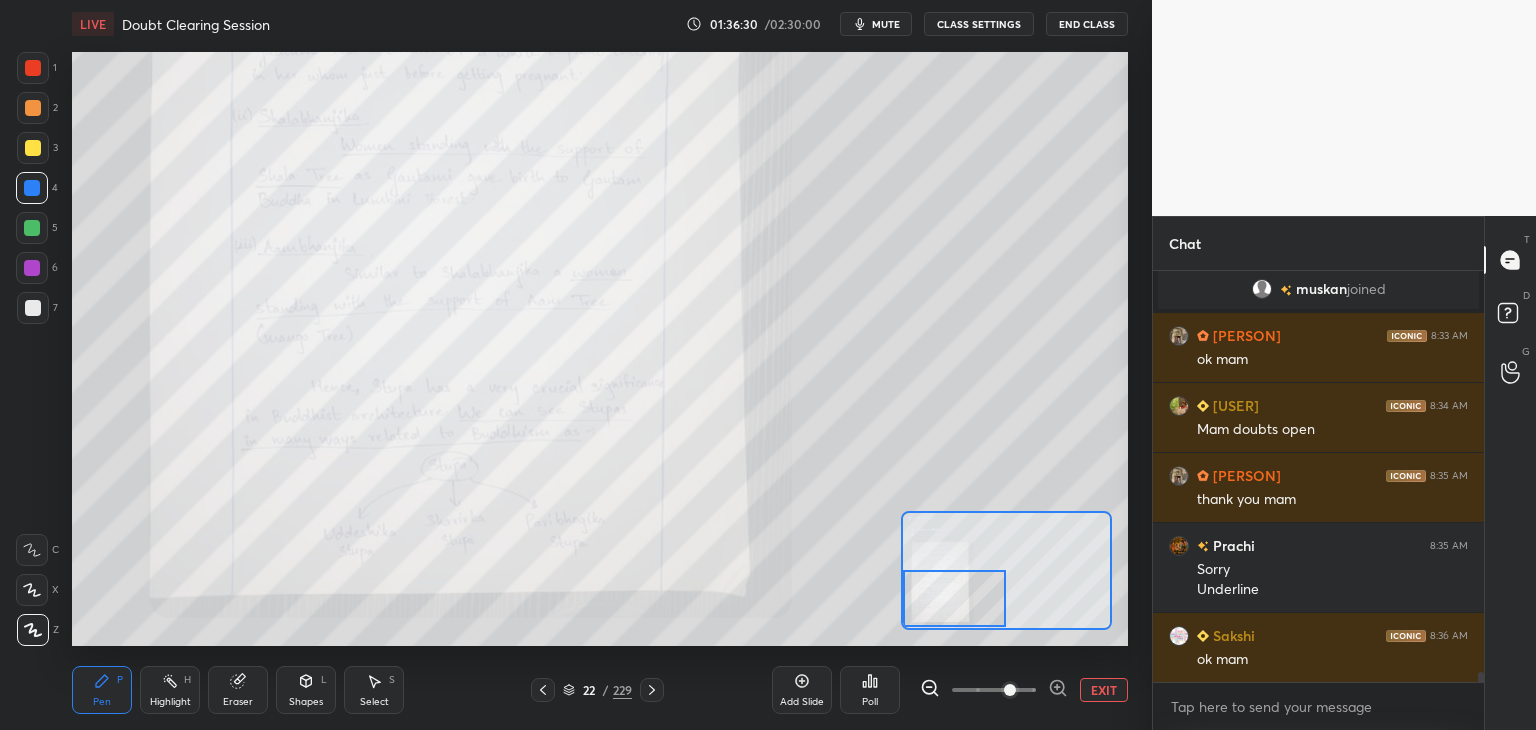 drag, startPoint x: 996, startPoint y: 588, endPoint x: 965, endPoint y: 600, distance: 33.24154 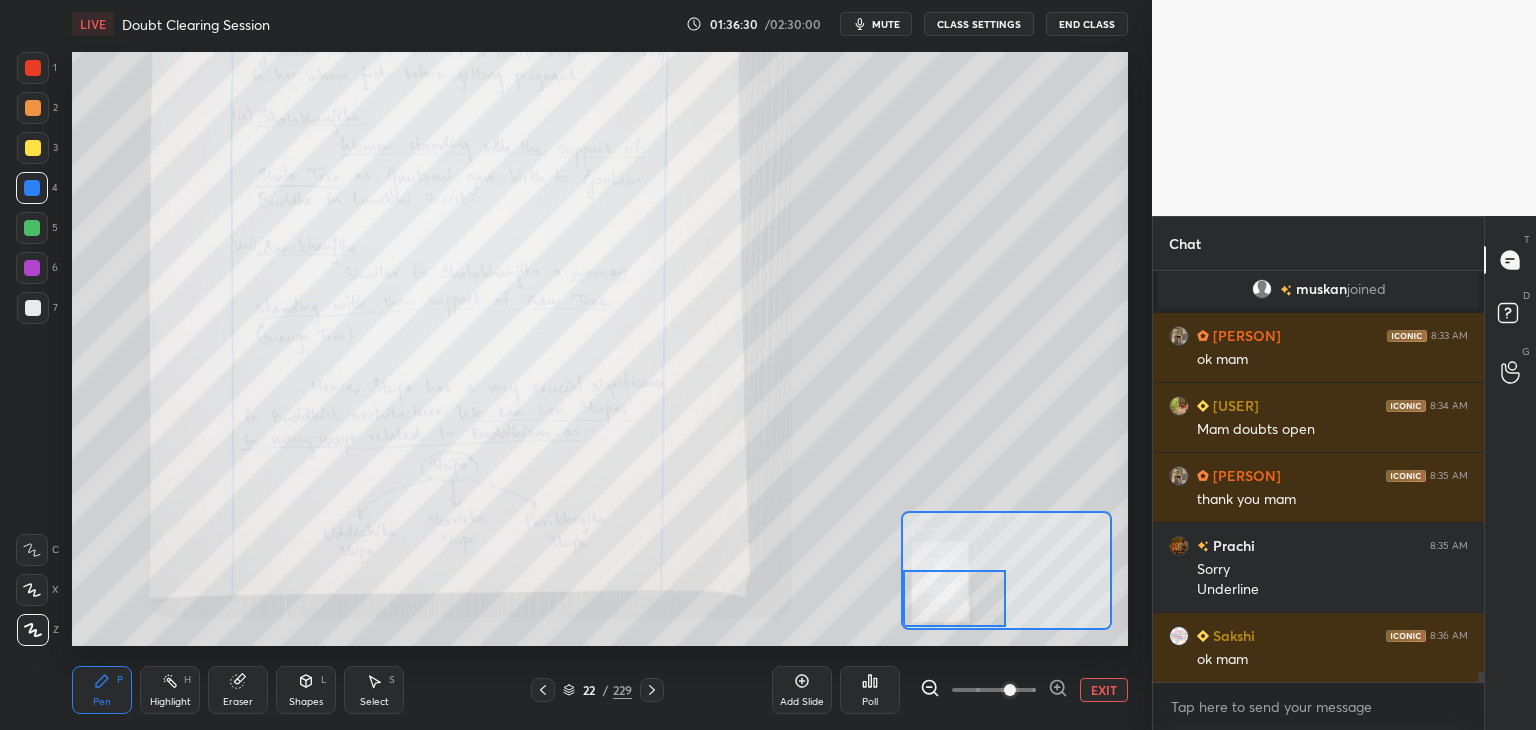 click at bounding box center (955, 598) 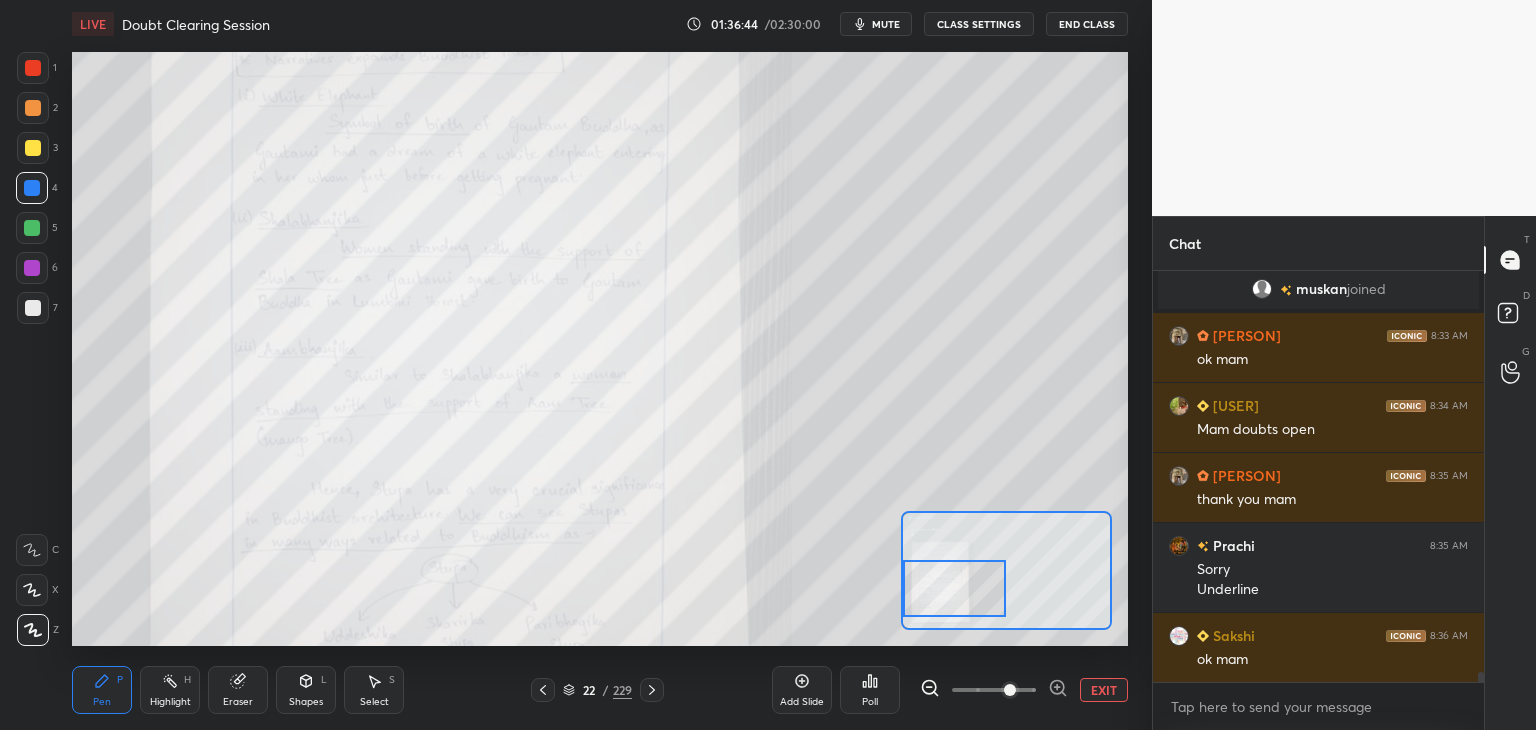 click at bounding box center [955, 588] 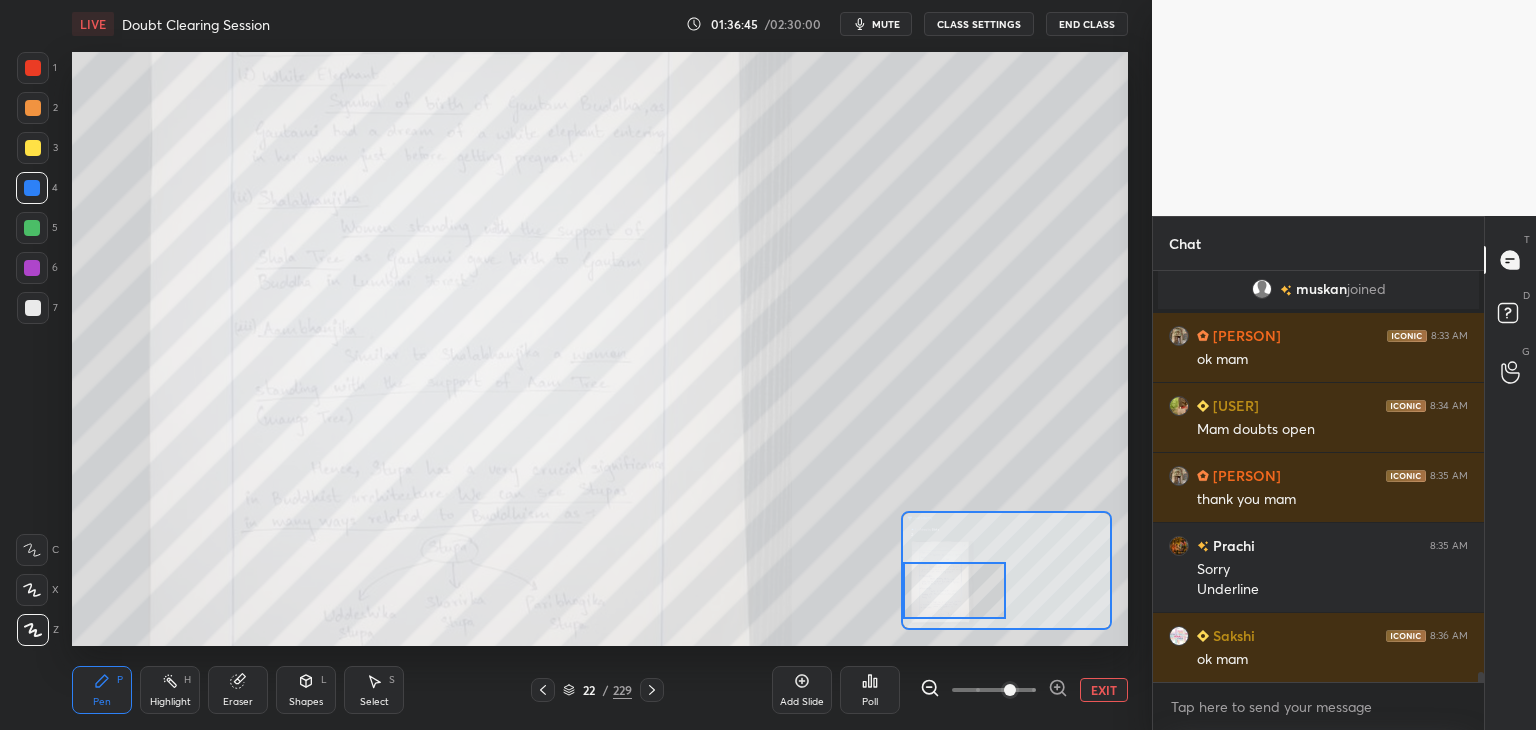 click on "EXIT" at bounding box center (1104, 690) 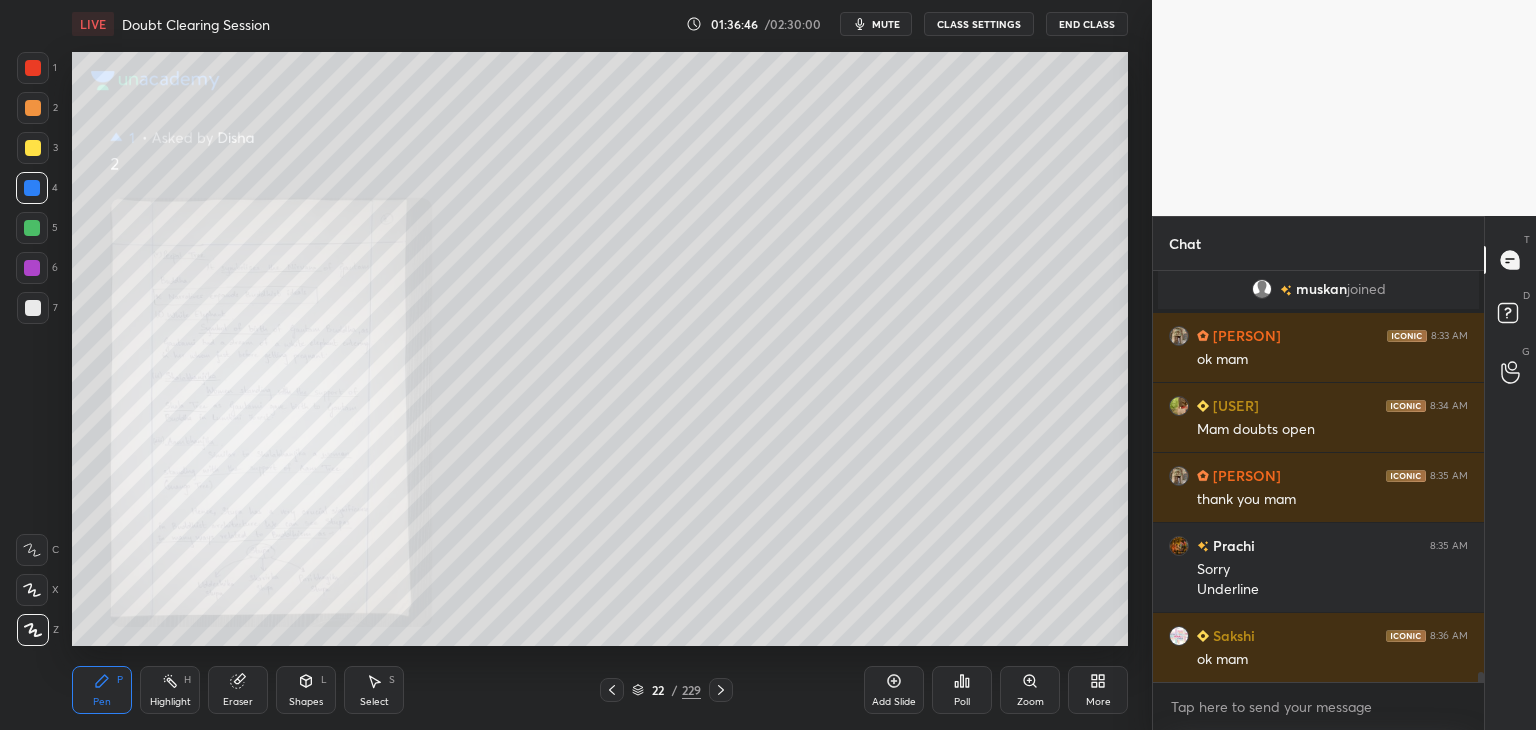 click at bounding box center [612, 690] 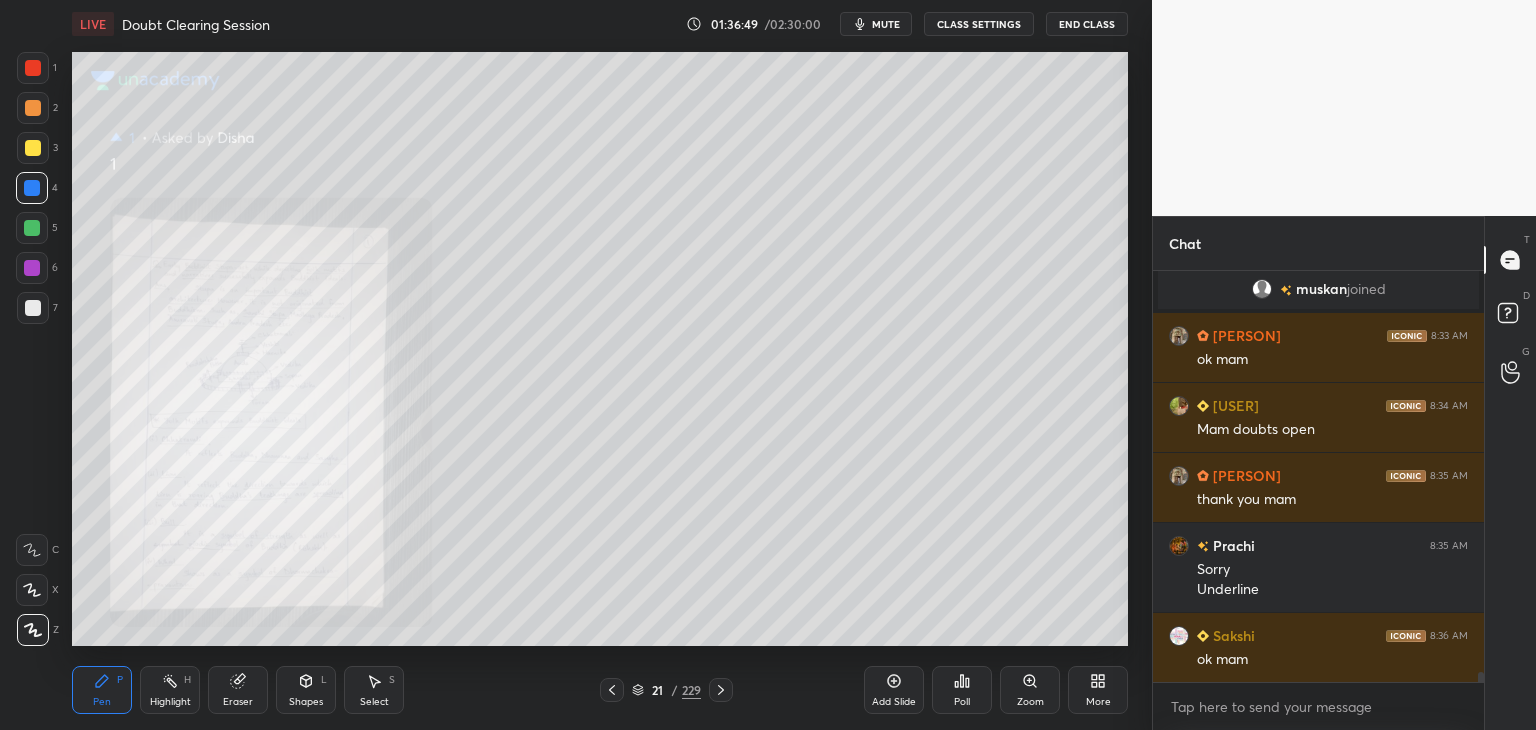 click 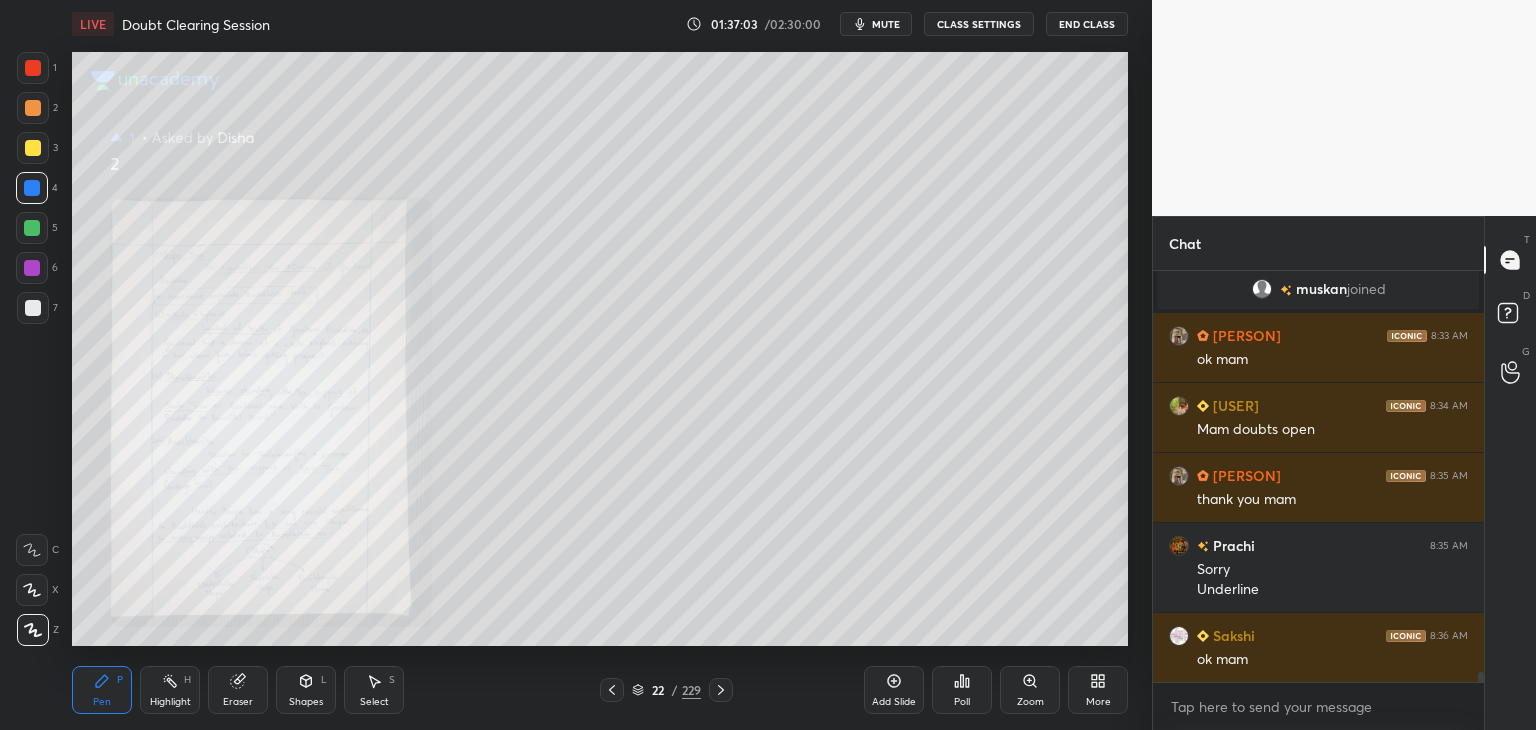 click 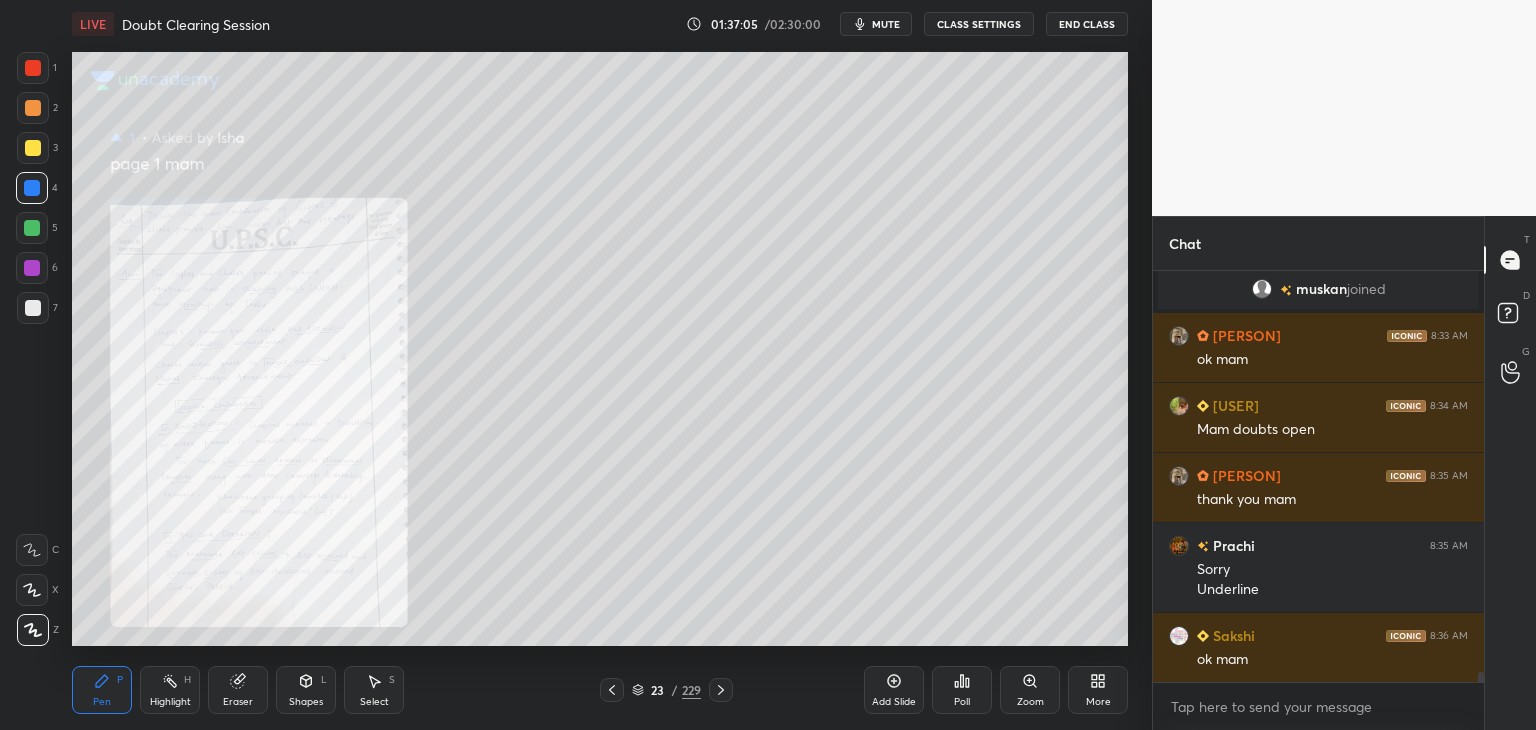 click 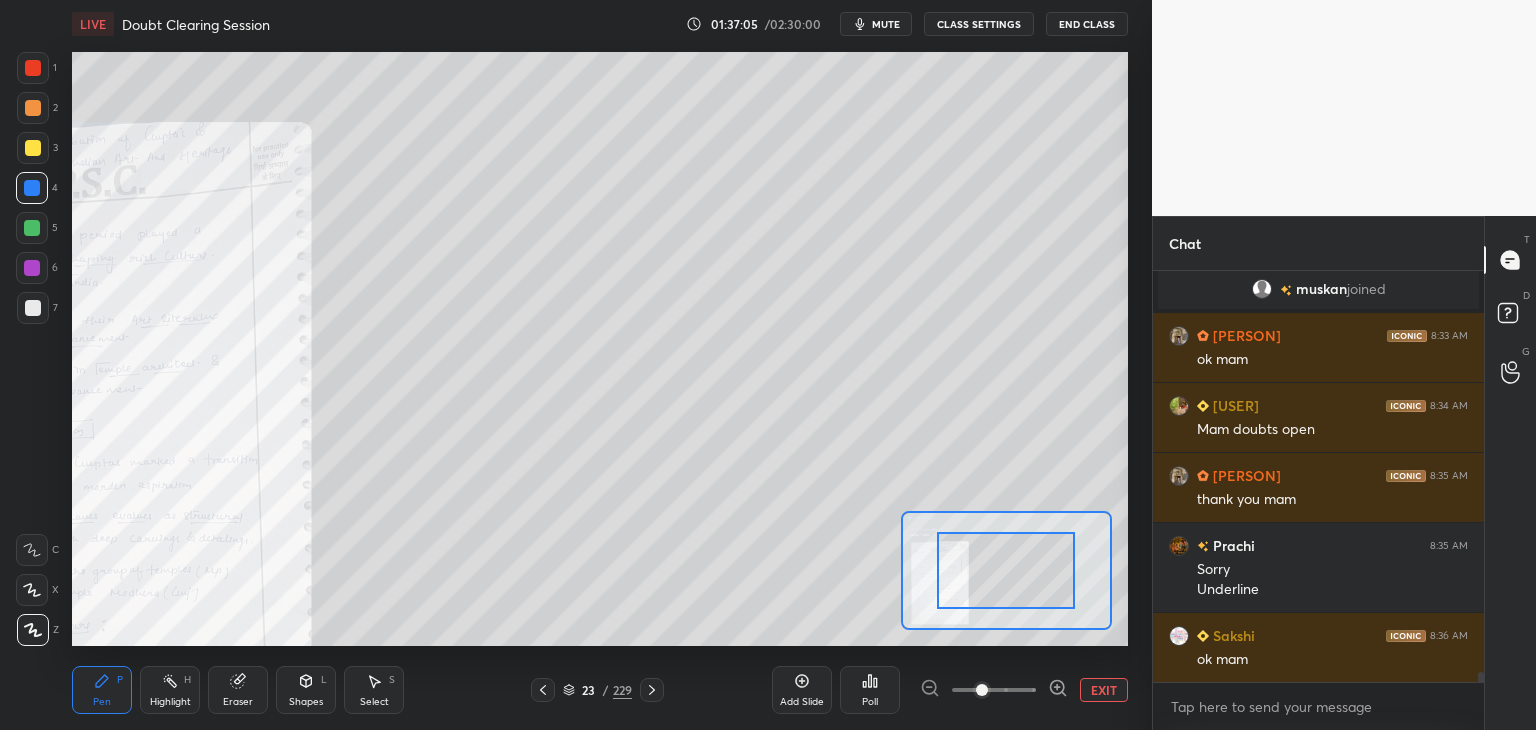 click at bounding box center (994, 690) 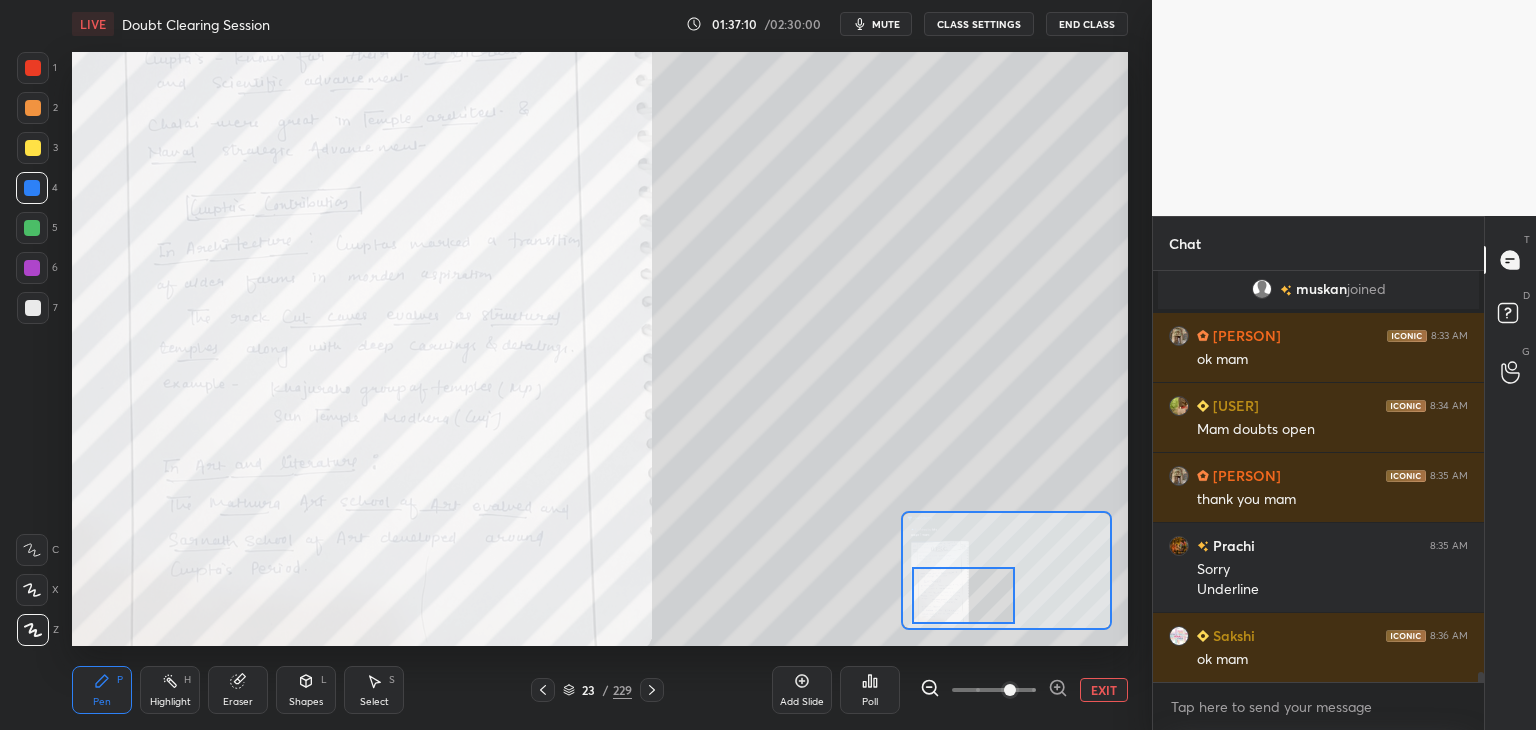 scroll, scrollTop: 17068, scrollLeft: 0, axis: vertical 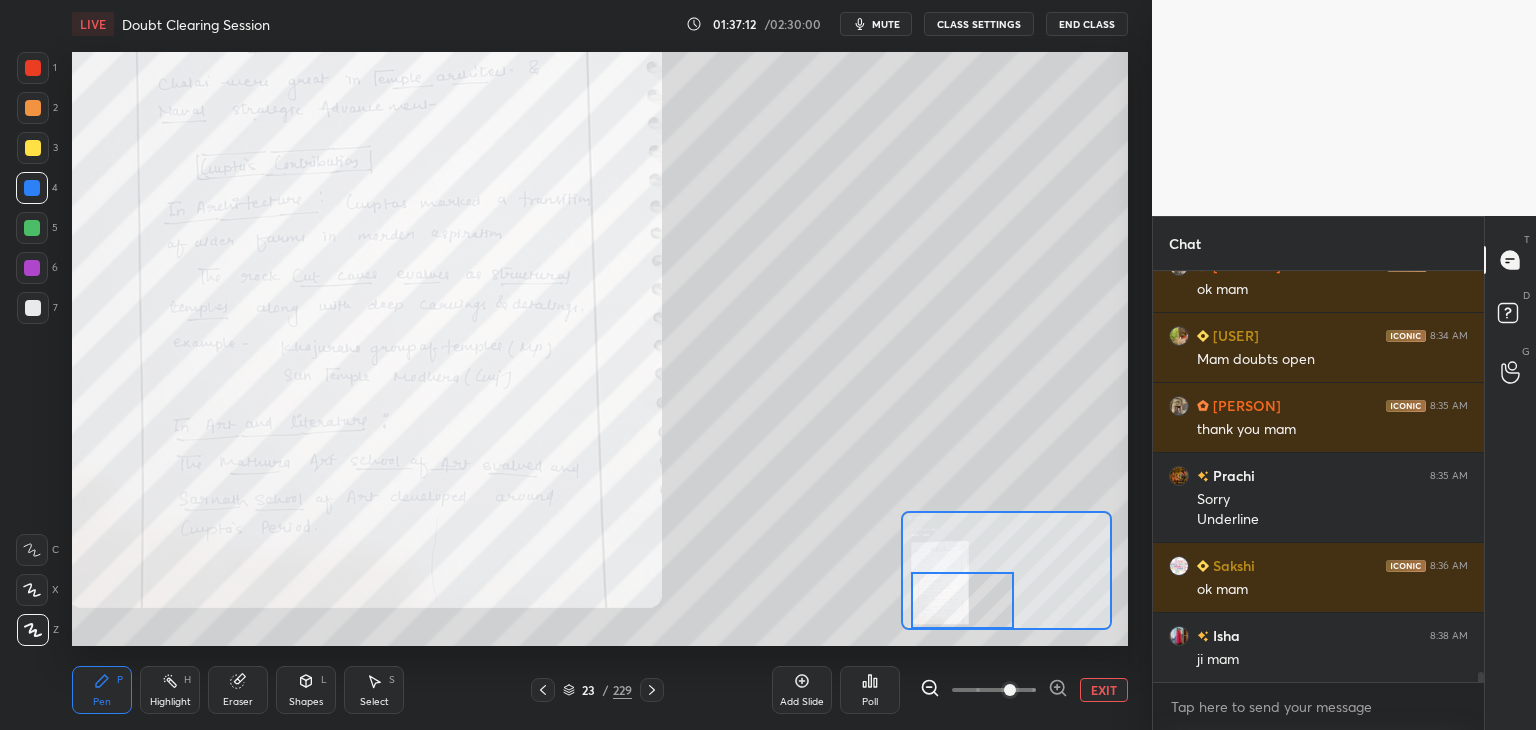 drag, startPoint x: 1027, startPoint y: 577, endPoint x: 979, endPoint y: 607, distance: 56.603886 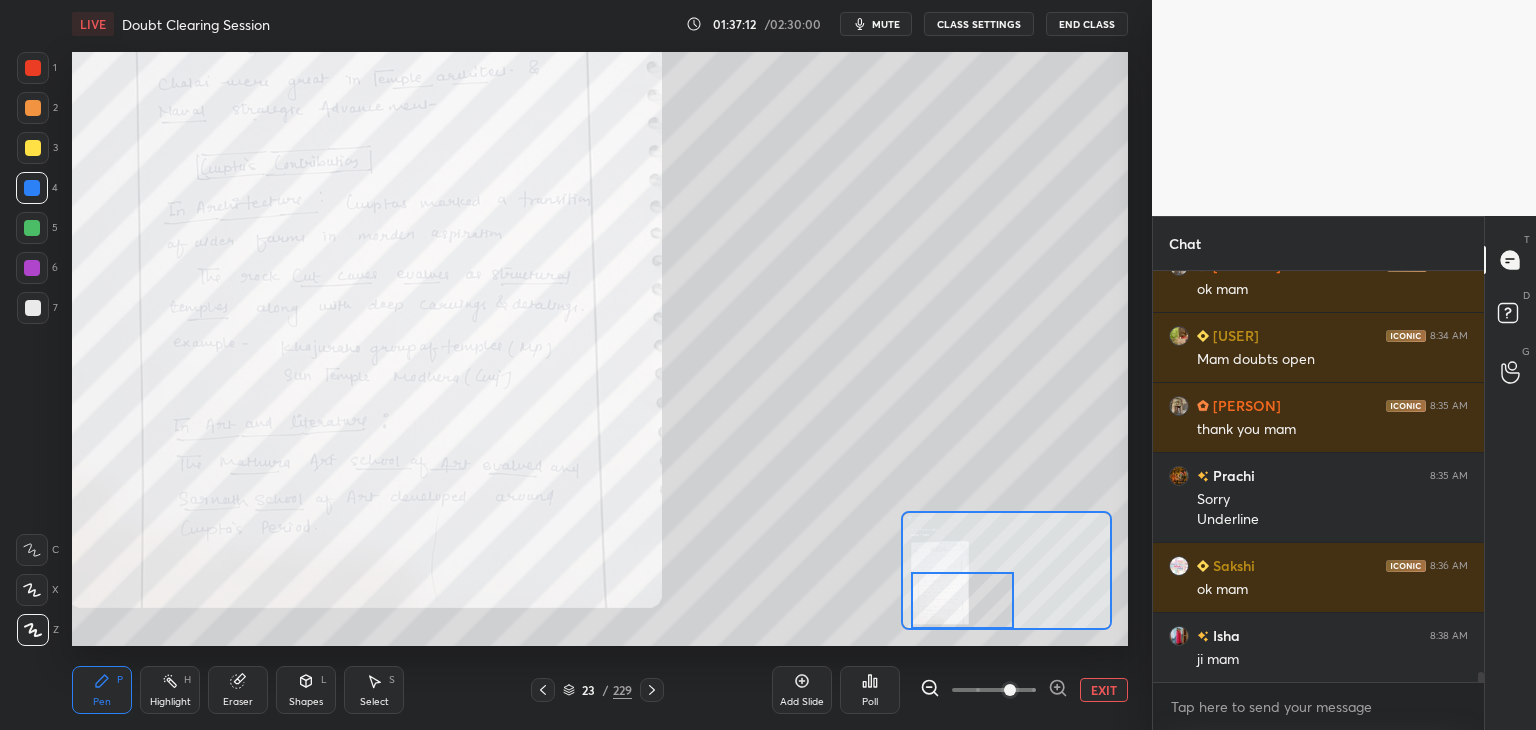 click at bounding box center (963, 600) 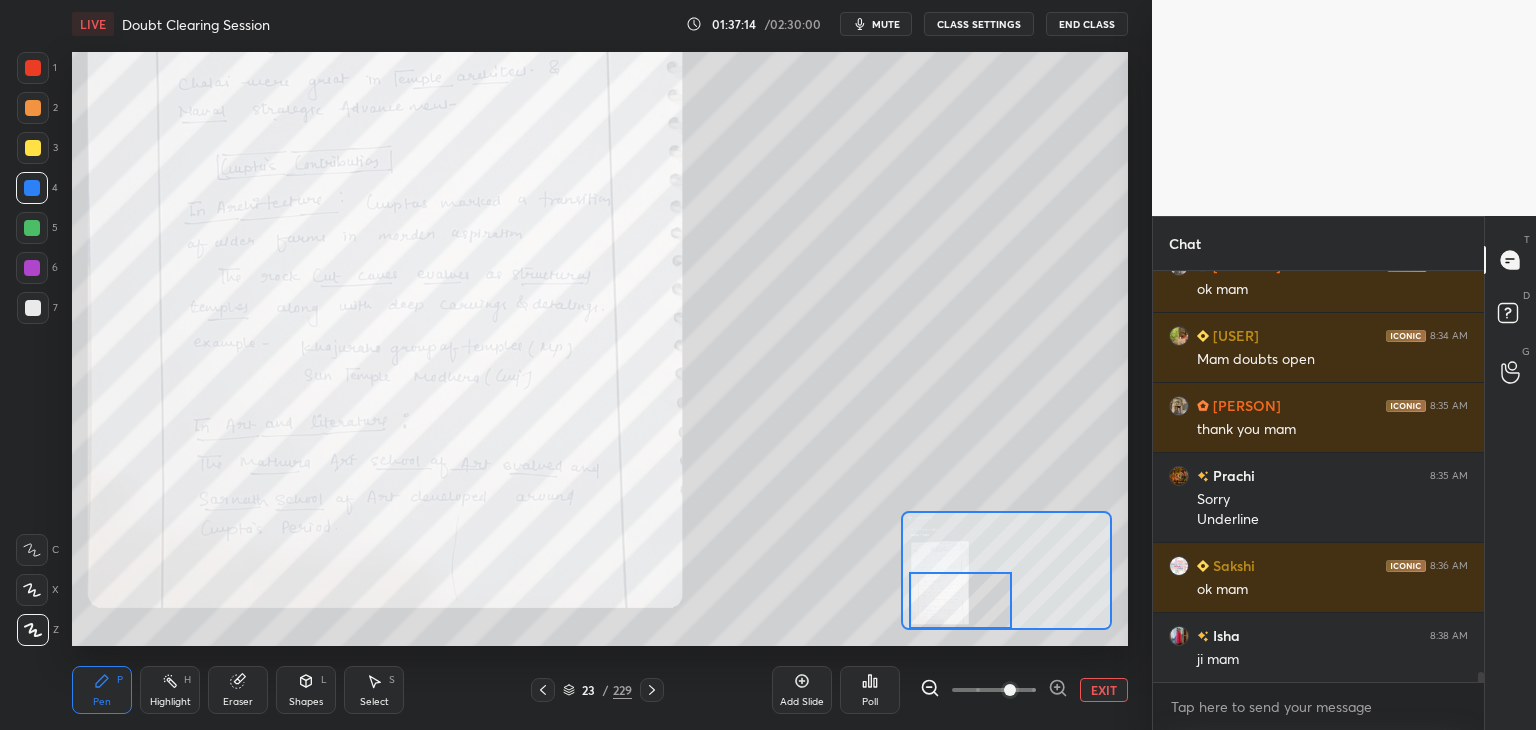 click 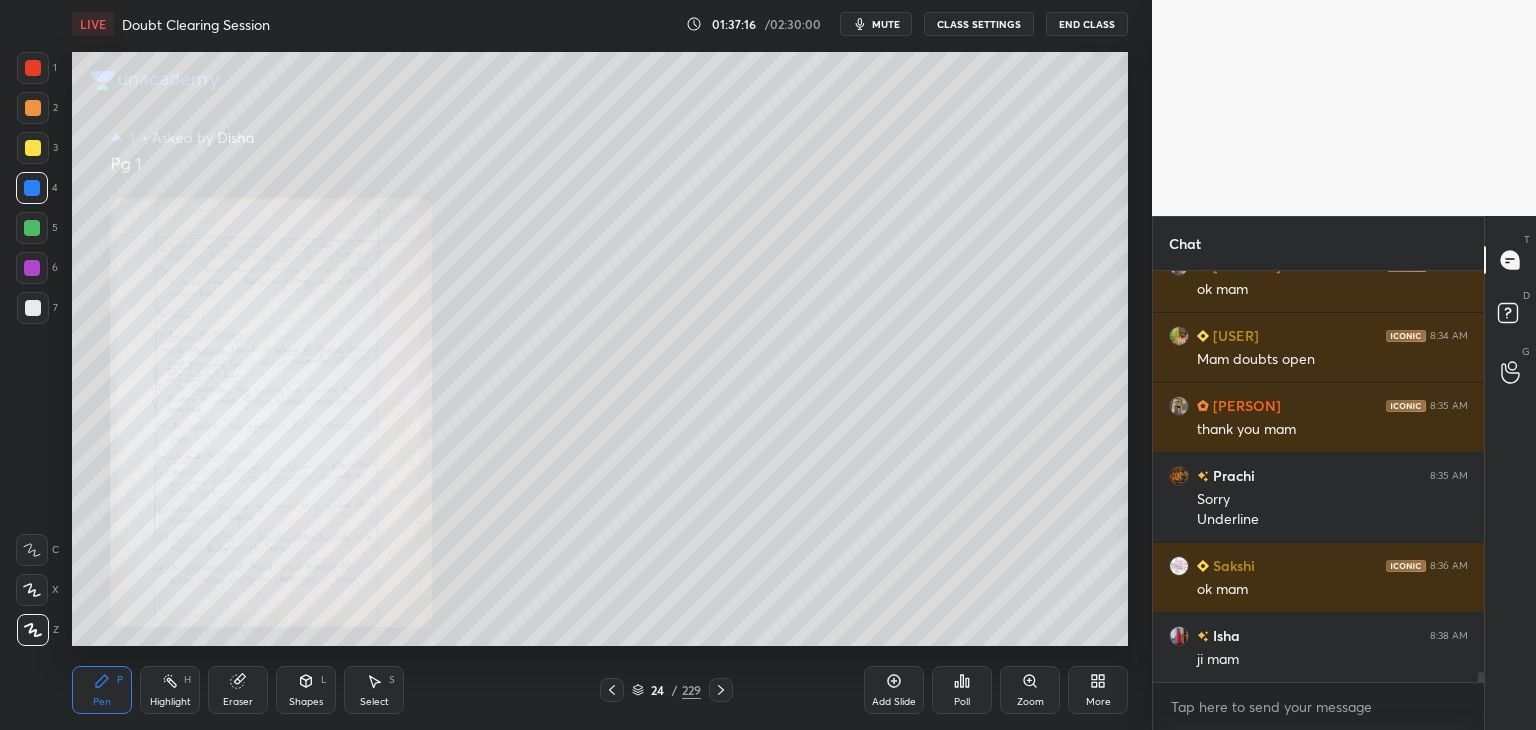 click 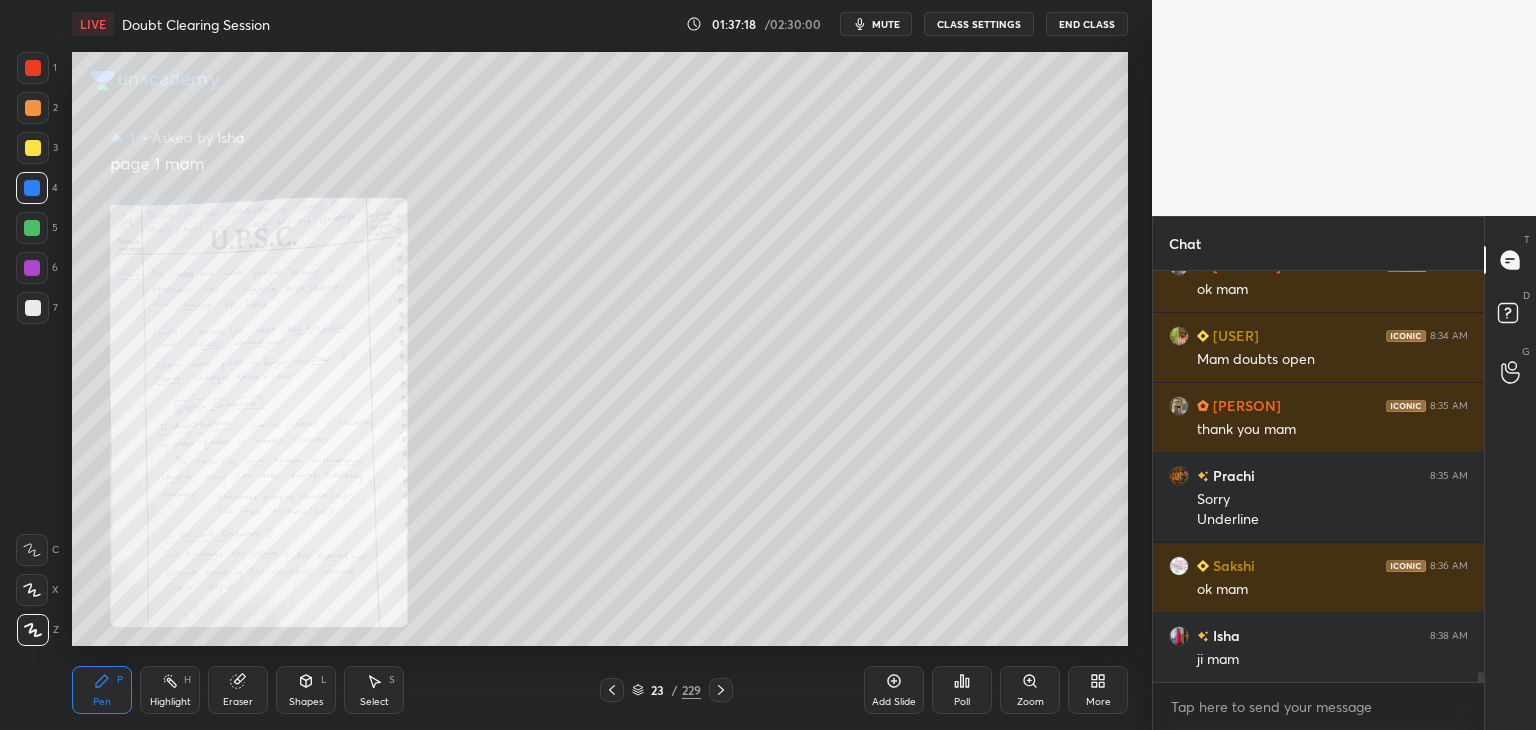 click 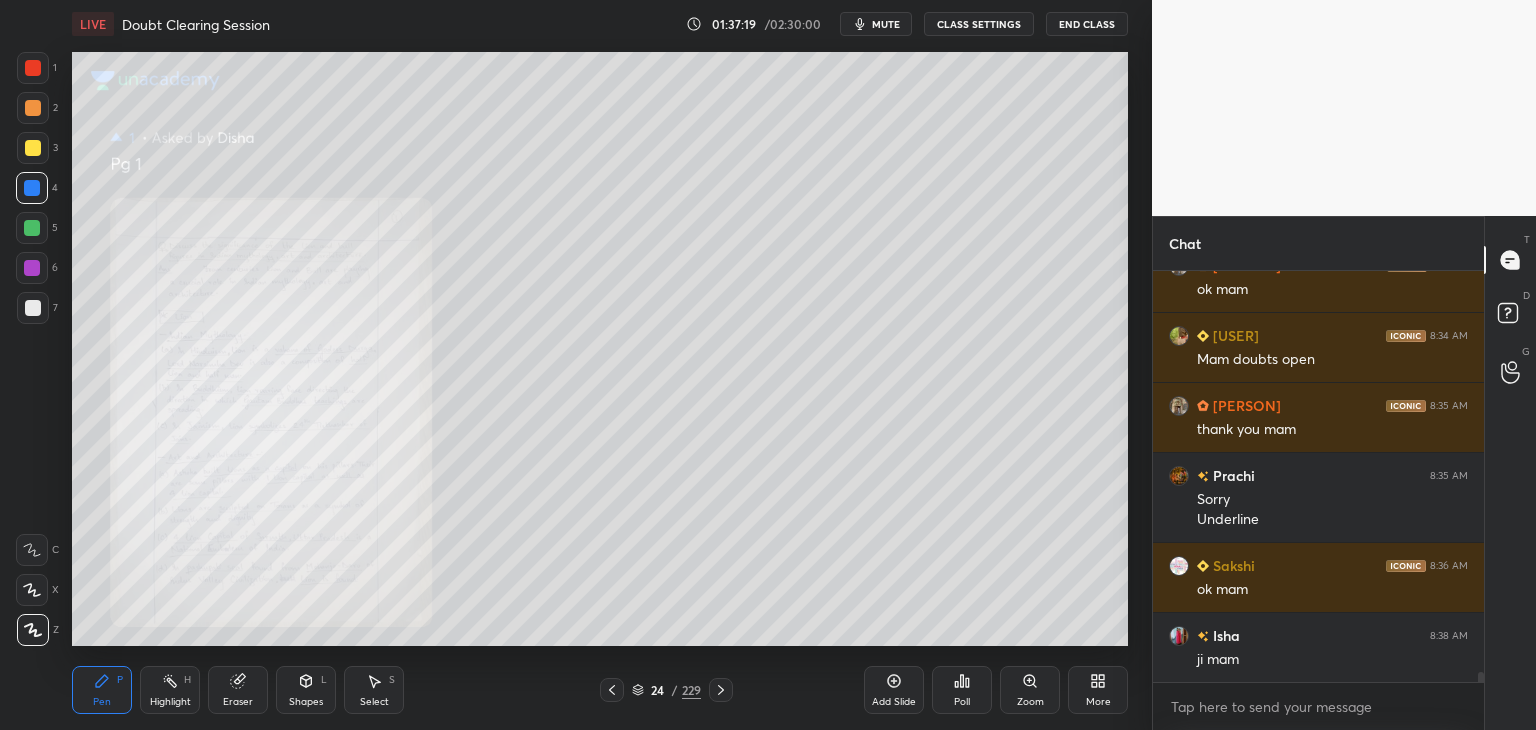 click 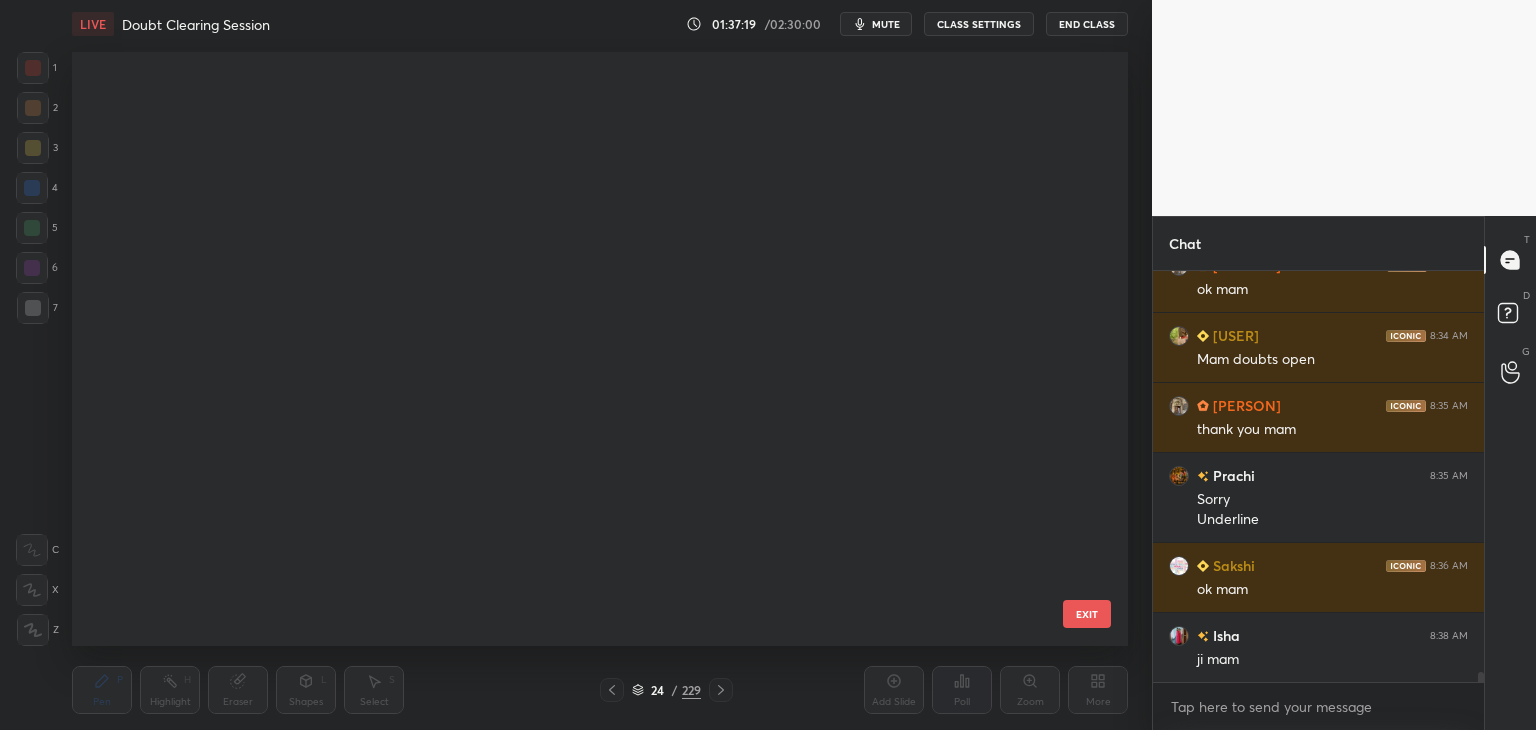 scroll, scrollTop: 870, scrollLeft: 0, axis: vertical 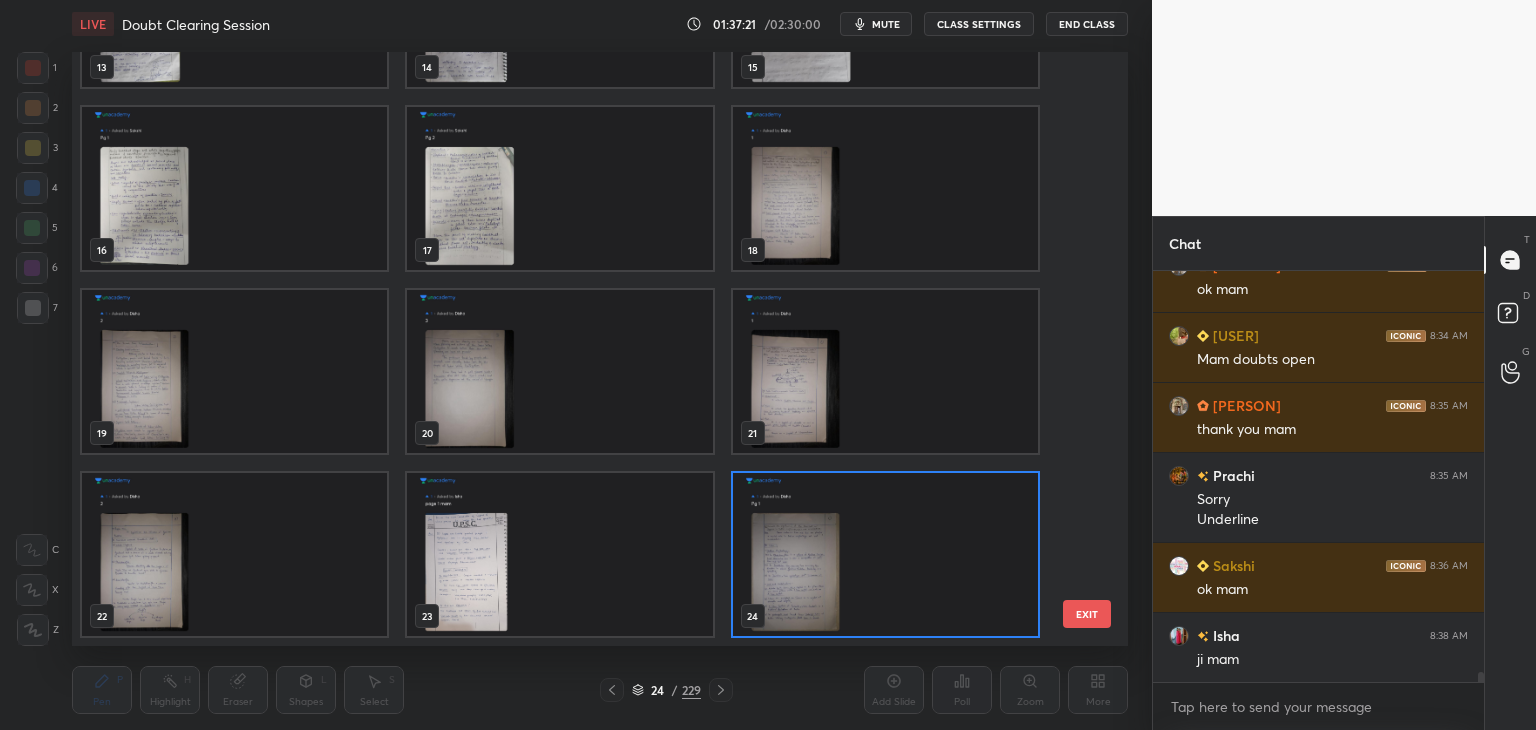 click at bounding box center [559, 554] 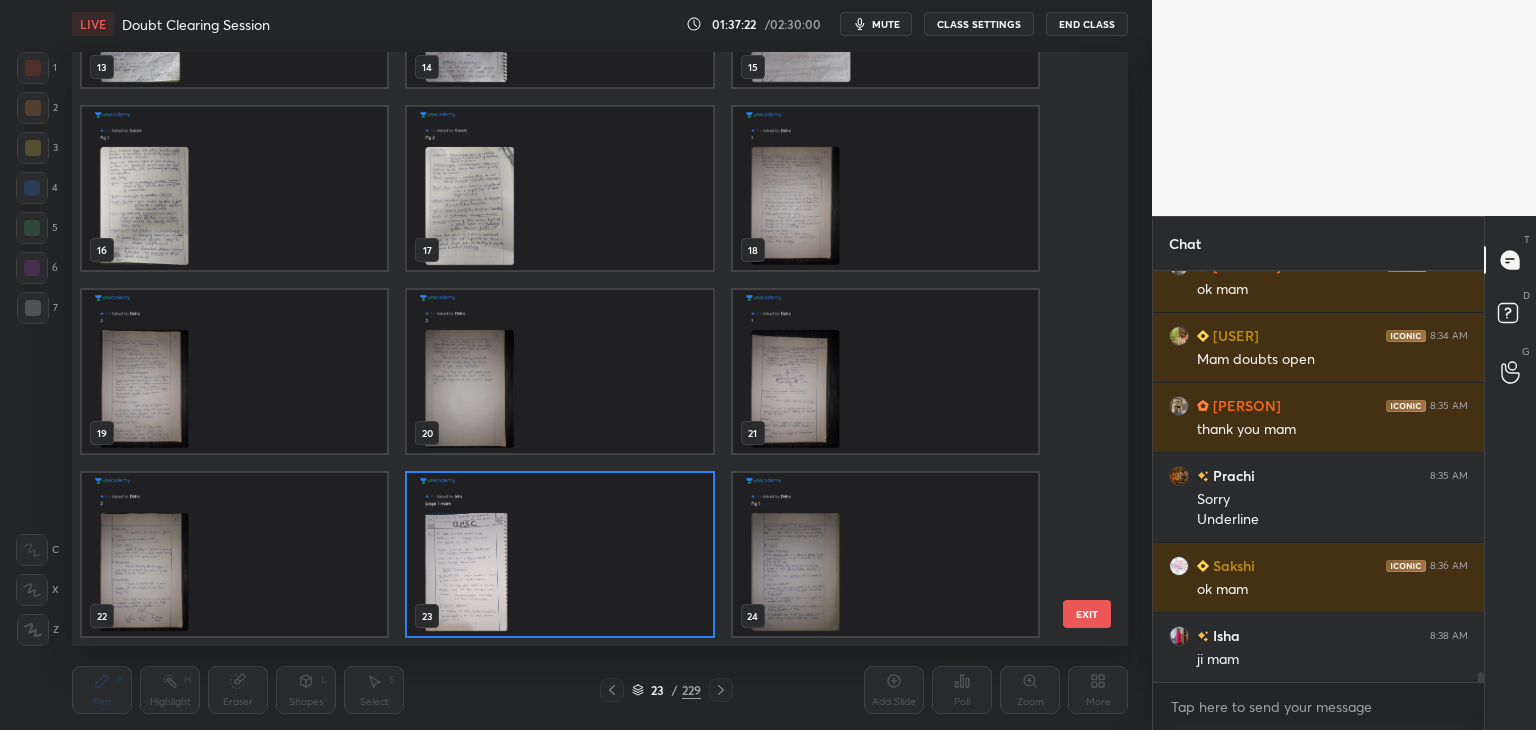 click 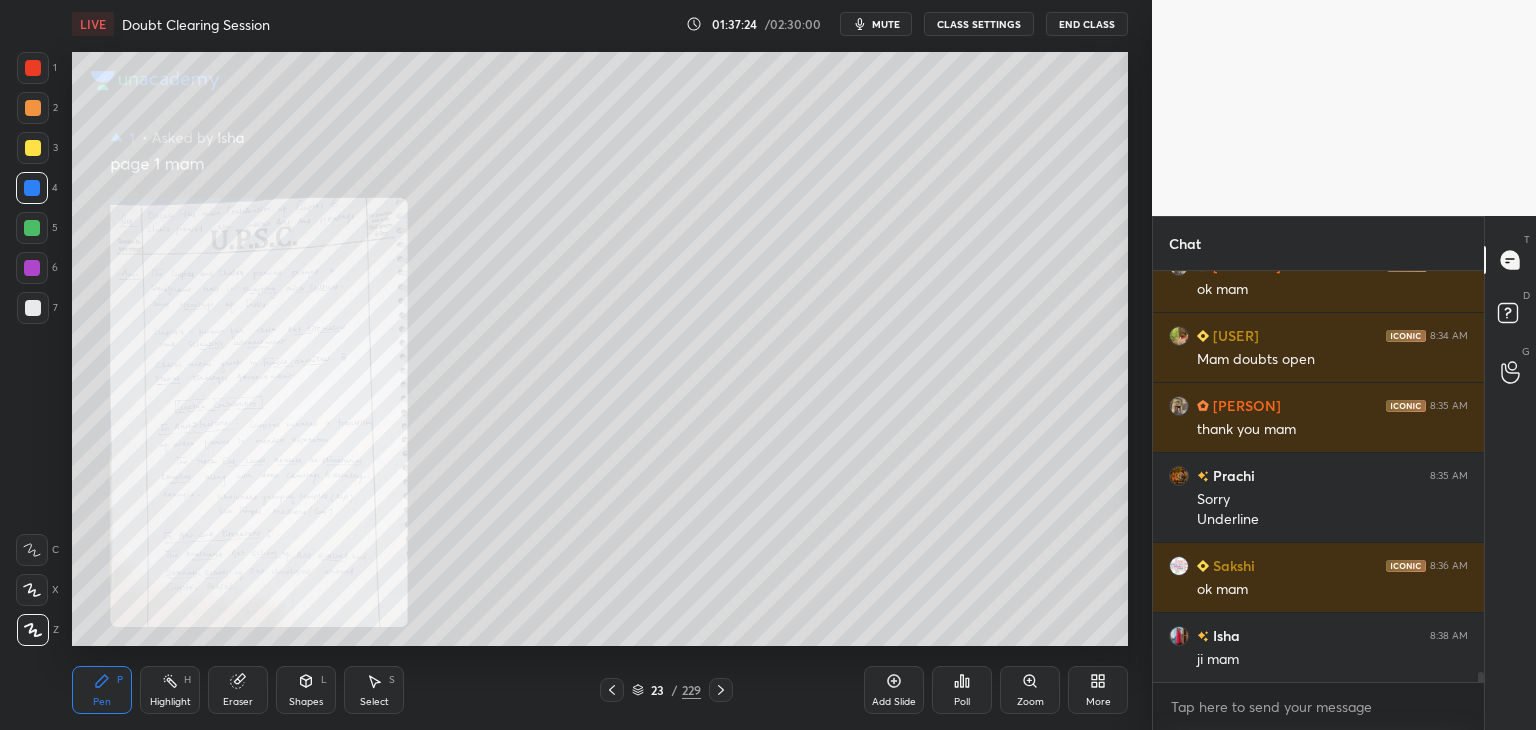 click 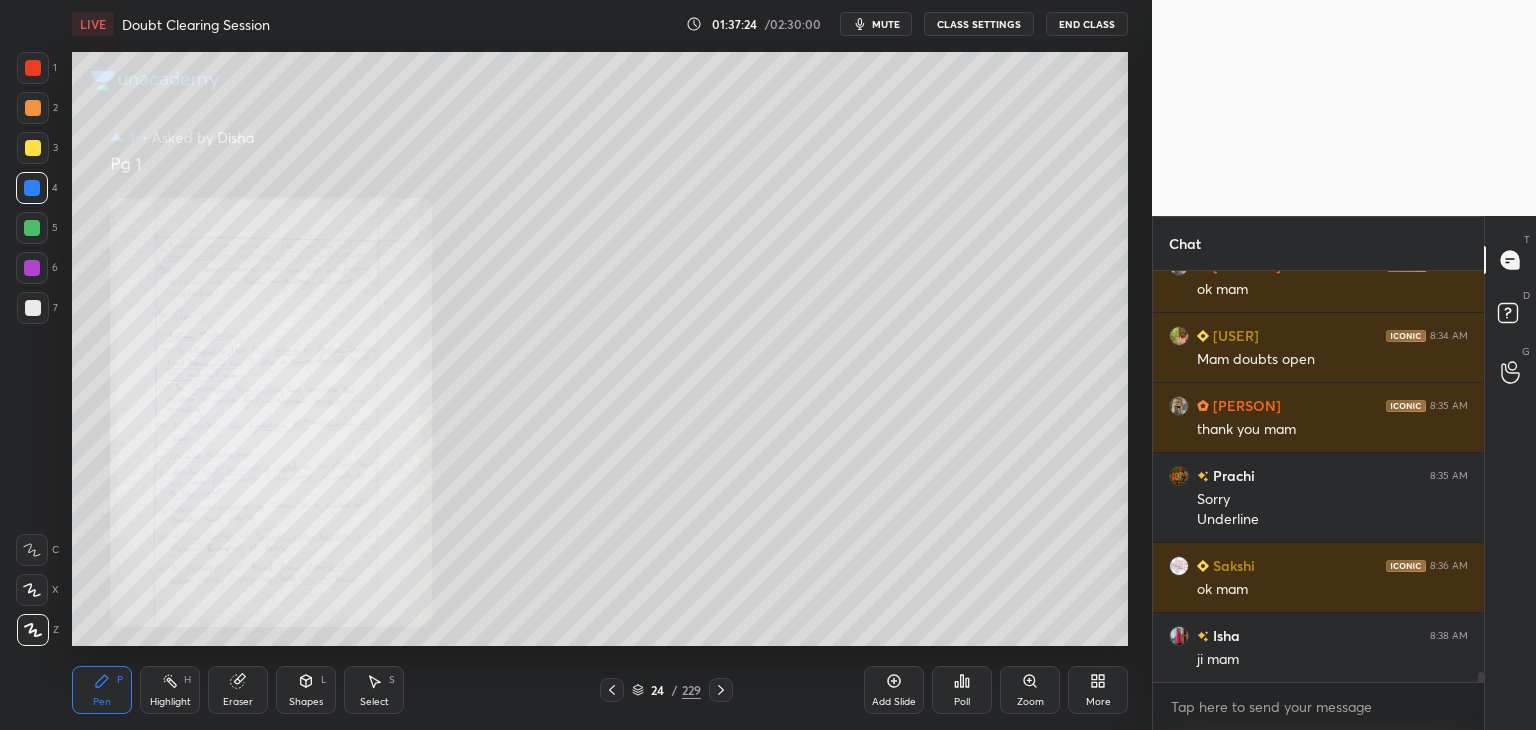 click 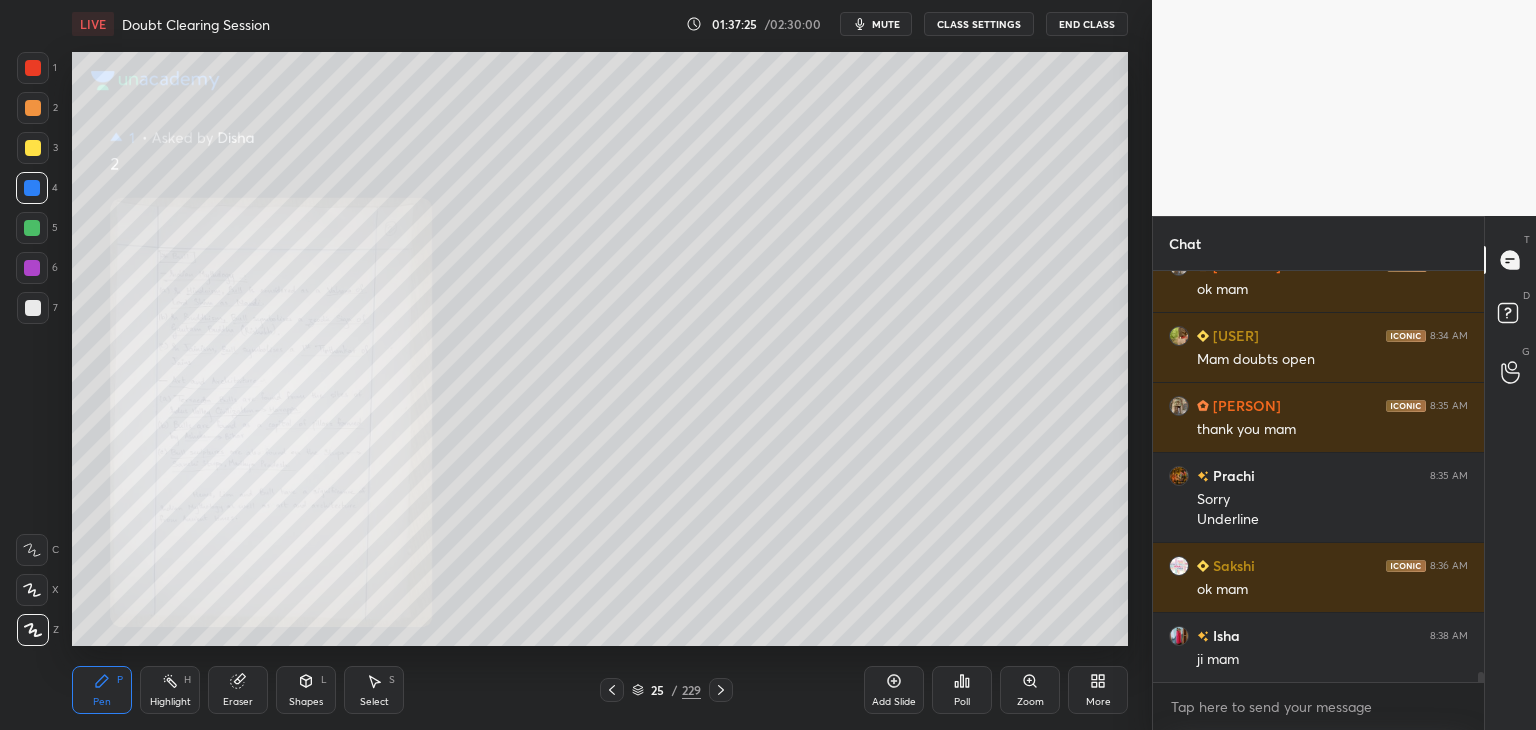 click 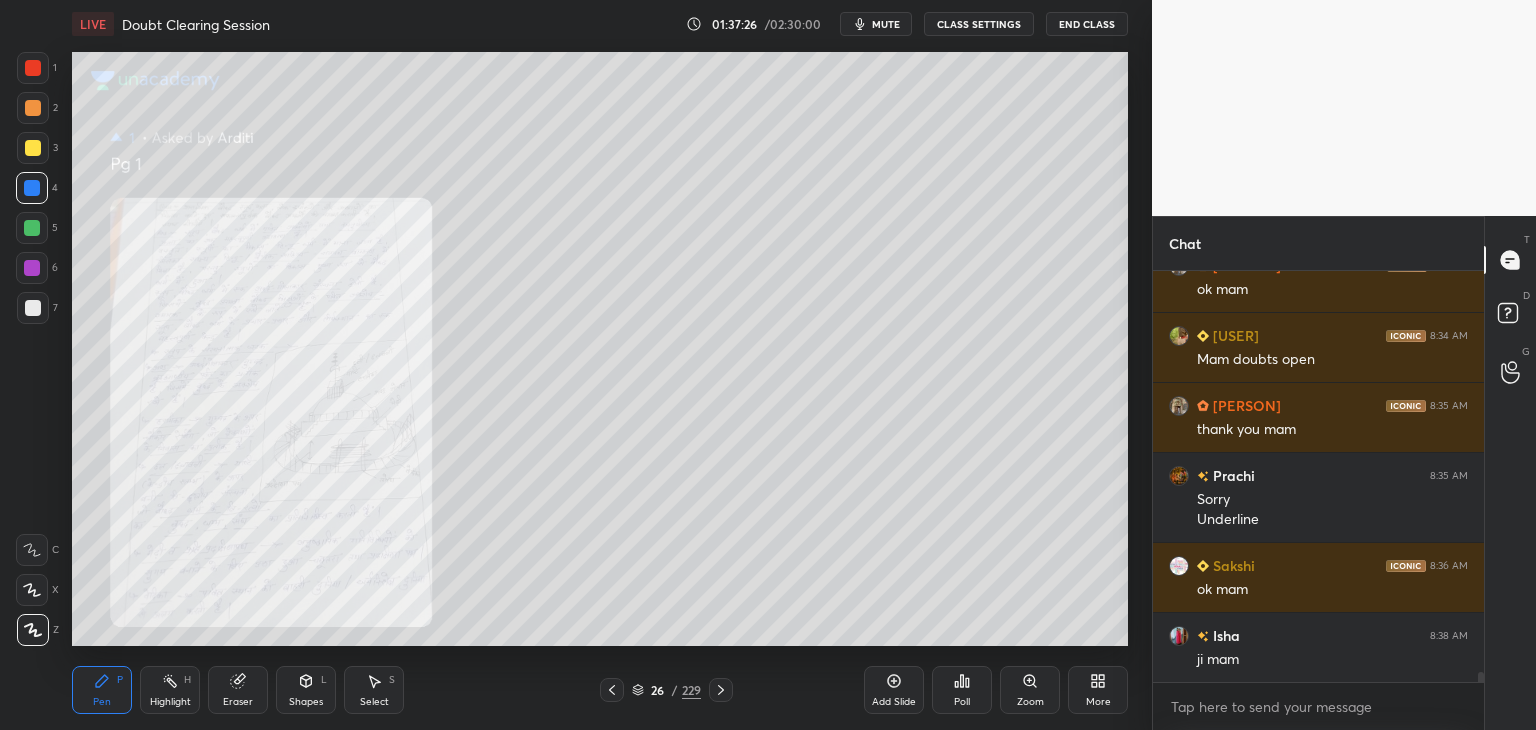 click 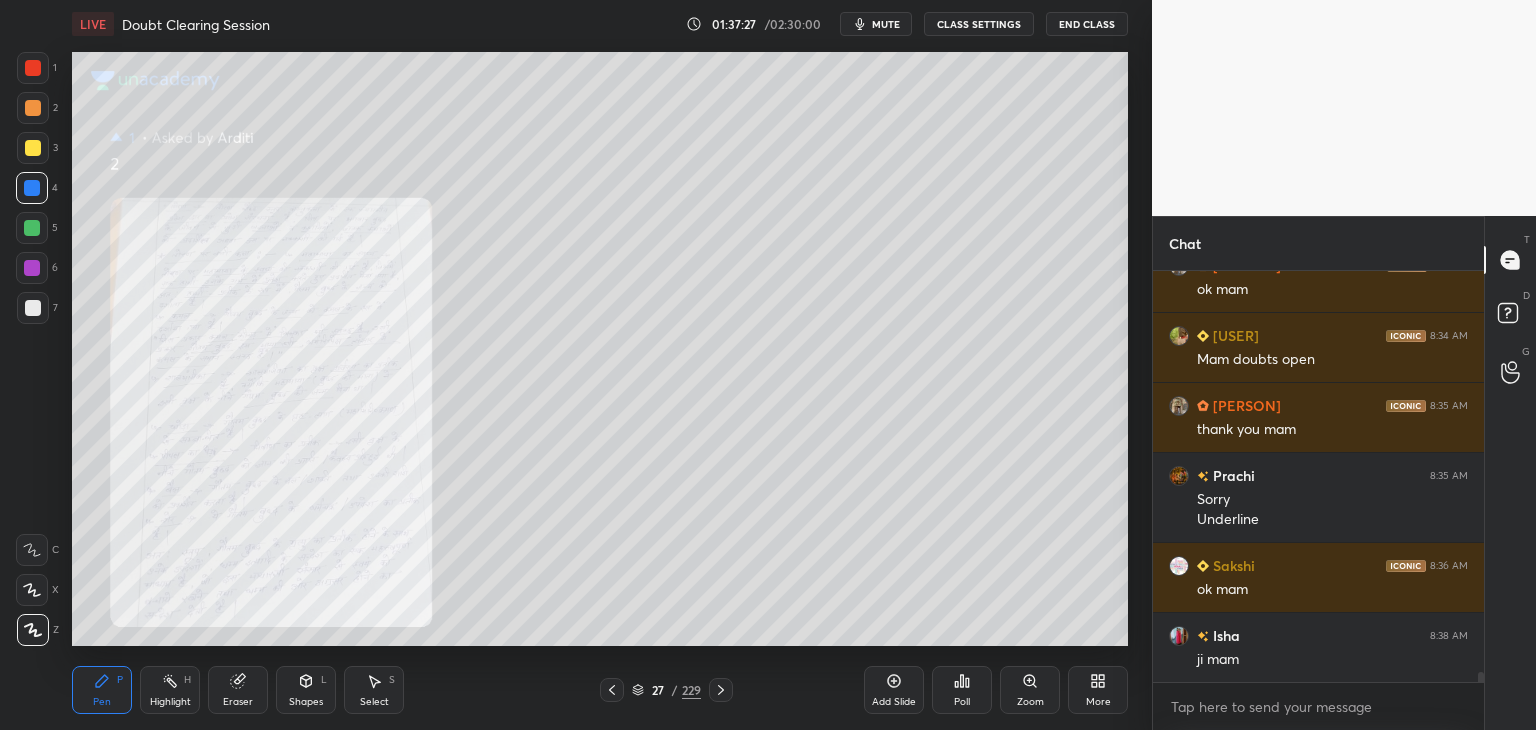 click 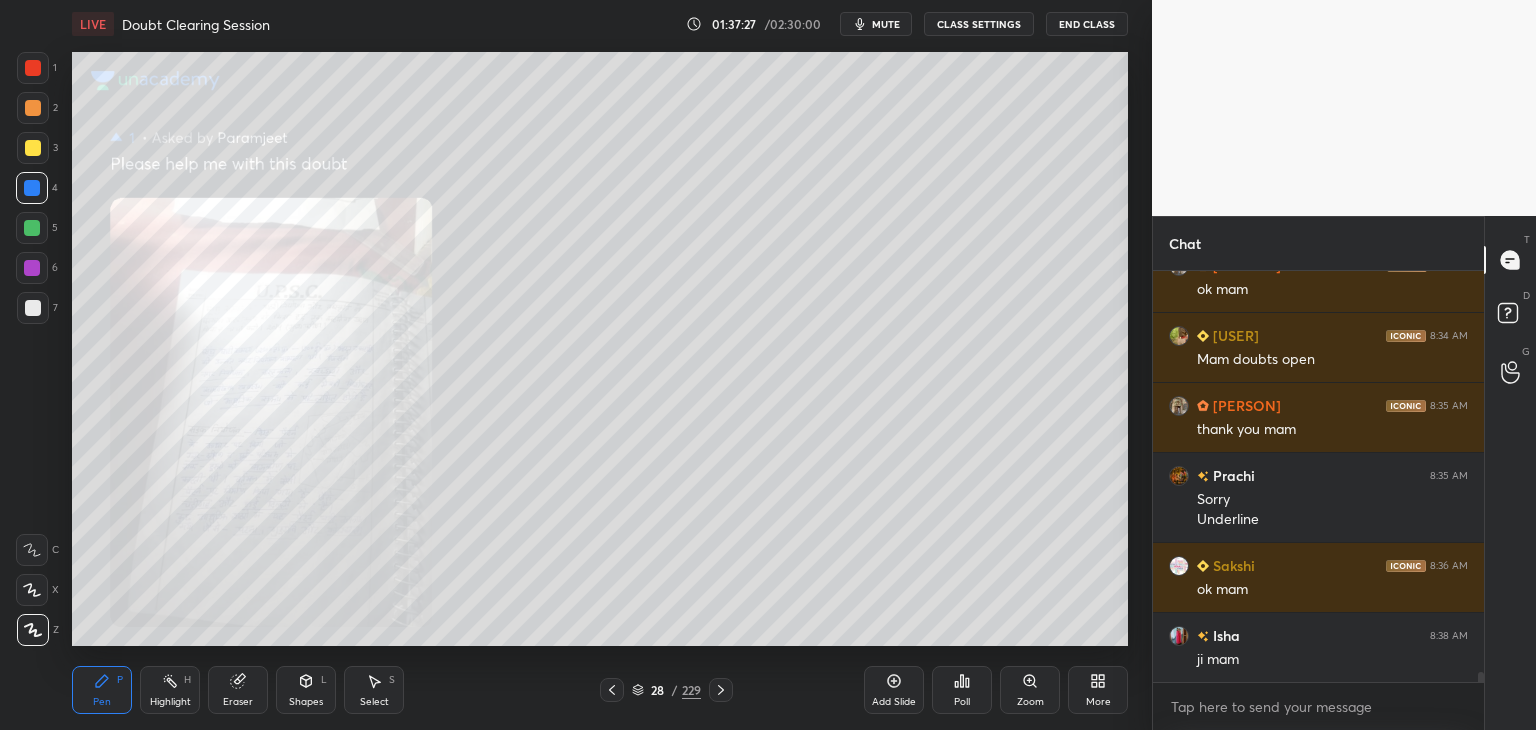 click 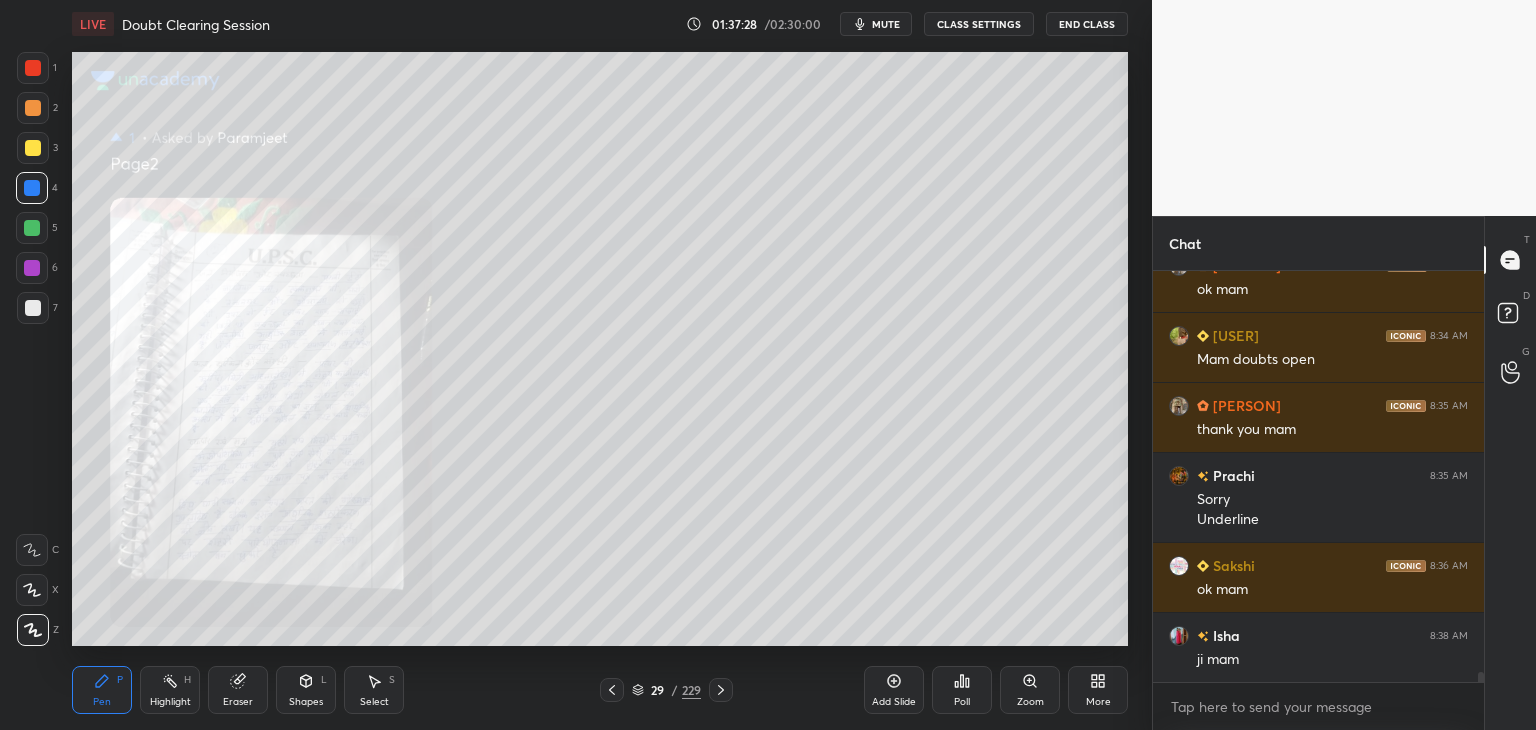 click 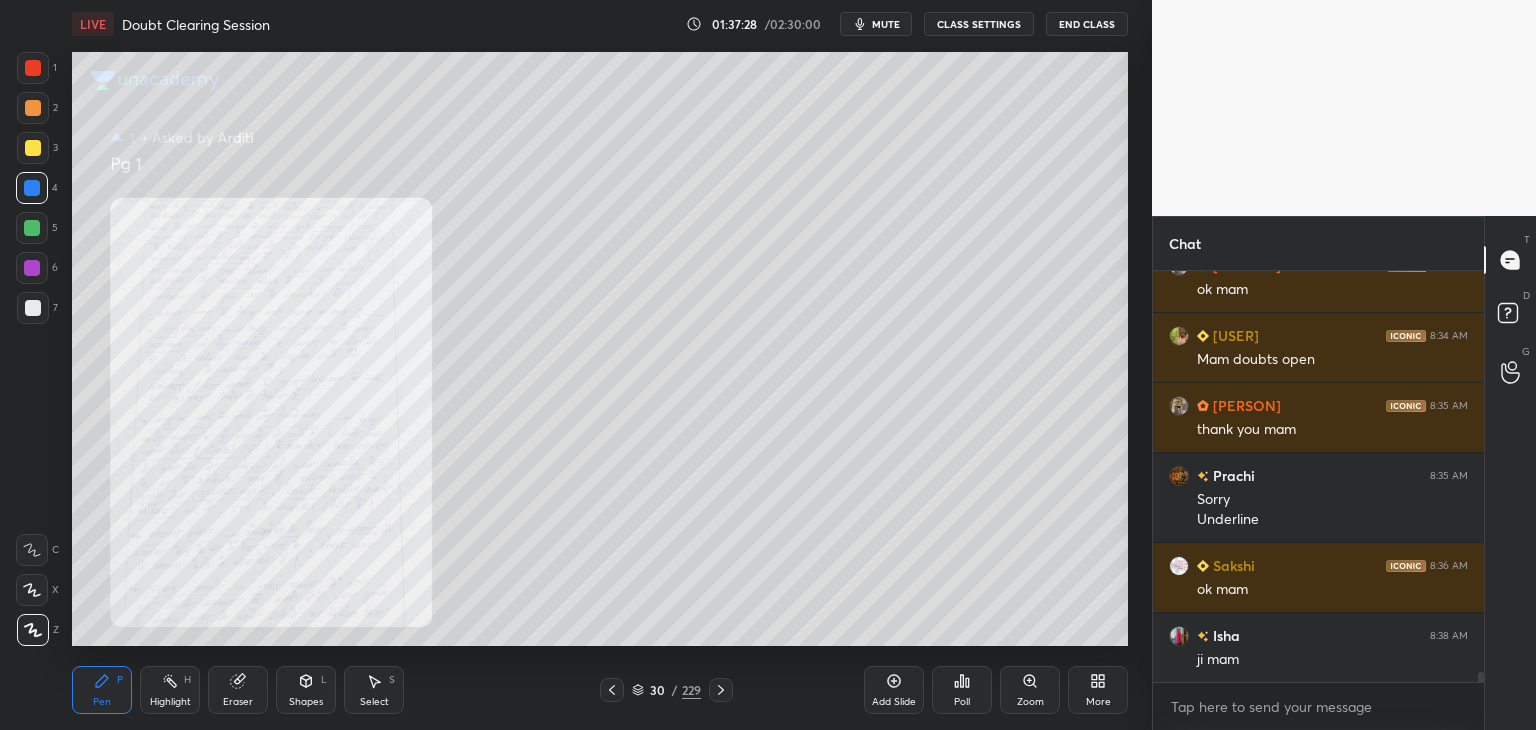 click 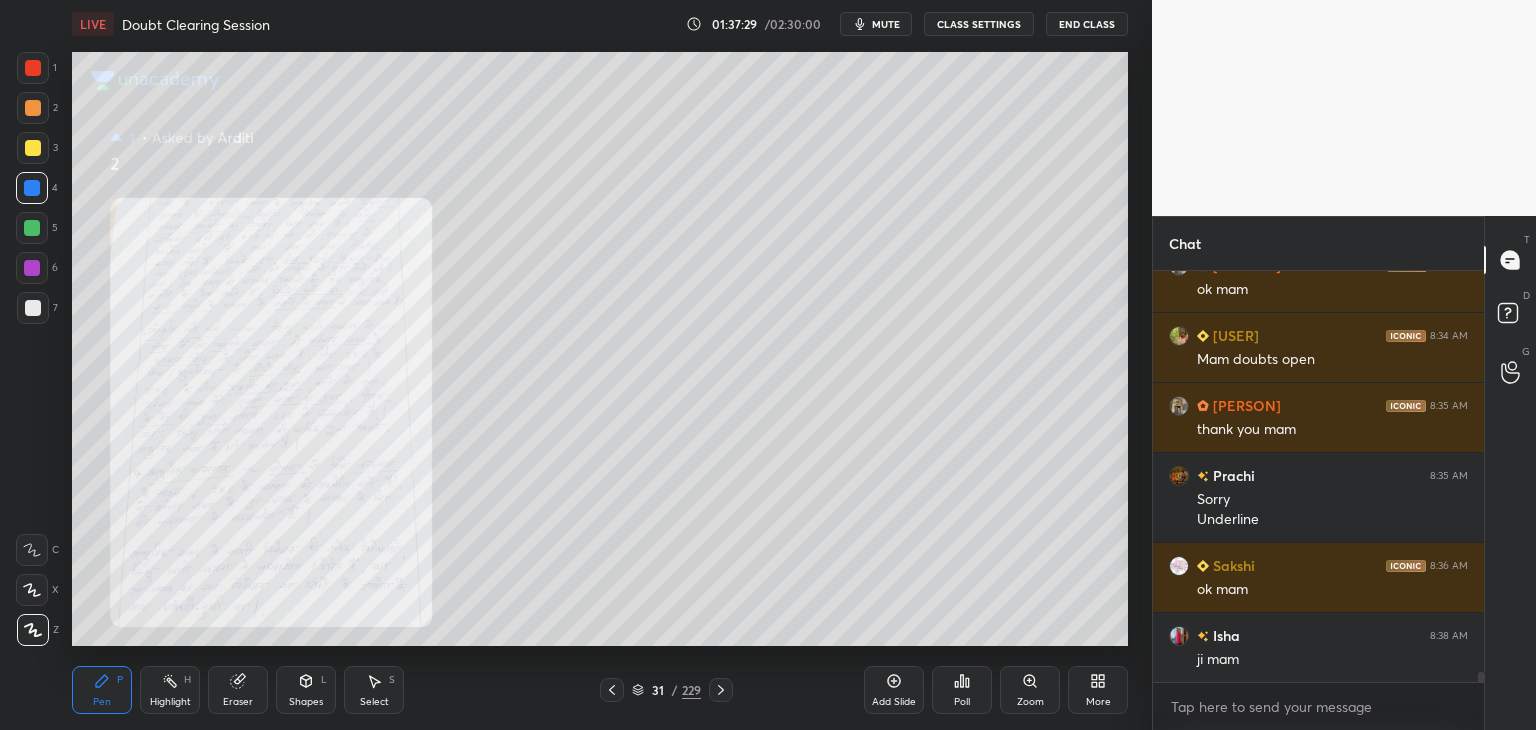 click at bounding box center [721, 690] 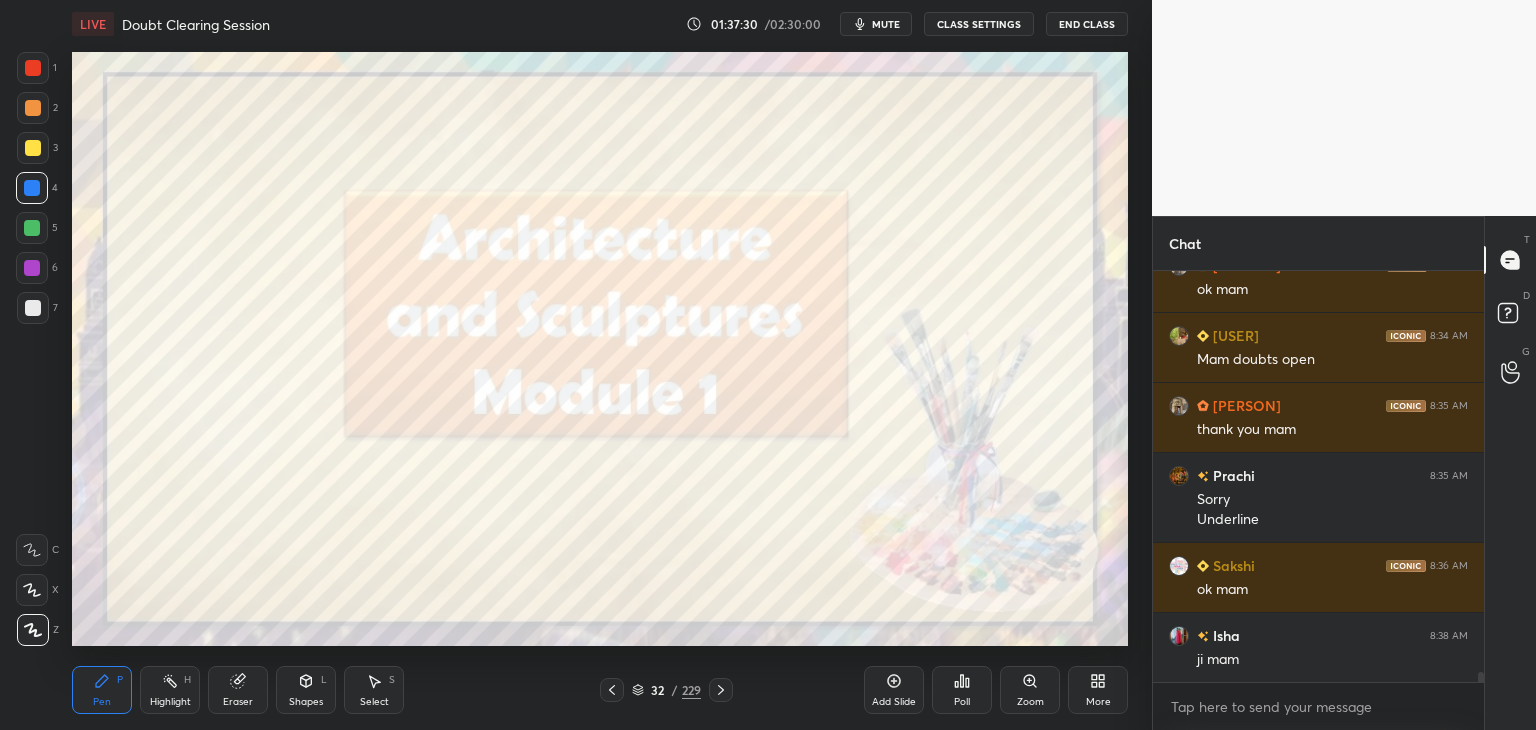 click 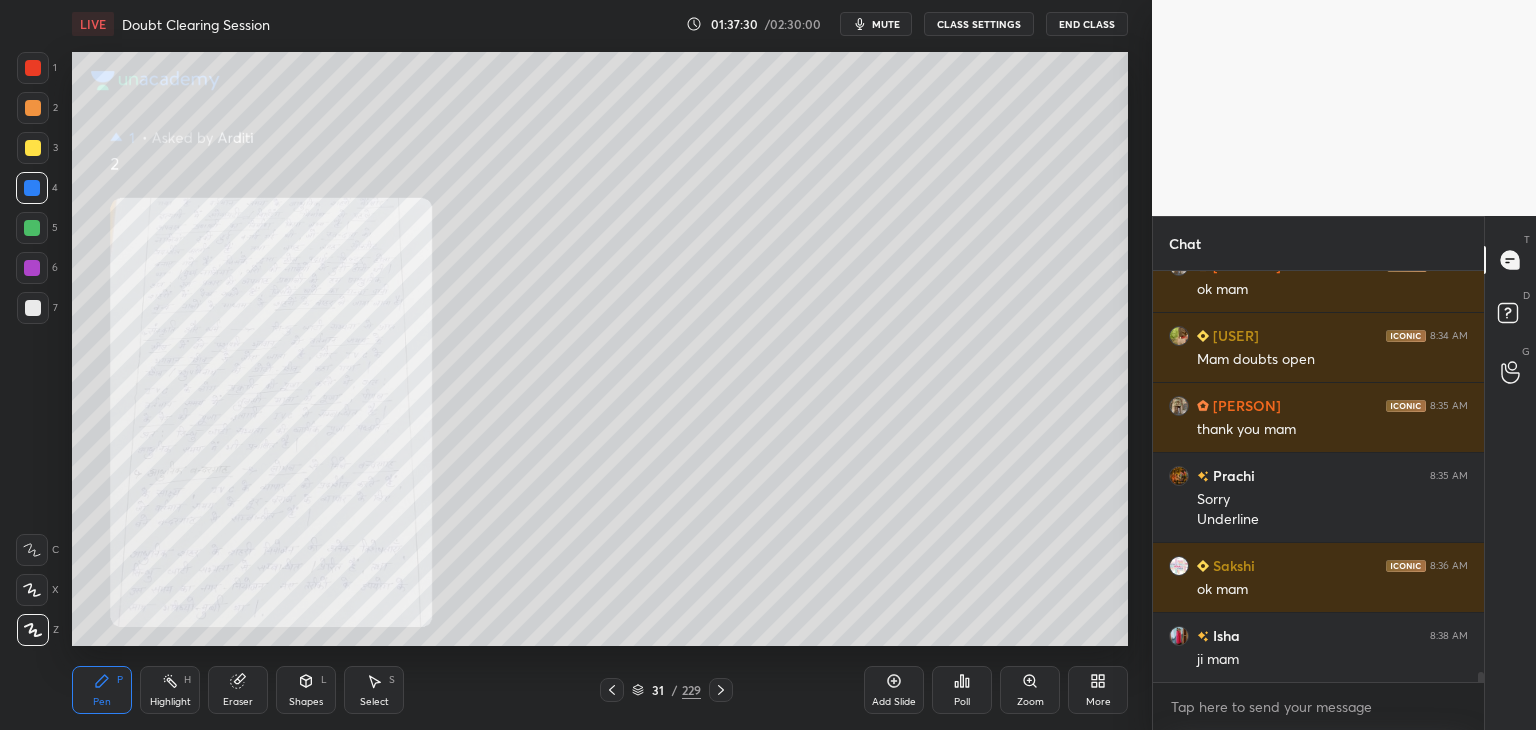 click 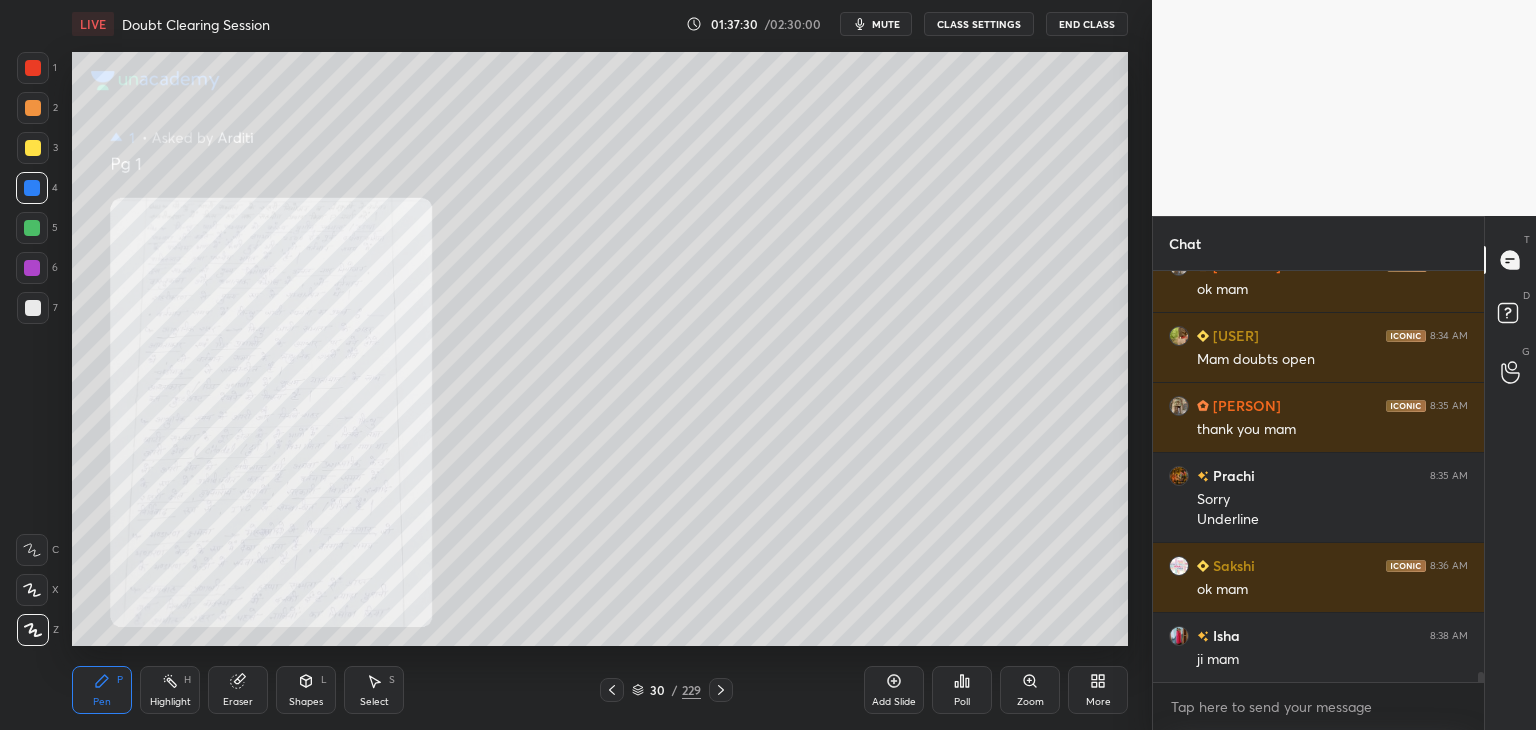 click 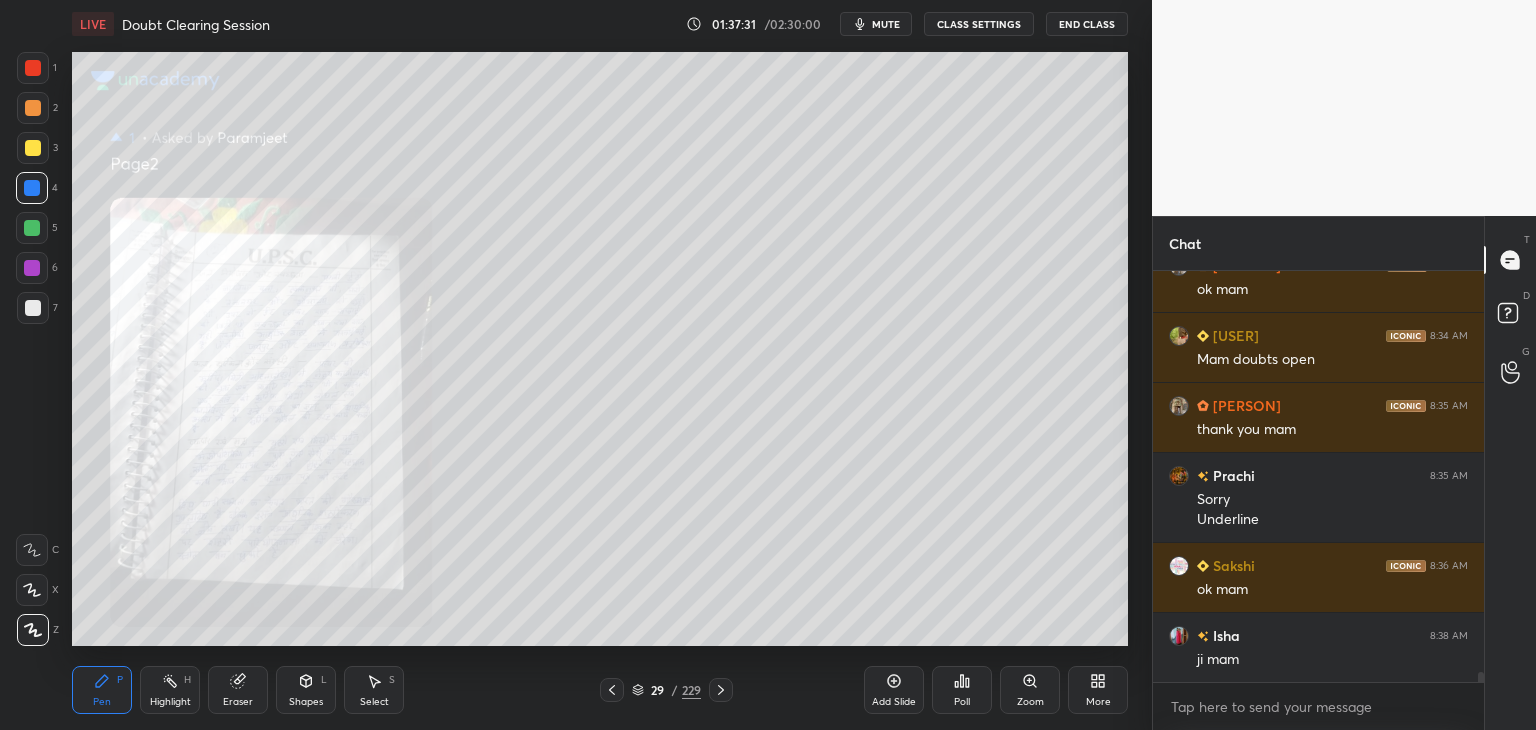 click 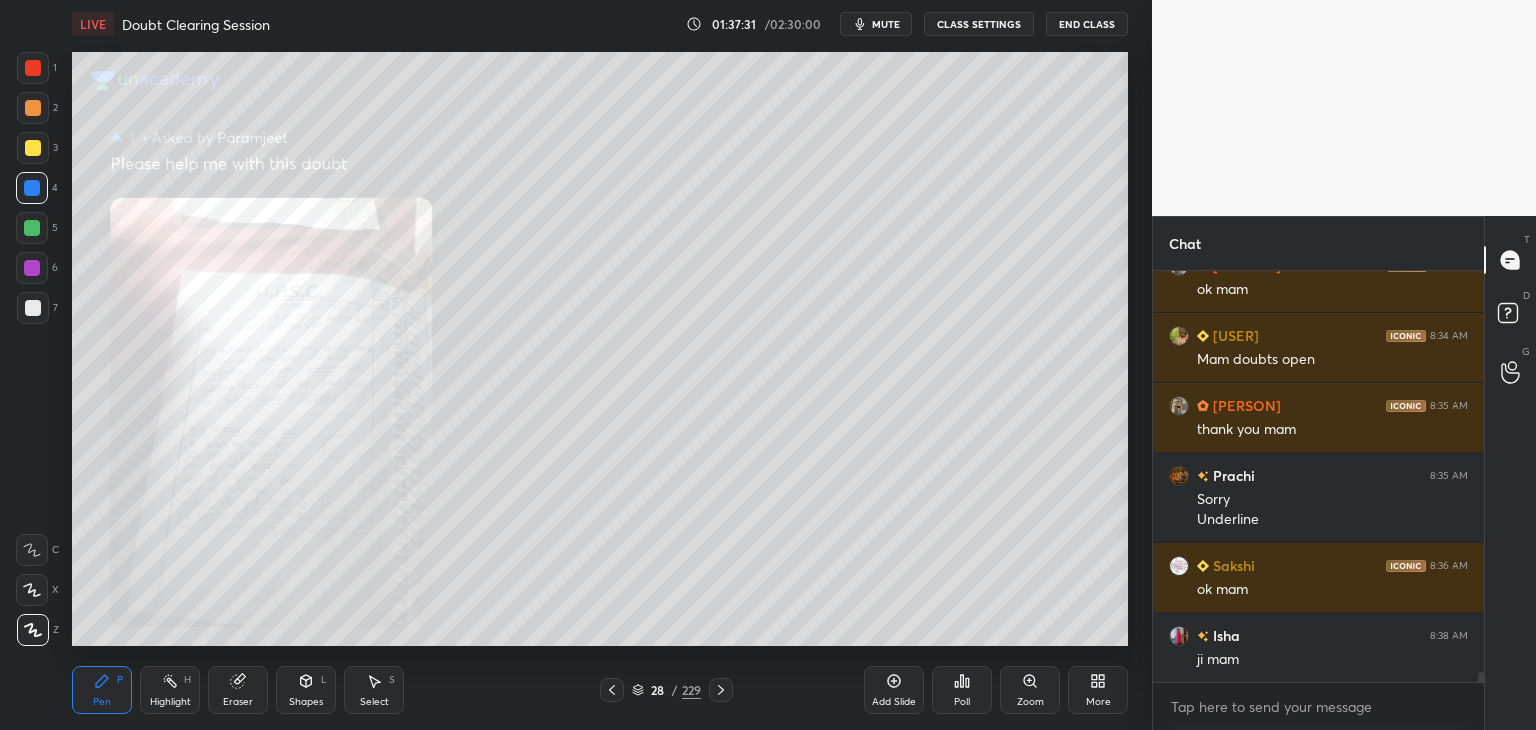 click 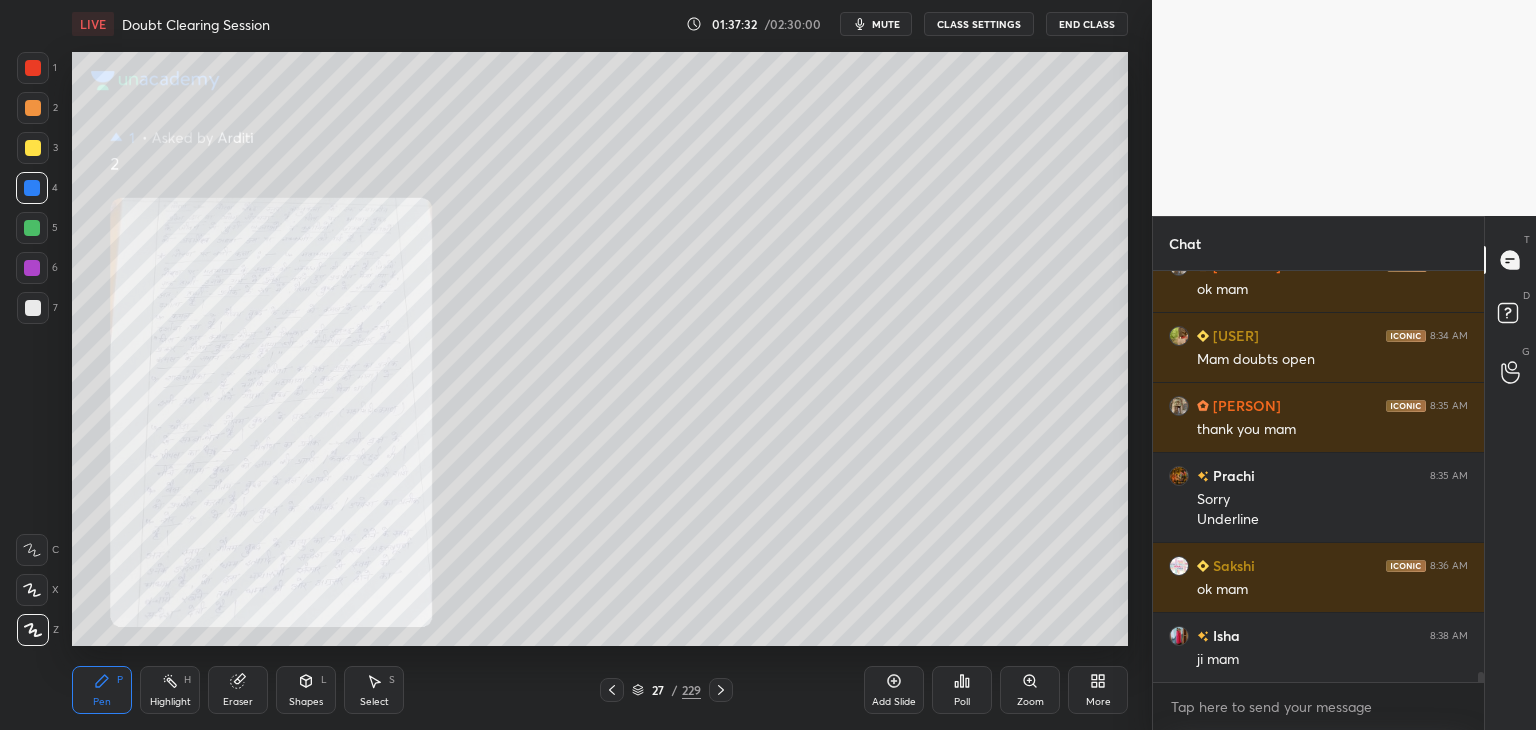 click 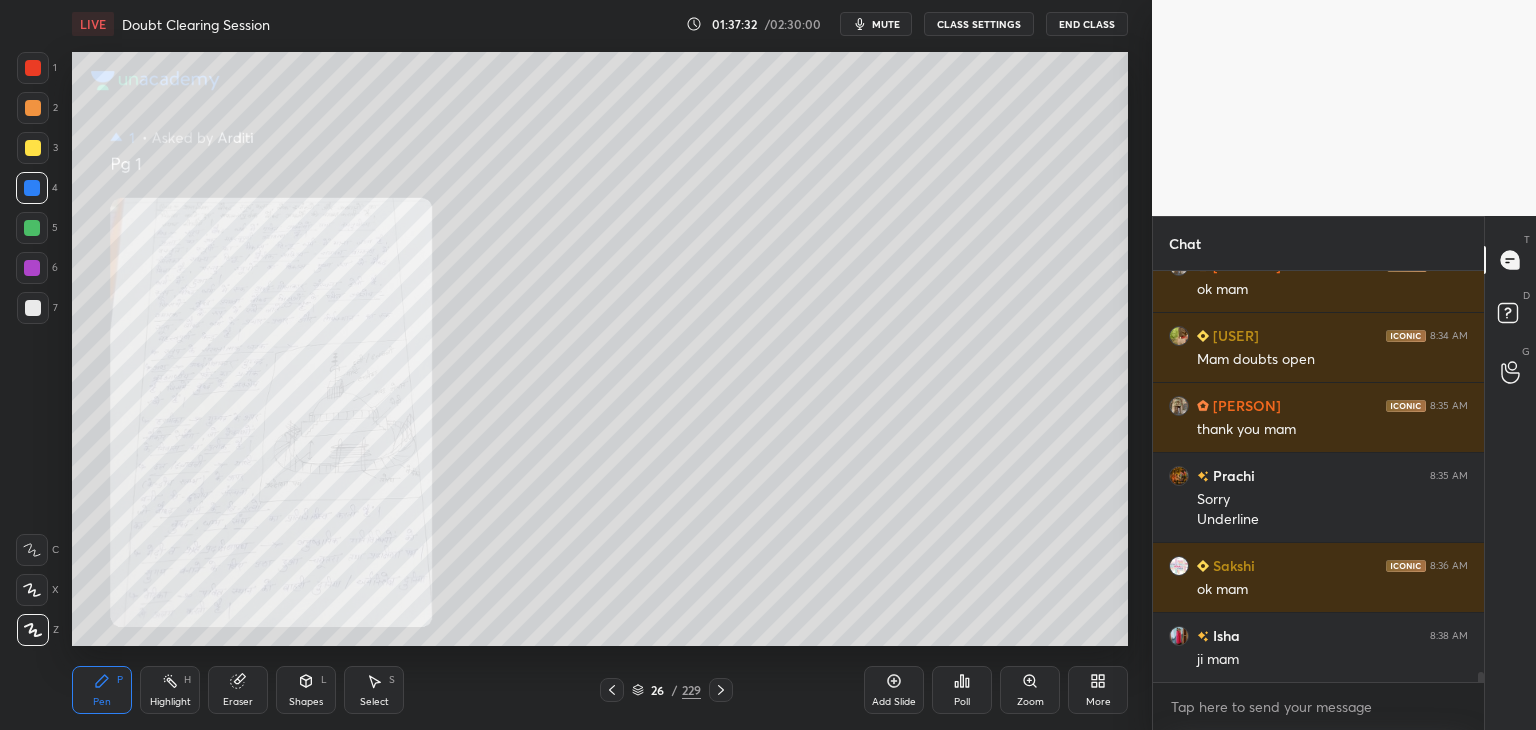 click 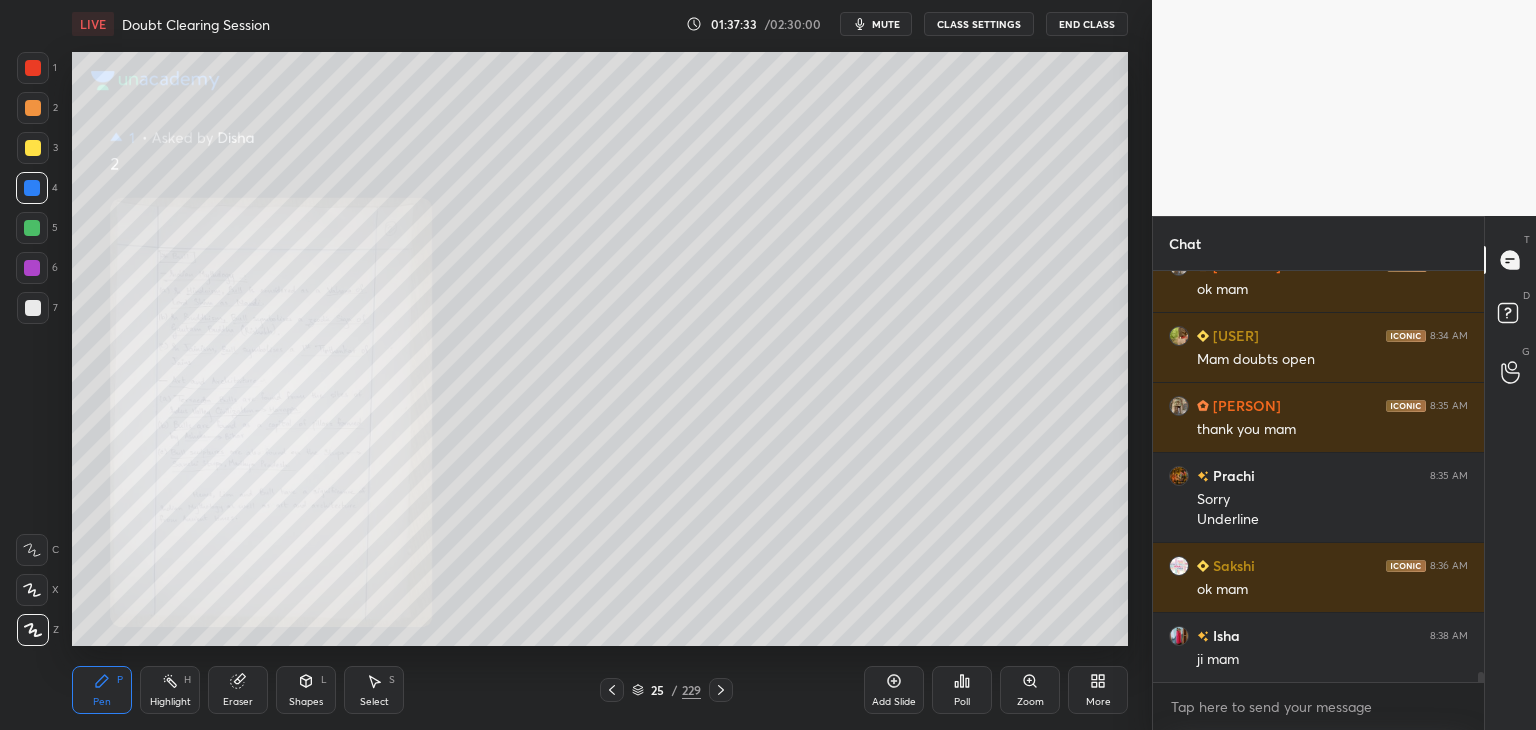 click 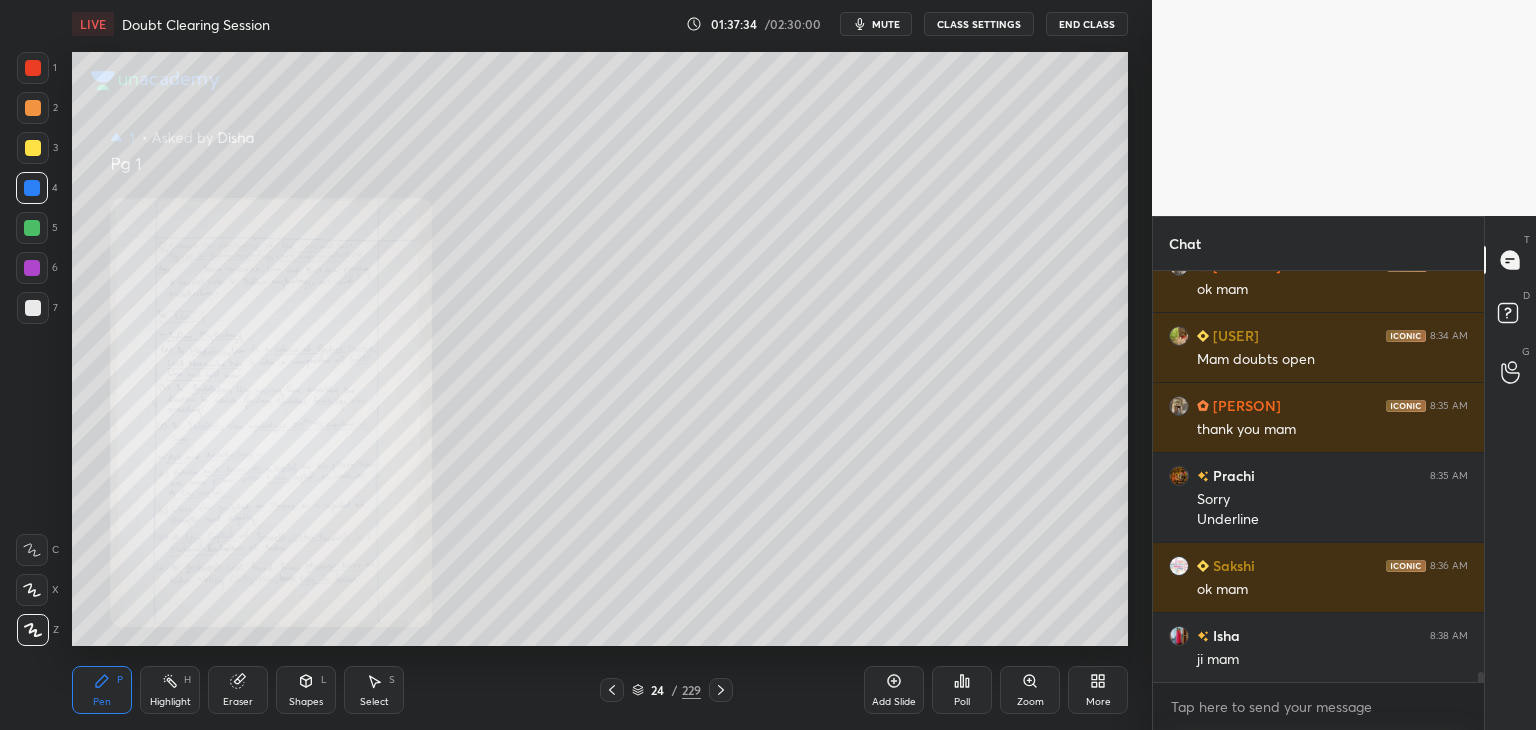 click 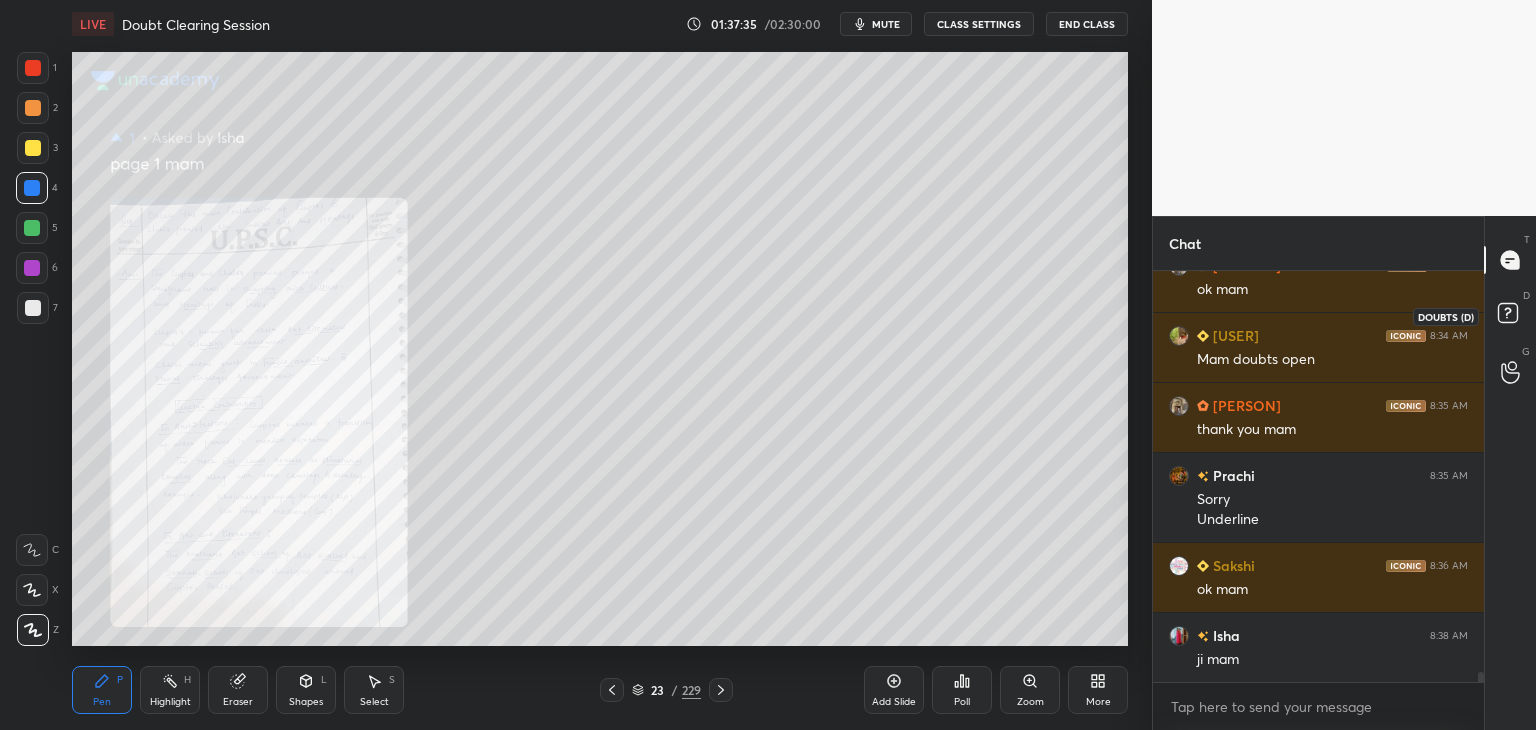click 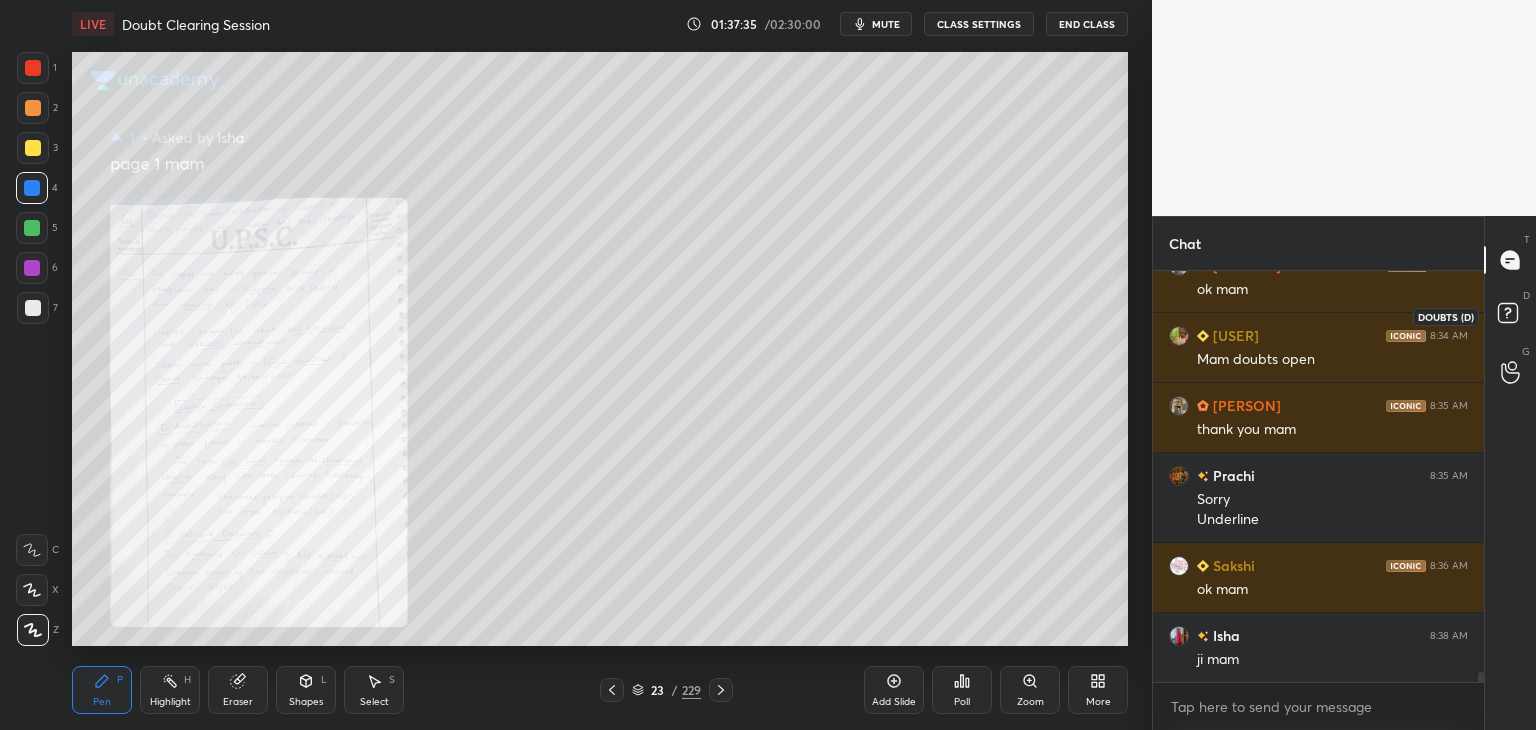 scroll, scrollTop: 405, scrollLeft: 325, axis: both 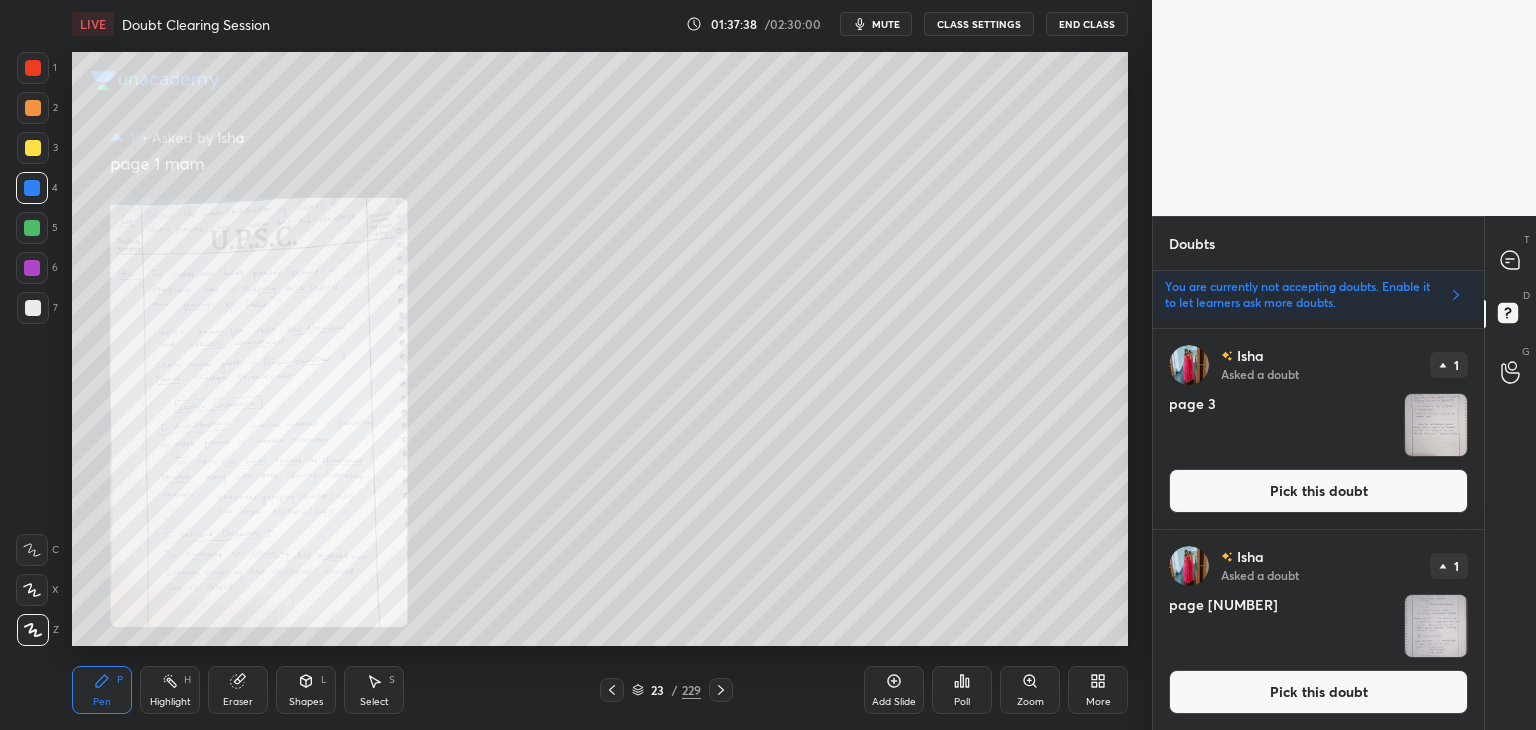 click on "Pick this doubt" at bounding box center [1318, 692] 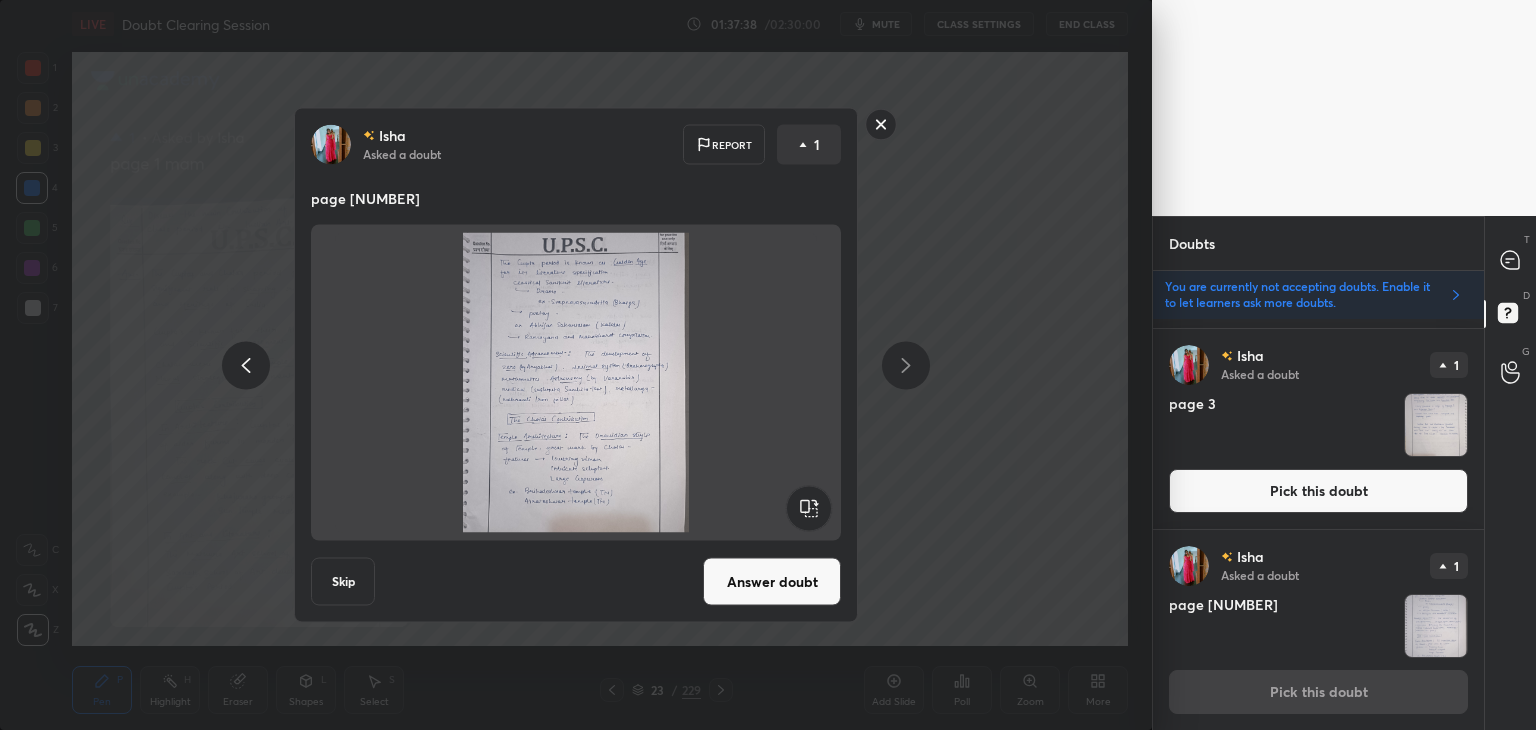 click on "Answer doubt" at bounding box center [772, 582] 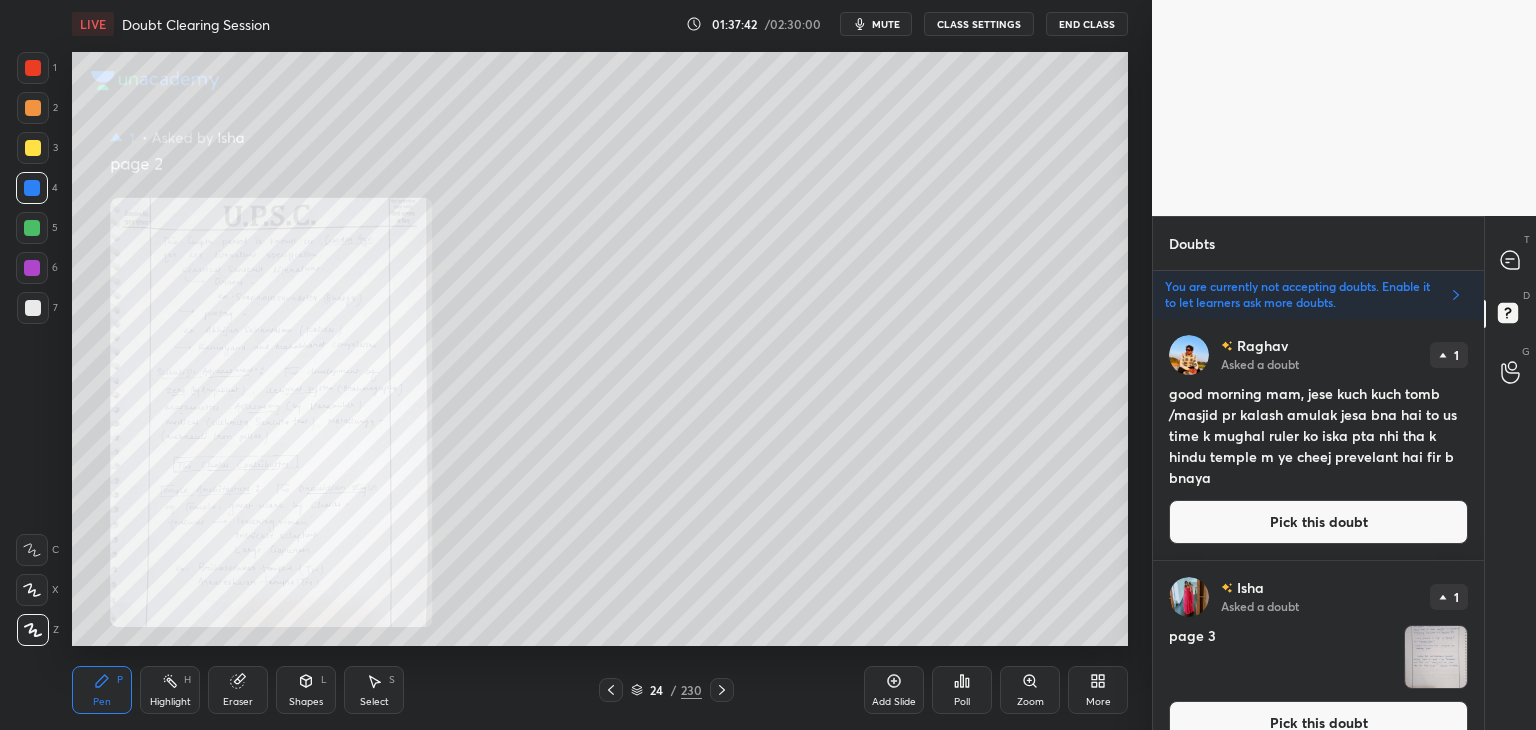 click on "Pick this doubt" at bounding box center [1318, 723] 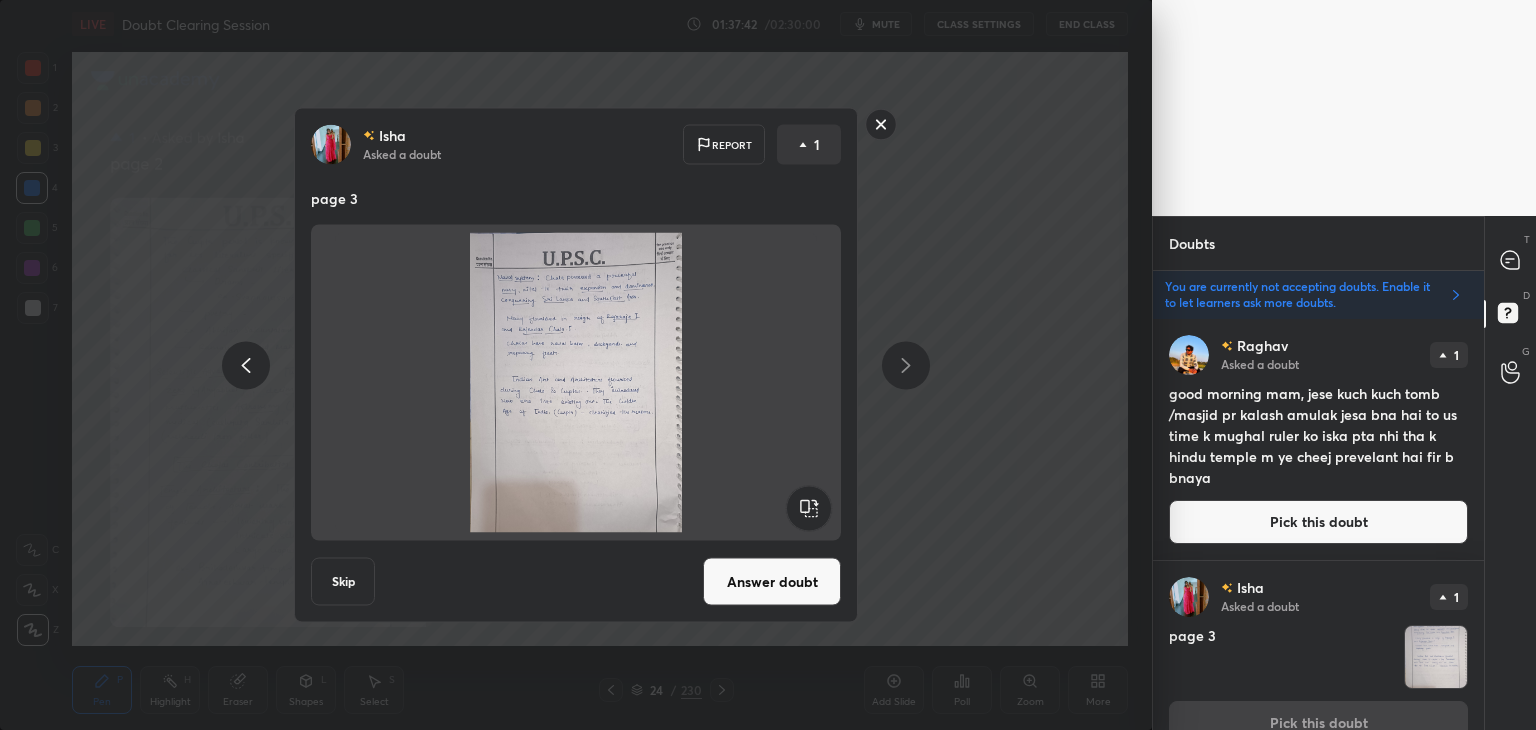 scroll, scrollTop: 31, scrollLeft: 0, axis: vertical 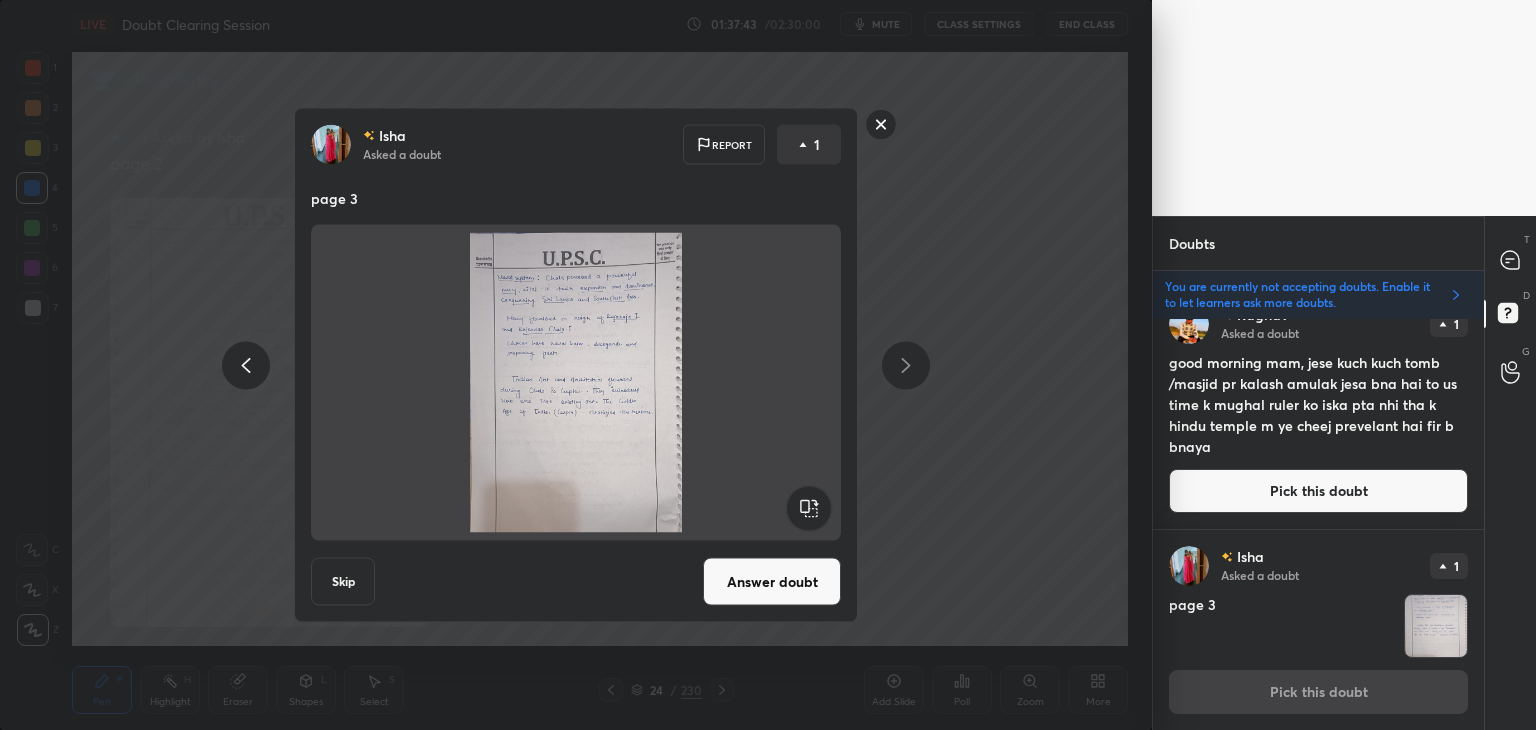 click on "Answer doubt" at bounding box center [772, 582] 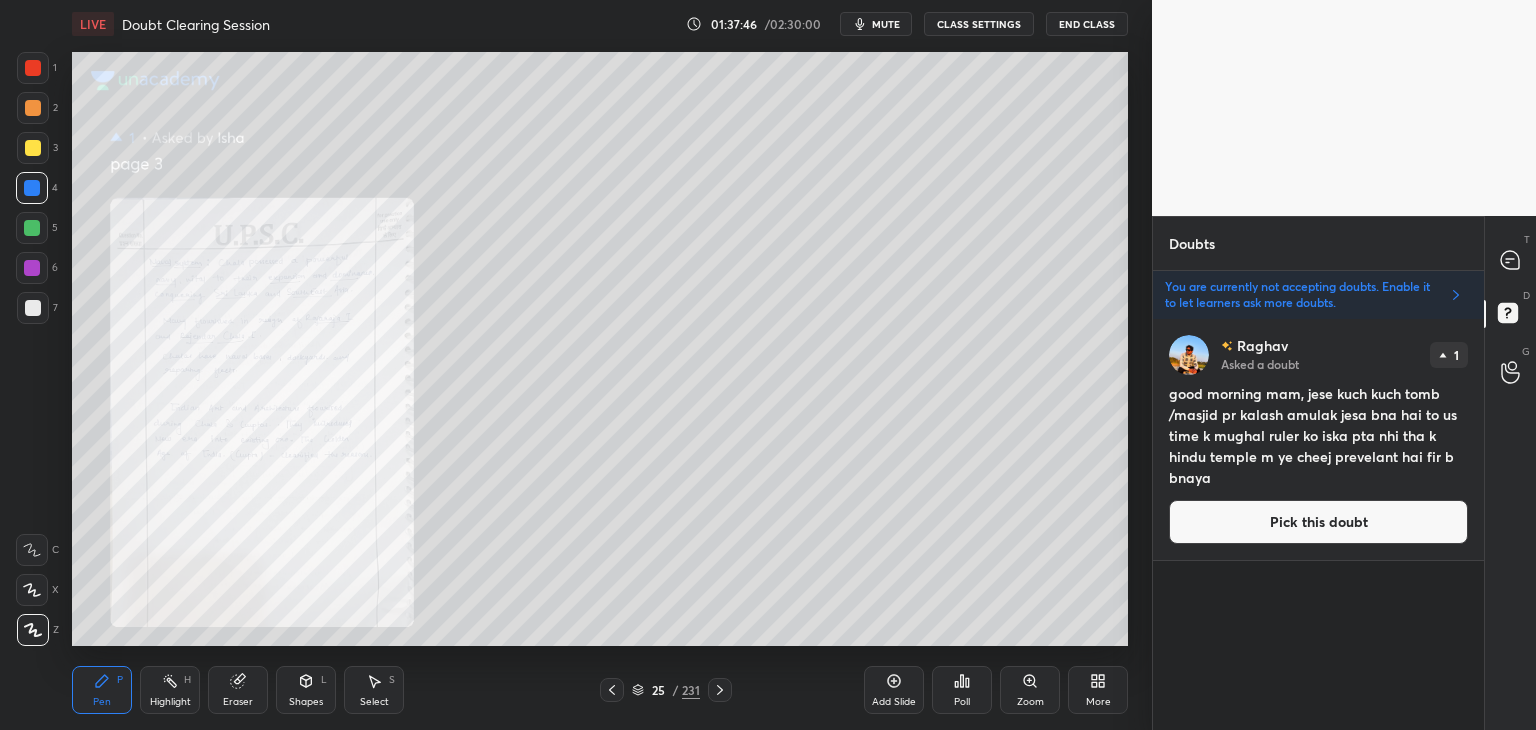 click 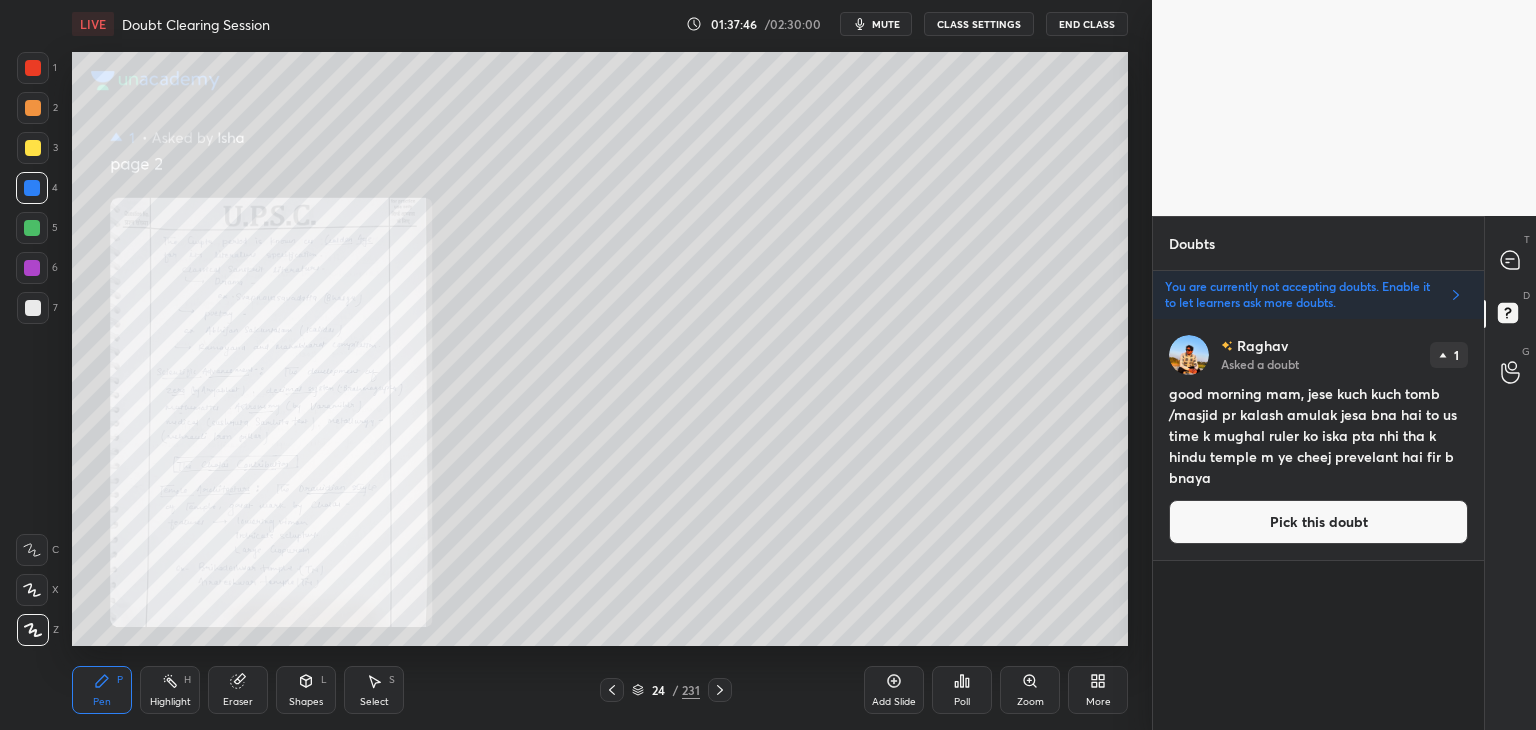 click 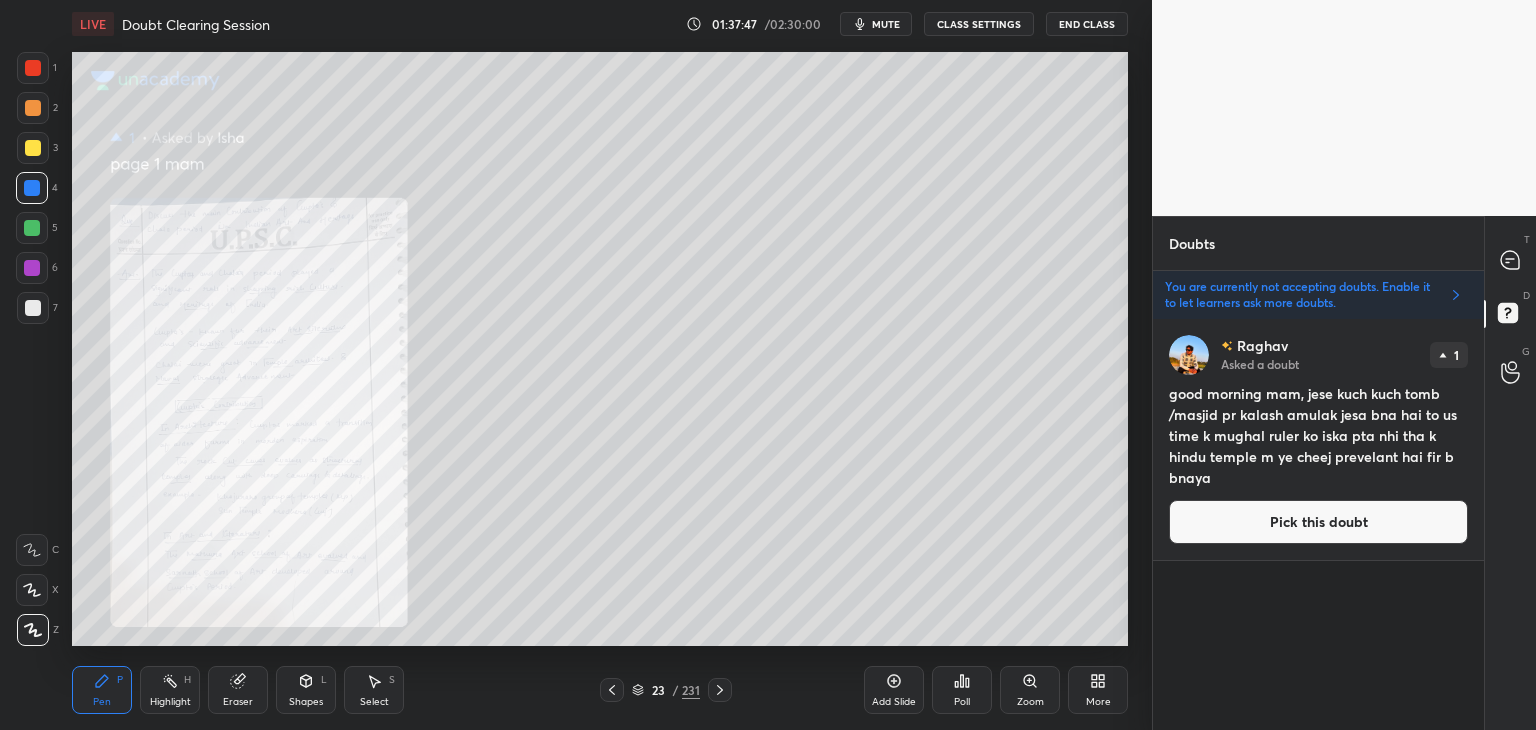 click on "Zoom" at bounding box center (1030, 702) 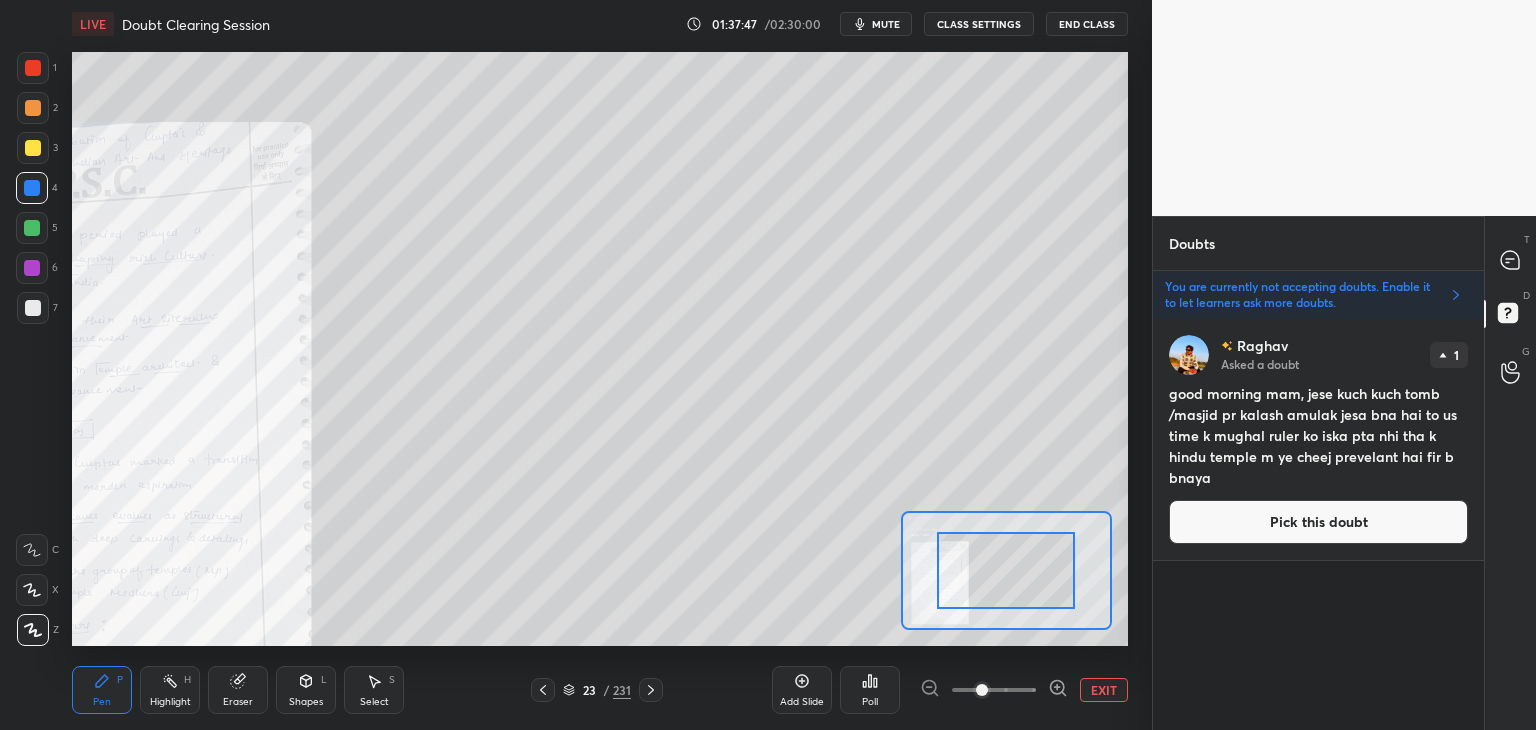 click at bounding box center [994, 690] 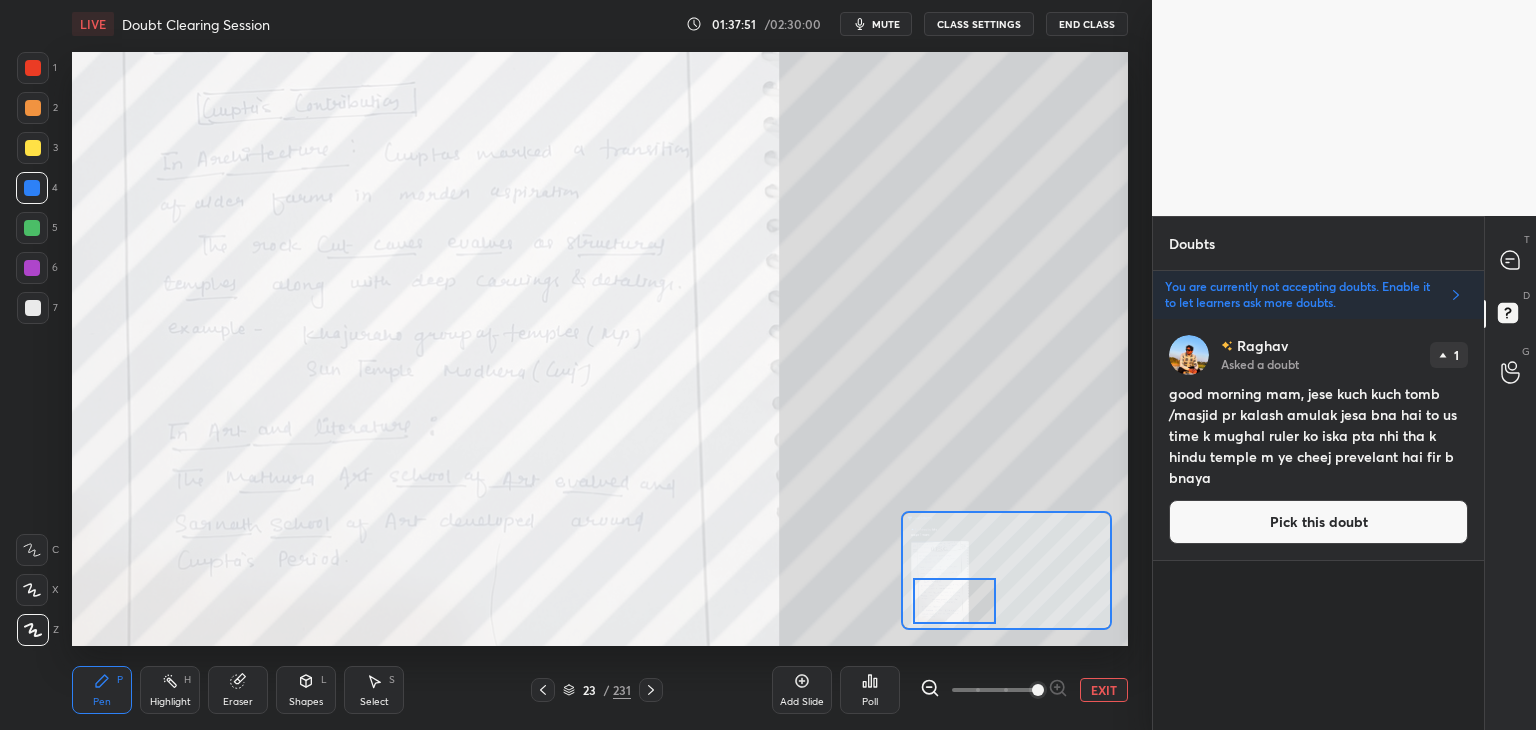 drag, startPoint x: 1011, startPoint y: 580, endPoint x: 960, endPoint y: 605, distance: 56.797886 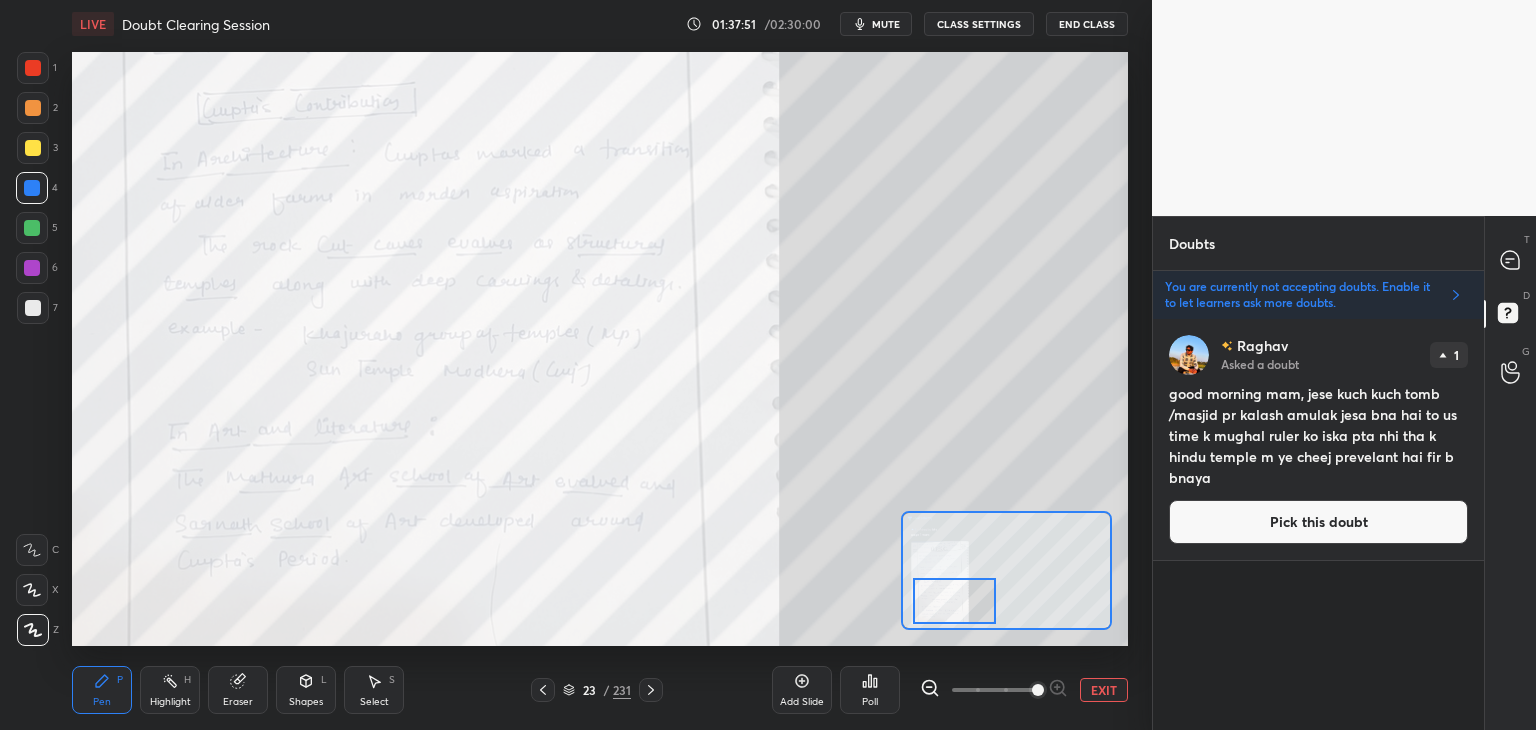 click at bounding box center (954, 601) 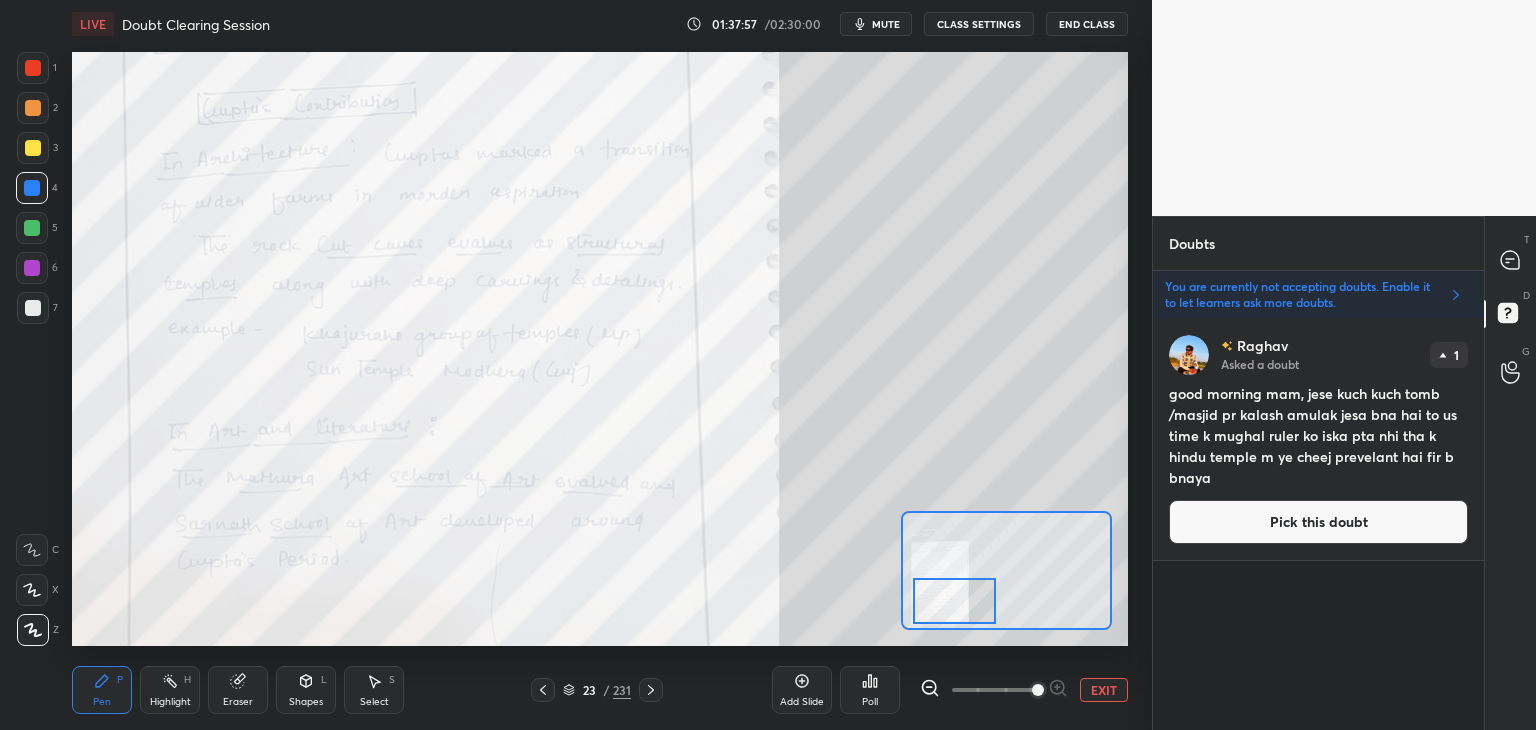 click 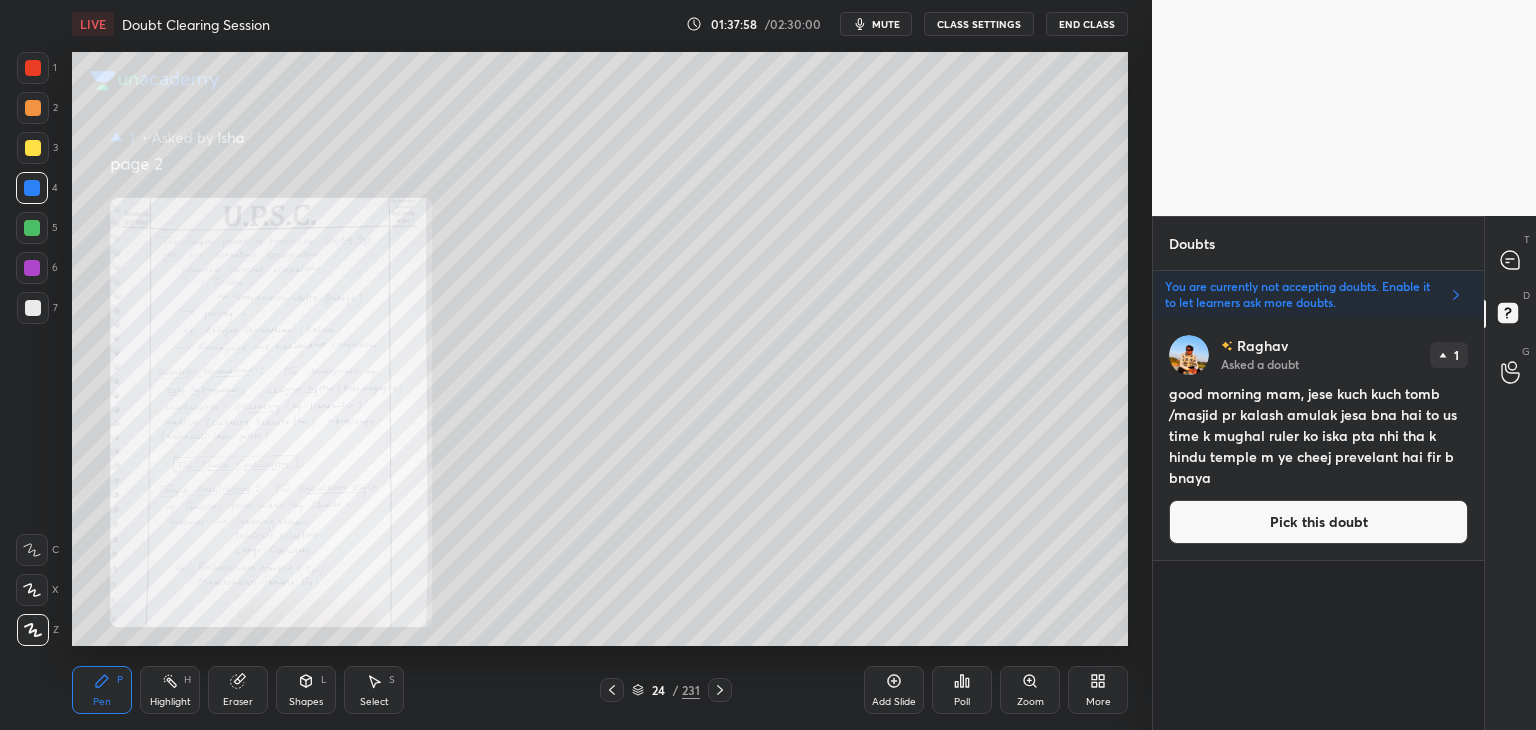 click 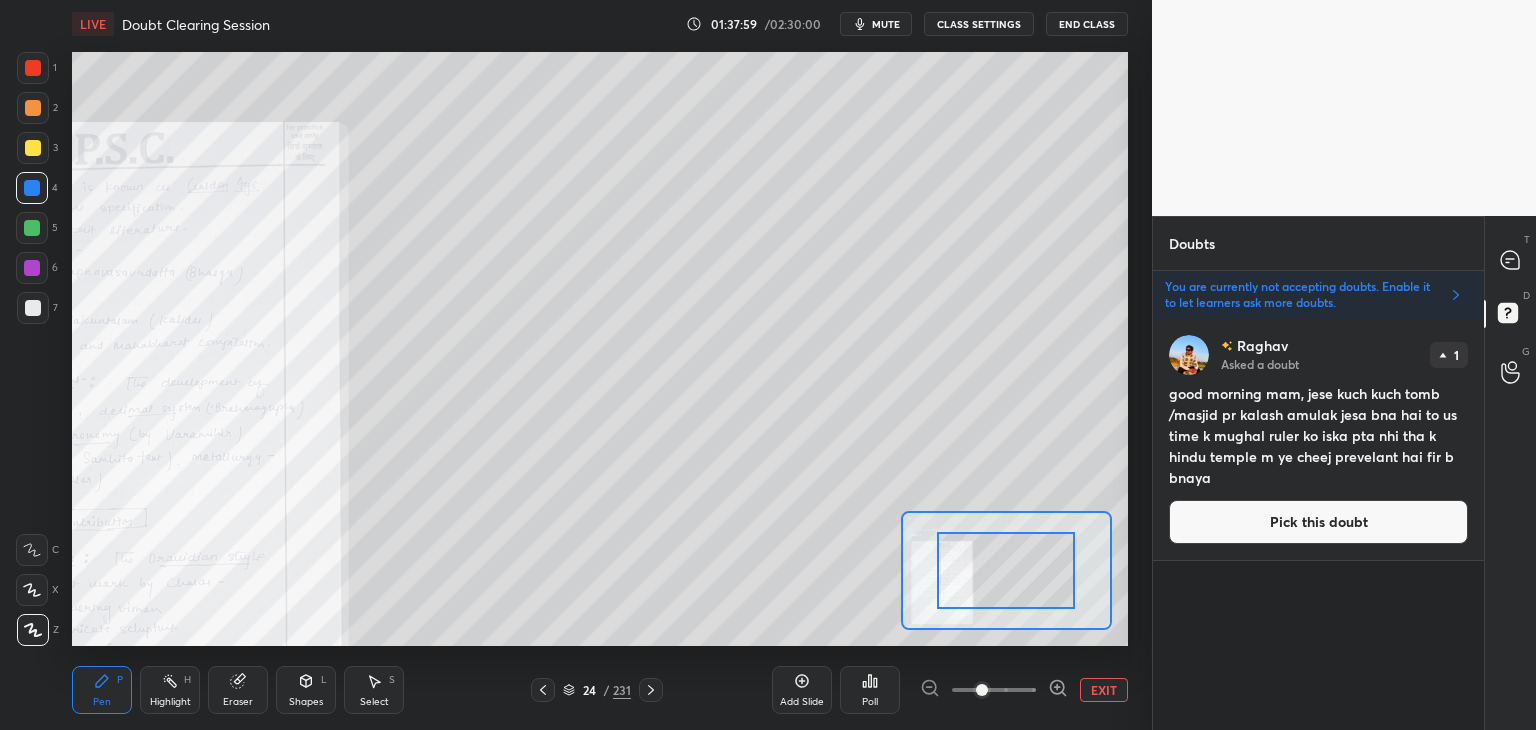 click at bounding box center [994, 690] 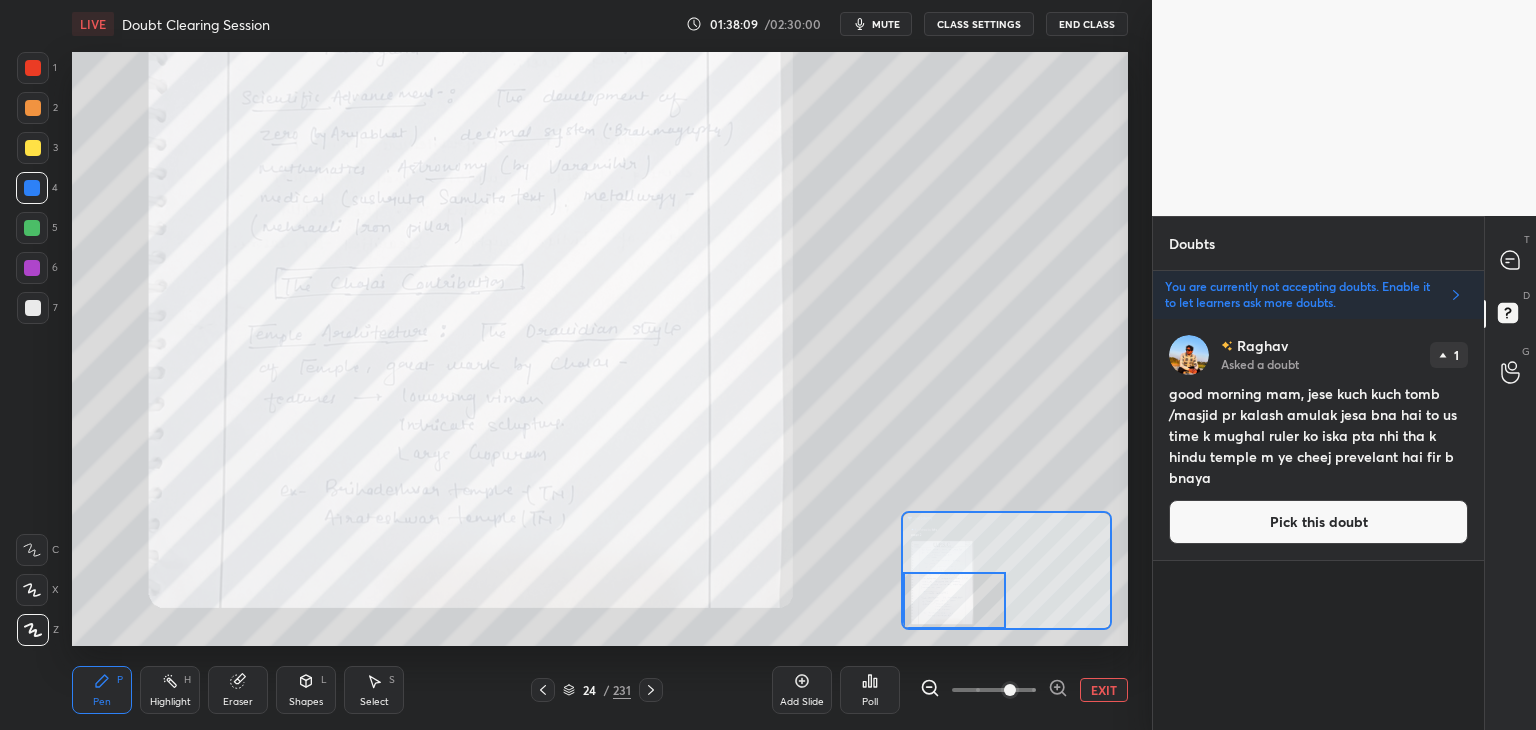 drag, startPoint x: 1028, startPoint y: 582, endPoint x: 969, endPoint y: 611, distance: 65.74192 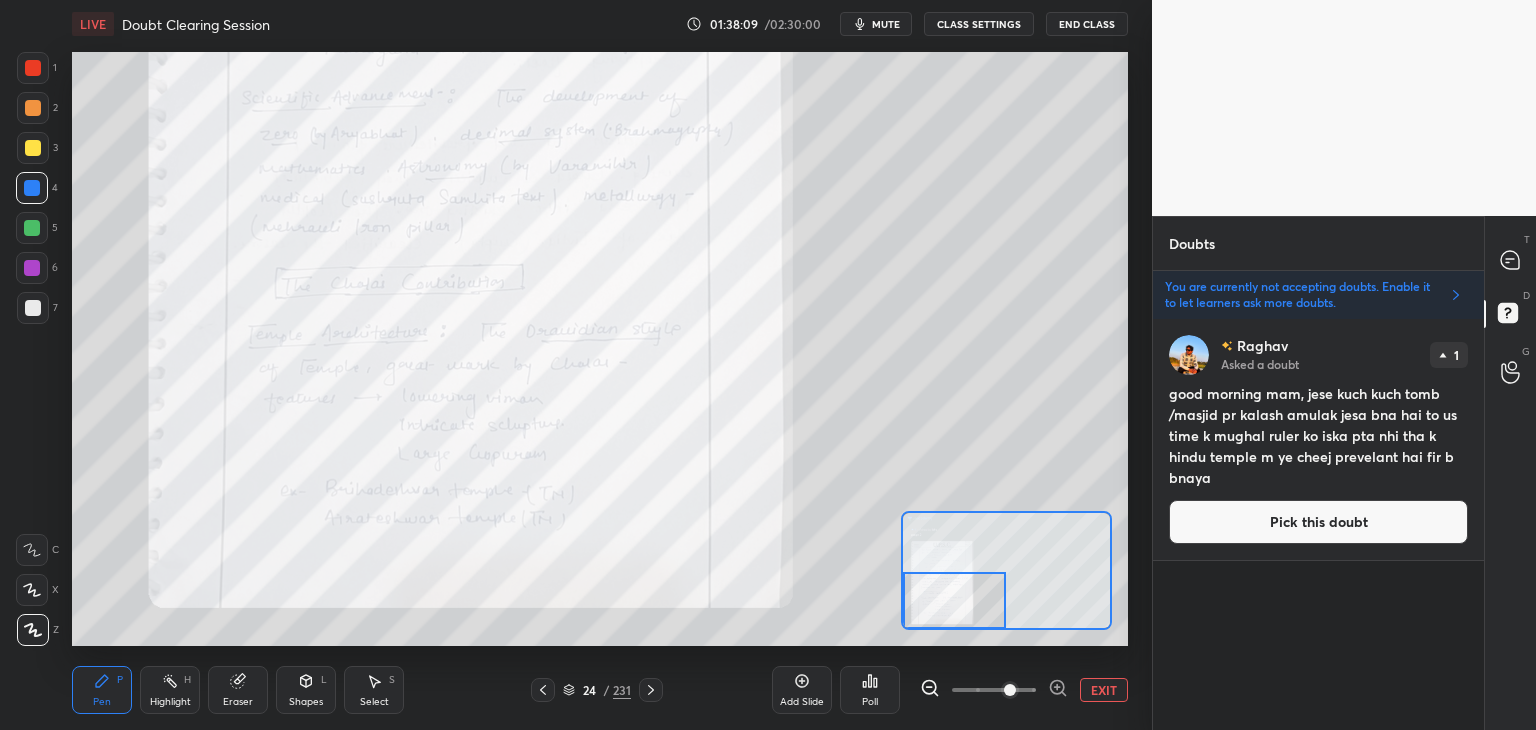 click at bounding box center (955, 600) 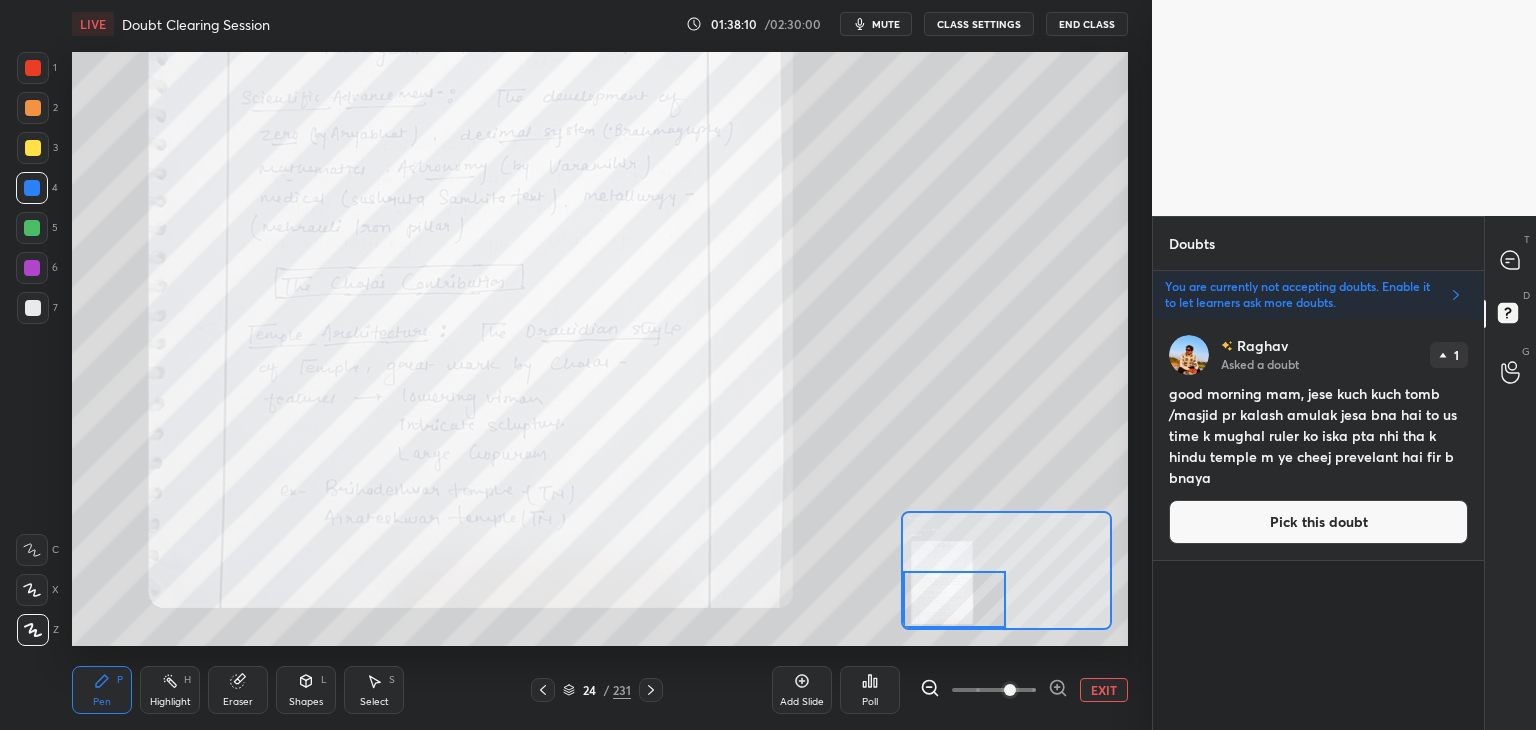 click 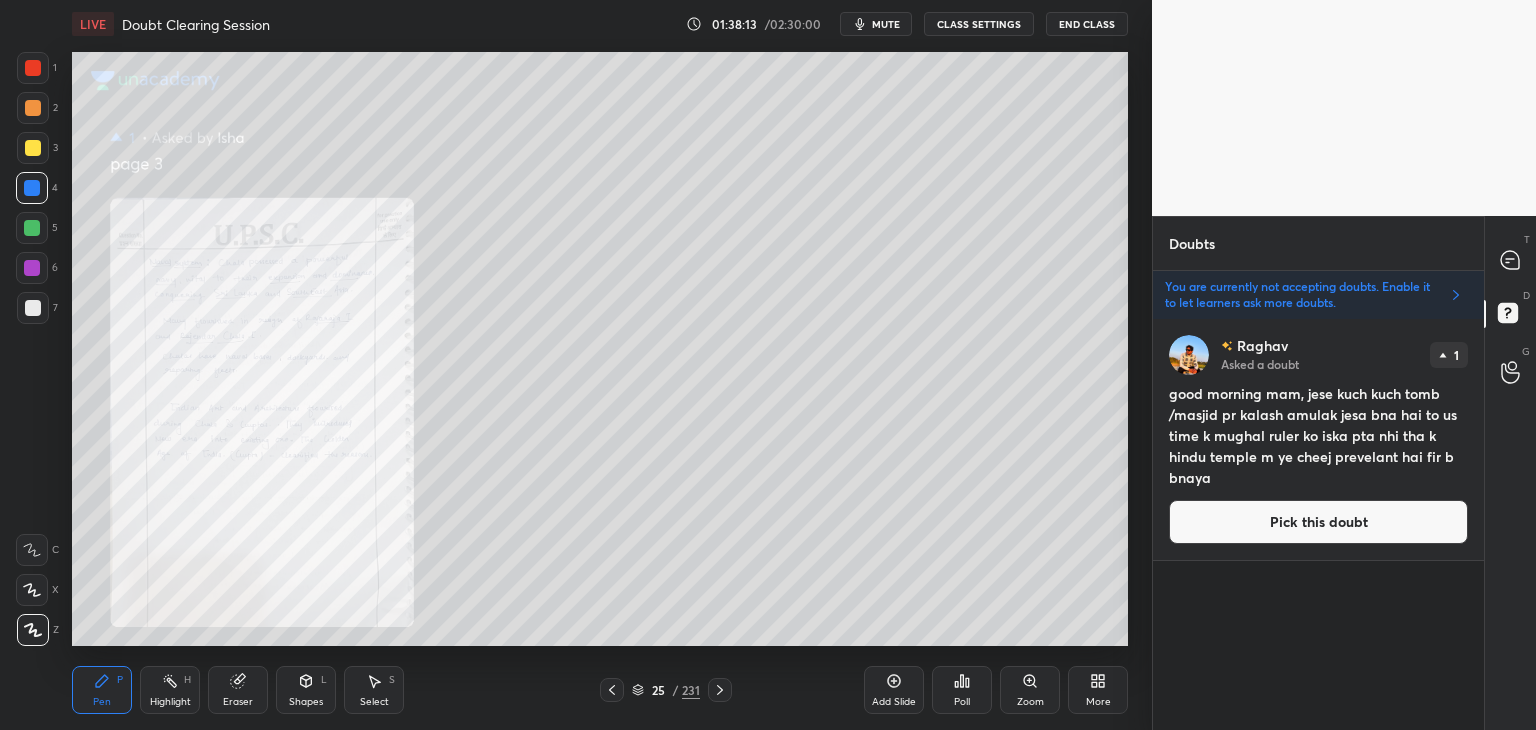 click 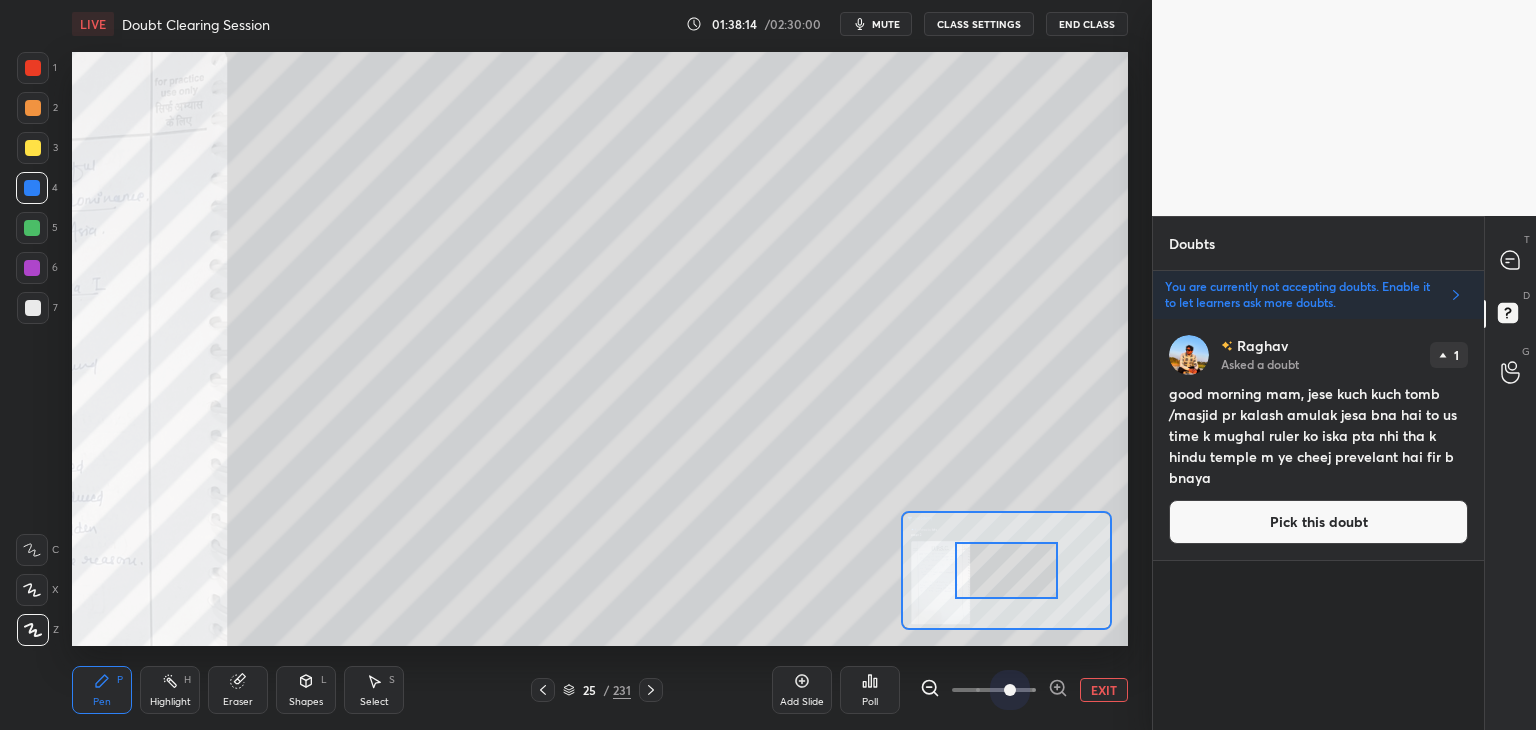 click at bounding box center (994, 690) 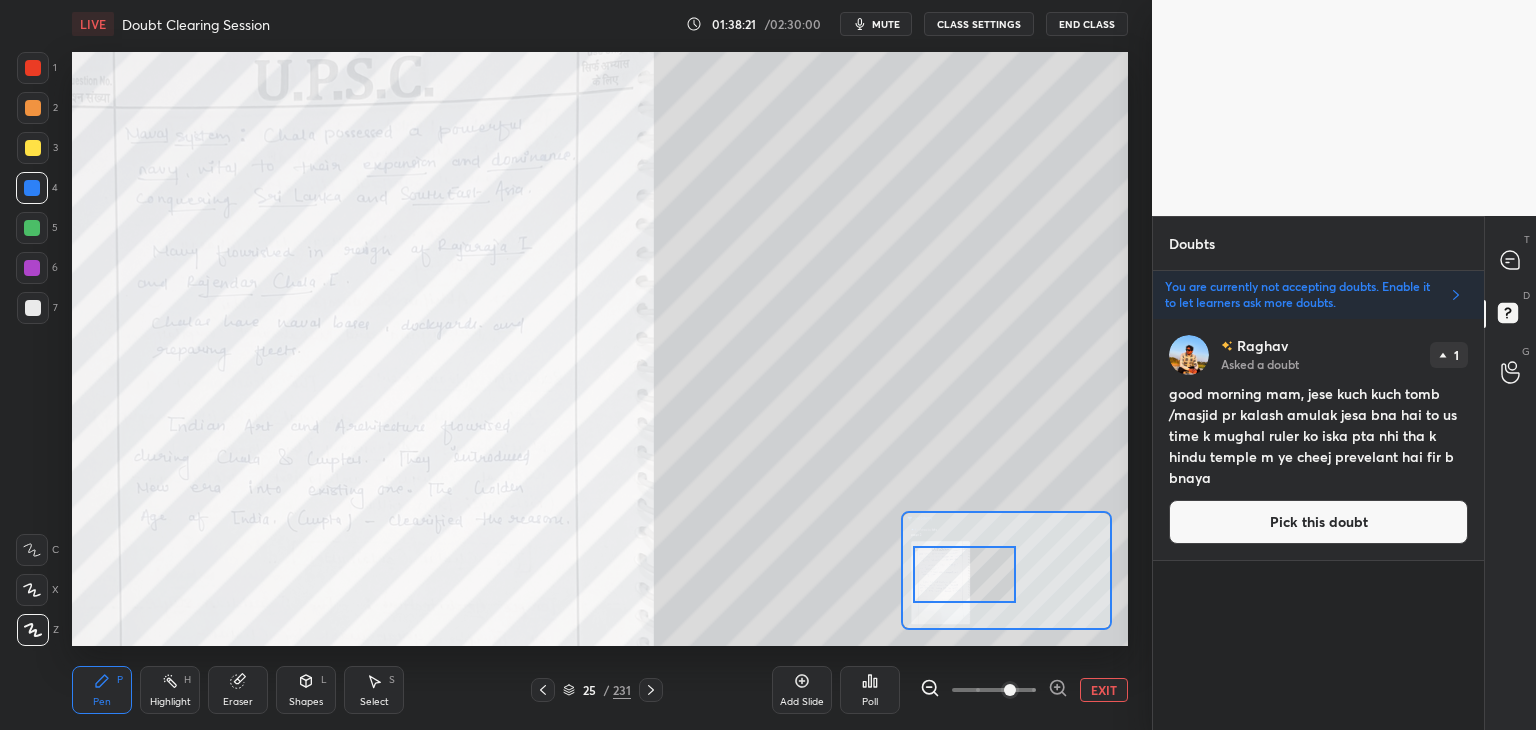 drag, startPoint x: 1008, startPoint y: 577, endPoint x: 968, endPoint y: 577, distance: 40 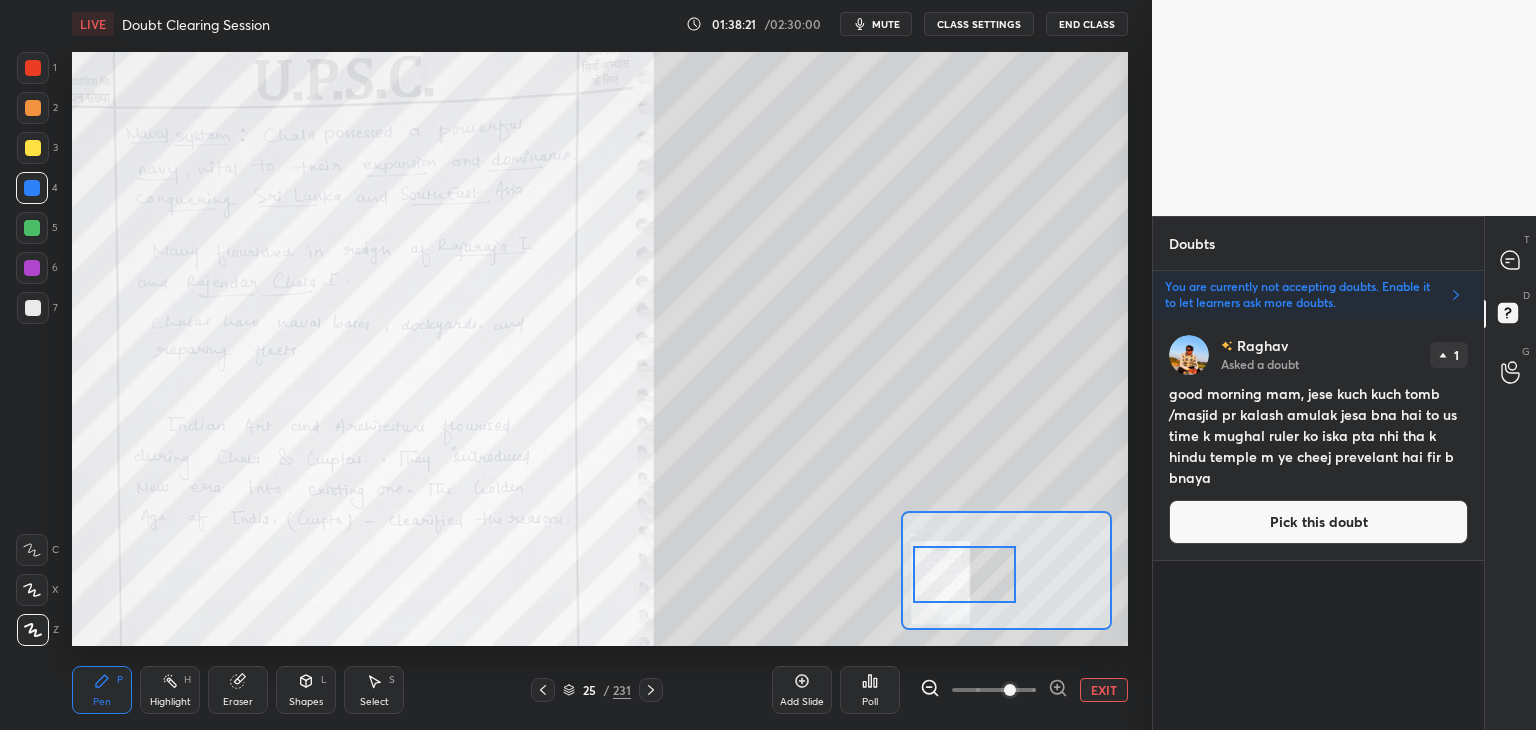 click at bounding box center (965, 574) 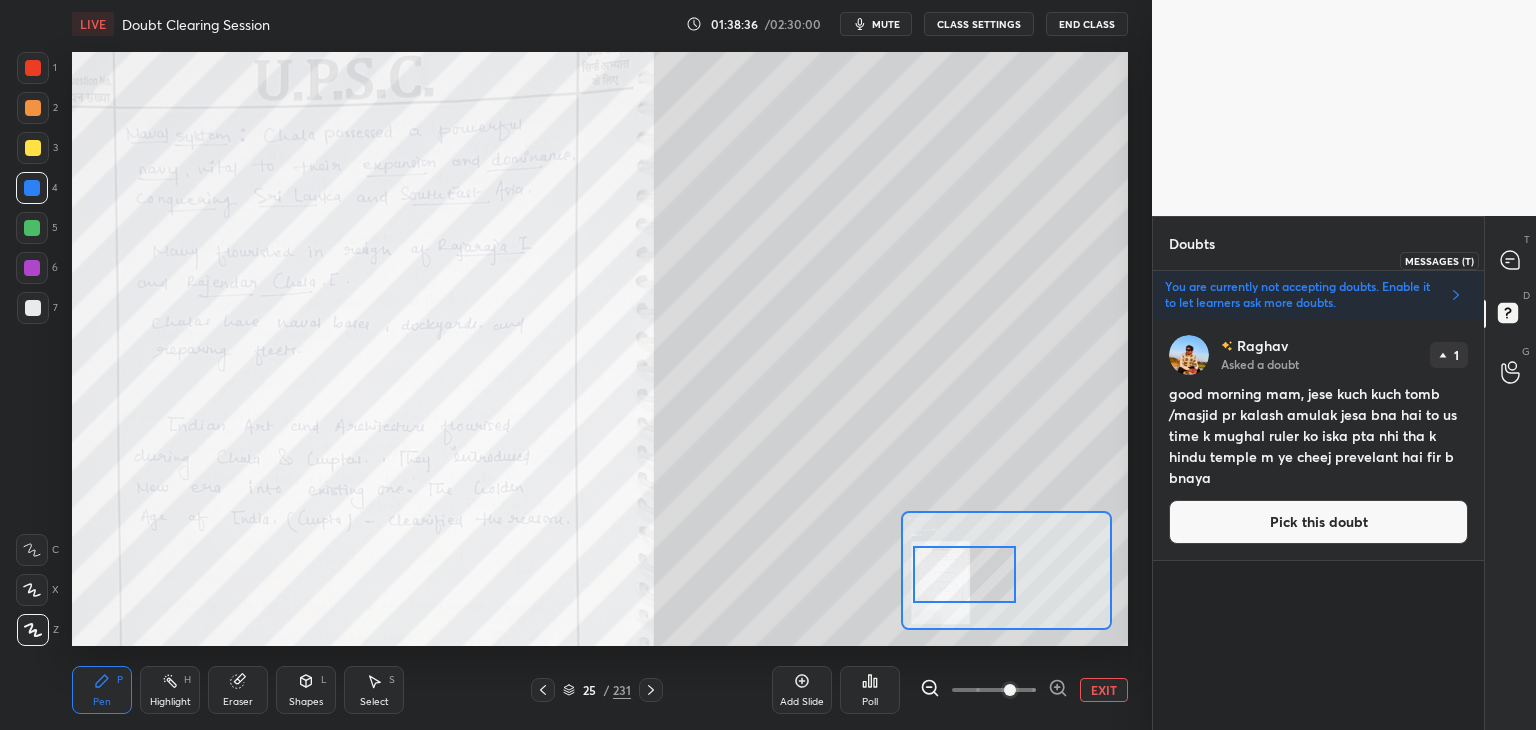 click 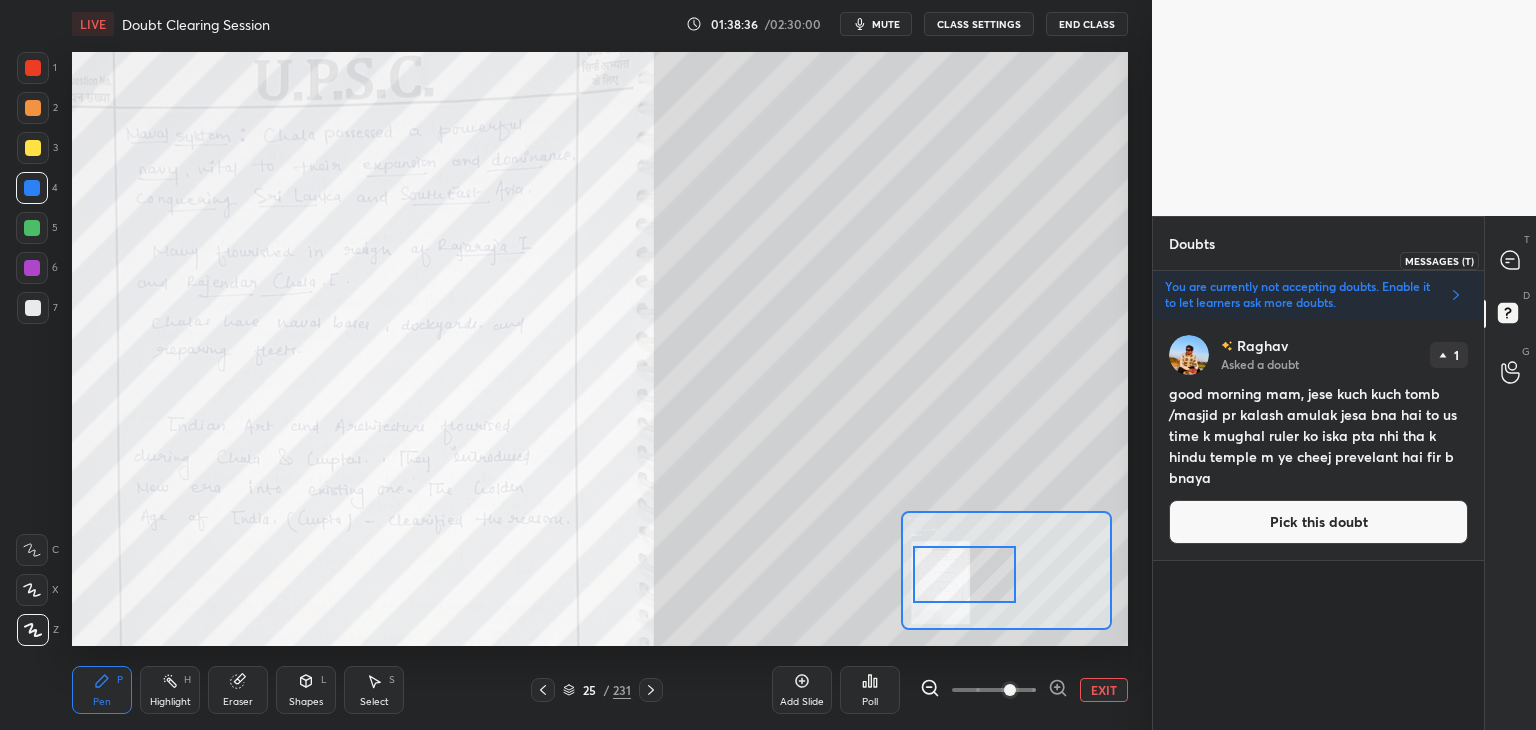 scroll, scrollTop: 6, scrollLeft: 6, axis: both 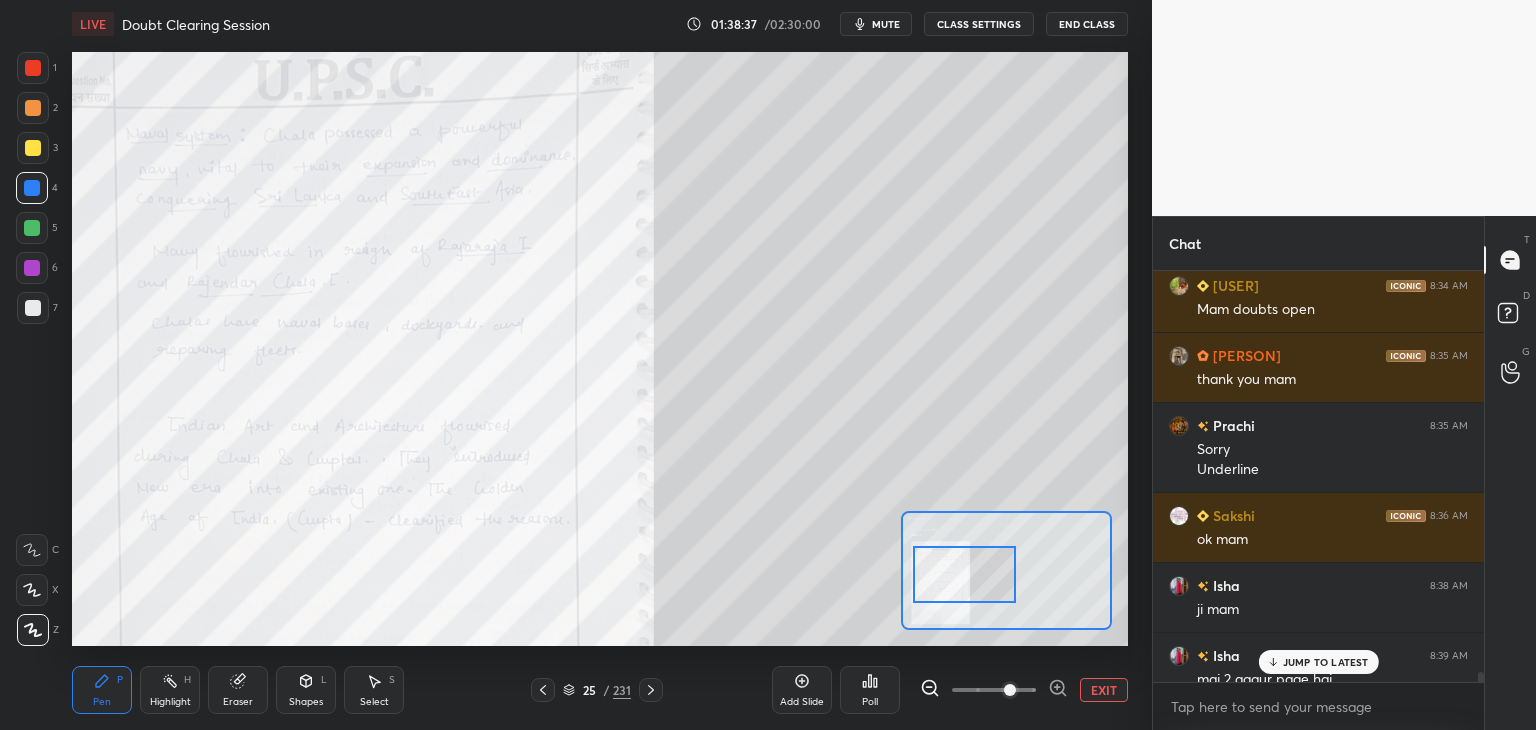 click on "JUMP TO LATEST" at bounding box center [1326, 662] 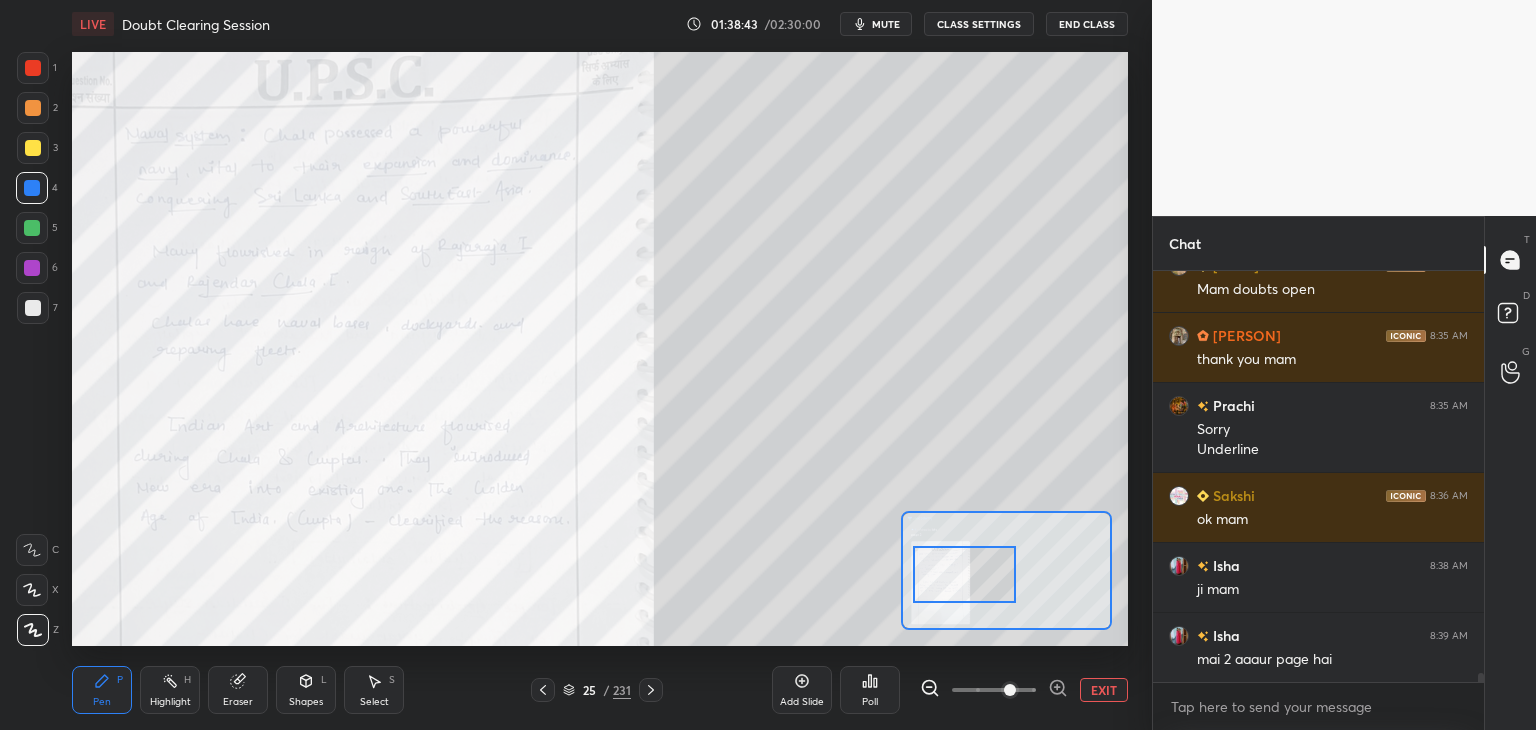 click on "EXIT" at bounding box center [1104, 690] 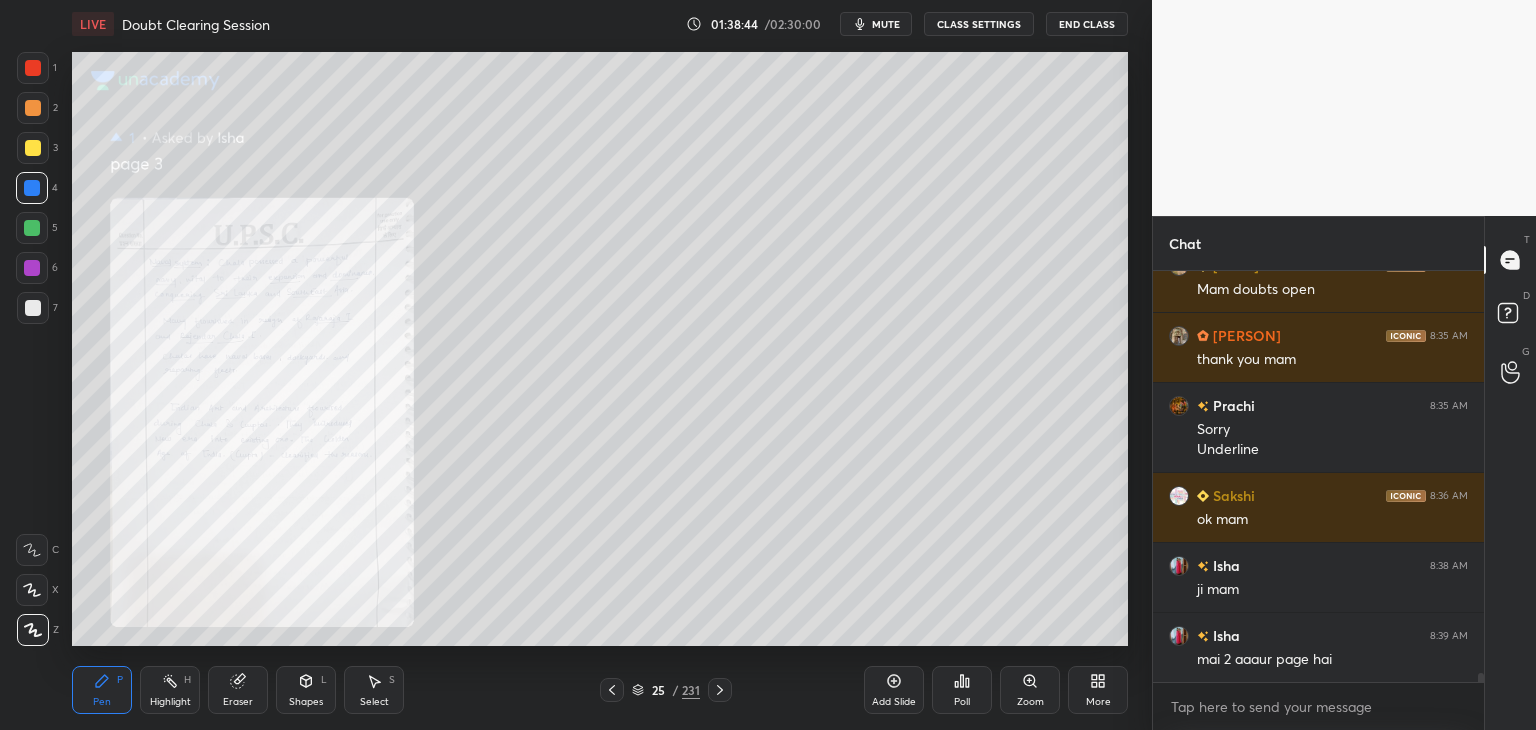 click 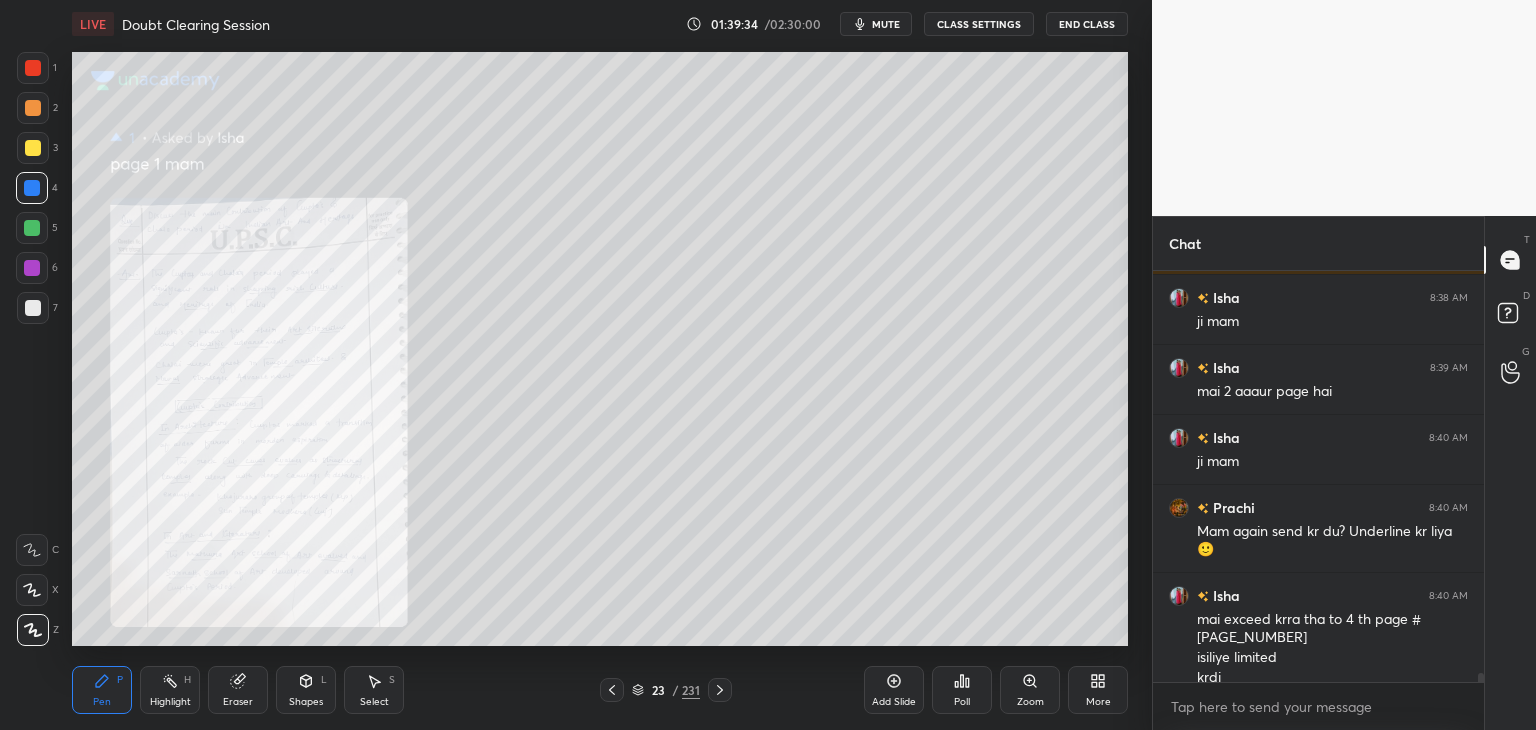 scroll, scrollTop: 17802, scrollLeft: 0, axis: vertical 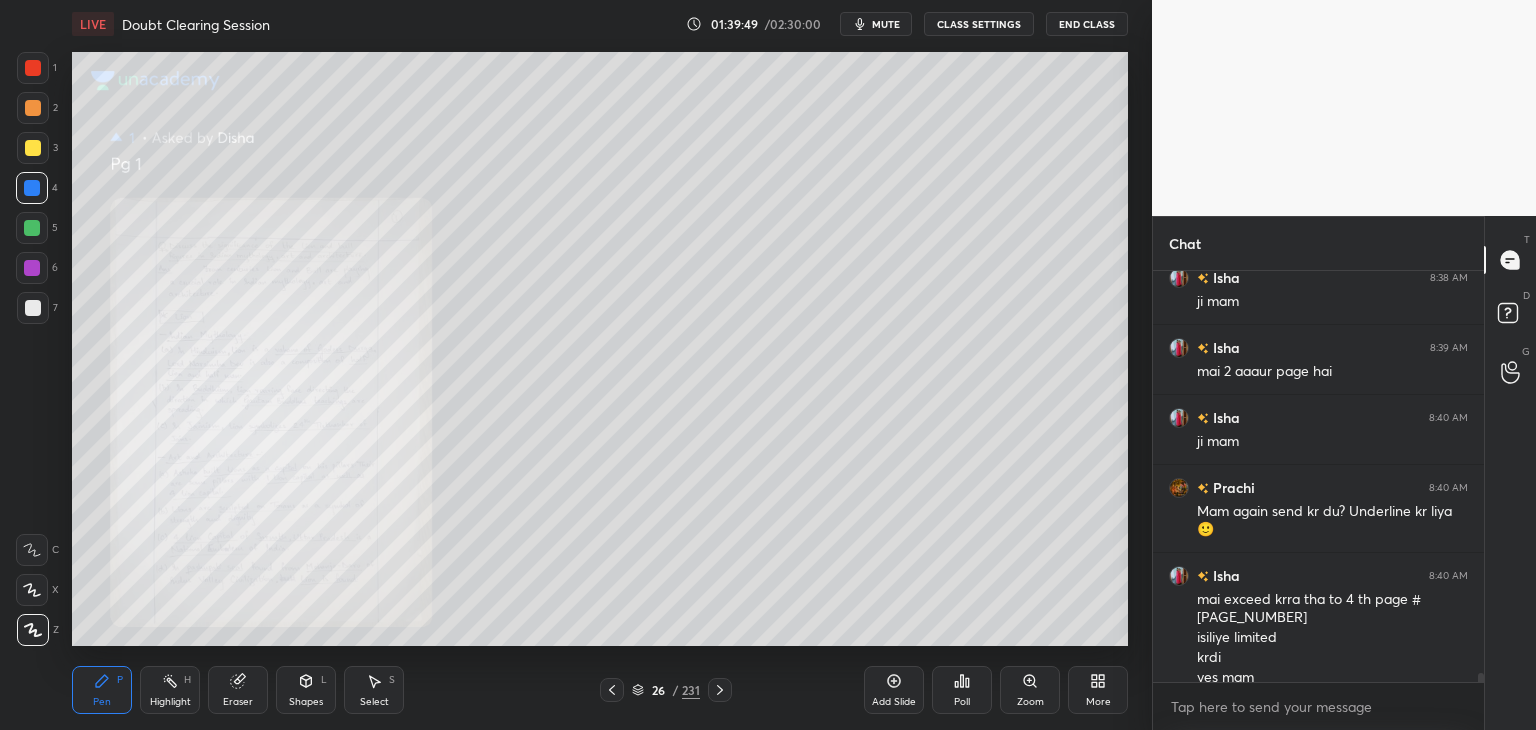 click 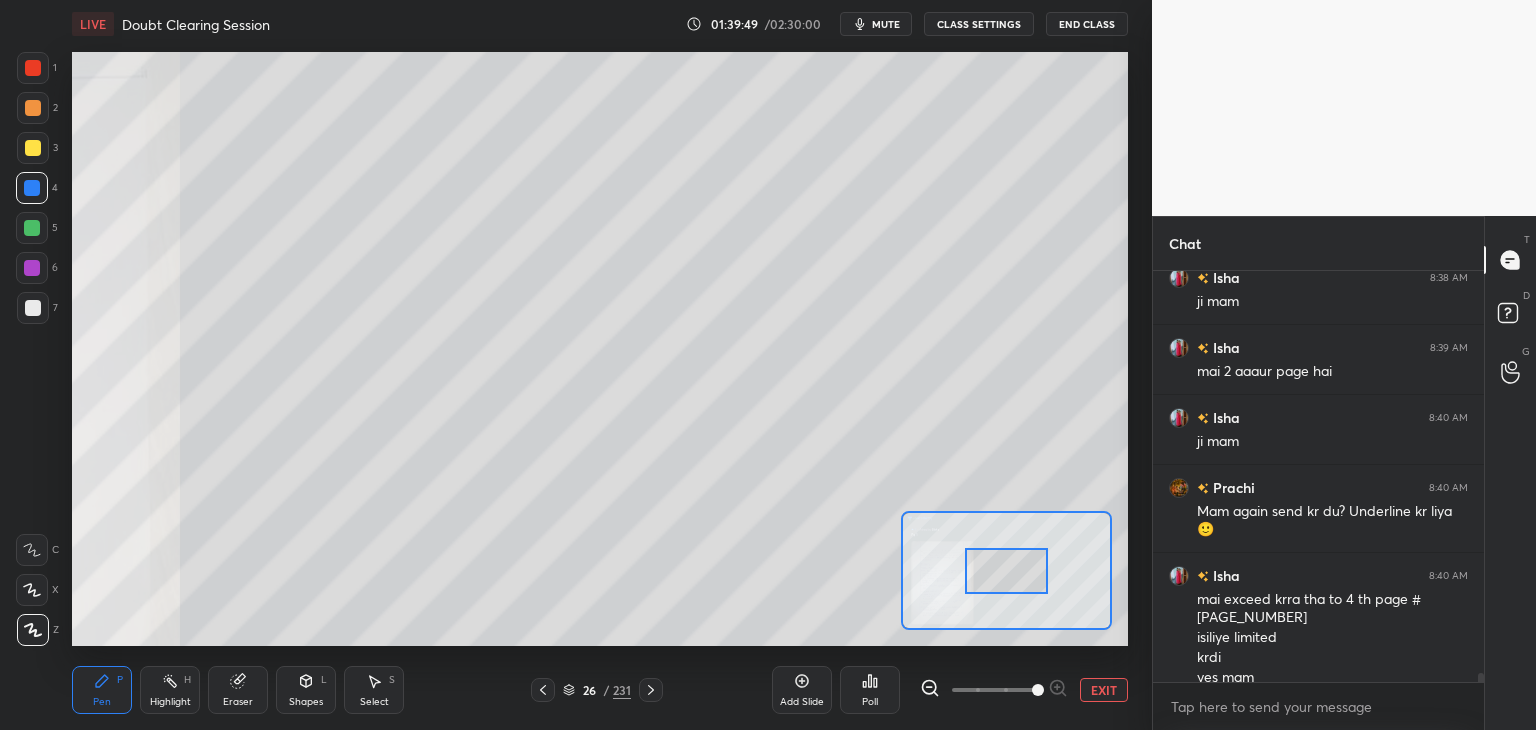 click at bounding box center [994, 690] 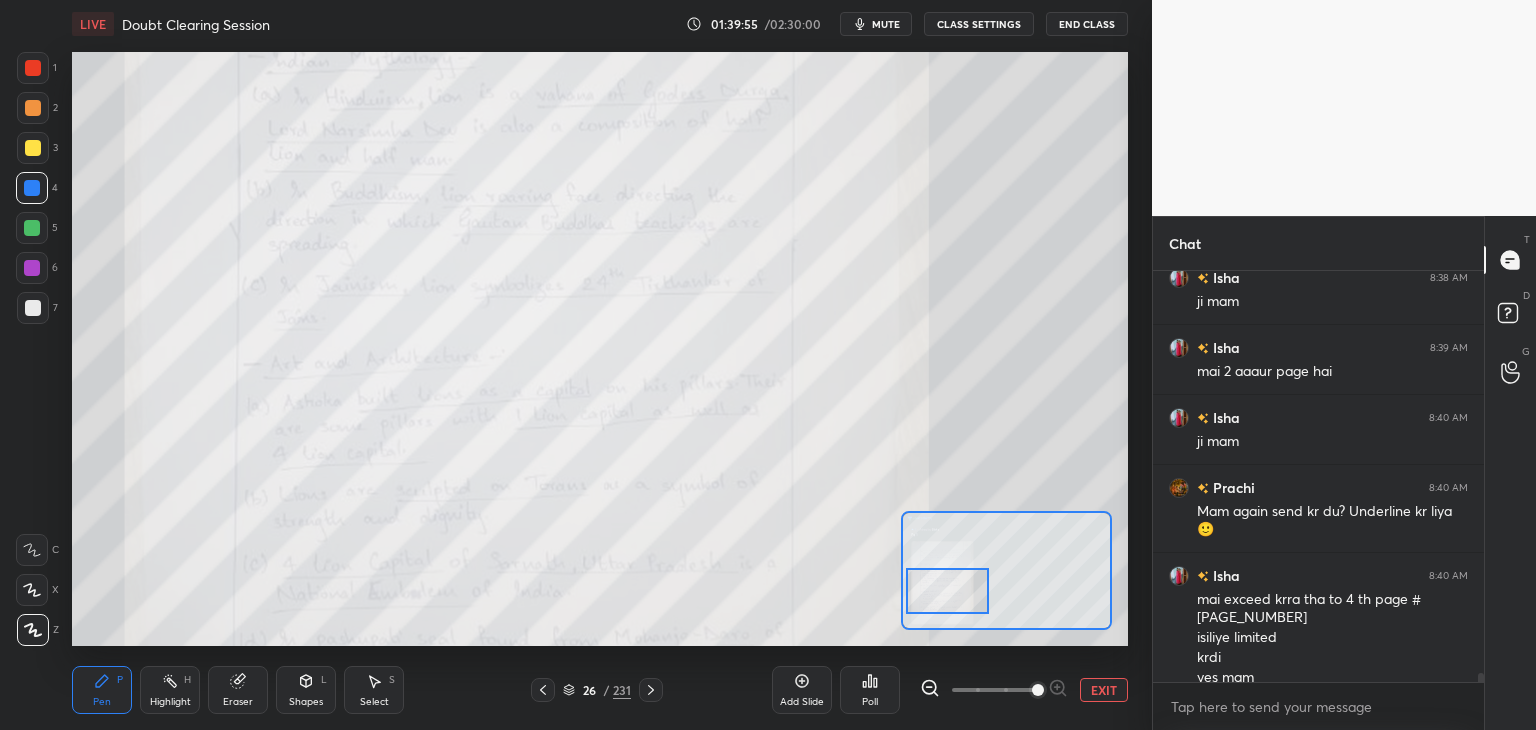 scroll, scrollTop: 17872, scrollLeft: 0, axis: vertical 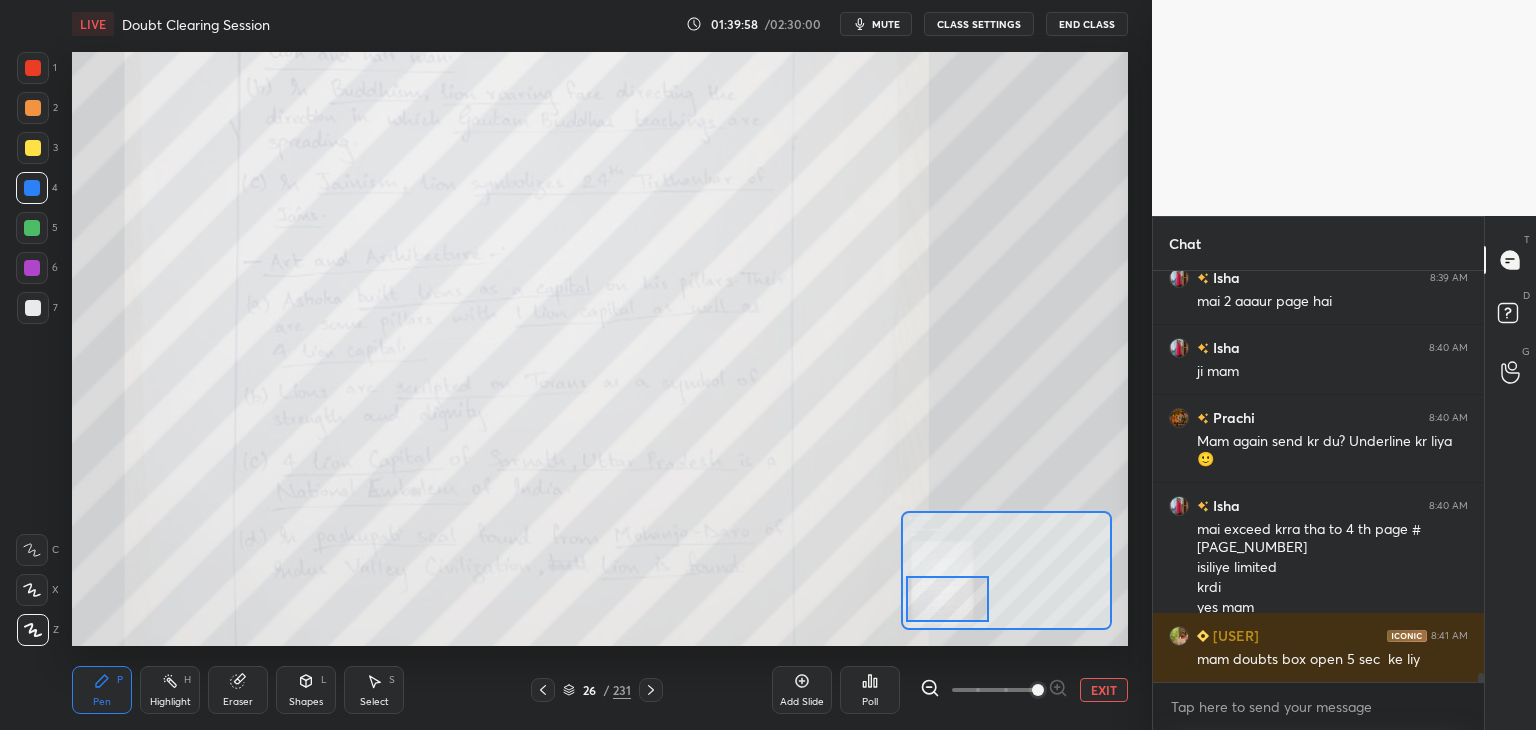 drag, startPoint x: 1025, startPoint y: 577, endPoint x: 966, endPoint y: 605, distance: 65.30697 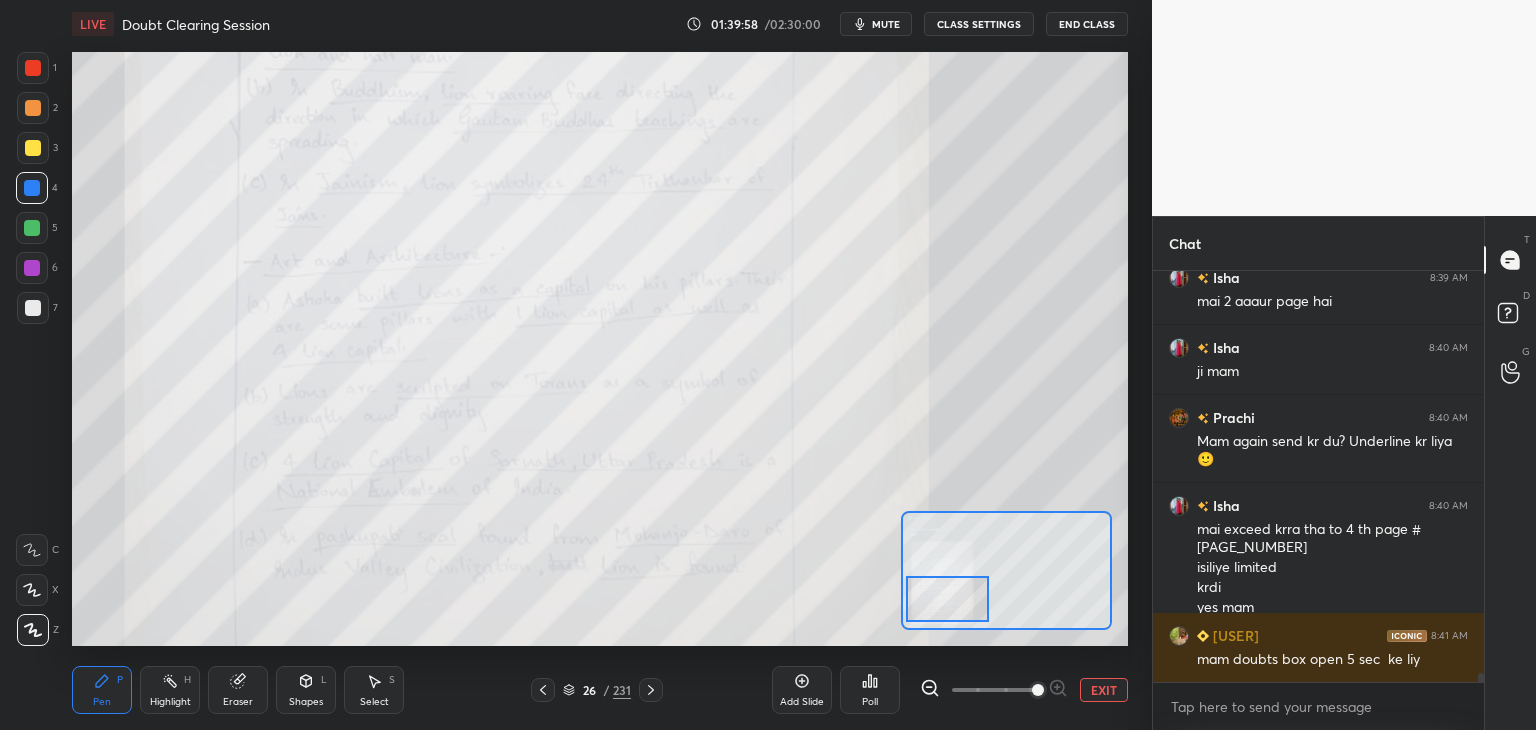 click at bounding box center [947, 599] 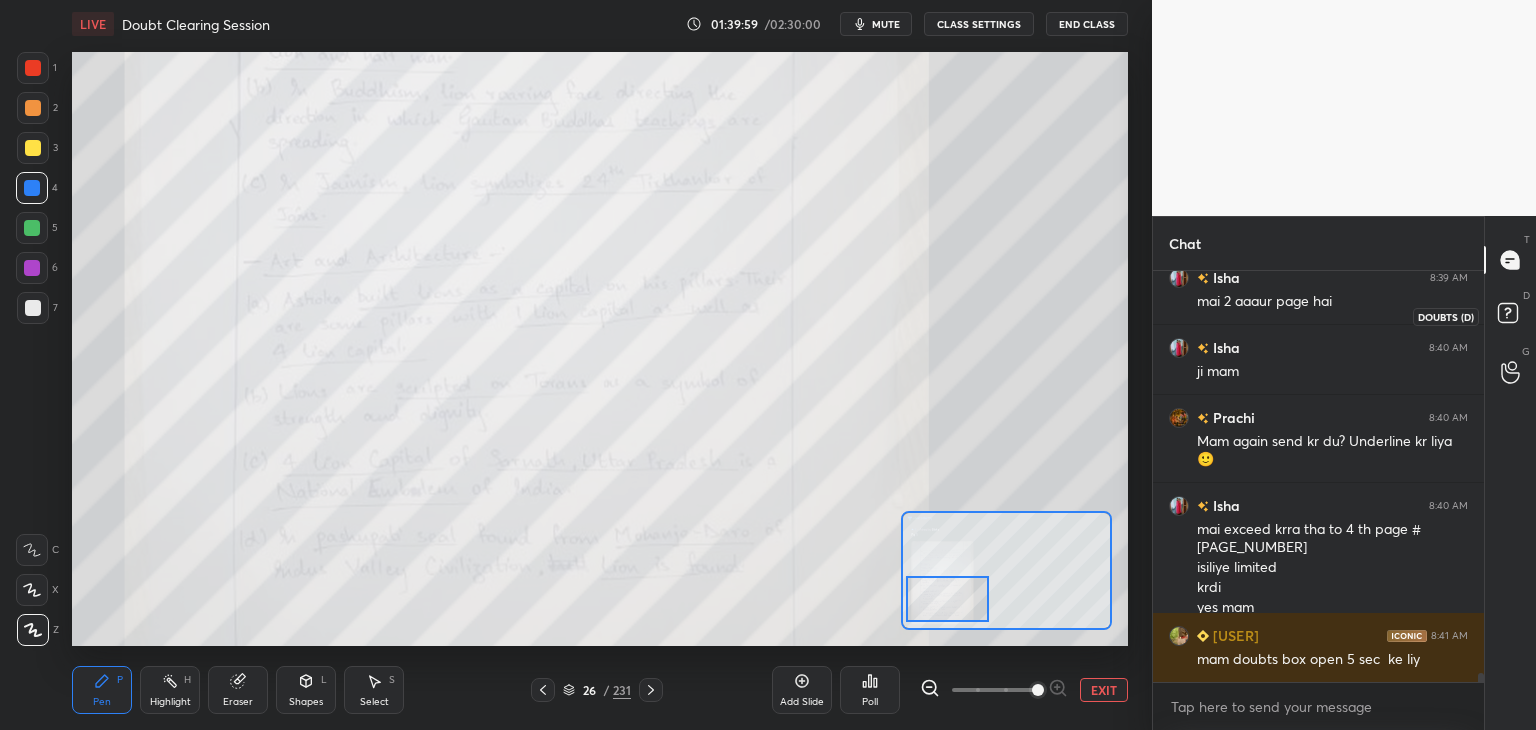 click 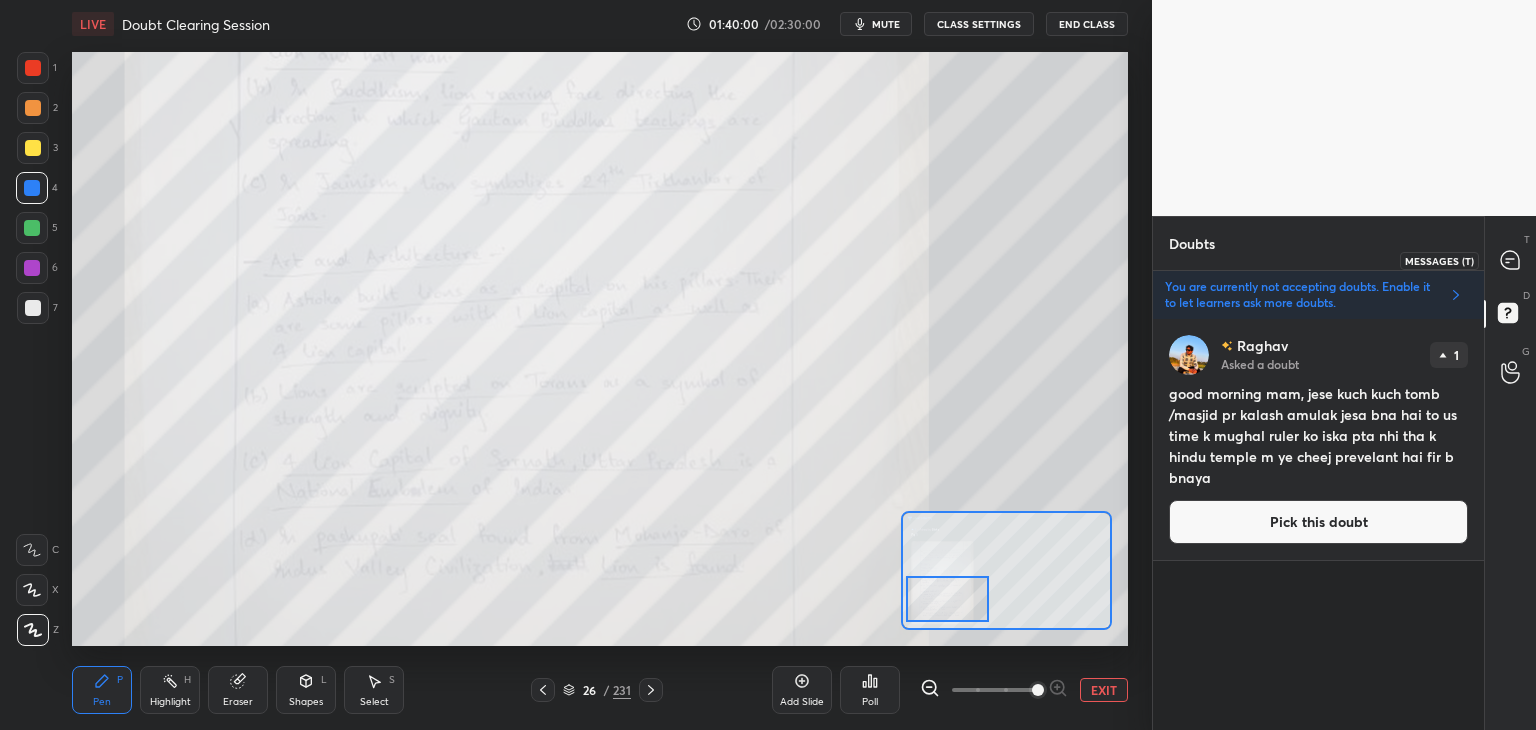 click 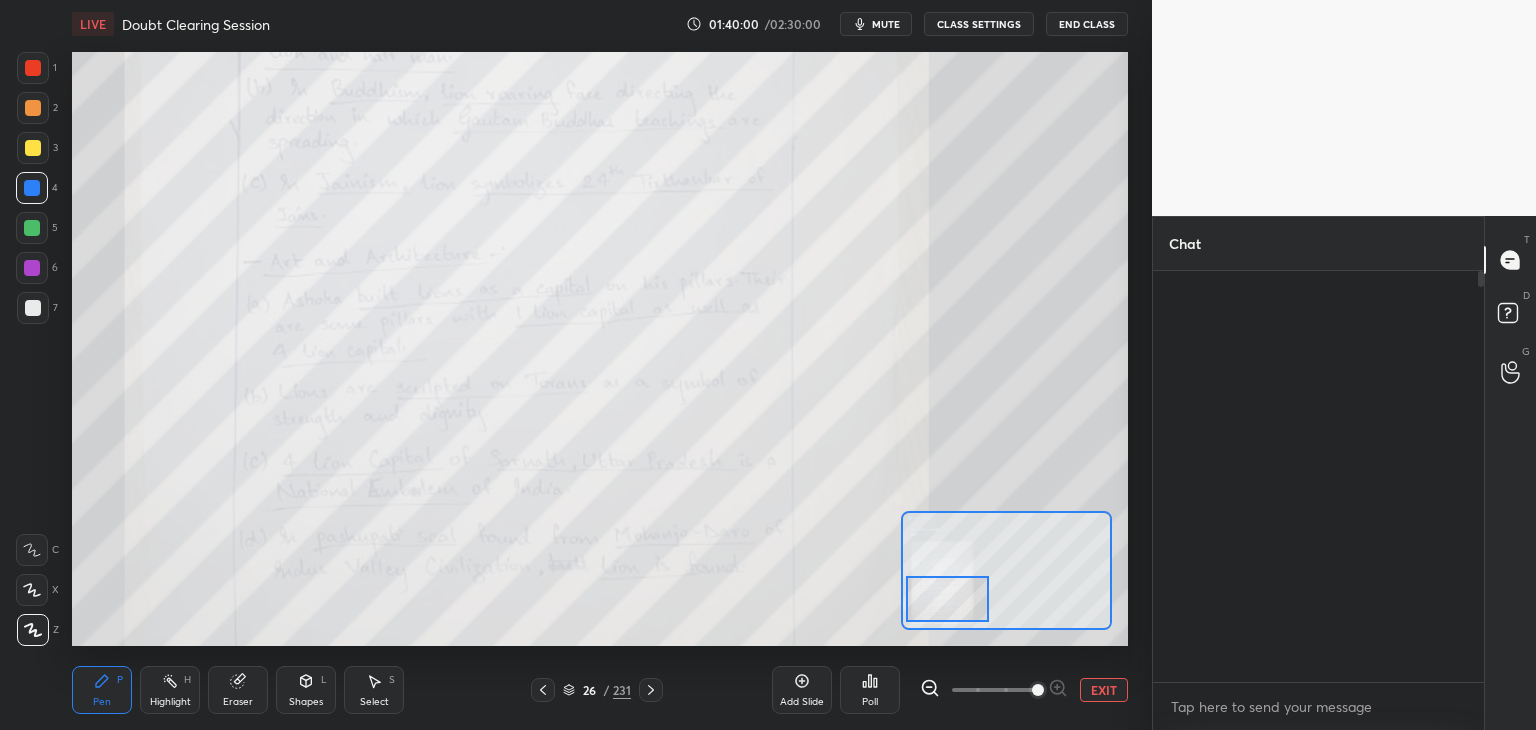 scroll, scrollTop: 6, scrollLeft: 6, axis: both 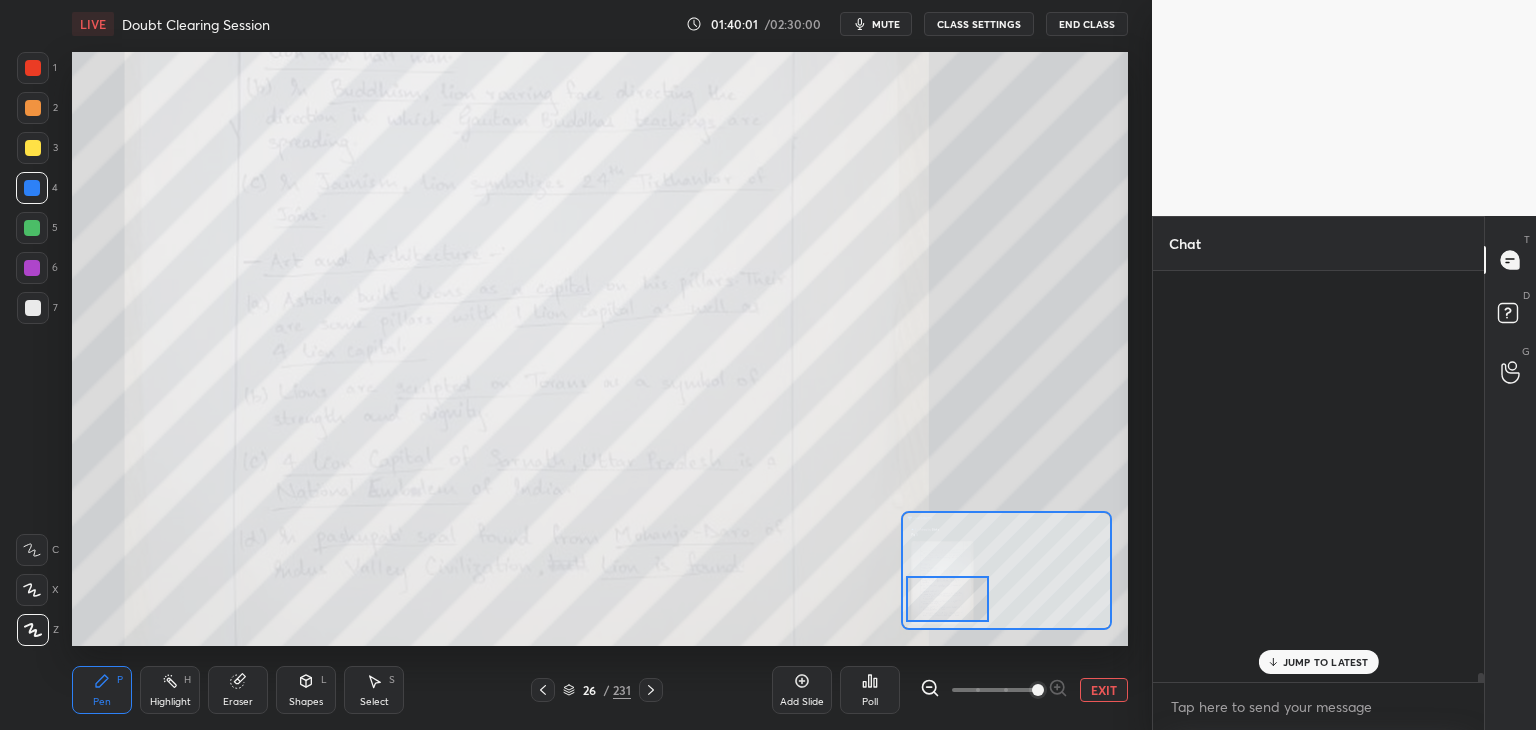 click on "Chat Vaishnavi 8:04 AM ji Ashish 8:04 AM South word amiri ko dikhata h...South Bombay, South Delhi😄 Piyush  joined Ashish 8:04 AM ji Abhishek 8:04 AM churchgate me Mayank 8:04 AM ji CHIKU 8:05 AM More price JUMP TO LATEST Enable hand raising Enable raise hand to speak to learners. Once enabled, chat will be turned off temporarily. Enable x   Raghav Asked a doubt 1 good morning mam, jese kuch kuch tomb /masjid pr kalash amulak jesa bna hai to us time k mughal ruler ko iska pta nhi tha k hindu temple m ye cheej prevelant hai fir b bnaya Pick this doubt No one has raised a hand yet Can't raise hand Looks like educator just invited you to speak. Please wait before you can raise your hand again. Got it T Messages (T) D Doubts (D) G Raise Hand (G)" at bounding box center (1344, 473) 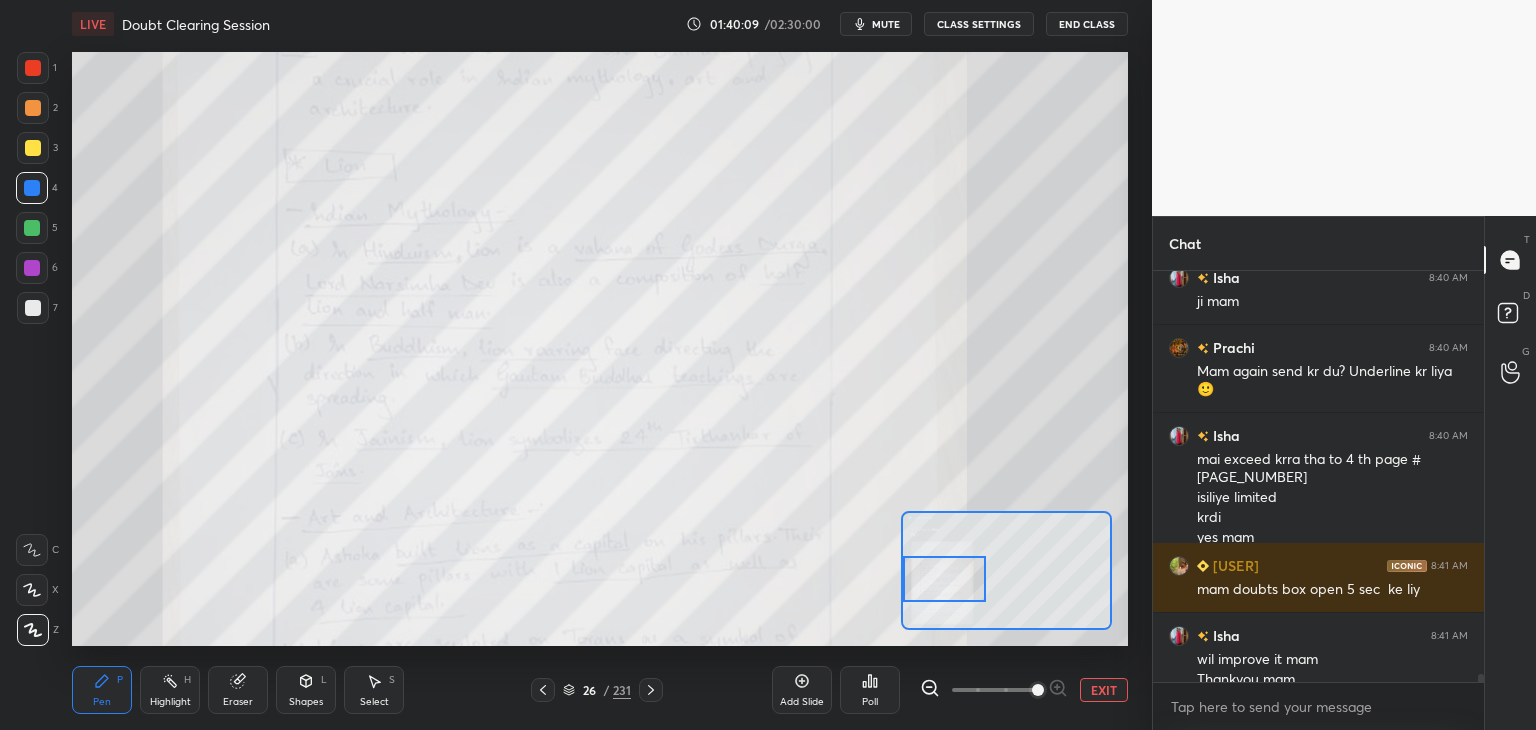 scroll, scrollTop: 20452, scrollLeft: 0, axis: vertical 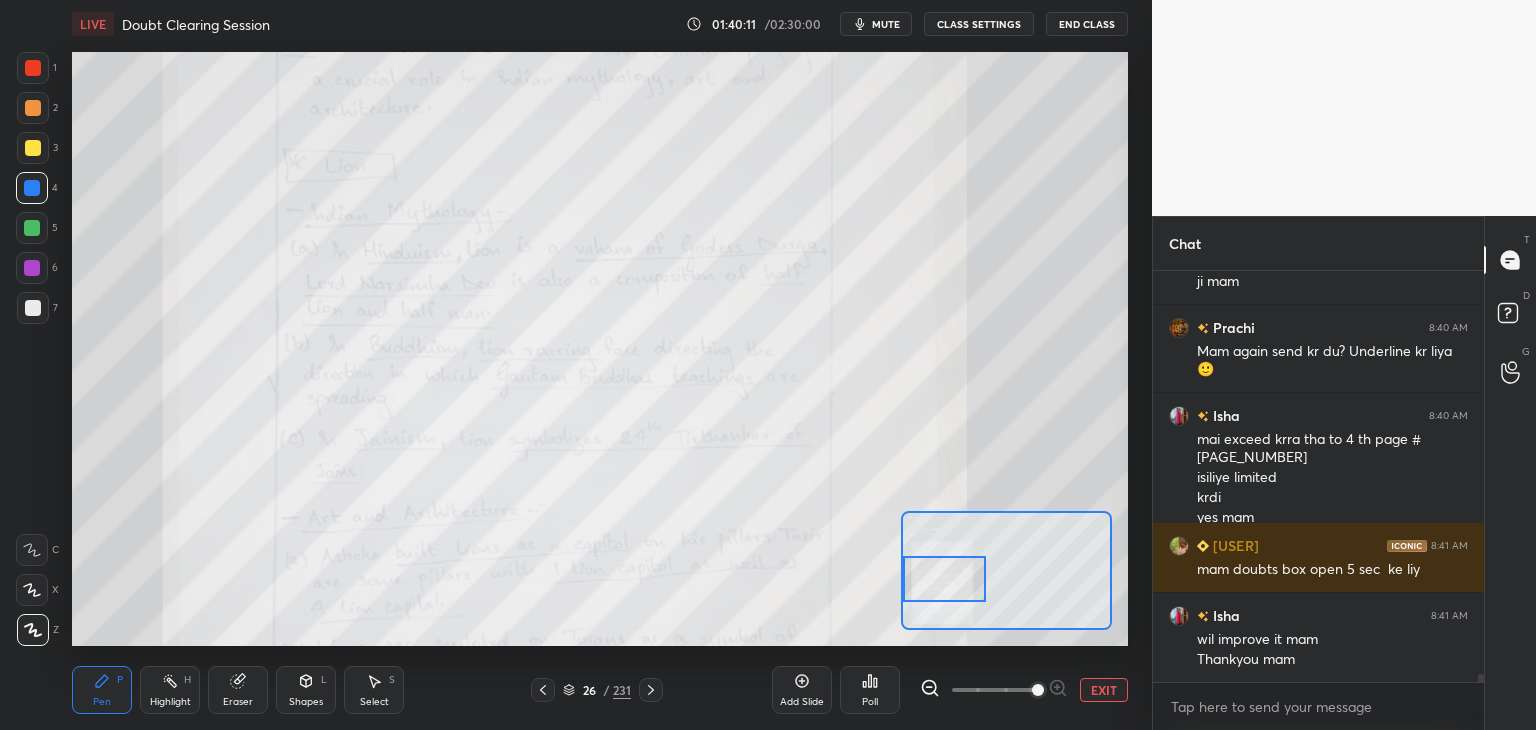 drag, startPoint x: 967, startPoint y: 593, endPoint x: 968, endPoint y: 569, distance: 24.020824 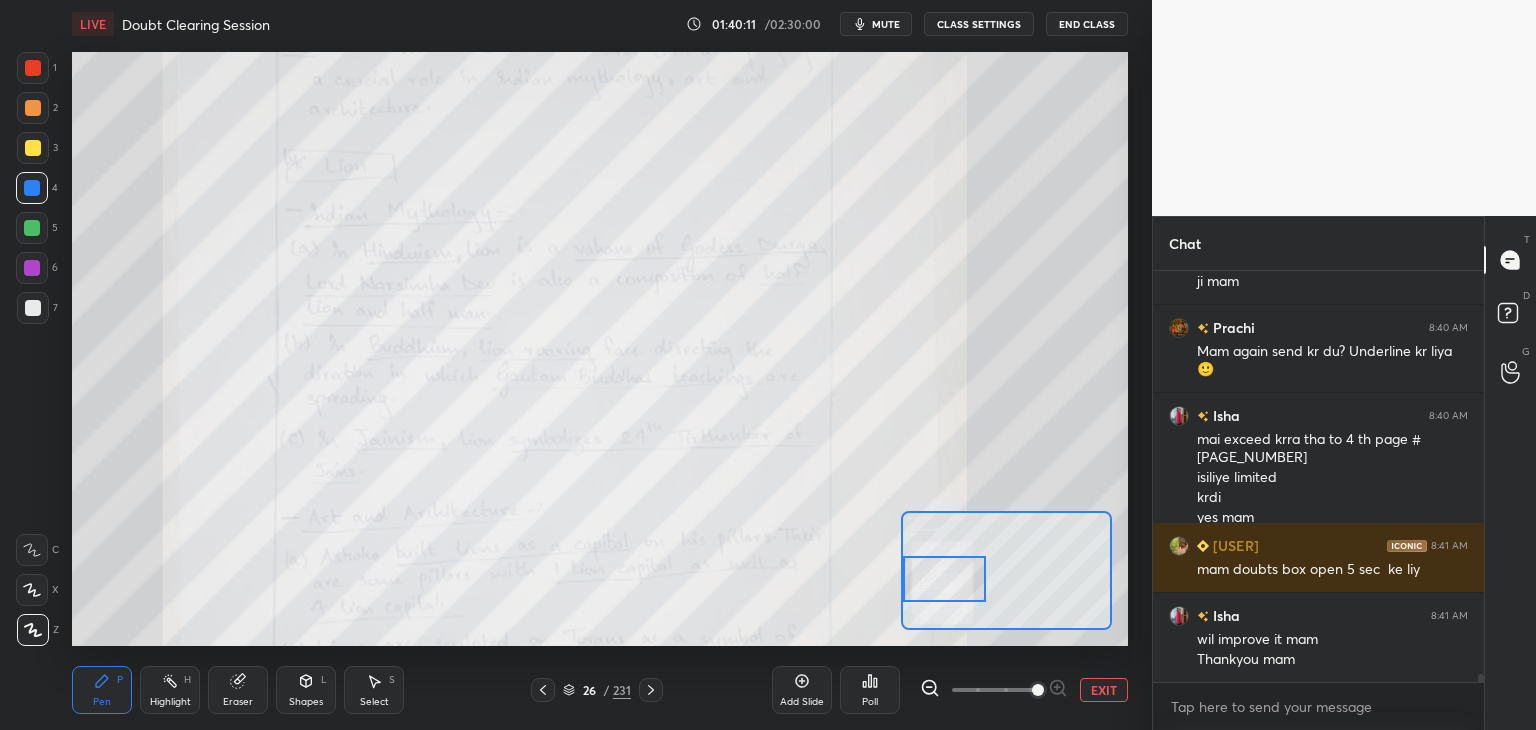 click at bounding box center (944, 579) 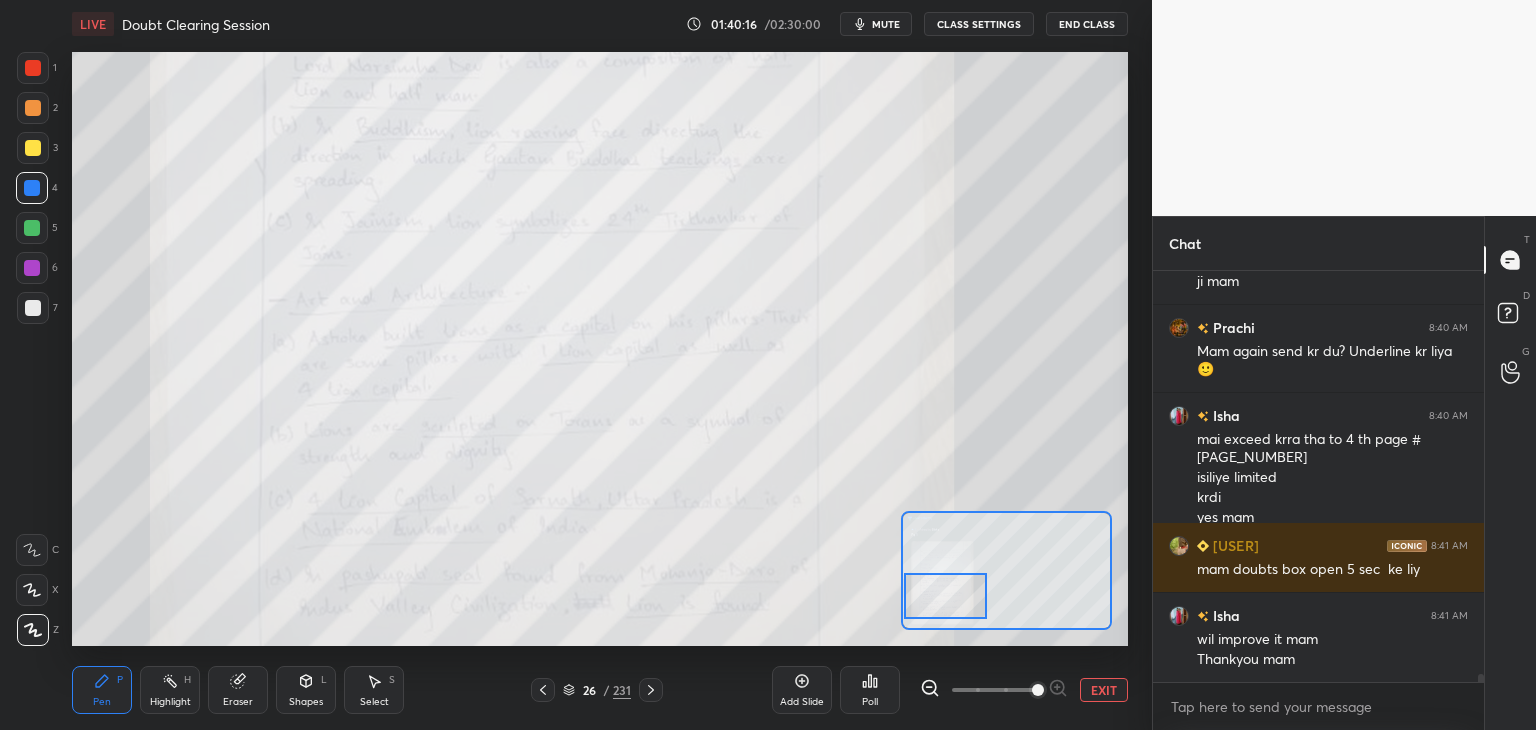 scroll, scrollTop: 20522, scrollLeft: 0, axis: vertical 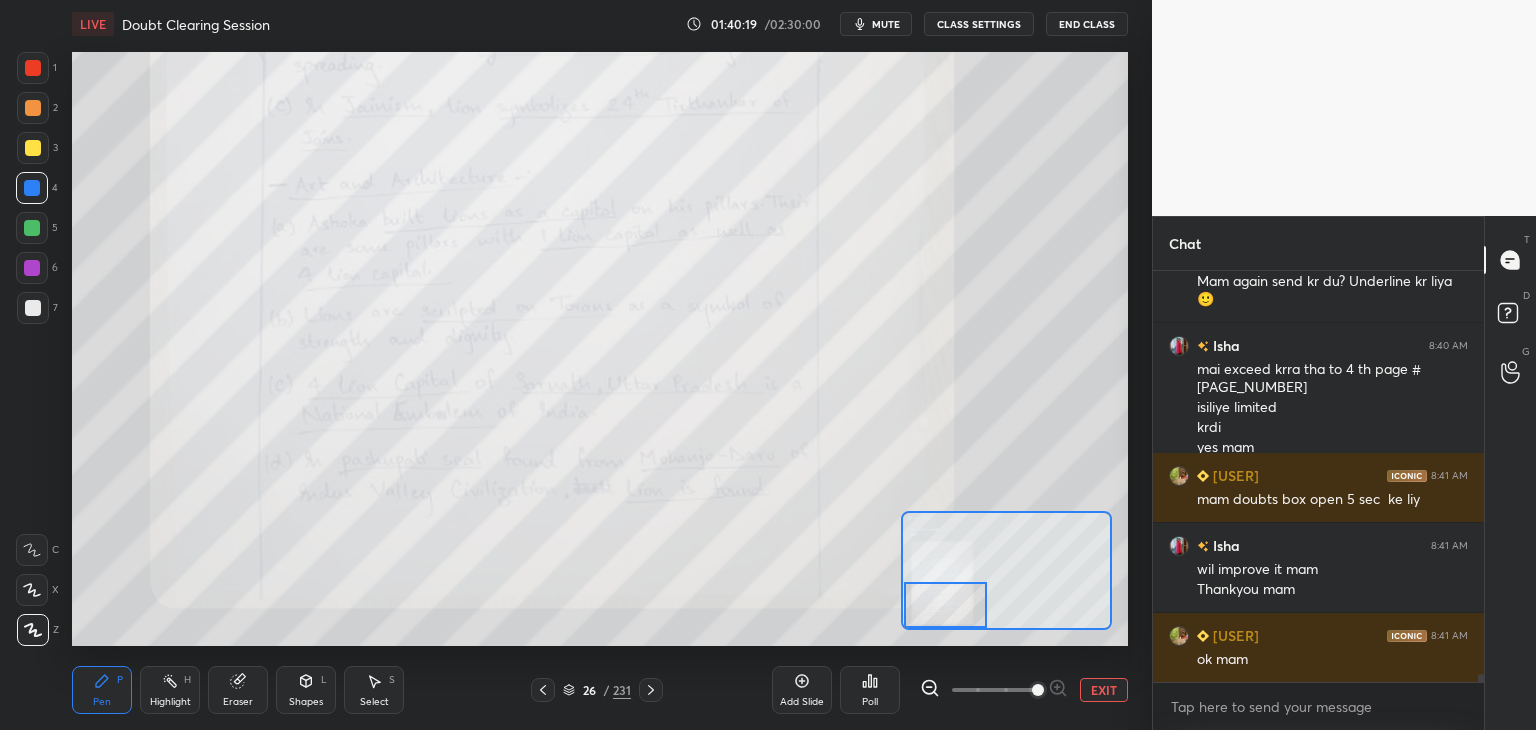 drag, startPoint x: 968, startPoint y: 569, endPoint x: 957, endPoint y: 588, distance: 21.954498 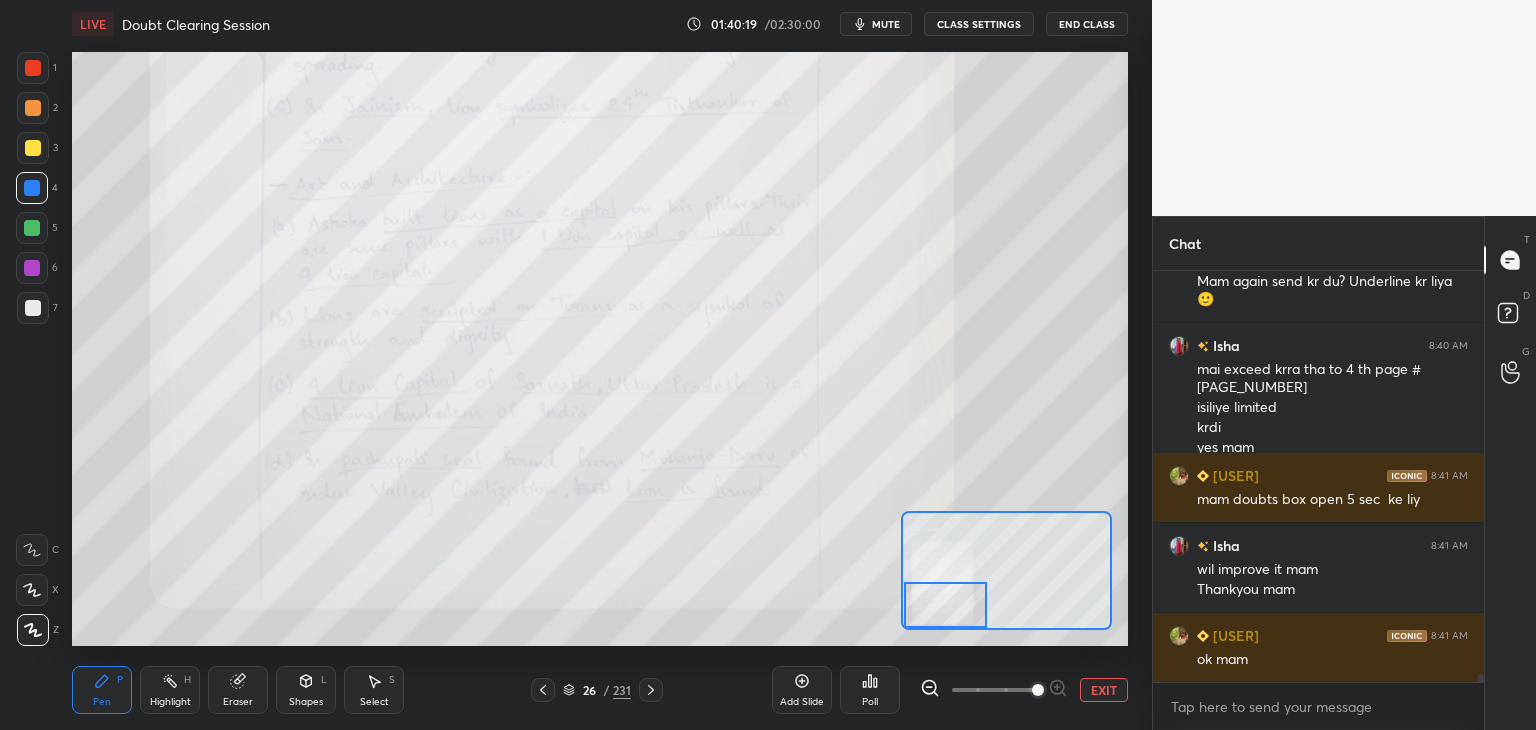 click at bounding box center (945, 605) 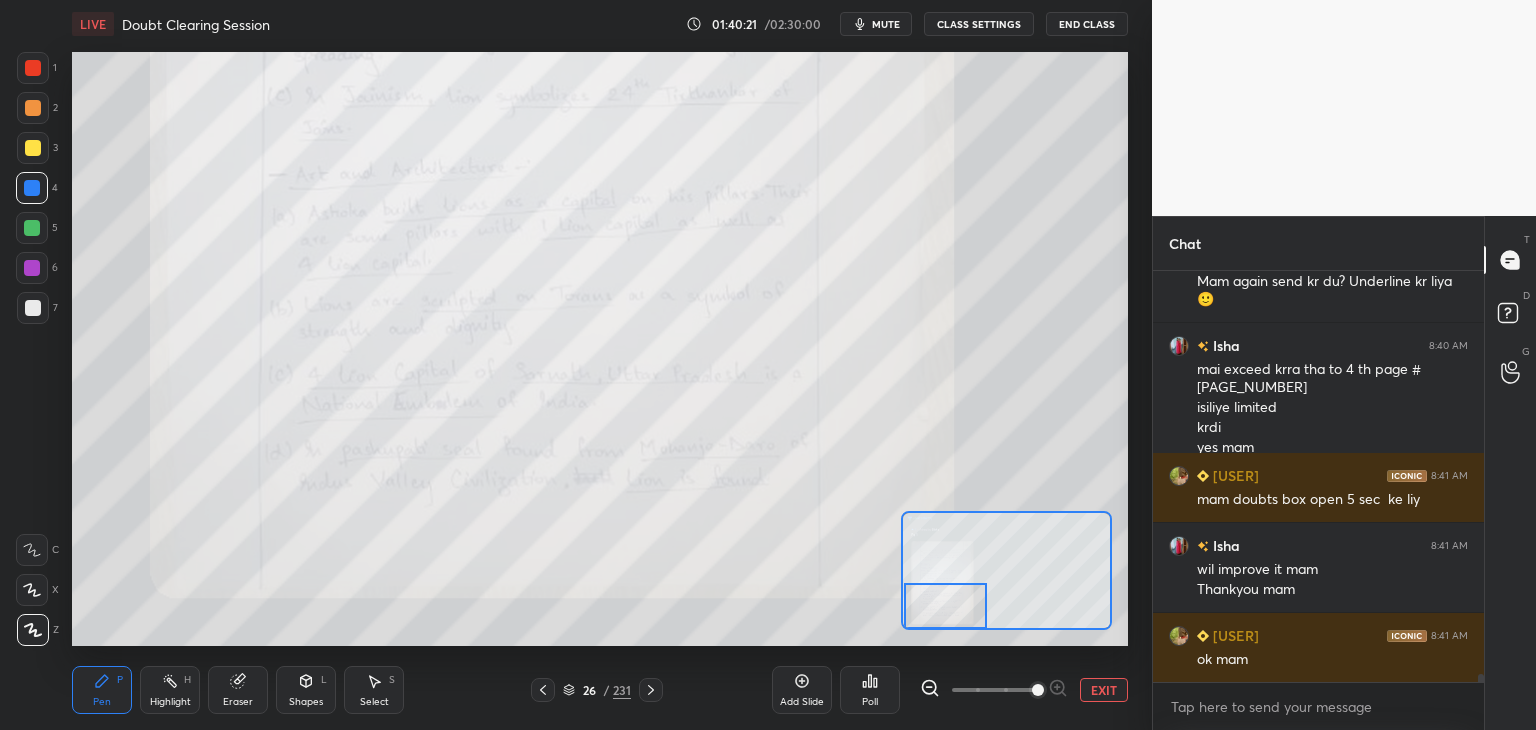 click 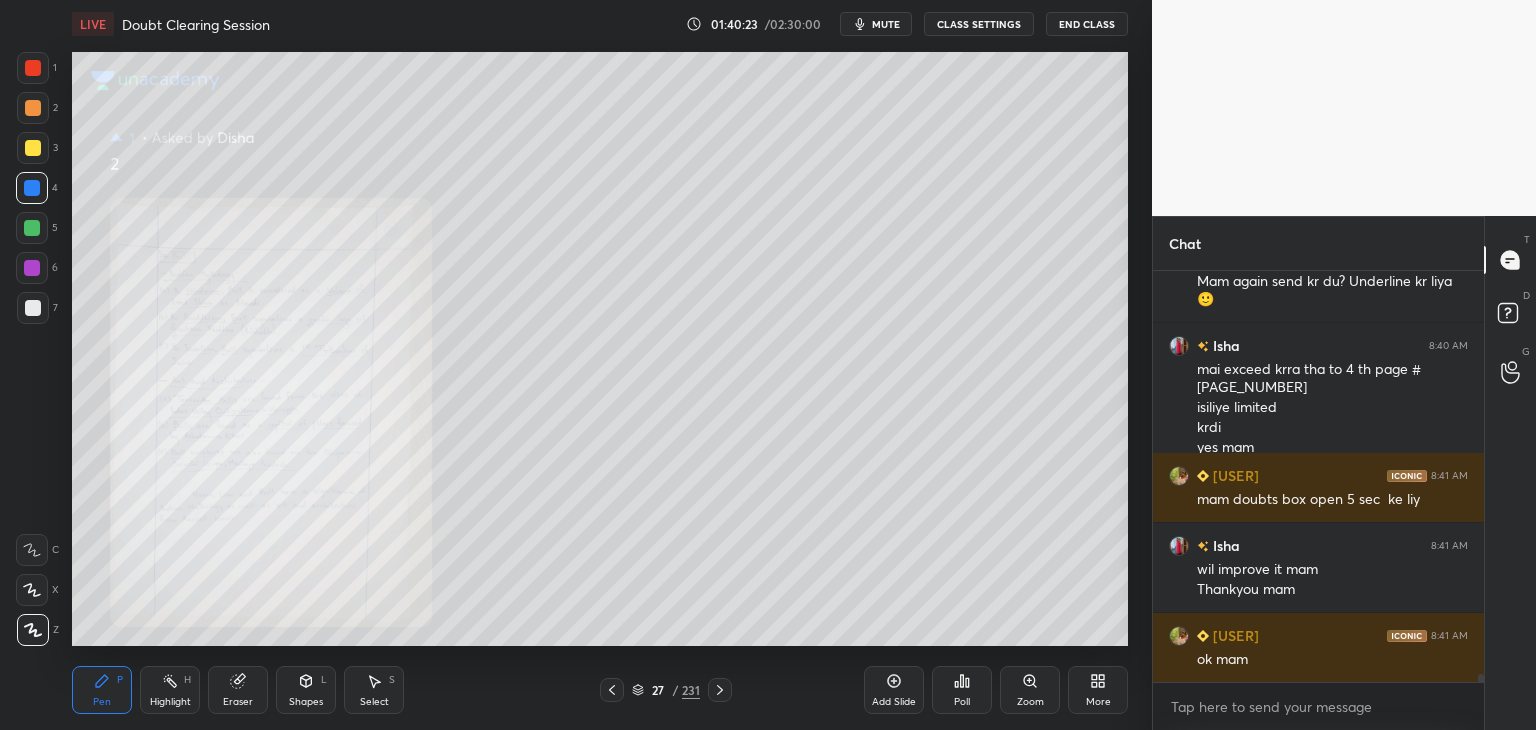 click 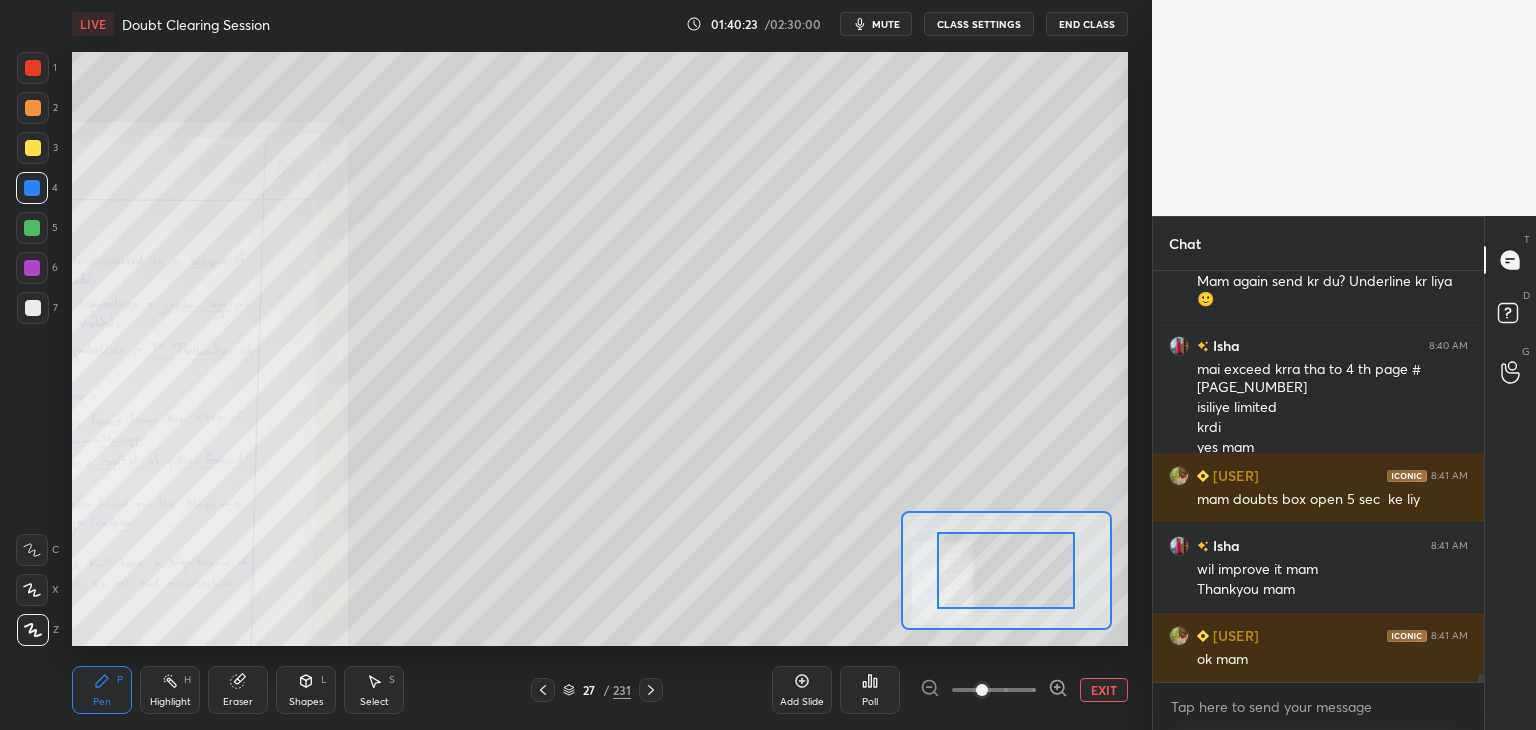 click at bounding box center (994, 690) 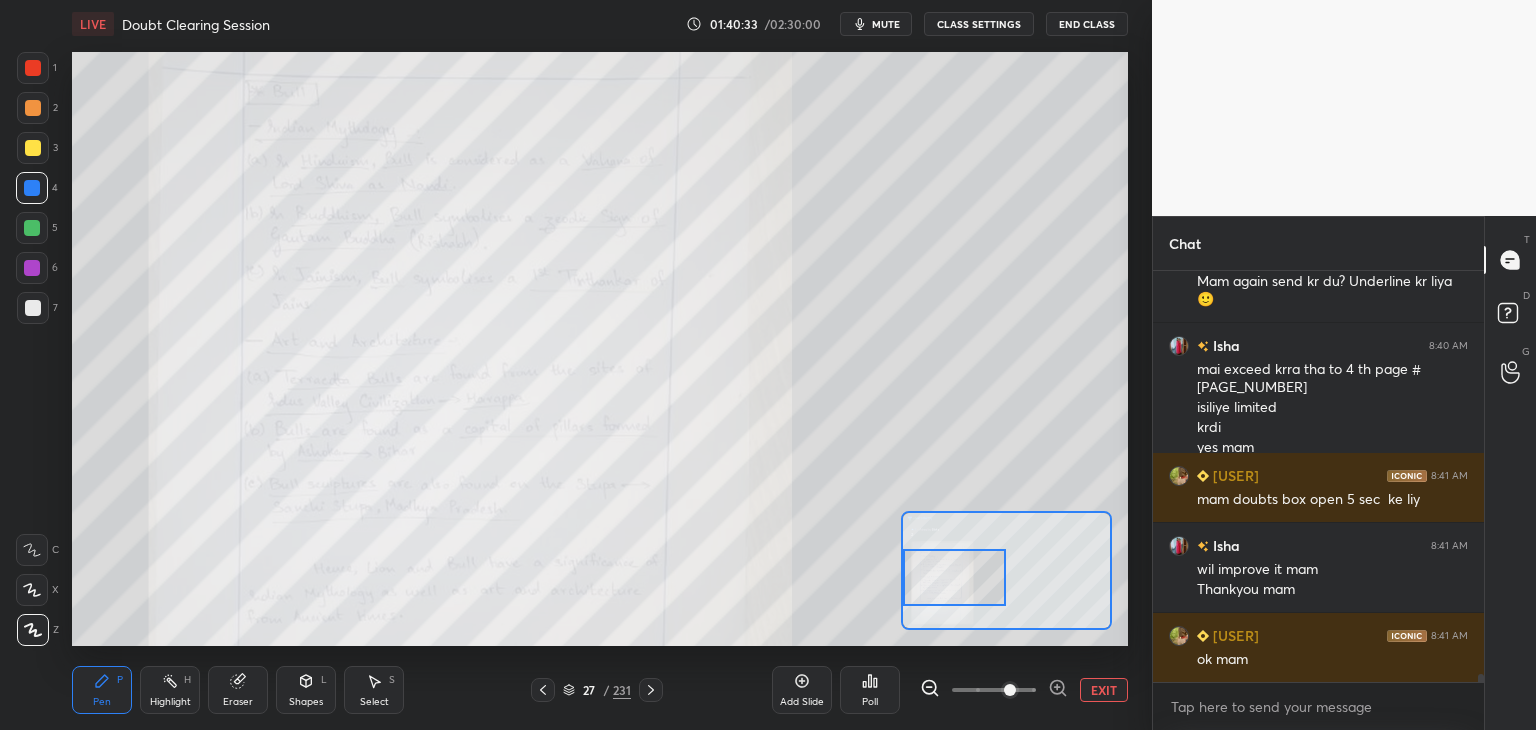 drag, startPoint x: 1031, startPoint y: 556, endPoint x: 965, endPoint y: 563, distance: 66.37017 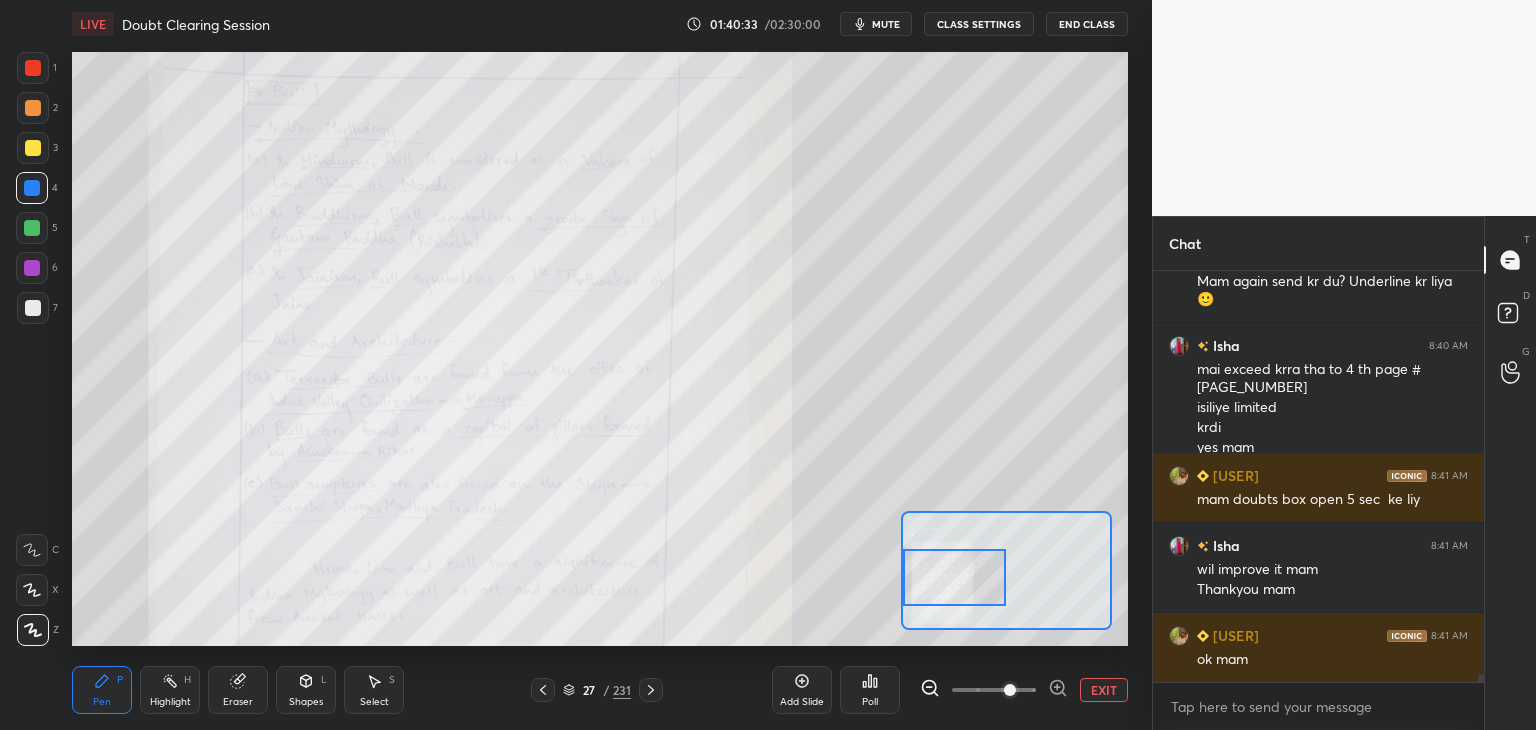 click at bounding box center [955, 577] 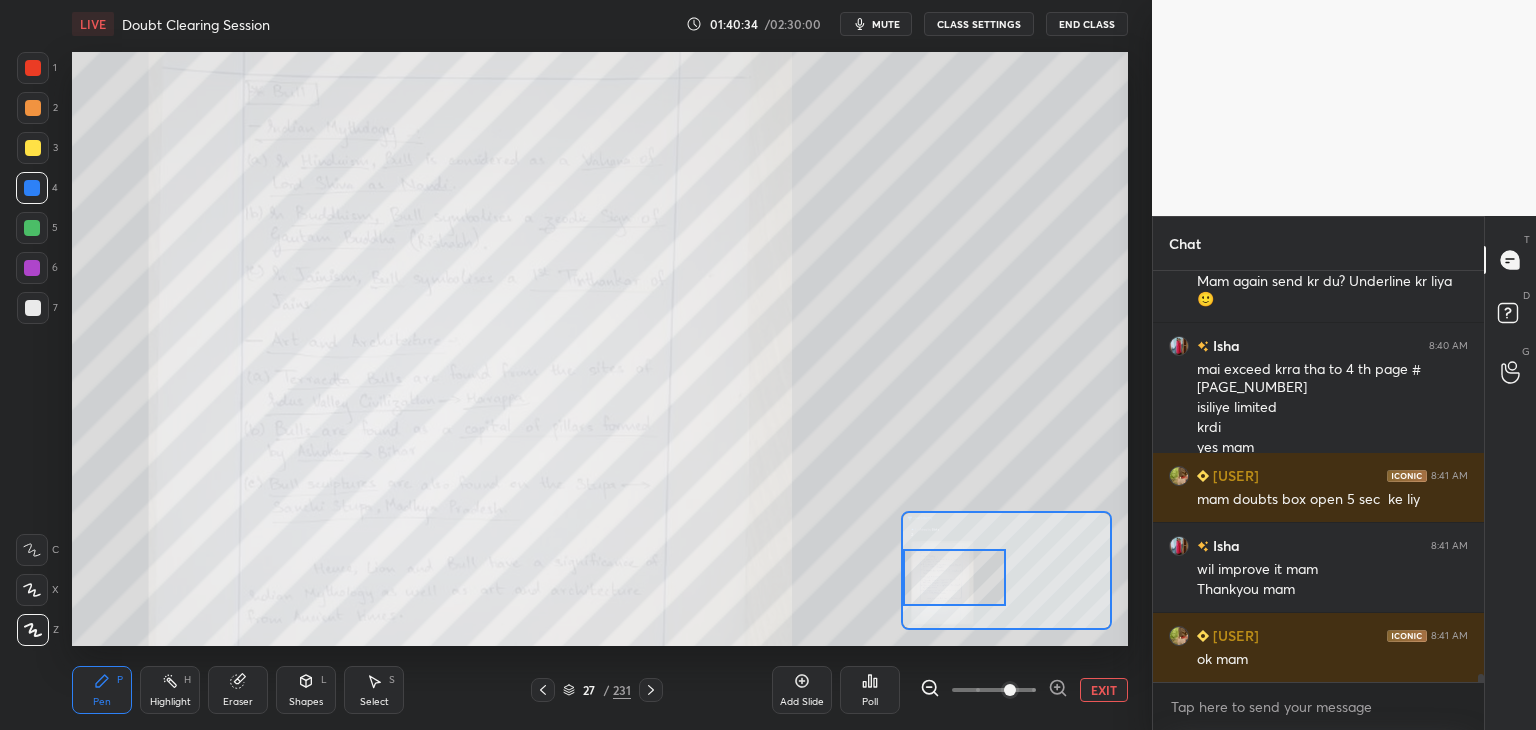 click on "EXIT" at bounding box center [1104, 690] 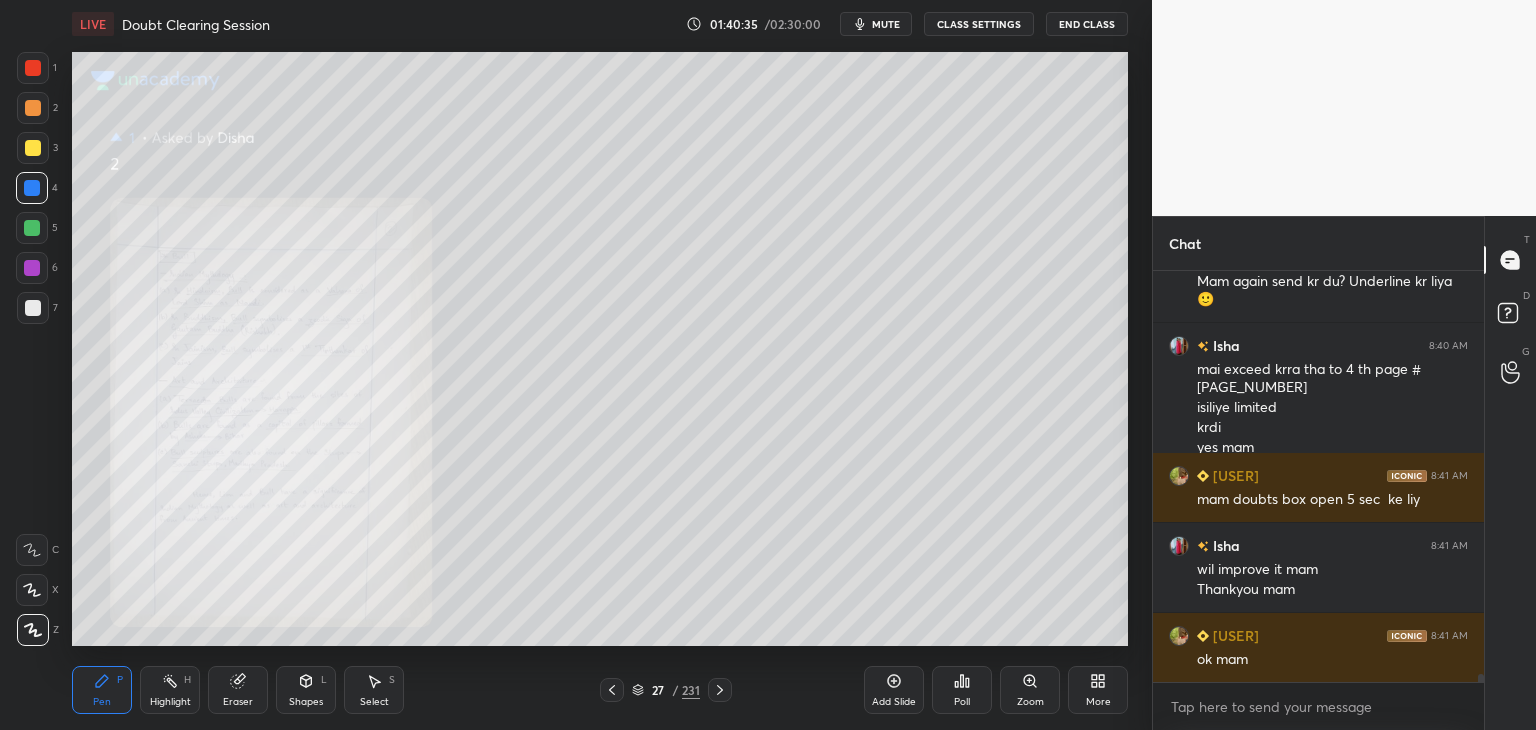 click 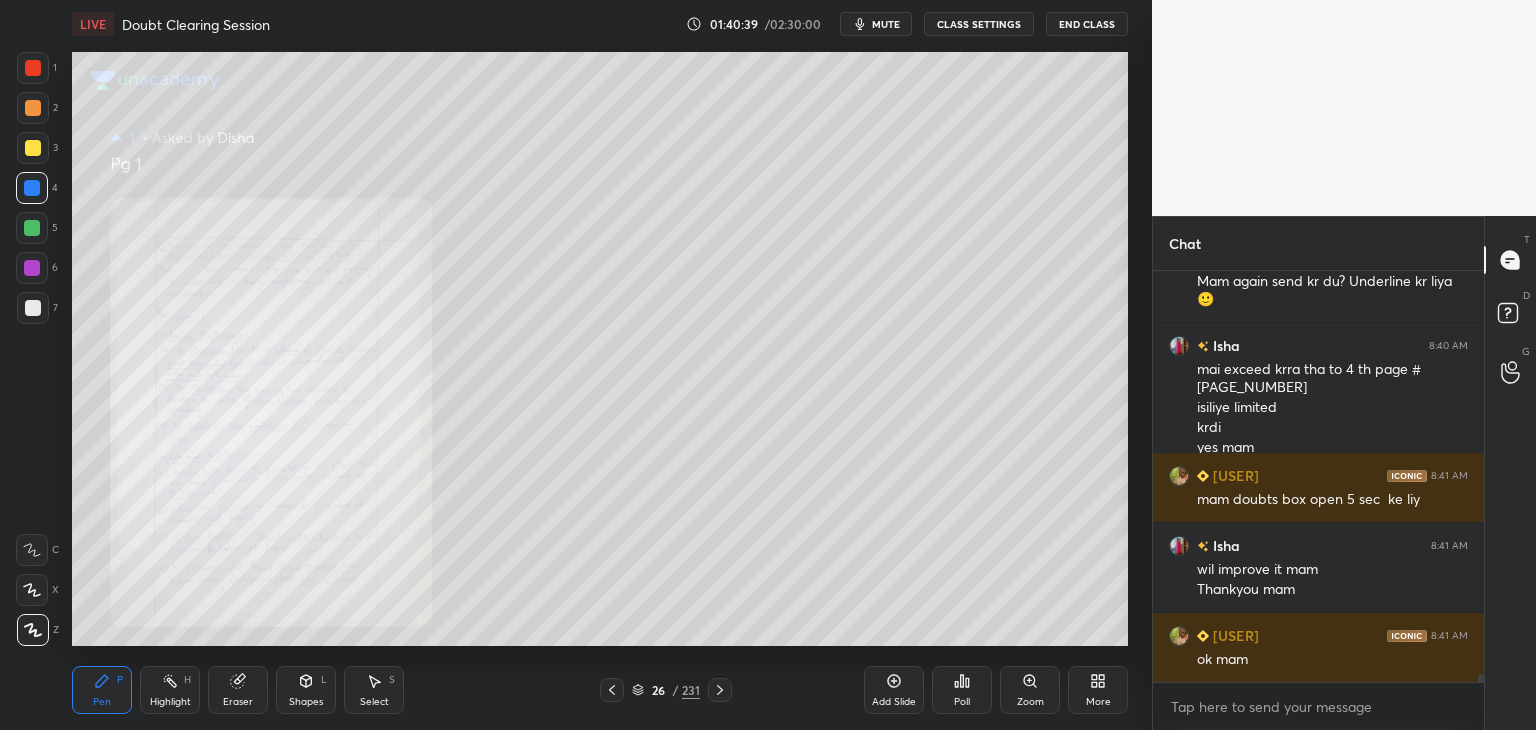 click 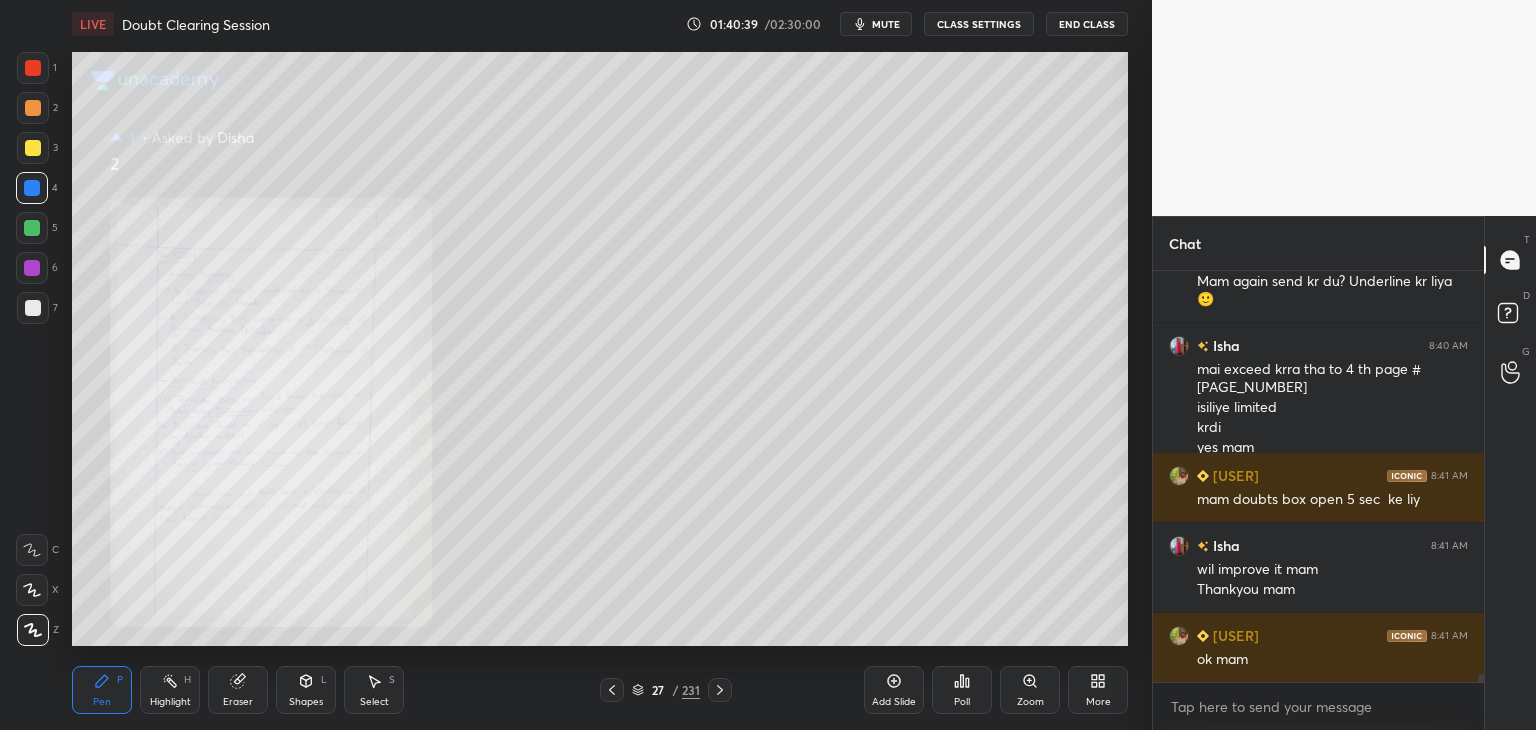 click 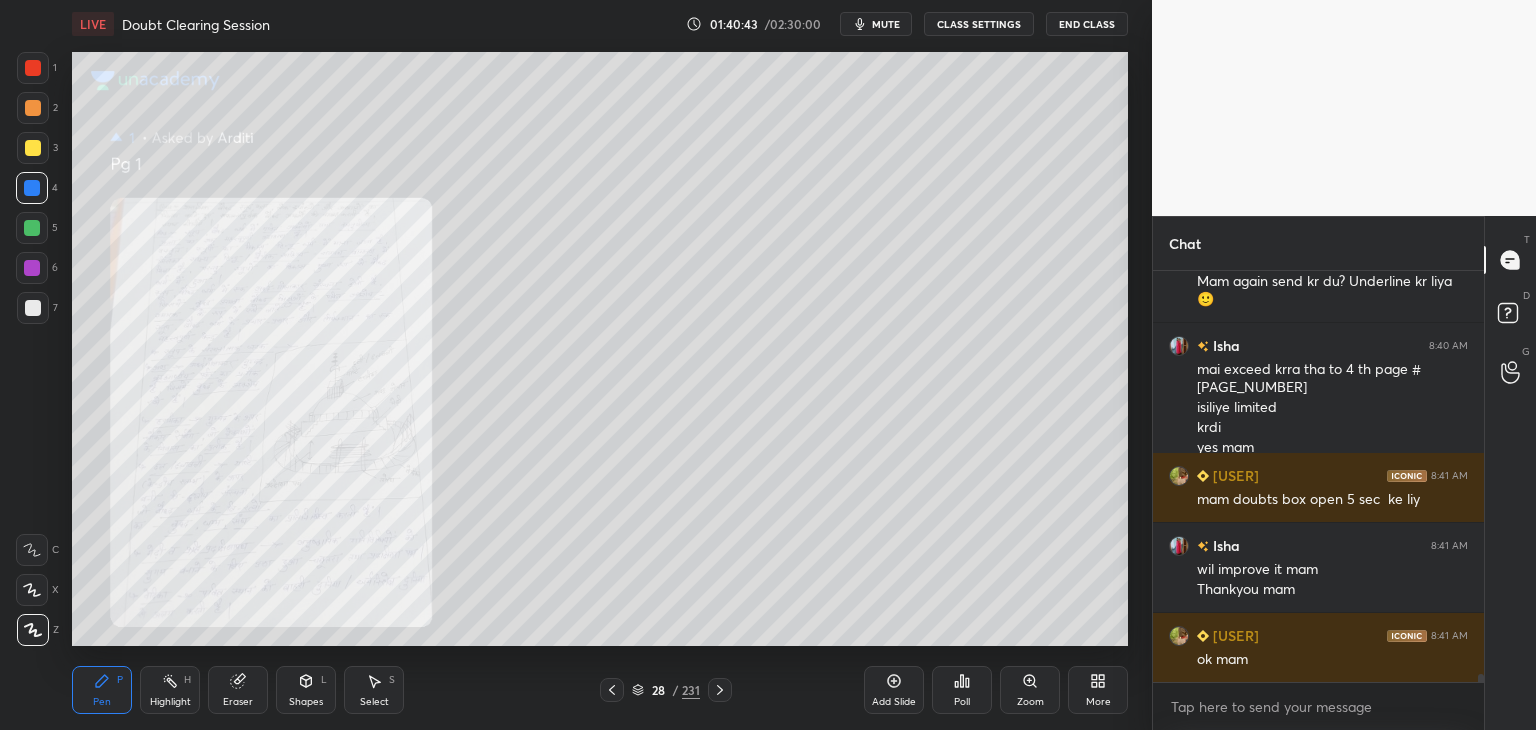 click on "Zoom" at bounding box center [1030, 702] 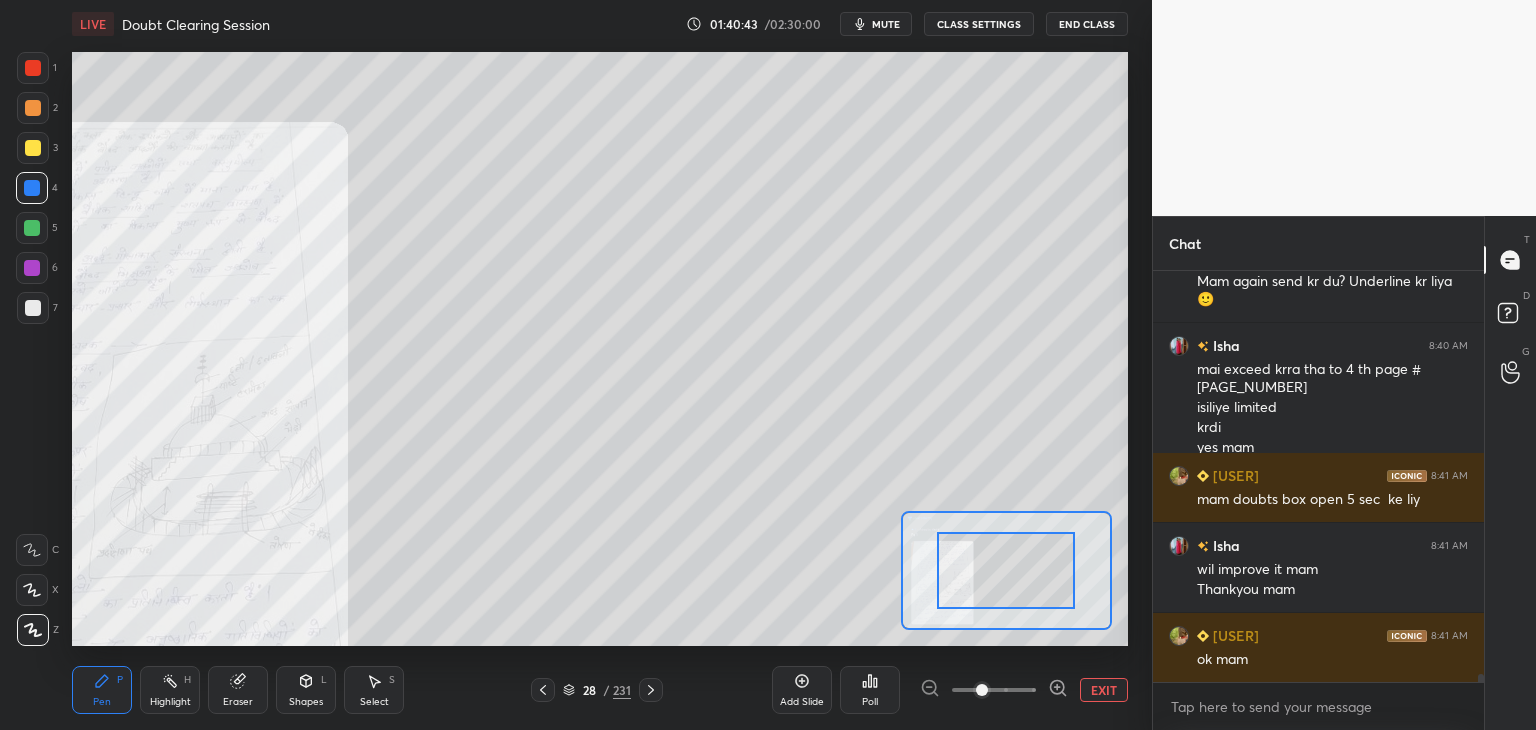click at bounding box center [994, 690] 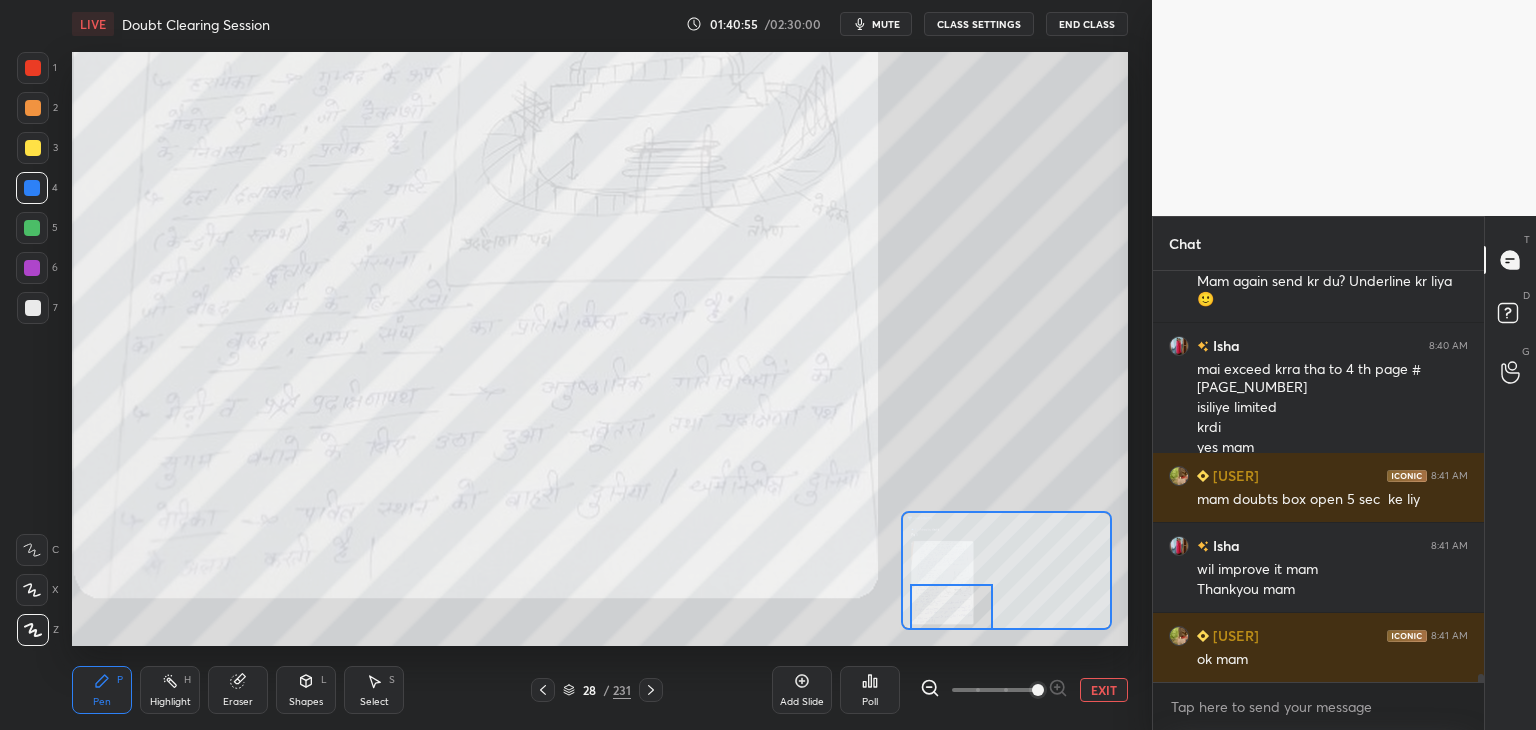 drag, startPoint x: 1014, startPoint y: 588, endPoint x: 959, endPoint y: 629, distance: 68.60029 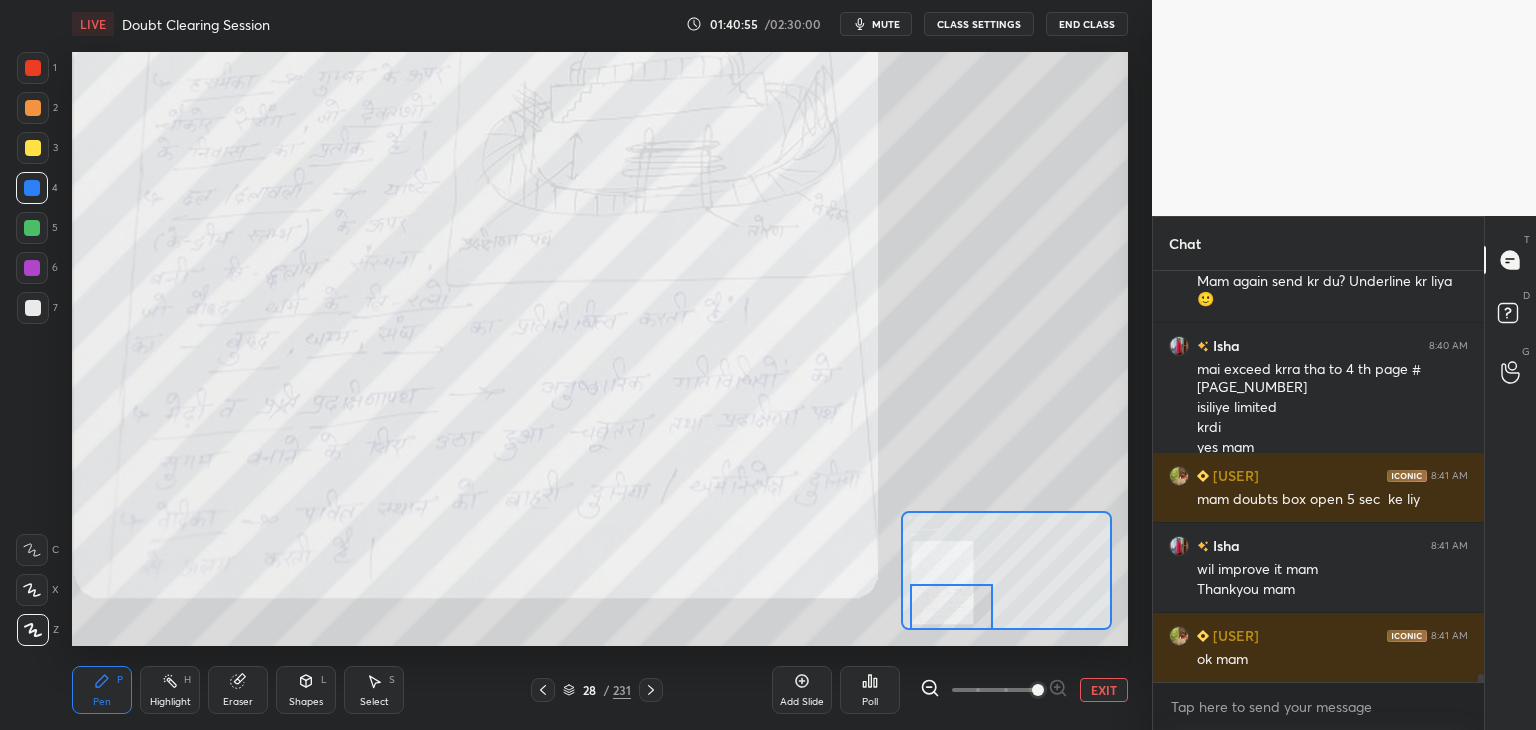 click at bounding box center (1006, 570) 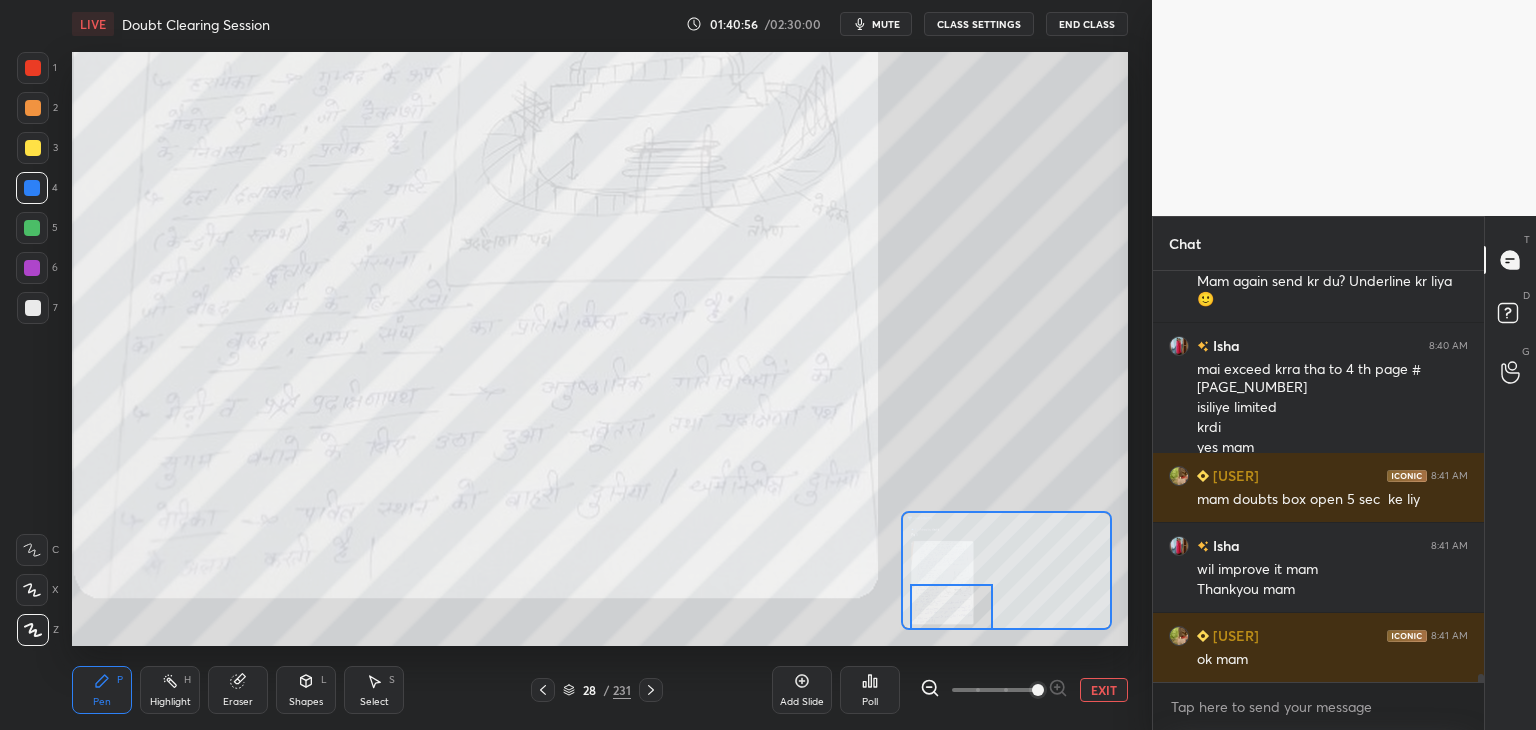 click on "EXIT" at bounding box center [1104, 690] 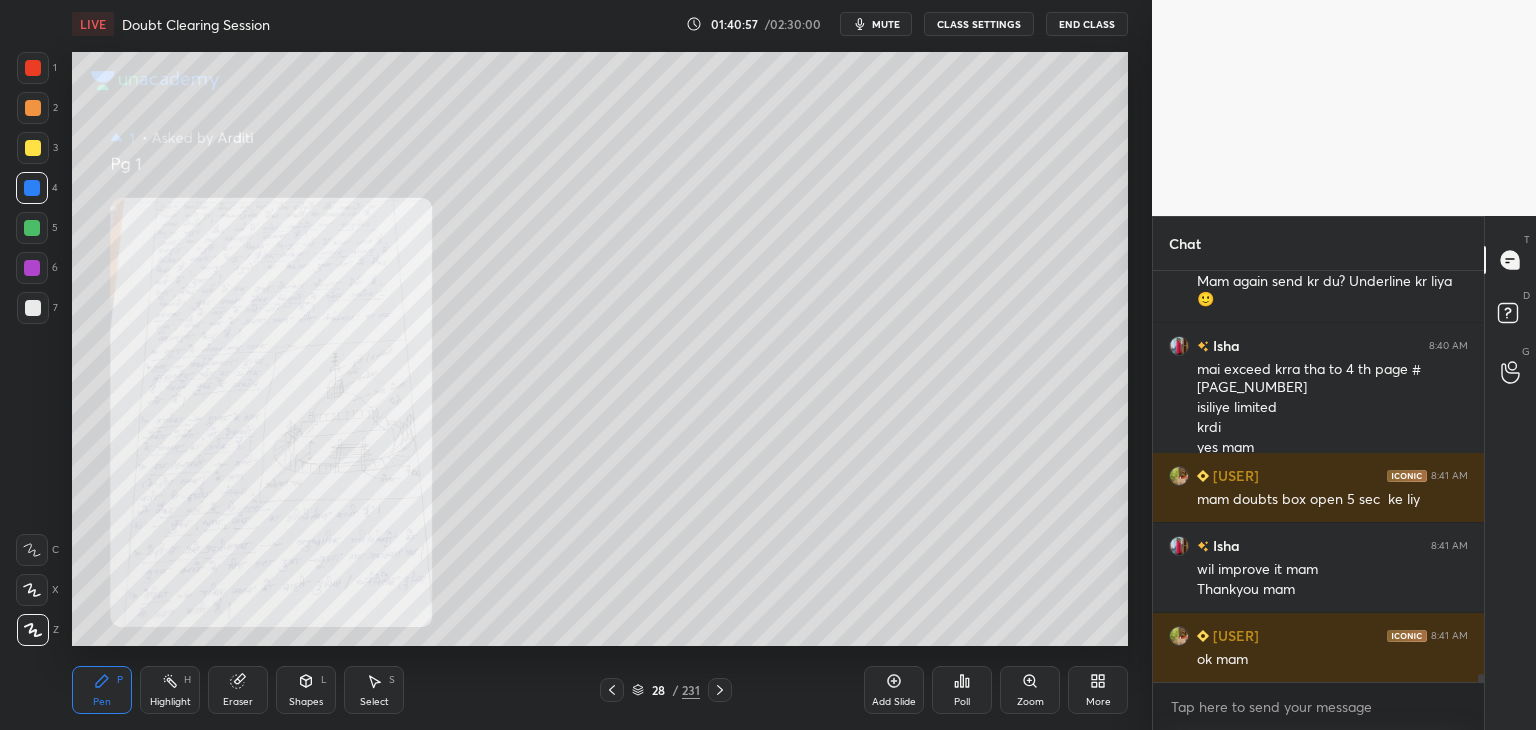 click 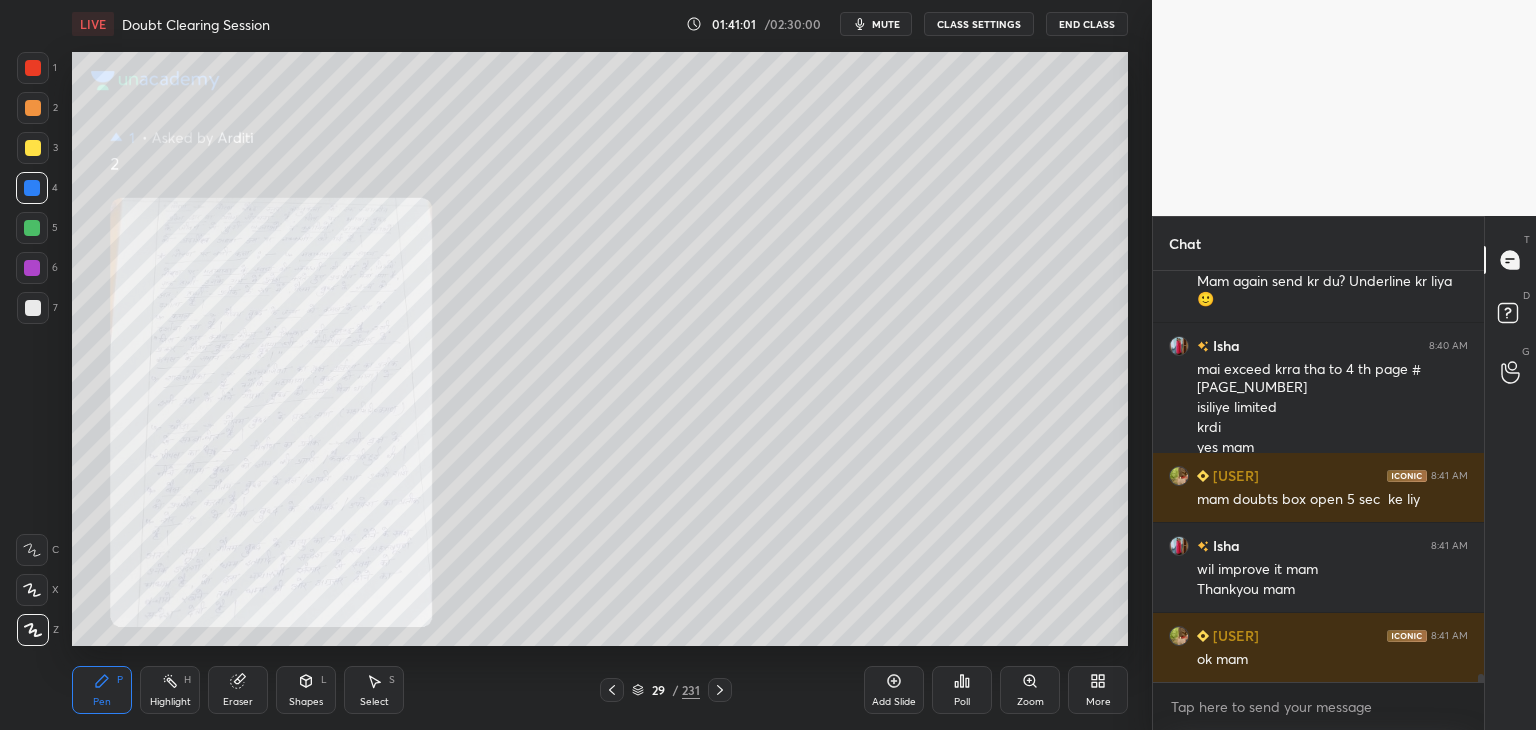 click 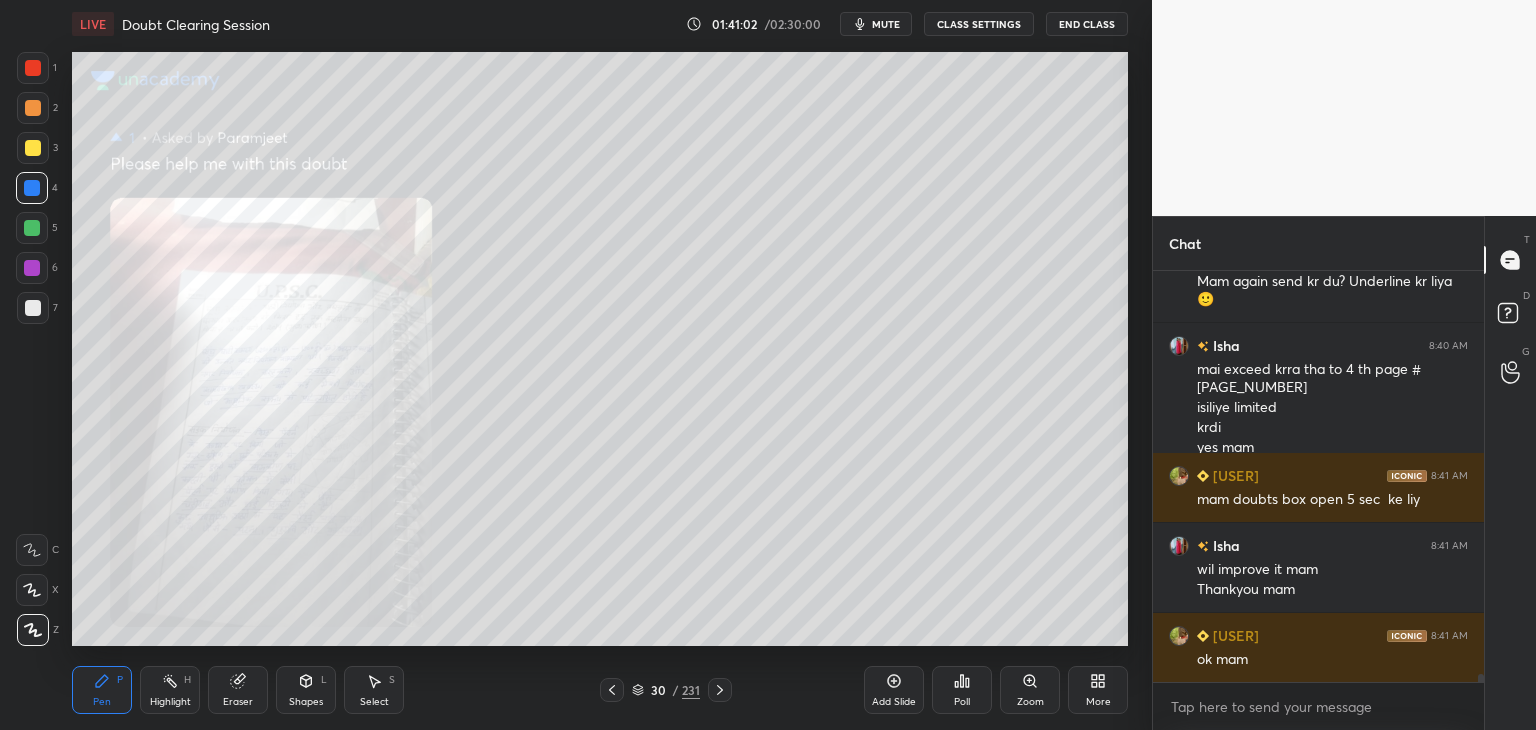click 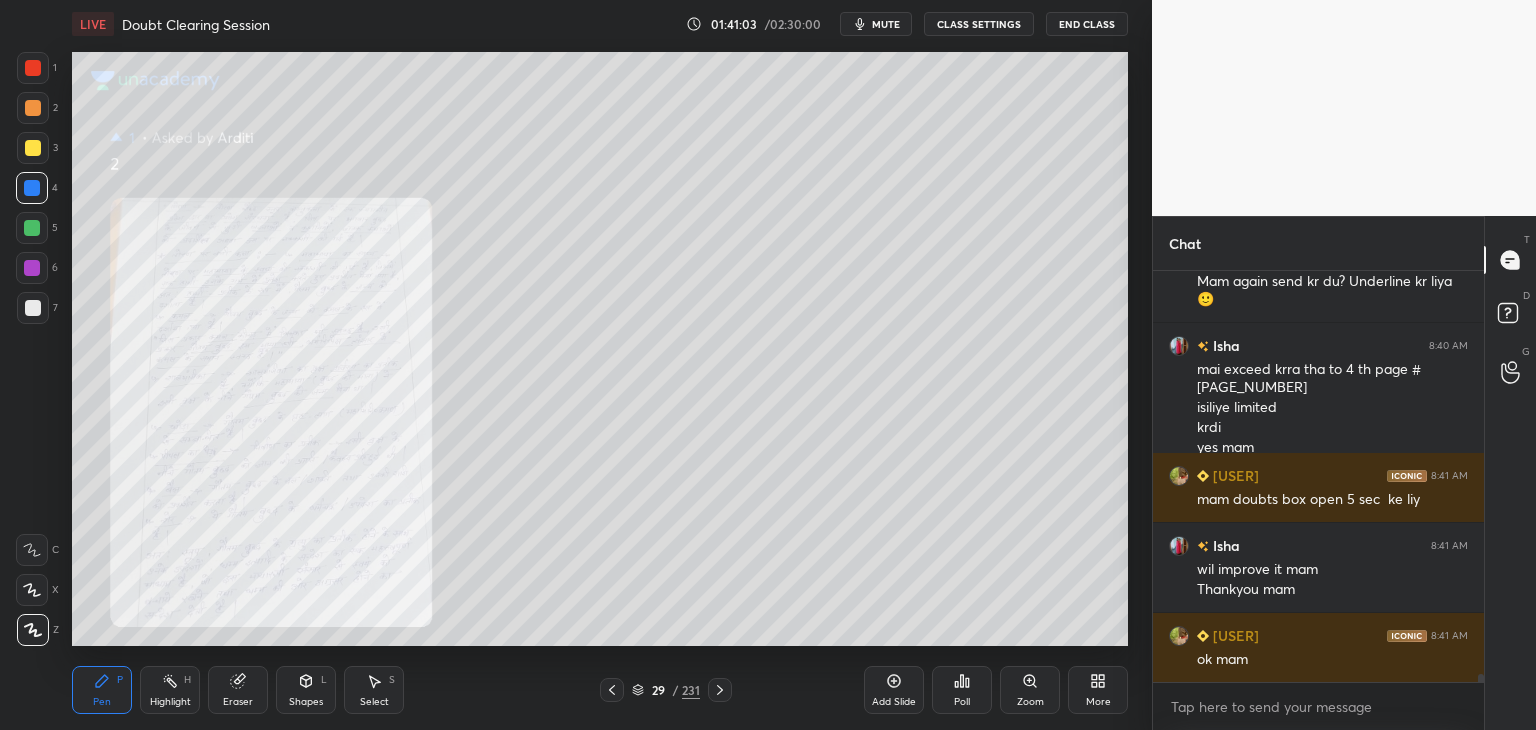 click 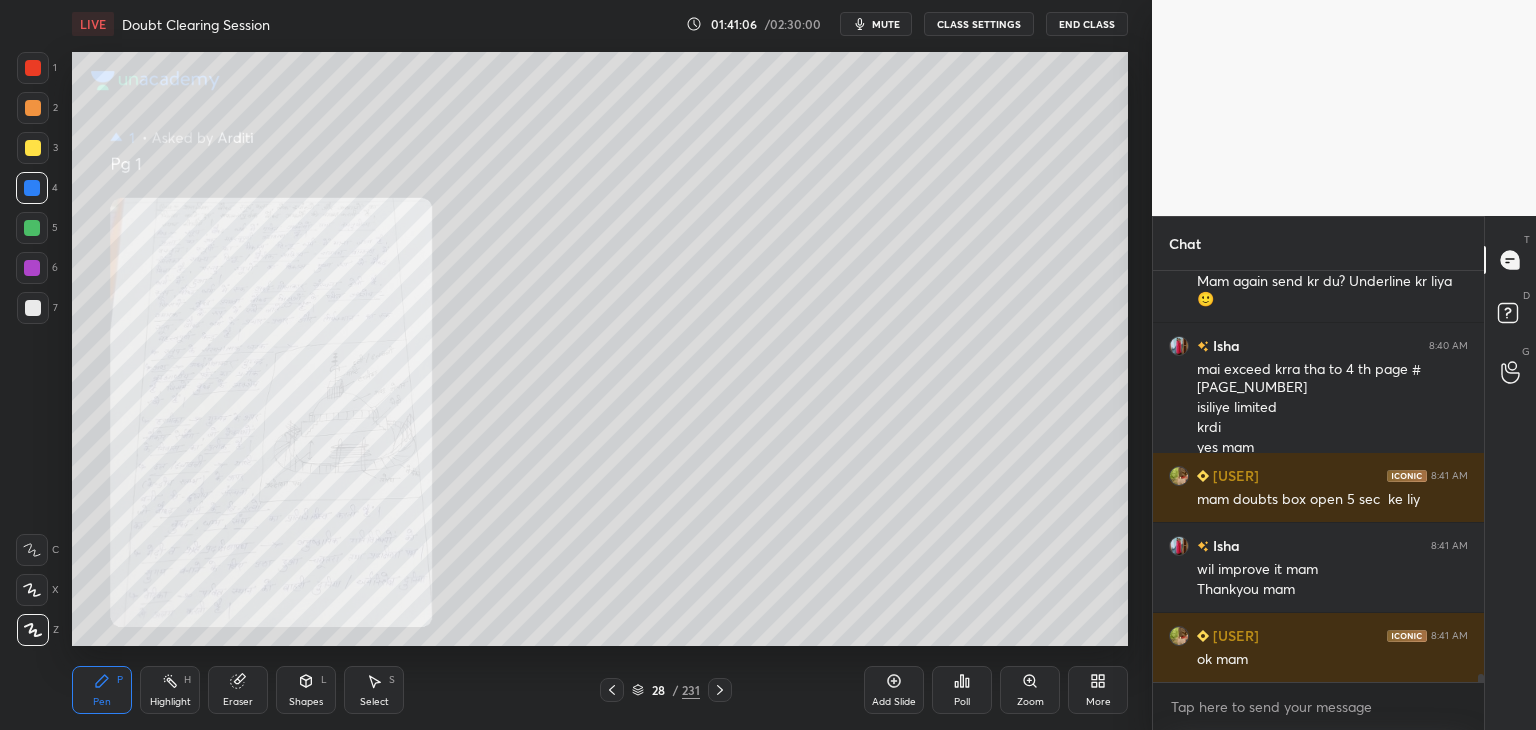 click on "Zoom" at bounding box center [1030, 690] 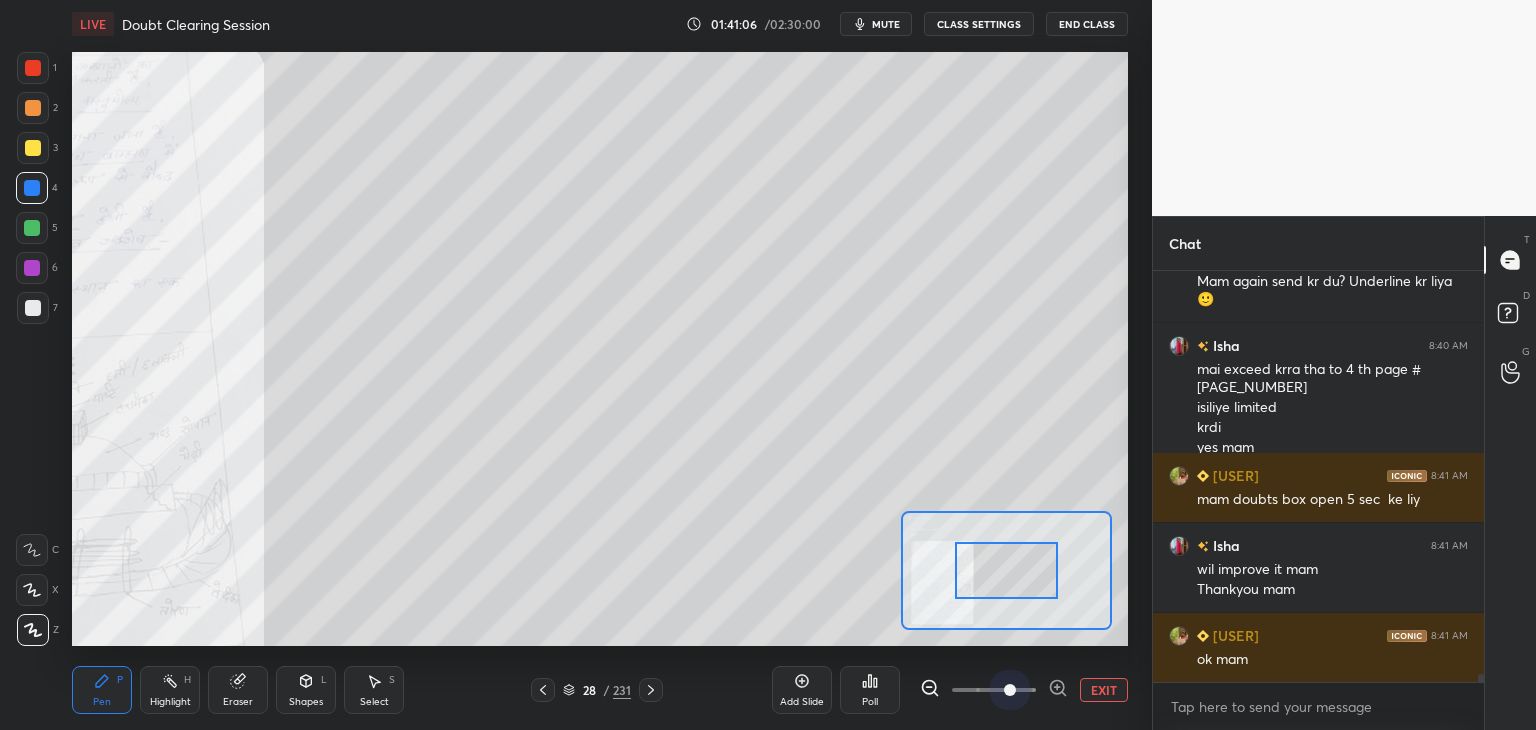 click at bounding box center (994, 690) 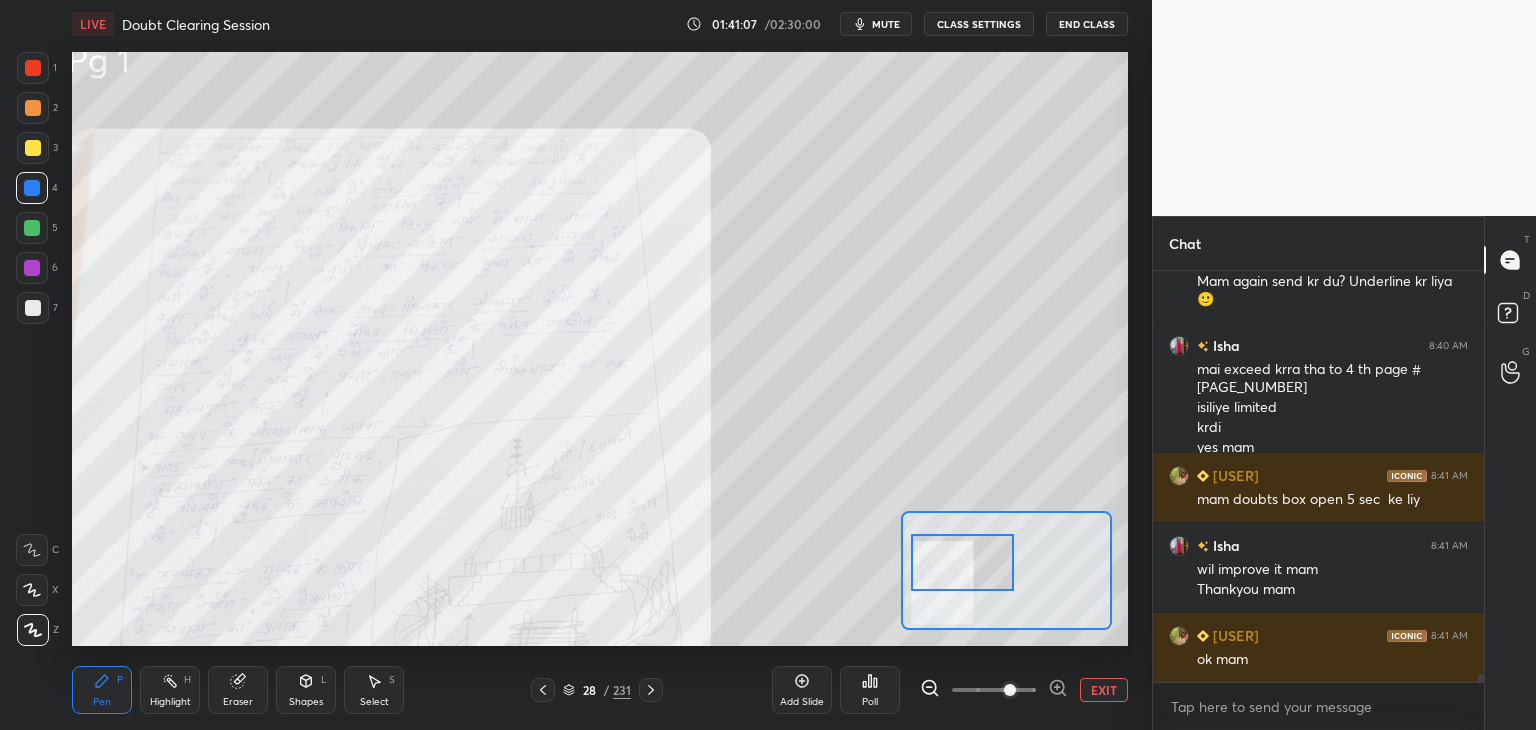 drag, startPoint x: 1021, startPoint y: 585, endPoint x: 976, endPoint y: 577, distance: 45.705578 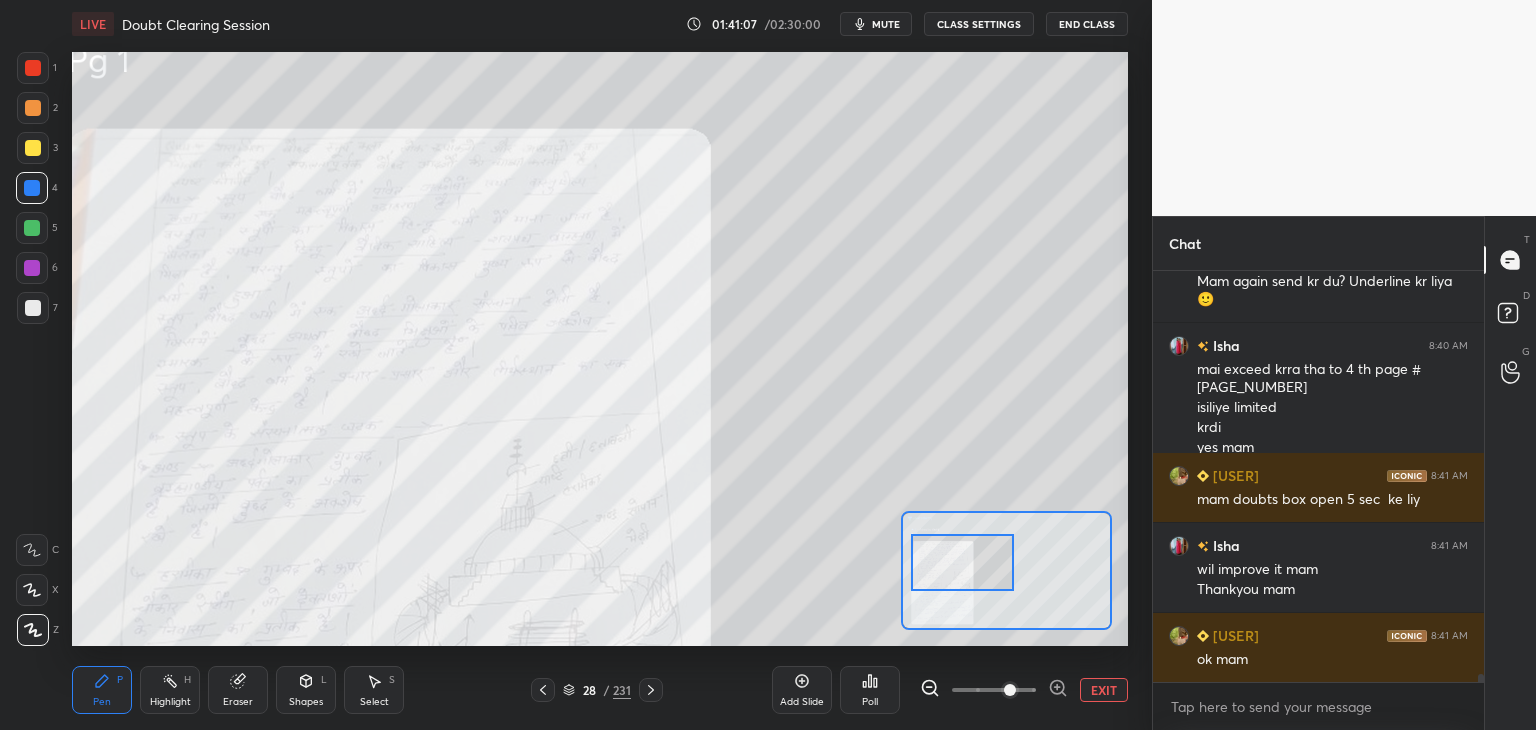 click at bounding box center [963, 562] 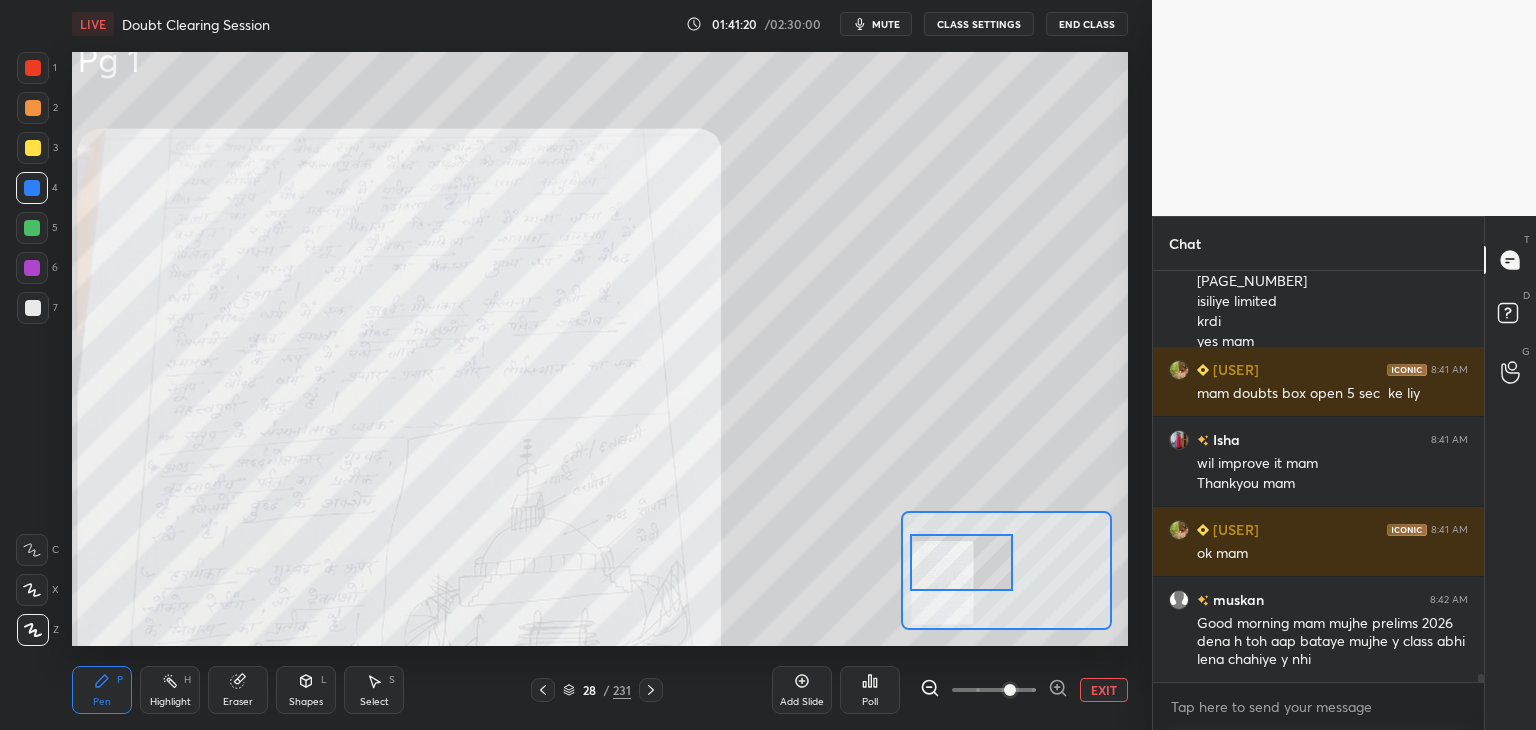 scroll, scrollTop: 20698, scrollLeft: 0, axis: vertical 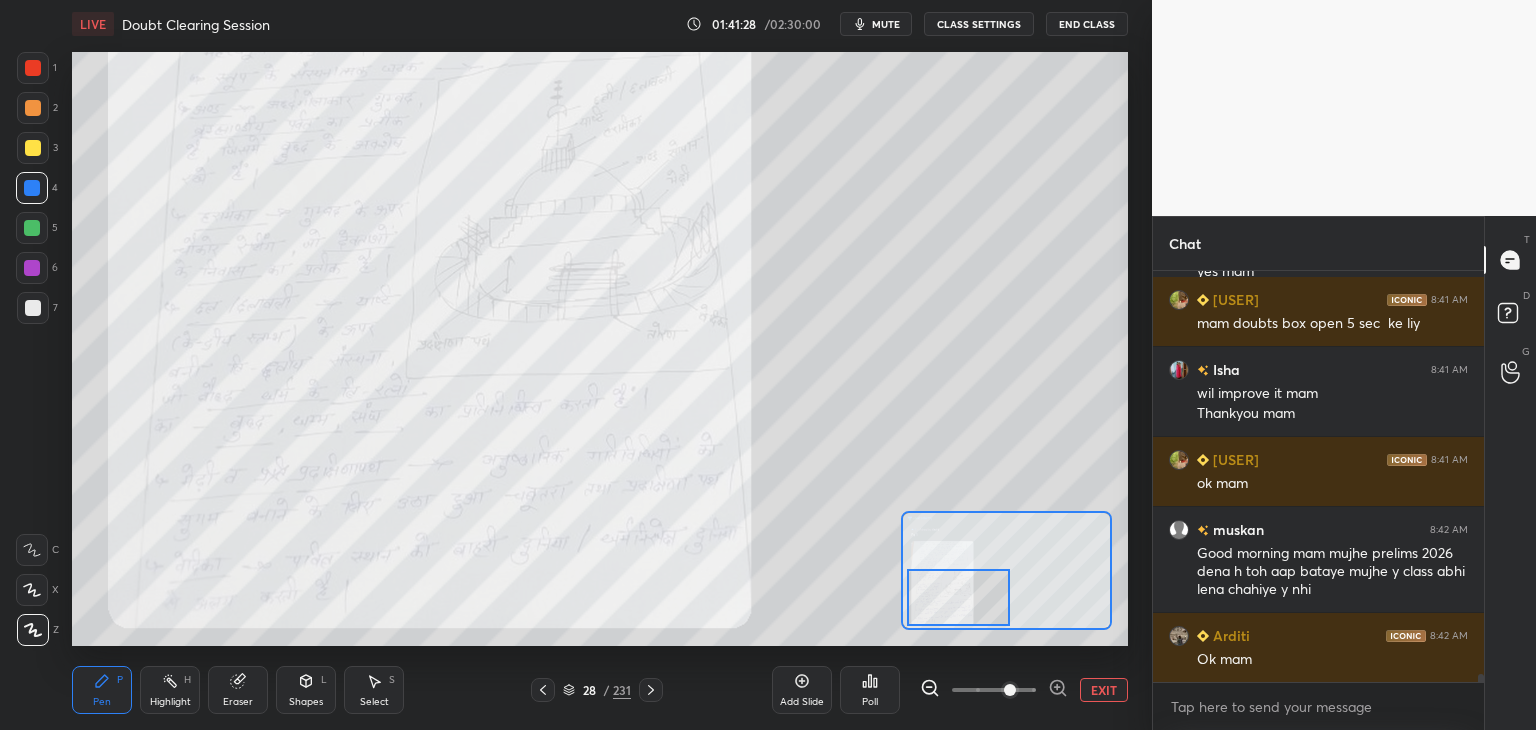 drag, startPoint x: 982, startPoint y: 565, endPoint x: 973, endPoint y: 597, distance: 33.24154 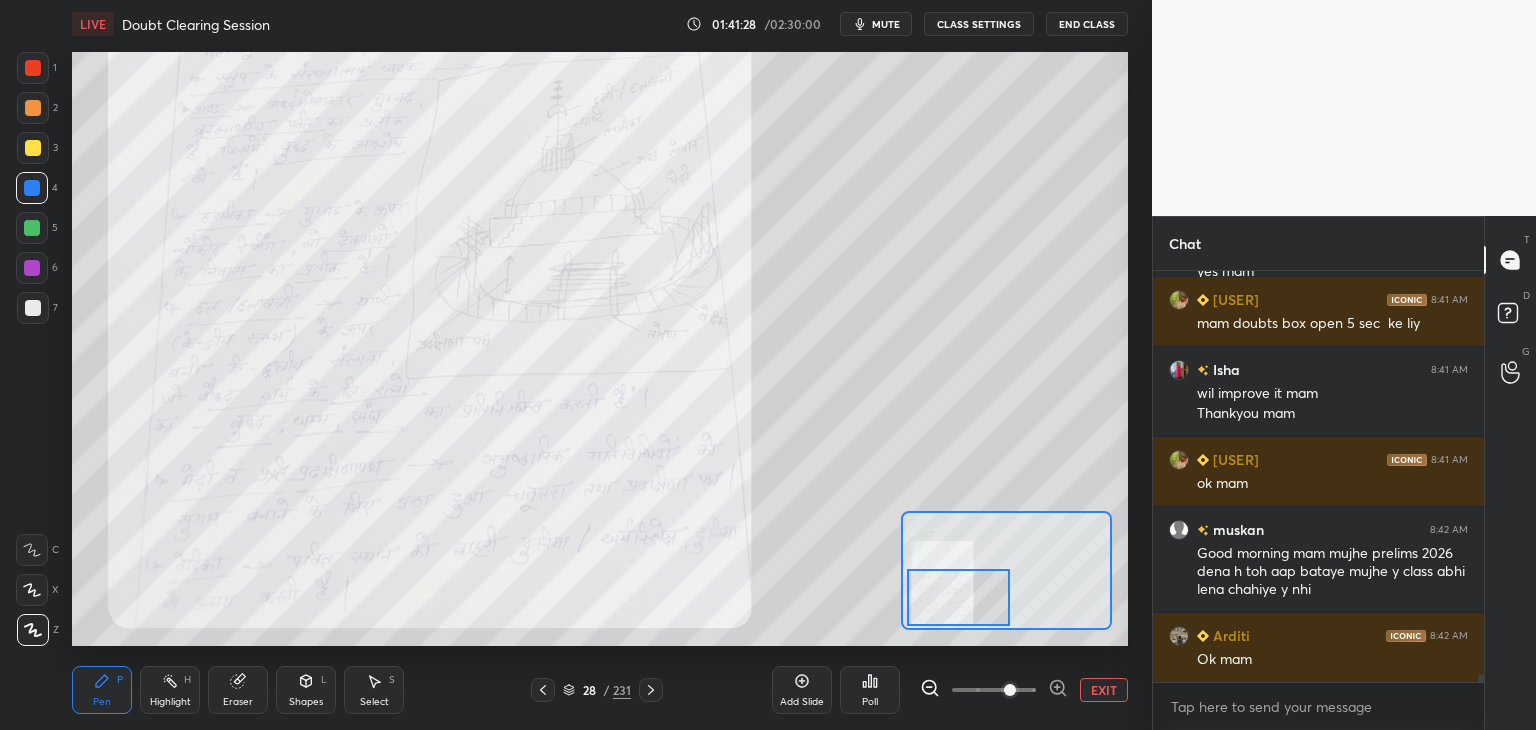 click at bounding box center [959, 597] 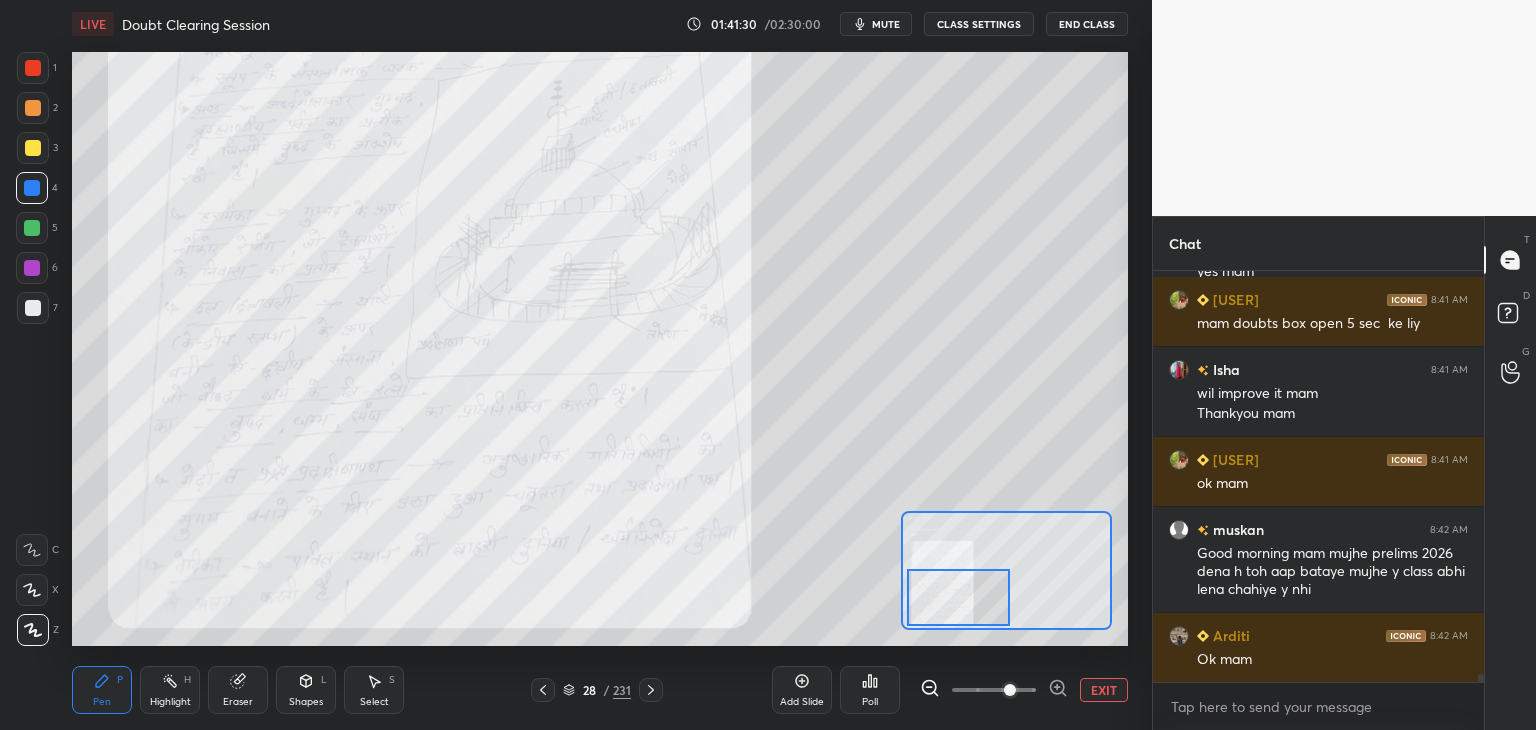 click 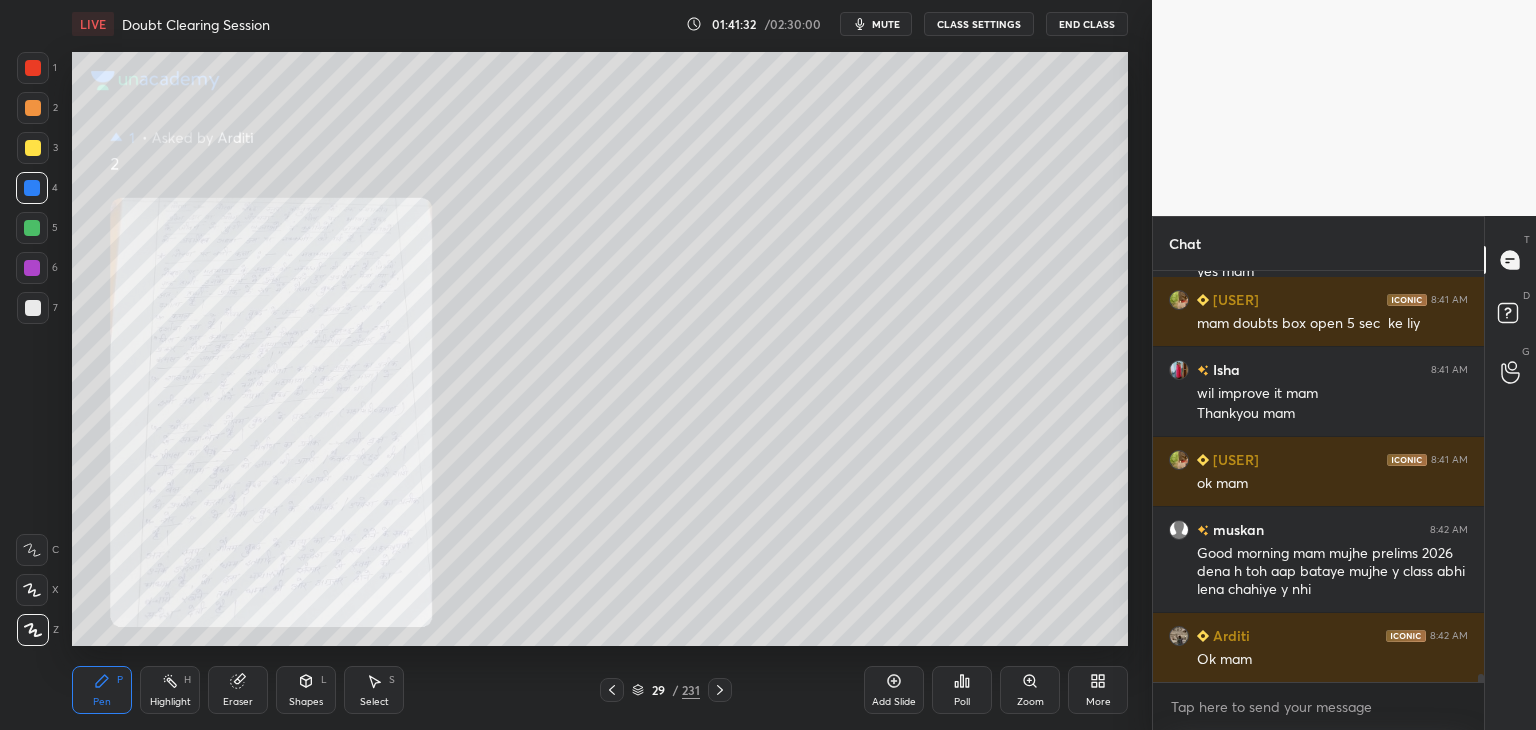 click on "Zoom" at bounding box center [1030, 690] 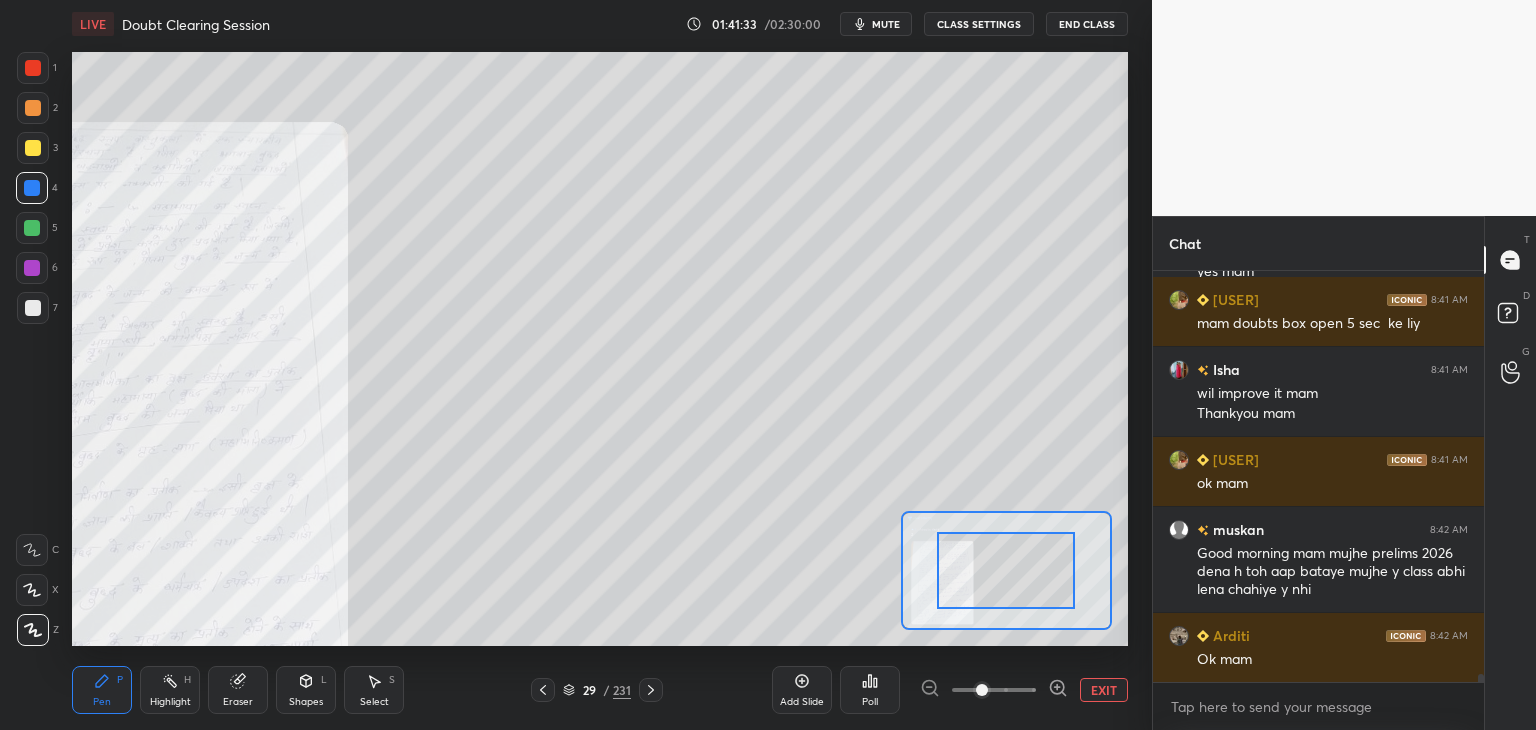 click at bounding box center (994, 690) 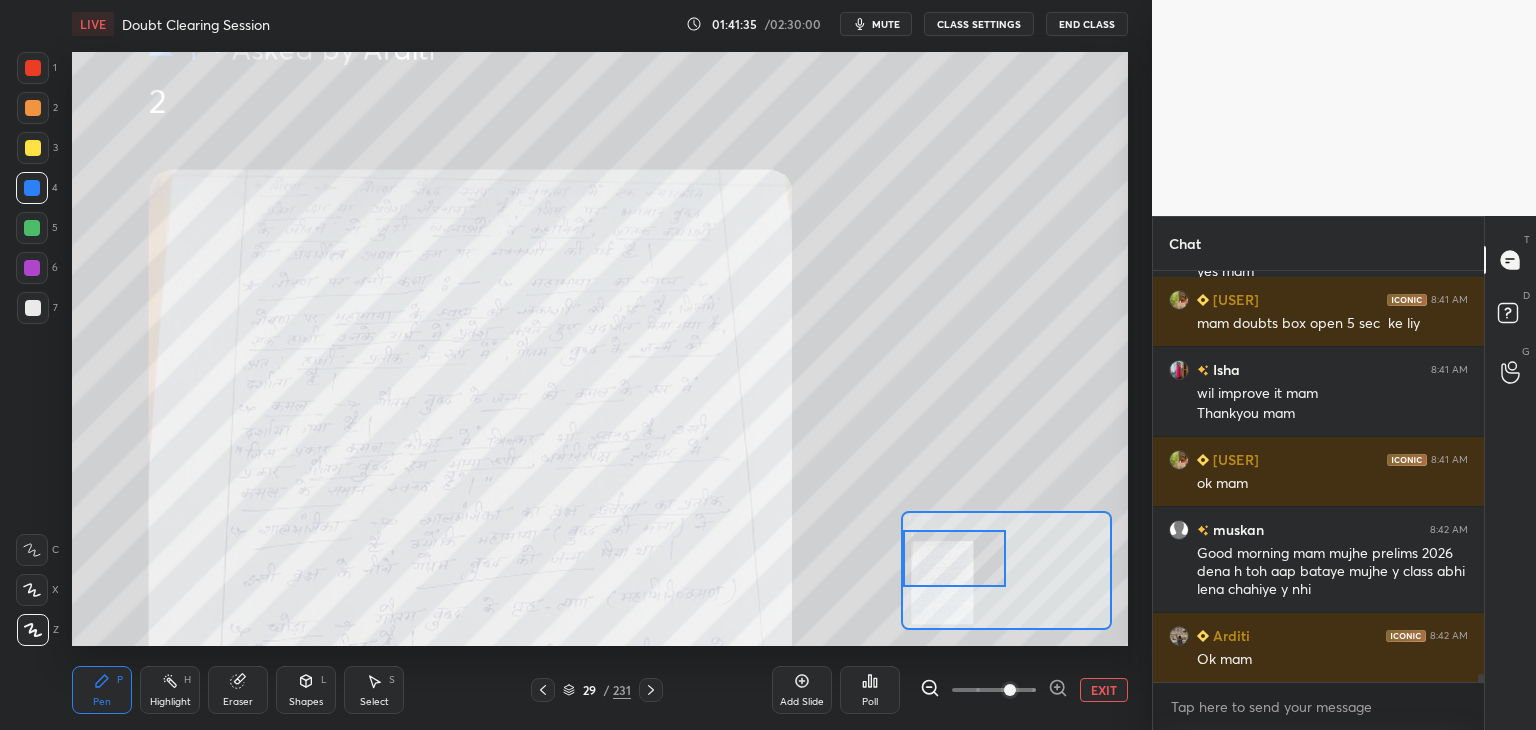 drag, startPoint x: 1023, startPoint y: 575, endPoint x: 957, endPoint y: 563, distance: 67.08204 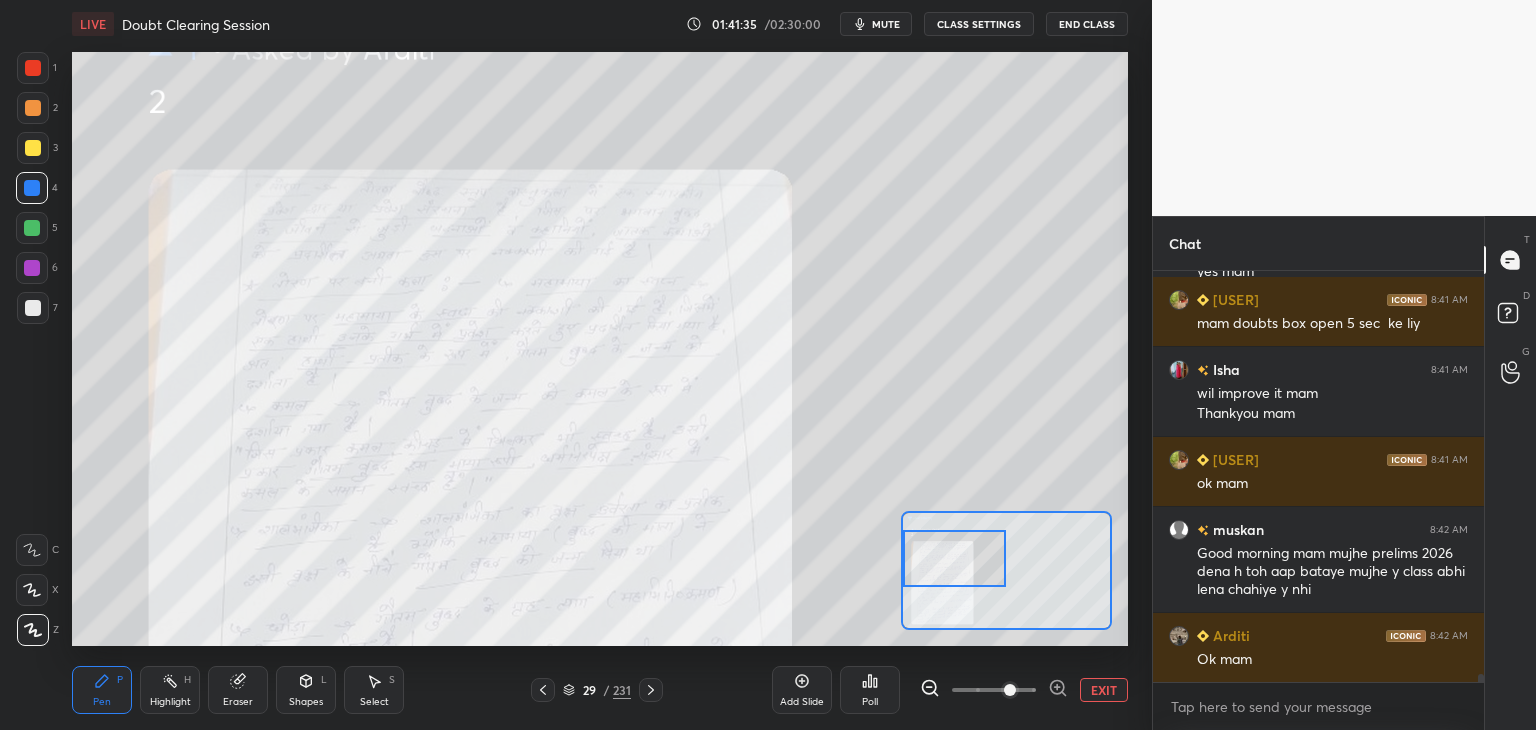 click at bounding box center [955, 558] 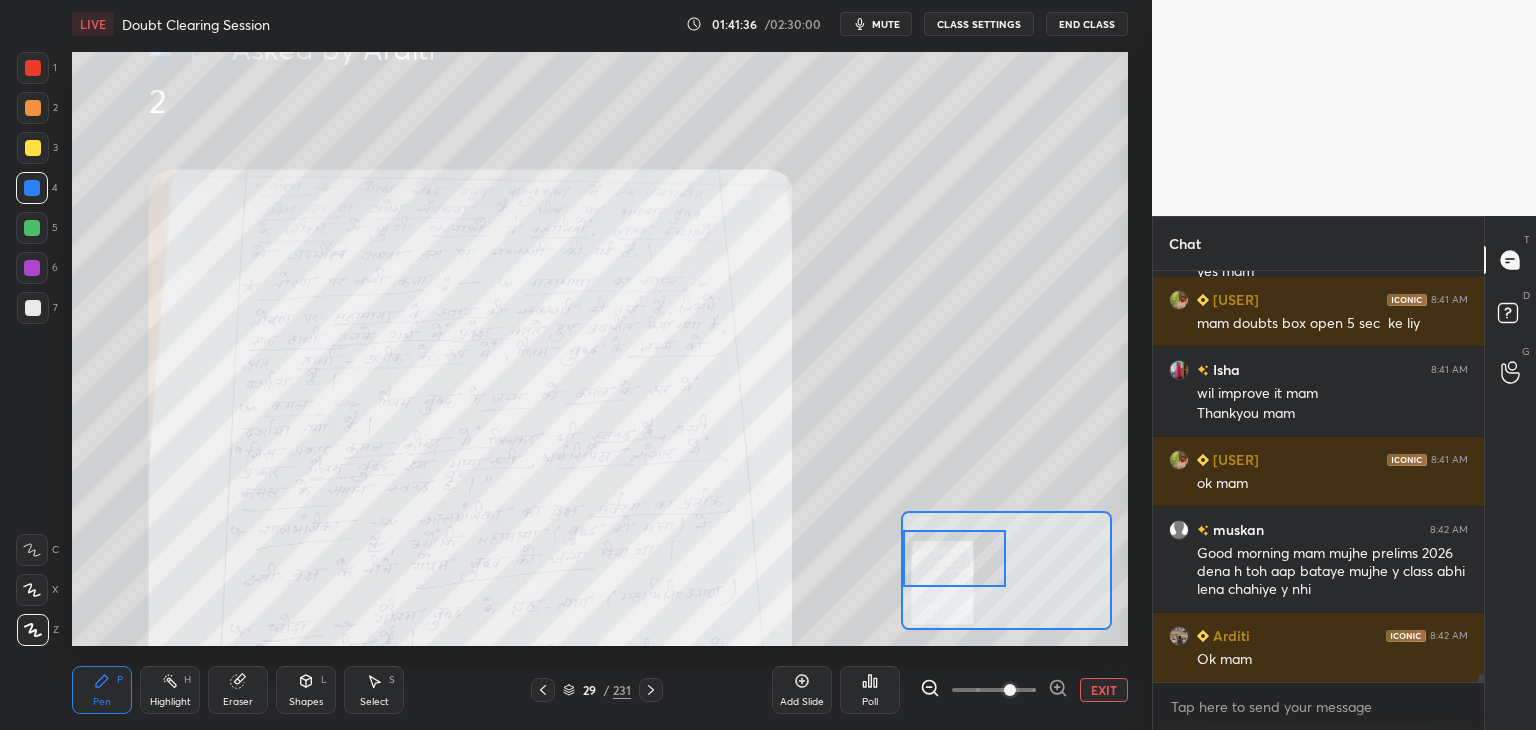 click on "EXIT" at bounding box center [1104, 690] 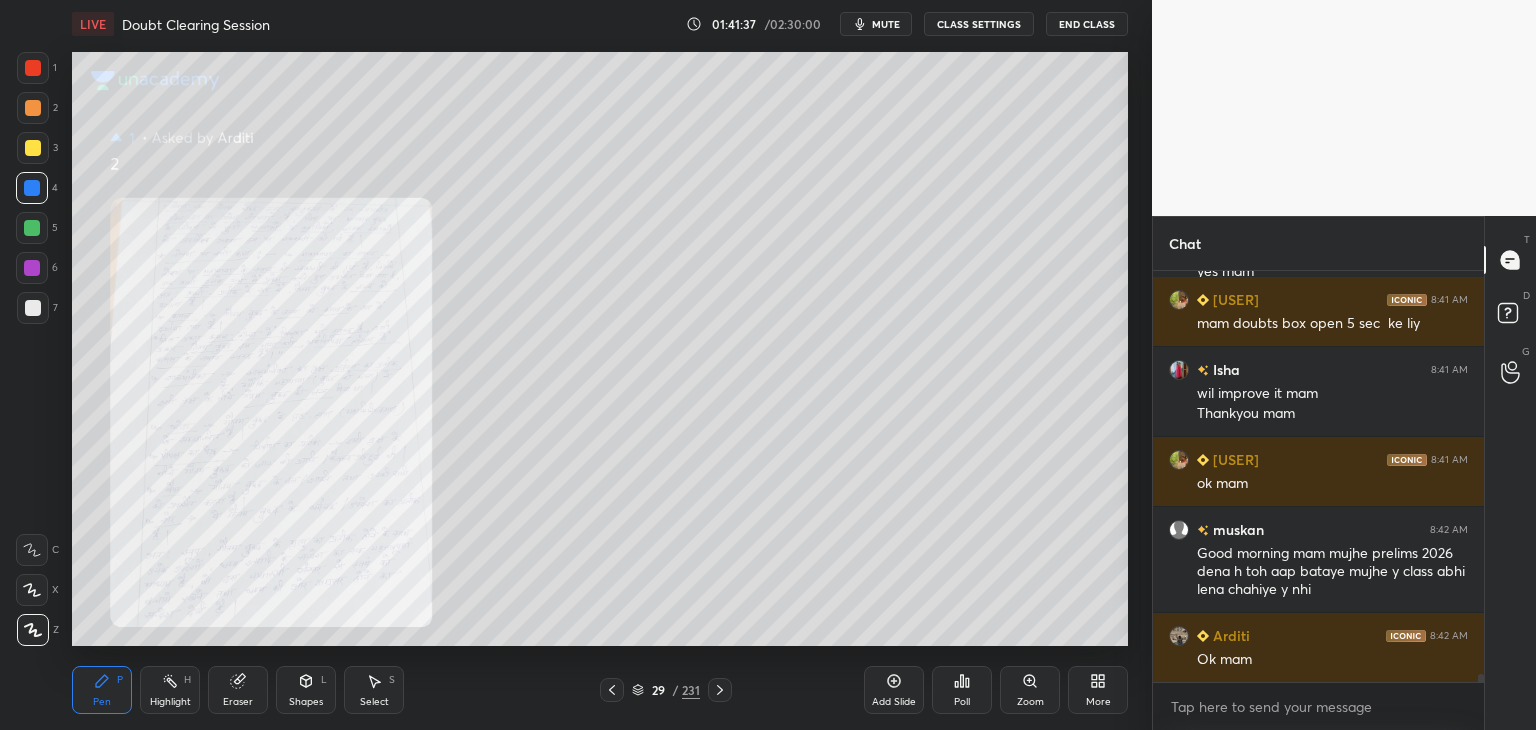 click 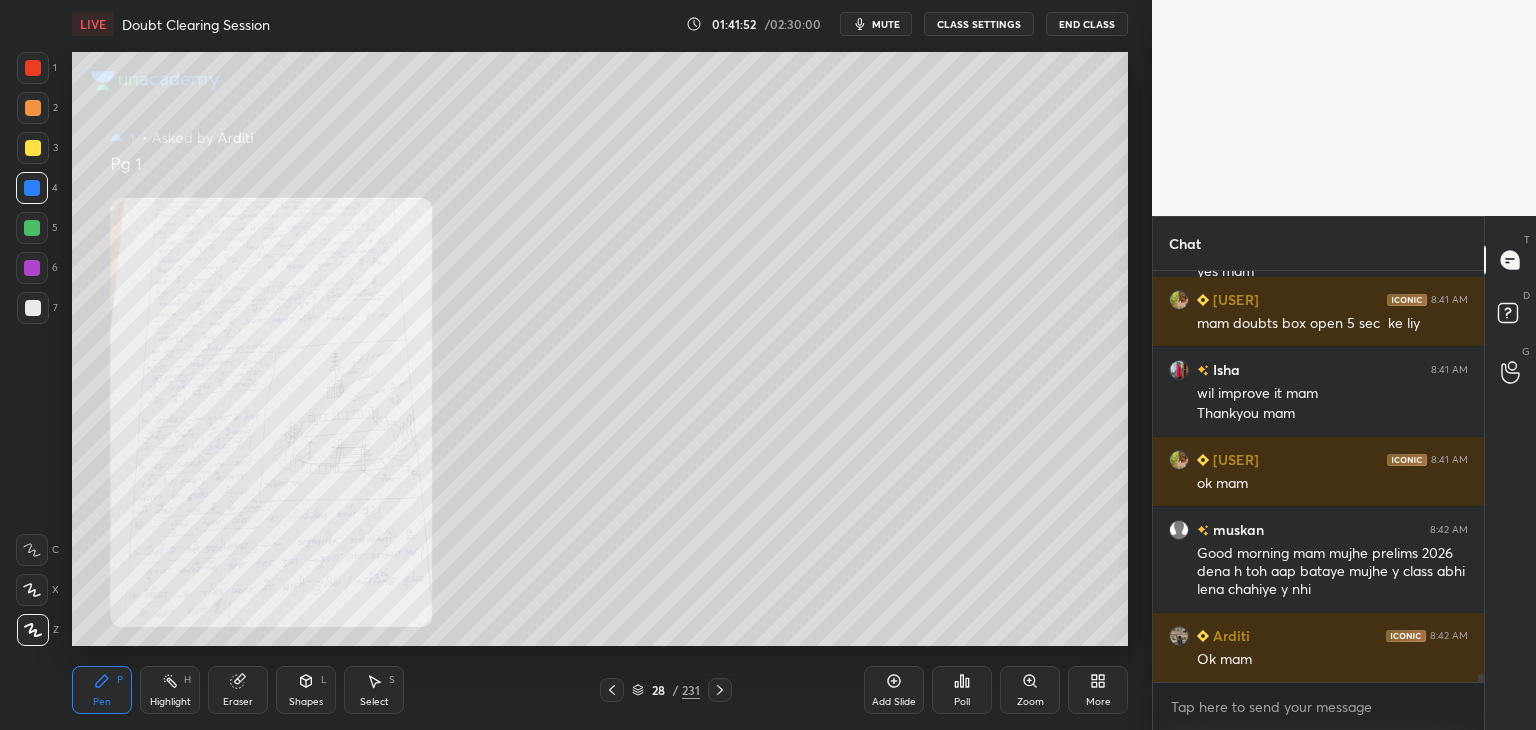 scroll, scrollTop: 20768, scrollLeft: 0, axis: vertical 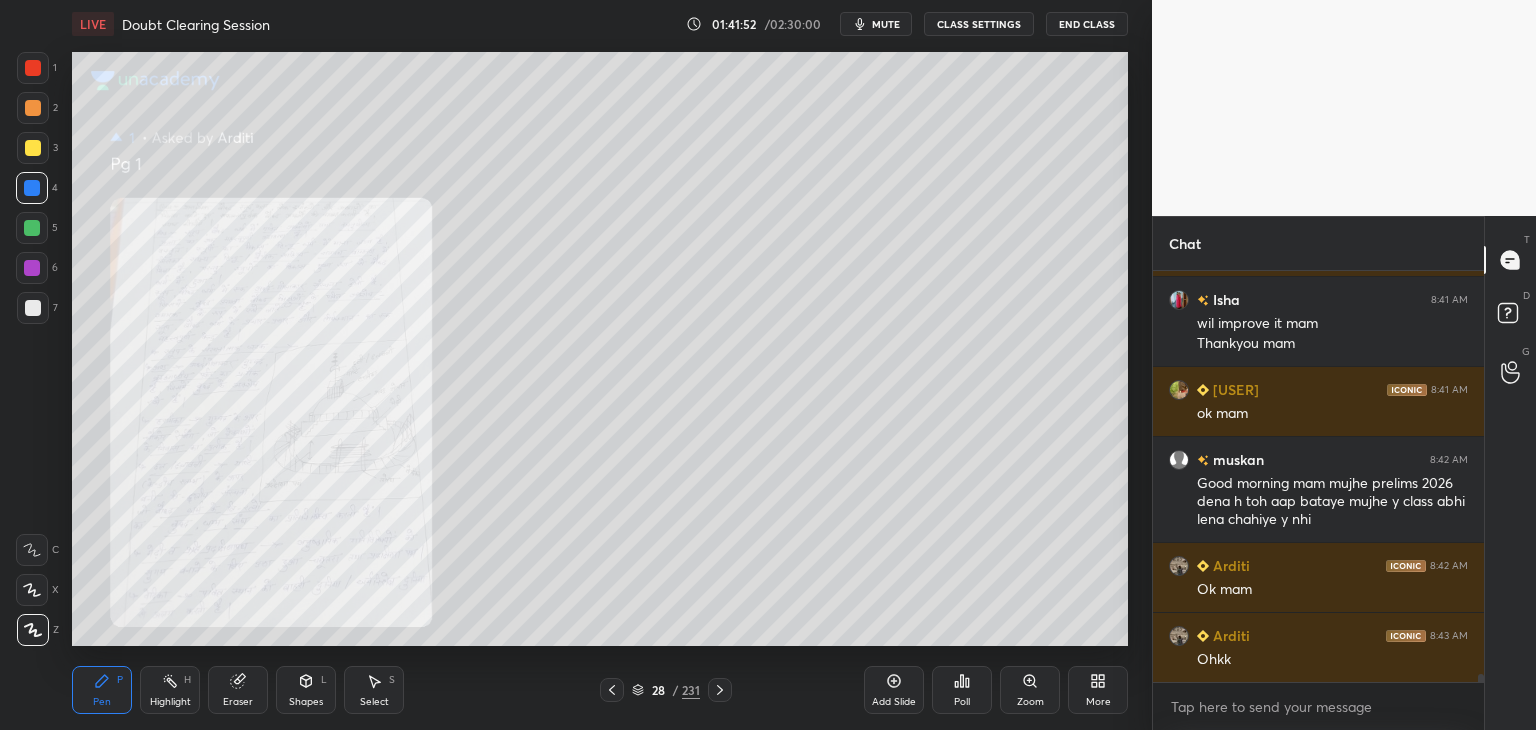 click at bounding box center (33, 68) 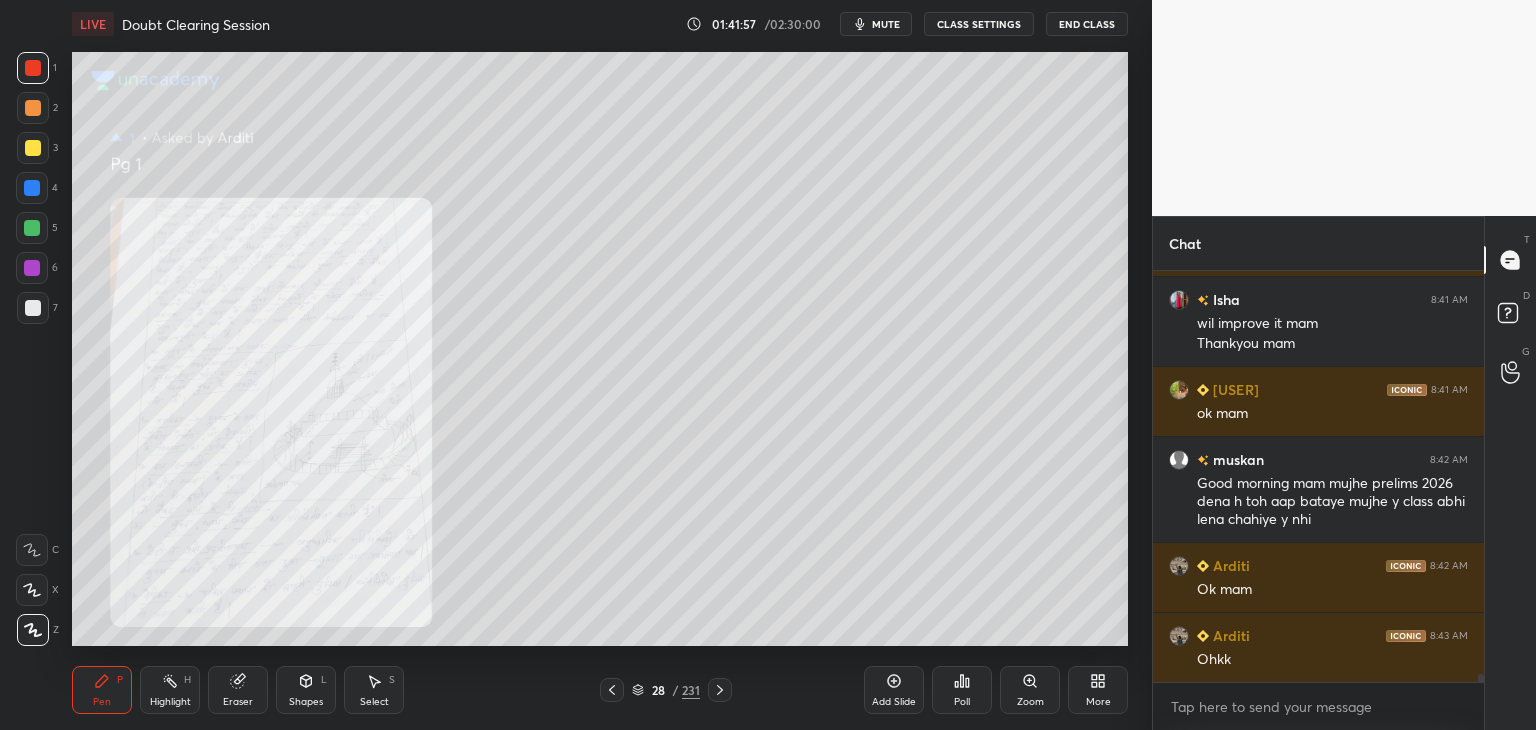 click at bounding box center [720, 690] 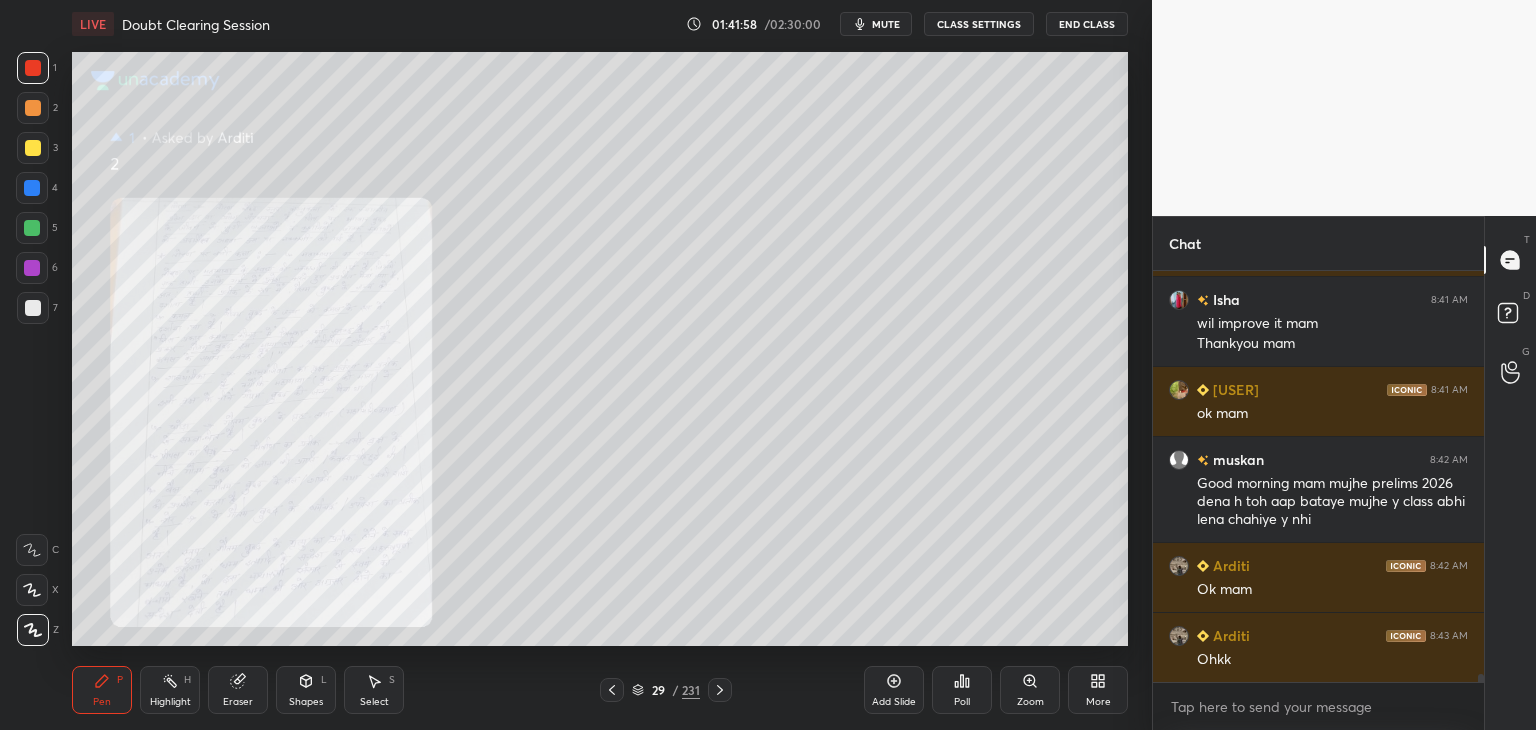 click 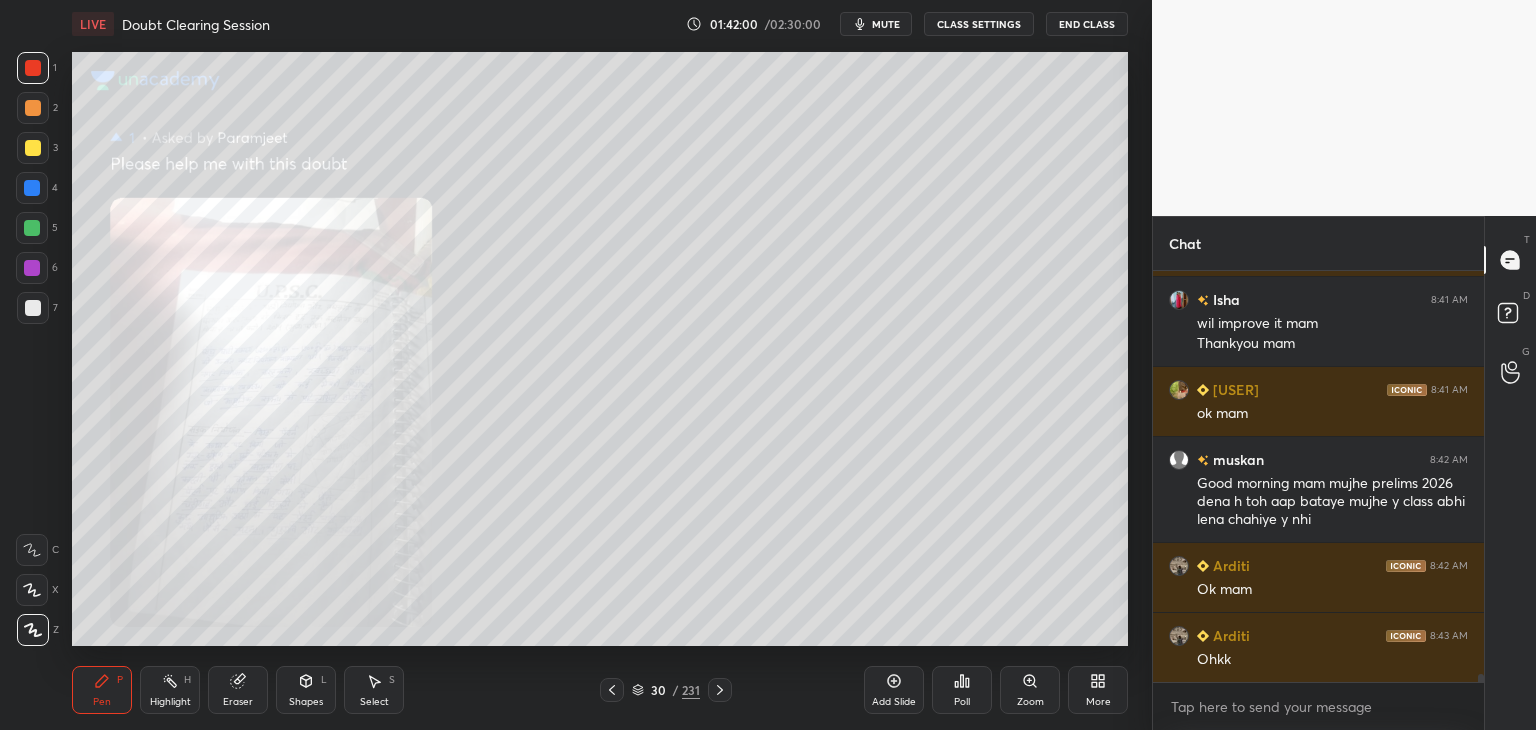 click 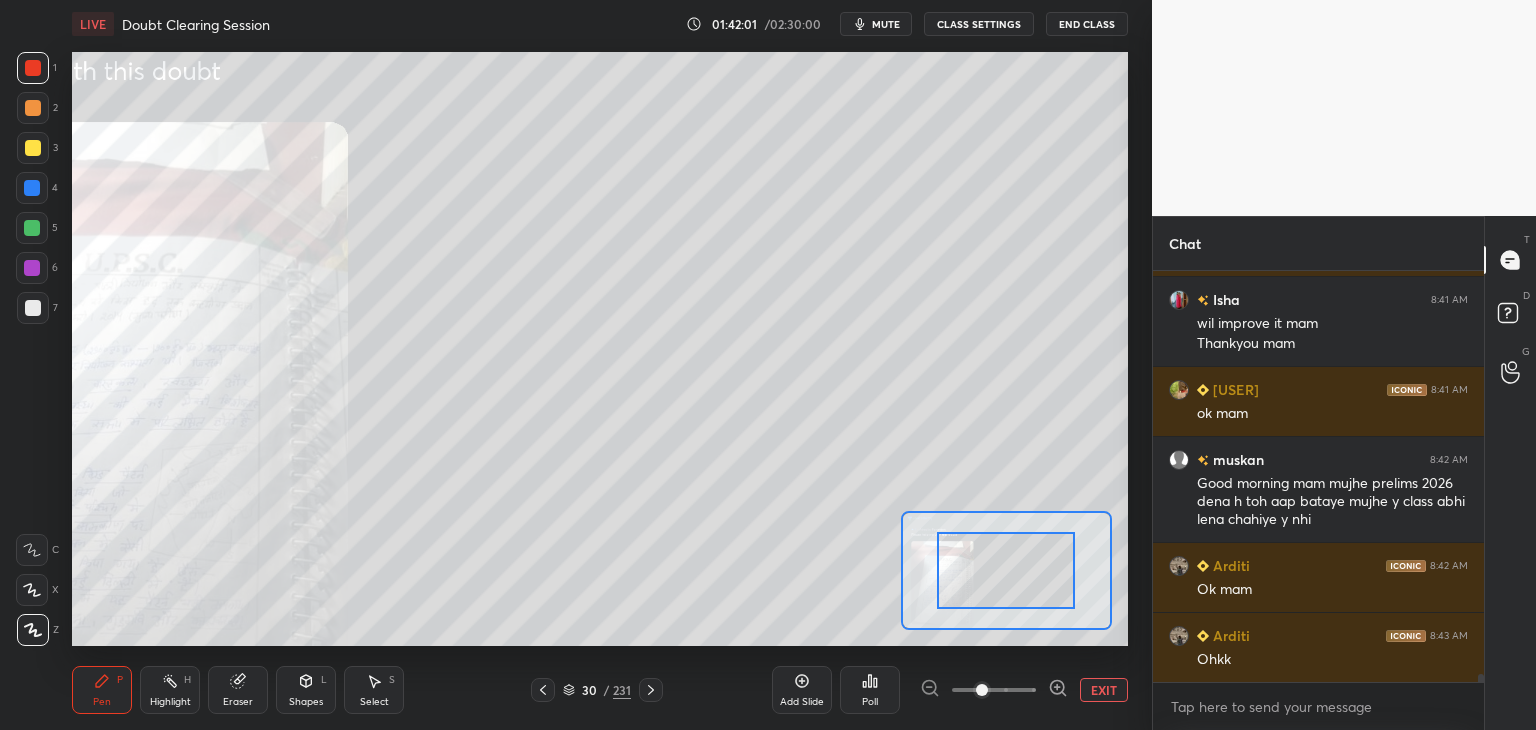 click at bounding box center [994, 690] 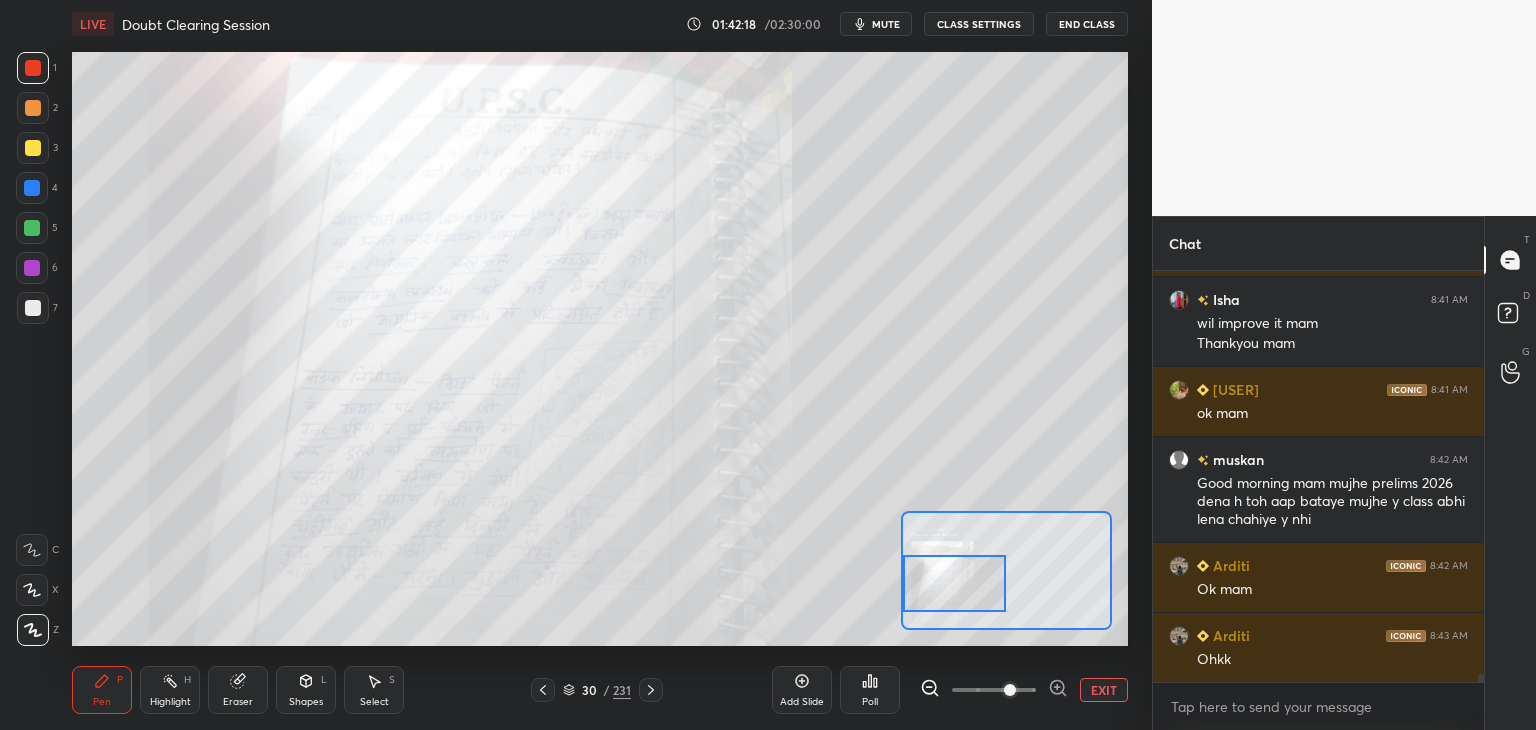 drag, startPoint x: 1012, startPoint y: 577, endPoint x: 948, endPoint y: 585, distance: 64.49806 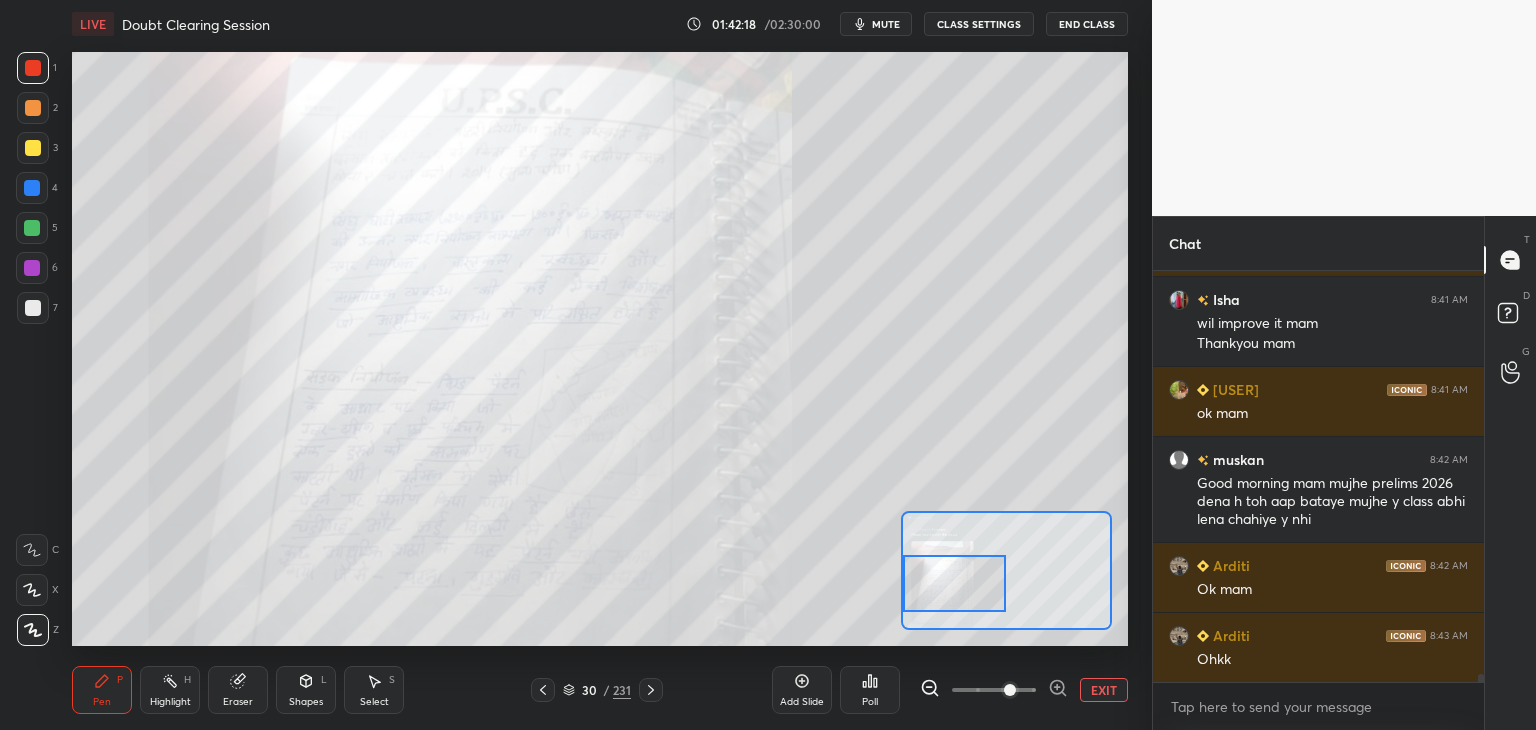 click at bounding box center (955, 583) 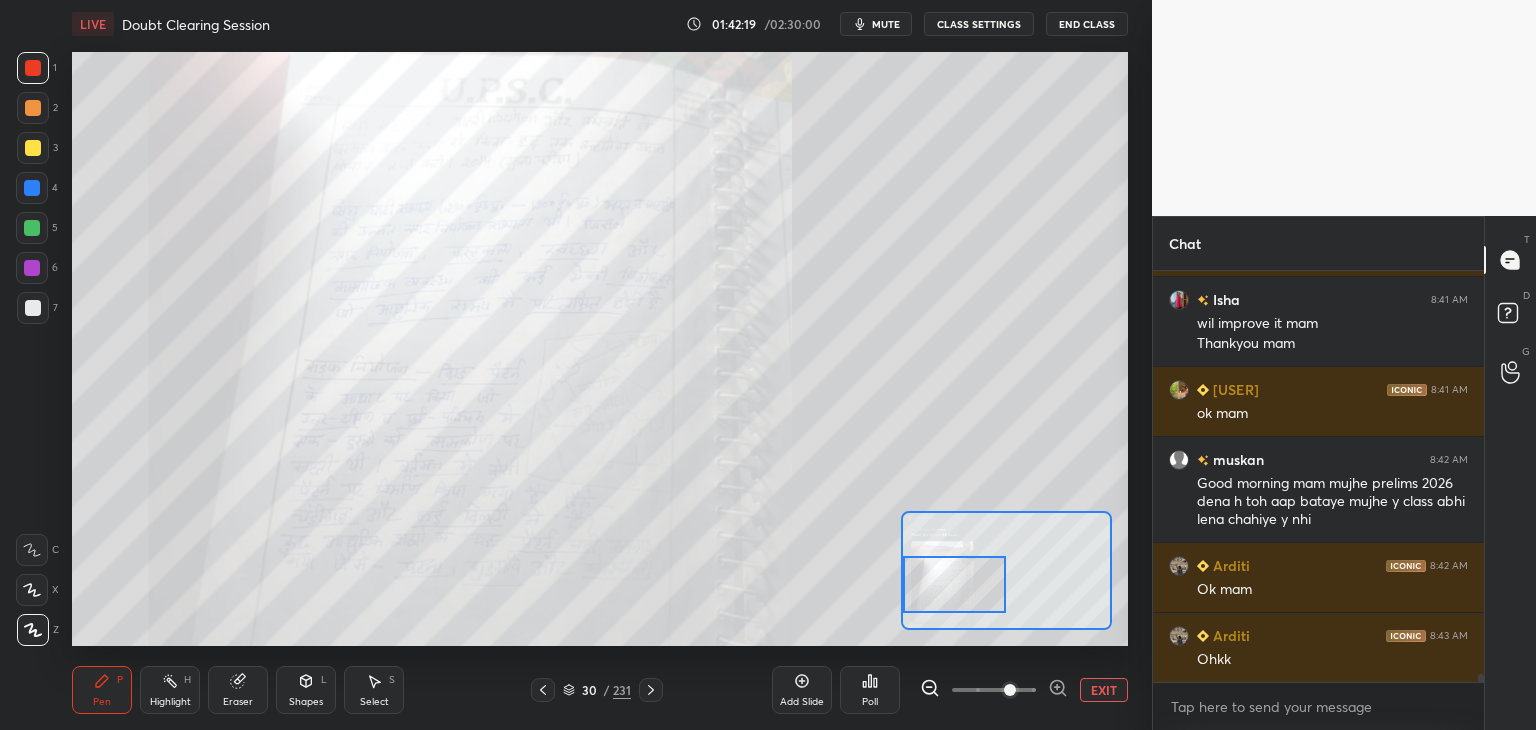 click 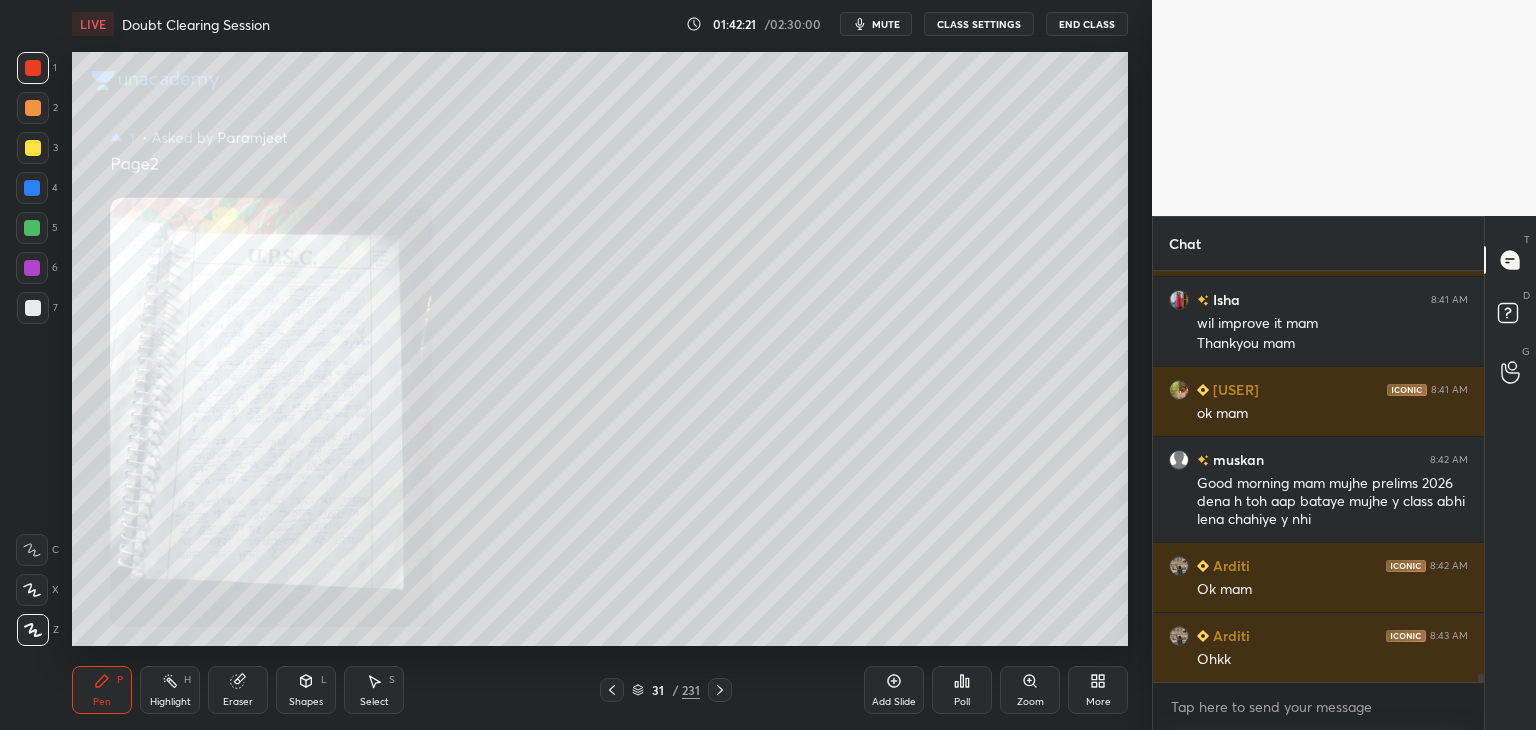 click on "Zoom" at bounding box center [1030, 690] 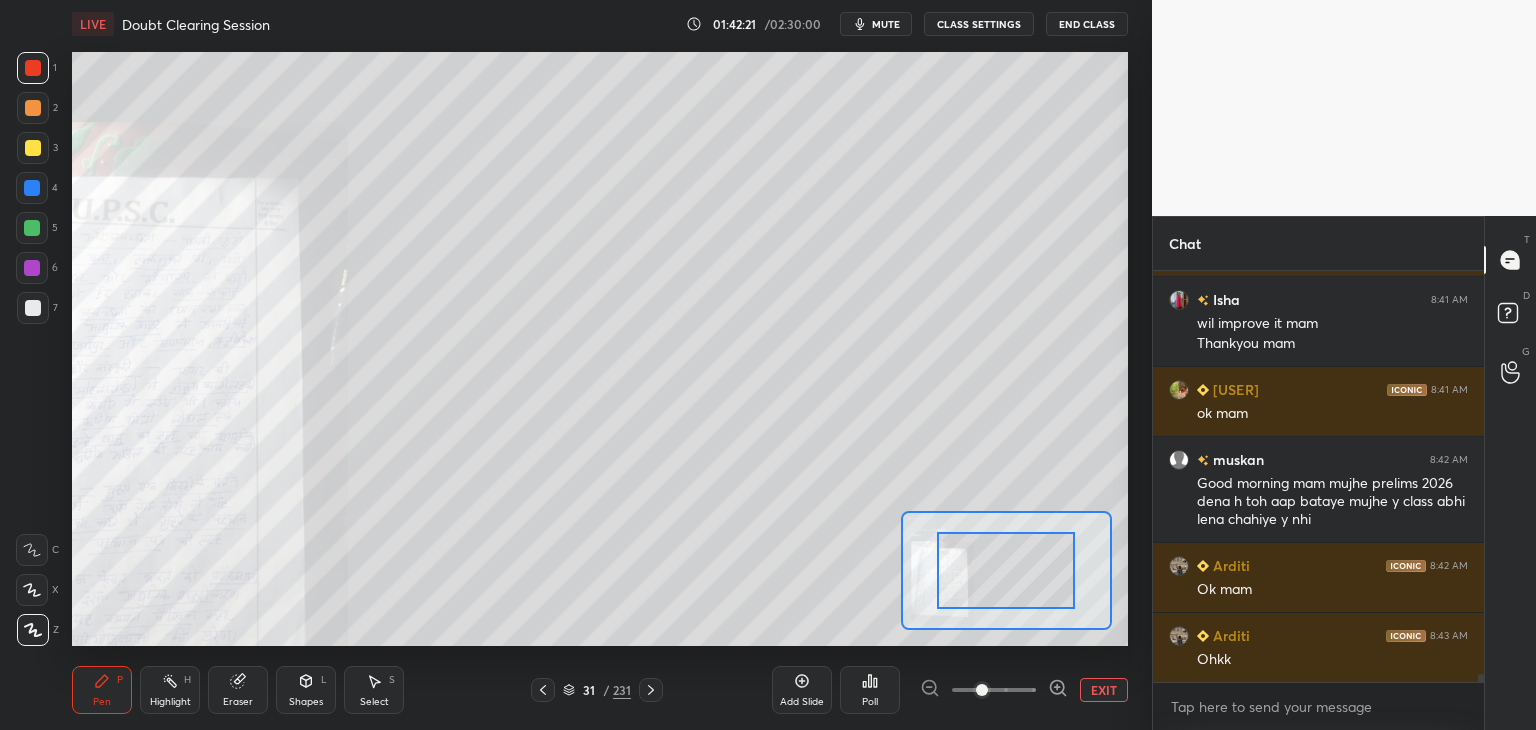click at bounding box center [994, 690] 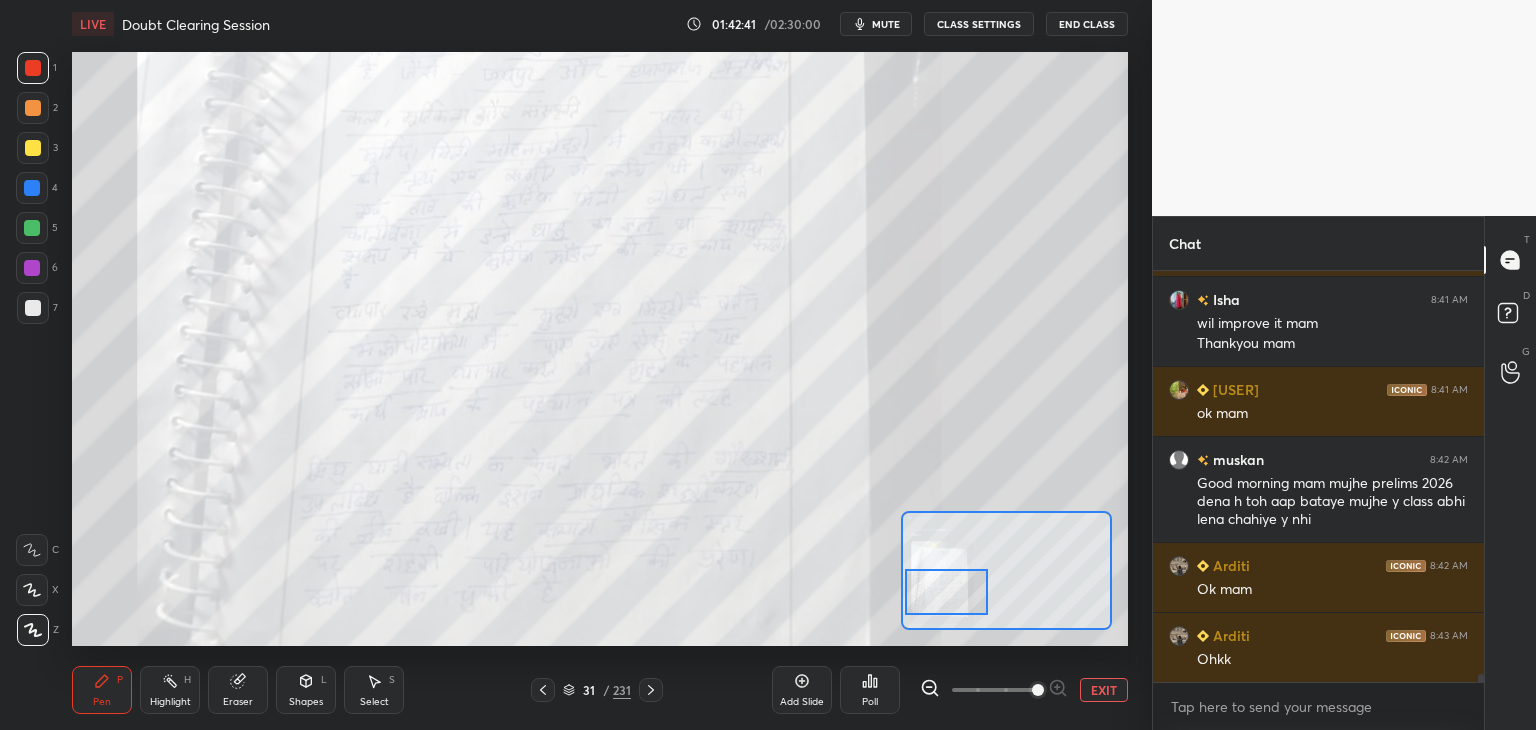 drag, startPoint x: 1024, startPoint y: 573, endPoint x: 964, endPoint y: 594, distance: 63.56886 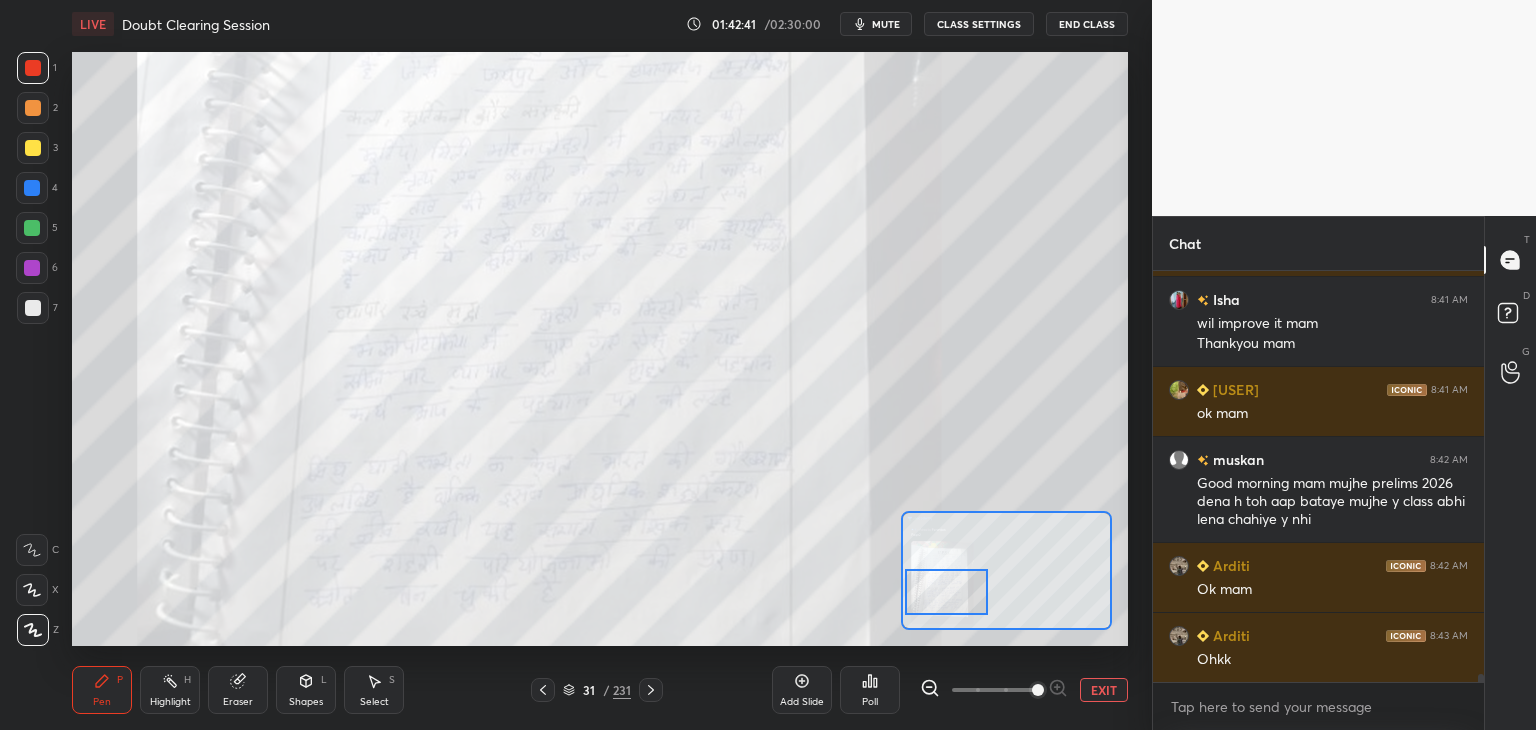 click at bounding box center (946, 592) 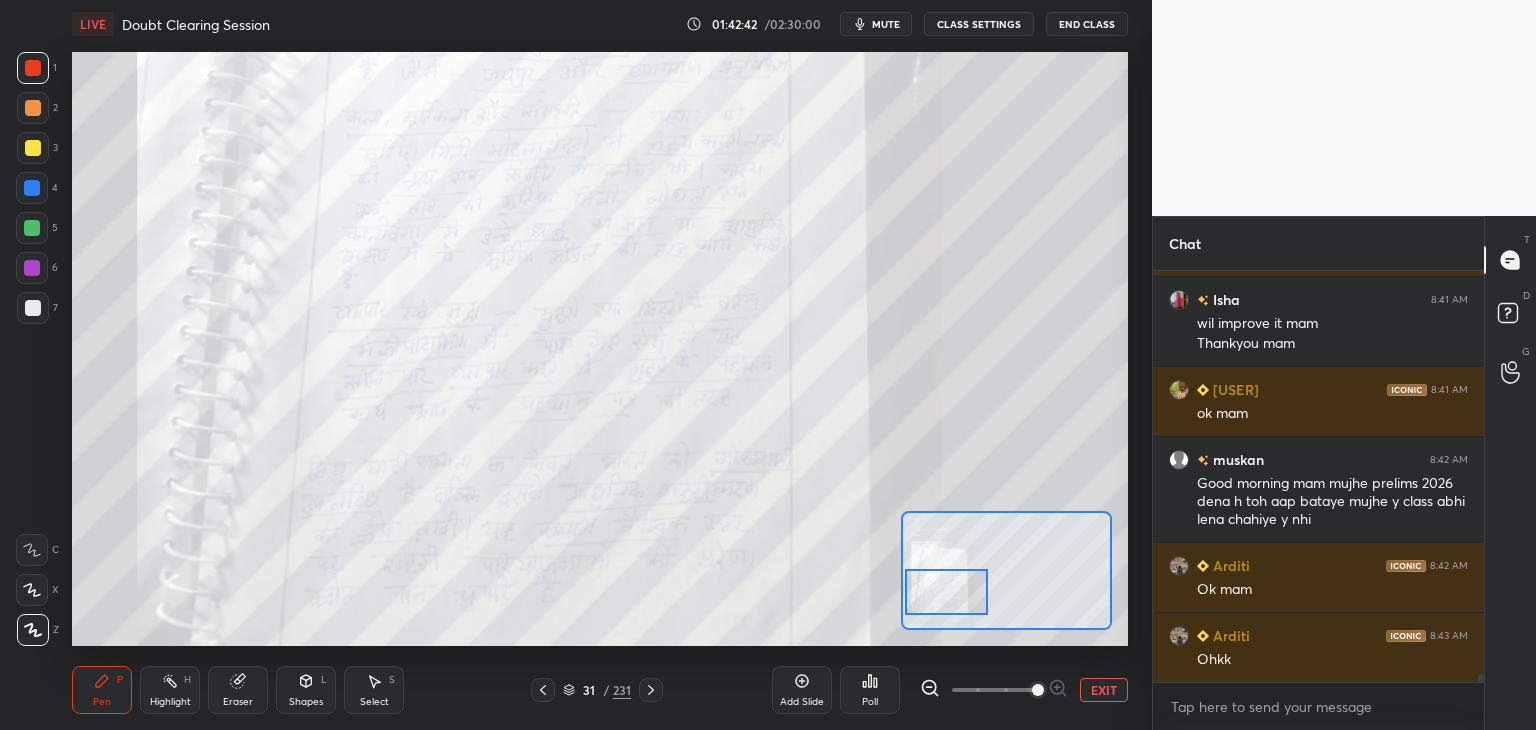 click on "EXIT" at bounding box center (1104, 690) 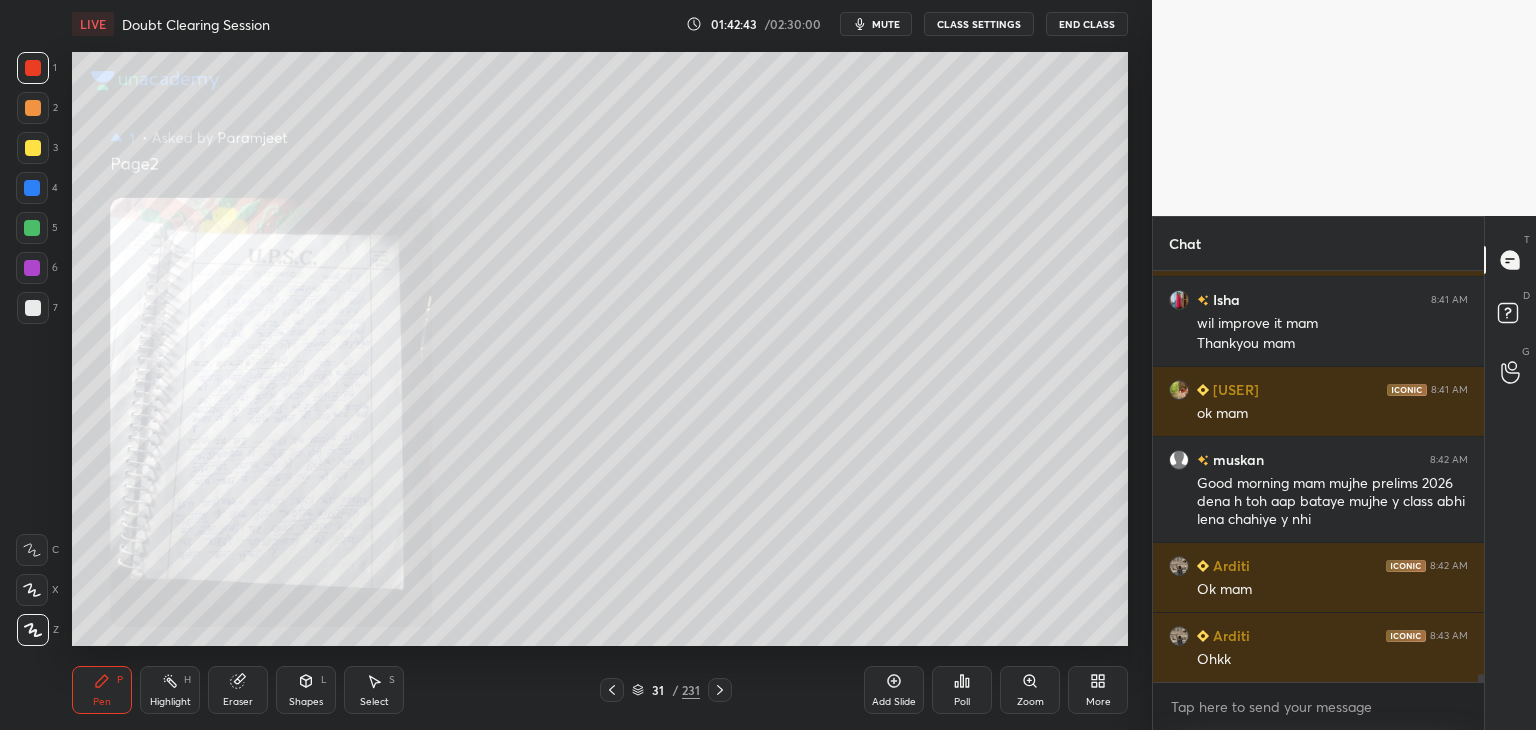 click at bounding box center [720, 690] 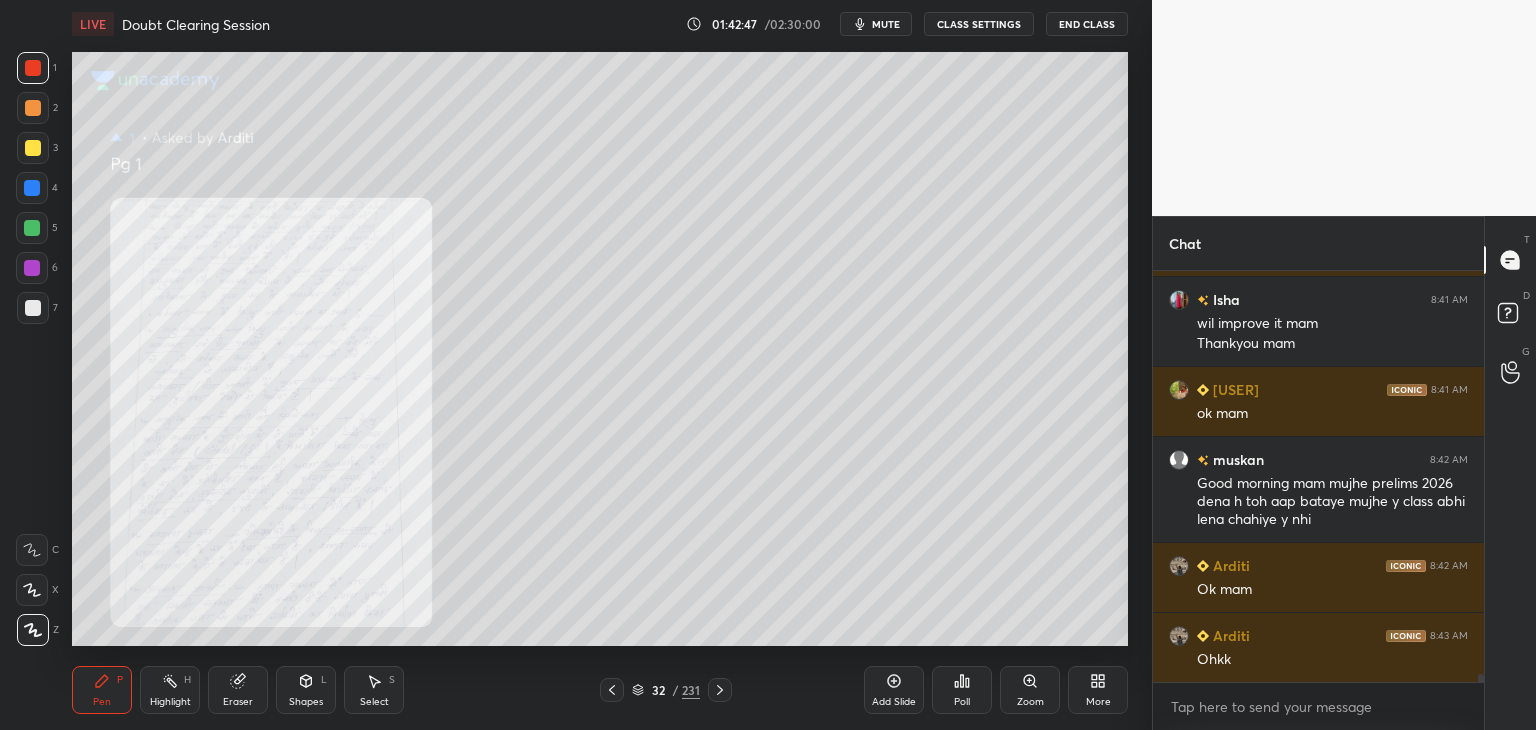 click at bounding box center [612, 690] 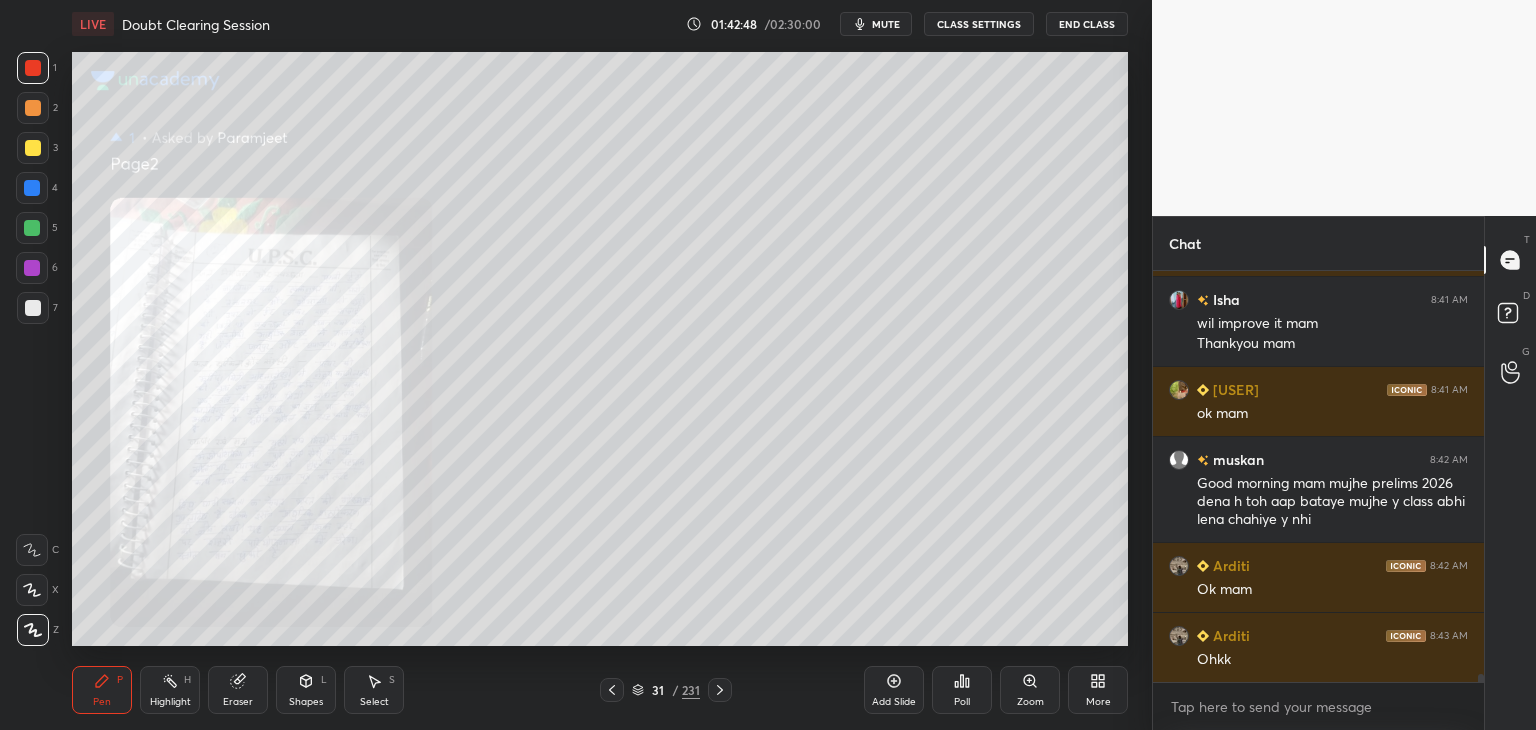 click 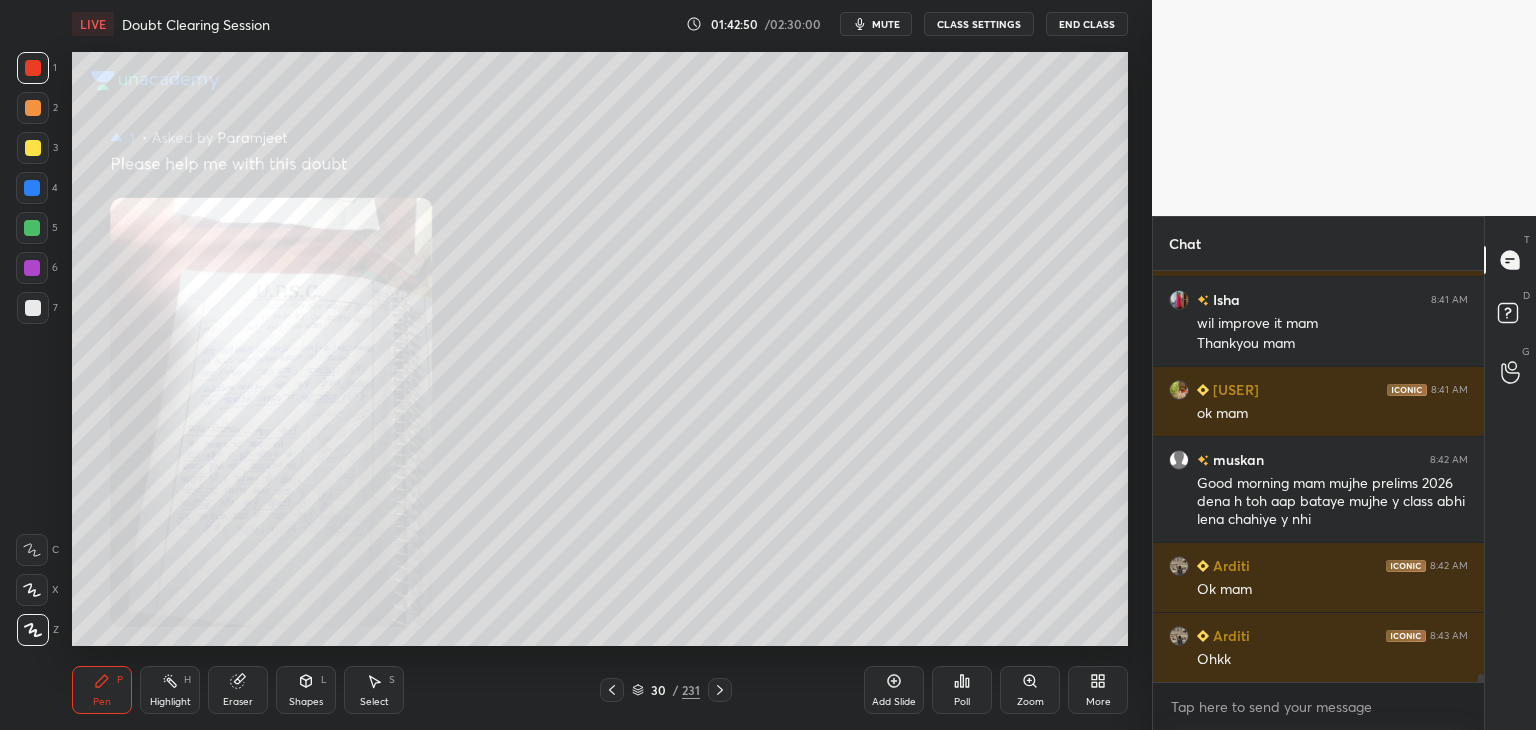 click 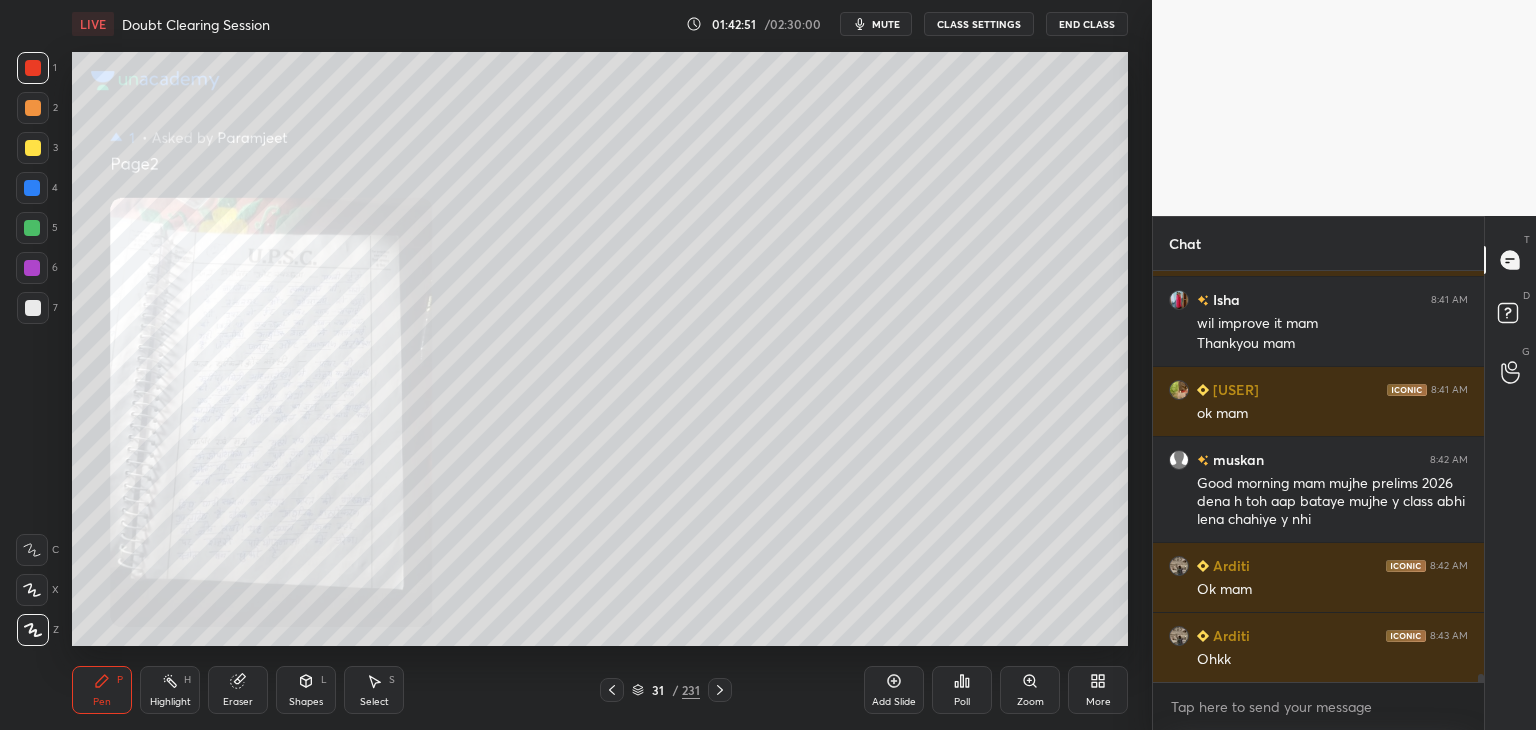 click 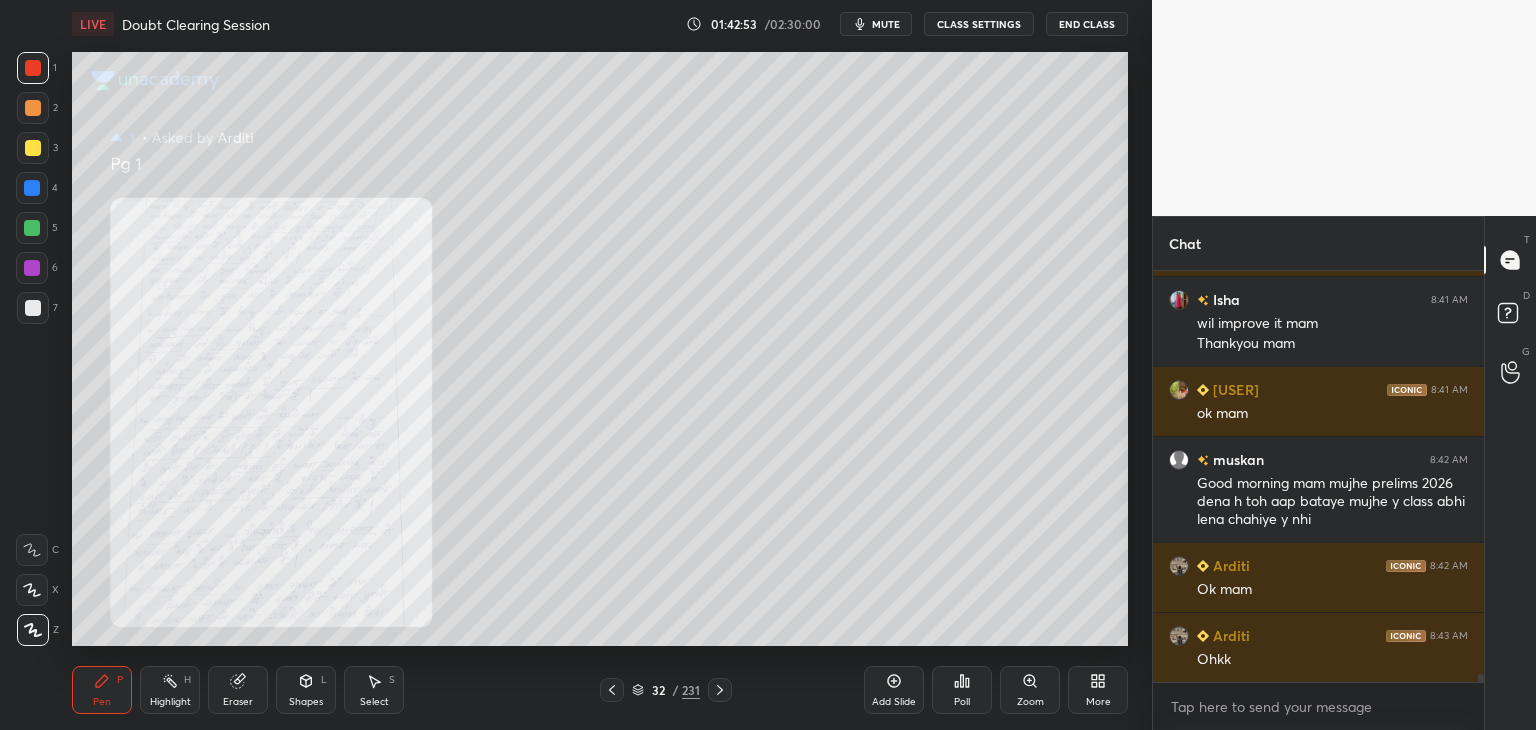 click 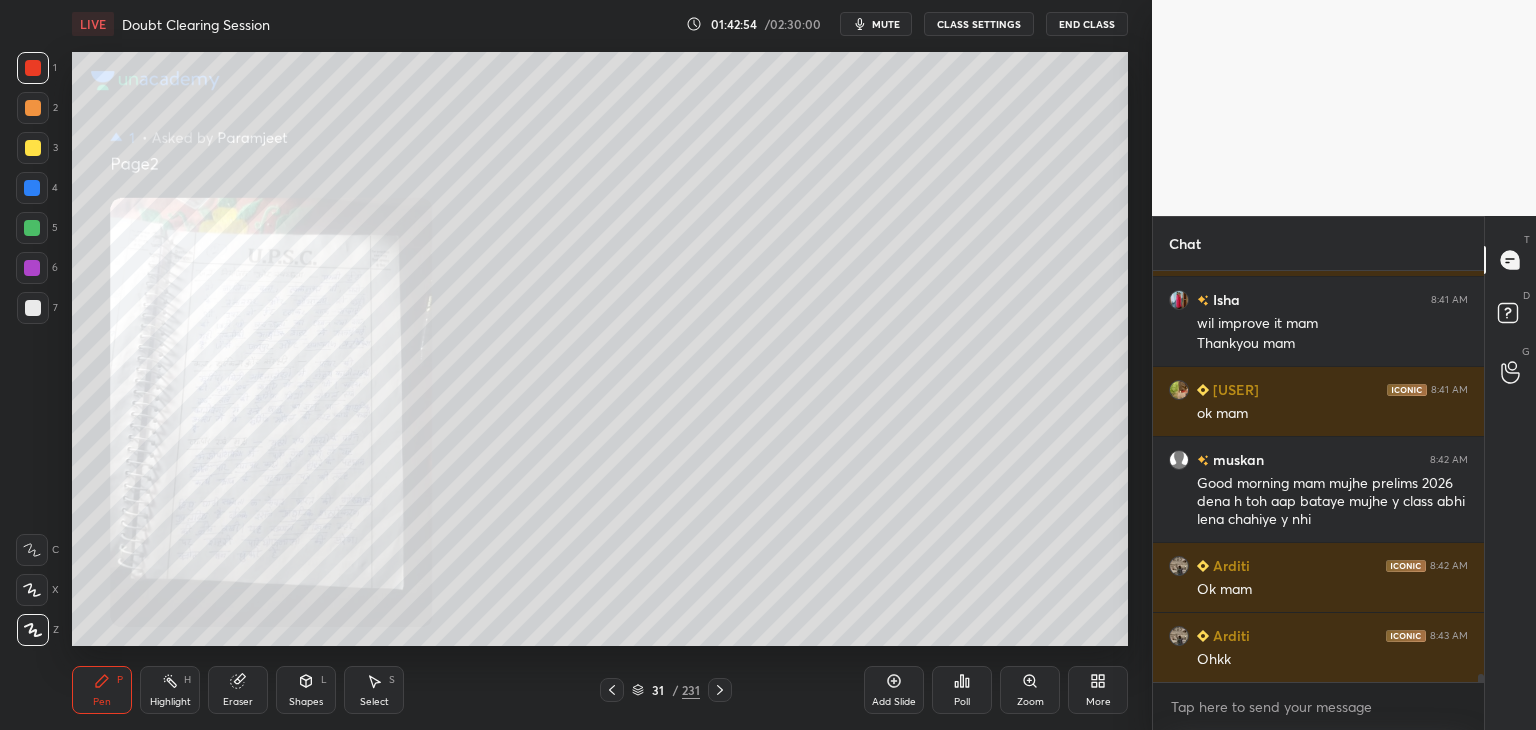 click 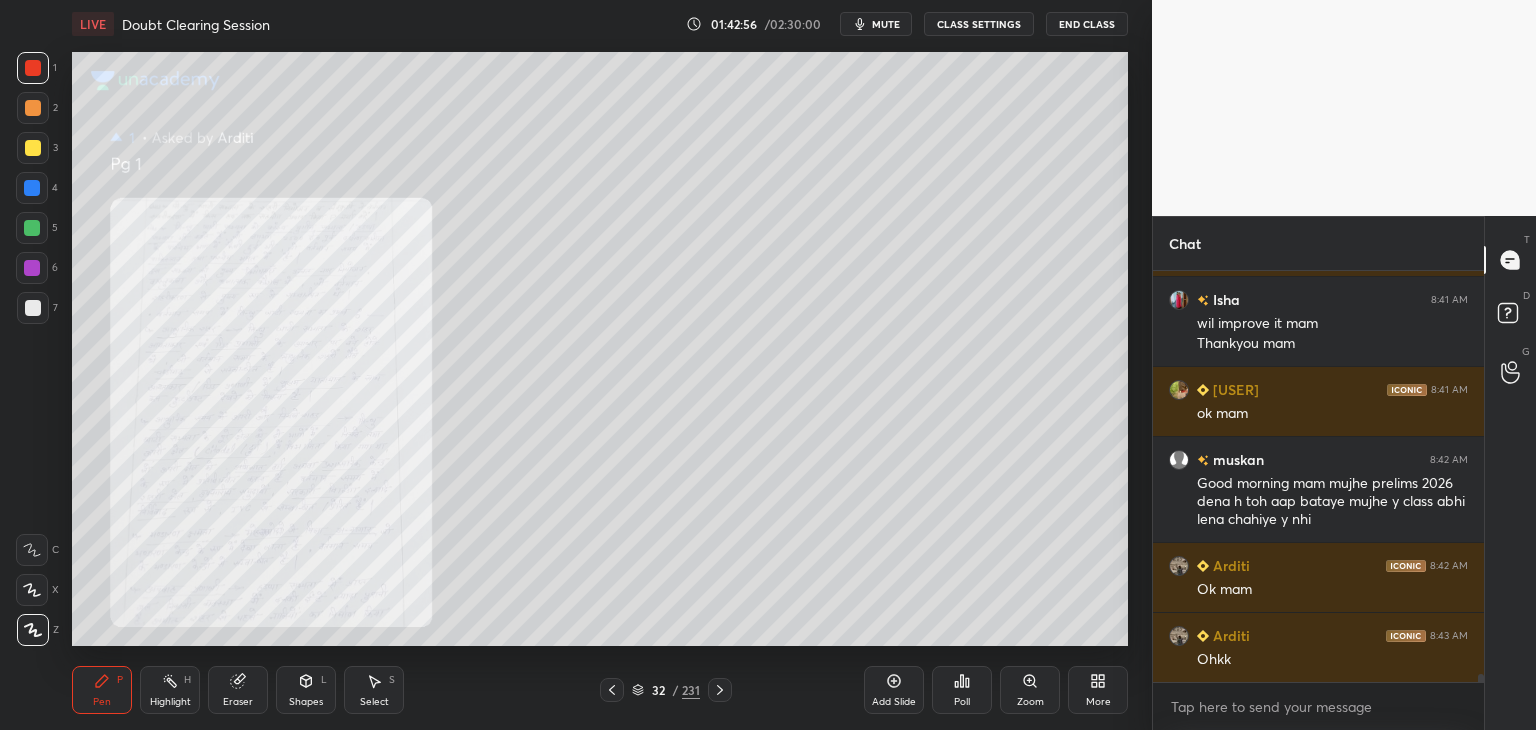 click 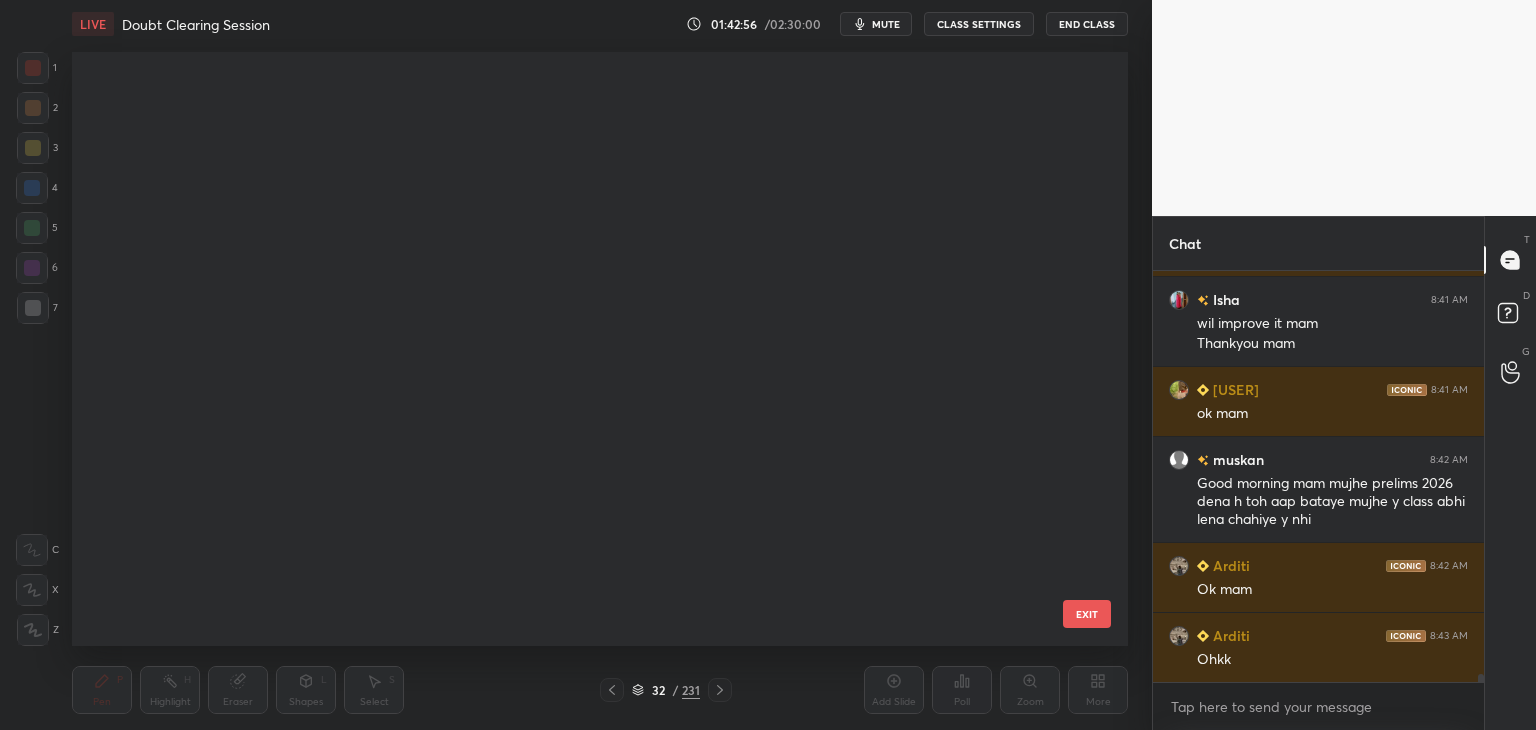 scroll, scrollTop: 1419, scrollLeft: 0, axis: vertical 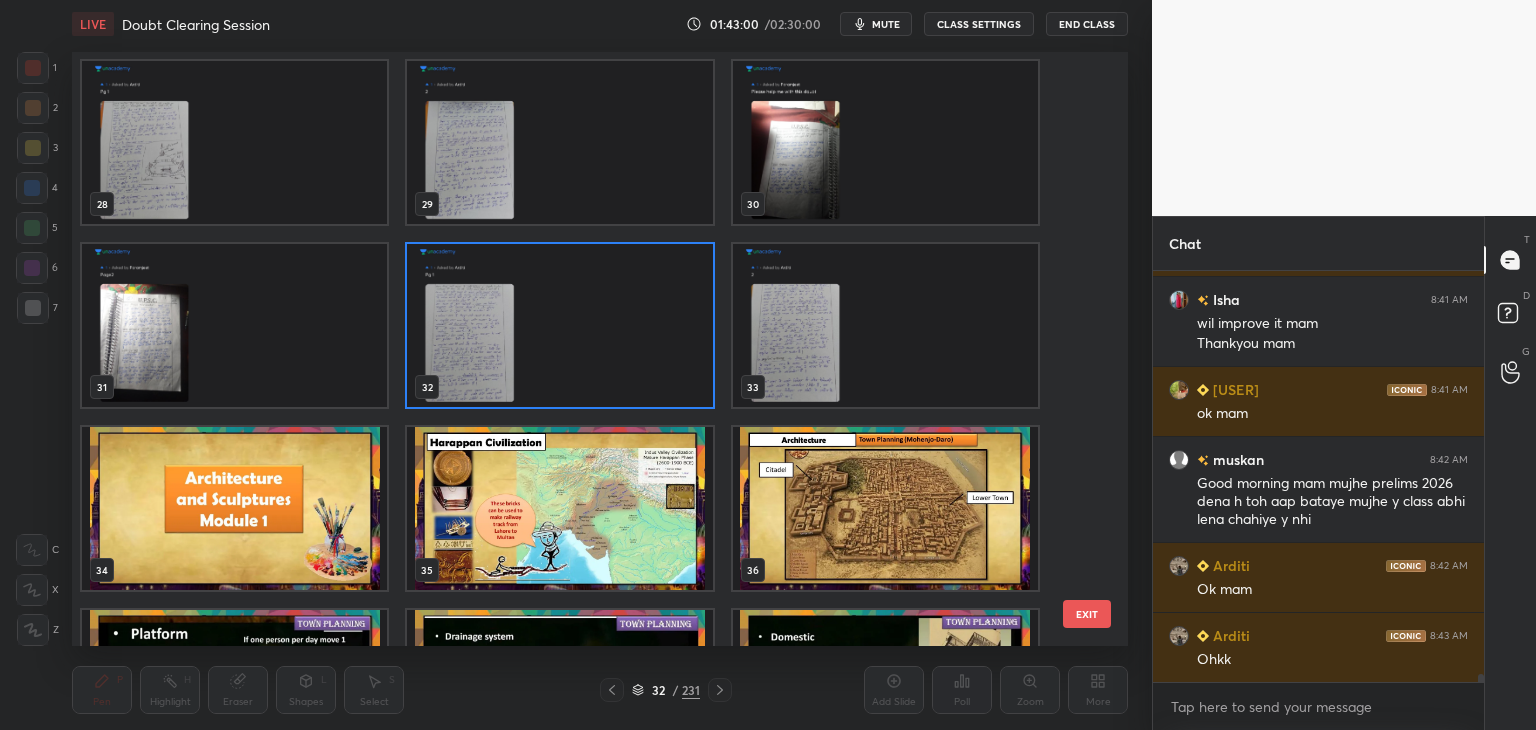 click at bounding box center (559, 325) 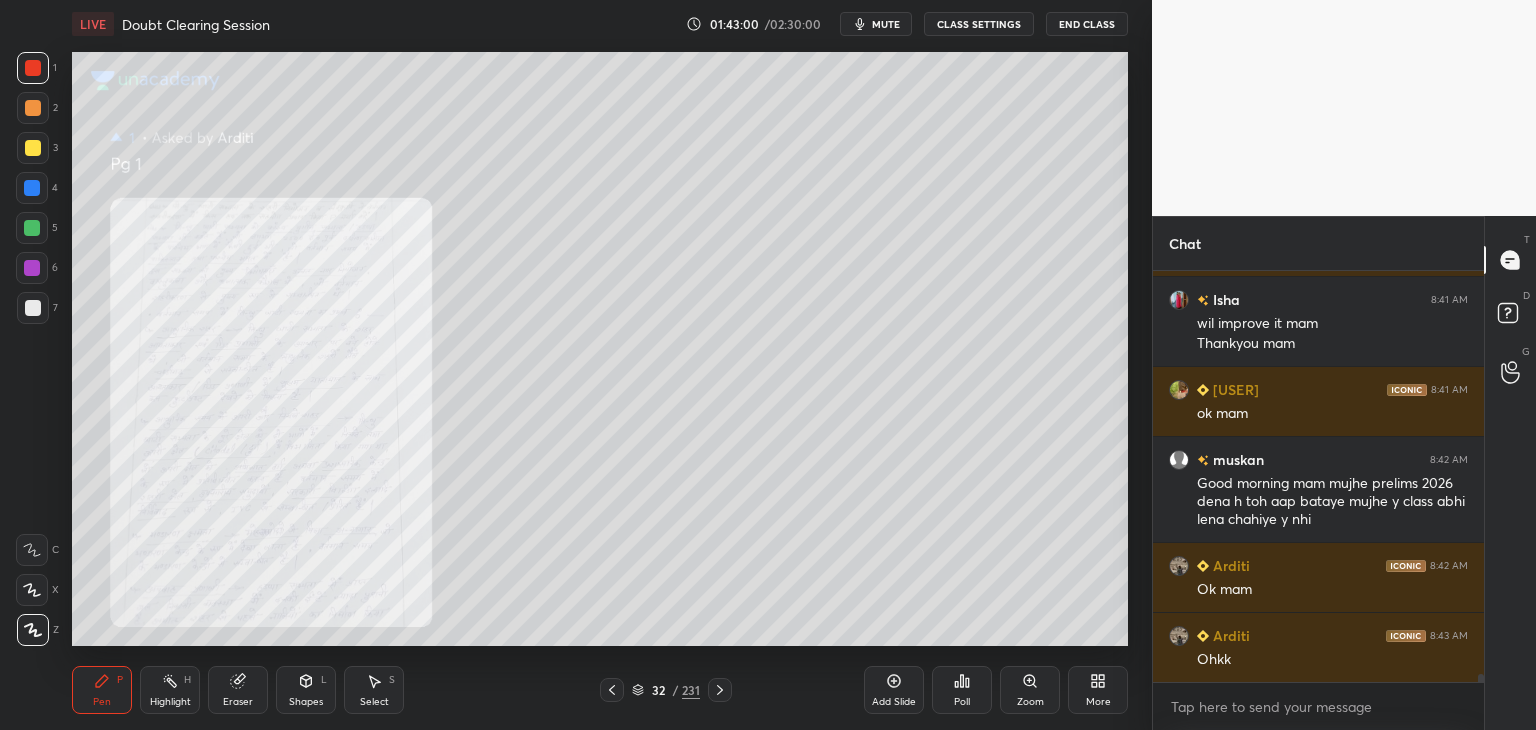 scroll, scrollTop: 20838, scrollLeft: 0, axis: vertical 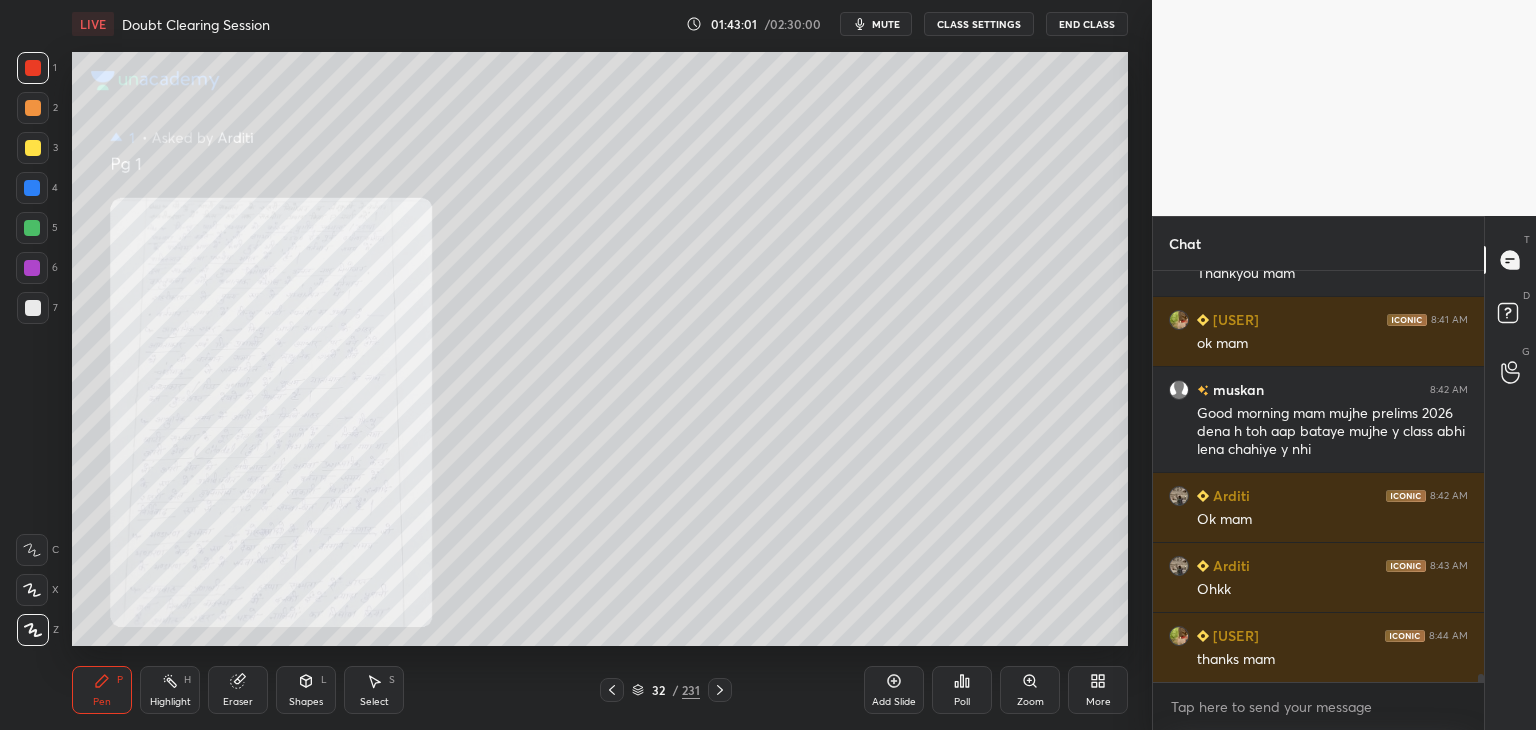 click 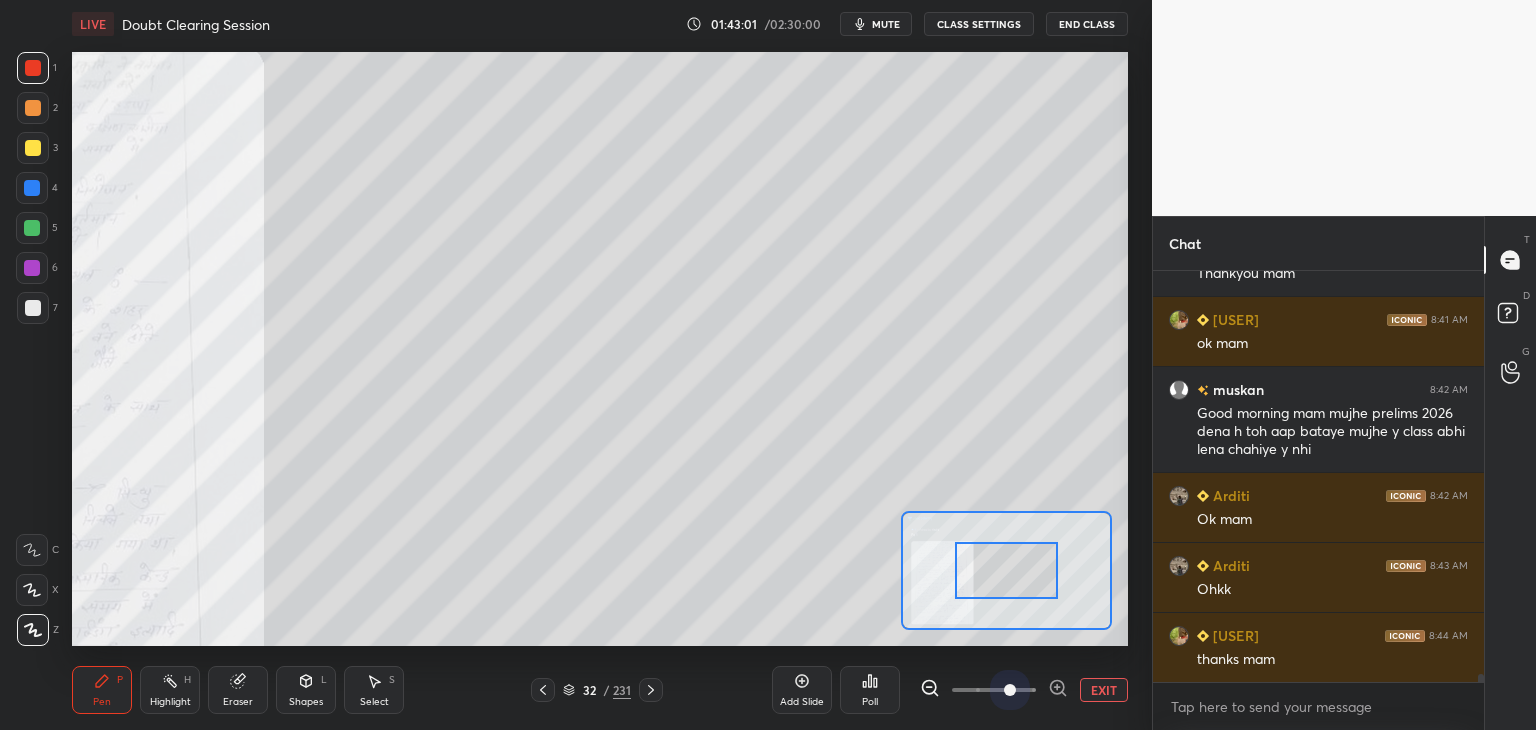 click at bounding box center [994, 690] 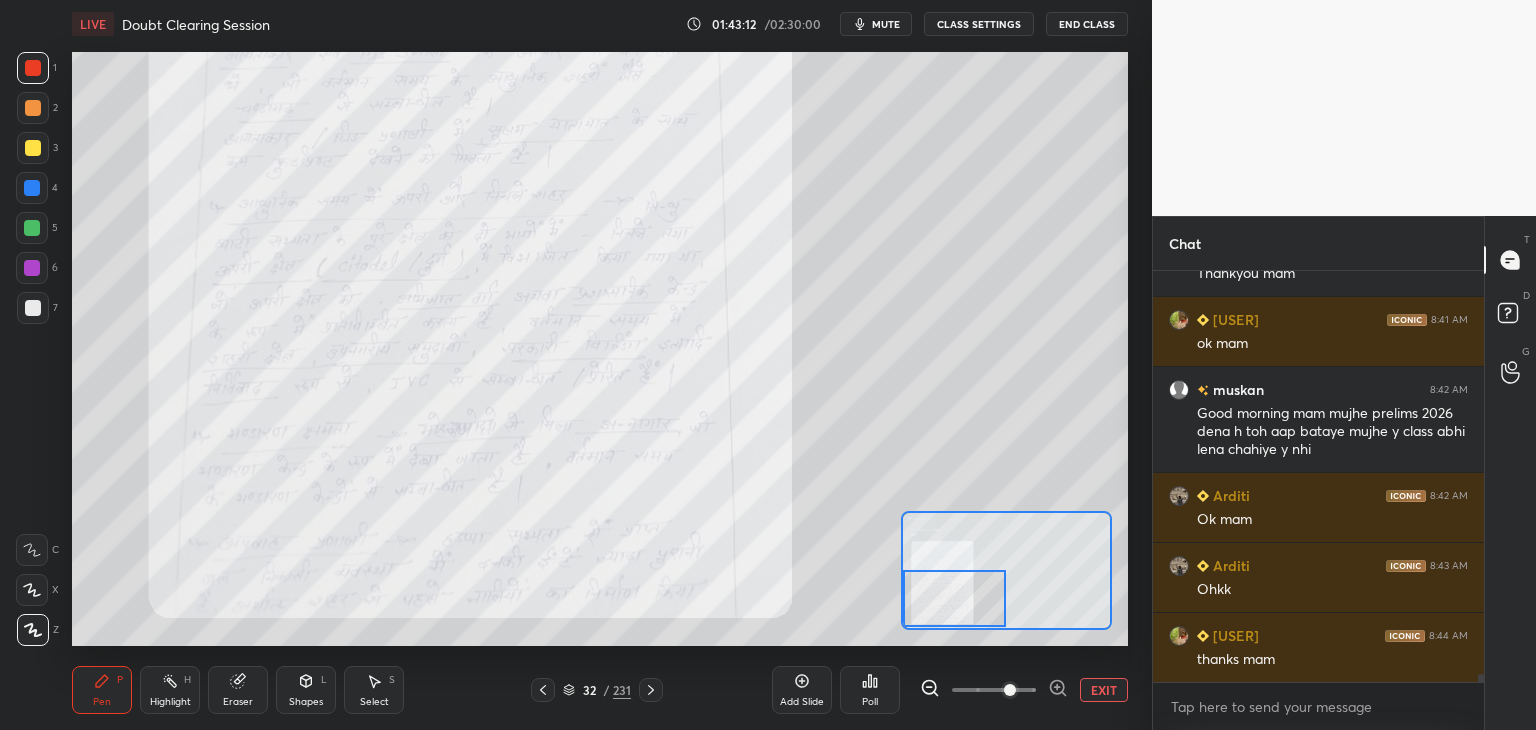 drag, startPoint x: 1030, startPoint y: 585, endPoint x: 946, endPoint y: 613, distance: 88.54378 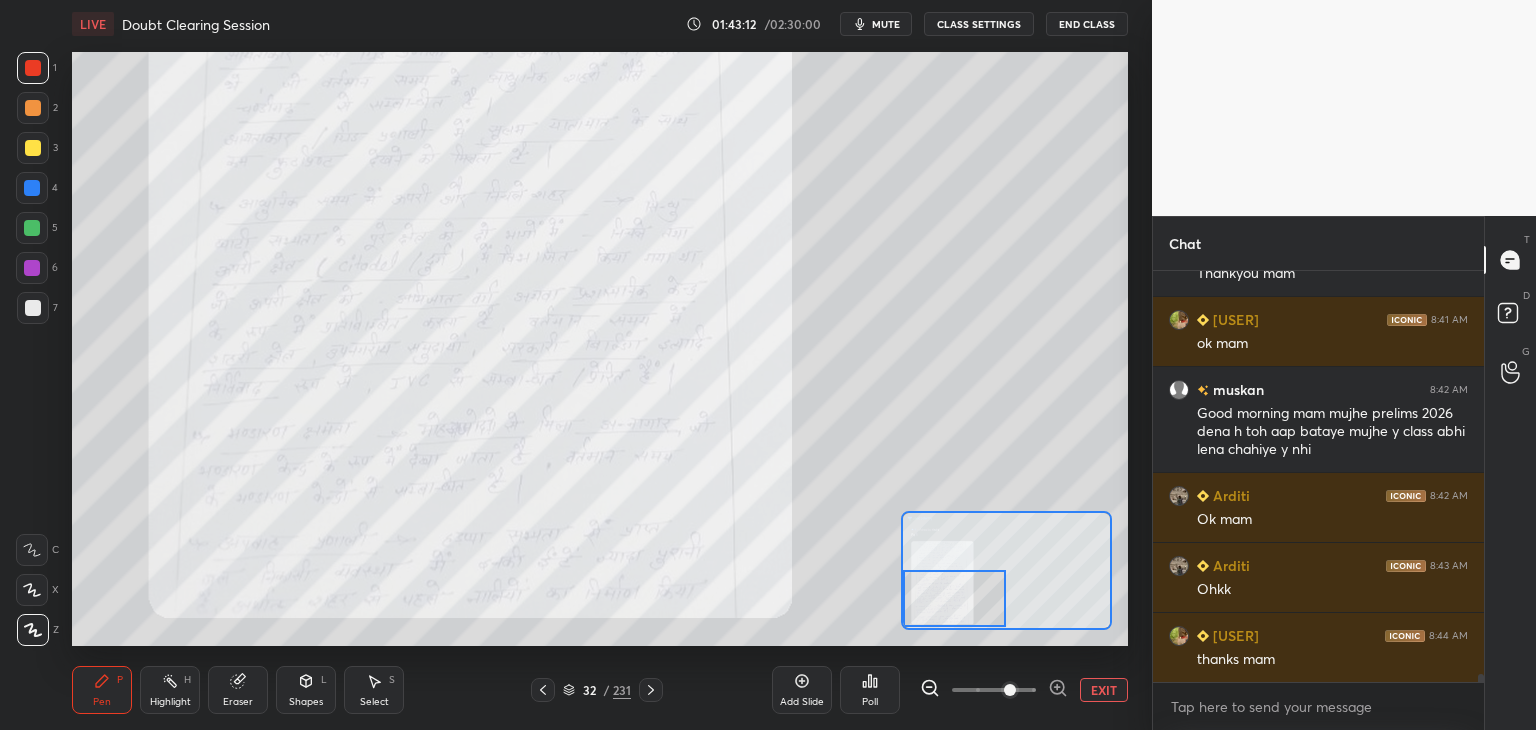 click at bounding box center [955, 598] 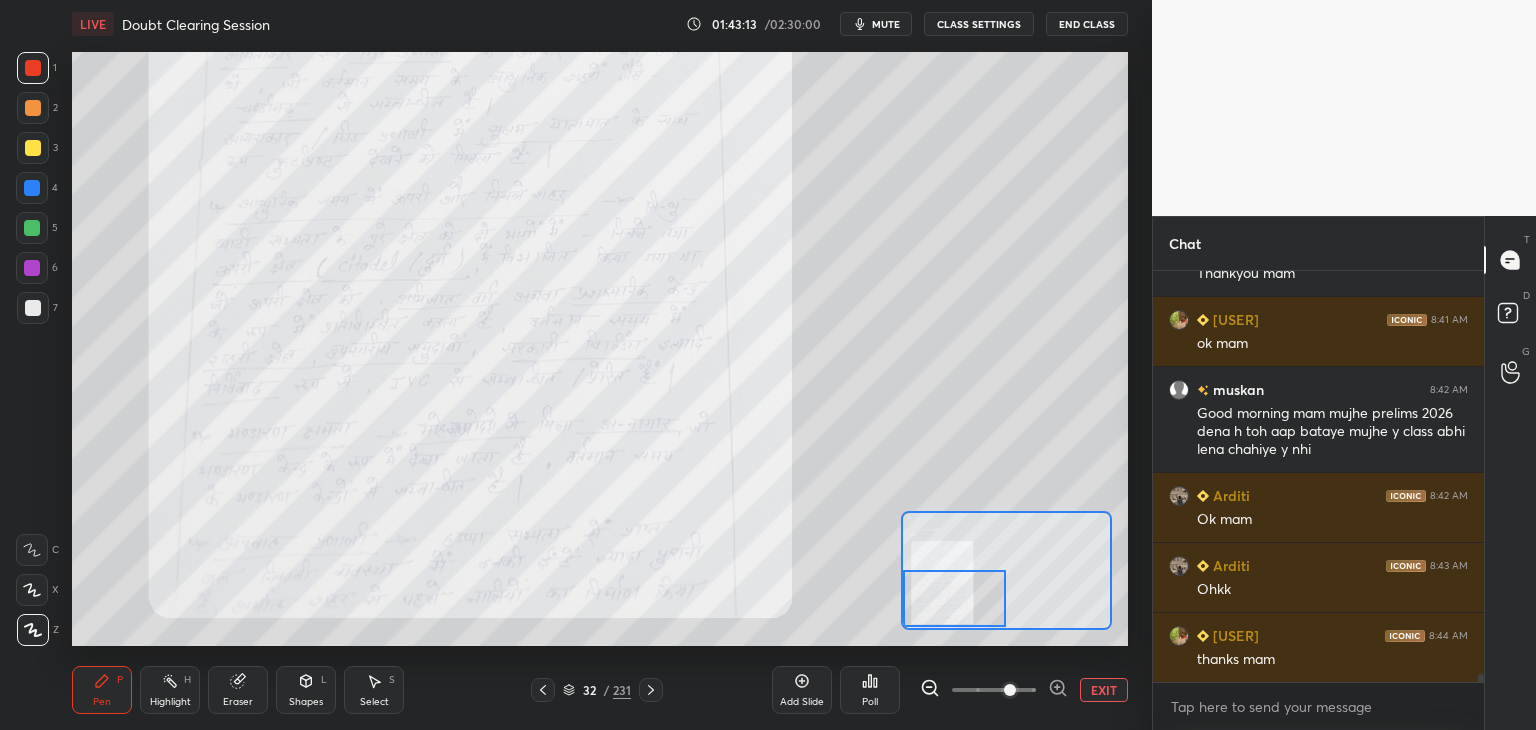 click on "EXIT" at bounding box center [1104, 690] 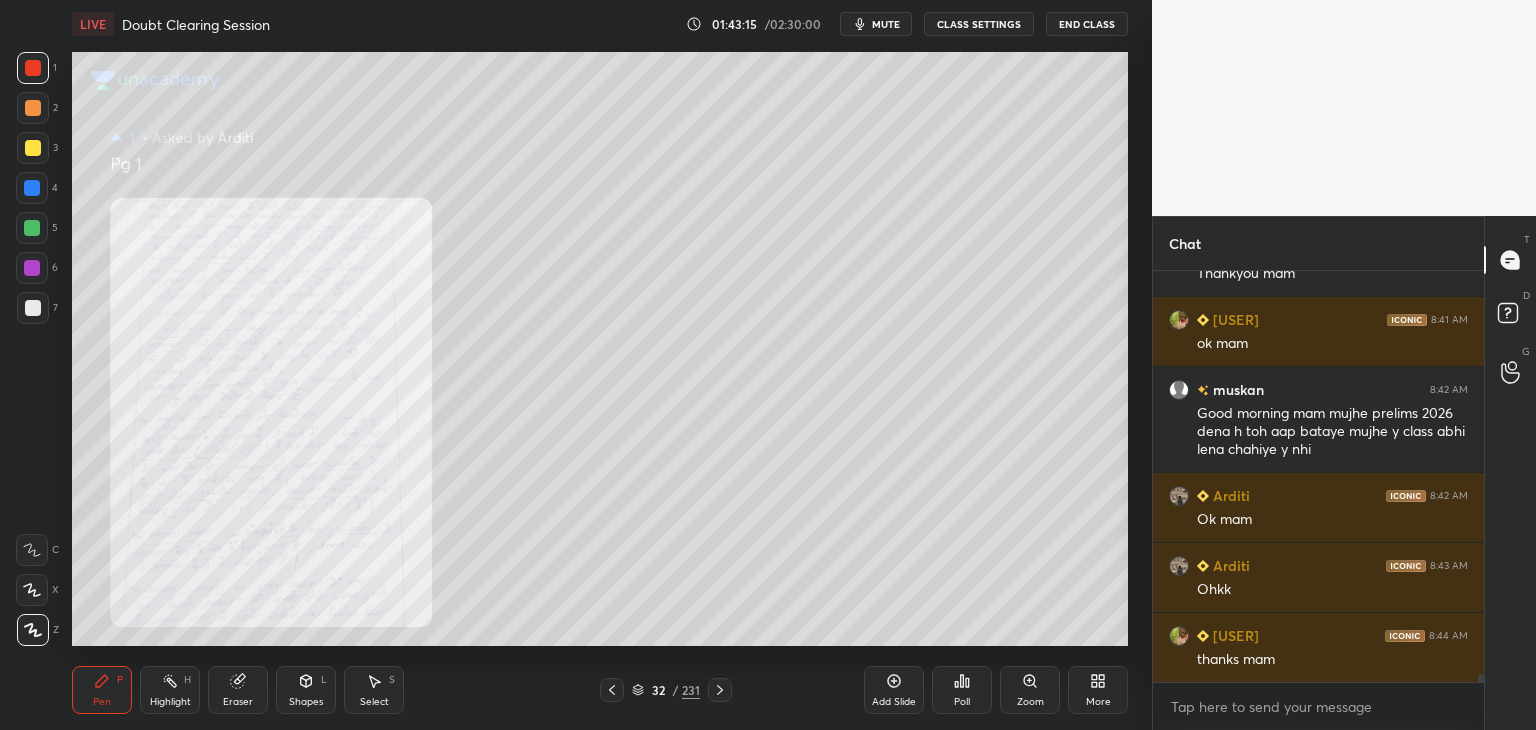 click 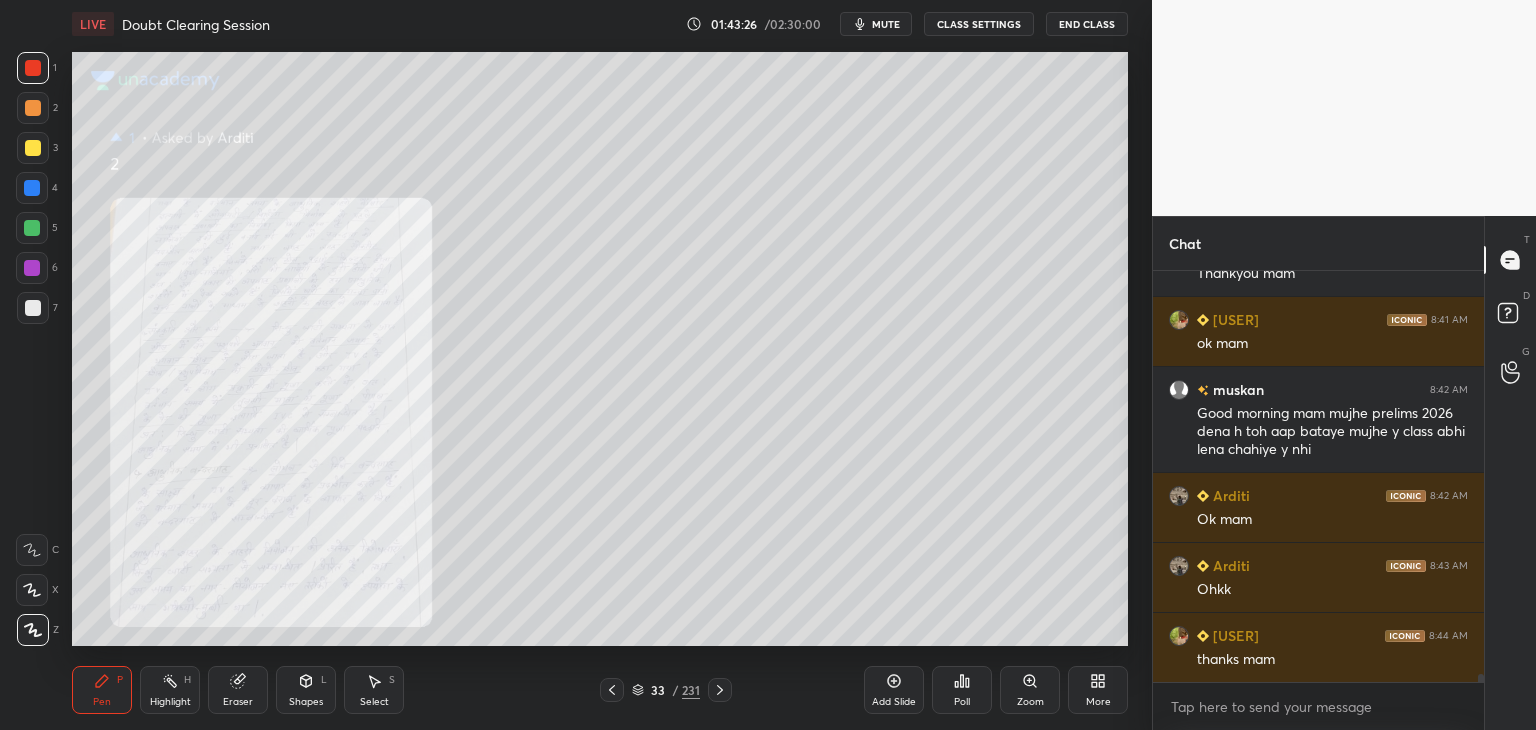 click on "Zoom" at bounding box center (1030, 702) 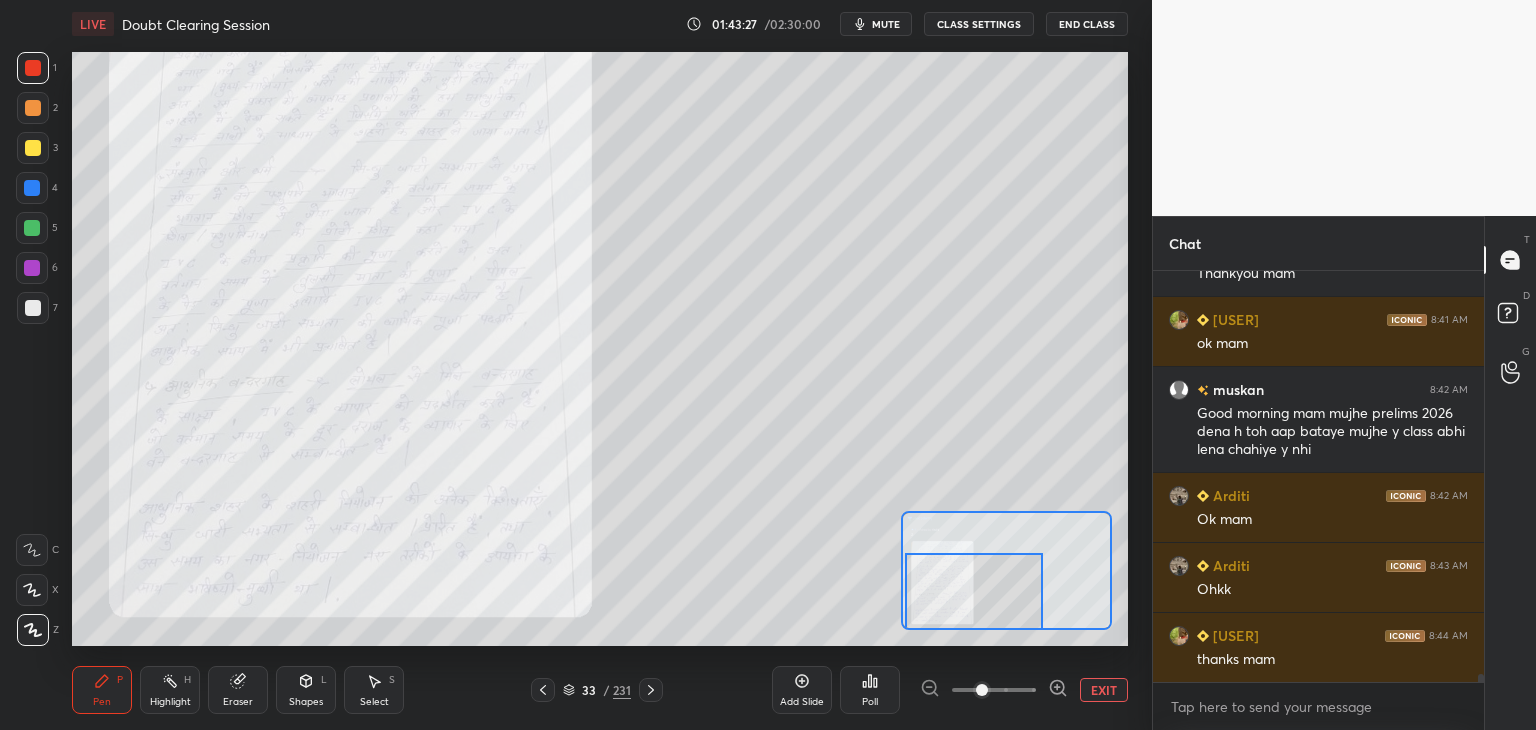 drag, startPoint x: 1024, startPoint y: 590, endPoint x: 966, endPoint y: 563, distance: 63.97656 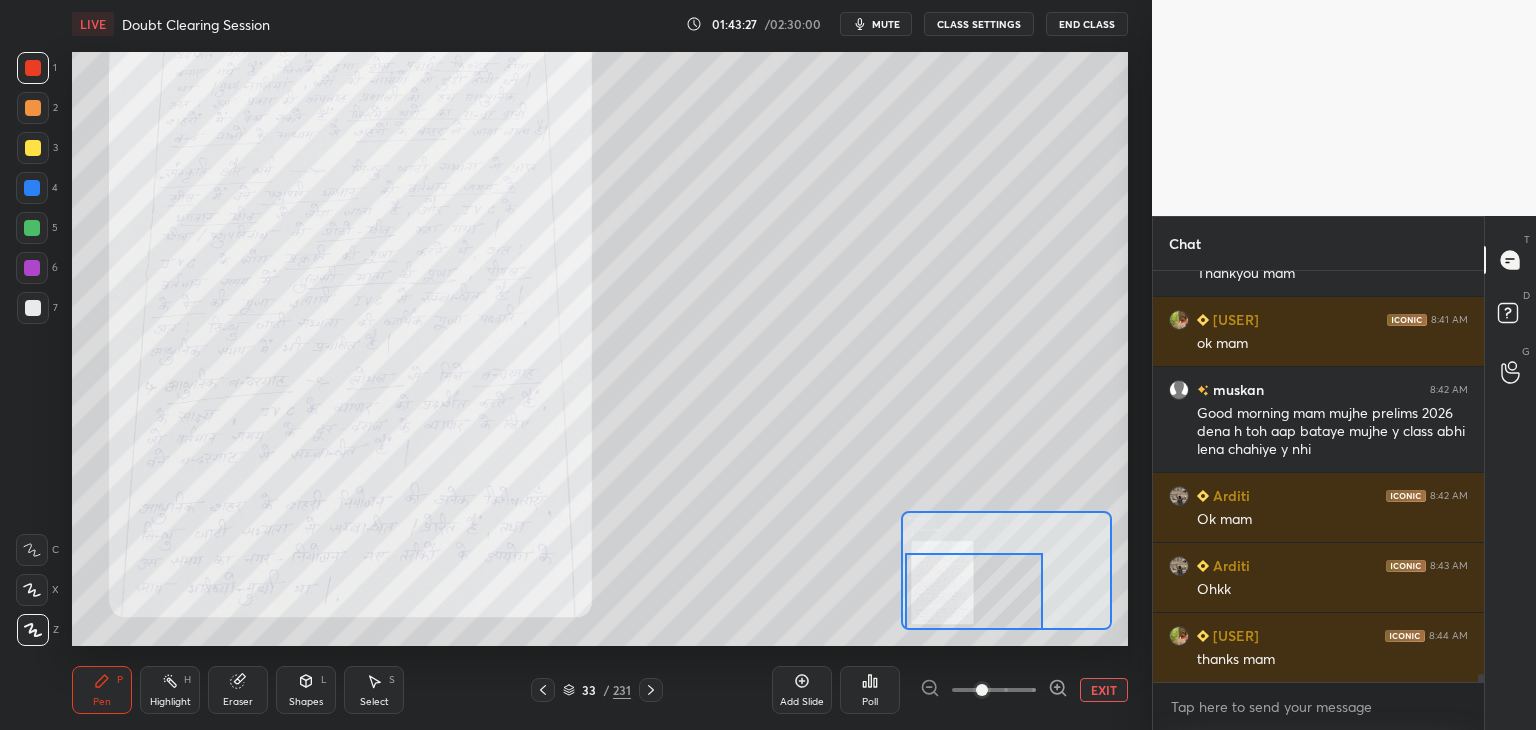 click at bounding box center [974, 591] 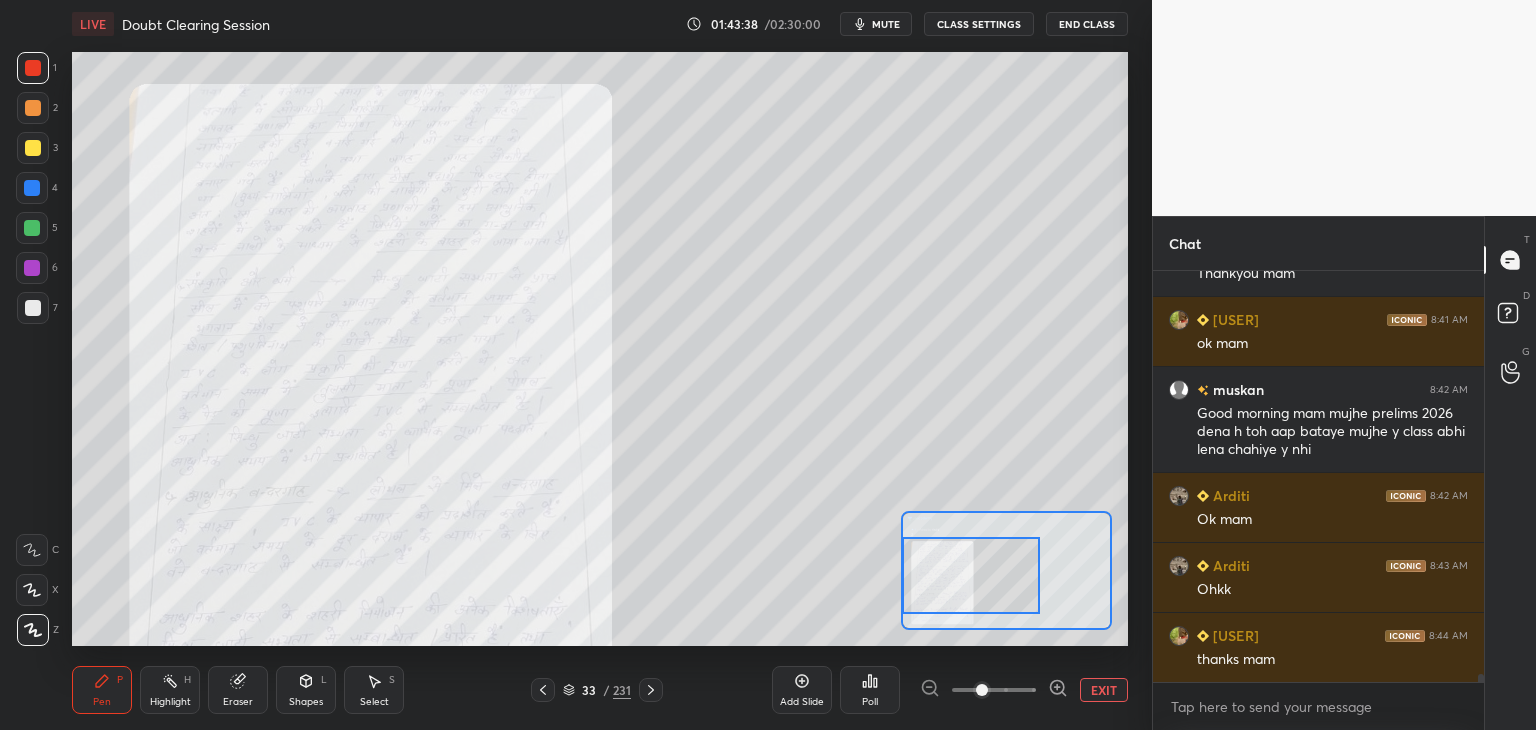 scroll, scrollTop: 20908, scrollLeft: 0, axis: vertical 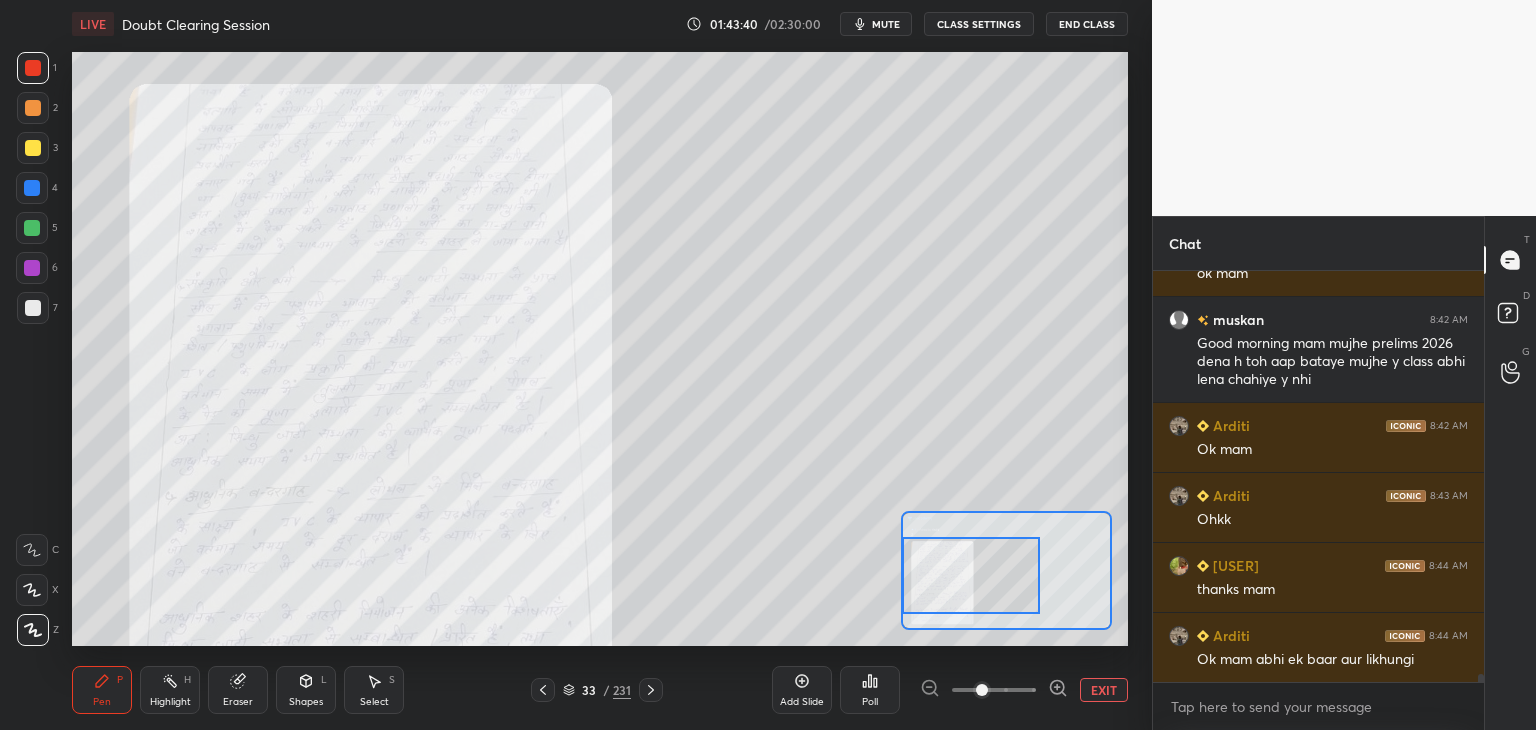 click 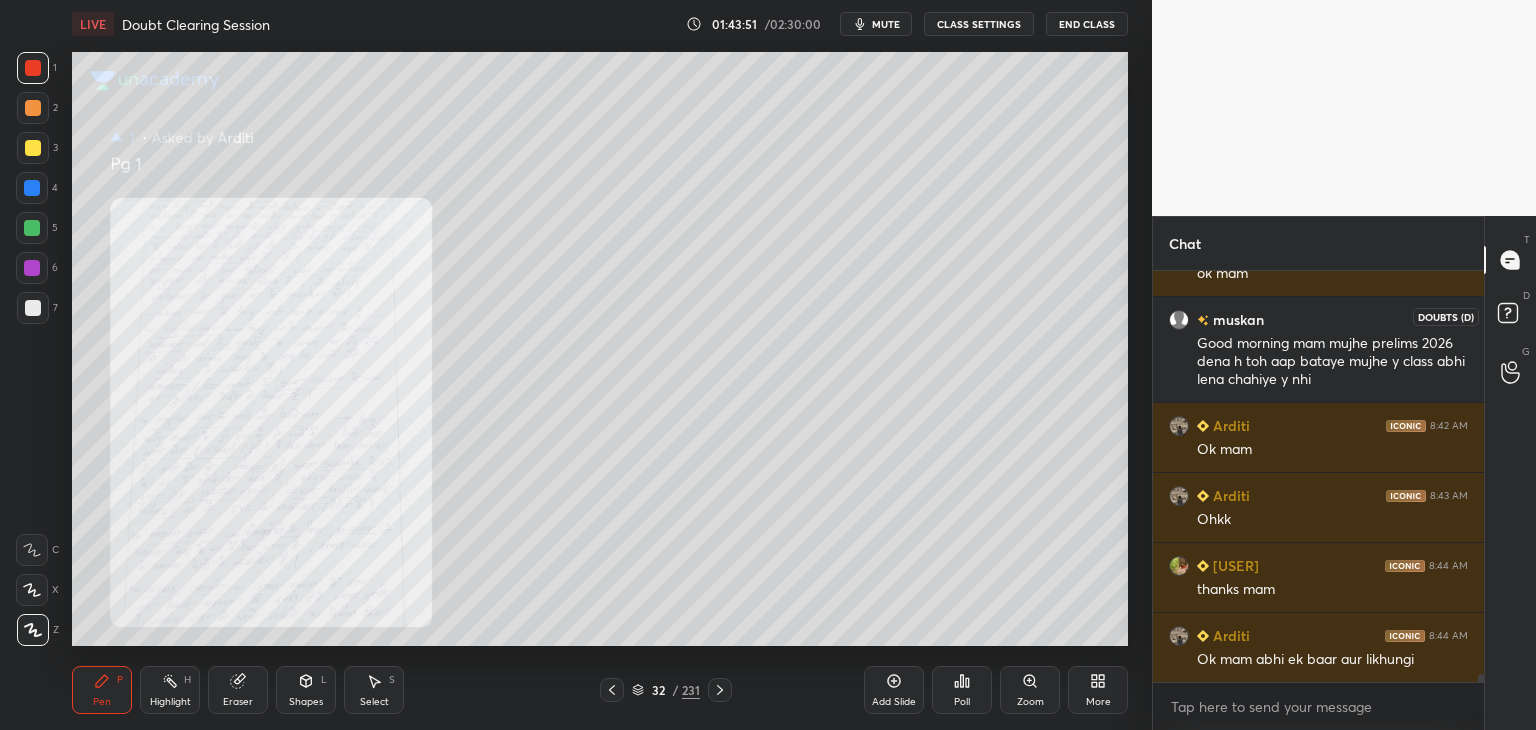 click 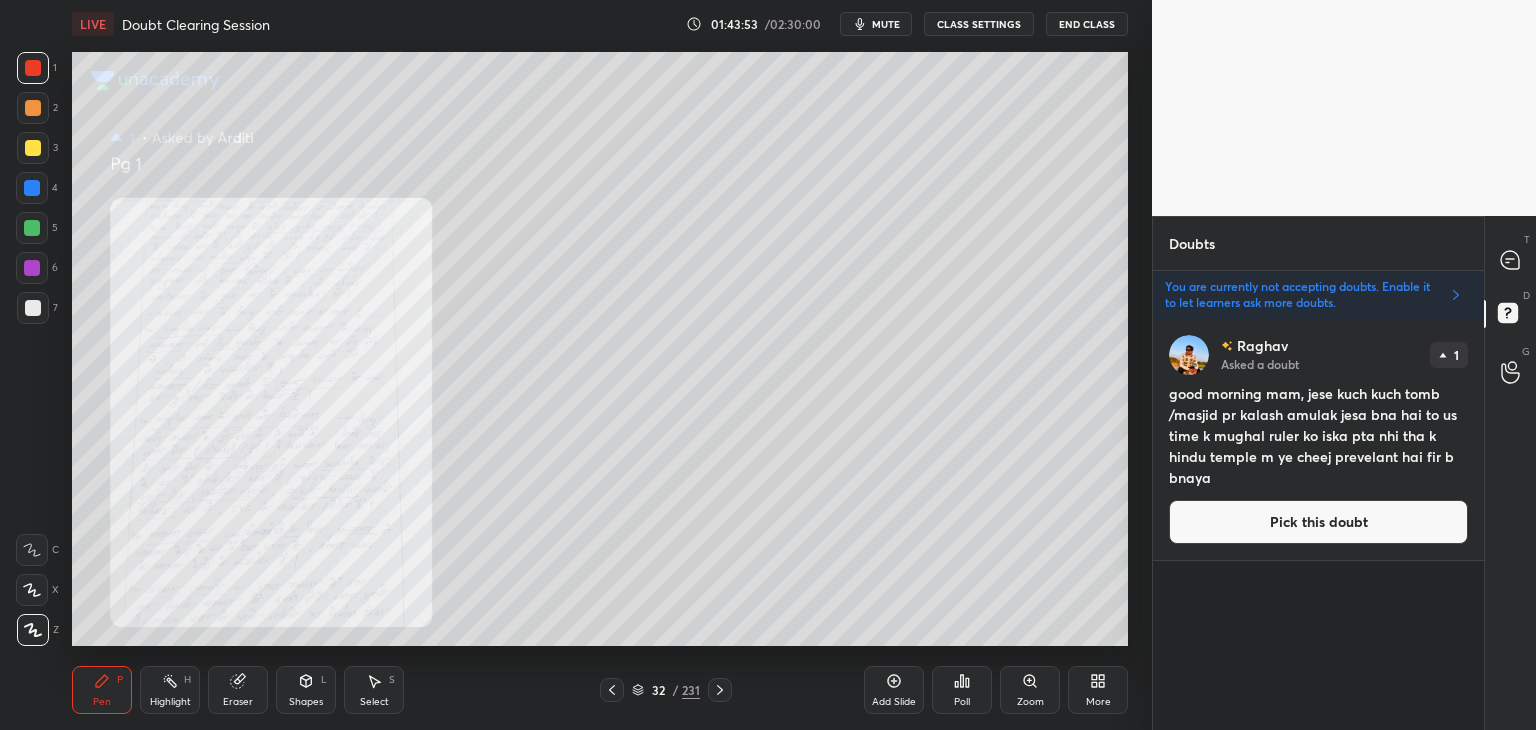 click on "Pick this doubt" at bounding box center [1318, 522] 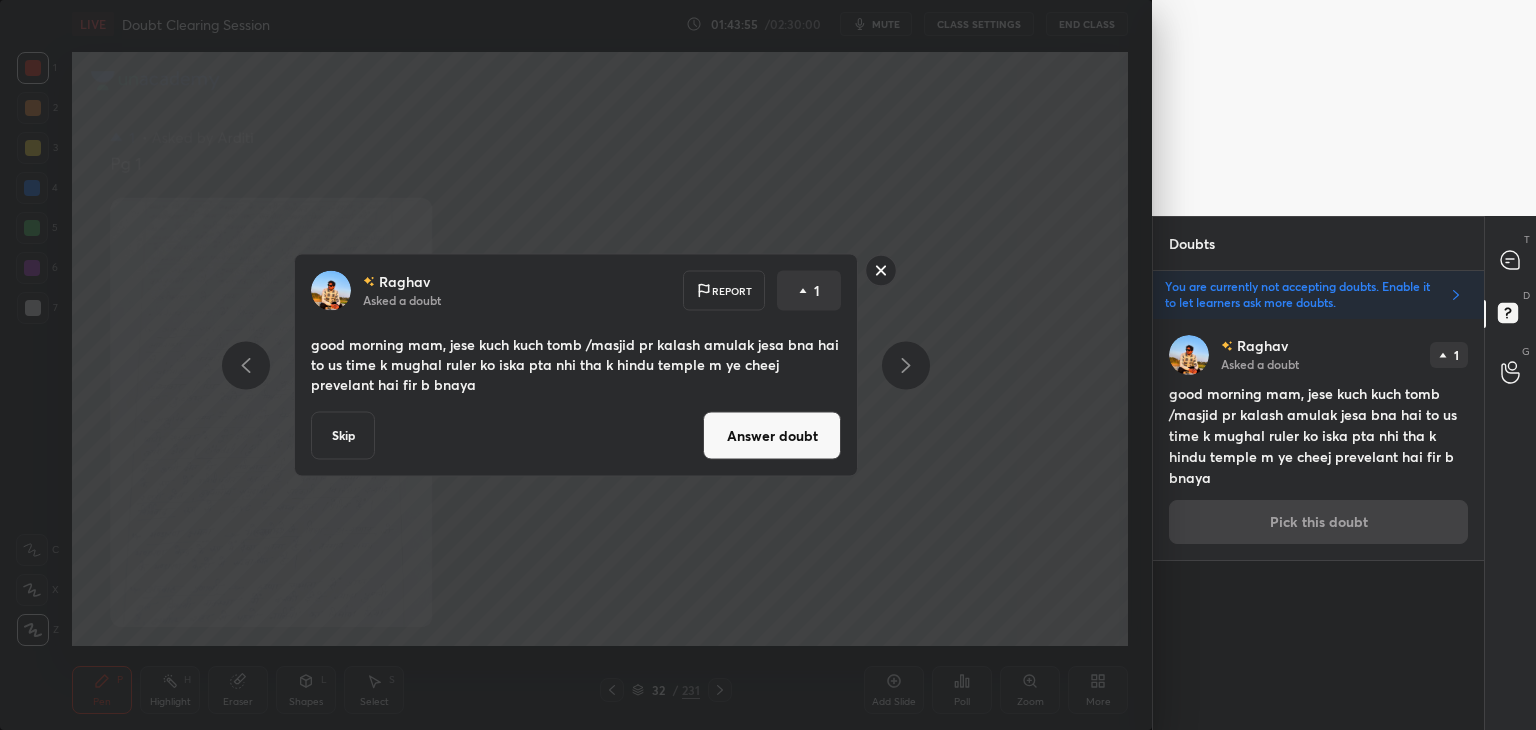 click on "Answer doubt" at bounding box center (772, 436) 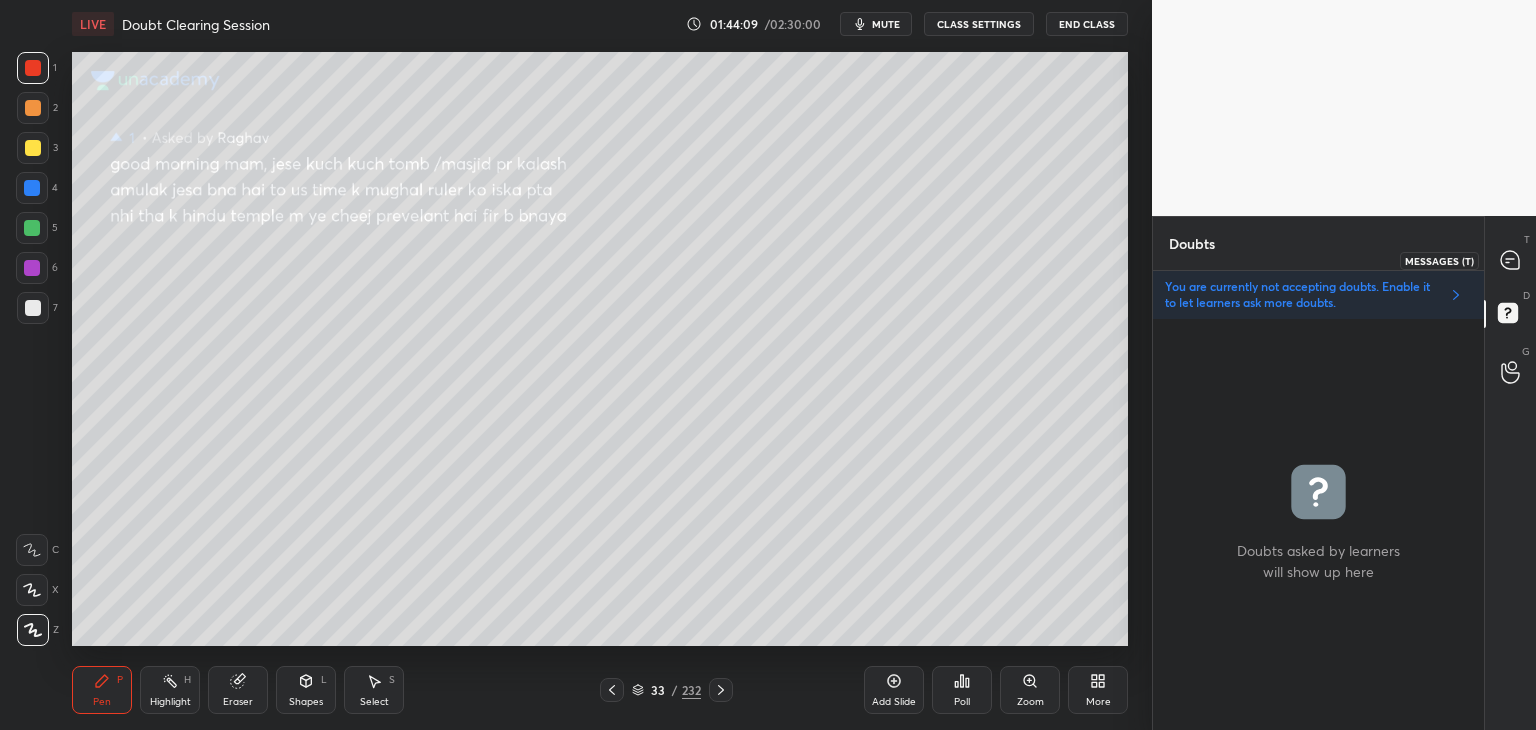 click 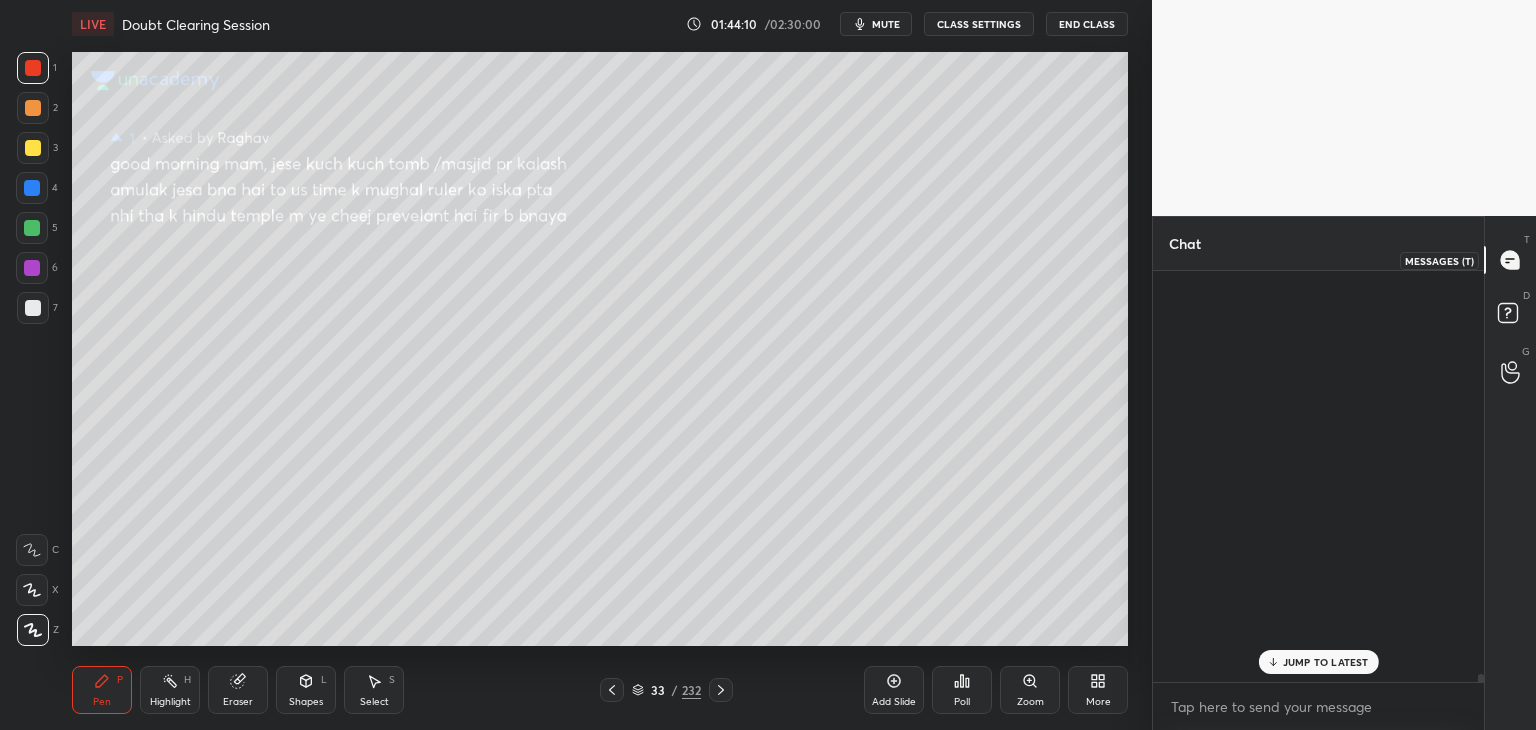 scroll, scrollTop: 21338, scrollLeft: 0, axis: vertical 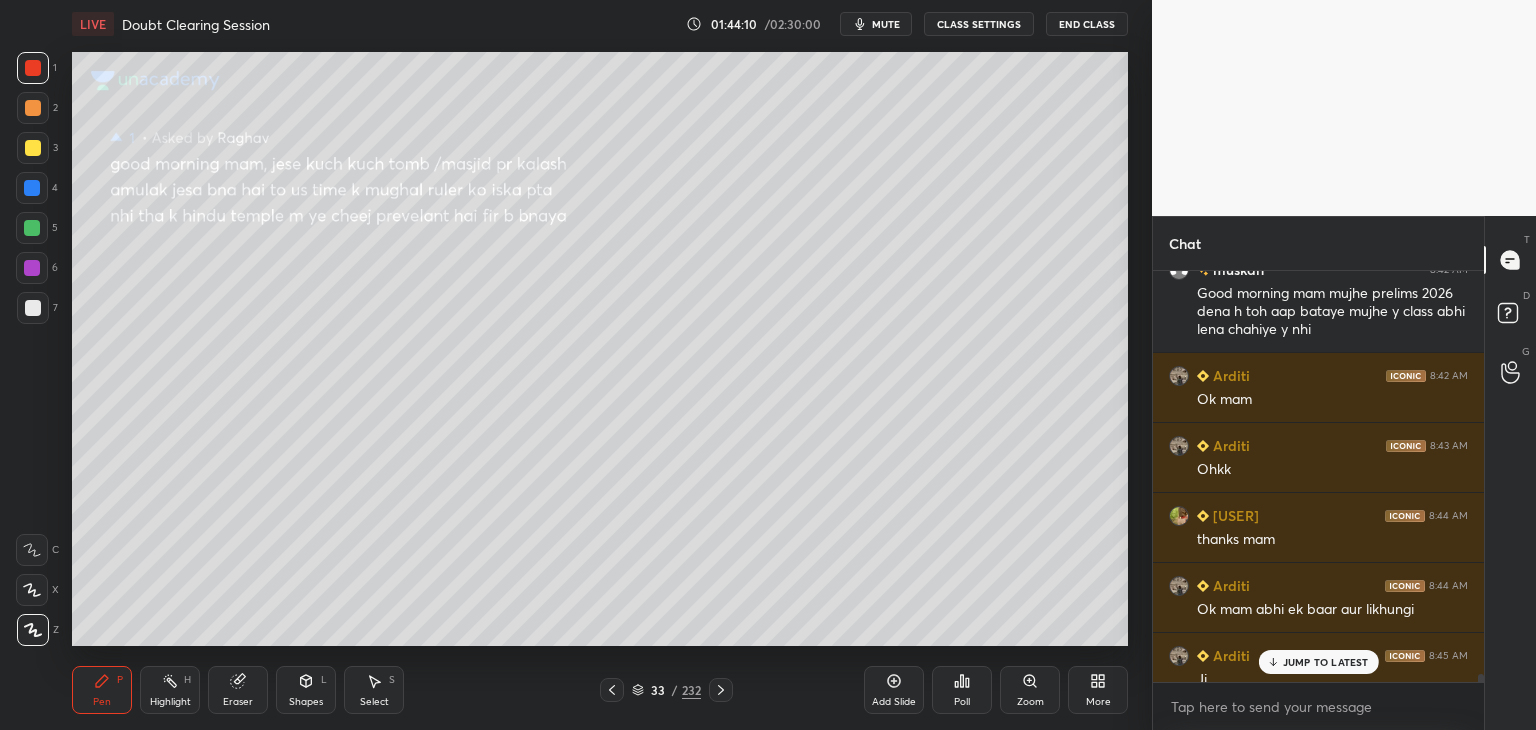 drag, startPoint x: 1331, startPoint y: 669, endPoint x: 1362, endPoint y: 648, distance: 37.44329 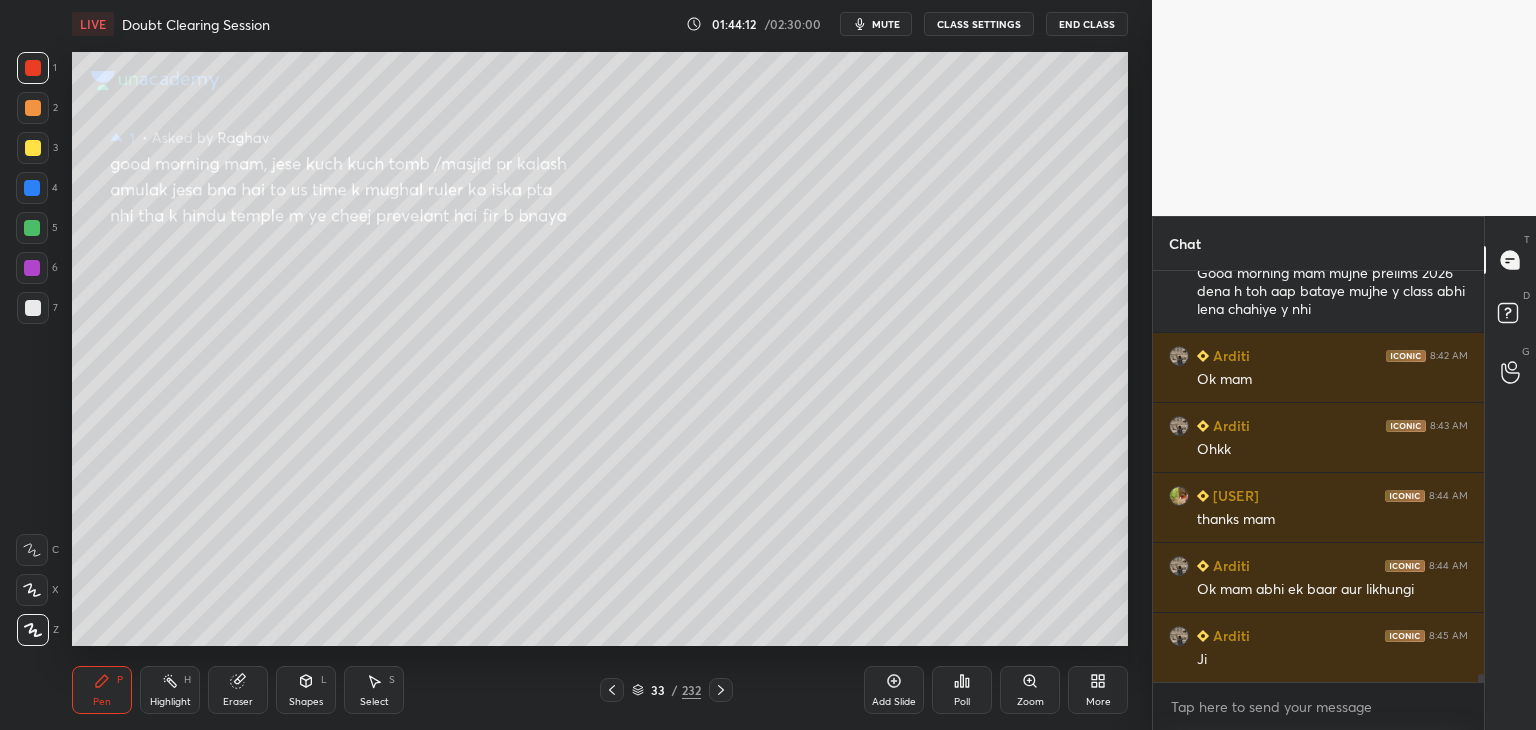 click at bounding box center (32, 188) 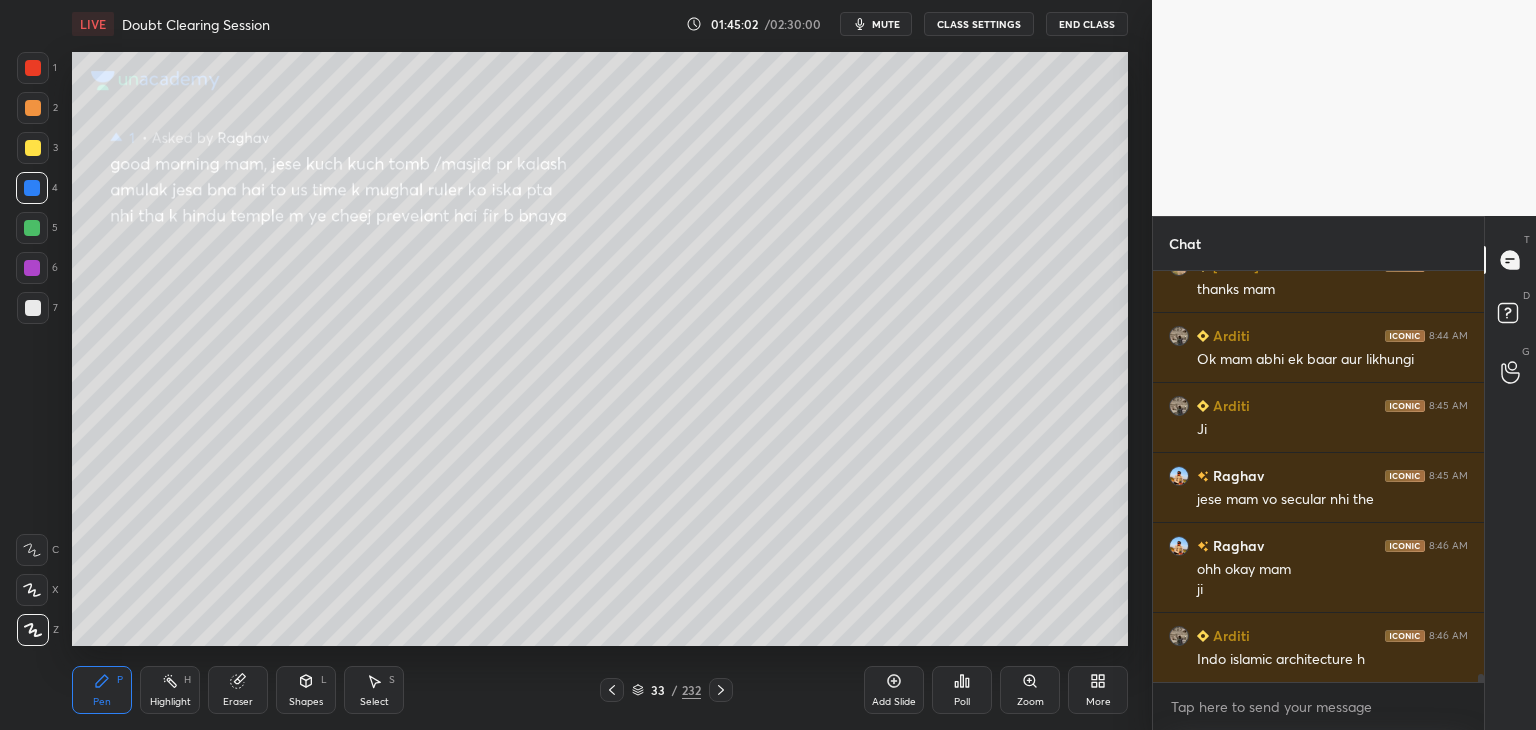 scroll, scrollTop: 21658, scrollLeft: 0, axis: vertical 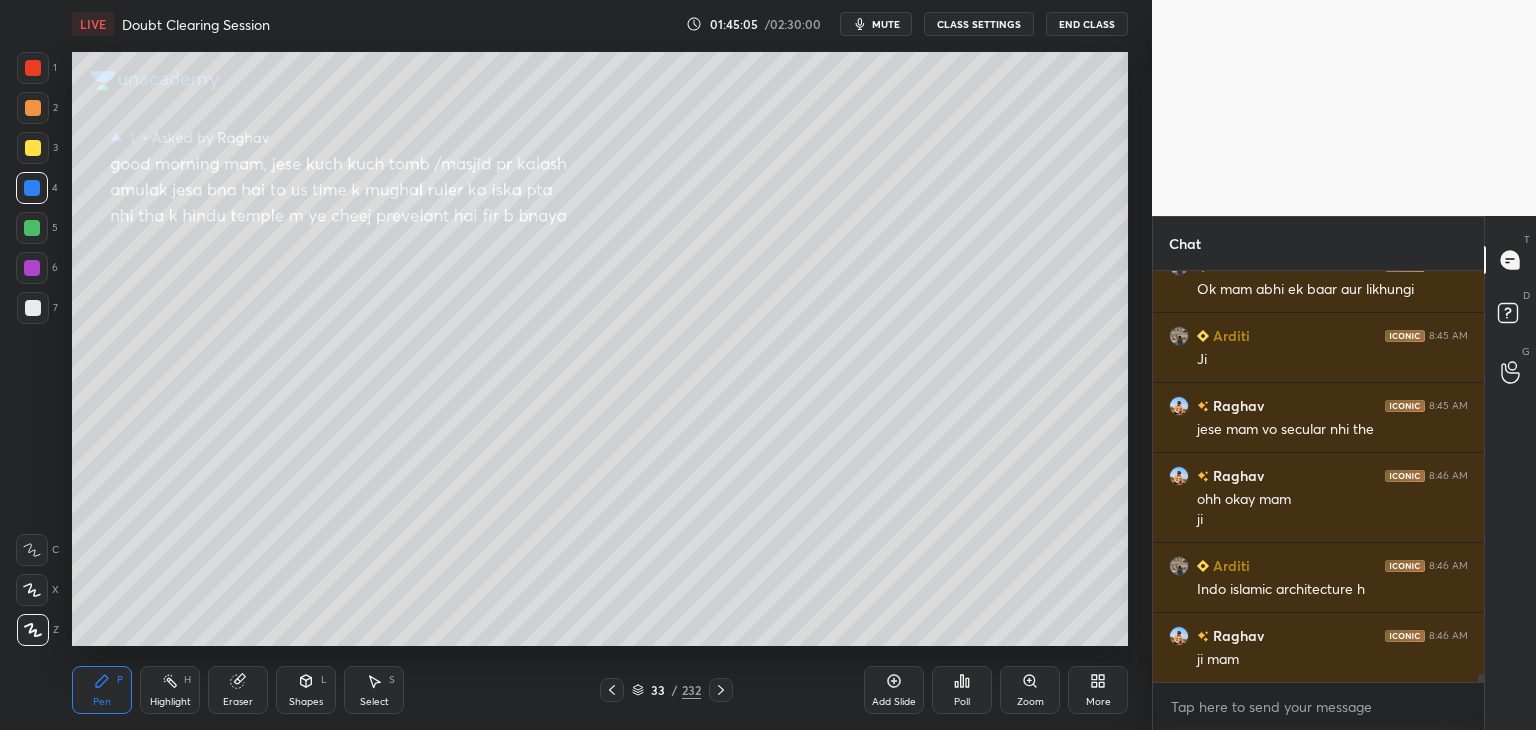 click at bounding box center (33, 108) 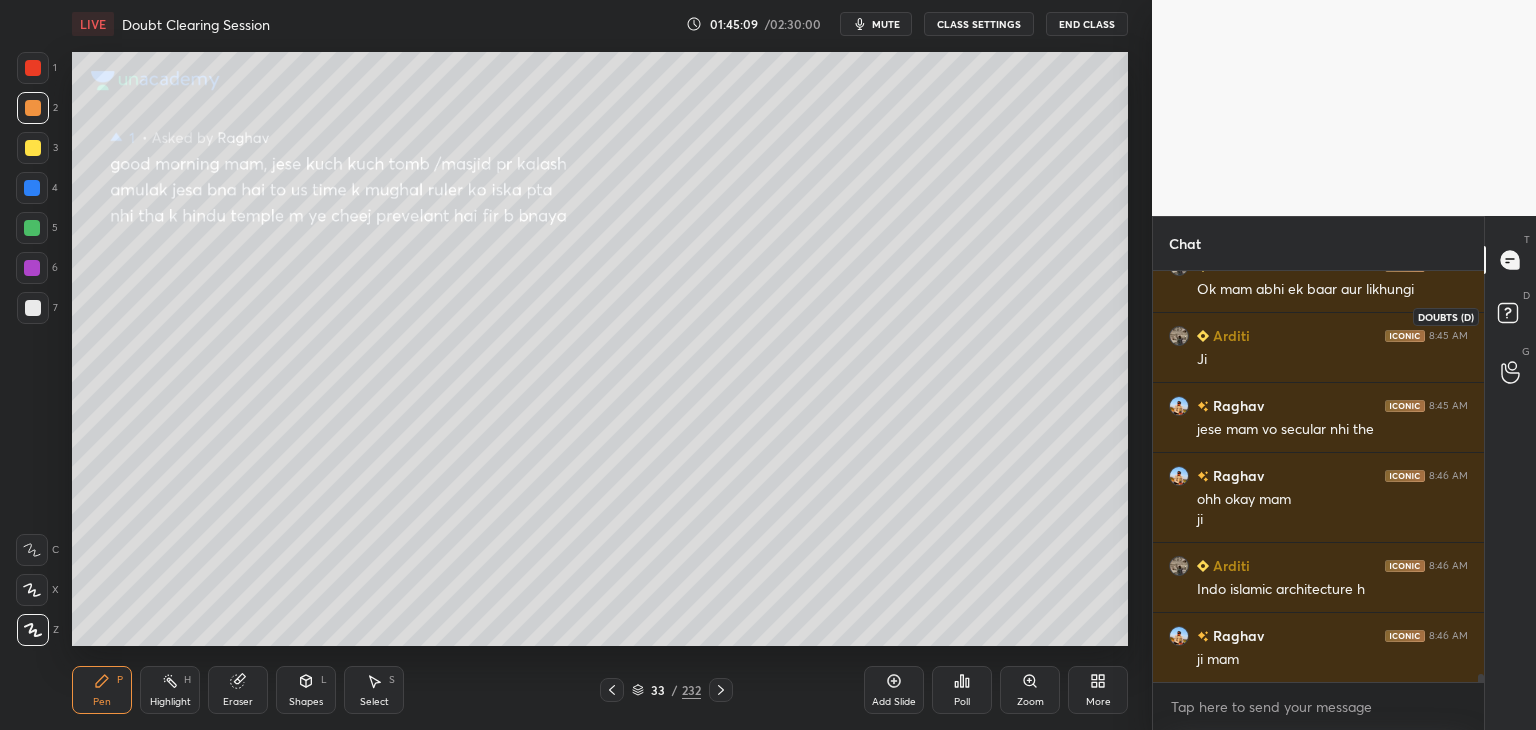 click 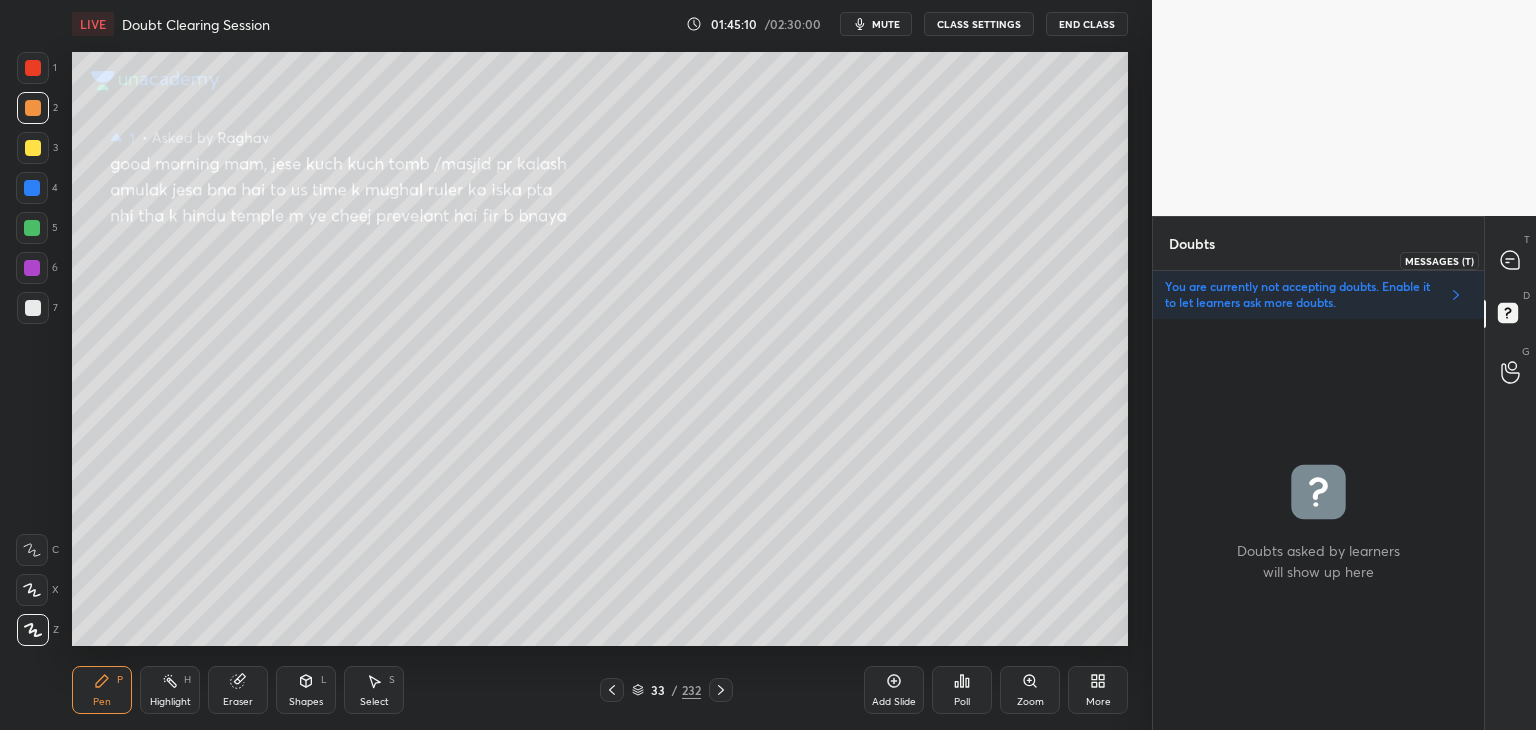 click 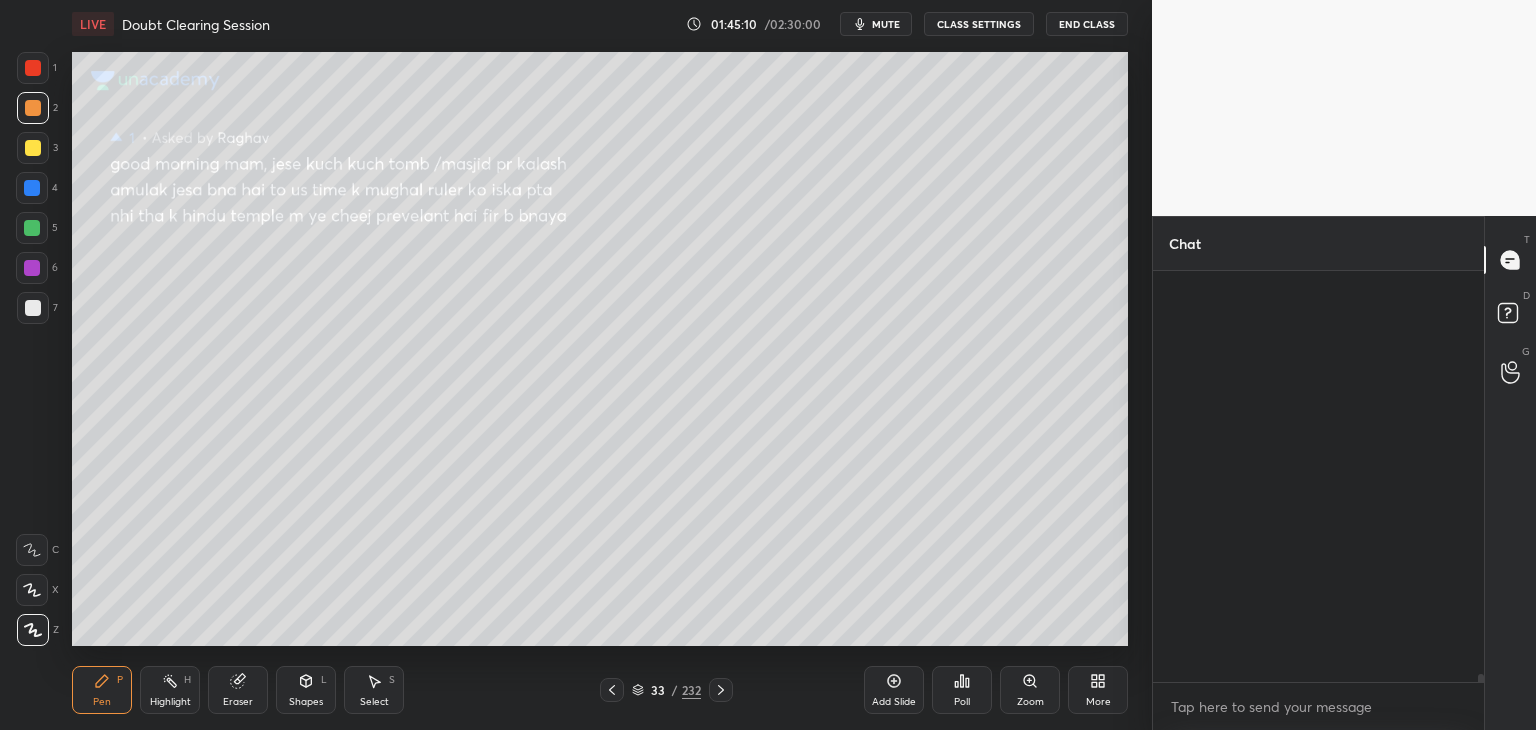 scroll, scrollTop: 6, scrollLeft: 6, axis: both 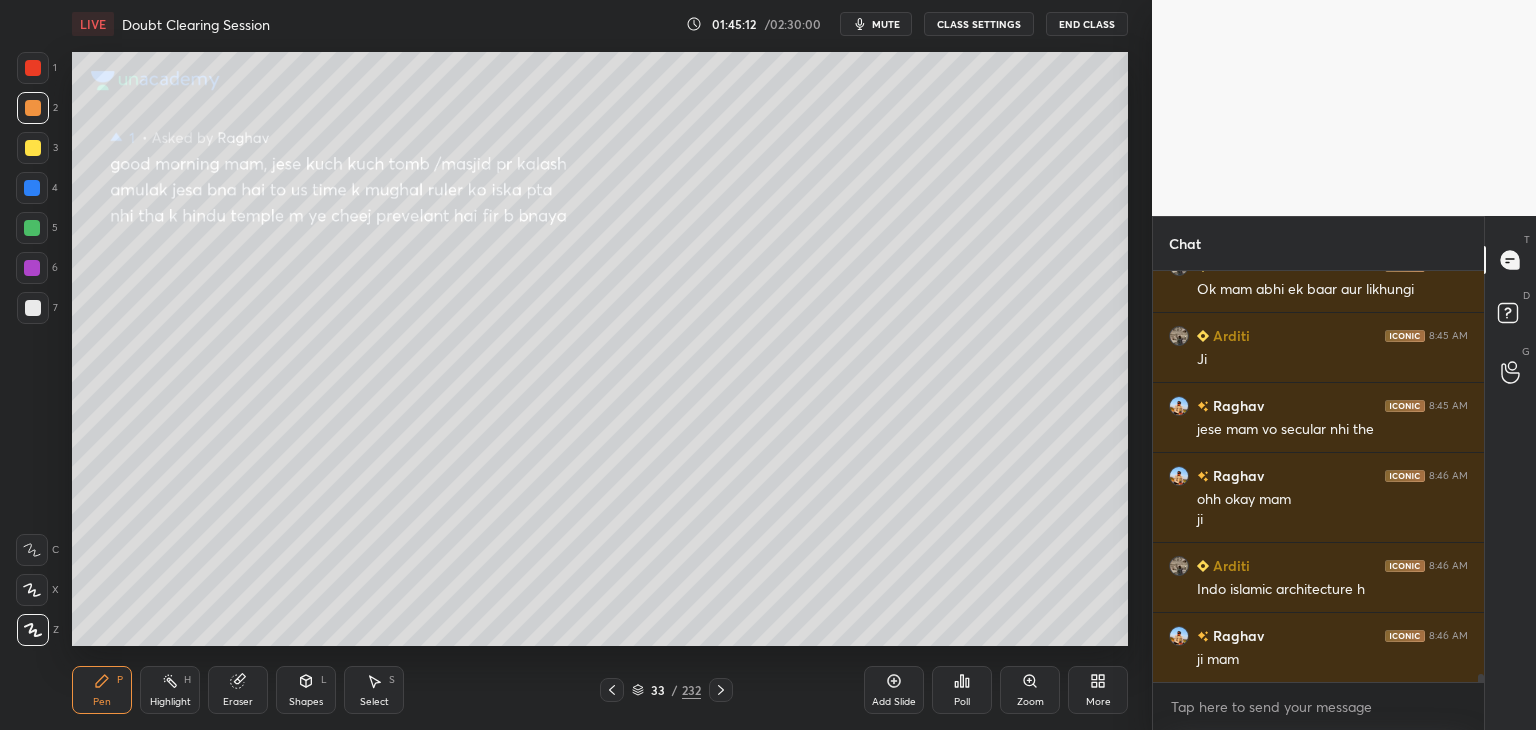 drag, startPoint x: 1483, startPoint y: 678, endPoint x: 1474, endPoint y: 671, distance: 11.401754 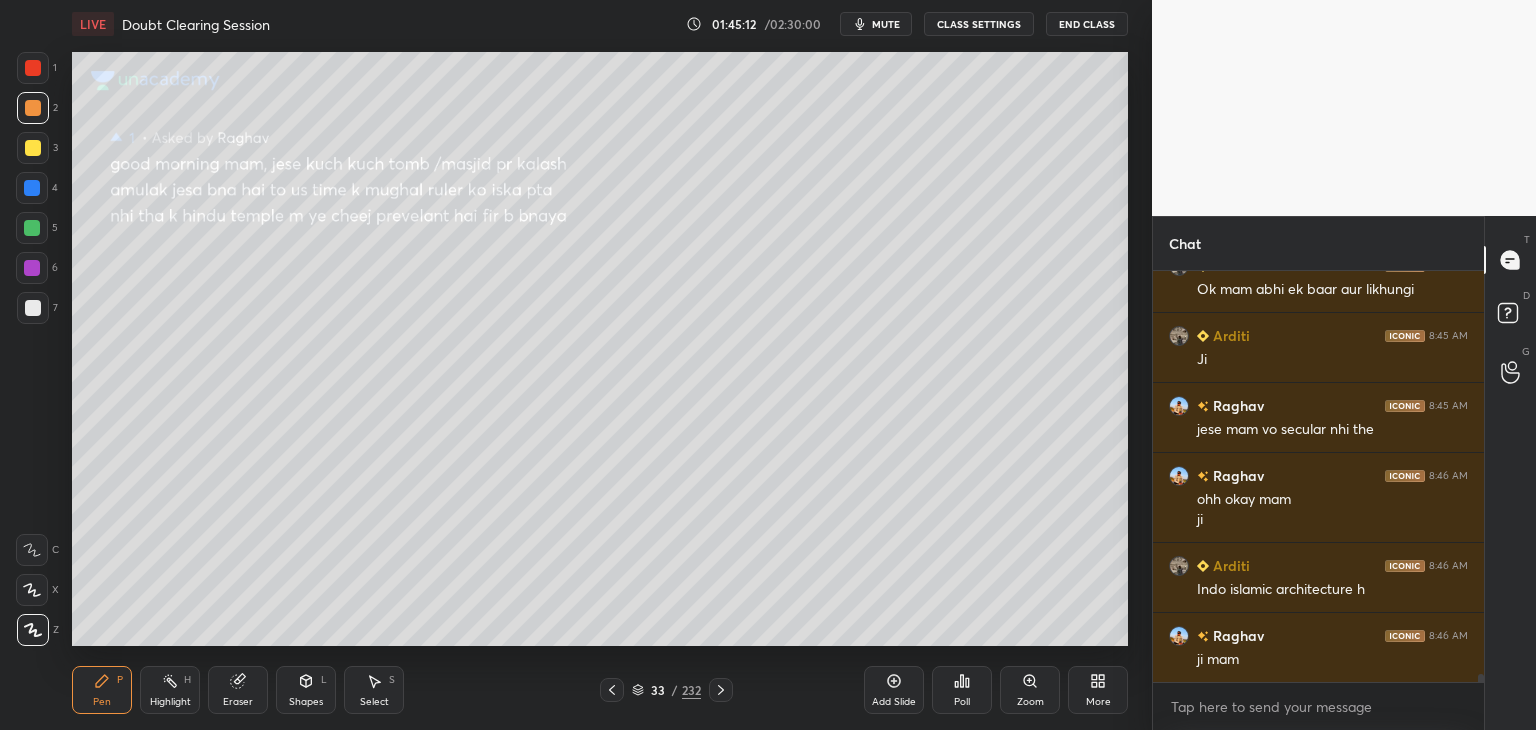 click on "Chat PARAMJEET 8:44 AM thanks mam Arditi 8:44 AM Ok mam abhi ek baar aur likhungi Arditi 8:45 AM Ji Raghav 8:45 AM jese mam vo secular nhi the Raghav 8:46 AM ohh okay mam ji Arditi 8:46 AM Indo islamic architecture h Raghav 8:46 AM ji mam JUMP TO LATEST Enable hand raising Enable raise hand to speak to learners. Once enabled, chat will be turned off temporarily. Enable x   Doubts asked by learners will show up here No one has raised a hand yet Can't raise hand Looks like educator just invited you to speak. Please wait before you can raise your hand again. Got it T Messages (T) D Doubts (D) G Raise Hand (G)" at bounding box center (1344, 473) 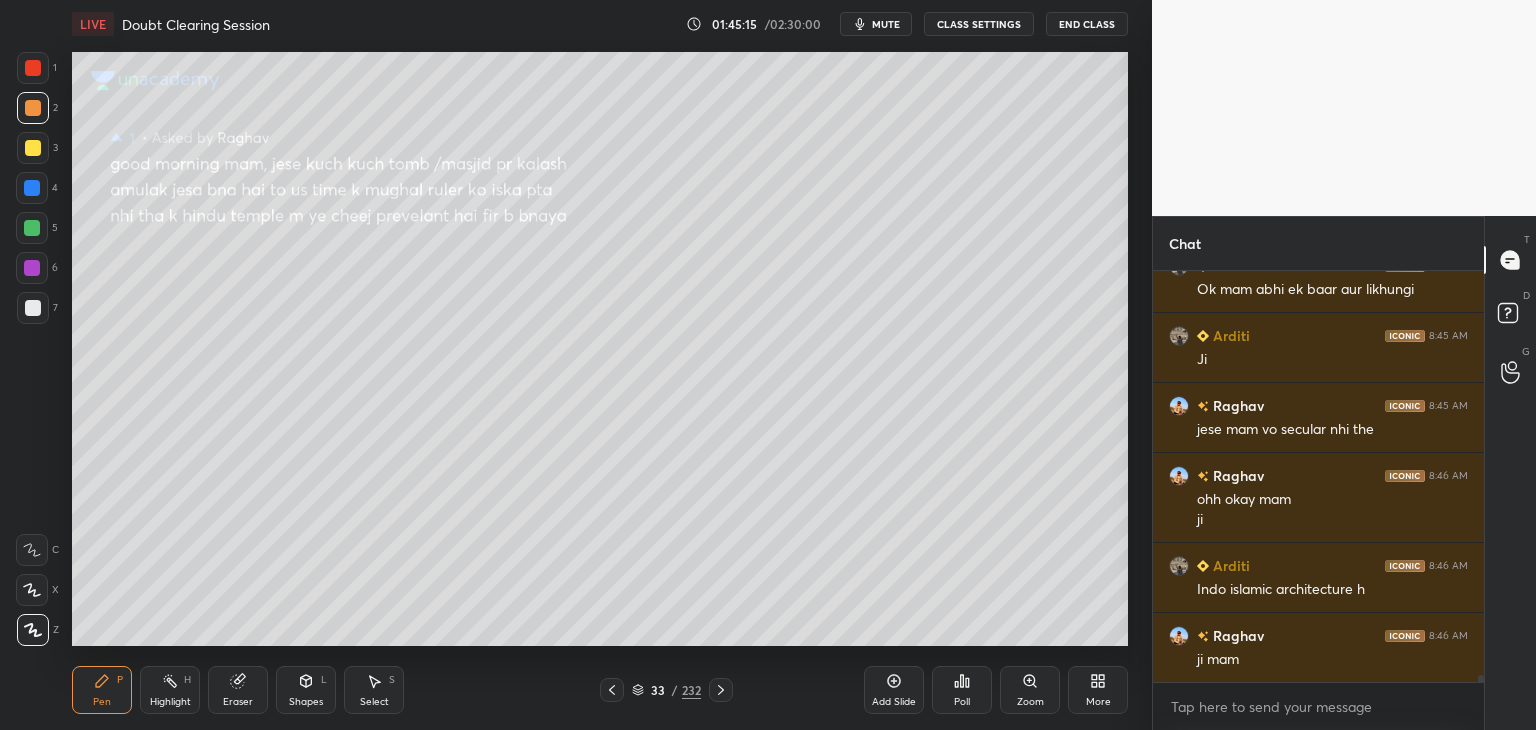scroll, scrollTop: 23352, scrollLeft: 0, axis: vertical 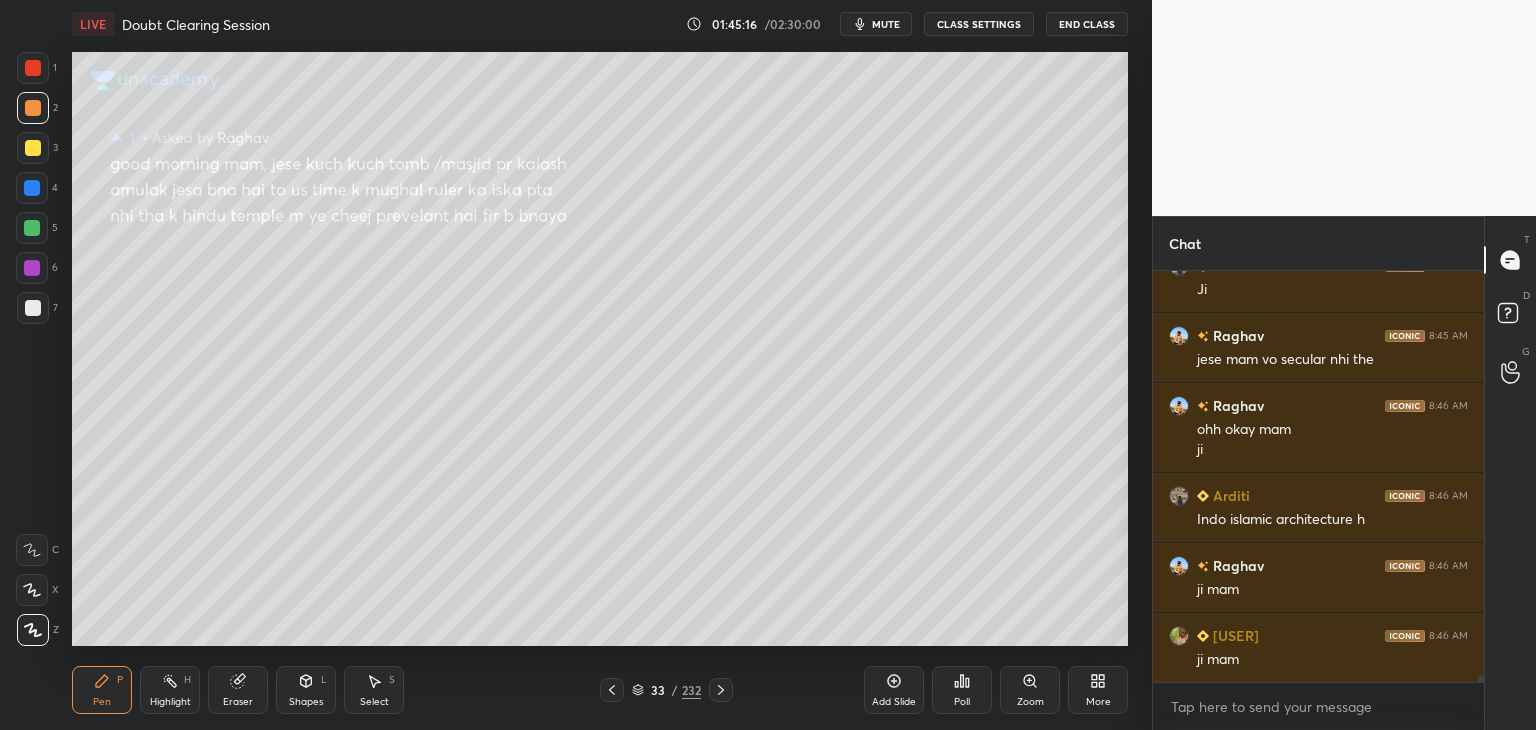 click on "End Class" at bounding box center [1087, 24] 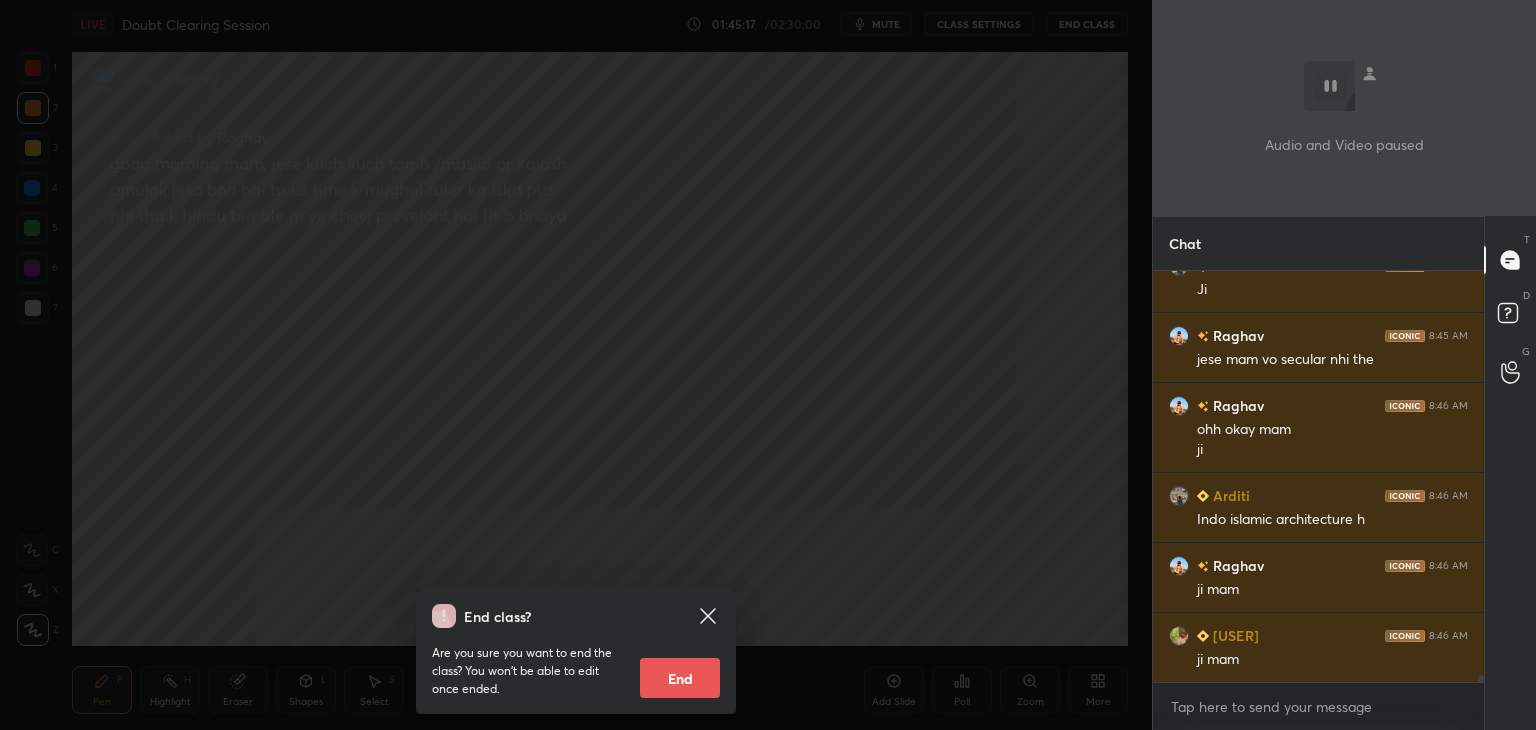 scroll, scrollTop: 23422, scrollLeft: 0, axis: vertical 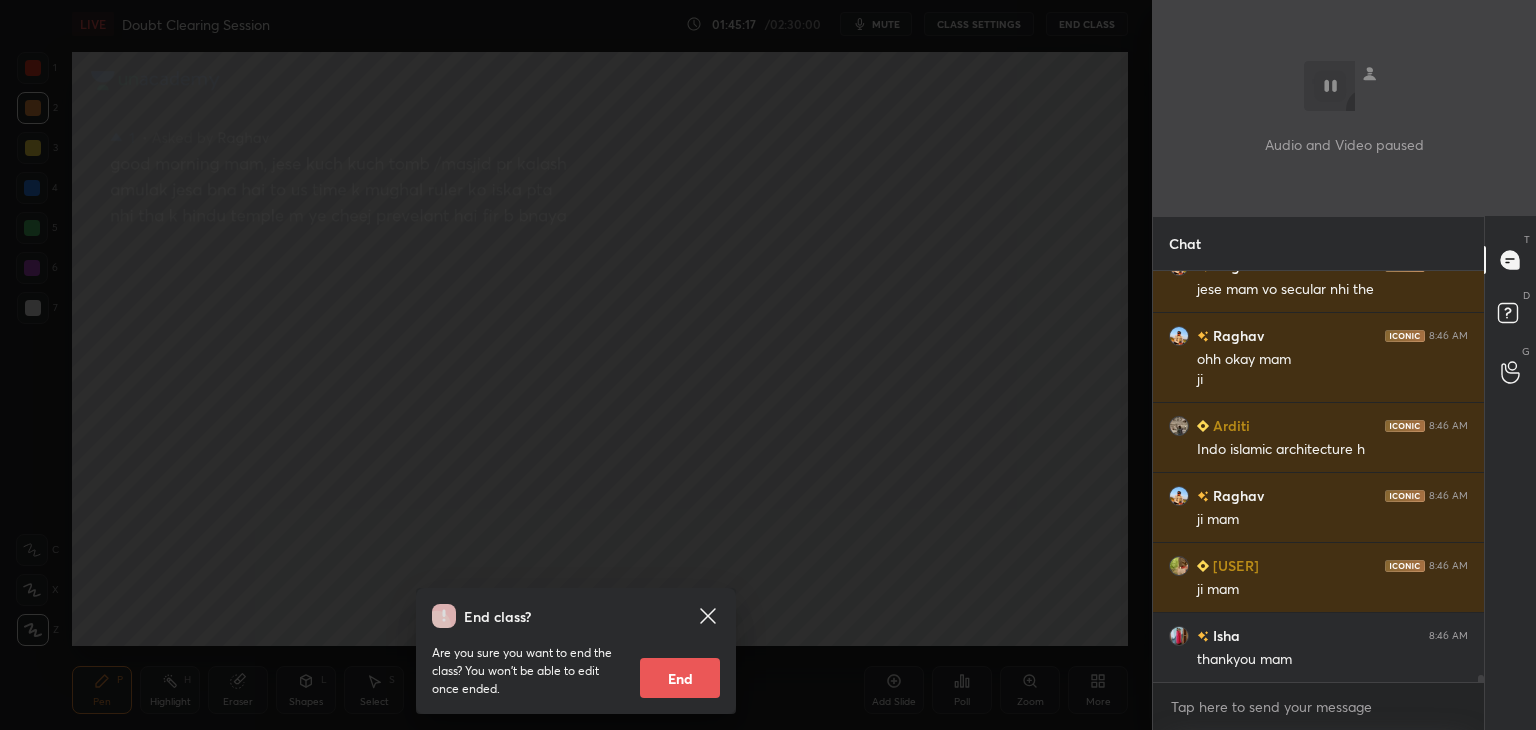 click on "End" at bounding box center (680, 678) 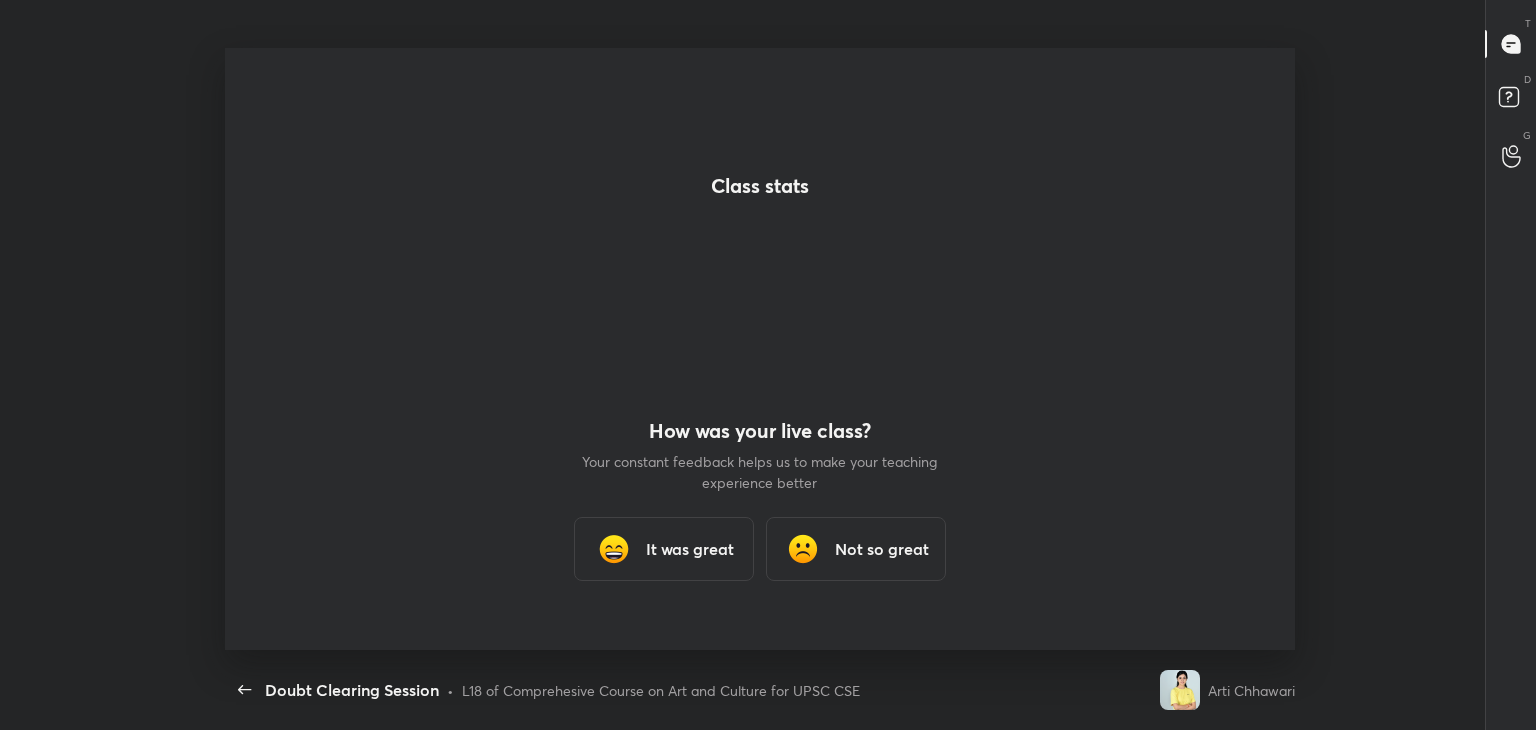 scroll, scrollTop: 99397, scrollLeft: 98792, axis: both 